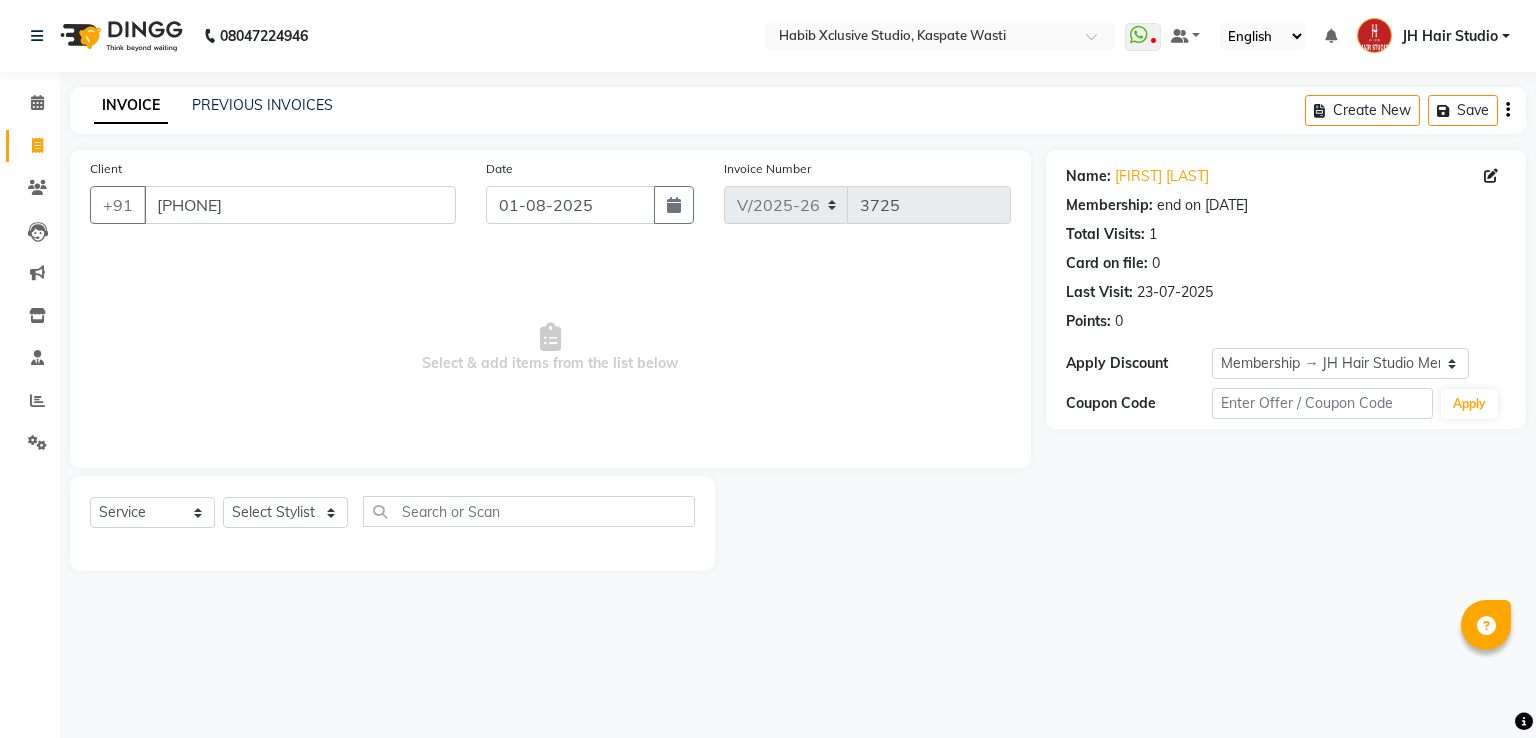 select on "130" 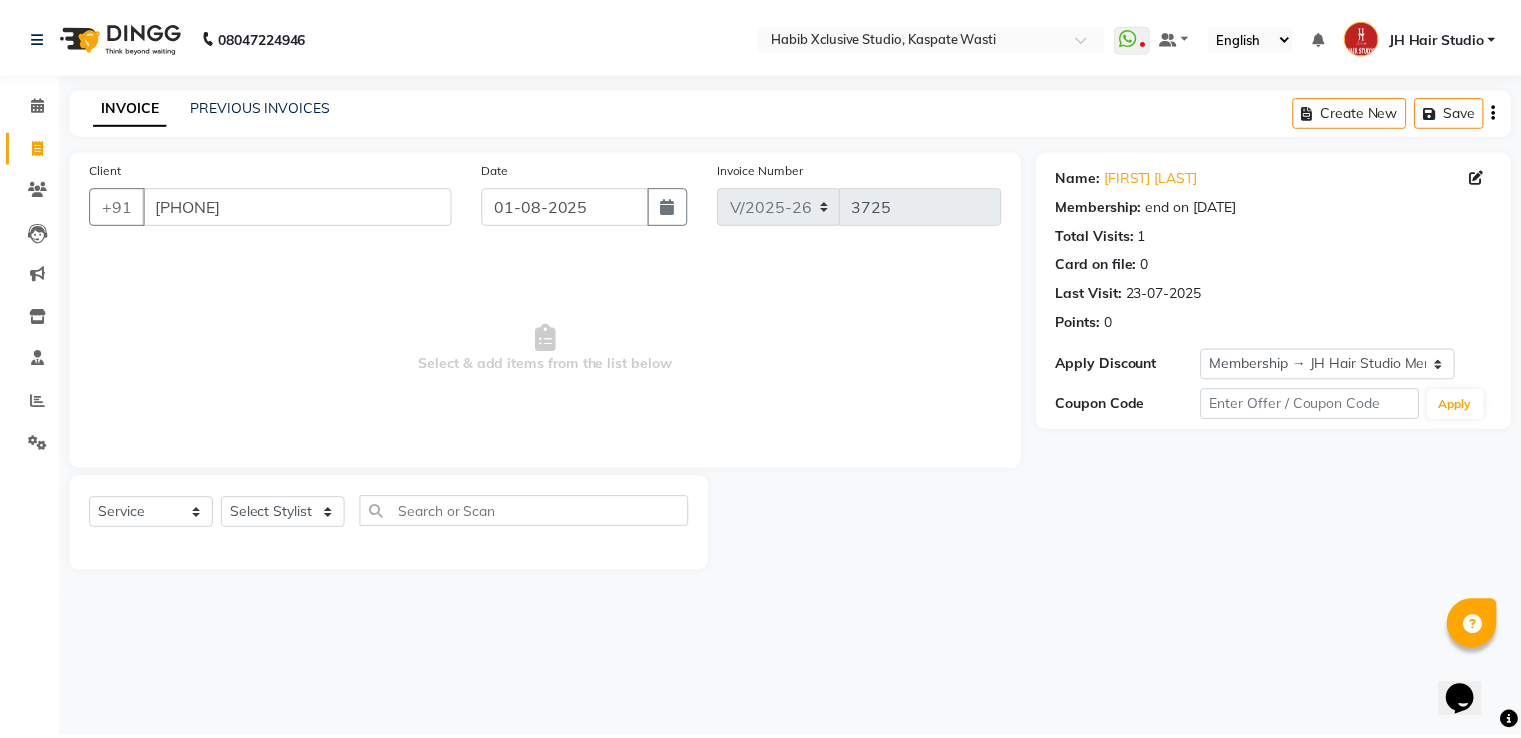 scroll, scrollTop: 0, scrollLeft: 0, axis: both 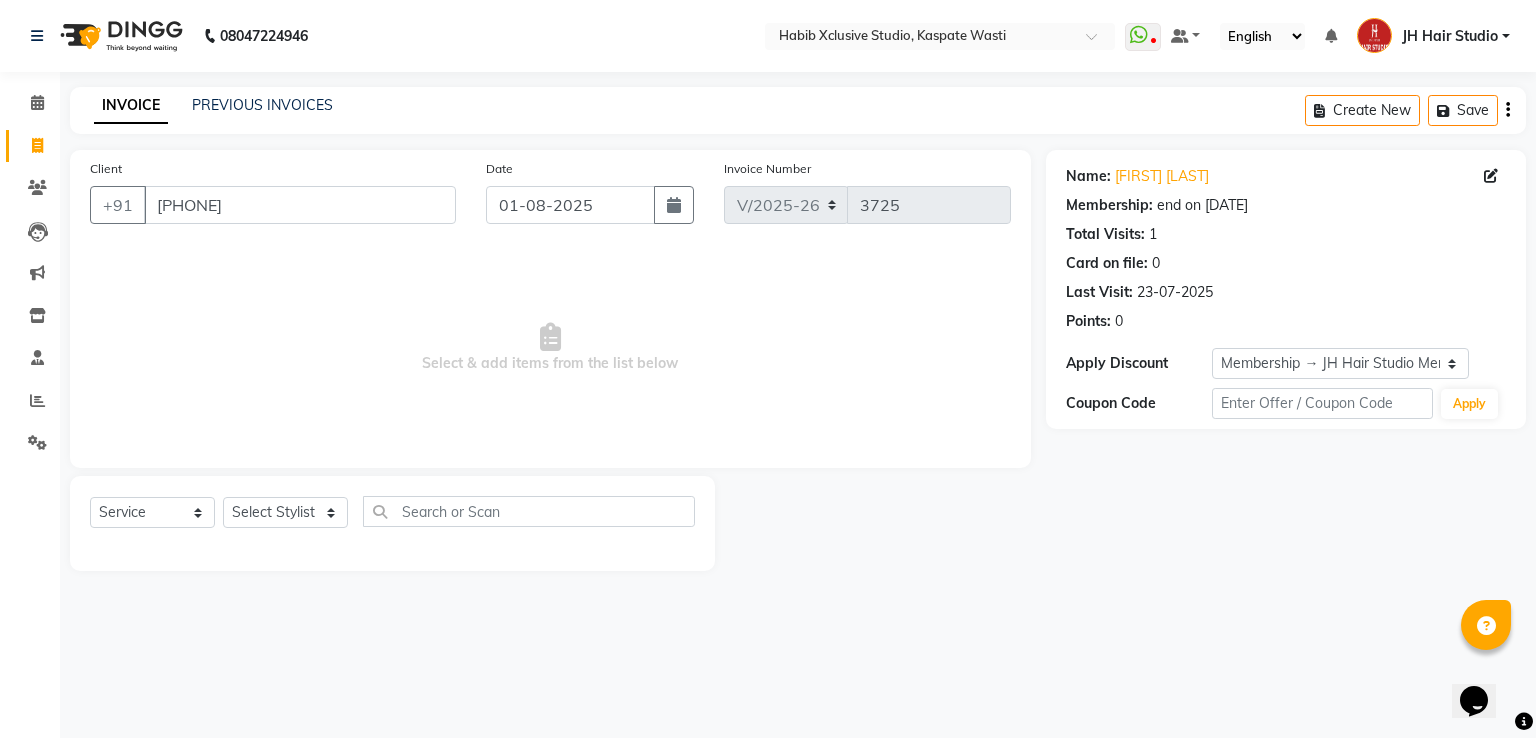 click on "Select & add items from the list below" at bounding box center [550, 348] 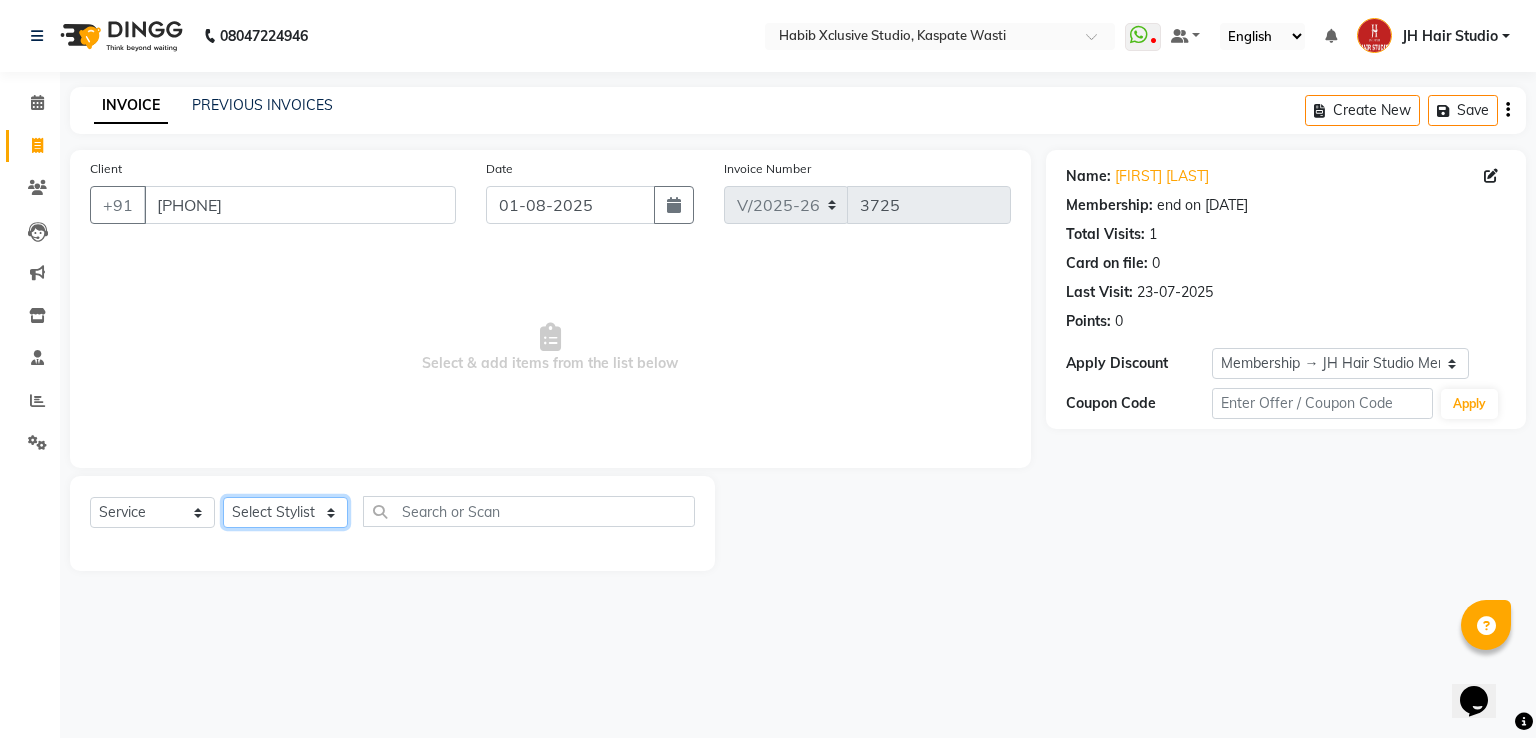 click on "Select Stylist [F1] GANESH [F1] Jagdish  [ F1] RAM [F1]Sanjay [F1]Siddhu [F1] Suraj  [F1] USHA [F2] AYAN  [F2] Deepak [JH] DUBALE  GANESH [JH] Gopal Wagh JH Hair Studio [JH] Harish [JH] Omkar [JH] Shahwaz Shaikh [JH] SIDDHANT  [JH] SWAPNIL [JH] Tushaar" 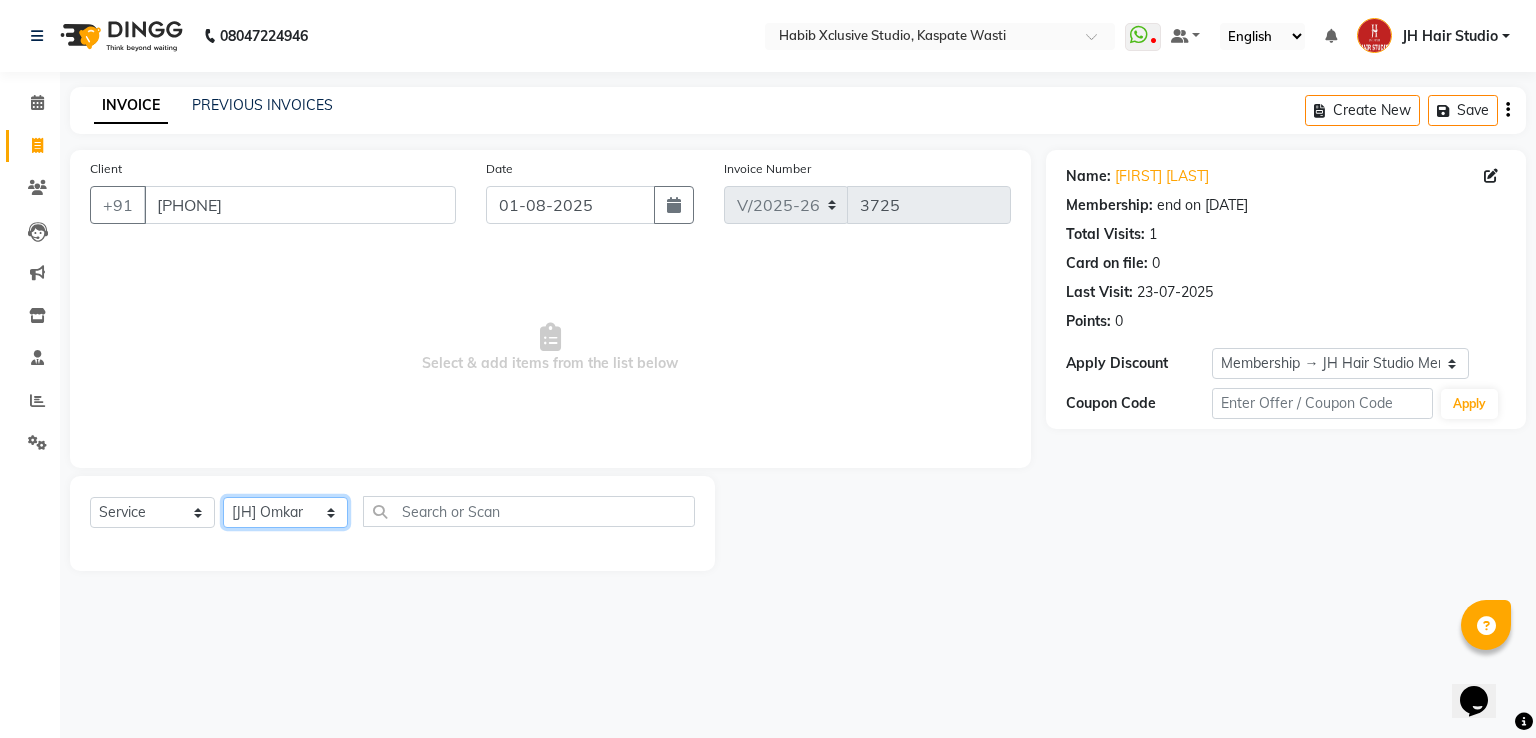 click on "Select Stylist [F1] GANESH [F1] Jagdish  [ F1] RAM [F1]Sanjay [F1]Siddhu [F1] Suraj  [F1] USHA [F2] AYAN  [F2] Deepak [JH] DUBALE  GANESH [JH] Gopal Wagh JH Hair Studio [JH] Harish [JH] Omkar [JH] Shahwaz Shaikh [JH] SIDDHANT  [JH] SWAPNIL [JH] Tushaar" 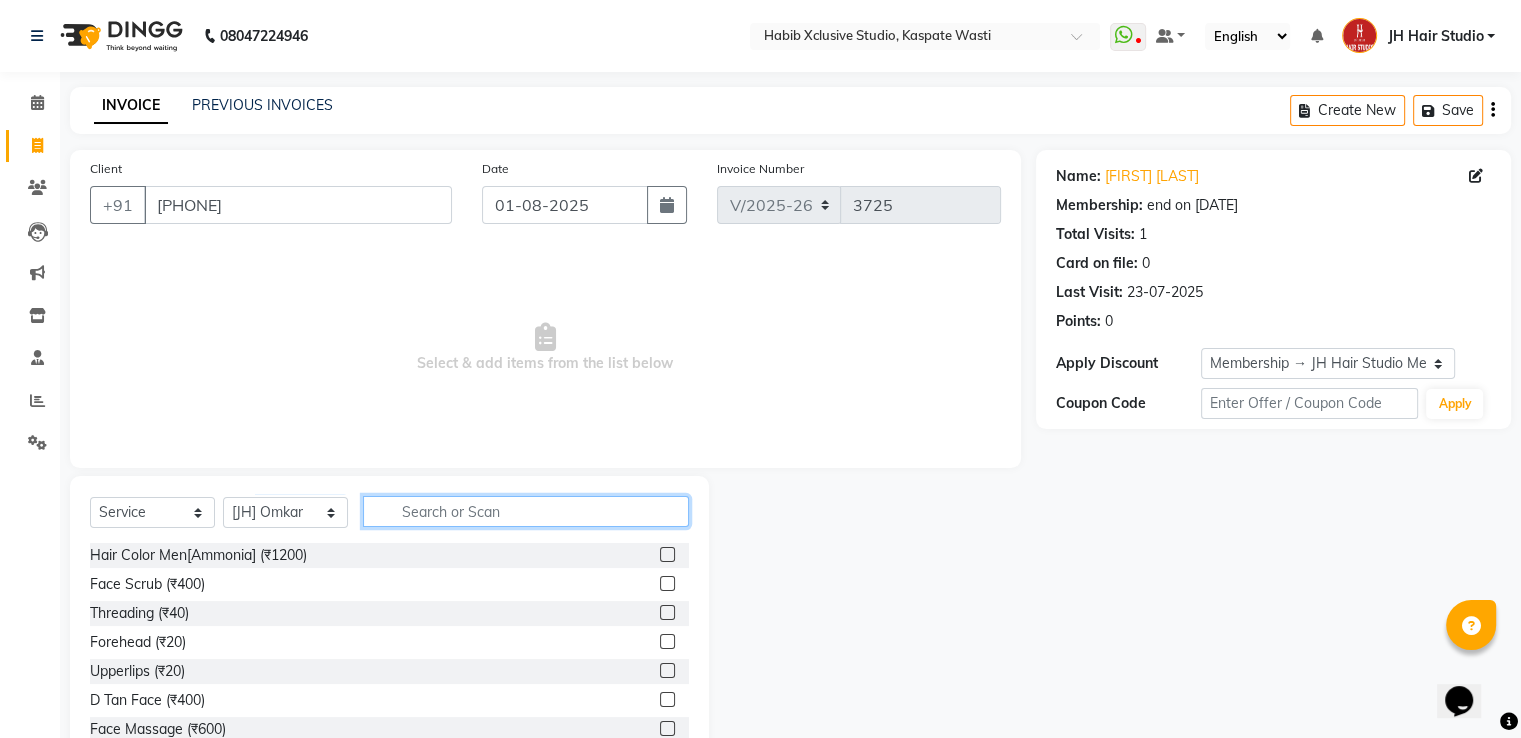 click 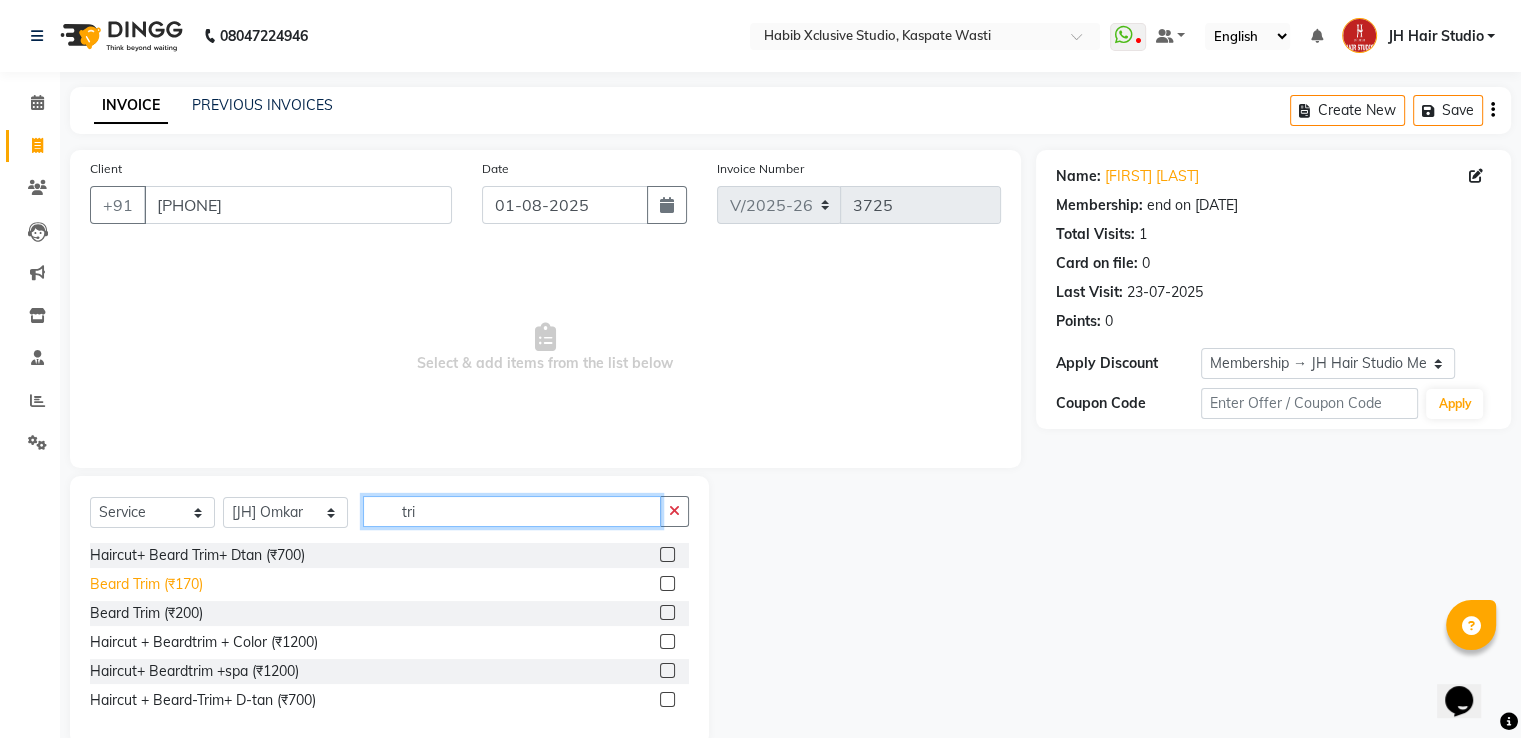 type on "tri" 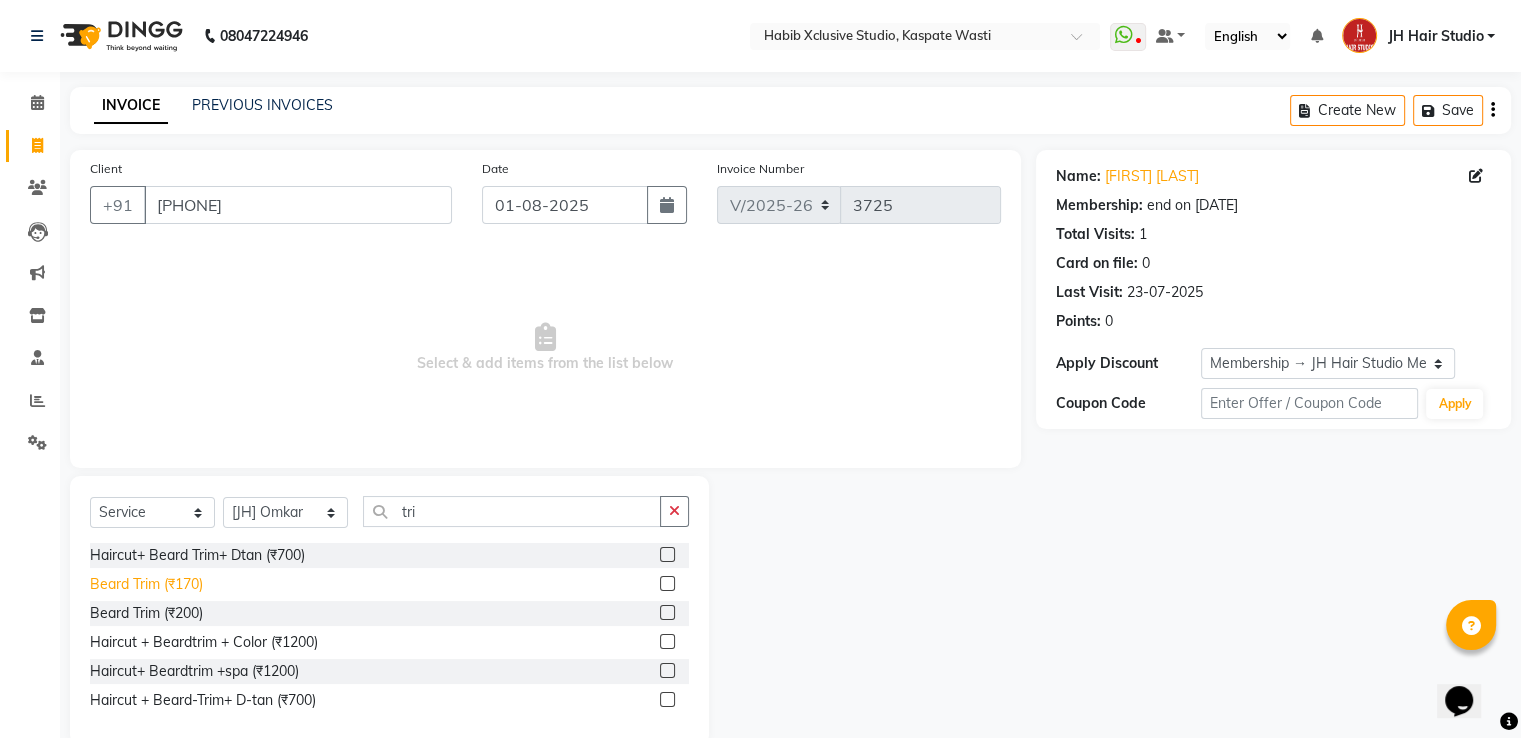 click on "Beard Trim (₹170)" 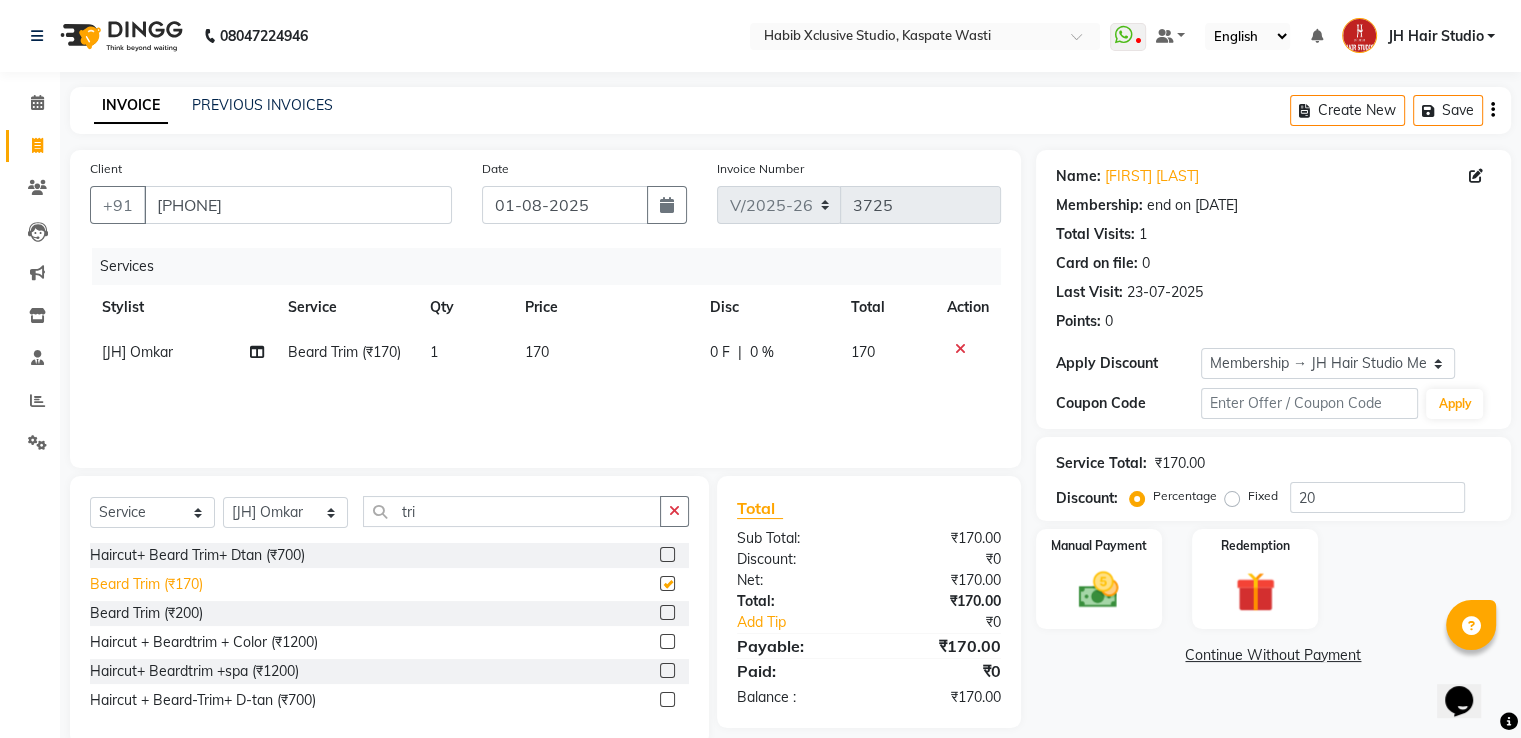 checkbox on "false" 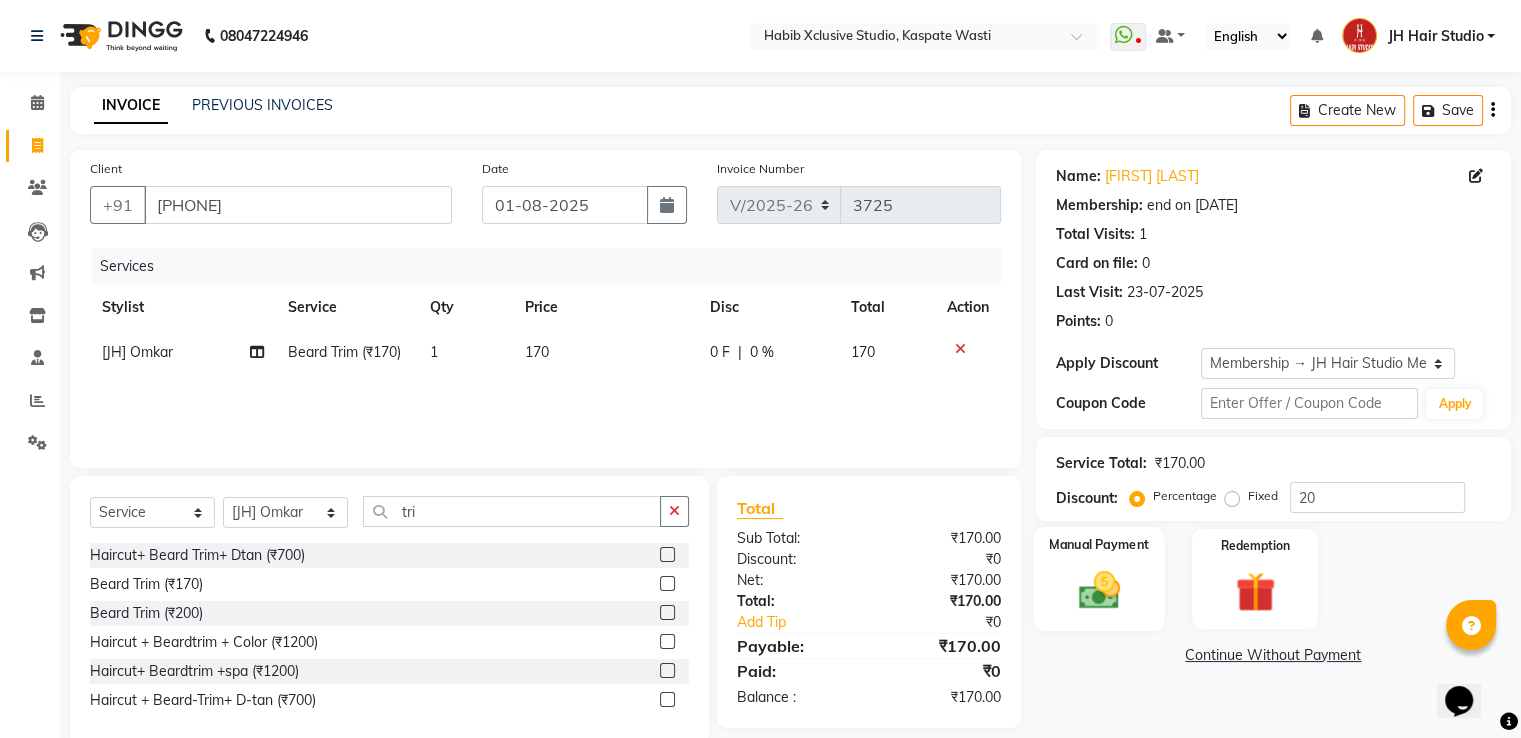 click 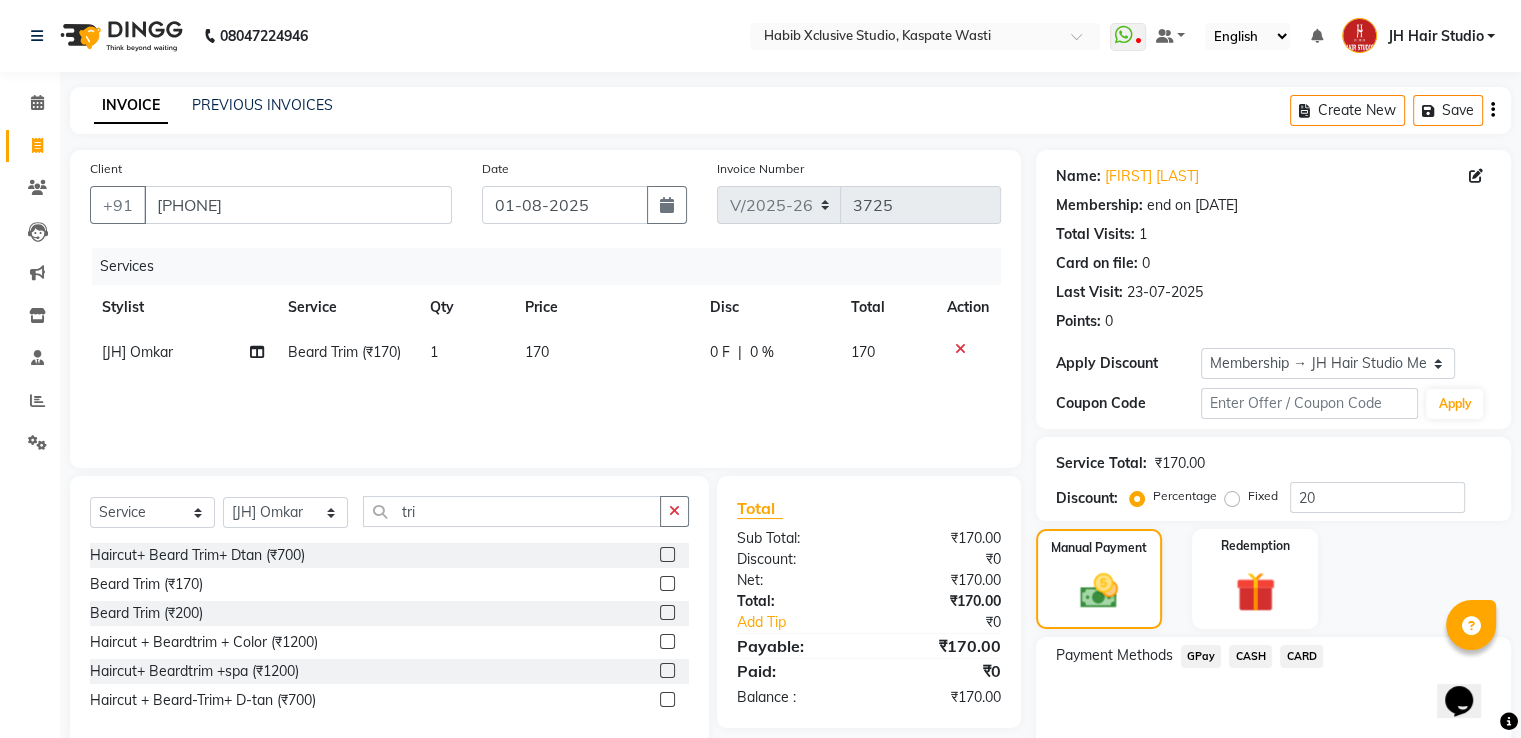 click on "GPay" 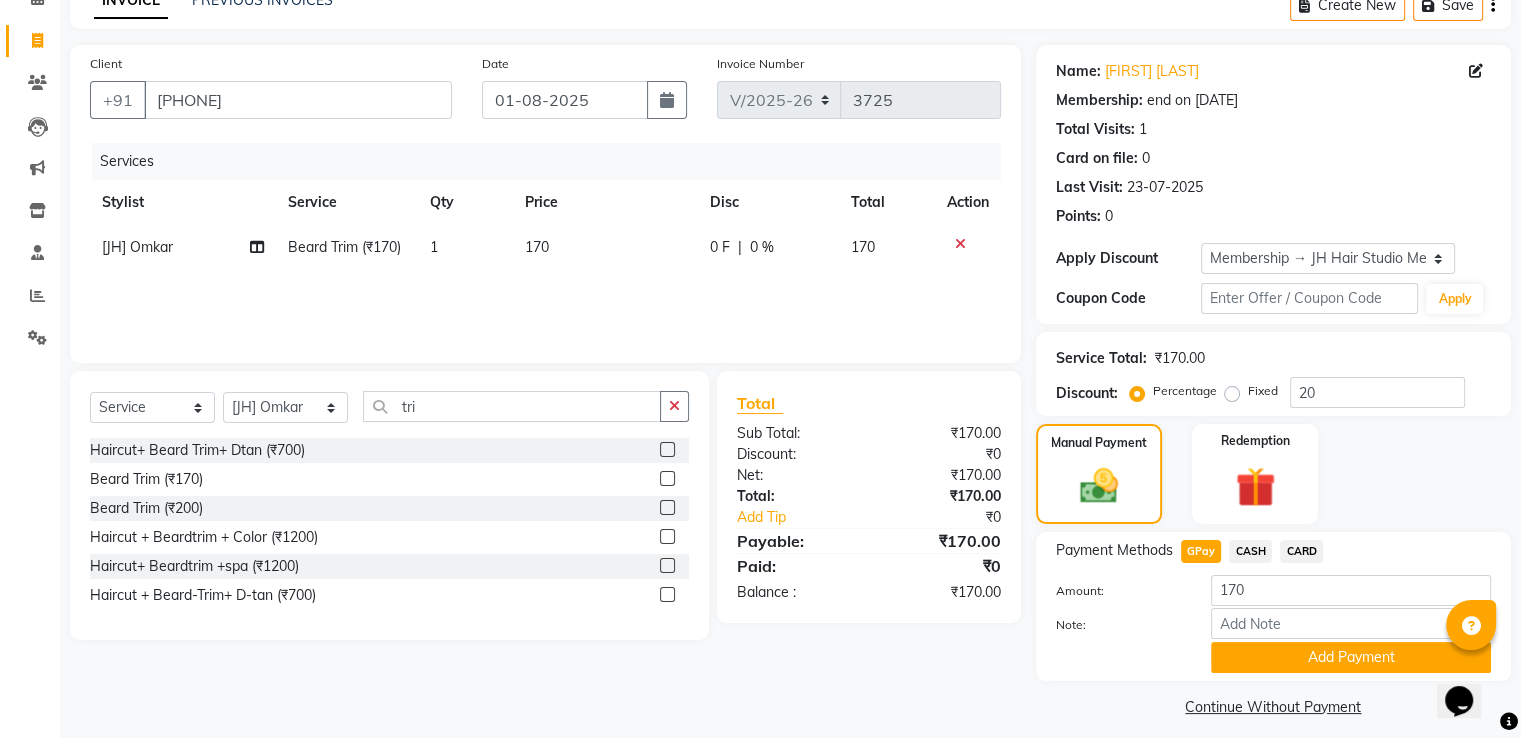 scroll, scrollTop: 120, scrollLeft: 0, axis: vertical 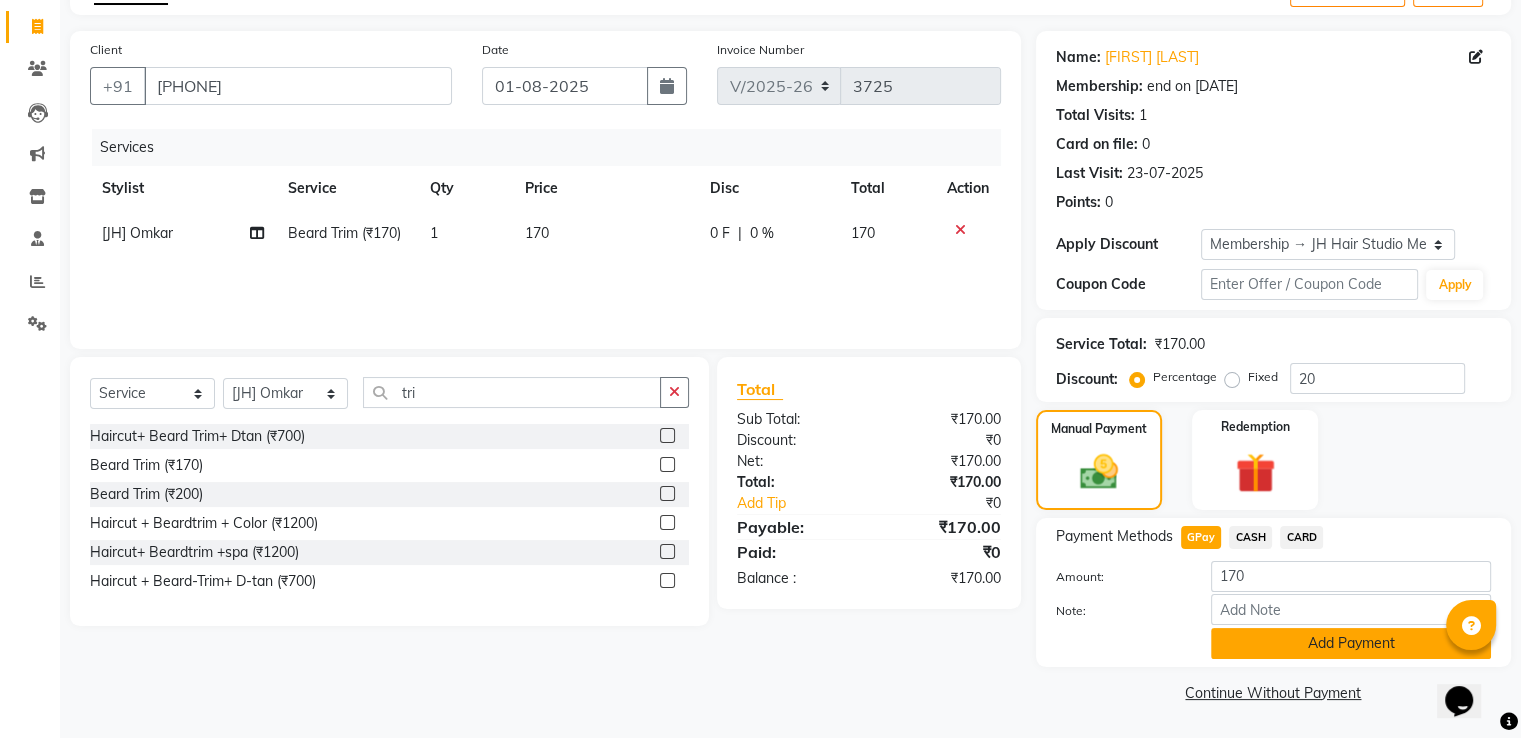 click on "Add Payment" 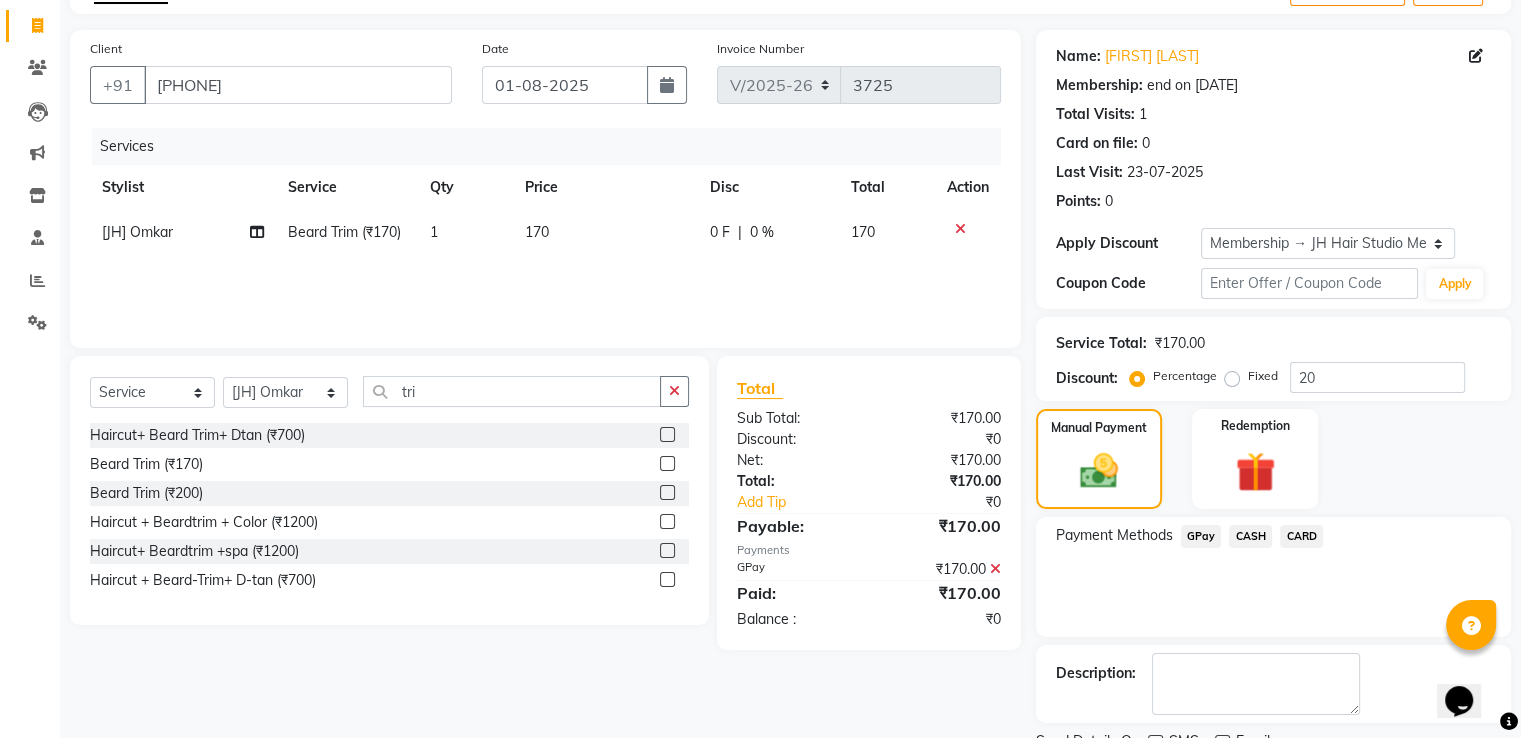 drag, startPoint x: 1241, startPoint y: 645, endPoint x: 1203, endPoint y: 397, distance: 250.8944 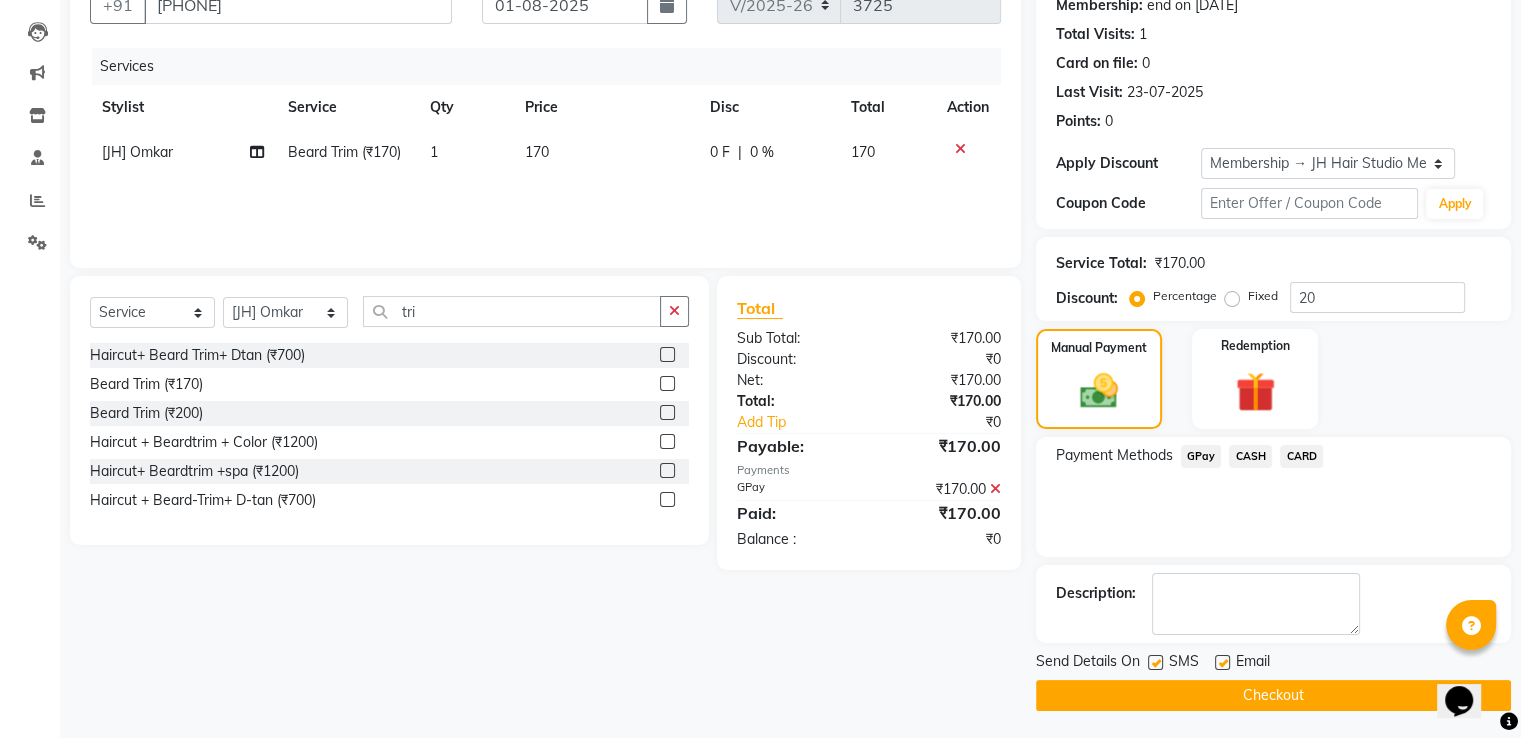 scroll, scrollTop: 201, scrollLeft: 0, axis: vertical 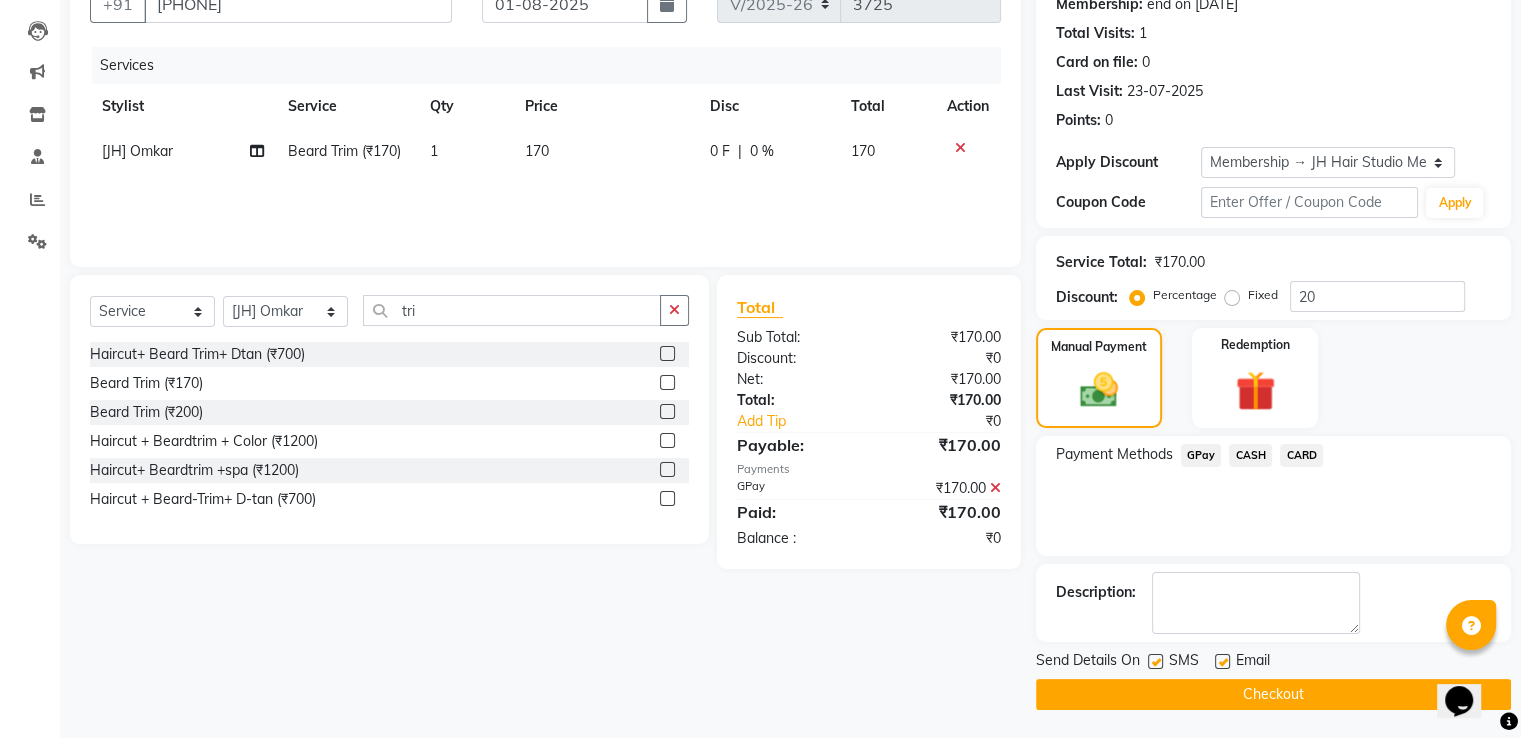 click 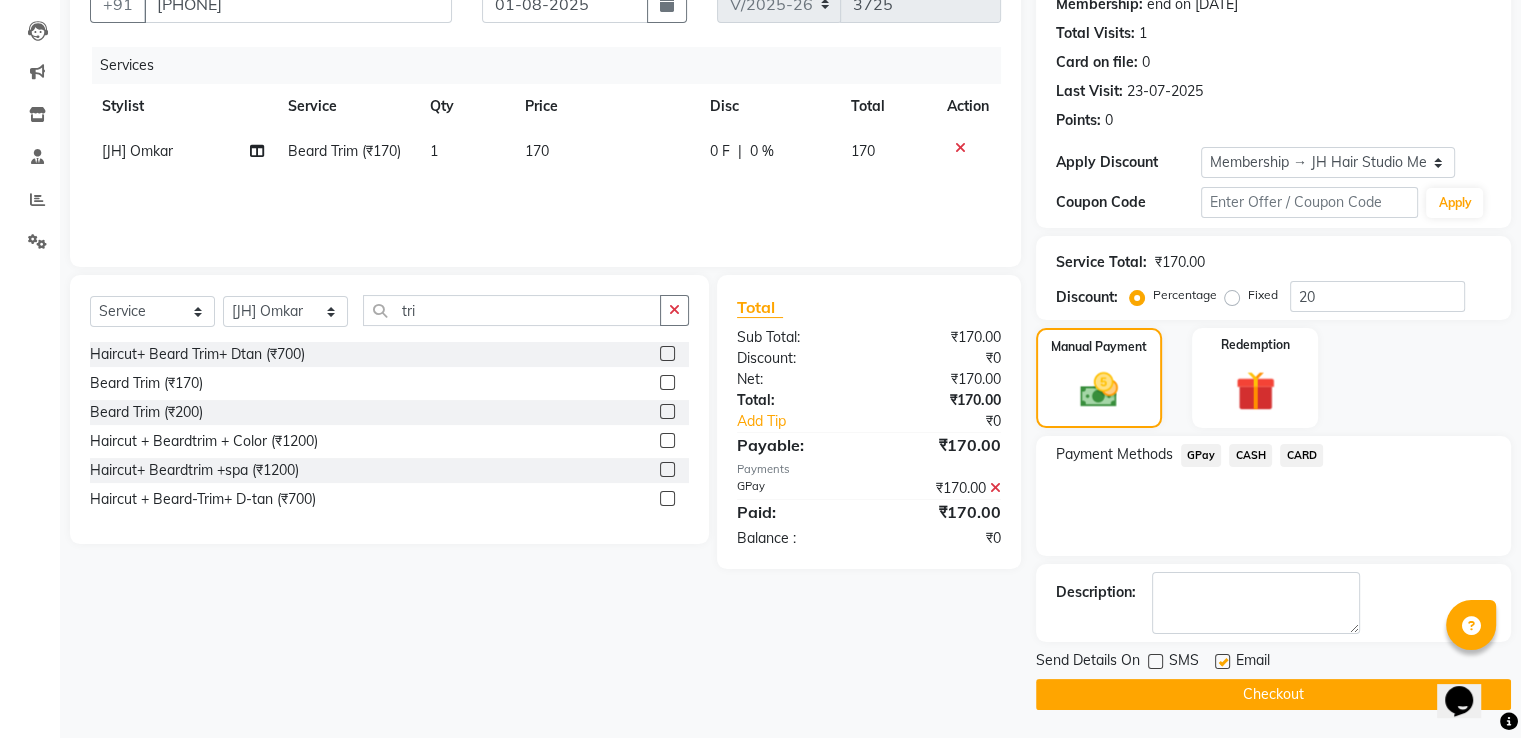 click on "Checkout" 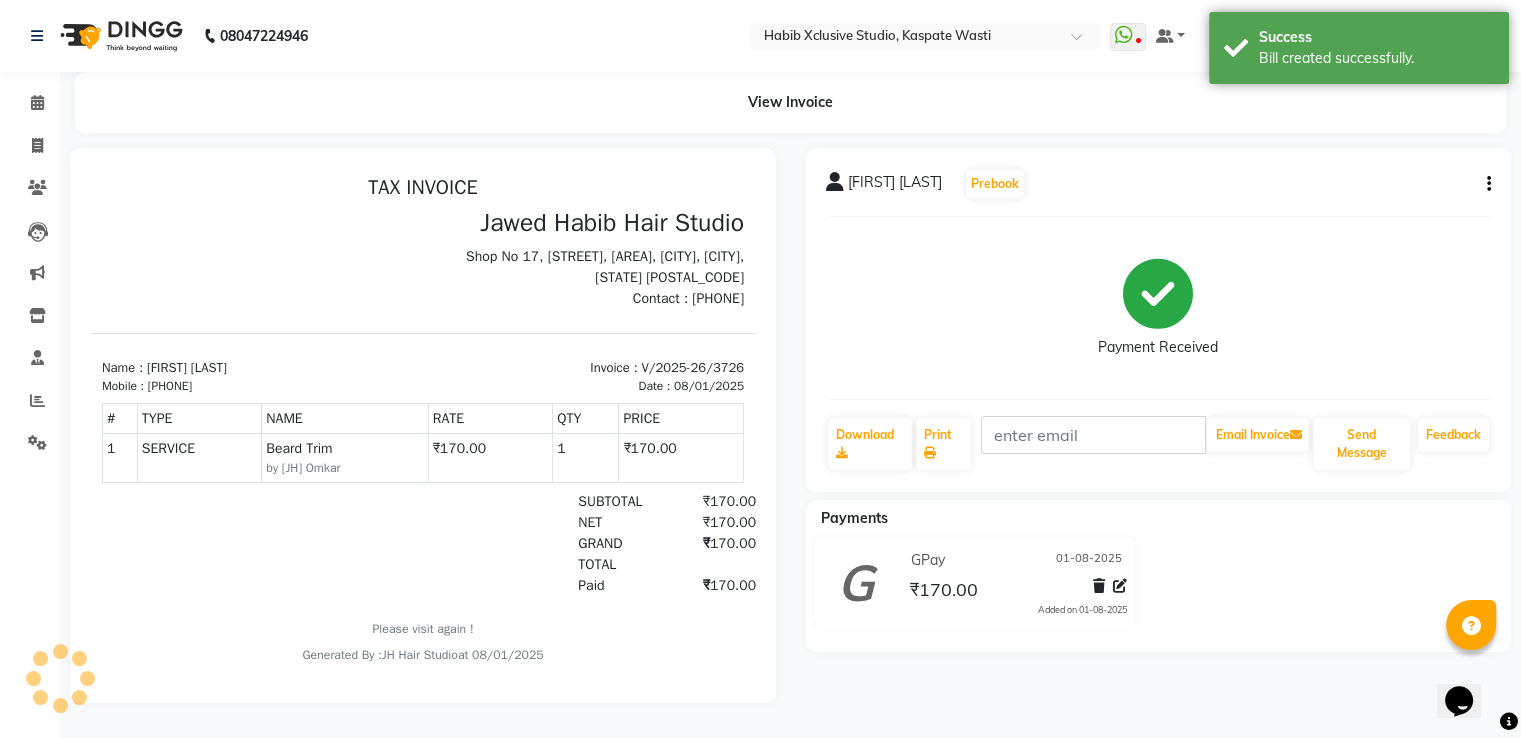 scroll, scrollTop: 0, scrollLeft: 0, axis: both 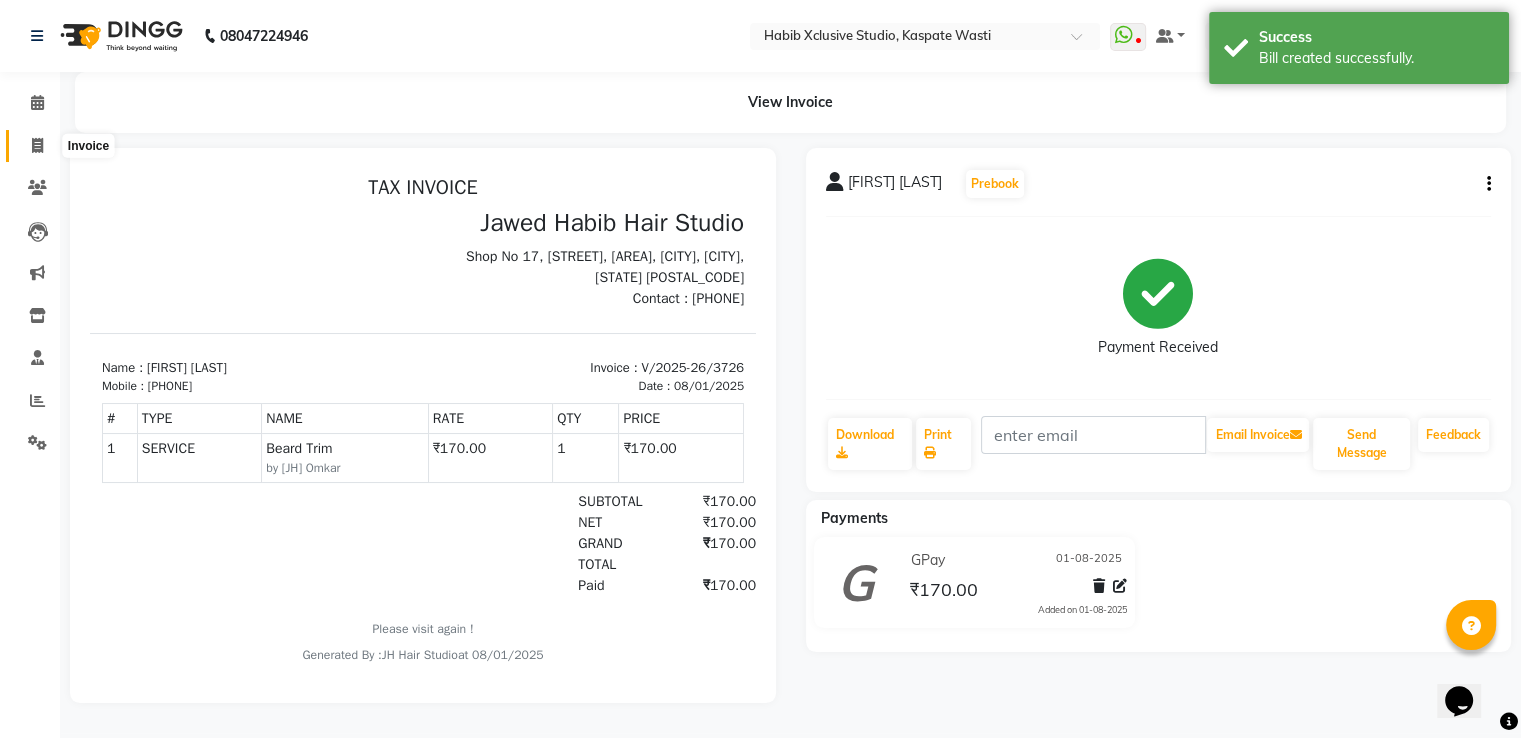 click 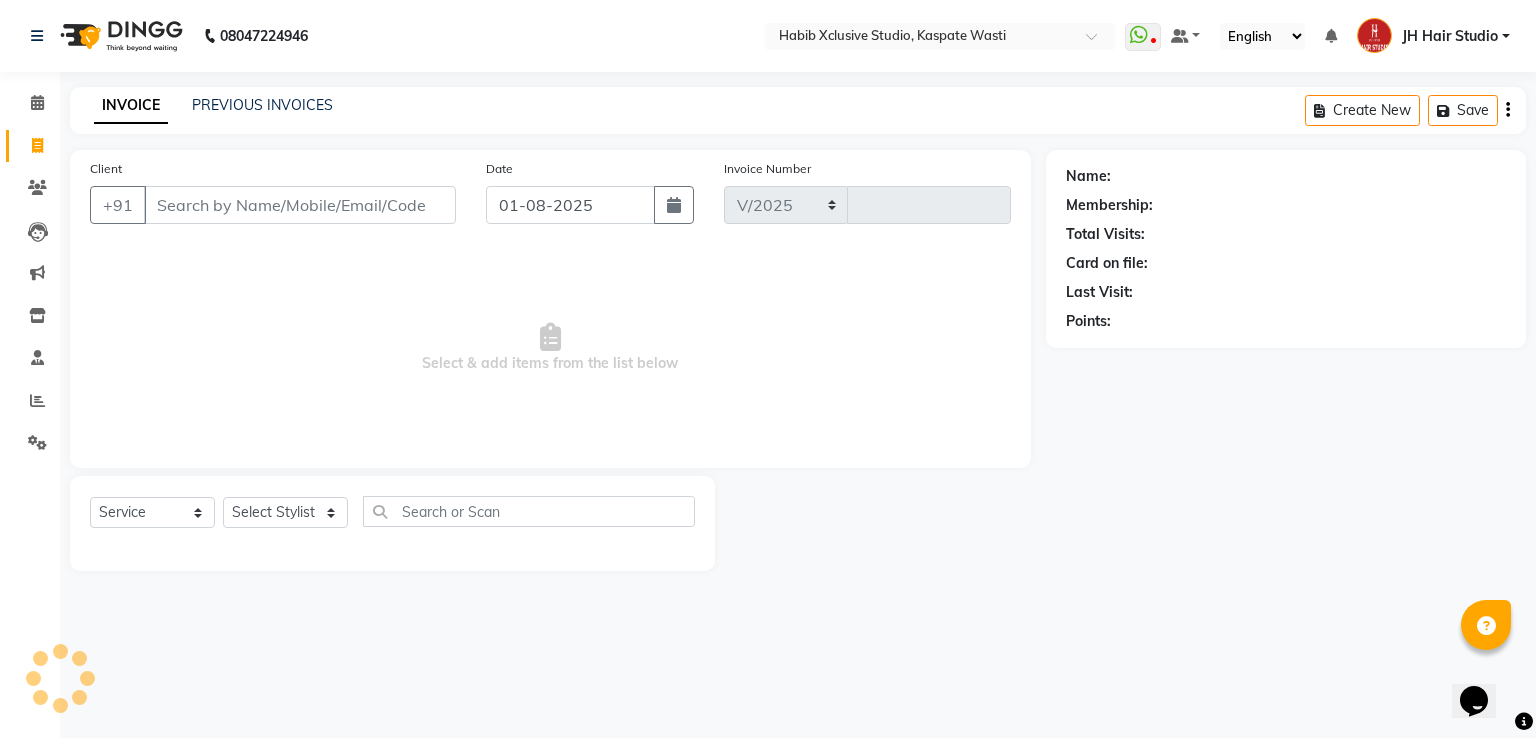 select on "130" 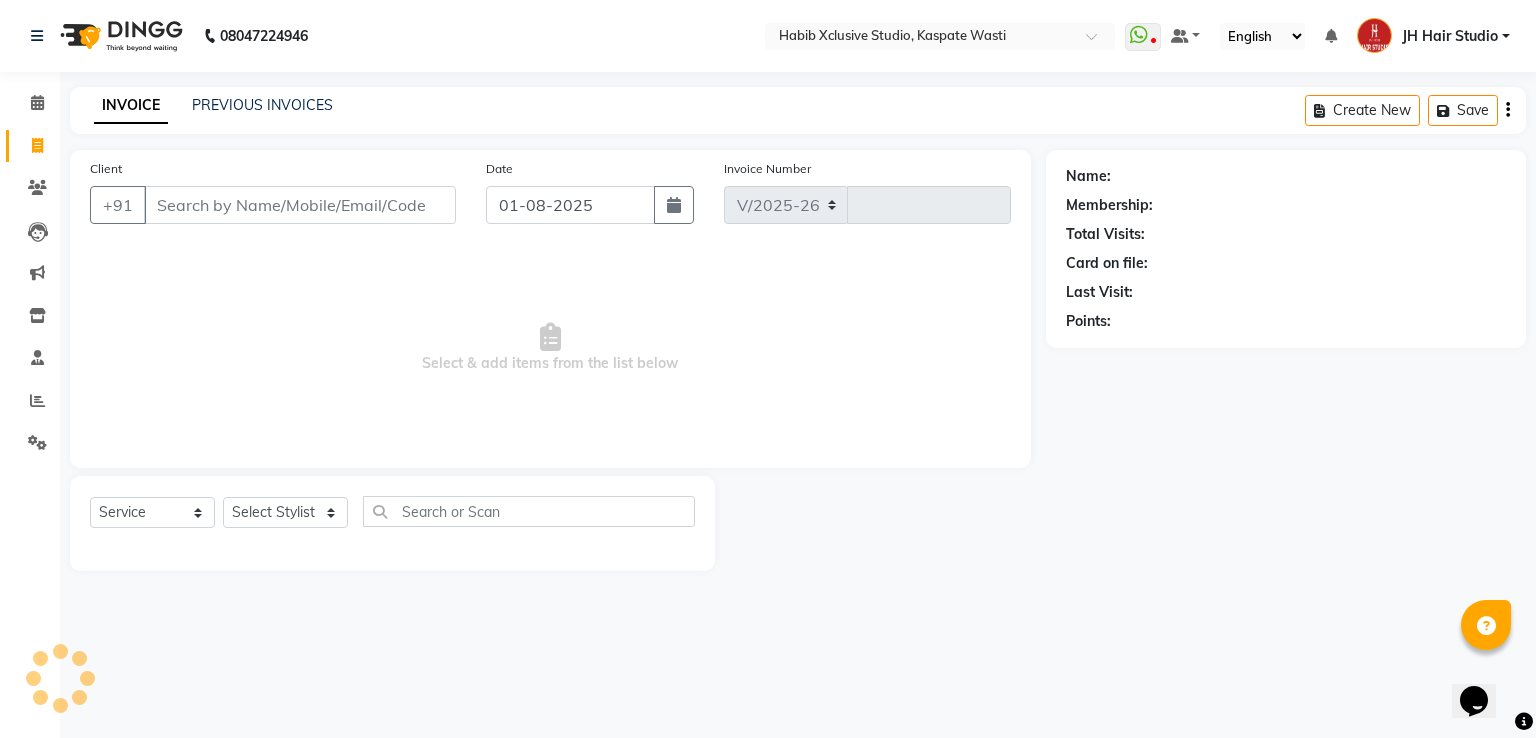 type on "3727" 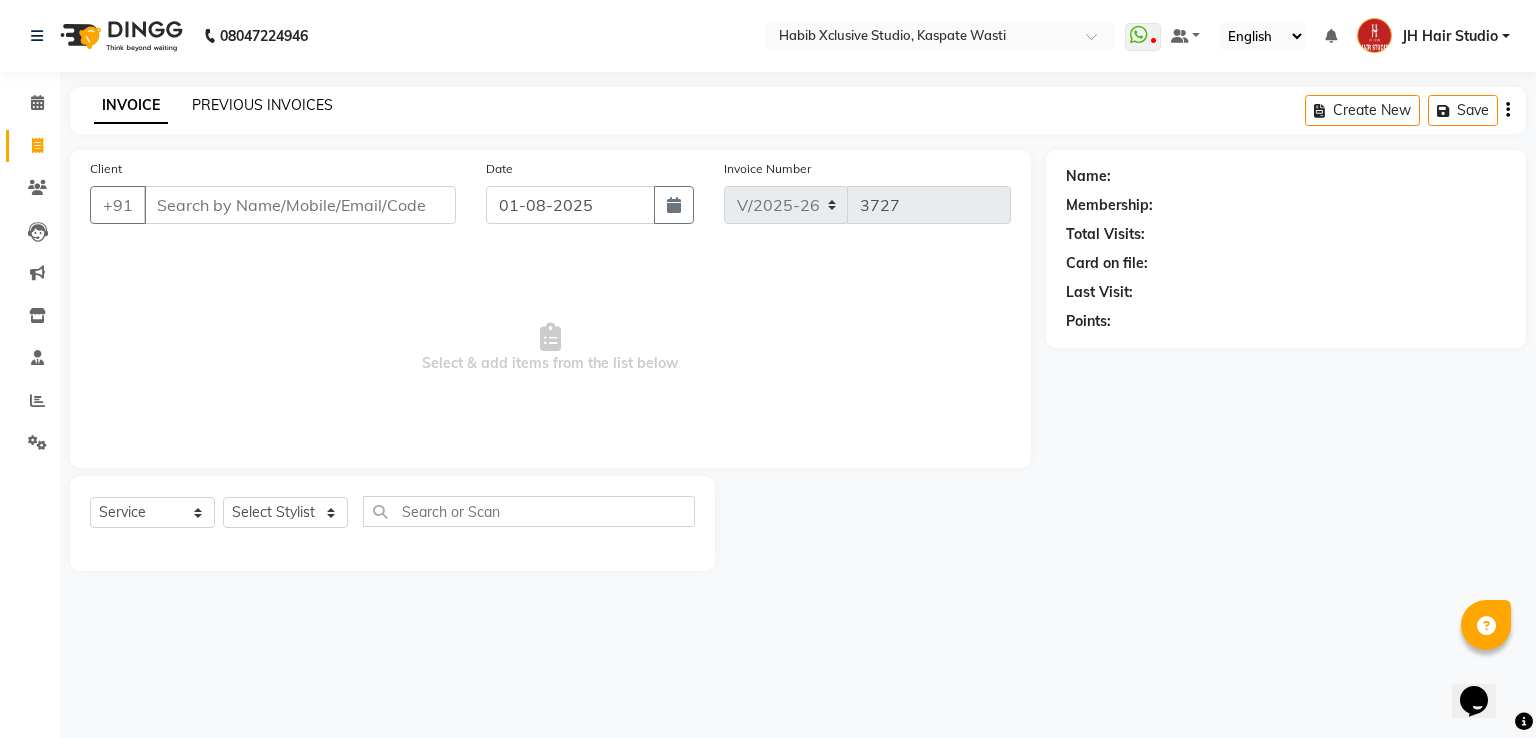 click on "PREVIOUS INVOICES" 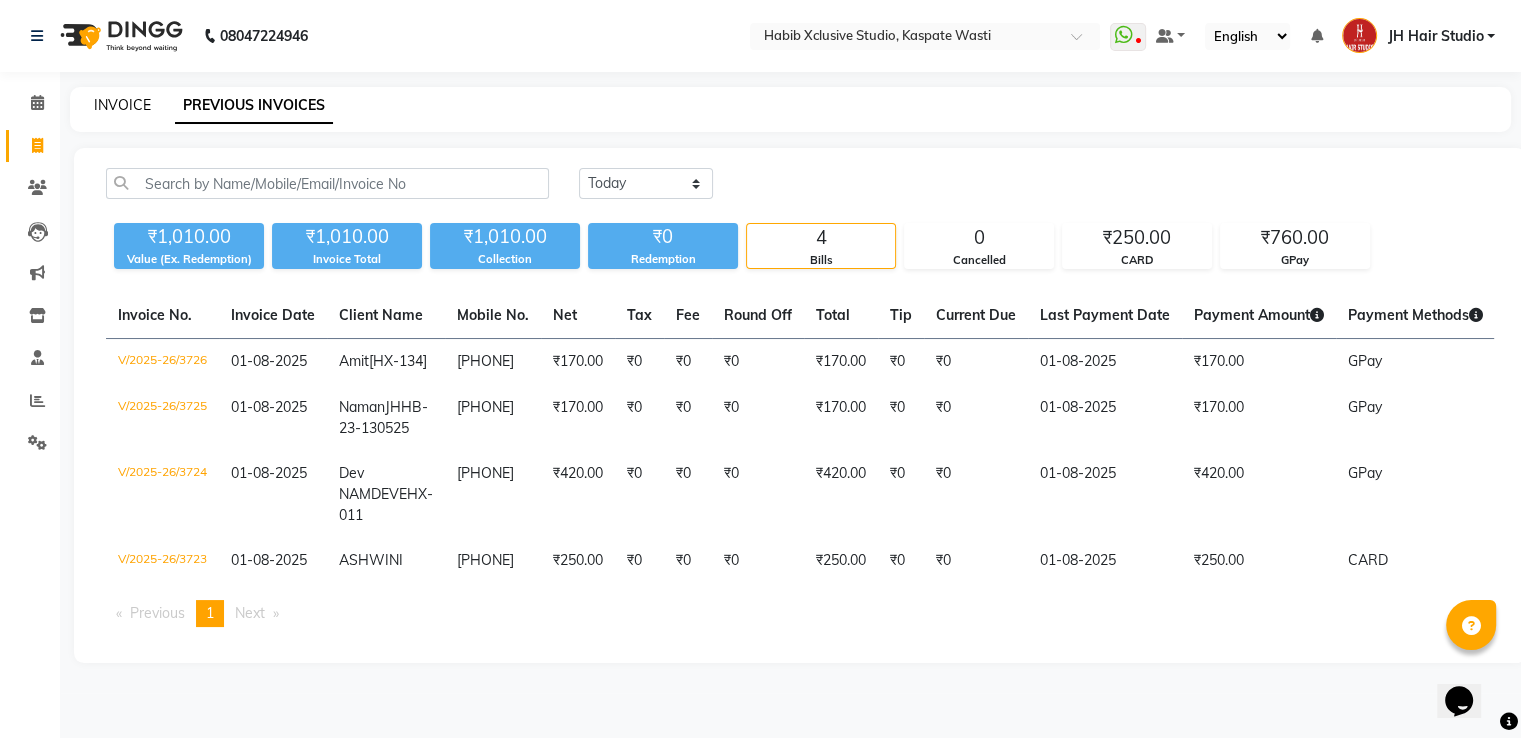click on "INVOICE" 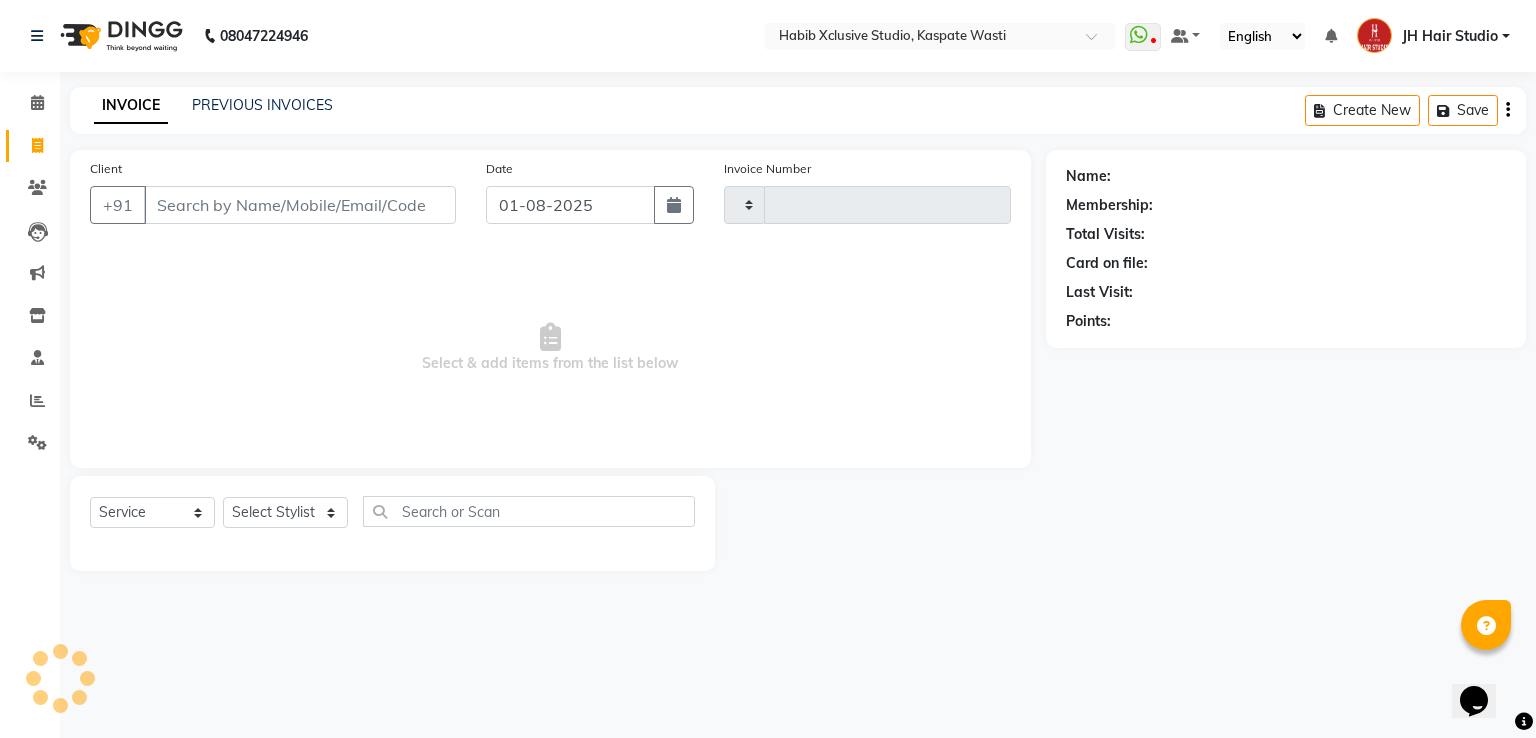type on "3727" 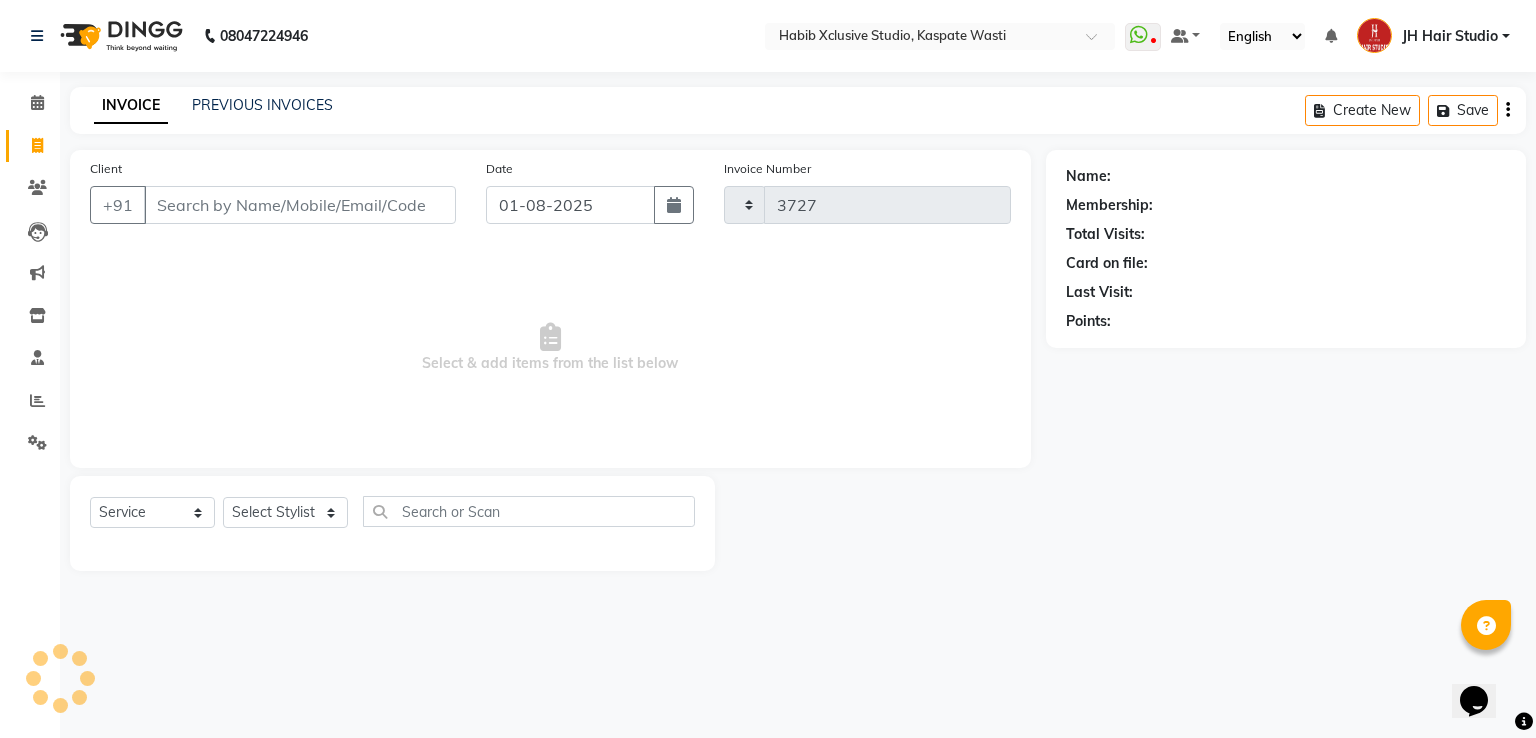 select on "130" 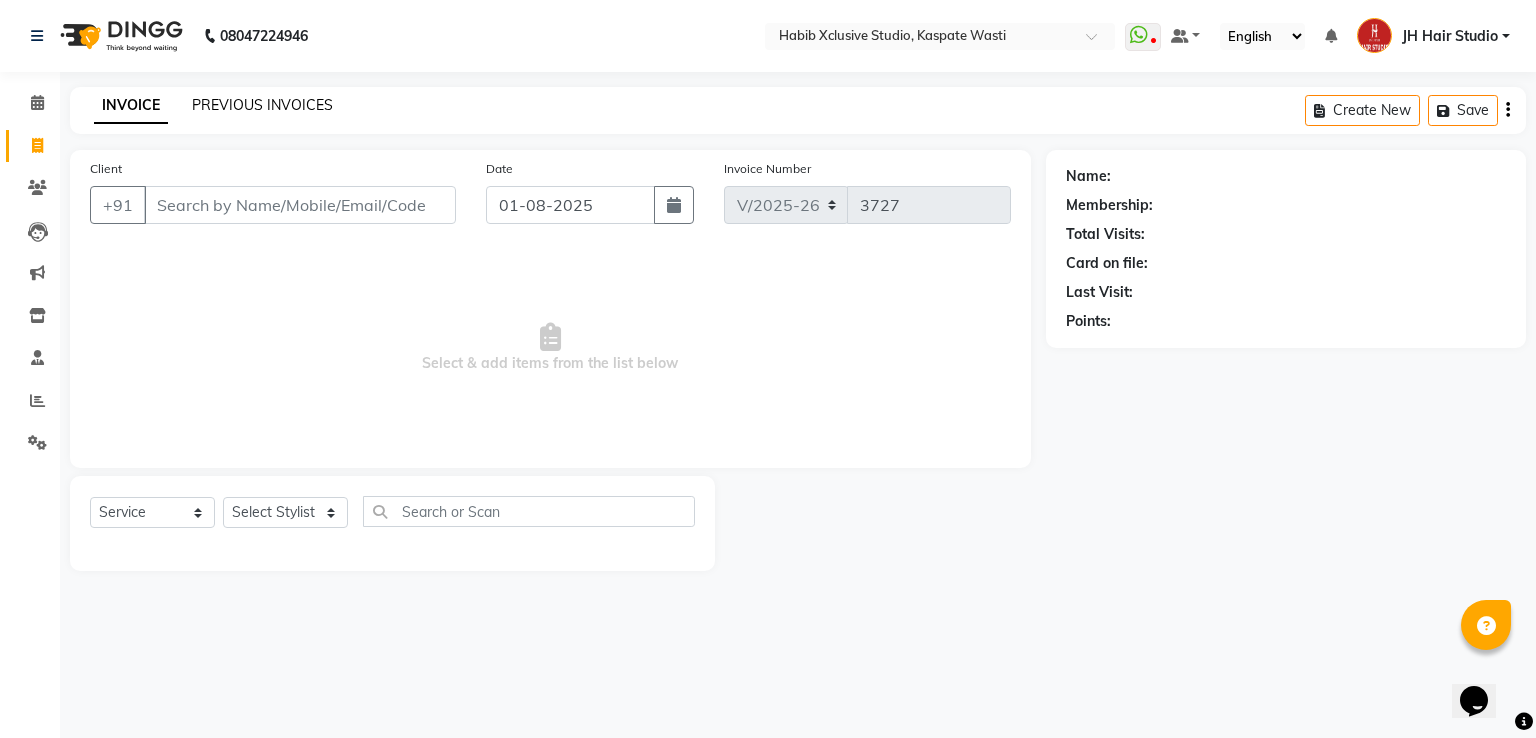click on "PREVIOUS INVOICES" 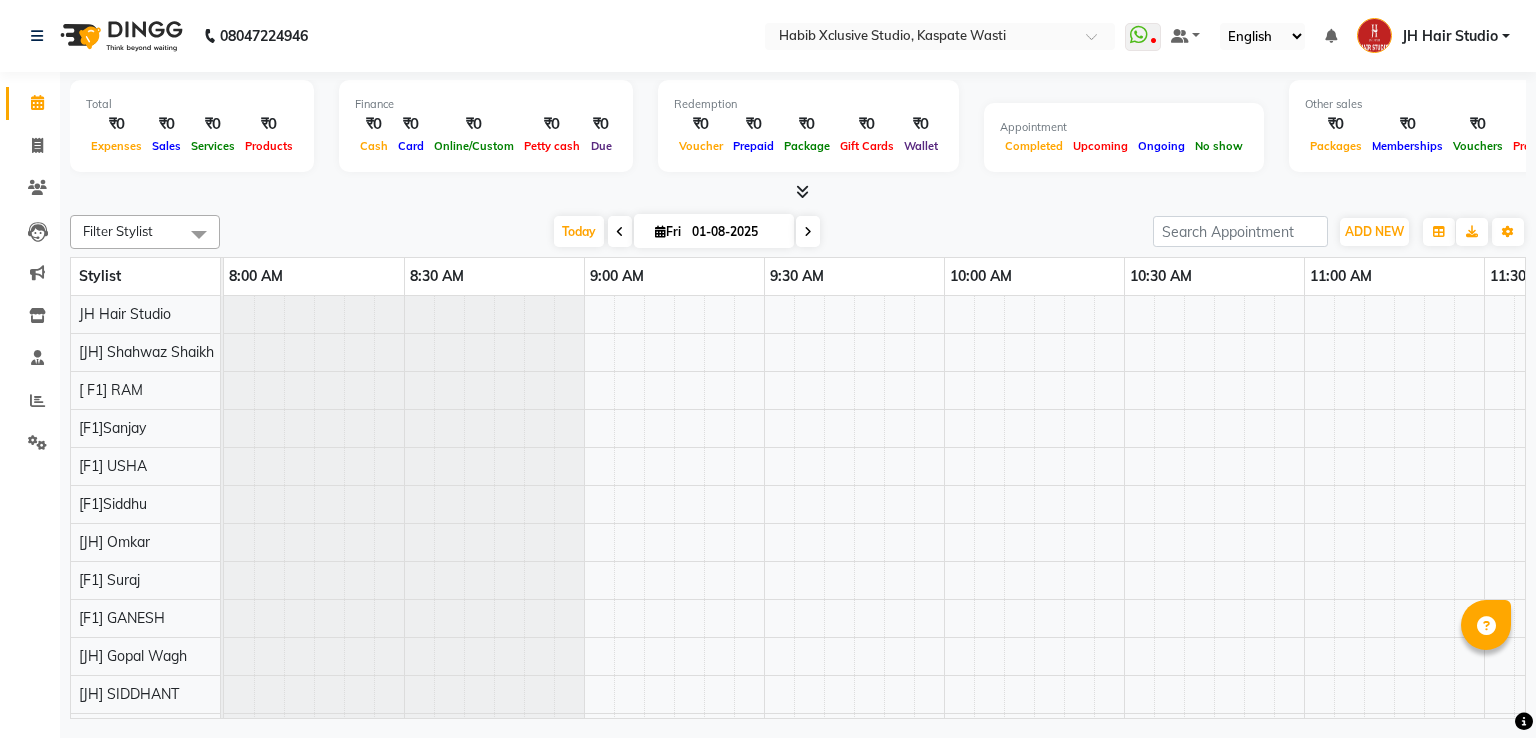 scroll, scrollTop: 0, scrollLeft: 0, axis: both 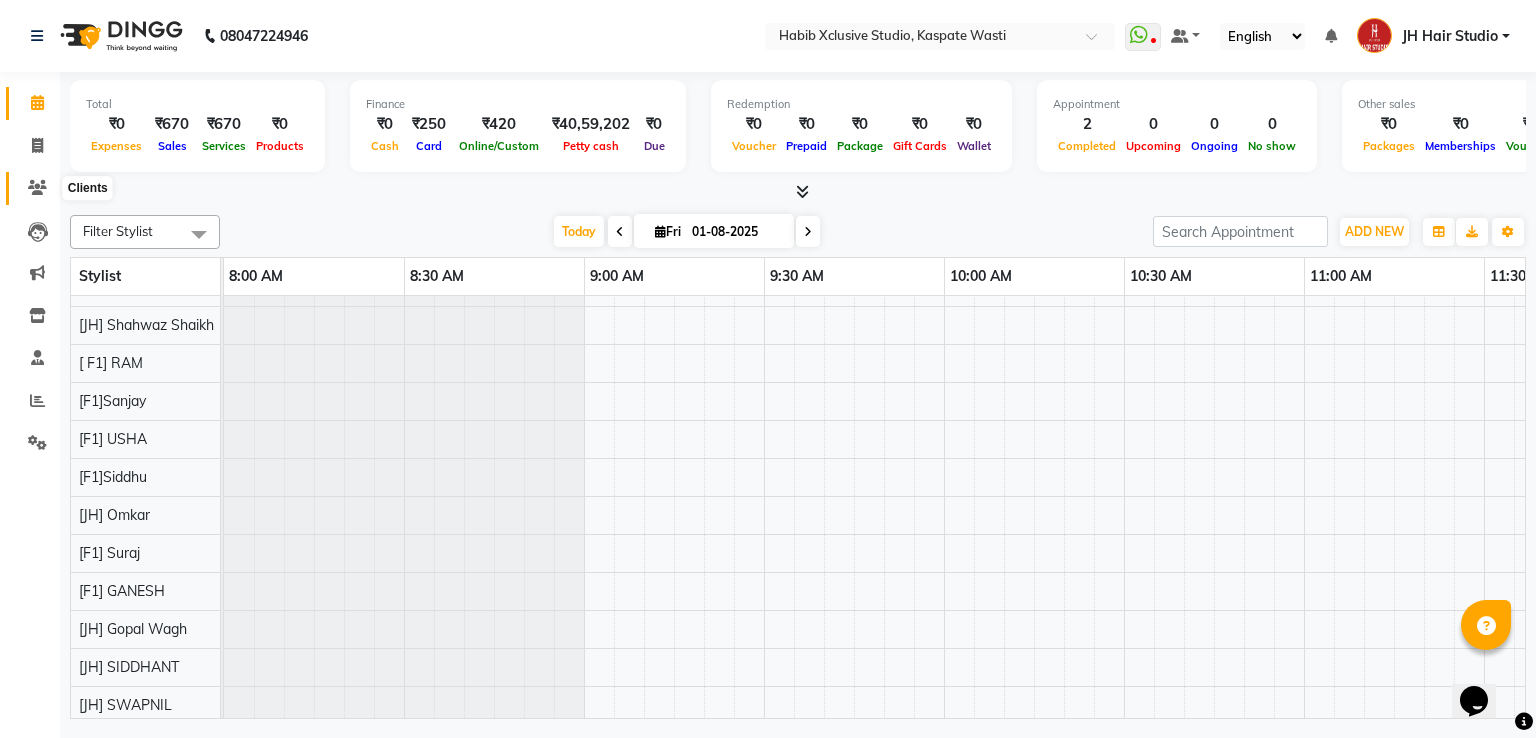 click 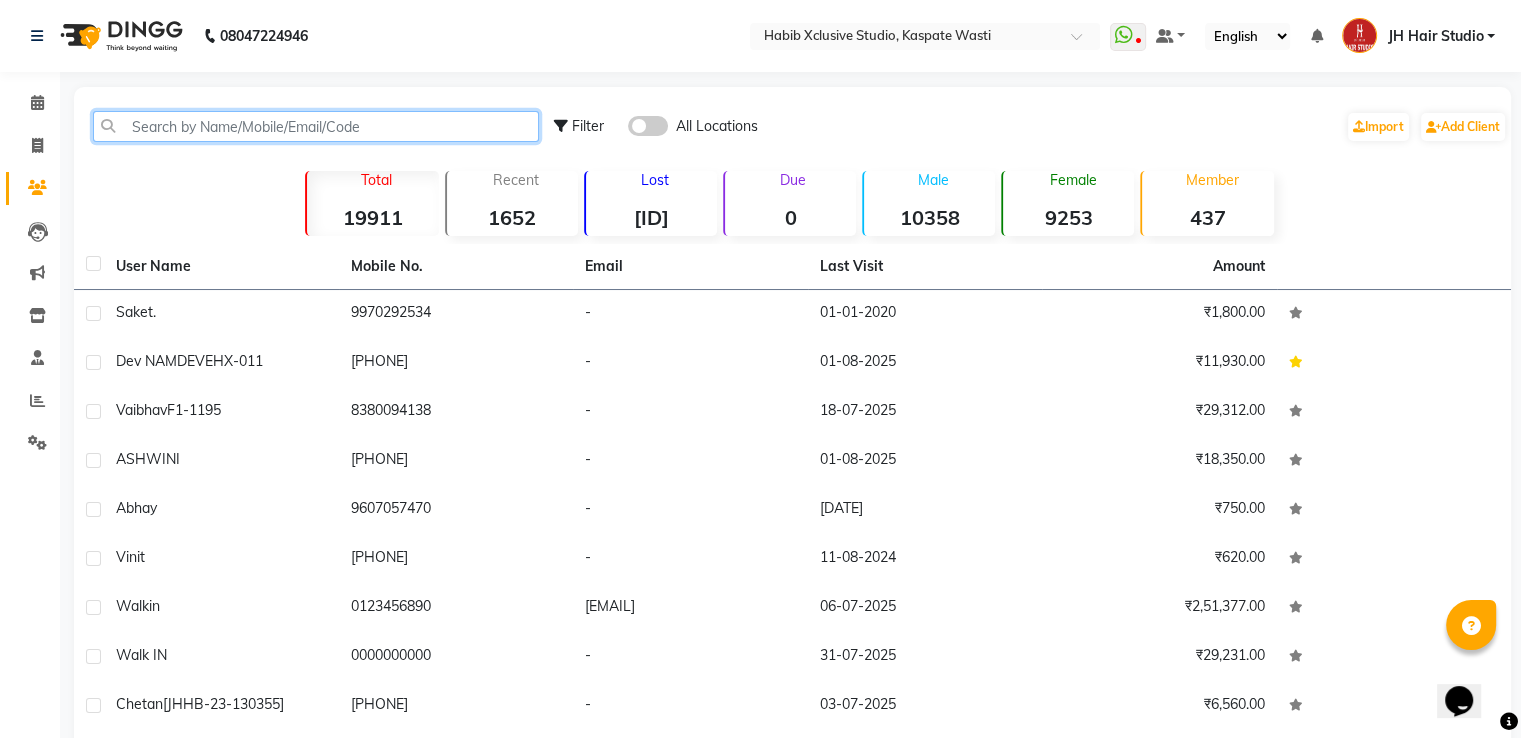 click 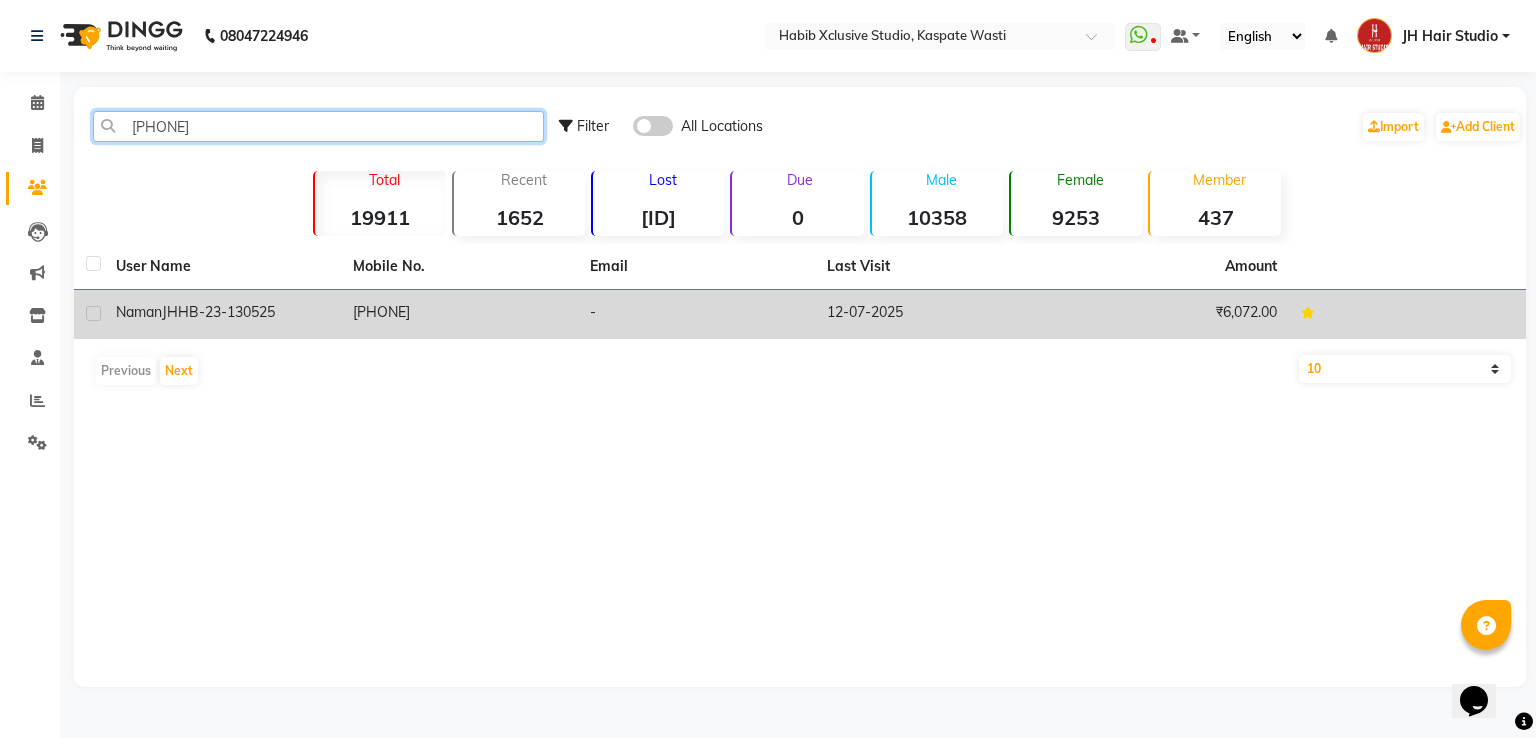 type on "[PHONE]" 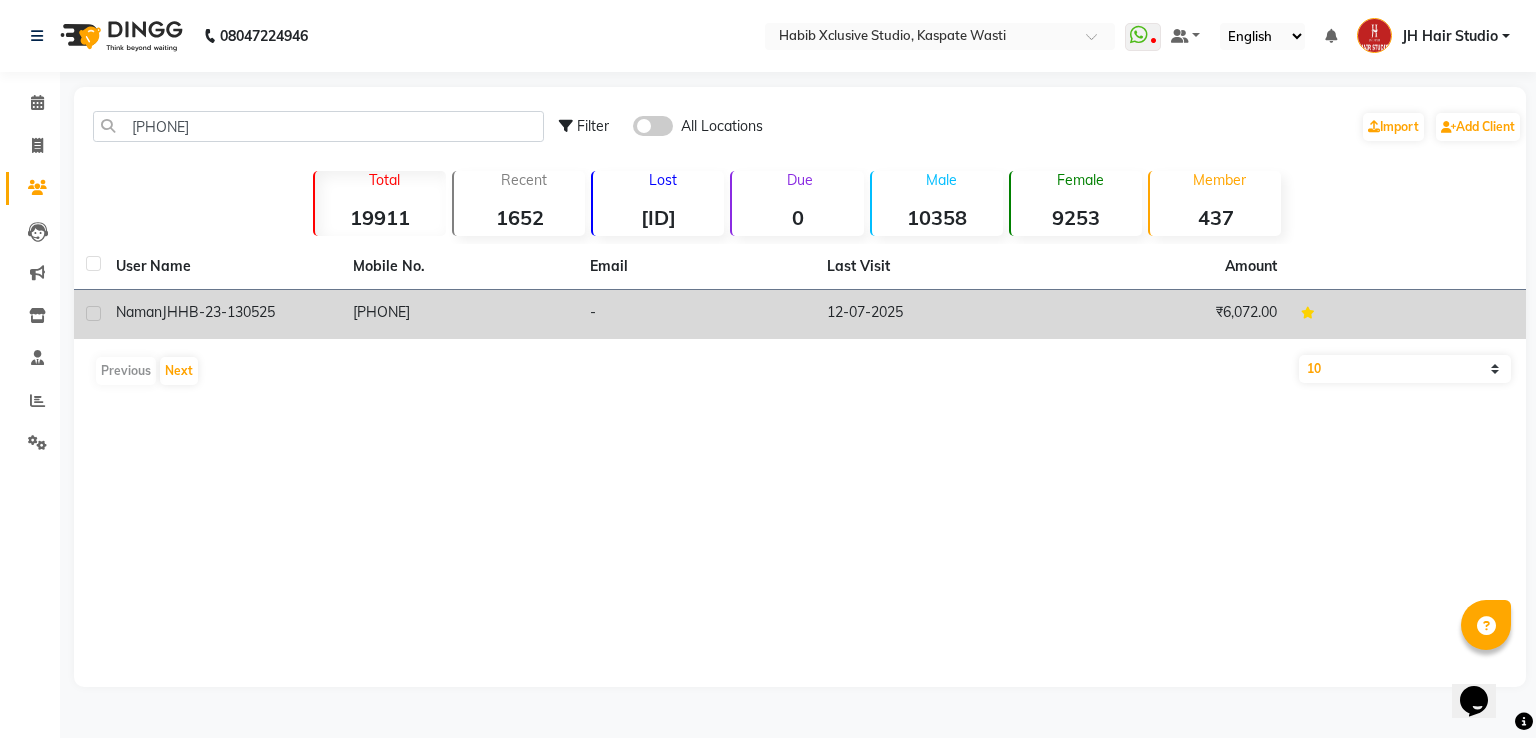 click on "[PHONE]" 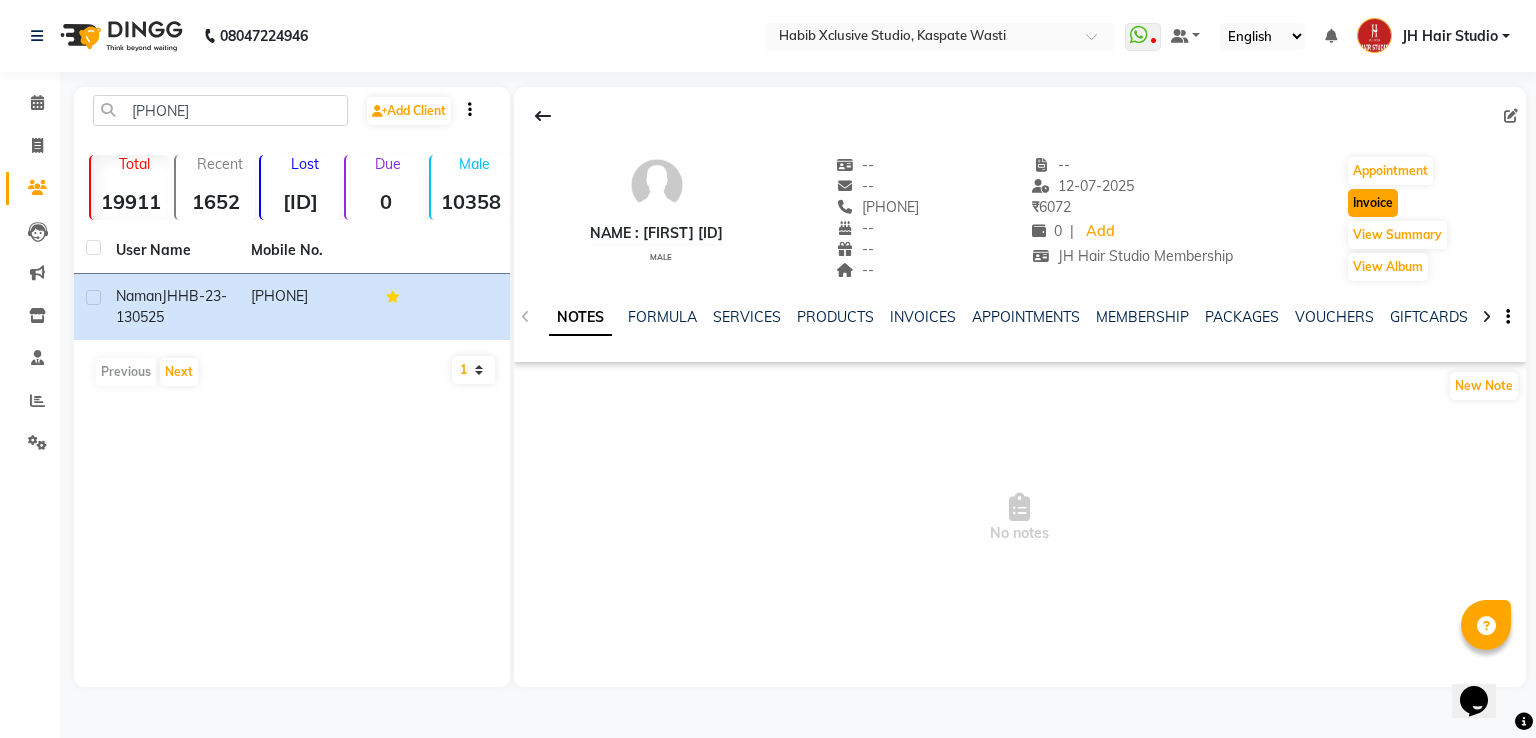 click on "Invoice" 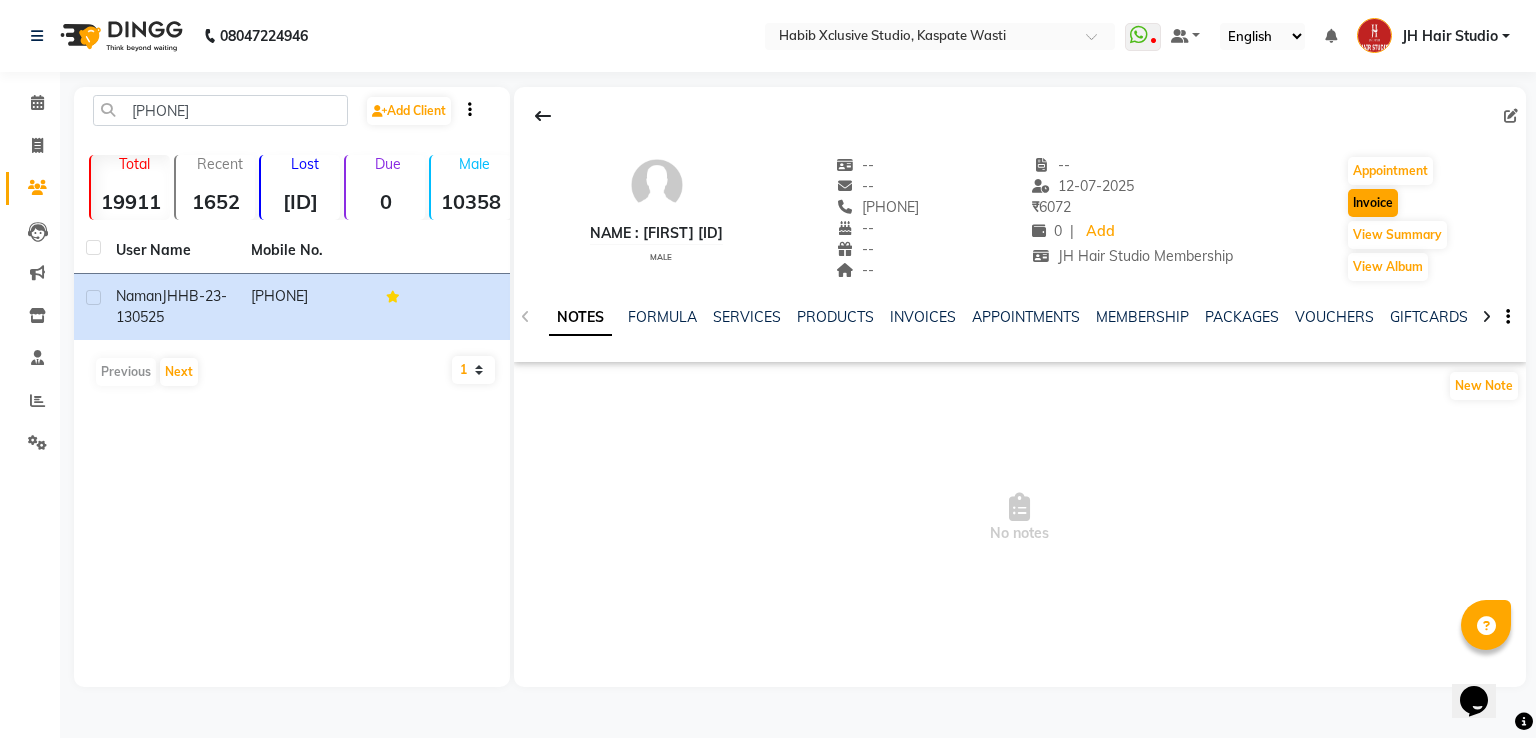 select on "130" 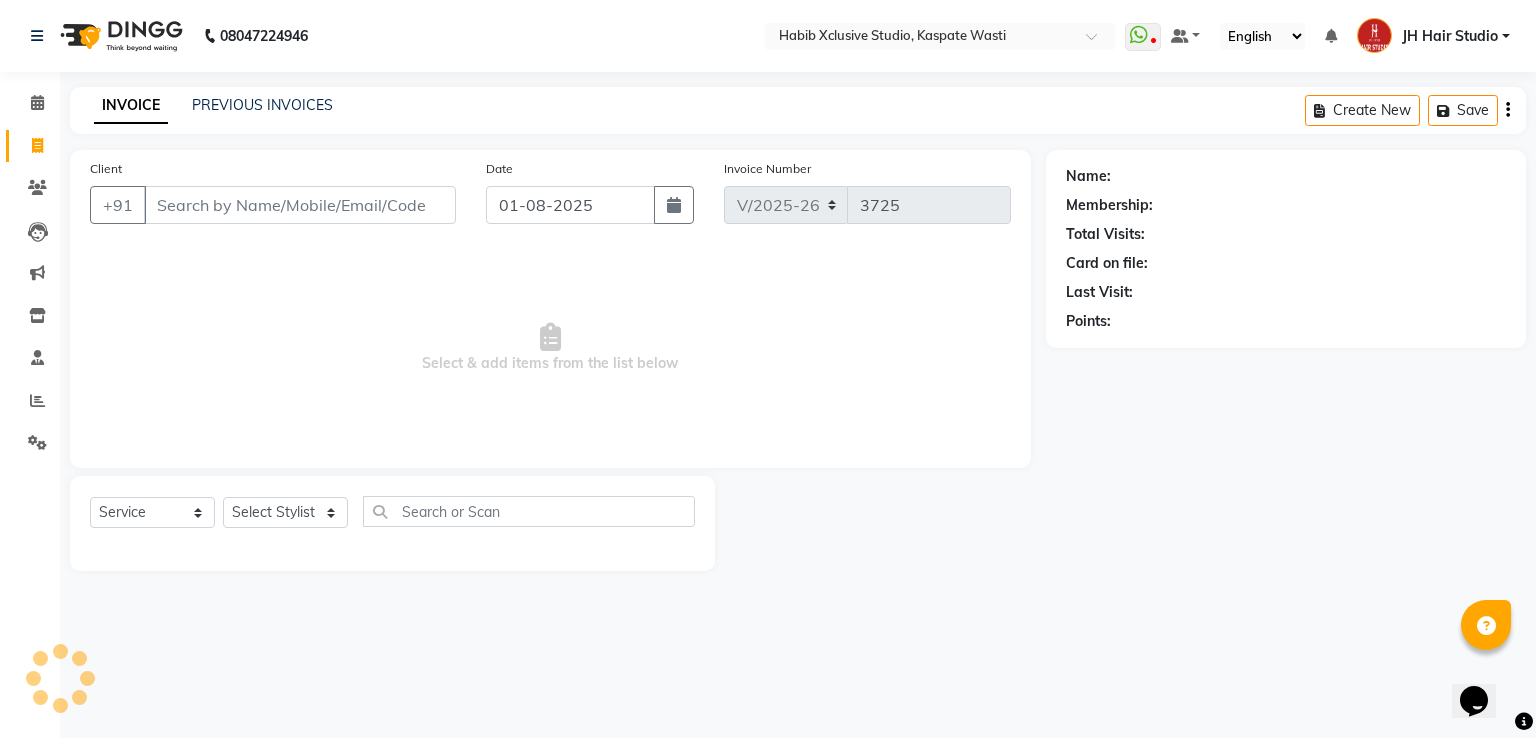 type on "[PHONE]" 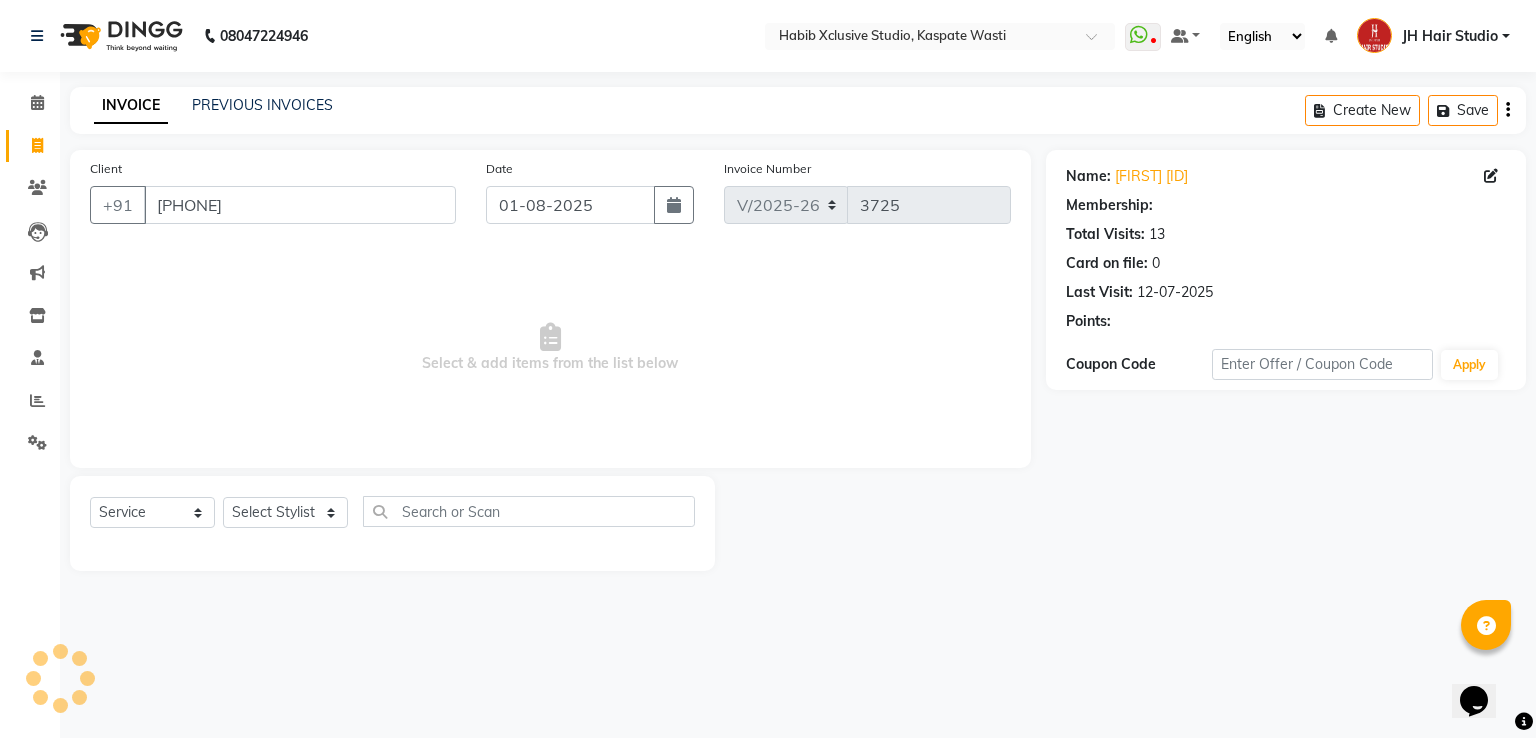 select on "1: Object" 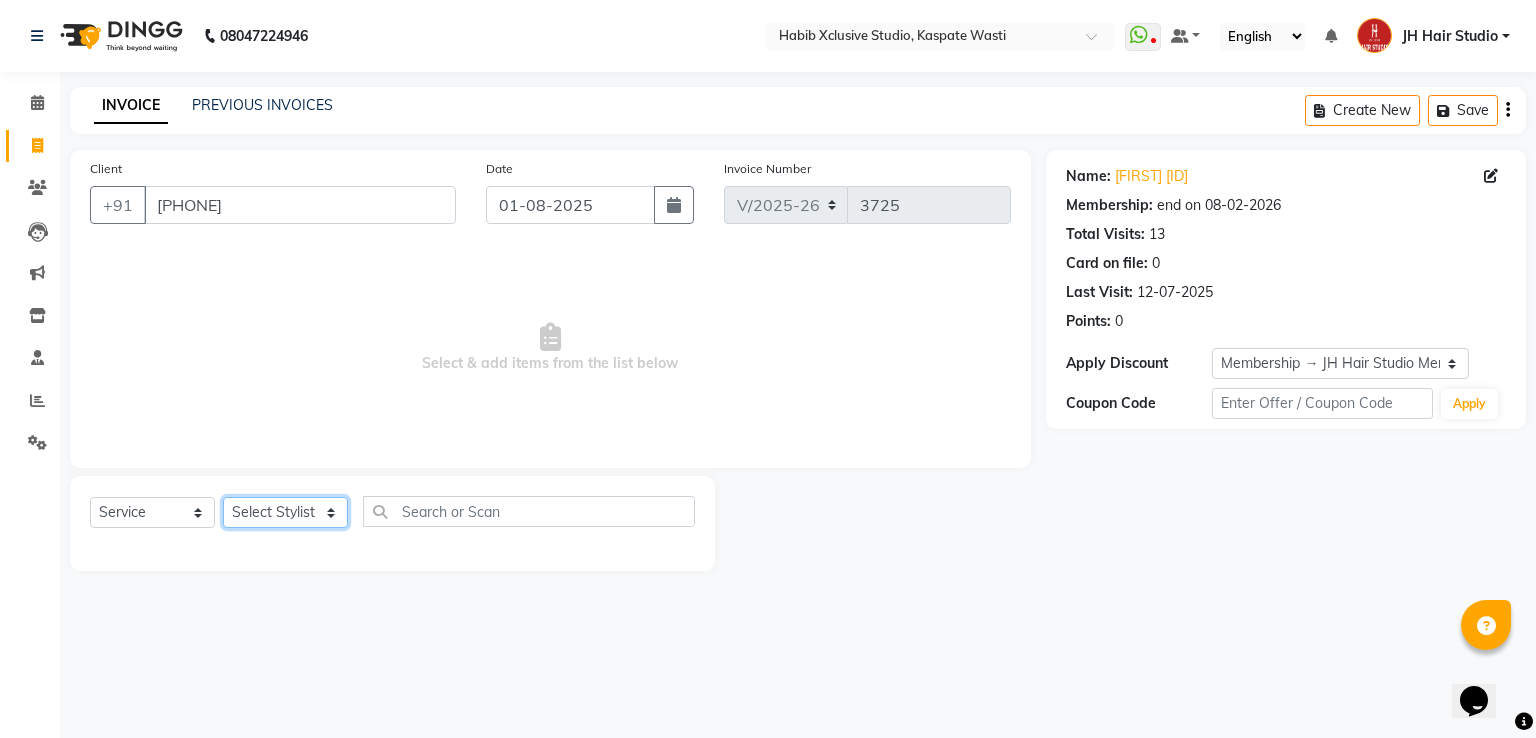 click on "Select Stylist [F1] GANESH [F1] Jagdish  [ F1] RAM [F1]Sanjay [F1]Siddhu [F1] Suraj  [F1] USHA [F2] AYAN  [F2] Deepak [JH] DUBALE  GANESH [JH] Gopal Wagh JH Hair Studio [JH] Harish [JH] Omkar [JH] Shahwaz Shaikh [JH] SIDDHANT  [JH] SWAPNIL [JH] Tushaar" 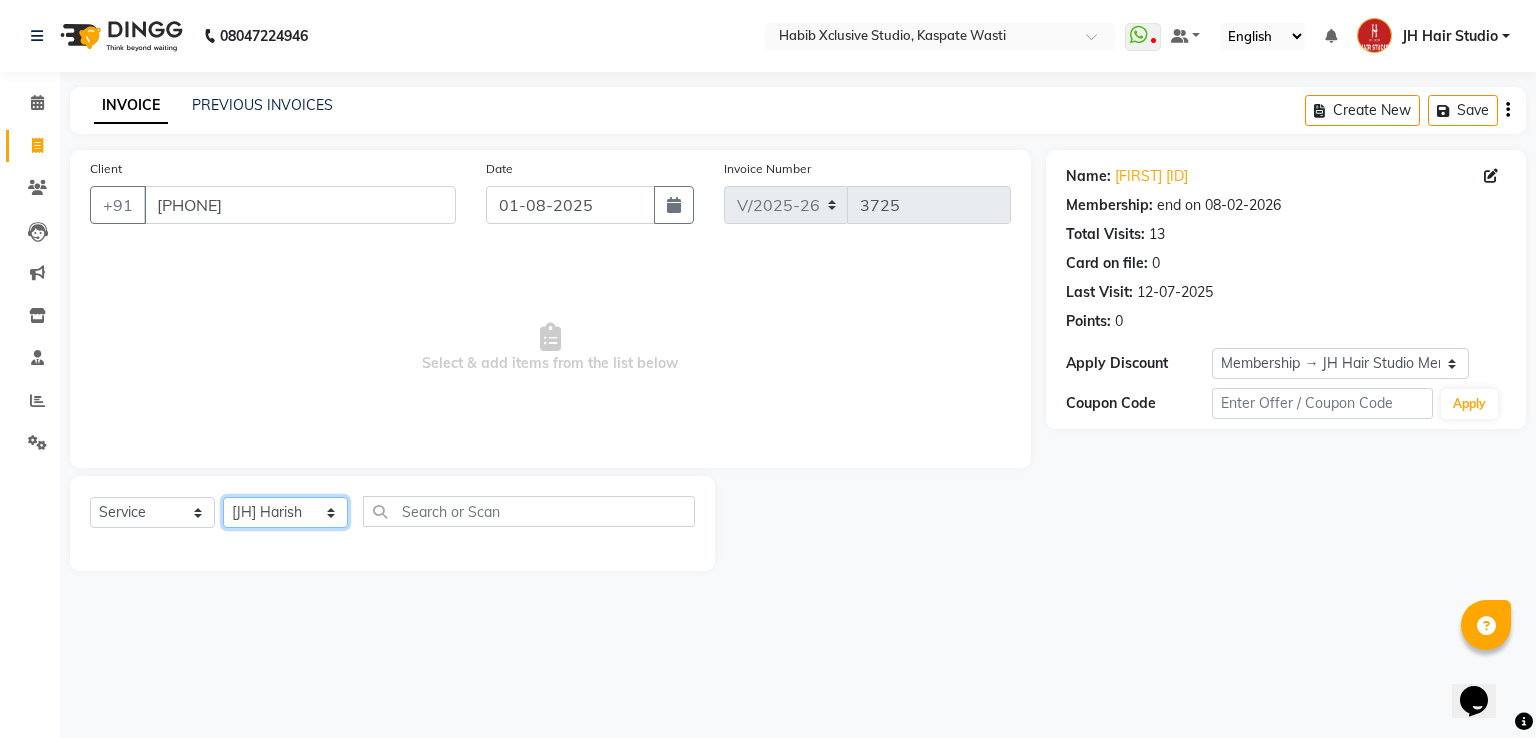 click on "Select Stylist [F1] GANESH [F1] Jagdish  [ F1] RAM [F1]Sanjay [F1]Siddhu [F1] Suraj  [F1] USHA [F2] AYAN  [F2] Deepak [JH] DUBALE  GANESH [JH] Gopal Wagh JH Hair Studio [JH] Harish [JH] Omkar [JH] Shahwaz Shaikh [JH] SIDDHANT  [JH] SWAPNIL [JH] Tushaar" 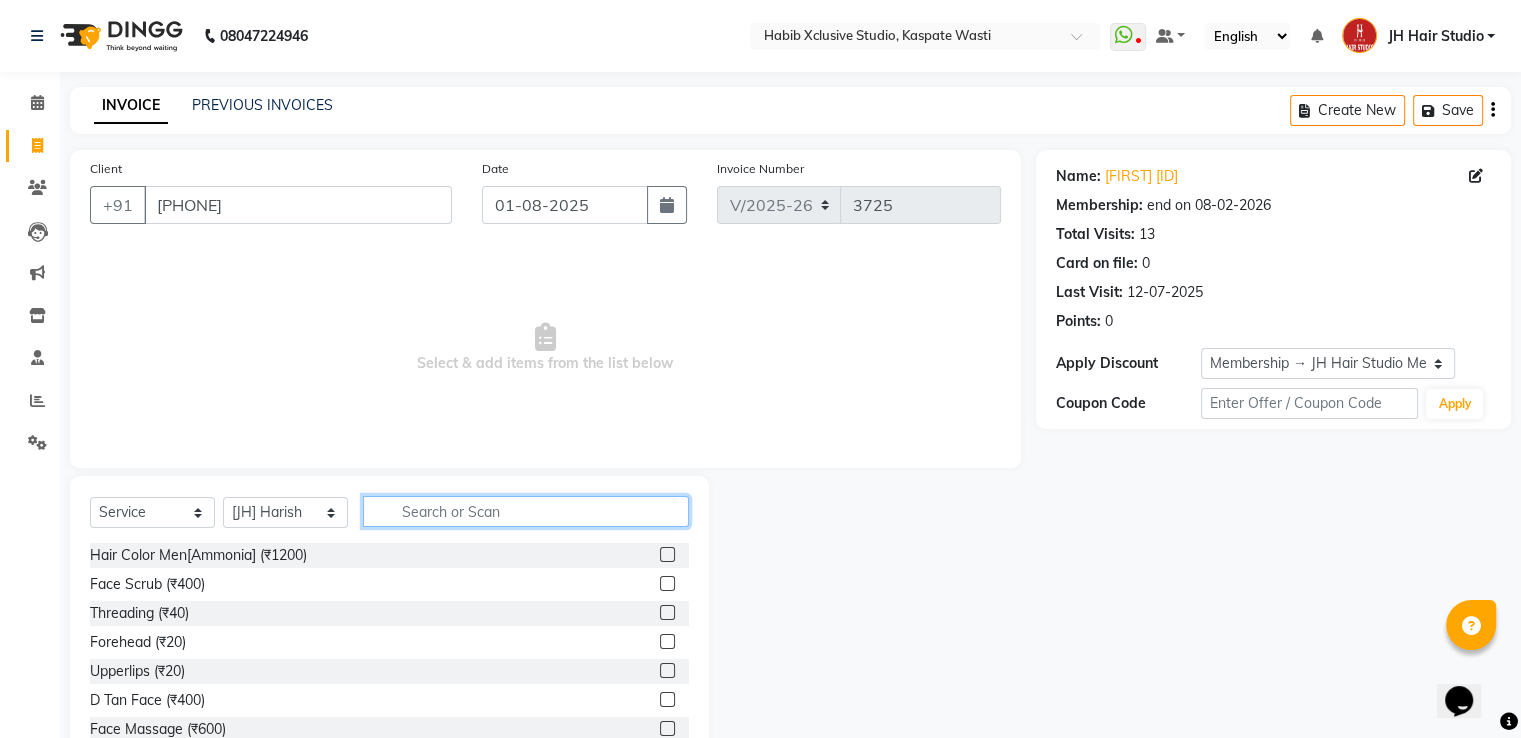 click 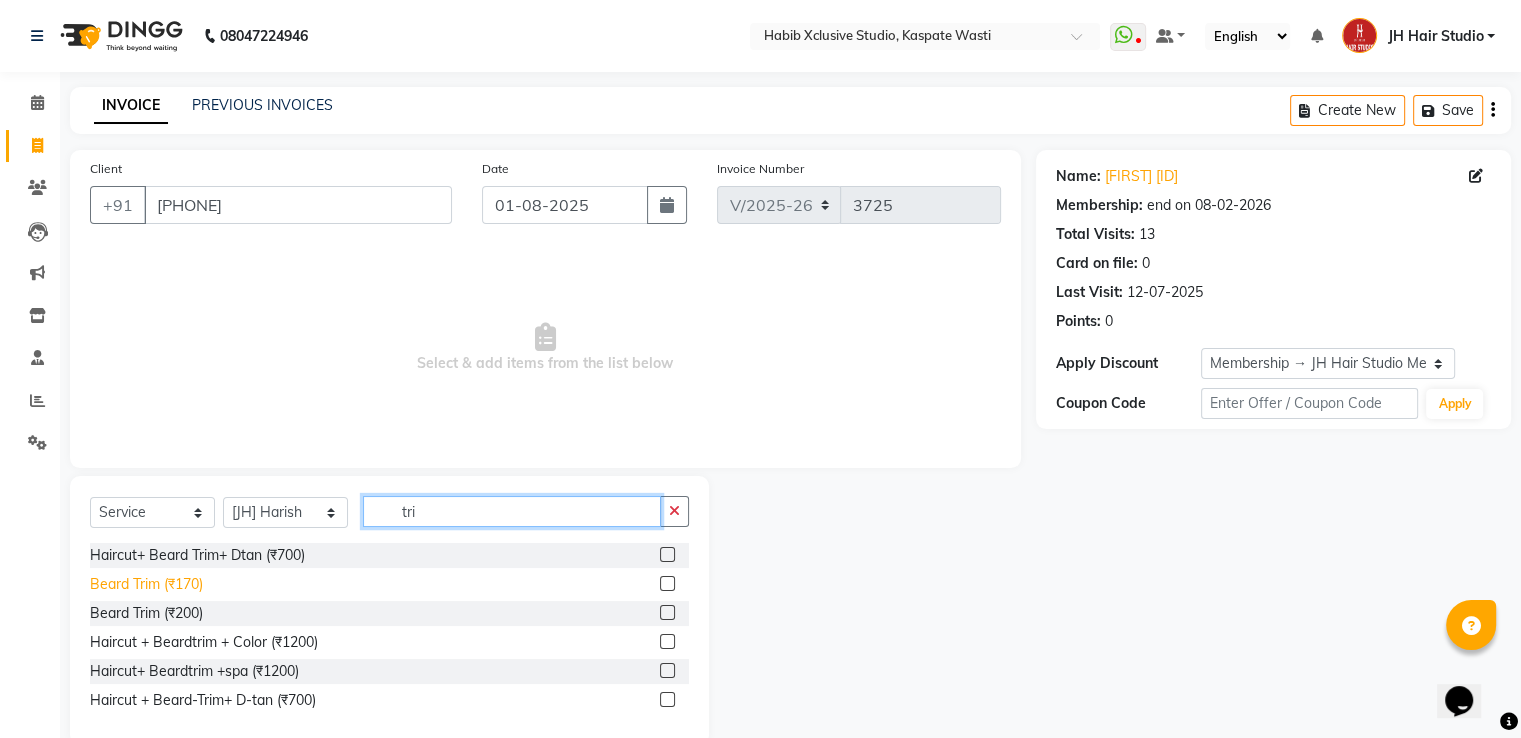 type on "tri" 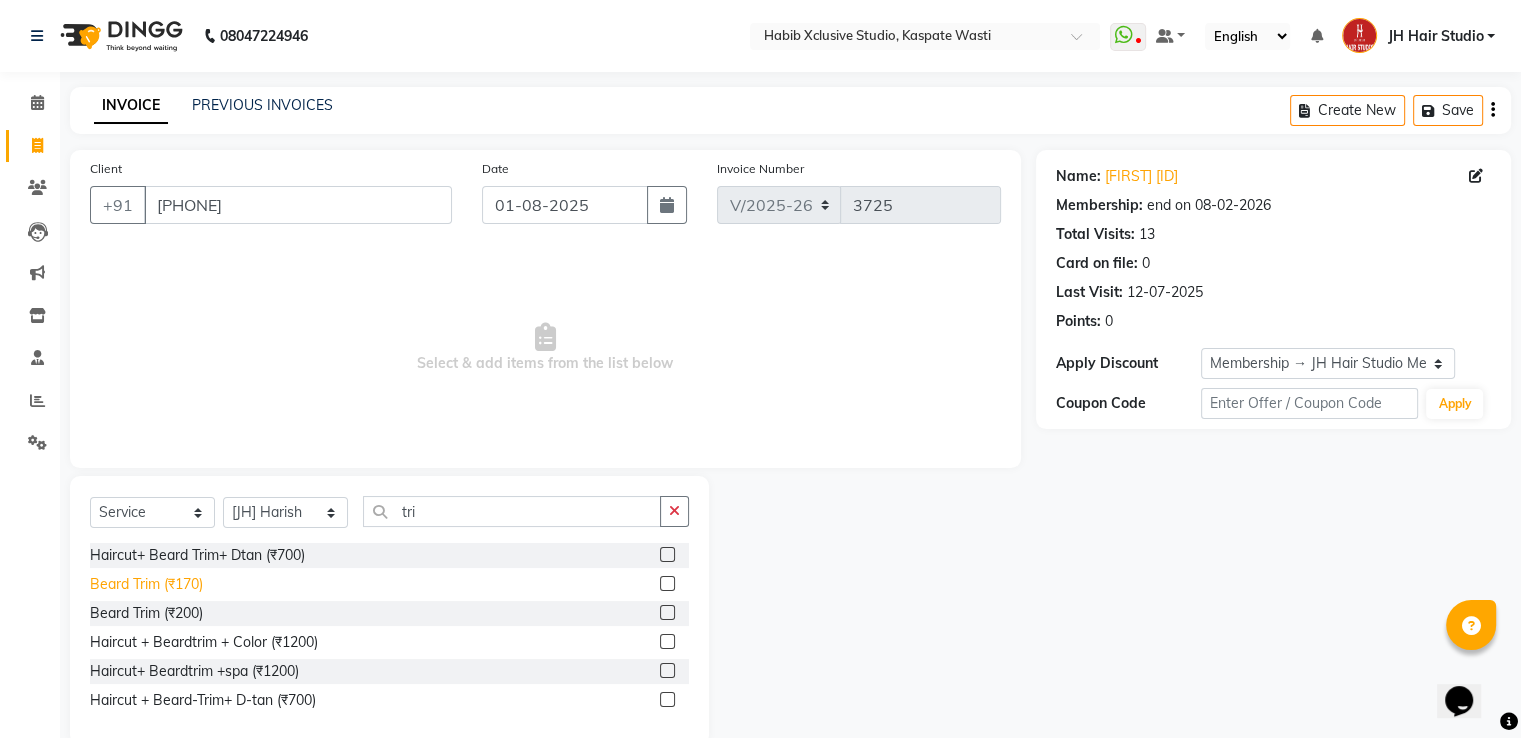 click on "Beard Trim (₹170)" 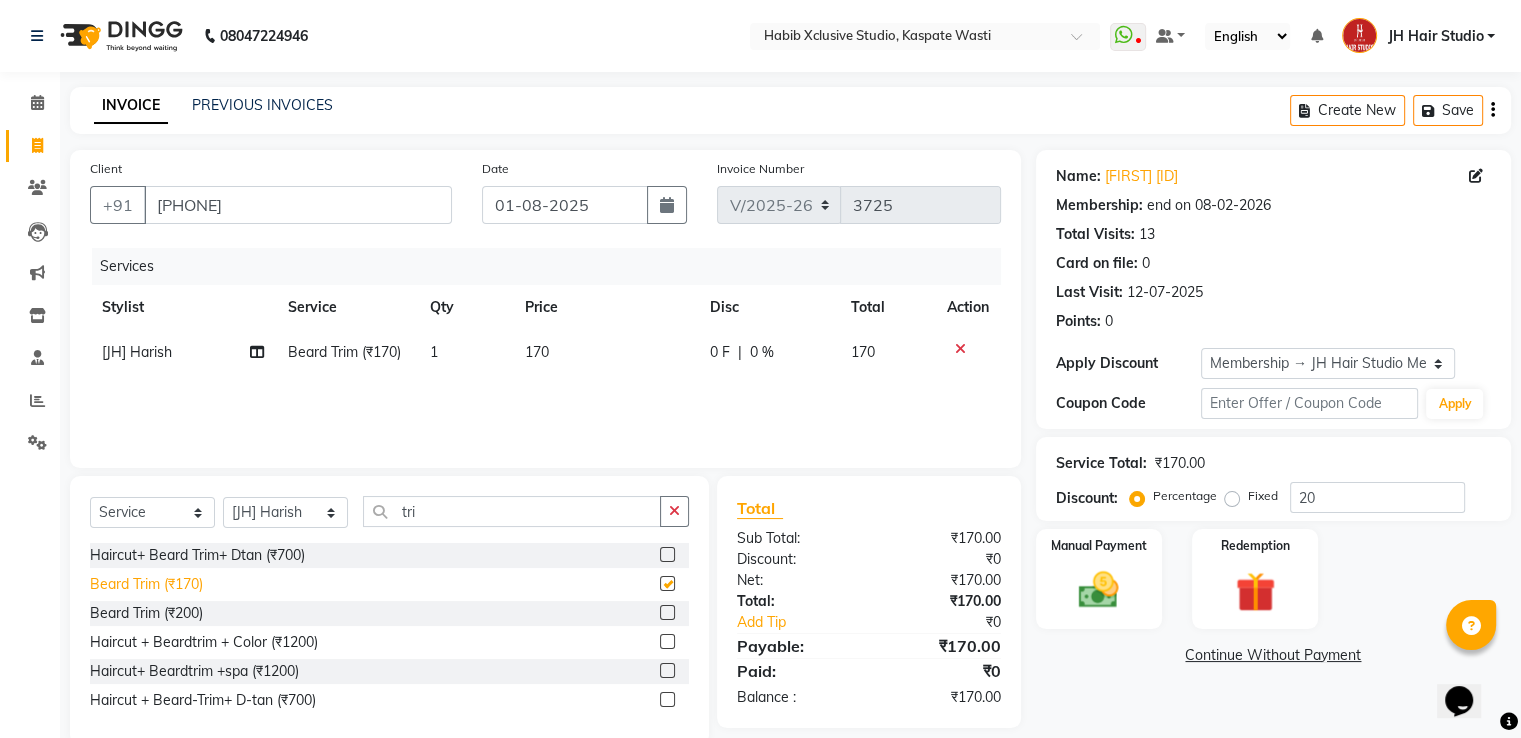checkbox on "false" 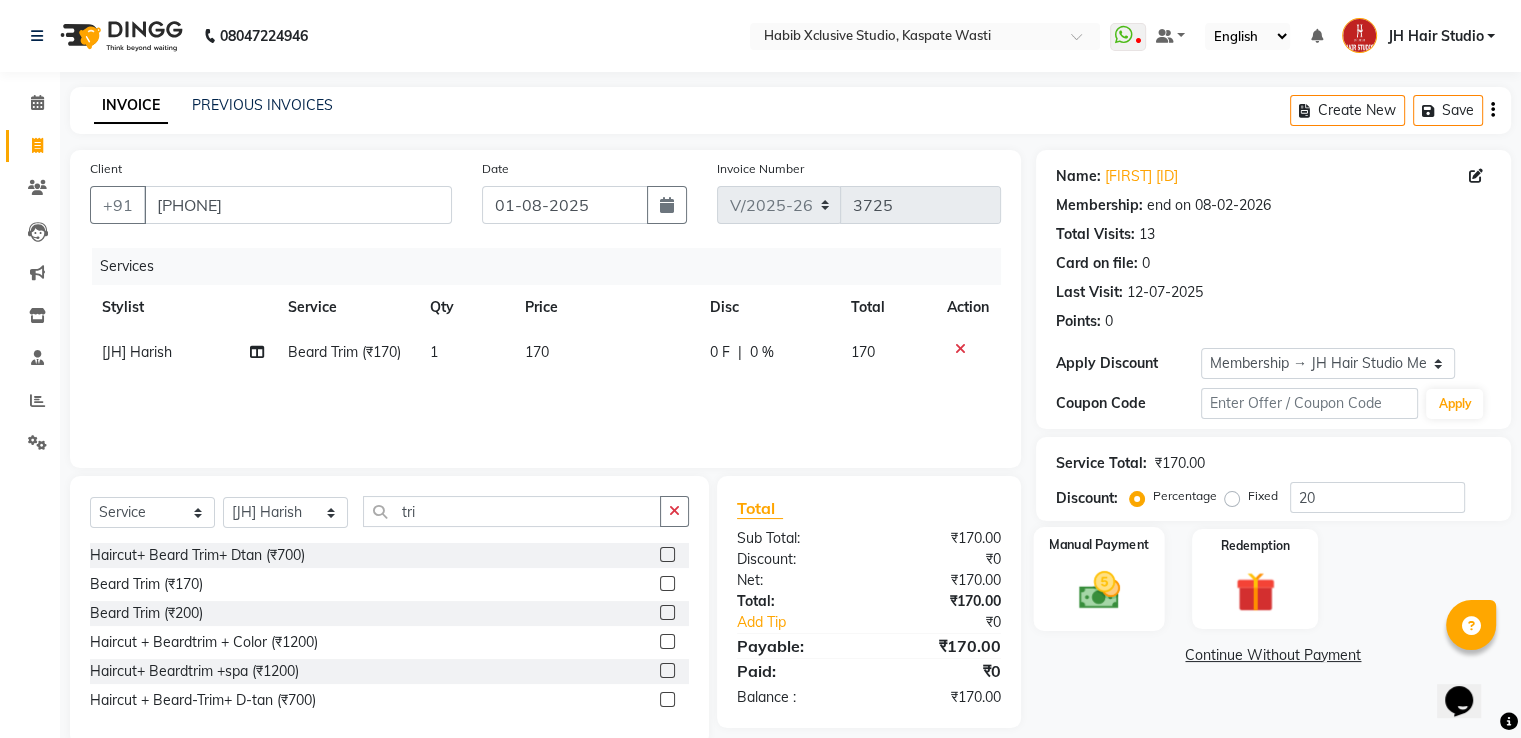 click 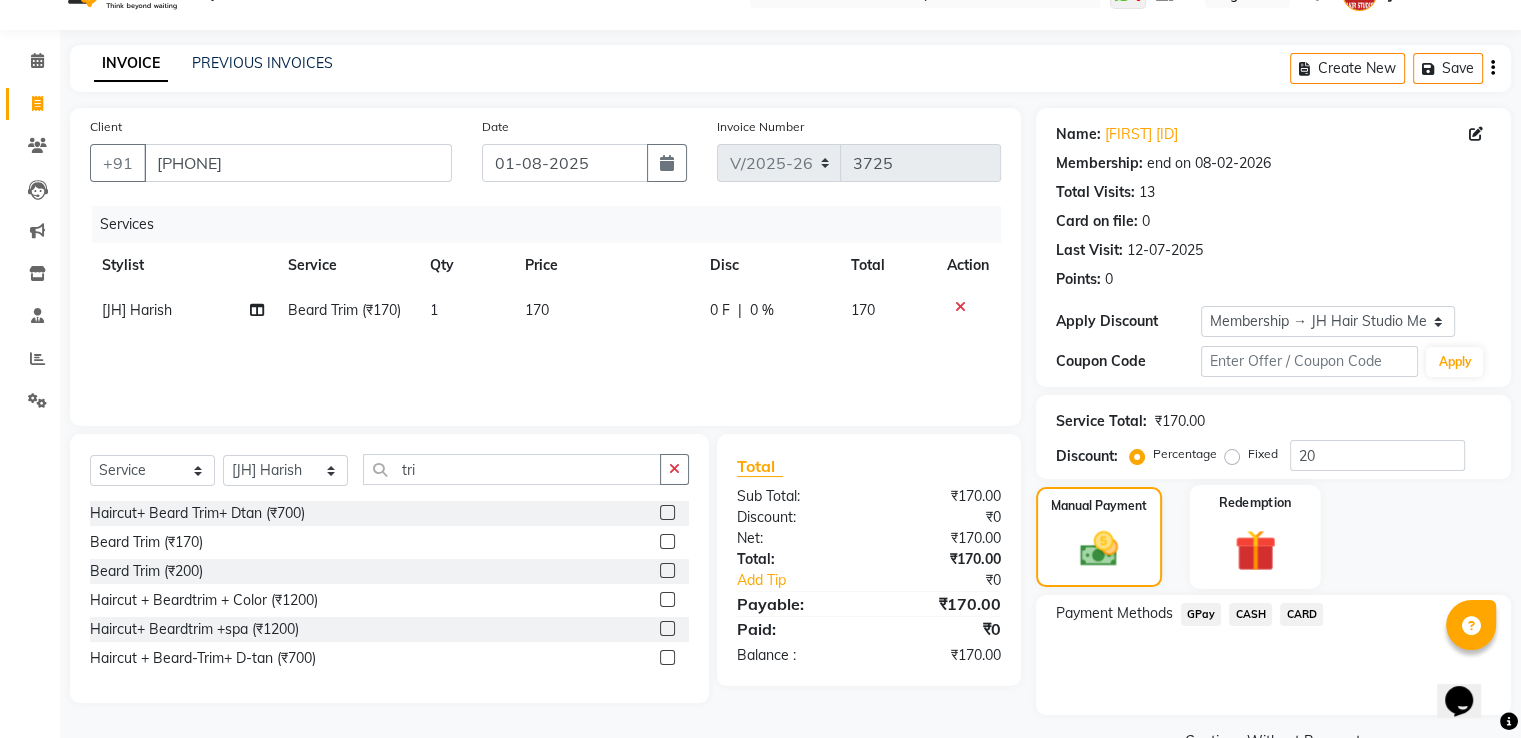 scroll, scrollTop: 60, scrollLeft: 0, axis: vertical 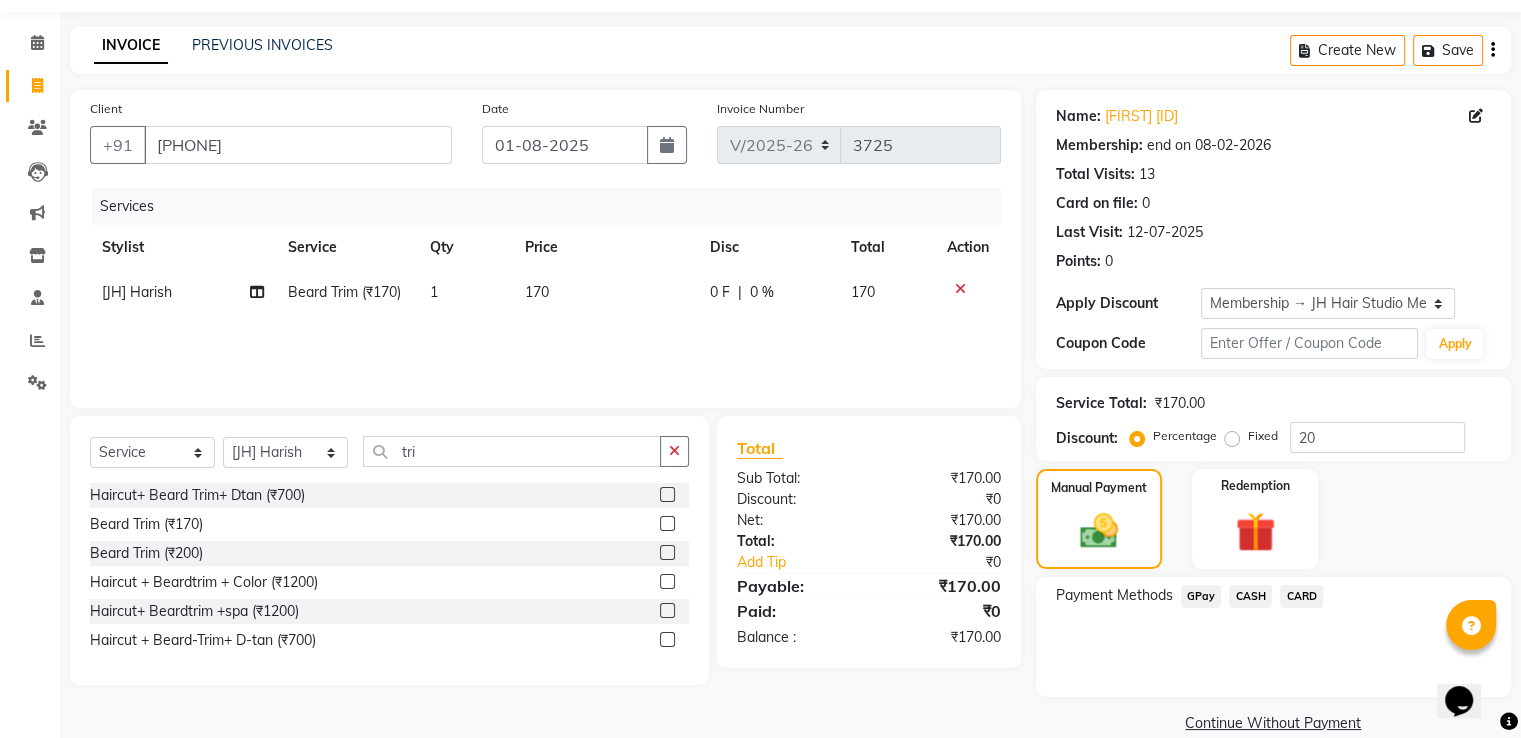 click on "GPay" 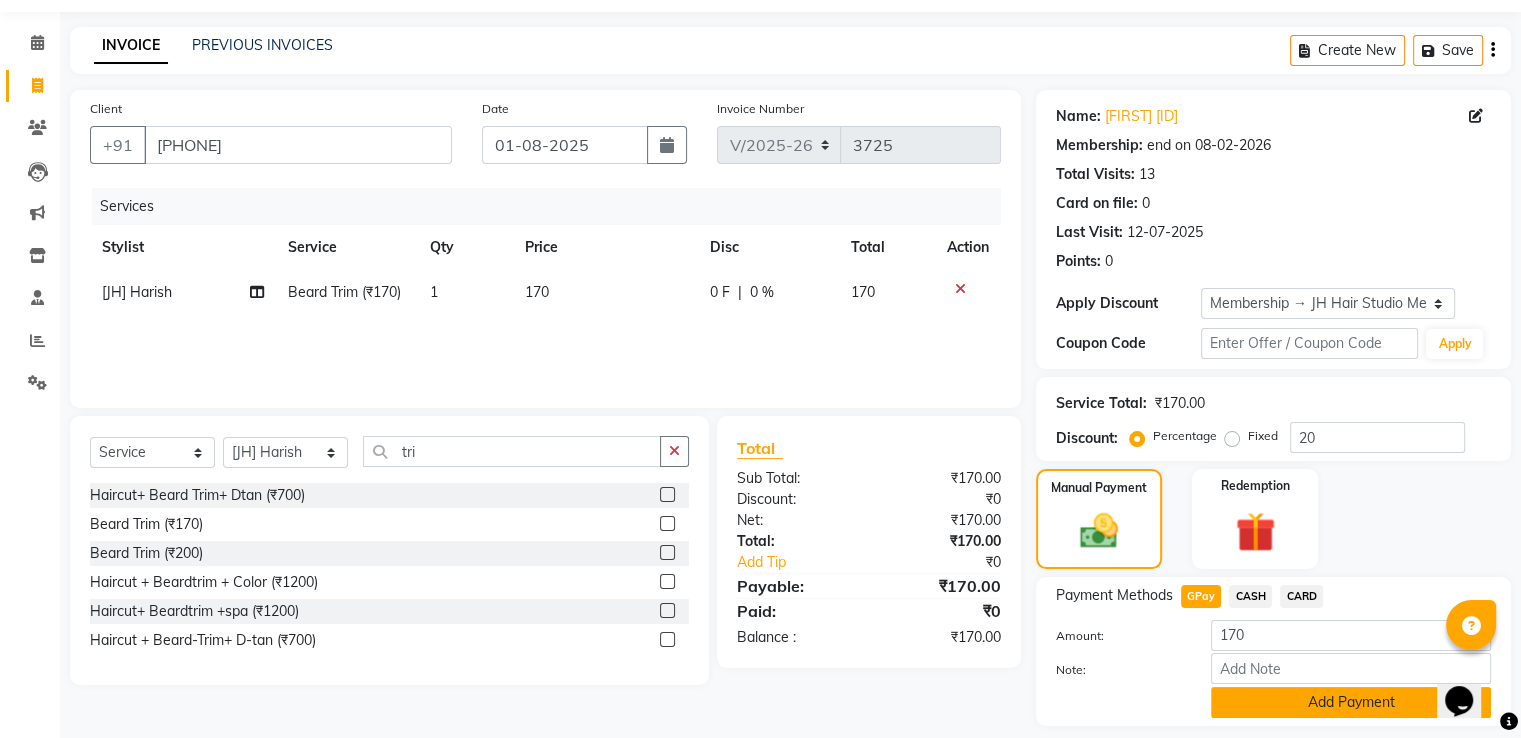 click on "Add Payment" 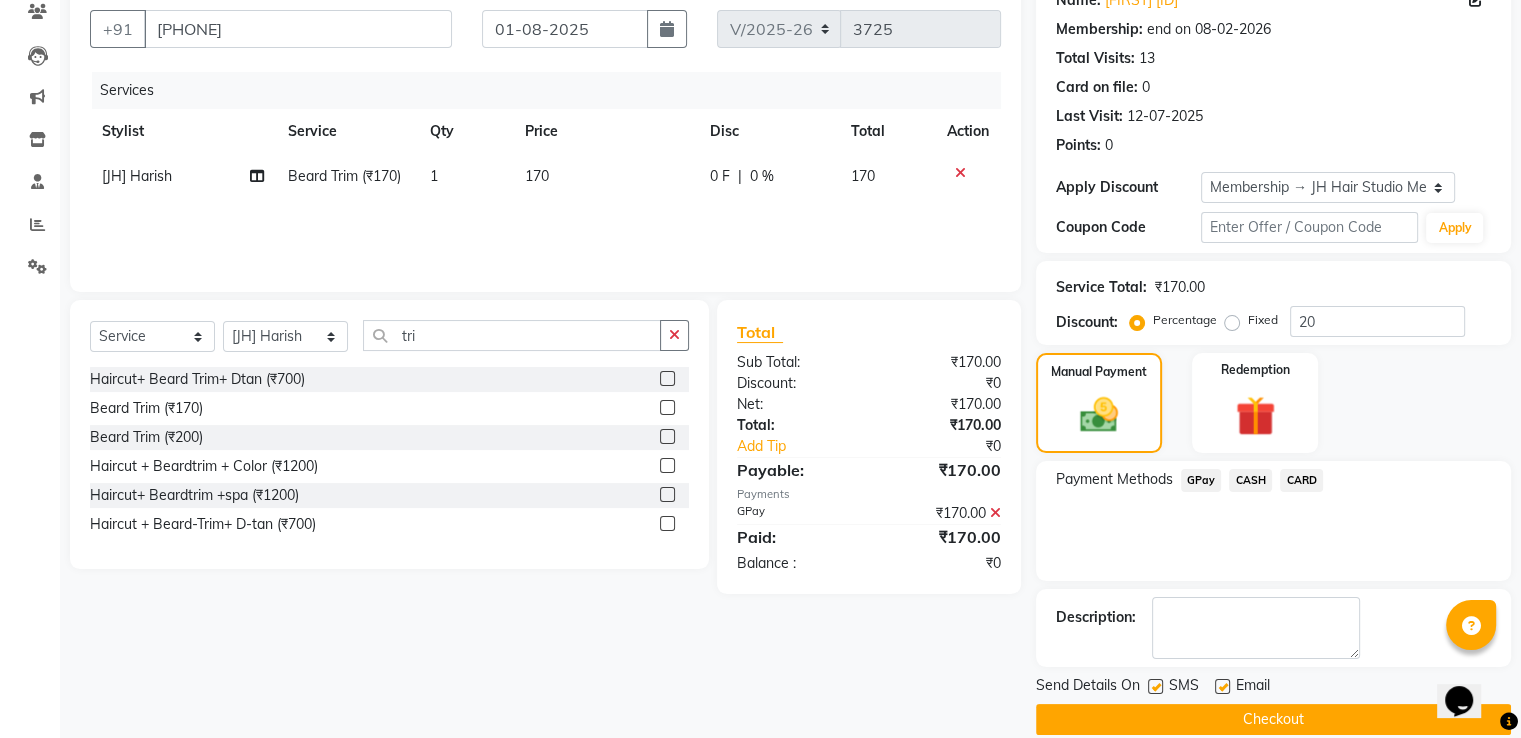 scroll, scrollTop: 201, scrollLeft: 0, axis: vertical 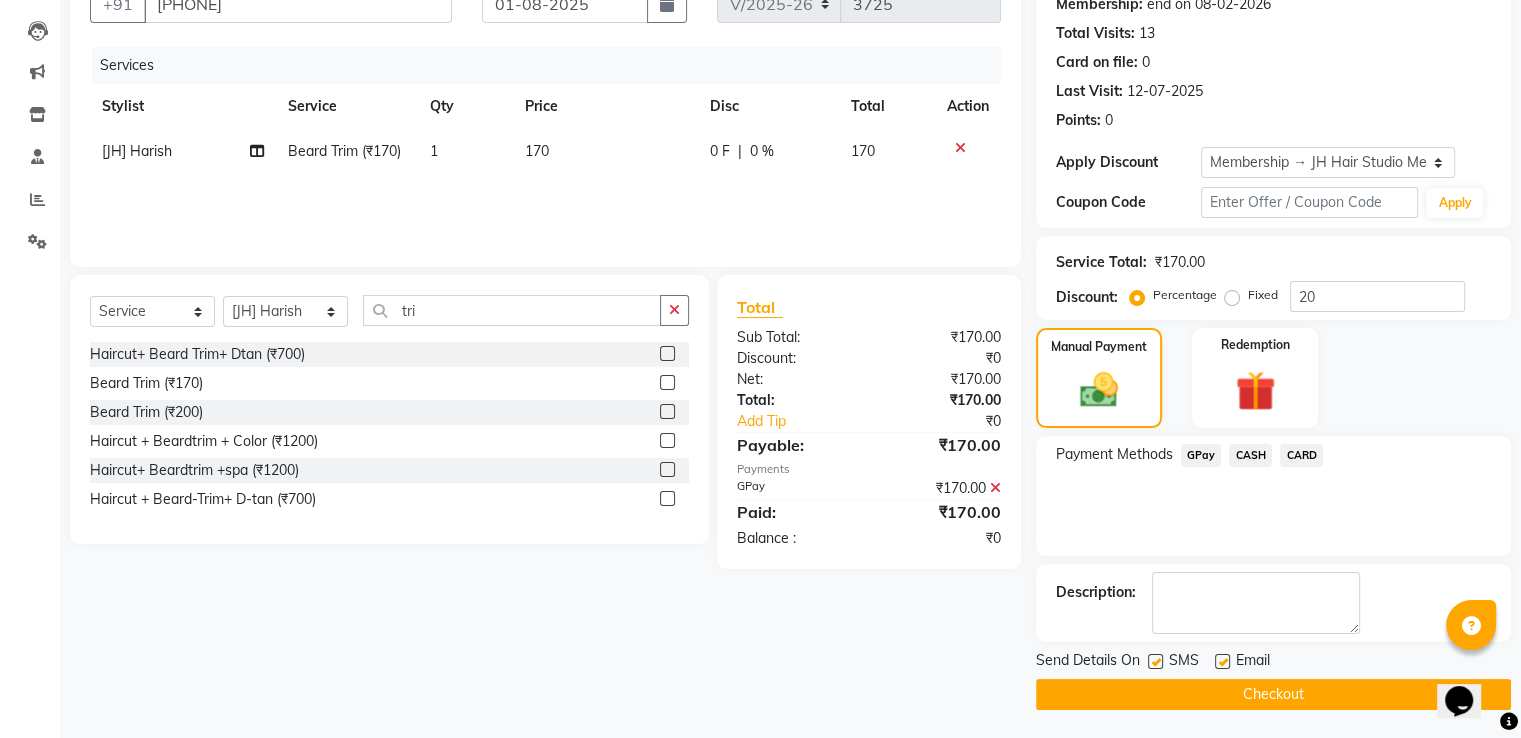click 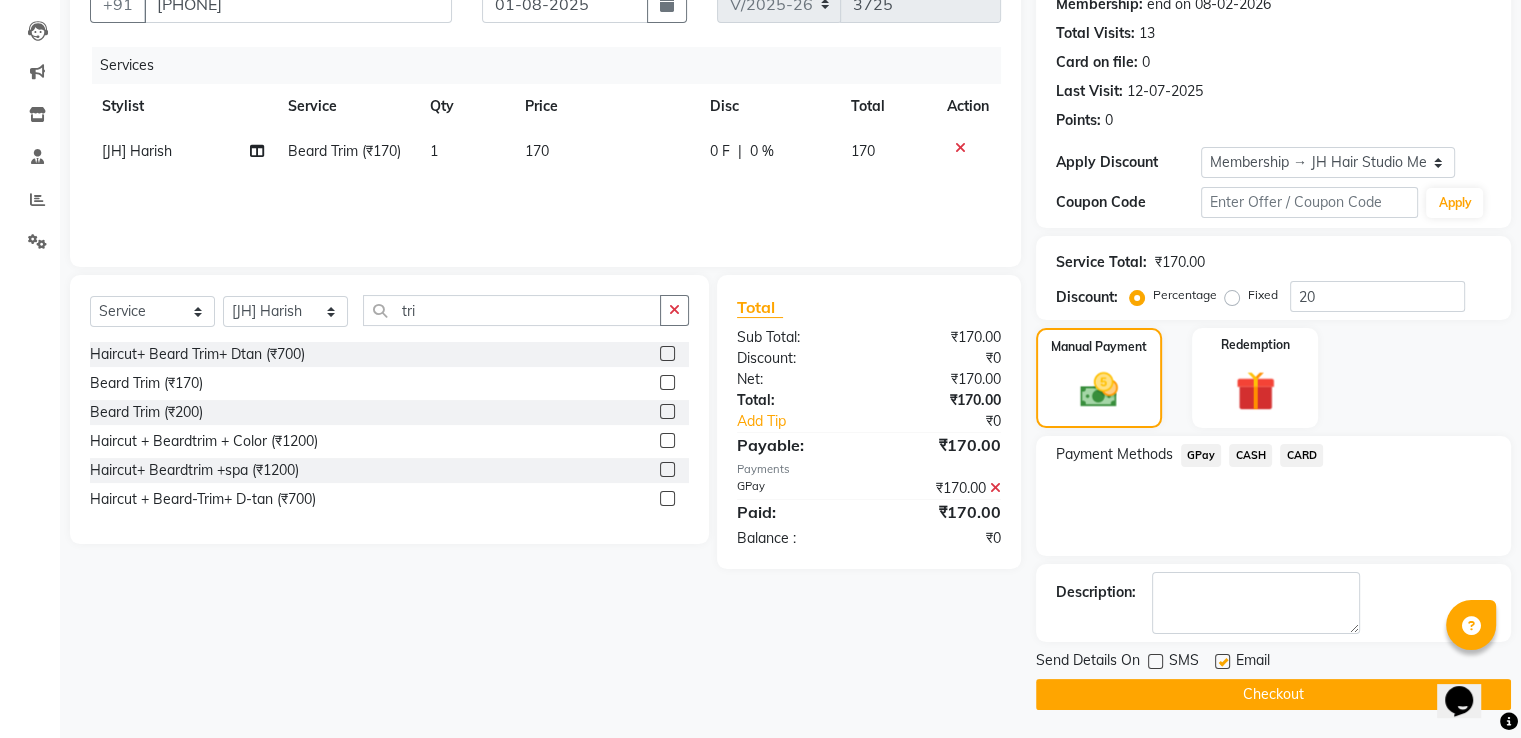 click on "Checkout" 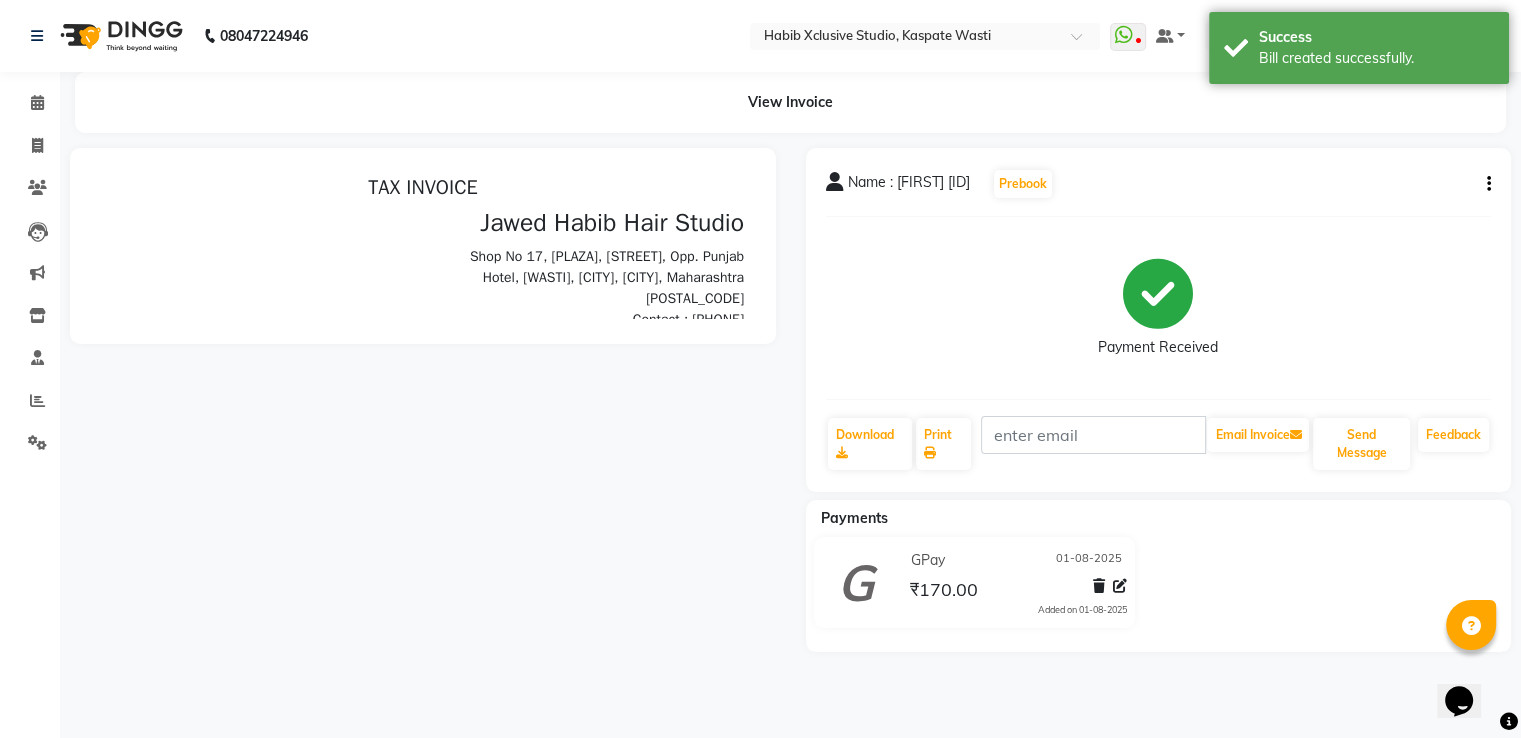 scroll, scrollTop: 0, scrollLeft: 0, axis: both 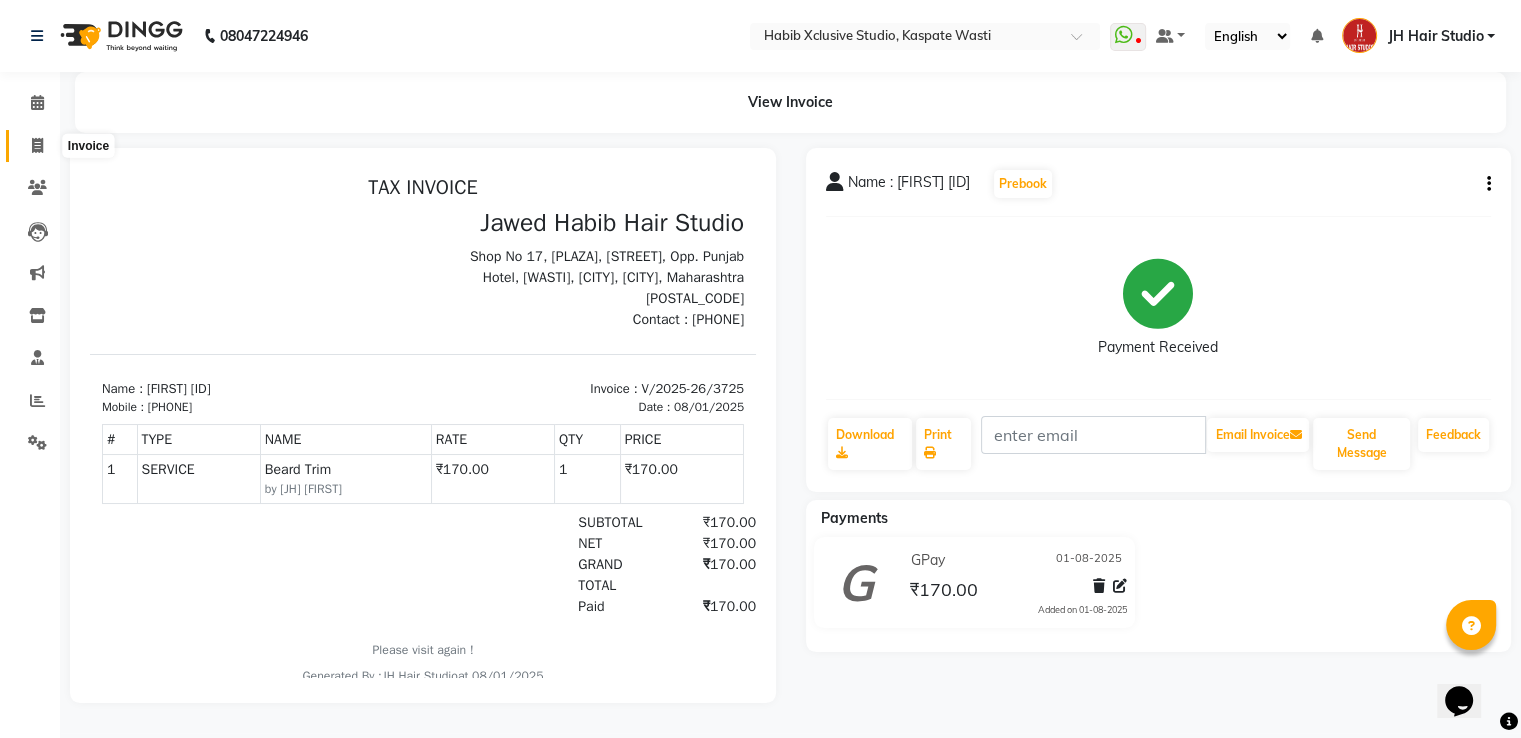click 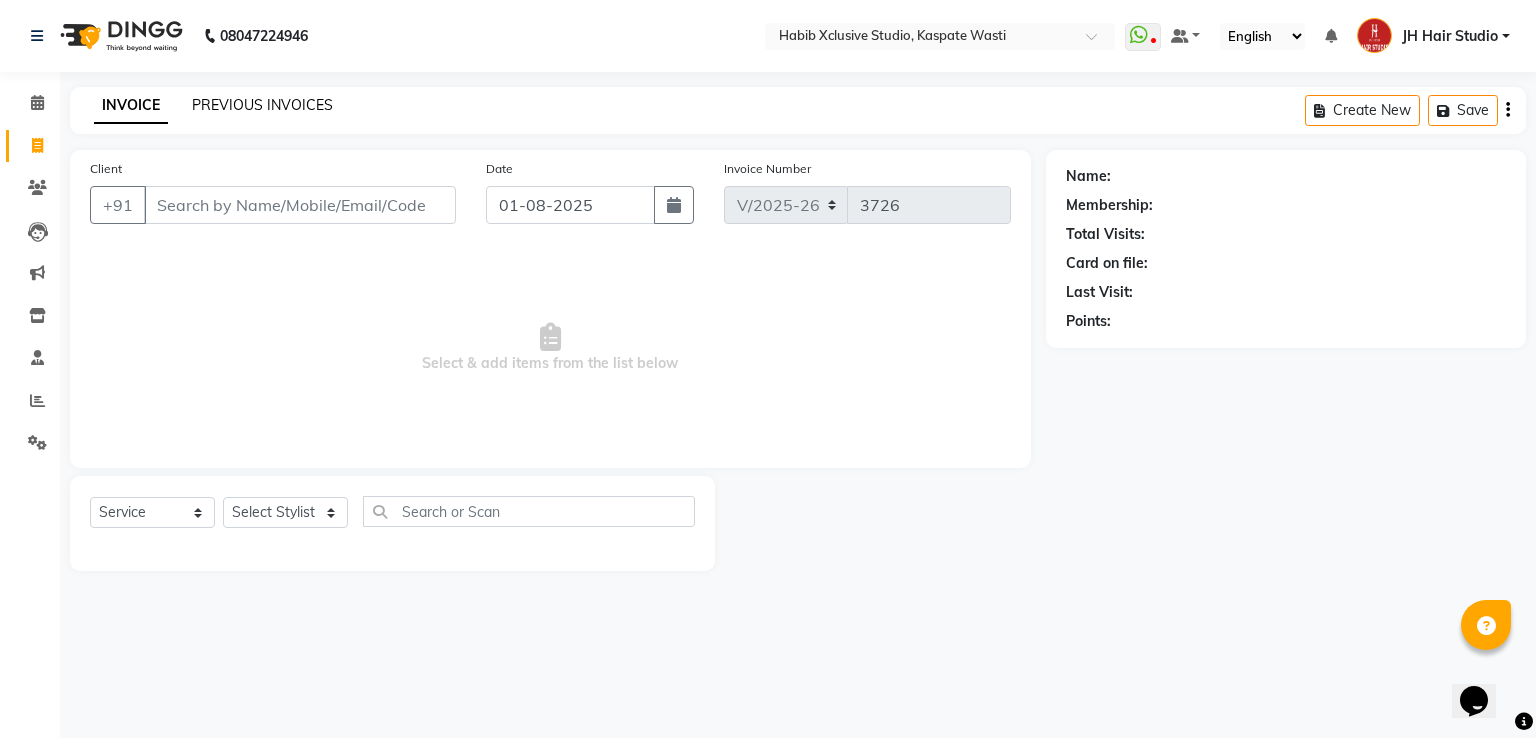 click on "PREVIOUS INVOICES" 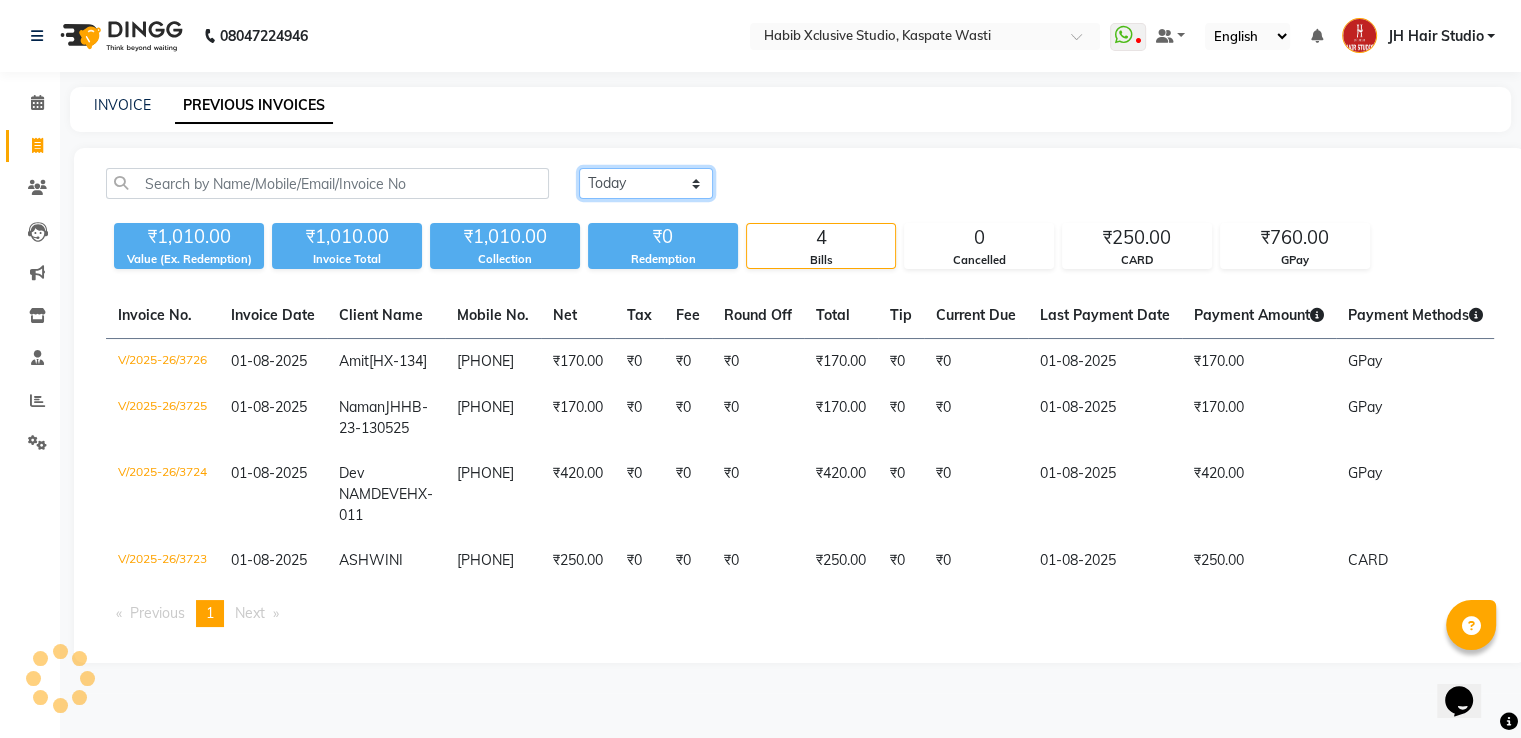 click on "Today Yesterday Custom Range" 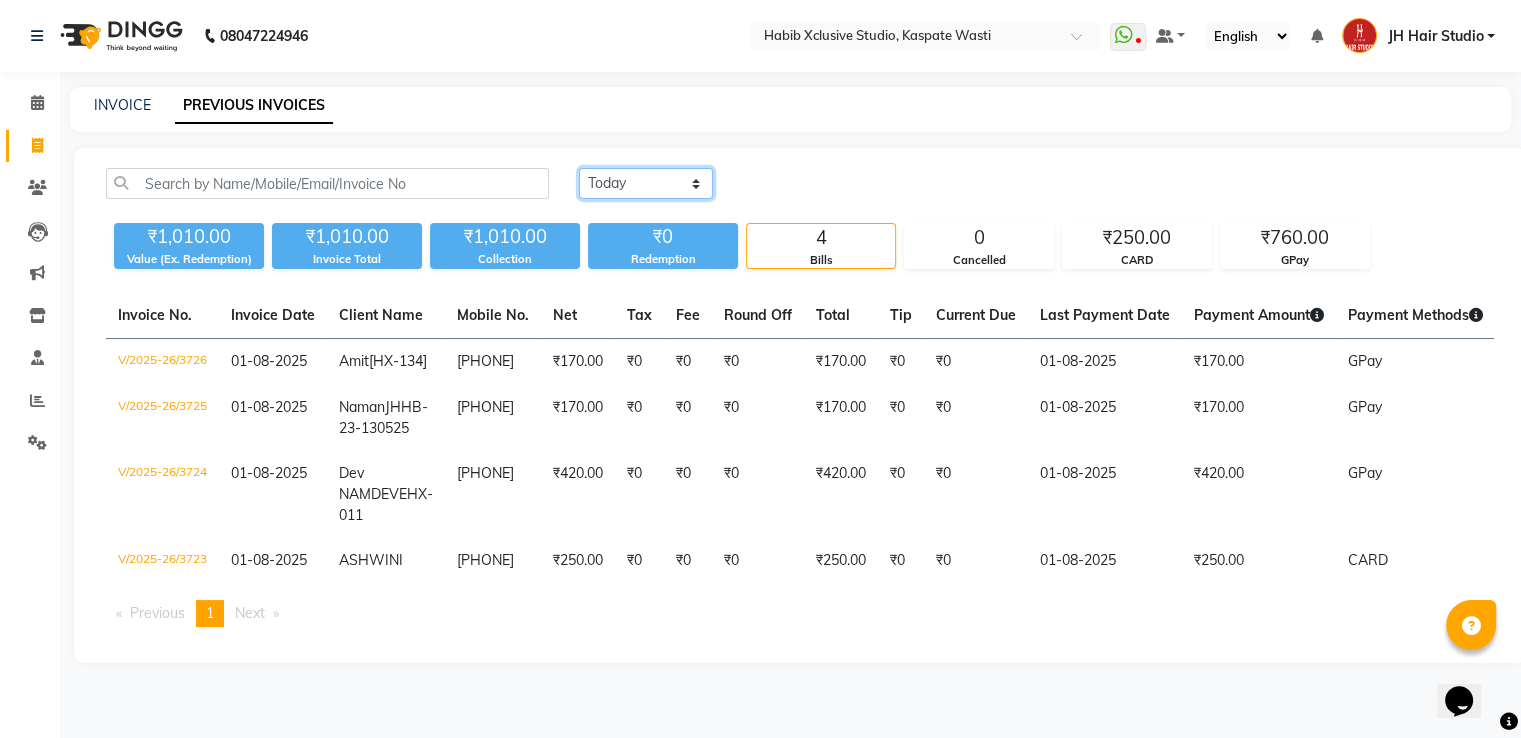 select on "yesterday" 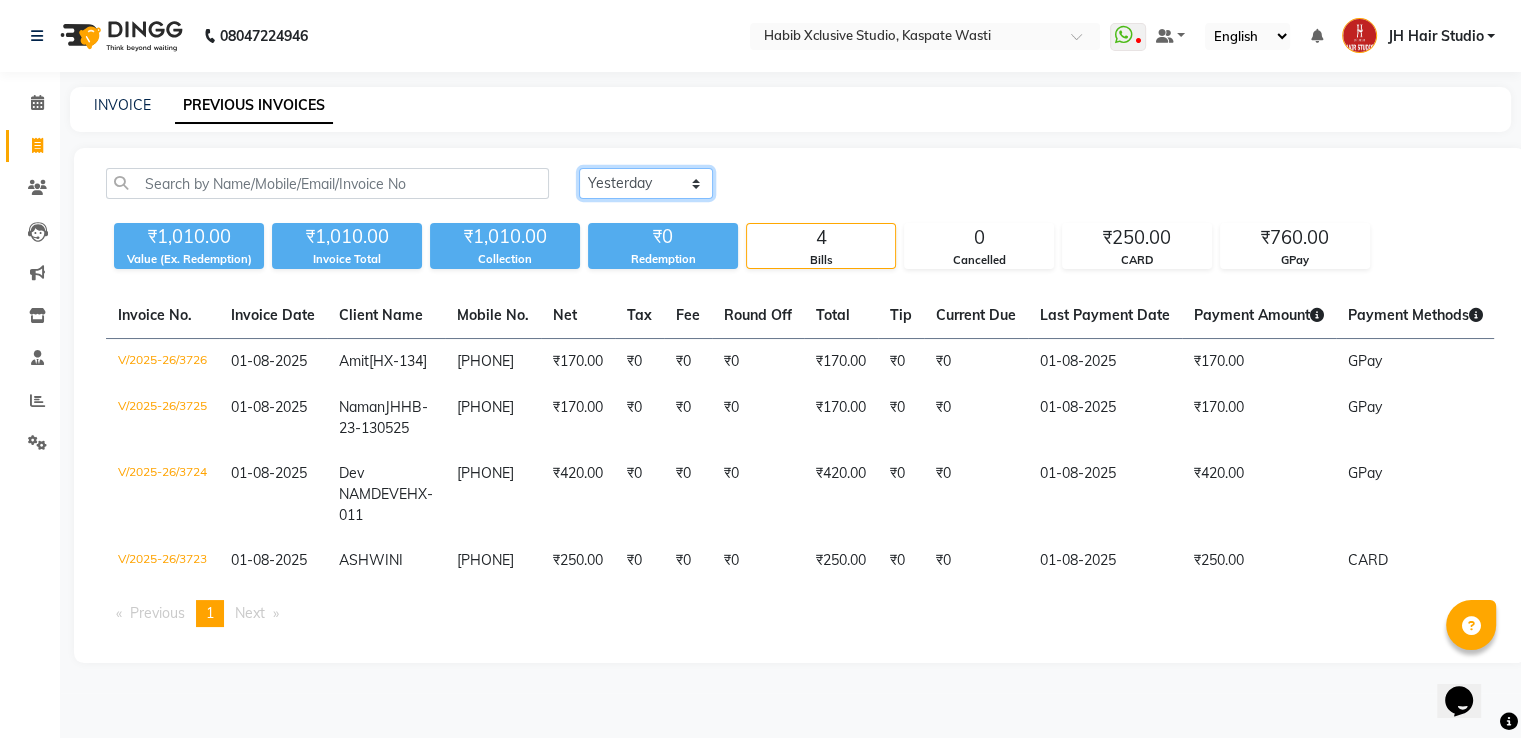 click on "Today Yesterday Custom Range" 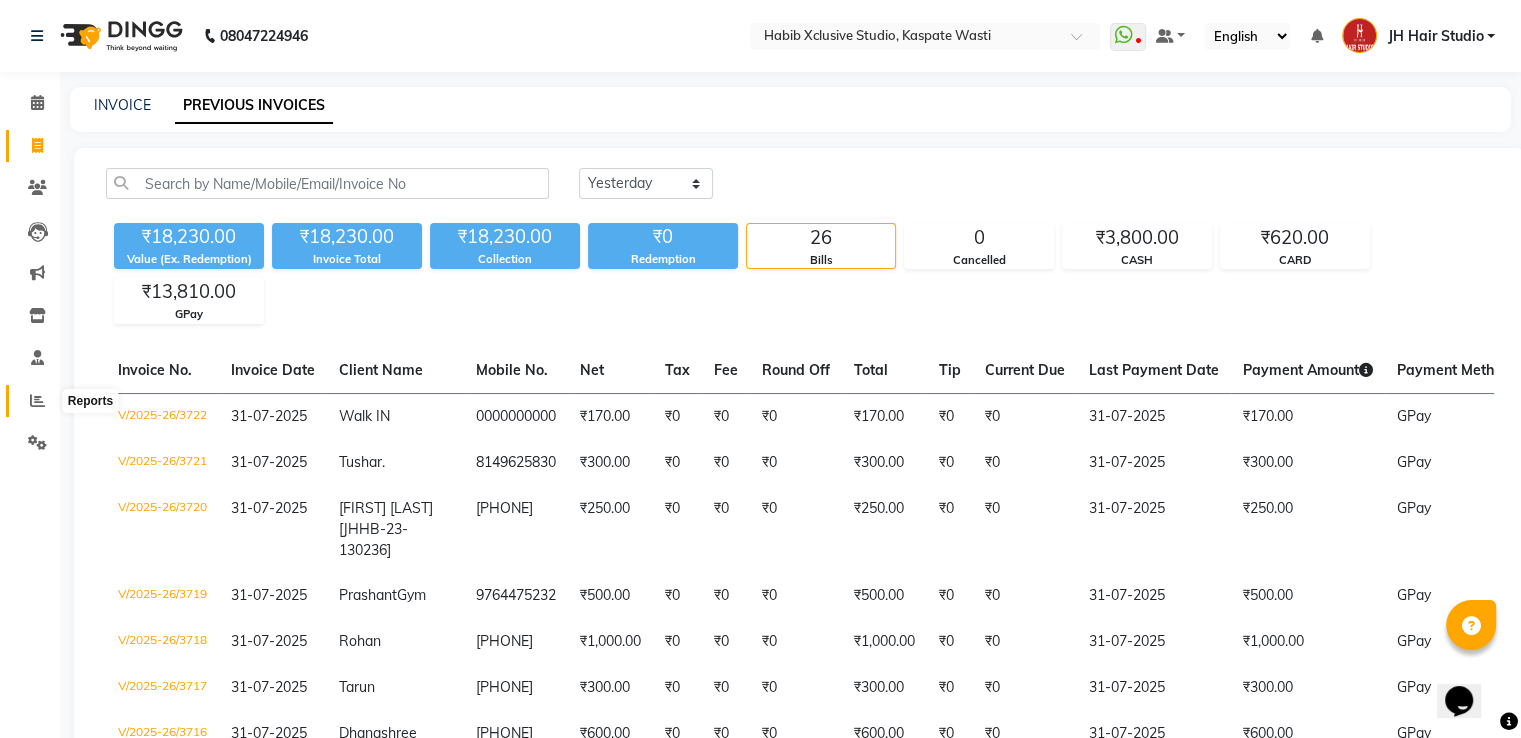 click 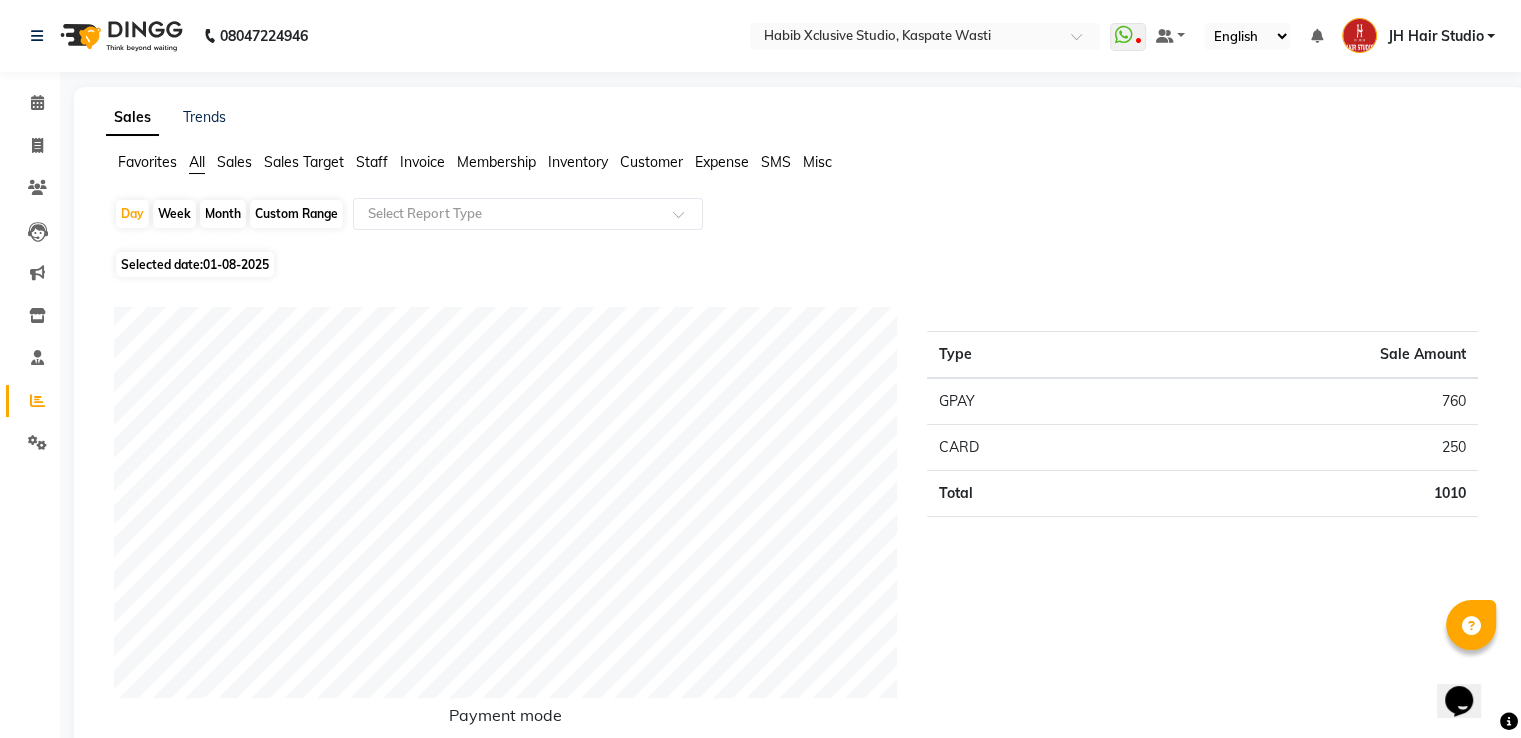 click on "Month" 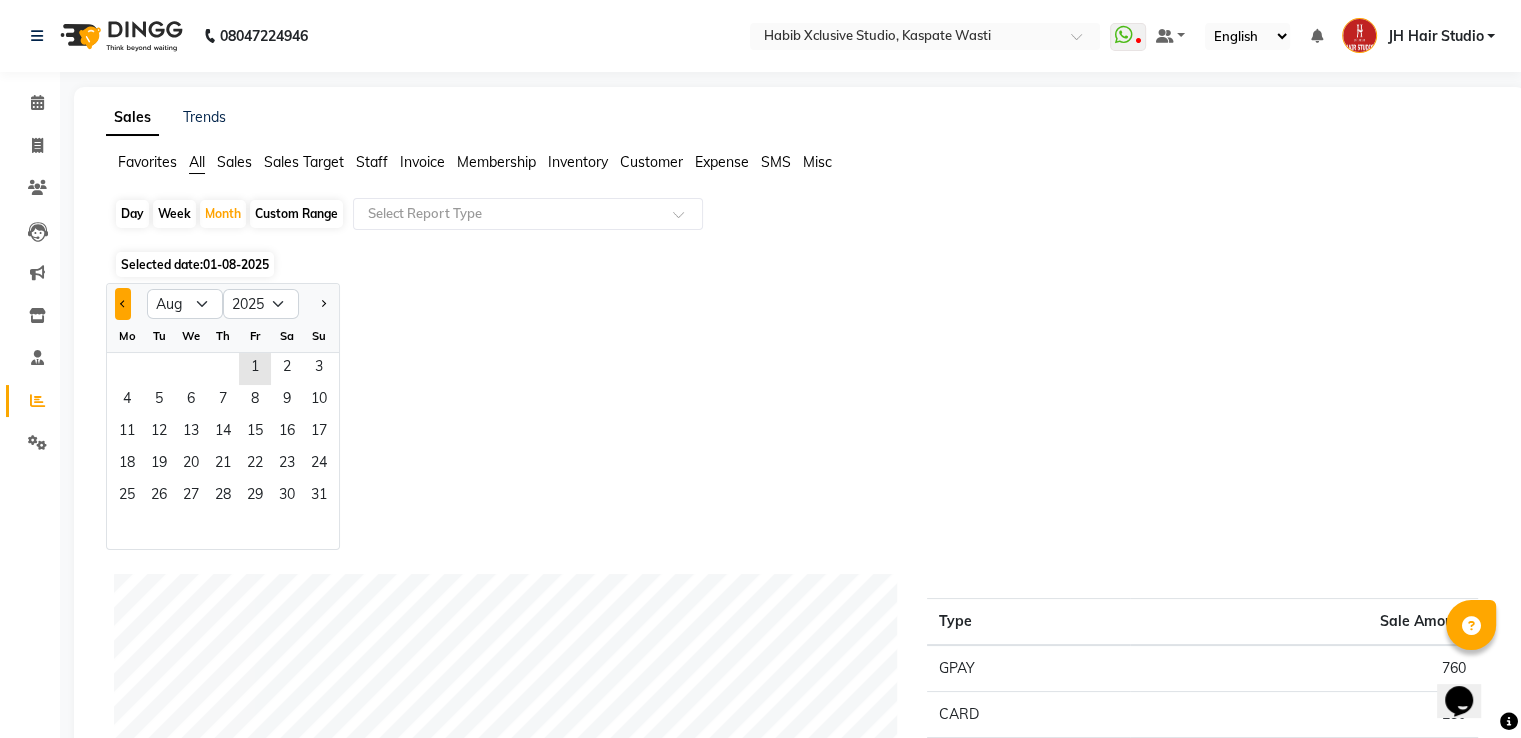 click 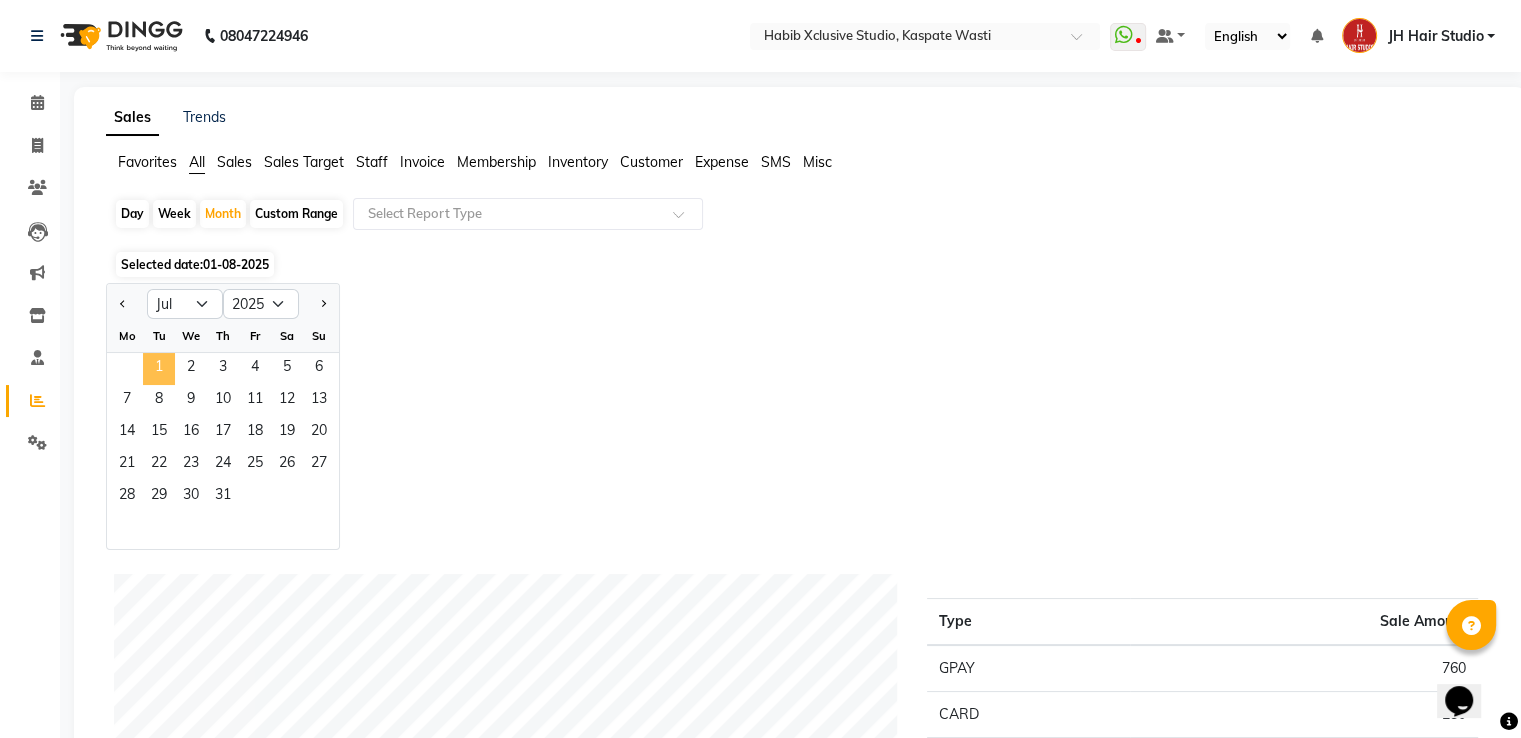 click on "1" 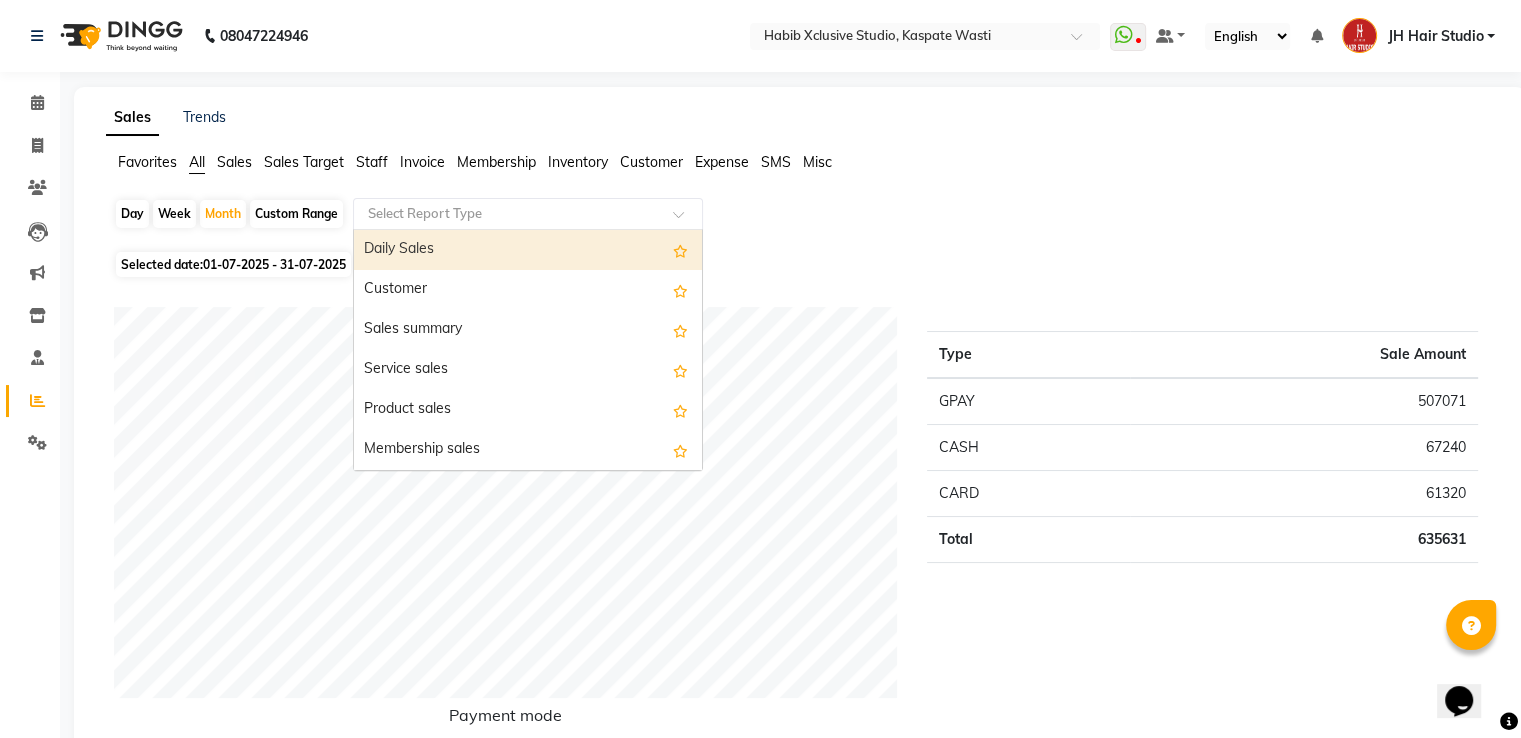 click 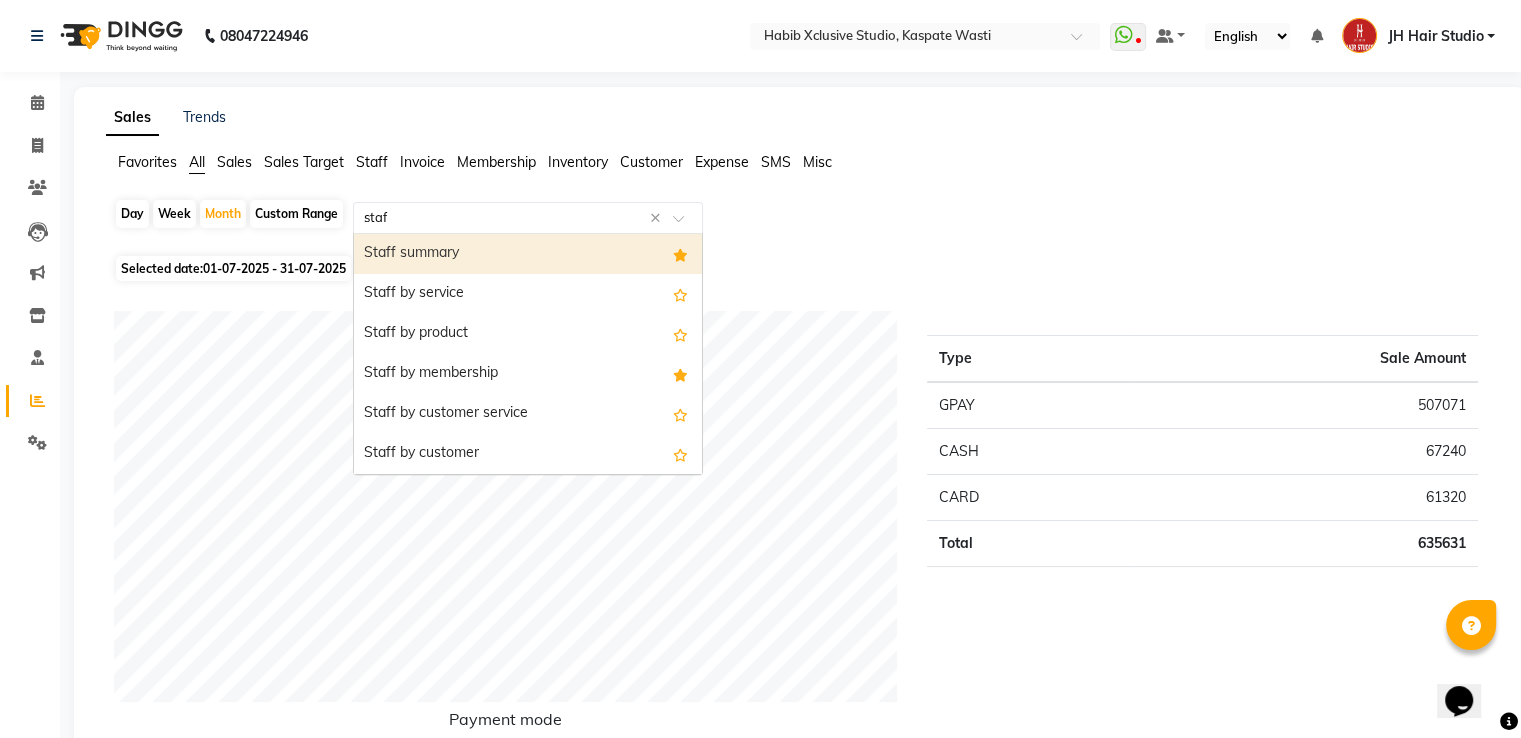 type on "staff" 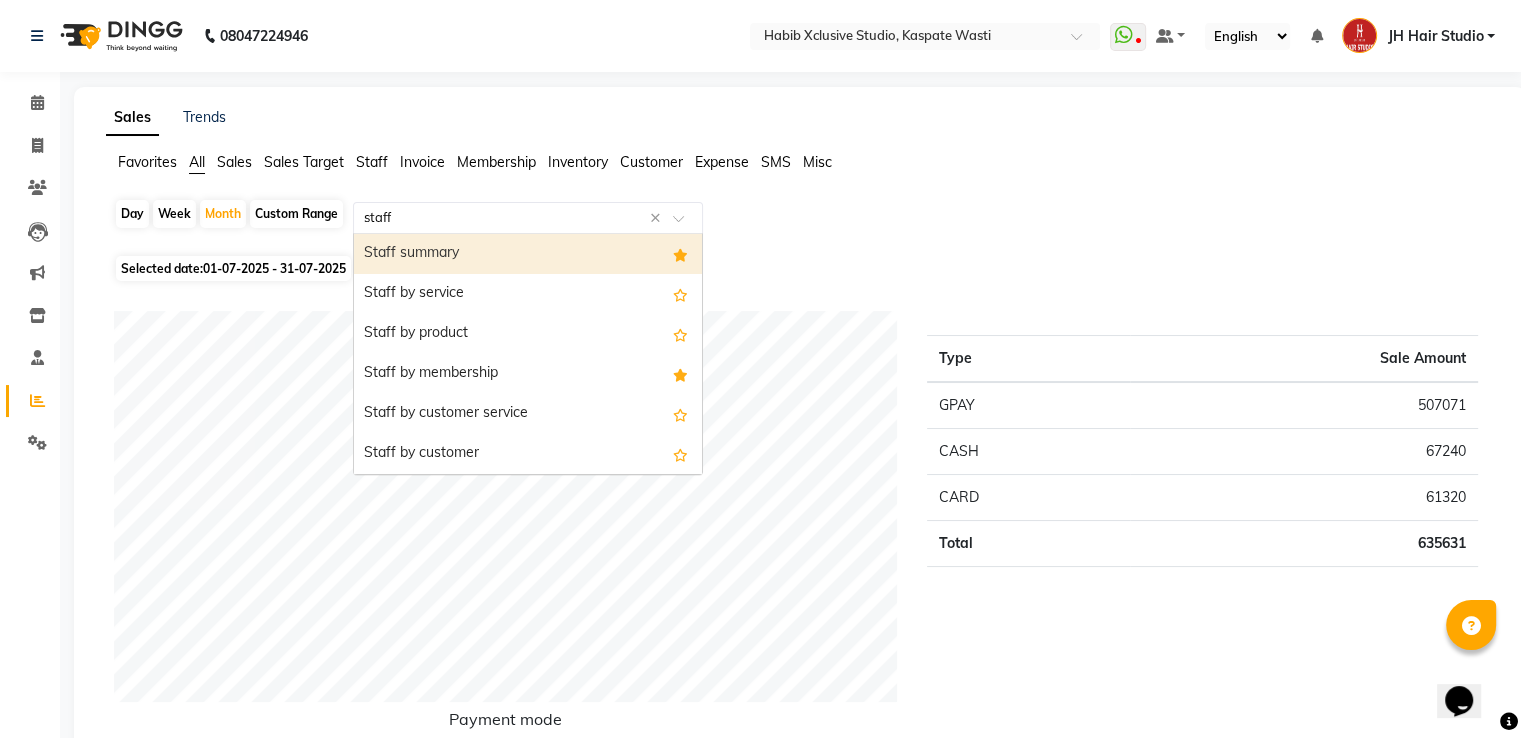 type 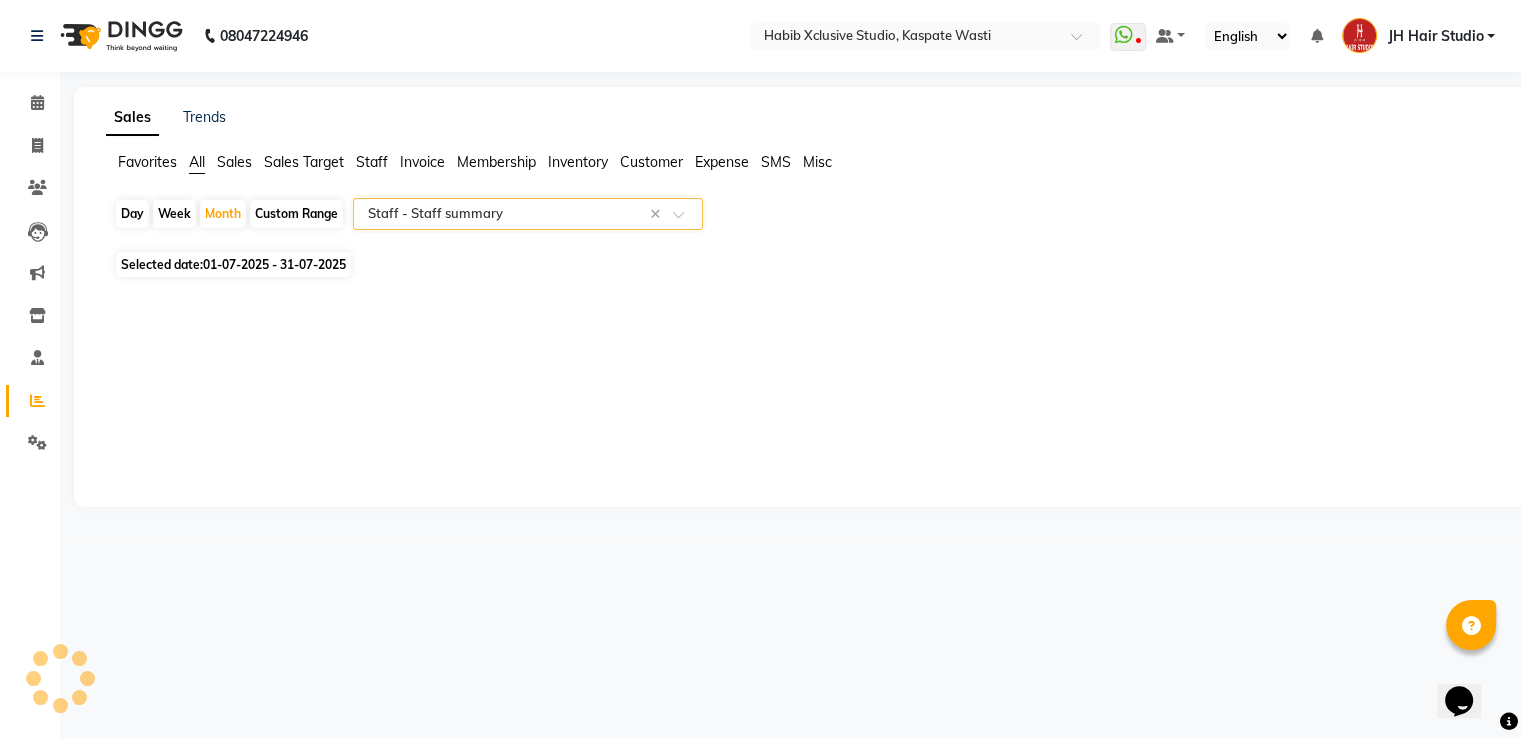 select on "pdf" 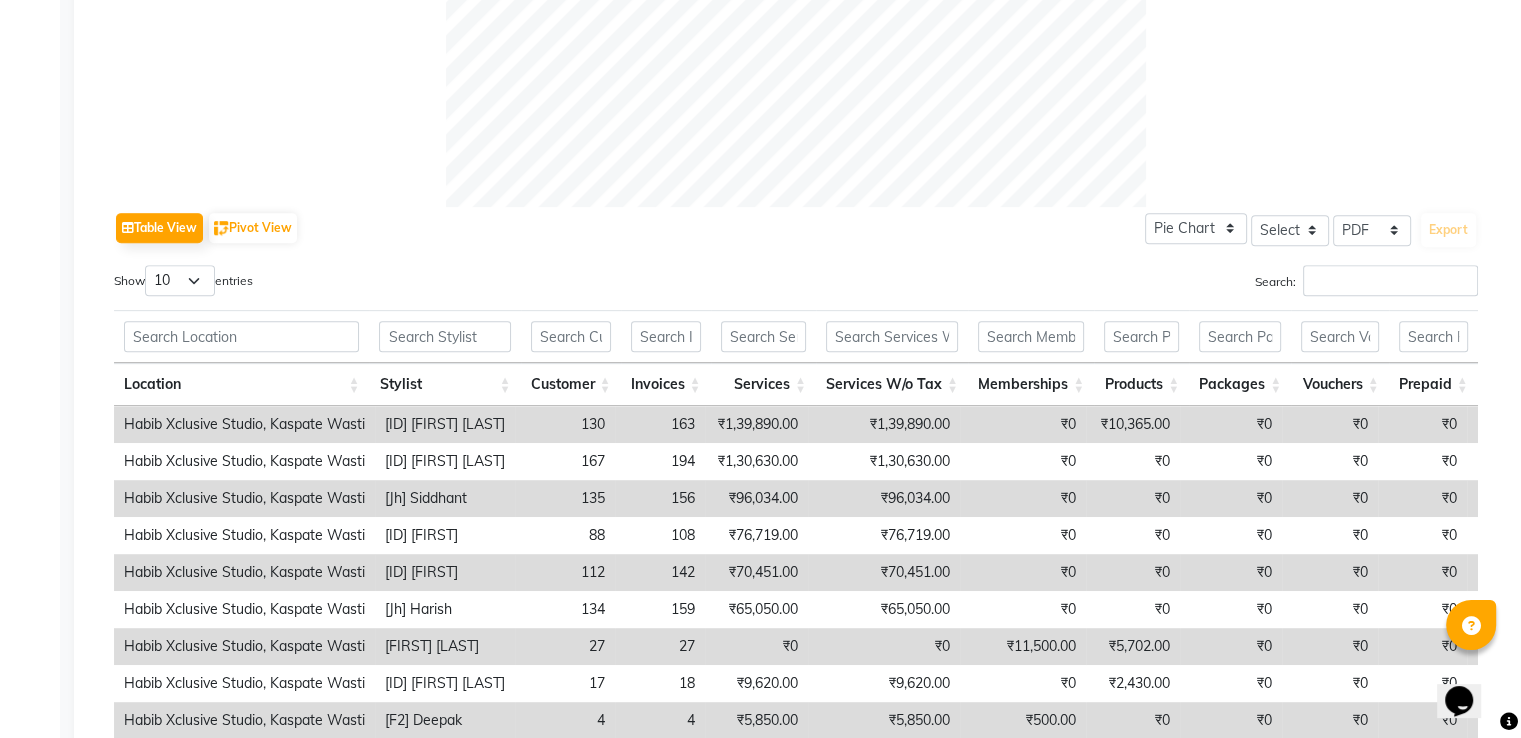 scroll, scrollTop: 813, scrollLeft: 0, axis: vertical 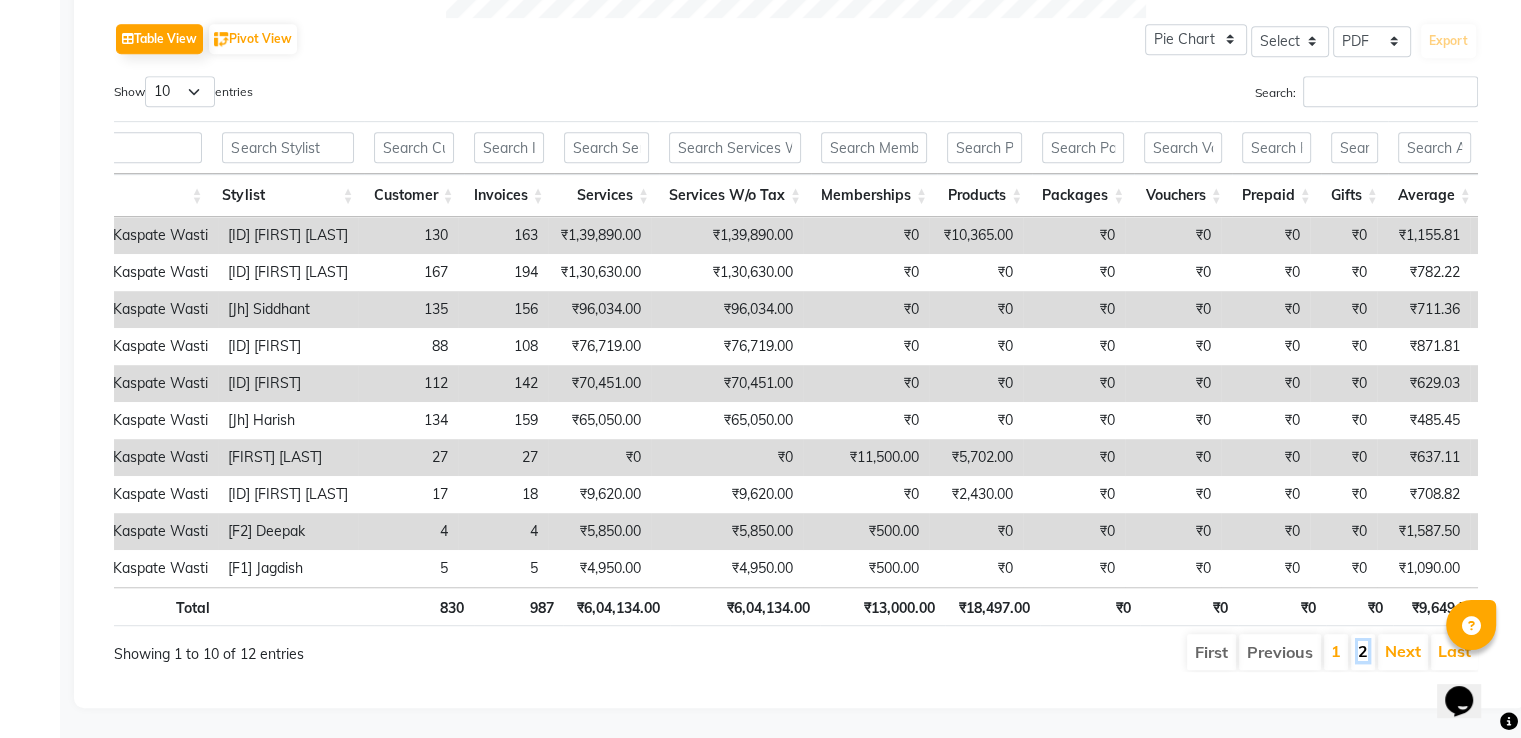 click on "2" at bounding box center [1363, 651] 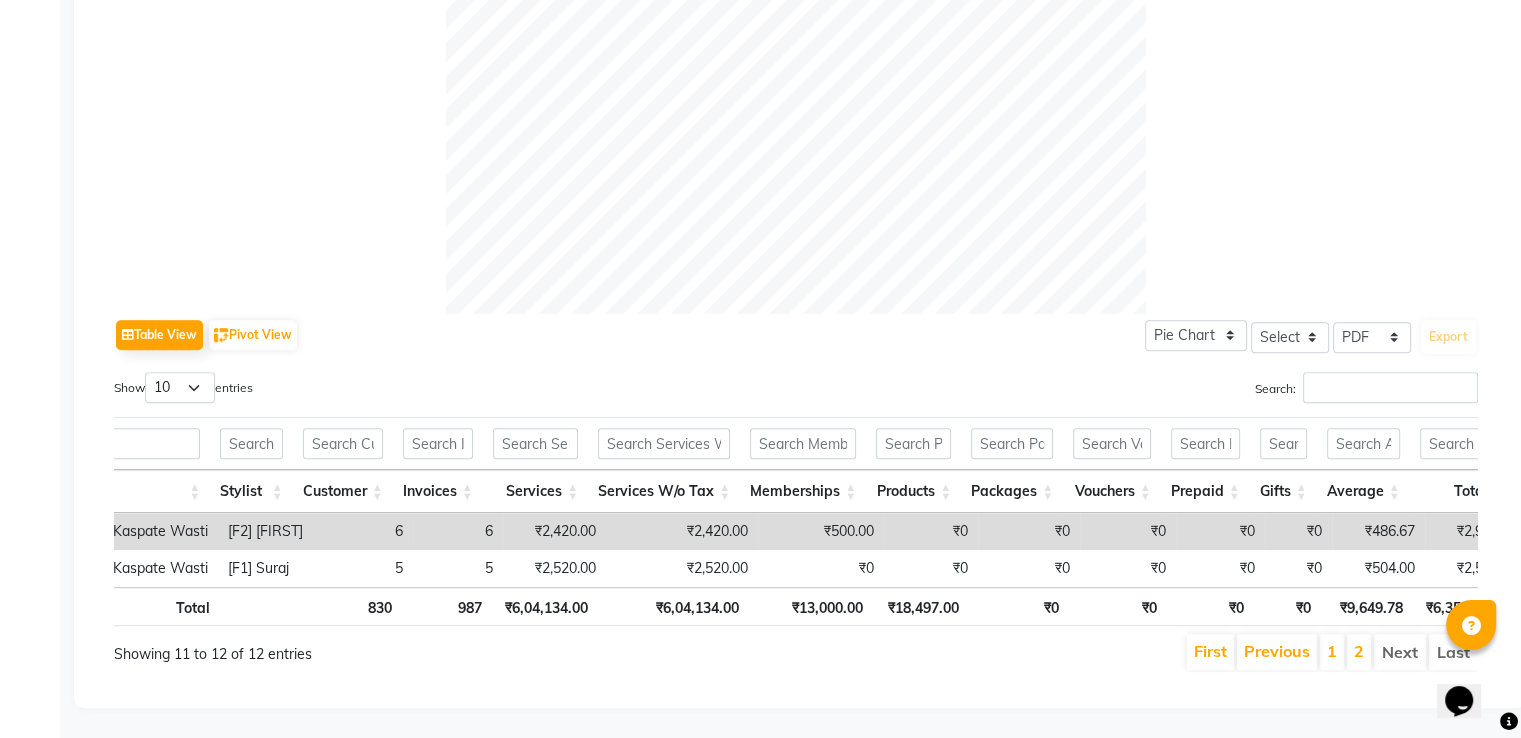 scroll, scrollTop: 737, scrollLeft: 0, axis: vertical 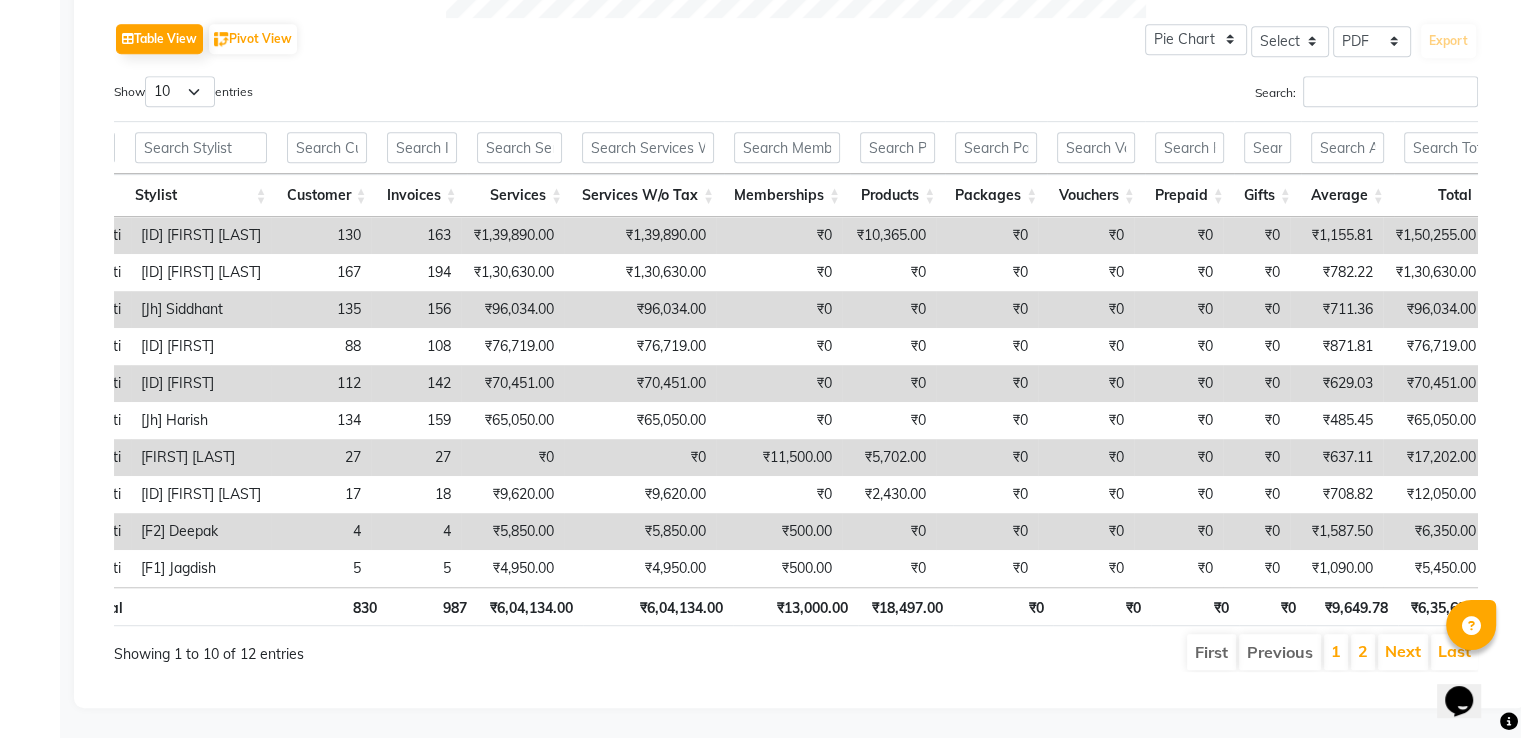 drag, startPoint x: 839, startPoint y: 654, endPoint x: 922, endPoint y: 652, distance: 83.02409 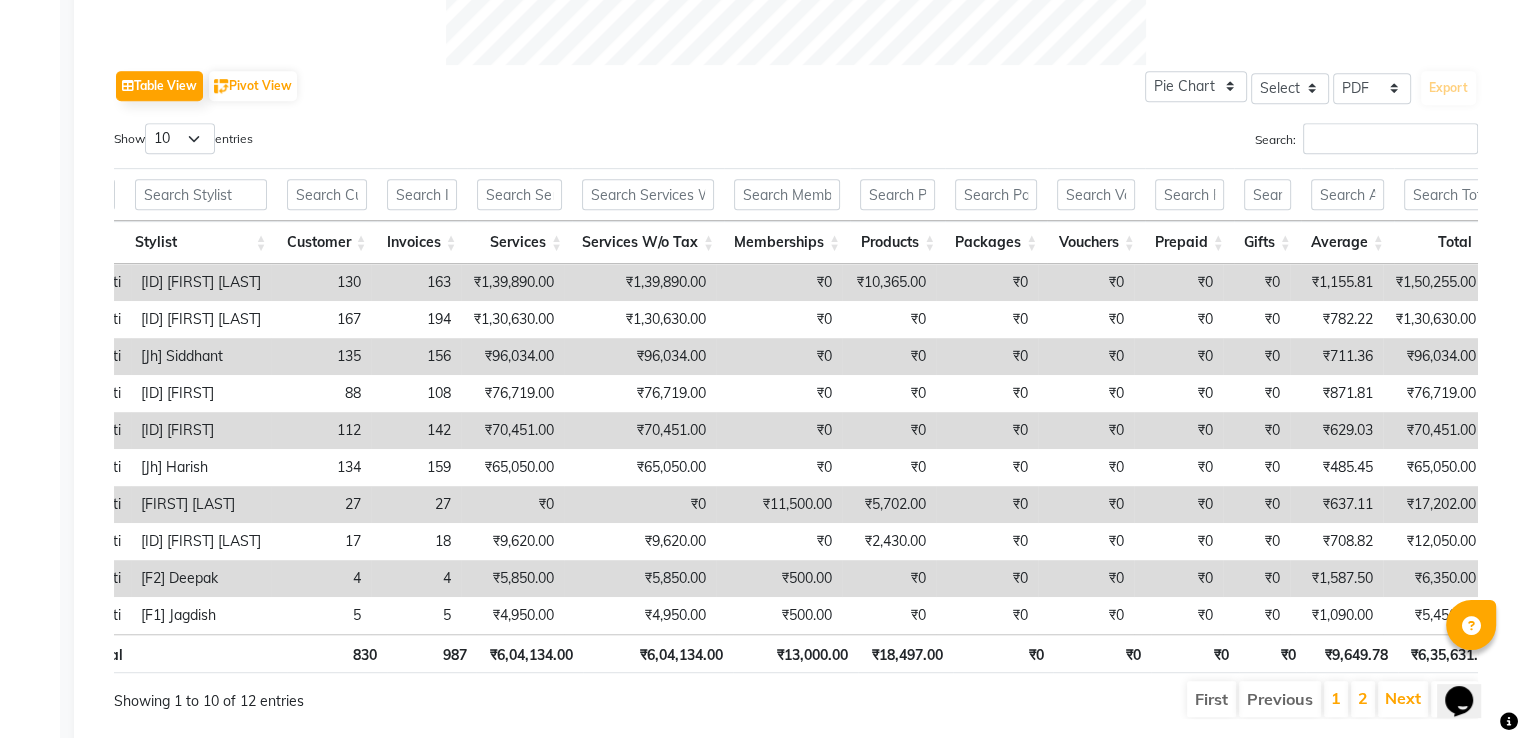 scroll, scrollTop: 1033, scrollLeft: 0, axis: vertical 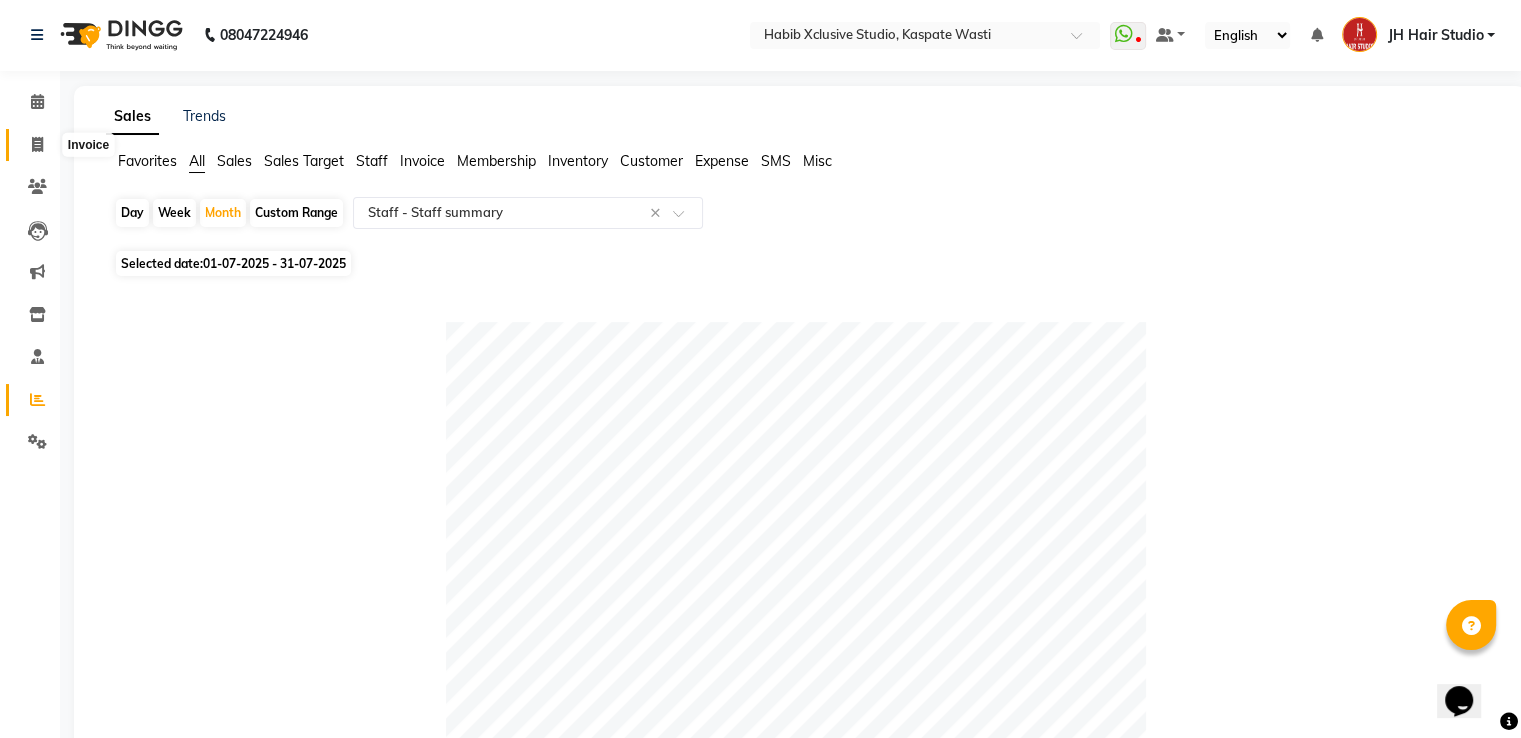 click 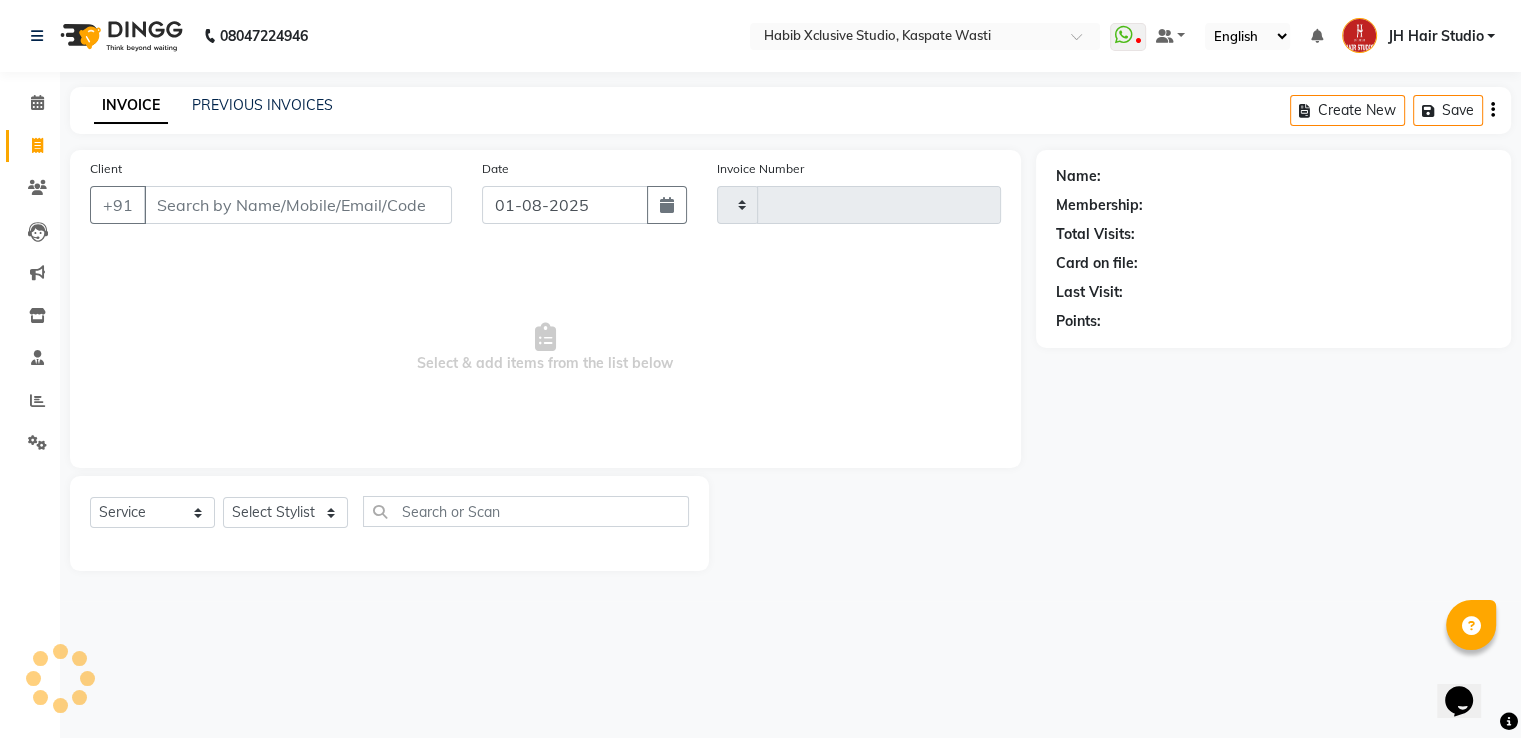 type on "3727" 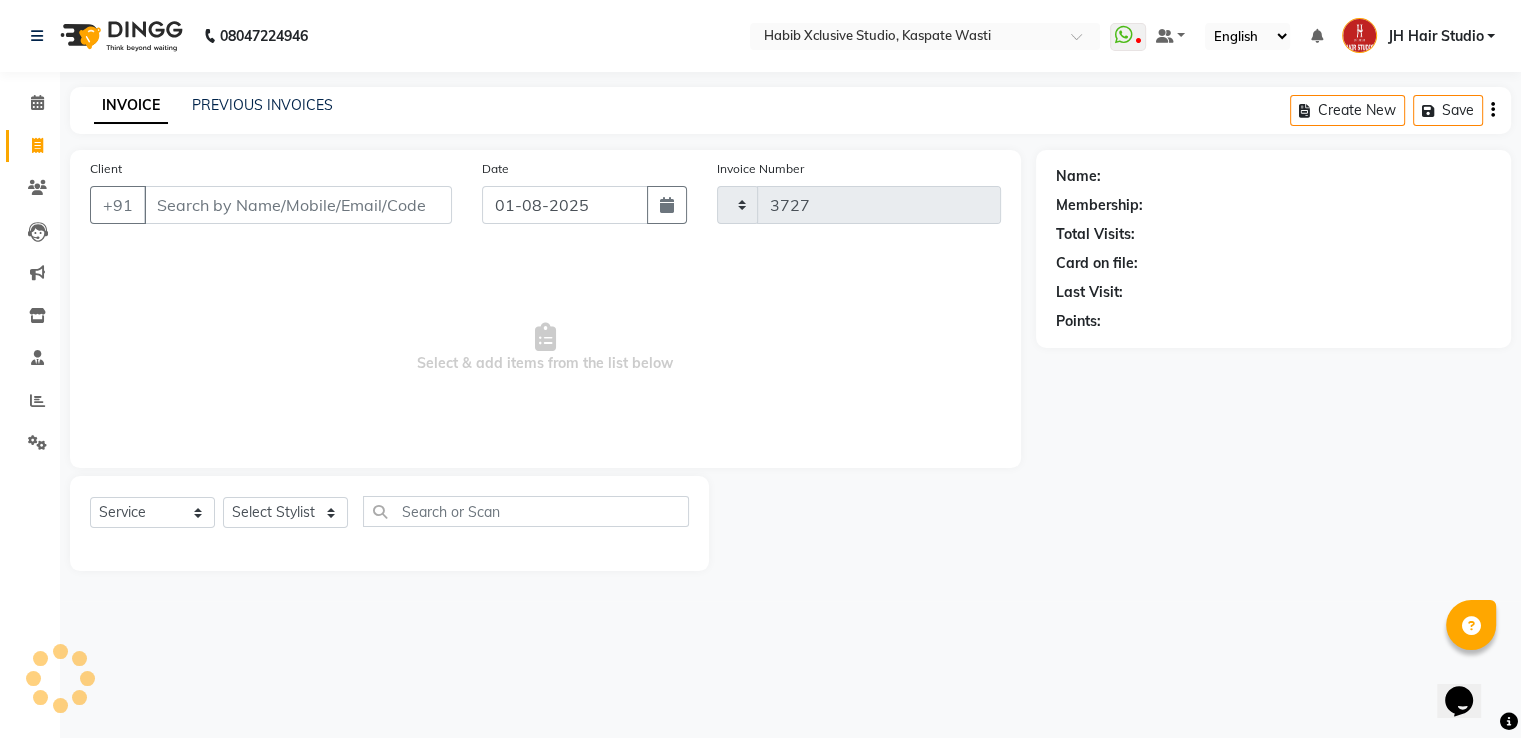 scroll, scrollTop: 0, scrollLeft: 0, axis: both 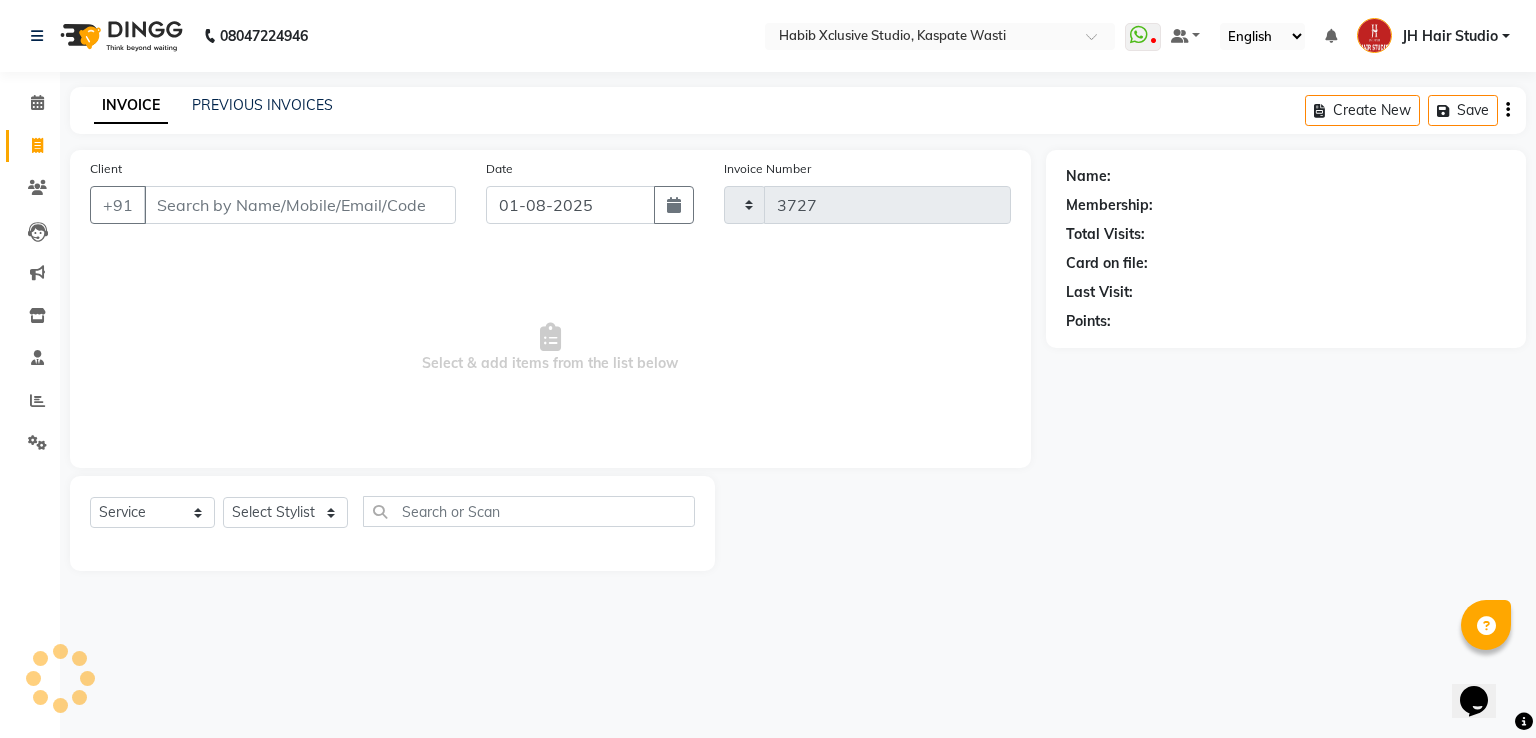 select on "130" 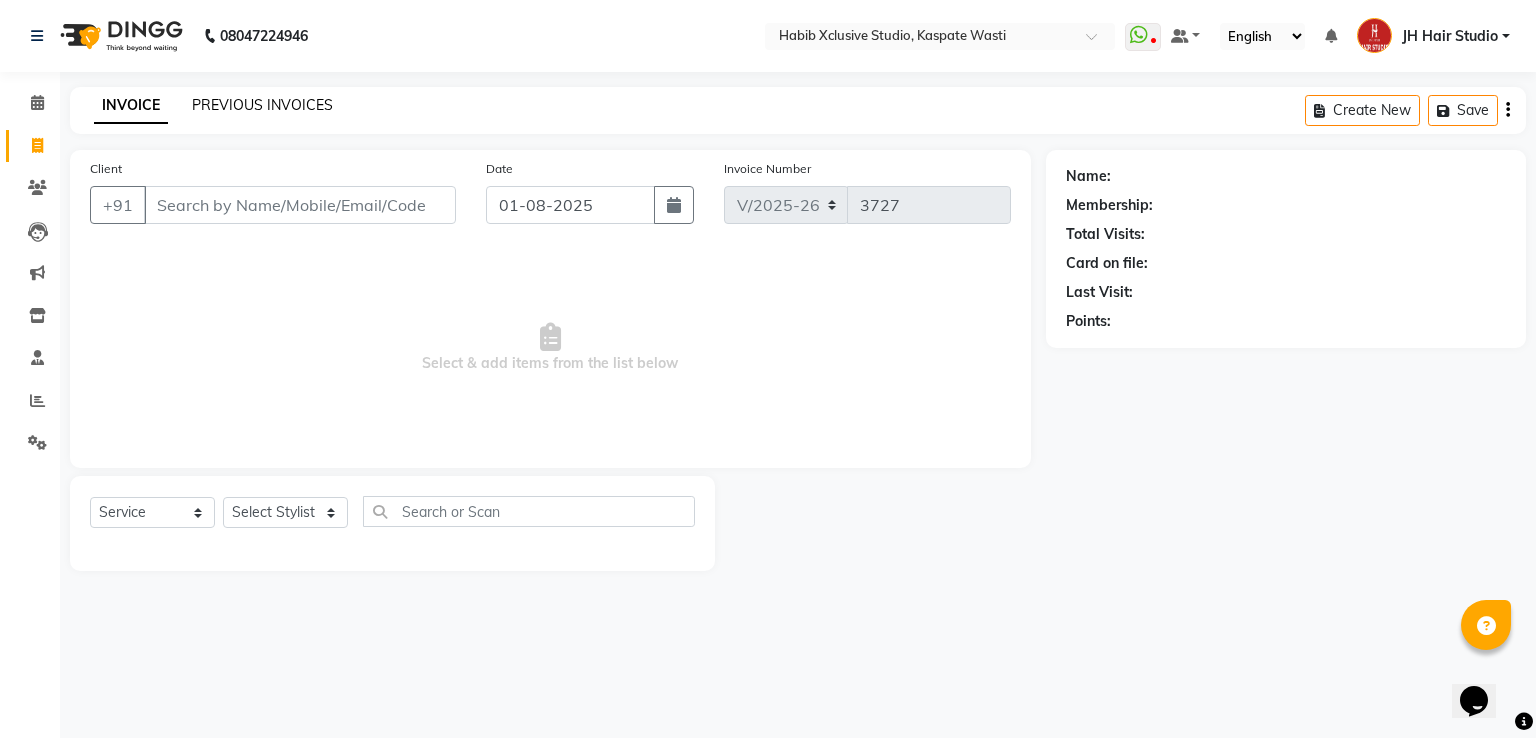 click on "PREVIOUS INVOICES" 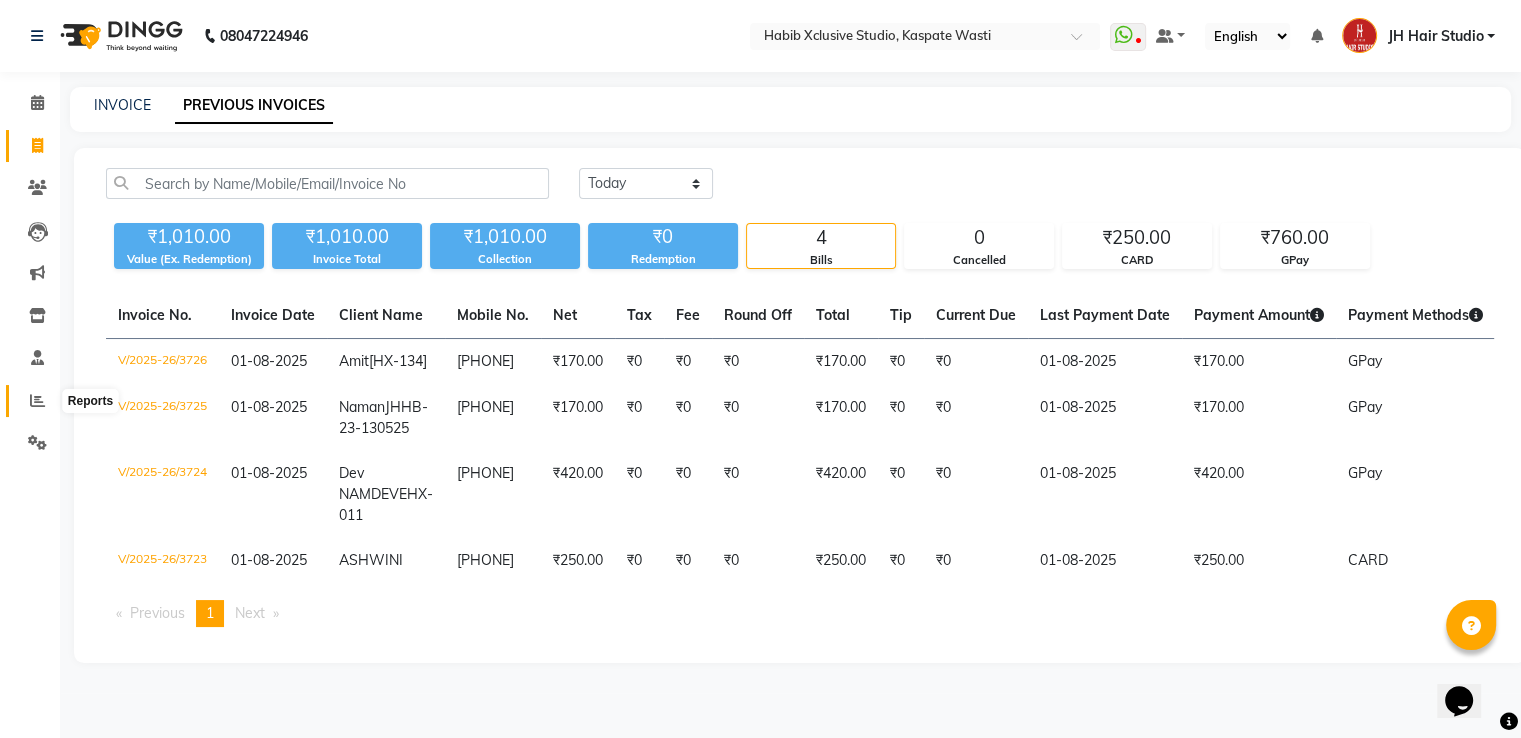click 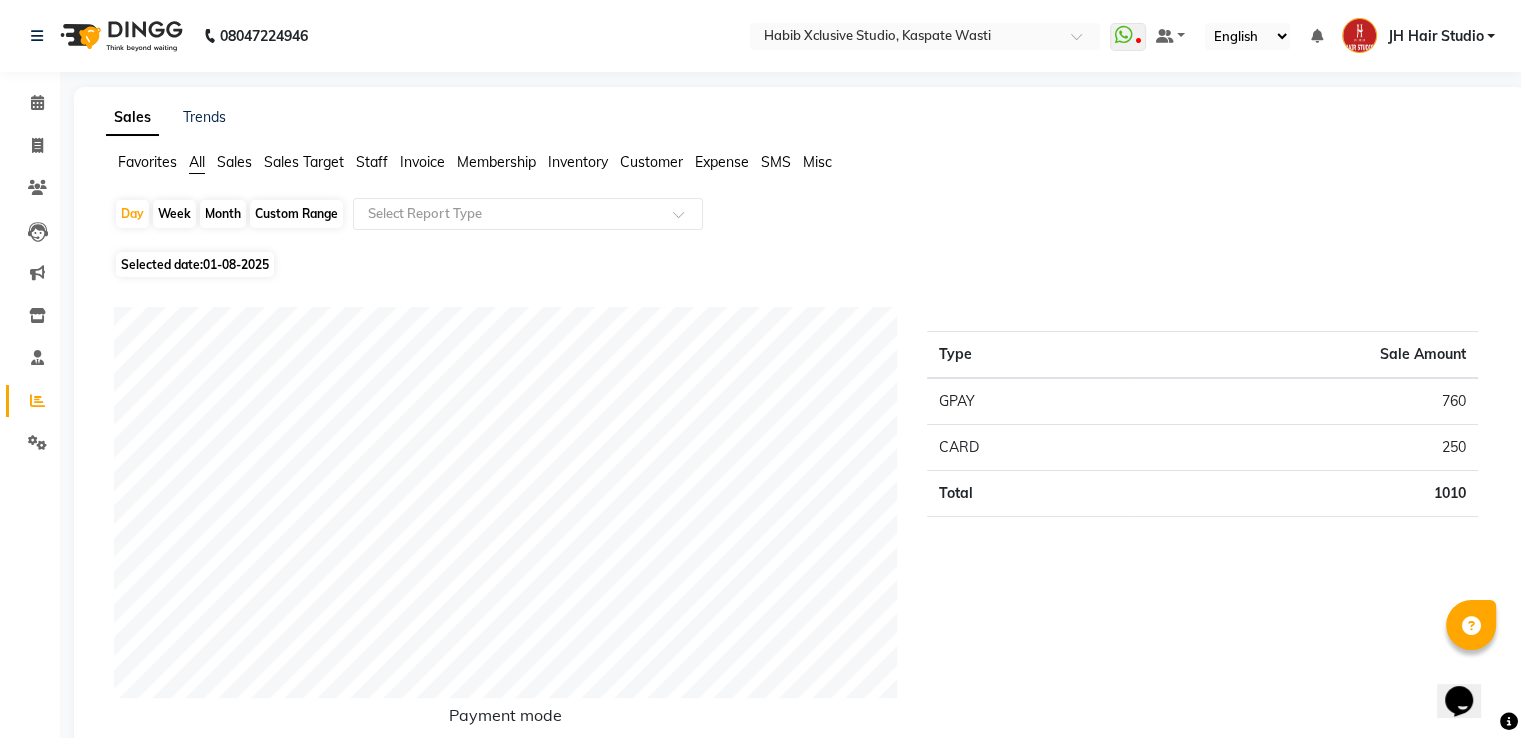 click on "Month" 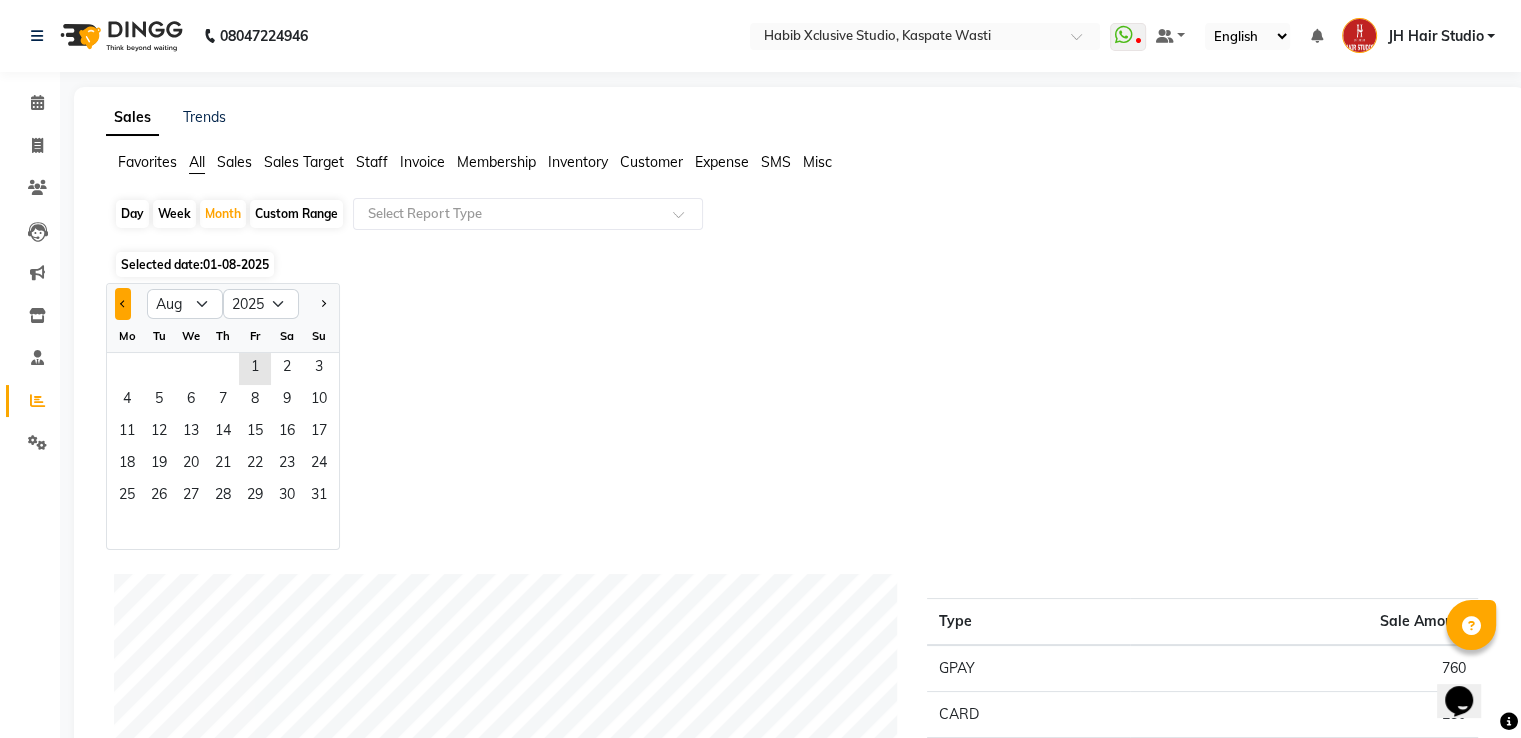 click 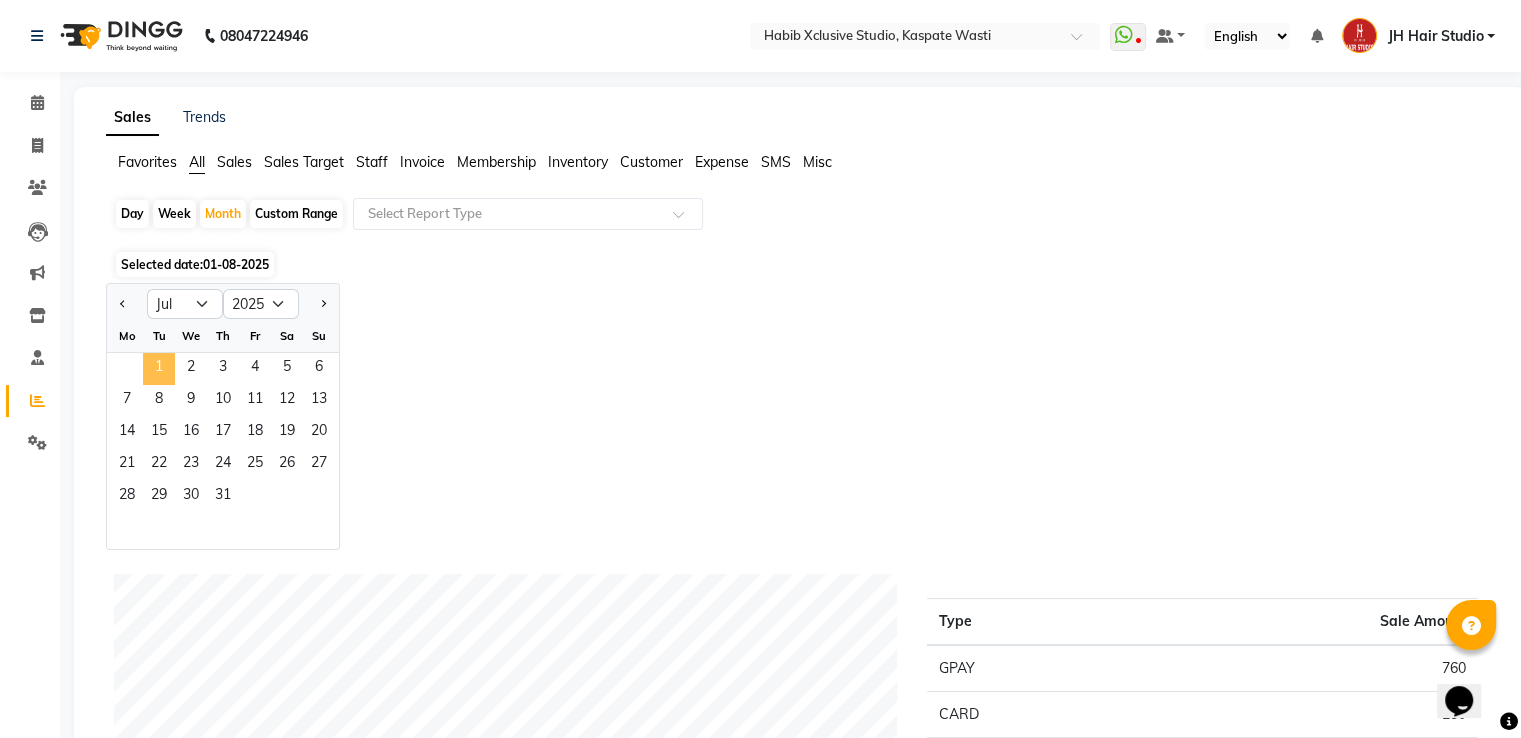 click on "1" 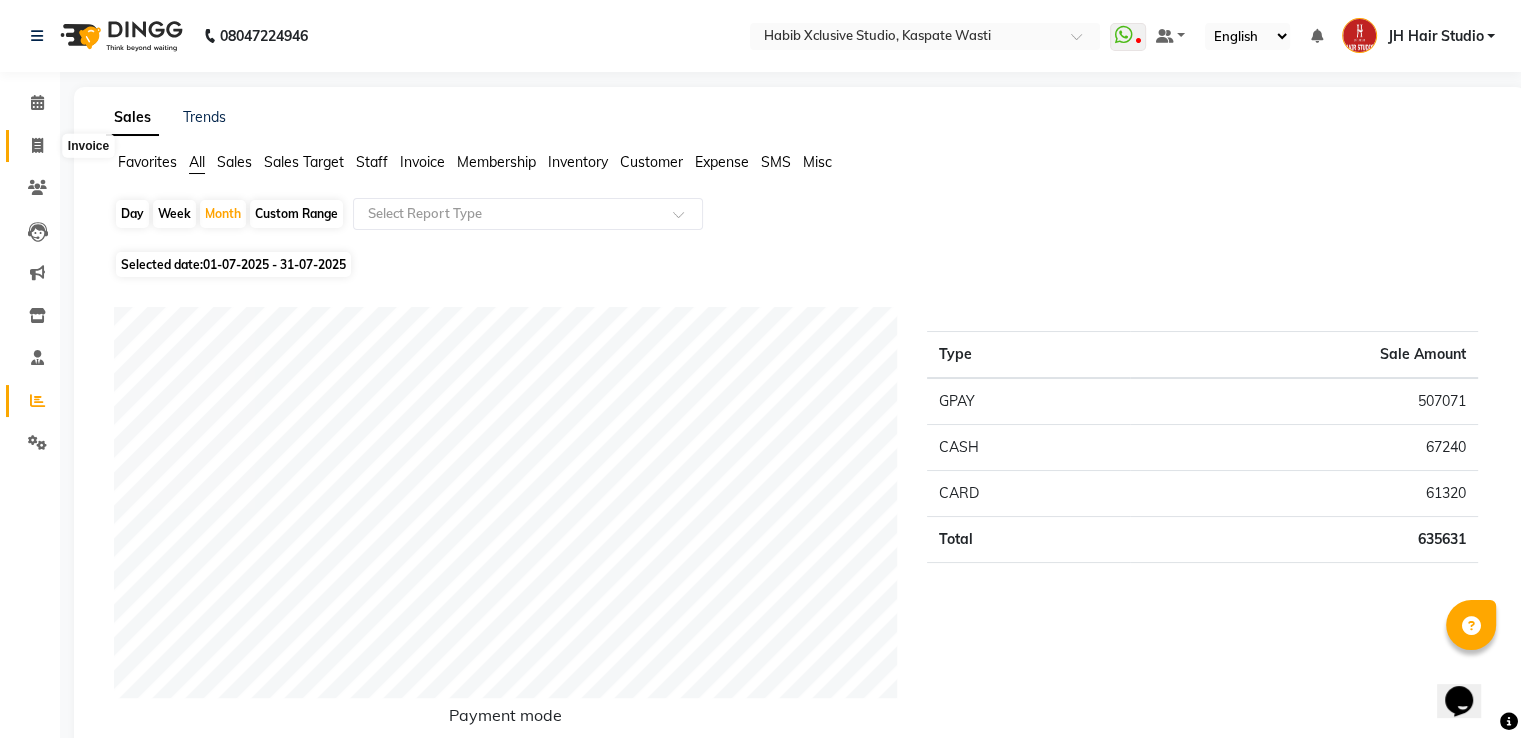 click 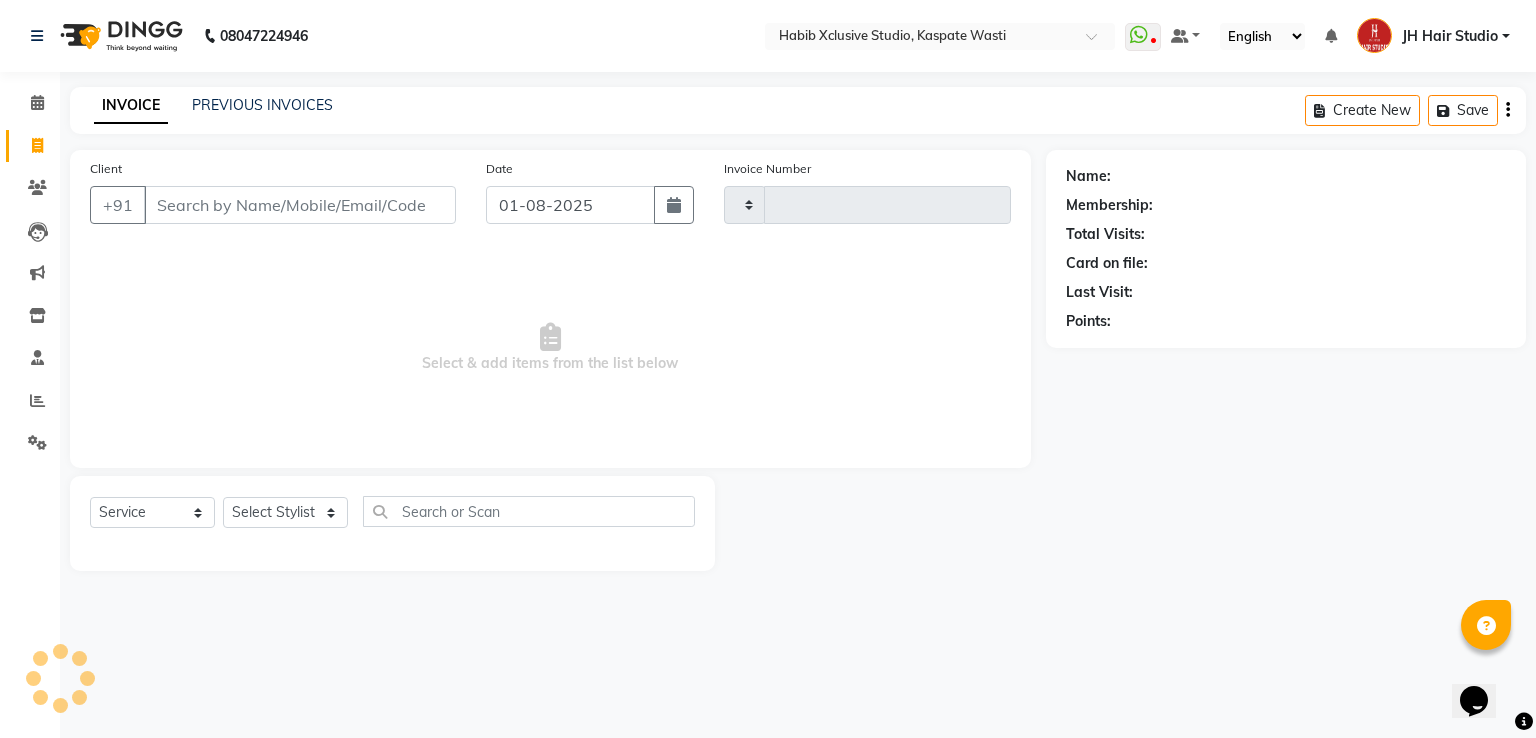 type on "3727" 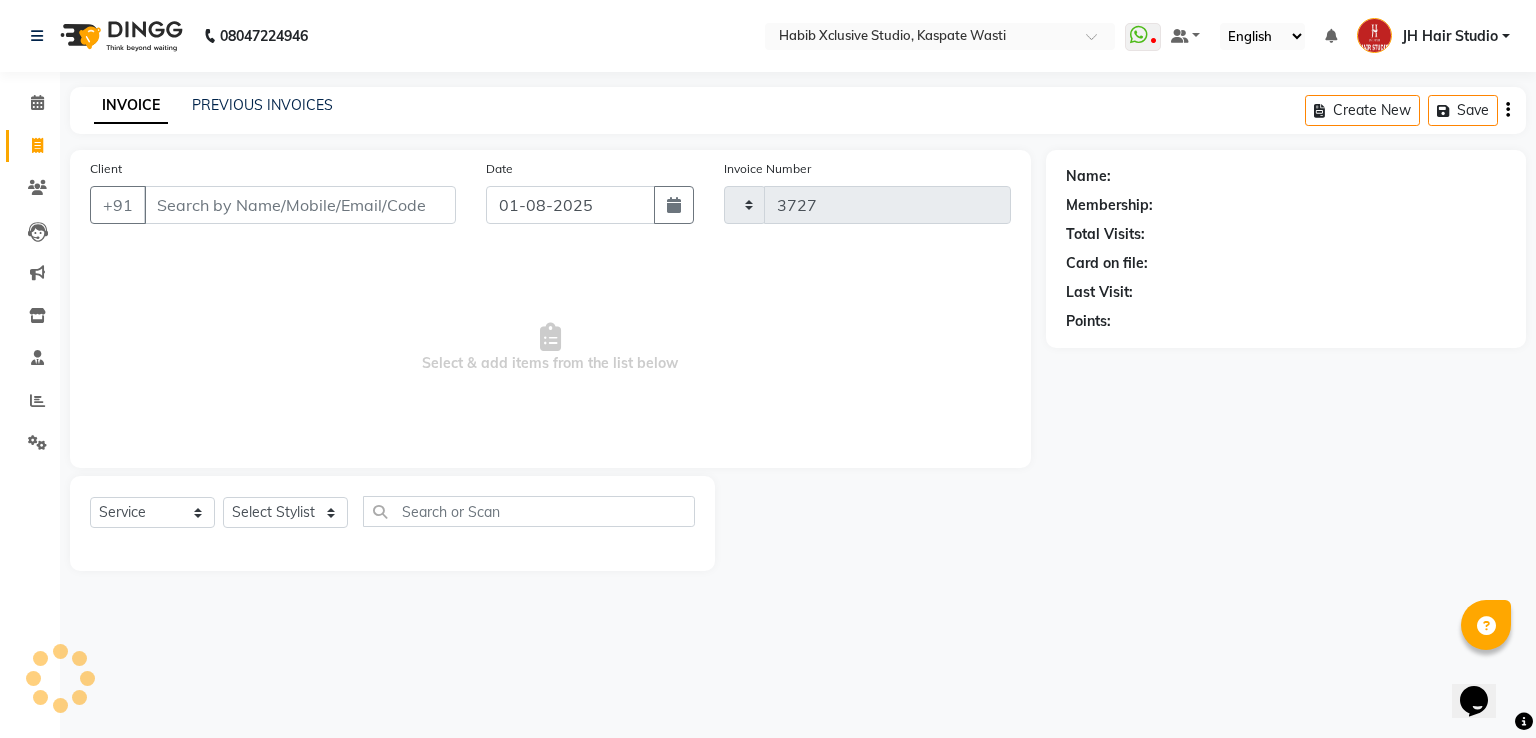 select on "130" 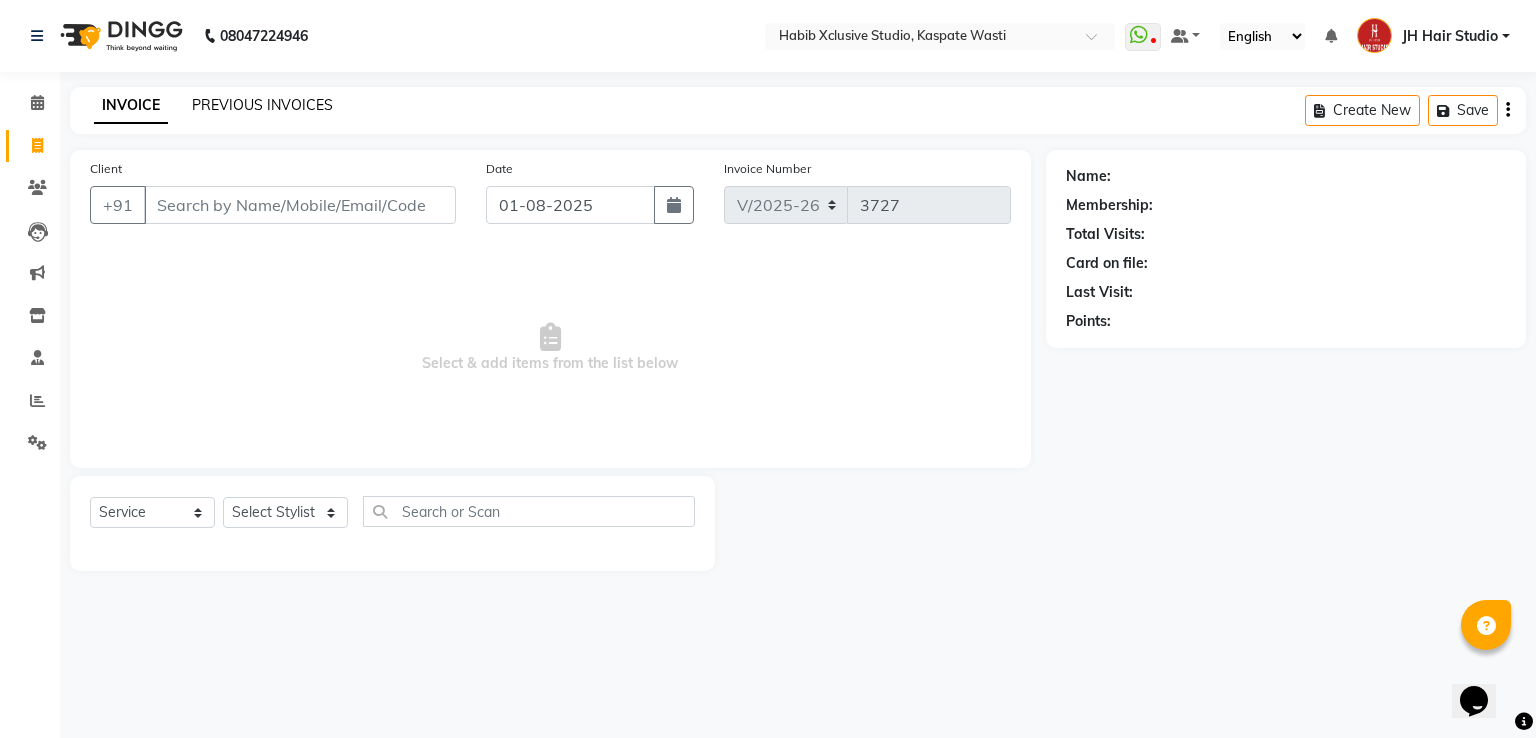 click on "PREVIOUS INVOICES" 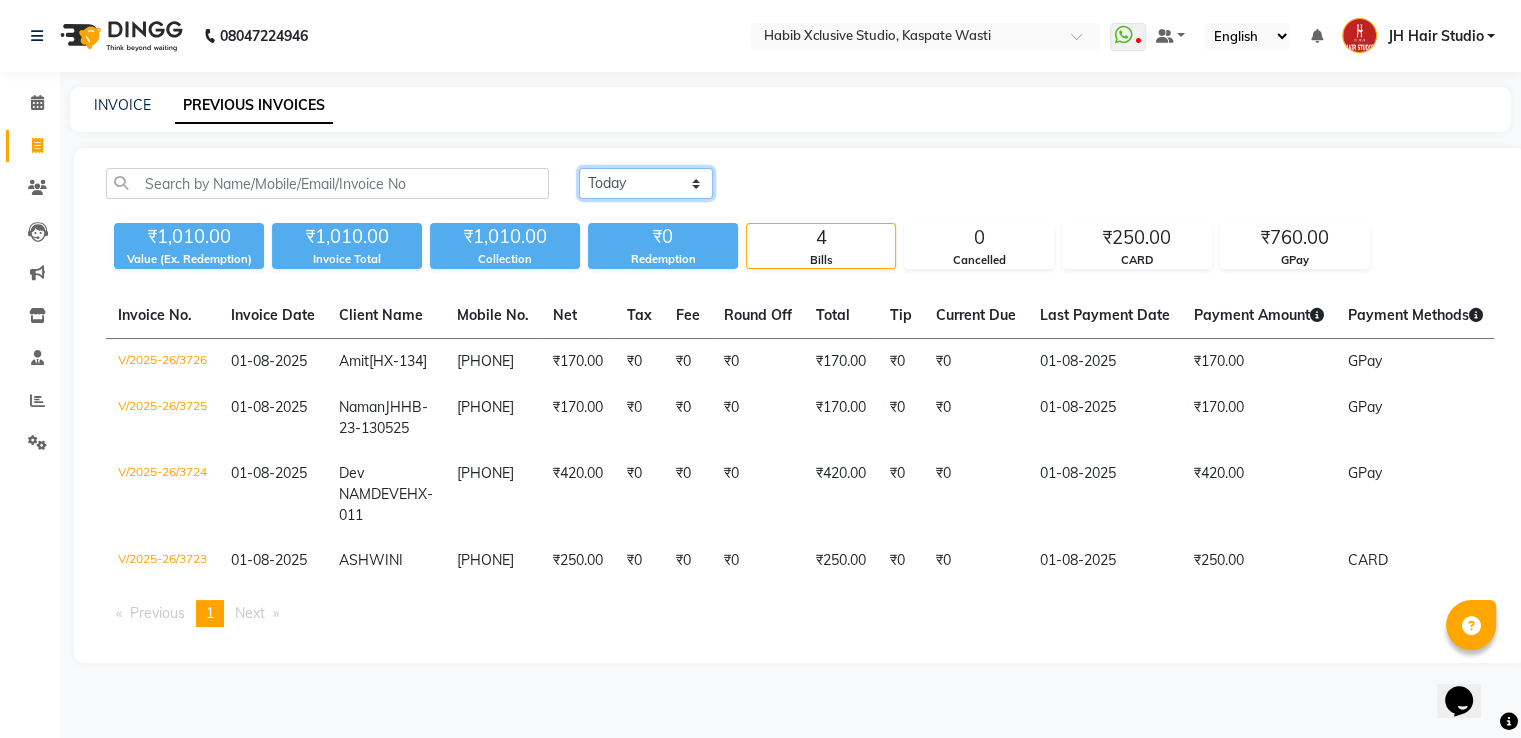 click on "Today Yesterday Custom Range" 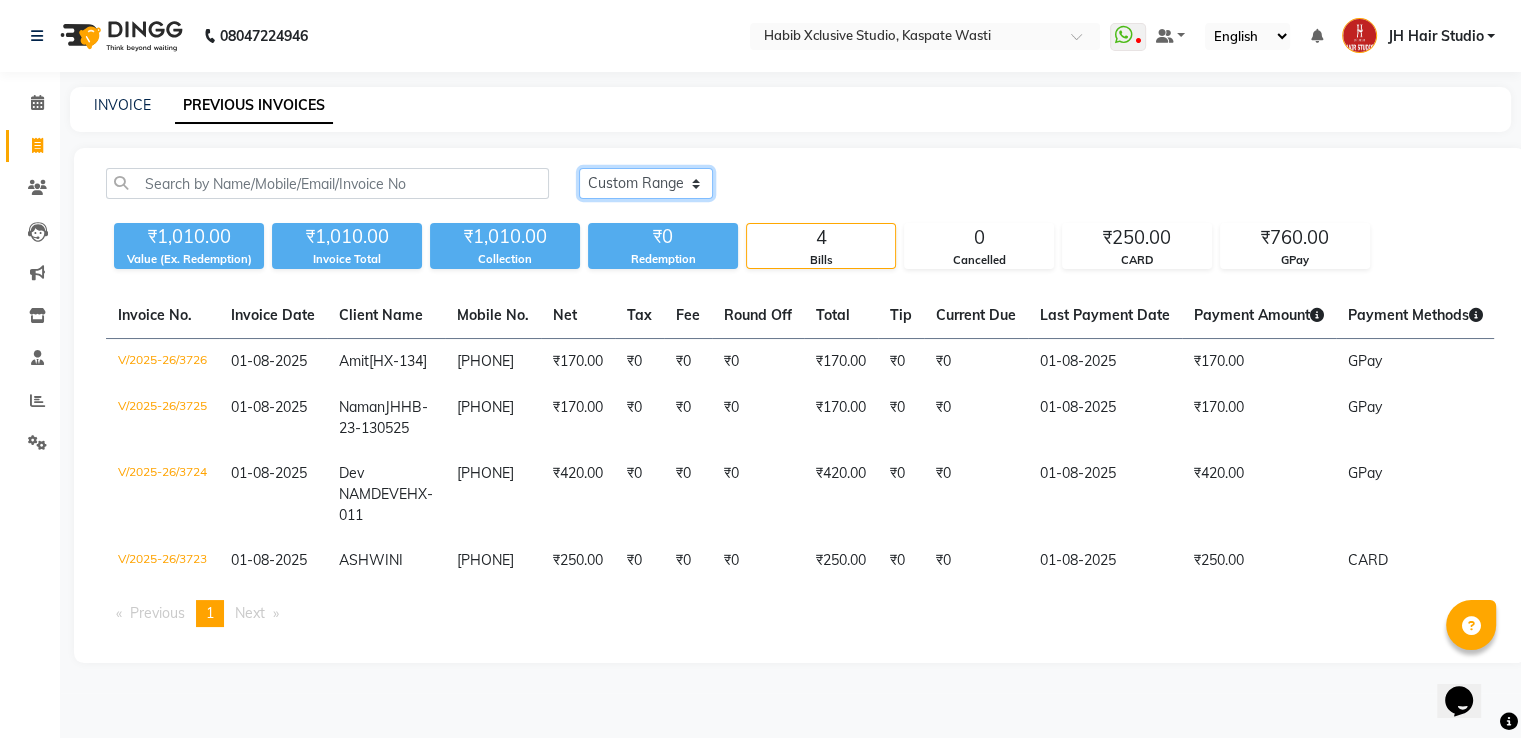 click on "Today Yesterday Custom Range" 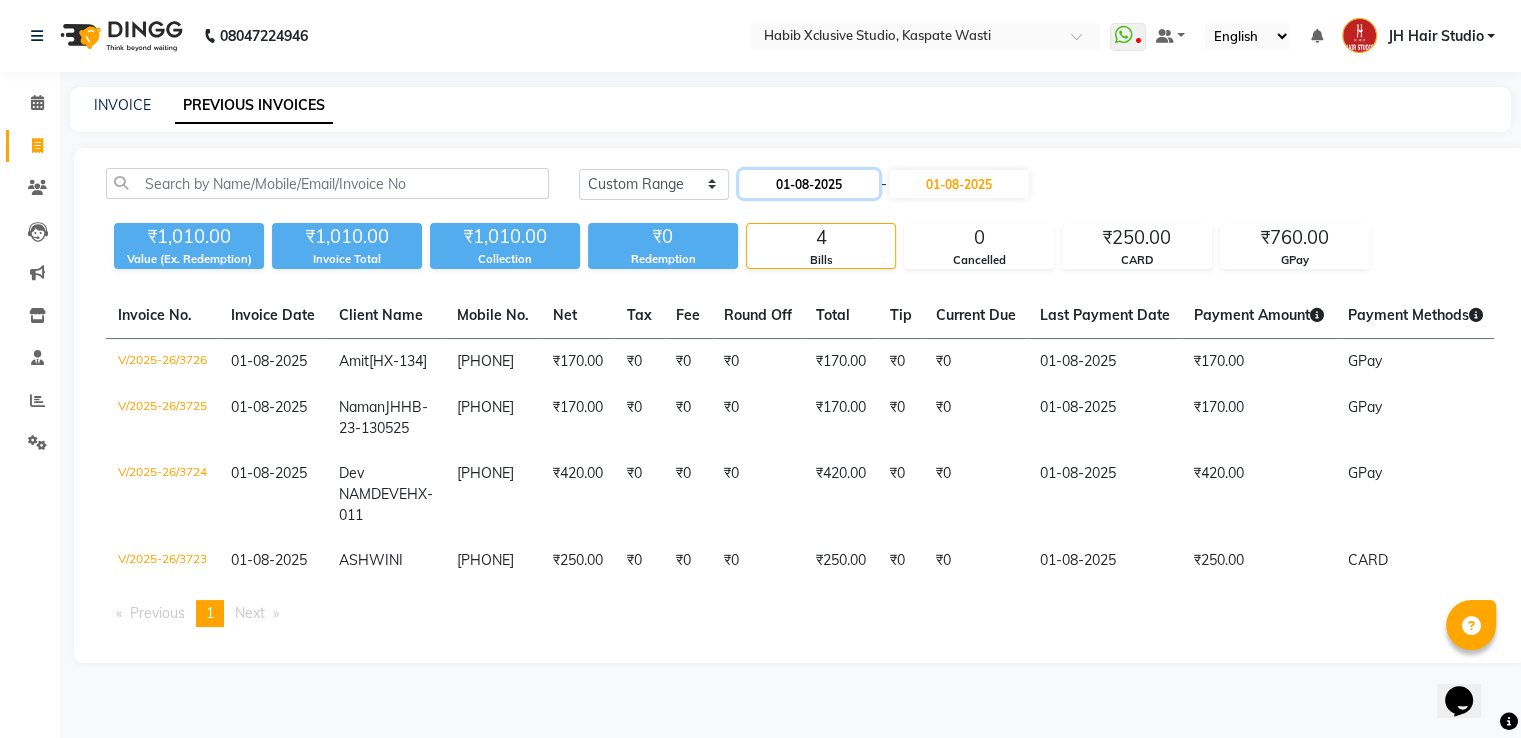 click on "01-08-2025" 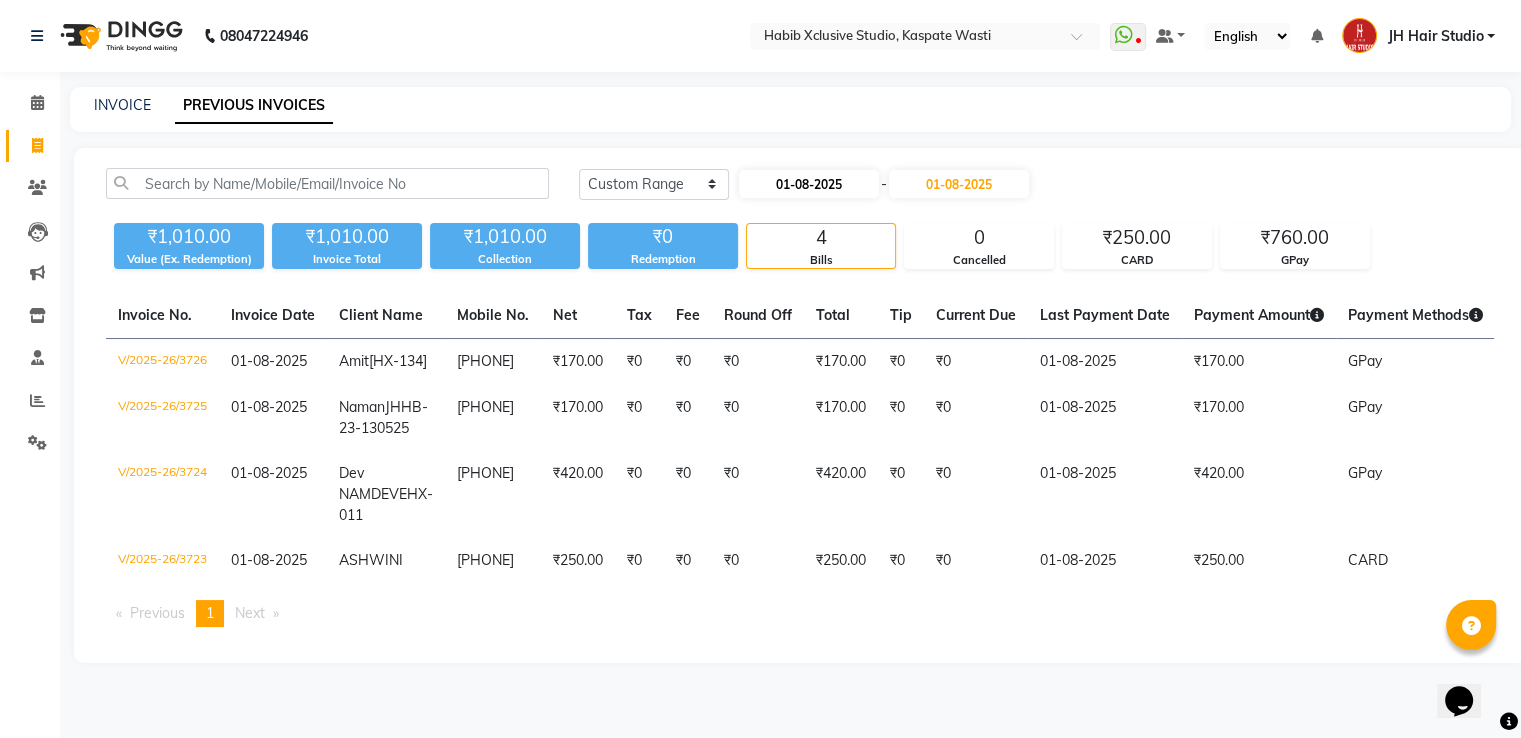select on "8" 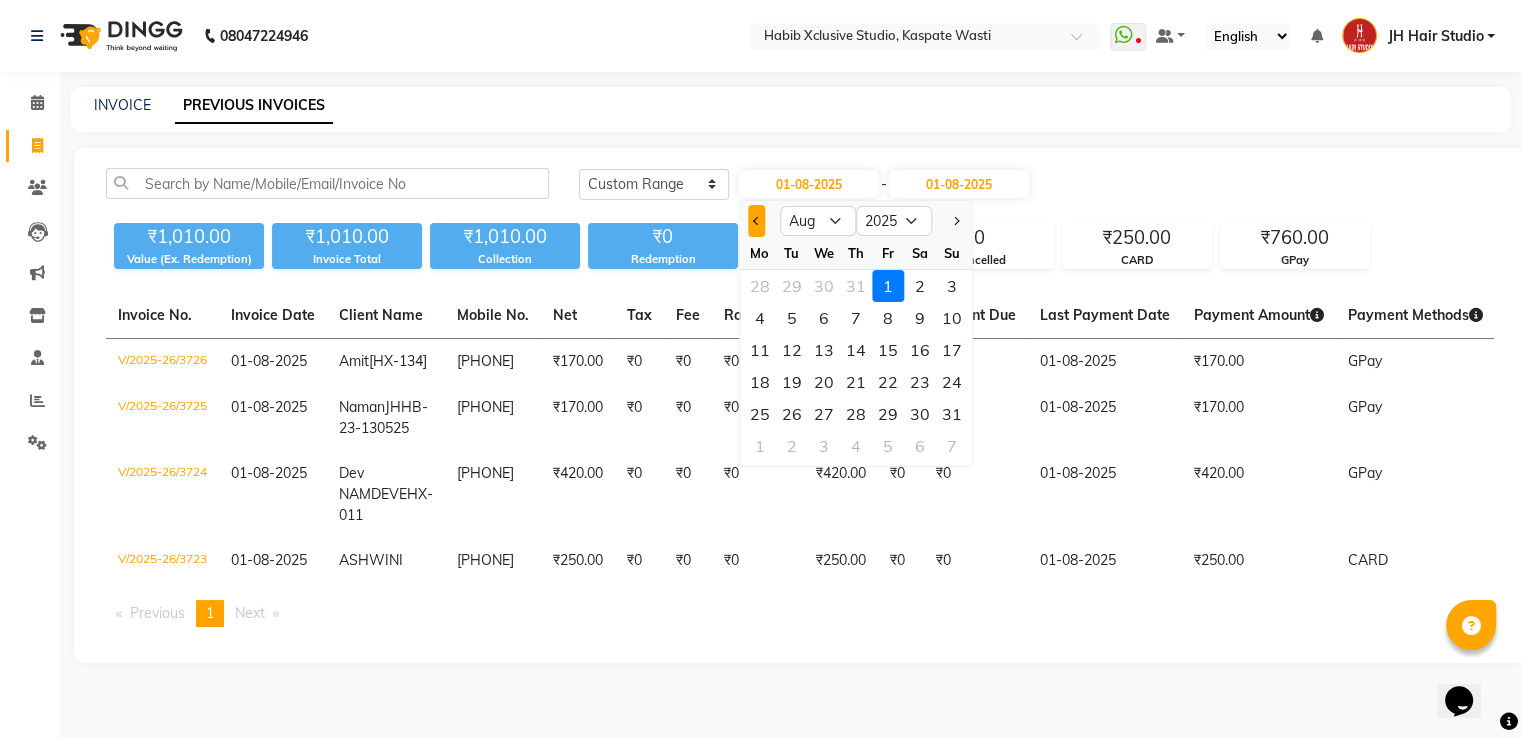 click 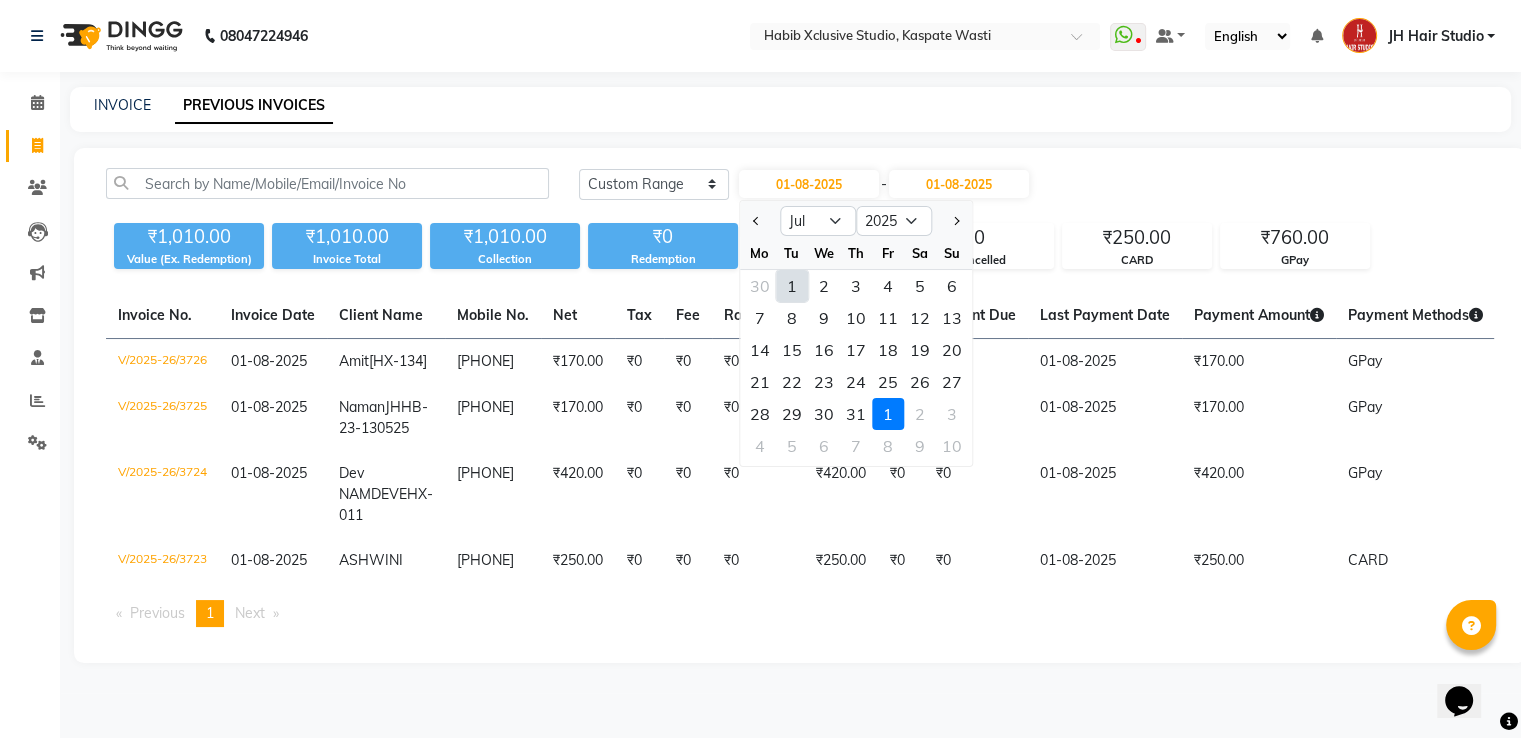 click on "1" 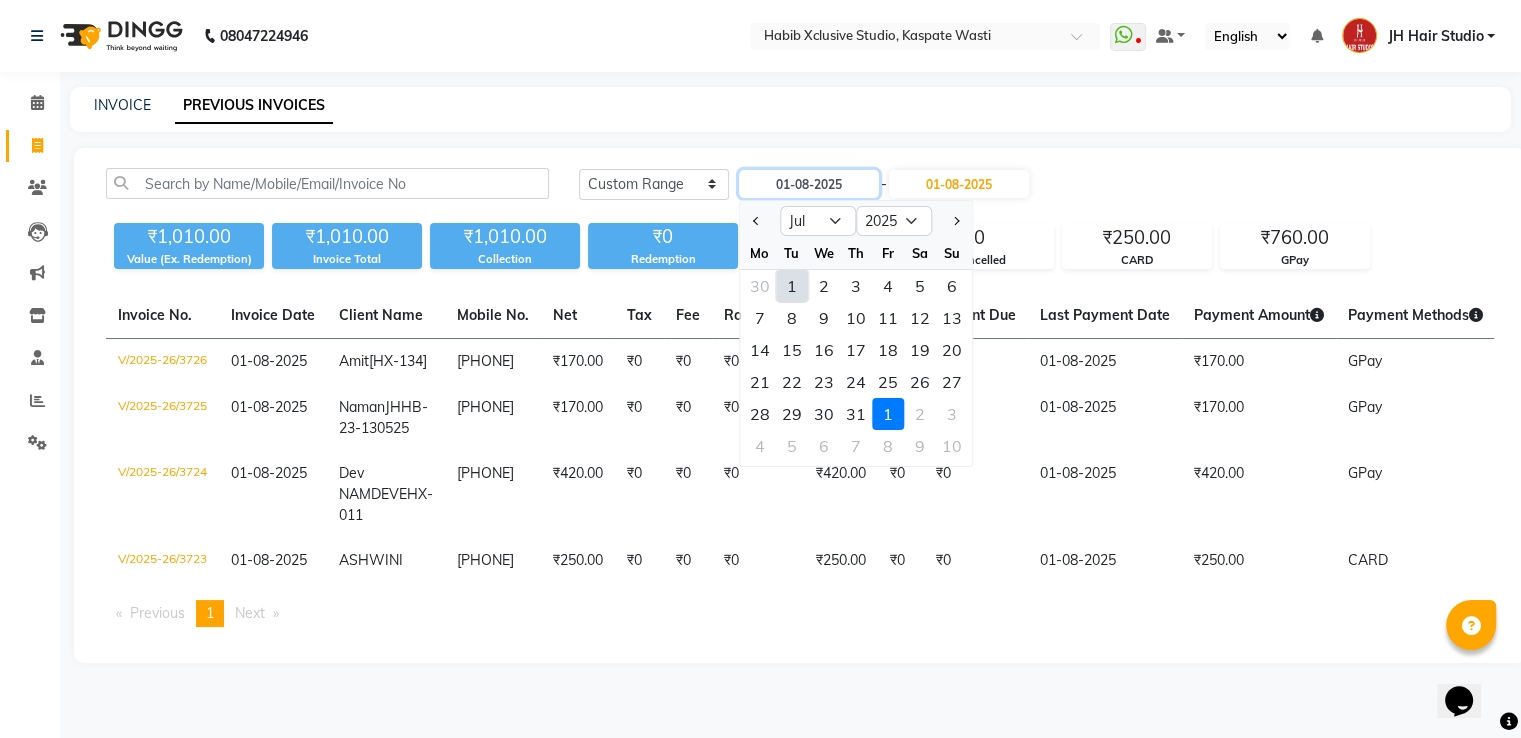 type on "01-07-2025" 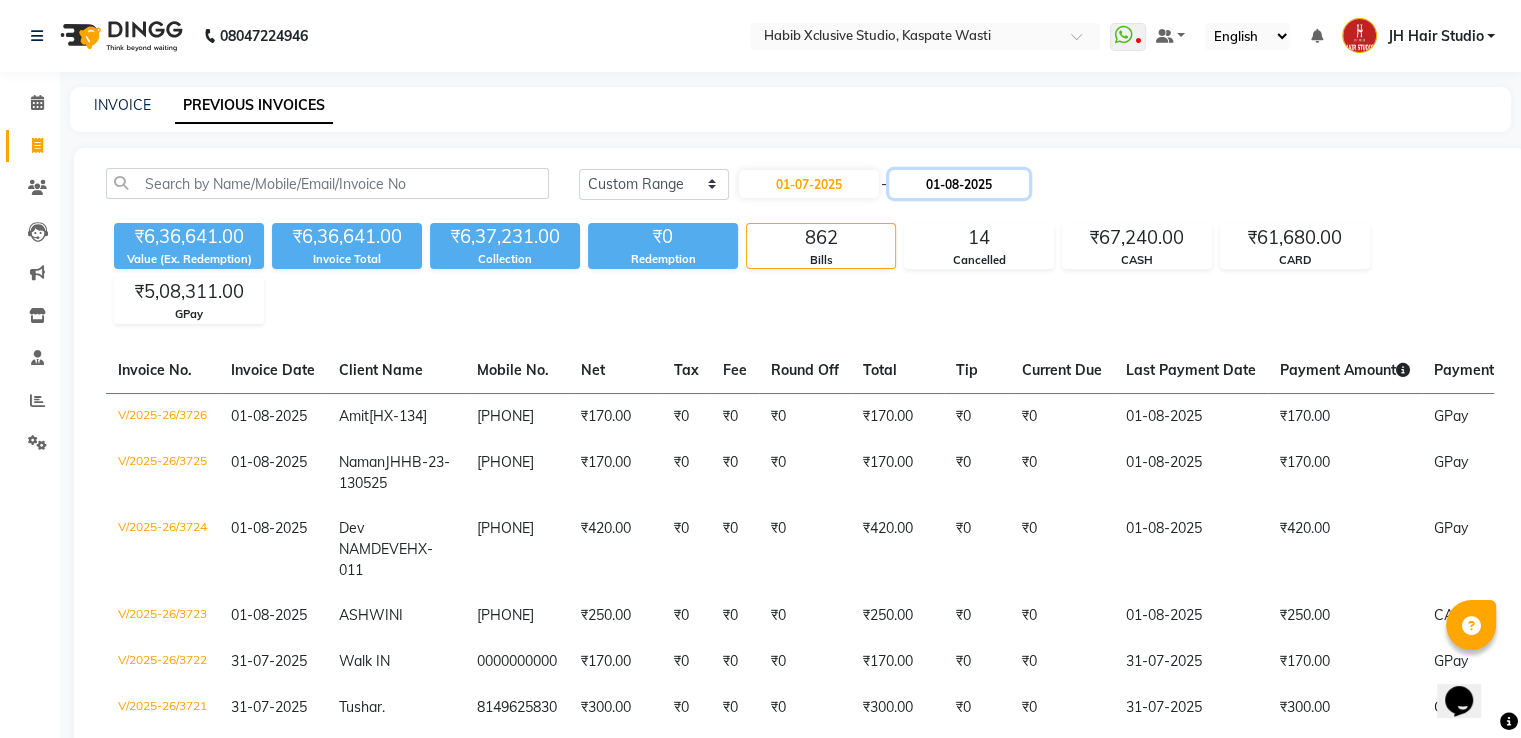 click on "01-08-2025" 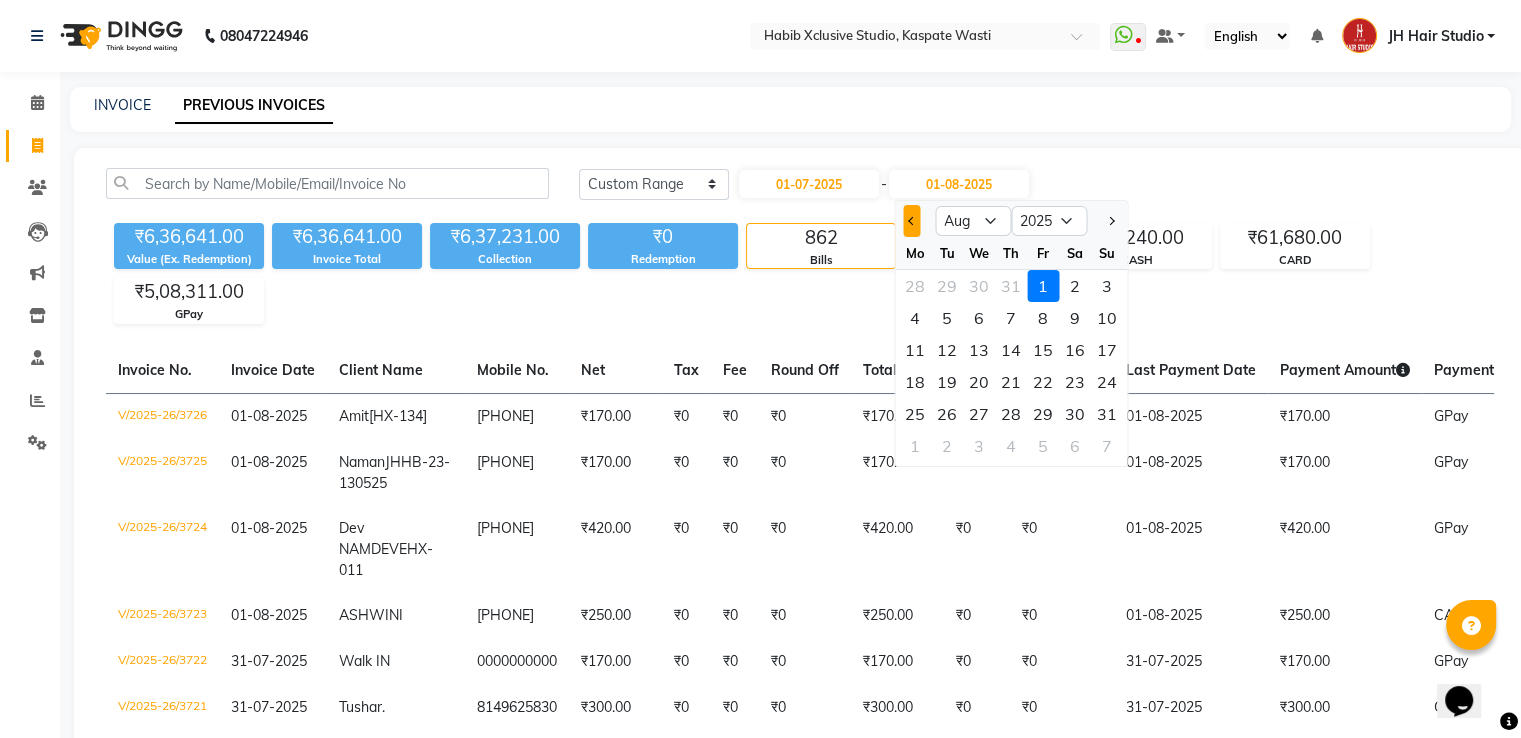 click 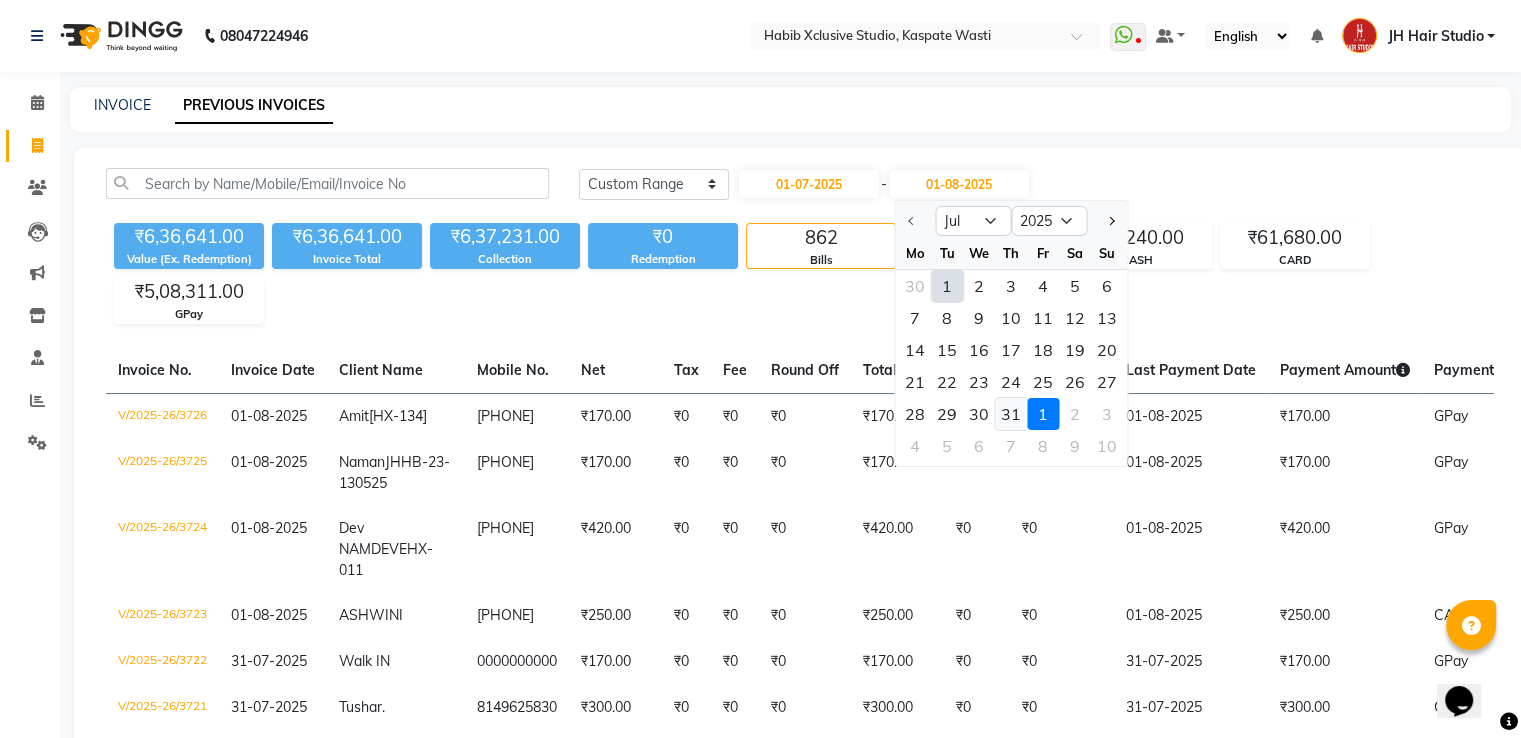 click on "31" 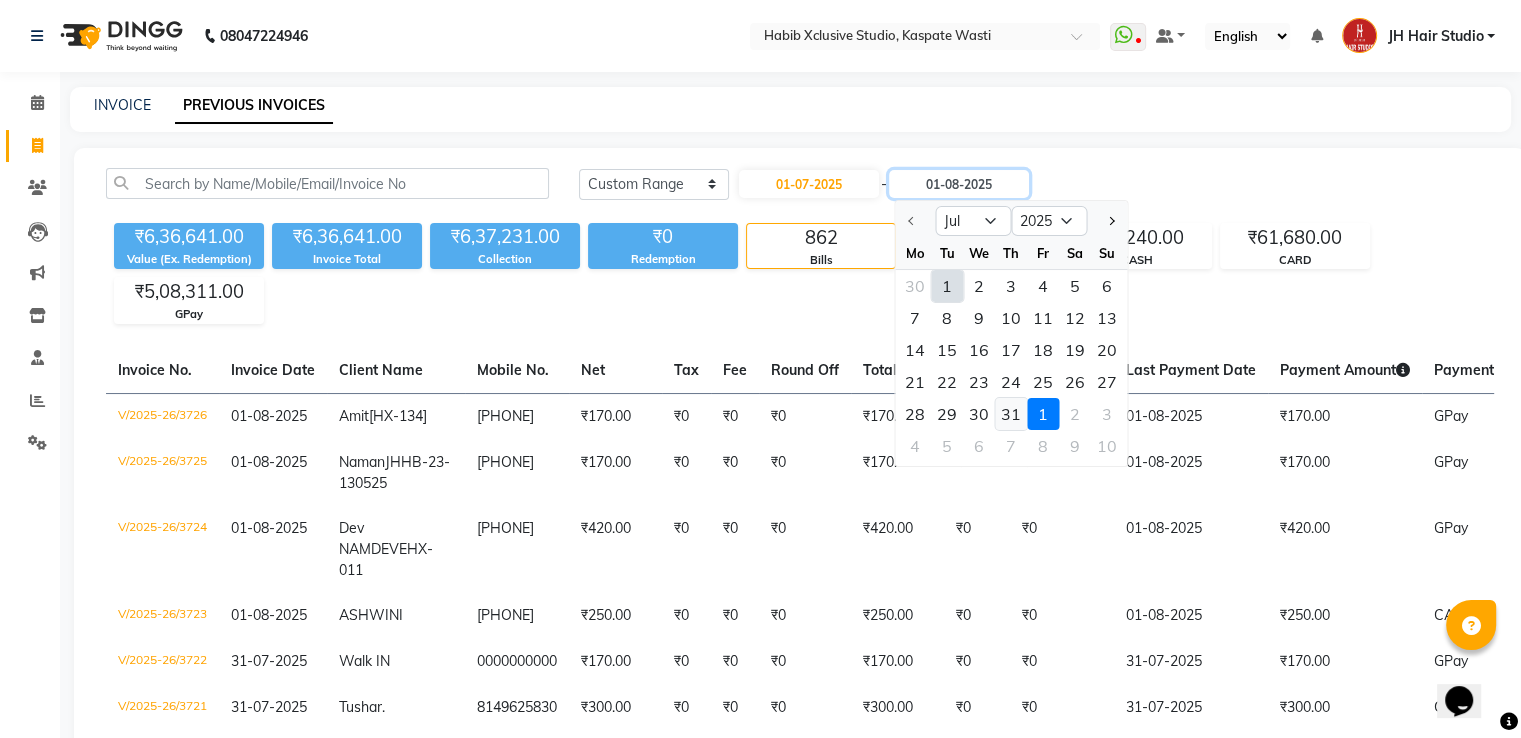type on "31-07-2025" 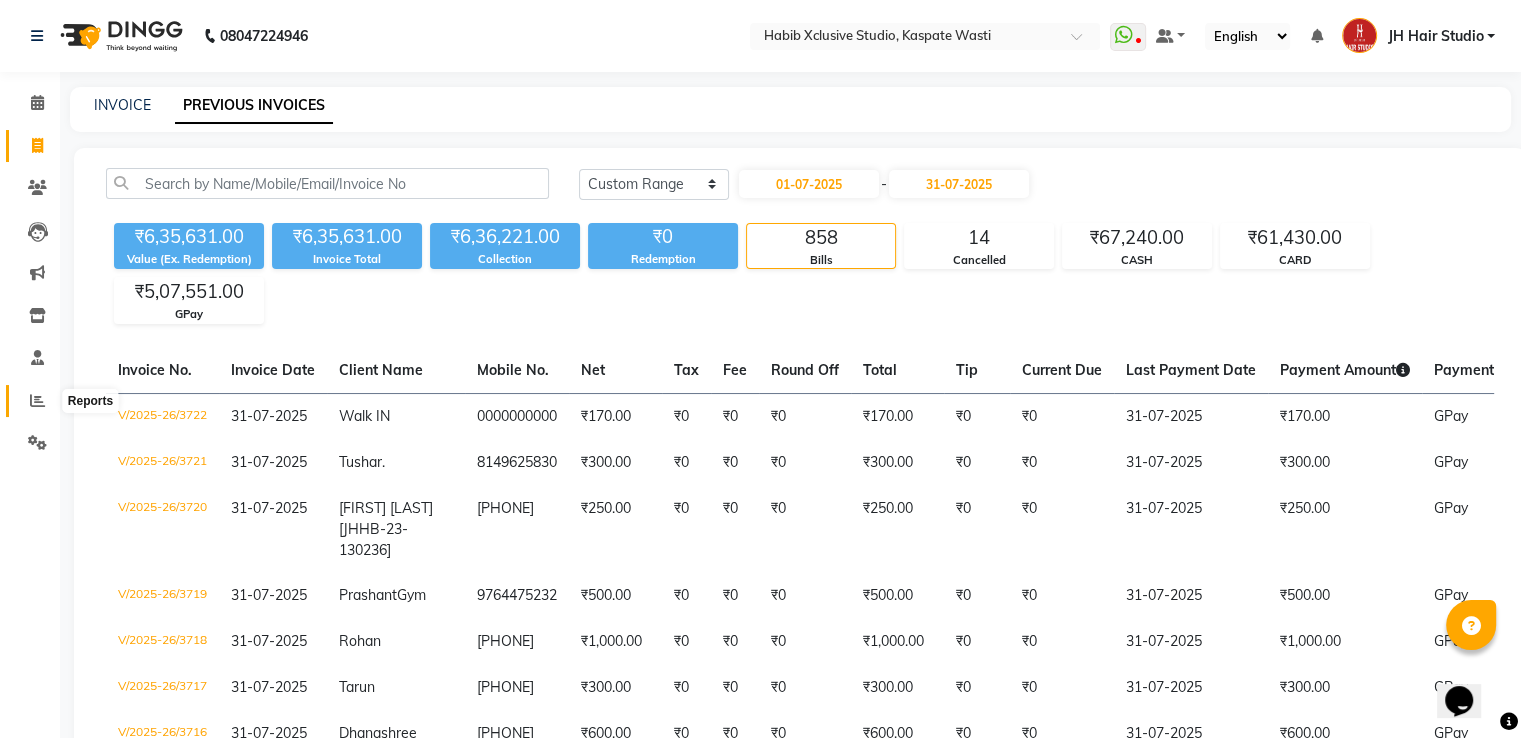 click 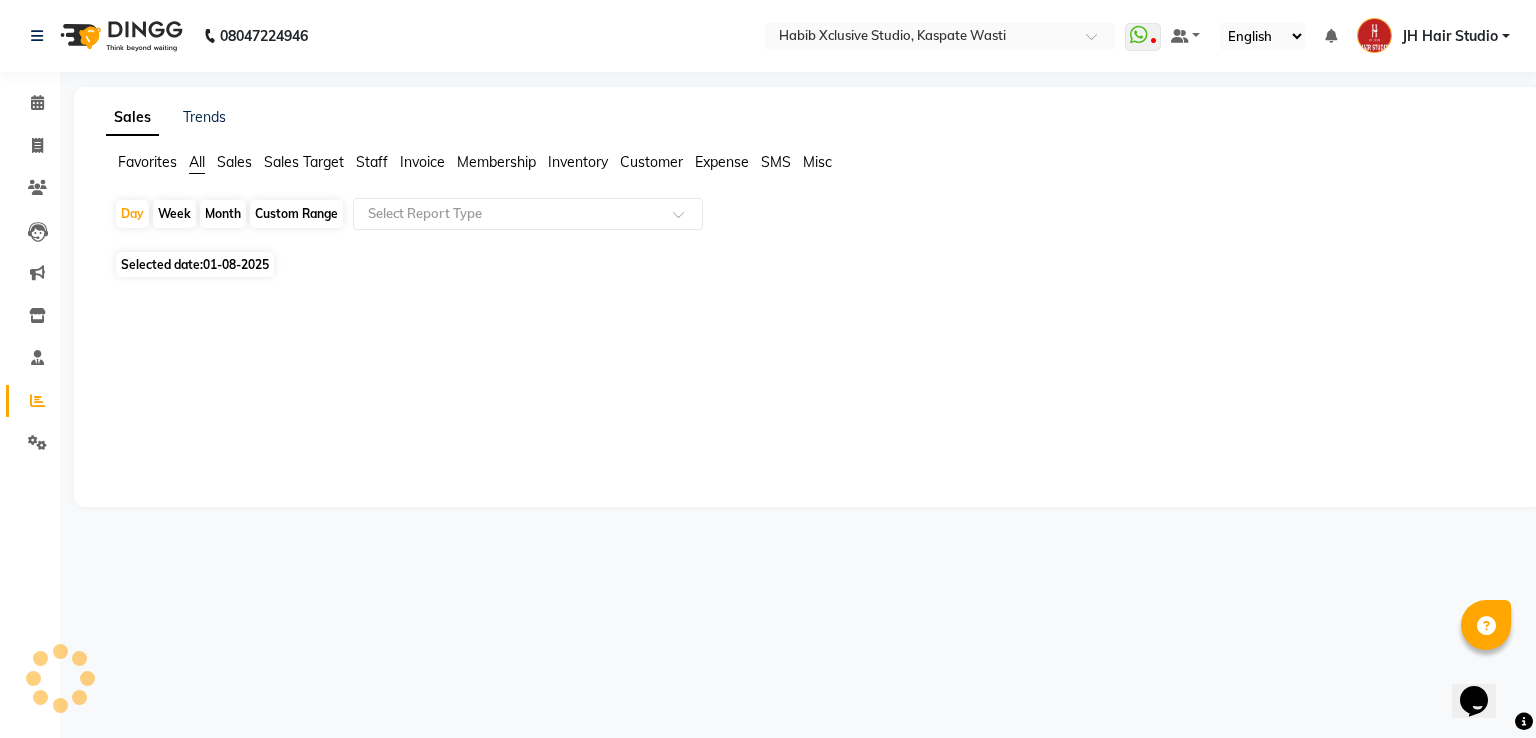 click on "Month" 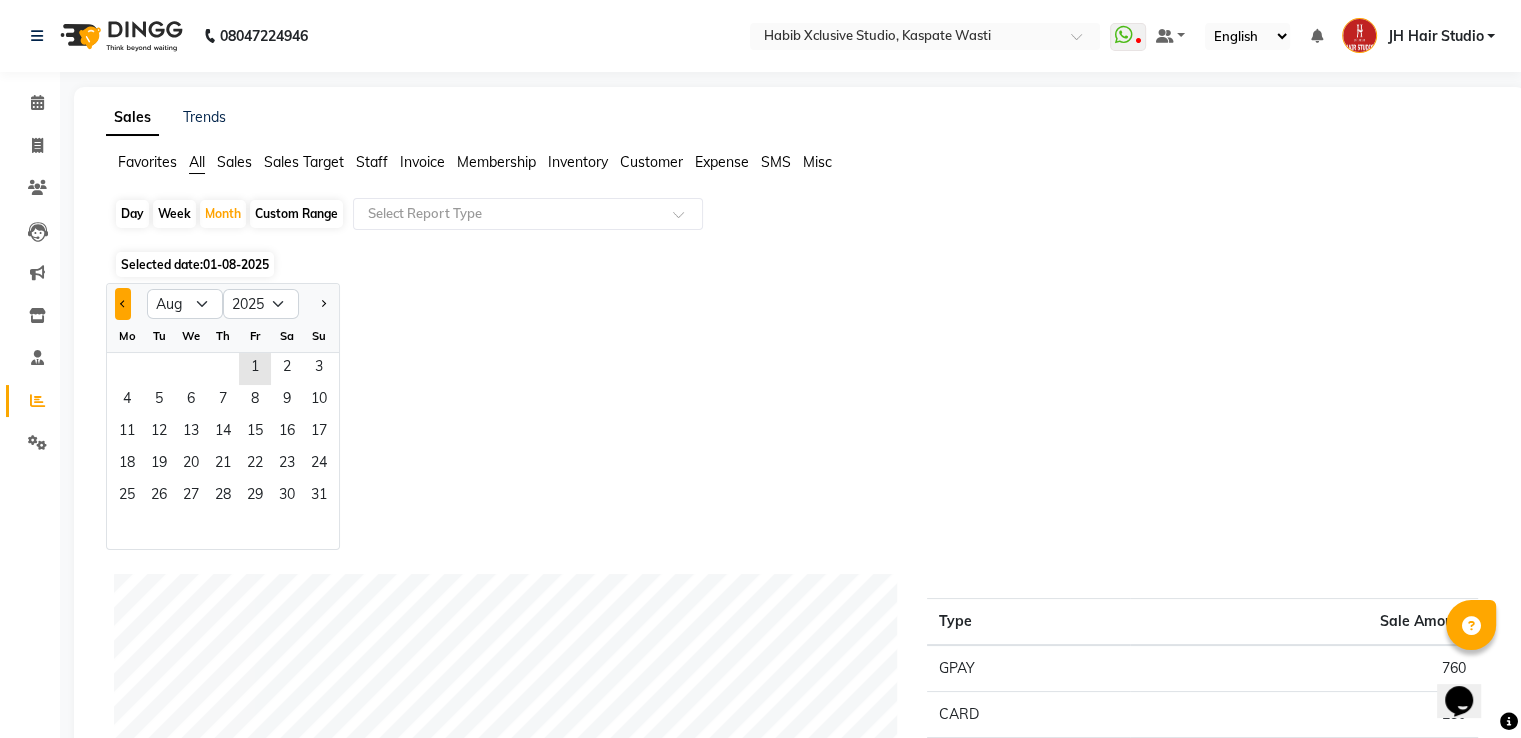 click 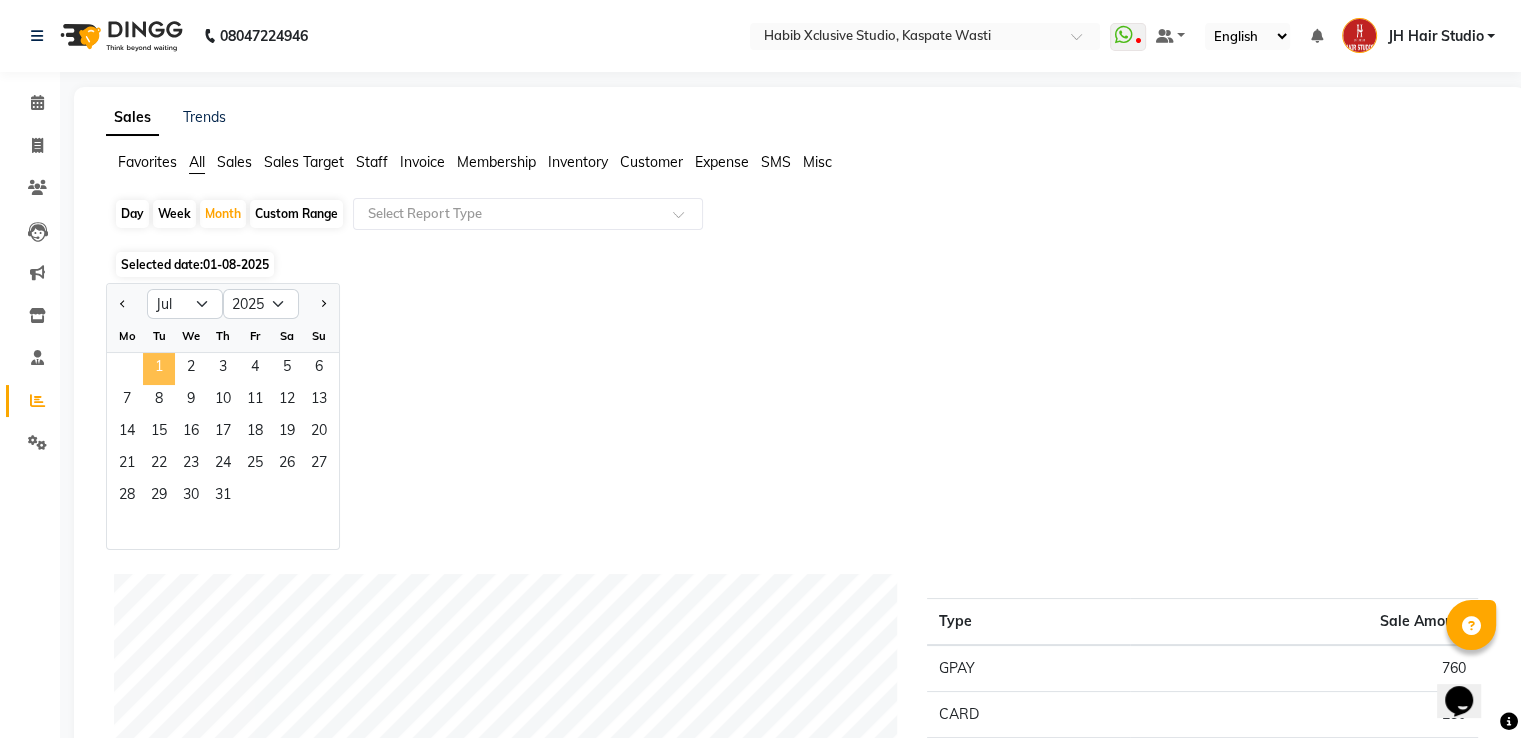 click on "1" 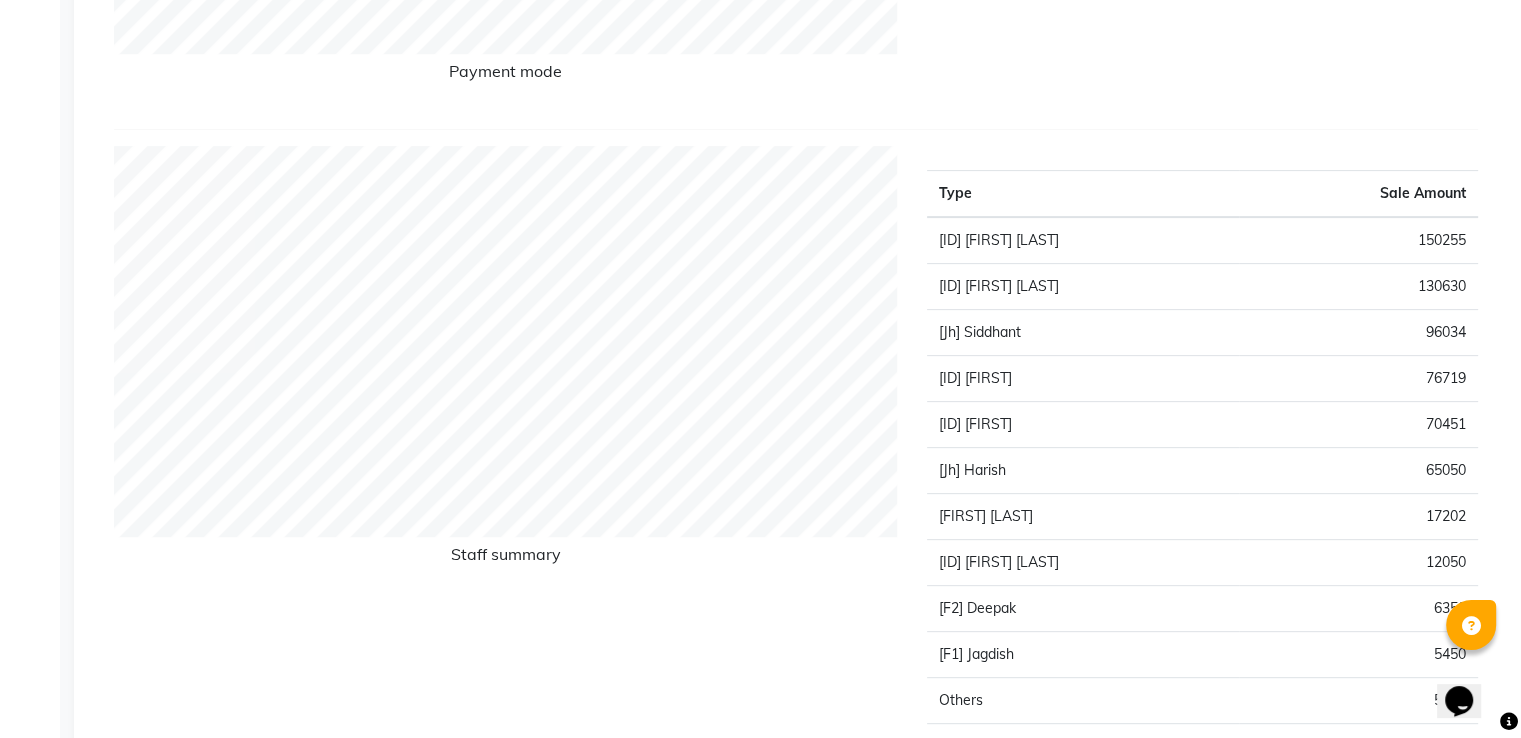 scroll, scrollTop: 1289, scrollLeft: 0, axis: vertical 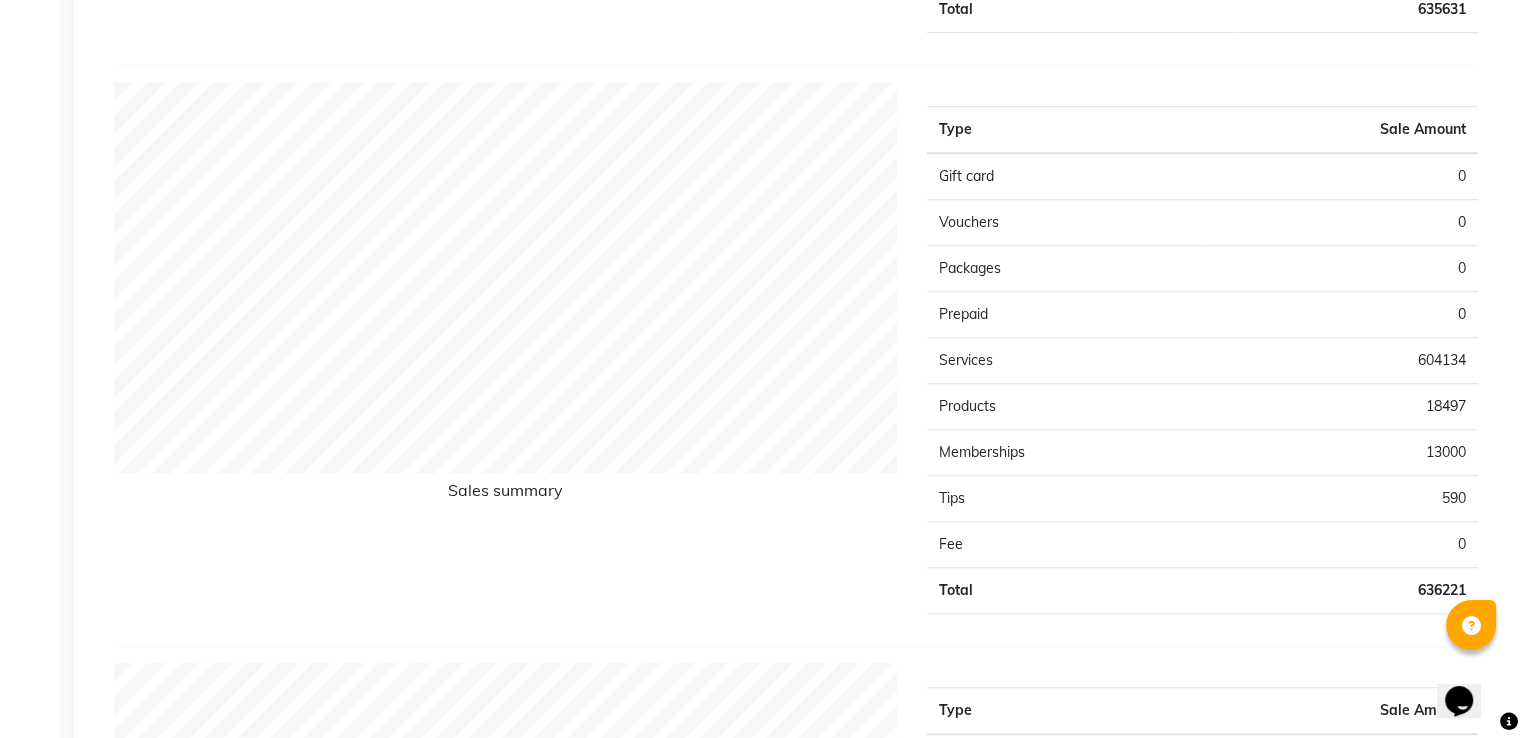 click on "Services" 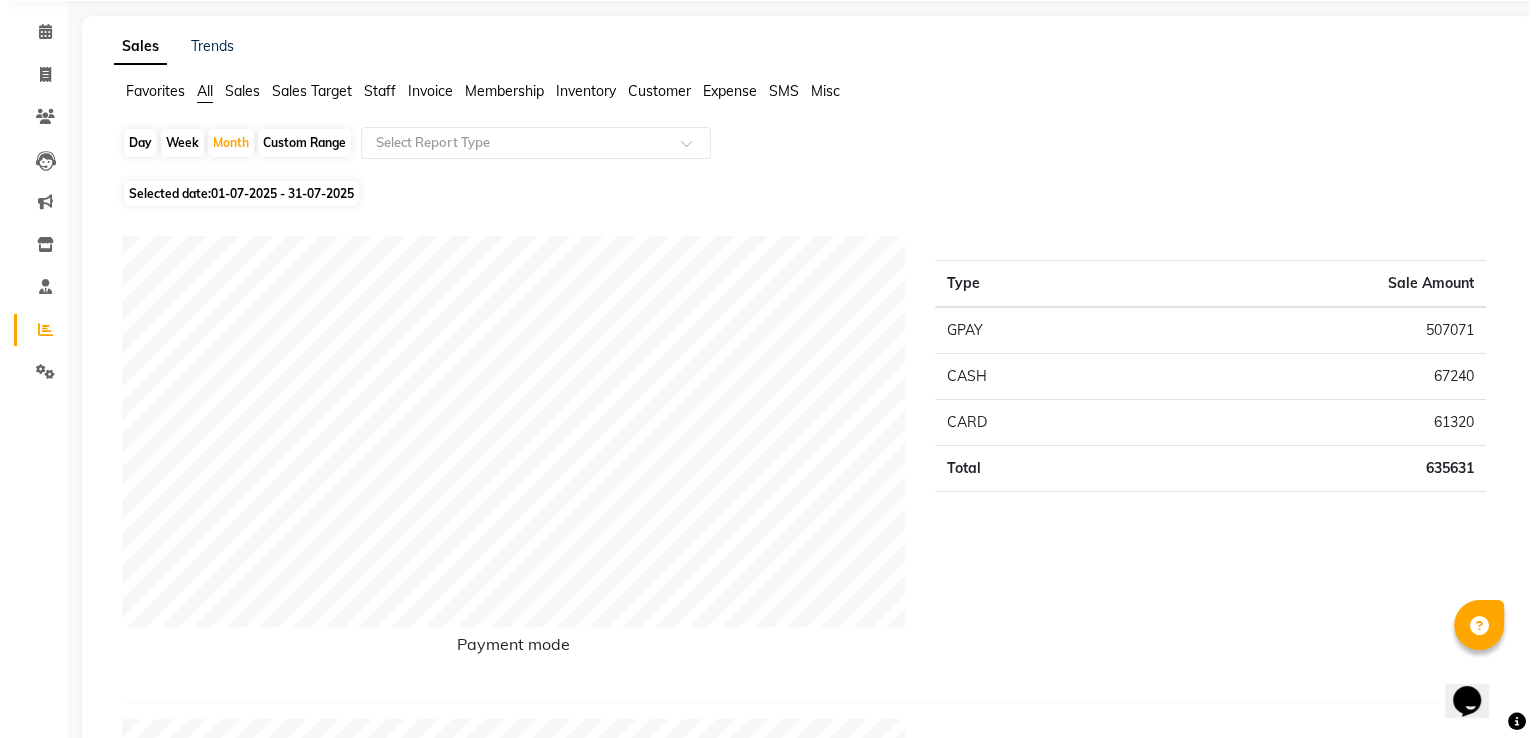 scroll, scrollTop: 0, scrollLeft: 0, axis: both 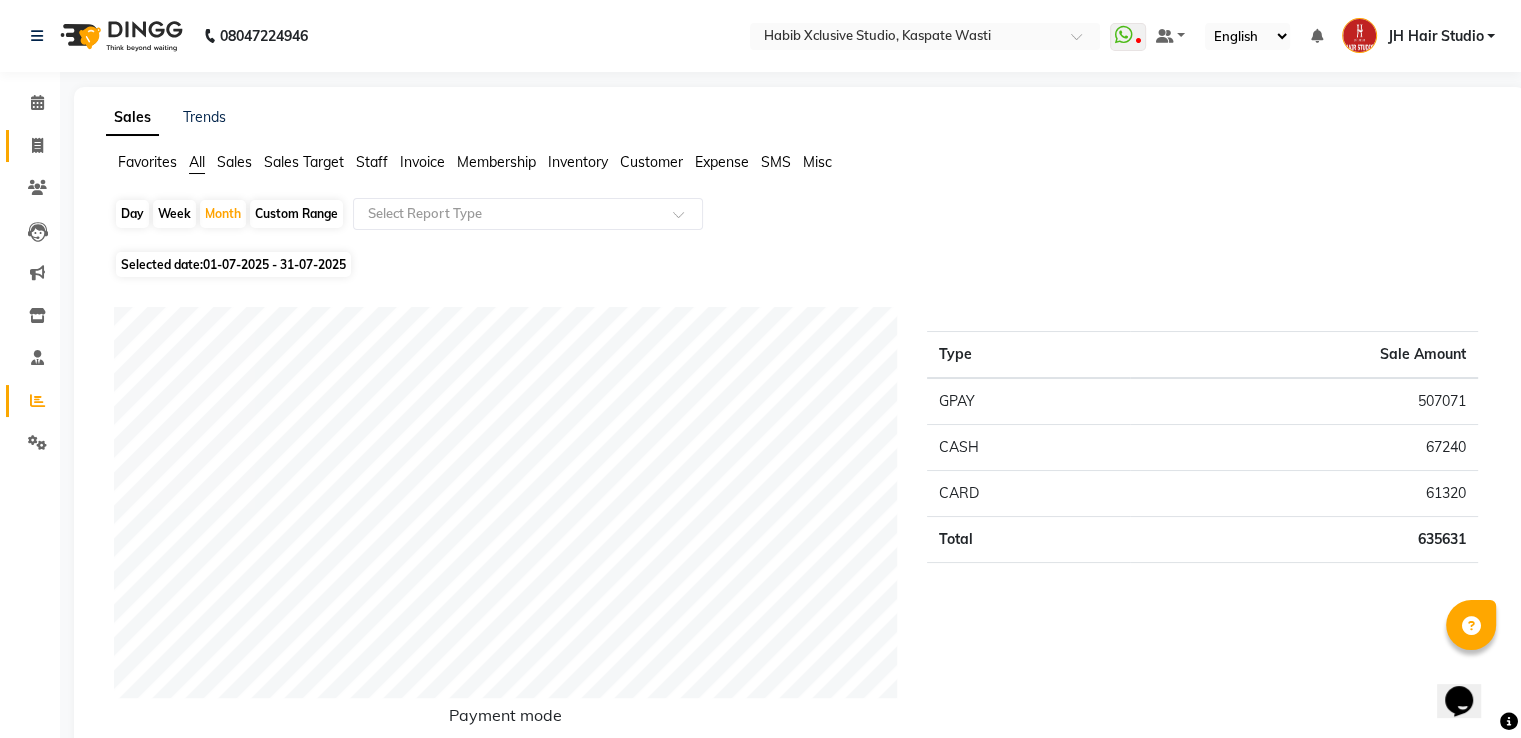 click on "Invoice" 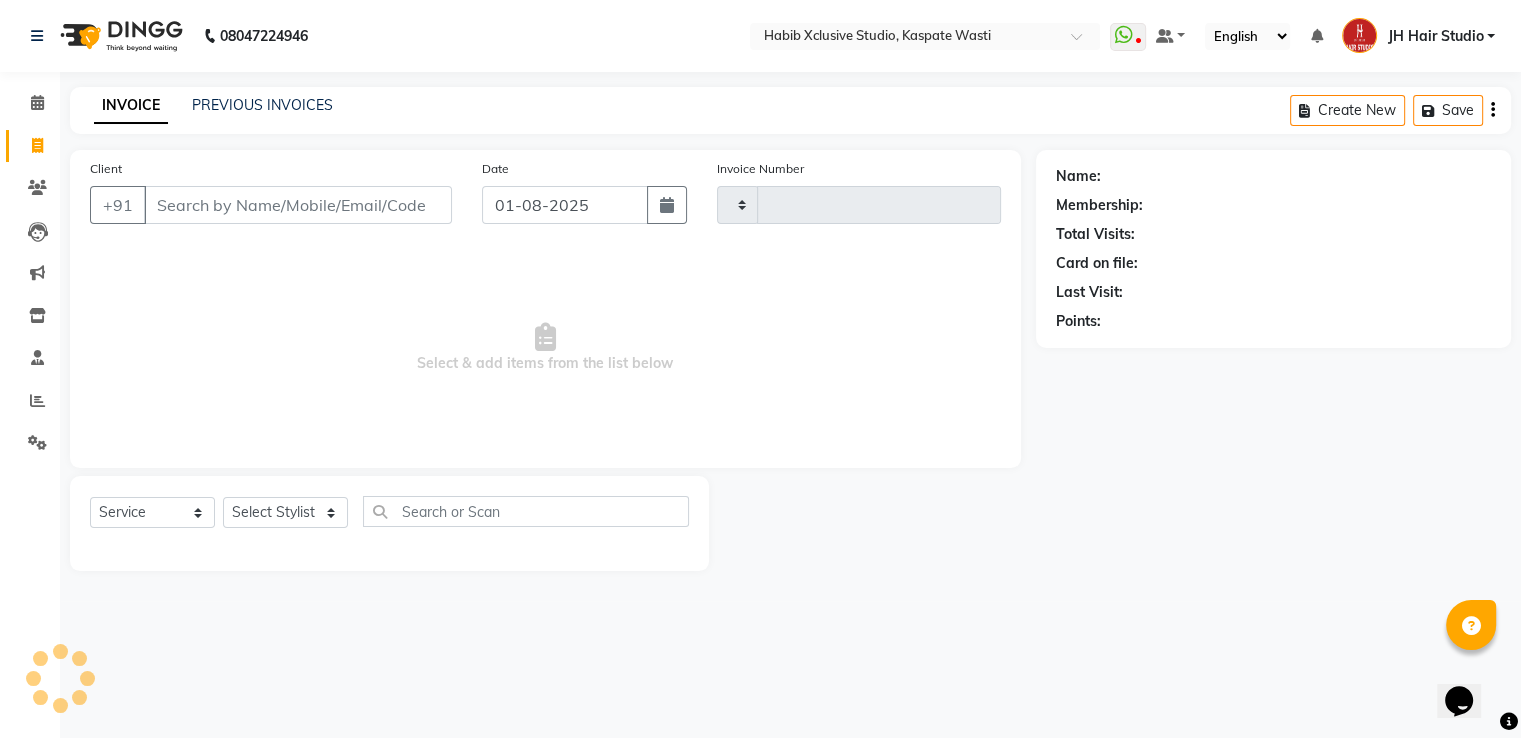 type on "3727" 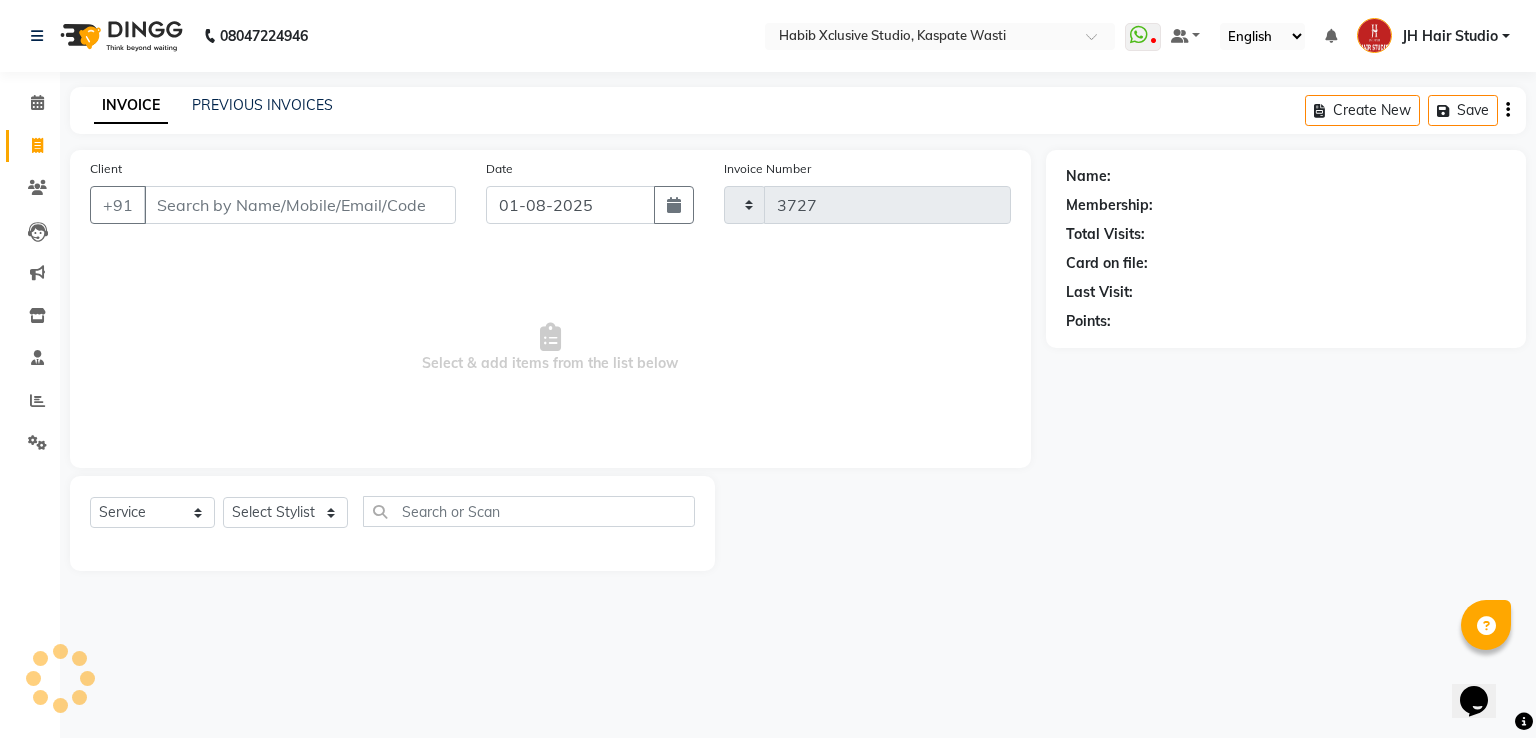select on "130" 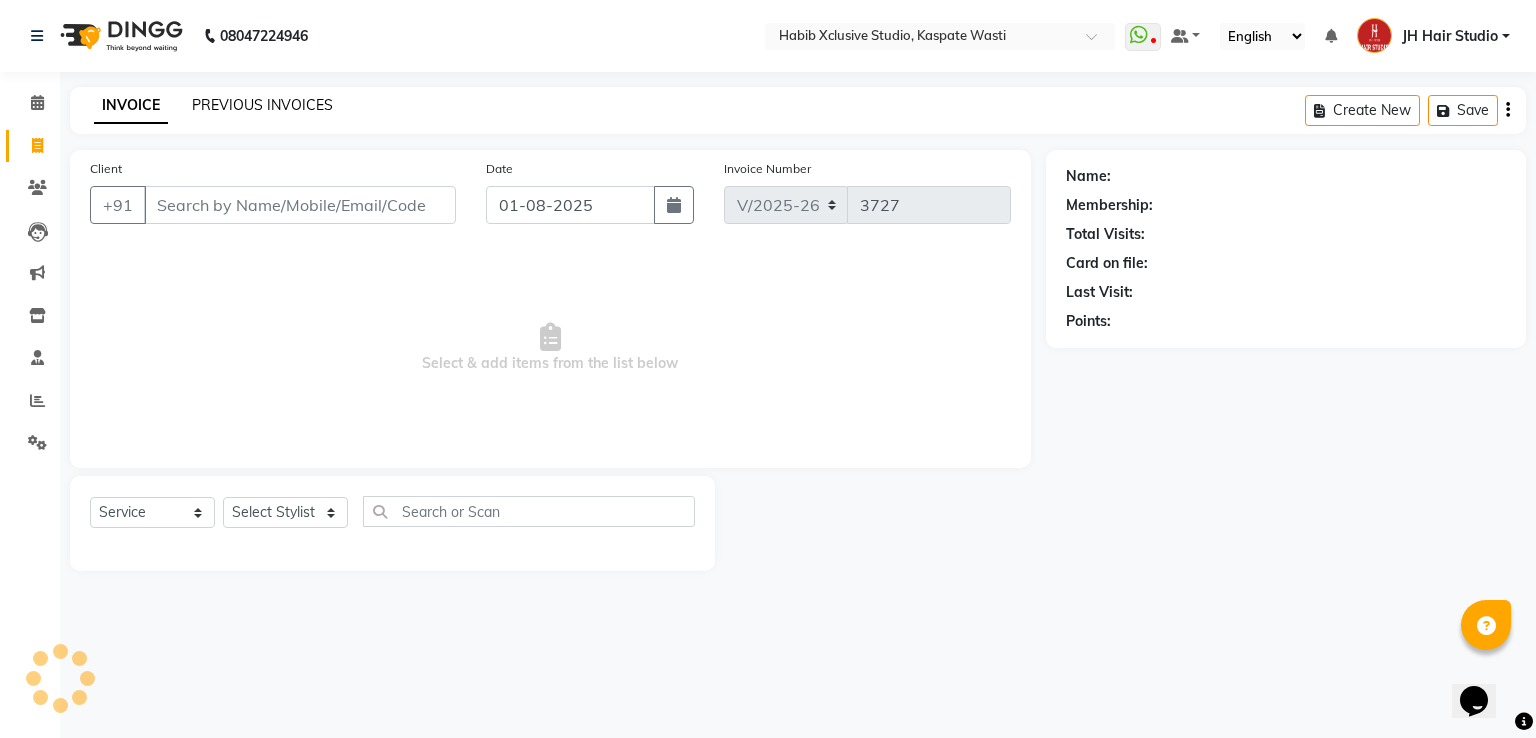 click on "PREVIOUS INVOICES" 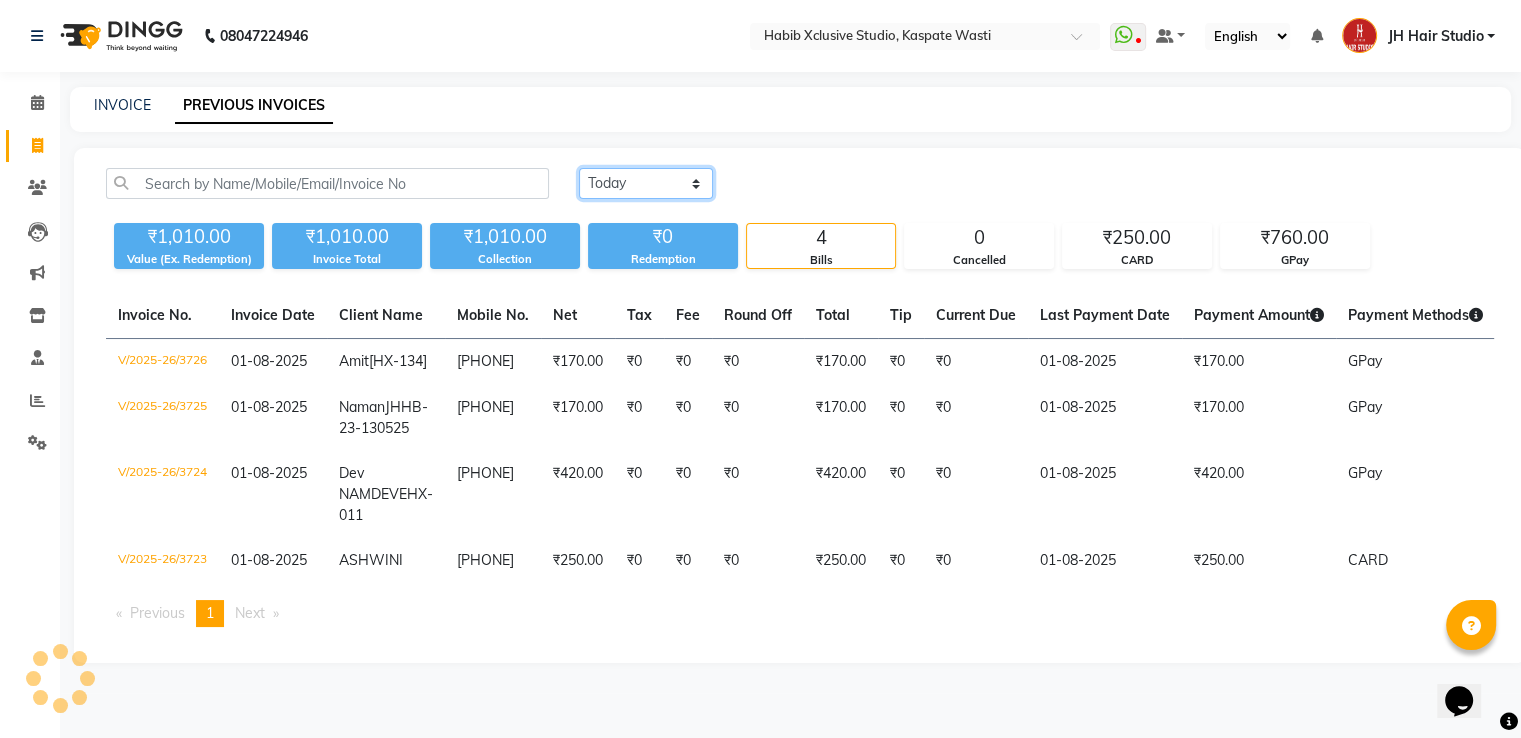 click on "Today Yesterday Custom Range" 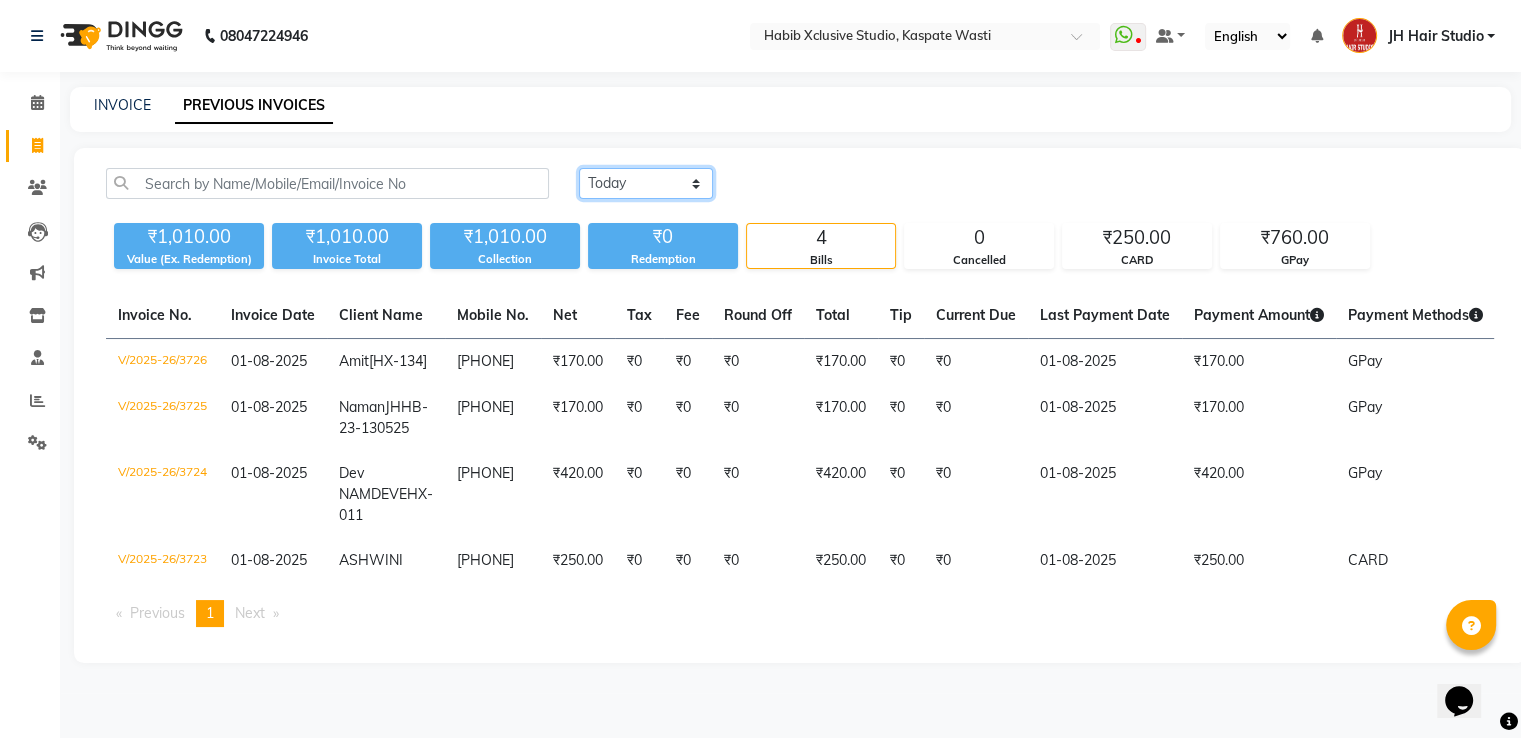 select on "range" 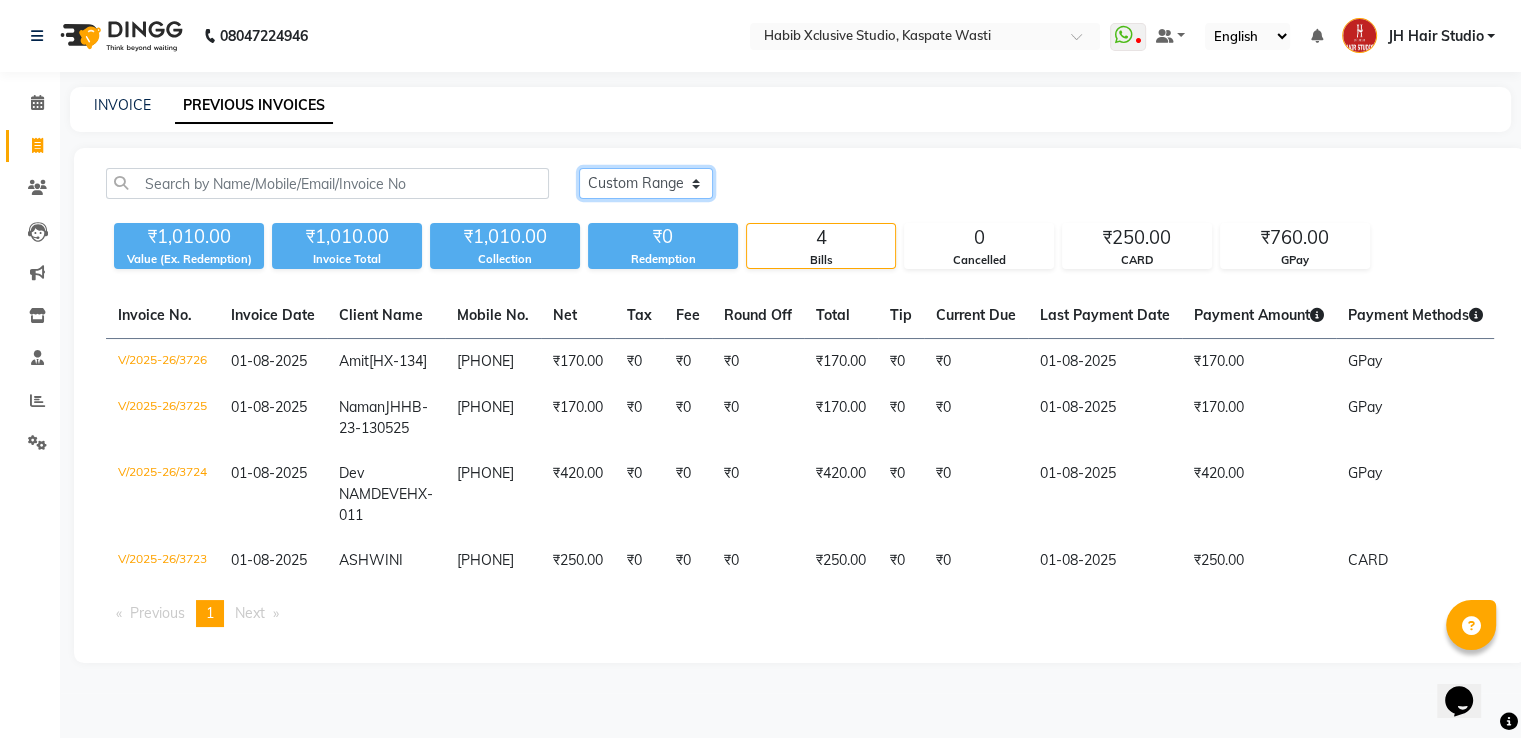 click on "Today Yesterday Custom Range" 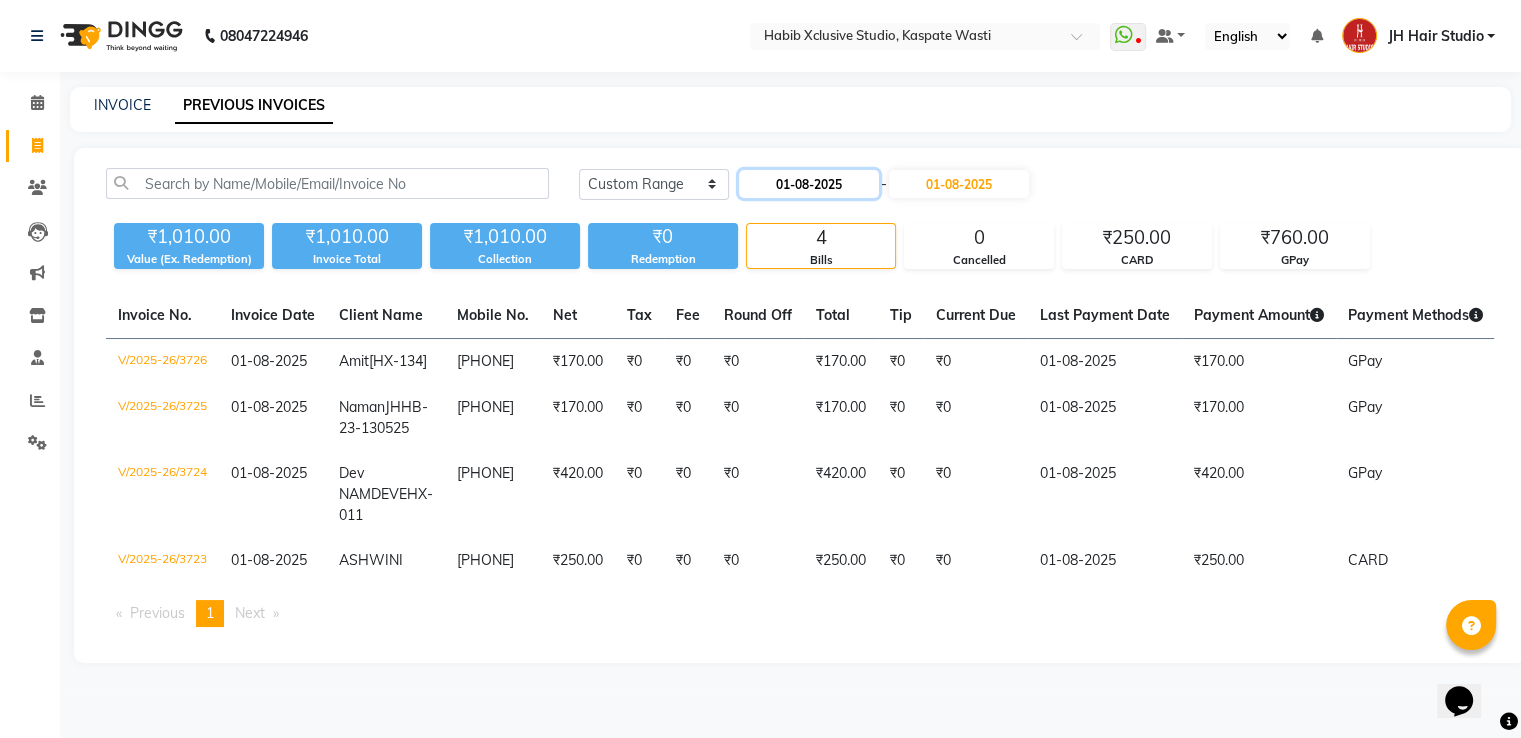 click on "01-08-2025" 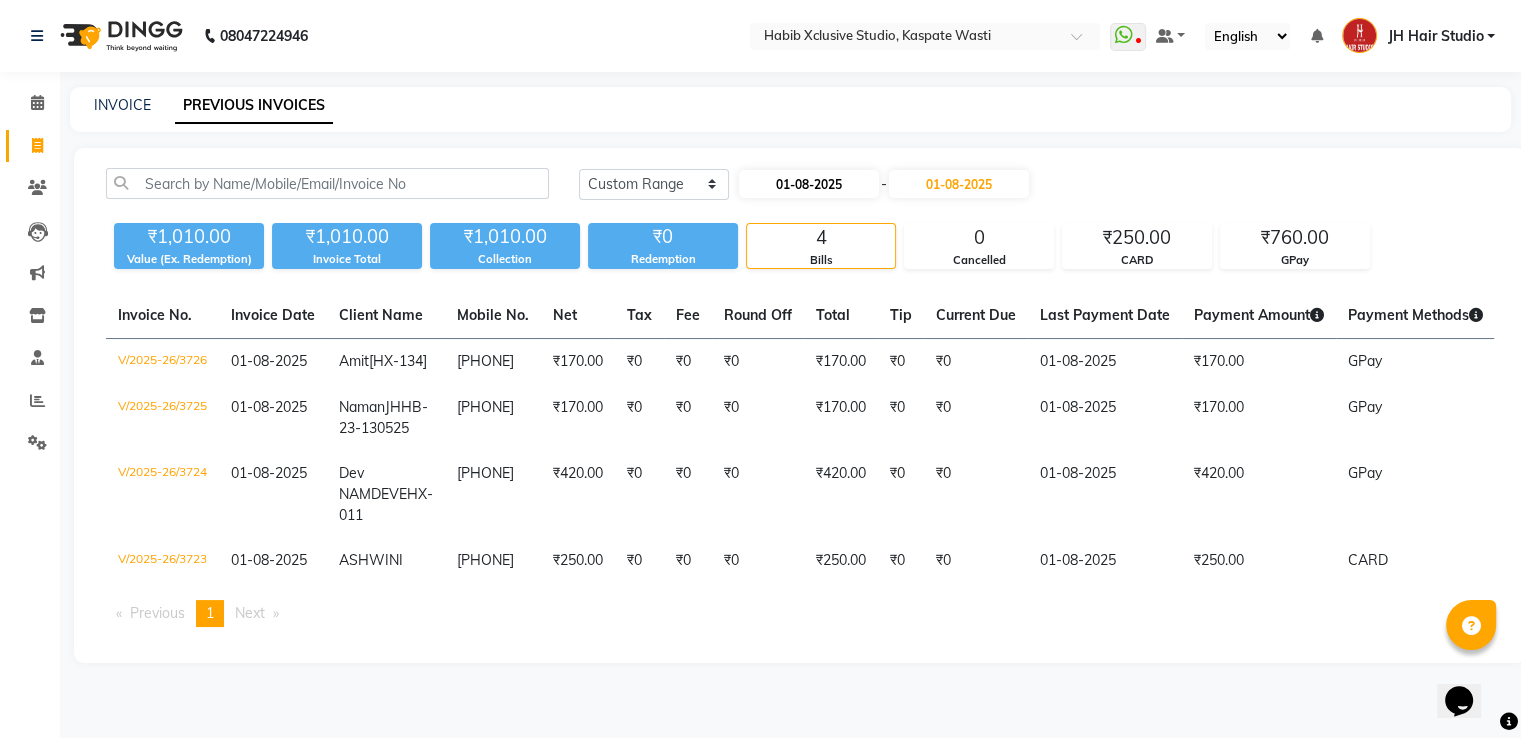 select on "8" 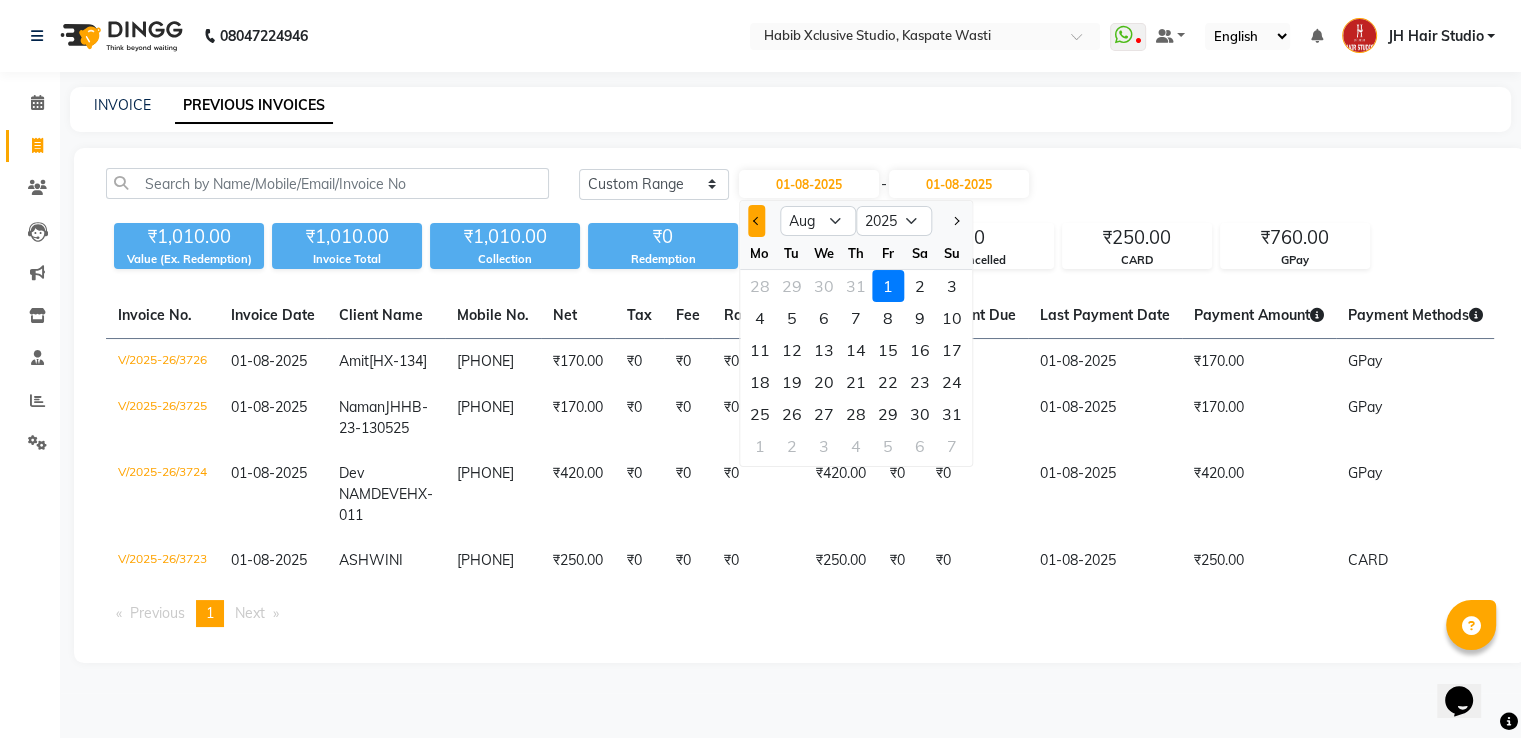 click 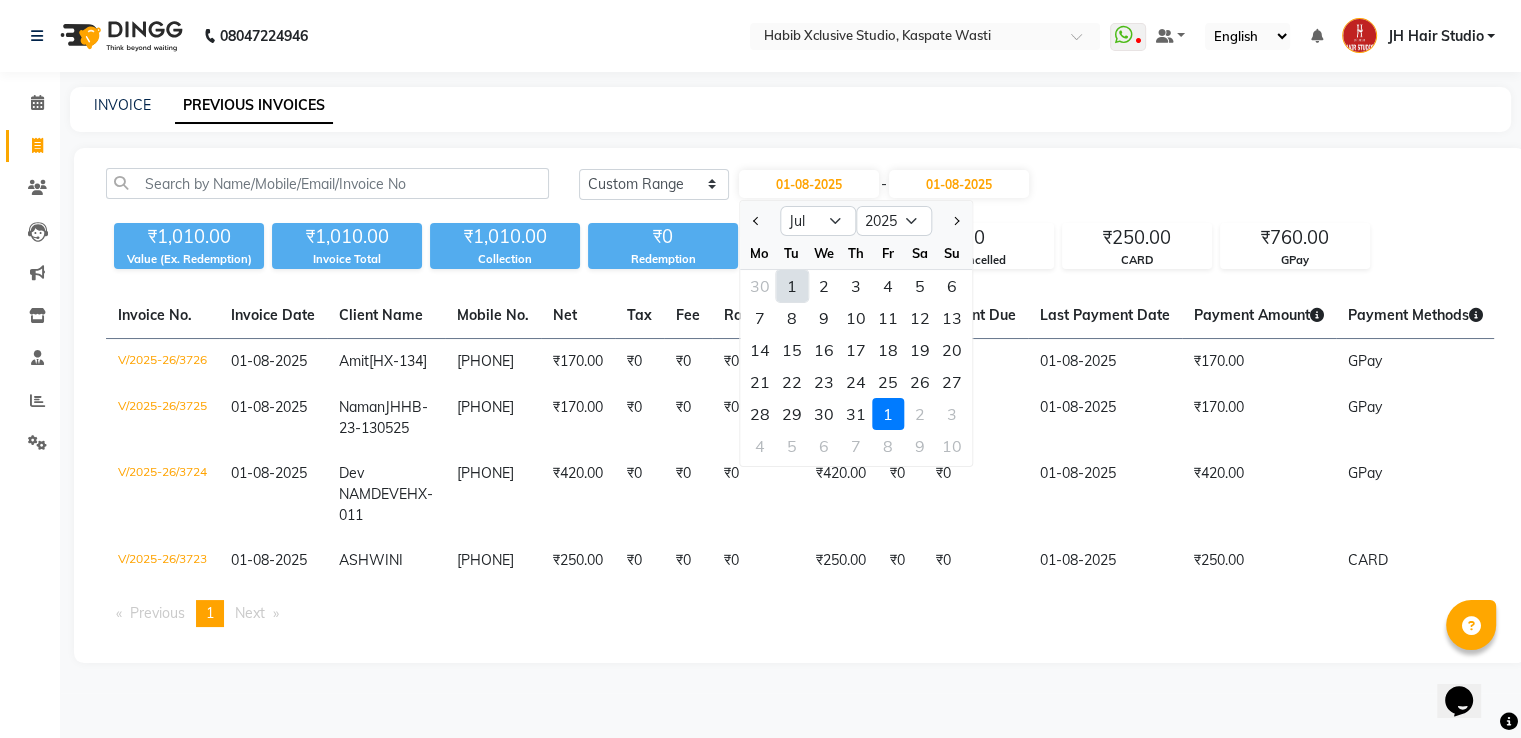 click on "1" 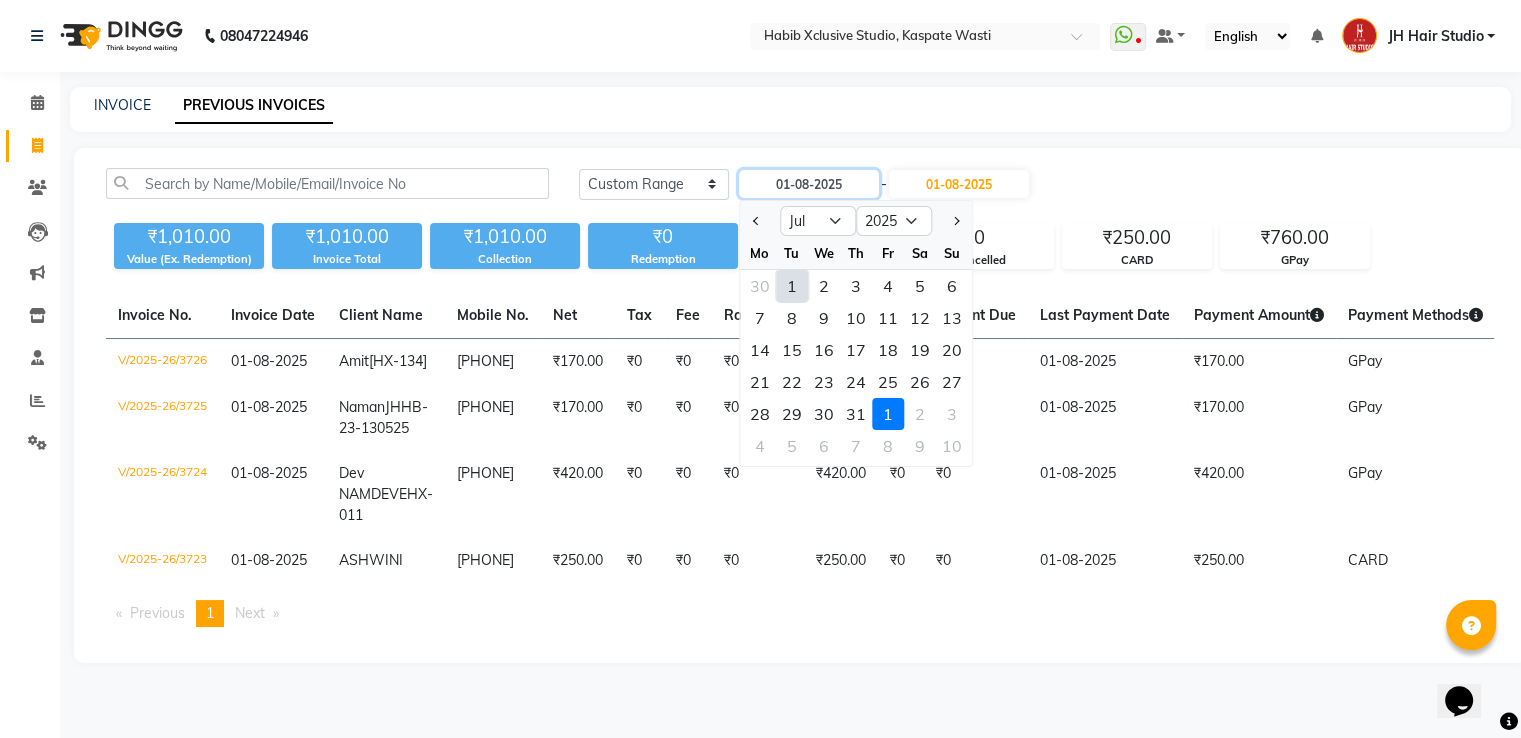 type on "01-07-2025" 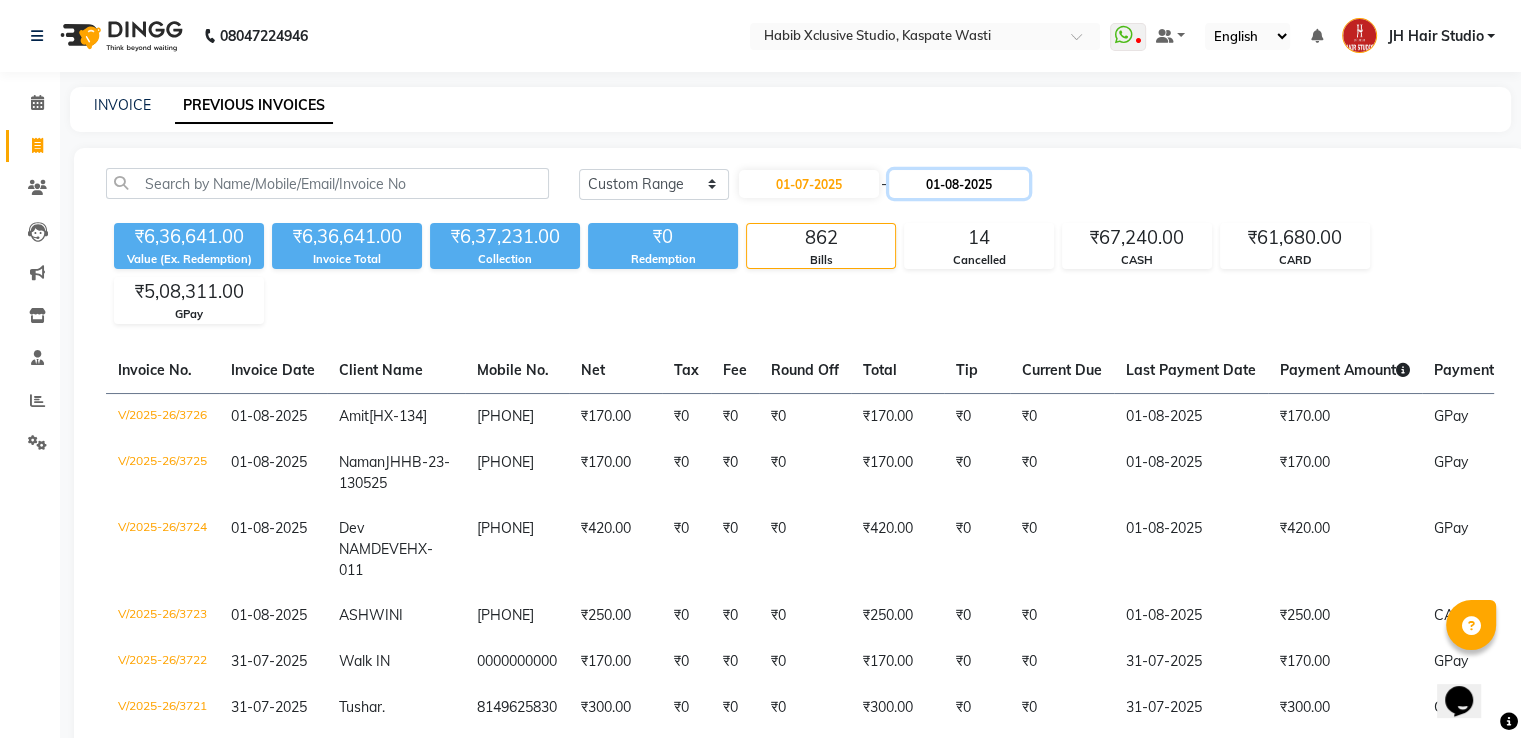 click on "01-08-2025" 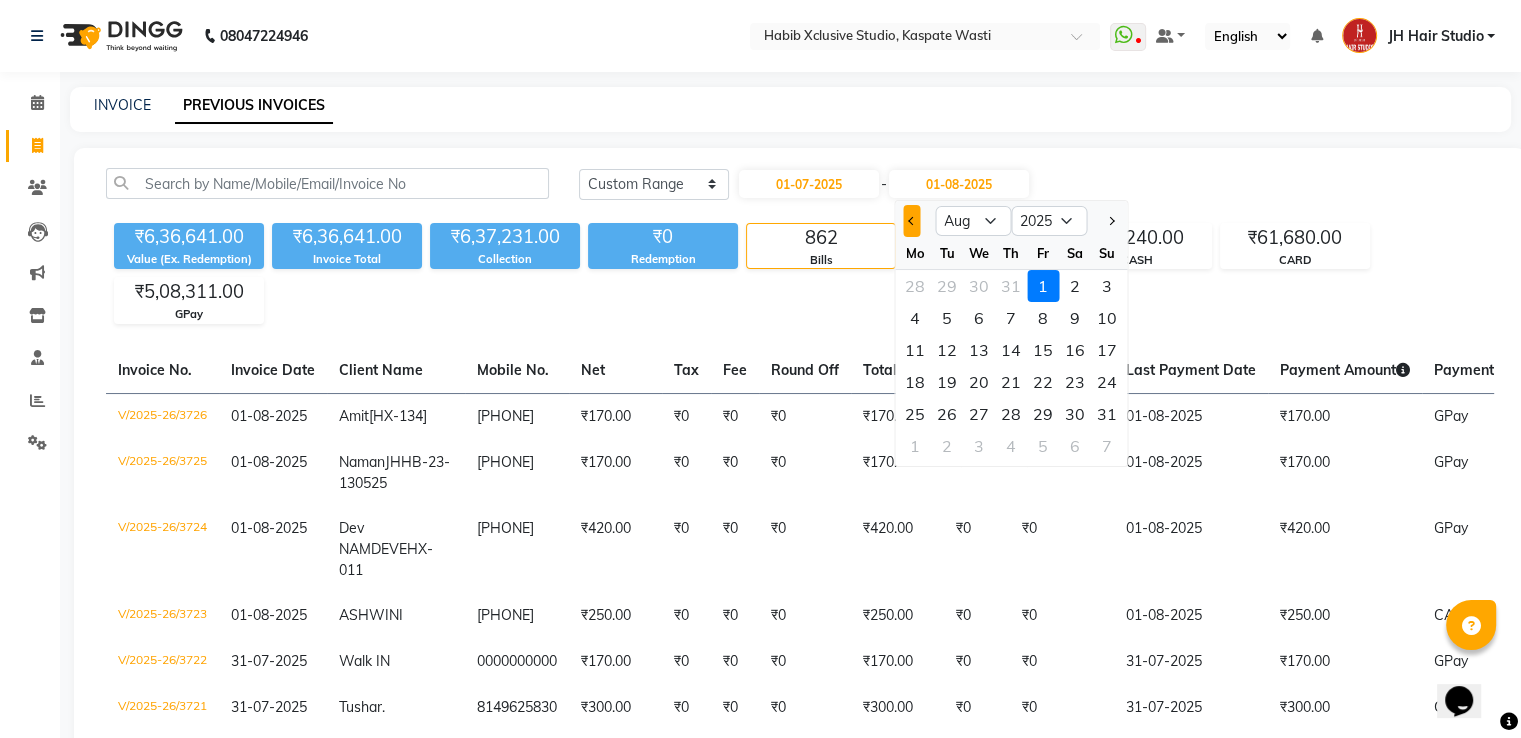 click 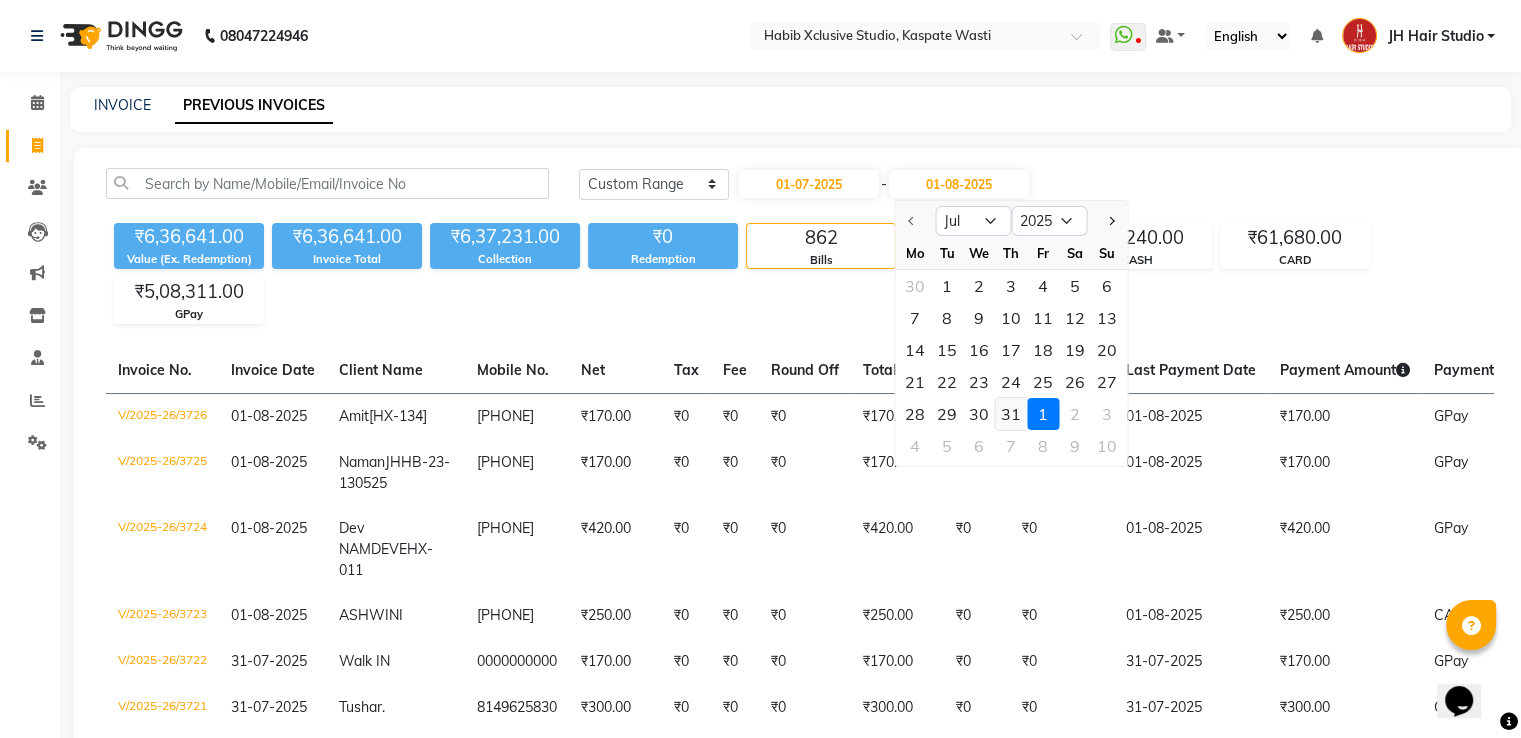 click on "31" 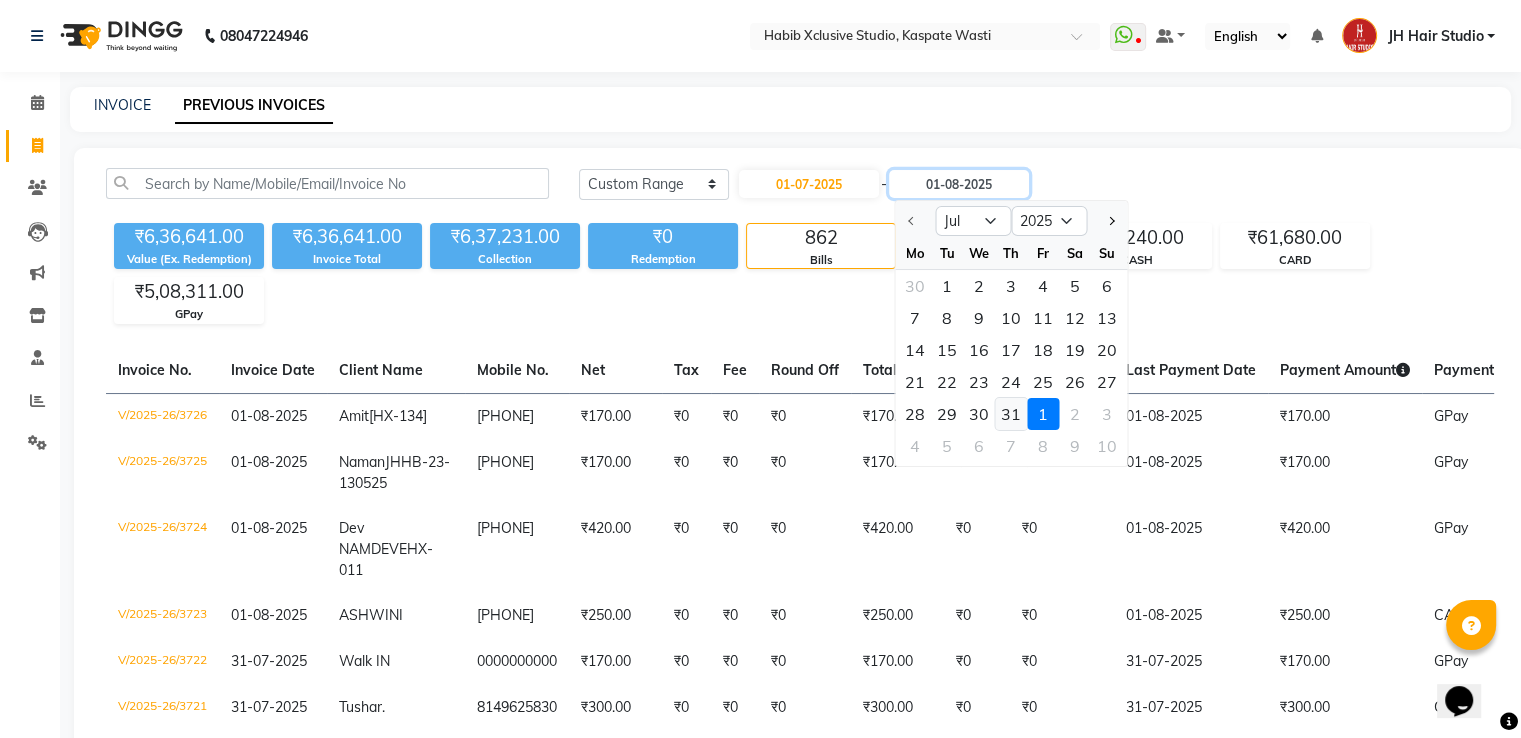 type on "31-07-2025" 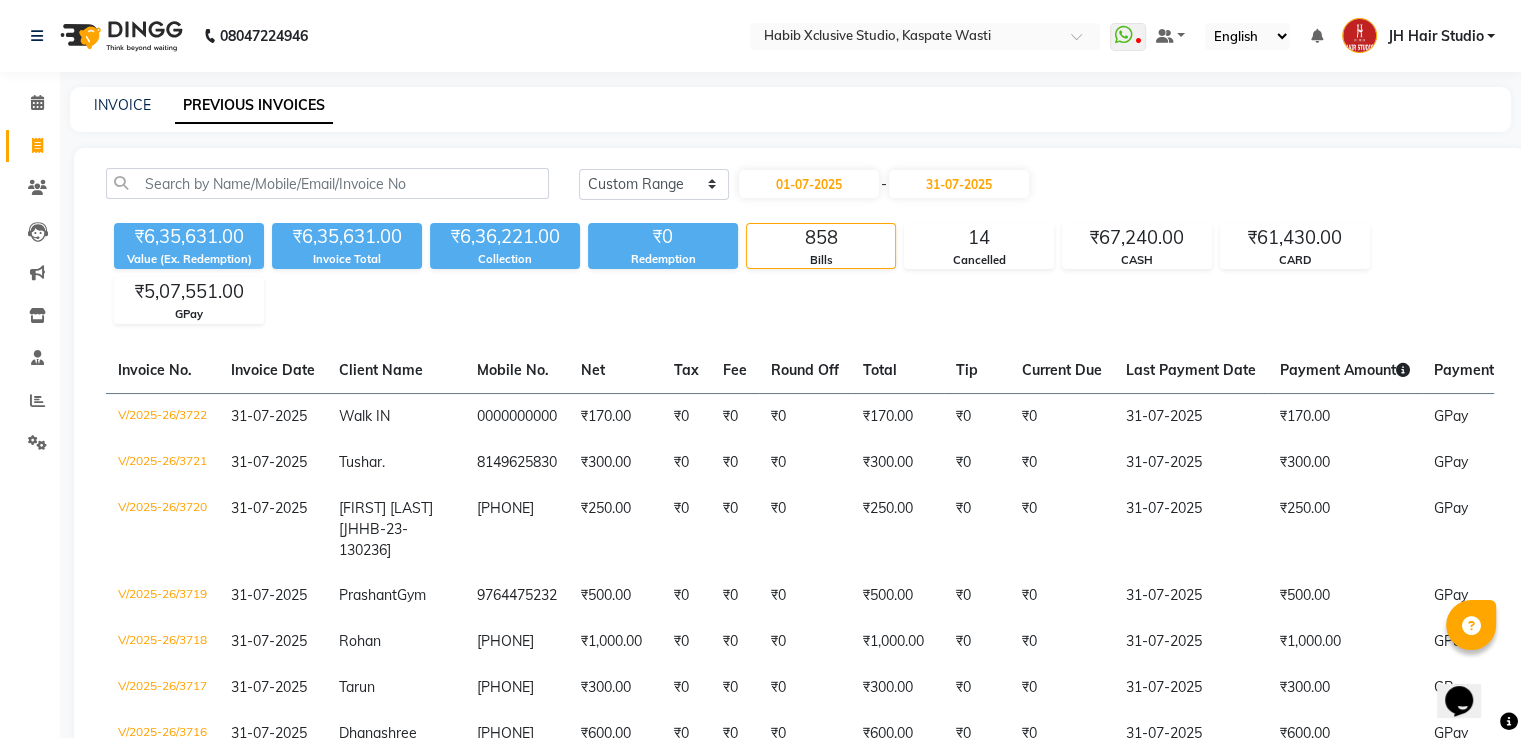 click on "₹6,35,631.00 Value (Ex. Redemption) ₹6,35,631.00 Invoice Total  ₹6,36,221.00 Collection ₹0 Redemption 858 Bills 14 Cancelled ₹67,240.00 CASH ₹61,430.00 CARD ₹5,07,551.00 GPay" 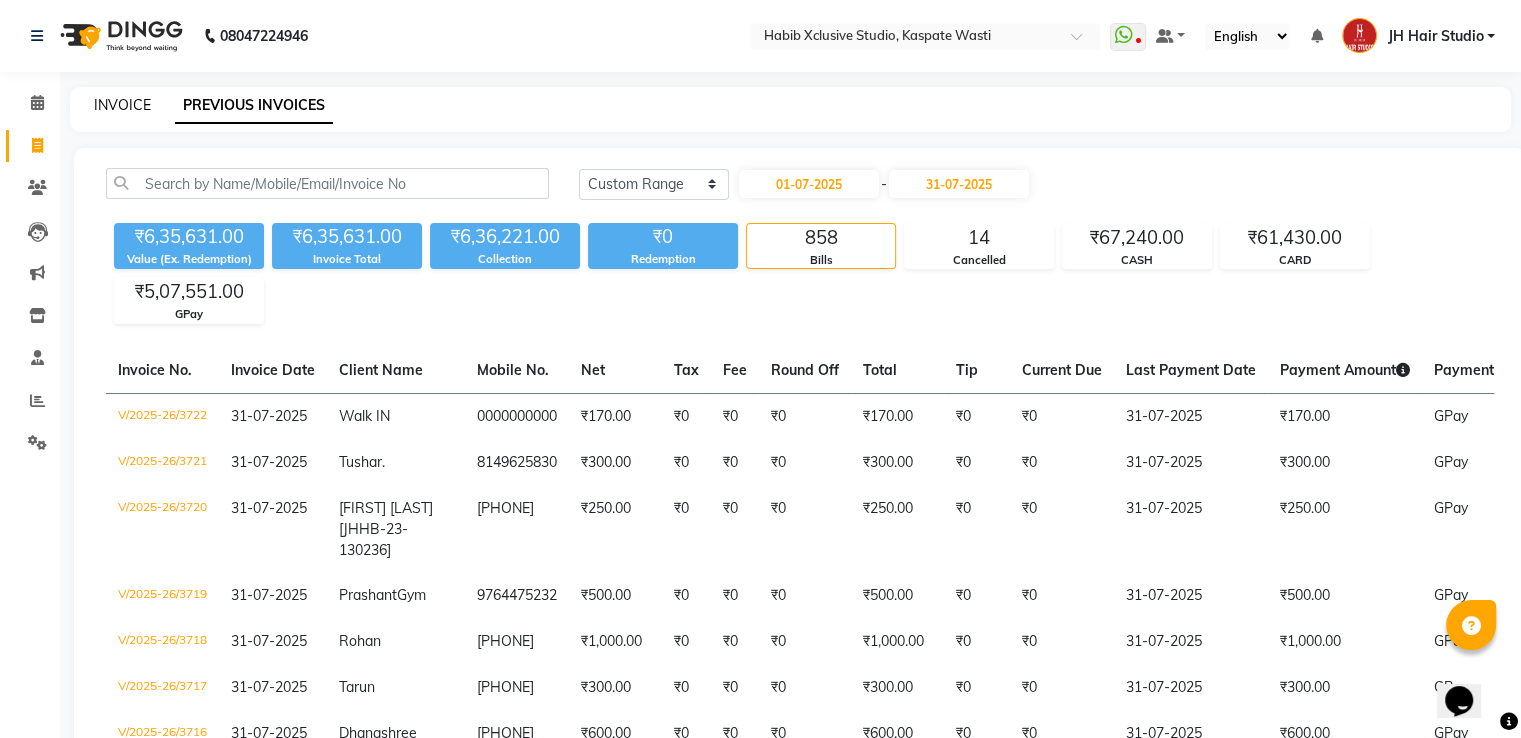 click on "INVOICE" 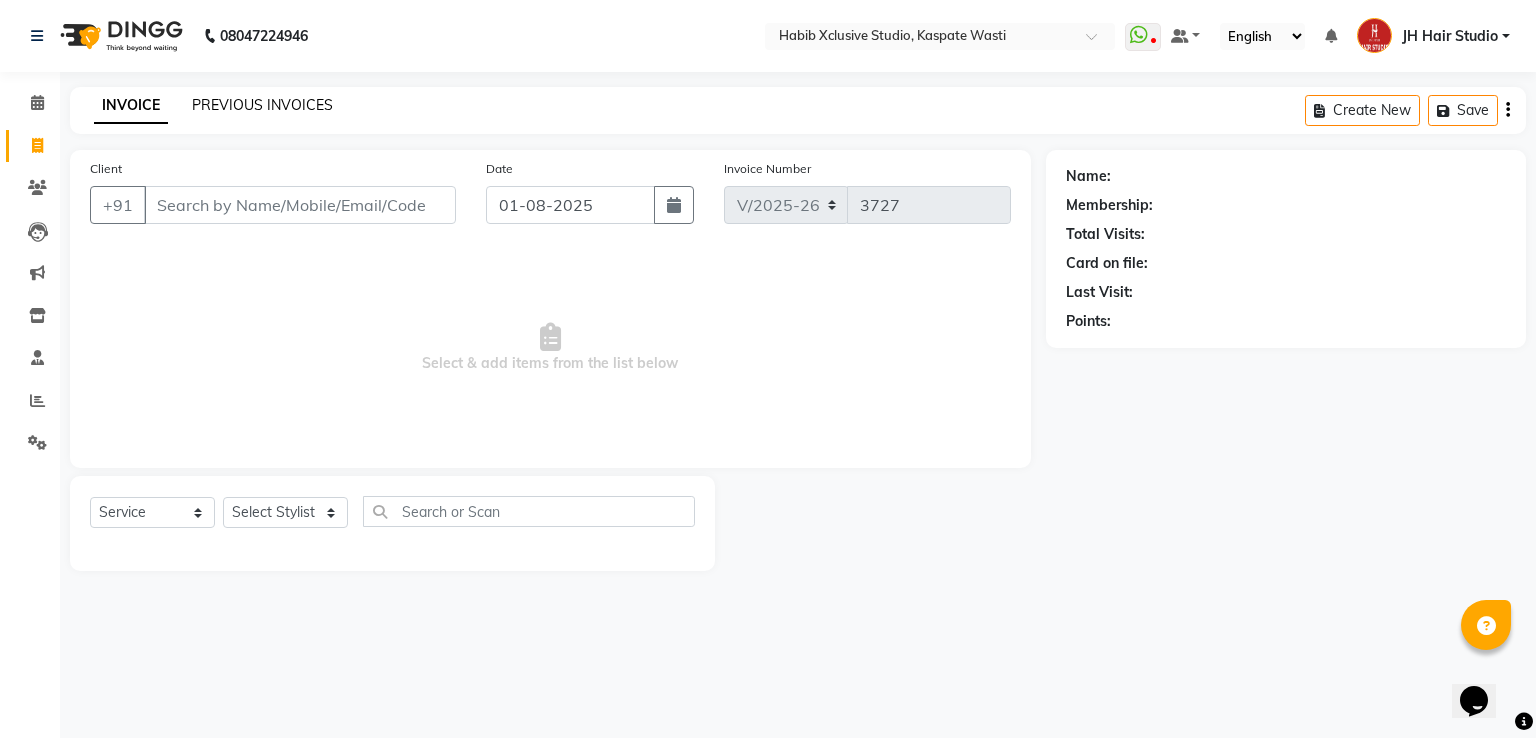click on "PREVIOUS INVOICES" 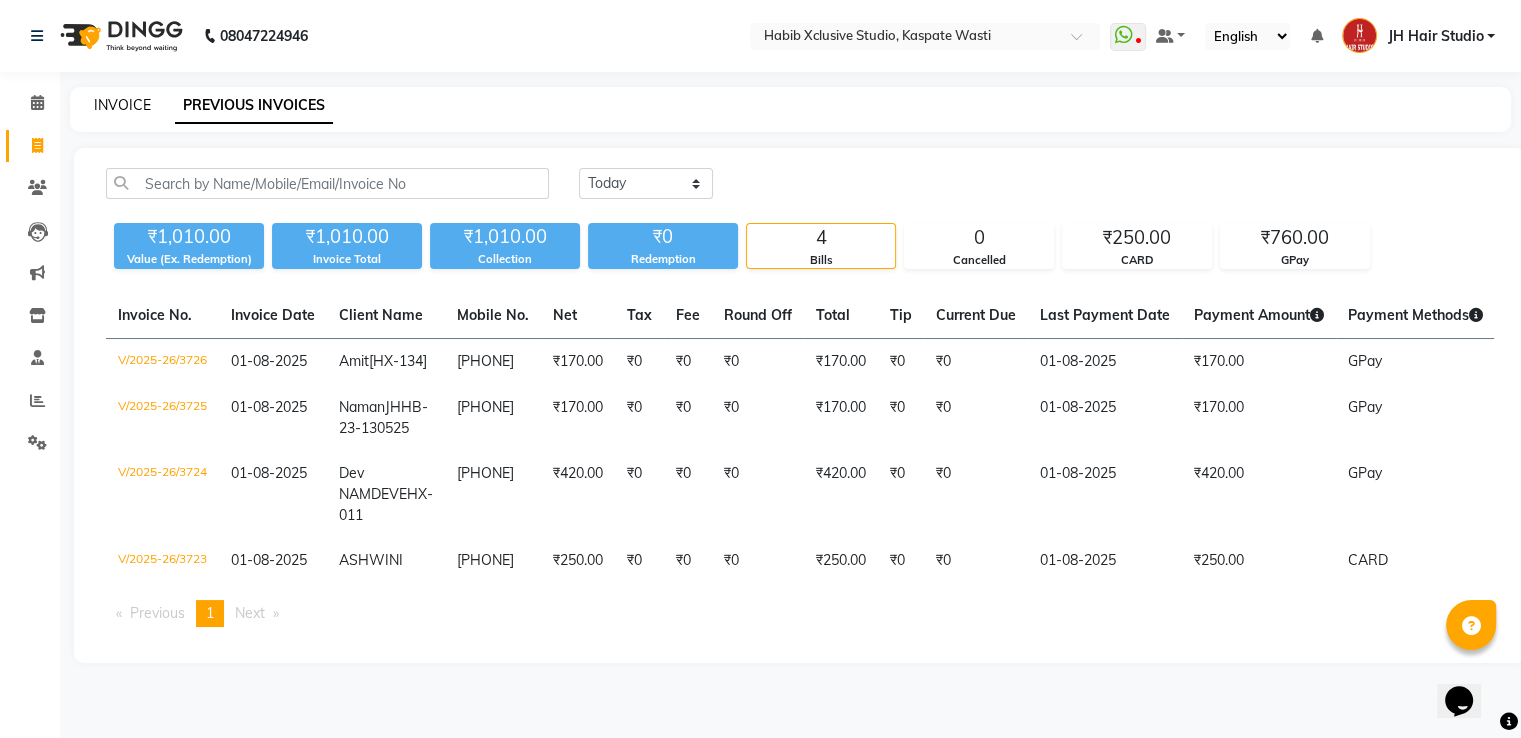 click on "INVOICE" 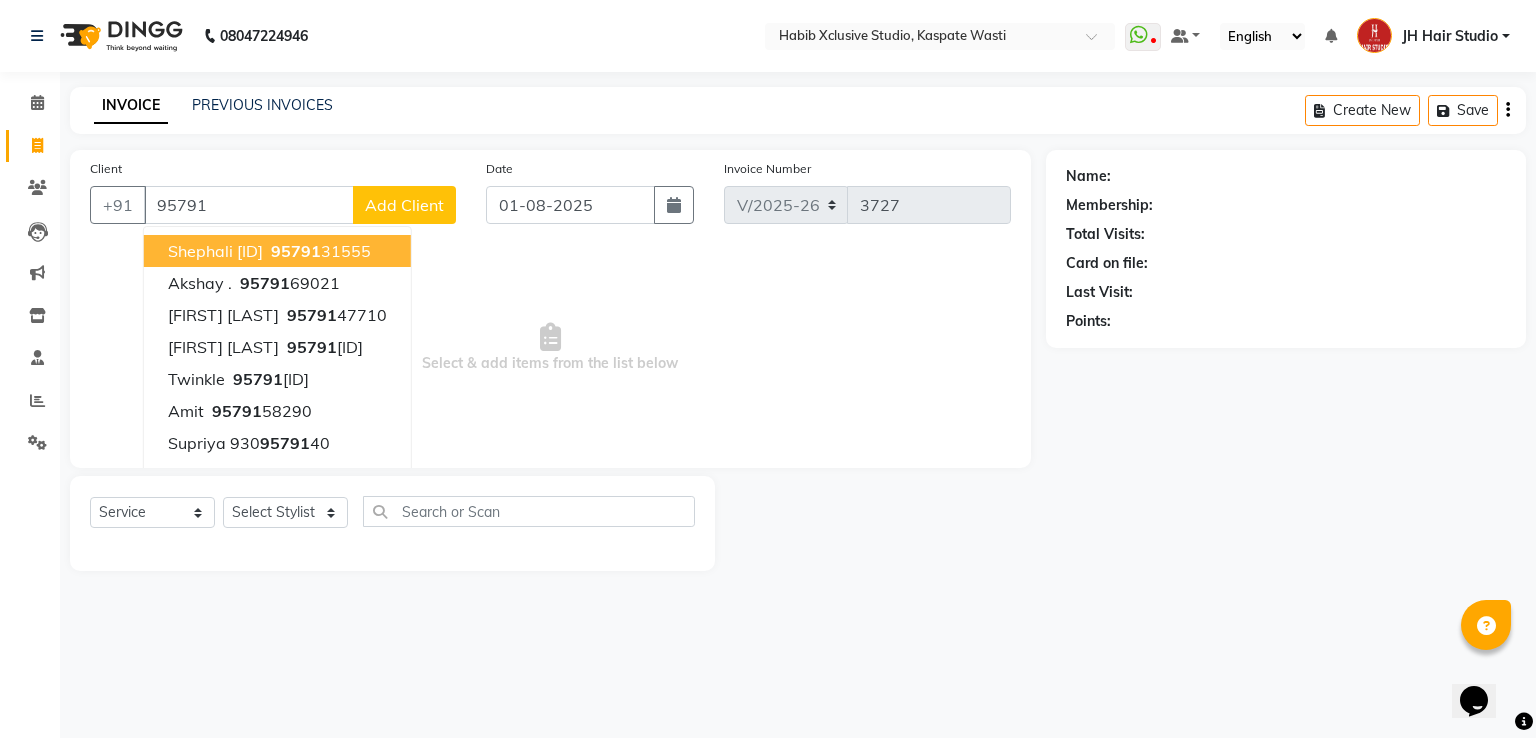 click on "Shephali [JHHB-23-130067]" at bounding box center (215, 251) 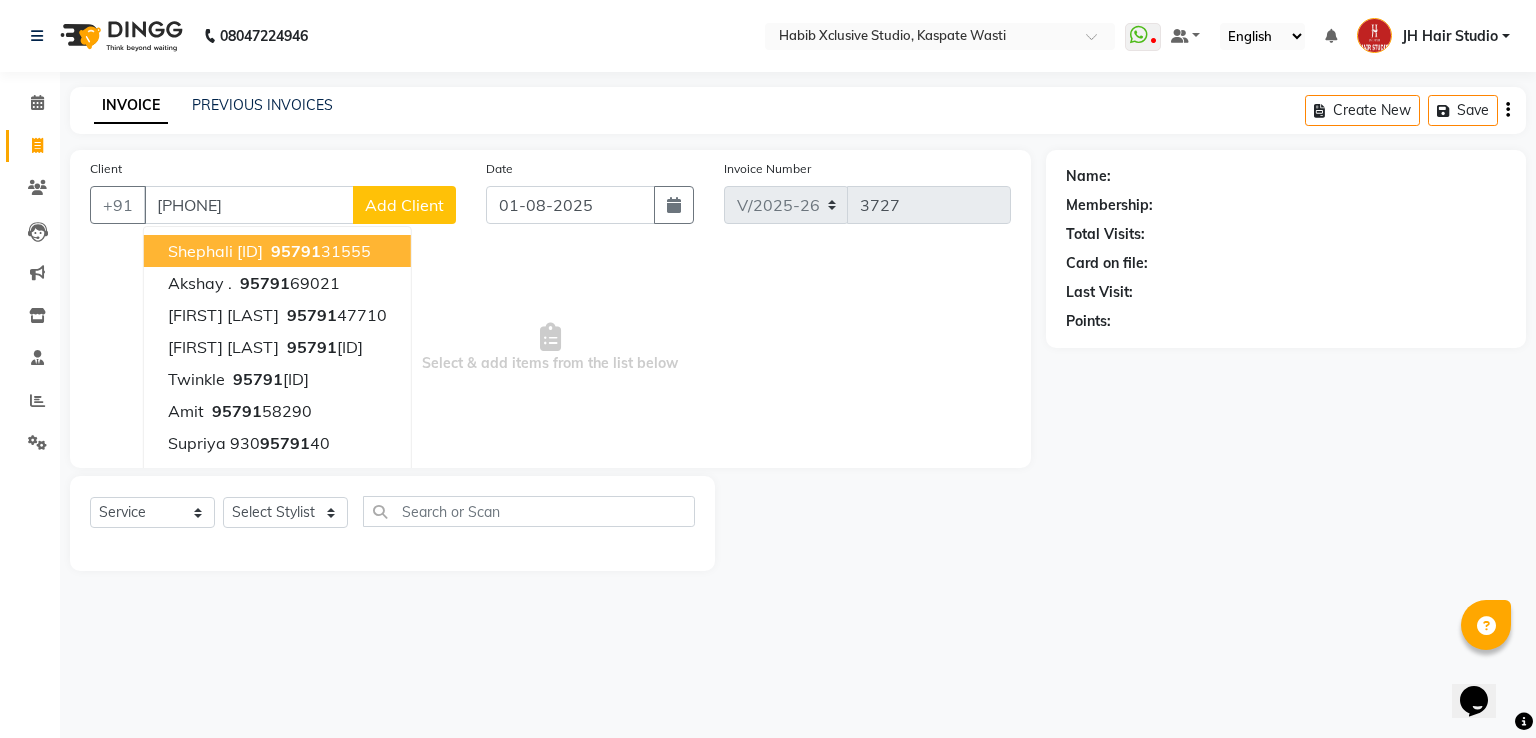 type on "[PHONE]" 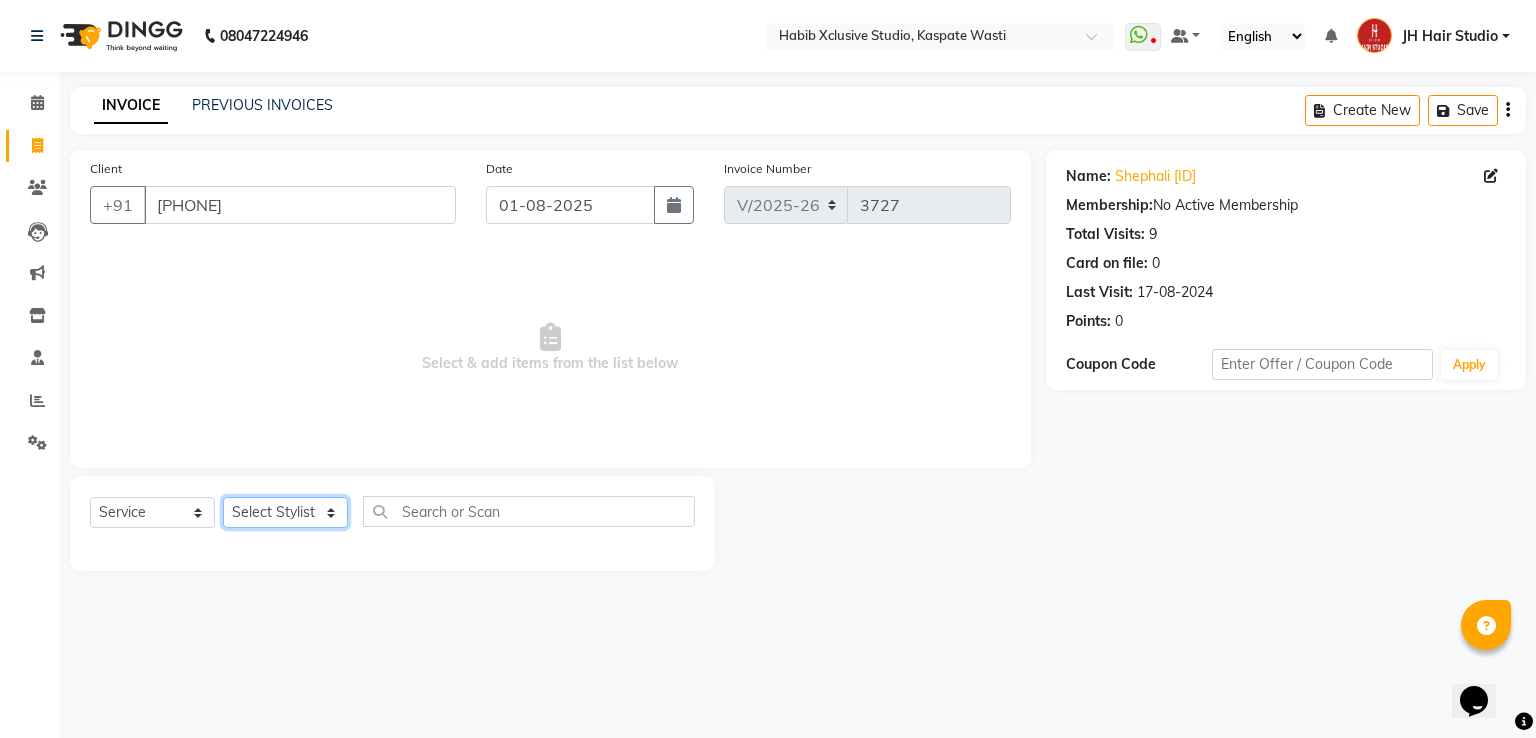 click on "Select Stylist [F1] GANESH [F1] Jagdish  [ F1] RAM [F1]Sanjay [F1]Siddhu [F1] Suraj  [F1] USHA [F2] AYAN  [F2] Deepak [JH] DUBALE  GANESH [JH] Gopal Wagh JH Hair Studio [JH] Harish [JH] Omkar [JH] Shahwaz Shaikh [JH] SIDDHANT  [JH] SWAPNIL [JH] Tushaar" 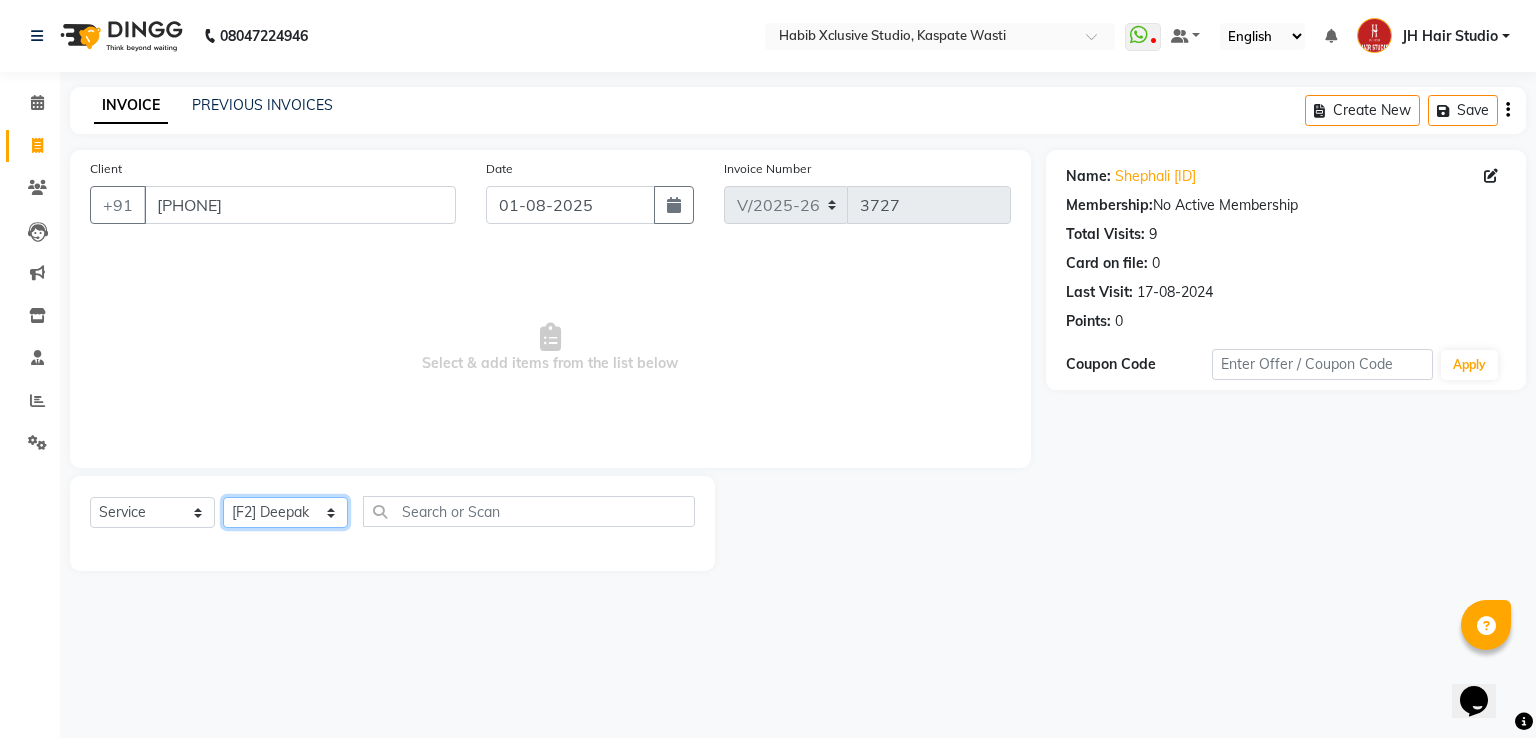 click on "Select Stylist [F1] GANESH [F1] Jagdish  [ F1] RAM [F1]Sanjay [F1]Siddhu [F1] Suraj  [F1] USHA [F2] AYAN  [F2] Deepak [JH] DUBALE  GANESH [JH] Gopal Wagh JH Hair Studio [JH] Harish [JH] Omkar [JH] Shahwaz Shaikh [JH] SIDDHANT  [JH] SWAPNIL [JH] Tushaar" 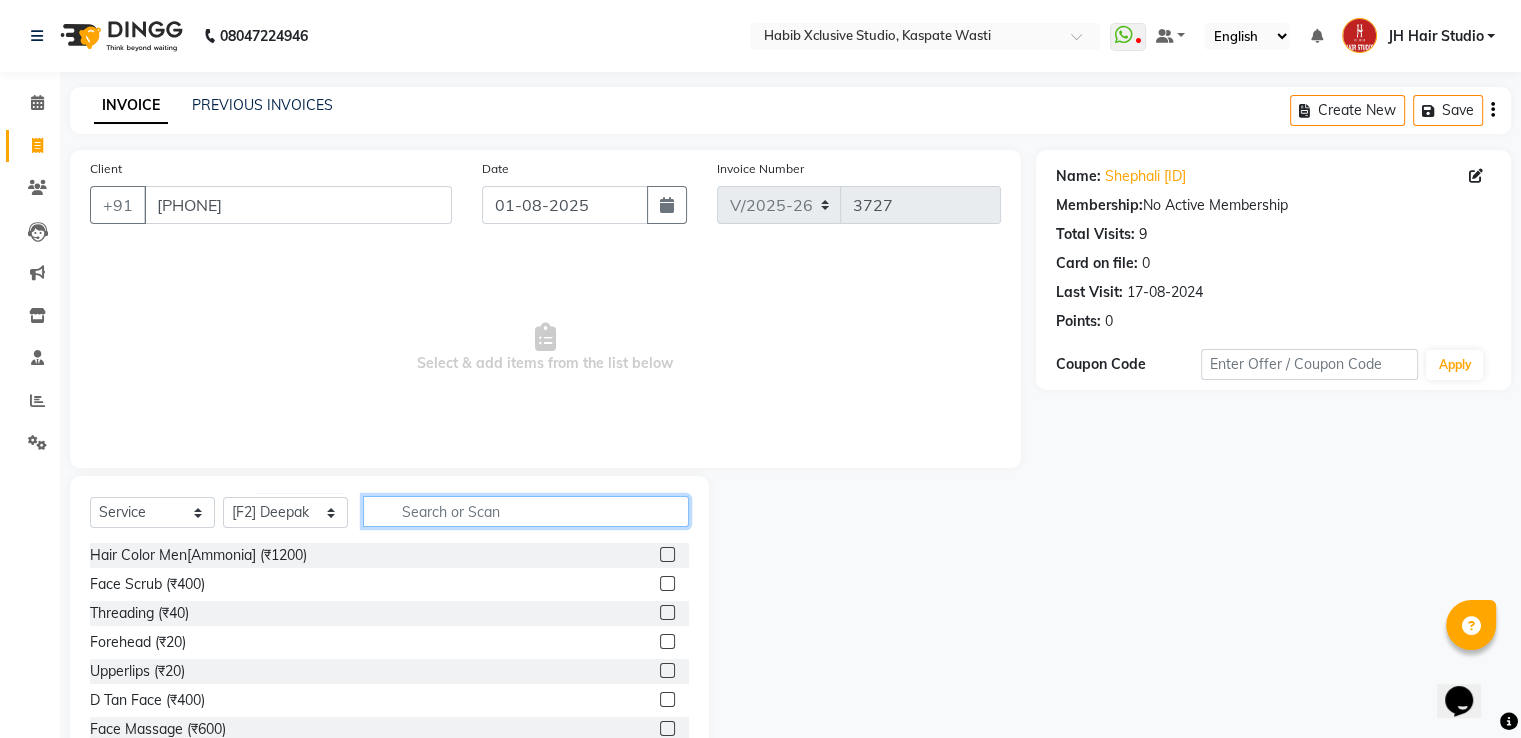 click 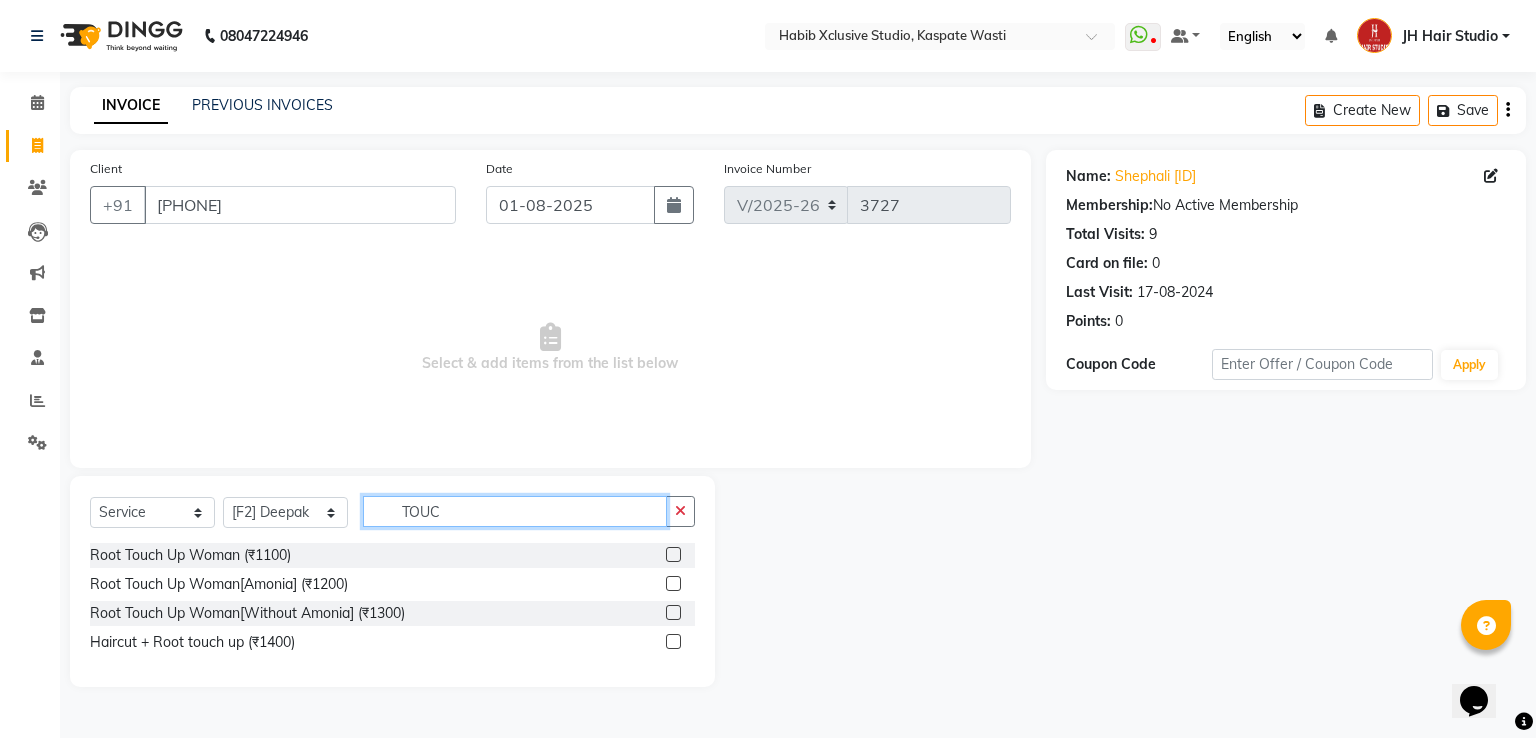 type on "TOUC" 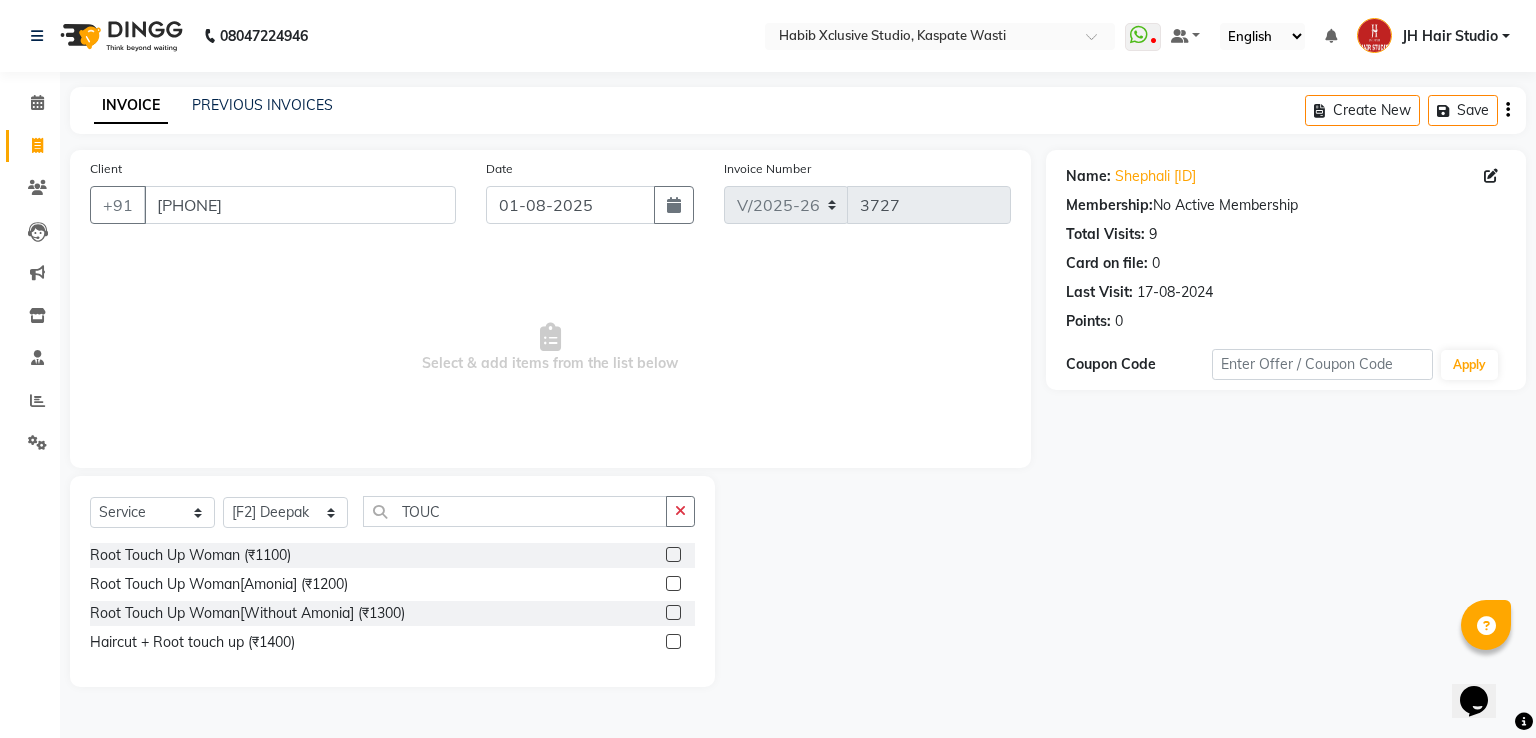 click 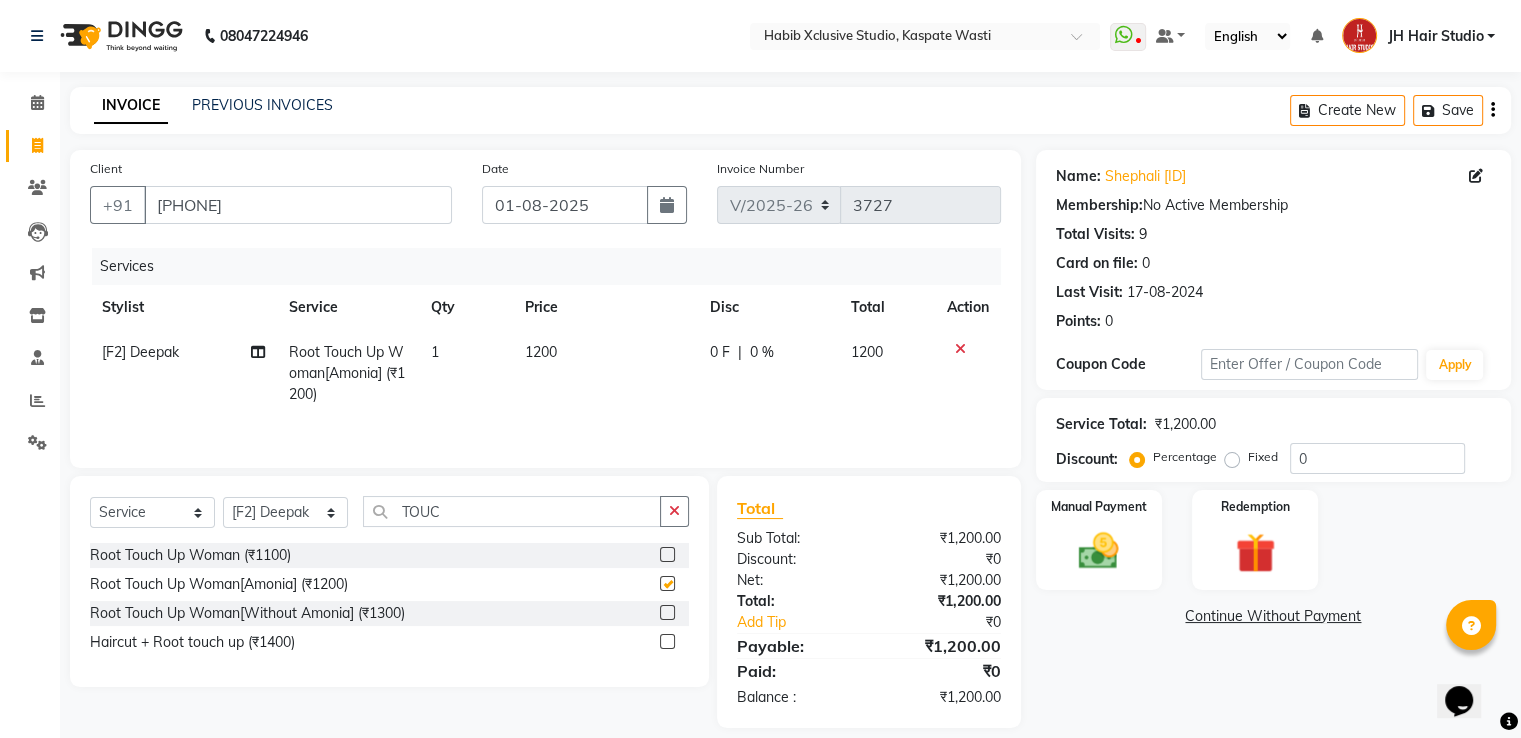 checkbox on "false" 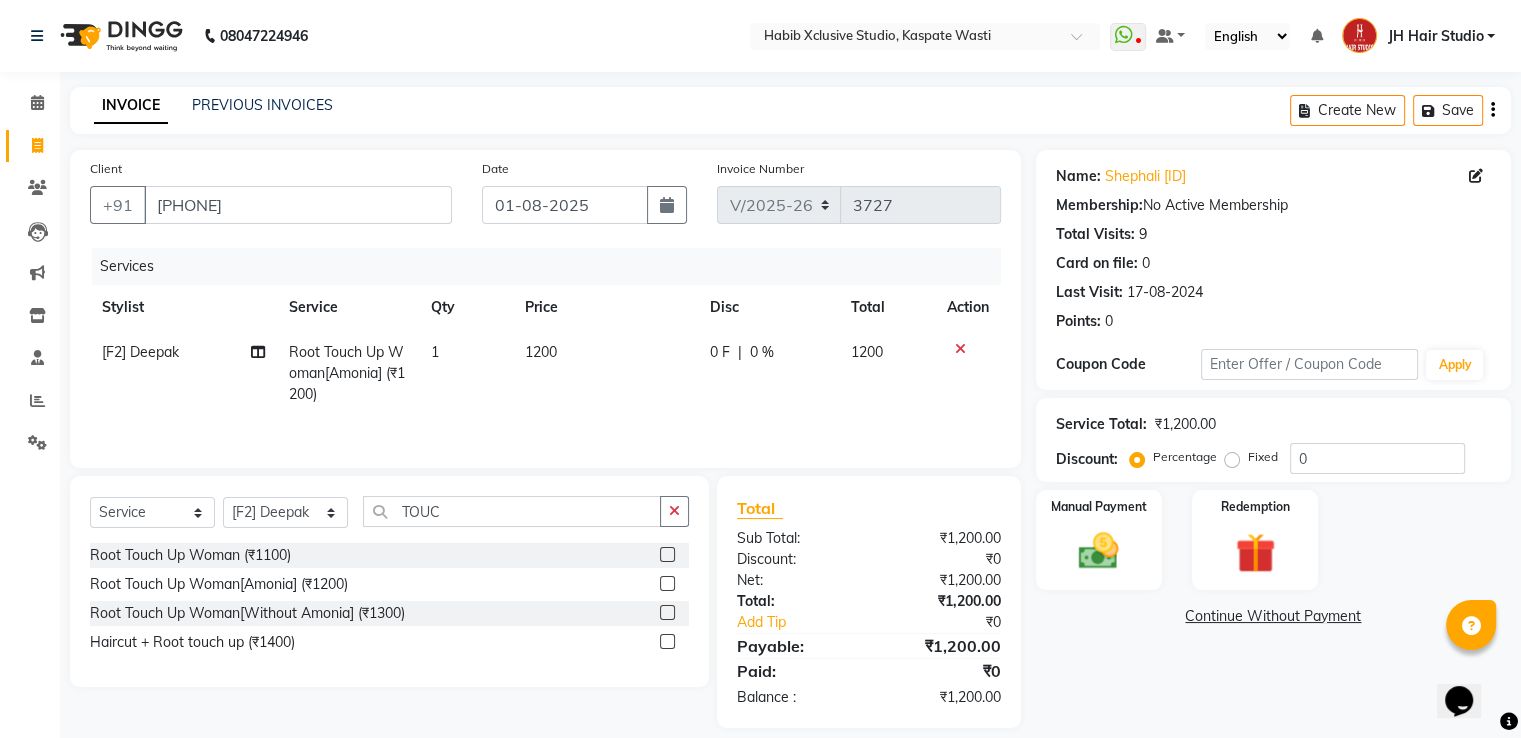 click on "1200" 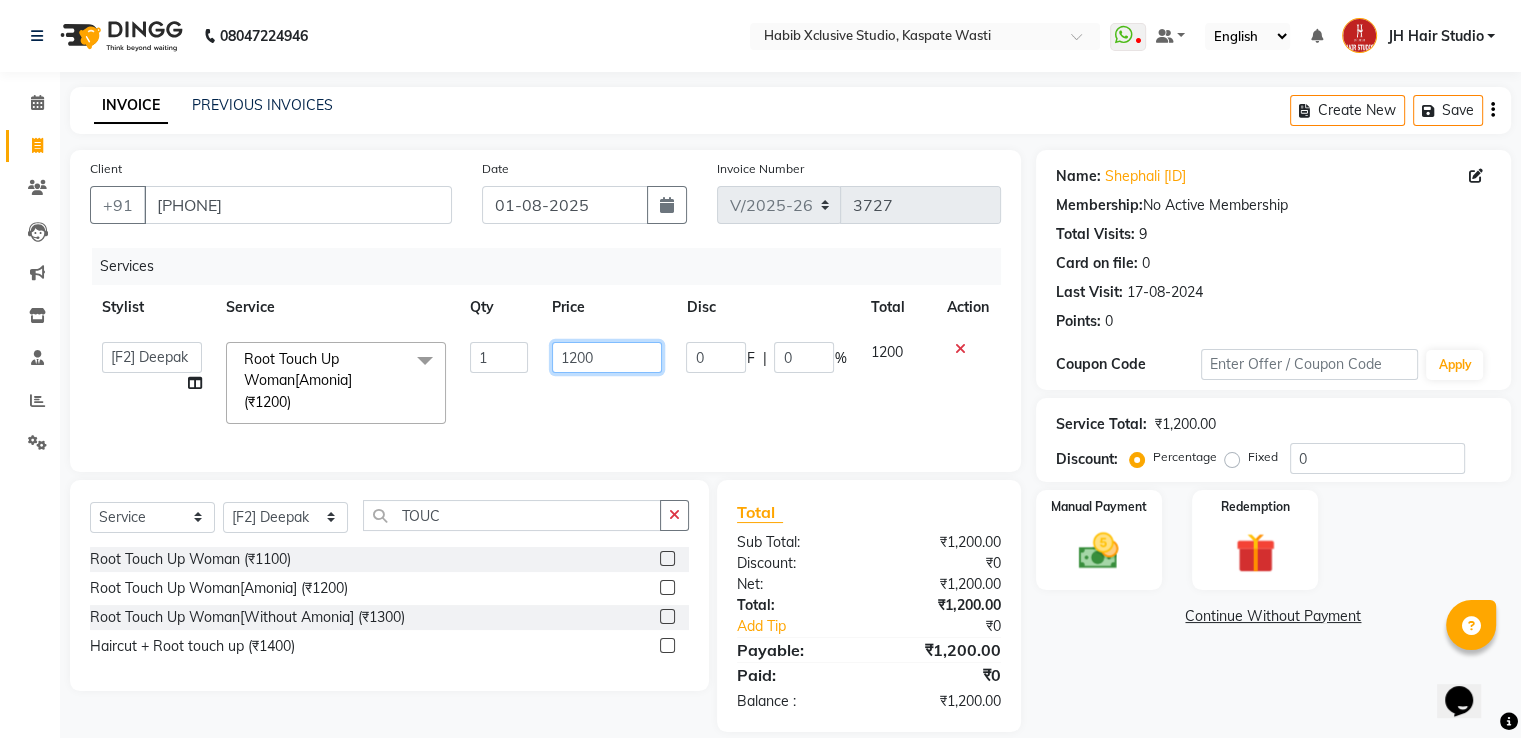 click on "1200" 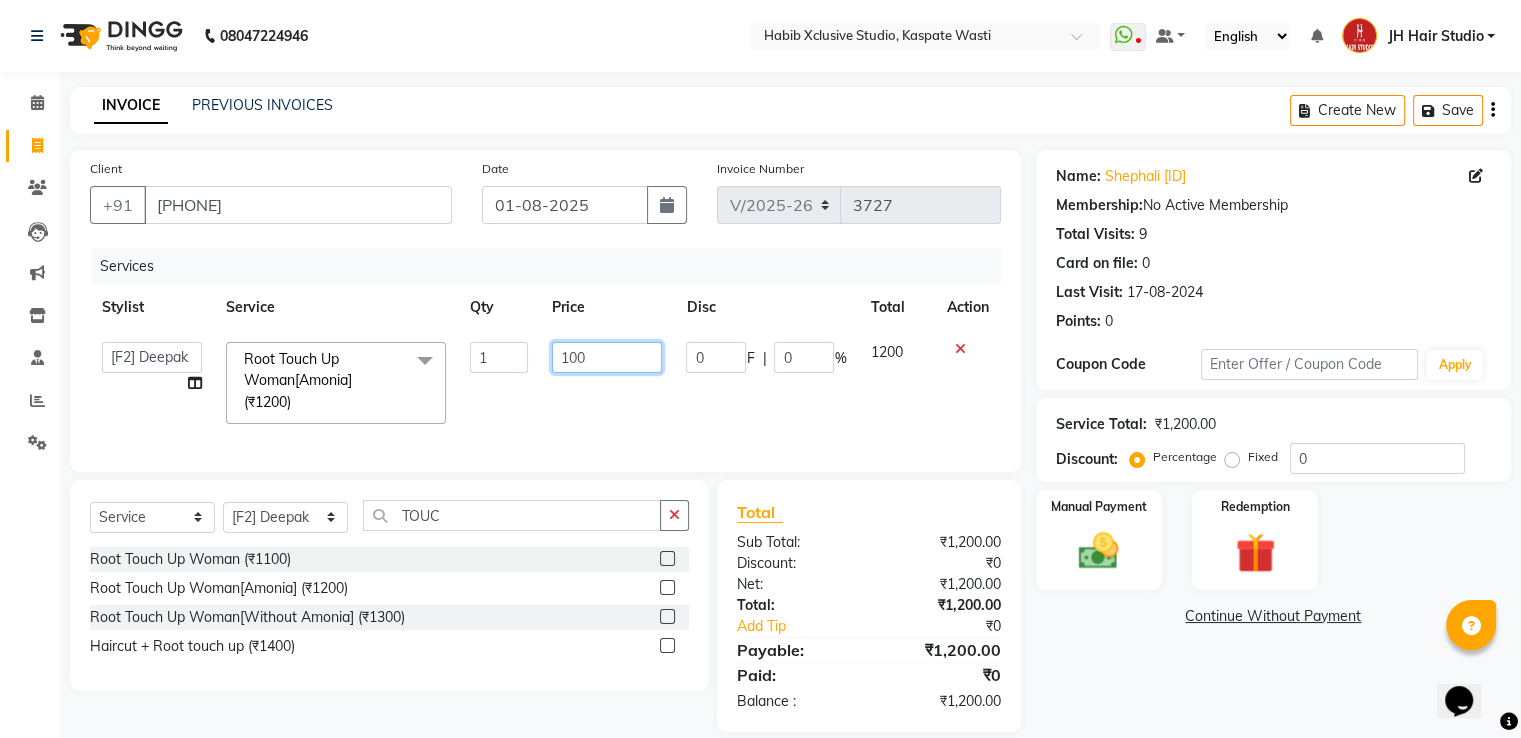 type on "1000" 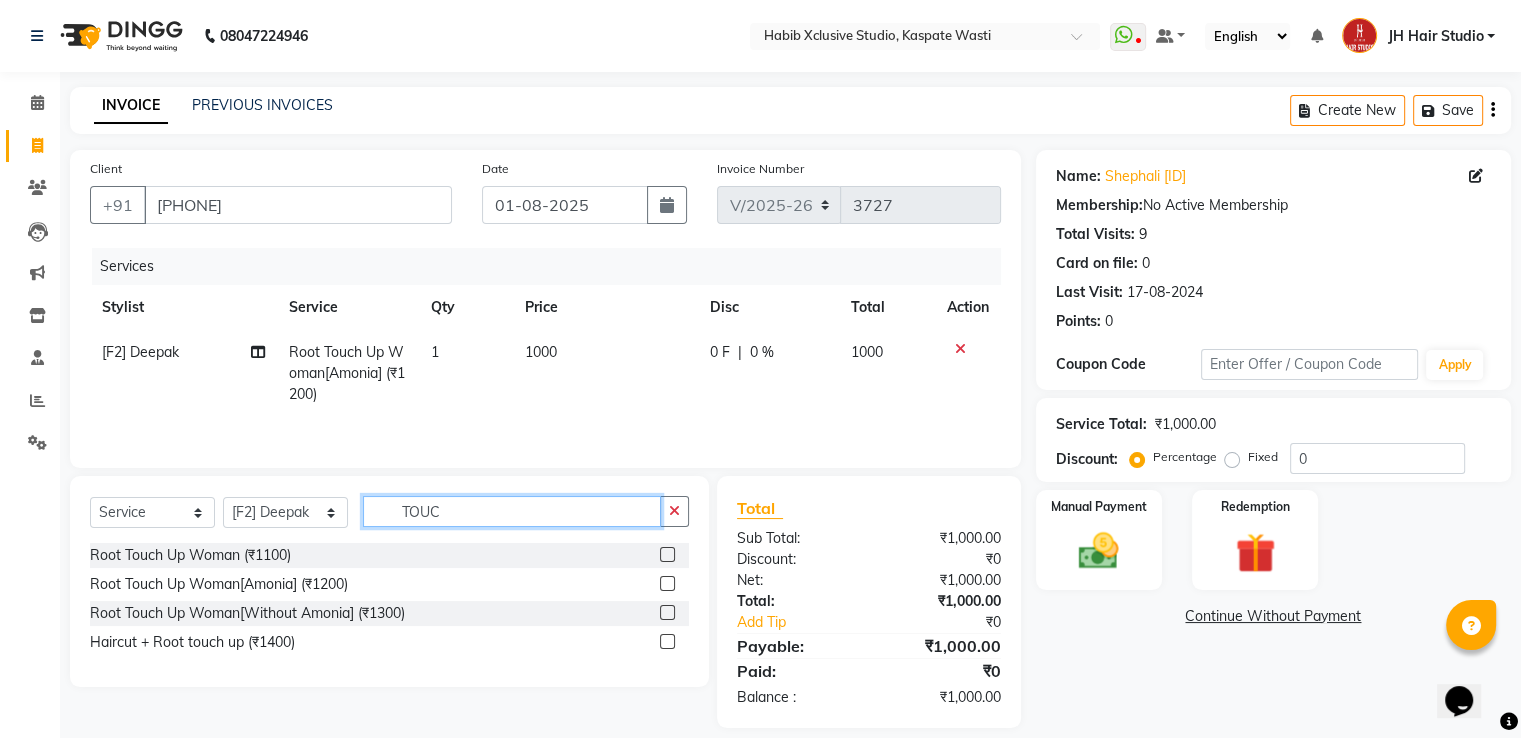 click on "Select  Service  Product  Membership  Package Voucher Prepaid Gift Card  Select Stylist [F1] GANESH [F1] Jagdish  [ F1] RAM [F1]Sanjay [F1]Siddhu [F1] Suraj  [F1] USHA [F2] AYAN  [F2] Deepak [JH] DUBALE  GANESH [JH] Gopal Wagh JH Hair Studio [JH] Harish [JH] Omkar [JH] Shahwaz Shaikh [JH] SIDDHANT  [JH] SWAPNIL [JH] Tushaar  TOUC" 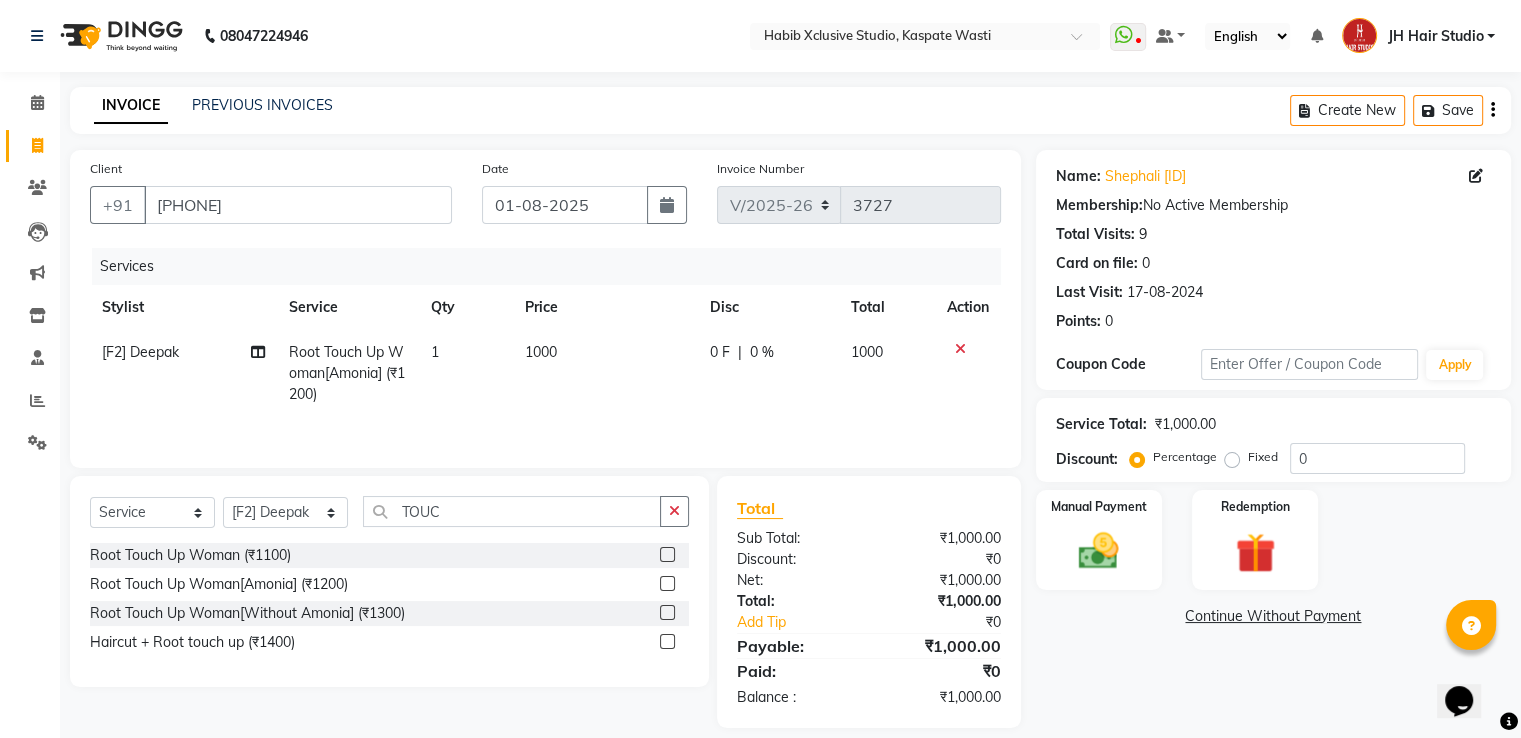 click on "Select  Service  Product  Membership  Package Voucher Prepaid Gift Card  Select Stylist [F1] GANESH [F1] Jagdish  [ F1] RAM [F1]Sanjay [F1]Siddhu [F1] Suraj  [F1] USHA [F2] AYAN  [F2] Deepak [JH] DUBALE  GANESH [JH] Gopal Wagh JH Hair Studio [JH] Harish [JH] Omkar [JH] Shahwaz Shaikh [JH] SIDDHANT  [JH] SWAPNIL [JH] Tushaar  TOUC" 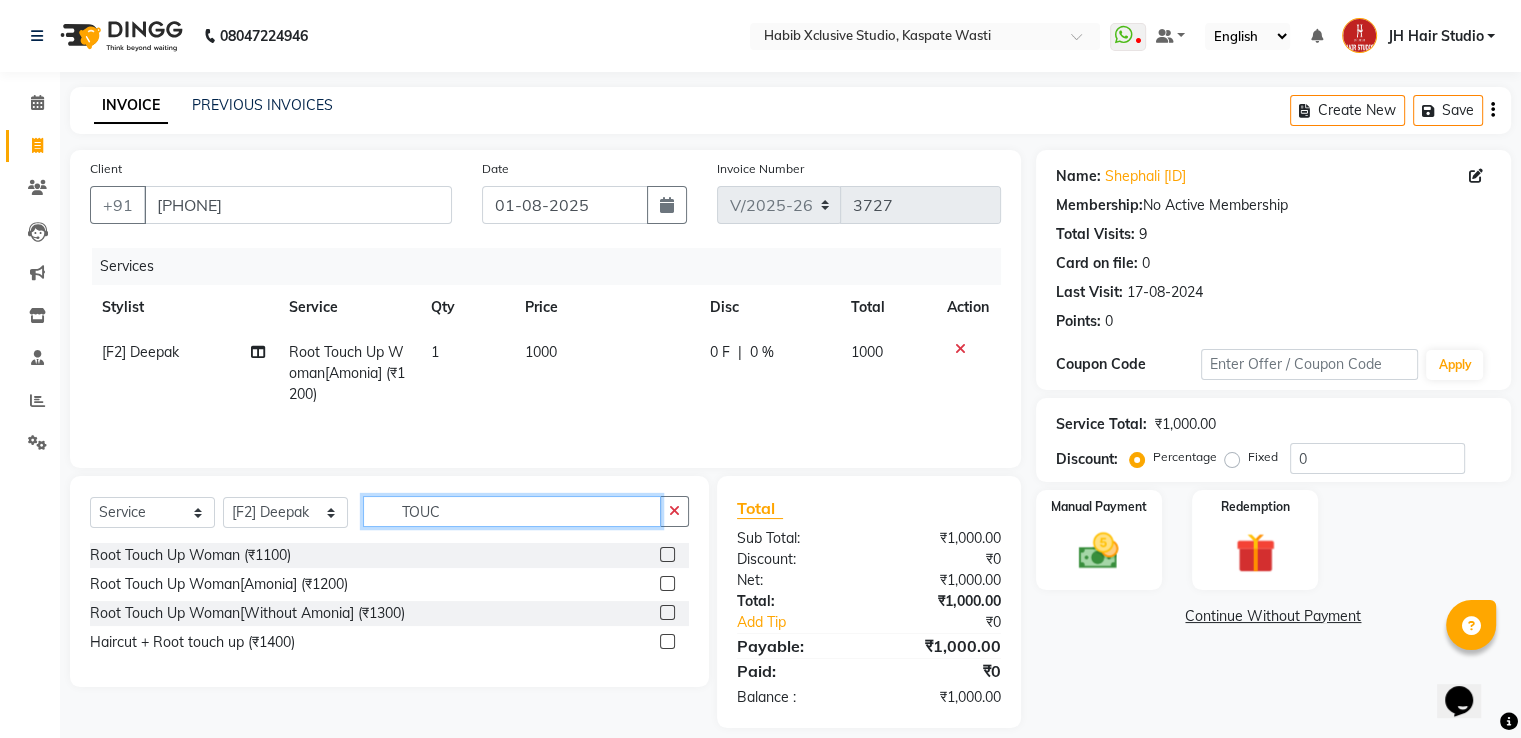 click on "TOUC" 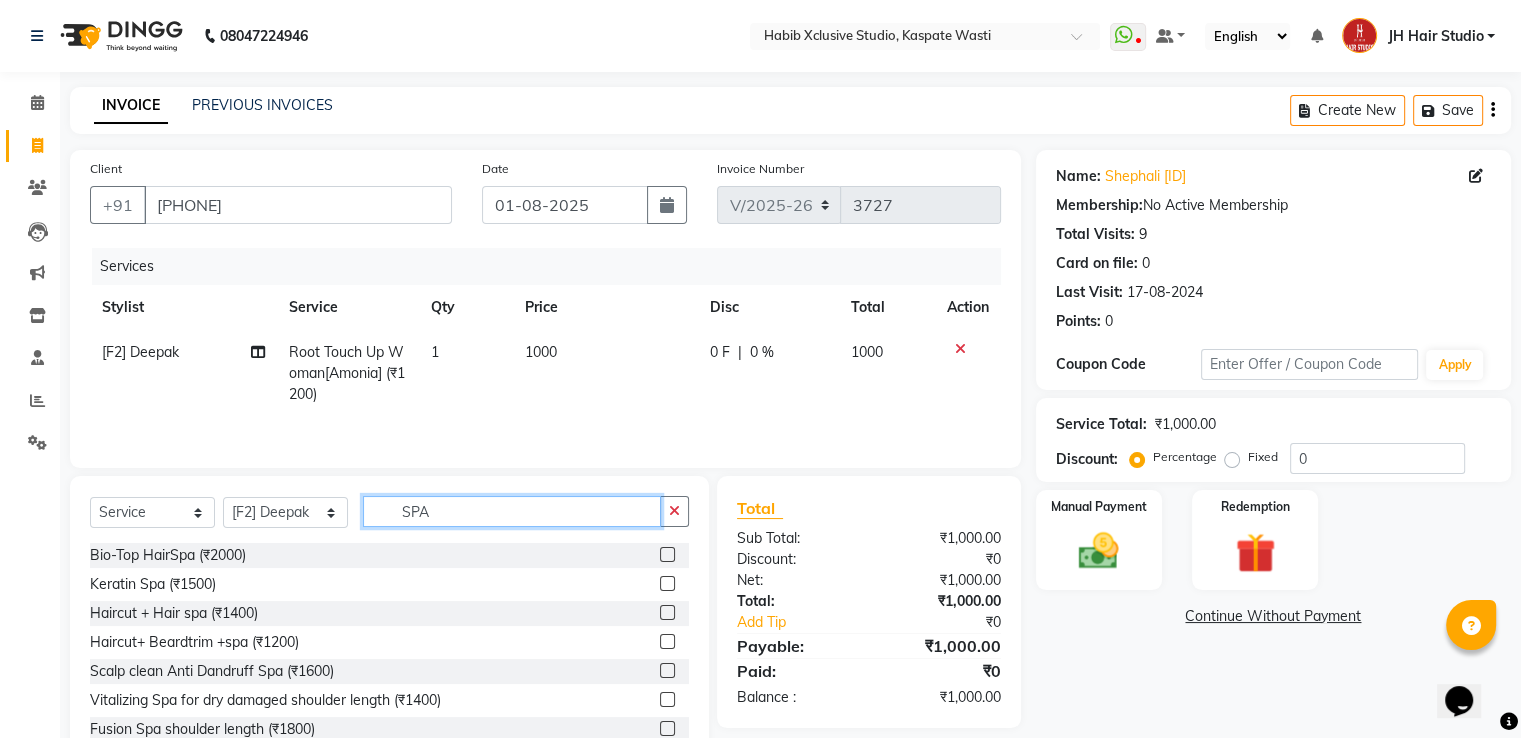 type on "SPA" 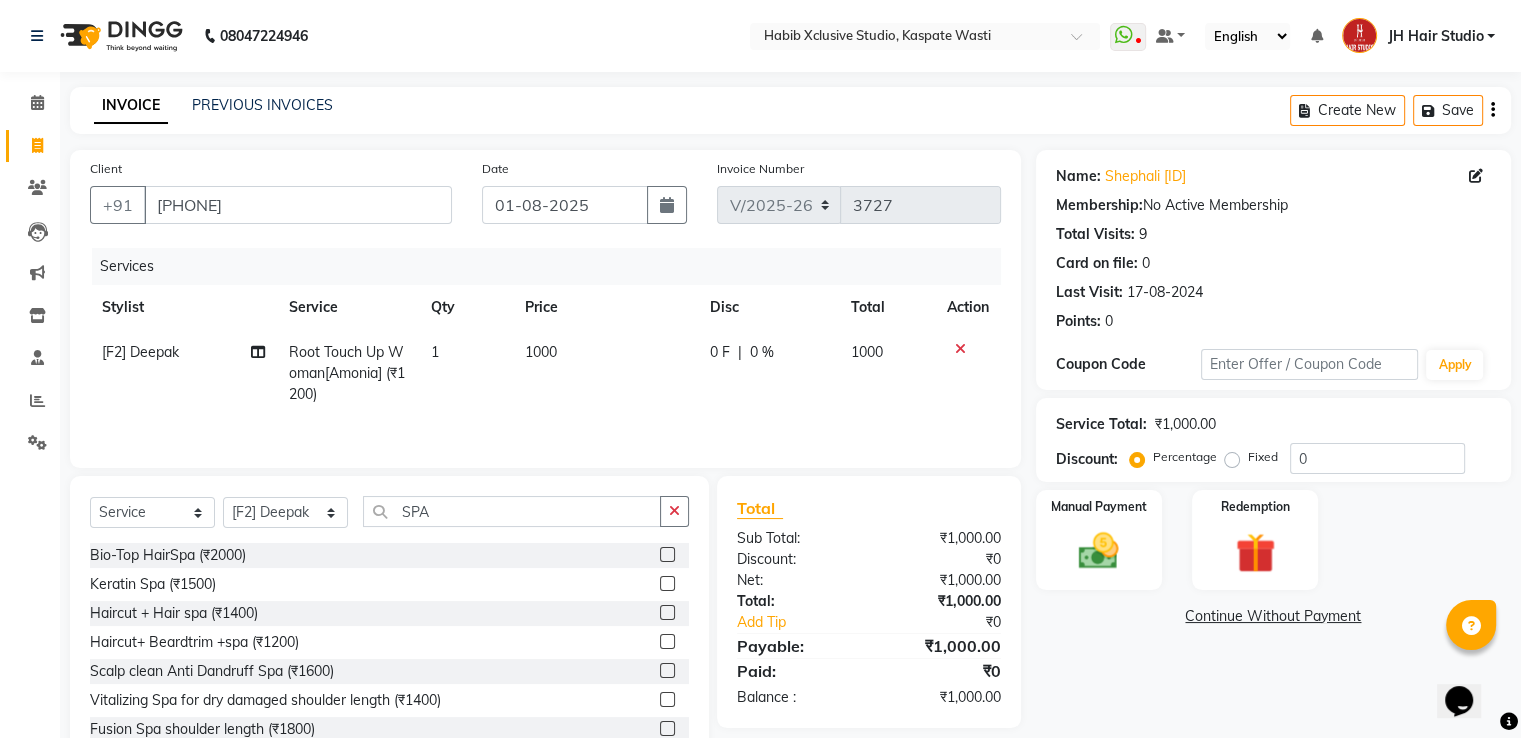 click 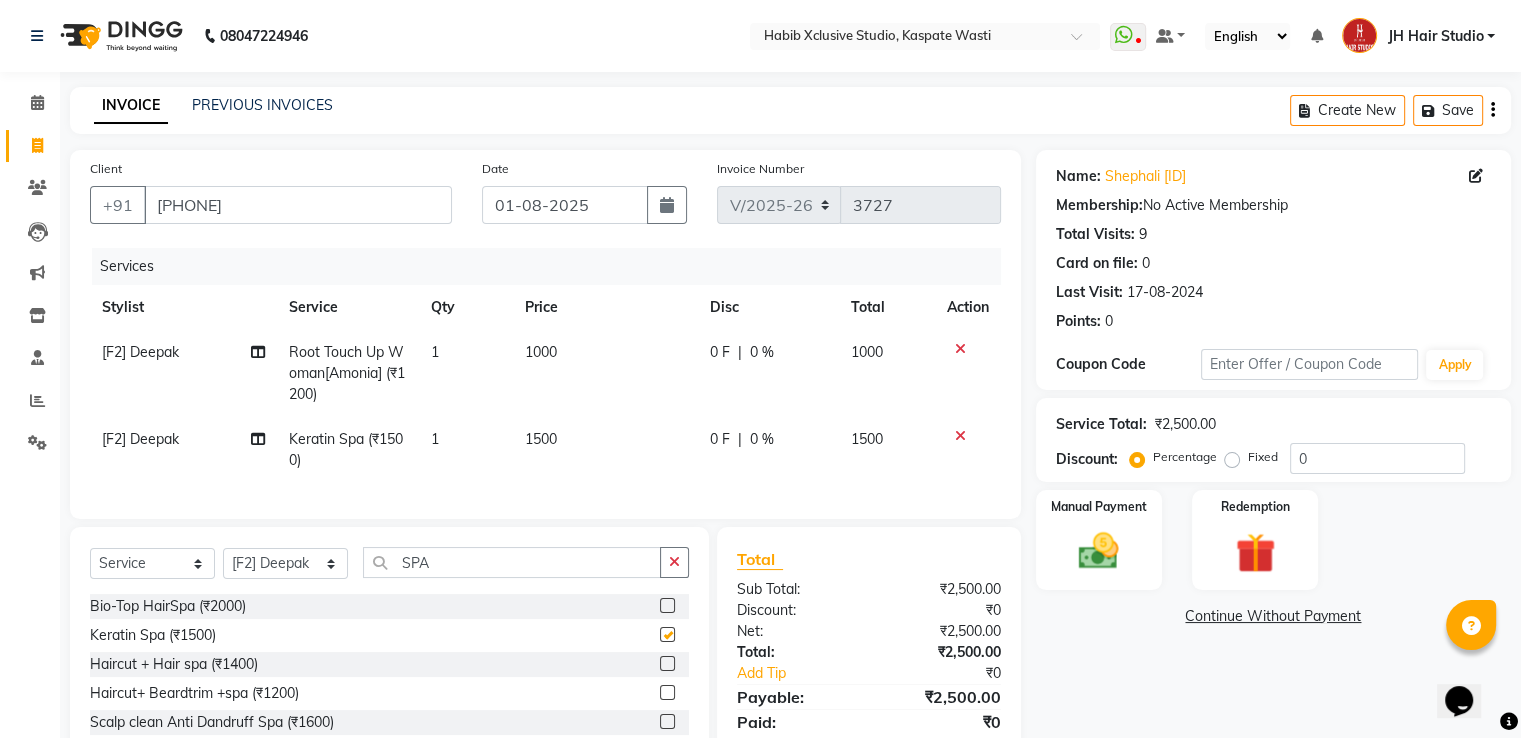 checkbox on "false" 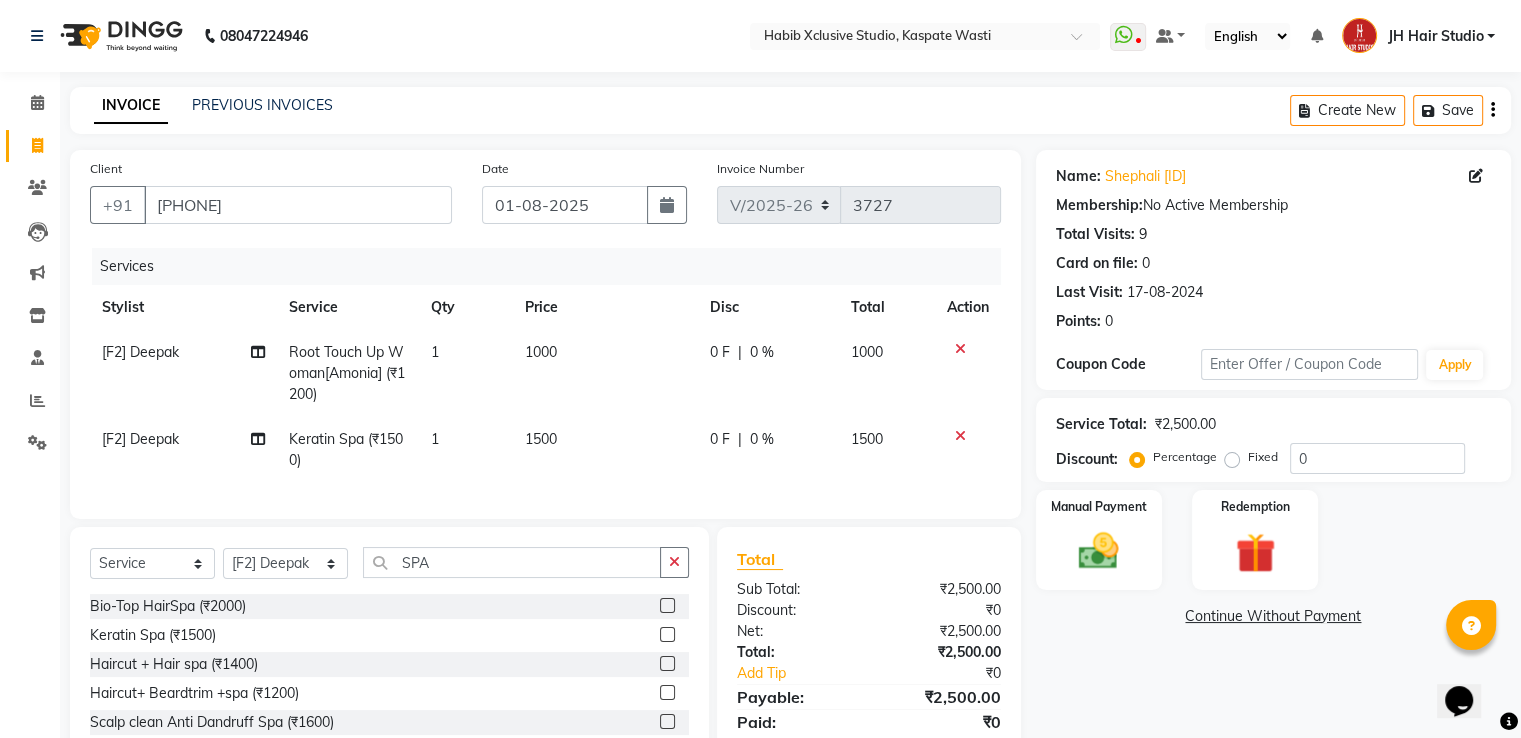click on "1500" 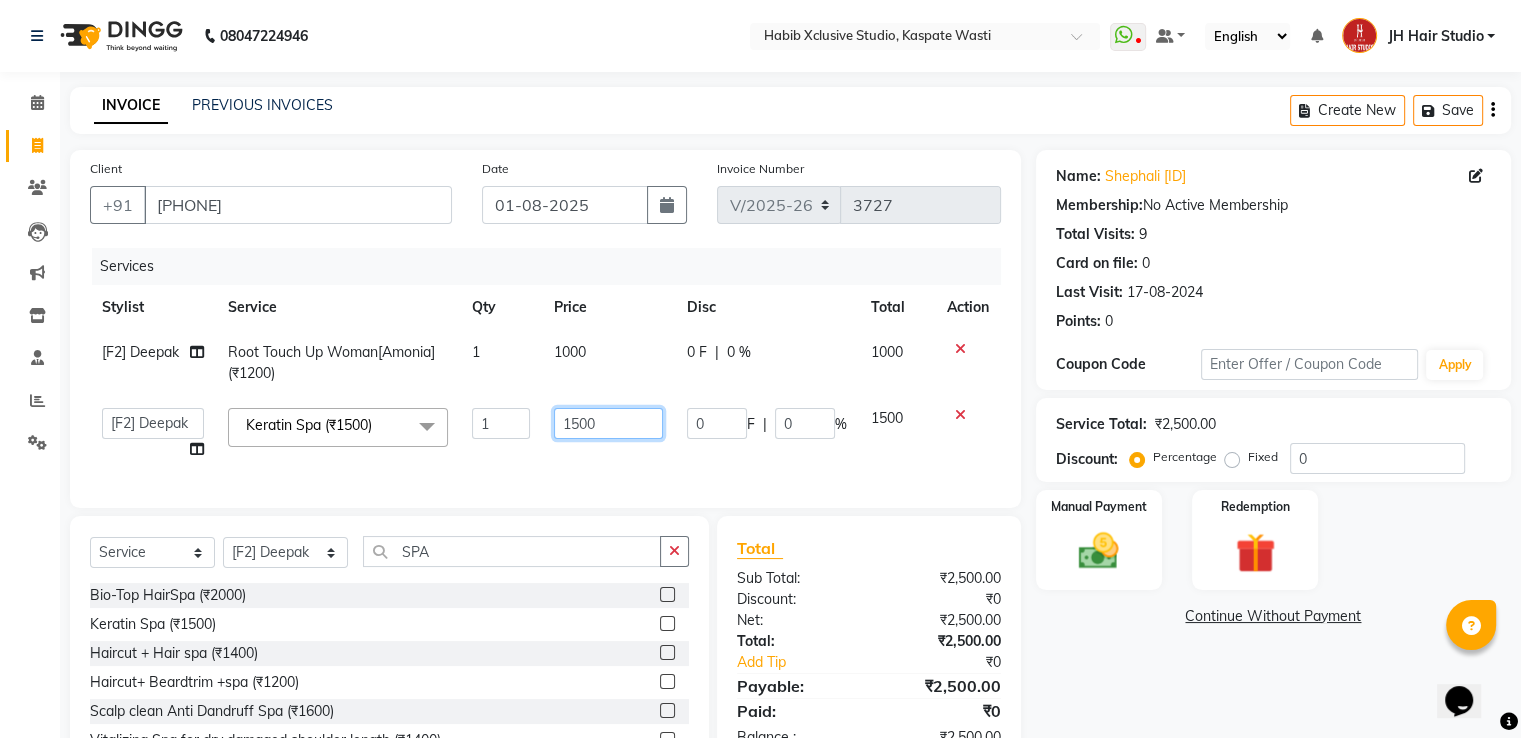 click on "1500" 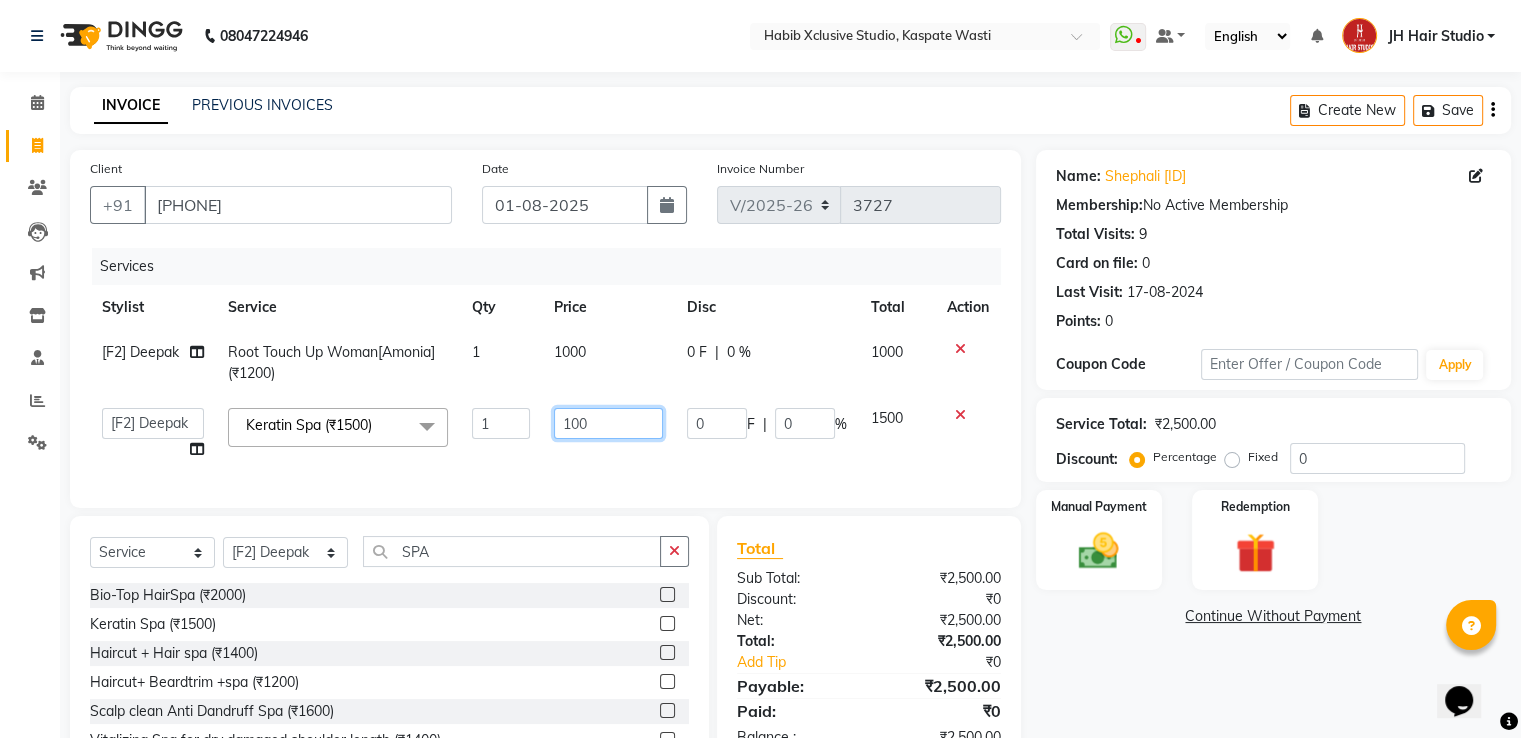 type on "1400" 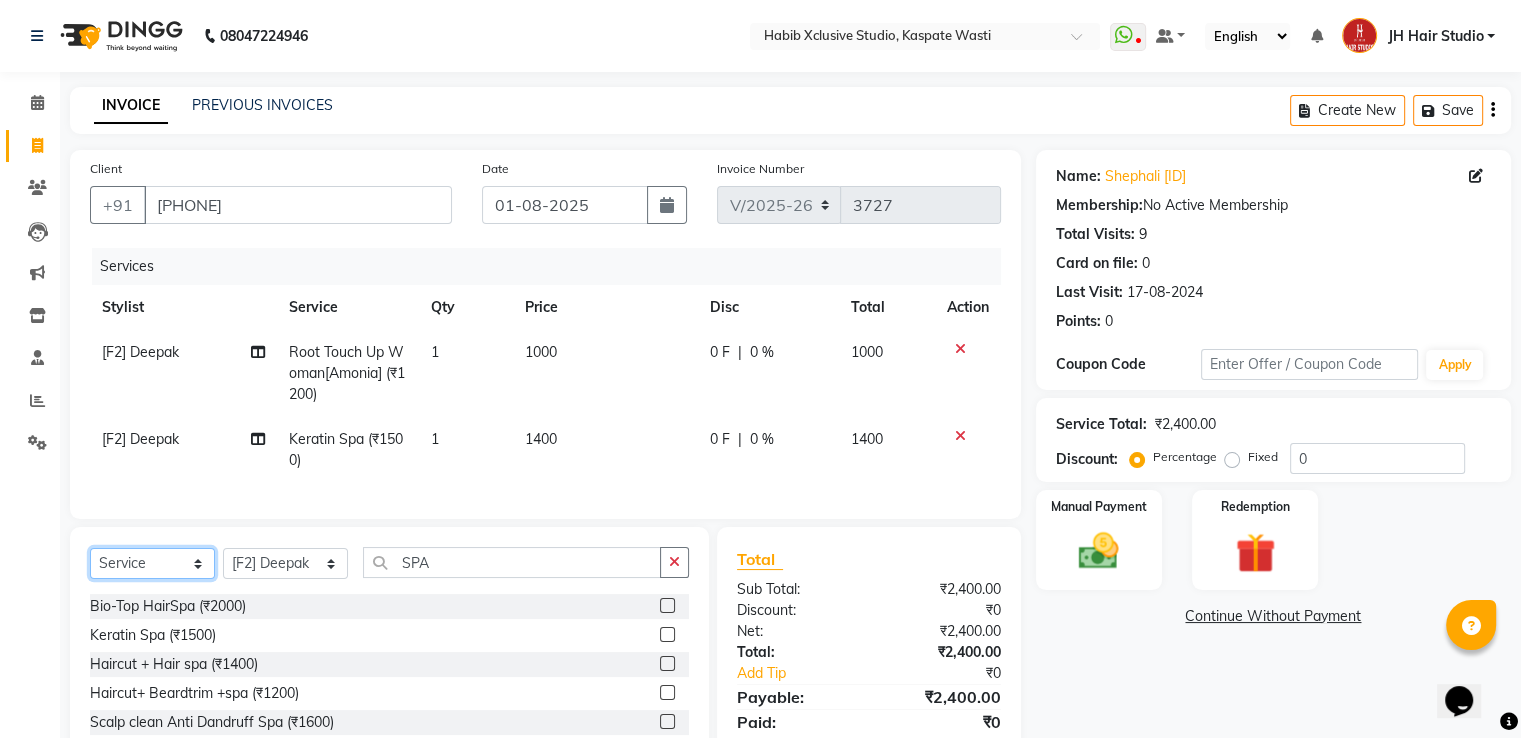 click on "Select  Service  Product  Membership  Package Voucher Prepaid Gift Card" 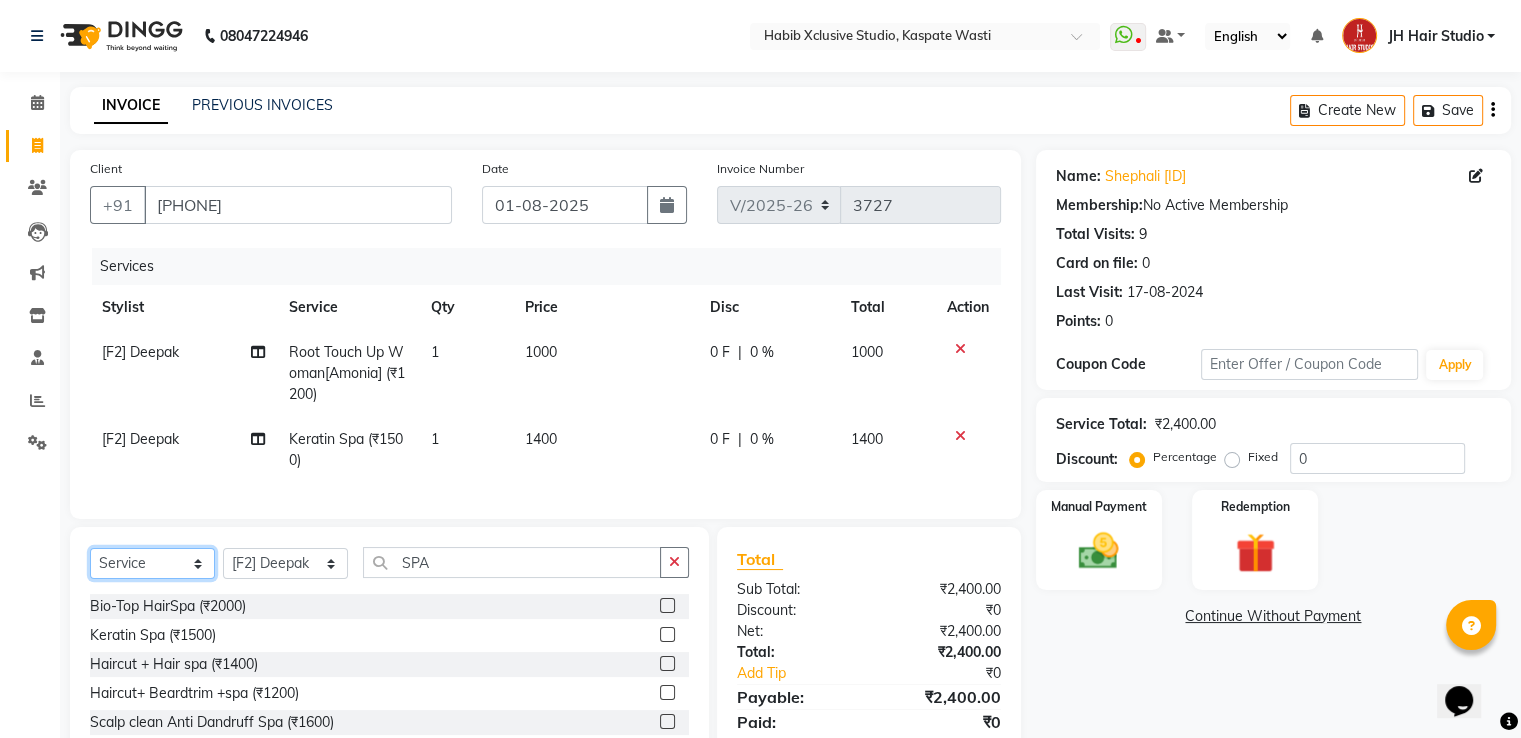 select on "membership" 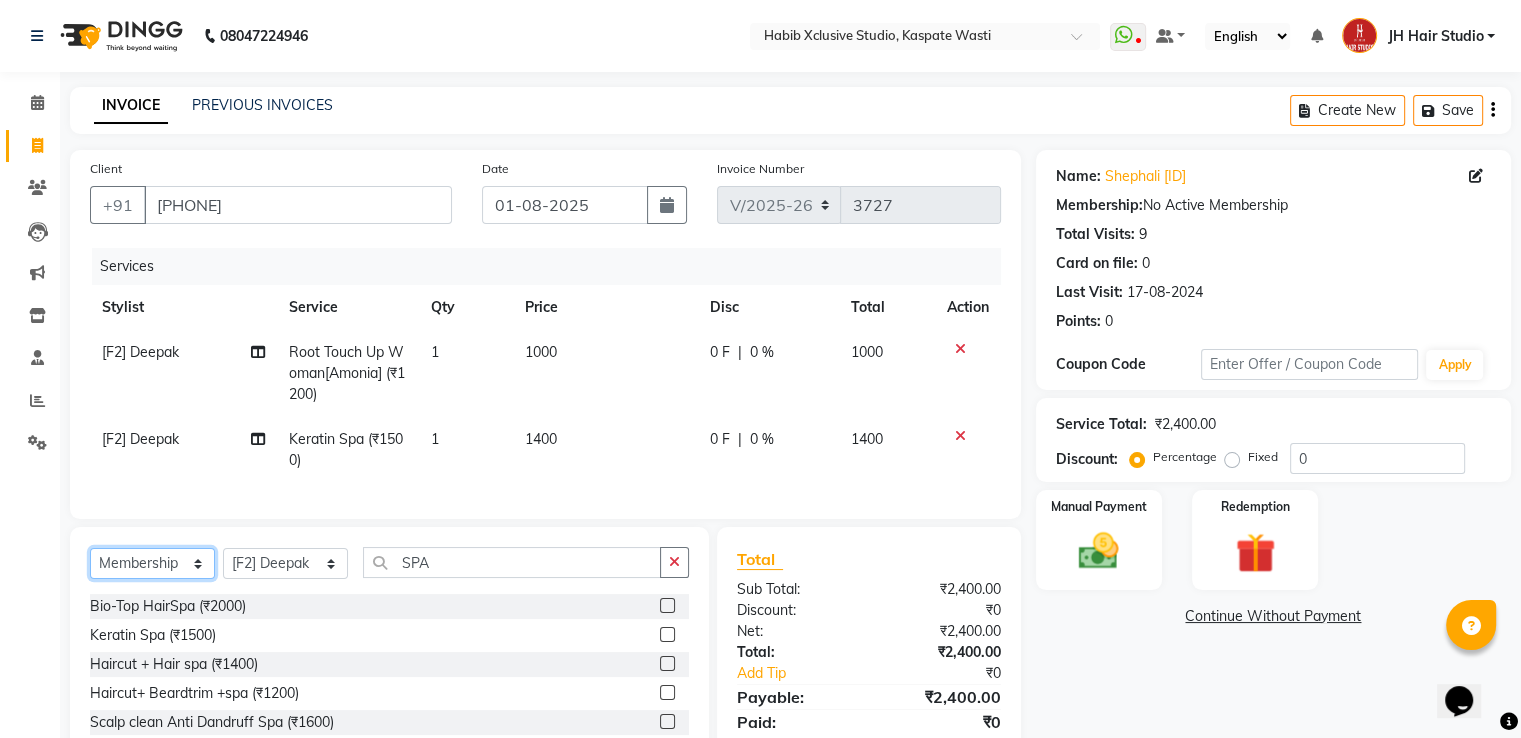 click on "Select  Service  Product  Membership  Package Voucher Prepaid Gift Card" 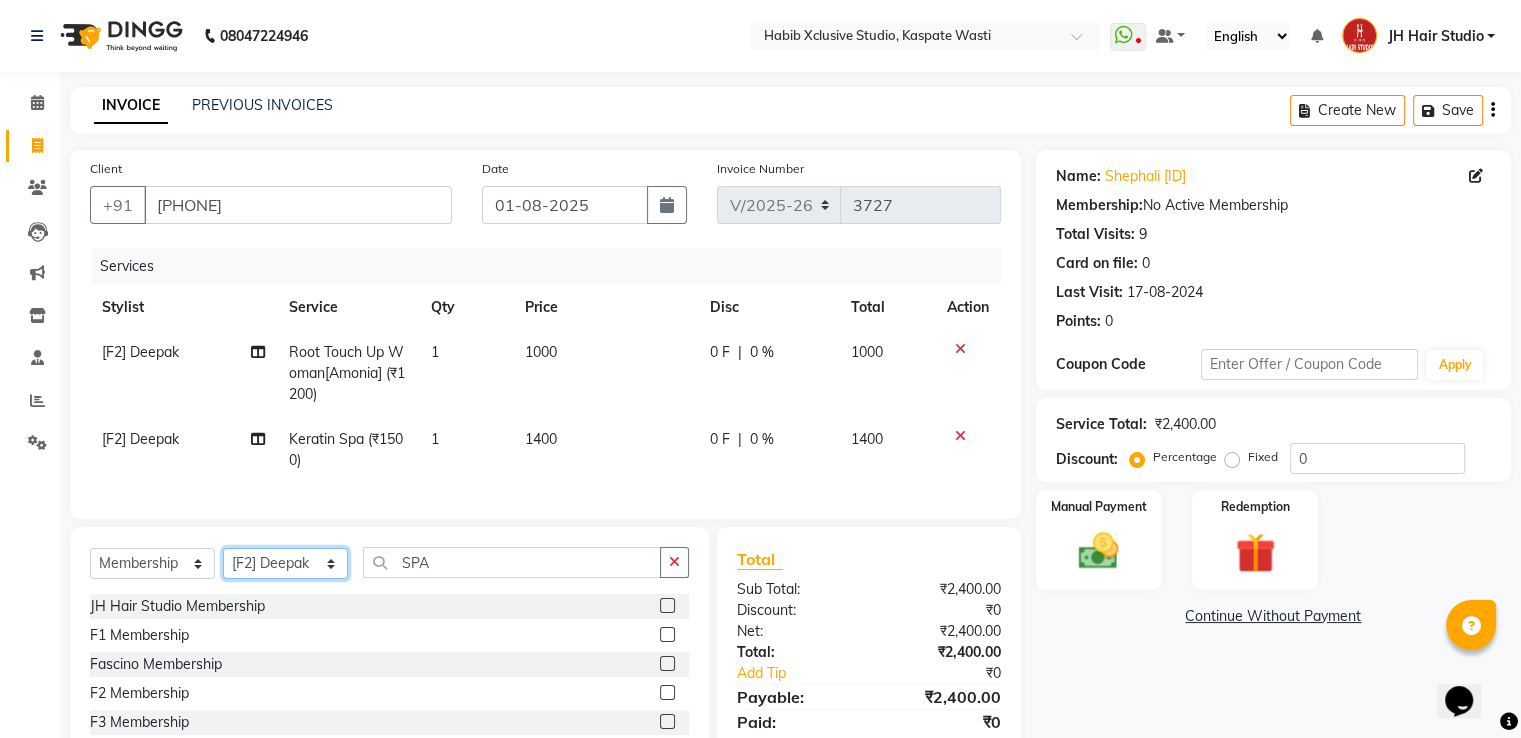 click on "Select Stylist [F1] GANESH [F1] Jagdish  [ F1] RAM [F1]Sanjay [F1]Siddhu [F1] Suraj  [F1] USHA [F2] AYAN  [F2] Deepak [JH] DUBALE  GANESH [JH] Gopal Wagh JH Hair Studio [JH] Harish [JH] Omkar [JH] Shahwaz Shaikh [JH] SIDDHANT  [JH] SWAPNIL [JH] Tushaar" 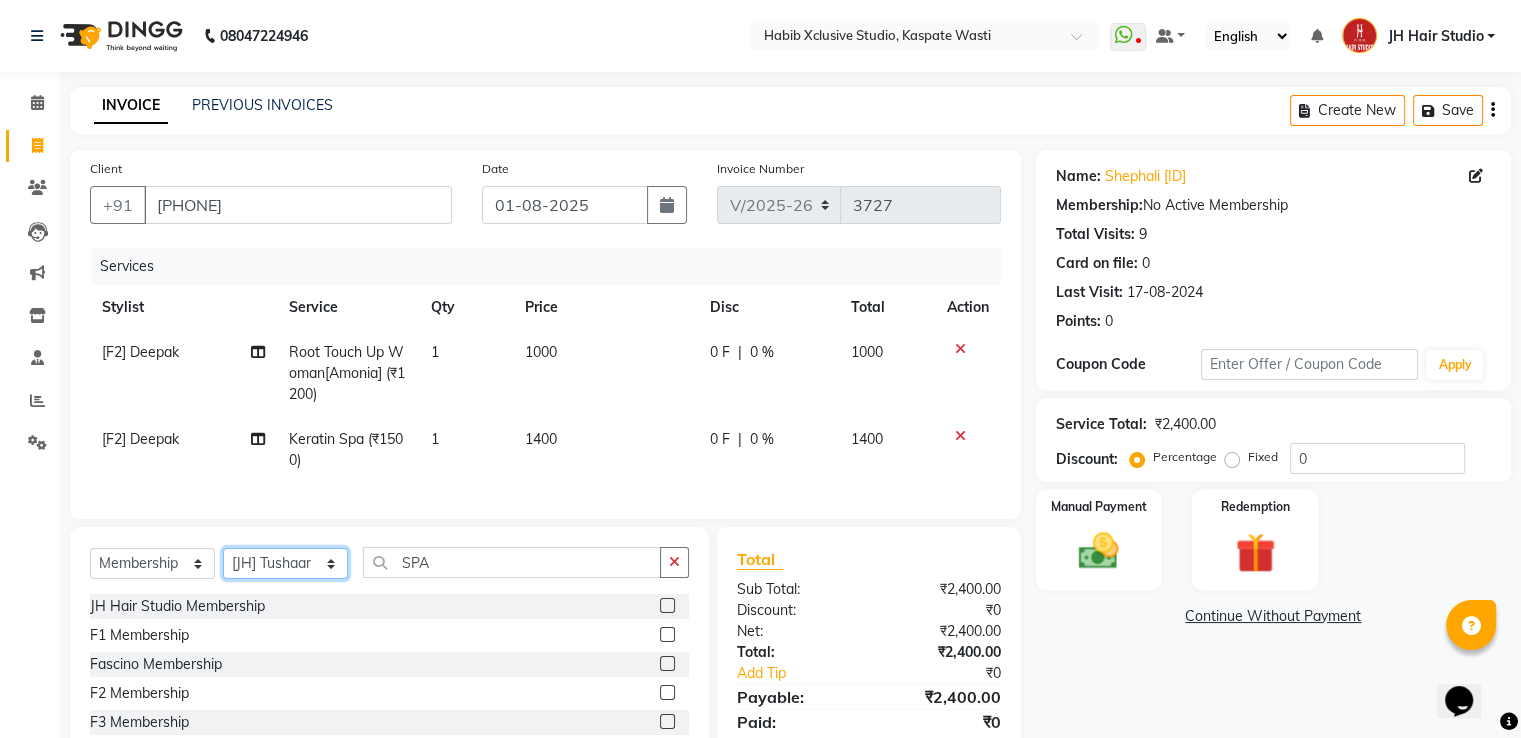 click on "Select Stylist [F1] GANESH [F1] Jagdish  [ F1] RAM [F1]Sanjay [F1]Siddhu [F1] Suraj  [F1] USHA [F2] AYAN  [F2] Deepak [JH] DUBALE  GANESH [JH] Gopal Wagh JH Hair Studio [JH] Harish [JH] Omkar [JH] Shahwaz Shaikh [JH] SIDDHANT  [JH] SWAPNIL [JH] Tushaar" 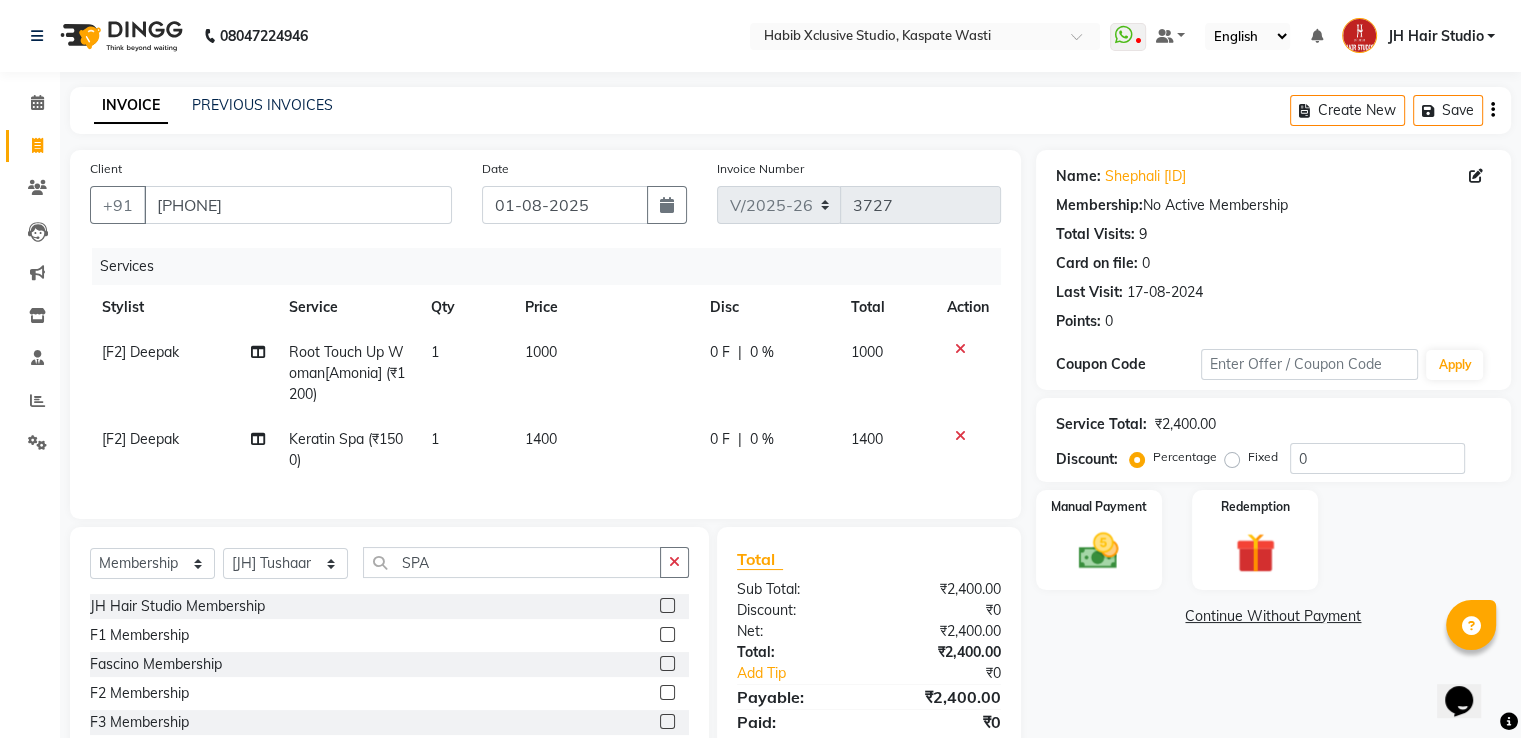 click on "Client +91 9579131555 Date 01-08-2025 Invoice Number V/2025 V/2025-26 3727 Services Stylist Service Qty Price Disc Total Action [F2] Deepak Root Touch Up Woman[Amonia] (₹1200) 1 1000 0 F | 0 % 1000 [F2] Deepak Keratin Spa (₹1500) 1 1400 0 F | 0 % 1400" 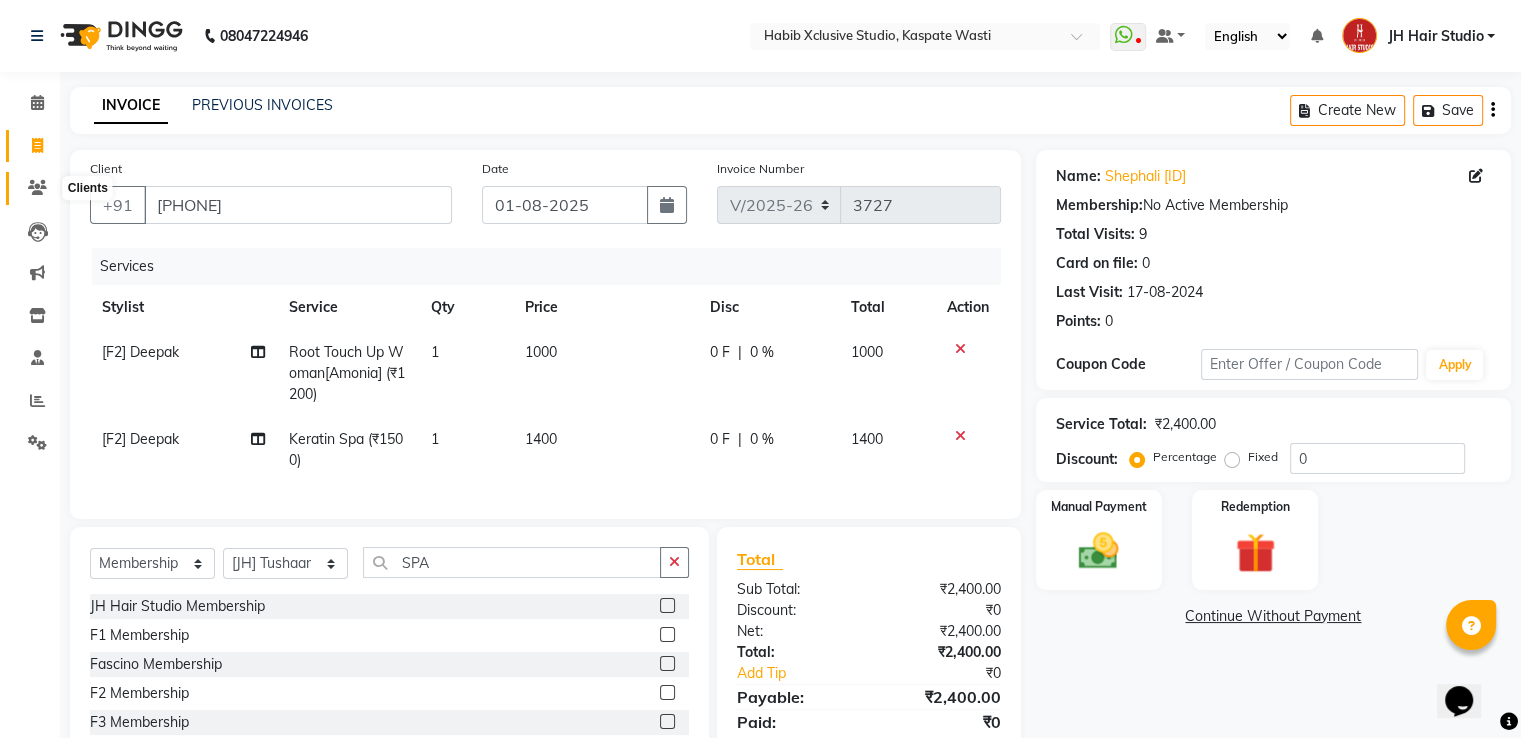 click 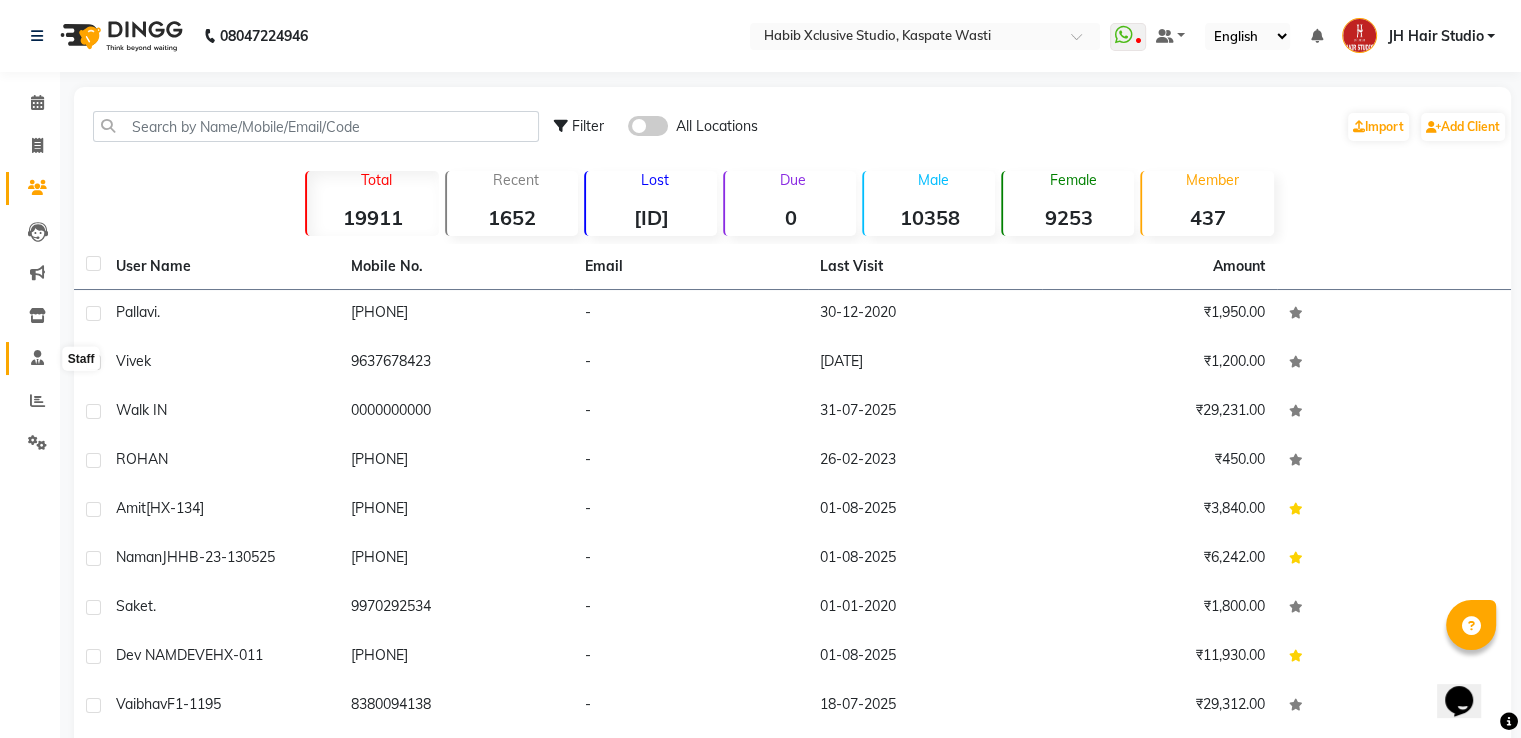 click 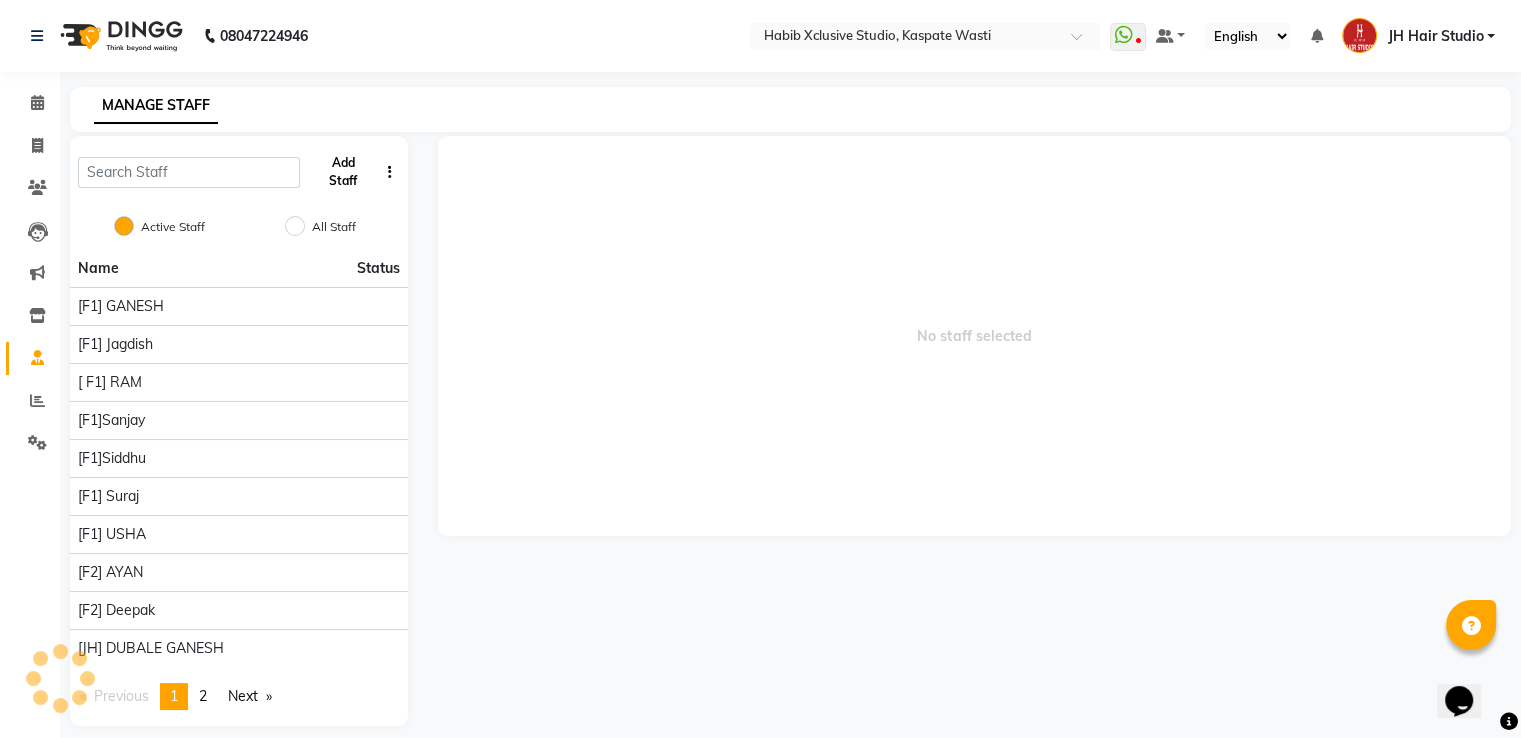 click on "Add Staff" 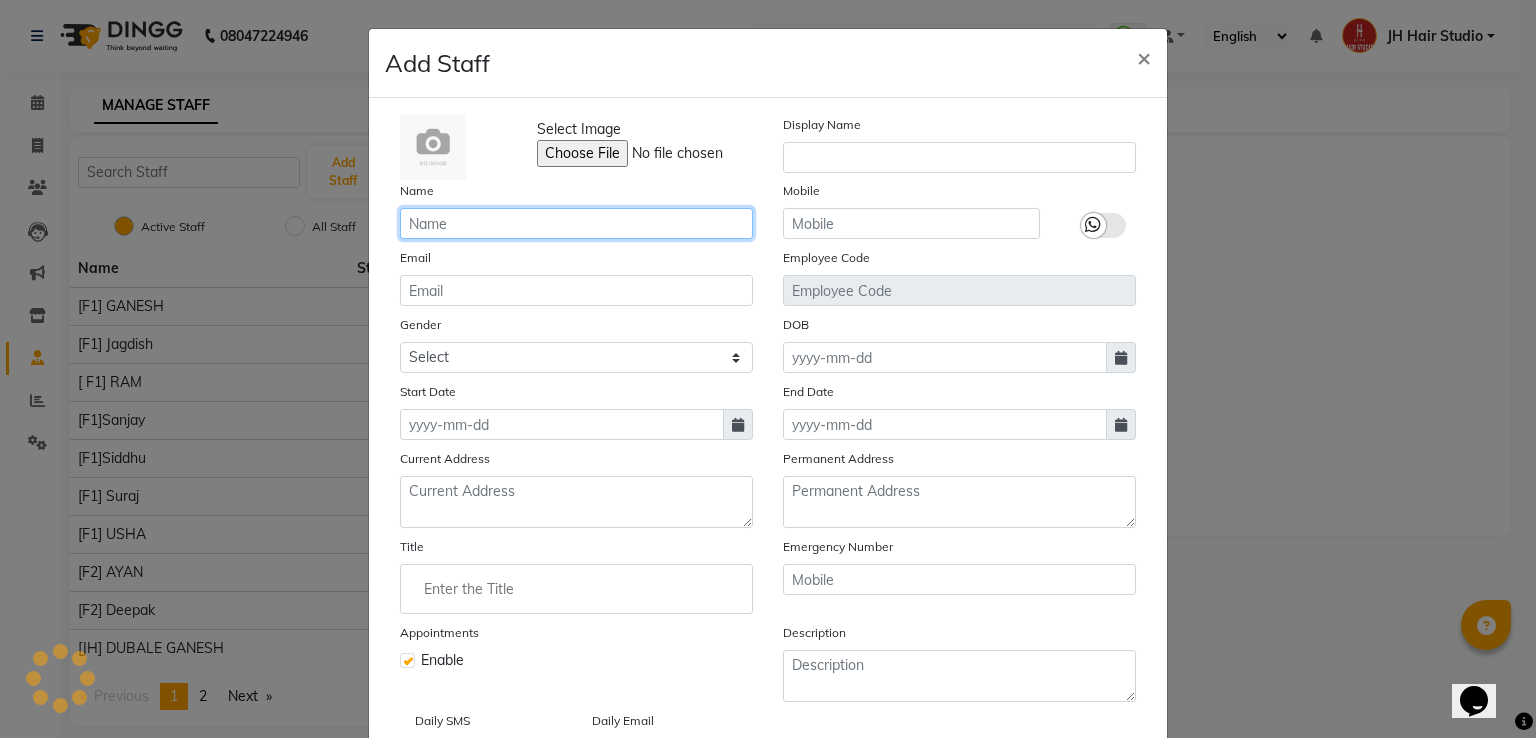 click 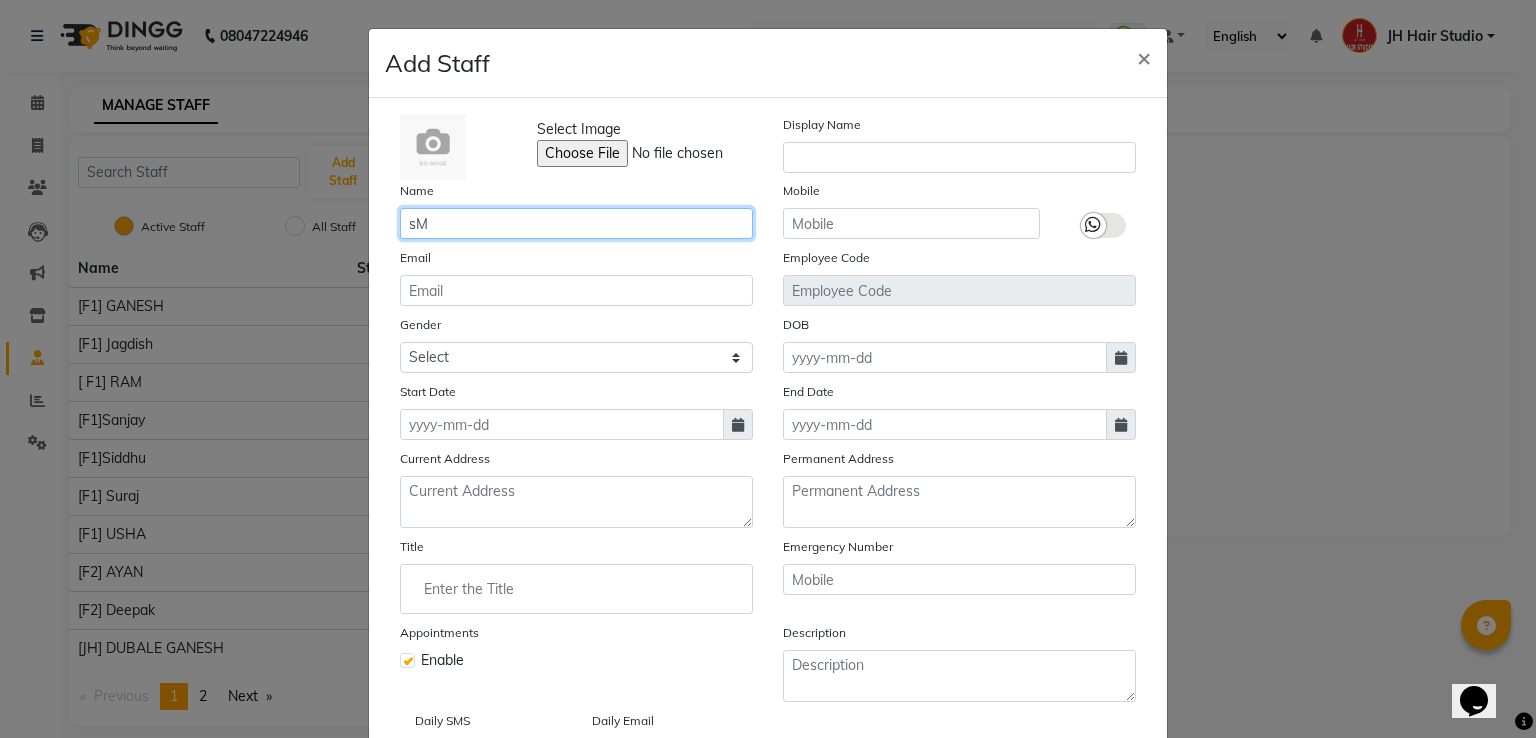 type on "s" 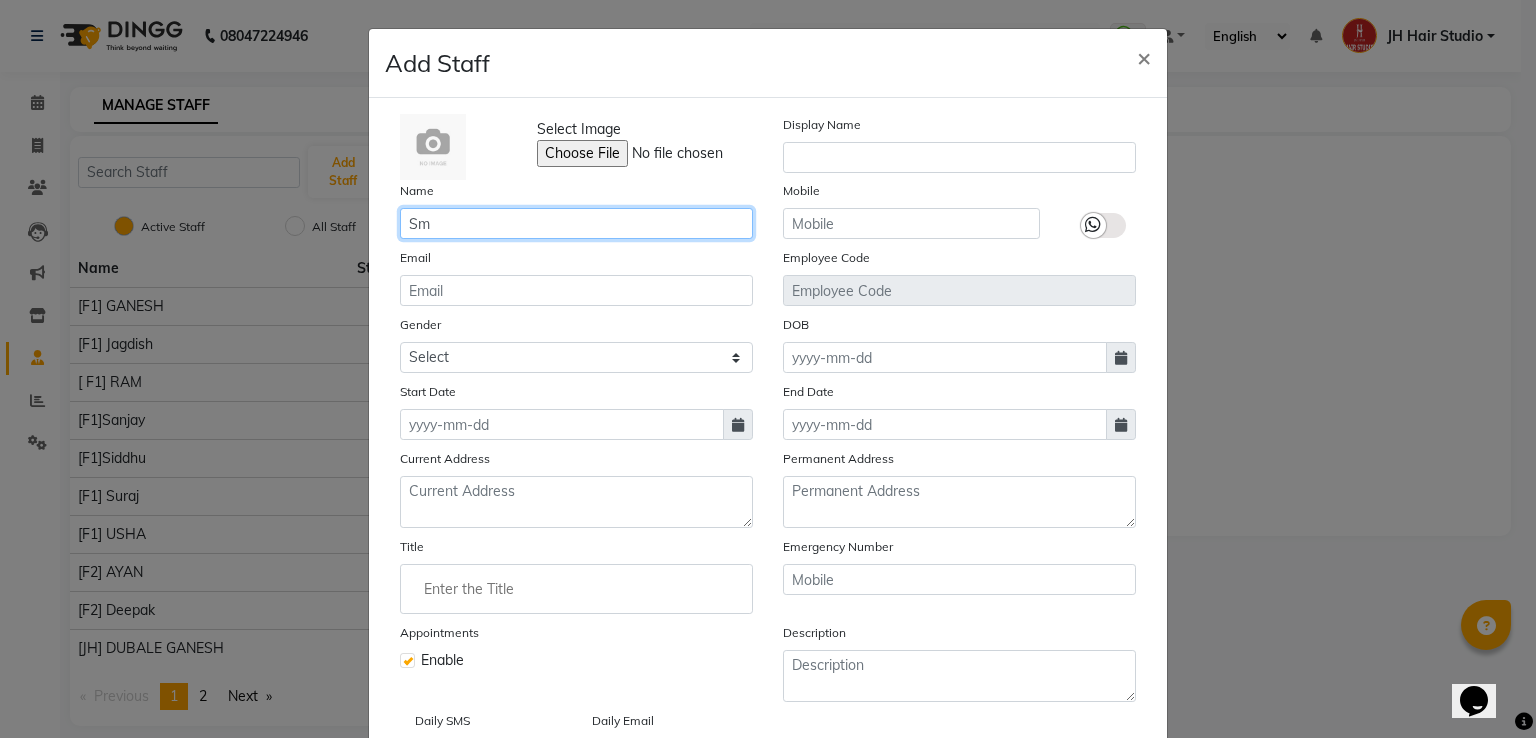 type on "S" 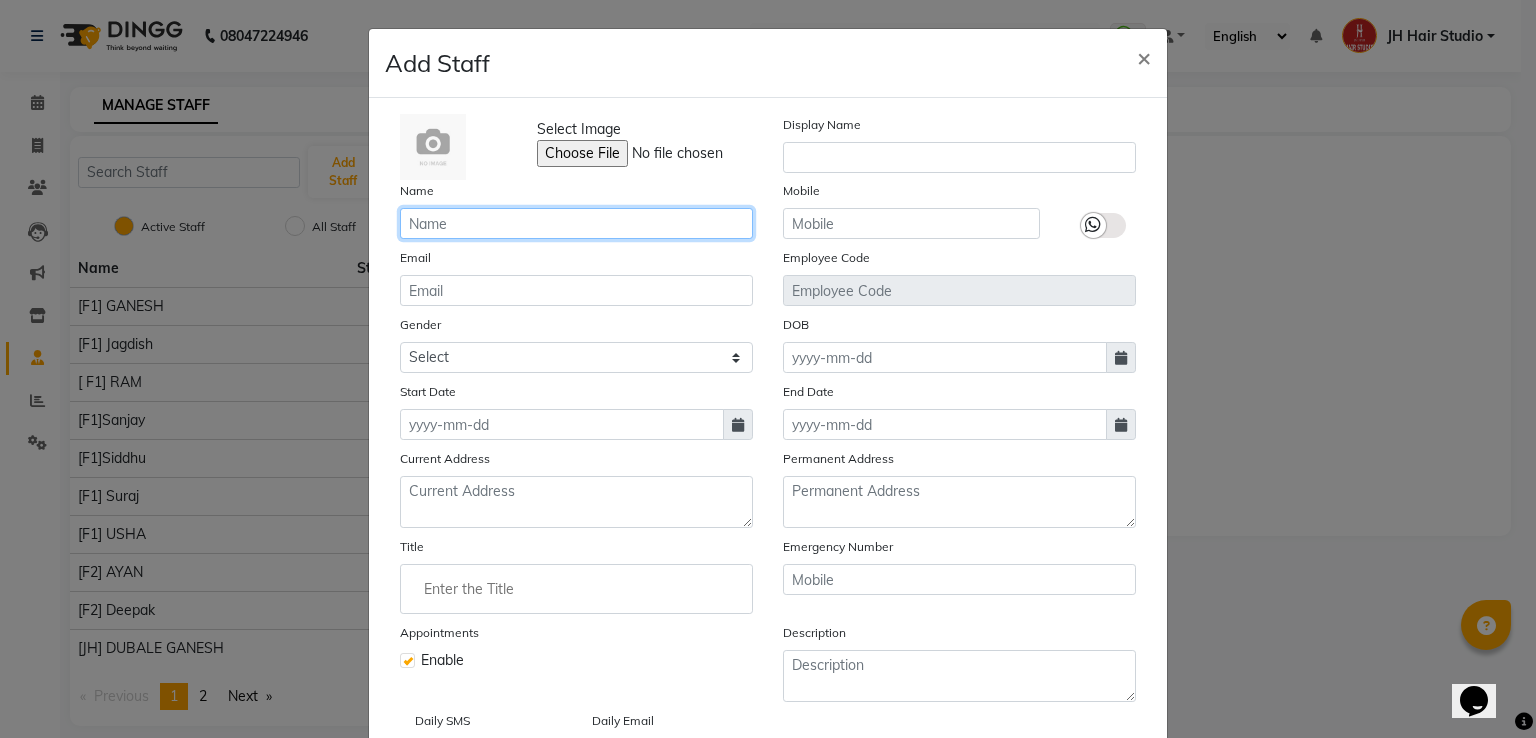 type on "F" 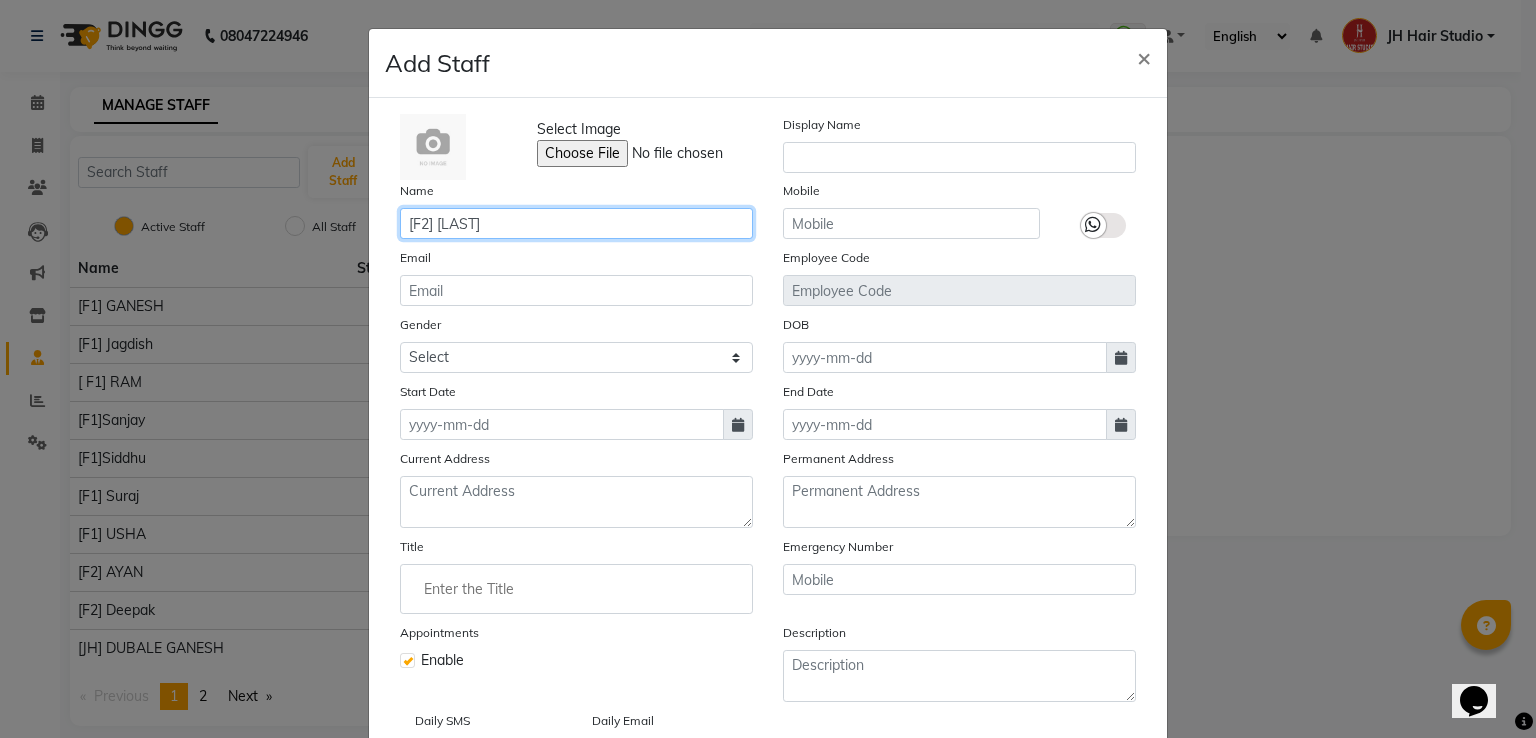 type on "[F2] [FIRST]" 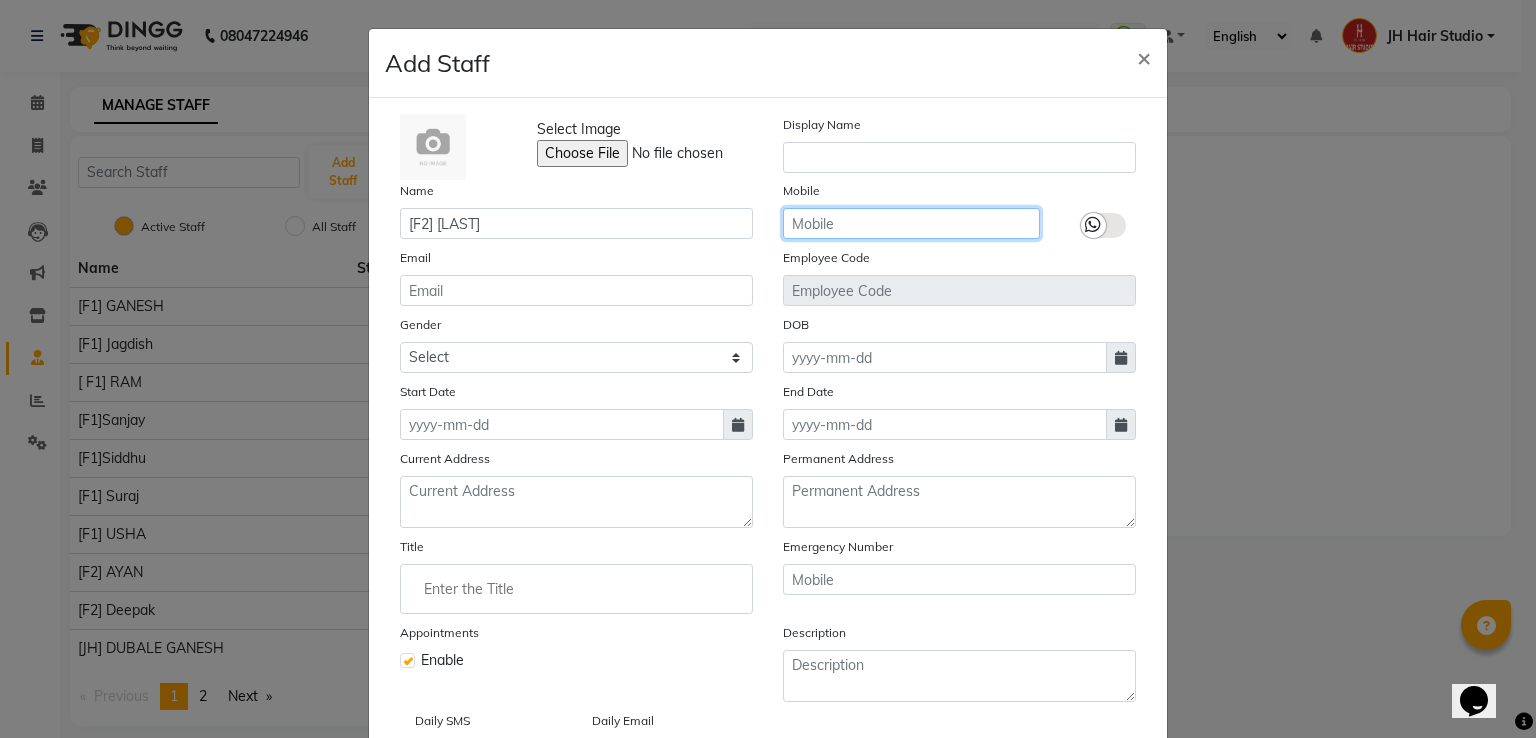 click 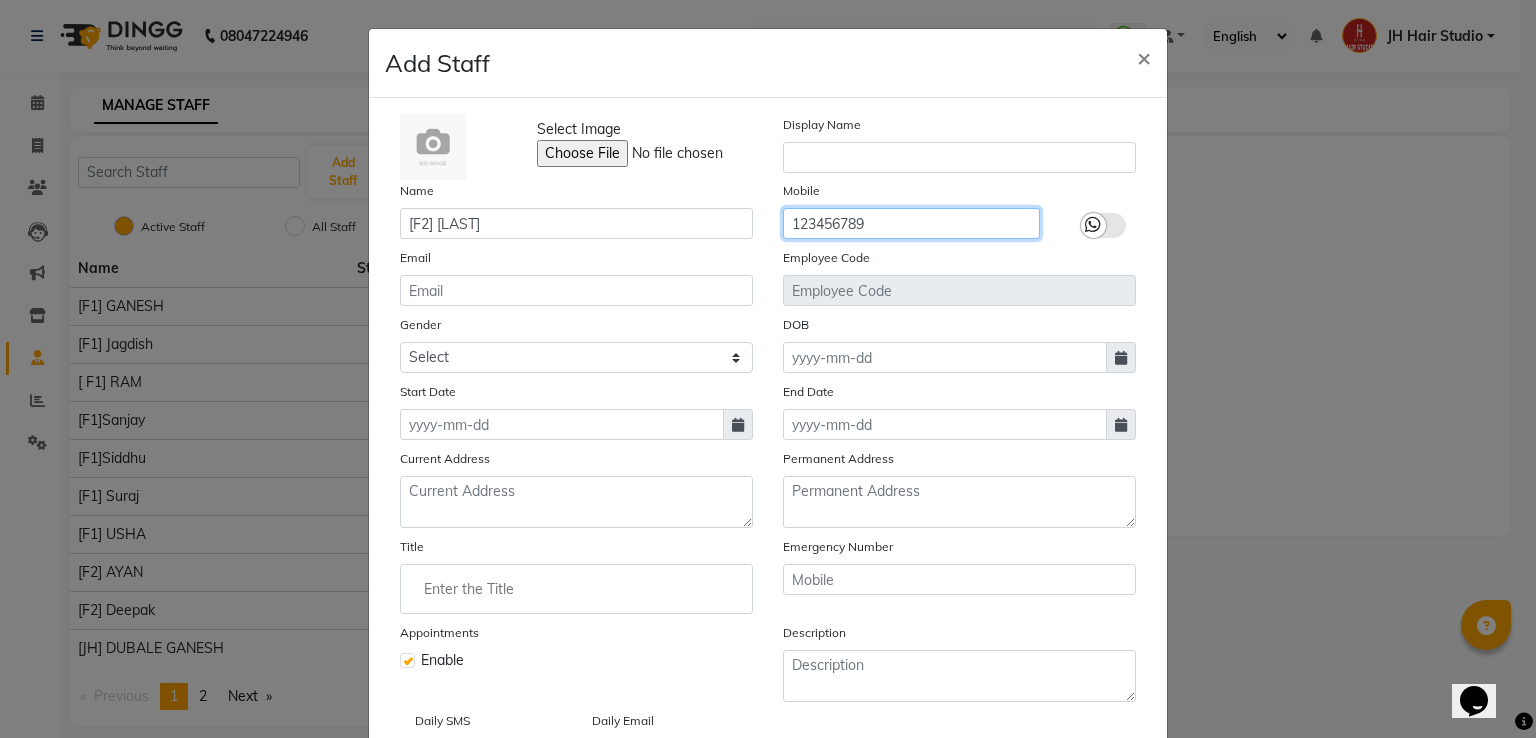 type on "123456789" 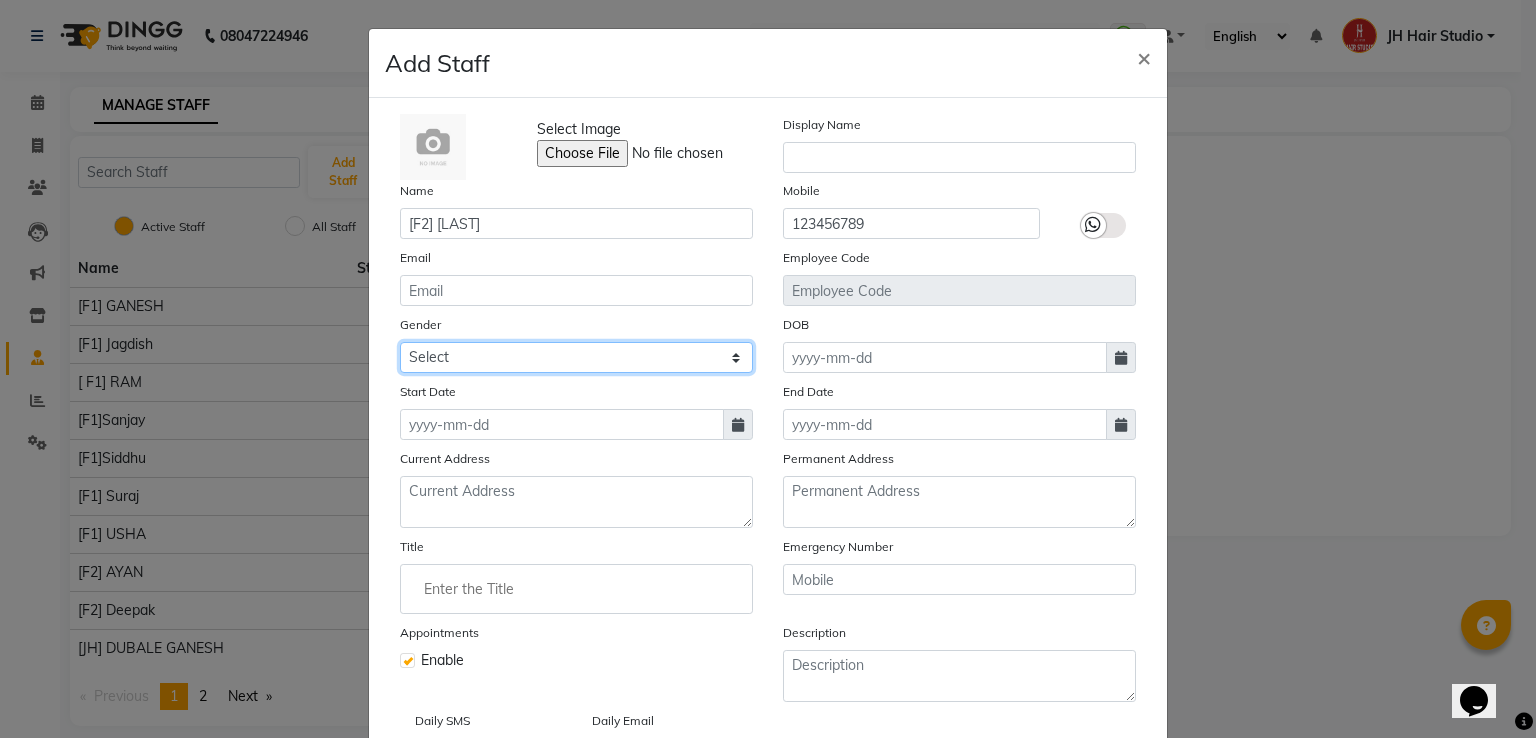 click on "Select Male Female Other Prefer Not To Say" 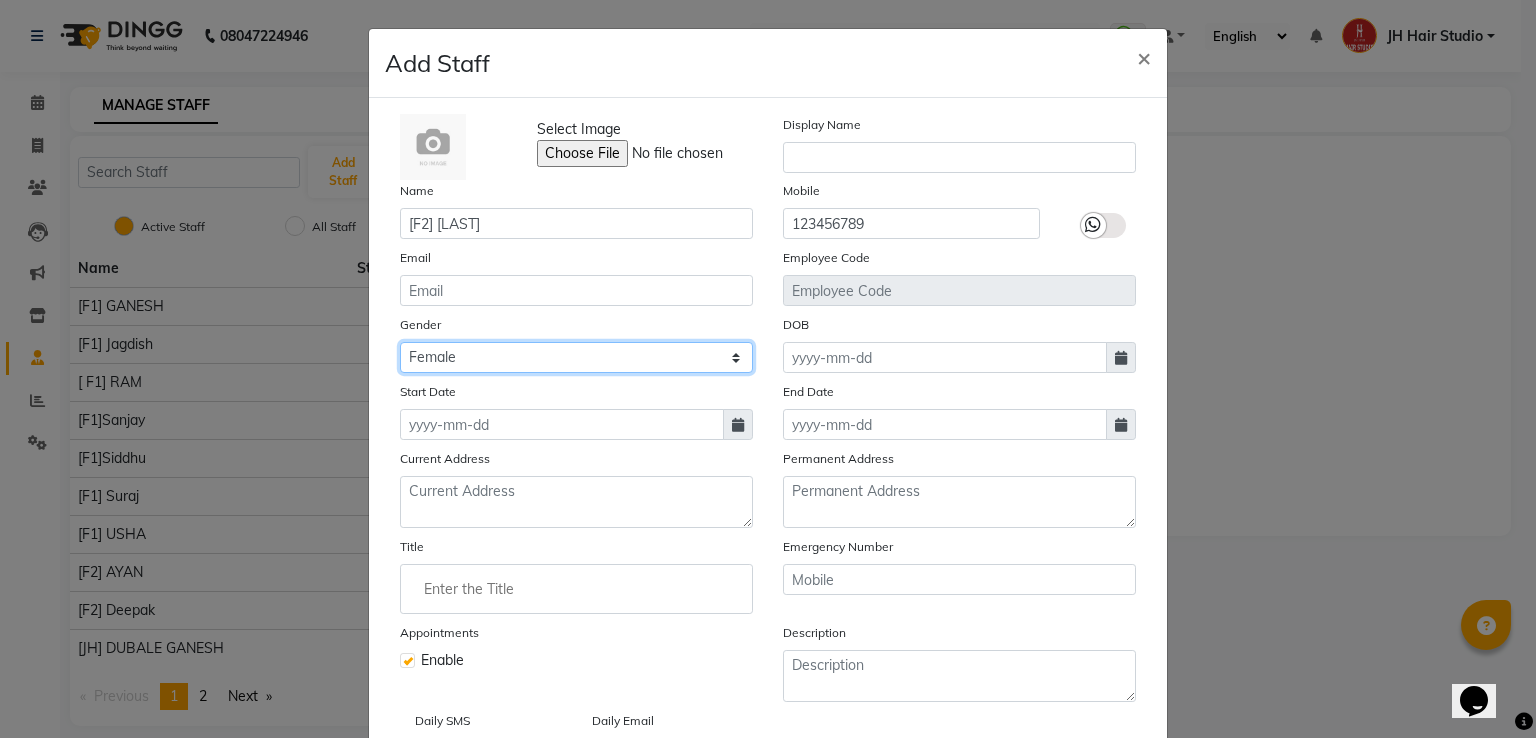 click on "Select Male Female Other Prefer Not To Say" 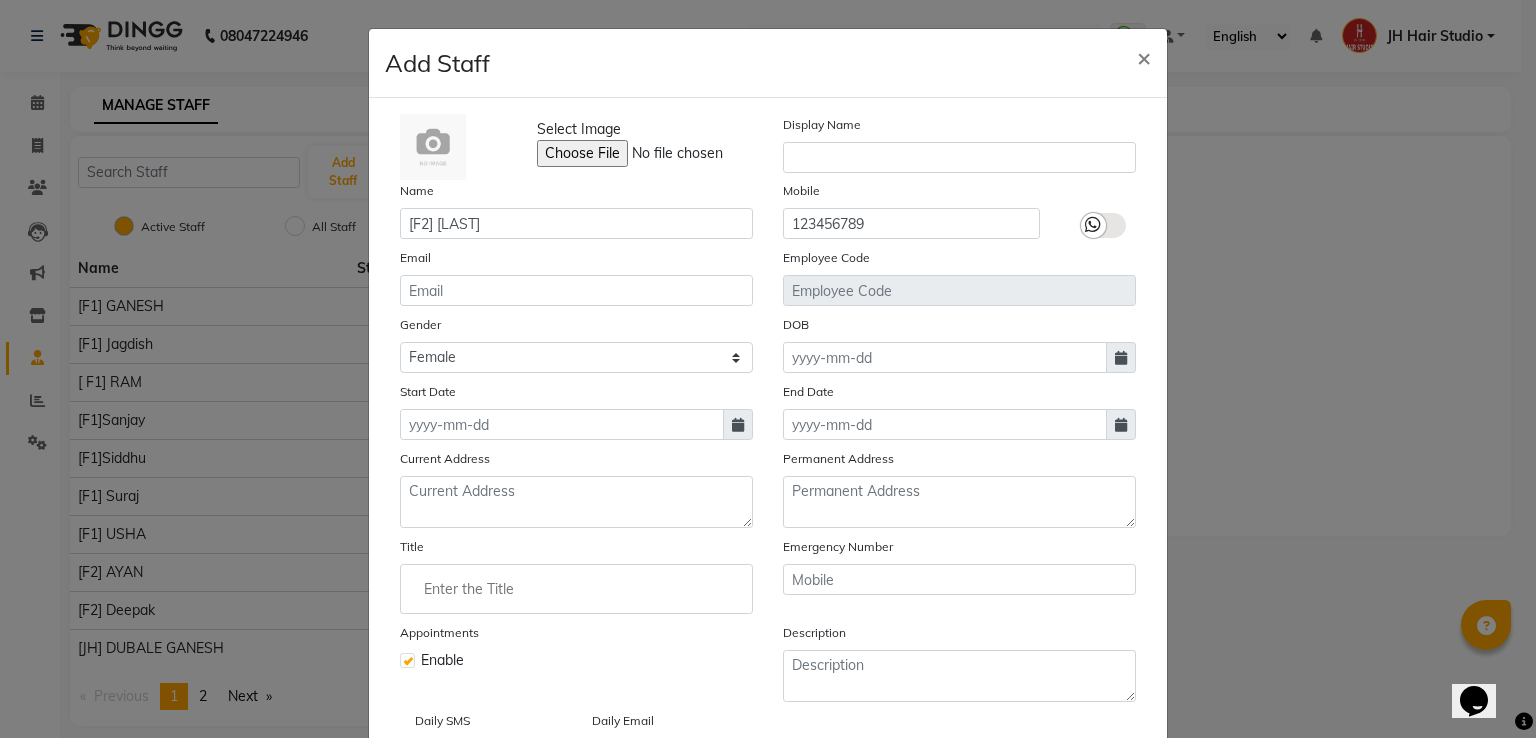 click 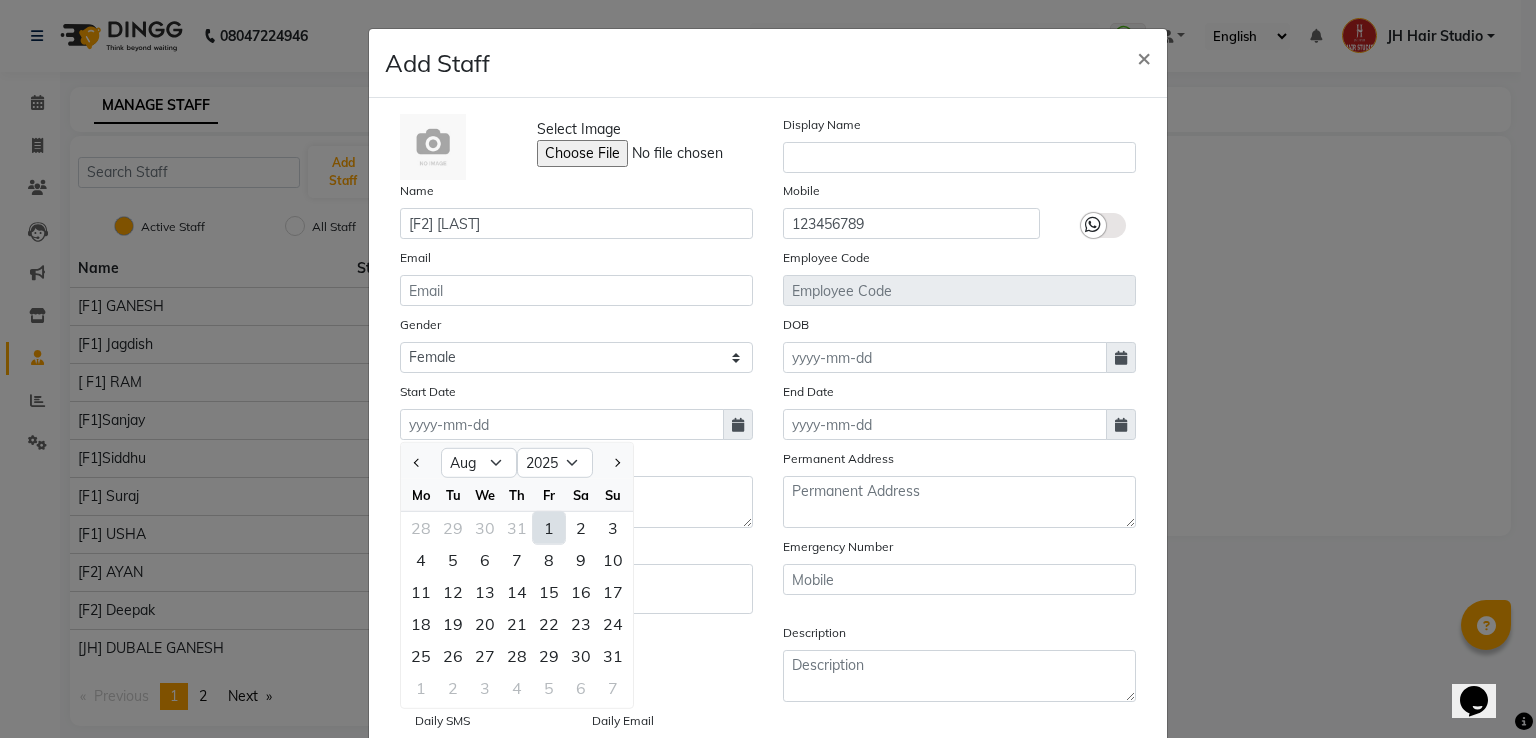 click on "1" 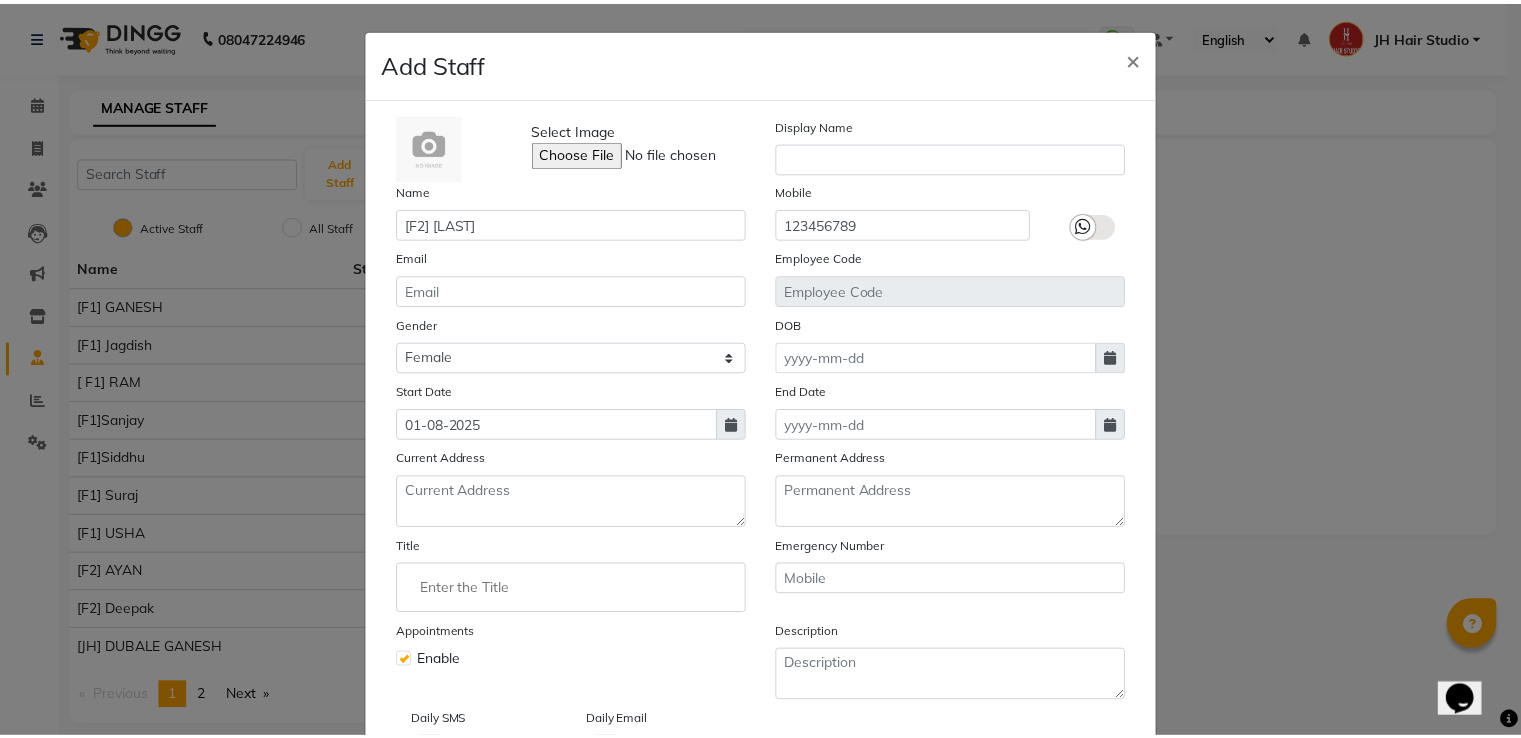scroll, scrollTop: 152, scrollLeft: 0, axis: vertical 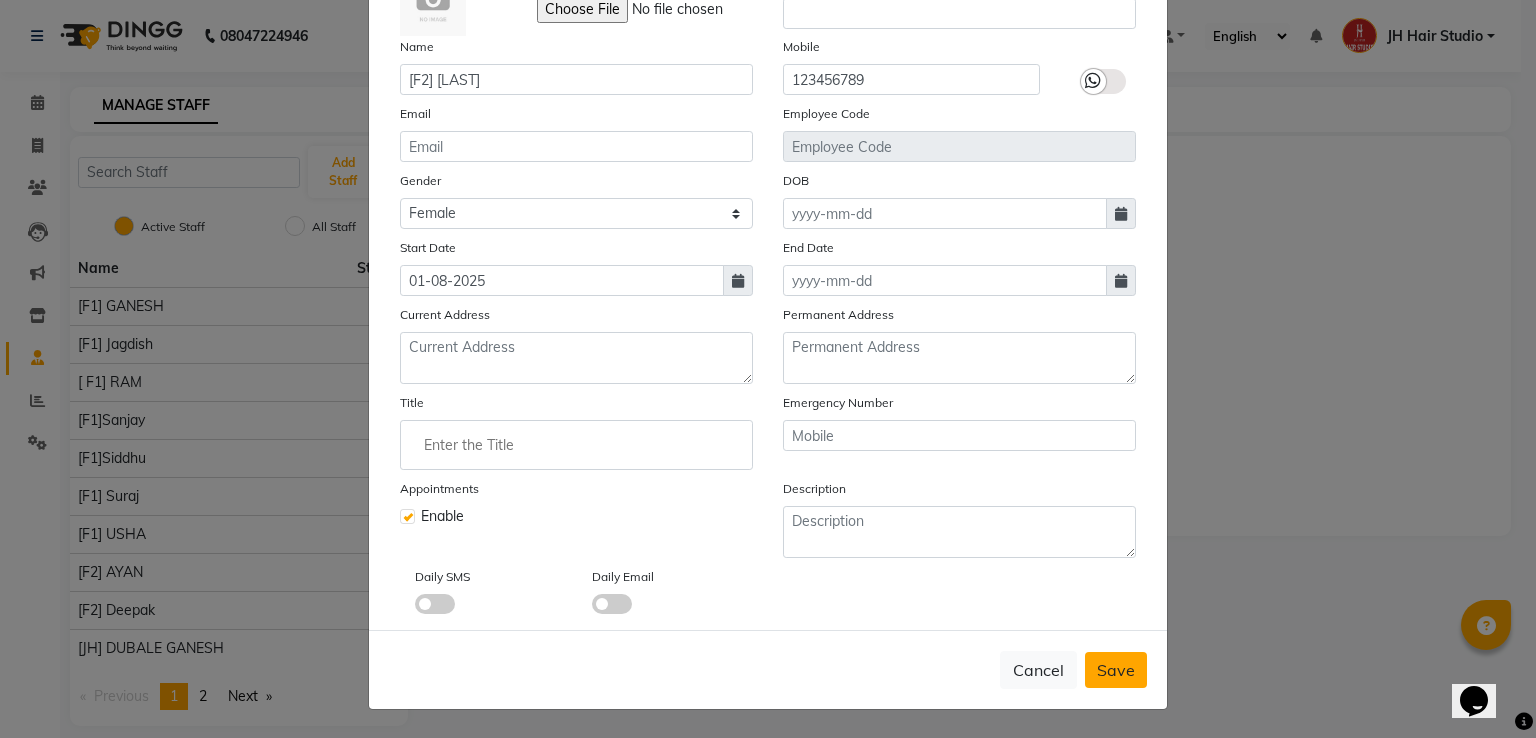 click on "Save" at bounding box center (1116, 670) 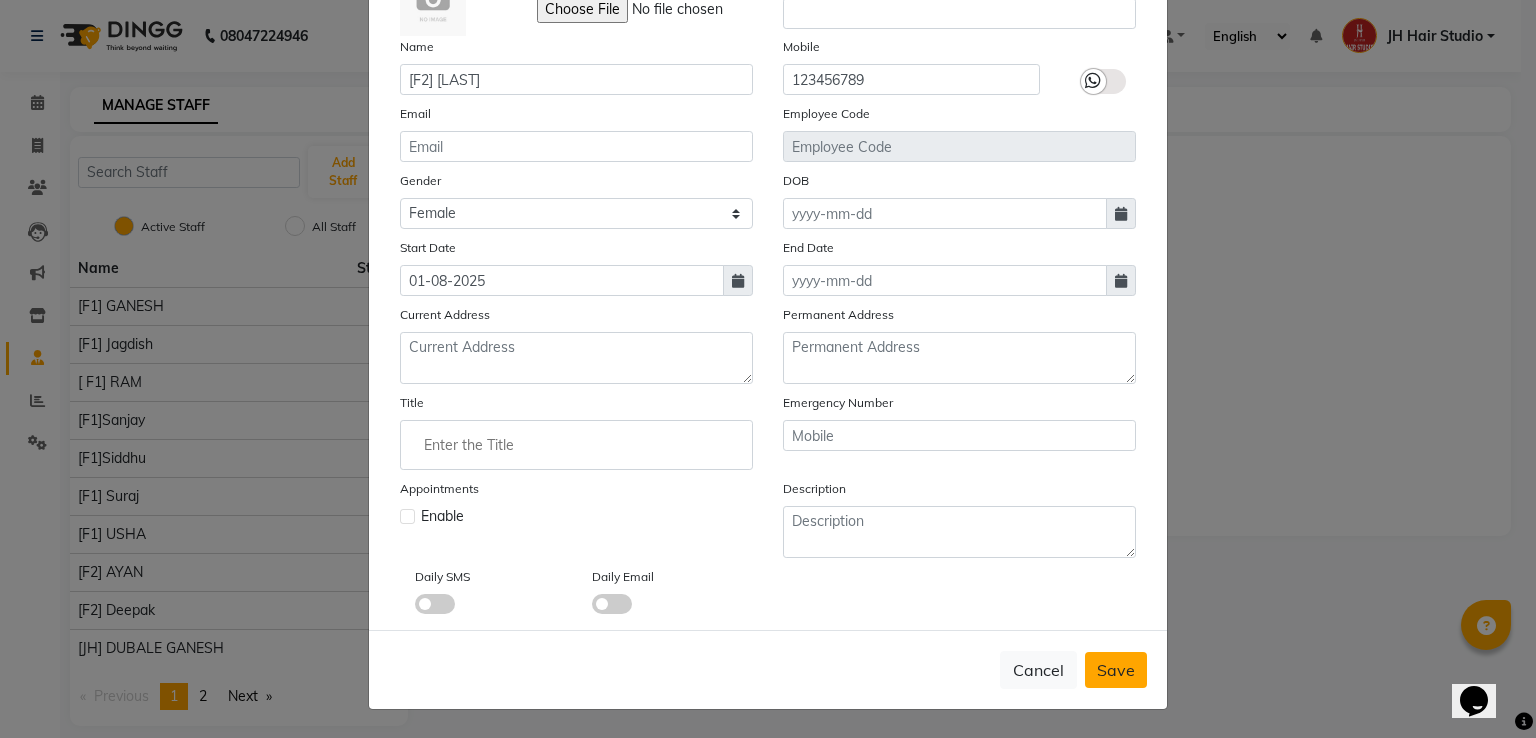 type 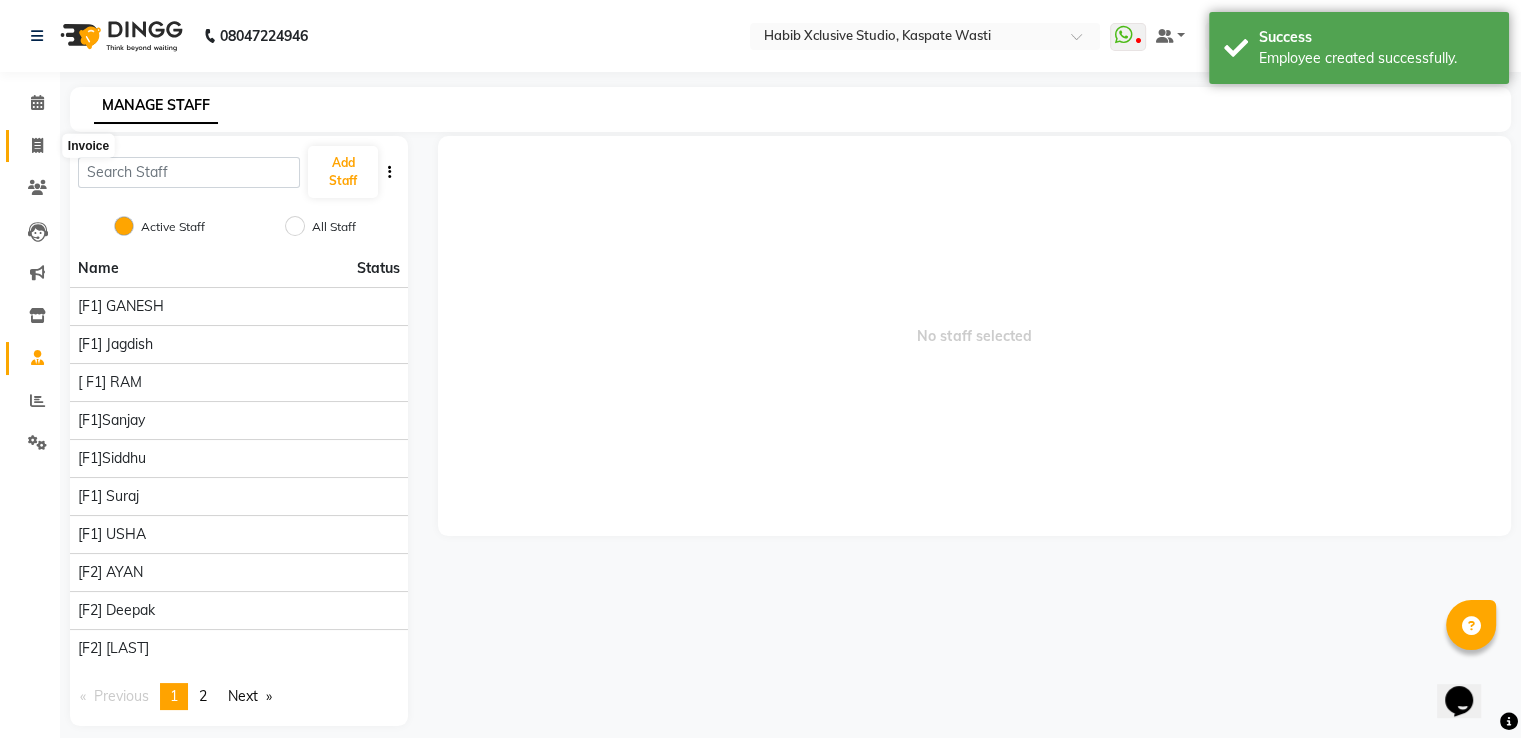 click 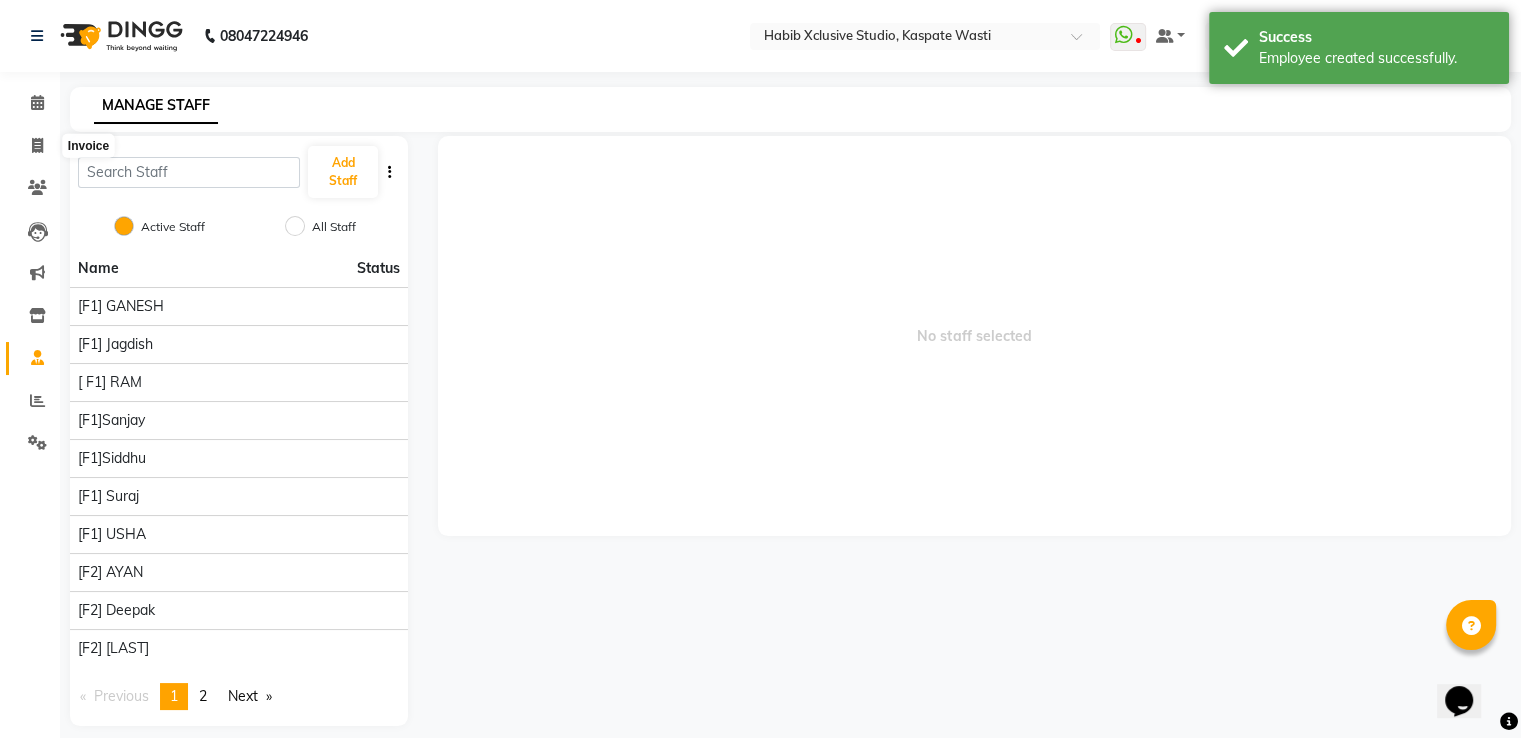 select on "service" 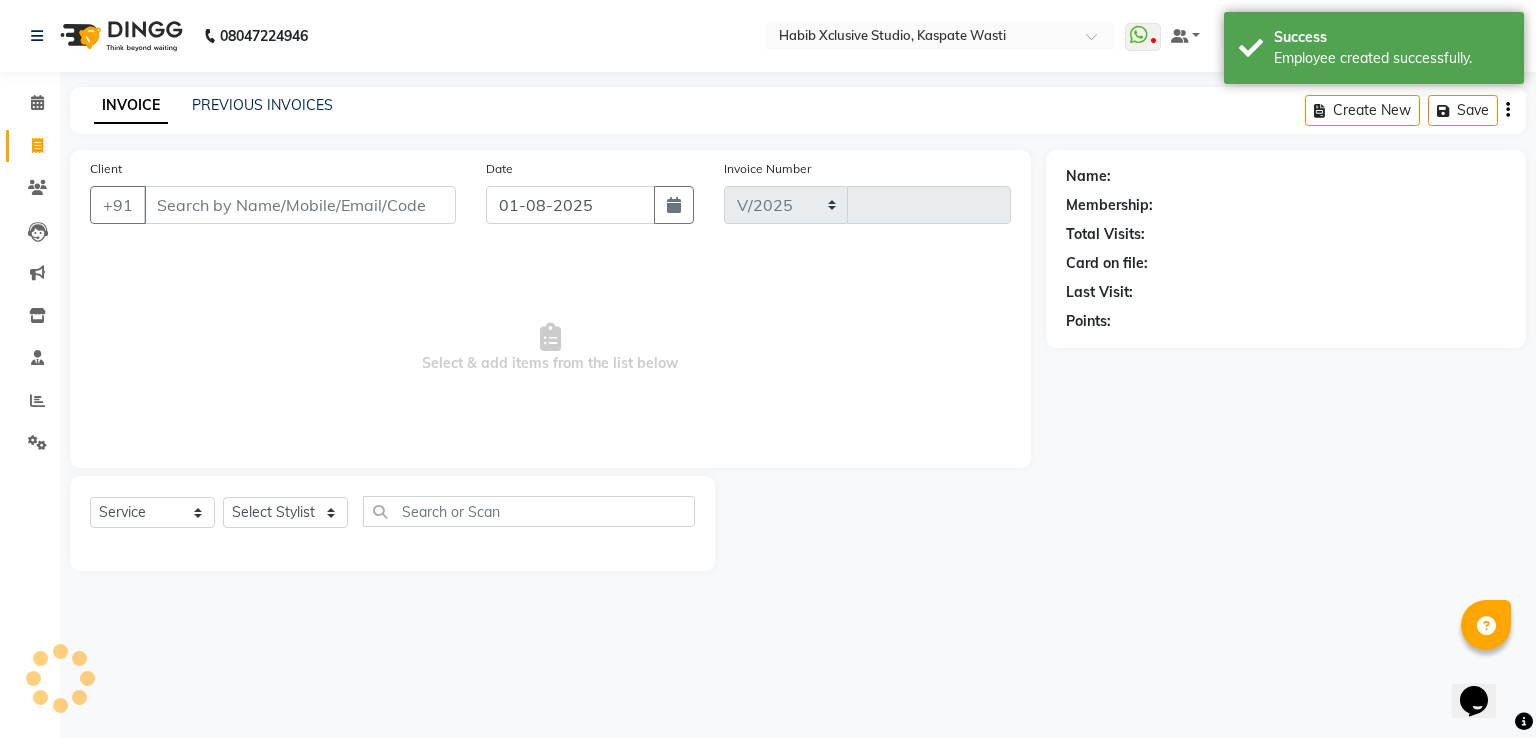 select on "130" 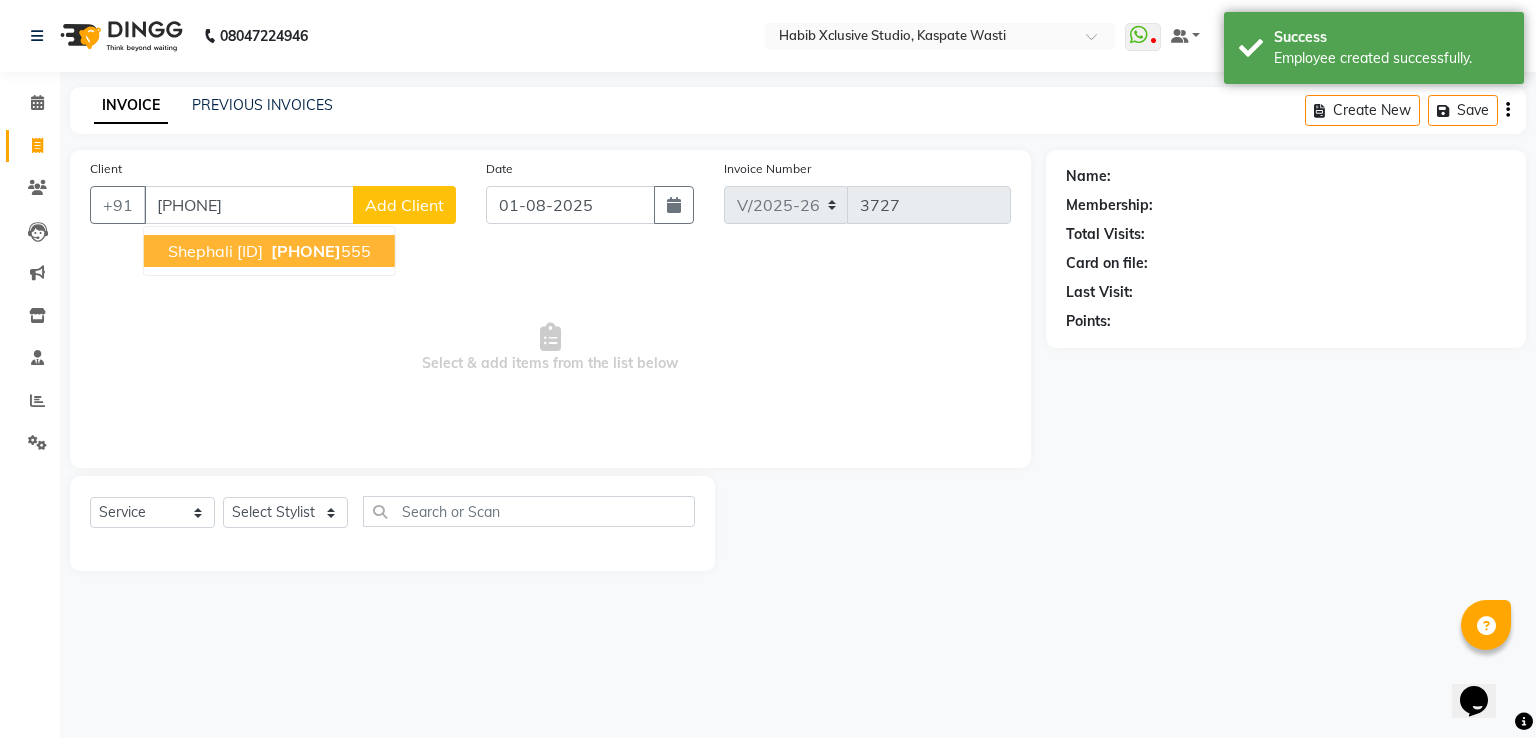 click on "Shephali [JHHB-23-130067]" at bounding box center [215, 251] 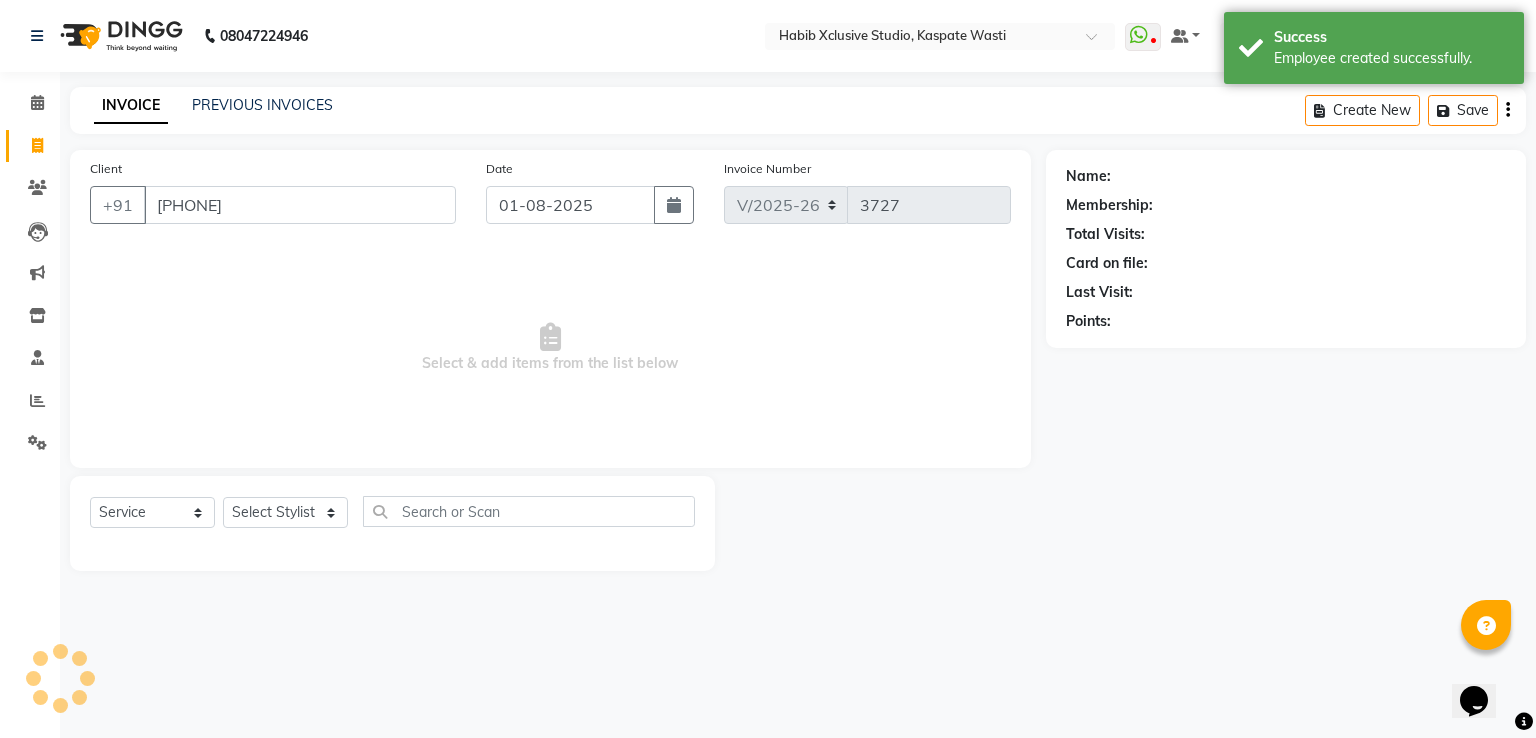 type on "[PHONE]" 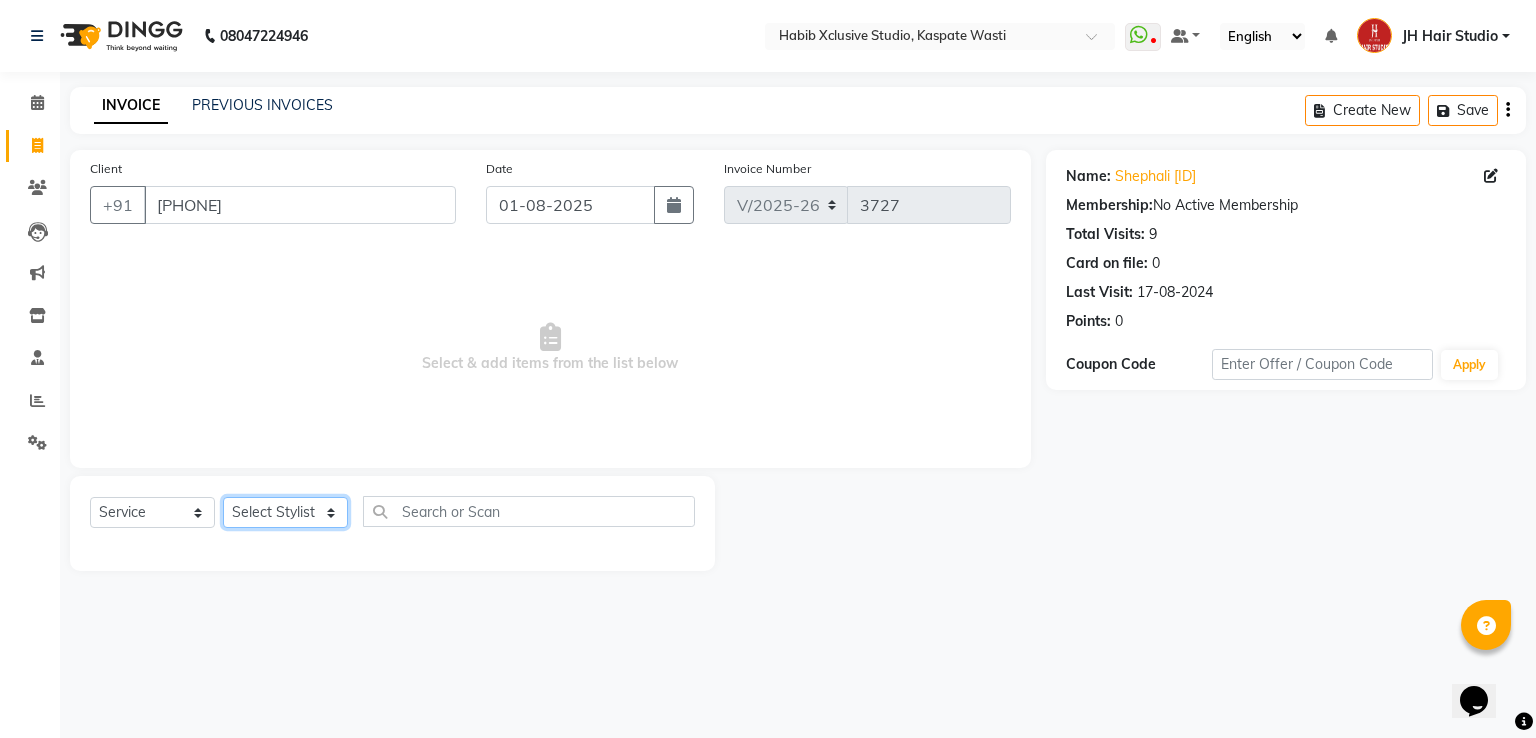 click on "Select Stylist [F1] GANESH [F1] Jagdish  [ F1] RAM [F1]Sanjay [F1]Siddhu [F1] Suraj  [F1] USHA [F2] AYAN  [F2] Deepak [F2] Smital [JH] DUBALE  GANESH [JH] Gopal Wagh JH Hair Studio [JH] Harish [JH] Omkar [JH] Shahwaz Shaikh [JH] SIDDHANT  [JH] SWAPNIL [JH] Tushaar" 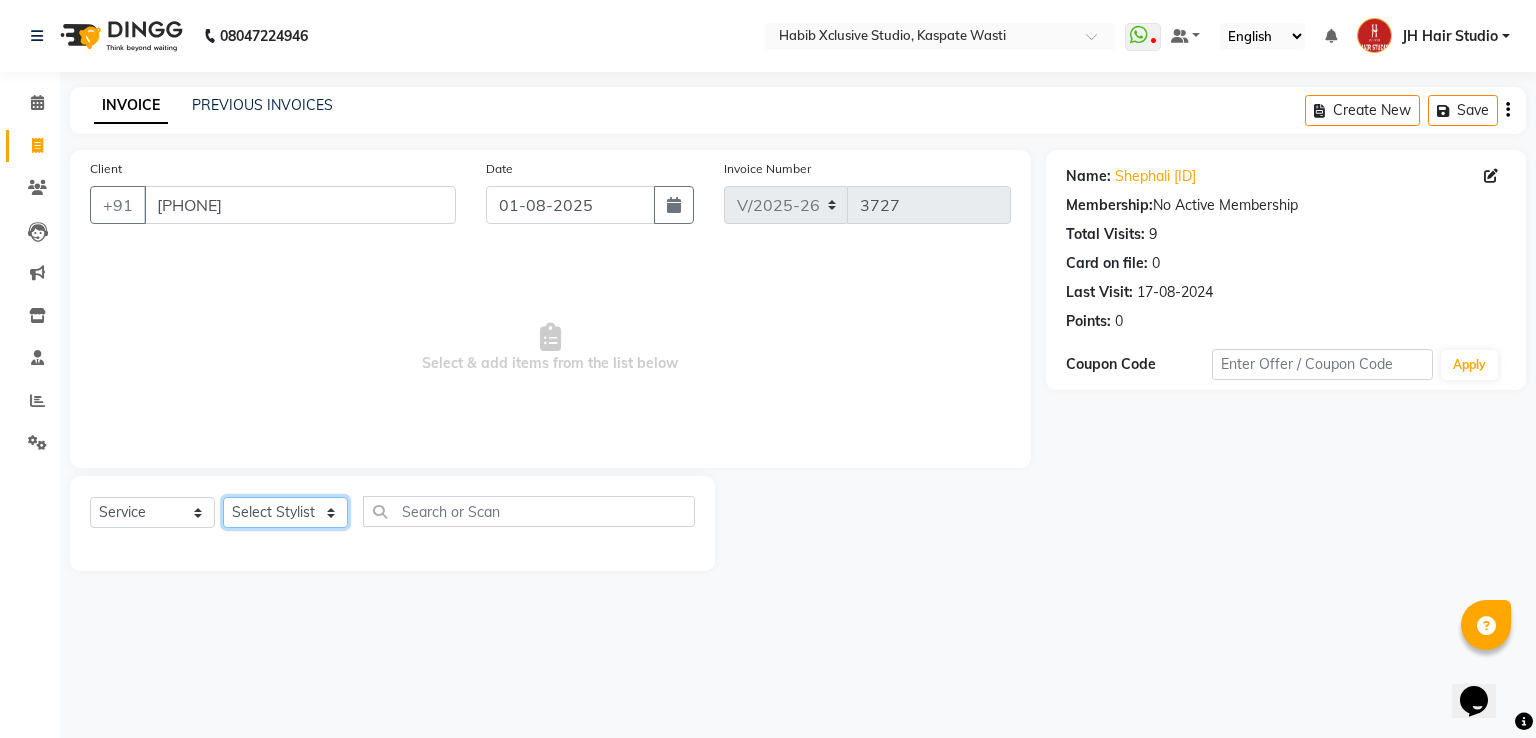 select on "87274" 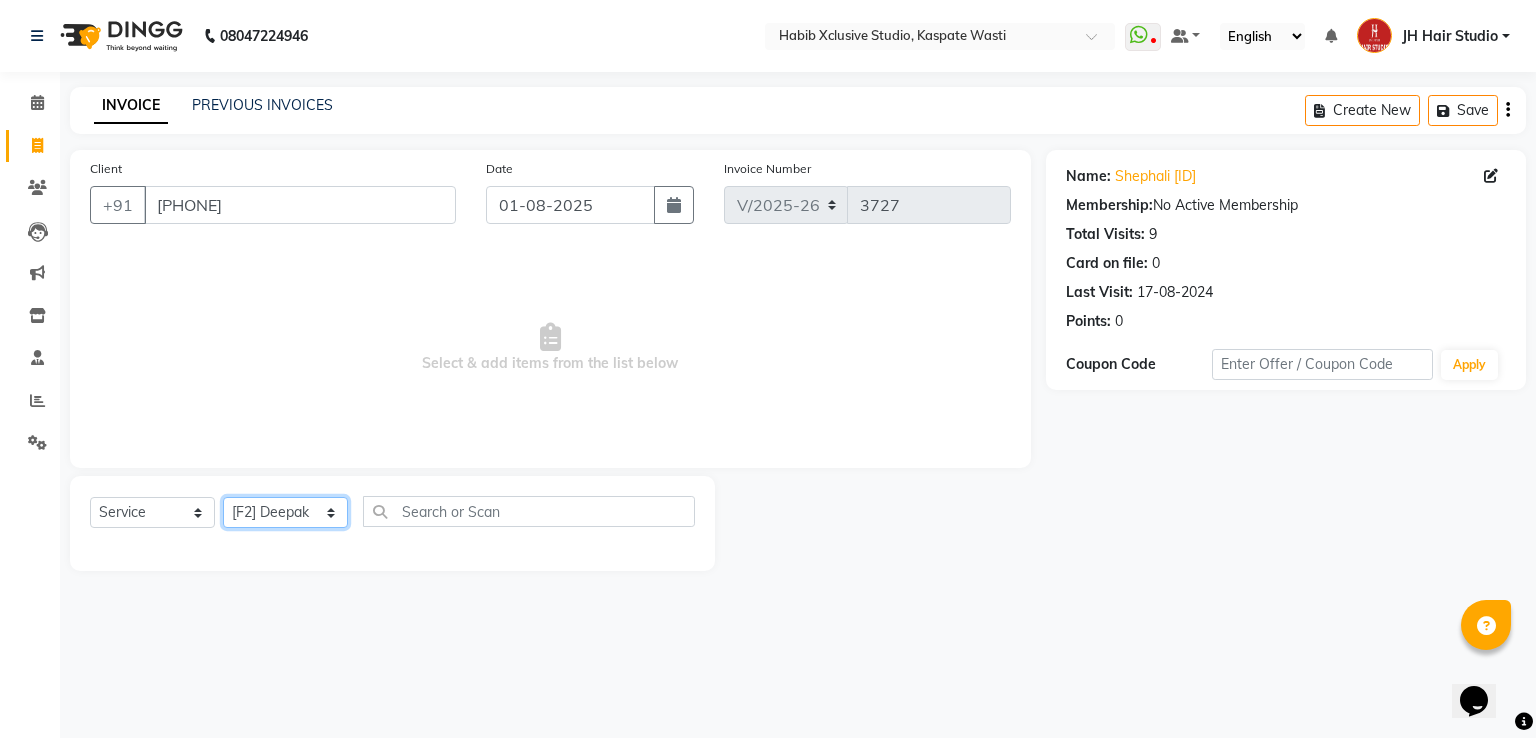 click on "Select Stylist [F1] GANESH [F1] Jagdish  [ F1] RAM [F1]Sanjay [F1]Siddhu [F1] Suraj  [F1] USHA [F2] AYAN  [F2] Deepak [F2] Smital [JH] DUBALE  GANESH [JH] Gopal Wagh JH Hair Studio [JH] Harish [JH] Omkar [JH] Shahwaz Shaikh [JH] SIDDHANT  [JH] SWAPNIL [JH] Tushaar" 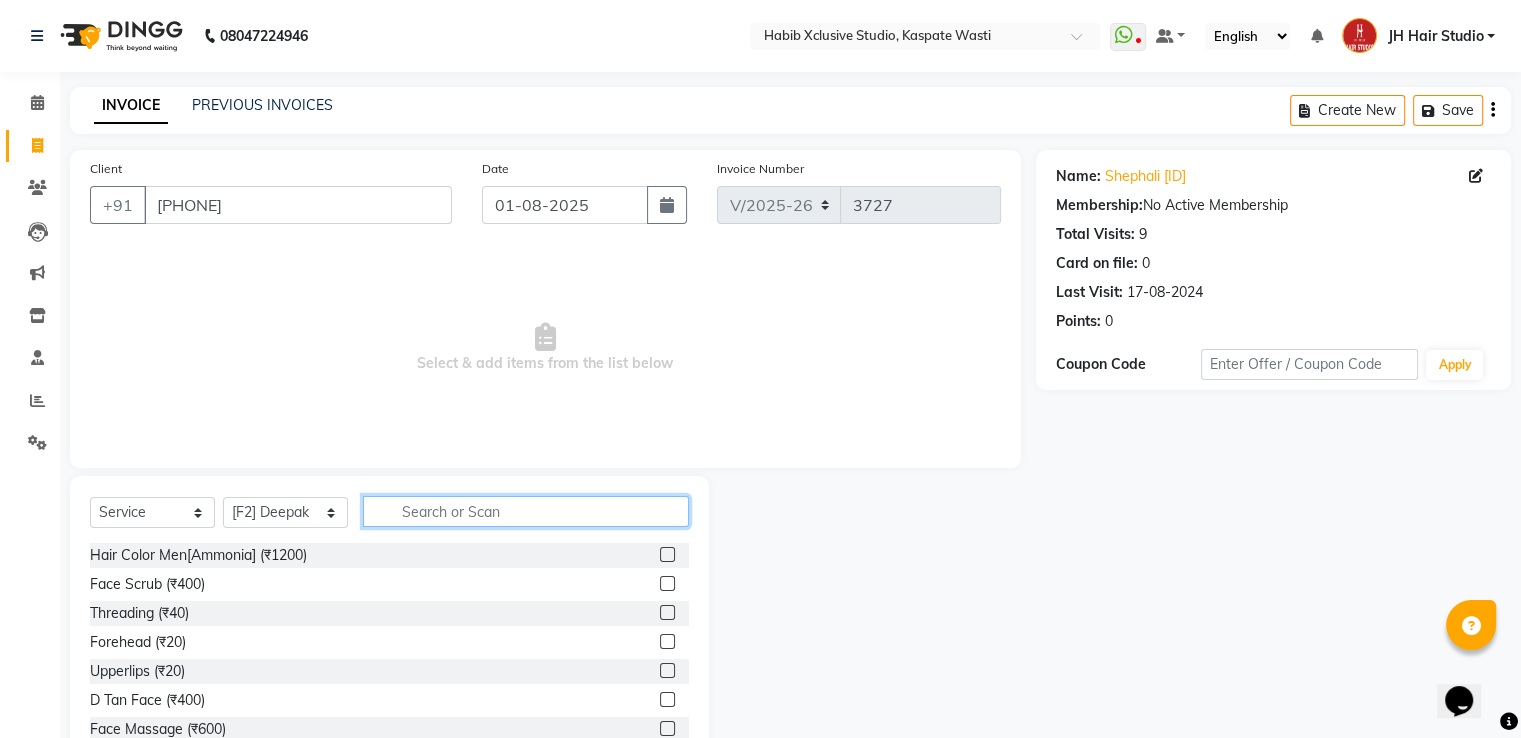 click 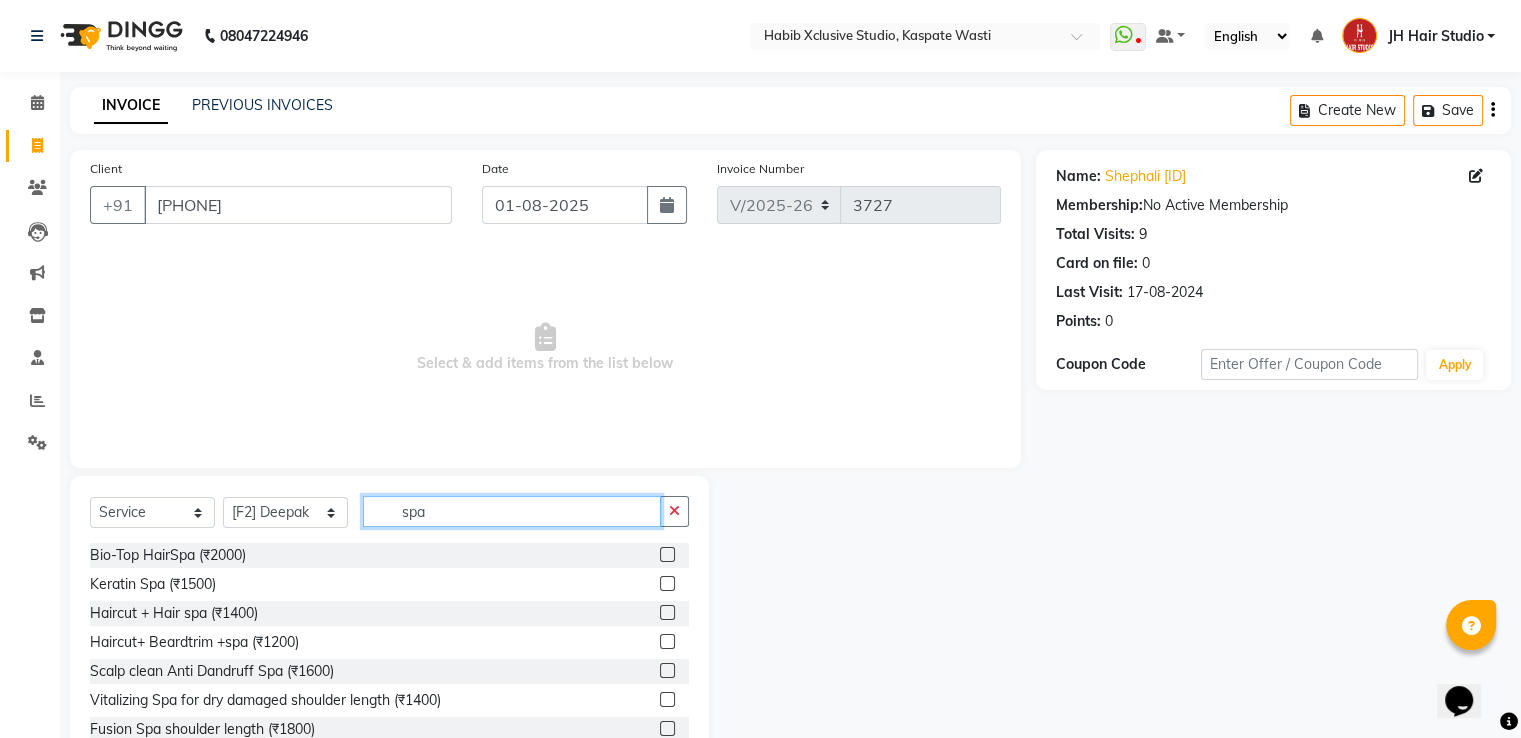 type on "spa" 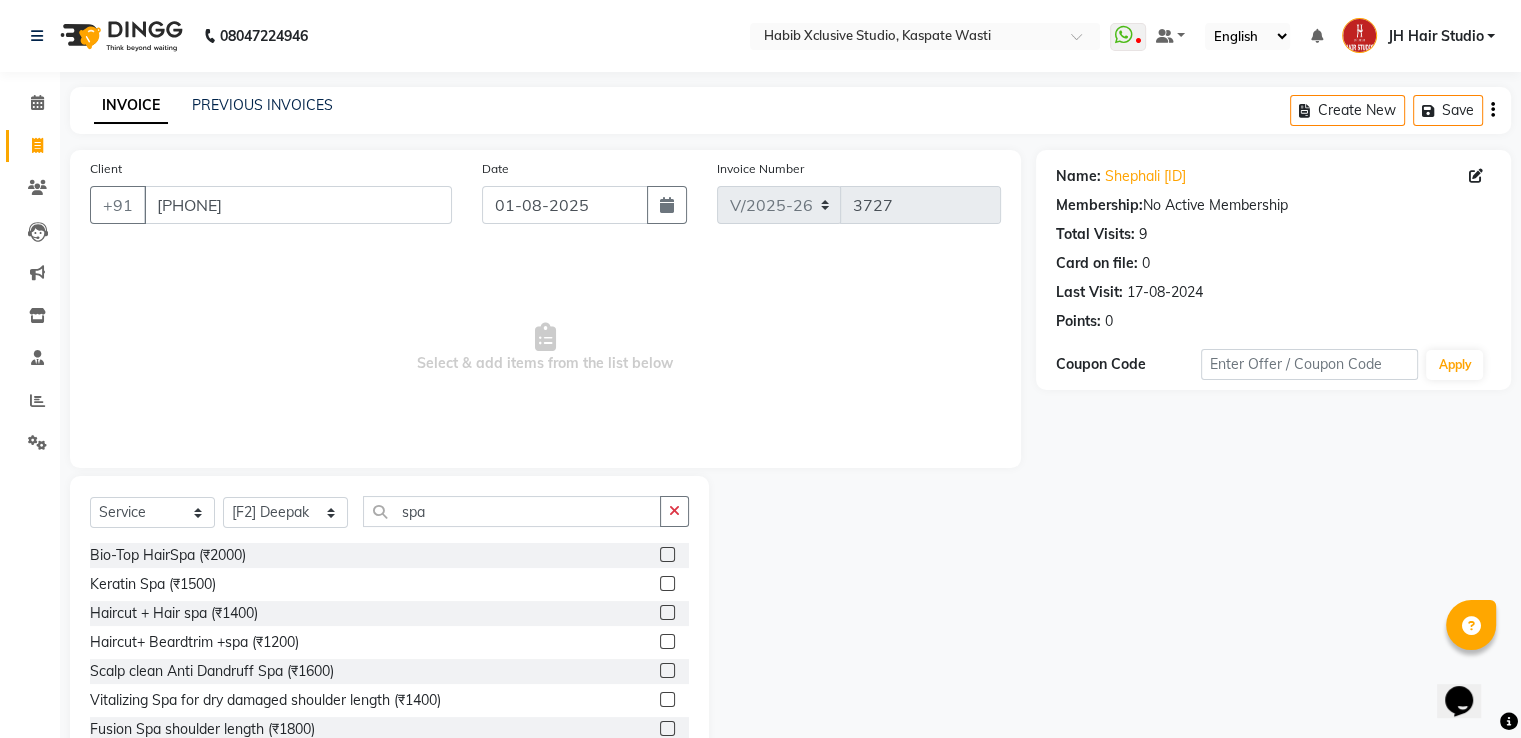 click 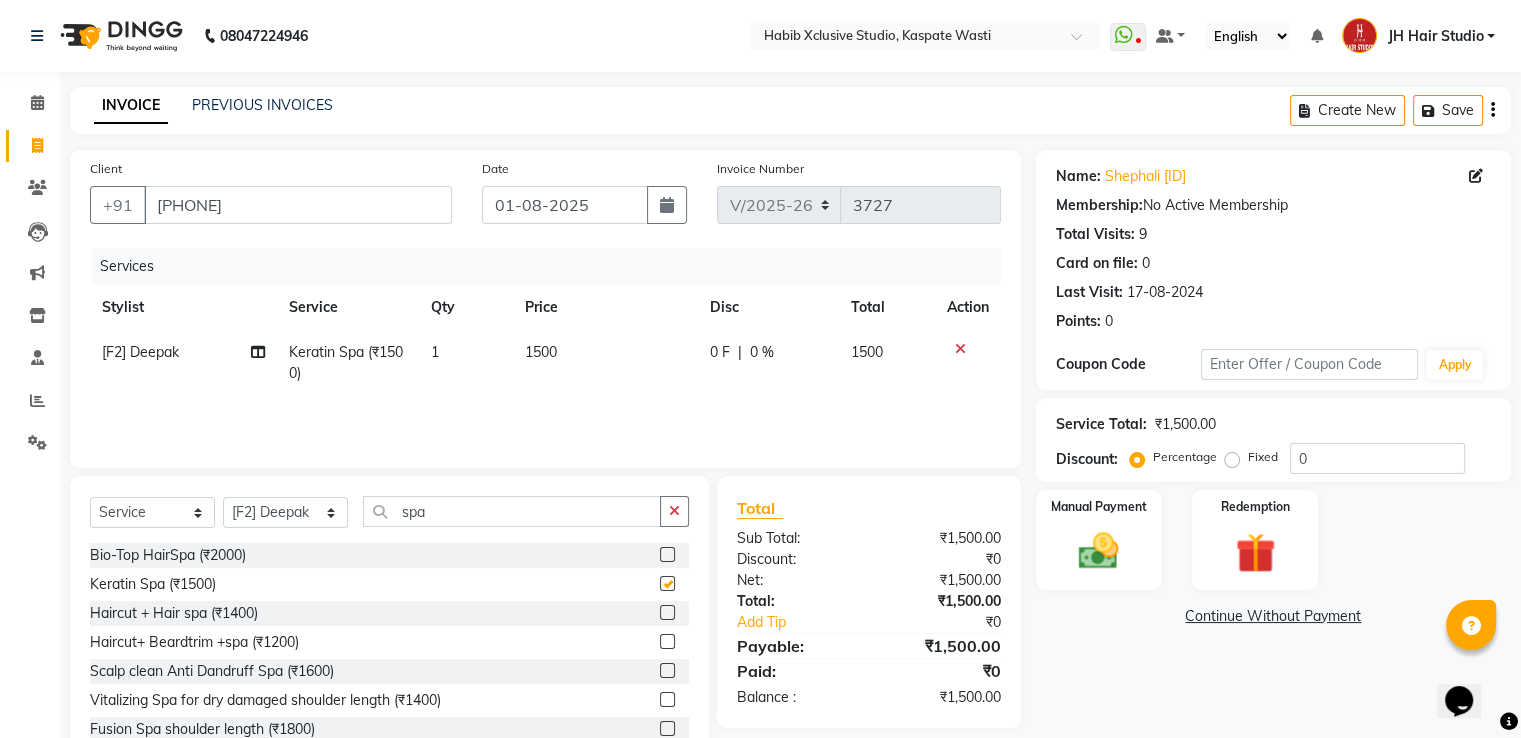 checkbox on "false" 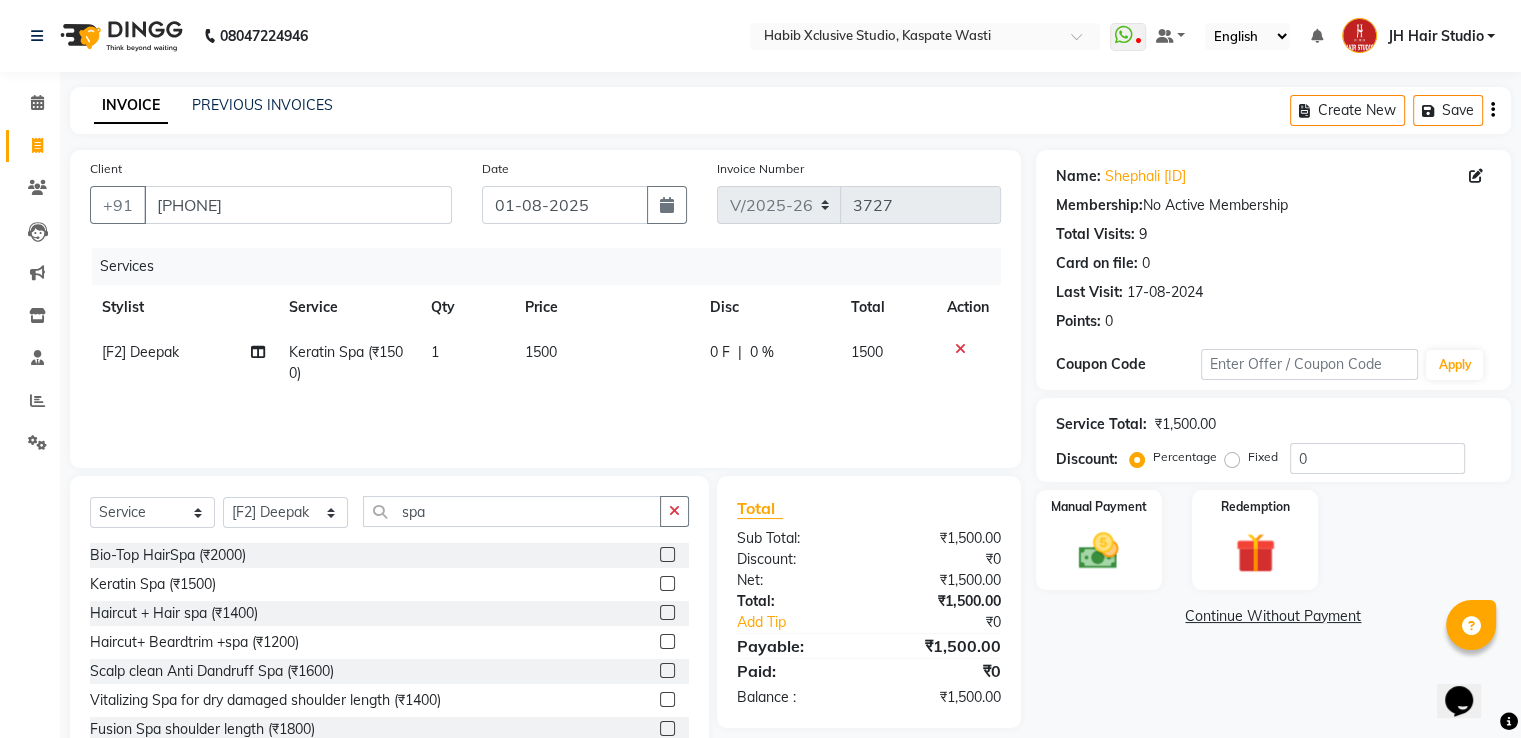 click on "1500" 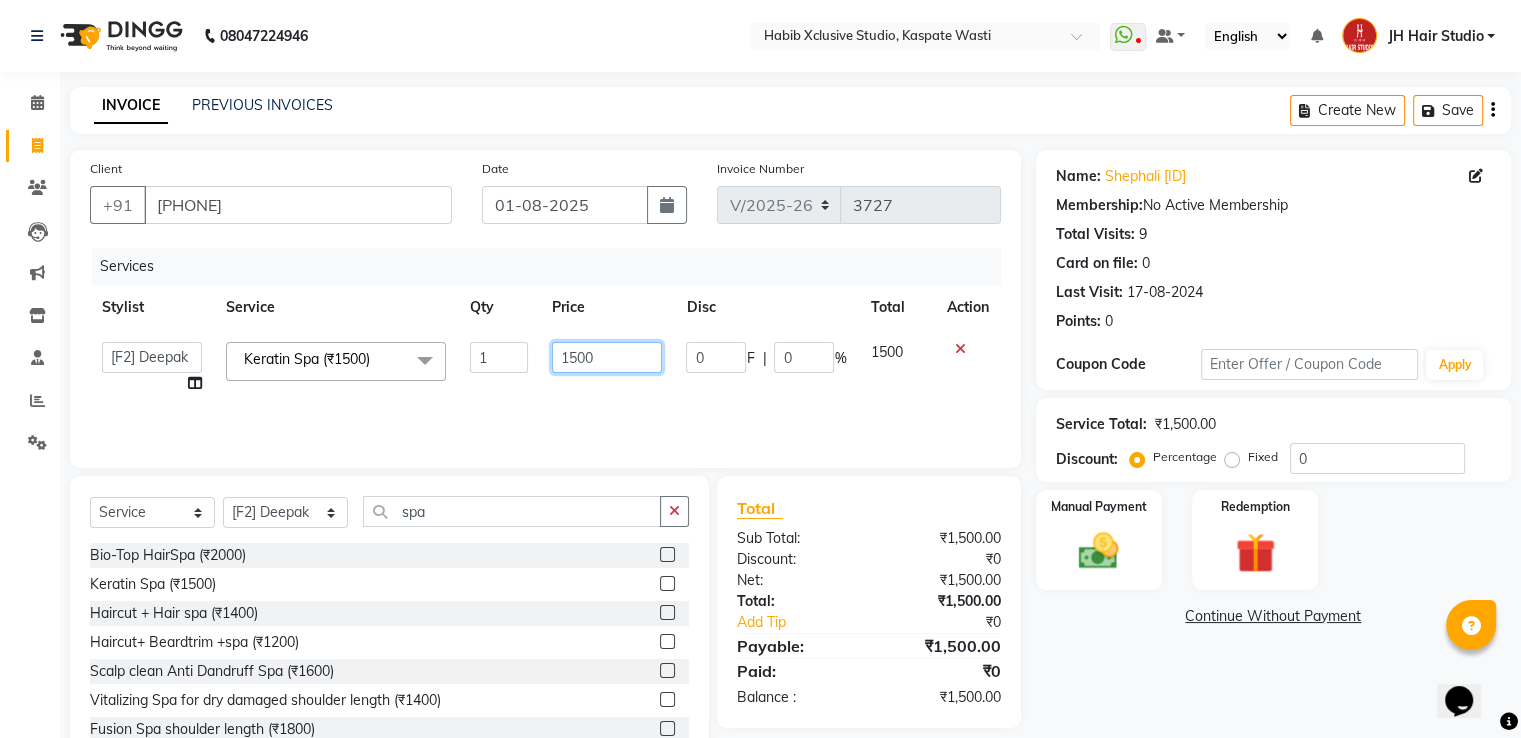 click on "1500" 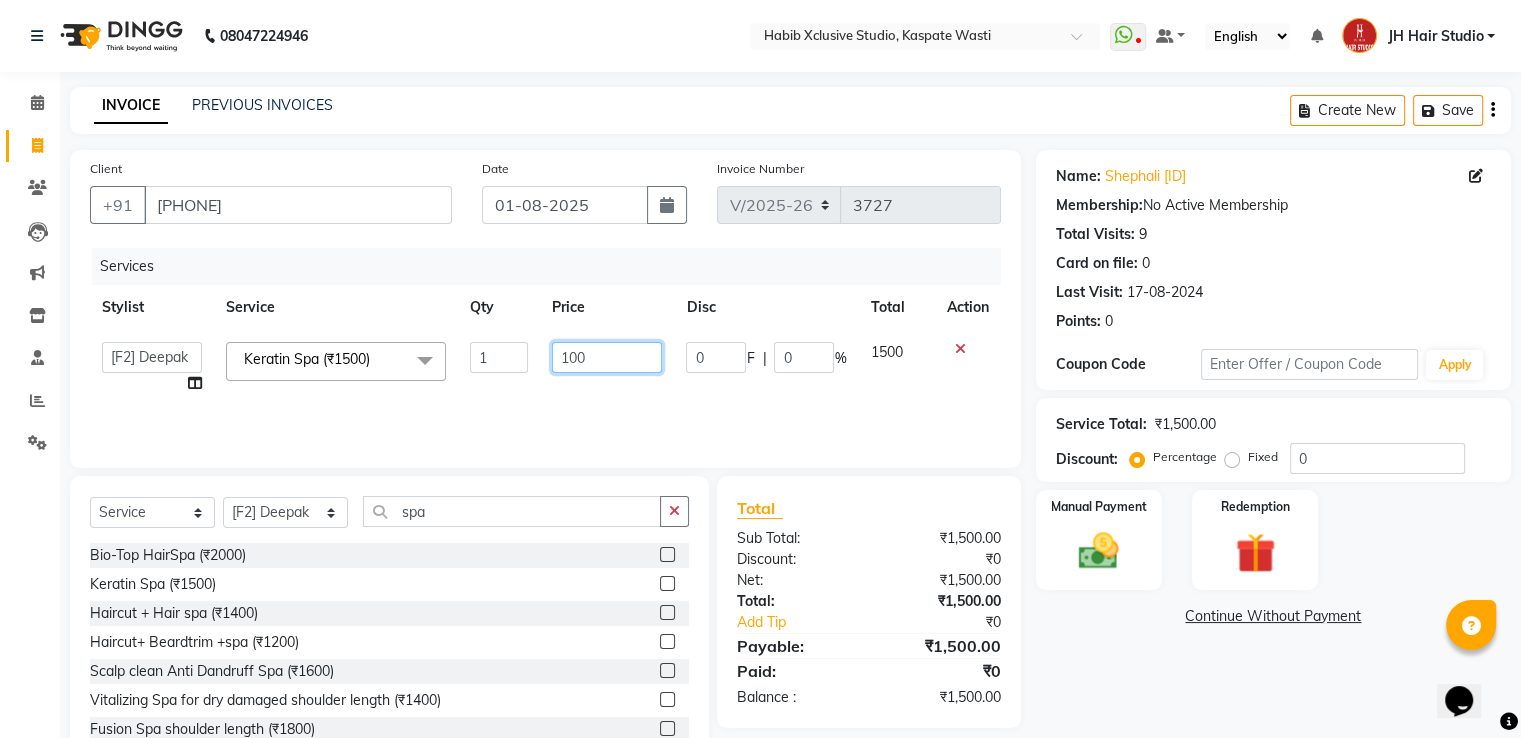 type on "1400" 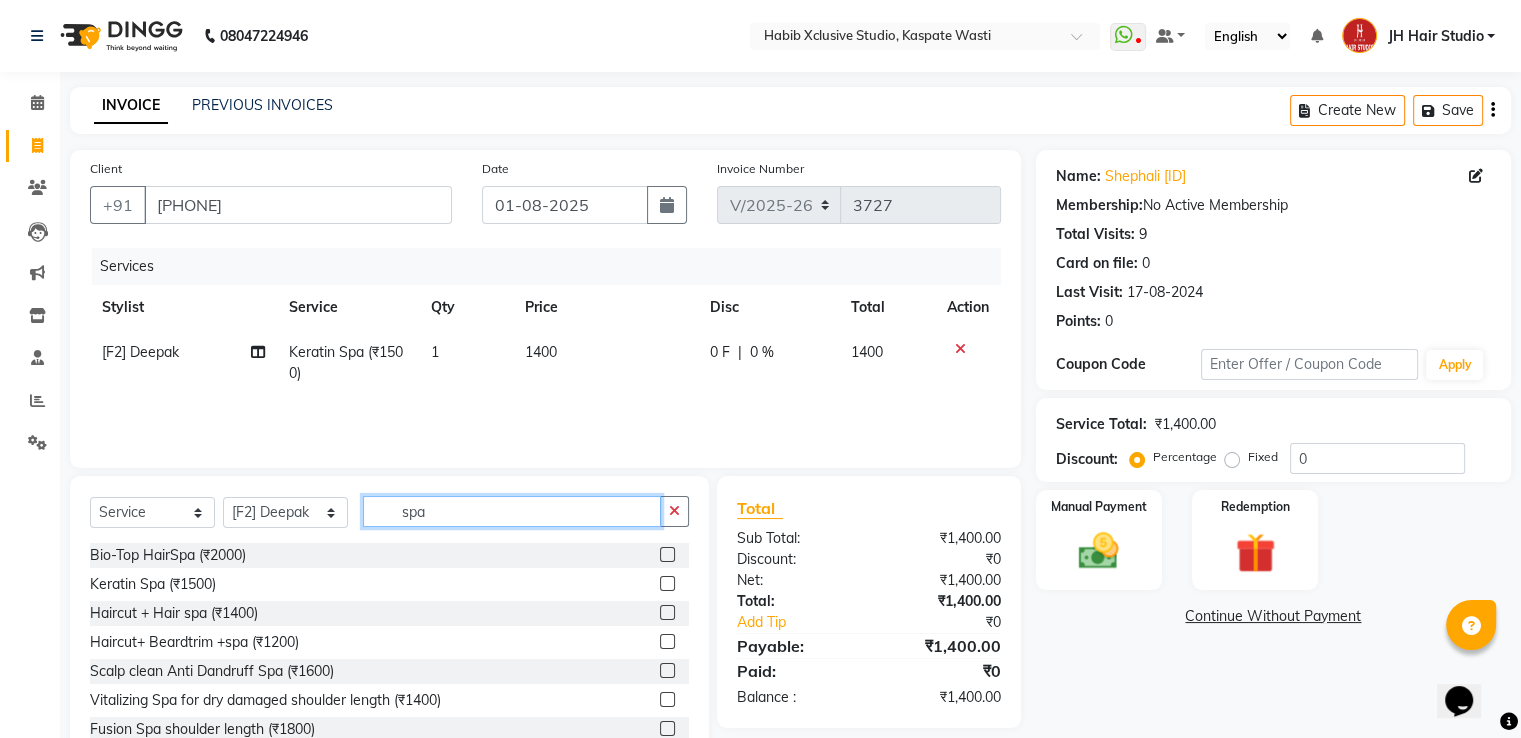 click on "spa" 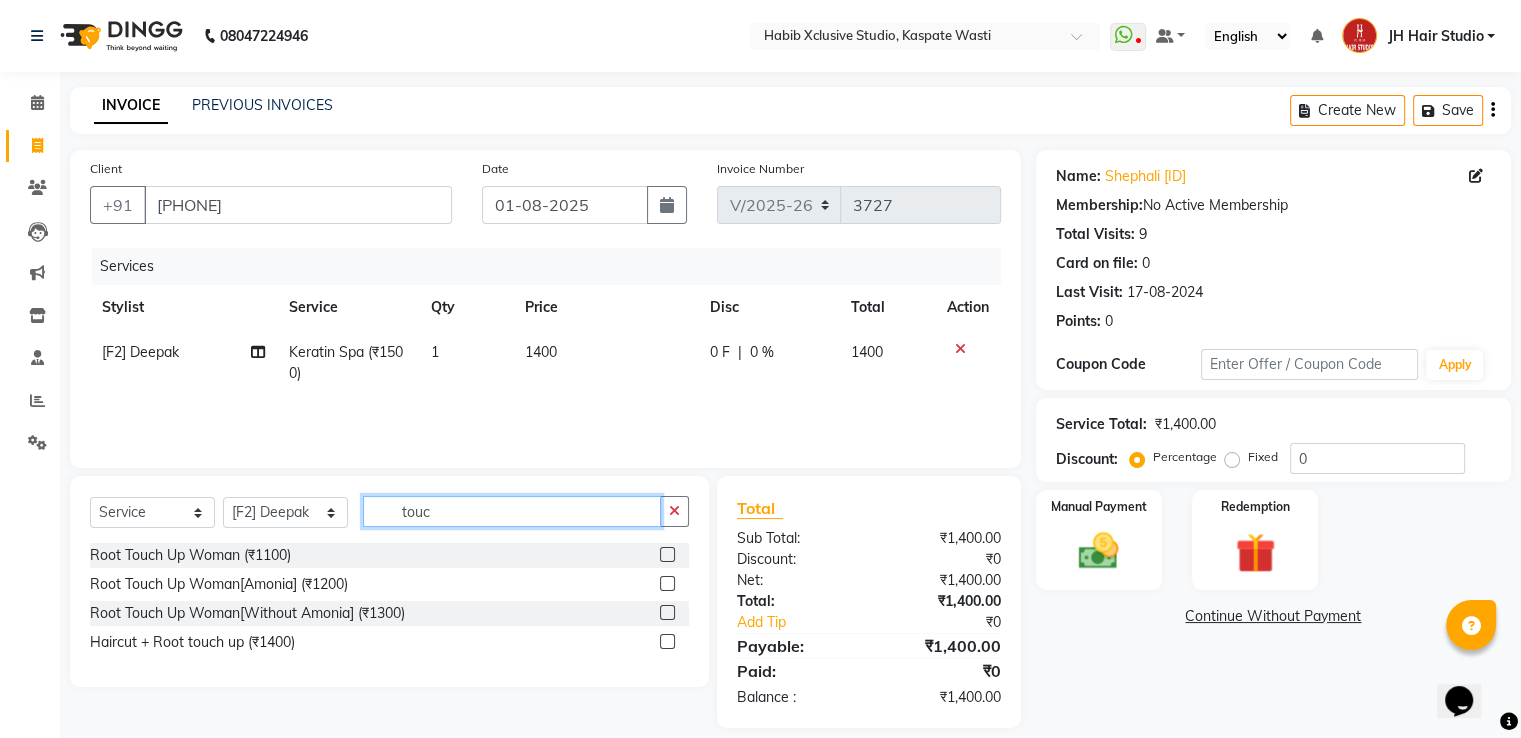 type on "touc" 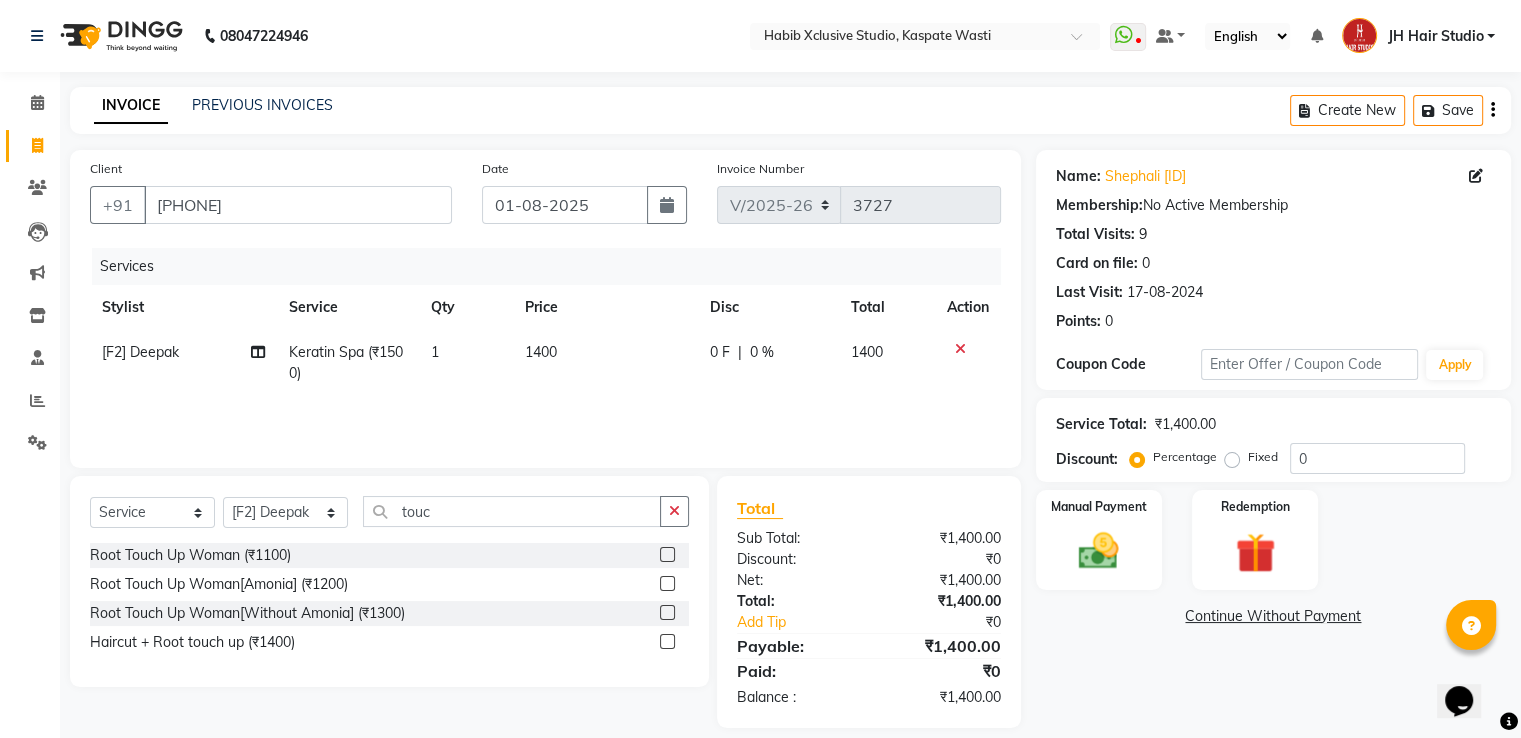 click 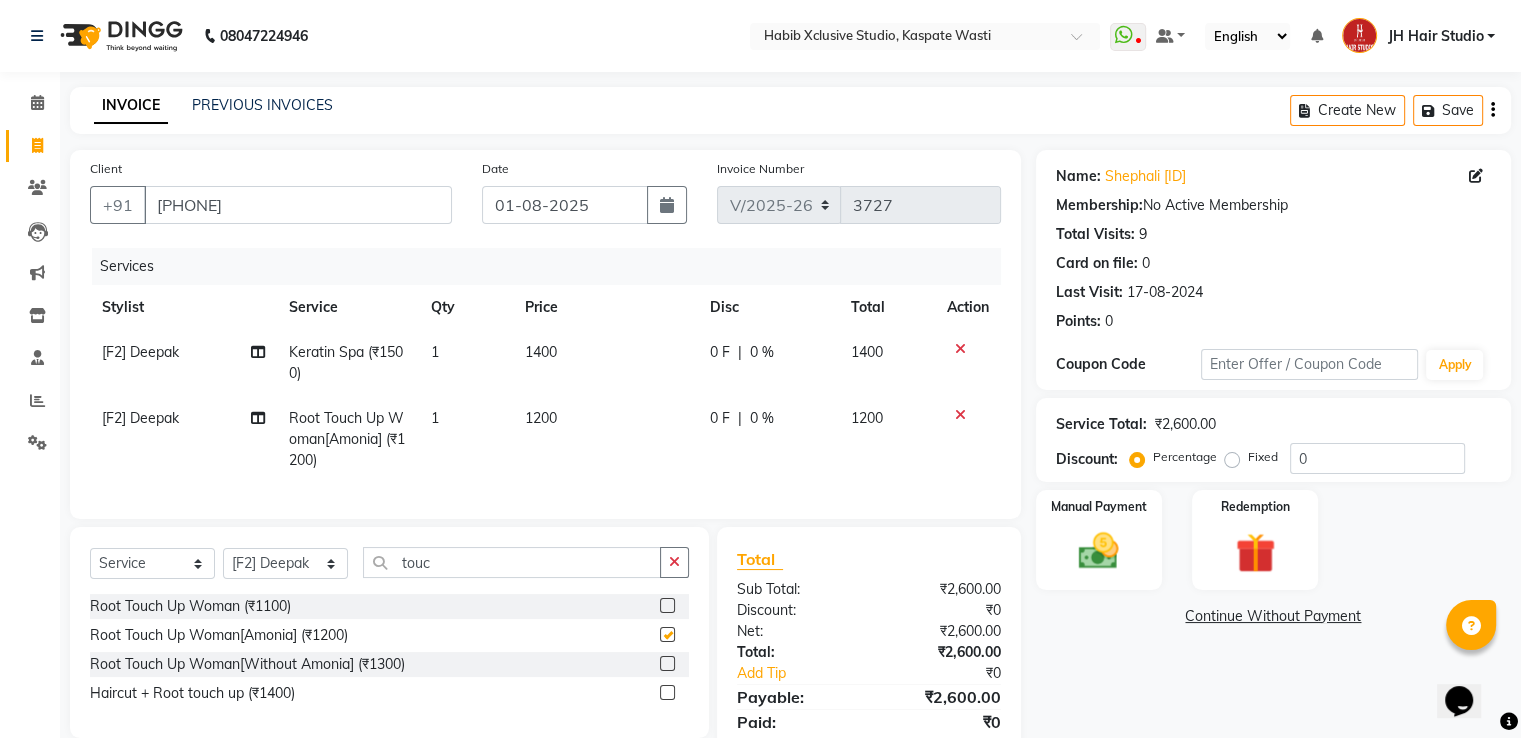 checkbox on "false" 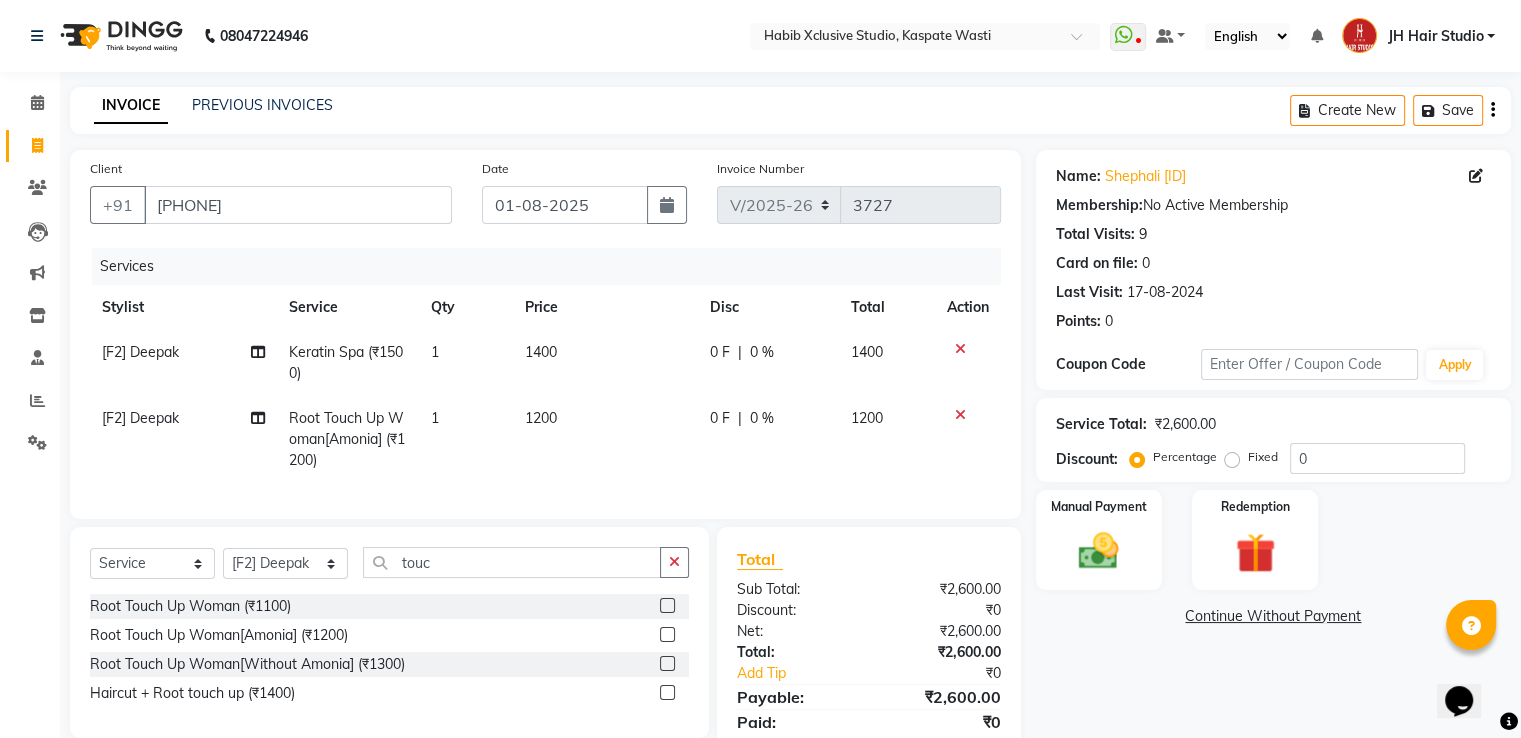 click on "1200" 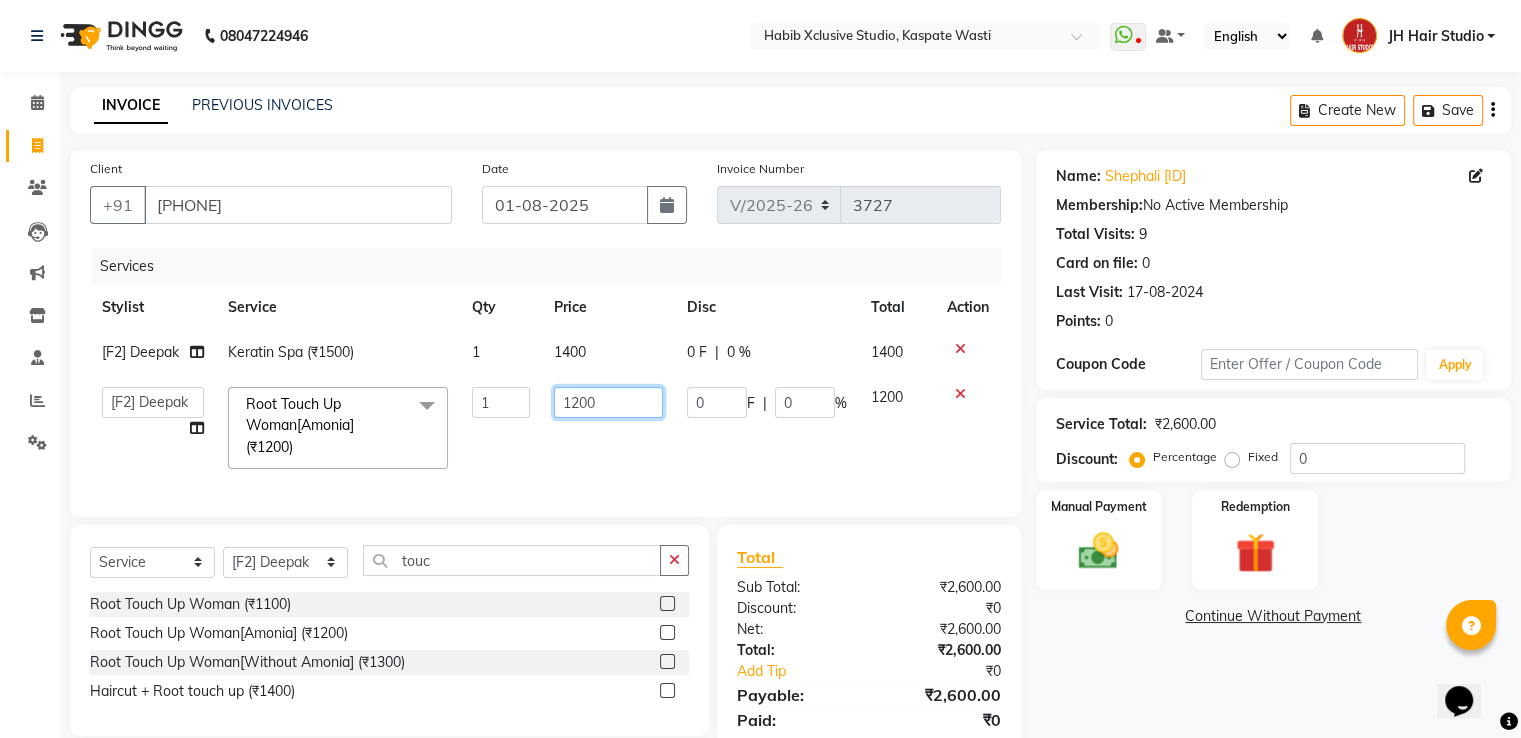 click on "1200" 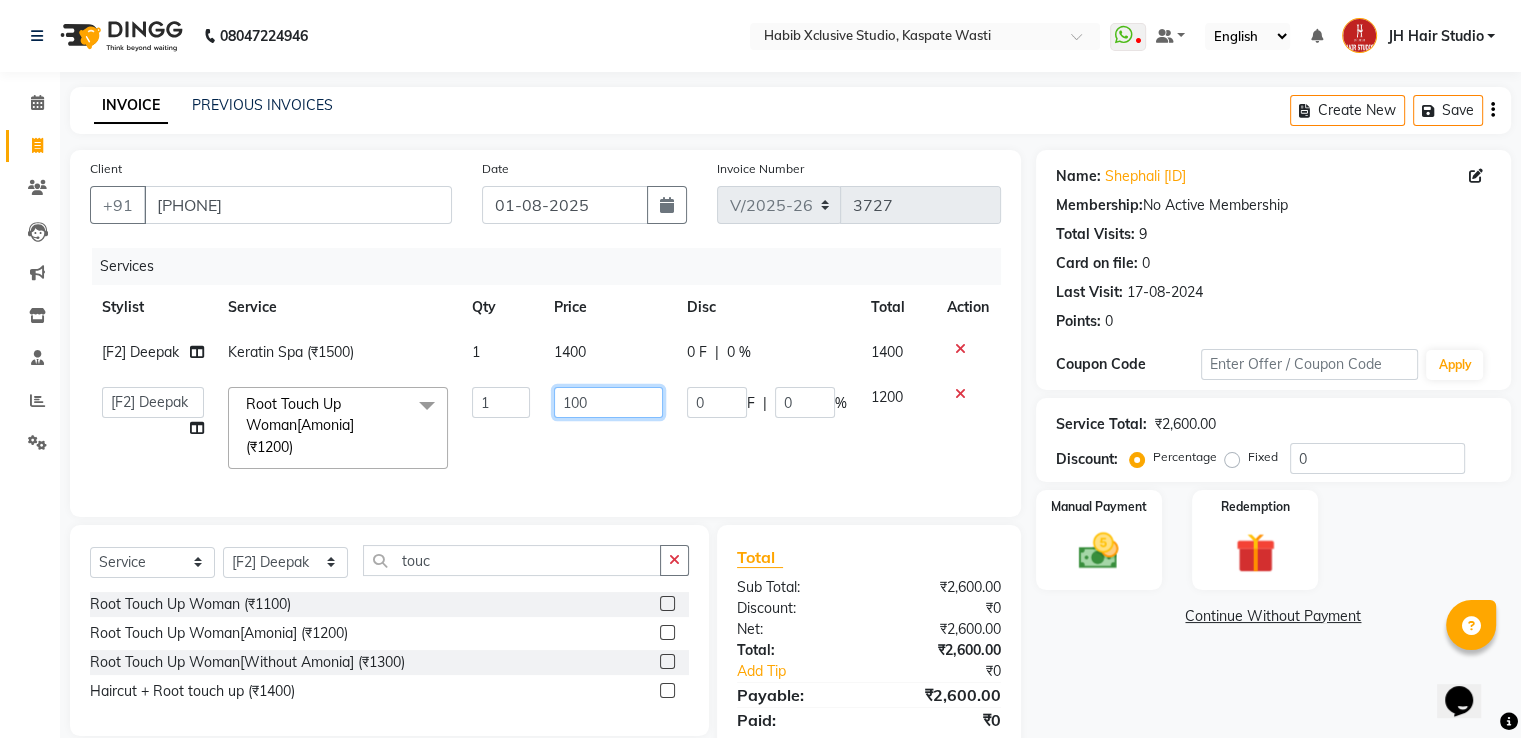 type on "1000" 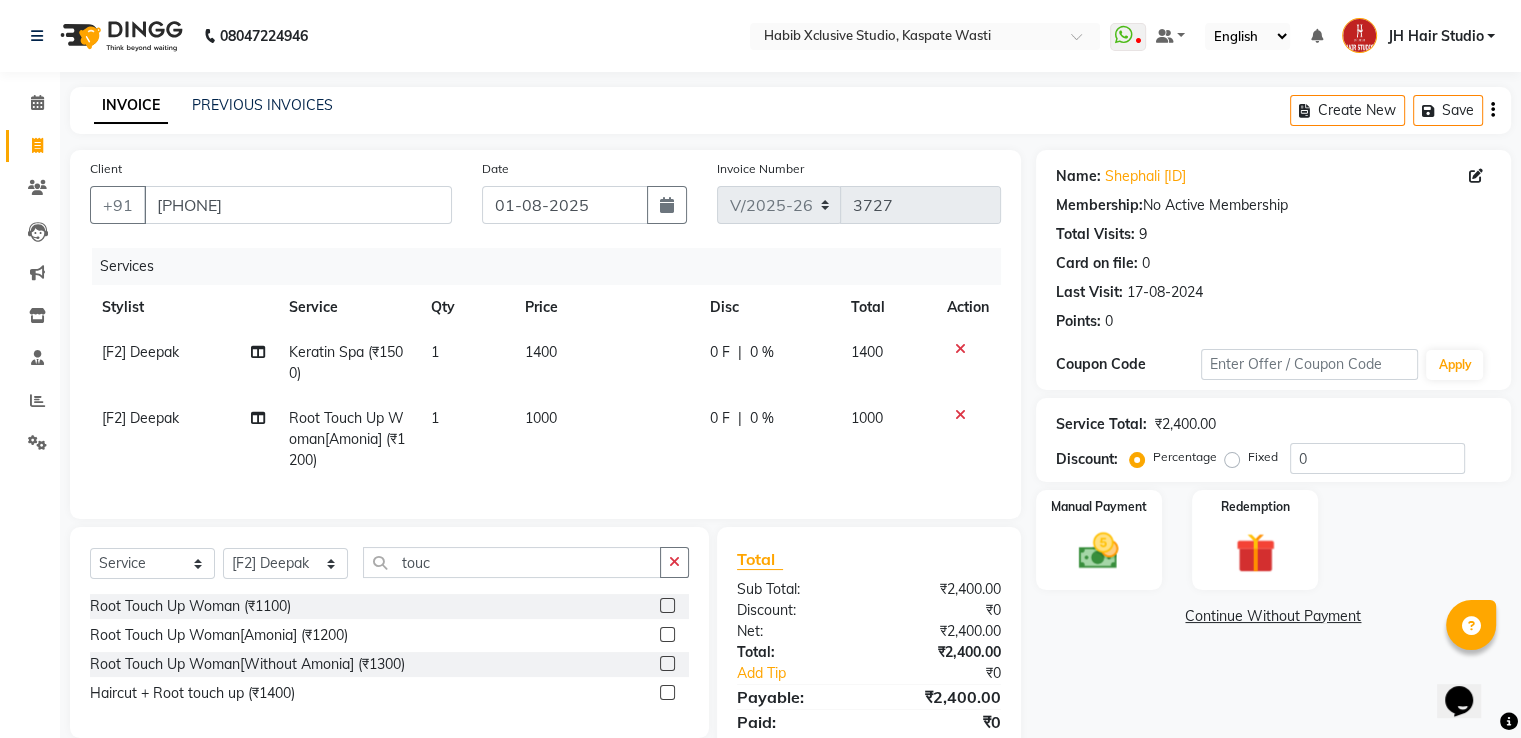 click on "[F2] Deepak Root Touch Up Woman[Amonia] (₹1200) 1 1000 0 F | 0 % 1000" 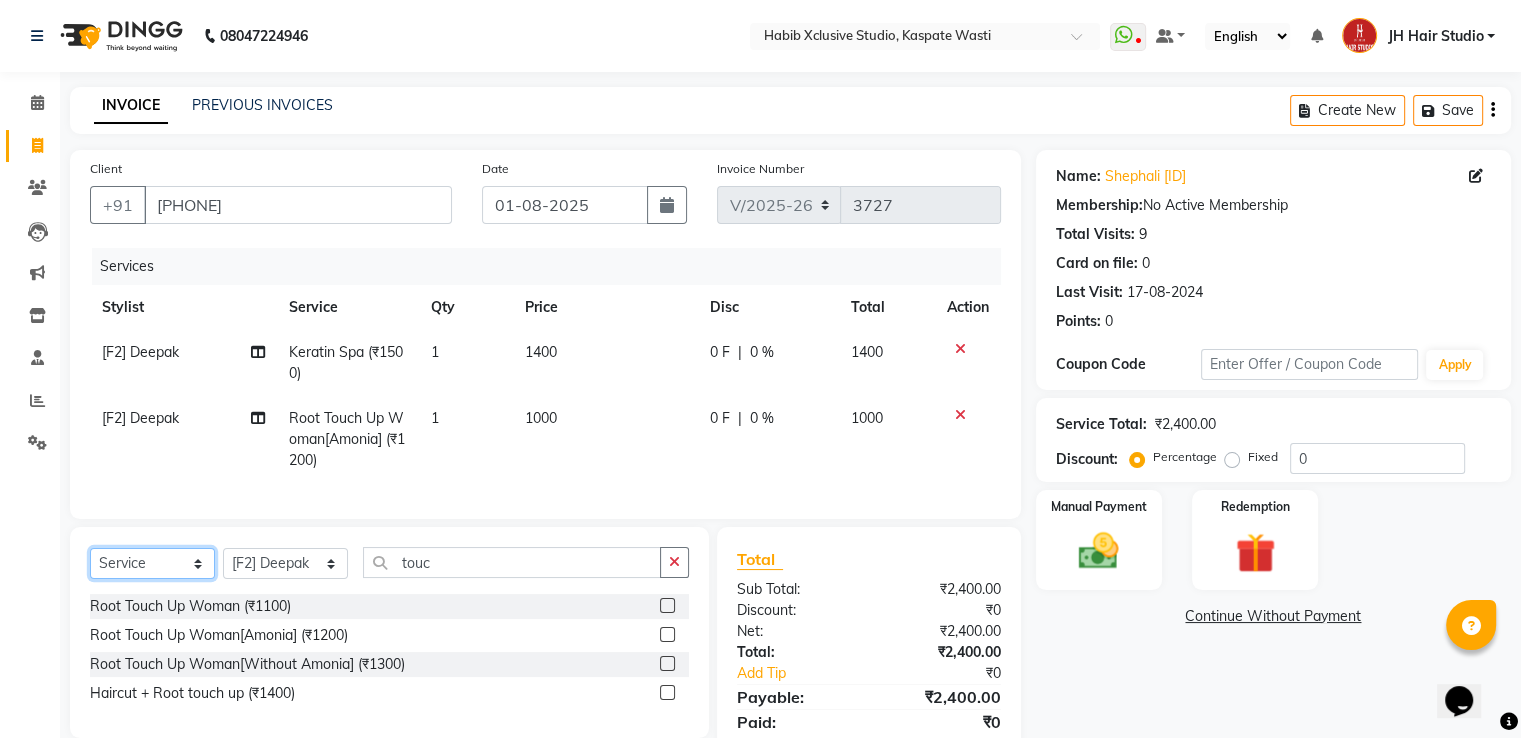click on "Select  Service  Product  Membership  Package Voucher Prepaid Gift Card" 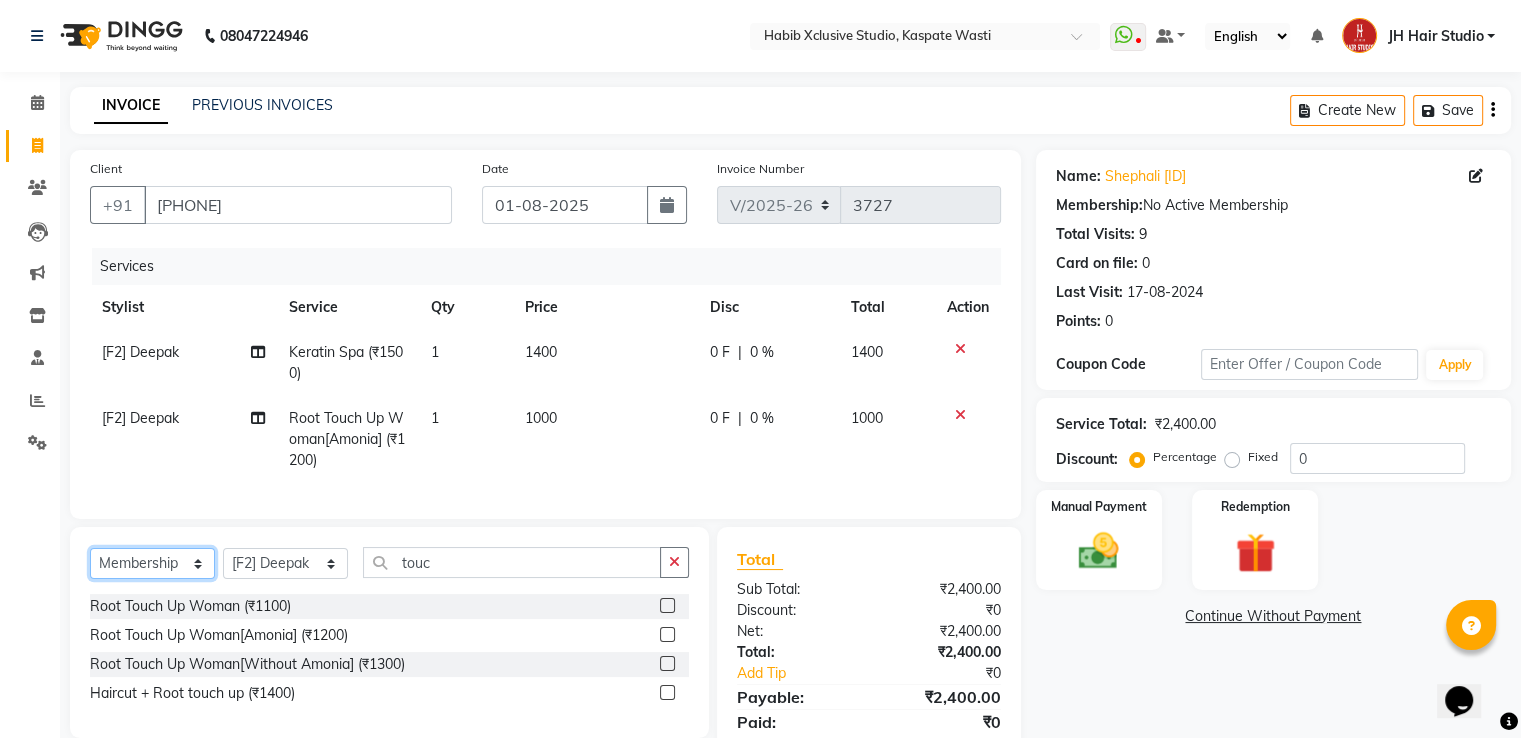 click on "Select  Service  Product  Membership  Package Voucher Prepaid Gift Card" 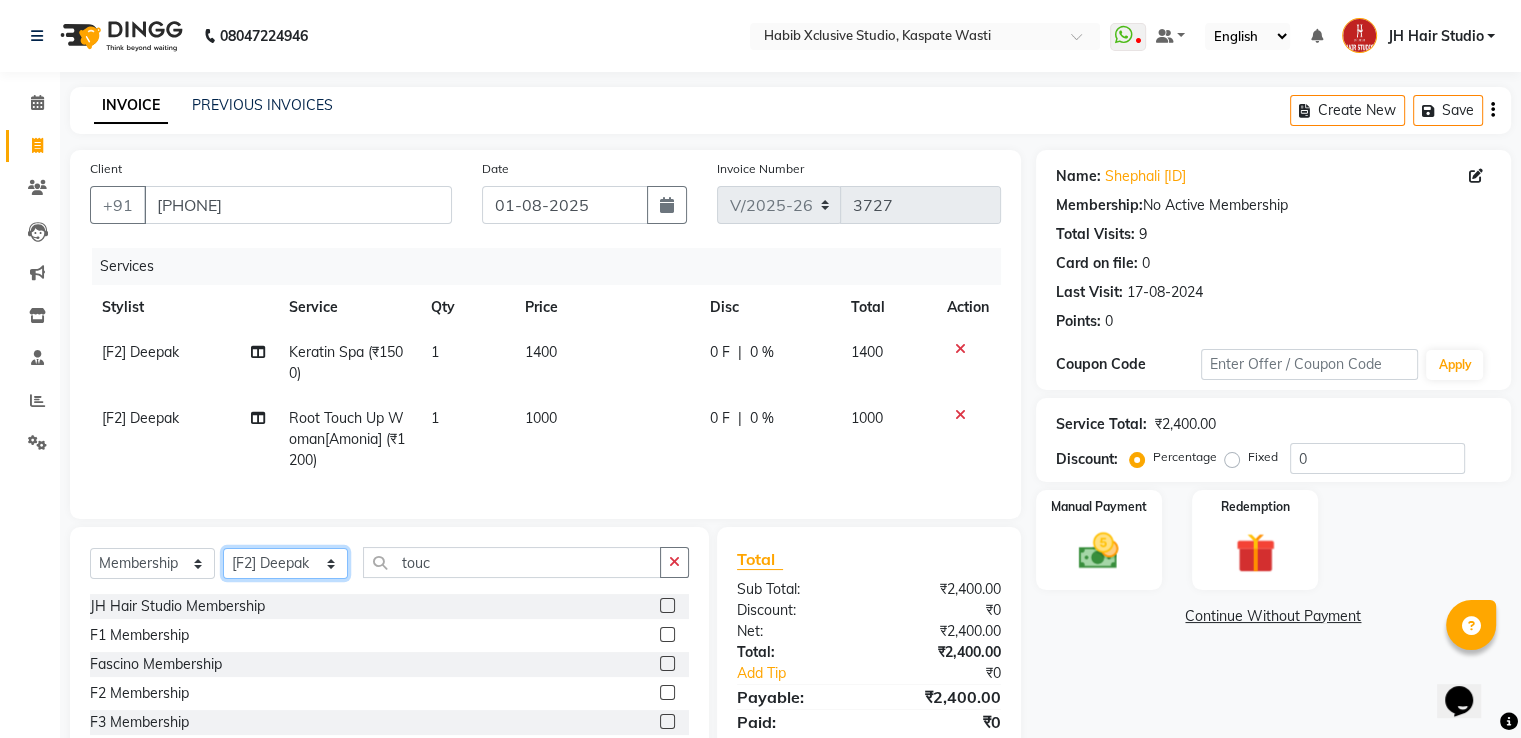 click on "Select Stylist [F1] GANESH [F1] Jagdish  [ F1] RAM [F1]Sanjay [F1]Siddhu [F1] Suraj  [F1] USHA [F2] AYAN  [F2] Deepak [F2] Smital [JH] DUBALE  GANESH [JH] Gopal Wagh JH Hair Studio [JH] Harish [JH] Omkar [JH] Shahwaz Shaikh [JH] SIDDHANT  [JH] SWAPNIL [JH] Tushaar" 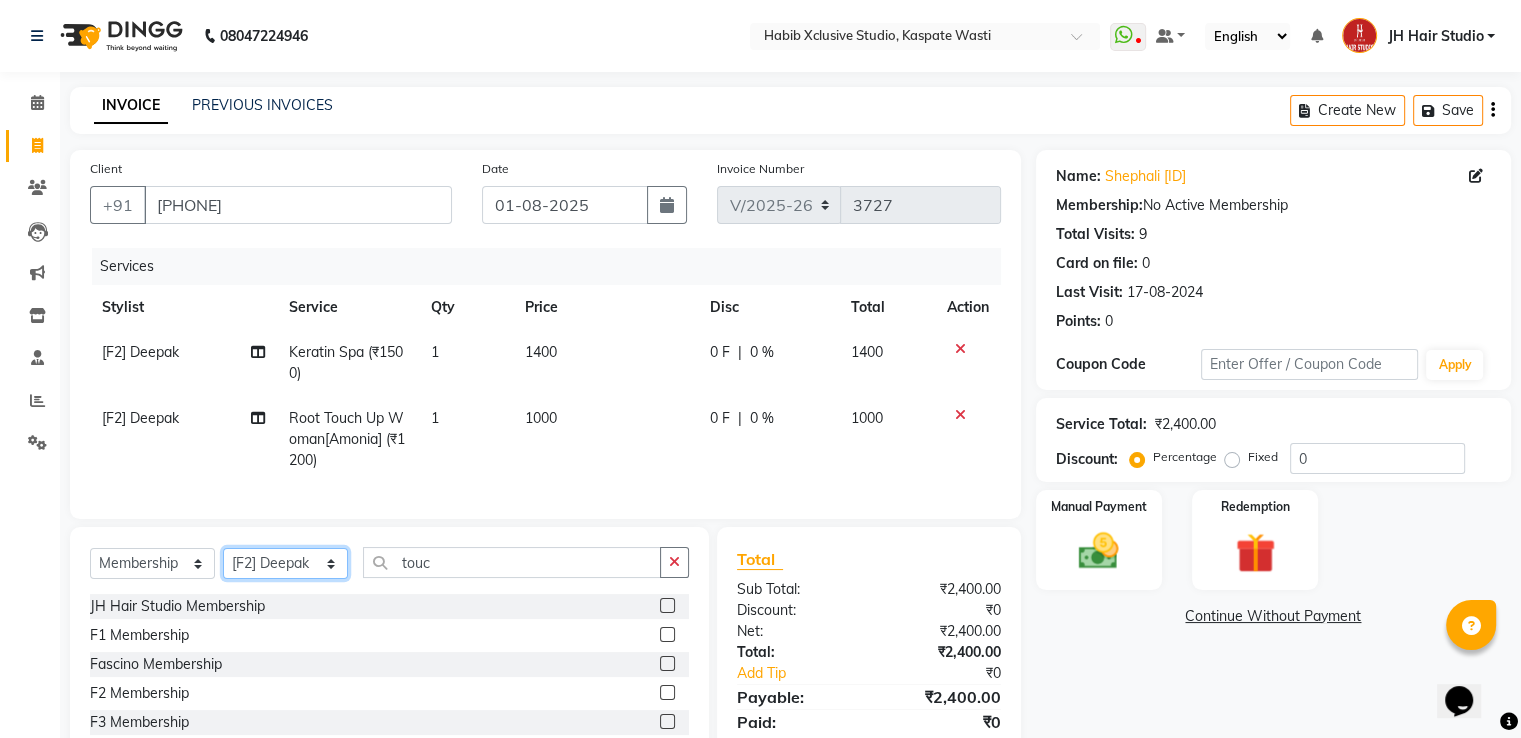 select on "87817" 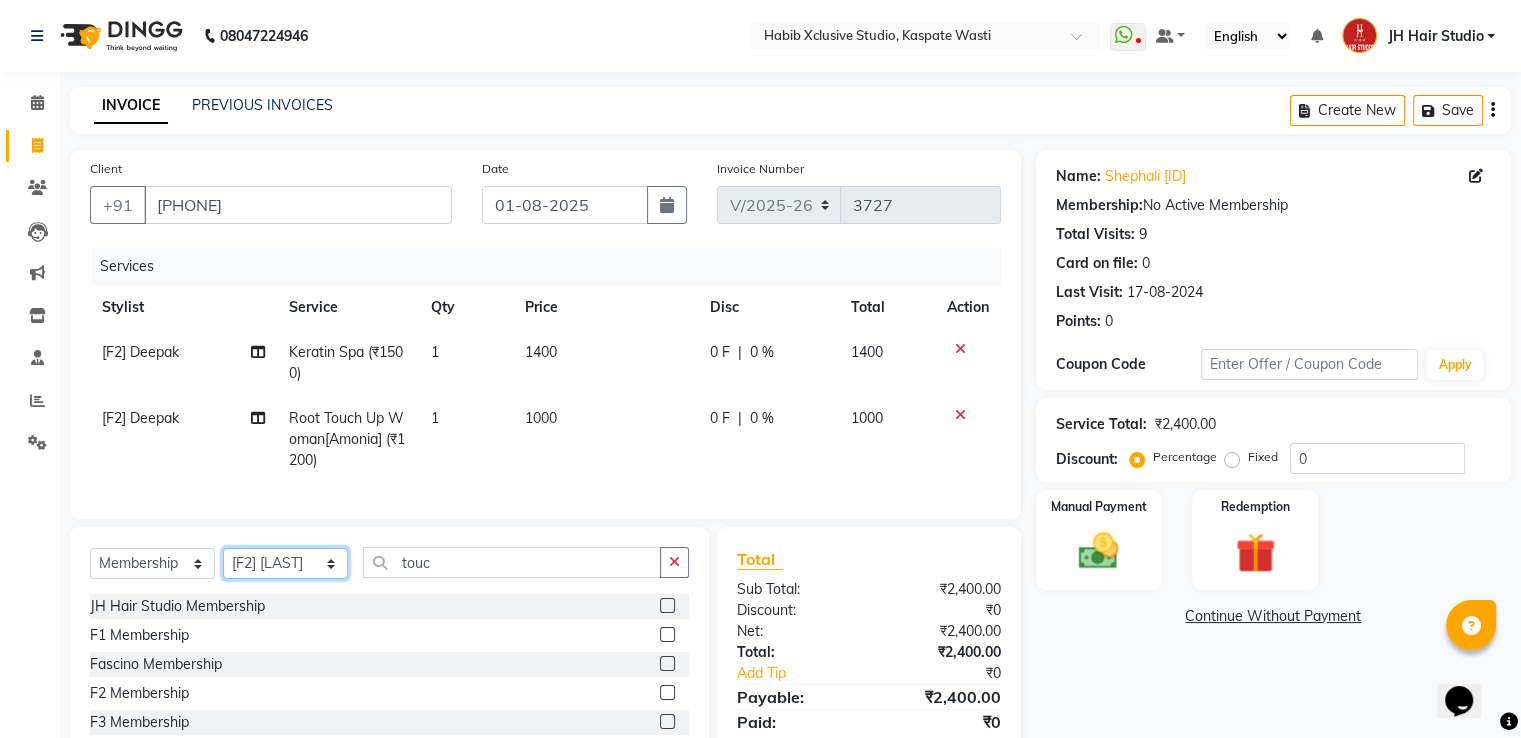 click on "Select Stylist [F1] GANESH [F1] Jagdish  [ F1] RAM [F1]Sanjay [F1]Siddhu [F1] Suraj  [F1] USHA [F2] AYAN  [F2] Deepak [F2] Smital [JH] DUBALE  GANESH [JH] Gopal Wagh JH Hair Studio [JH] Harish [JH] Omkar [JH] Shahwaz Shaikh [JH] SIDDHANT  [JH] SWAPNIL [JH] Tushaar" 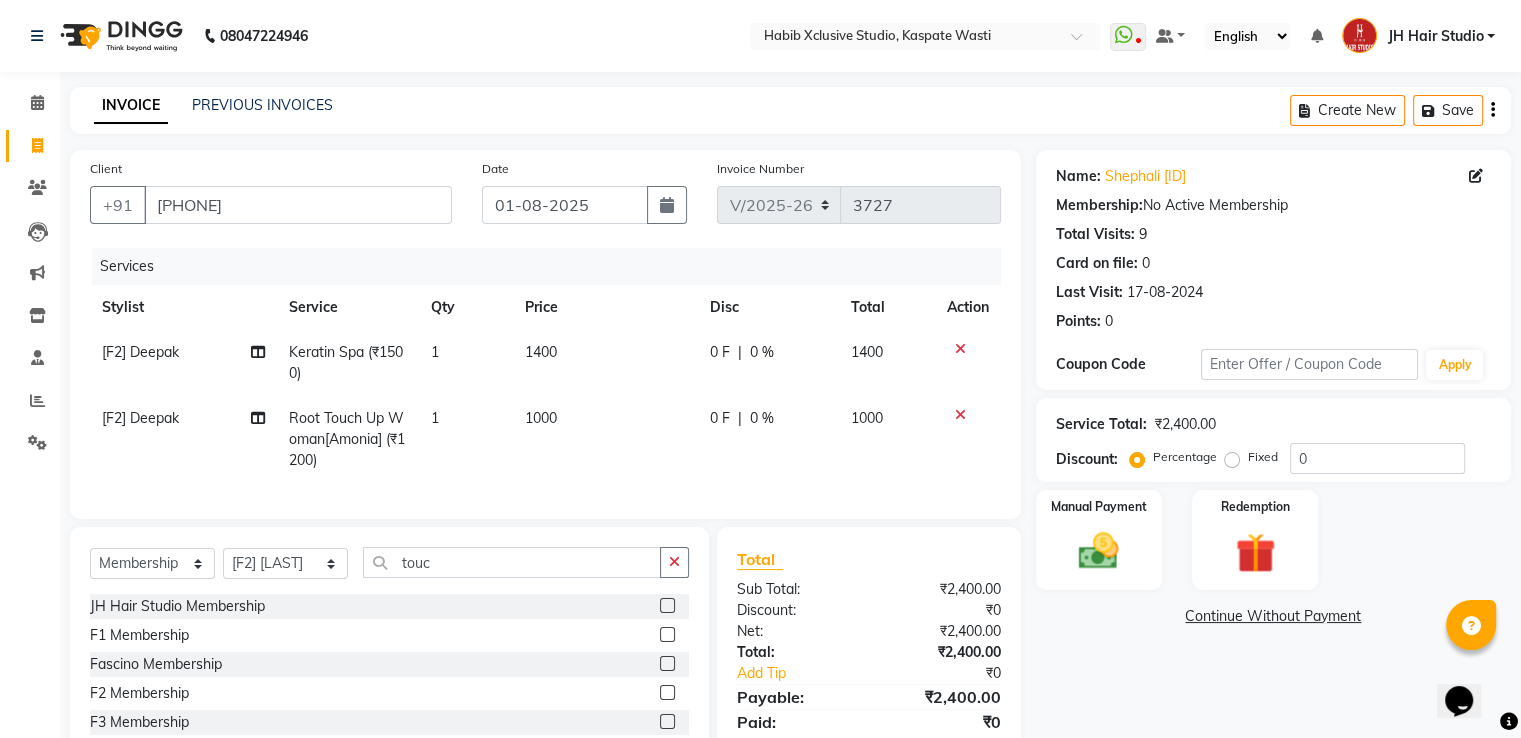 click 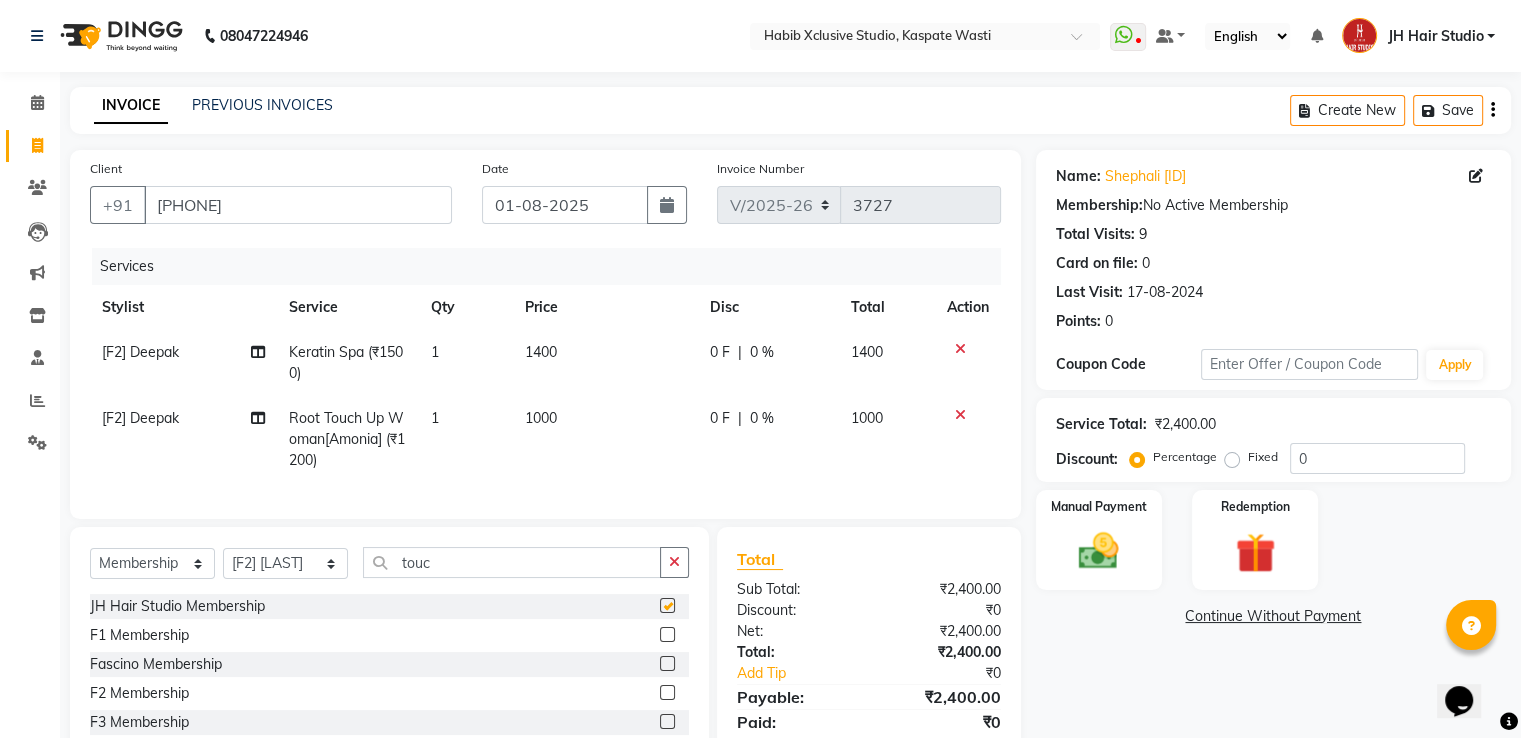 select on "select" 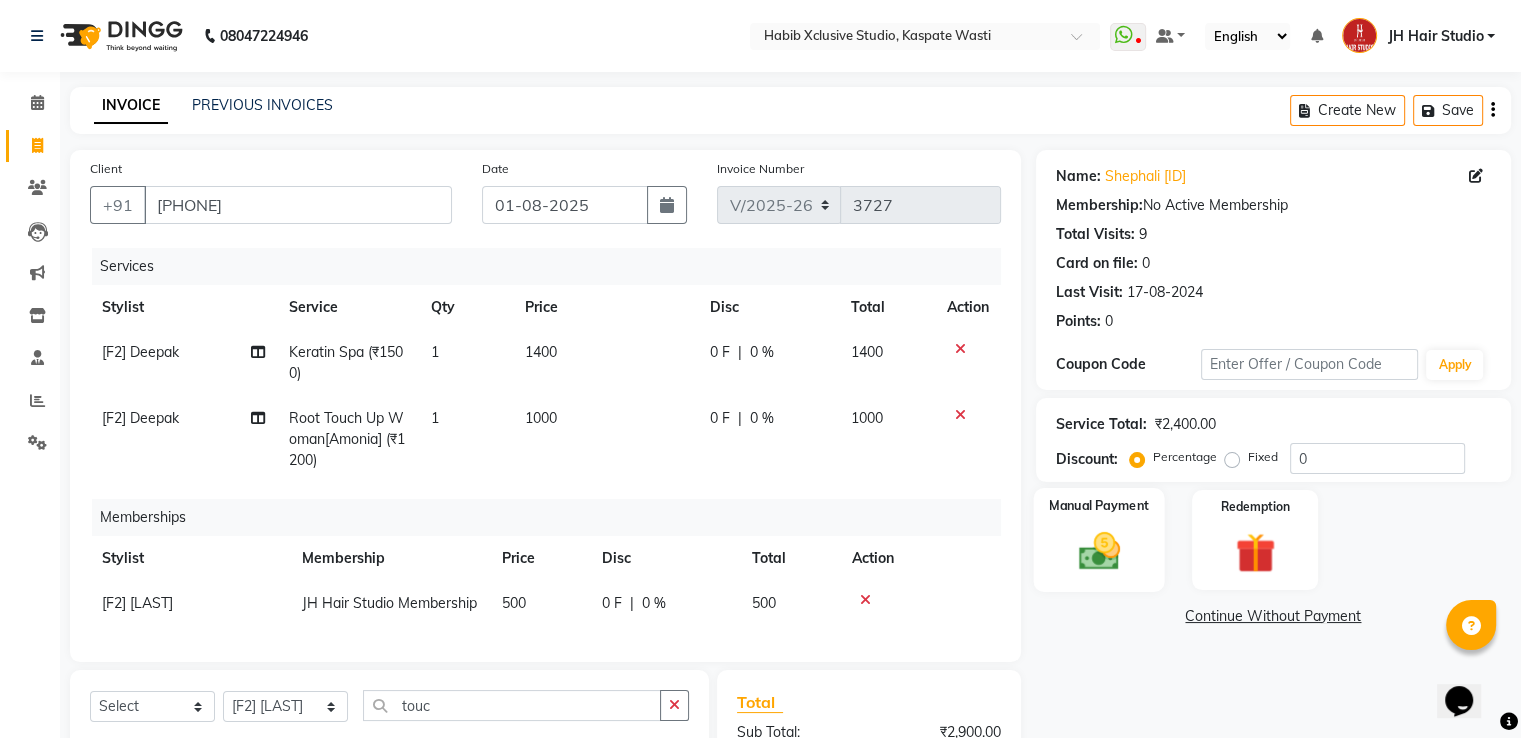 click 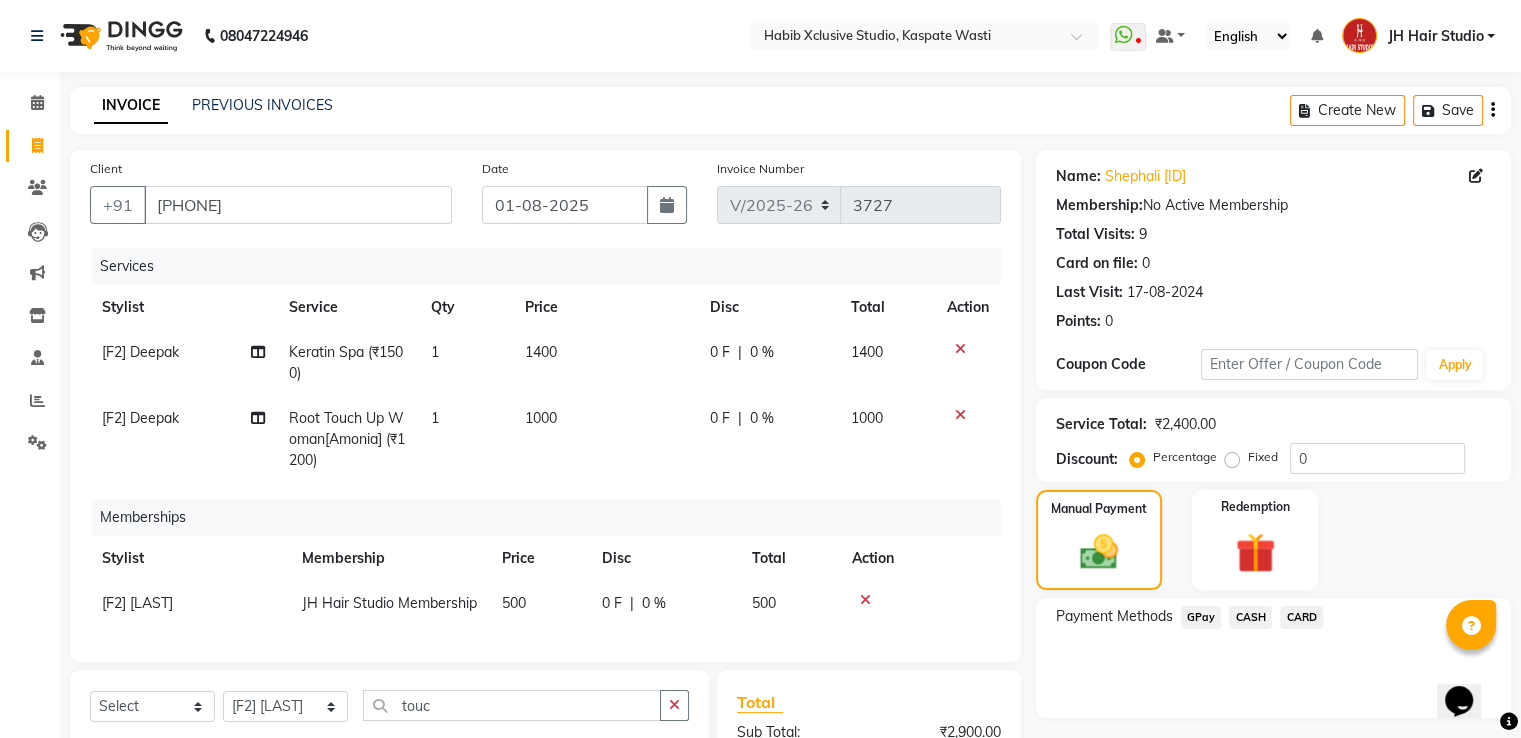 click on "GPay" 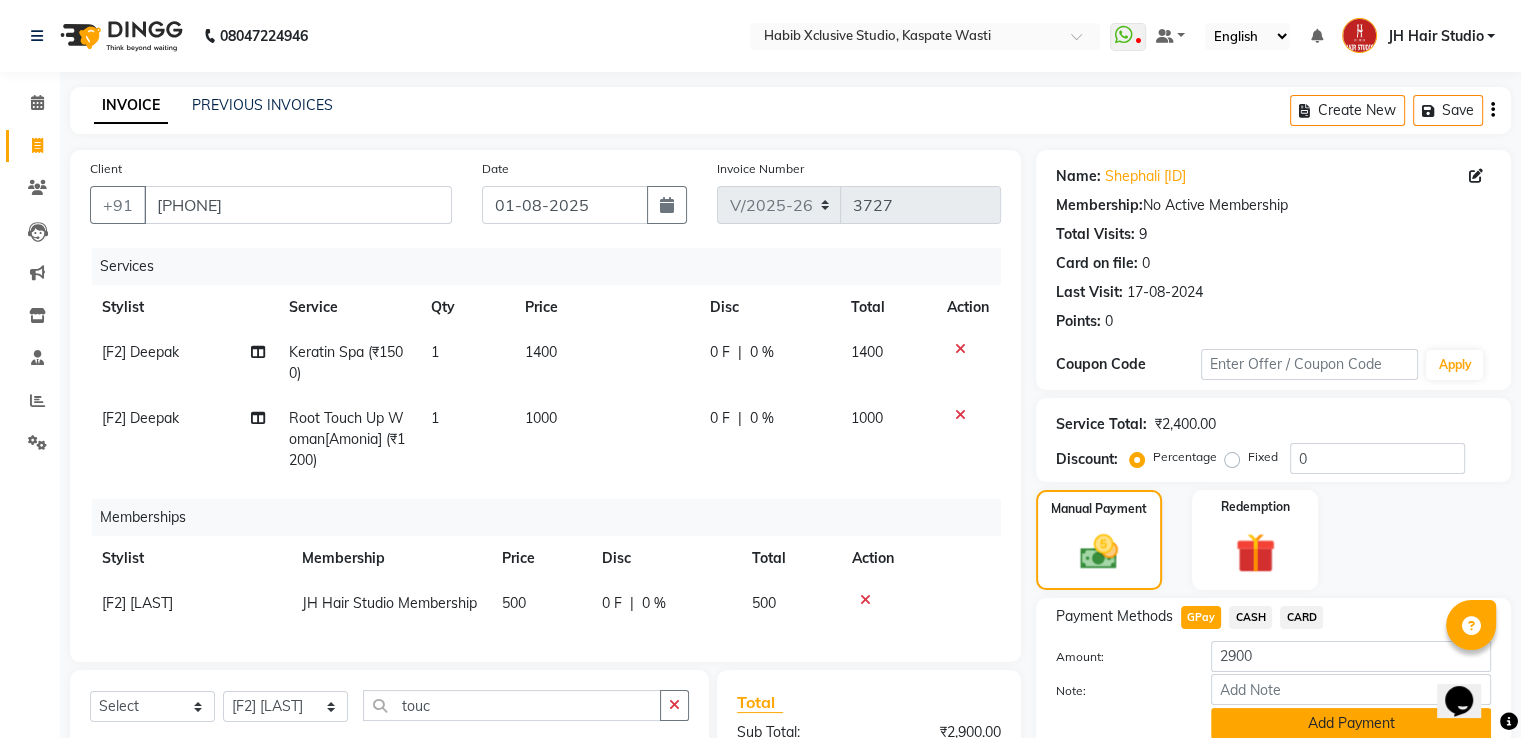 click on "Add Payment" 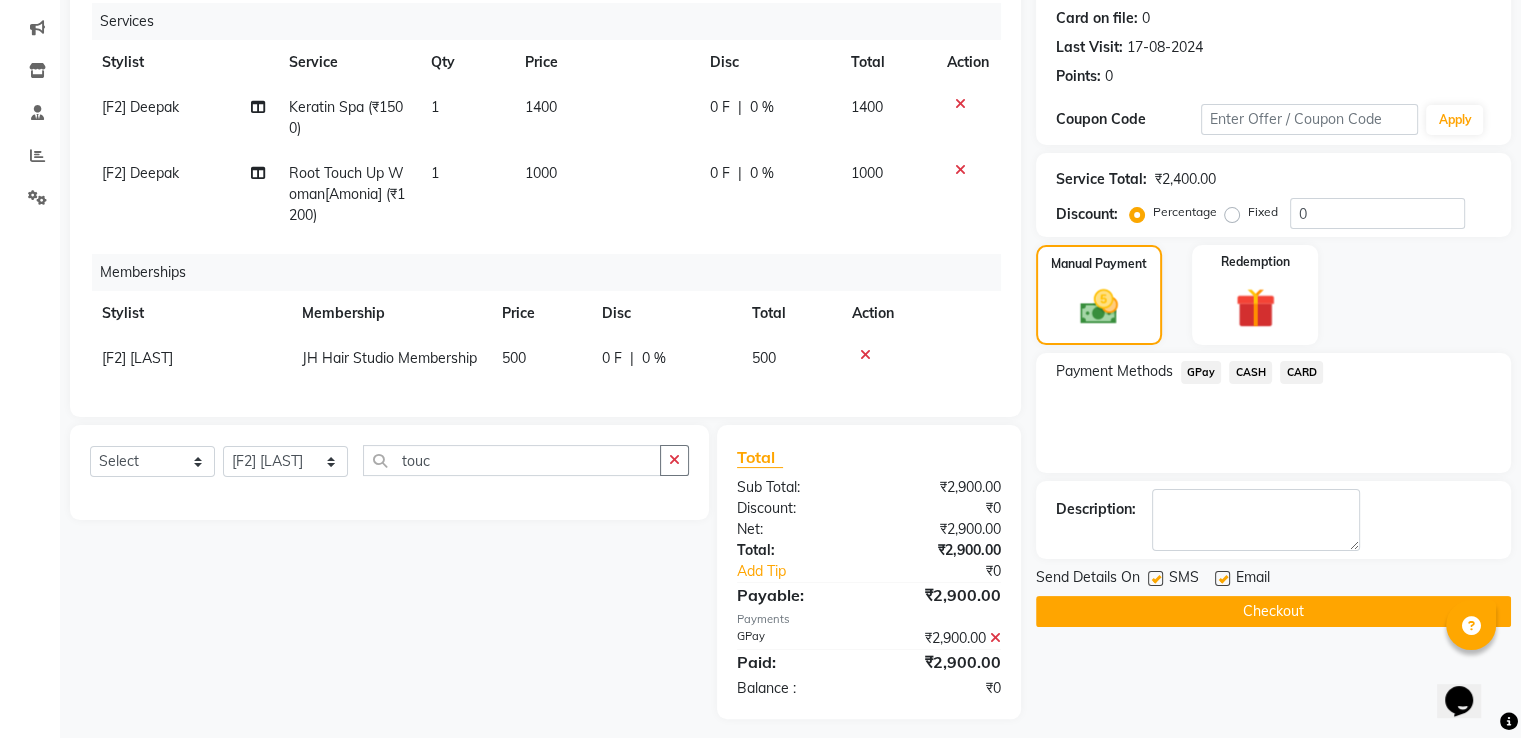 scroll, scrollTop: 272, scrollLeft: 0, axis: vertical 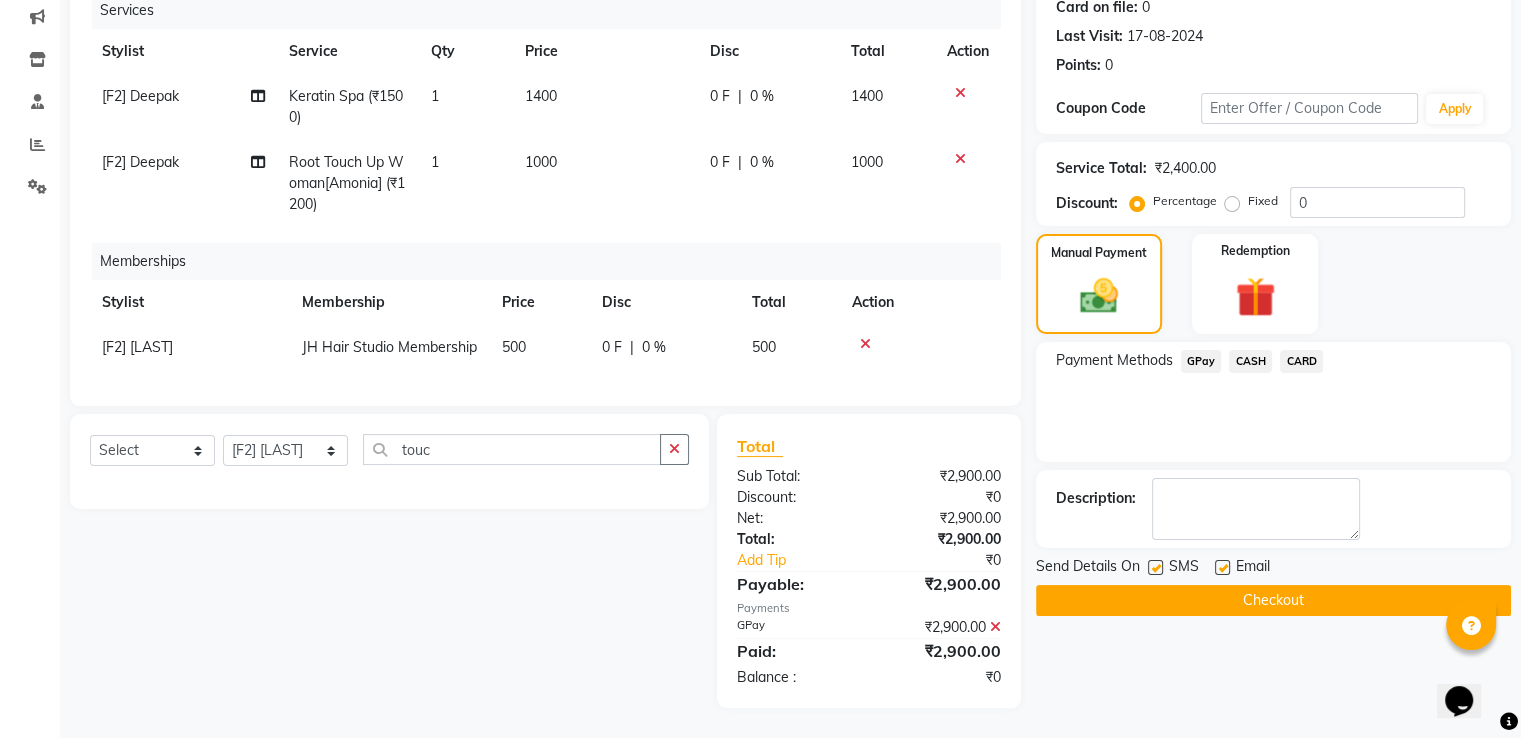 click on "Checkout" 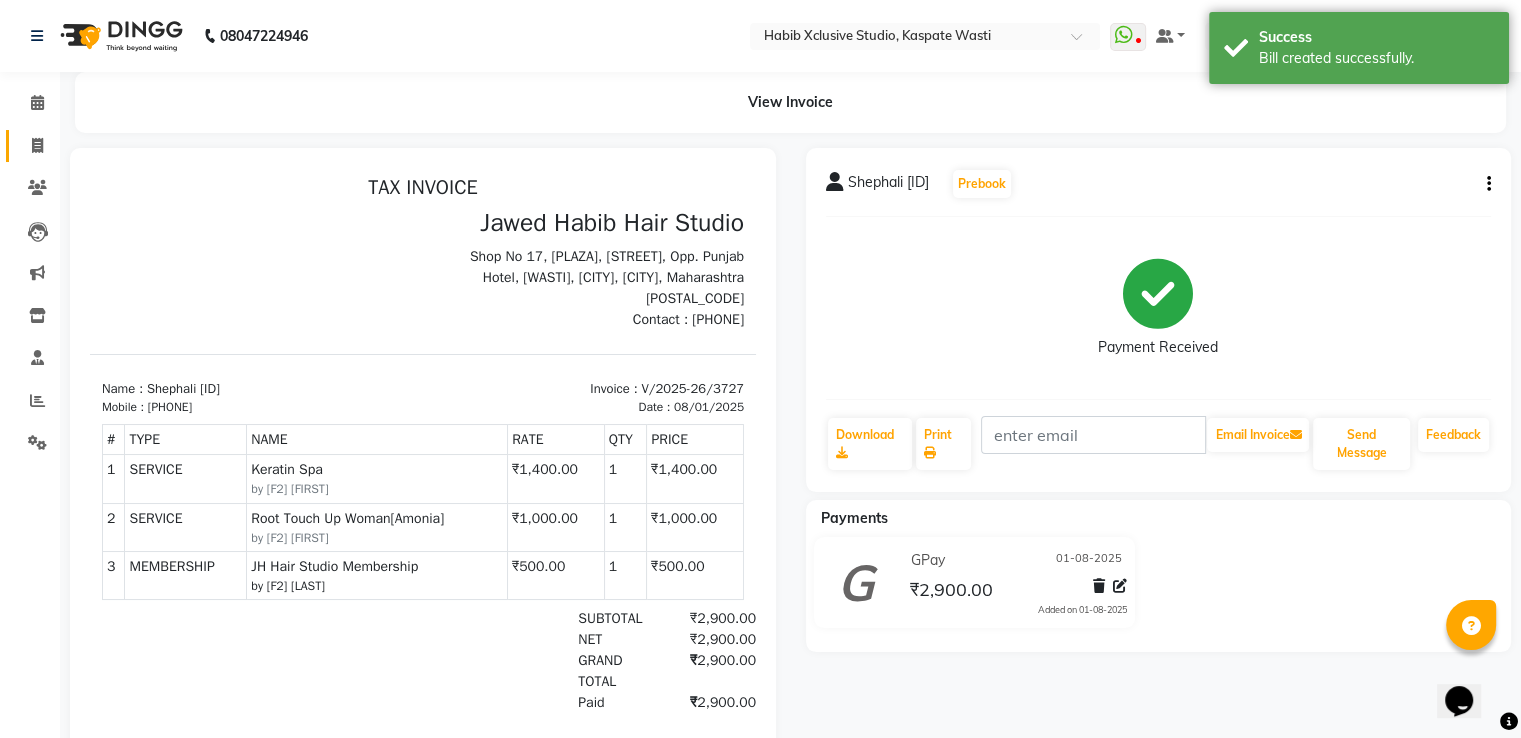 scroll, scrollTop: 0, scrollLeft: 0, axis: both 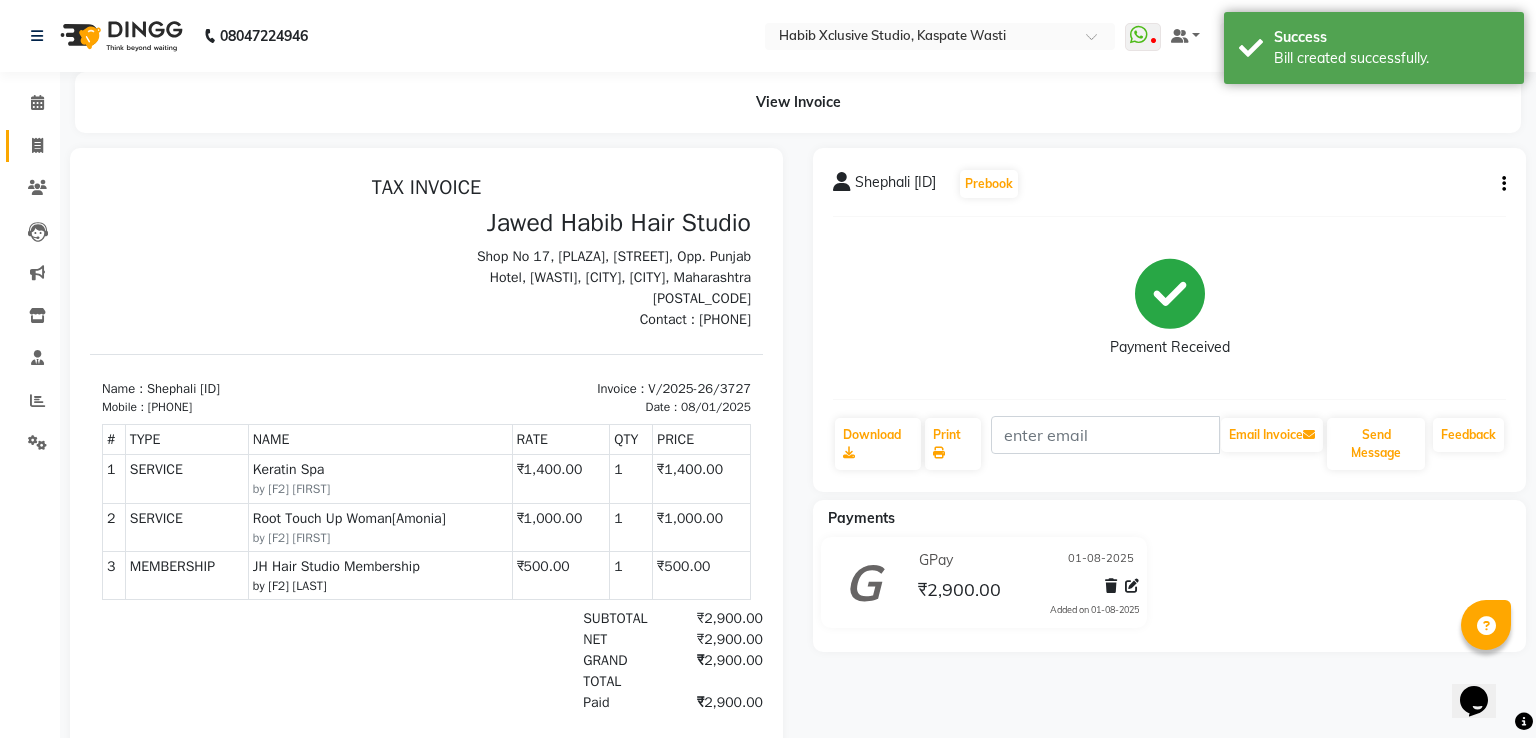 select on "130" 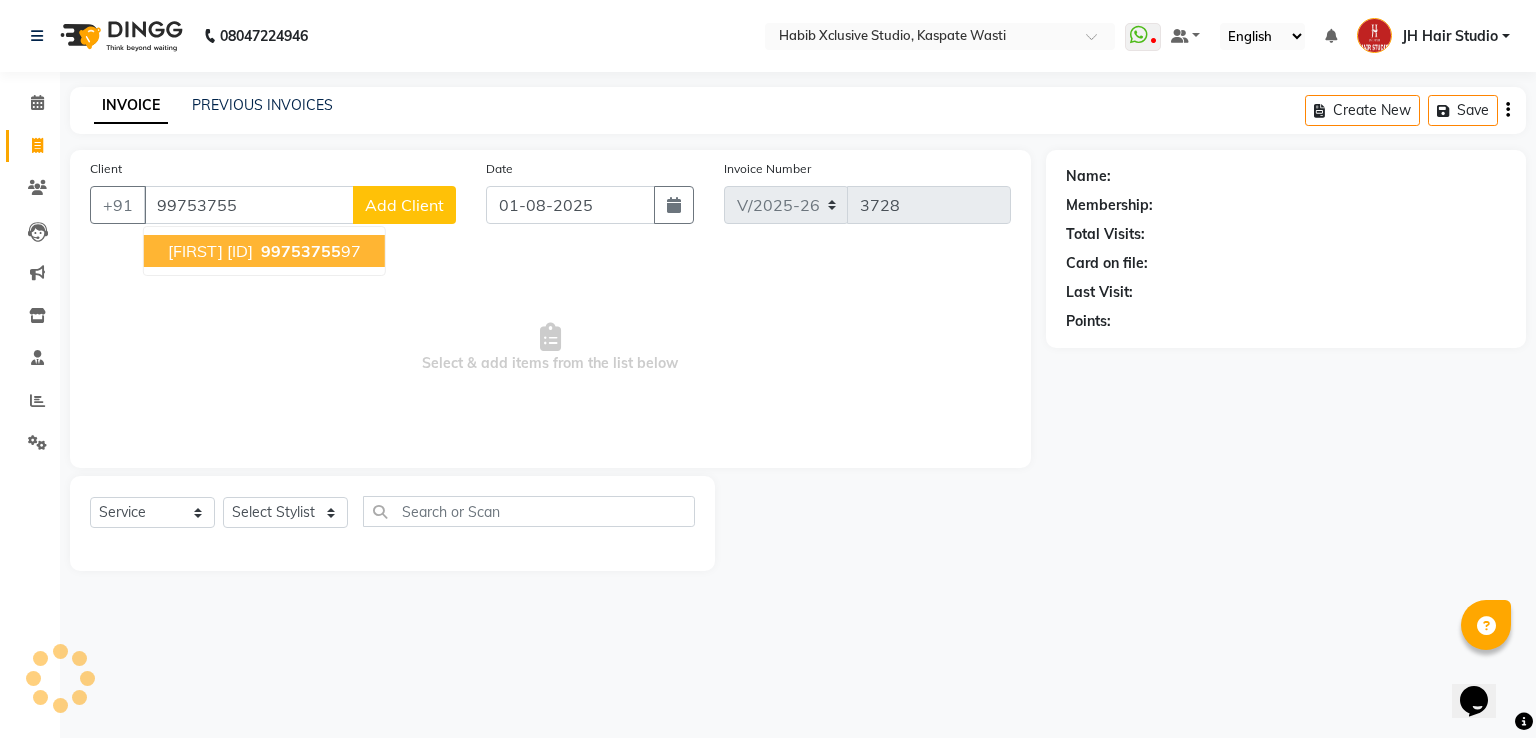 click on "99753755" at bounding box center [301, 251] 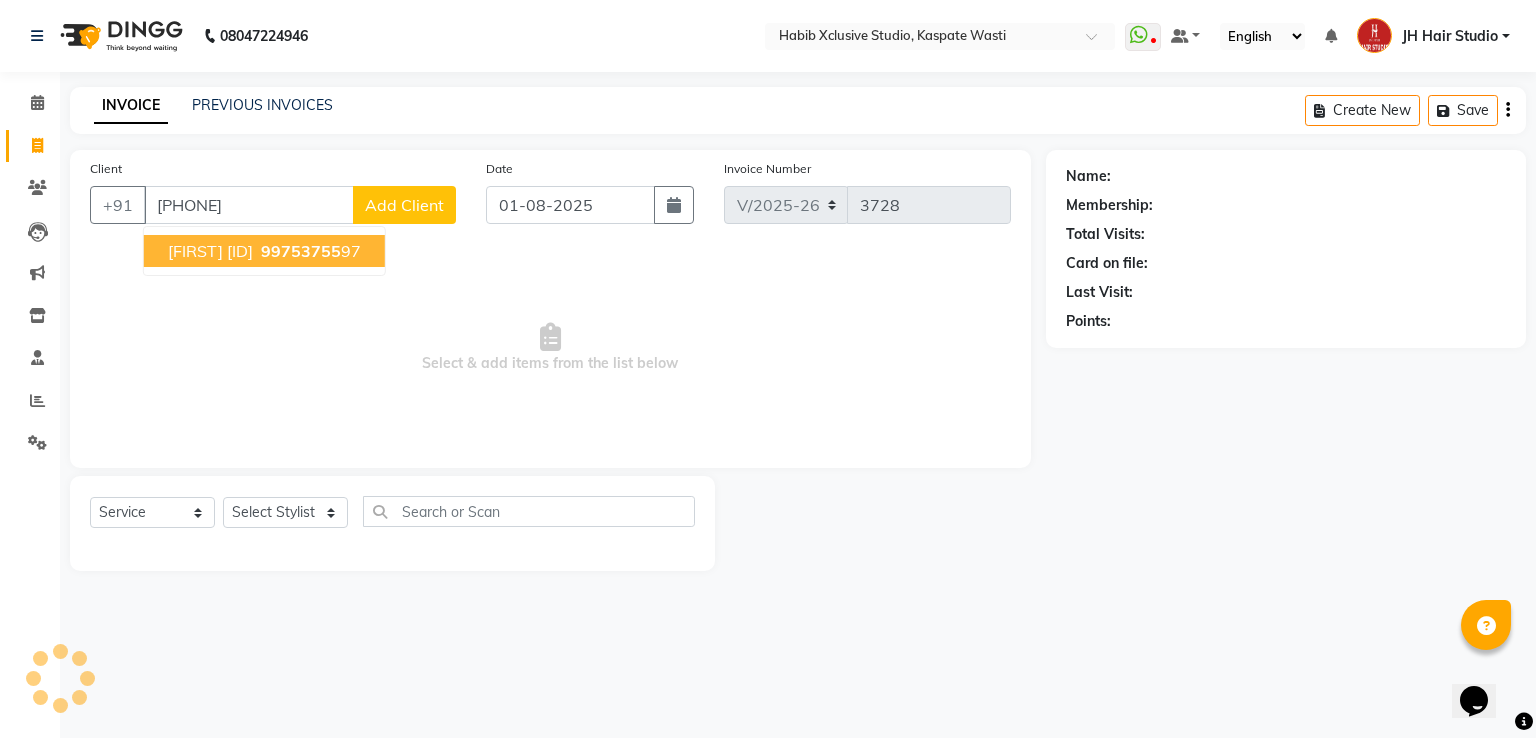 type on "[PHONE]" 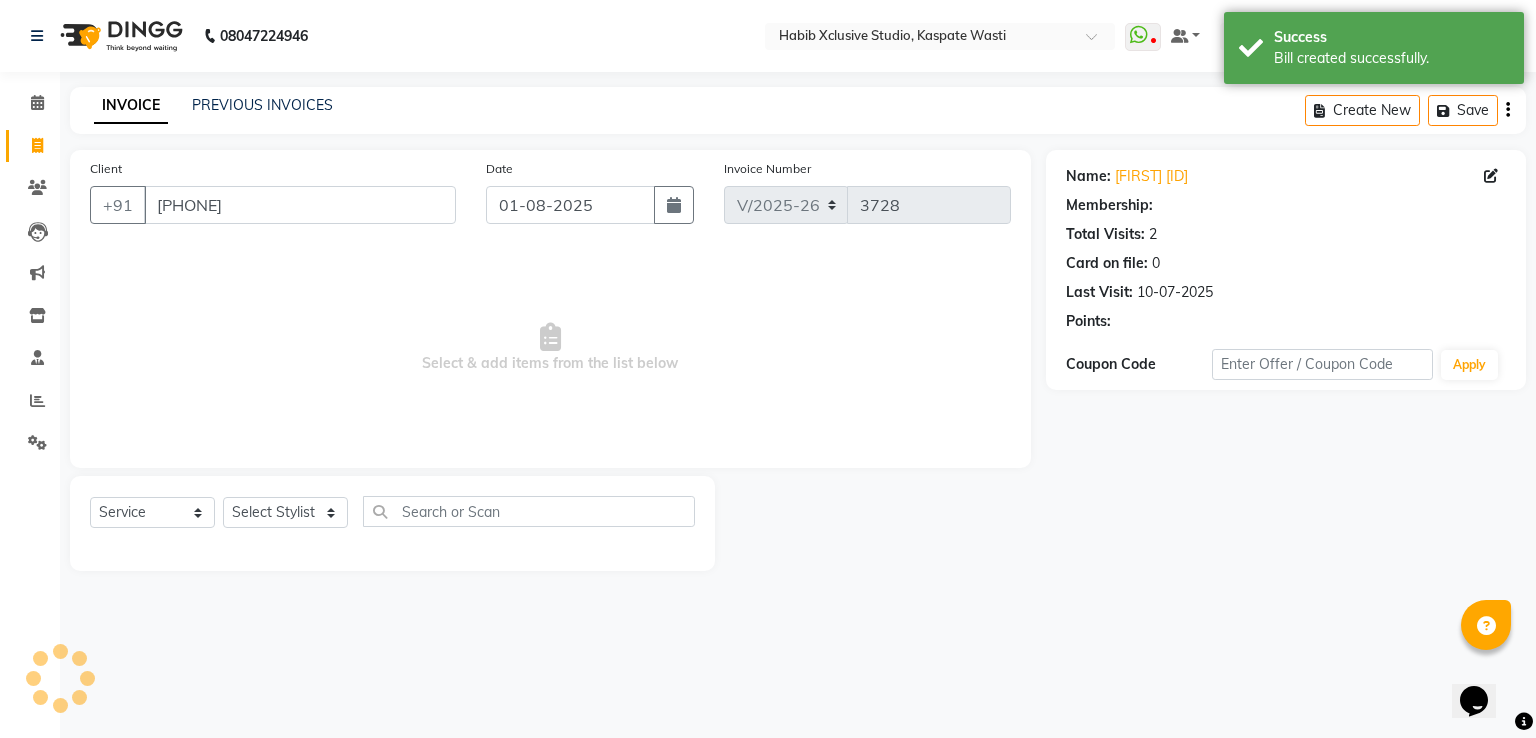 select on "1: Object" 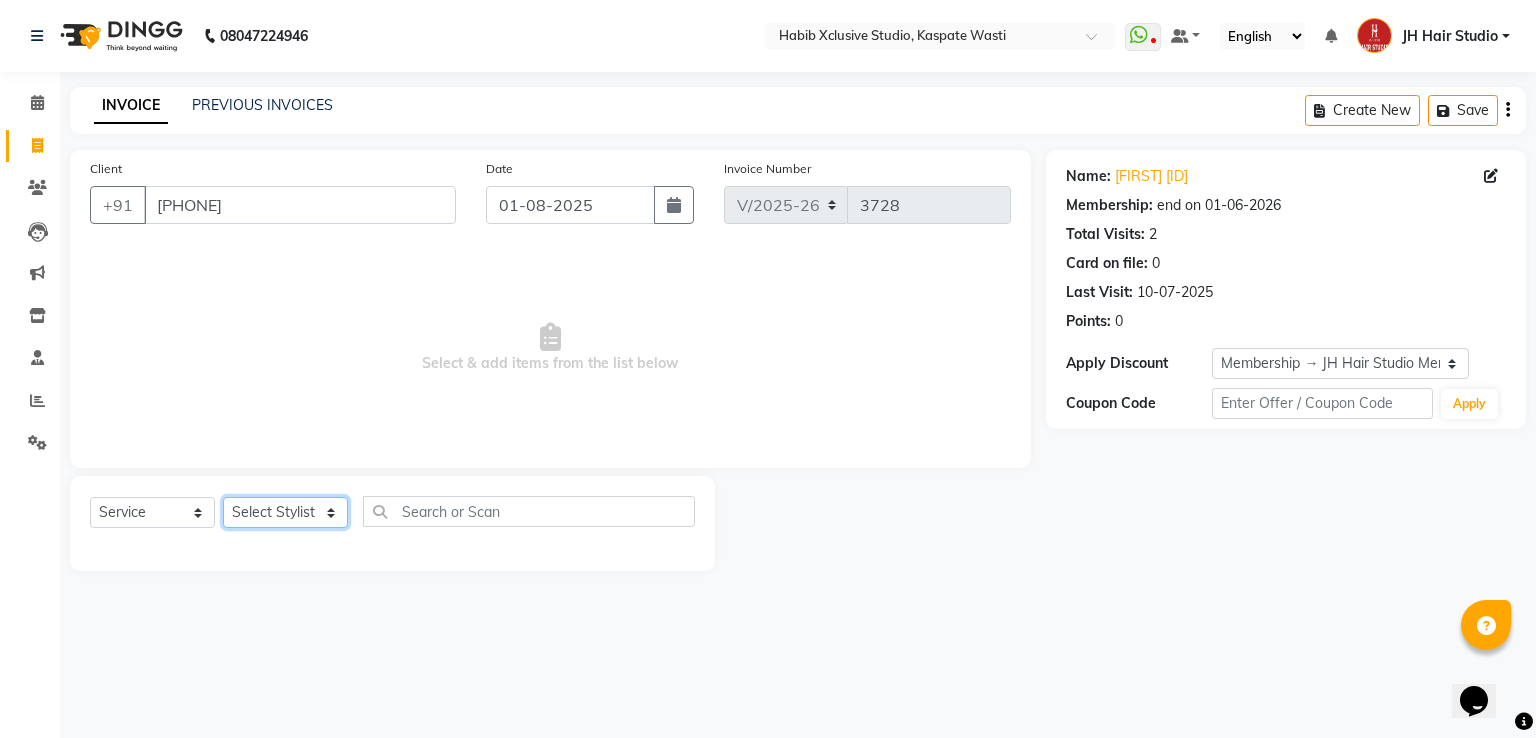 click on "Select Stylist [F1] GANESH [F1] Jagdish  [ F1] RAM [F1]Sanjay [F1]Siddhu [F1] Suraj  [F1] USHA [F2] AYAN  [F2] Deepak [F2] Smital [JH] DUBALE  GANESH [JH] Gopal Wagh JH Hair Studio [JH] Harish [JH] Omkar [JH] Shahwaz Shaikh [JH] SIDDHANT  [JH] SWAPNIL [JH] Tushaar" 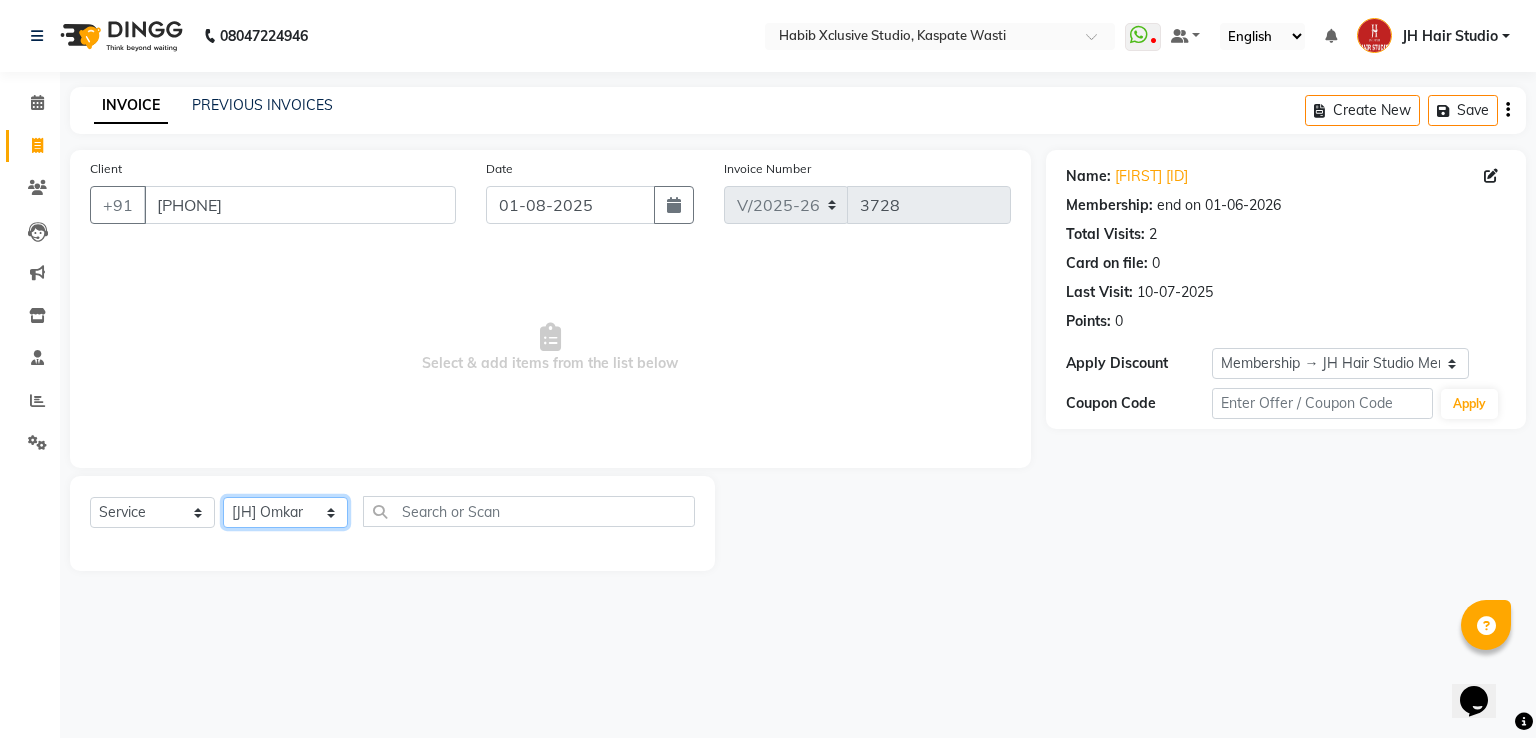 click on "Select Stylist [F1] GANESH [F1] Jagdish  [ F1] RAM [F1]Sanjay [F1]Siddhu [F1] Suraj  [F1] USHA [F2] AYAN  [F2] Deepak [F2] Smital [JH] DUBALE  GANESH [JH] Gopal Wagh JH Hair Studio [JH] Harish [JH] Omkar [JH] Shahwaz Shaikh [JH] SIDDHANT  [JH] SWAPNIL [JH] Tushaar" 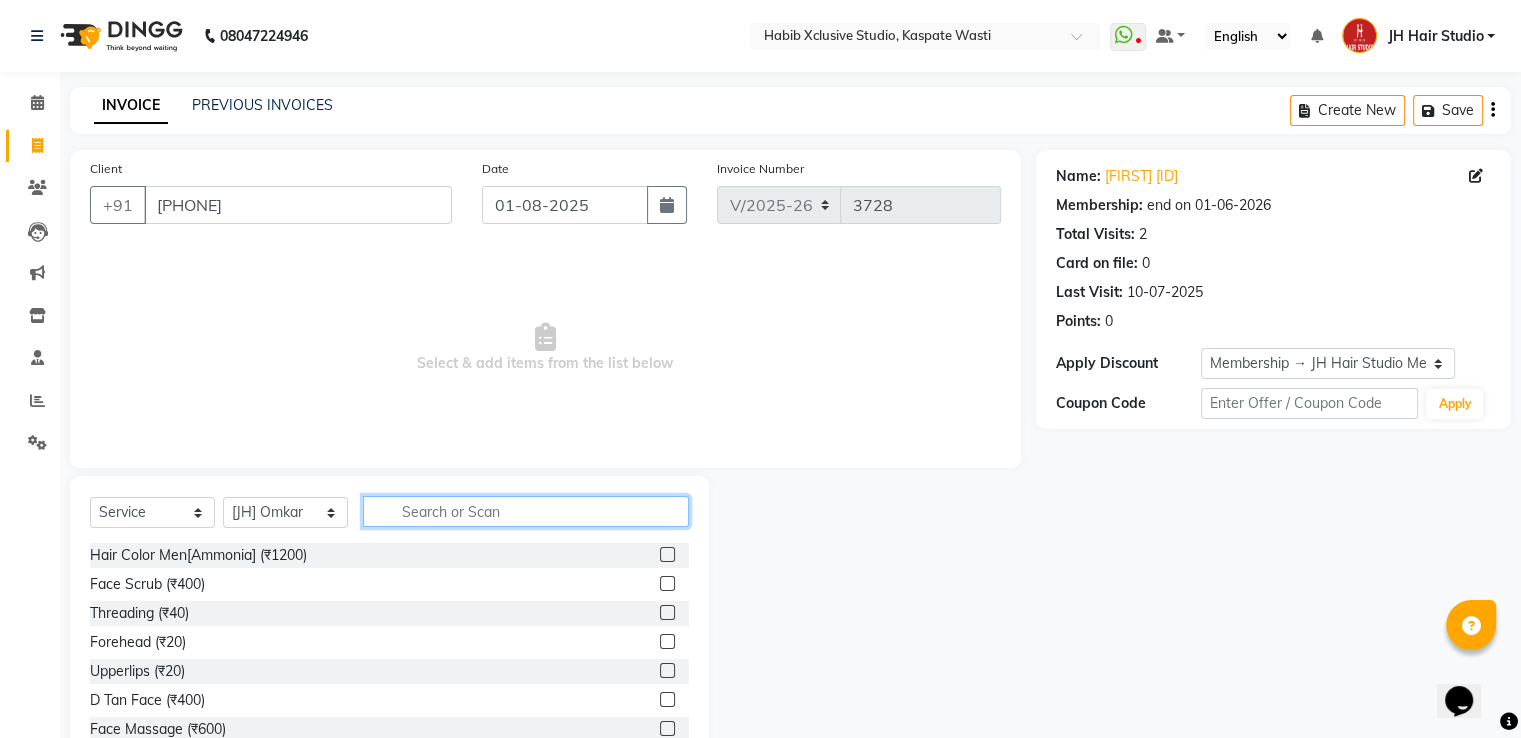 click 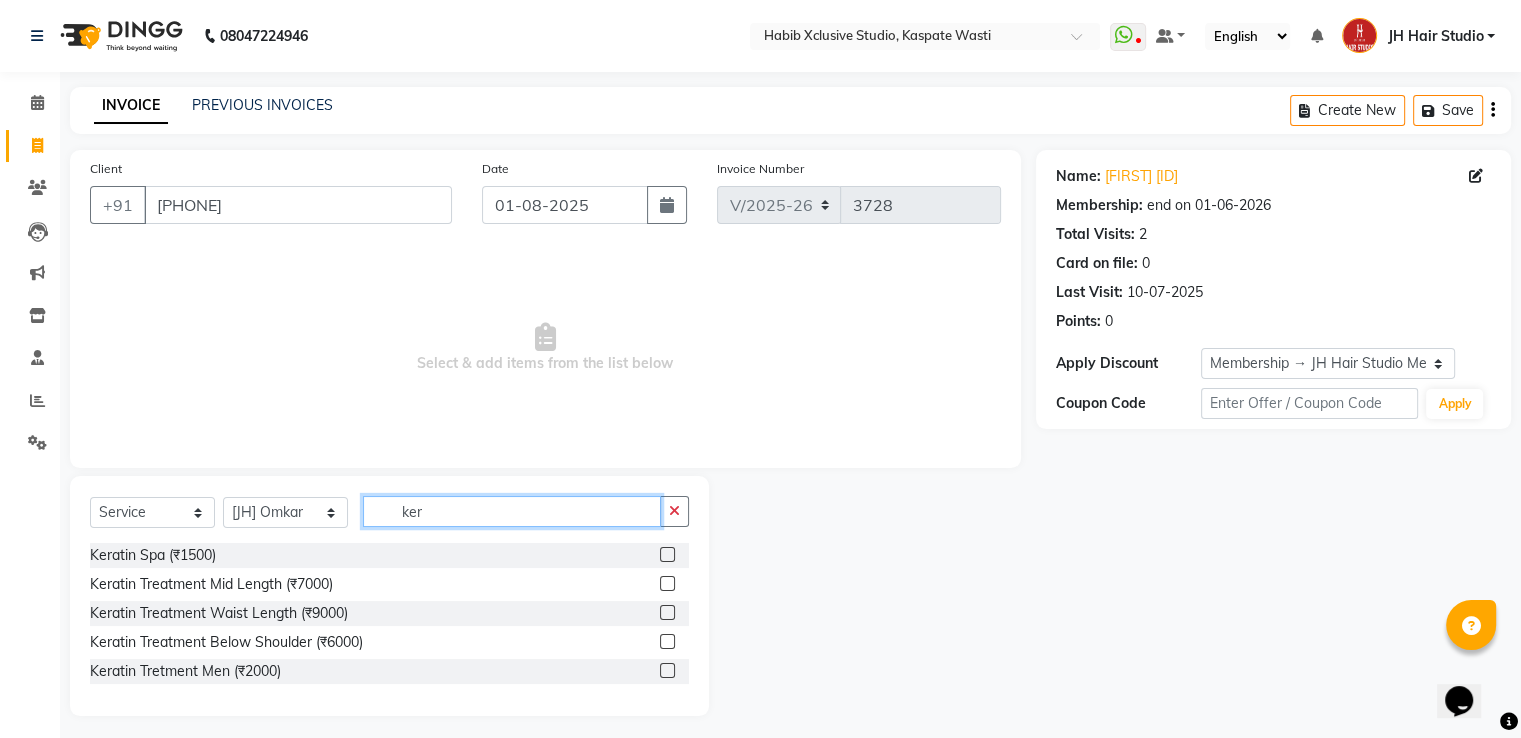 type on "ker" 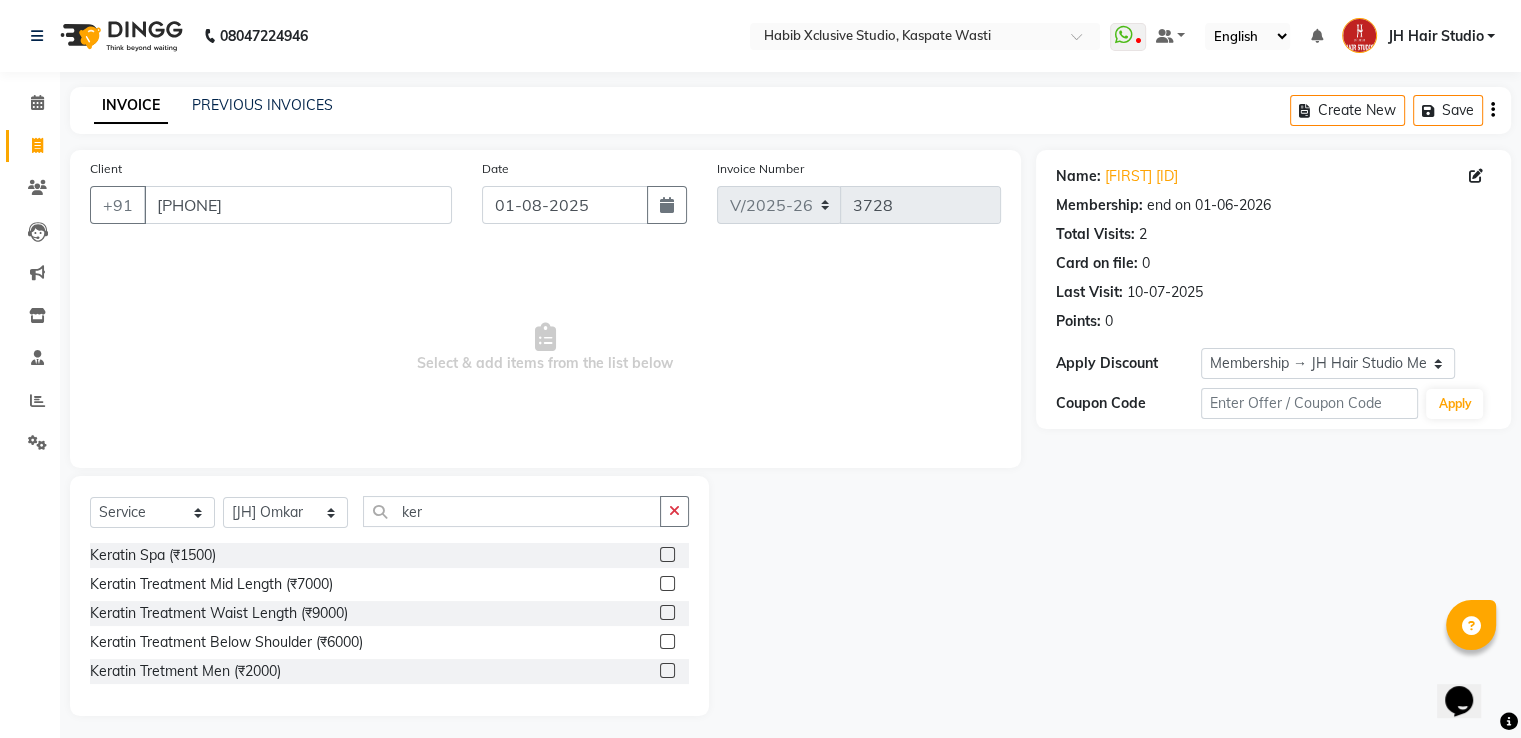 click 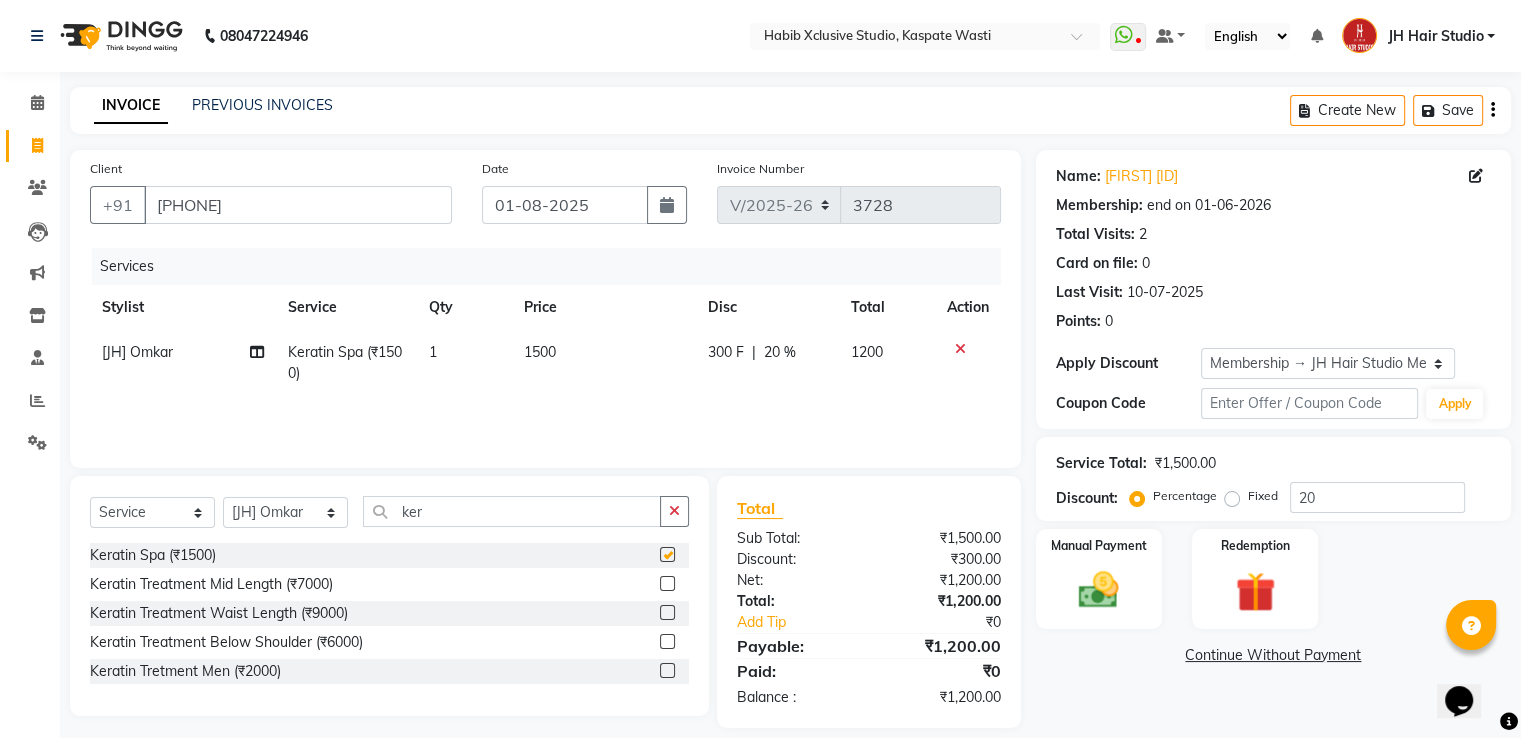 checkbox on "false" 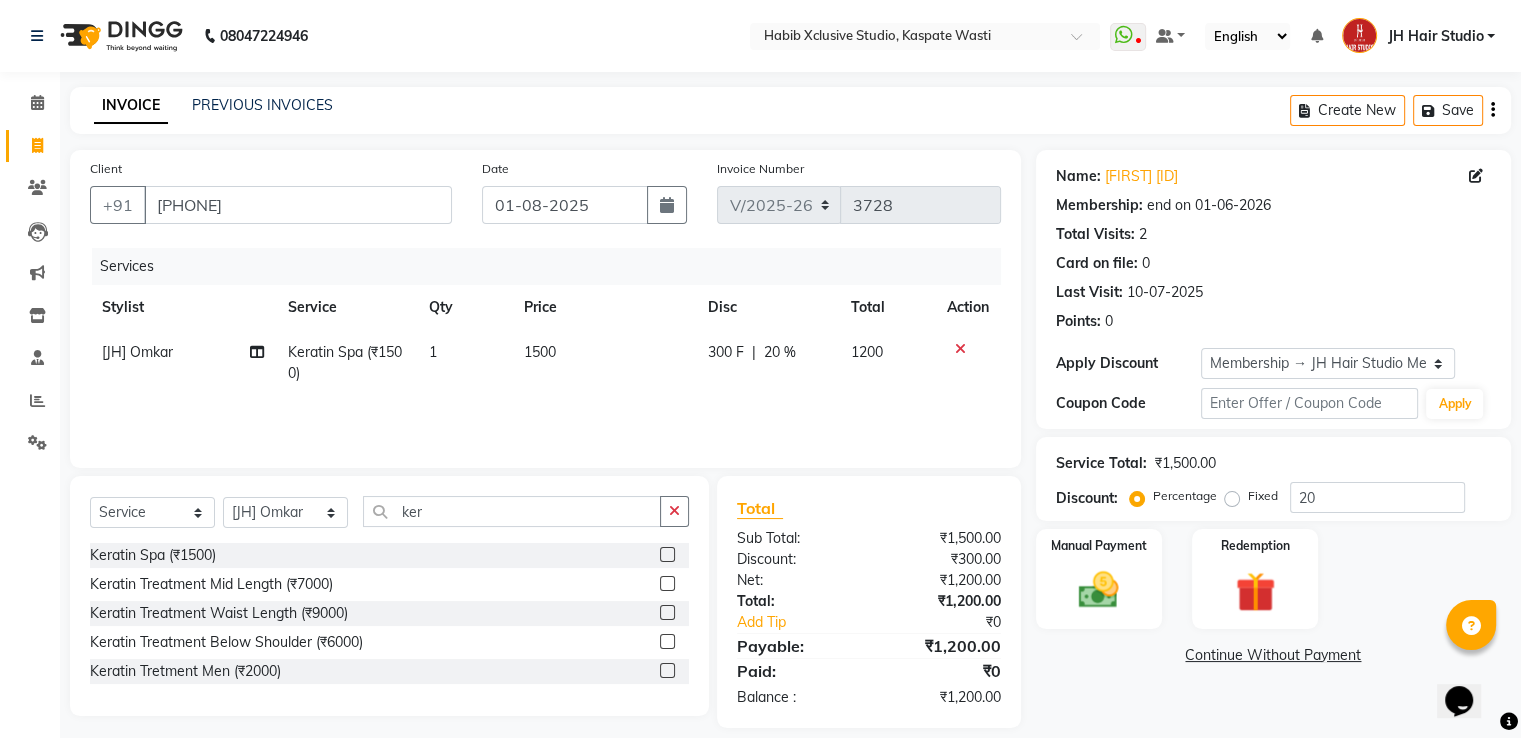click on "1500" 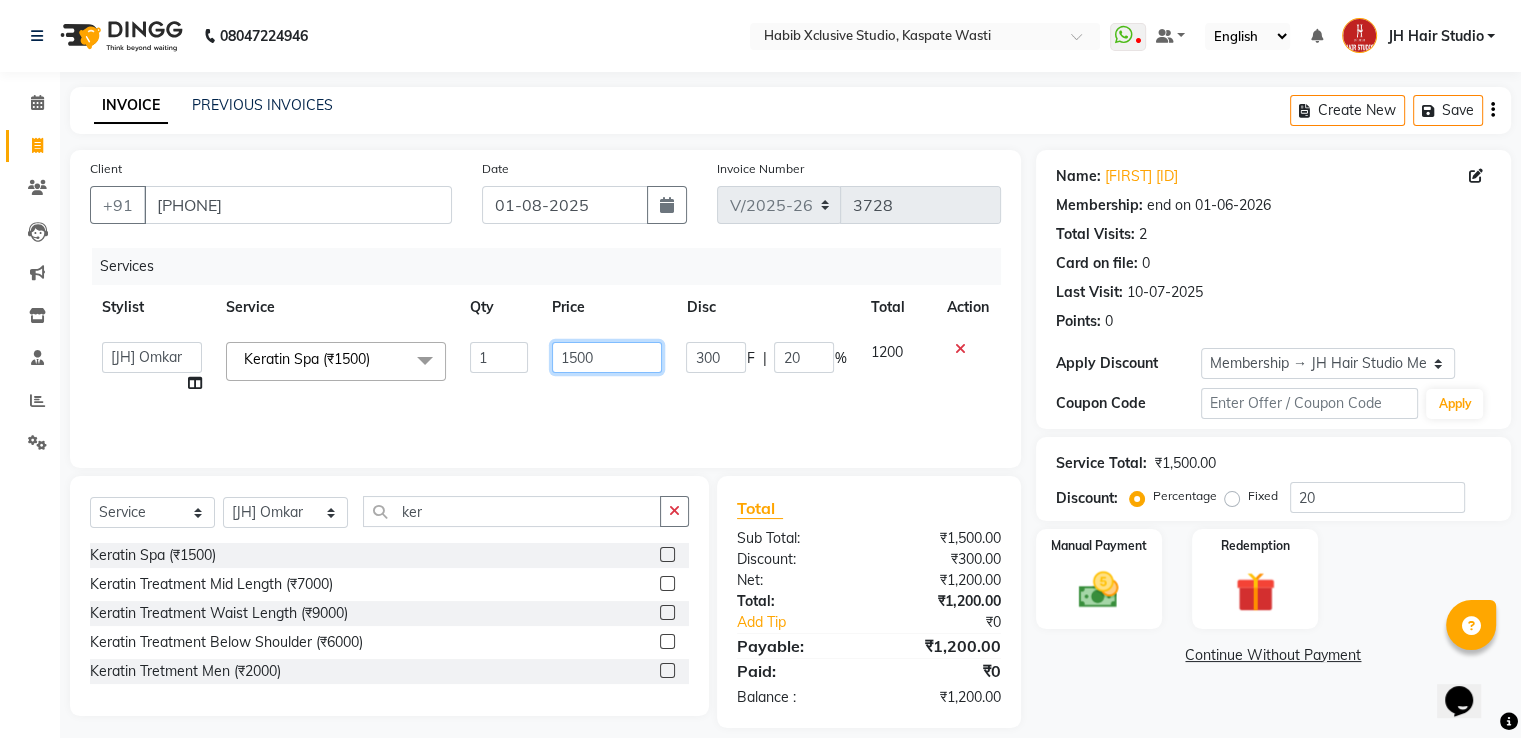 click on "1500" 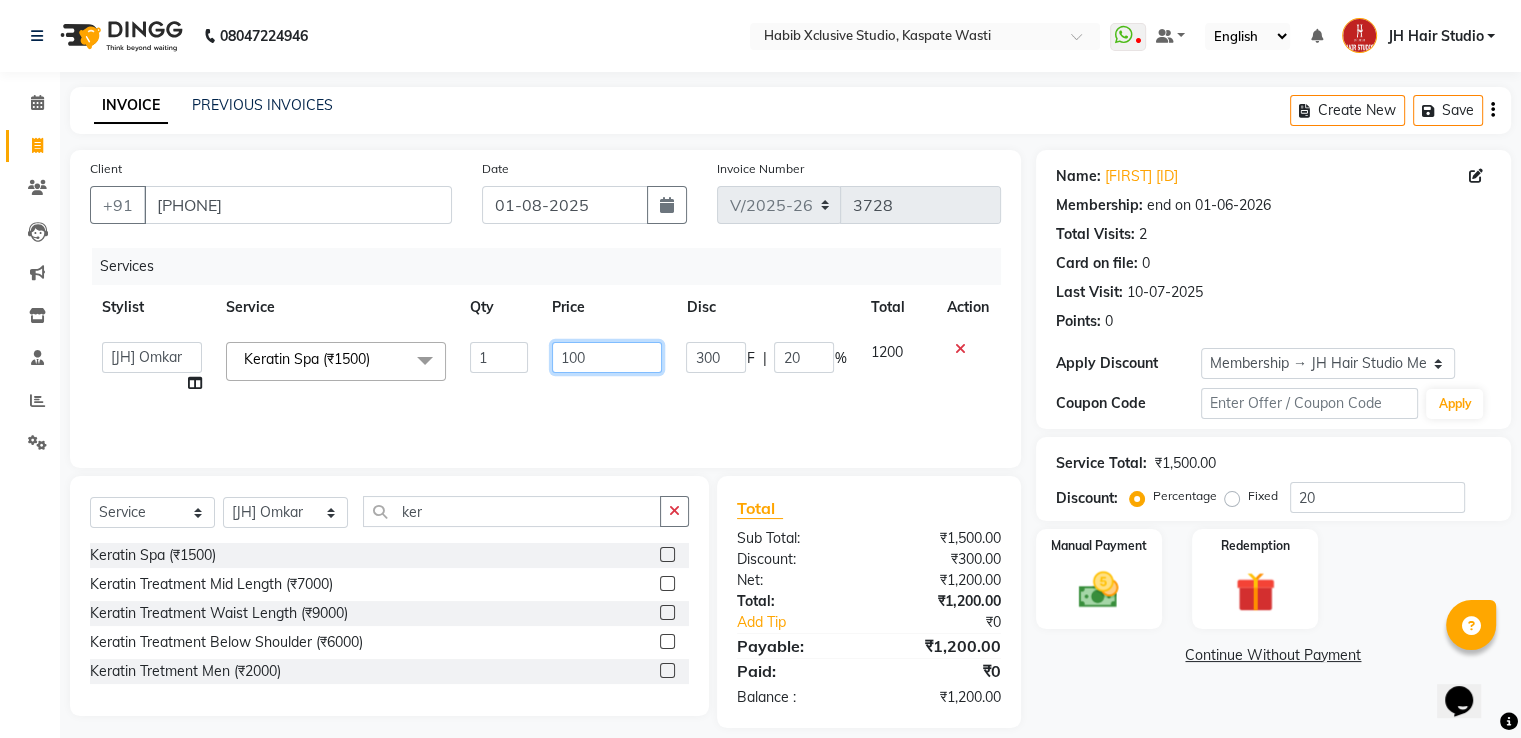 type on "1700" 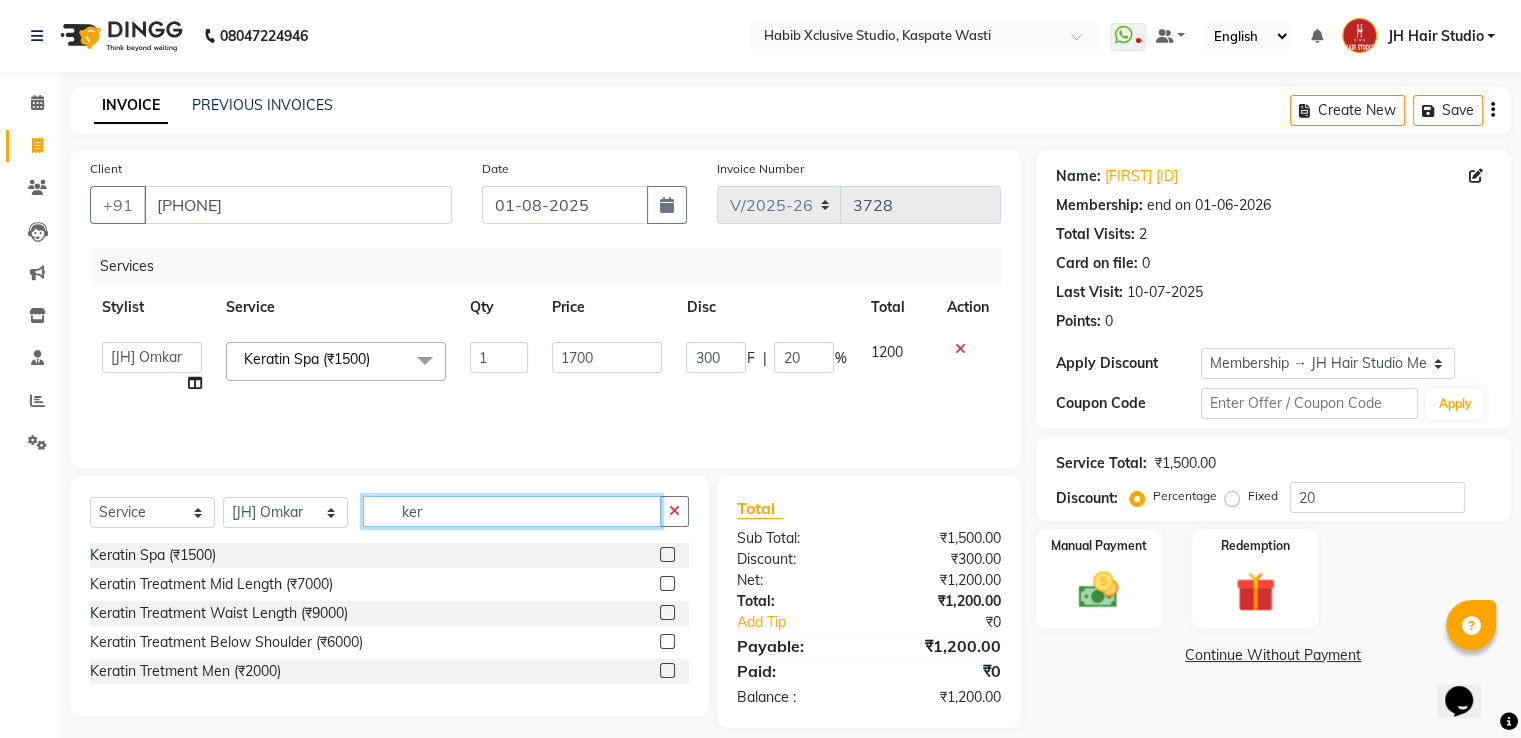 click on "ker" 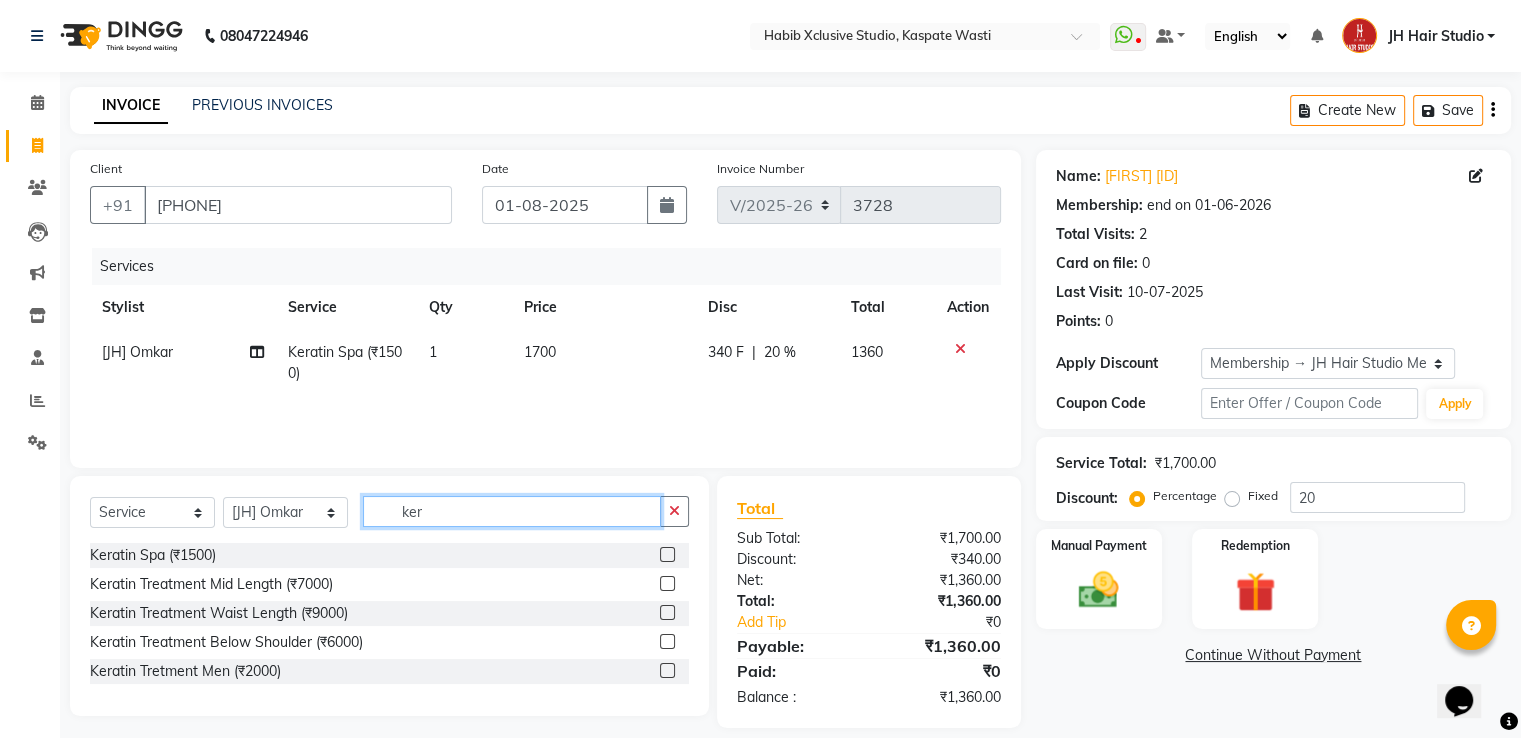 click on "ker" 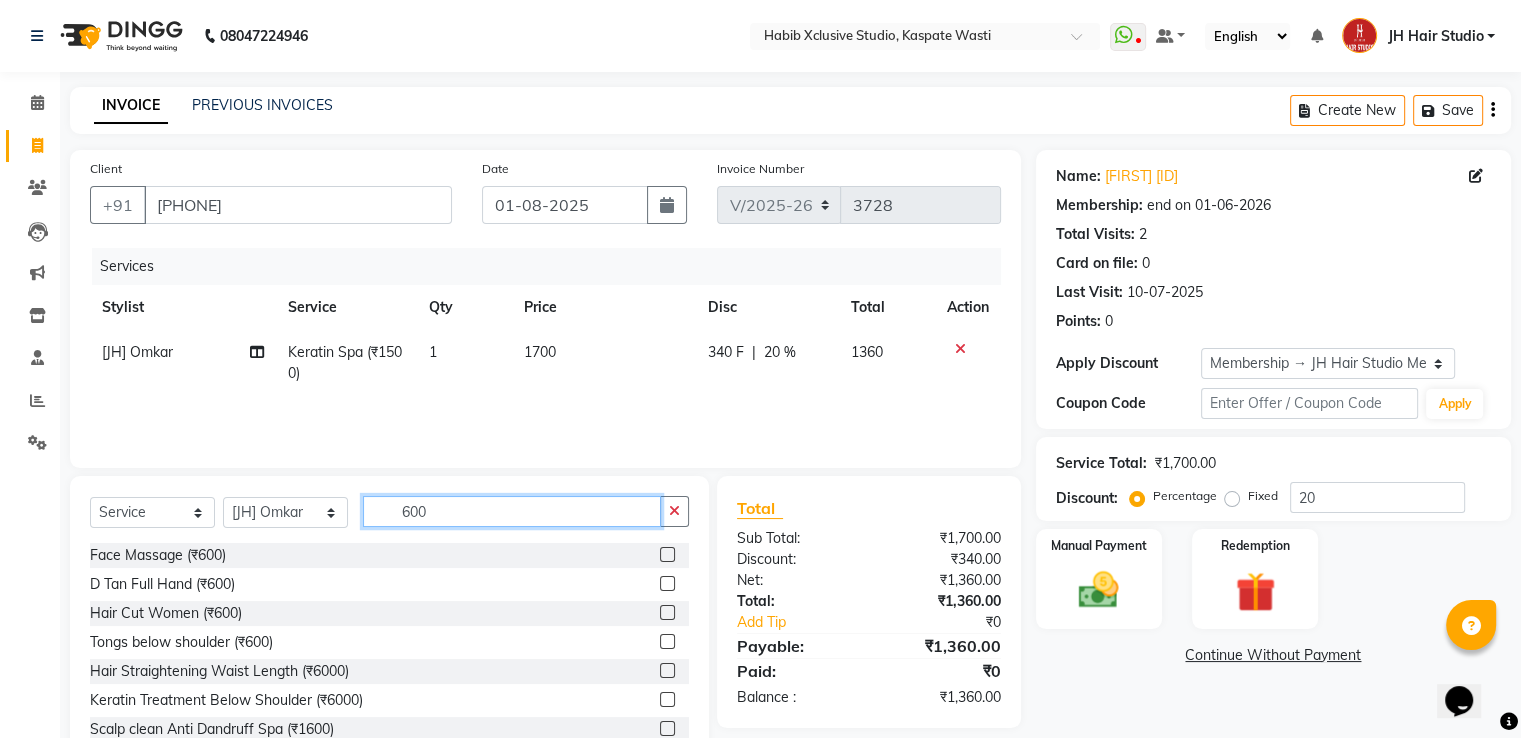type on "600" 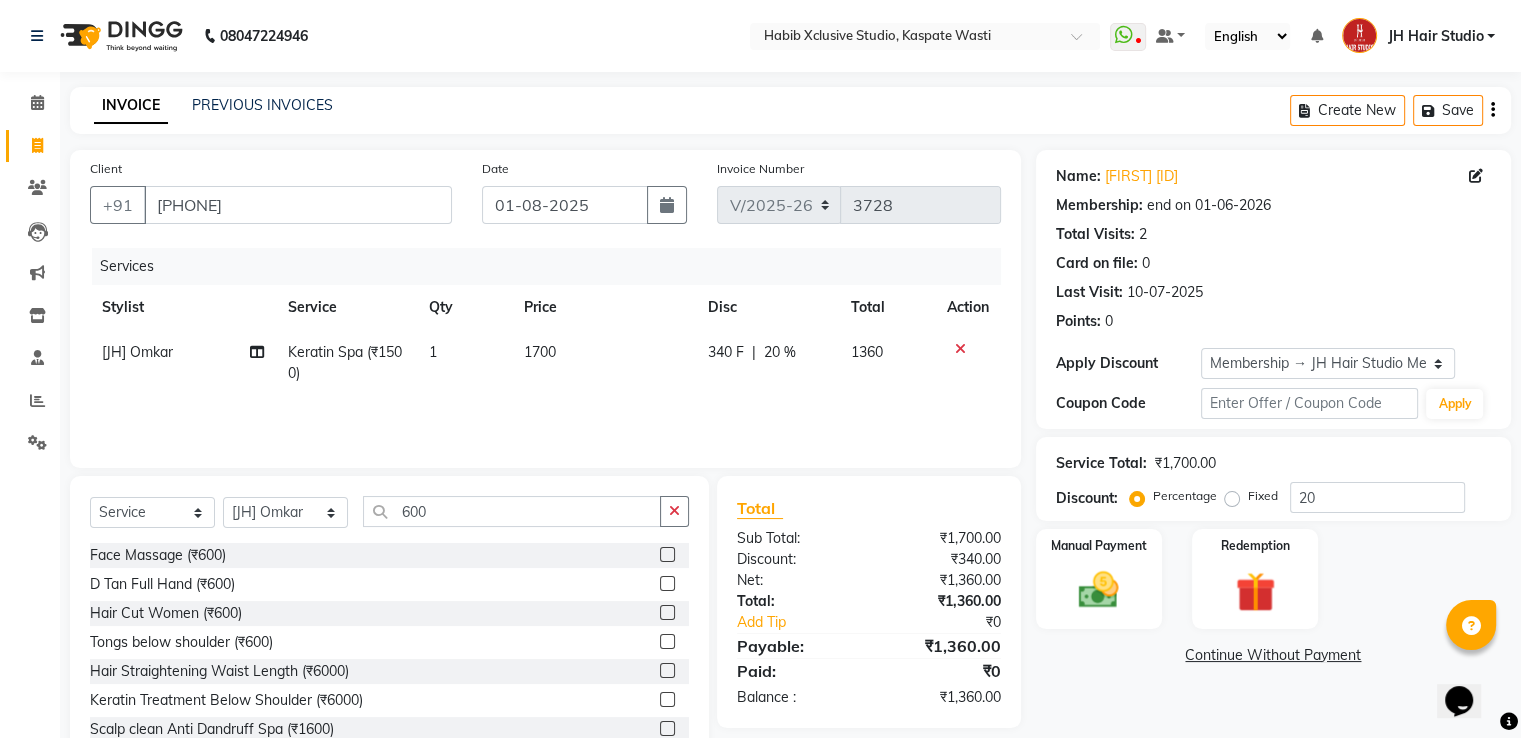 click 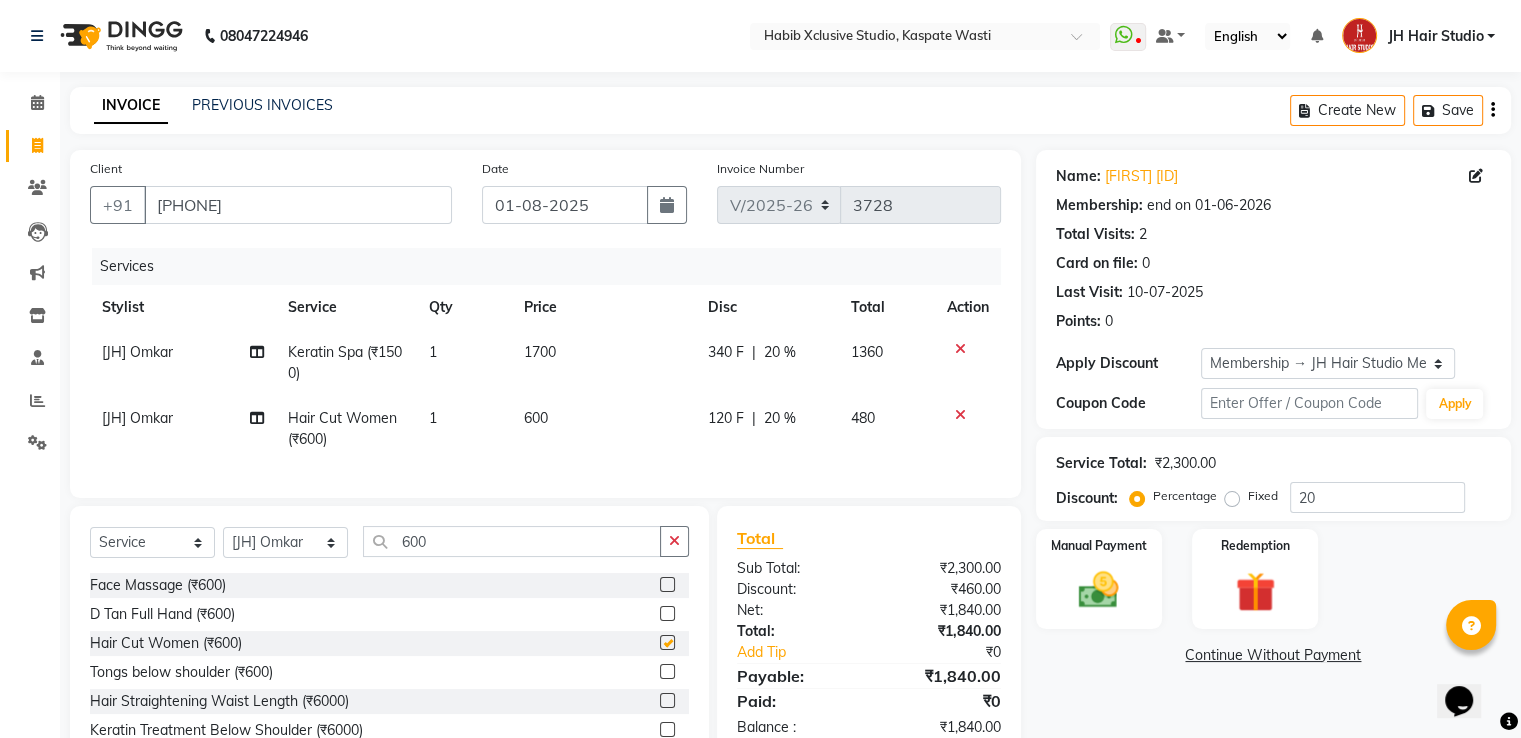 checkbox on "false" 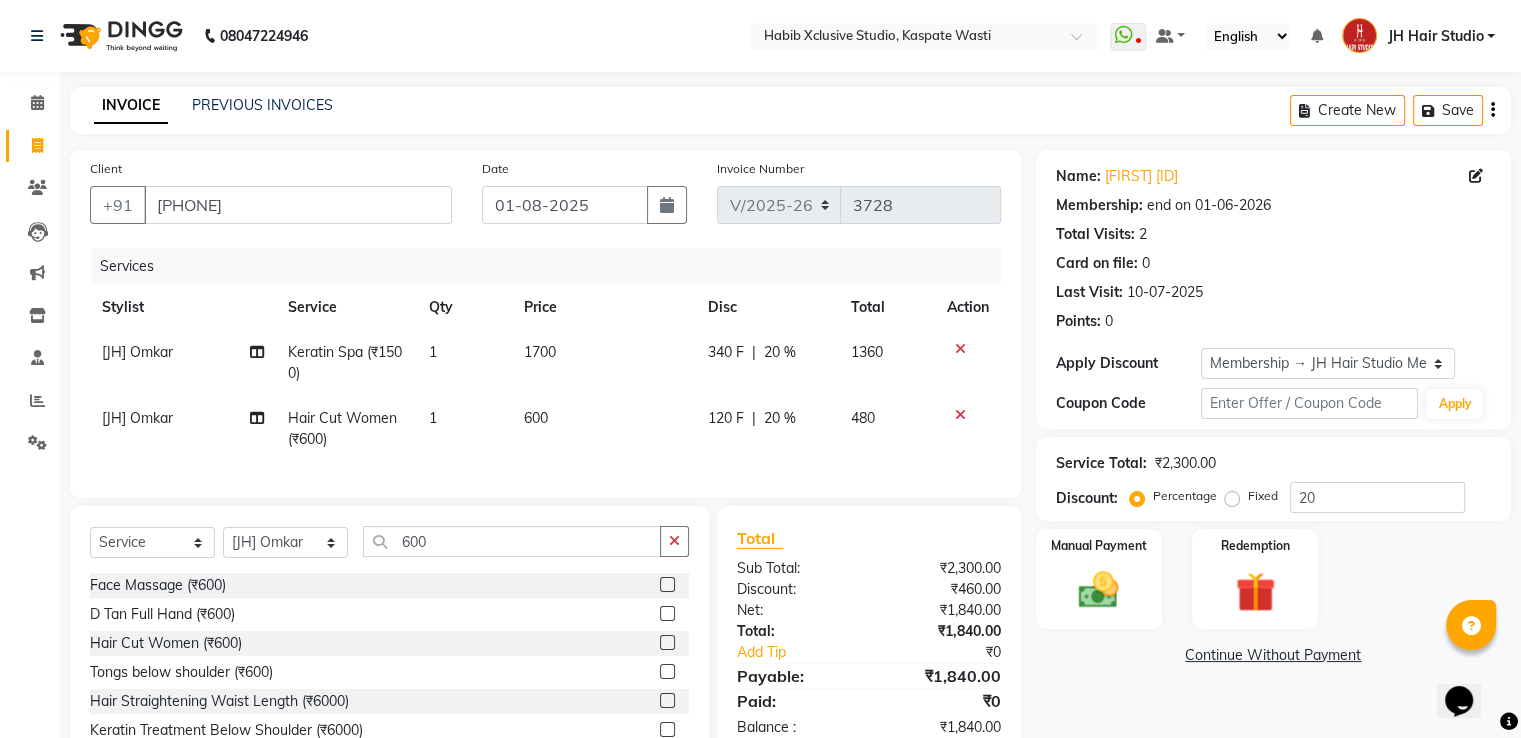 click on "600" 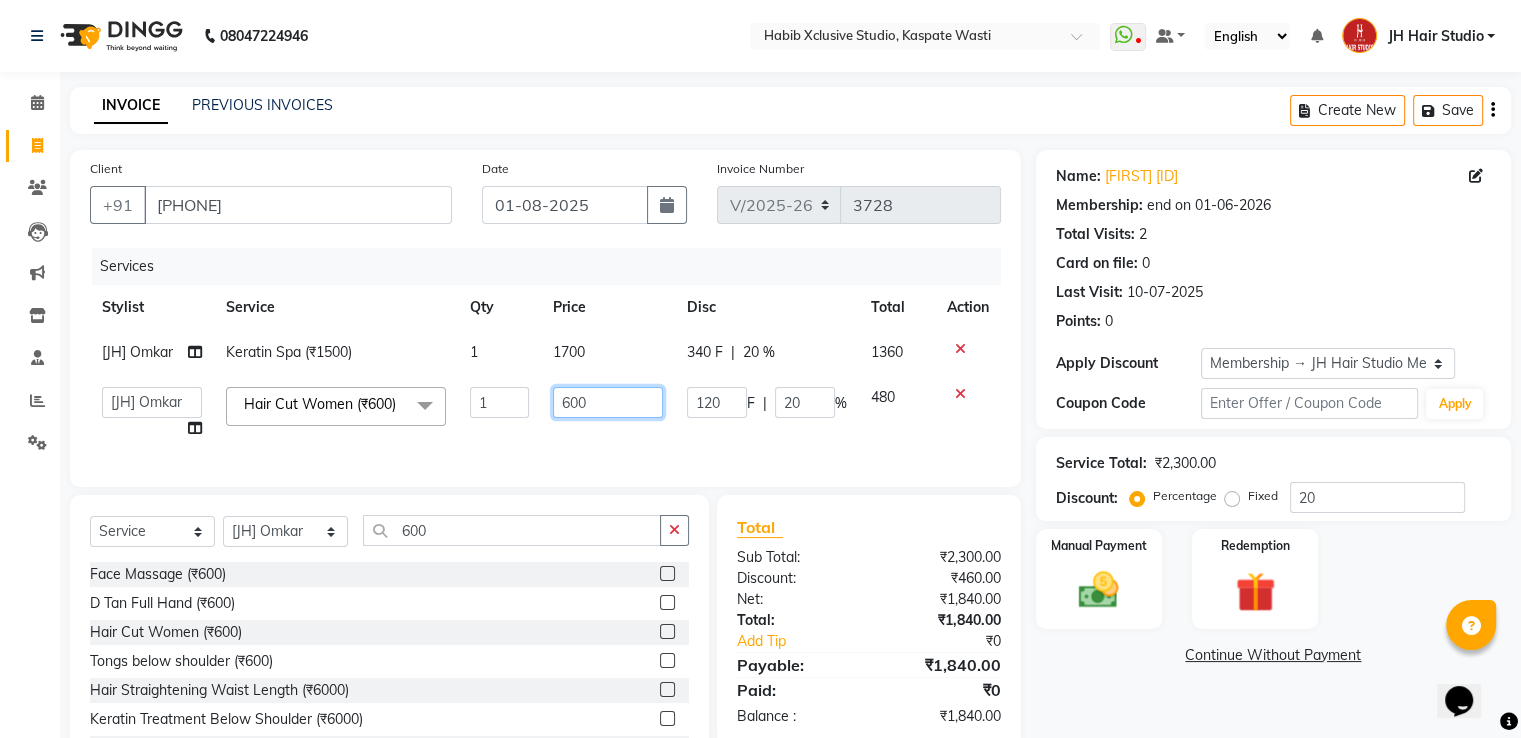 click on "600" 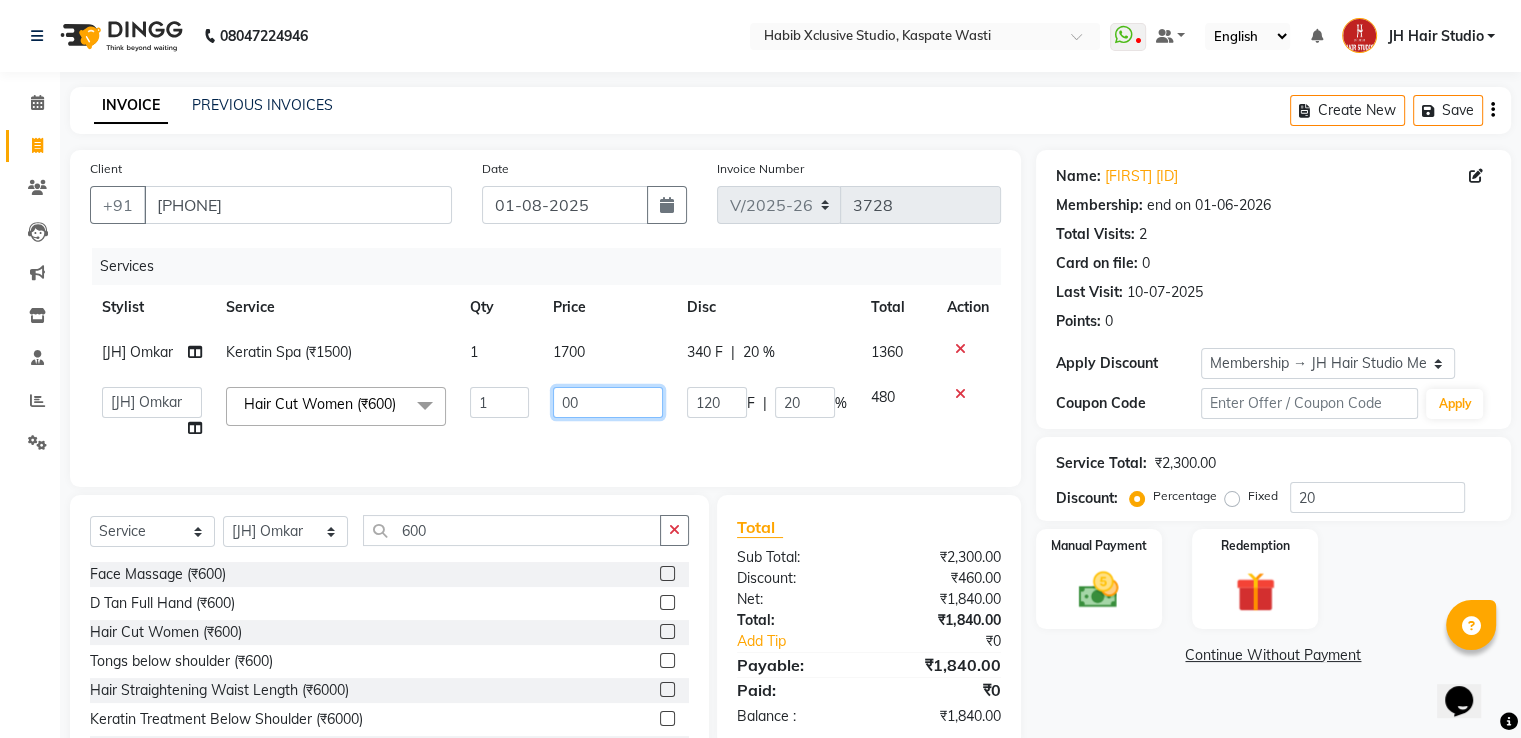type on "500" 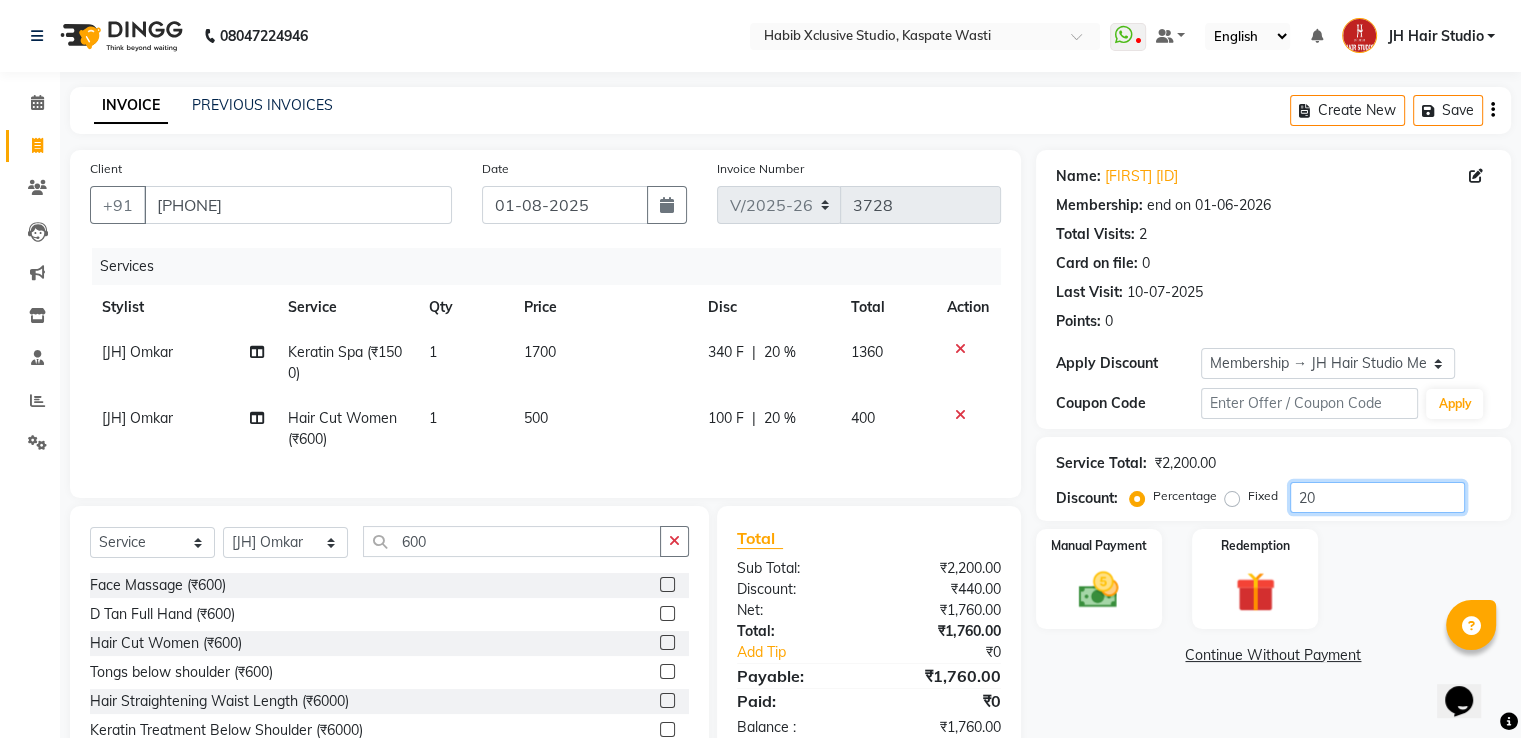 click on "20" 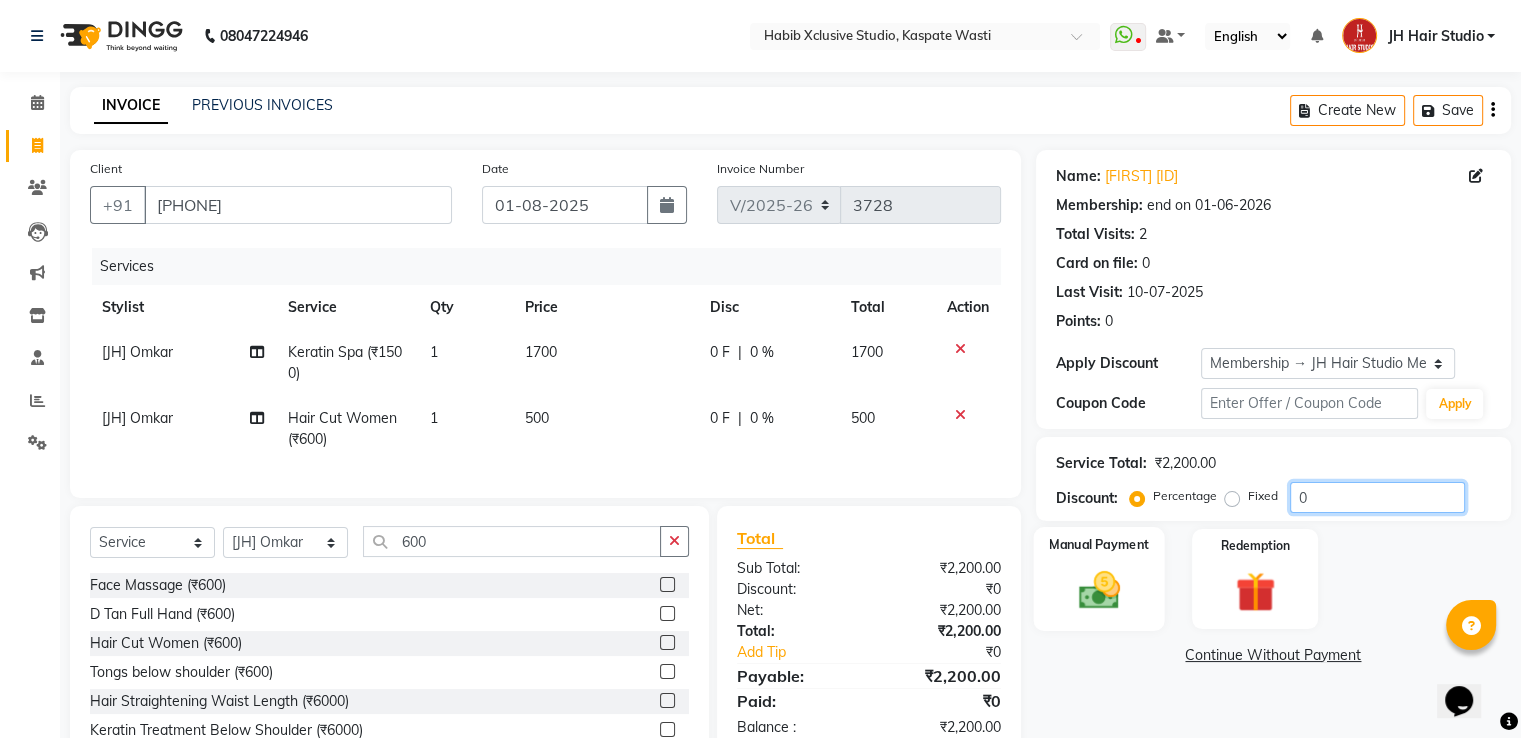 type on "0" 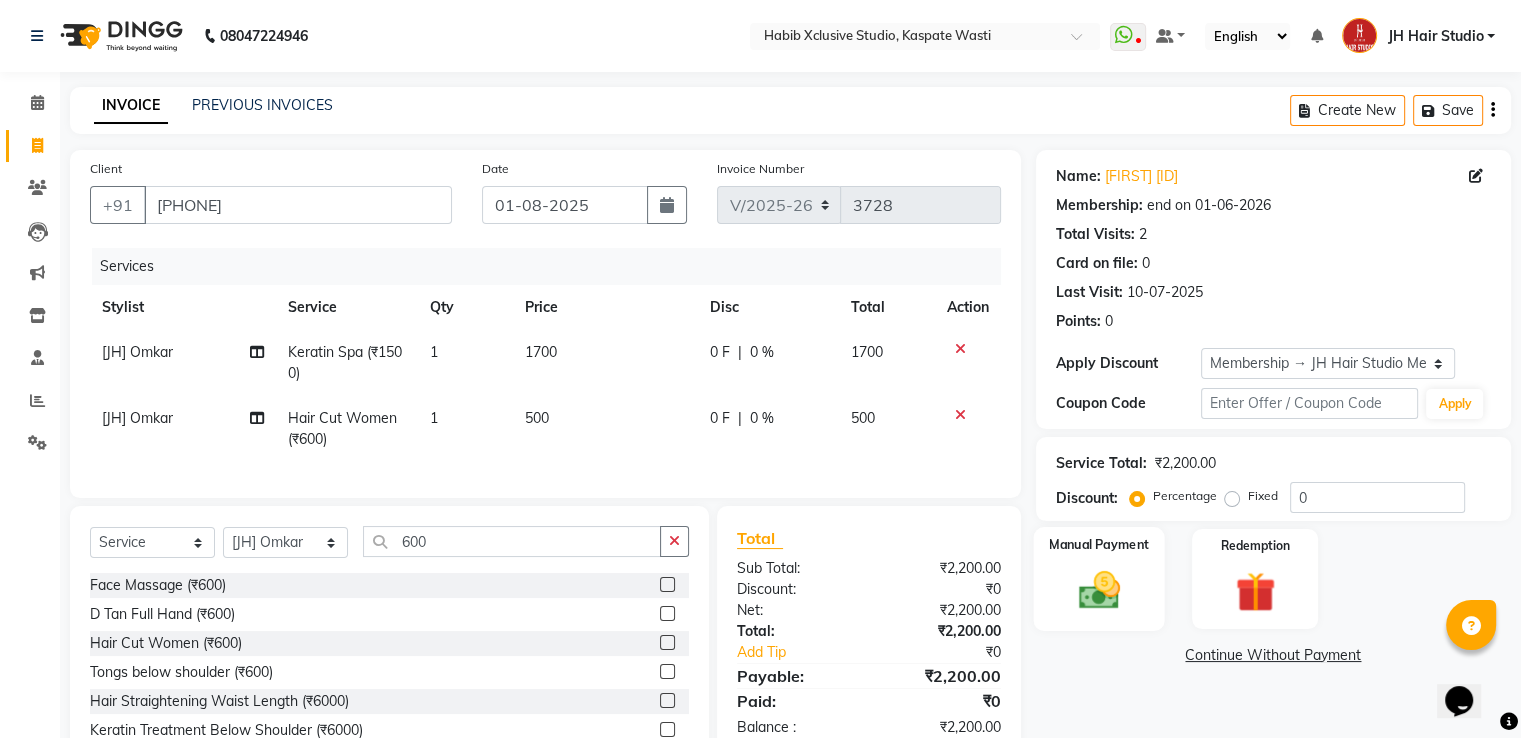 click 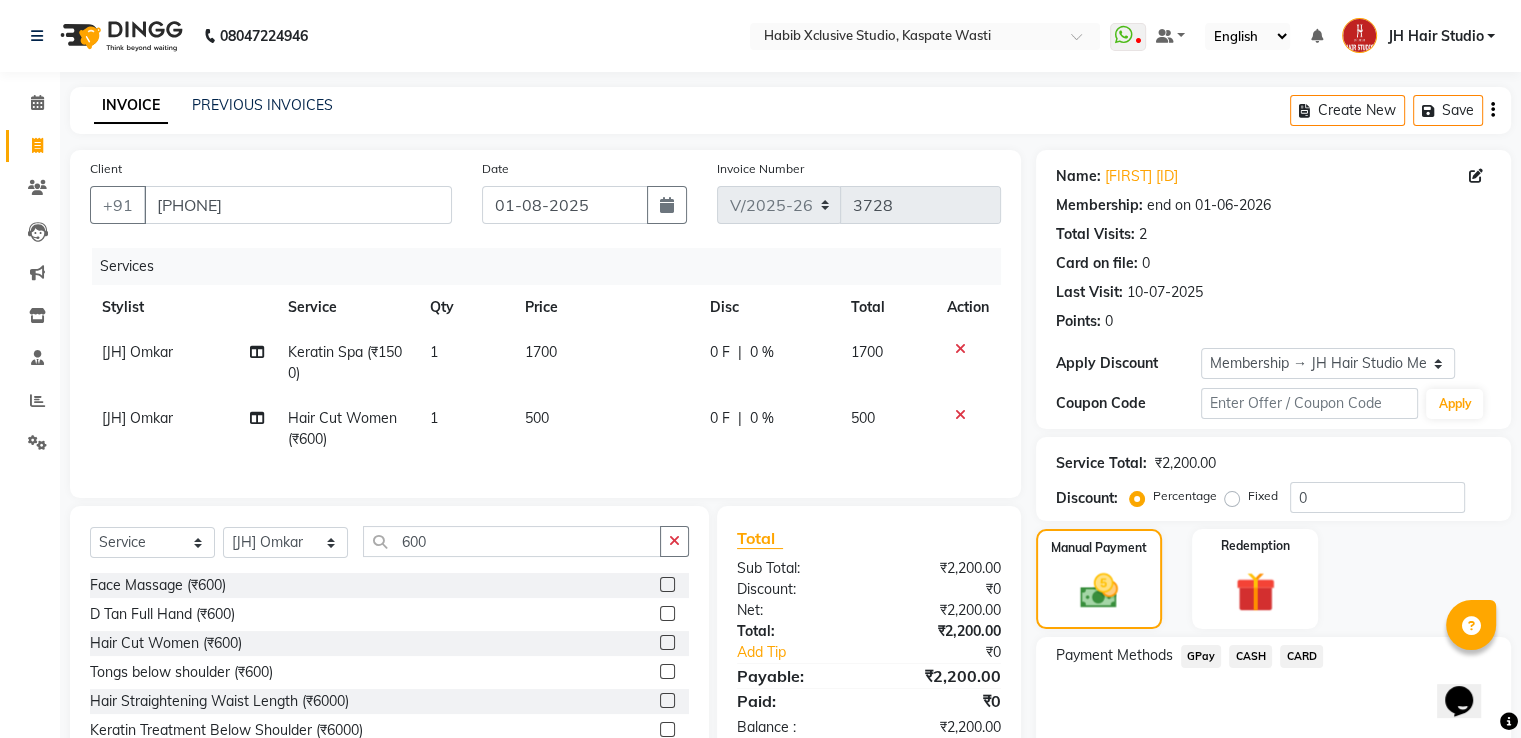 click on "GPay" 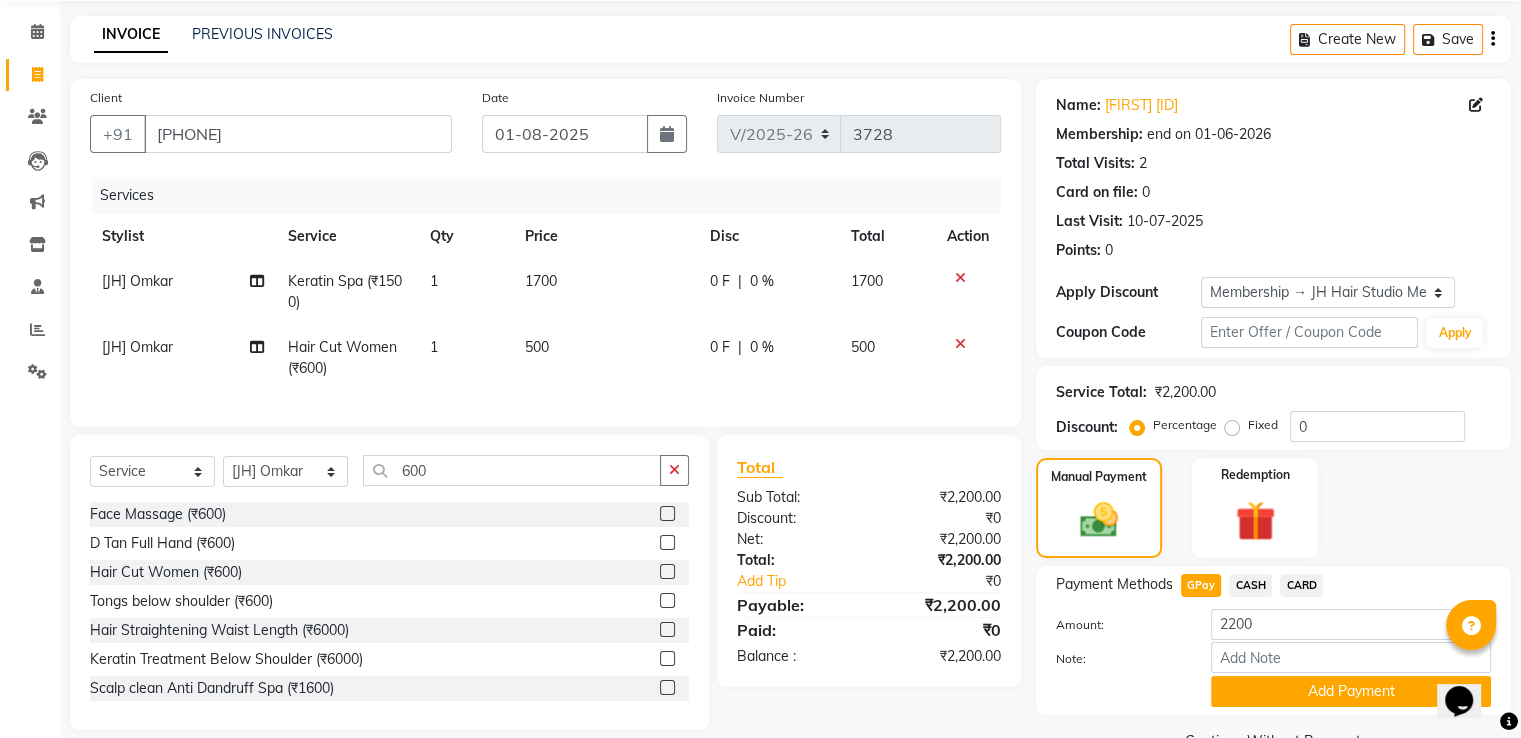 scroll, scrollTop: 120, scrollLeft: 0, axis: vertical 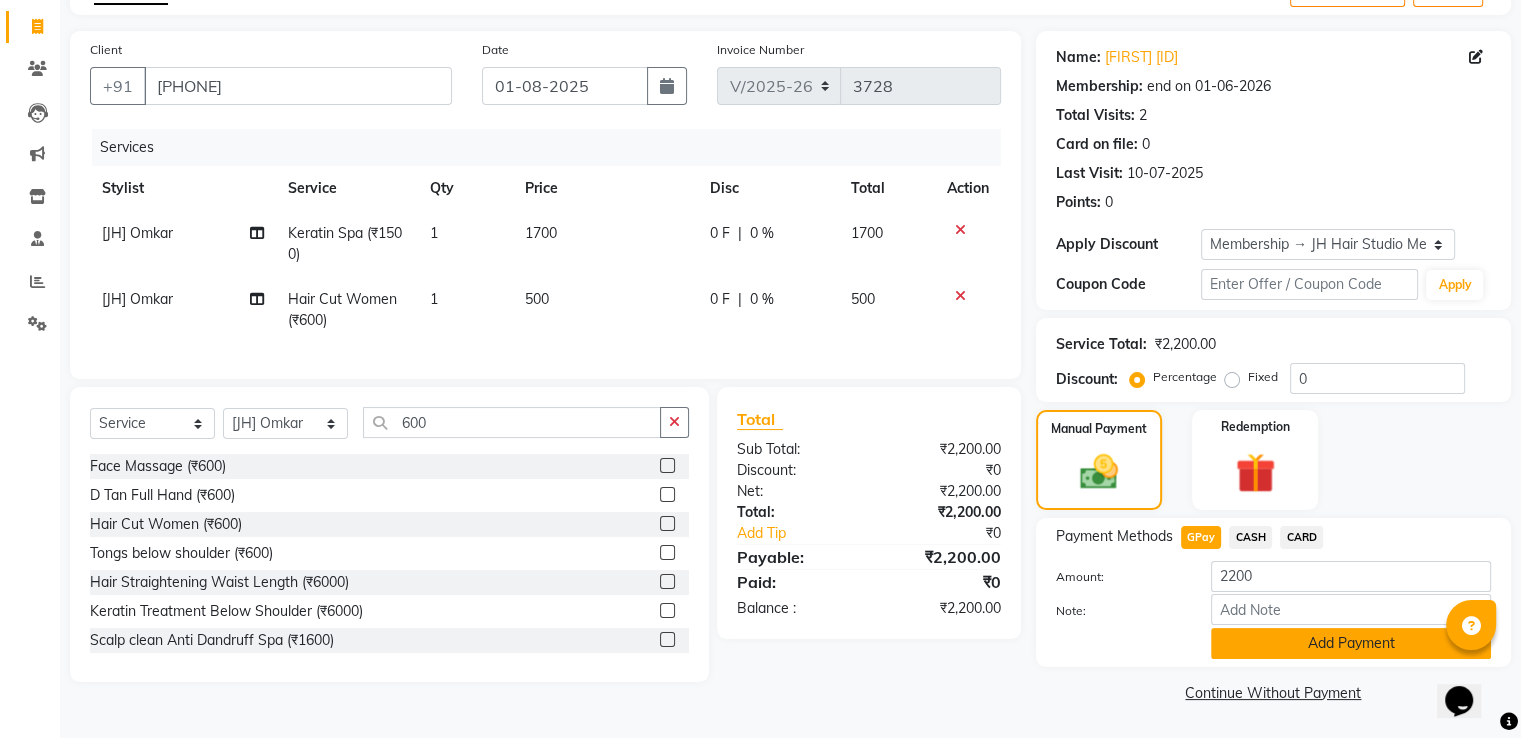 click on "Add Payment" 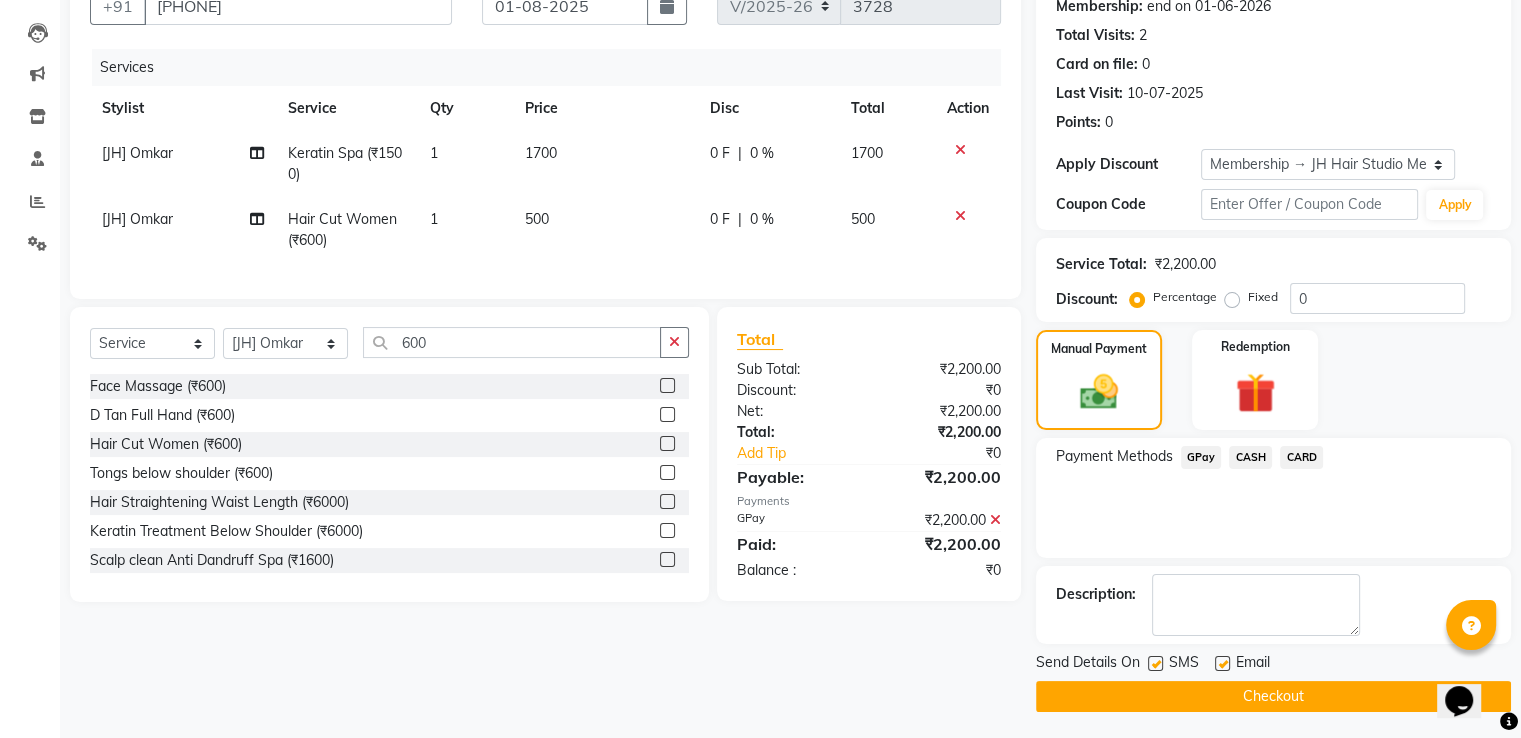 scroll, scrollTop: 201, scrollLeft: 0, axis: vertical 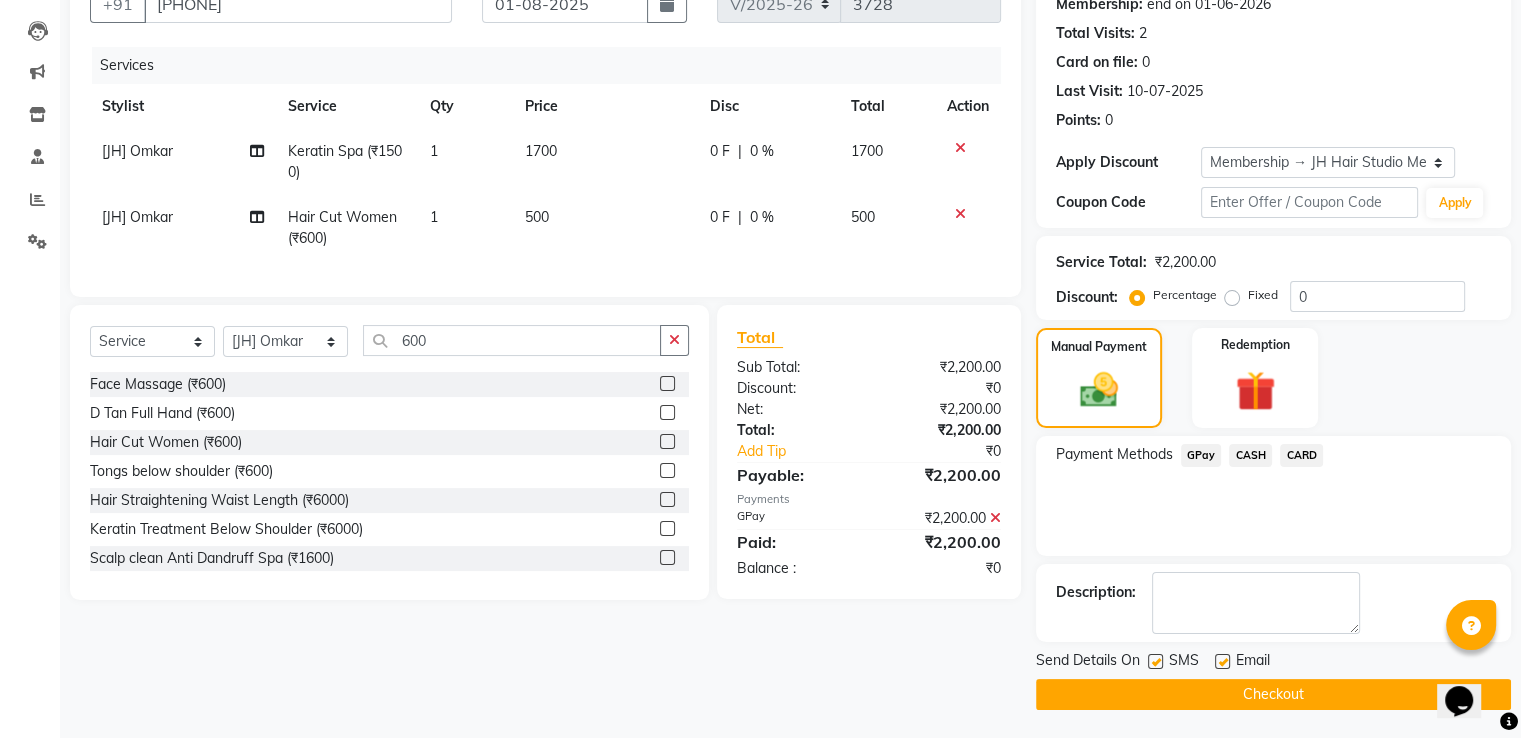 click on "Checkout" 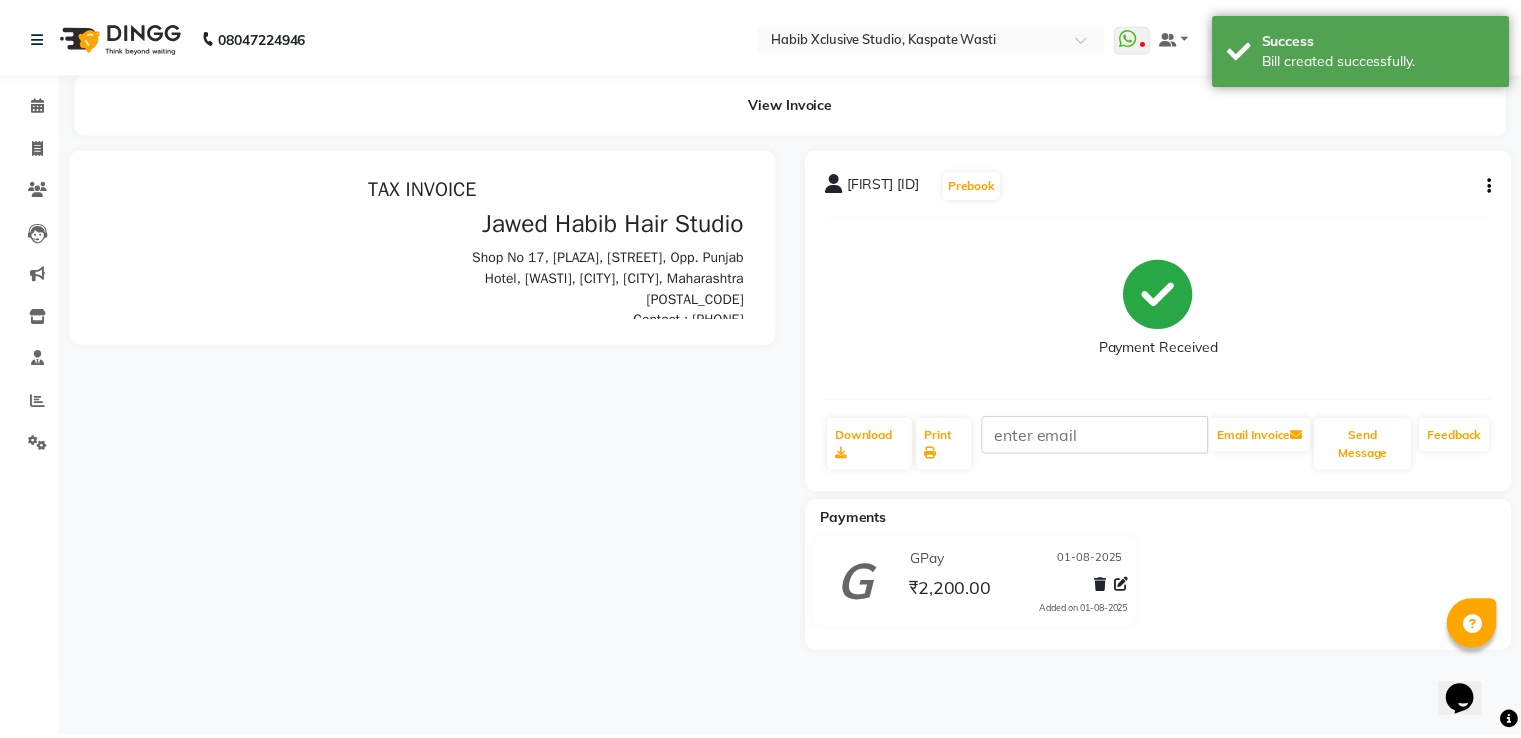 scroll, scrollTop: 0, scrollLeft: 0, axis: both 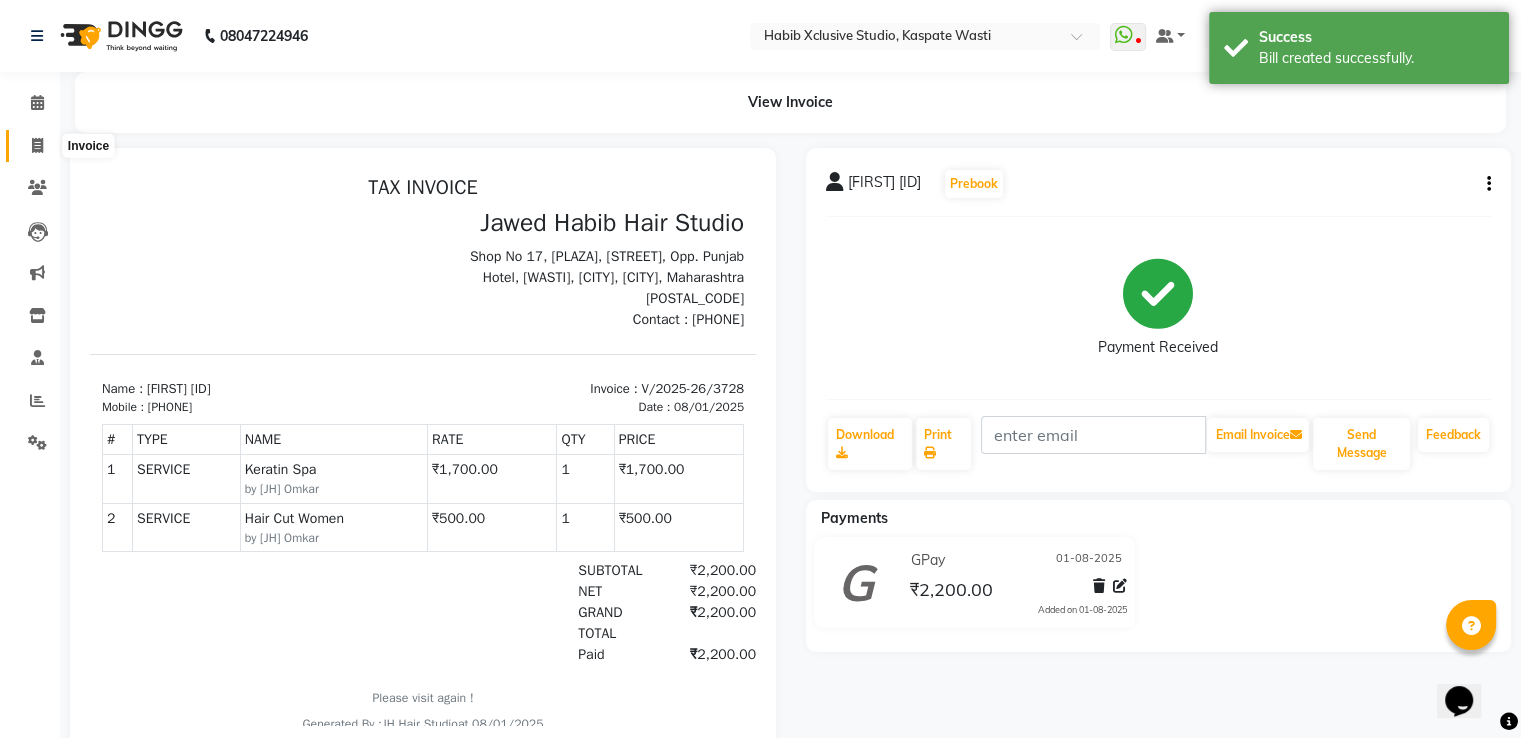 click 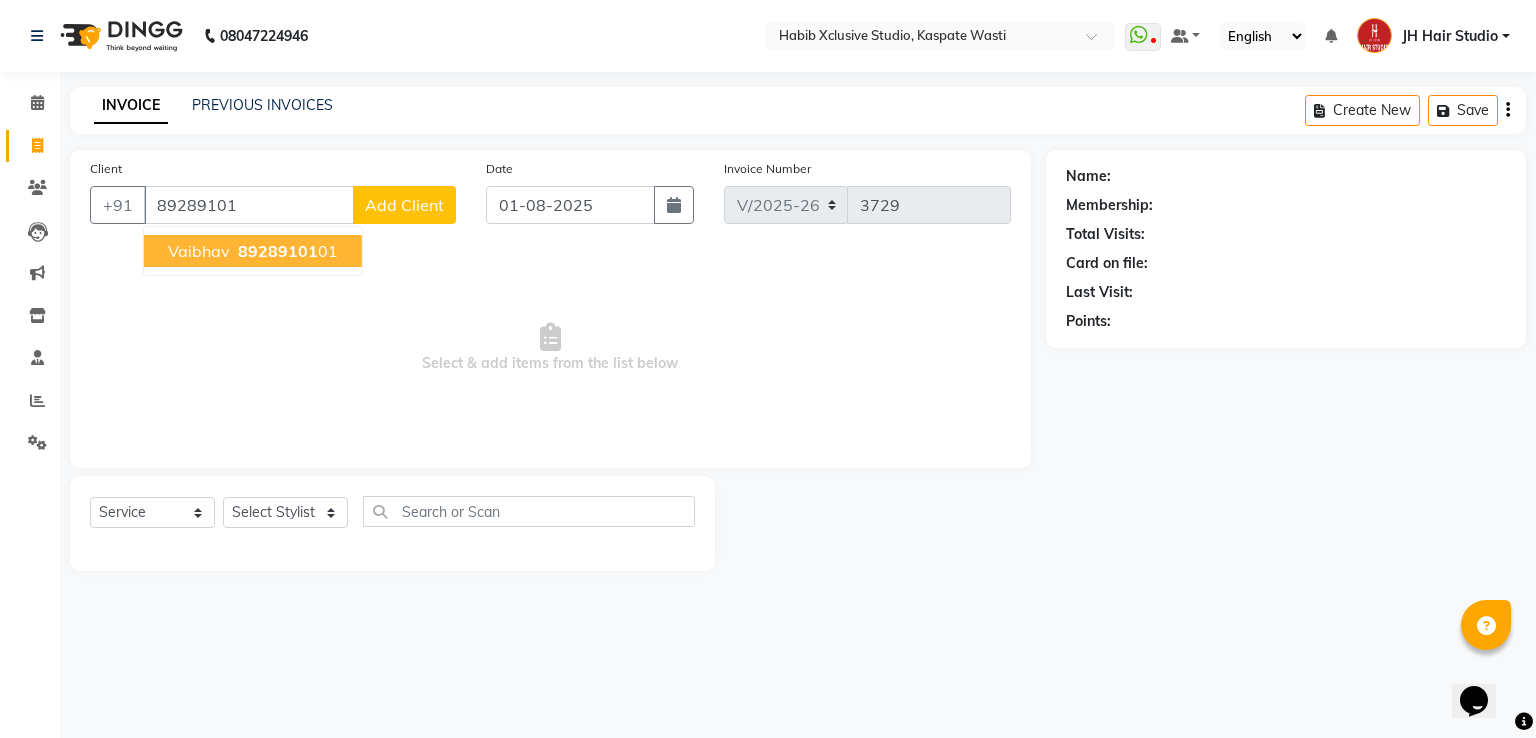 click on "Vaibhav   89289101 01" at bounding box center [253, 251] 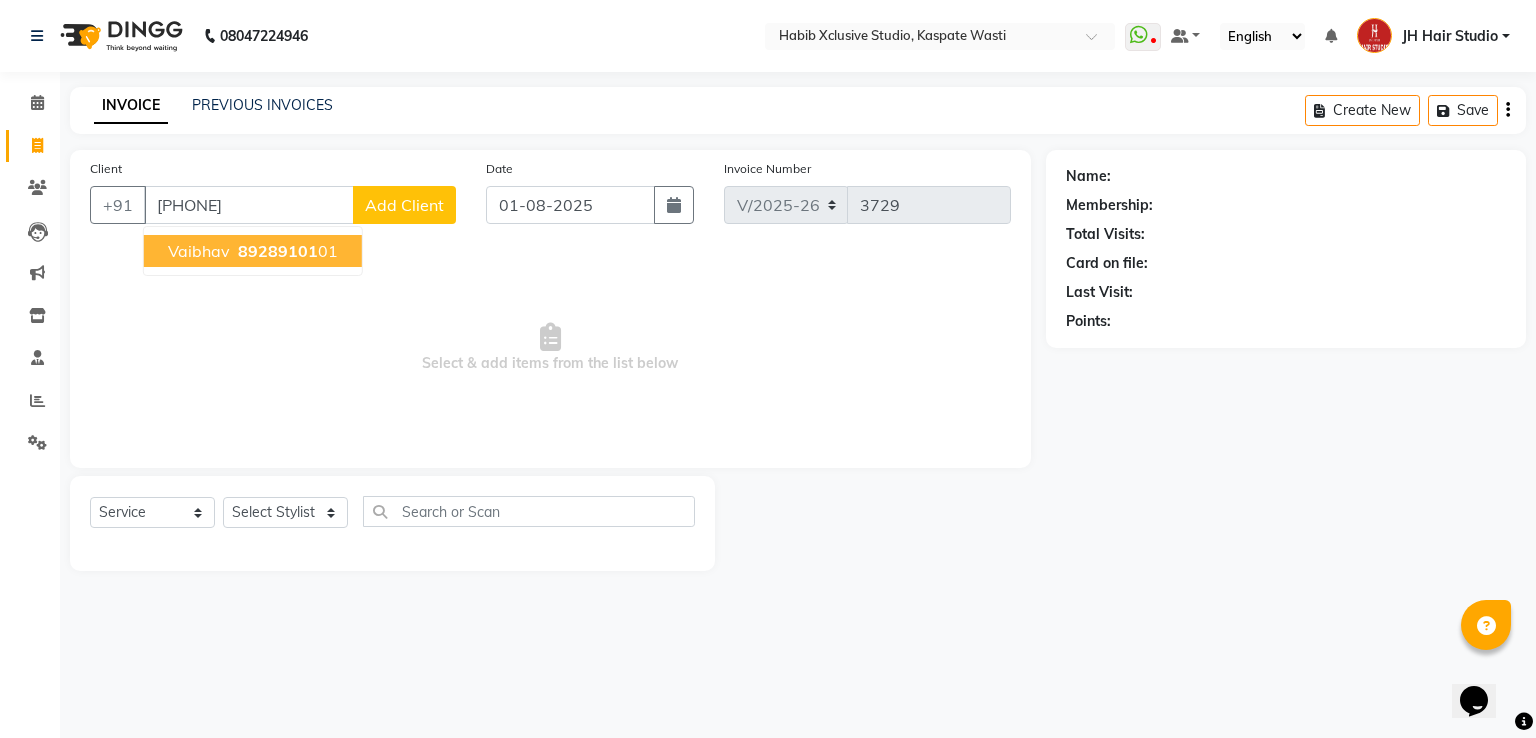 type on "[PHONE]" 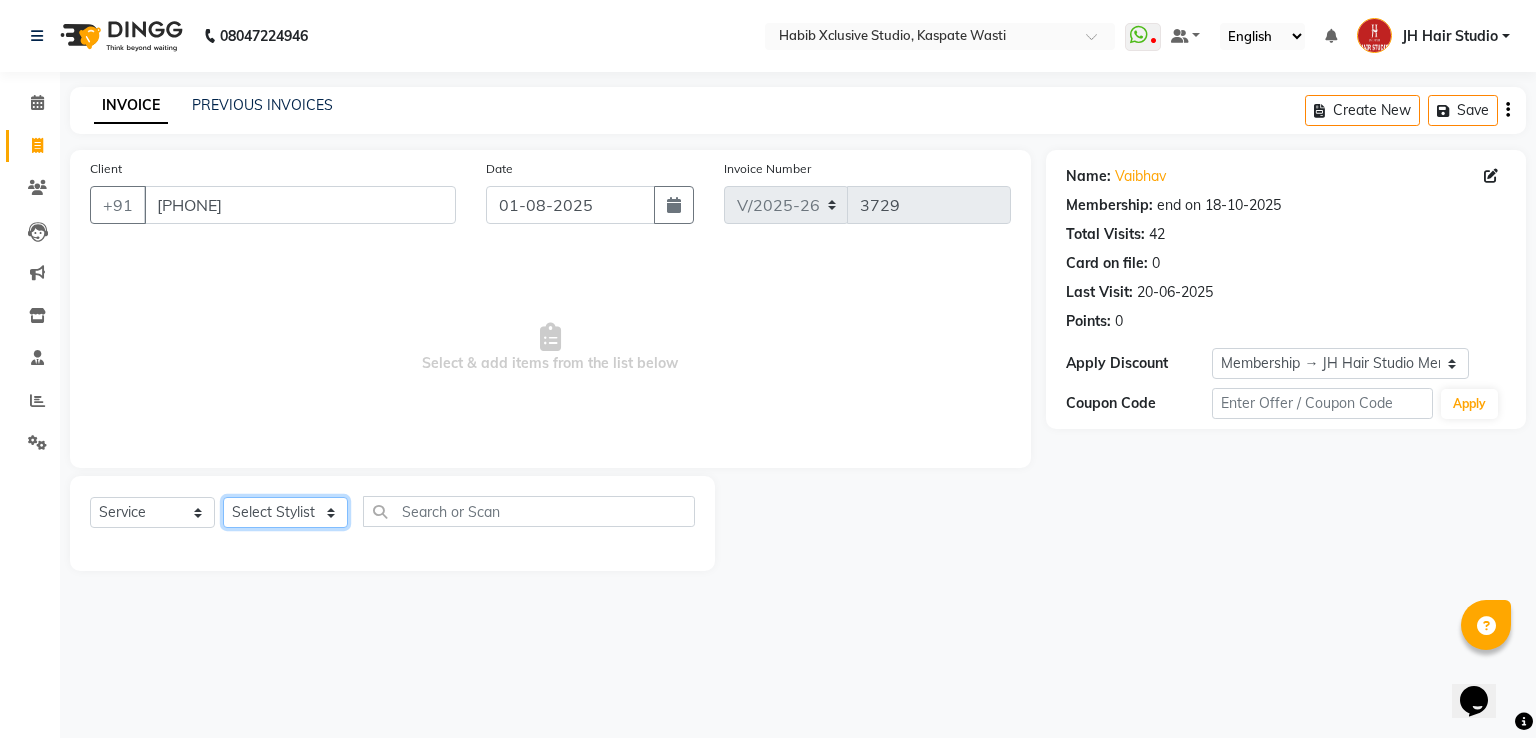 click on "Select Stylist [F1] GANESH [F1] Jagdish  [ F1] RAM [F1]Sanjay [F1]Siddhu [F1] Suraj  [F1] USHA [F2] AYAN  [F2] Deepak [F2] Smital [JH] DUBALE  GANESH [JH] Gopal Wagh JH Hair Studio [JH] Harish [JH] Omkar [JH] Shahwaz Shaikh [JH] SIDDHANT  [JH] SWAPNIL [JH] Tushaar" 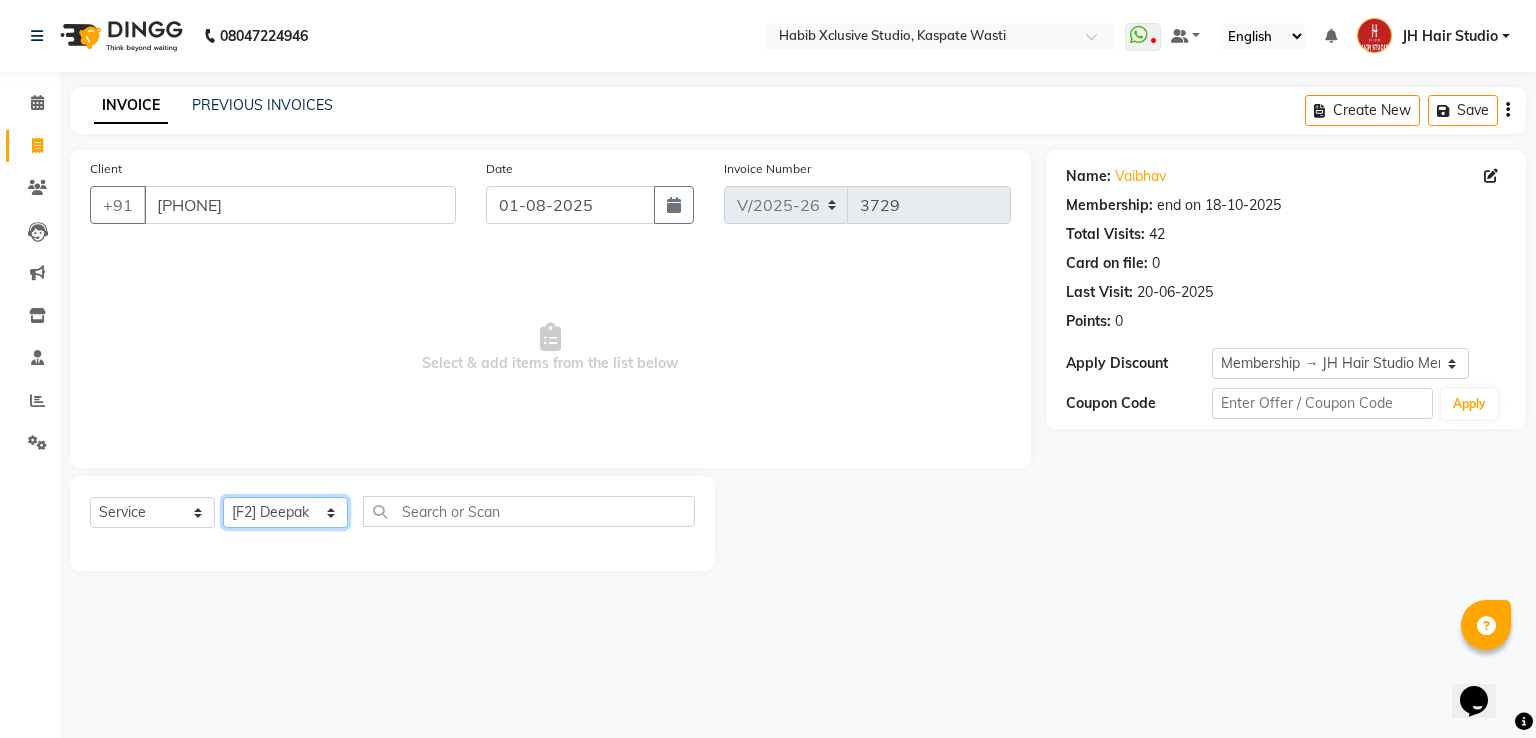 click on "Select Stylist [F1] GANESH [F1] Jagdish  [ F1] RAM [F1]Sanjay [F1]Siddhu [F1] Suraj  [F1] USHA [F2] AYAN  [F2] Deepak [F2] Smital [JH] DUBALE  GANESH [JH] Gopal Wagh JH Hair Studio [JH] Harish [JH] Omkar [JH] Shahwaz Shaikh [JH] SIDDHANT  [JH] SWAPNIL [JH] Tushaar" 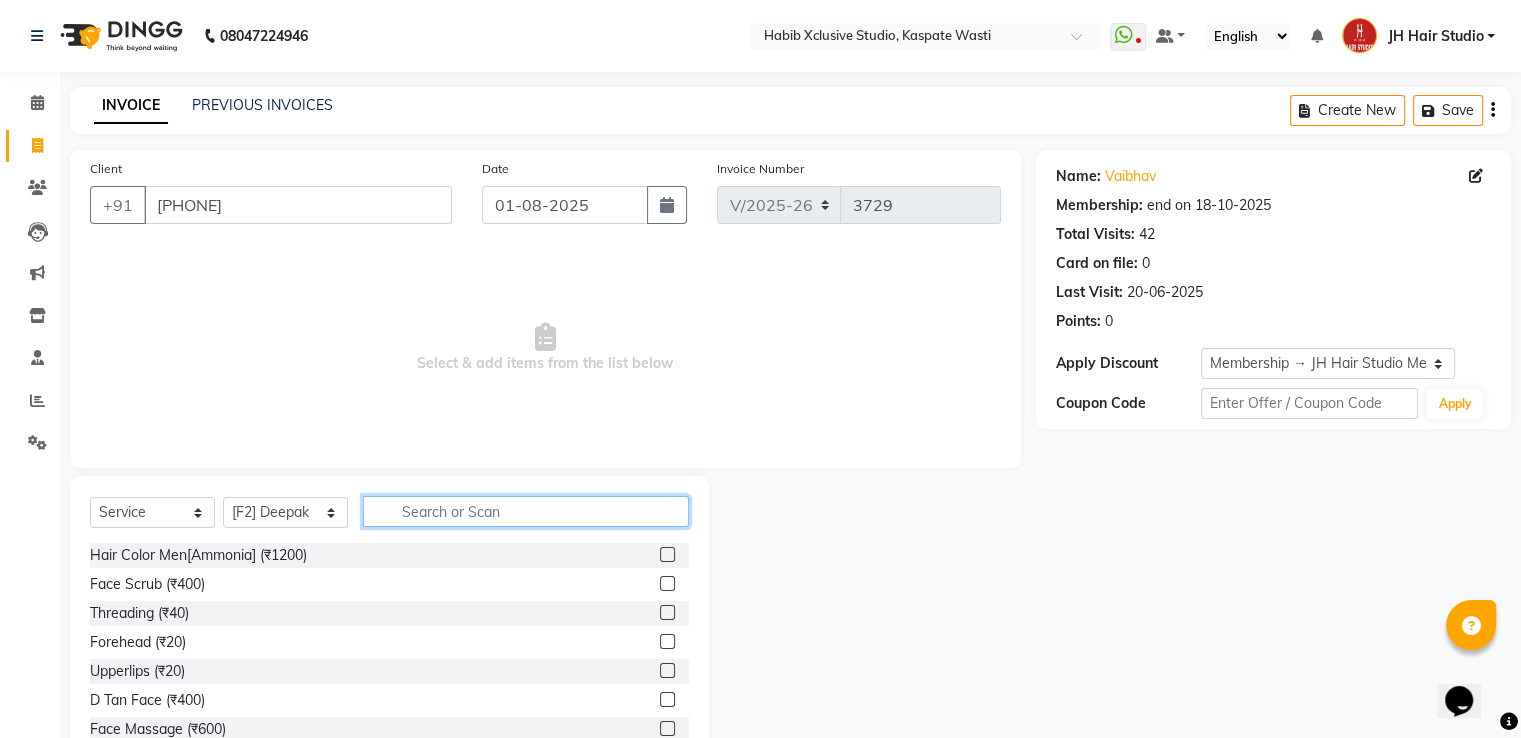 click 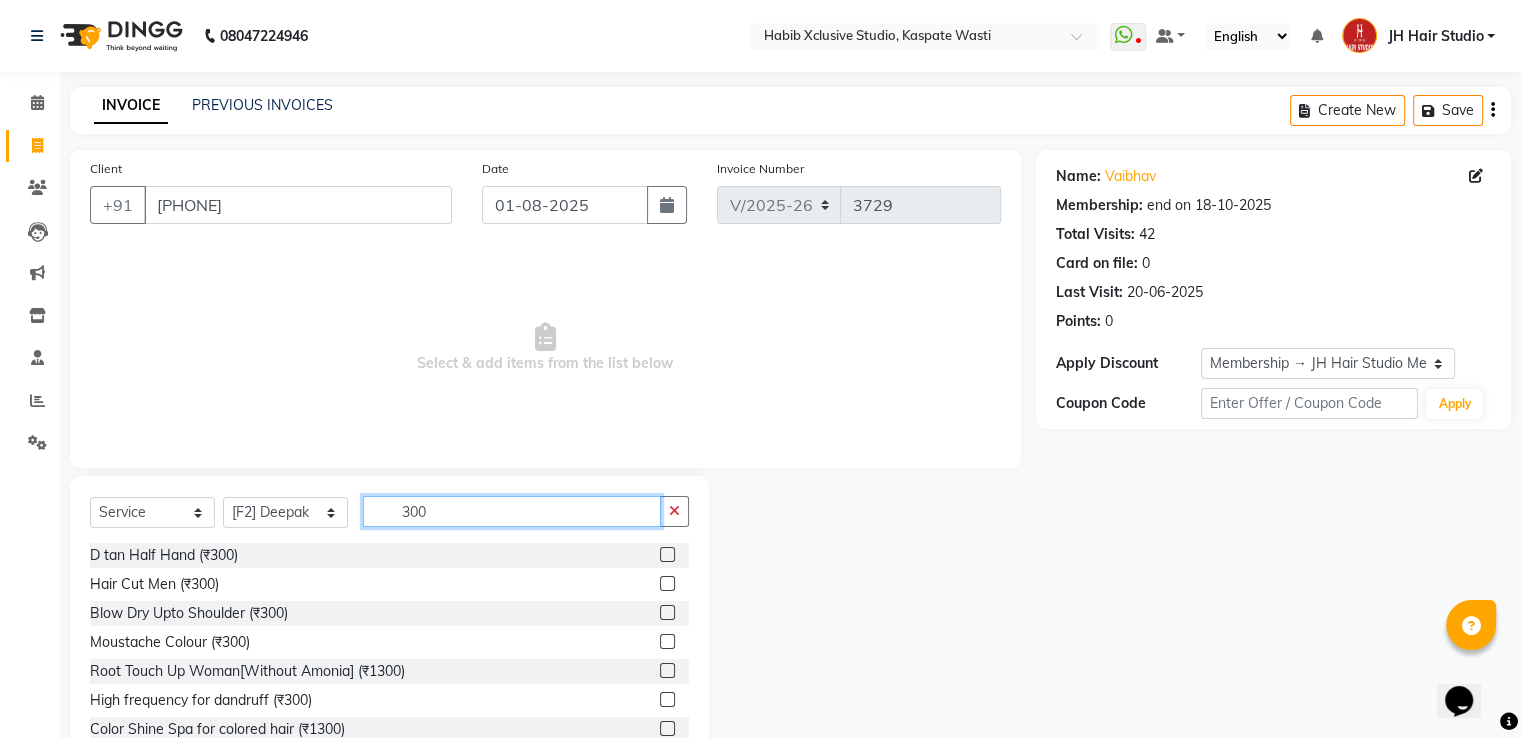 type on "300" 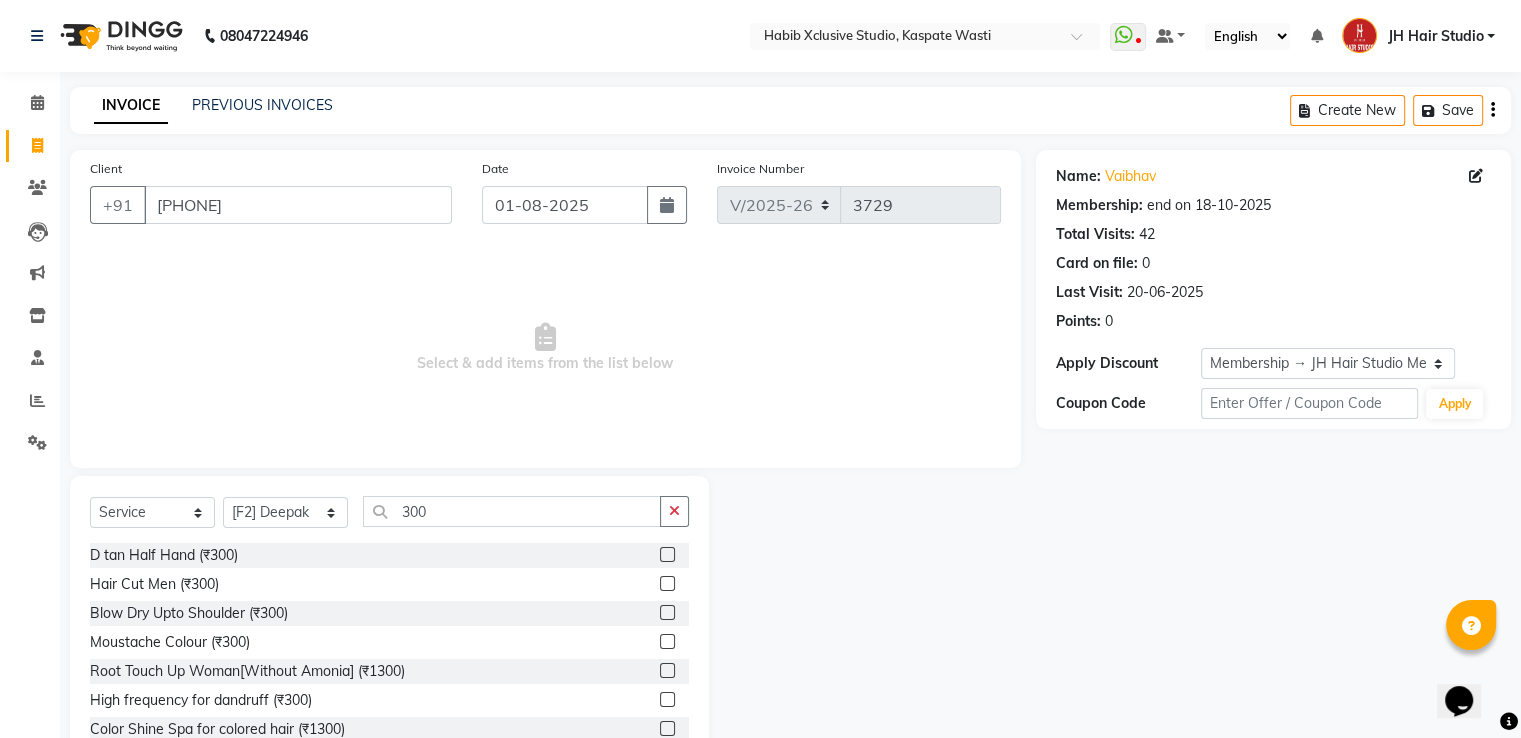 click 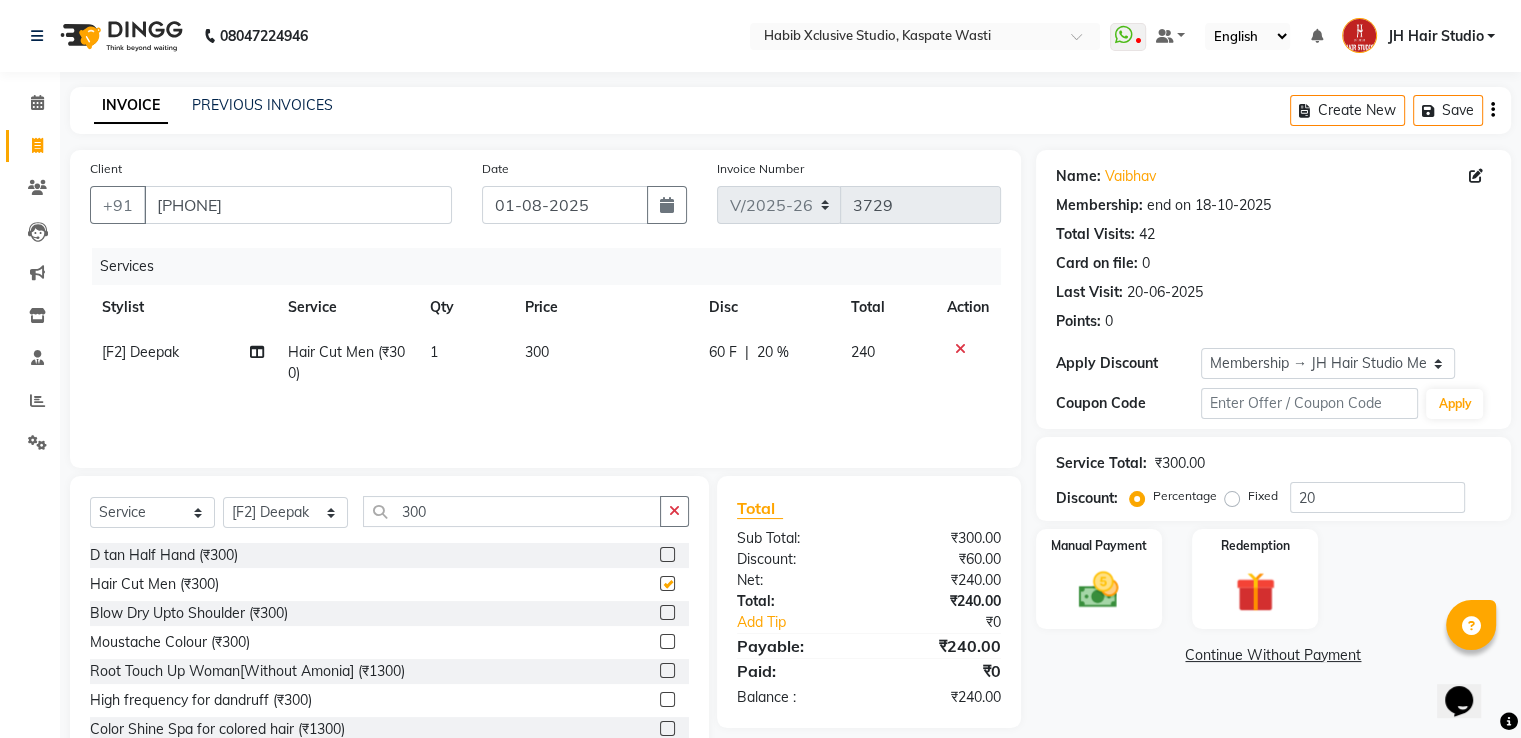 checkbox on "false" 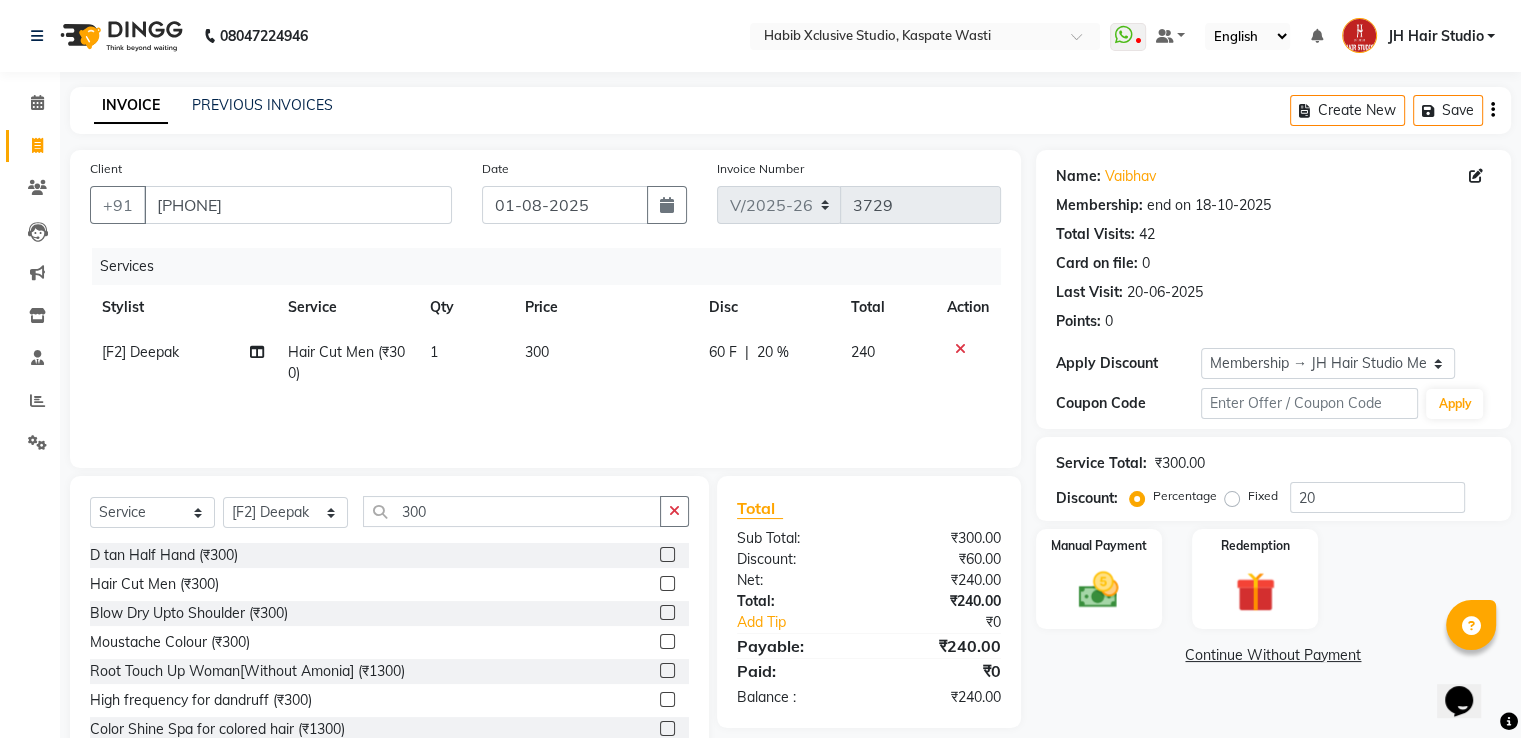 click on "60 F" 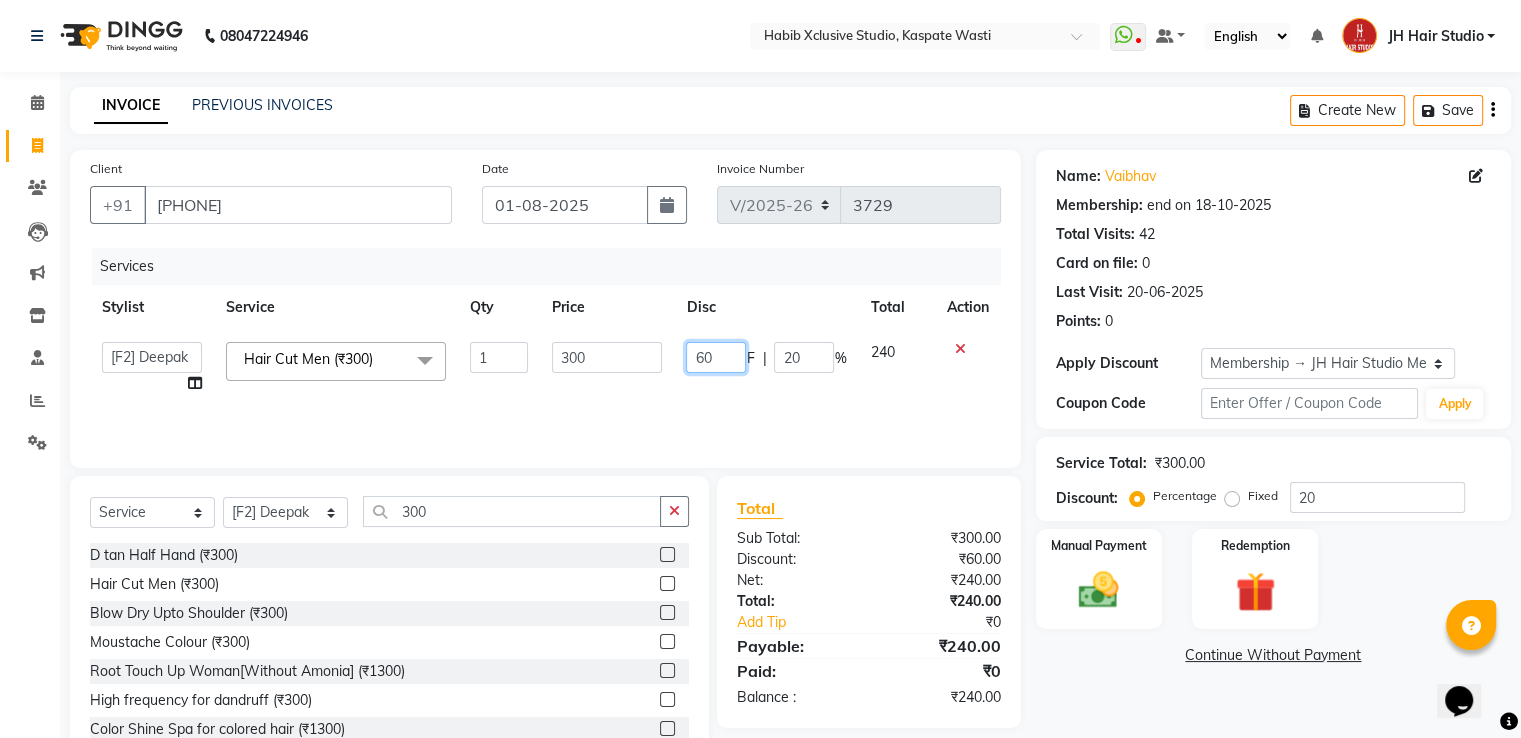 click on "60" 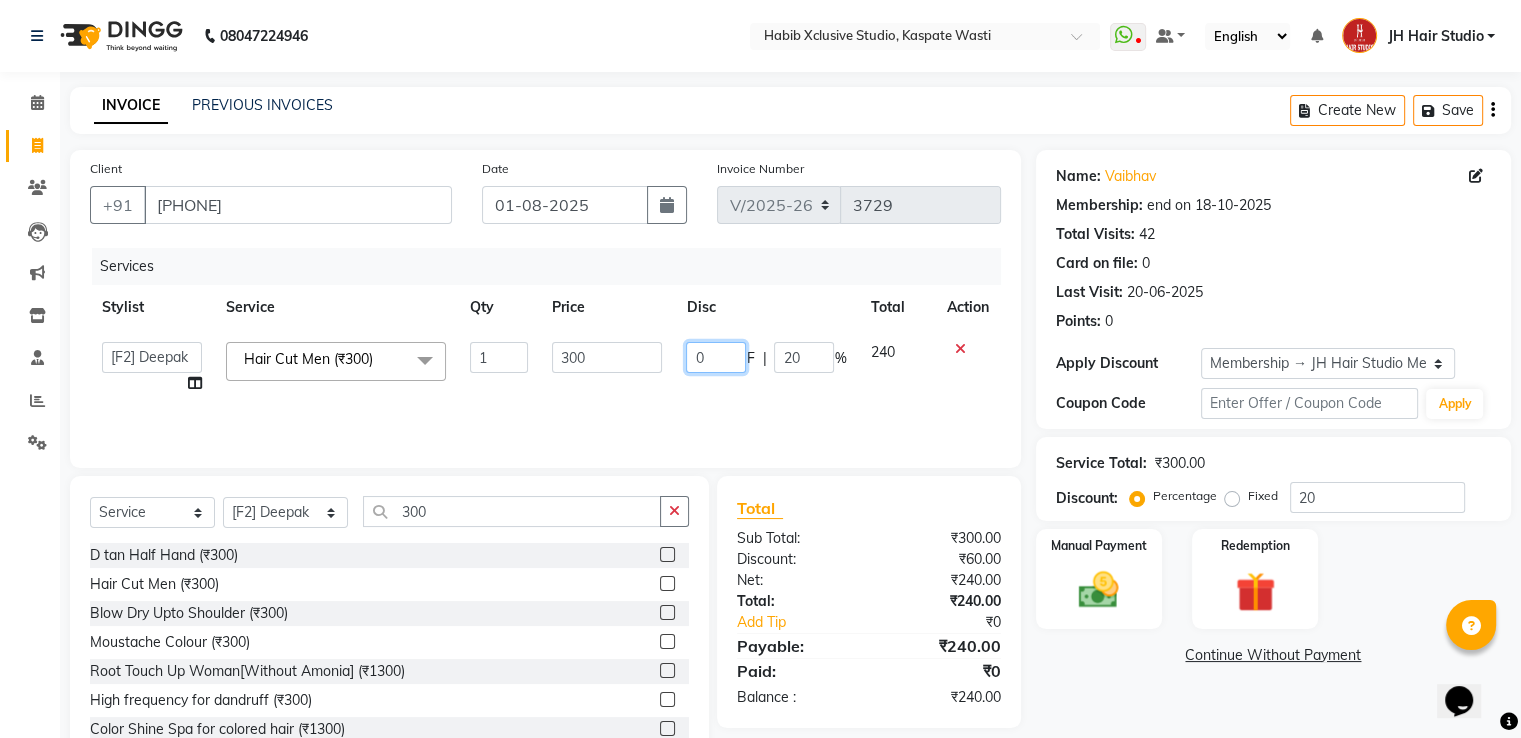 type on "50" 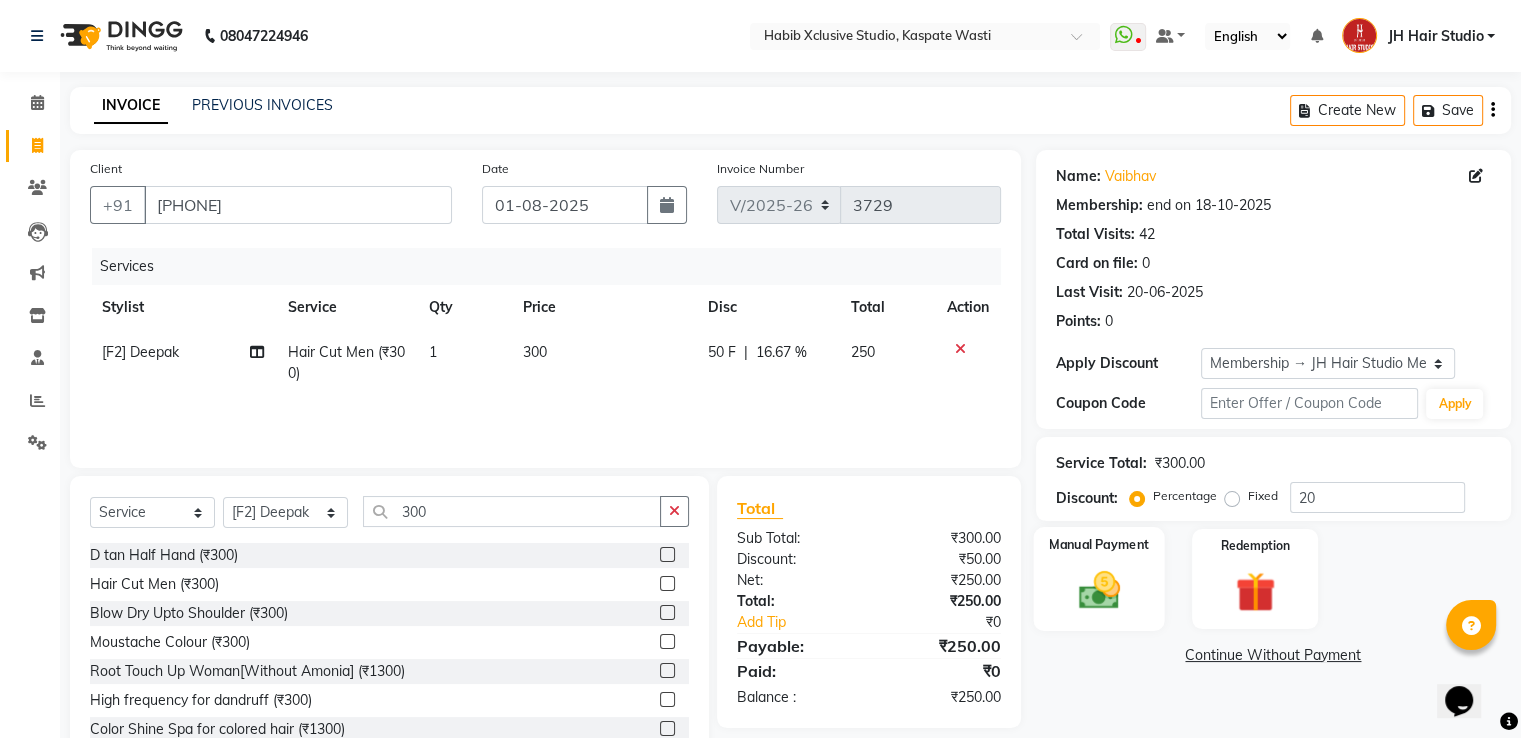 click 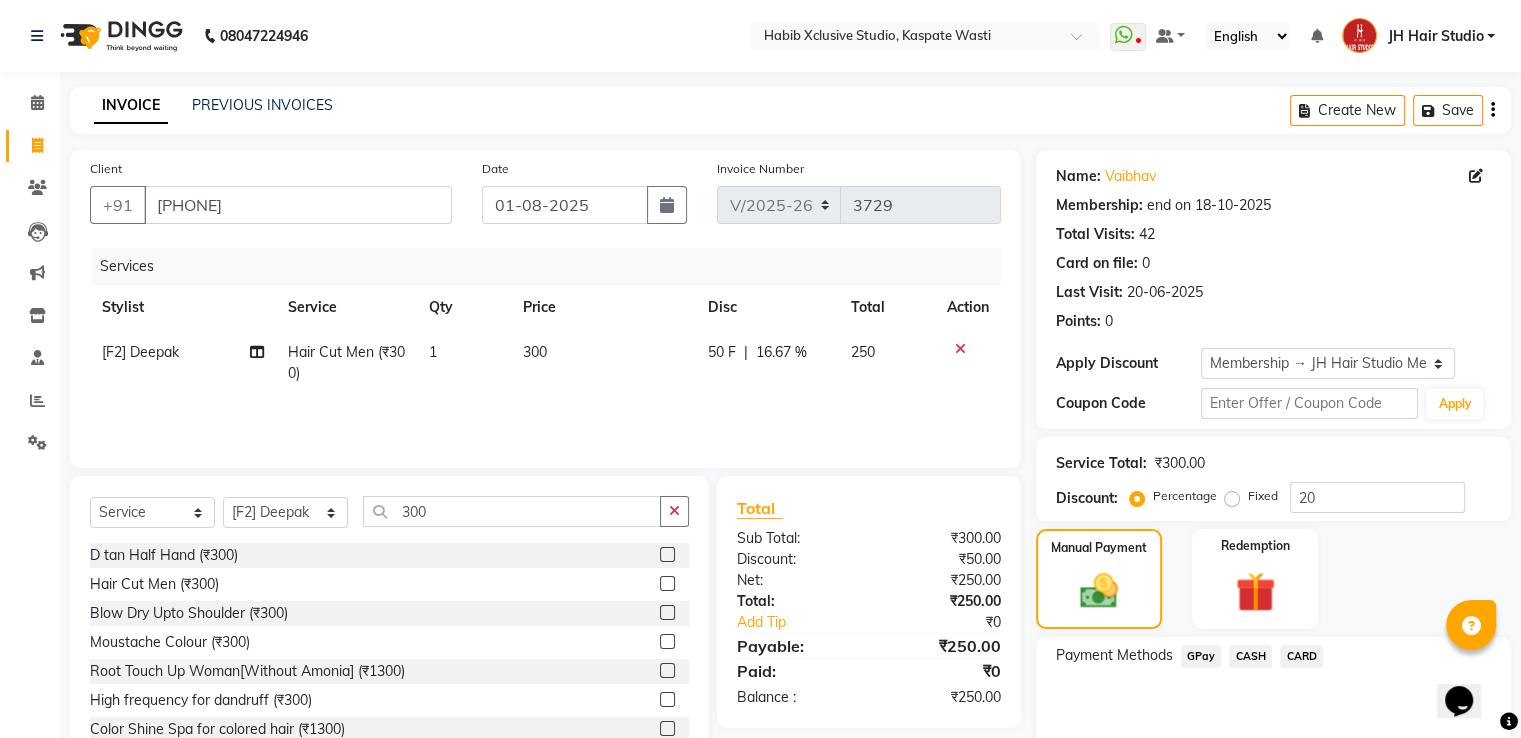 click on "GPay" 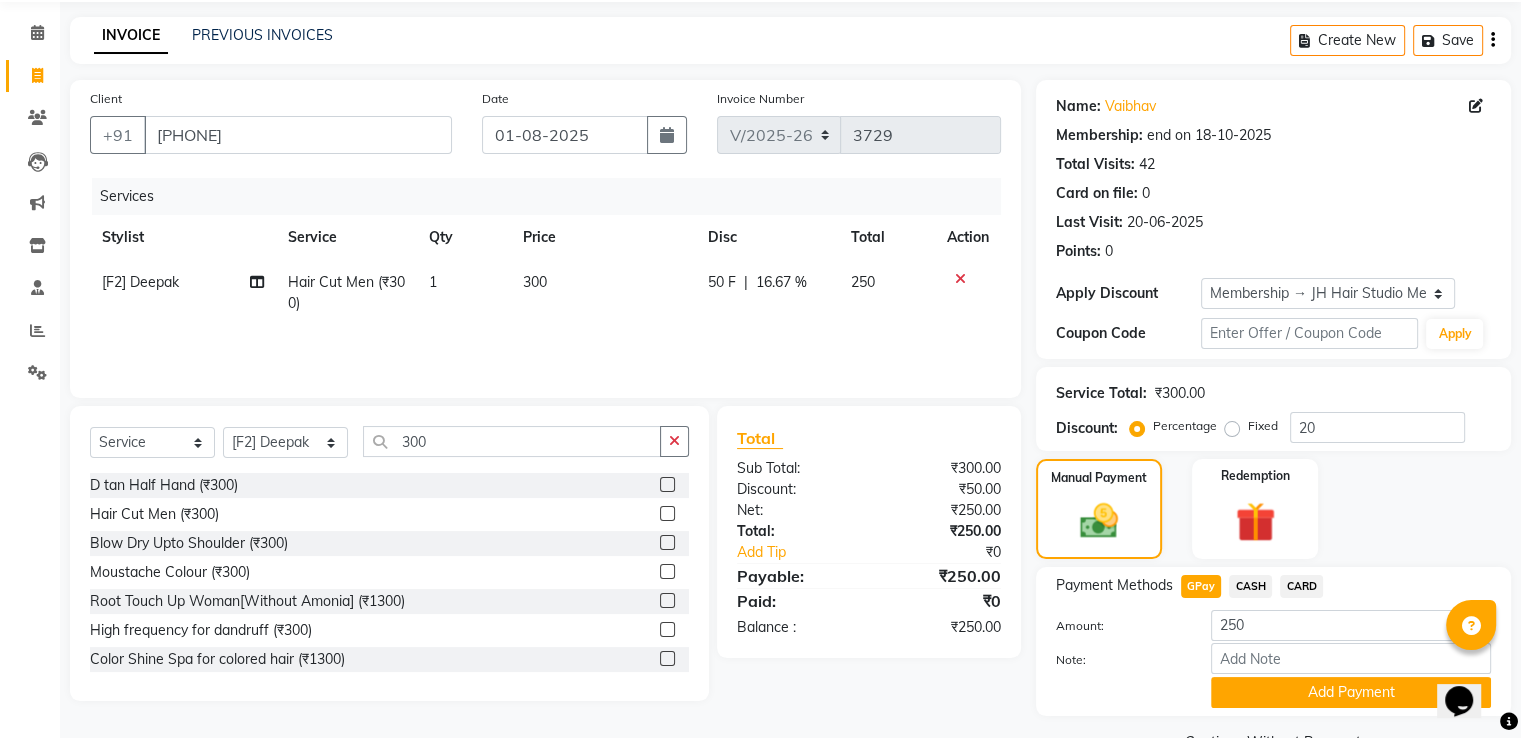 scroll, scrollTop: 120, scrollLeft: 0, axis: vertical 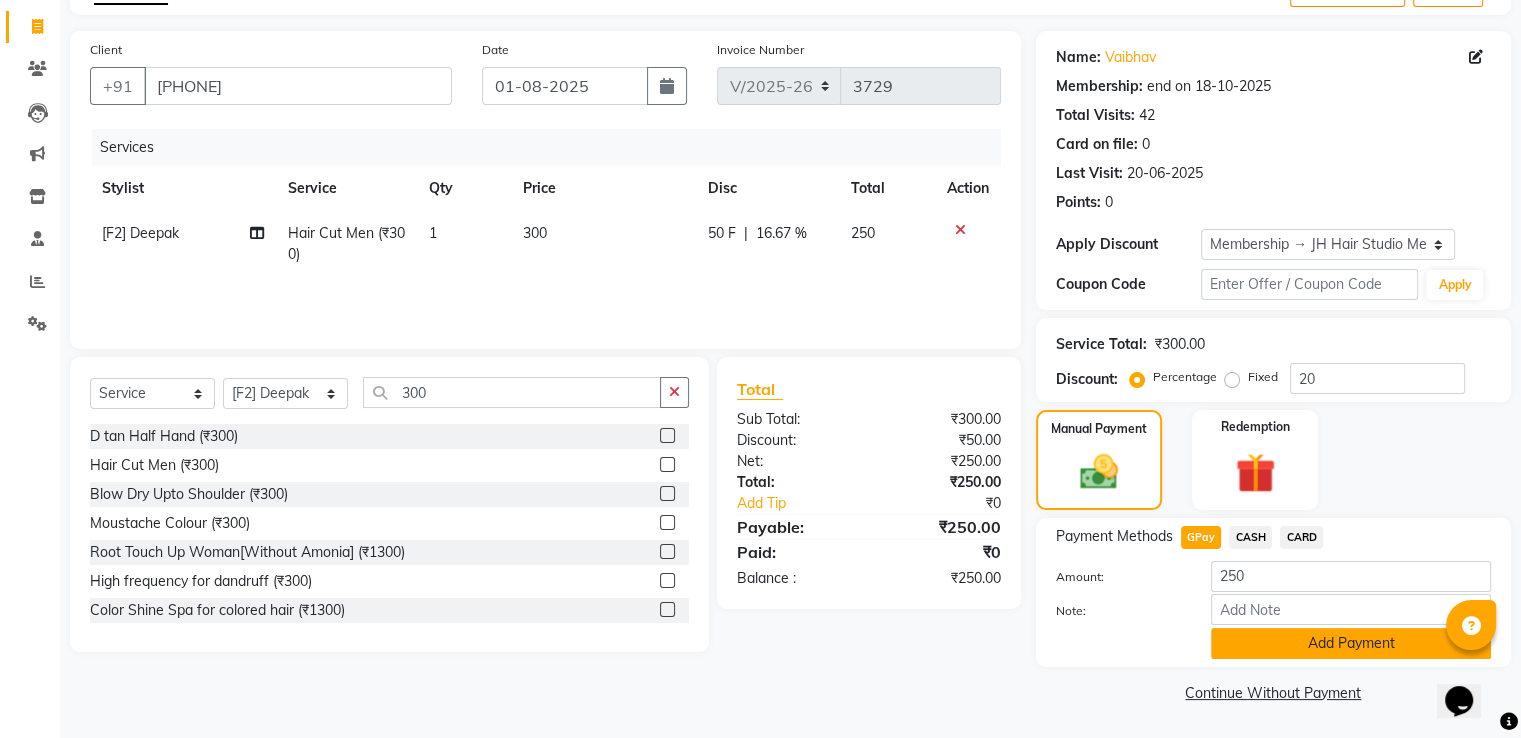 click on "Add Payment" 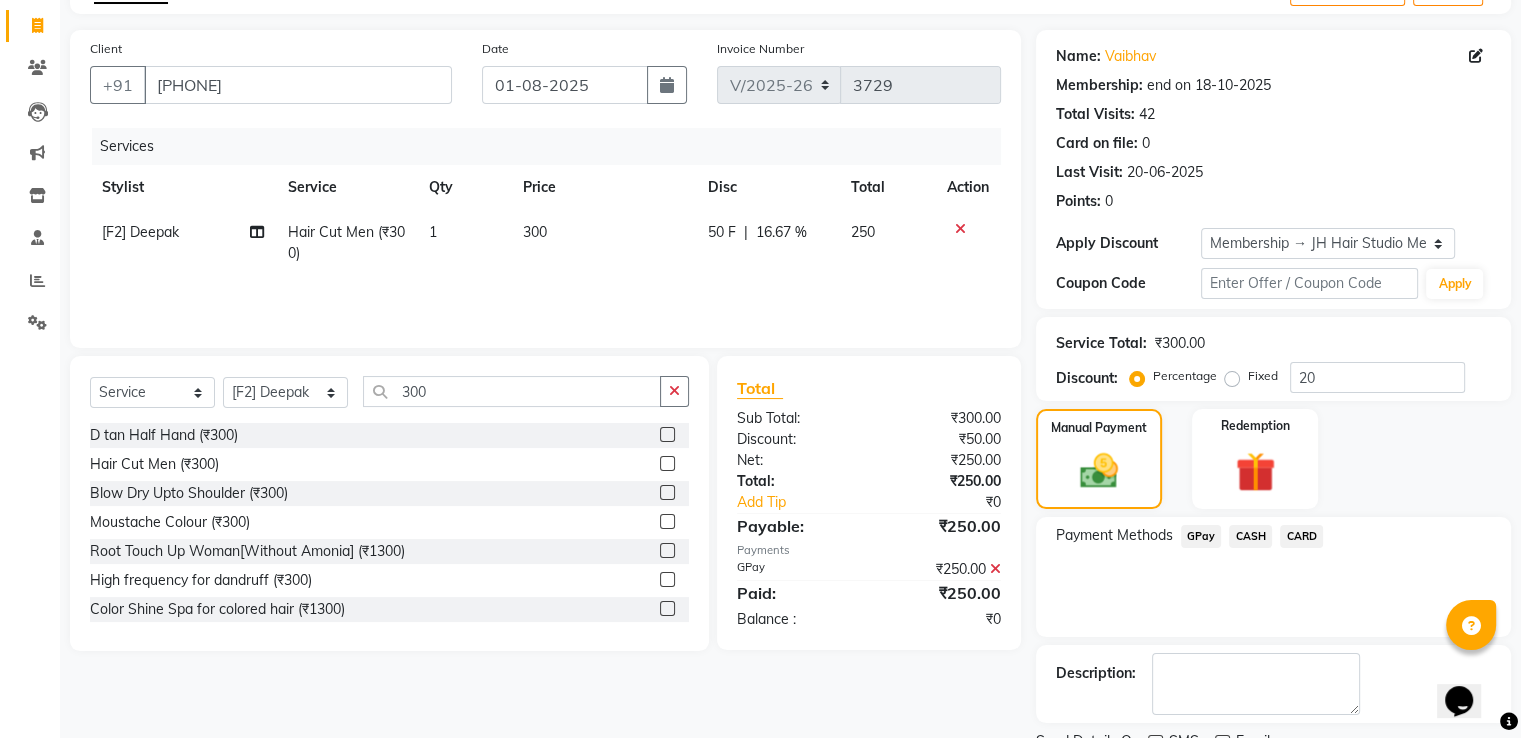 scroll, scrollTop: 201, scrollLeft: 0, axis: vertical 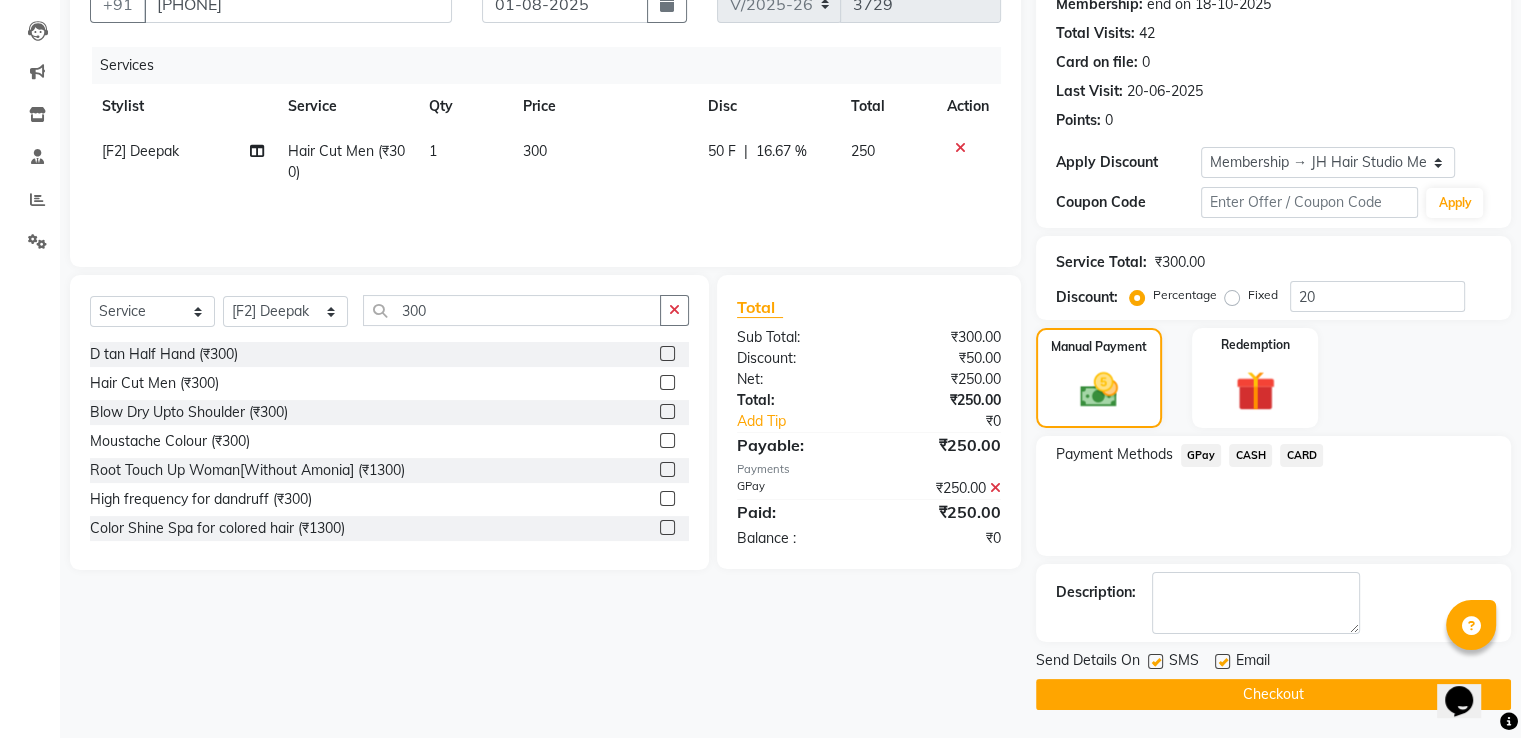 click on "Checkout" 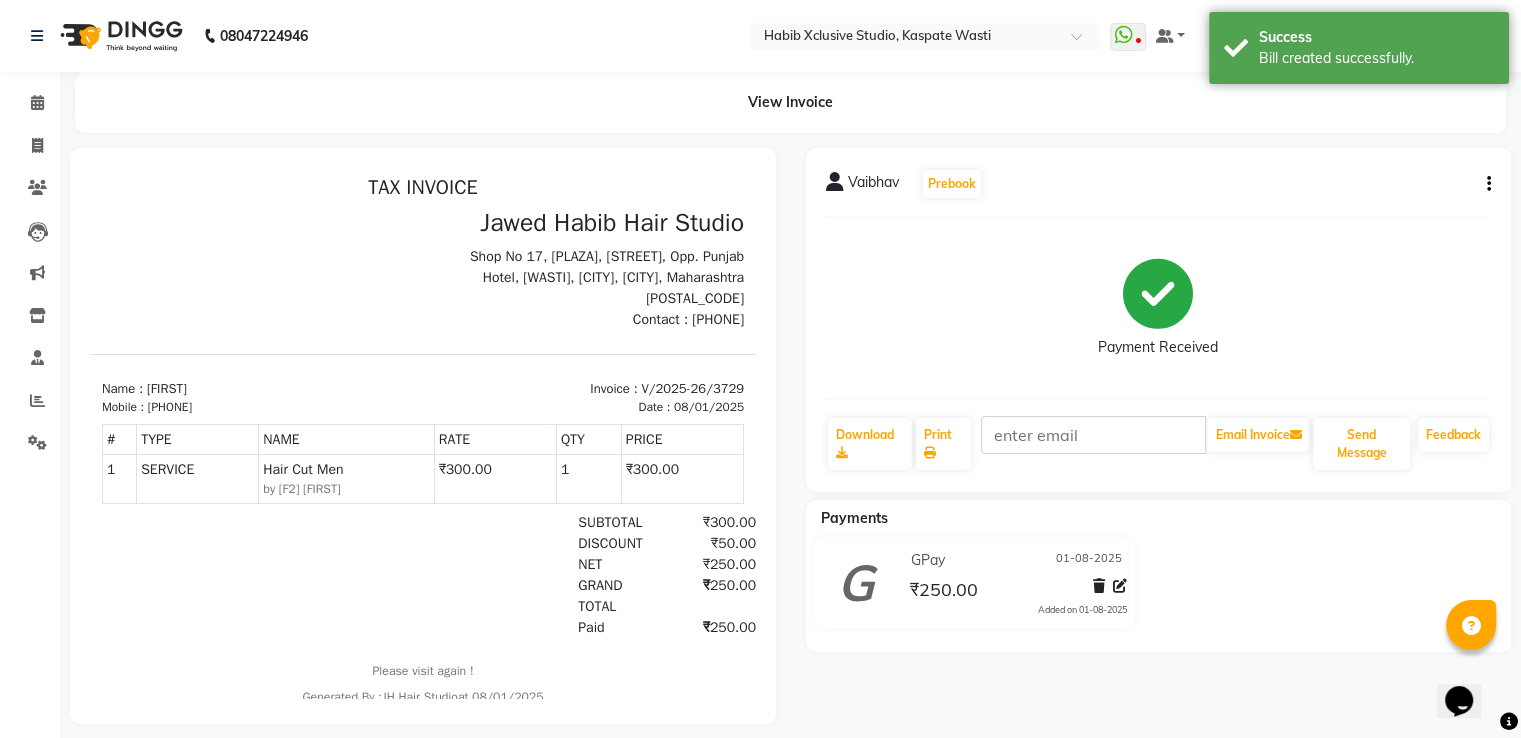 scroll, scrollTop: 0, scrollLeft: 0, axis: both 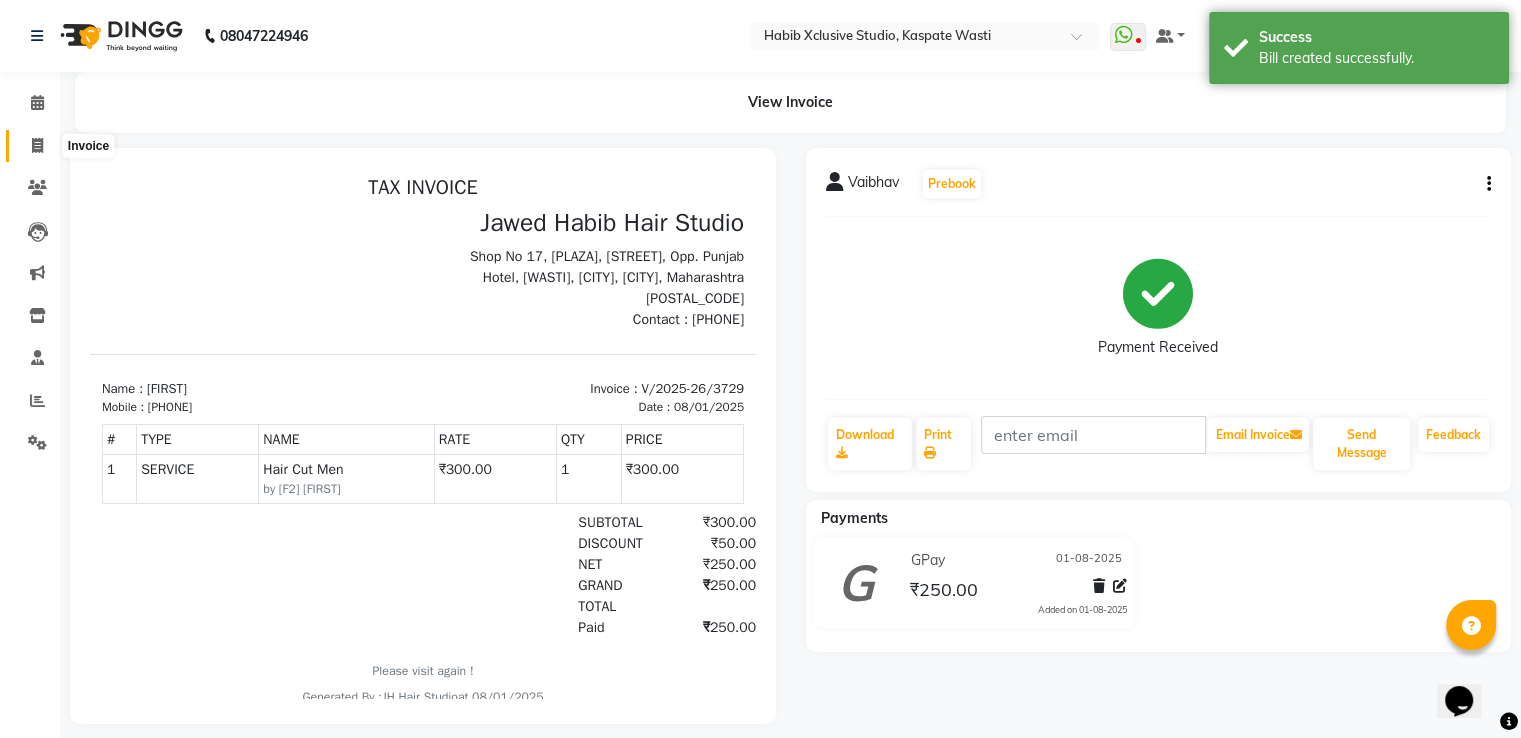 click 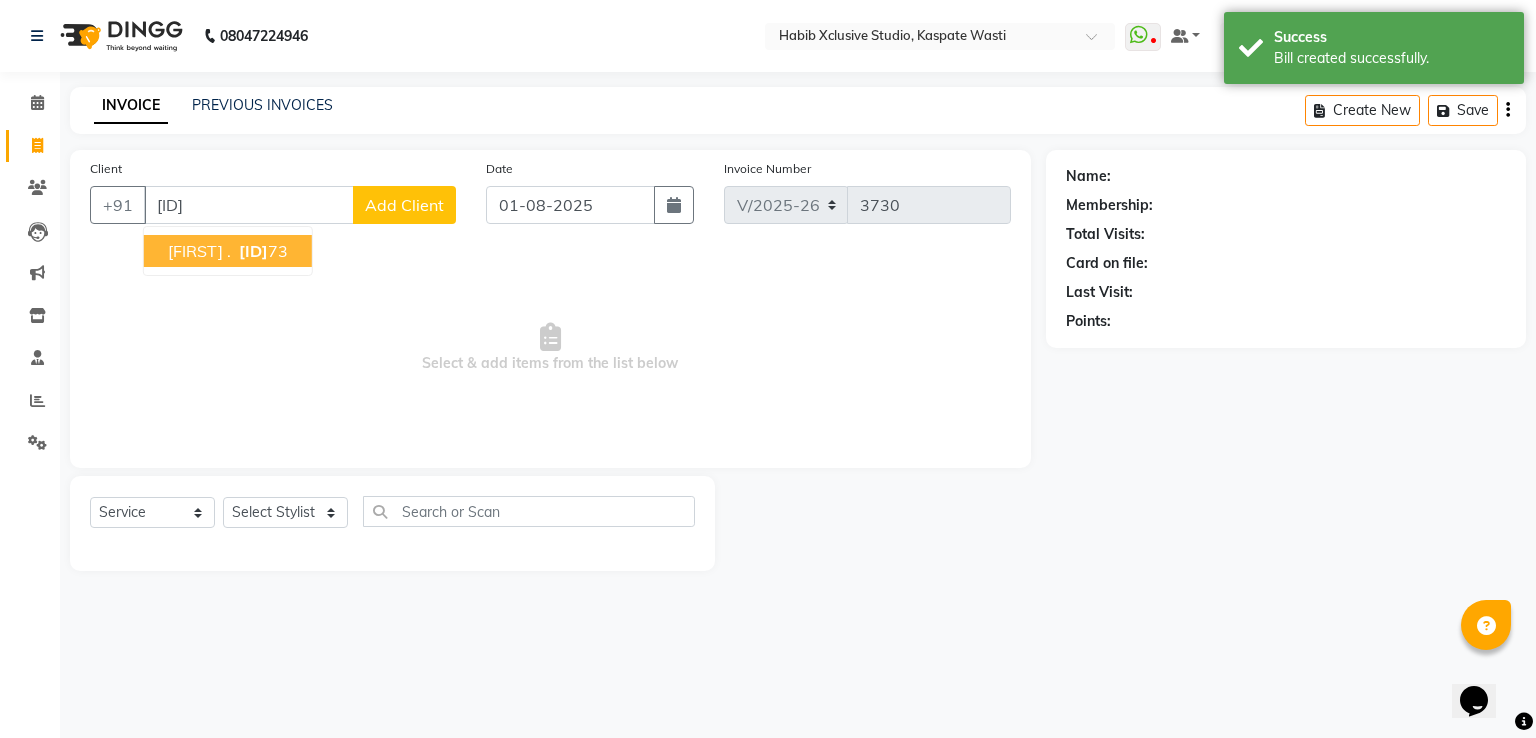 click on "Prajot ." at bounding box center [199, 251] 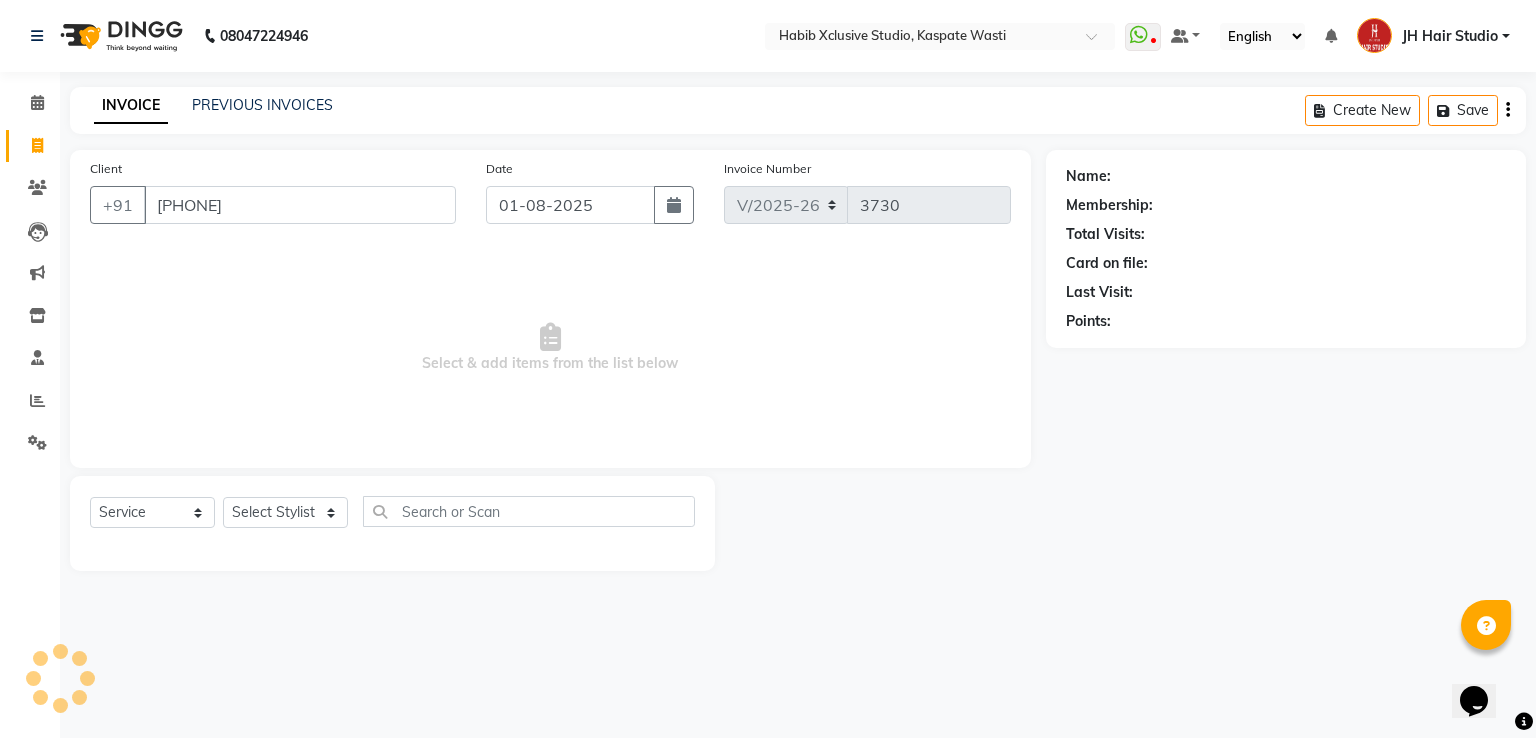 type on "[PHONE]" 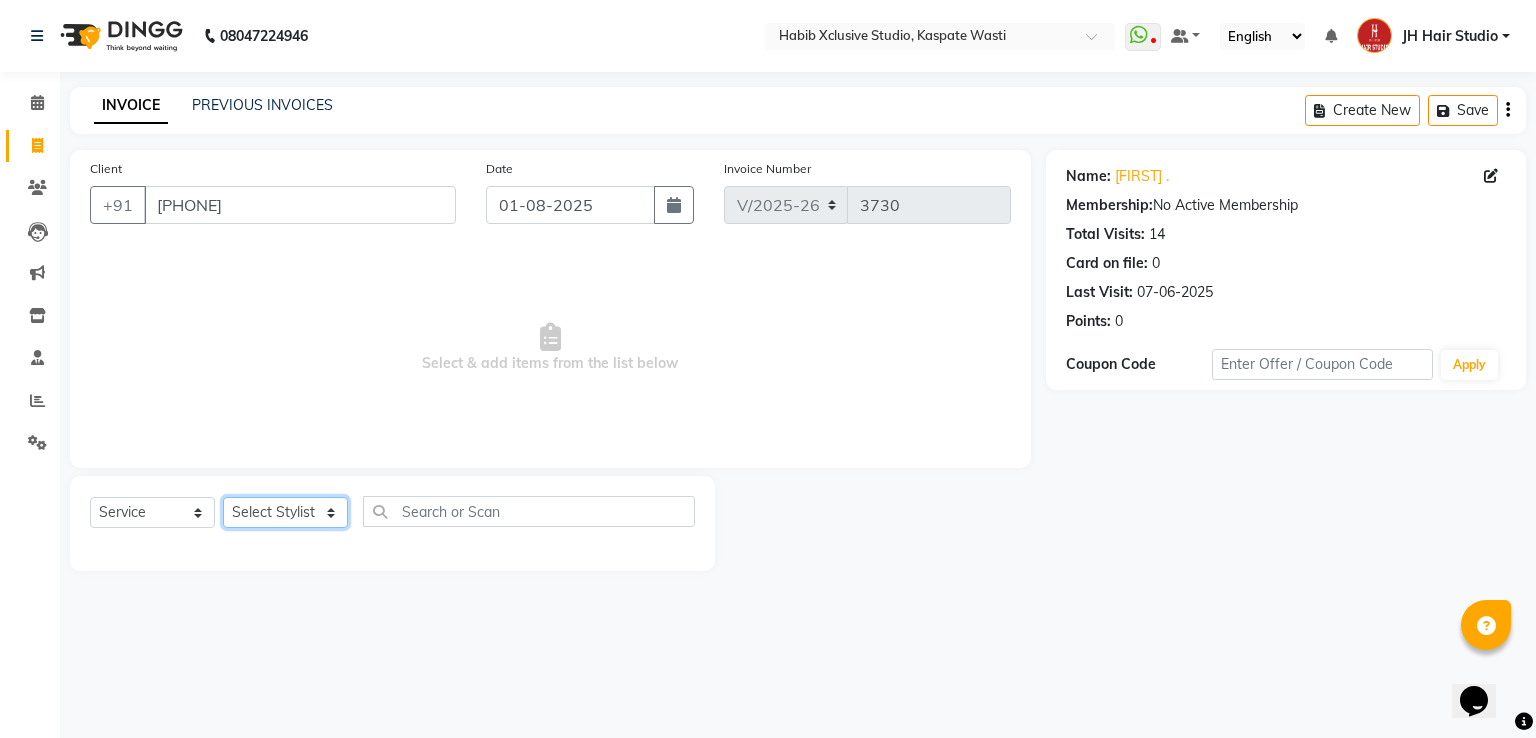 click on "Select Stylist [F1] GANESH [F1] Jagdish  [ F1] RAM [F1]Sanjay [F1]Siddhu [F1] Suraj  [F1] USHA [F2] AYAN  [F2] Deepak [F2] Smital [JH] DUBALE  GANESH [JH] Gopal Wagh JH Hair Studio [JH] Harish [JH] Omkar [JH] Shahwaz Shaikh [JH] SIDDHANT  [JH] SWAPNIL [JH] Tushaar" 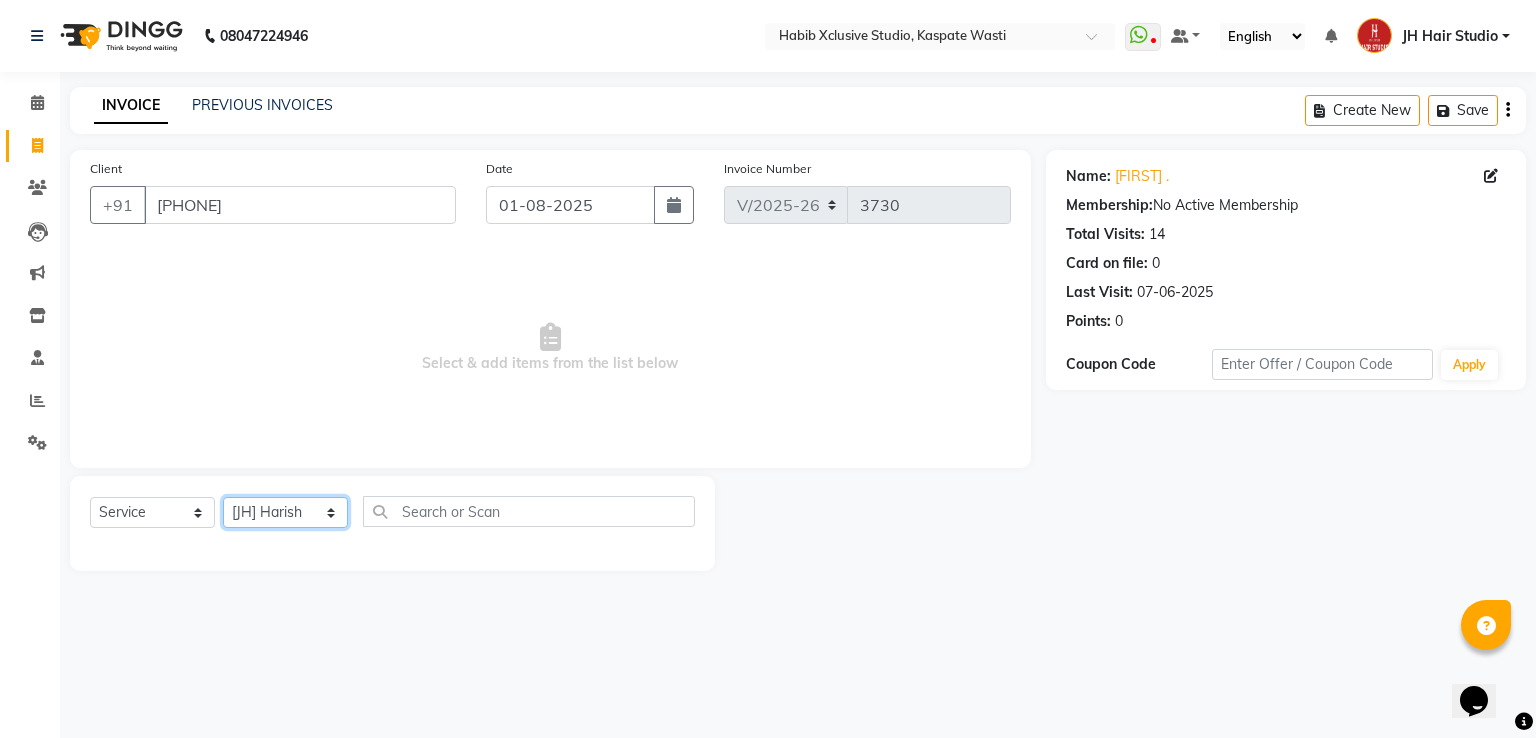 click on "Select Stylist [F1] GANESH [F1] Jagdish  [ F1] RAM [F1]Sanjay [F1]Siddhu [F1] Suraj  [F1] USHA [F2] AYAN  [F2] Deepak [F2] Smital [JH] DUBALE  GANESH [JH] Gopal Wagh JH Hair Studio [JH] Harish [JH] Omkar [JH] Shahwaz Shaikh [JH] SIDDHANT  [JH] SWAPNIL [JH] Tushaar" 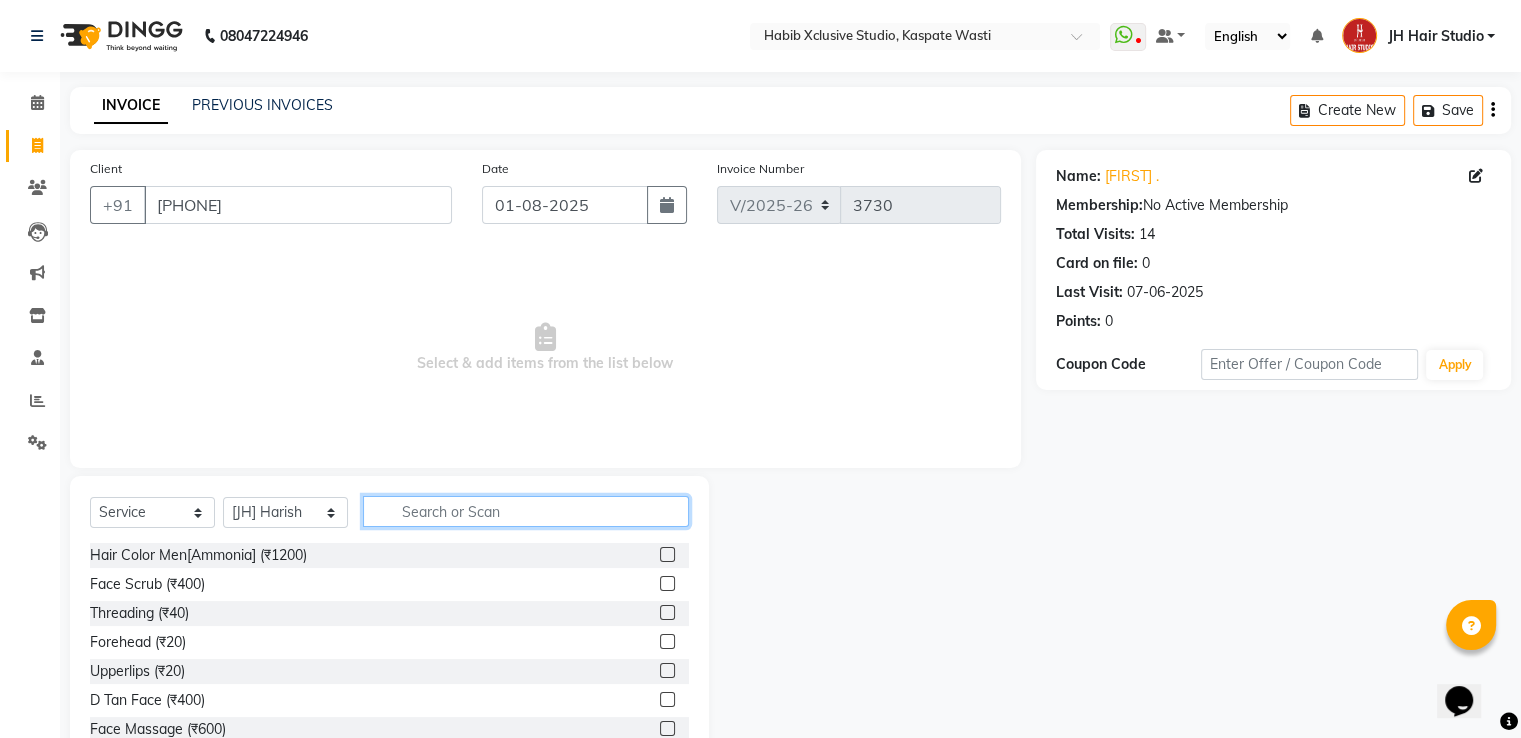 click 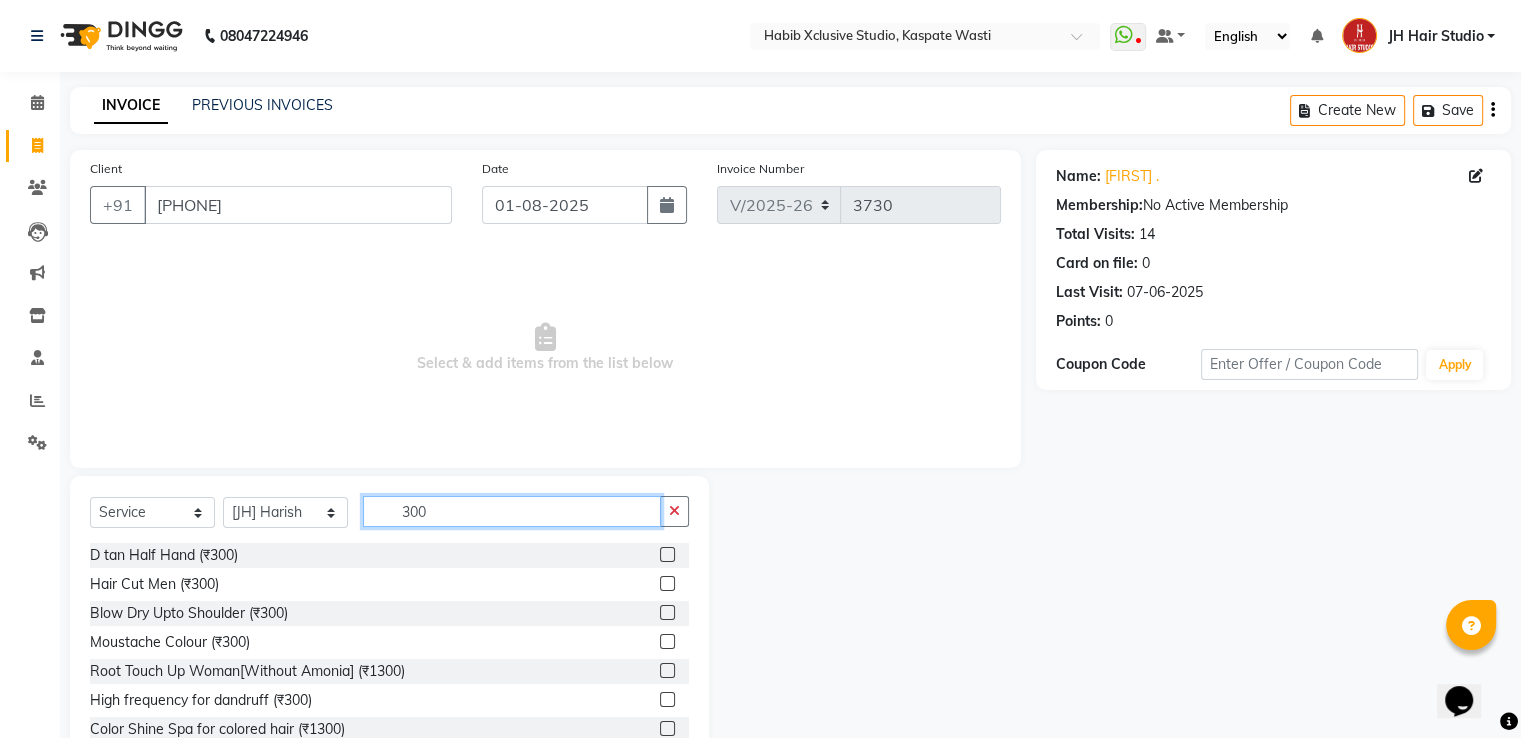 type on "300" 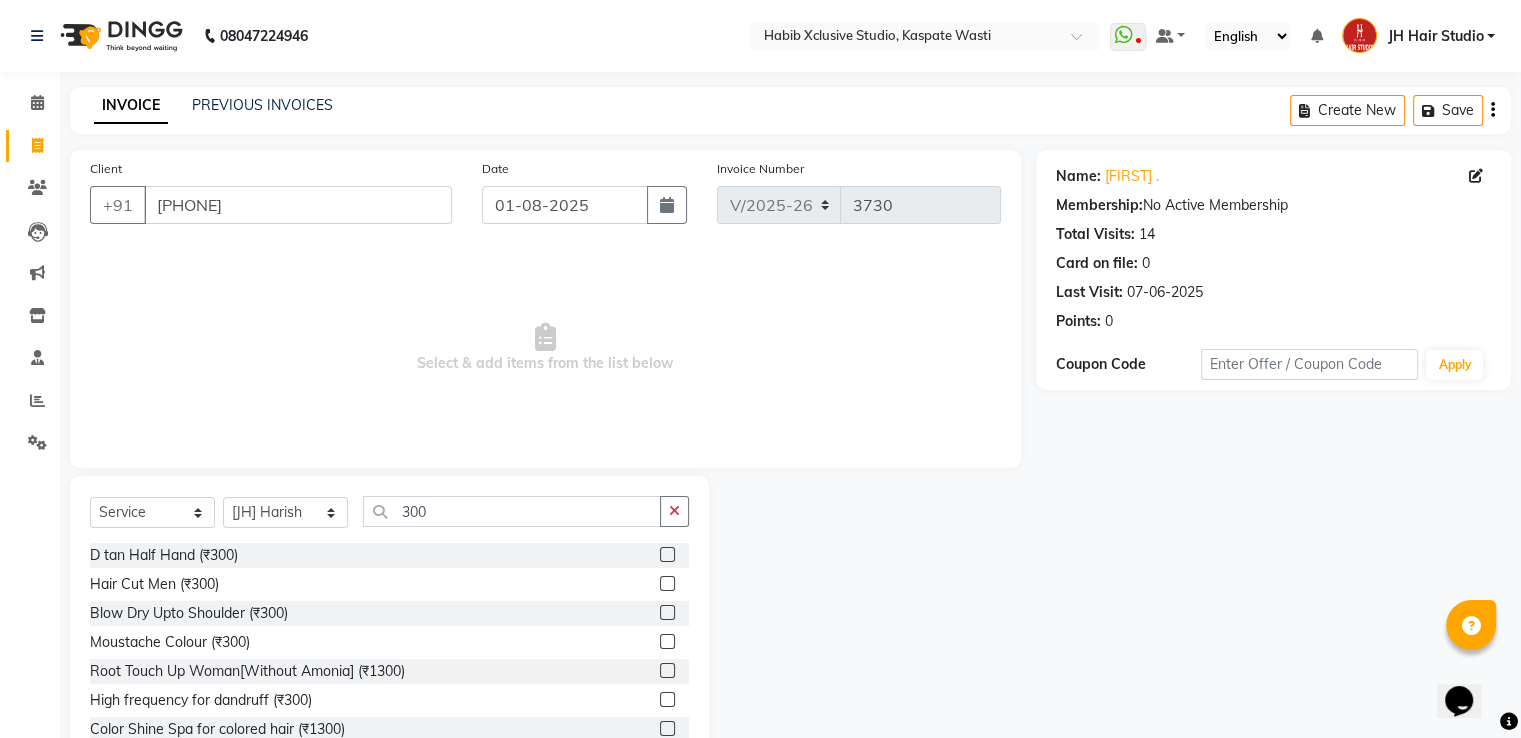 click 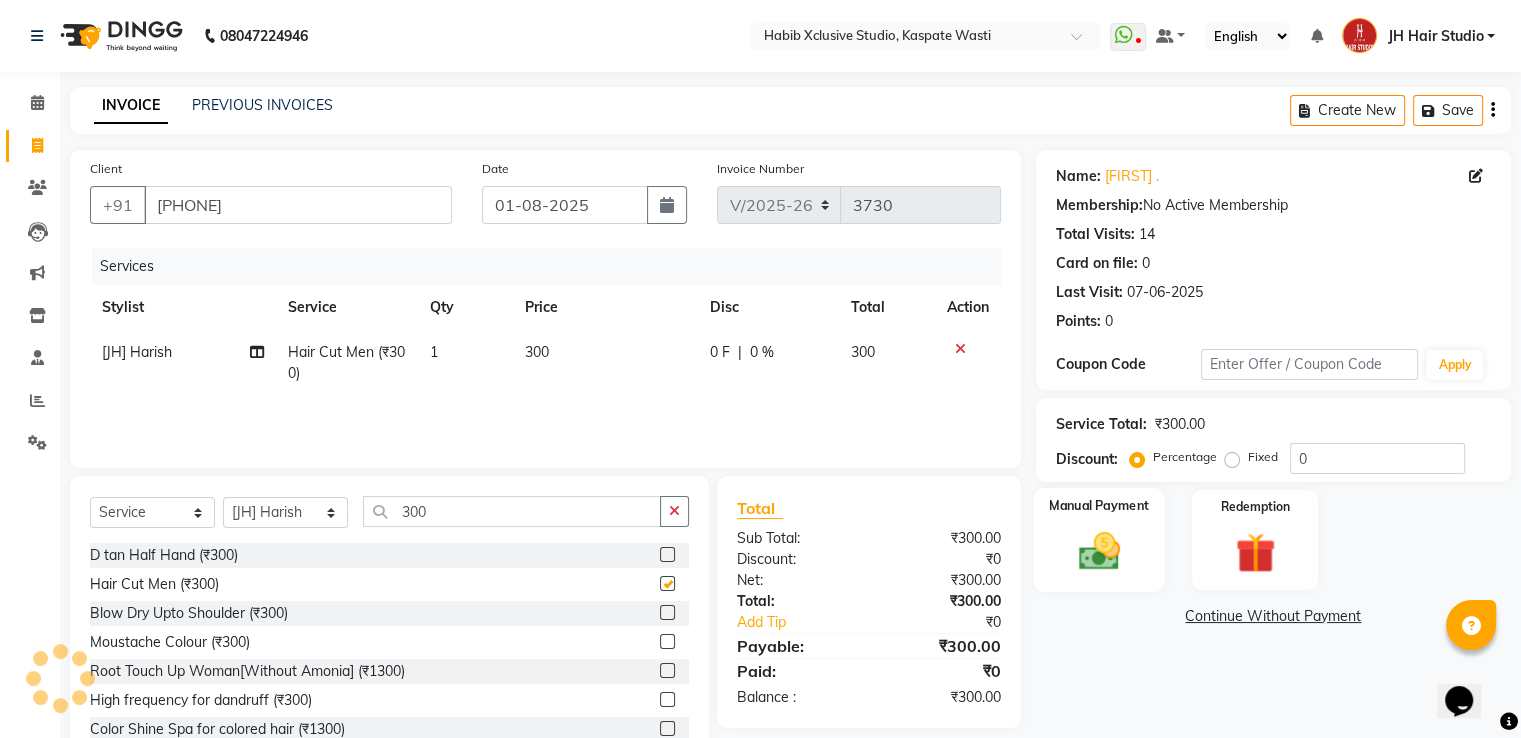 checkbox on "false" 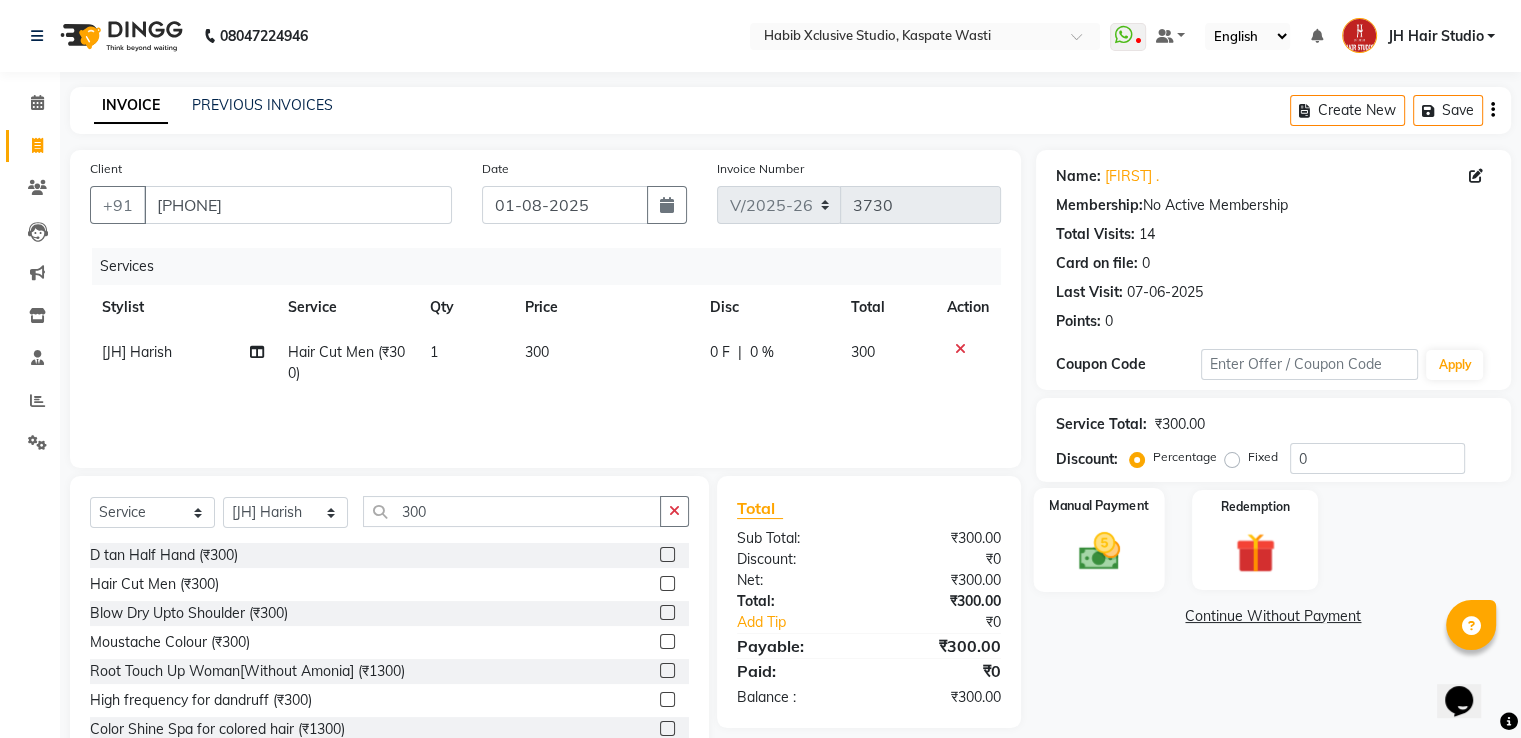 click on "Manual Payment" 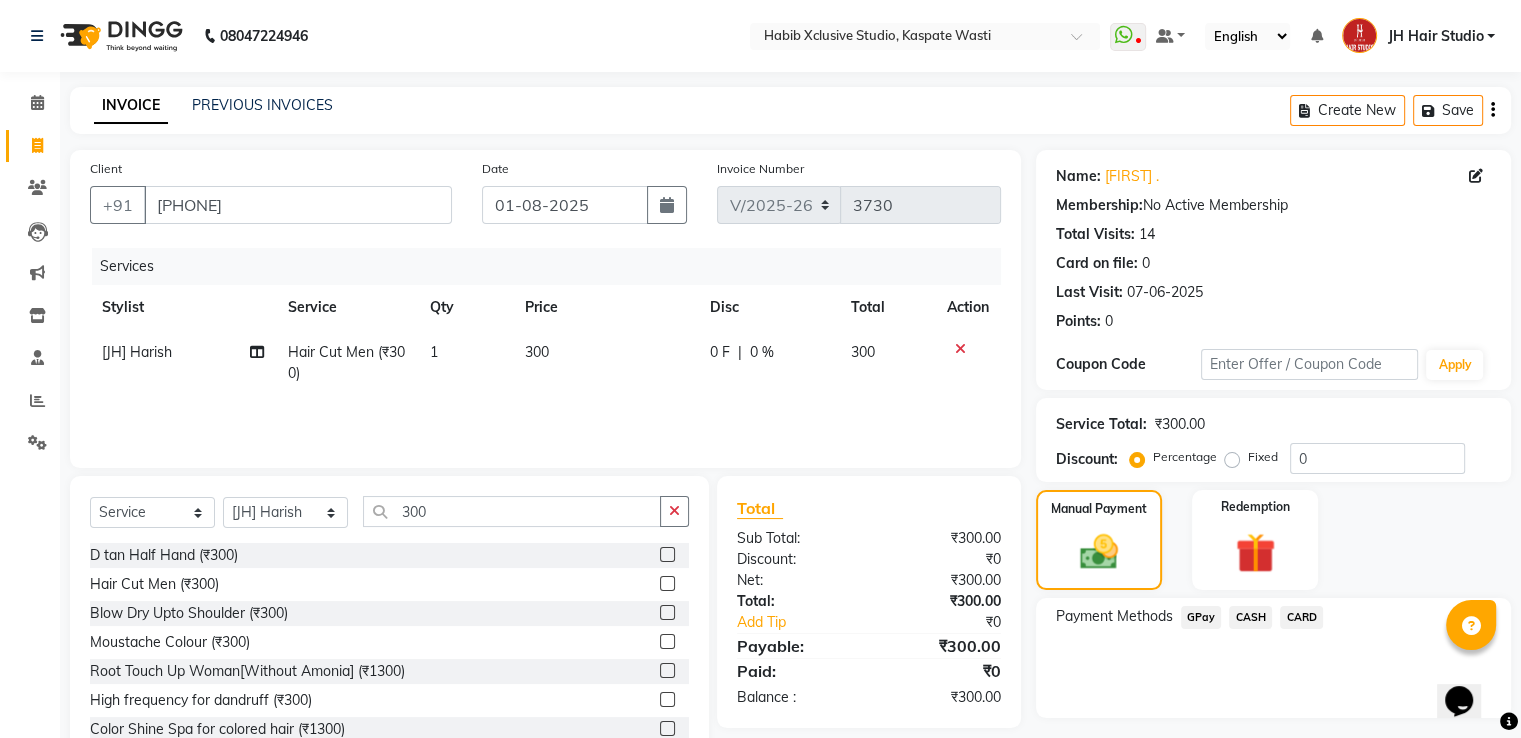 click on "Payment Methods  GPay   CASH   CARD" 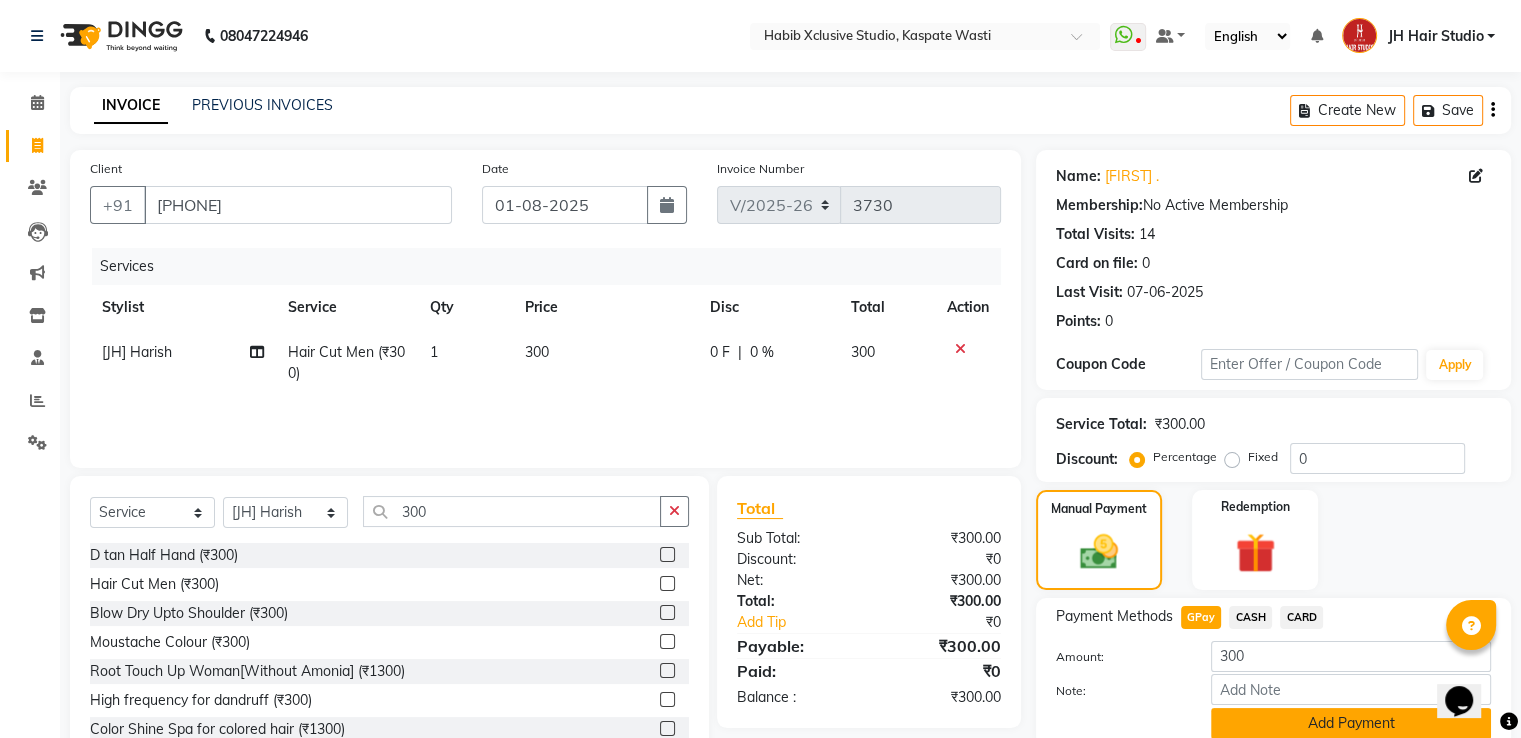 click on "Add Payment" 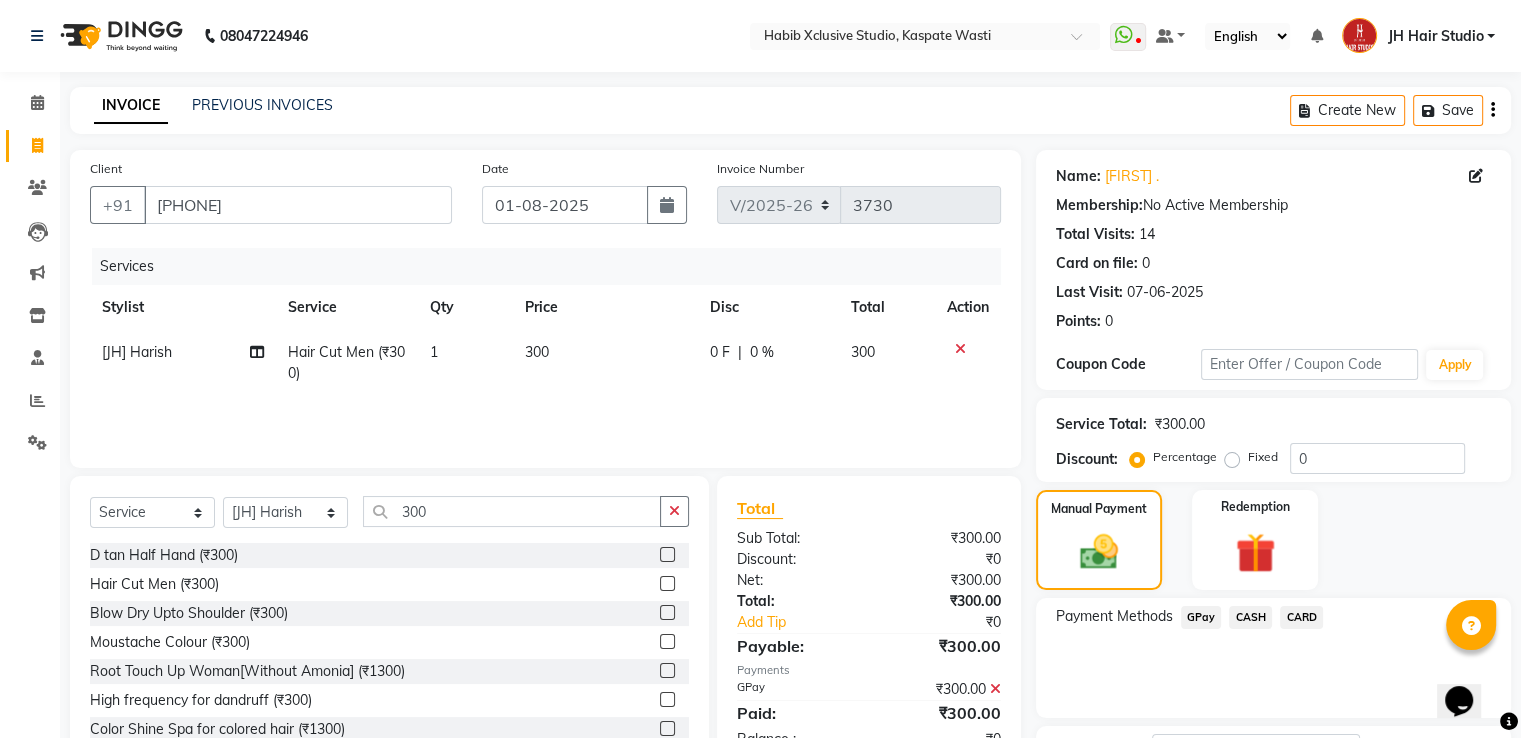 scroll, scrollTop: 163, scrollLeft: 0, axis: vertical 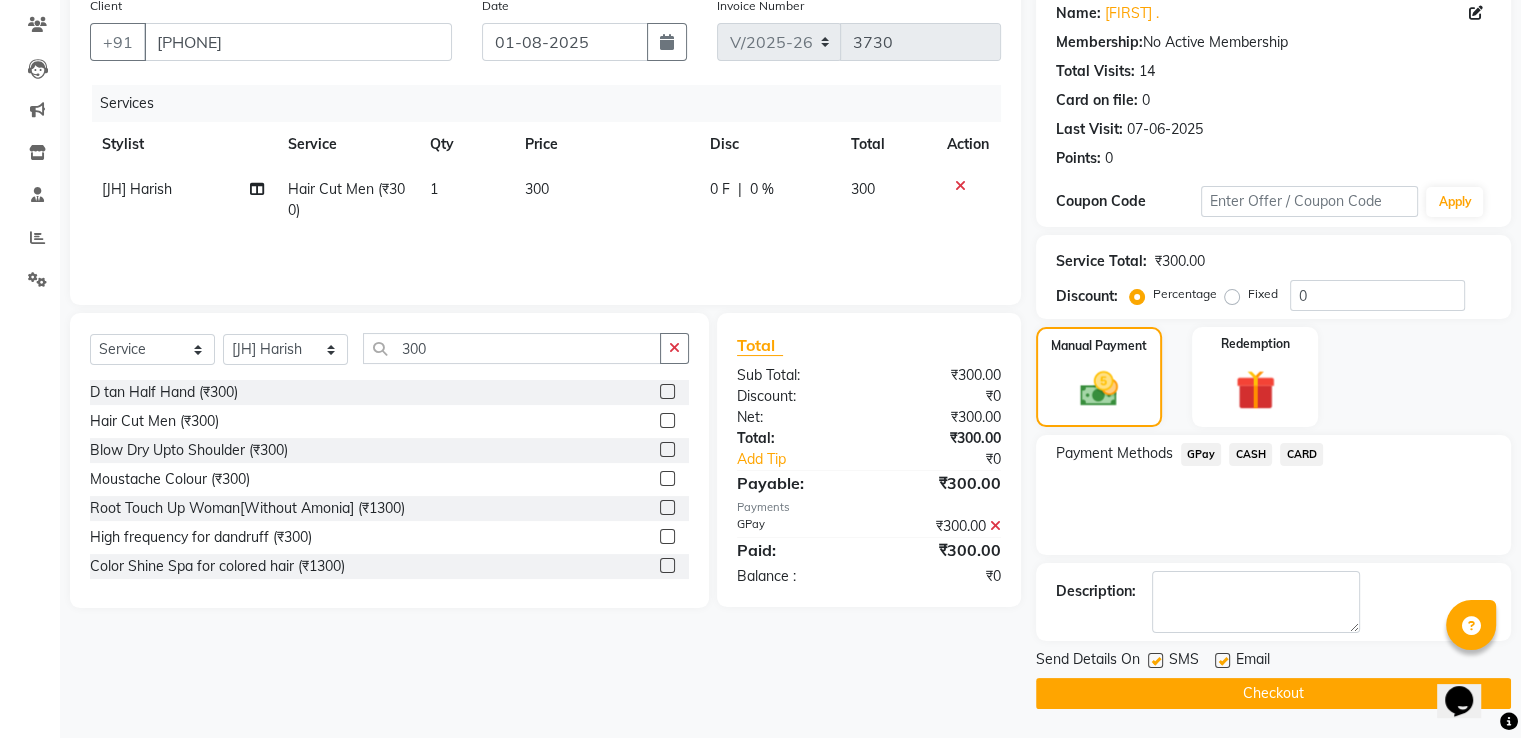 click on "Checkout" 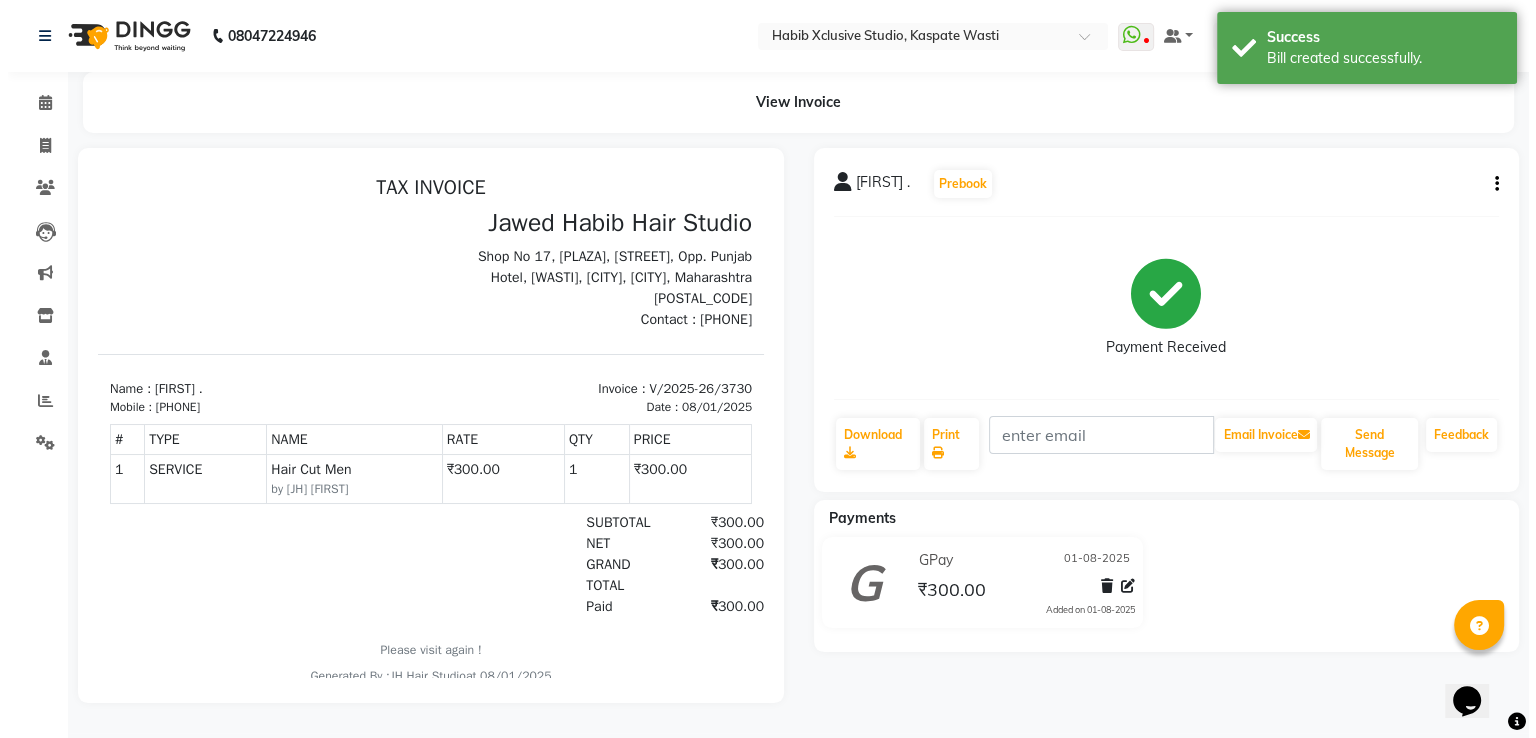 scroll, scrollTop: 0, scrollLeft: 0, axis: both 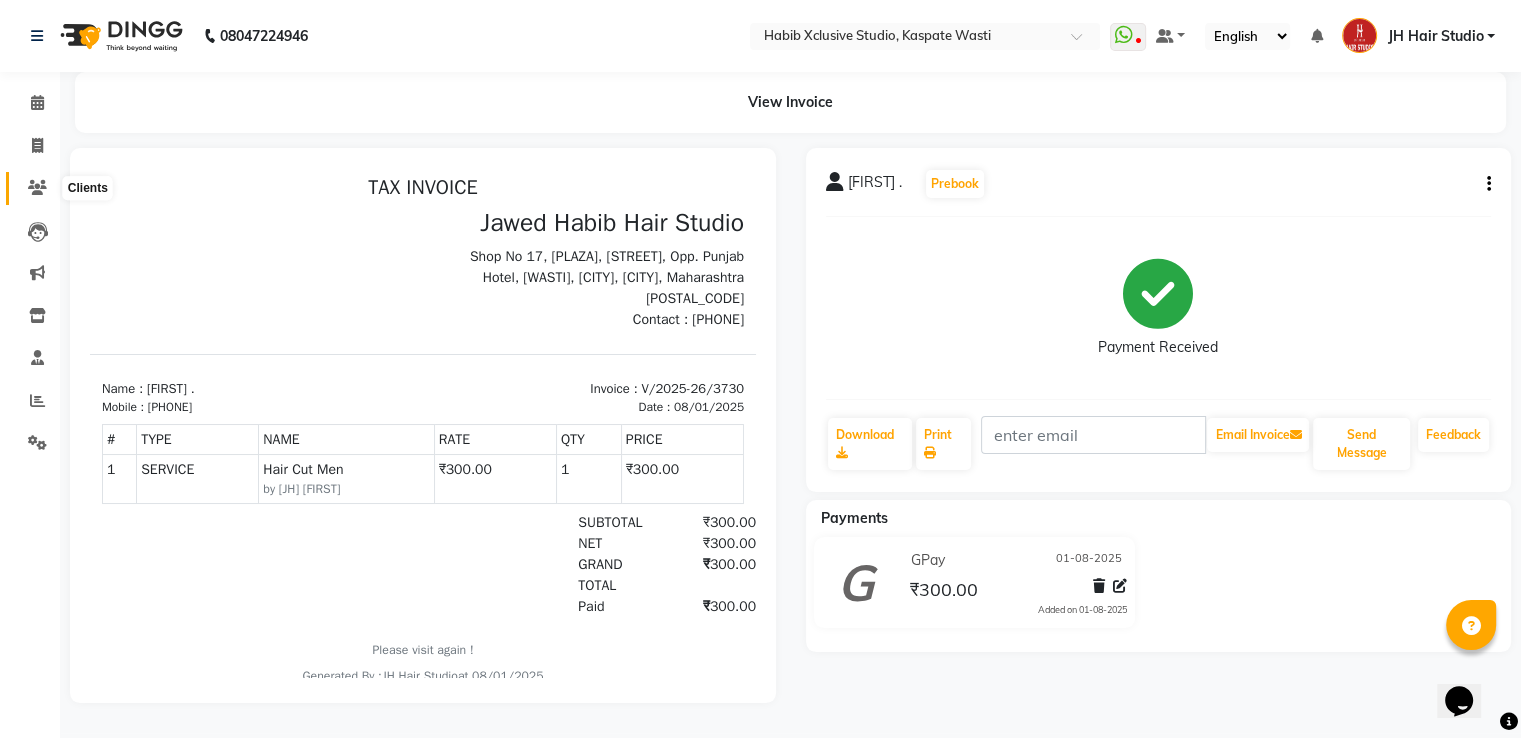 click 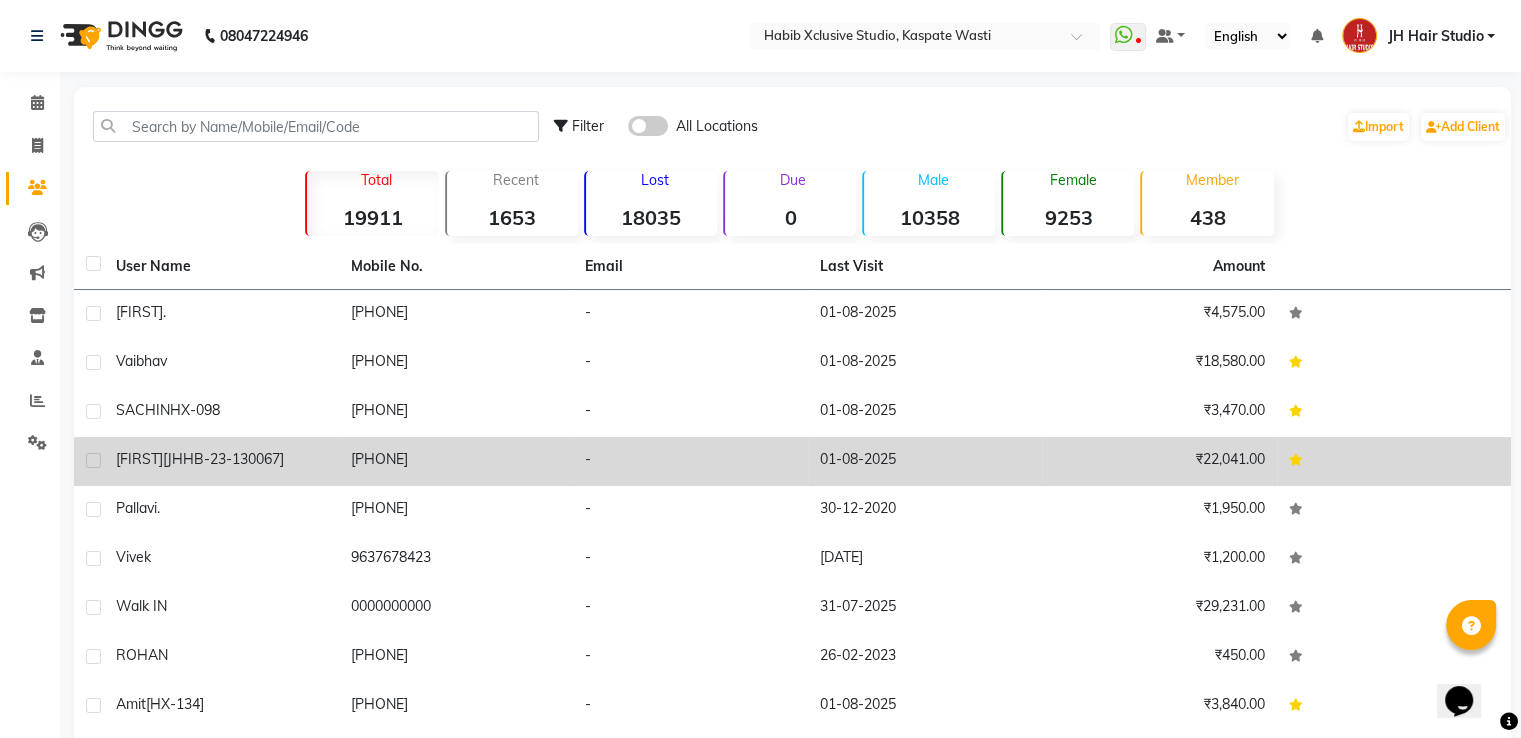 click on "[PHONE]" 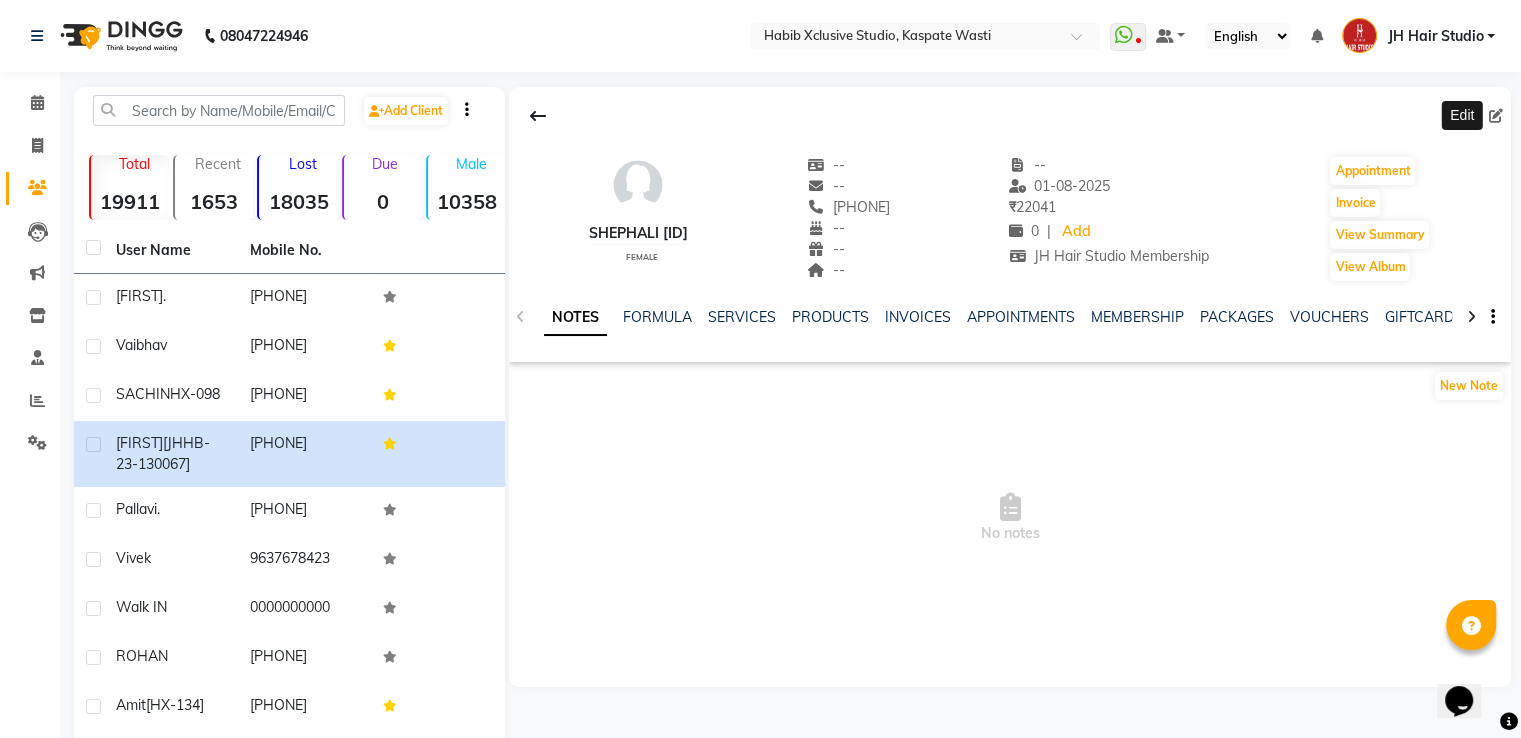 click 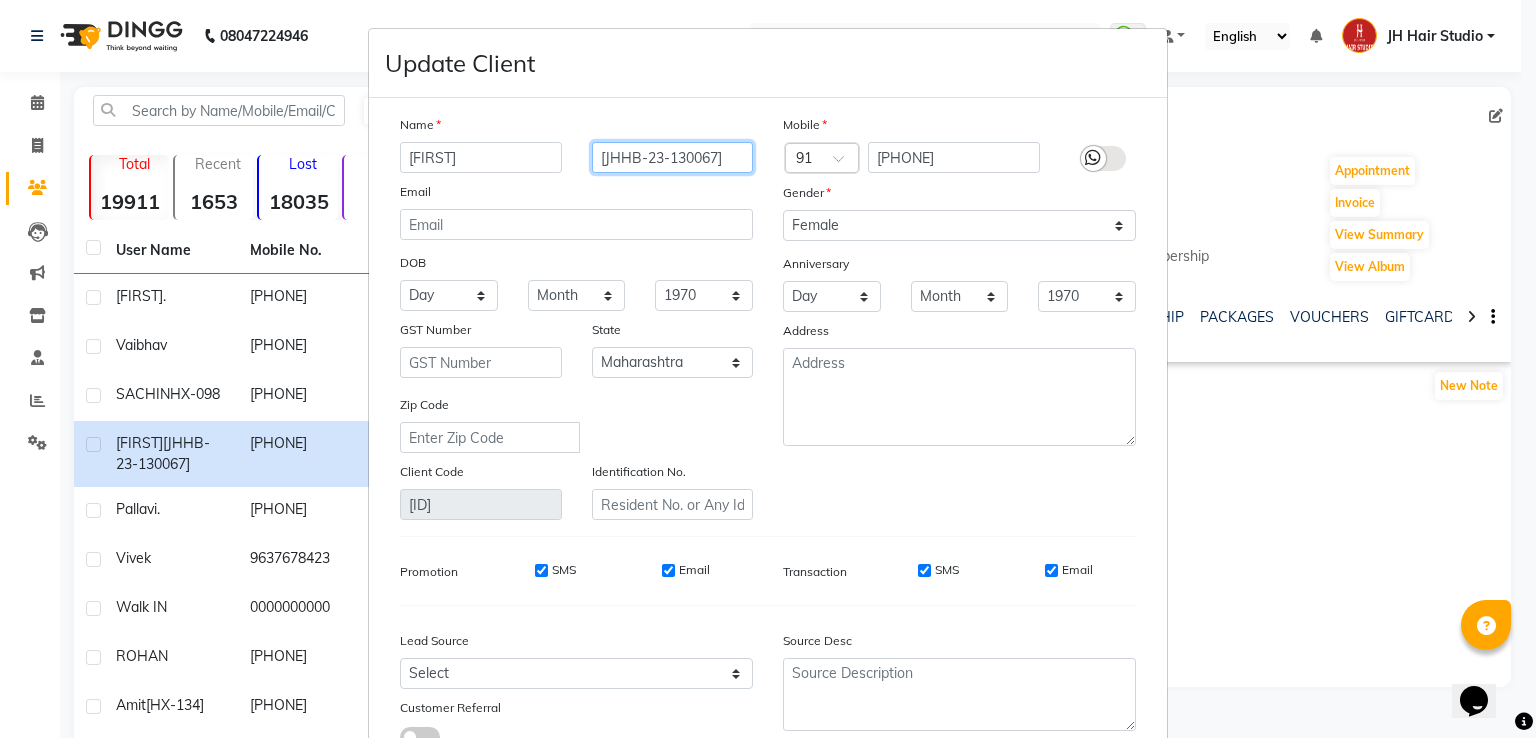 click on "[JHHB-23-130067]" at bounding box center [673, 157] 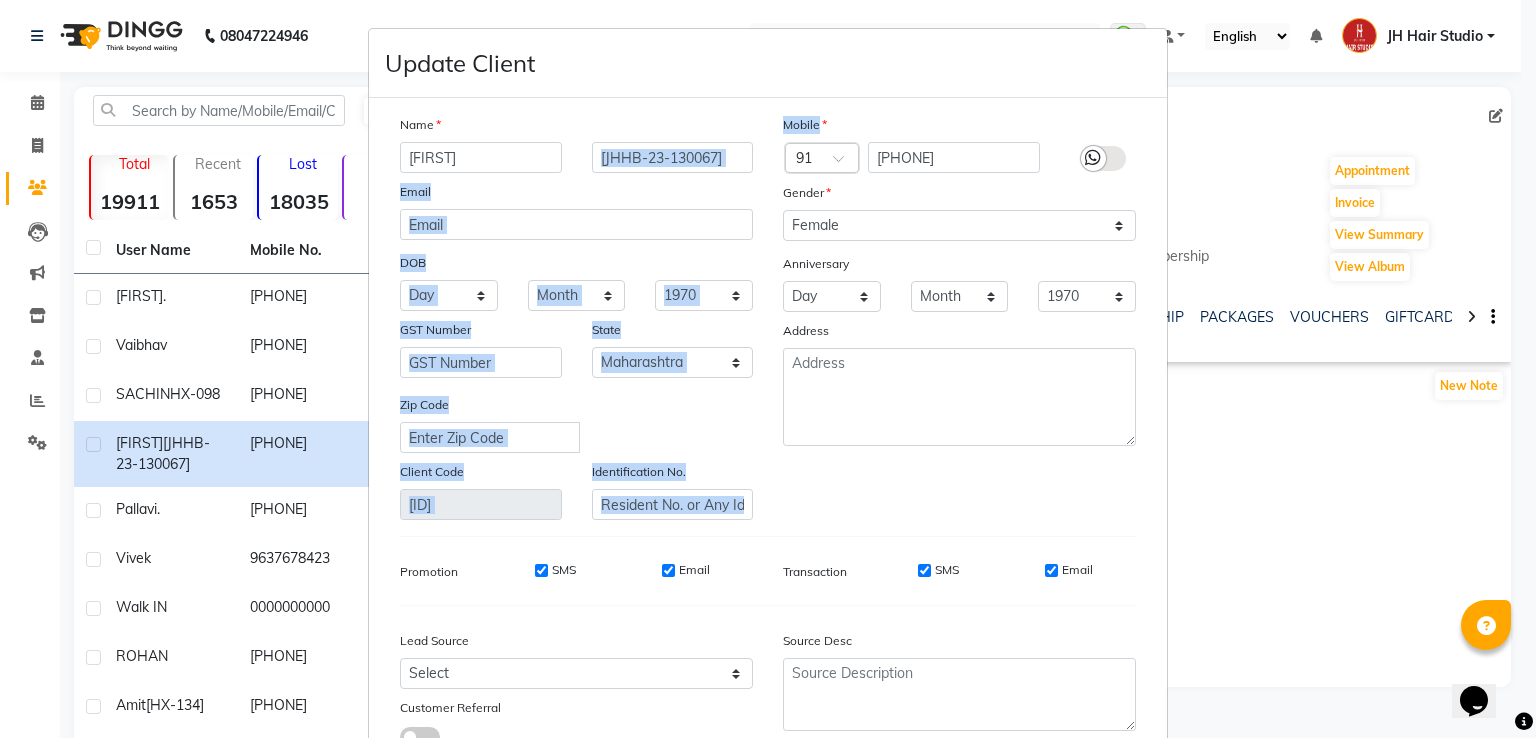drag, startPoint x: 773, startPoint y: 153, endPoint x: 733, endPoint y: 160, distance: 40.60788 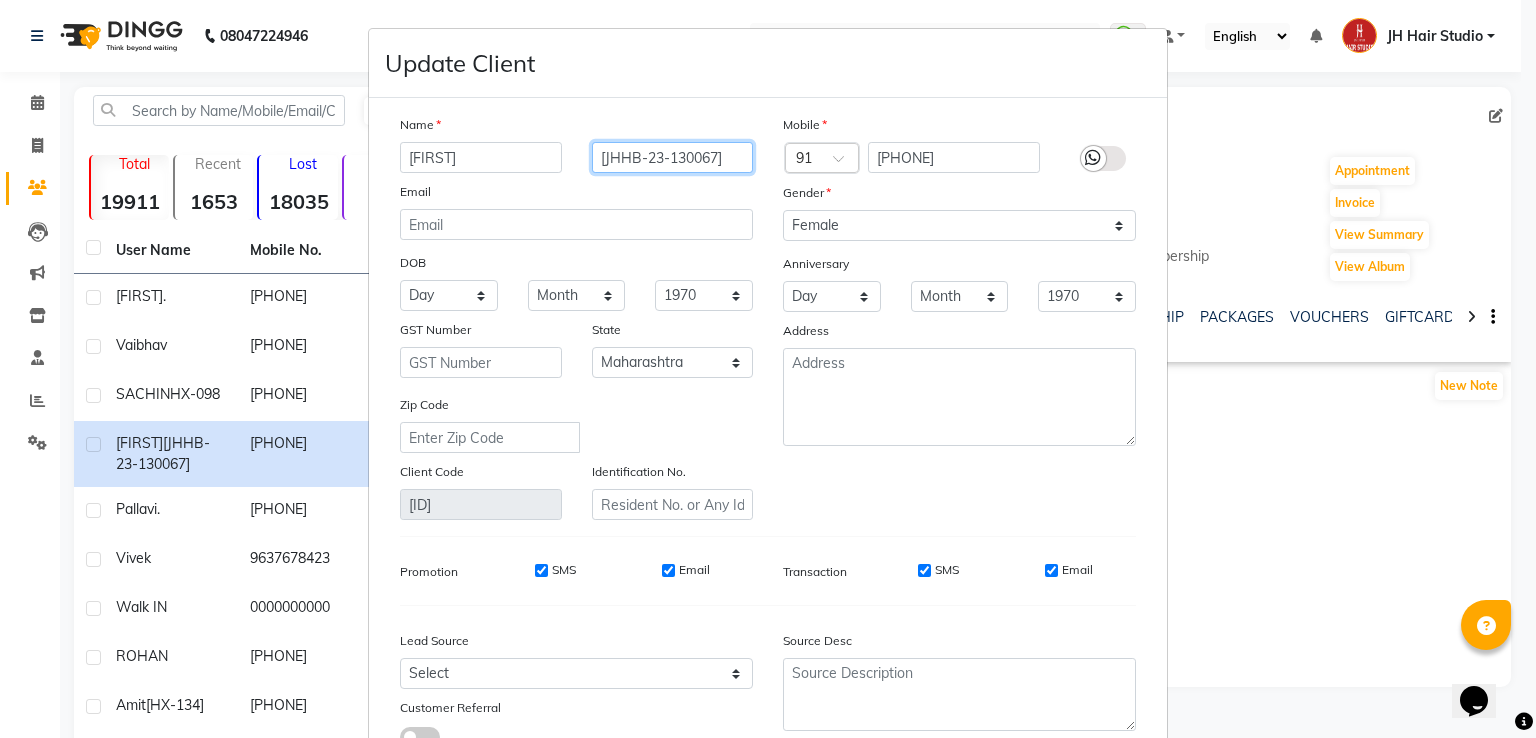 drag, startPoint x: 733, startPoint y: 160, endPoint x: 560, endPoint y: 162, distance: 173.01157 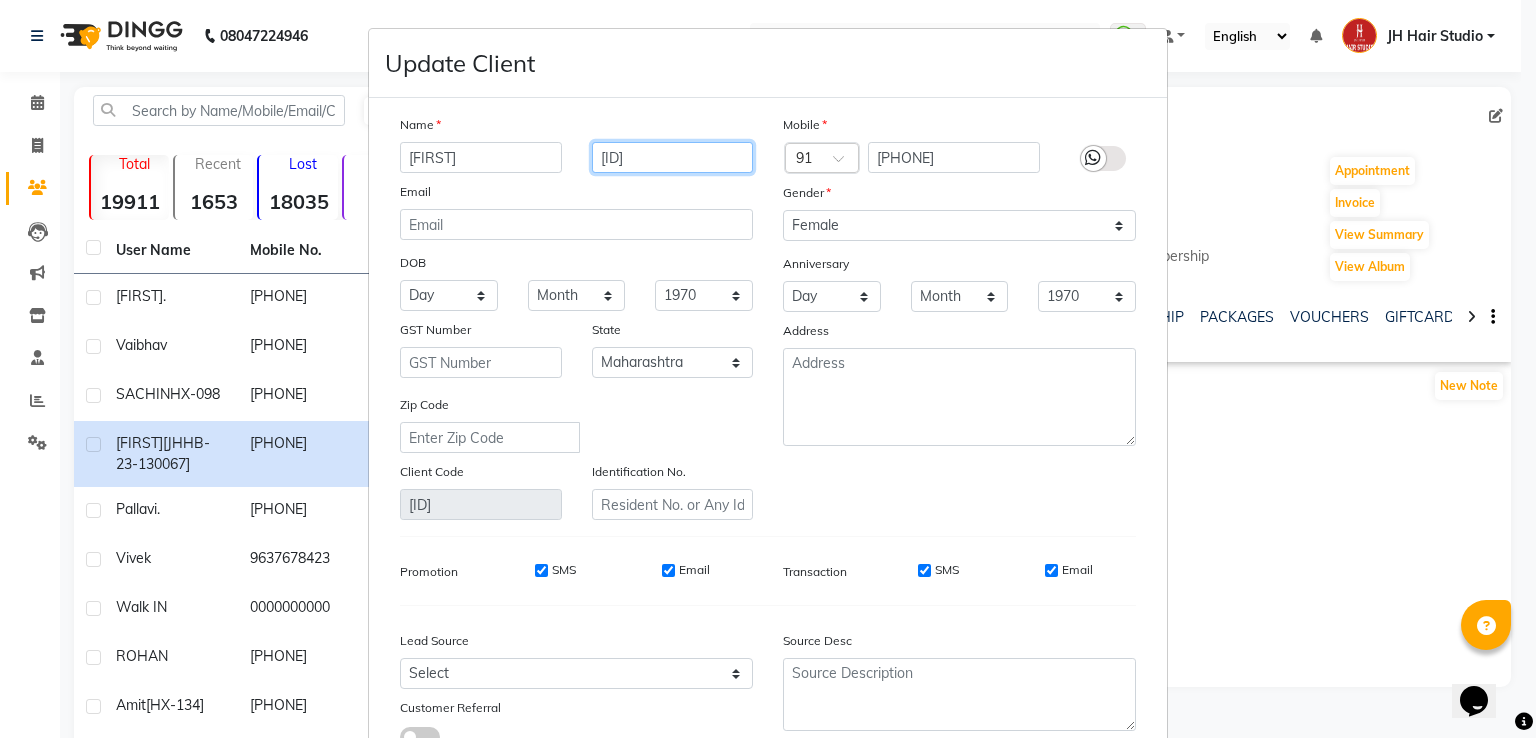 click on "HX-319]" at bounding box center [673, 157] 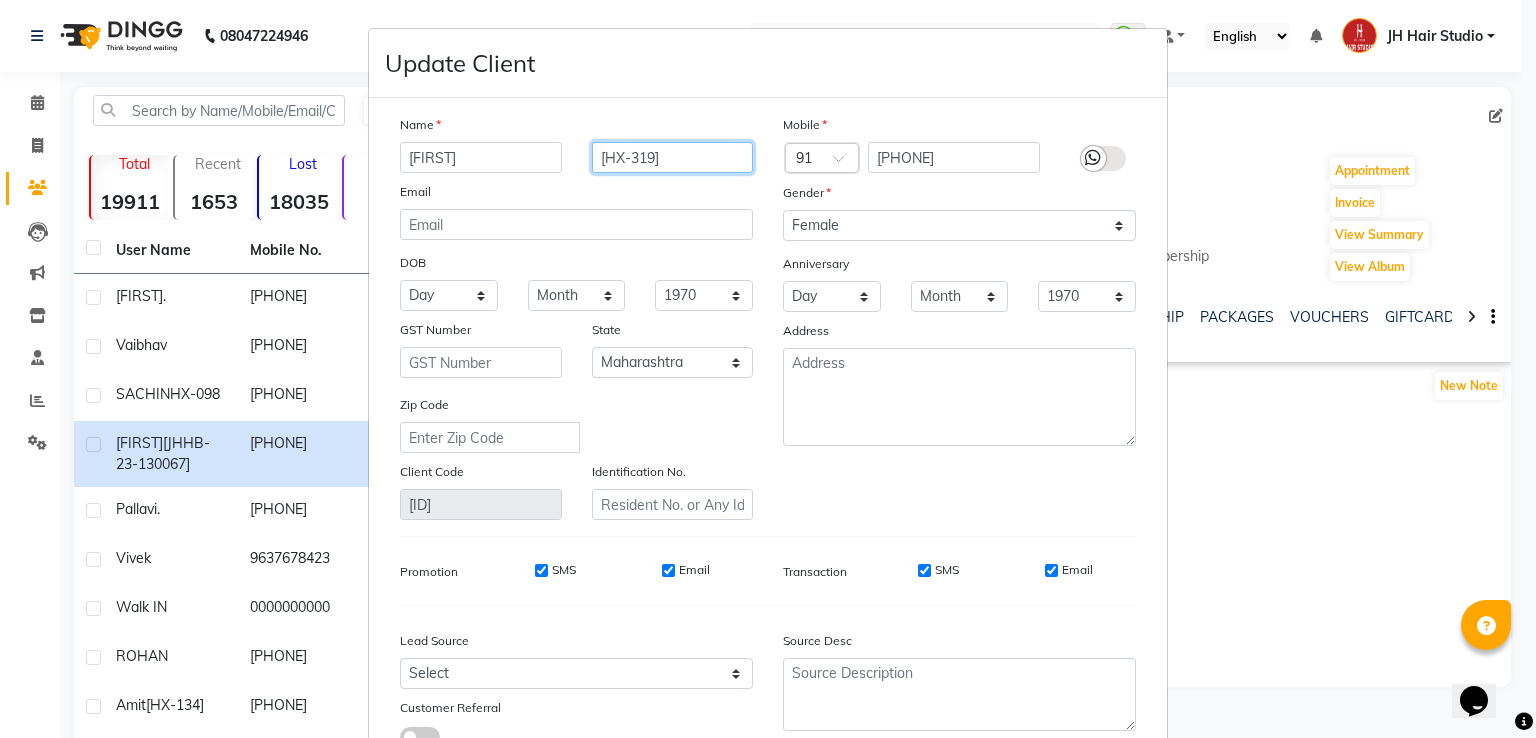 type on "[HX-319]" 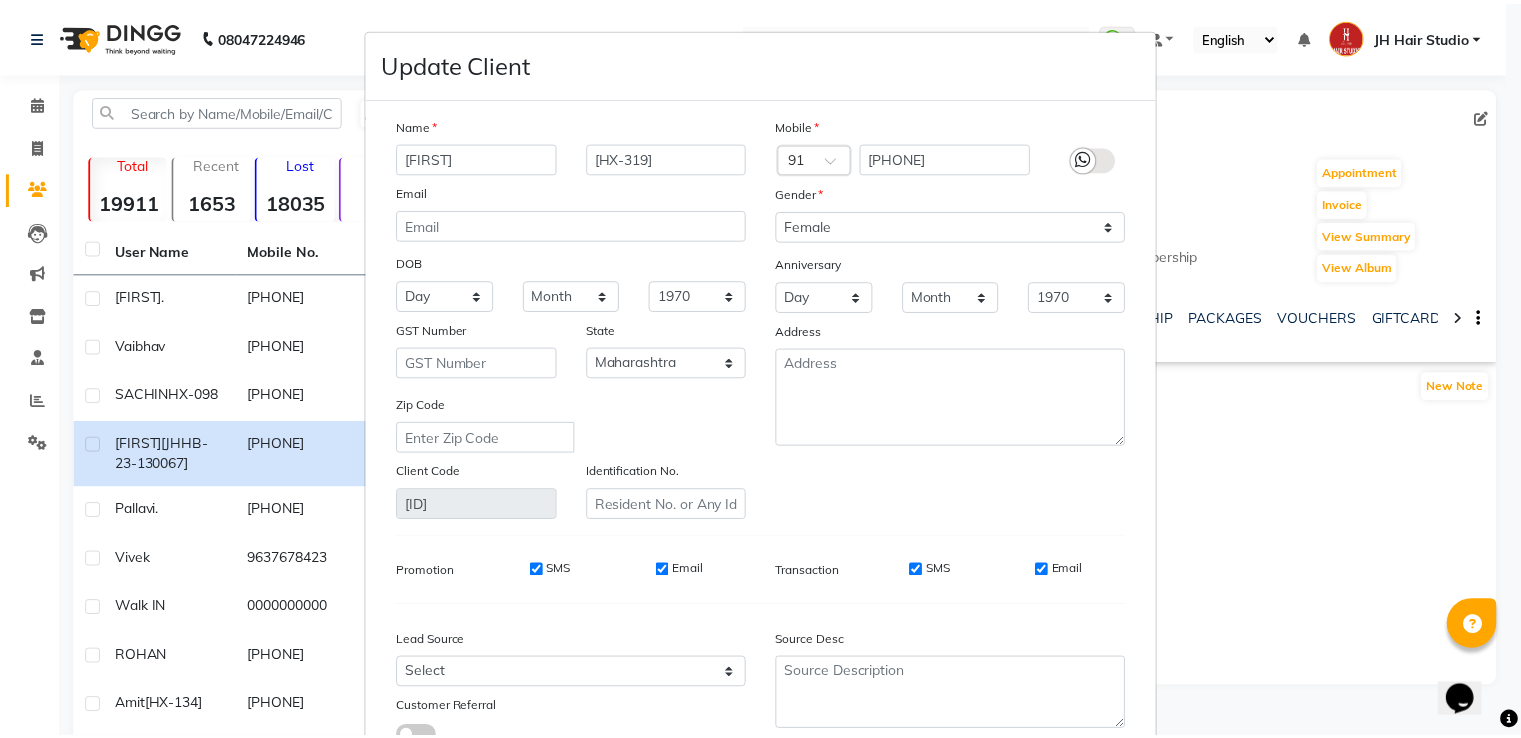 scroll, scrollTop: 160, scrollLeft: 0, axis: vertical 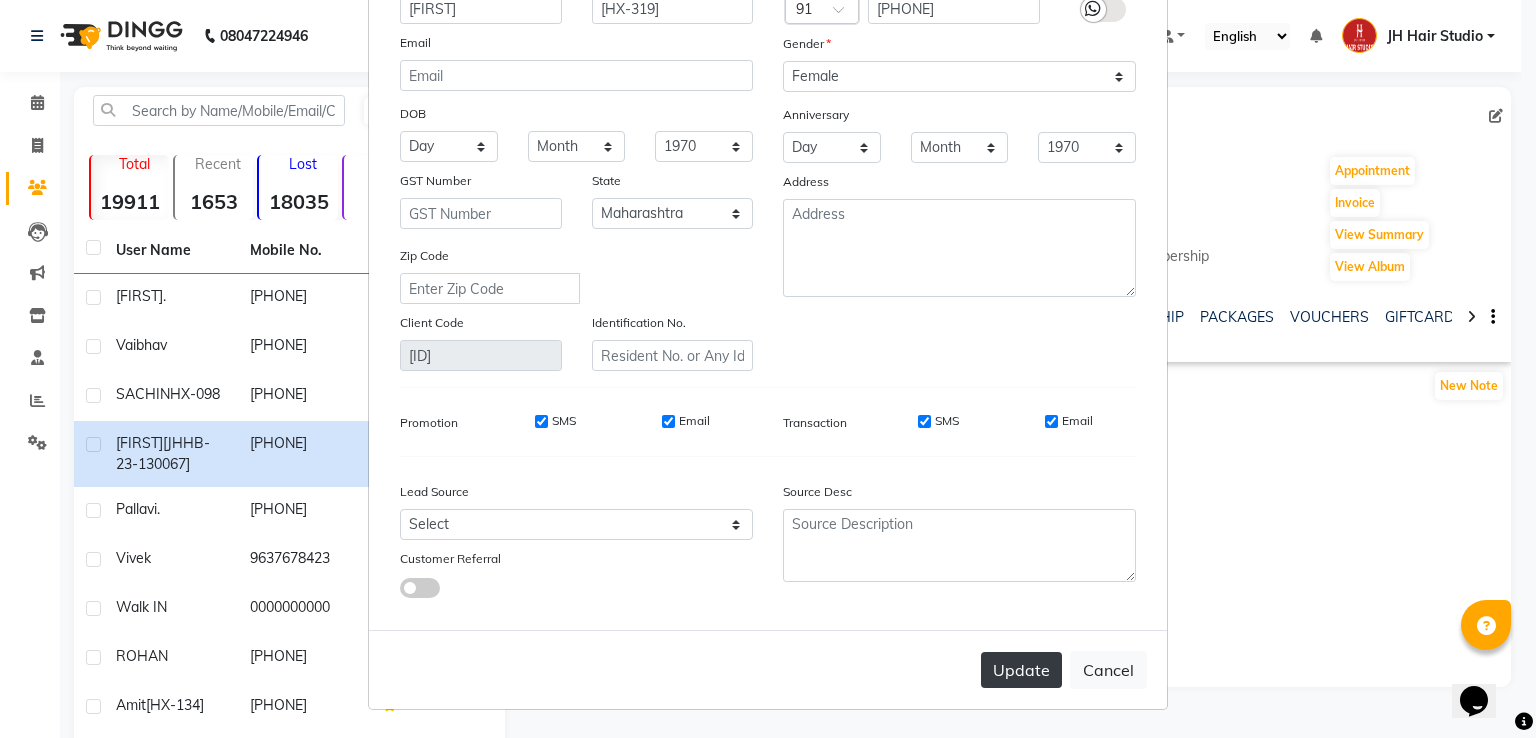 click on "Update" at bounding box center [1021, 670] 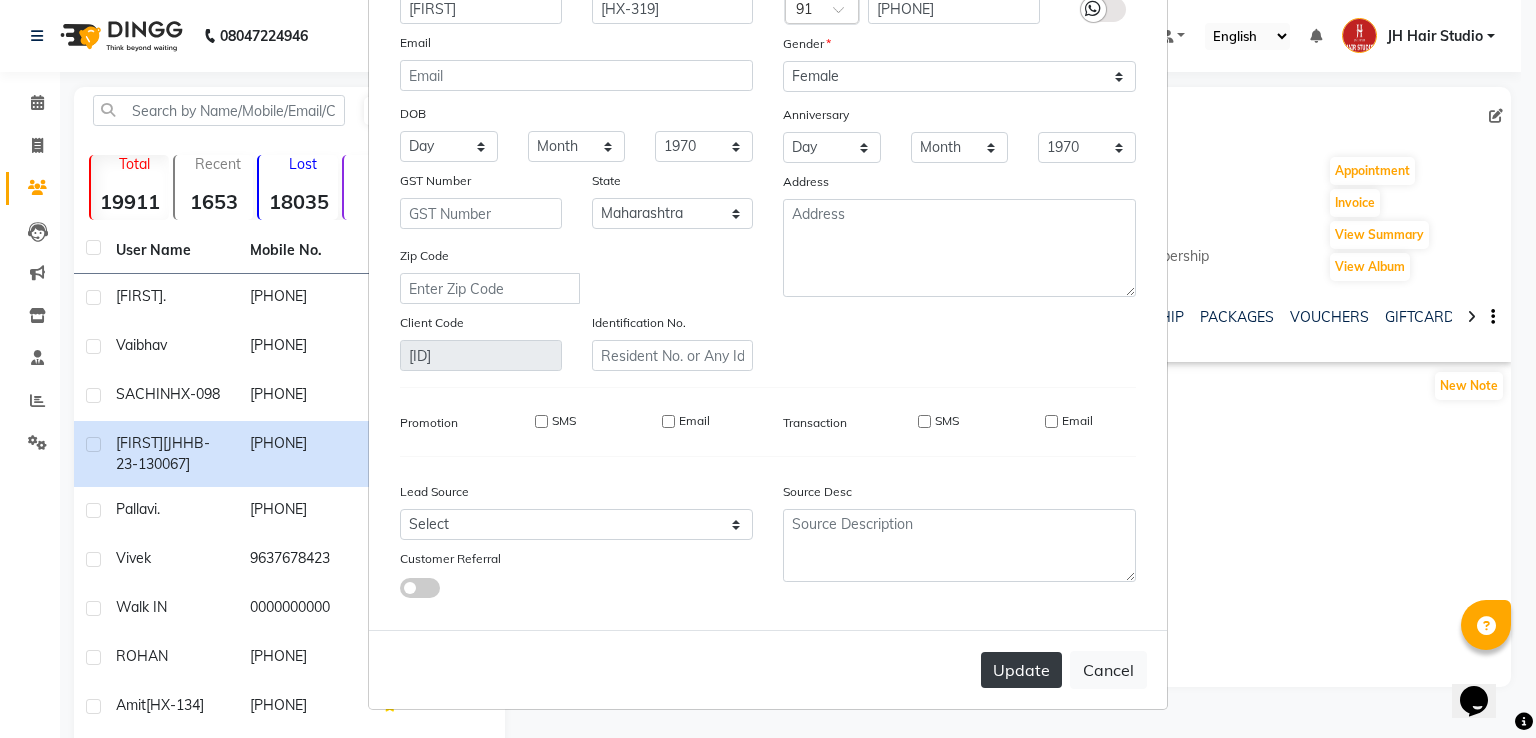 type 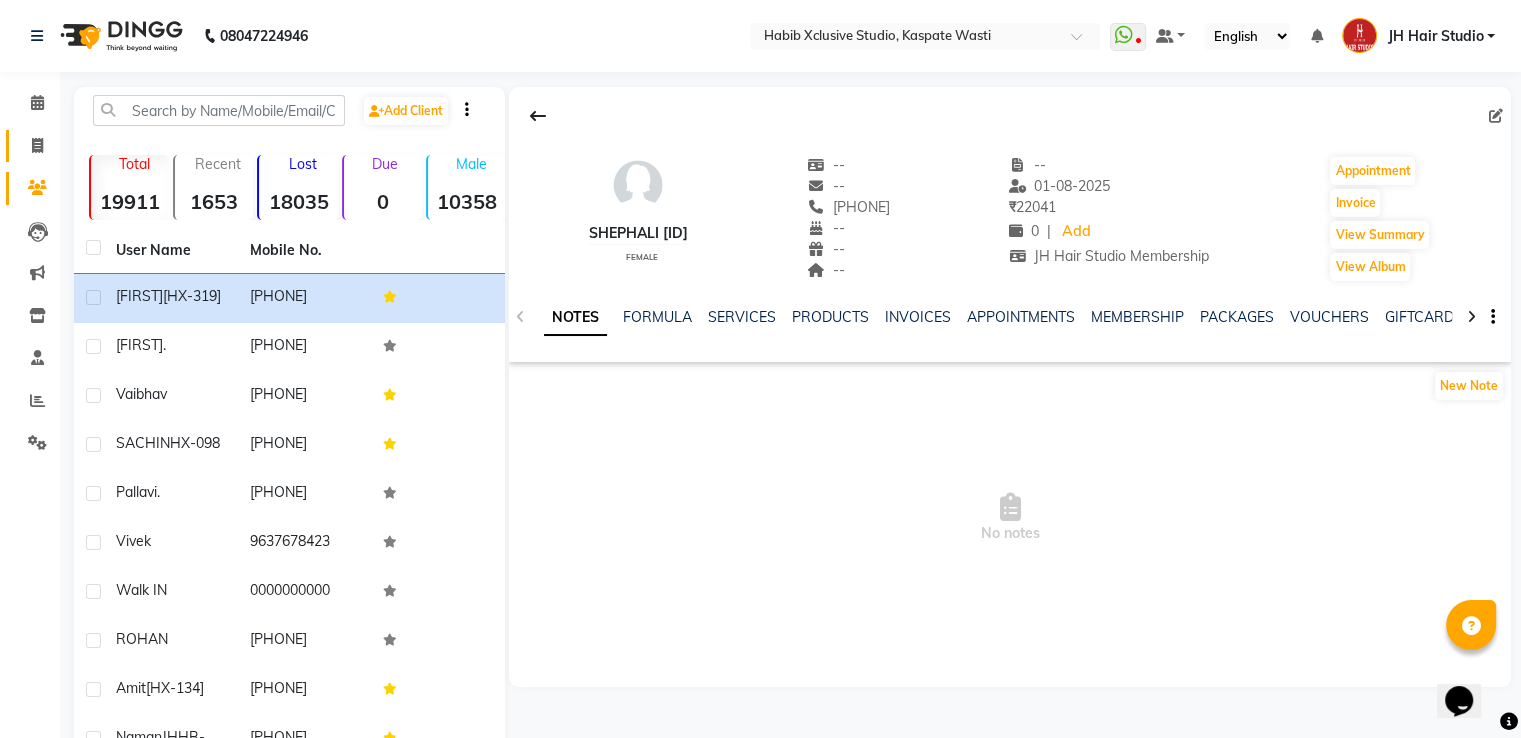 click on "Invoice" 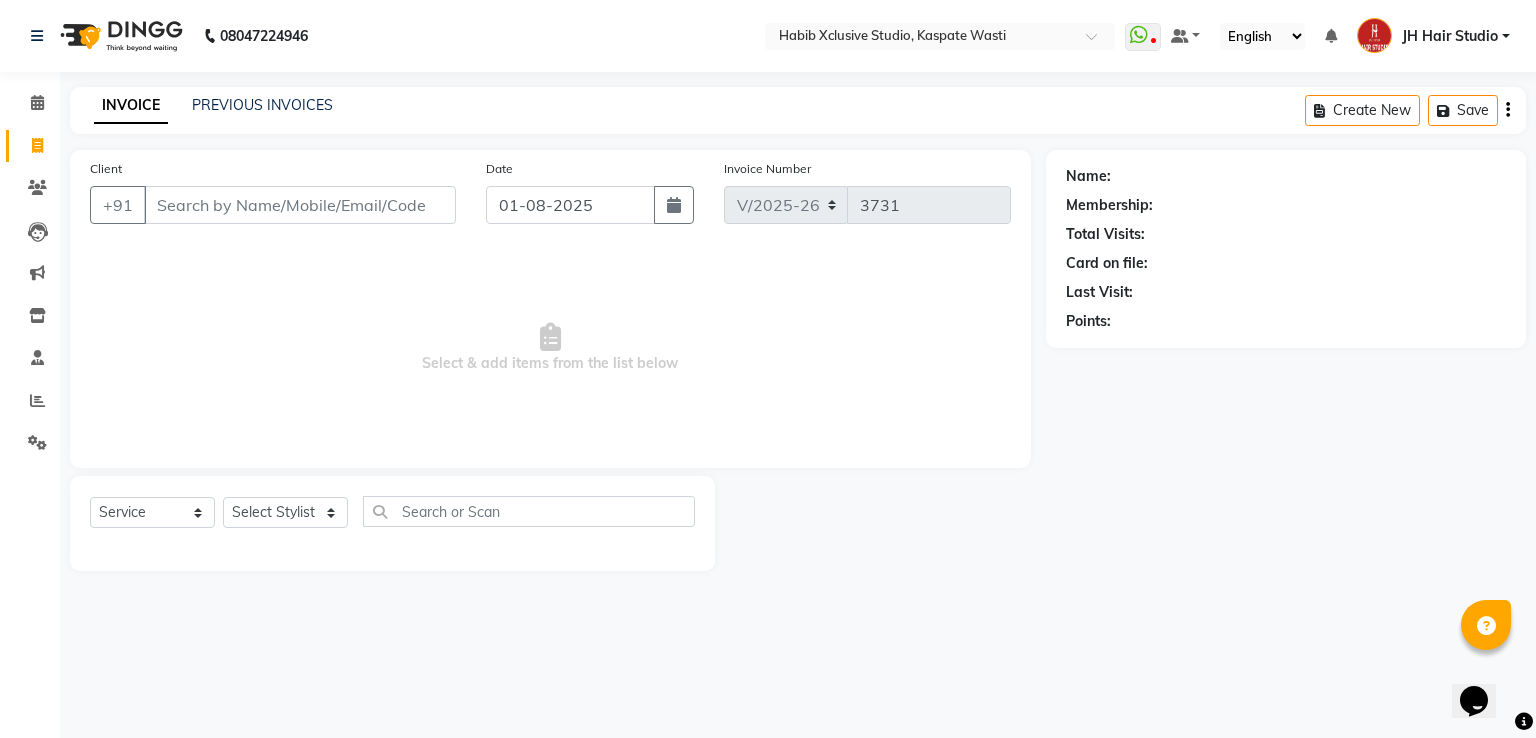 click on "PREVIOUS INVOICES" 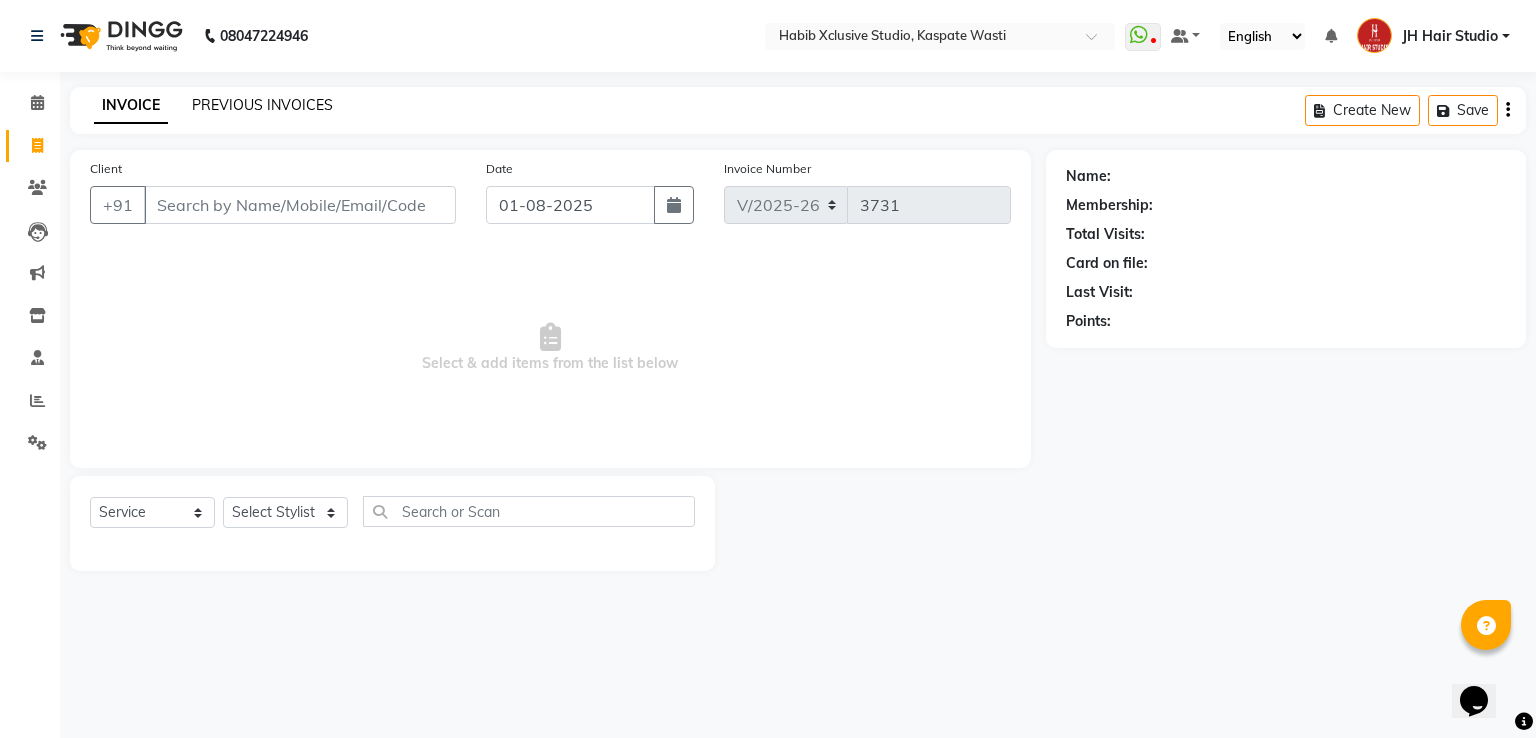 click on "PREVIOUS INVOICES" 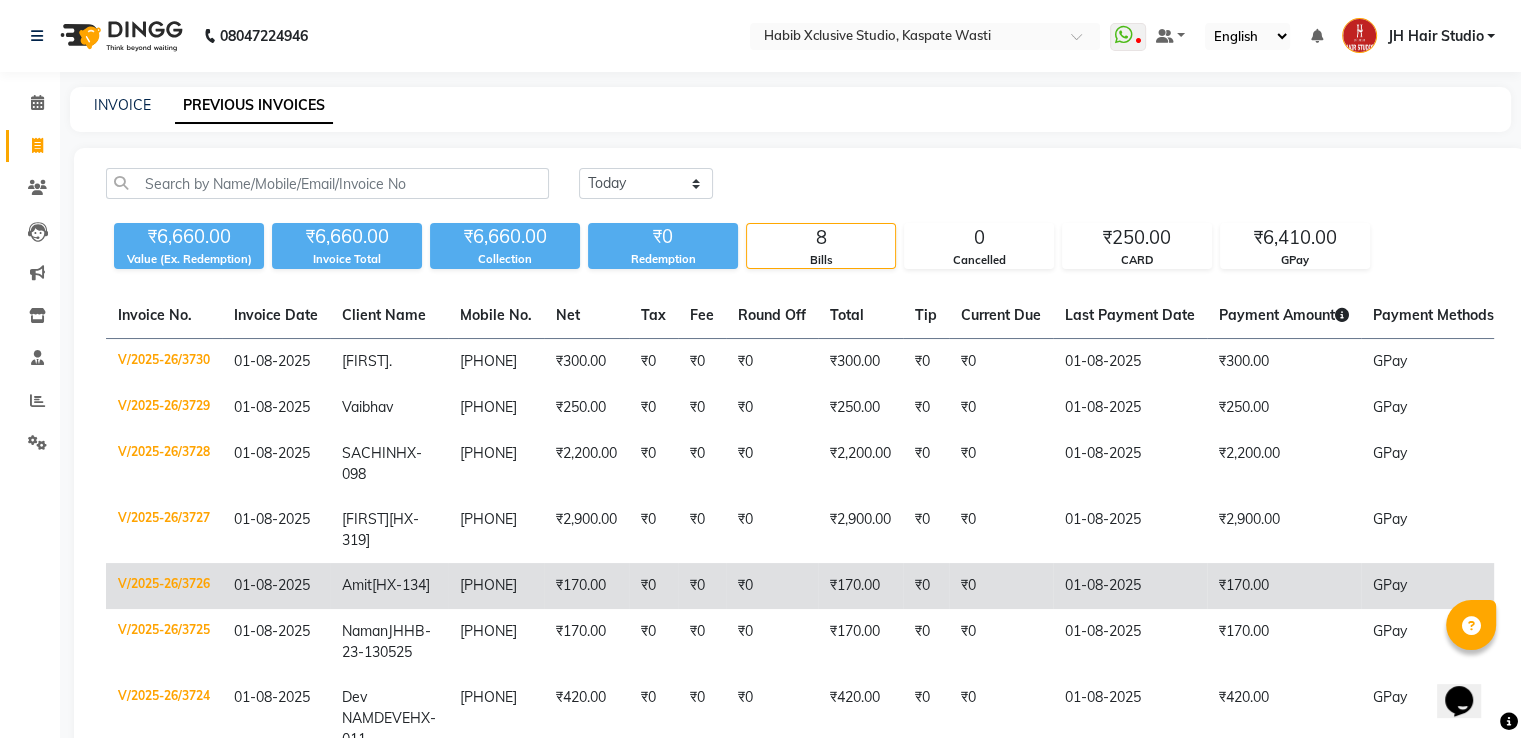 click on "₹170.00" 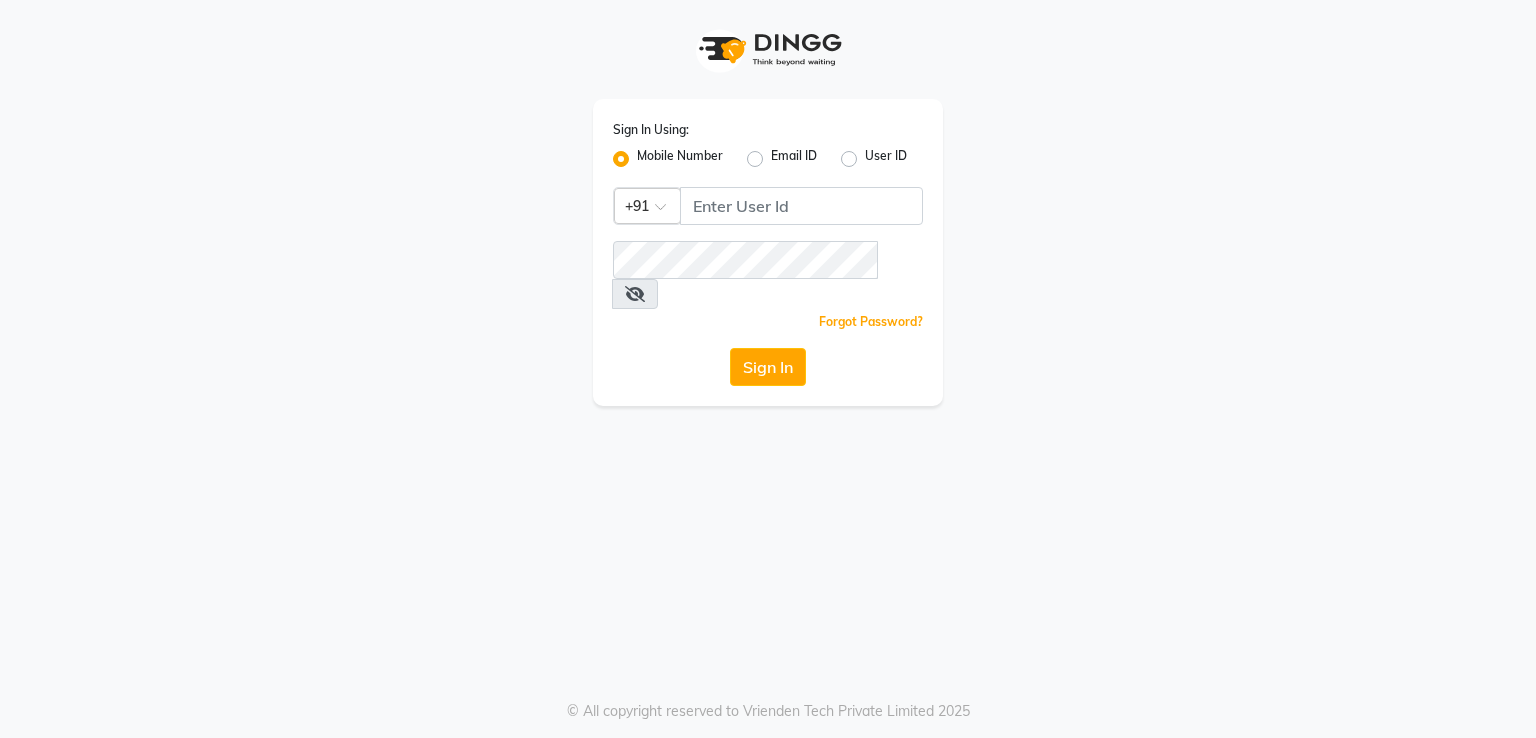 scroll, scrollTop: 0, scrollLeft: 0, axis: both 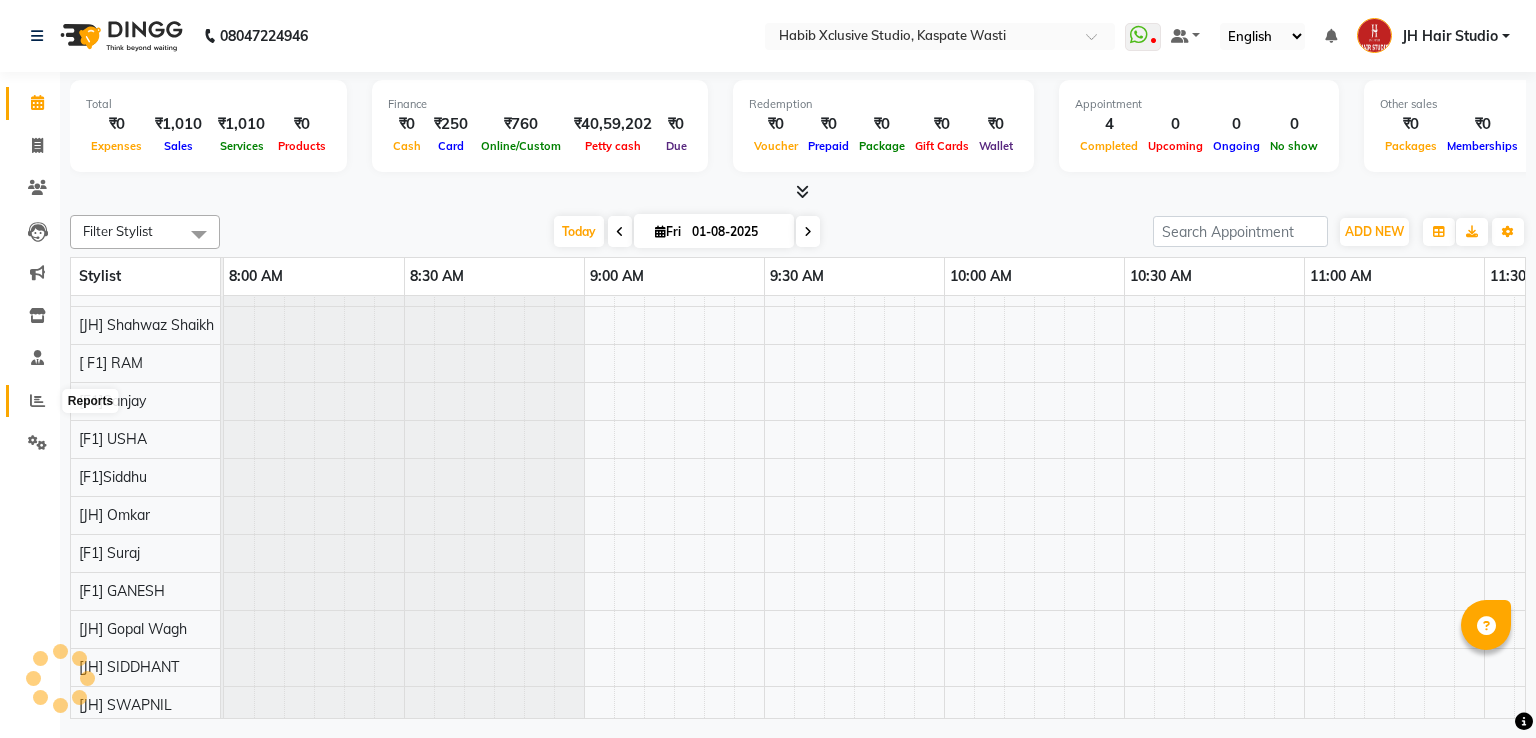 click 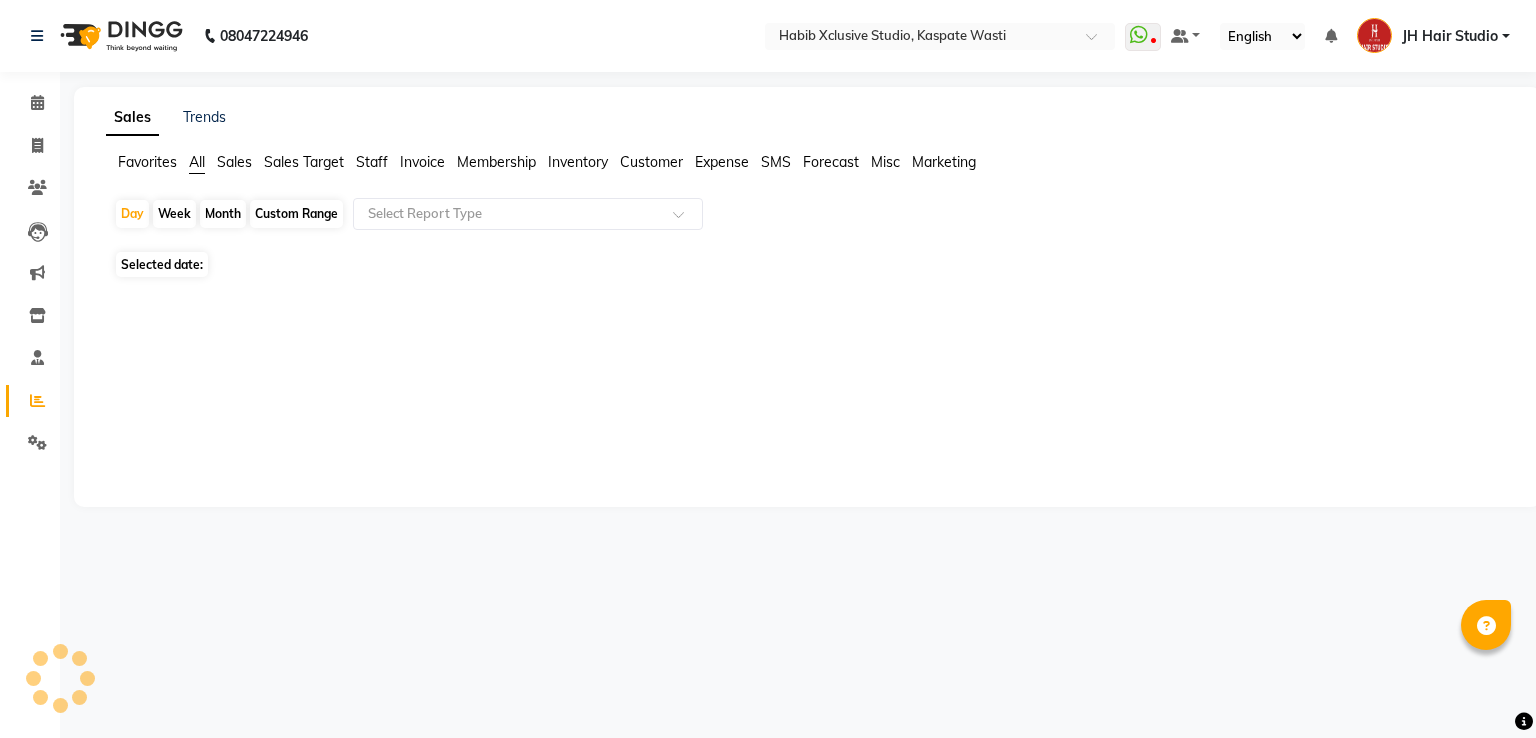 click on "Month" 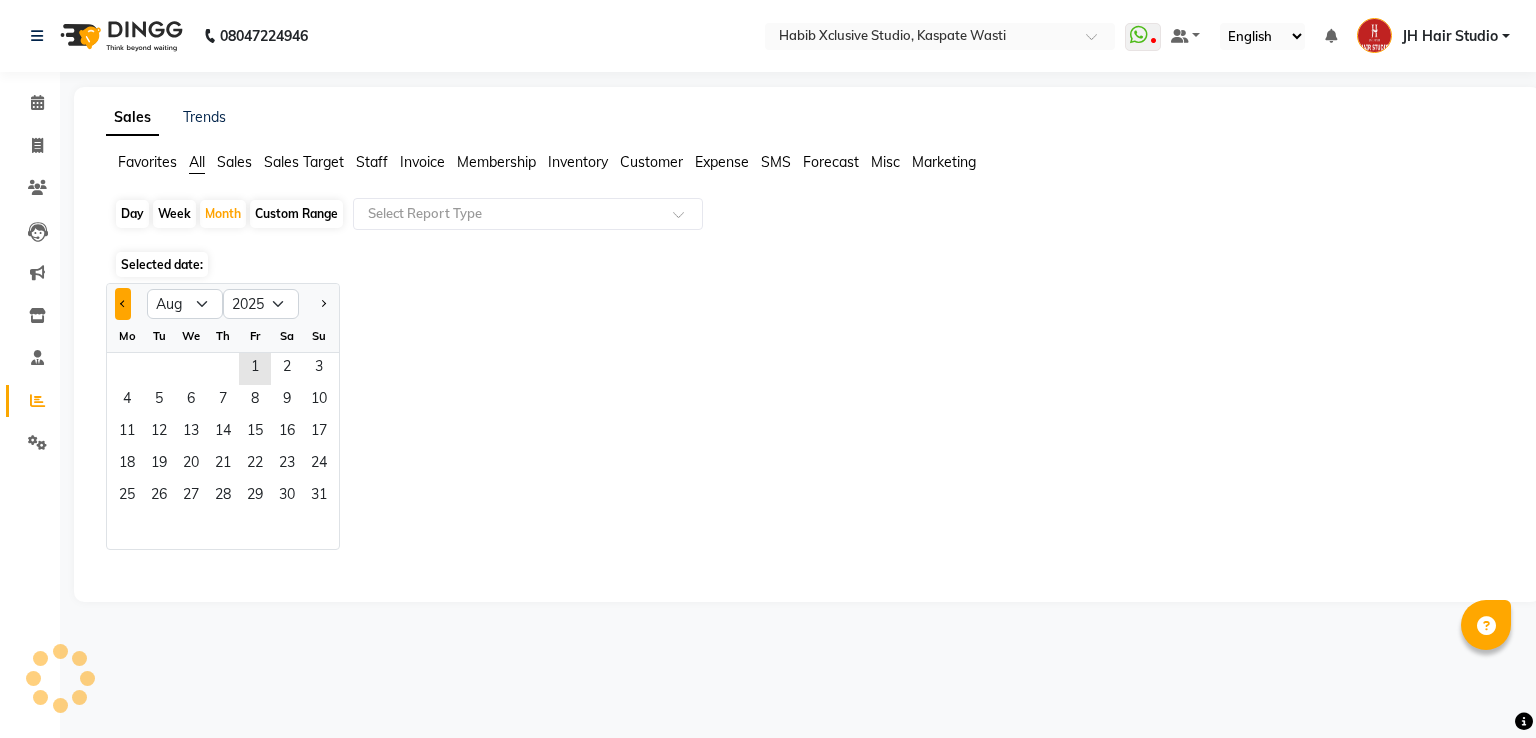 click 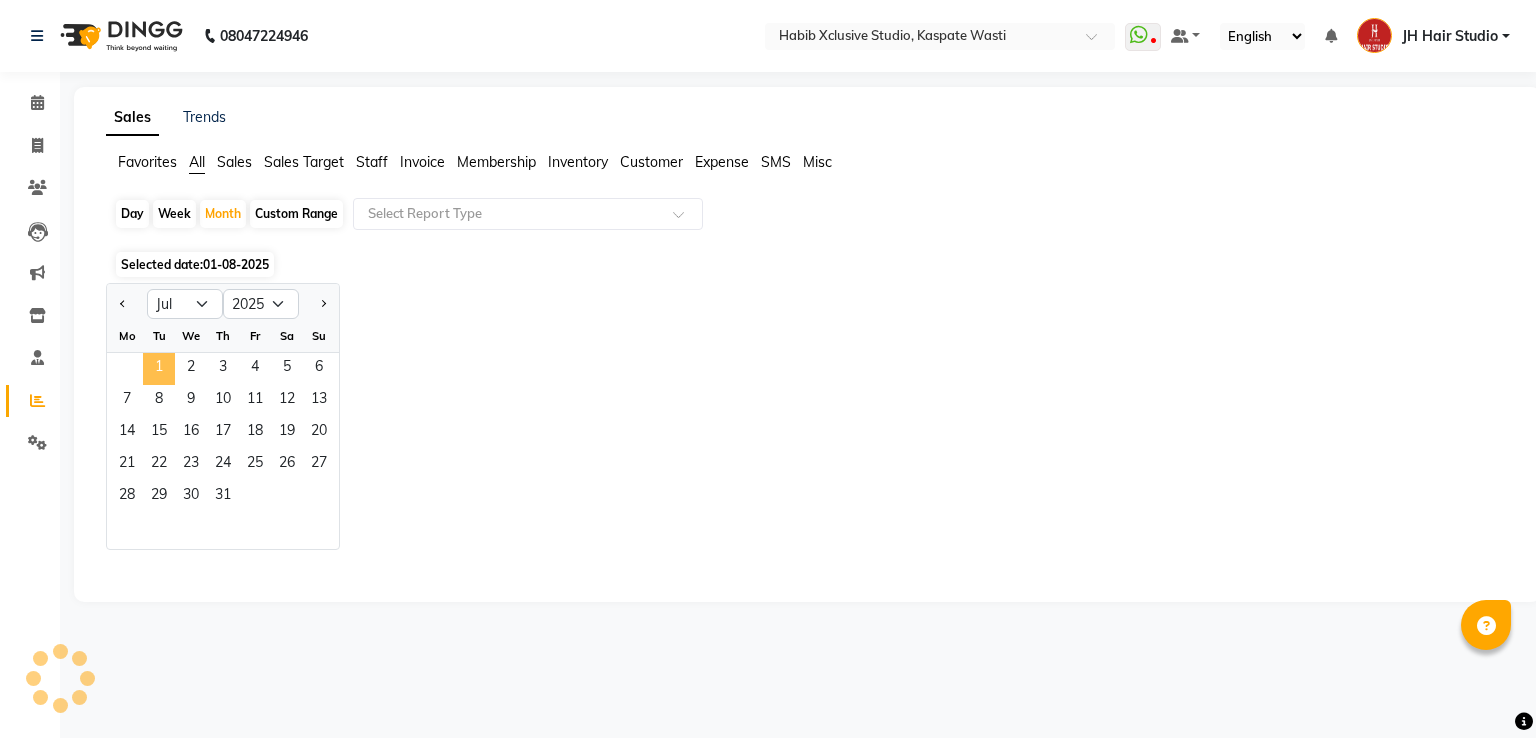 click on "1" 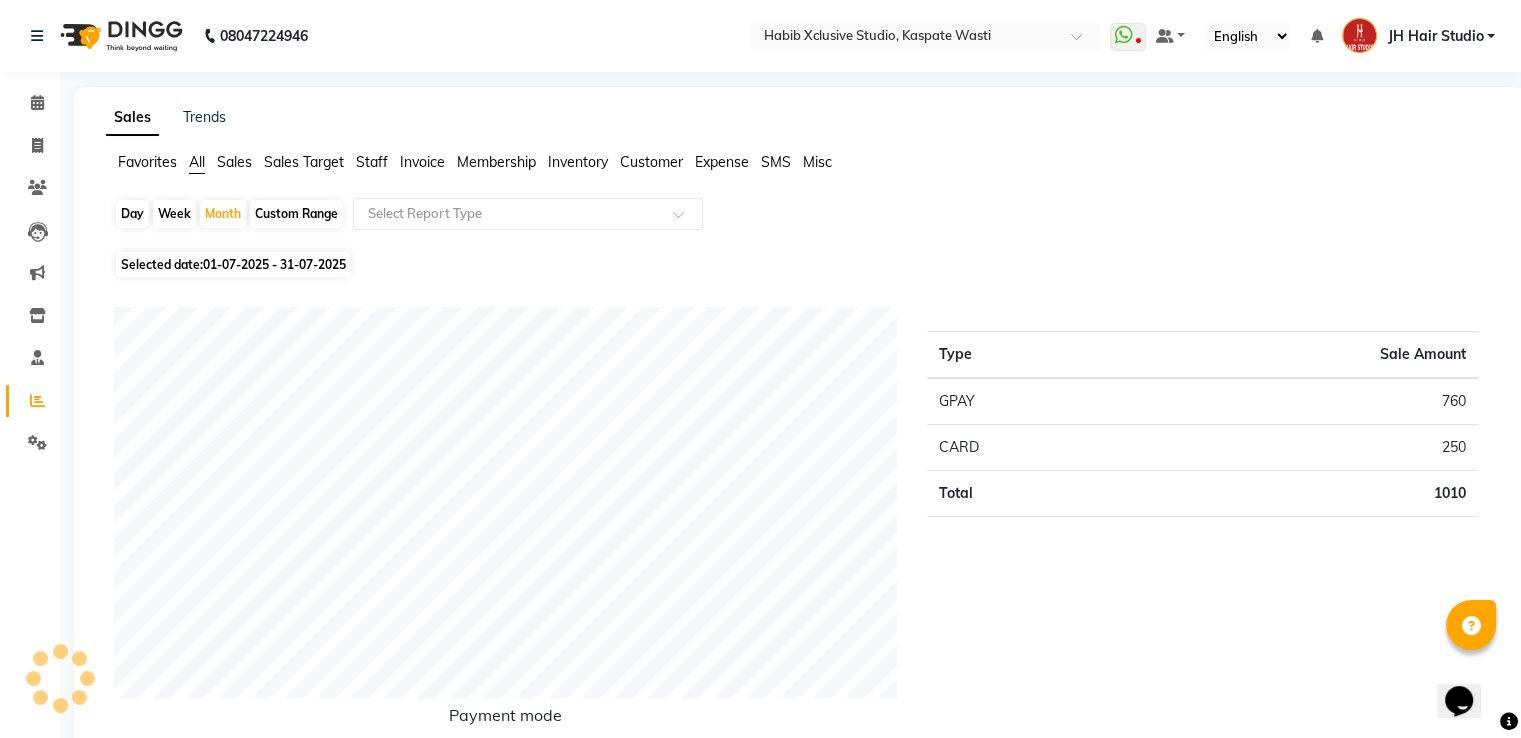 scroll, scrollTop: 0, scrollLeft: 0, axis: both 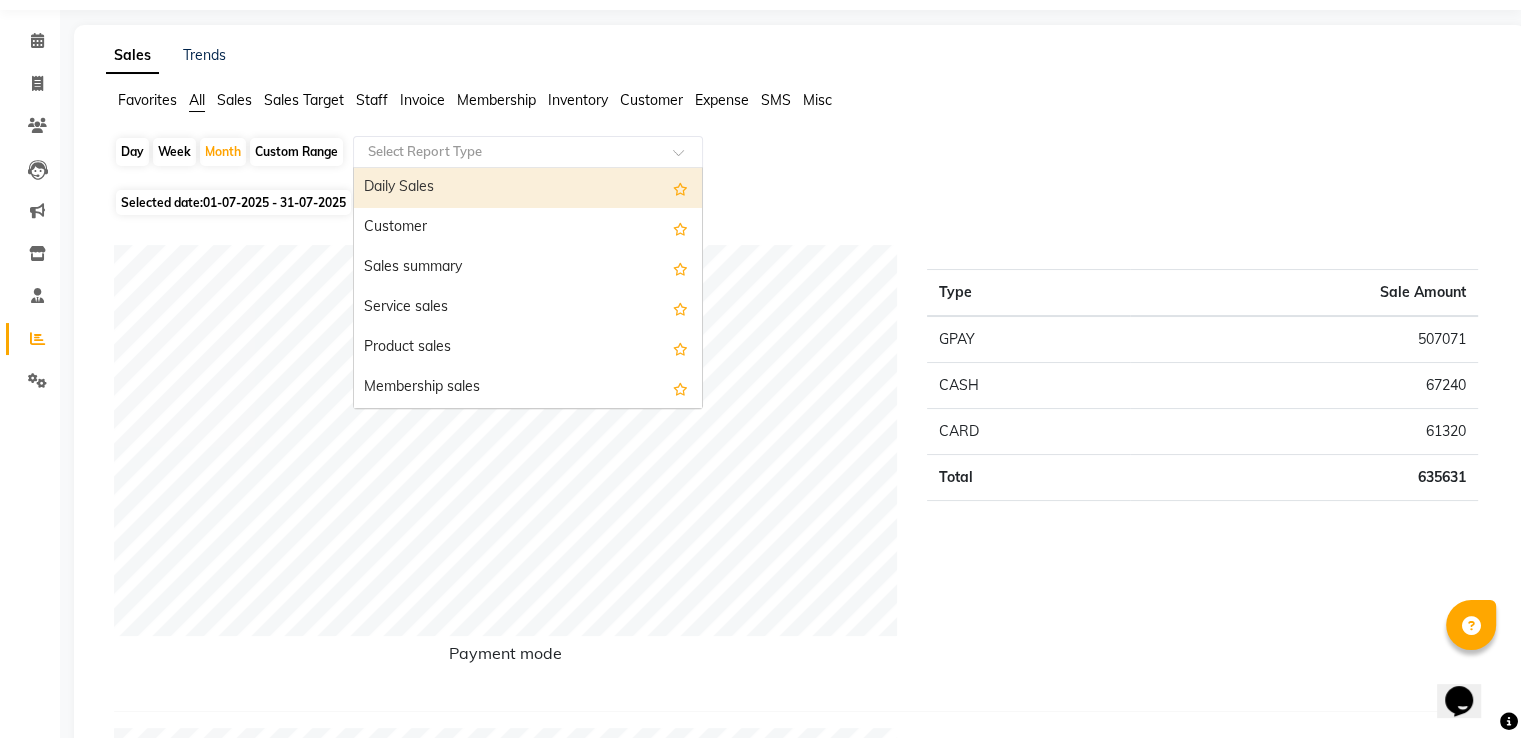 click 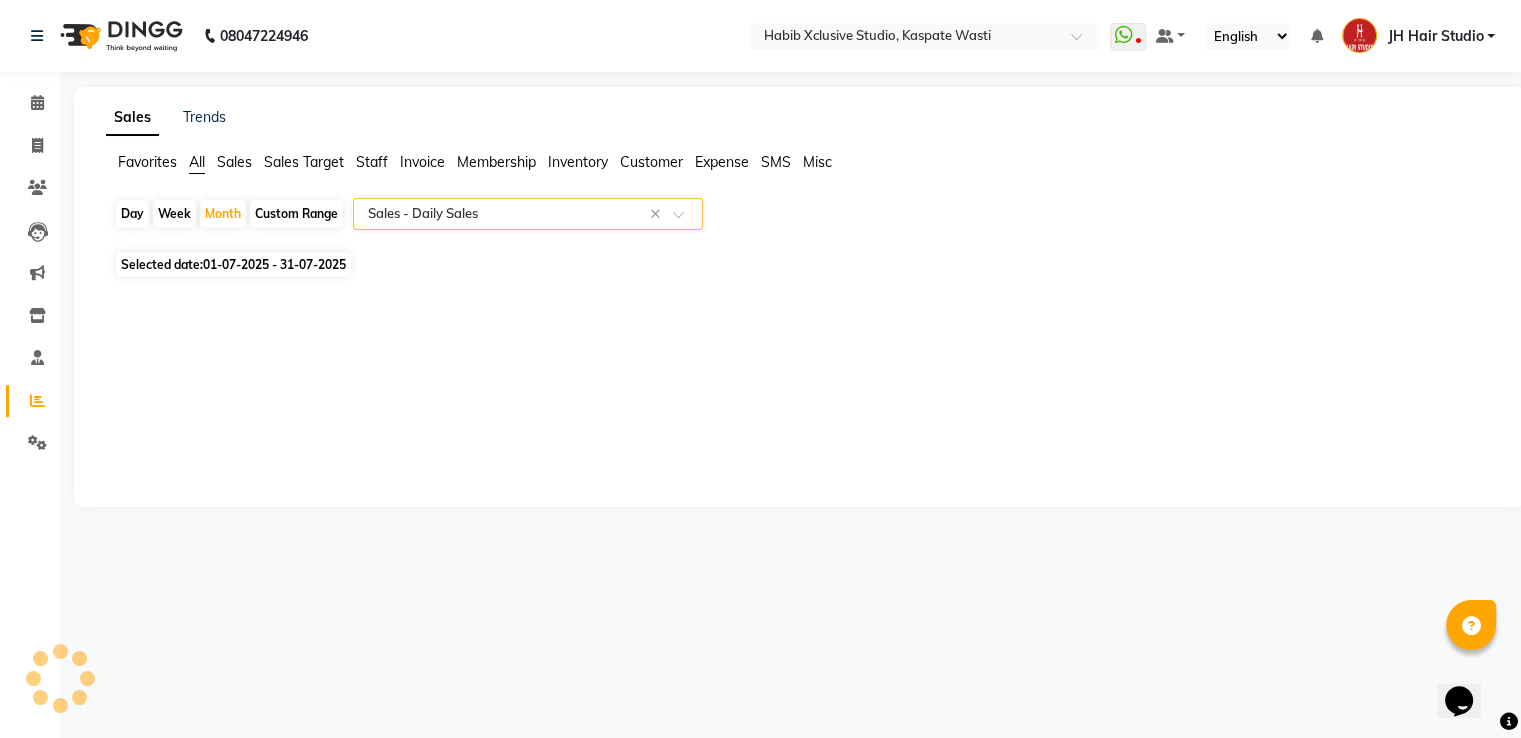 scroll, scrollTop: 0, scrollLeft: 0, axis: both 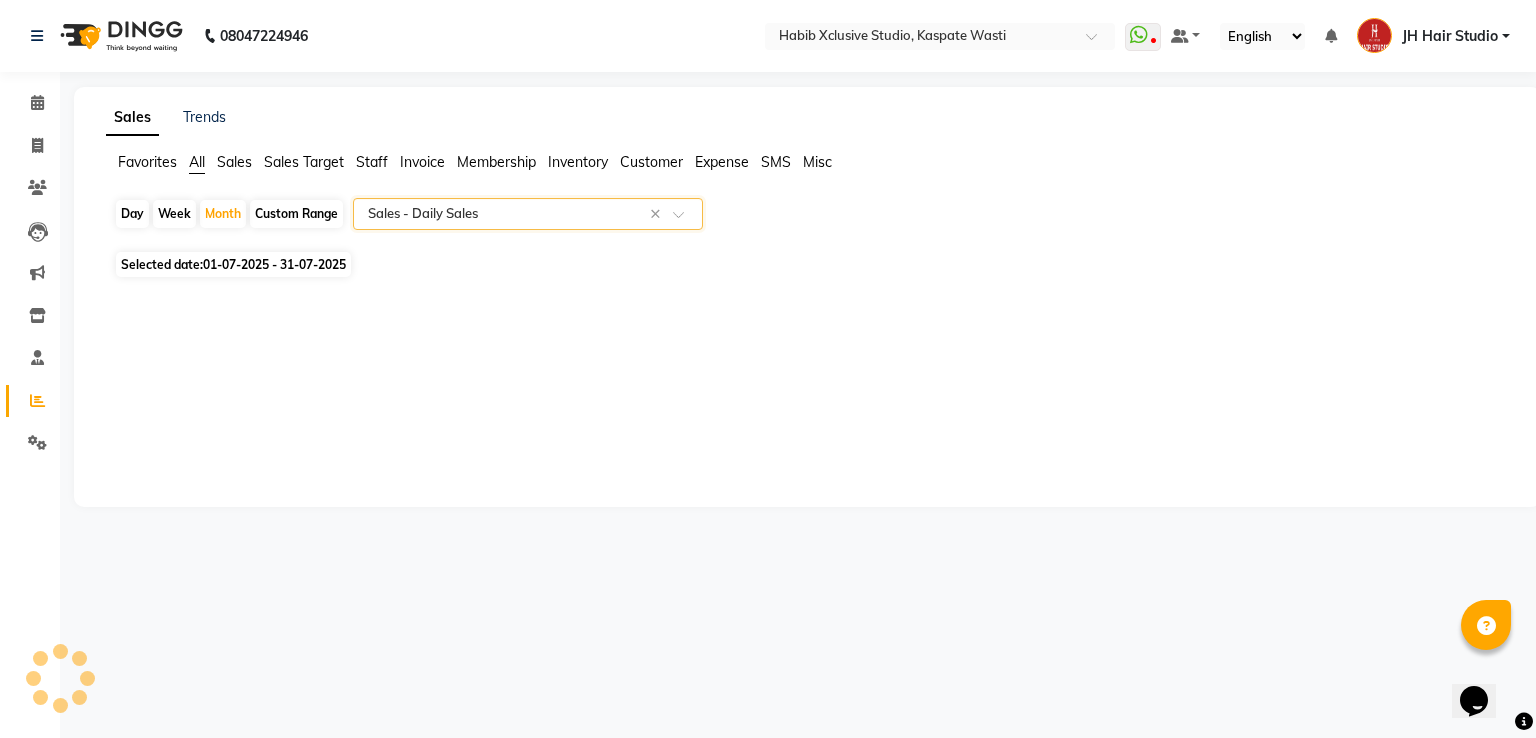 select on "pdf" 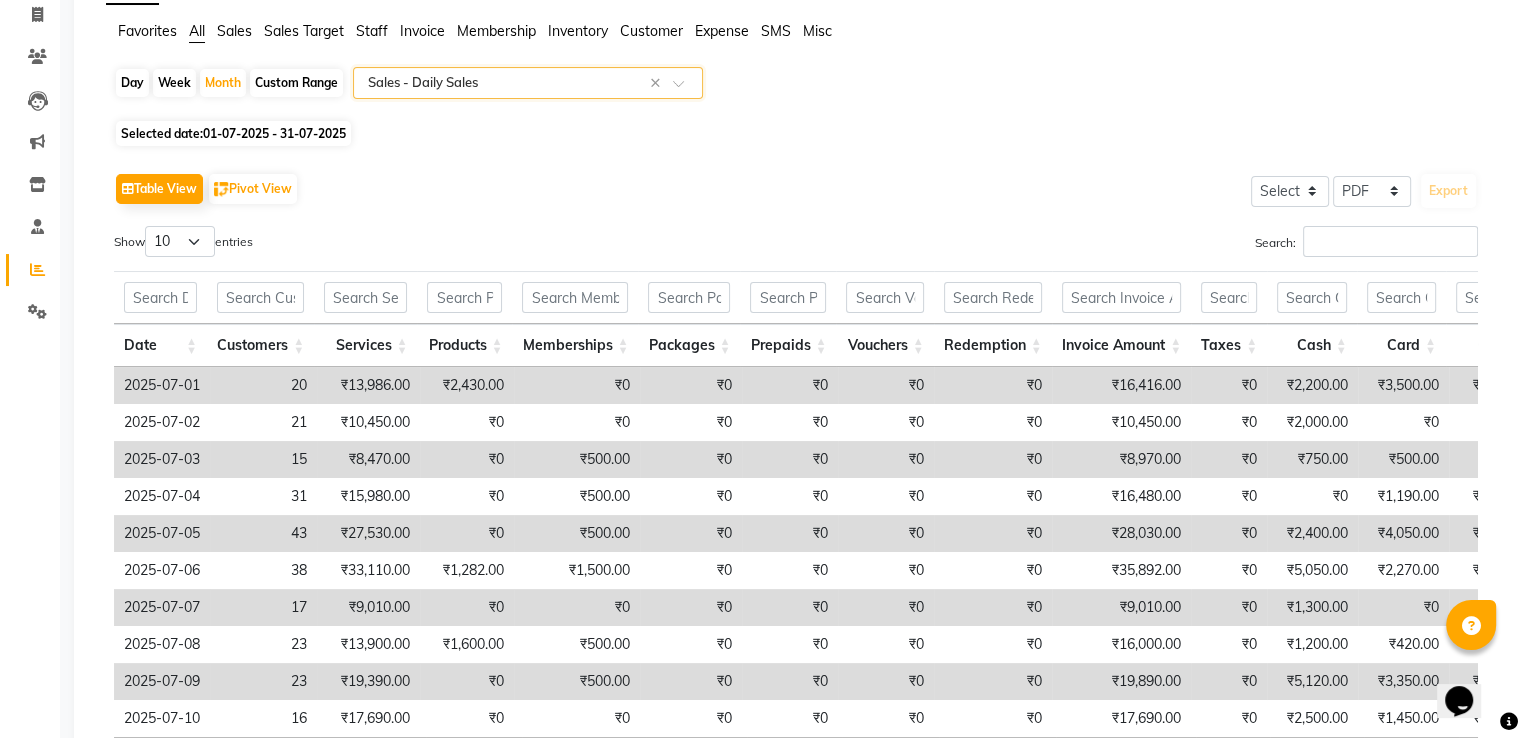 scroll, scrollTop: 309, scrollLeft: 0, axis: vertical 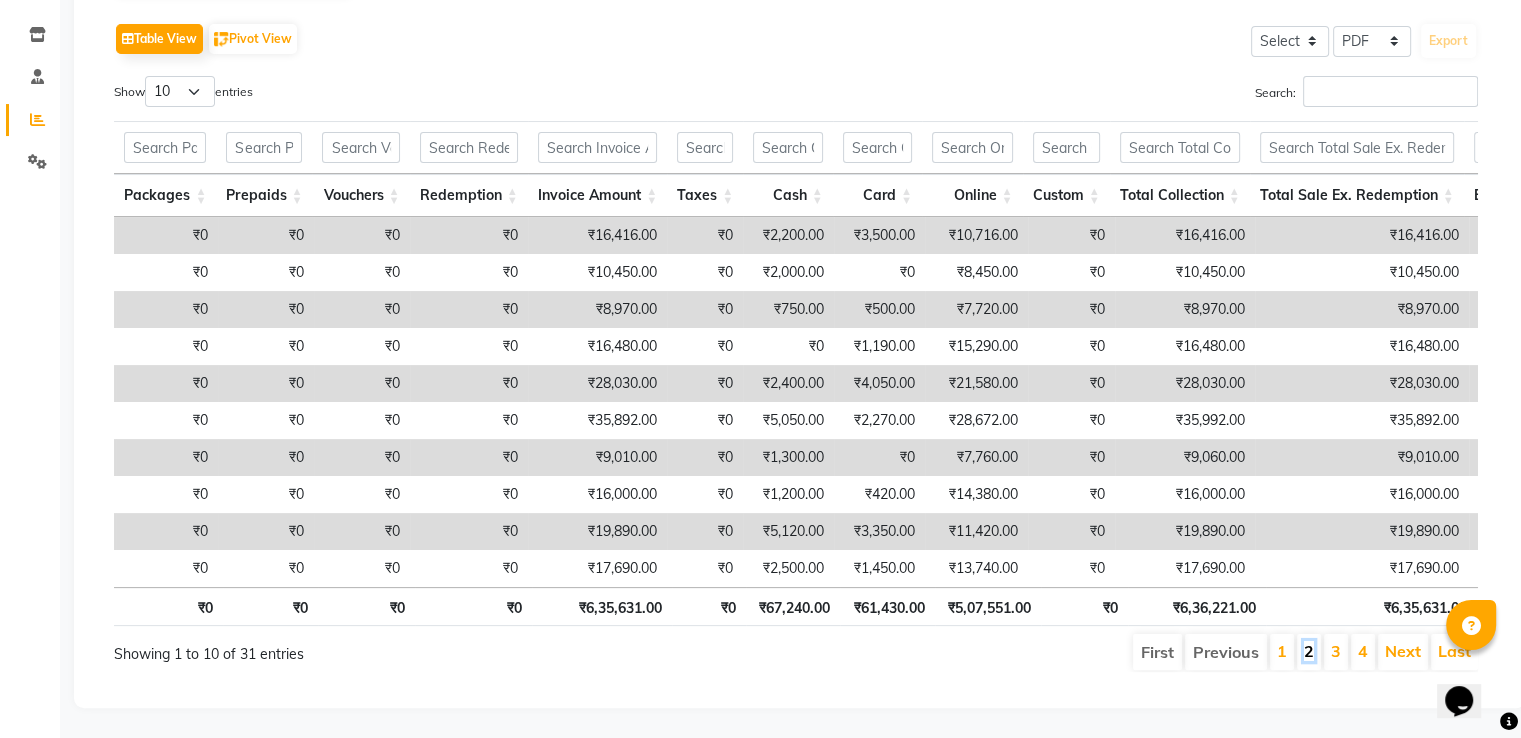 click on "2" at bounding box center (1309, 651) 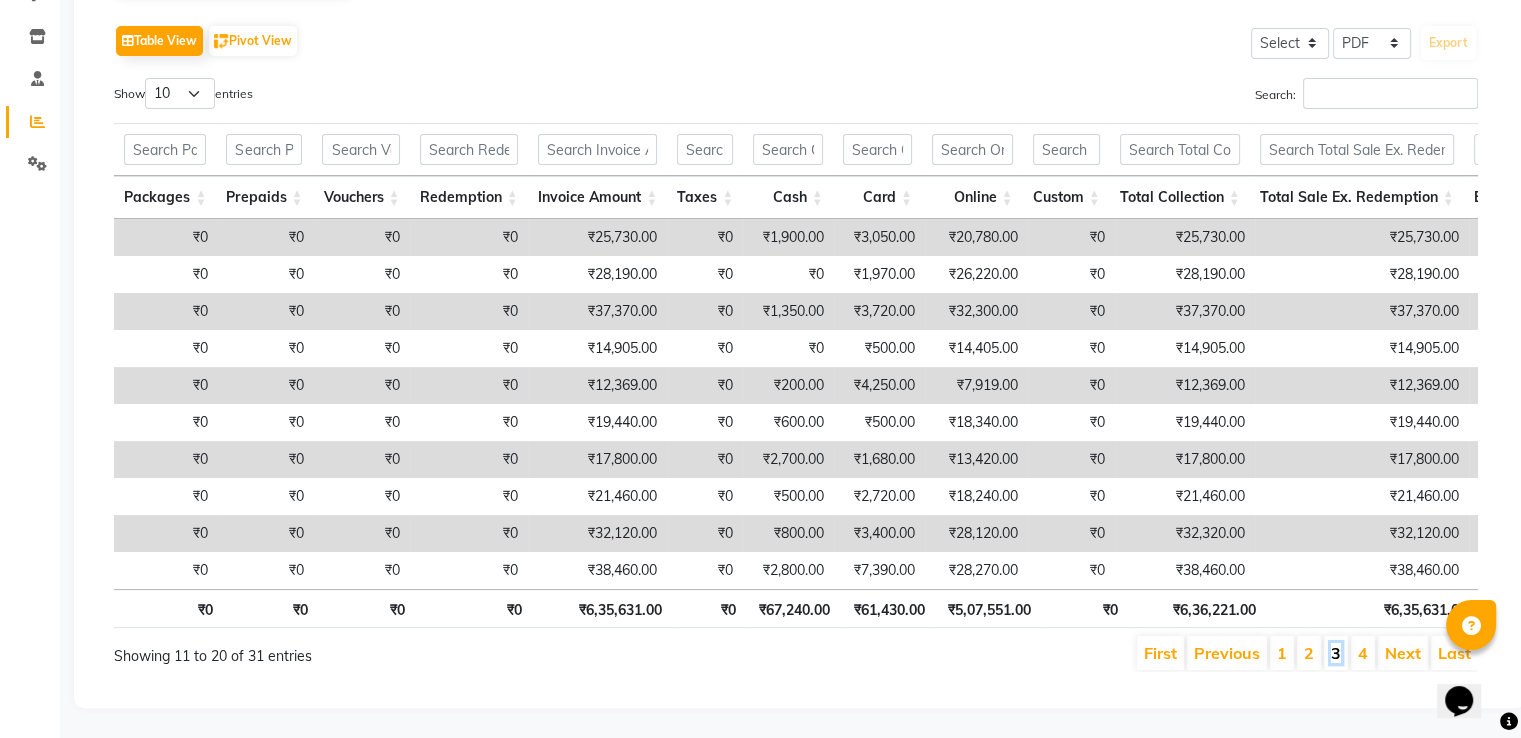 click on "3" at bounding box center (1336, 653) 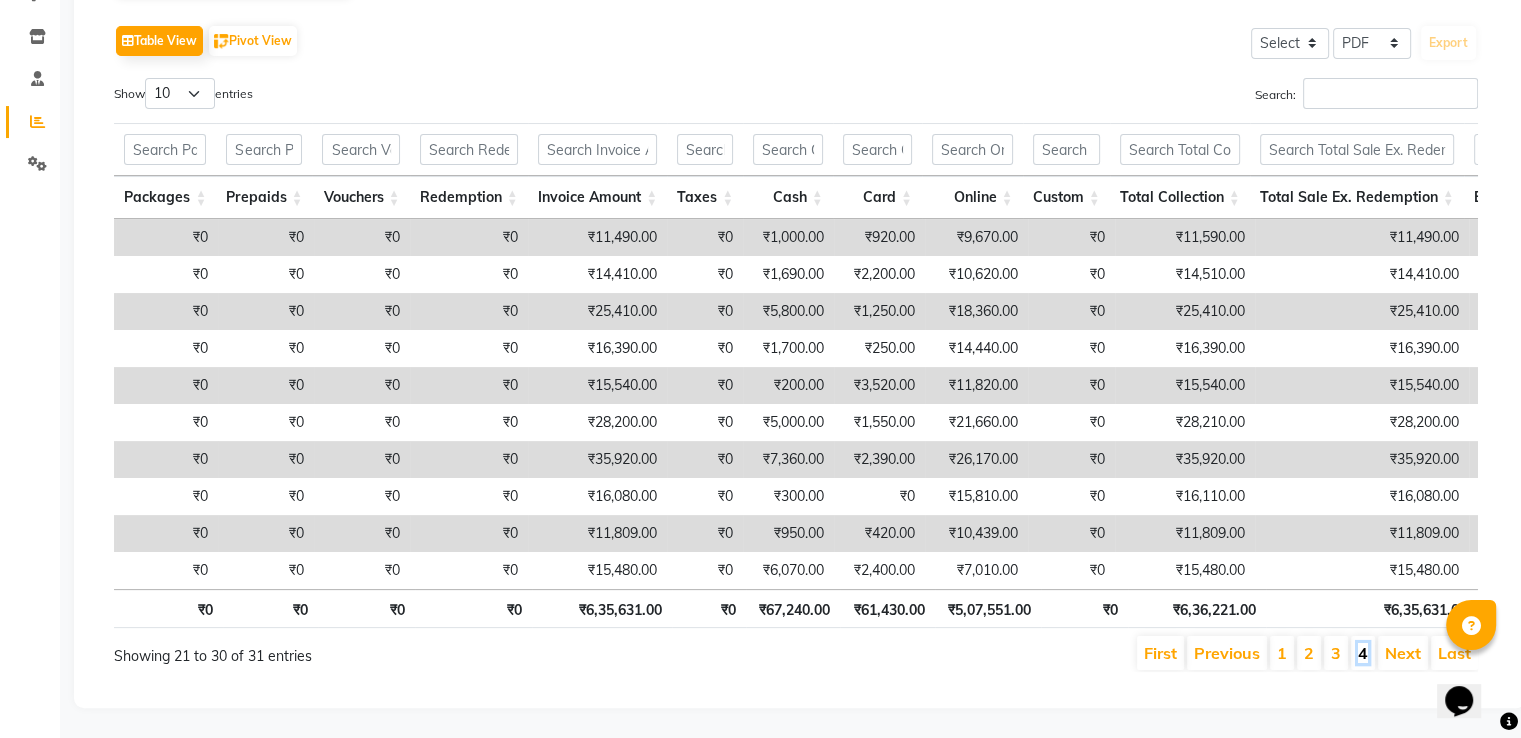 click on "4" at bounding box center (1363, 653) 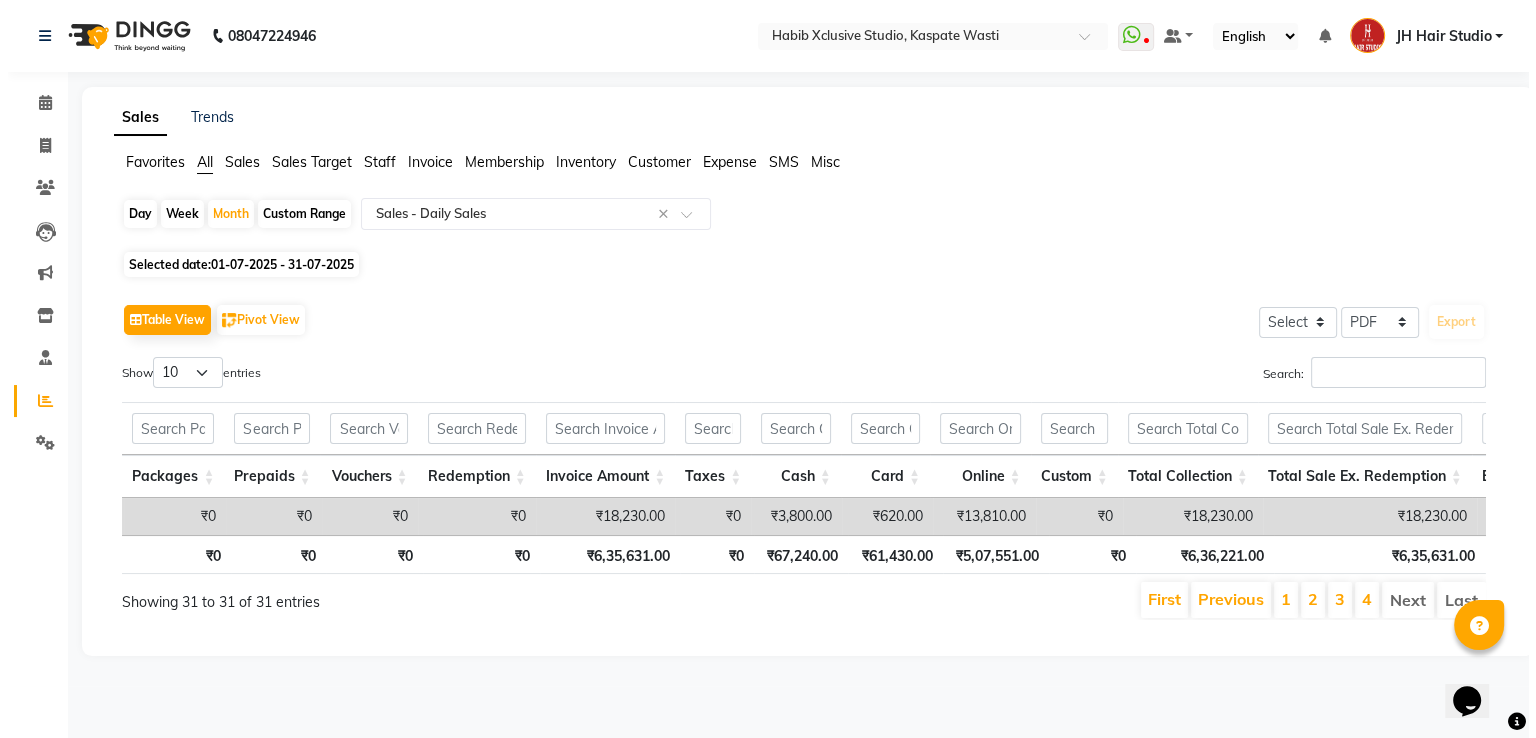 scroll, scrollTop: 0, scrollLeft: 0, axis: both 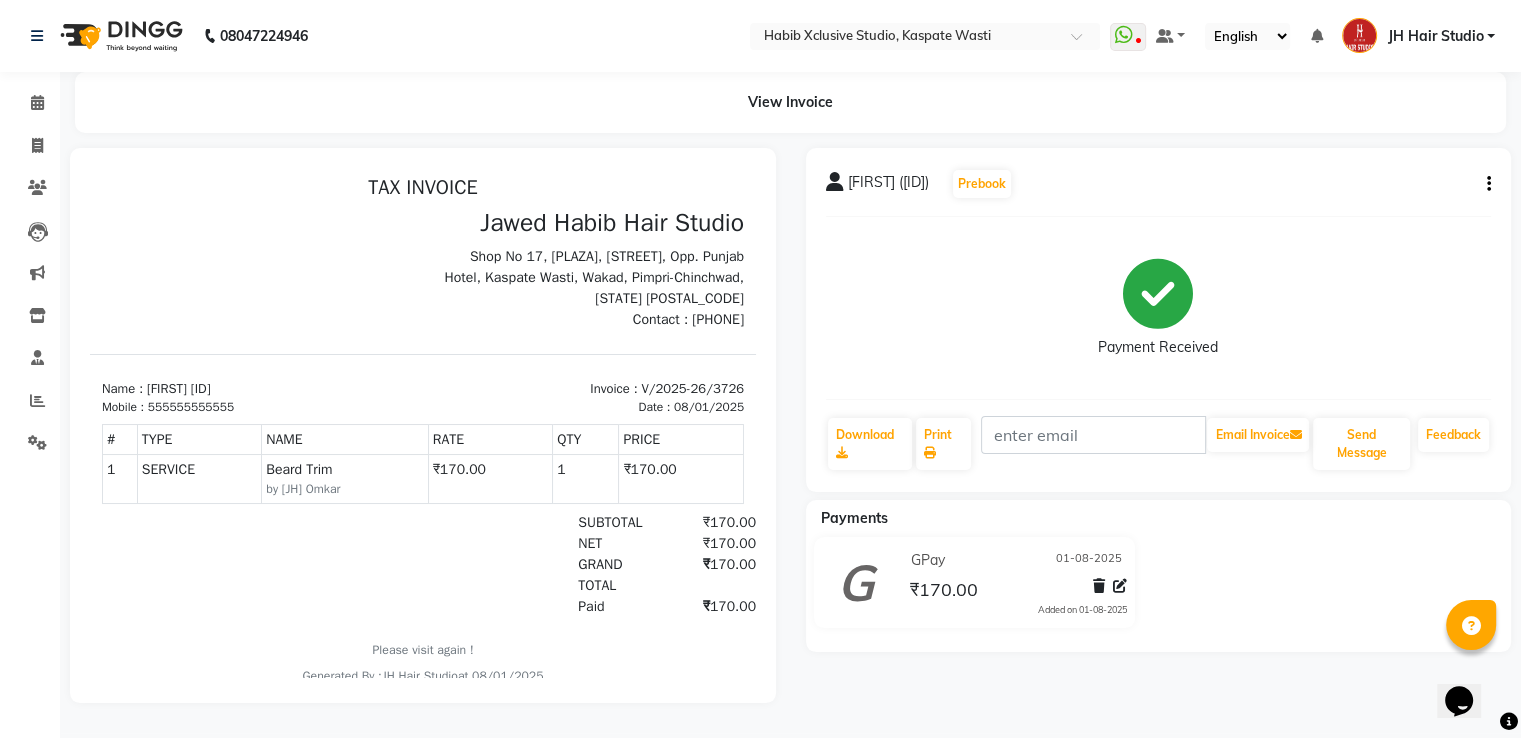 click 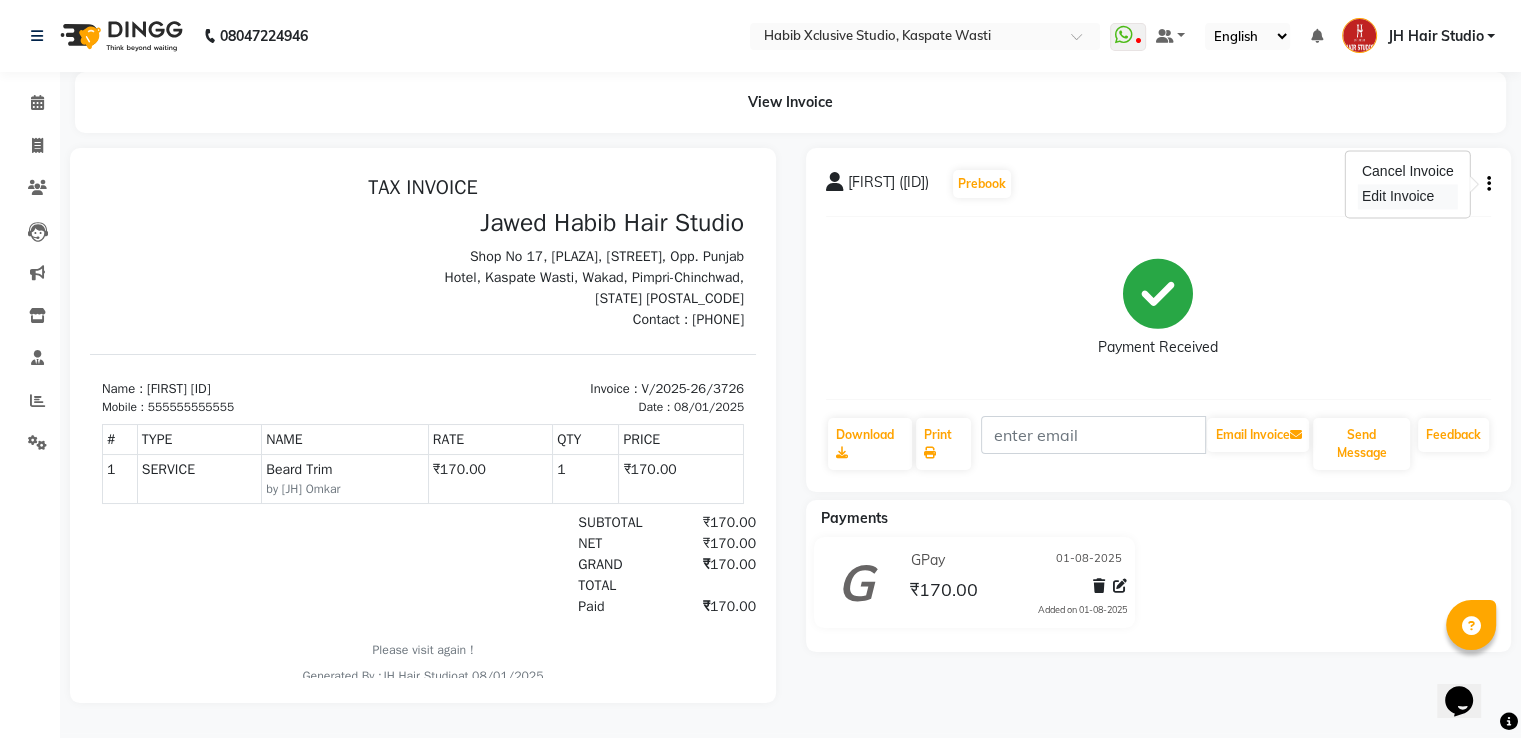click on "Edit Invoice" at bounding box center (1408, 196) 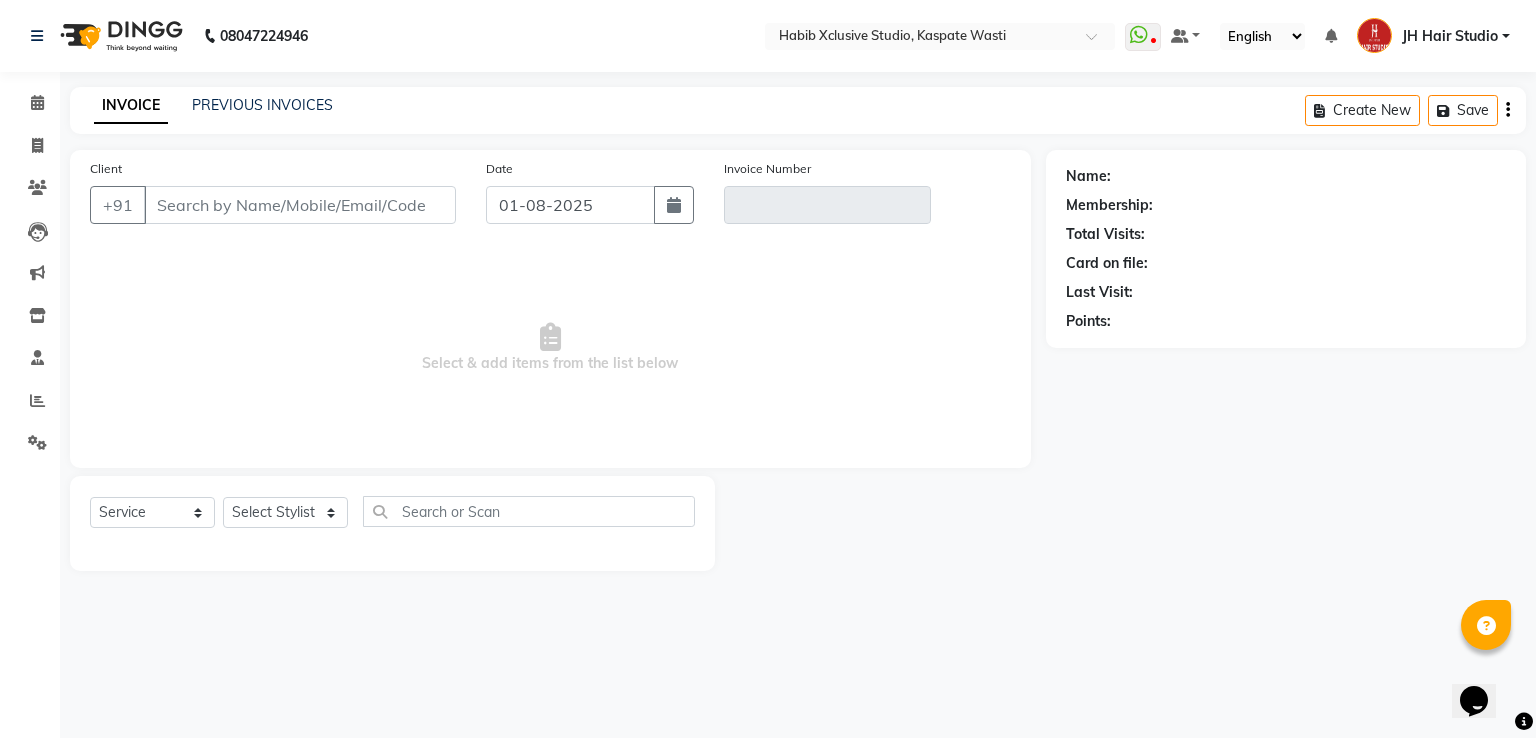 type on "[PHONE]" 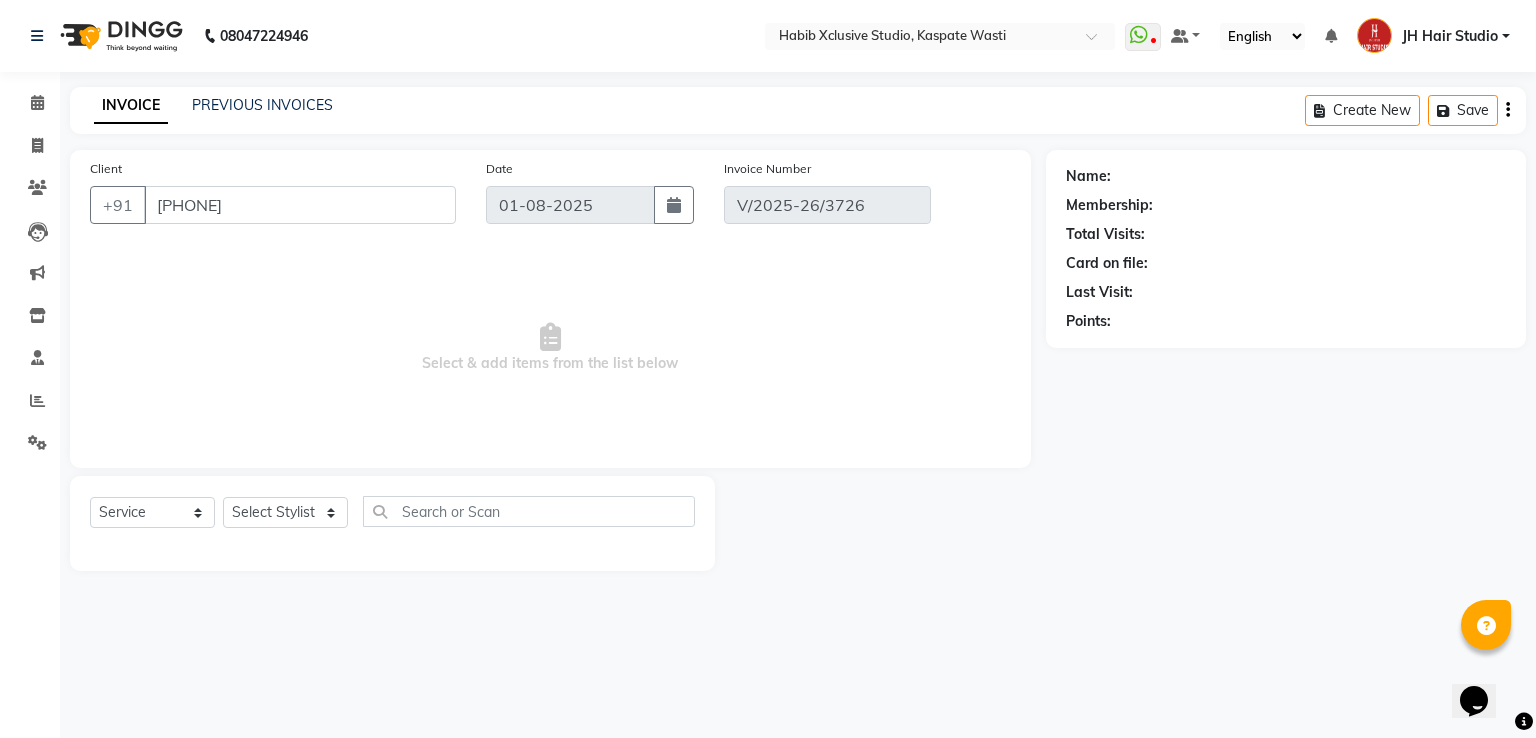 select on "select" 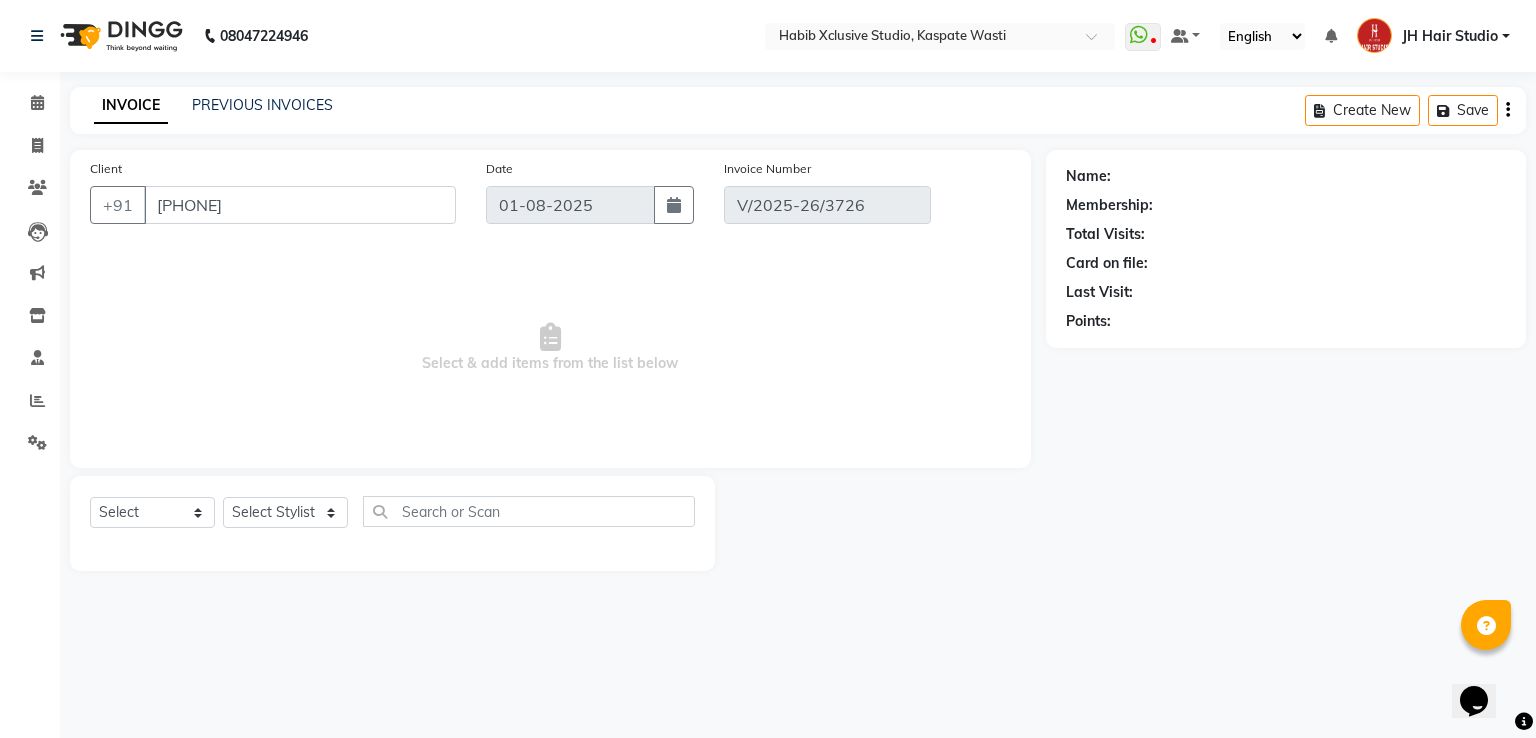 select on "1: Object" 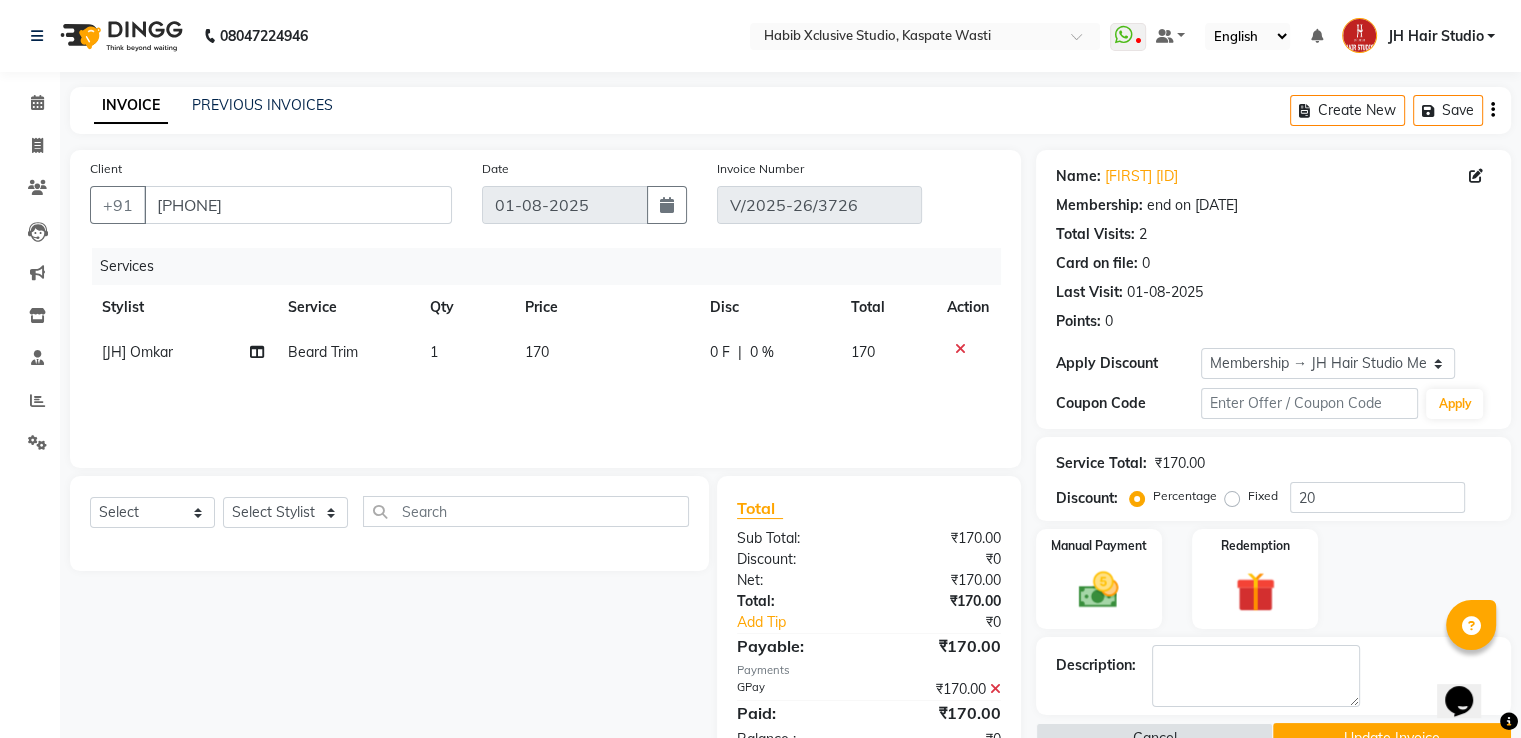 click on "170" 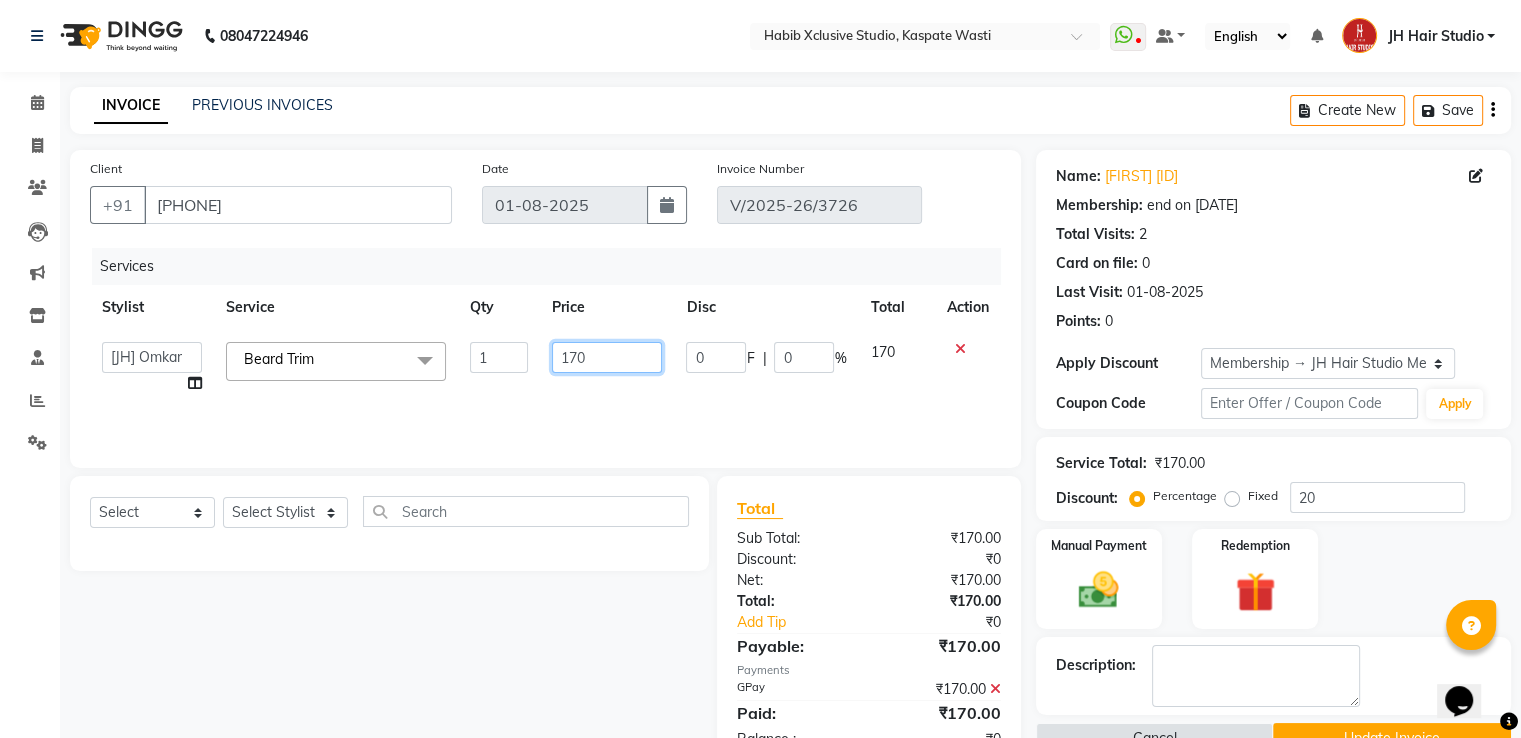 click on "170" 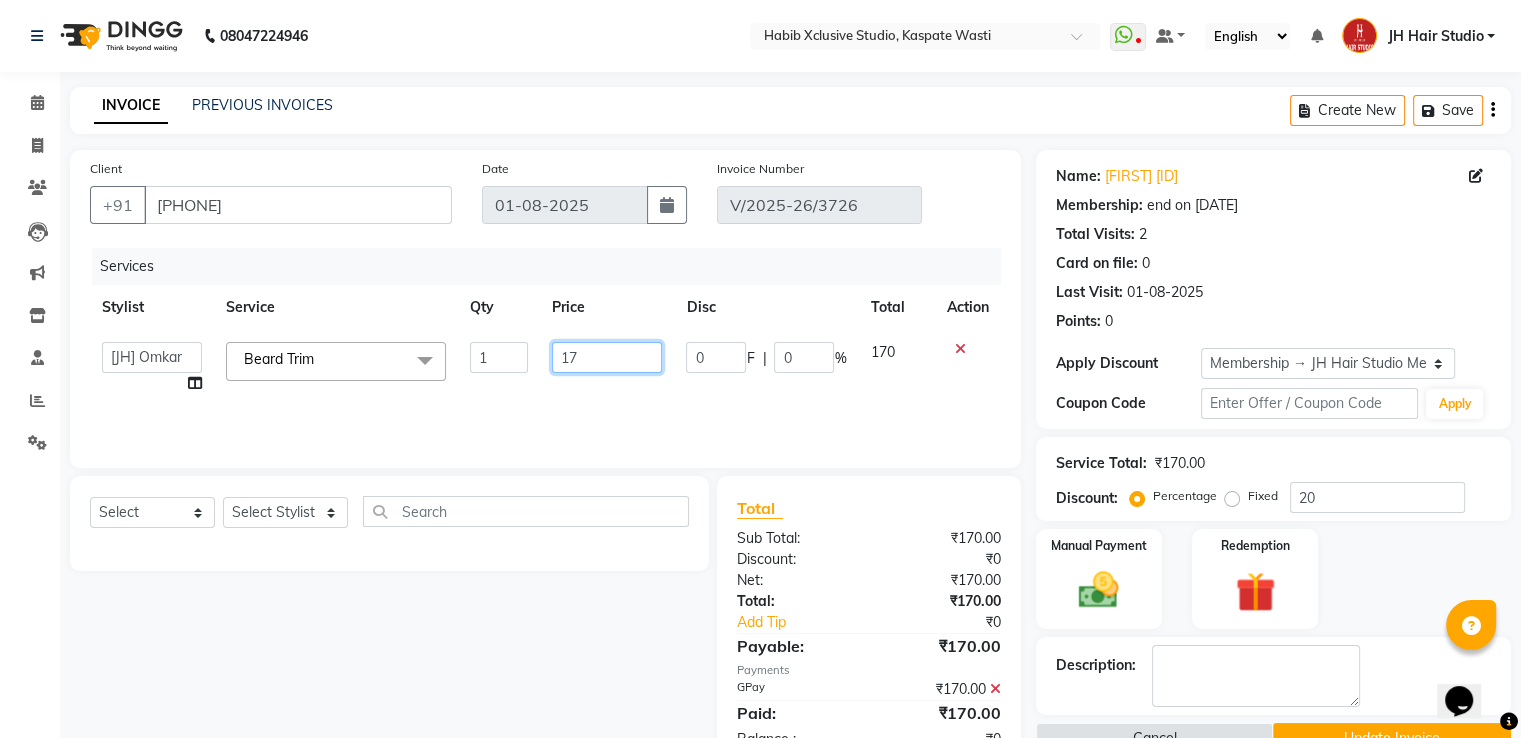 type on "175" 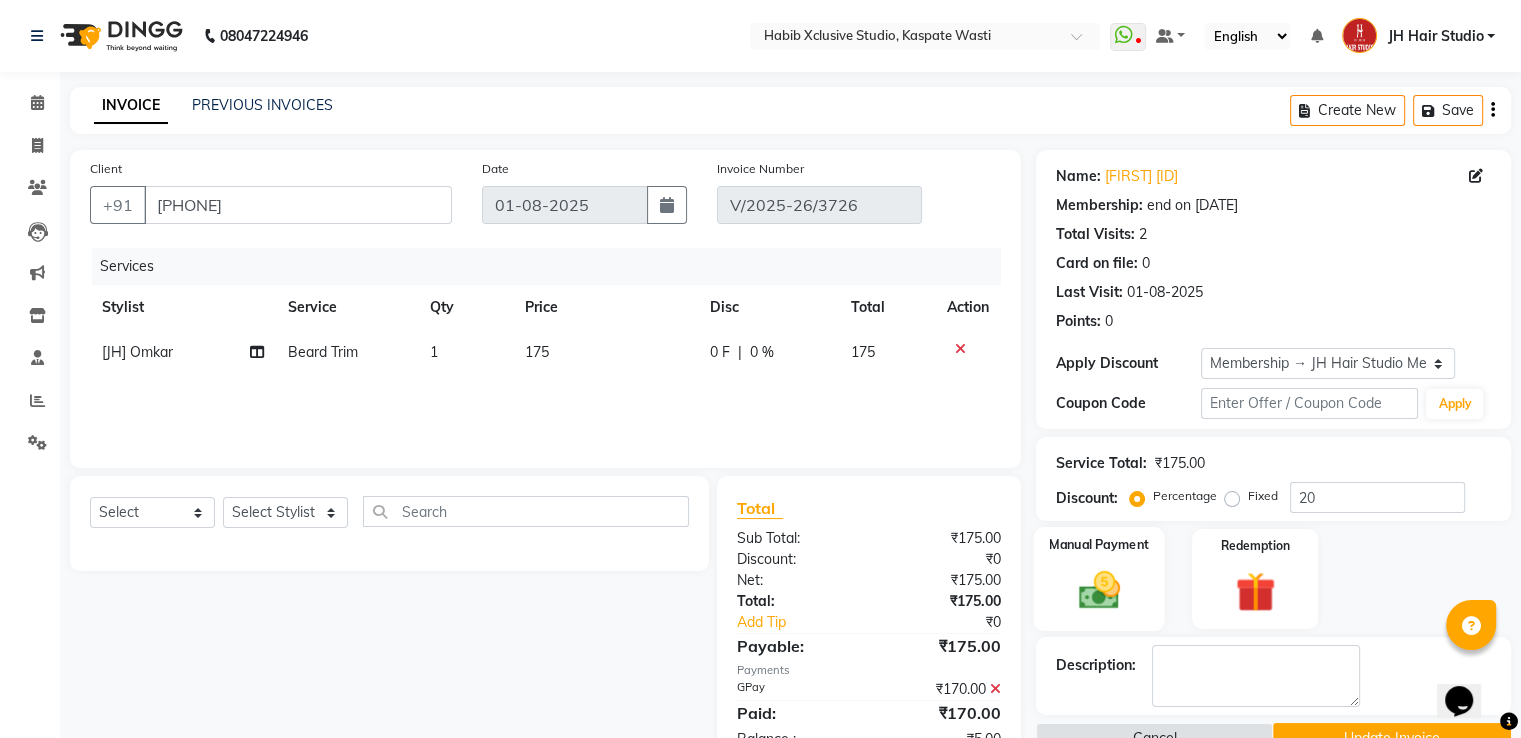 click on "Manual Payment" 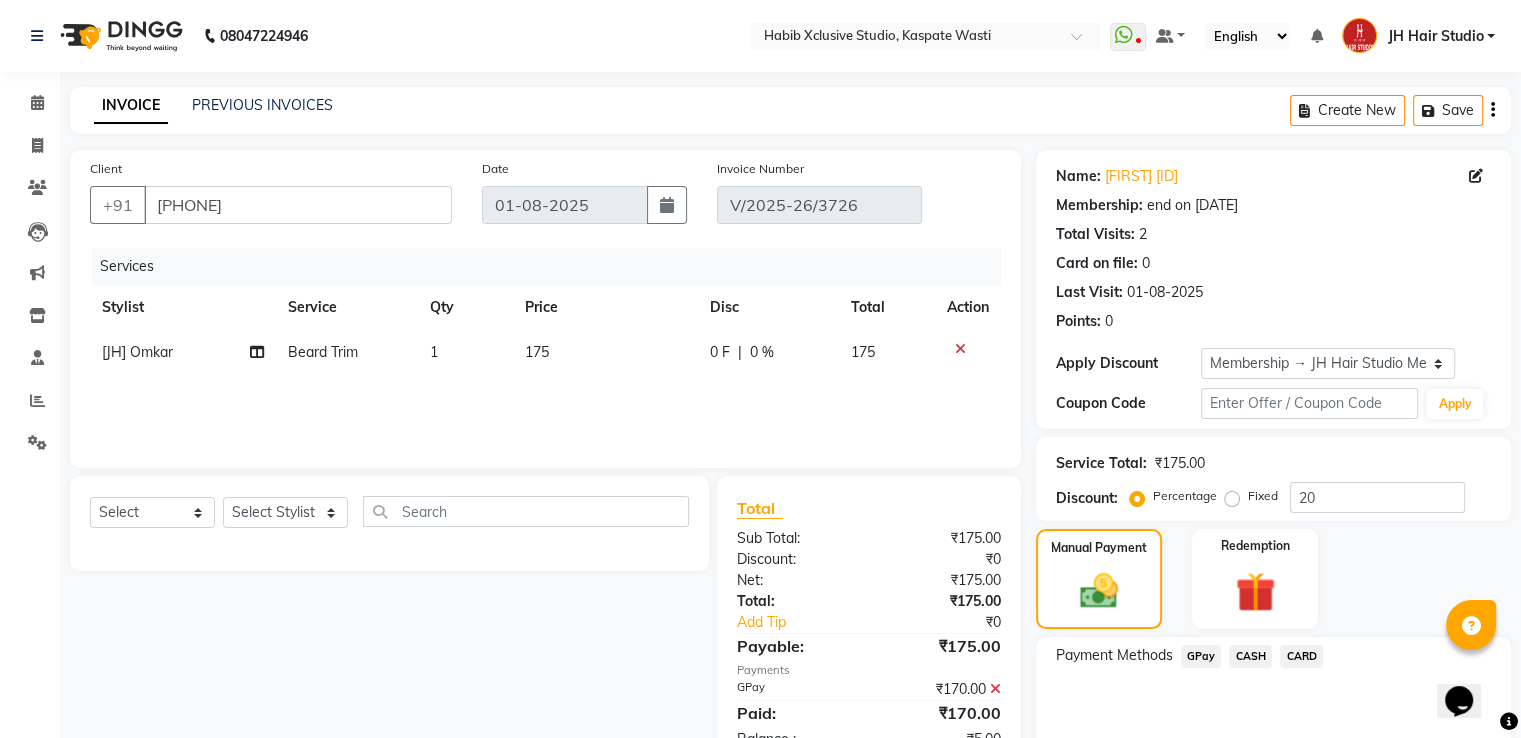 click on "GPay" 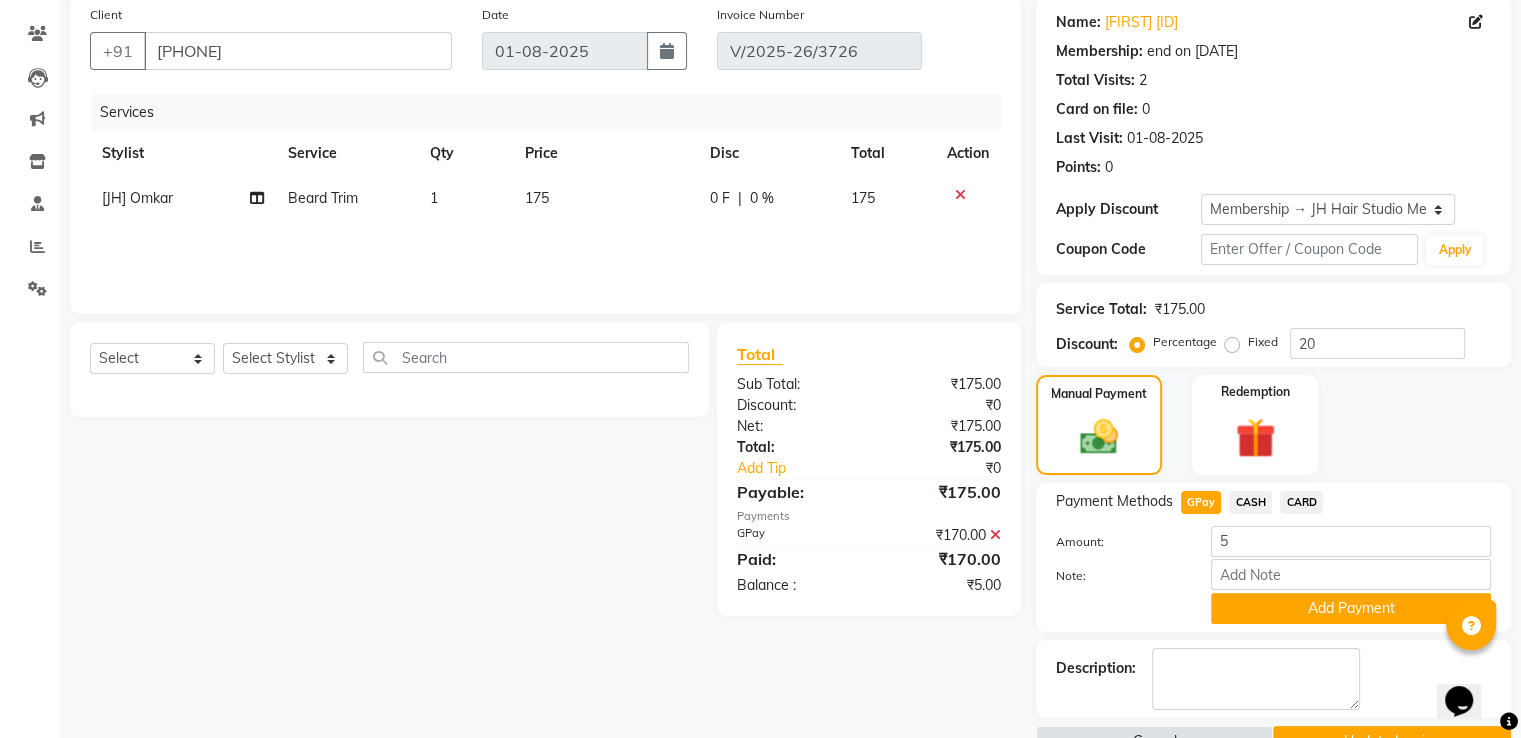 scroll, scrollTop: 204, scrollLeft: 0, axis: vertical 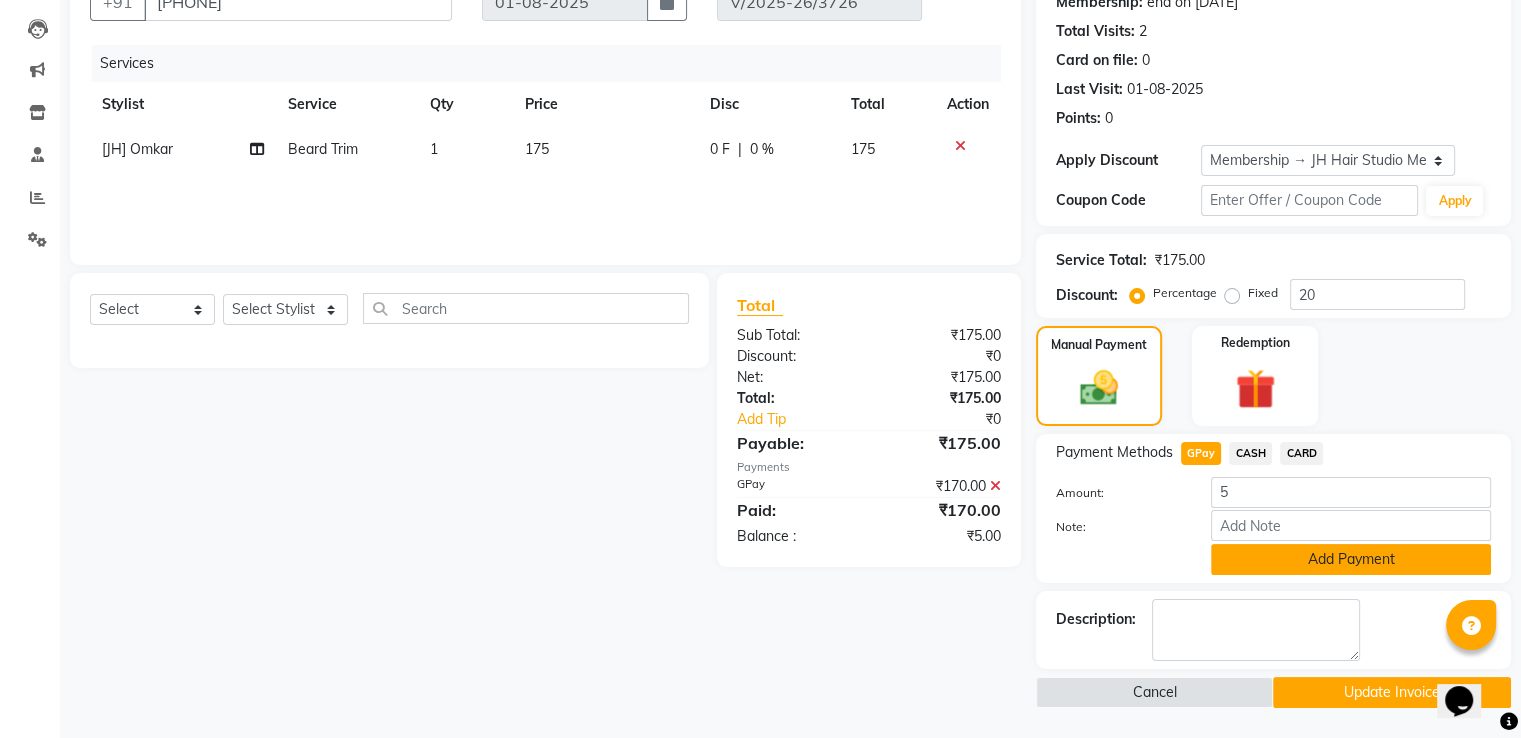 click on "Add Payment" 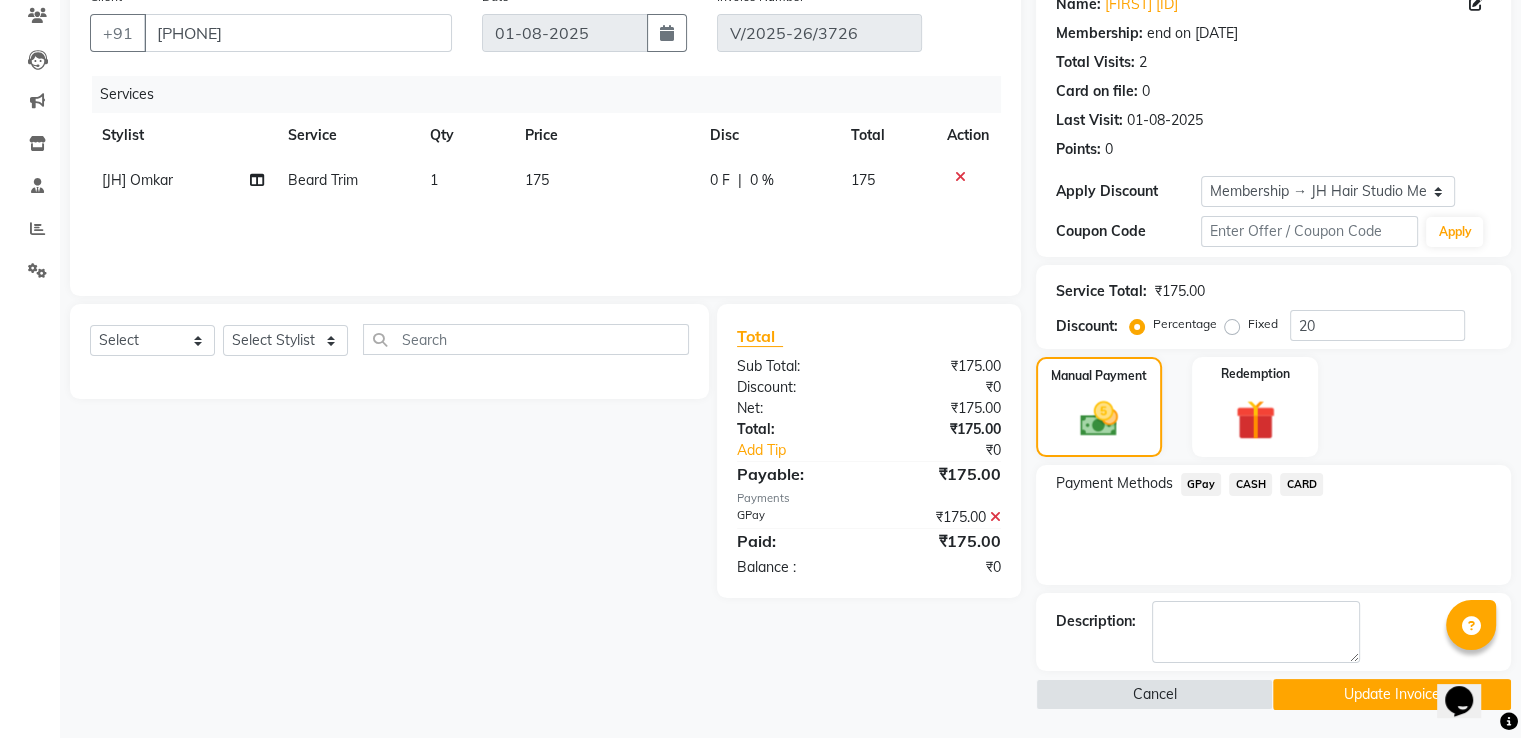 click on "Update Invoice" 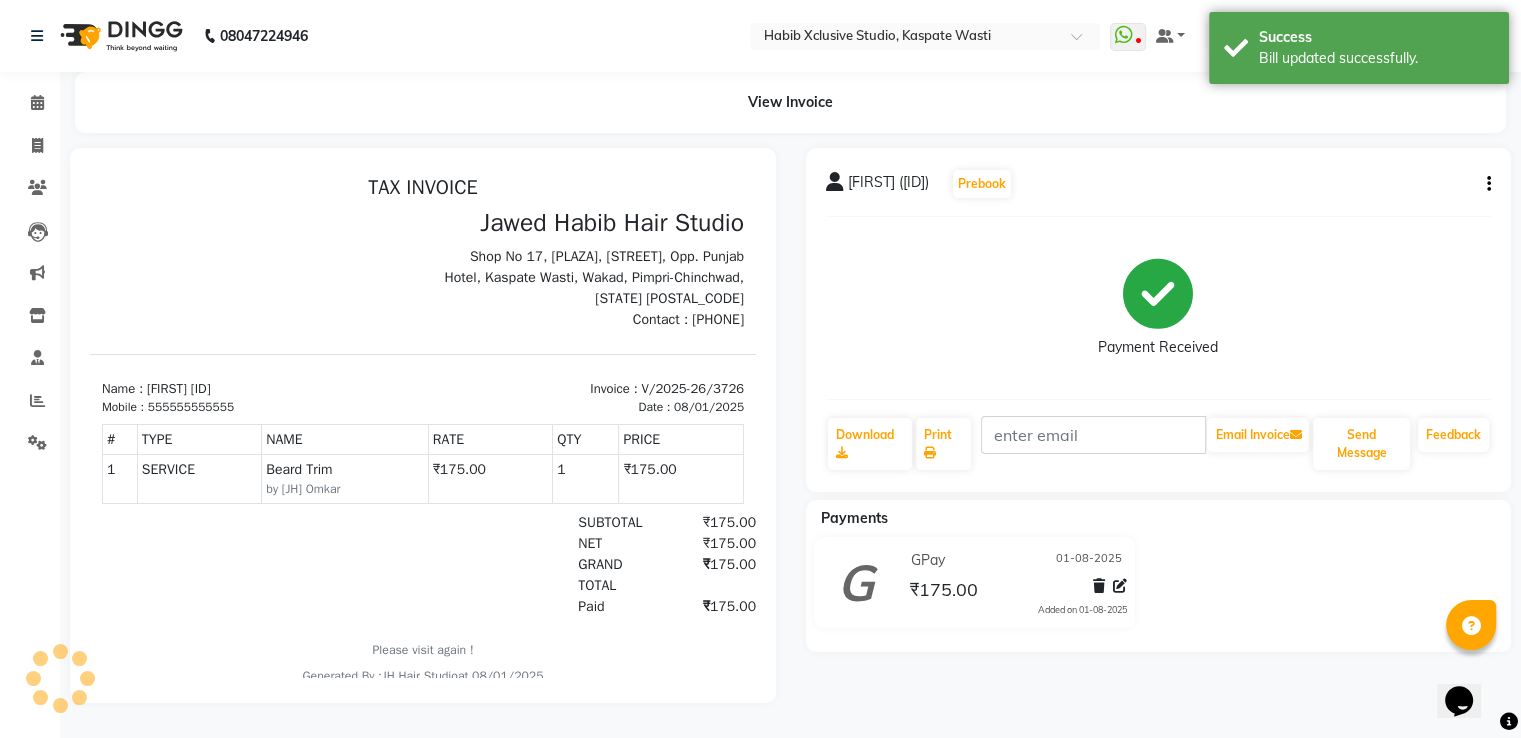 scroll, scrollTop: 0, scrollLeft: 0, axis: both 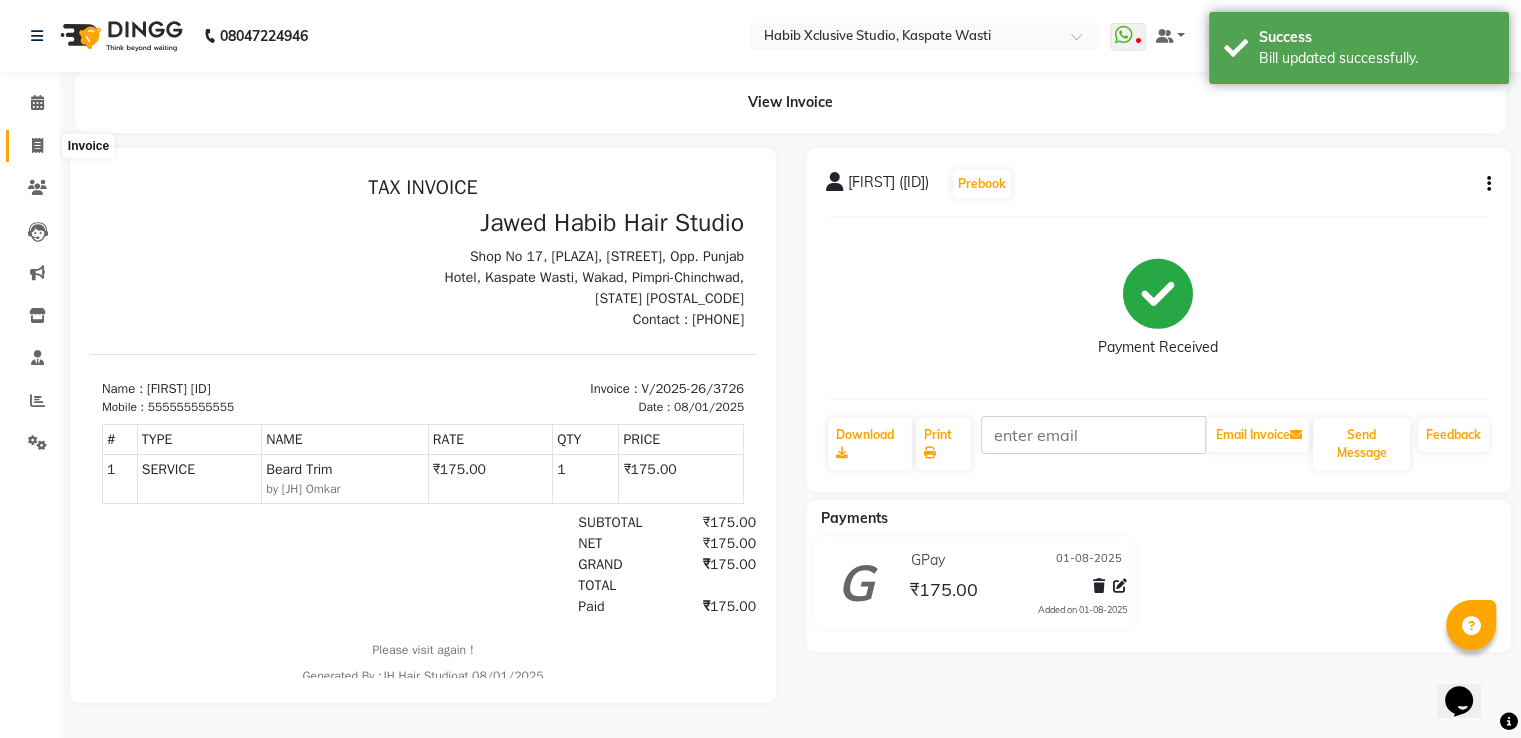 click 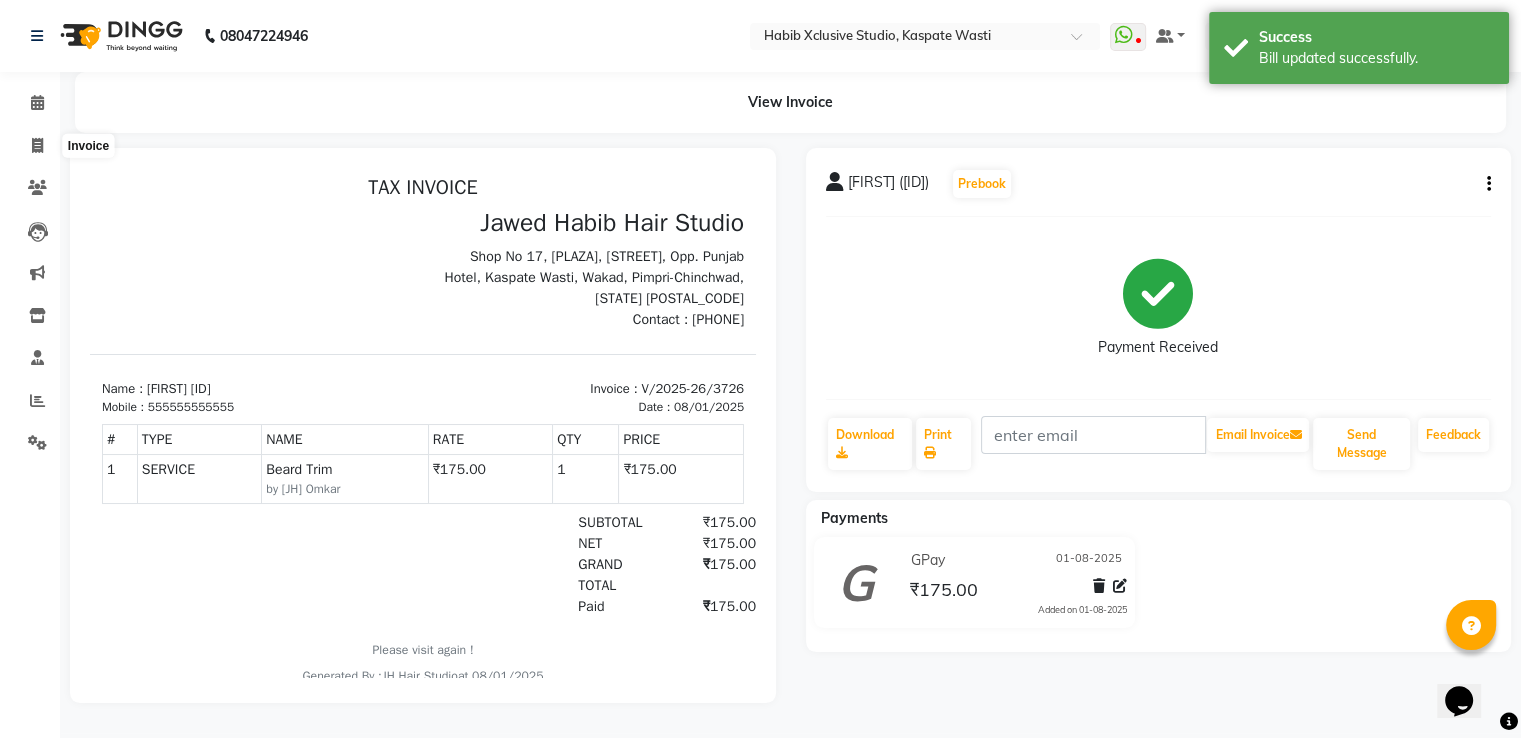 select on "service" 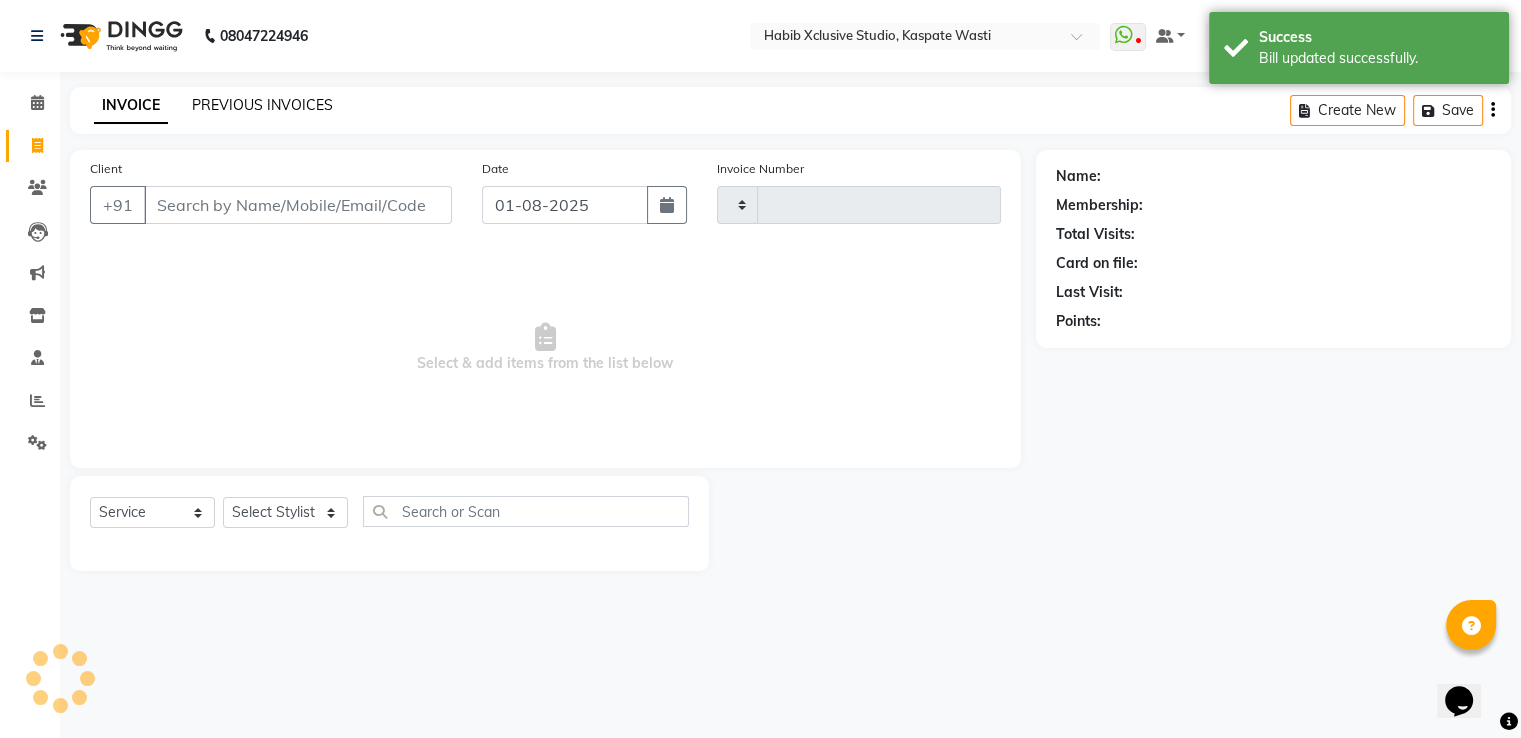 type on "3731" 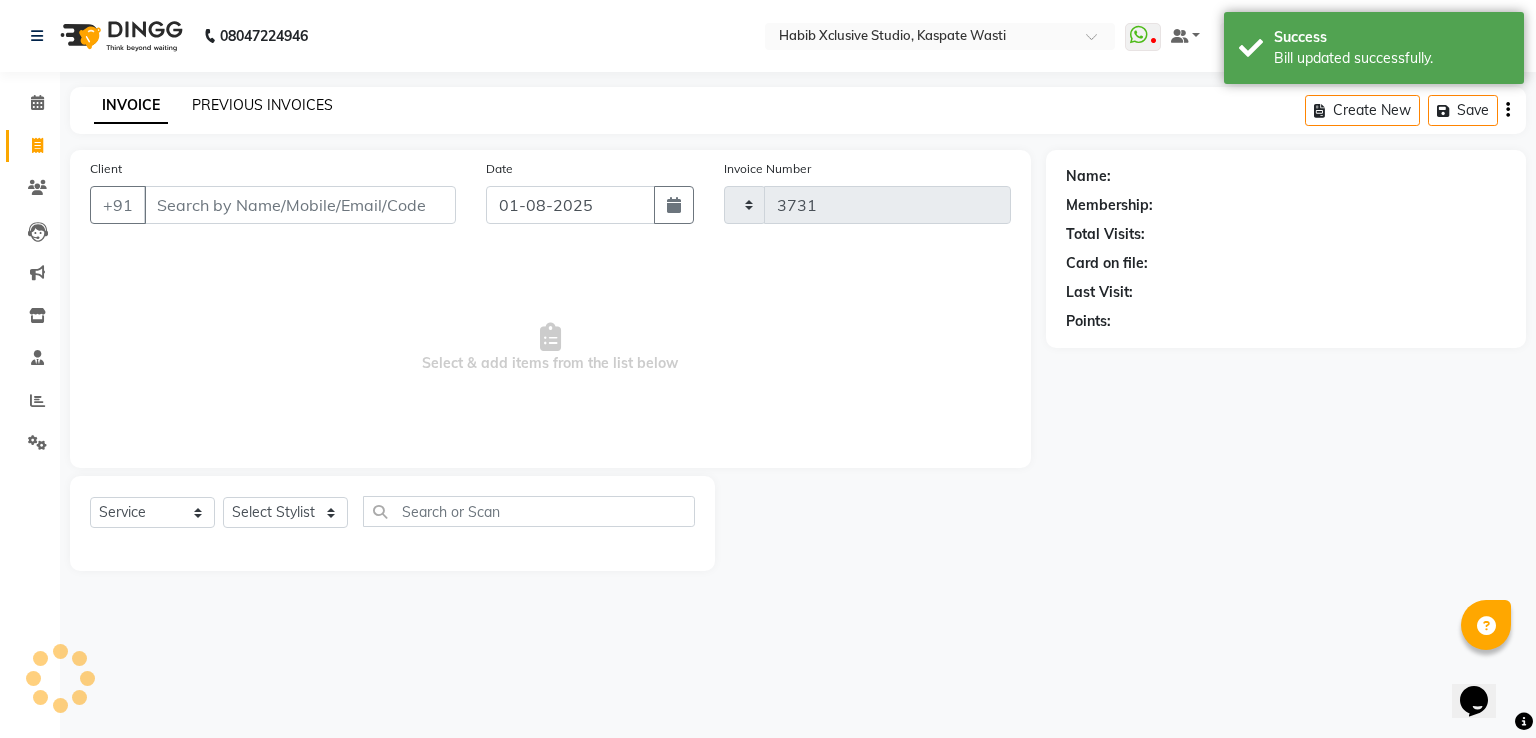 select on "130" 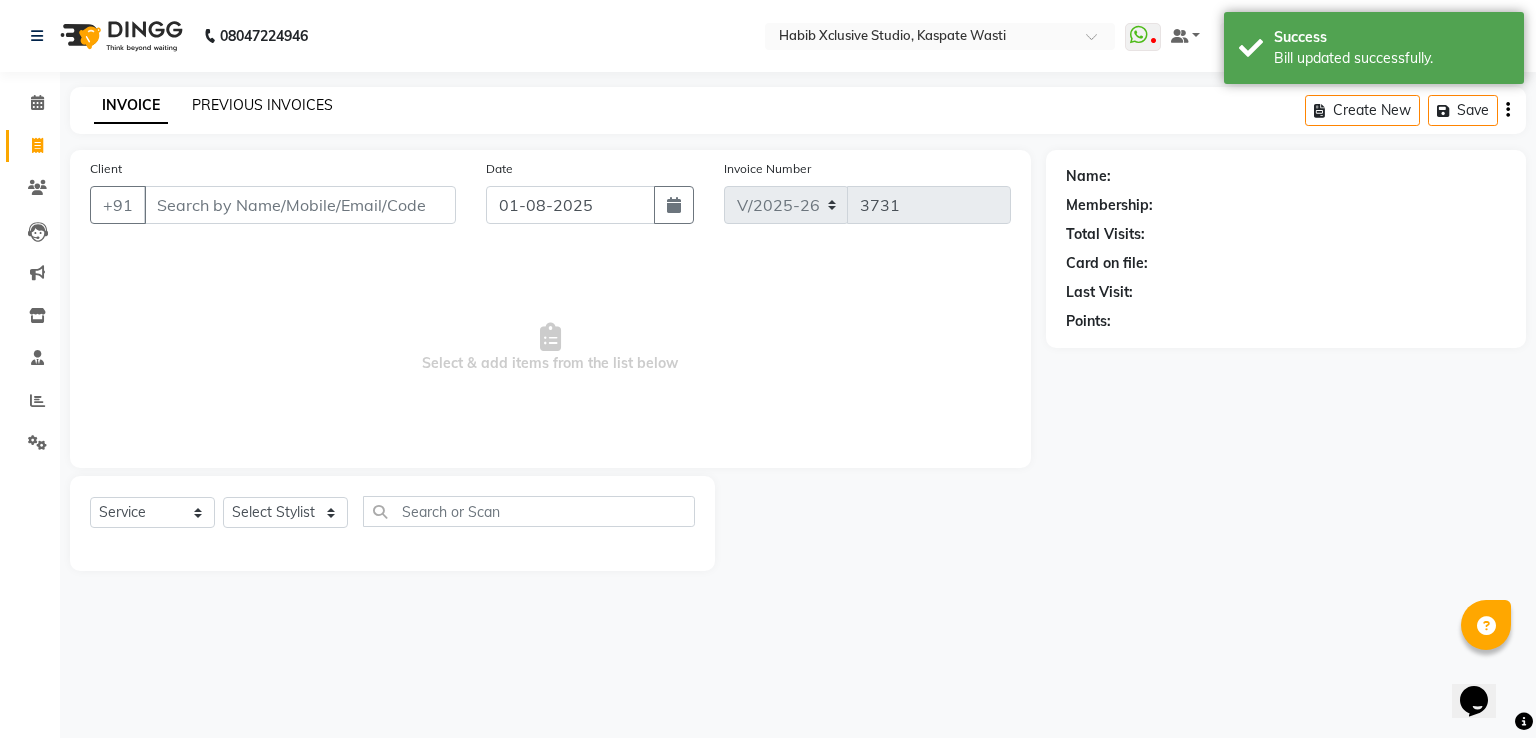 click on "PREVIOUS INVOICES" 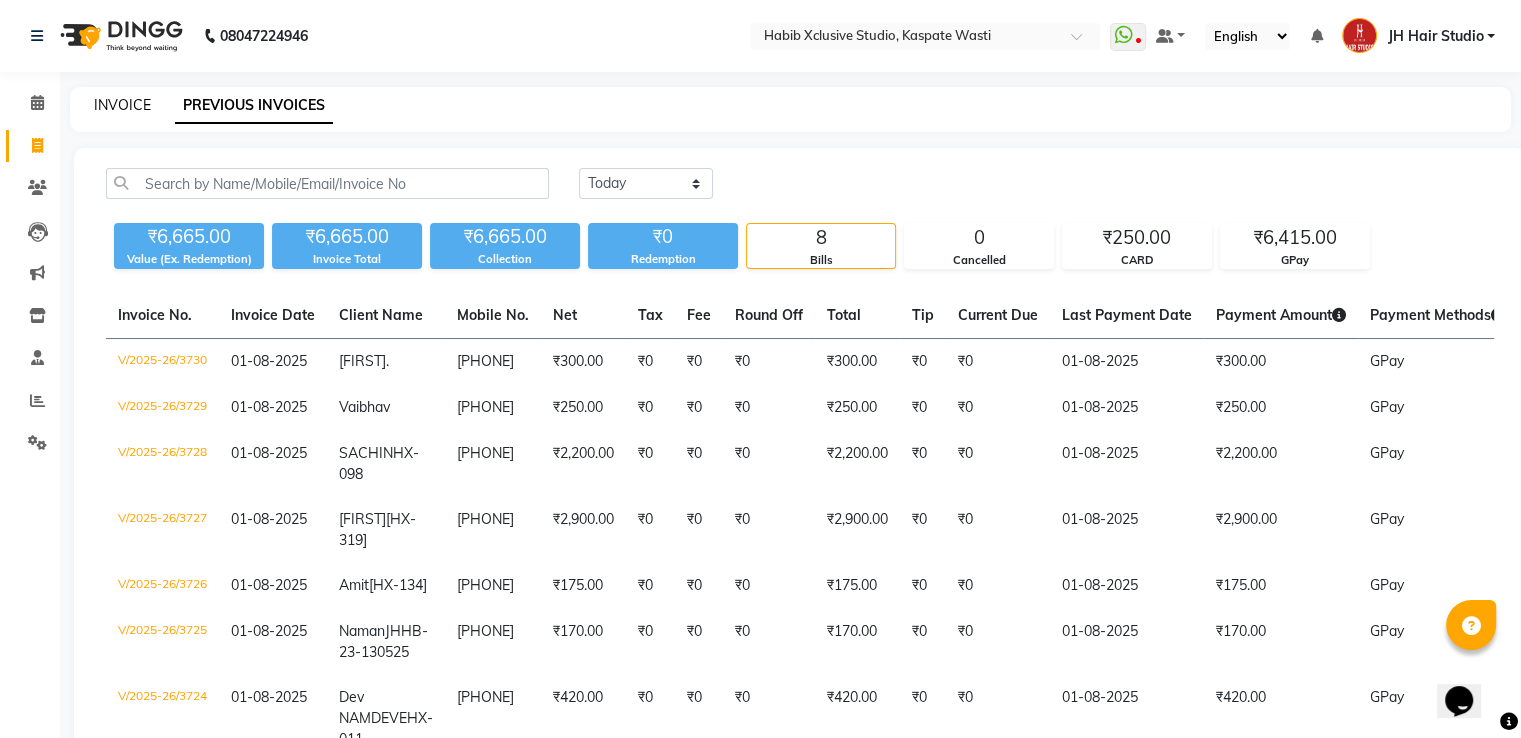 click on "INVOICE" 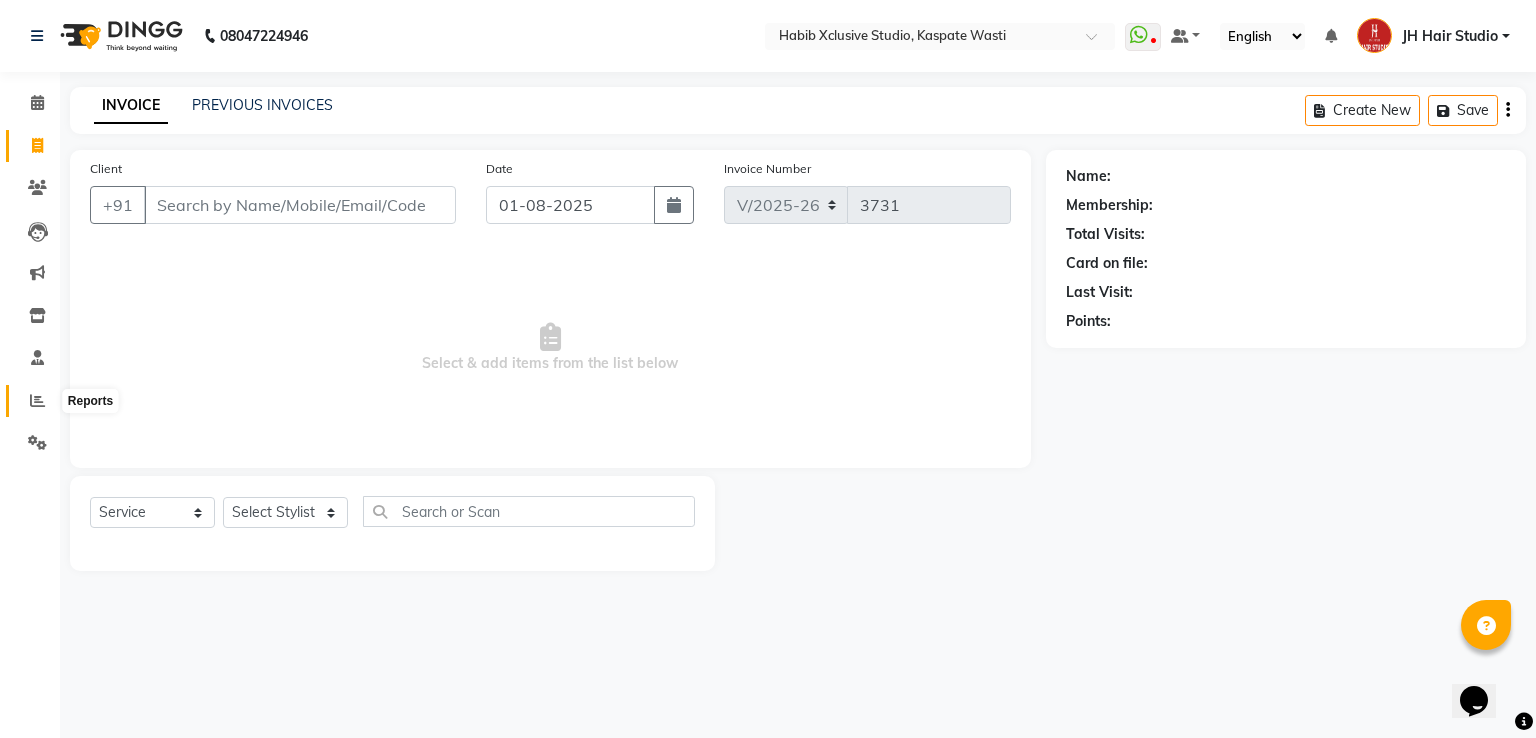 click 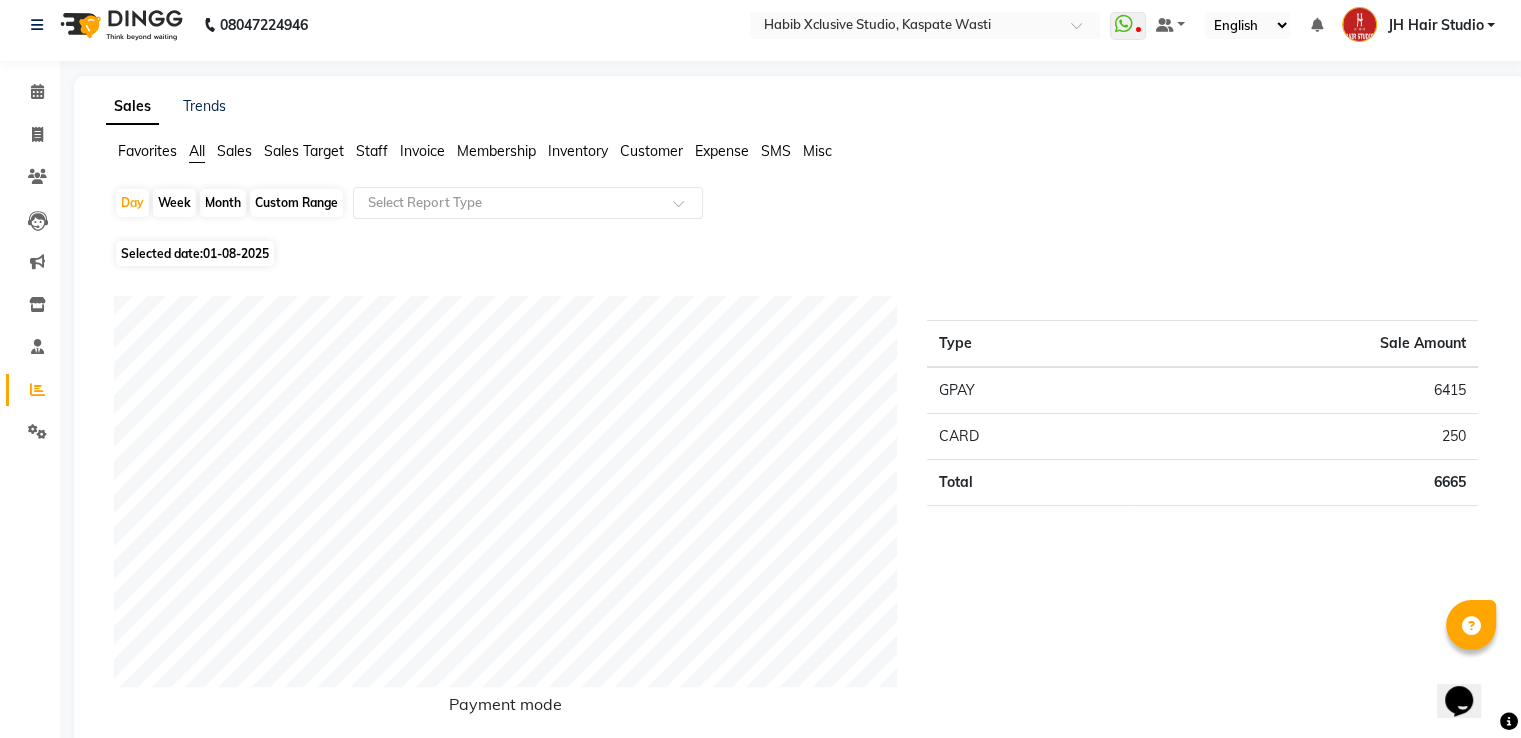 scroll, scrollTop: 0, scrollLeft: 0, axis: both 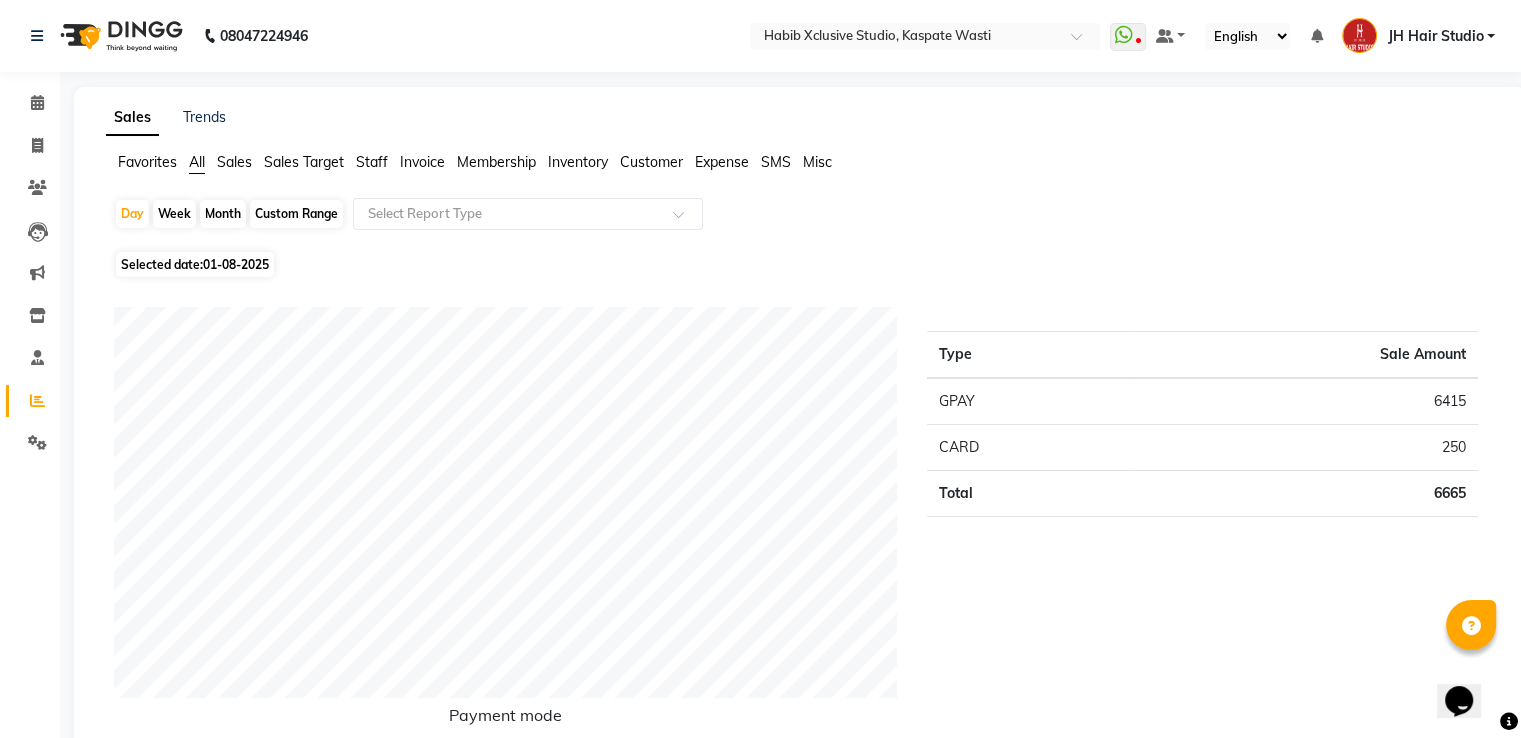 click on "Month" 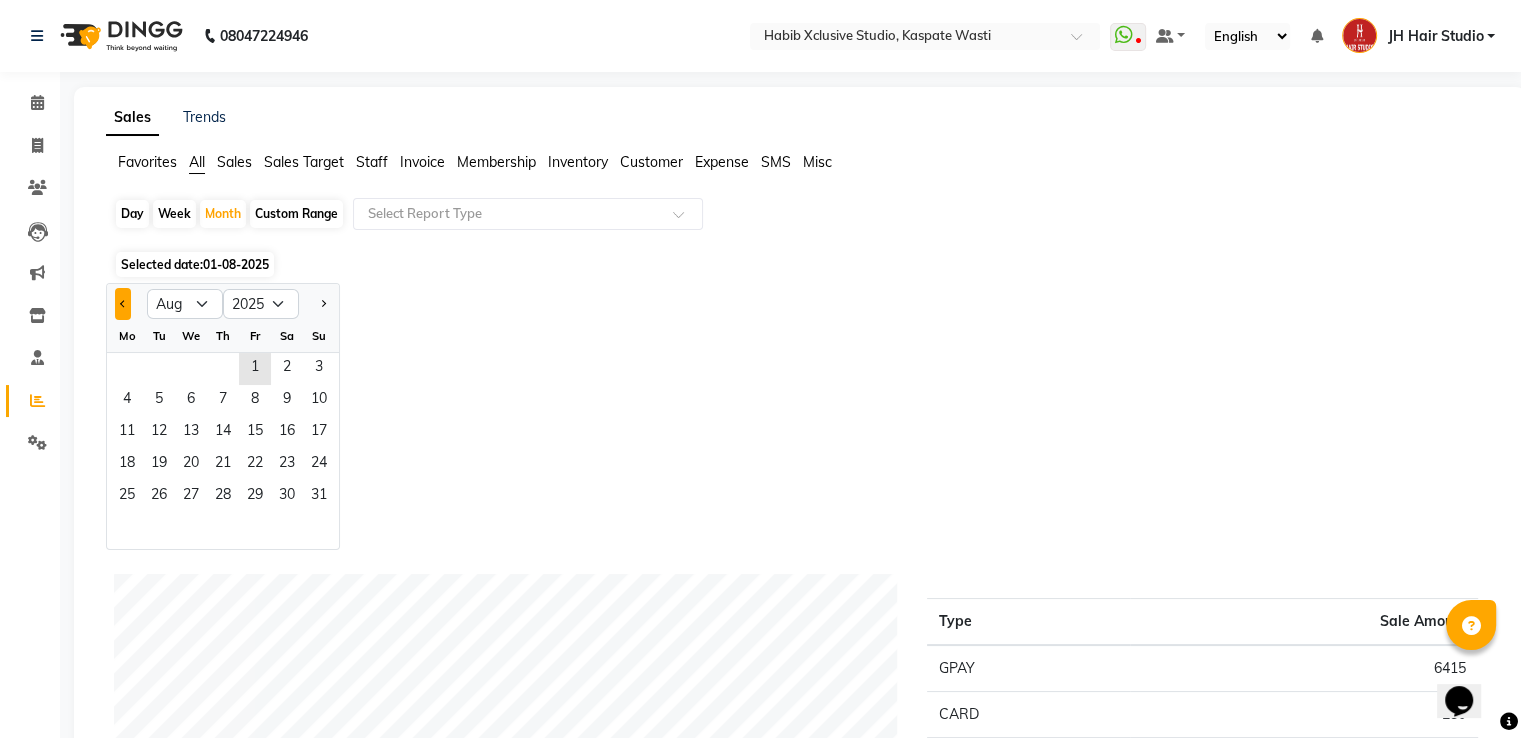 click 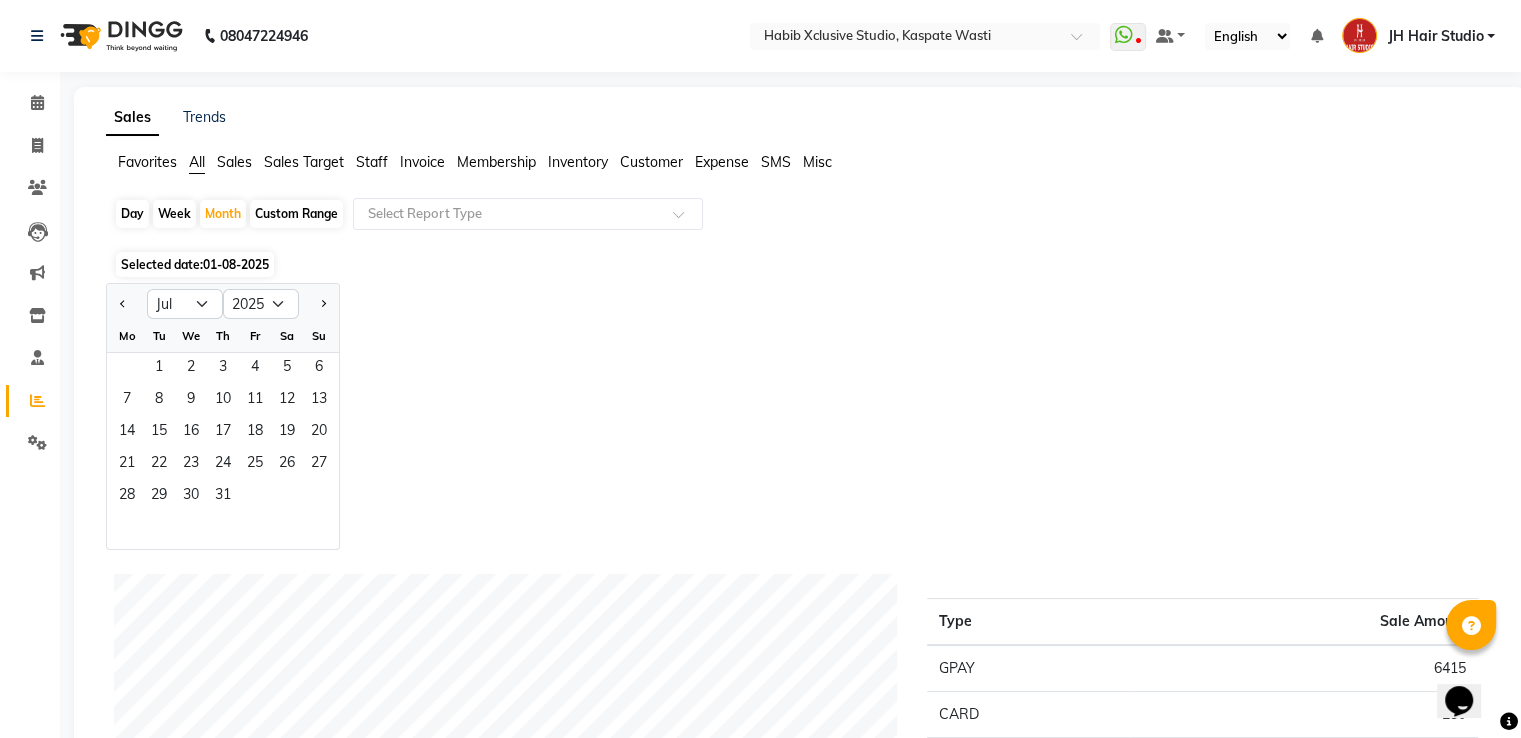 type 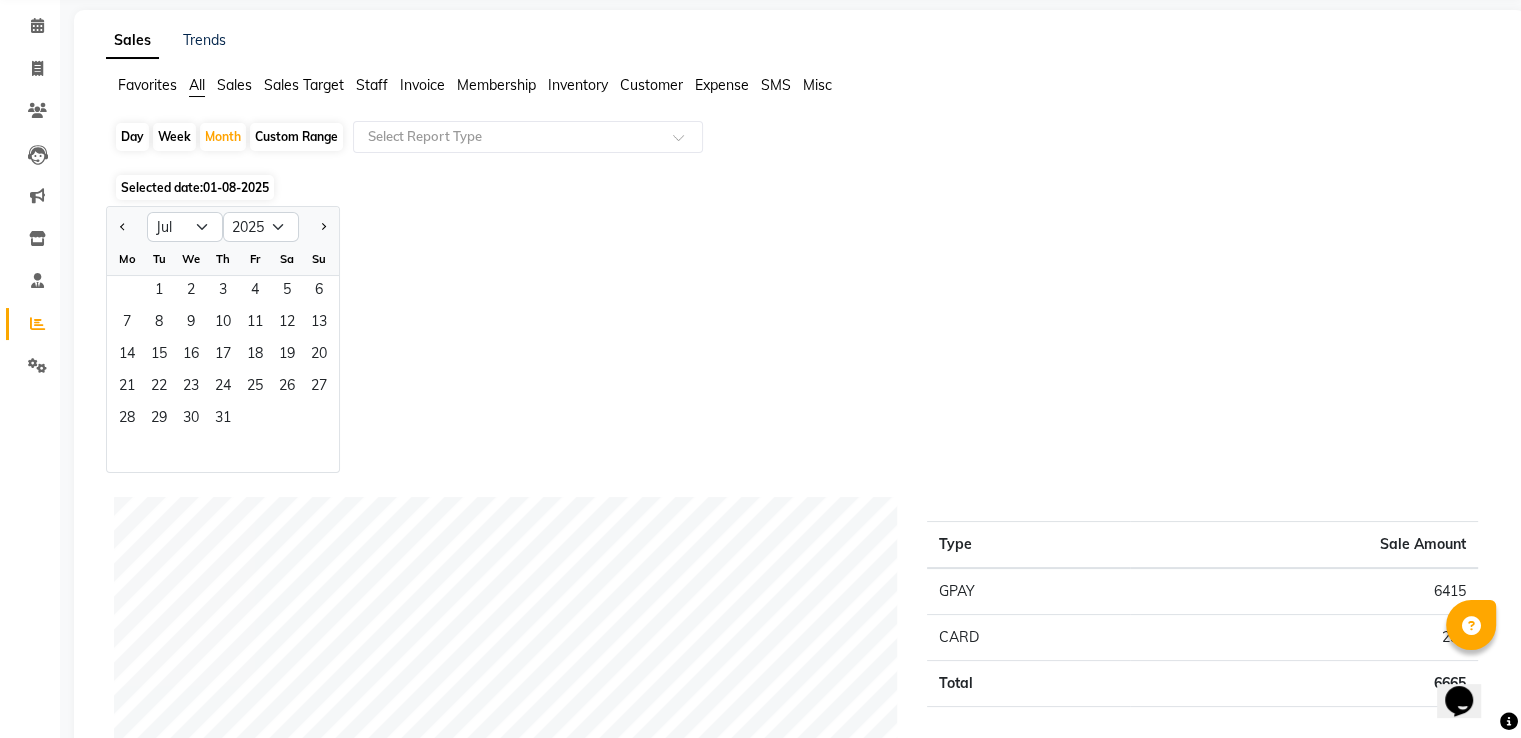 scroll, scrollTop: 0, scrollLeft: 0, axis: both 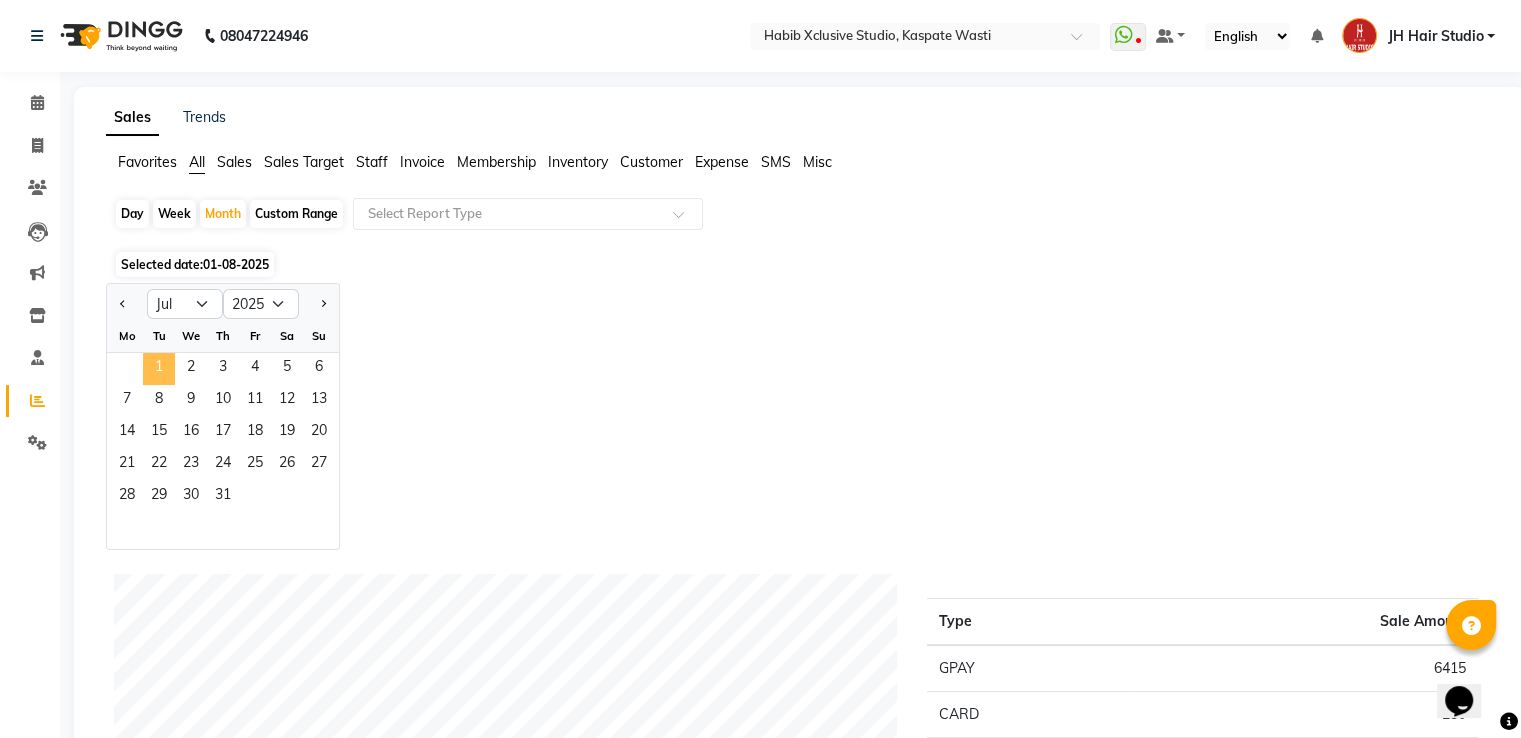 click on "1" 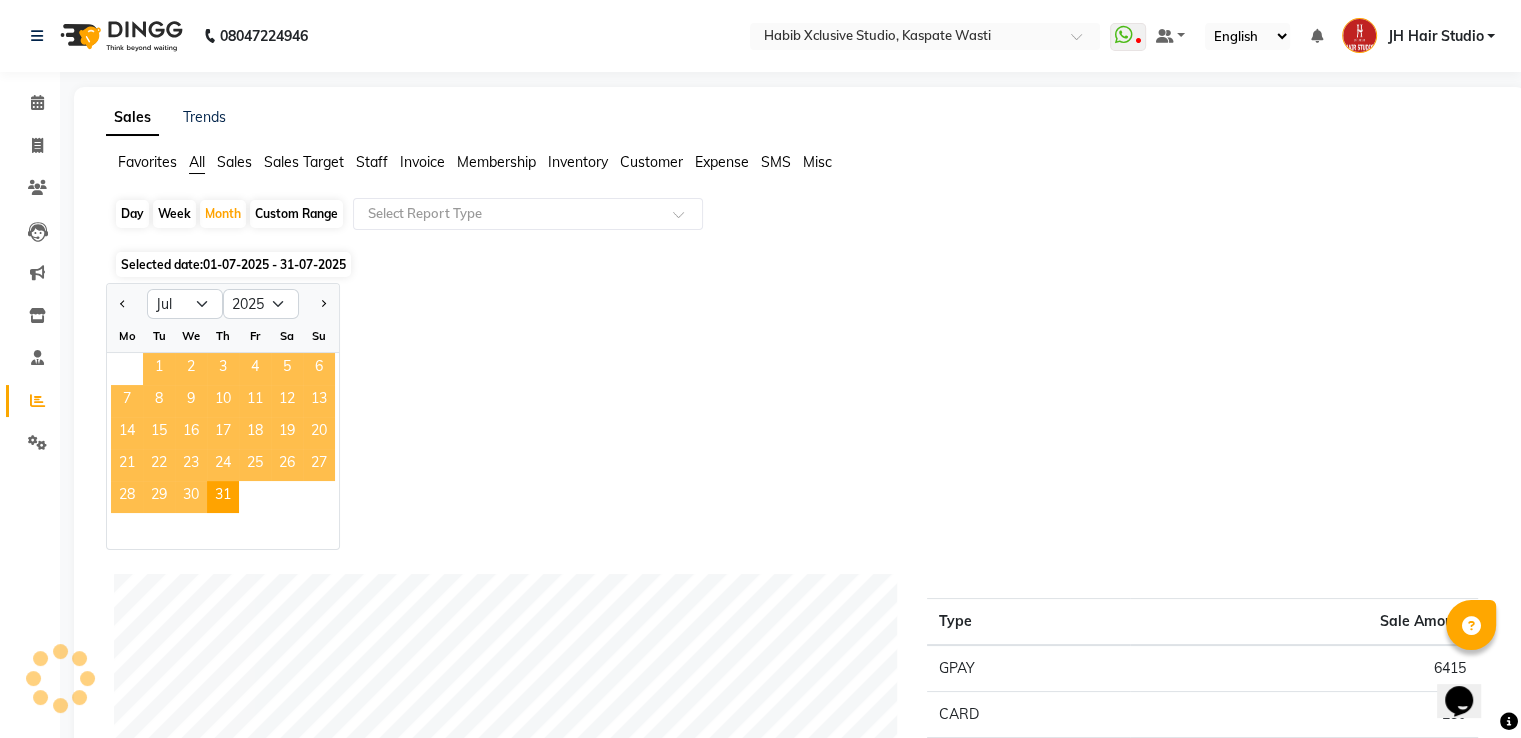 click on "1" 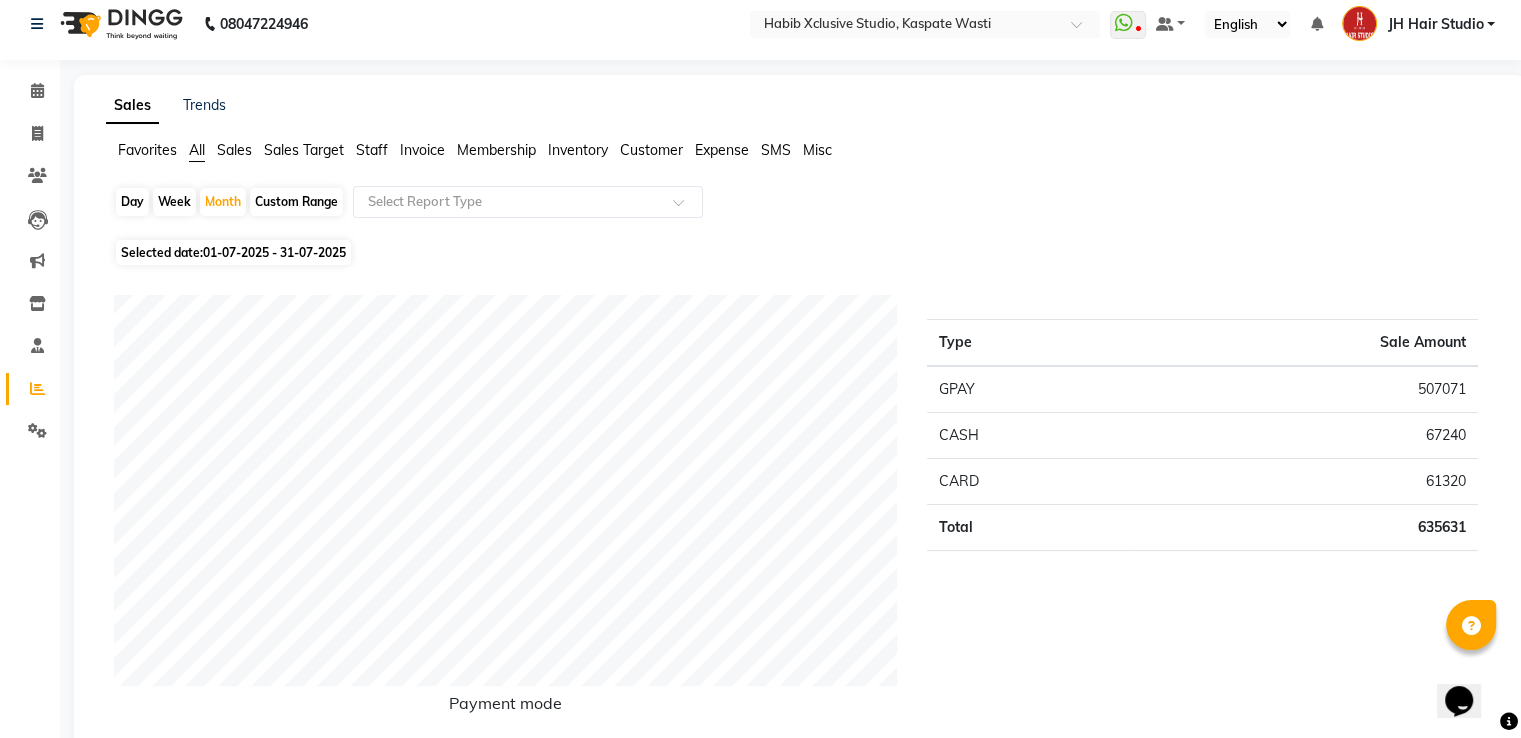 scroll, scrollTop: 0, scrollLeft: 0, axis: both 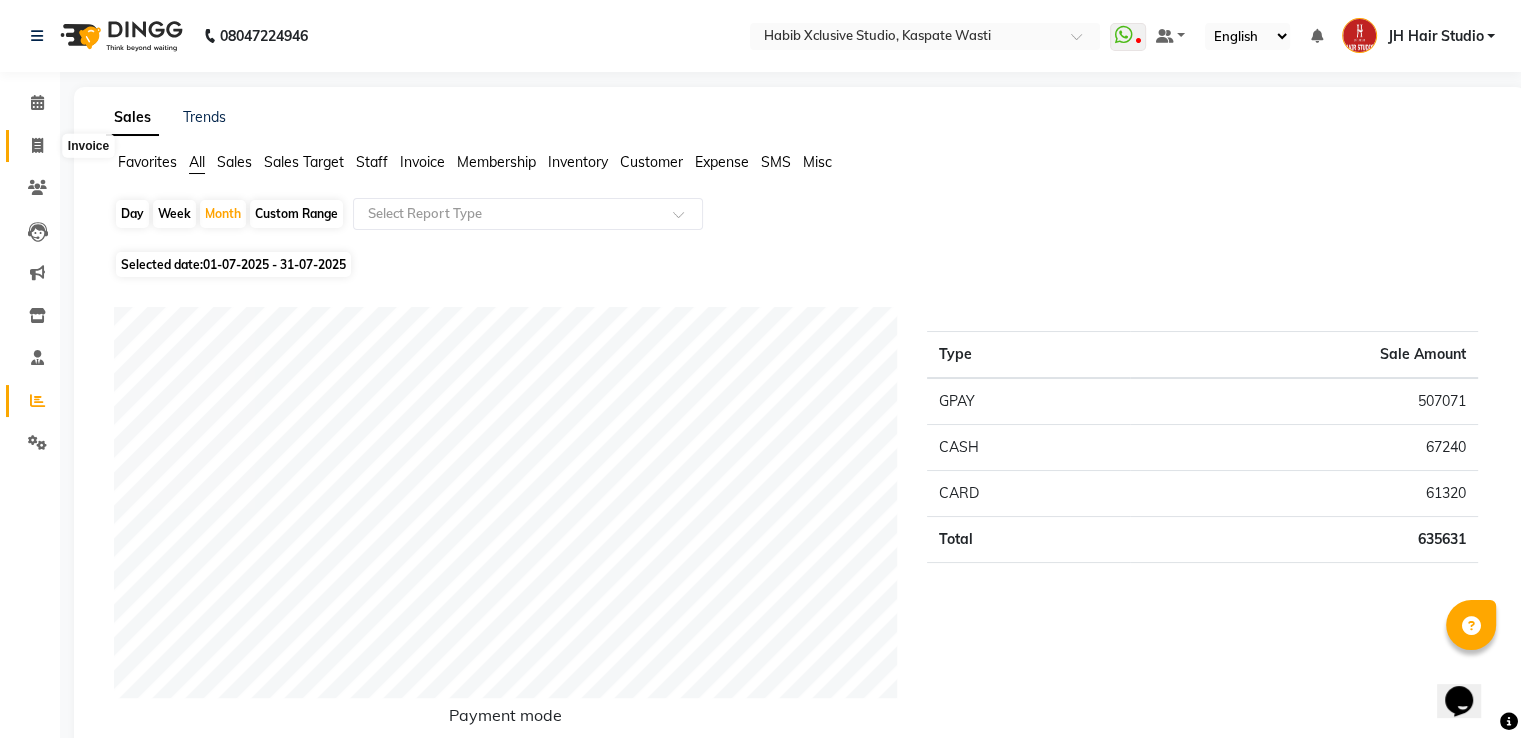 click 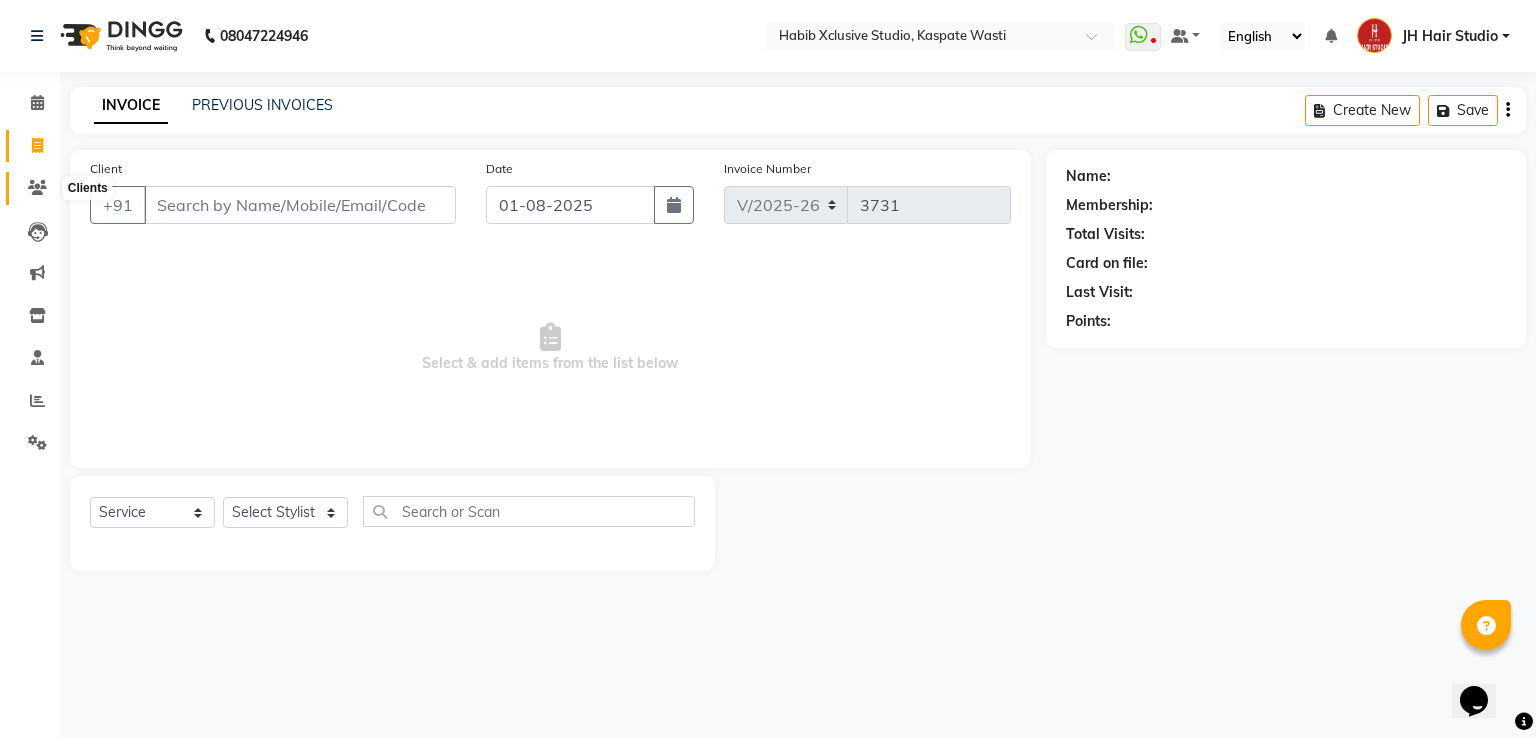 click 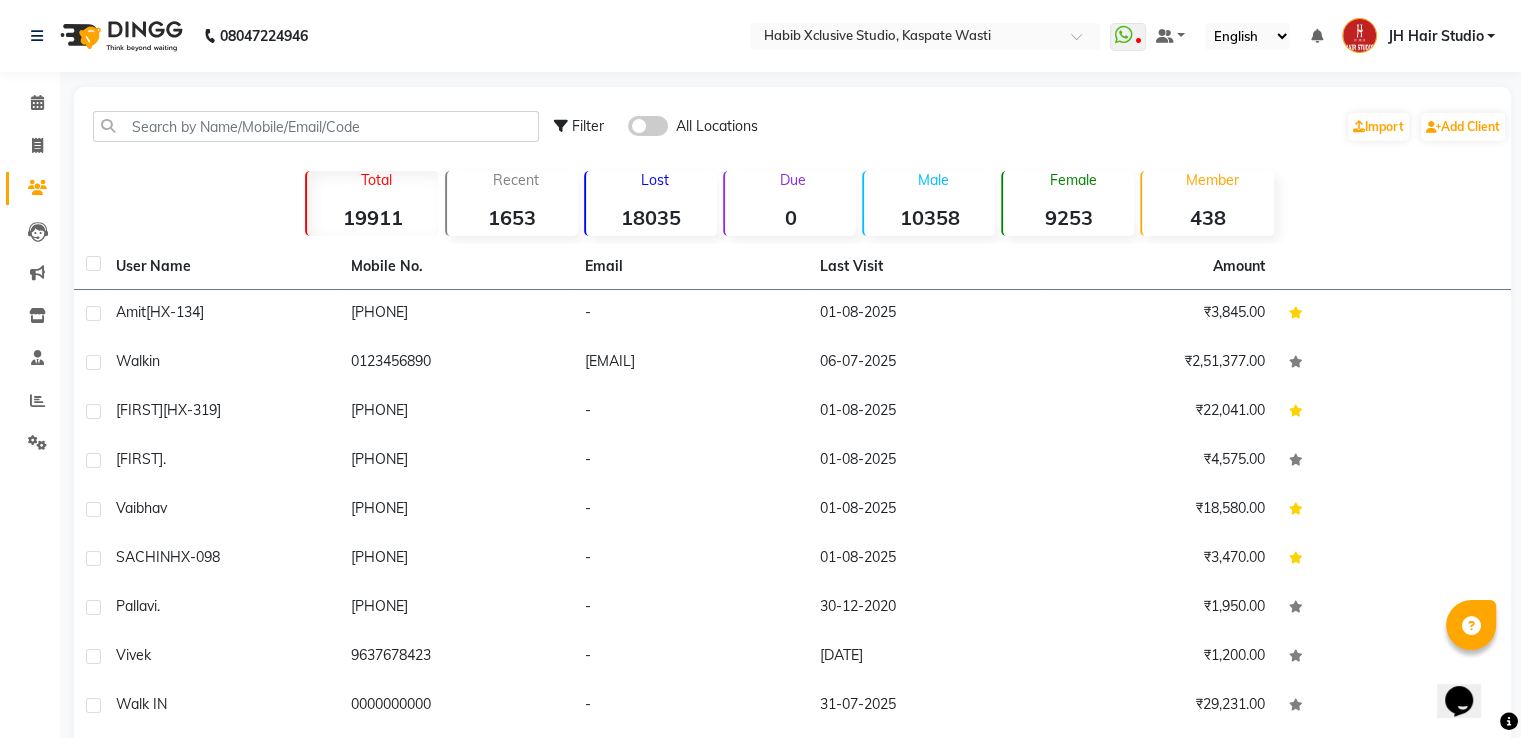 click on "Member  438" 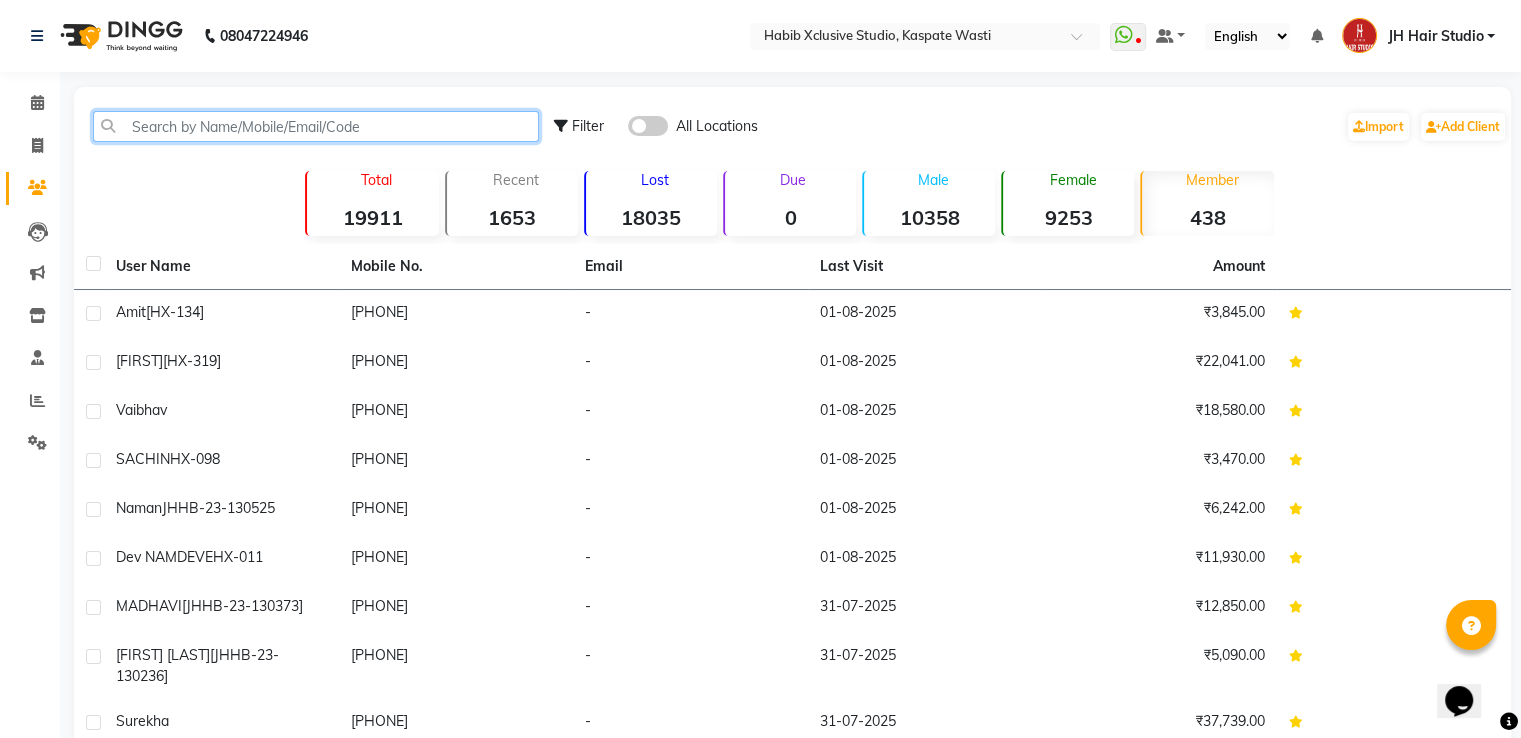 click 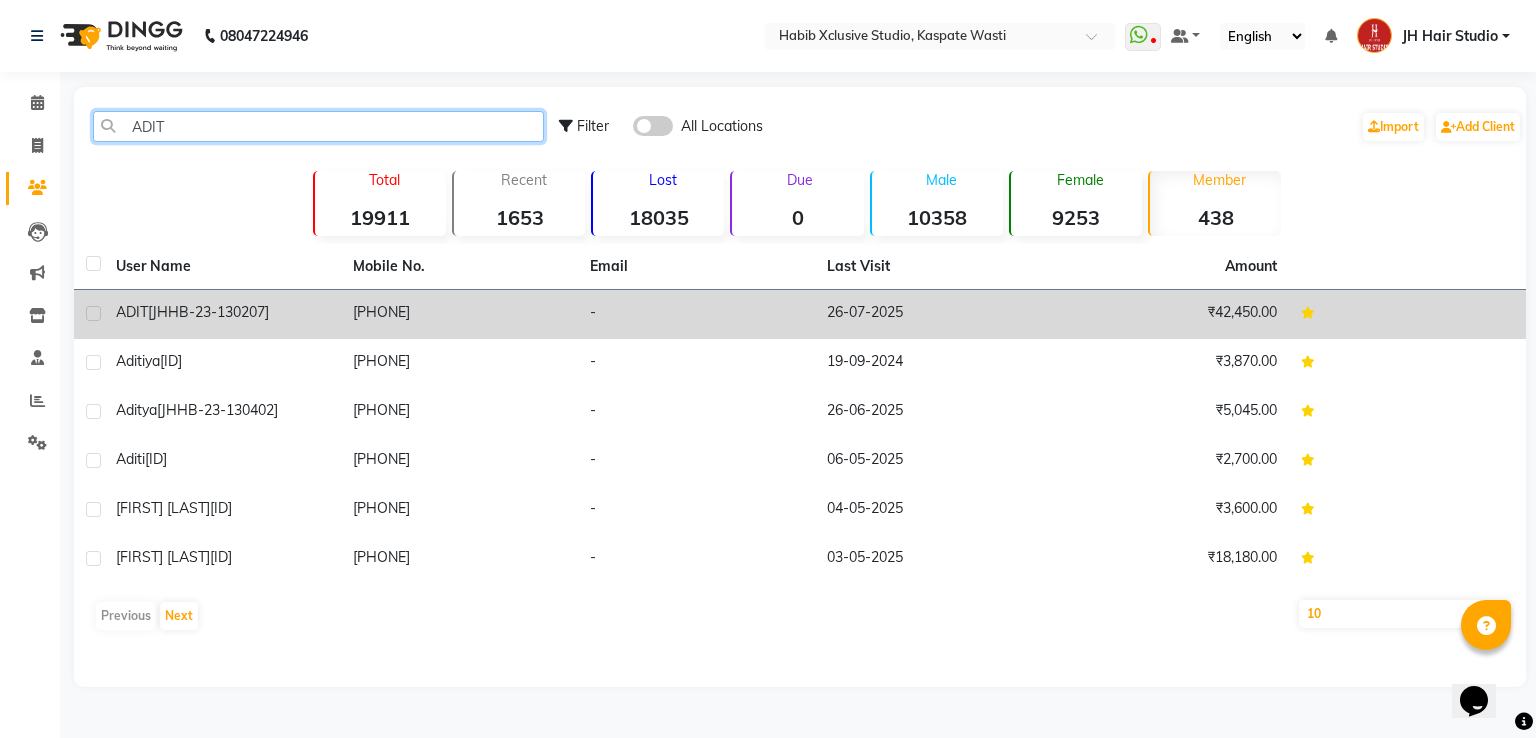 type on "ADIT" 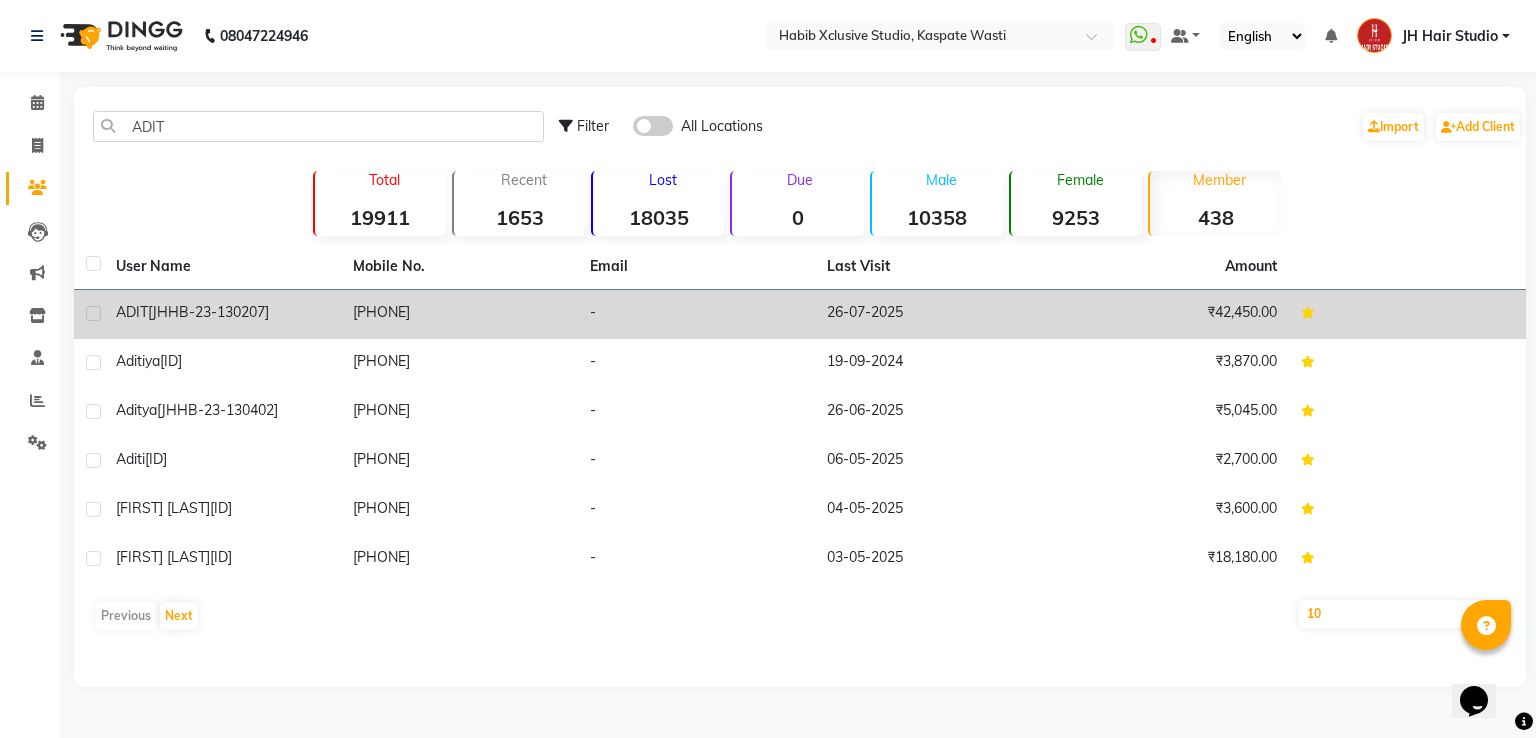 click on "[PHONE]" 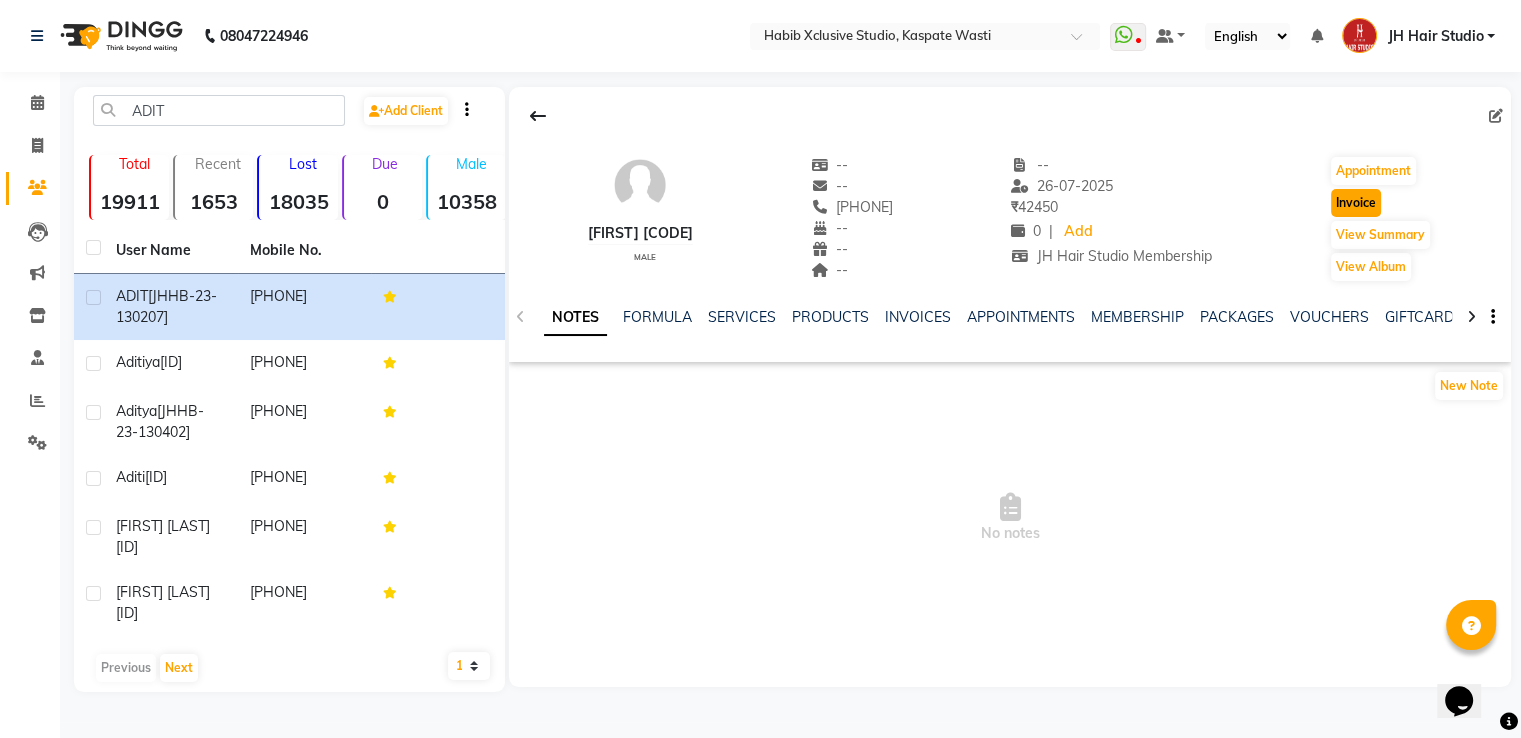 click on "Invoice" 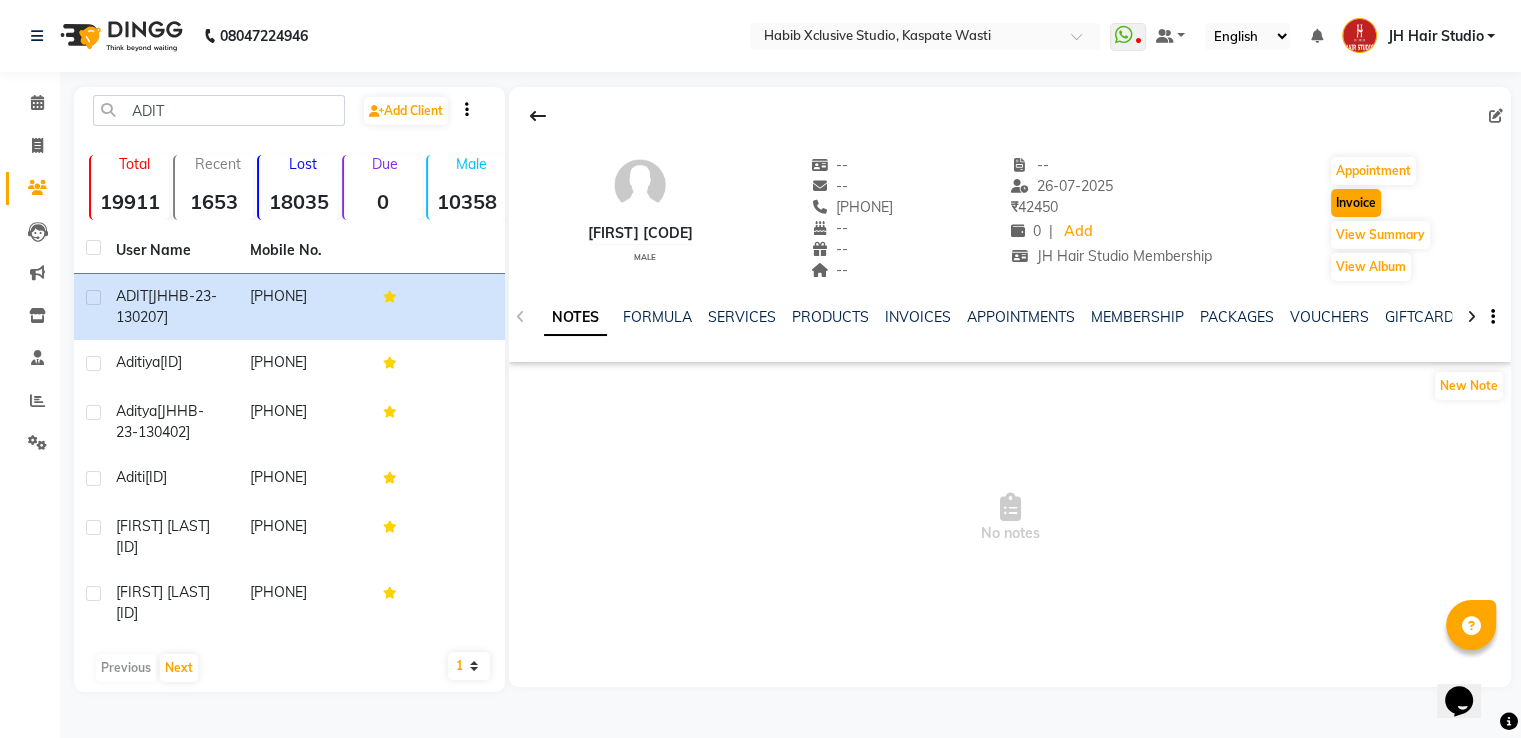select on "service" 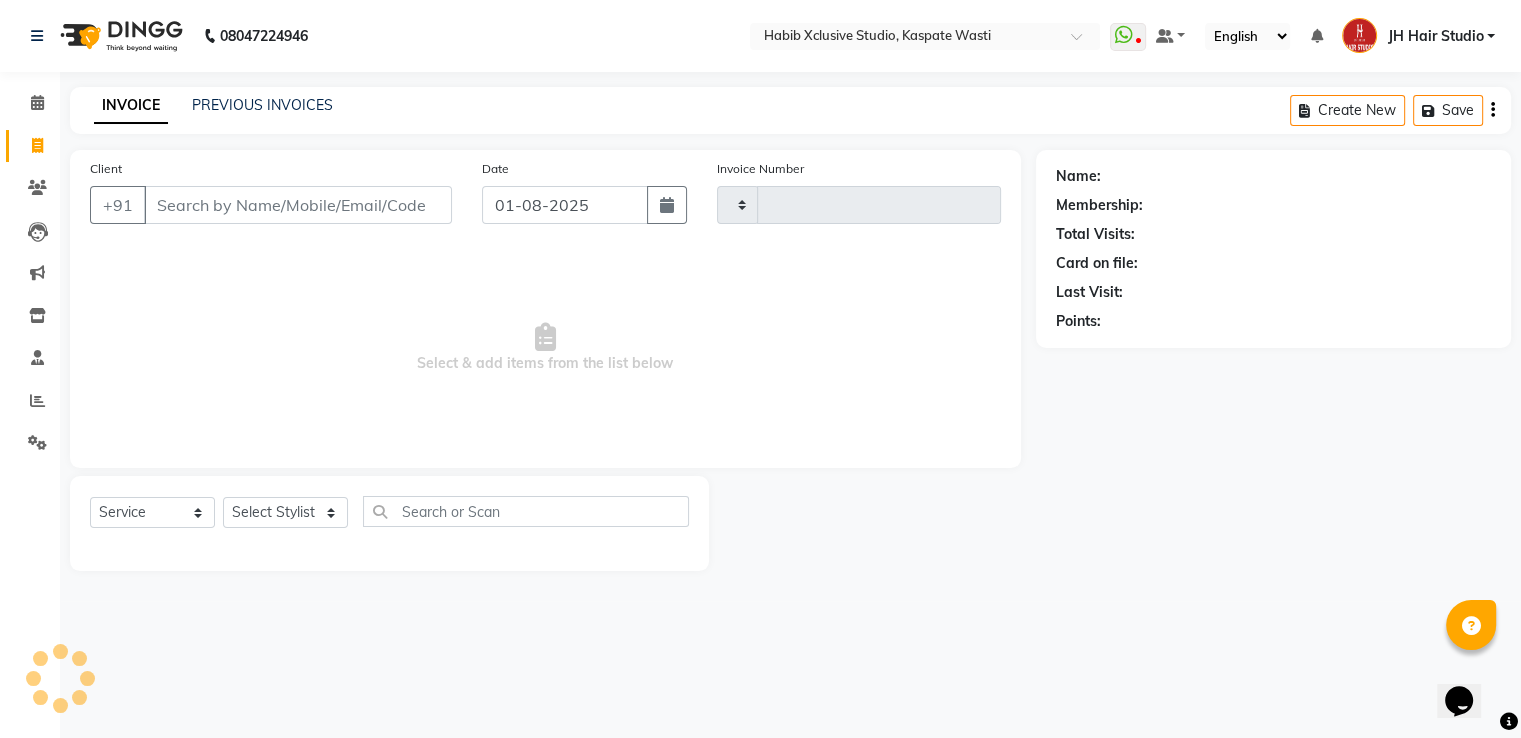 type on "3731" 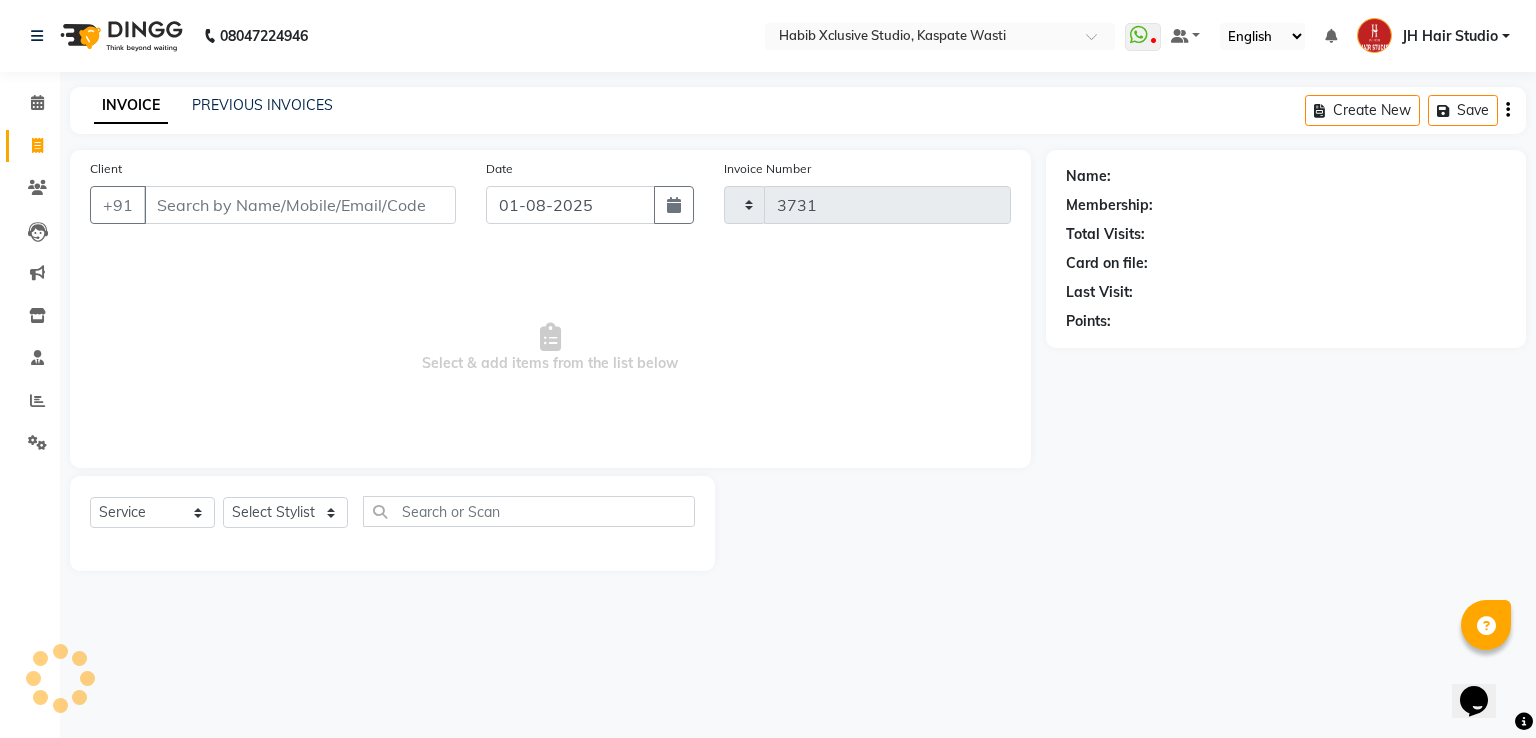 select on "130" 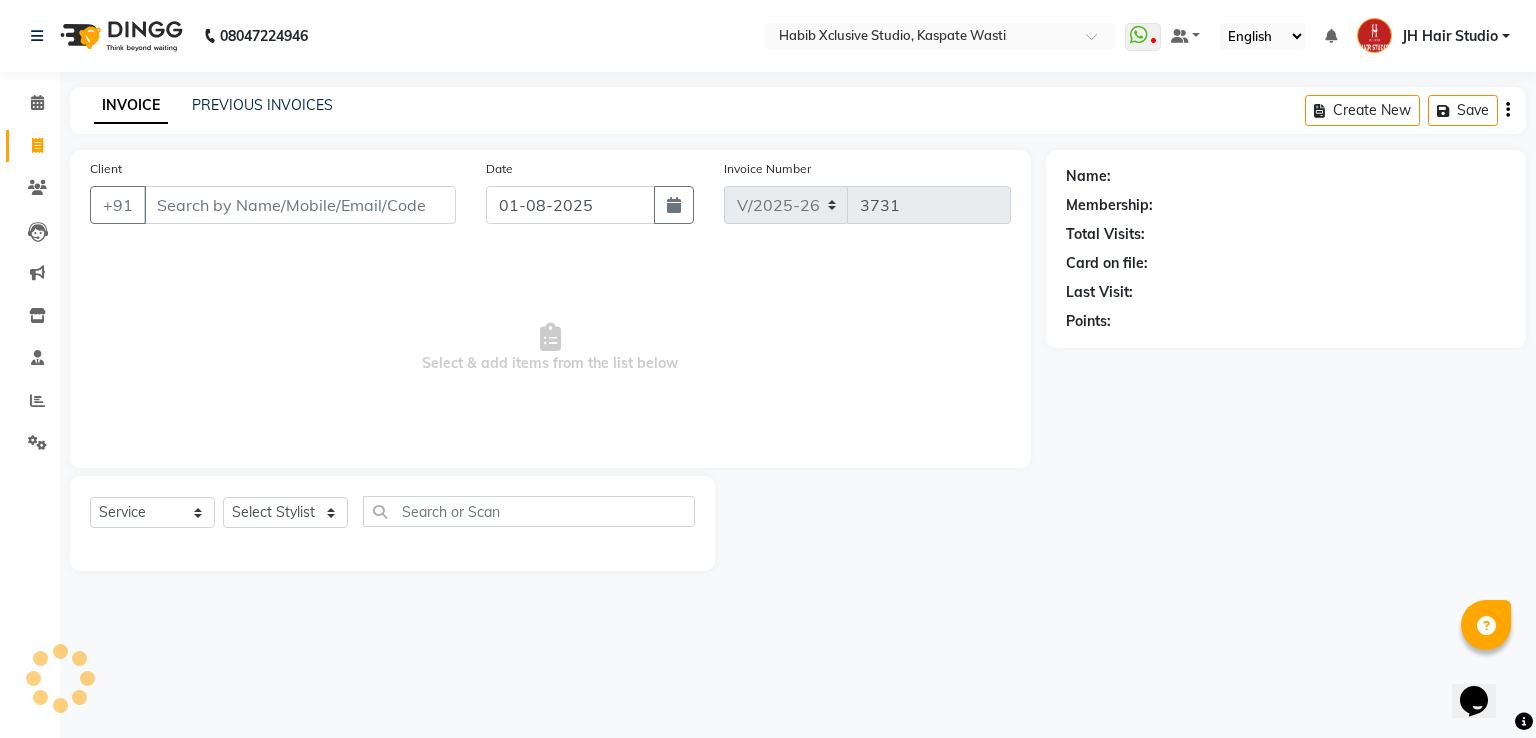 type on "[PHONE]" 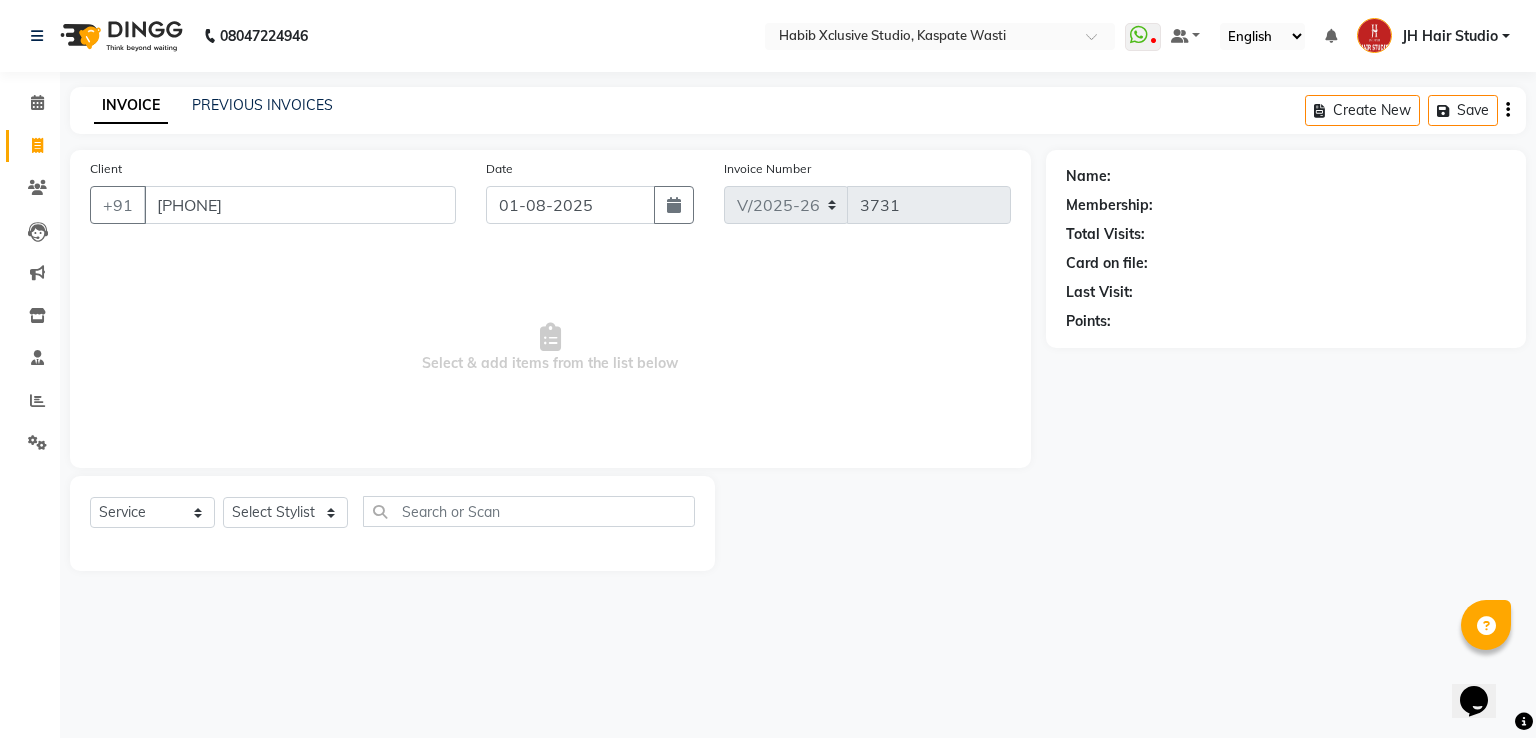 select on "1: Object" 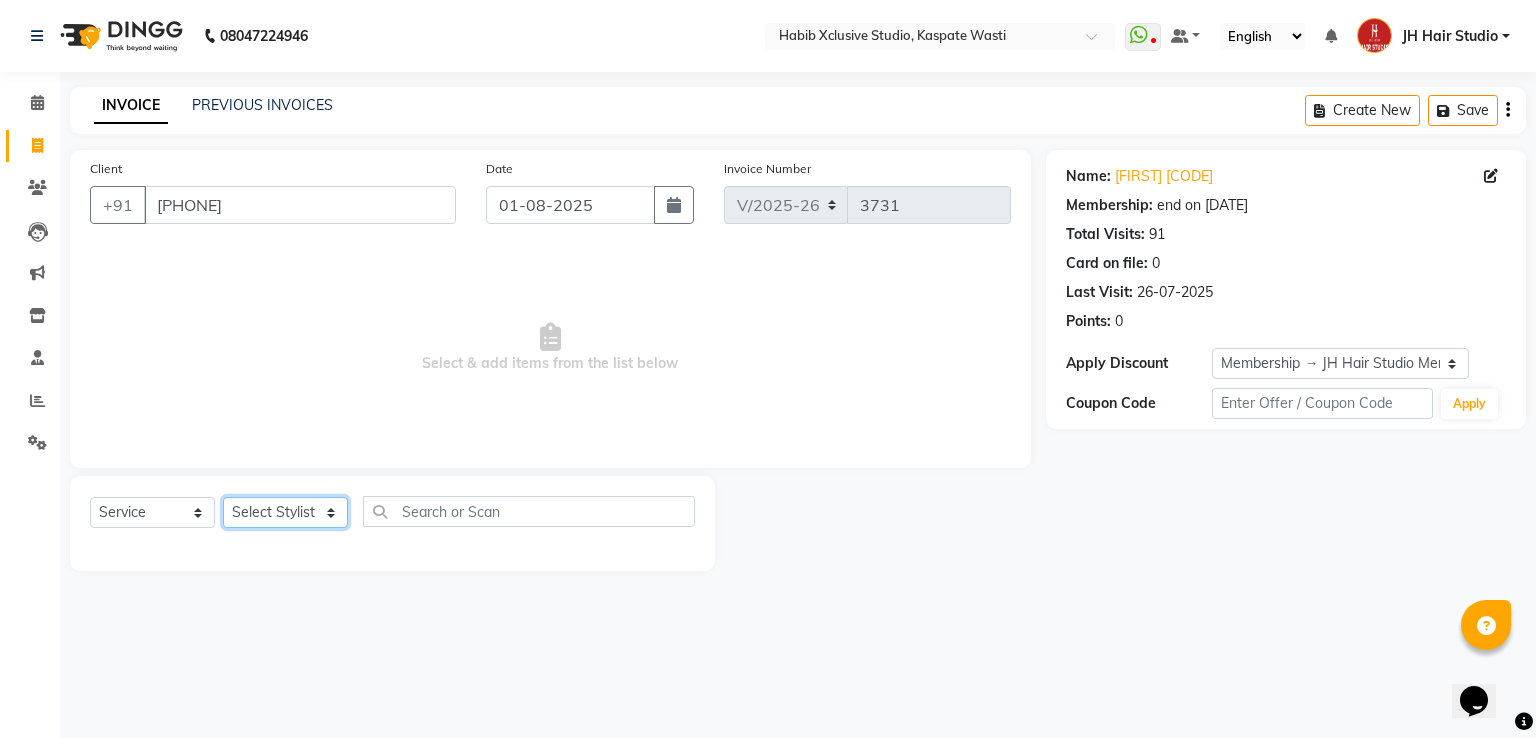 click on "Select Stylist [F1] GANESH [F1] Jagdish  [ F1] RAM [F1]Sanjay [F1]Siddhu [F1] Suraj  [F1] USHA [F2] AYAN  [F2] Deepak [F2] Smital [JH] DUBALE  GANESH [JH] Gopal Wagh JH Hair Studio [JH] Harish [JH] Omkar [JH] Shahwaz Shaikh [JH] SIDDHANT  [JH] SWAPNIL [JH] Tushaar" 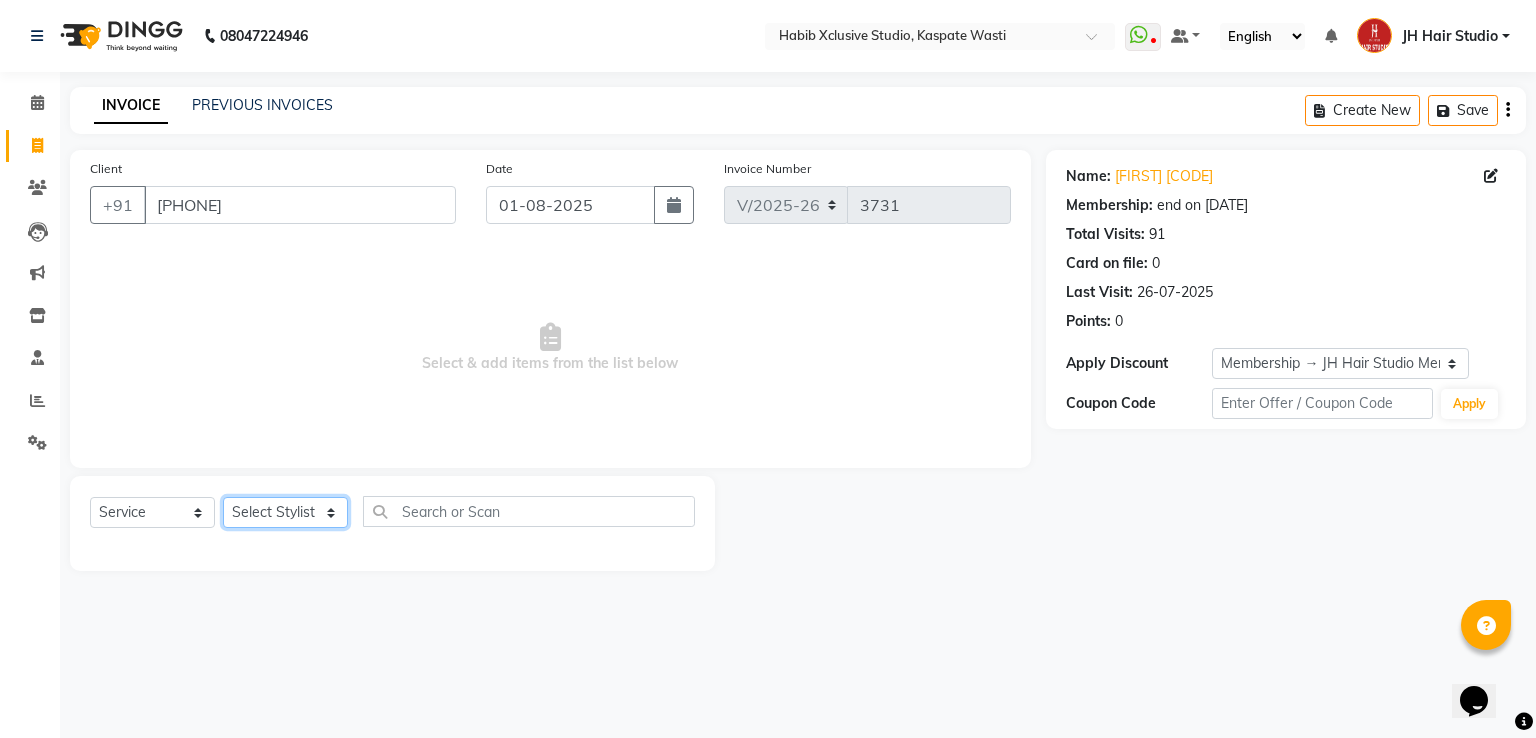 select on "47594" 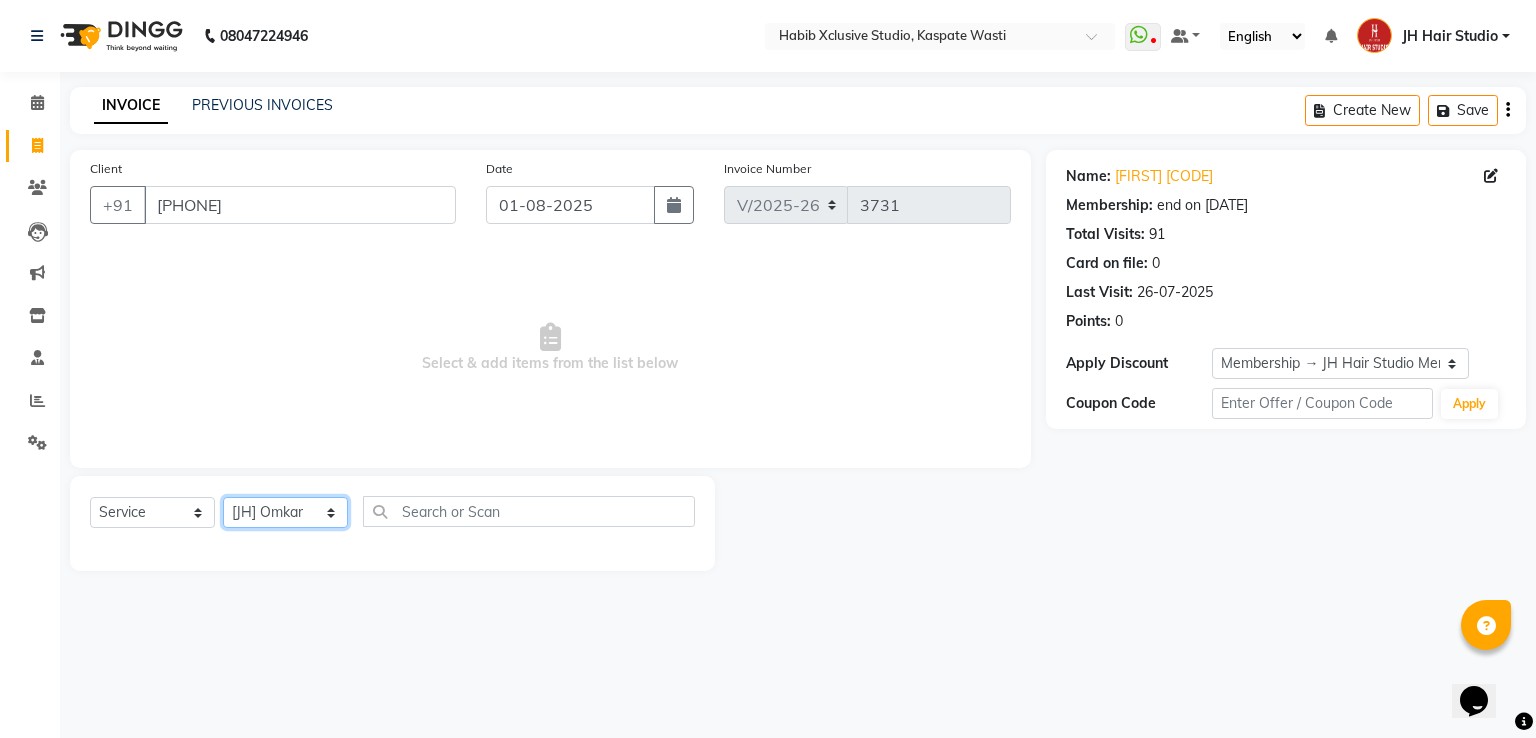click on "Select Stylist [F1] GANESH [F1] Jagdish  [ F1] RAM [F1]Sanjay [F1]Siddhu [F1] Suraj  [F1] USHA [F2] AYAN  [F2] Deepak [F2] Smital [JH] DUBALE  GANESH [JH] Gopal Wagh JH Hair Studio [JH] Harish [JH] Omkar [JH] Shahwaz Shaikh [JH] SIDDHANT  [JH] SWAPNIL [JH] Tushaar" 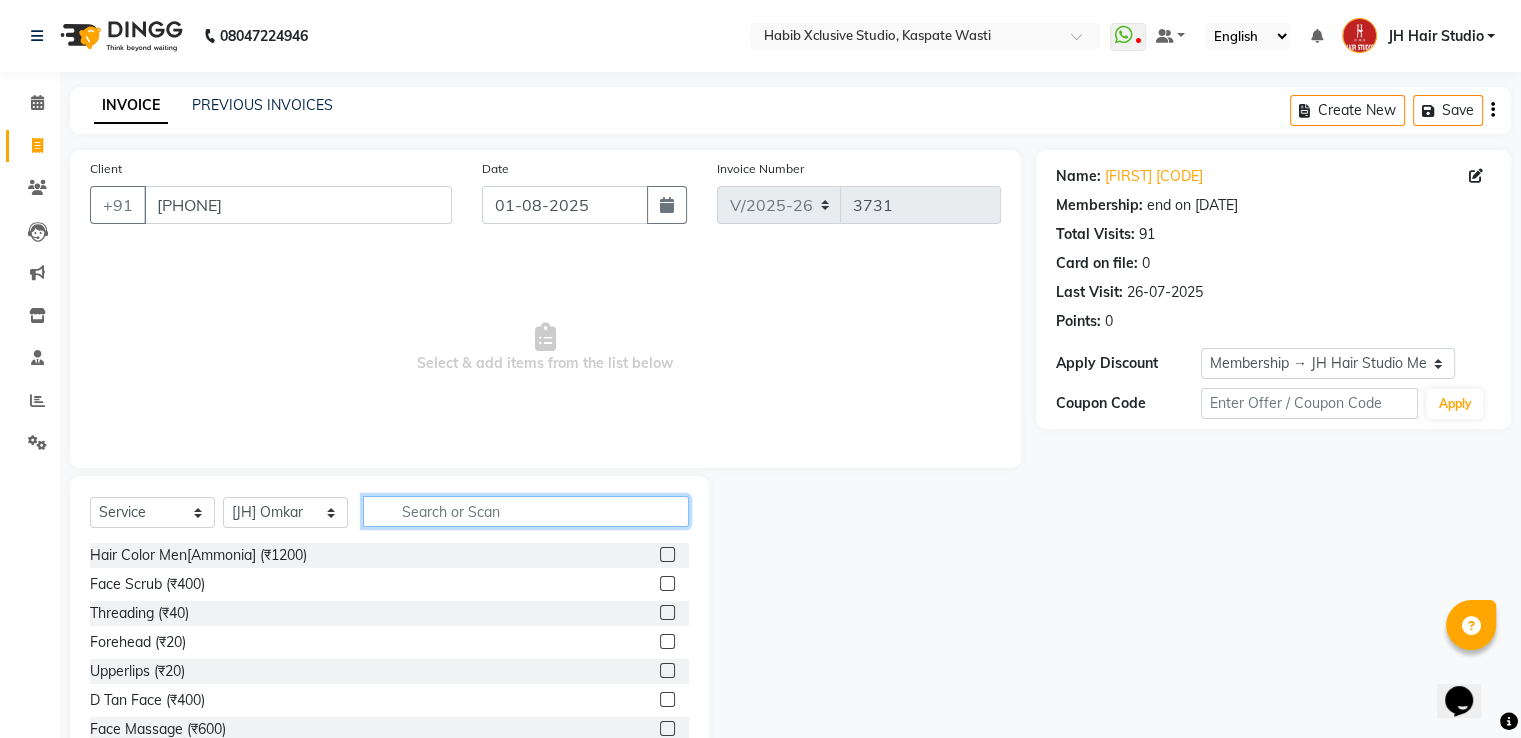 click 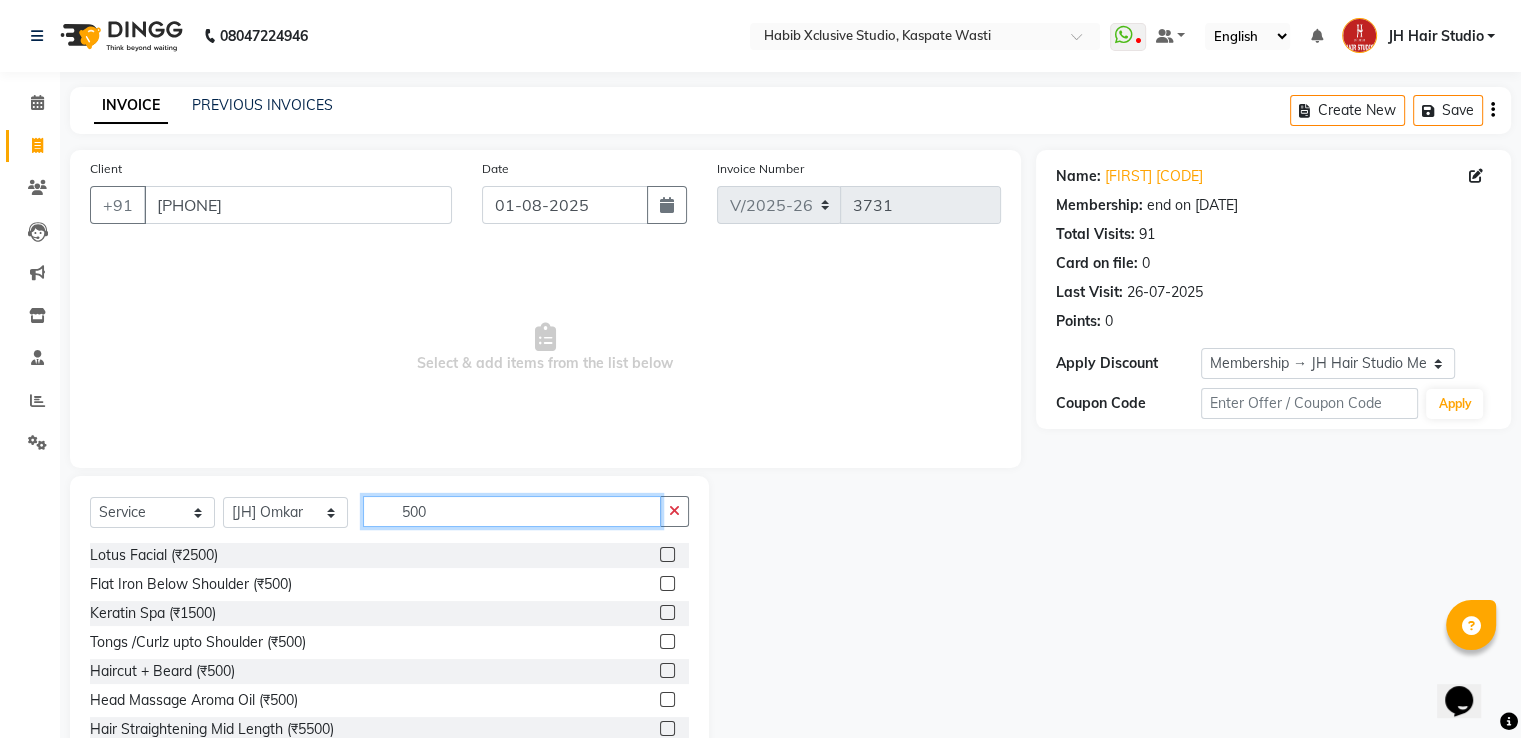 type on "500" 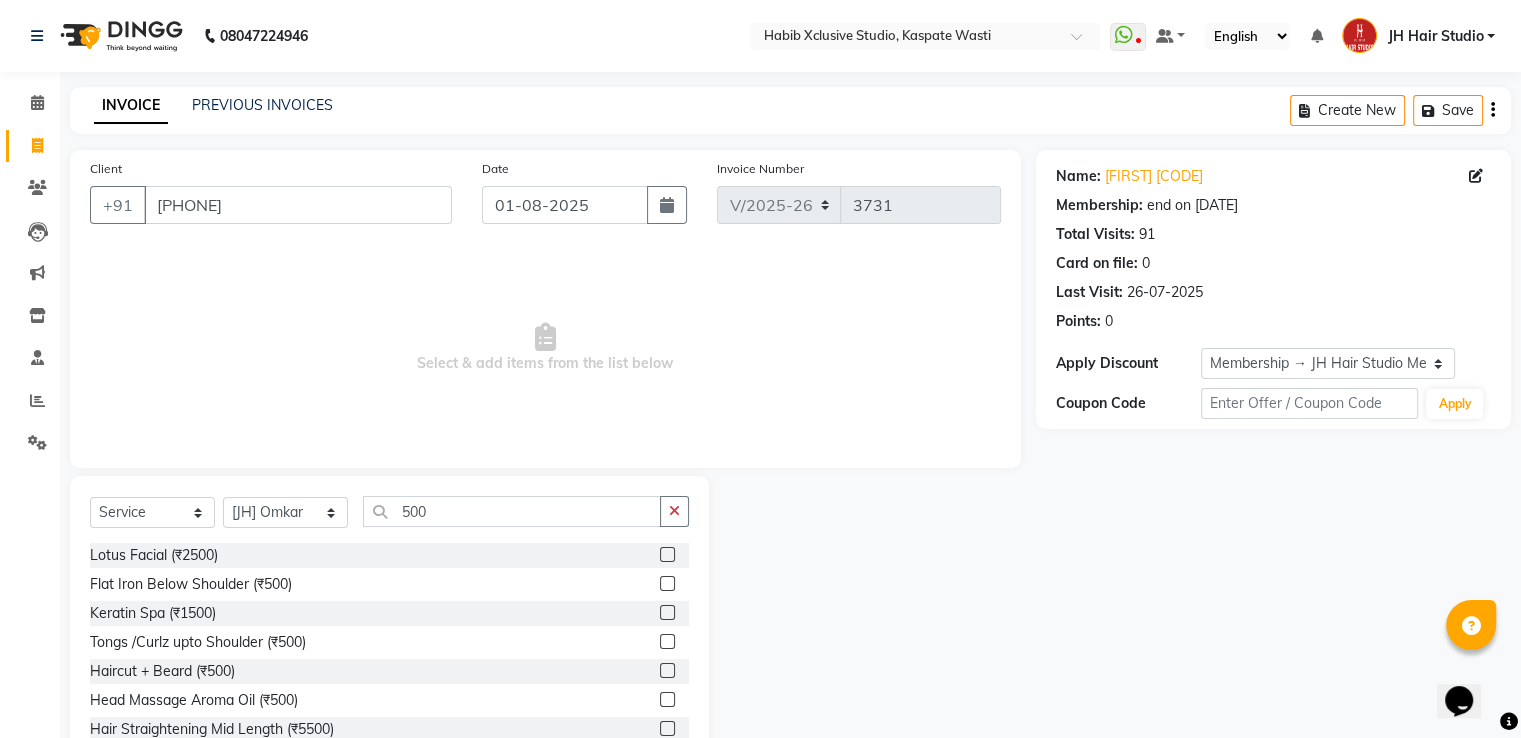 click 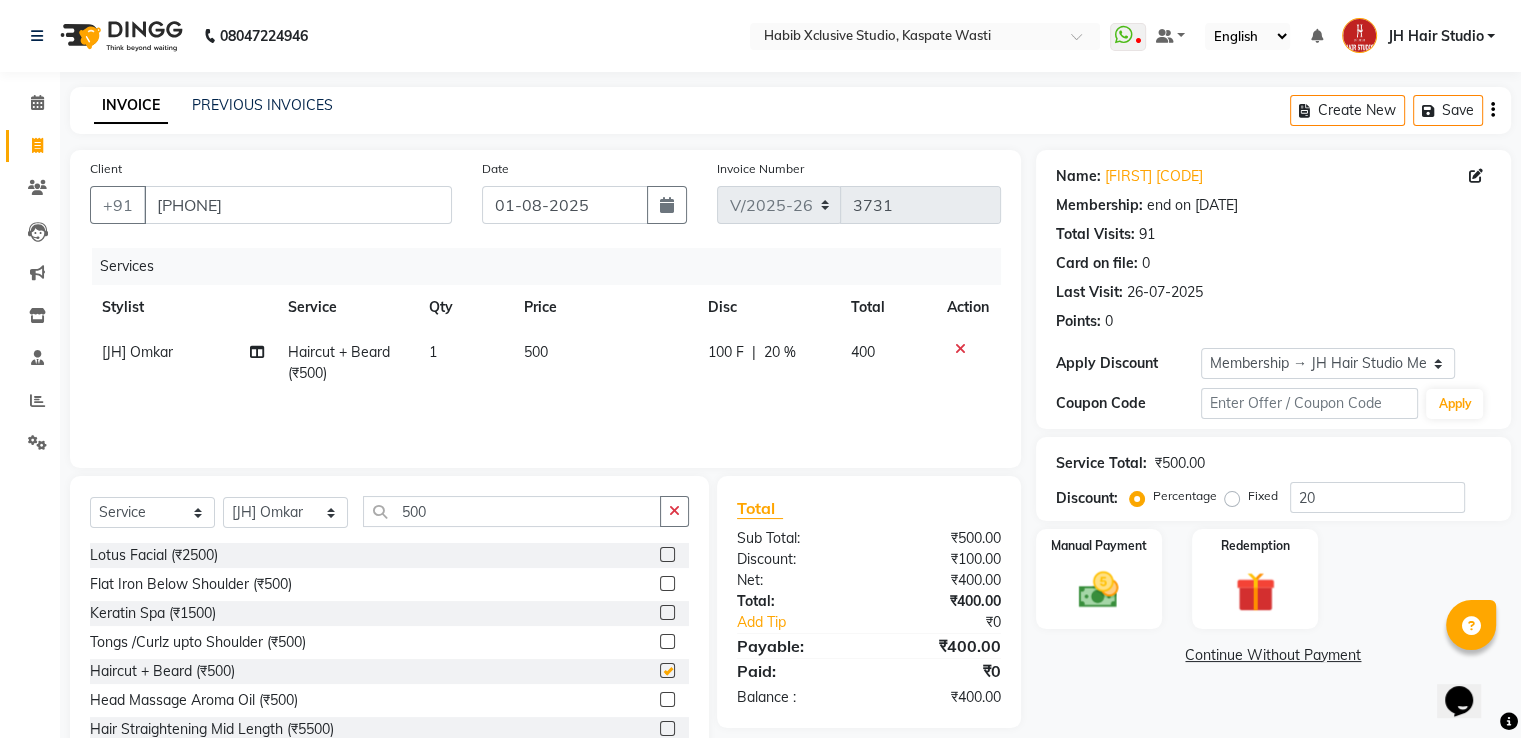 checkbox on "false" 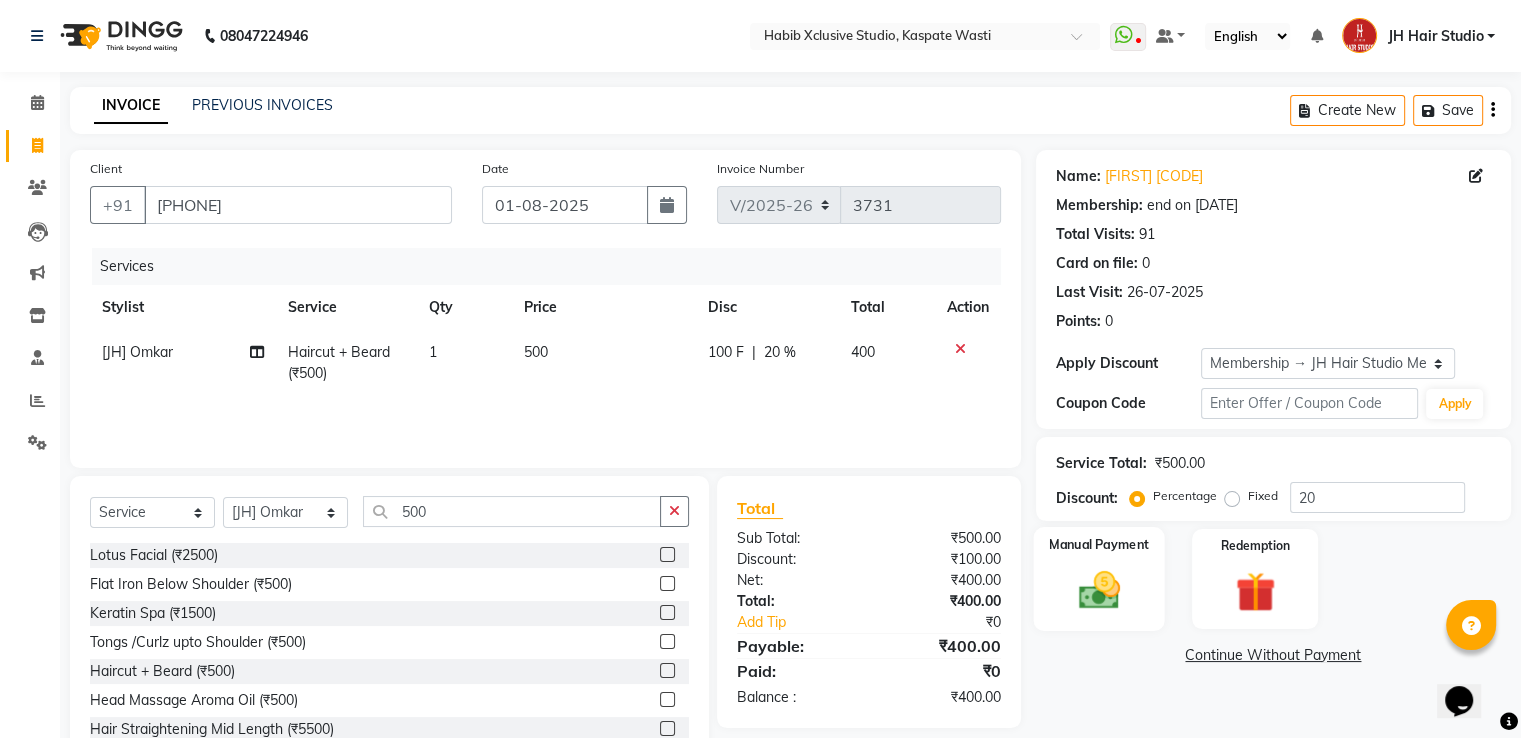 click 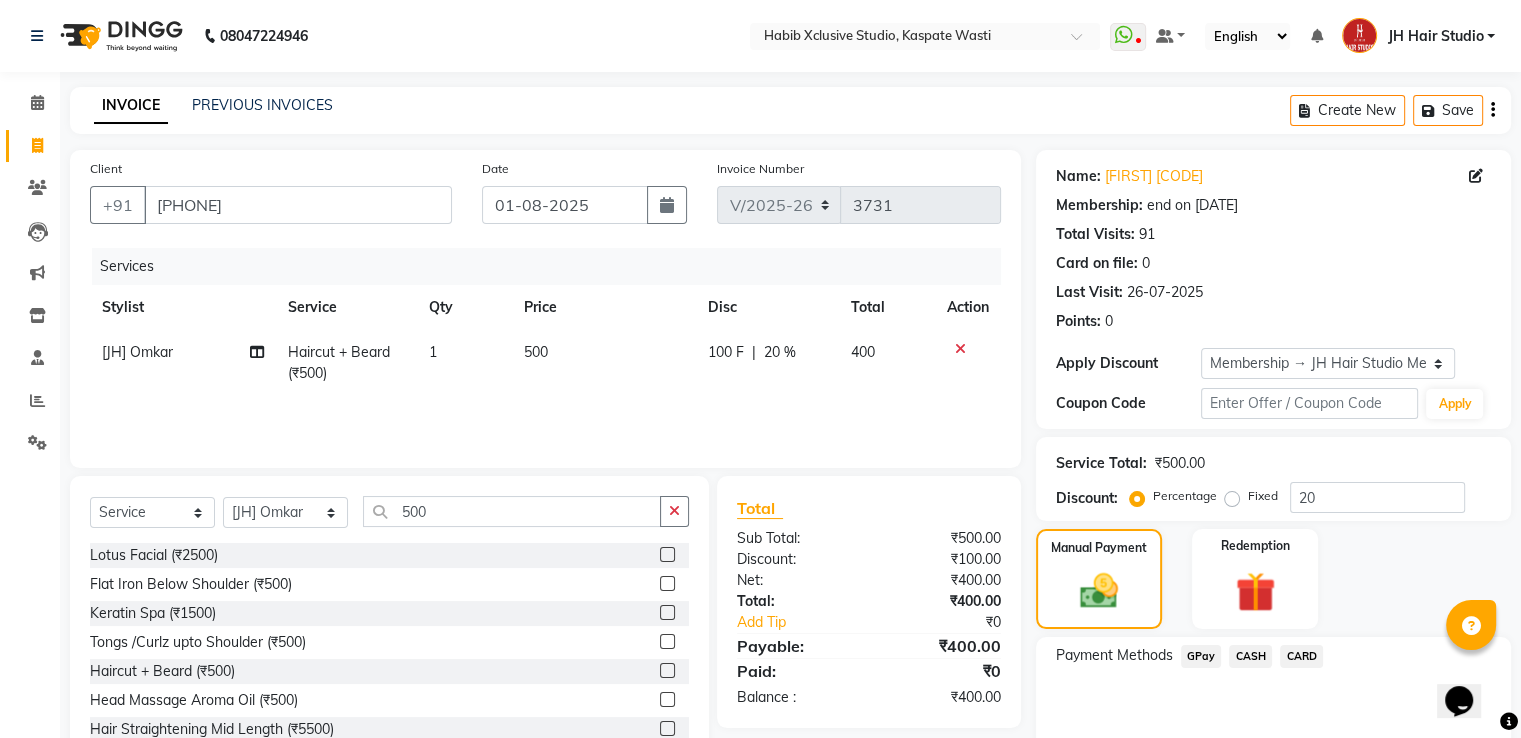 click on "GPay" 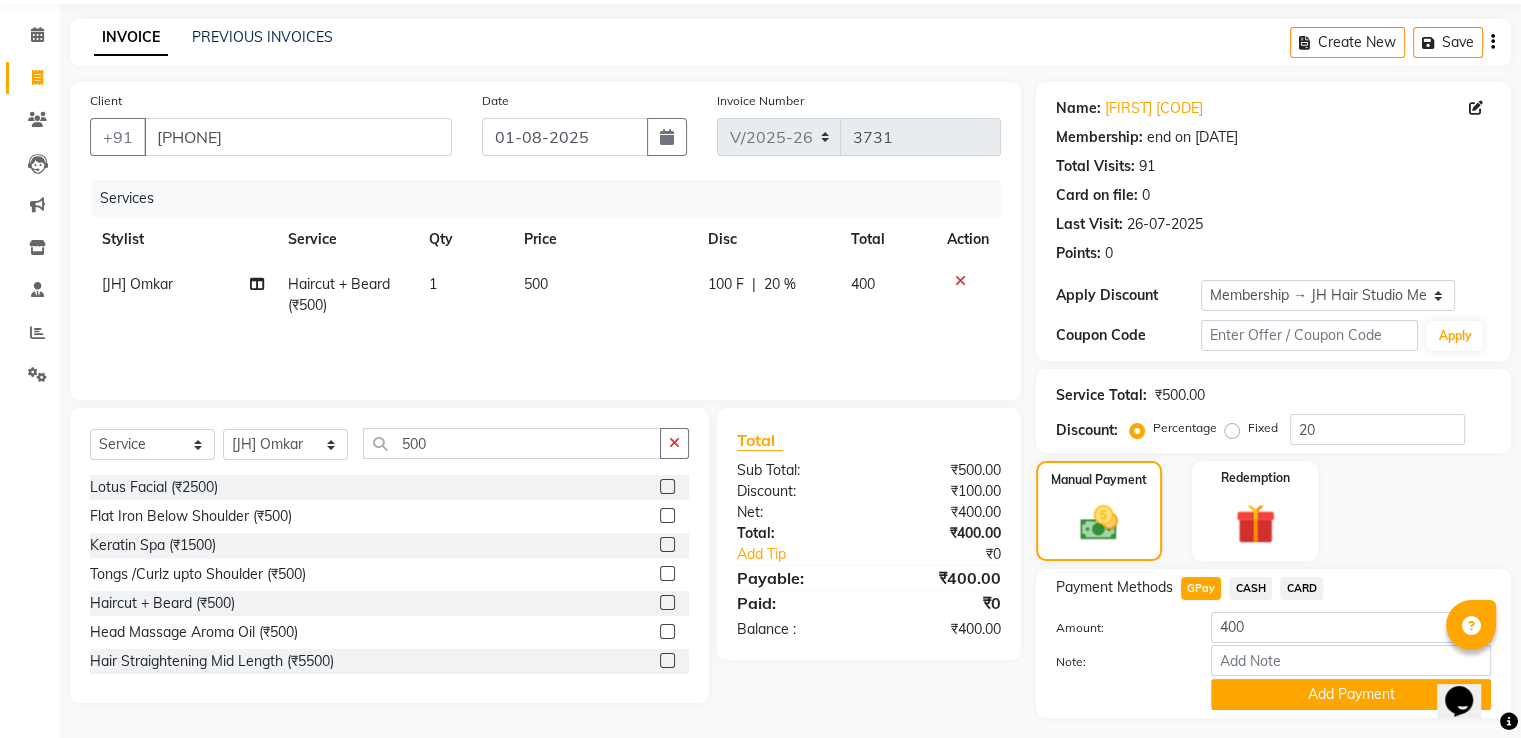 scroll, scrollTop: 120, scrollLeft: 0, axis: vertical 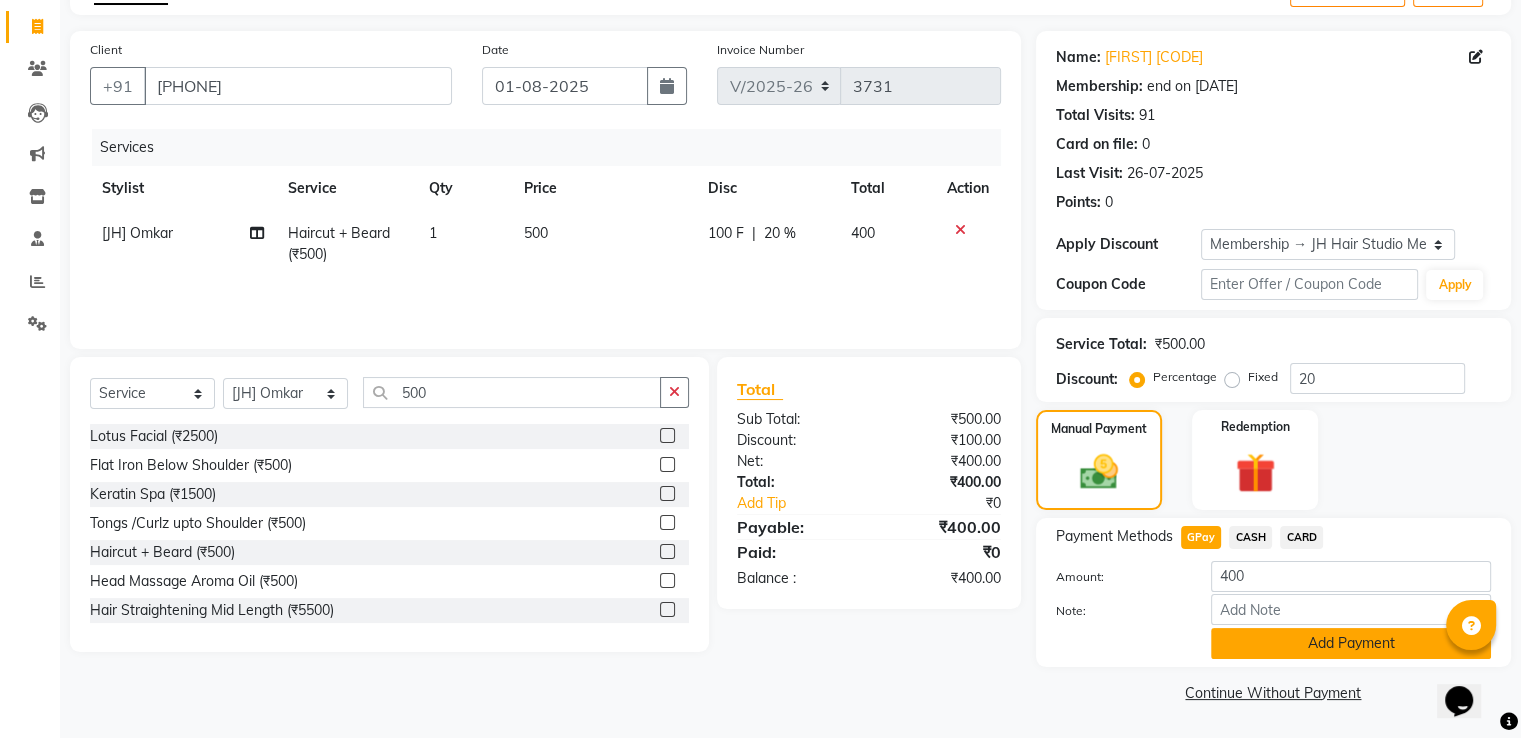 click on "Add Payment" 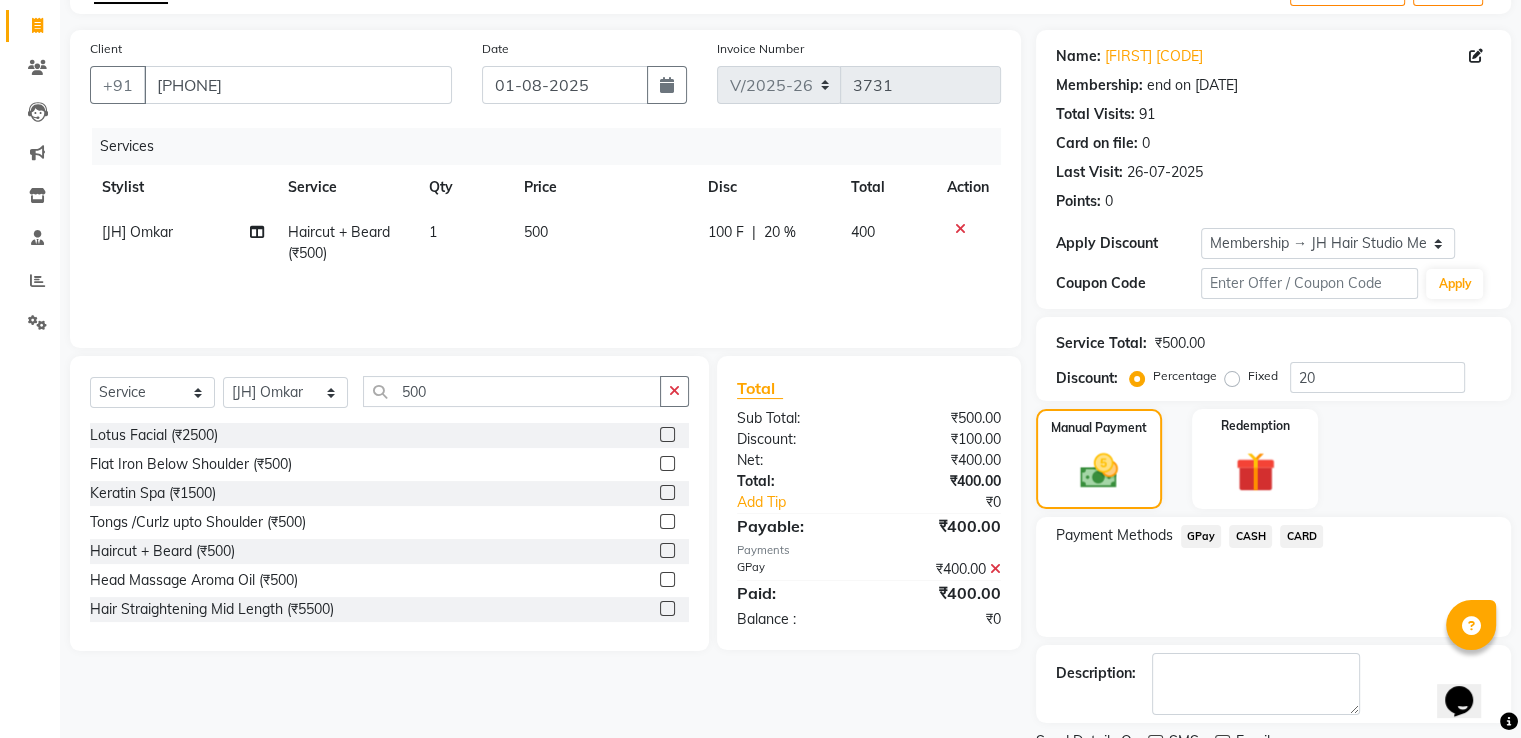 scroll, scrollTop: 201, scrollLeft: 0, axis: vertical 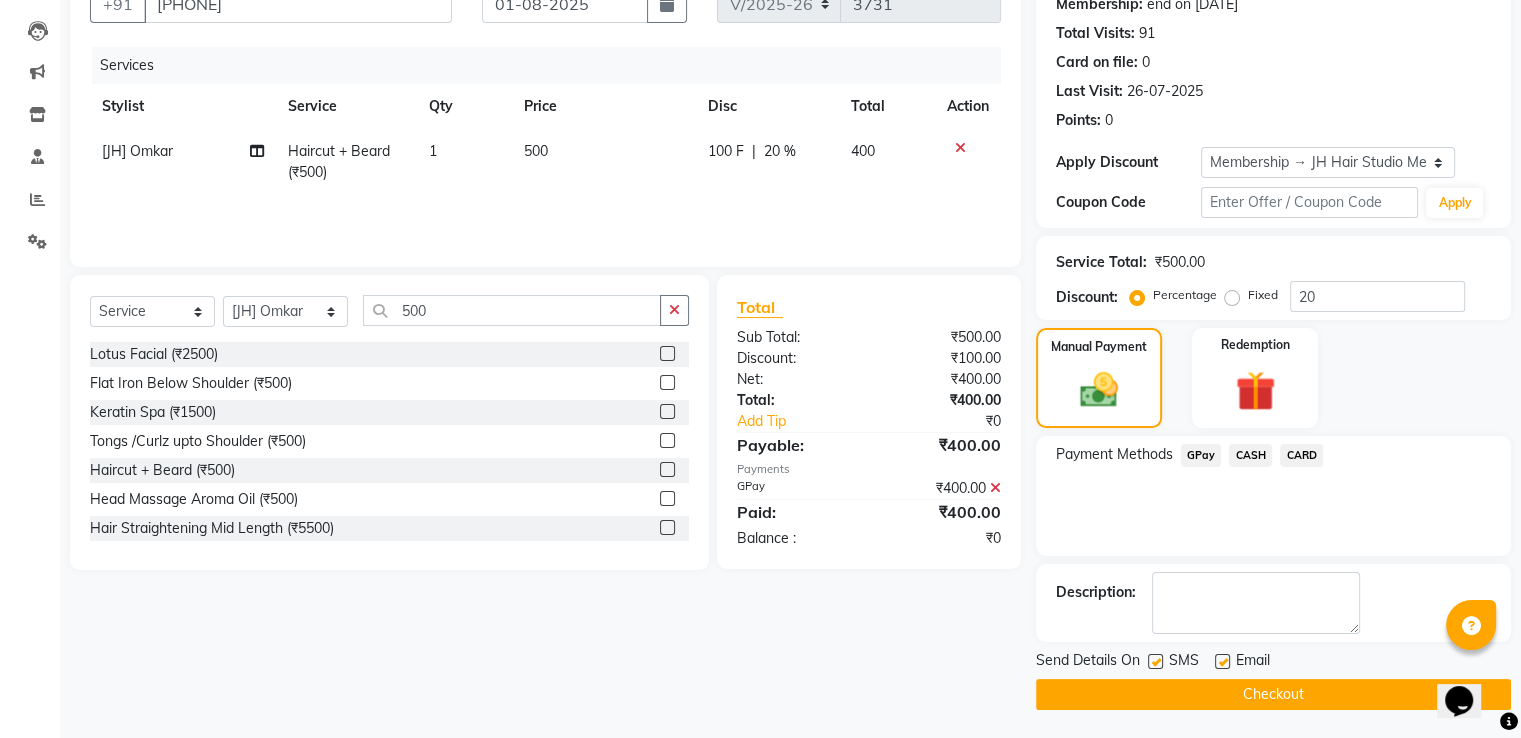 click on "Checkout" 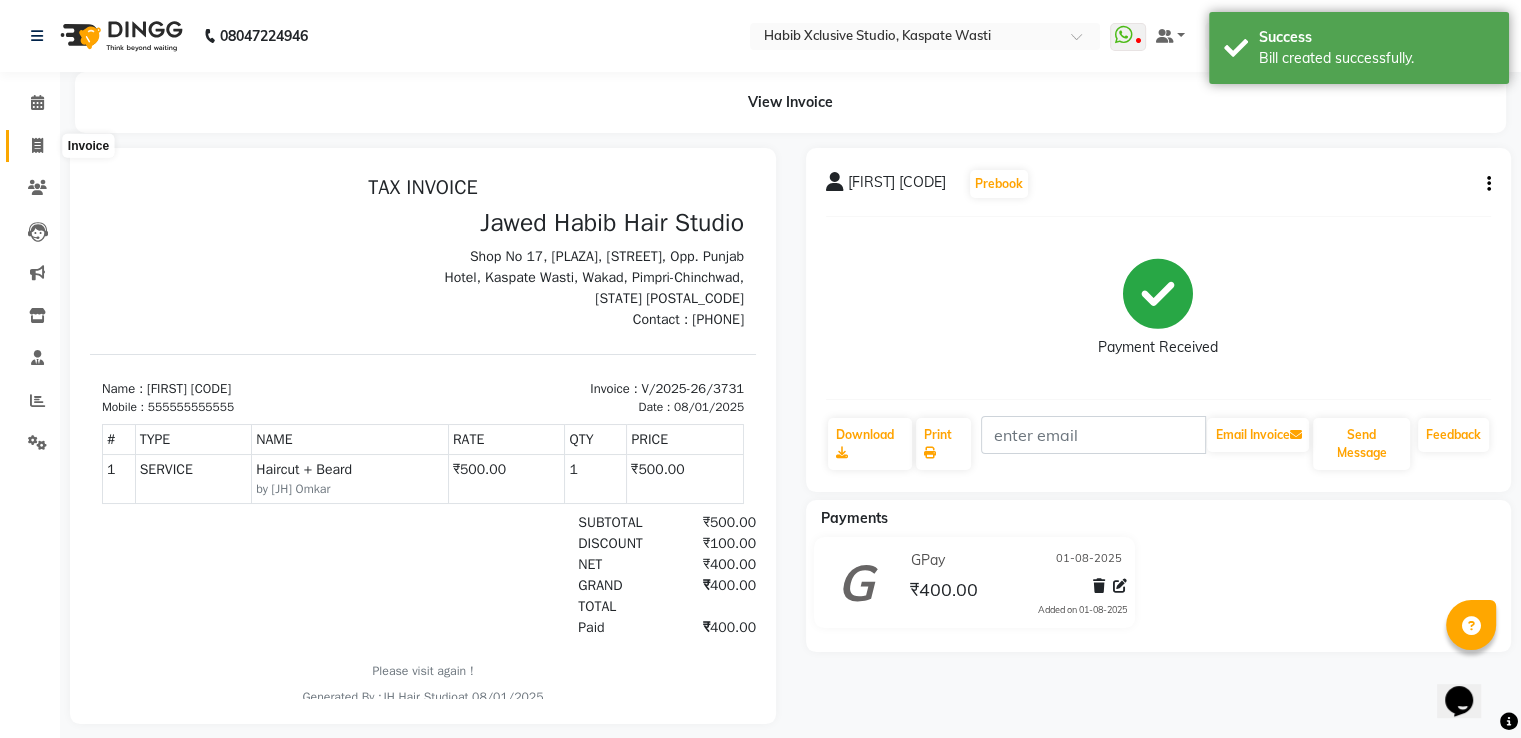 scroll, scrollTop: 0, scrollLeft: 0, axis: both 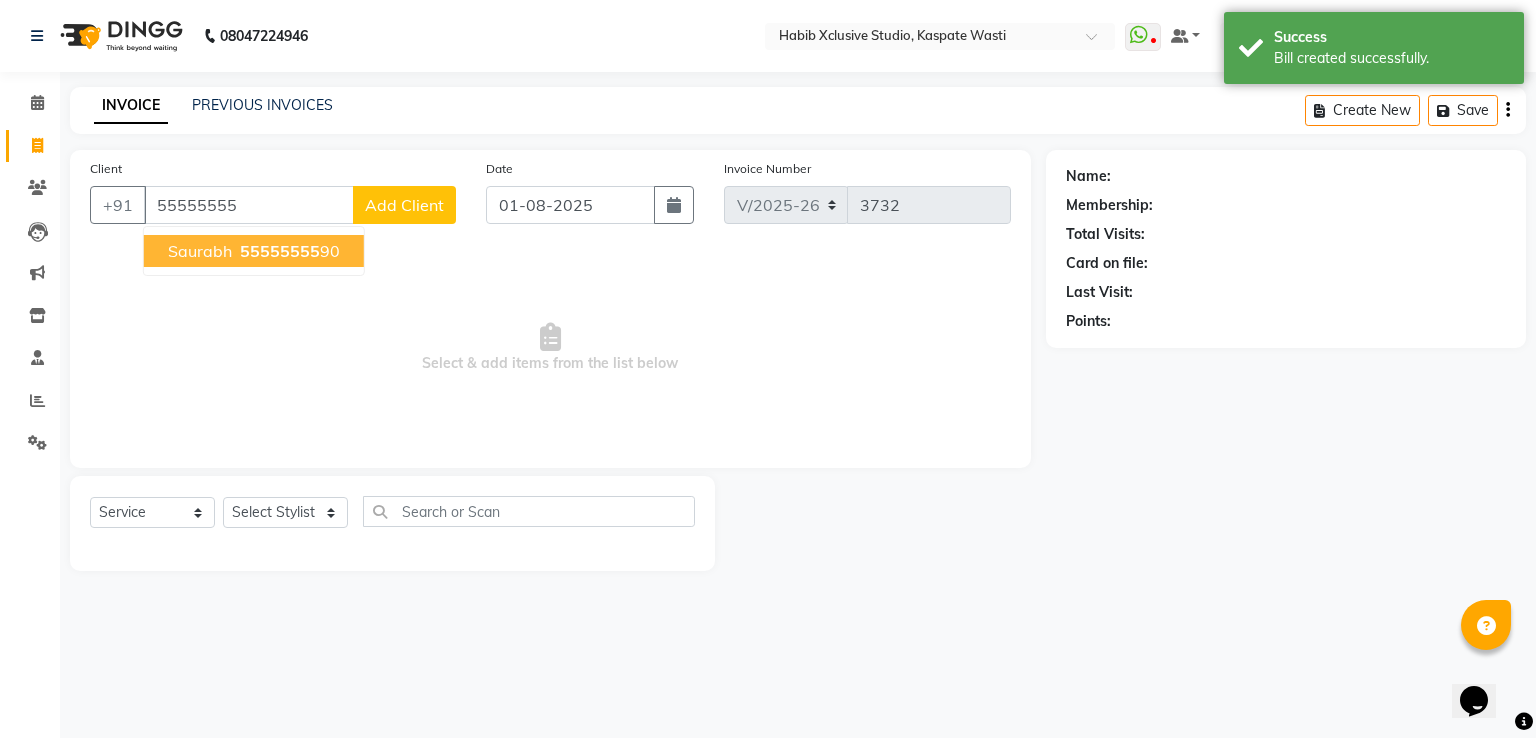 click on "99700680" at bounding box center (280, 251) 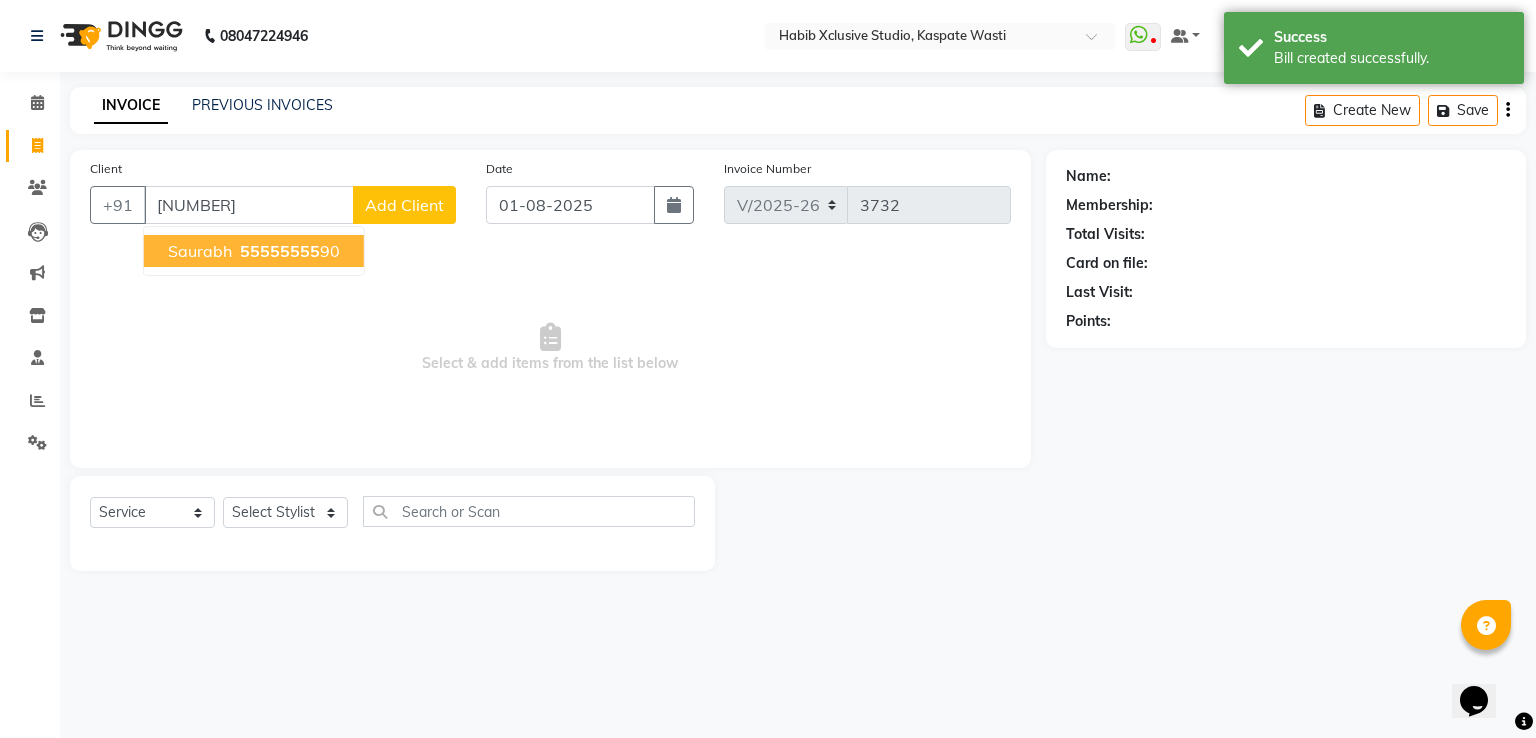 type on "[PHONE]" 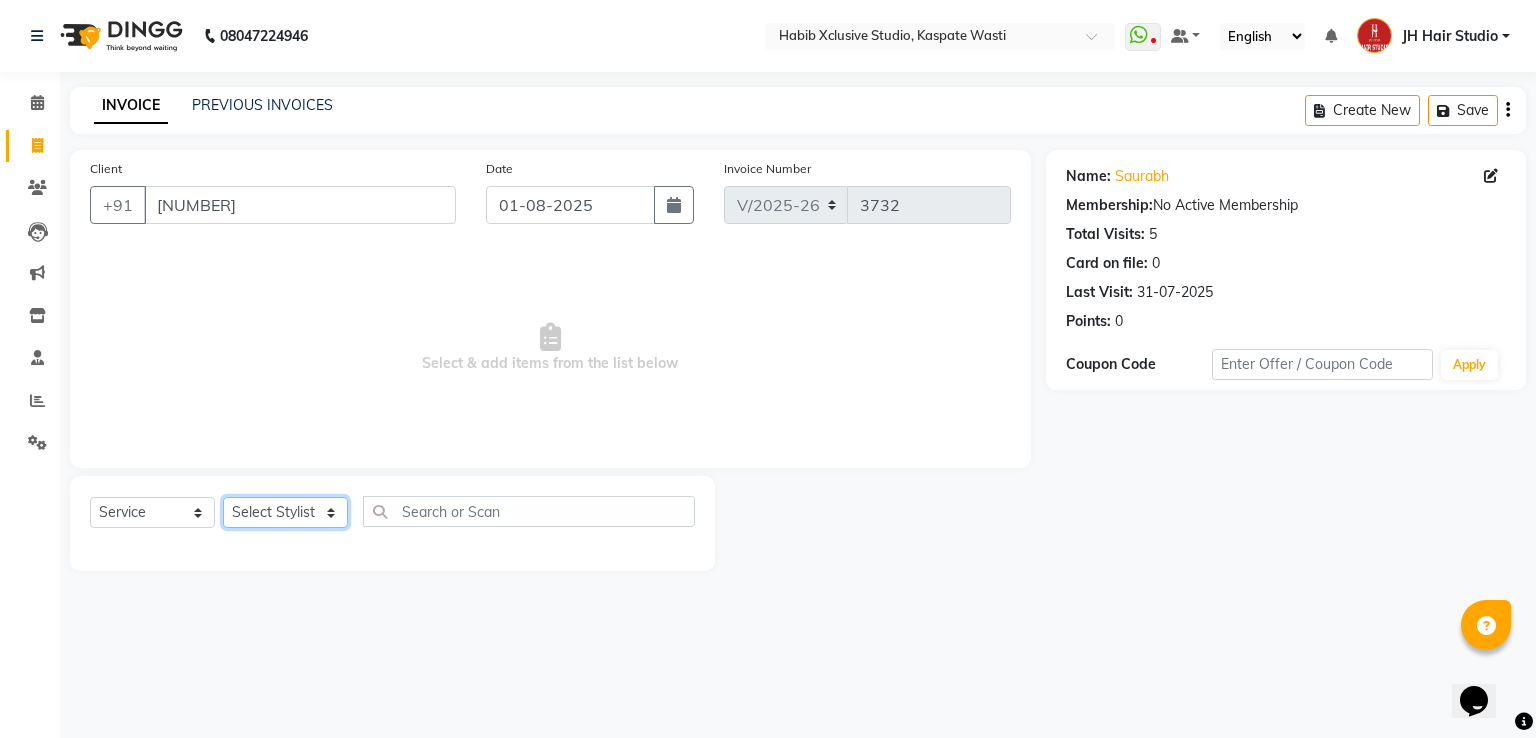 click on "Select Stylist [F1] GANESH [F1] Jagdish  [ F1] RAM [F1]Sanjay [F1]Siddhu [F1] Suraj  [F1] USHA [F2] AYAN  [F2] Deepak [F2] Smital [JH] DUBALE  GANESH [JH] Gopal Wagh JH Hair Studio [JH] Harish [JH] Omkar [JH] Shahwaz Shaikh [JH] SIDDHANT  [JH] SWAPNIL [JH] Tushaar" 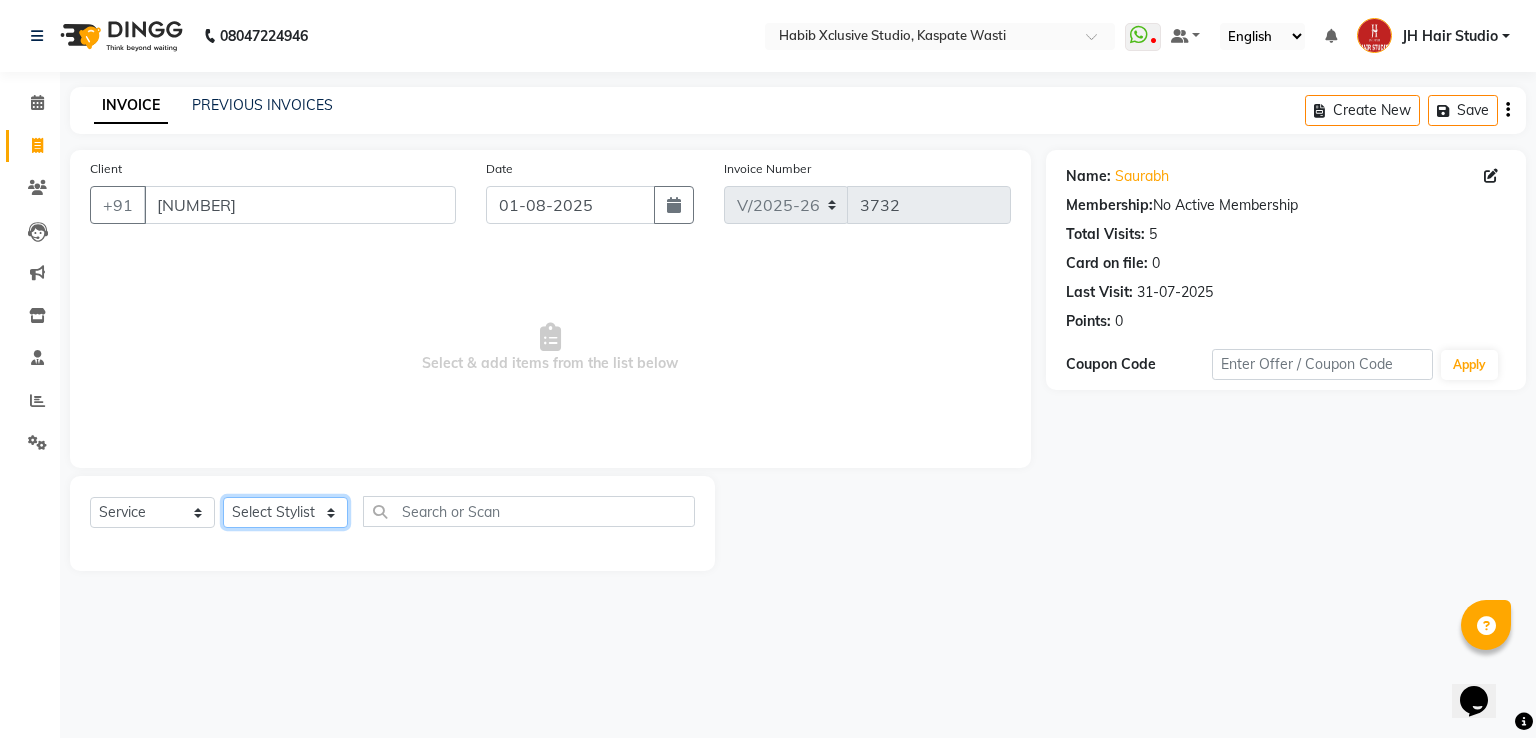 select on "68687" 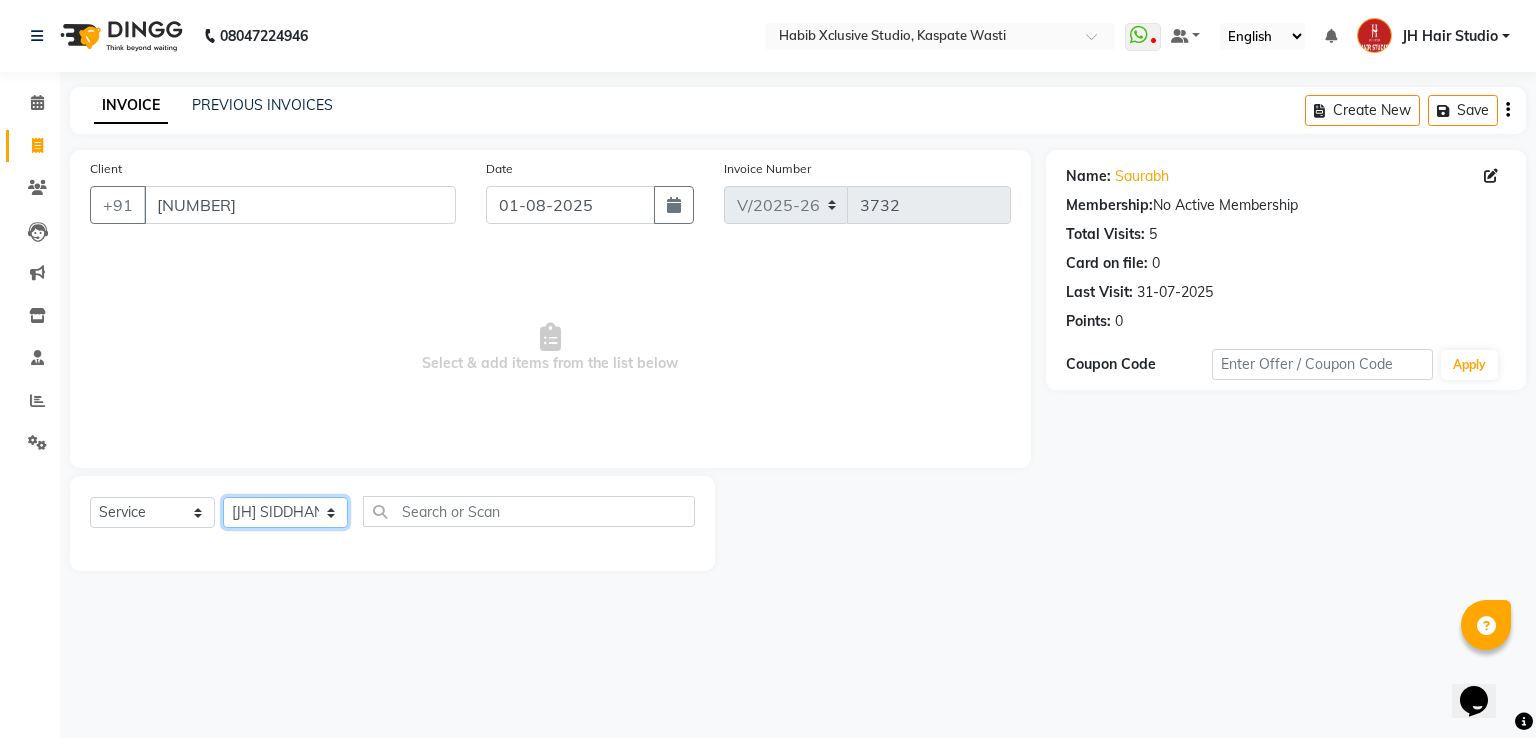 click on "Select Stylist [F1] GANESH [F1] Jagdish  [ F1] RAM [F1]Sanjay [F1]Siddhu [F1] Suraj  [F1] USHA [F2] AYAN  [F2] Deepak [F2] Smital [JH] DUBALE  GANESH [JH] Gopal Wagh JH Hair Studio [JH] Harish [JH] Omkar [JH] Shahwaz Shaikh [JH] SIDDHANT  [JH] SWAPNIL [JH] Tushaar" 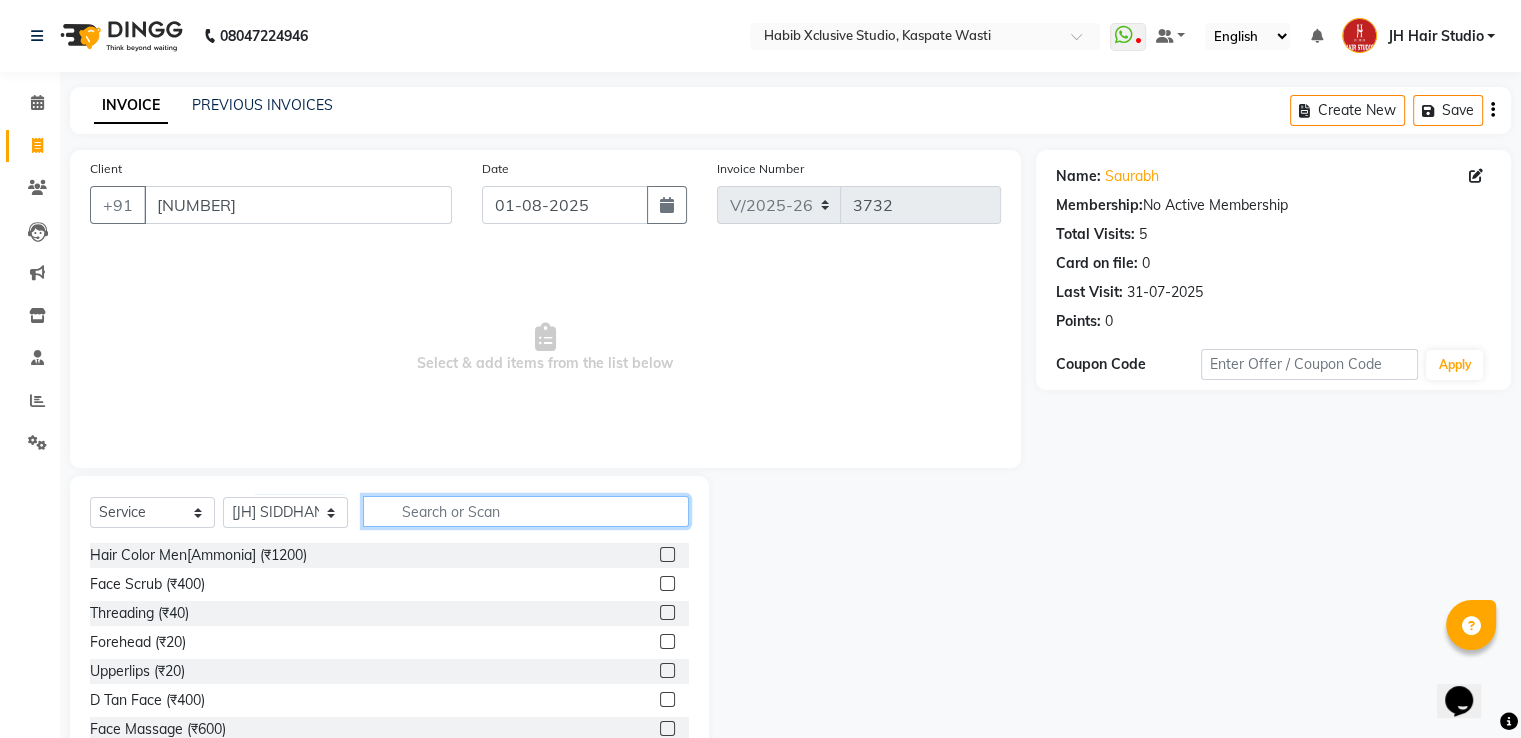 click 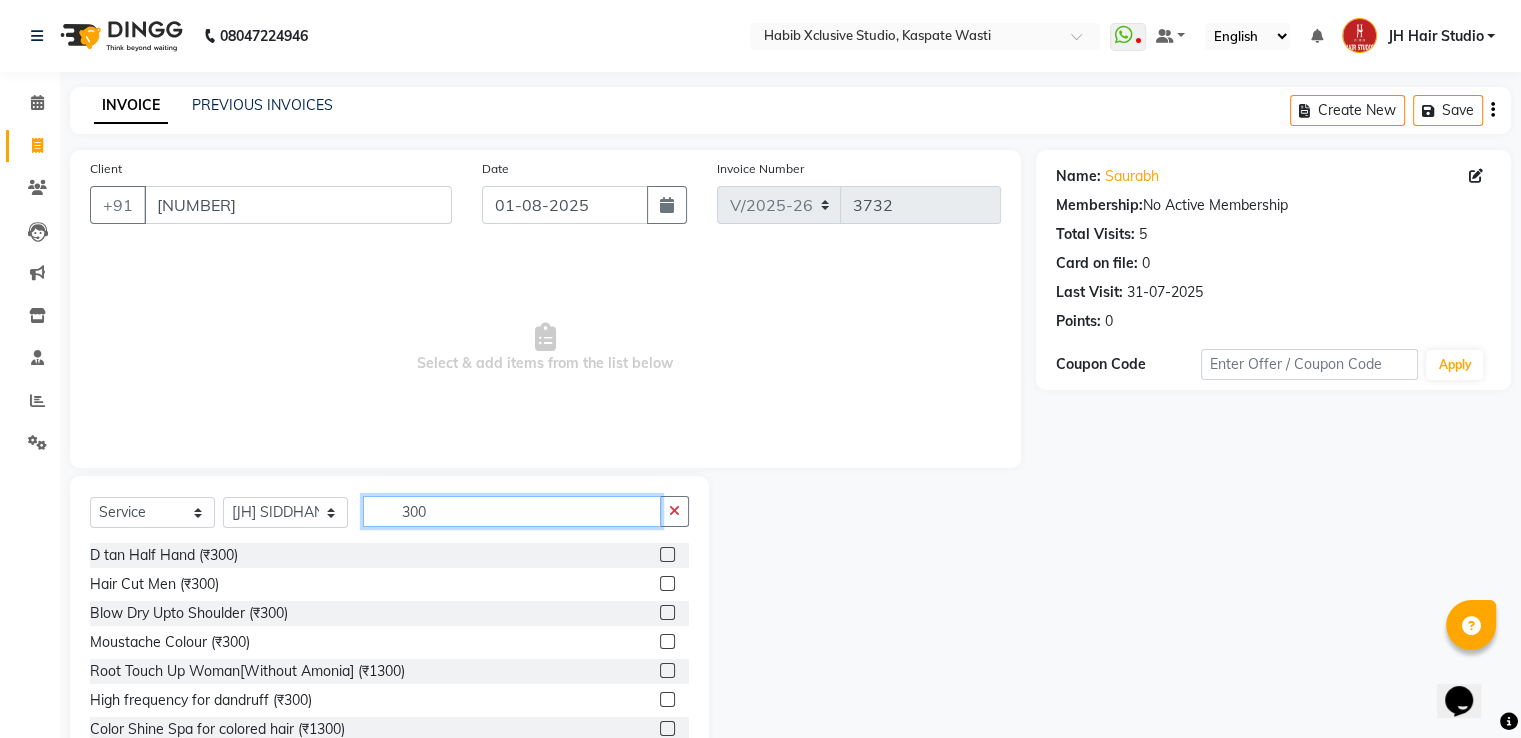 type on "300" 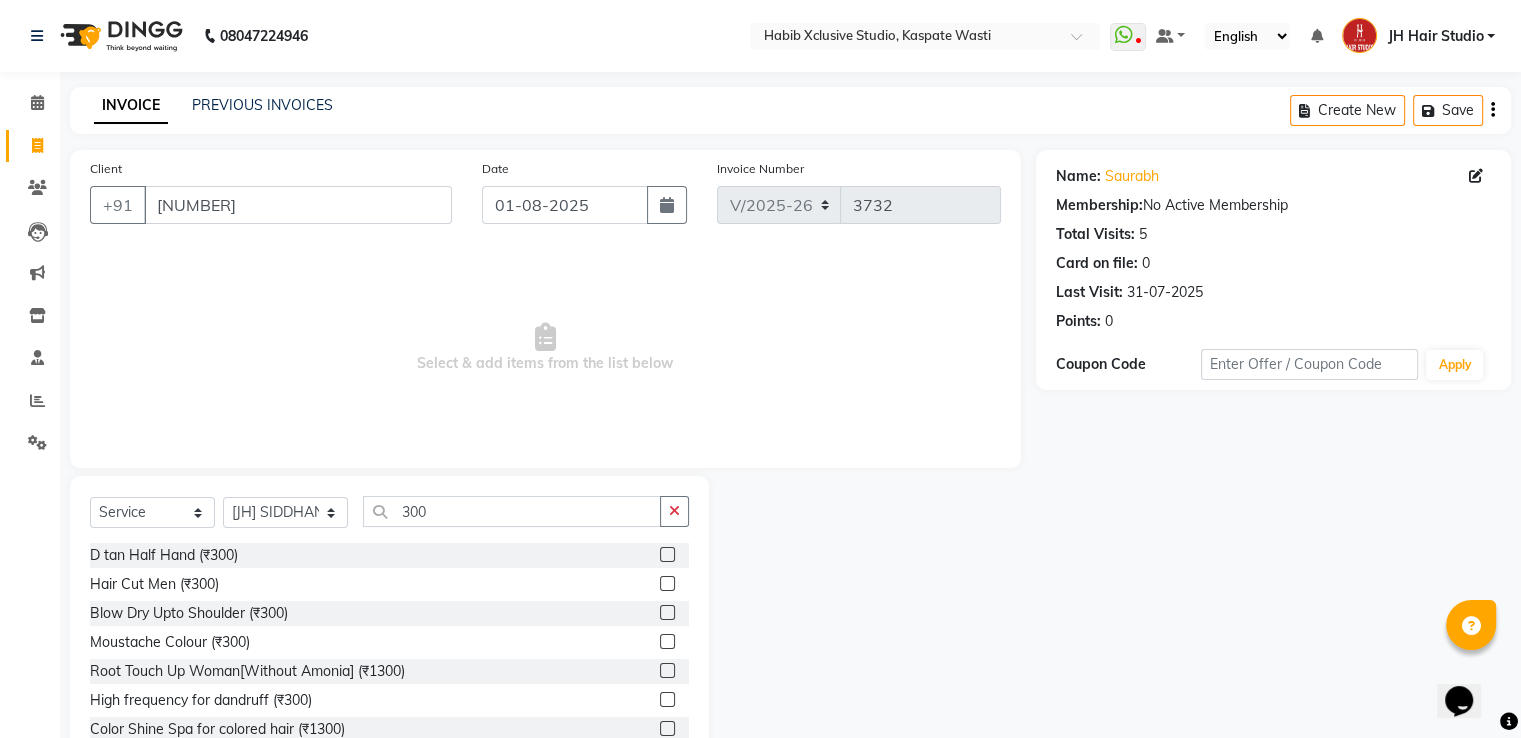 click 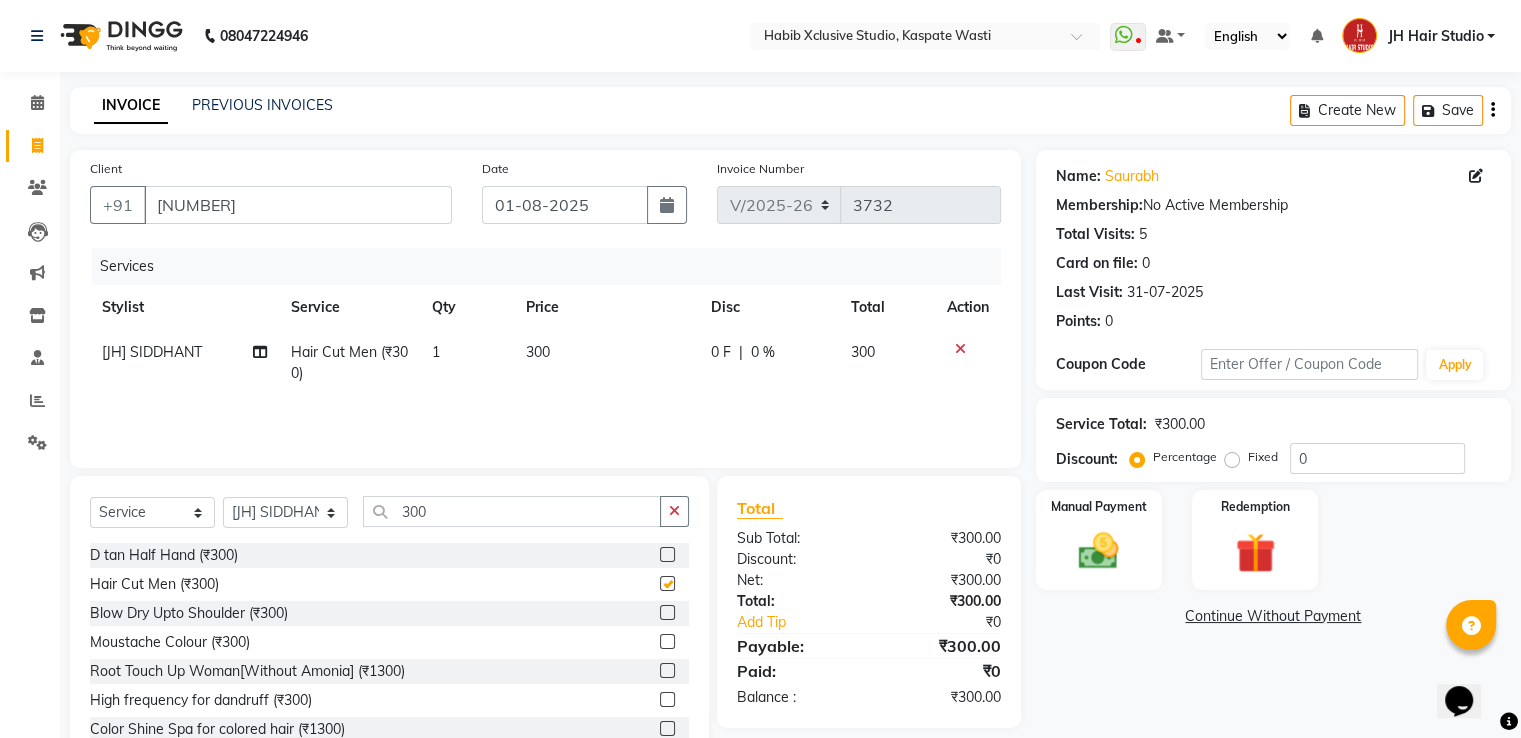 checkbox on "false" 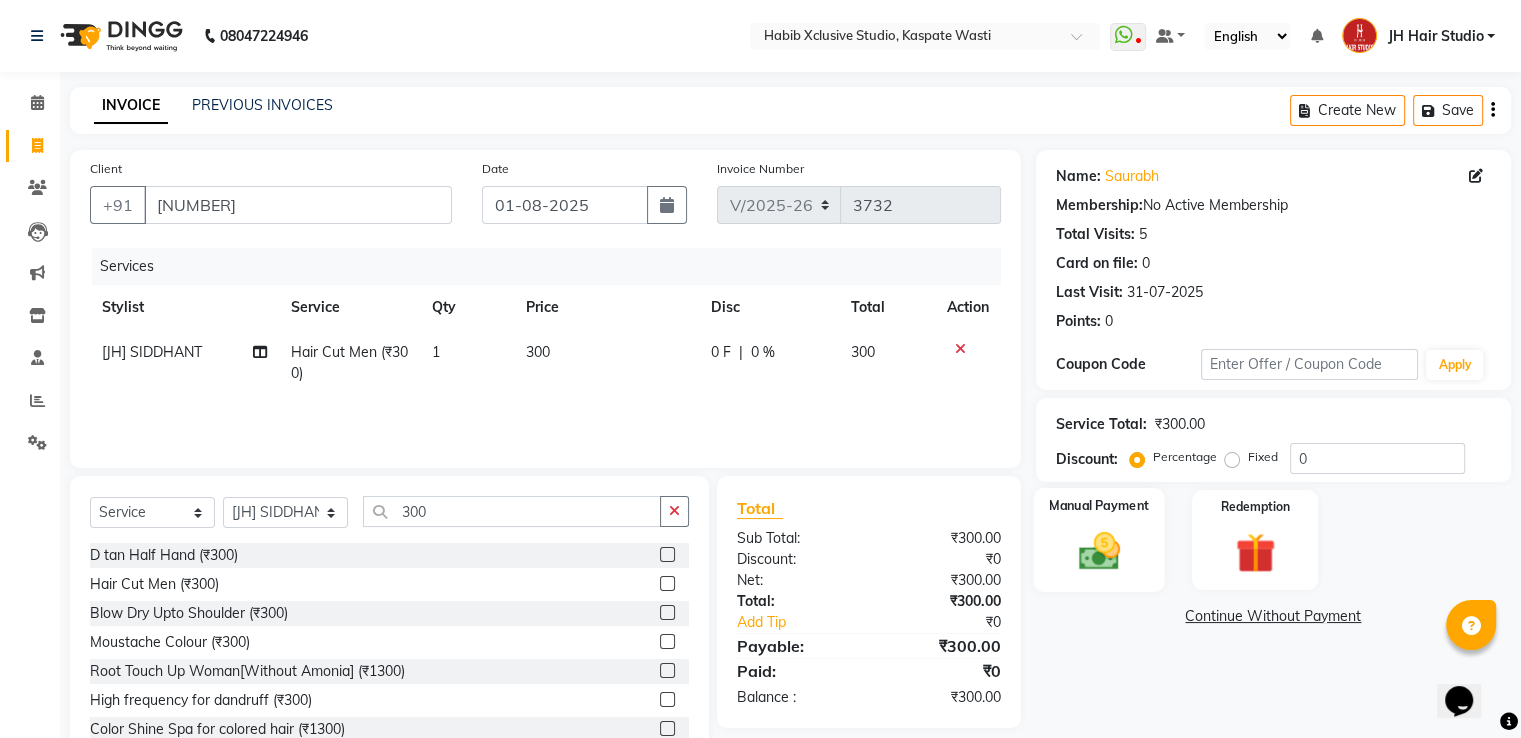 click 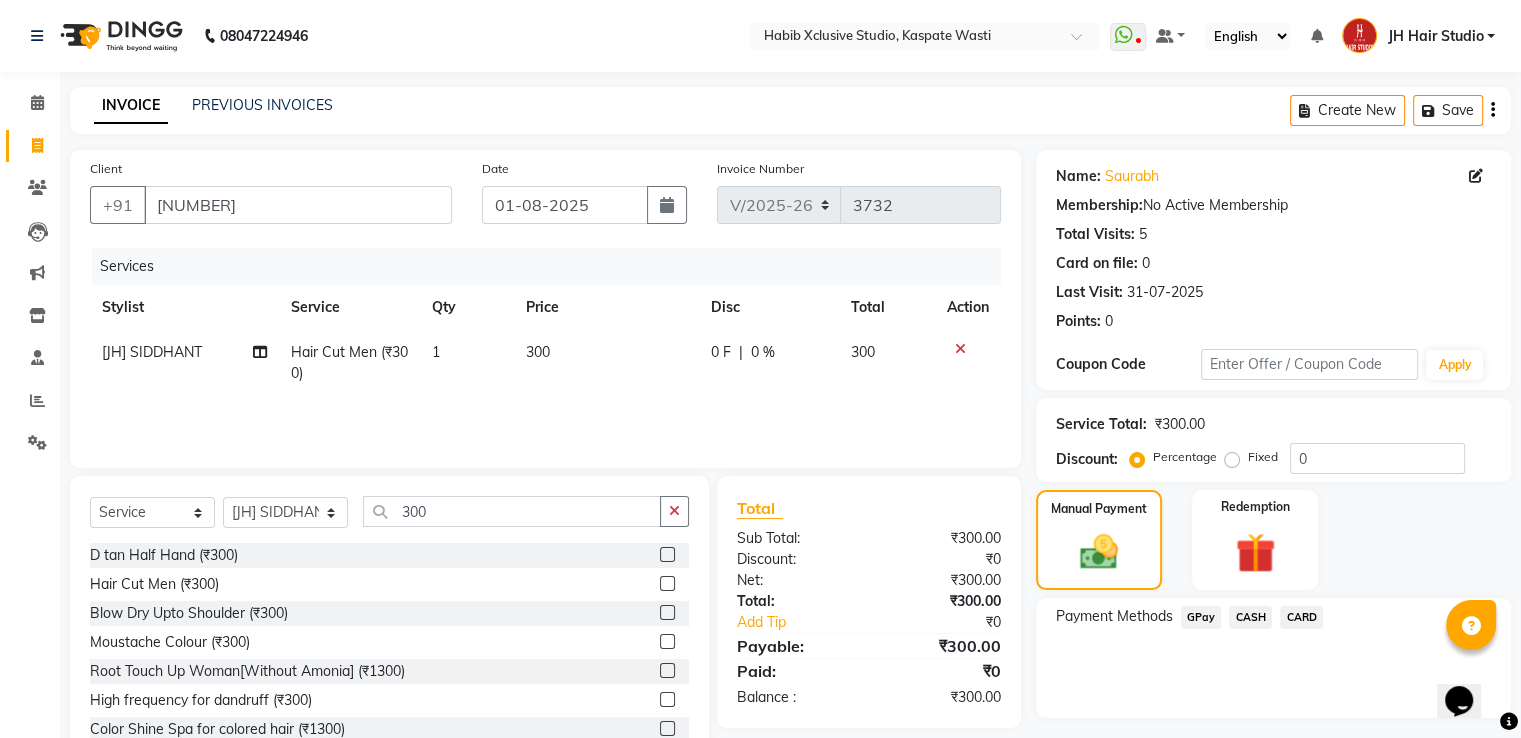 click on "CARD" 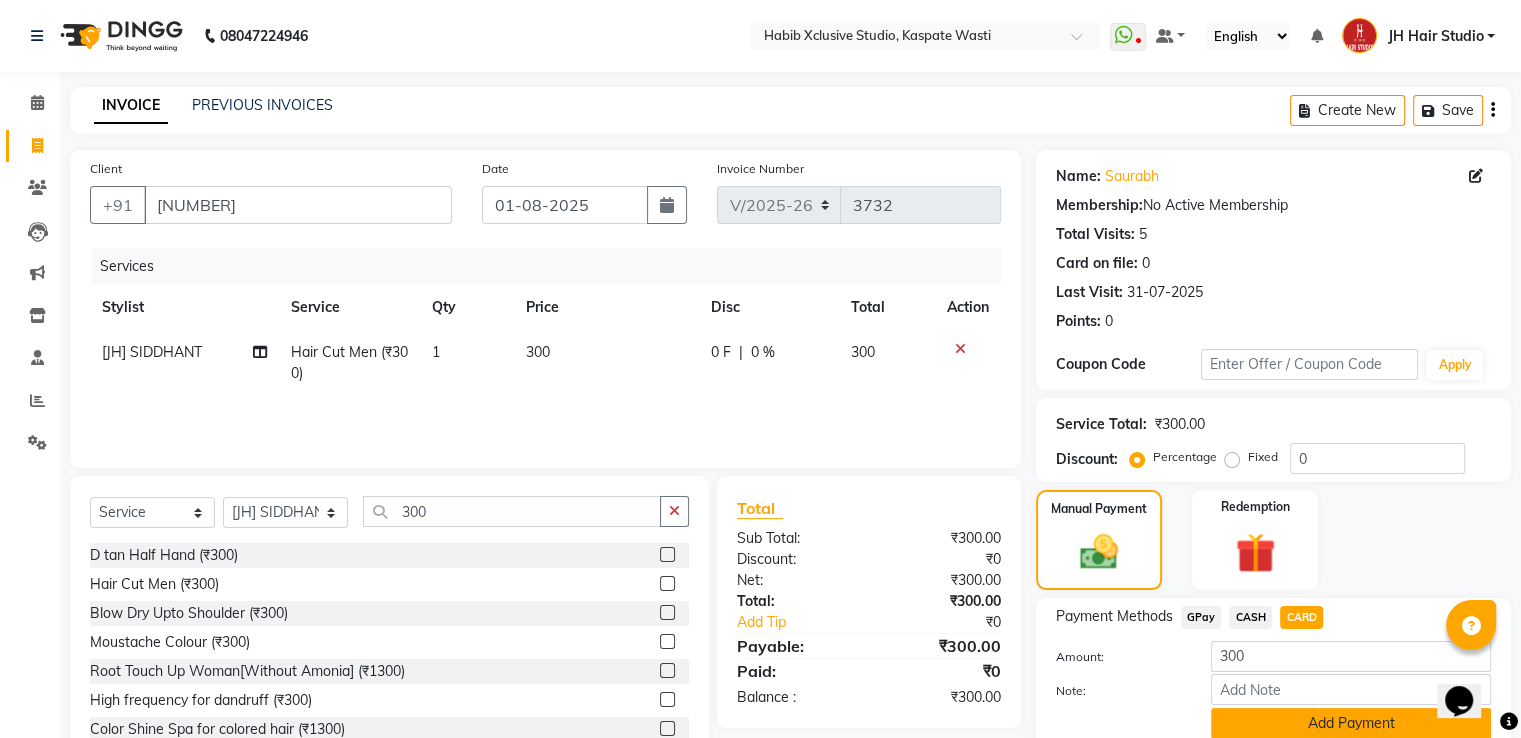click on "Add Payment" 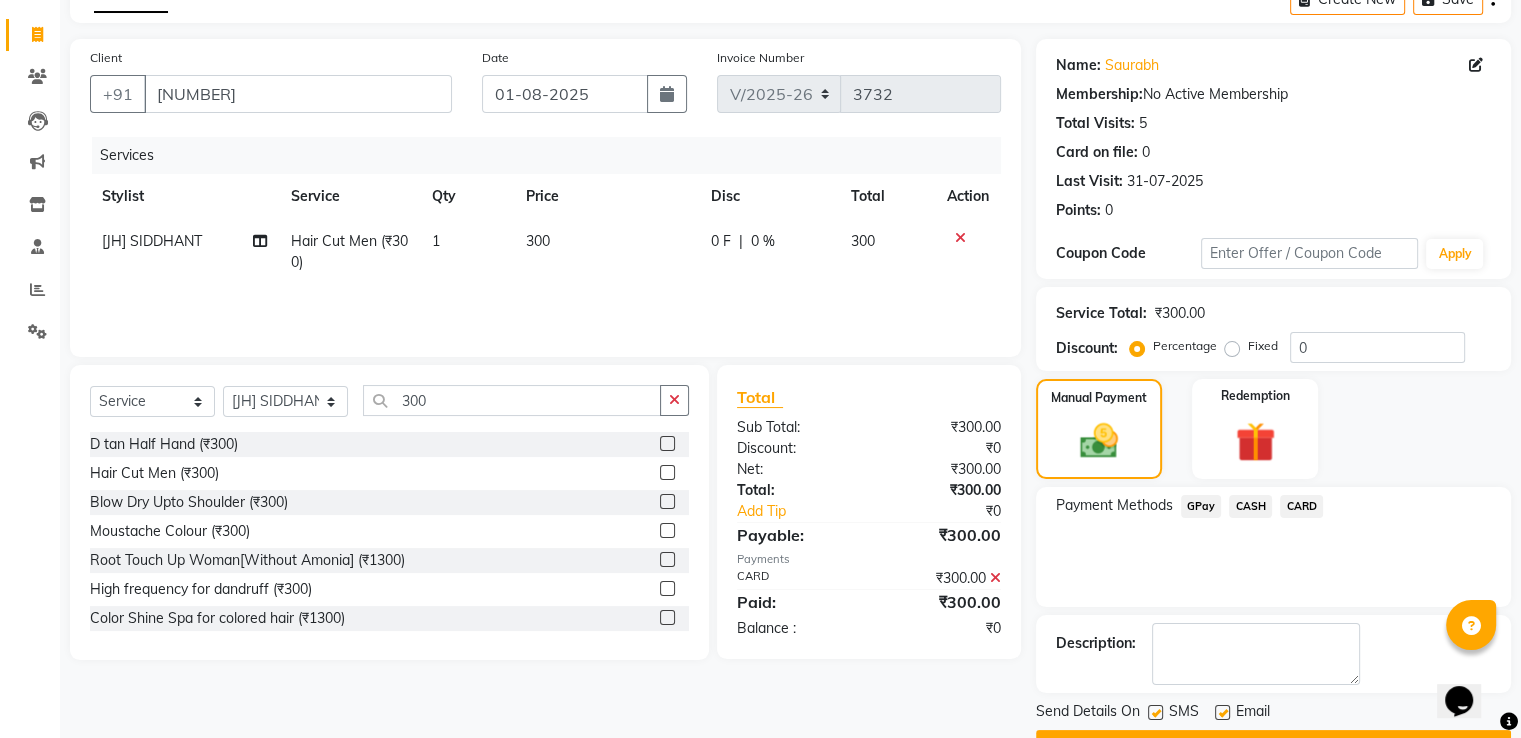 scroll, scrollTop: 163, scrollLeft: 0, axis: vertical 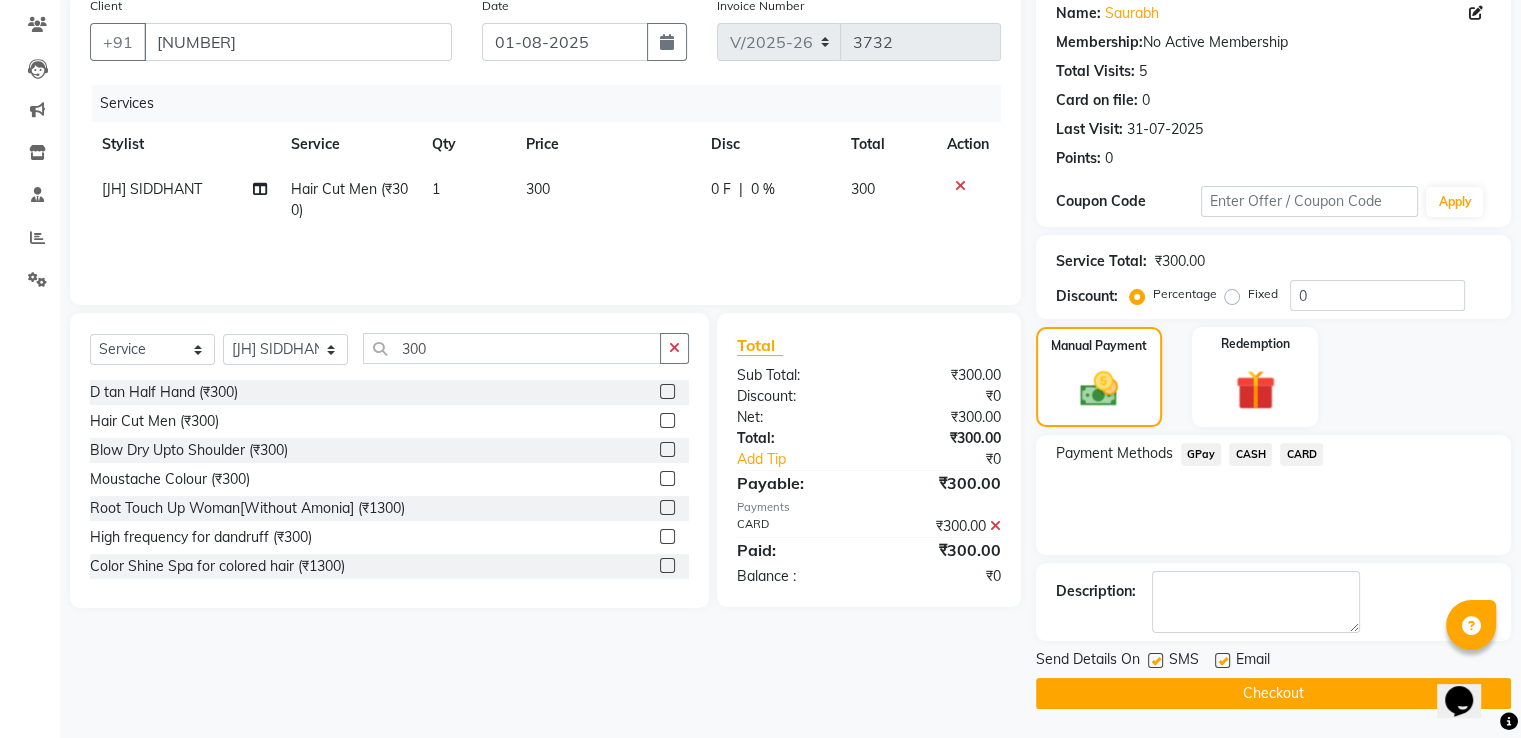 click on "Checkout" 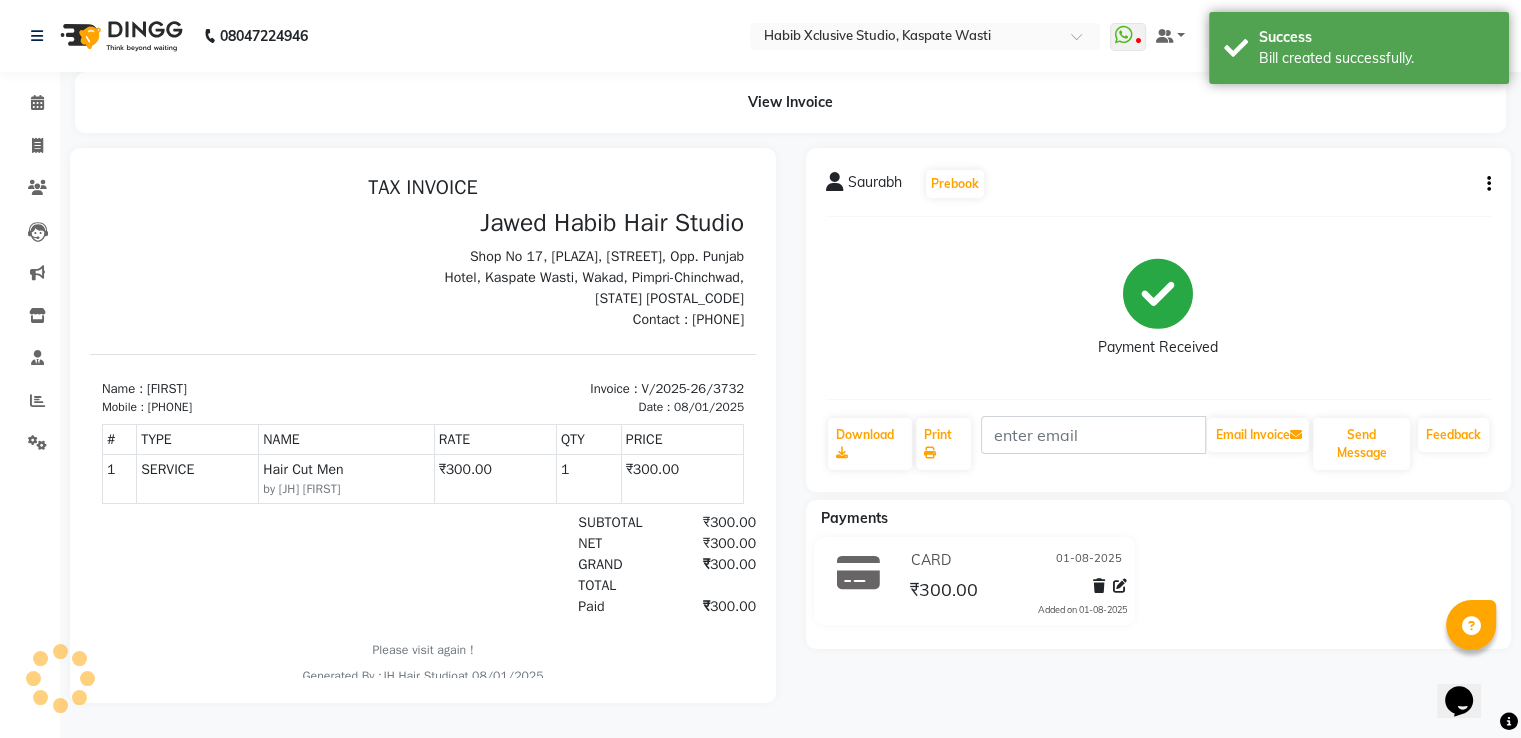 scroll, scrollTop: 0, scrollLeft: 0, axis: both 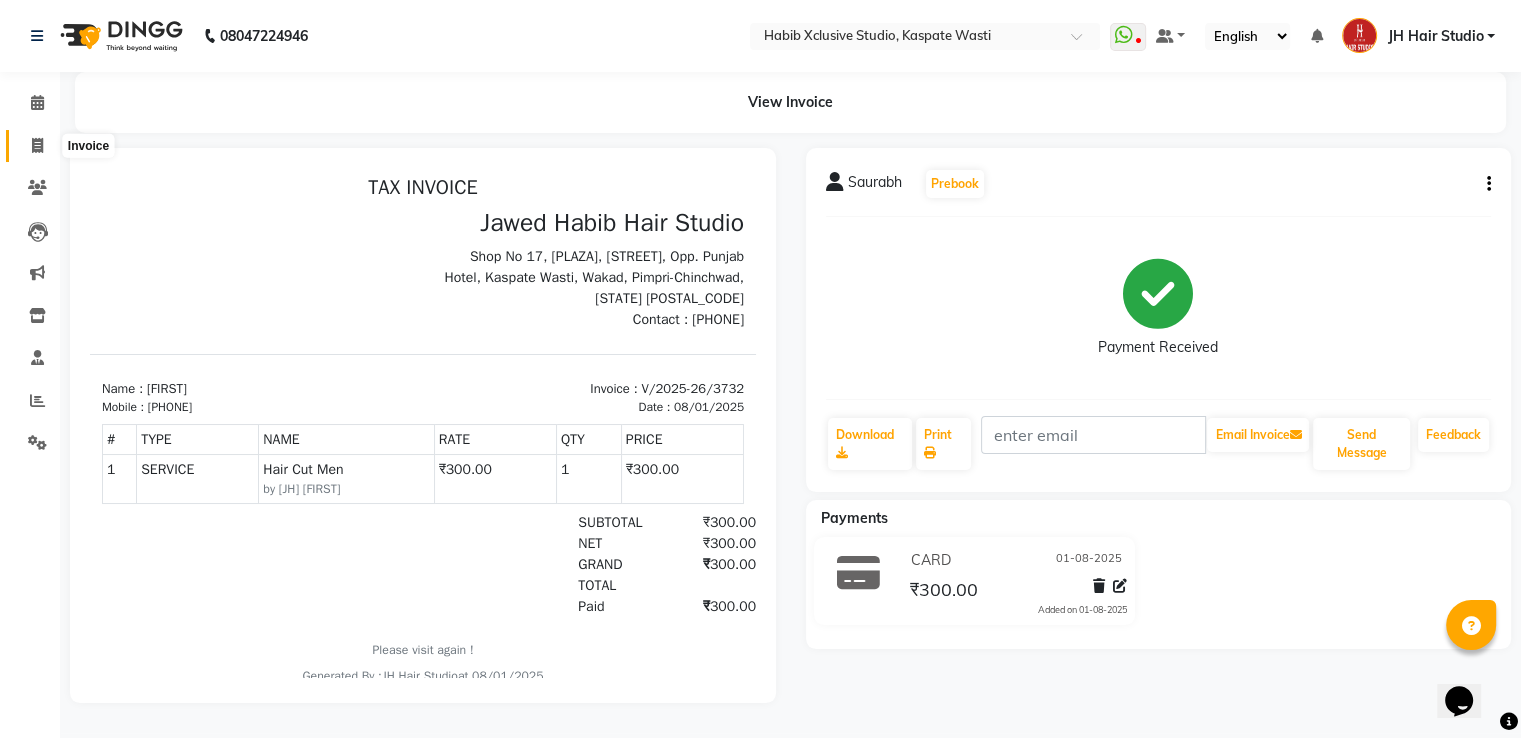 click 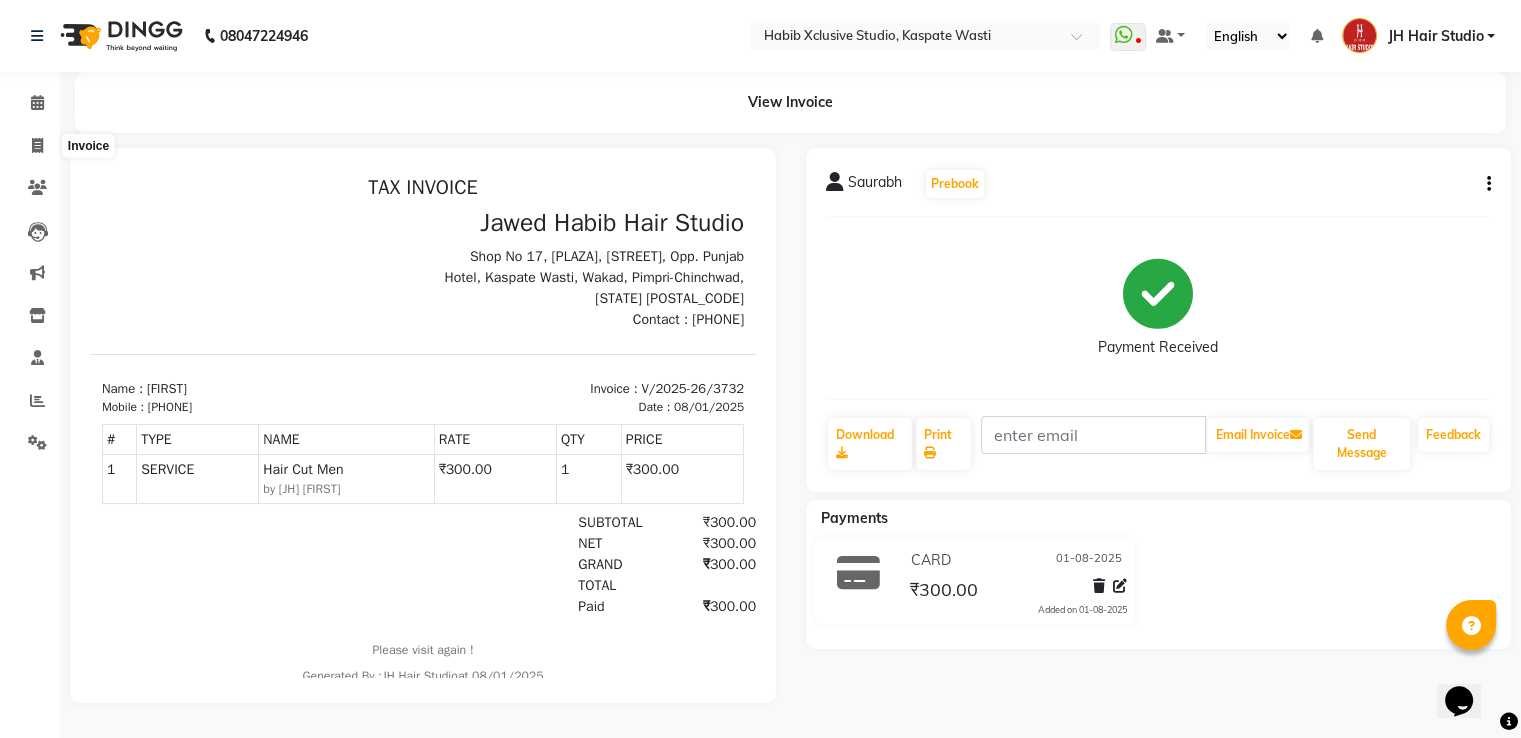select on "130" 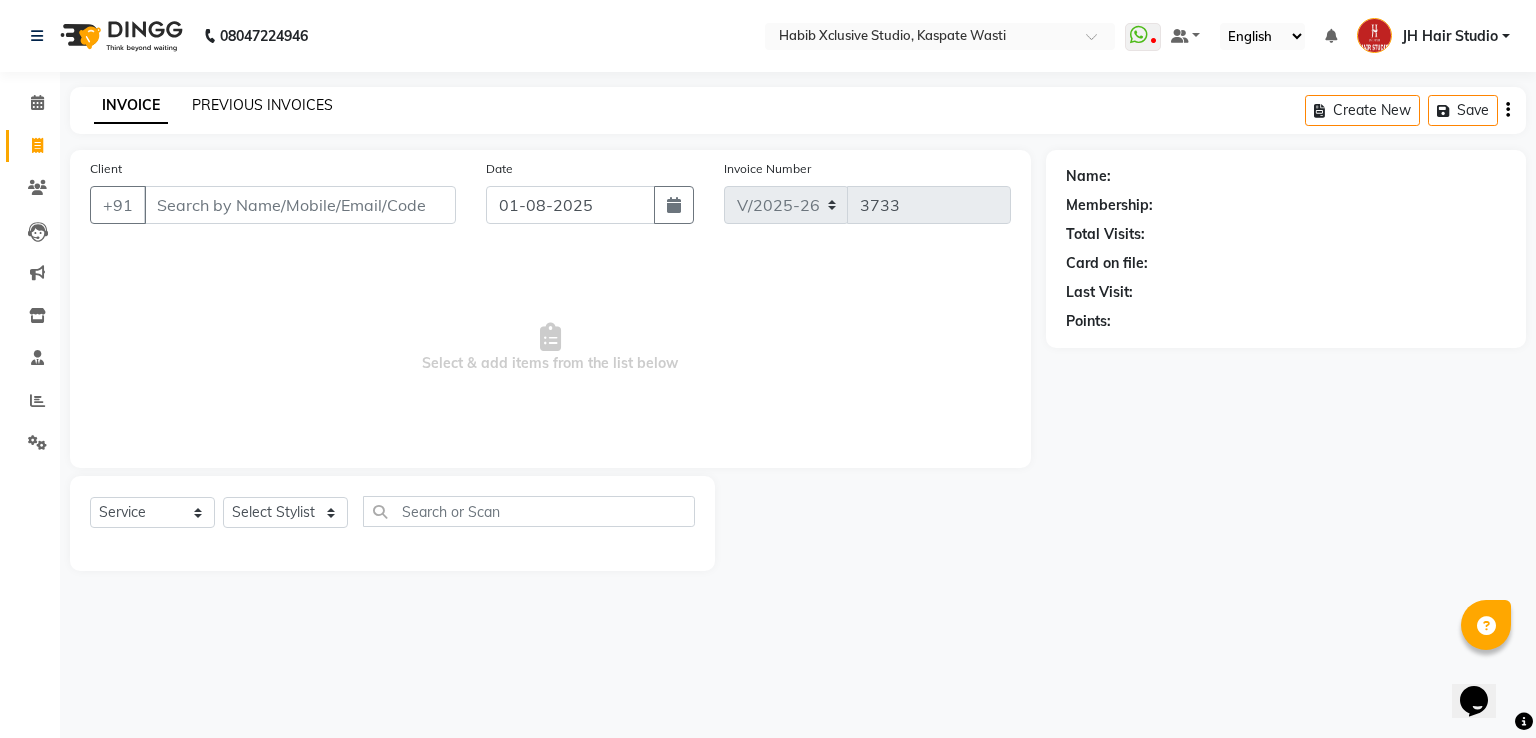 click on "PREVIOUS INVOICES" 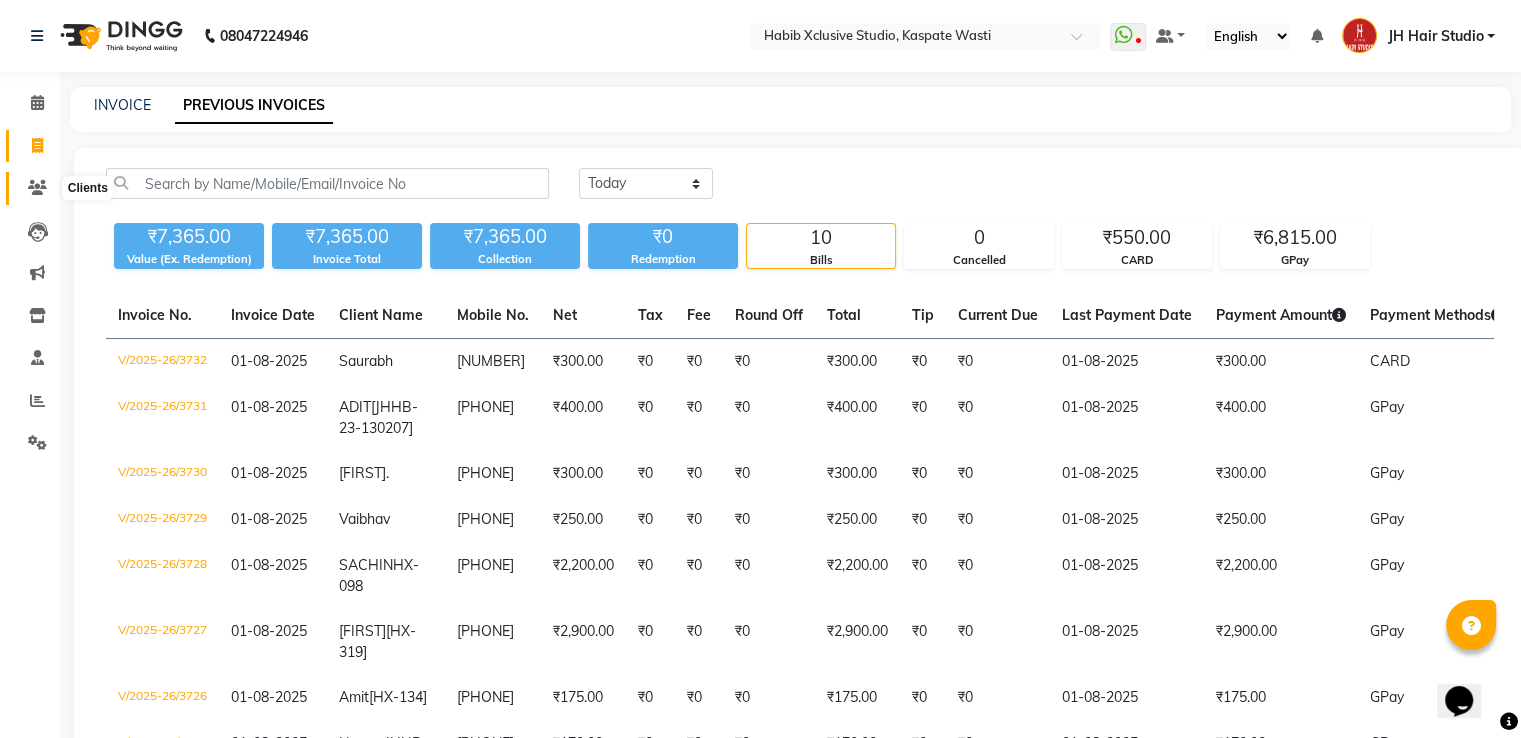 click 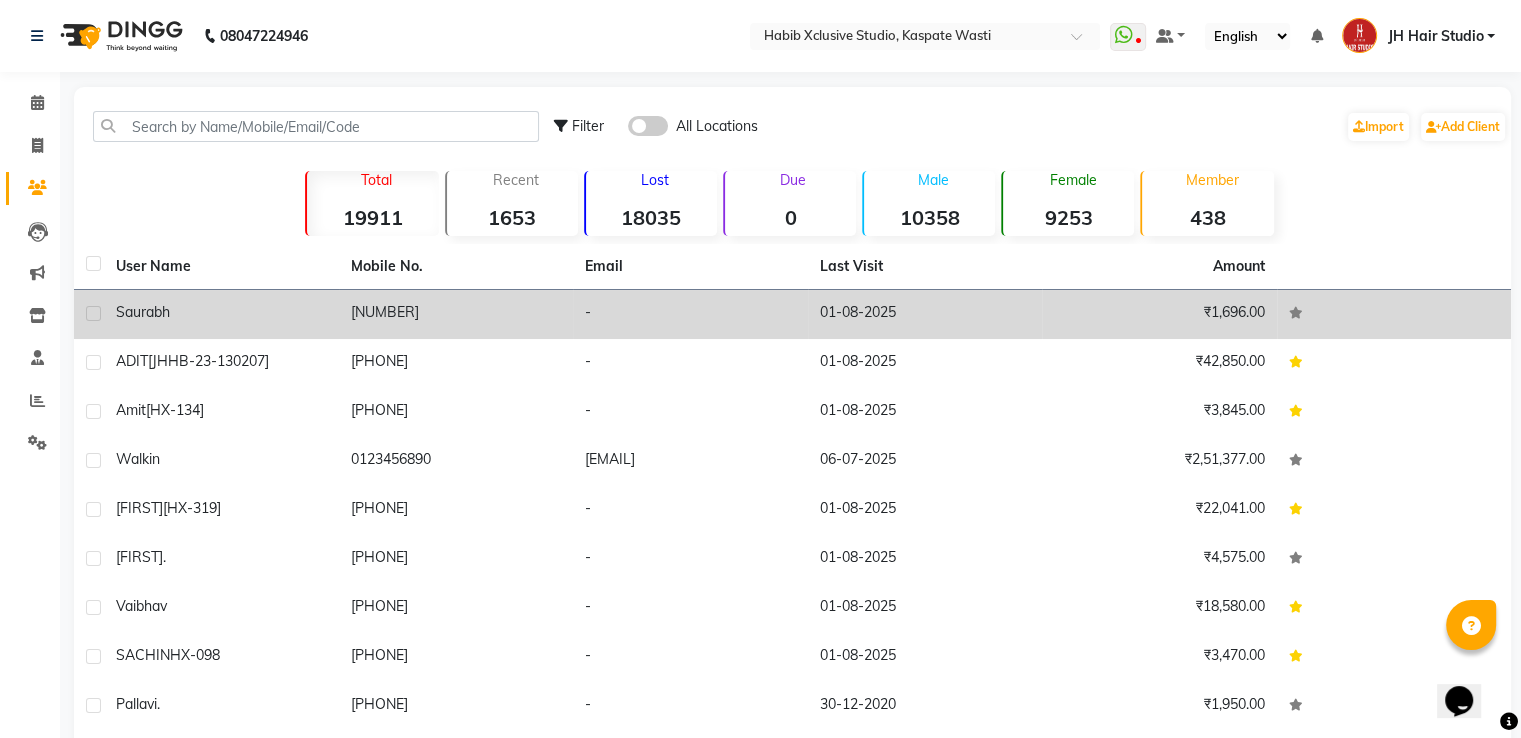 click on "[PHONE]" 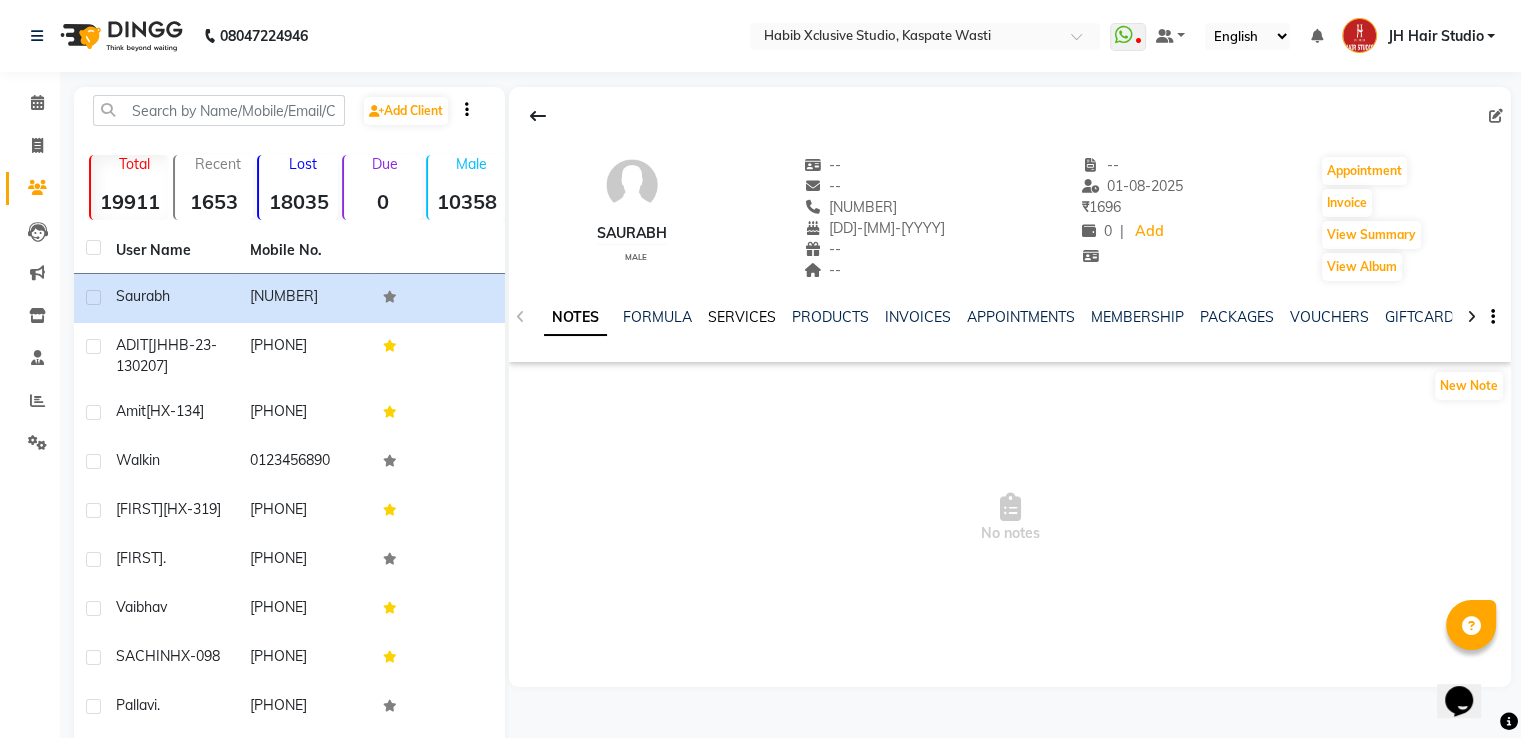 click on "SERVICES" 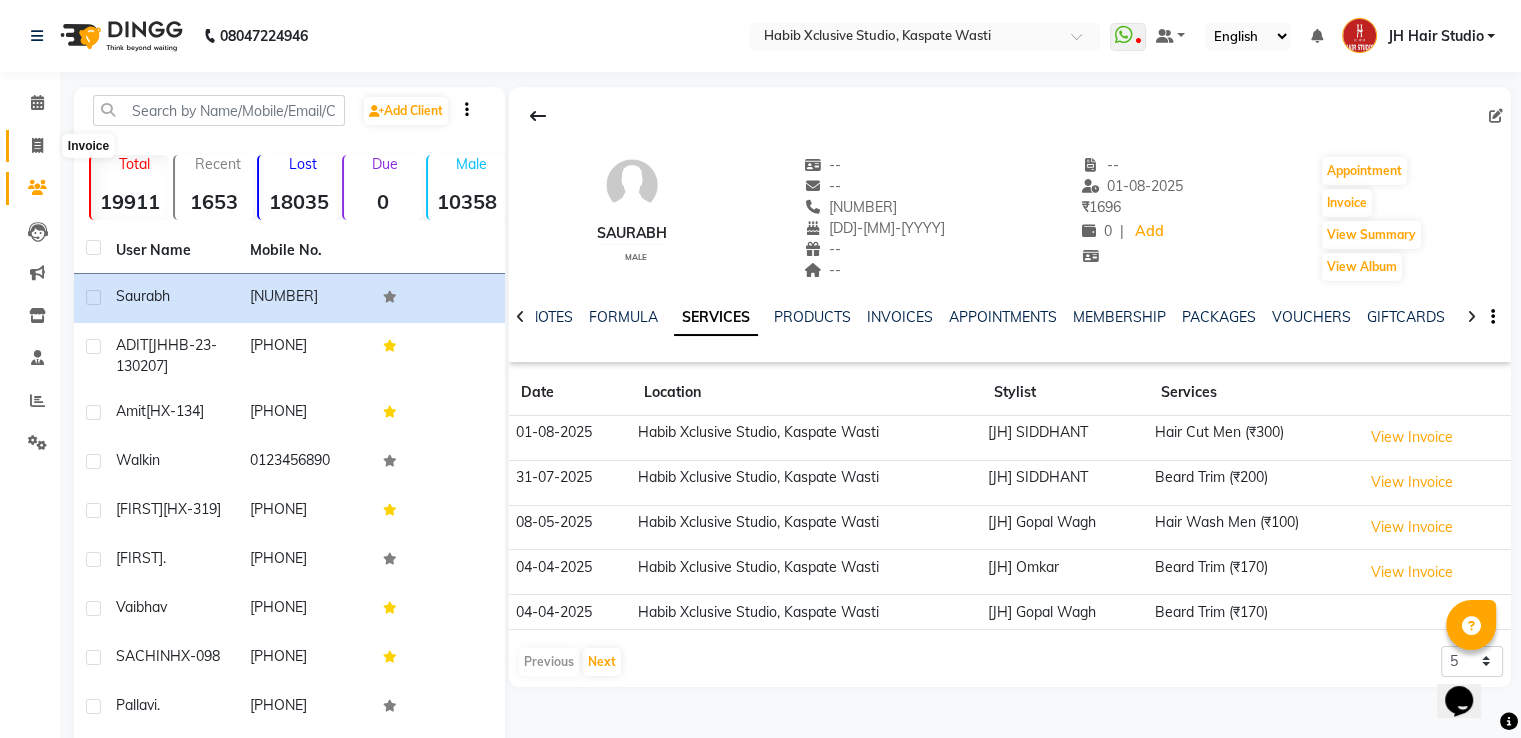 click 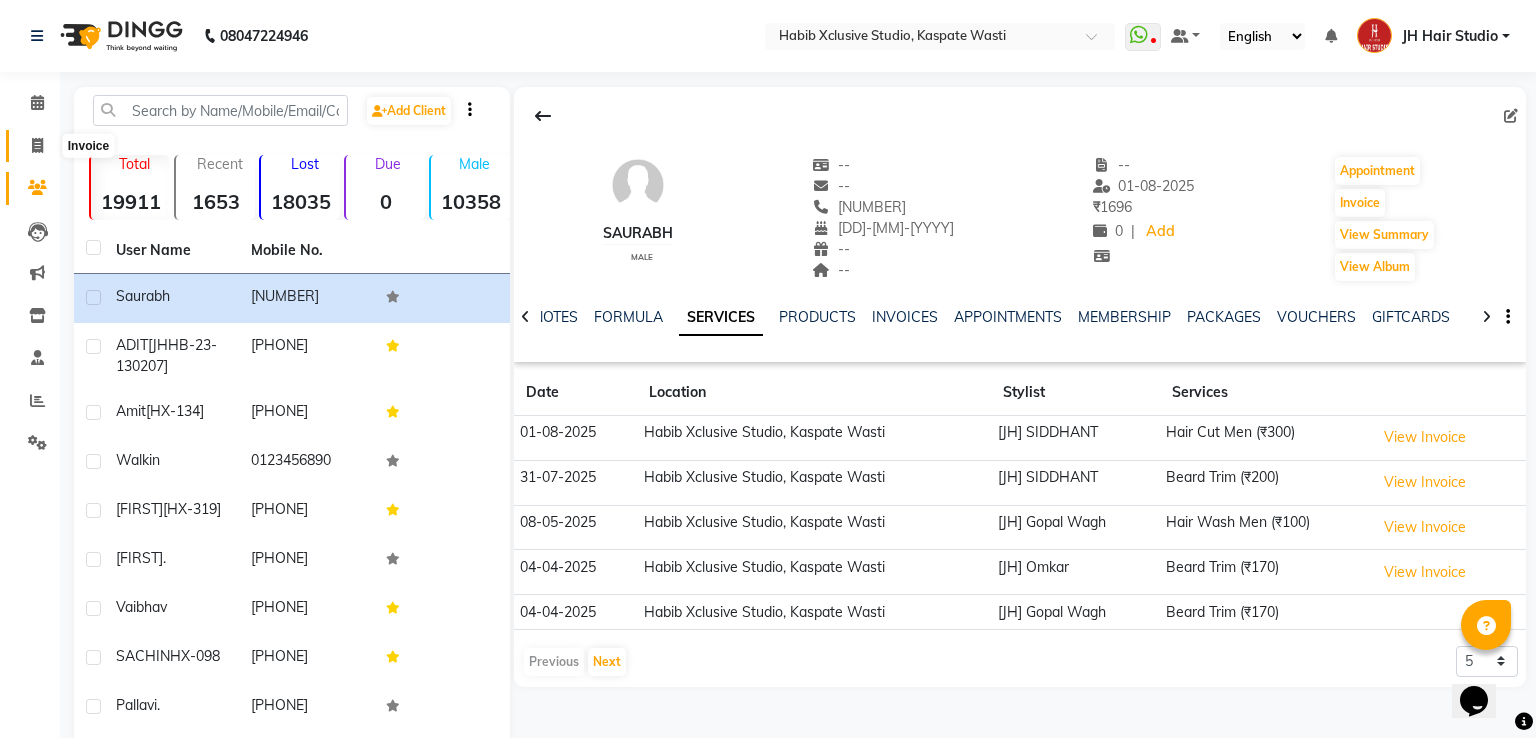 select on "130" 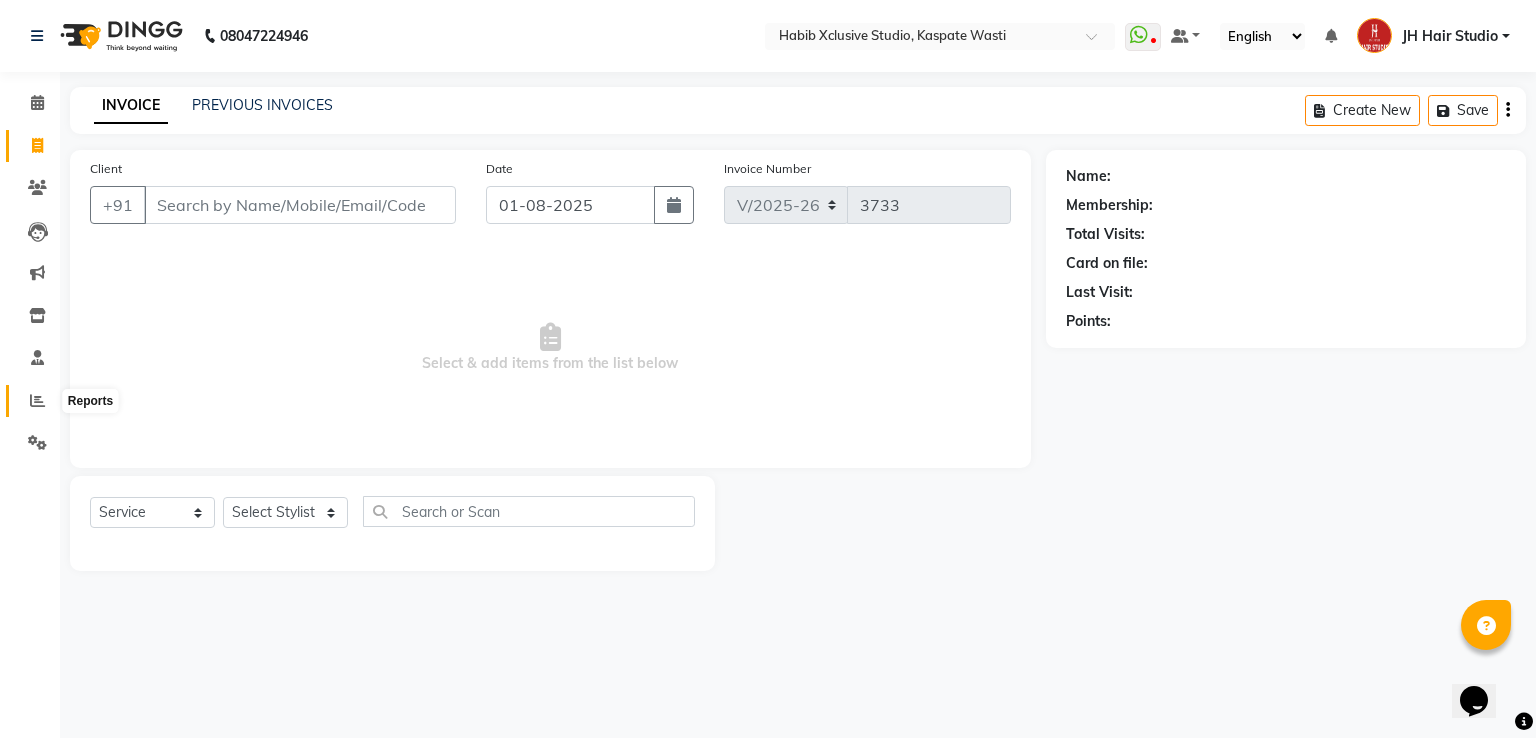 click 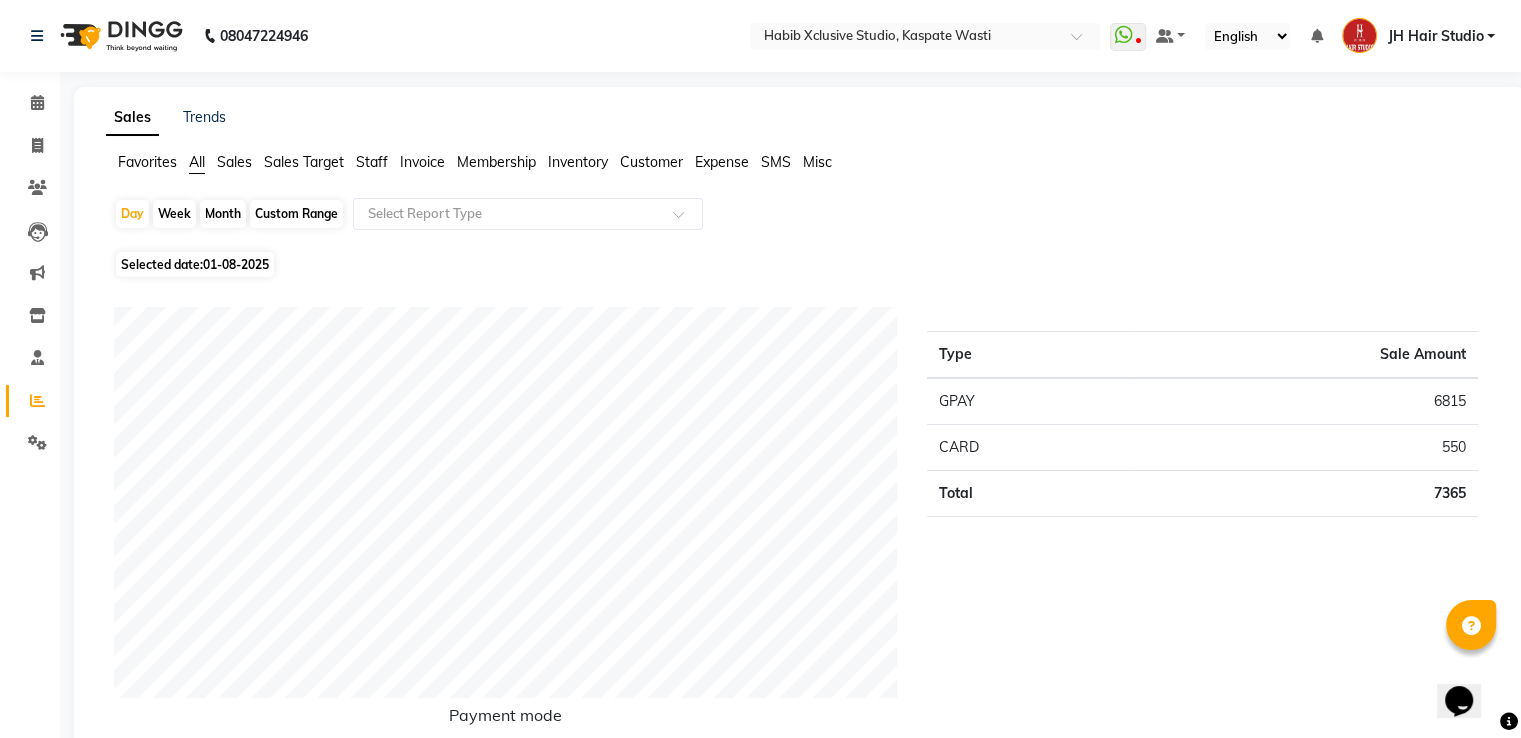 scroll, scrollTop: 644, scrollLeft: 0, axis: vertical 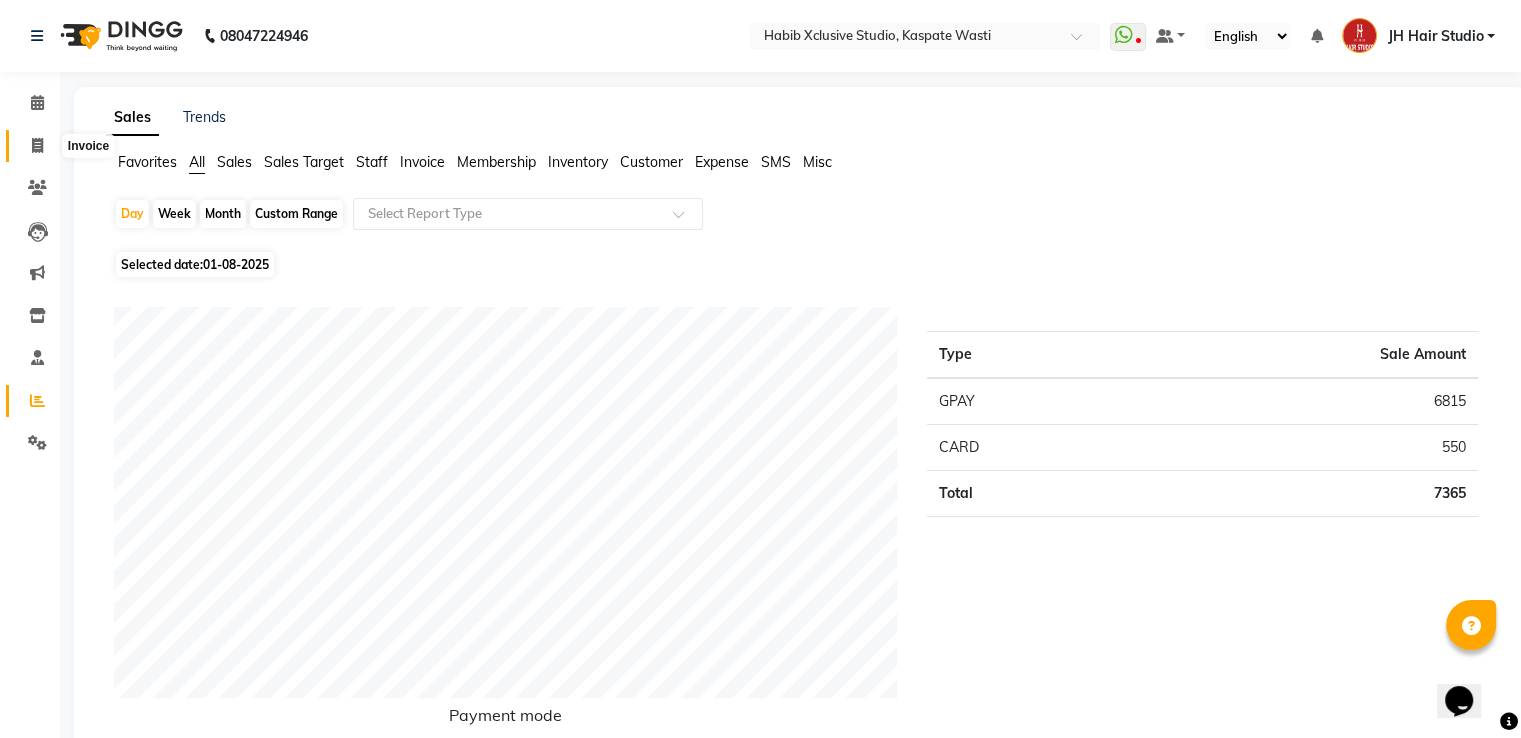 click 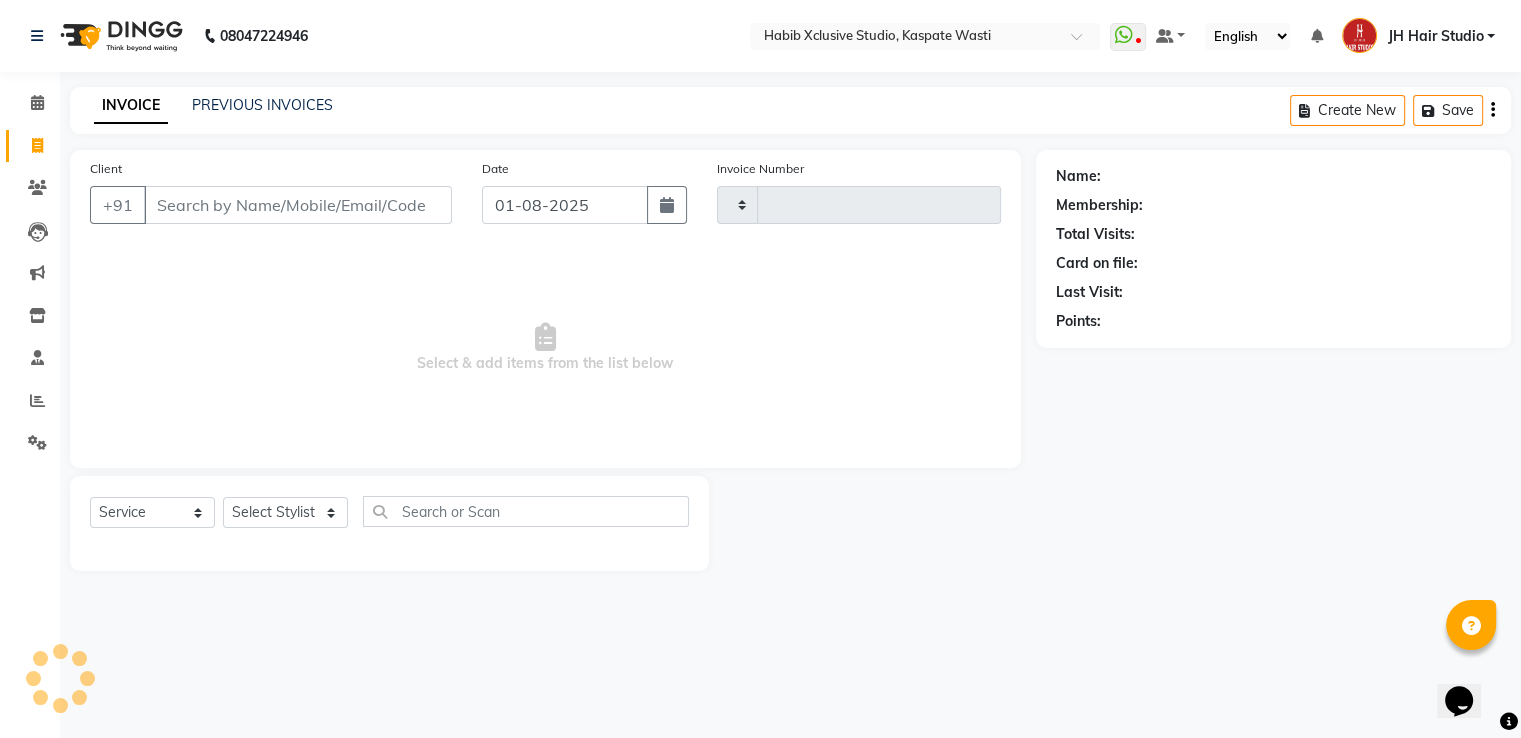 type on "3733" 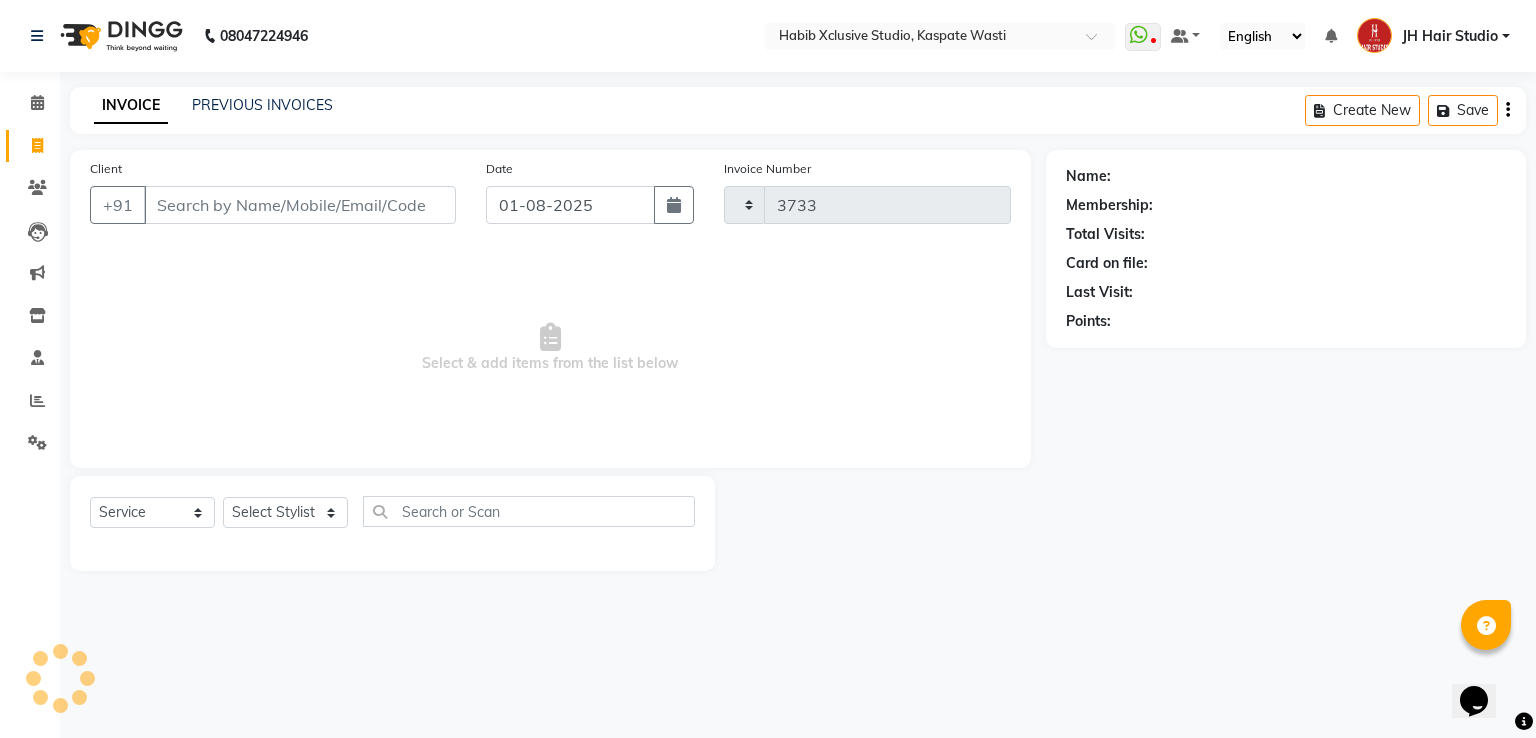 select on "130" 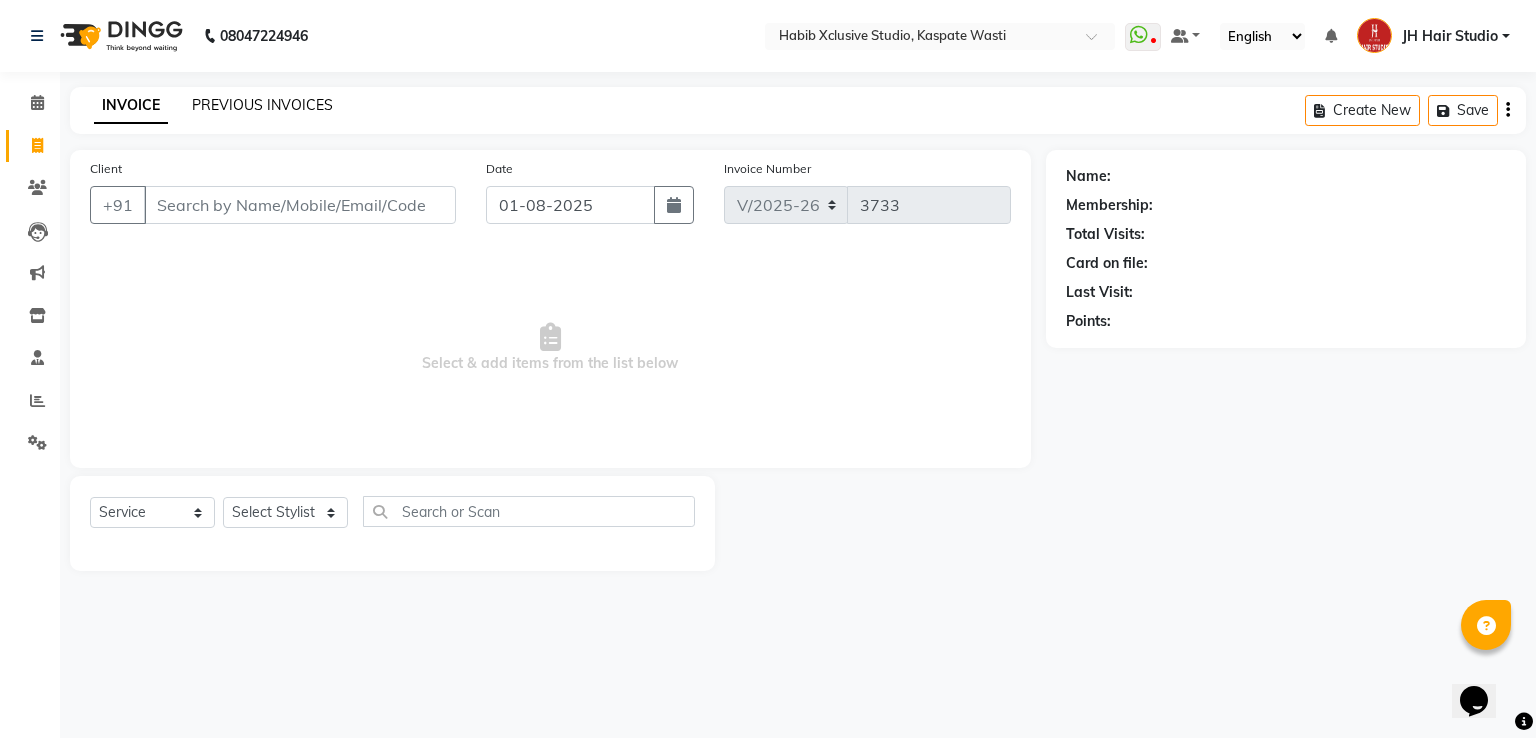 click on "PREVIOUS INVOICES" 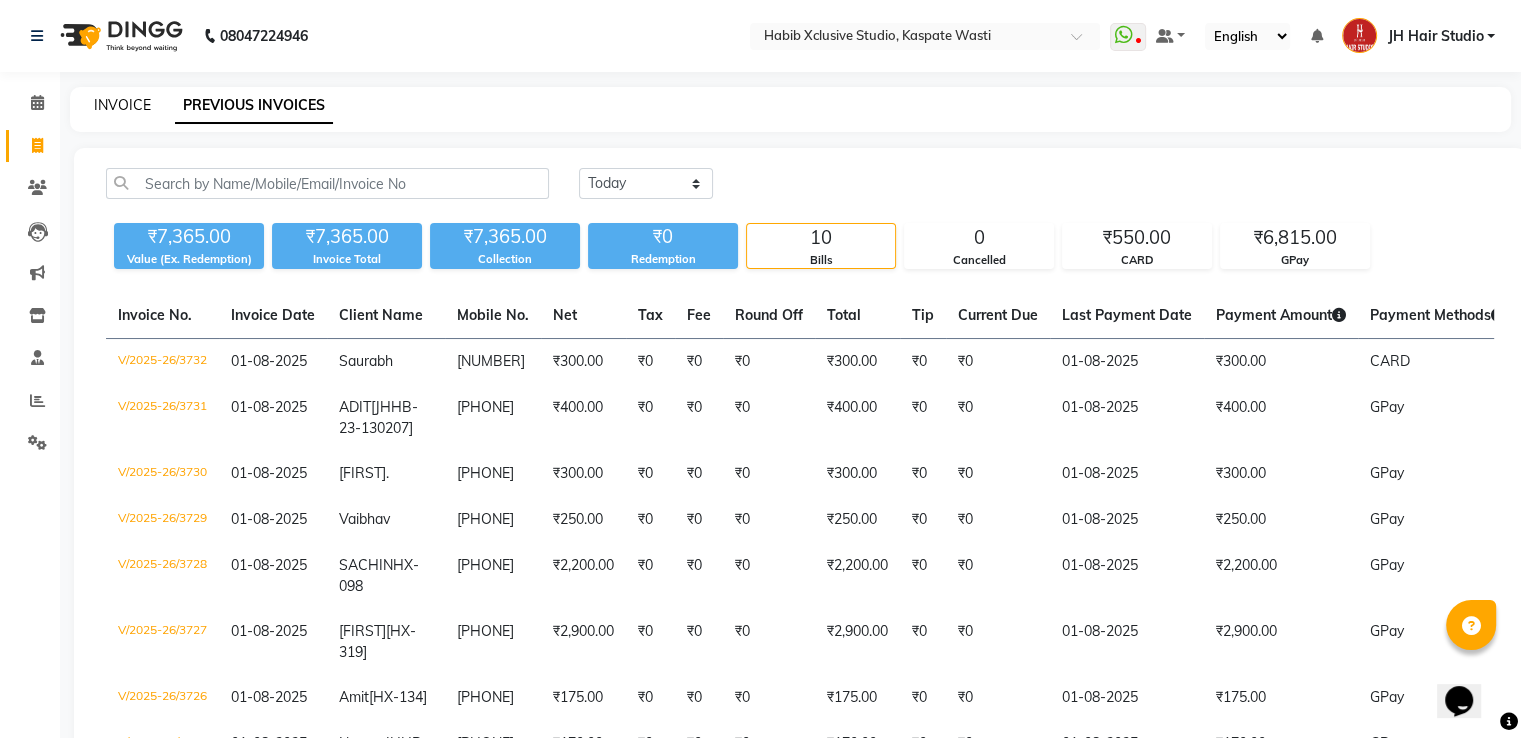 click on "INVOICE" 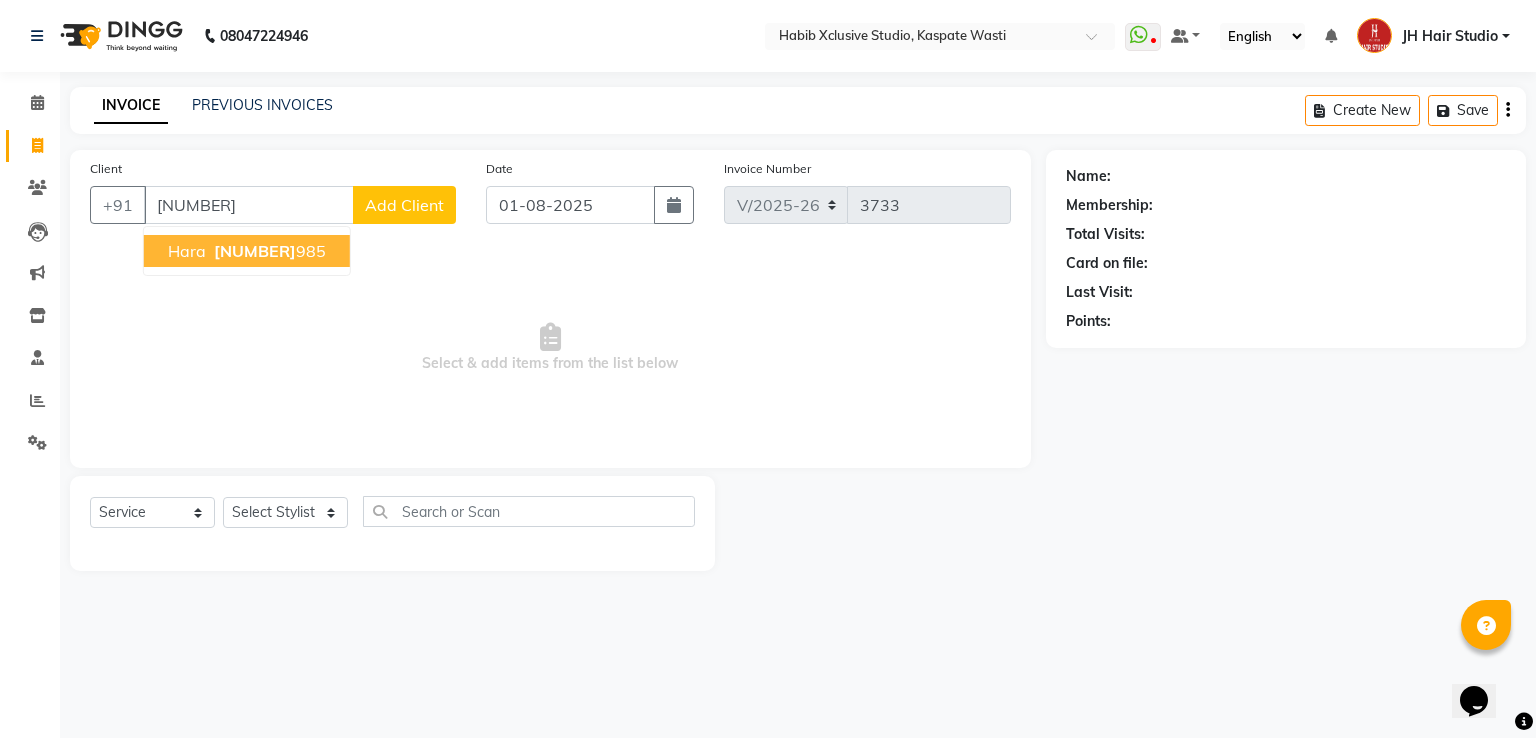 click on "9767534" at bounding box center [255, 251] 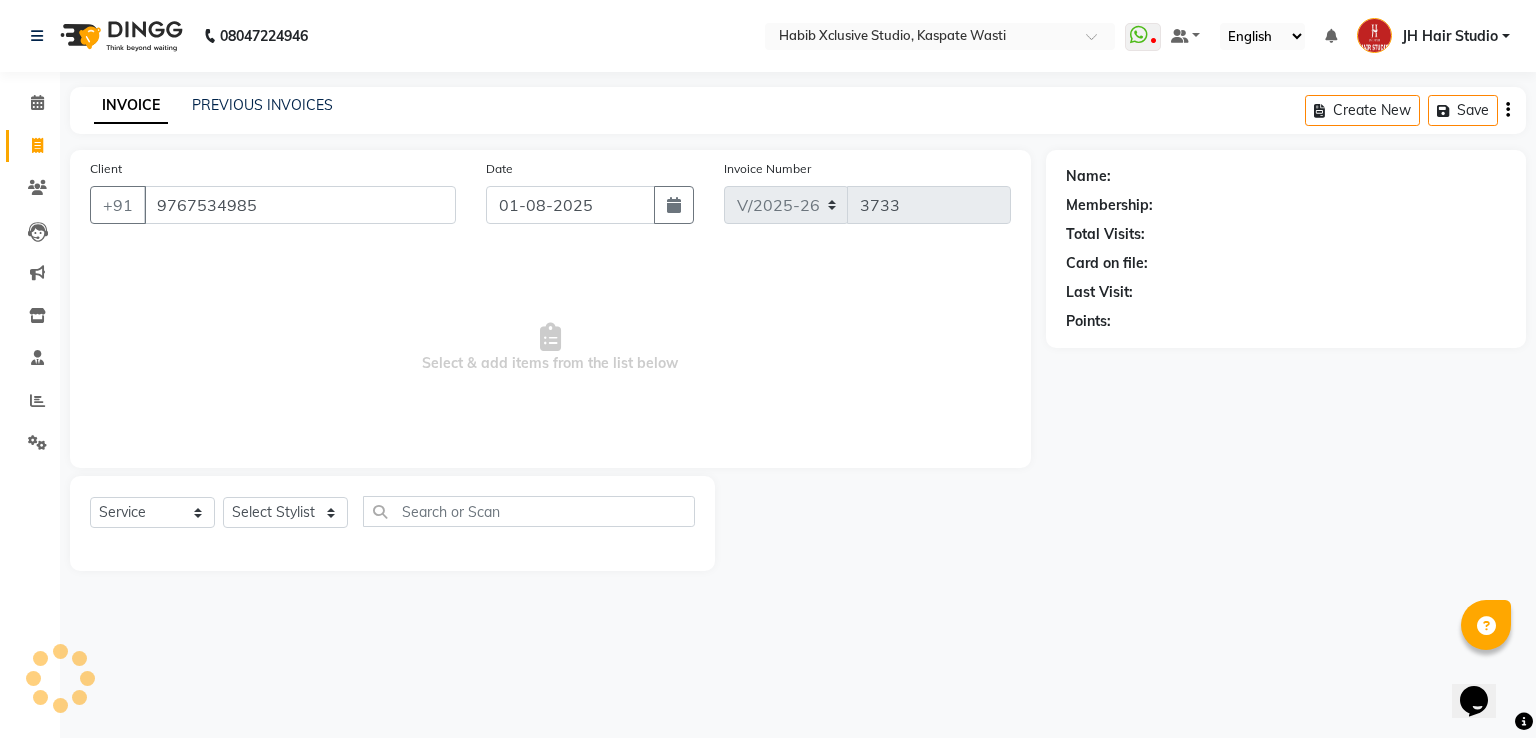 type on "9767534985" 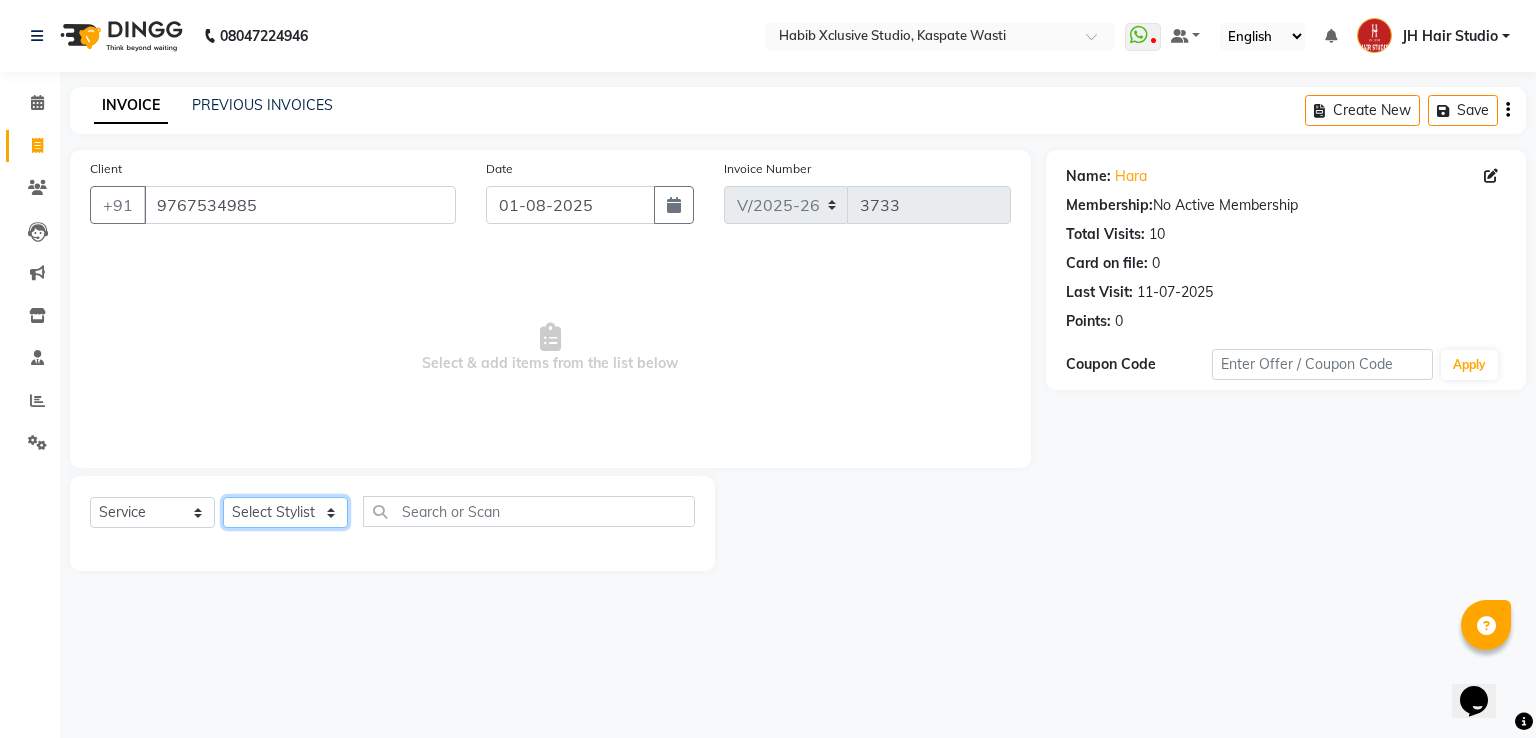 click on "Select Stylist [F1] GANESH [F1] Jagdish  [ F1] RAM [F1]Sanjay [F1]Siddhu [F1] Suraj  [F1] USHA [F2] AYAN  [F2] Deepak [F2] Smital [JH] DUBALE  GANESH [JH] Gopal Wagh JH Hair Studio [JH] Harish [JH] Omkar [JH] Shahwaz Shaikh [JH] SIDDHANT  [JH] SWAPNIL [JH] Tushaar" 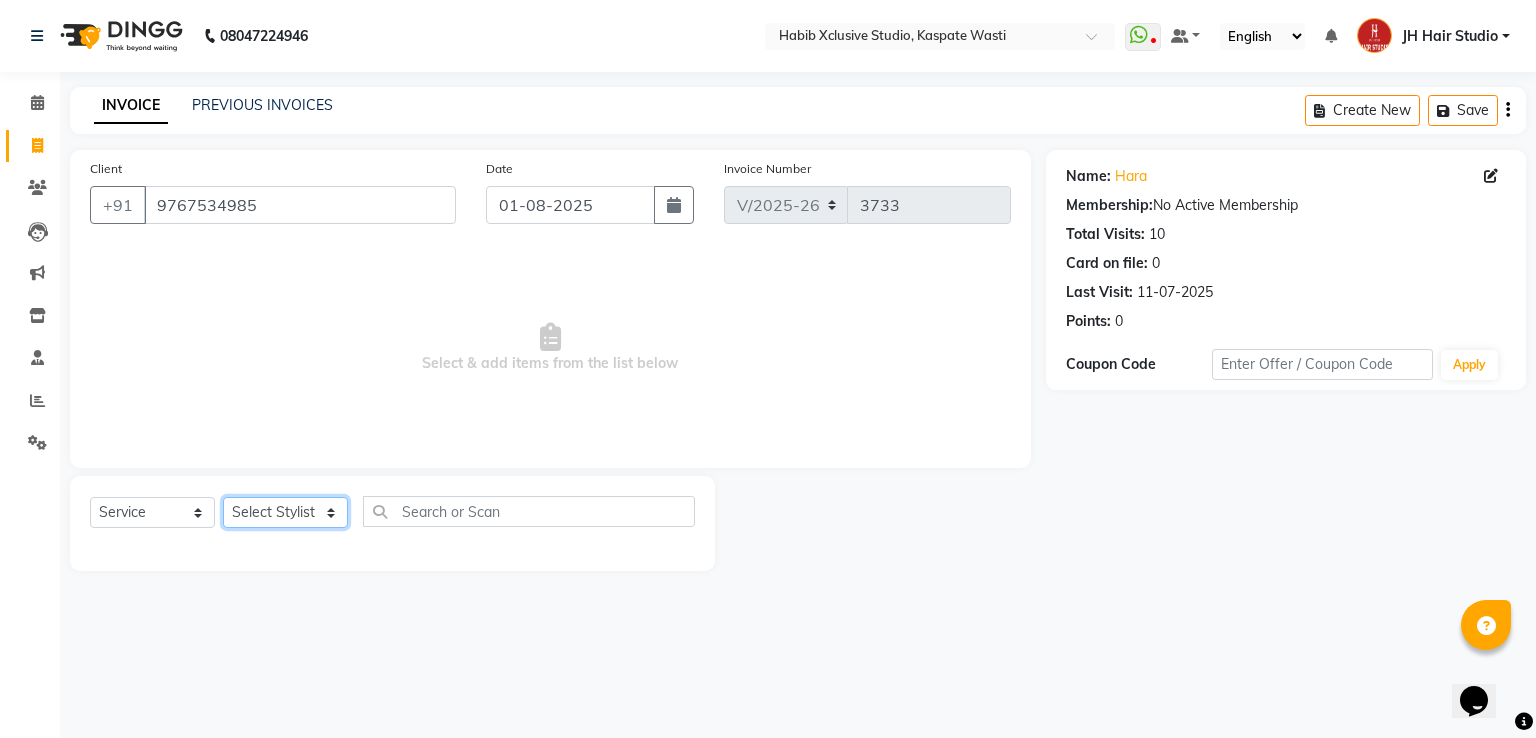 select on "68687" 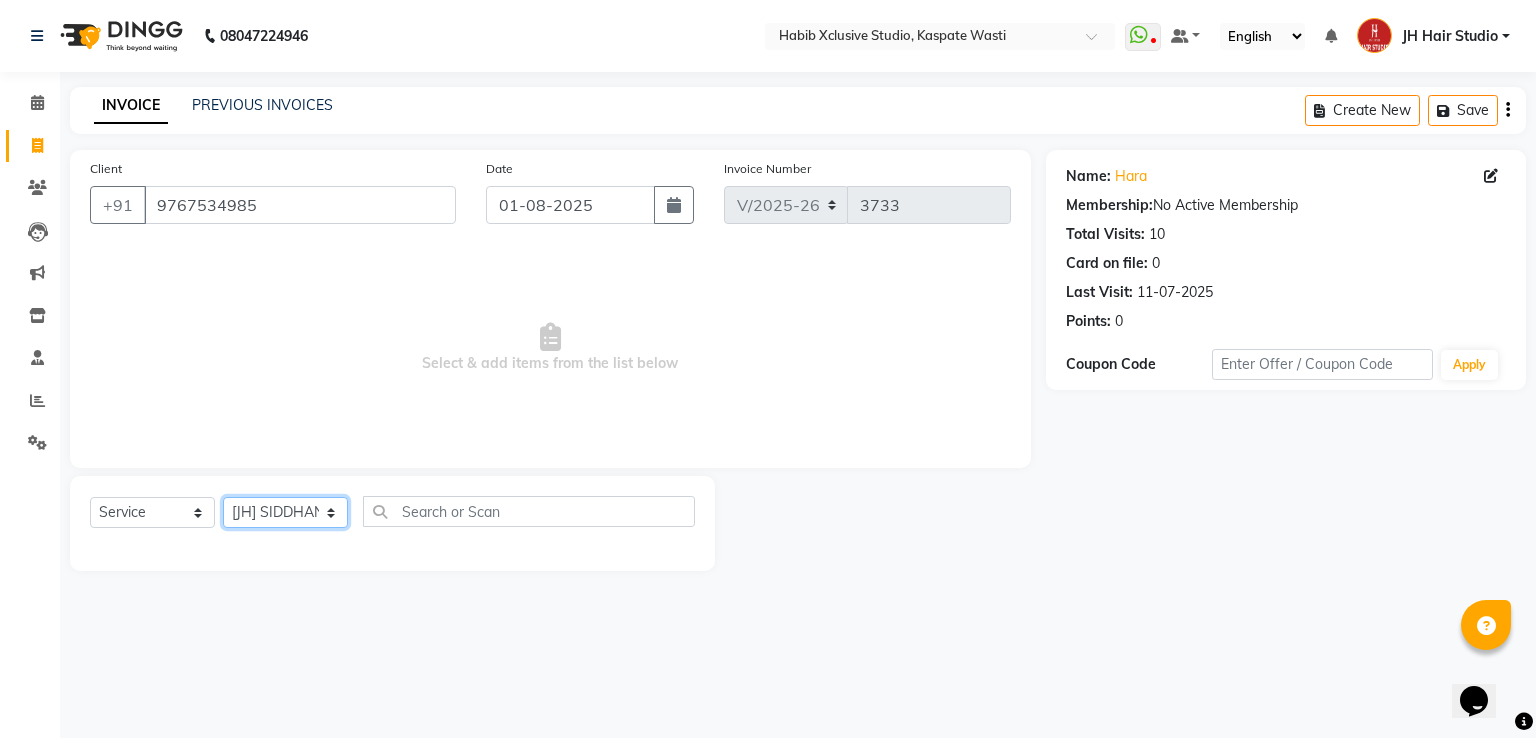 click on "Select Stylist [F1] GANESH [F1] Jagdish  [ F1] RAM [F1]Sanjay [F1]Siddhu [F1] Suraj  [F1] USHA [F2] AYAN  [F2] Deepak [F2] Smital [JH] DUBALE  GANESH [JH] Gopal Wagh JH Hair Studio [JH] Harish [JH] Omkar [JH] Shahwaz Shaikh [JH] SIDDHANT  [JH] SWAPNIL [JH] Tushaar" 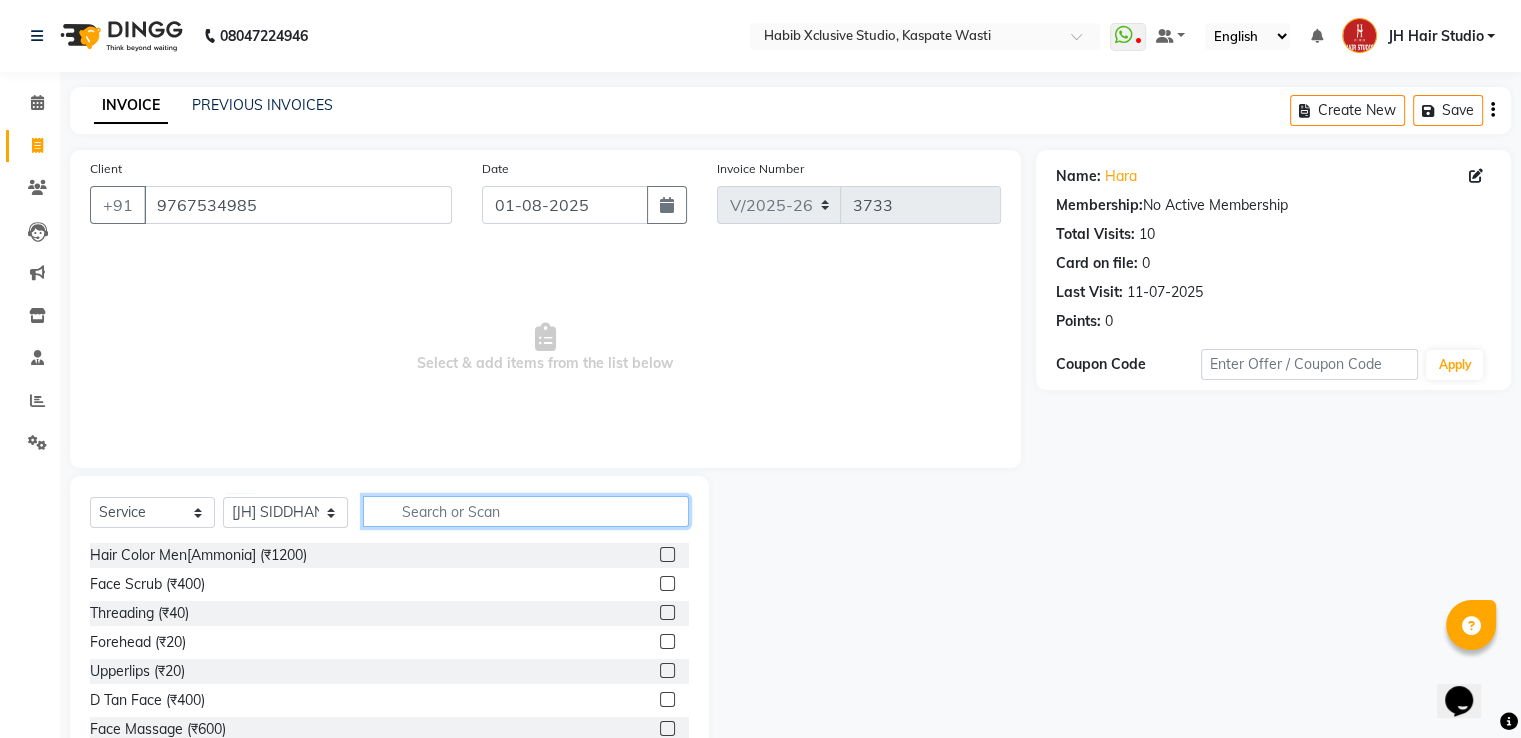 click 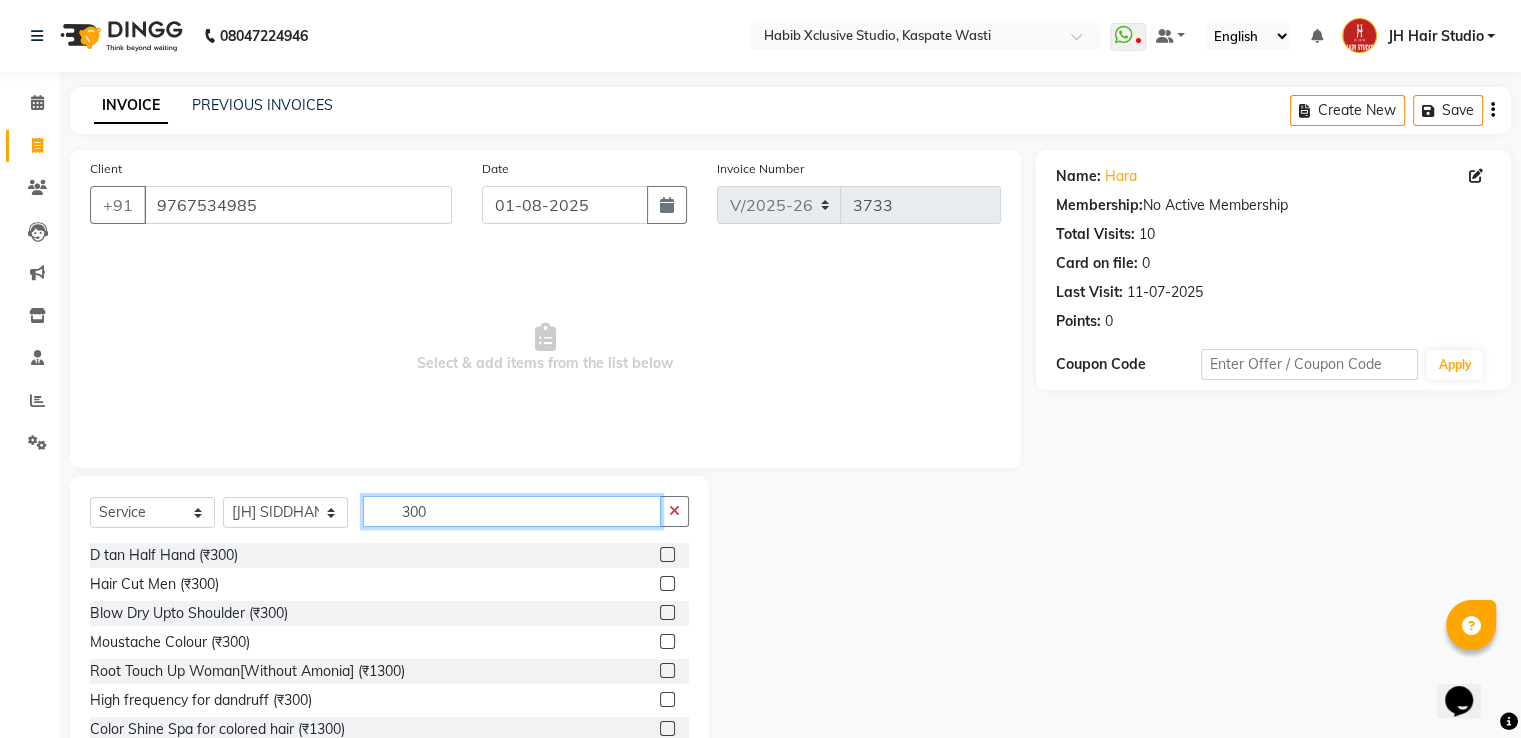 type on "300" 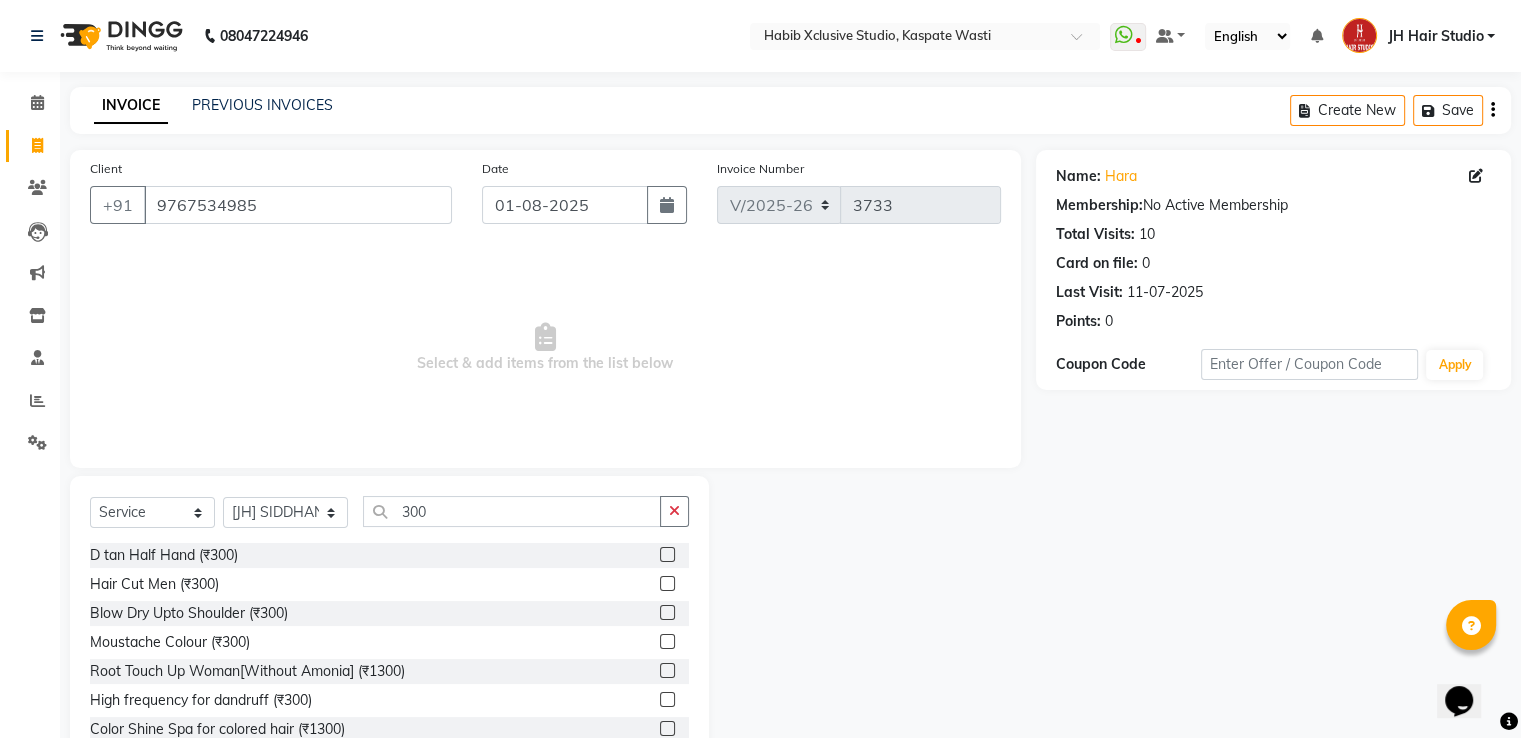 click 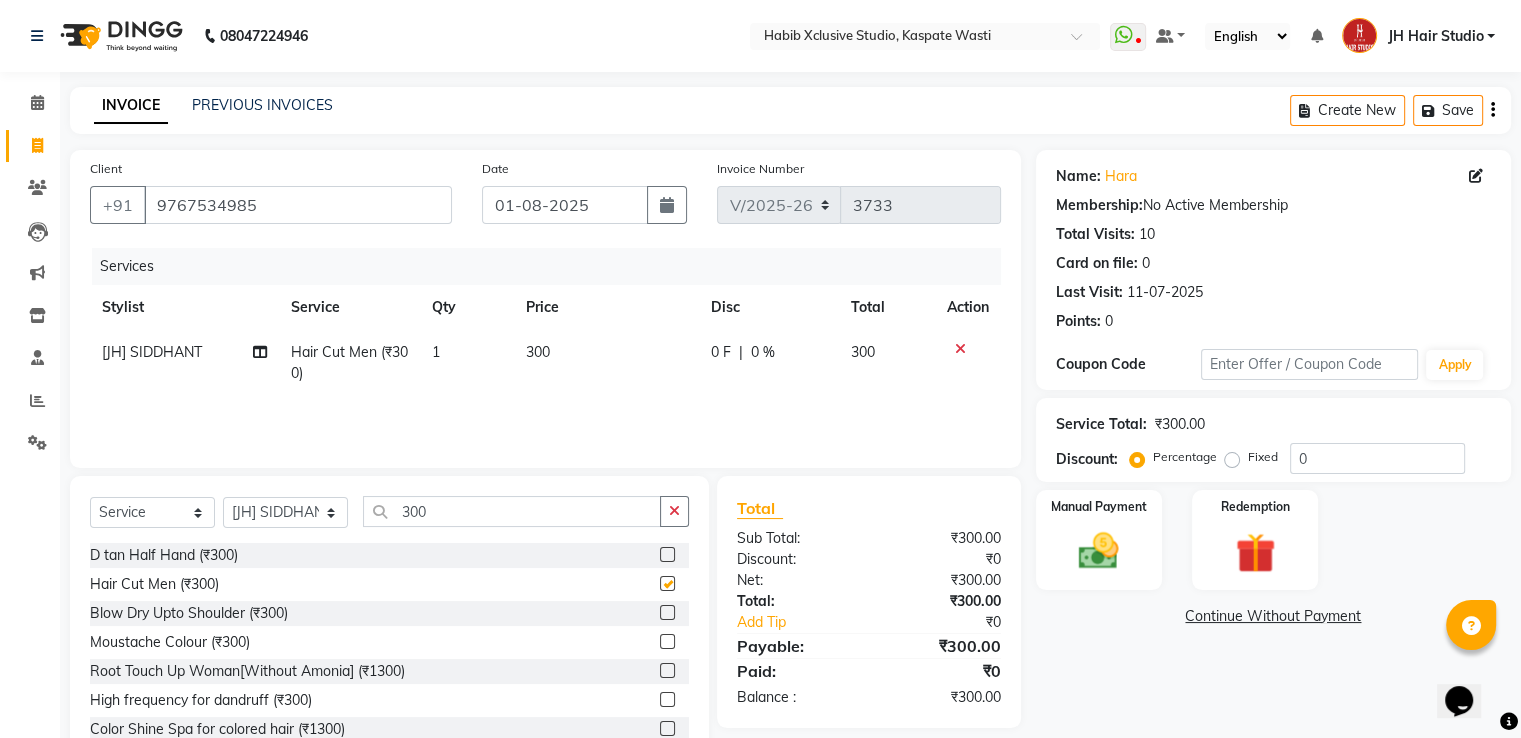 checkbox on "false" 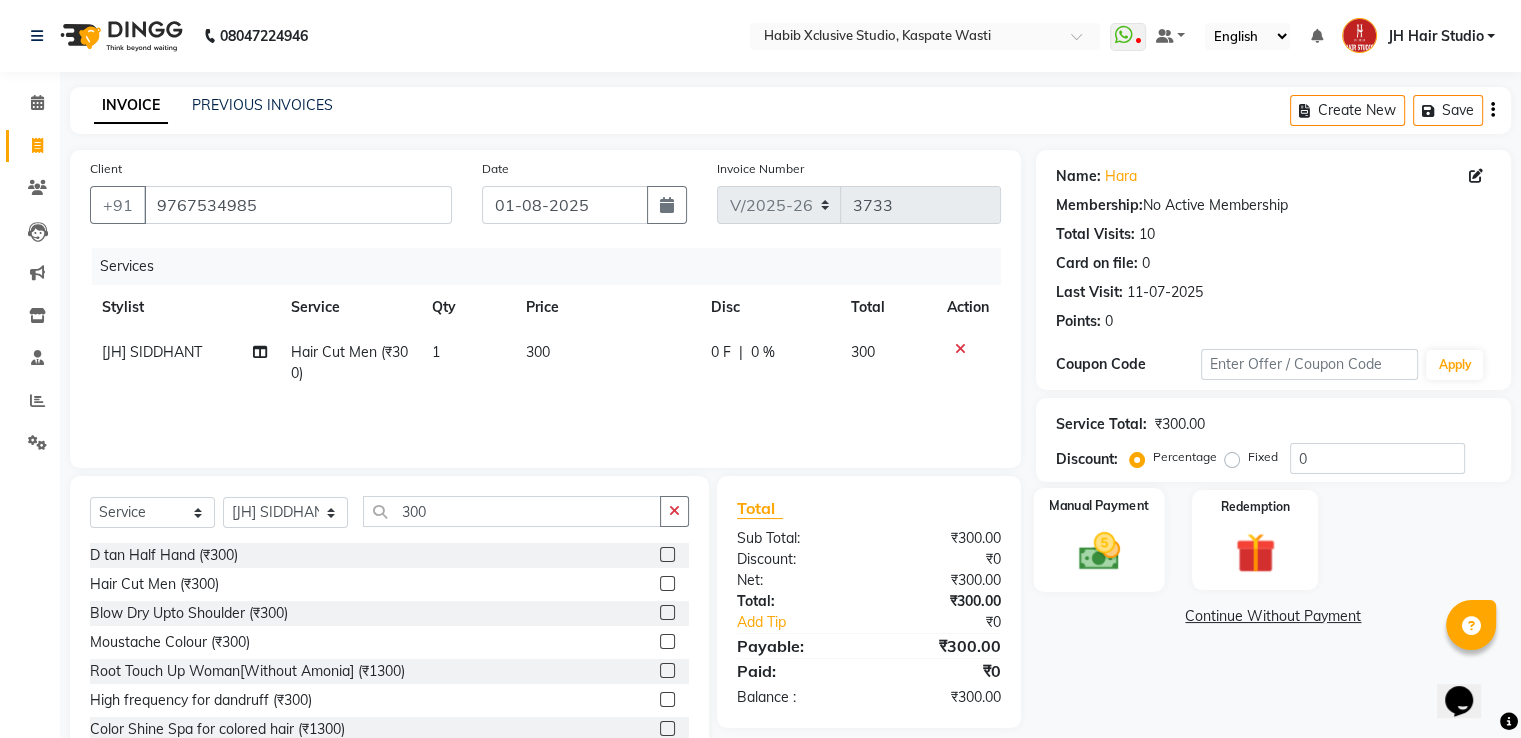 click 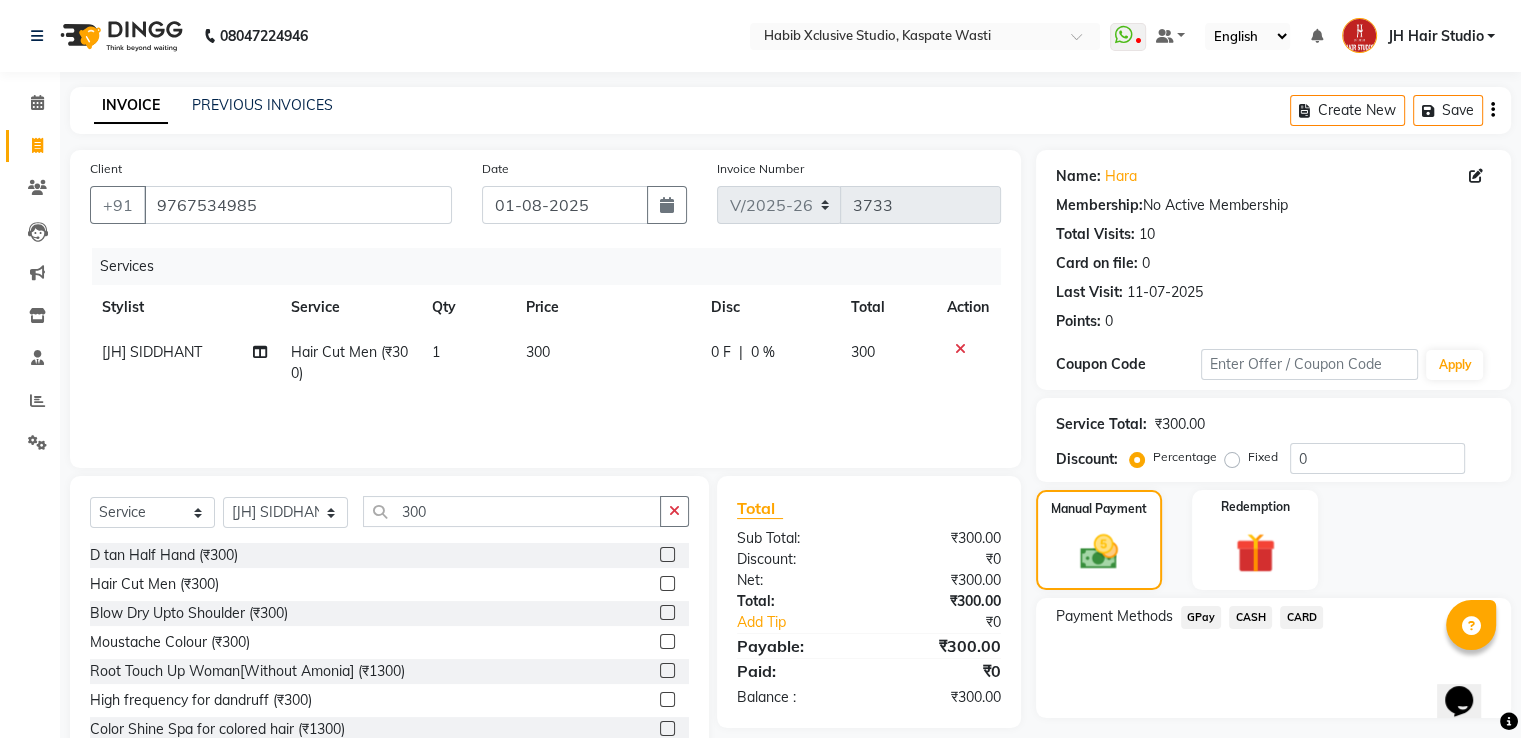 click on "GPay" 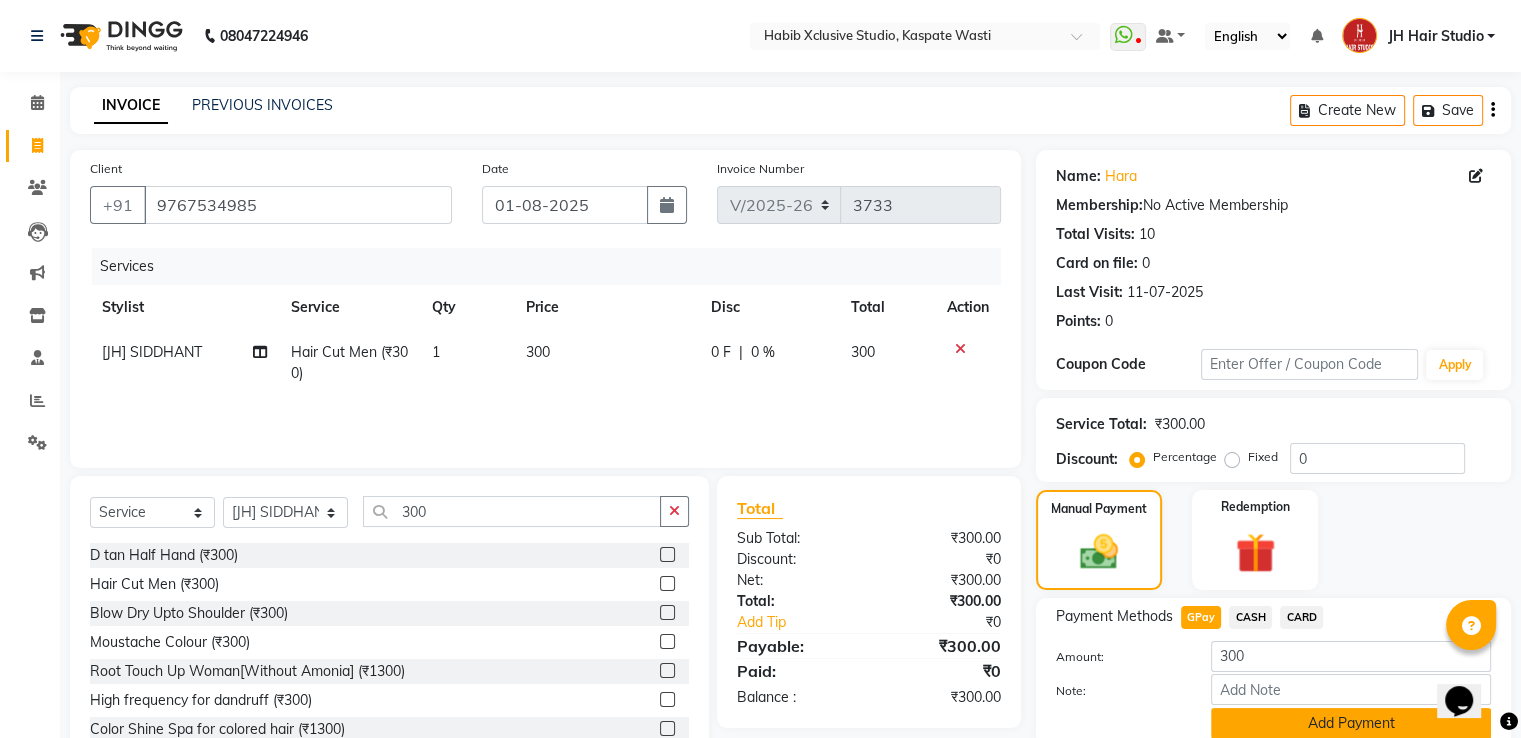 click on "Add Payment" 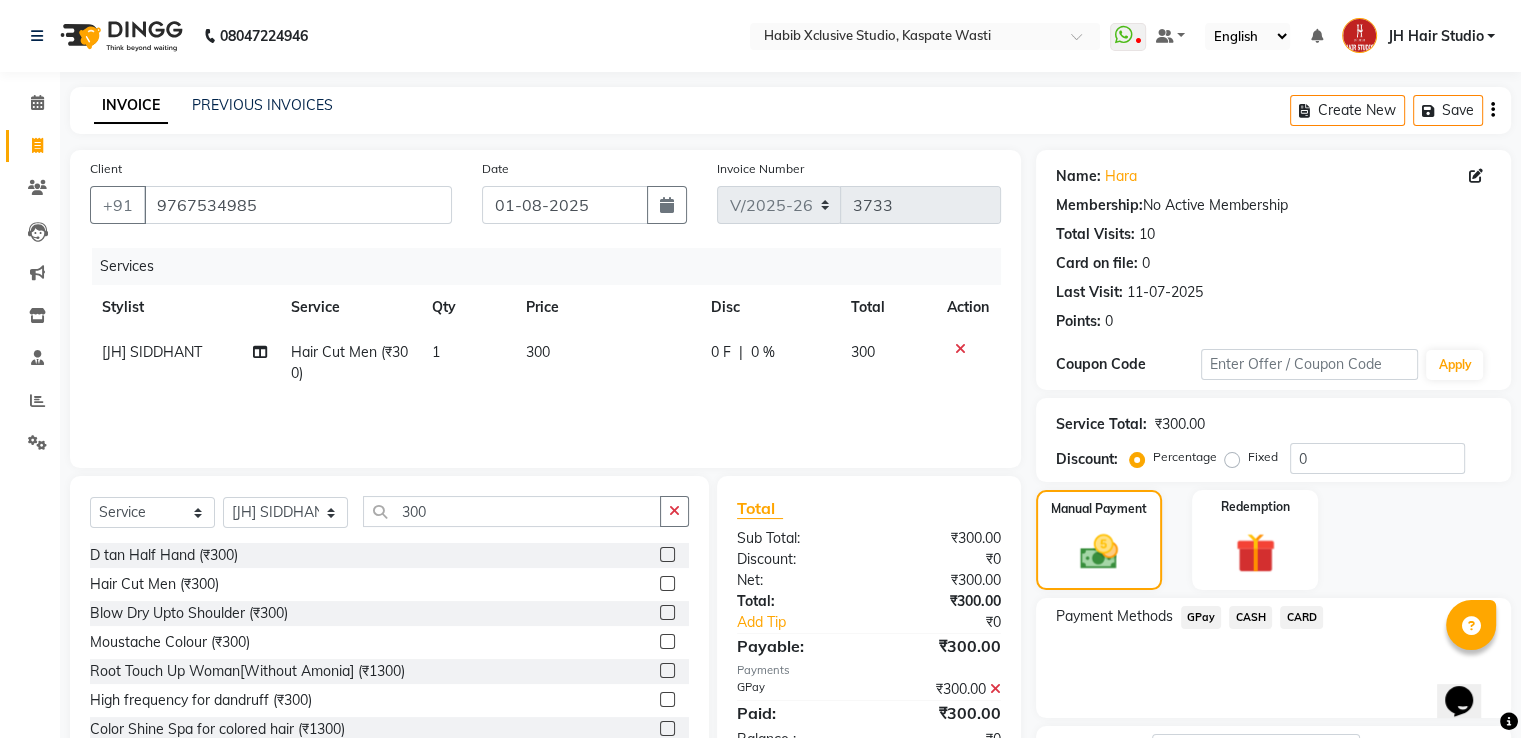scroll, scrollTop: 163, scrollLeft: 0, axis: vertical 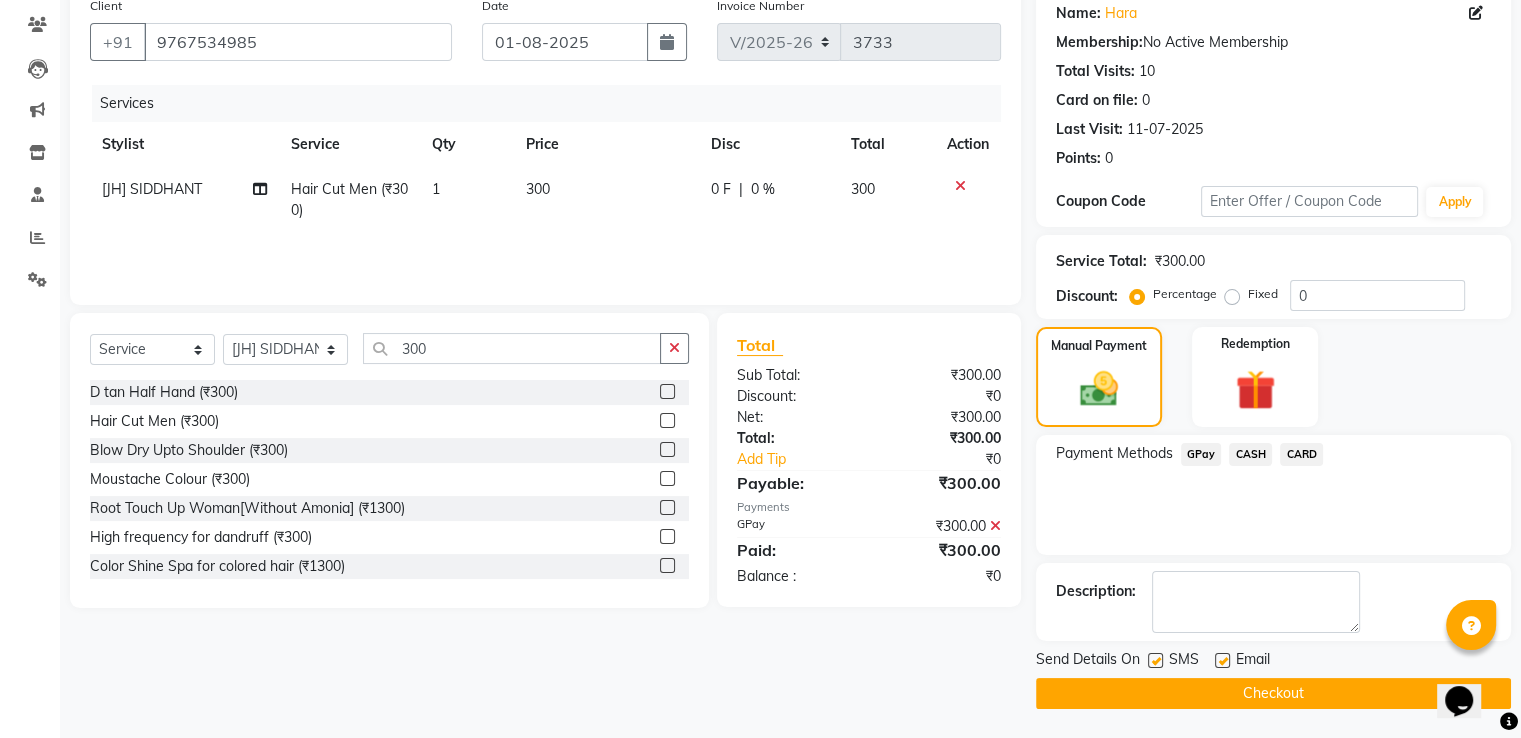 click on "Checkout" 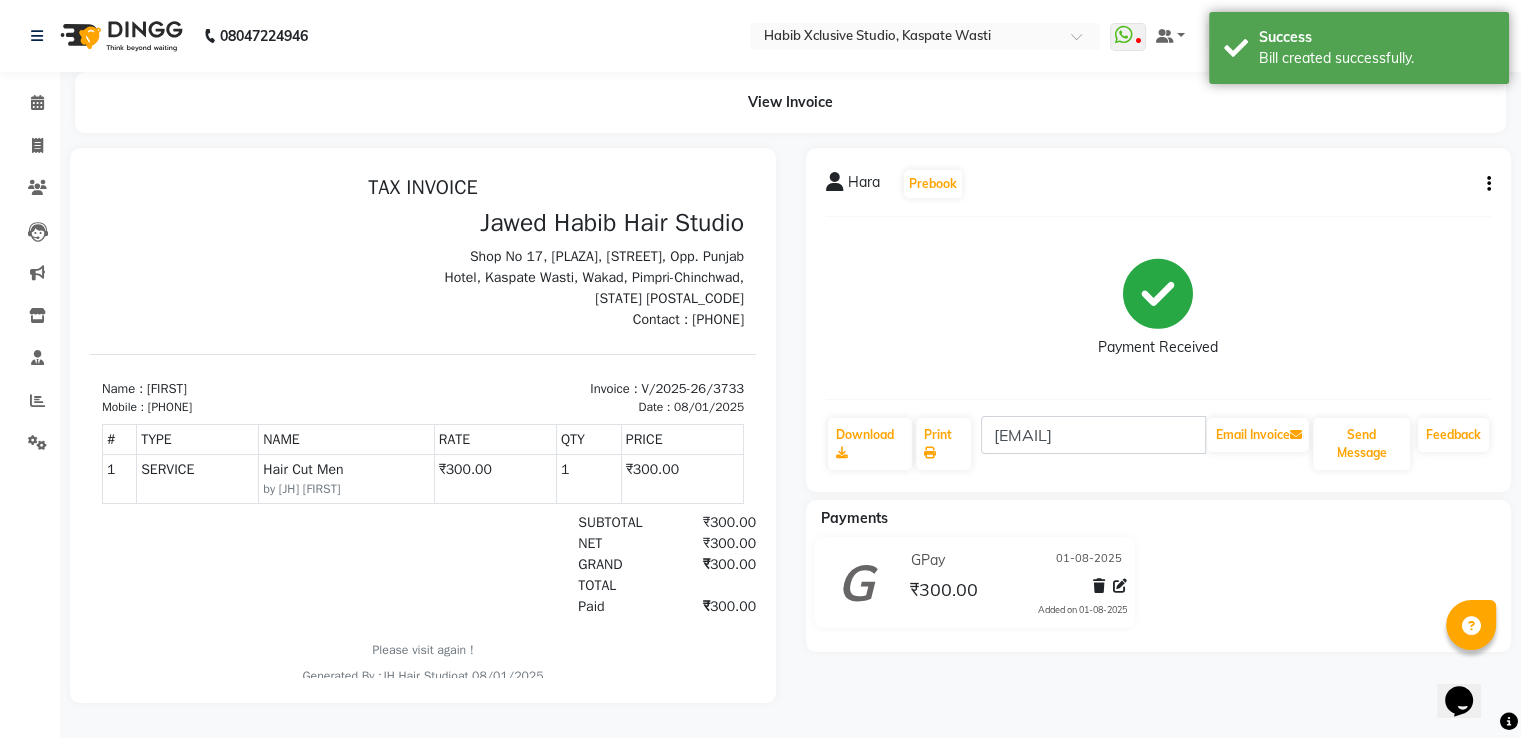 scroll, scrollTop: 0, scrollLeft: 0, axis: both 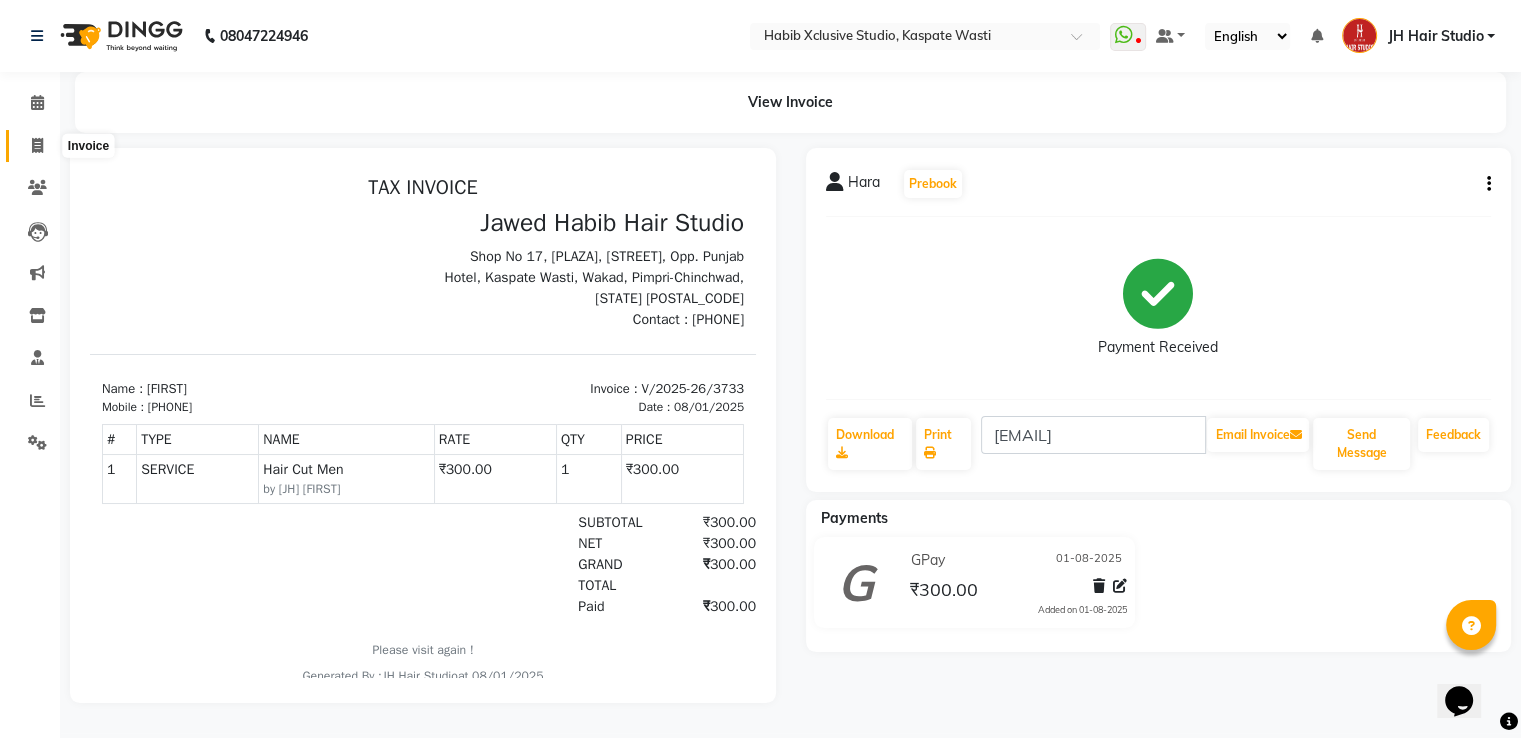 click 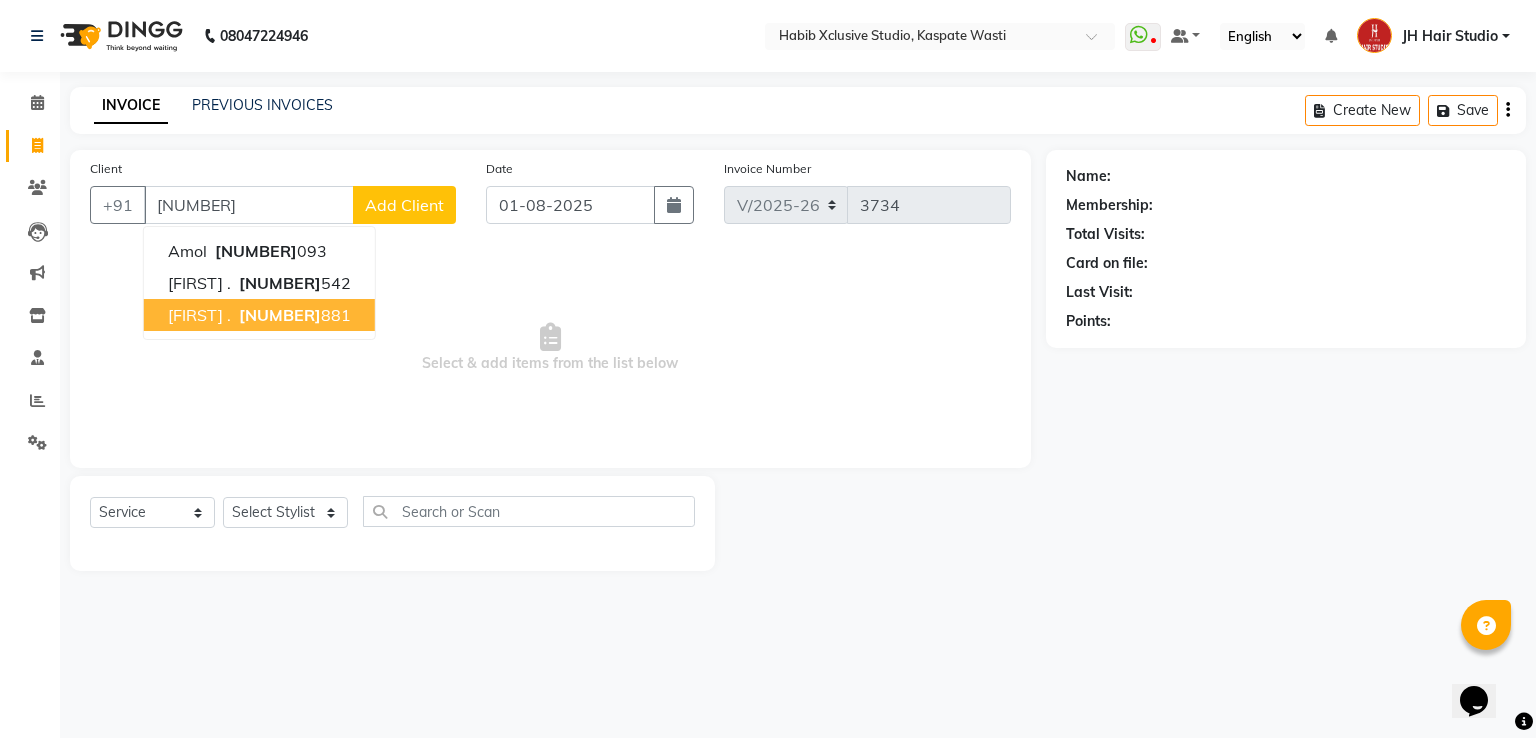 click on "Sonali ." at bounding box center [199, 315] 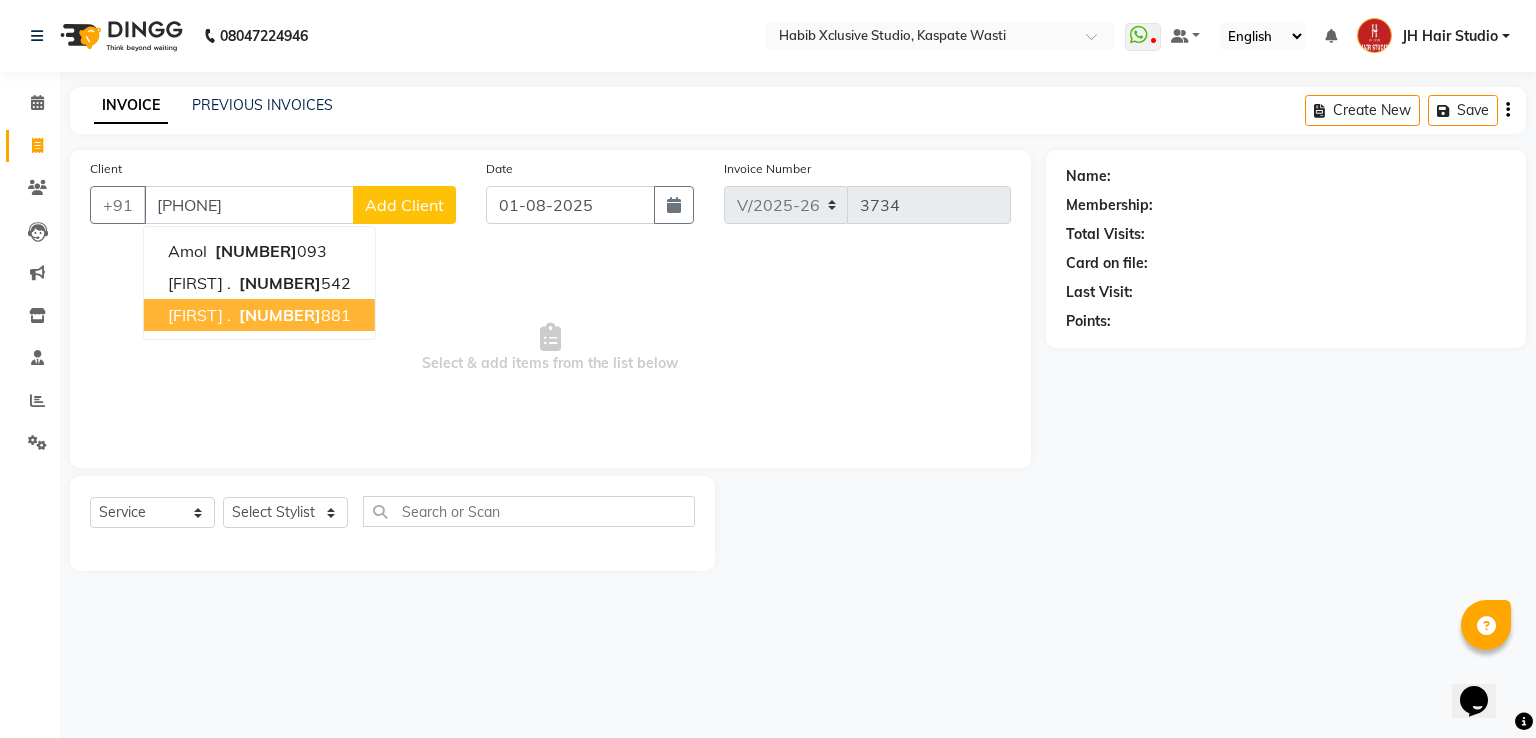 type on "[PHONE]" 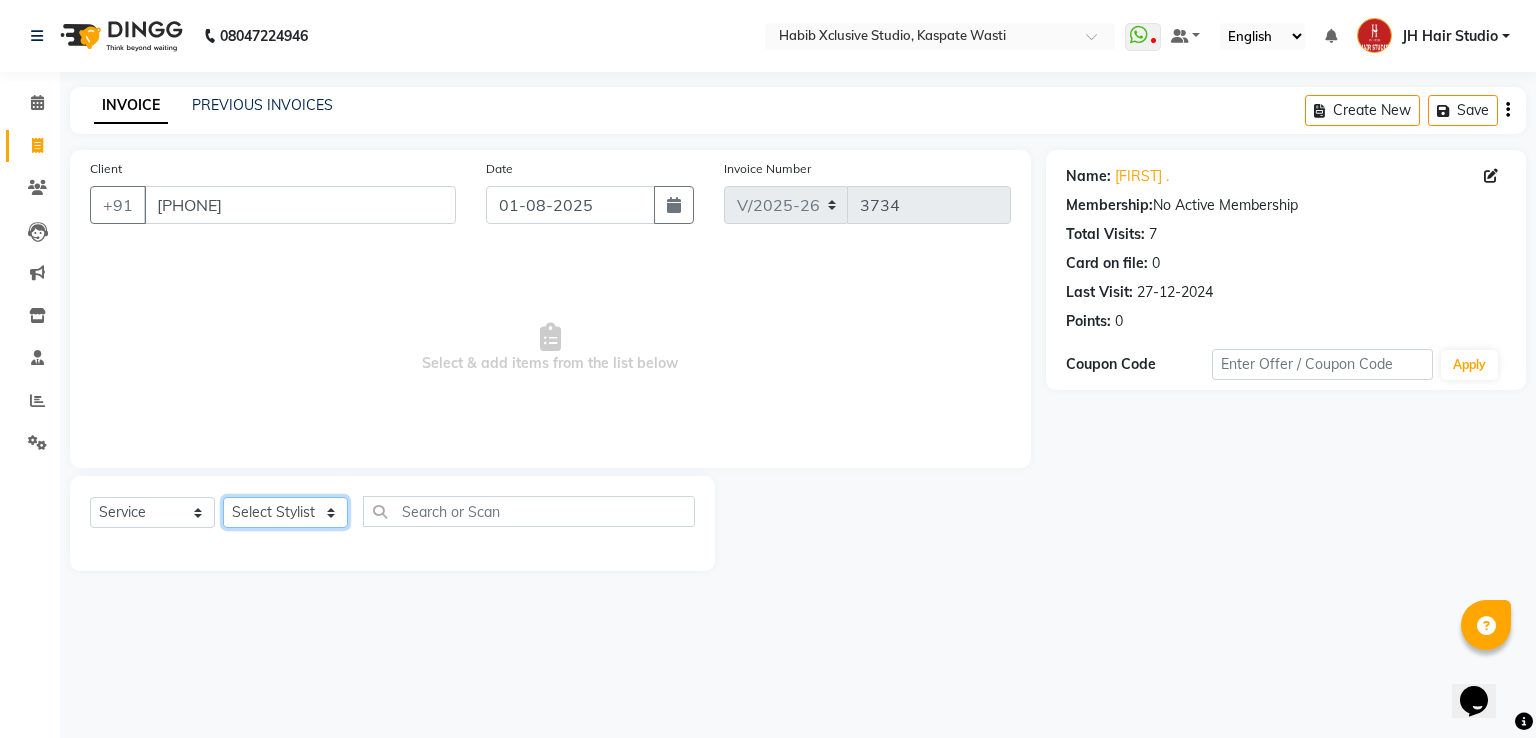 click on "Select Stylist [F1] GANESH [F1] Jagdish  [ F1] RAM [F1]Sanjay [F1]Siddhu [F1] Suraj  [F1] USHA [F2] AYAN  [F2] Deepak [F2] Smital [JH] DUBALE  GANESH [JH] Gopal Wagh JH Hair Studio [JH] Harish [JH] Omkar [JH] Shahwaz Shaikh [JH] SIDDHANT  [JH] SWAPNIL [JH] Tushaar" 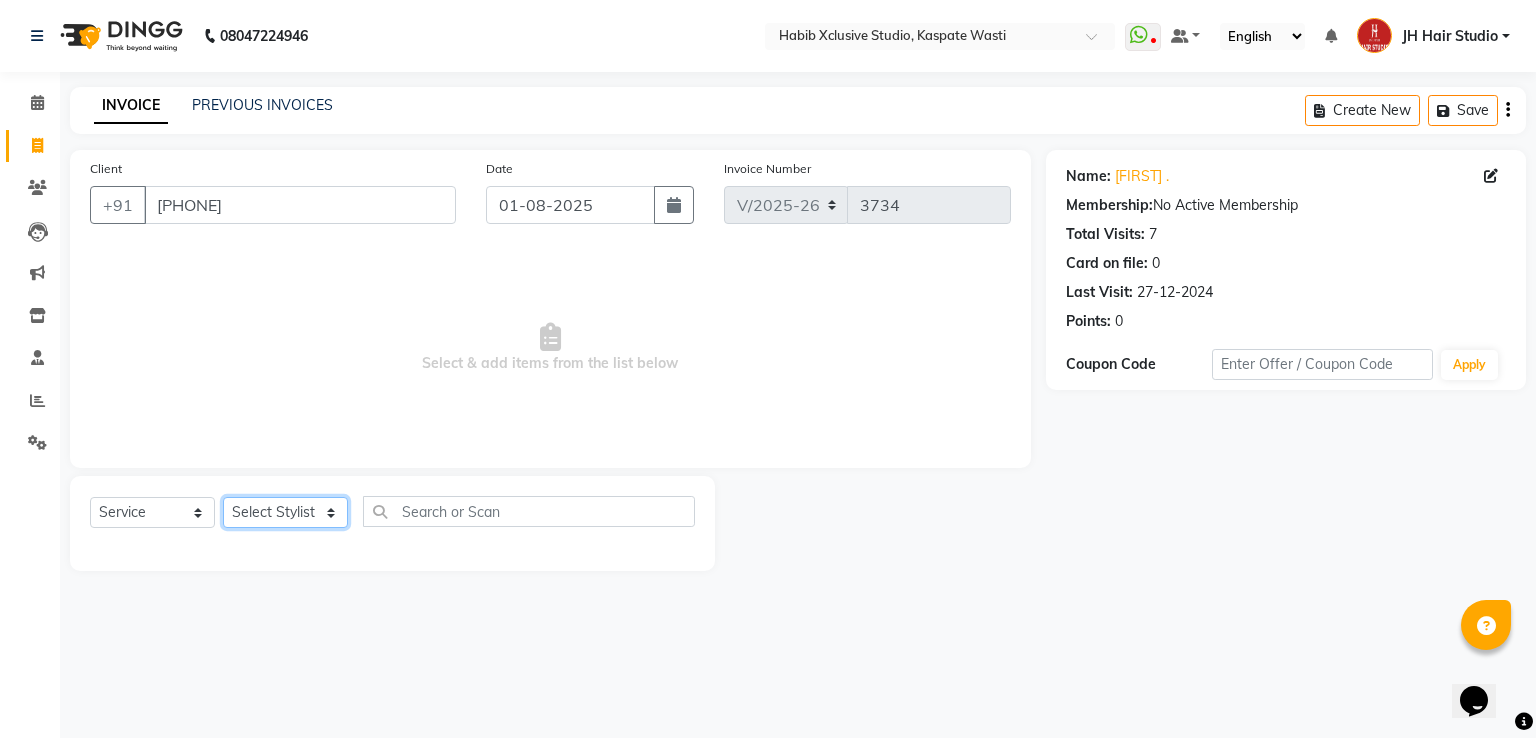 select on "70614" 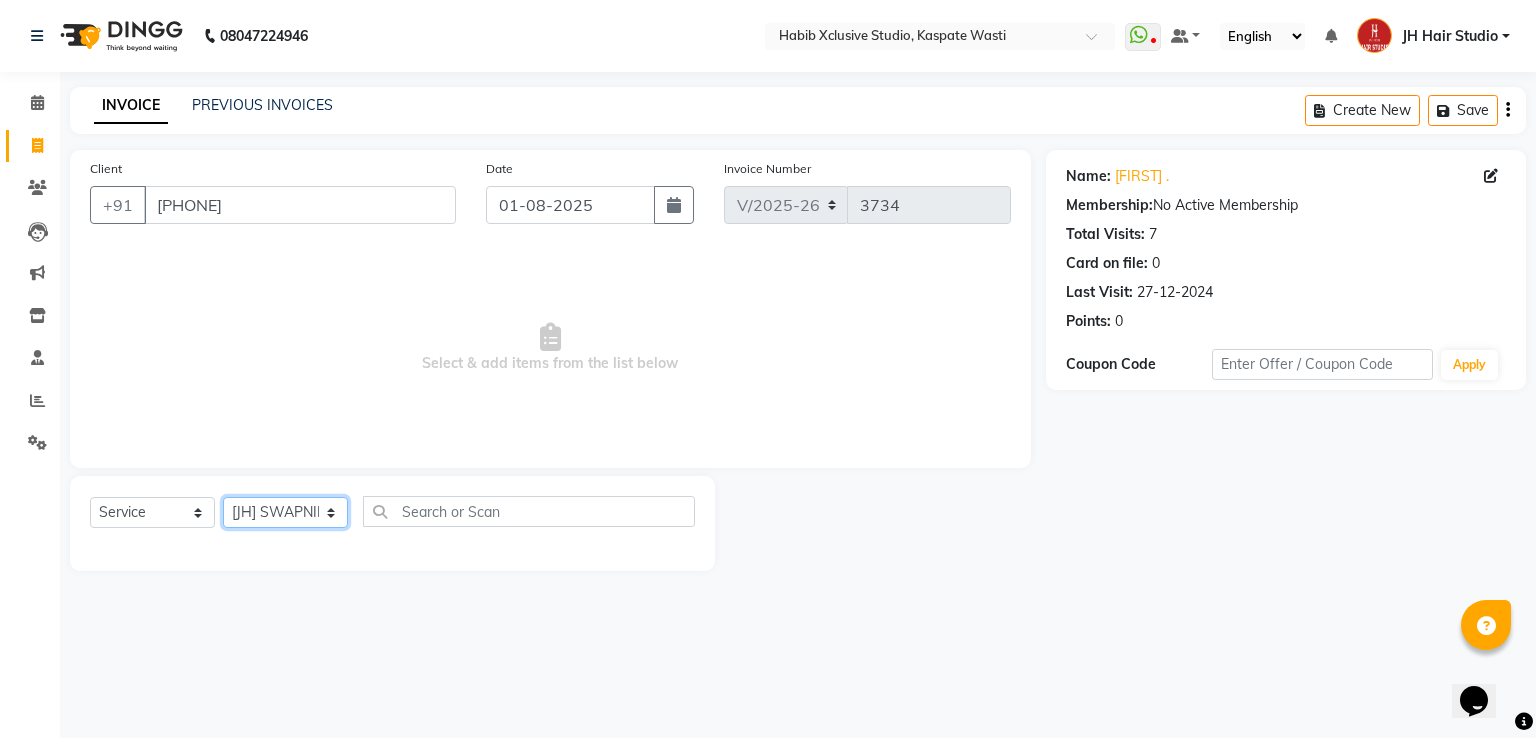 click on "Select Stylist [F1] GANESH [F1] Jagdish  [ F1] RAM [F1]Sanjay [F1]Siddhu [F1] Suraj  [F1] USHA [F2] AYAN  [F2] Deepak [F2] Smital [JH] DUBALE  GANESH [JH] Gopal Wagh JH Hair Studio [JH] Harish [JH] Omkar [JH] Shahwaz Shaikh [JH] SIDDHANT  [JH] SWAPNIL [JH] Tushaar" 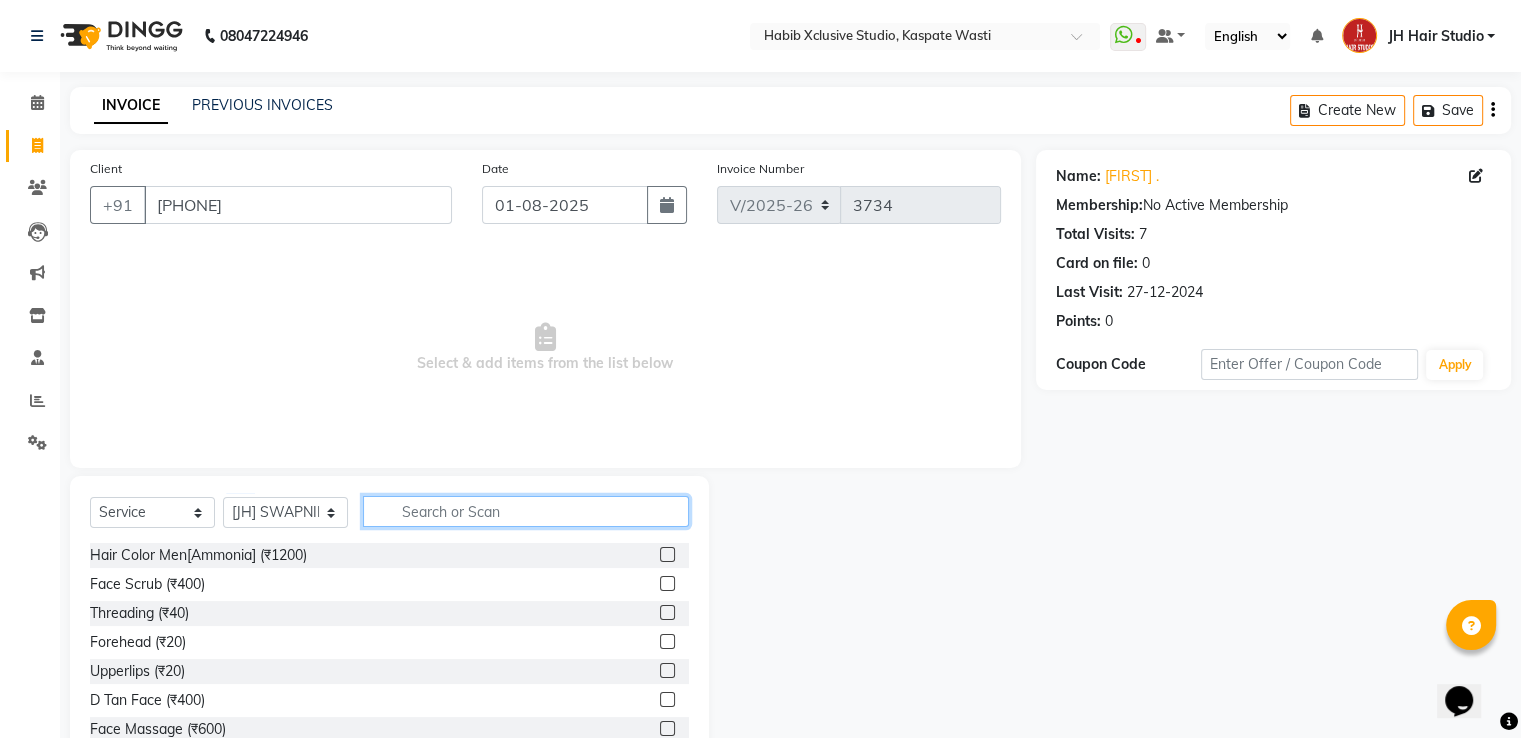 click 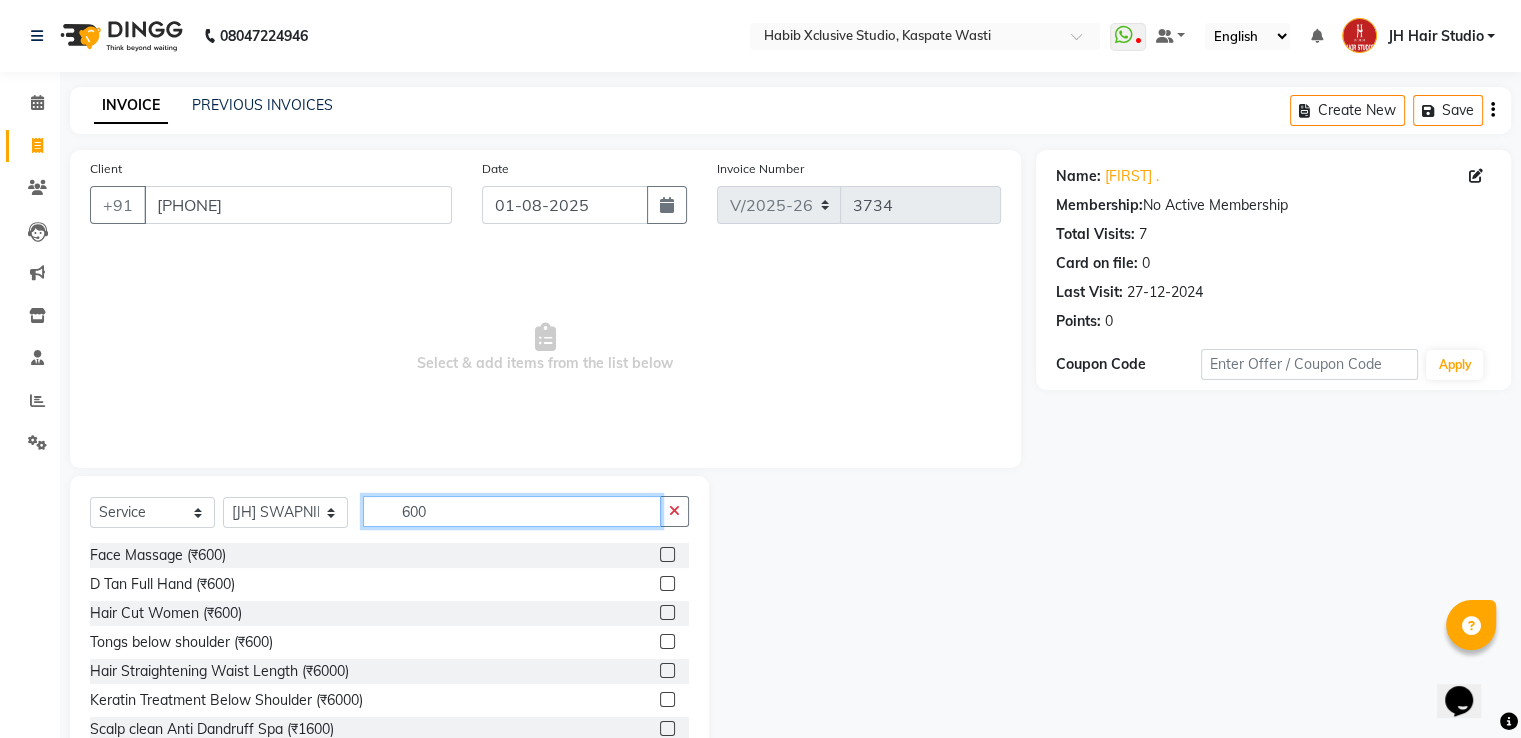 type on "600" 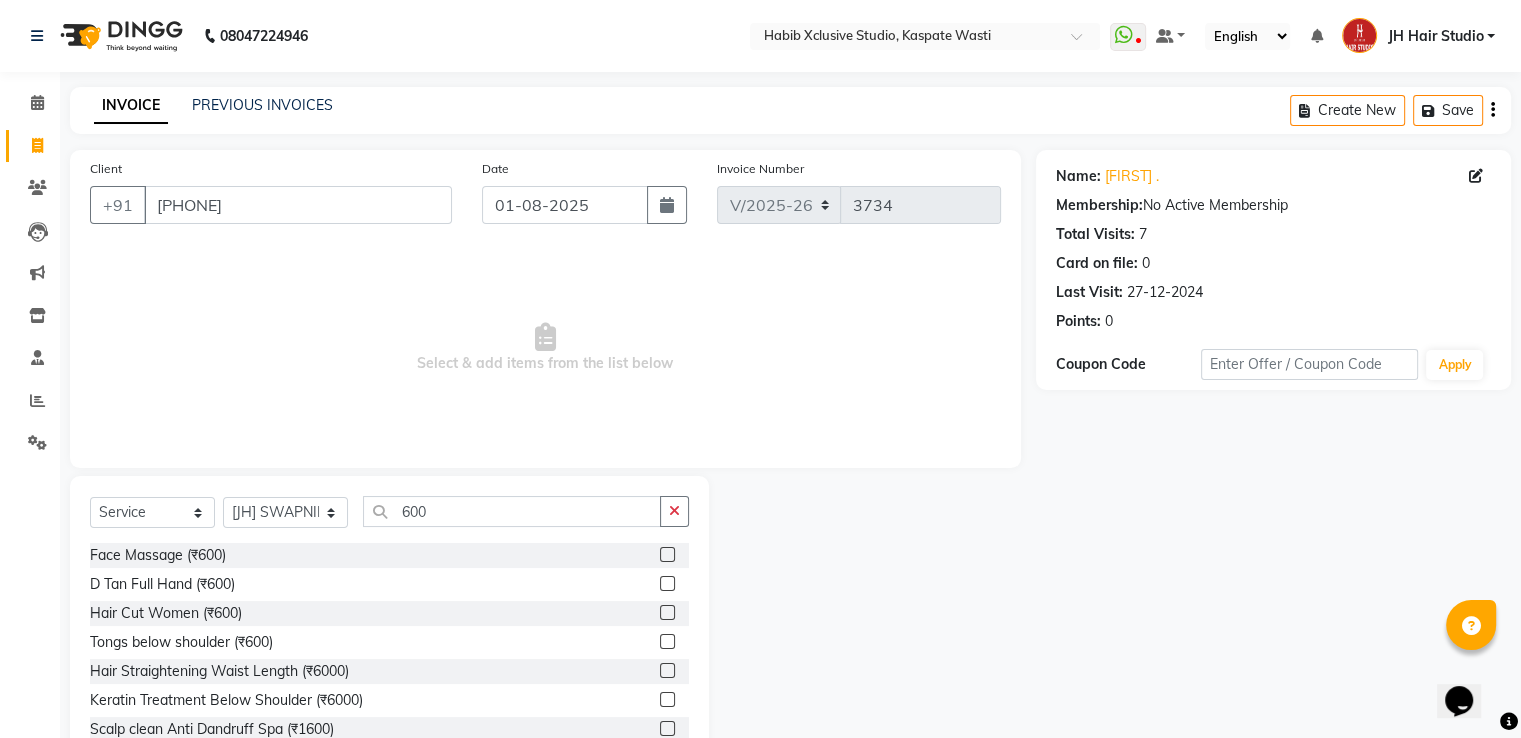 click 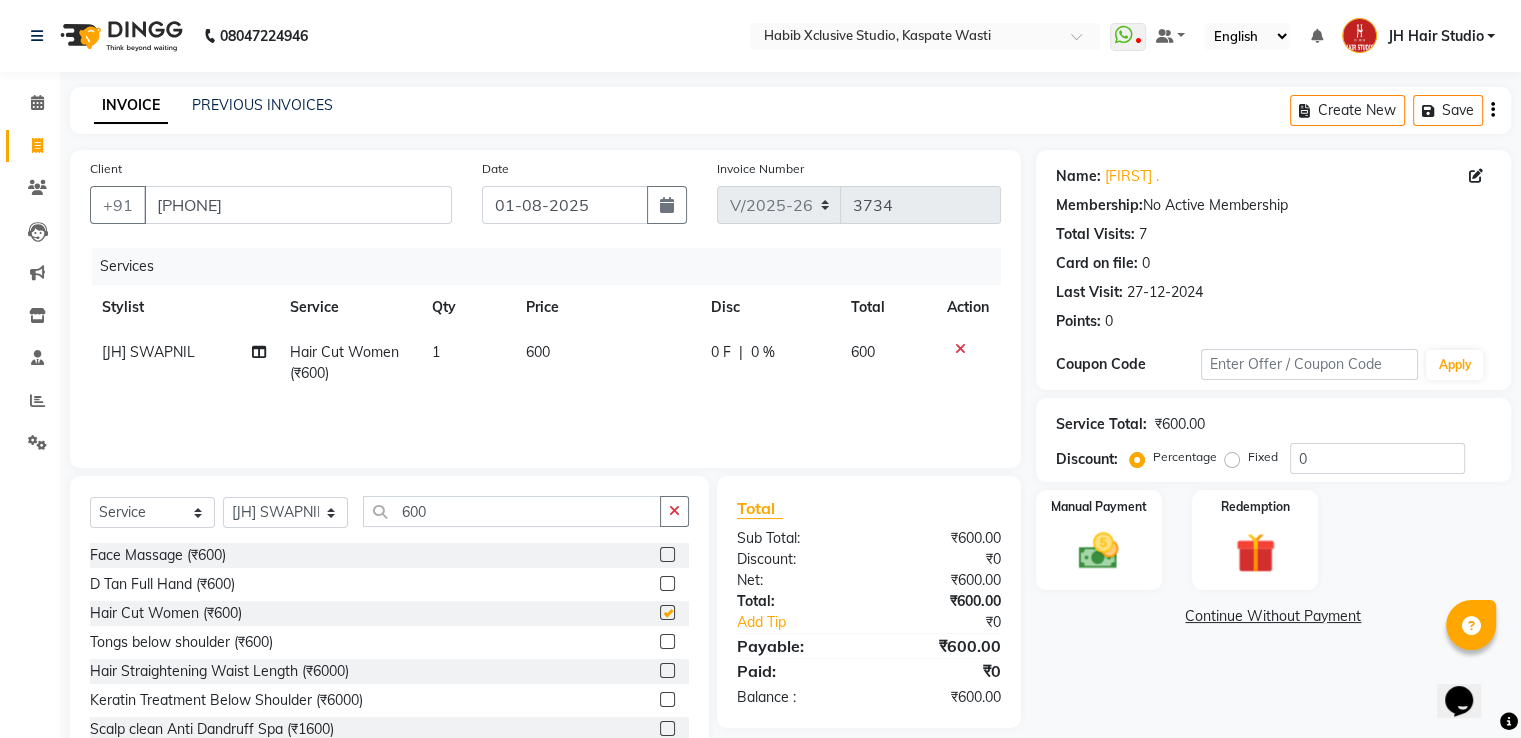 checkbox on "false" 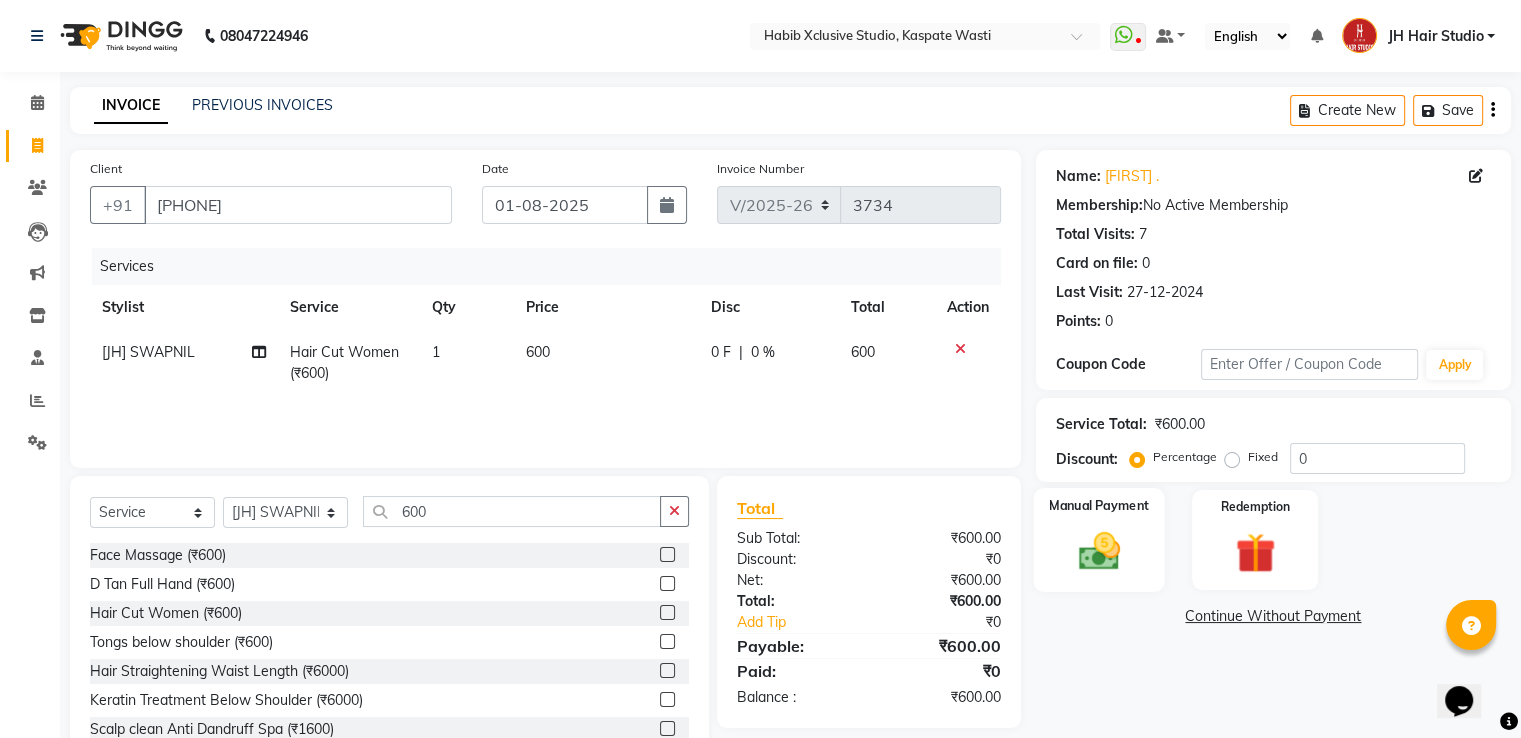 click 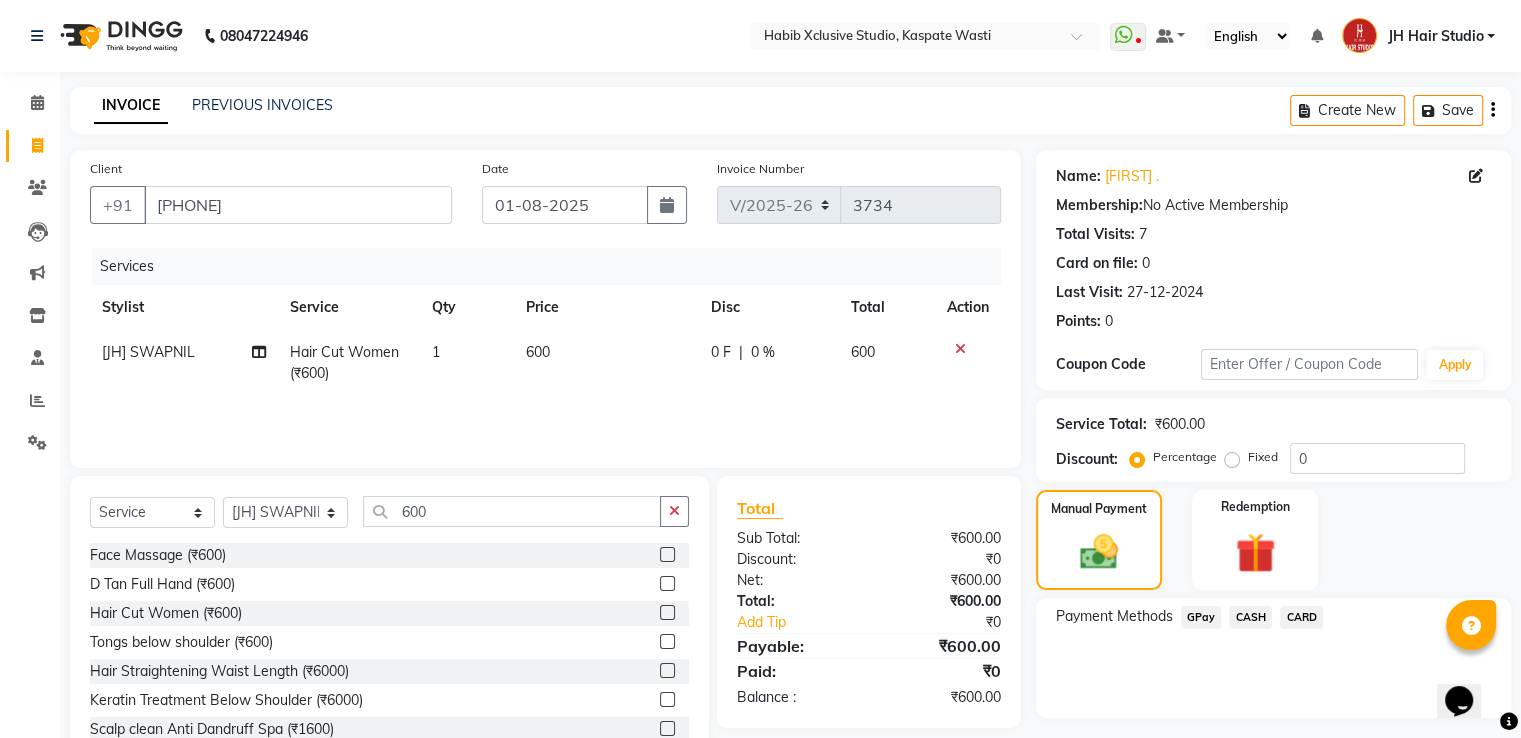 click on "GPay" 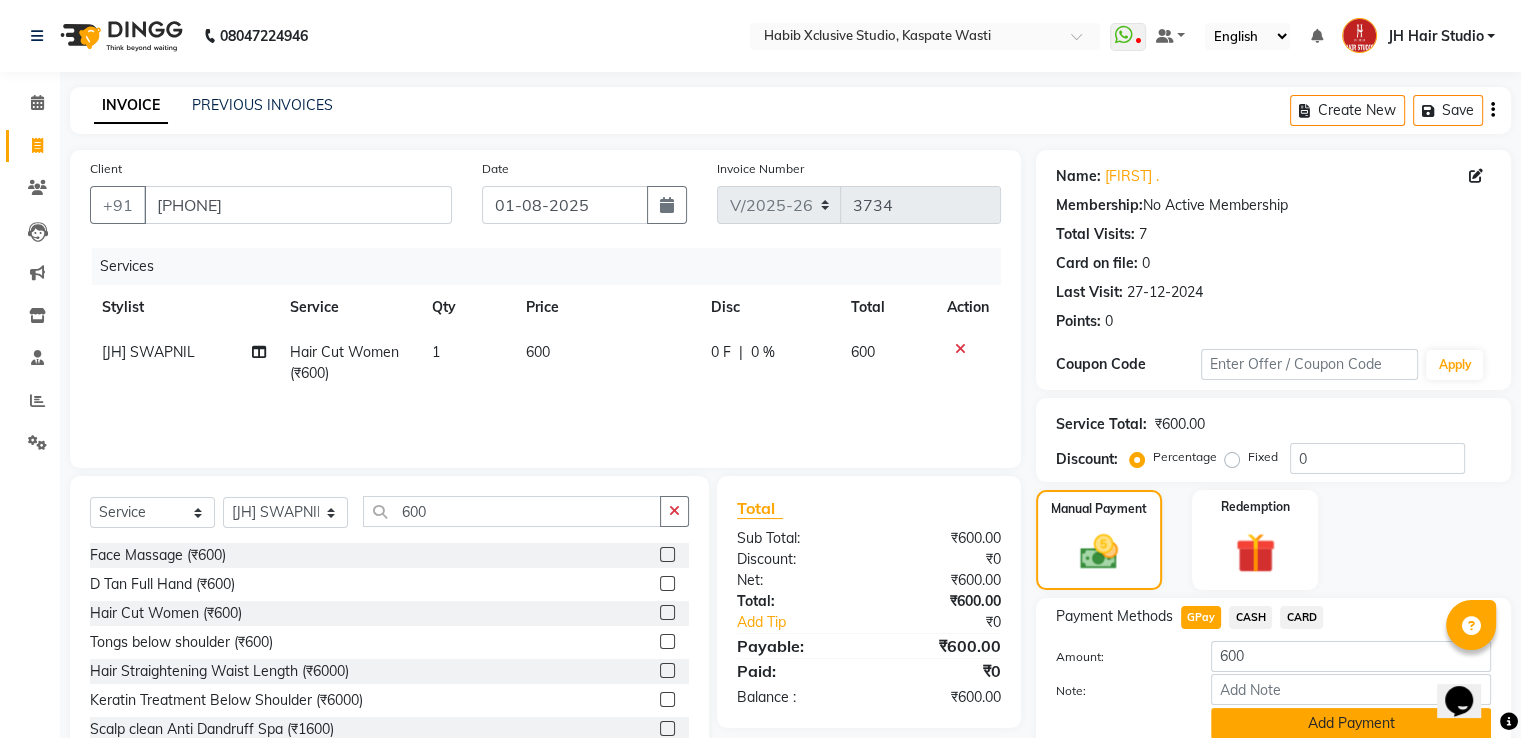 click on "Add Payment" 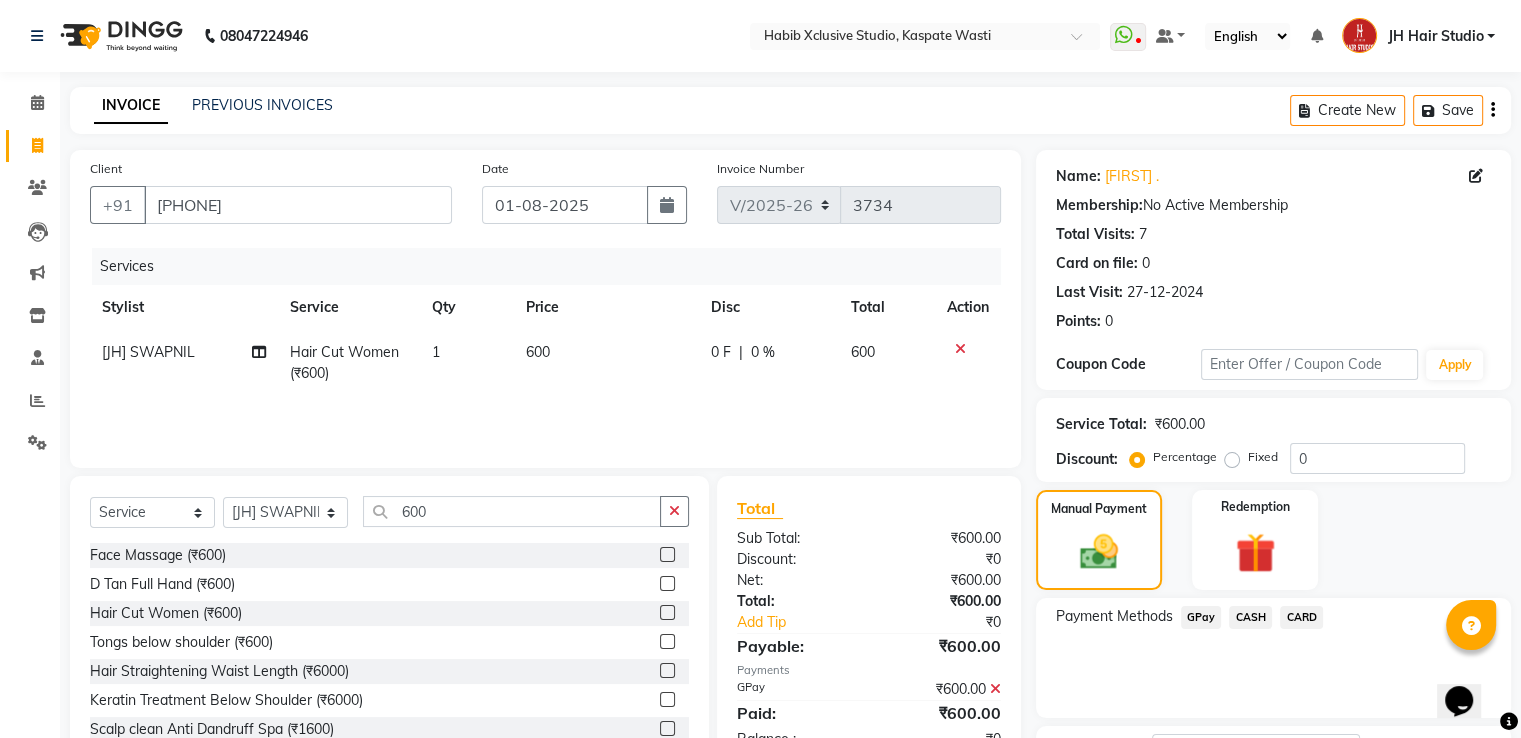 scroll, scrollTop: 163, scrollLeft: 0, axis: vertical 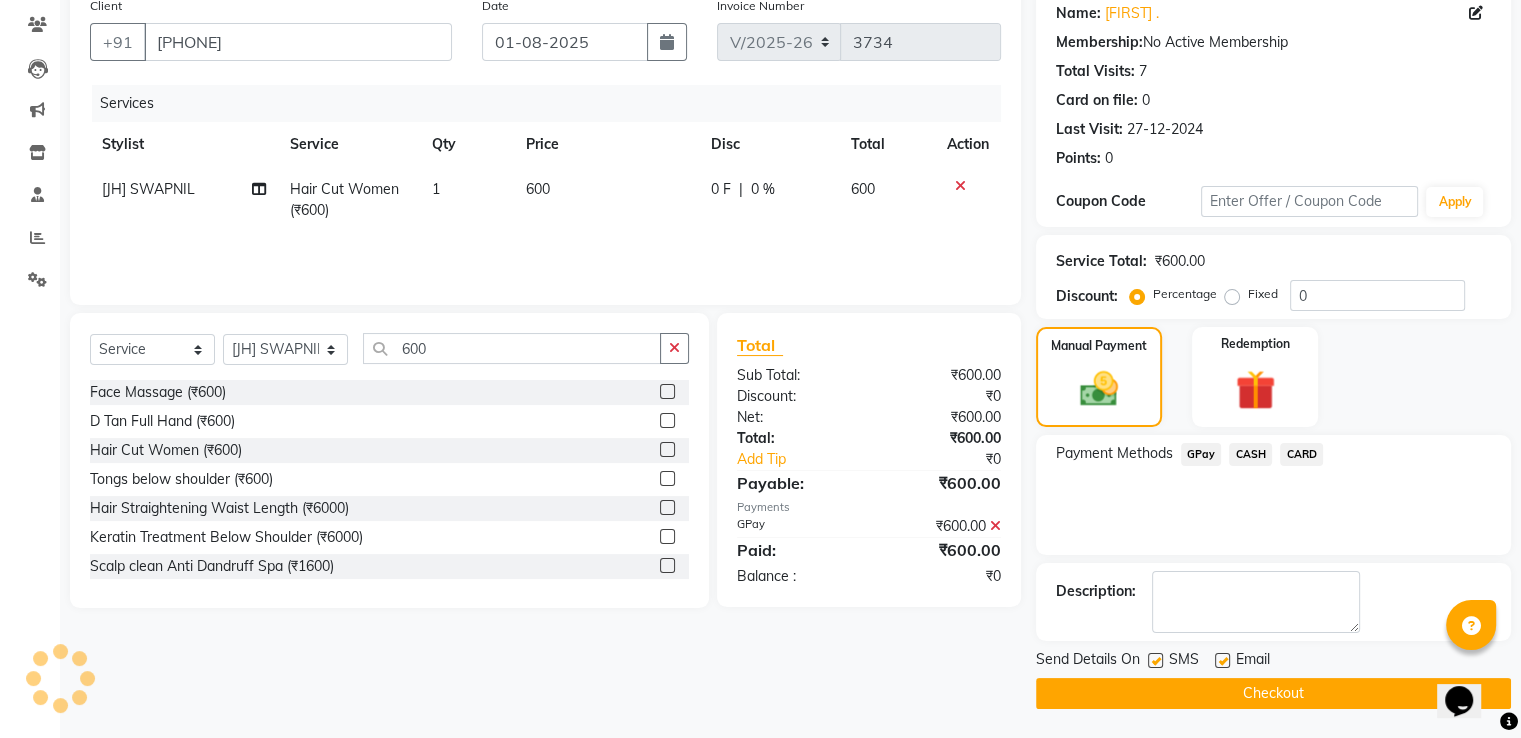 click on "Checkout" 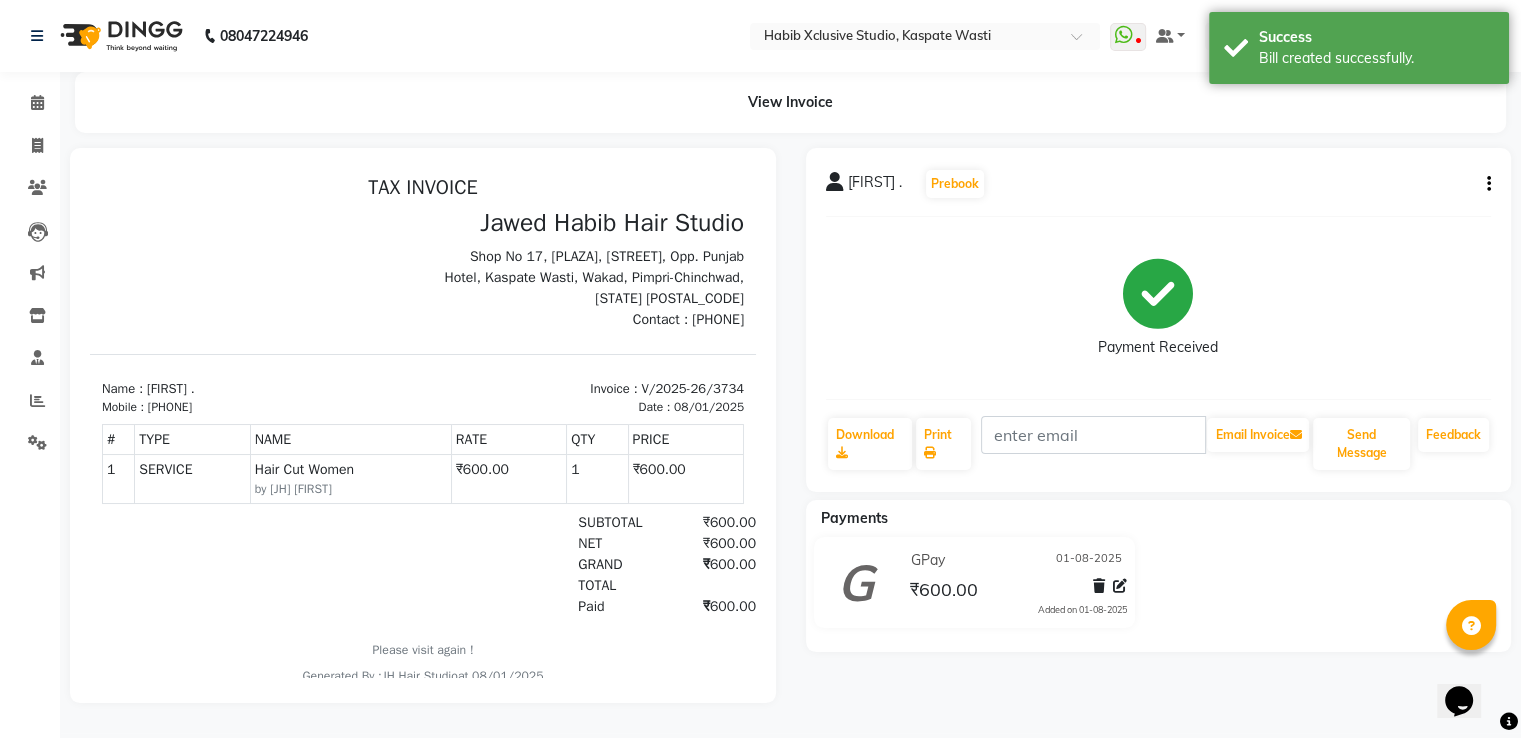scroll, scrollTop: 0, scrollLeft: 0, axis: both 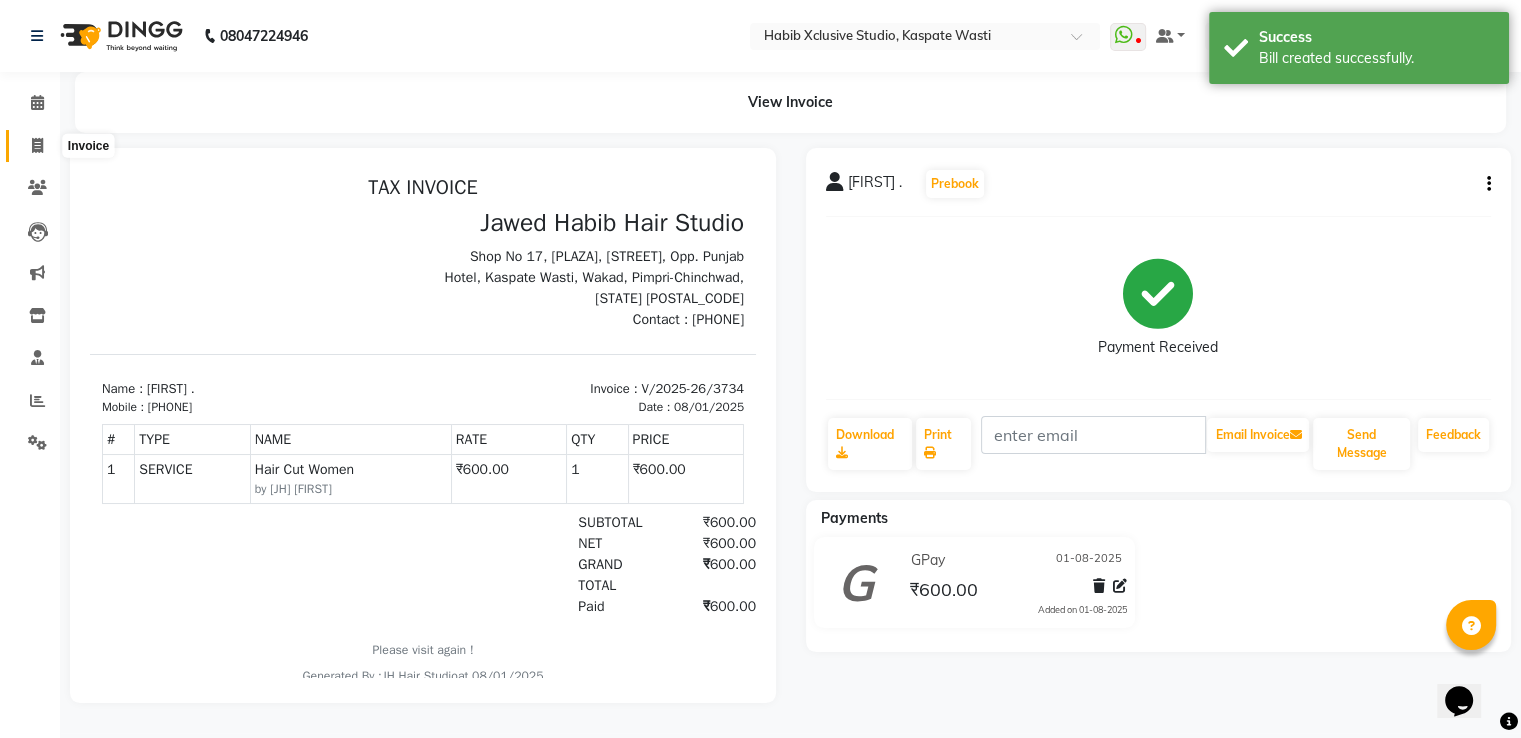 click 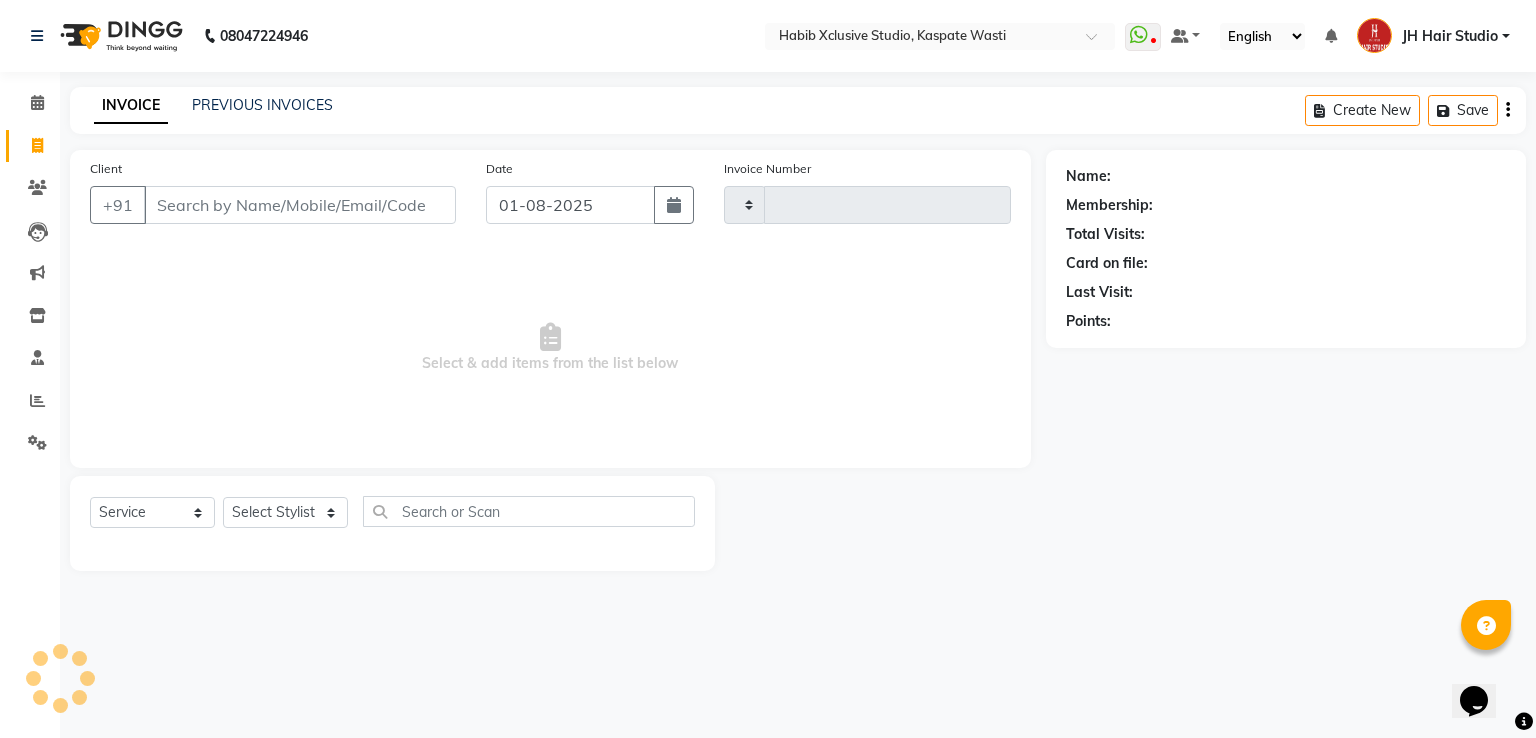 type on "3735" 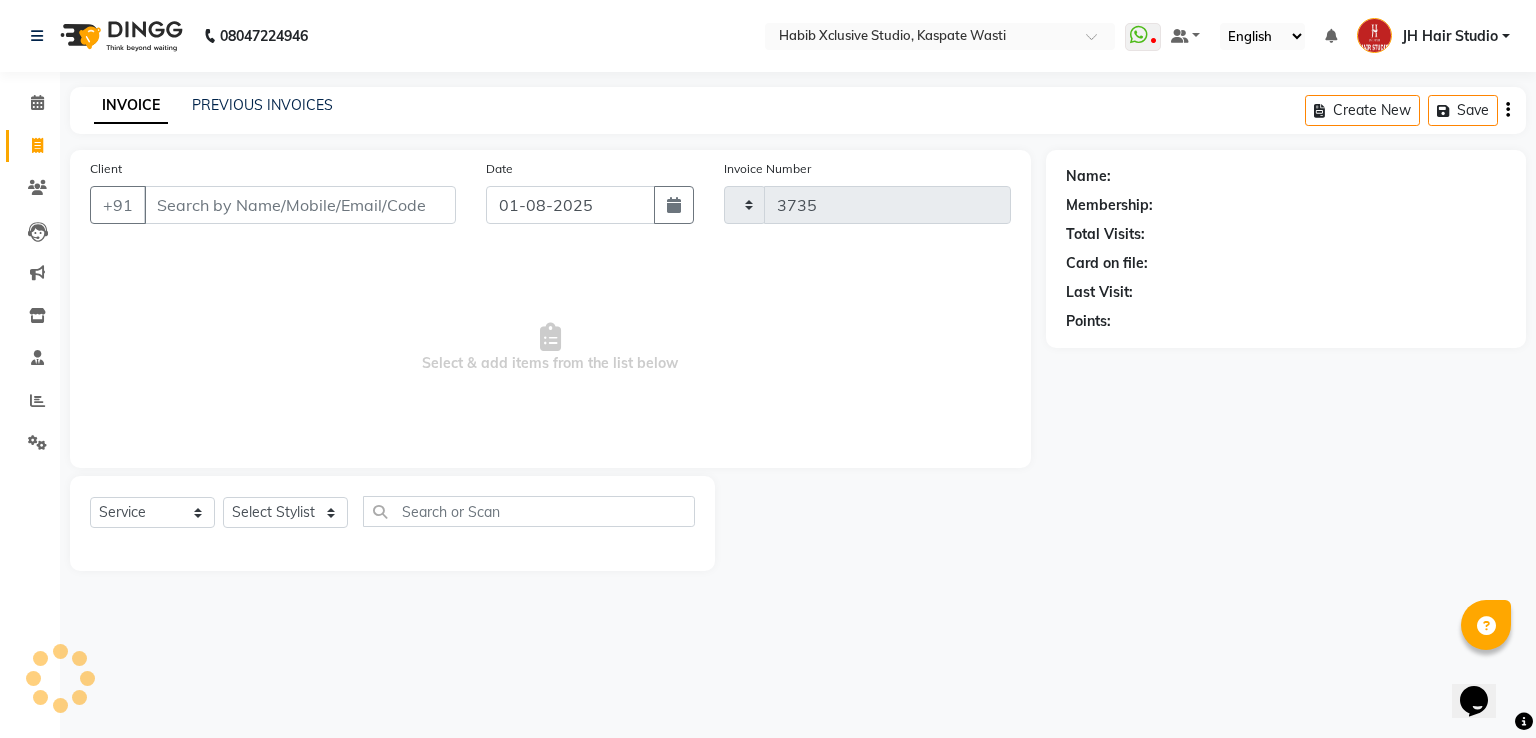 select on "130" 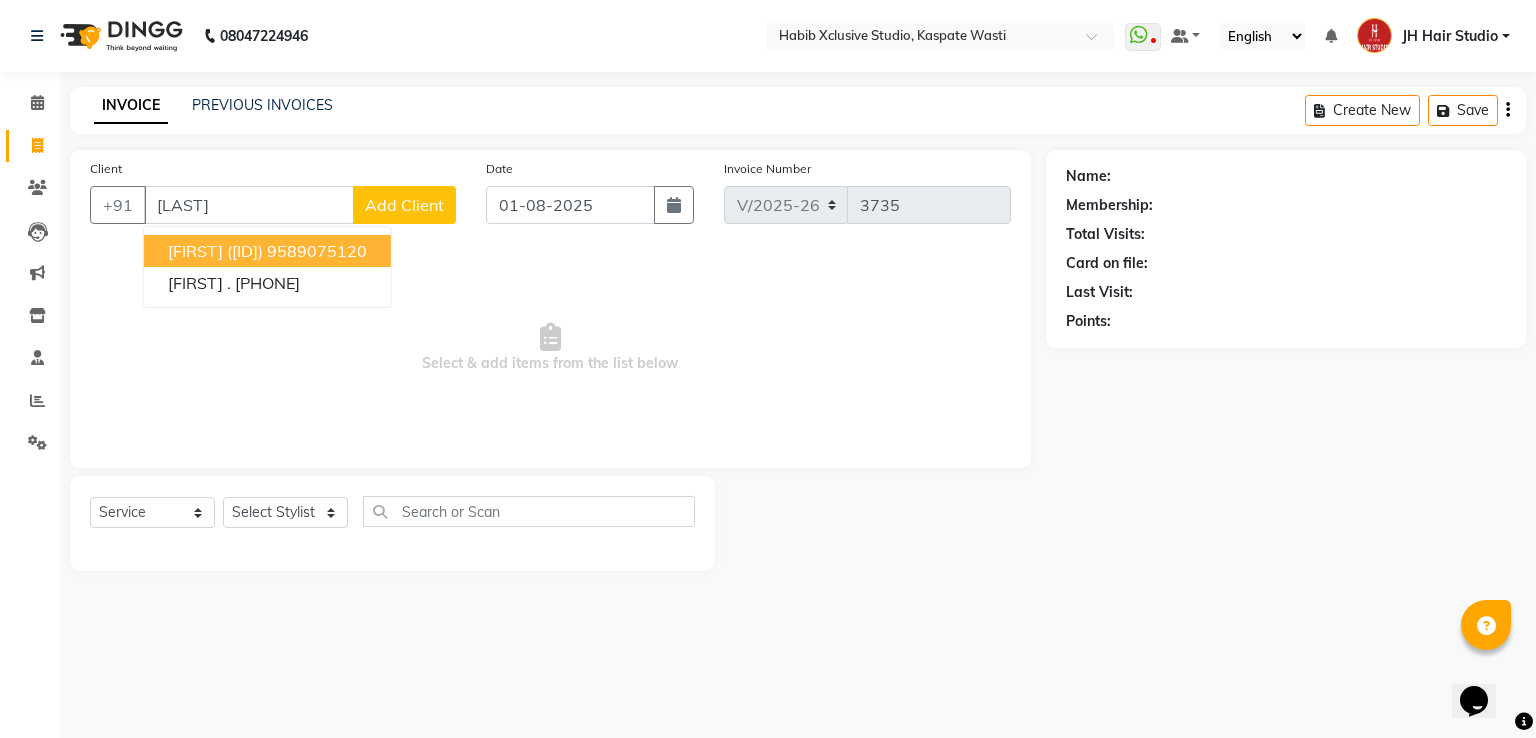 click on "Prabudh [JHHS-16-10842]" at bounding box center [215, 251] 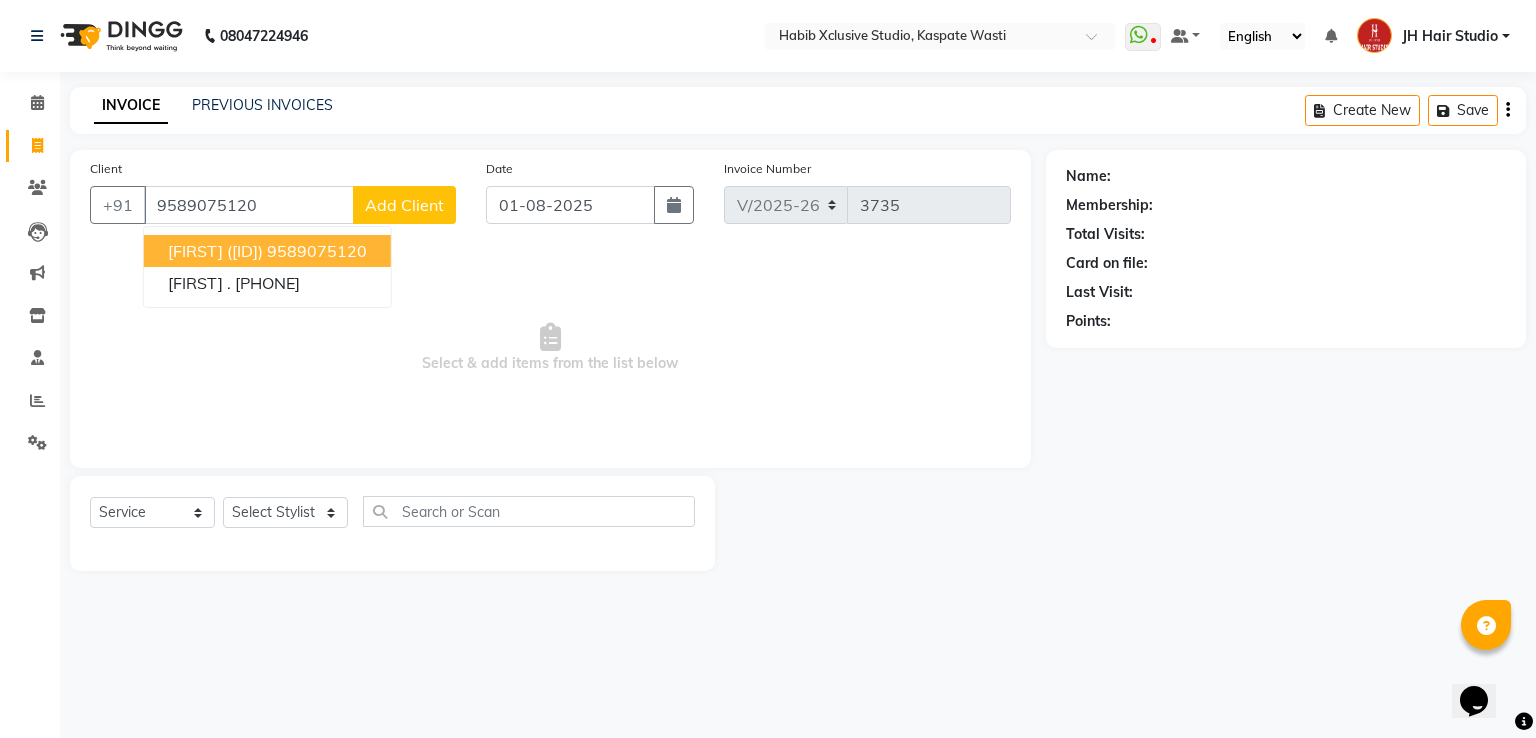 type on "9589075120" 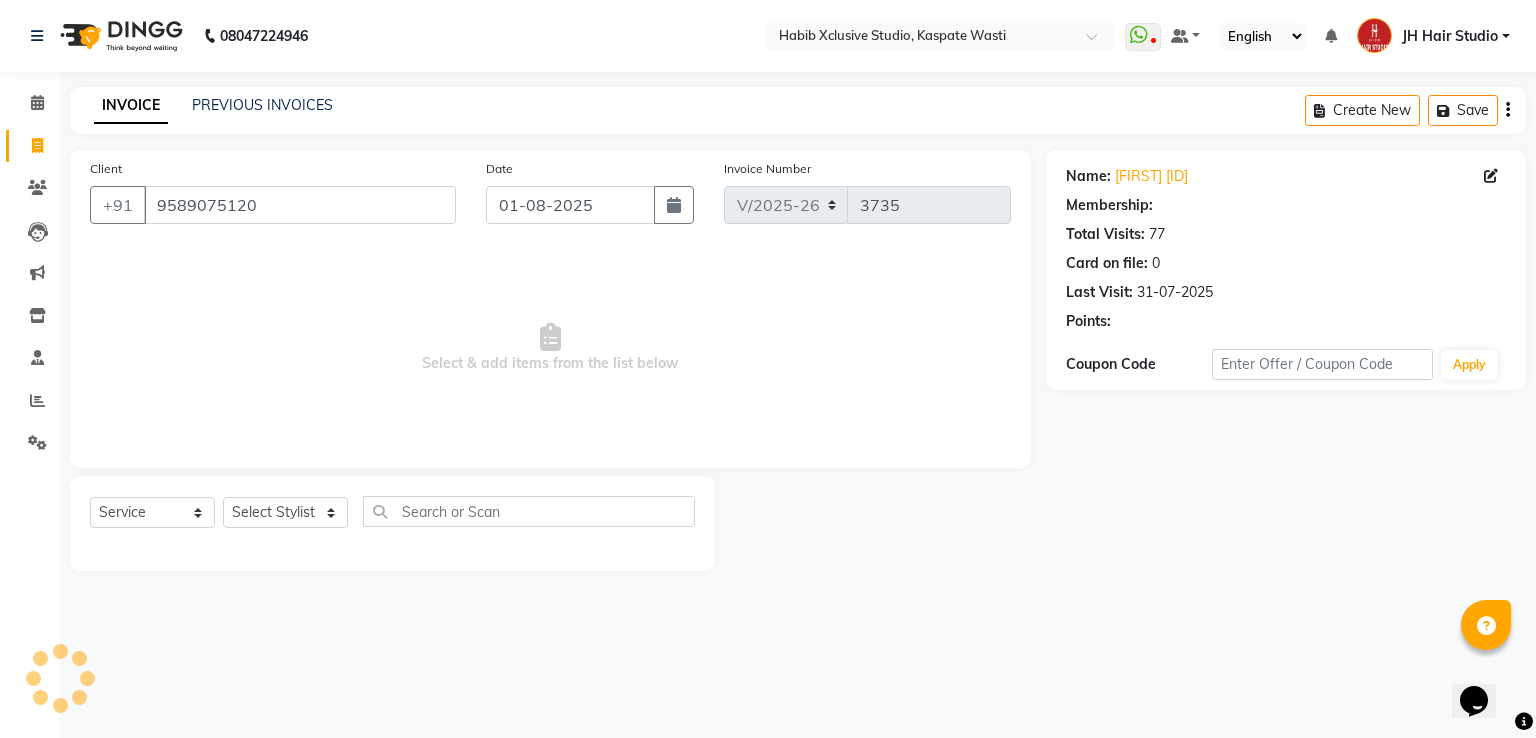 select on "1: Object" 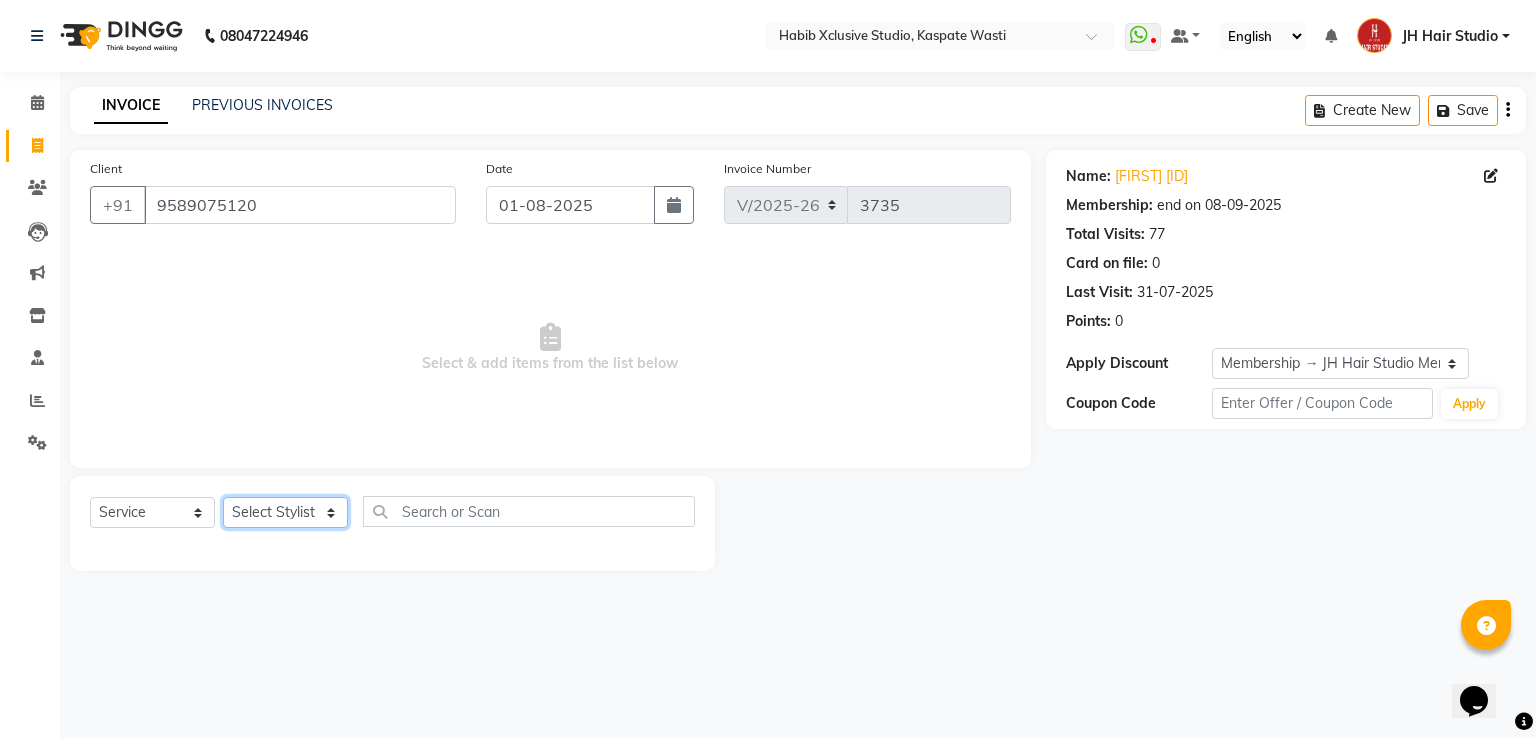 click on "Select Stylist [F1] GANESH [F1] Jagdish  [ F1] RAM [F1]Sanjay [F1]Siddhu [F1] Suraj  [F1] USHA [F2] AYAN  [F2] Deepak [F2] Smital [JH] DUBALE  GANESH [JH] Gopal Wagh JH Hair Studio [JH] Harish [JH] Omkar [JH] Shahwaz Shaikh [JH] SIDDHANT  [JH] SWAPNIL [JH] Tushaar" 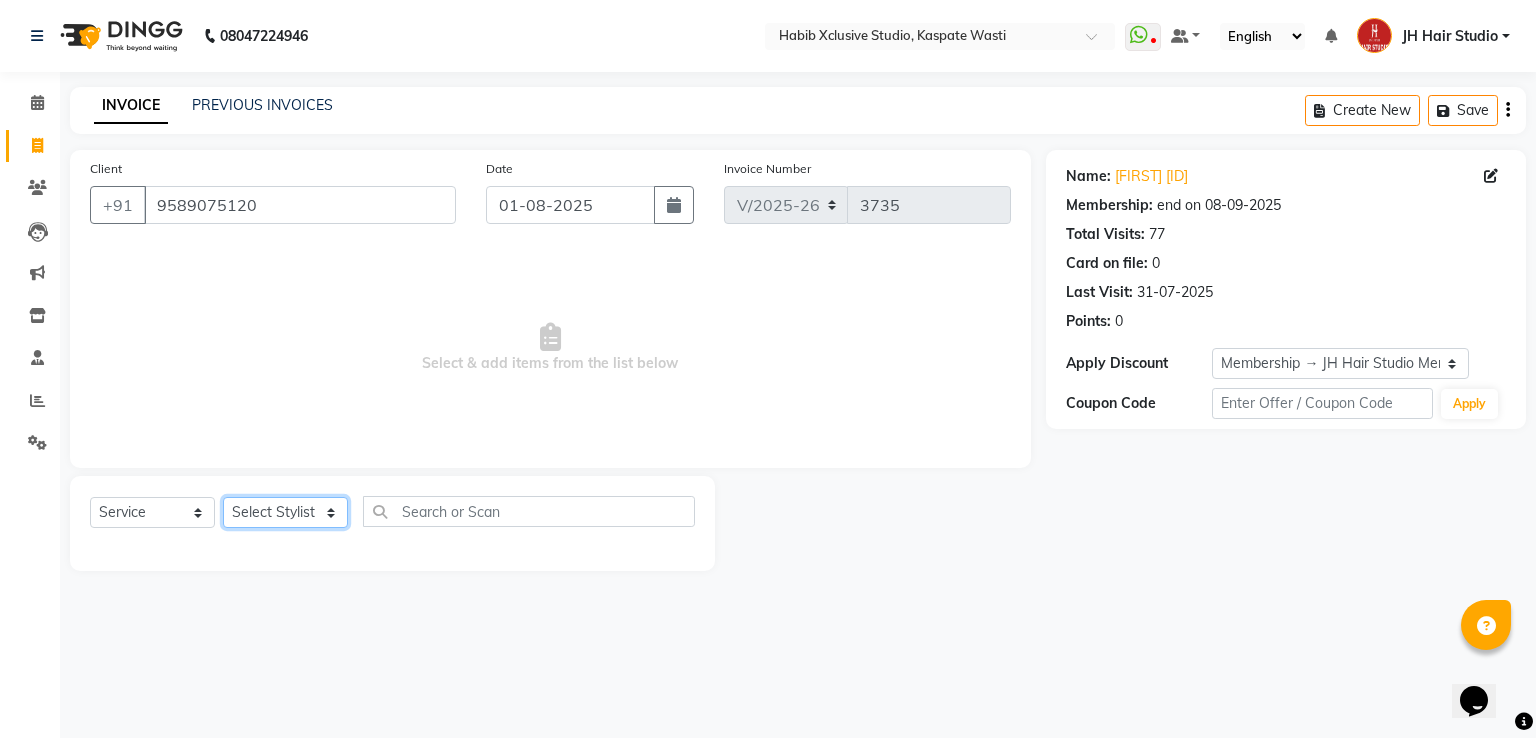 select on "84207" 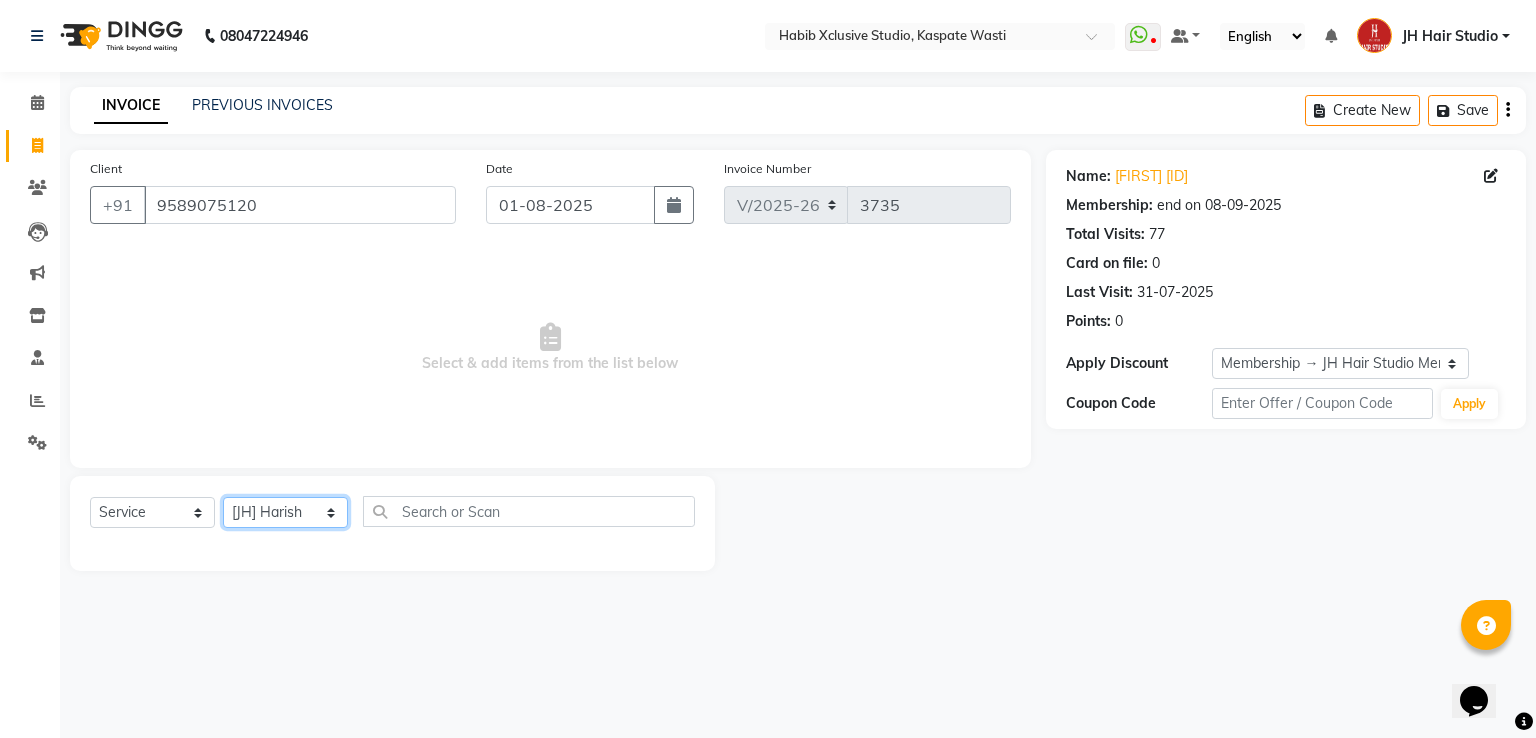 click on "Select Stylist [F1] GANESH [F1] Jagdish  [ F1] RAM [F1]Sanjay [F1]Siddhu [F1] Suraj  [F1] USHA [F2] AYAN  [F2] Deepak [F2] Smital [JH] DUBALE  GANESH [JH] Gopal Wagh JH Hair Studio [JH] Harish [JH] Omkar [JH] Shahwaz Shaikh [JH] SIDDHANT  [JH] SWAPNIL [JH] Tushaar" 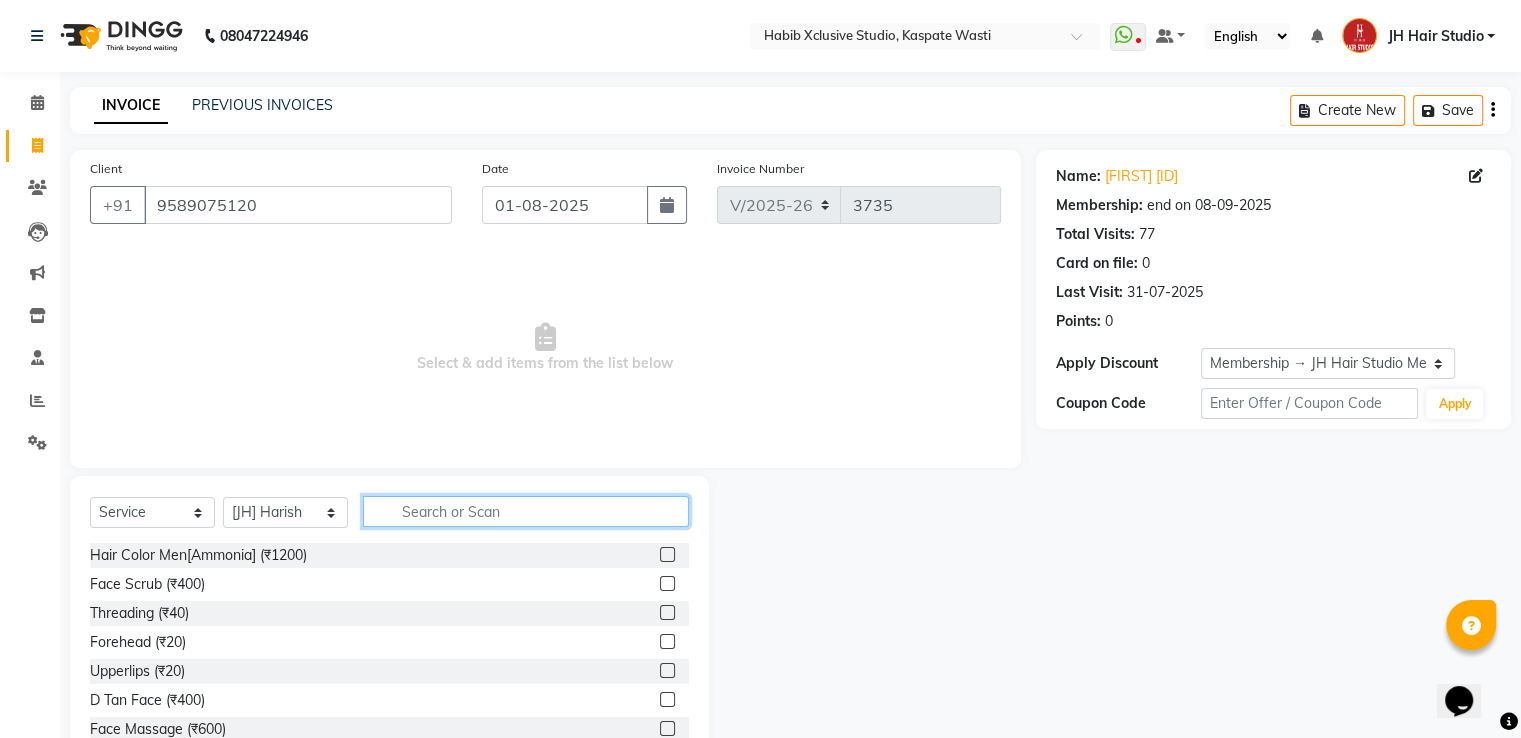 click 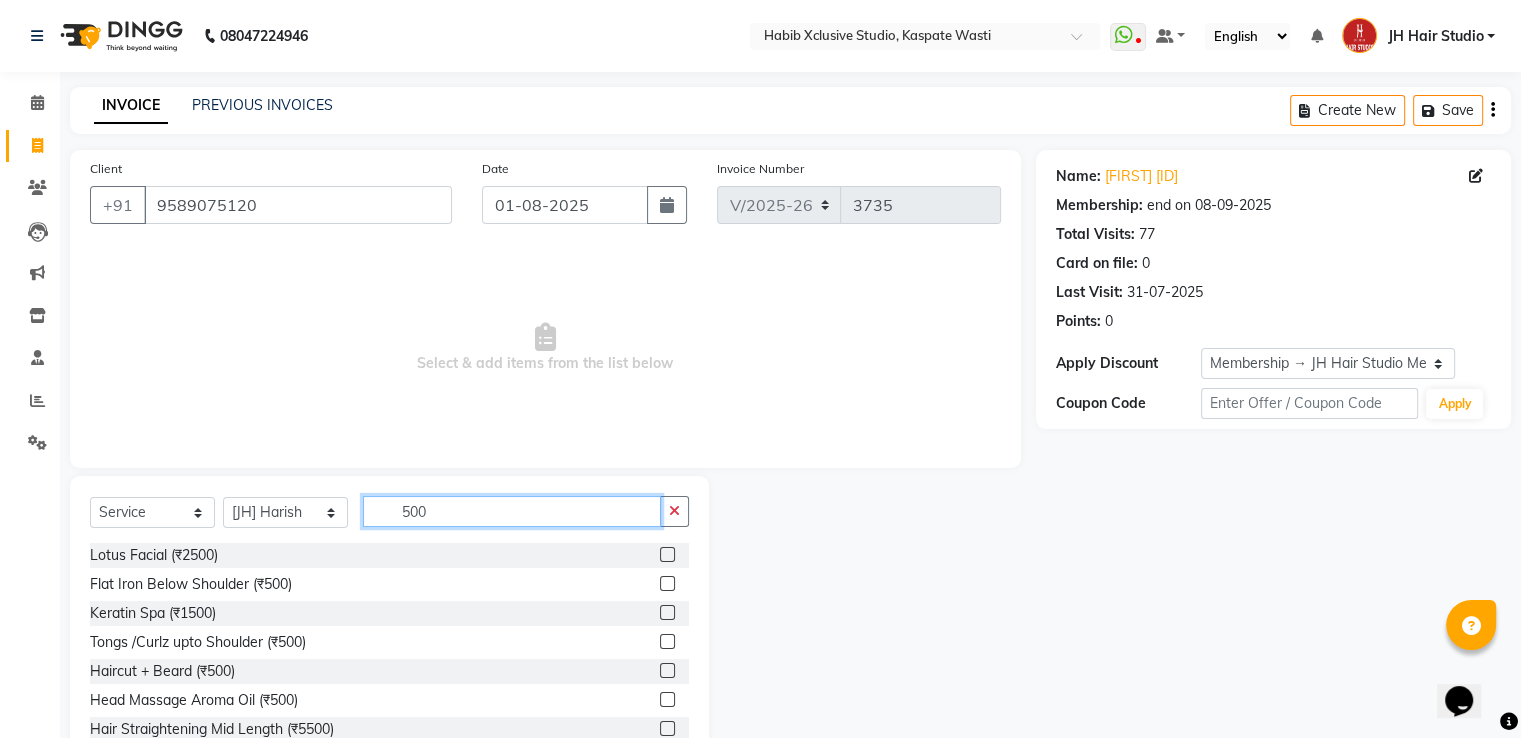 type on "500" 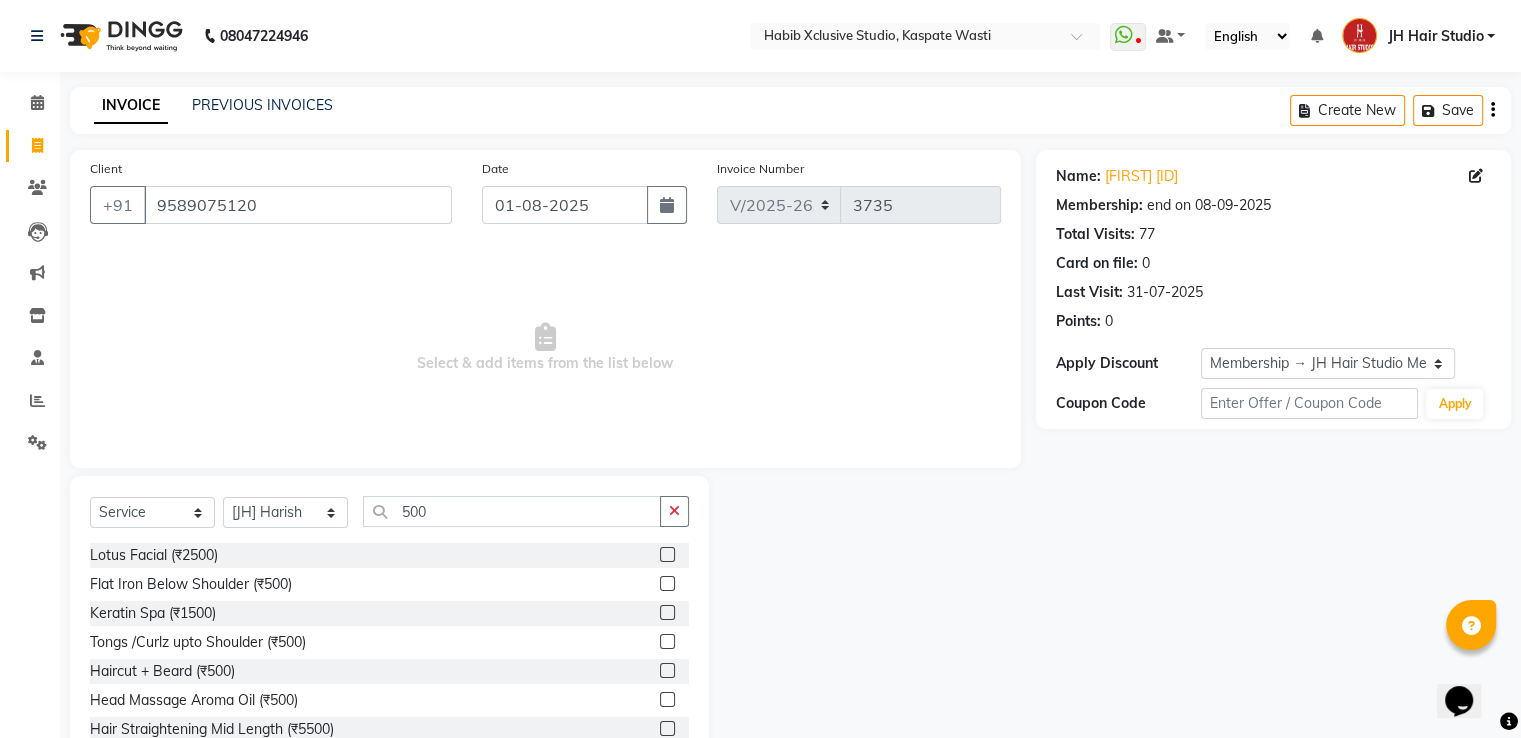 click 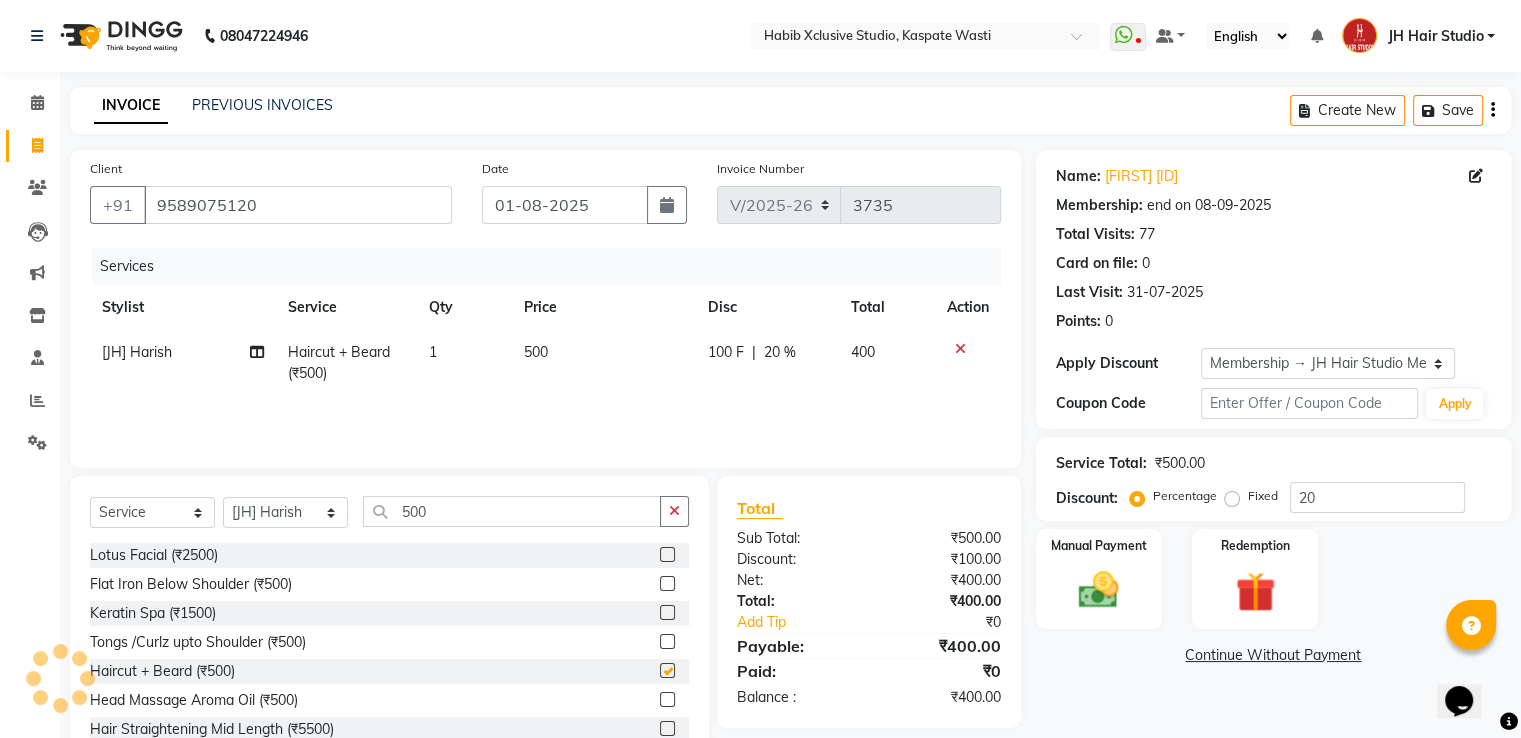 checkbox on "false" 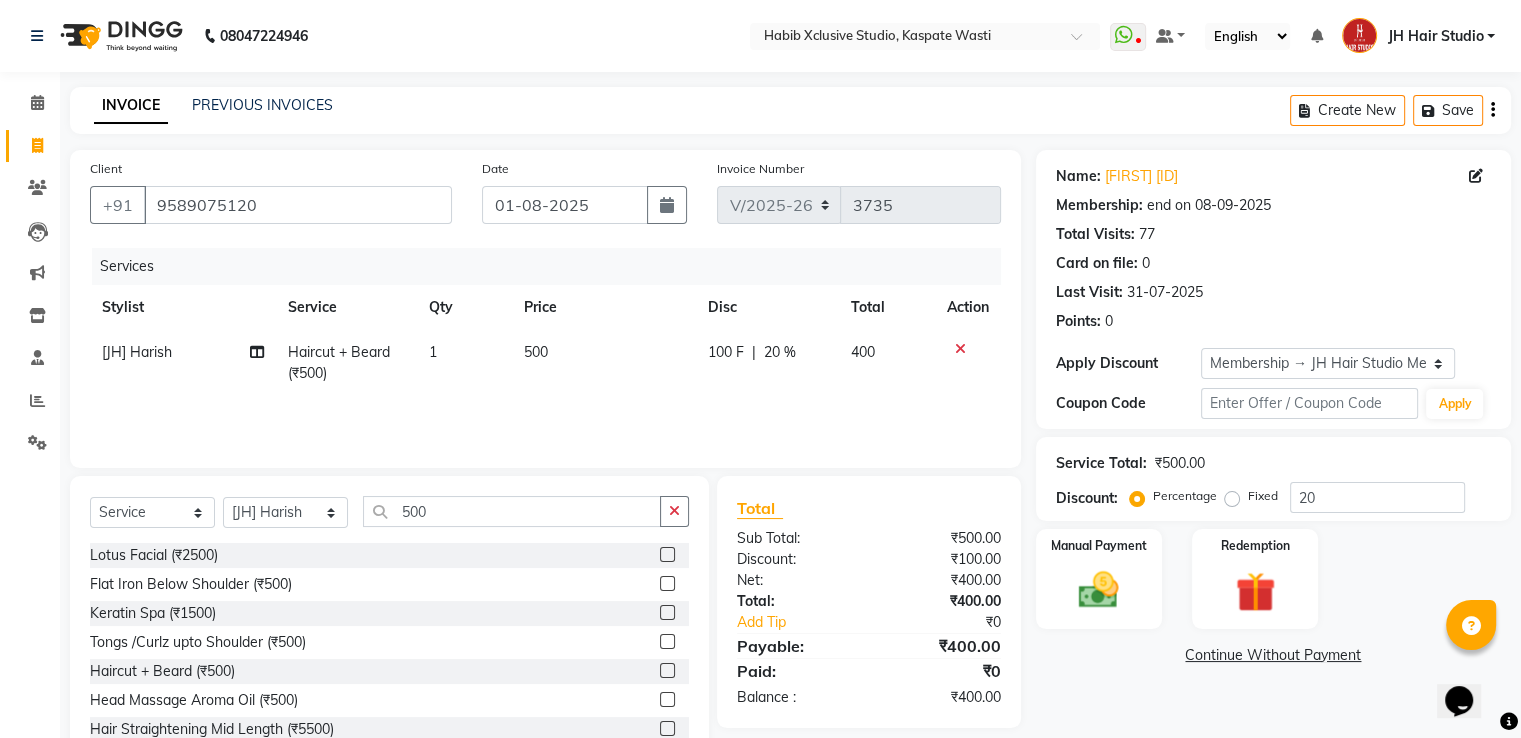 click on "500" 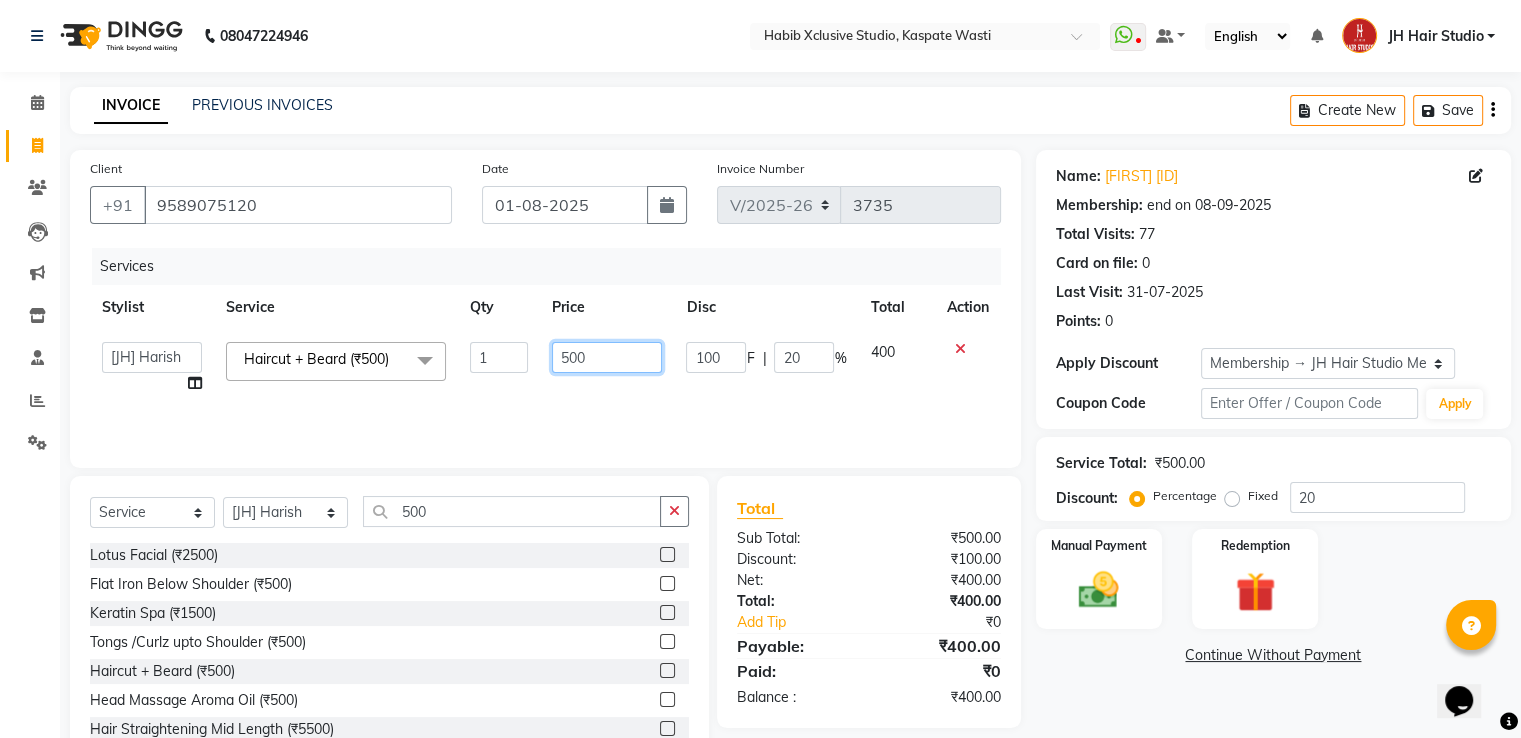 click on "500" 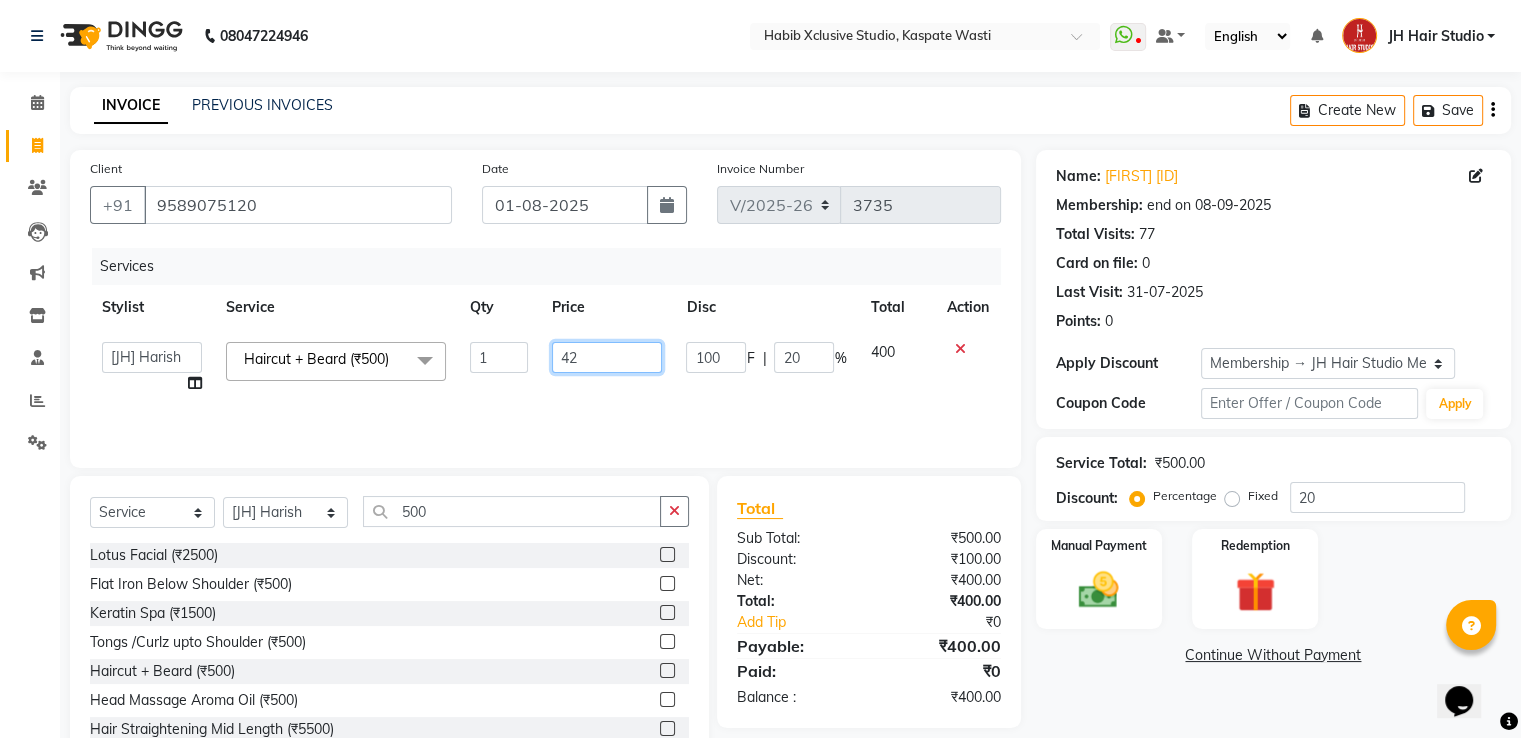 type on "420" 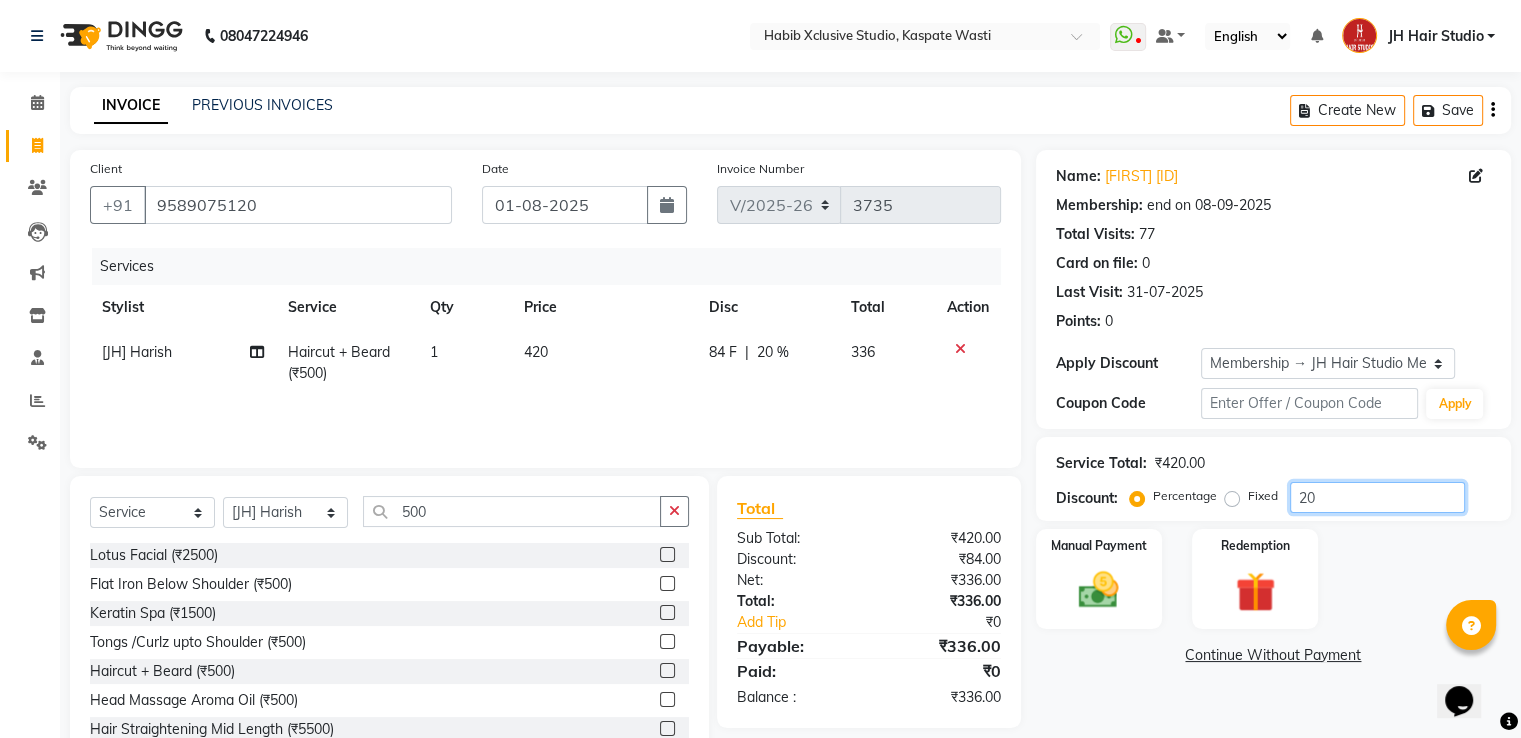 click on "20" 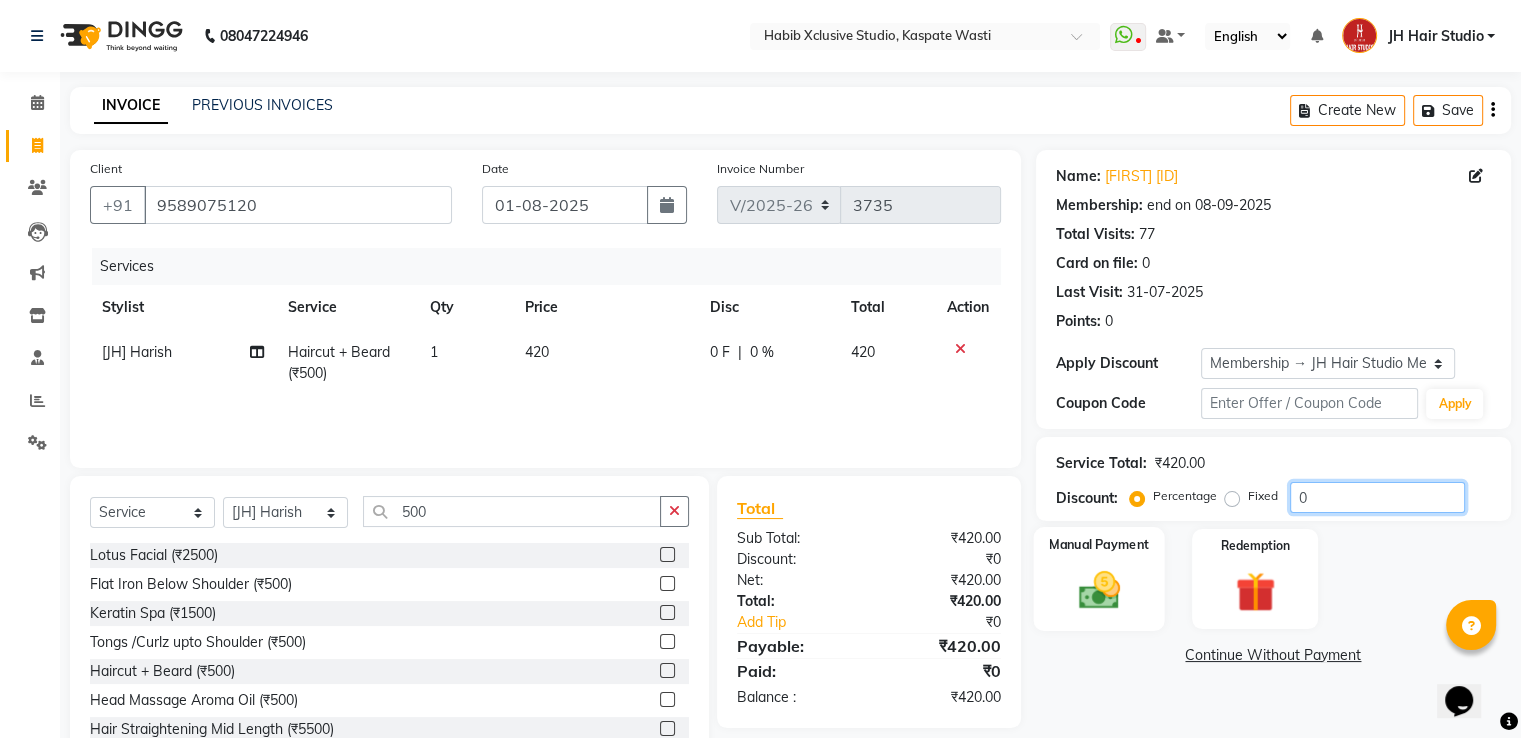 type on "0" 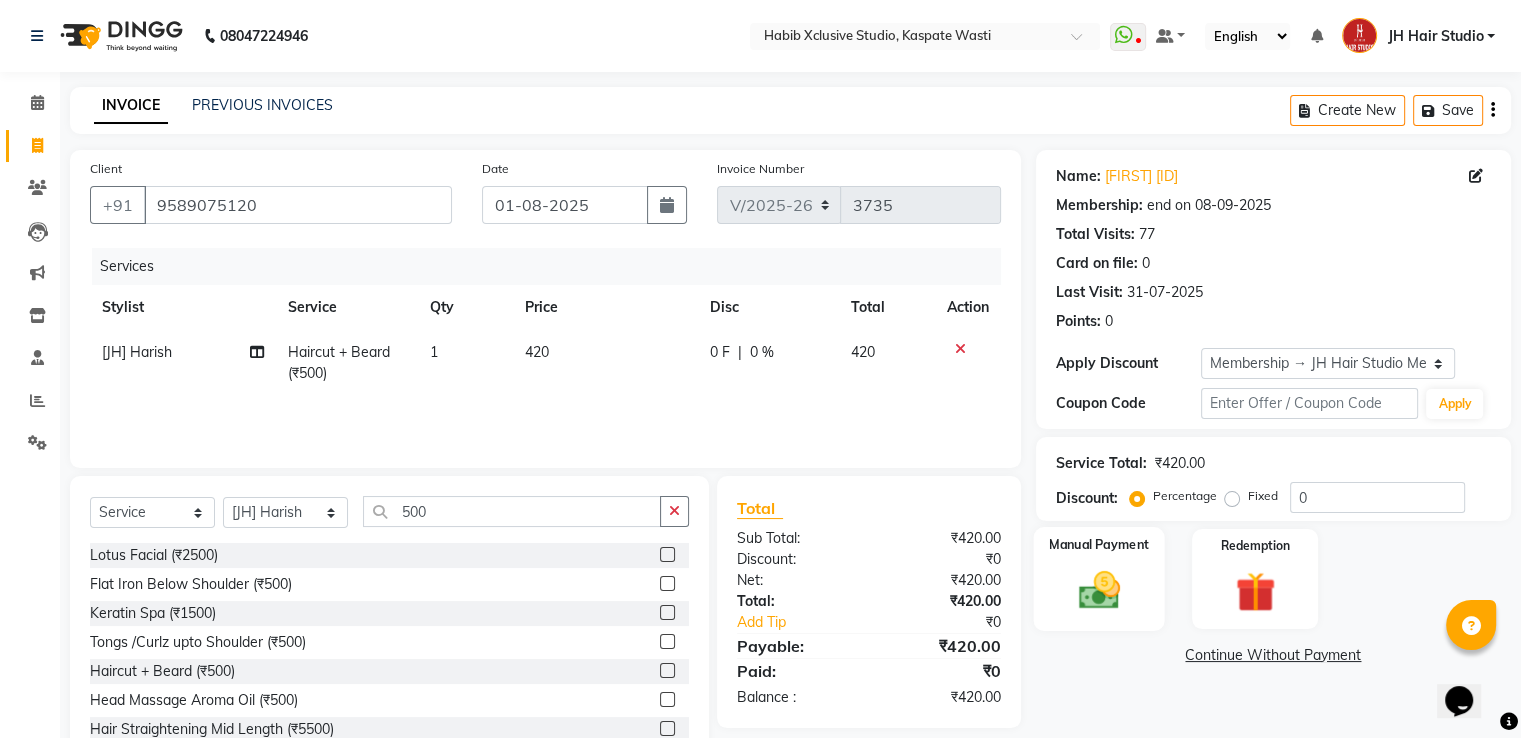 click 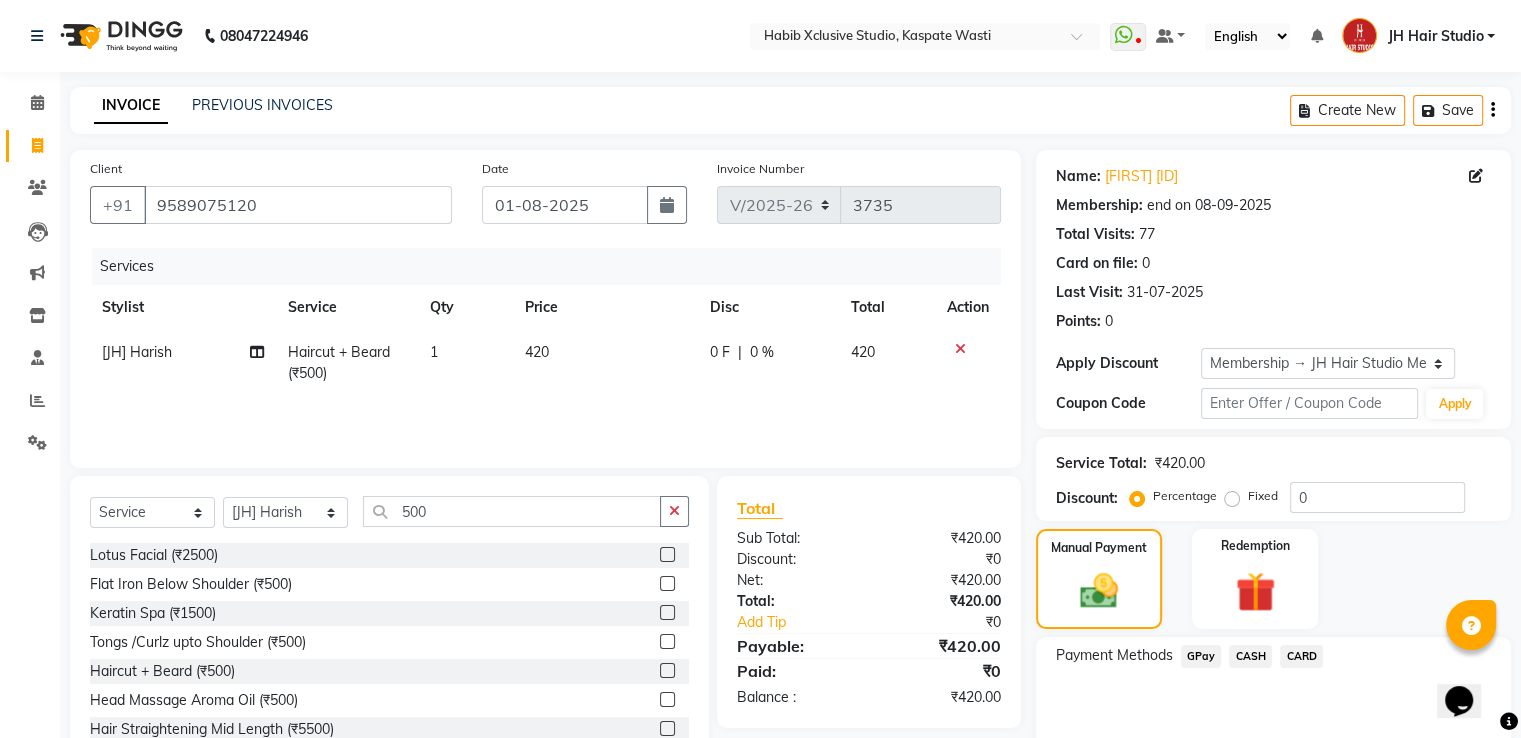 click on "GPay" 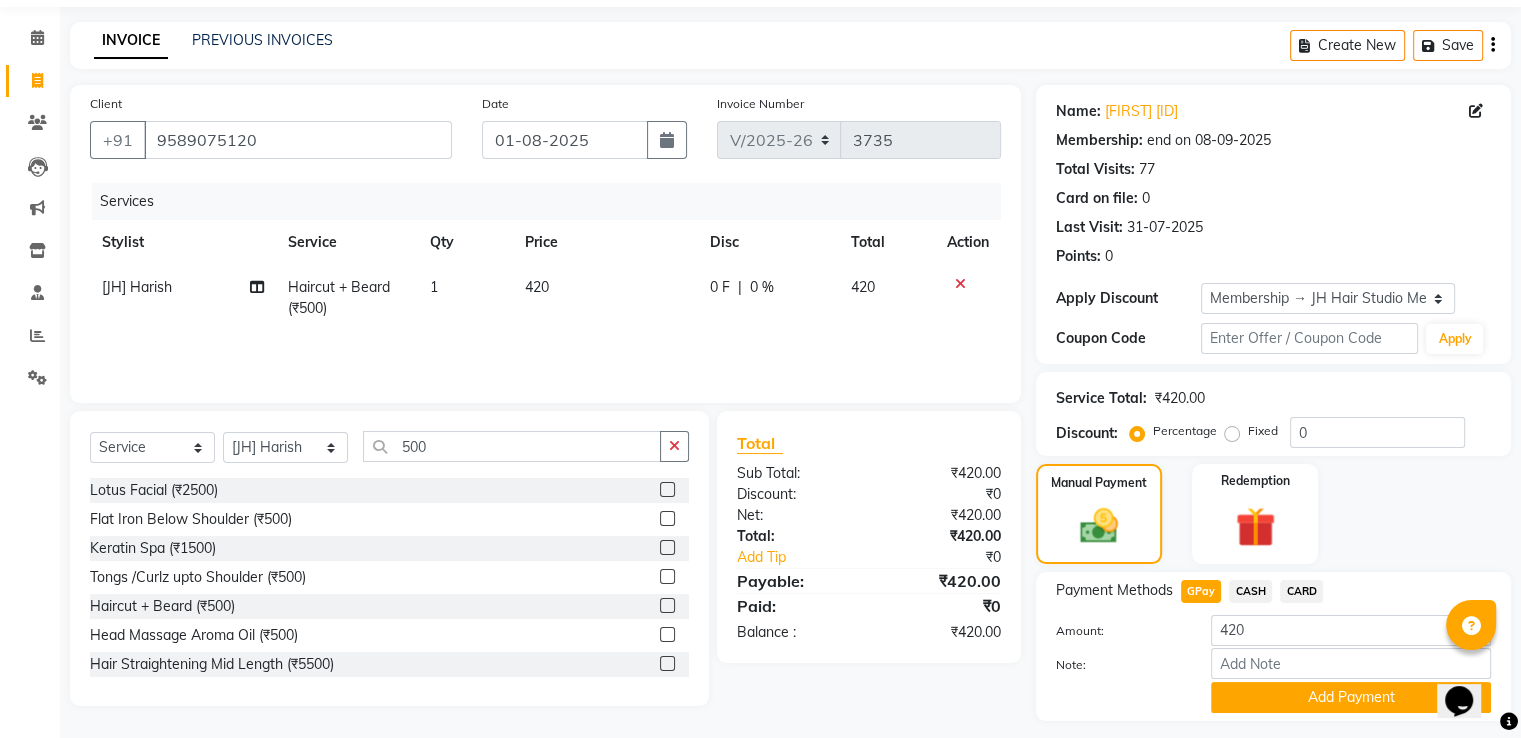 scroll, scrollTop: 120, scrollLeft: 0, axis: vertical 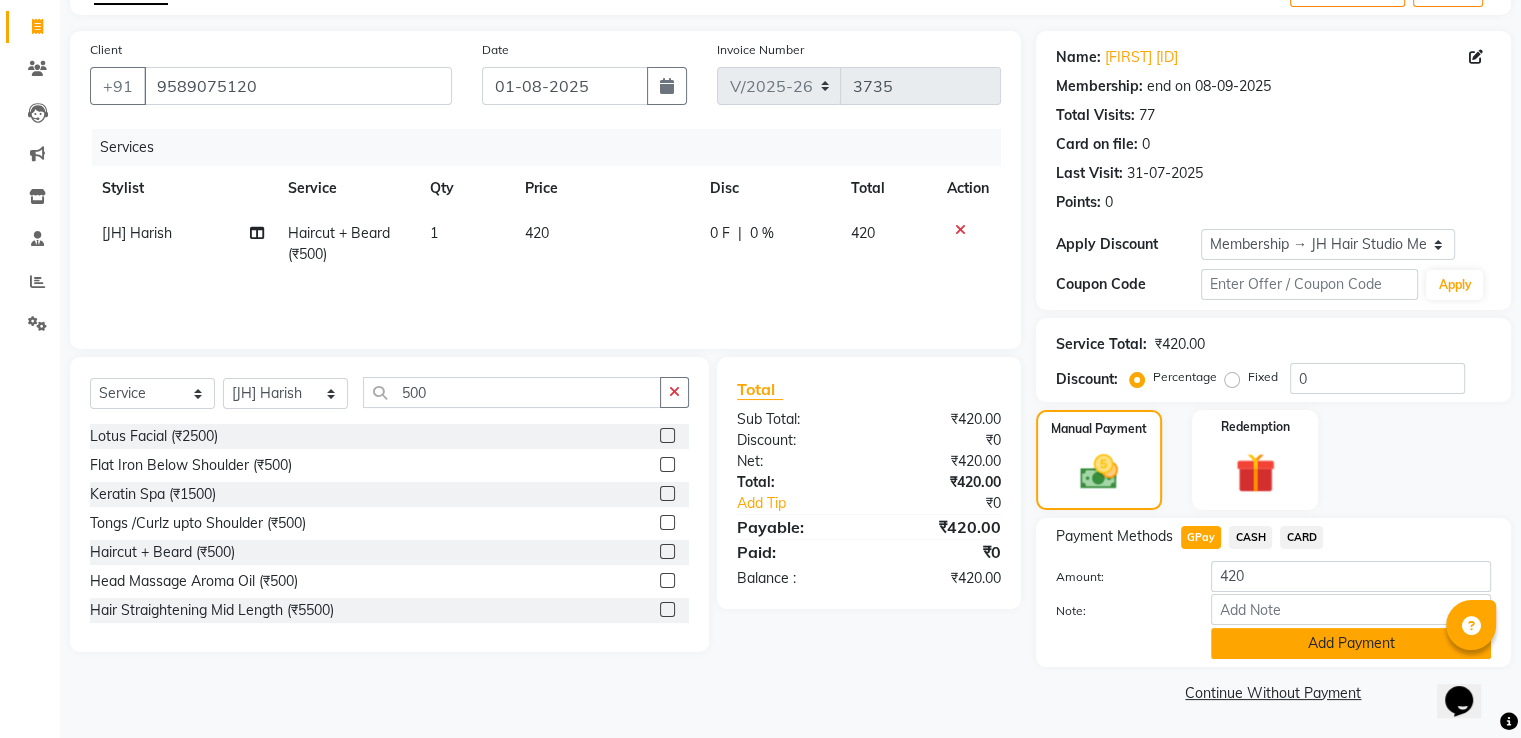 click on "Add Payment" 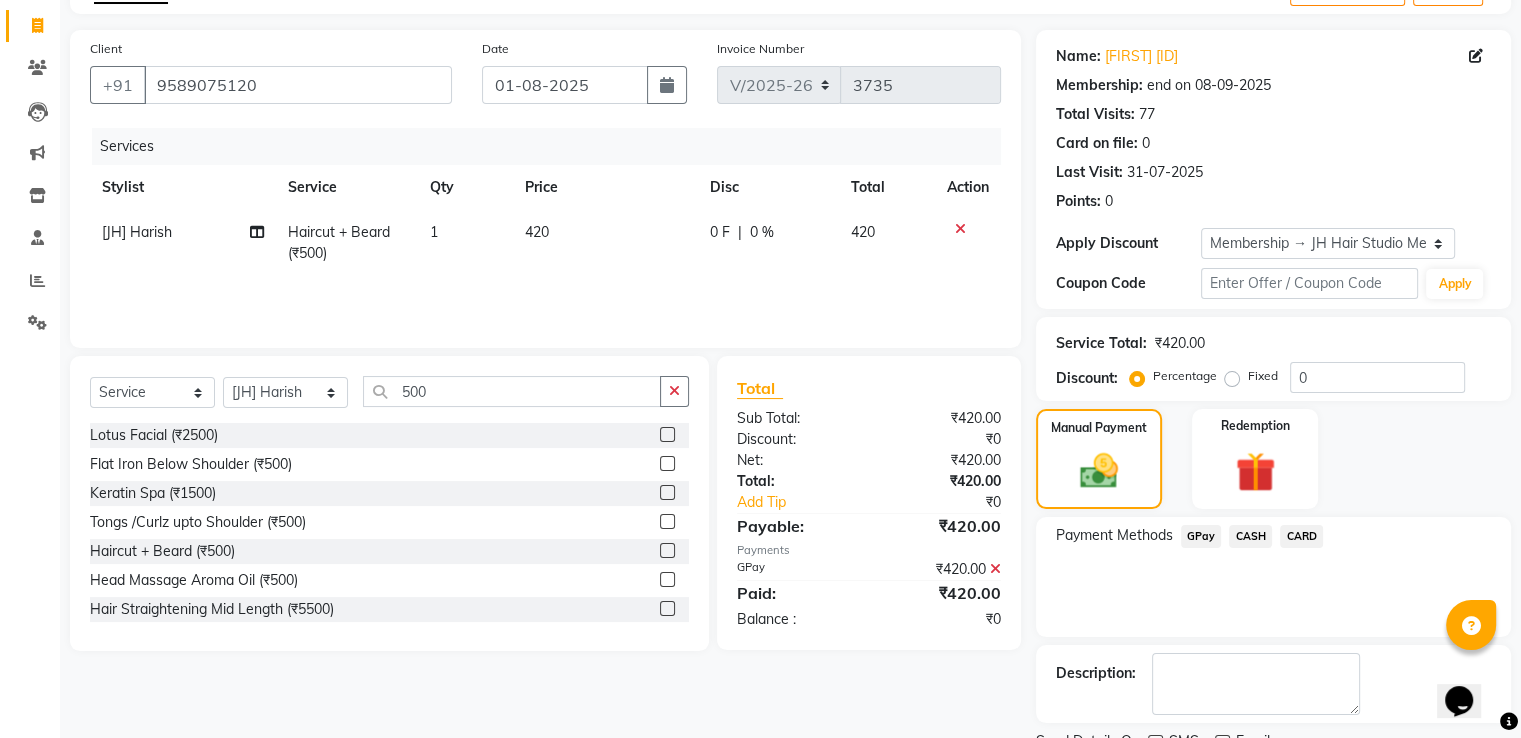 scroll, scrollTop: 201, scrollLeft: 0, axis: vertical 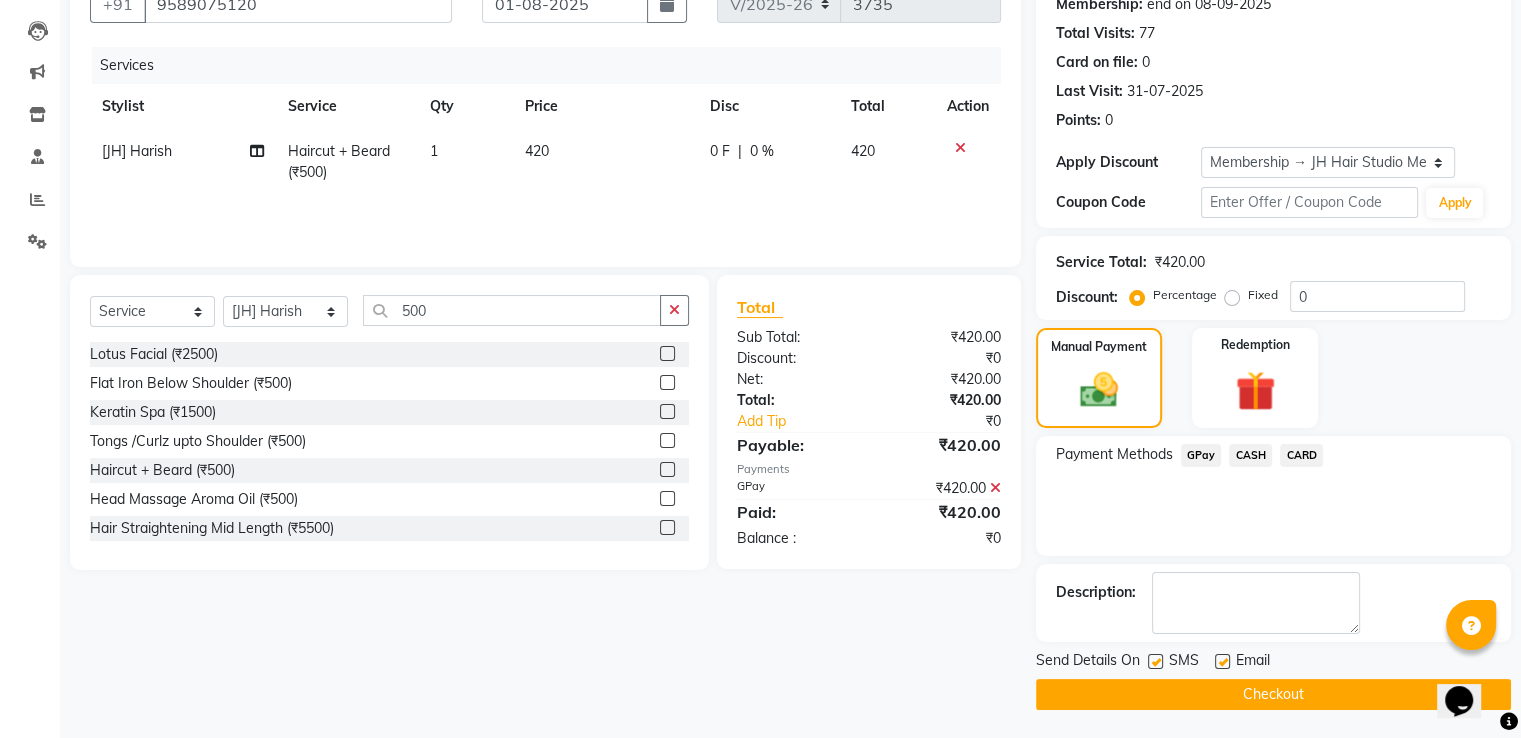 click on "Checkout" 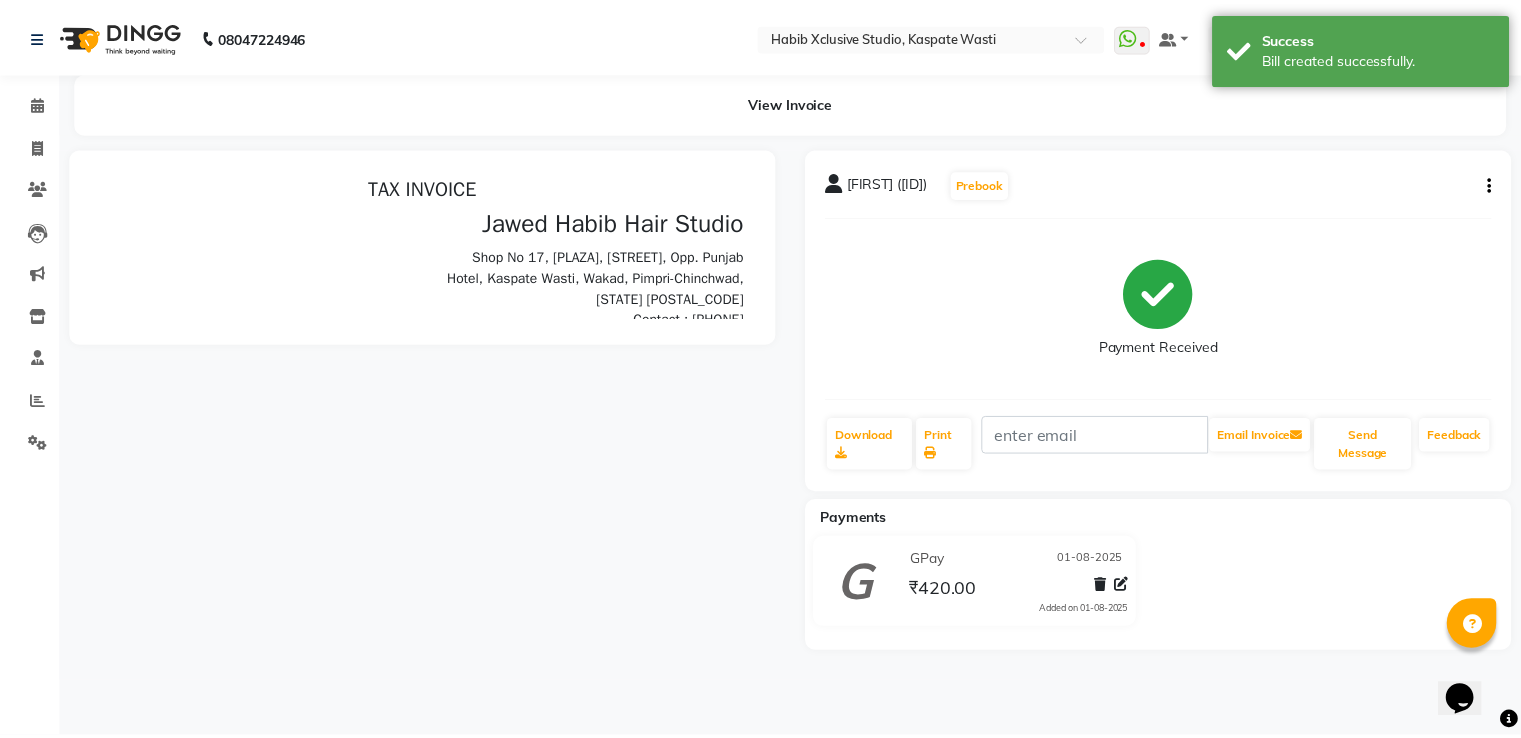 scroll, scrollTop: 0, scrollLeft: 0, axis: both 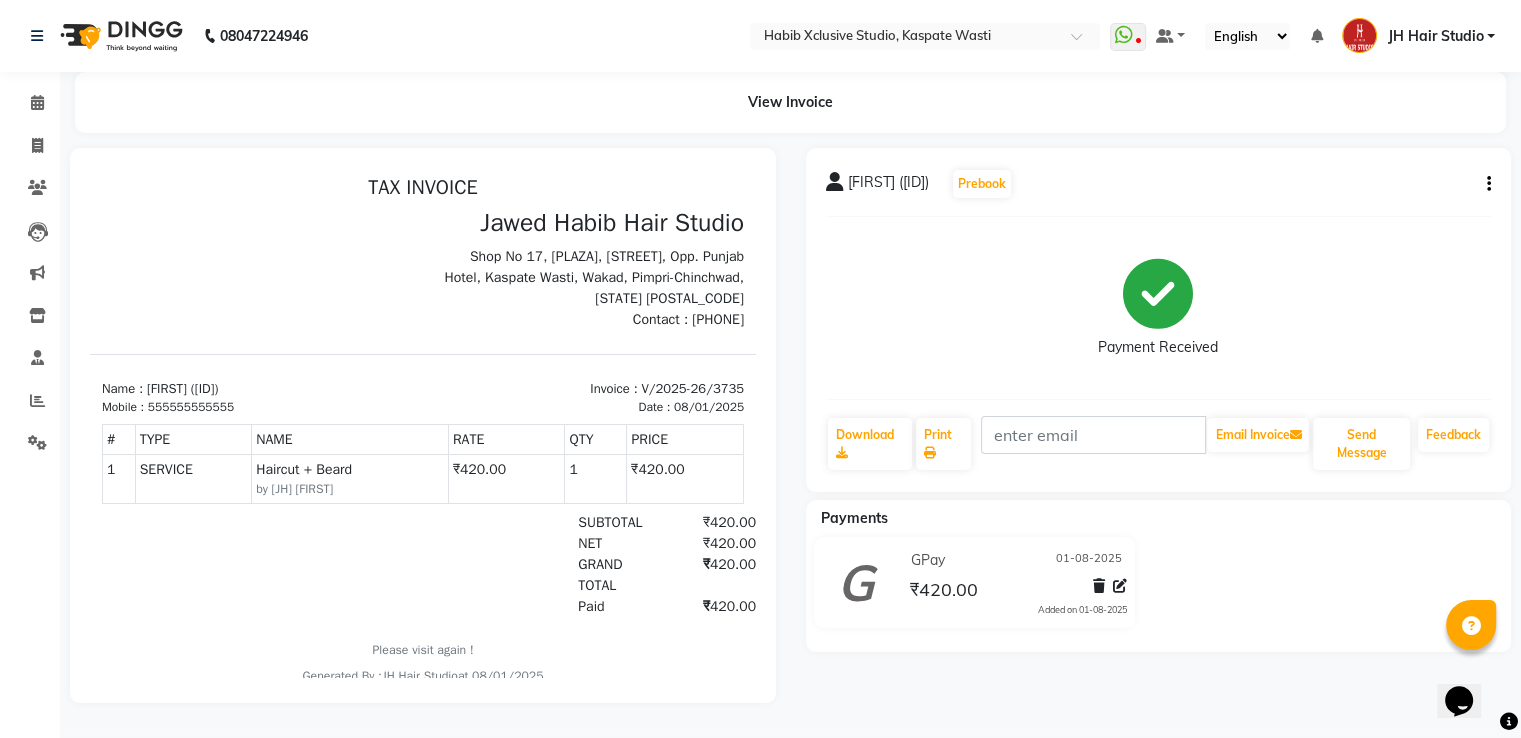 click on "TAX INVOICE" at bounding box center [423, 188] 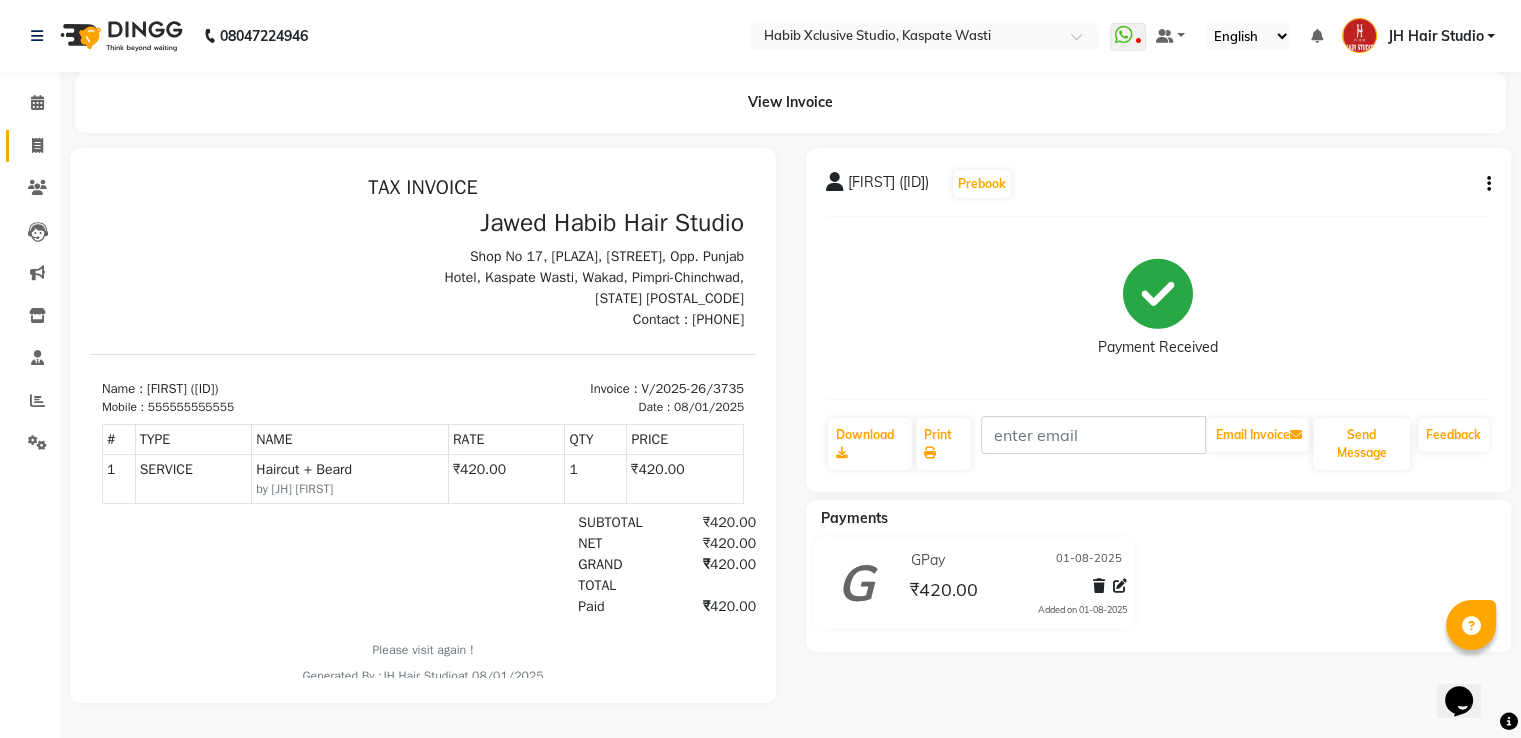 click 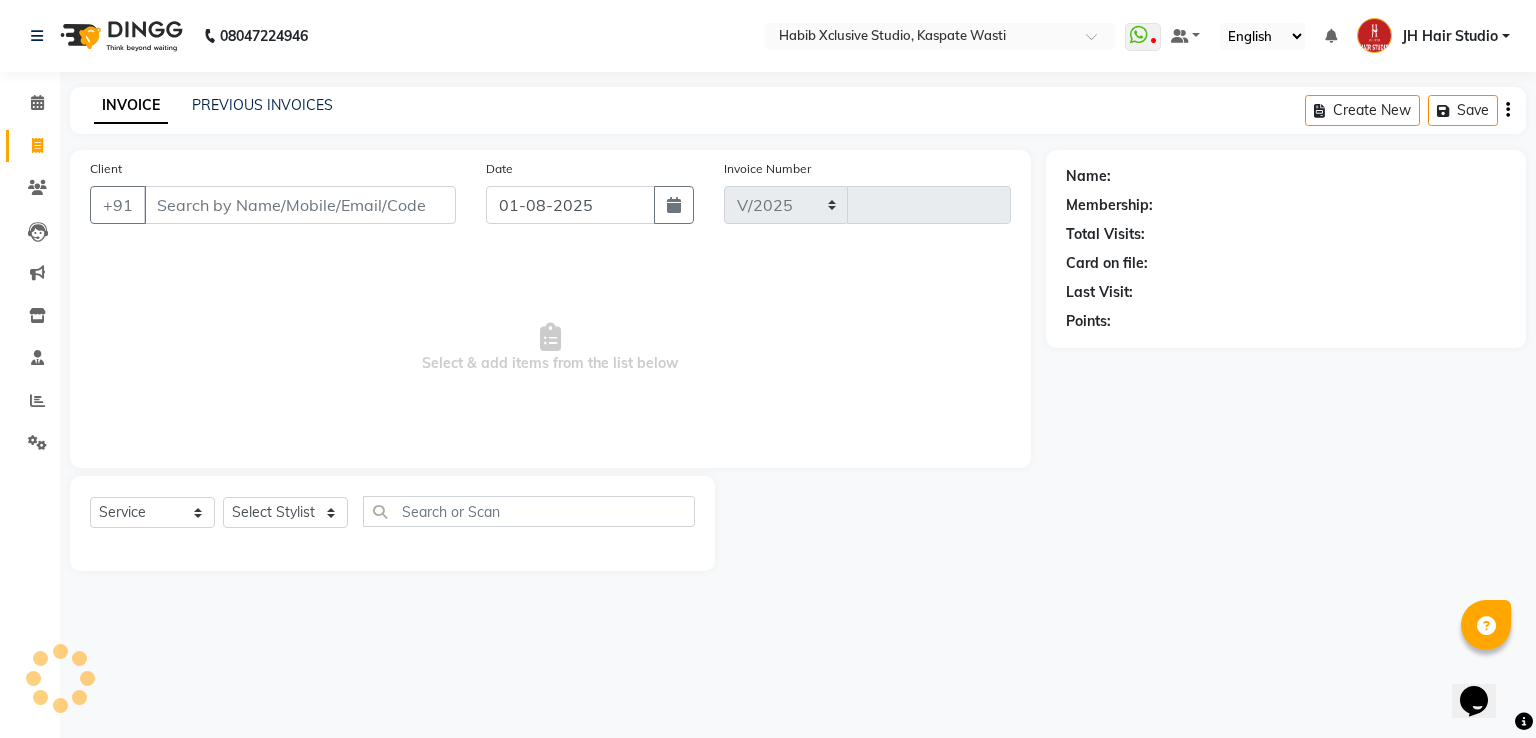select on "130" 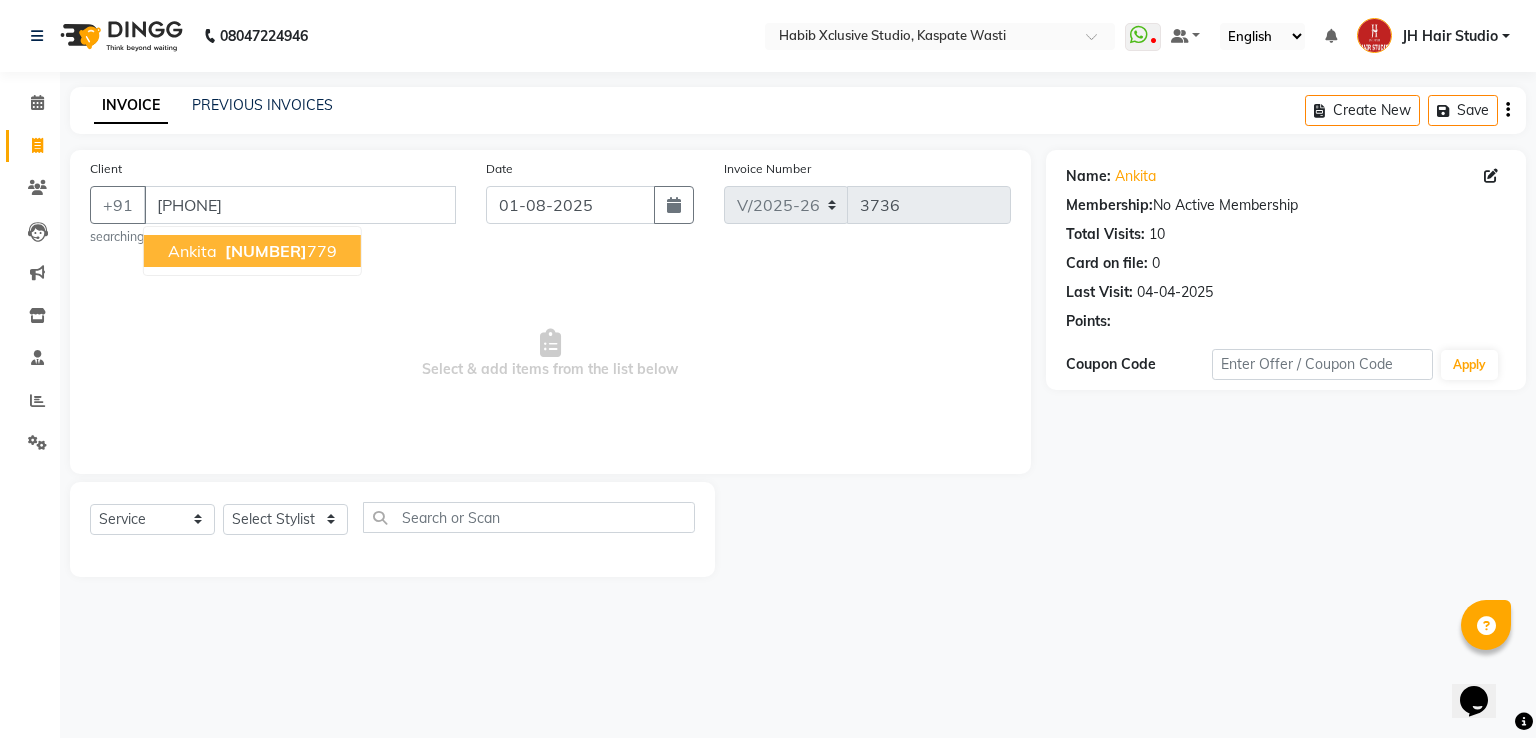 click on "Ankita   9730759 779" at bounding box center (252, 251) 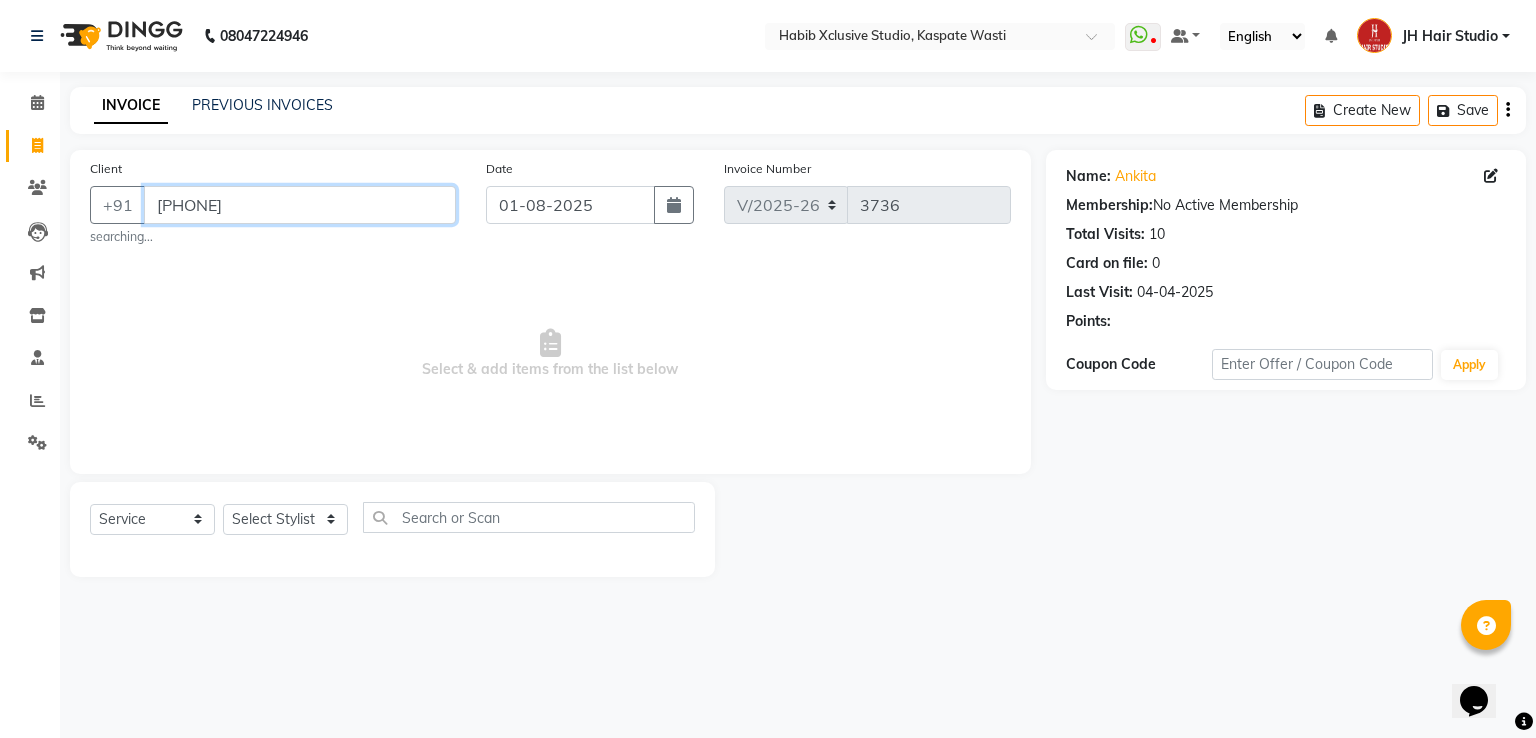 click on "[PHONE]" at bounding box center (300, 205) 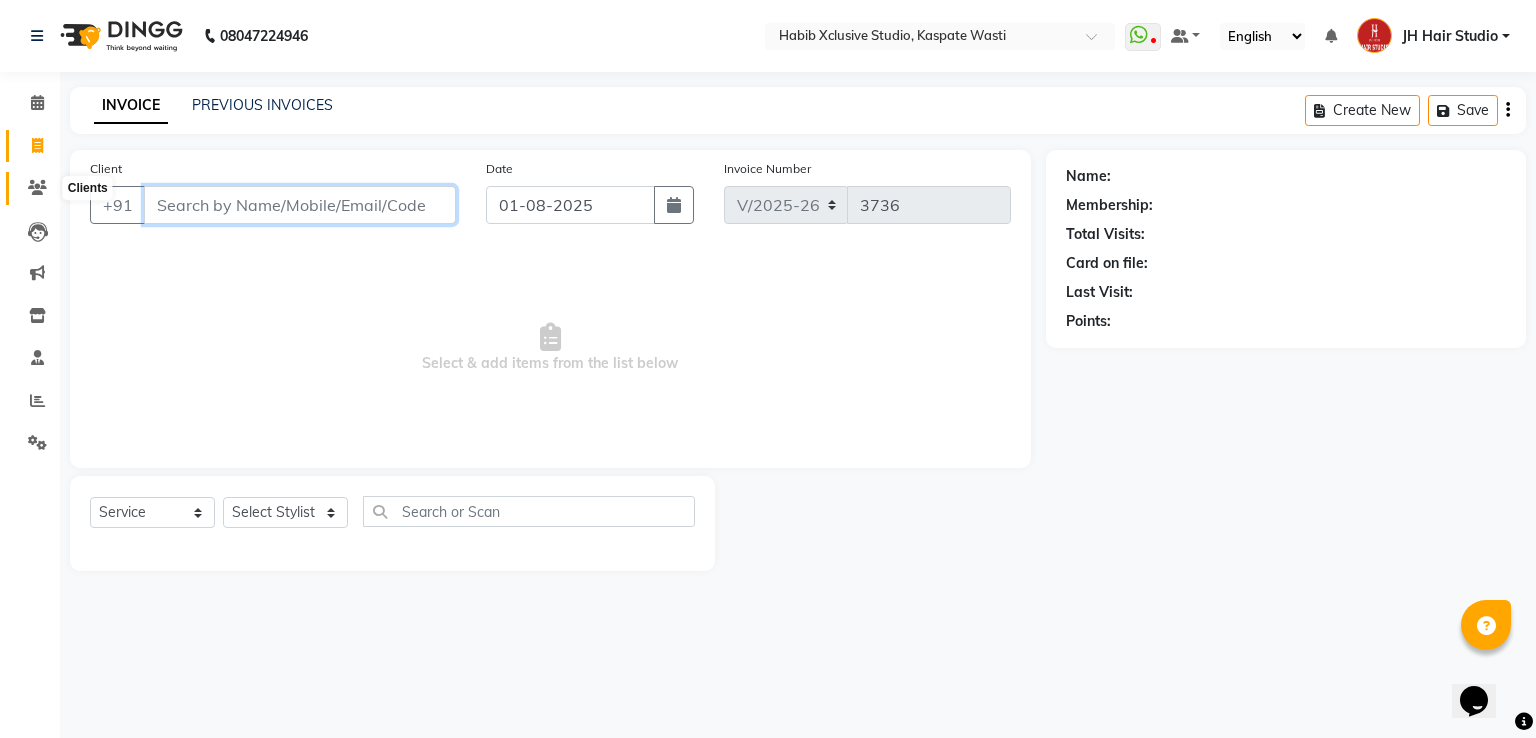 type 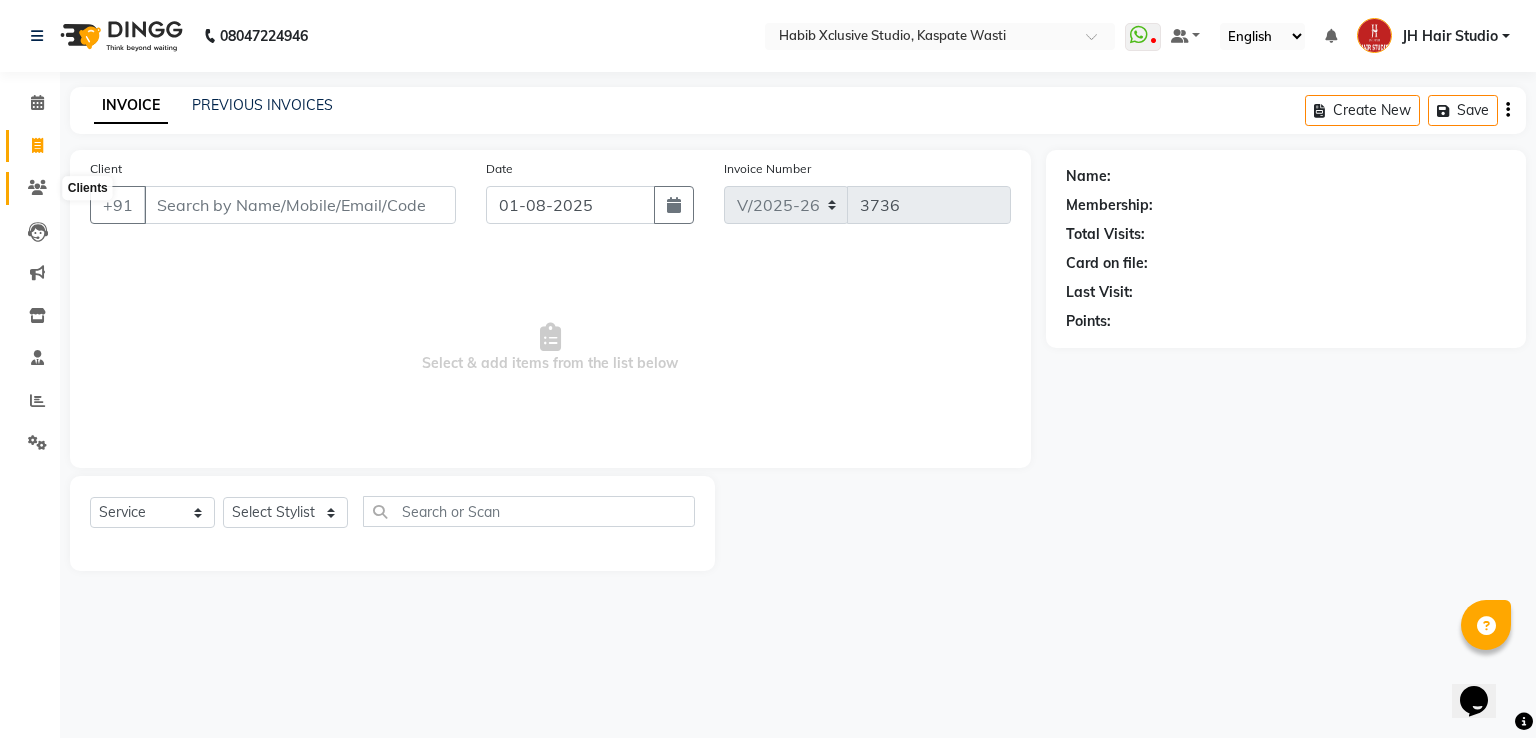 click 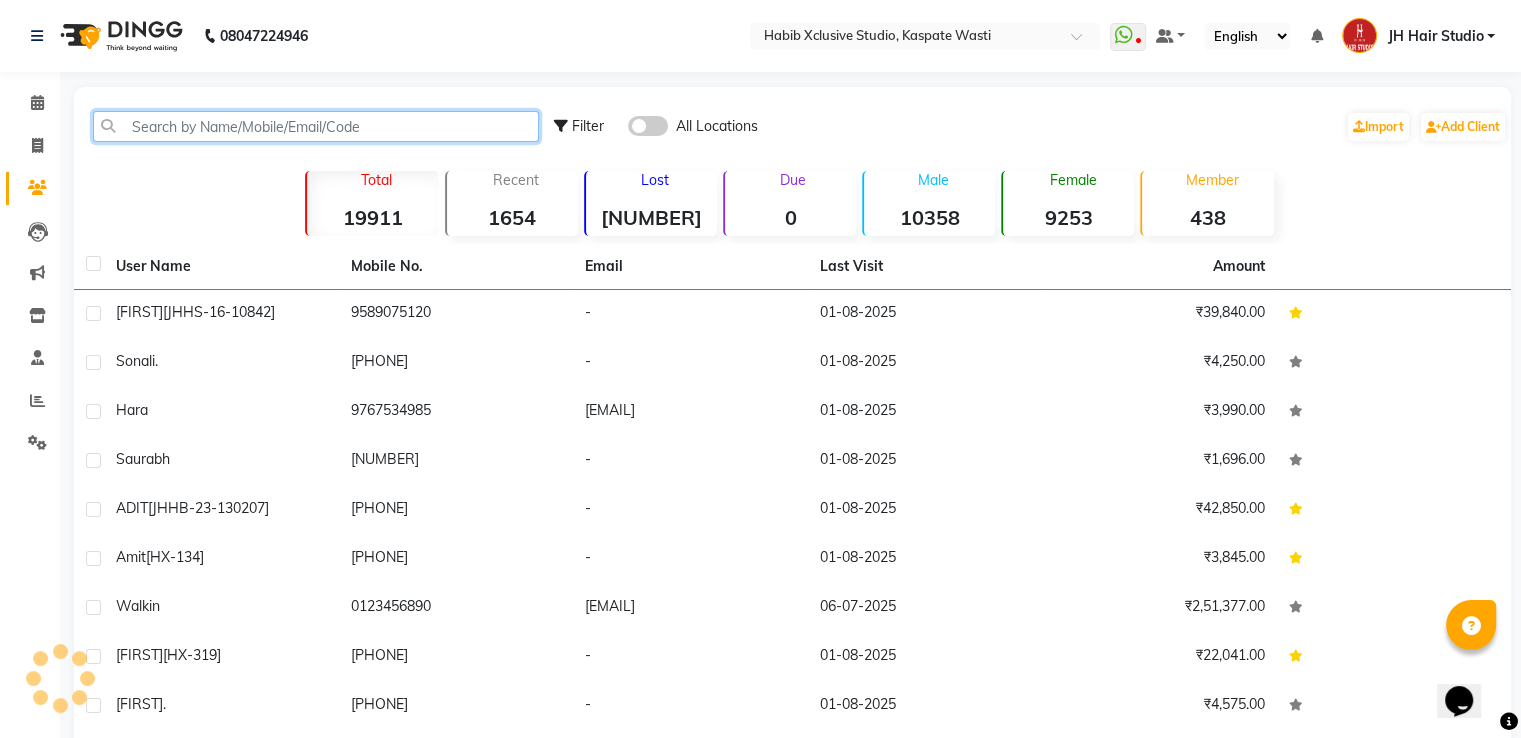 click 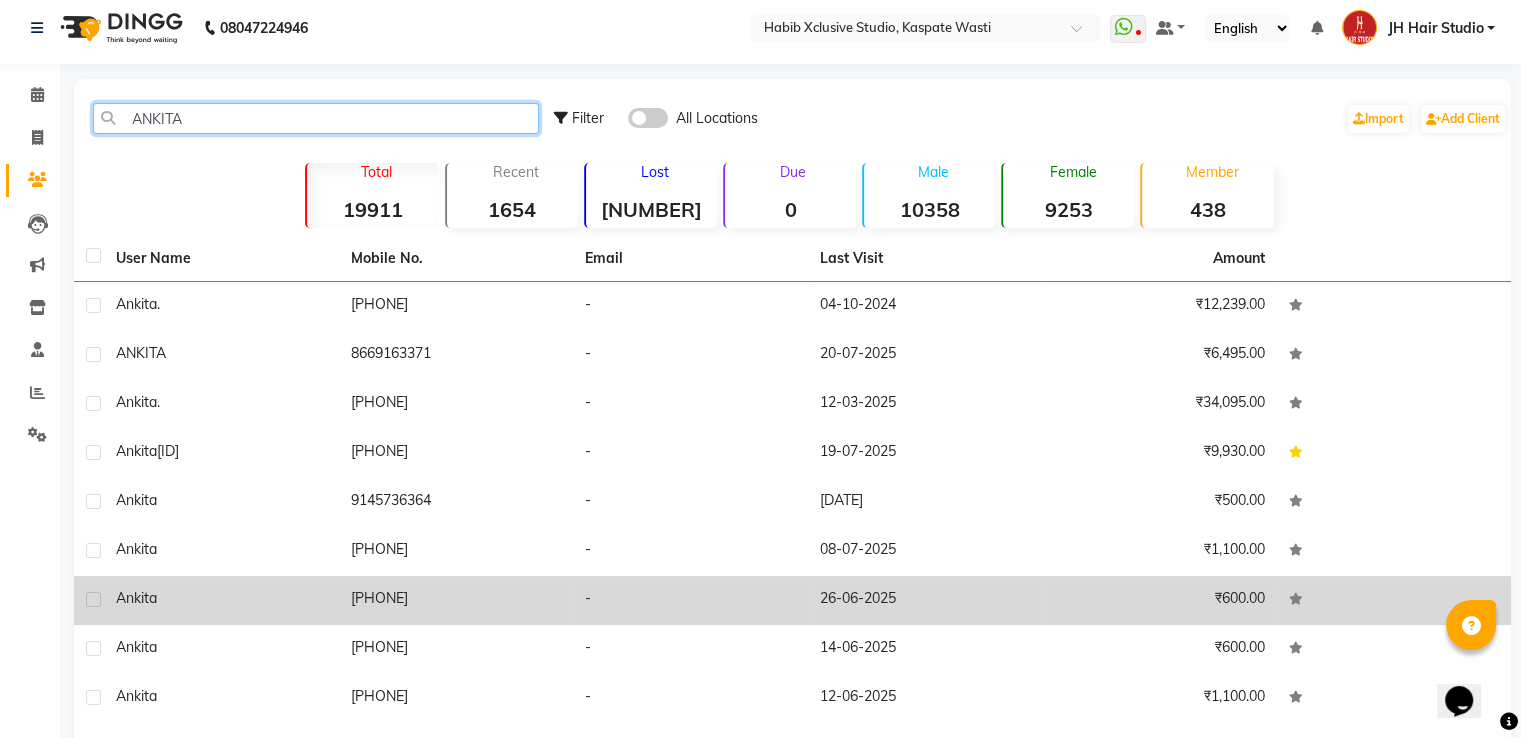 scroll, scrollTop: 0, scrollLeft: 0, axis: both 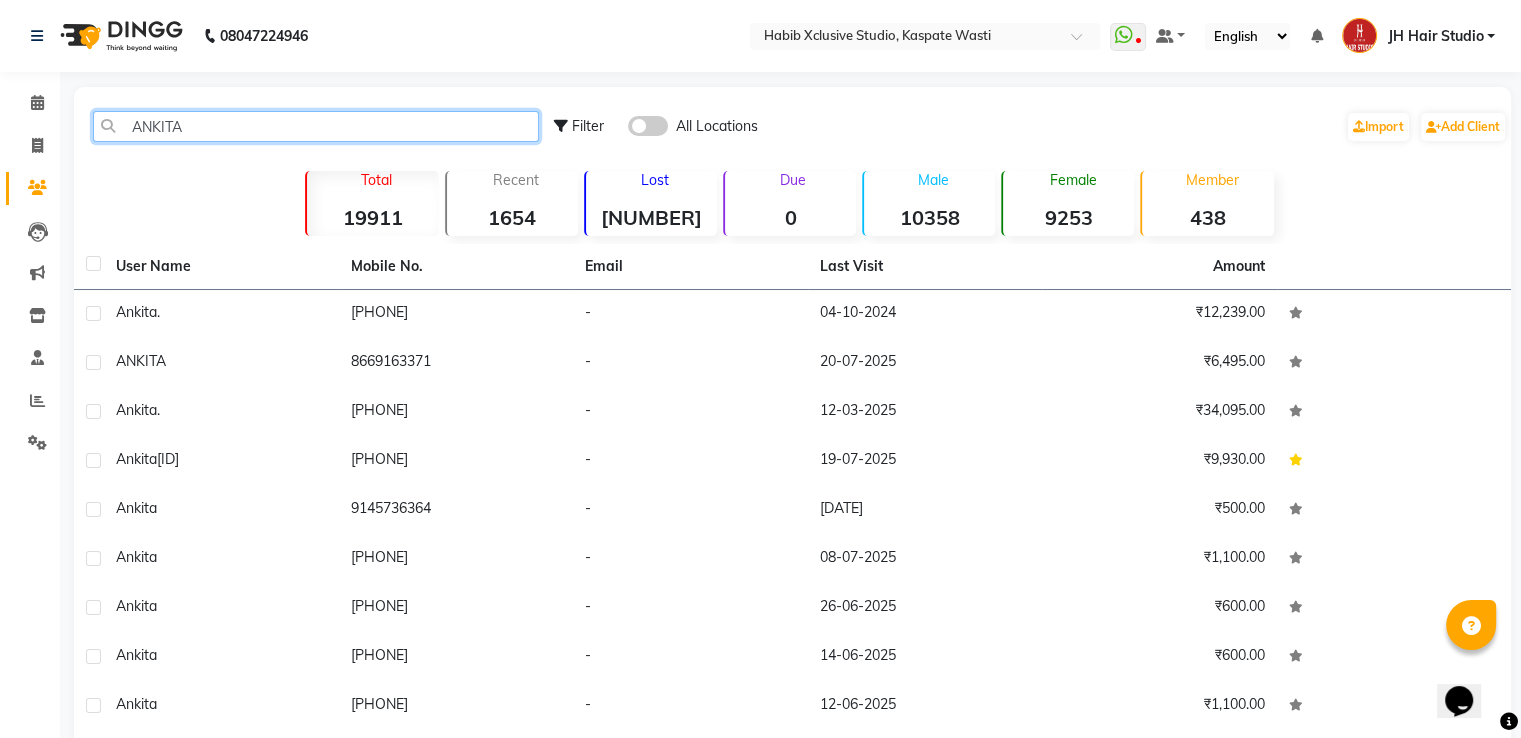 click on "ANKITA" 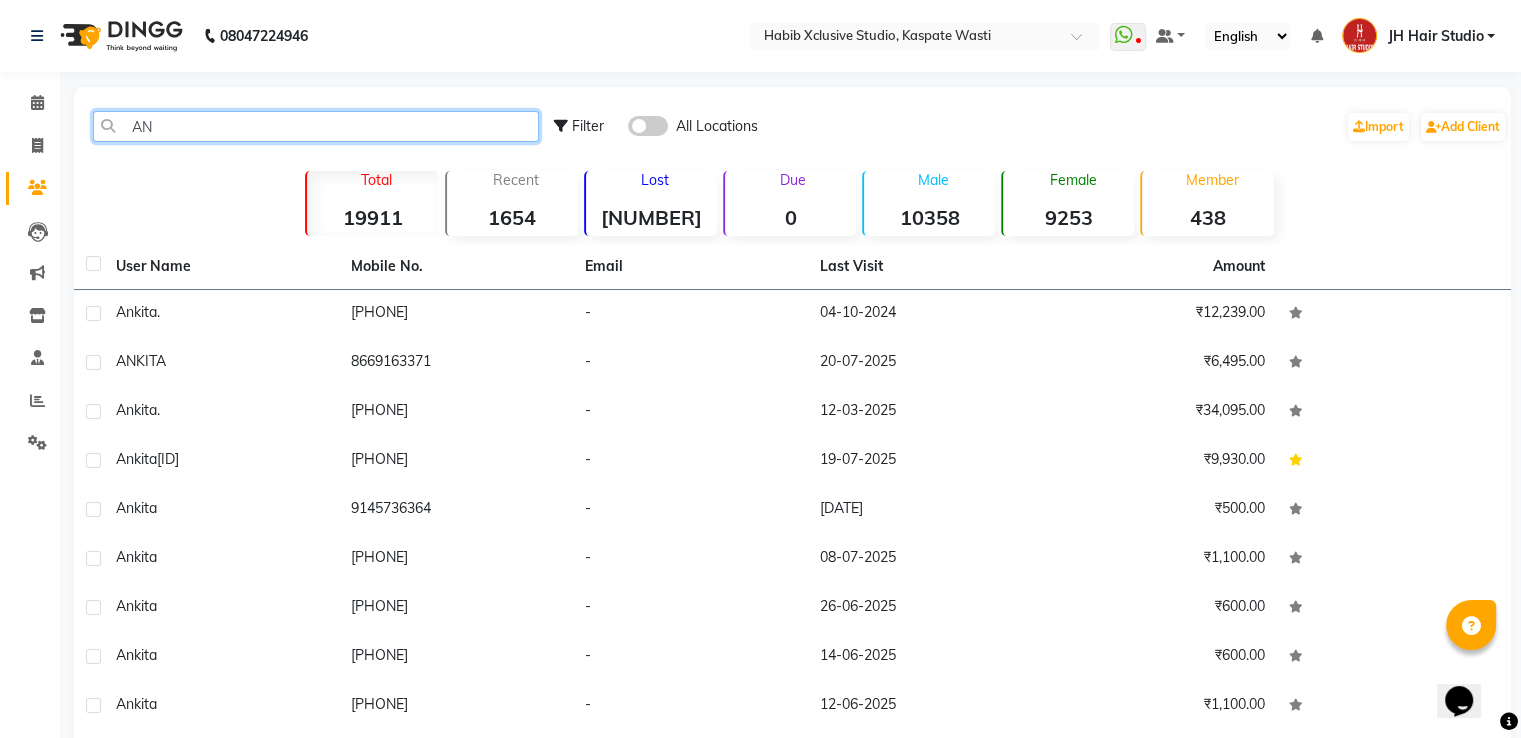 type on "A" 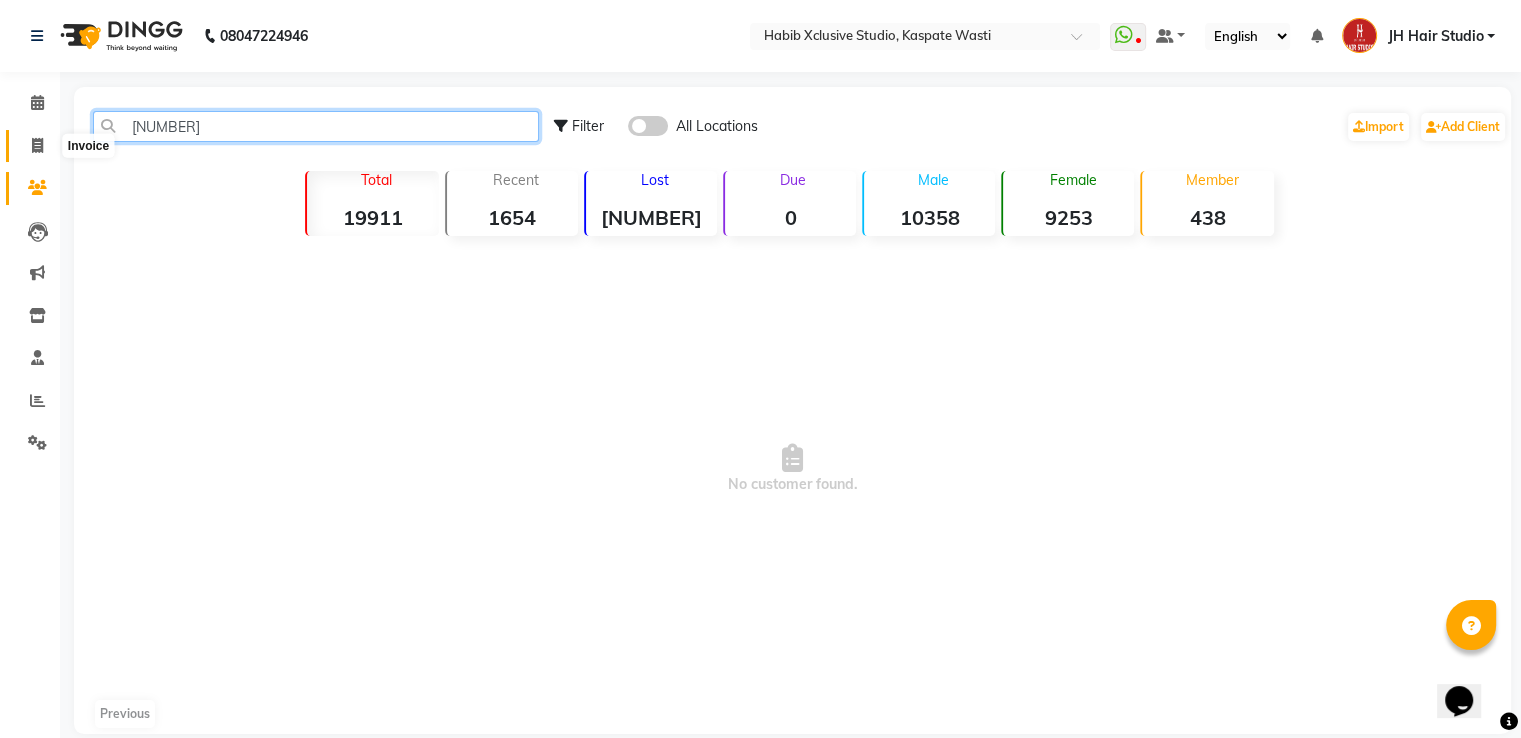 type on "9730759" 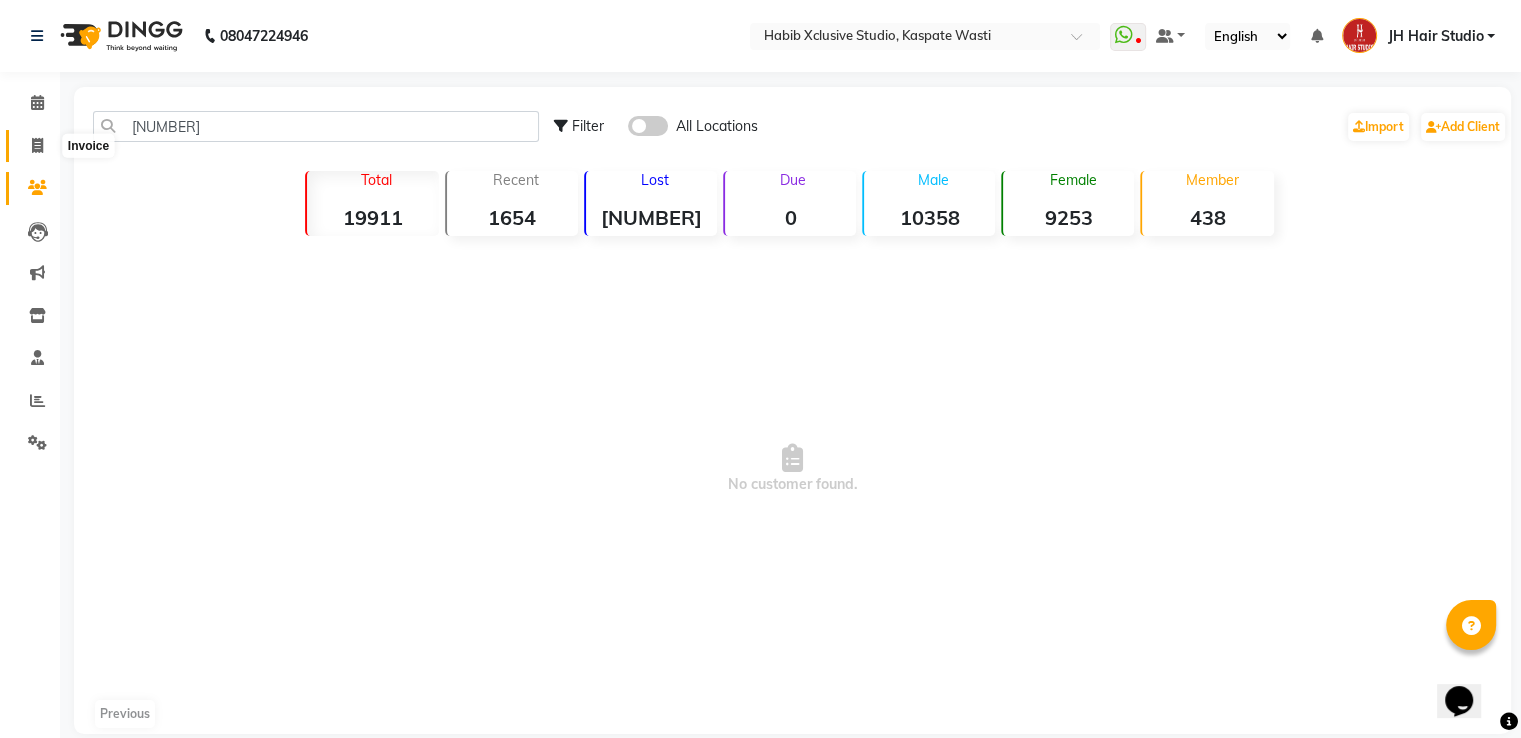 click 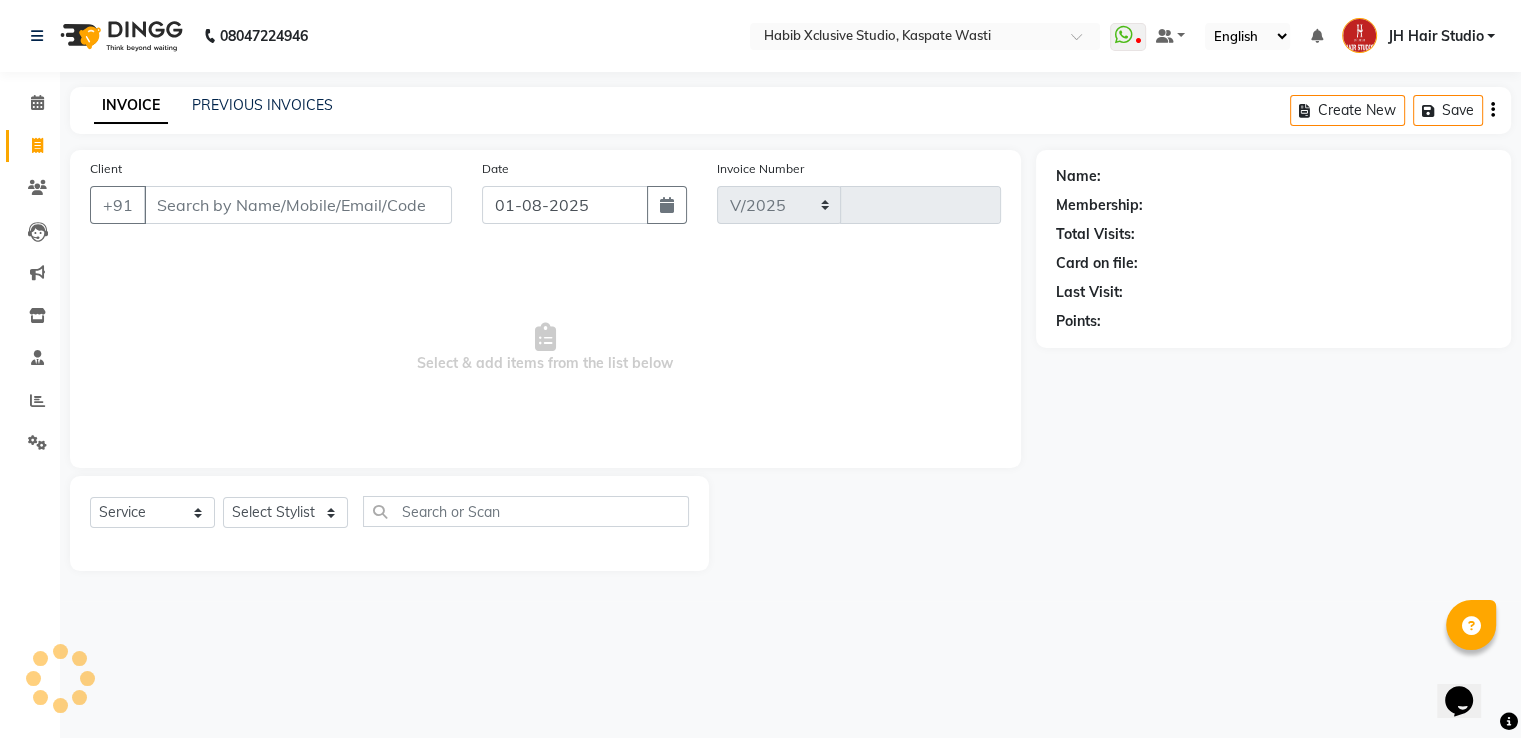 select on "130" 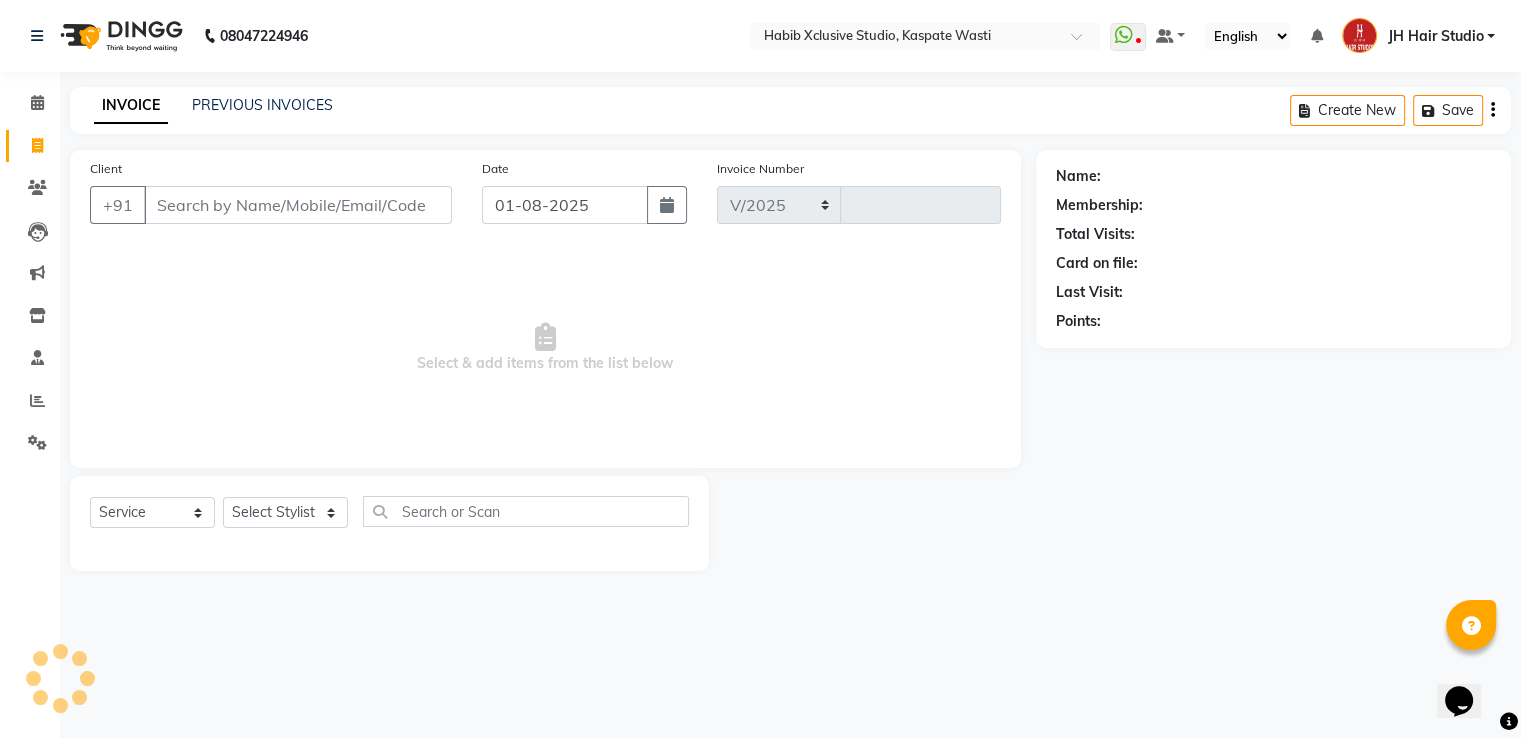 type on "3736" 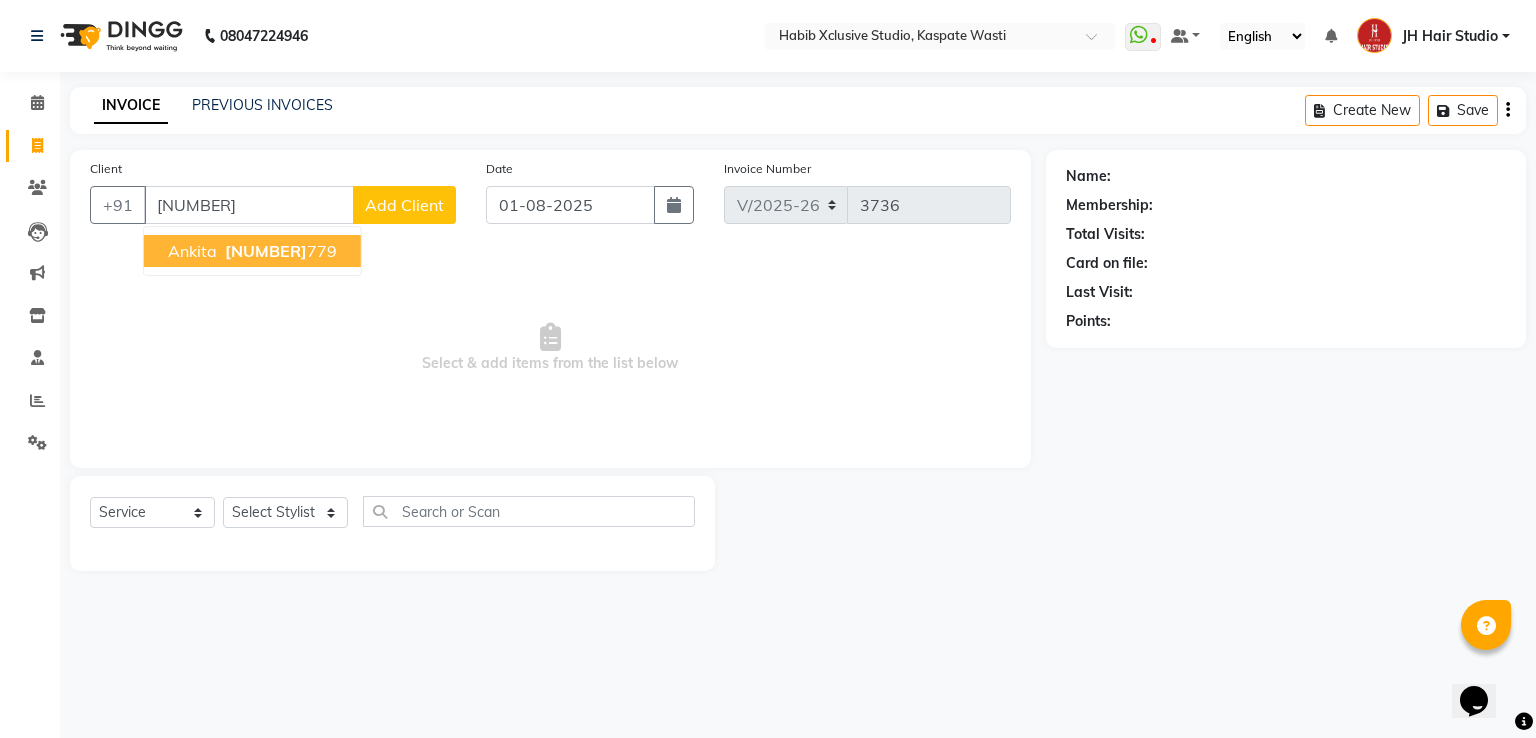 click on "9730759" at bounding box center (266, 251) 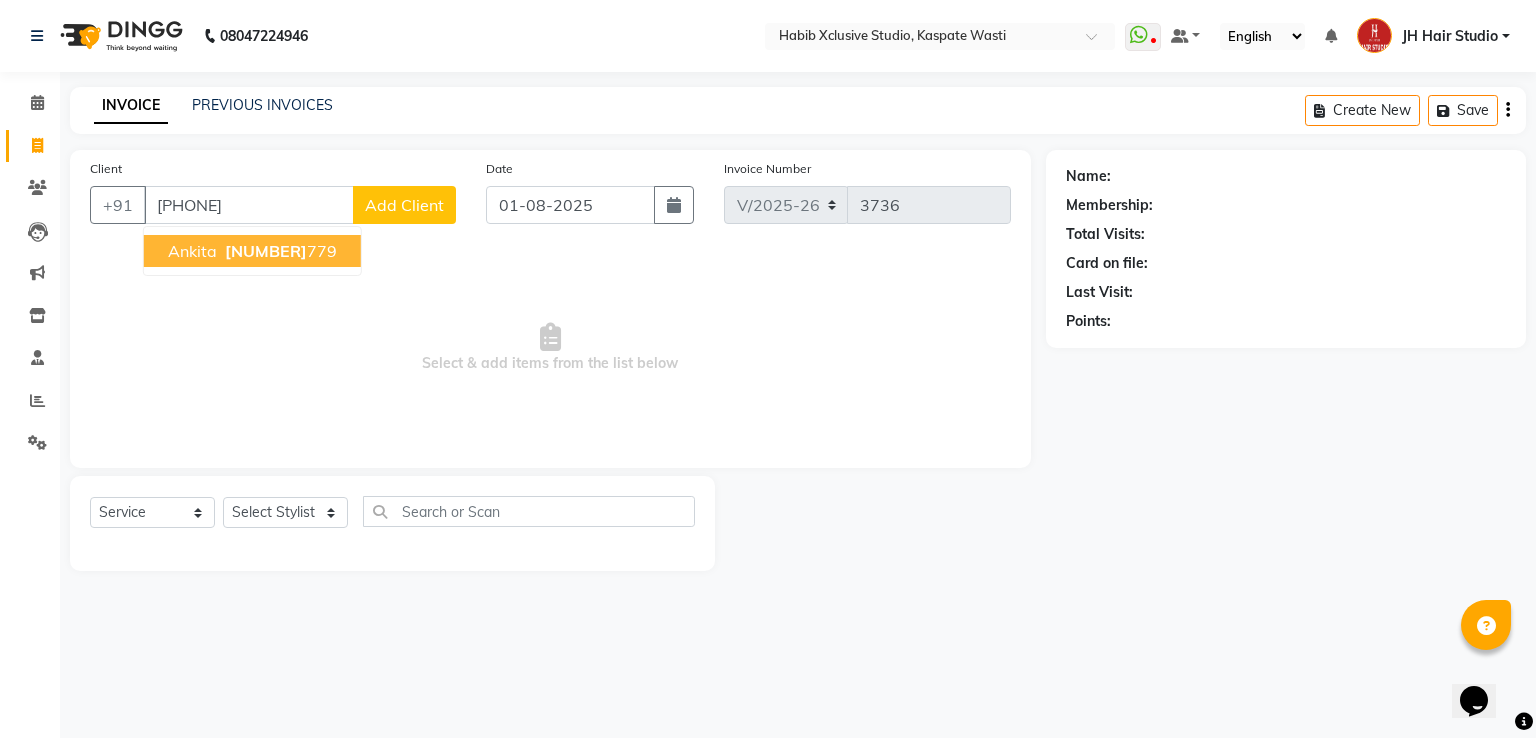 type on "[PHONE]" 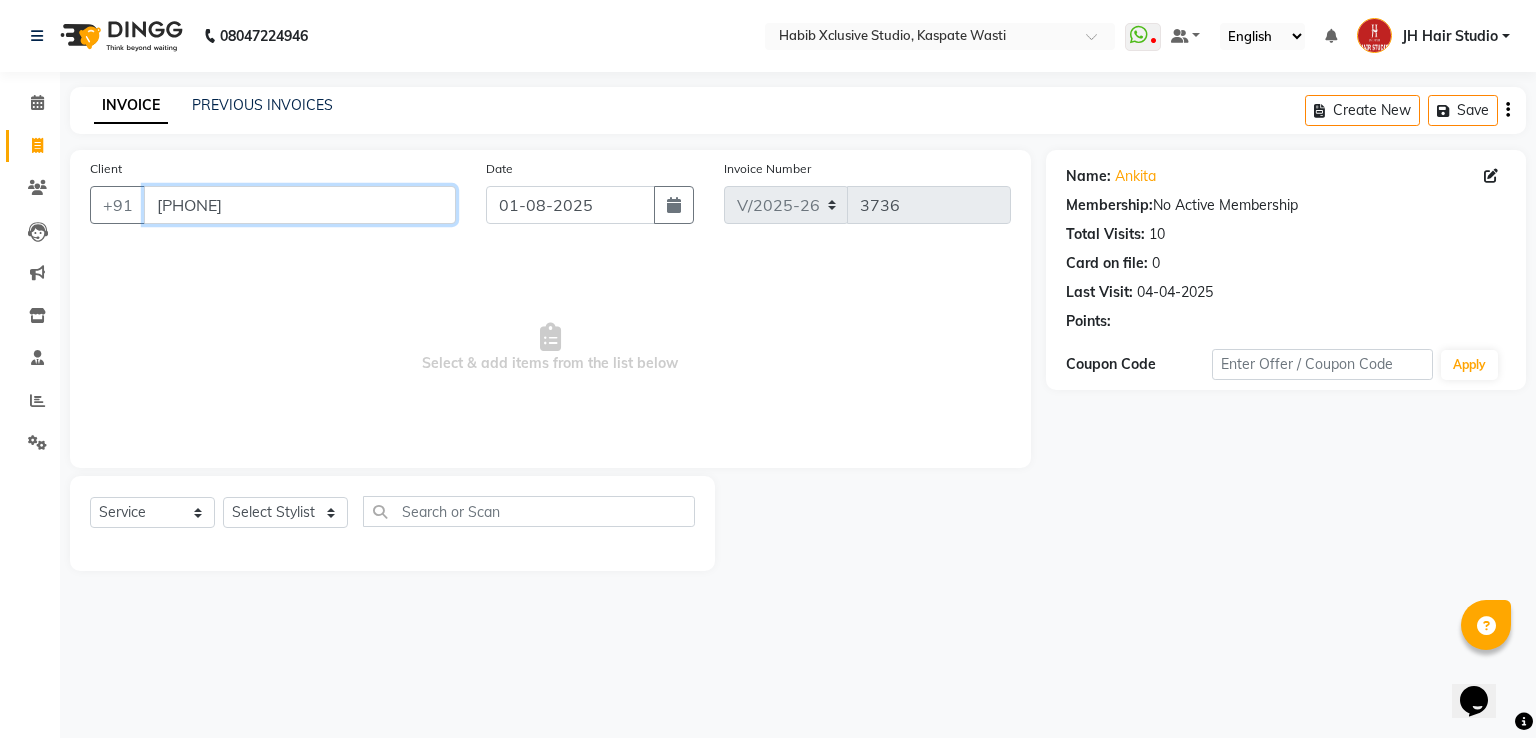 click on "[PHONE]" at bounding box center (300, 205) 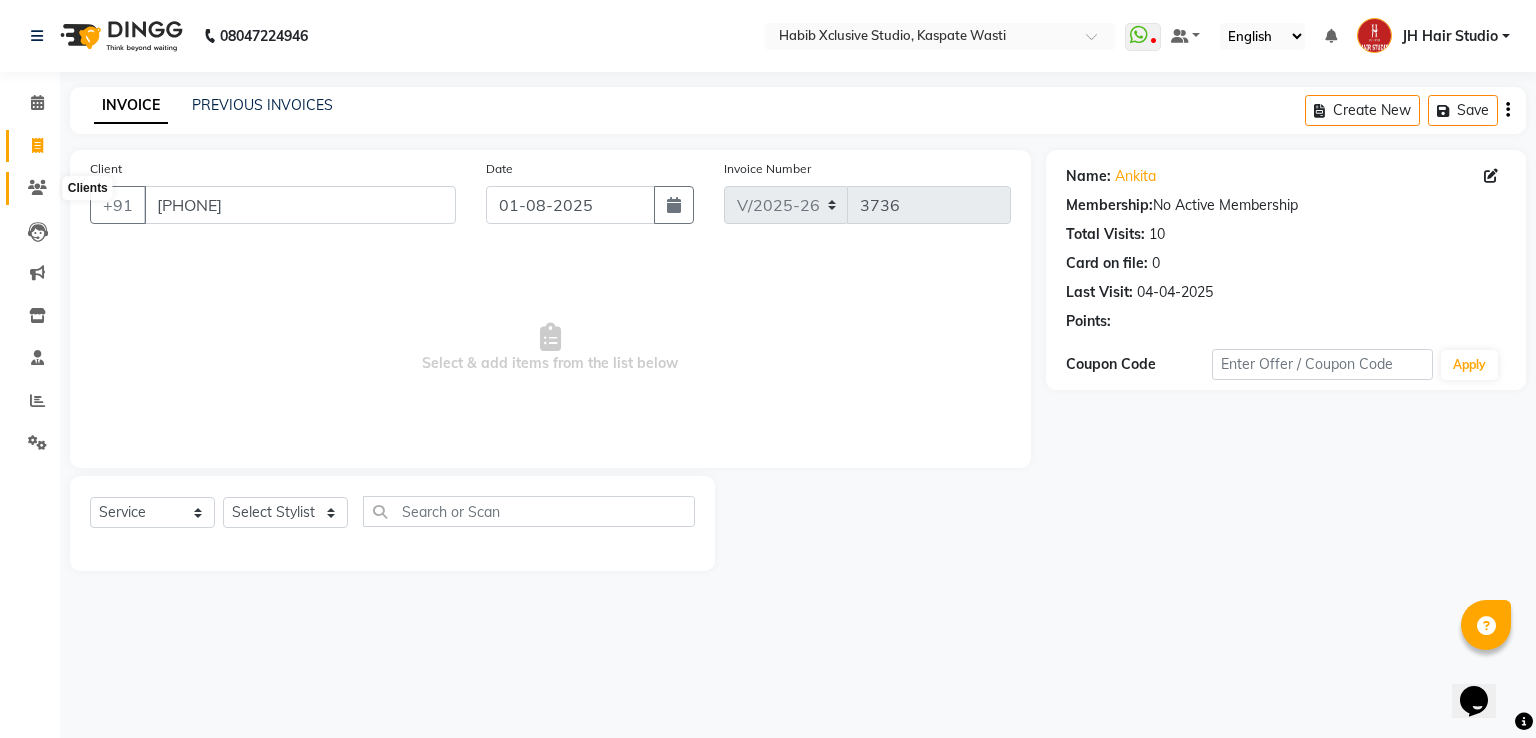 click 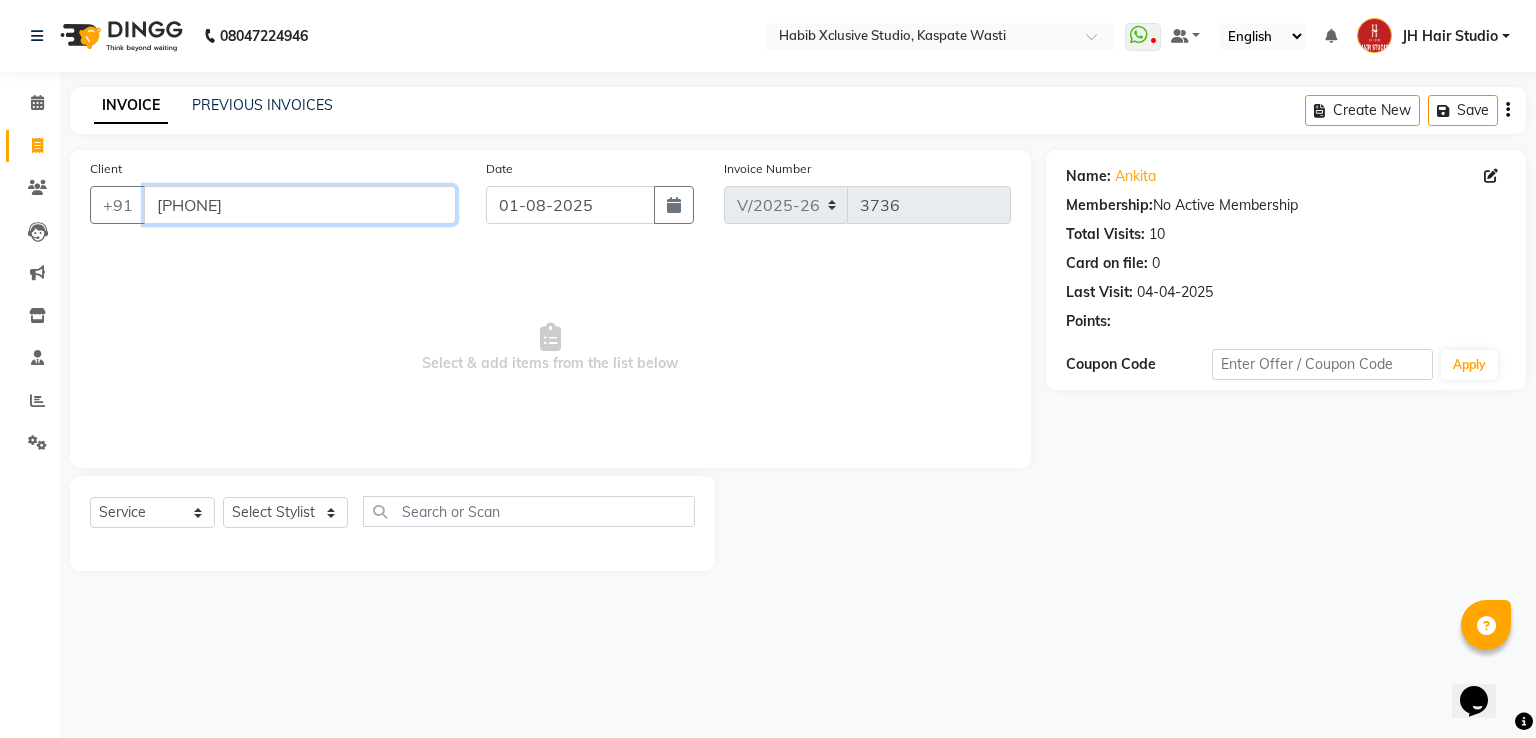 click on "[PHONE]" at bounding box center (300, 205) 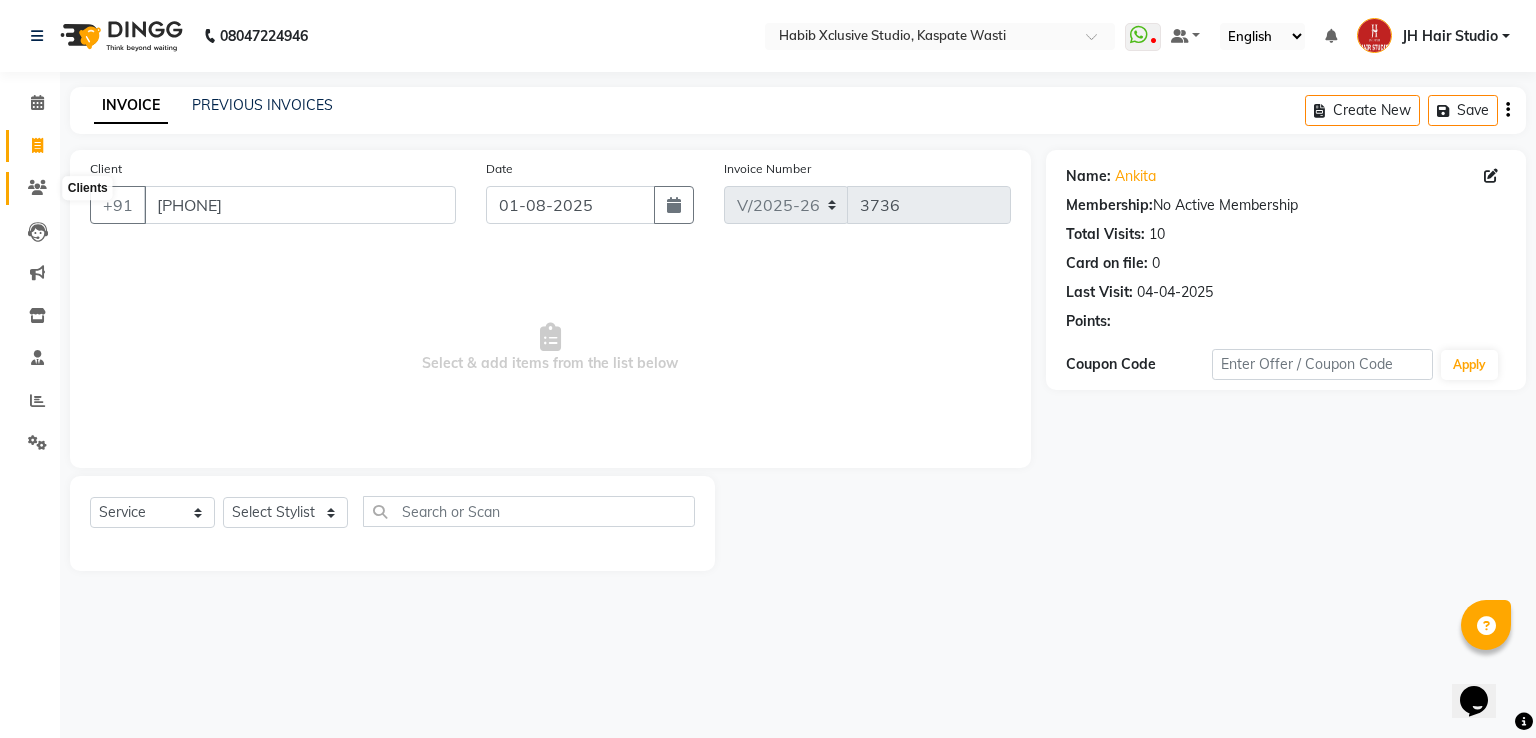 click 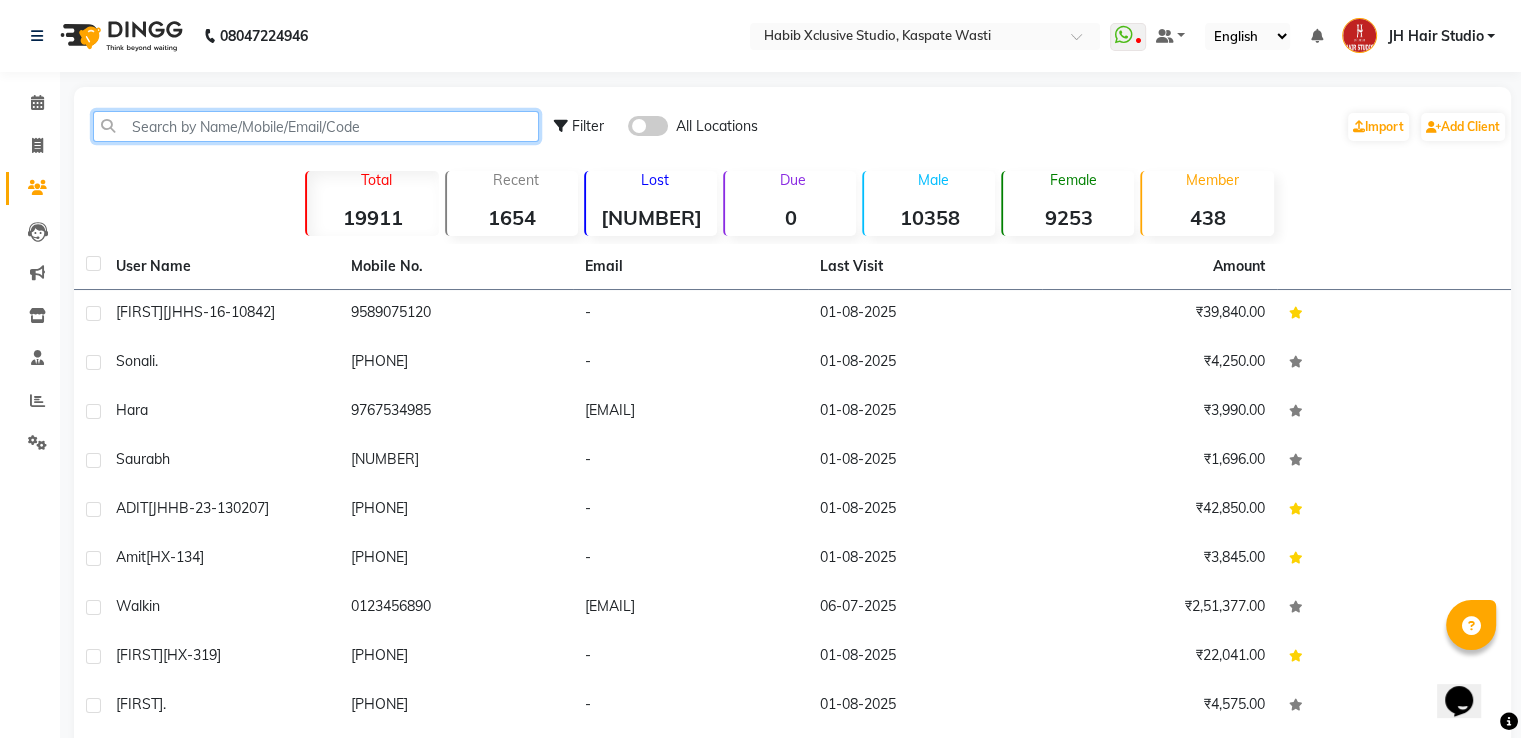 click 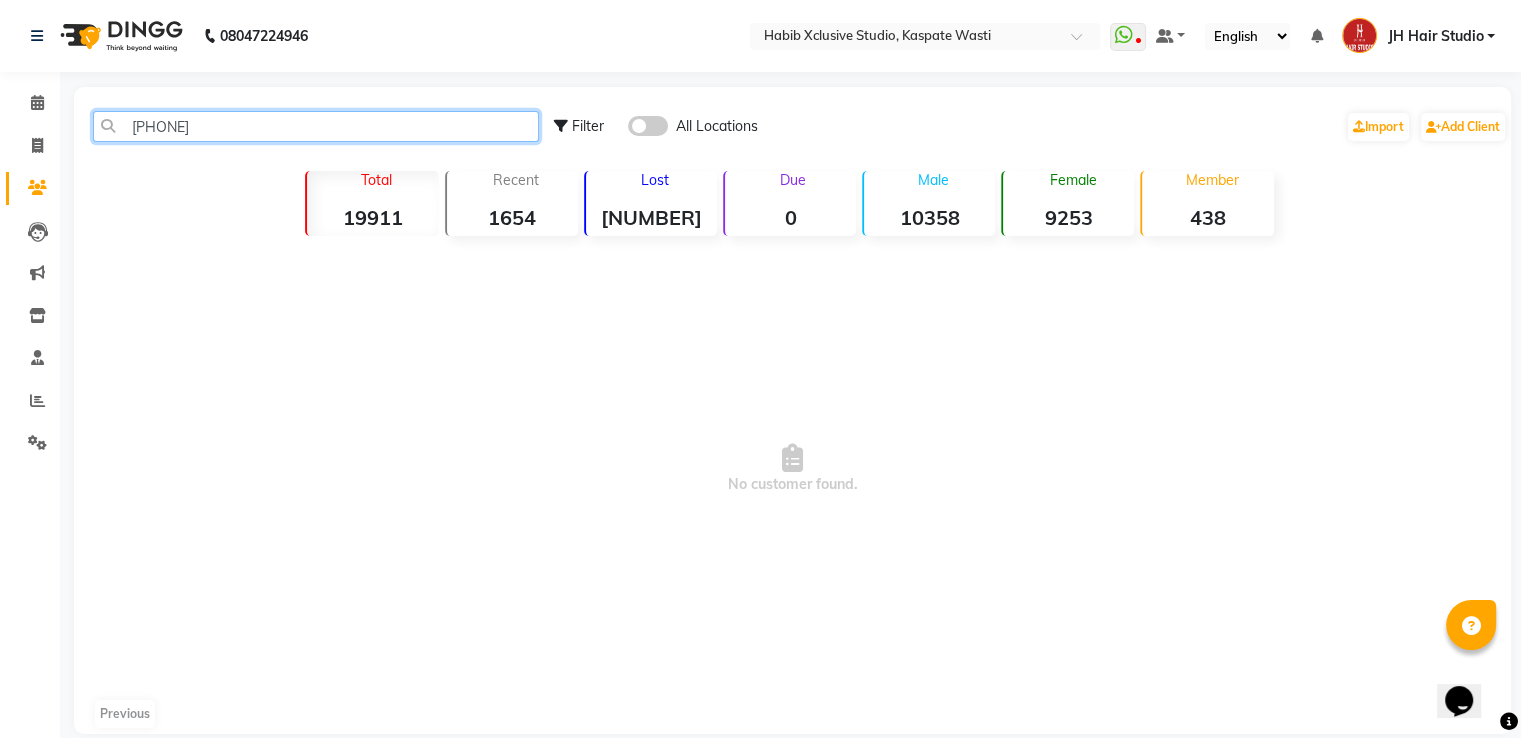 type on "[PHONE]" 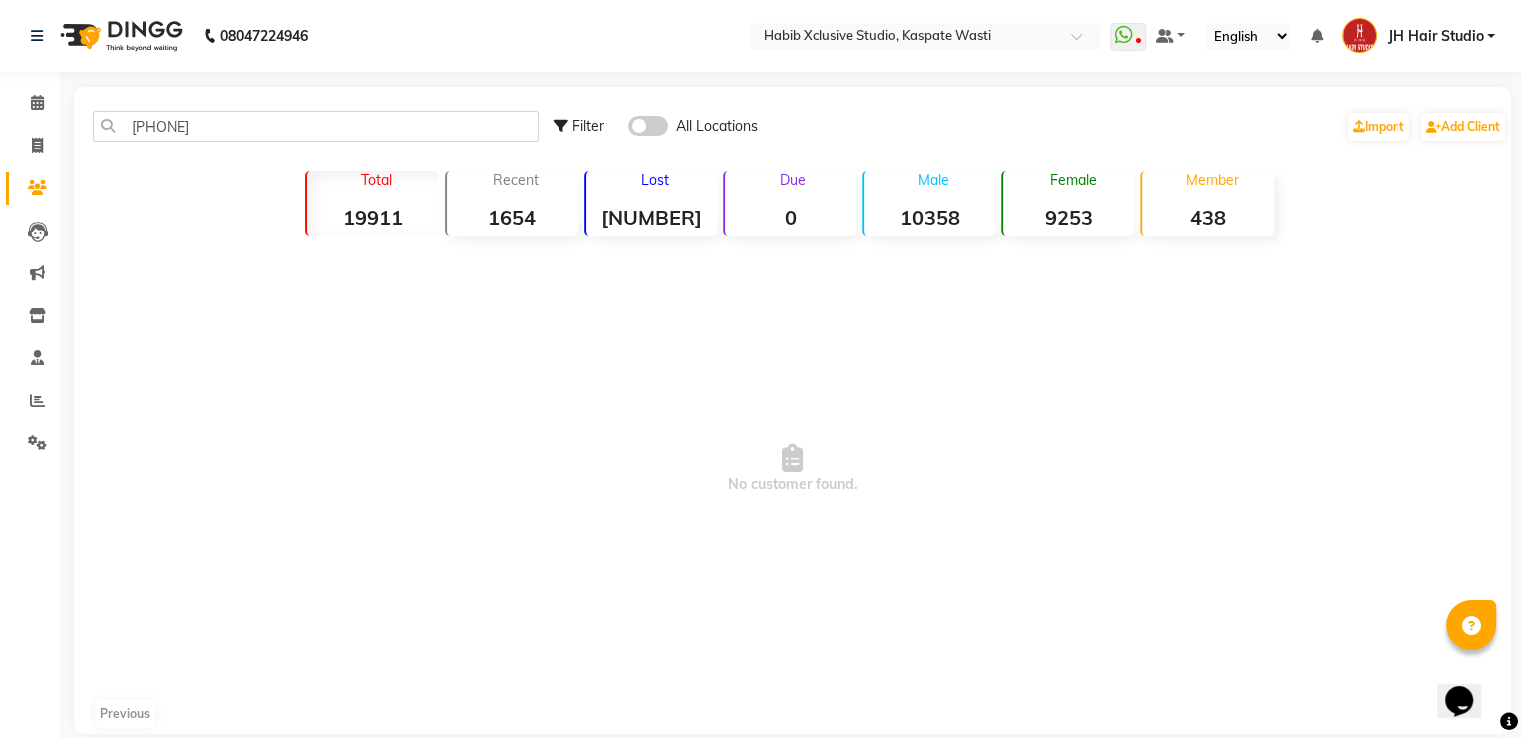 click 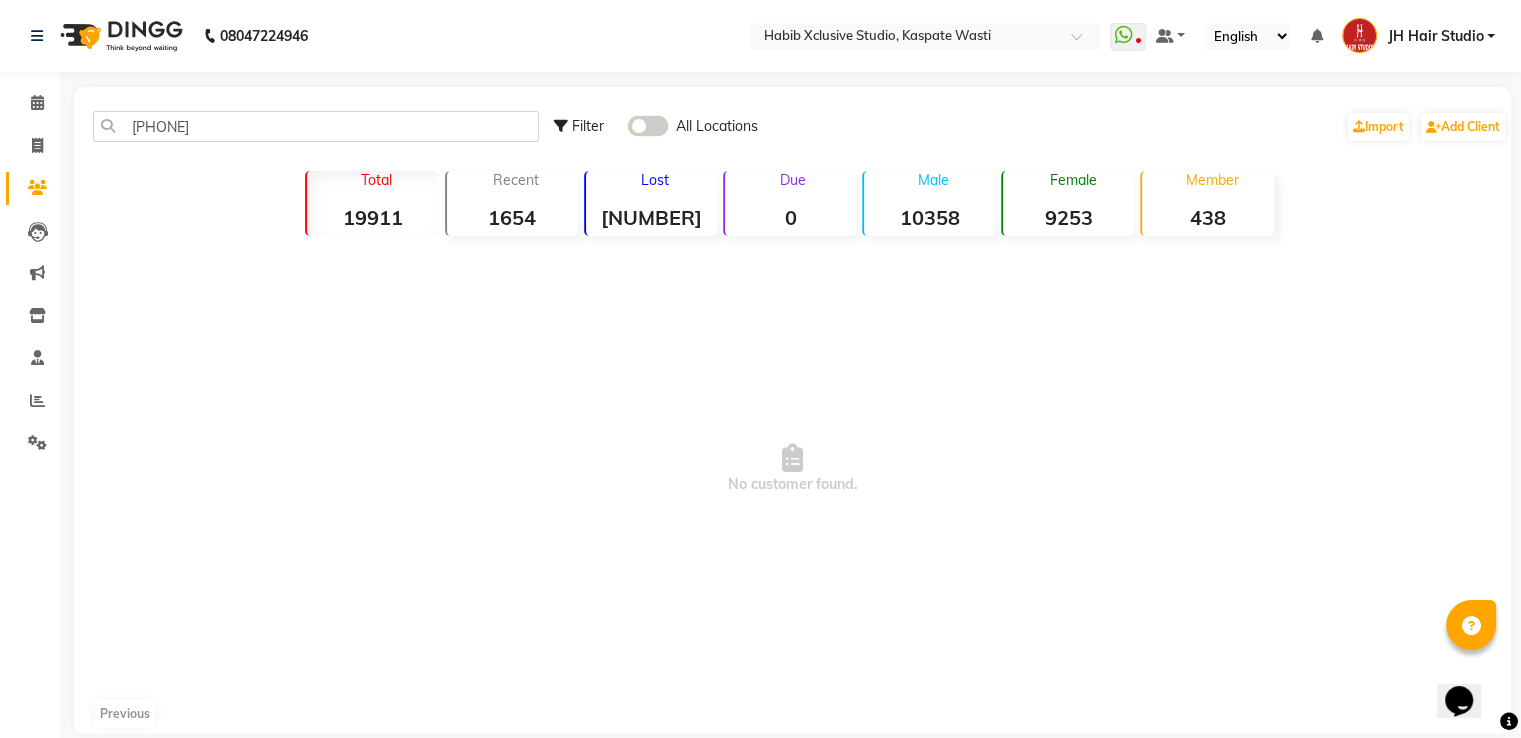 click 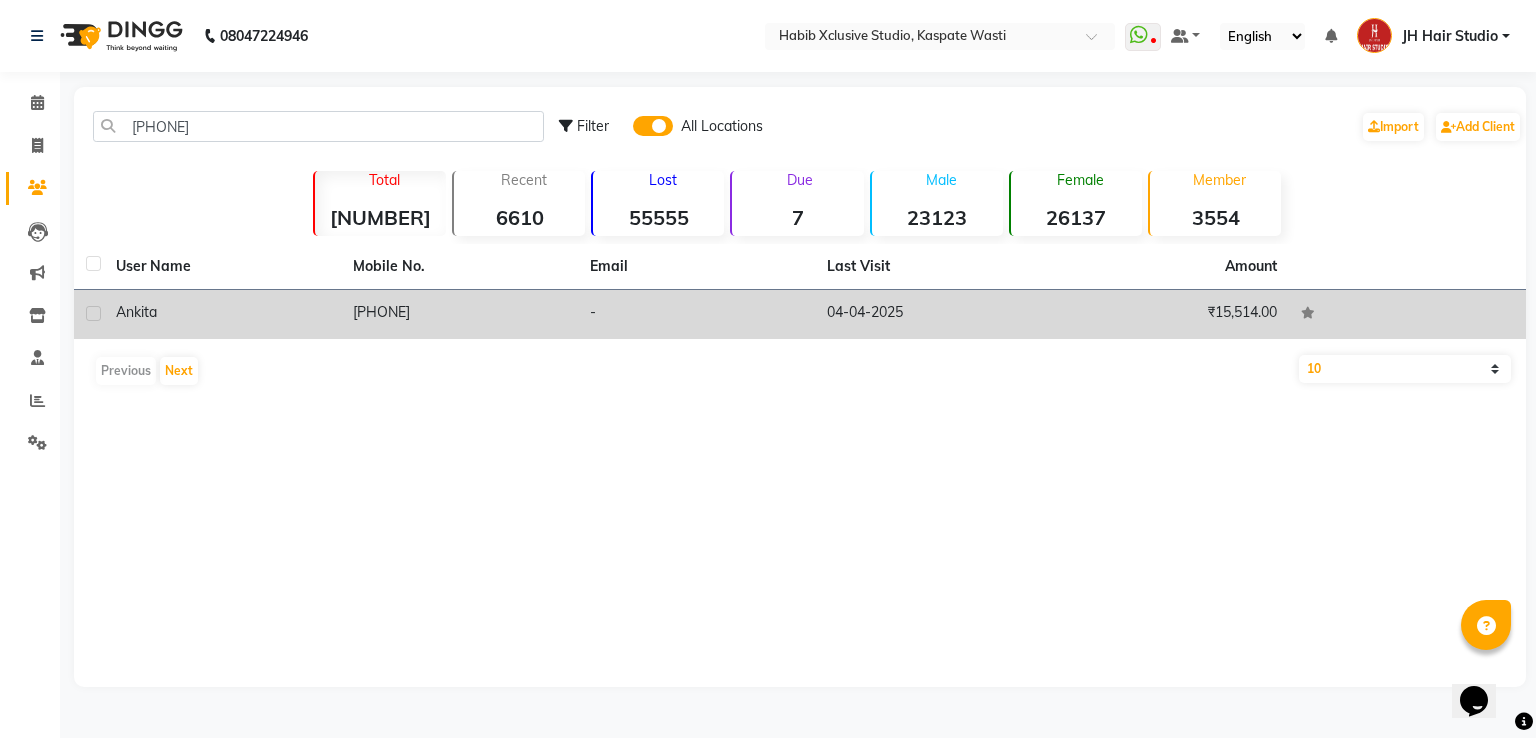 click on "[PHONE]" 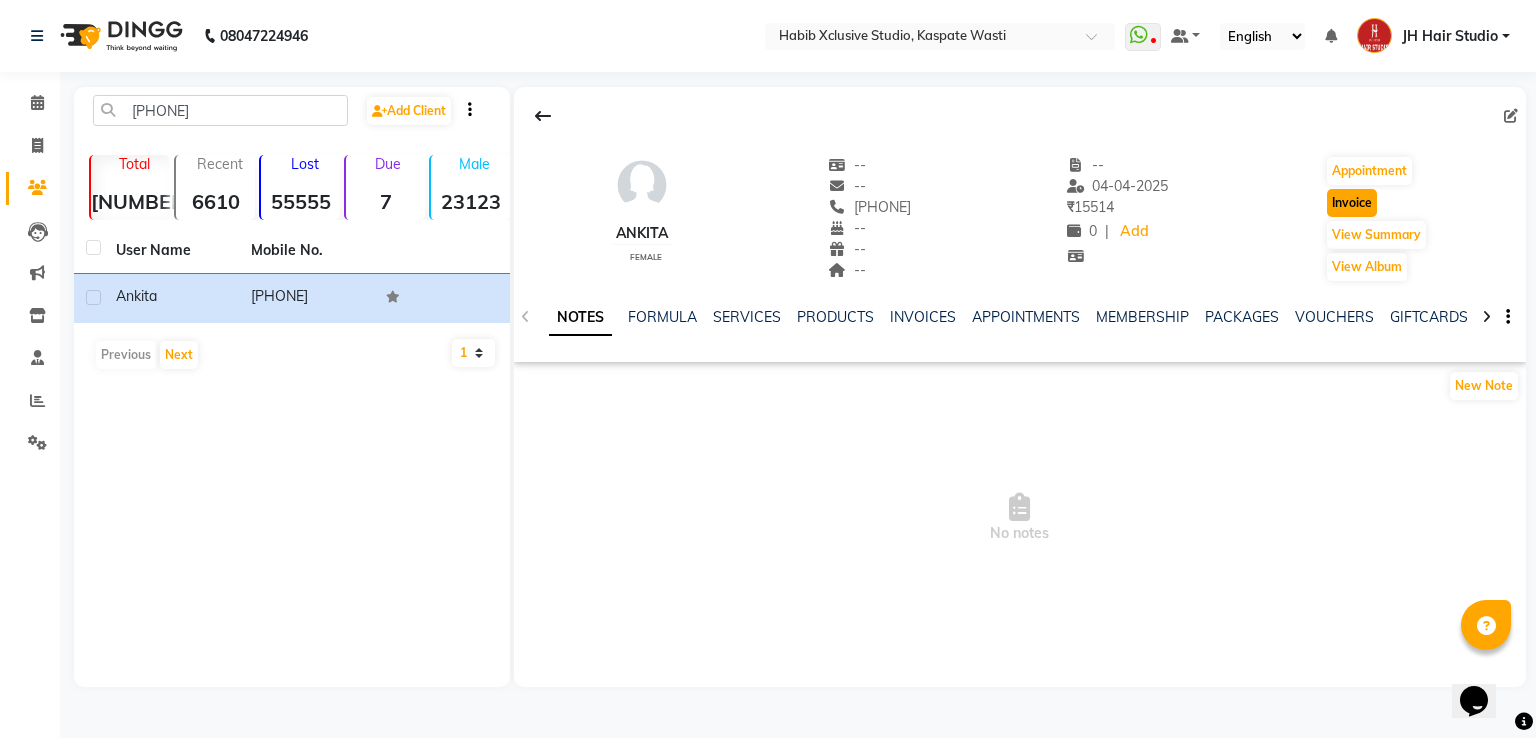 click on "Invoice" 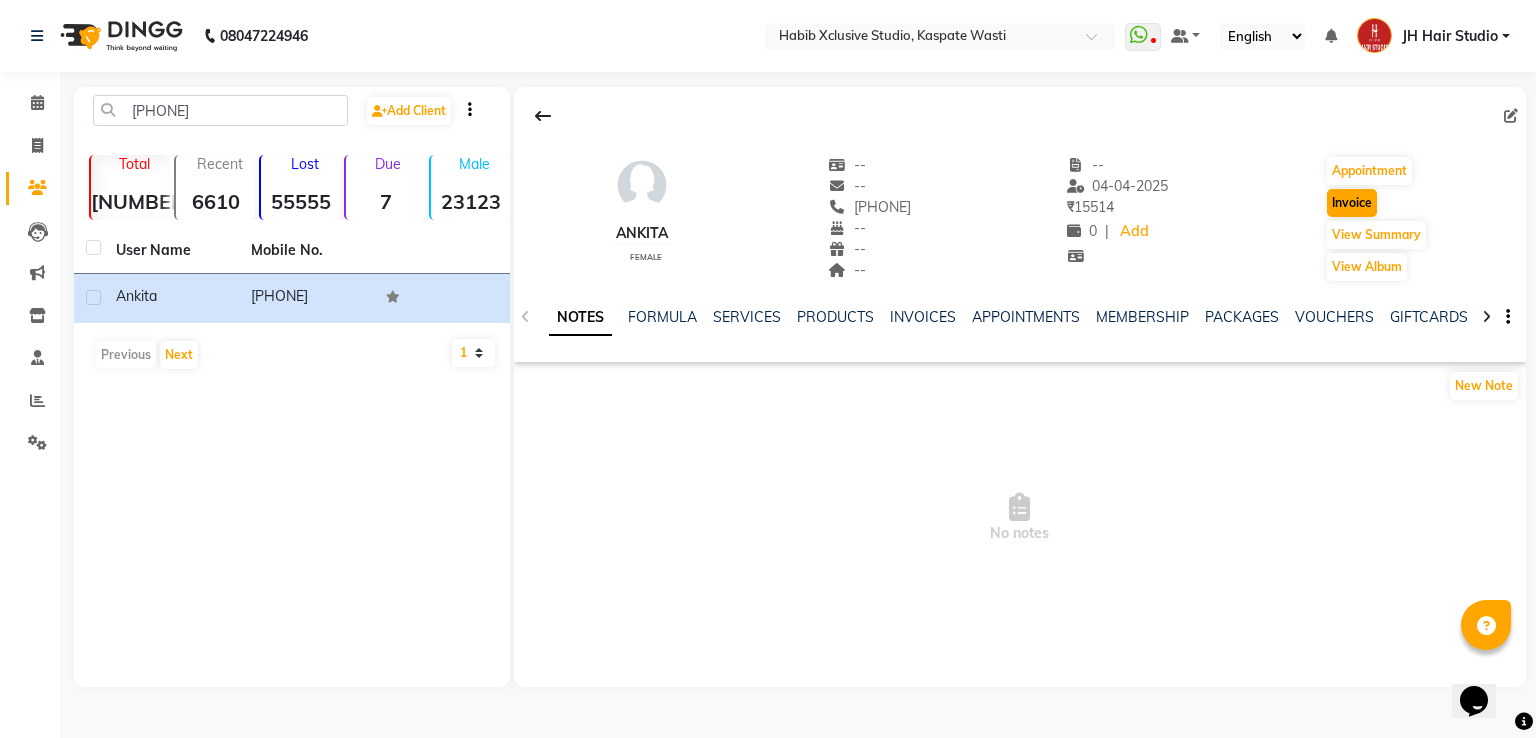 select on "130" 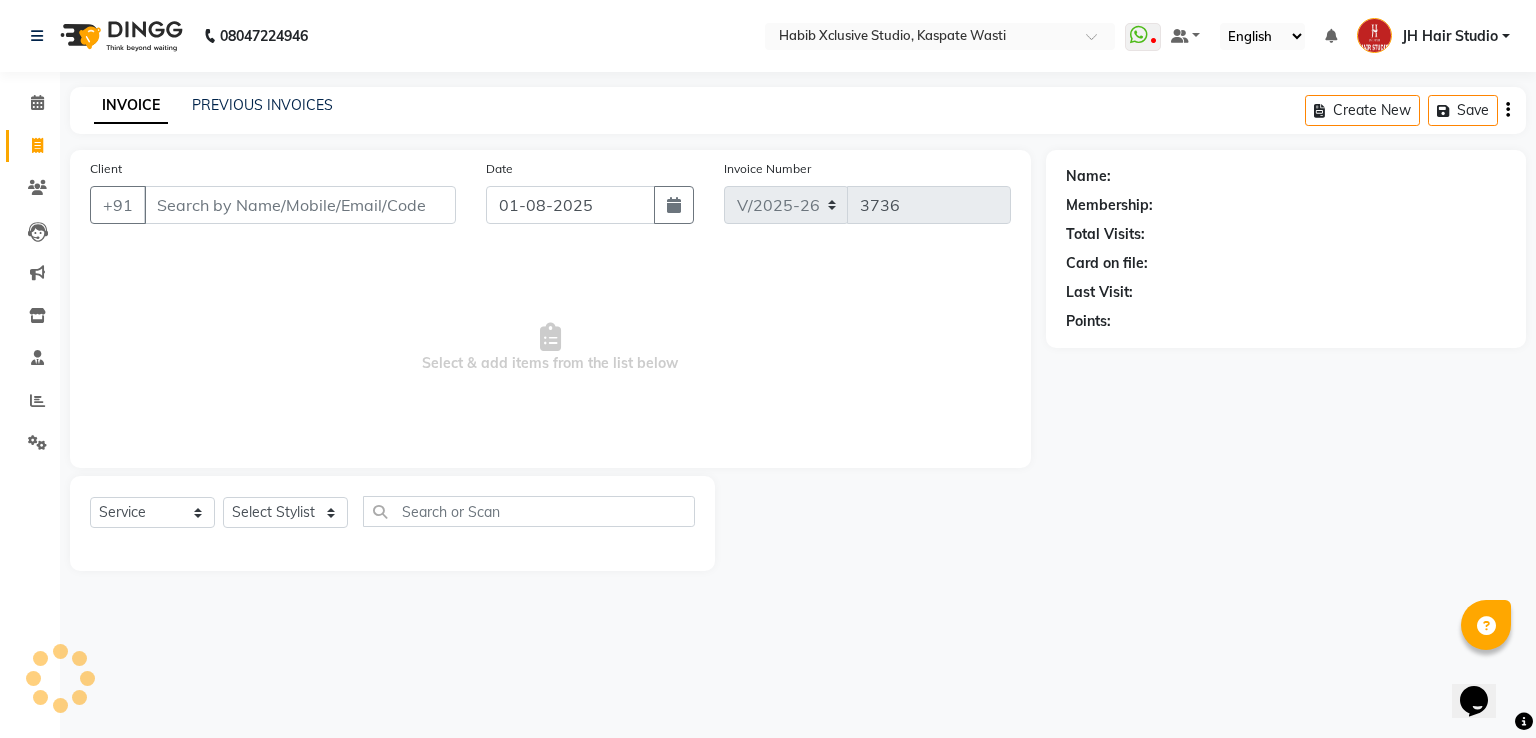 type on "[PHONE]" 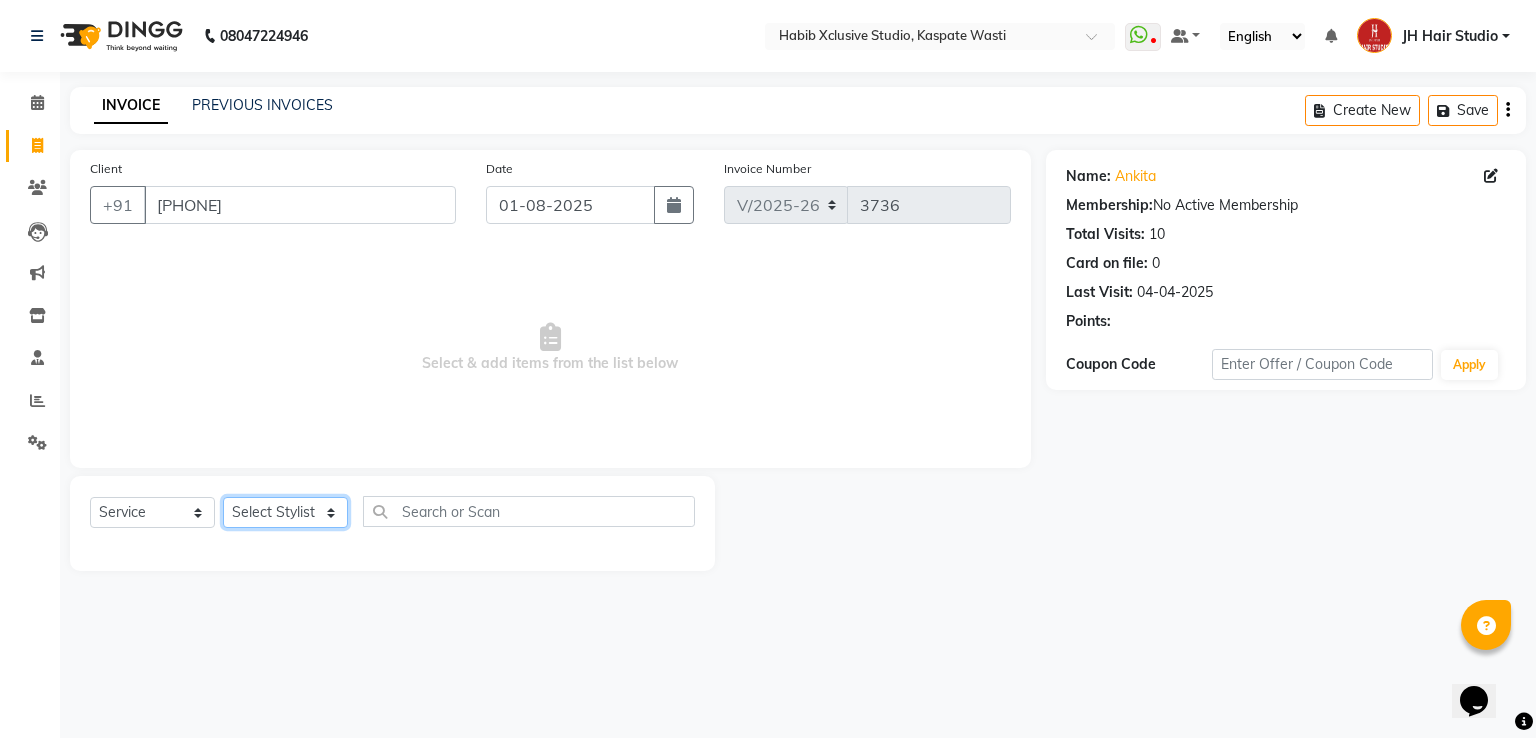click on "Select Stylist [F1] GANESH [F1] Jagdish  [ F1] RAM [F1]Sanjay [F1]Siddhu [F1] Suraj  [F1] USHA [F2] AYAN  [F2] Deepak [F2] Smital [JH] DUBALE  GANESH [JH] Gopal Wagh JH Hair Studio [JH] Harish [JH] Omkar [JH] Shahwaz Shaikh [JH] SIDDHANT  [JH] SWAPNIL [JH] Tushaar" 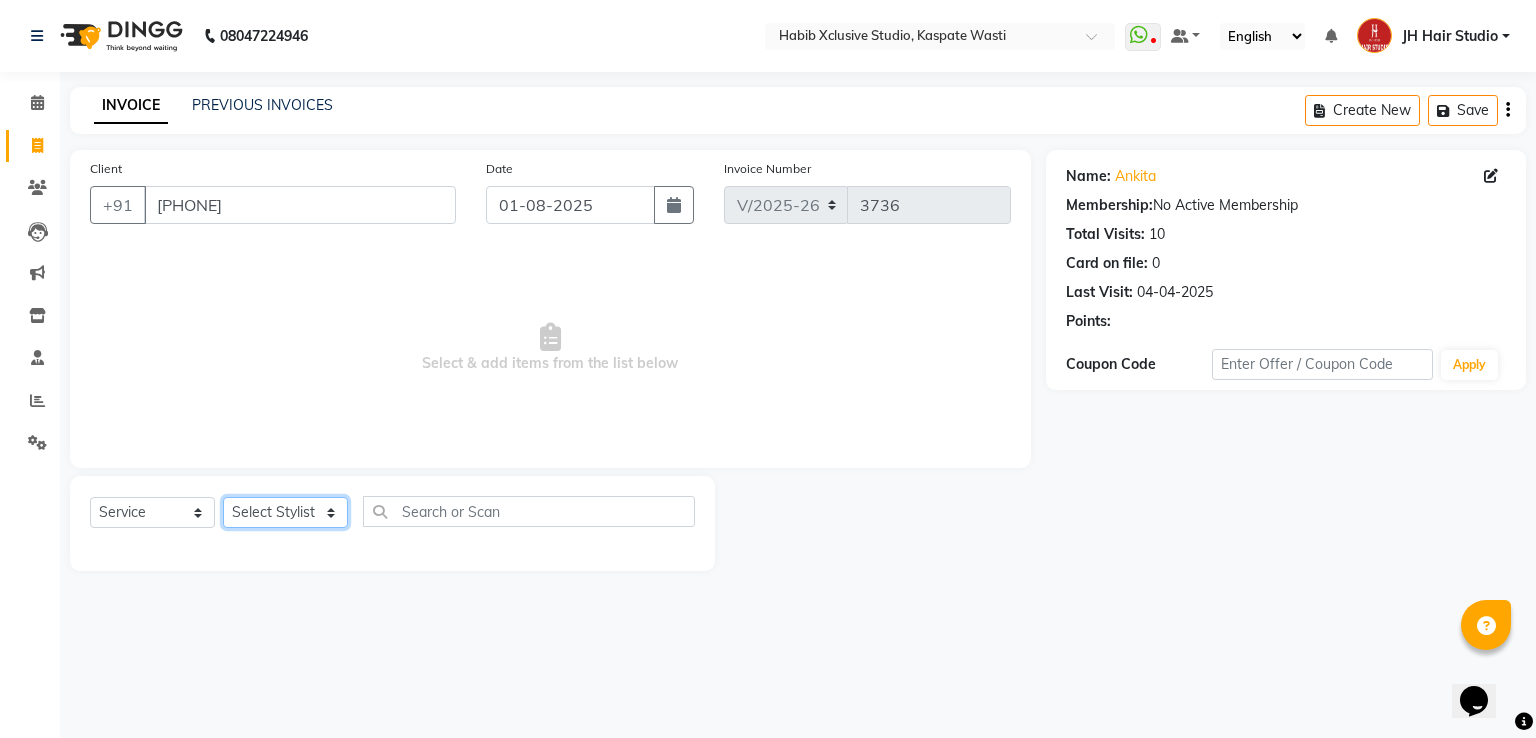 select on "63820" 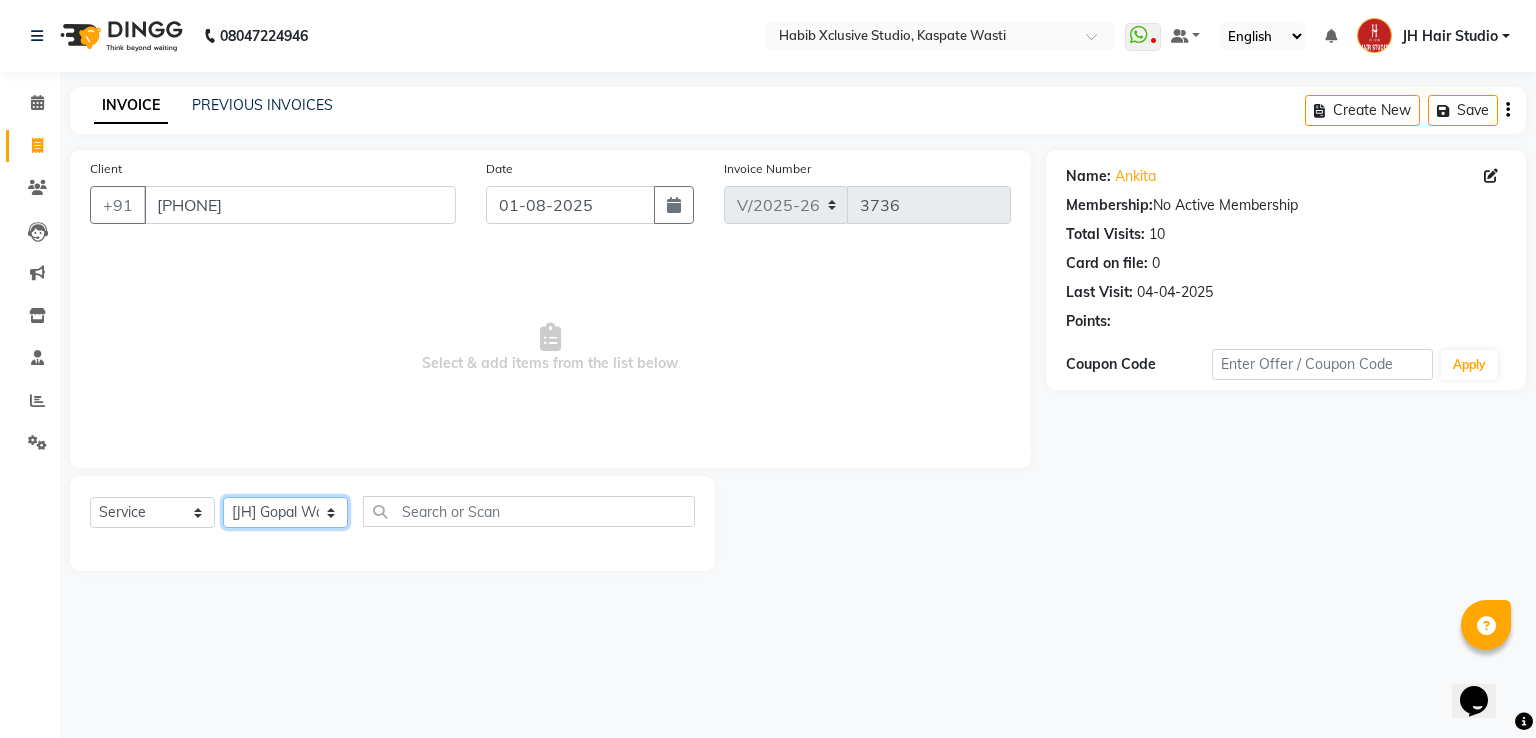 click on "Select Stylist [F1] GANESH [F1] Jagdish  [ F1] RAM [F1]Sanjay [F1]Siddhu [F1] Suraj  [F1] USHA [F2] AYAN  [F2] Deepak [F2] Smital [JH] DUBALE  GANESH [JH] Gopal Wagh JH Hair Studio [JH] Harish [JH] Omkar [JH] Shahwaz Shaikh [JH] SIDDHANT  [JH] SWAPNIL [JH] Tushaar" 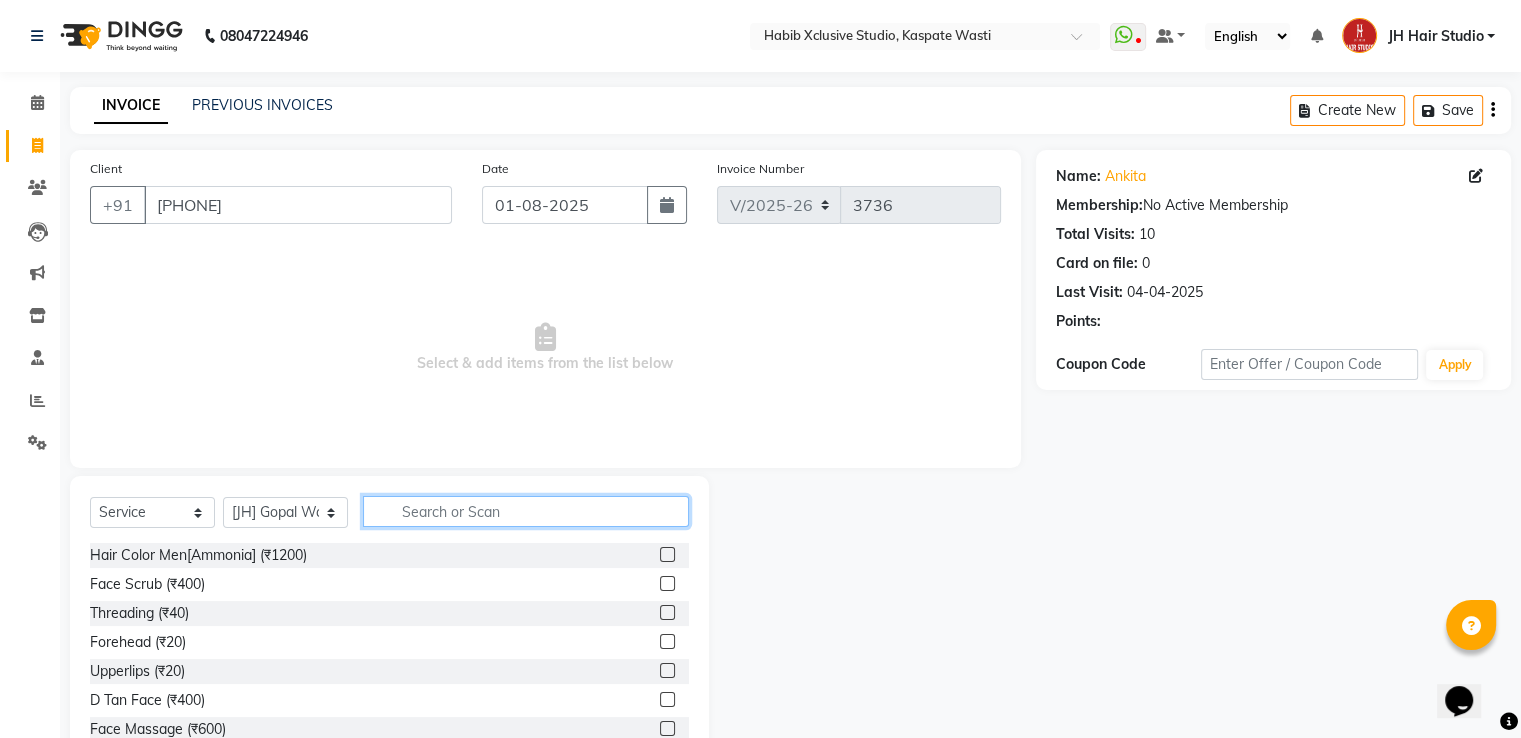 click 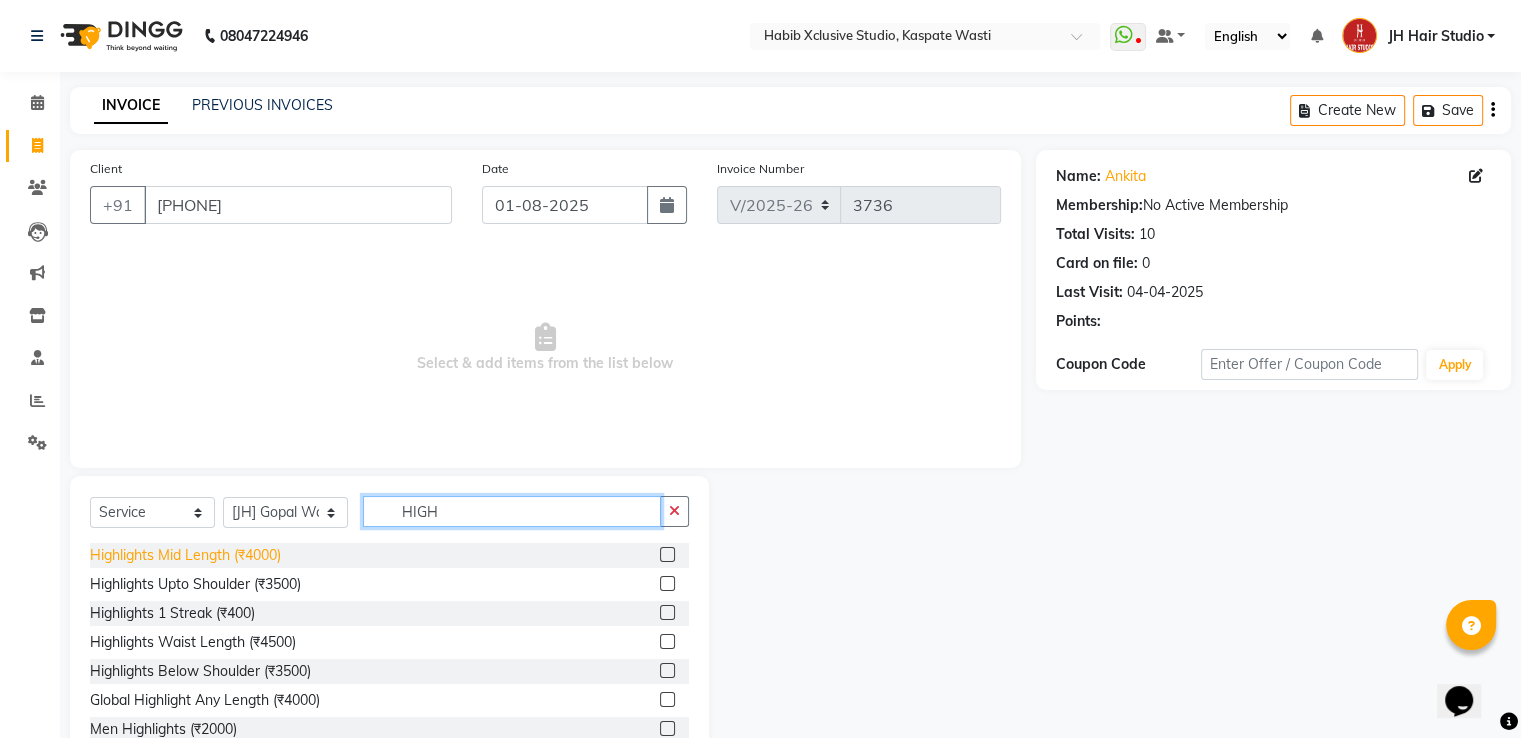 type on "HIGH" 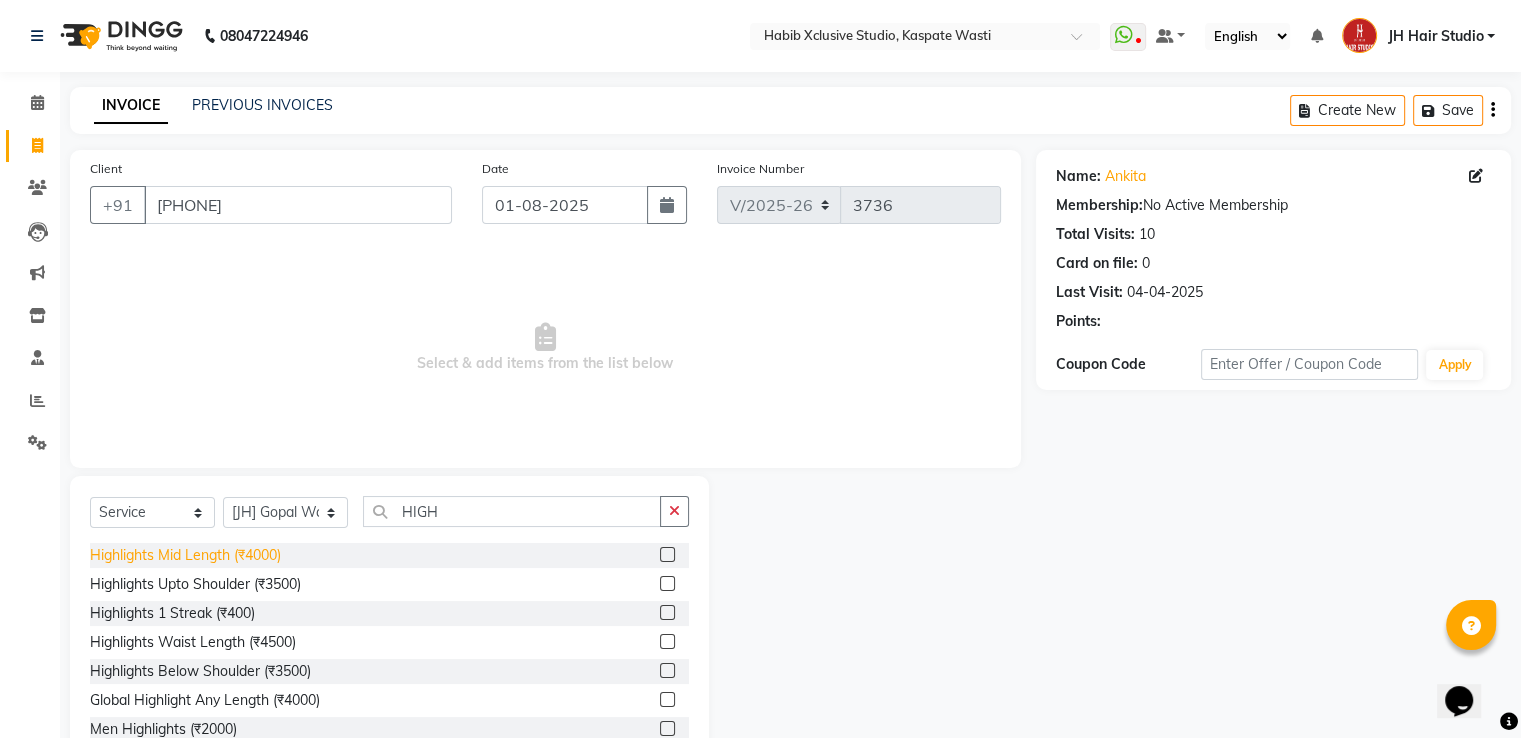 click on "Highlights Mid Length (₹4000)" 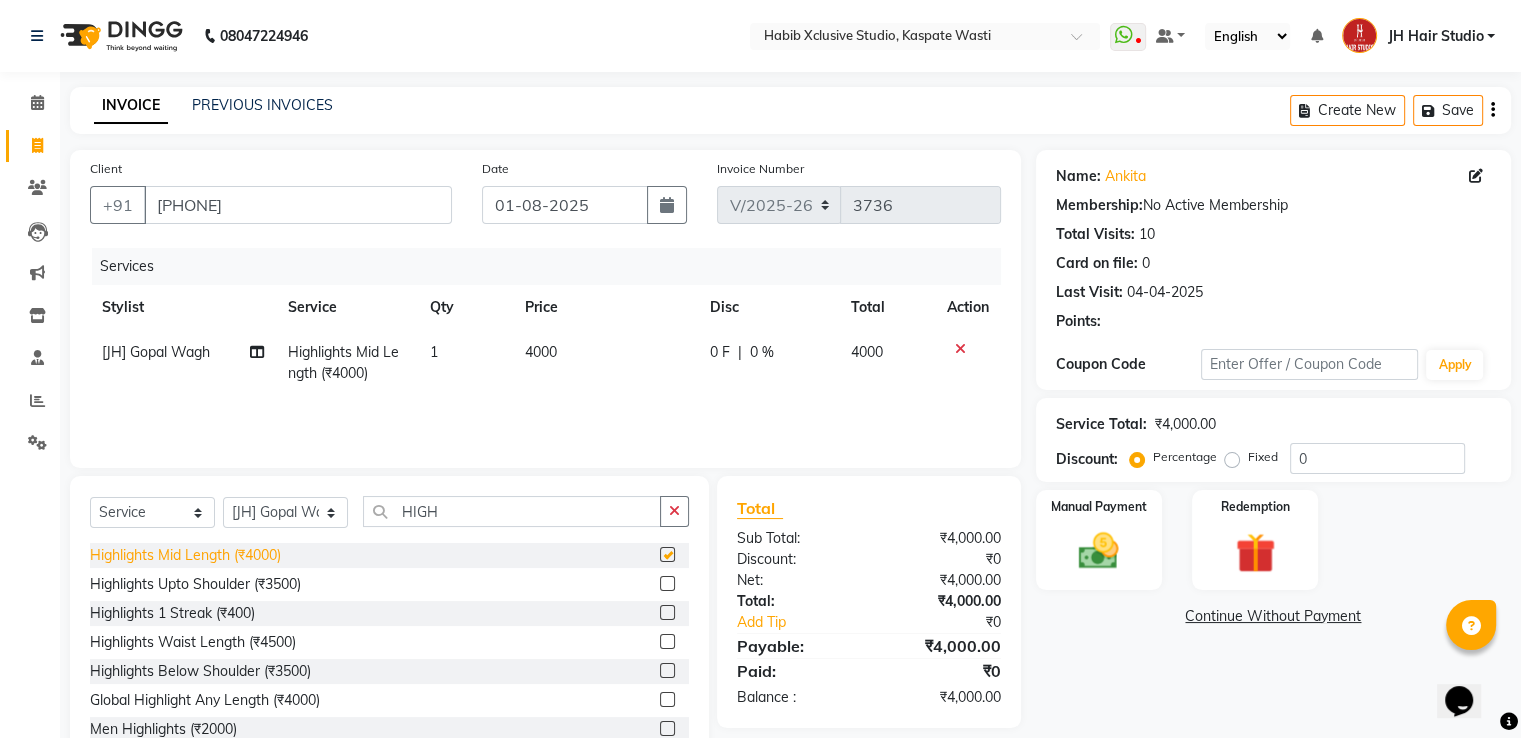 checkbox on "false" 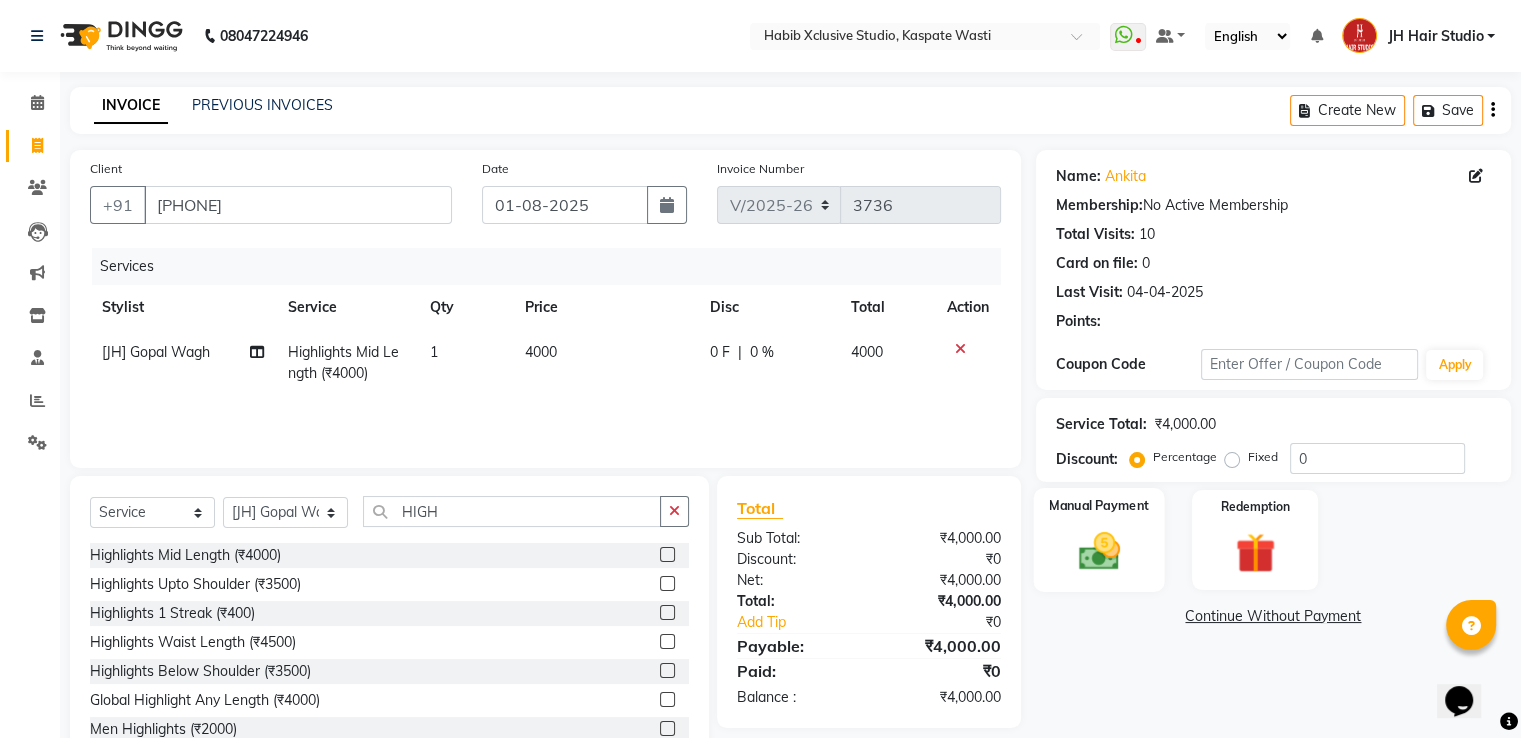 click 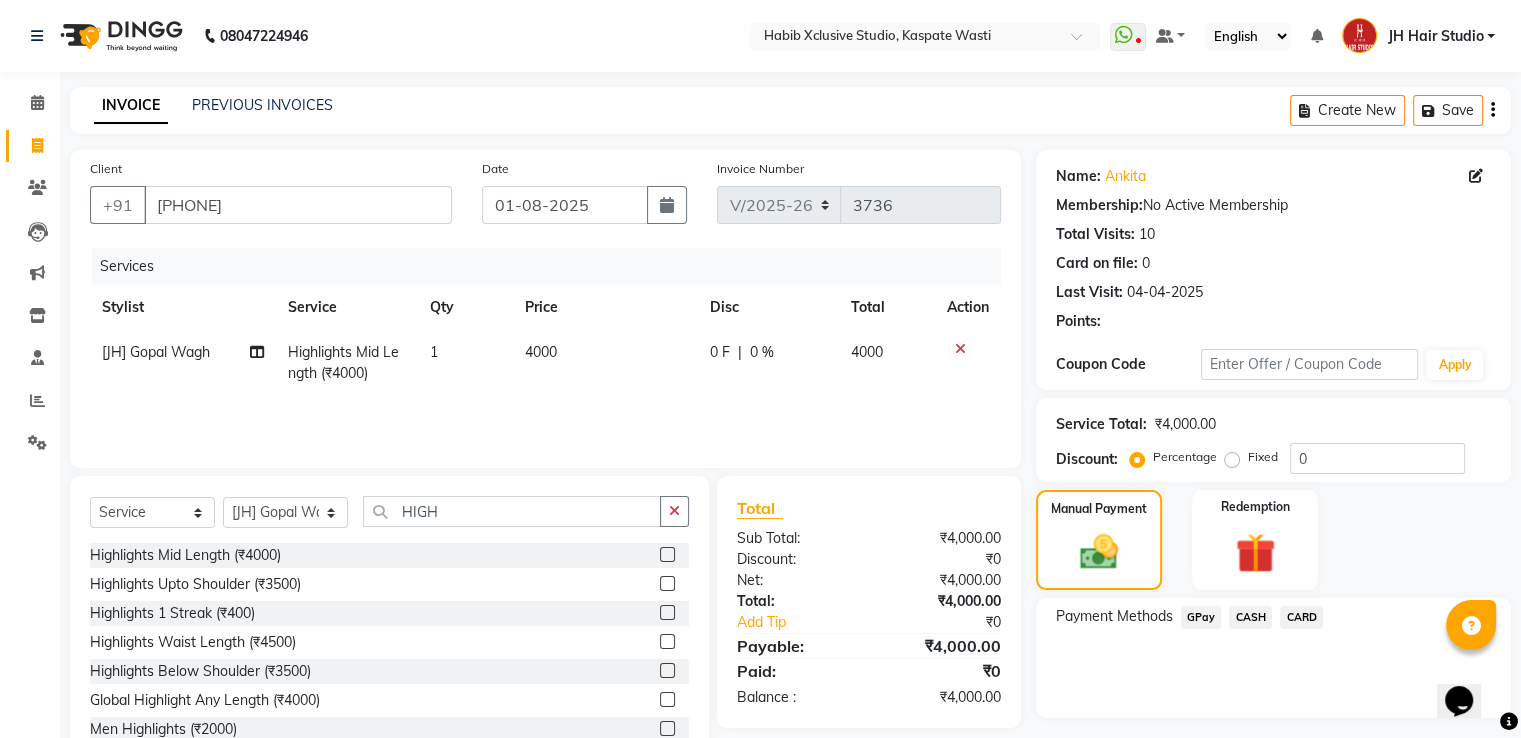 click on "GPay" 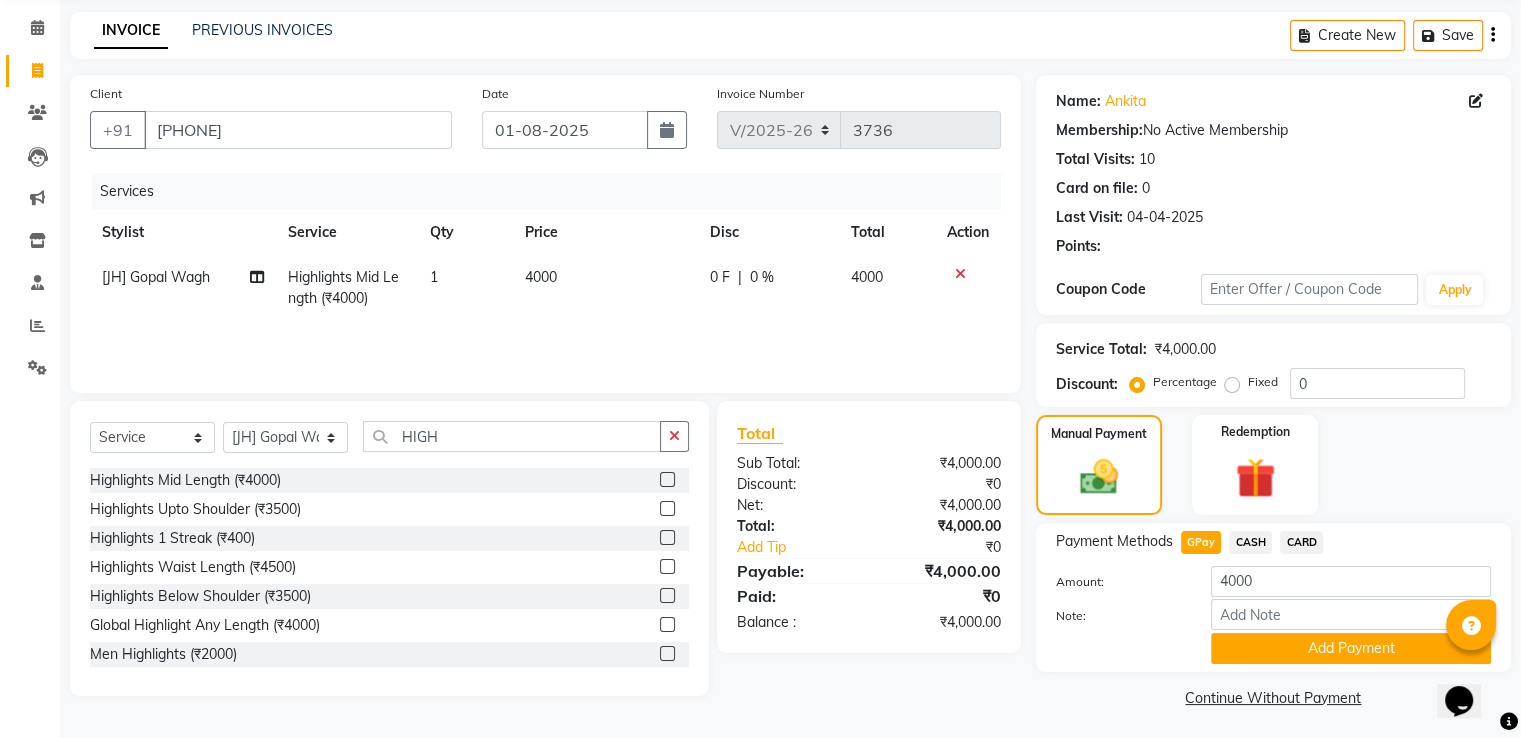 scroll, scrollTop: 81, scrollLeft: 0, axis: vertical 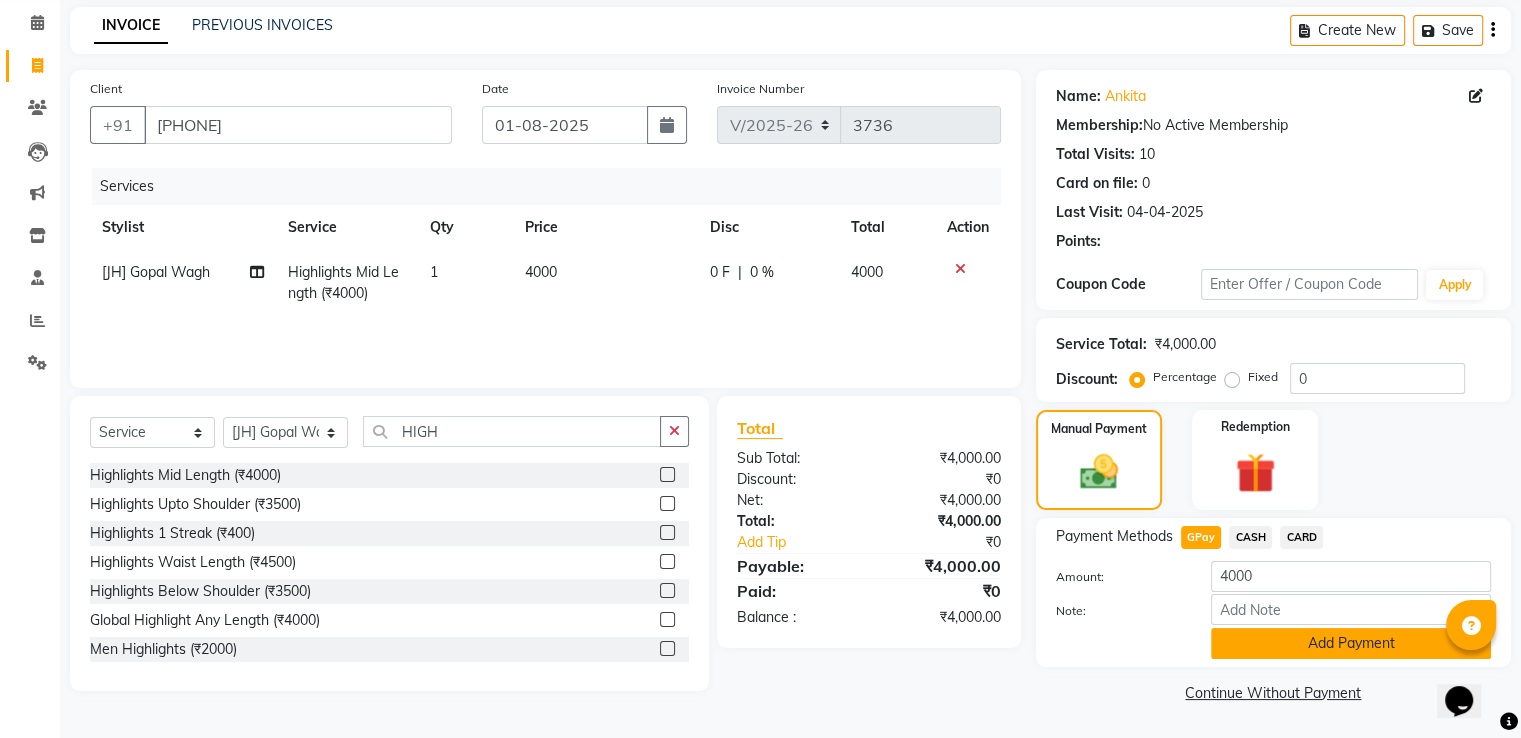 click on "Add Payment" 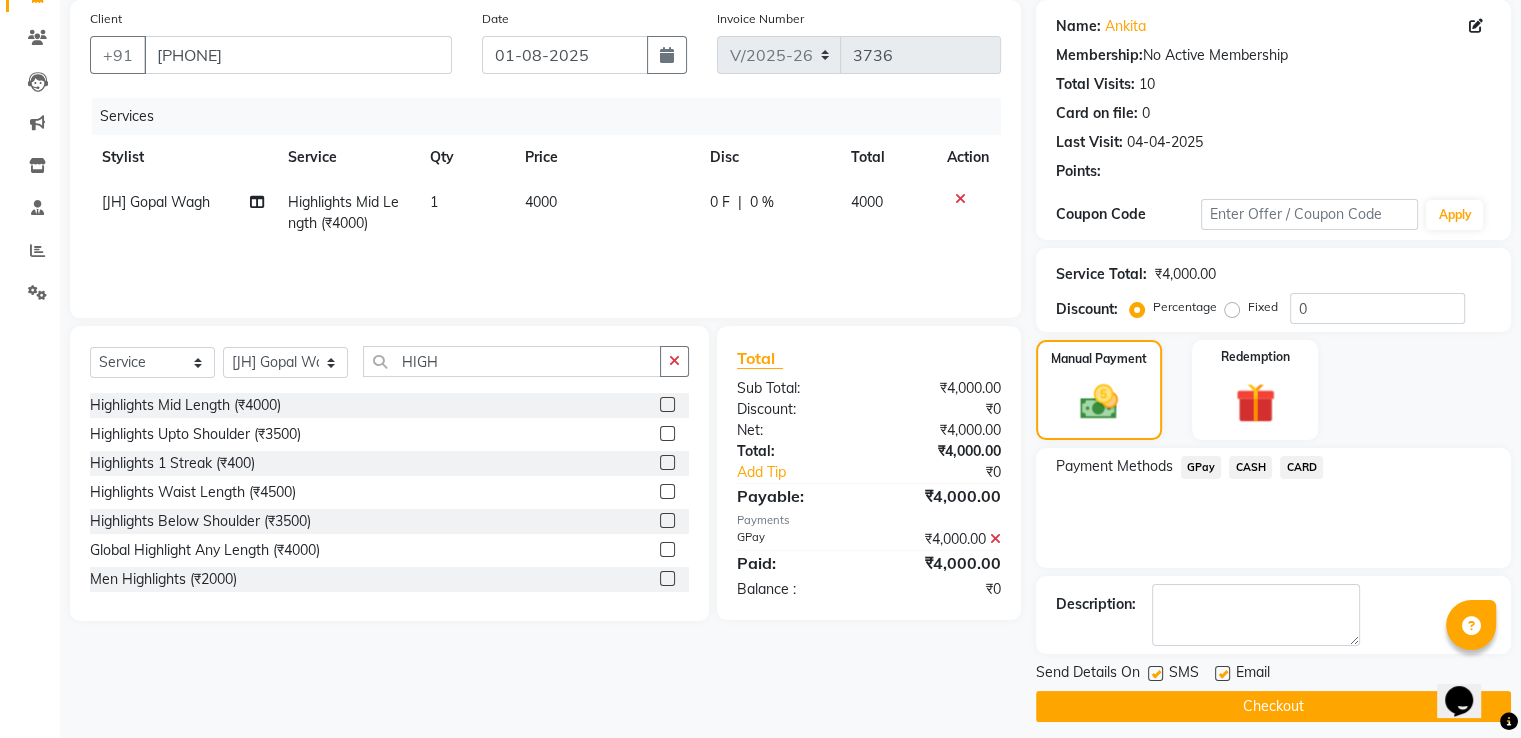 scroll, scrollTop: 163, scrollLeft: 0, axis: vertical 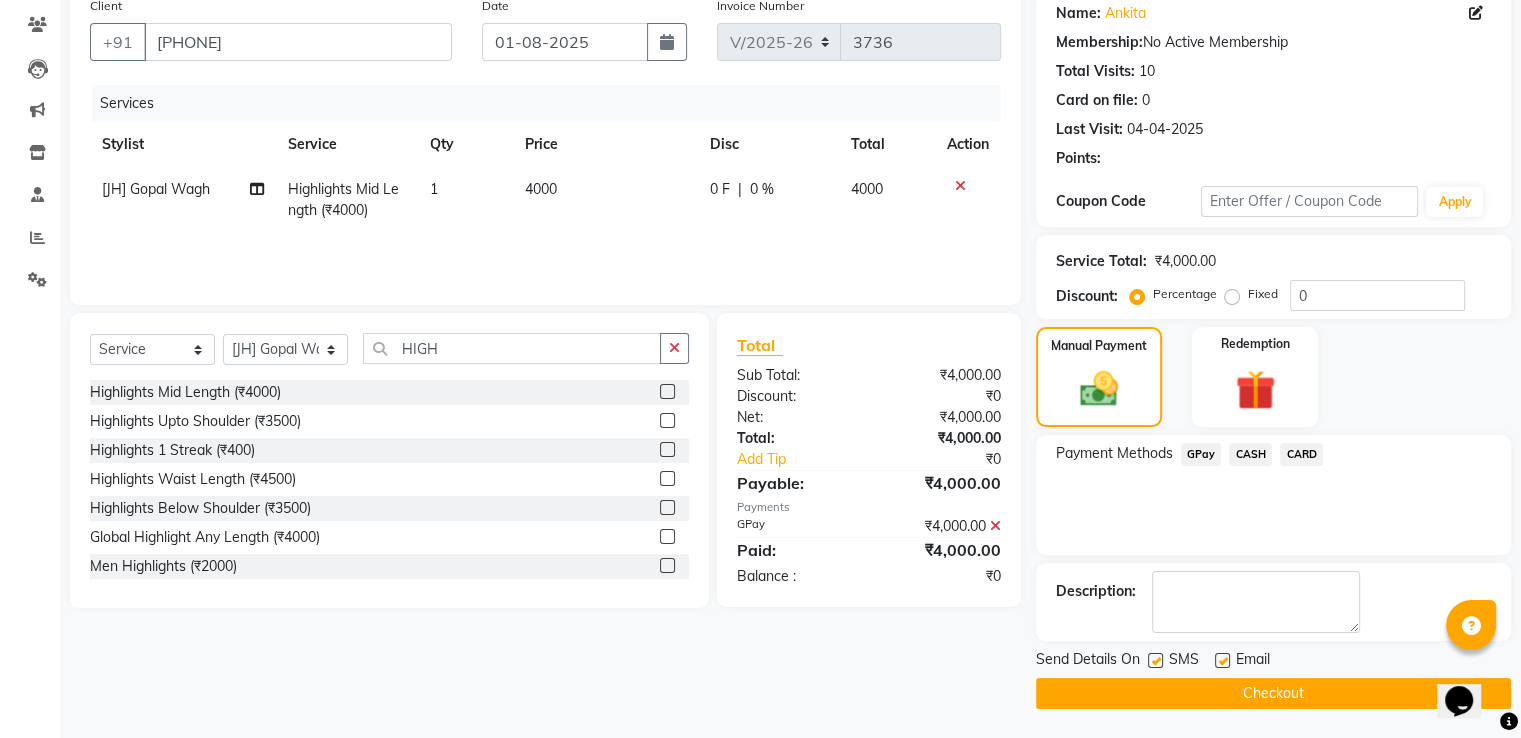 click 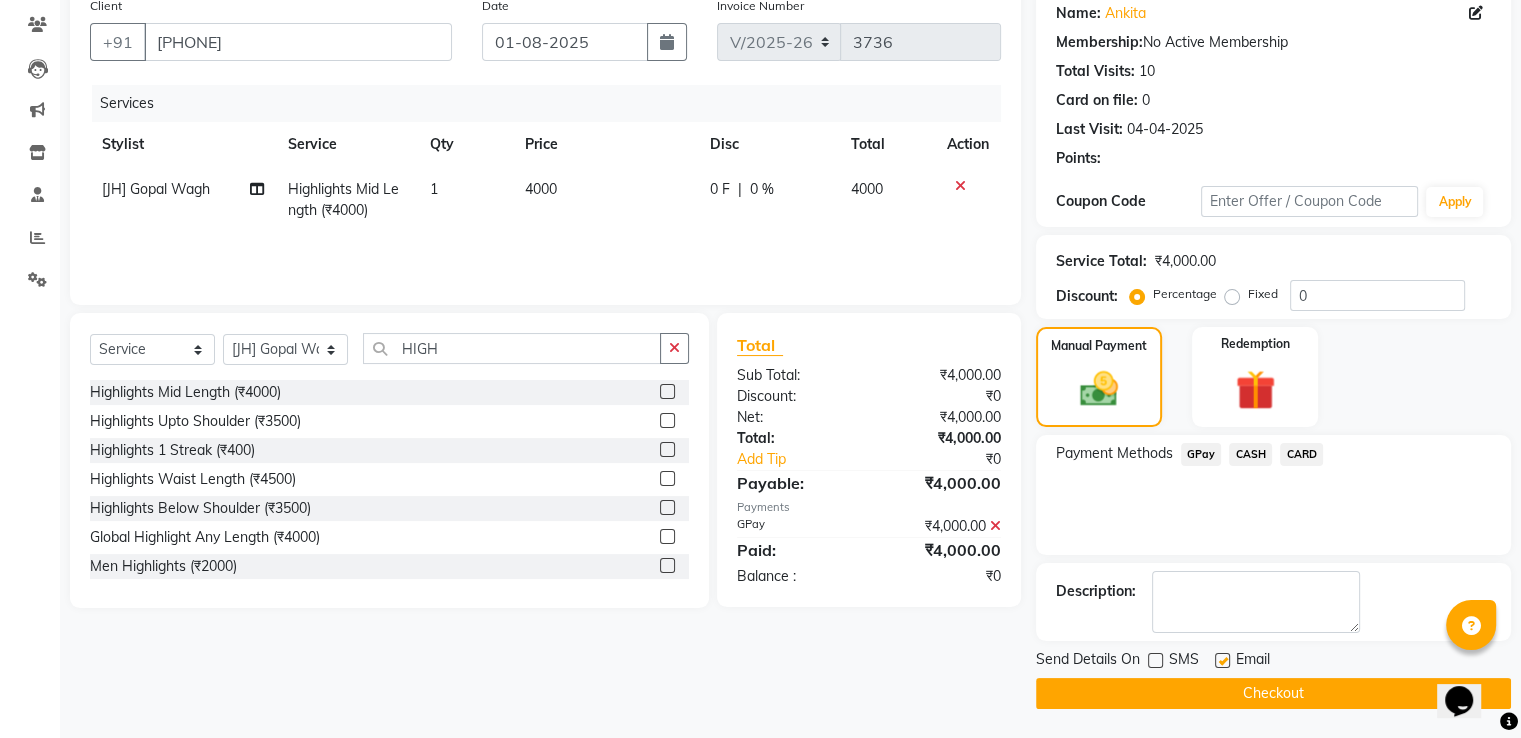 click on "Checkout" 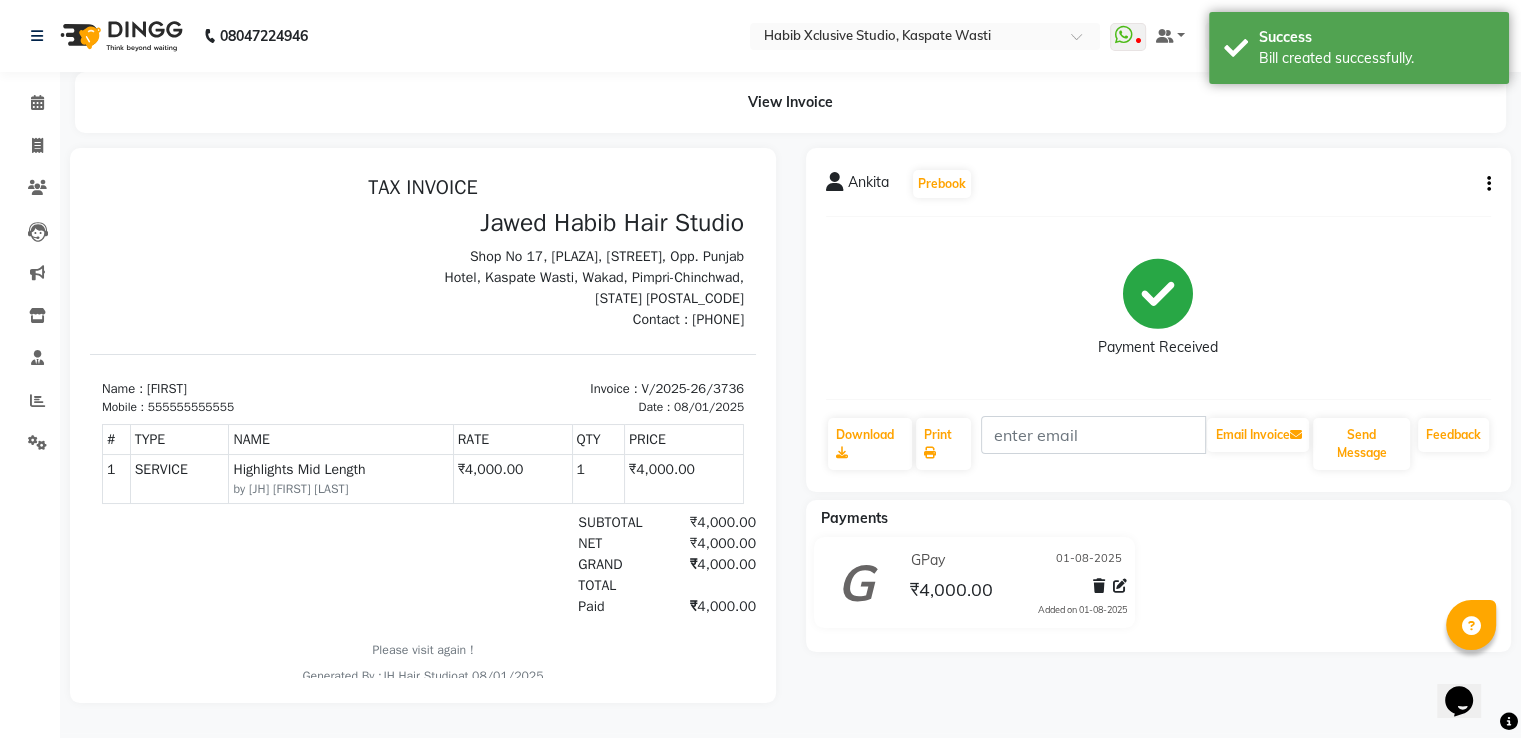 scroll, scrollTop: 0, scrollLeft: 0, axis: both 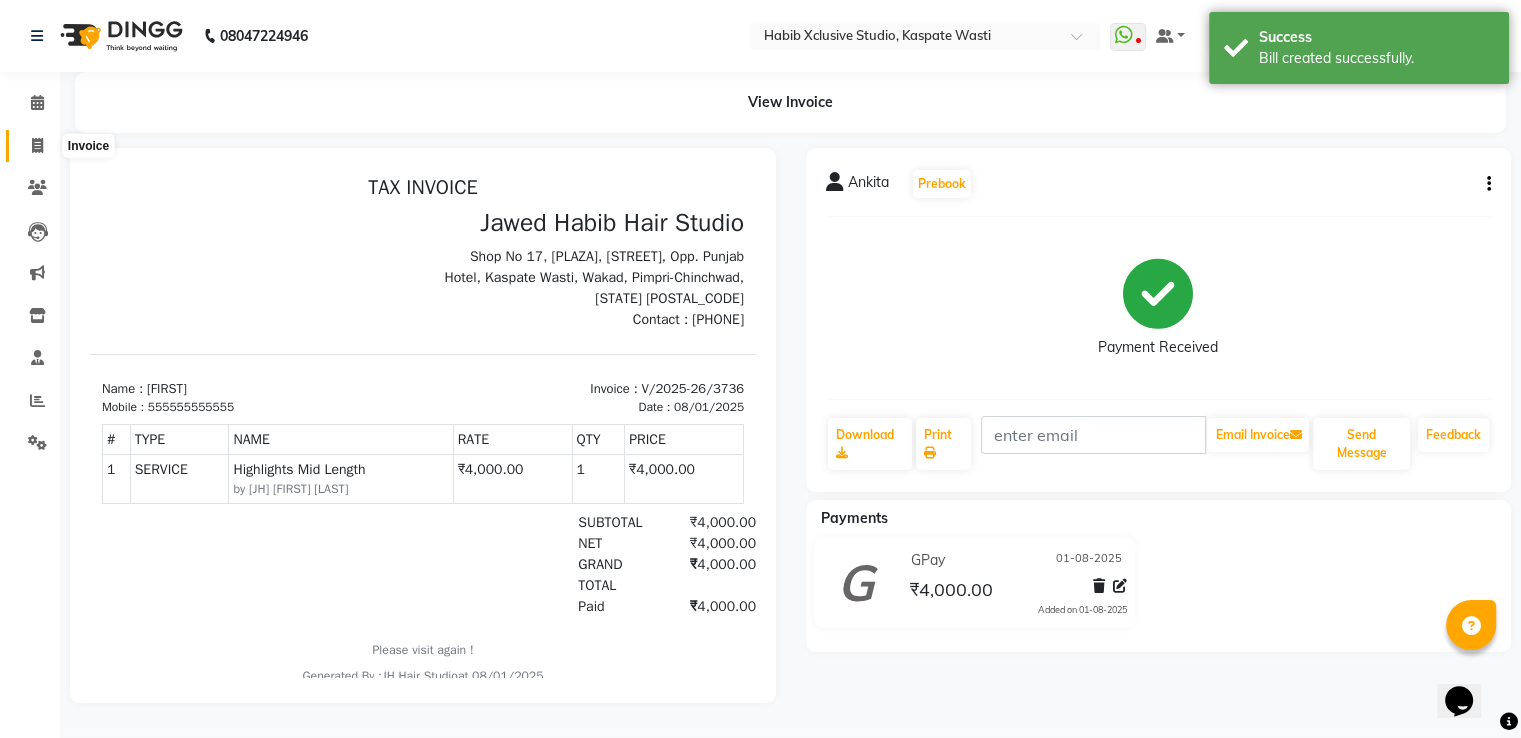 click 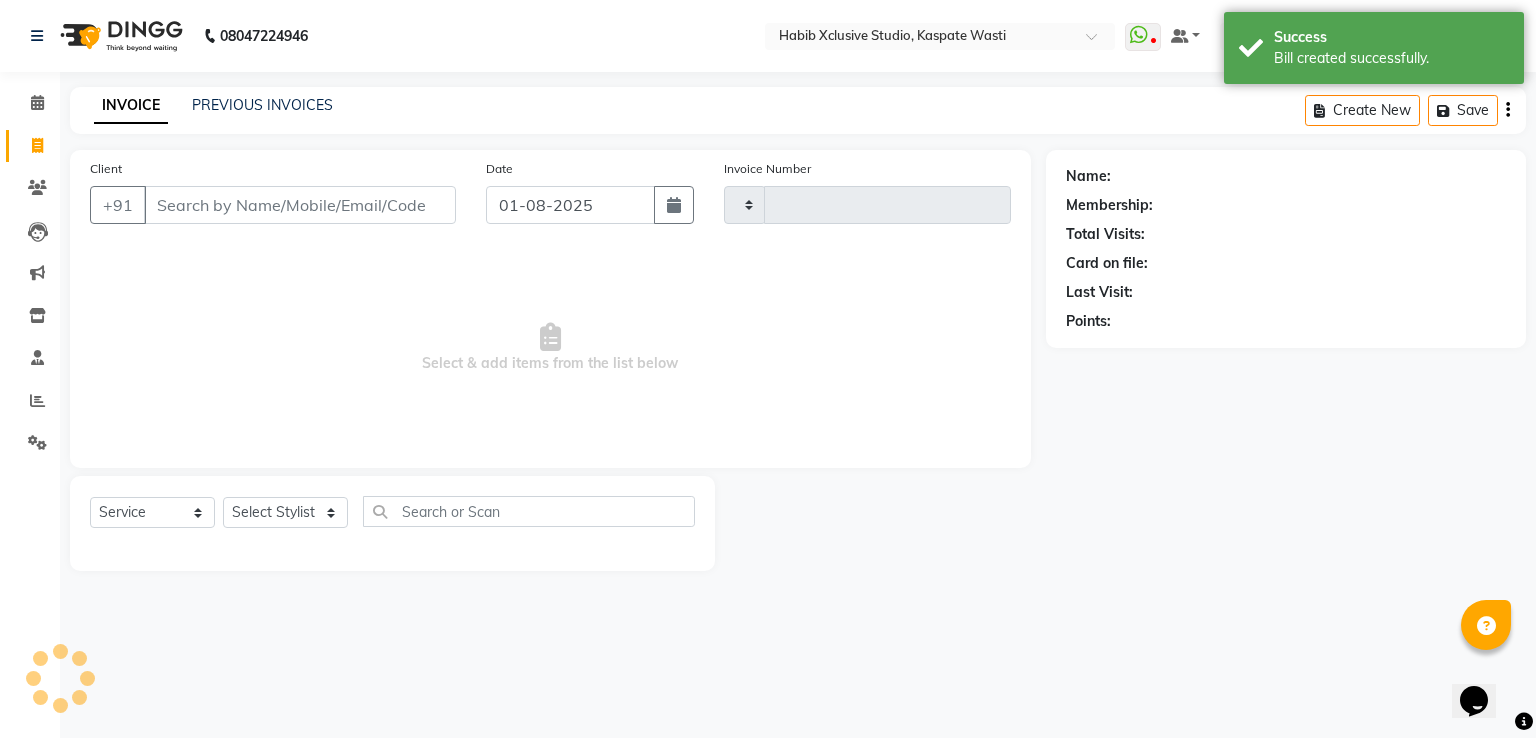 type on "3737" 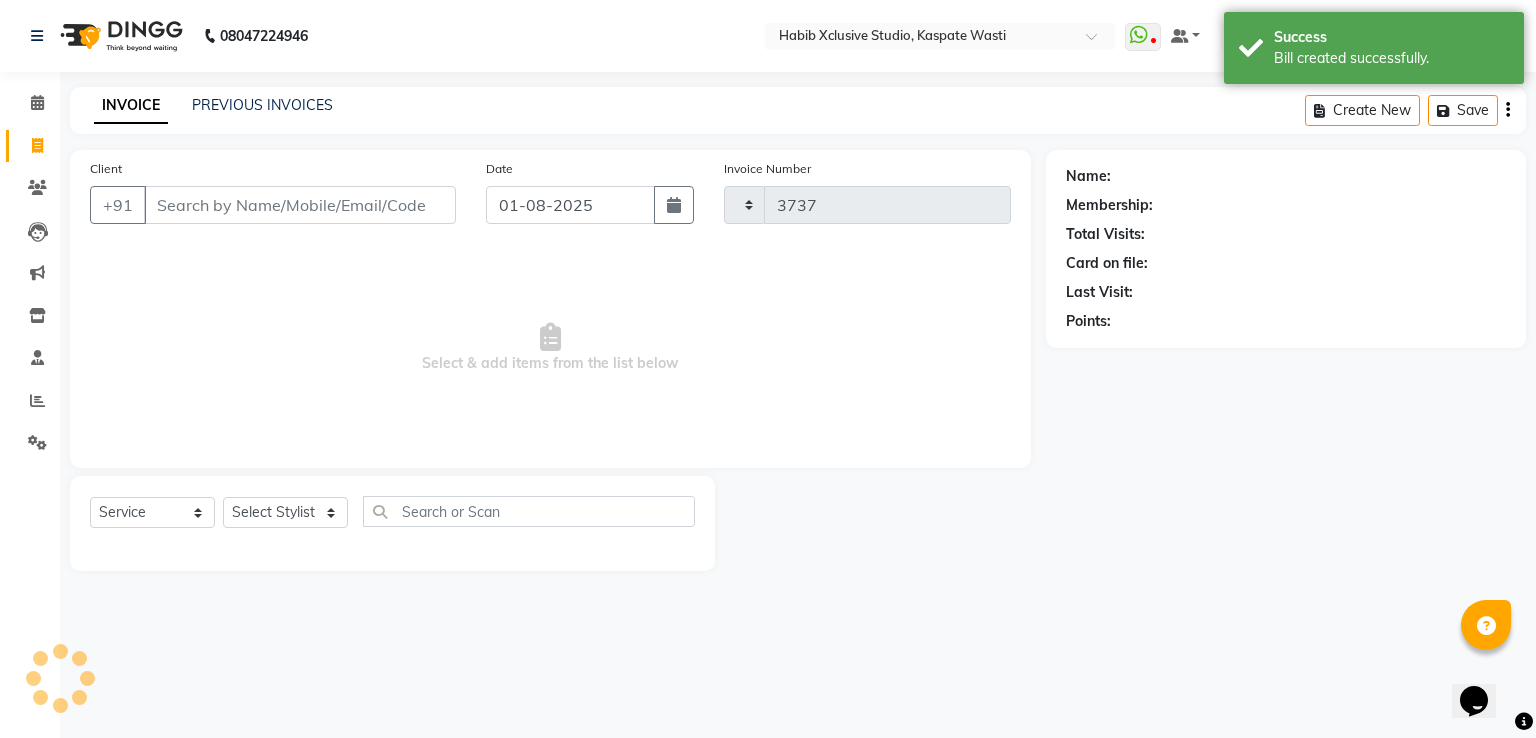 select on "130" 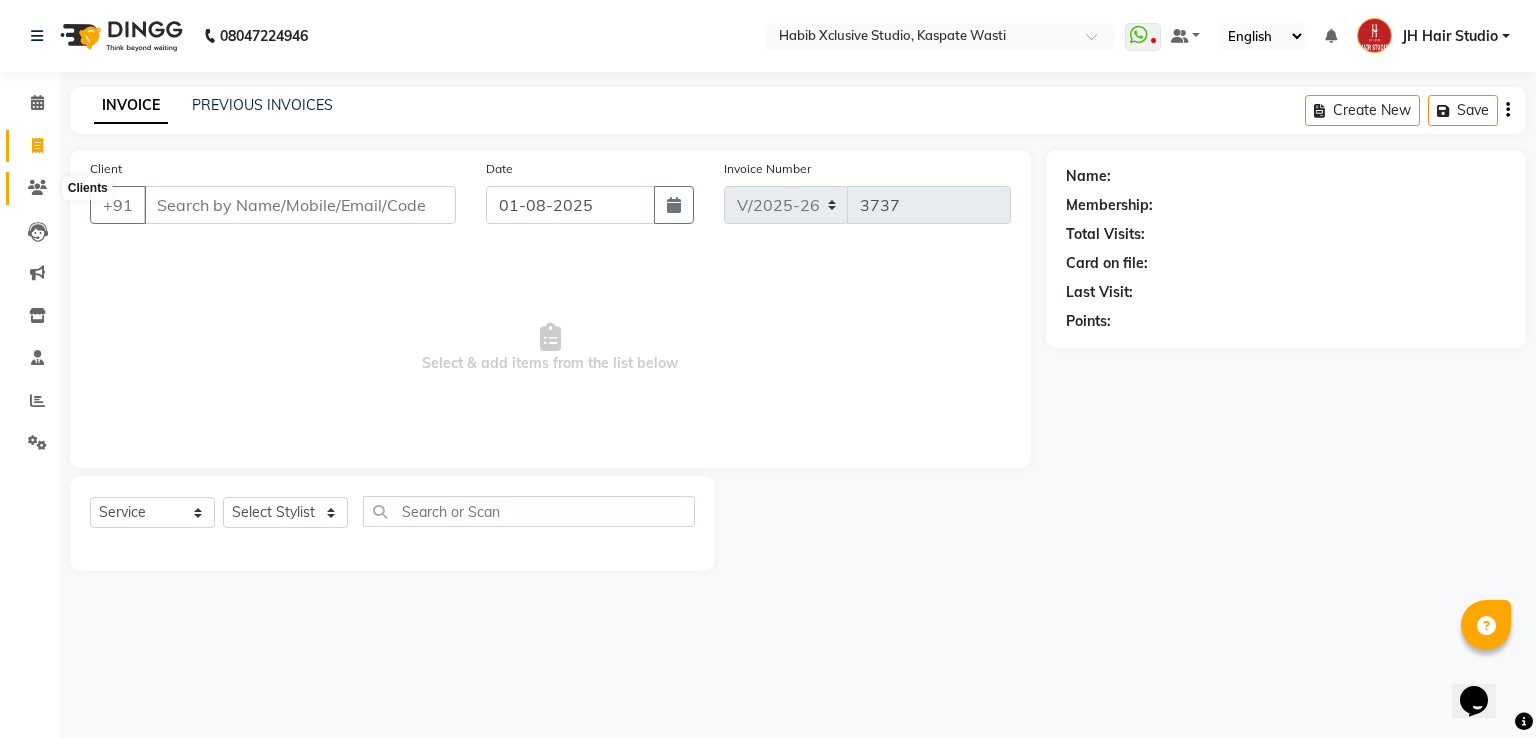 click 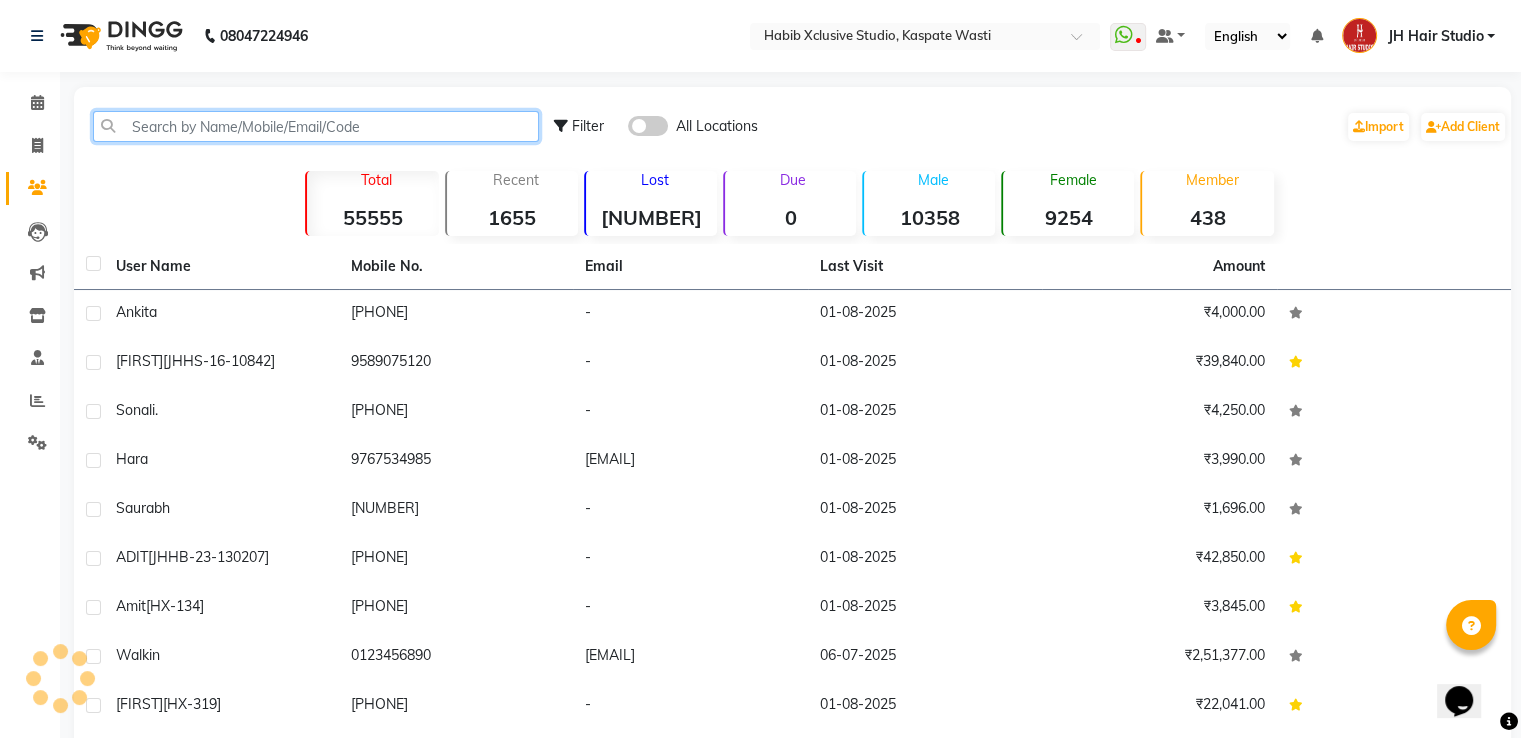 click 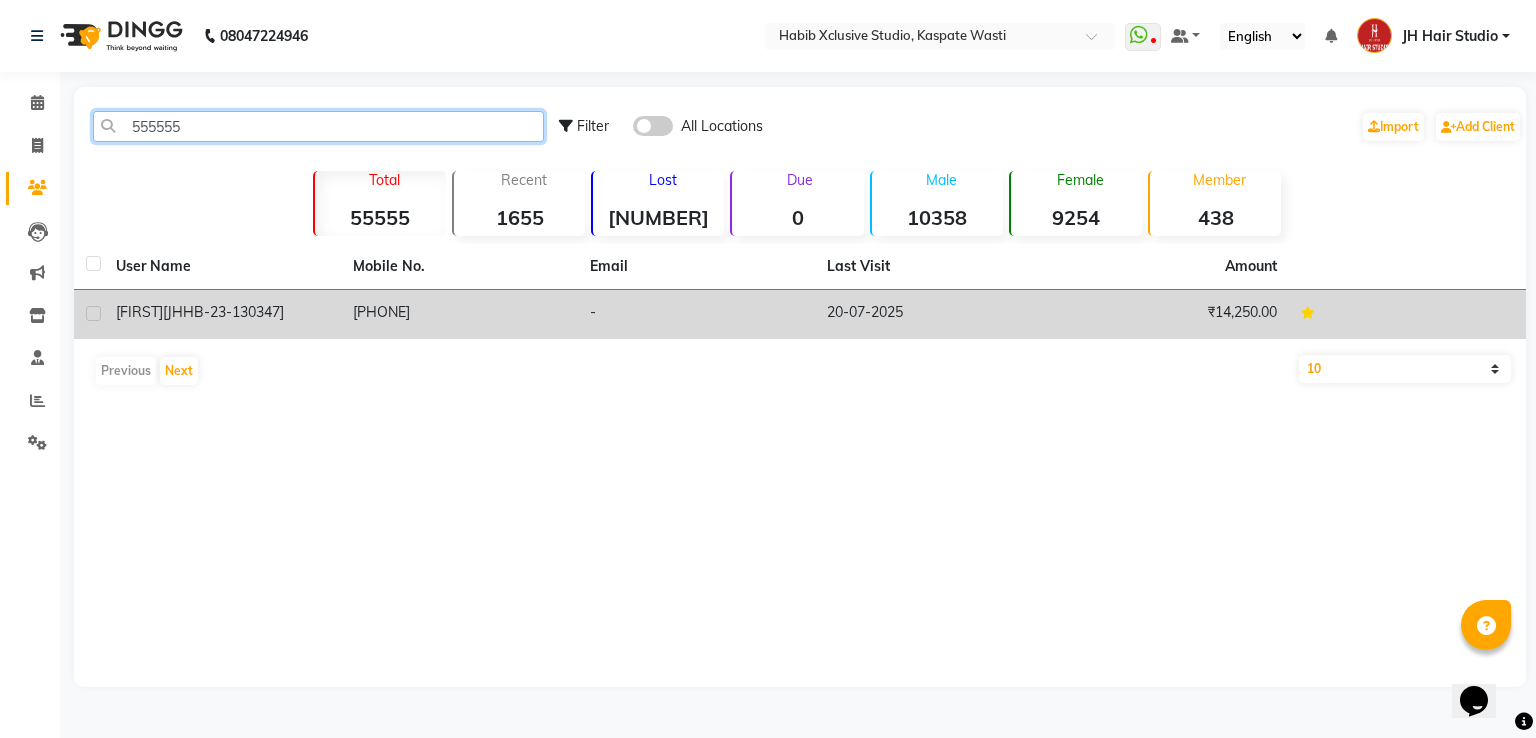type on "76030316" 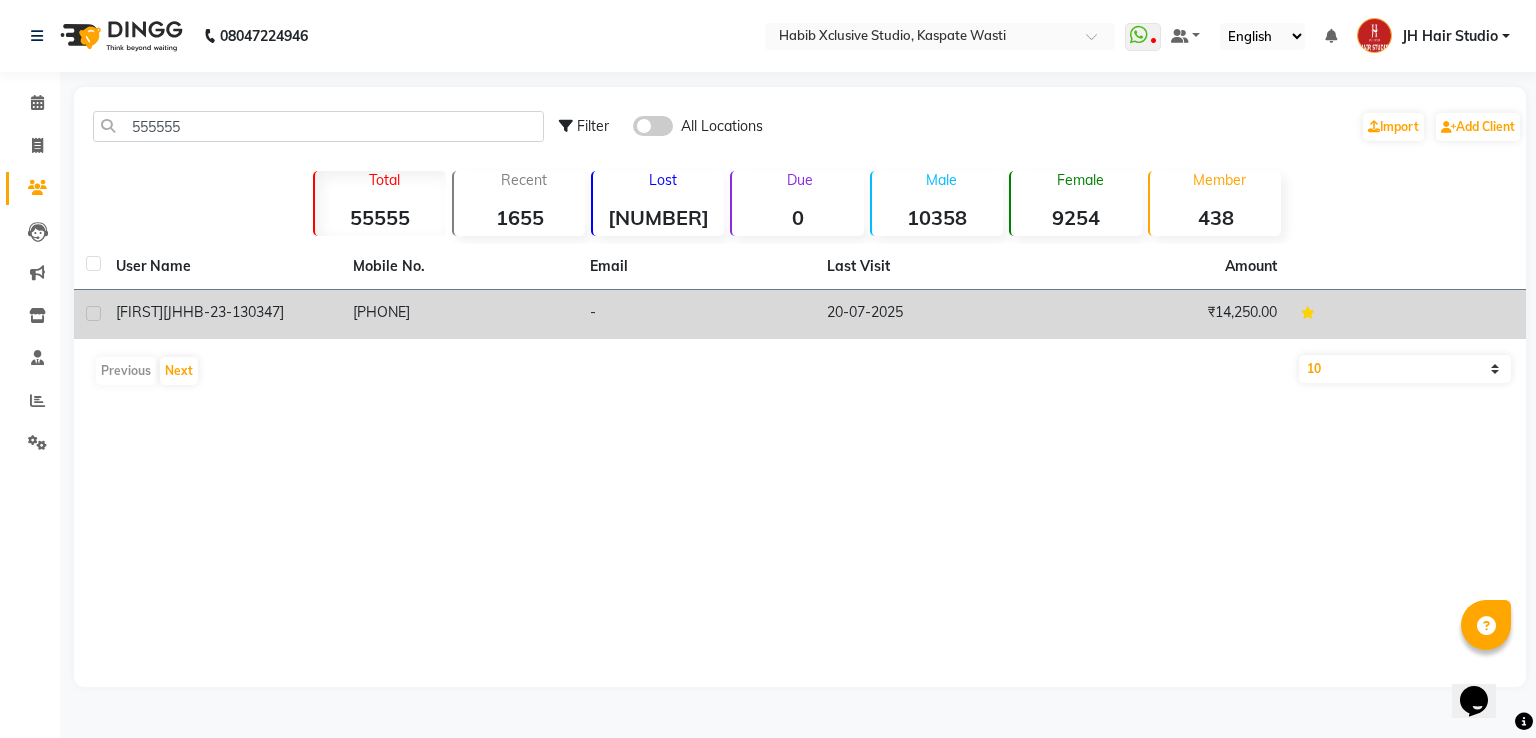click on "[PHONE]" 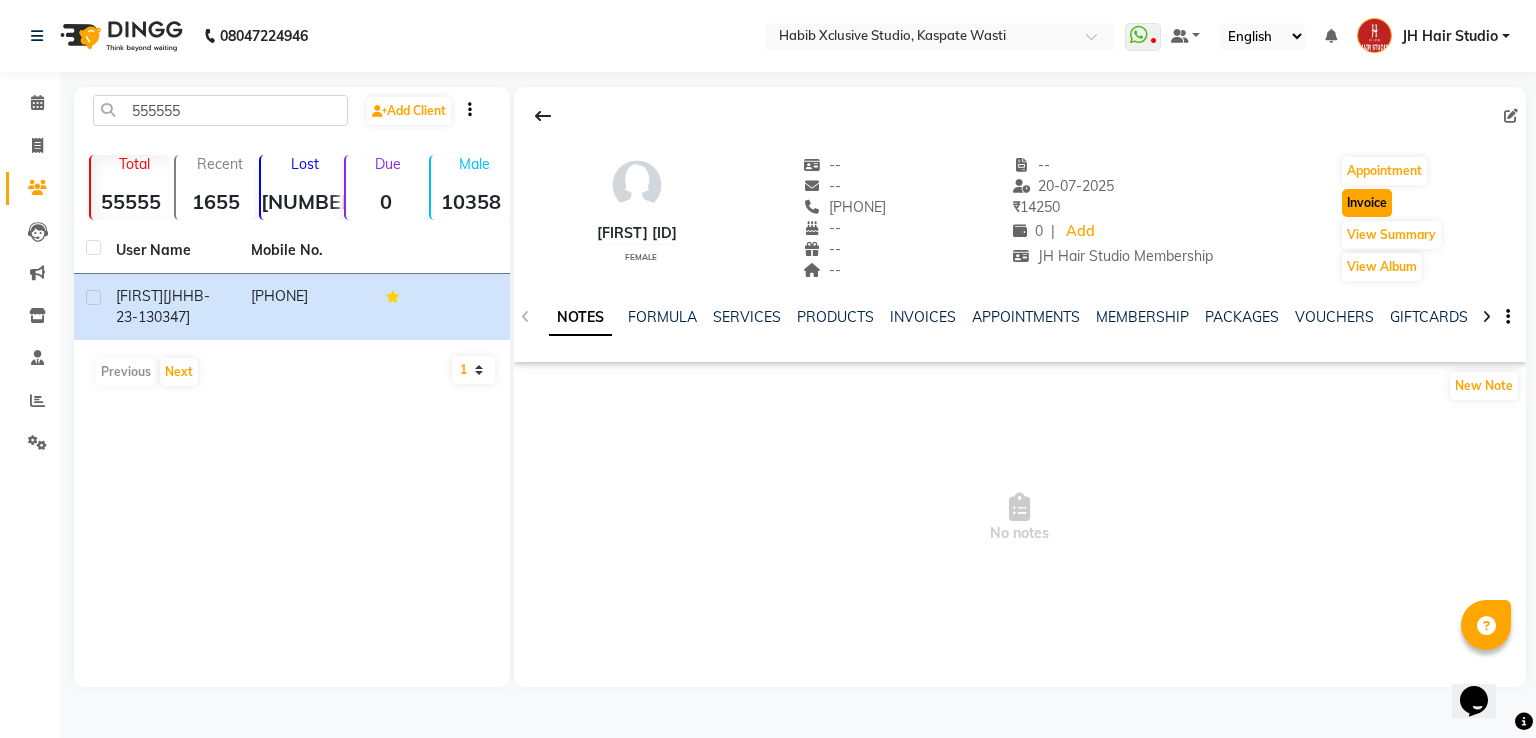 click on "Invoice" 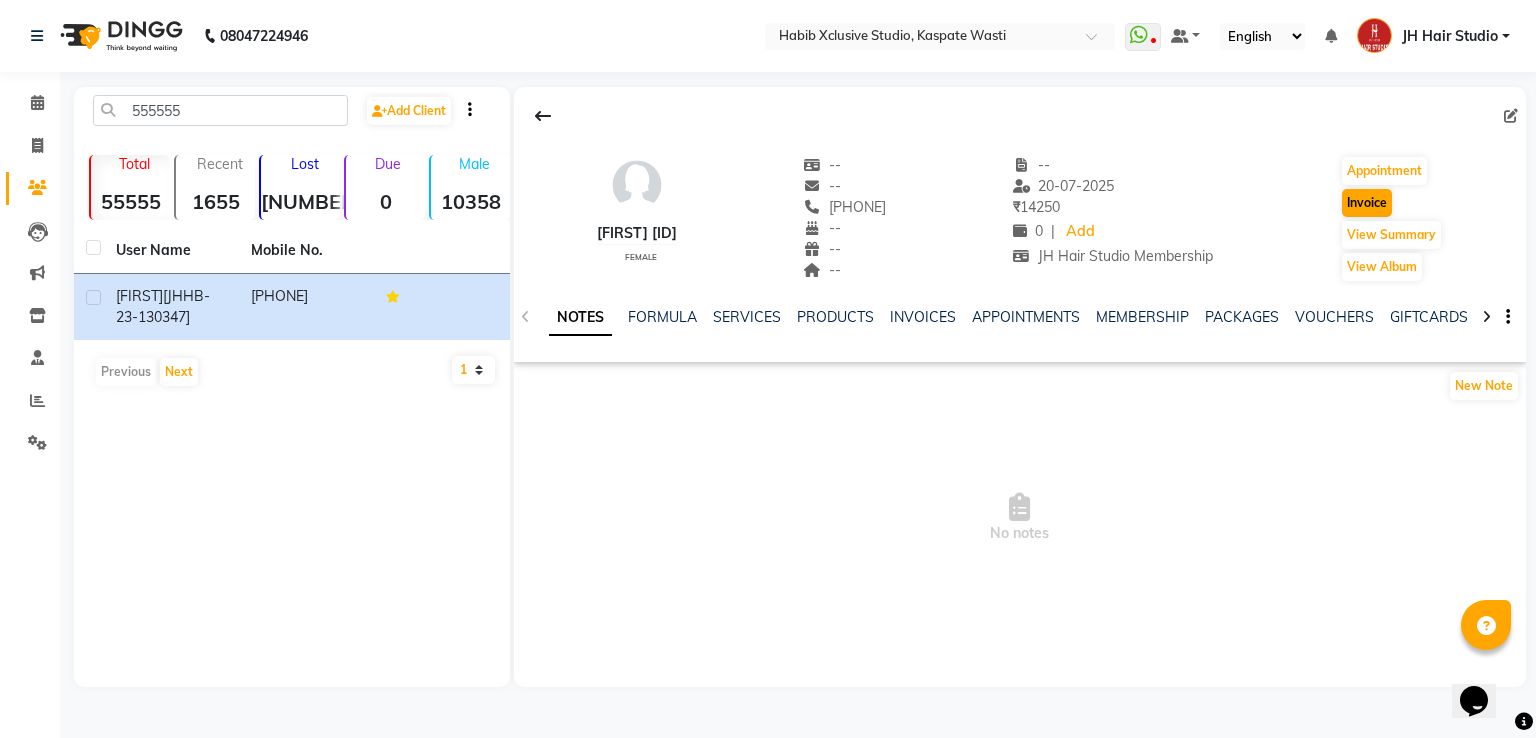 select on "service" 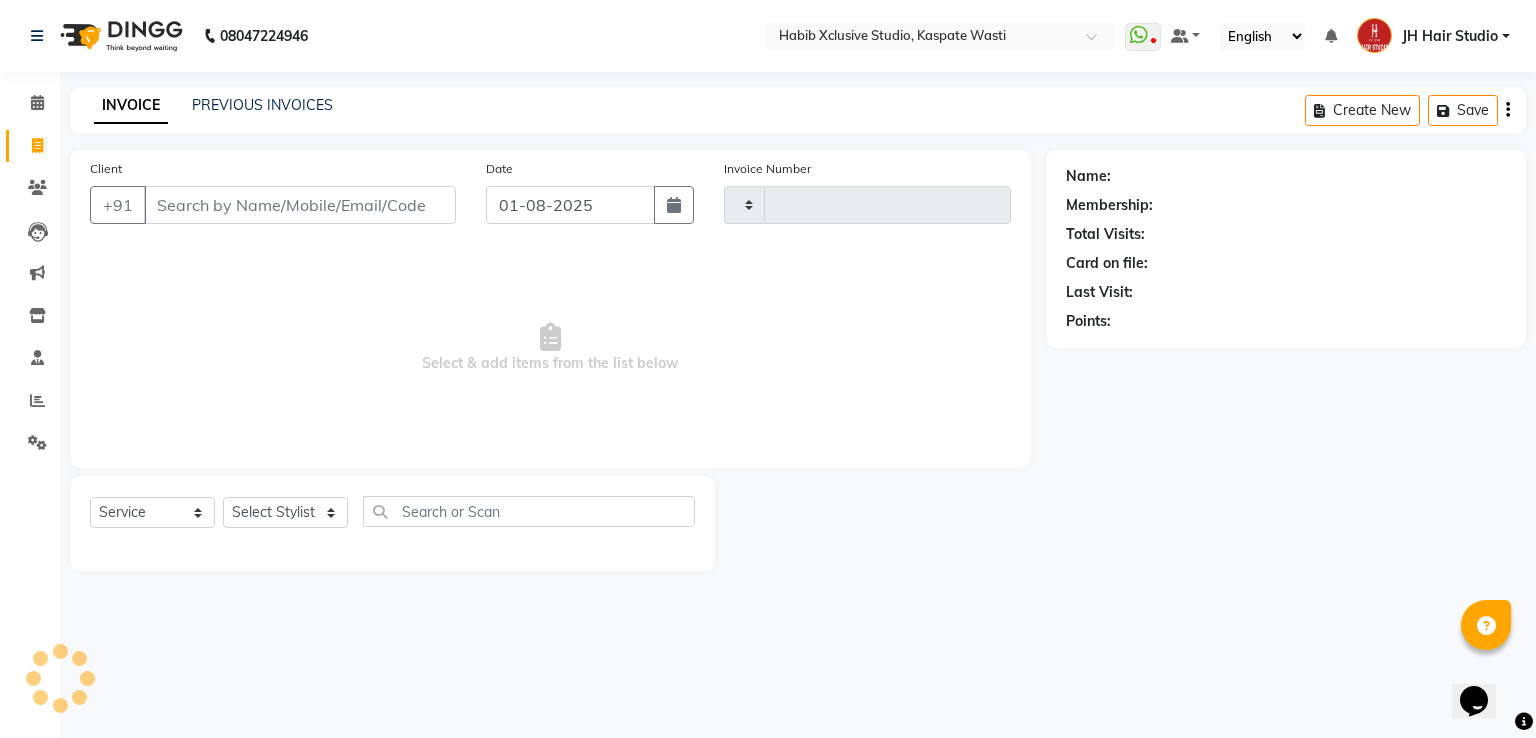 type on "3737" 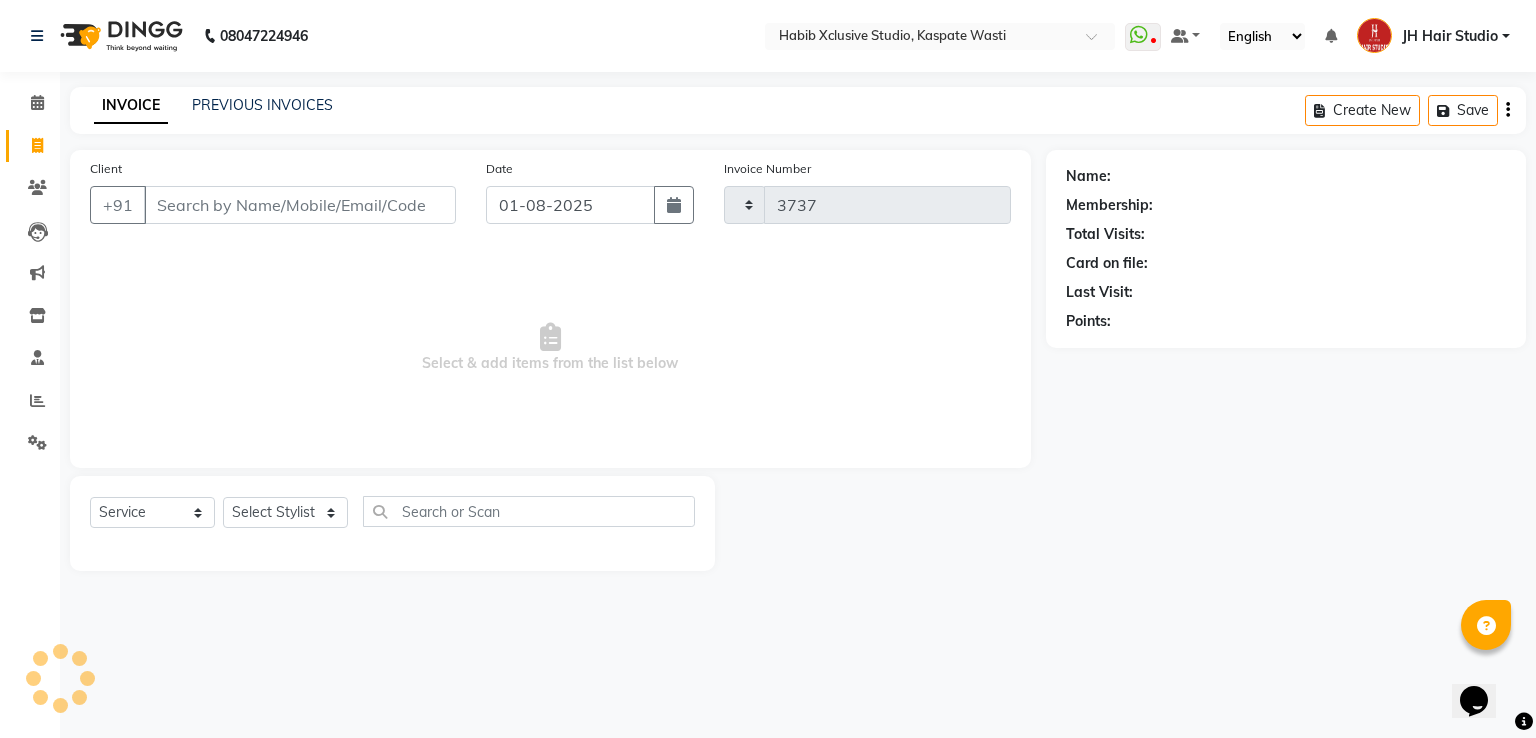 select on "130" 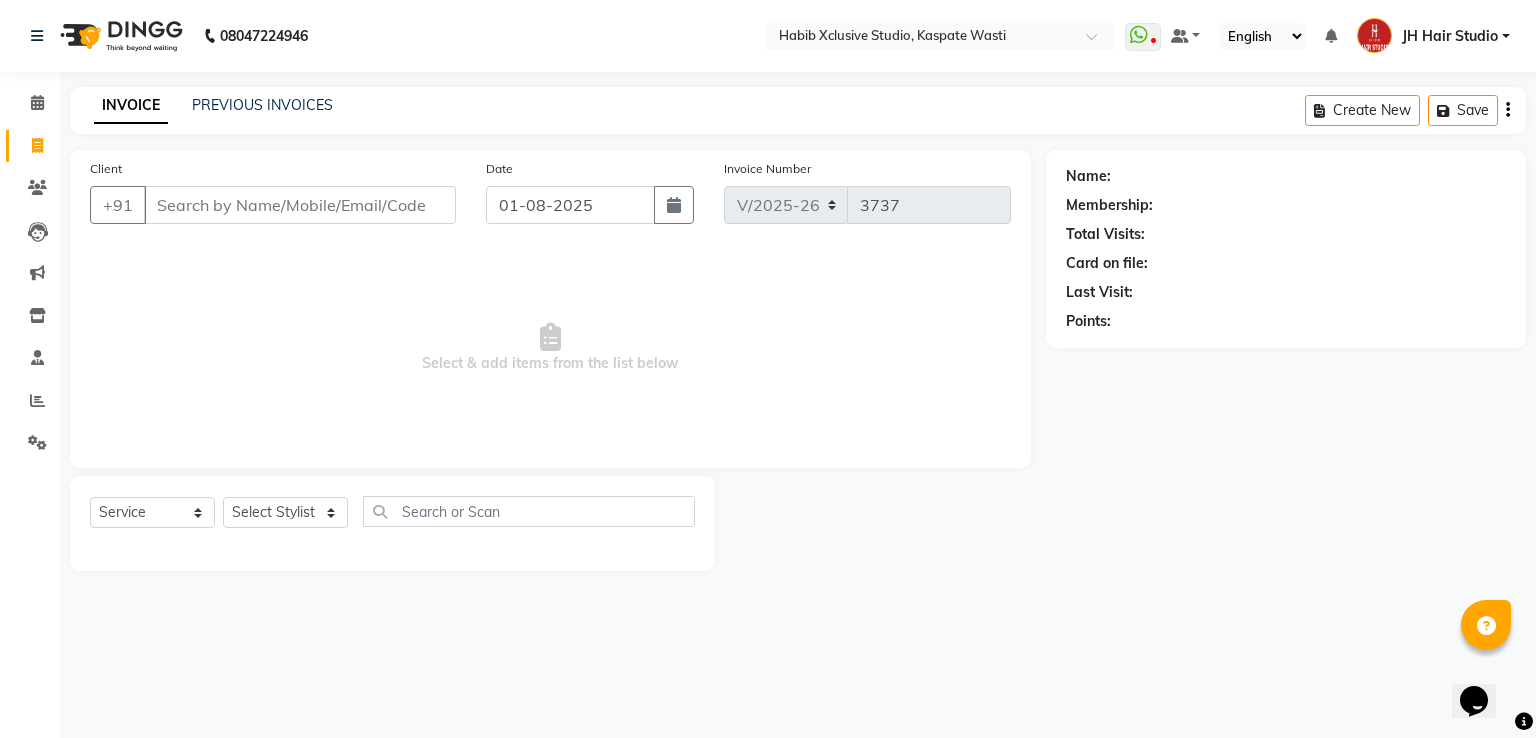 type on "[PHONE]" 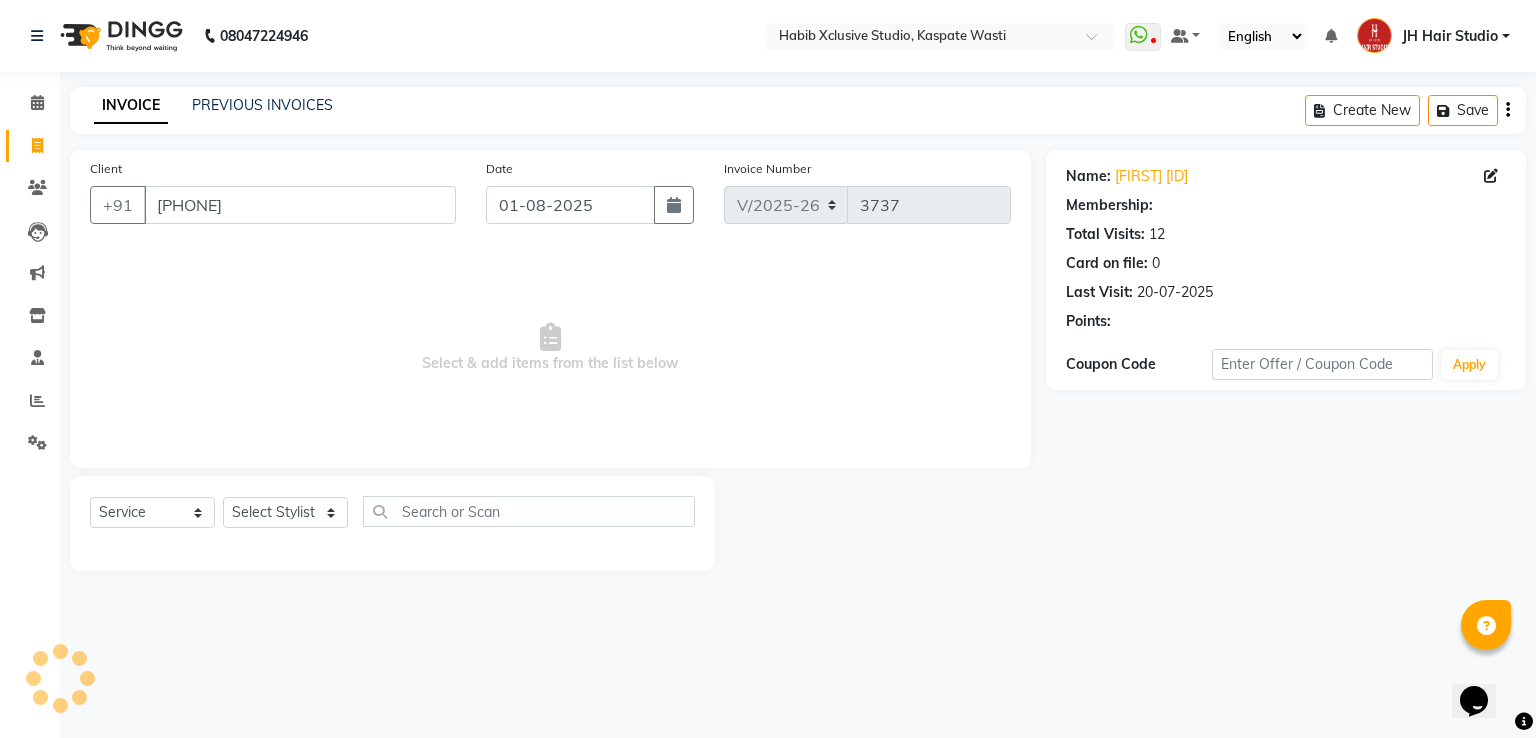 select on "1: Object" 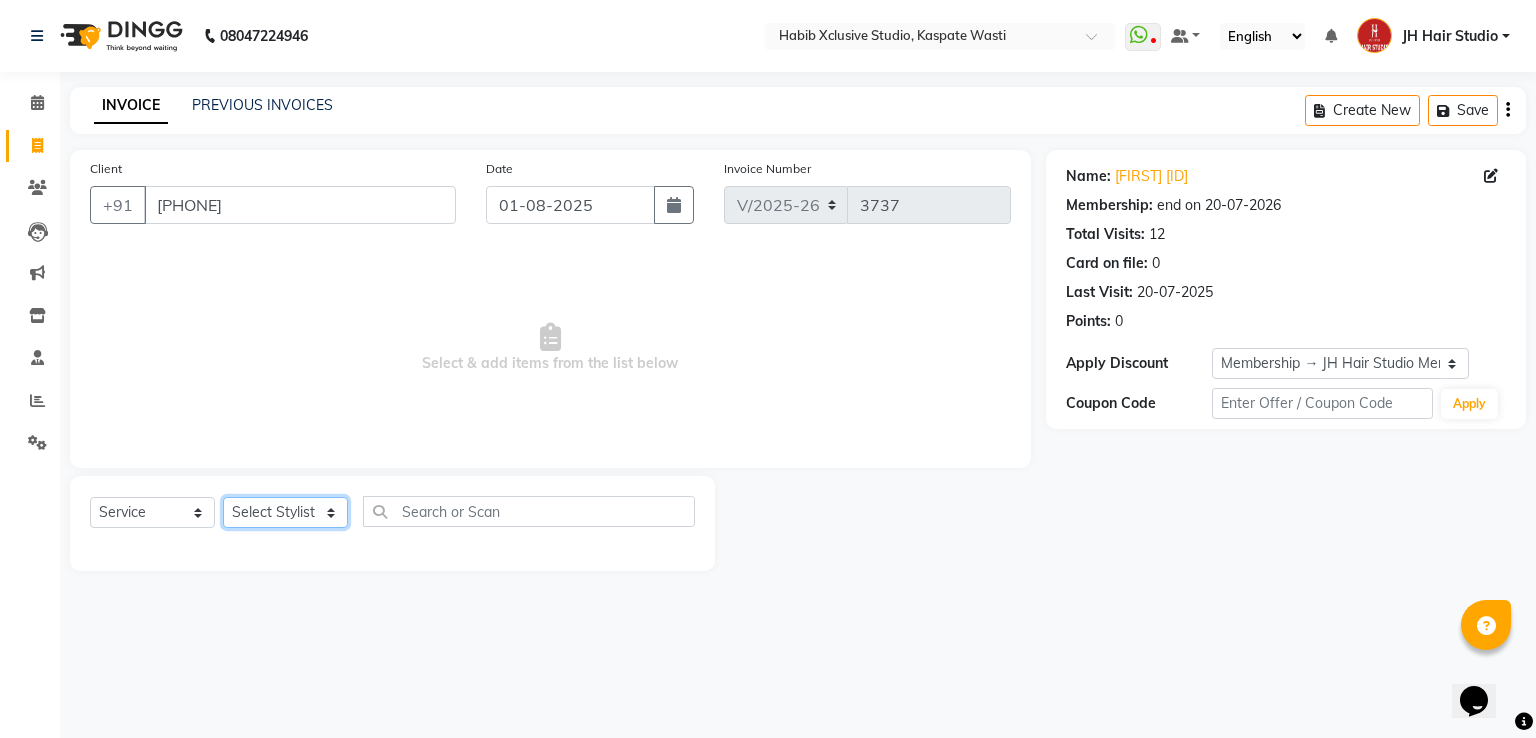 click on "Select Stylist [F1] GANESH [F1] Jagdish  [ F1] RAM [F1]Sanjay [F1]Siddhu [F1] Suraj  [F1] USHA [F2] AYAN  [F2] Deepak [F2] Smital [JH] DUBALE  GANESH [JH] Gopal Wagh JH Hair Studio [JH] Harish [JH] Omkar [JH] Shahwaz Shaikh [JH] SIDDHANT  [JH] SWAPNIL [JH] Tushaar" 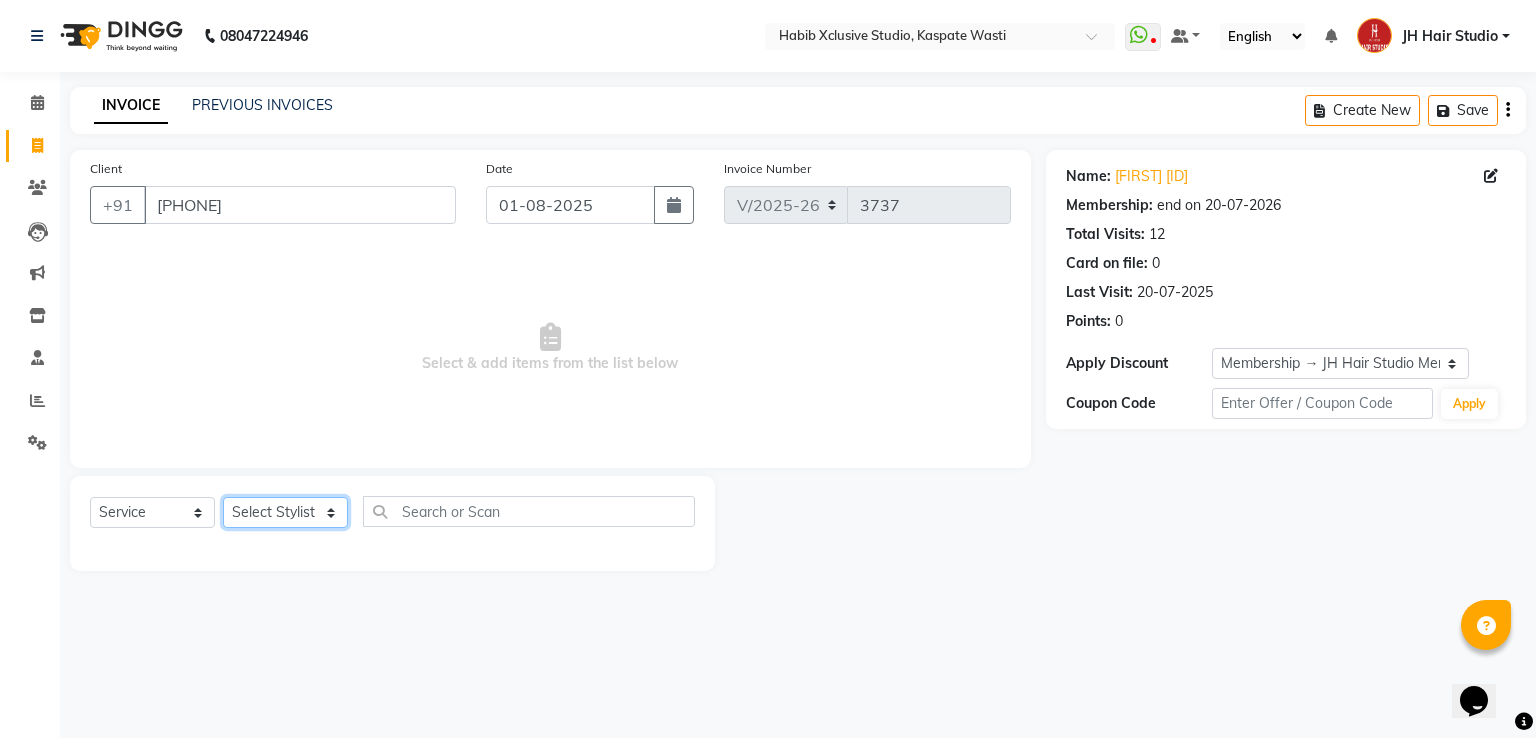 select on "70614" 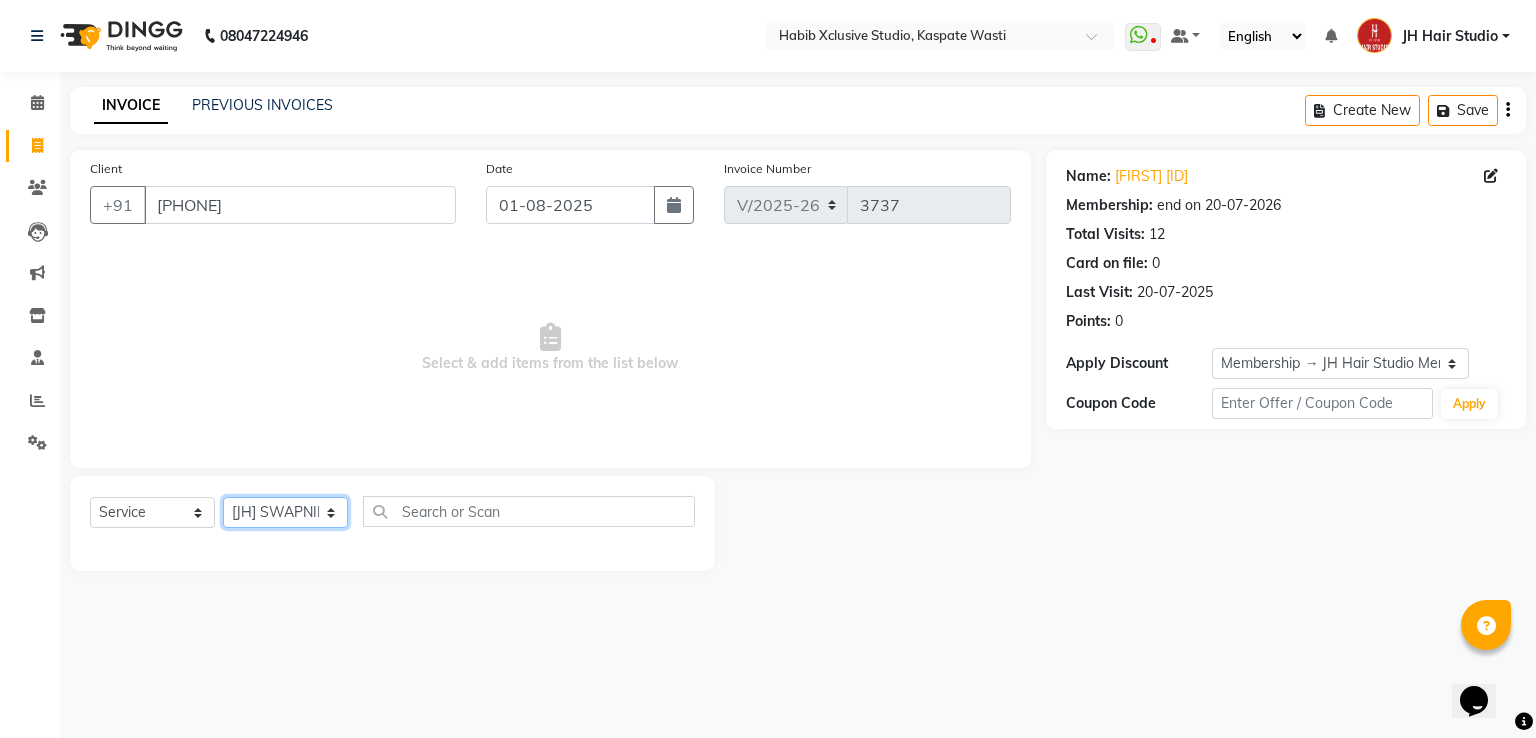 click on "Select Stylist [F1] GANESH [F1] Jagdish  [ F1] RAM [F1]Sanjay [F1]Siddhu [F1] Suraj  [F1] USHA [F2] AYAN  [F2] Deepak [F2] Smital [JH] DUBALE  GANESH [JH] Gopal Wagh JH Hair Studio [JH] Harish [JH] Omkar [JH] Shahwaz Shaikh [JH] SIDDHANT  [JH] SWAPNIL [JH] Tushaar" 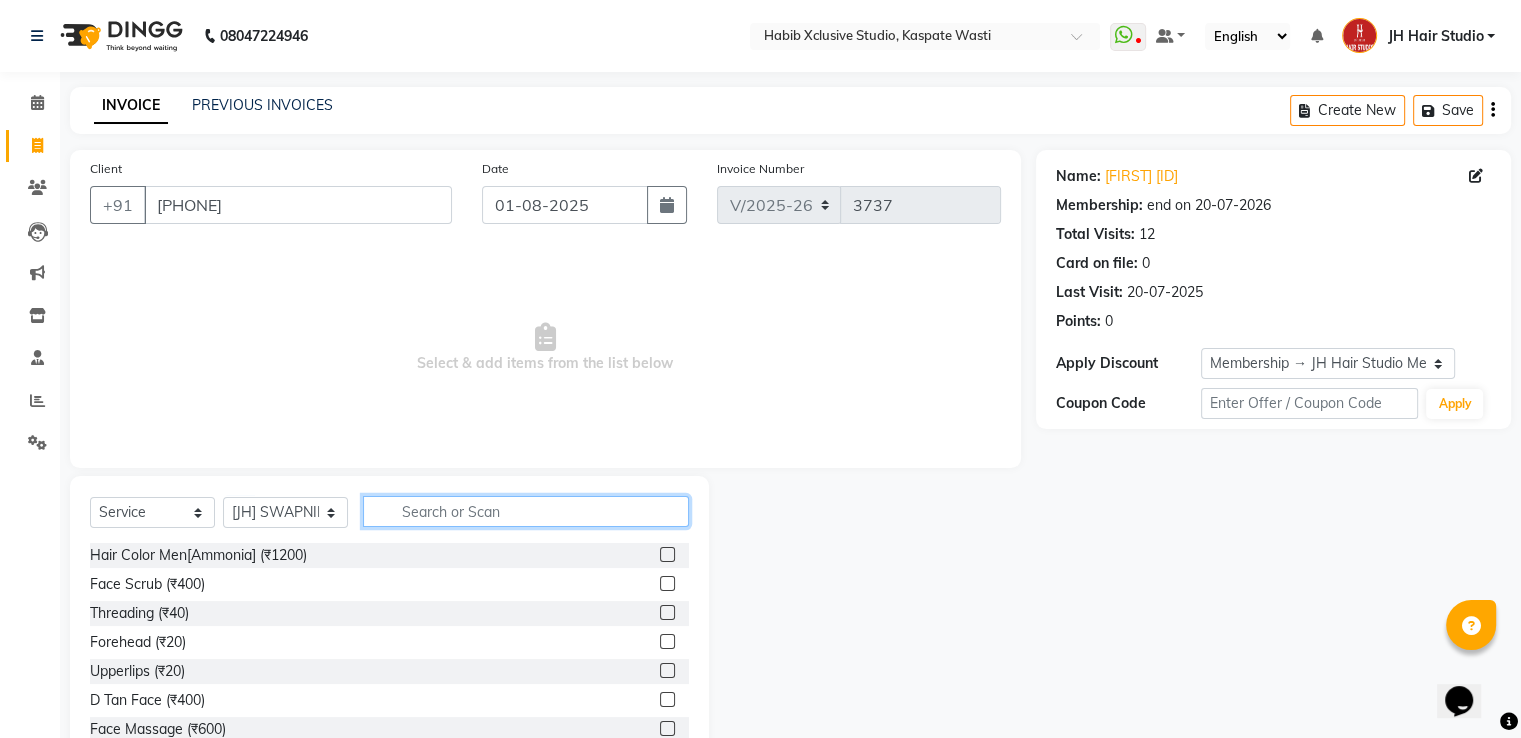 click 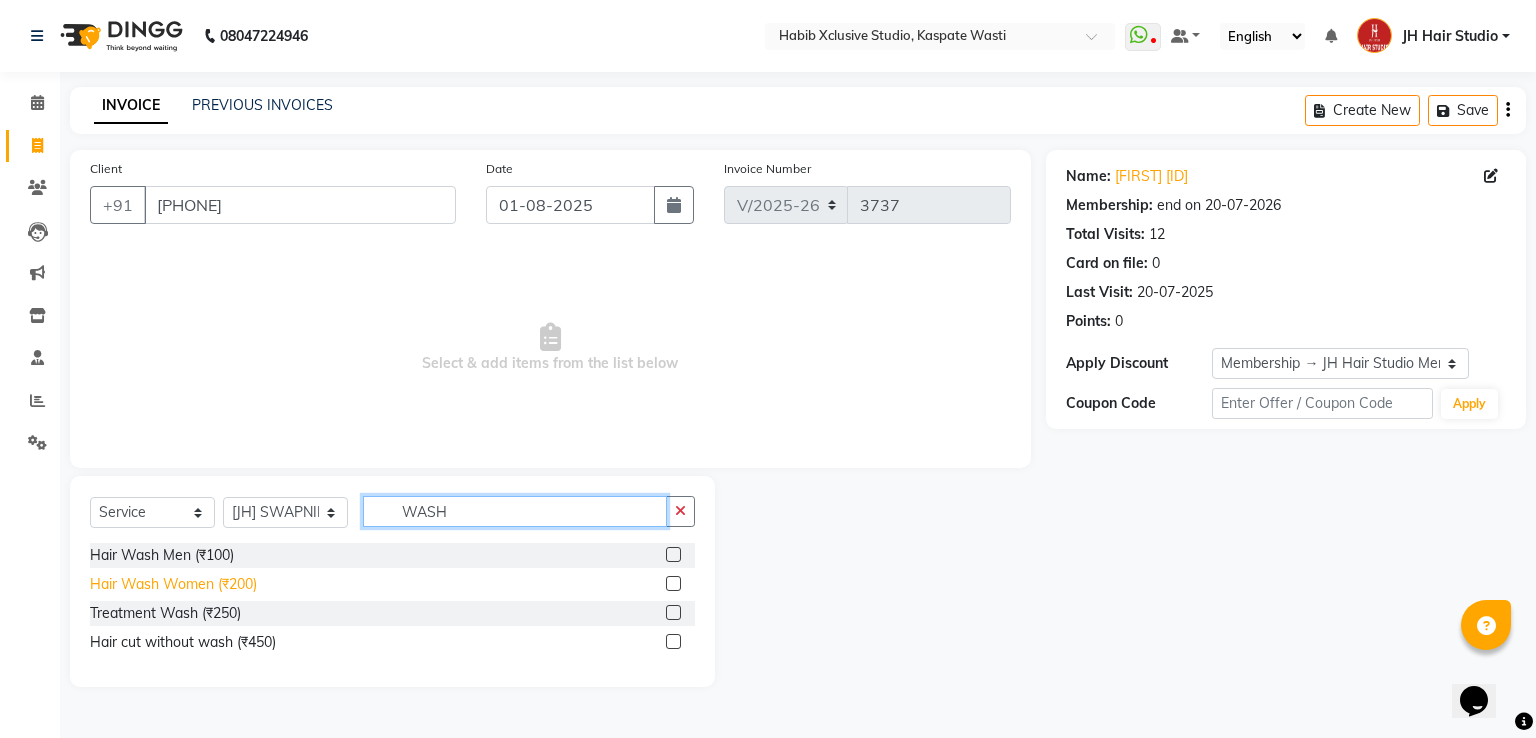 type on "WASH" 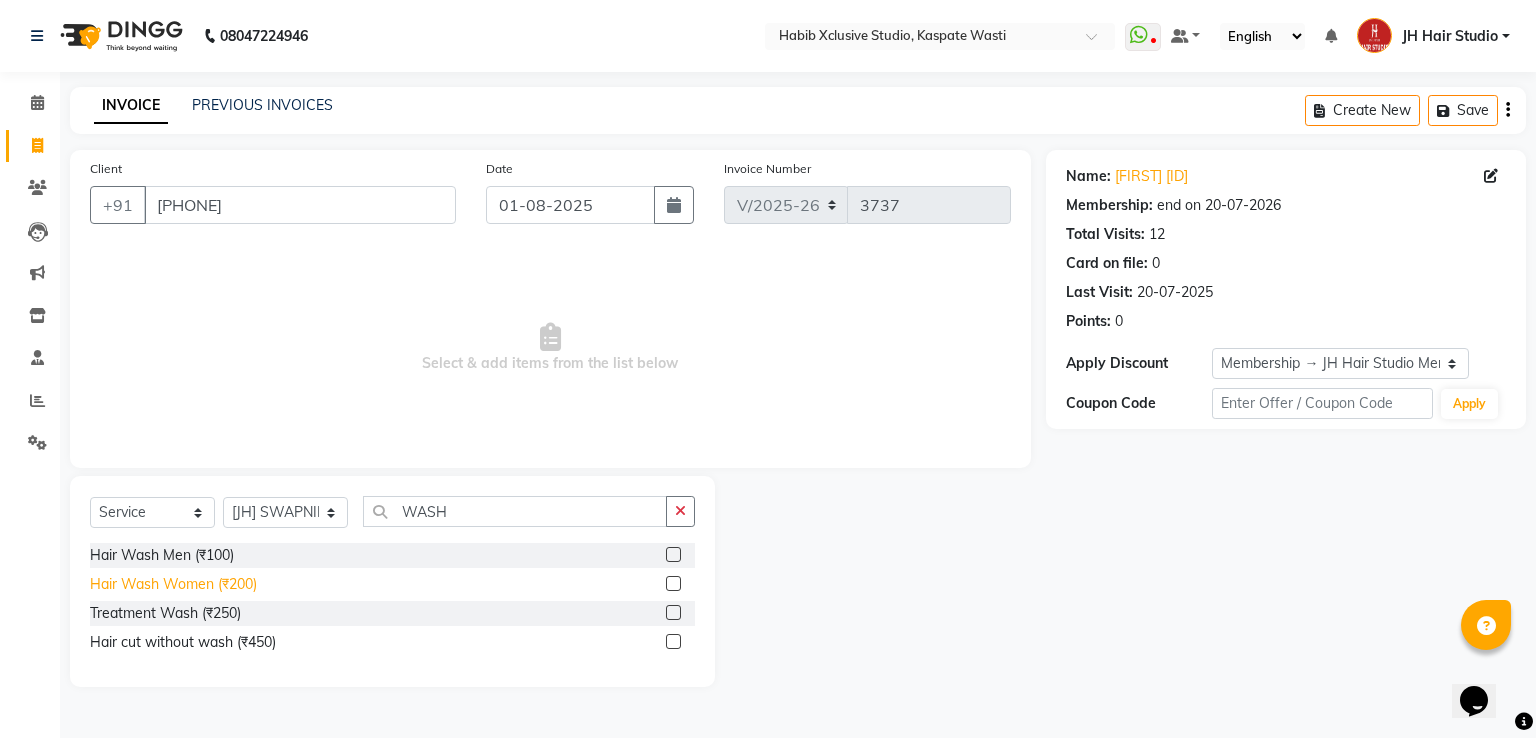 click on "Hair Wash Women (₹200)" 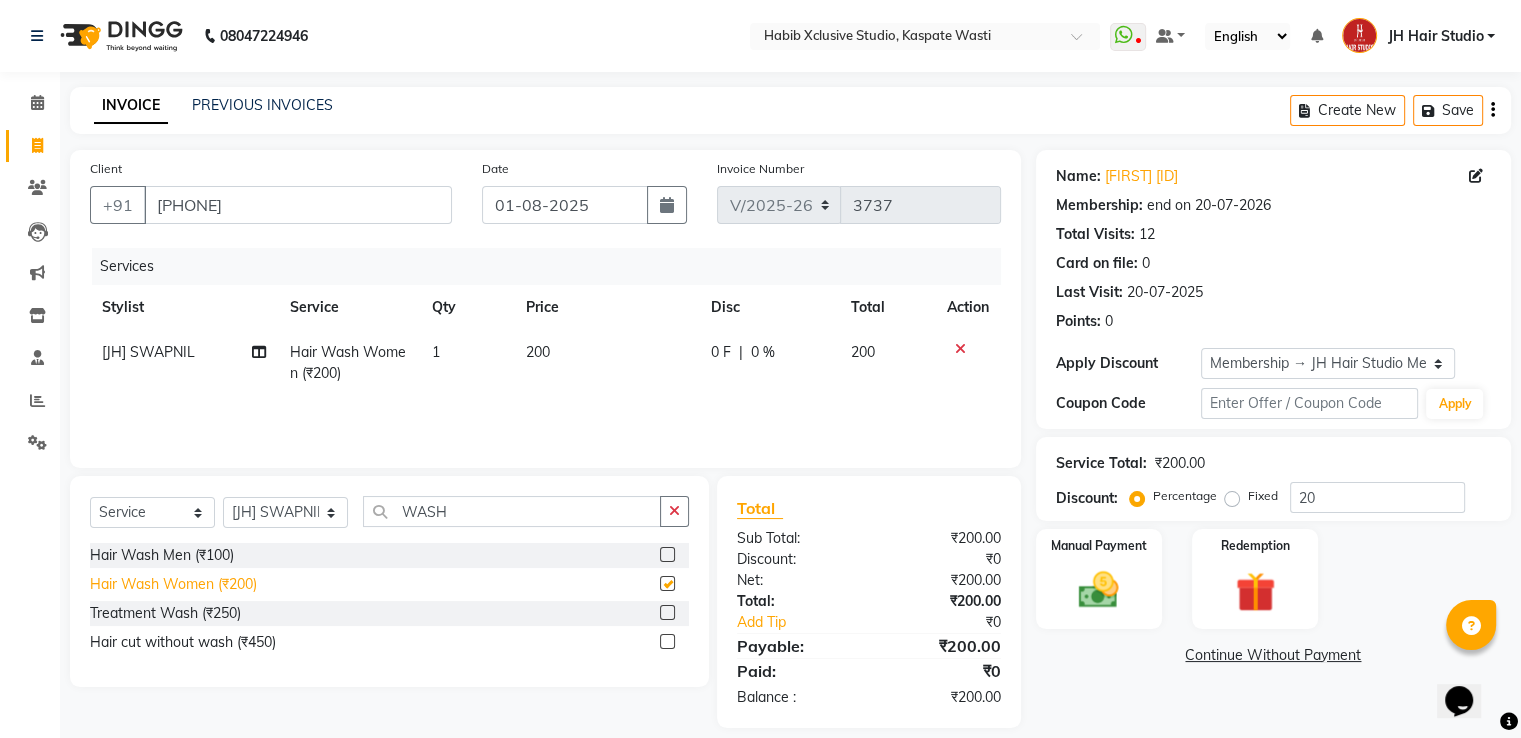 checkbox on "false" 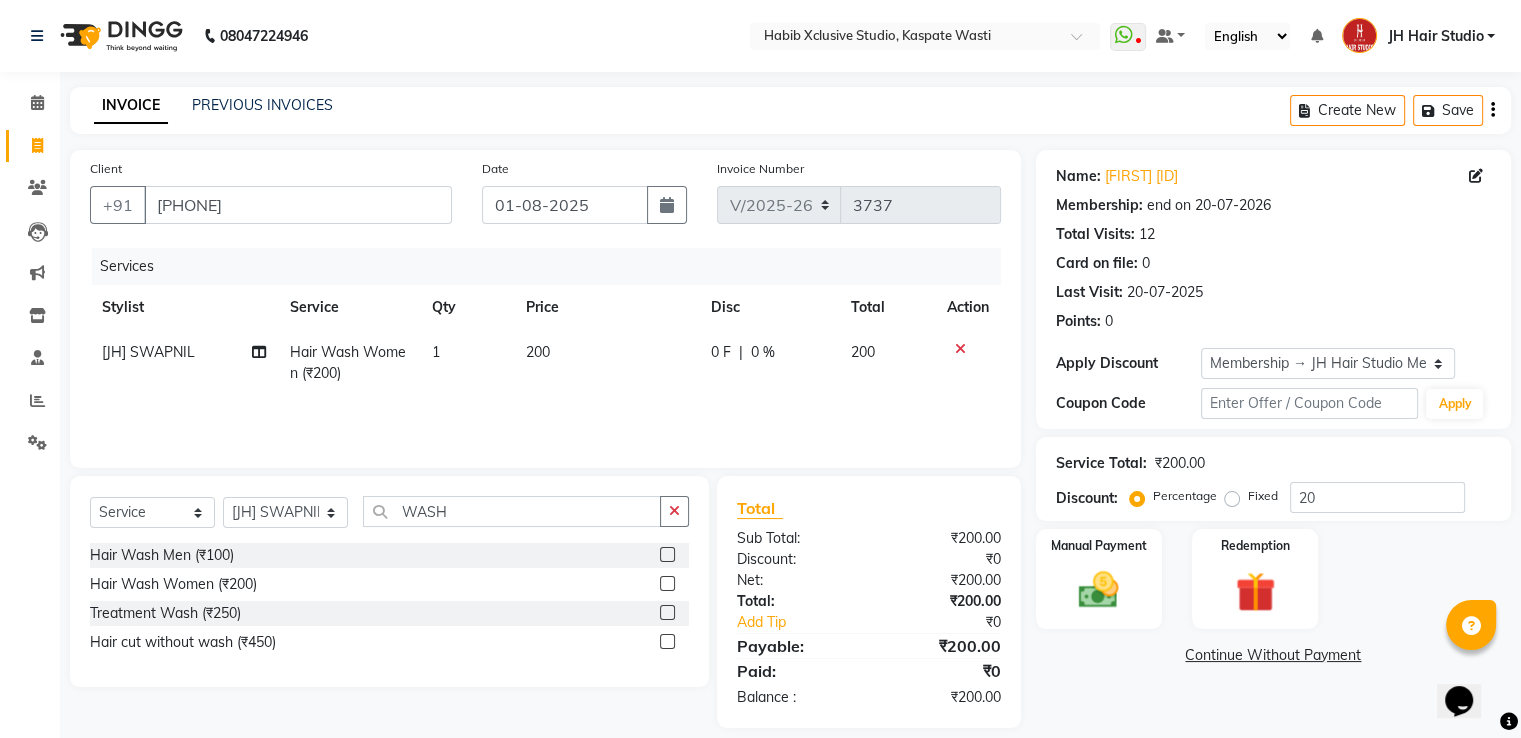 click on "200" 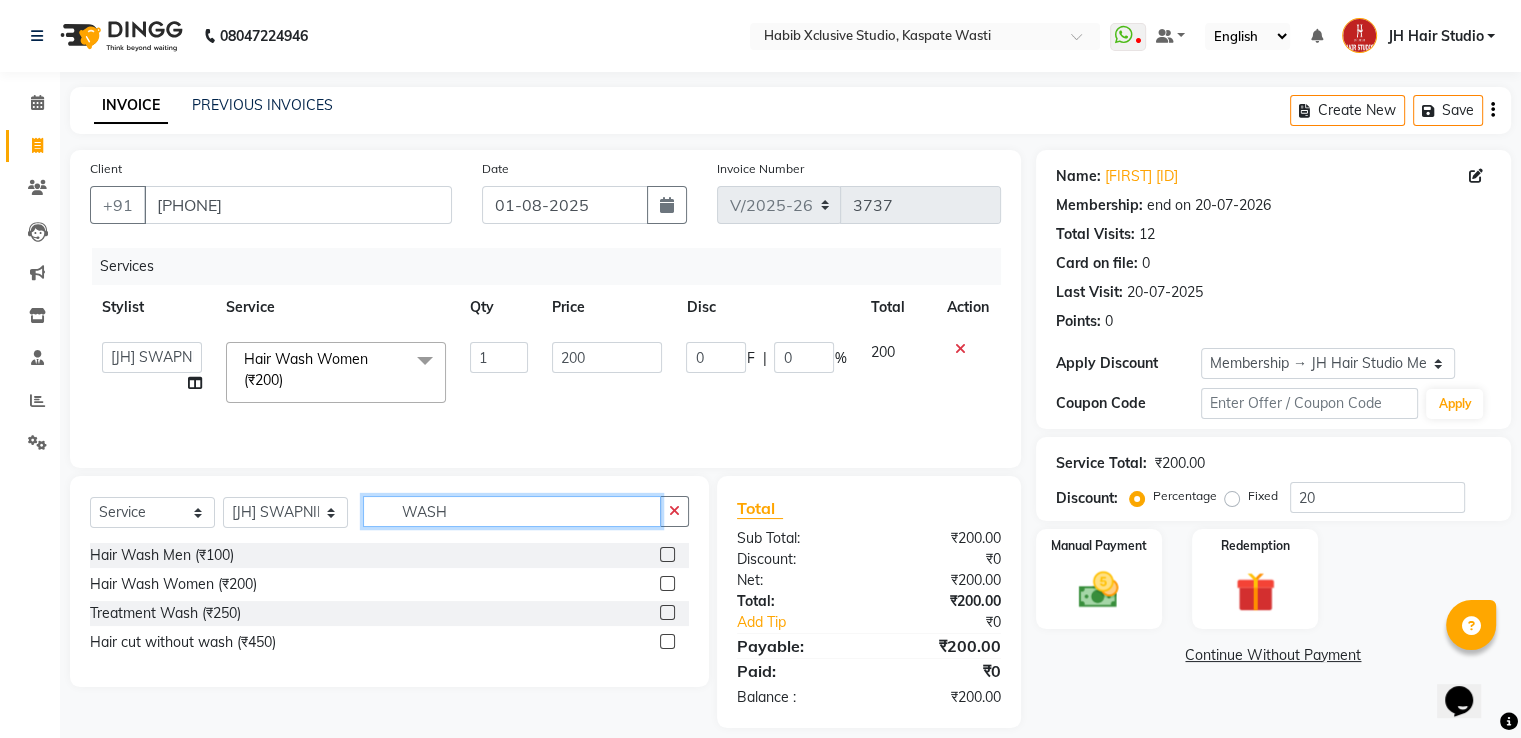 click on "WASH" 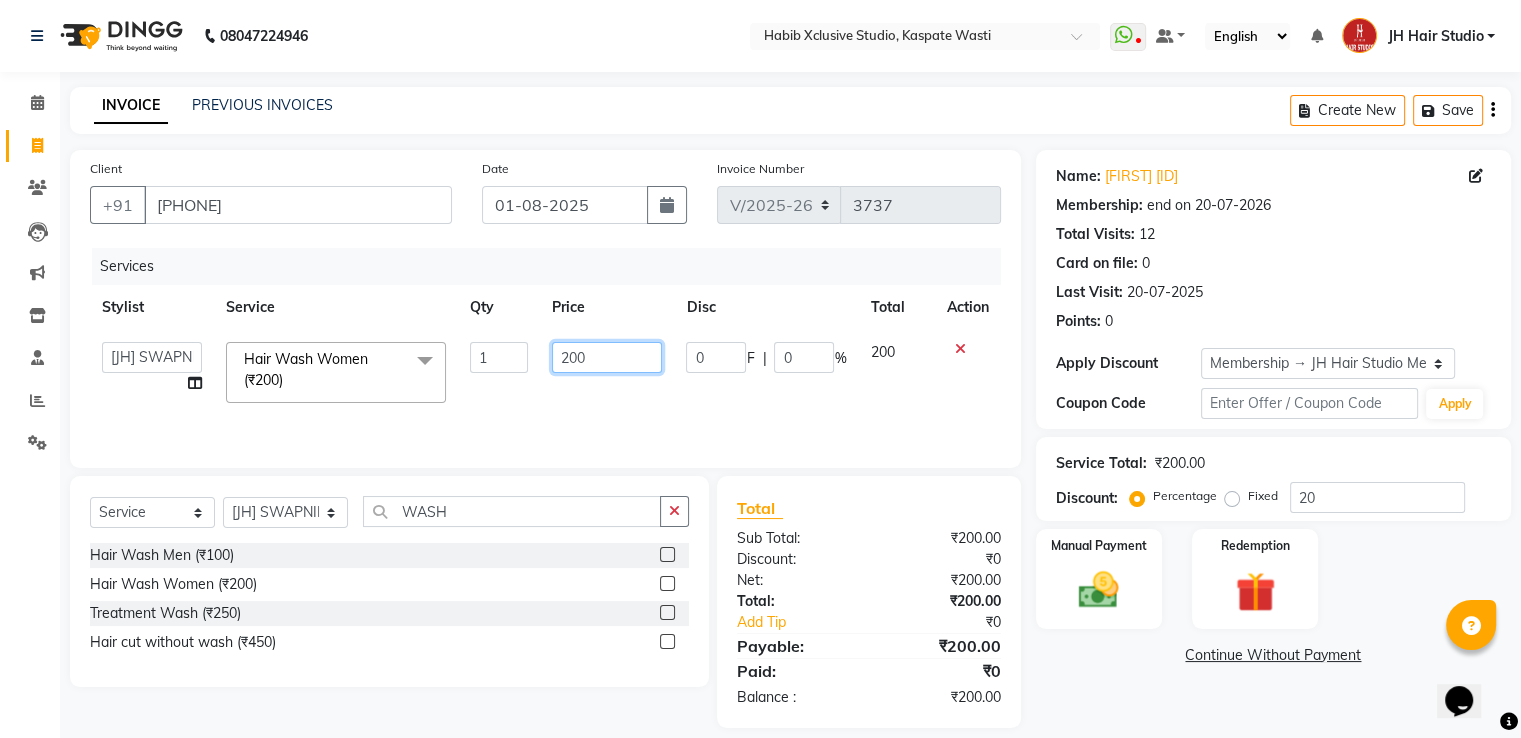 click on "200" 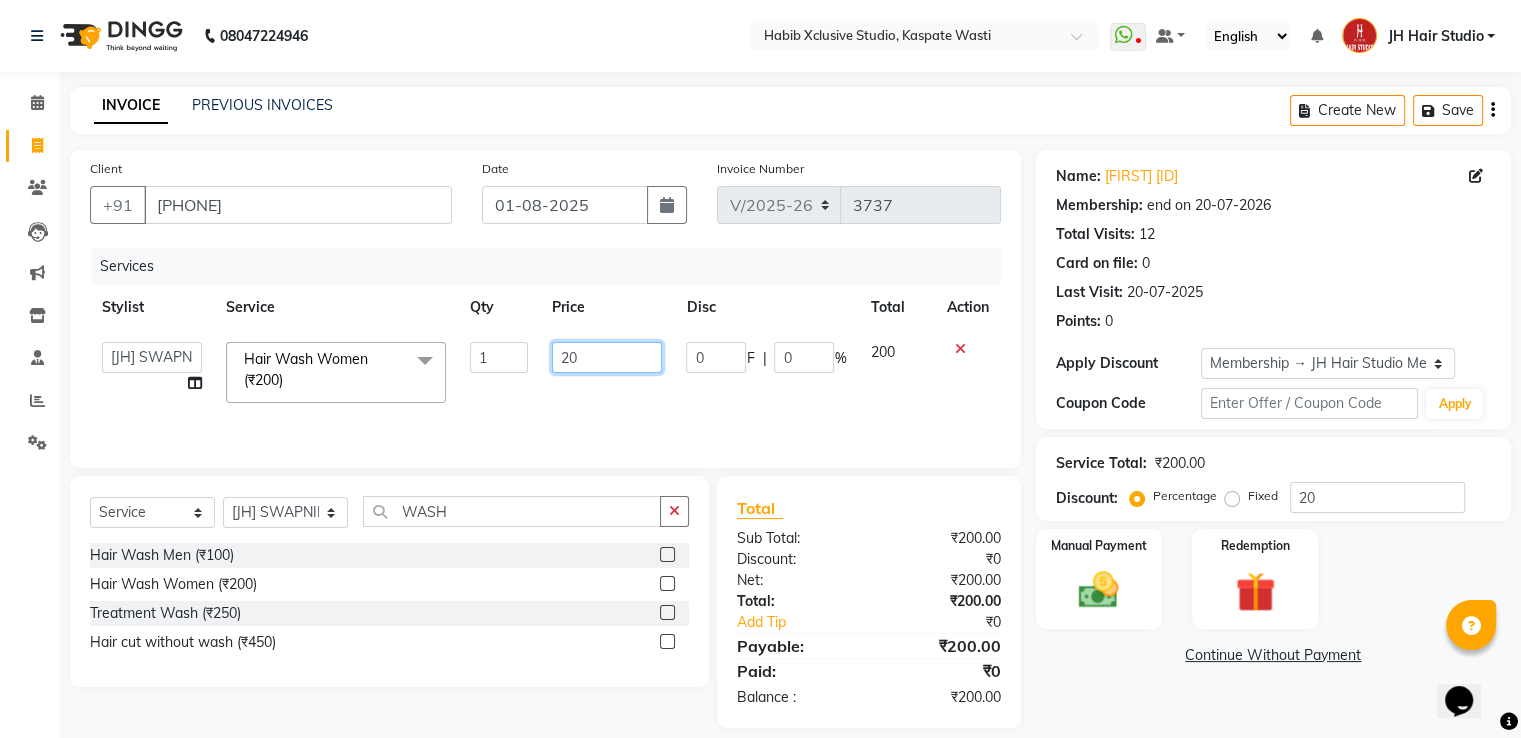 type on "2" 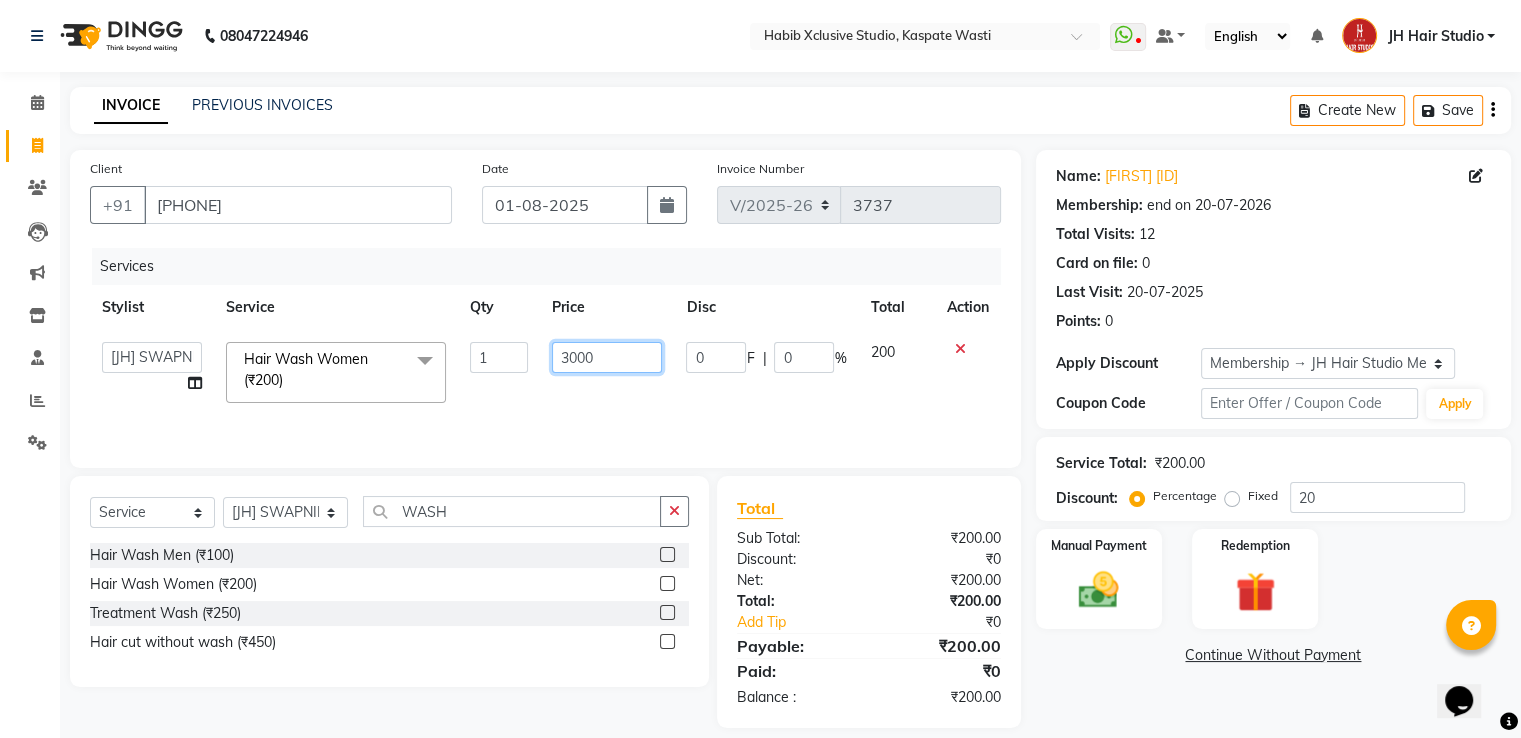 type on "300" 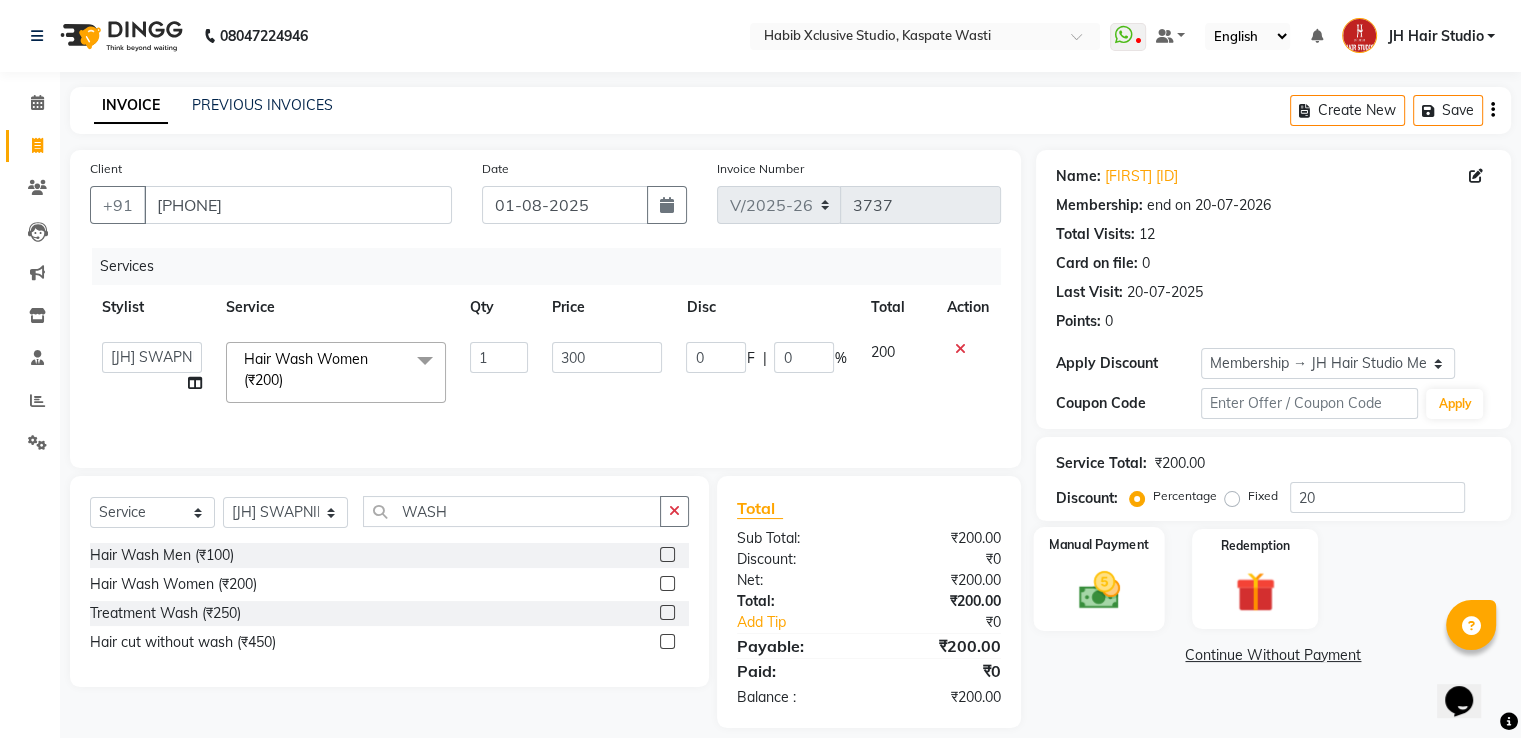 click 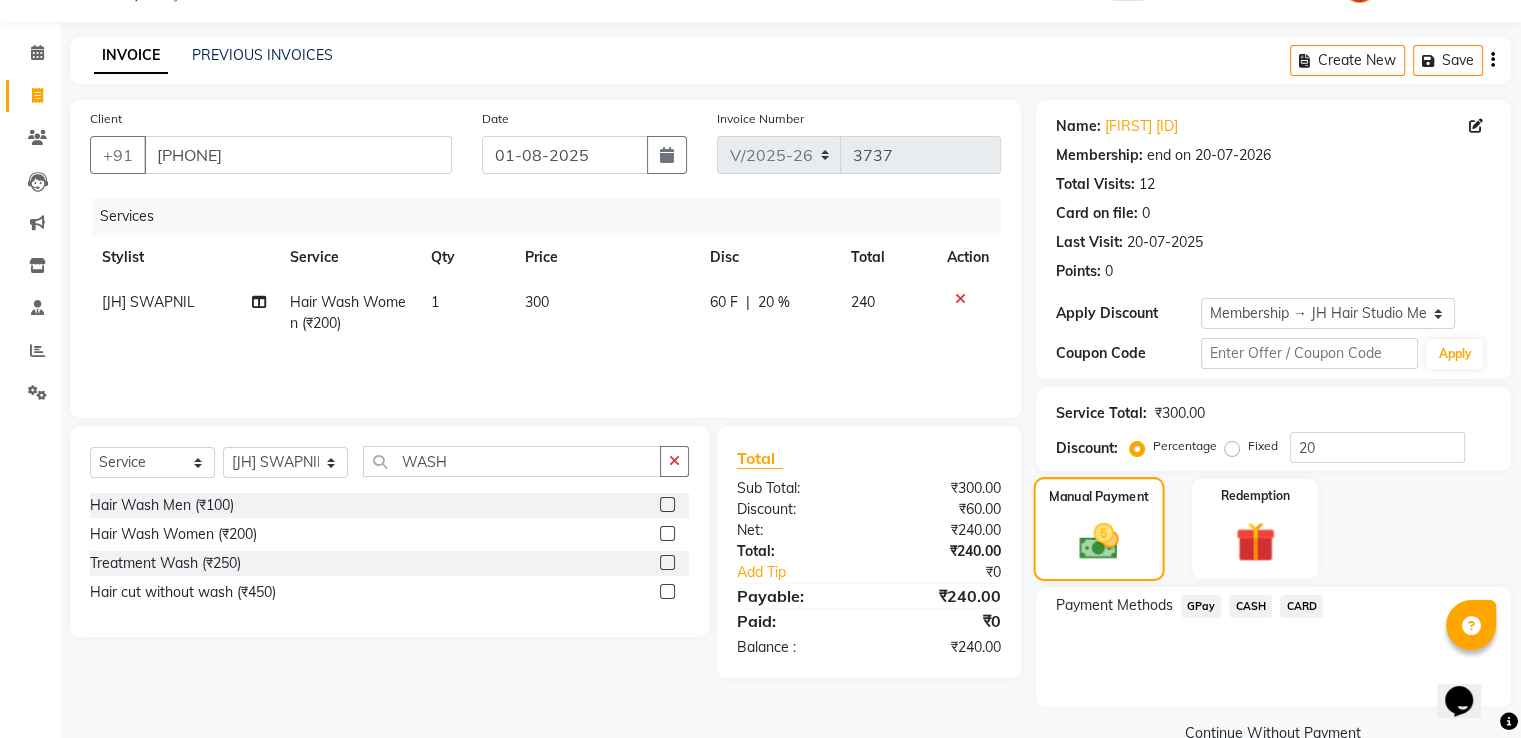 scroll, scrollTop: 52, scrollLeft: 0, axis: vertical 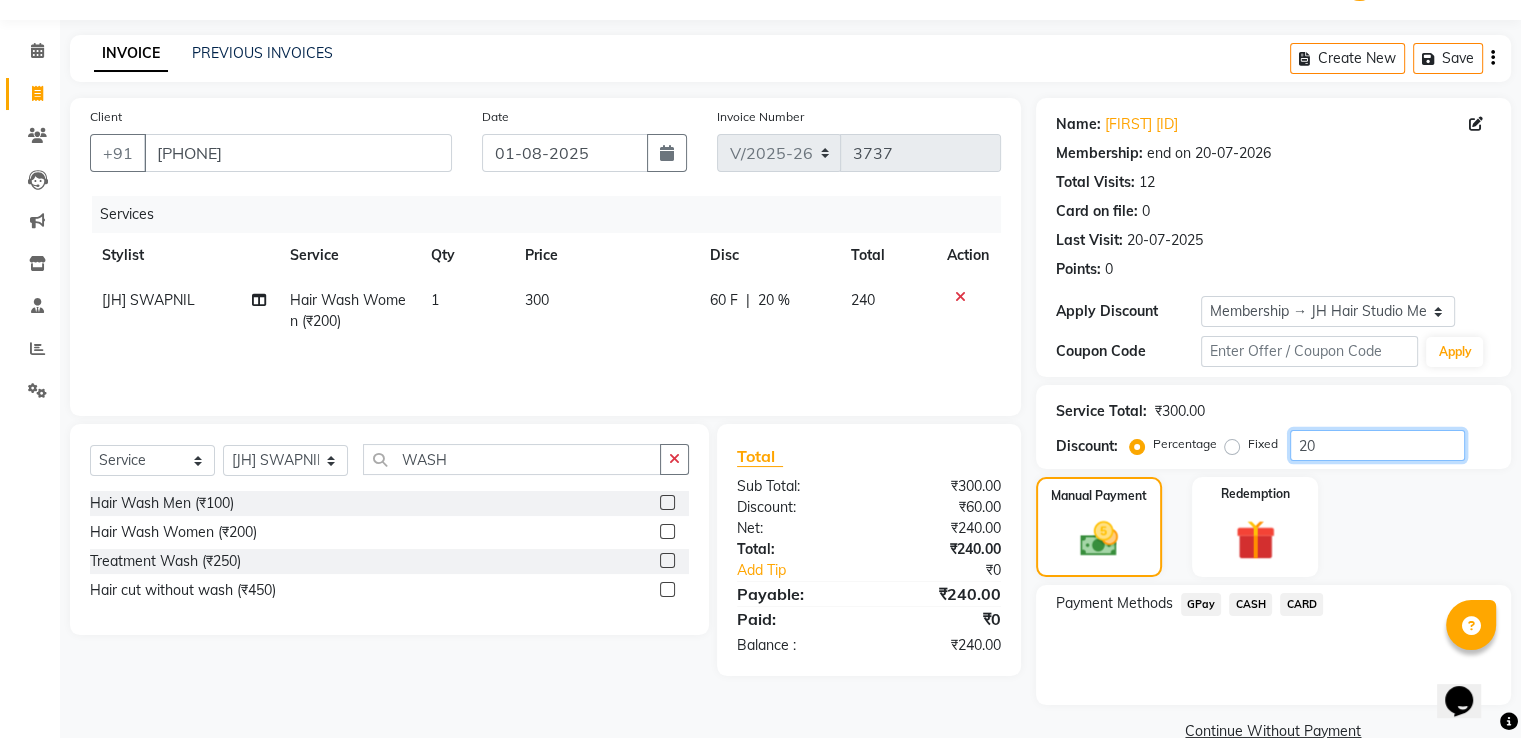 click on "20" 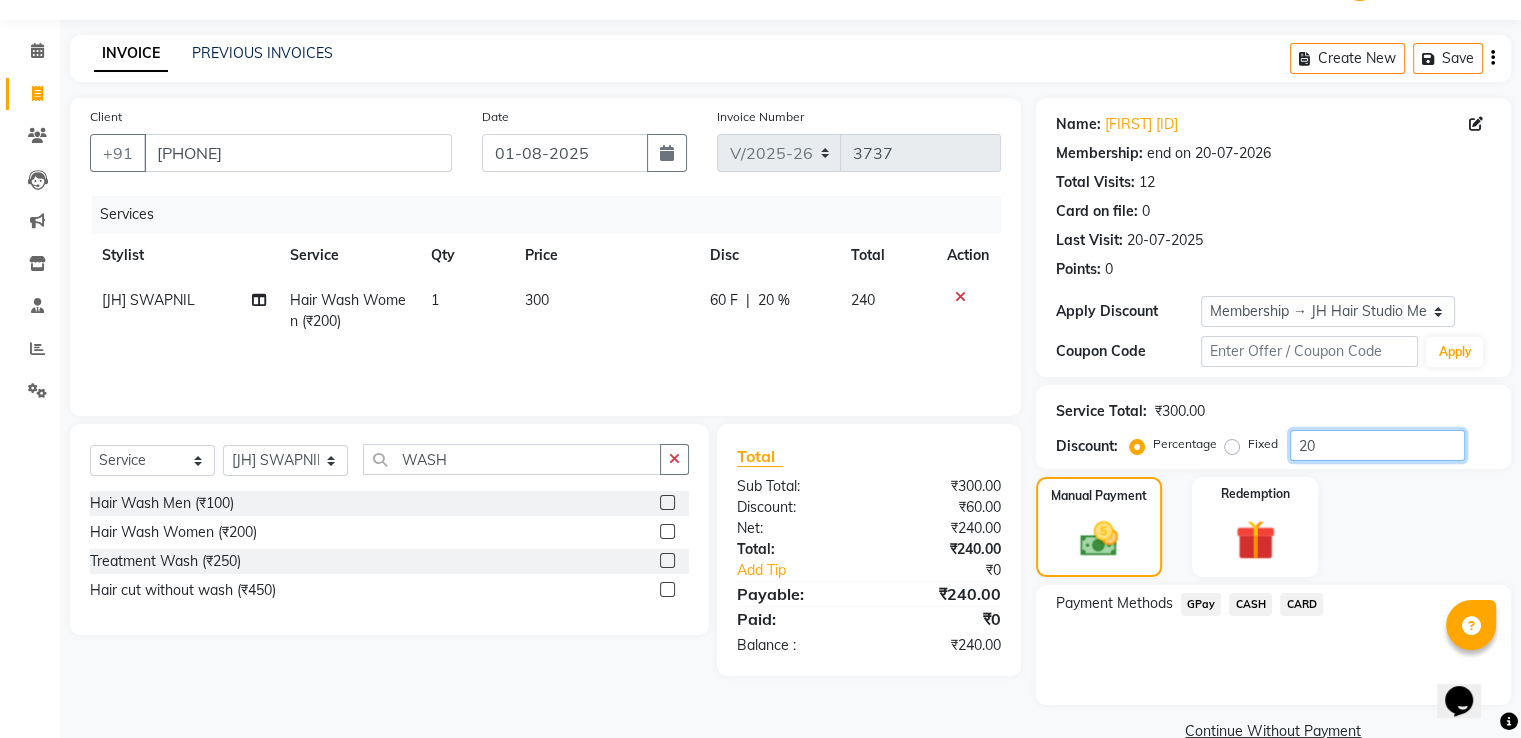 type on "2" 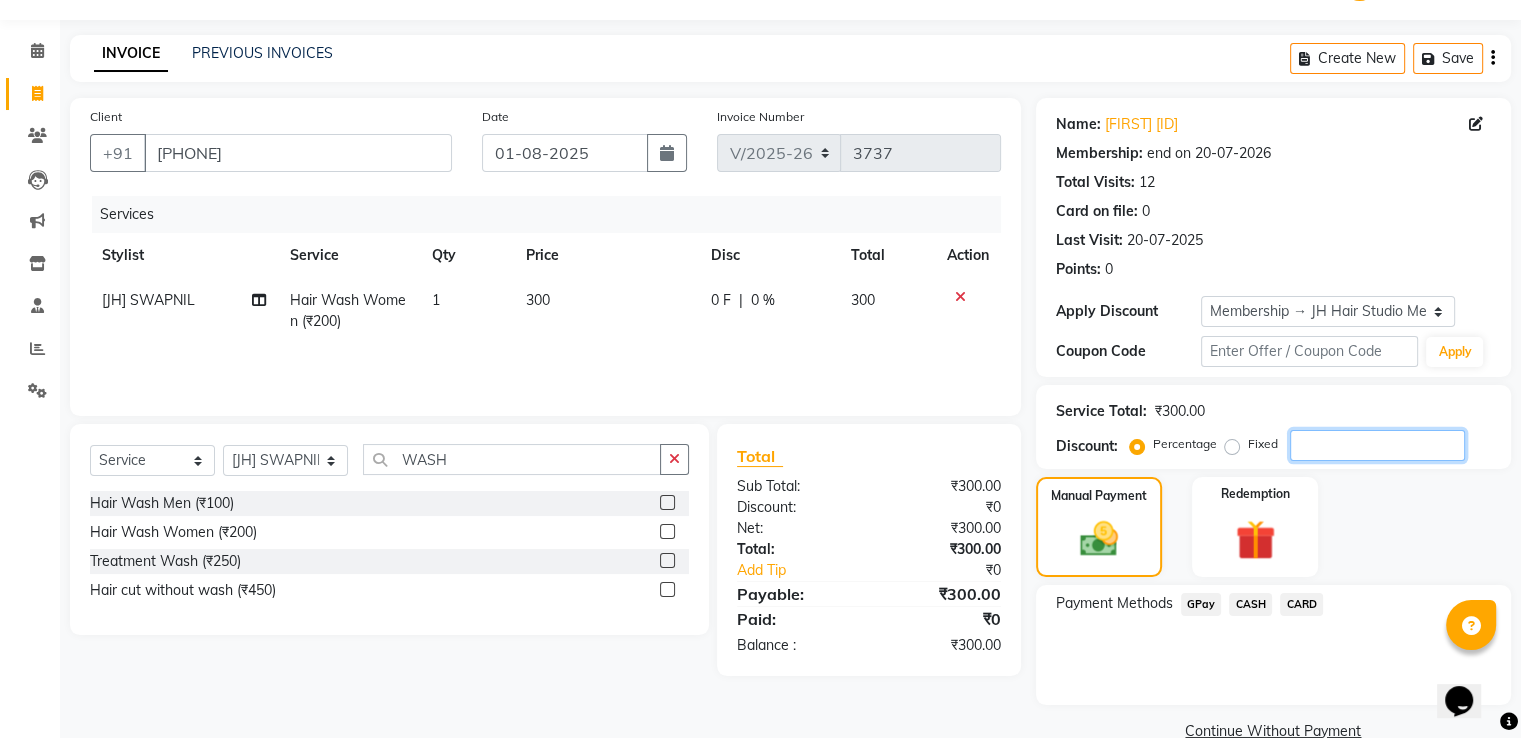 type 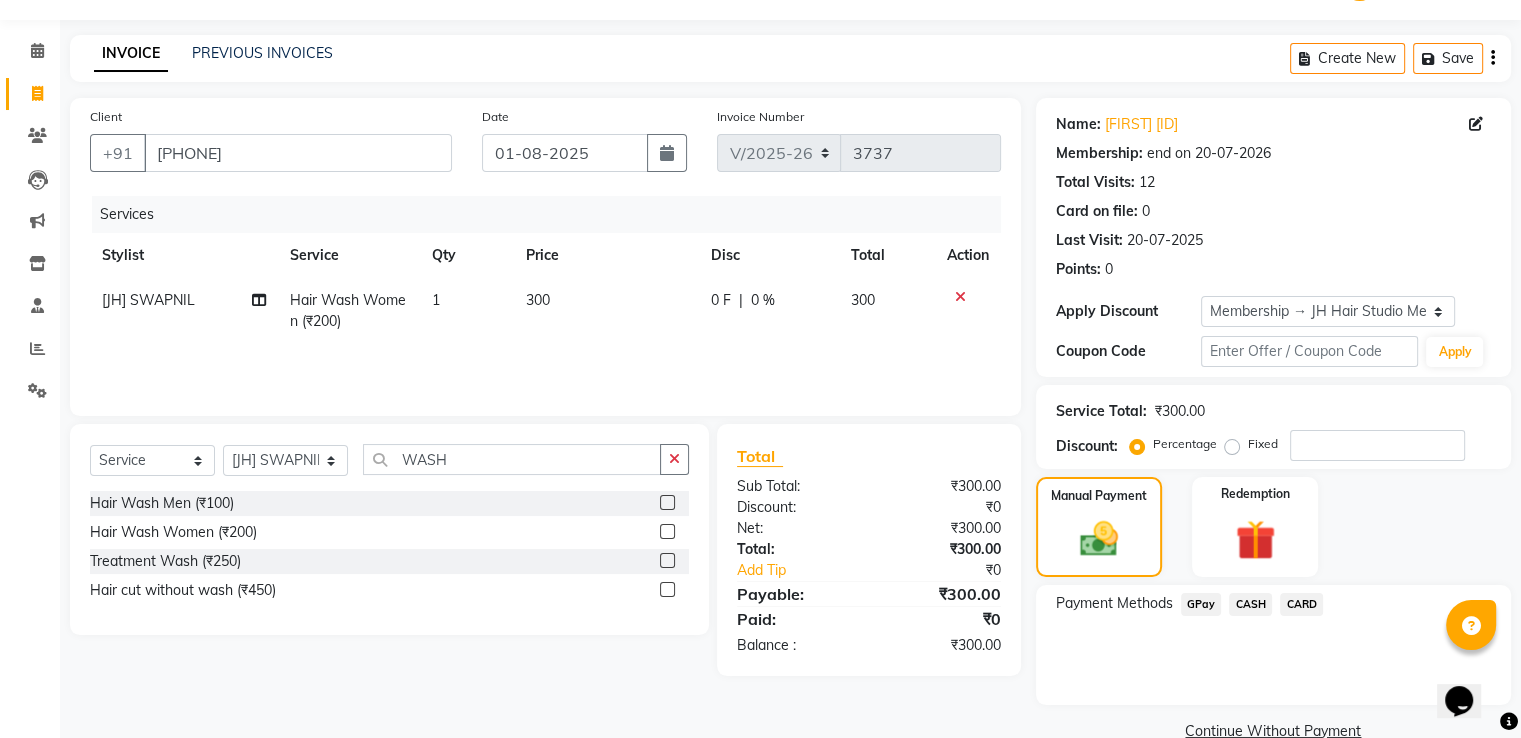 click on "GPay" 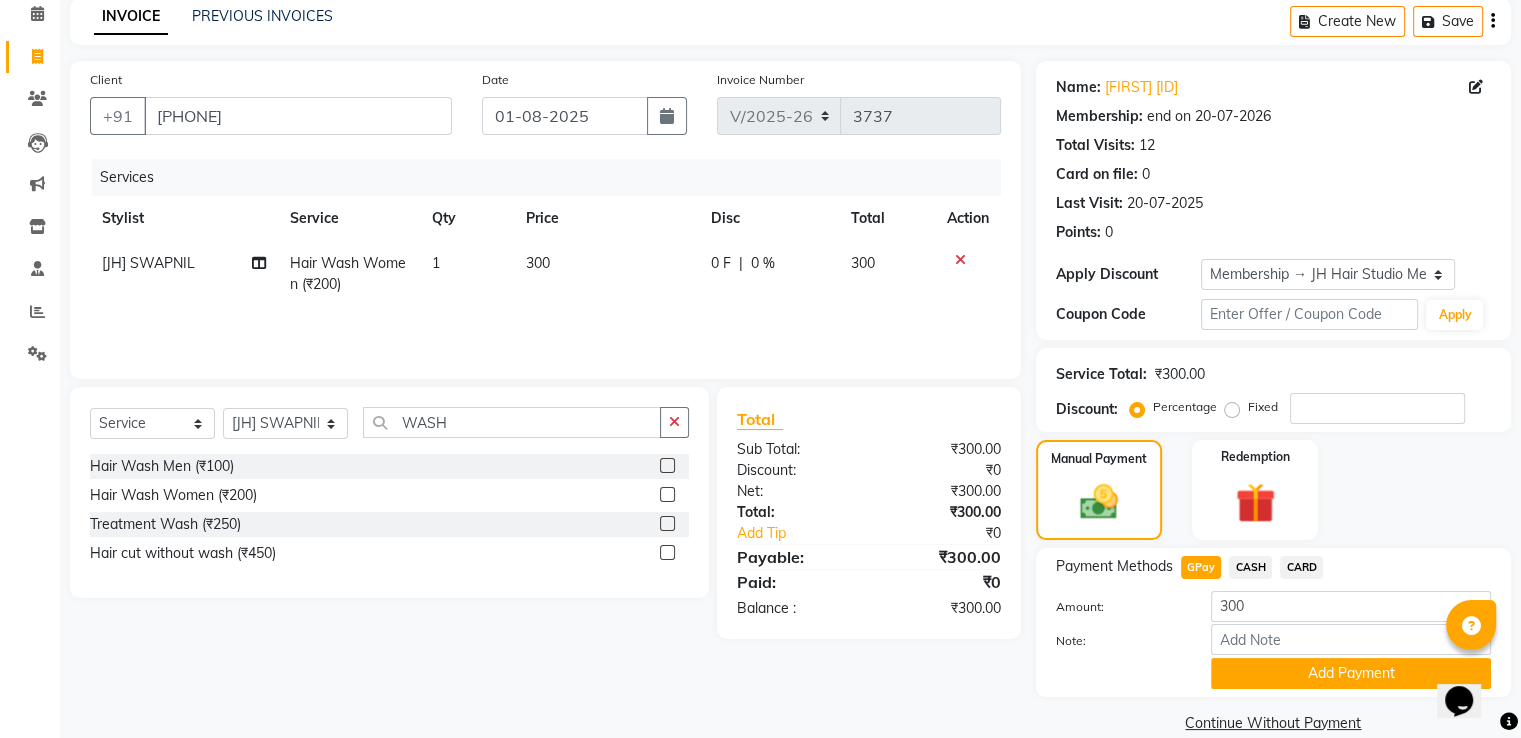 scroll, scrollTop: 93, scrollLeft: 0, axis: vertical 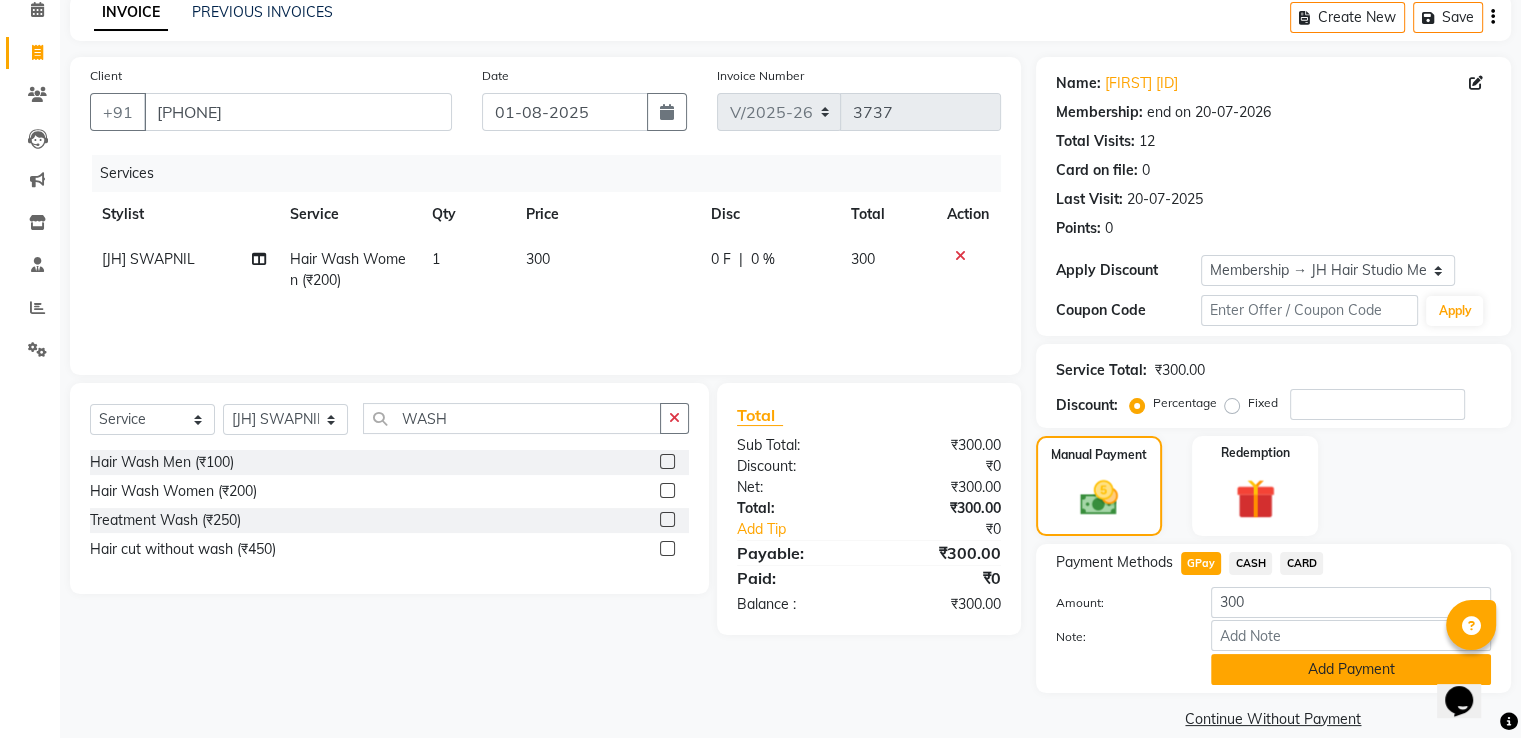 click on "Add Payment" 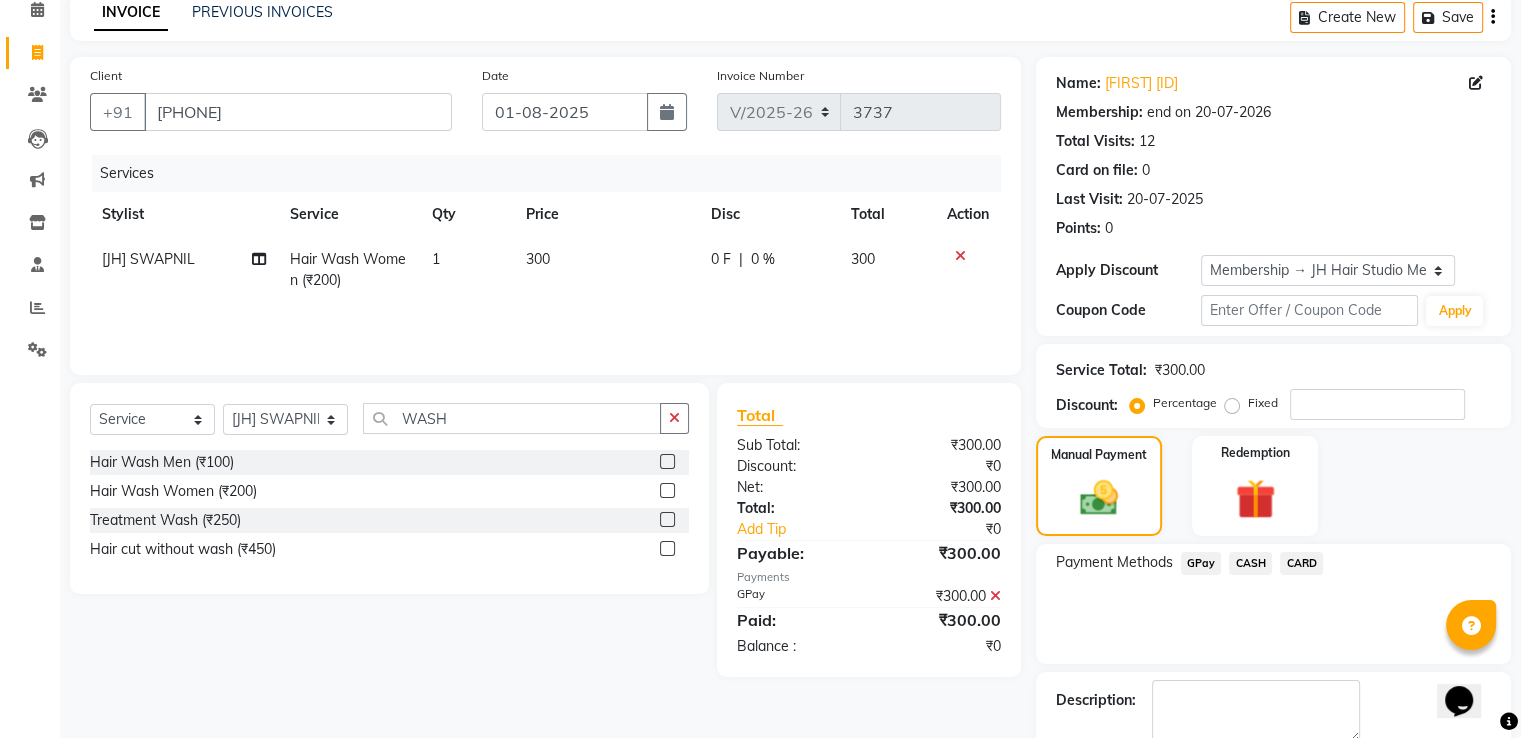 click on "GPay" 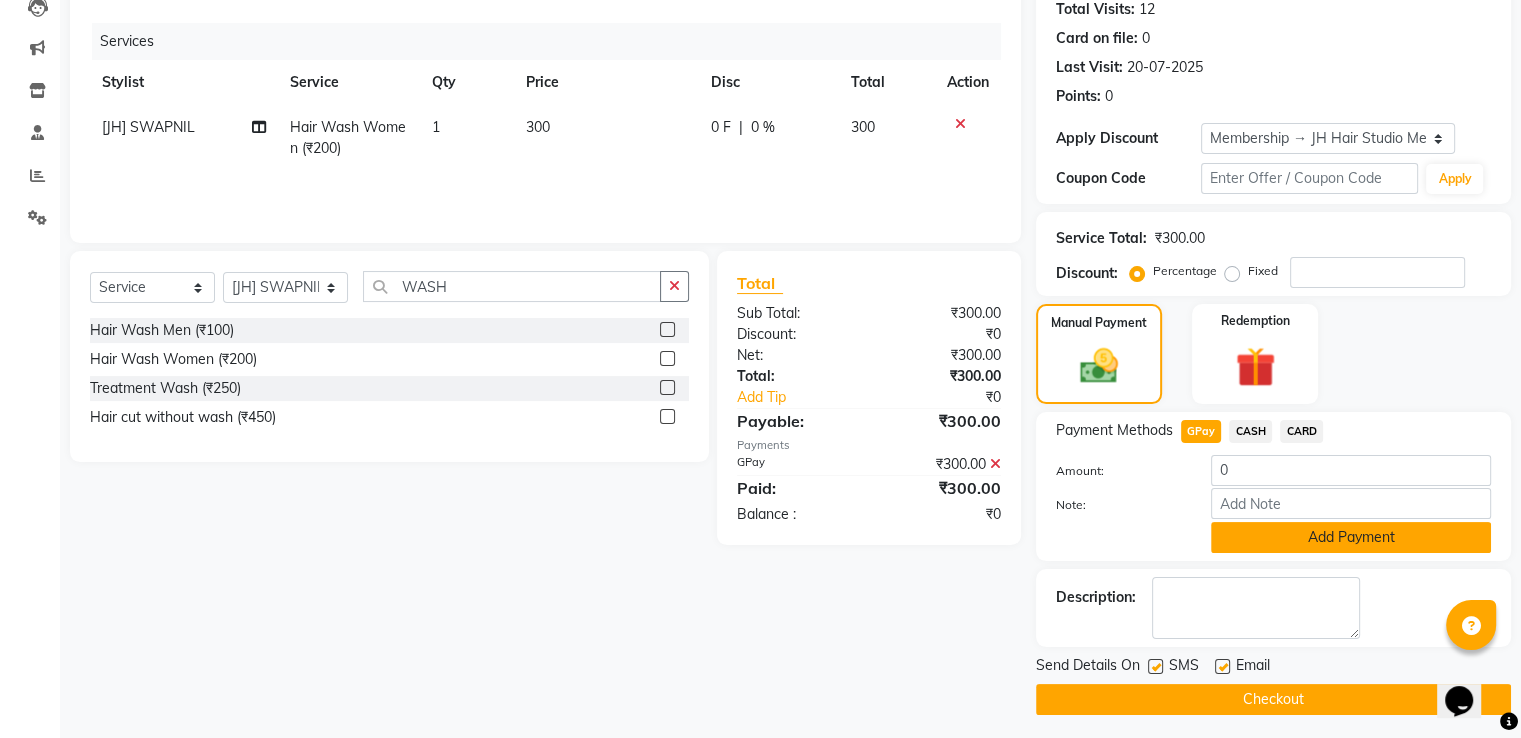 scroll, scrollTop: 232, scrollLeft: 0, axis: vertical 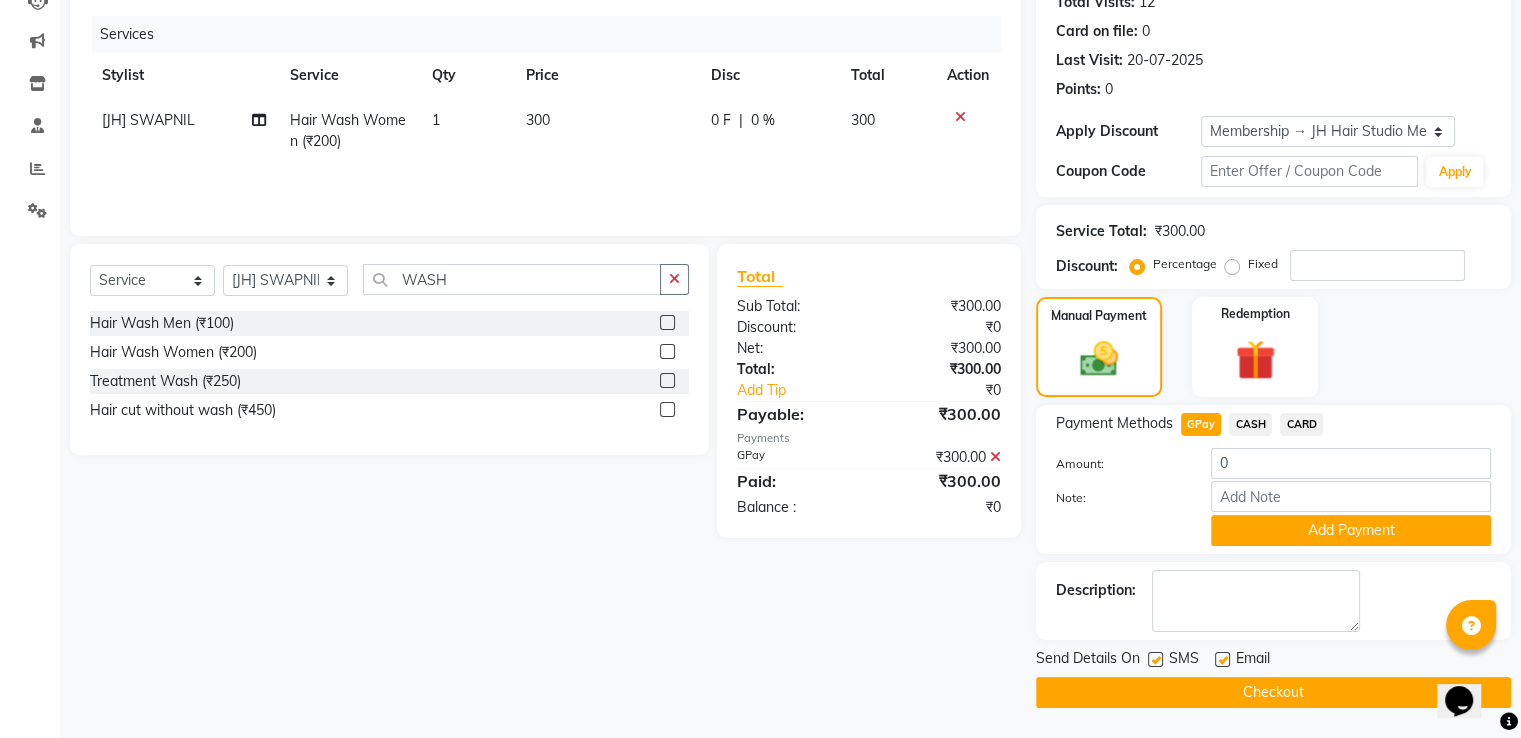 click 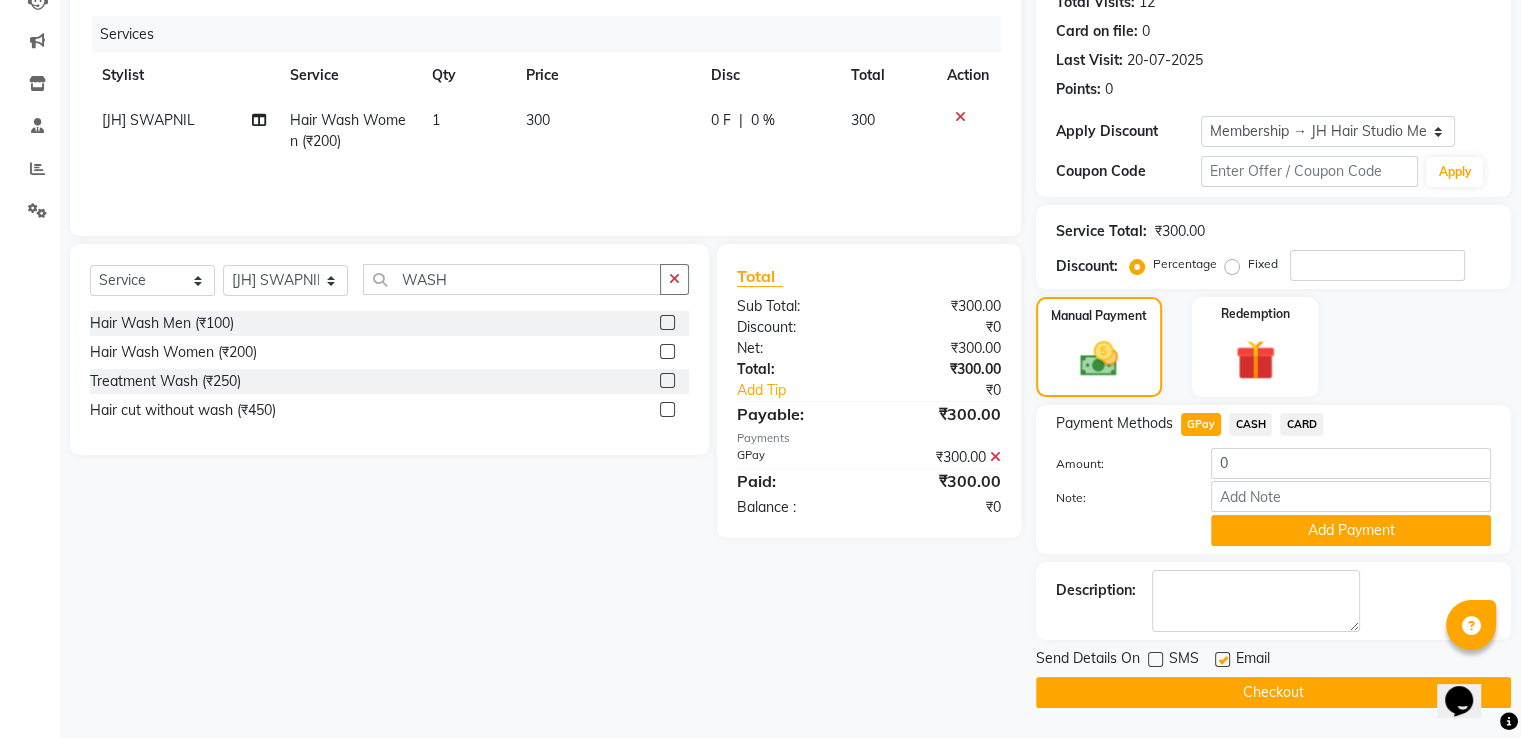 click on "Checkout" 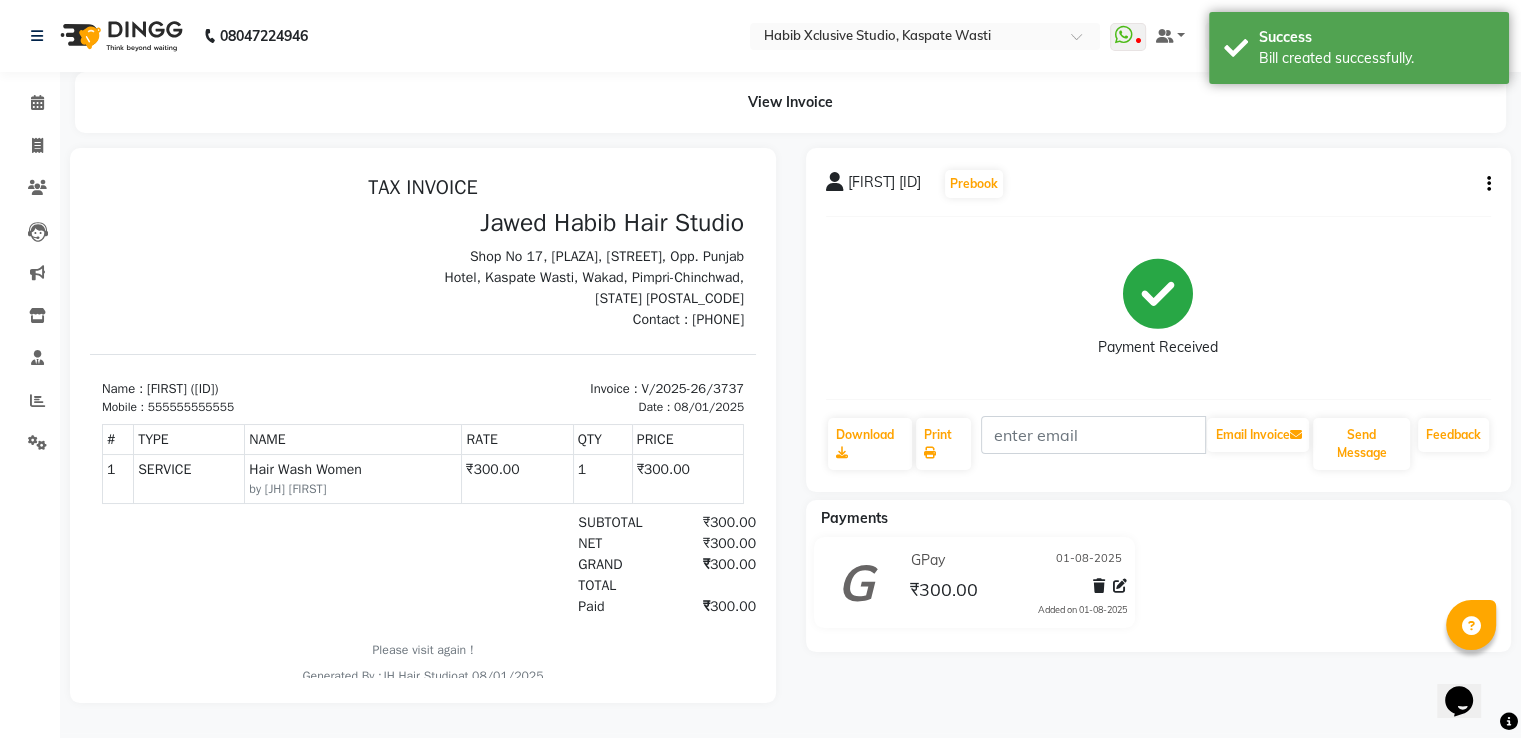 scroll, scrollTop: 0, scrollLeft: 0, axis: both 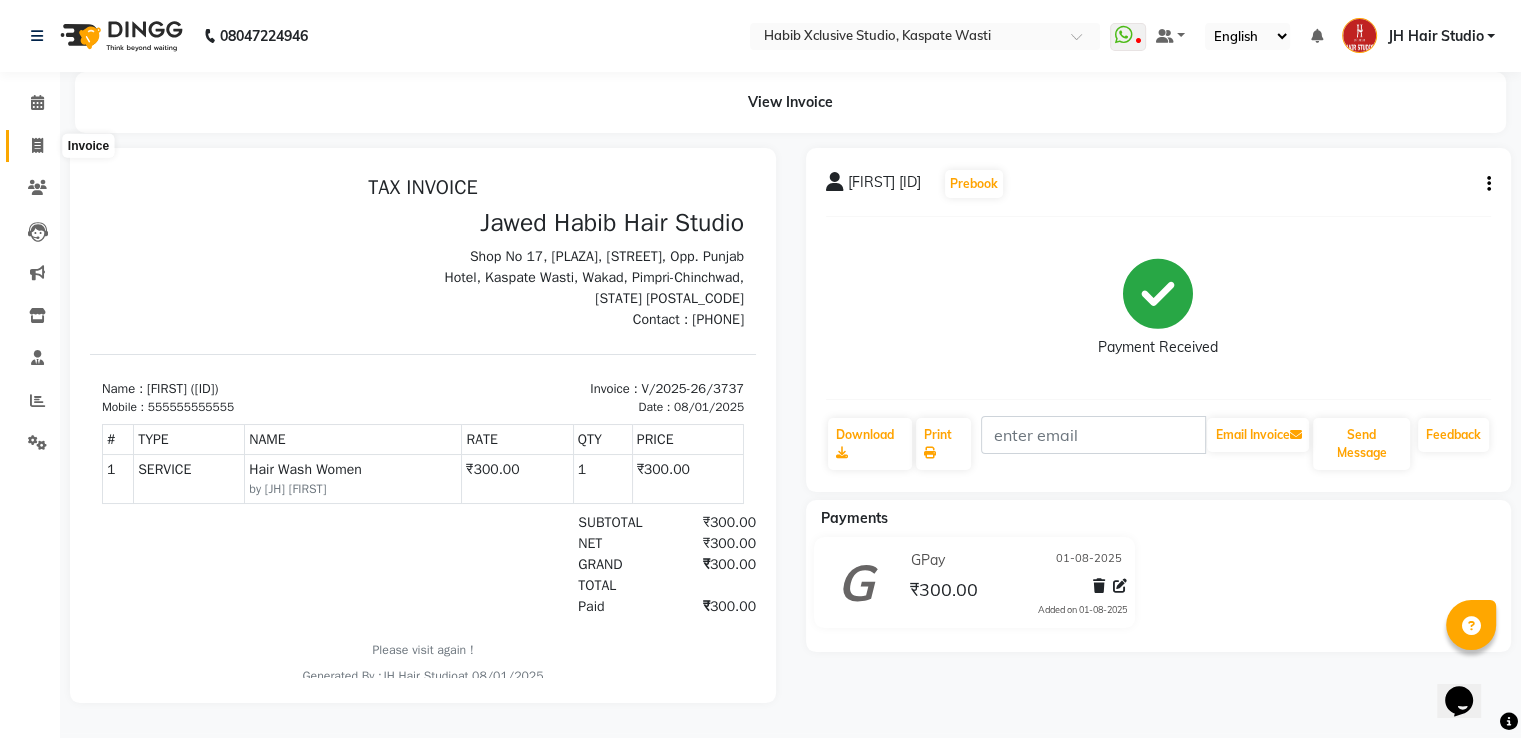 click 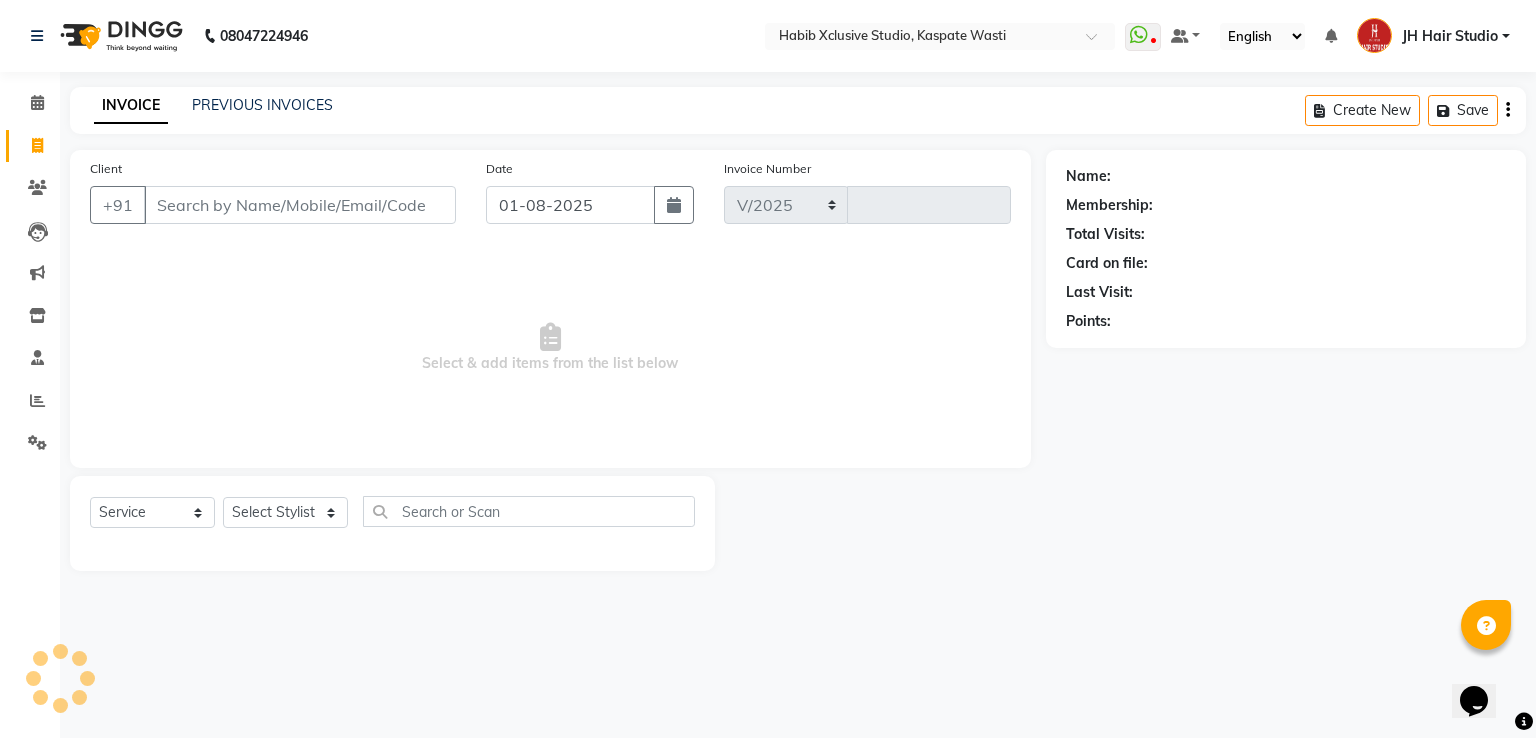 select on "130" 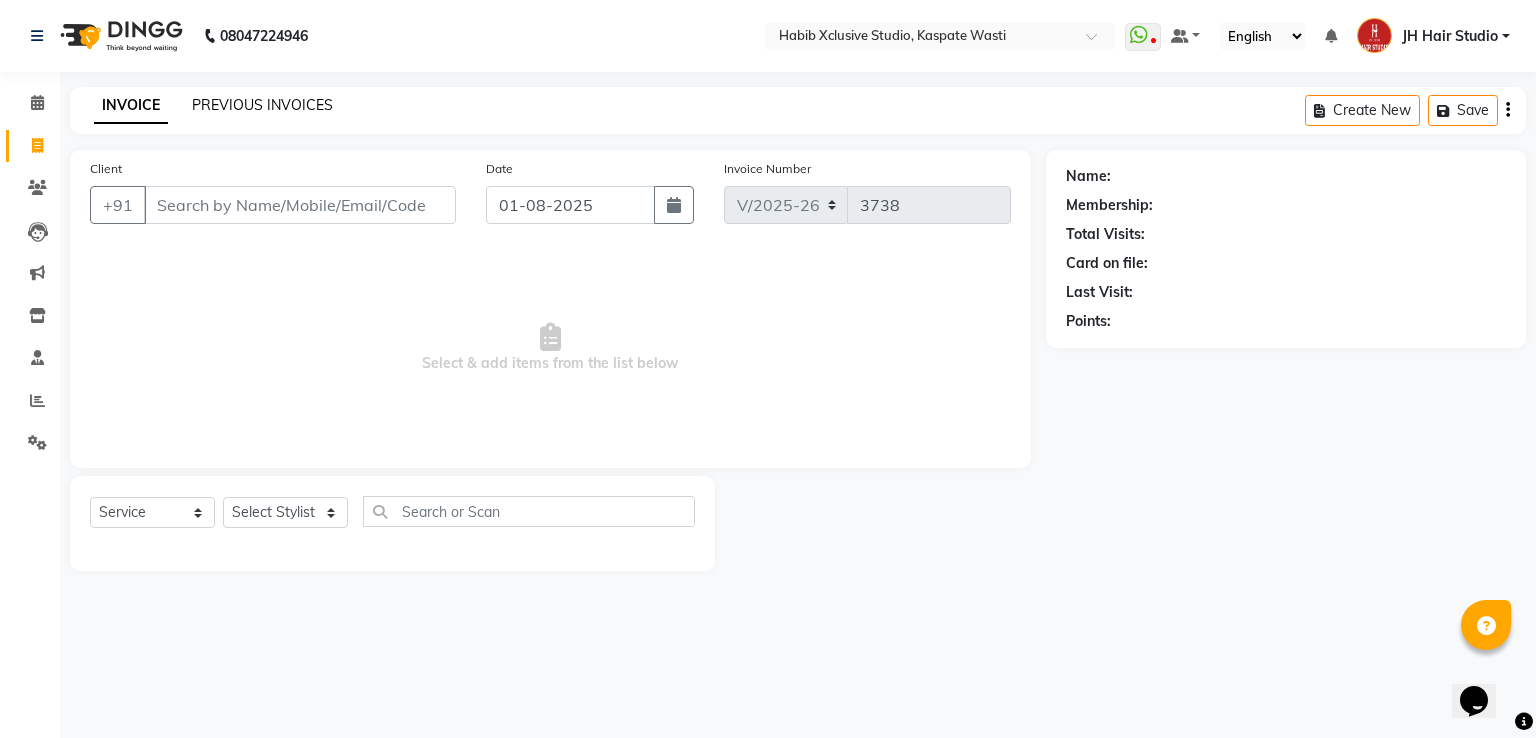 click on "PREVIOUS INVOICES" 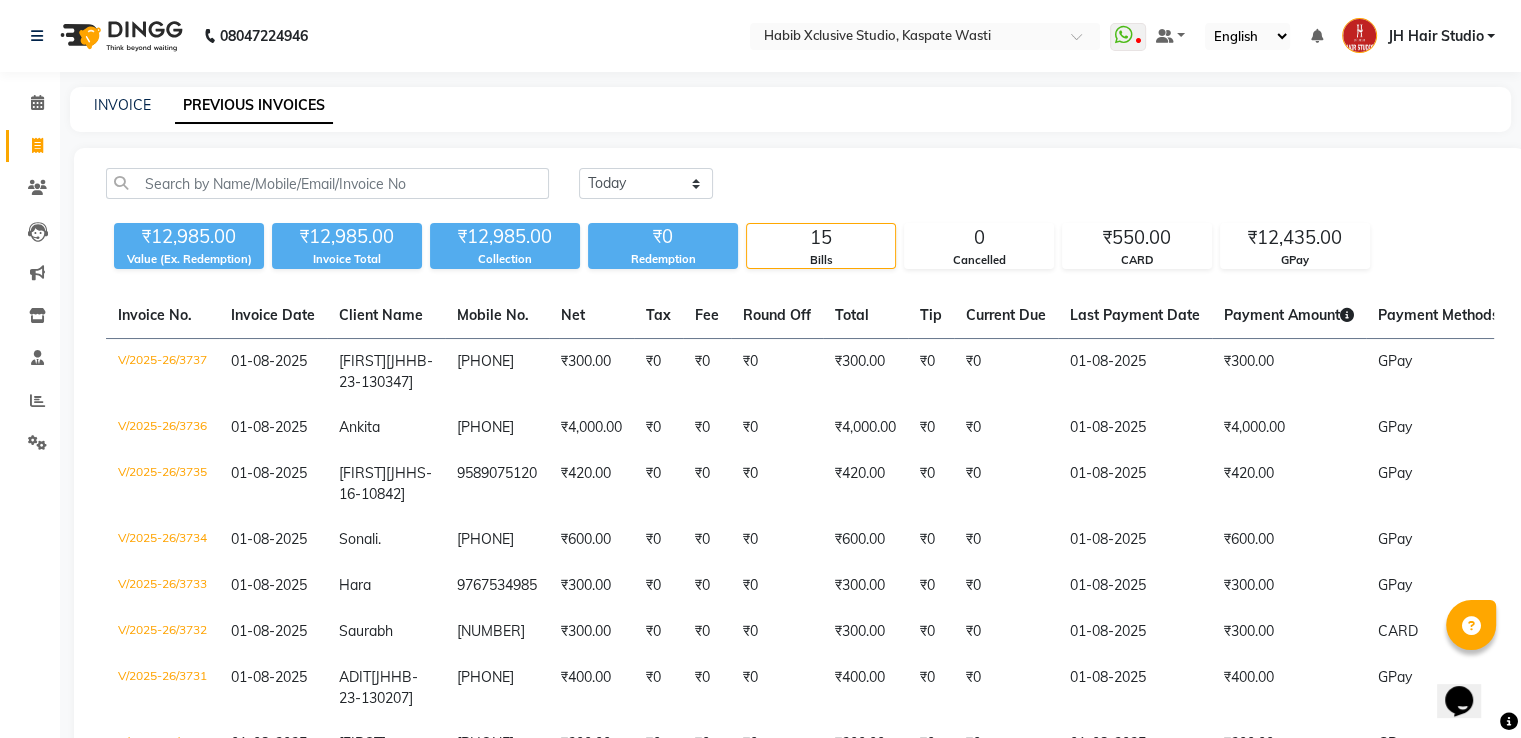 click on "PREVIOUS INVOICES" 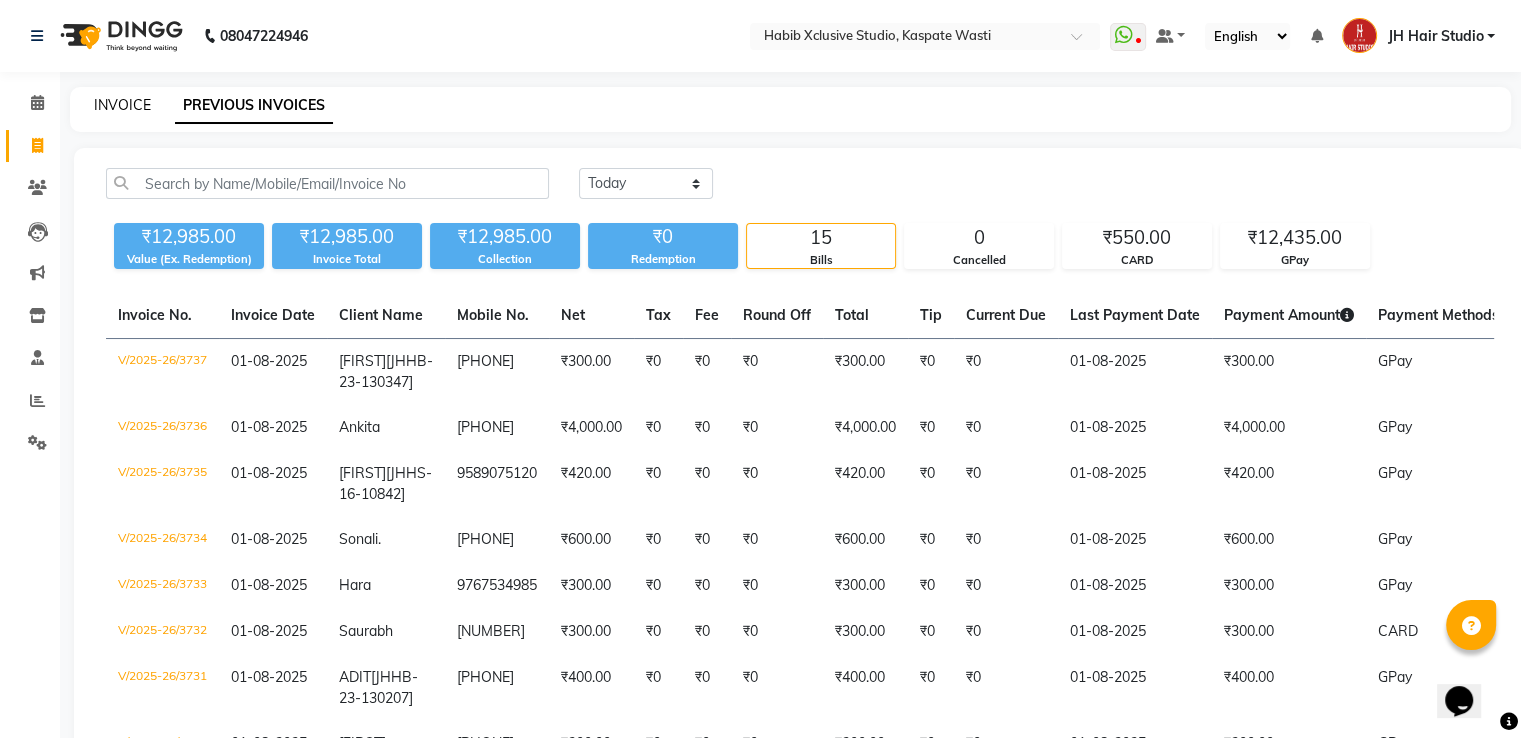 click on "INVOICE" 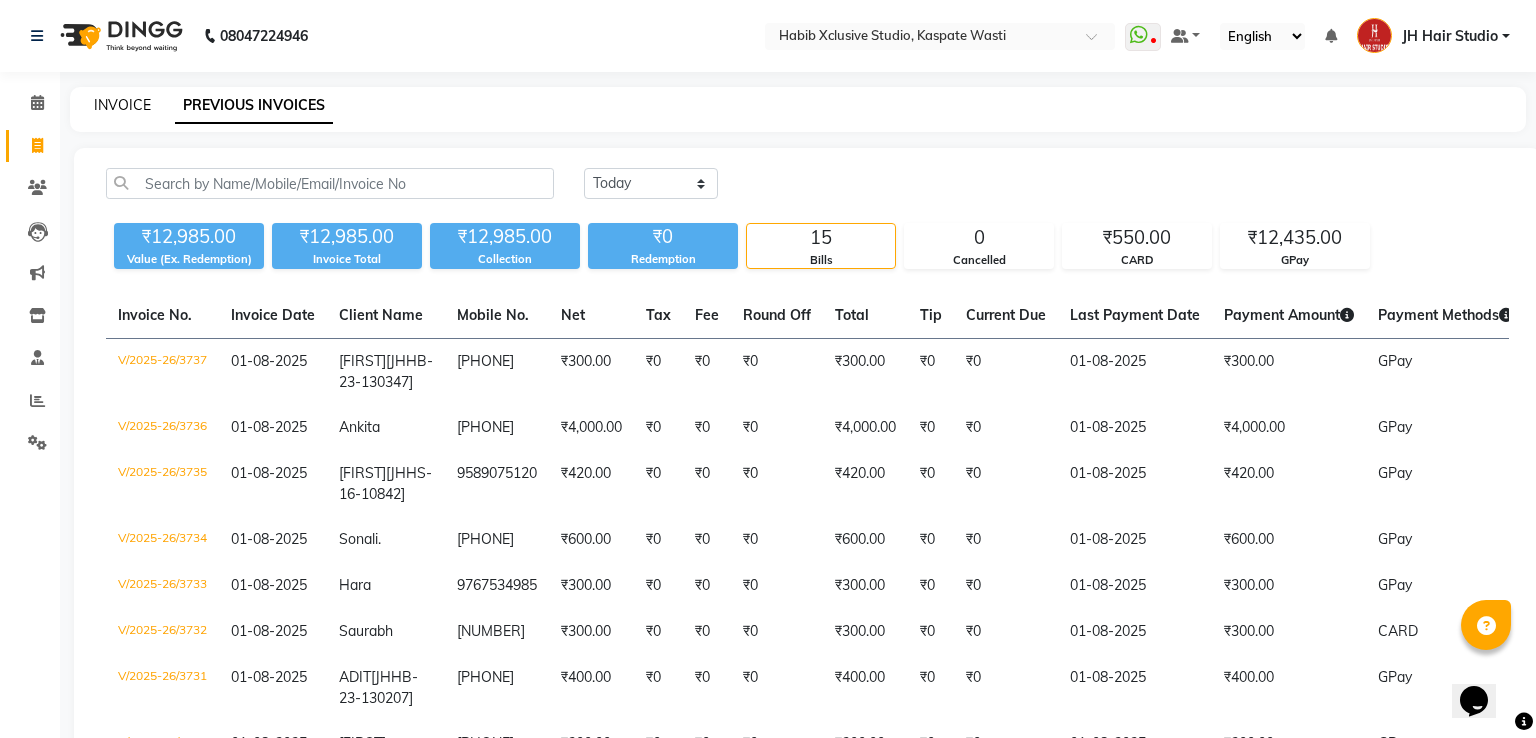 select on "130" 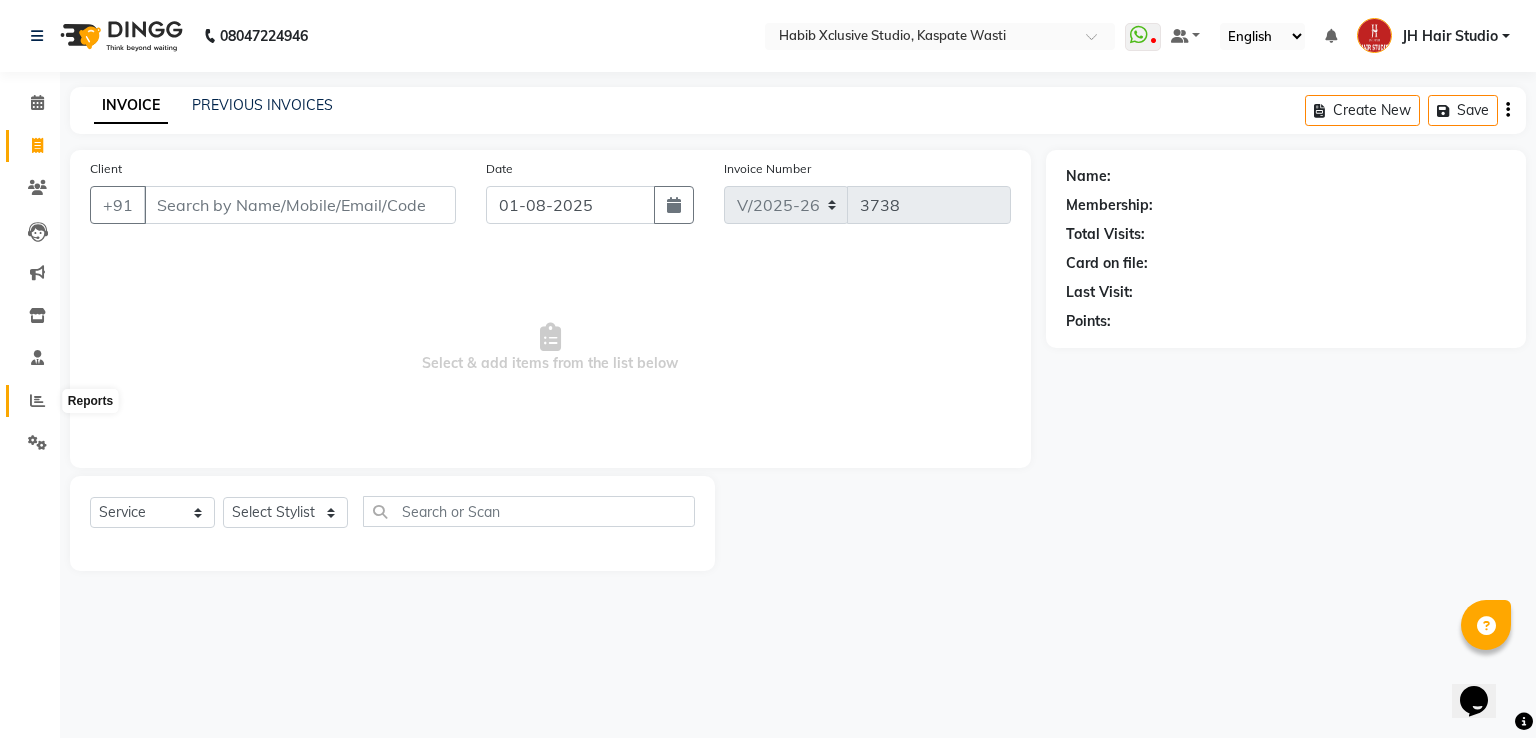 click 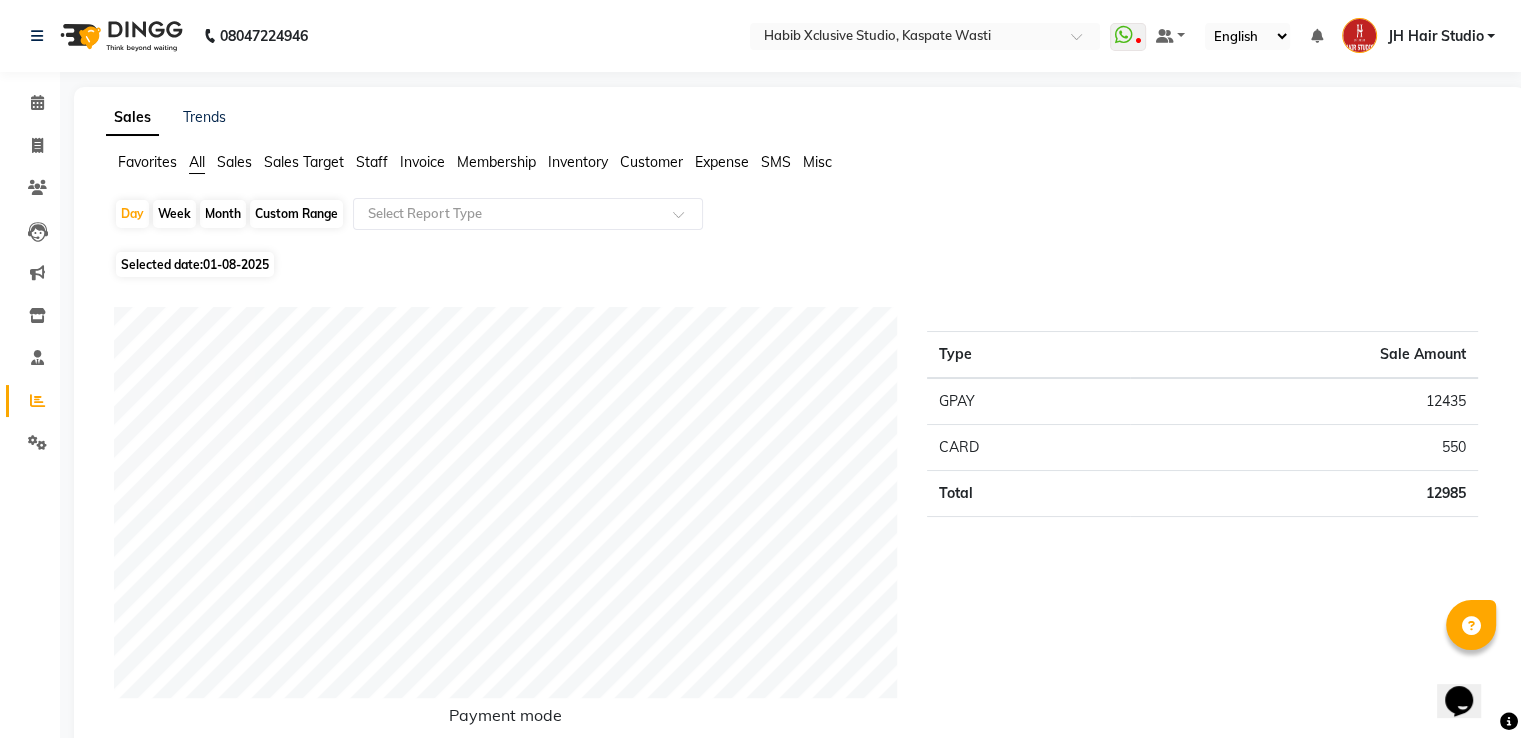 click on "Month" 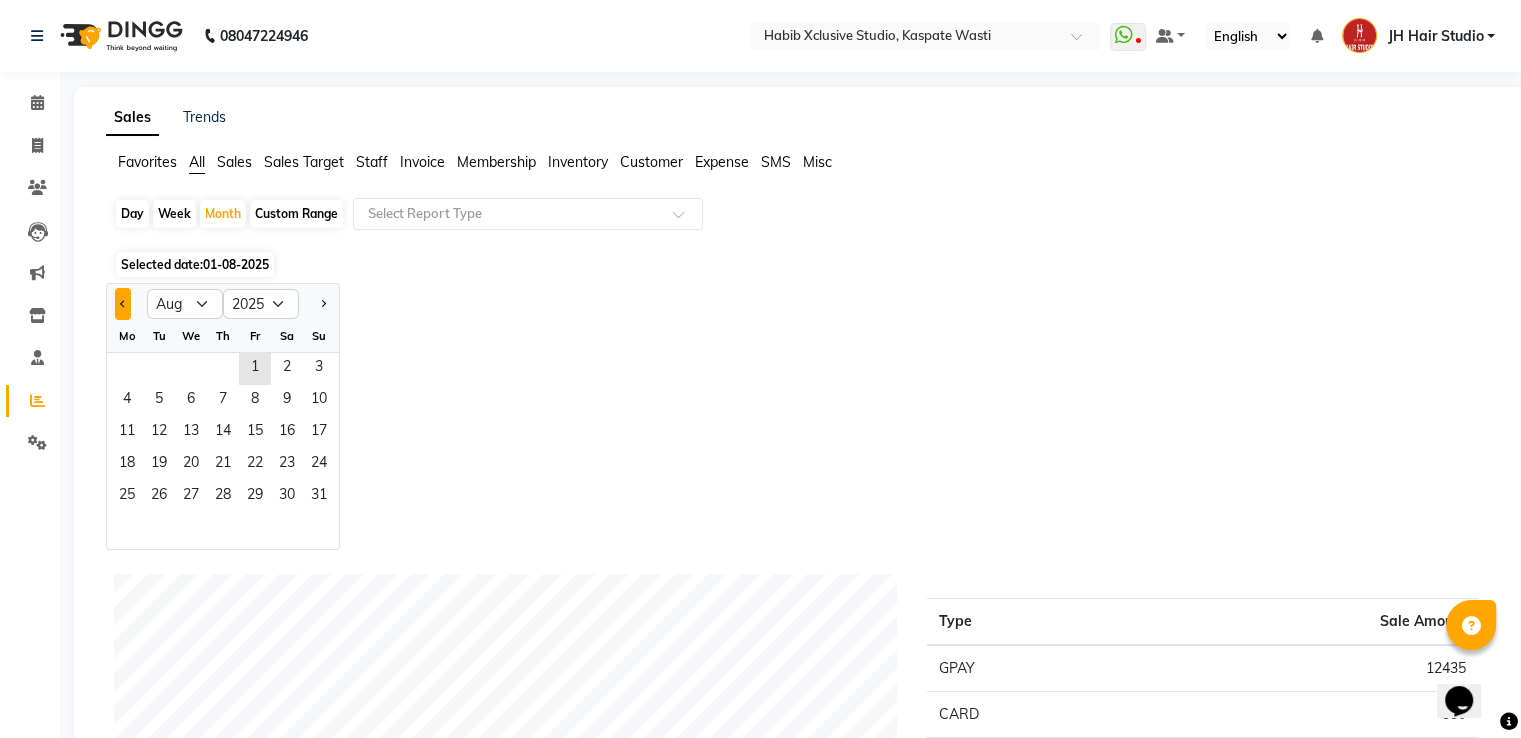 click 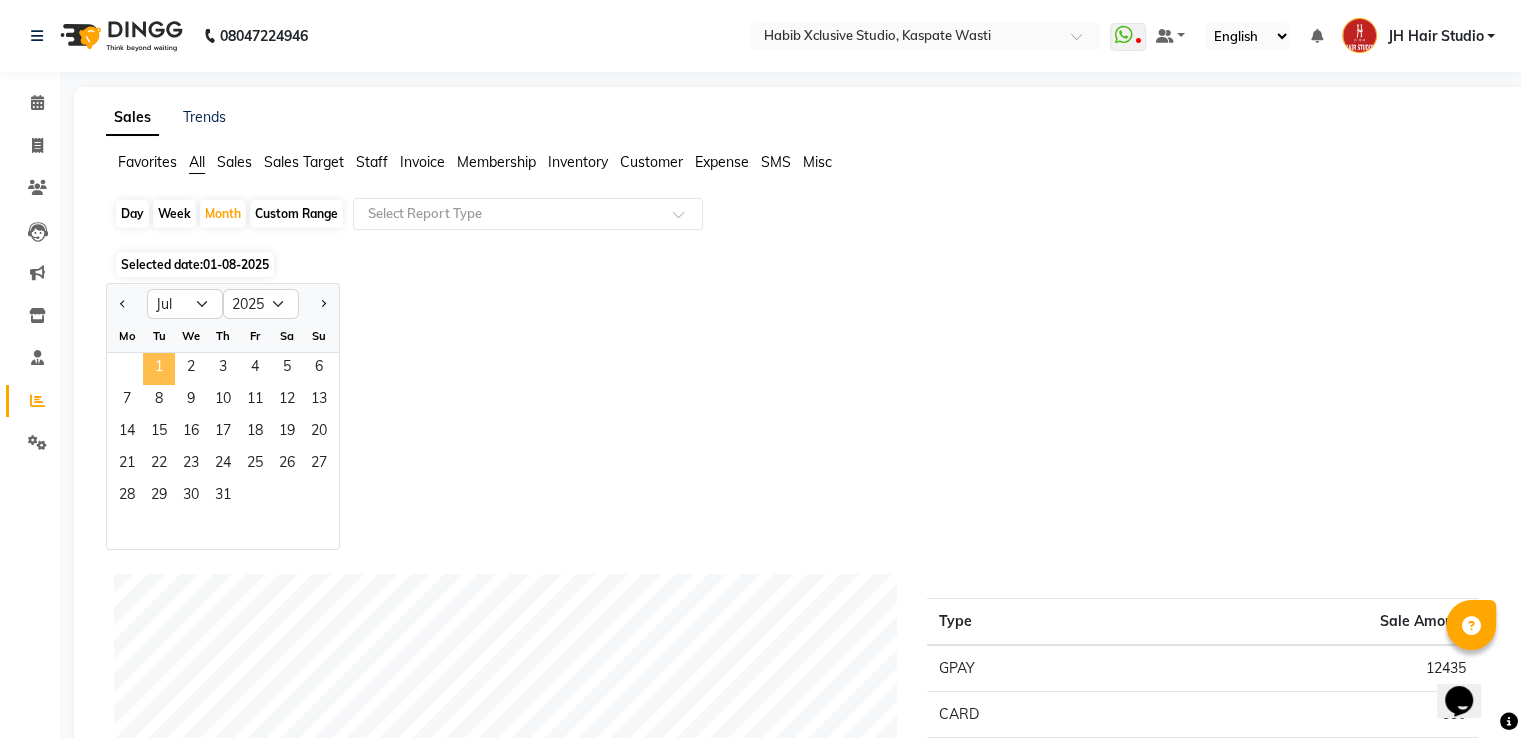 click on "1" 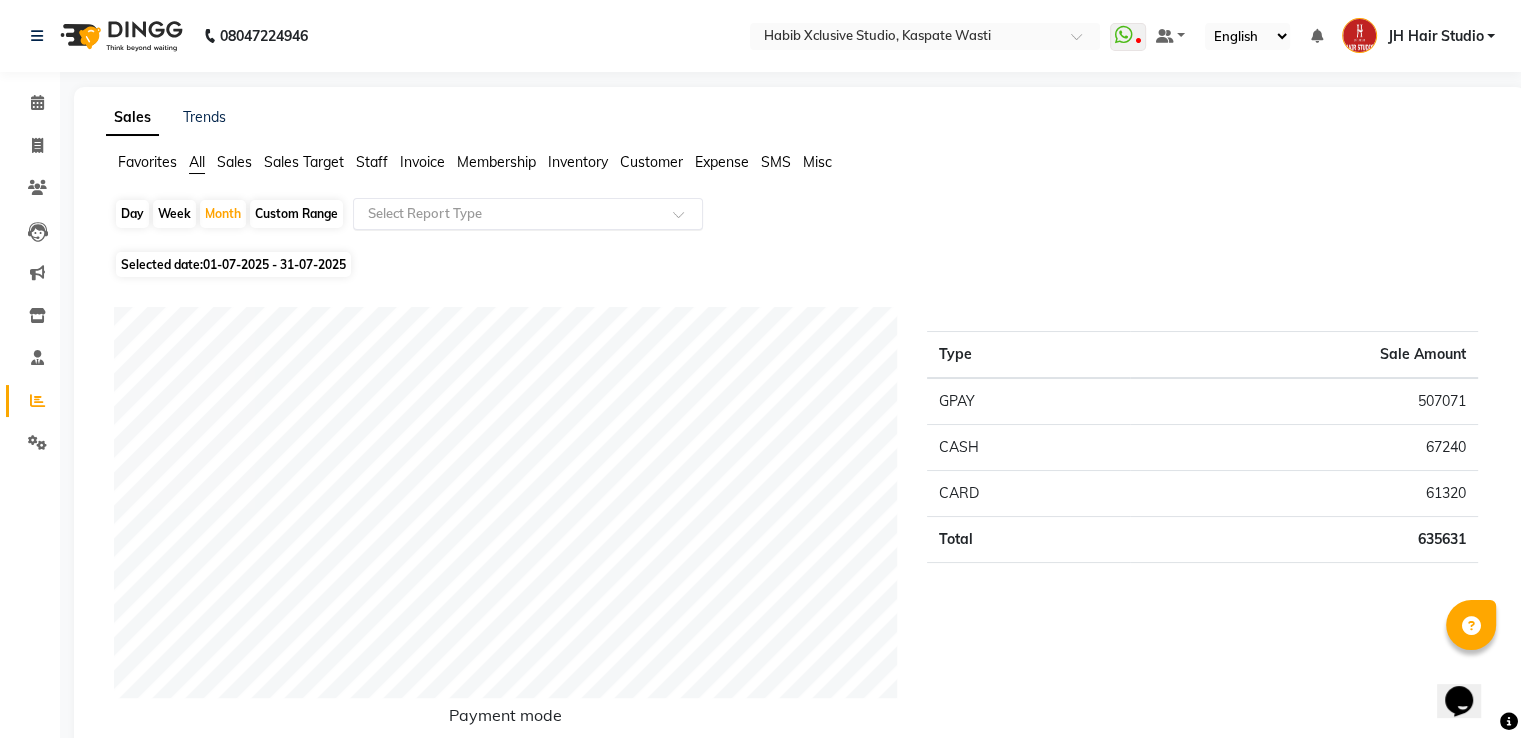 click on "Select Report Type" 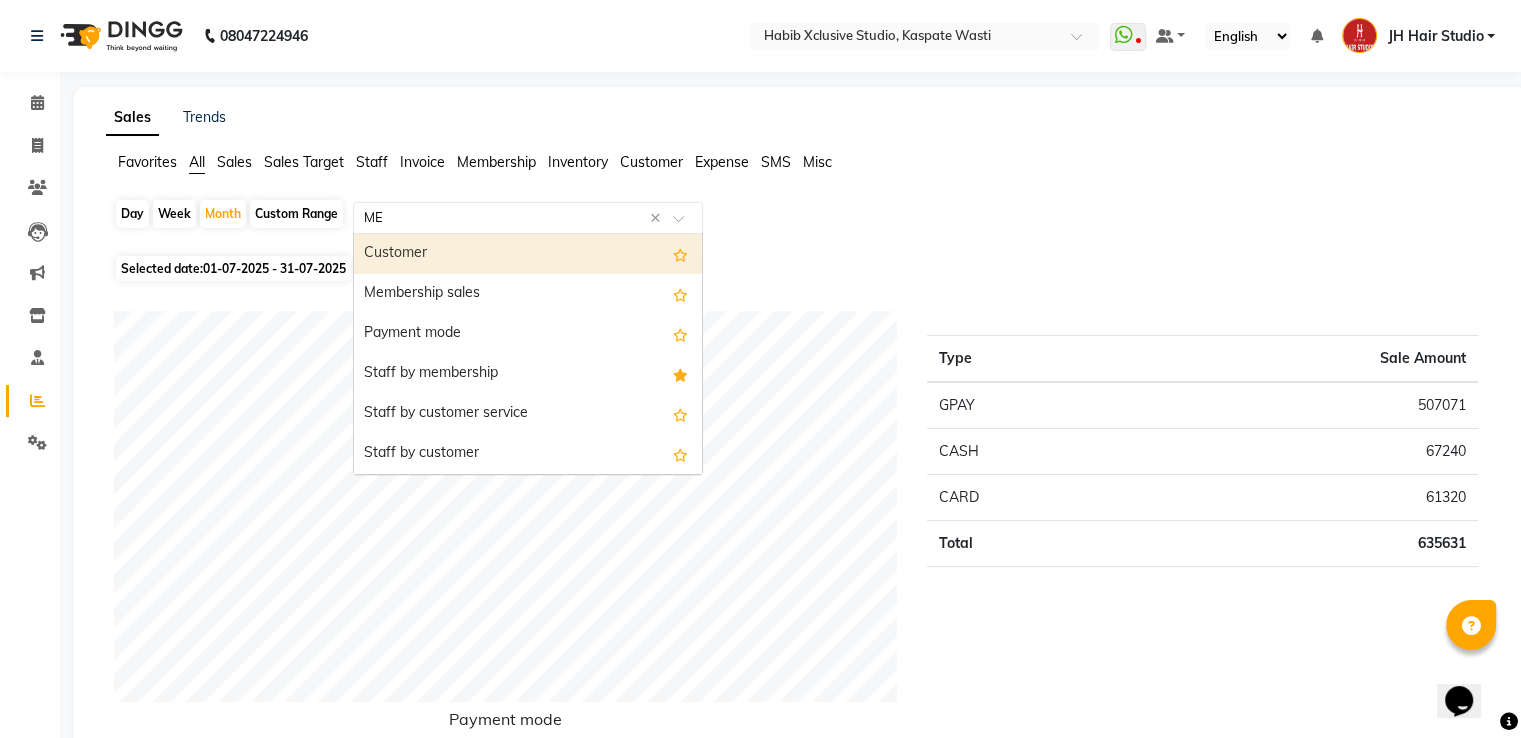 type on "MEM" 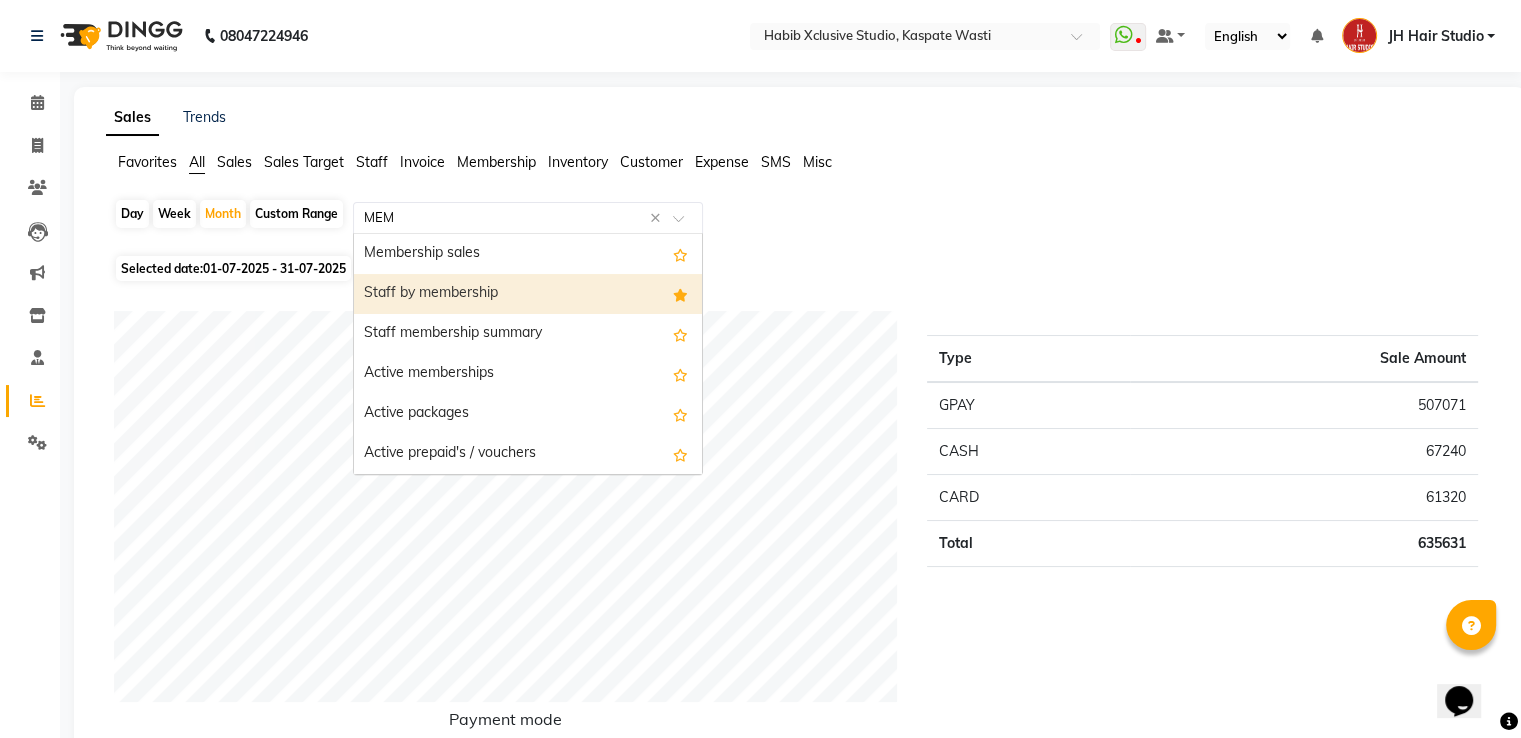 click on "Staff by membership" at bounding box center (528, 294) 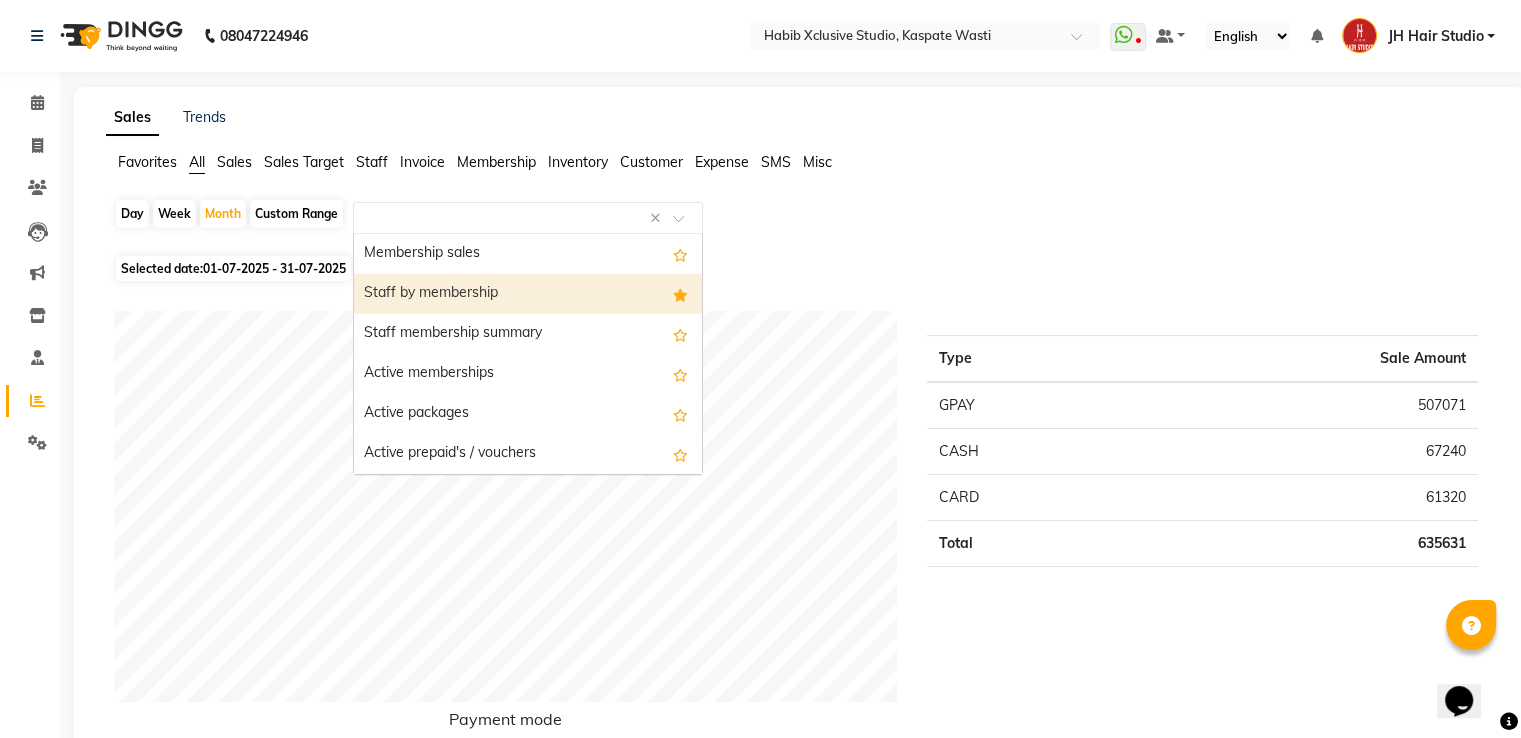 select on "pdf" 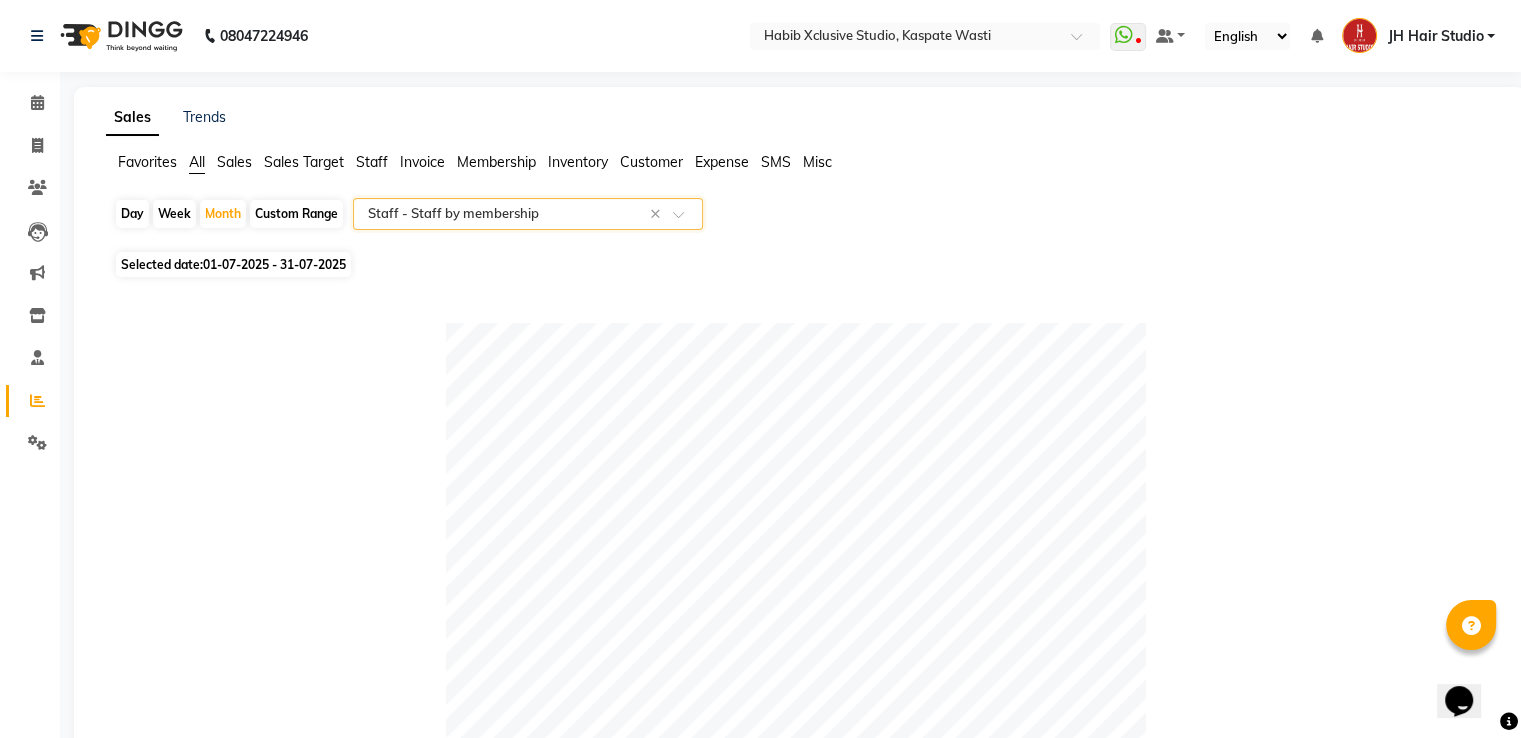scroll, scrollTop: 644, scrollLeft: 0, axis: vertical 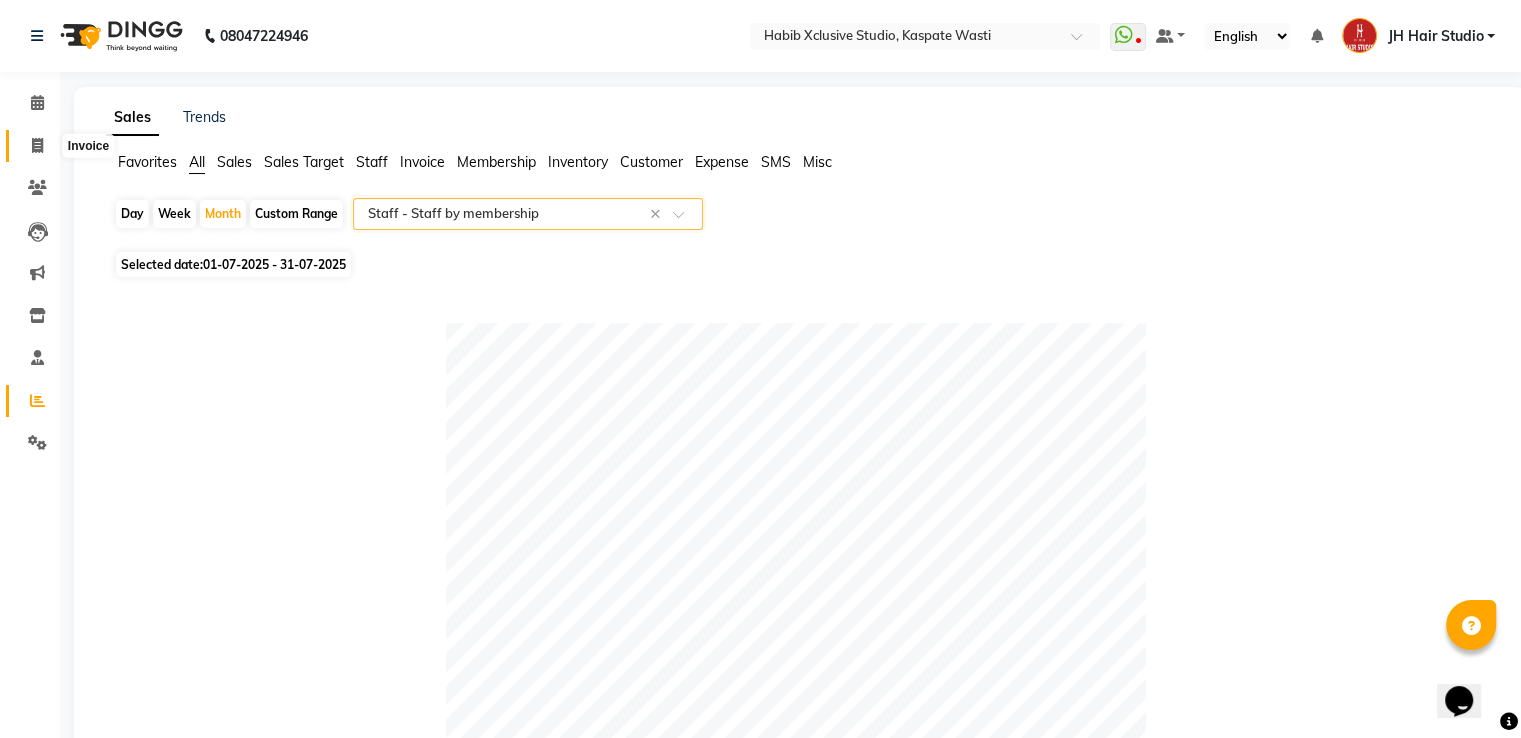 click 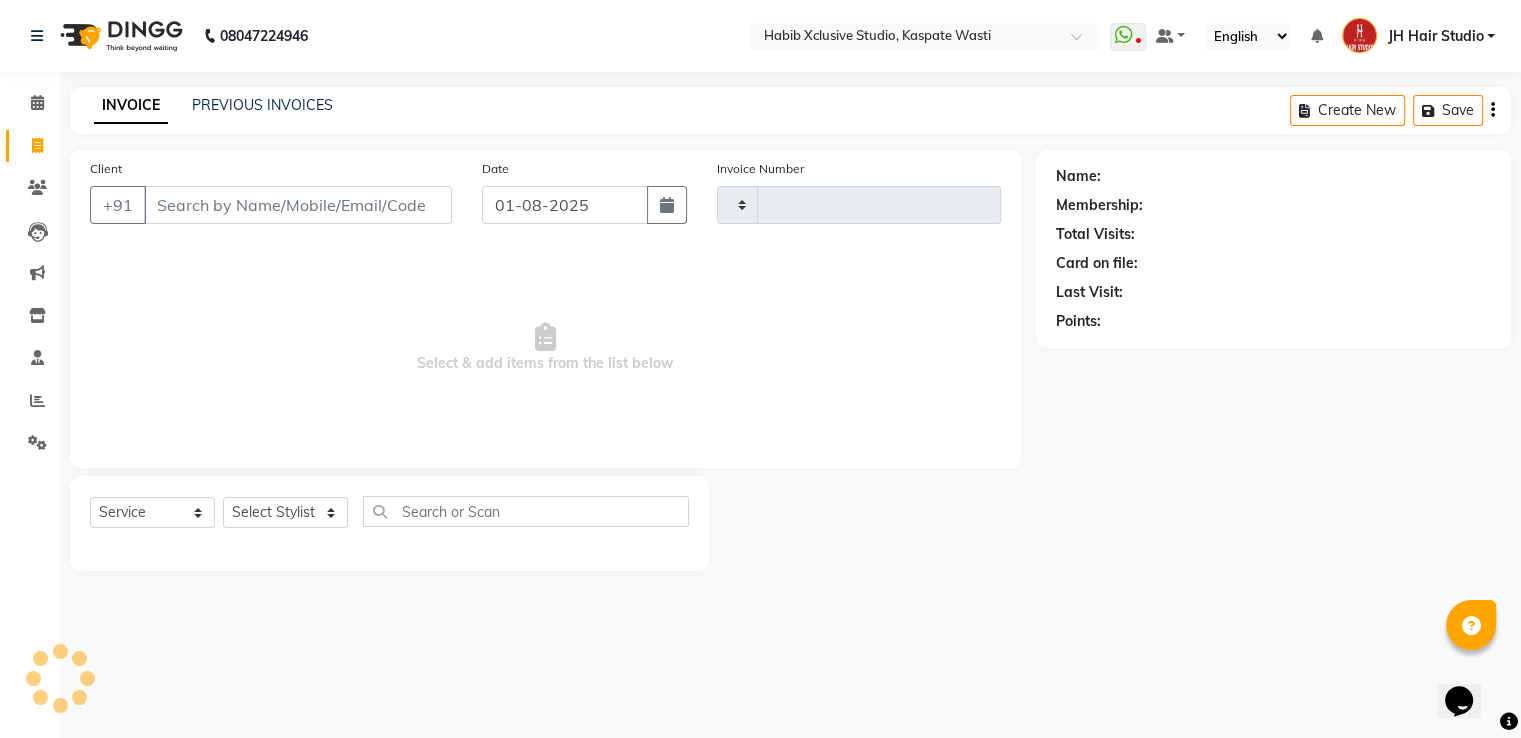 type on "3738" 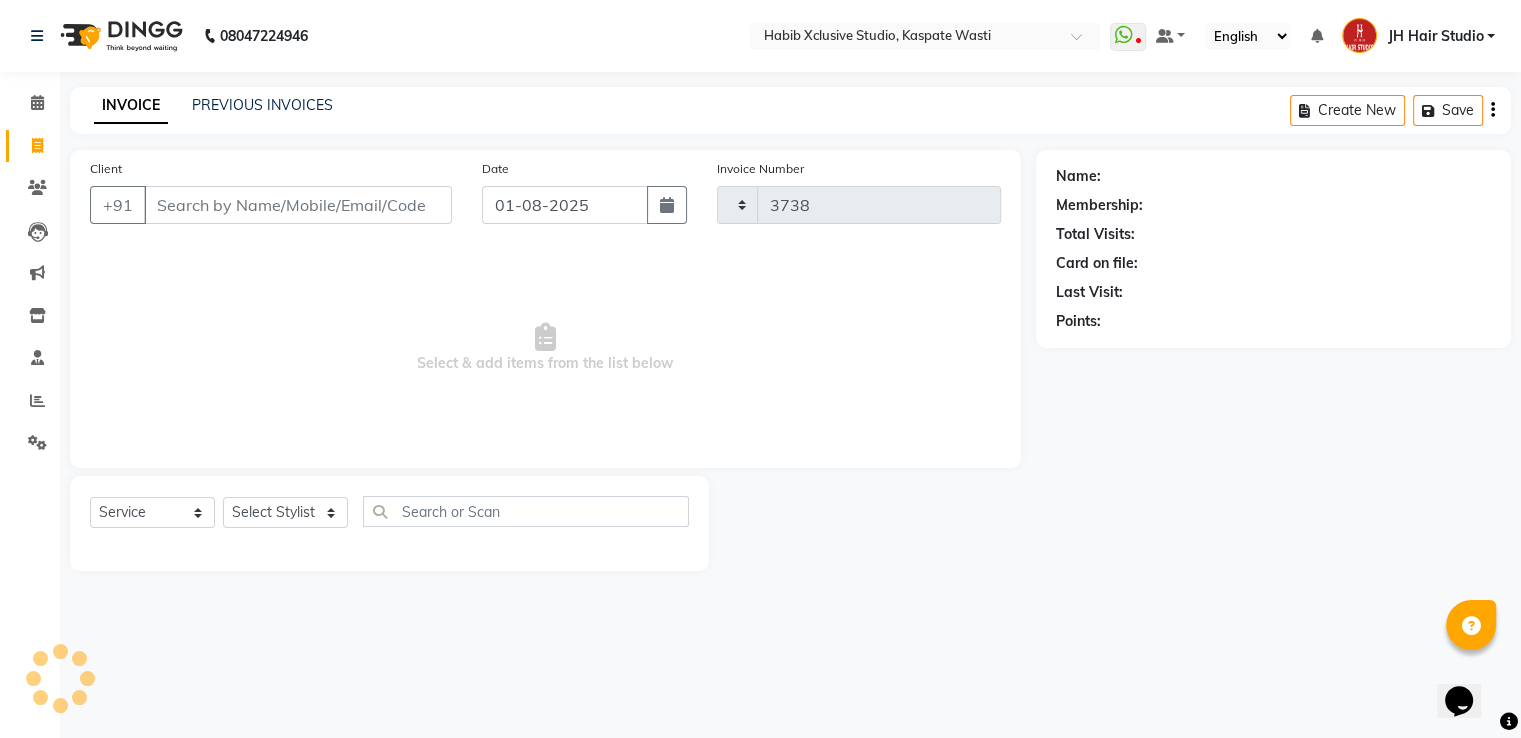 select on "130" 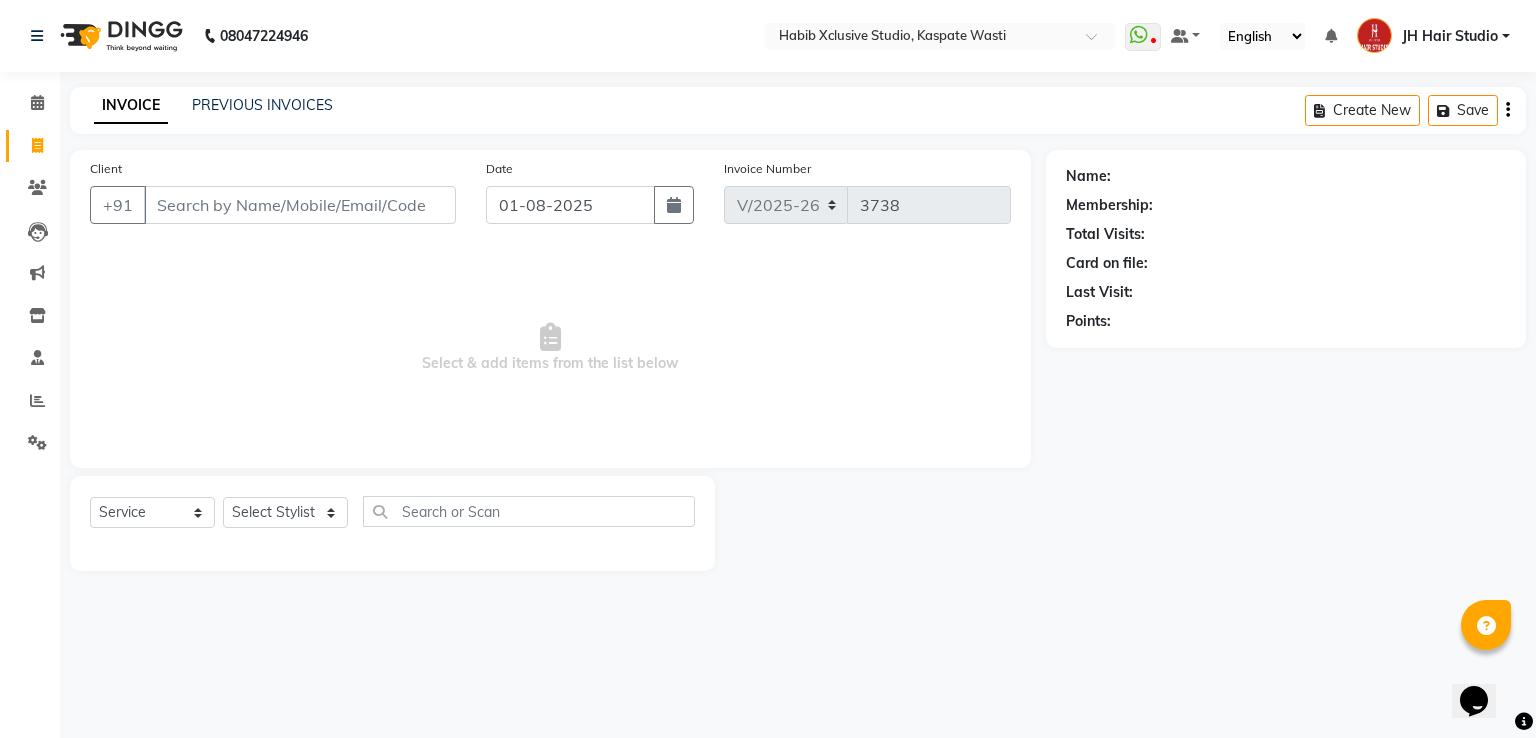 click 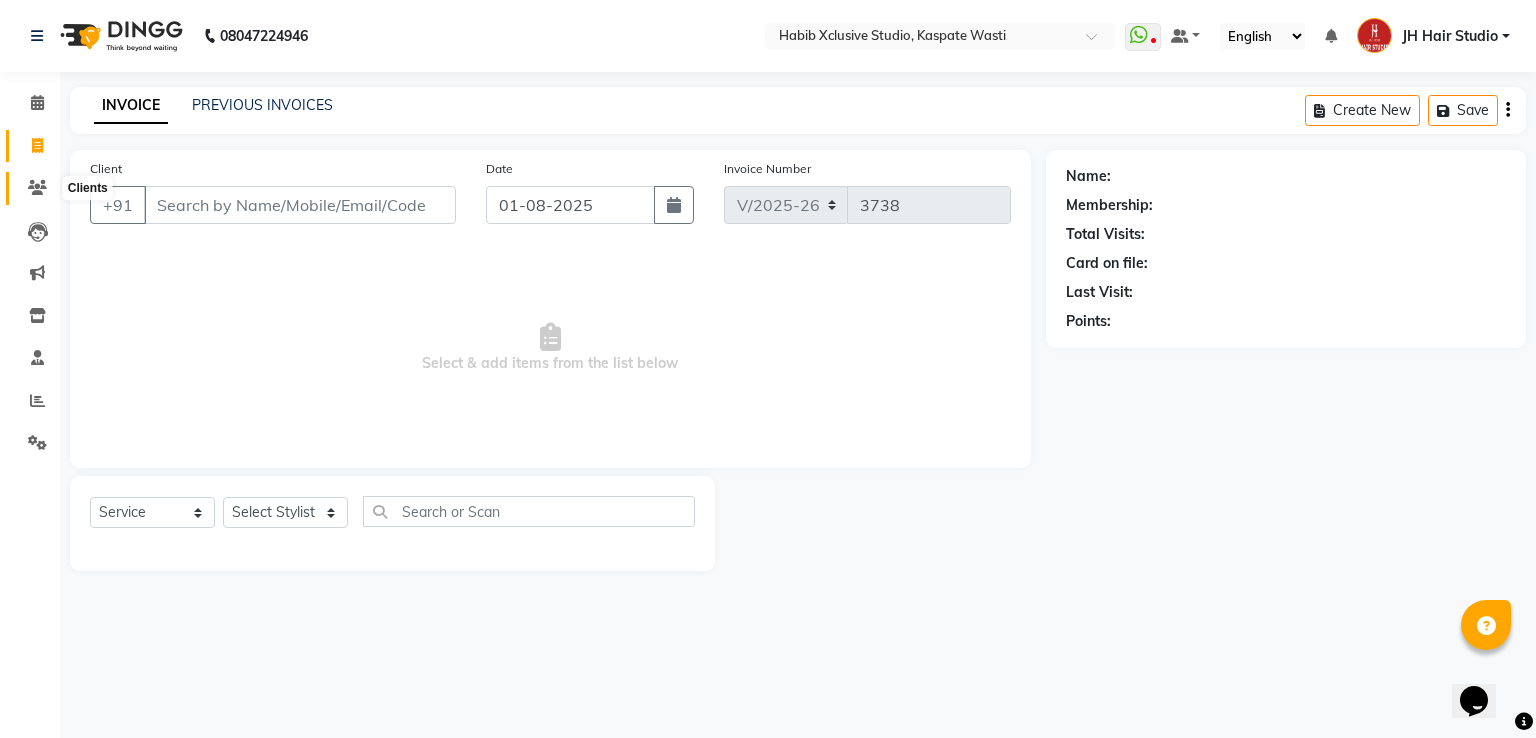 click 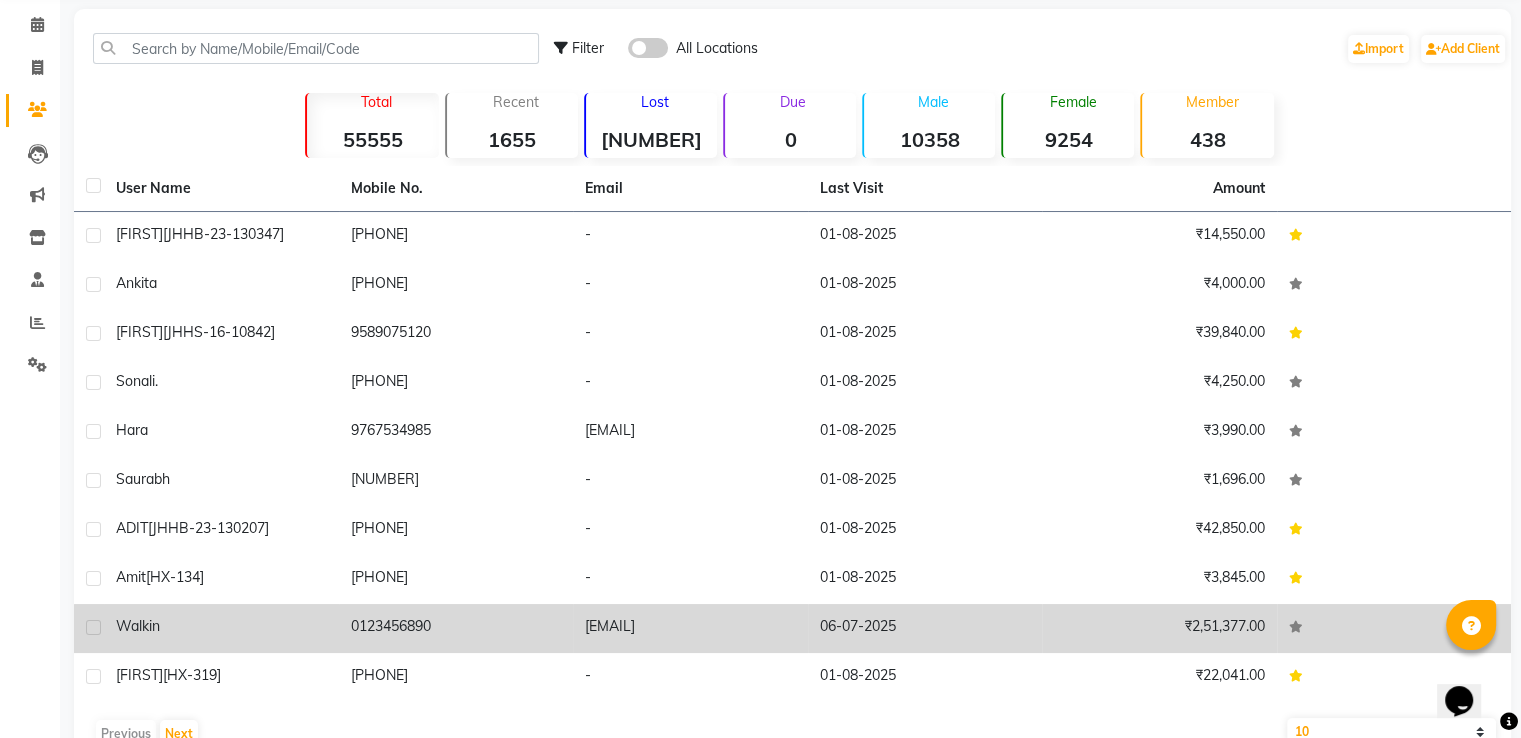 scroll, scrollTop: 80, scrollLeft: 0, axis: vertical 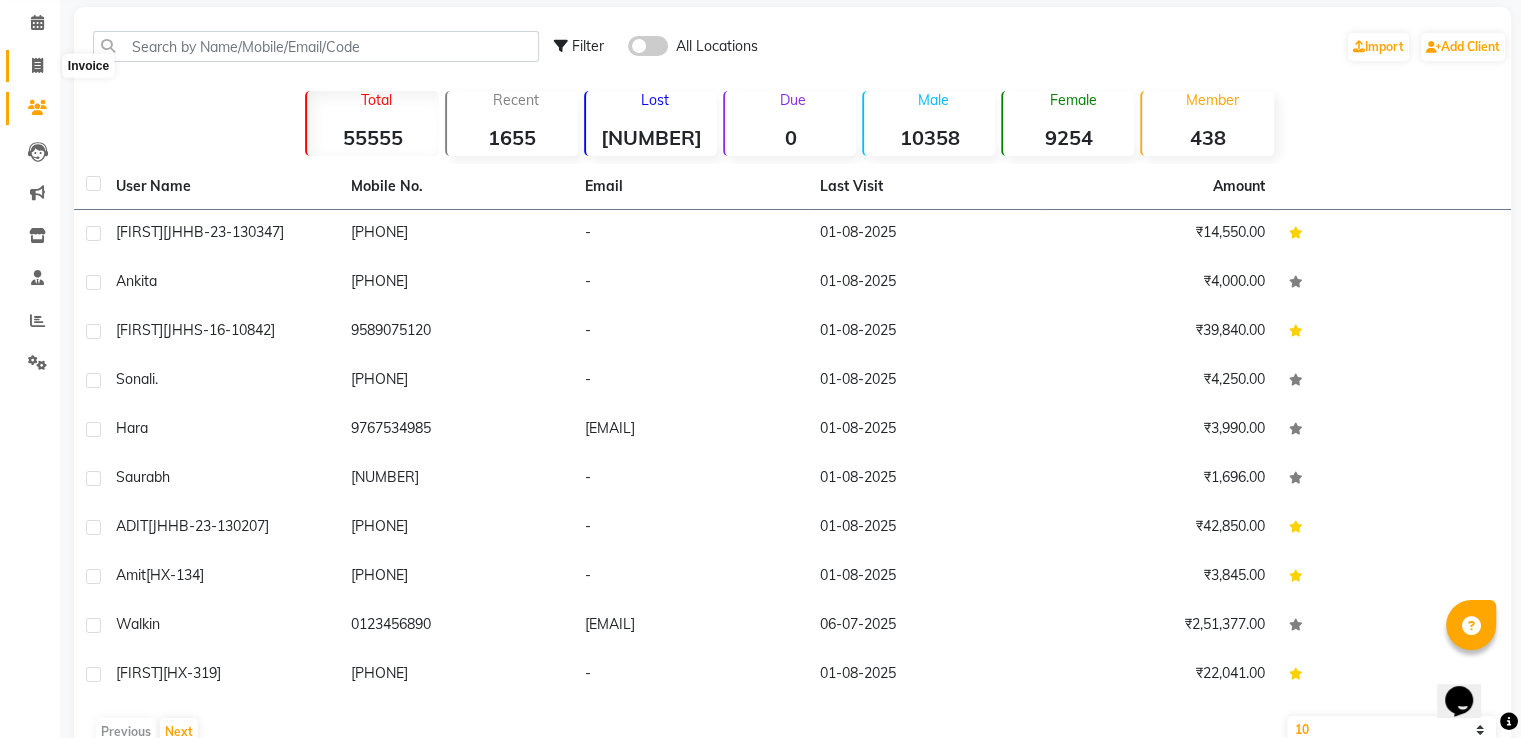 click 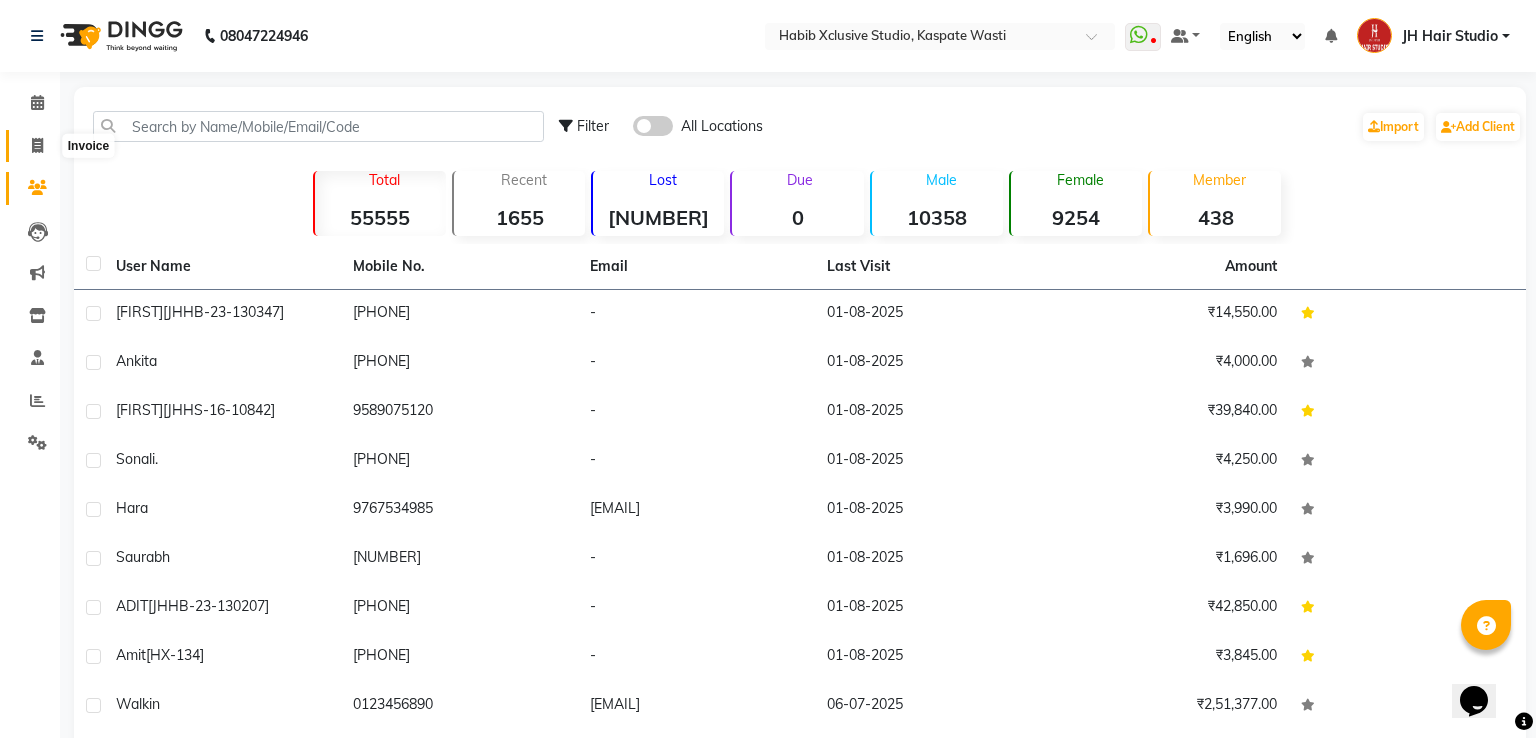 select on "130" 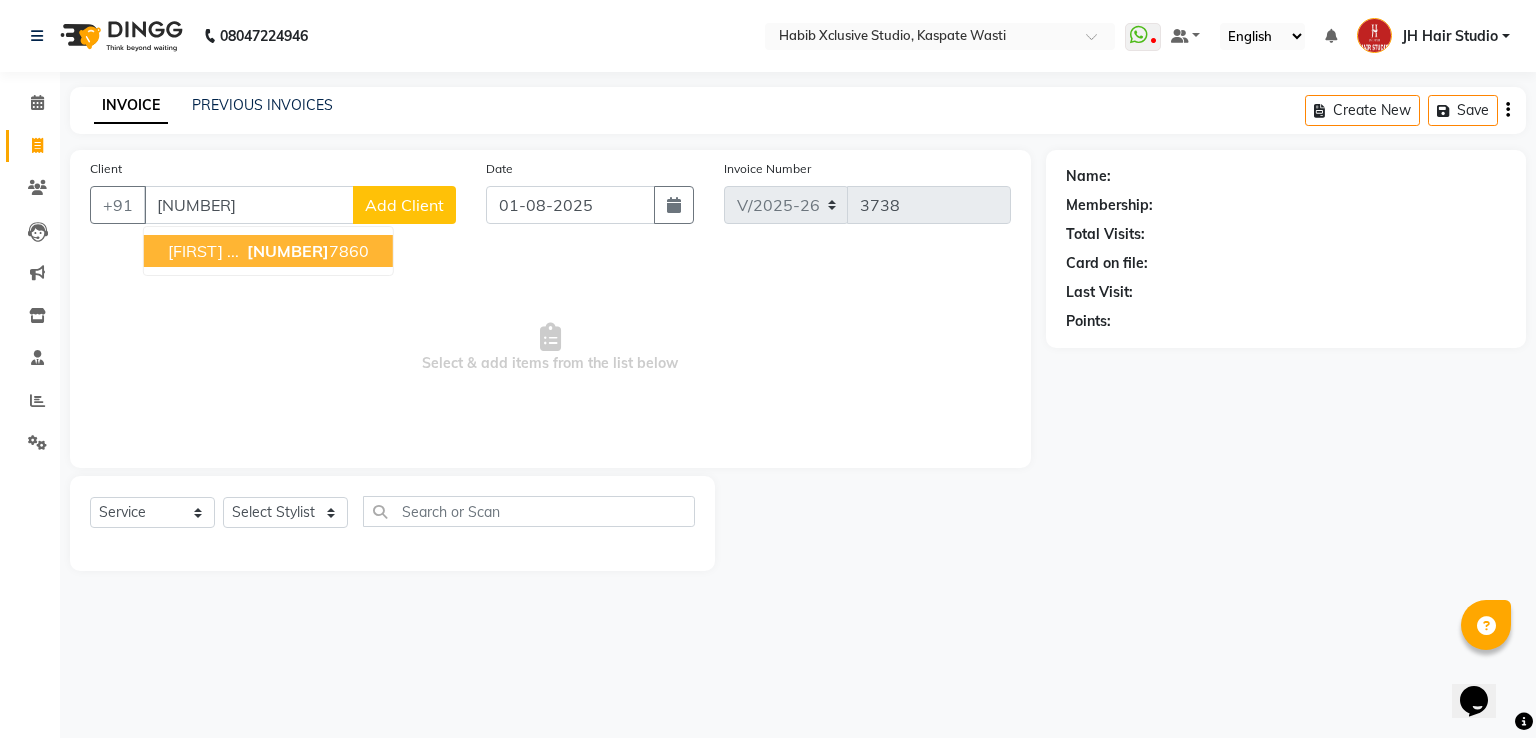 click on "807601" at bounding box center [288, 251] 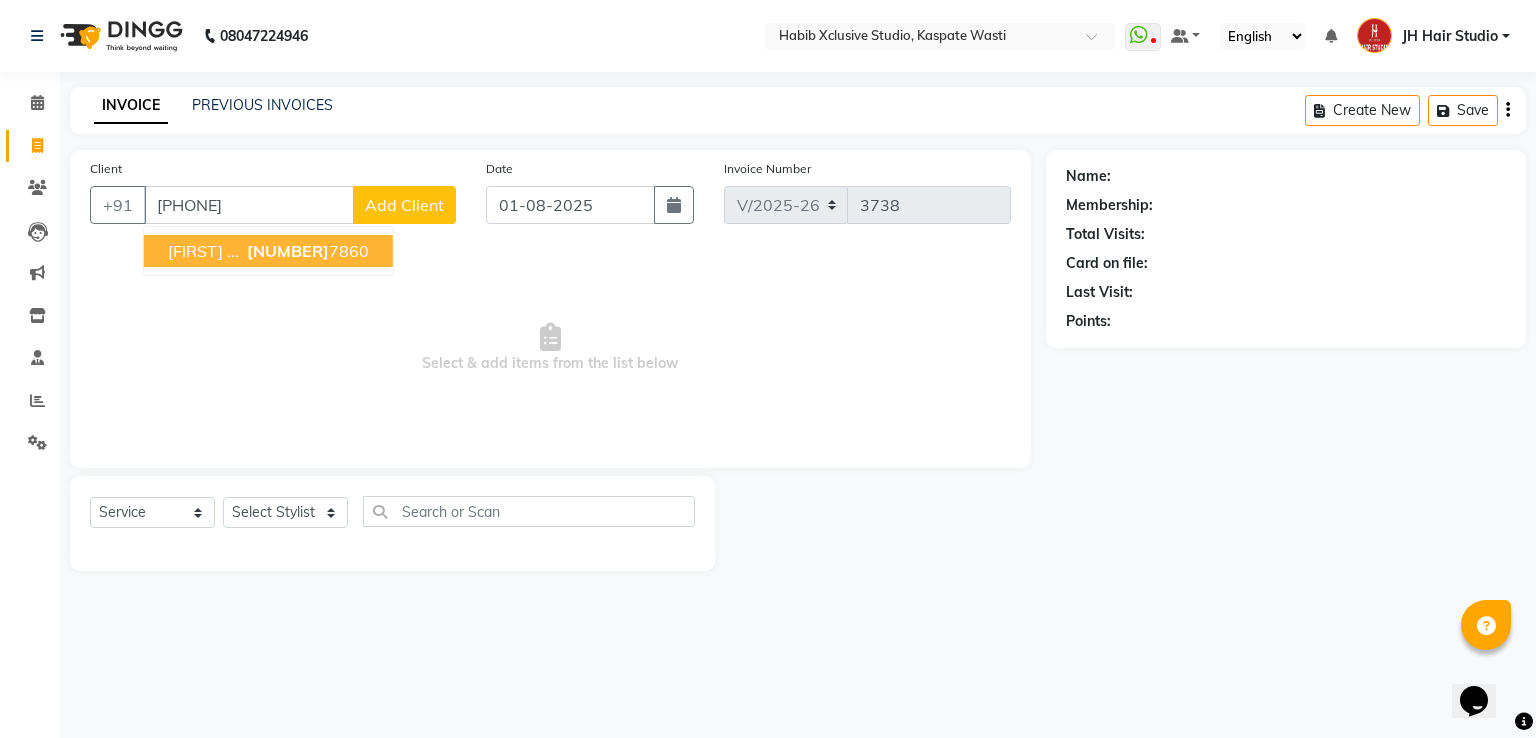 type on "[PHONE]" 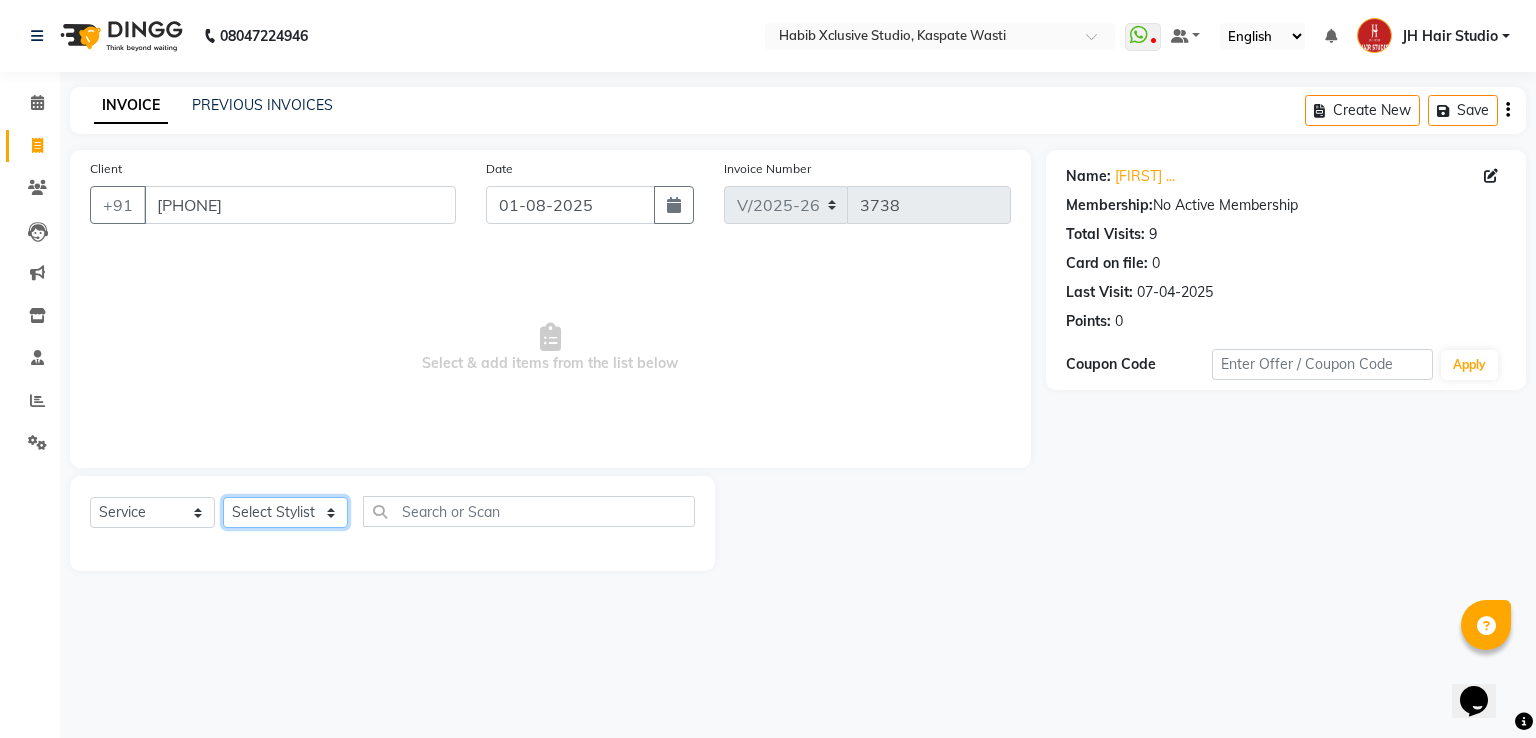 click on "Select Stylist [F1] GANESH [F1] Jagdish  [ F1] RAM [F1]Sanjay [F1]Siddhu [F1] Suraj  [F1] USHA [F2] AYAN  [F2] Deepak [F2] Smital [JH] DUBALE  GANESH [JH] Gopal Wagh JH Hair Studio [JH] Harish [JH] Omkar [JH] Shahwaz Shaikh [JH] SIDDHANT  [JH] SWAPNIL [JH] Tushaar" 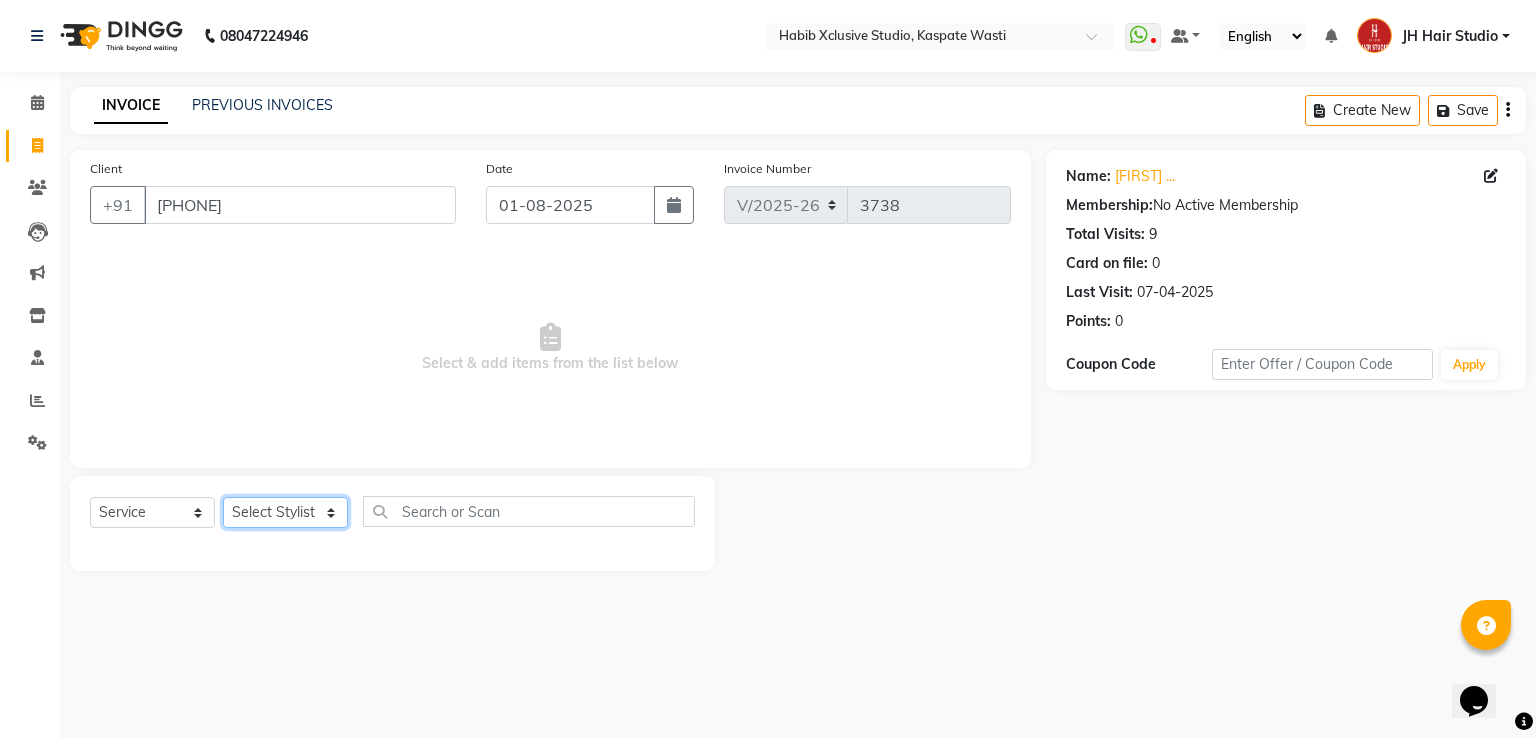 select on "84207" 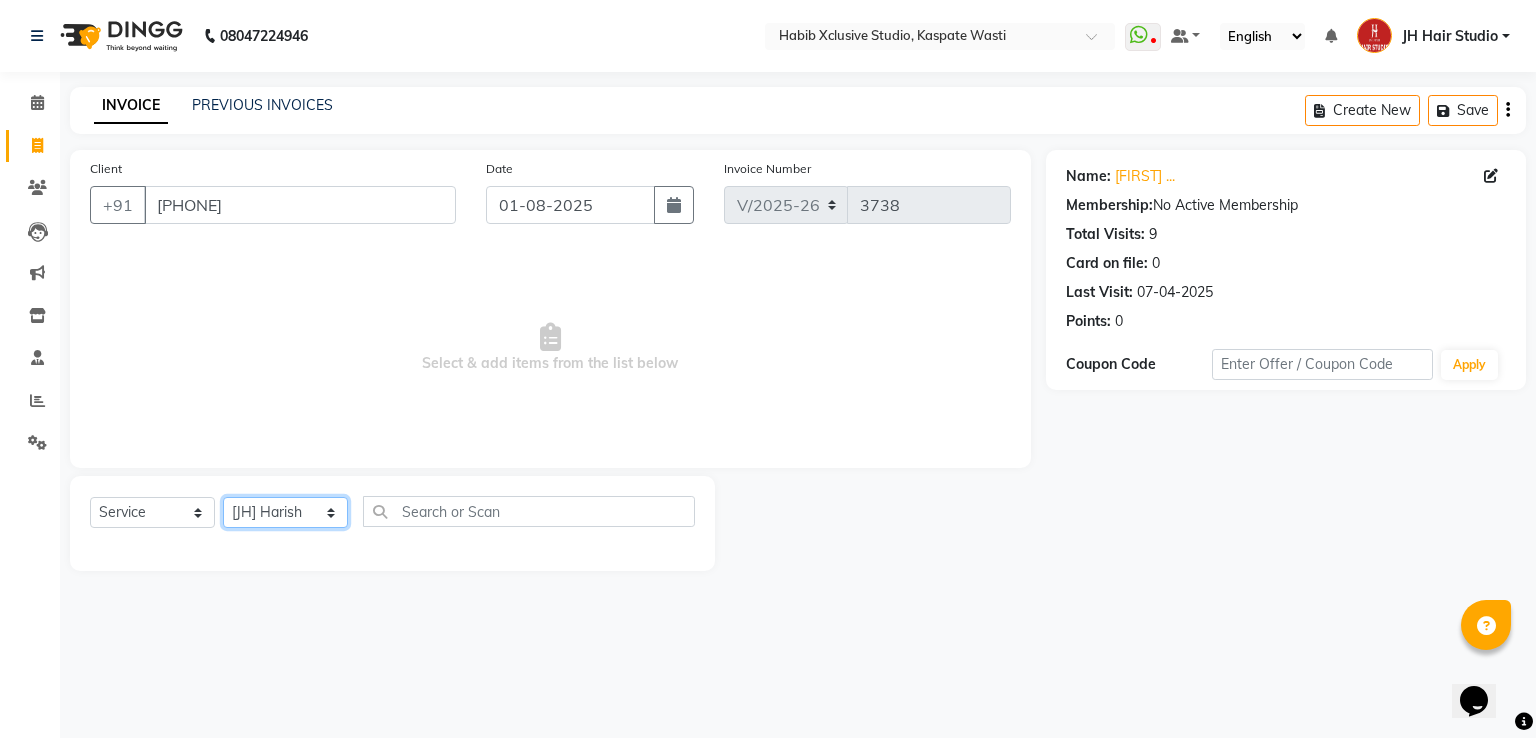 click on "Select Stylist [F1] GANESH [F1] Jagdish  [ F1] RAM [F1]Sanjay [F1]Siddhu [F1] Suraj  [F1] USHA [F2] AYAN  [F2] Deepak [F2] Smital [JH] DUBALE  GANESH [JH] Gopal Wagh JH Hair Studio [JH] Harish [JH] Omkar [JH] Shahwaz Shaikh [JH] SIDDHANT  [JH] SWAPNIL [JH] Tushaar" 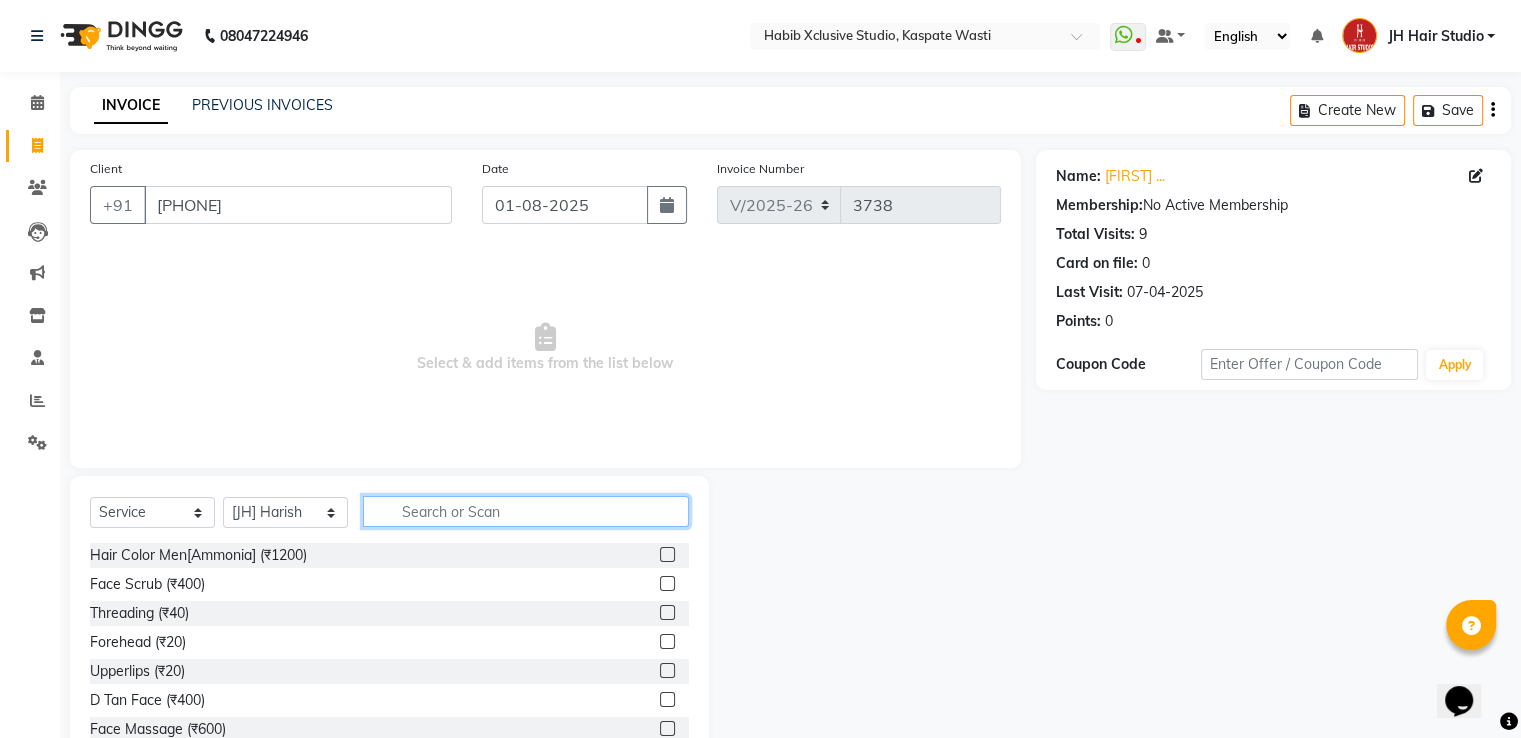 click 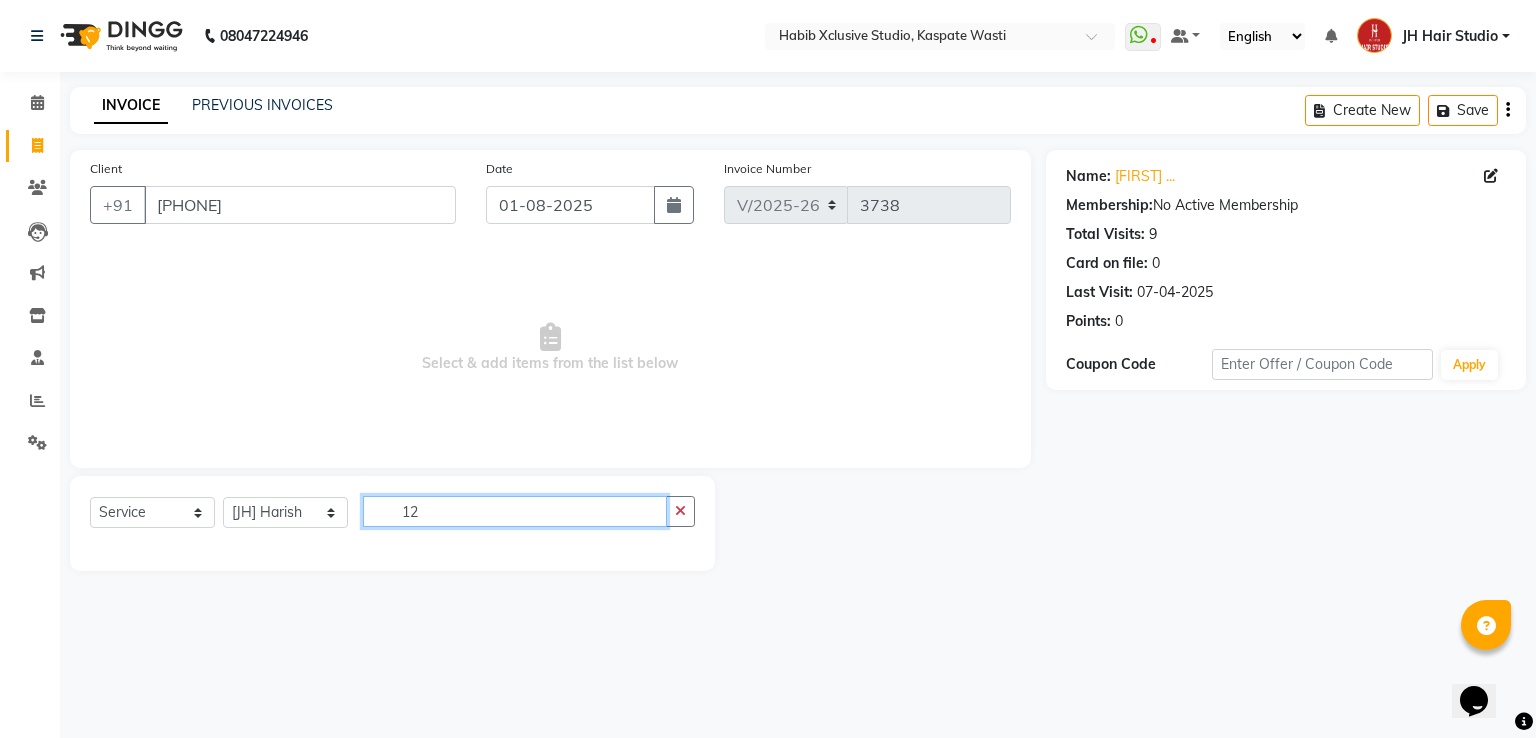 type on "1" 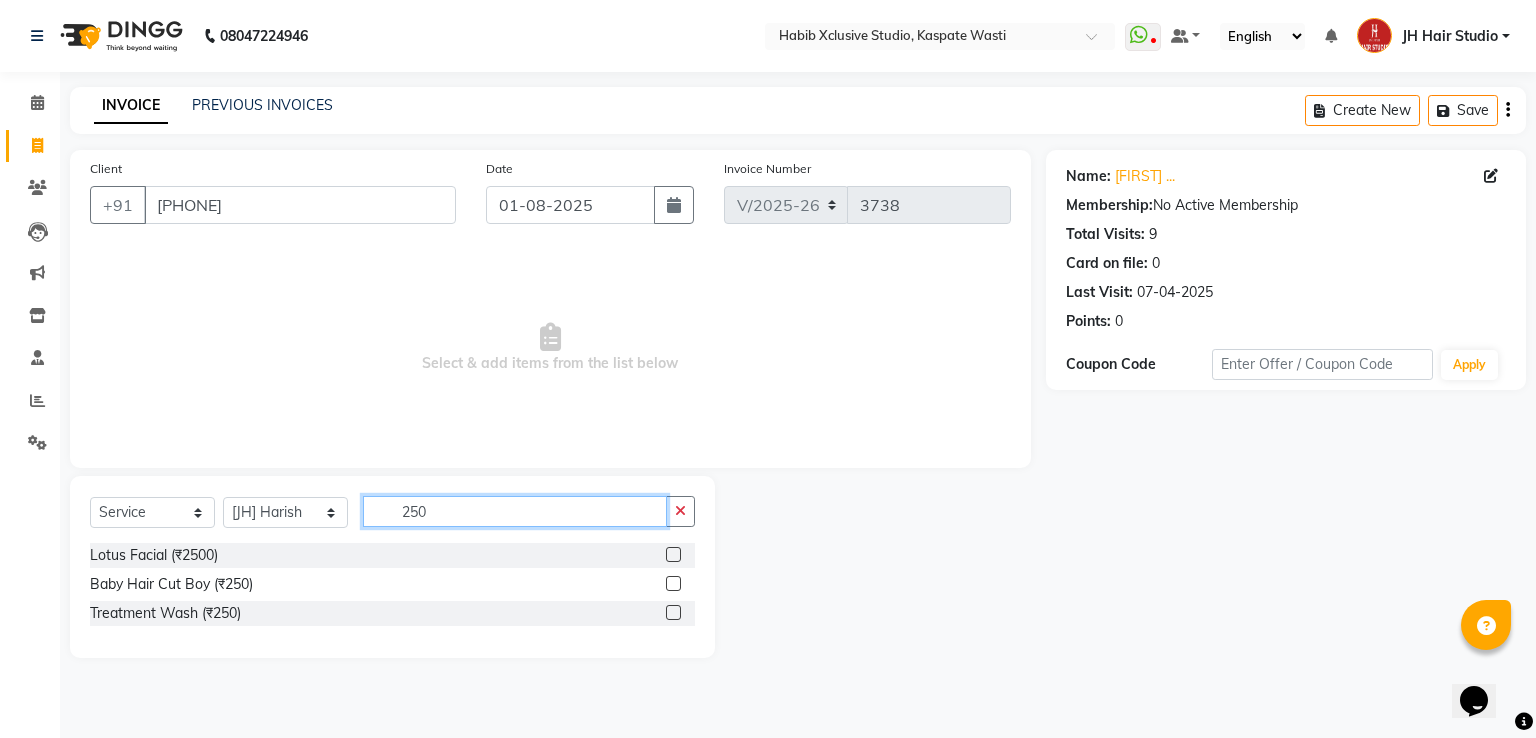 type on "250" 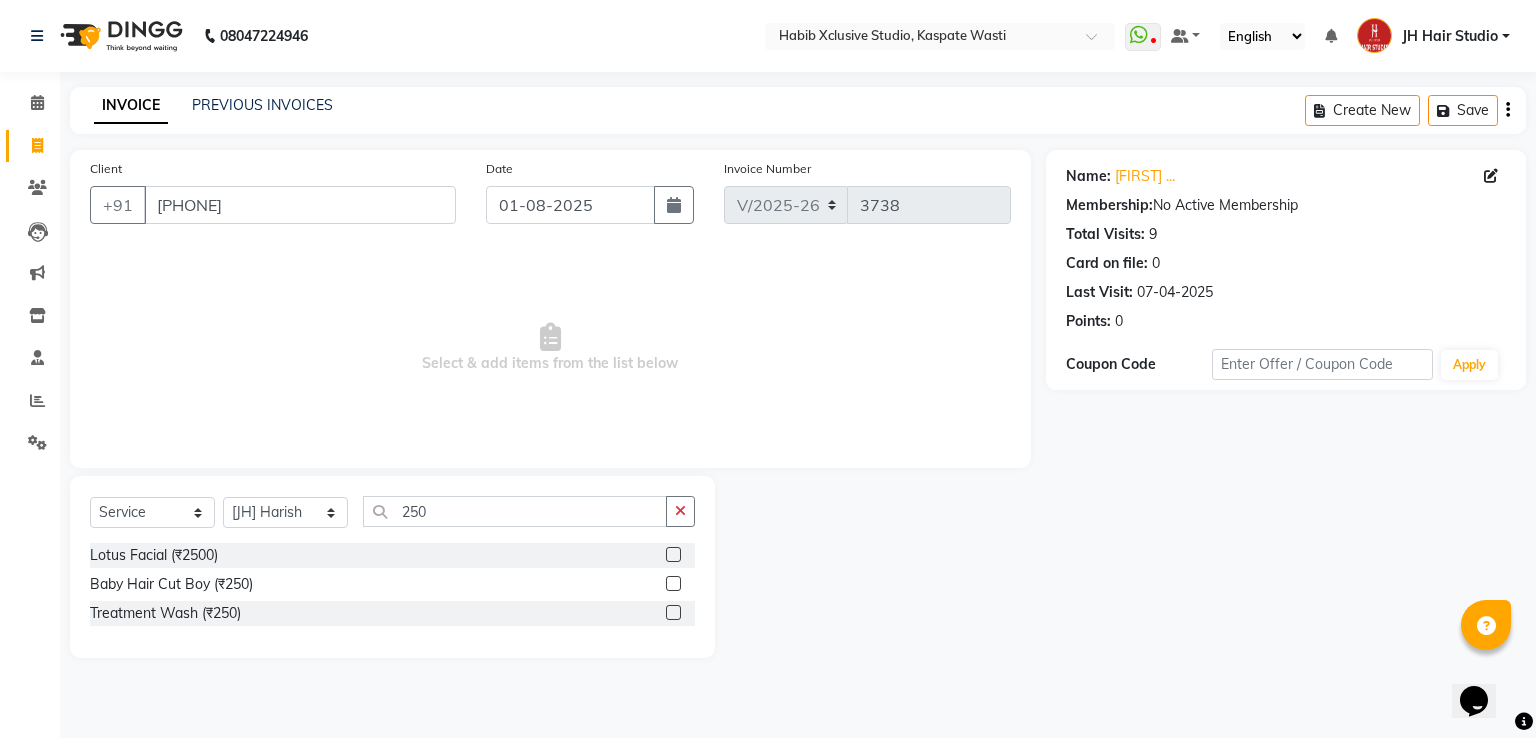 click 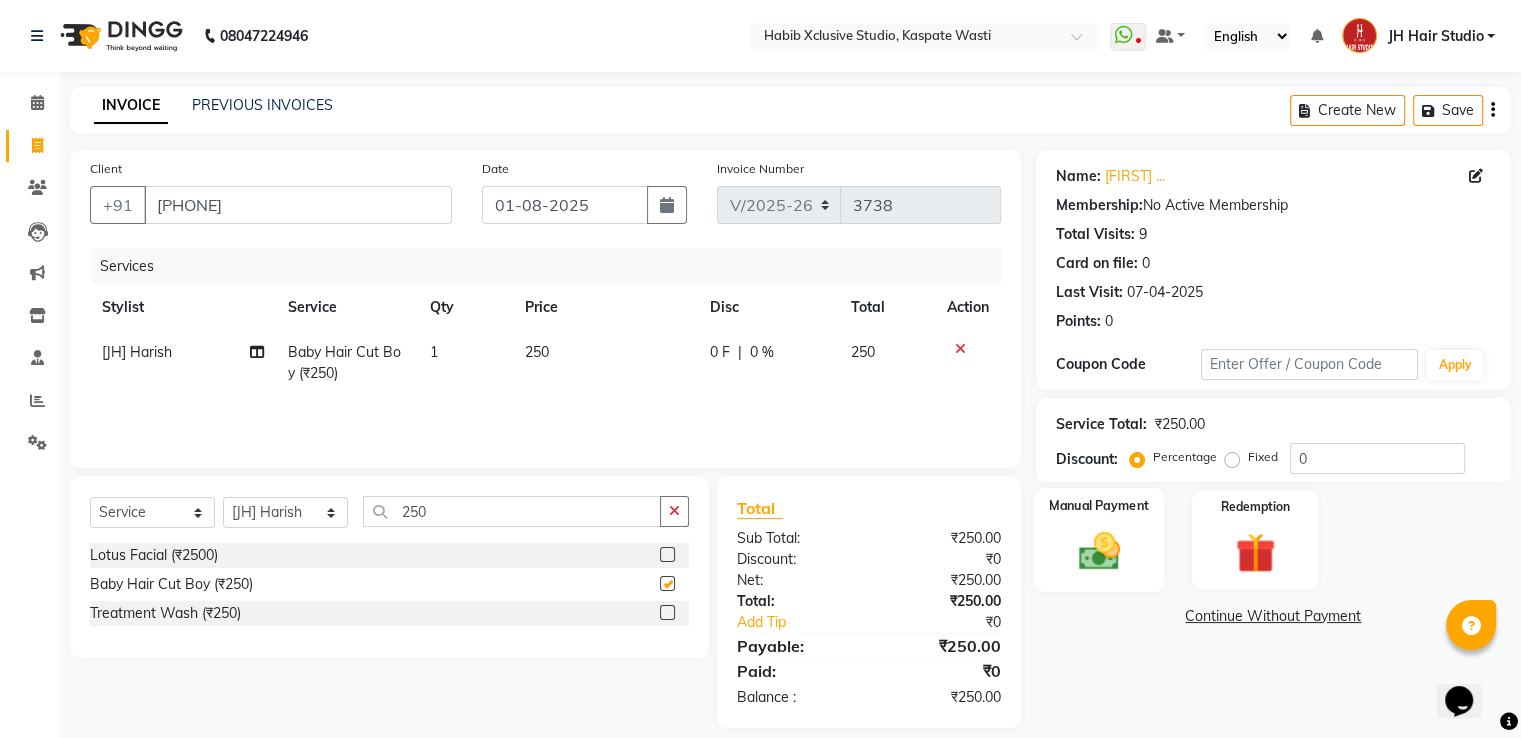 checkbox on "false" 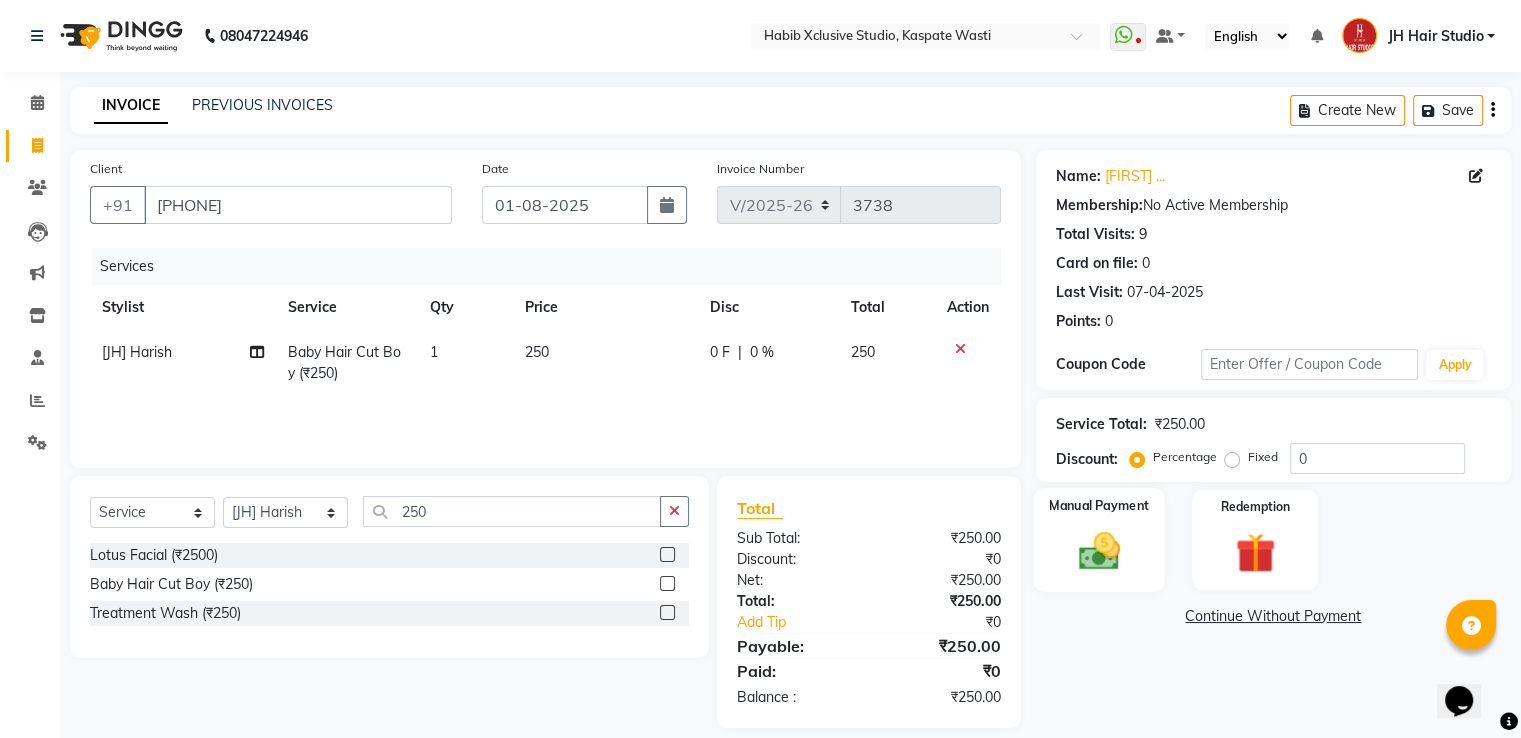 click 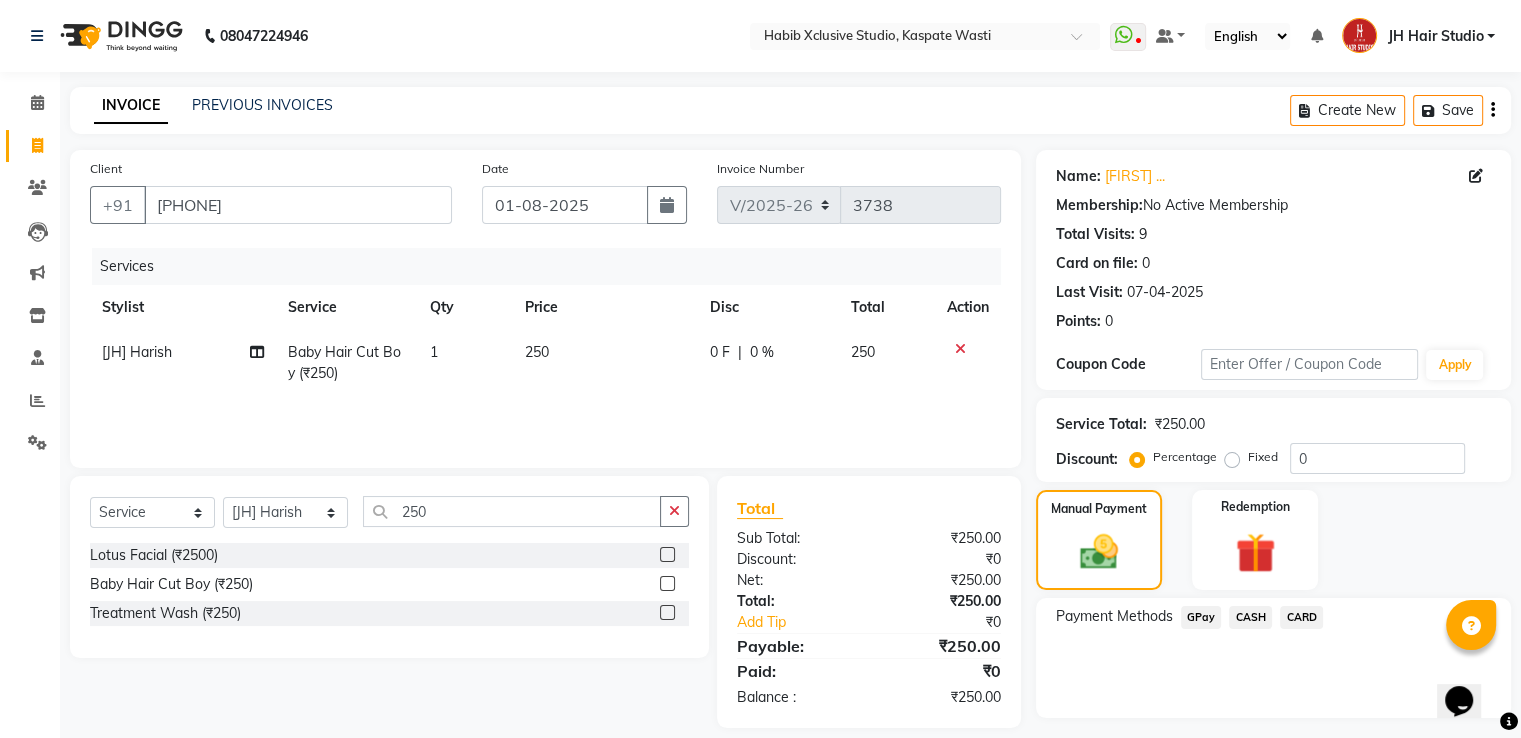 click on "GPay" 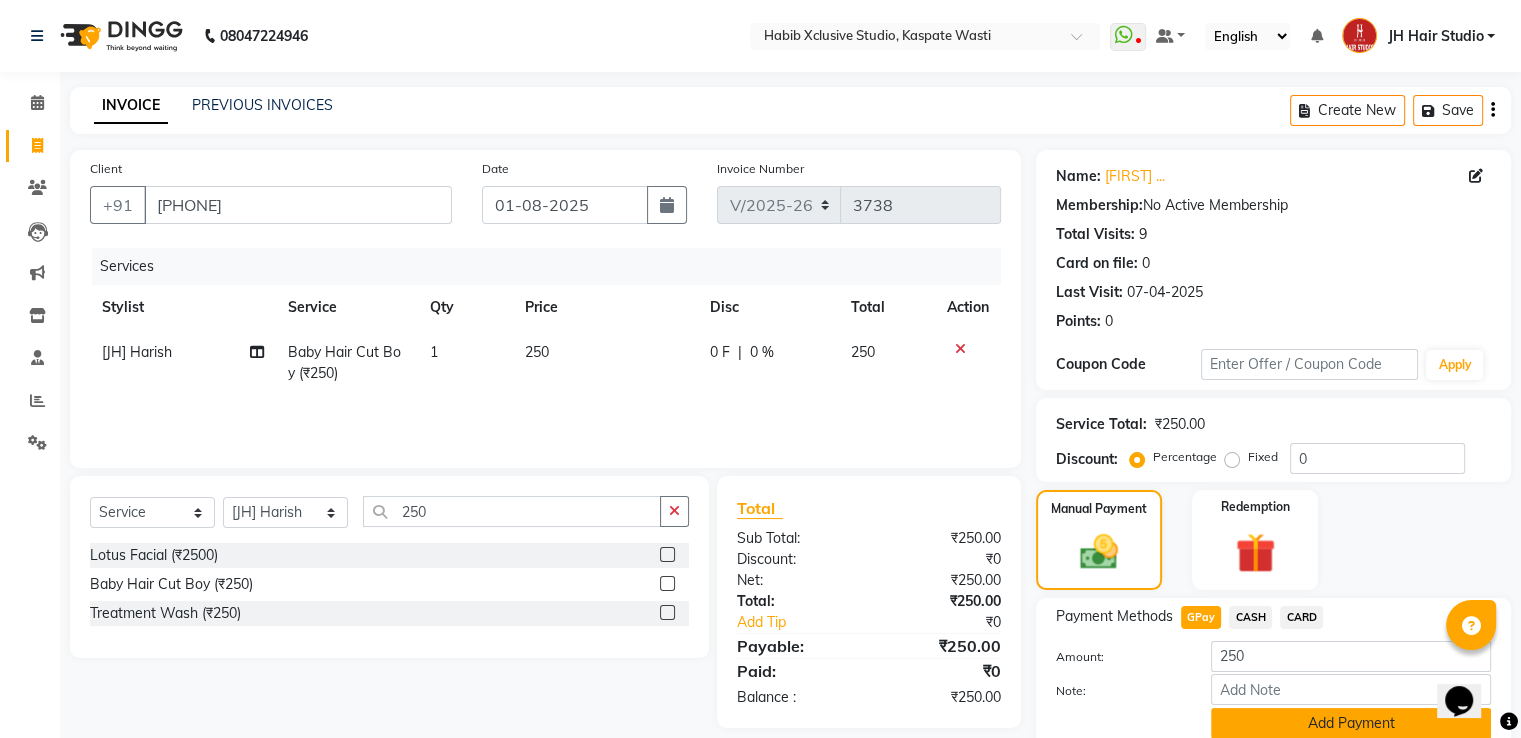 click on "Add Payment" 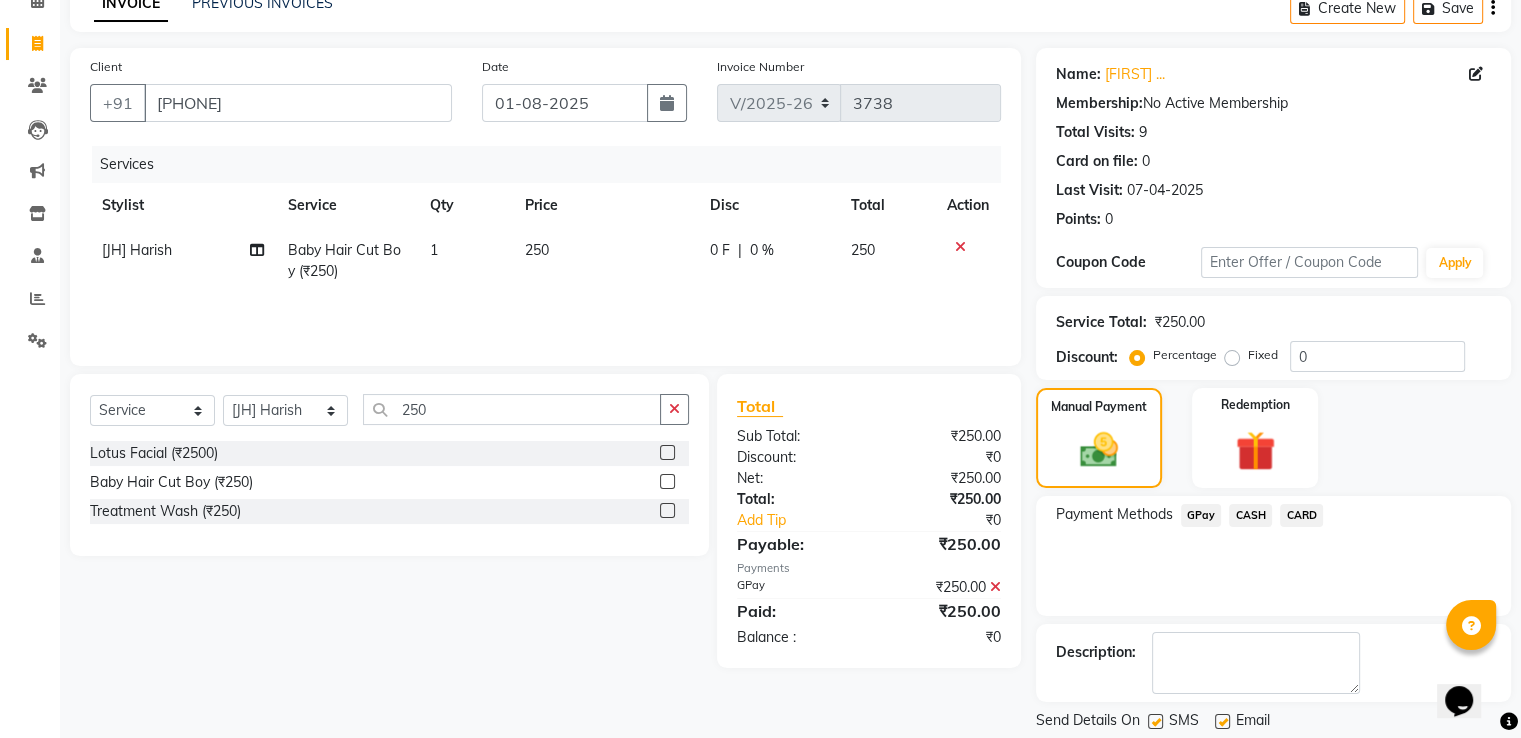 scroll, scrollTop: 163, scrollLeft: 0, axis: vertical 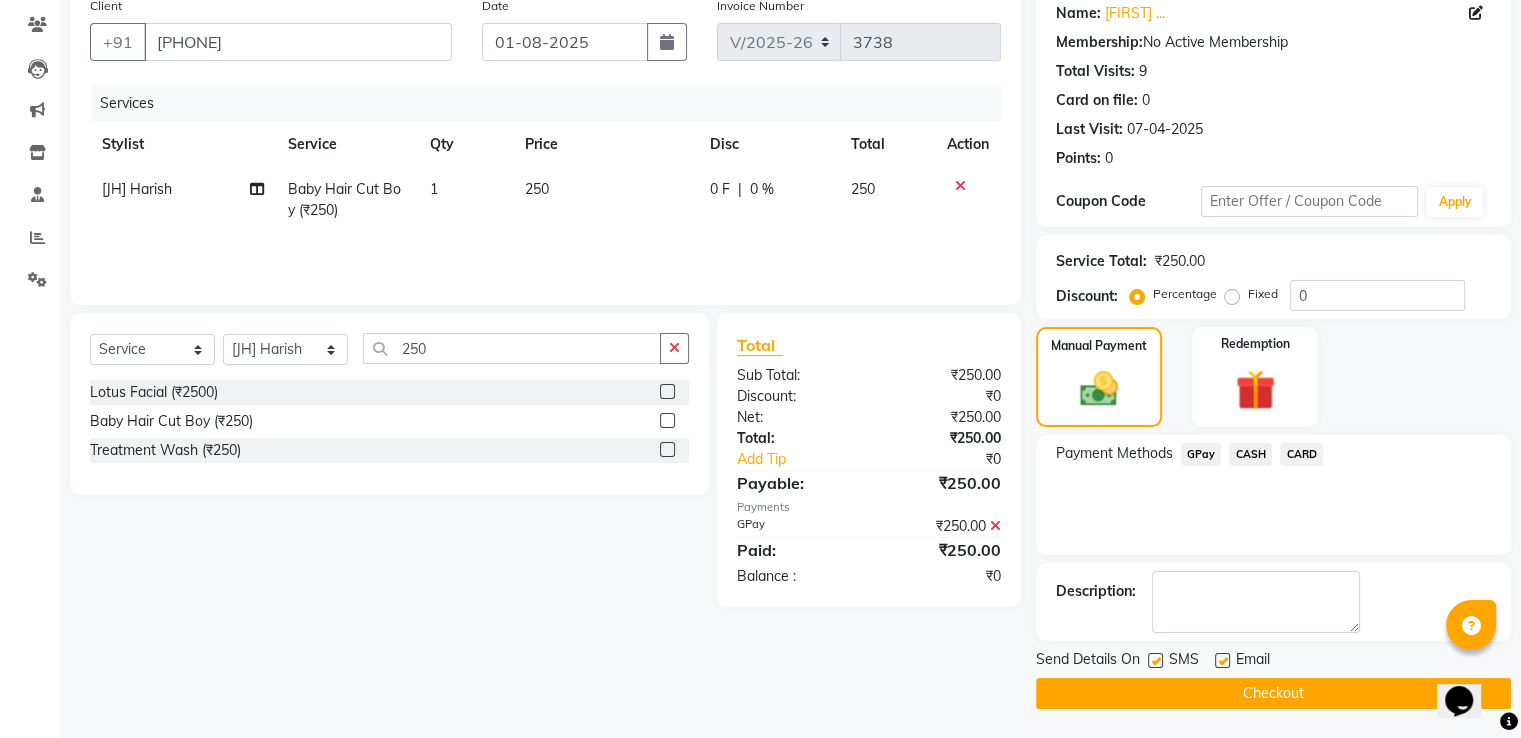 click on "Checkout" 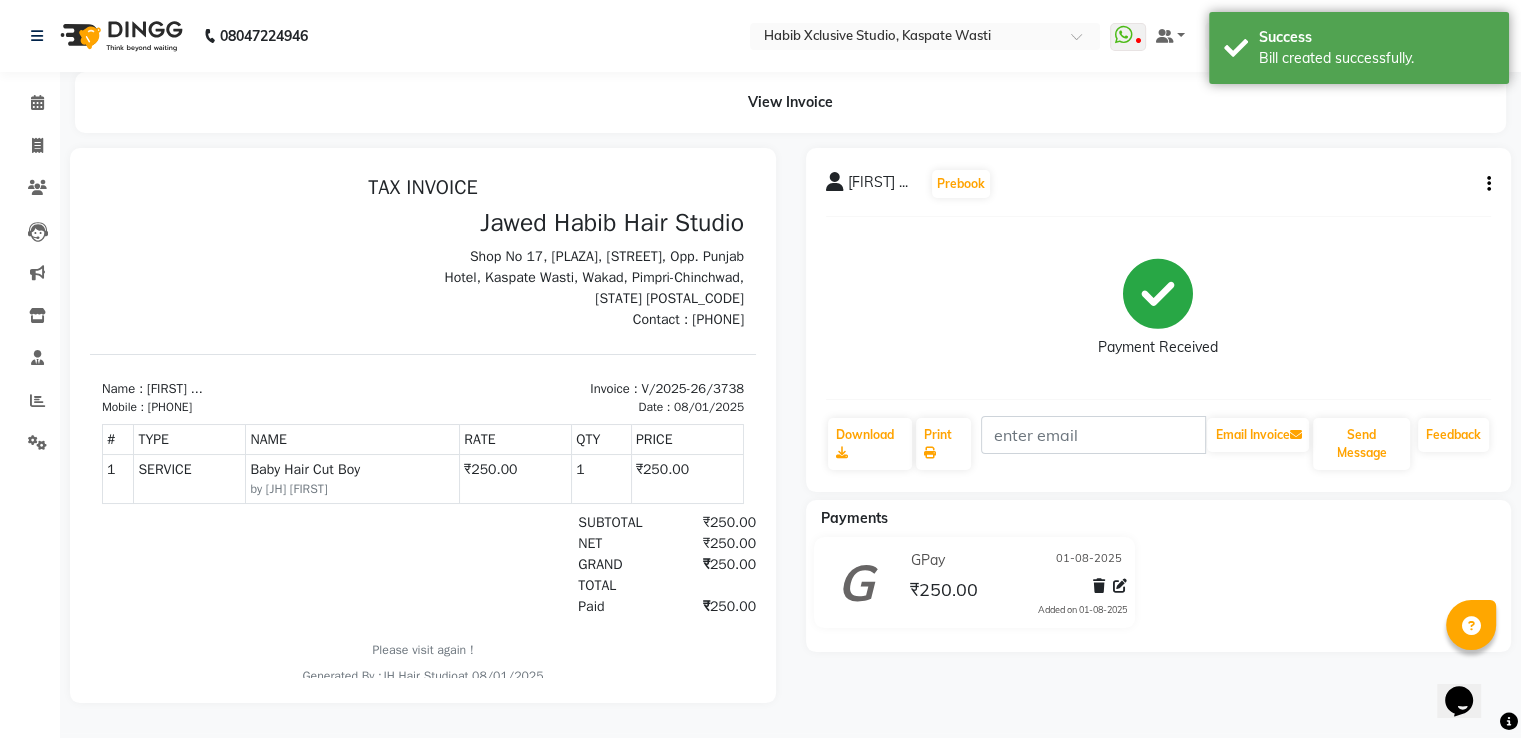 scroll, scrollTop: 0, scrollLeft: 0, axis: both 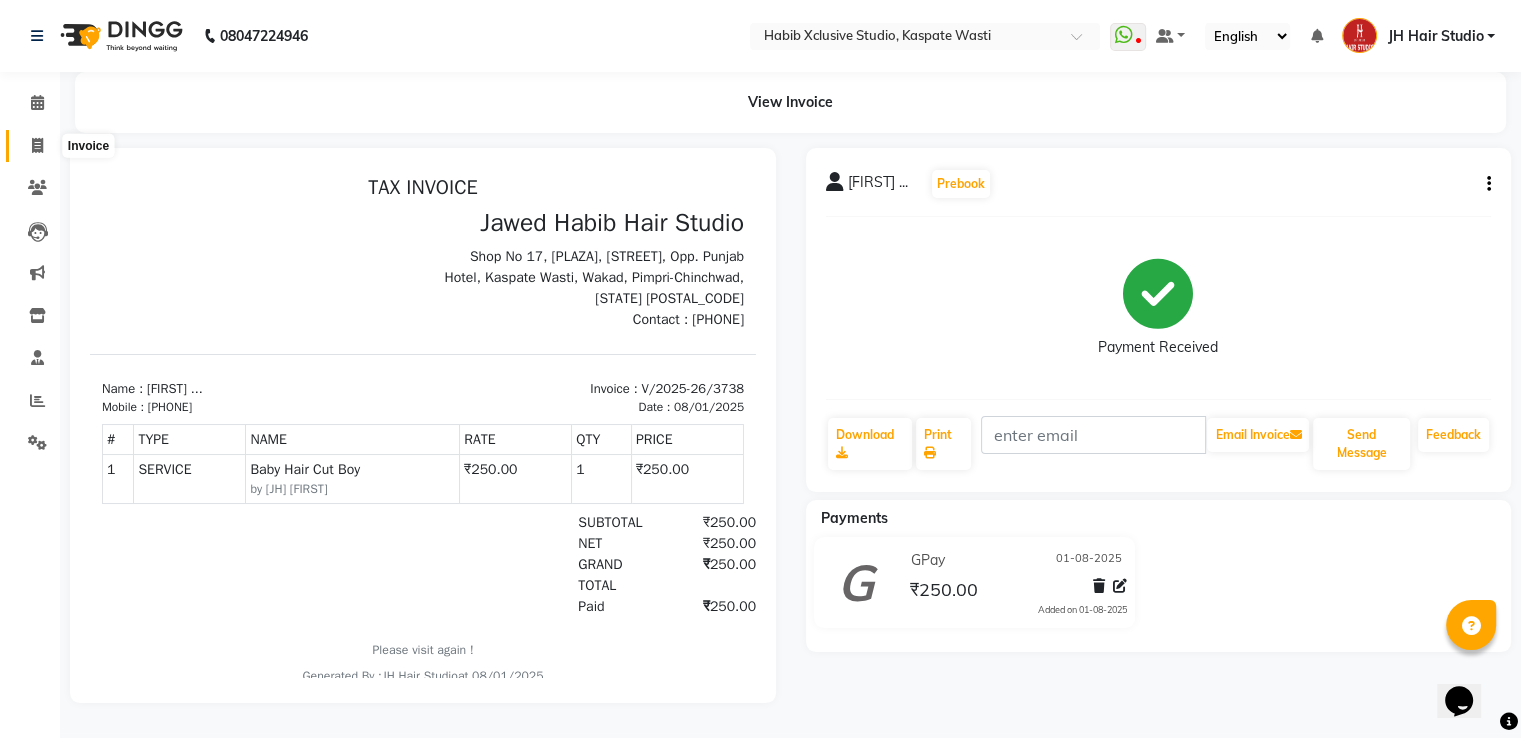click 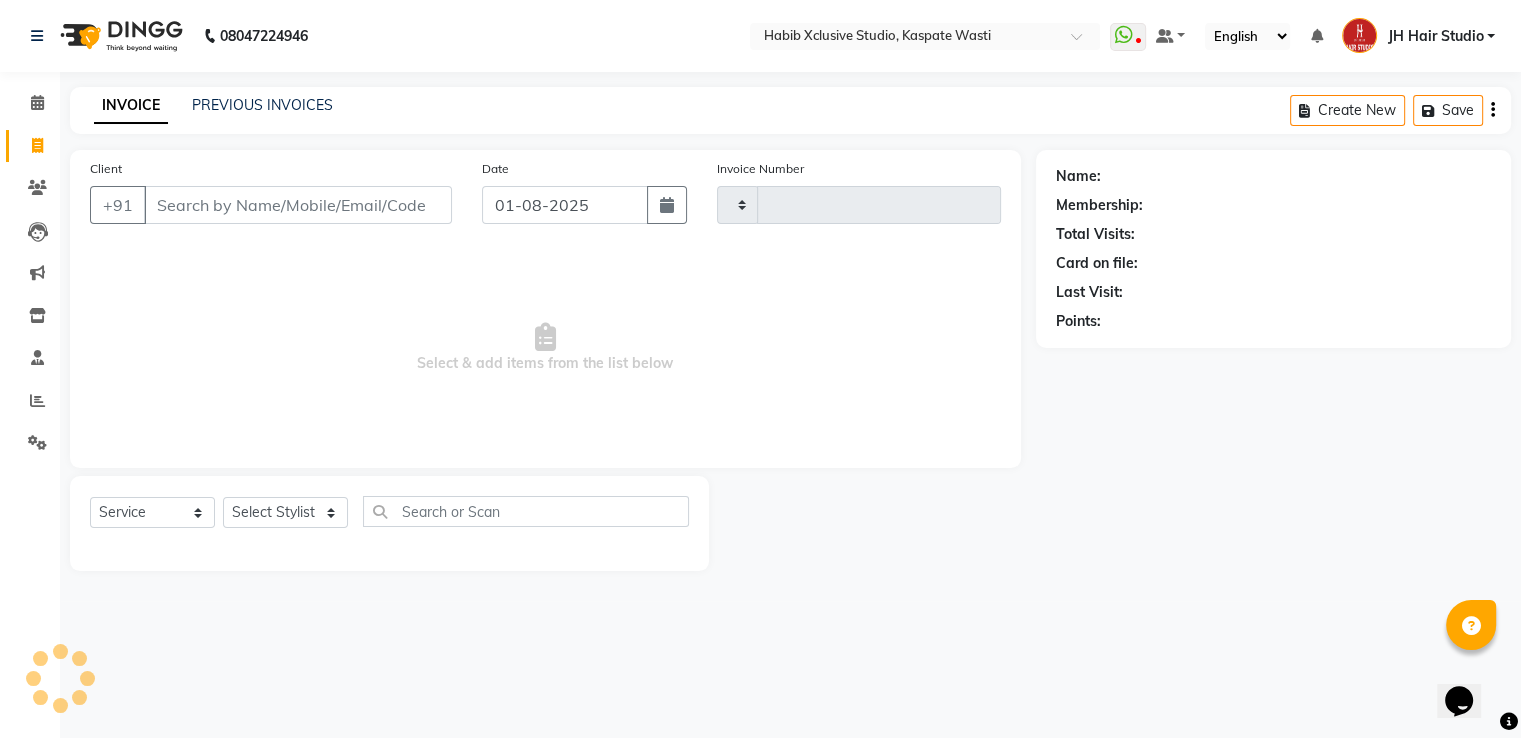 type on "3739" 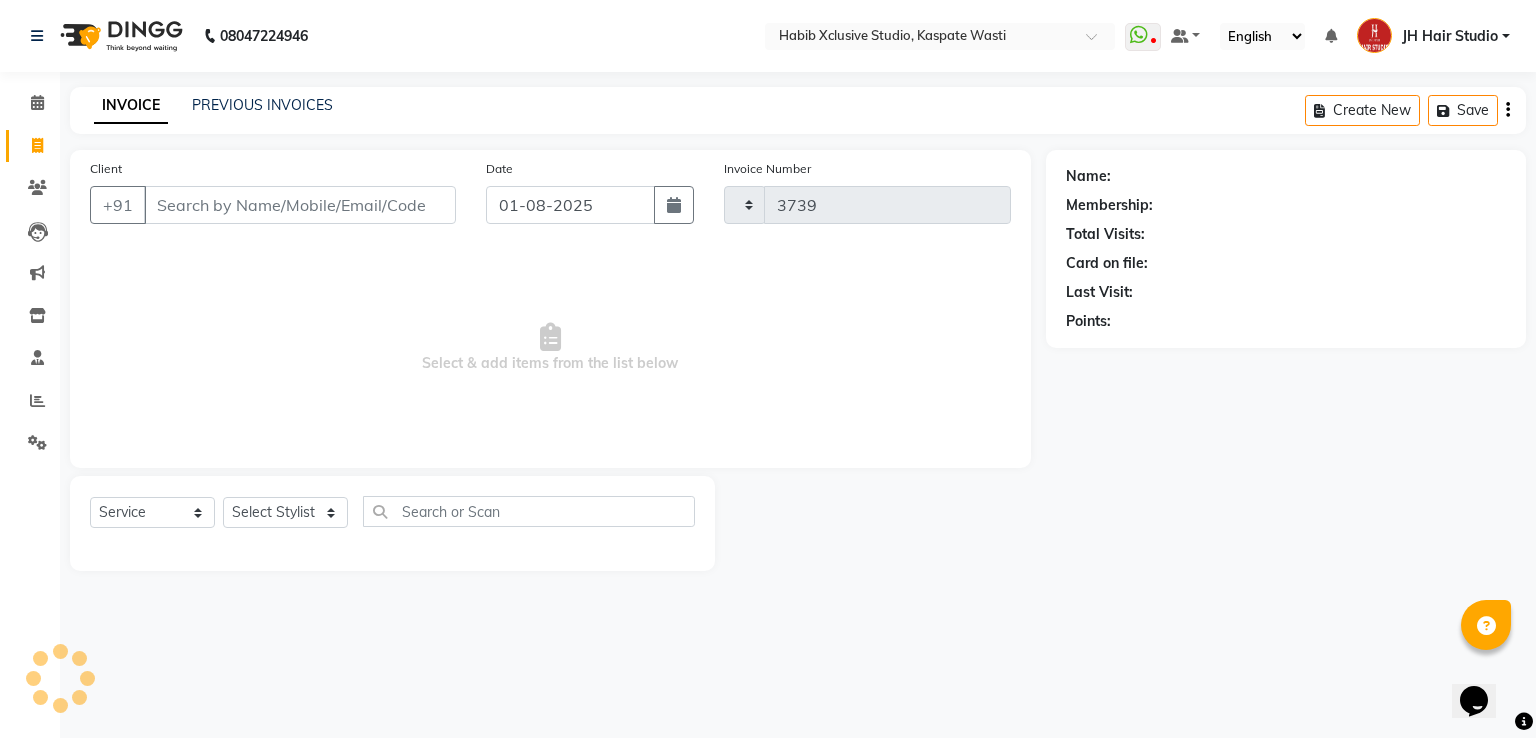 select on "130" 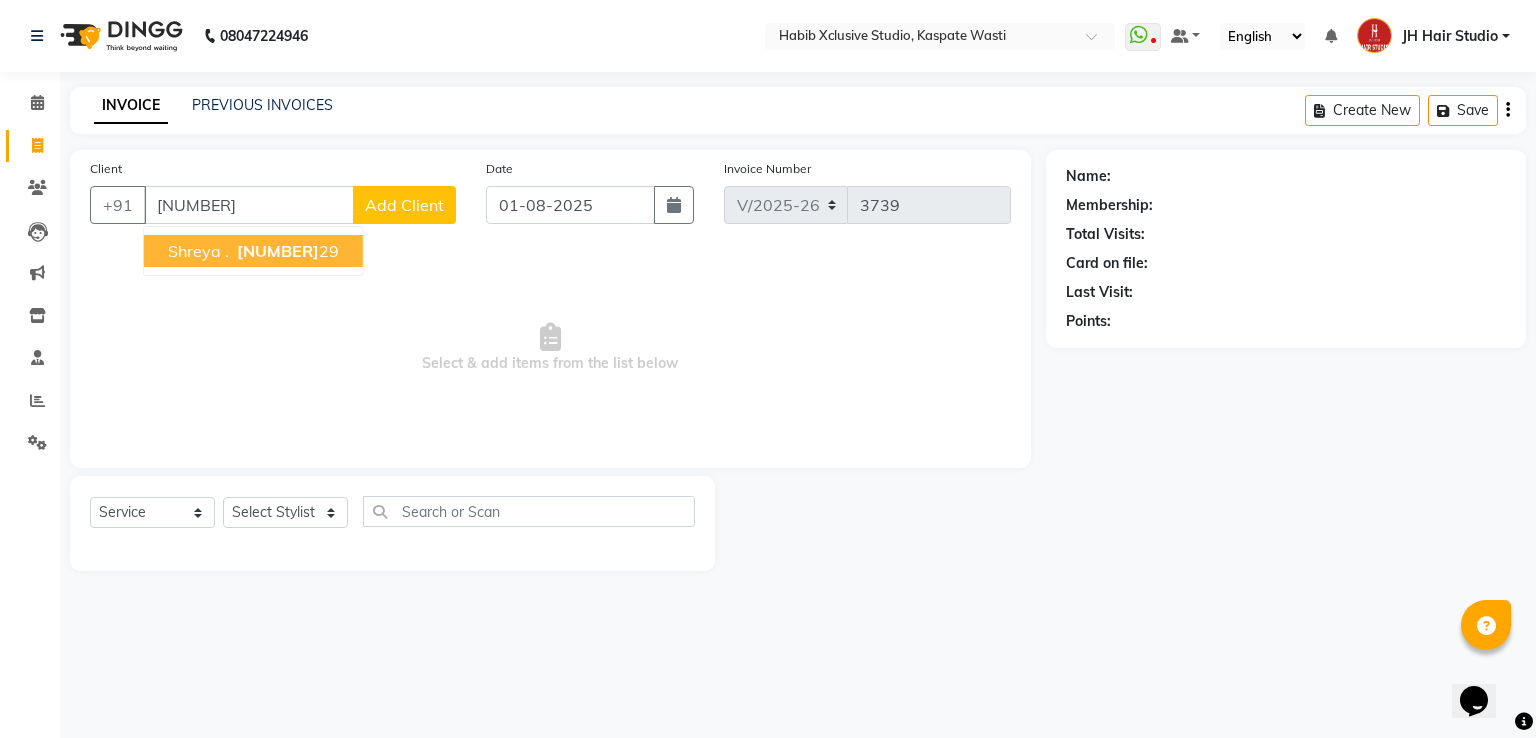 click on "Shreya .   72596160 29" at bounding box center (253, 251) 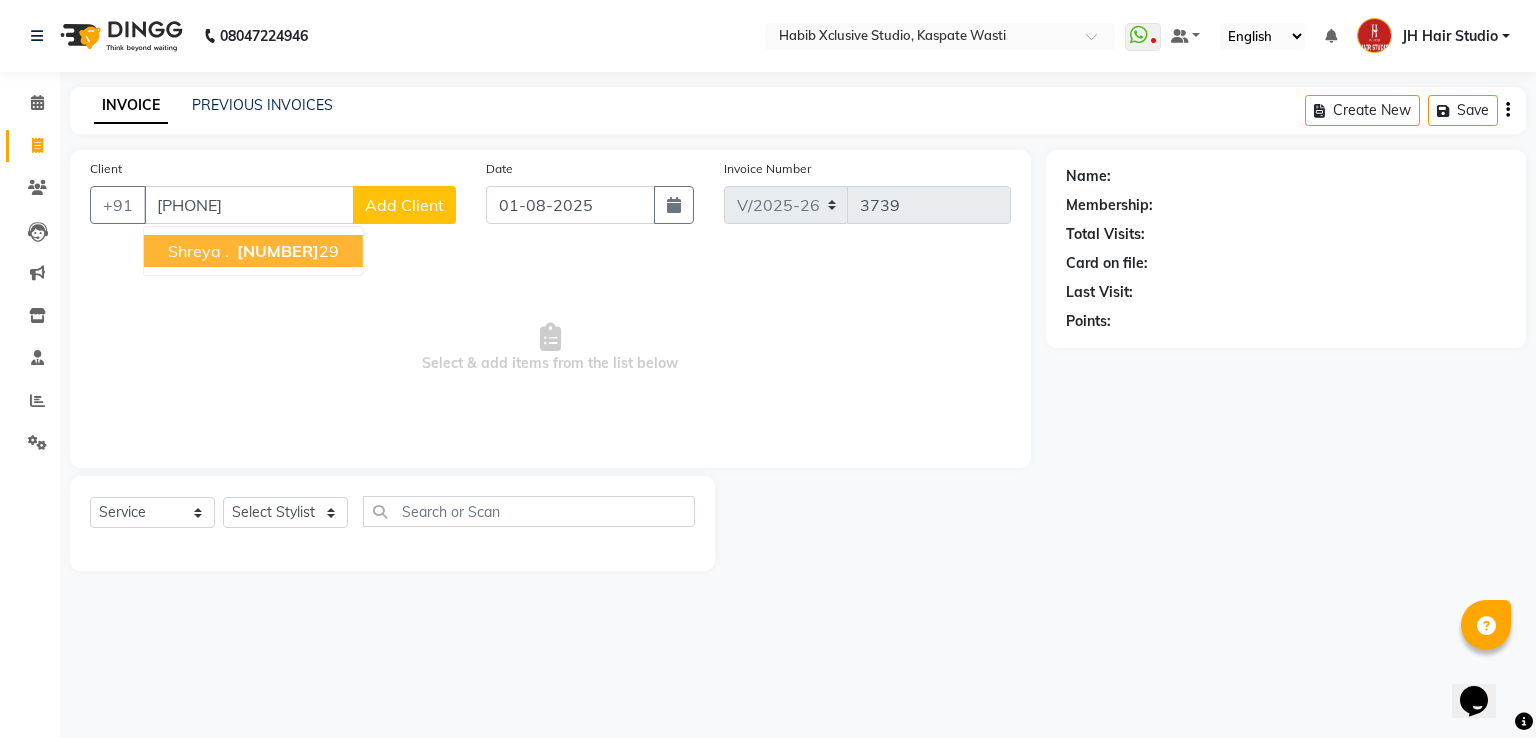 type on "[PHONE]" 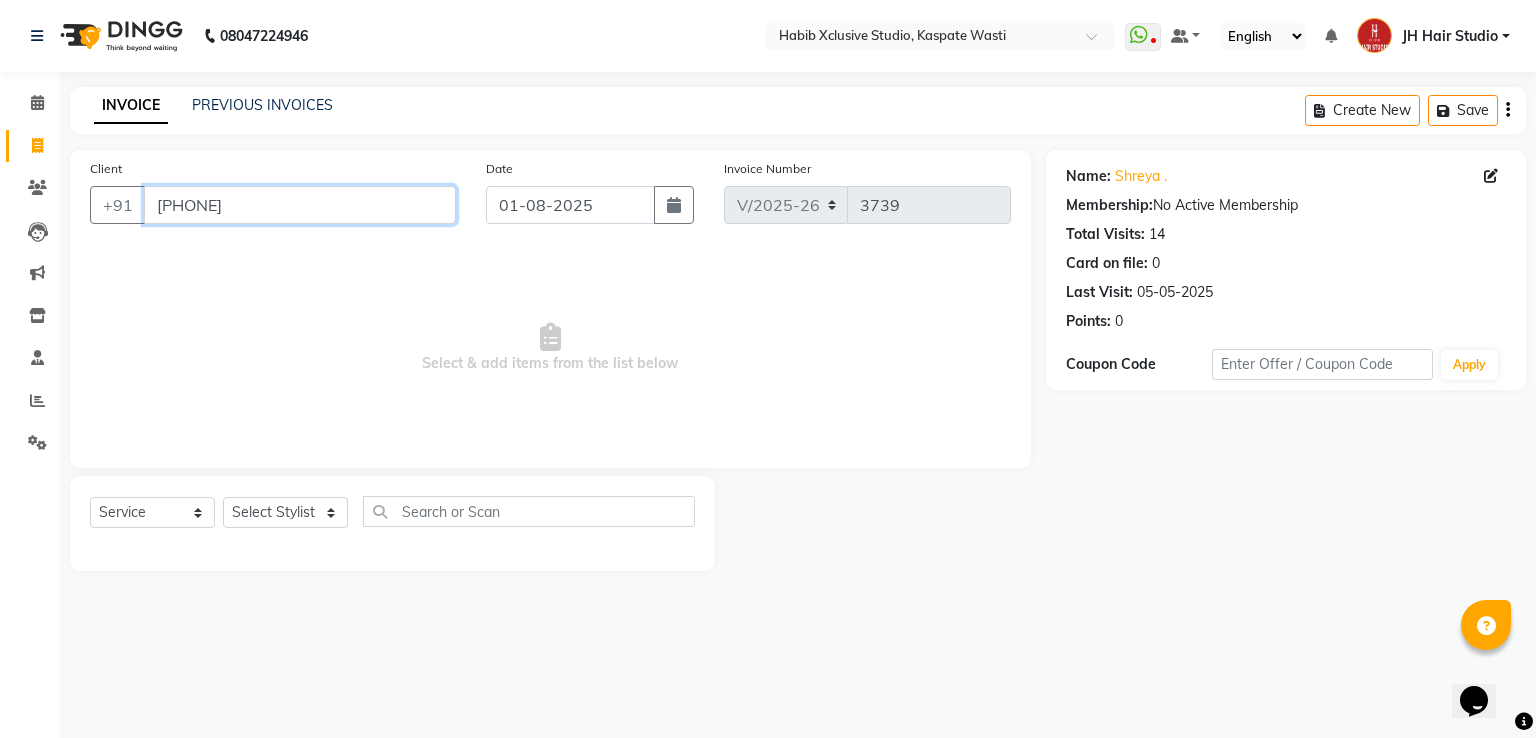 click on "[PHONE]" at bounding box center (300, 205) 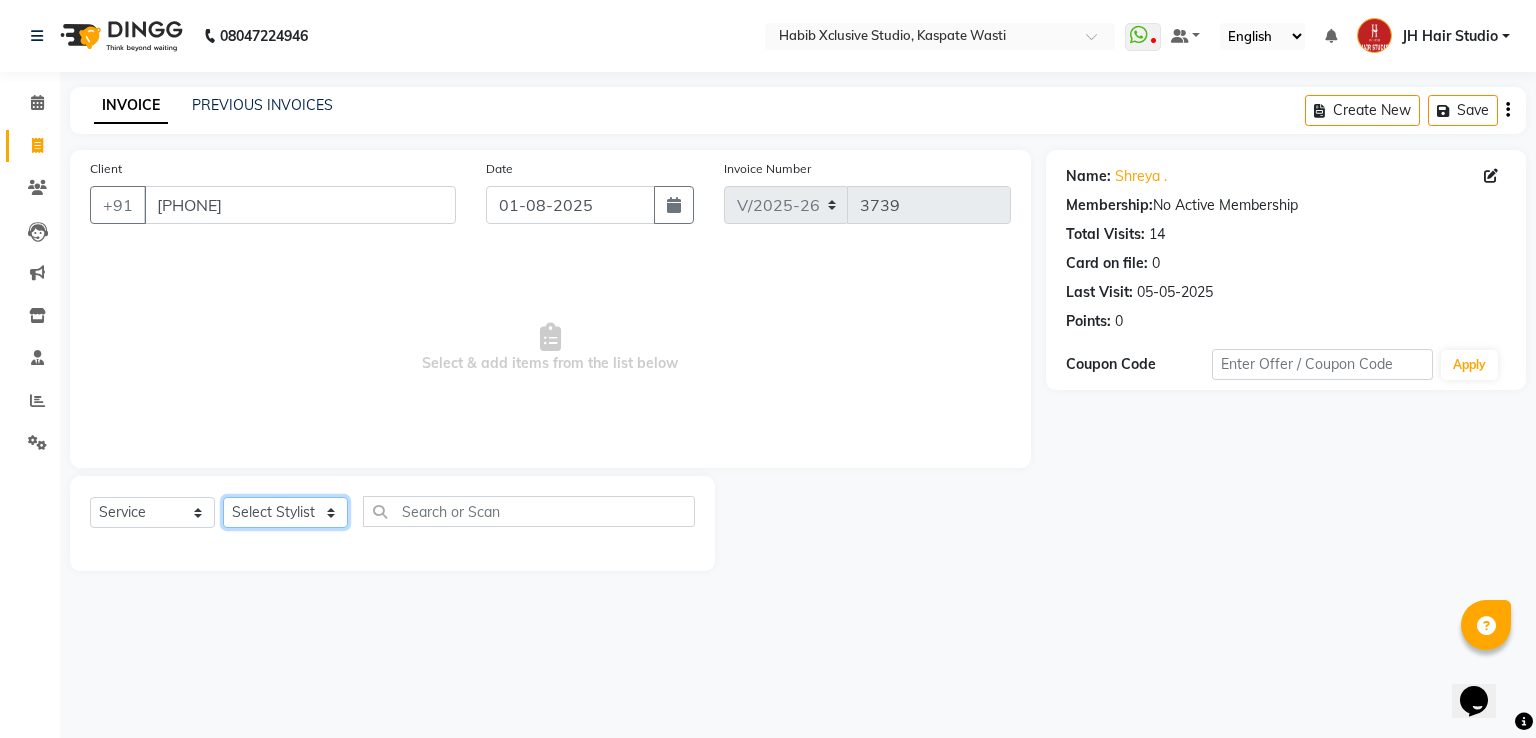 click on "Select Stylist [F1] GANESH [F1] Jagdish  [ F1] RAM [F1]Sanjay [F1]Siddhu [F1] Suraj  [F1] USHA [F2] AYAN  [F2] Deepak [F2] Smital [JH] DUBALE  GANESH [JH] Gopal Wagh JH Hair Studio [JH] Harish [JH] Omkar [JH] Shahwaz Shaikh [JH] SIDDHANT  [JH] SWAPNIL [JH] Tushaar" 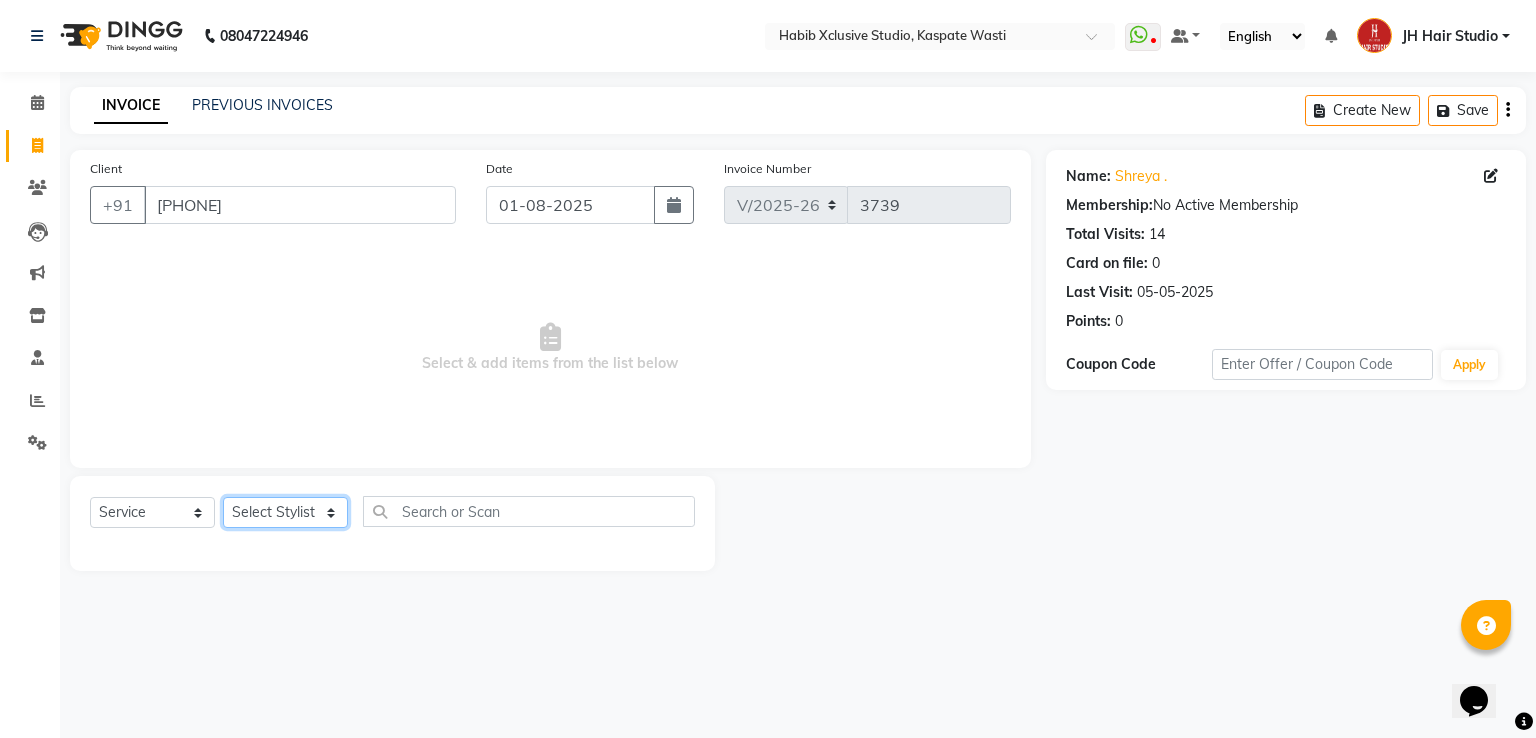 select on "68687" 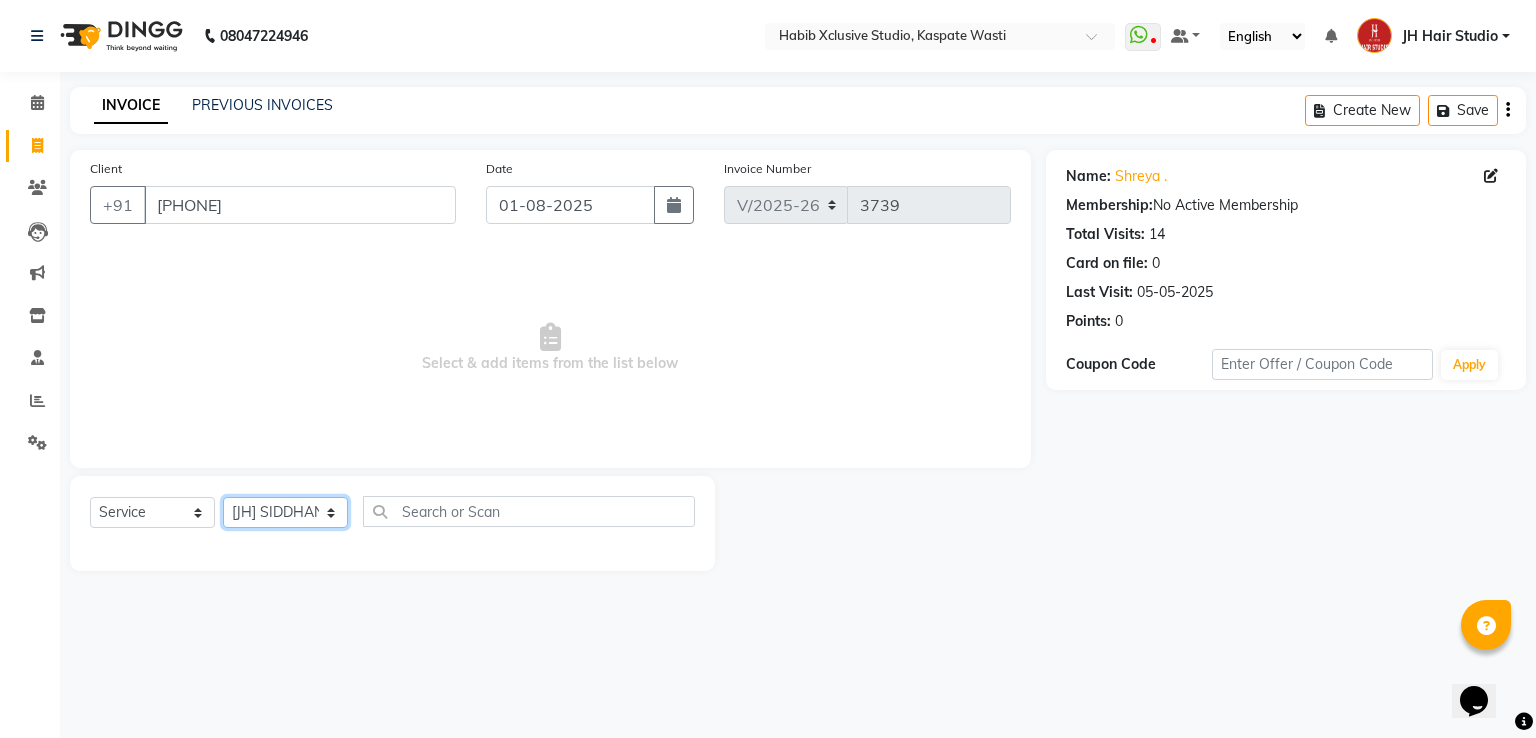 click on "Select Stylist [F1] GANESH [F1] Jagdish  [ F1] RAM [F1]Sanjay [F1]Siddhu [F1] Suraj  [F1] USHA [F2] AYAN  [F2] Deepak [F2] Smital [JH] DUBALE  GANESH [JH] Gopal Wagh JH Hair Studio [JH] Harish [JH] Omkar [JH] Shahwaz Shaikh [JH] SIDDHANT  [JH] SWAPNIL [JH] Tushaar" 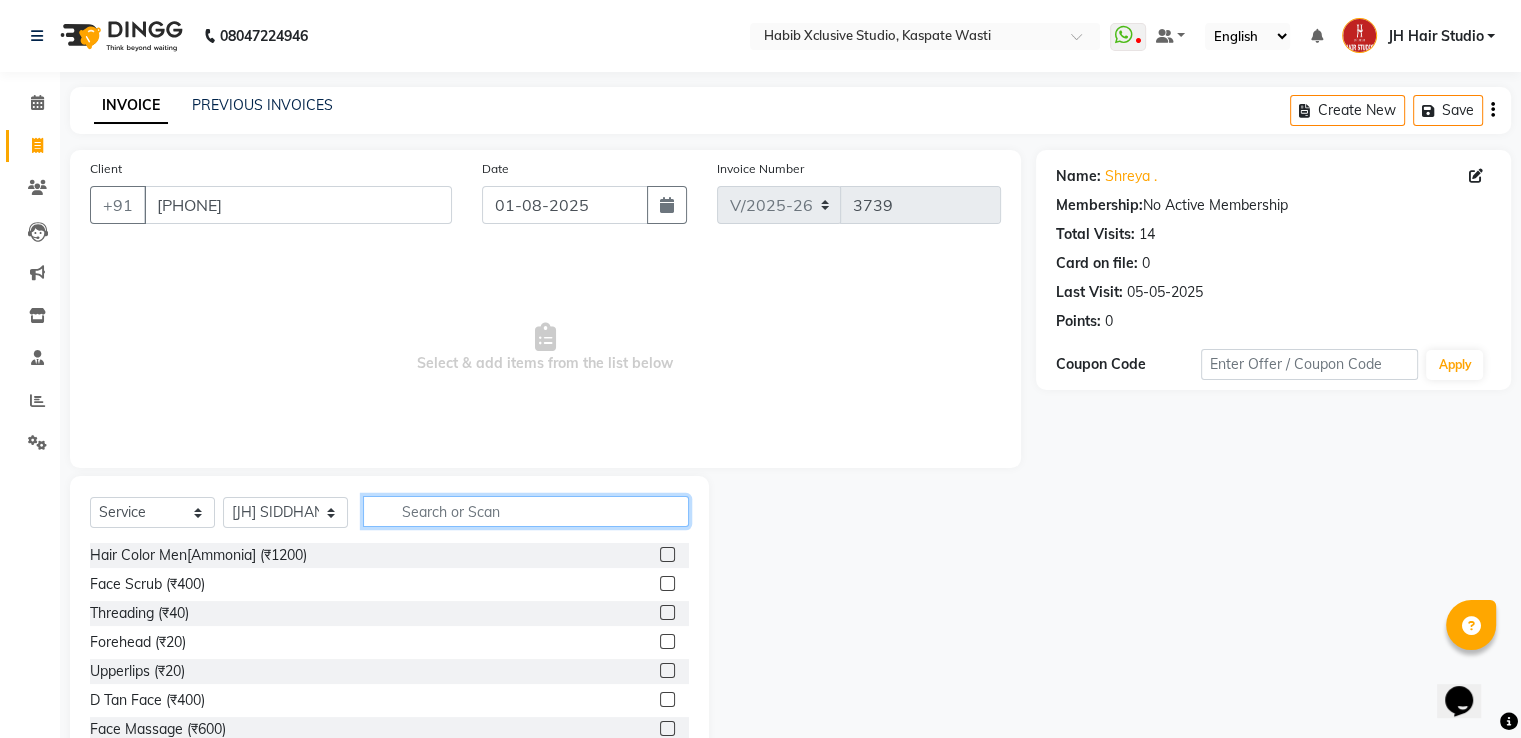 click 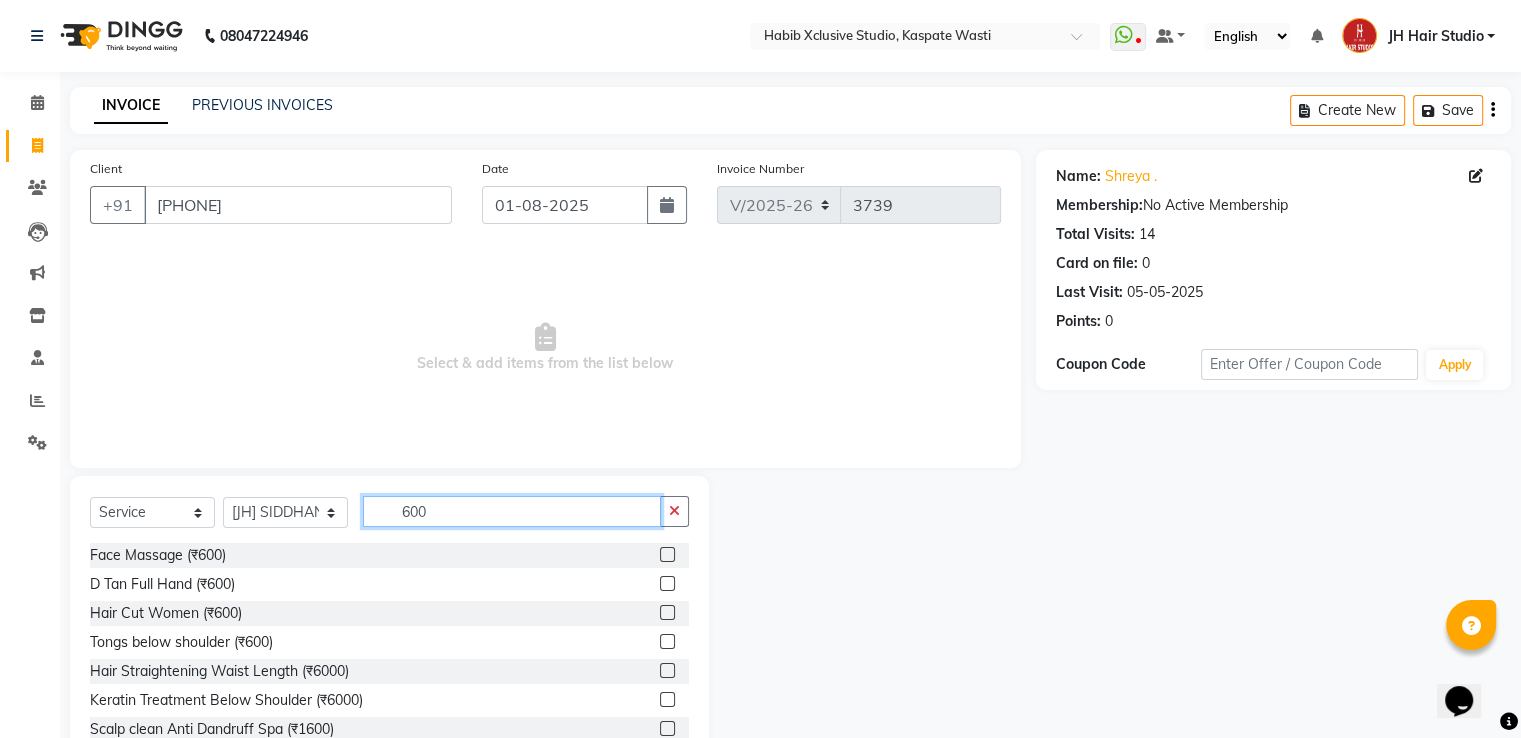 type on "600" 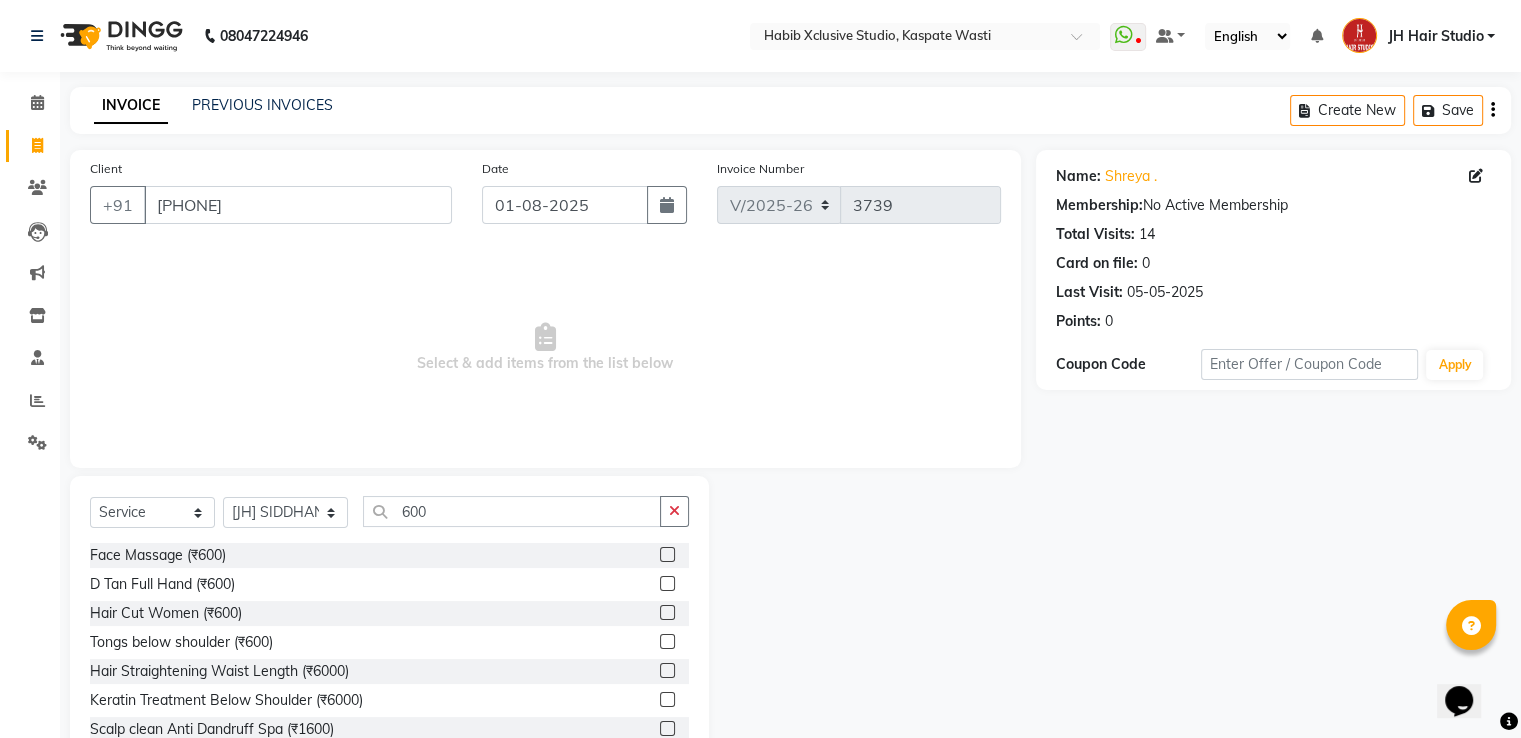 click 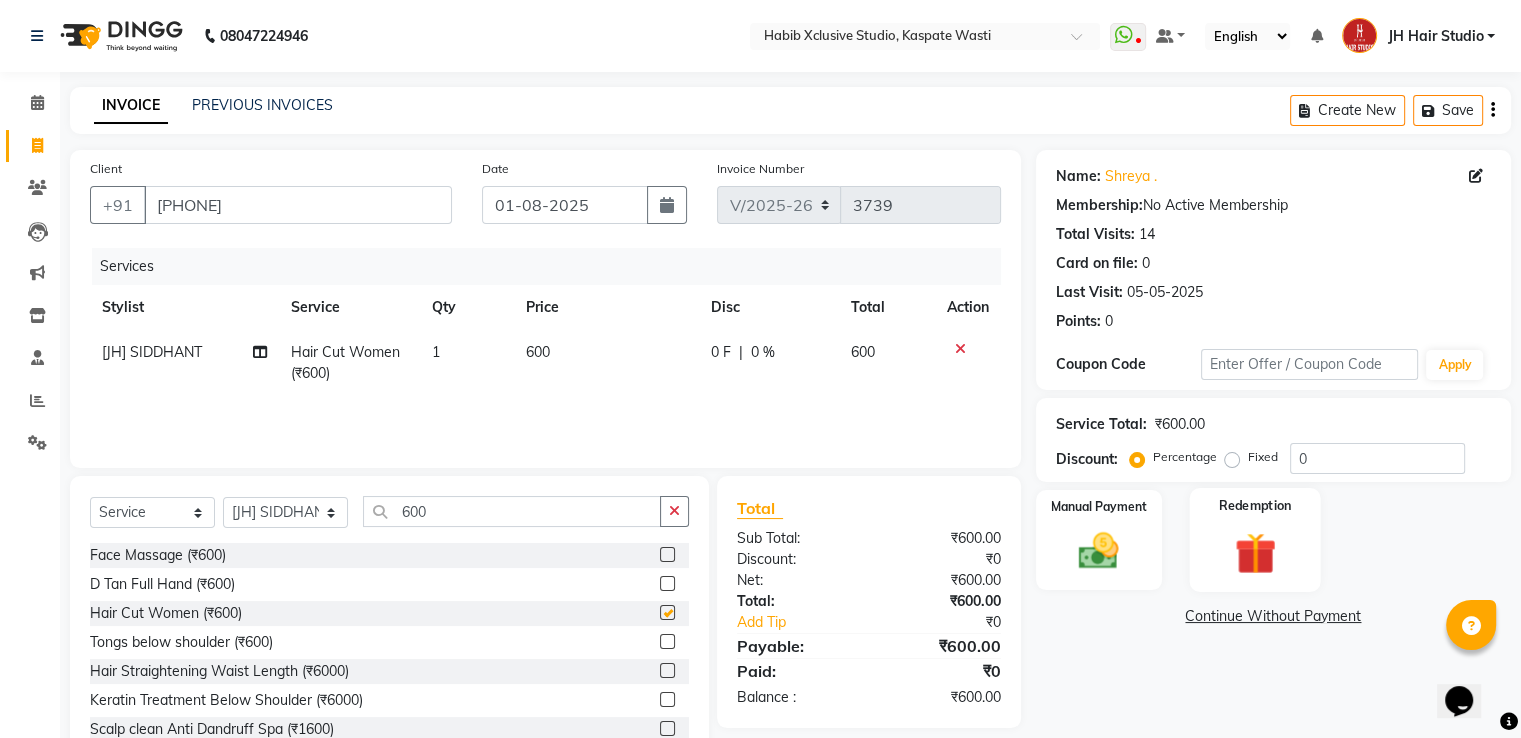 checkbox on "false" 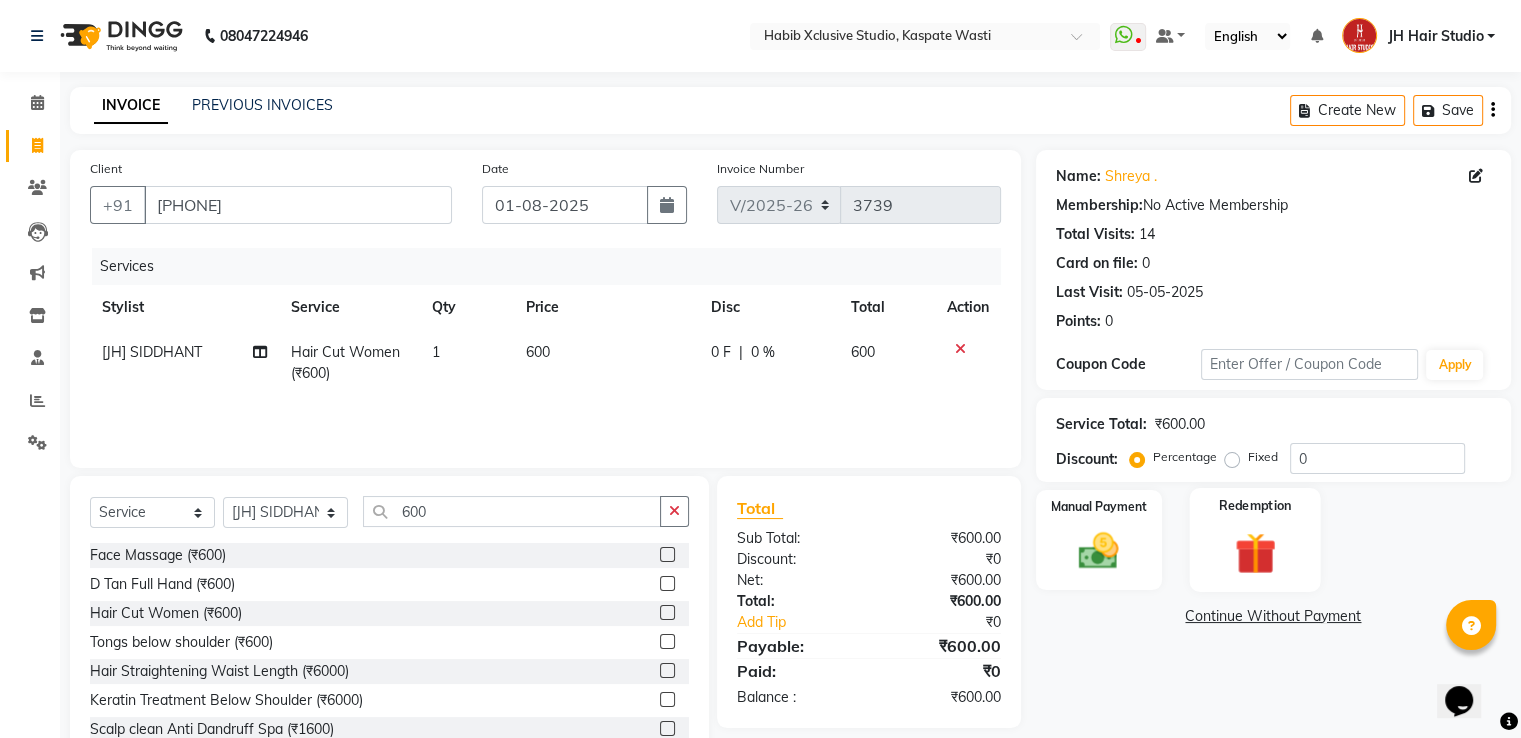 click on "Redemption" 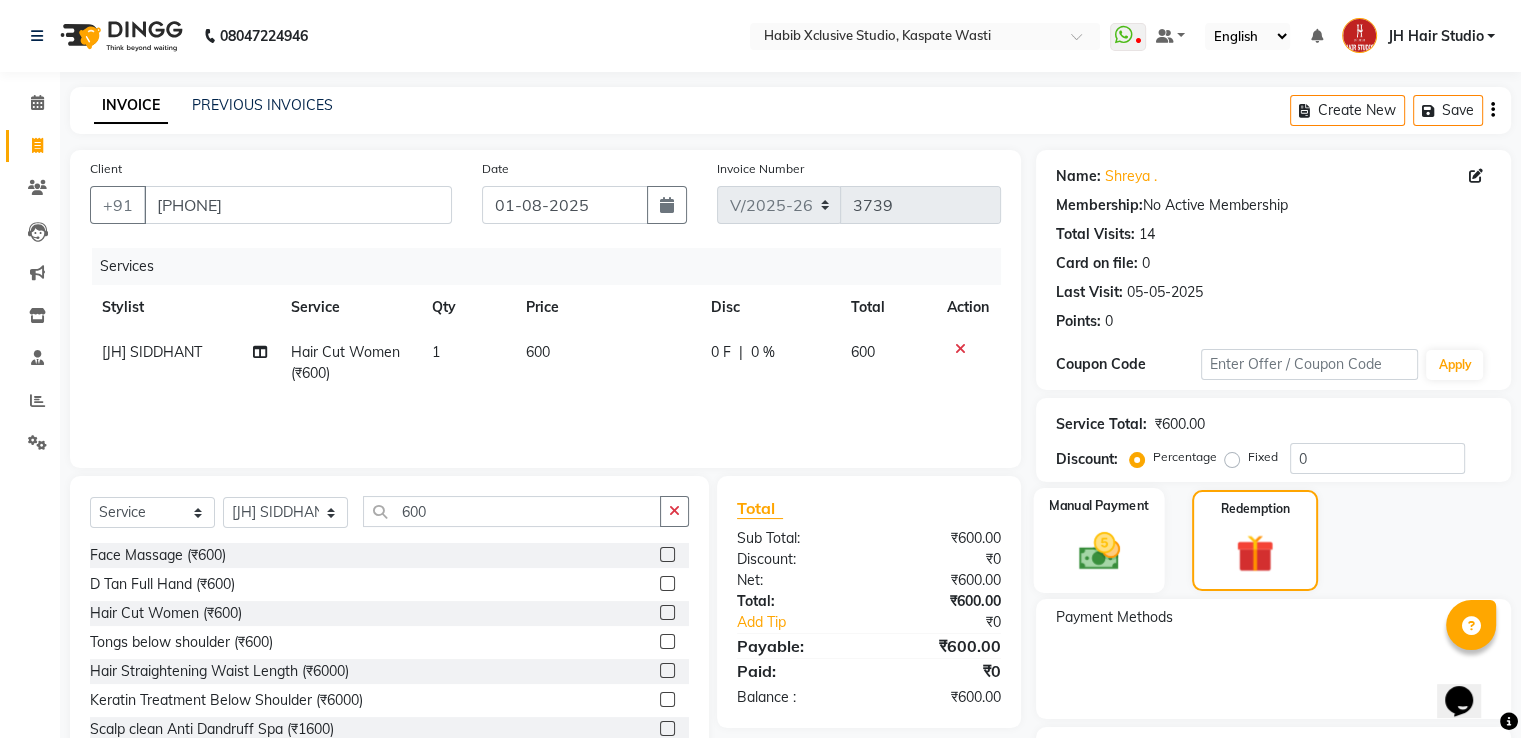 click 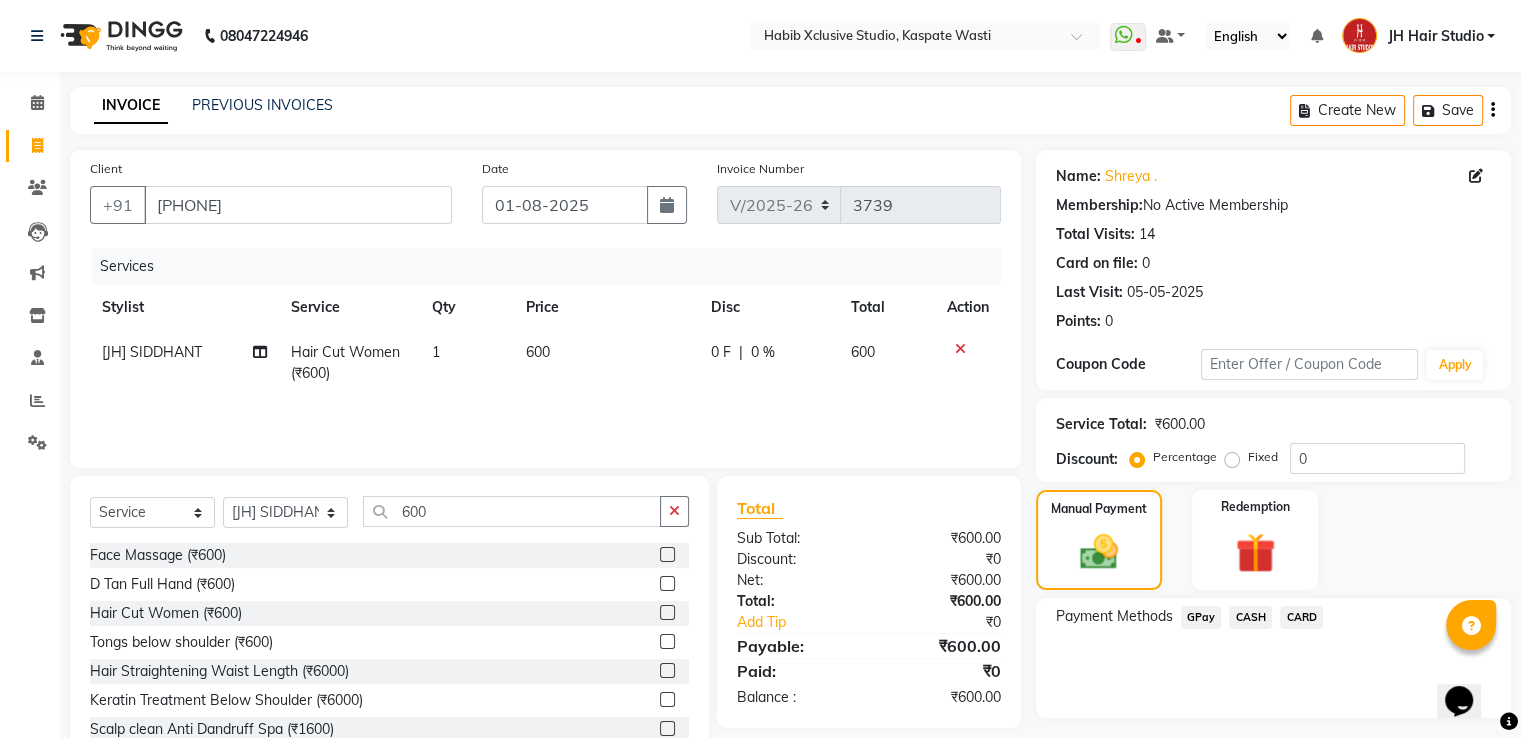 click on "GPay" 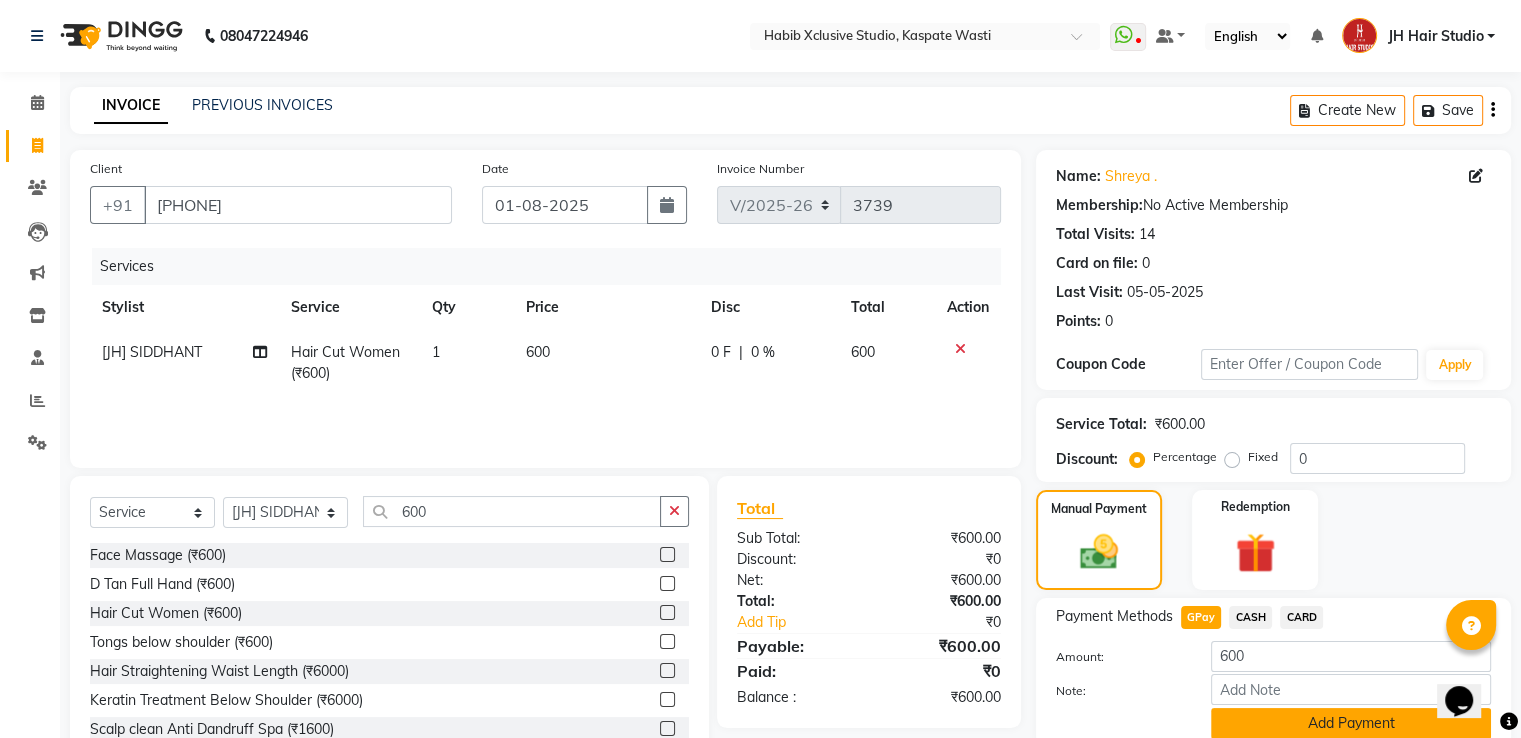 click on "Add Payment" 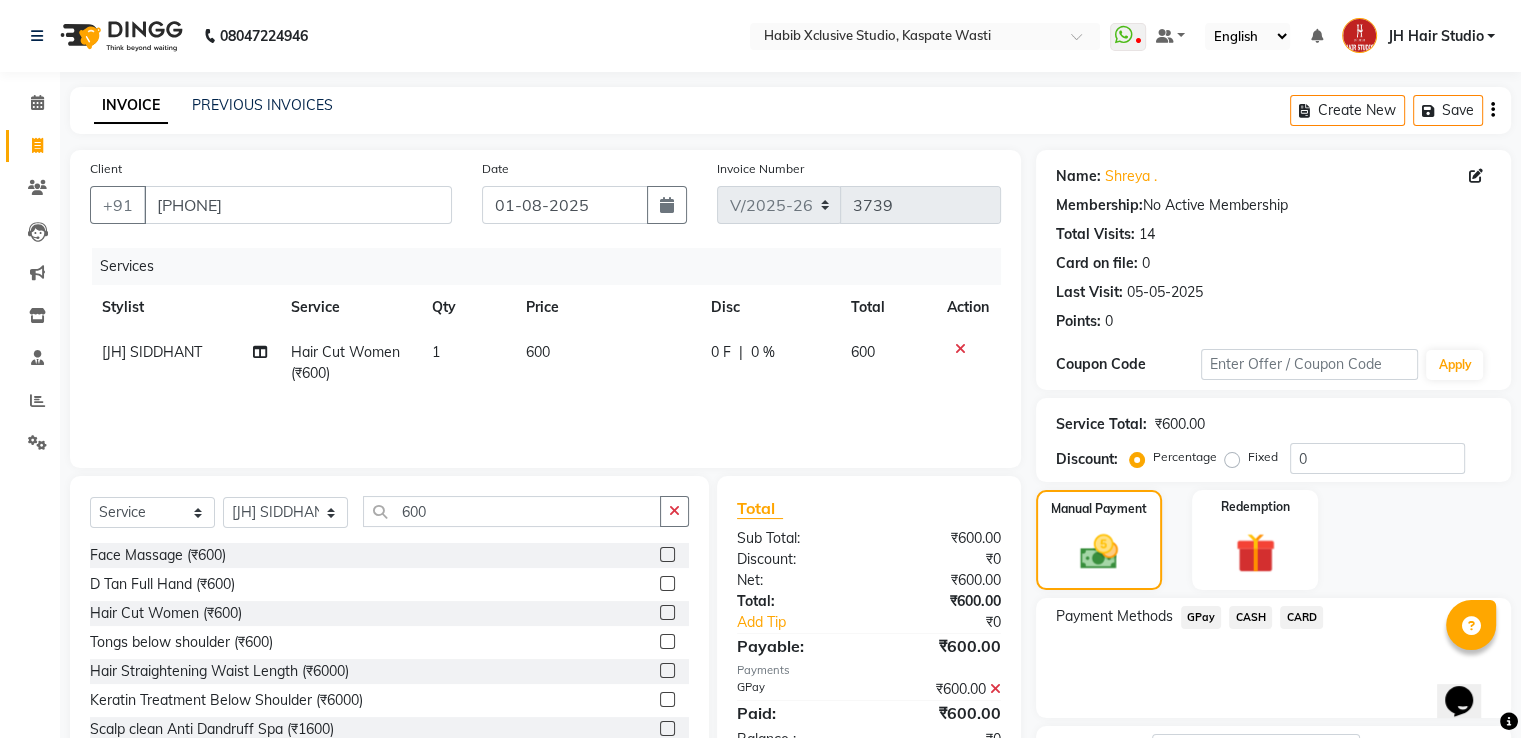 scroll, scrollTop: 163, scrollLeft: 0, axis: vertical 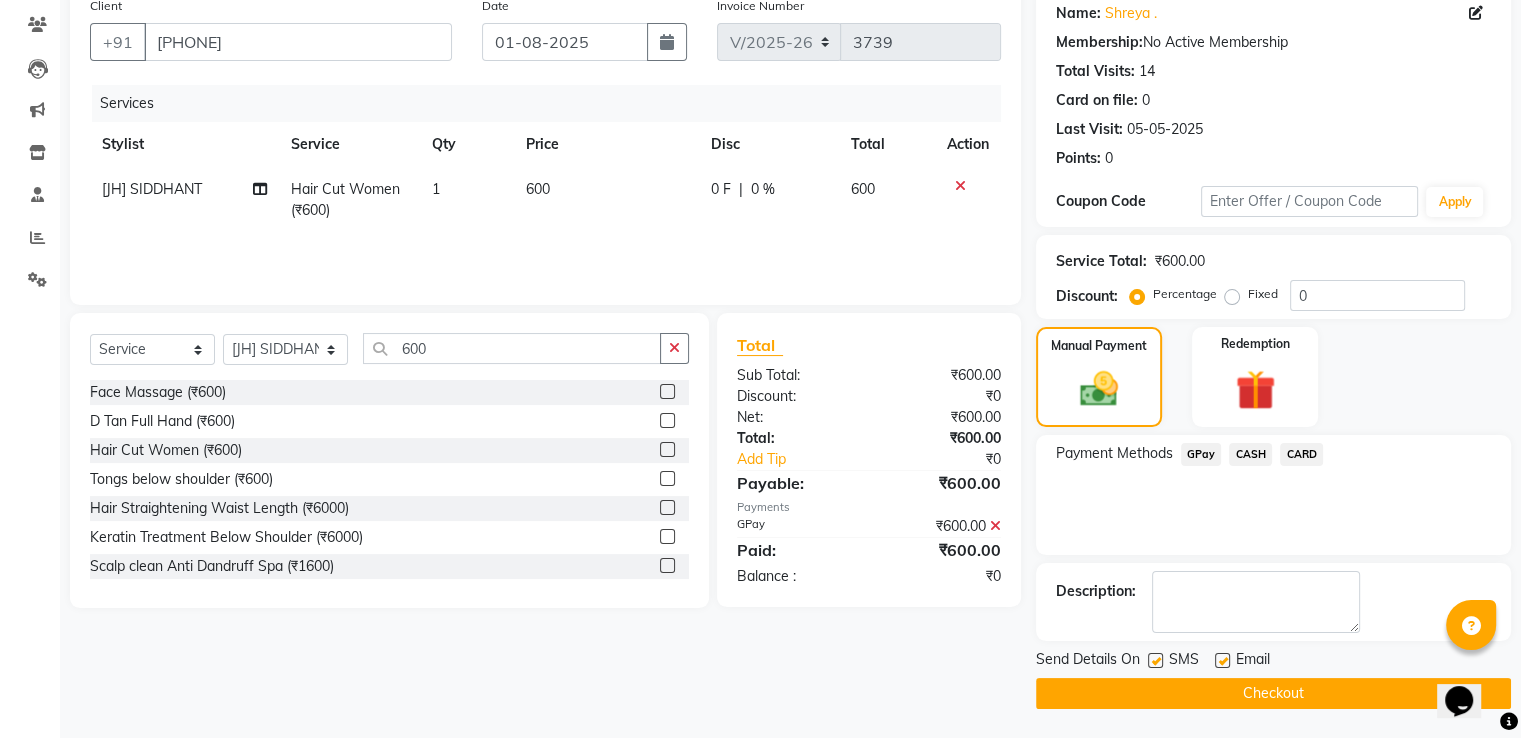 click on "Checkout" 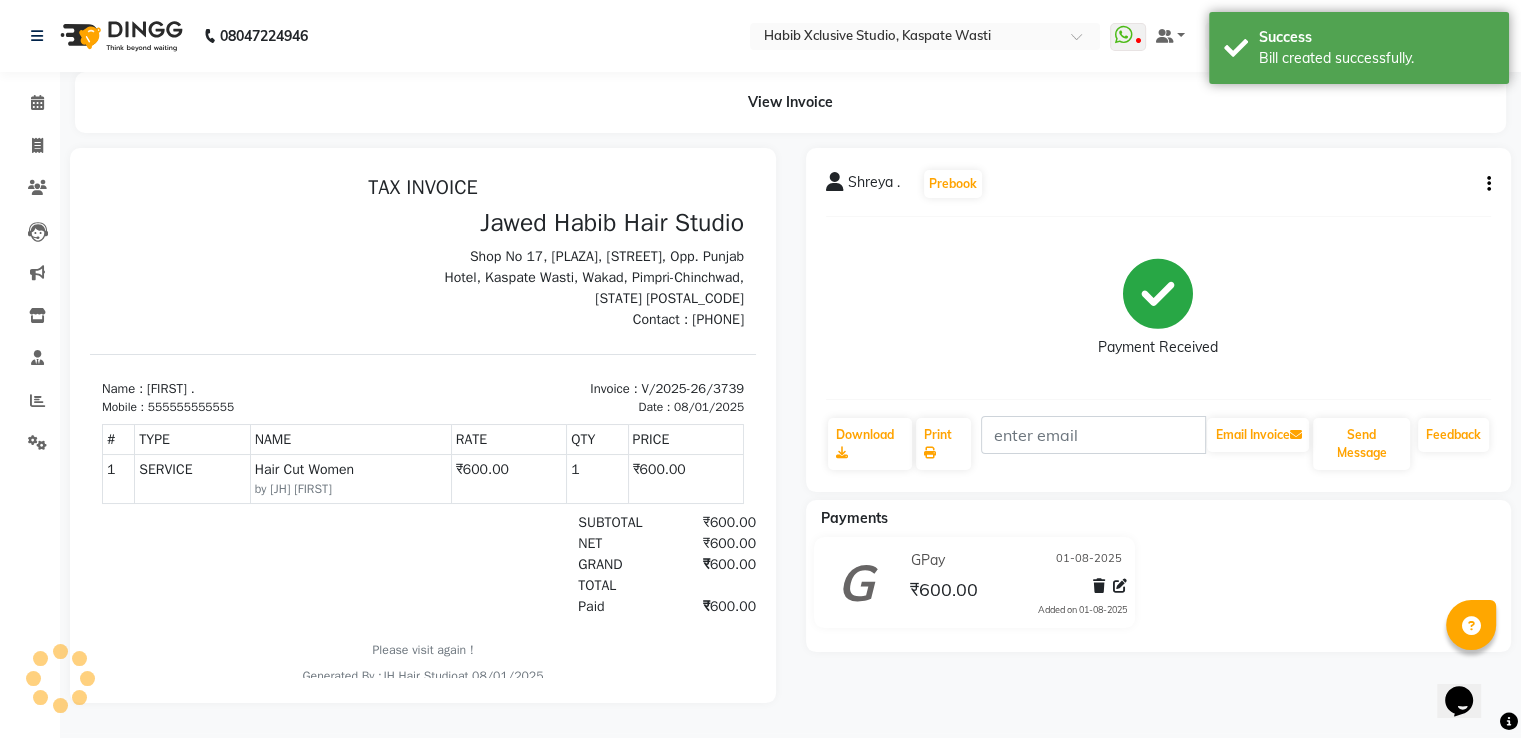 scroll, scrollTop: 0, scrollLeft: 0, axis: both 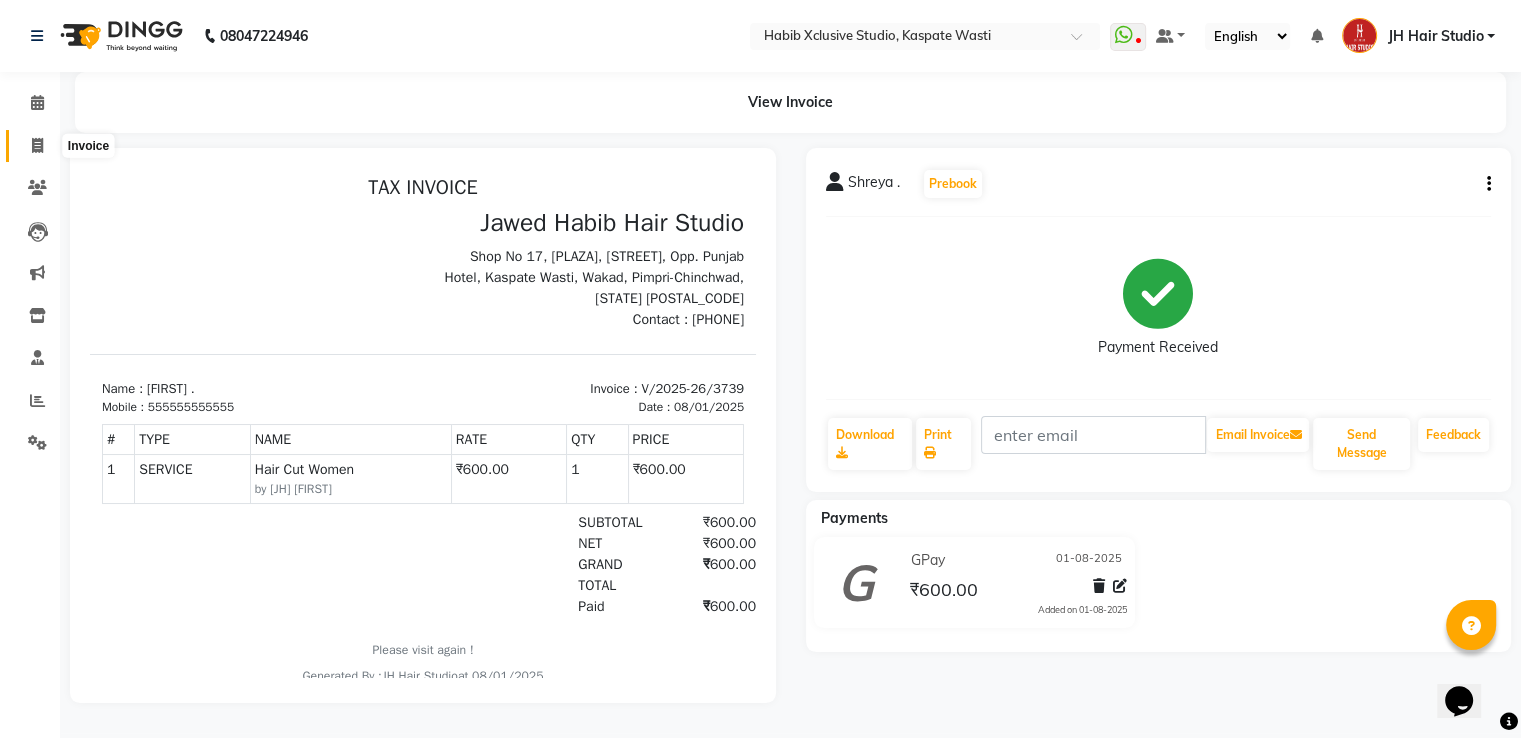 click 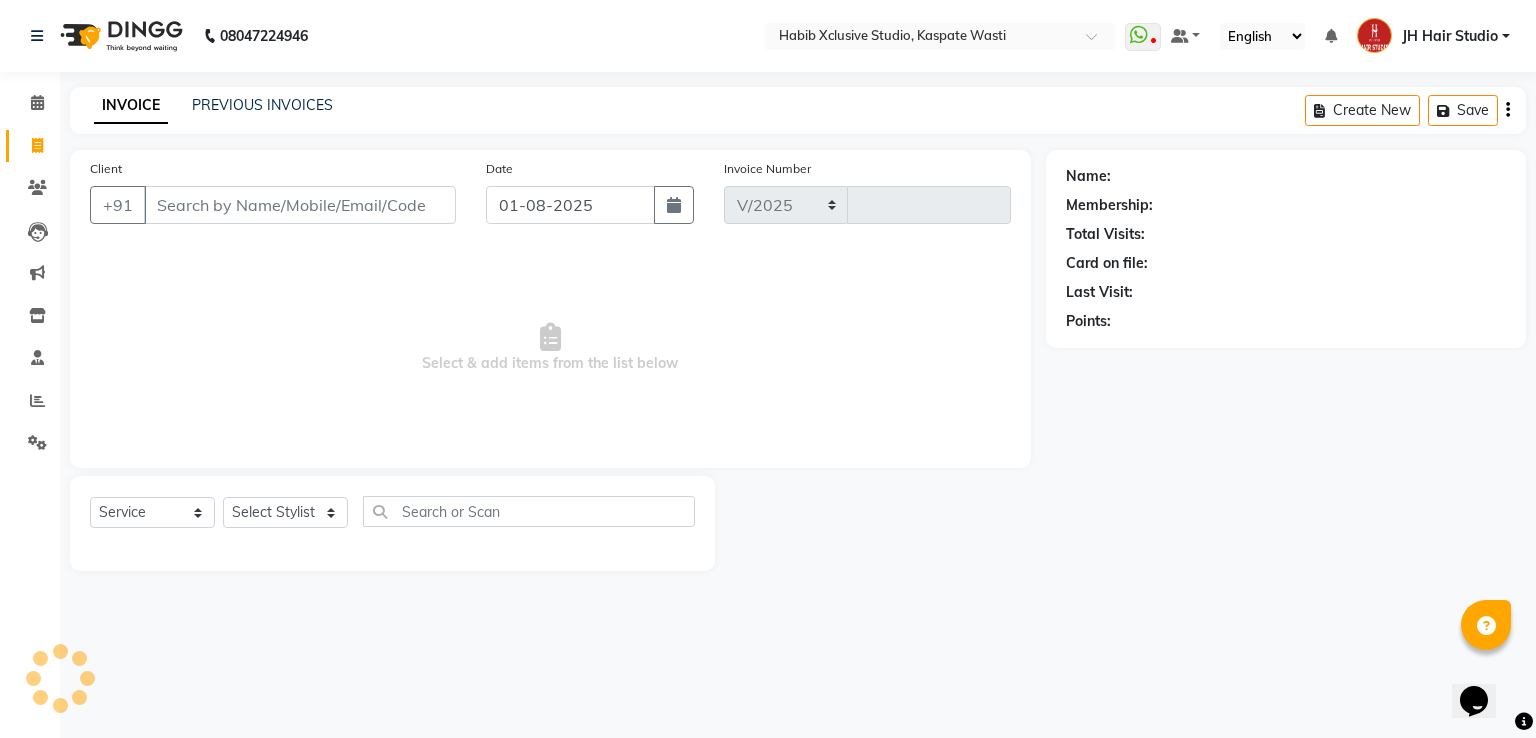 select on "130" 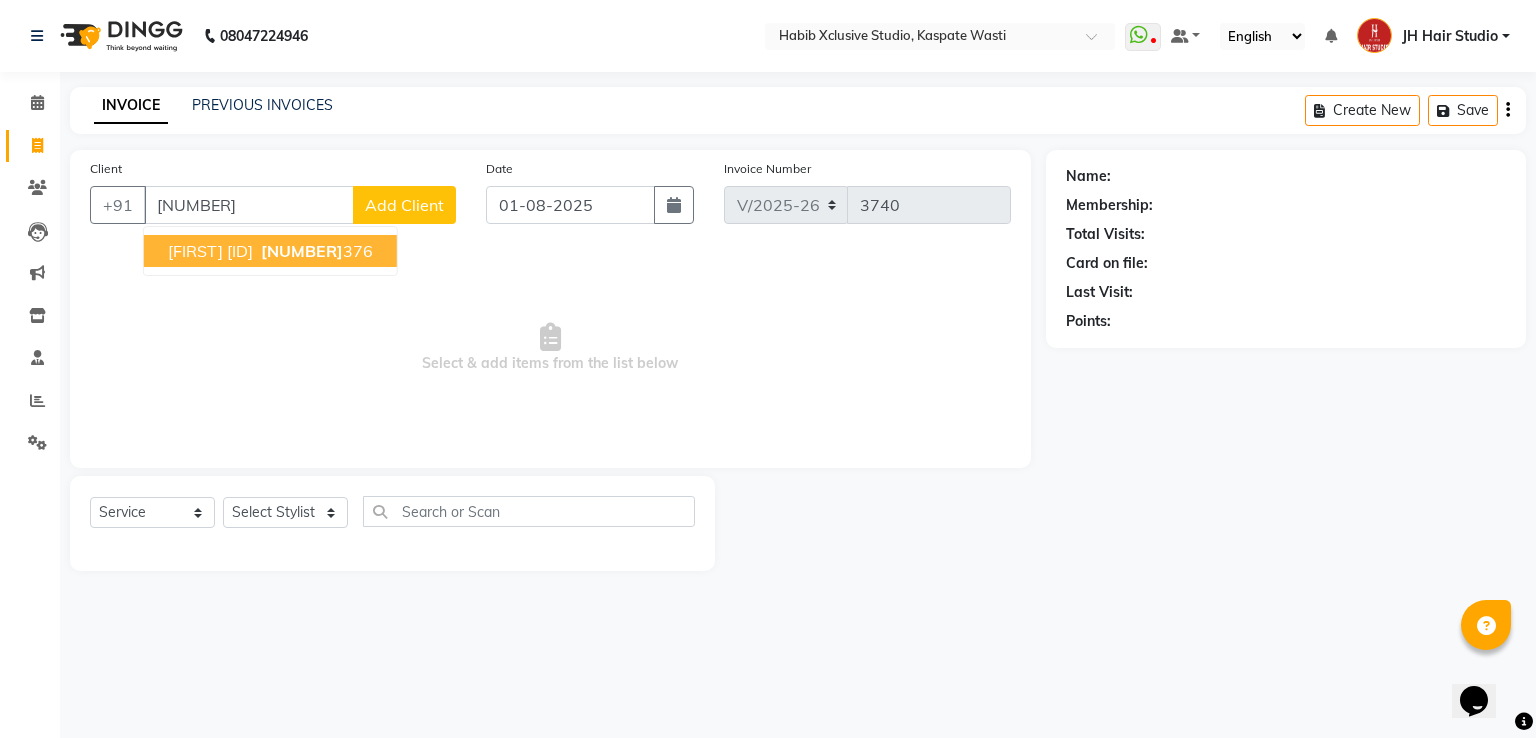 click on "8459161" at bounding box center (302, 251) 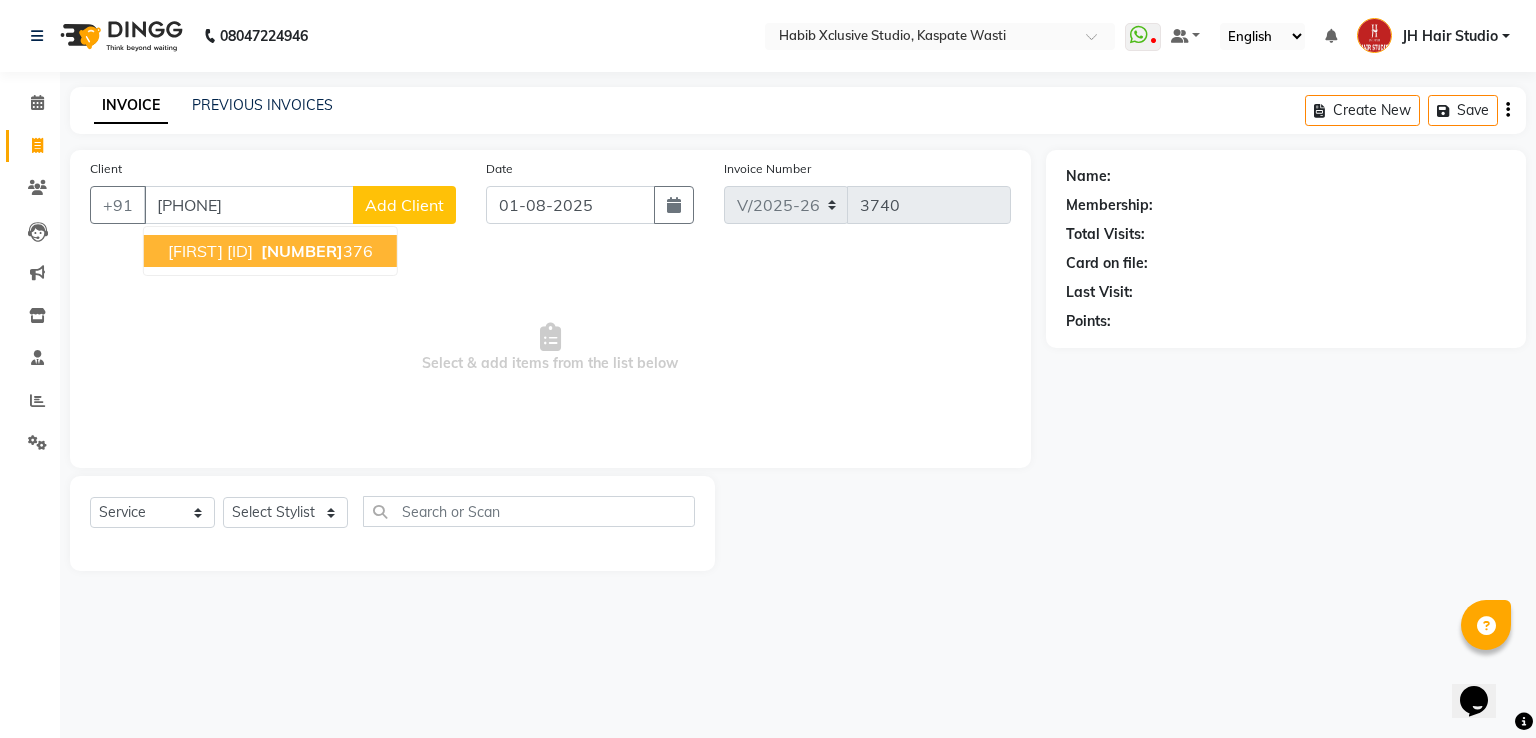 type on "[PHONE]" 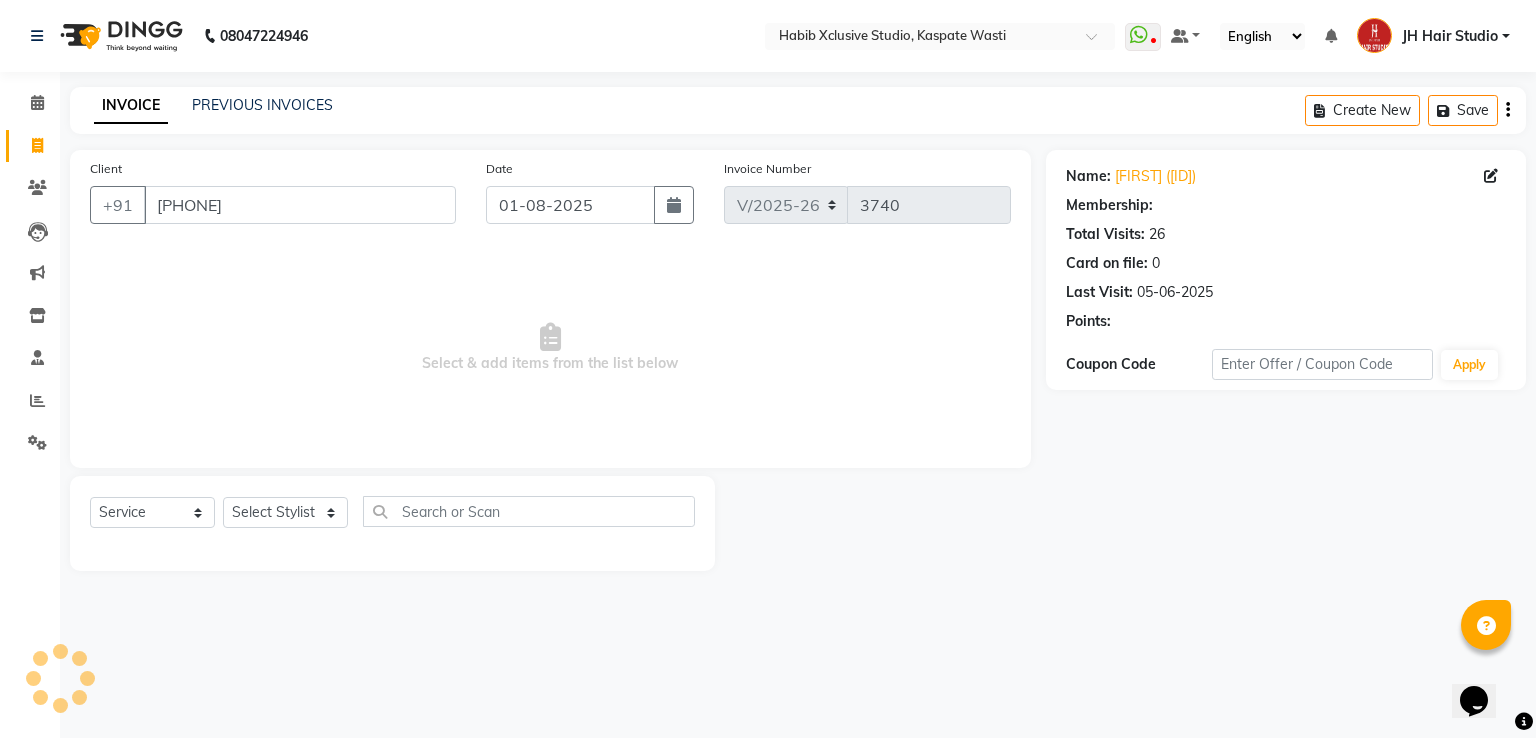 select on "1: Object" 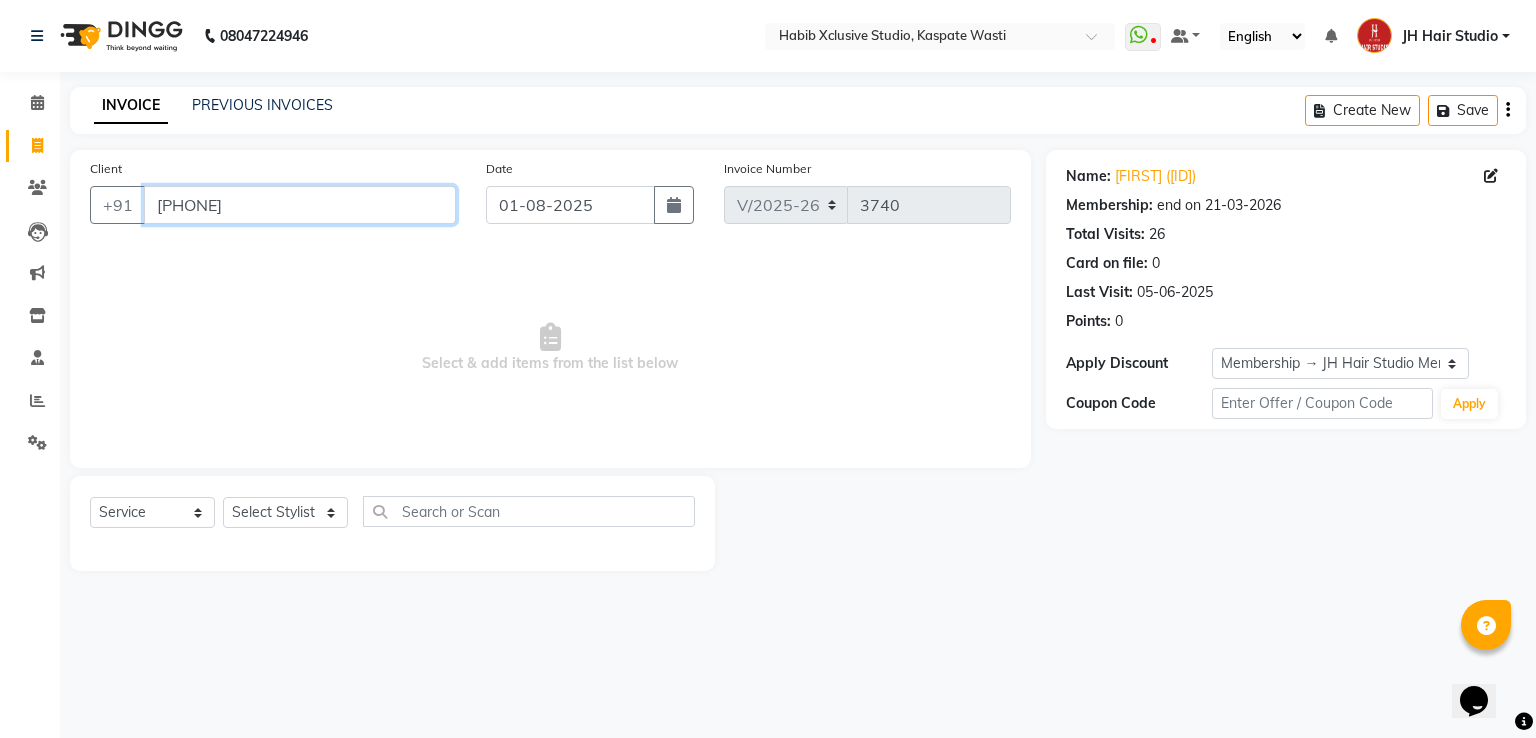 click on "[PHONE]" at bounding box center (300, 205) 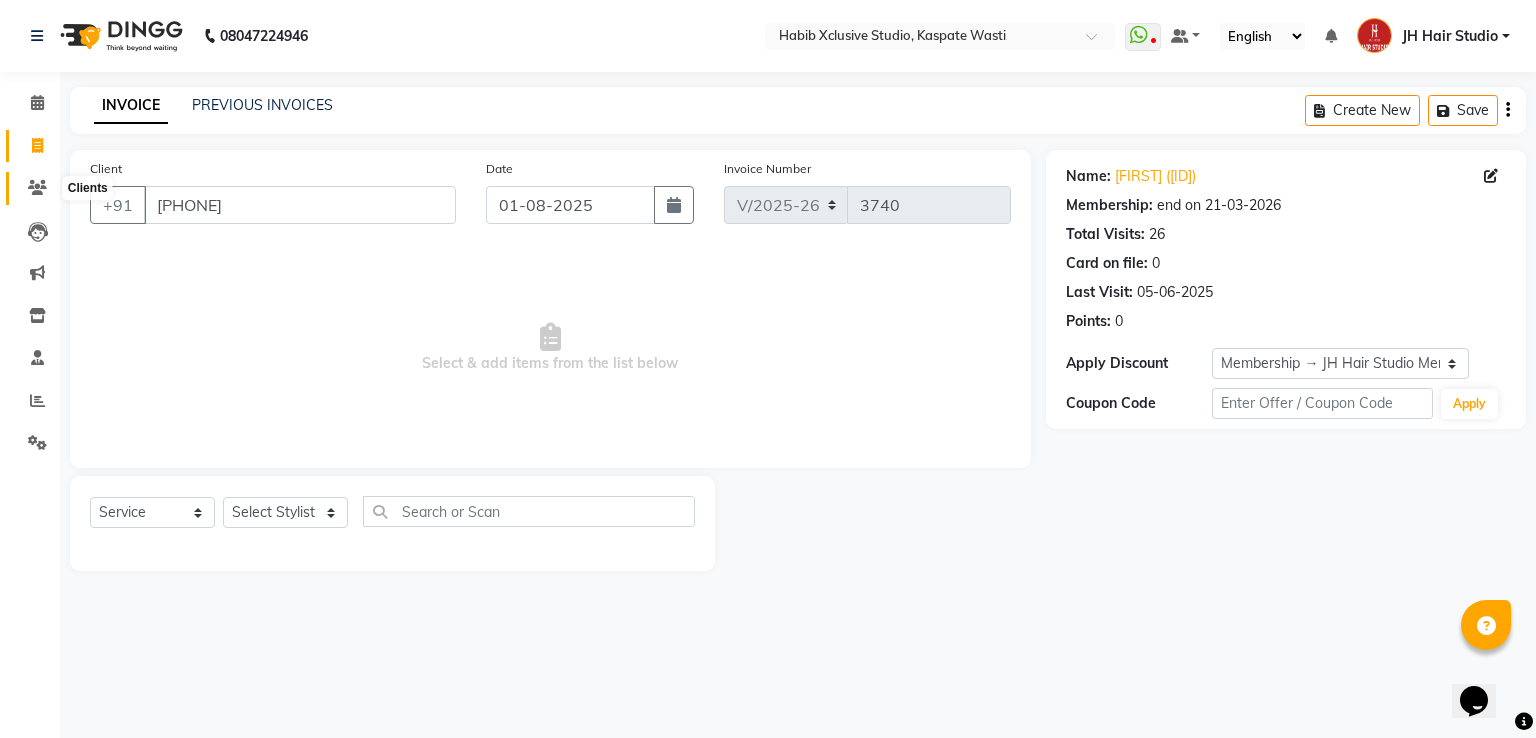 click 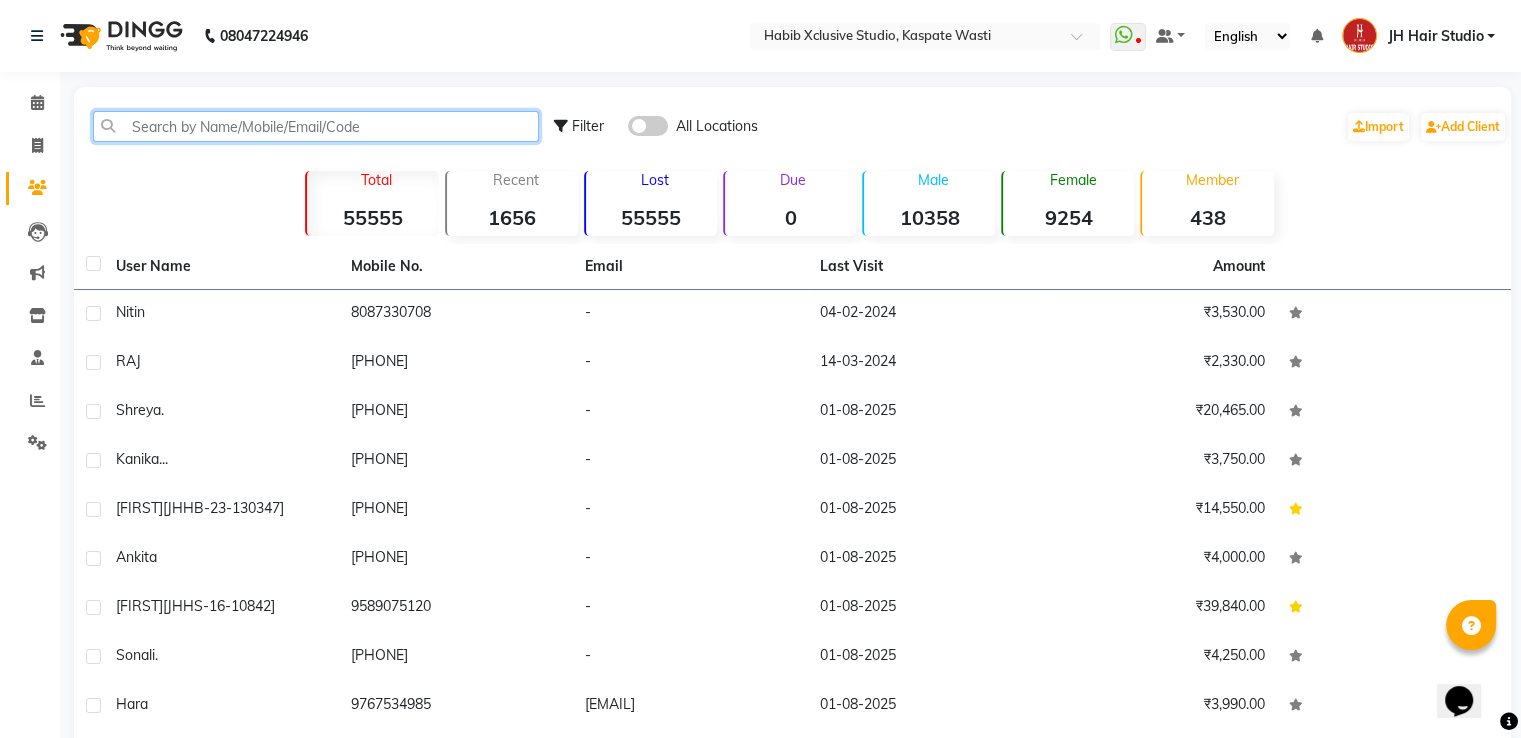 click 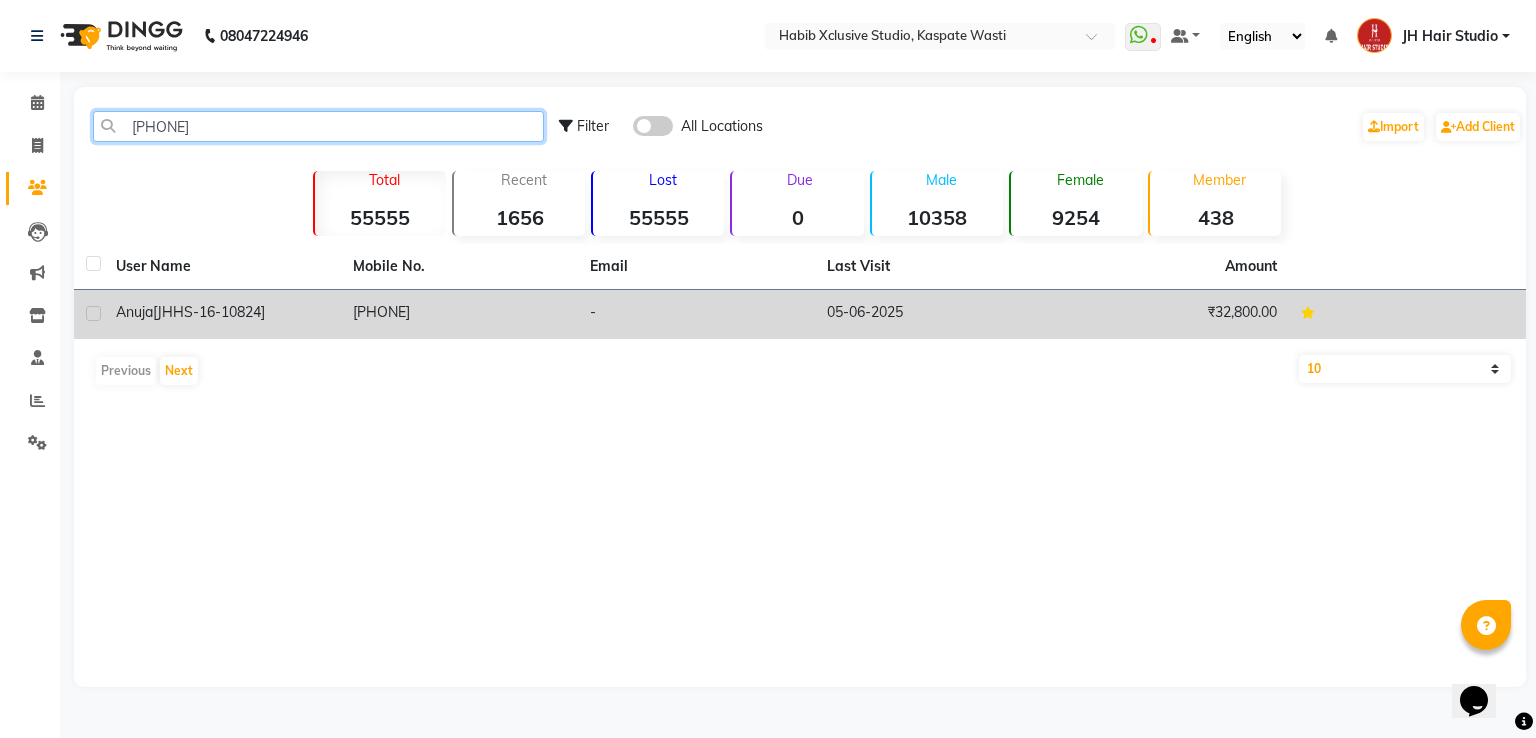type on "[PHONE]" 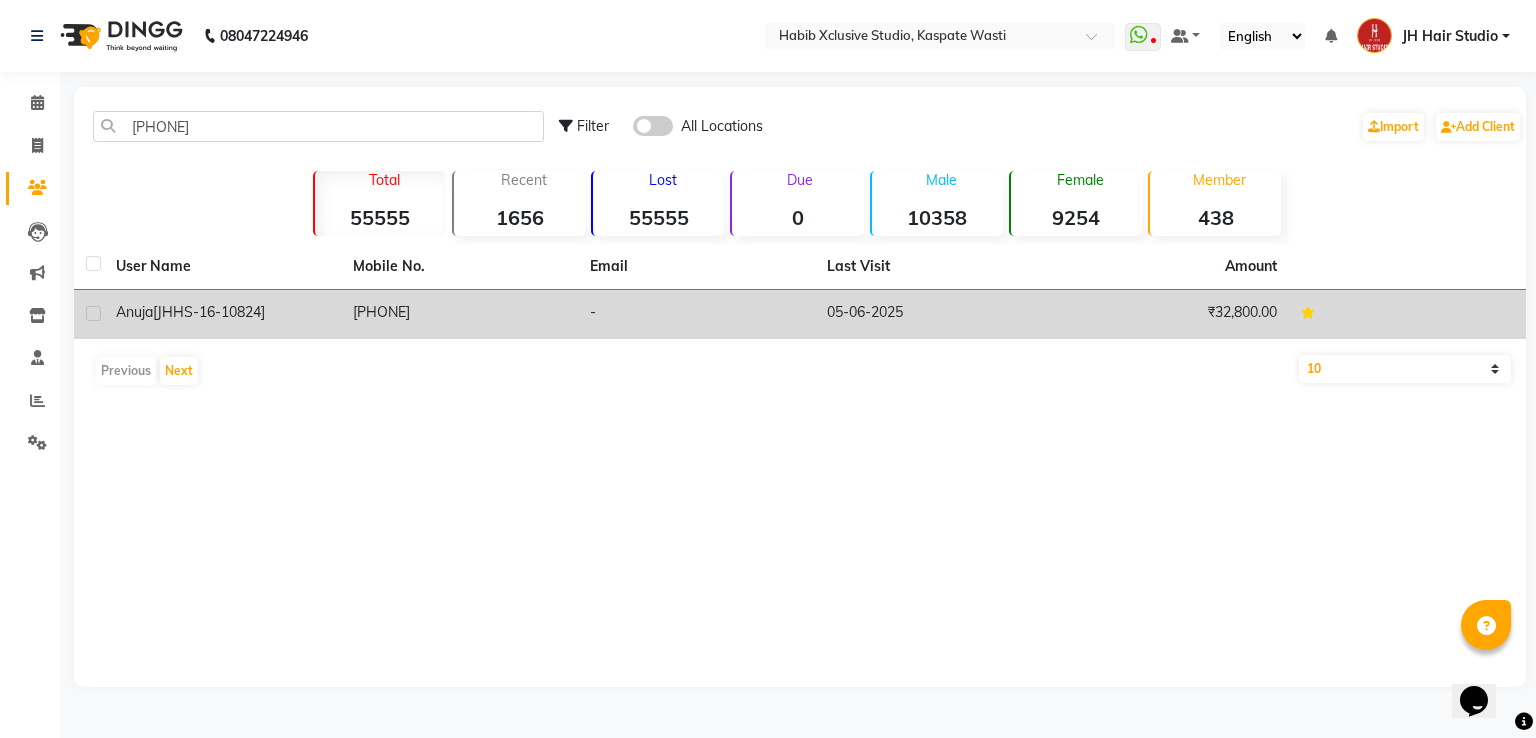 click on "[PHONE]" 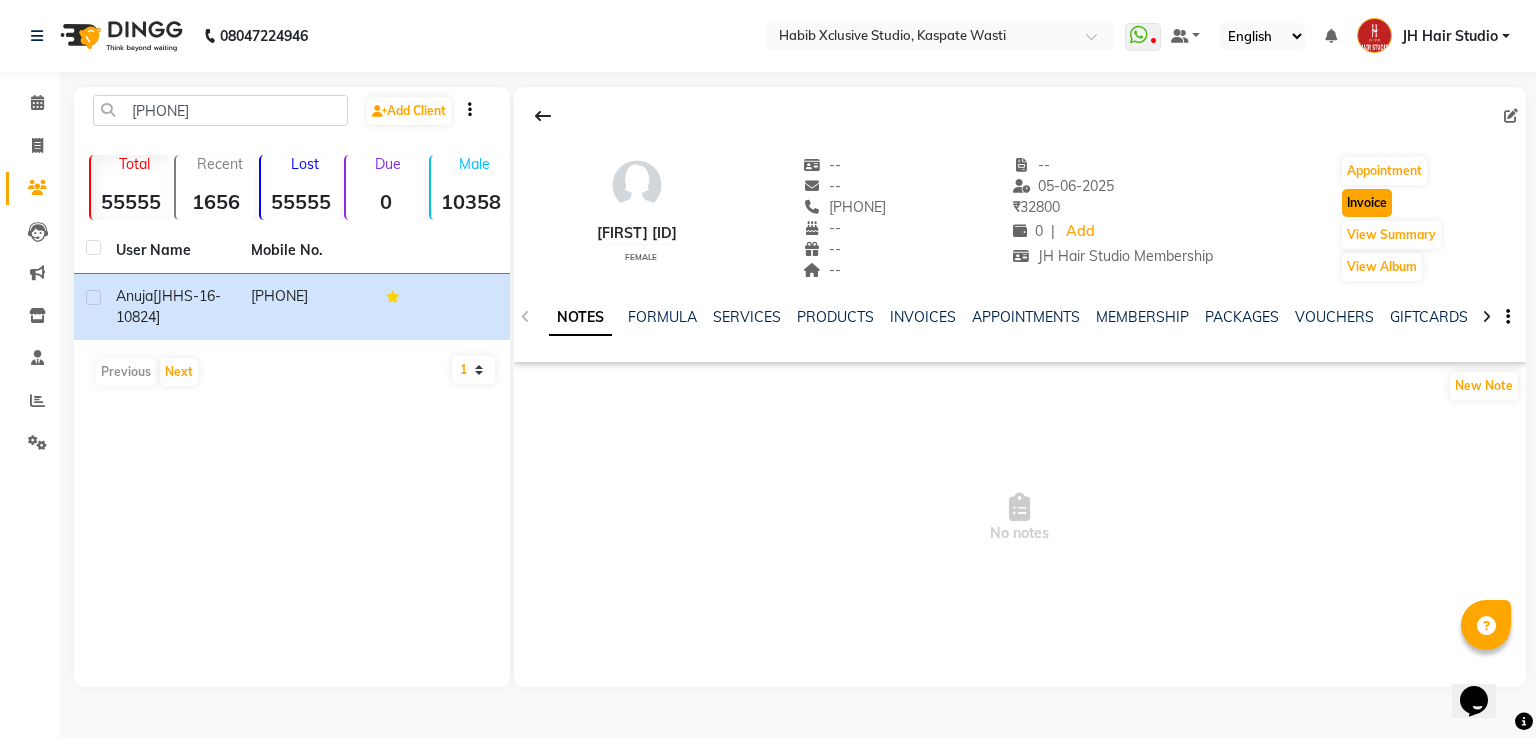 click on "Invoice" 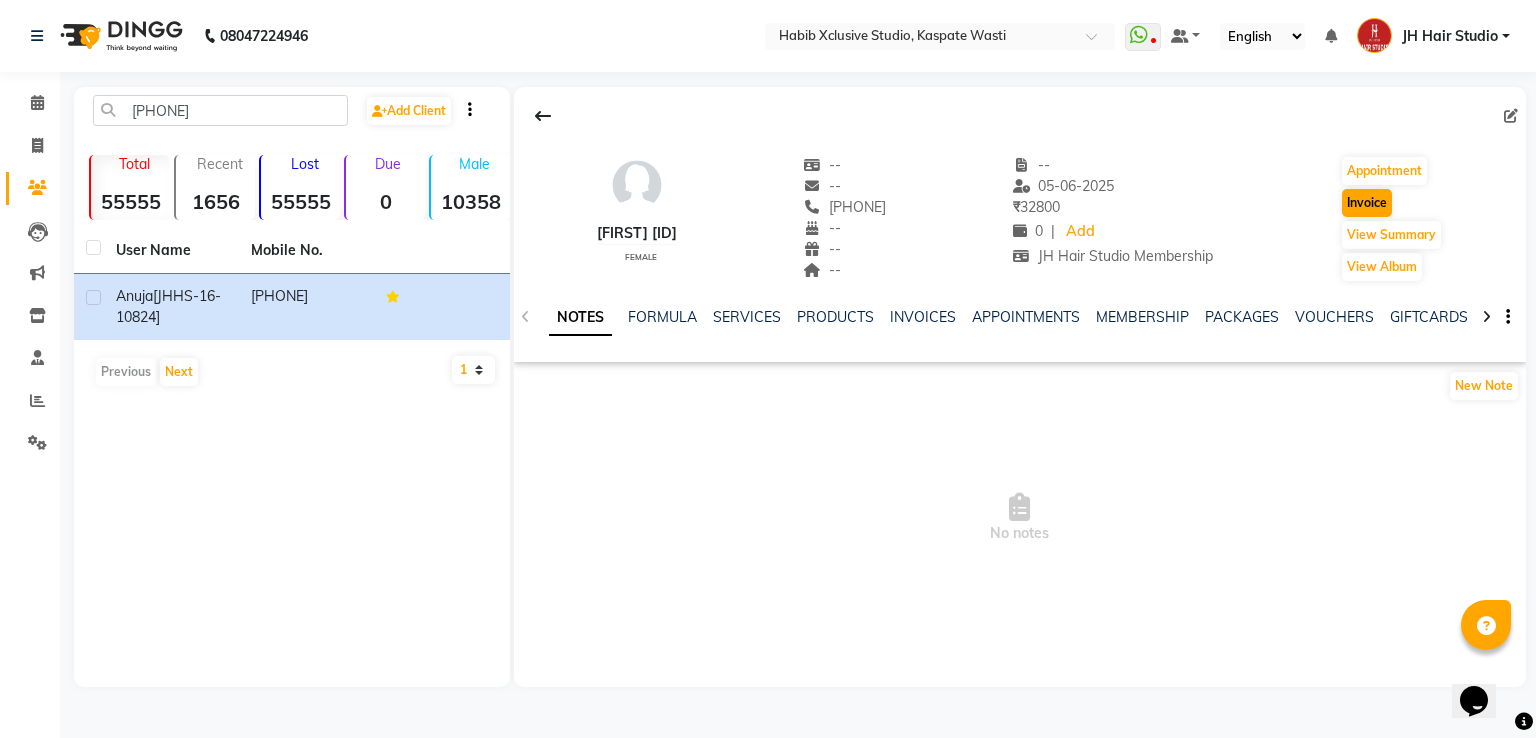 select on "130" 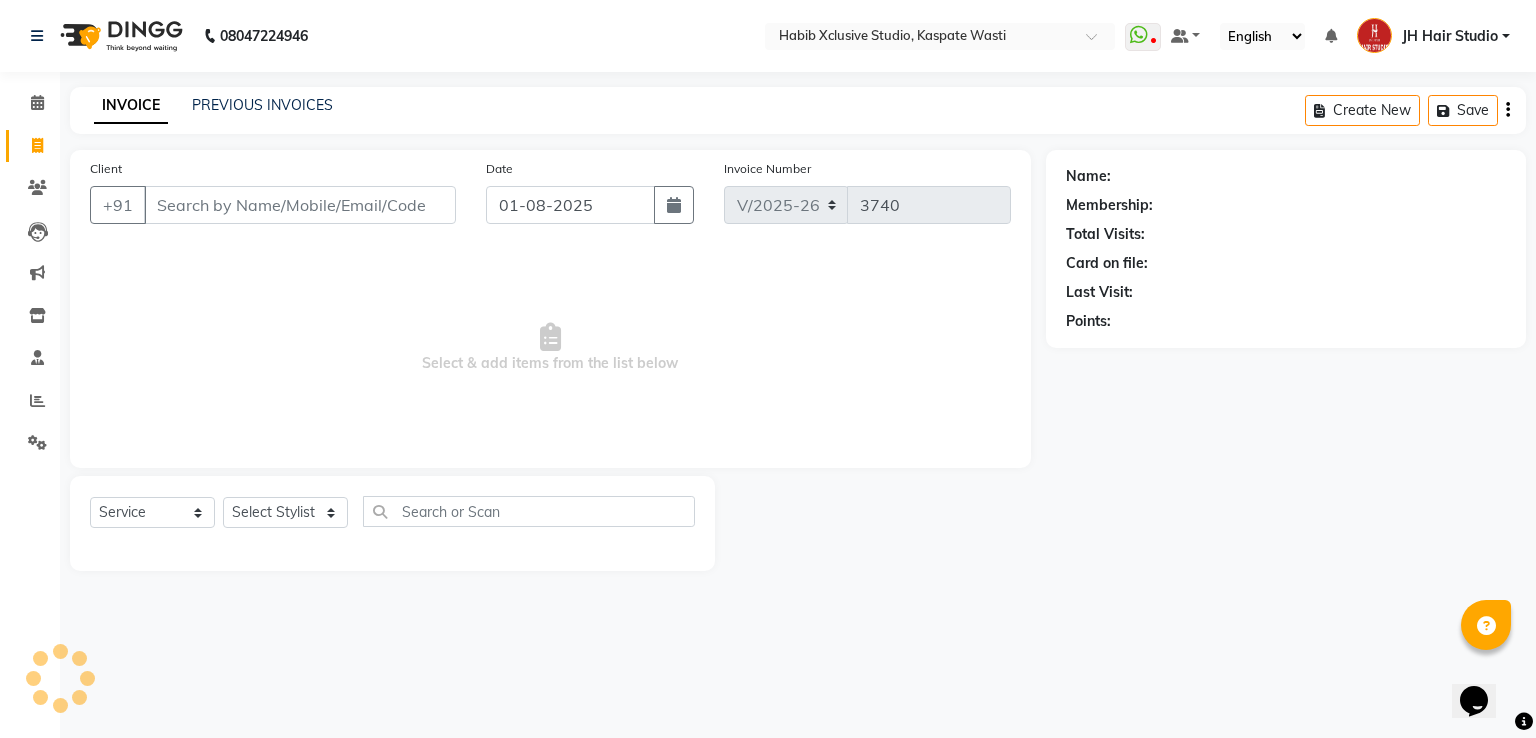 type on "[PHONE]" 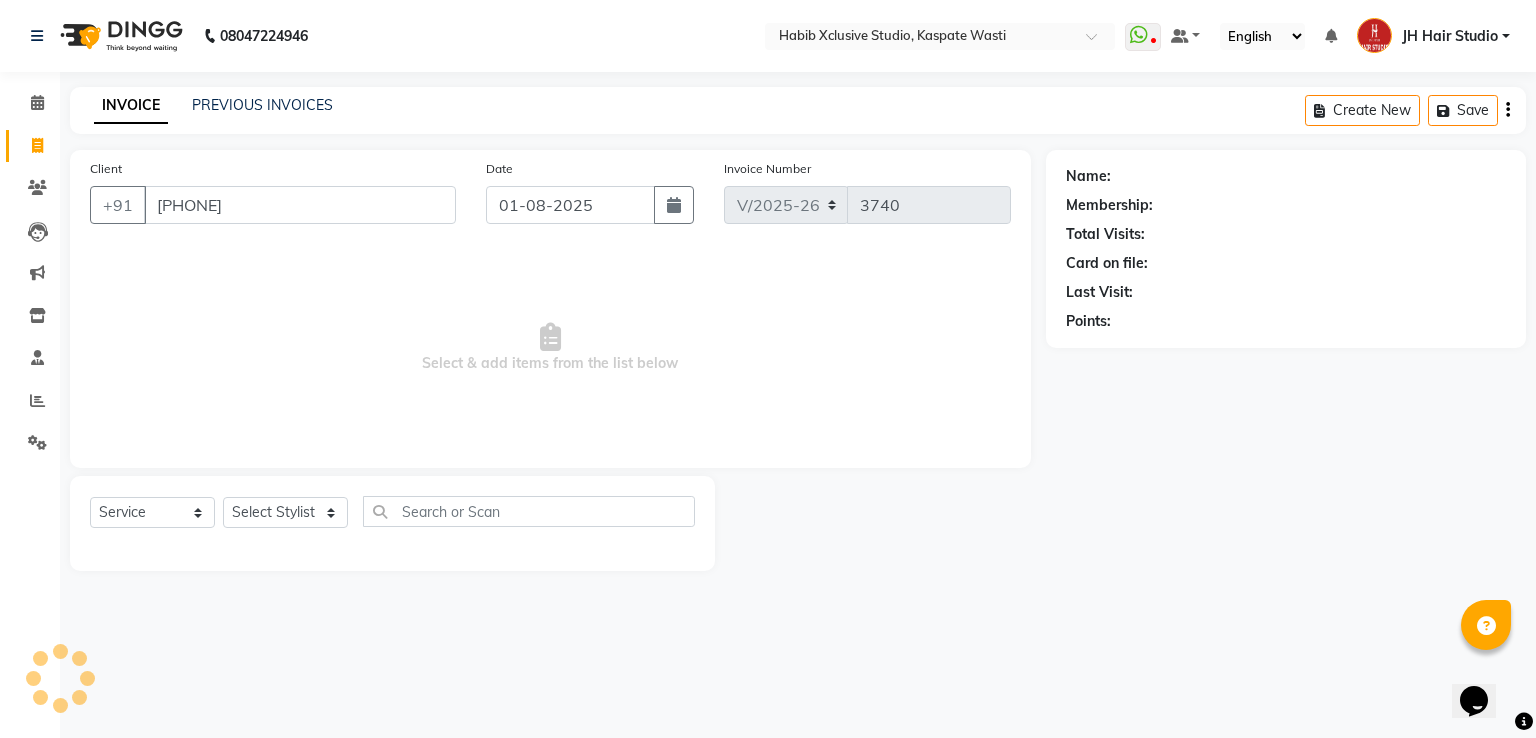 select on "1: Object" 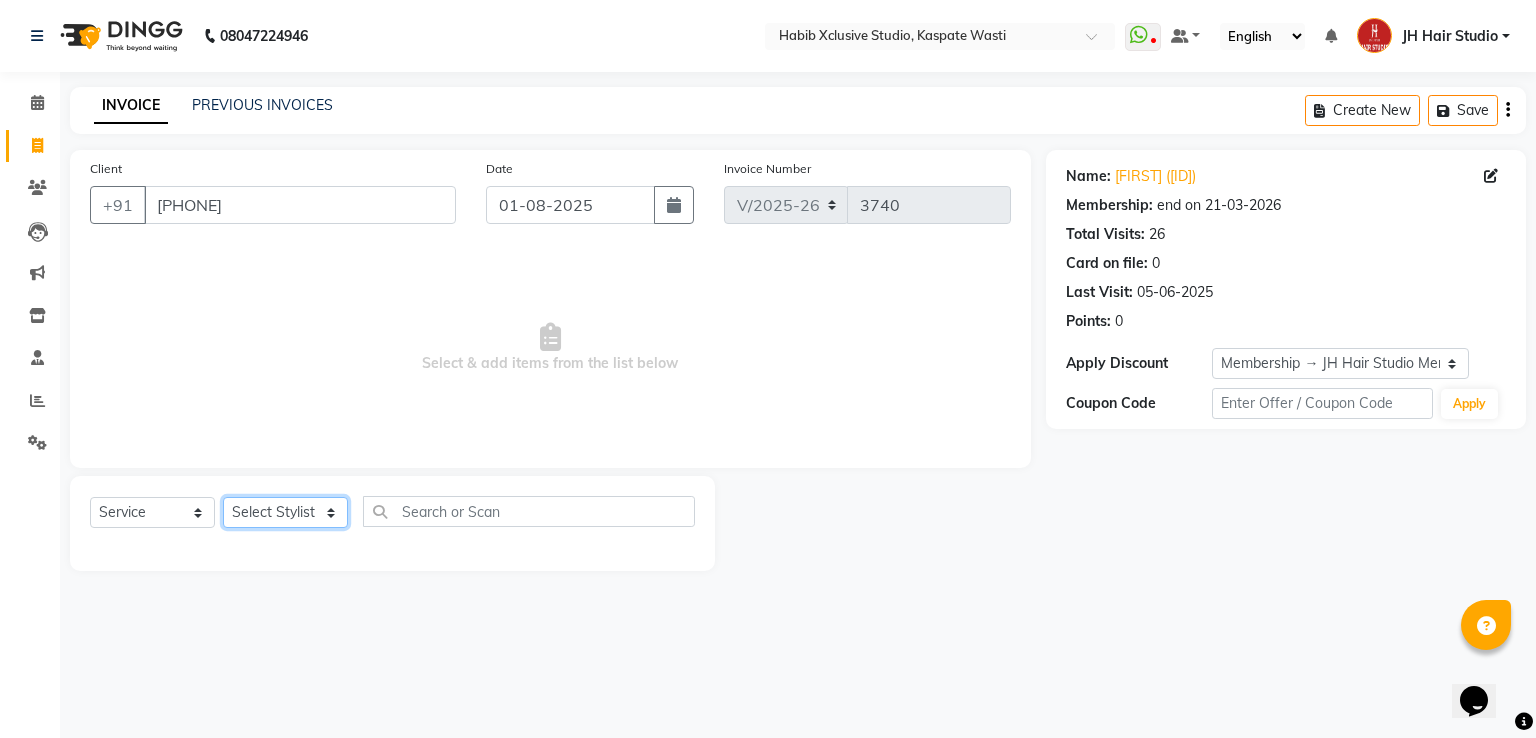 click on "Select Stylist [F1] GANESH [F1] Jagdish  [ F1] RAM [F1]Sanjay [F1]Siddhu [F1] Suraj  [F1] USHA [F2] AYAN  [F2] Deepak [F2] Smital [JH] DUBALE  GANESH [JH] Gopal Wagh JH Hair Studio [JH] Harish [JH] Omkar [JH] Shahwaz Shaikh [JH] SIDDHANT  [JH] SWAPNIL [JH] Tushaar" 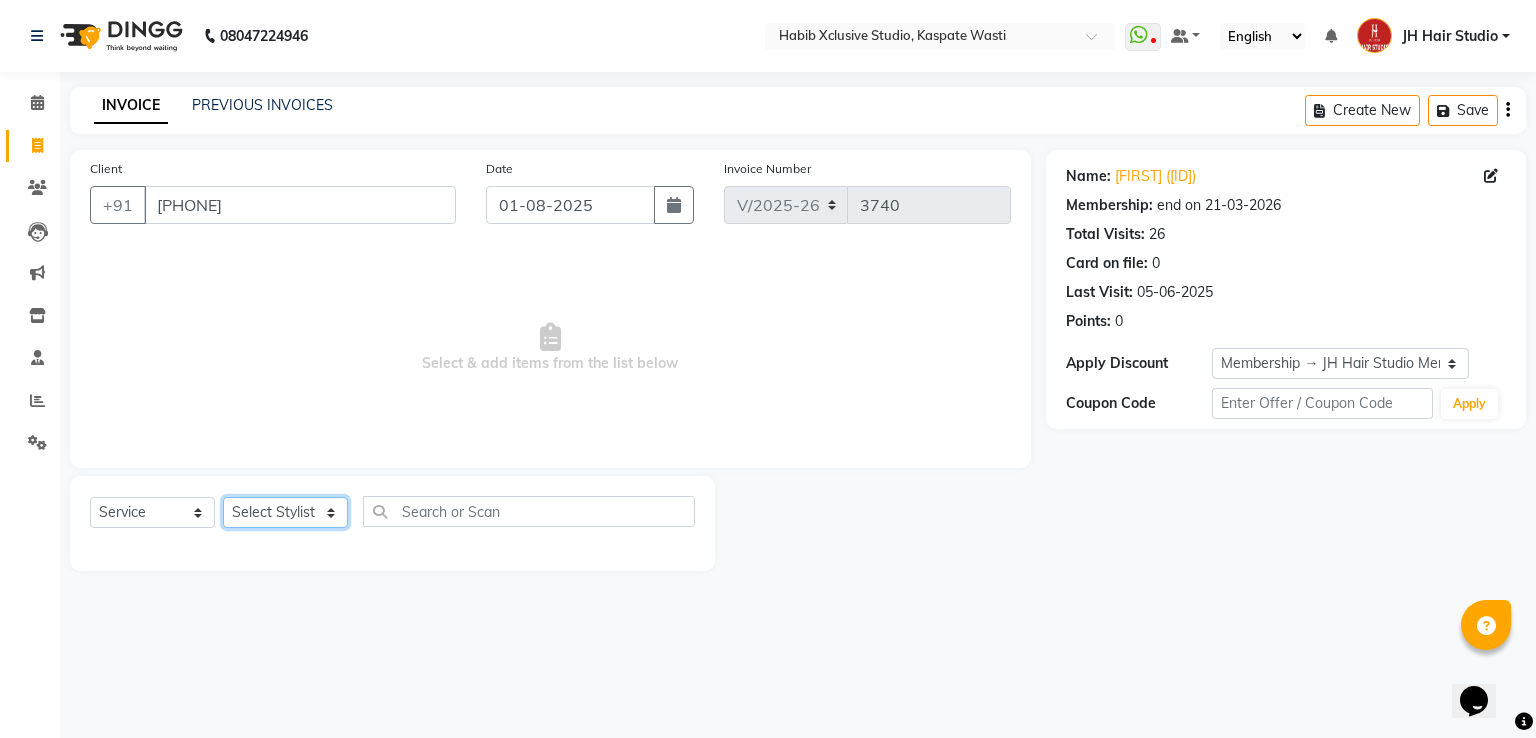 select on "47594" 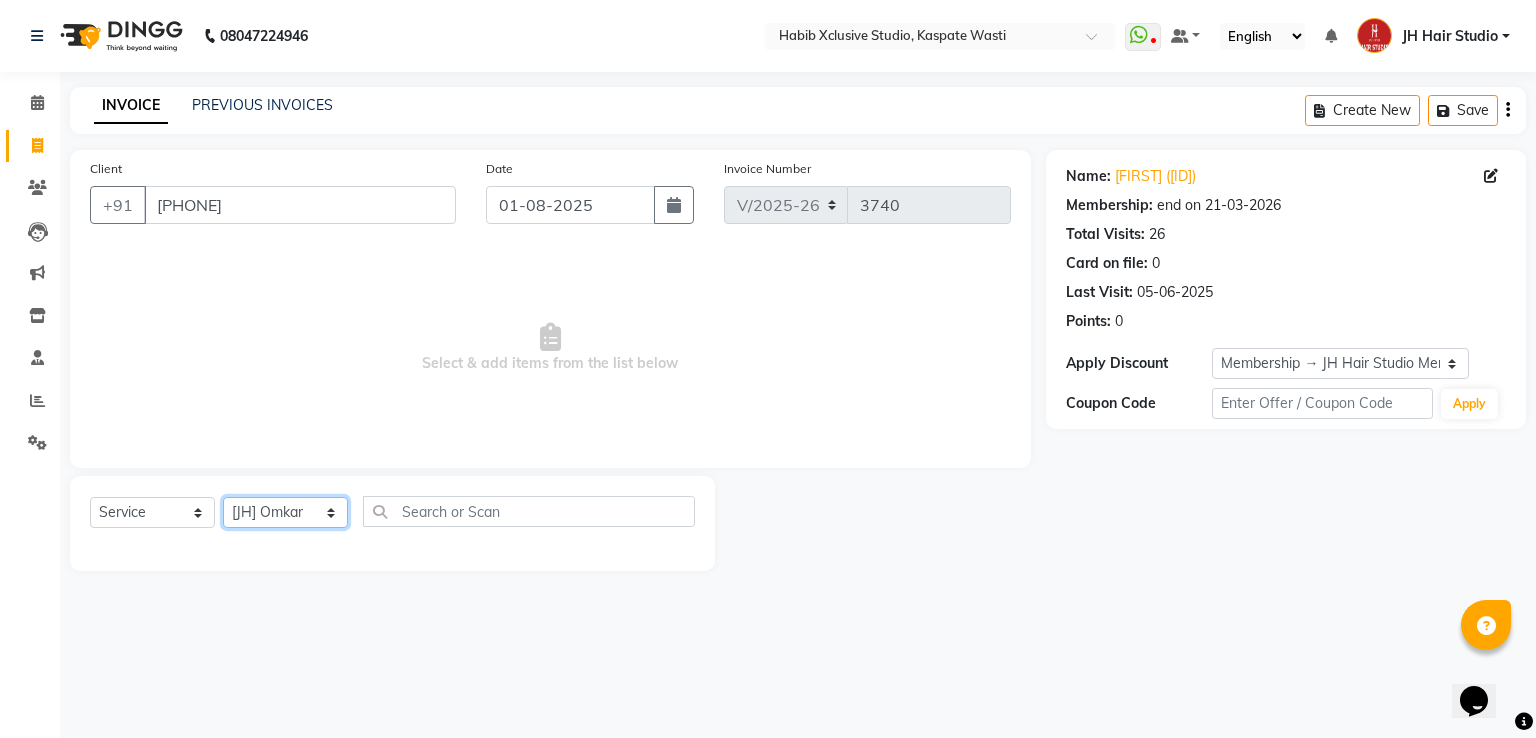 click on "Select Stylist [F1] GANESH [F1] Jagdish  [ F1] RAM [F1]Sanjay [F1]Siddhu [F1] Suraj  [F1] USHA [F2] AYAN  [F2] Deepak [F2] Smital [JH] DUBALE  GANESH [JH] Gopal Wagh JH Hair Studio [JH] Harish [JH] Omkar [JH] Shahwaz Shaikh [JH] SIDDHANT  [JH] SWAPNIL [JH] Tushaar" 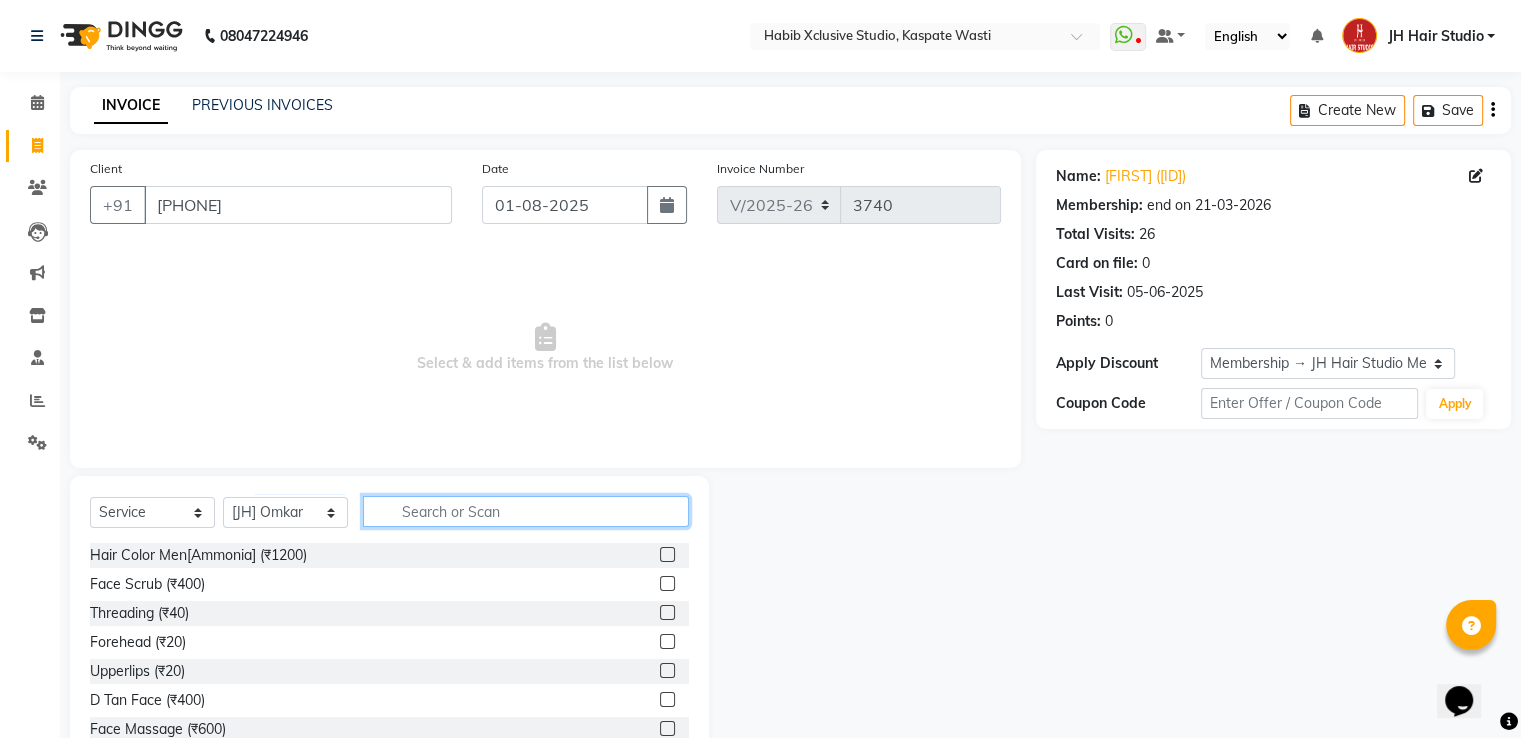 click 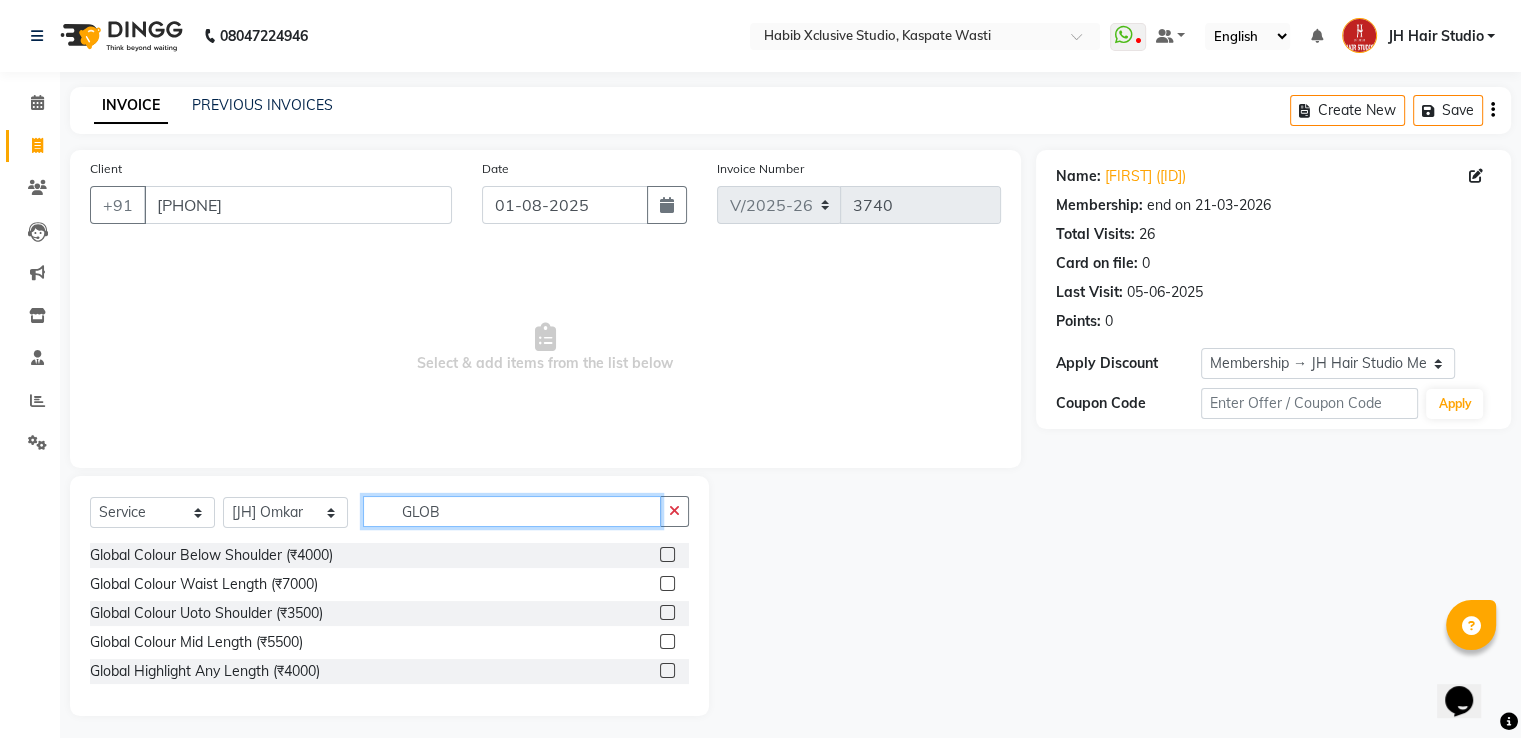 type on "GLOB" 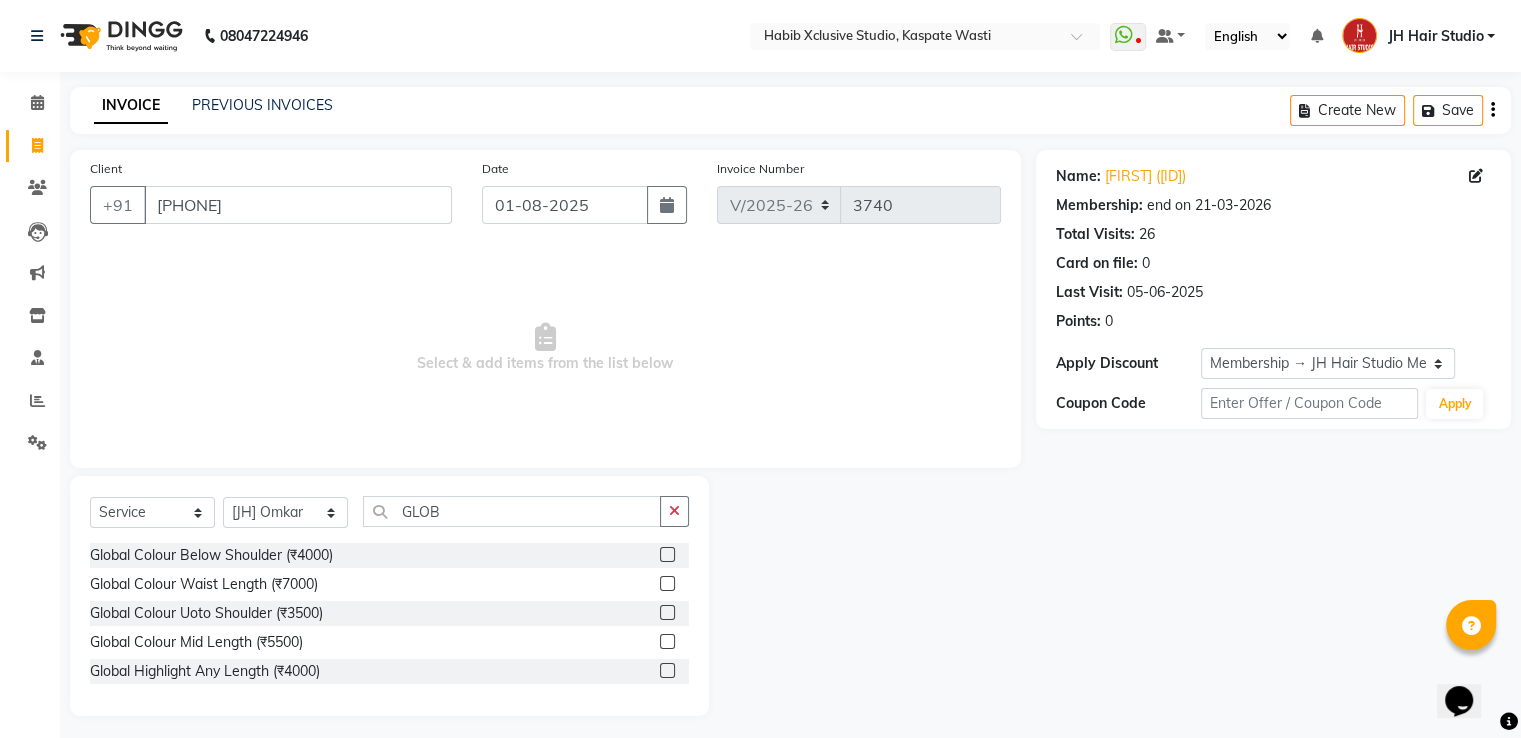 click 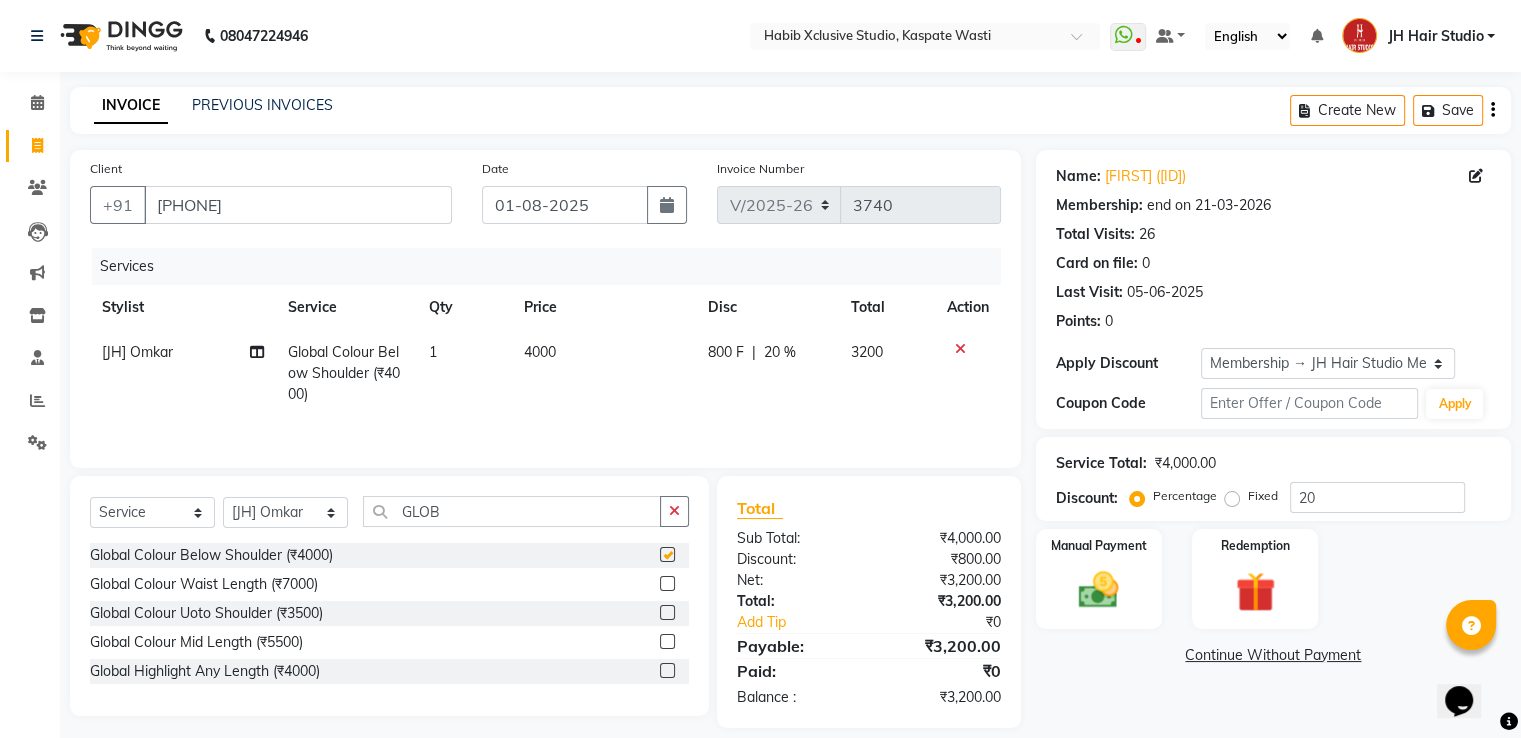 checkbox on "false" 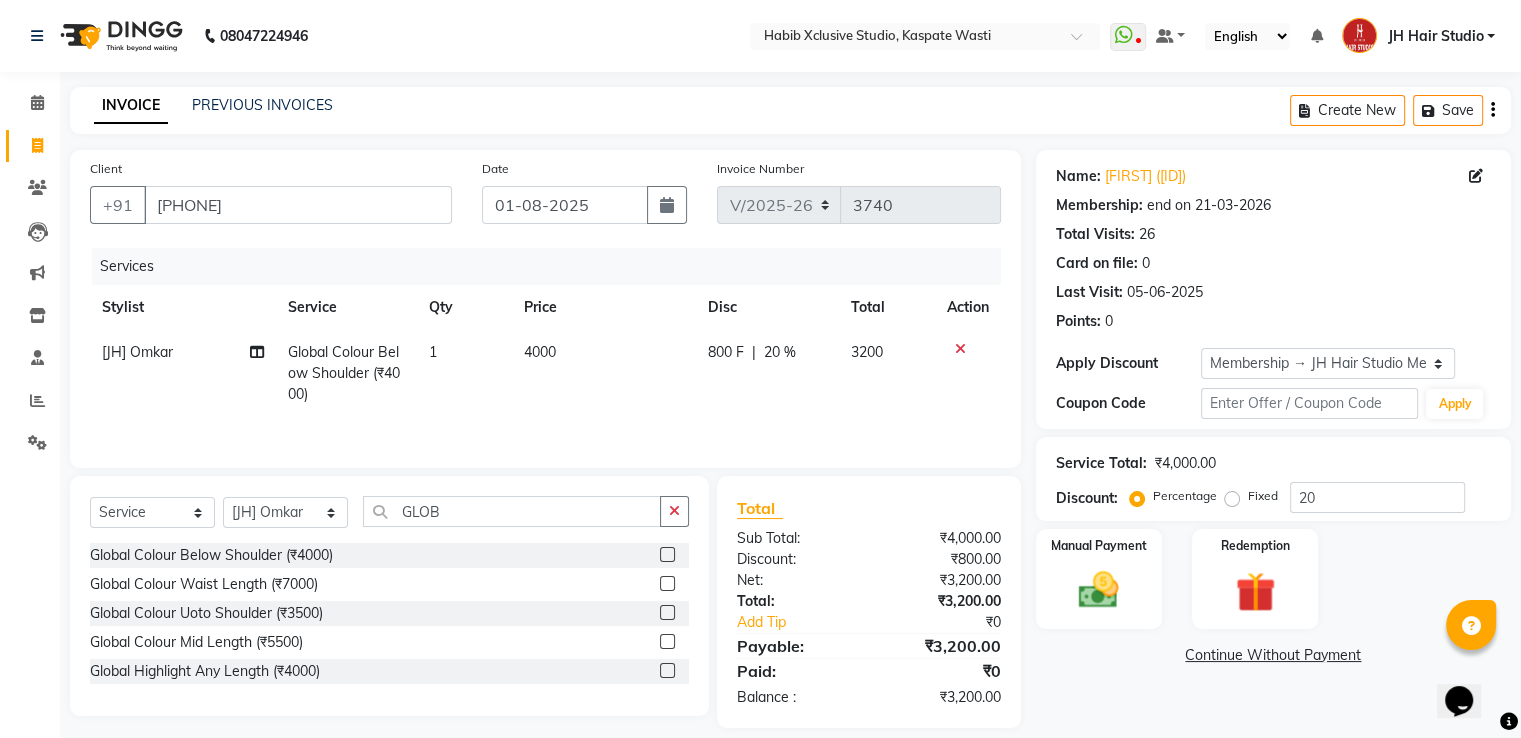 click on "4000" 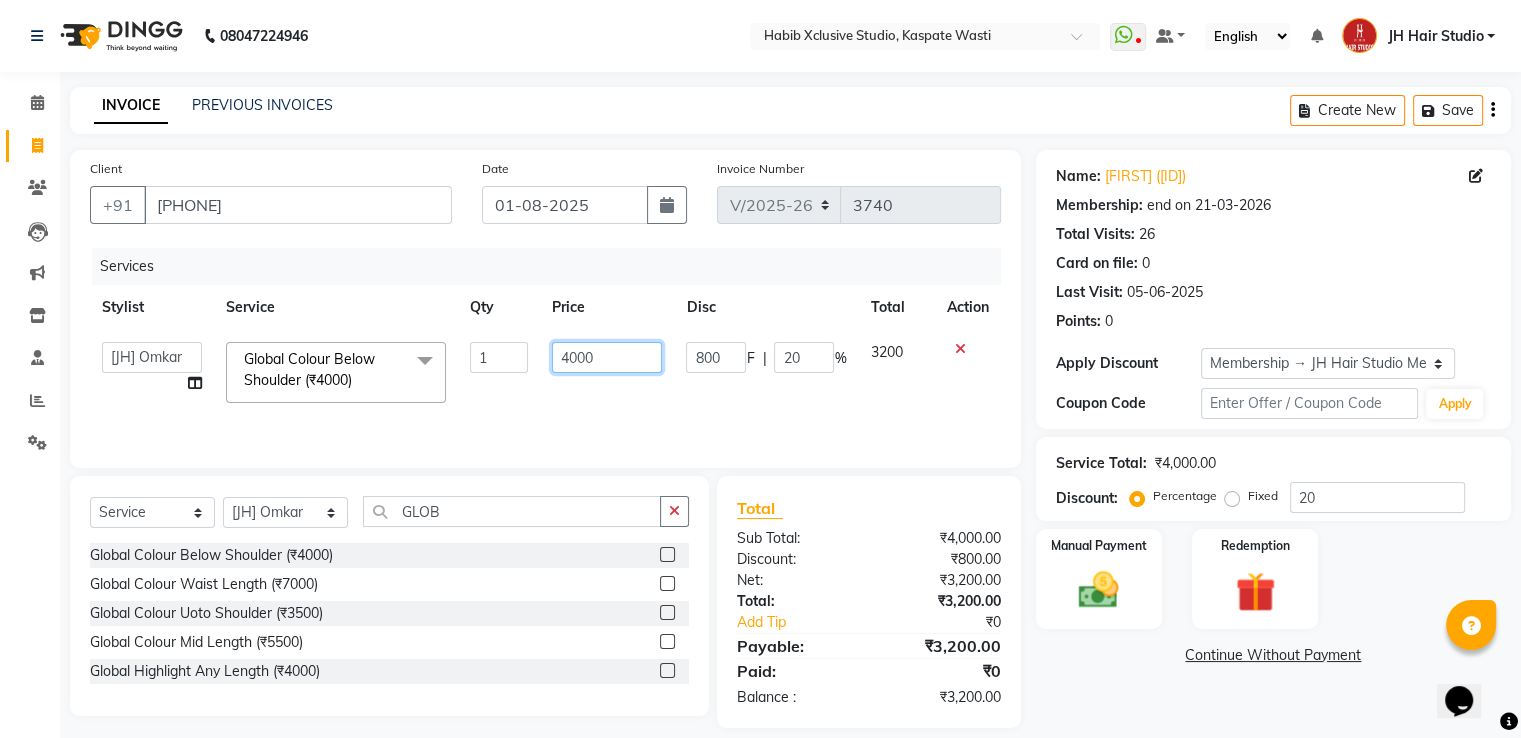 click on "4000" 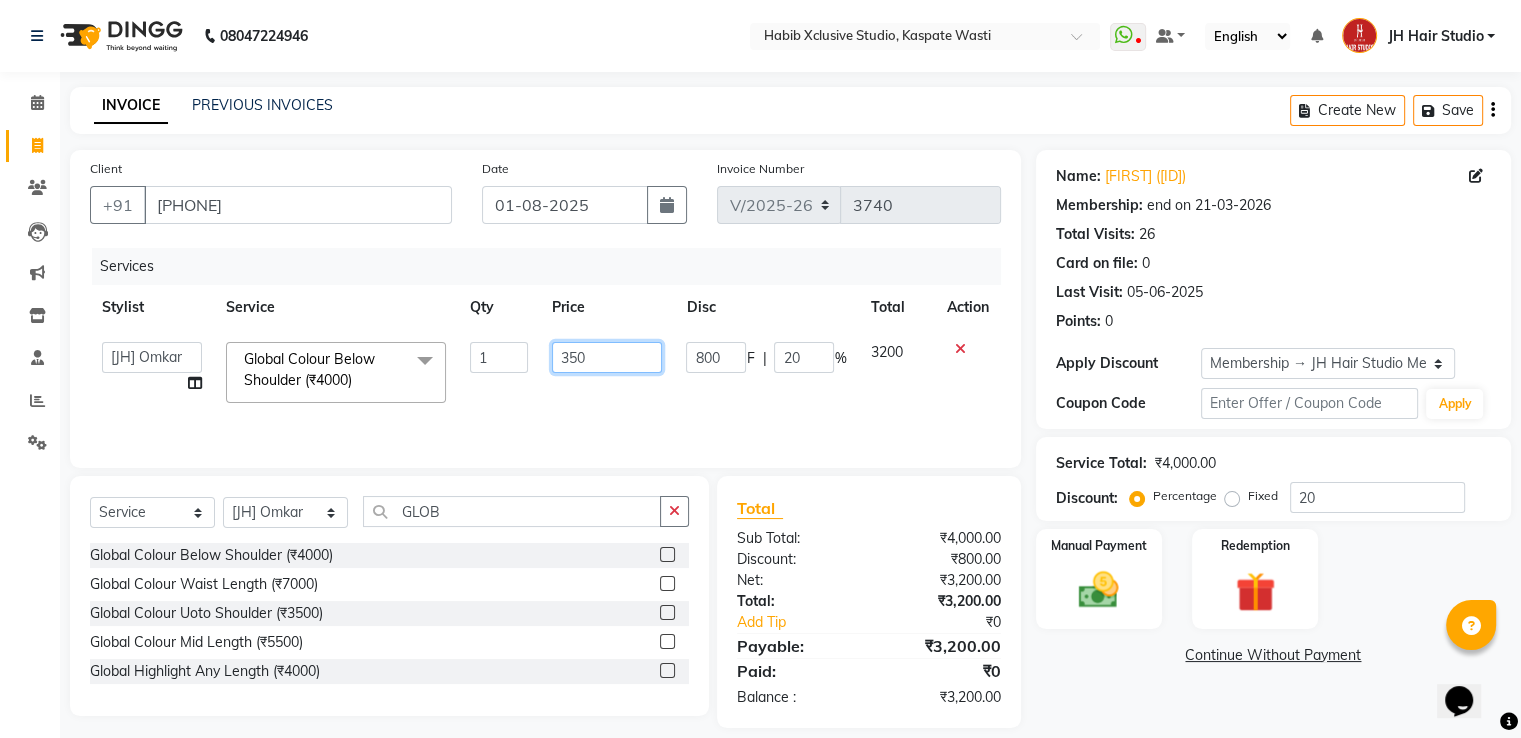 type on "3500" 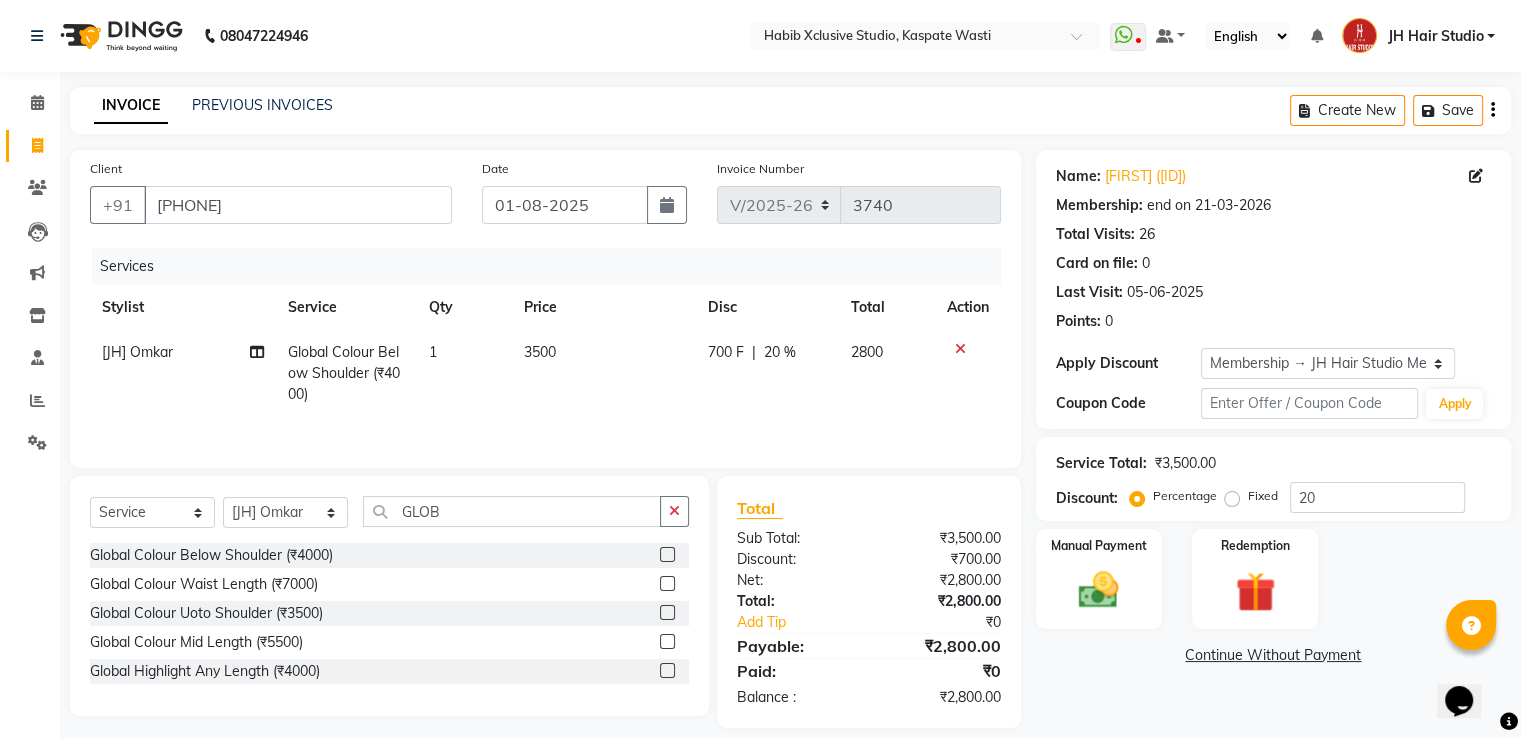 click on "20 %" 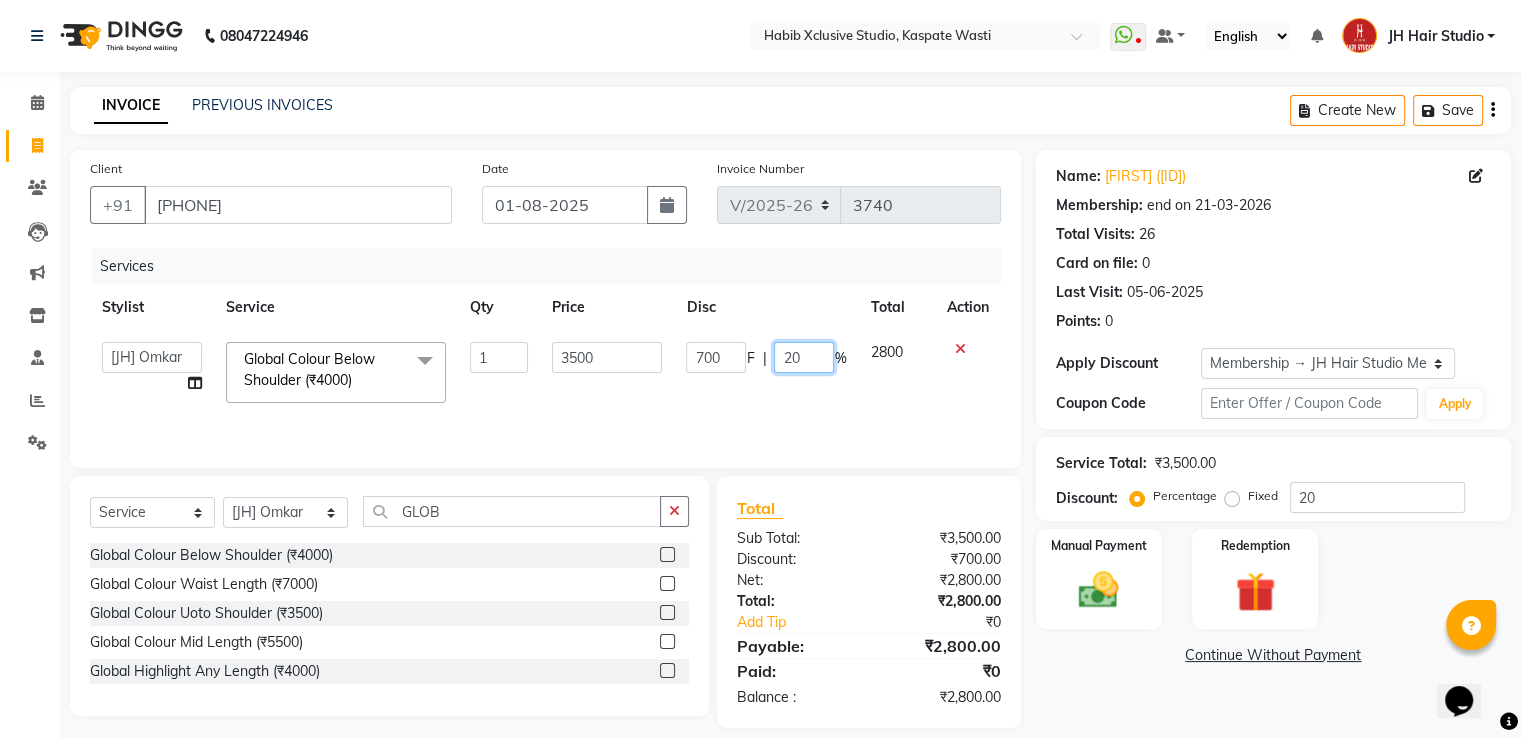 click on "20" 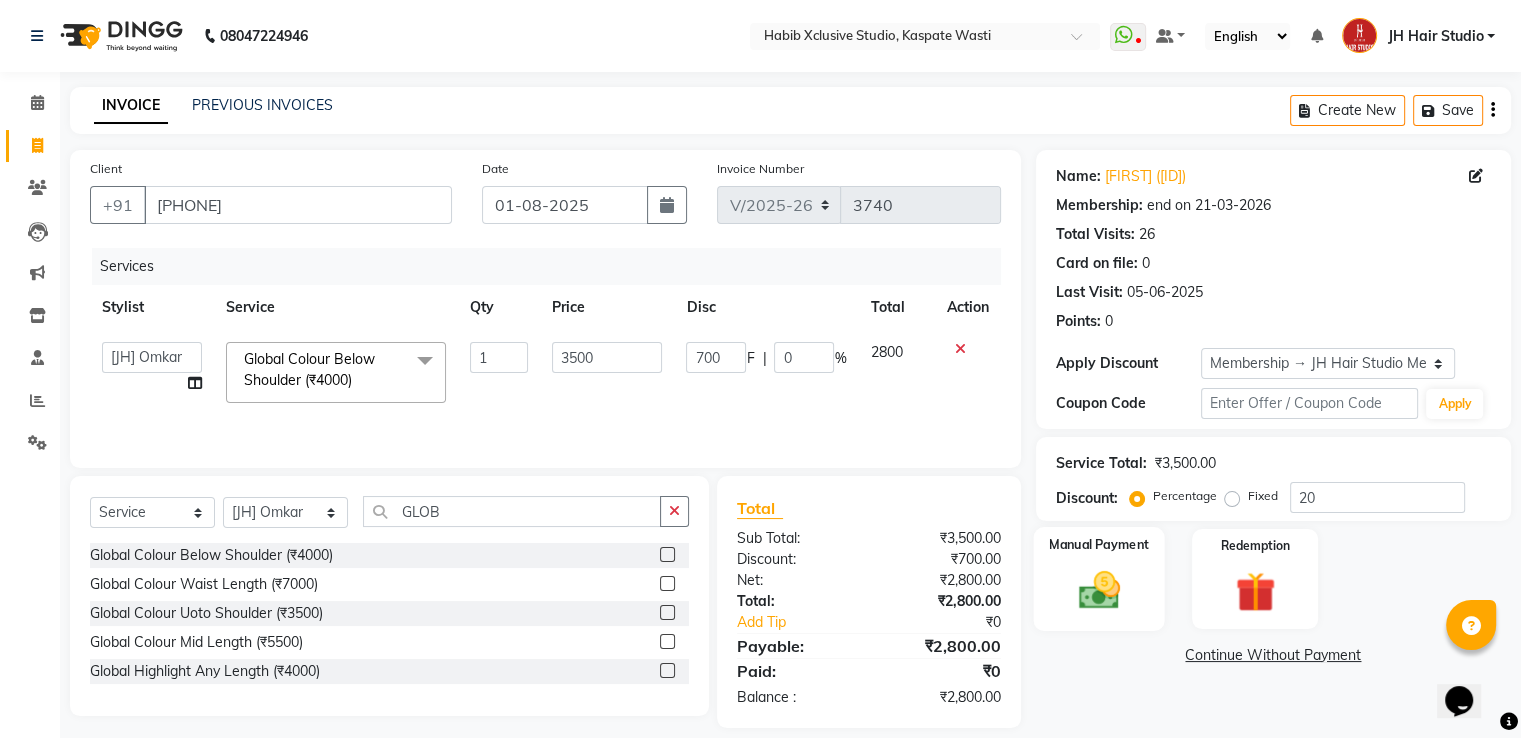 click 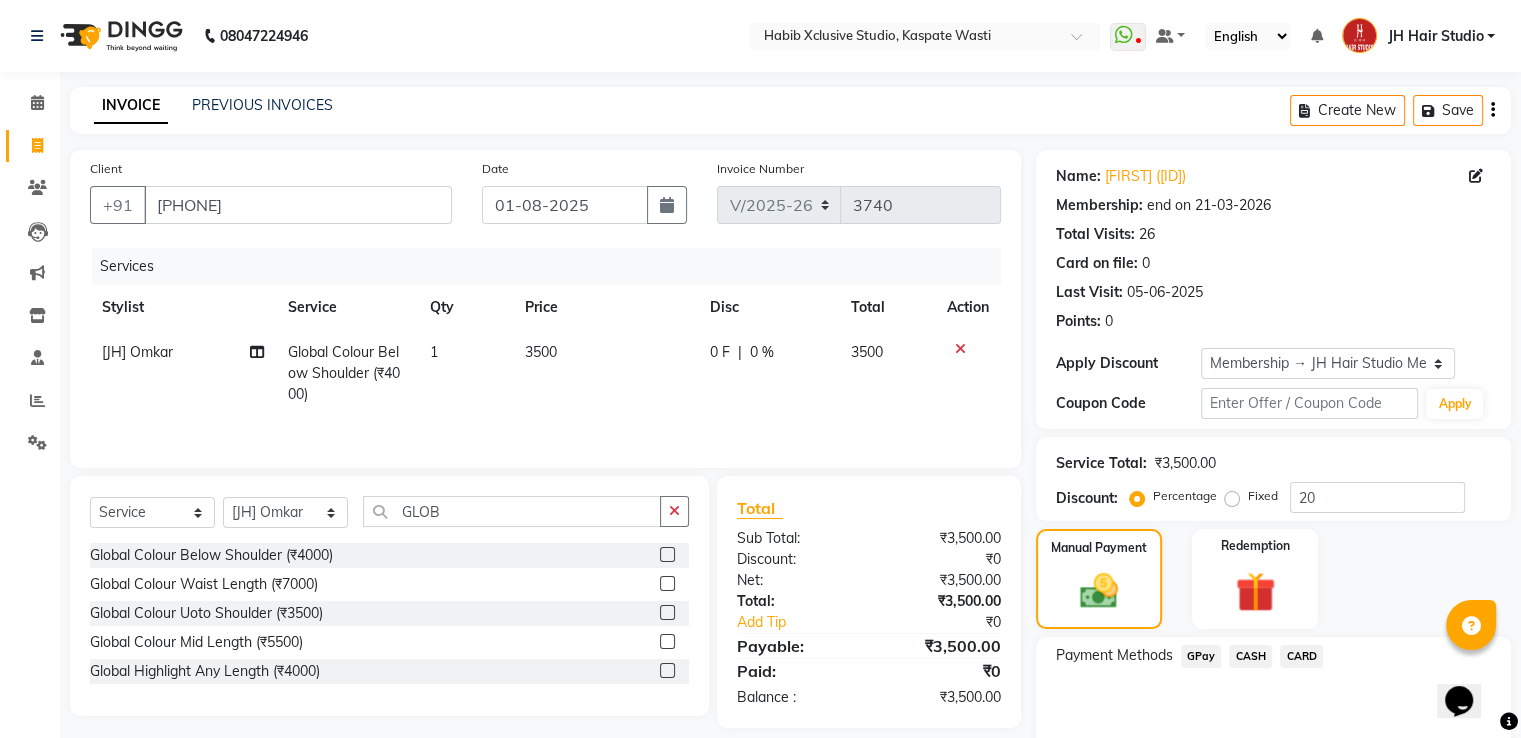 click on "GPay" 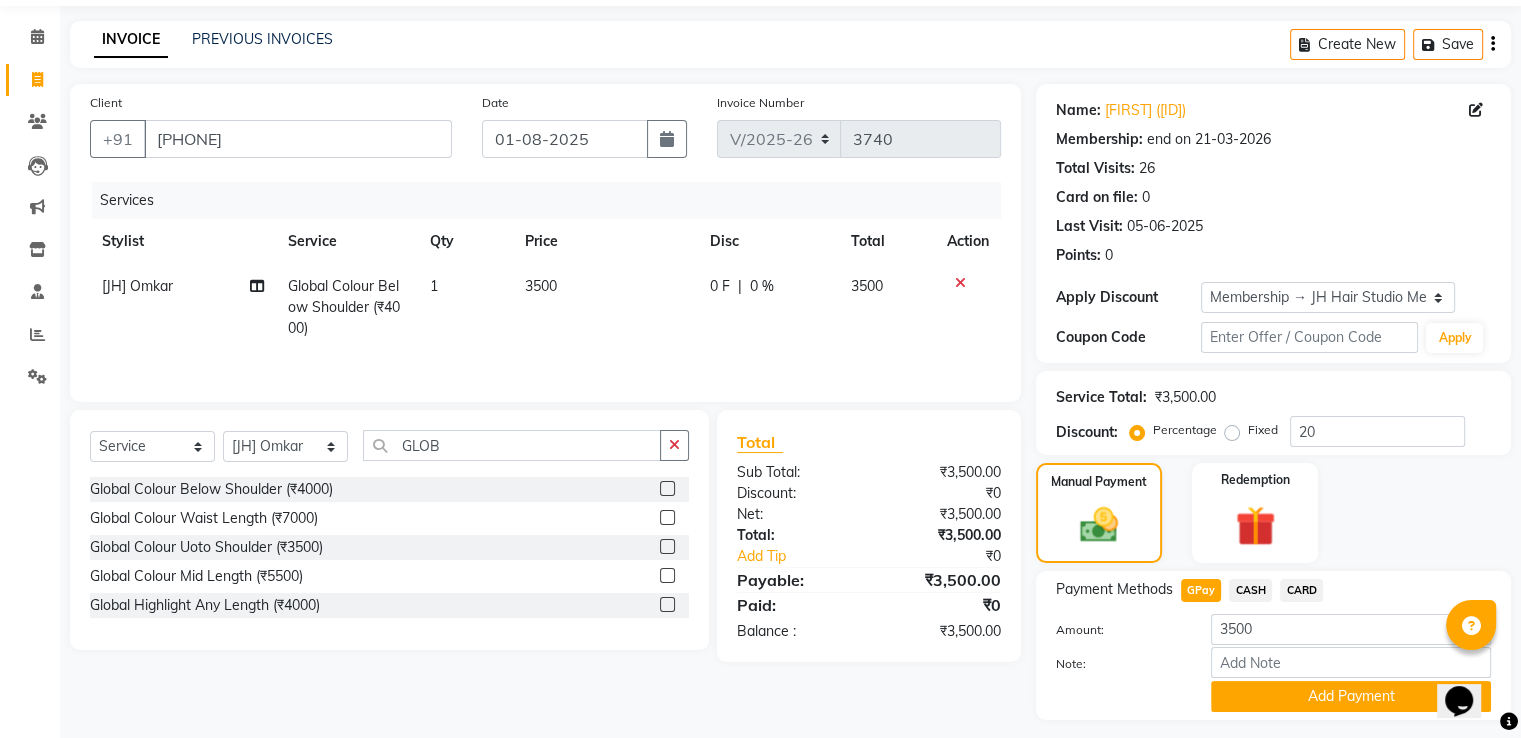 scroll, scrollTop: 120, scrollLeft: 0, axis: vertical 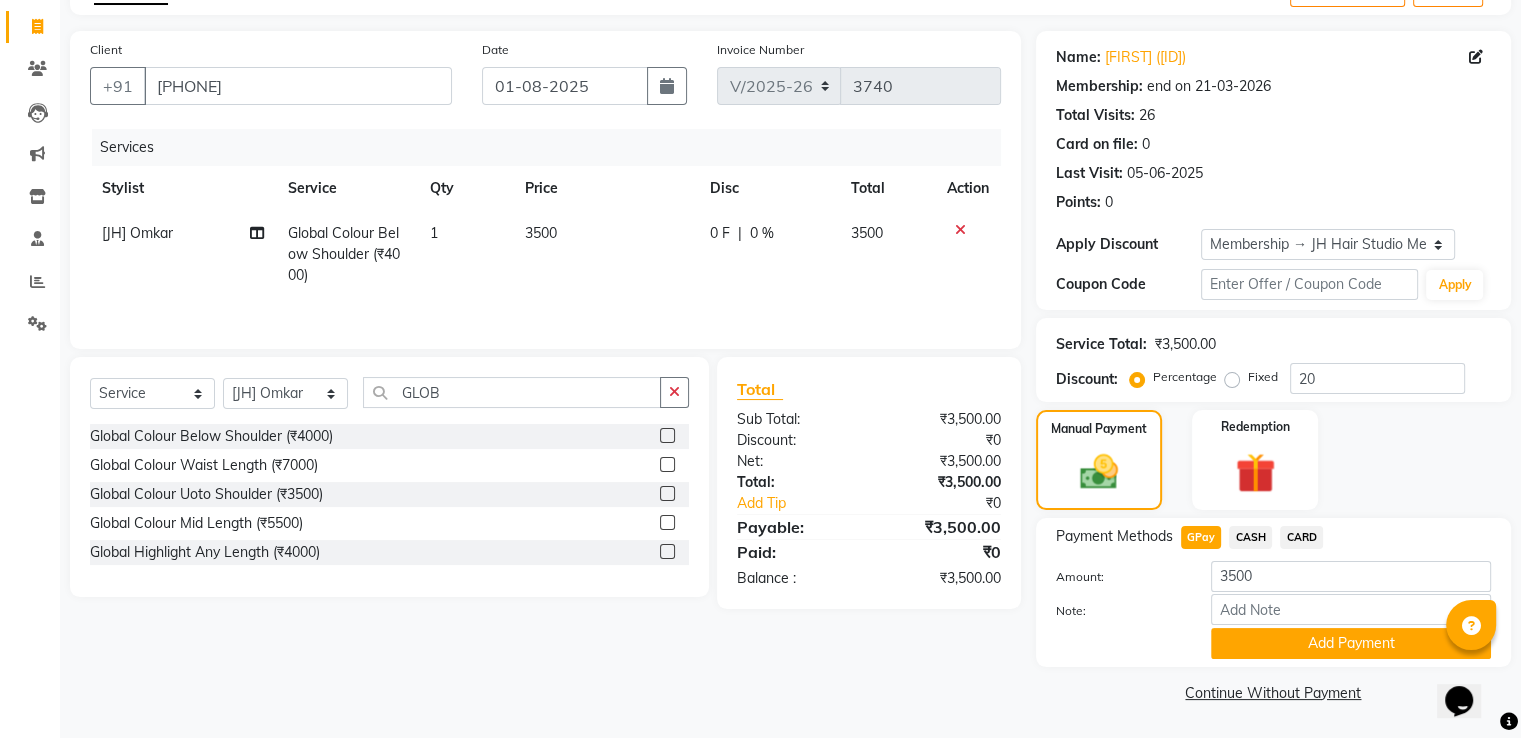 click on "CASH" 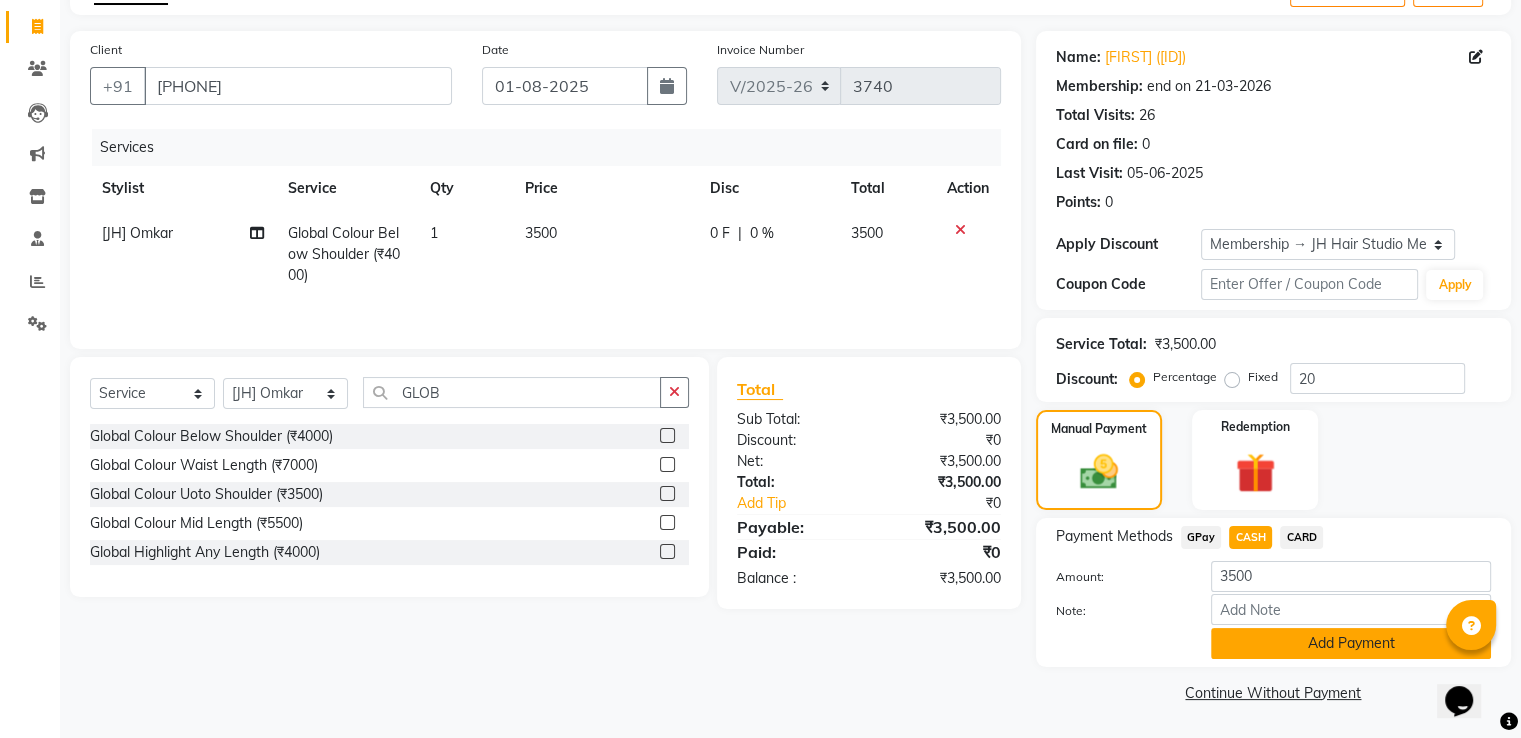 click on "Add Payment" 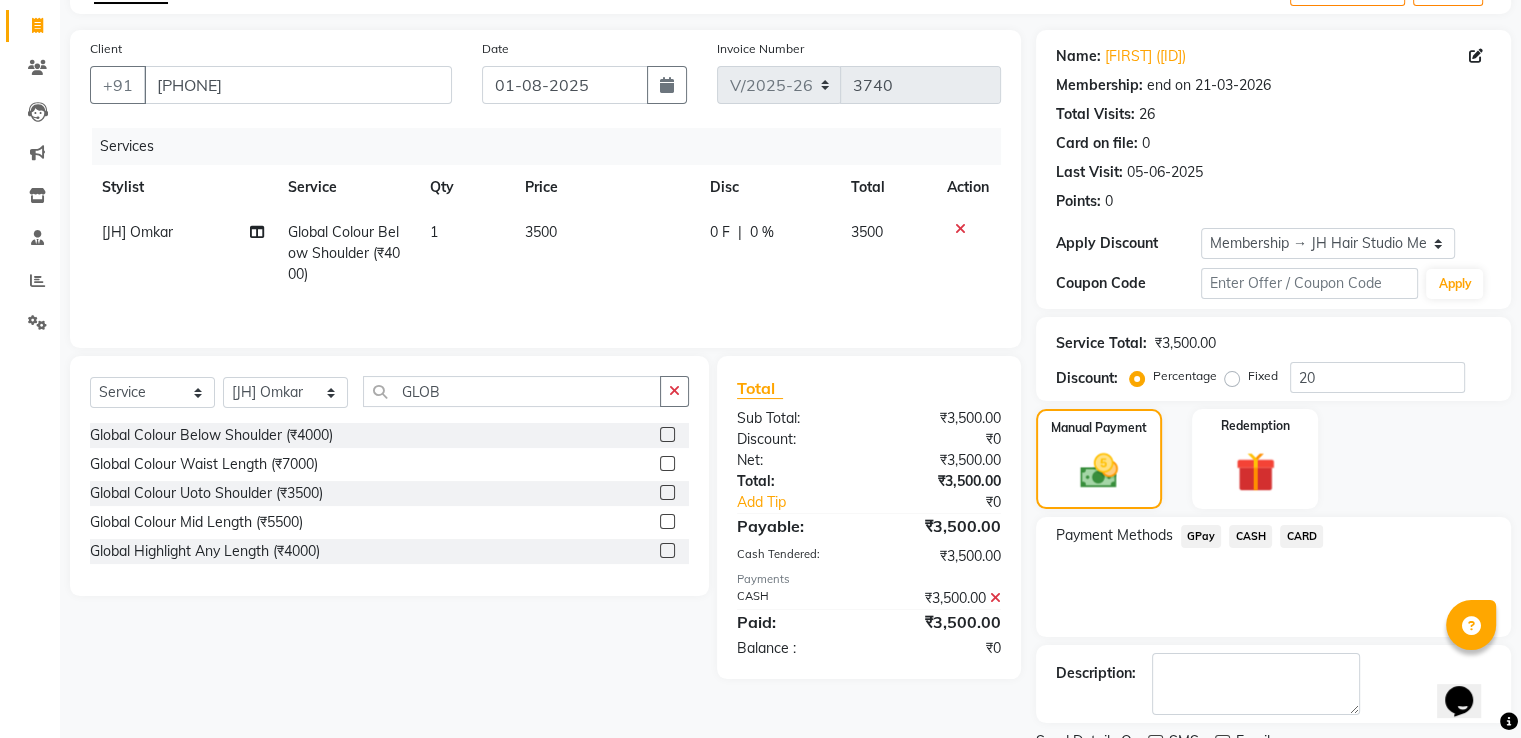scroll, scrollTop: 201, scrollLeft: 0, axis: vertical 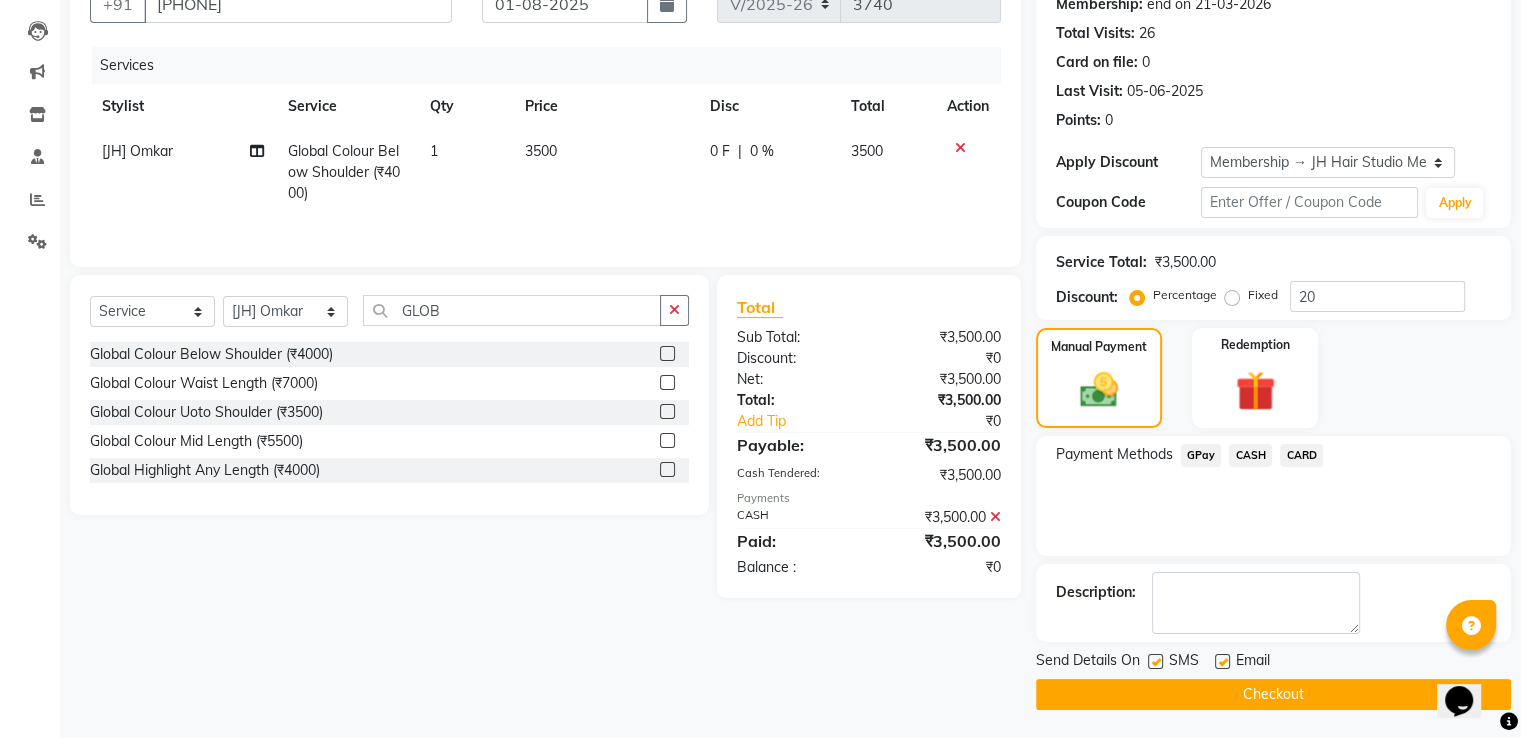 click on "Checkout" 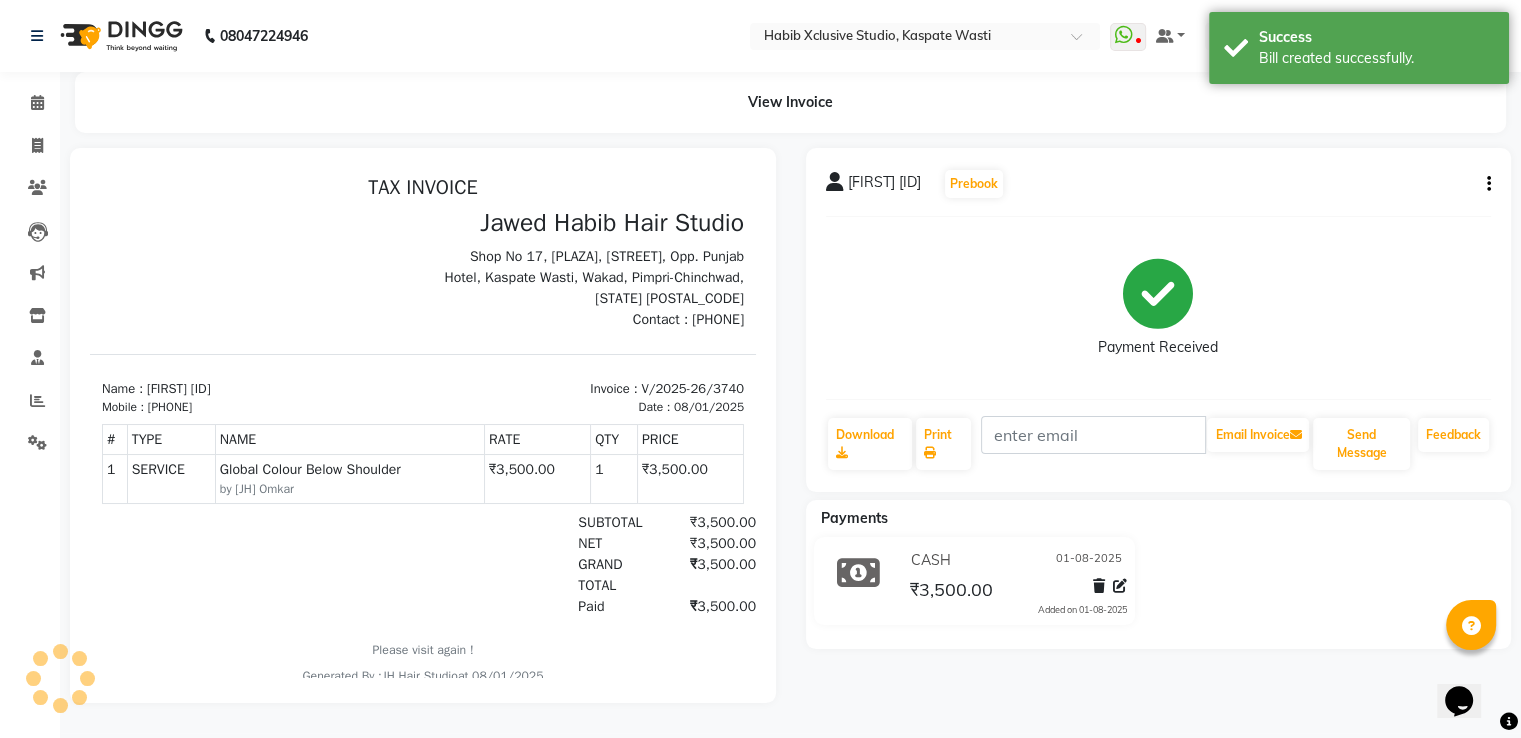 scroll, scrollTop: 0, scrollLeft: 0, axis: both 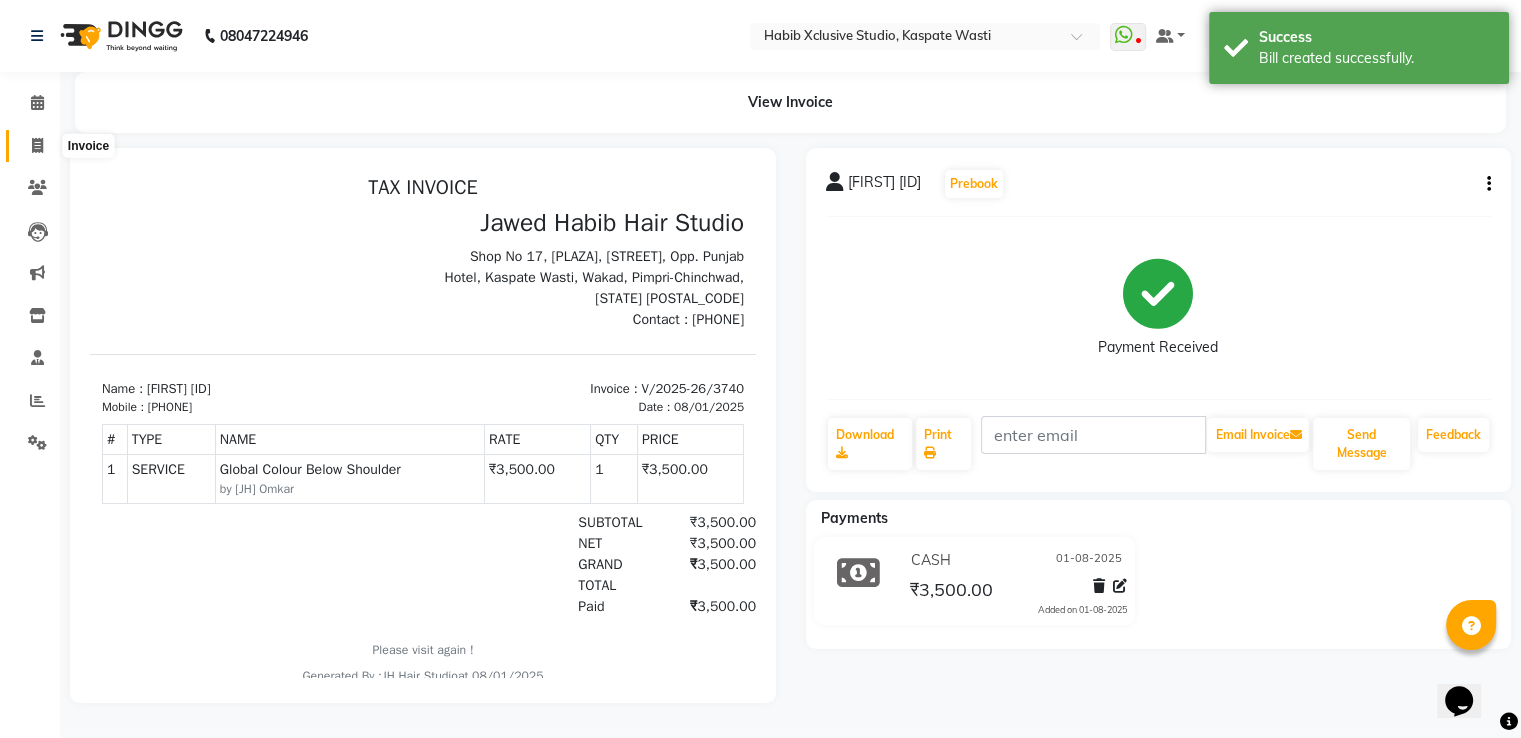 click 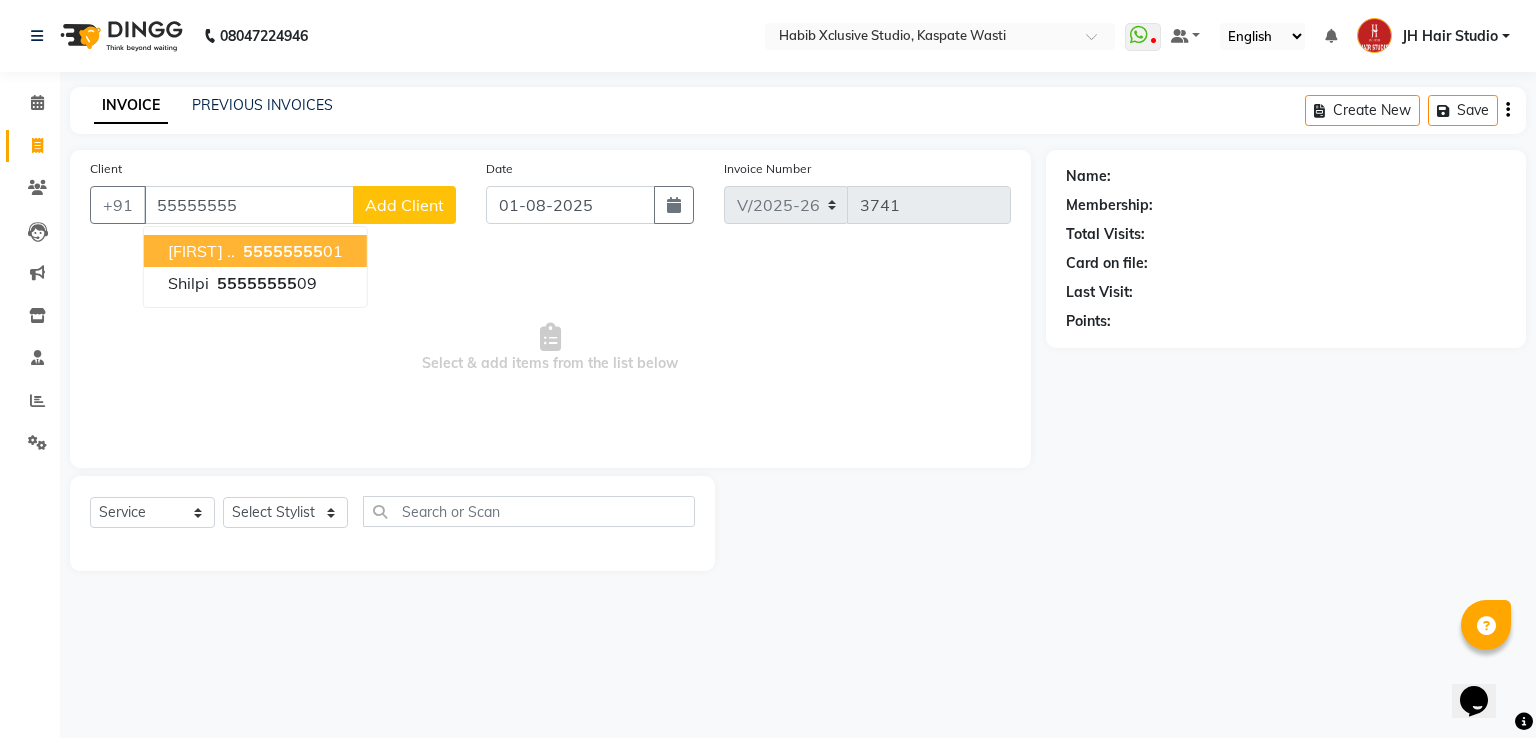 click on "Himanshu .." at bounding box center (201, 251) 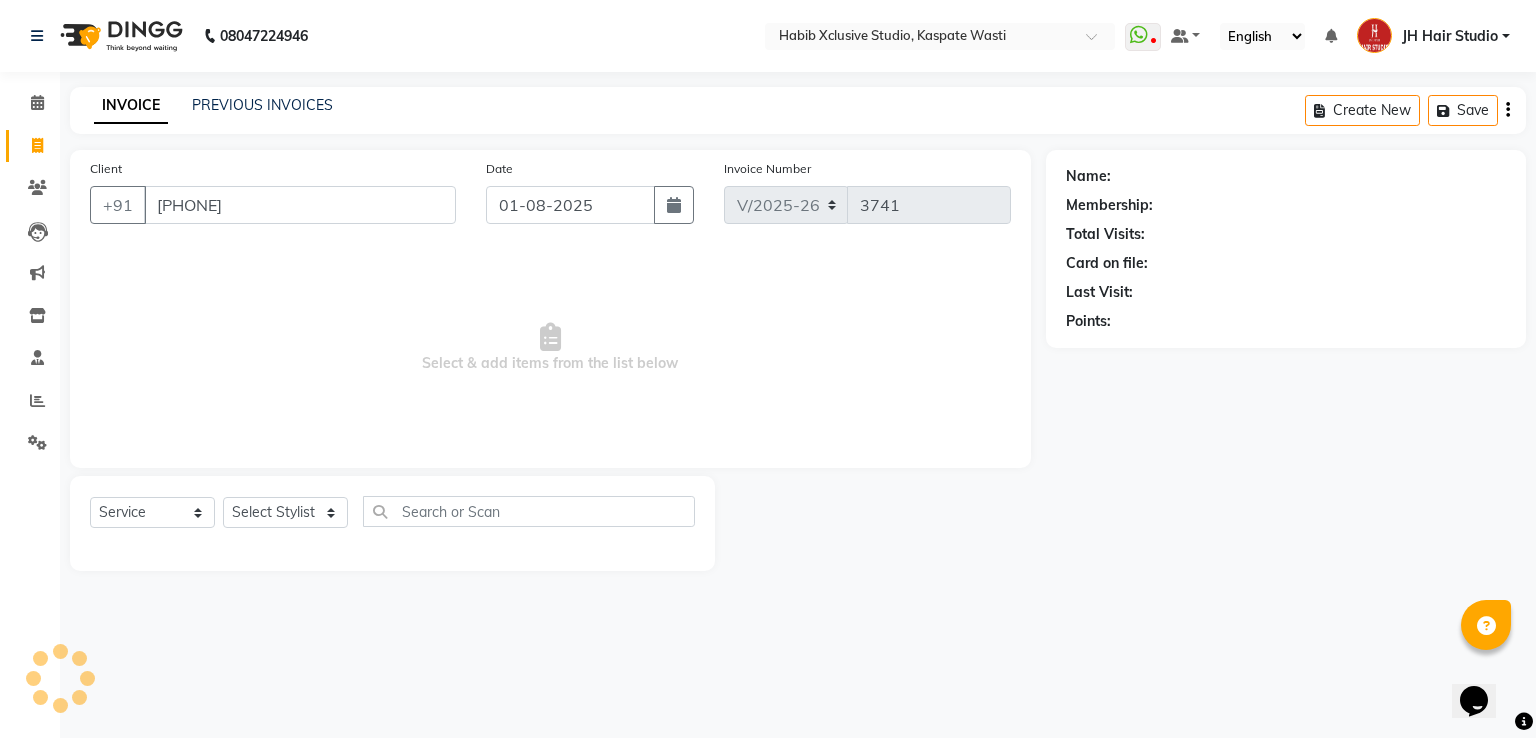 type on "[PHONE]" 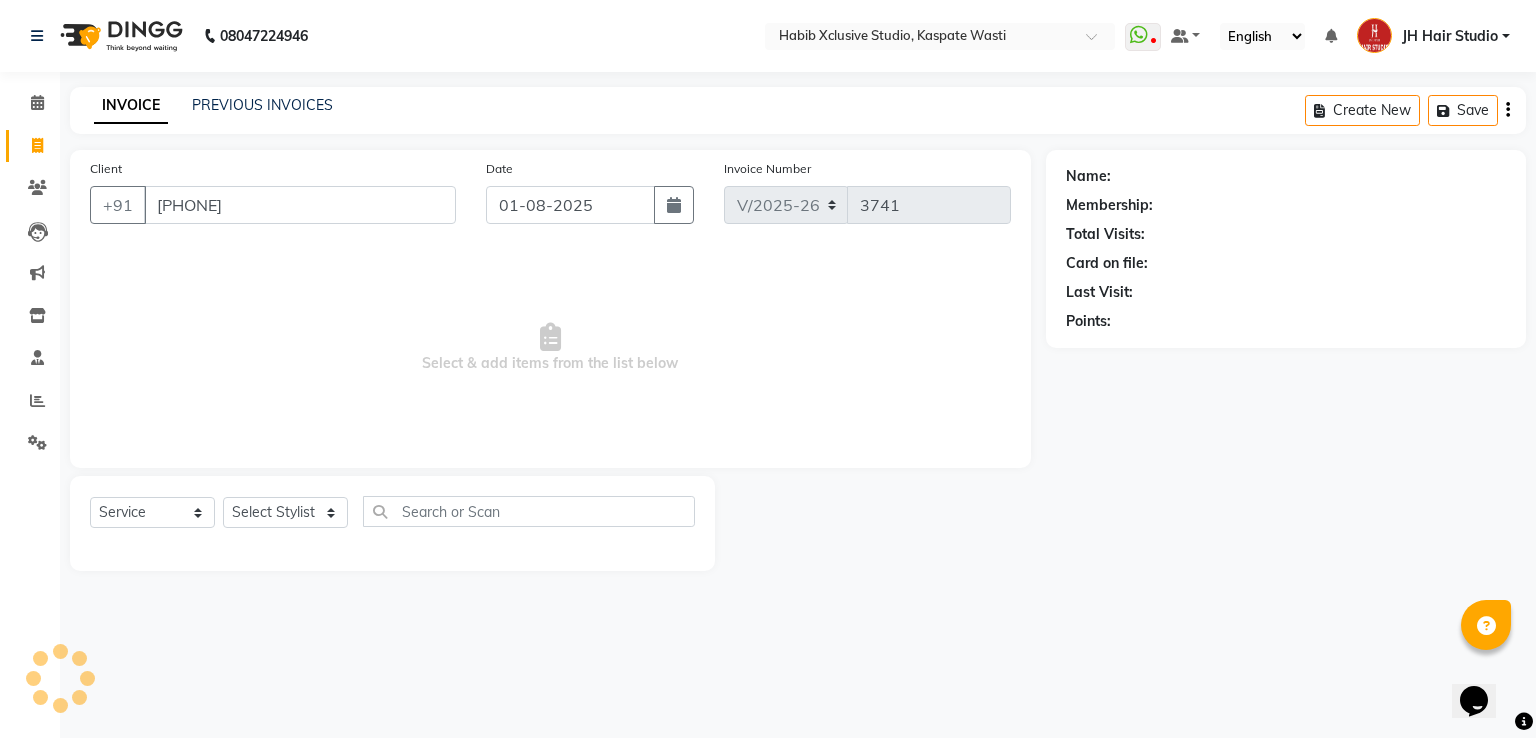 select on "1: Object" 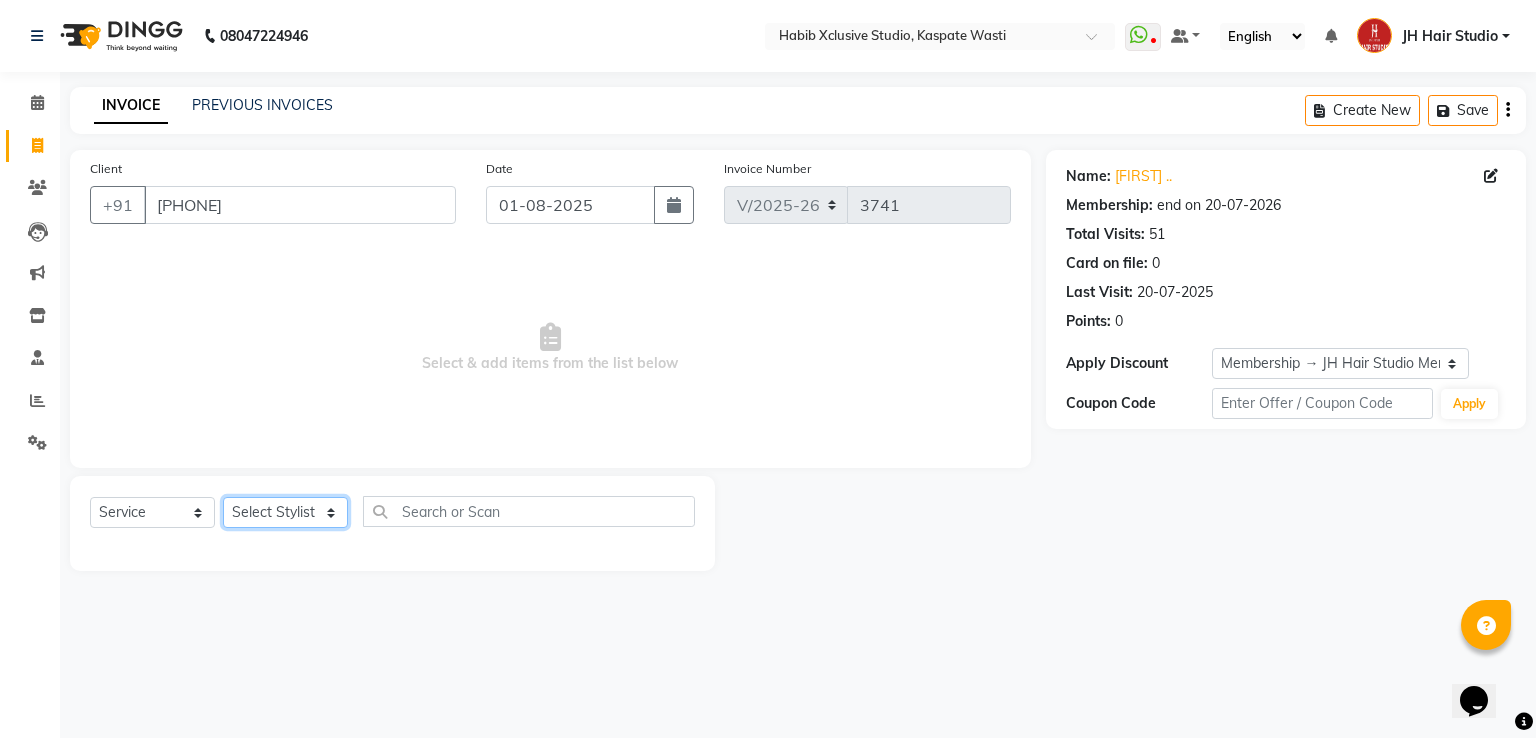 click on "Select Stylist [F1] GANESH [F1] Jagdish  [ F1] RAM [F1]Sanjay [F1]Siddhu [F1] Suraj  [F1] USHA [F2] AYAN  [F2] Deepak [F2] Smital [JH] DUBALE  GANESH [JH] Gopal Wagh JH Hair Studio [JH] Harish [JH] Omkar [JH] Shahwaz Shaikh [JH] SIDDHANT  [JH] SWAPNIL [JH] Tushaar" 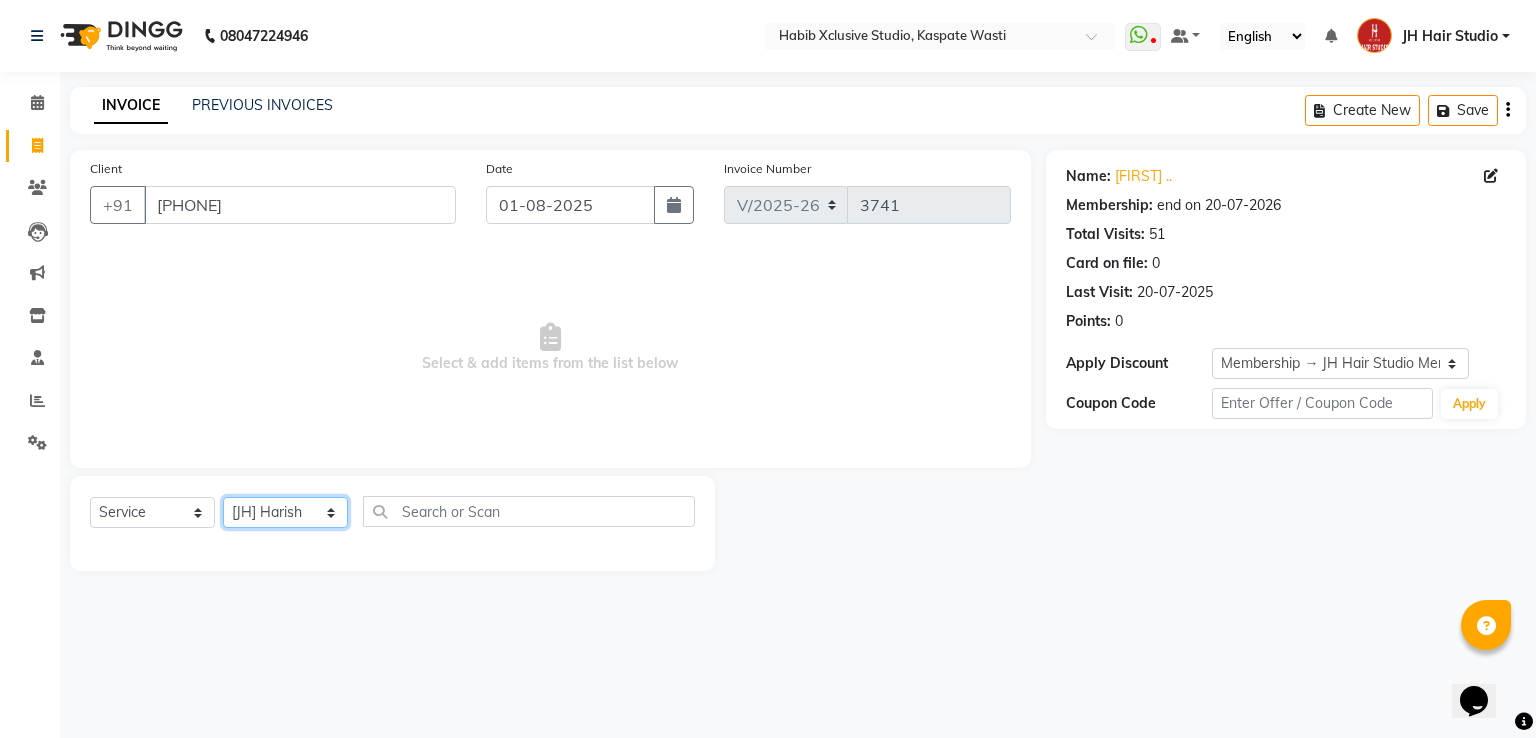 click on "Select Stylist [F1] GANESH [F1] Jagdish  [ F1] RAM [F1]Sanjay [F1]Siddhu [F1] Suraj  [F1] USHA [F2] AYAN  [F2] Deepak [F2] Smital [JH] DUBALE  GANESH [JH] Gopal Wagh JH Hair Studio [JH] Harish [JH] Omkar [JH] Shahwaz Shaikh [JH] SIDDHANT  [JH] SWAPNIL [JH] Tushaar" 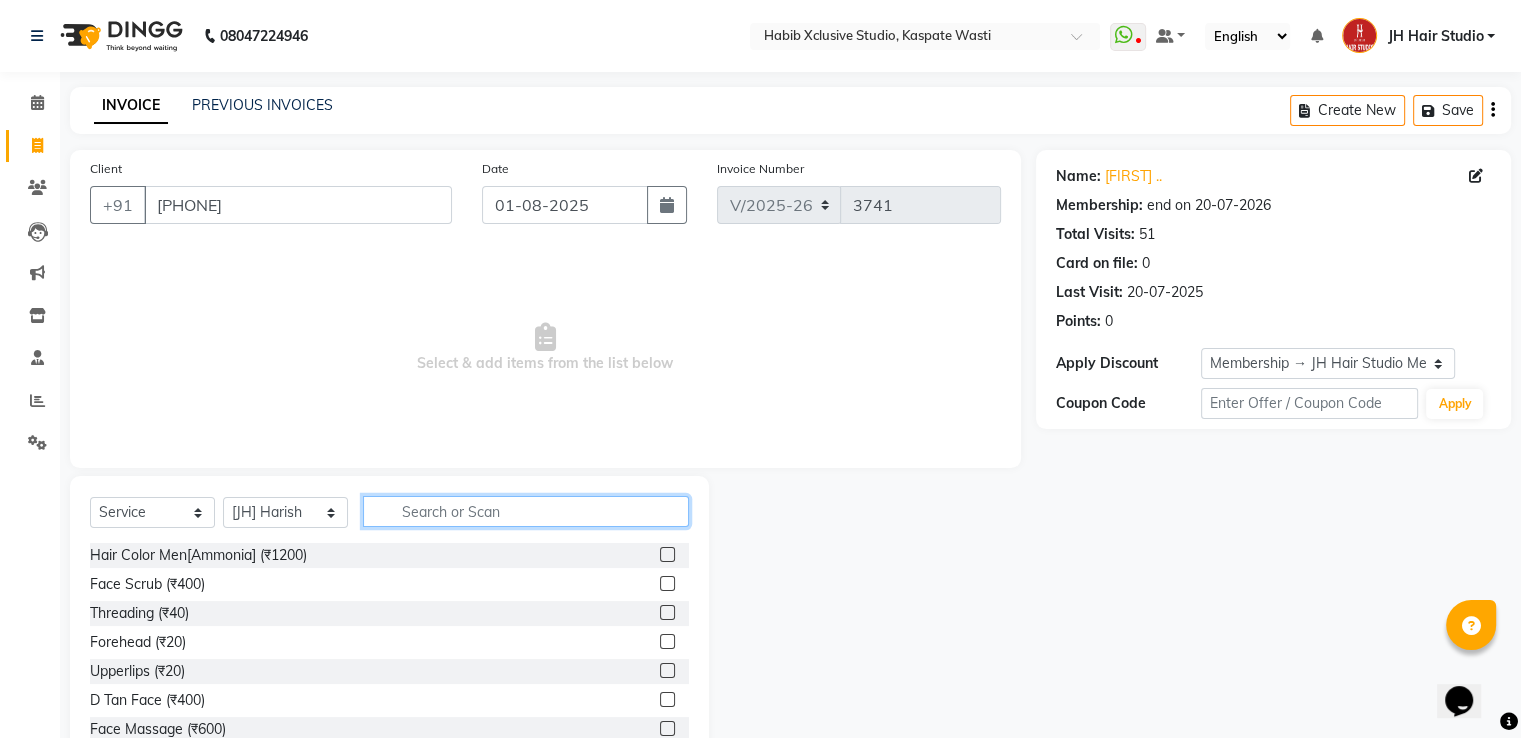 click 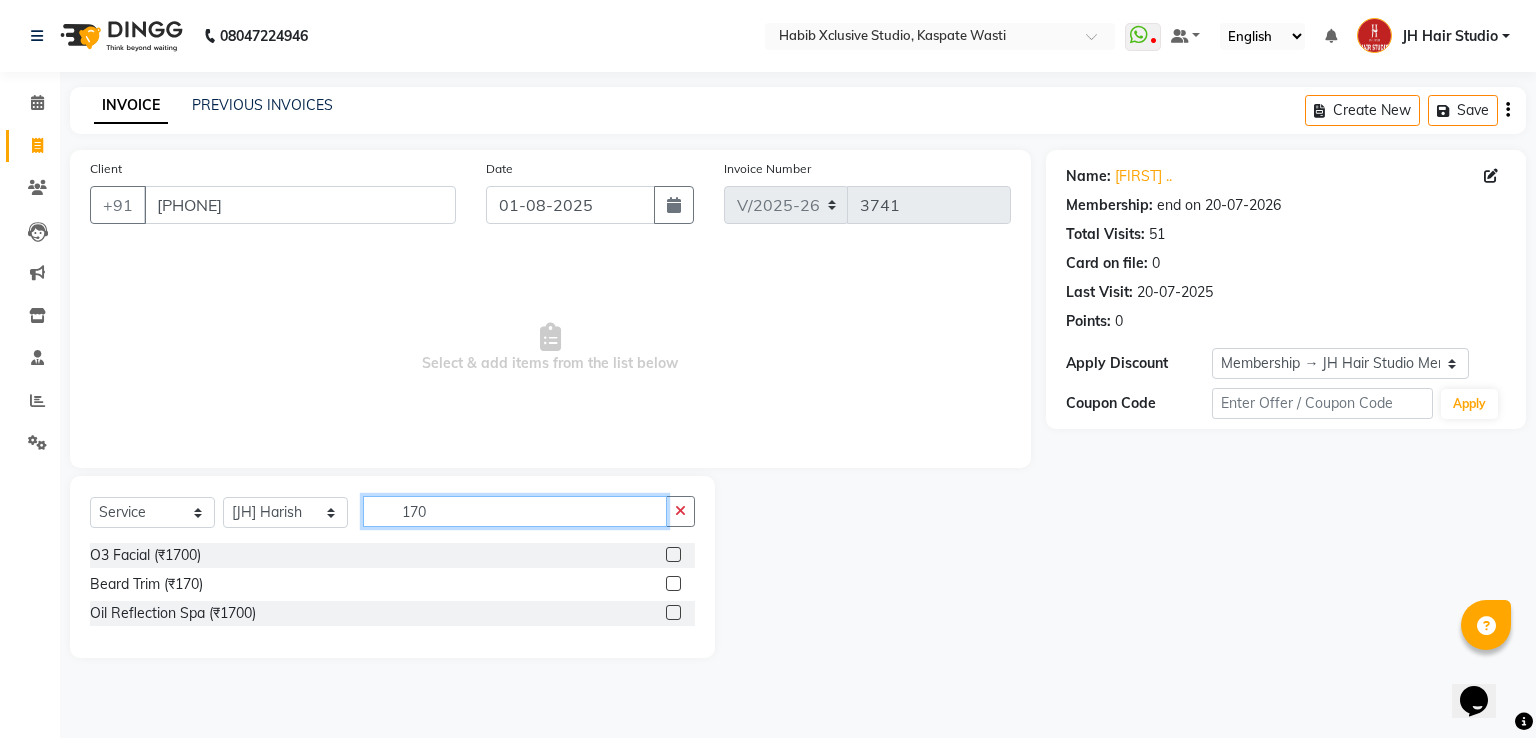 type on "170" 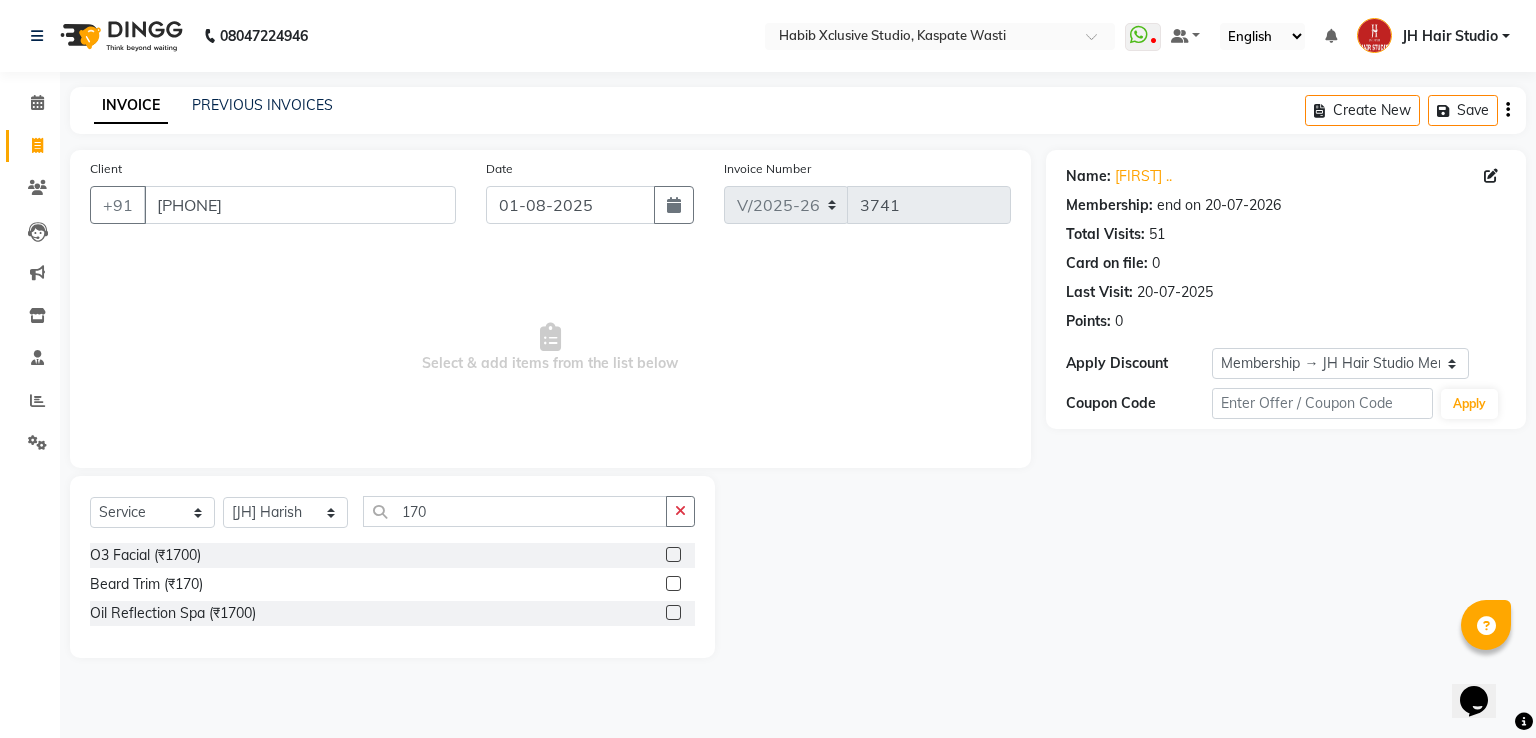 click 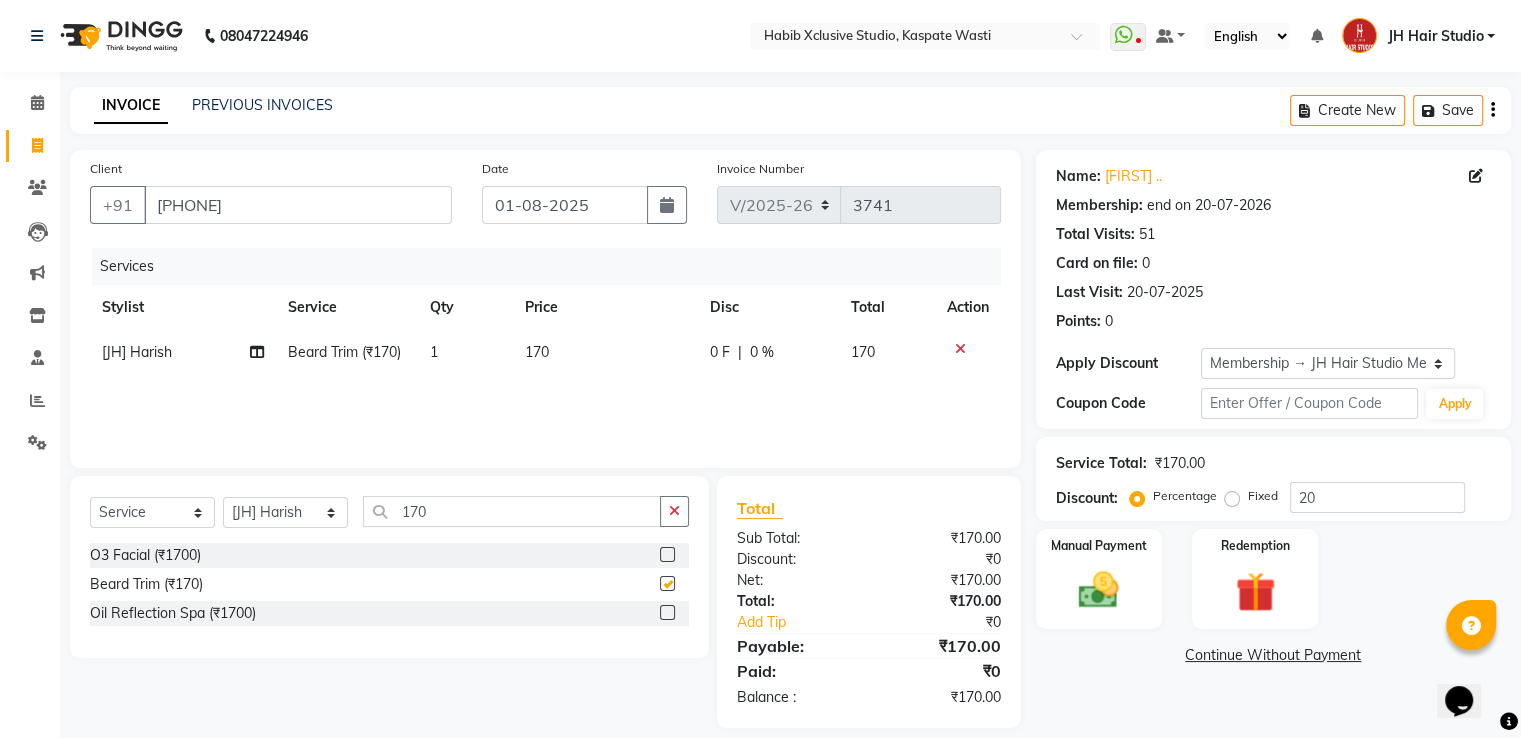 checkbox on "false" 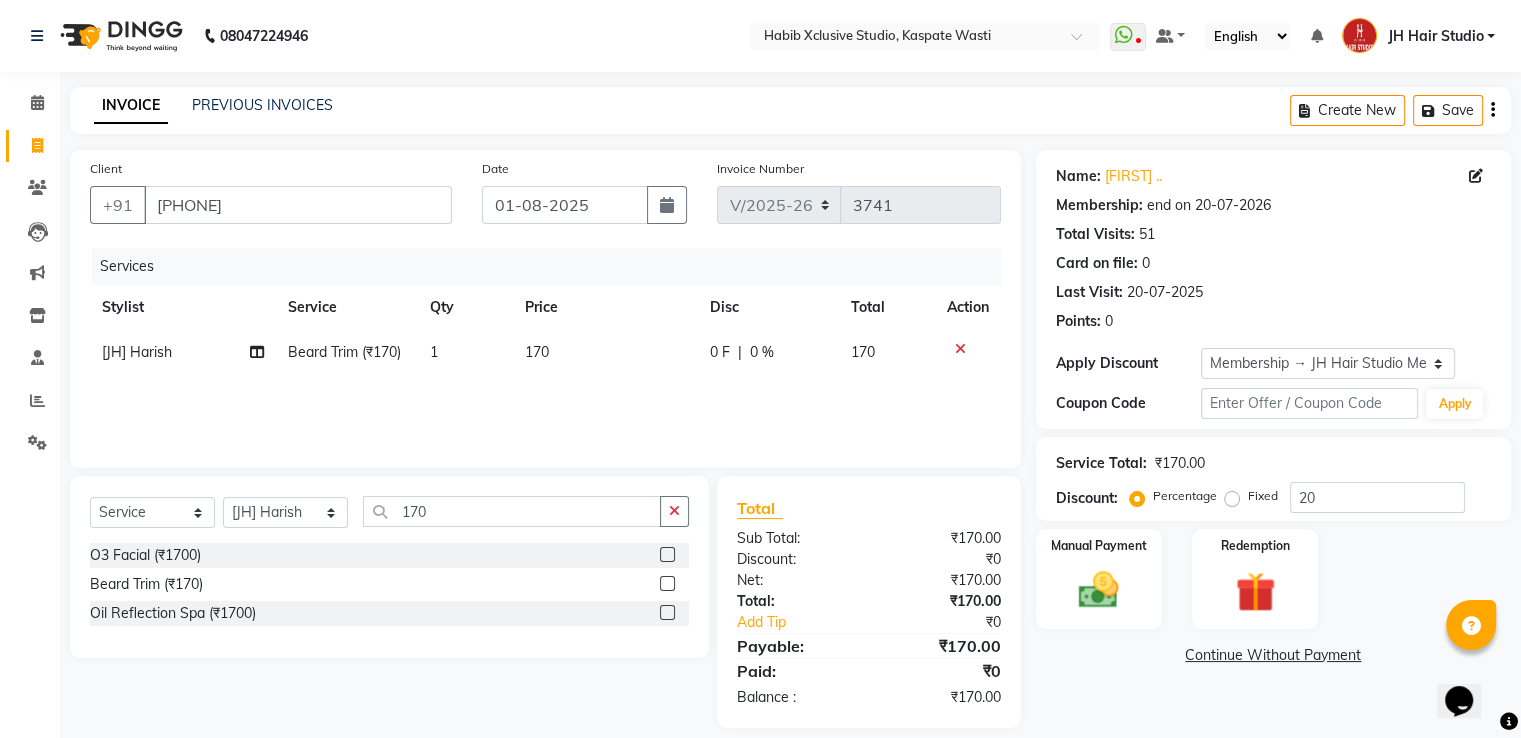 click on "170" 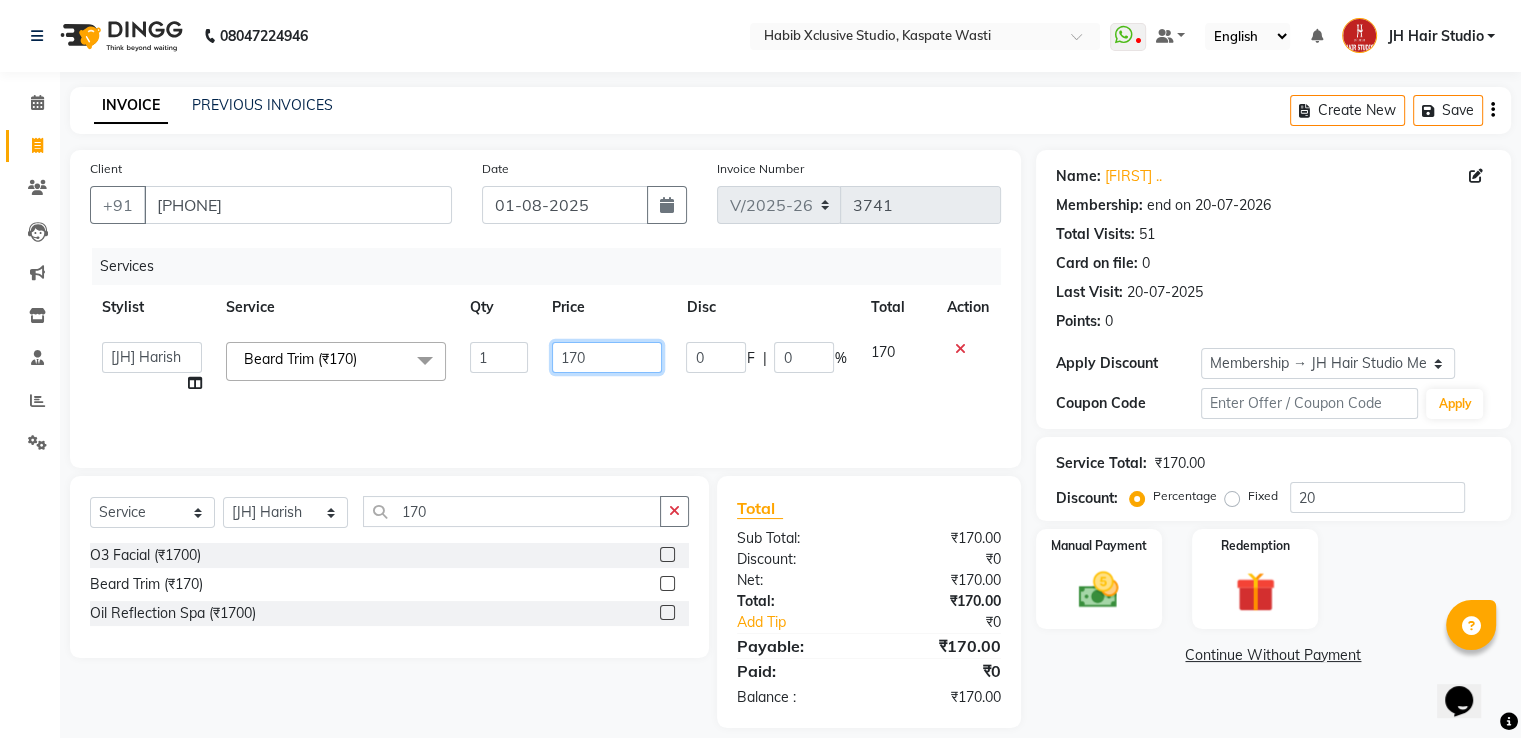 click on "170" 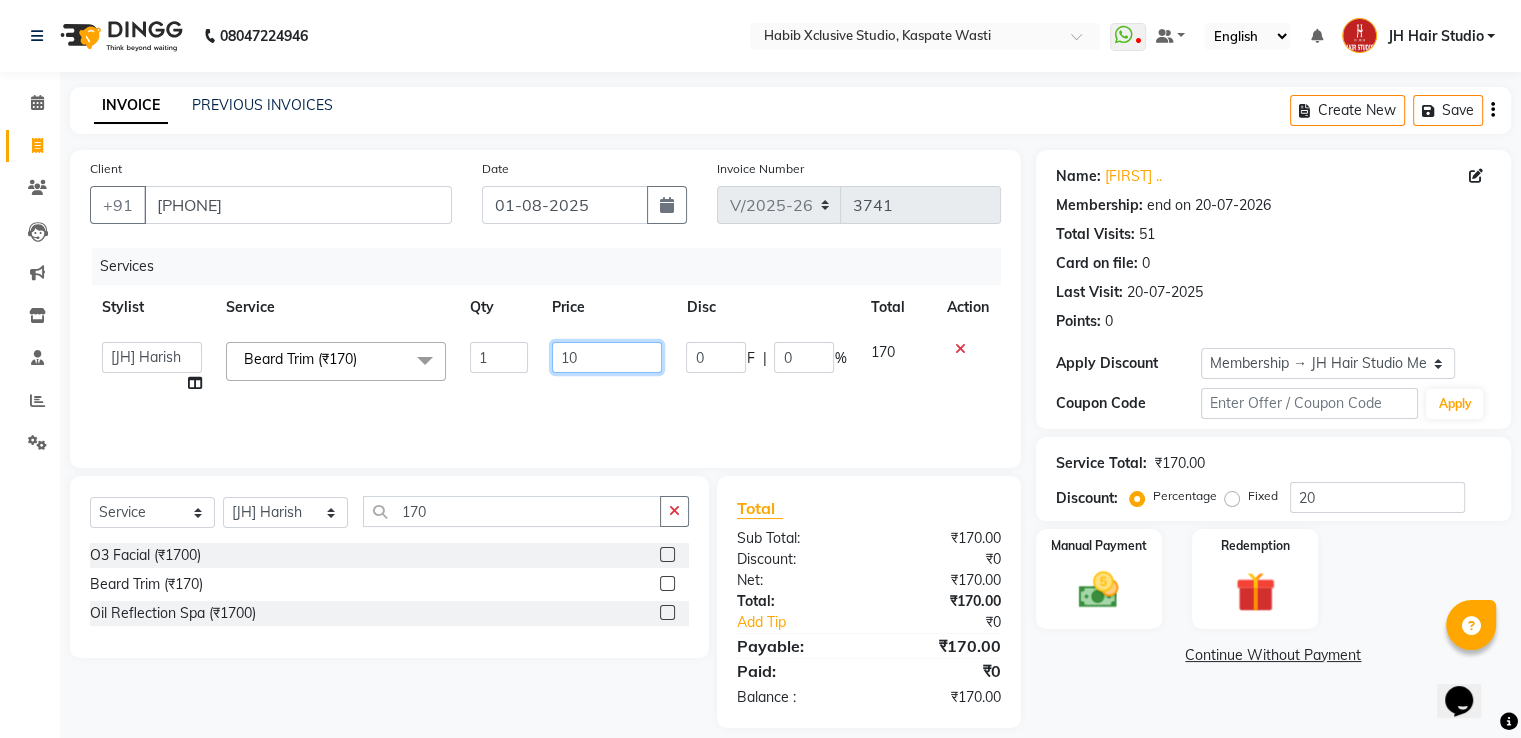 type on "150" 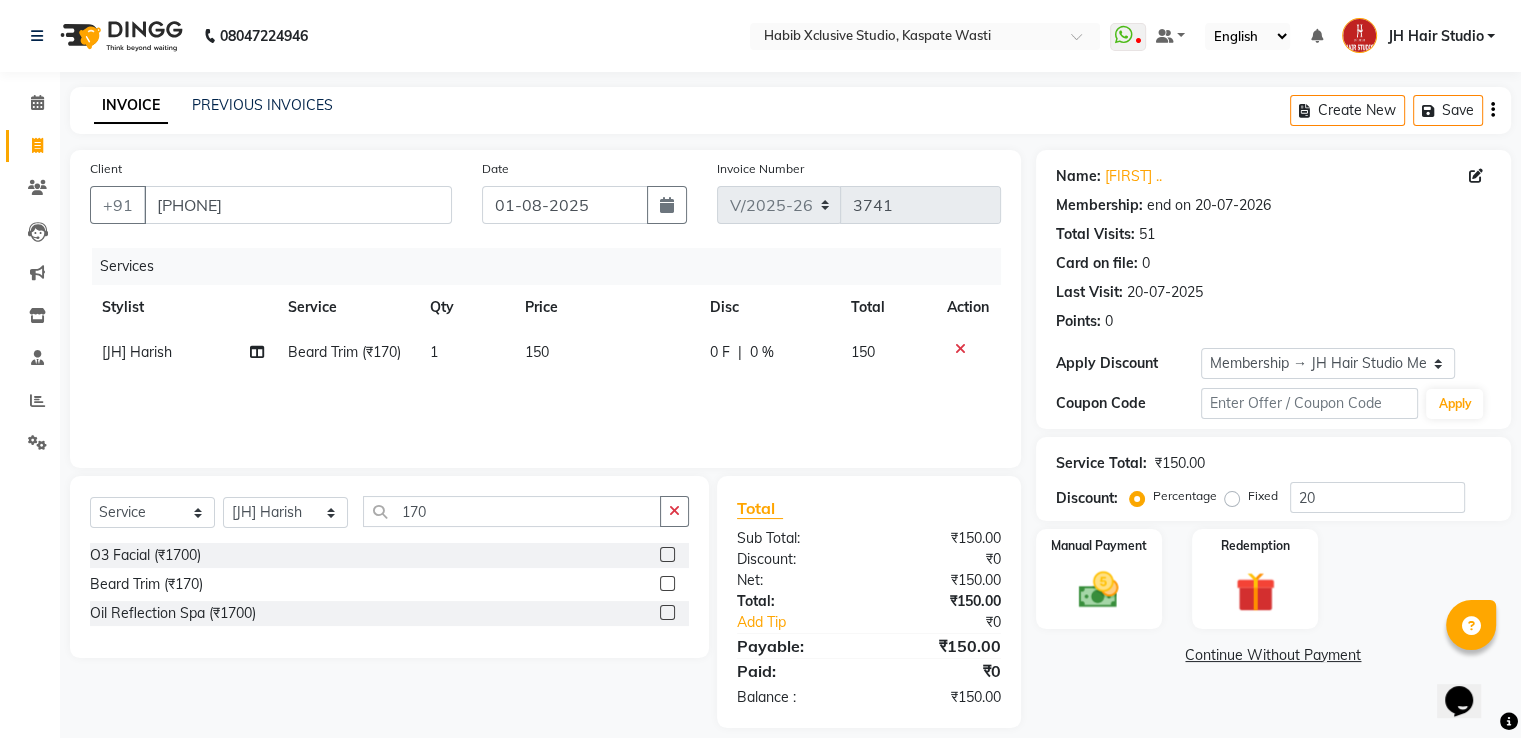 click on "Services Stylist Service Qty Price Disc Total Action [JH] Harish Beard Trim (₹170) 1 150 0 F | 0 % 150" 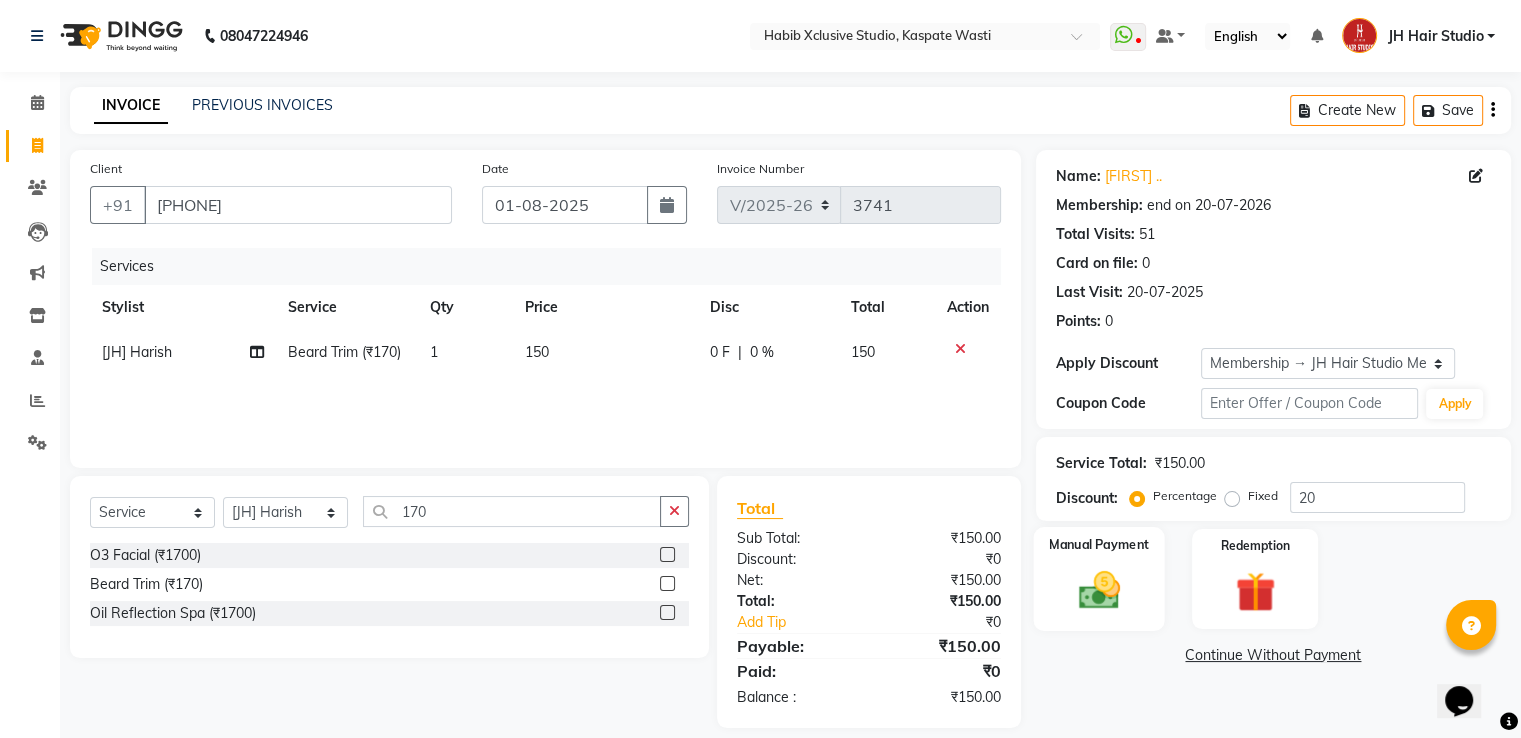 click 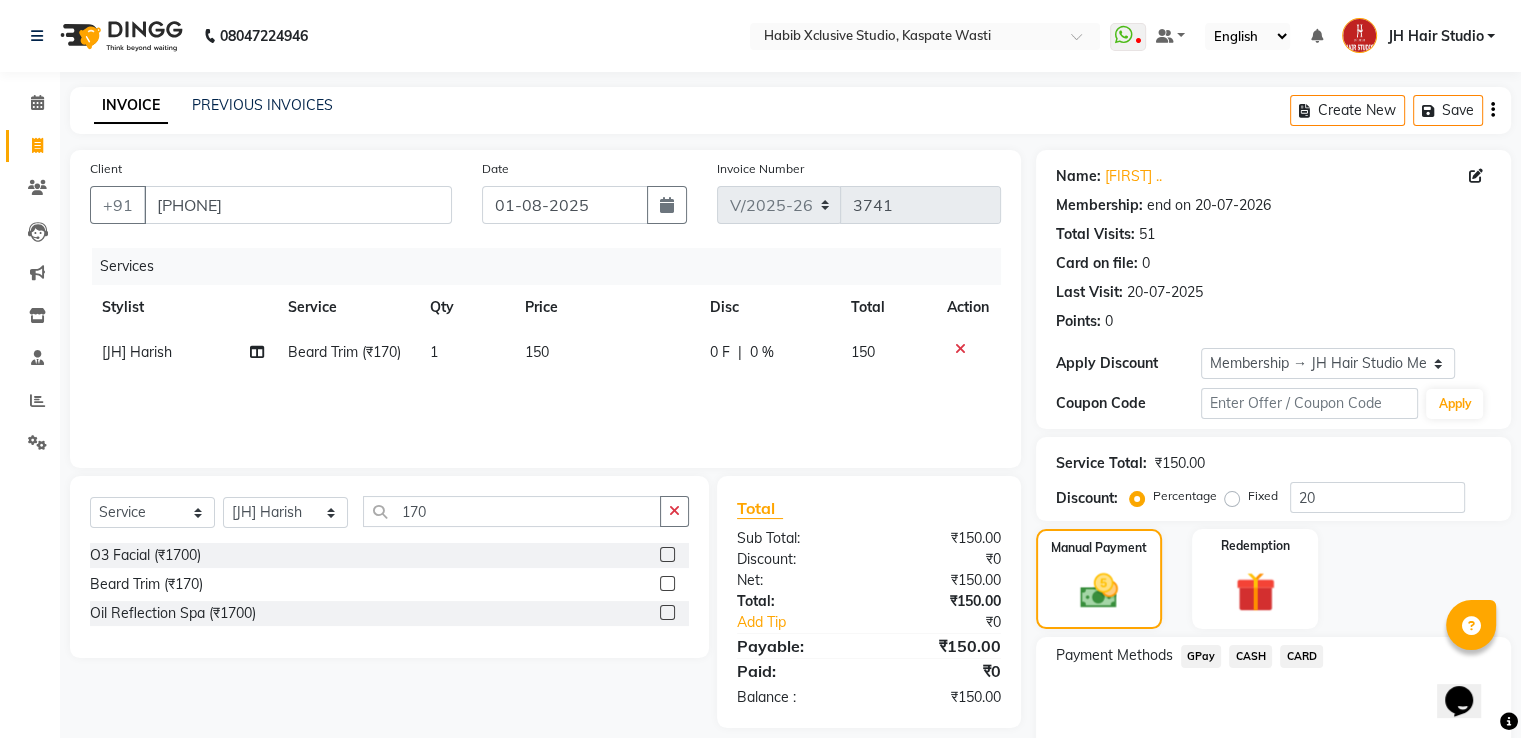click on "GPay" 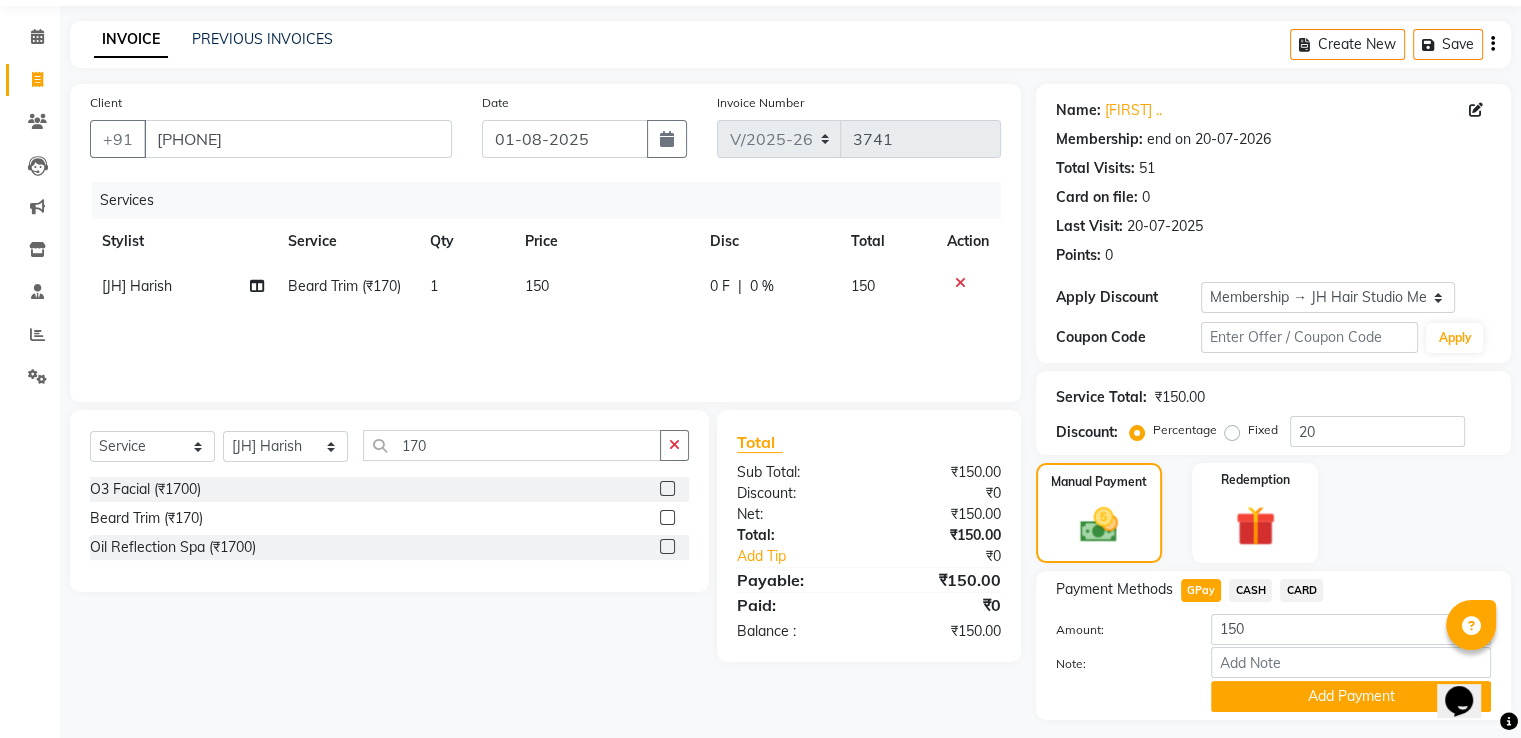 scroll, scrollTop: 120, scrollLeft: 0, axis: vertical 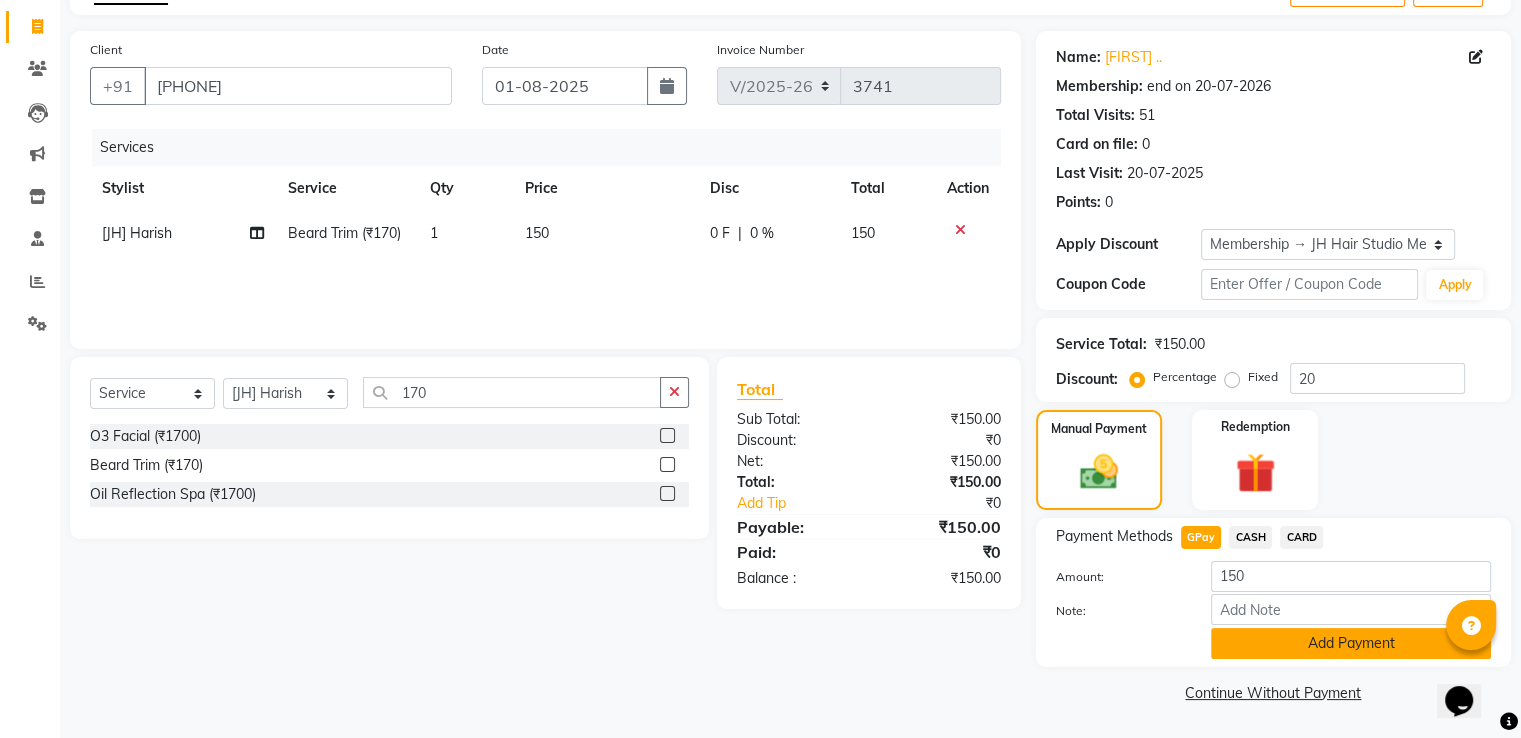 click on "Add Payment" 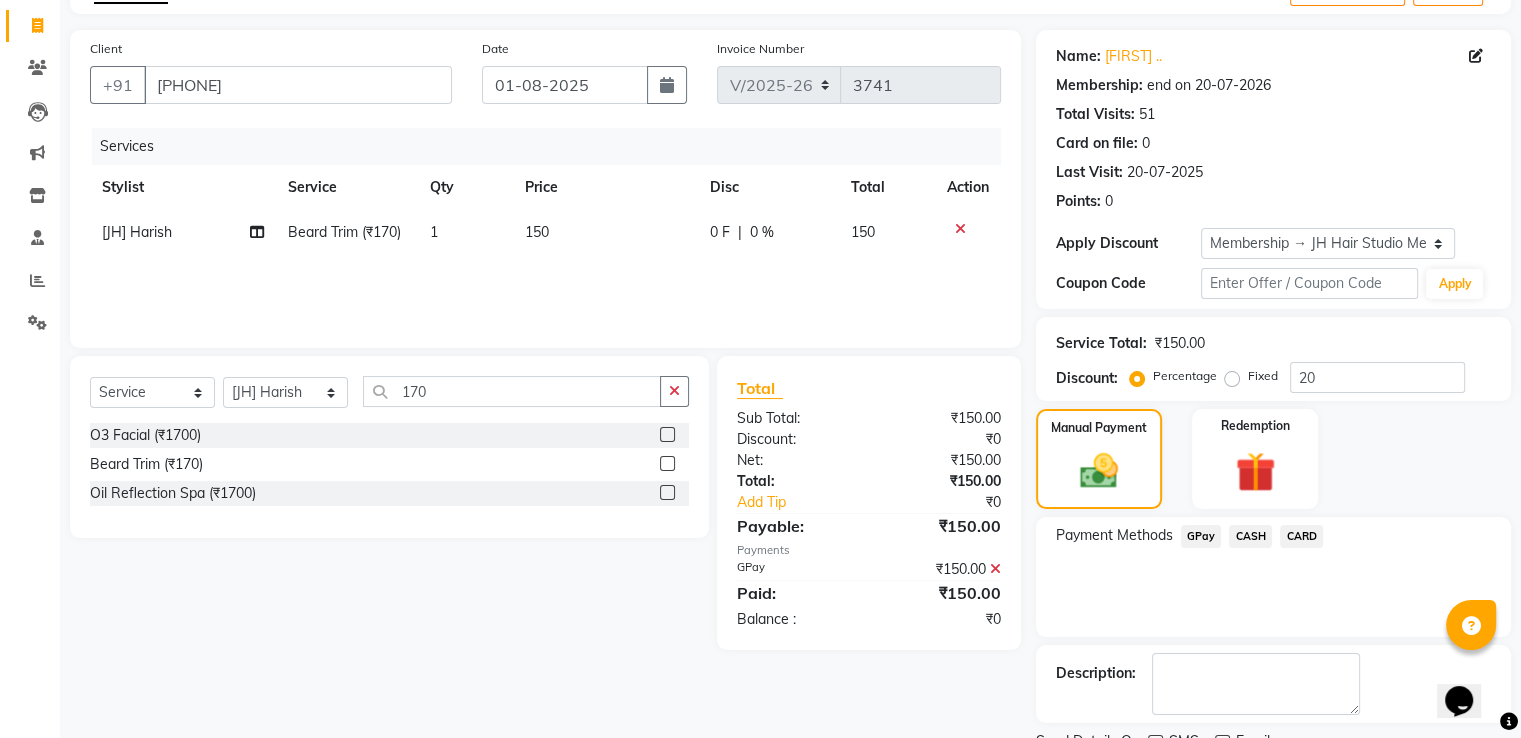 scroll, scrollTop: 201, scrollLeft: 0, axis: vertical 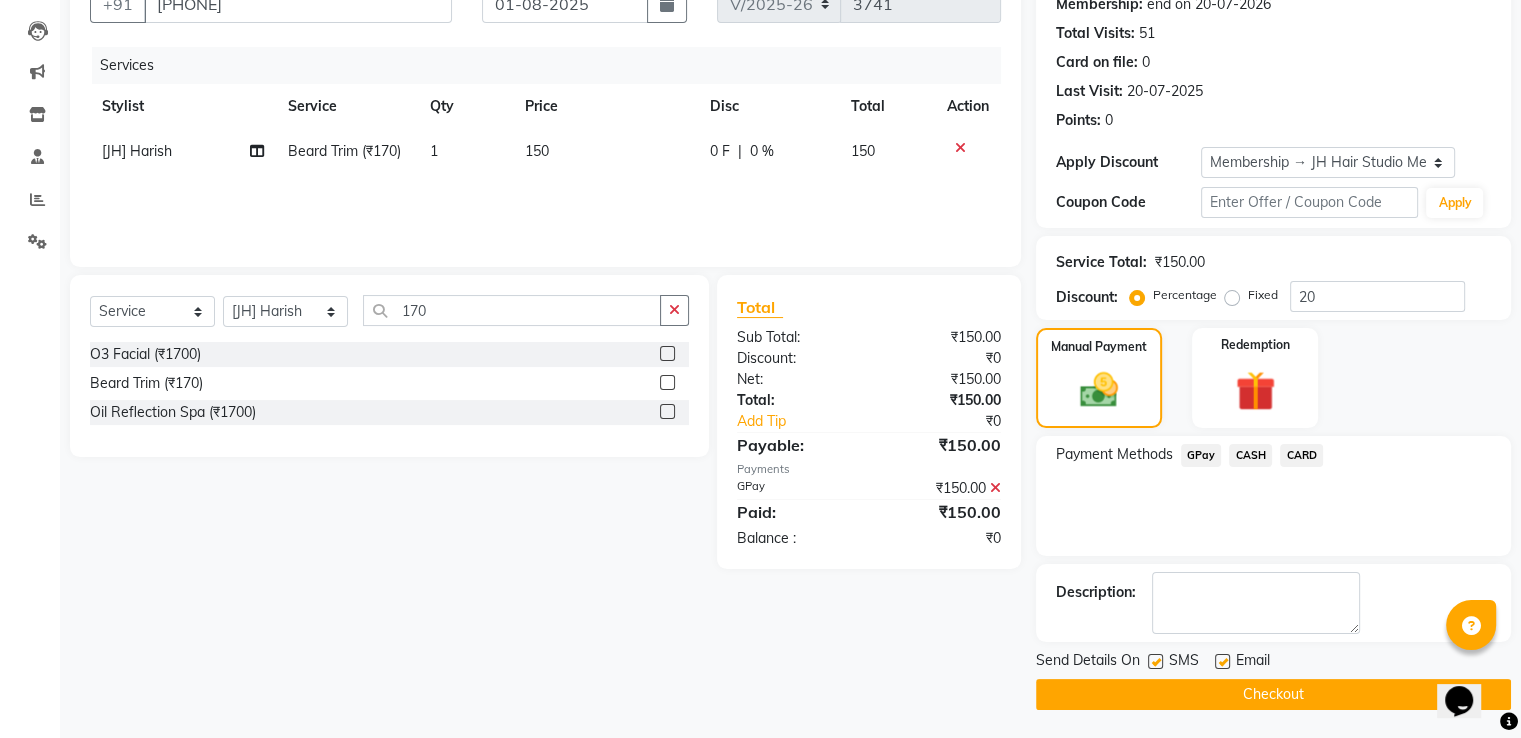 click on "Checkout" 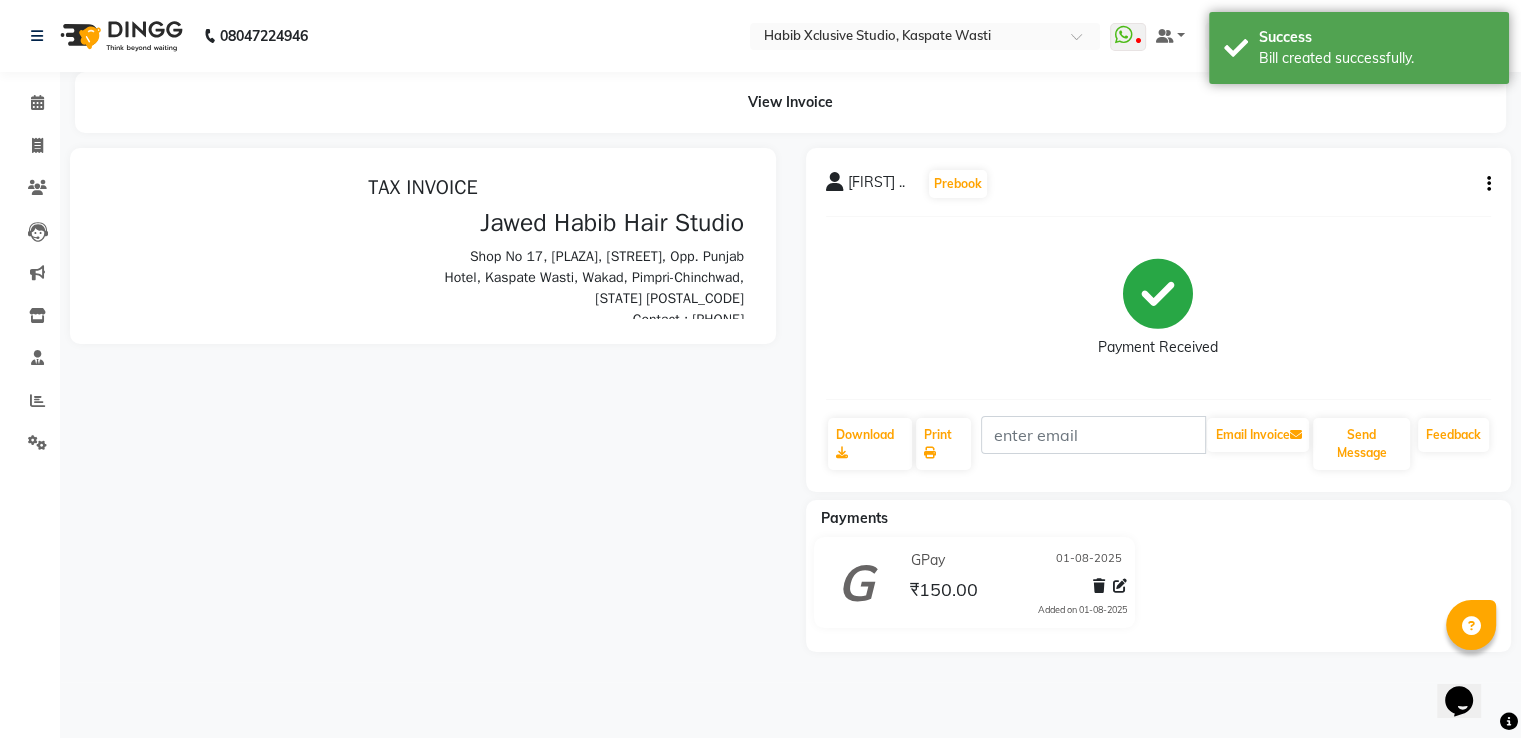 scroll, scrollTop: 0, scrollLeft: 0, axis: both 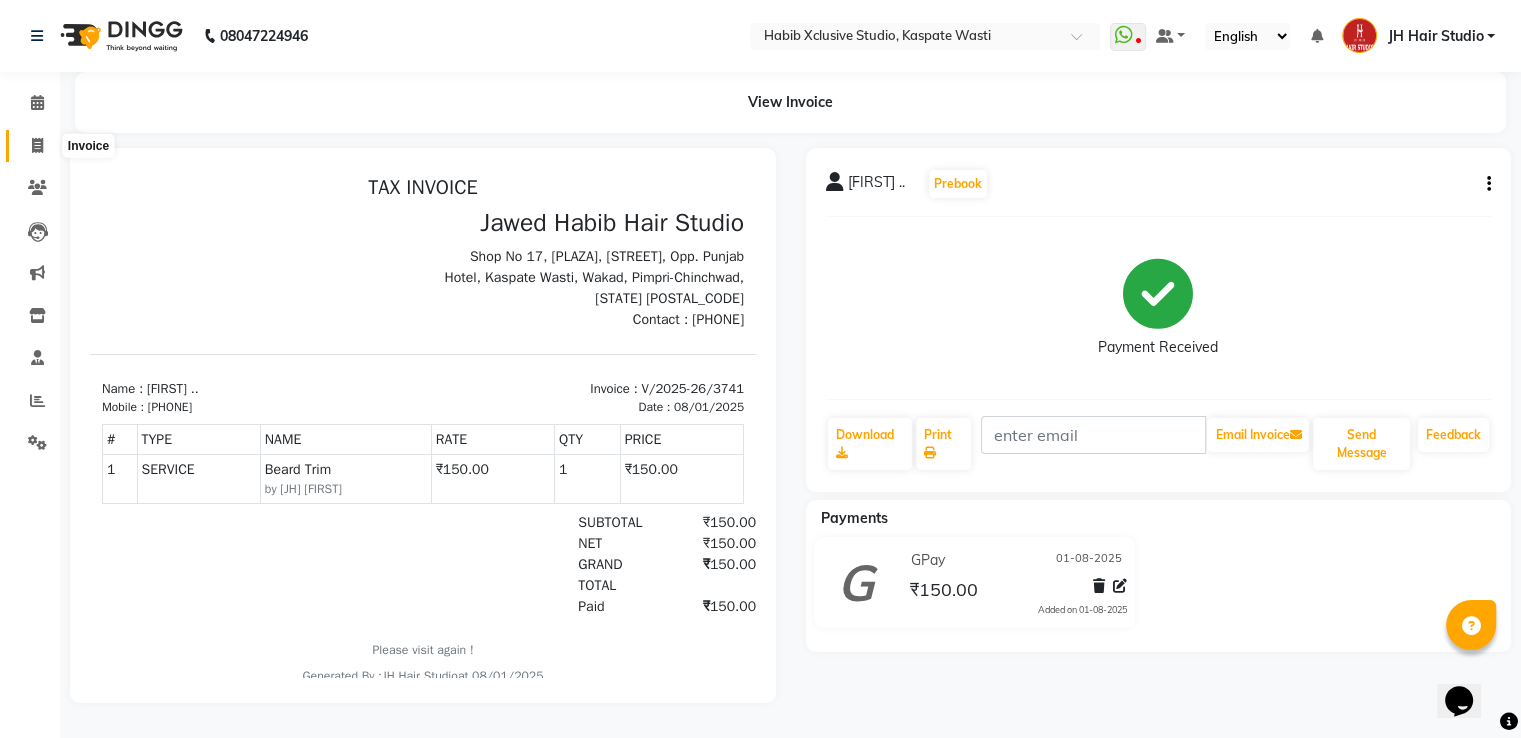 click 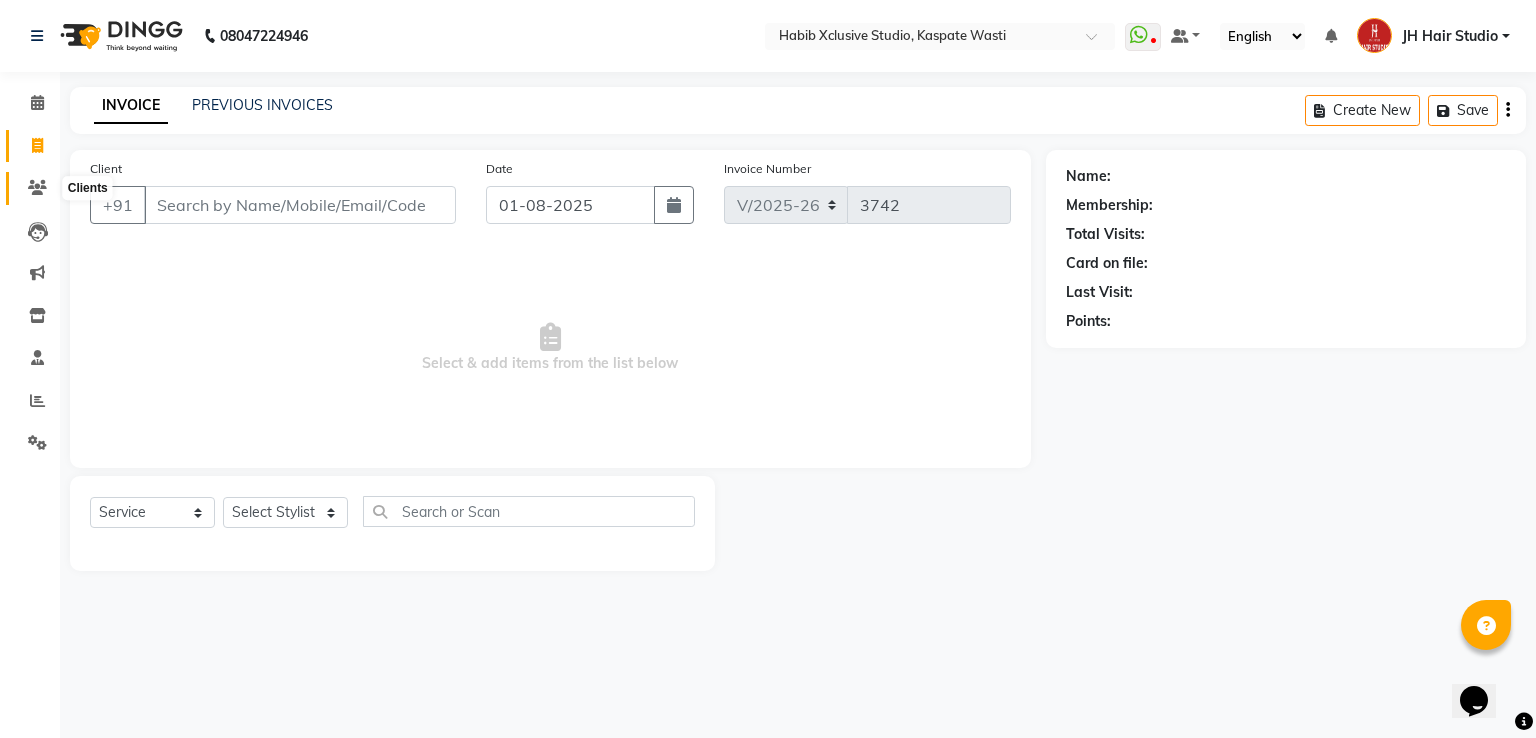 click 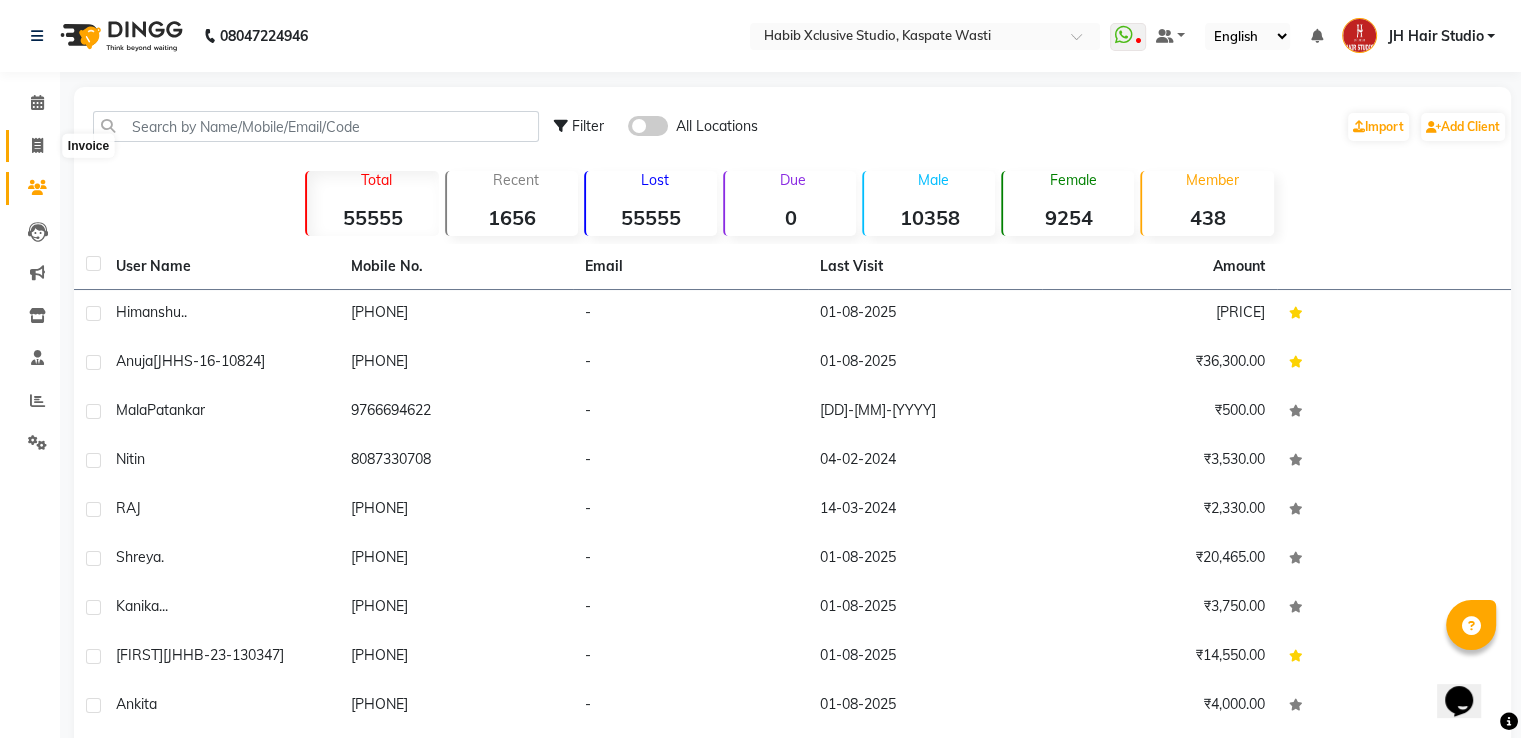 click 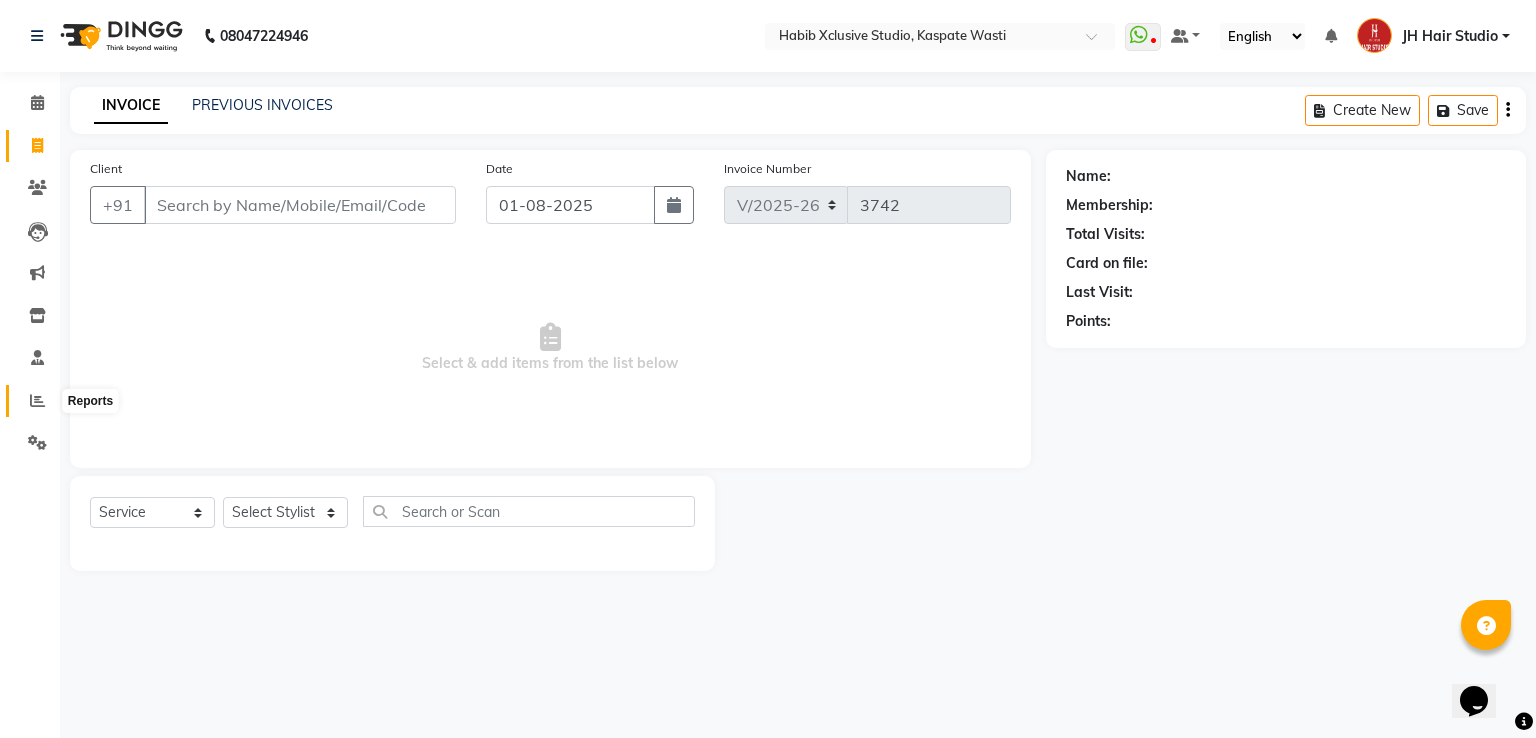 click 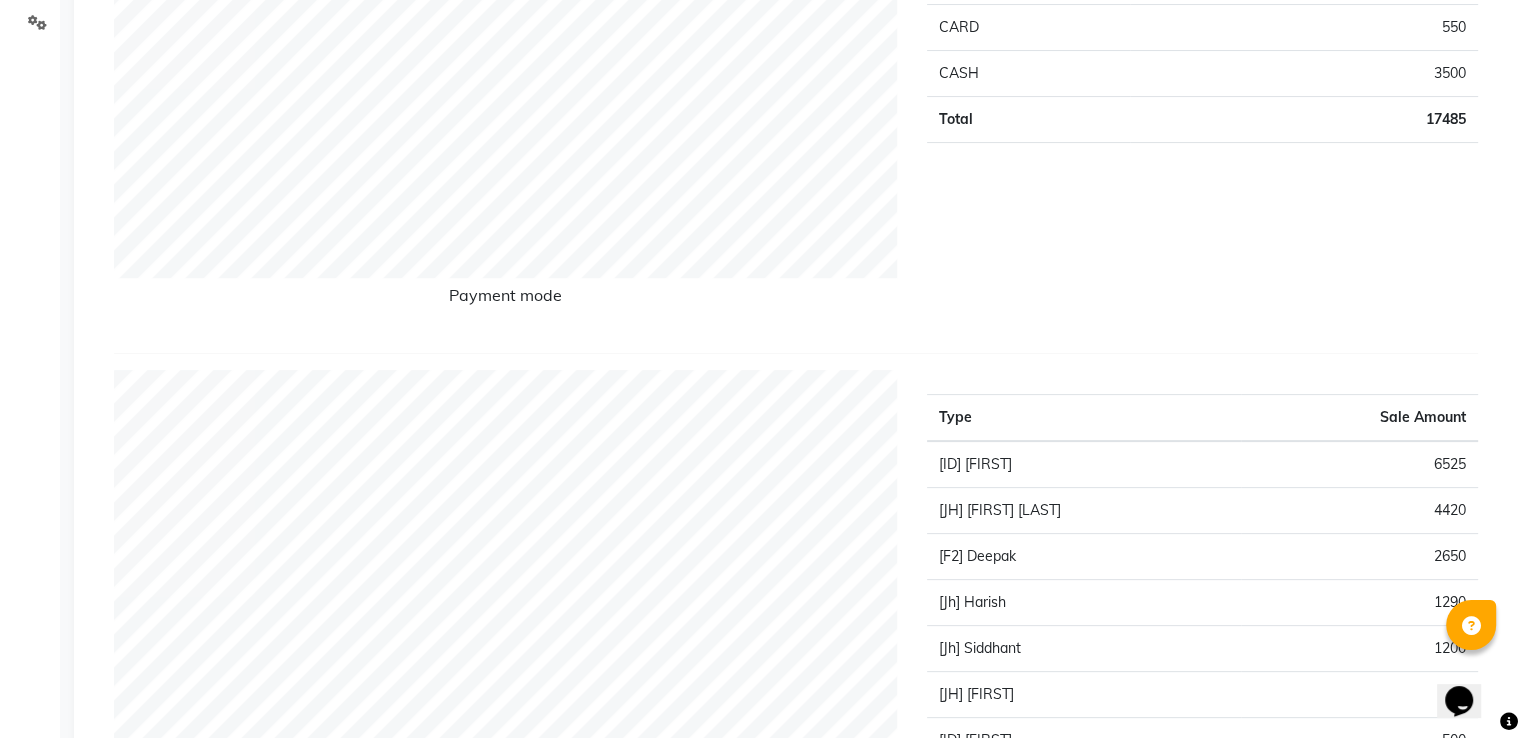 scroll, scrollTop: 202, scrollLeft: 0, axis: vertical 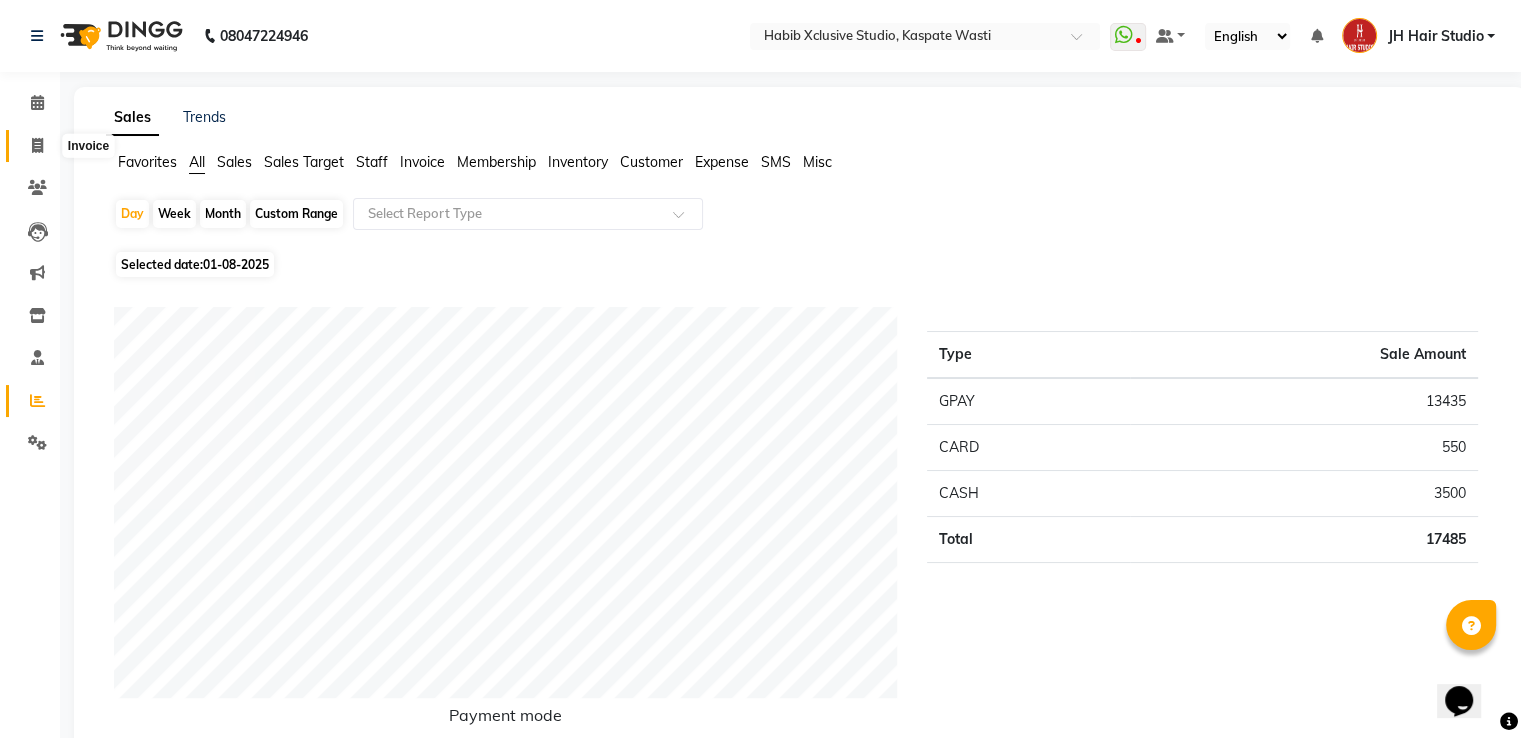 click 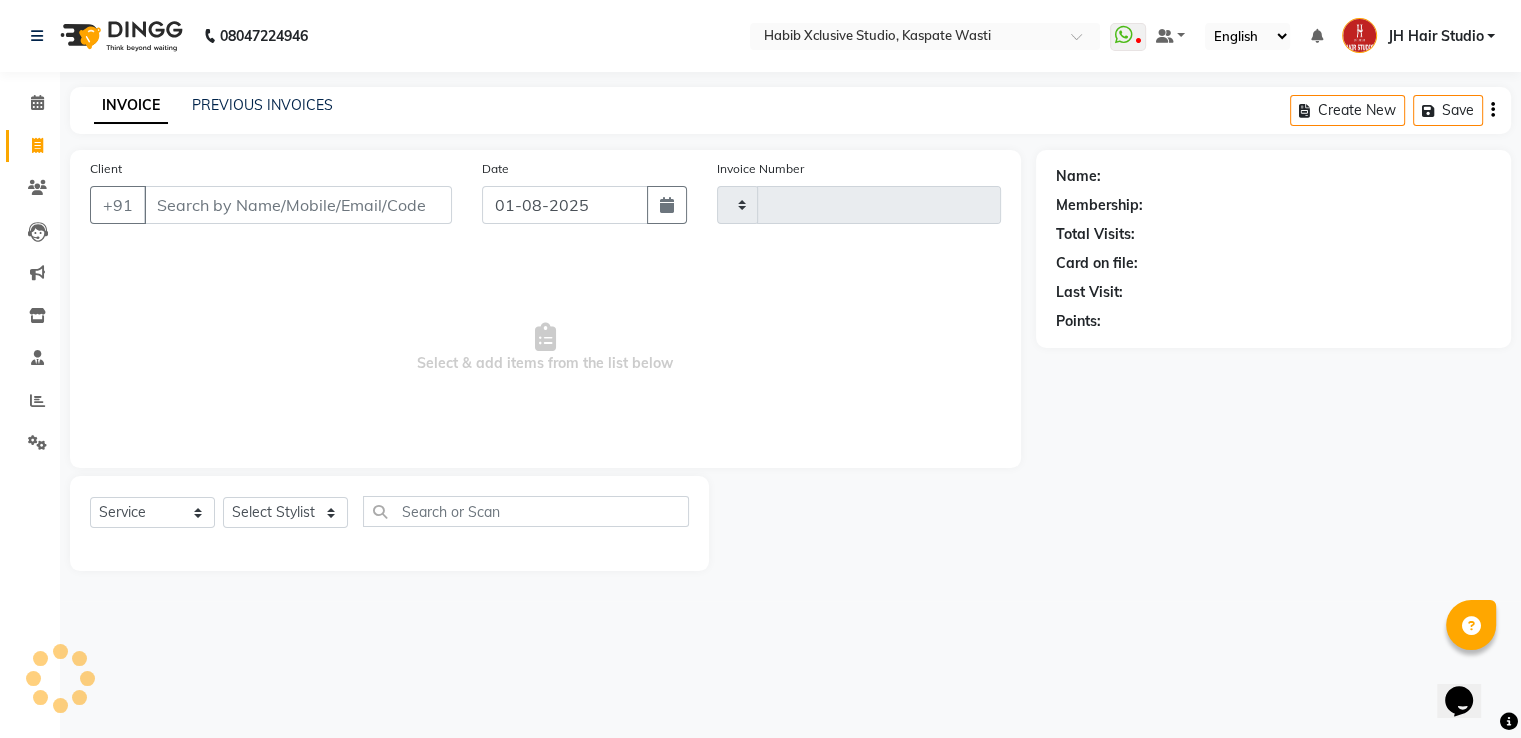type on "3742" 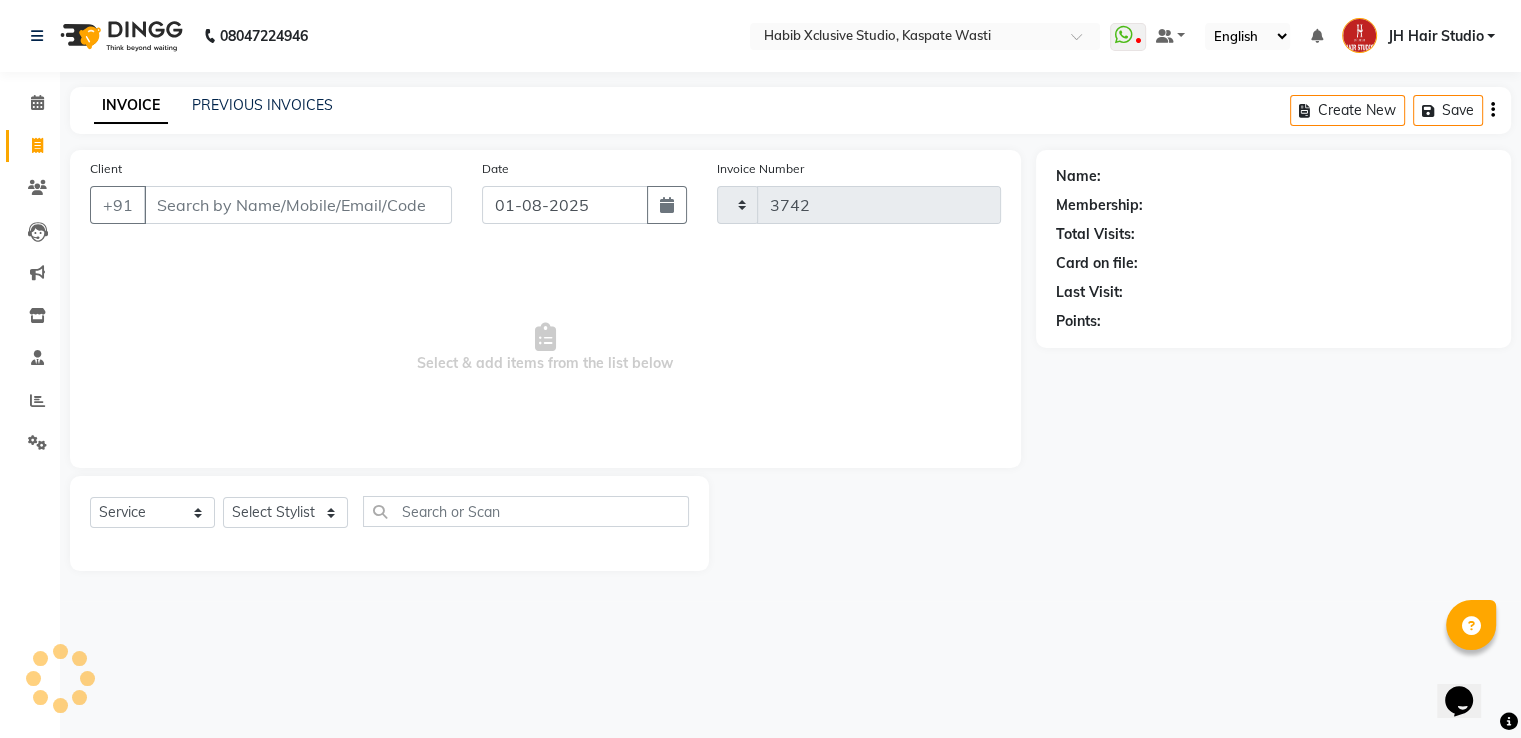select on "130" 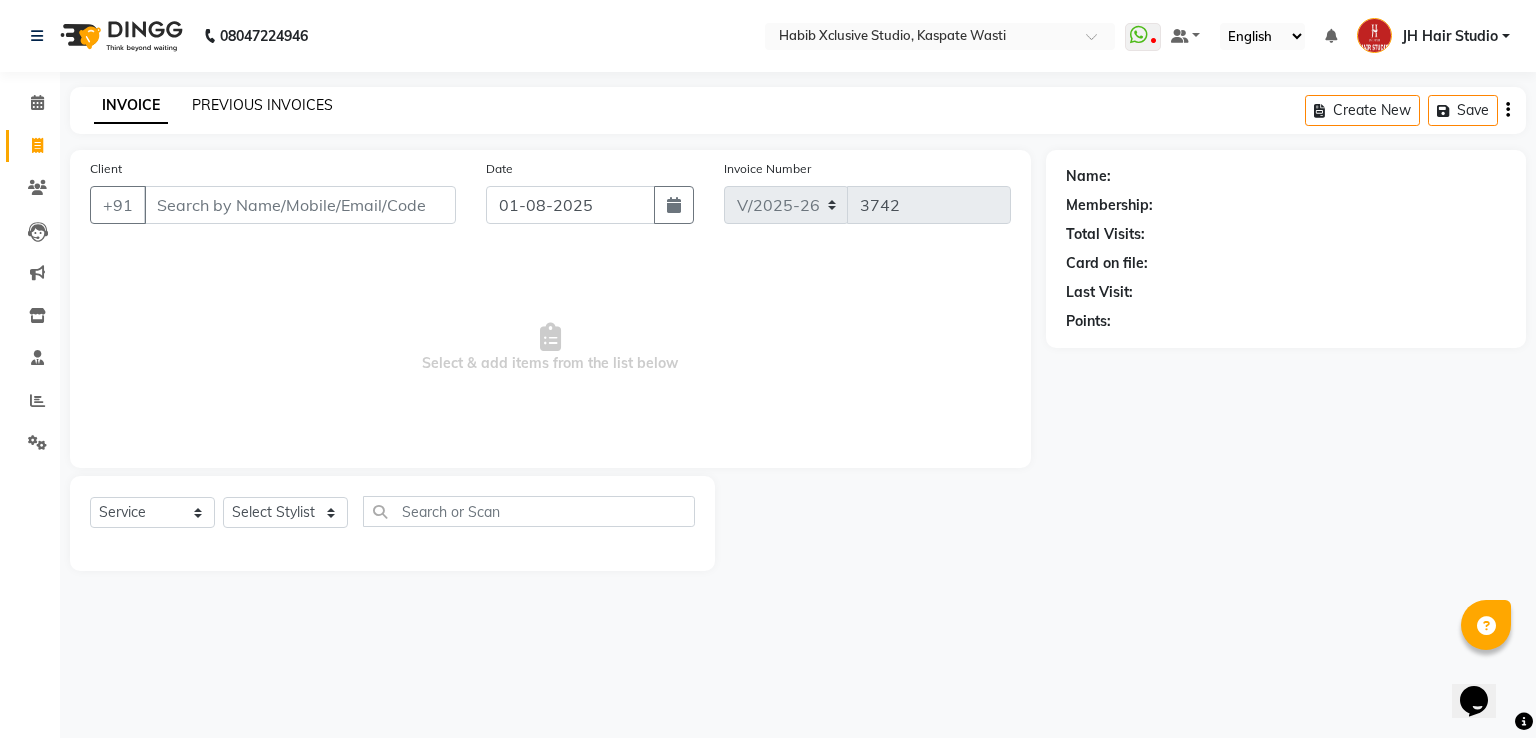 click on "PREVIOUS INVOICES" 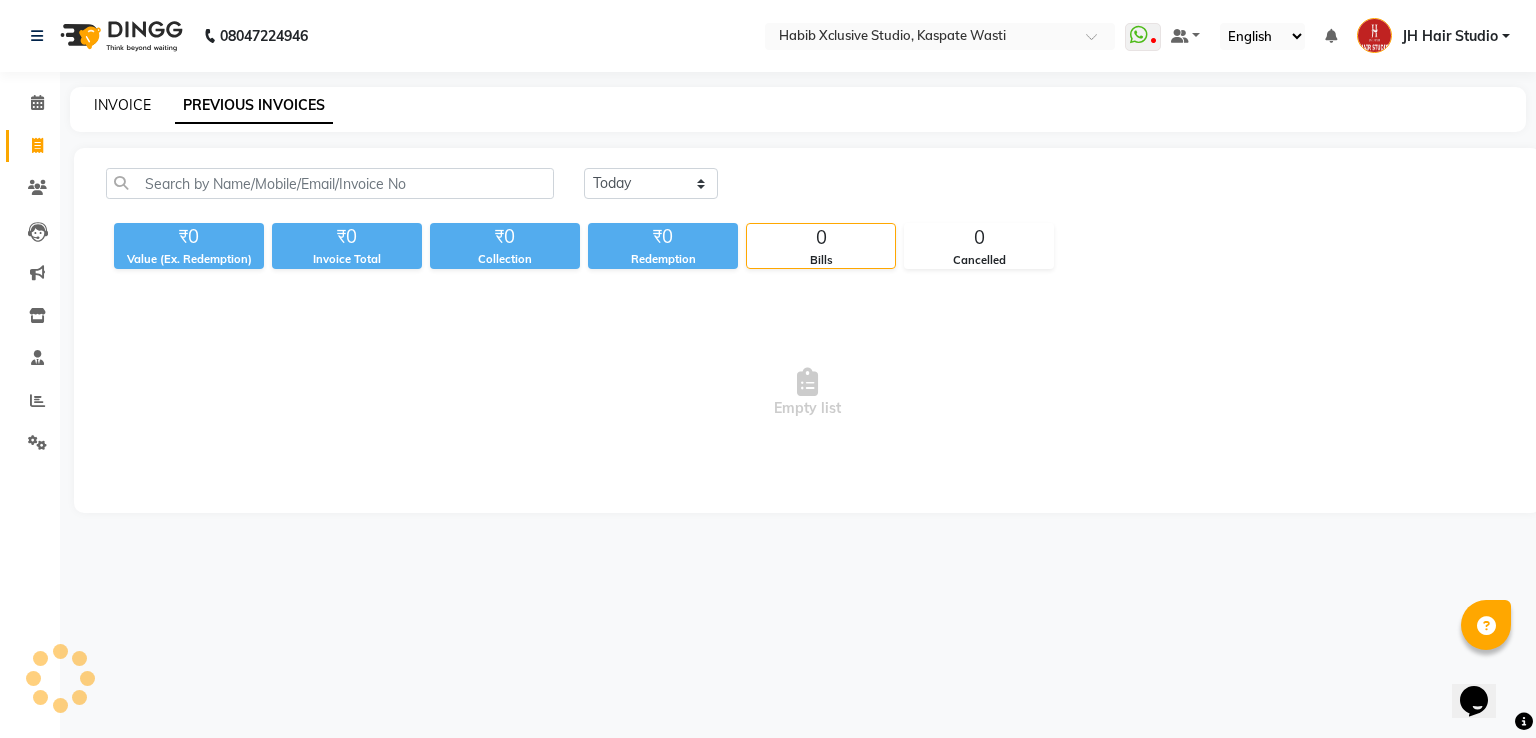 click on "INVOICE" 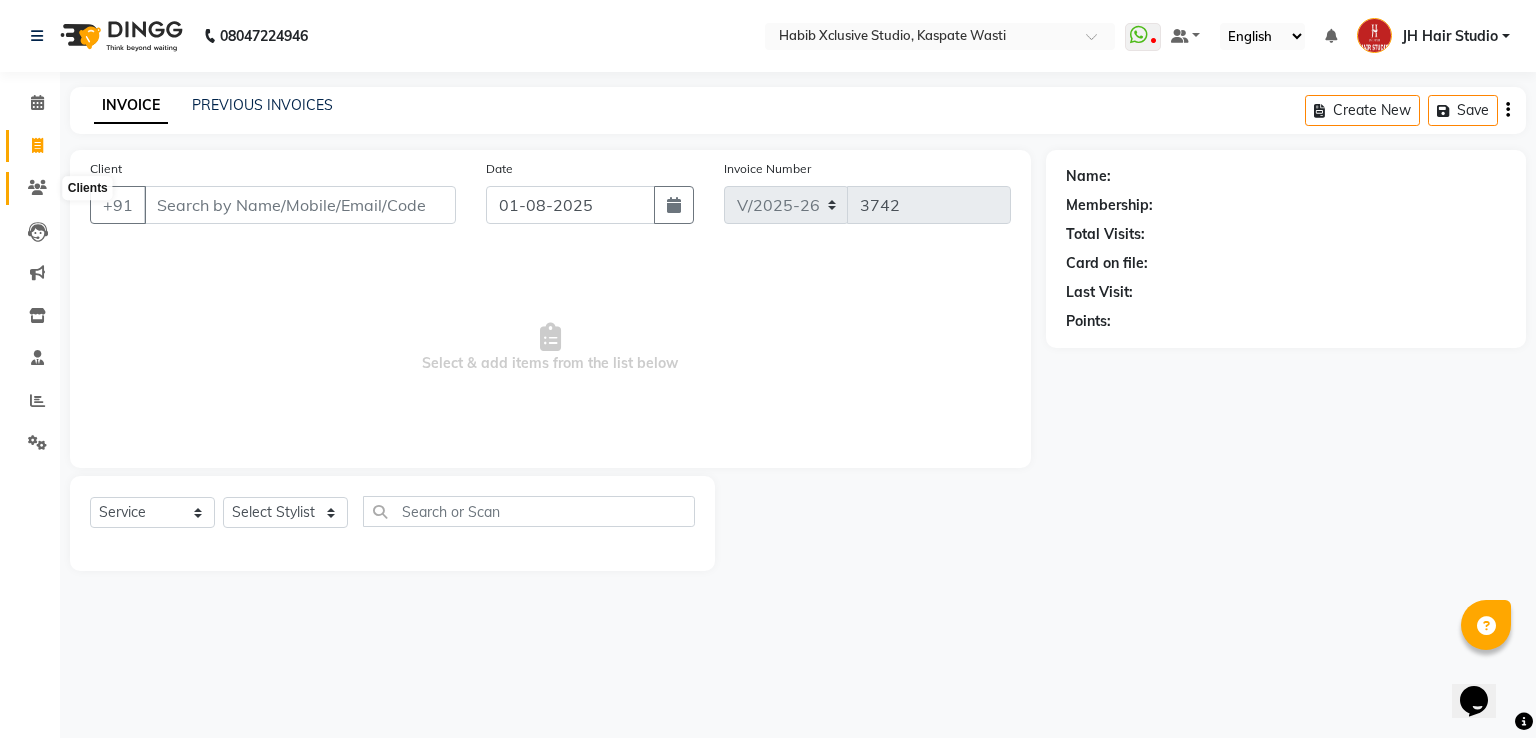 click 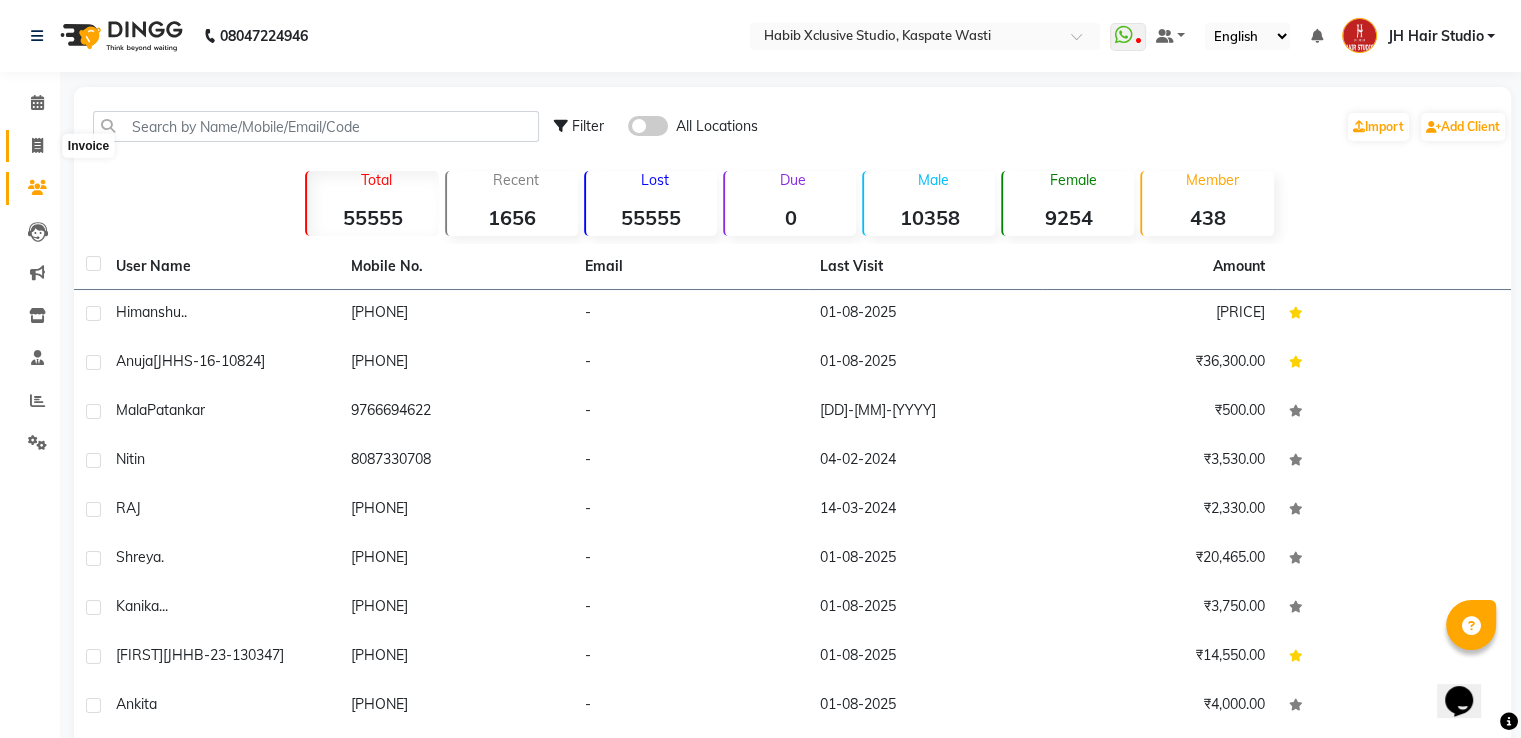 click 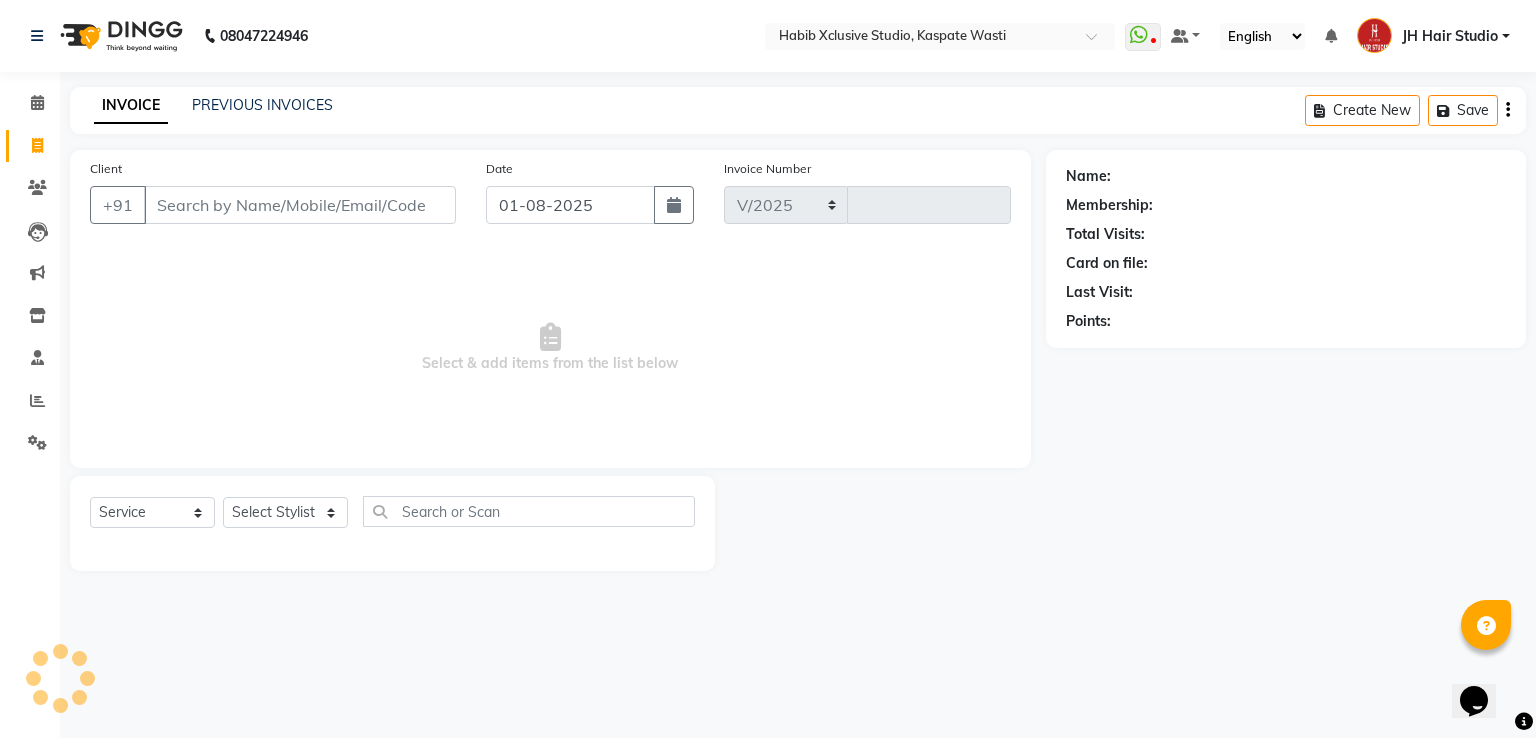 select on "130" 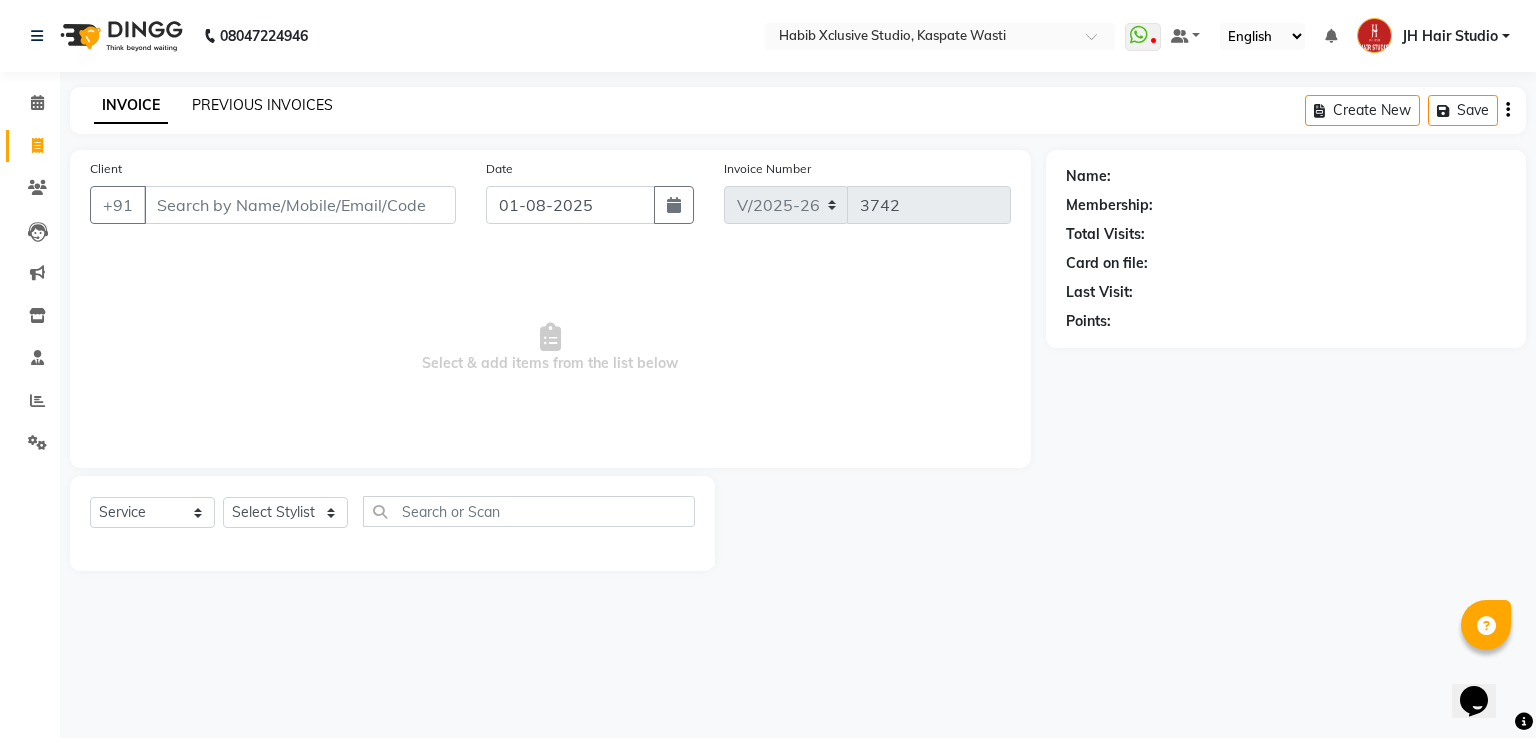 click on "PREVIOUS INVOICES" 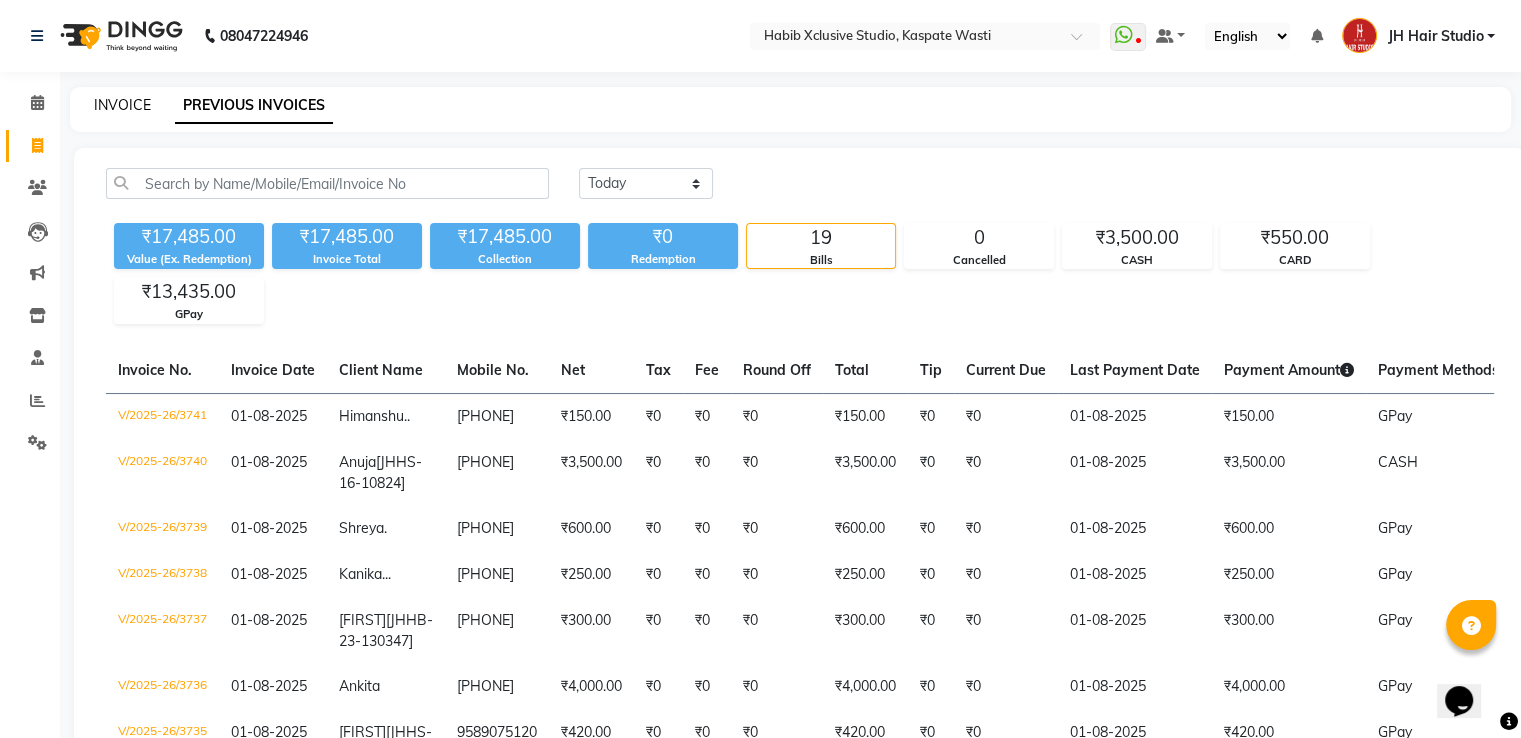 click on "INVOICE" 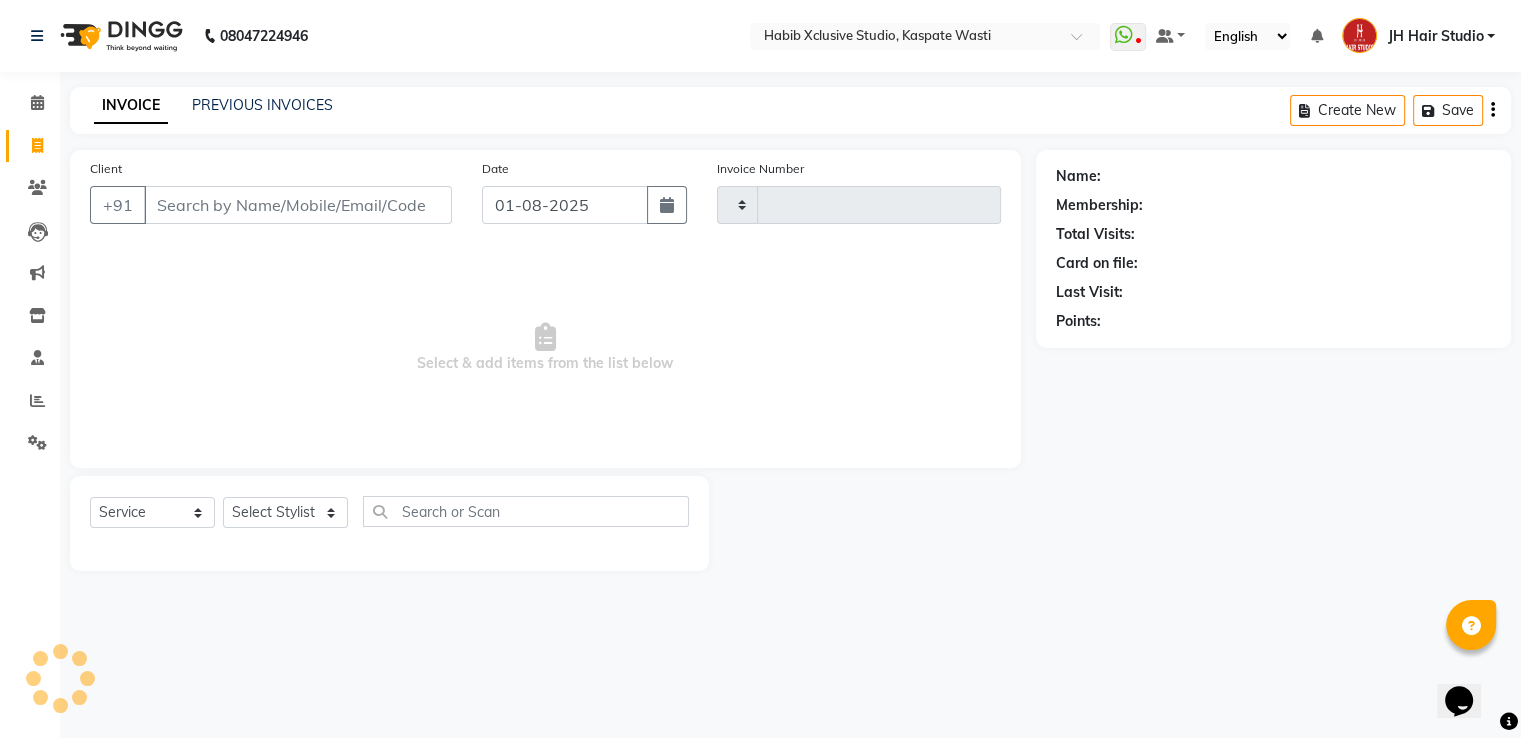 type on "3742" 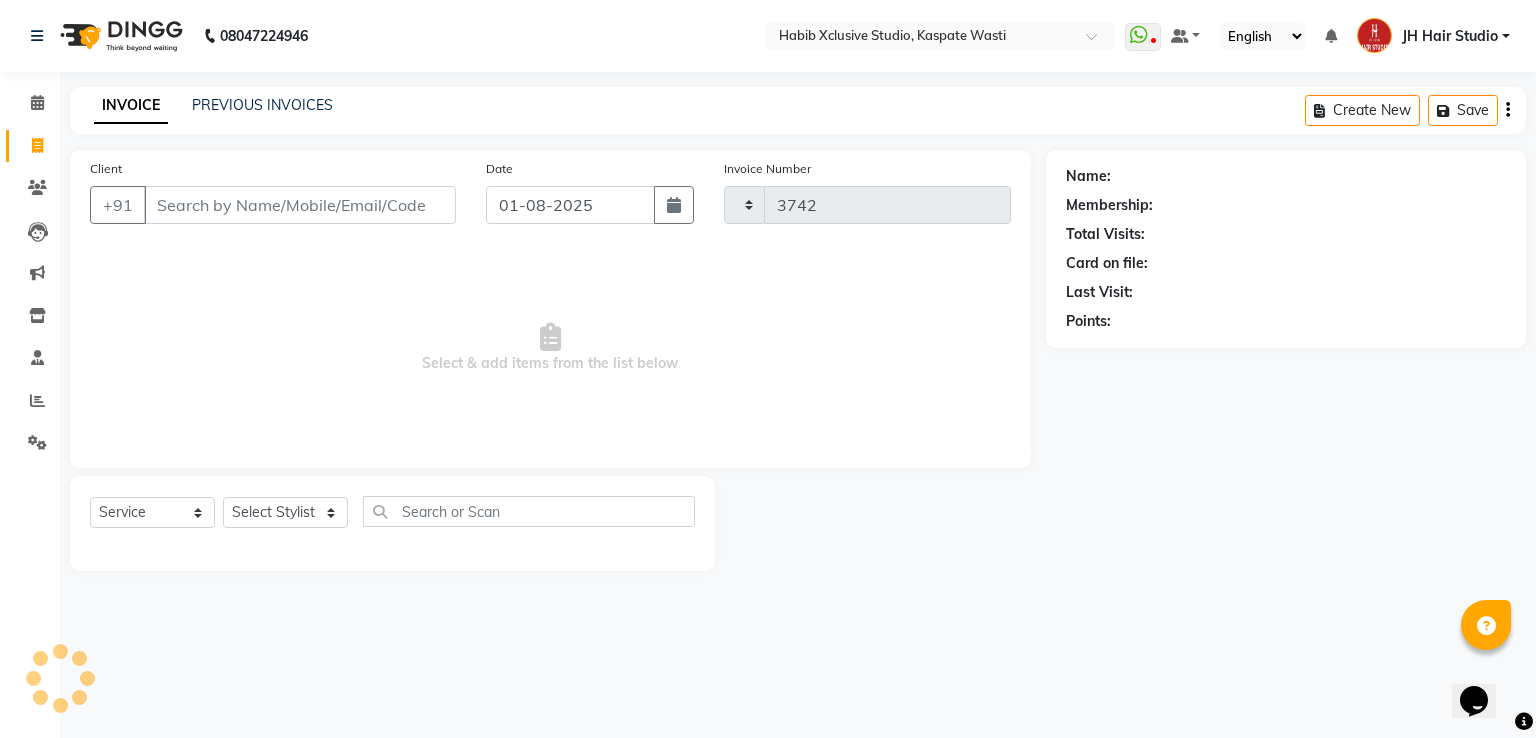 select on "130" 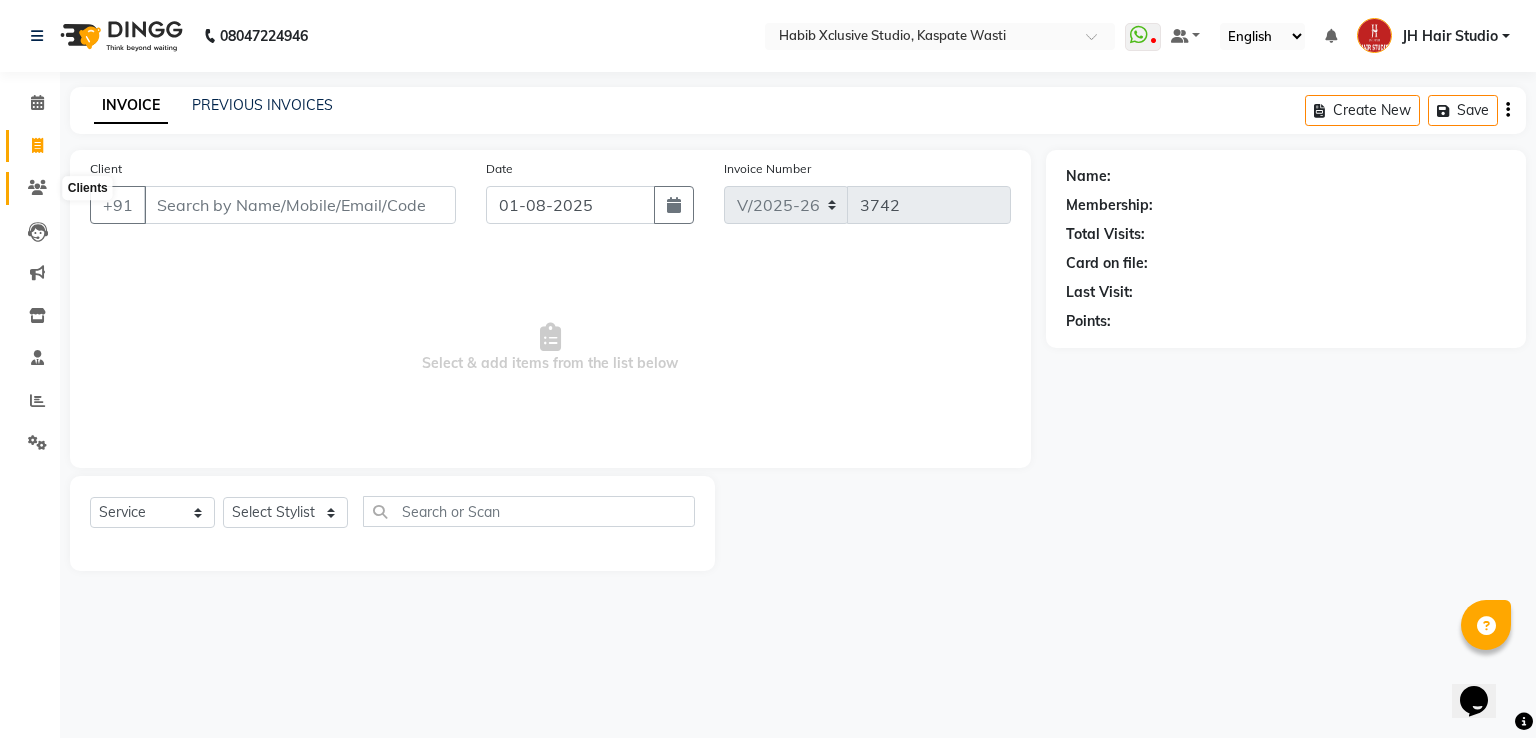click 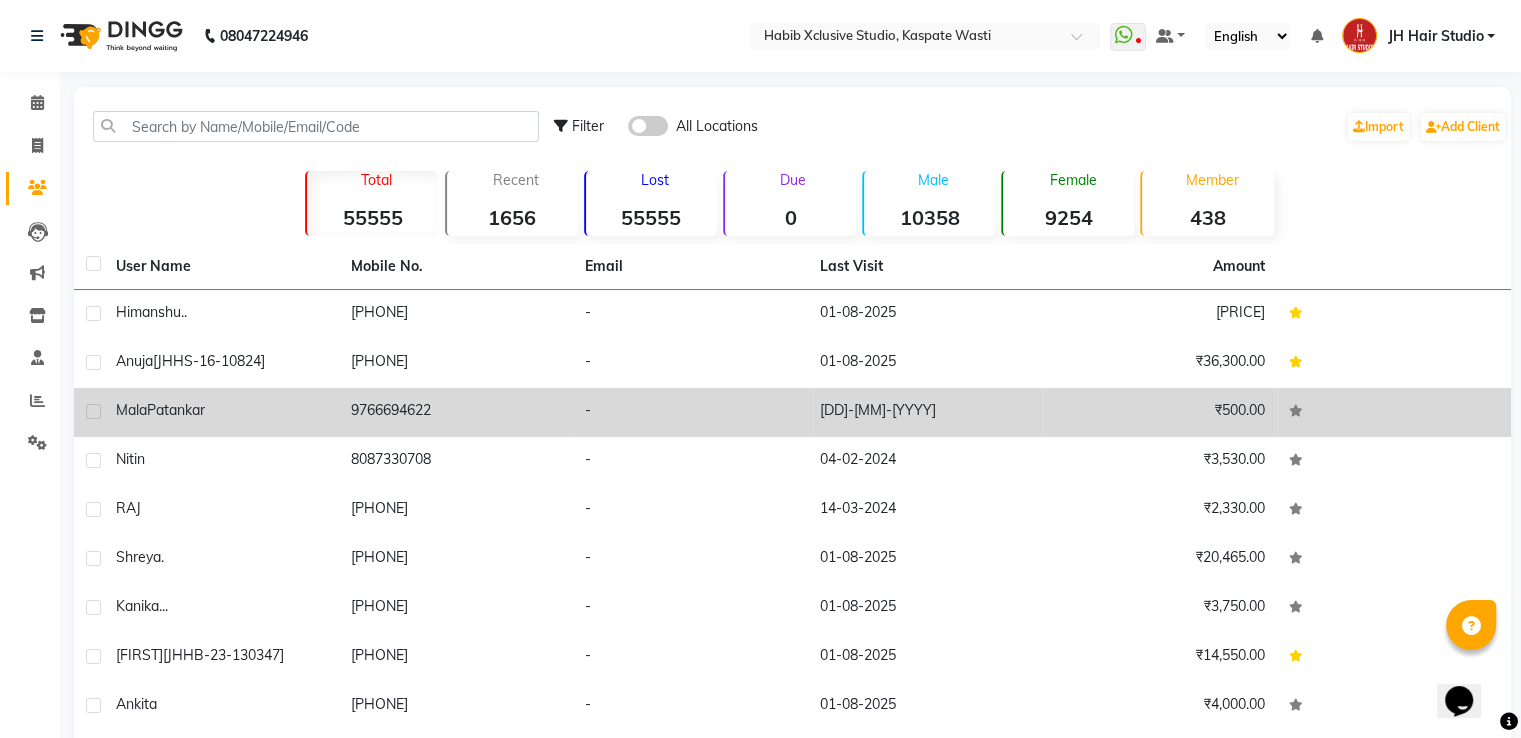 click on "9766694622" 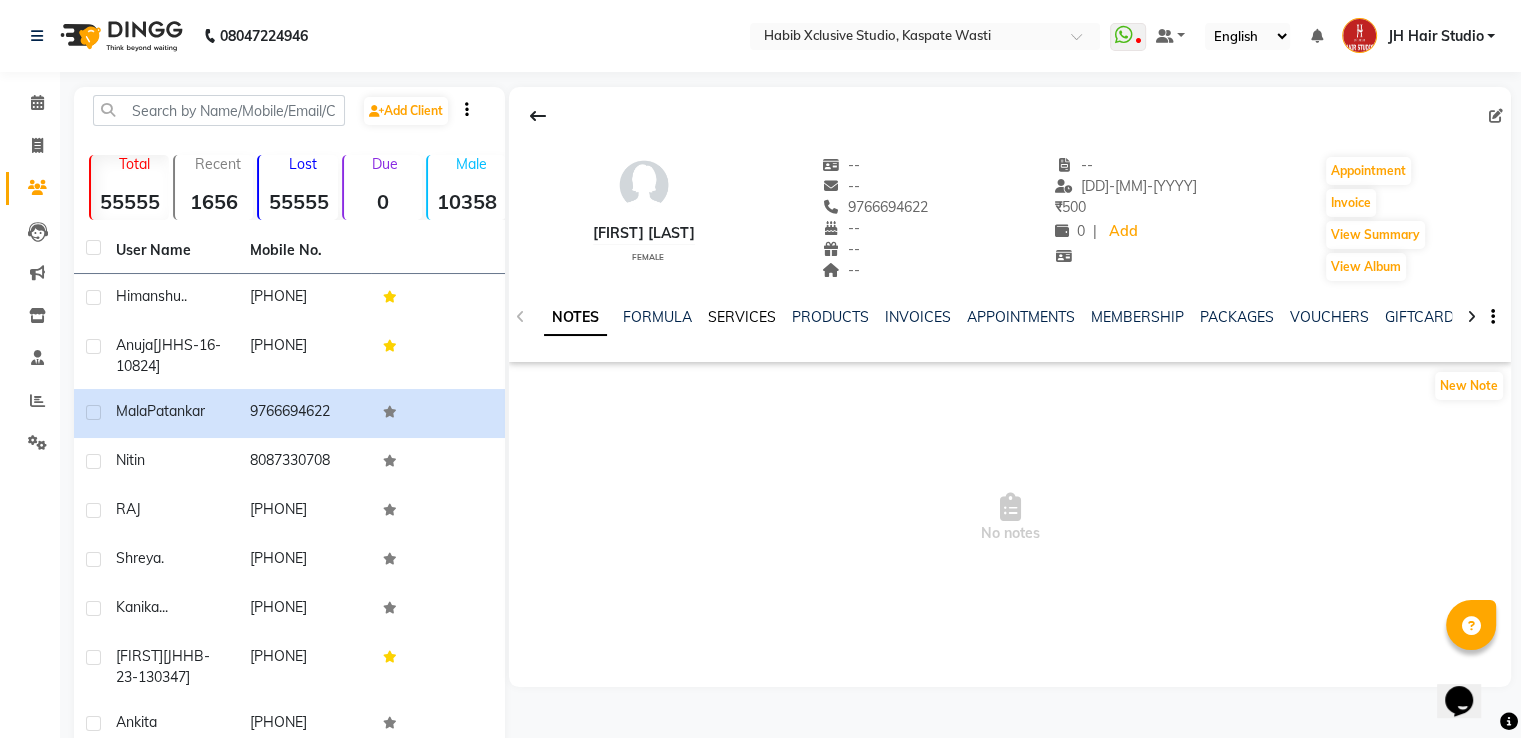 click on "SERVICES" 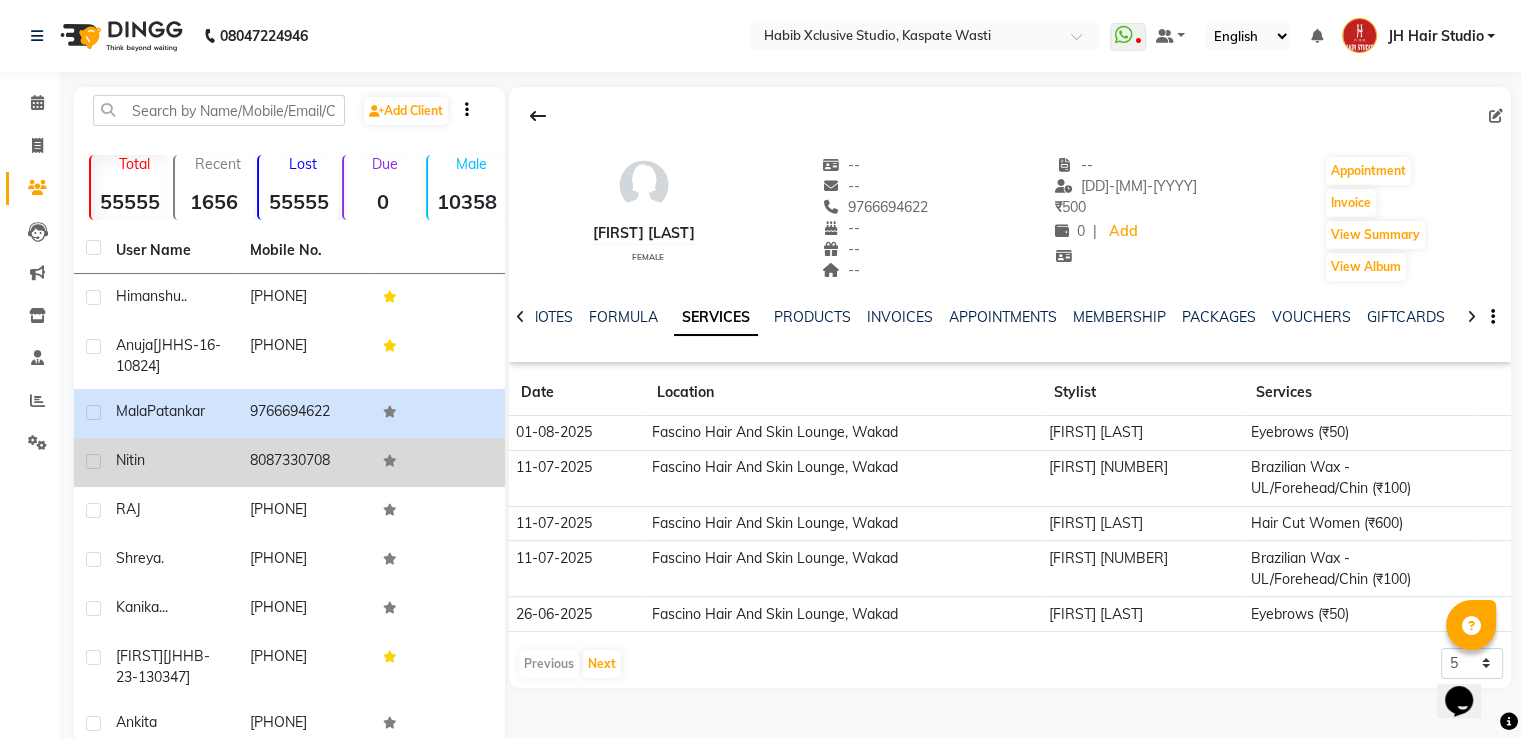 click on "nitin" 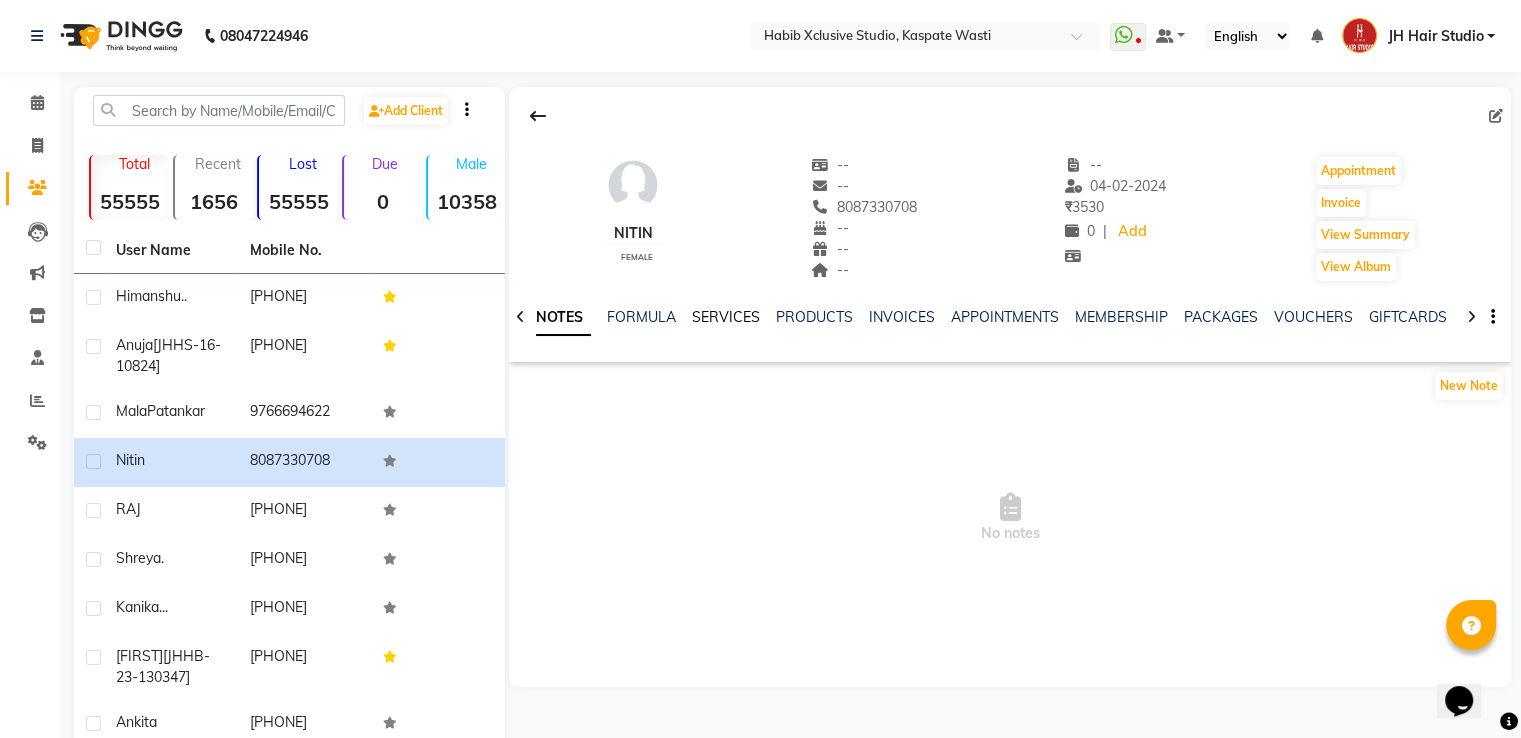 click on "SERVICES" 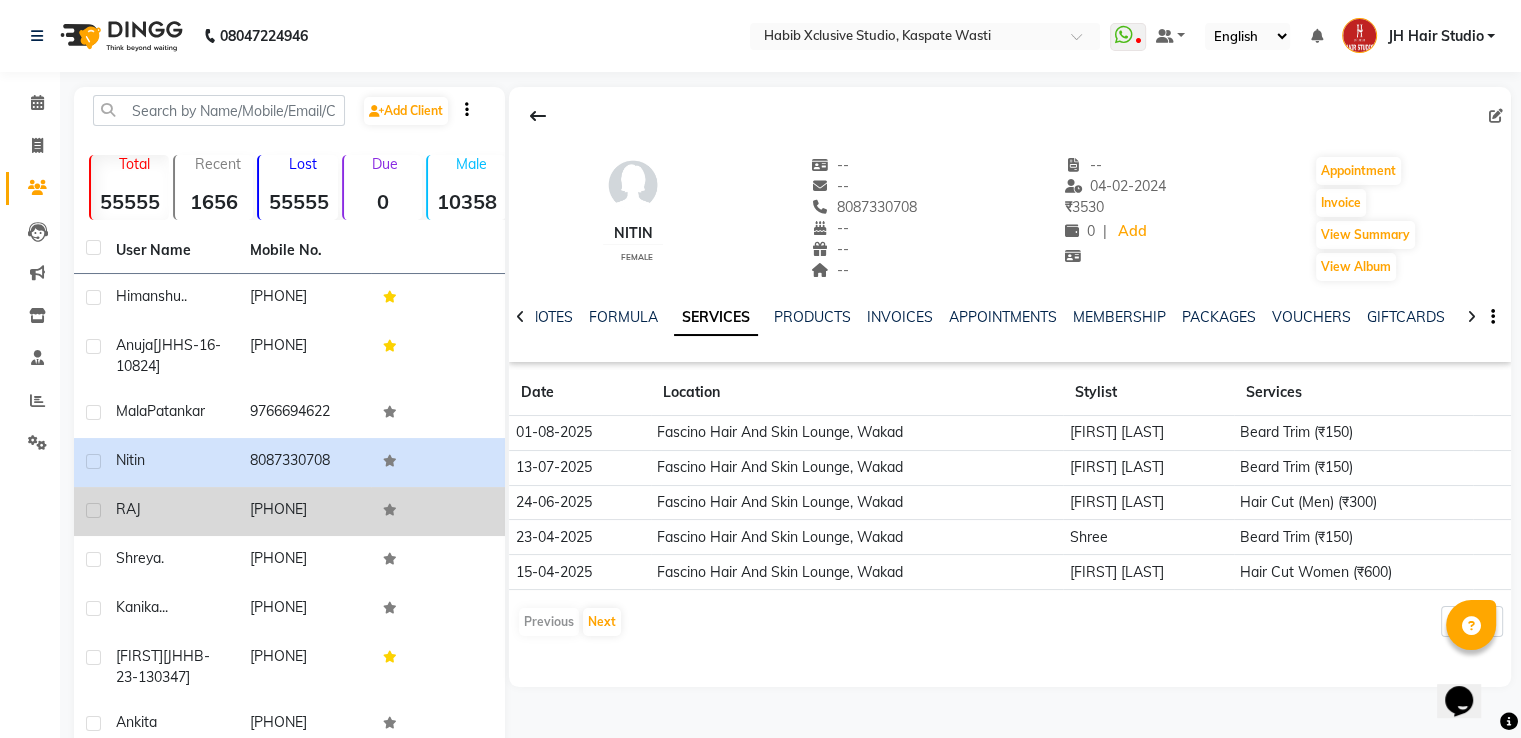 click on "RAJ" 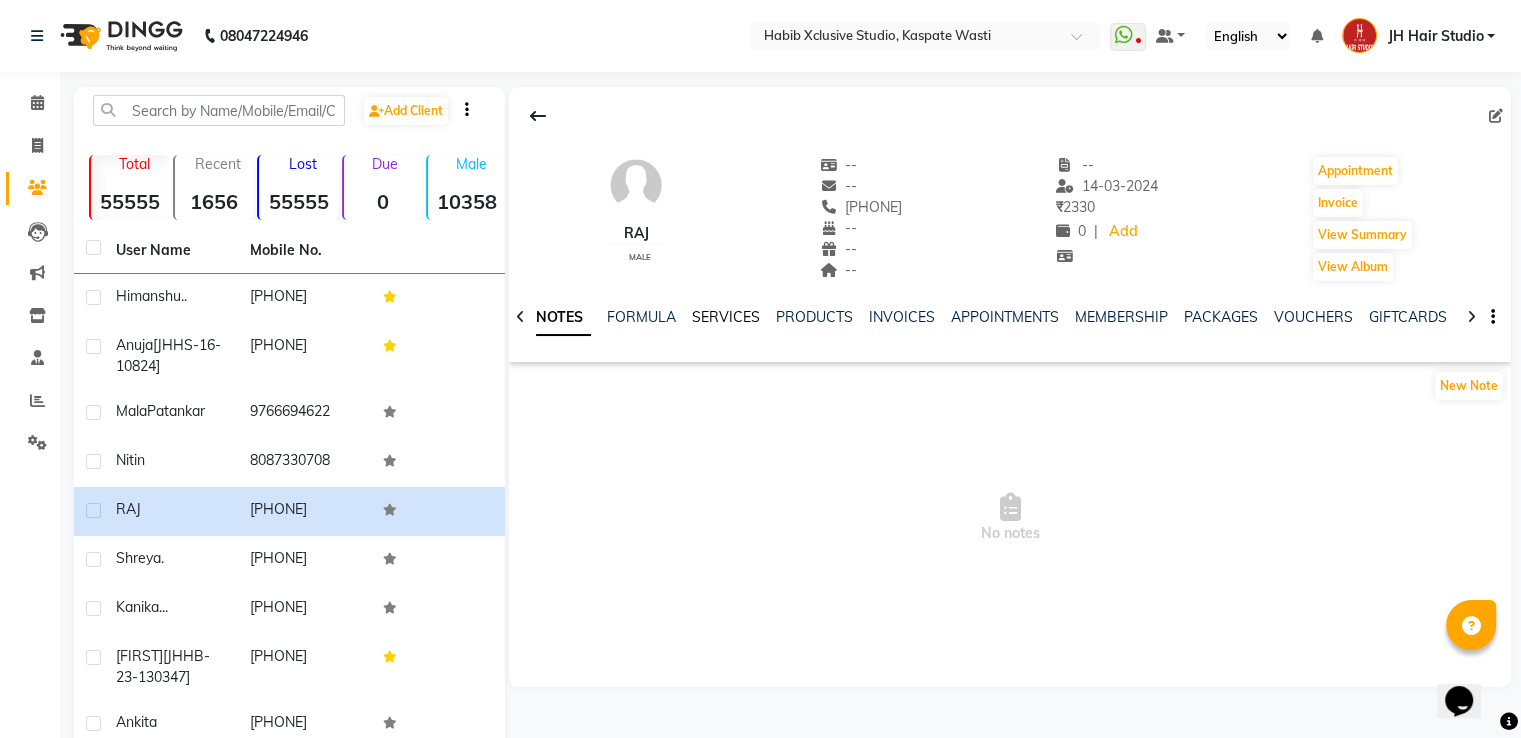 click on "SERVICES" 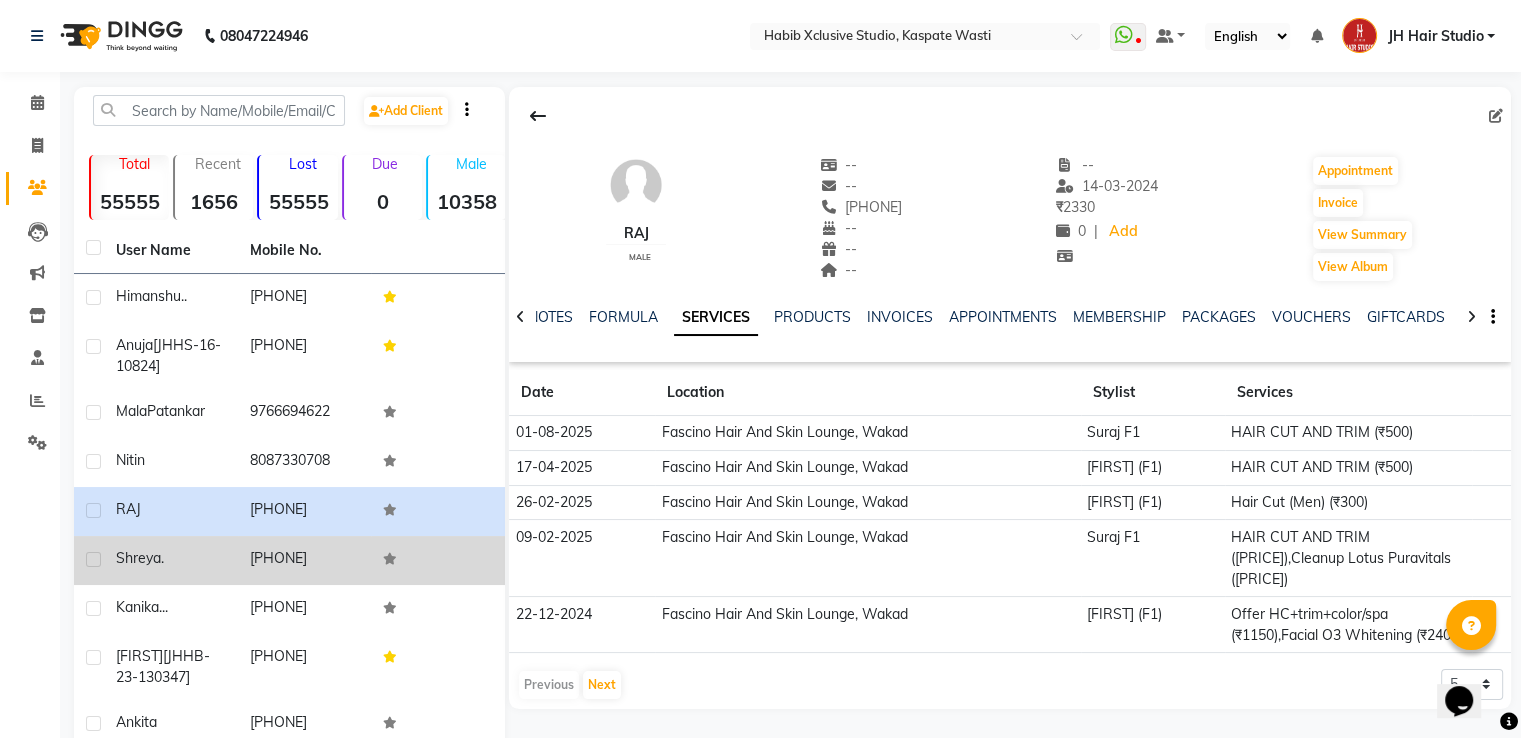 click on "[PHONE]" 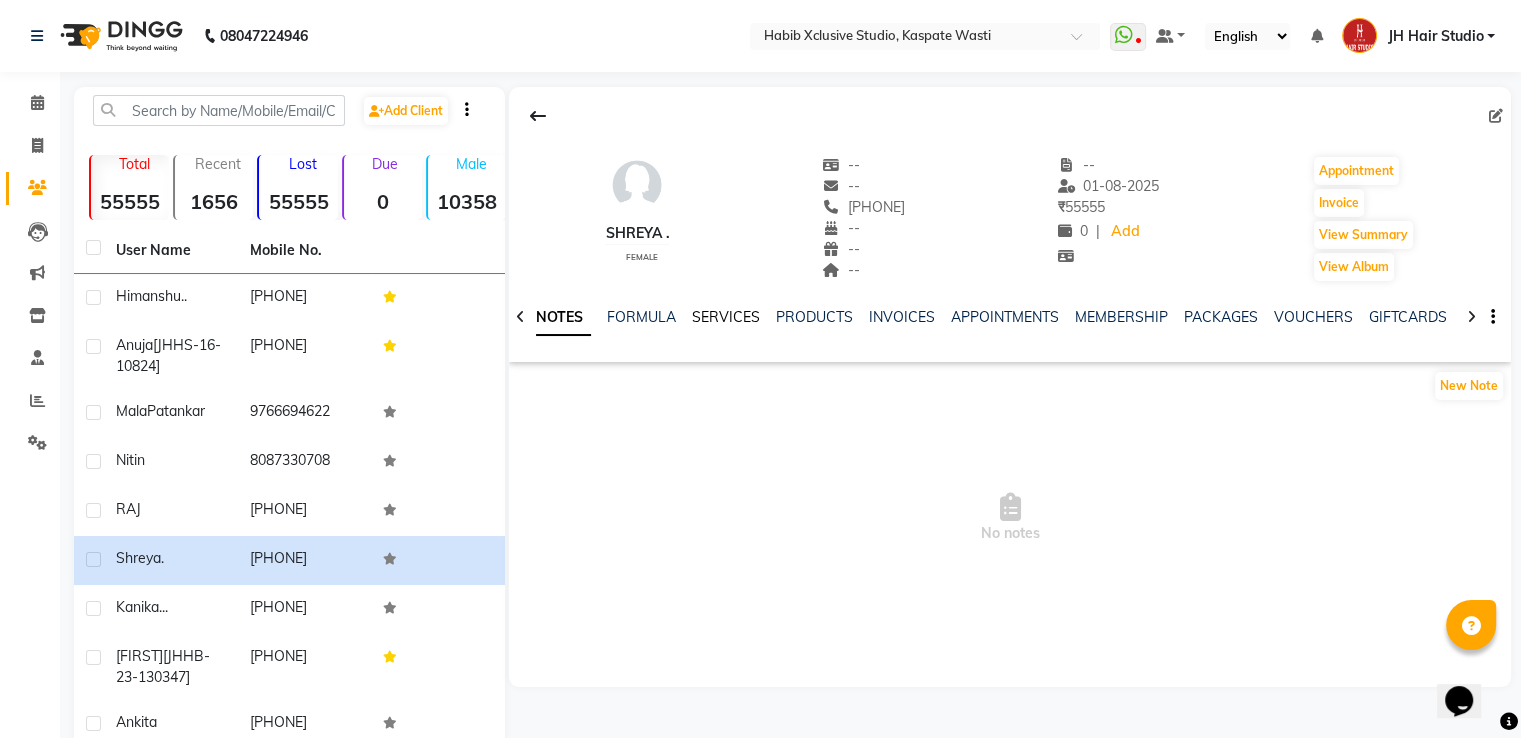 click on "SERVICES" 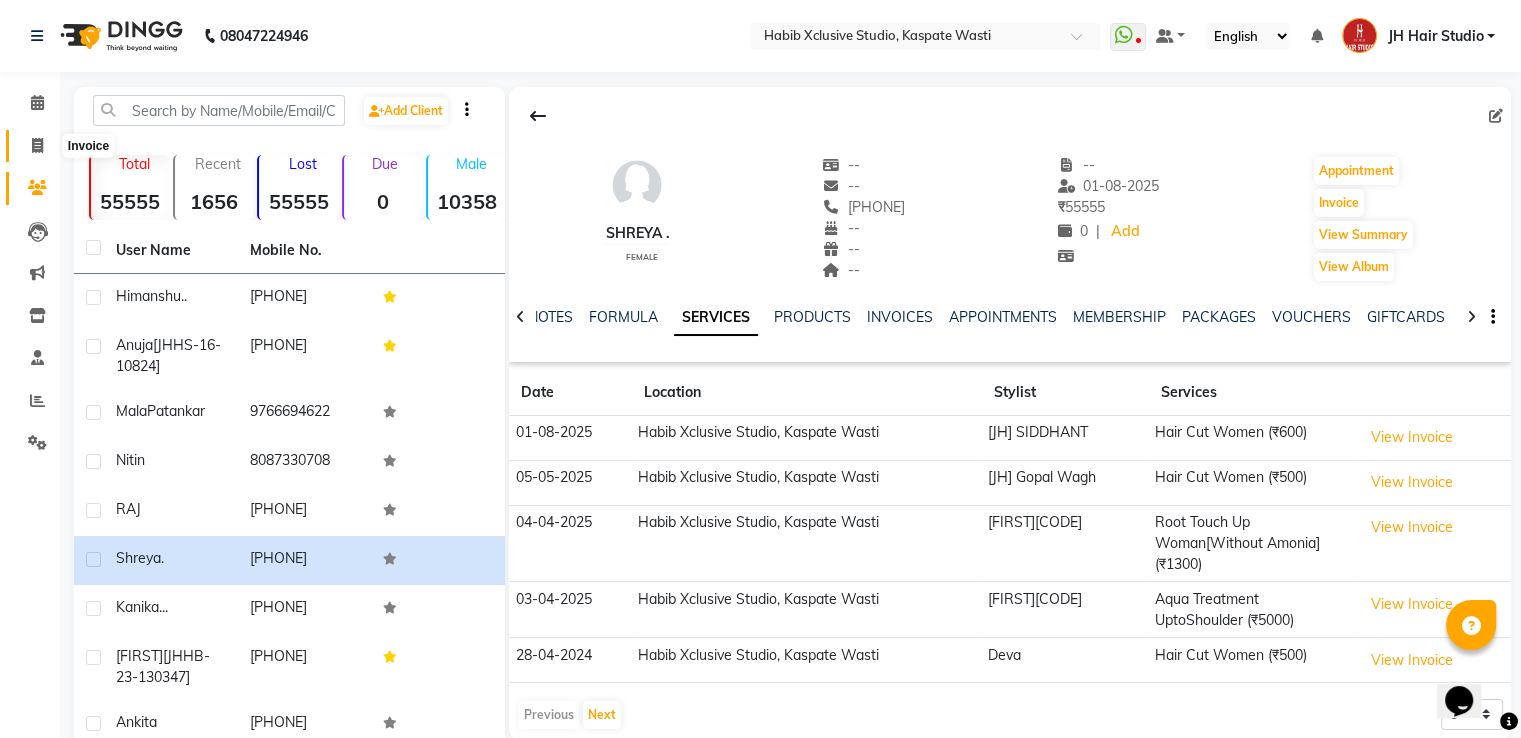 click 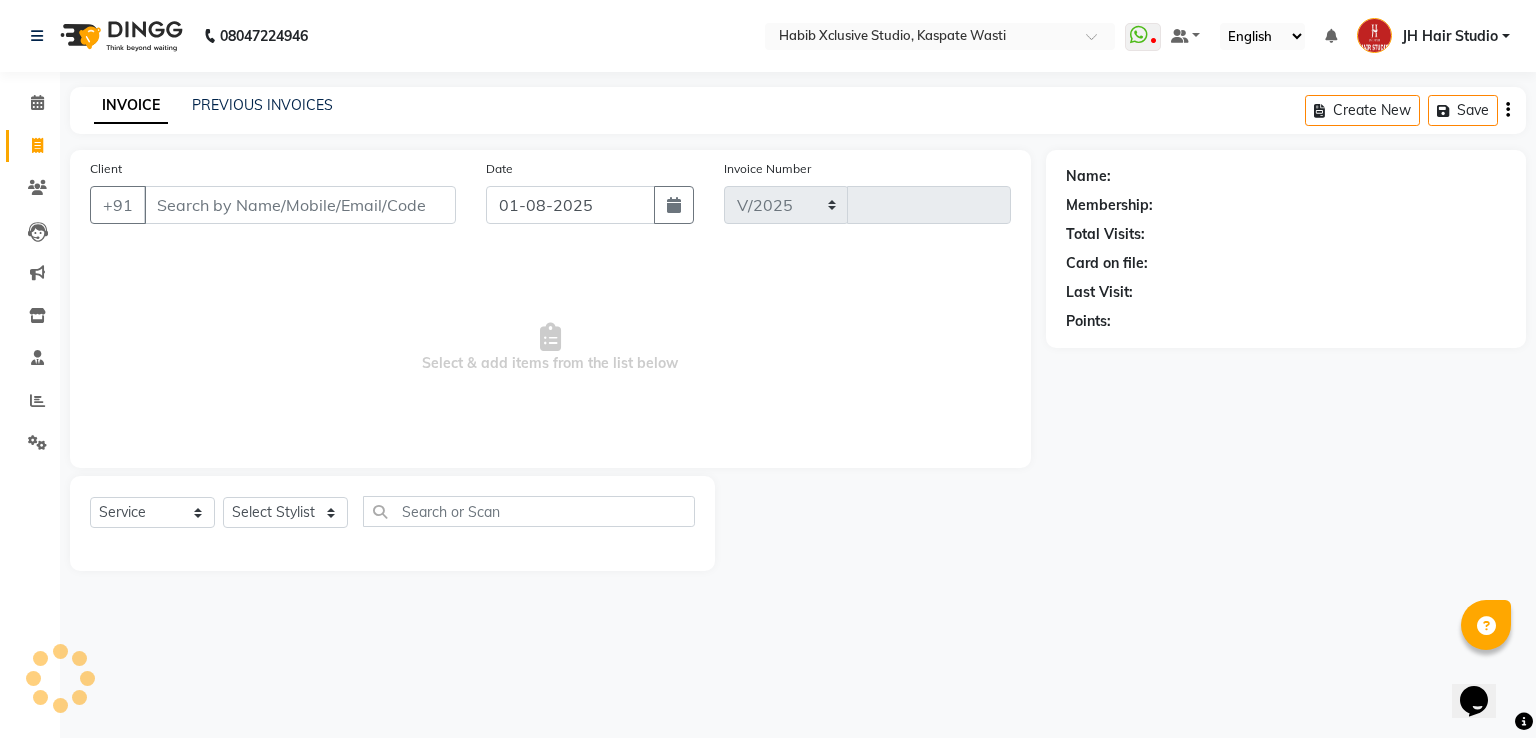 select on "130" 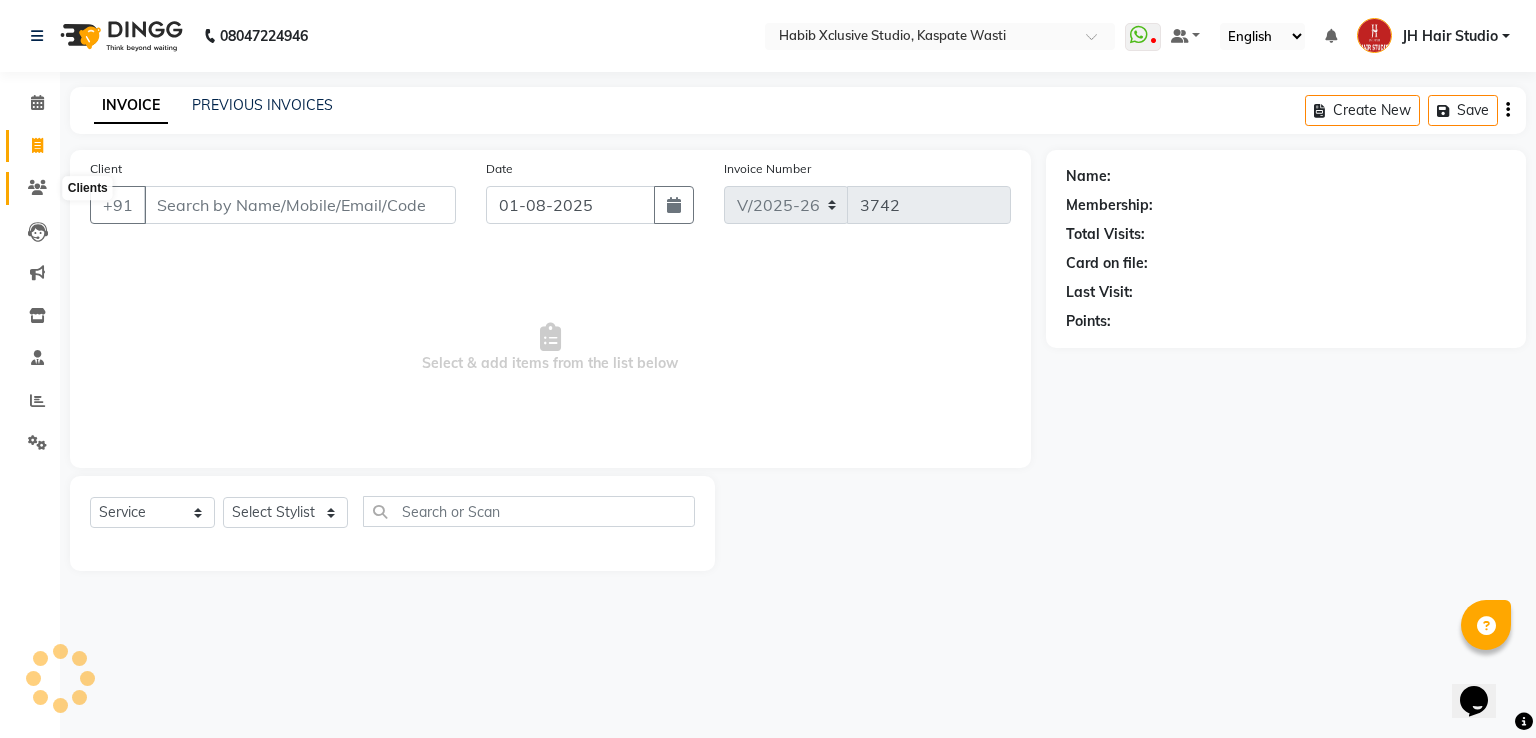 click 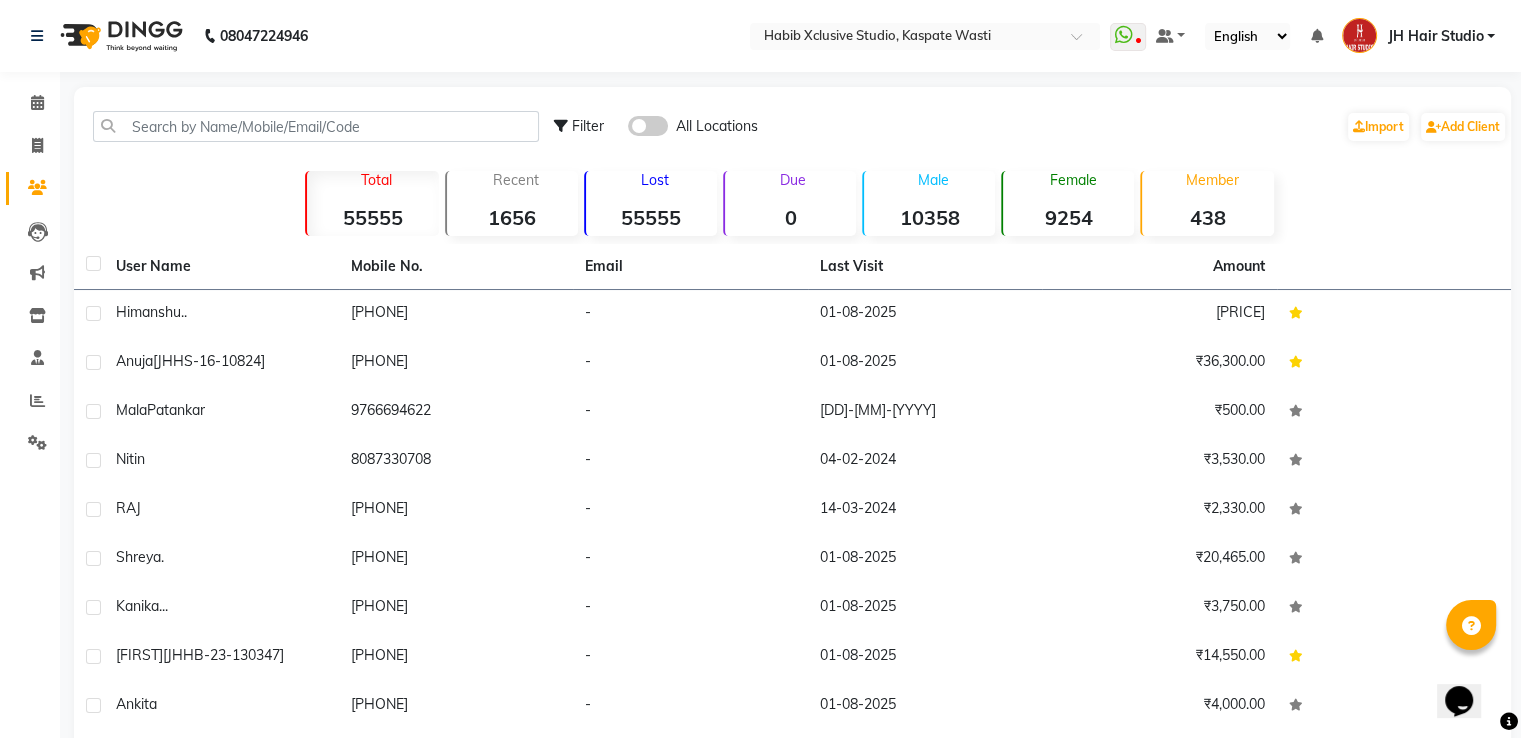 click 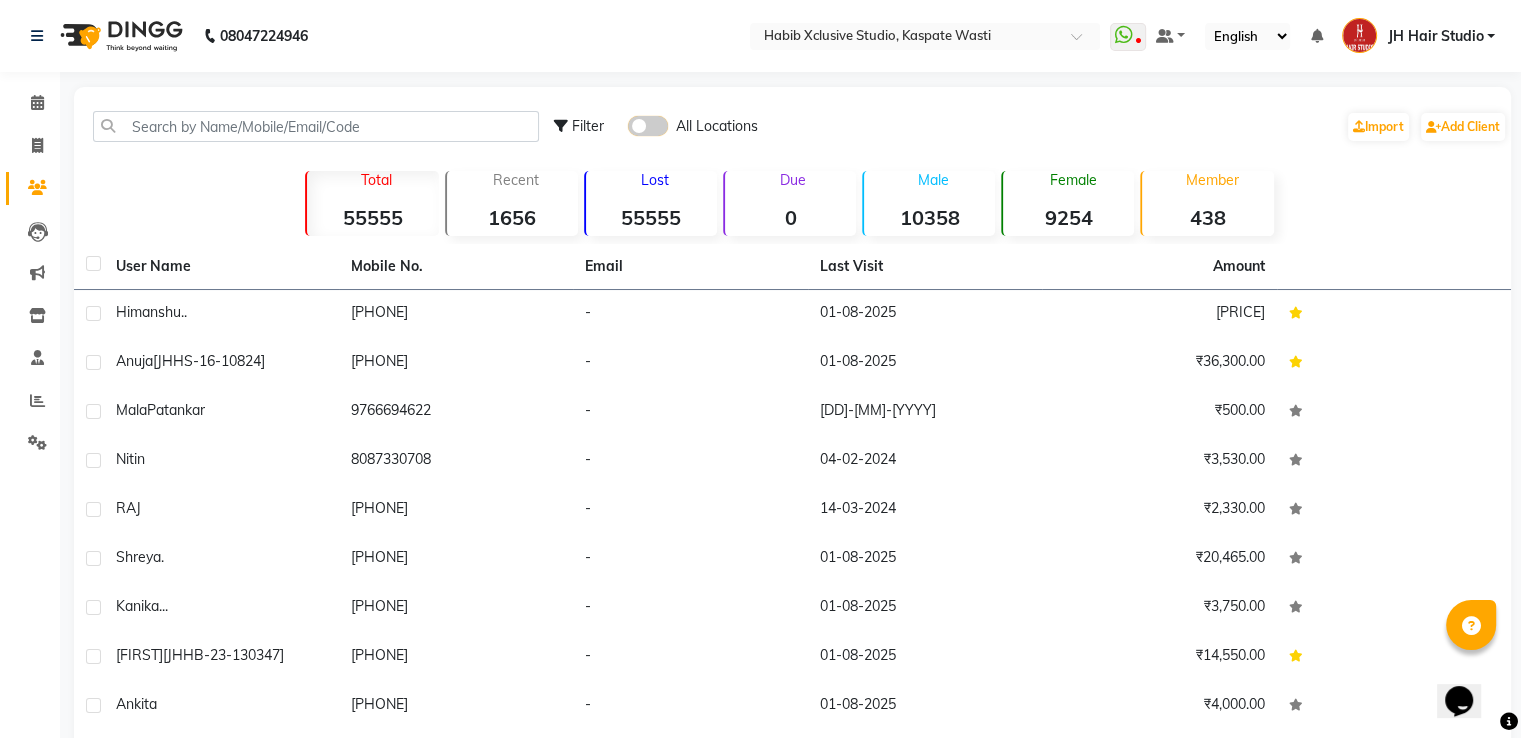 click 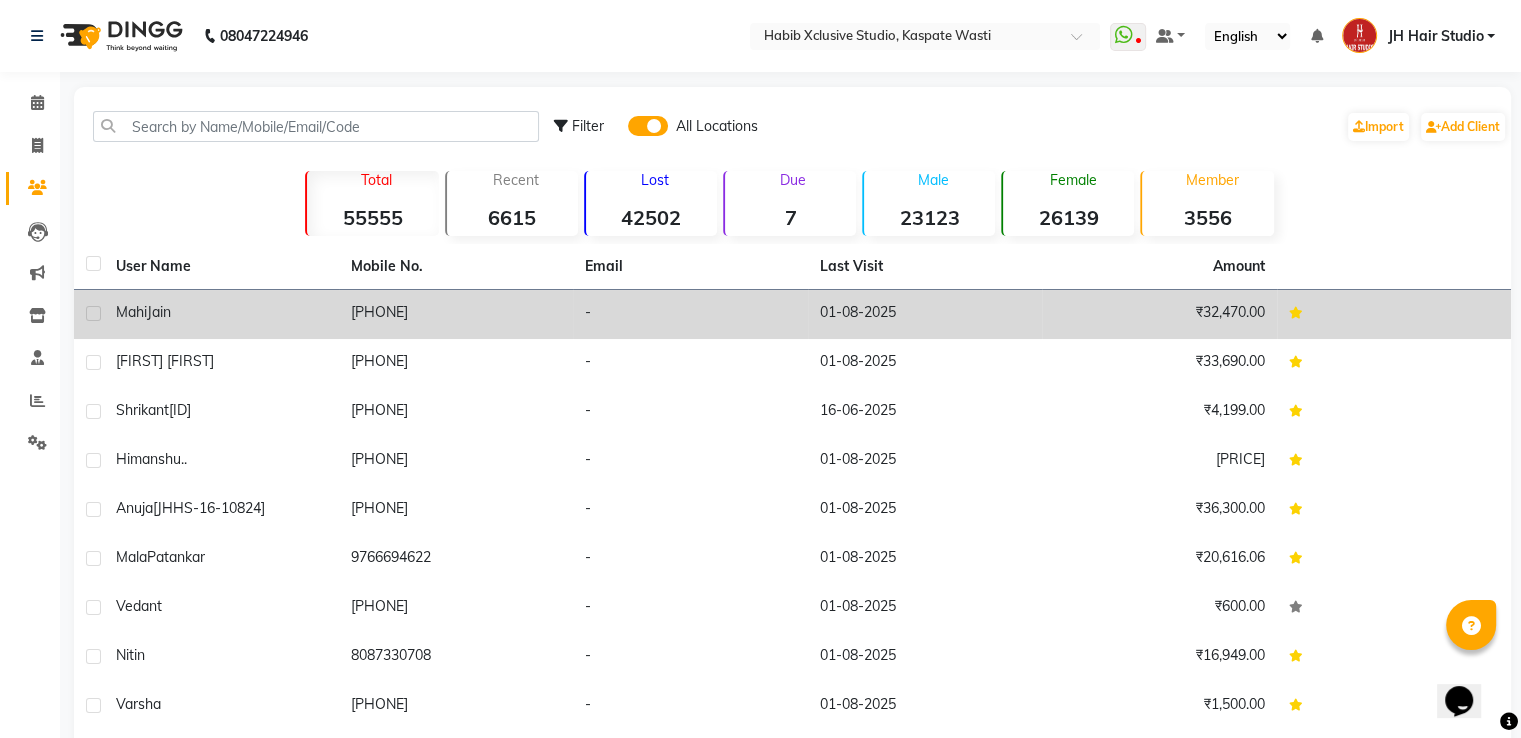click on "9928278336" 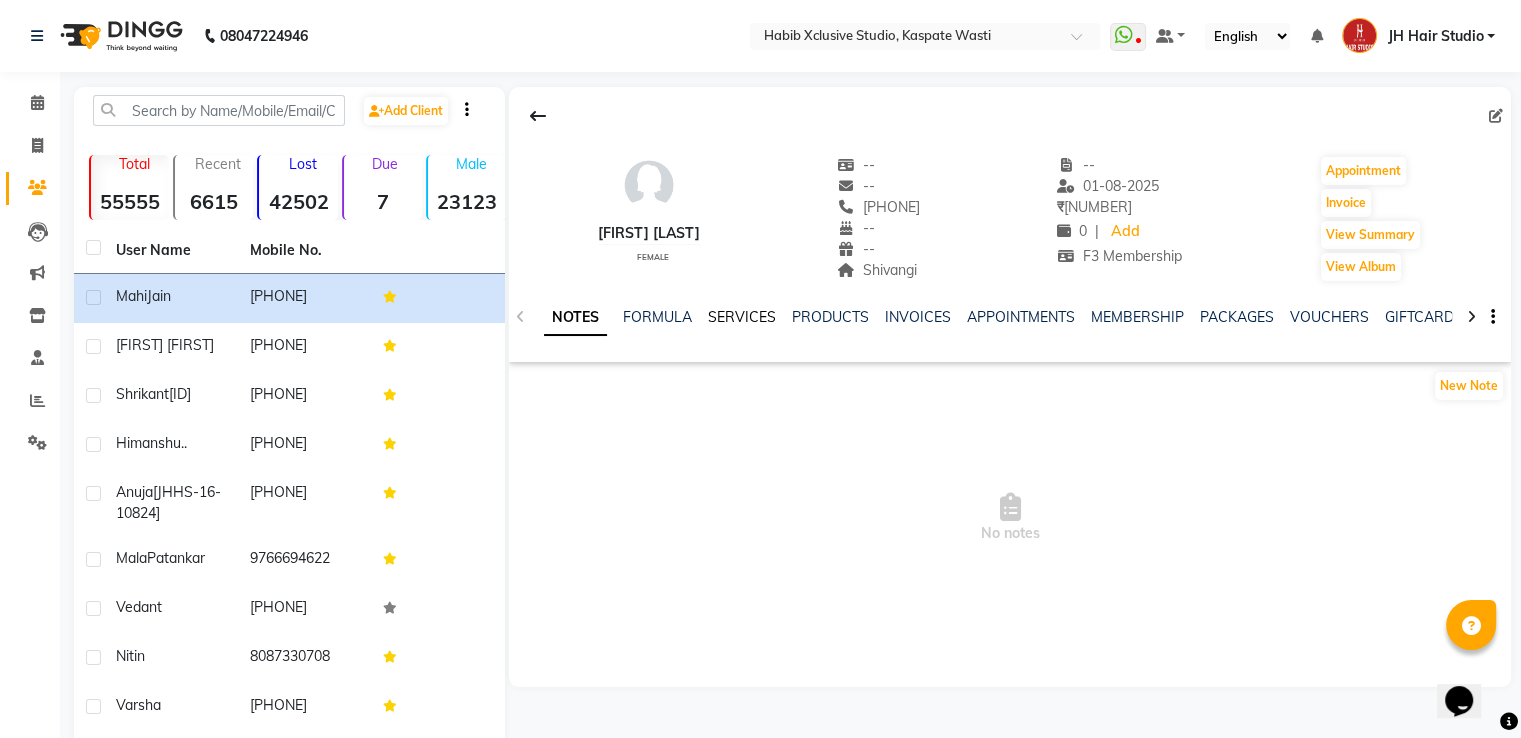 click on "SERVICES" 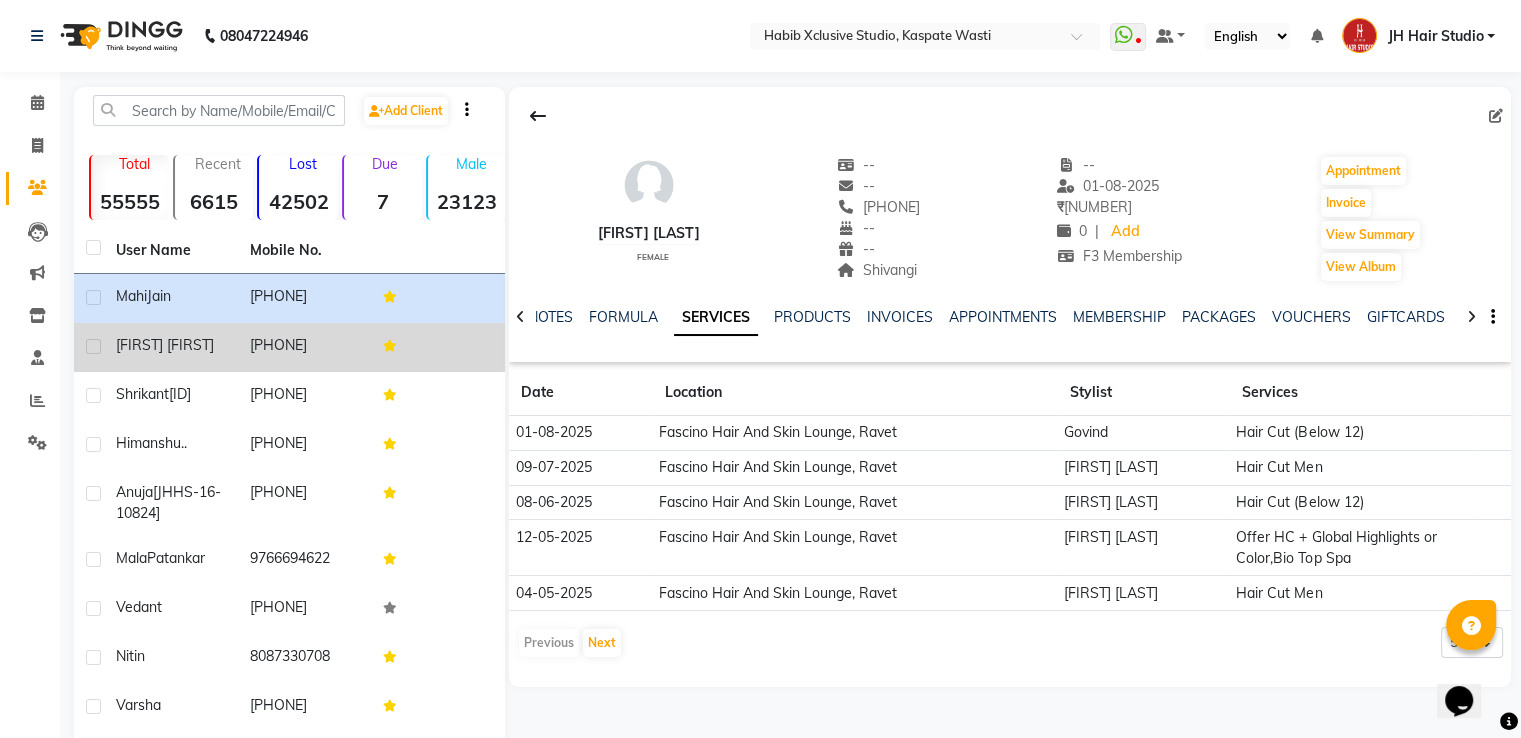 click on "7719844293" 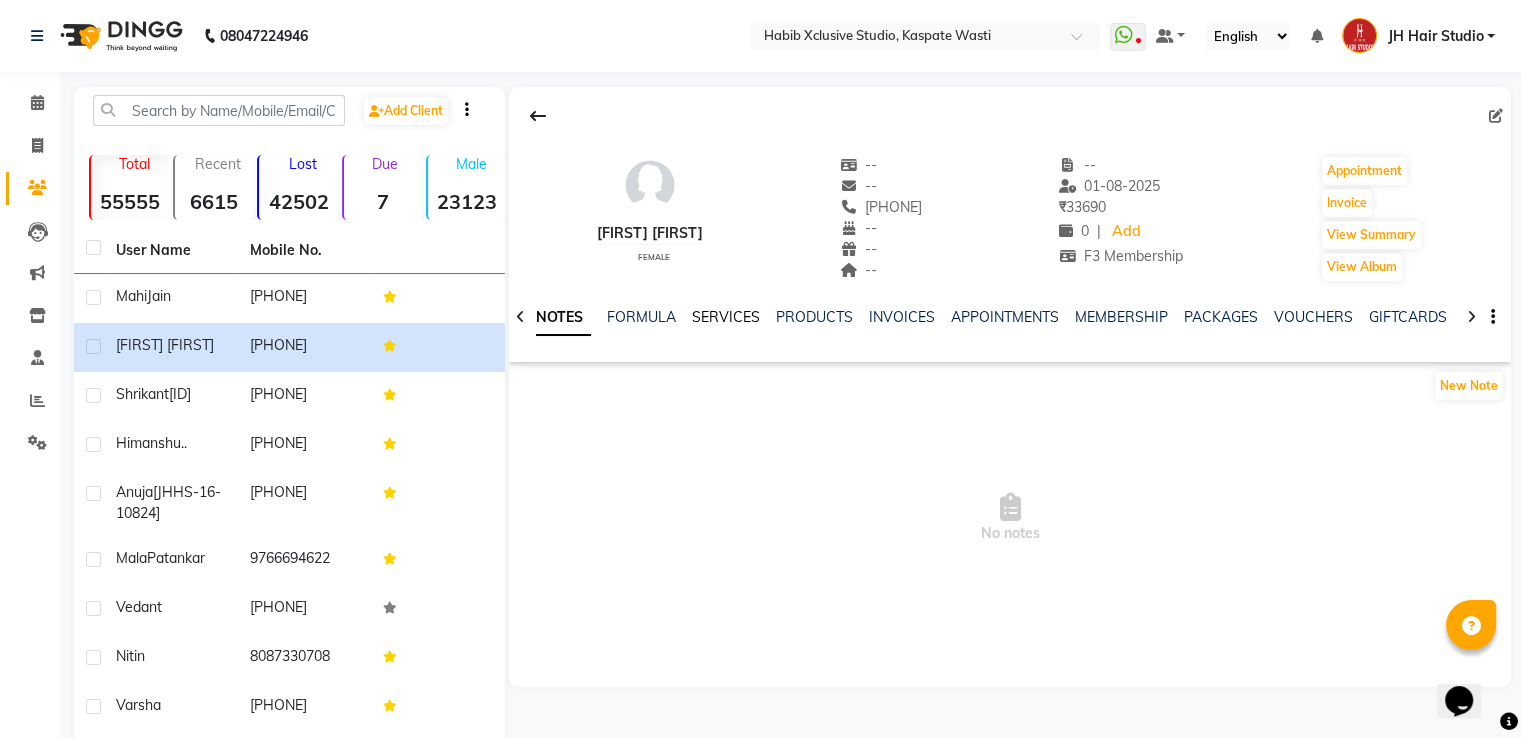 click on "SERVICES" 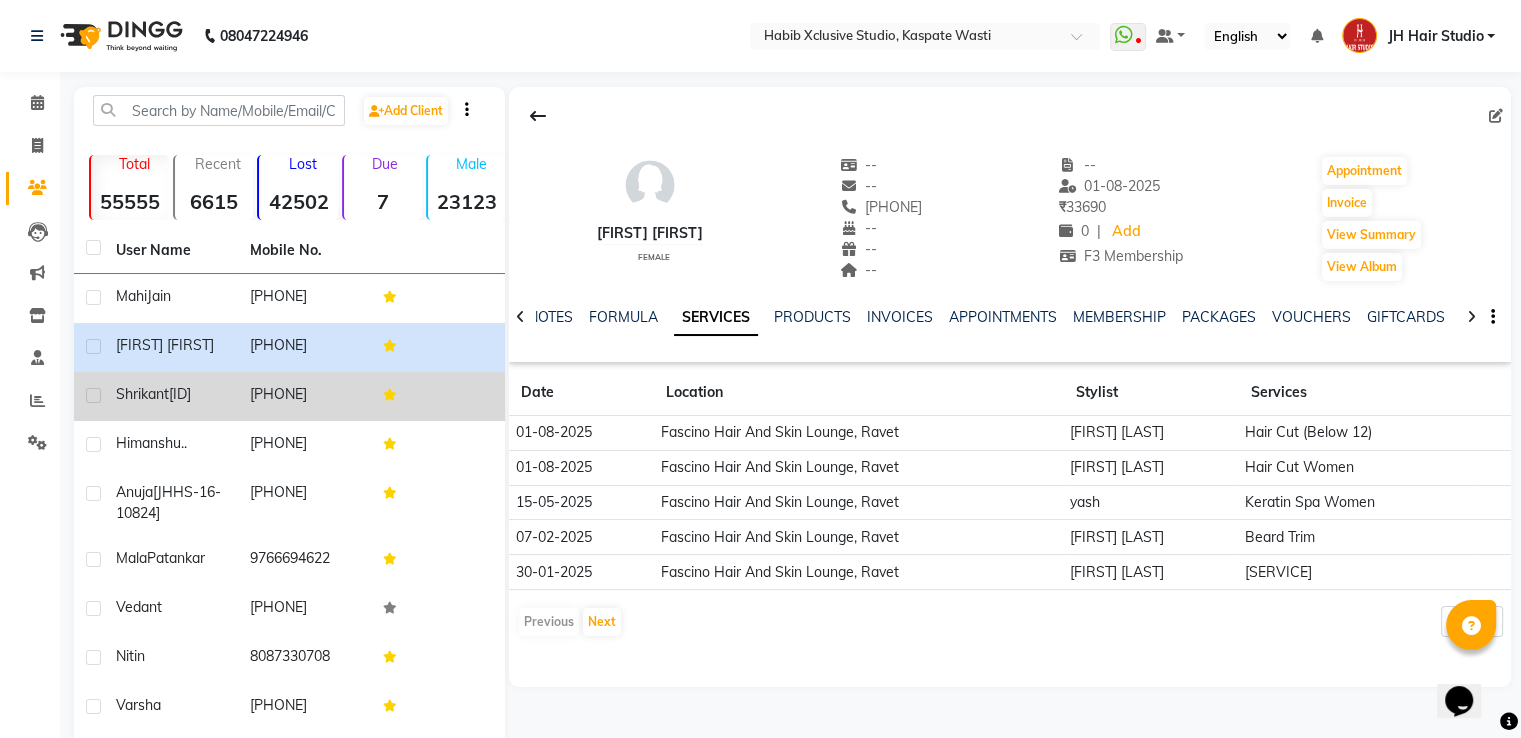 click on "7588850348" 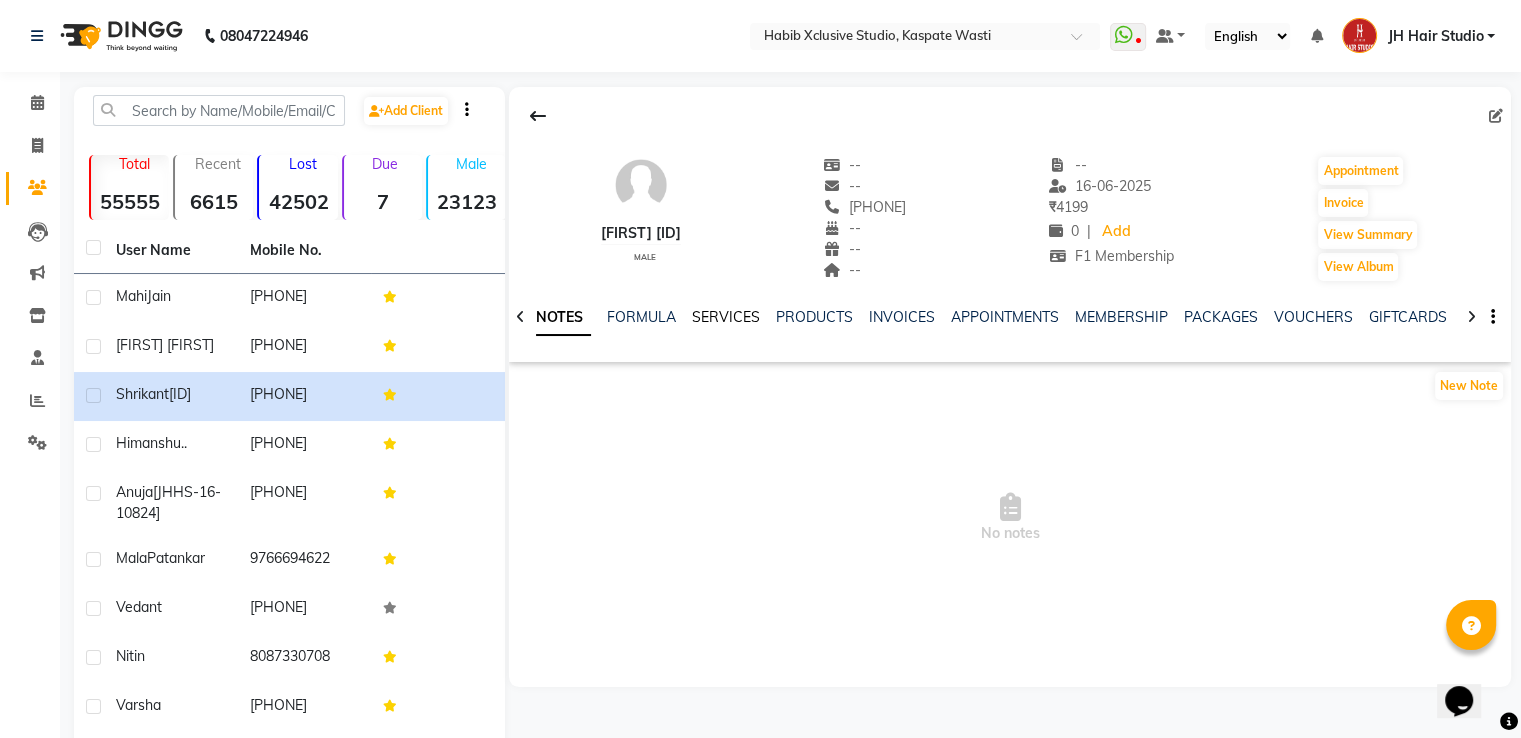 click on "SERVICES" 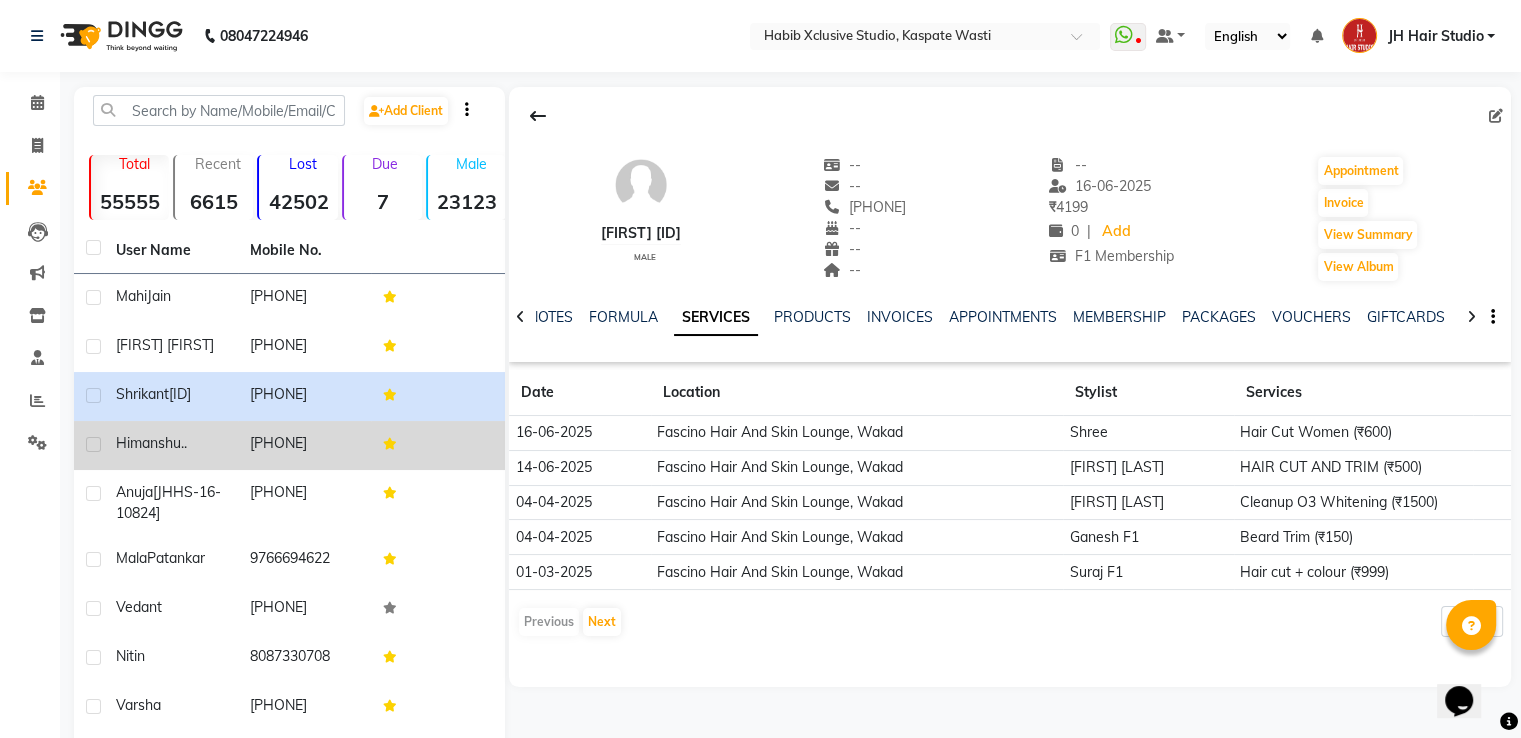 click on "[PHONE]" 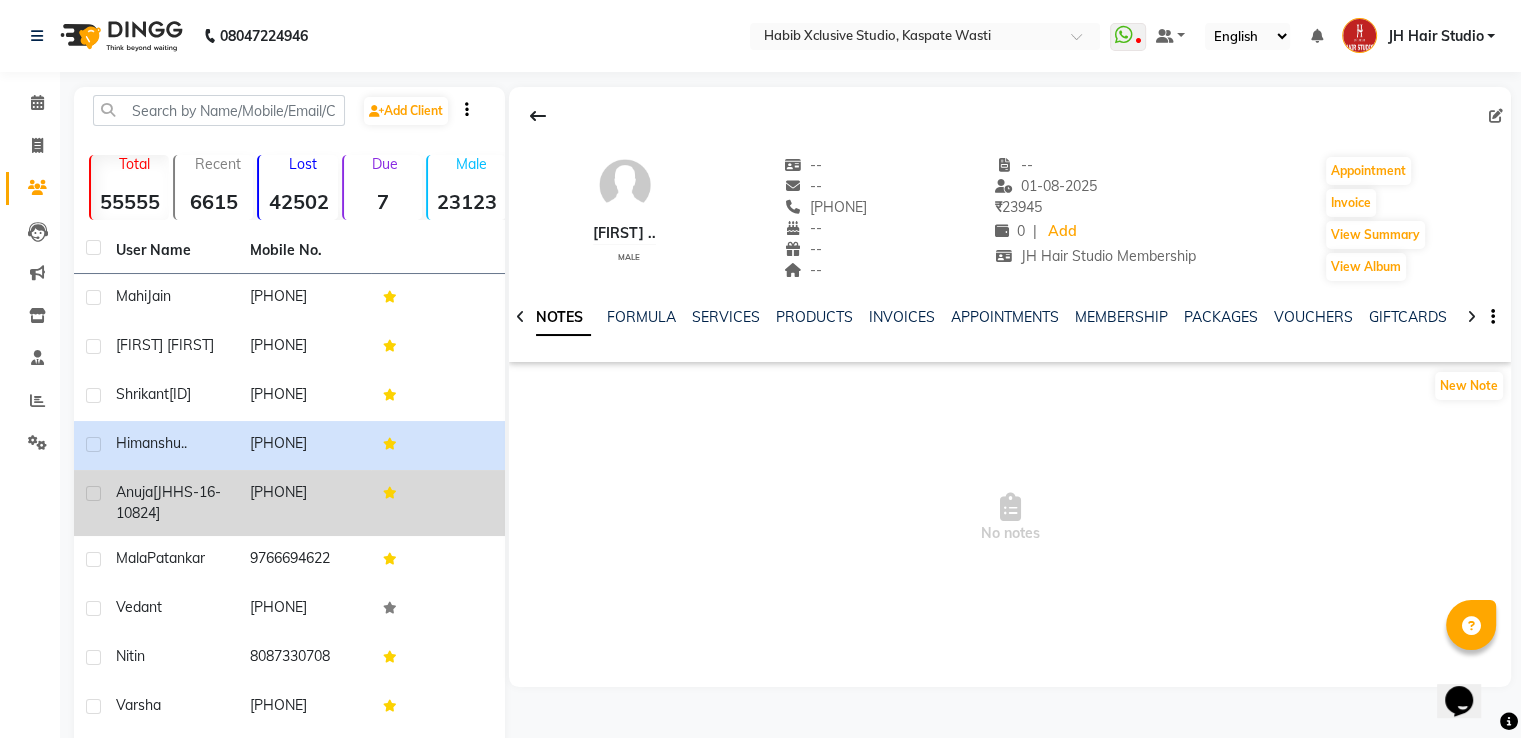 click on "[PHONE]" 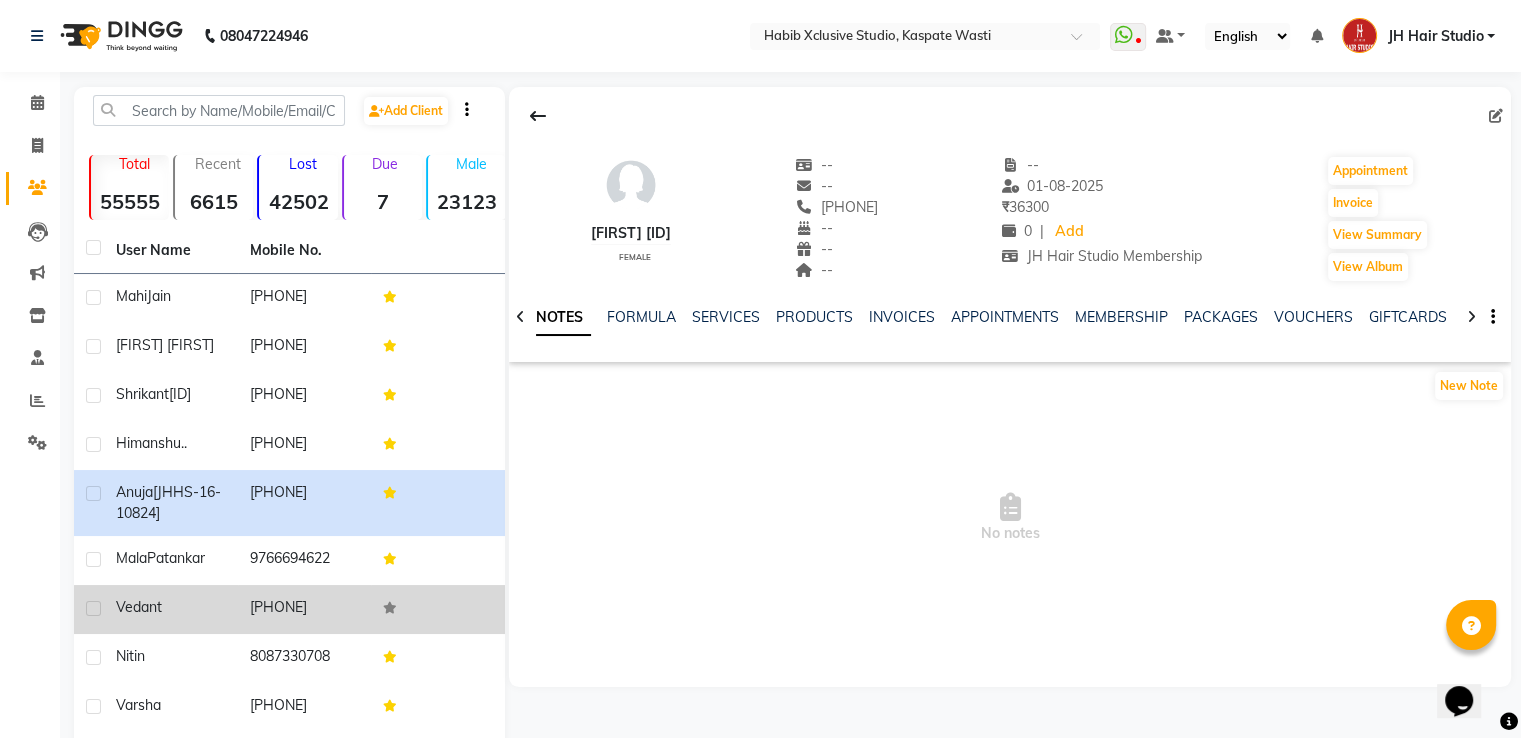 click on "9156571145" 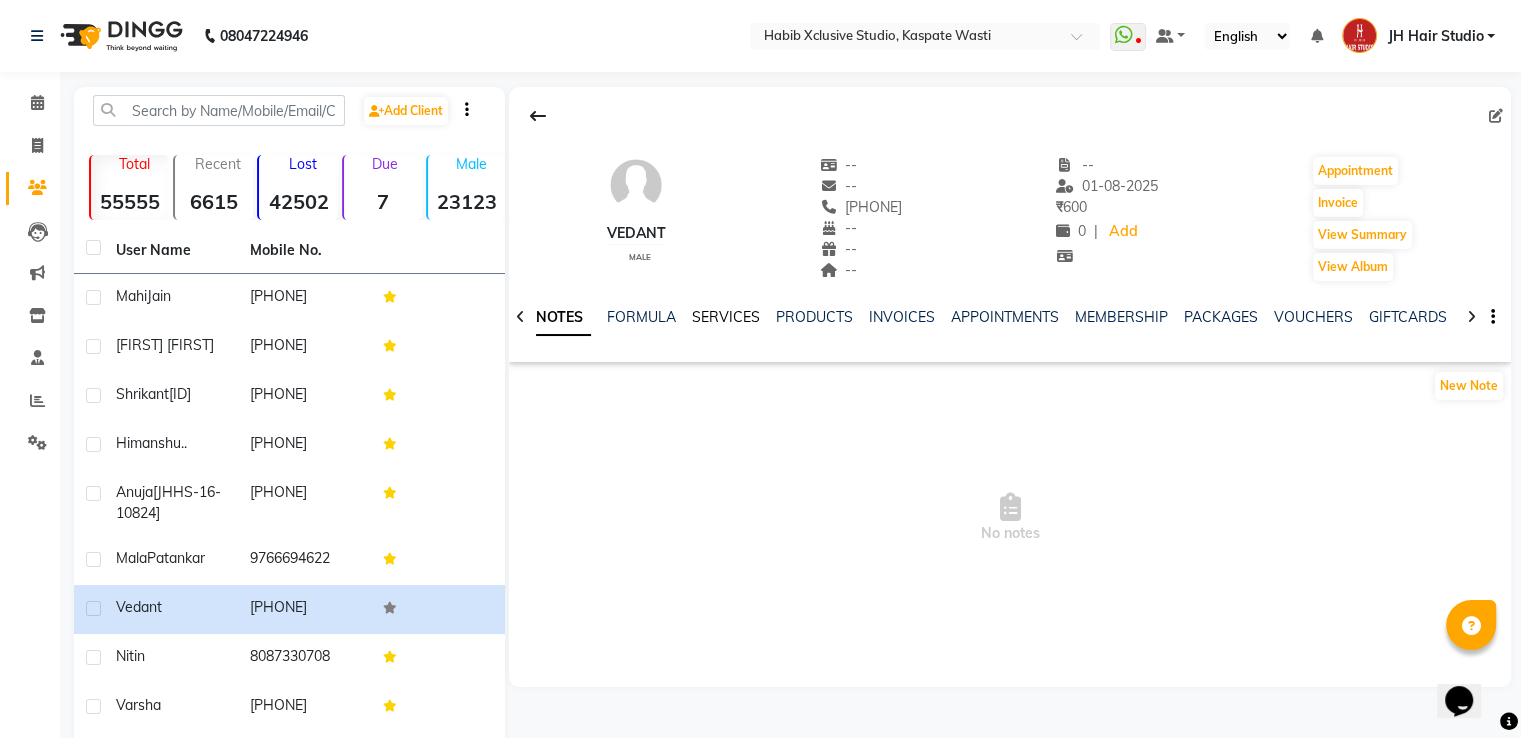 click on "SERVICES" 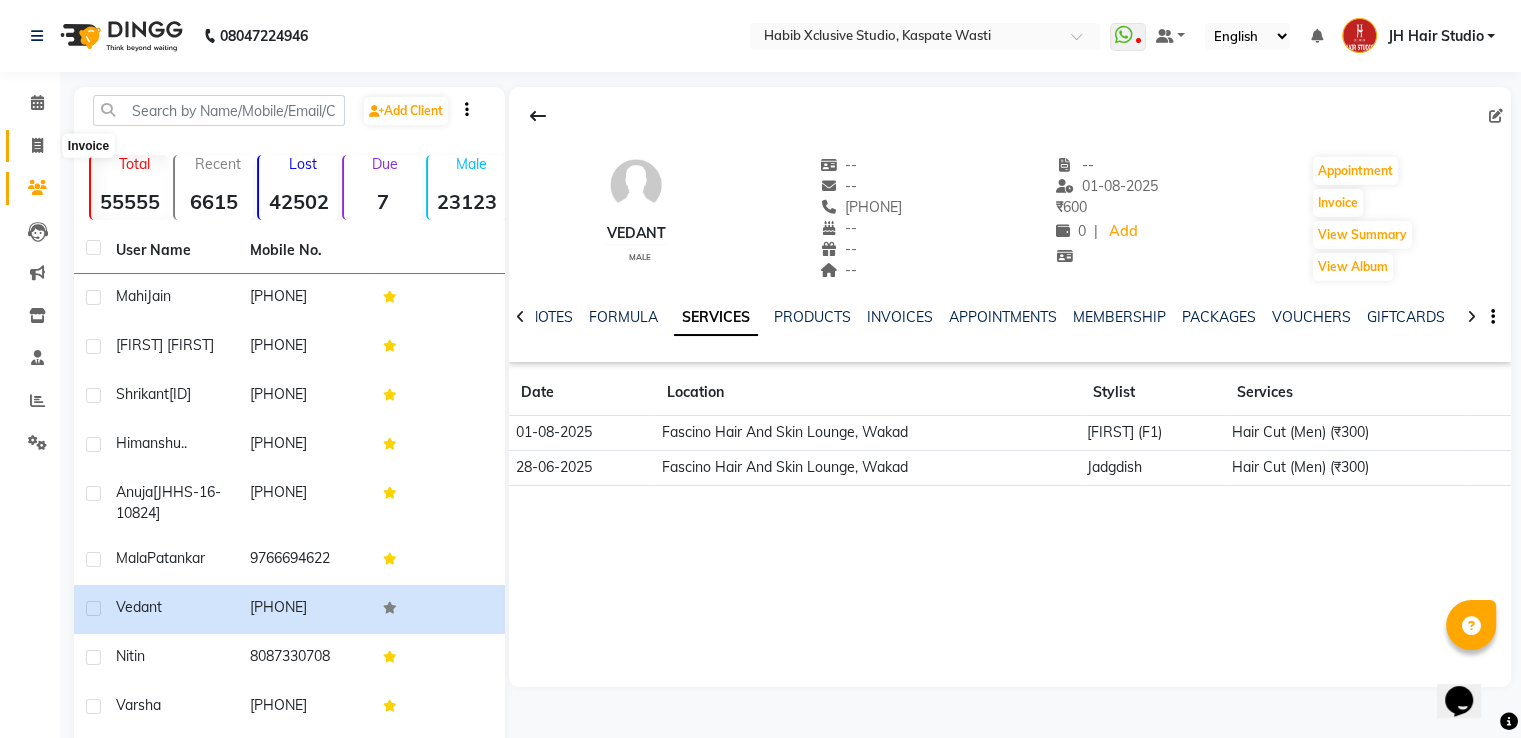 click 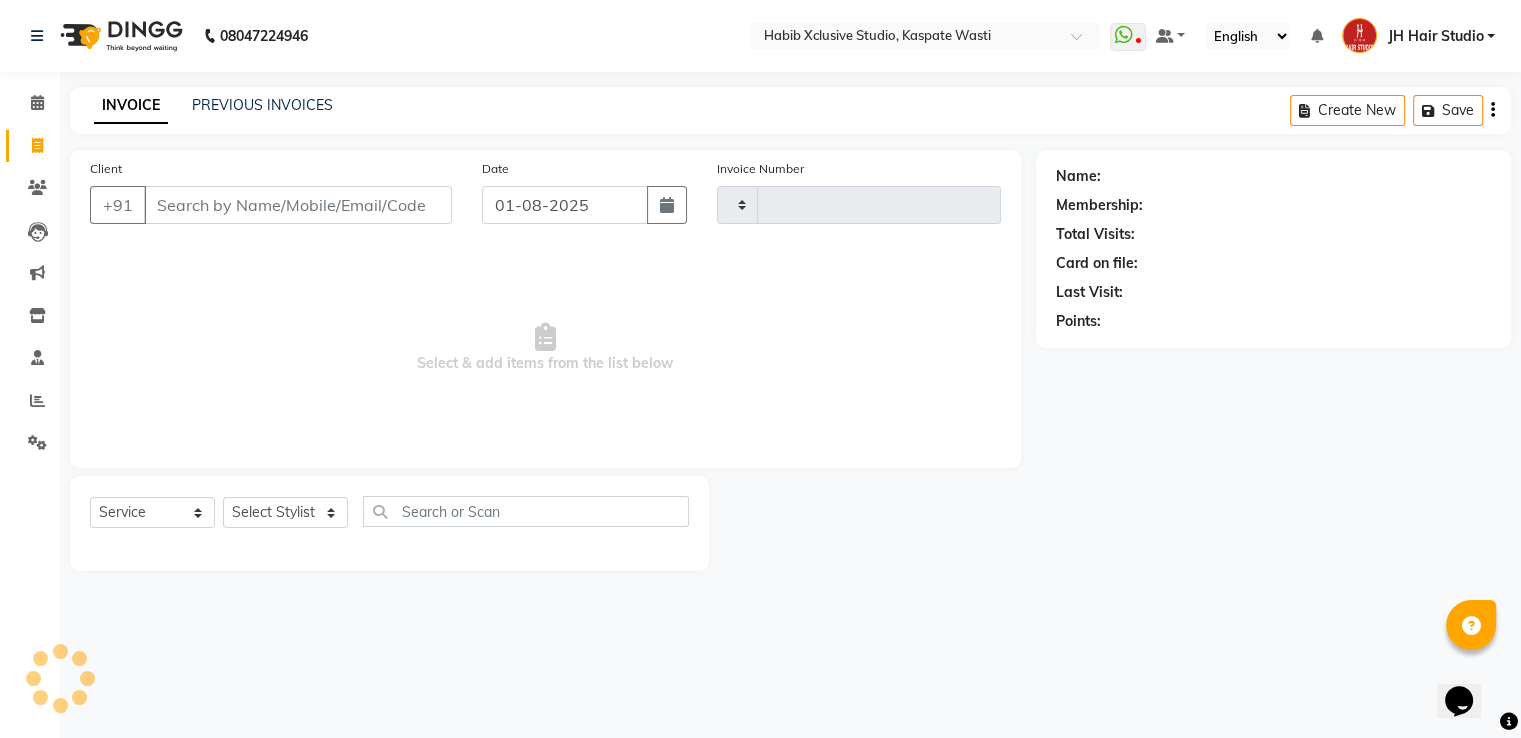 type on "3742" 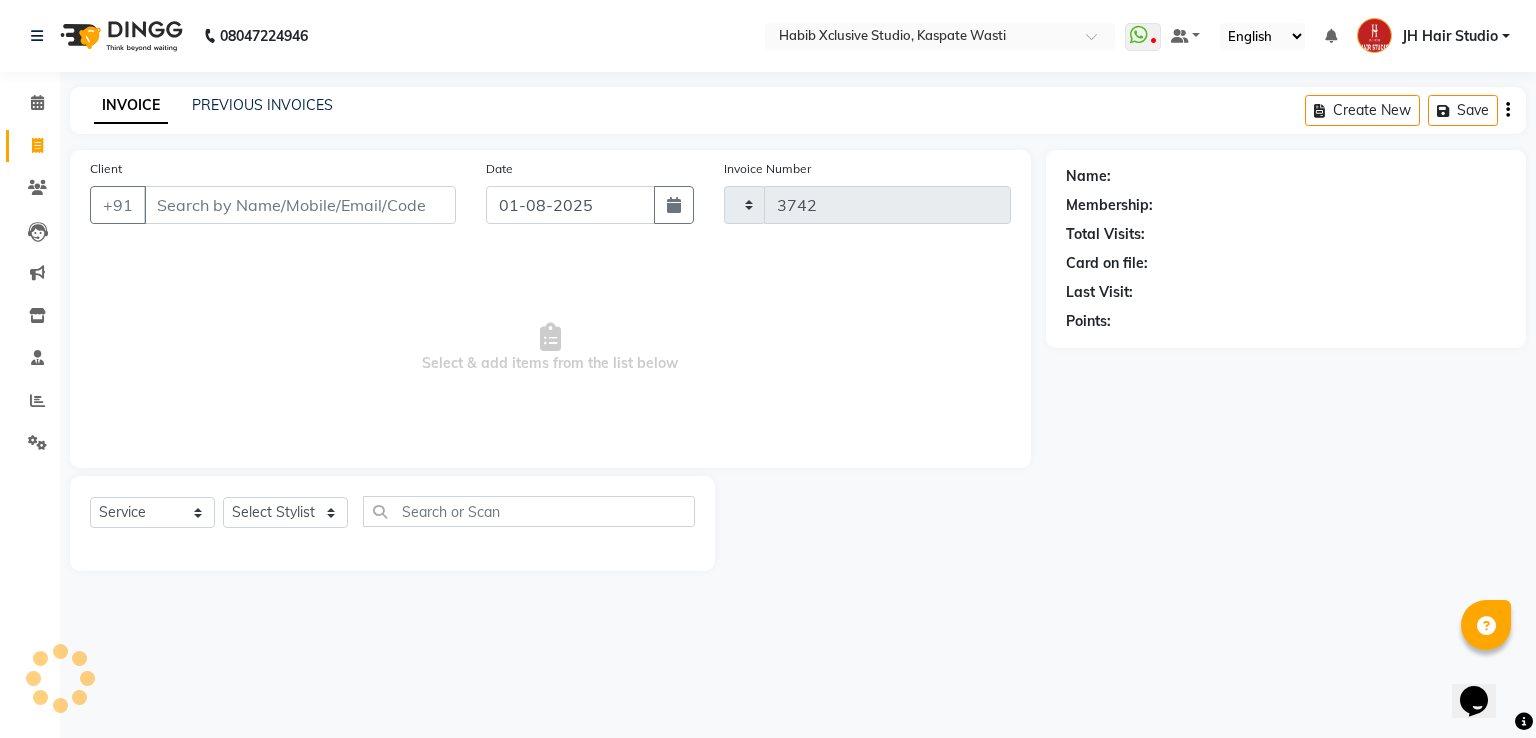 select on "130" 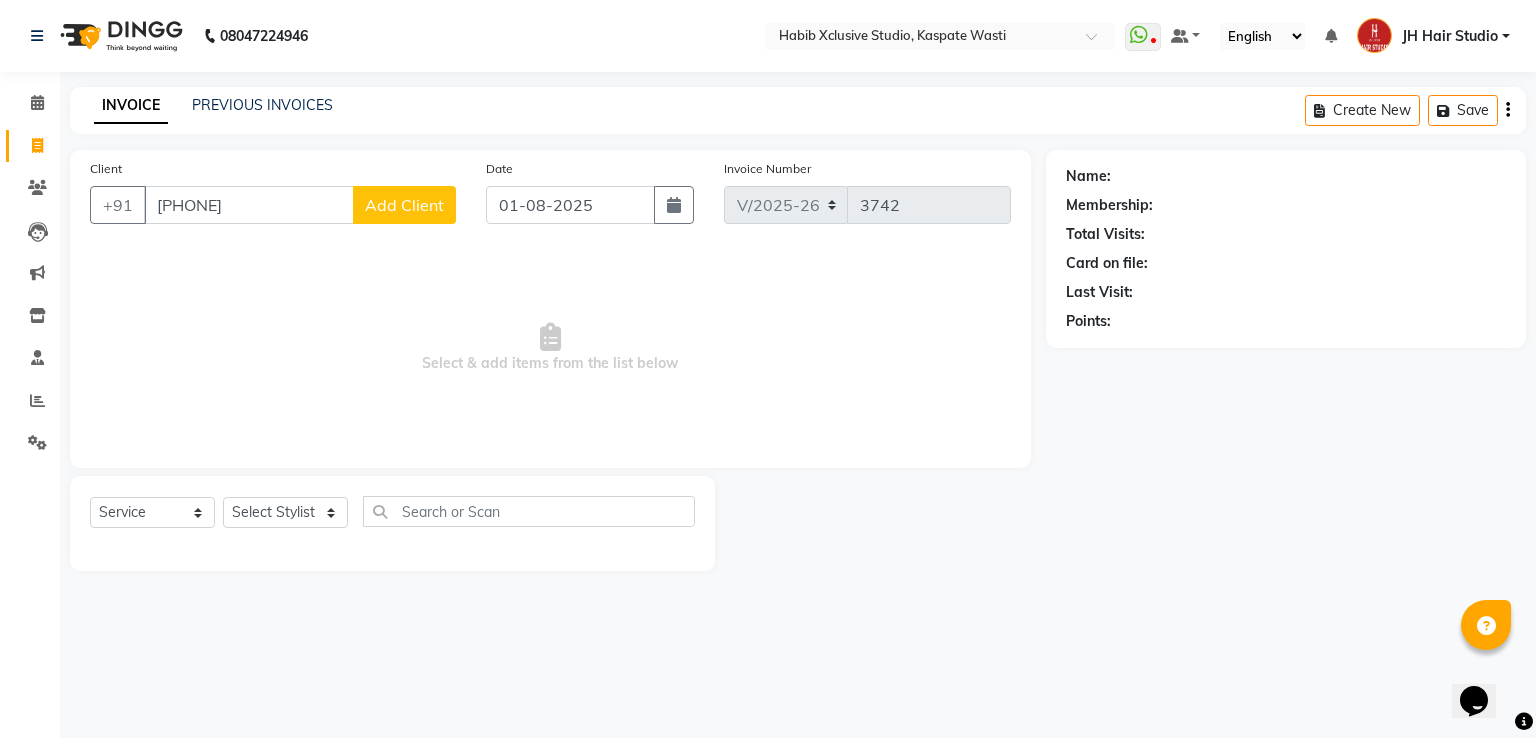 type on "[PHONE]" 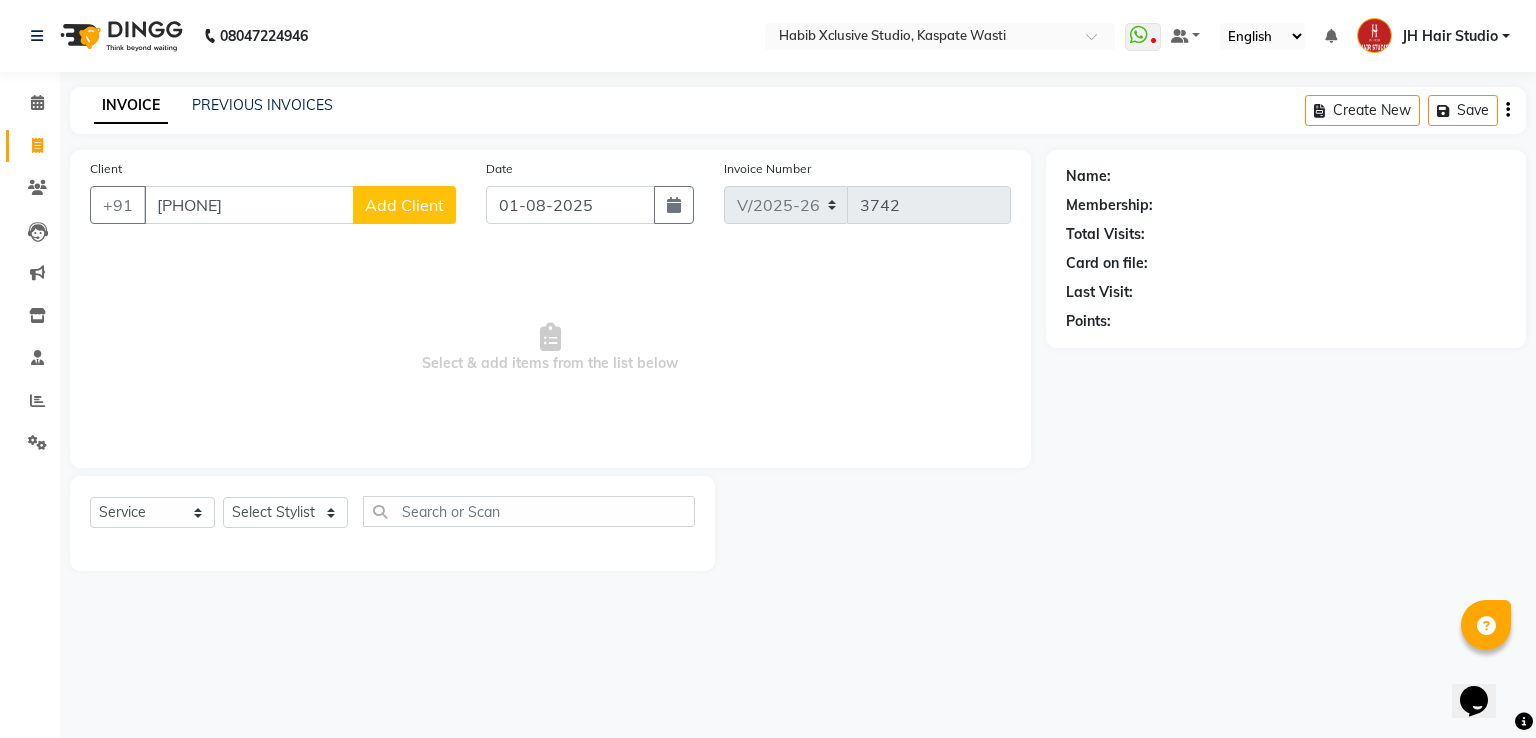 click on "Add Client" 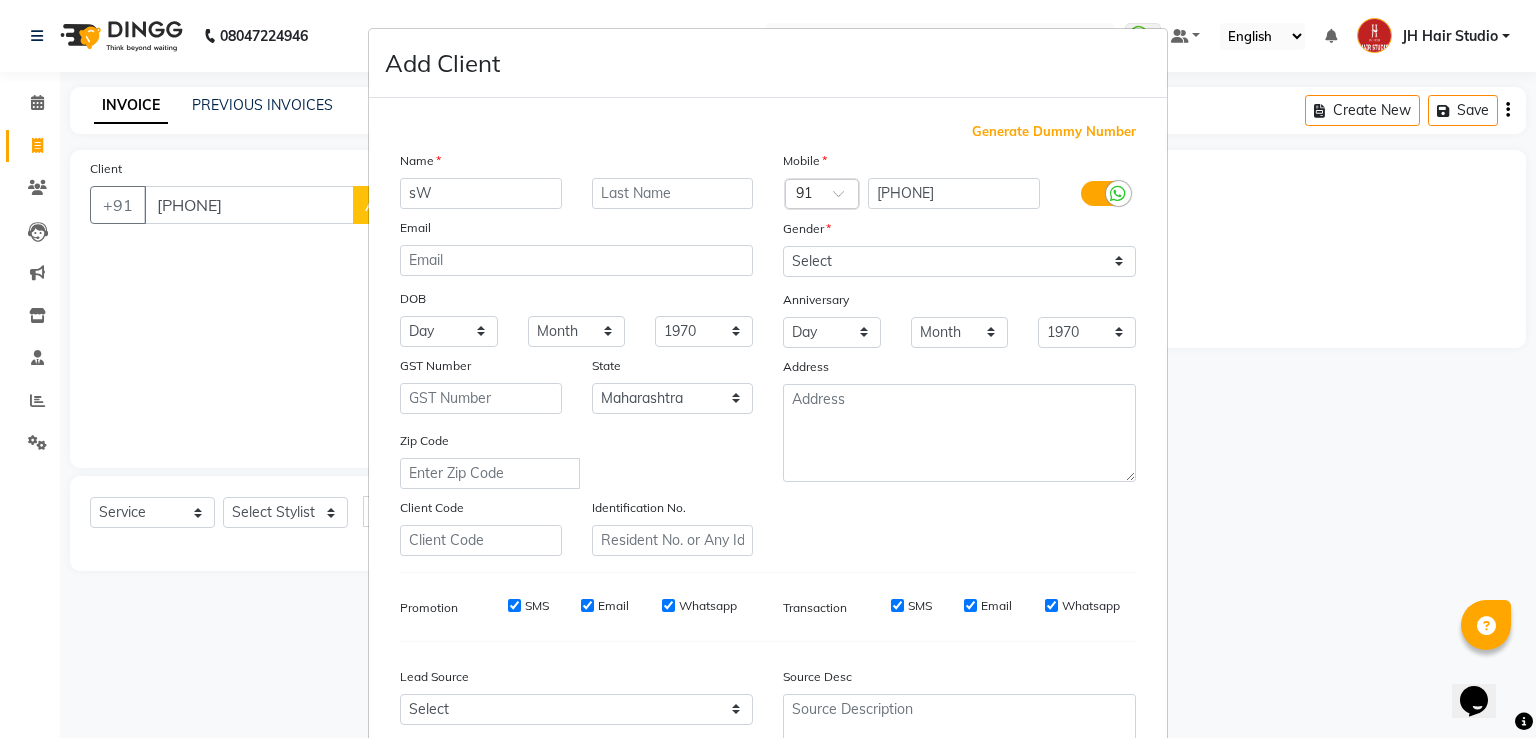 type on "s" 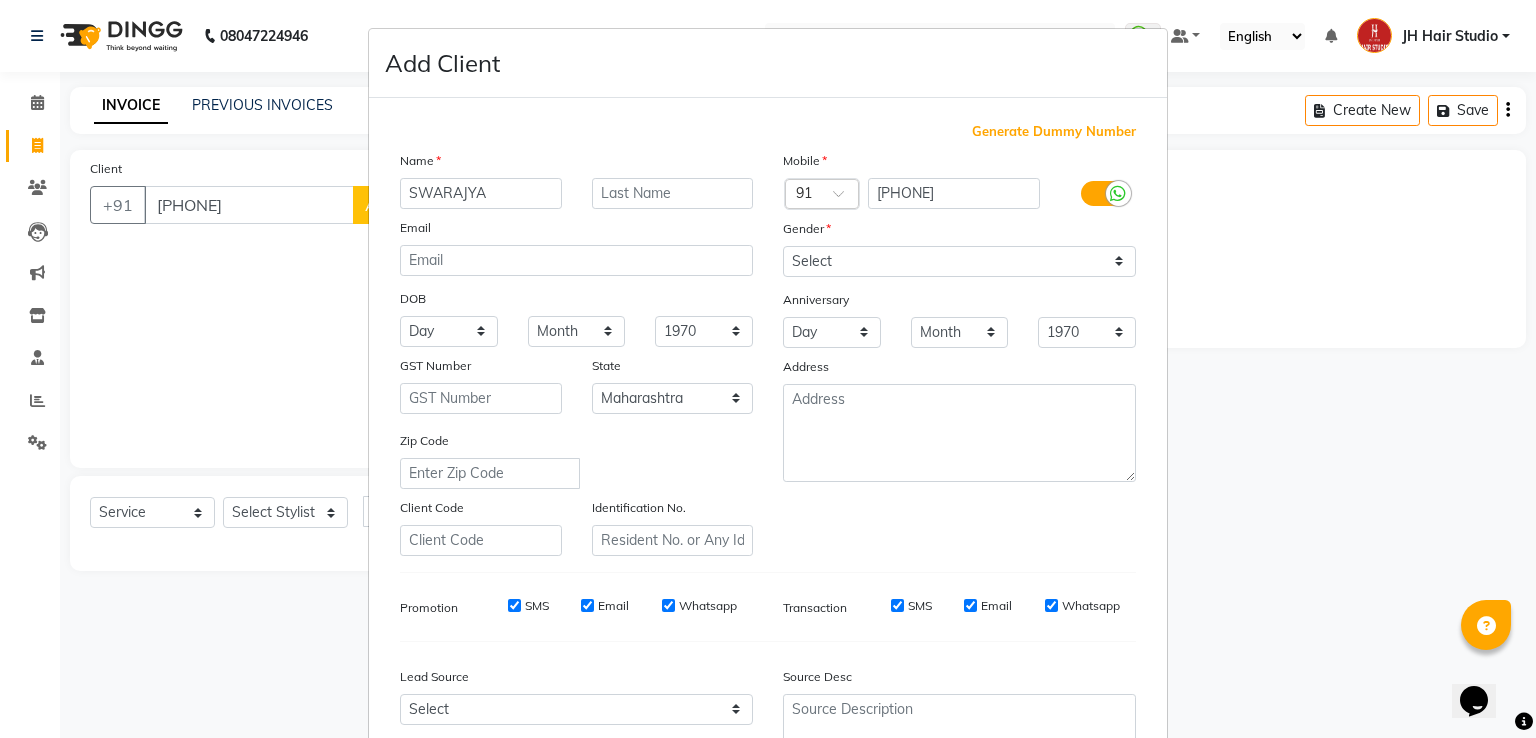 type on "SWARAJYA" 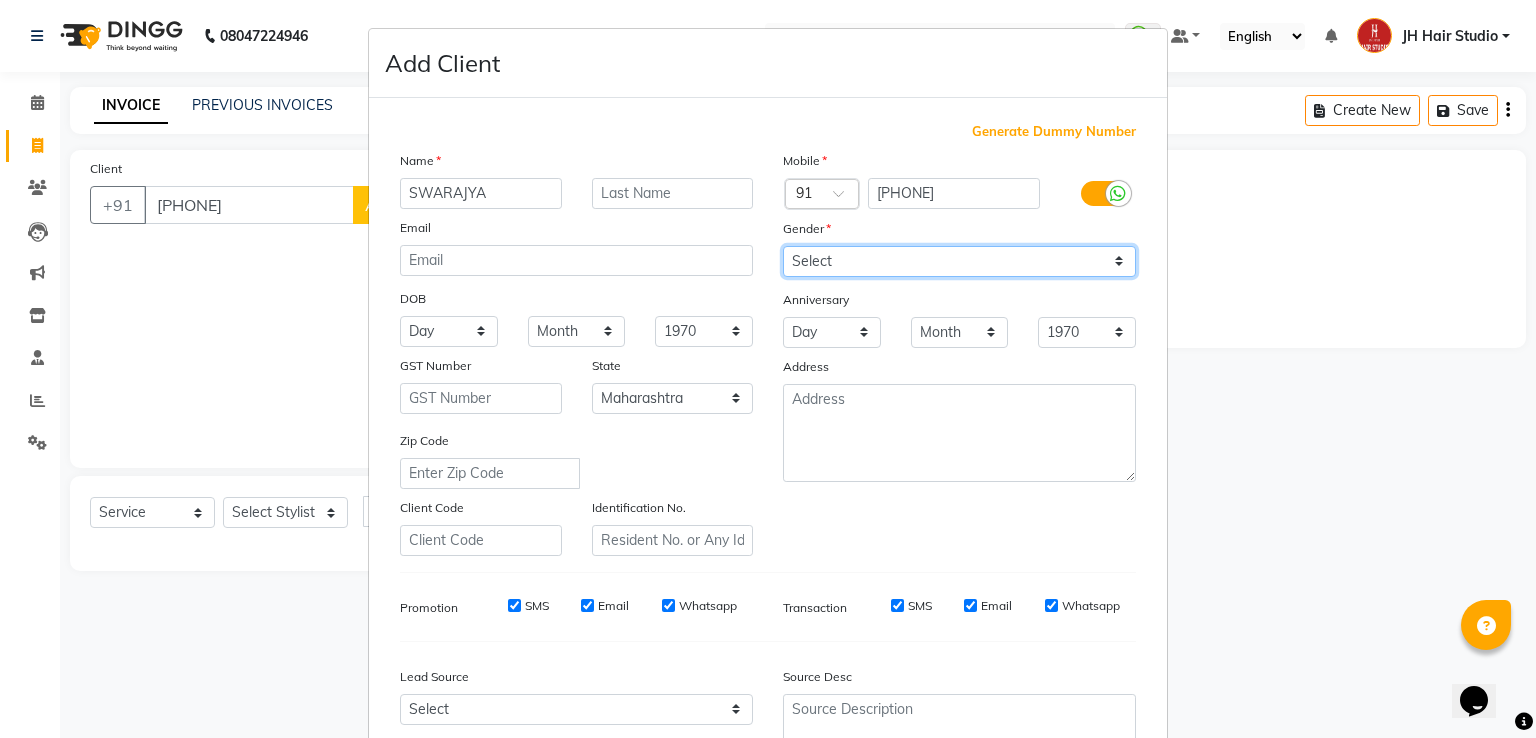 click on "Select Male Female Other Prefer Not To Say" at bounding box center (959, 261) 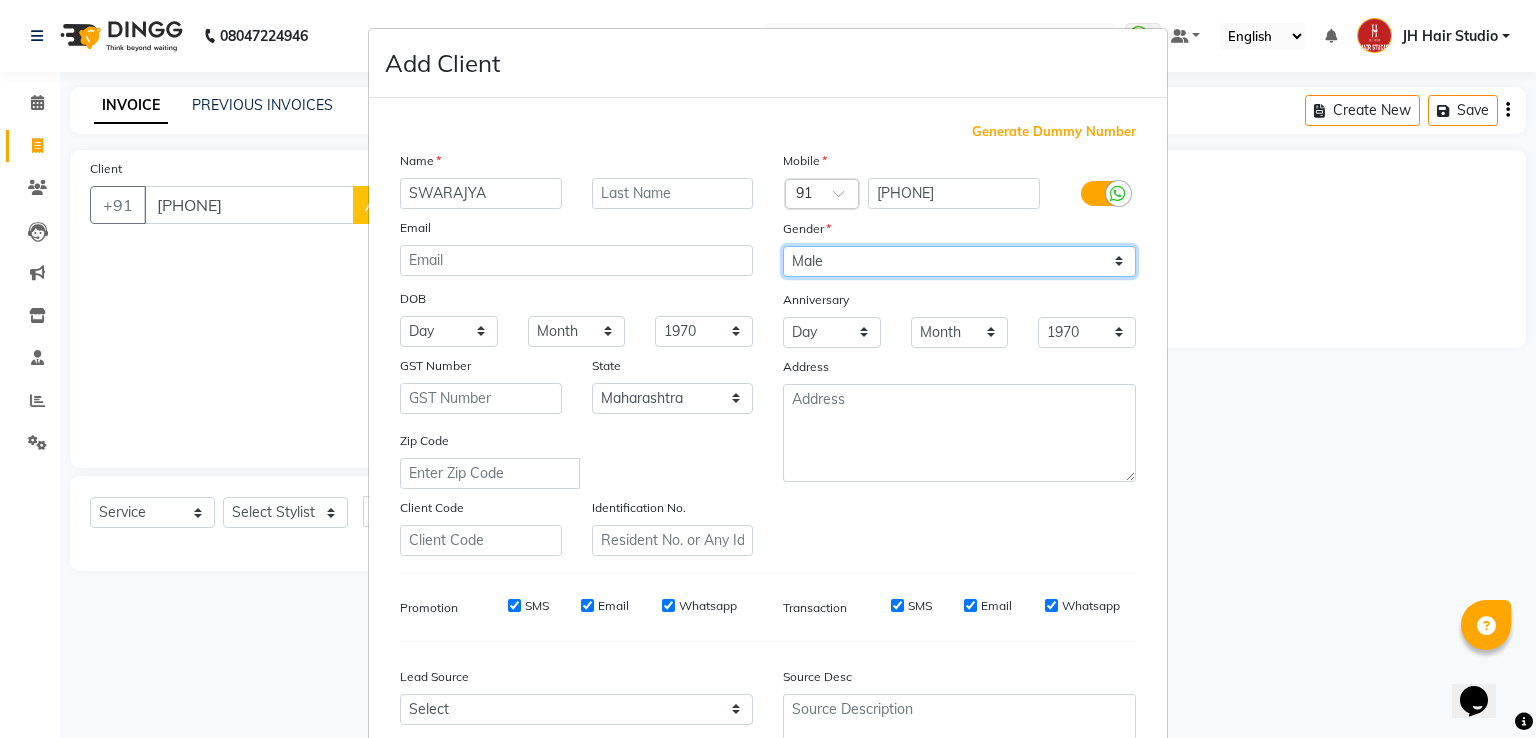 click on "Select Male Female Other Prefer Not To Say" at bounding box center [959, 261] 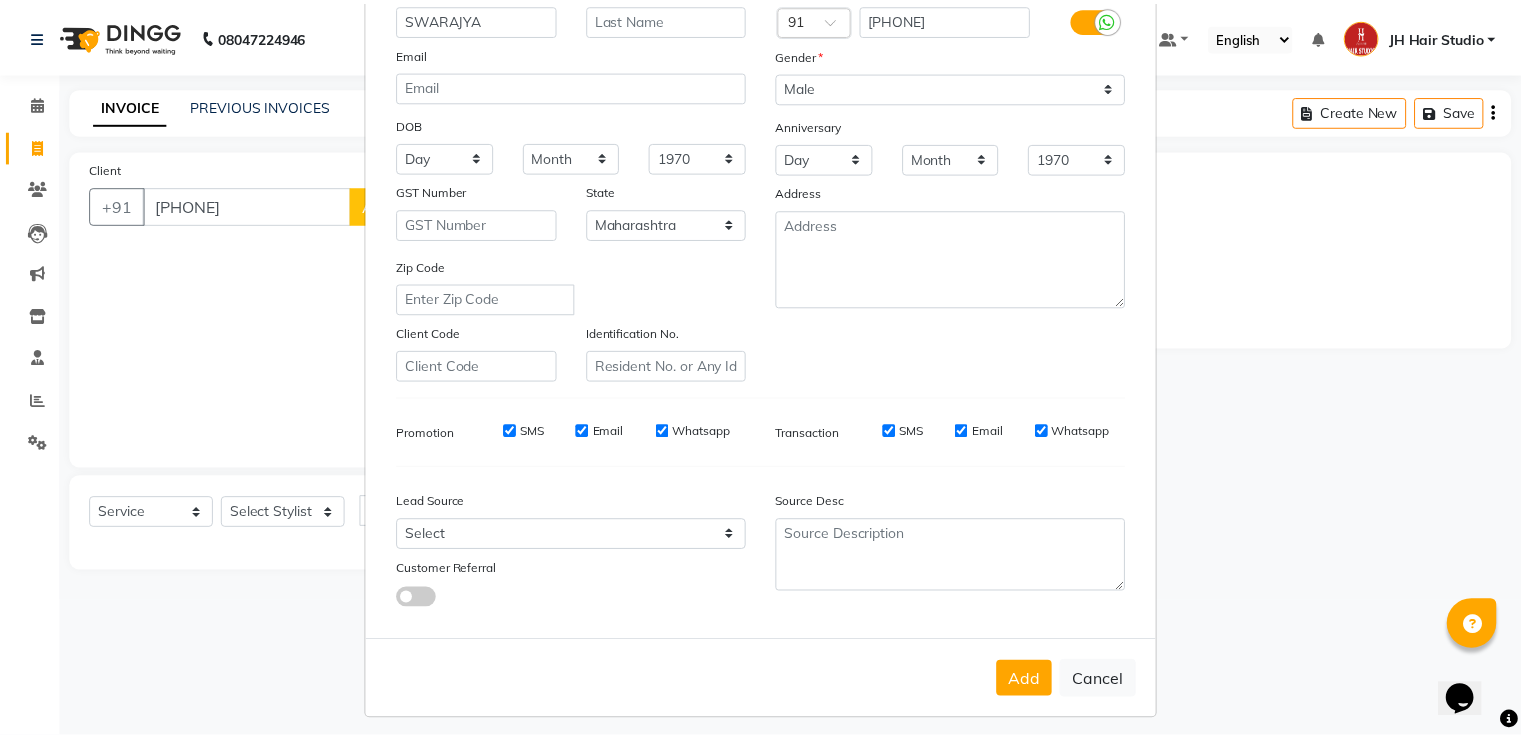 scroll, scrollTop: 195, scrollLeft: 0, axis: vertical 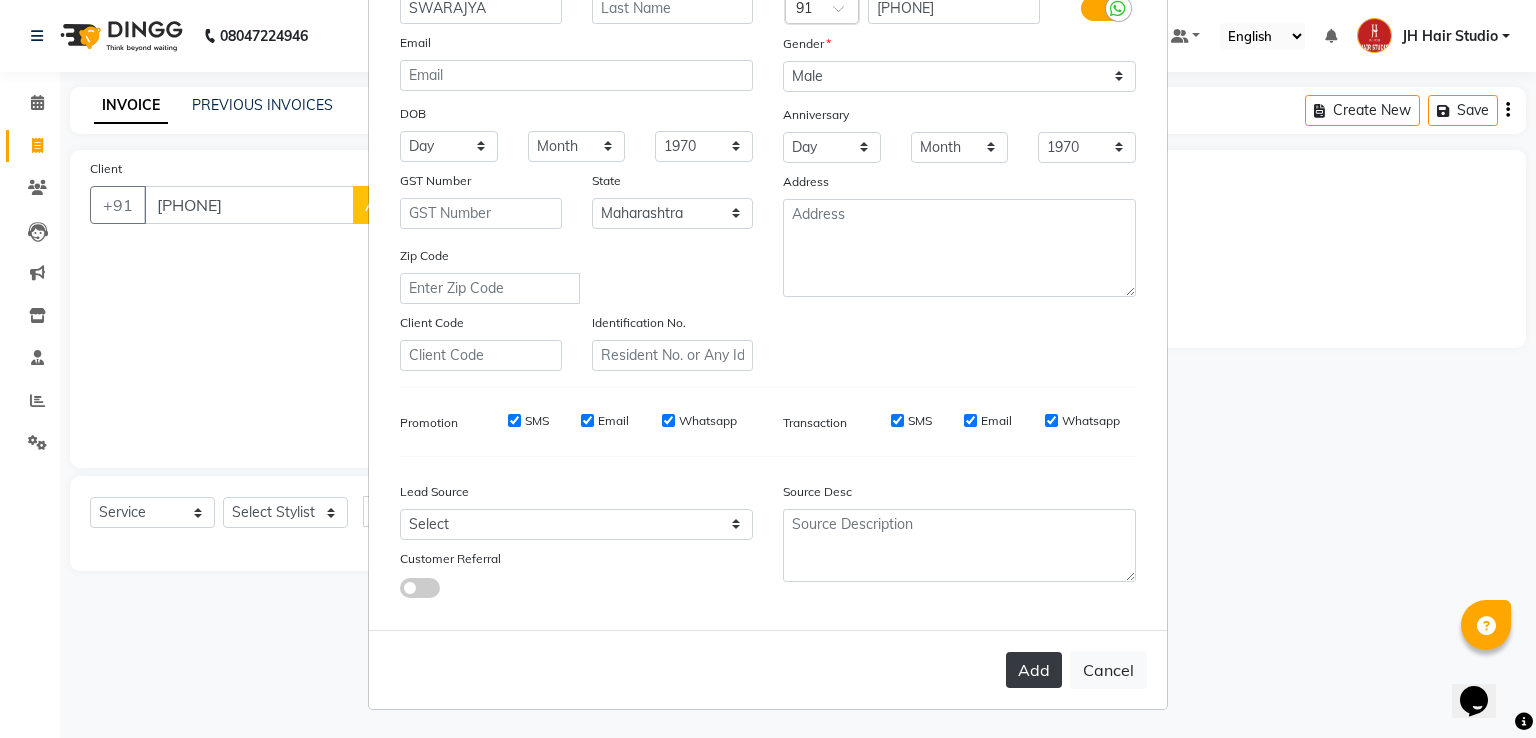 click on "Add" at bounding box center (1034, 670) 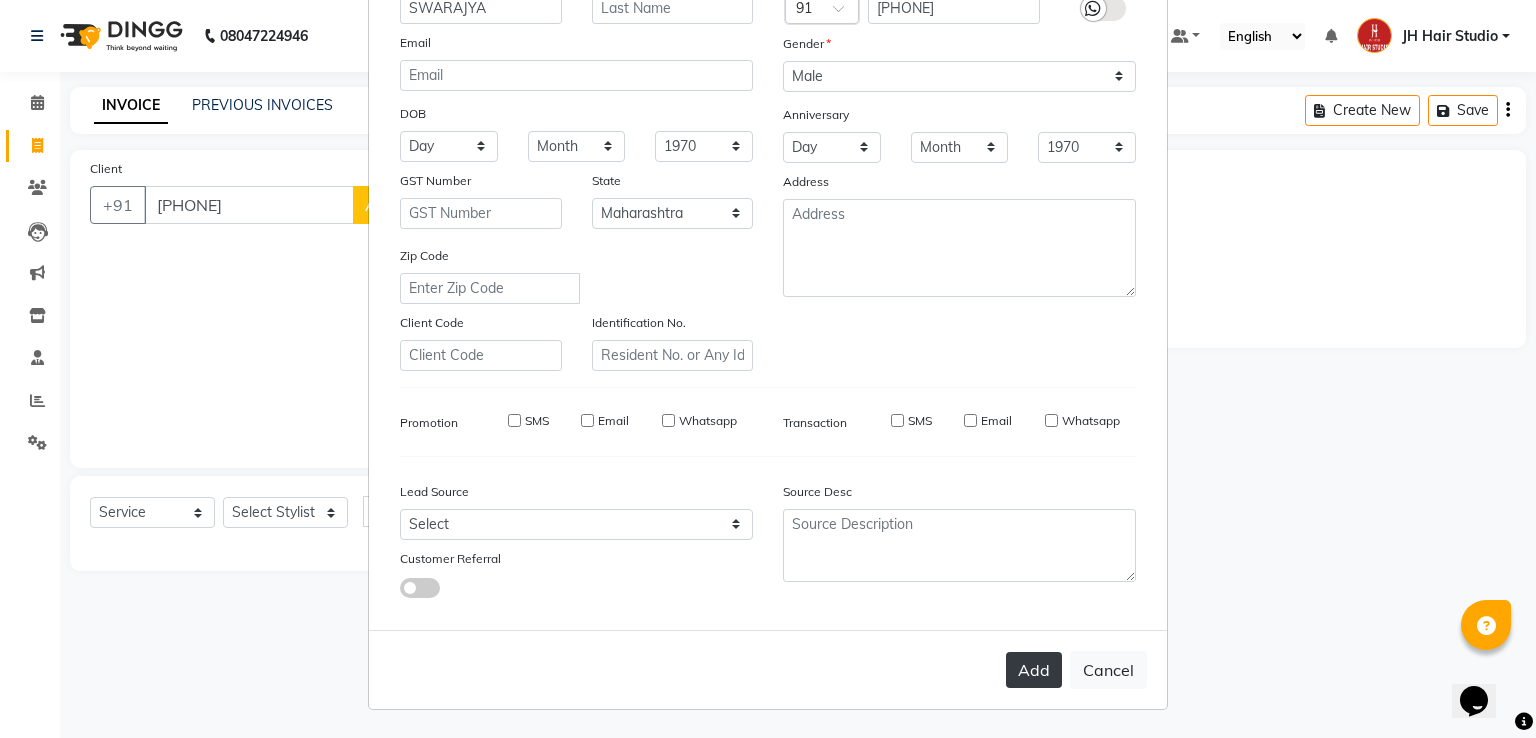 type 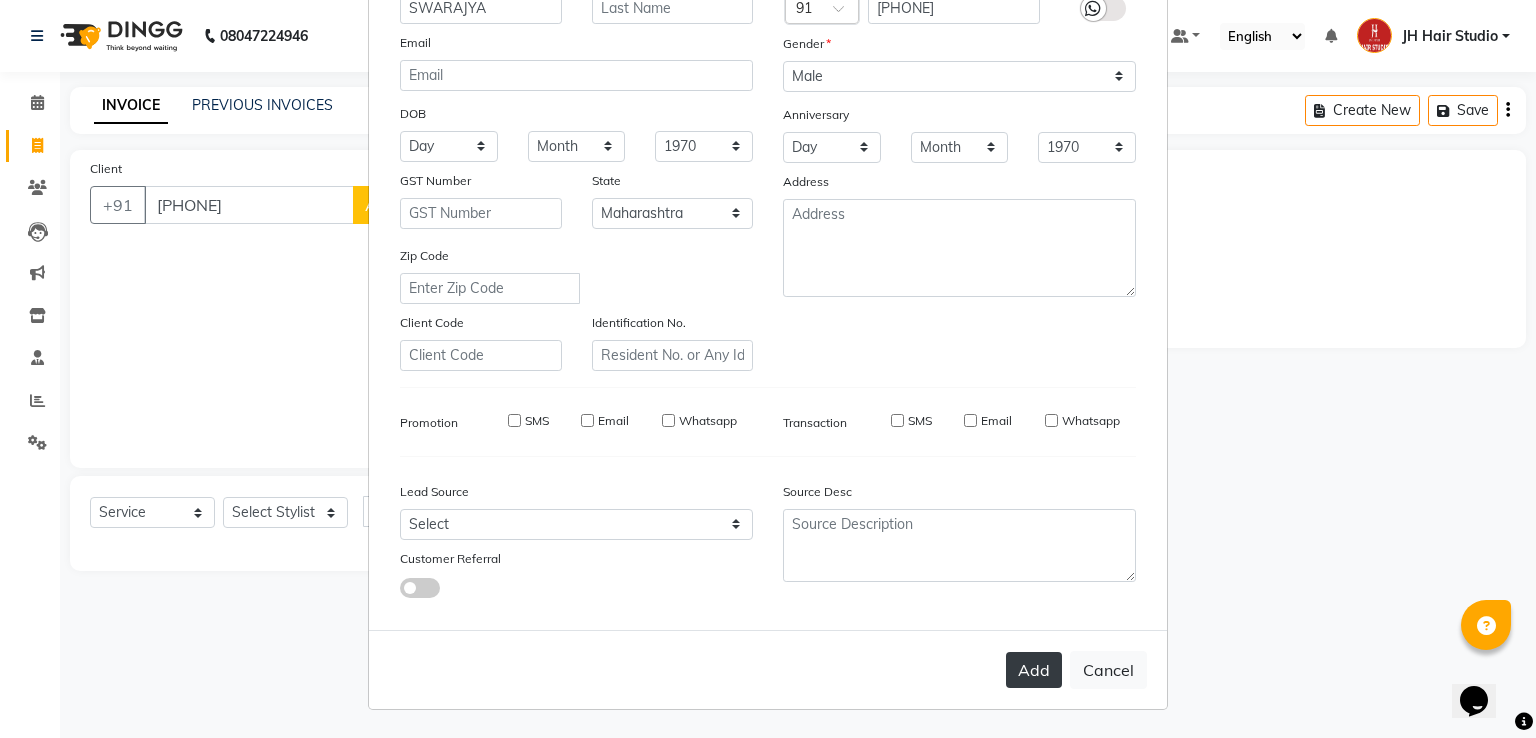 select 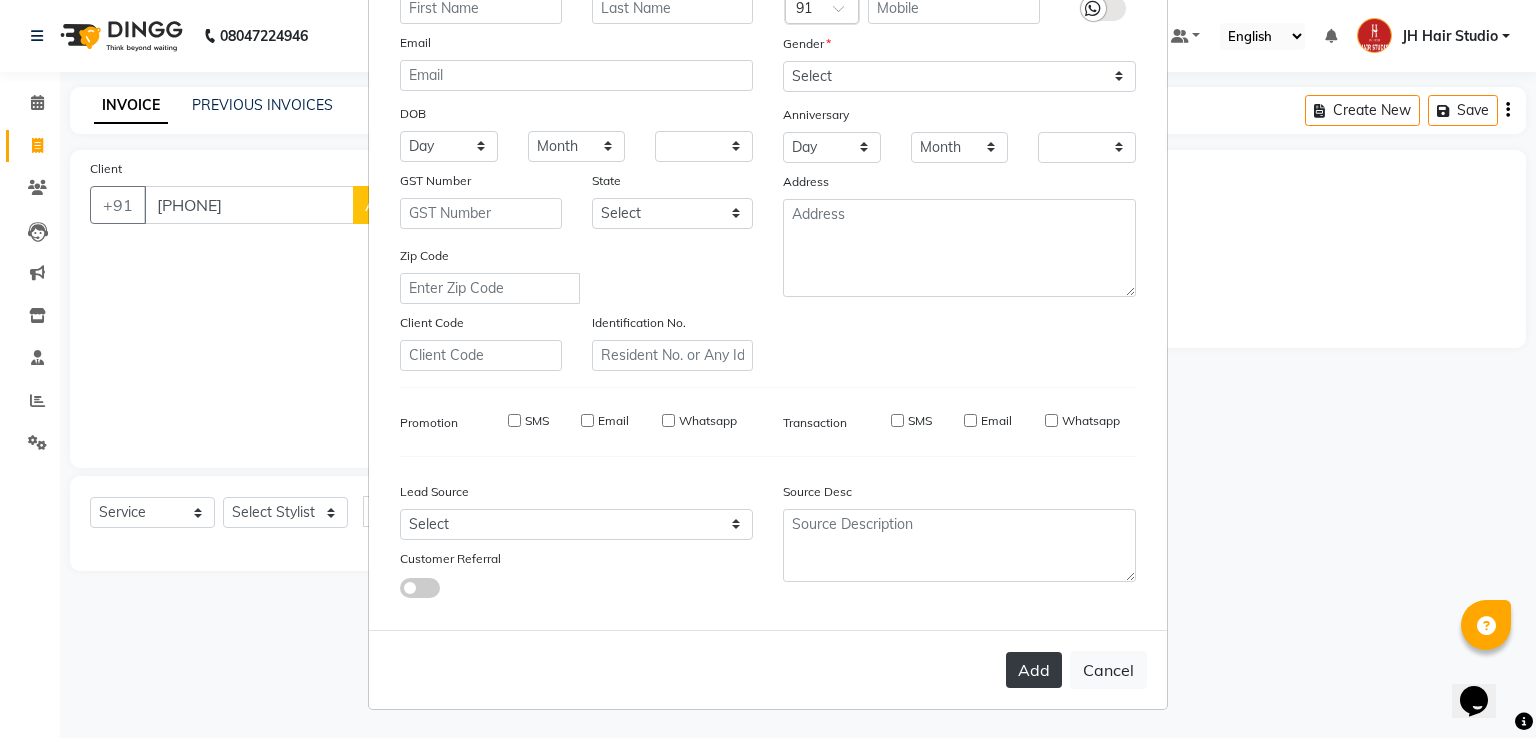 checkbox on "false" 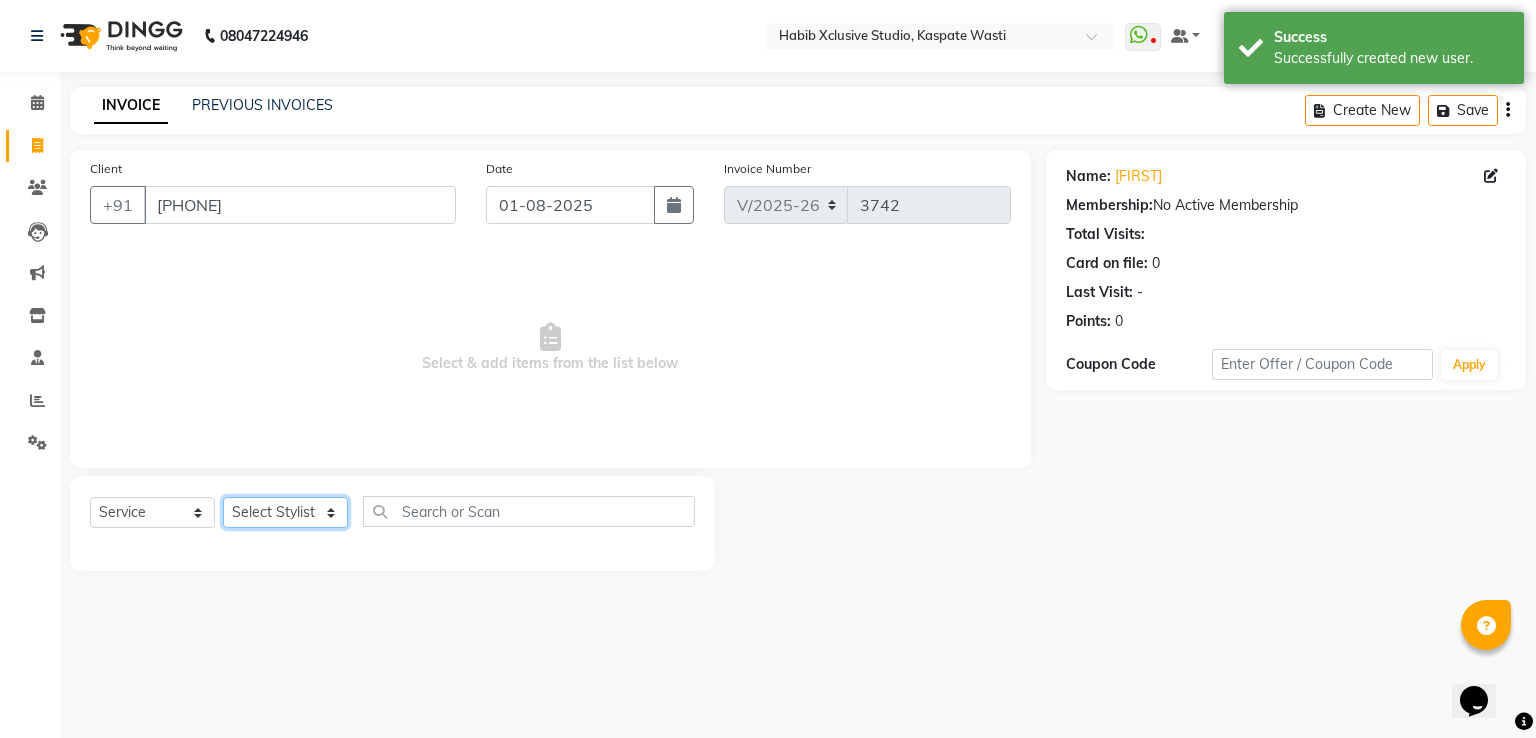 click on "Select Stylist [F1] GANESH [F1] Jagdish  [ F1] RAM [F1]Sanjay [F1]Siddhu [F1] Suraj  [F1] USHA [F2] AYAN  [F2] Deepak [F2] Smital [JH] DUBALE  GANESH [JH] Gopal Wagh JH Hair Studio [JH] Harish [JH] Omkar [JH] Shahwaz Shaikh [JH] SIDDHANT  [JH] SWAPNIL [JH] Tushaar" 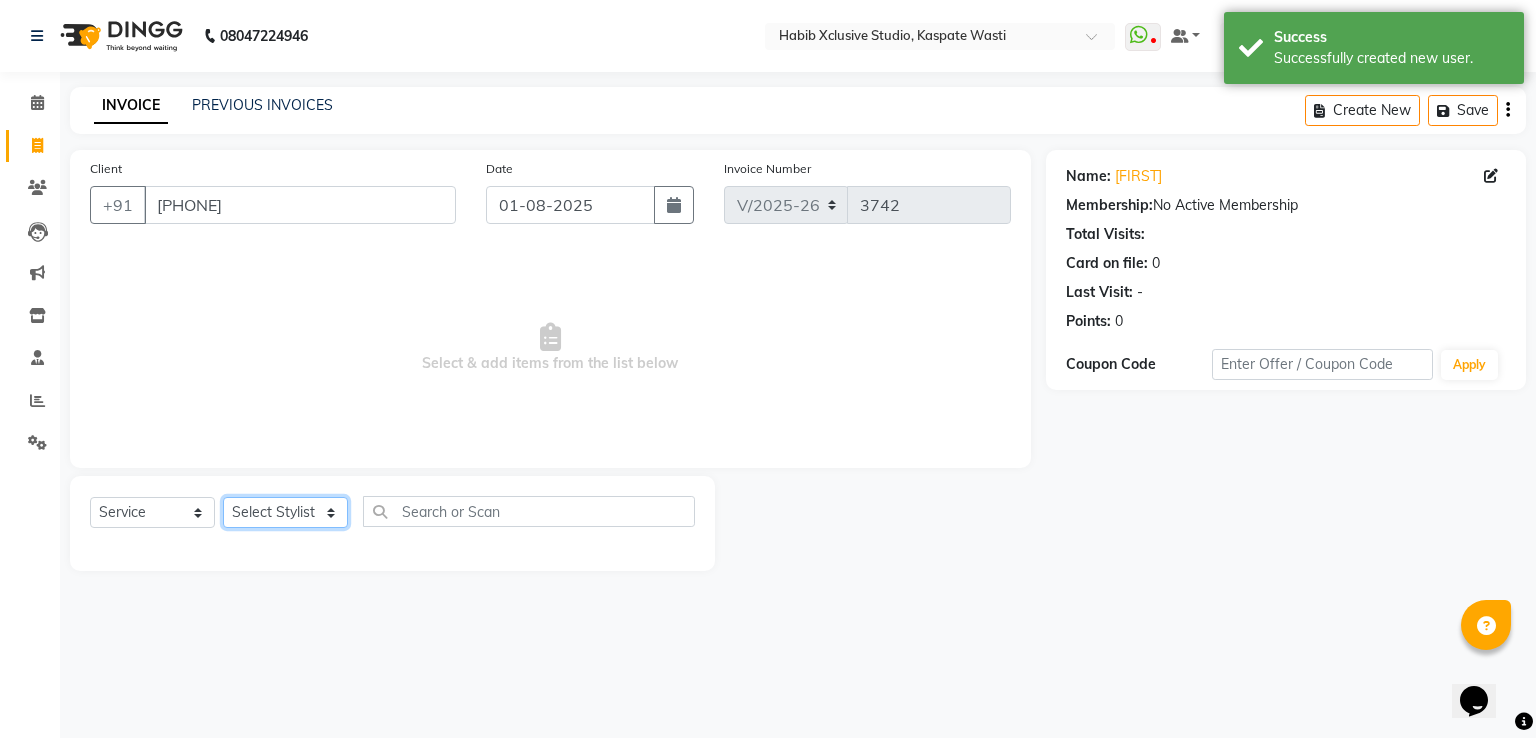 select on "47594" 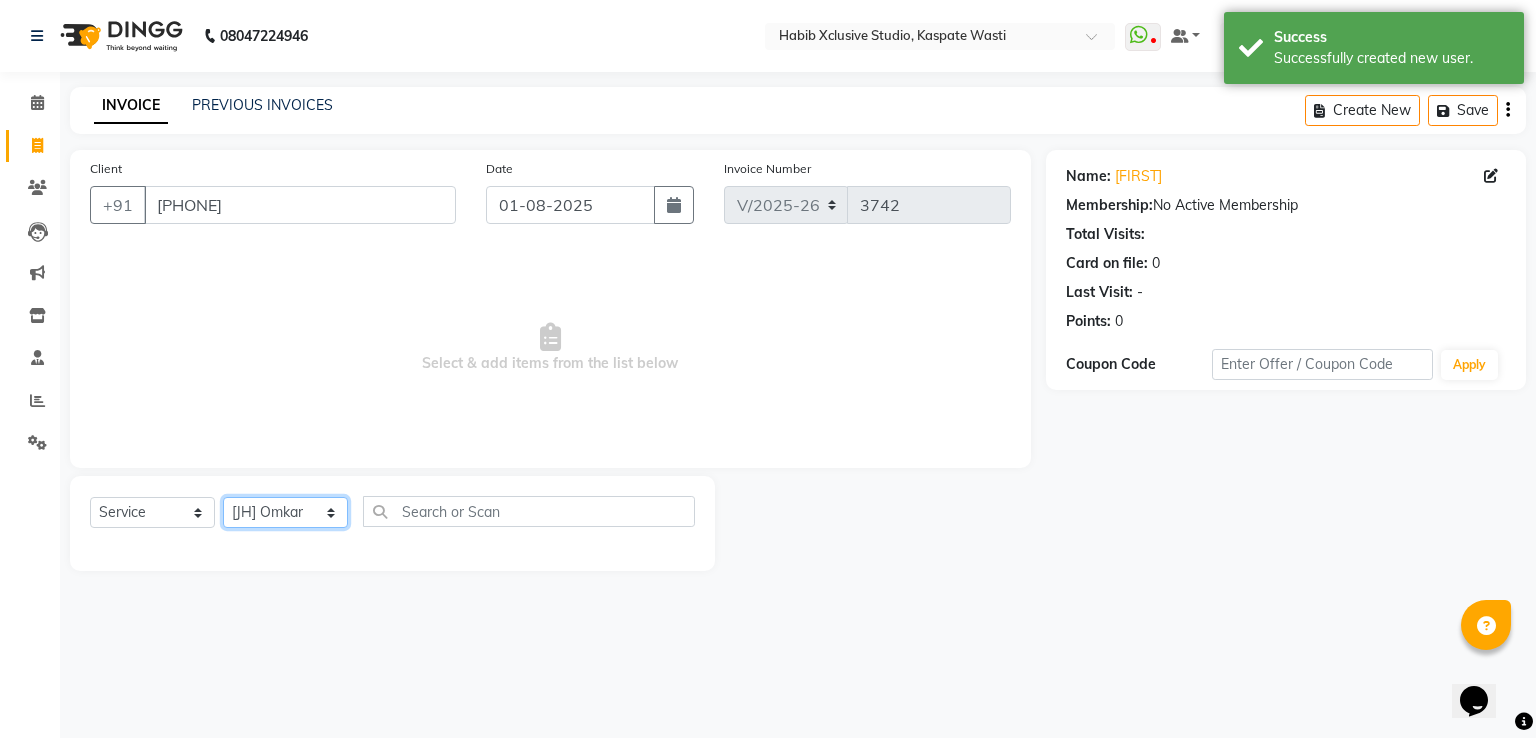 click on "Select Stylist [F1] GANESH [F1] Jagdish  [ F1] RAM [F1]Sanjay [F1]Siddhu [F1] Suraj  [F1] USHA [F2] AYAN  [F2] Deepak [F2] Smital [JH] DUBALE  GANESH [JH] Gopal Wagh JH Hair Studio [JH] Harish [JH] Omkar [JH] Shahwaz Shaikh [JH] SIDDHANT  [JH] SWAPNIL [JH] Tushaar" 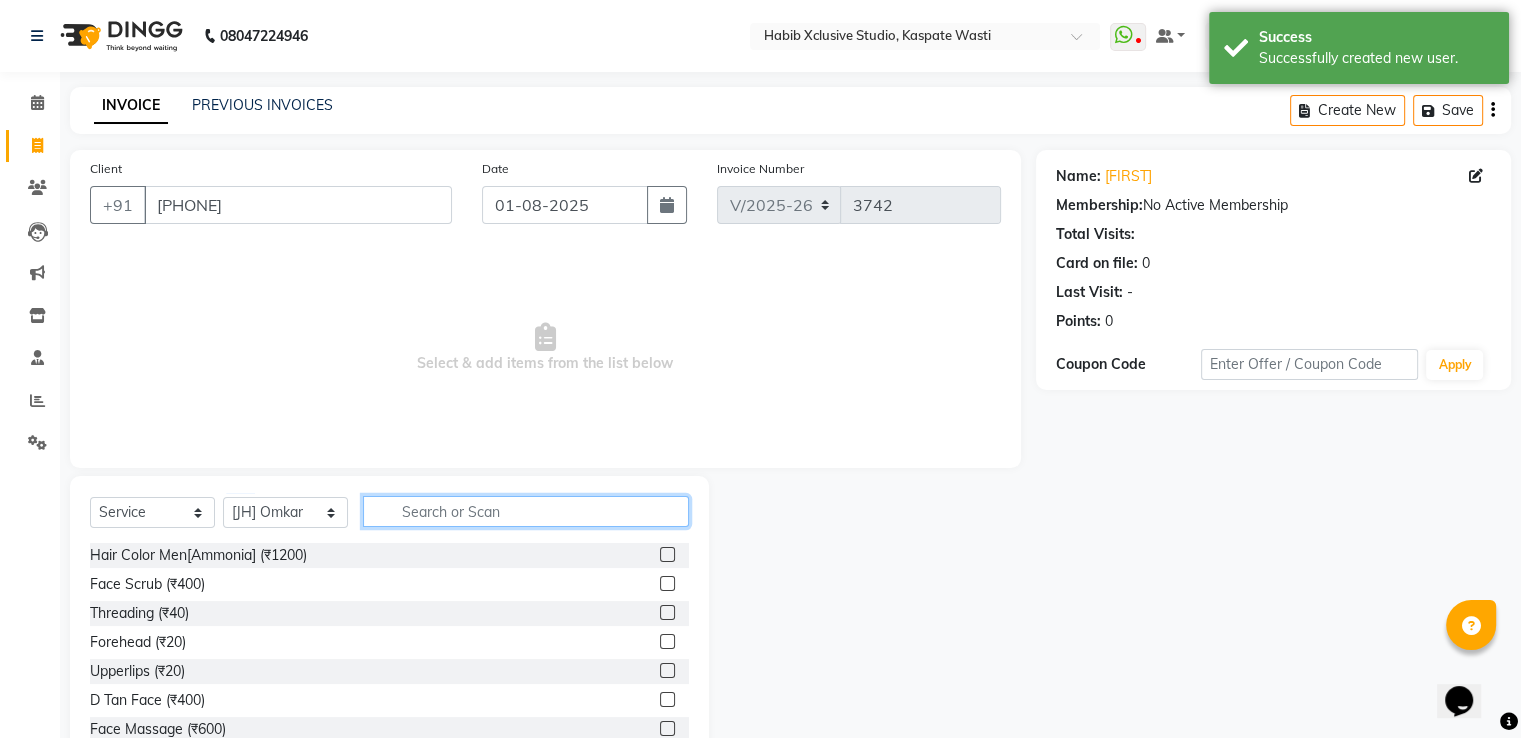 click 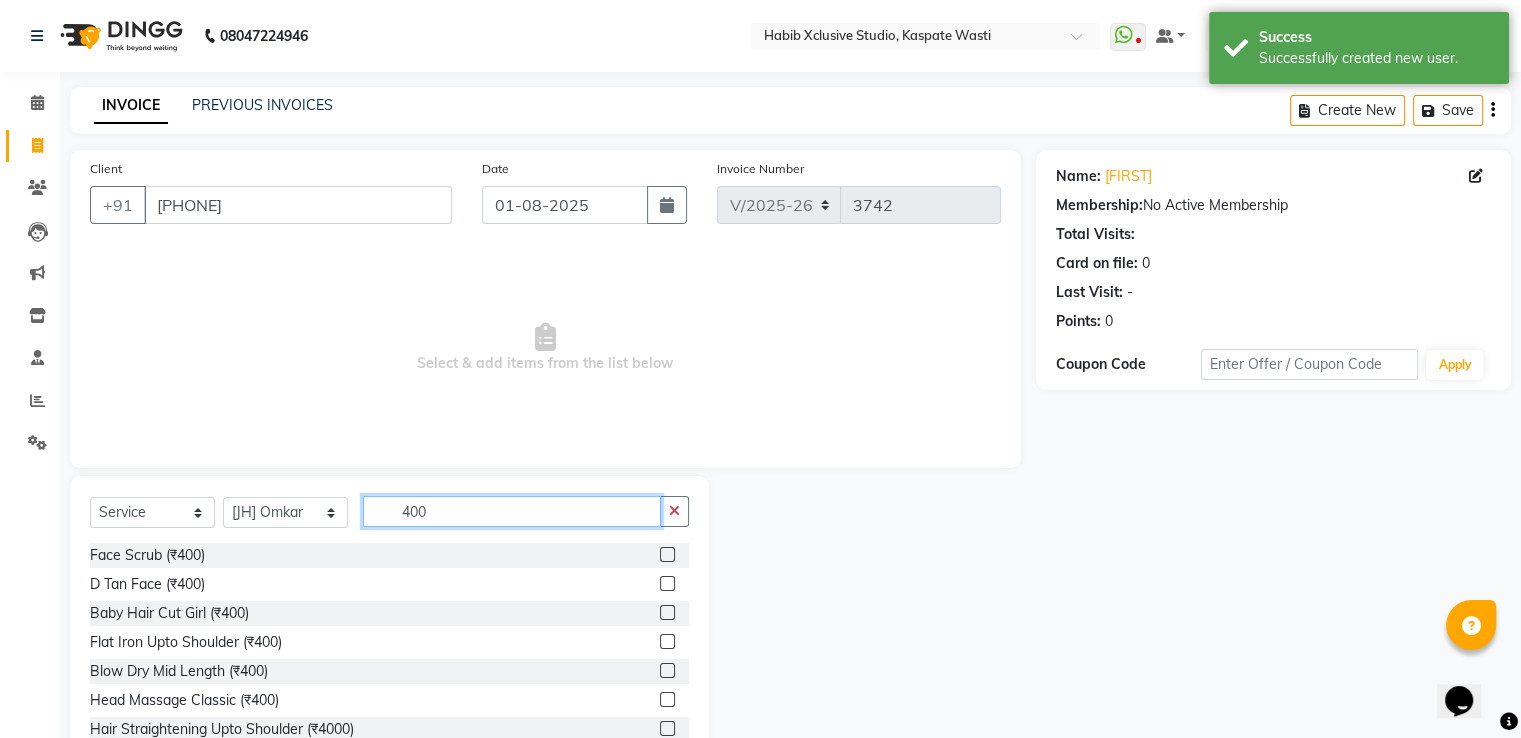 type on "400" 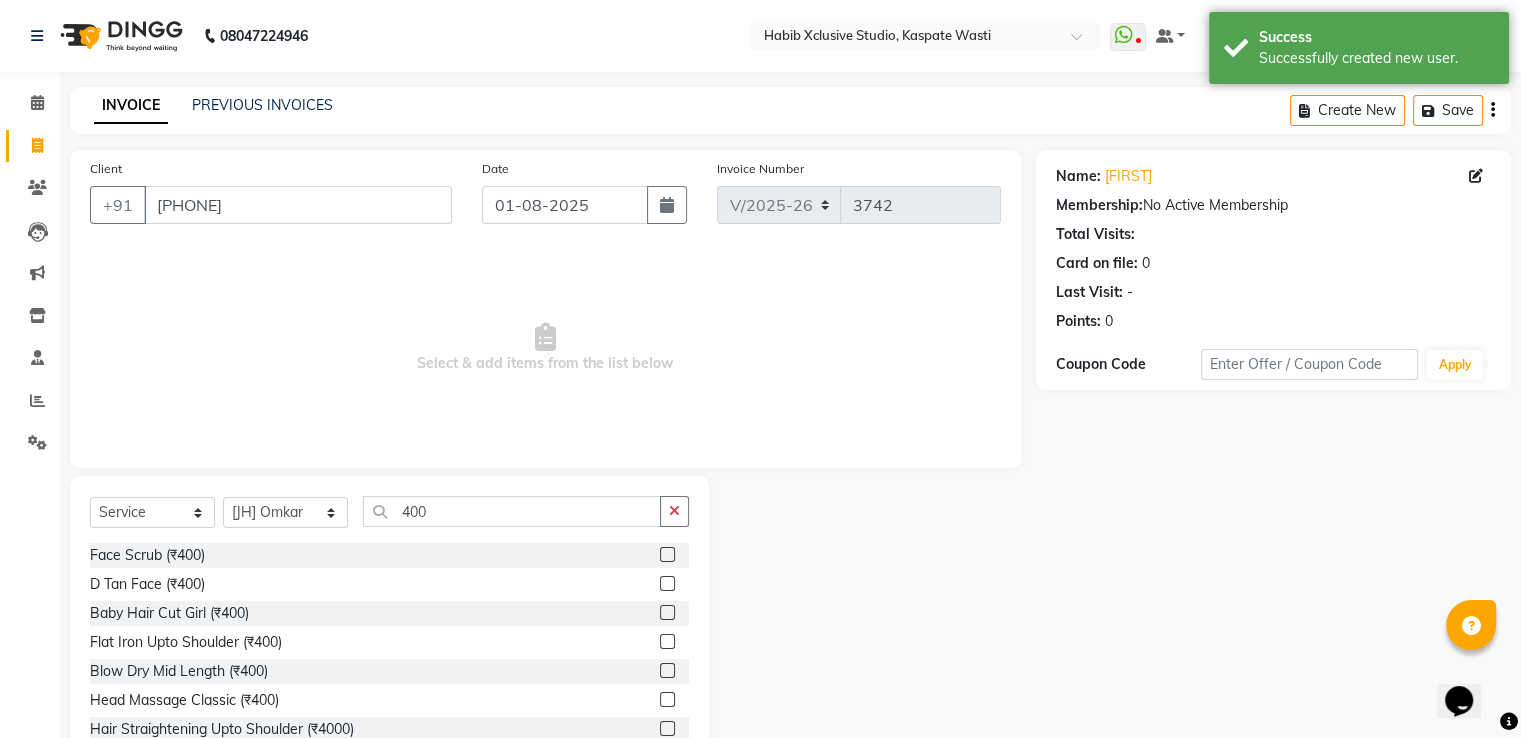 click 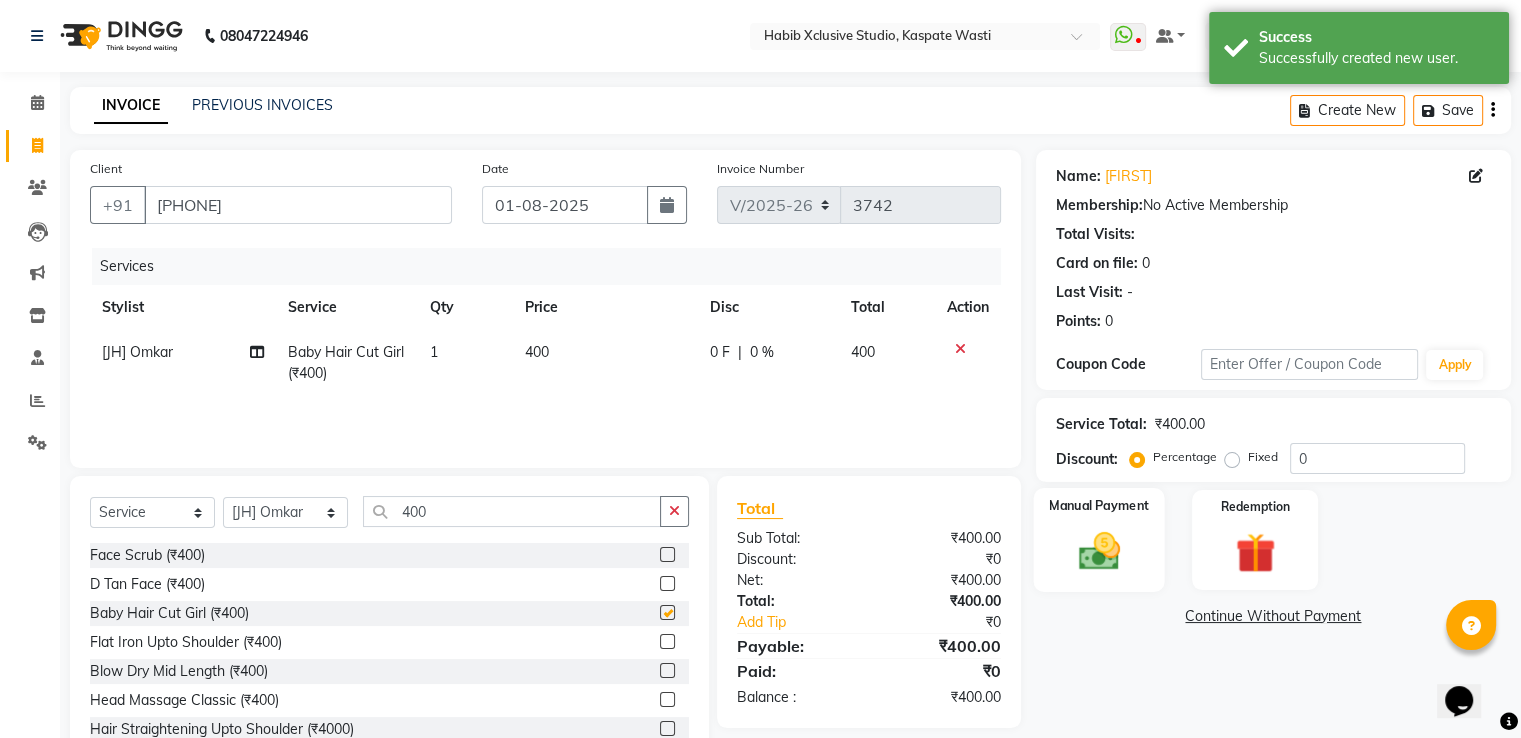 checkbox on "false" 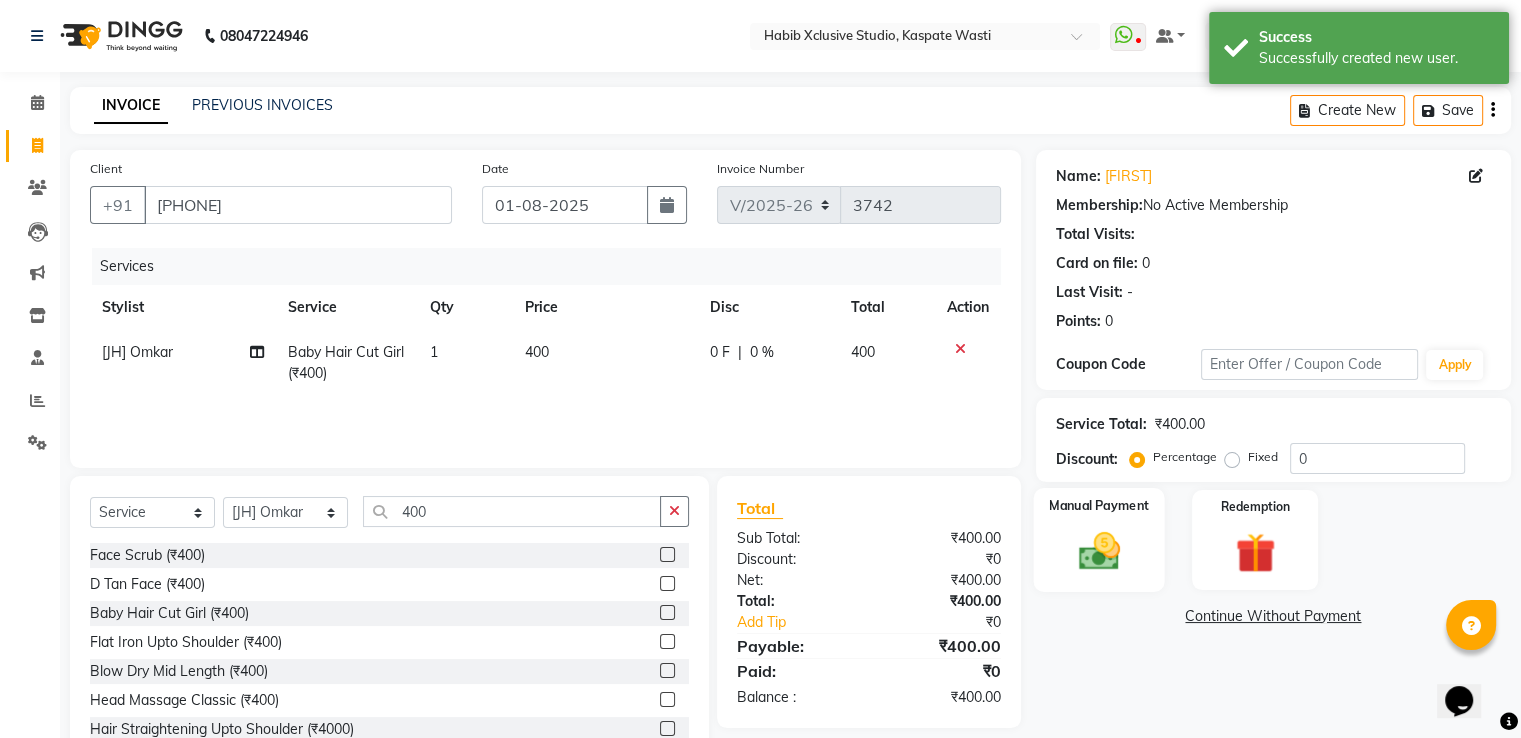 click on "Manual Payment" 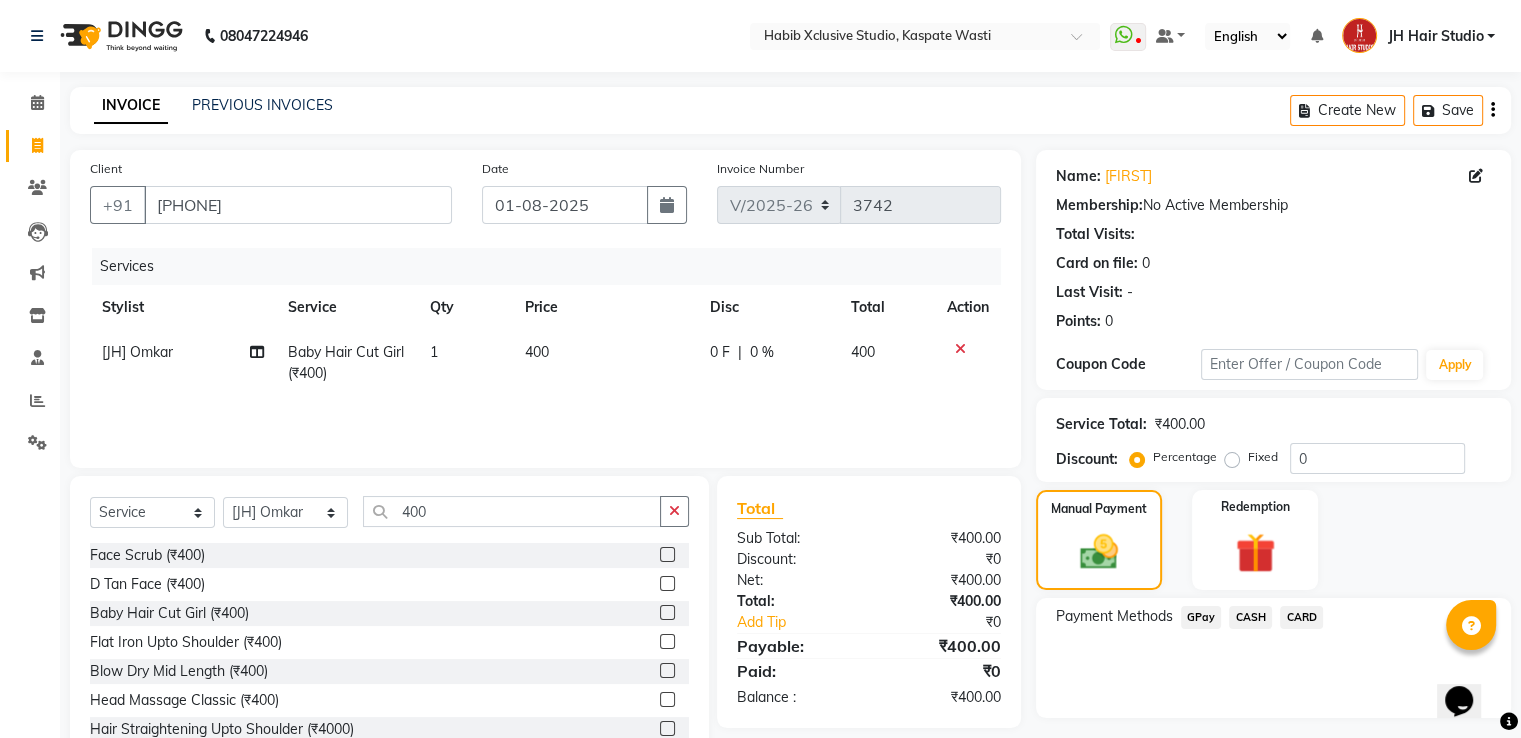 click on "GPay" 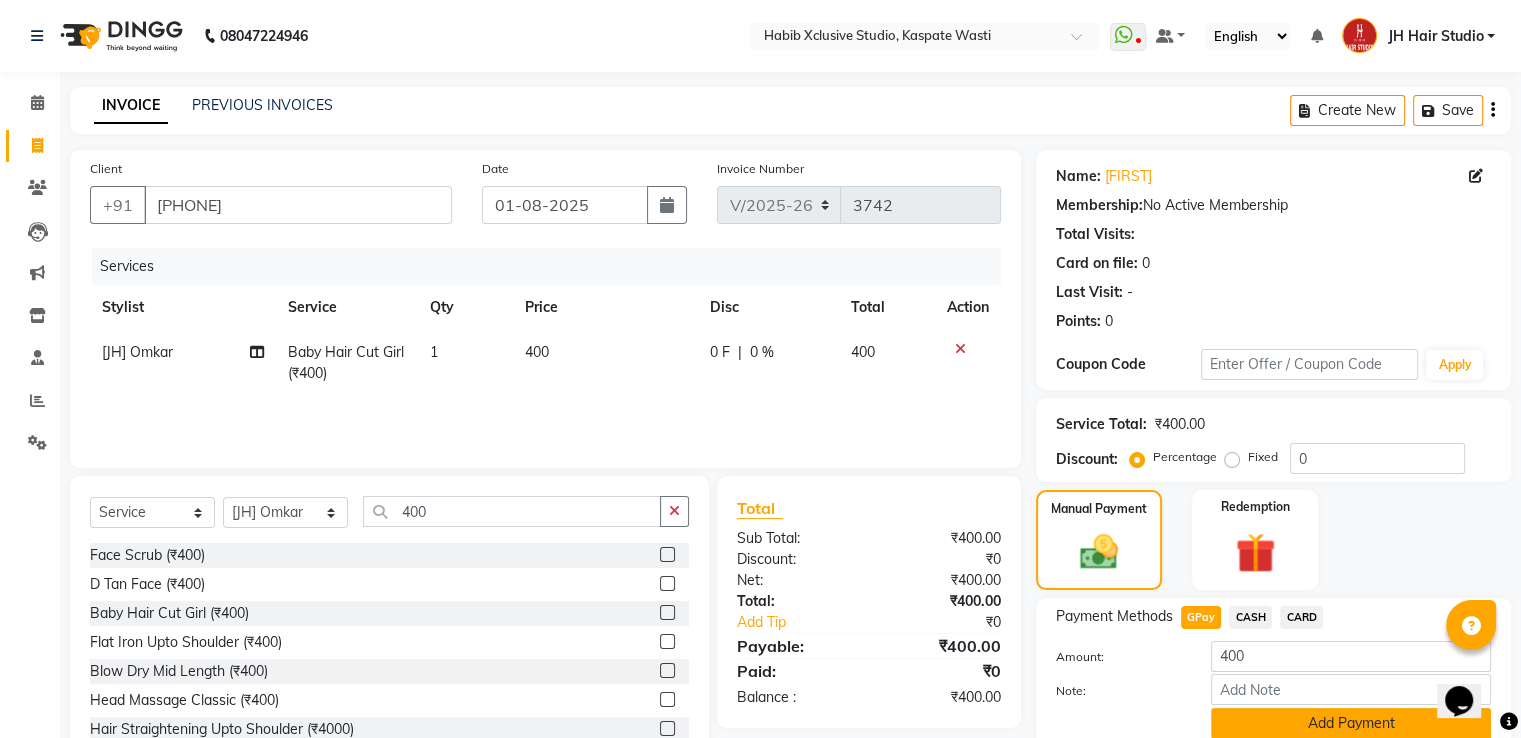 click on "Add Payment" 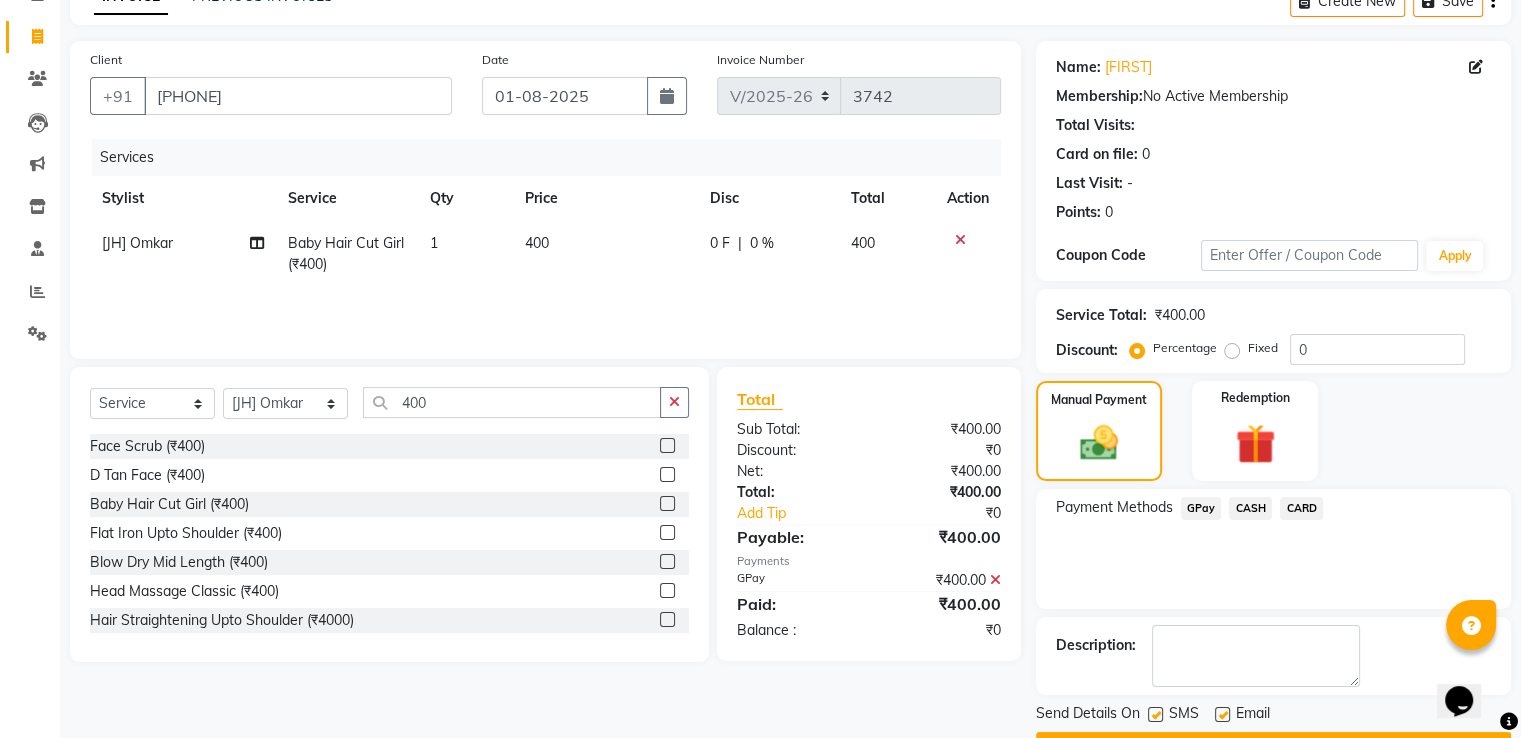 scroll, scrollTop: 163, scrollLeft: 0, axis: vertical 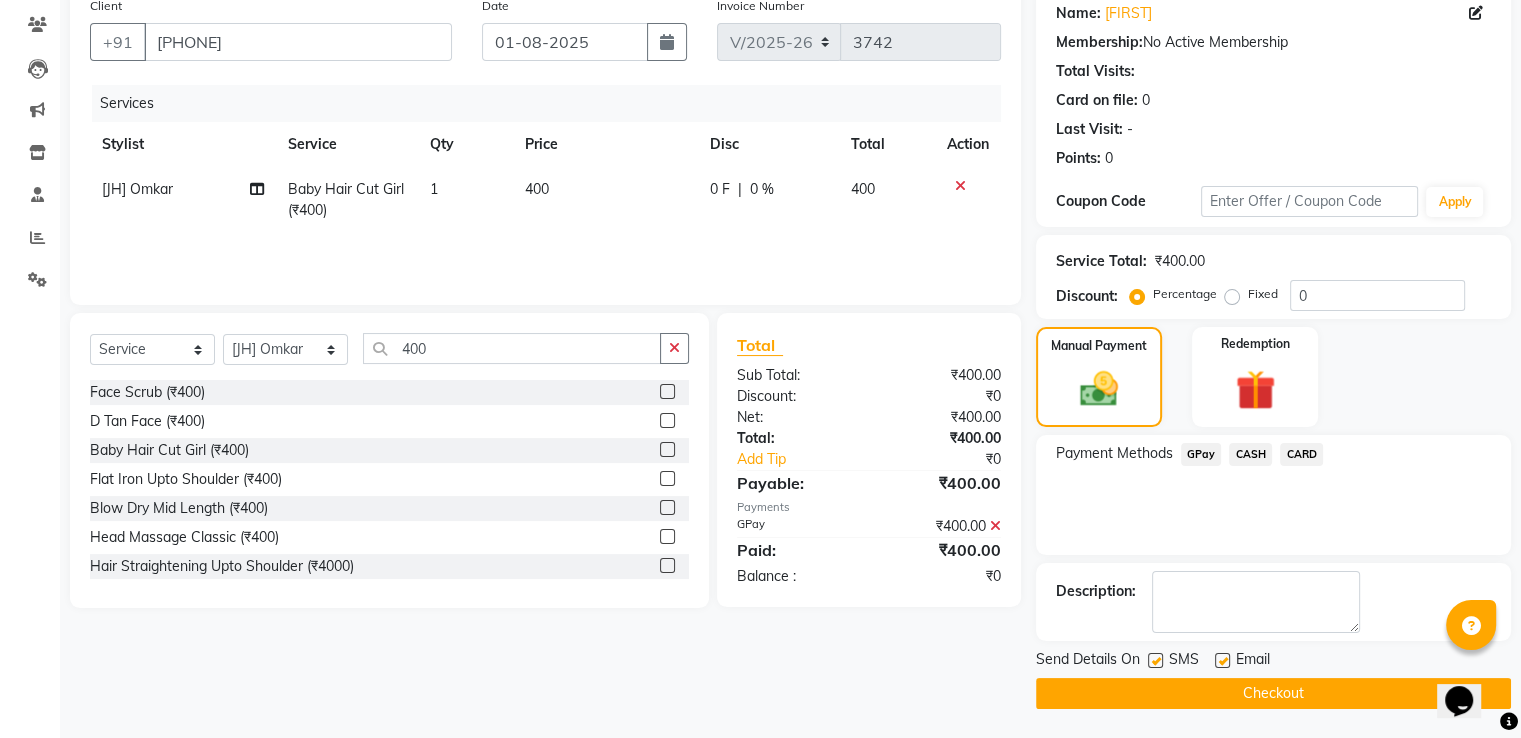 click on "Checkout" 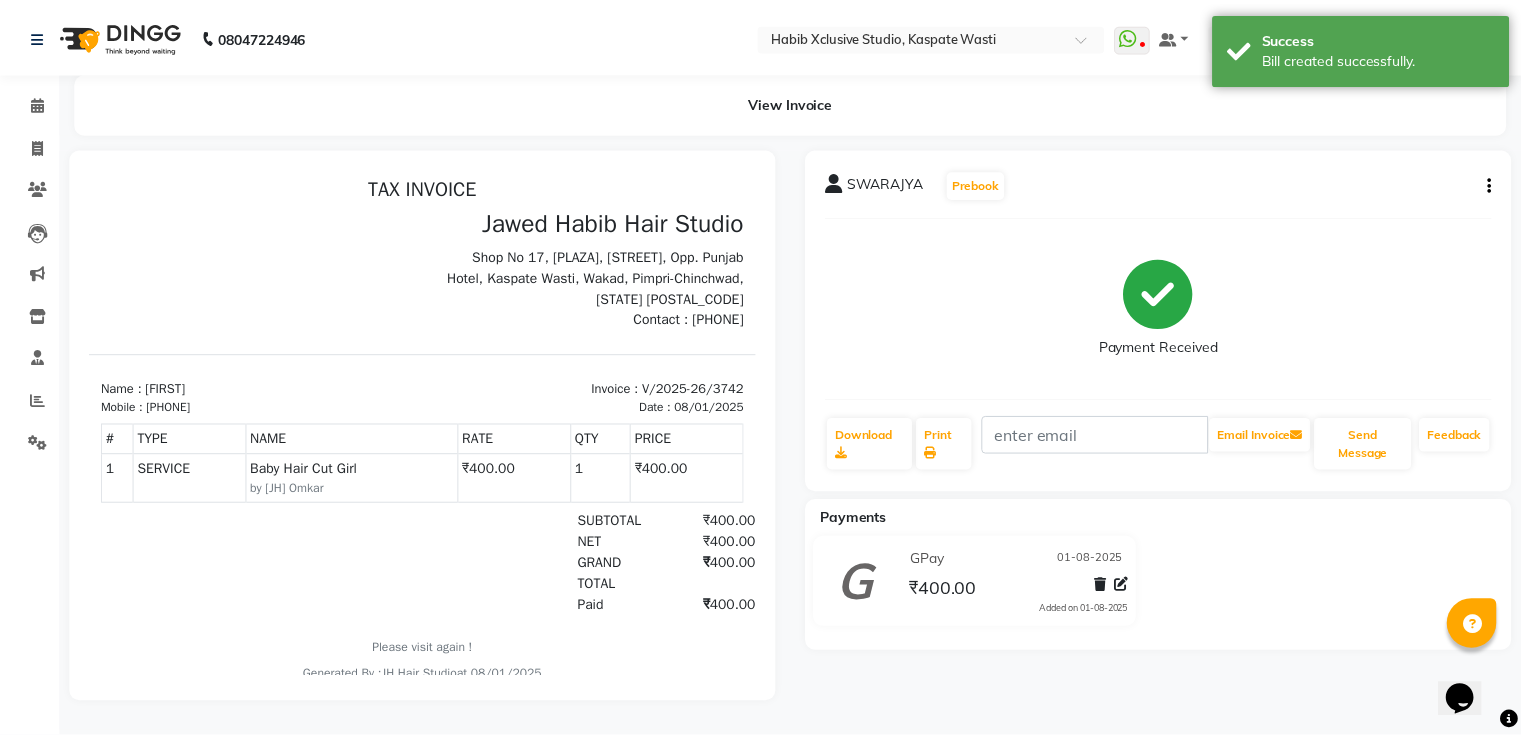 scroll, scrollTop: 0, scrollLeft: 0, axis: both 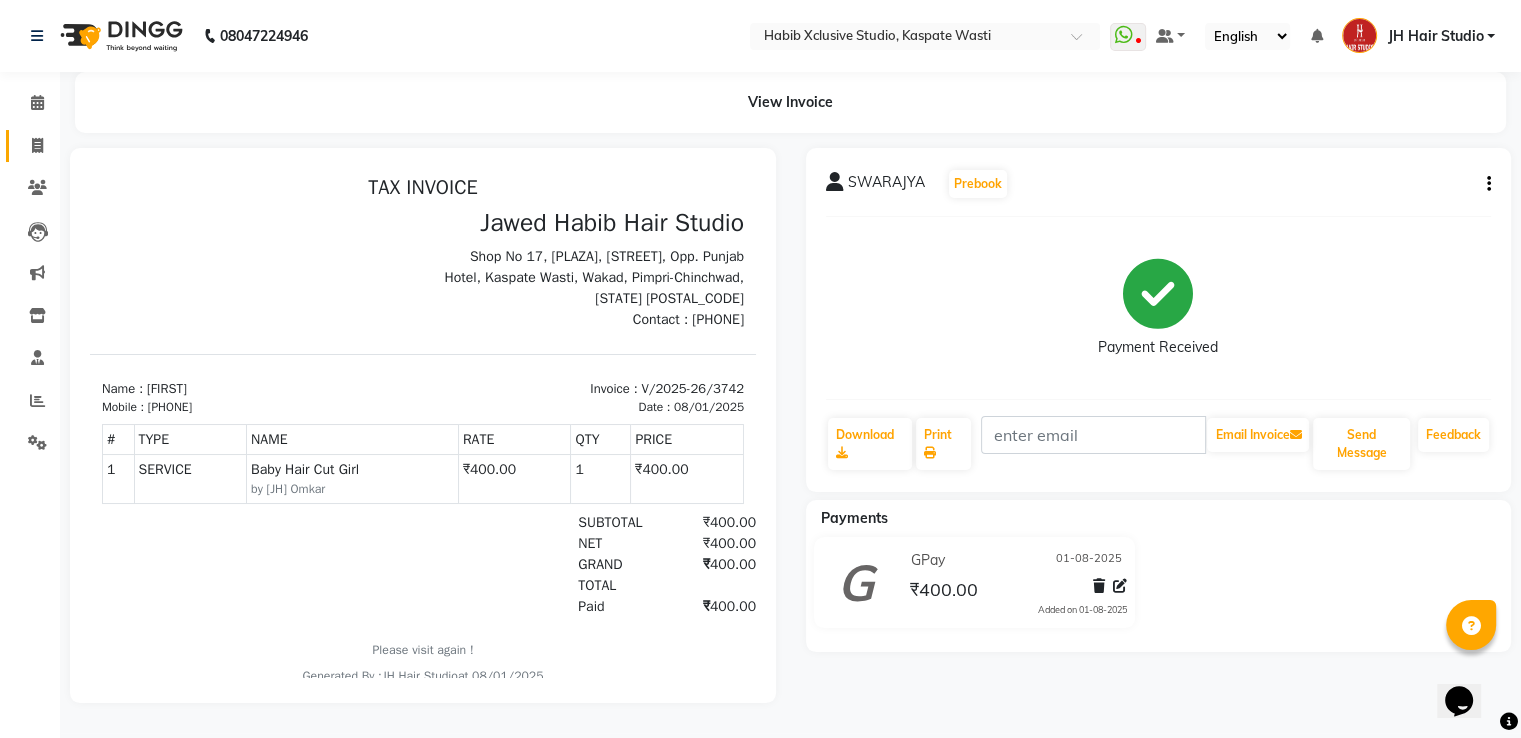 click on "Invoice" 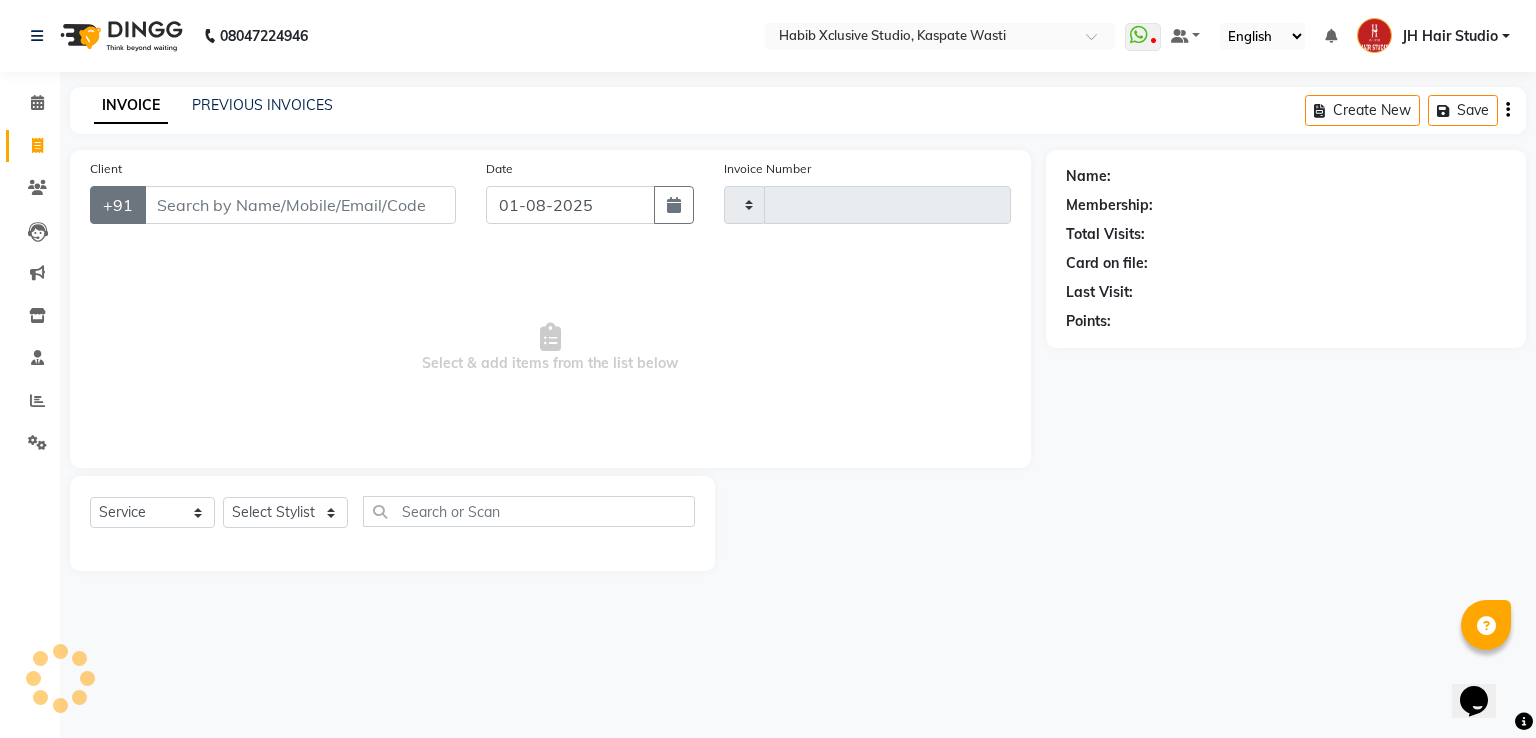 type on "3743" 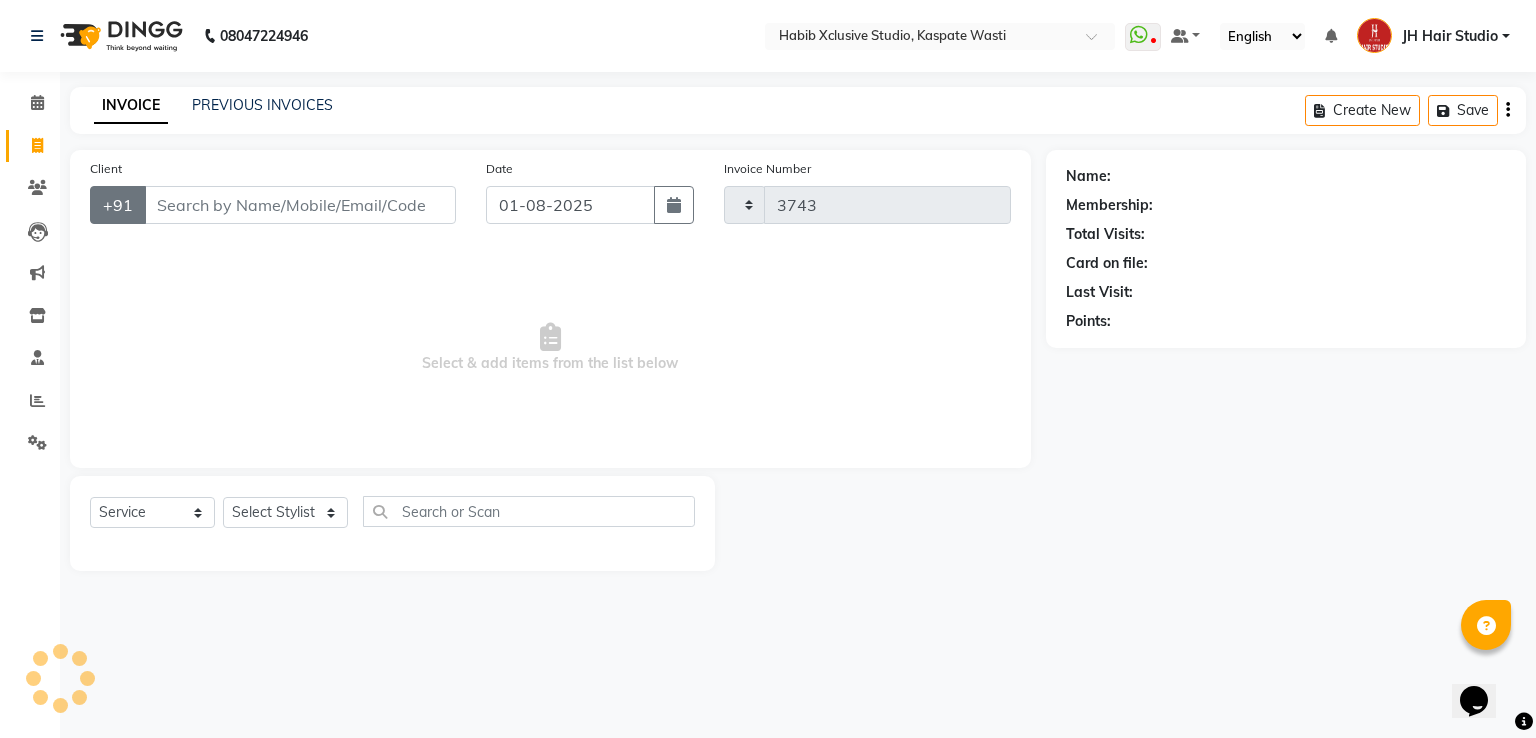 select on "130" 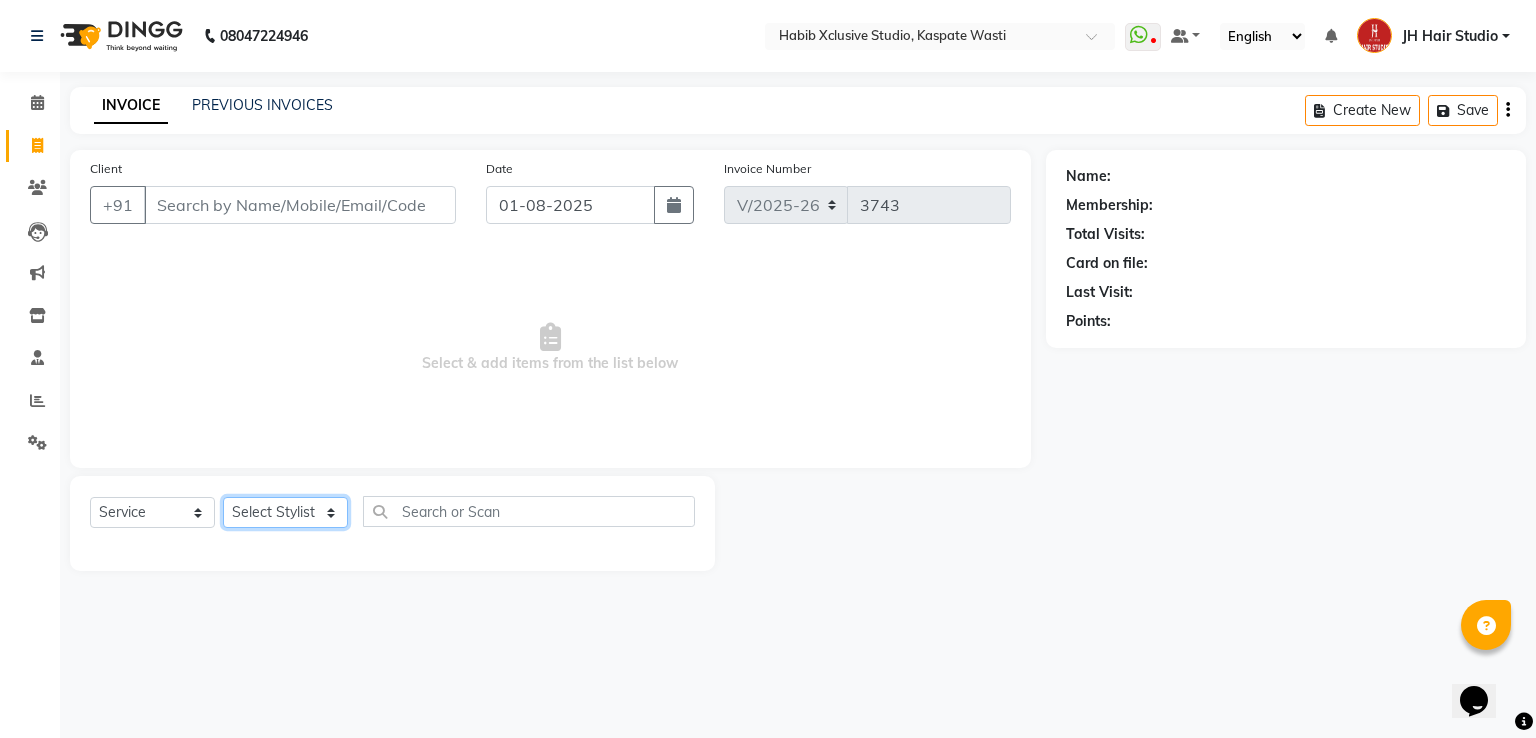 click on "Select Stylist [F1] GANESH [F1] Jagdish  [ F1] RAM [F1]Sanjay [F1]Siddhu [F1] Suraj  [F1] USHA [F2] AYAN  [F2] Deepak [F2] Smital [JH] DUBALE  GANESH [JH] Gopal Wagh JH Hair Studio [JH] Harish [JH] Omkar [JH] Shahwaz Shaikh [JH] SIDDHANT  [JH] SWAPNIL [JH] Tushaar" 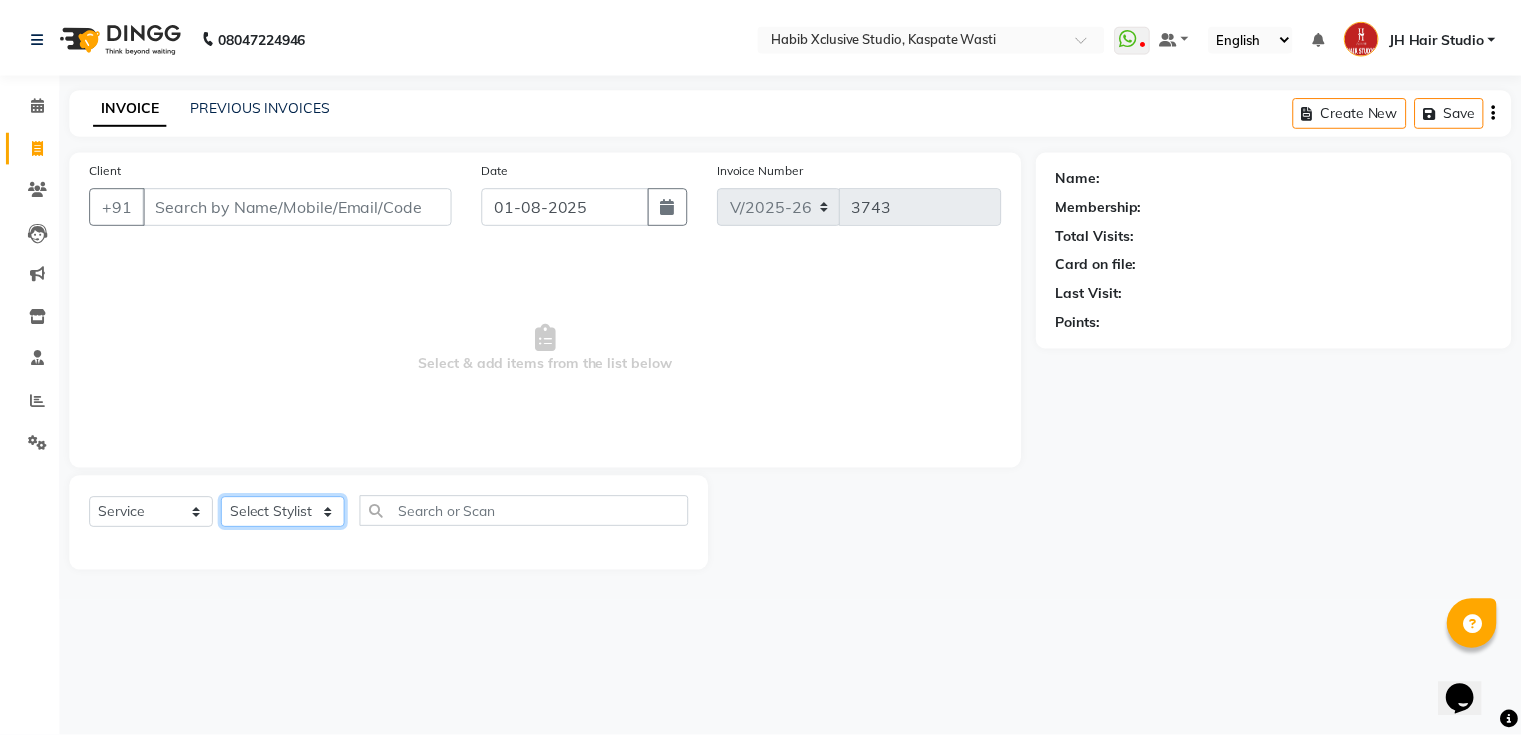 type 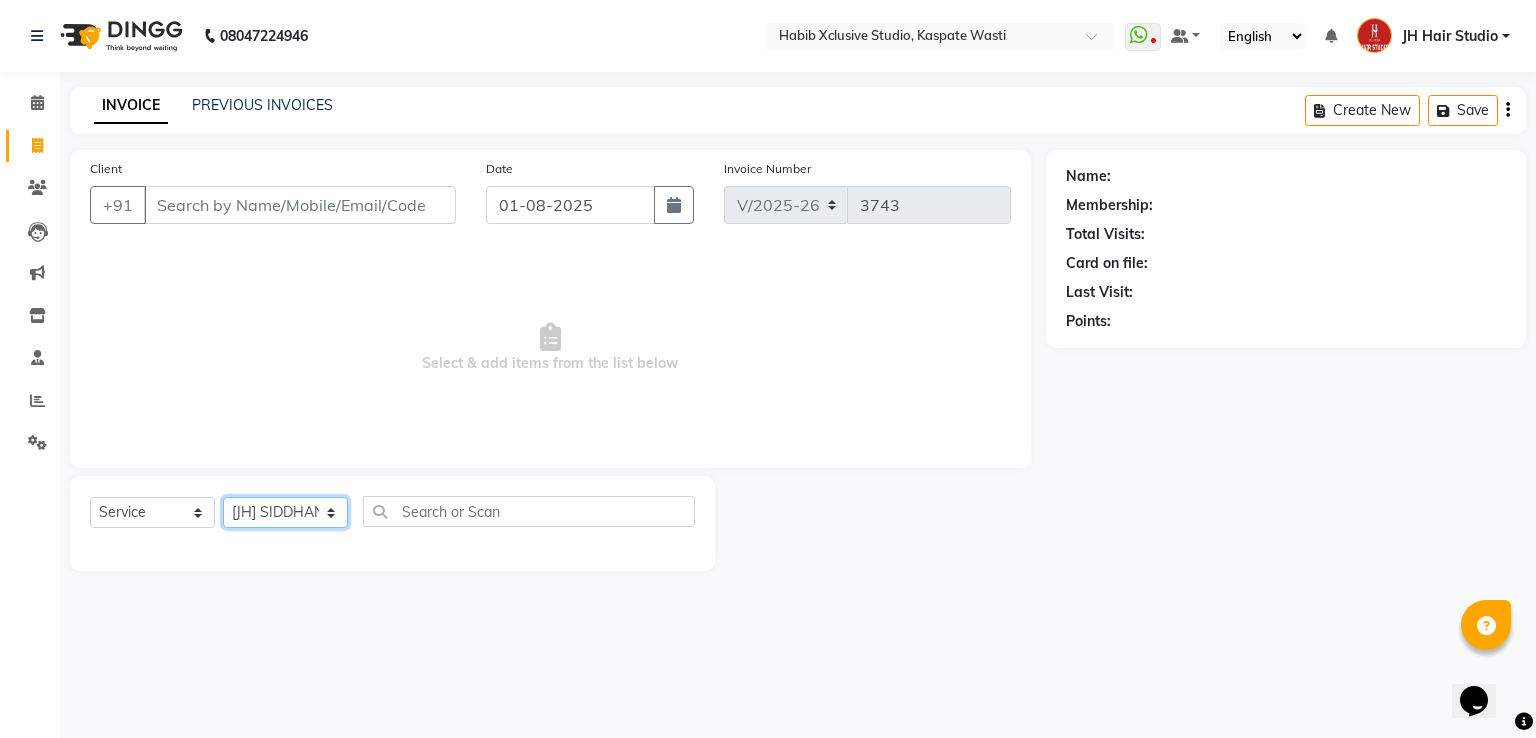 click on "Select Stylist [F1] GANESH [F1] Jagdish  [ F1] RAM [F1]Sanjay [F1]Siddhu [F1] Suraj  [F1] USHA [F2] AYAN  [F2] Deepak [F2] Smital [JH] DUBALE  GANESH [JH] Gopal Wagh JH Hair Studio [JH] Harish [JH] Omkar [JH] Shahwaz Shaikh [JH] SIDDHANT  [JH] SWAPNIL [JH] Tushaar" 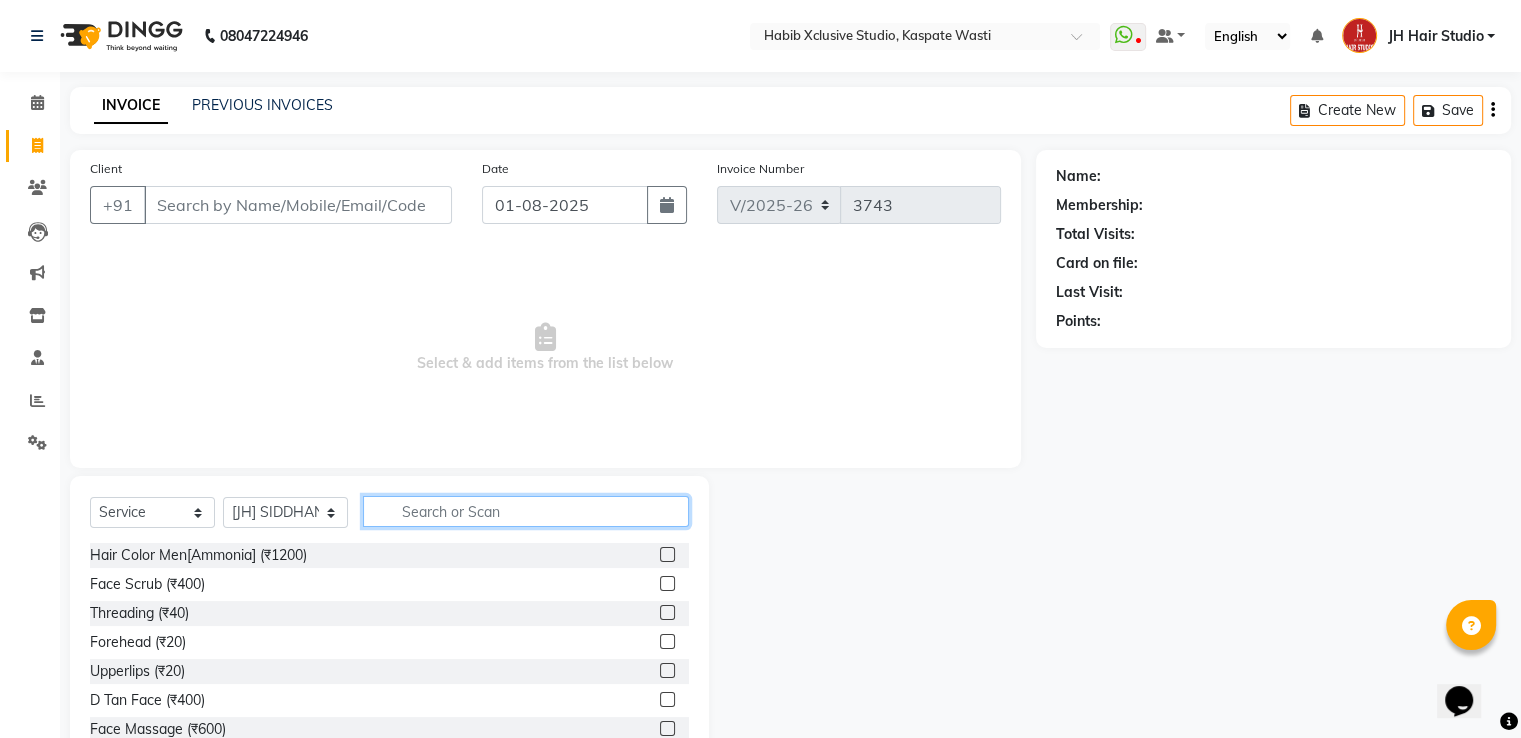 click 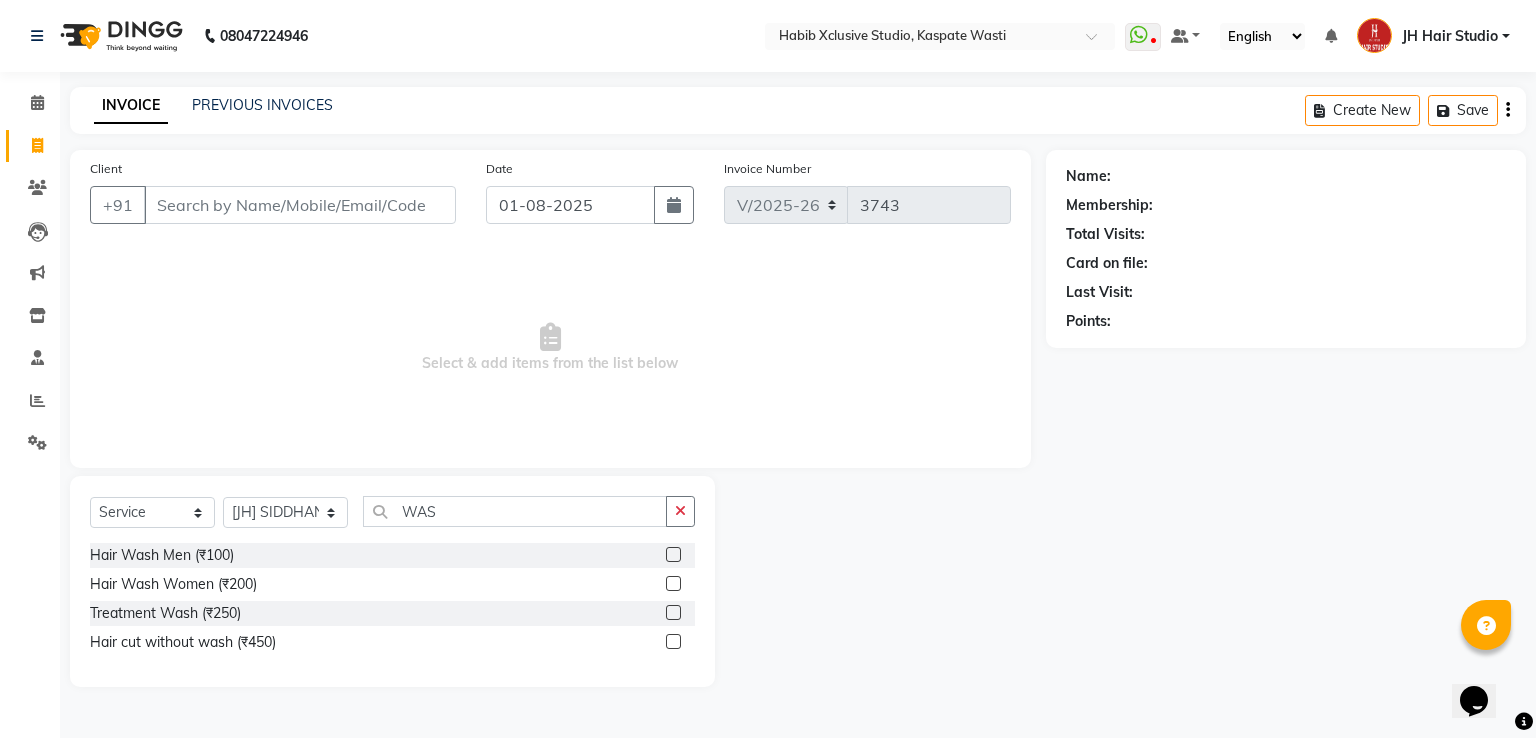 click 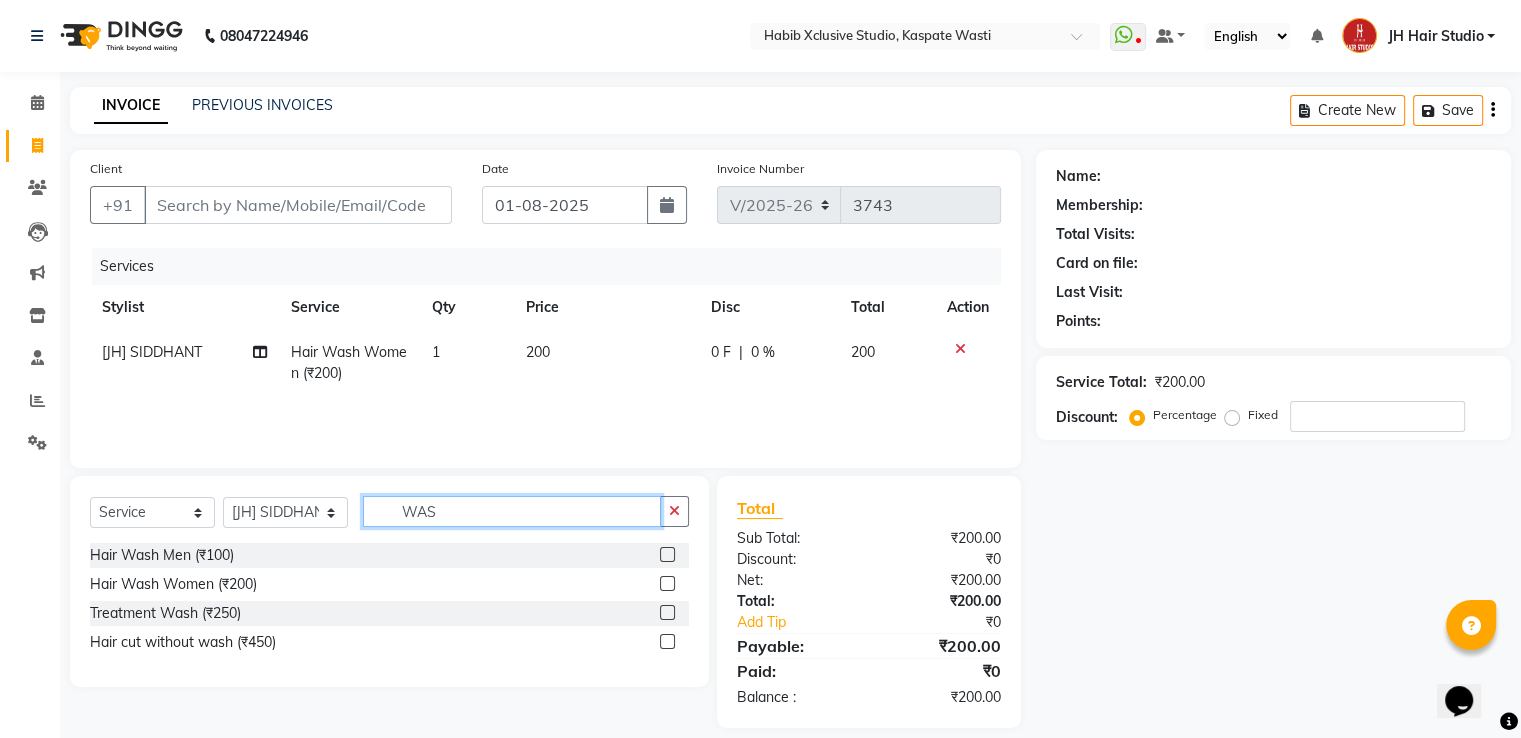 click on "WAS" 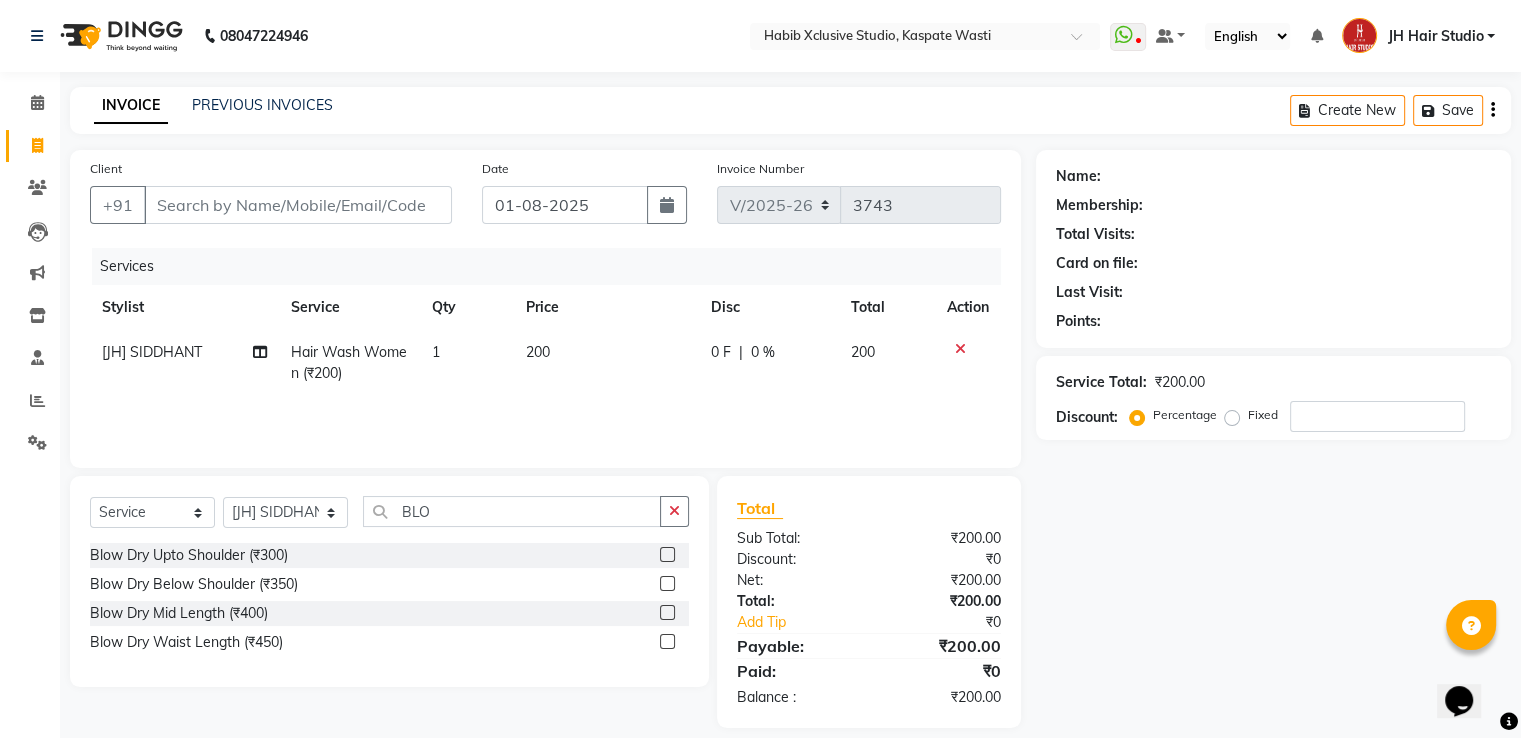 click 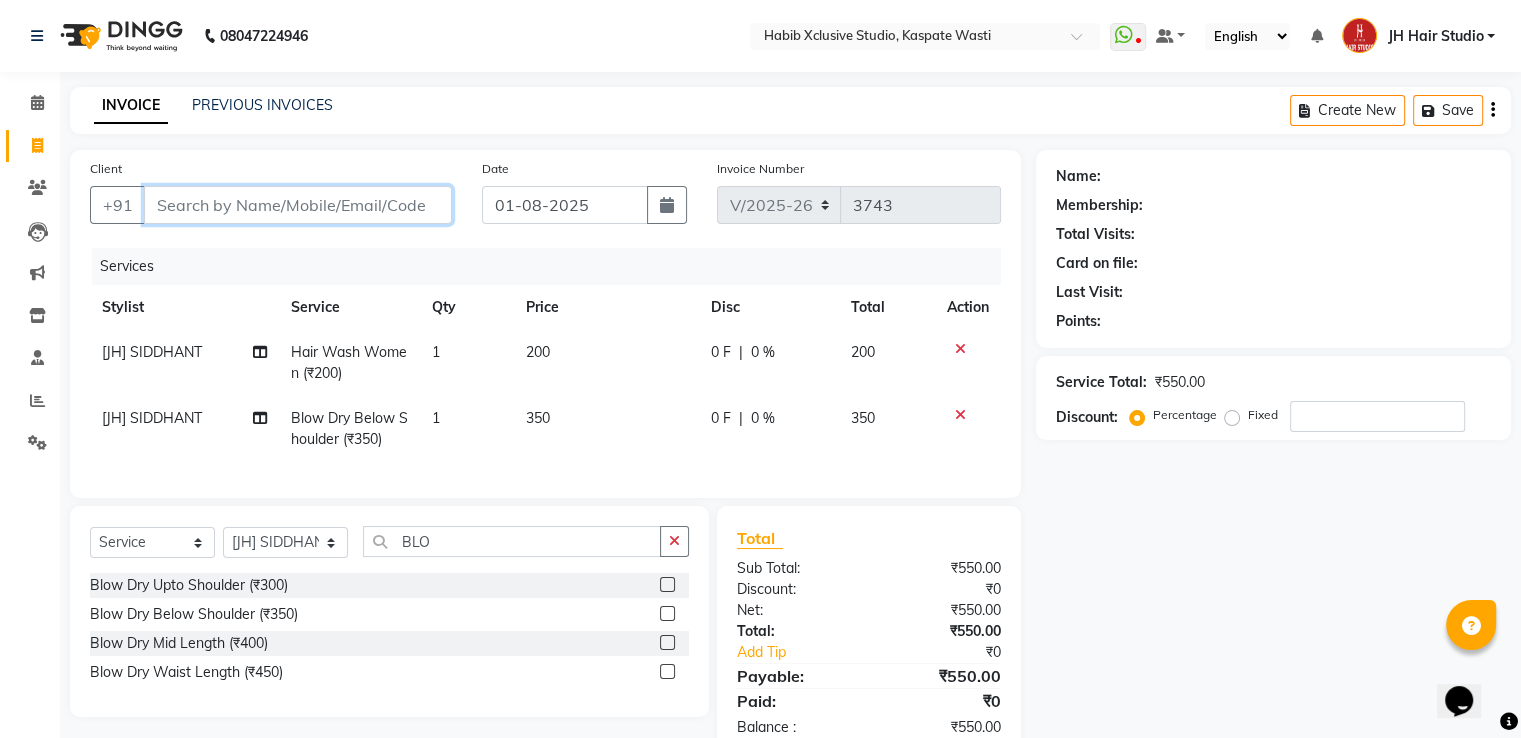 click on "Client" at bounding box center [298, 205] 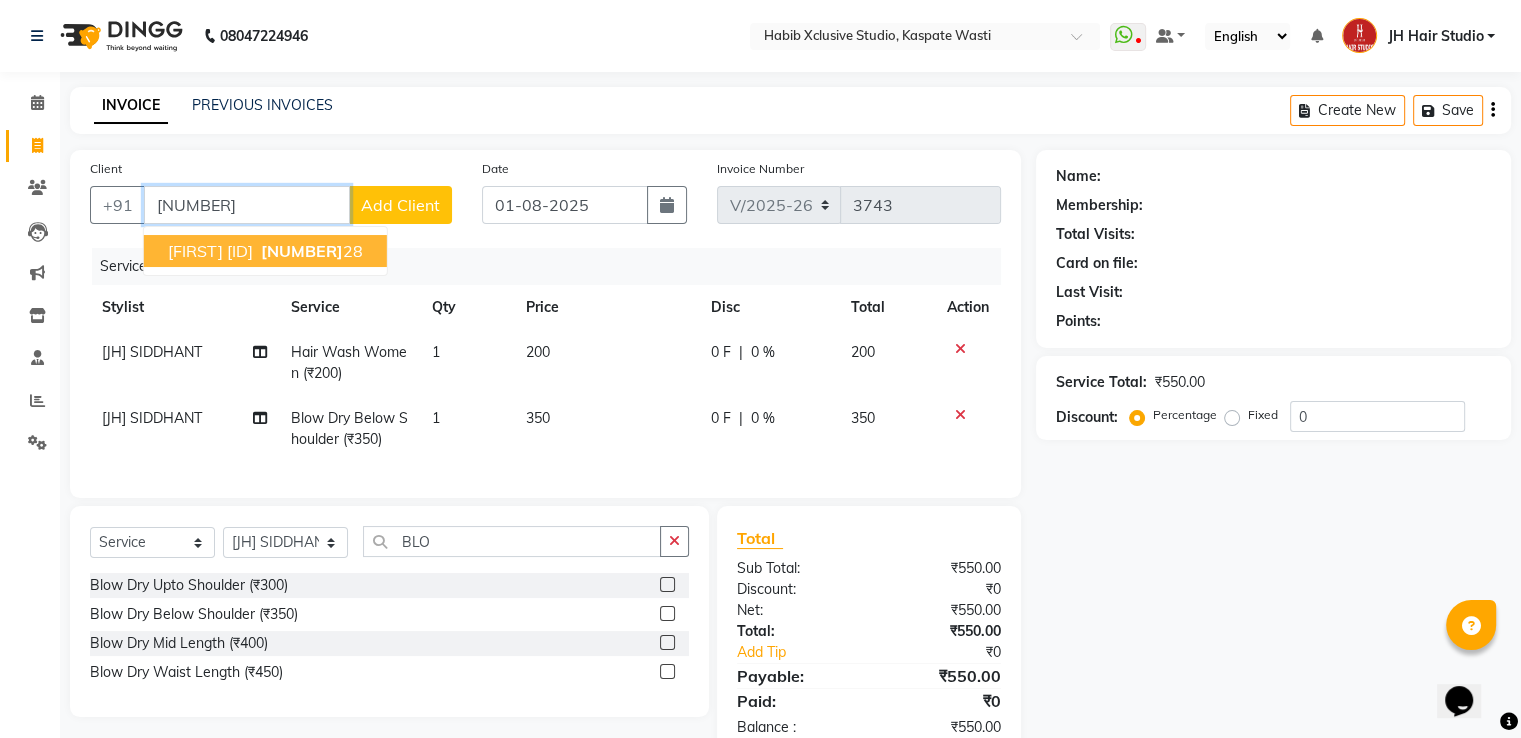 click on "90755358" at bounding box center (302, 251) 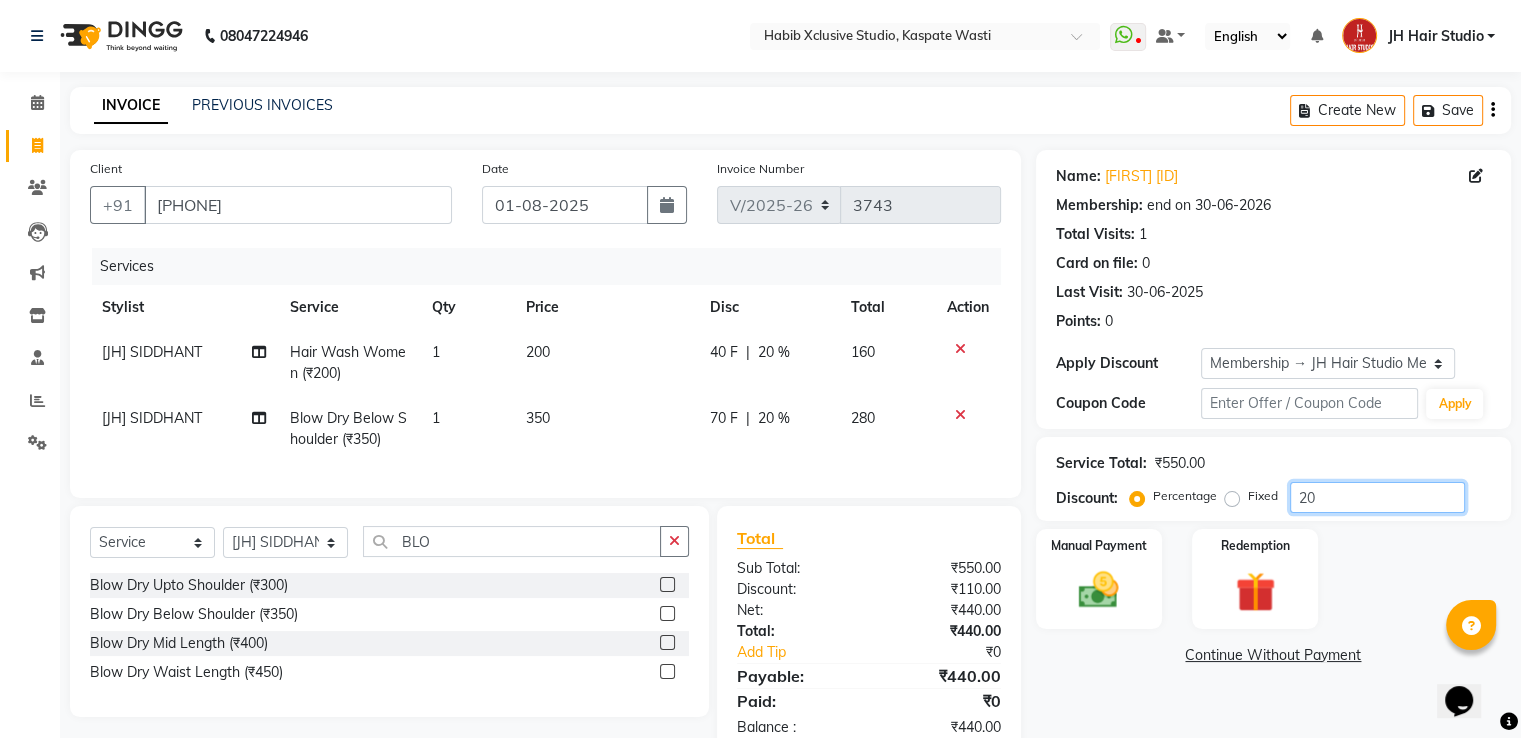 click on "20" 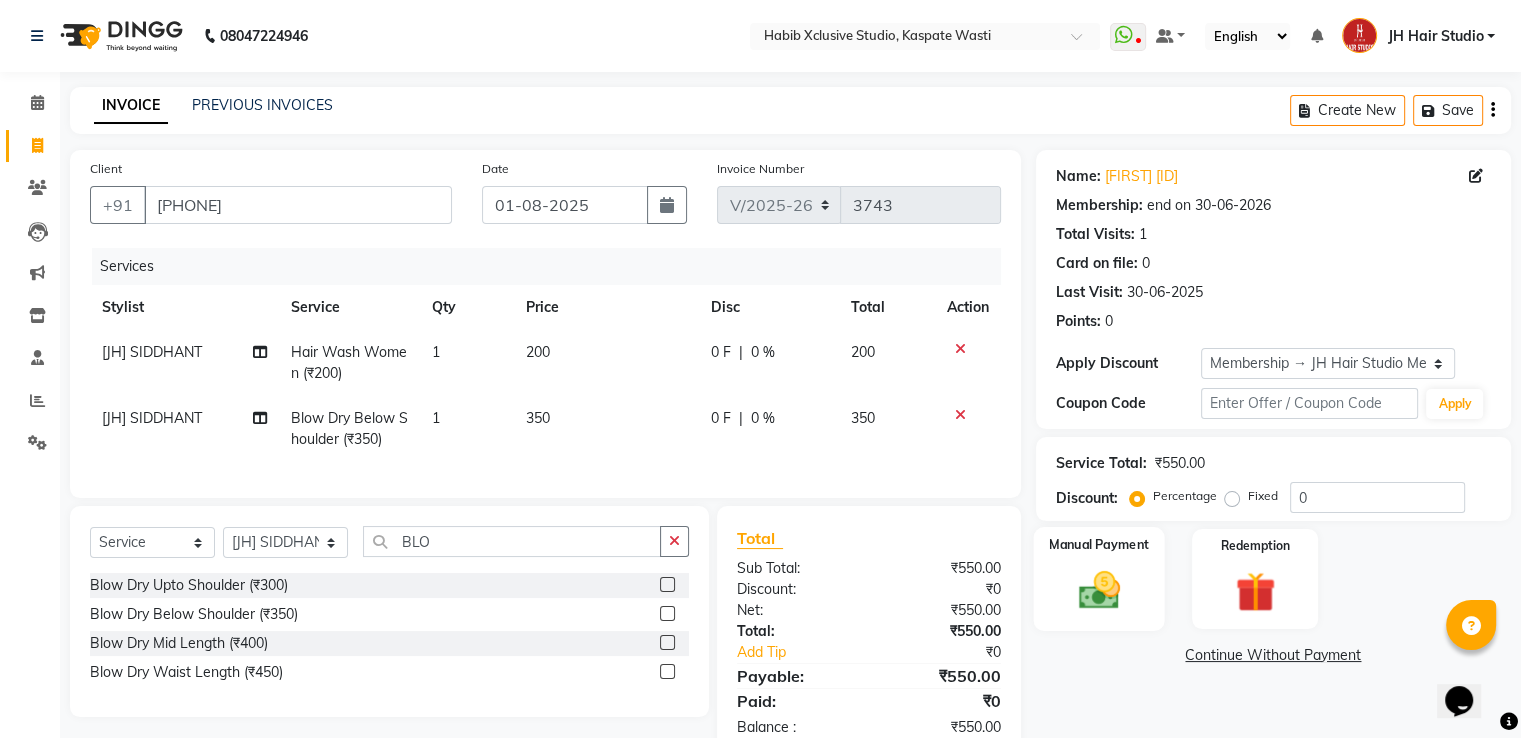 click 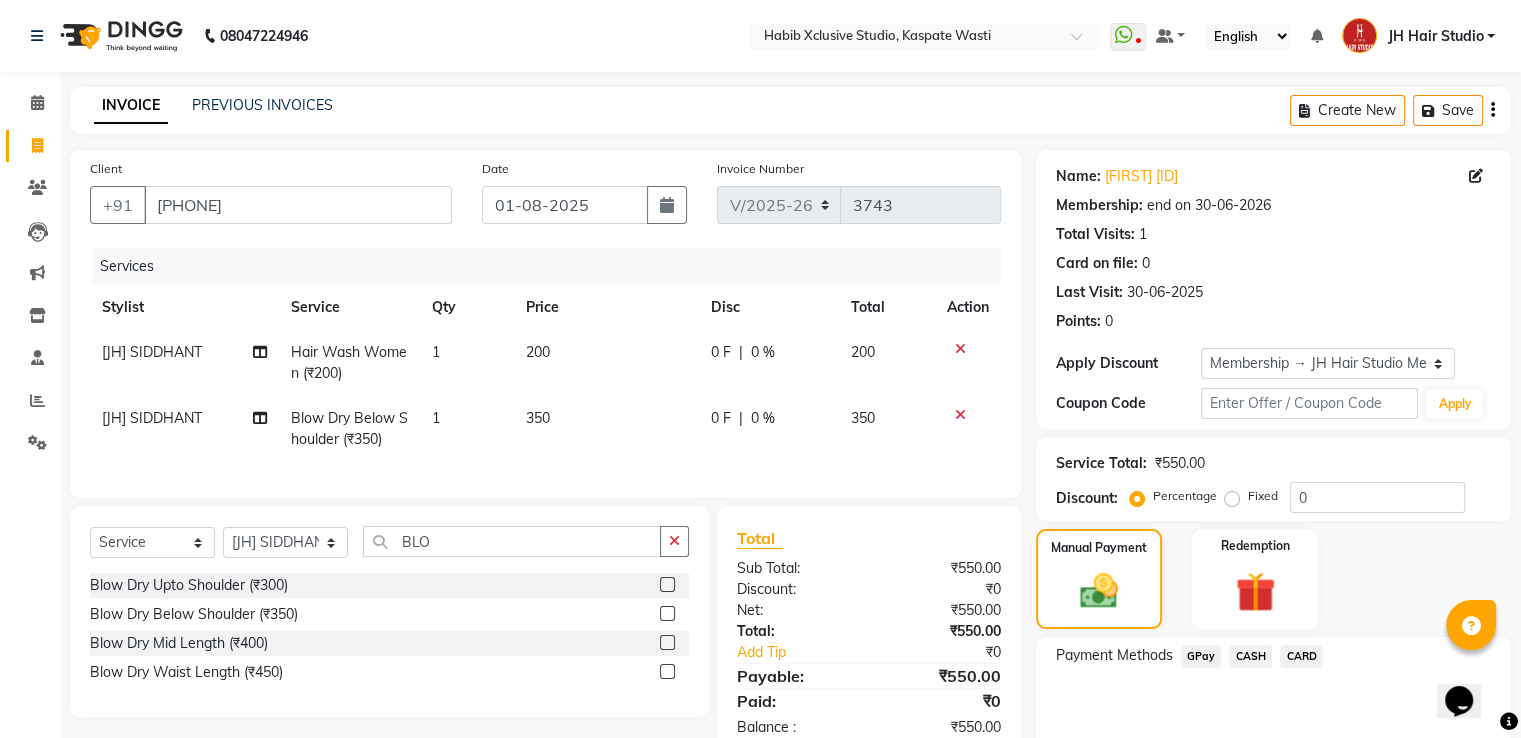 click on "GPay" 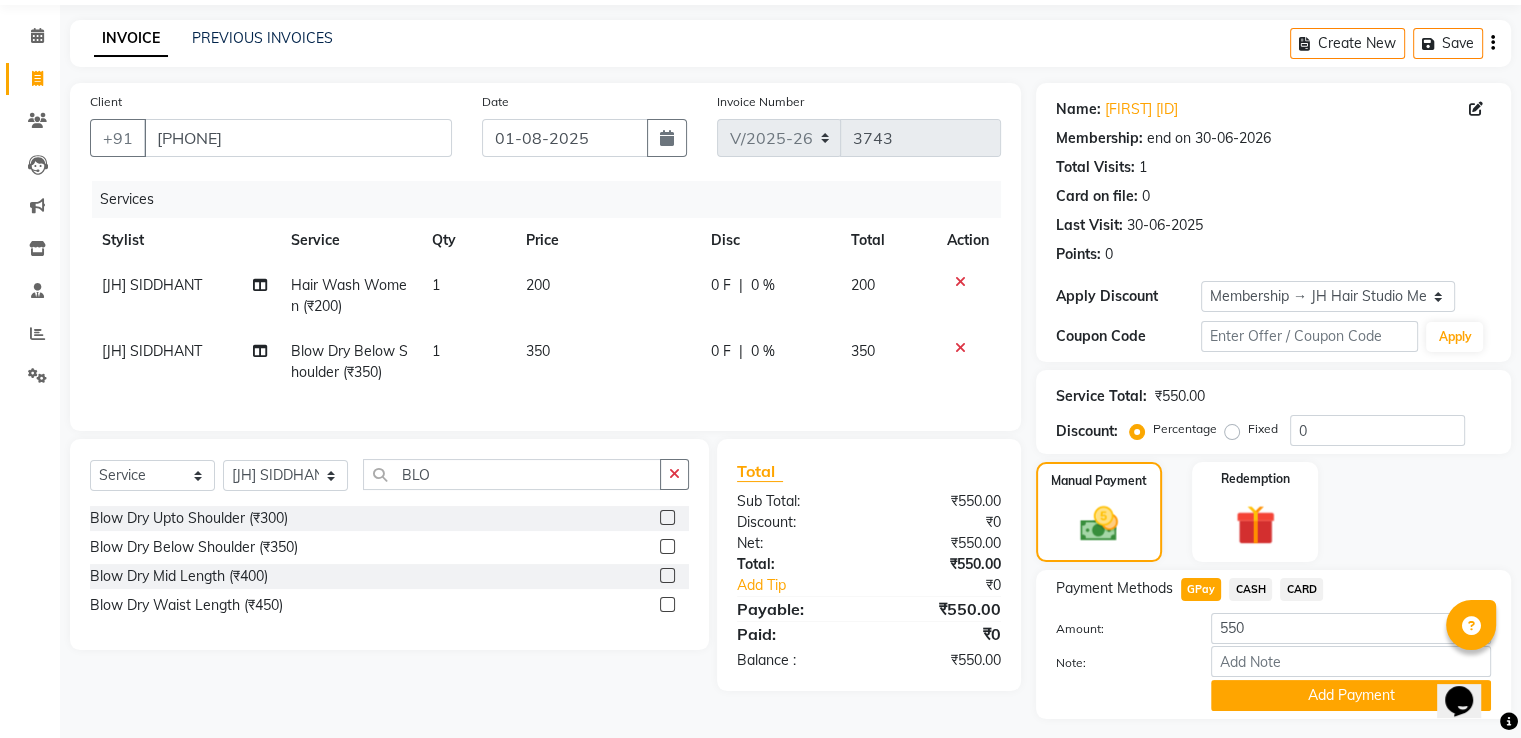 scroll, scrollTop: 120, scrollLeft: 0, axis: vertical 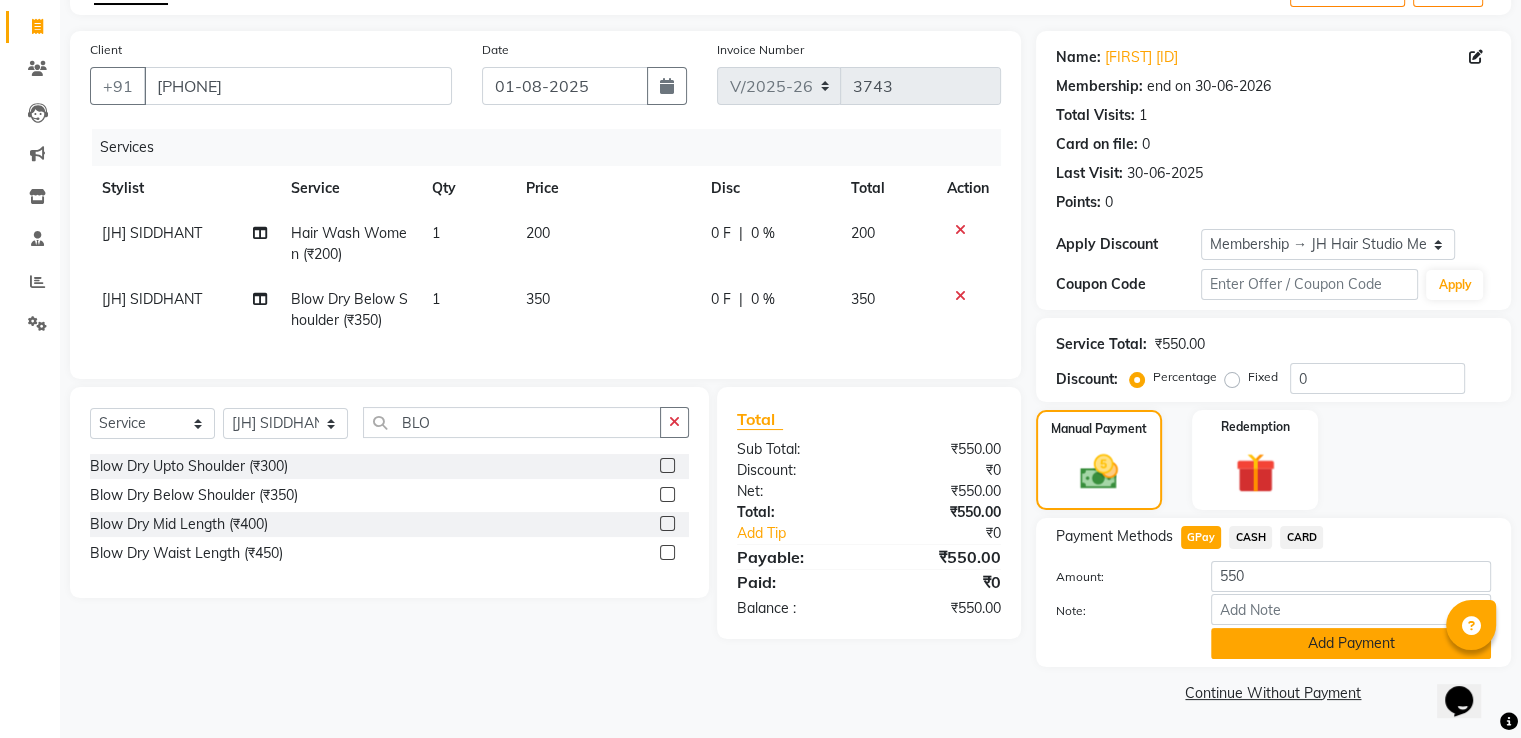 click on "Add Payment" 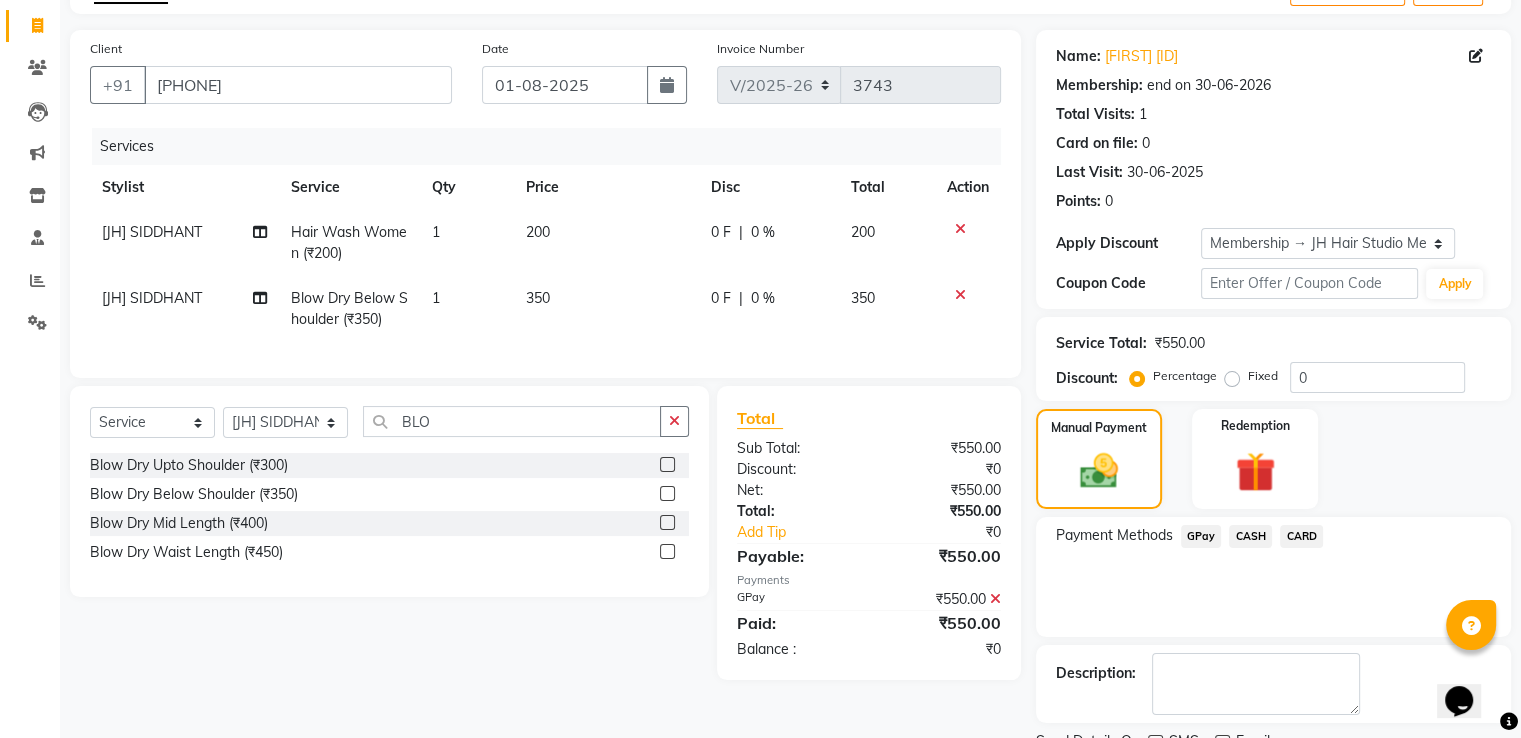 scroll, scrollTop: 201, scrollLeft: 0, axis: vertical 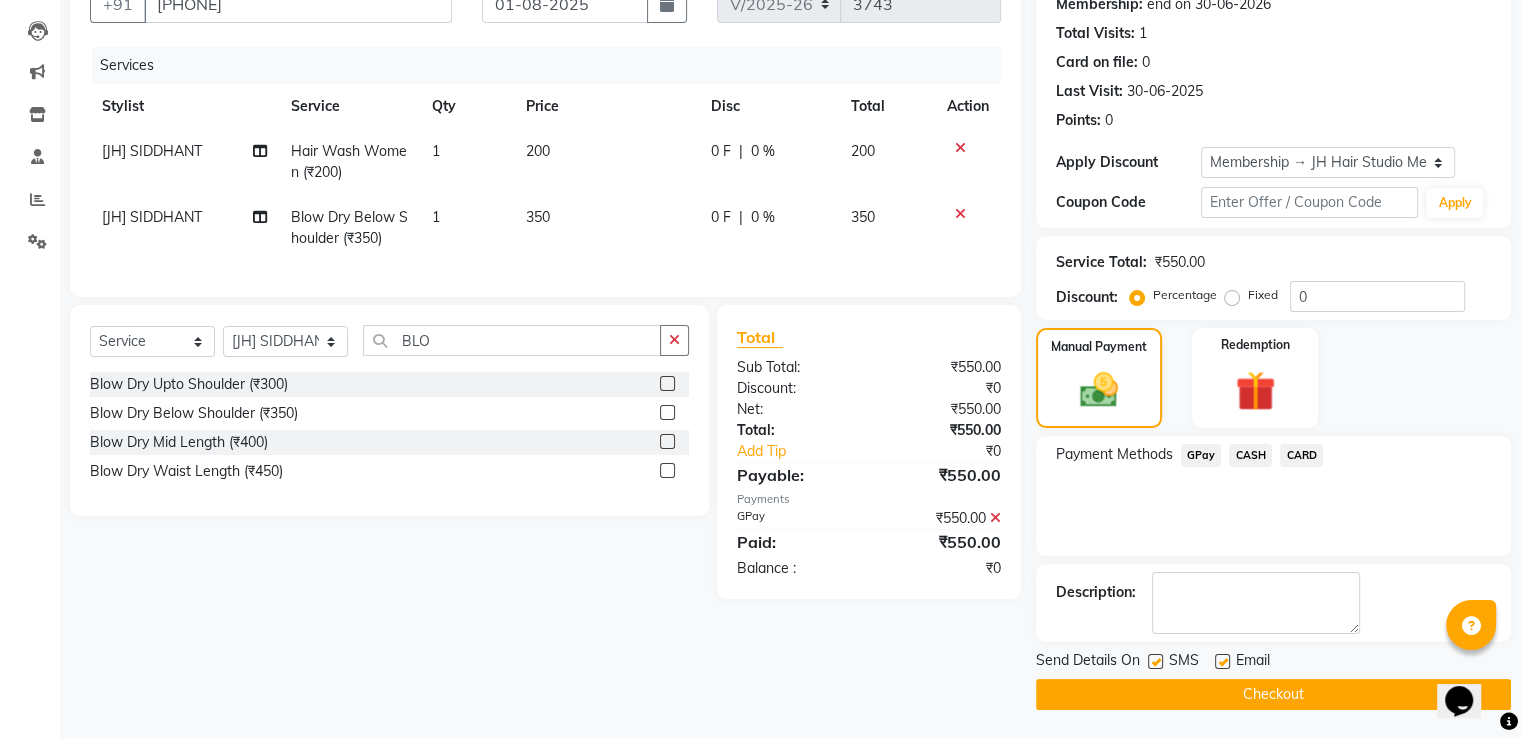 click on "INVOICE PREVIOUS INVOICES Create New   Save  Client +91 9075535828 Date 01-08-2025 Invoice Number V/2025 V/2025-26 3743 Services Stylist Service Qty Price Disc Total Action [JH] SIDDHANT  Hair Wash Women (₹200) 1 200 0 F | 0 % 200 [JH] SIDDHANT  Blow Dry Below Shoulder (₹350) 1 350 0 F | 0 % 350 Select  Service  Product  Membership  Package Voucher Prepaid Gift Card  Select Stylist [F1] GANESH [F1] Jagdish  [ F1] RAM [F1]Sanjay [F1]Siddhu [F1] Suraj  [F1] USHA [F2] AYAN  [F2] Deepak [F2] Smital [JH] DUBALE  GANESH [JH] Gopal Wagh JH Hair Studio [JH] Harish [JH] Omkar [JH] Shahwaz Shaikh [JH] SIDDHANT  [JH] SWAPNIL [JH] Tushaar  BLO Blow Dry Upto Shoulder (₹300)  Blow Dry Below Shoulder (₹350)  Blow Dry Mid Length (₹400)  Blow Dry Waist Length (₹450)  Total Sub Total: ₹550.00 Discount: ₹0 Net: ₹550.00 Total: ₹550.00 Add Tip ₹0 Payable: ₹550.00 Payments GPay ₹550.00  Paid: ₹550.00 Balance   : ₹0 Name: Shweta Hx-321 Membership: end on 30-06-2026 Total Visits:  1 Card on file:  0  0" 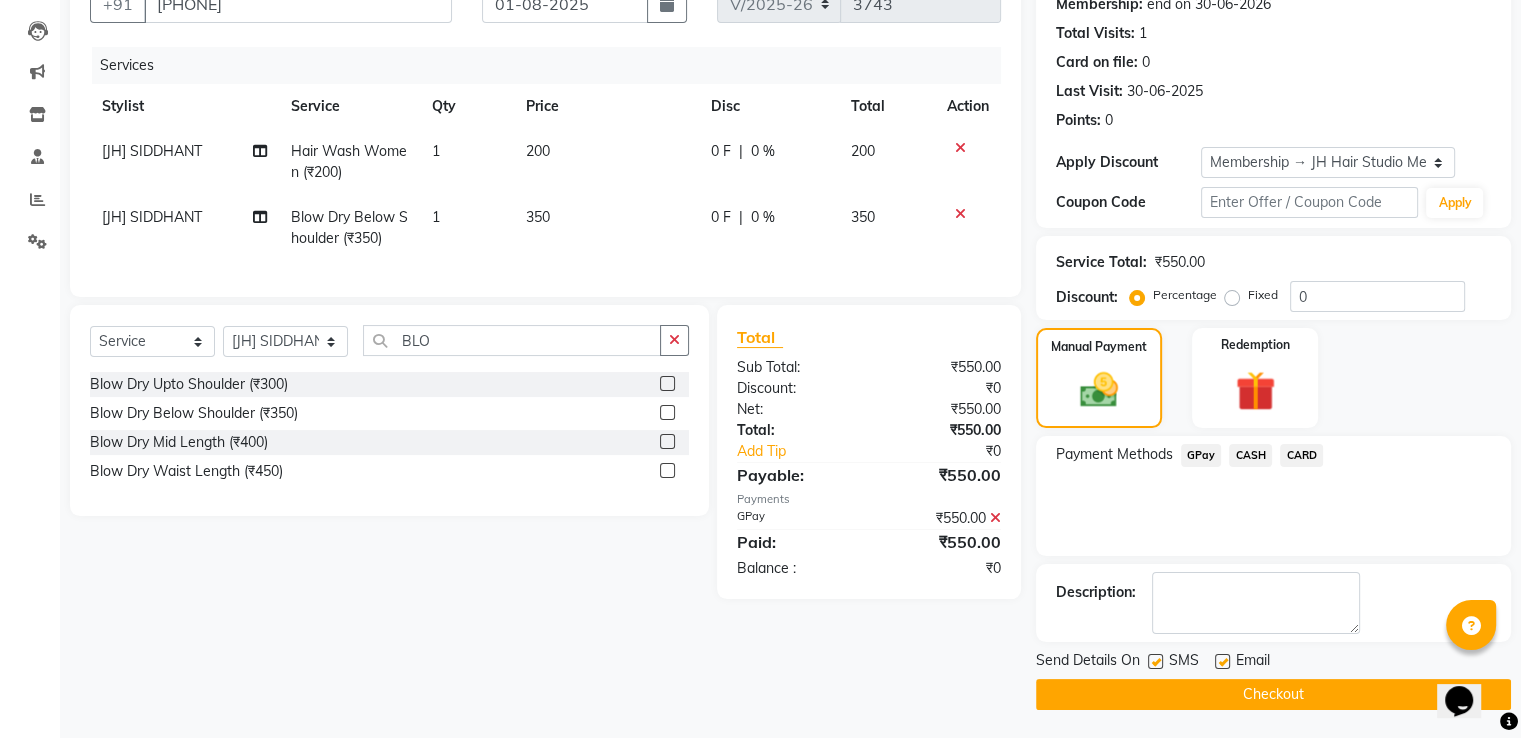 click on "Checkout" 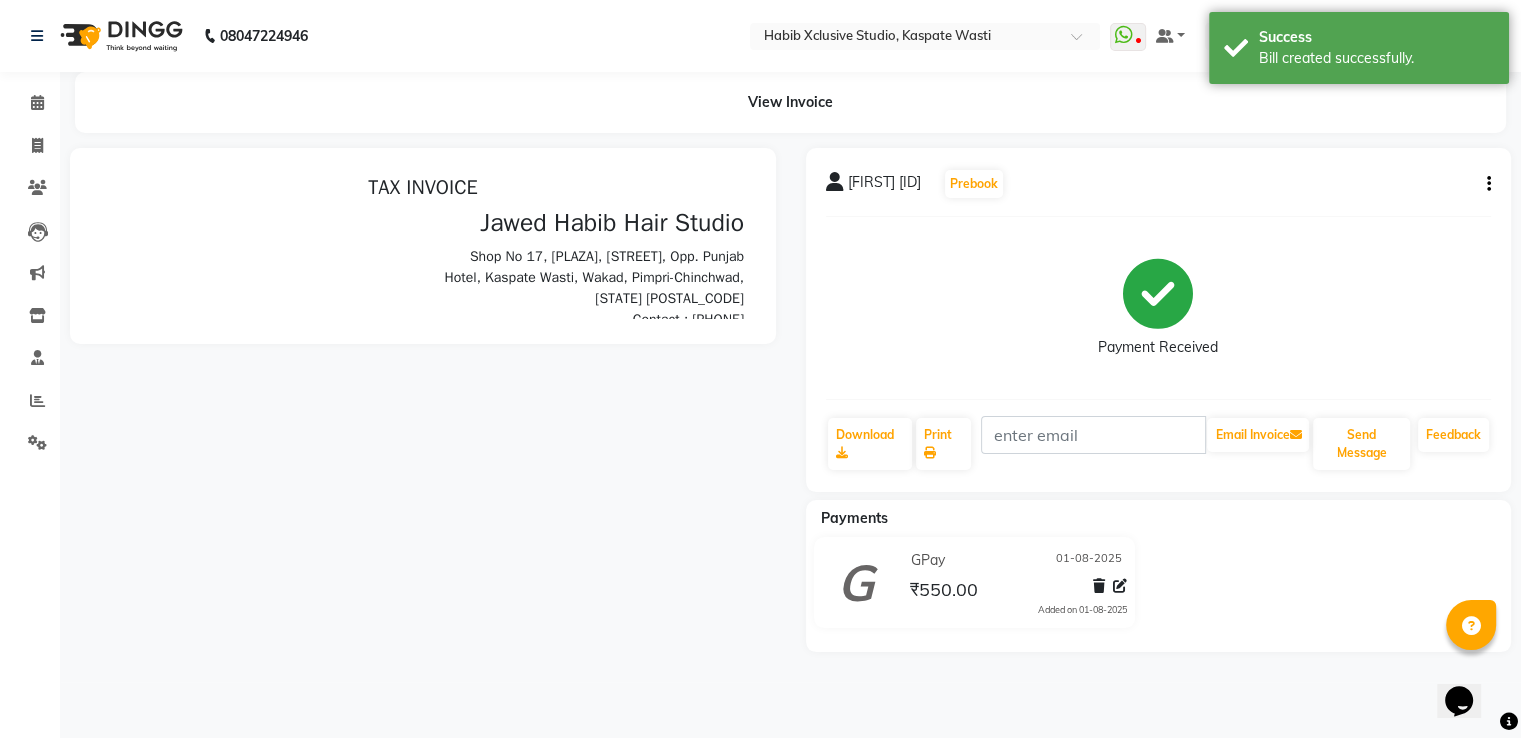 scroll, scrollTop: 0, scrollLeft: 0, axis: both 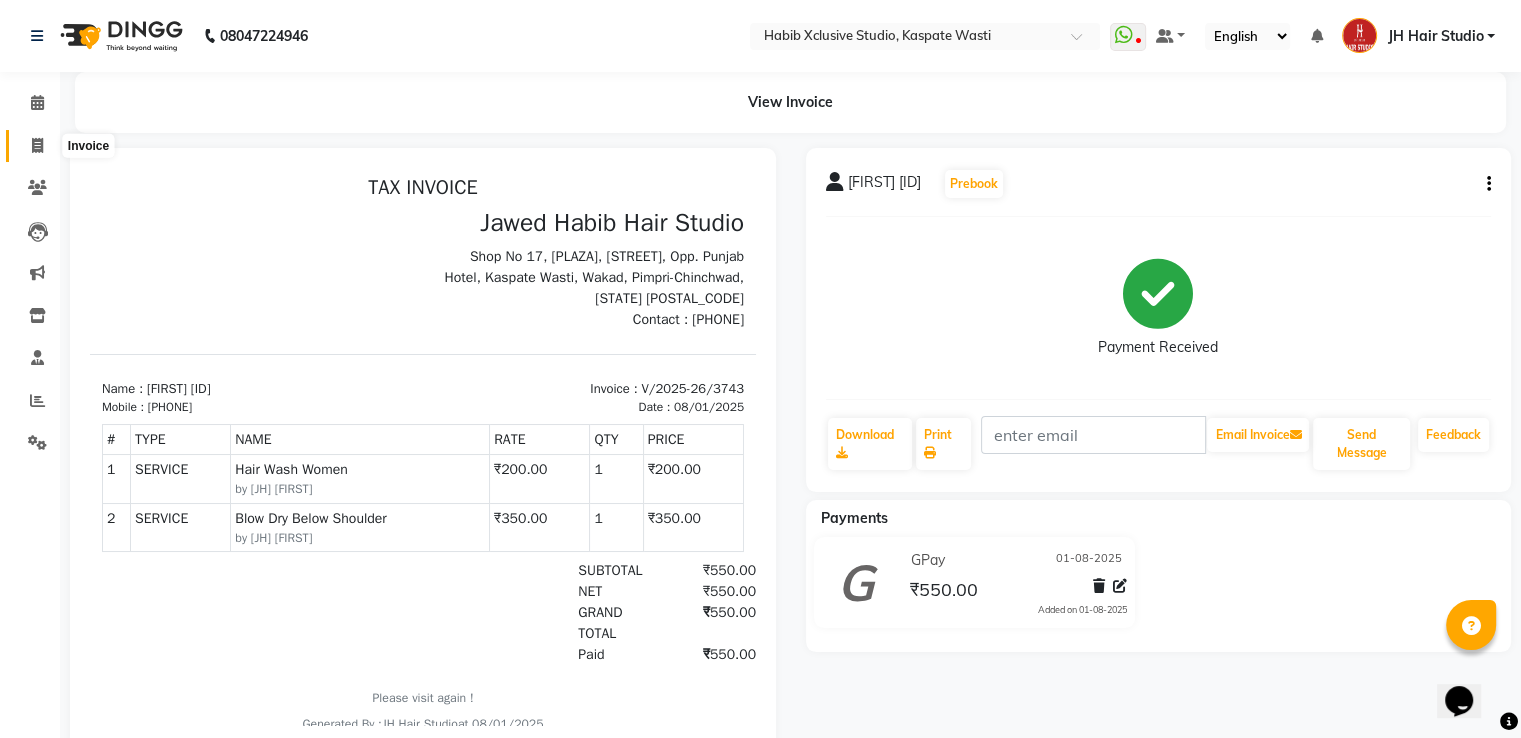 click 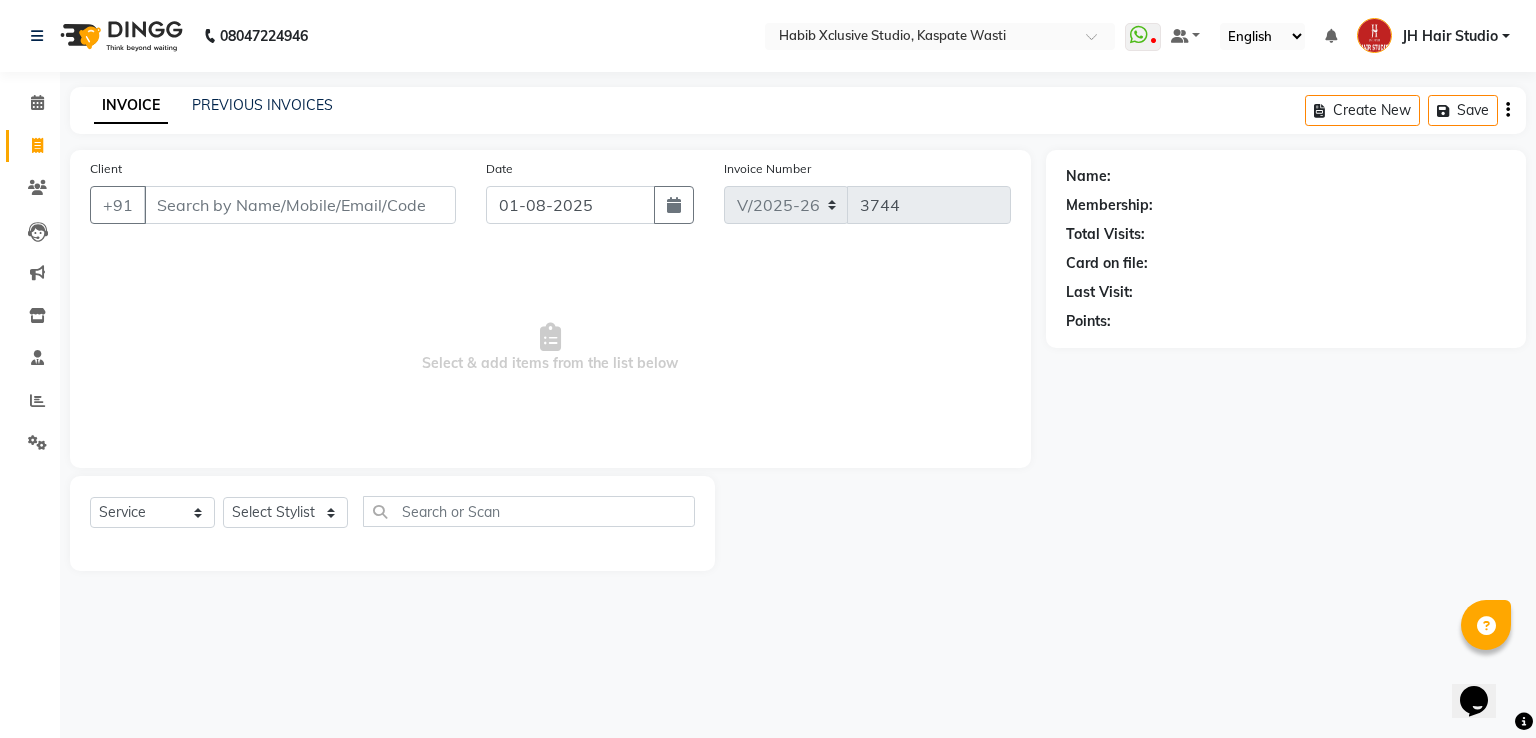 click on "Client" at bounding box center [300, 205] 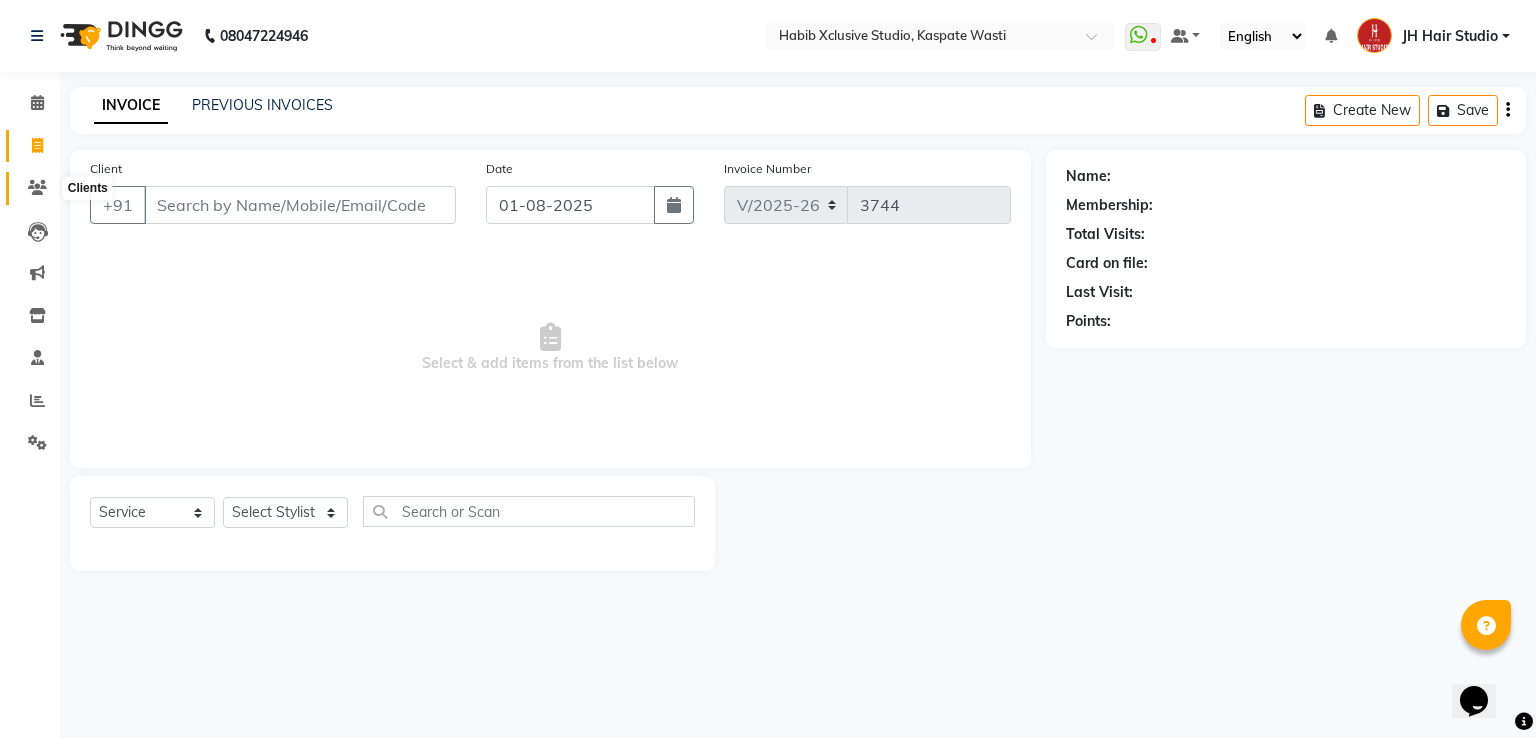 click 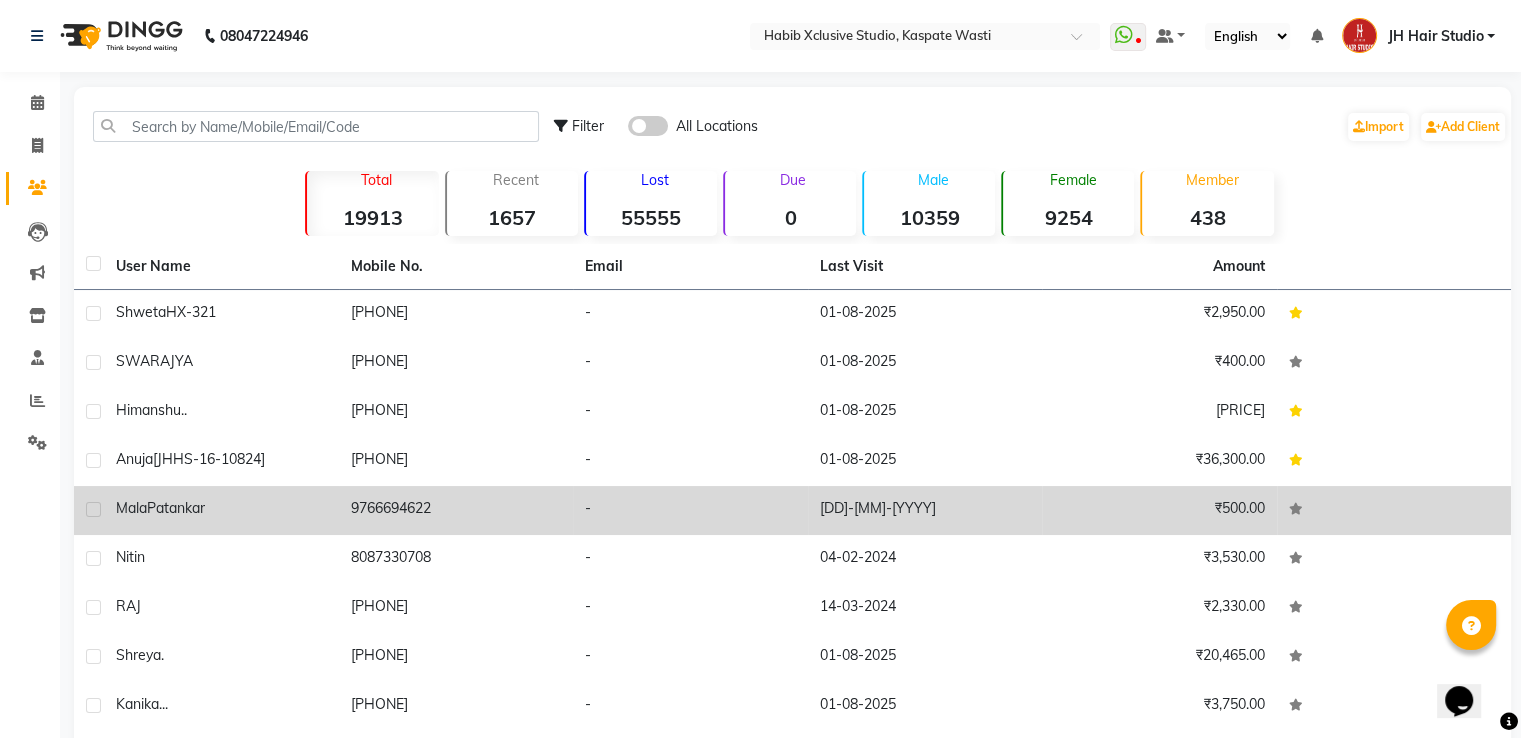 click on "Mala  Patankar" 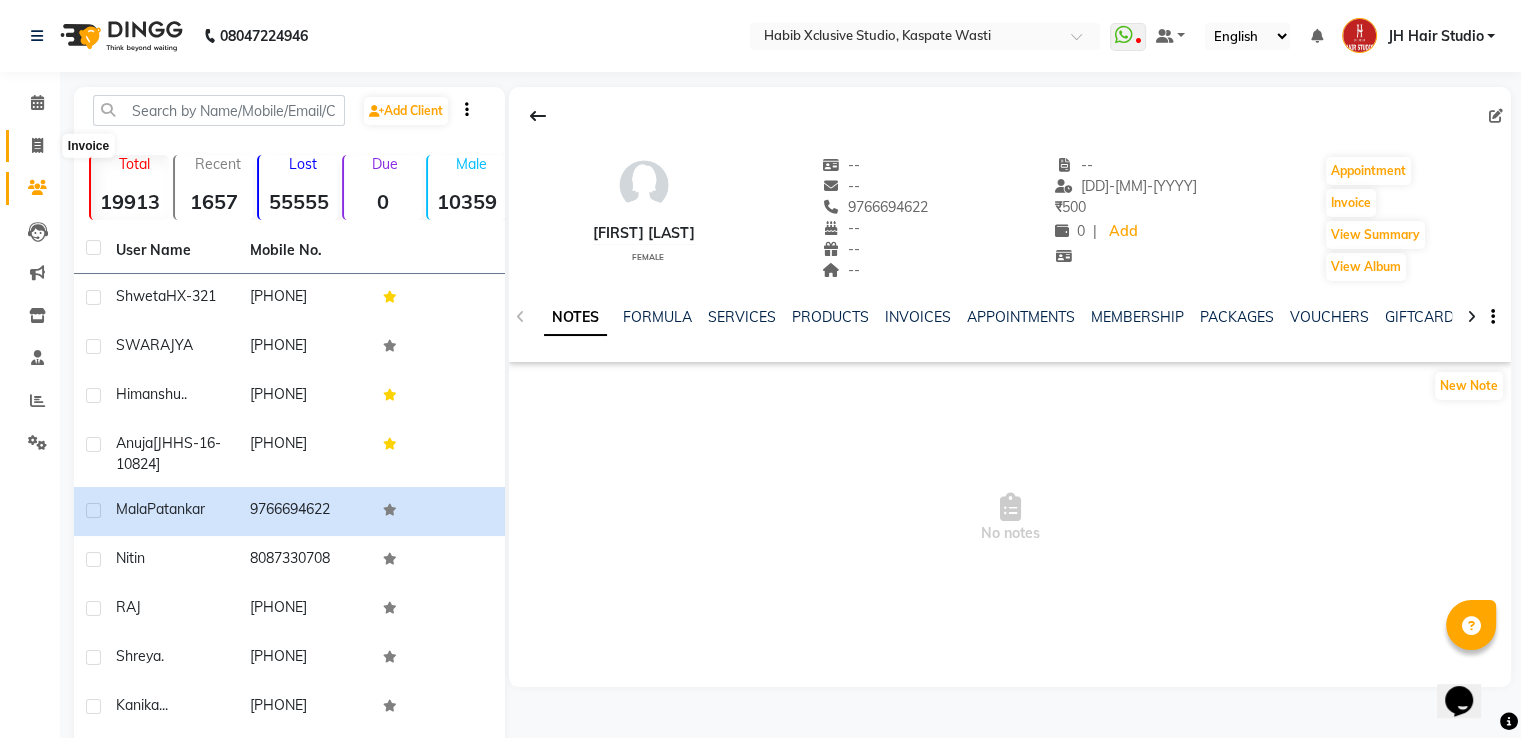 click 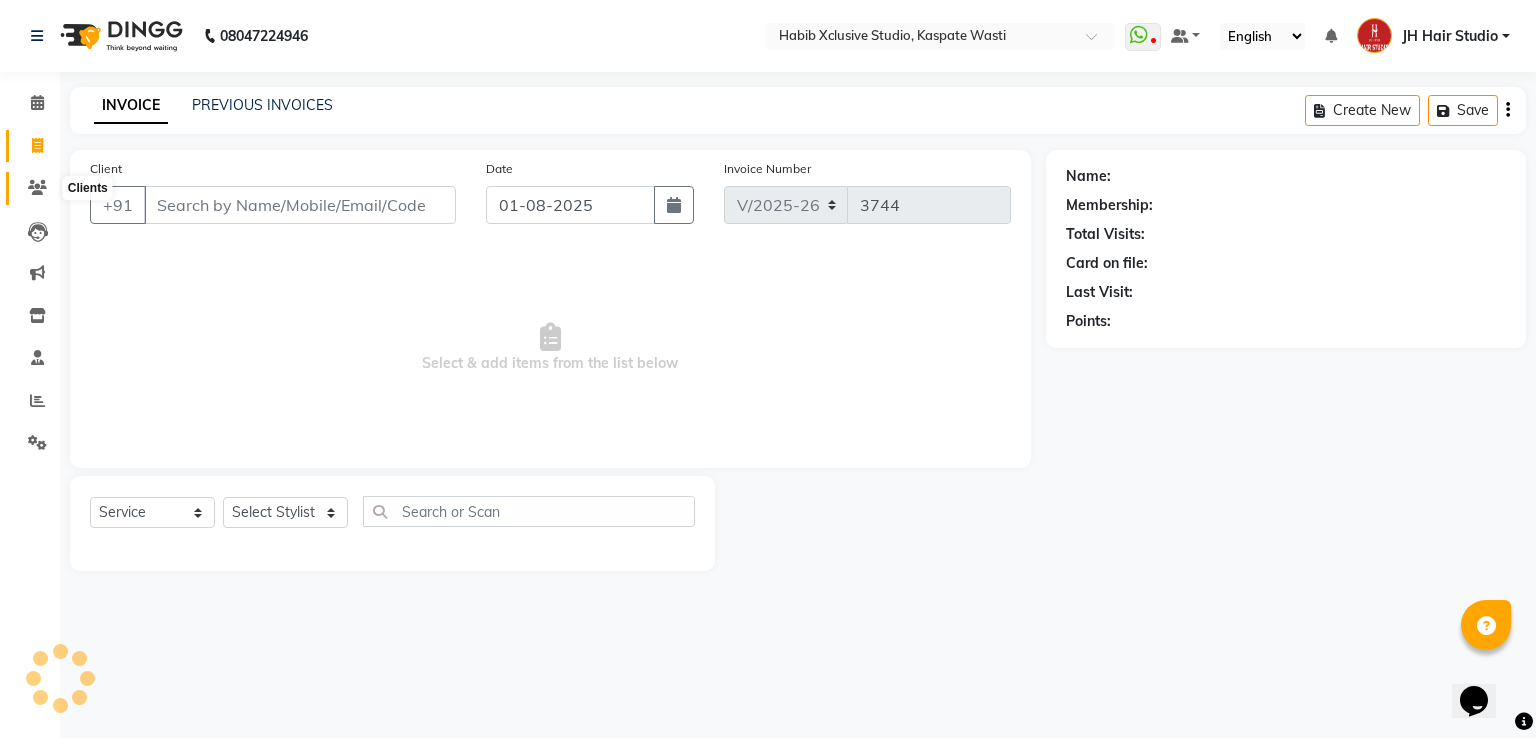 click 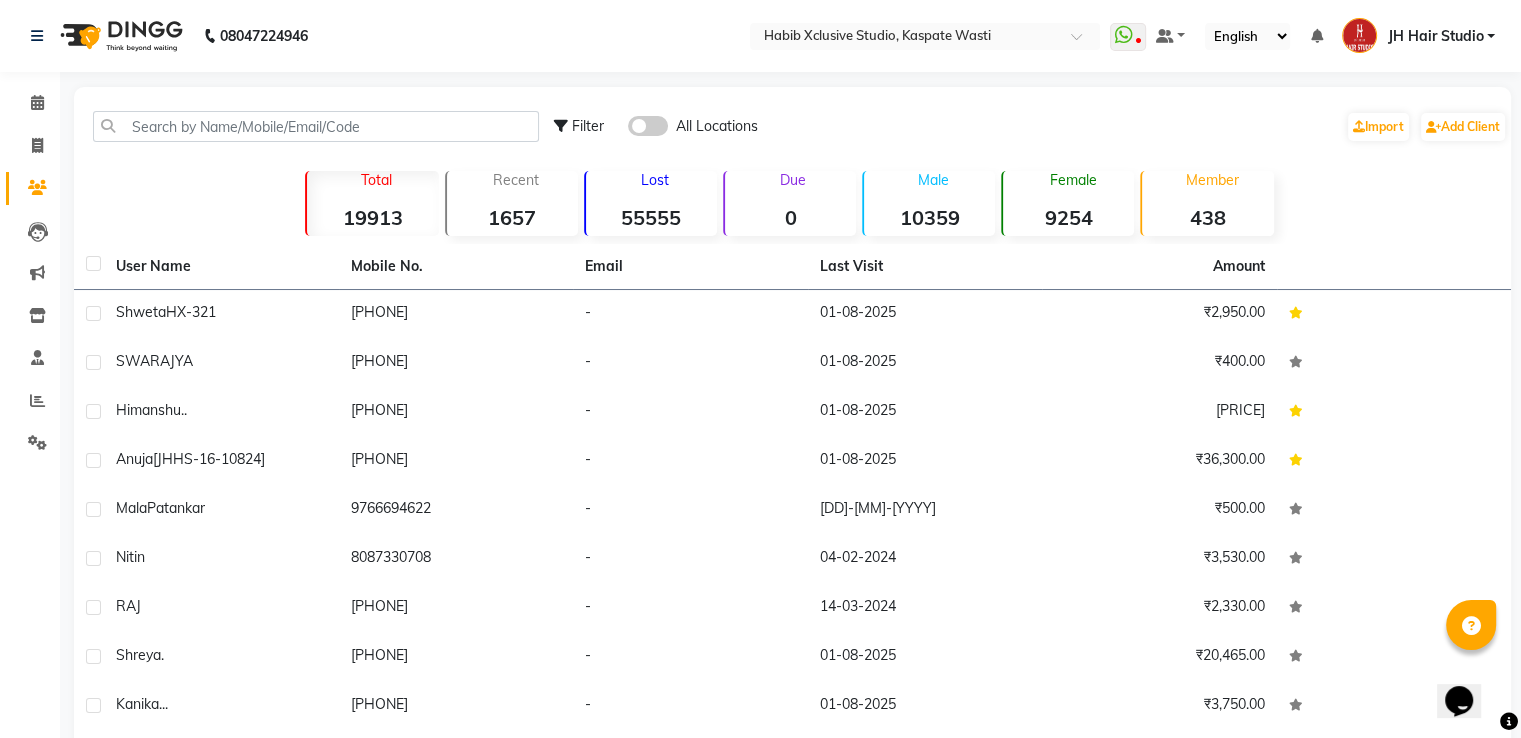 click 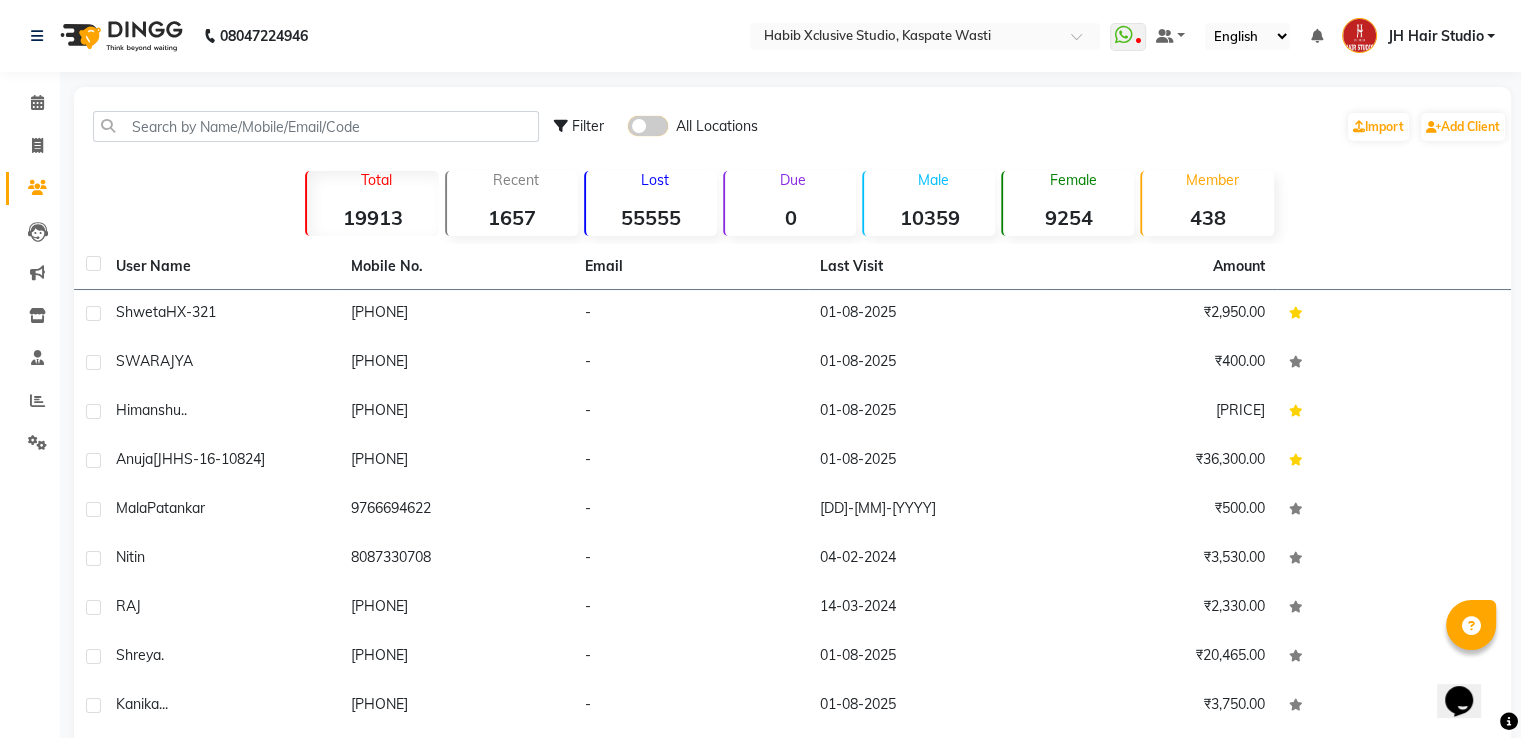 click 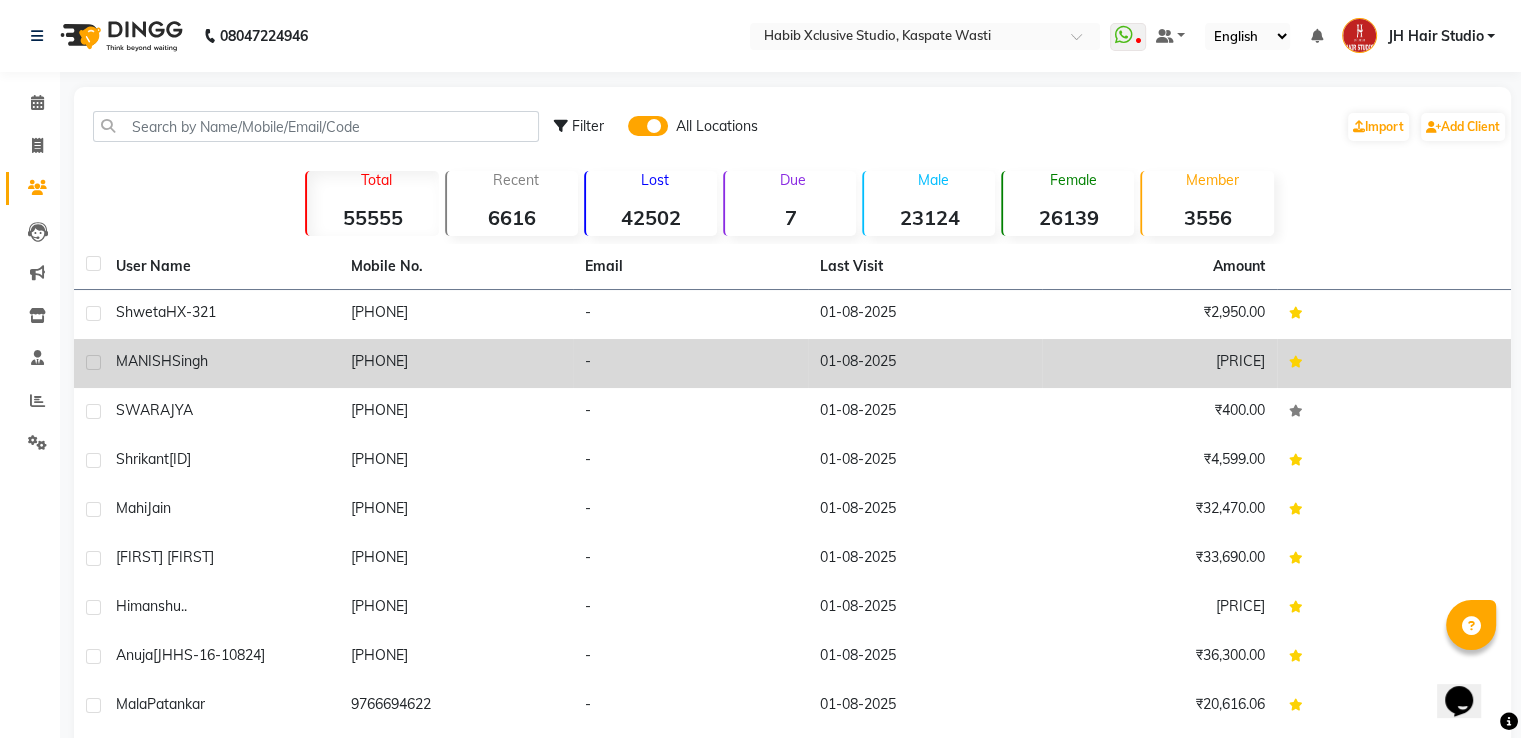 click on "MANISH  Singh" 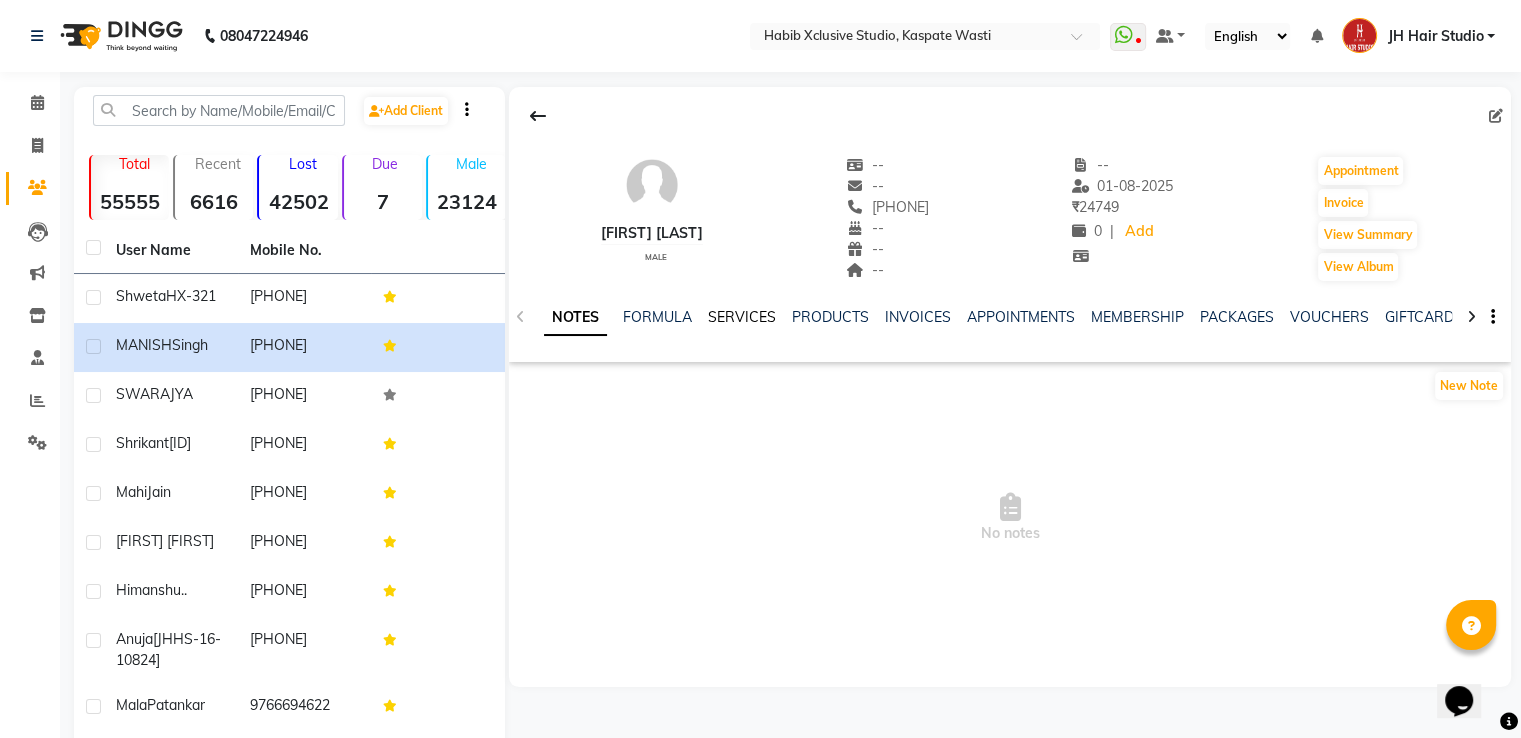 click on "SERVICES" 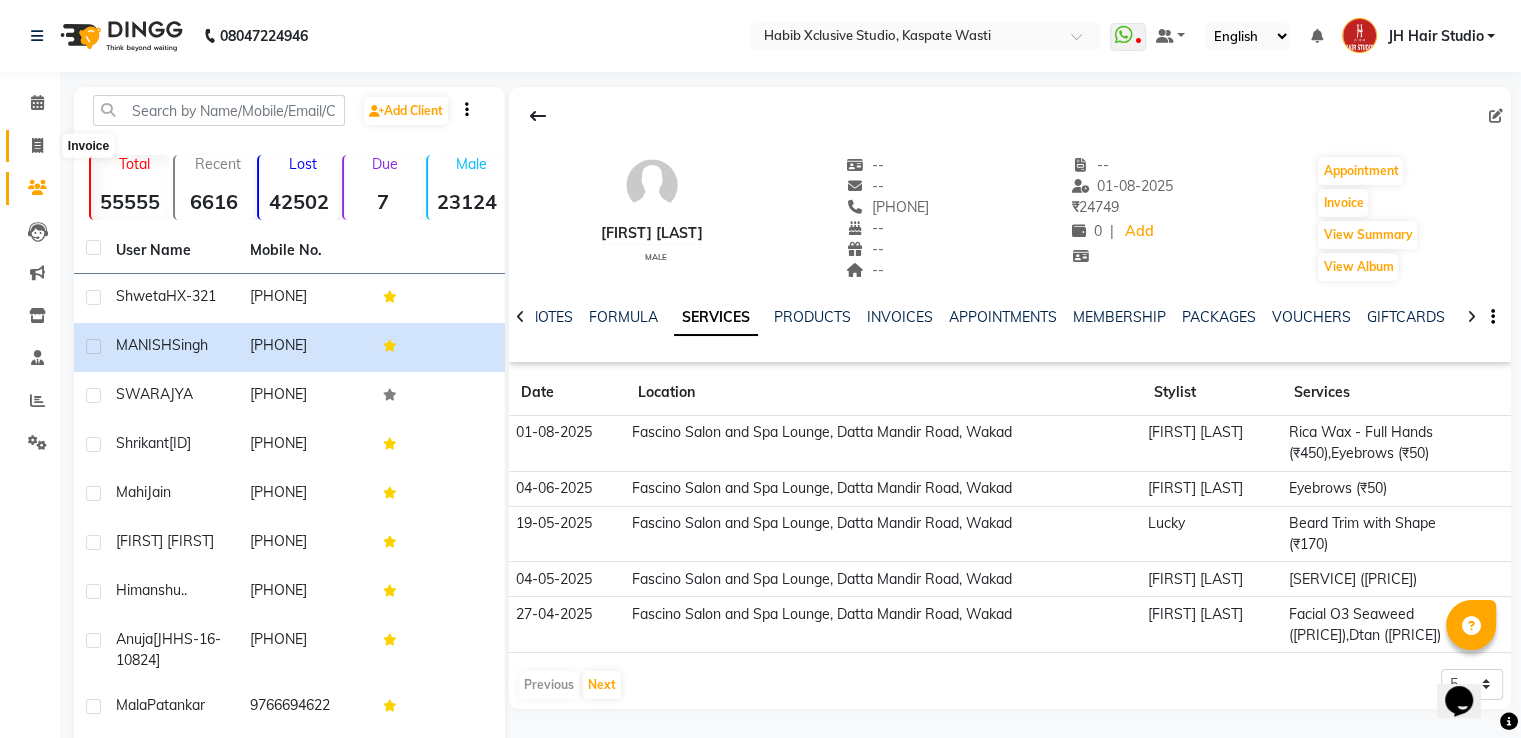 click 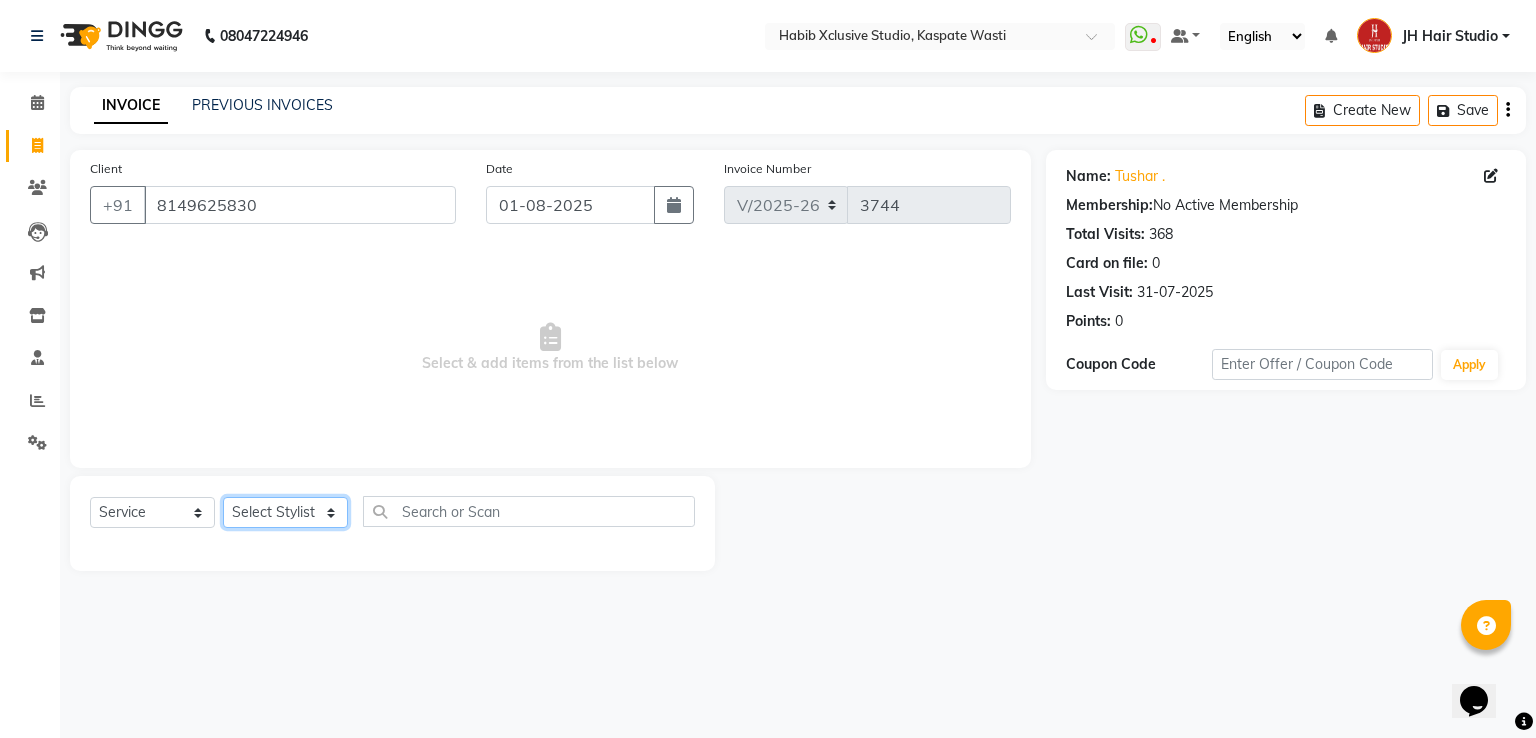 click on "Select Stylist [F1] GANESH [F1] Jagdish  [ F1] RAM [F1]Sanjay [F1]Siddhu [F1] Suraj  [F1] USHA [F2] AYAN  [F2] Deepak [F2] Smital [JH] DUBALE  GANESH [JH] Gopal Wagh JH Hair Studio [JH] Harish [JH] Omkar [JH] Shahwaz Shaikh [JH] SIDDHANT  [JH] SWAPNIL [JH] Tushaar" 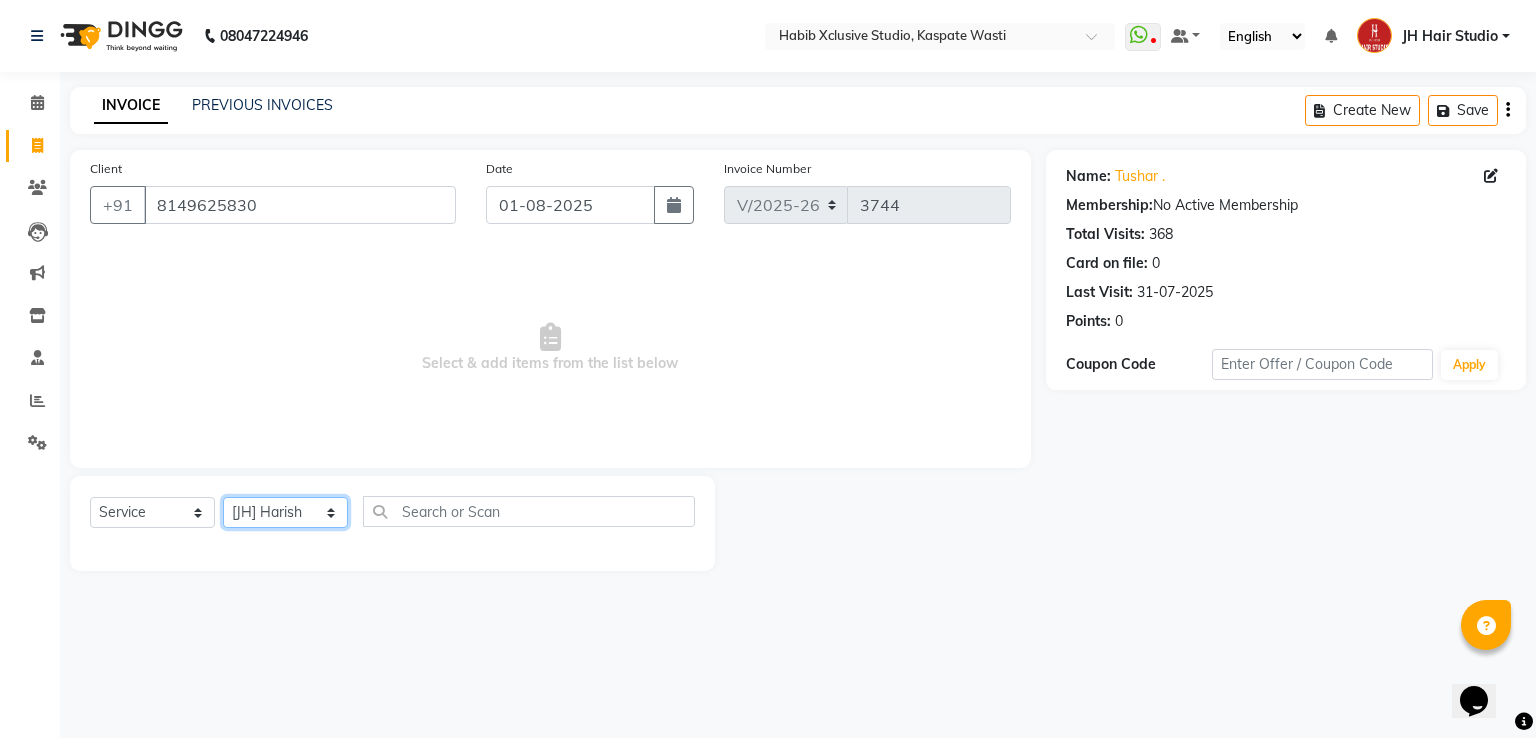 click on "Select Stylist [F1] GANESH [F1] Jagdish  [ F1] RAM [F1]Sanjay [F1]Siddhu [F1] Suraj  [F1] USHA [F2] AYAN  [F2] Deepak [F2] Smital [JH] DUBALE  GANESH [JH] Gopal Wagh JH Hair Studio [JH] Harish [JH] Omkar [JH] Shahwaz Shaikh [JH] SIDDHANT  [JH] SWAPNIL [JH] Tushaar" 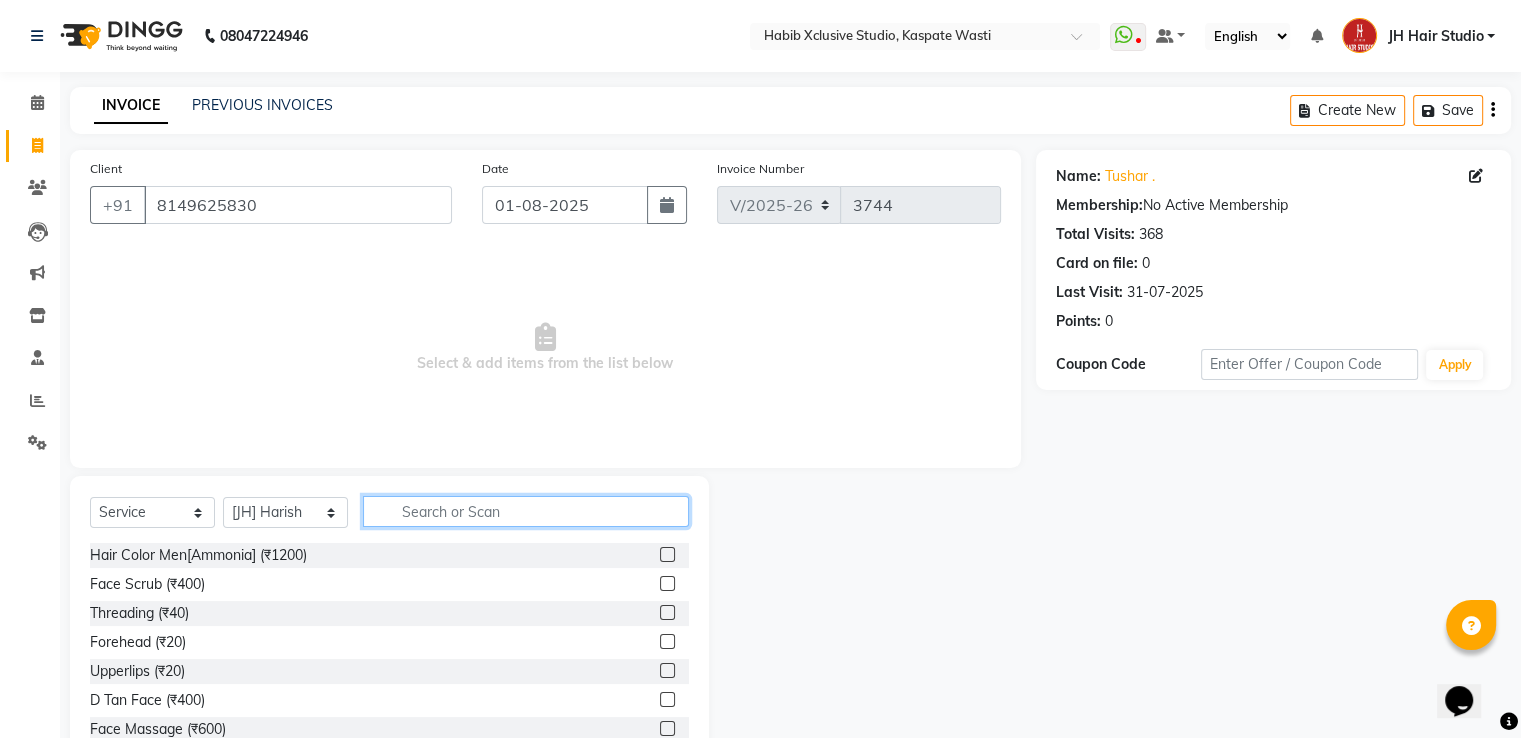 click 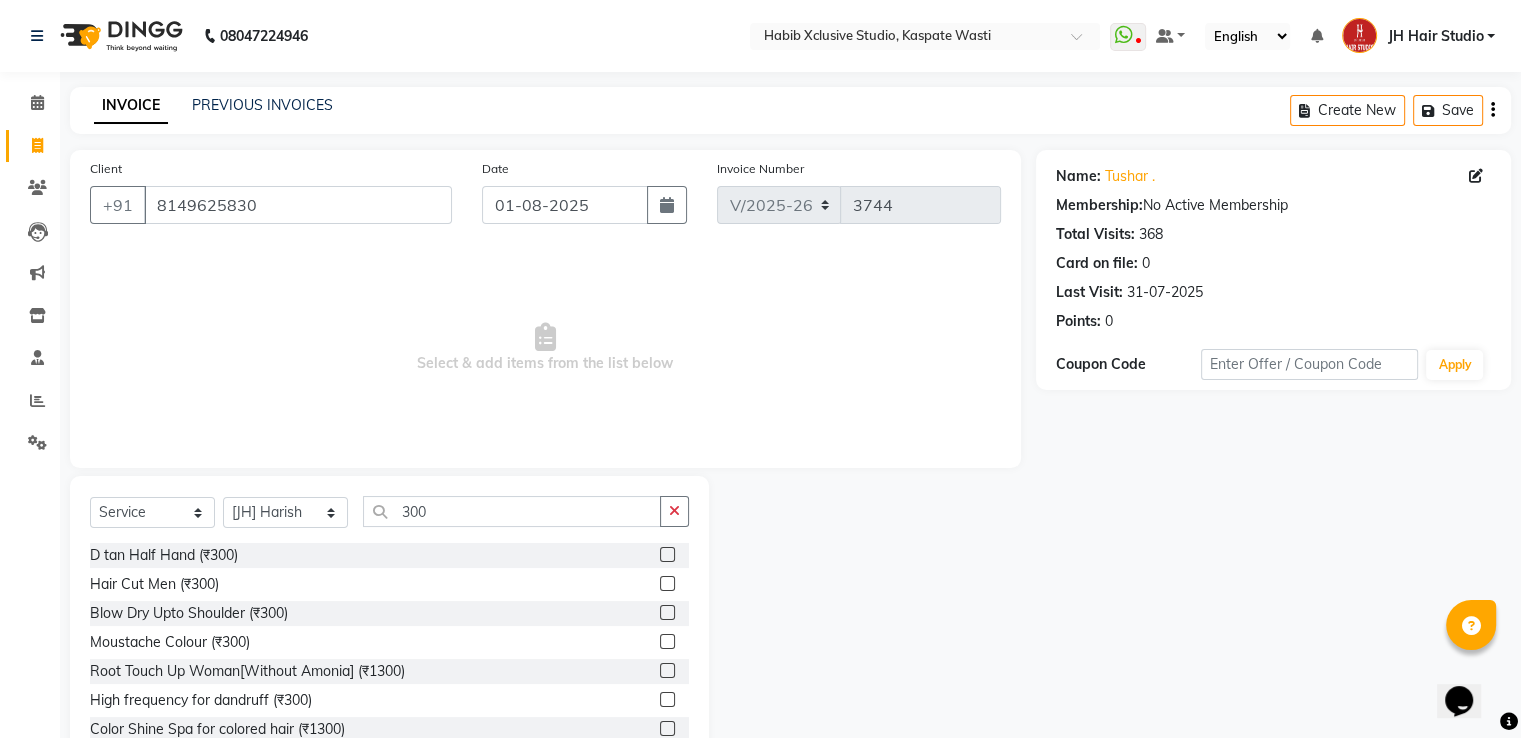 click 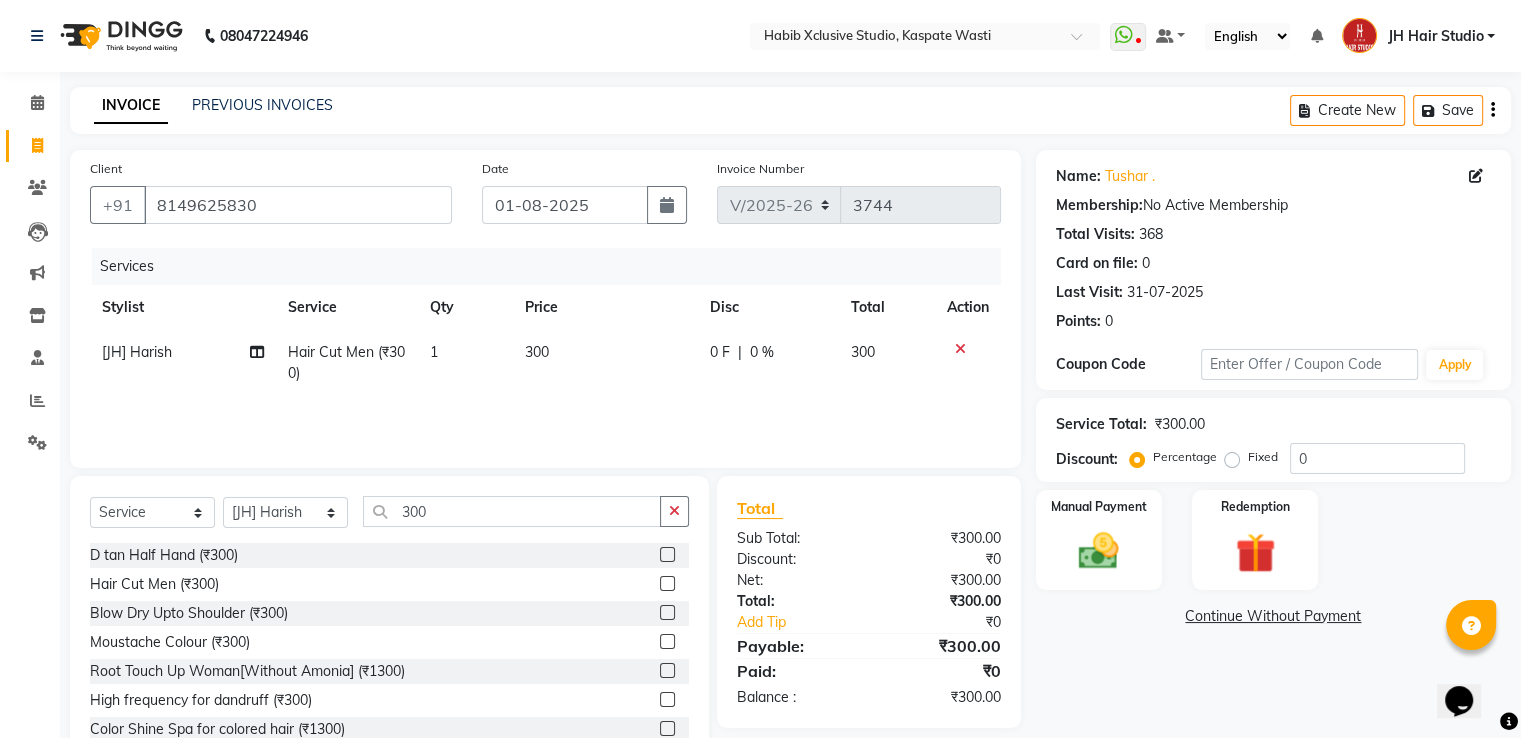 click on "Manual Payment Redemption" 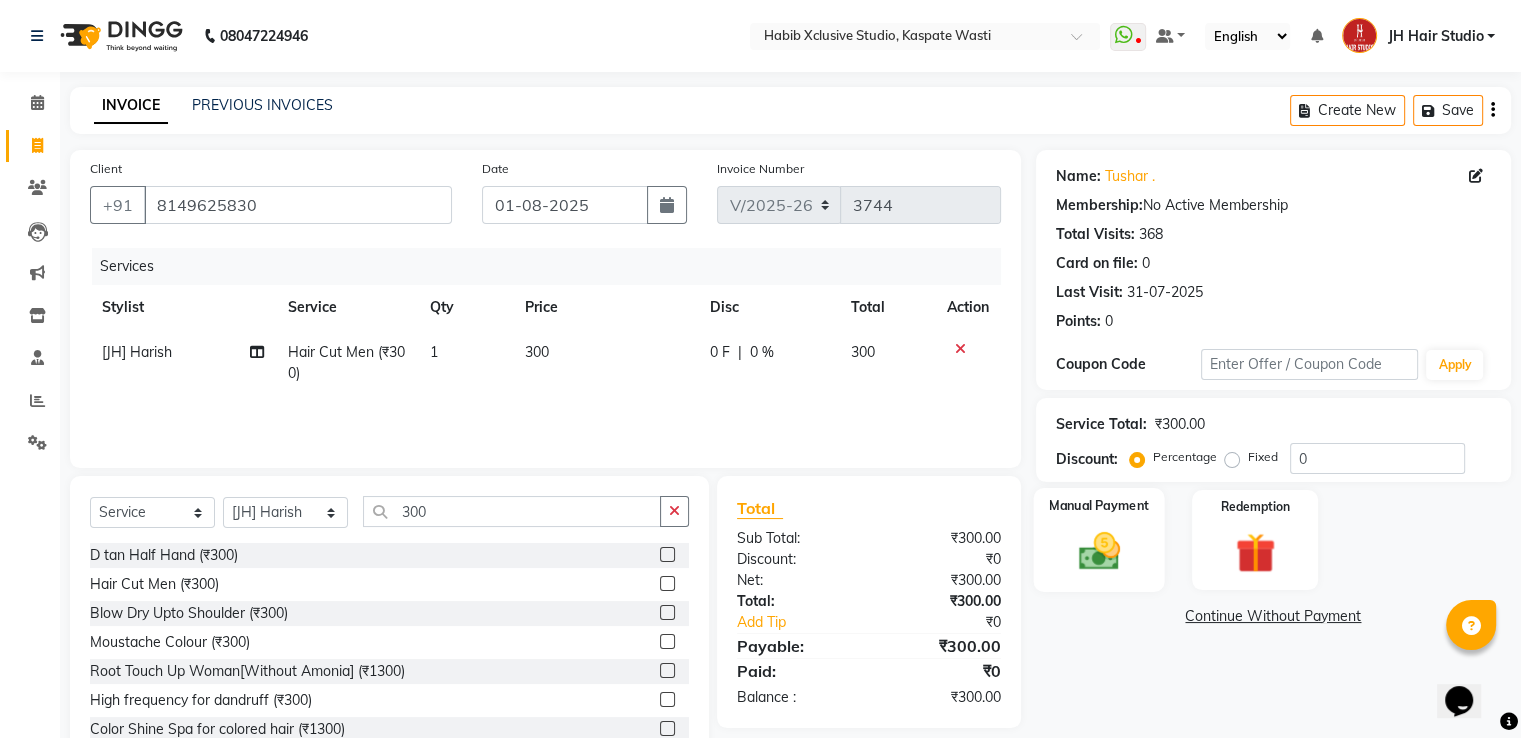 click 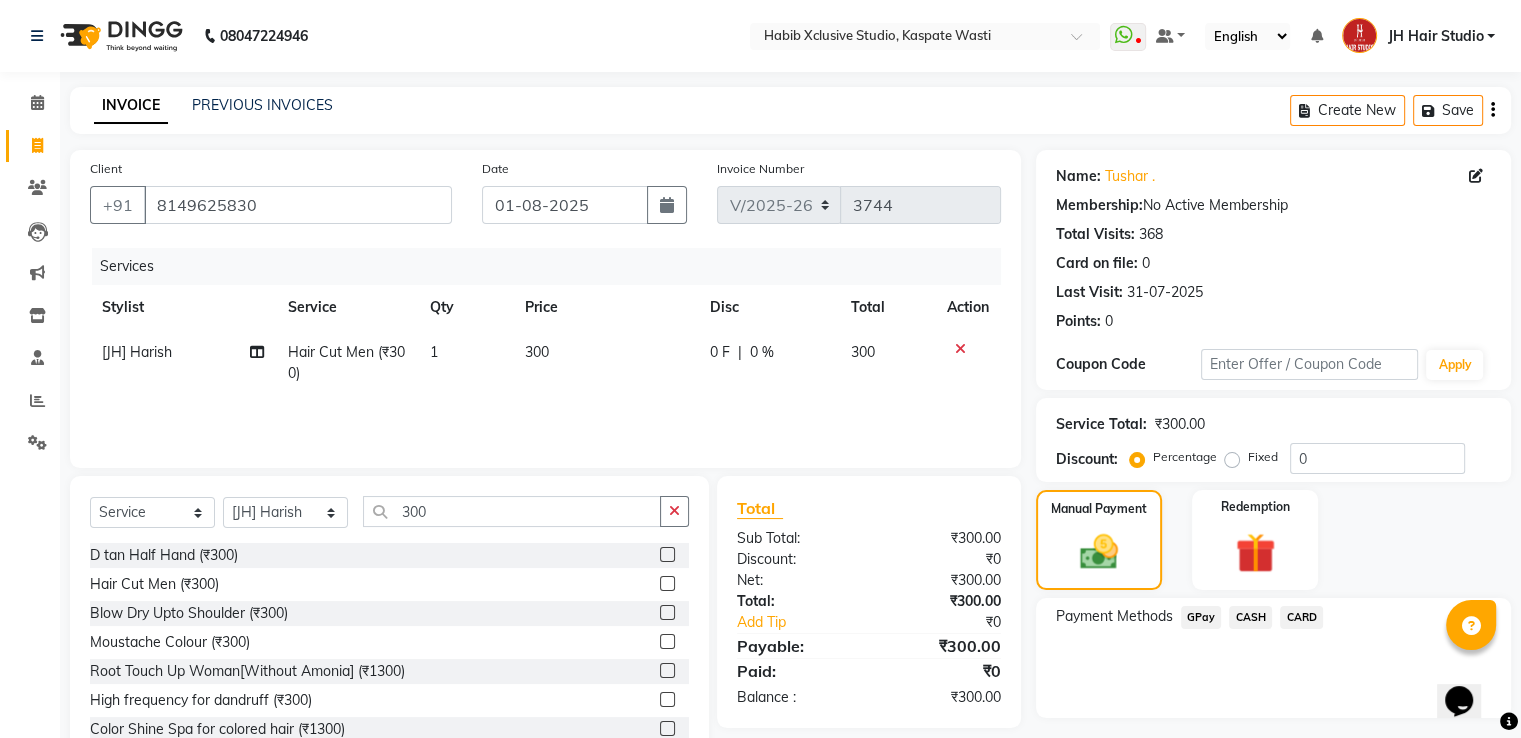 click on "GPay" 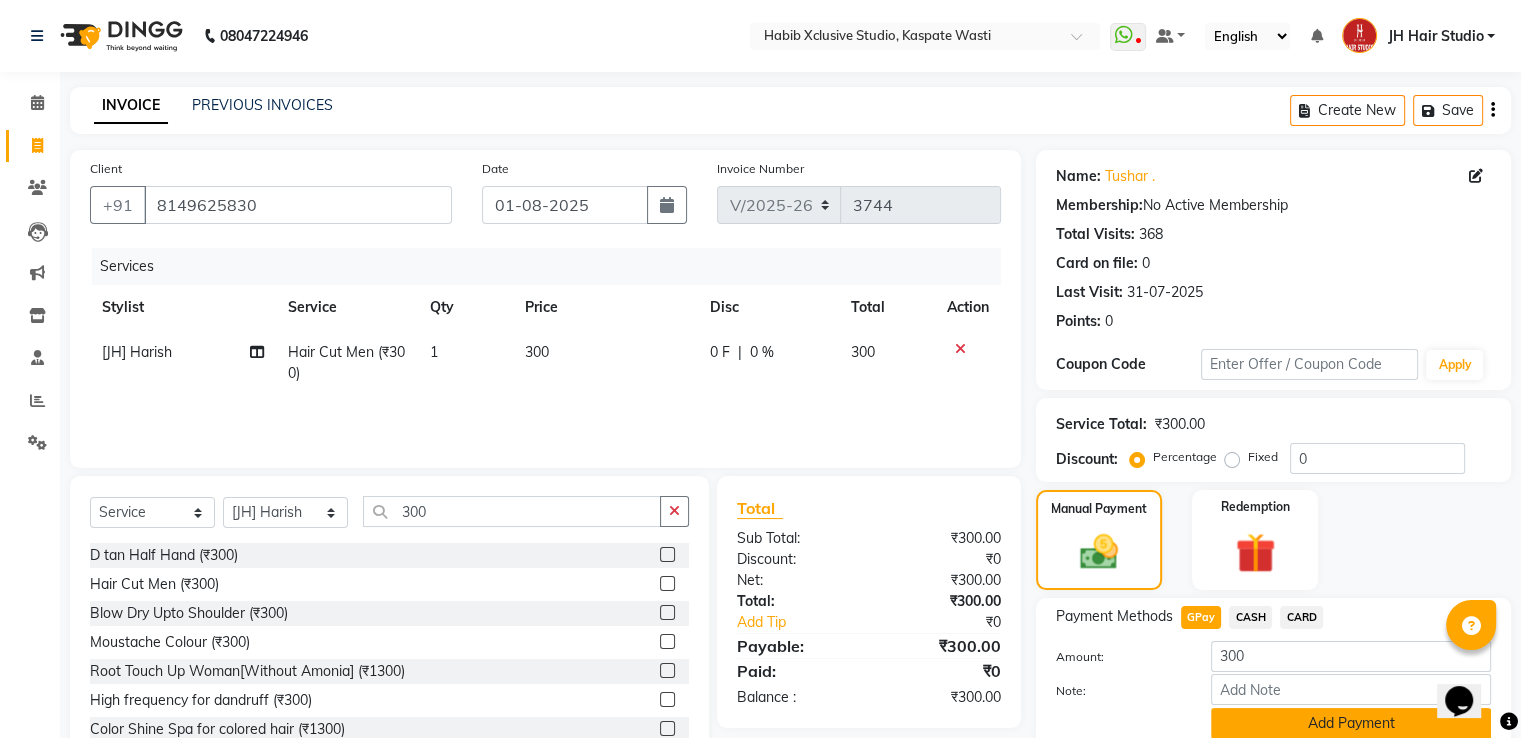 click on "Add Payment" 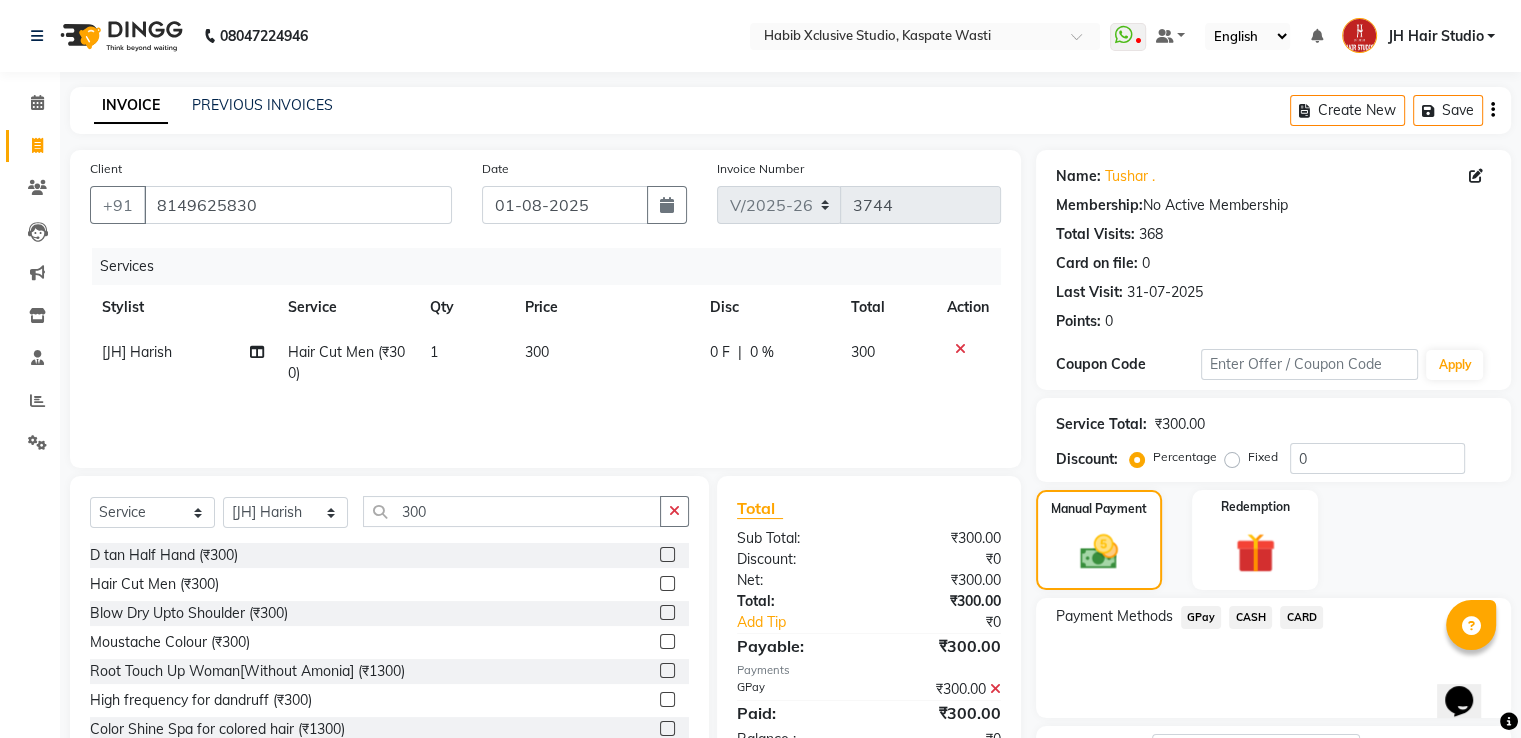scroll, scrollTop: 163, scrollLeft: 0, axis: vertical 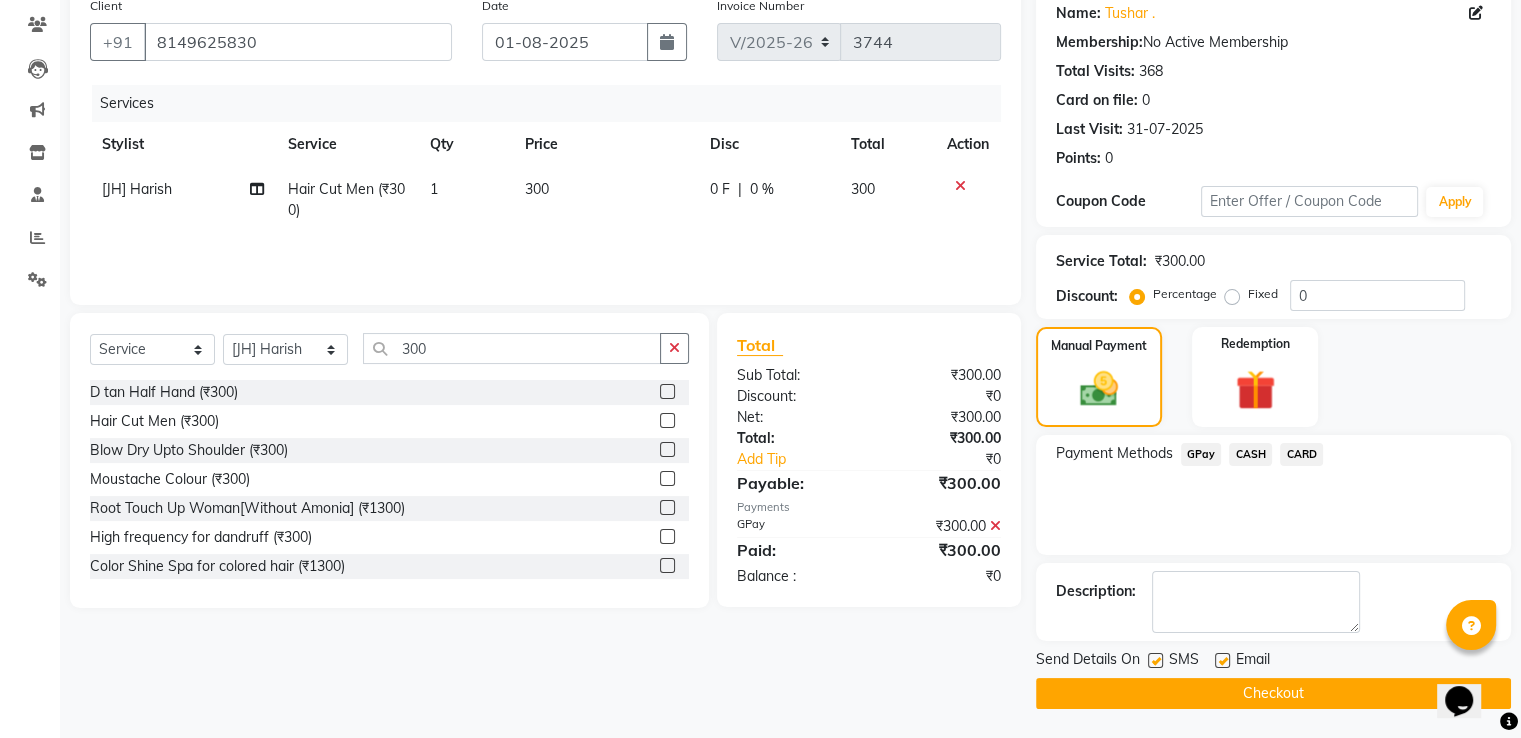 click on "Checkout" 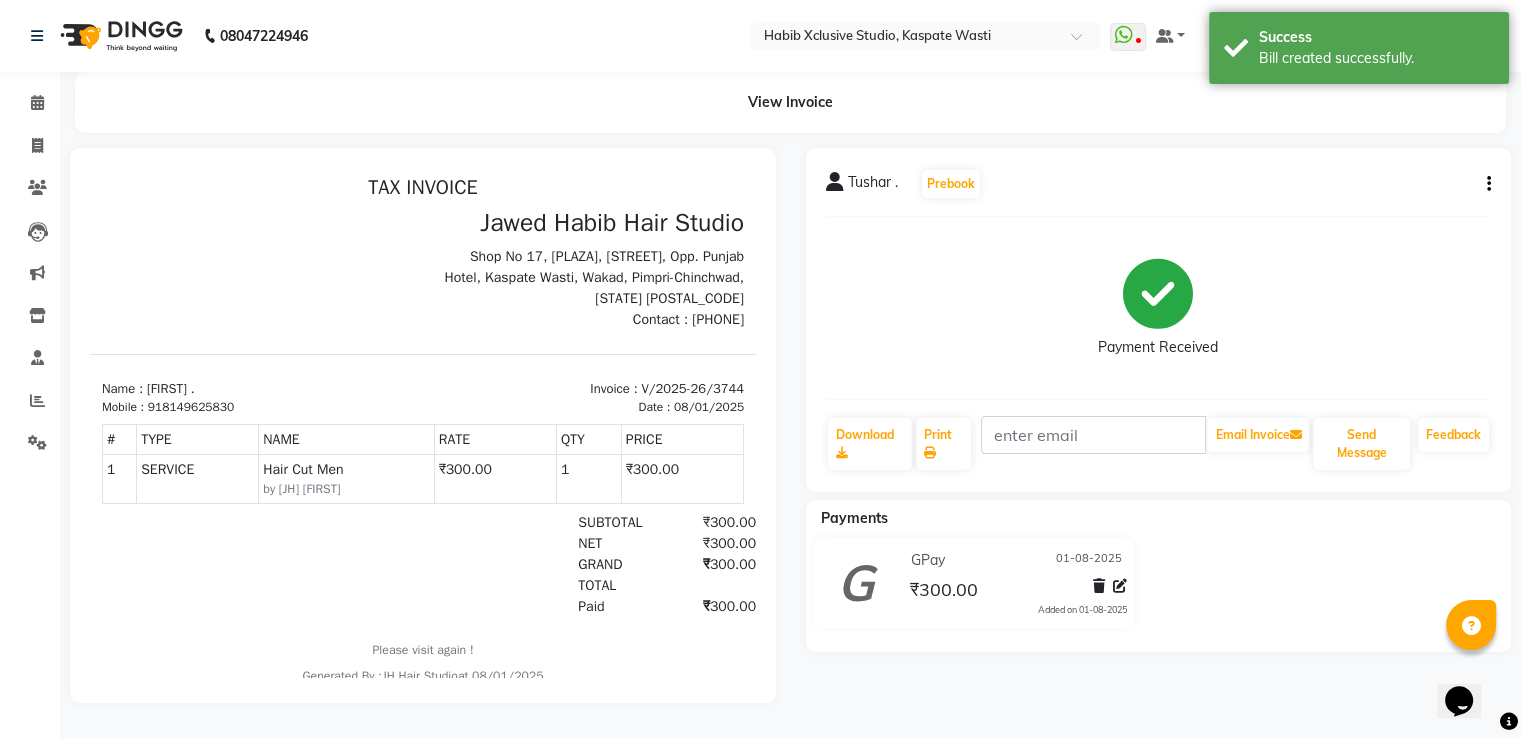 scroll, scrollTop: 0, scrollLeft: 0, axis: both 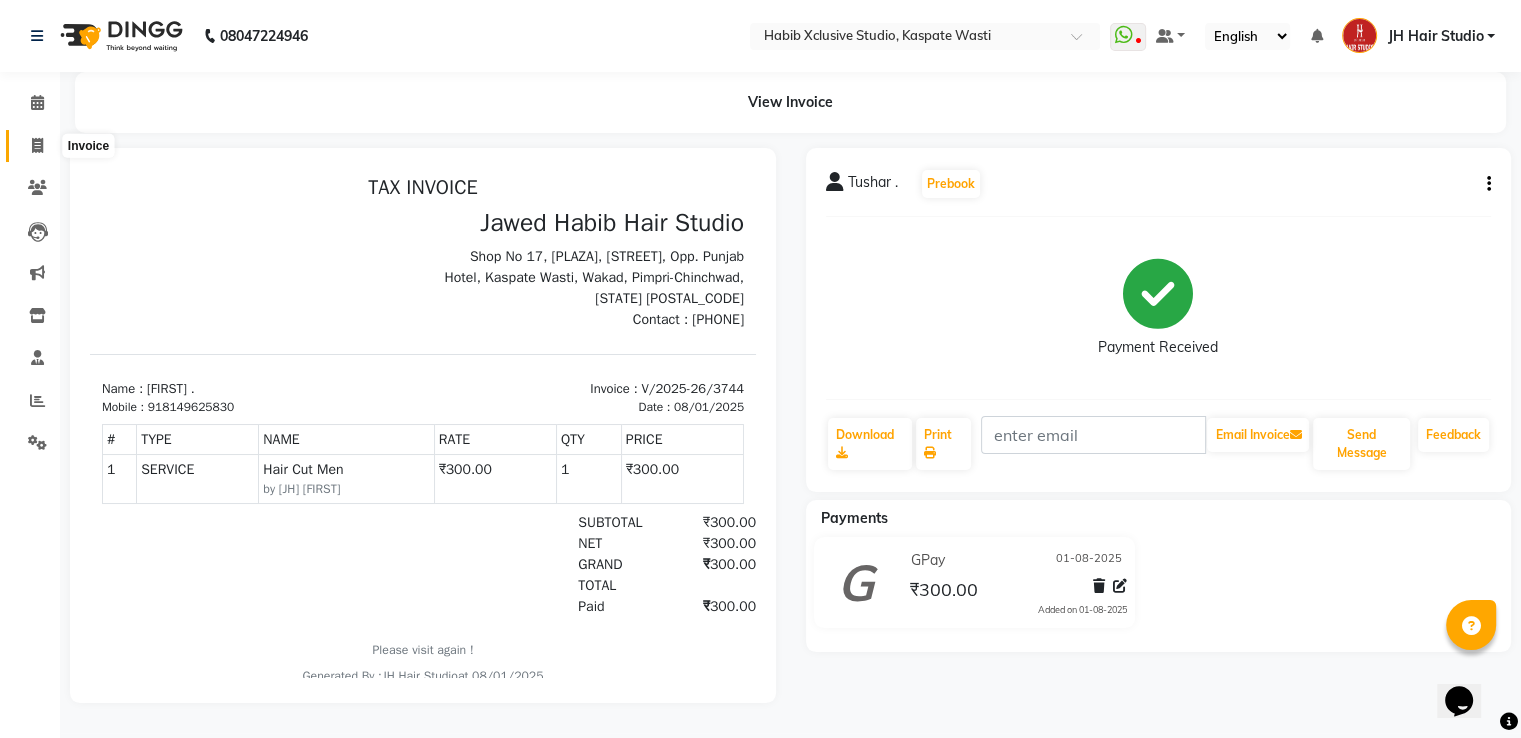 click 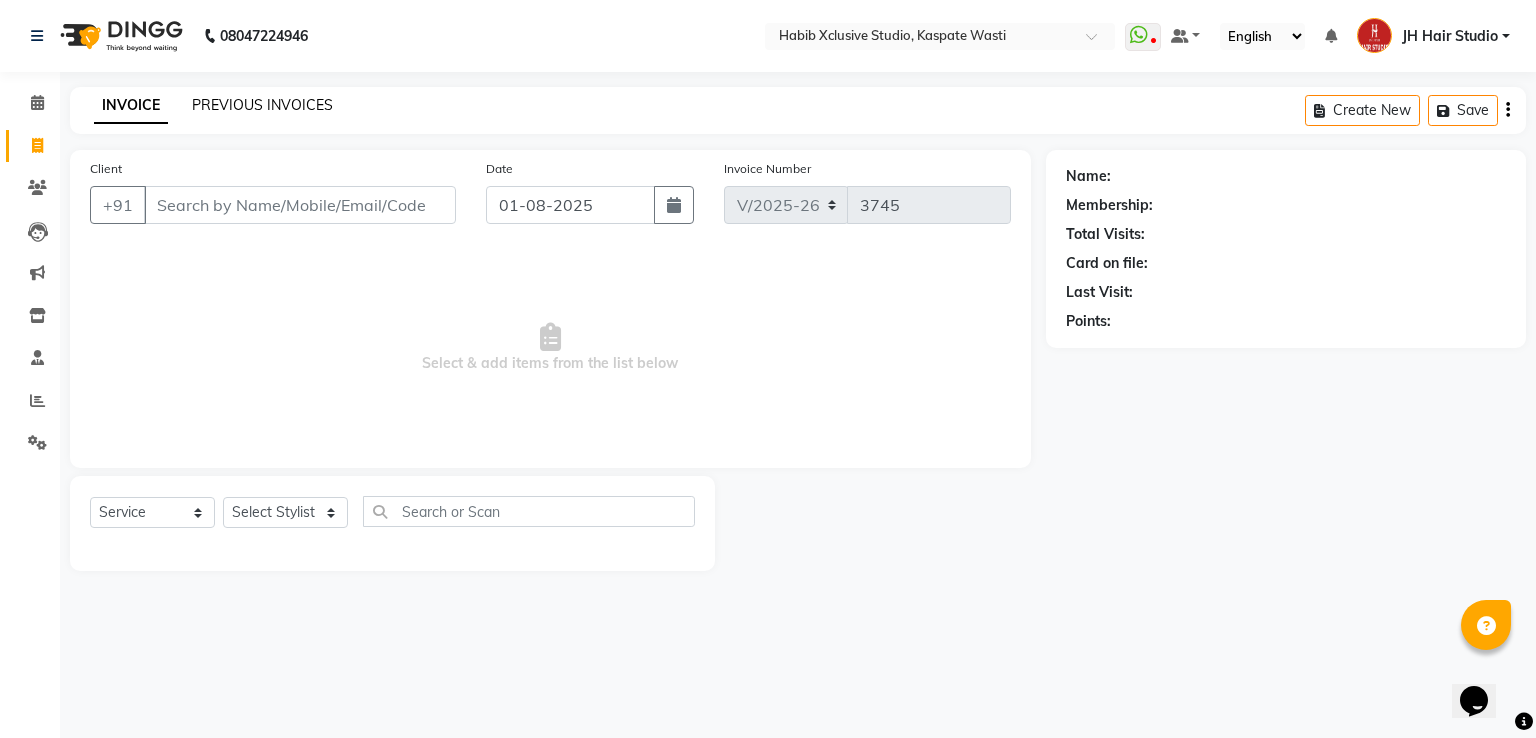 click on "PREVIOUS INVOICES" 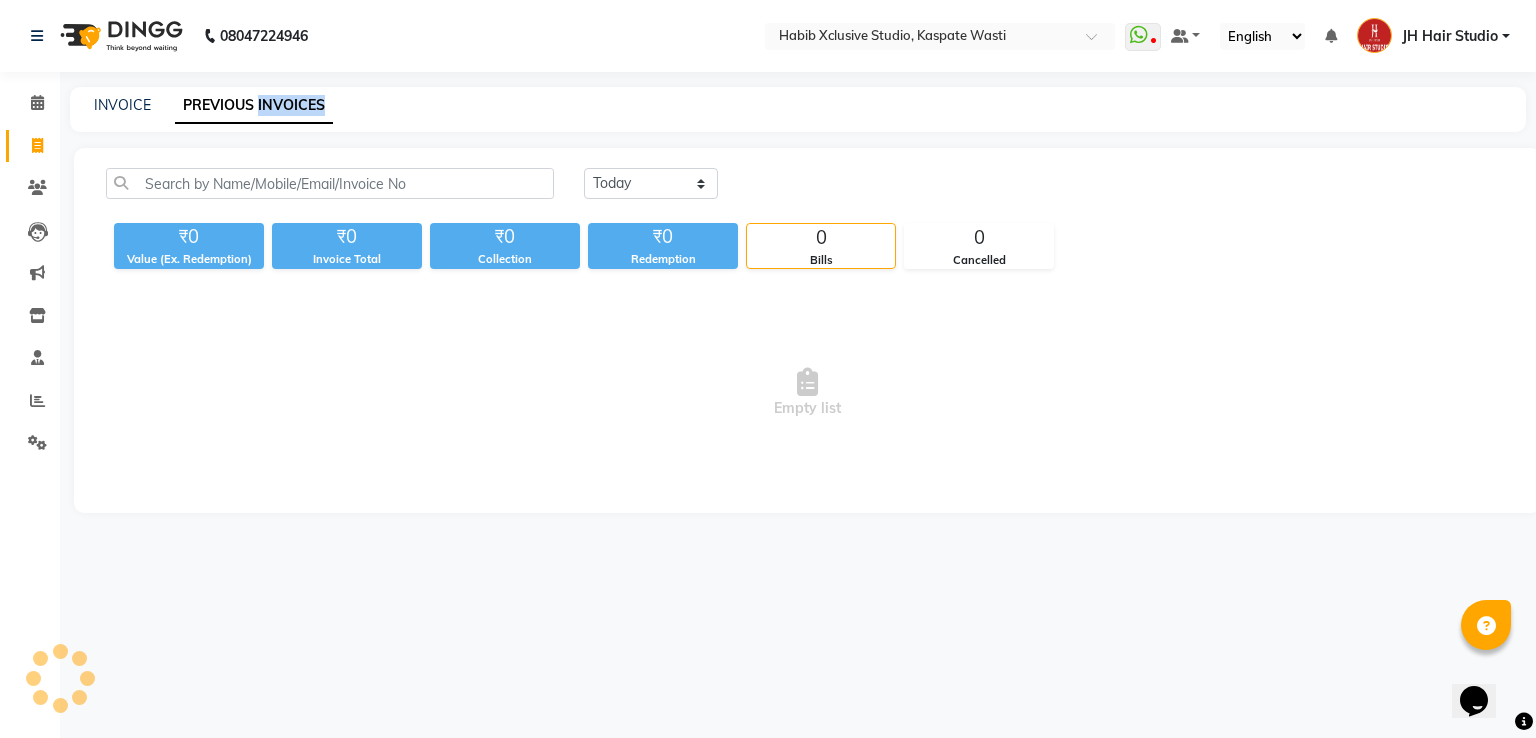 click on "PREVIOUS INVOICES" 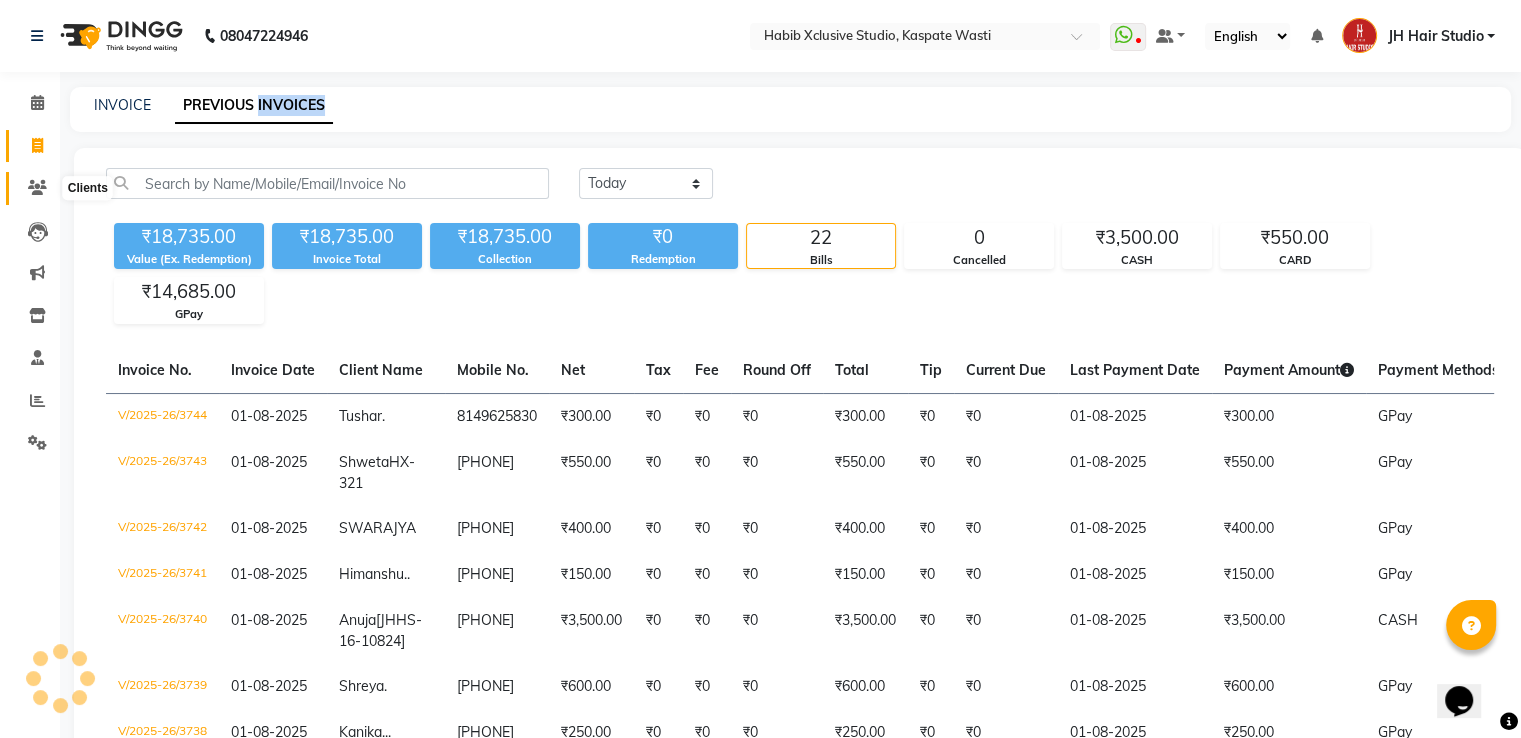 click 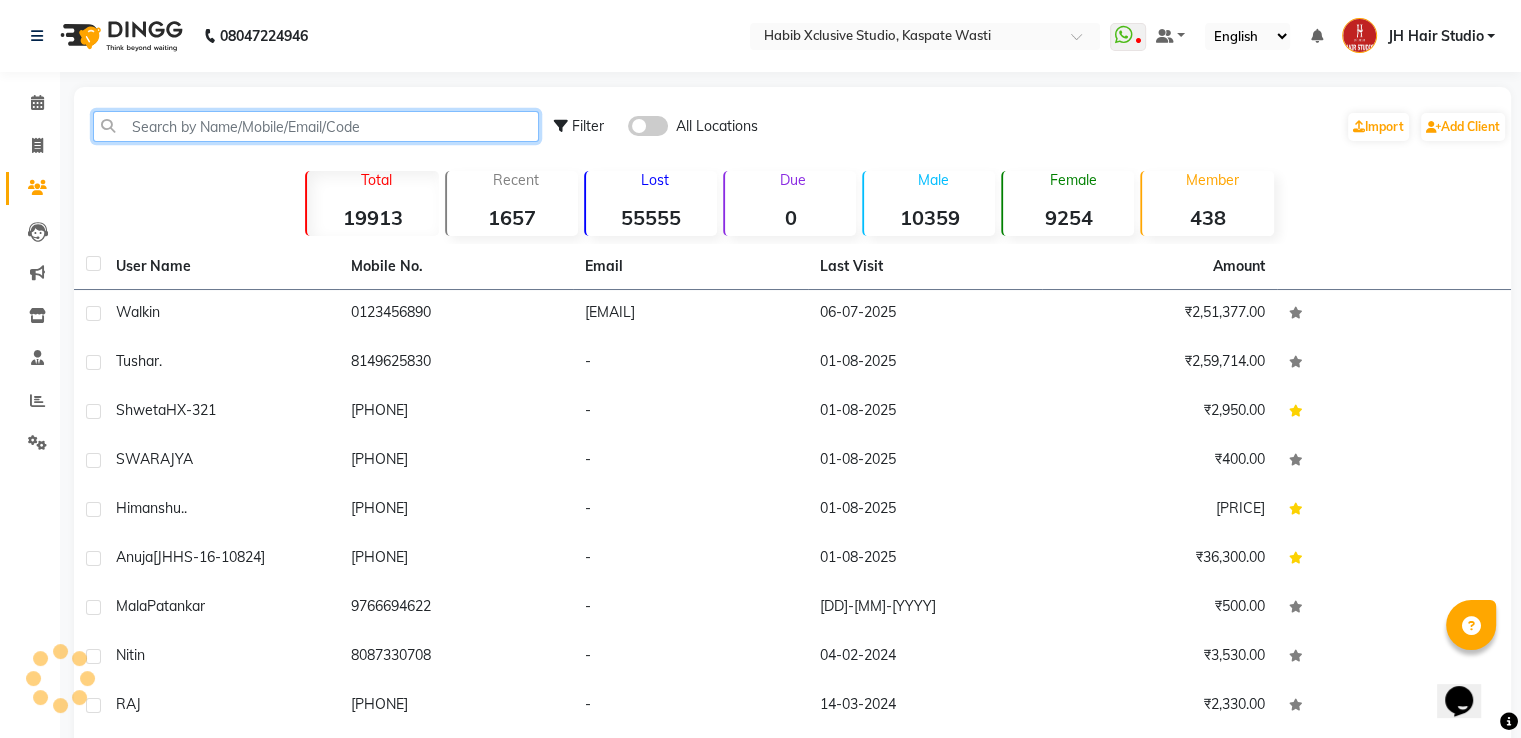 click 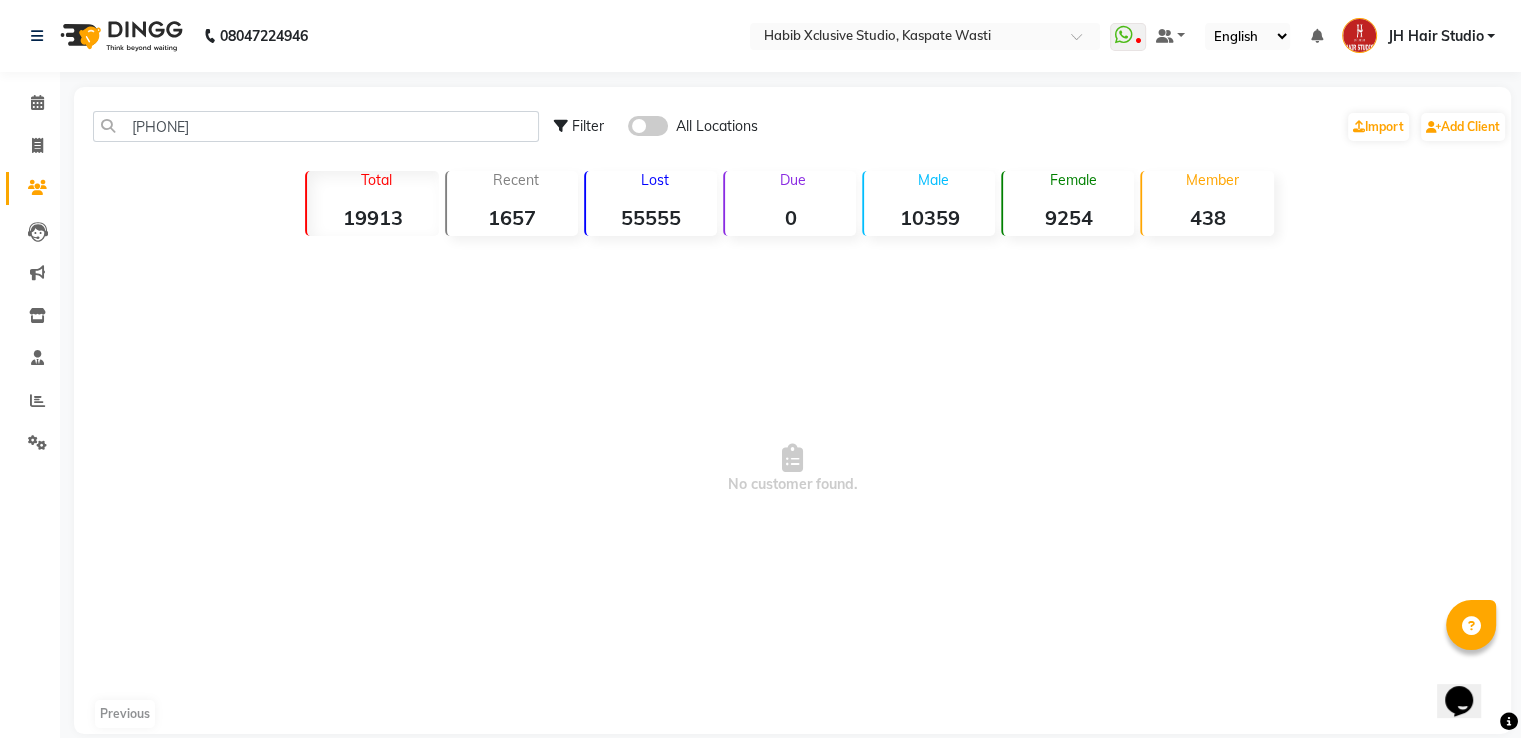 click 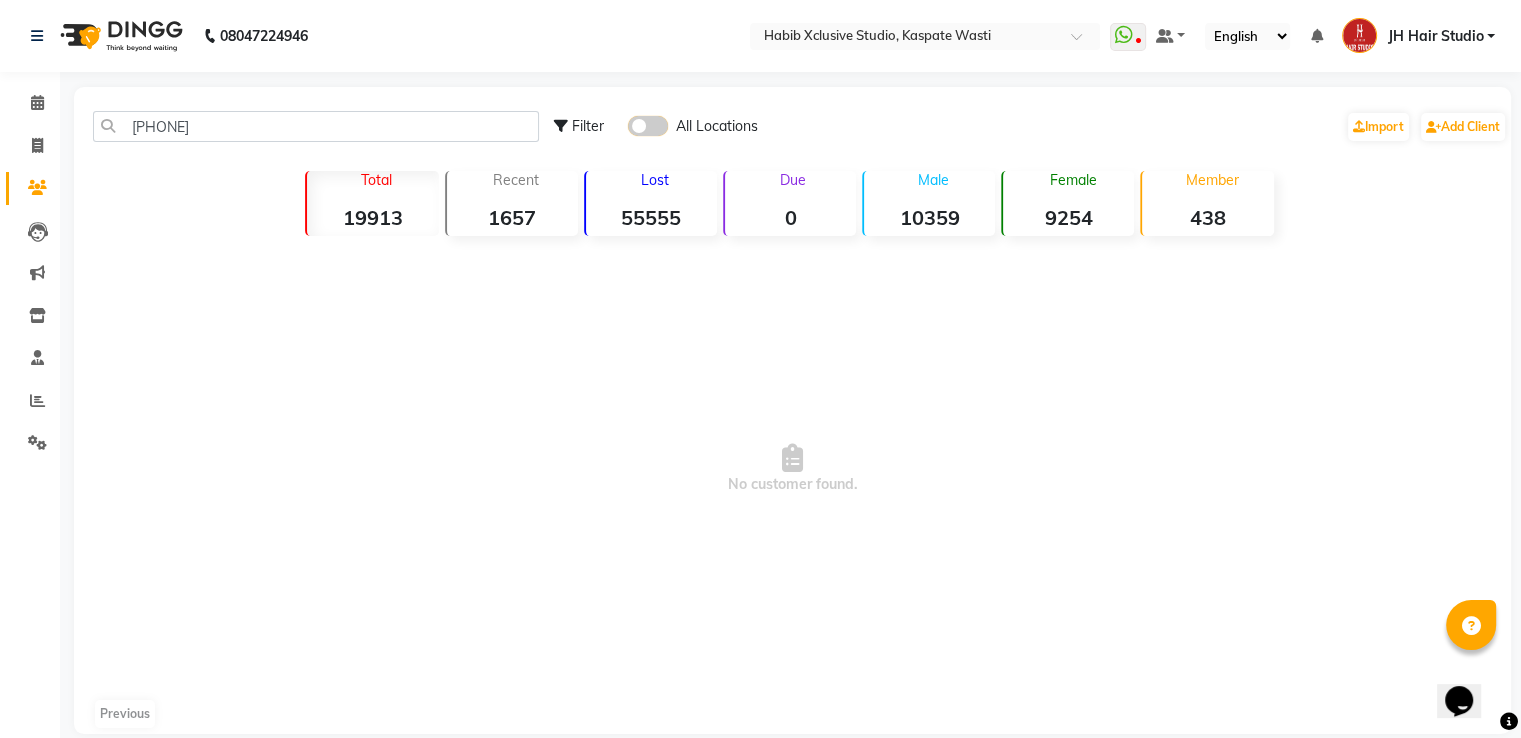 click 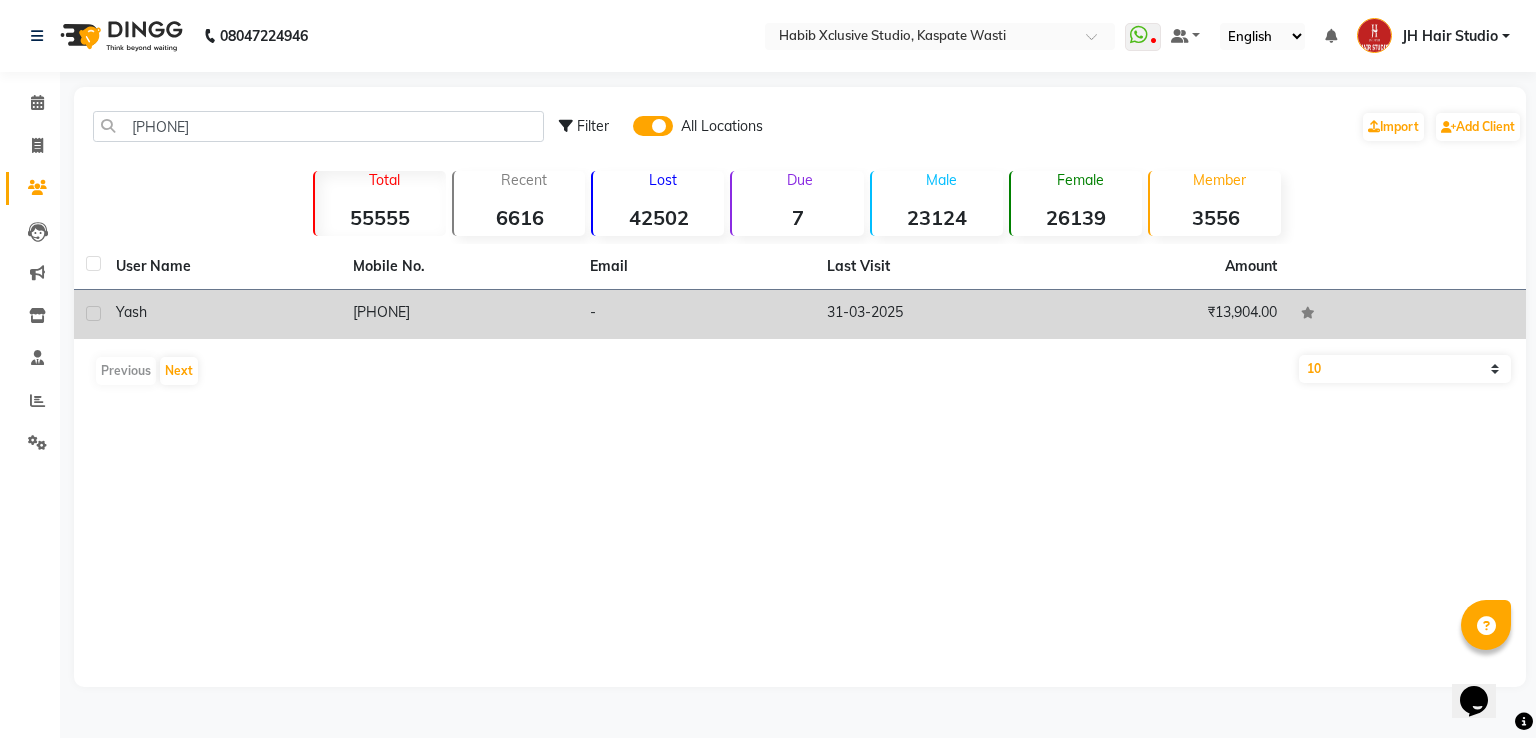 click on "31-03-2025" 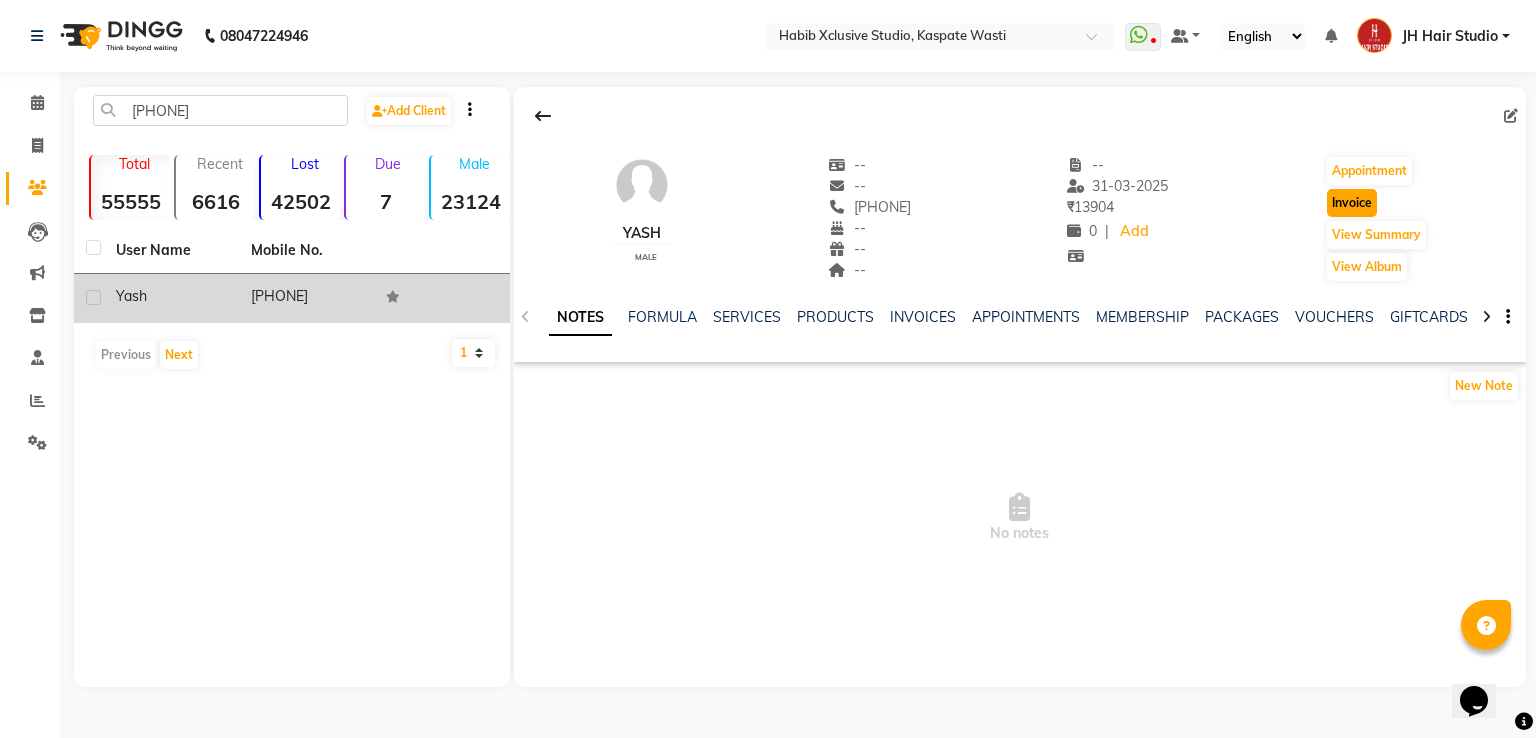 click on "Invoice" 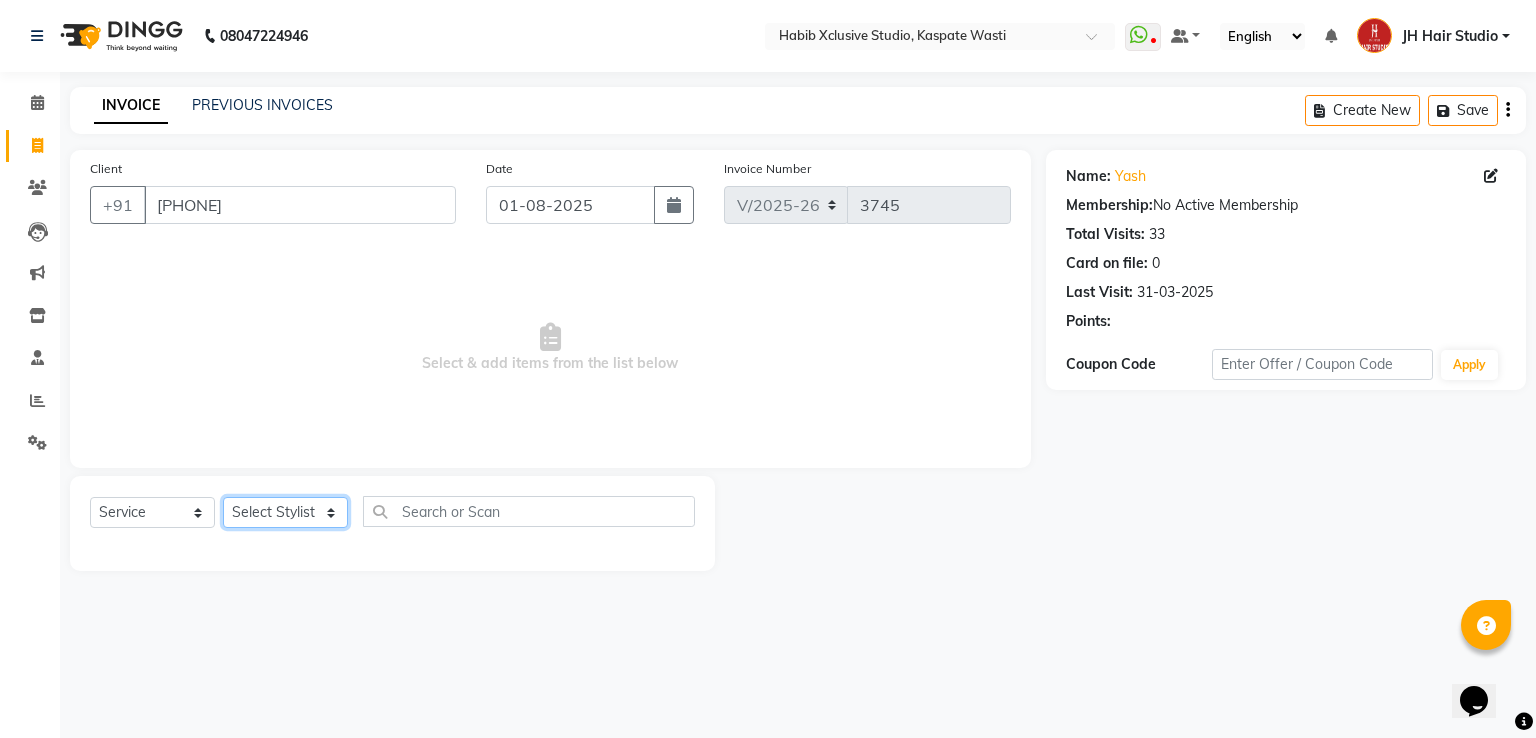 click on "Select Stylist [F1] GANESH [F1] Jagdish  [ F1] RAM [F1]Sanjay [F1]Siddhu [F1] Suraj  [F1] USHA [F2] AYAN  [F2] Deepak [F2] Smital [JH] DUBALE  GANESH [JH] Gopal Wagh JH Hair Studio [JH] Harish [JH] Omkar [JH] Shahwaz Shaikh [JH] SIDDHANT  [JH] SWAPNIL [JH] Tushaar" 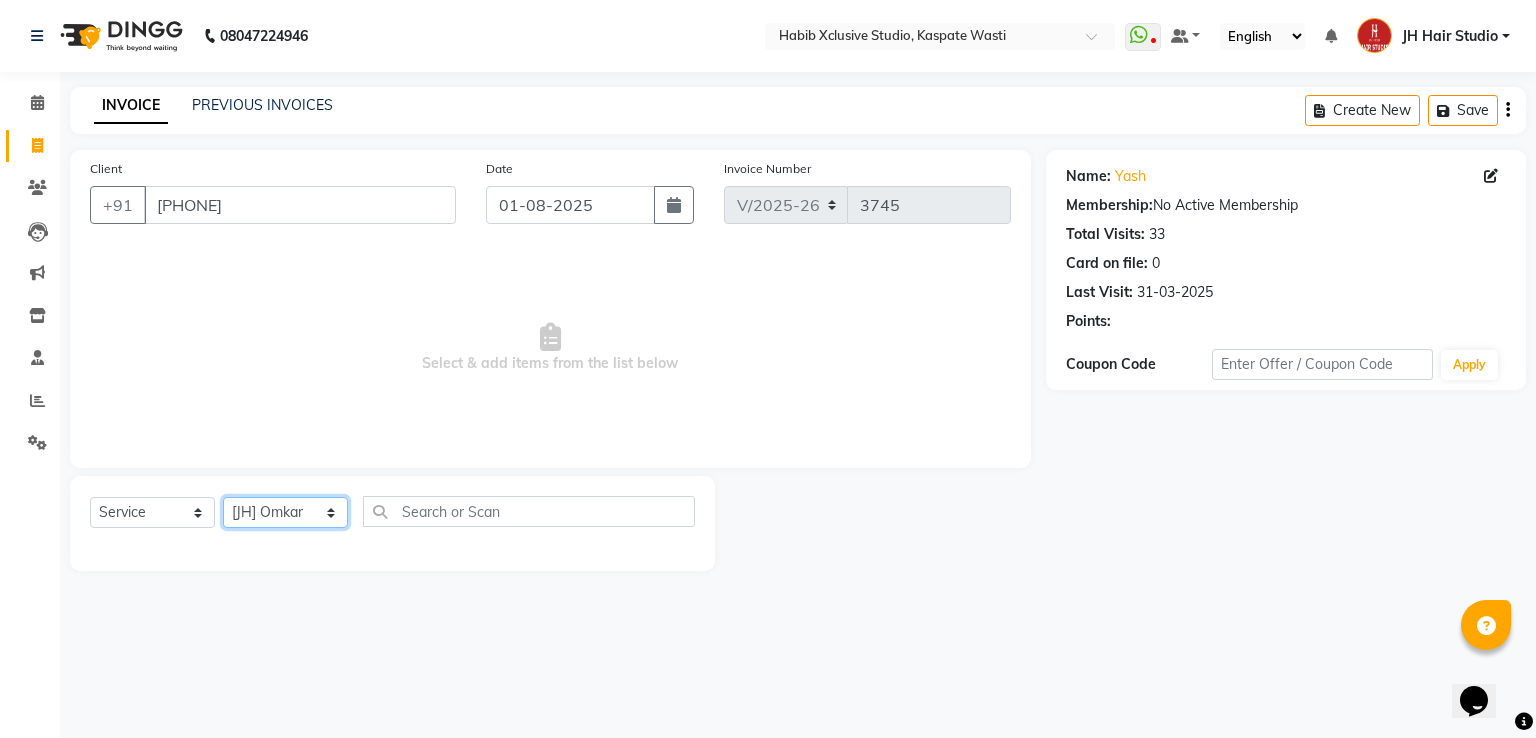 click on "Select Stylist [F1] GANESH [F1] Jagdish  [ F1] RAM [F1]Sanjay [F1]Siddhu [F1] Suraj  [F1] USHA [F2] AYAN  [F2] Deepak [F2] Smital [JH] DUBALE  GANESH [JH] Gopal Wagh JH Hair Studio [JH] Harish [JH] Omkar [JH] Shahwaz Shaikh [JH] SIDDHANT  [JH] SWAPNIL [JH] Tushaar" 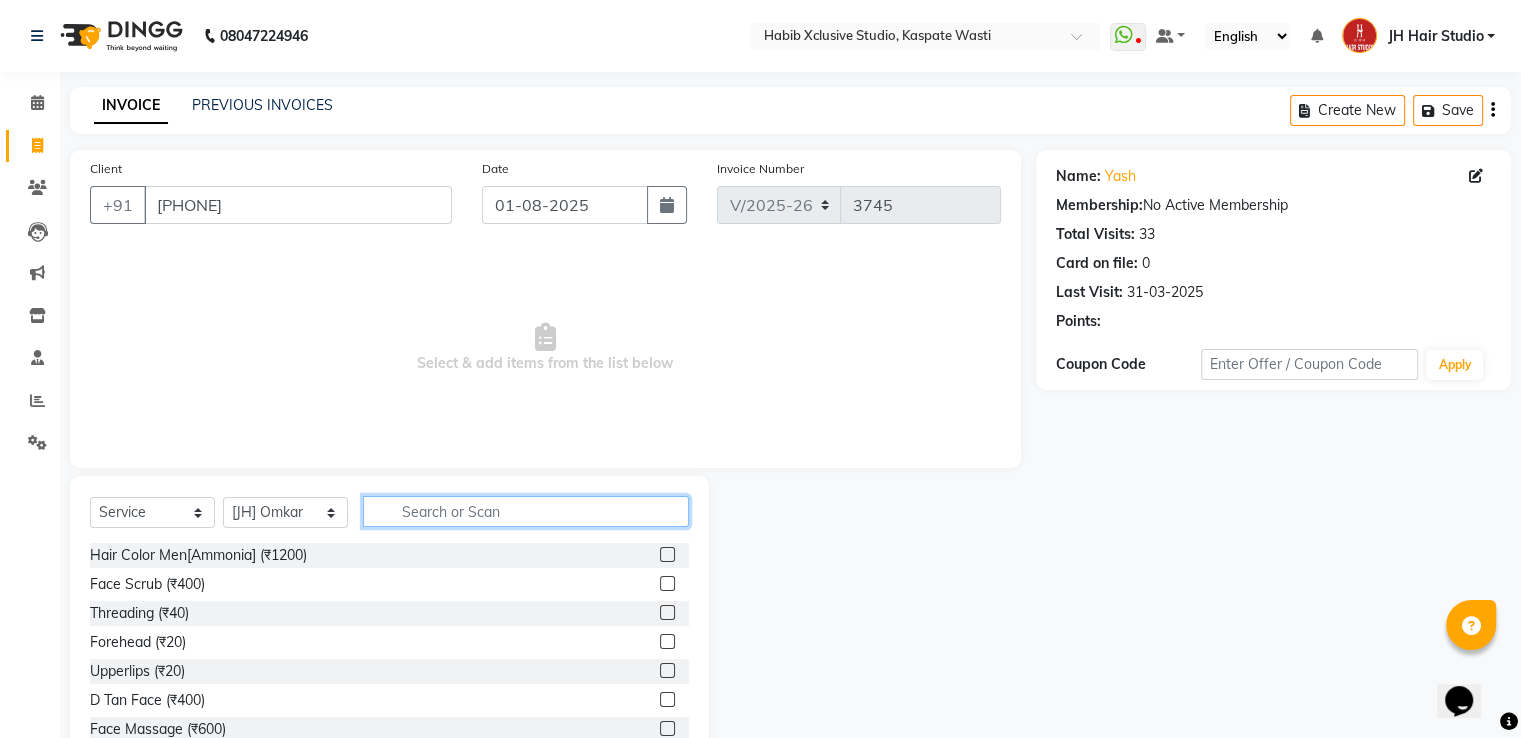 click 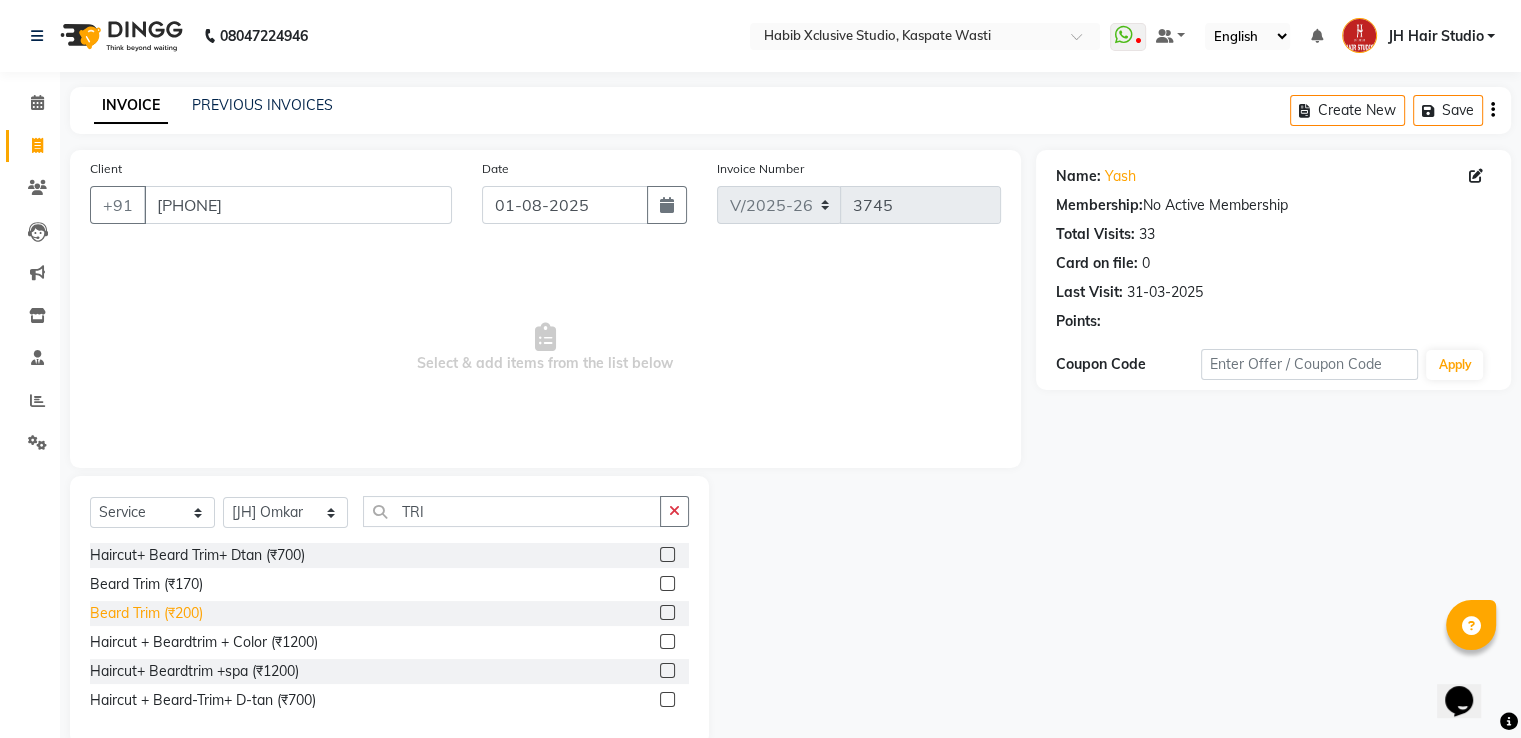 click on "Beard Trim (₹200)" 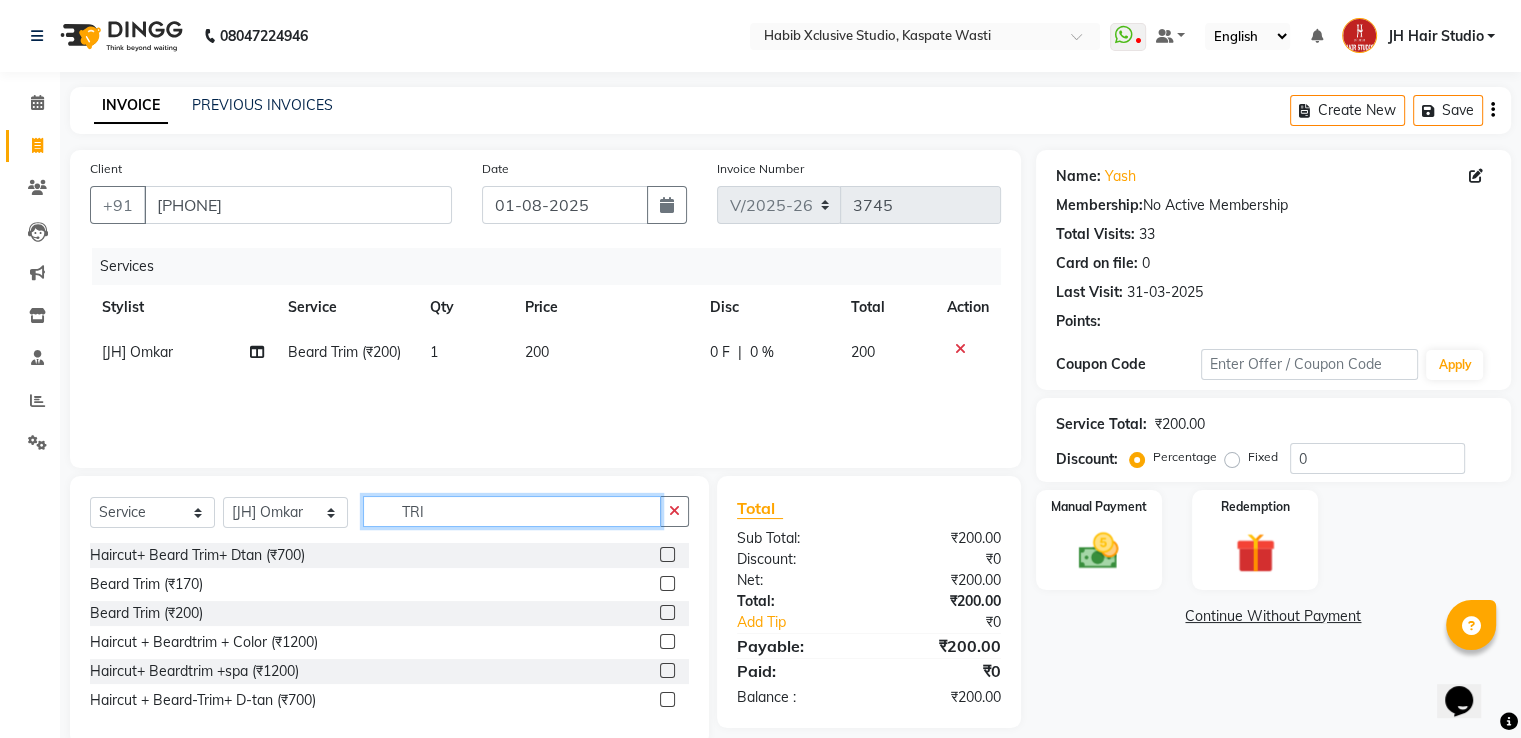 click on "TRI" 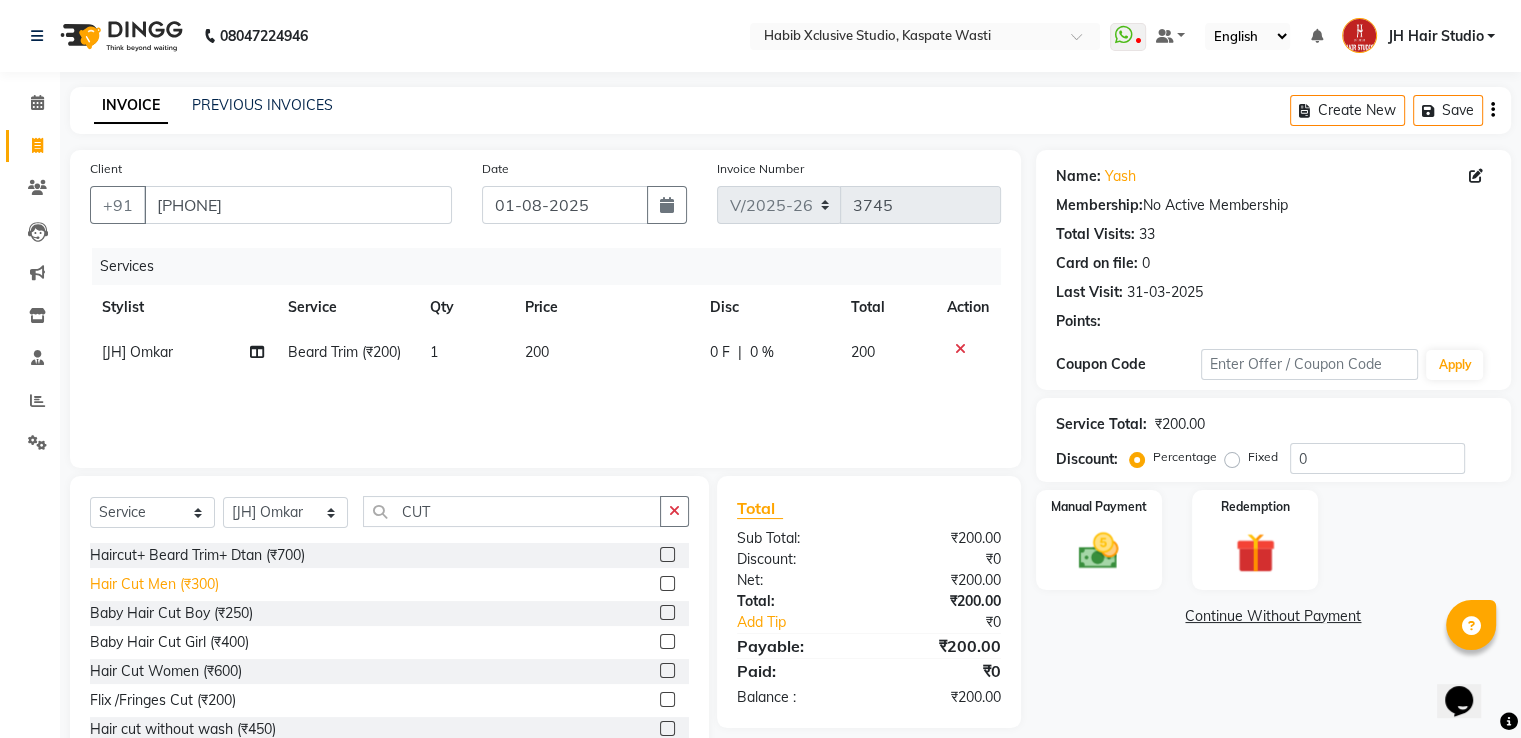 click on "Hair Cut Men (₹300)" 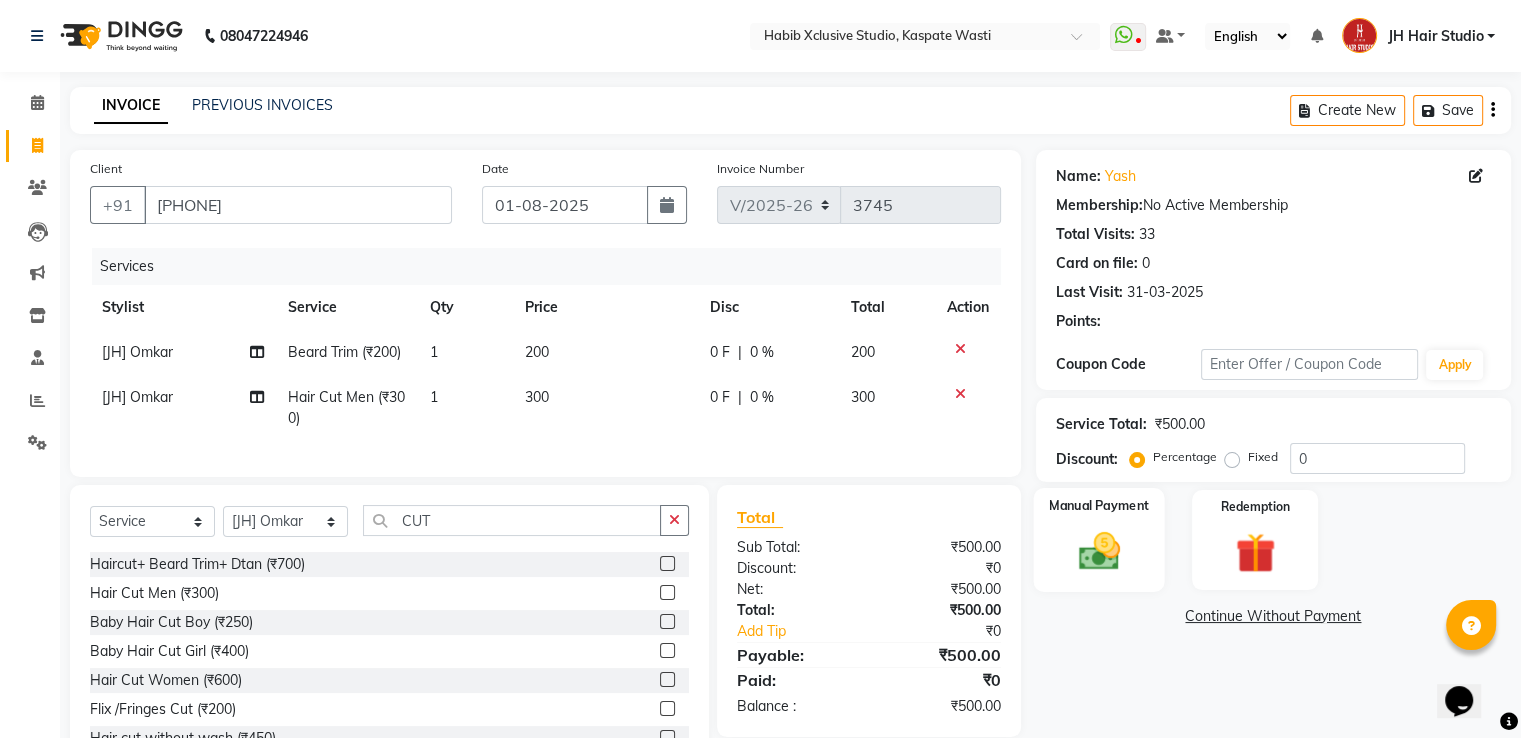 click 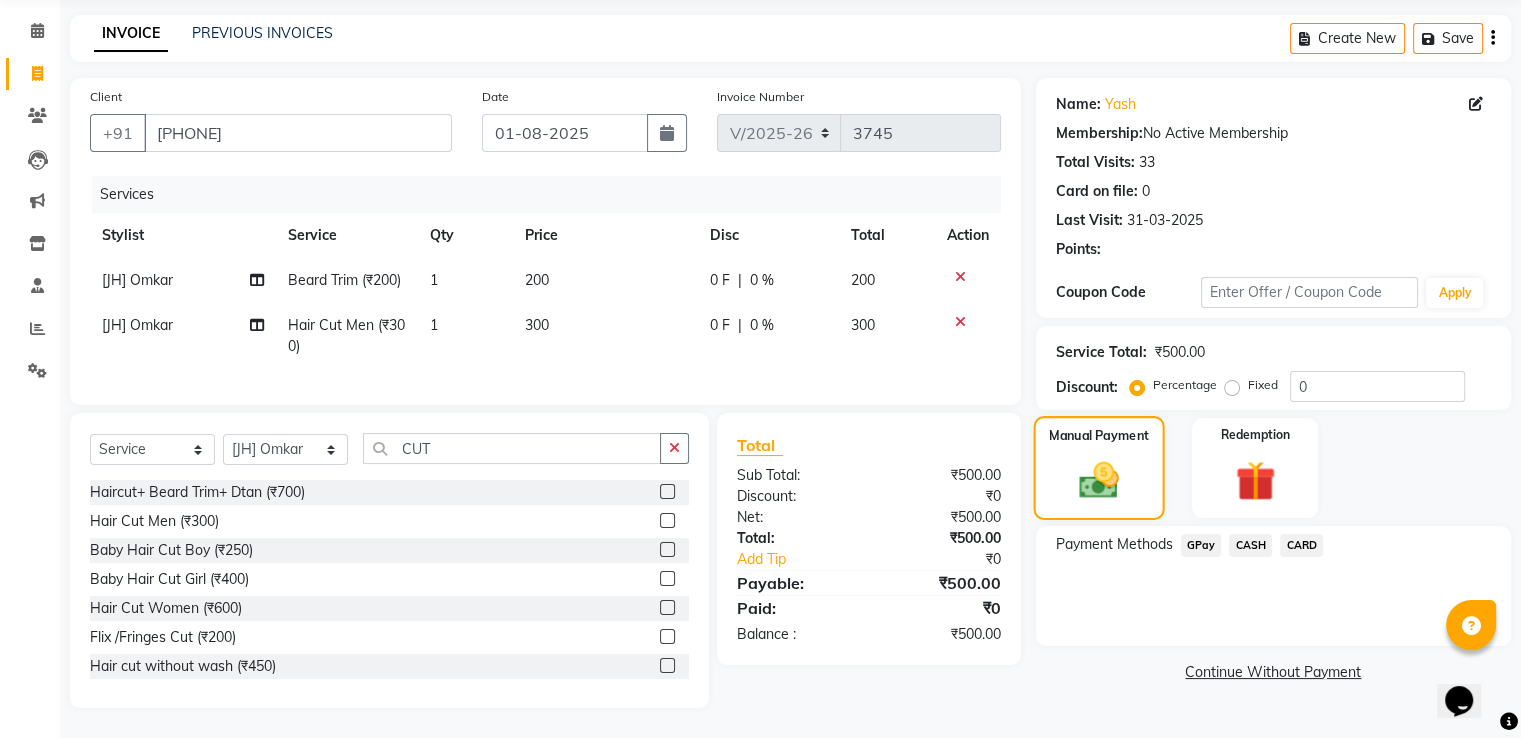 scroll, scrollTop: 88, scrollLeft: 0, axis: vertical 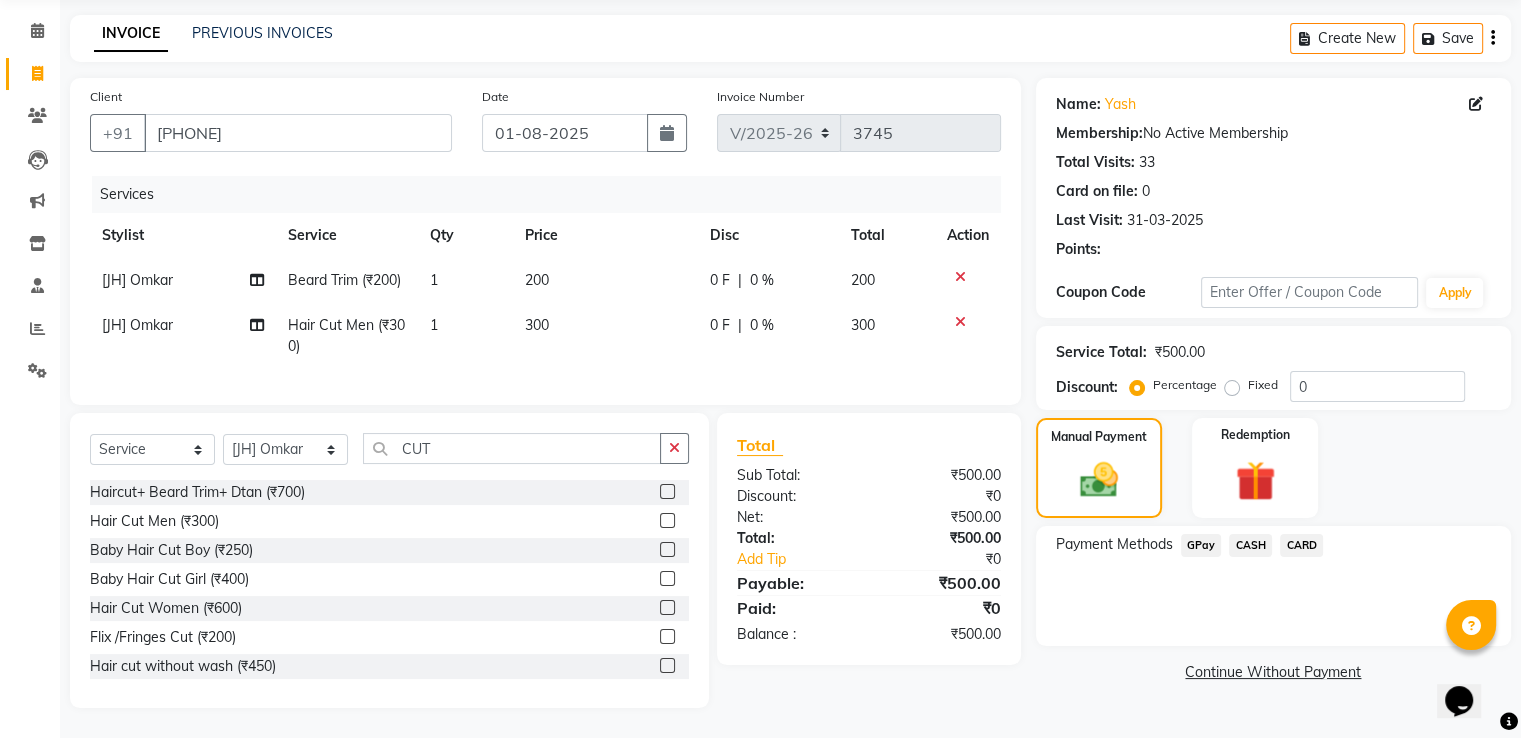 click on "GPay" 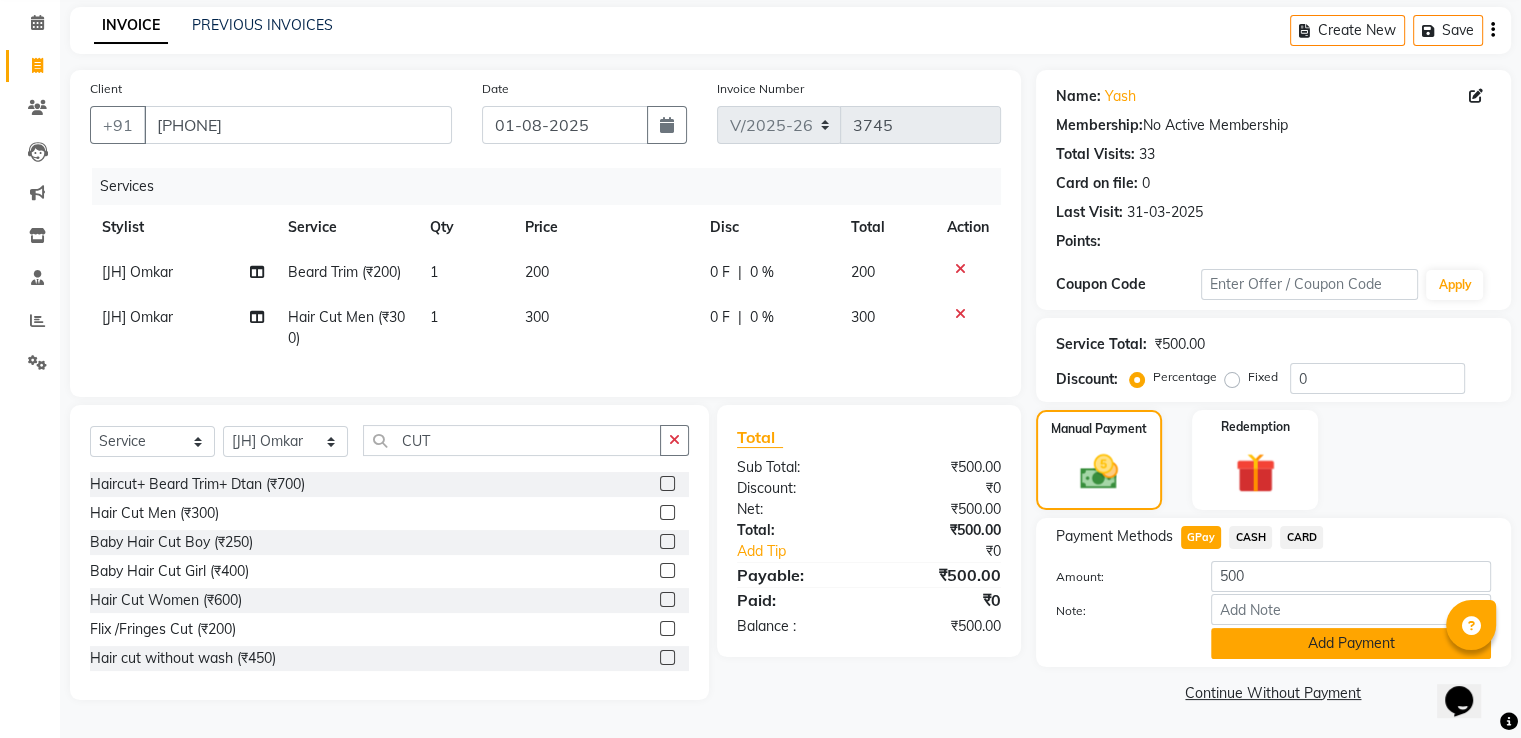 click on "Add Payment" 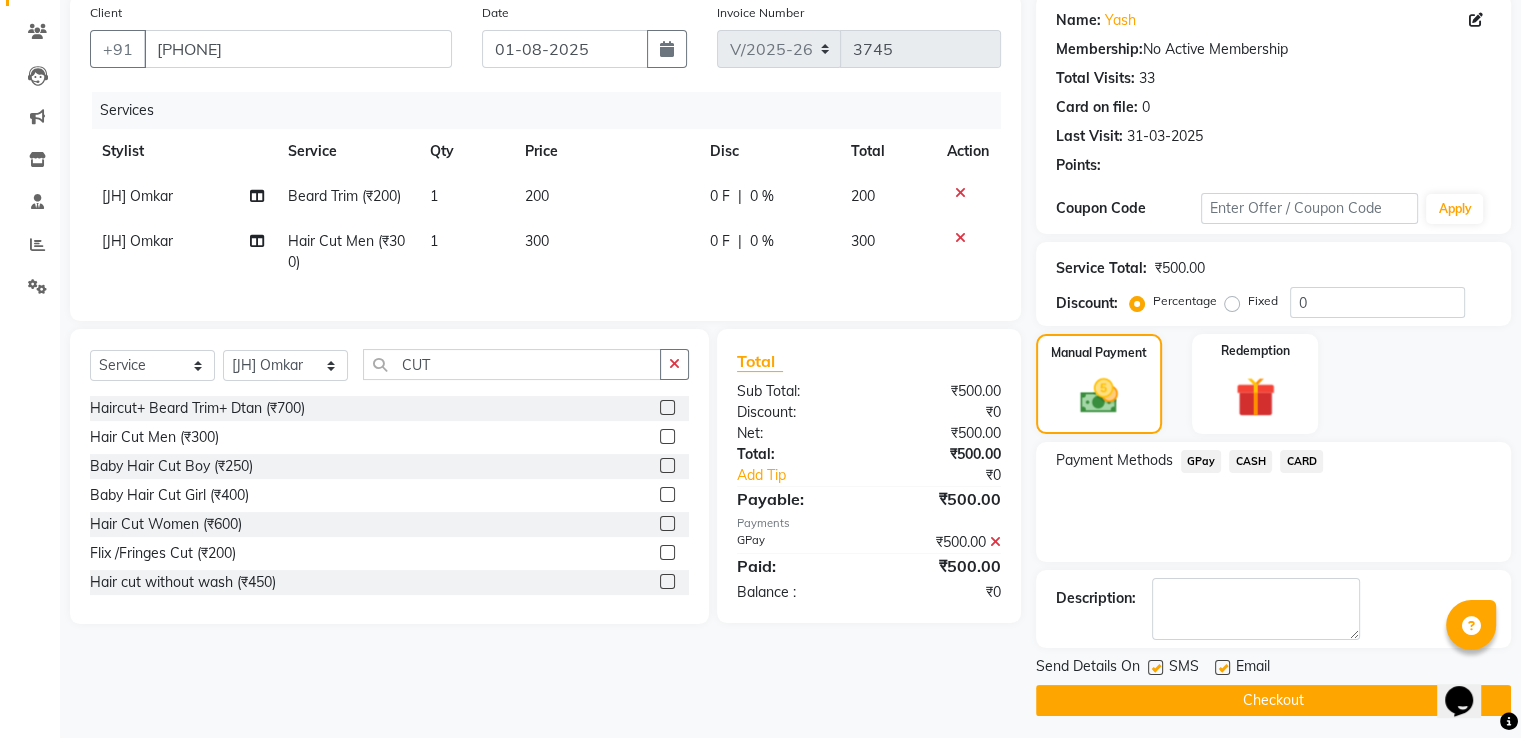scroll, scrollTop: 163, scrollLeft: 0, axis: vertical 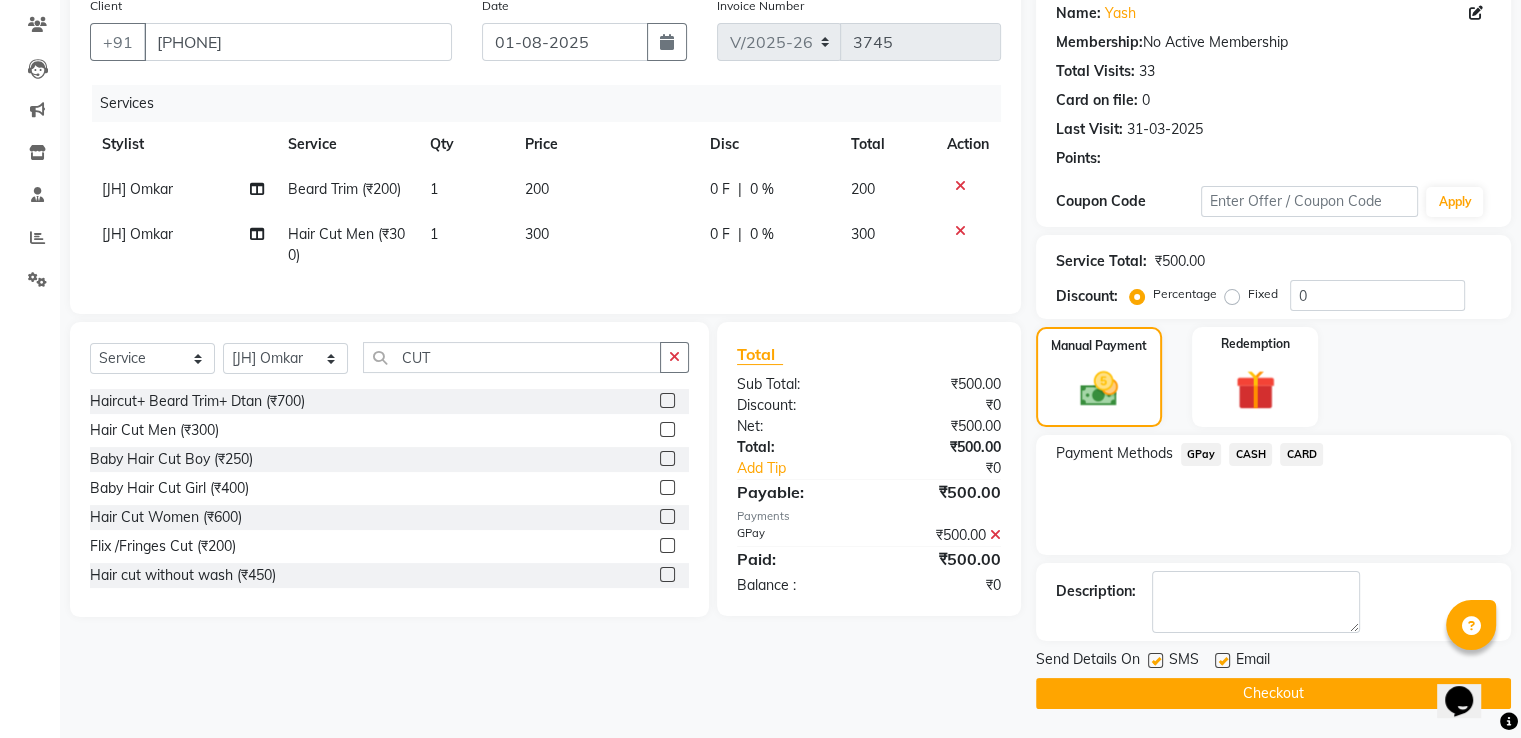 click 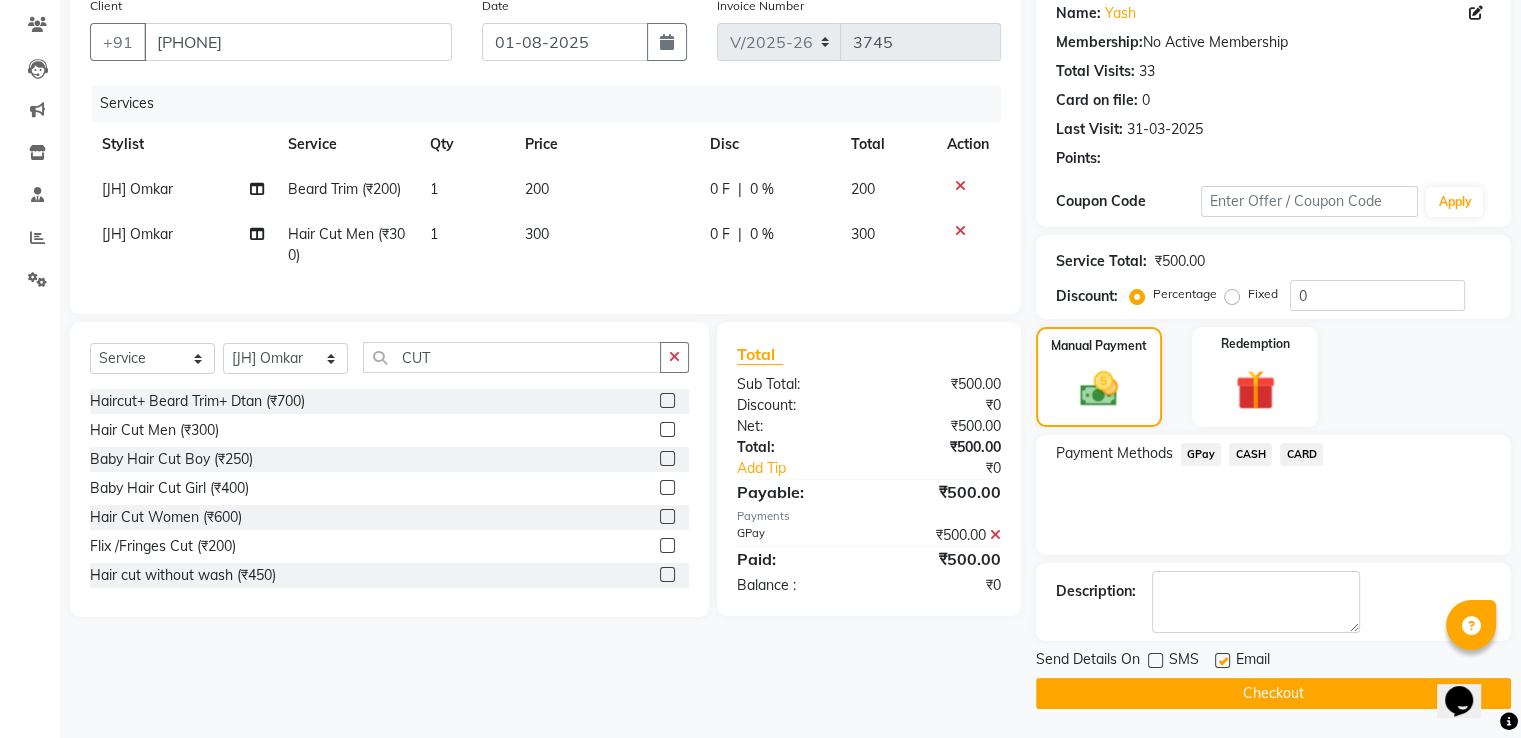 click on "Checkout" 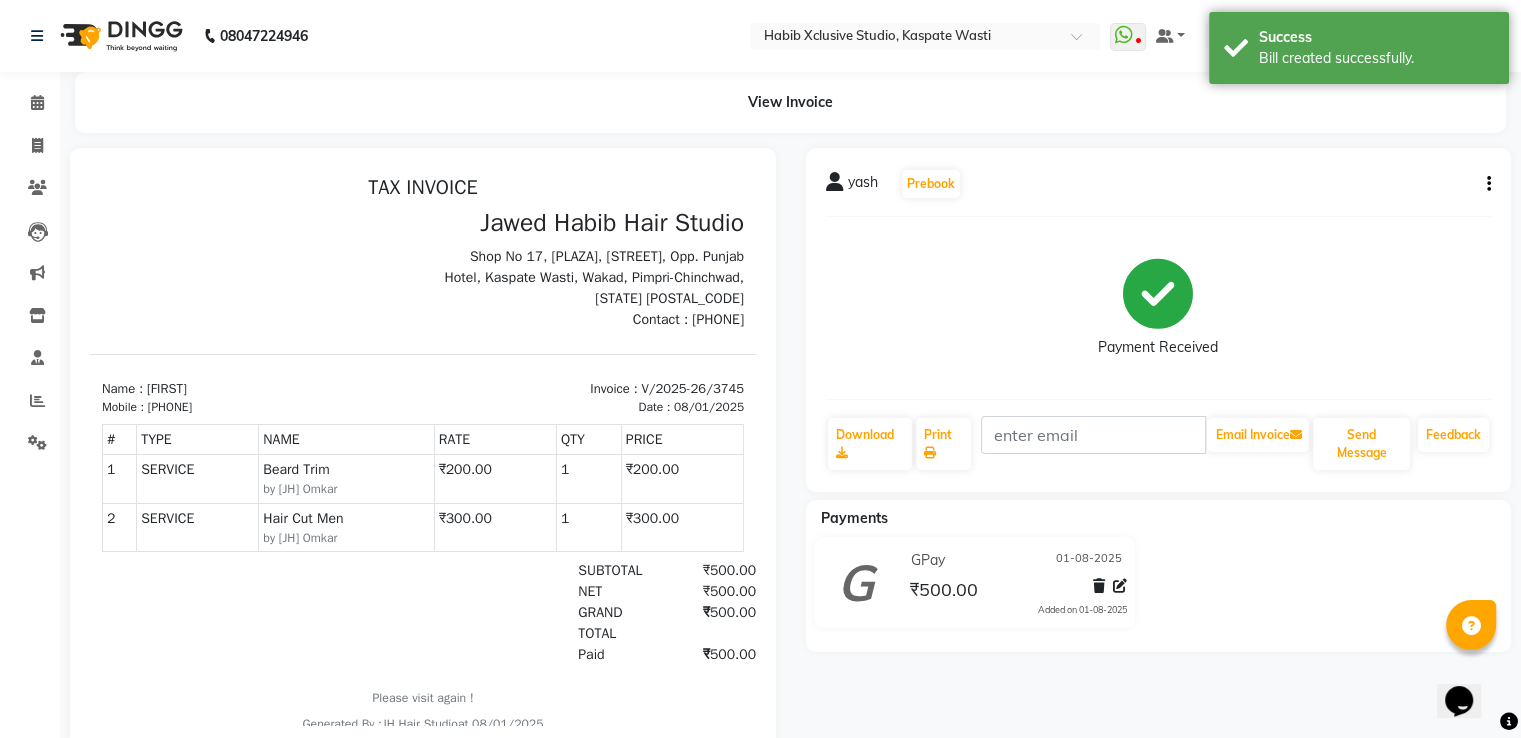 scroll, scrollTop: 0, scrollLeft: 0, axis: both 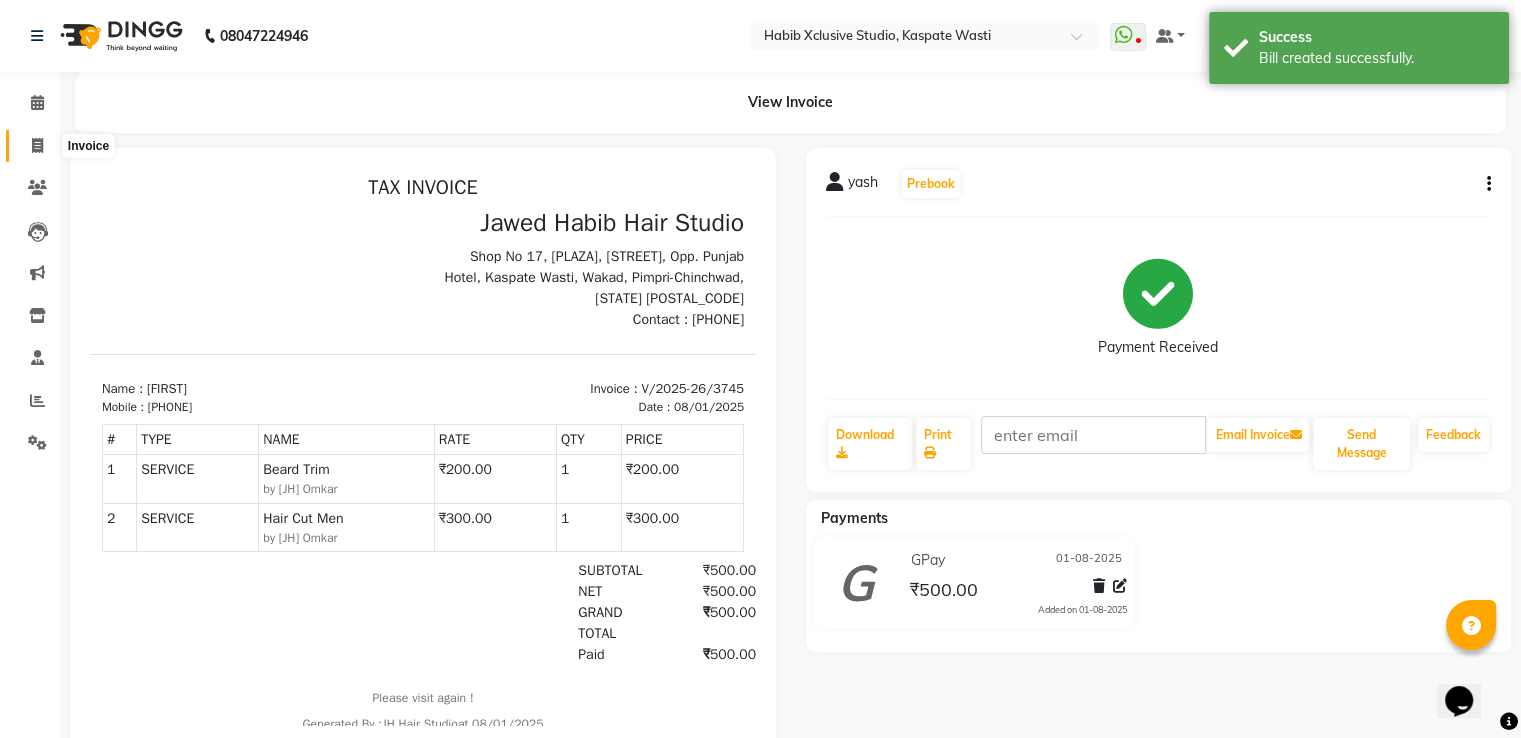 click 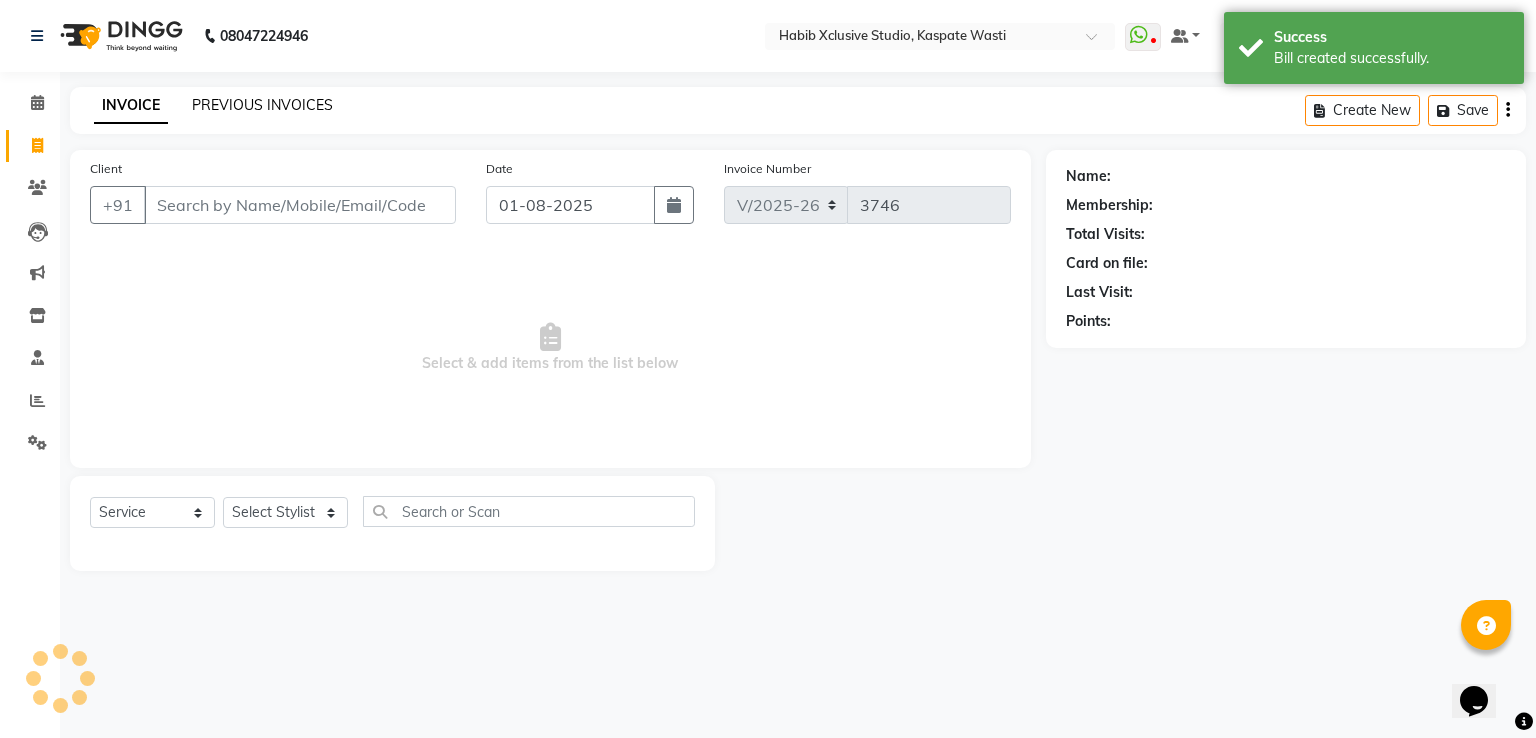 click on "PREVIOUS INVOICES" 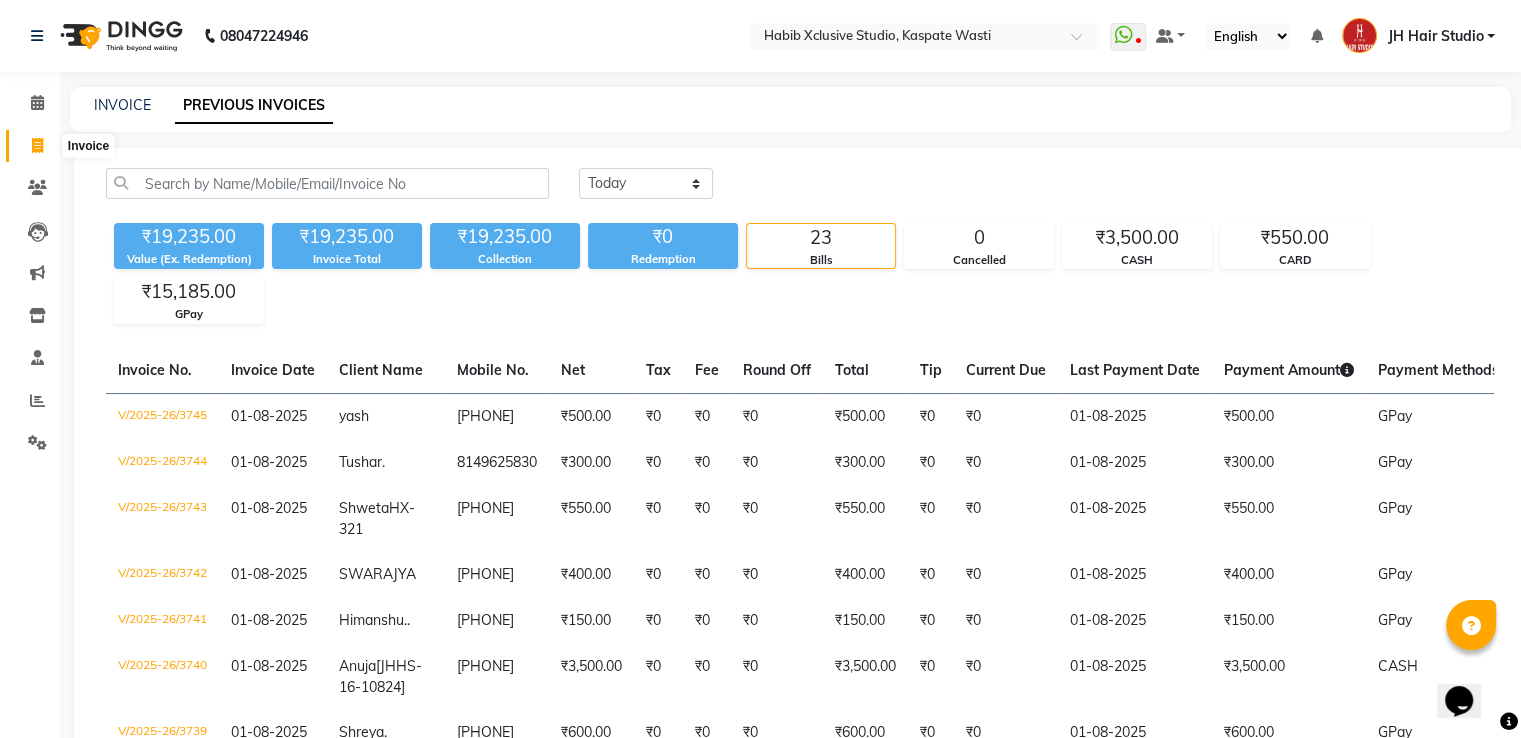 click 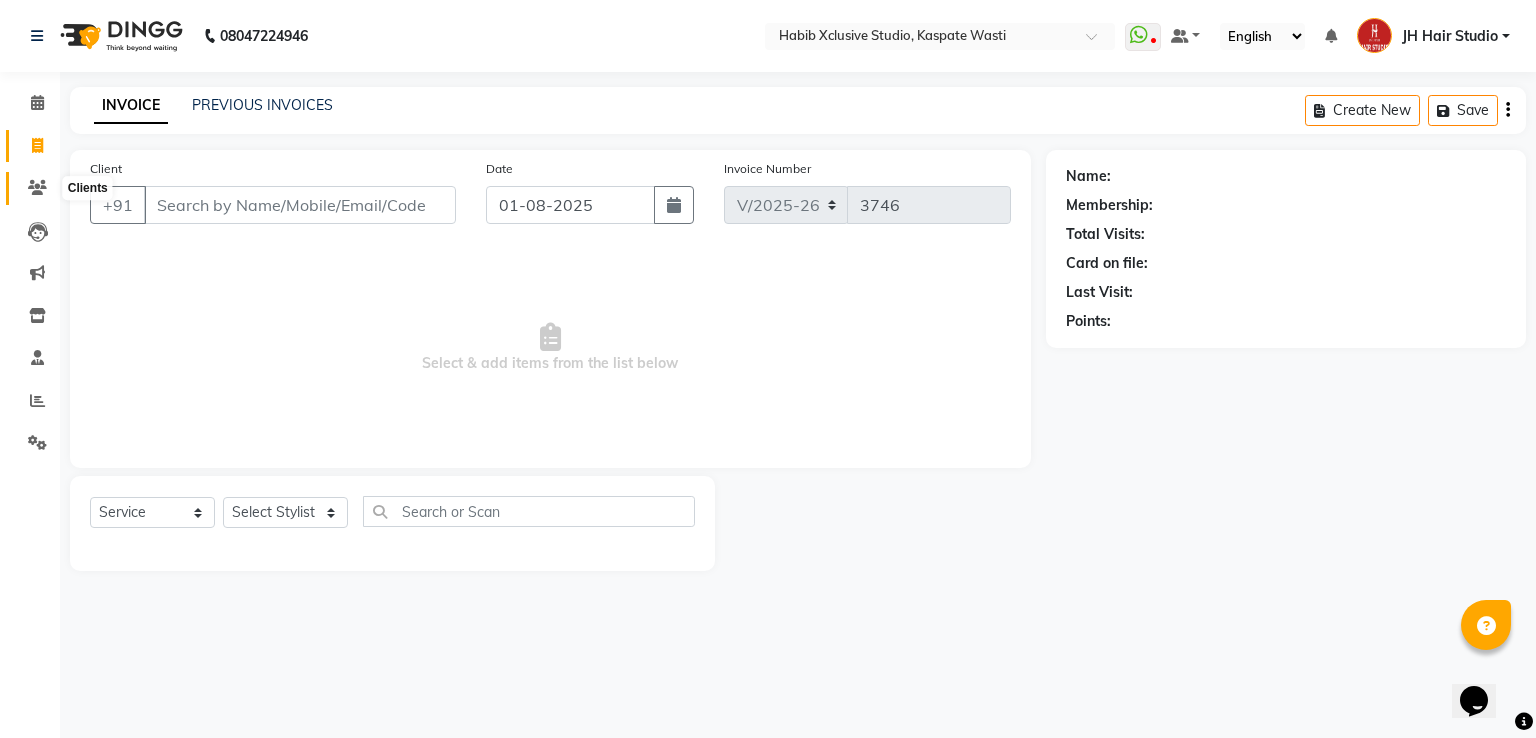 click 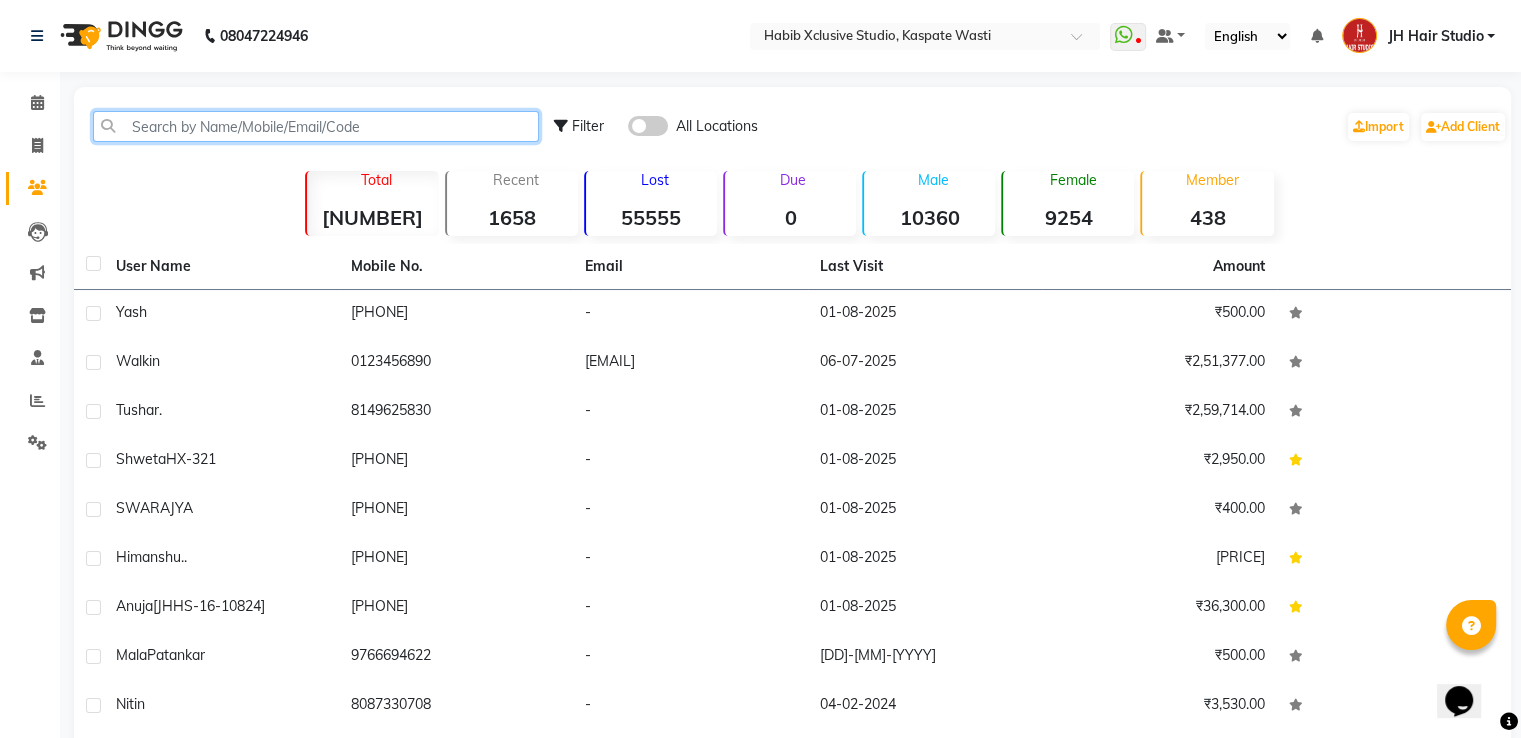 click 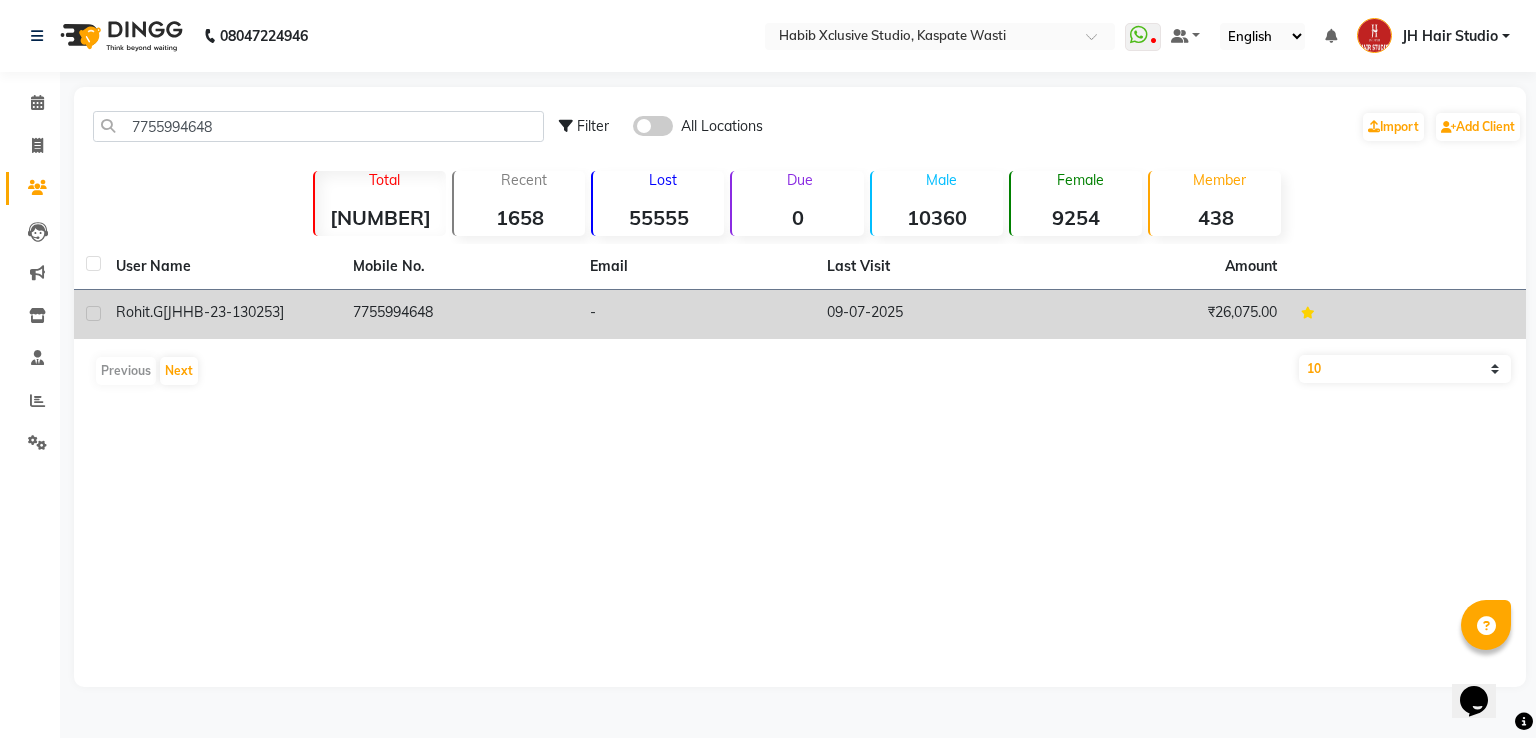 click on "7755994648" 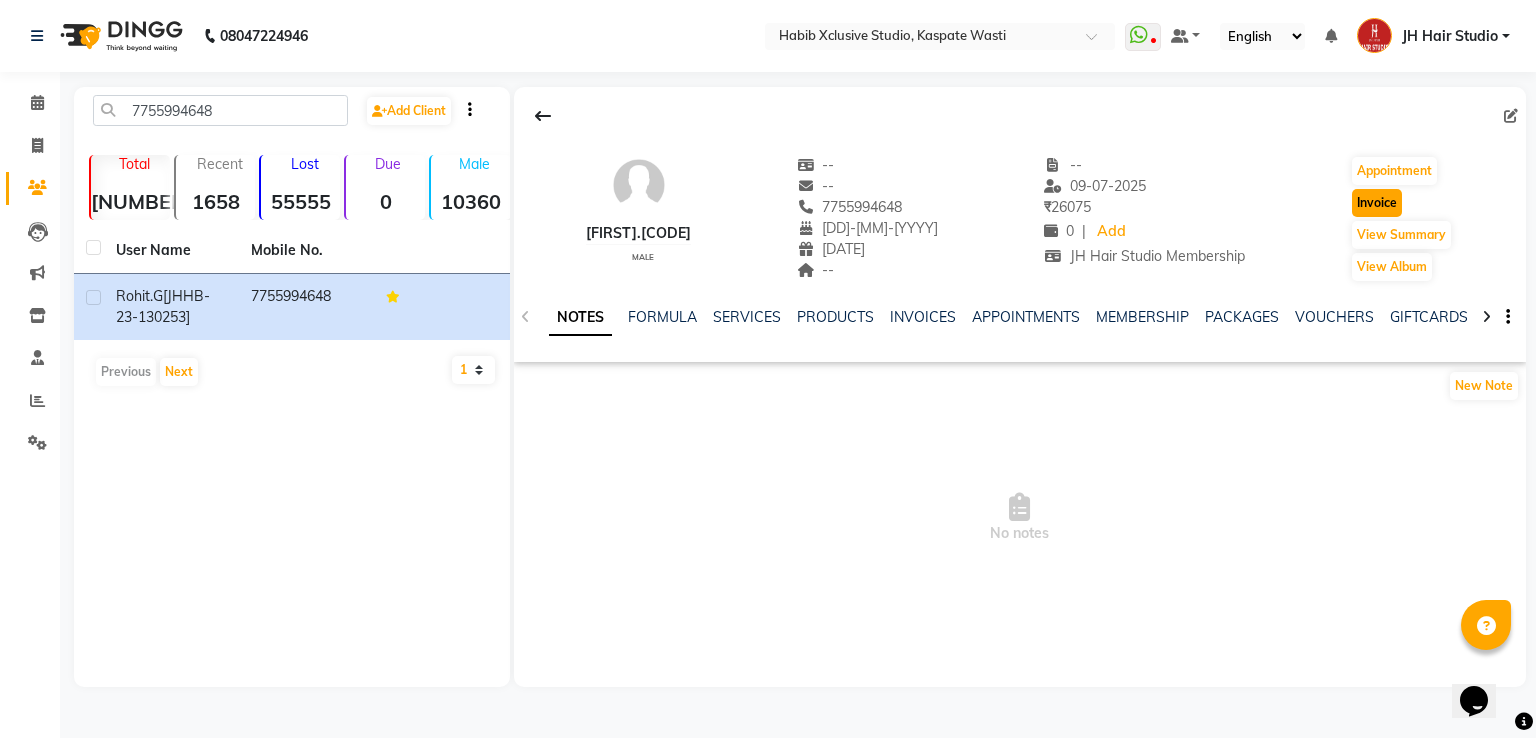 click on "Invoice" 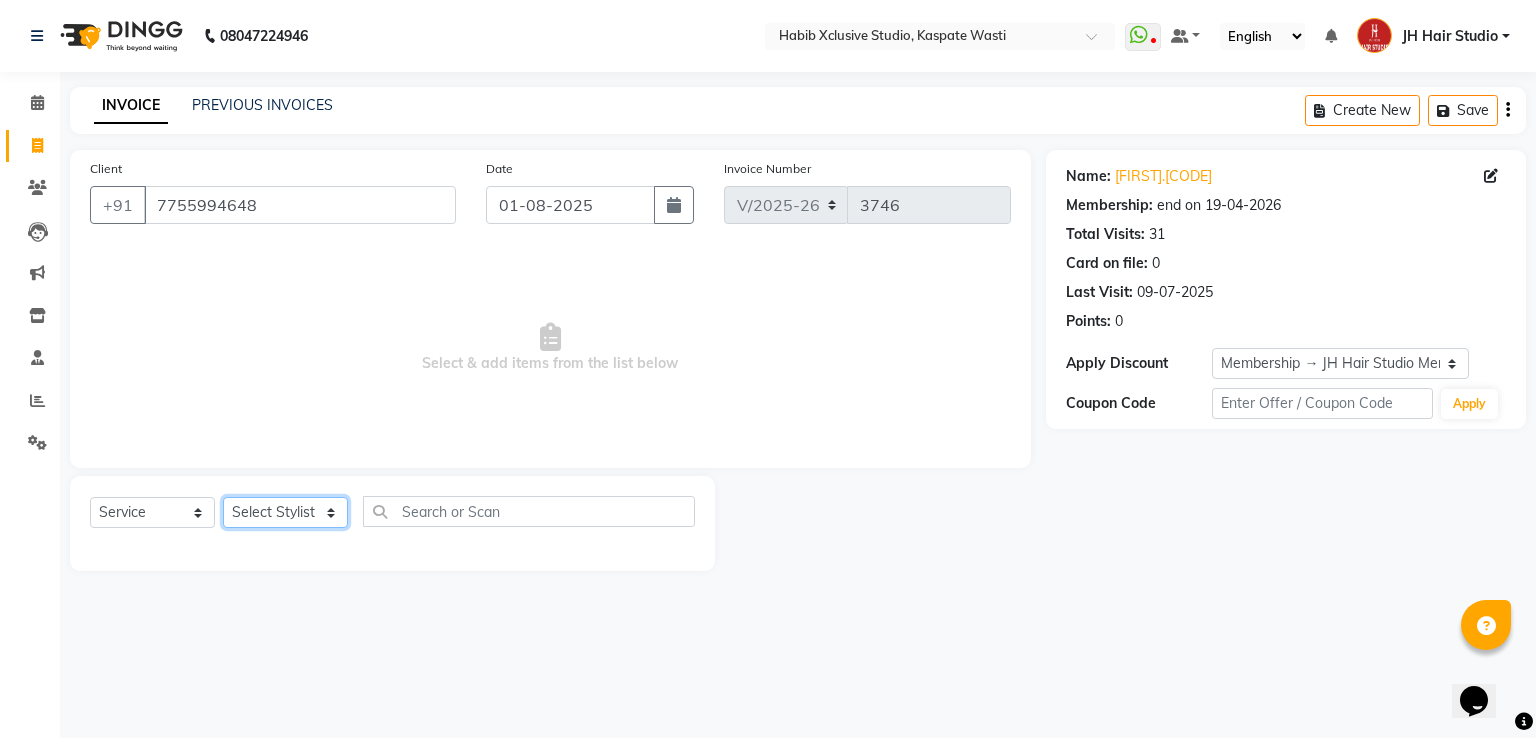 click on "Select Stylist [F1] GANESH [F1] Jagdish  [ F1] RAM [F1]Sanjay [F1]Siddhu [F1] Suraj  [F1] USHA [F2] AYAN  [F2] Deepak [F2] Smital [JH] DUBALE  GANESH [JH] Gopal Wagh JH Hair Studio [JH] Harish [JH] Omkar [JH] Shahwaz Shaikh [JH] SIDDHANT  [JH] SWAPNIL [JH] Tushaar" 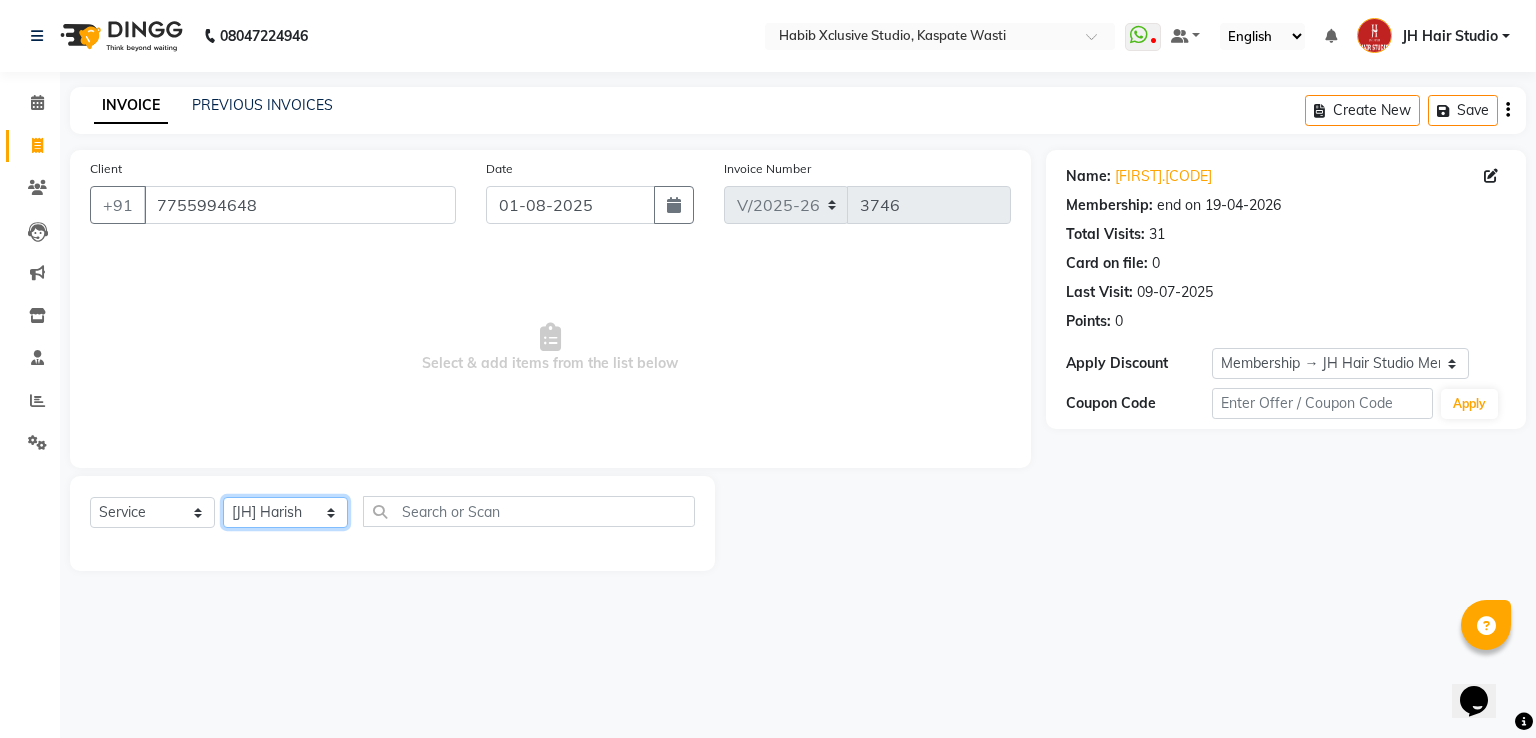 click on "Select Stylist [F1] GANESH [F1] Jagdish  [ F1] RAM [F1]Sanjay [F1]Siddhu [F1] Suraj  [F1] USHA [F2] AYAN  [F2] Deepak [F2] Smital [JH] DUBALE  GANESH [JH] Gopal Wagh JH Hair Studio [JH] Harish [JH] Omkar [JH] Shahwaz Shaikh [JH] SIDDHANT  [JH] SWAPNIL [JH] Tushaar" 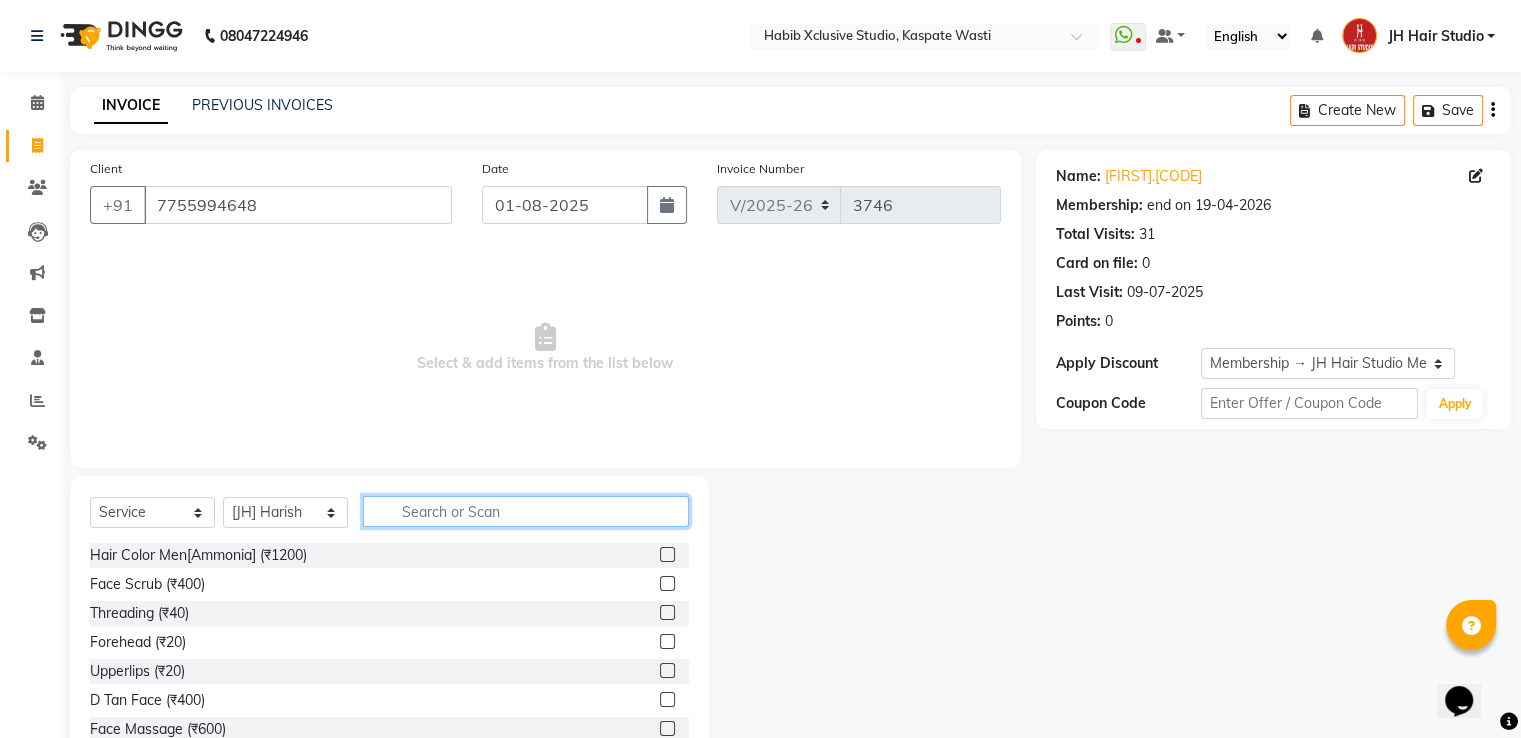 click 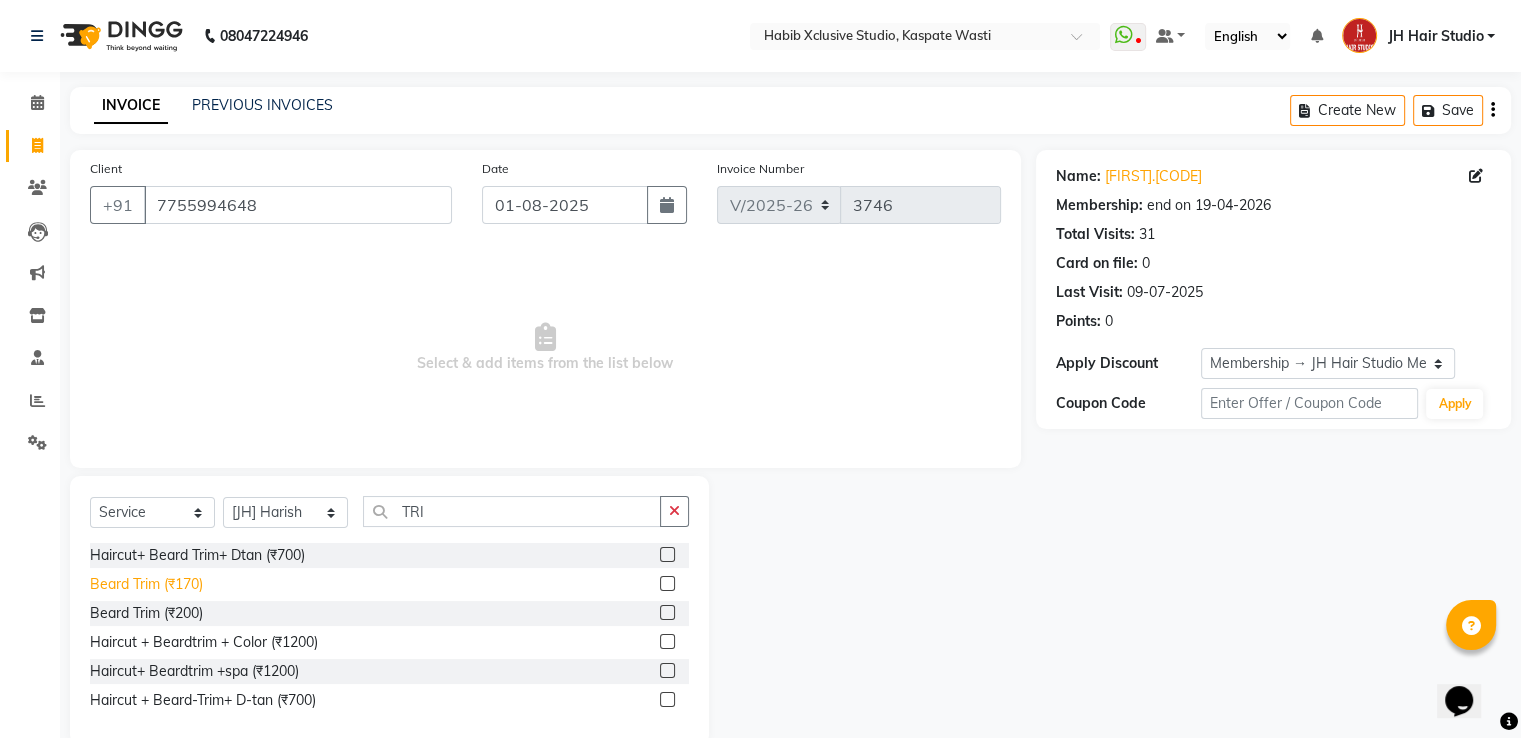 click on "Beard Trim (₹170)" 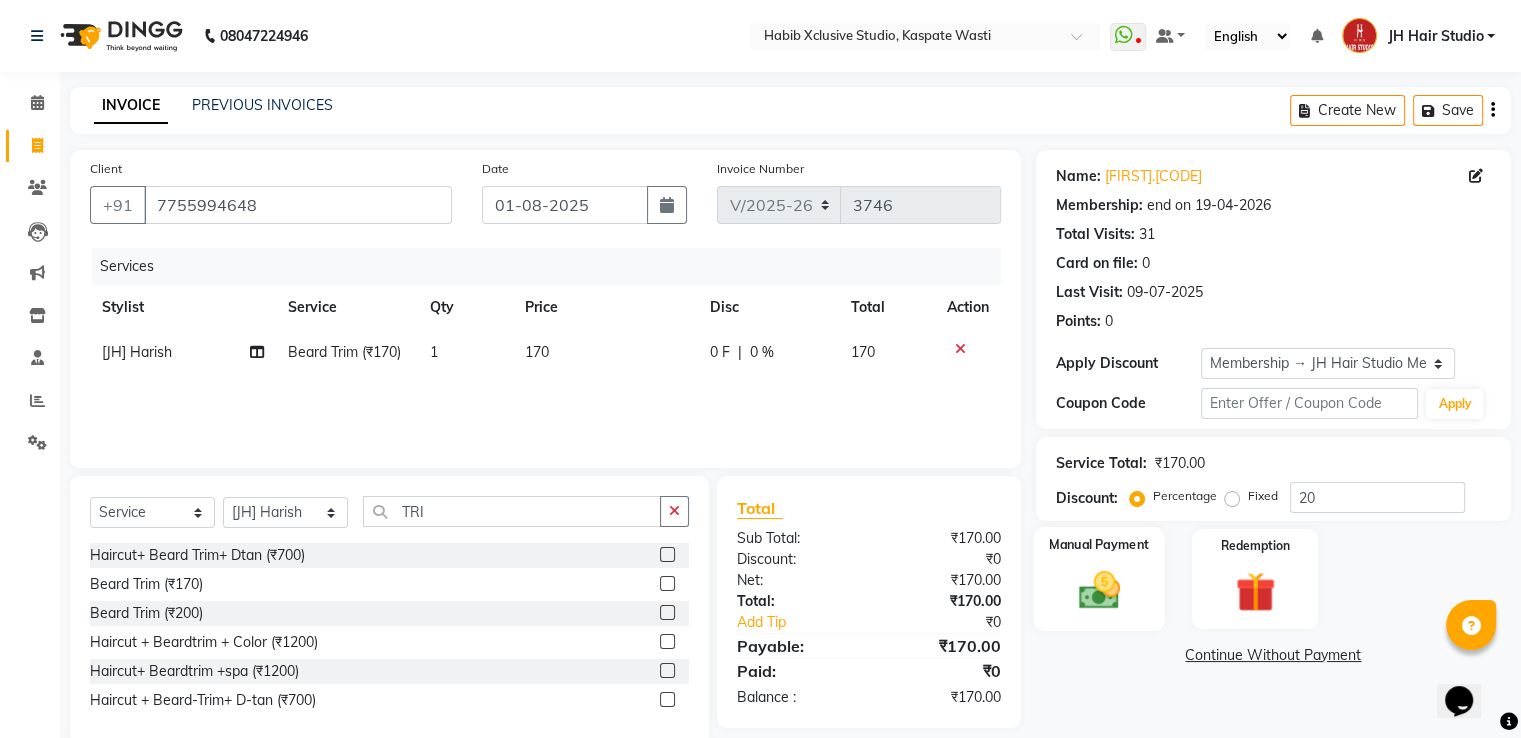 click 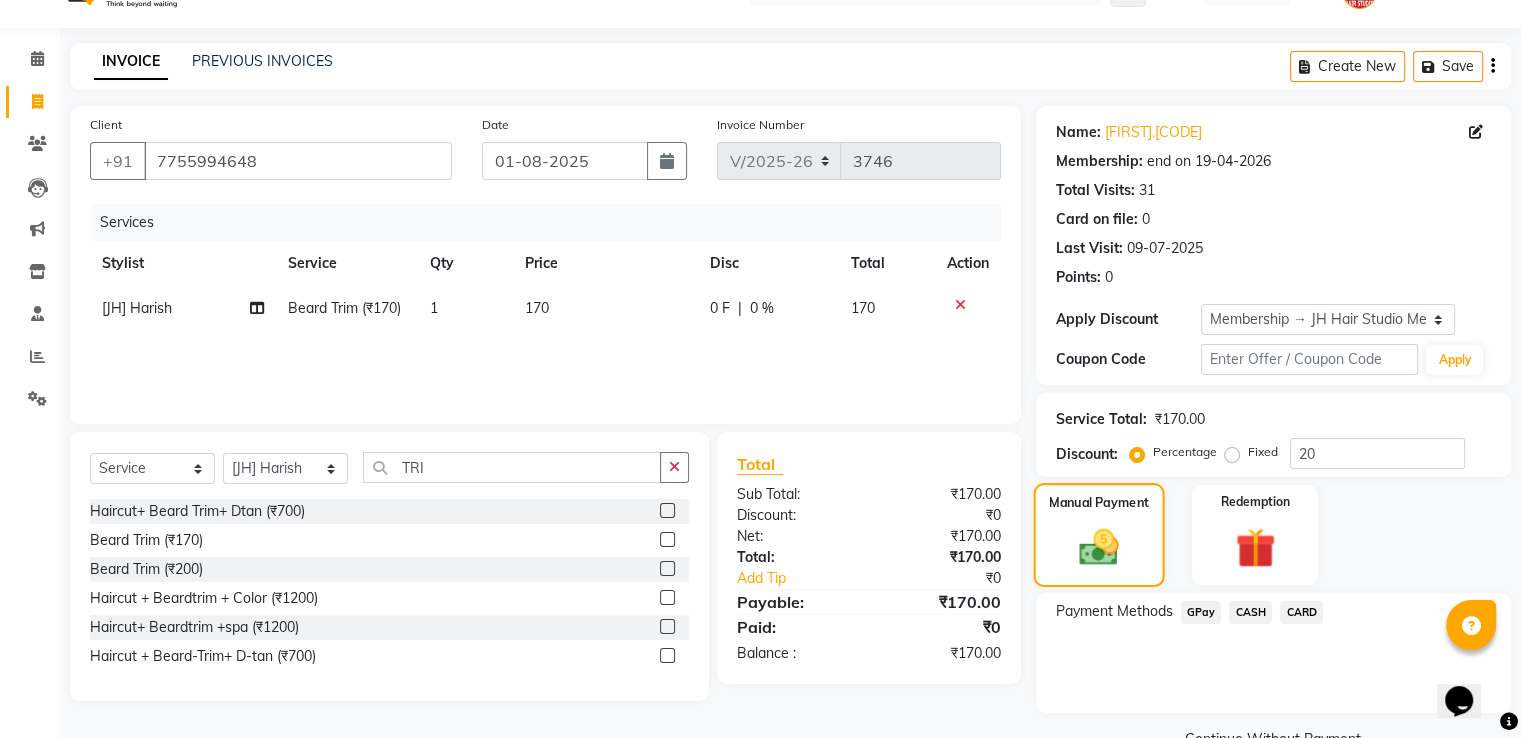 scroll, scrollTop: 70, scrollLeft: 0, axis: vertical 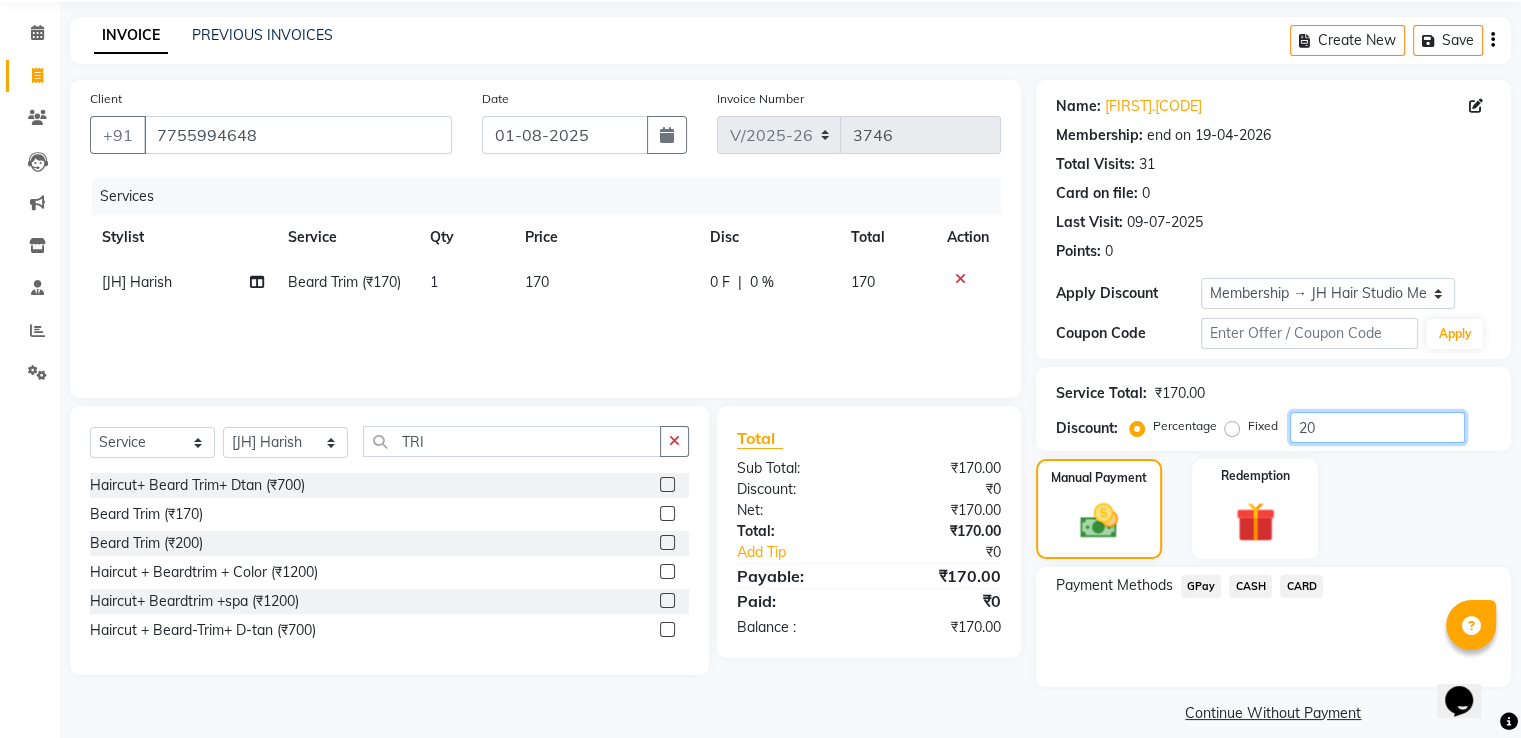click on "20" 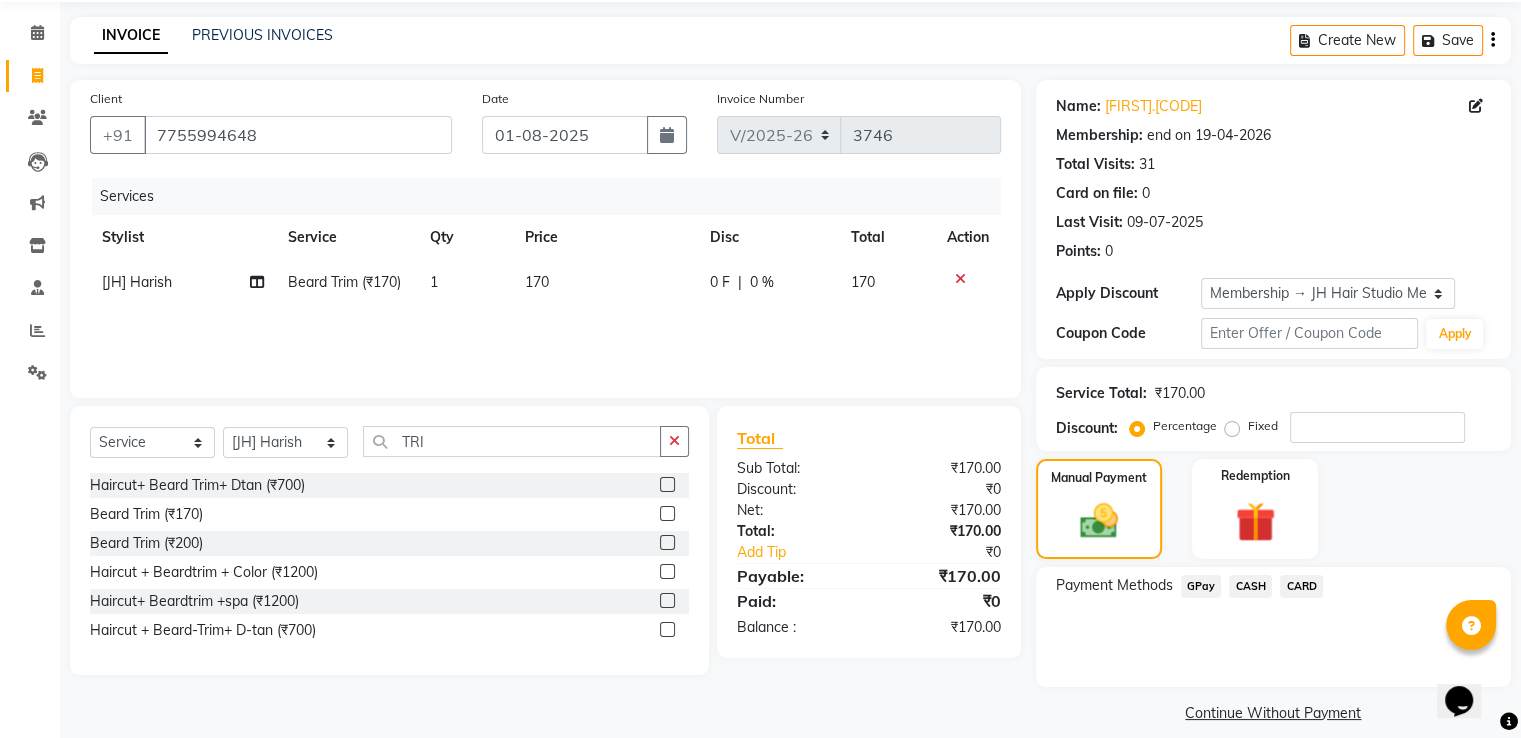 click on "GPay" 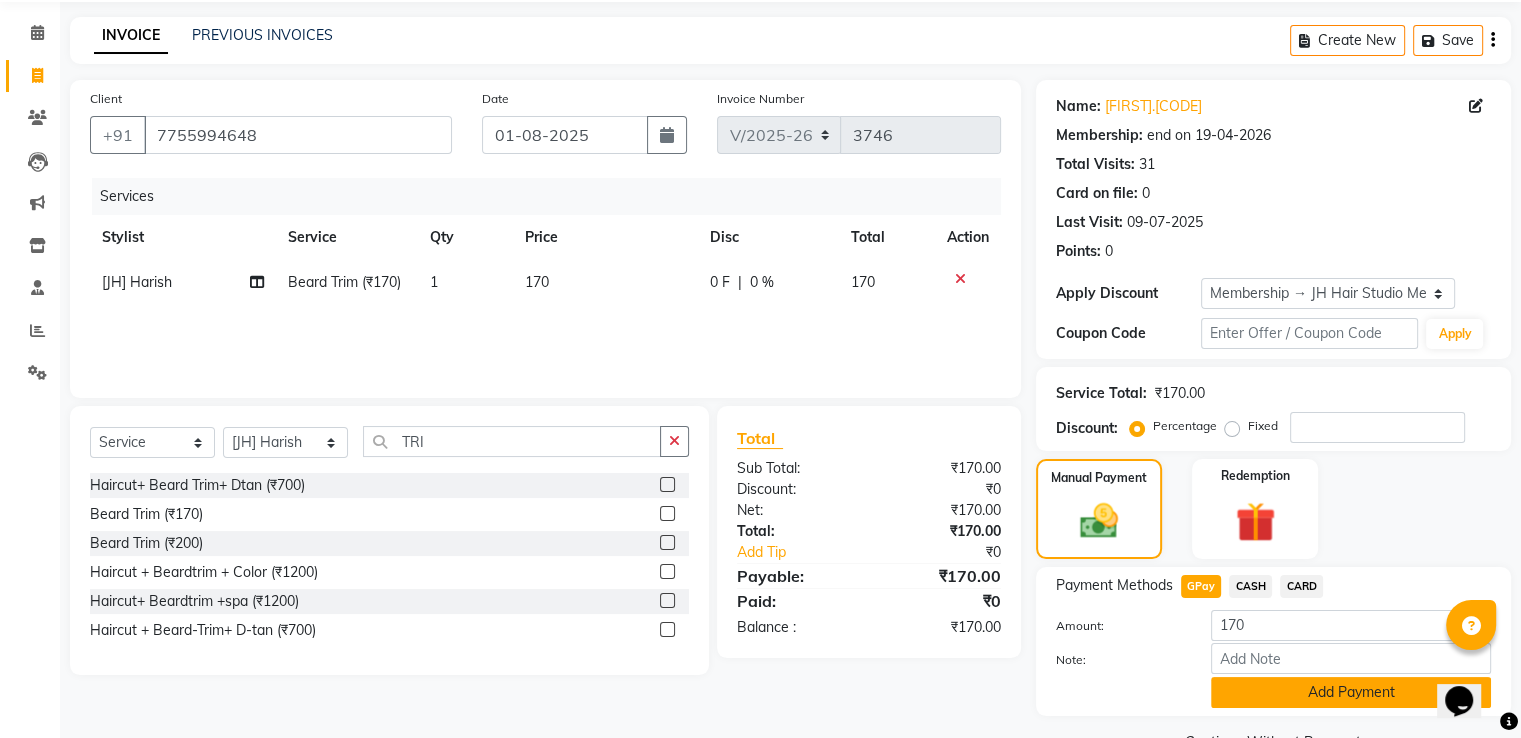 click on "Add Payment" 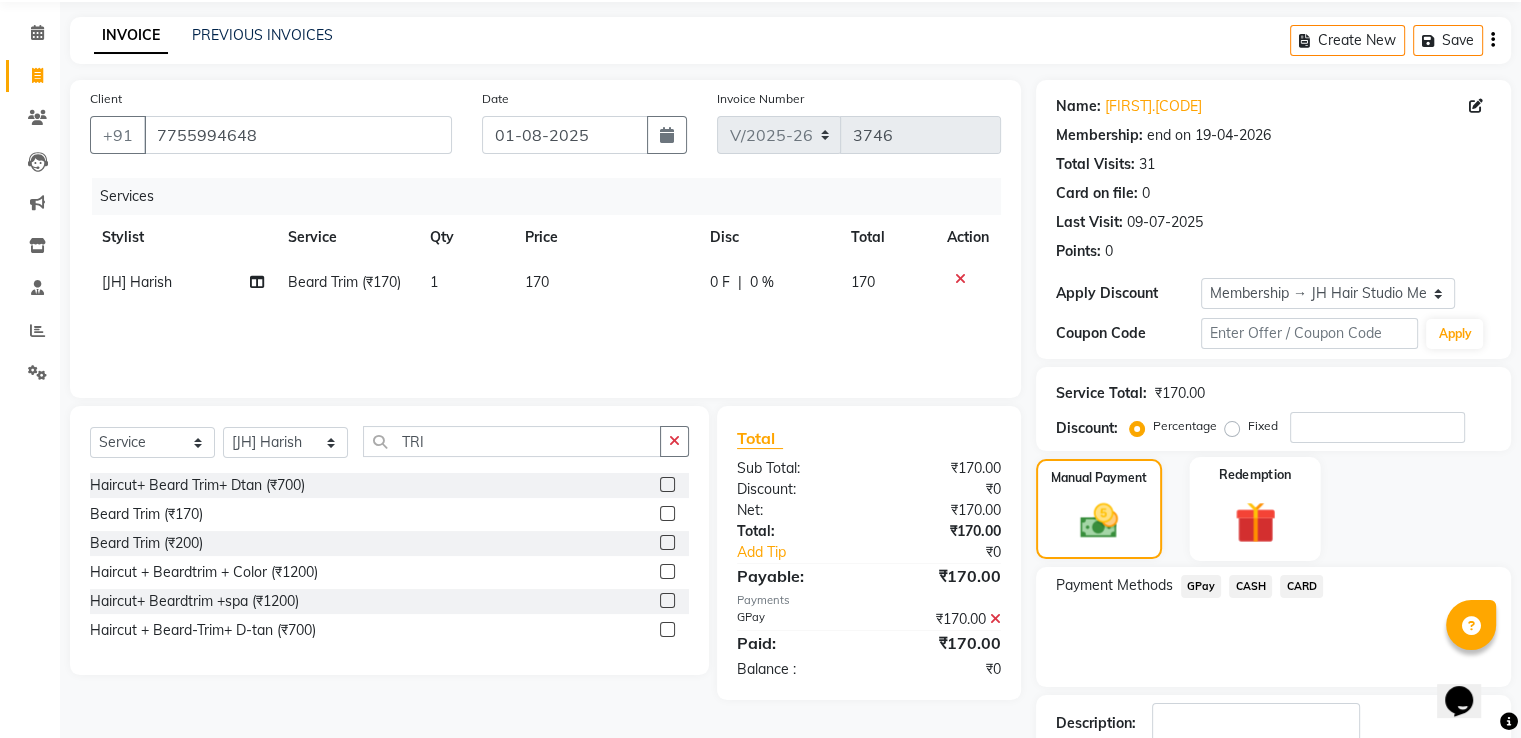 scroll, scrollTop: 201, scrollLeft: 0, axis: vertical 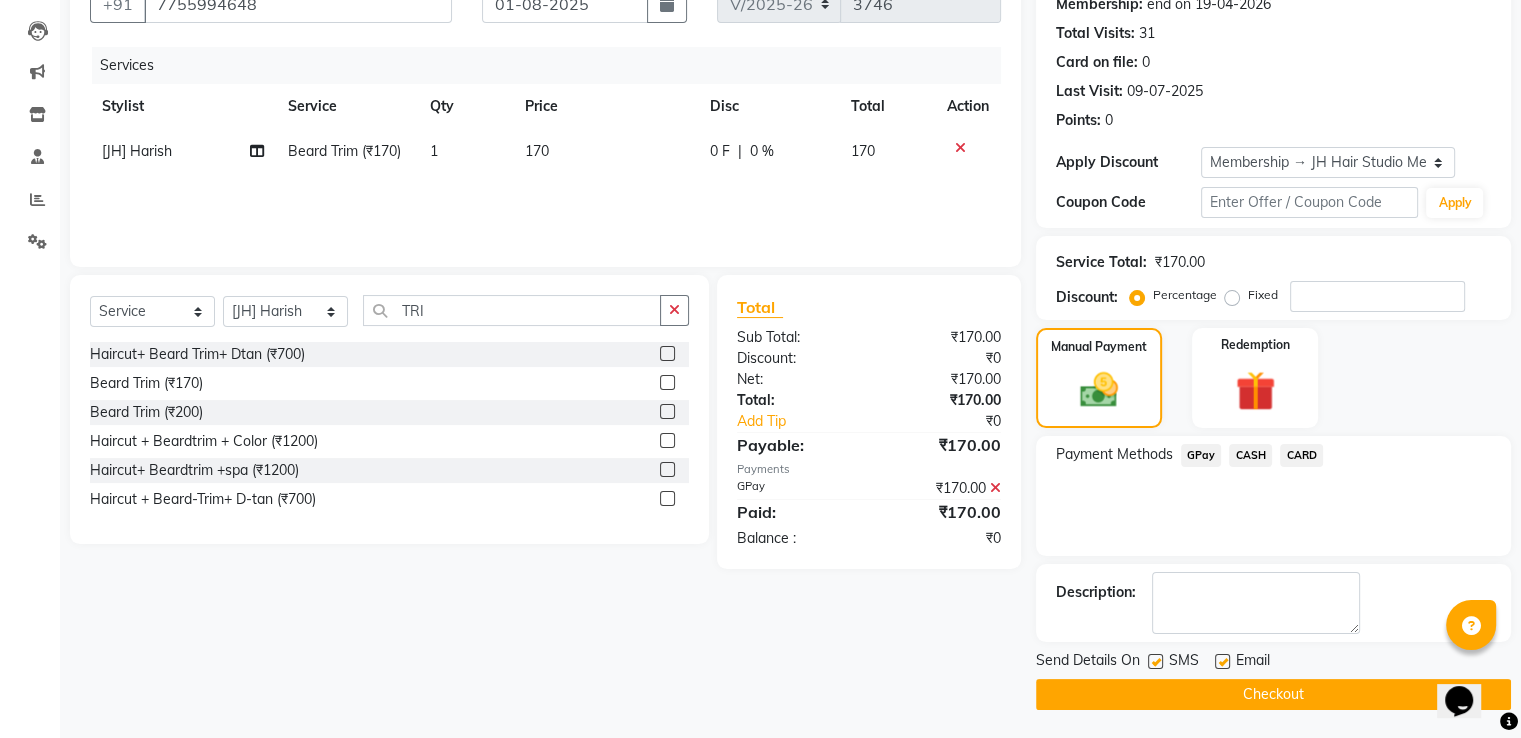 click 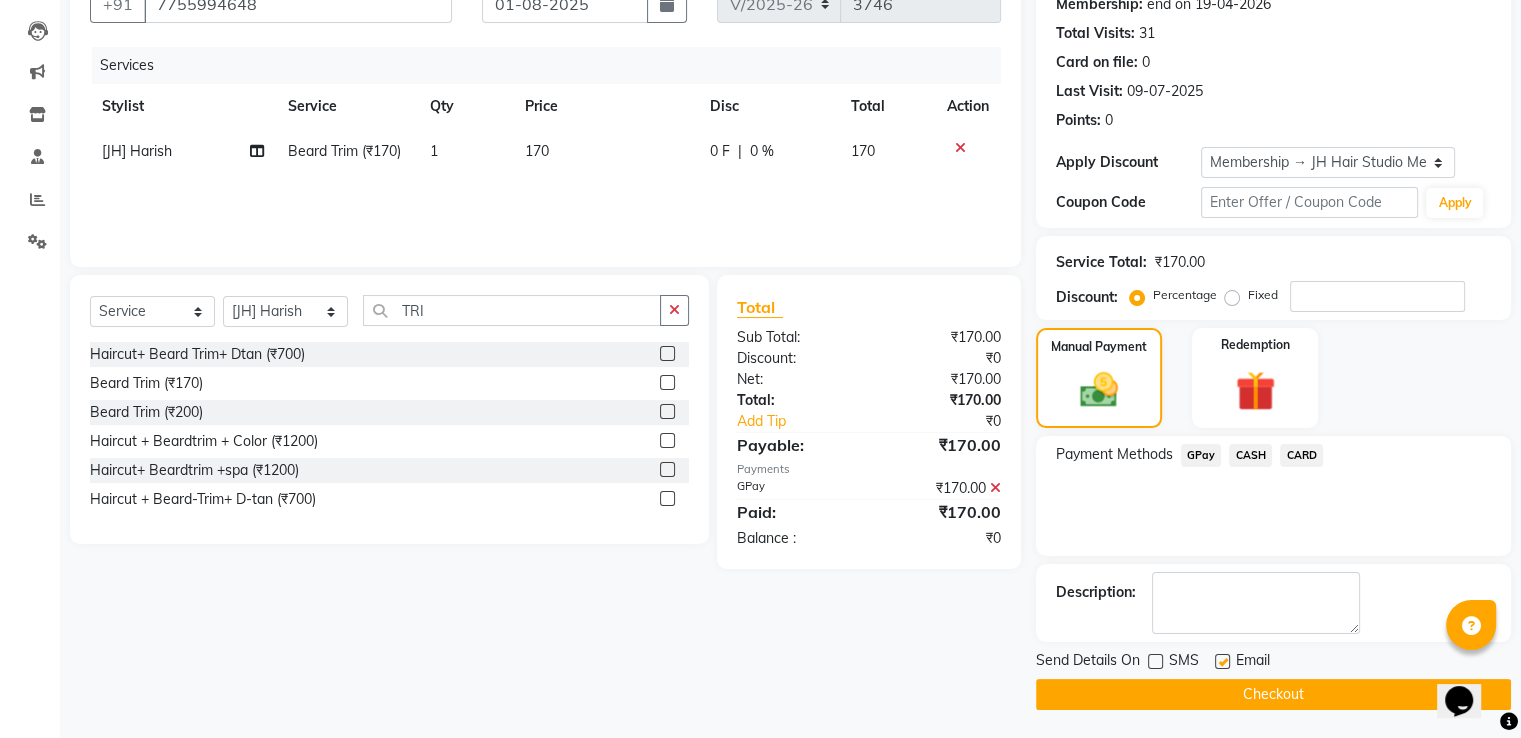 click on "Checkout" 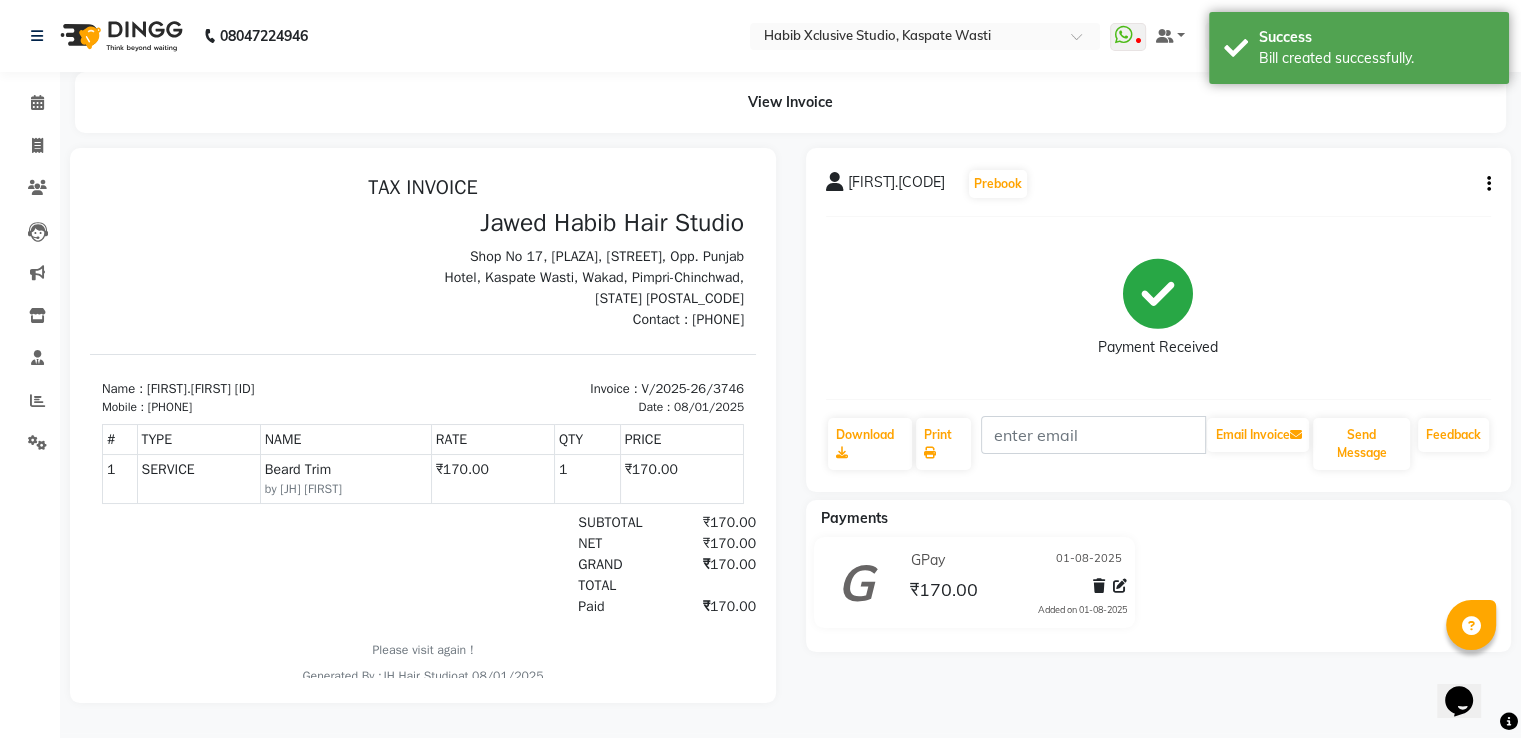 scroll, scrollTop: 0, scrollLeft: 0, axis: both 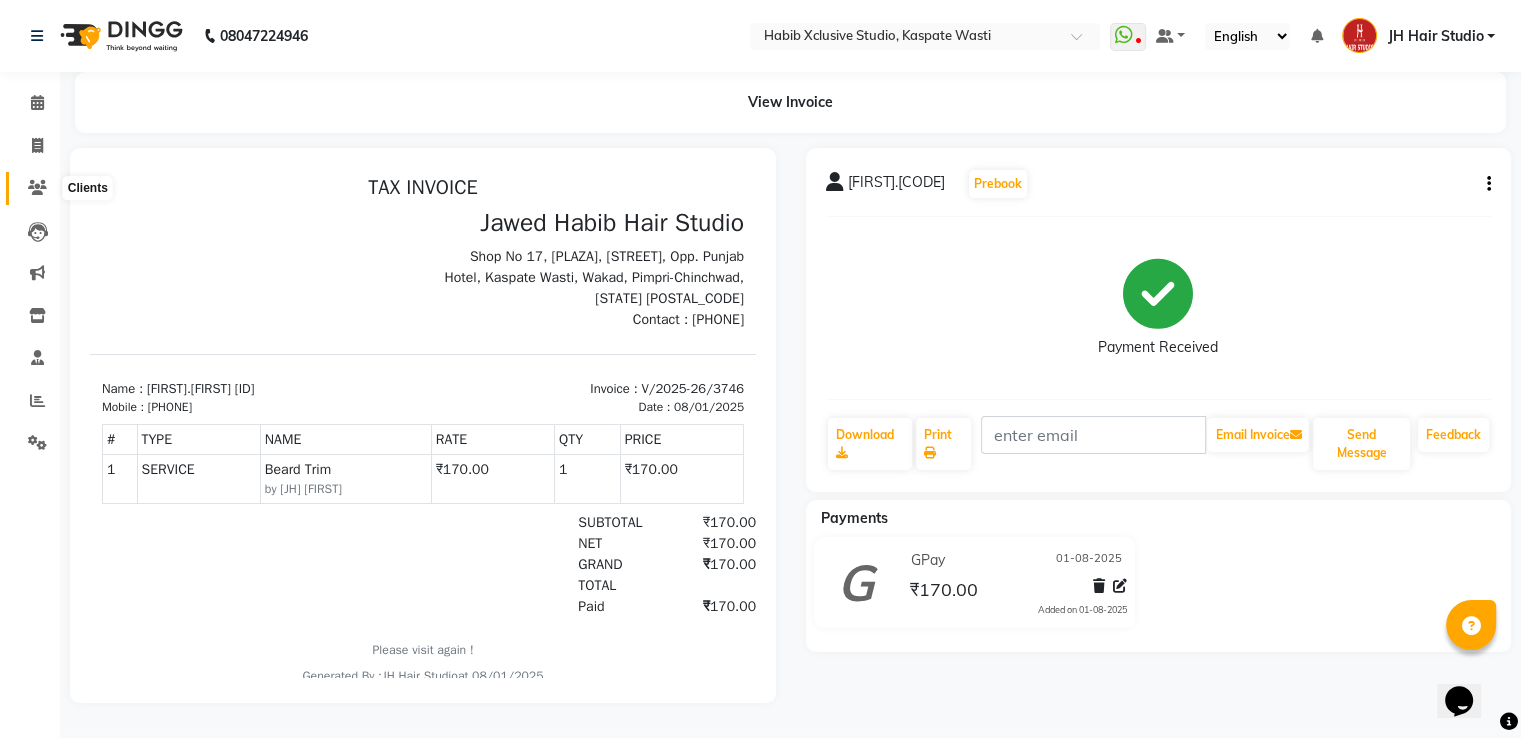 click 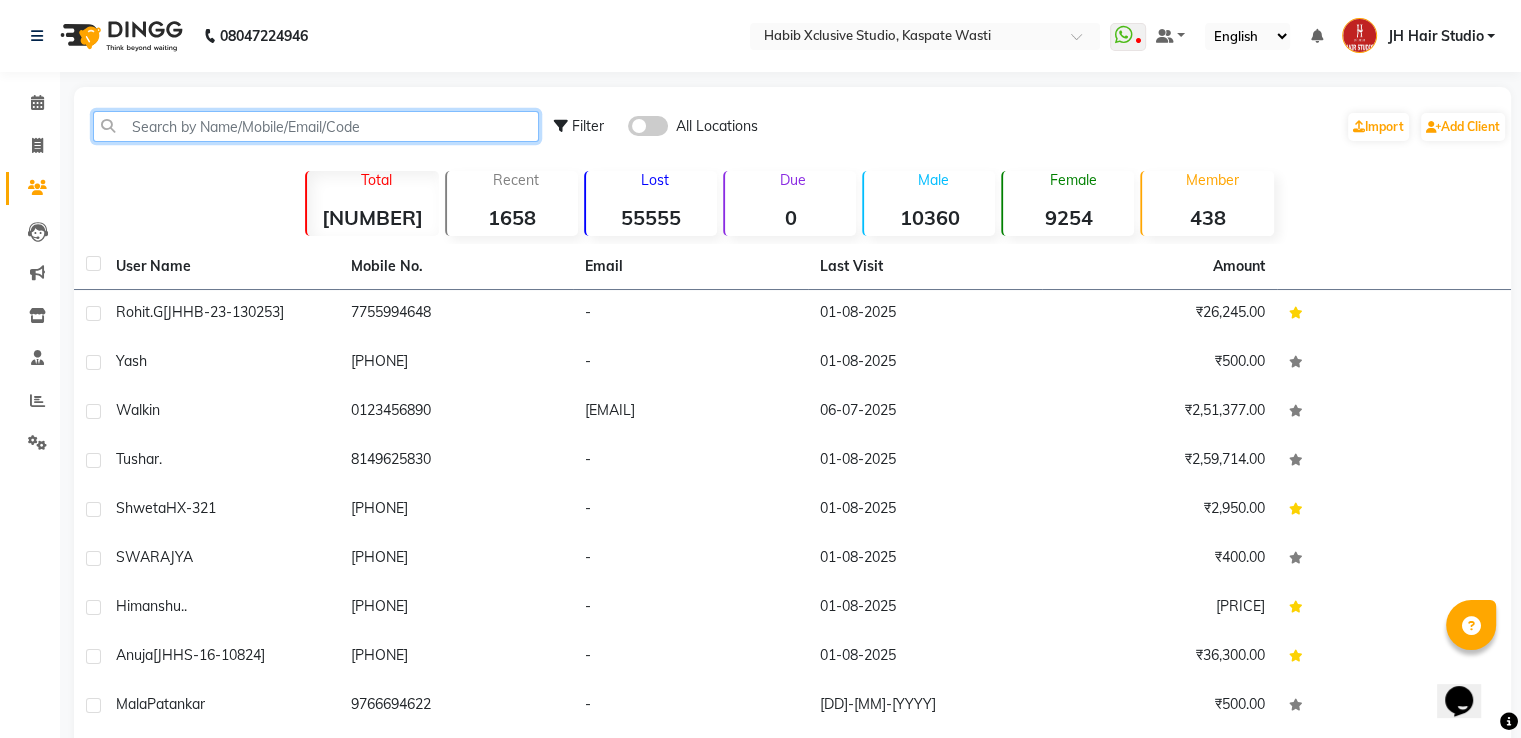 click 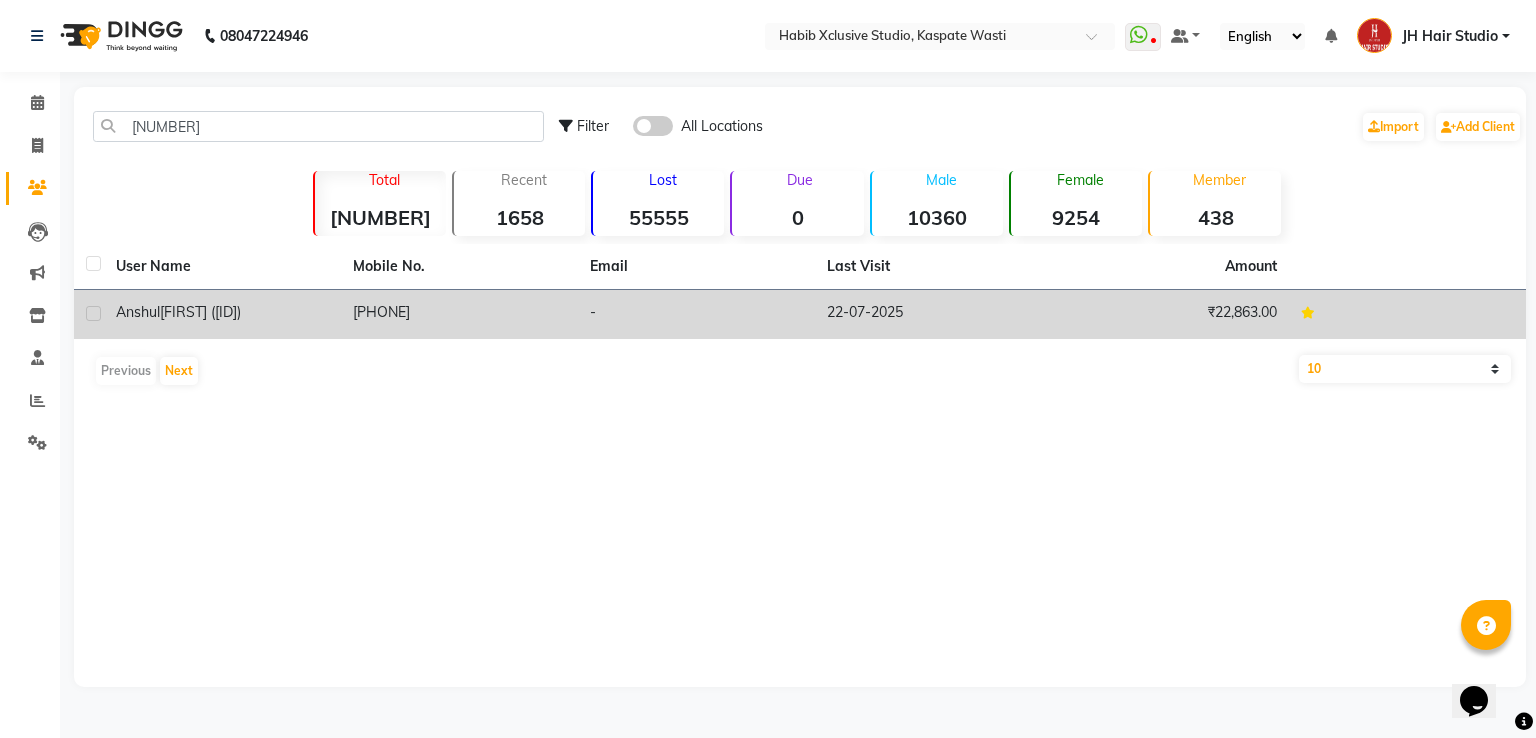 click on "[PHONE]" 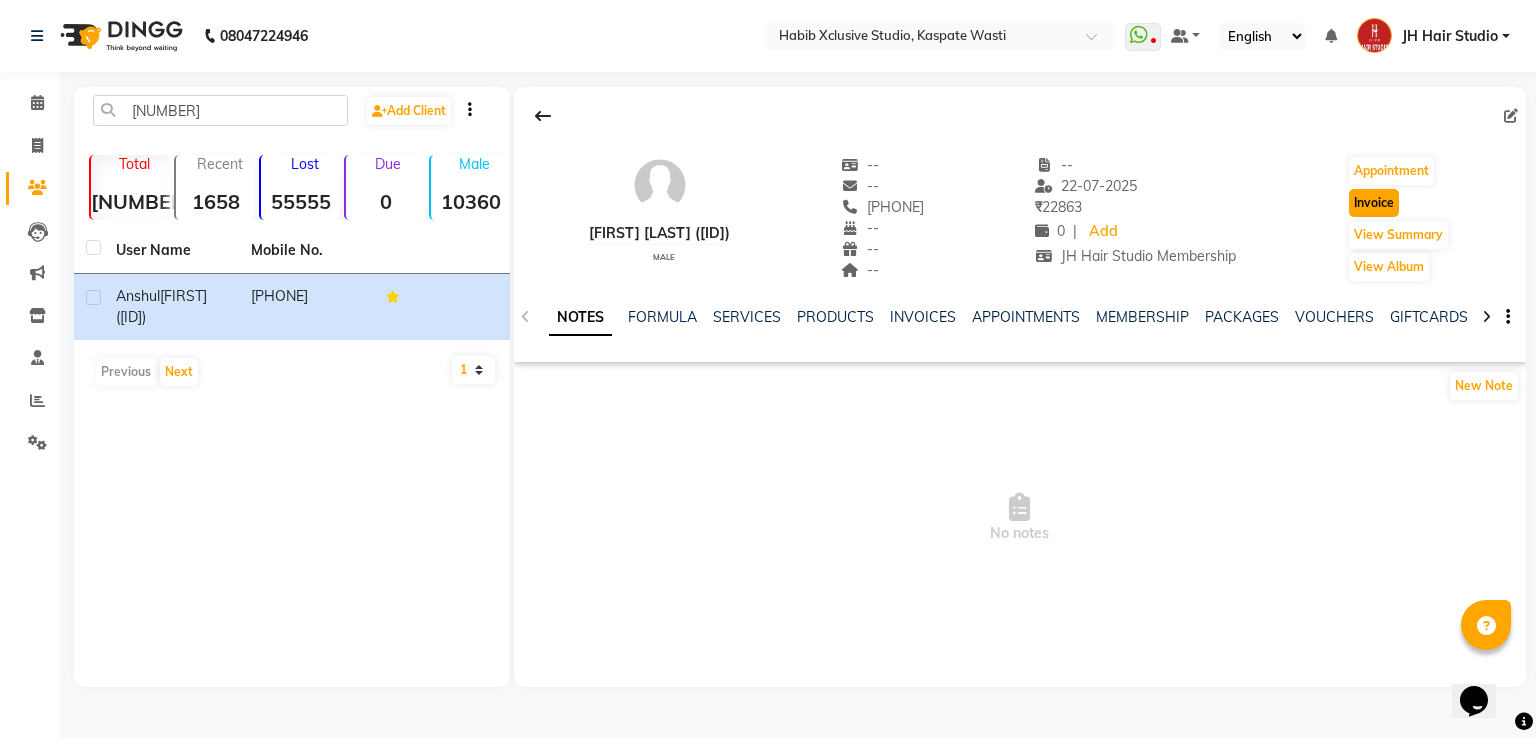 click on "Invoice" 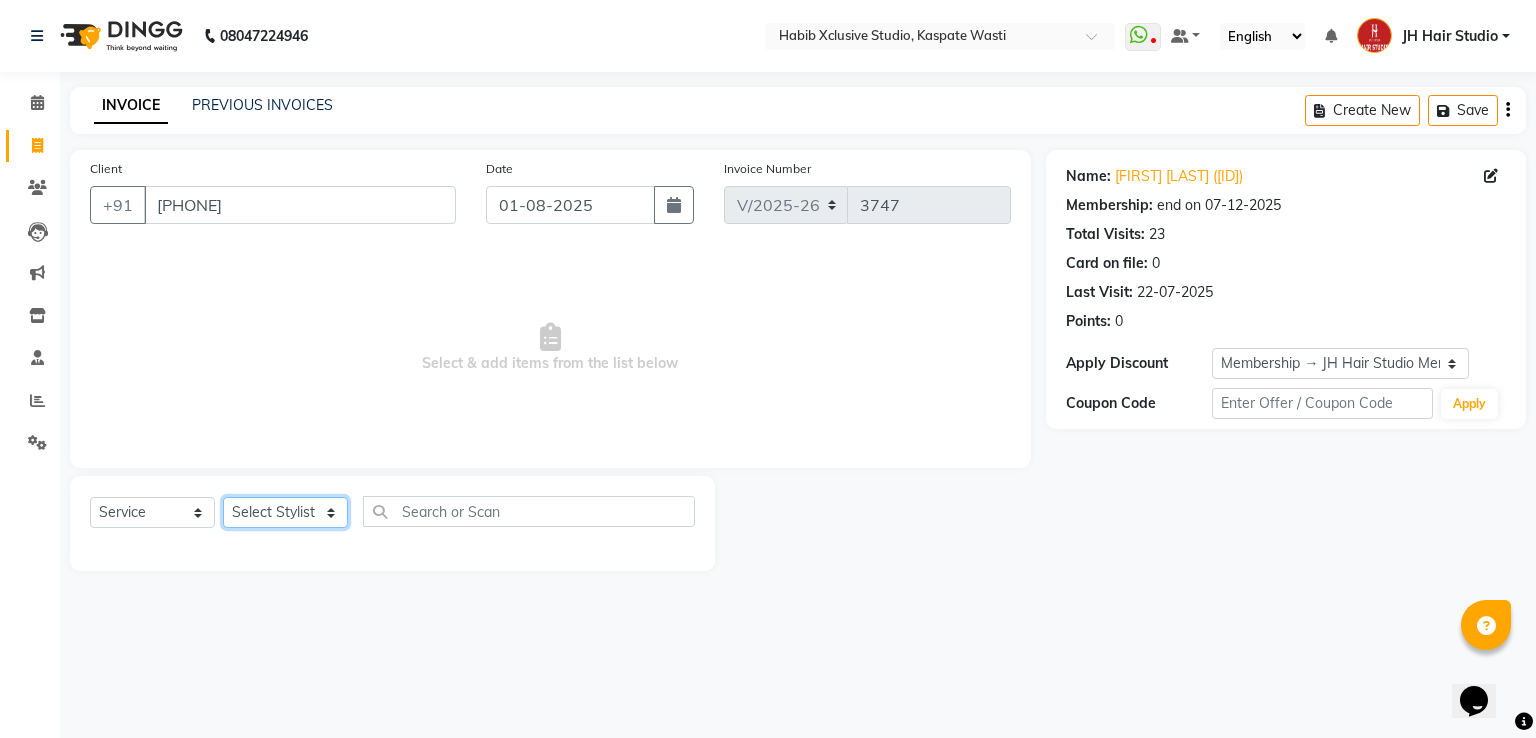click on "Select Stylist [F1] GANESH [F1] Jagdish  [ F1] RAM [F1]Sanjay [F1]Siddhu [F1] Suraj  [F1] USHA [F2] AYAN  [F2] Deepak [F2] Smital [JH] DUBALE  GANESH [JH] Gopal Wagh JH Hair Studio [JH] Harish [JH] Omkar [JH] Shahwaz Shaikh [JH] SIDDHANT  [JH] SWAPNIL [JH] Tushaar" 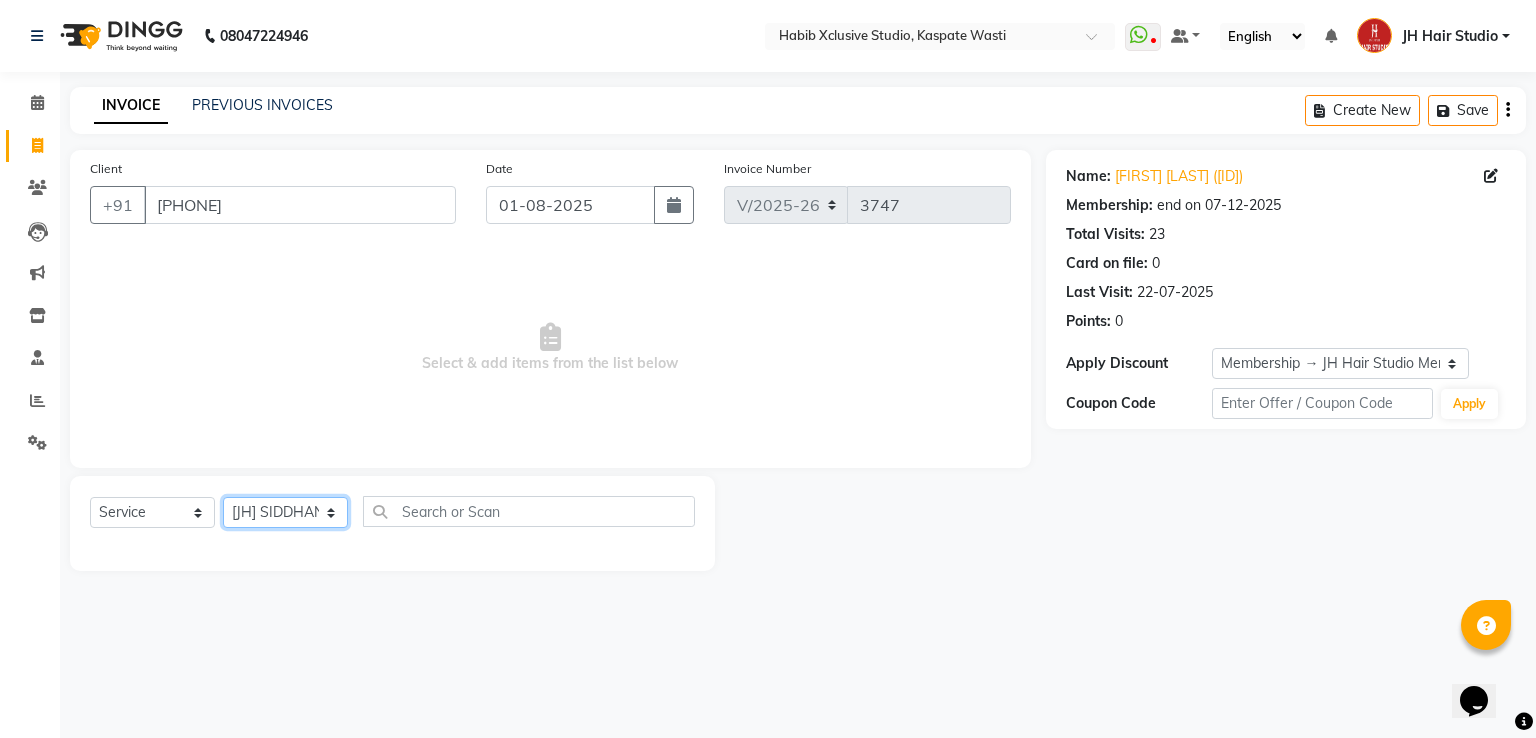 click on "Select Stylist [F1] GANESH [F1] Jagdish  [ F1] RAM [F1]Sanjay [F1]Siddhu [F1] Suraj  [F1] USHA [F2] AYAN  [F2] Deepak [F2] Smital [JH] DUBALE  GANESH [JH] Gopal Wagh JH Hair Studio [JH] Harish [JH] Omkar [JH] Shahwaz Shaikh [JH] SIDDHANT  [JH] SWAPNIL [JH] Tushaar" 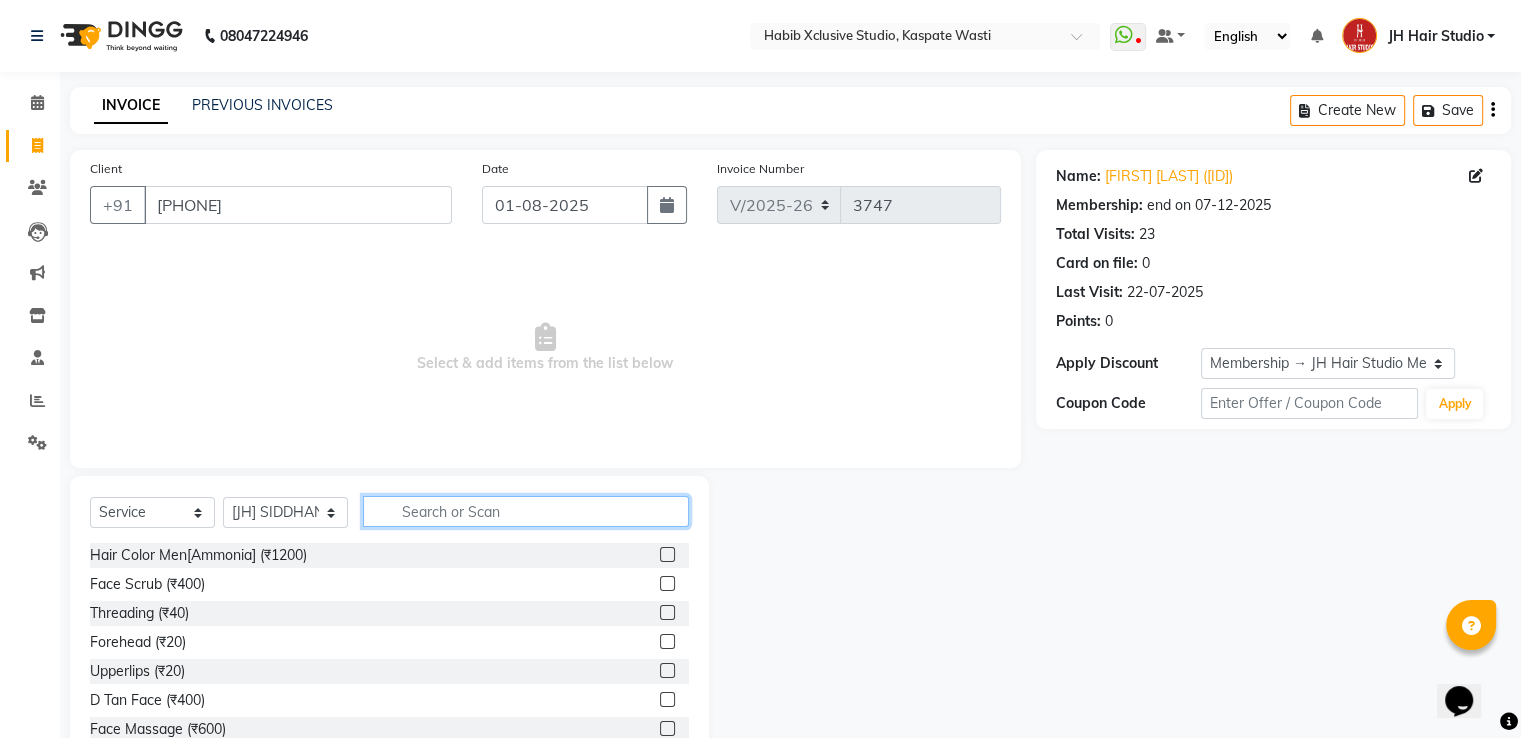 click 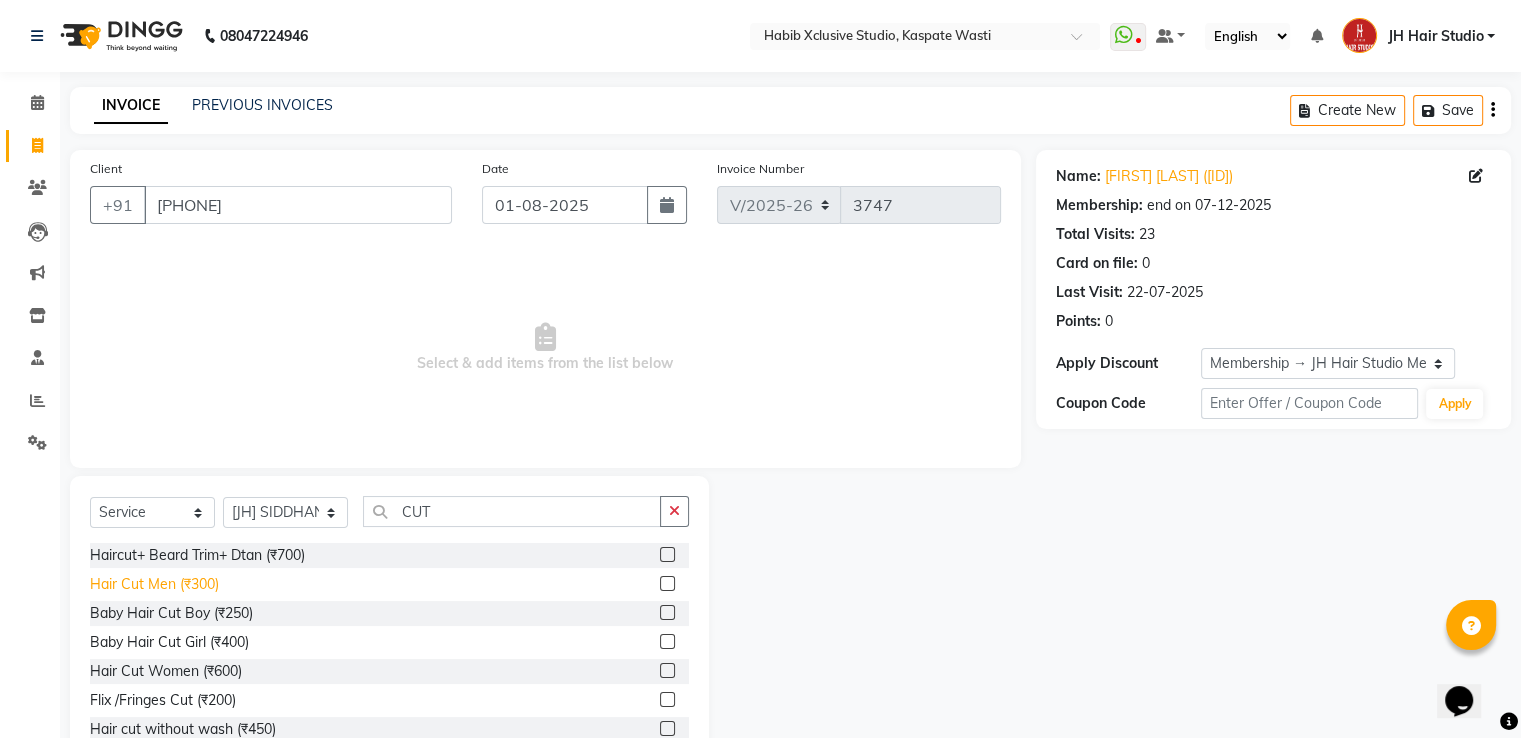 click on "Hair Cut Men (₹300)" 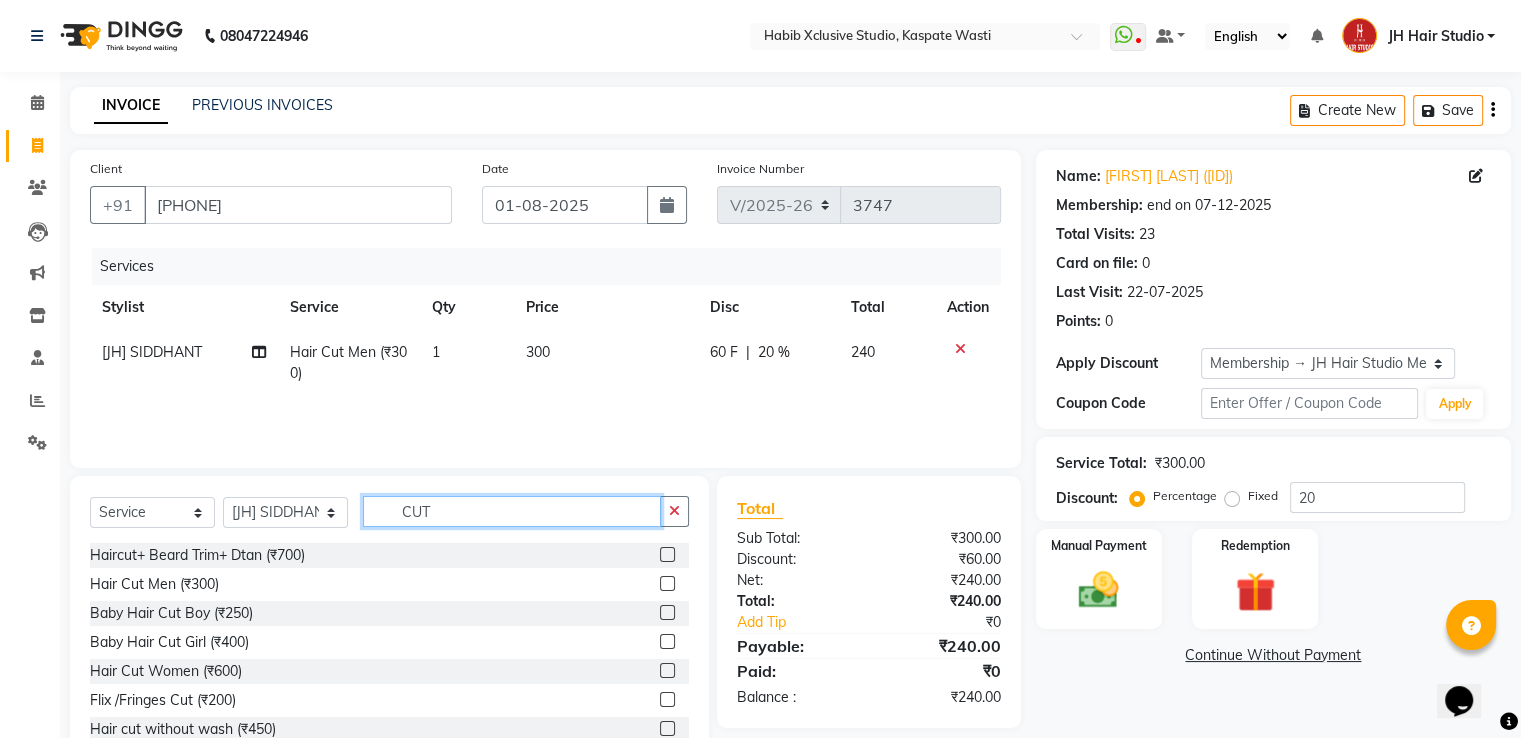 click on "CUT" 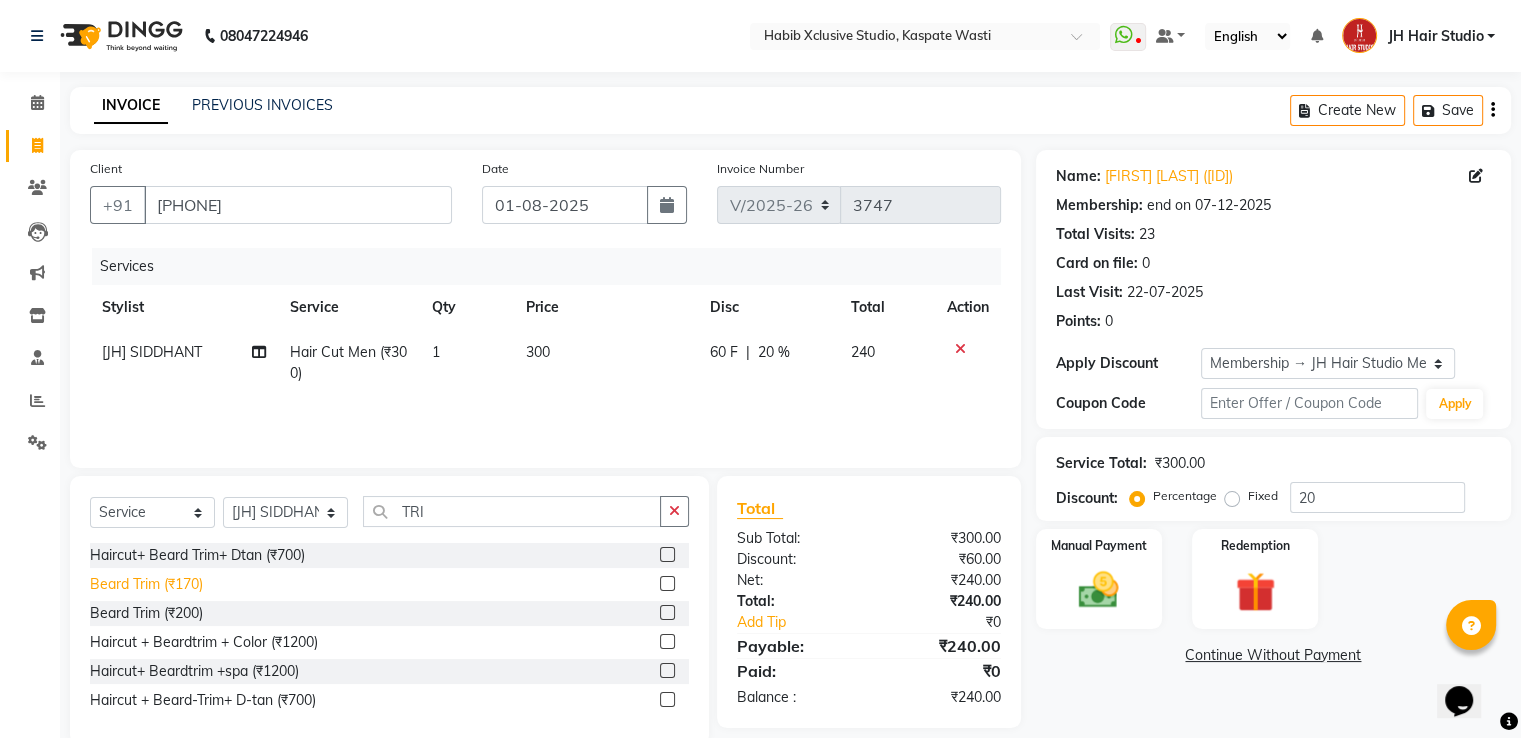 click on "Beard Trim (₹170)" 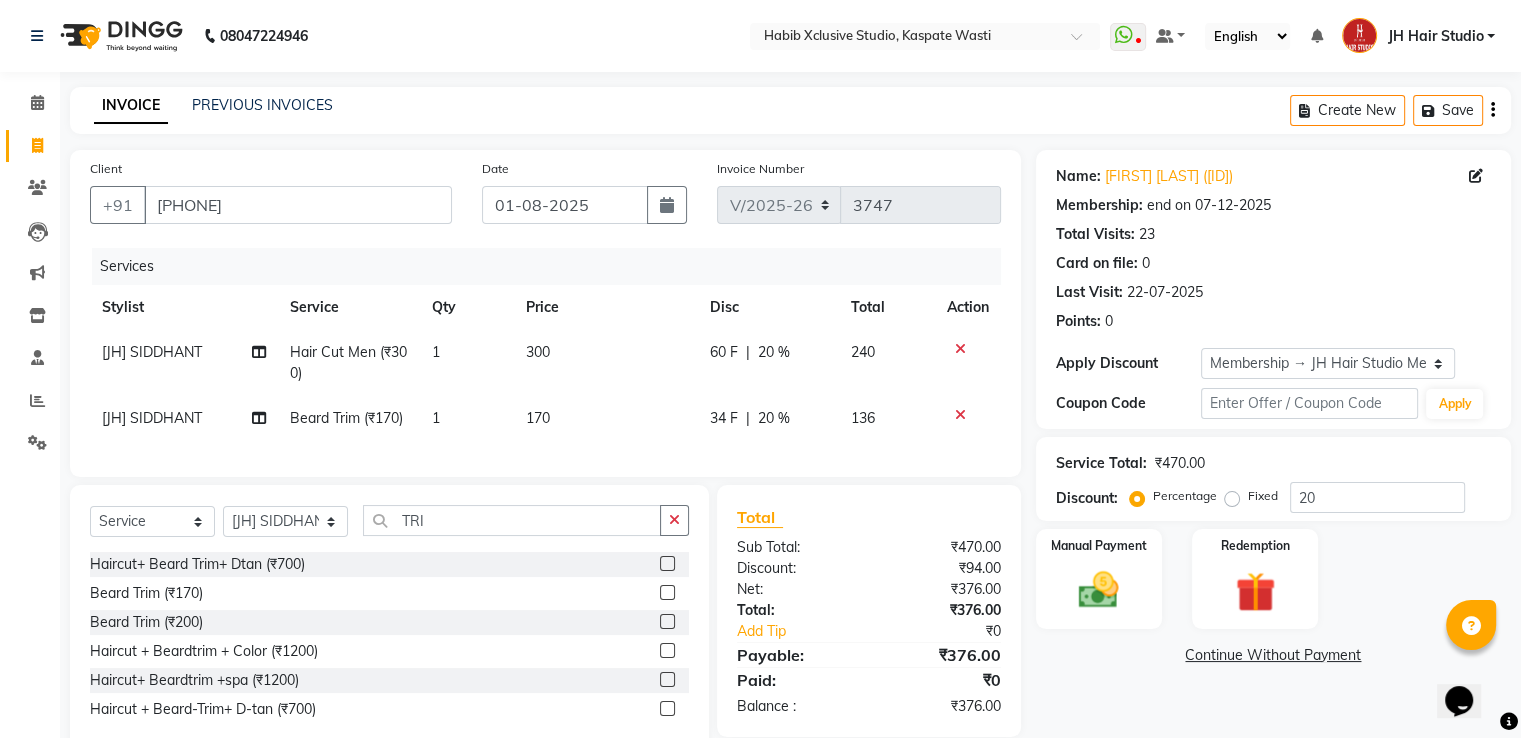click on "300" 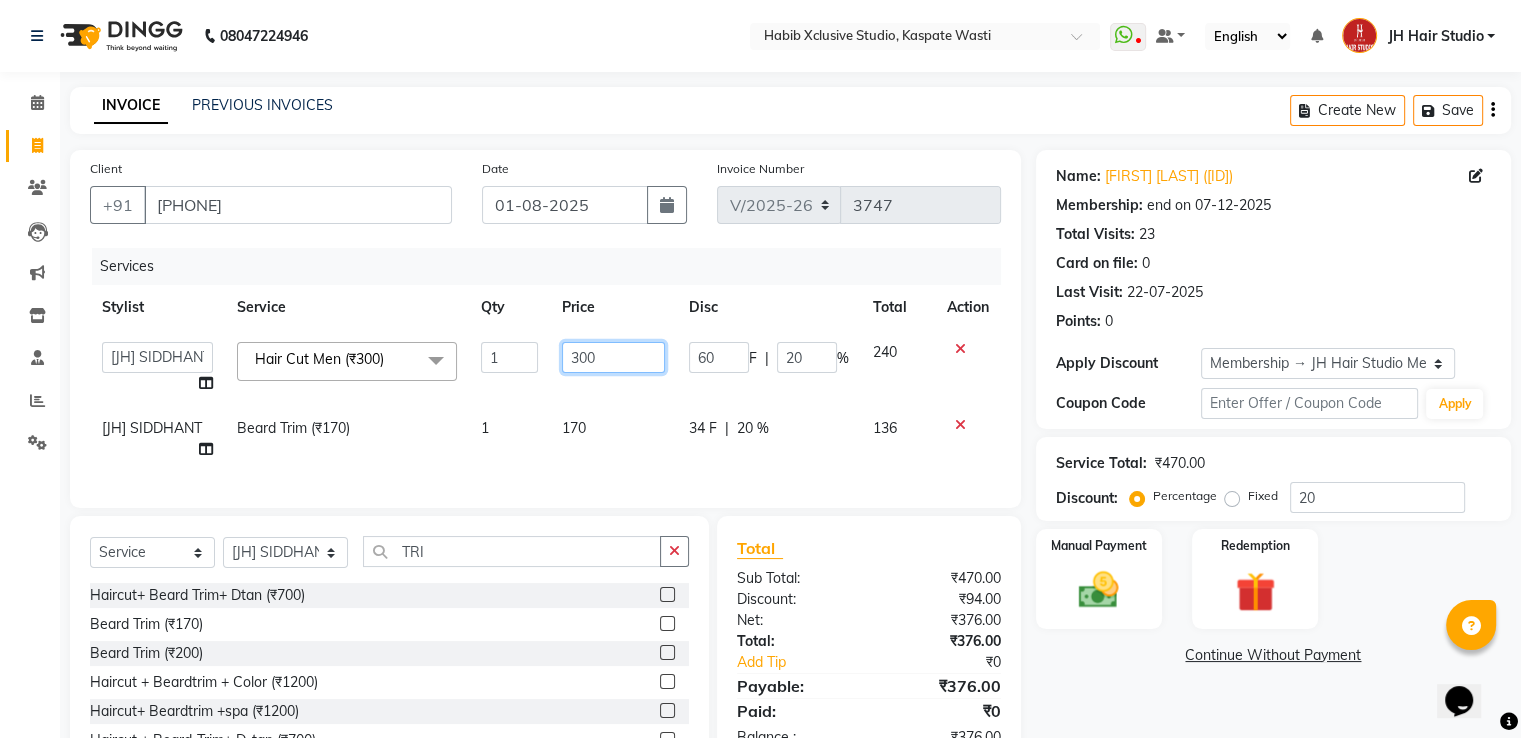 click on "300" 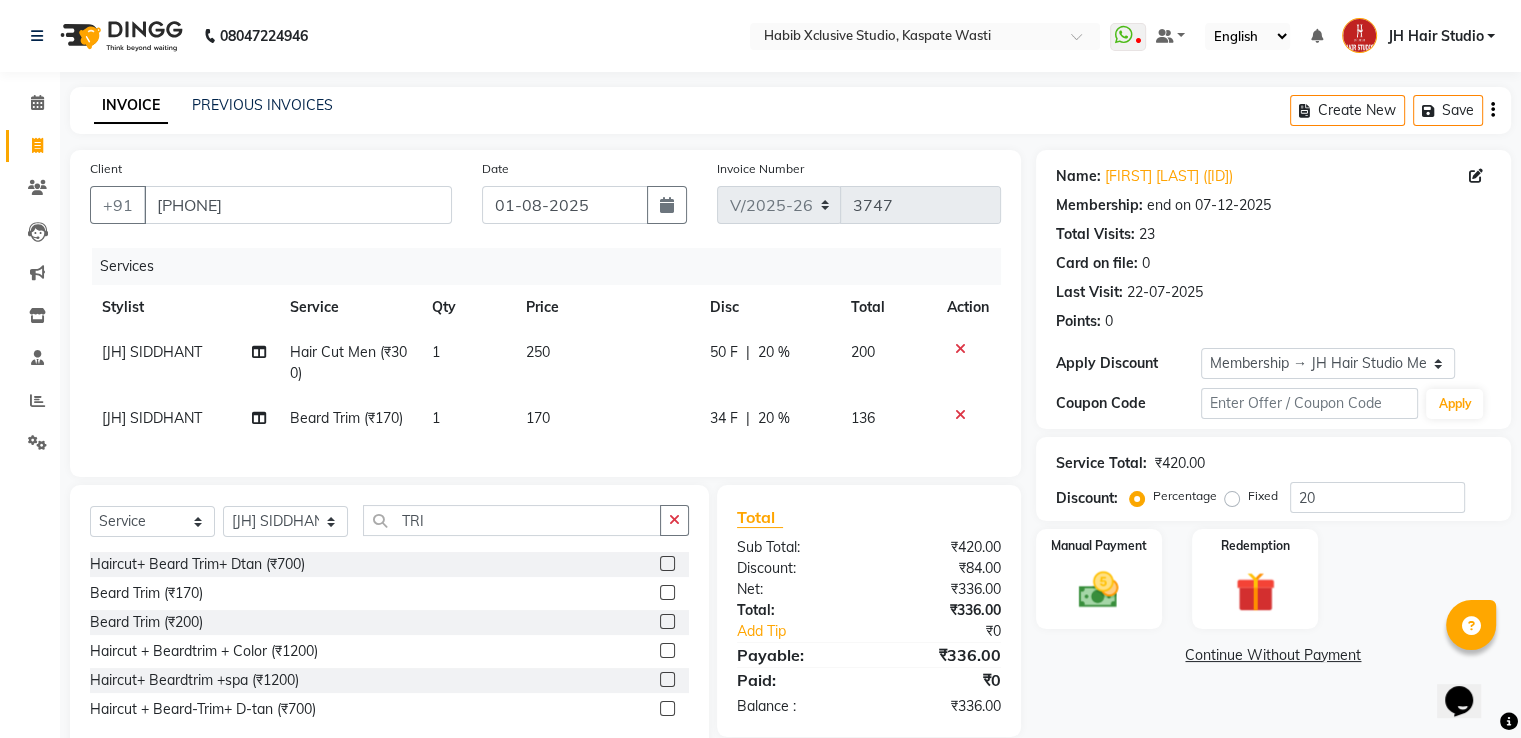 click on "[JH] SIDDHANT  Hair Cut Men (₹300) 1 250 50 F | 20 % 200 [JH] SIDDHANT  Beard Trim (₹170) 1 170 34 F | 20 % 136" 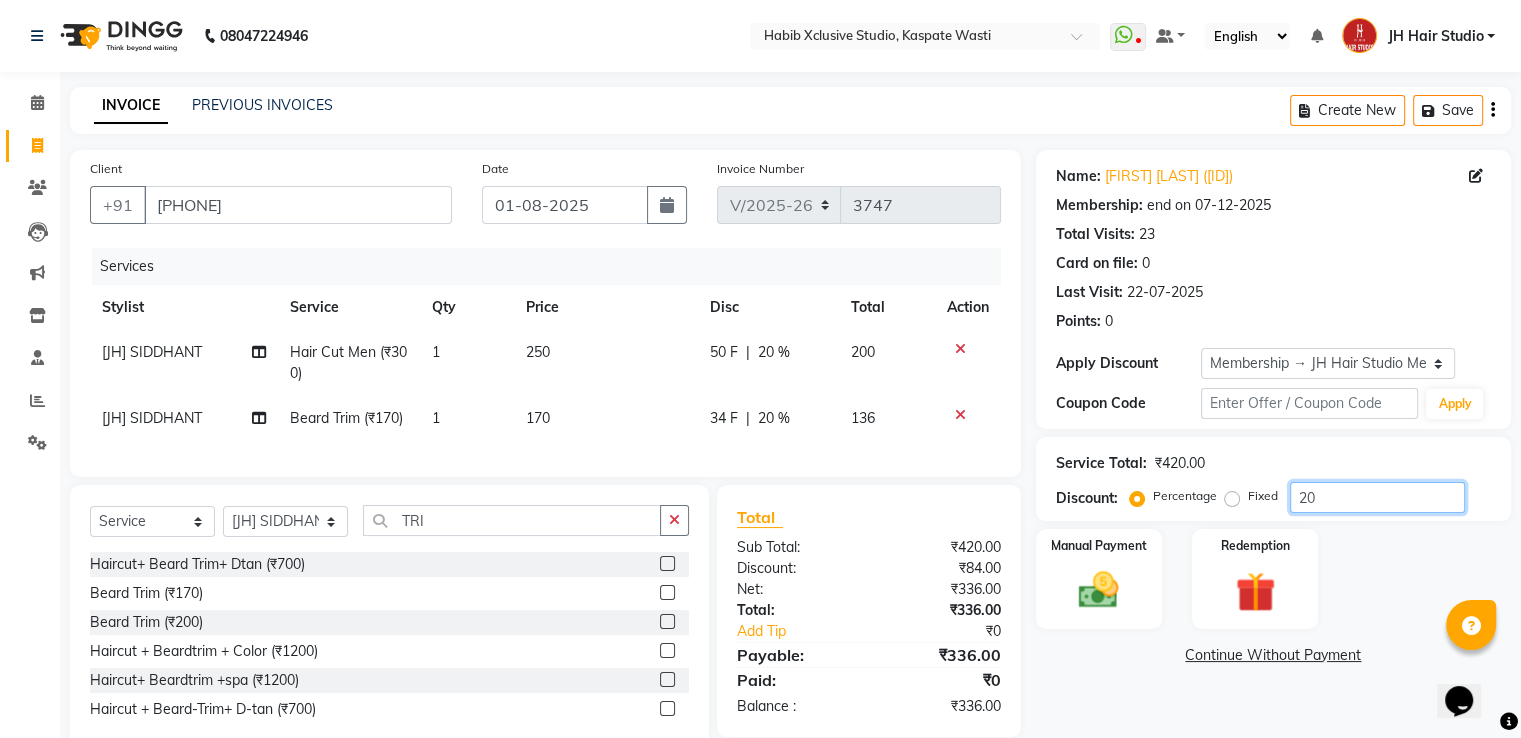 click on "20" 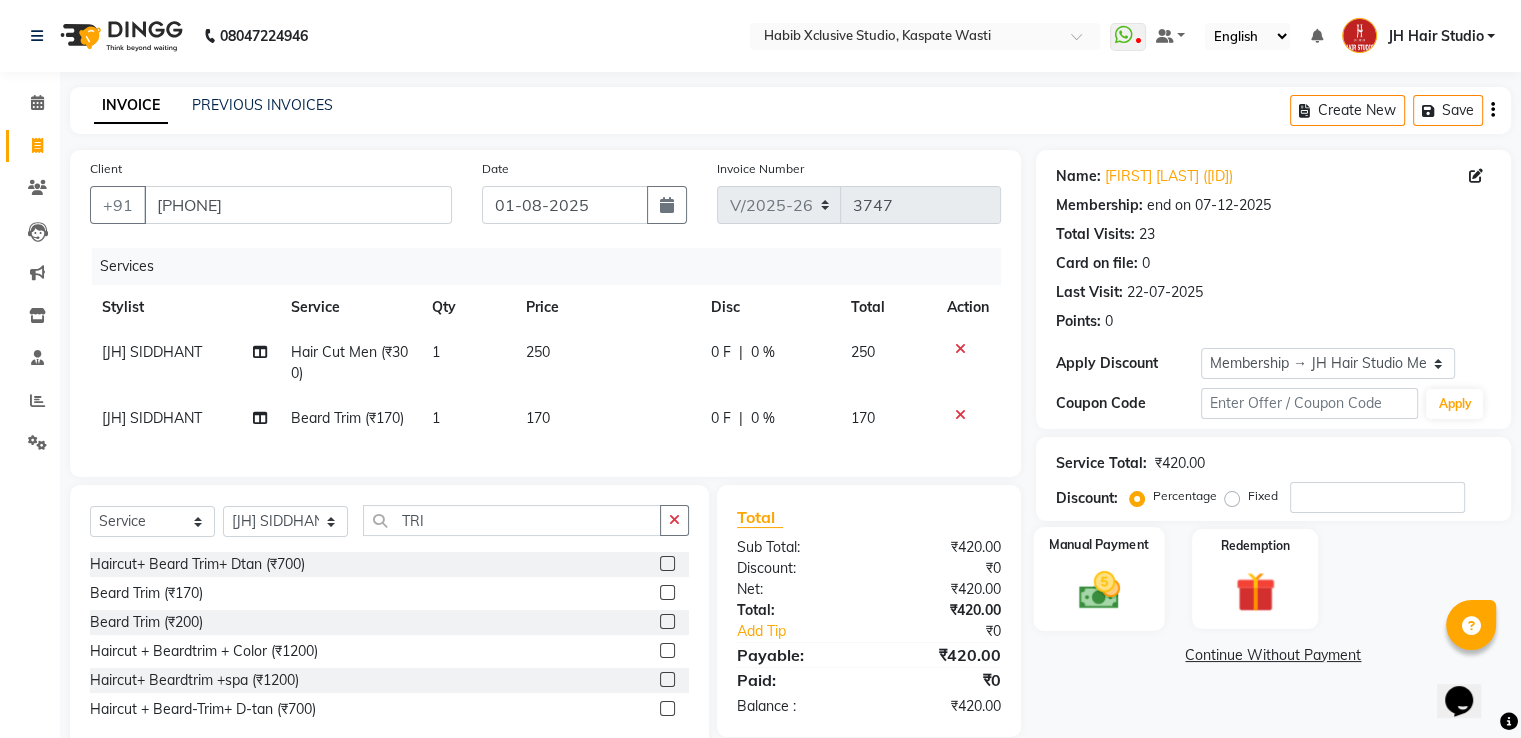 click 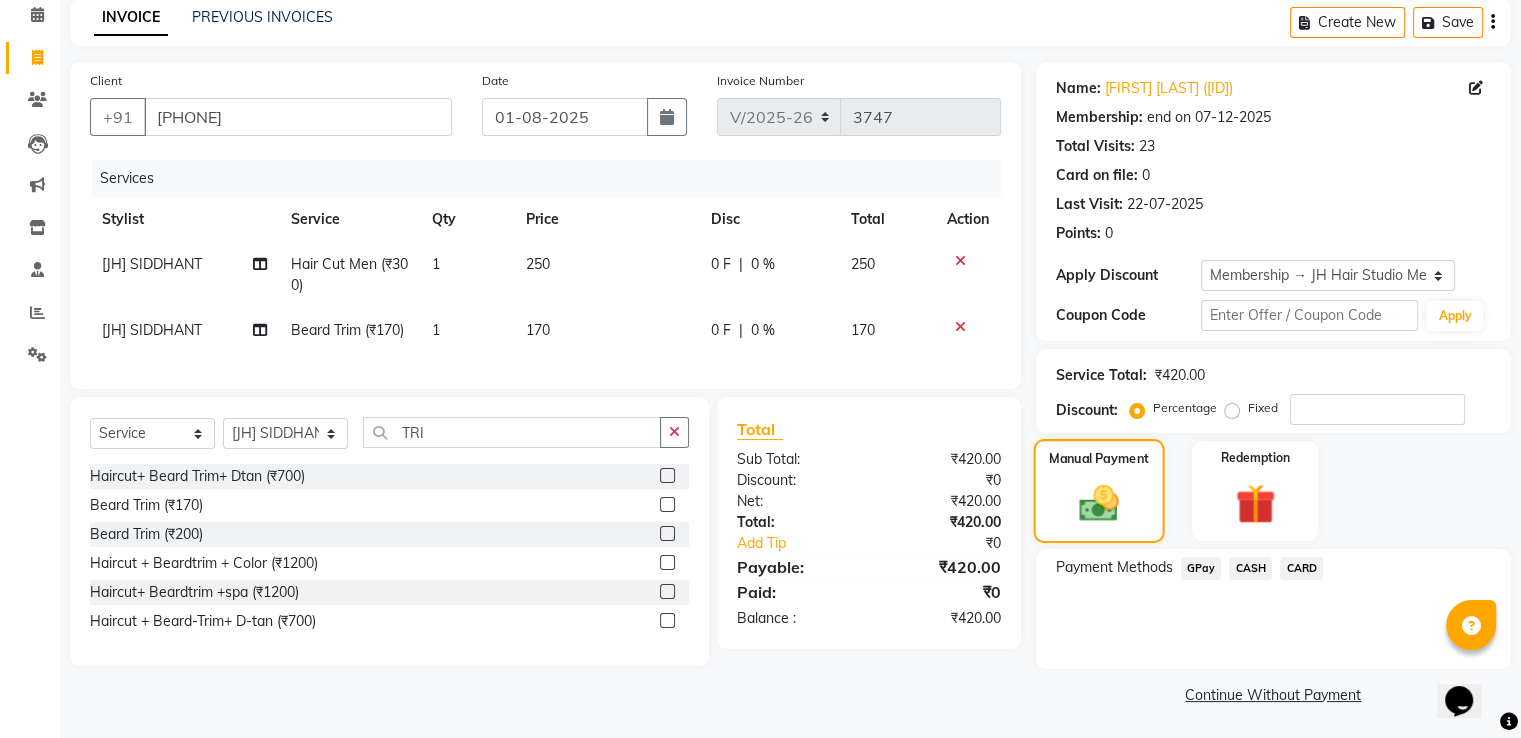 scroll, scrollTop: 89, scrollLeft: 0, axis: vertical 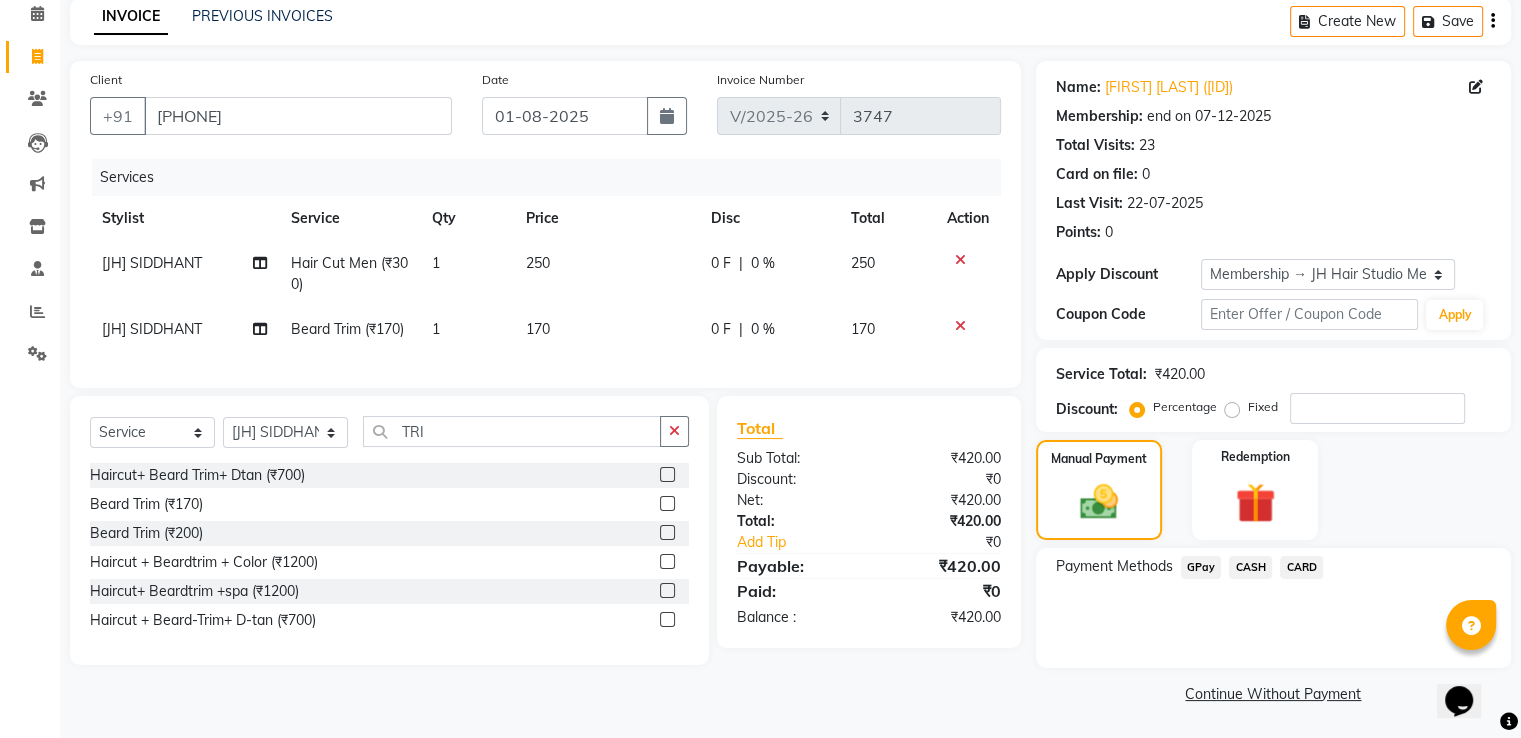 click on "GPay" 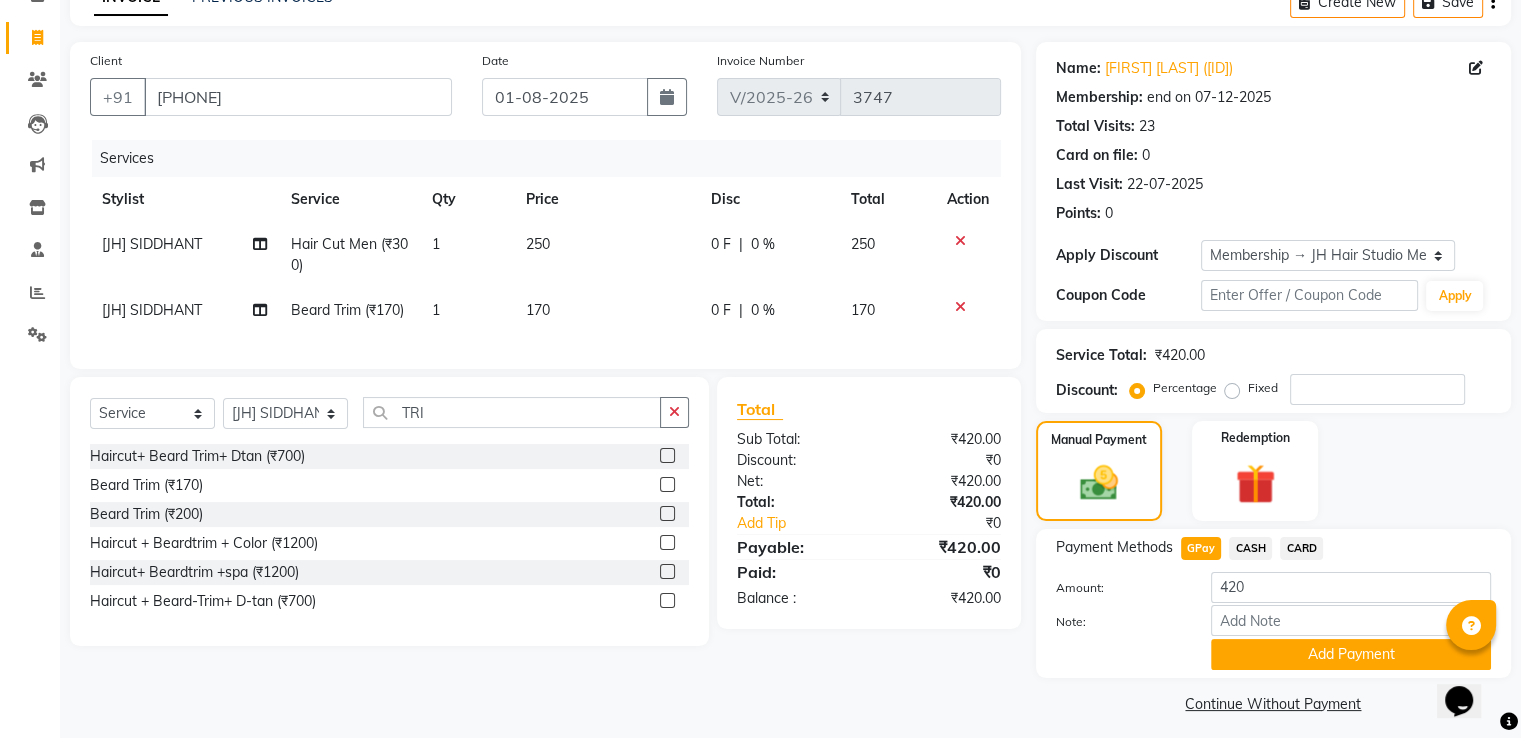 scroll, scrollTop: 120, scrollLeft: 0, axis: vertical 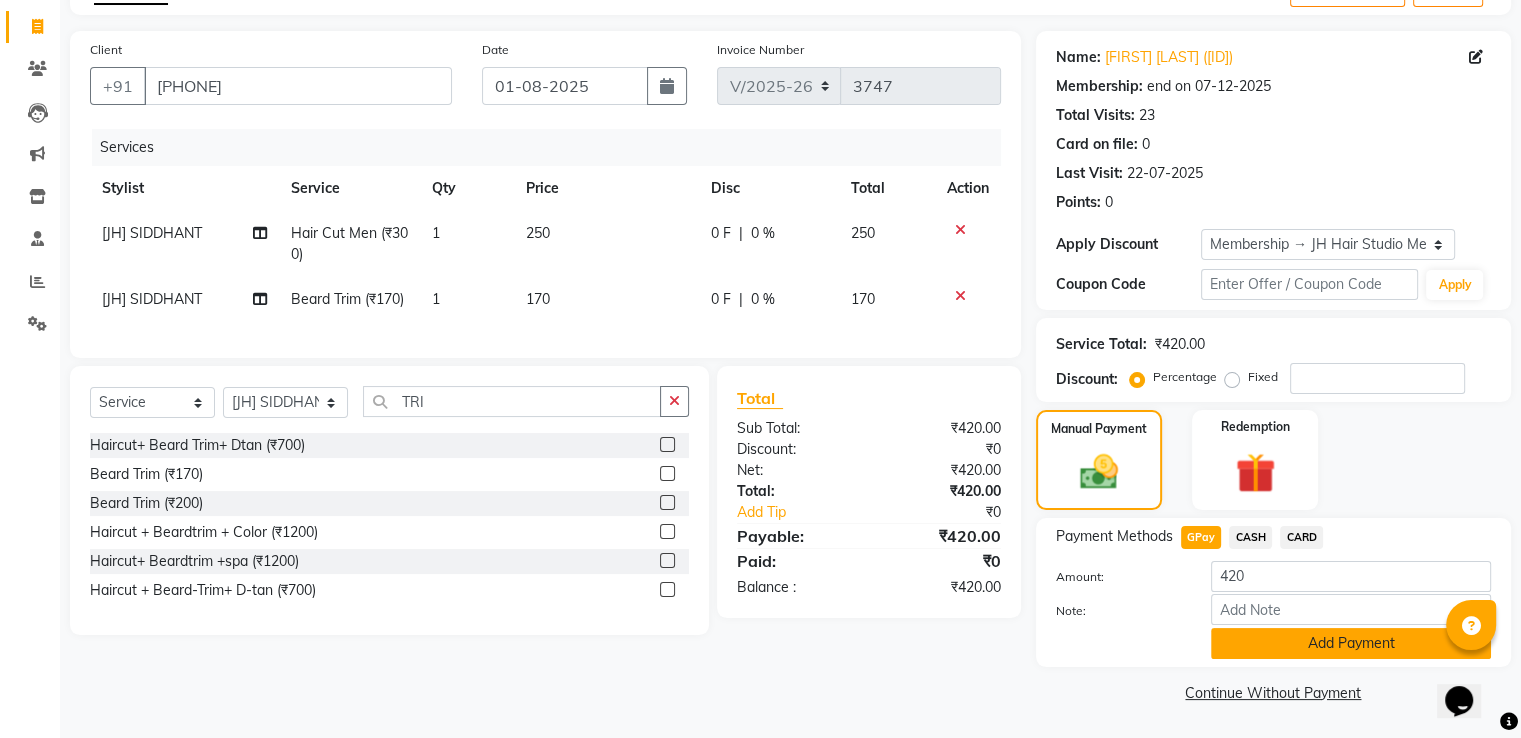 click on "Add Payment" 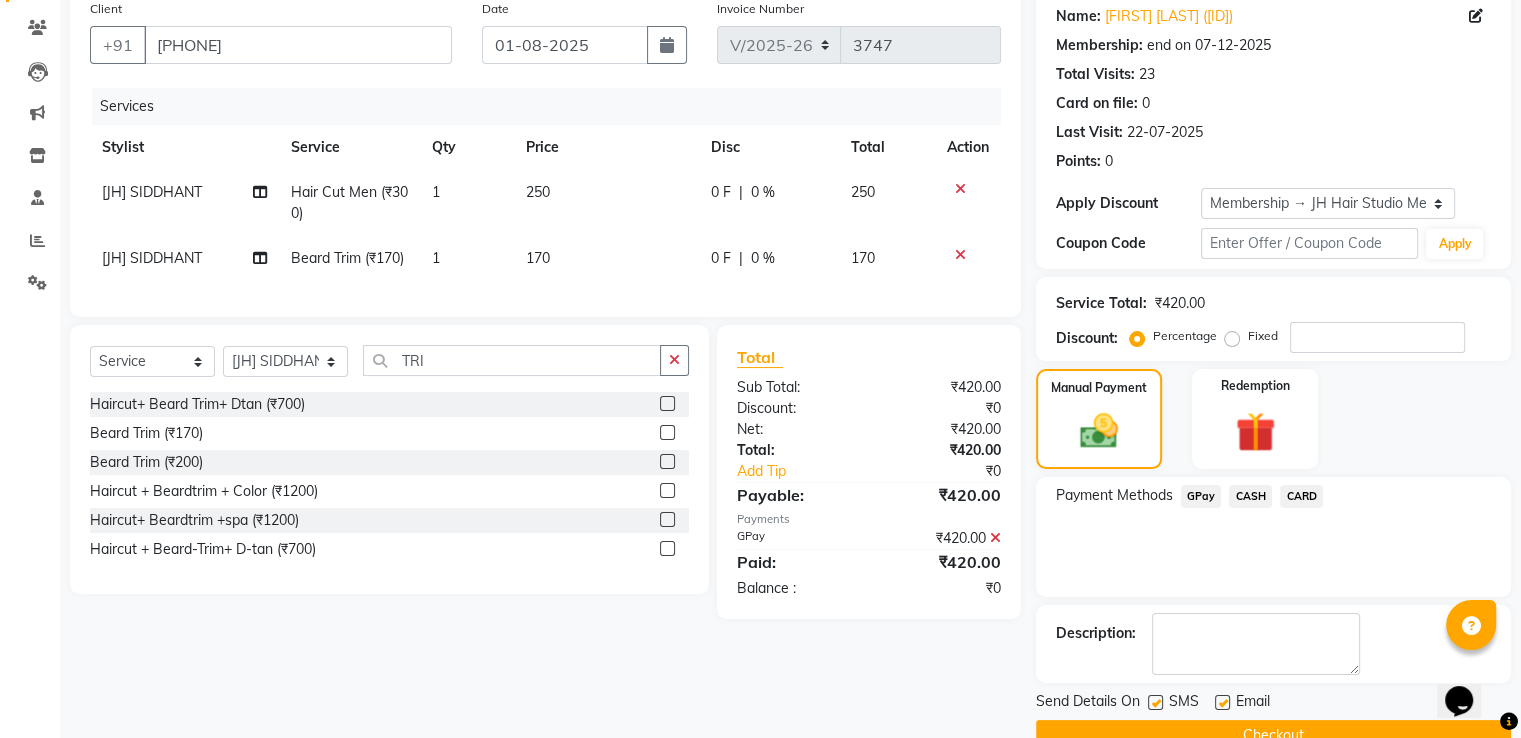 scroll, scrollTop: 201, scrollLeft: 0, axis: vertical 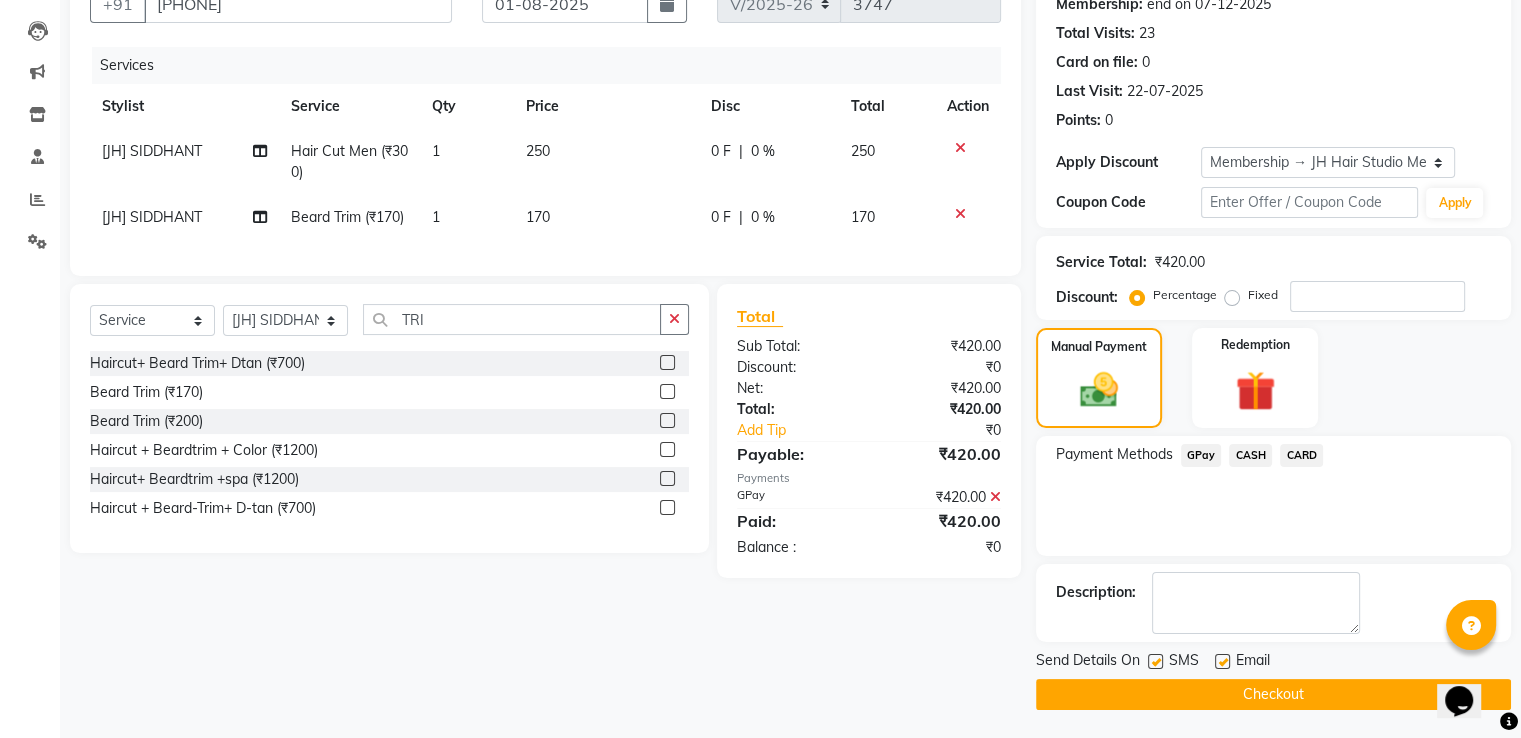 click 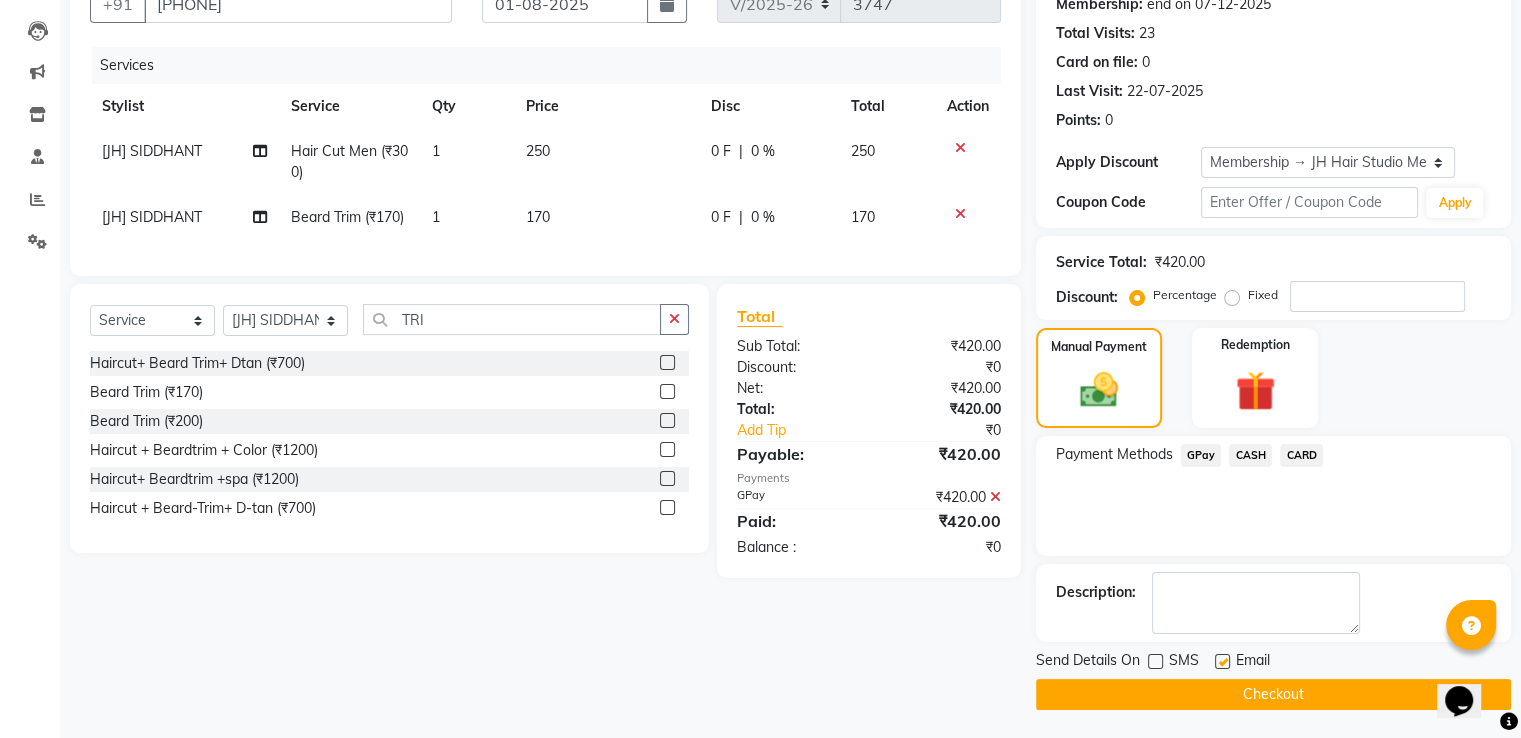 click on "Checkout" 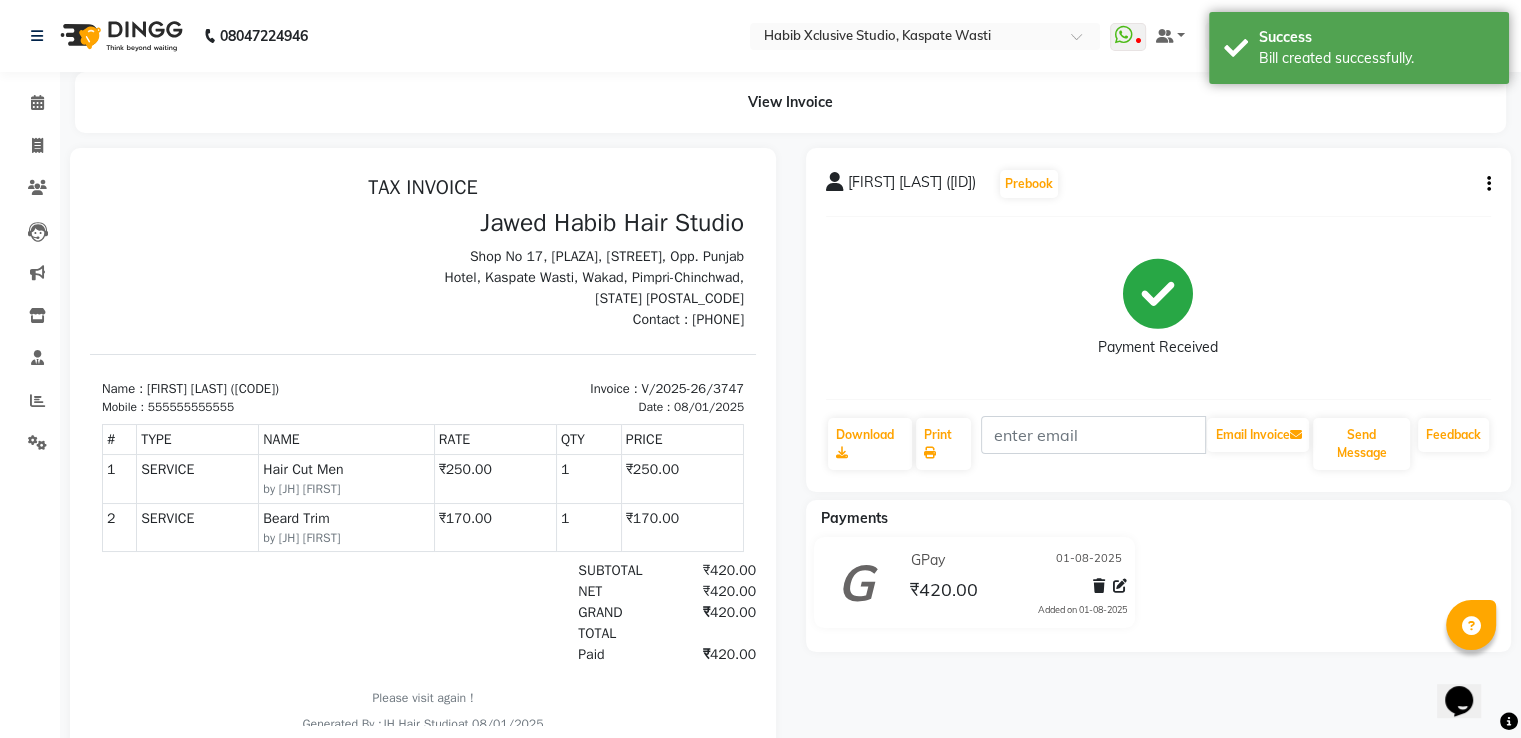 scroll, scrollTop: 0, scrollLeft: 0, axis: both 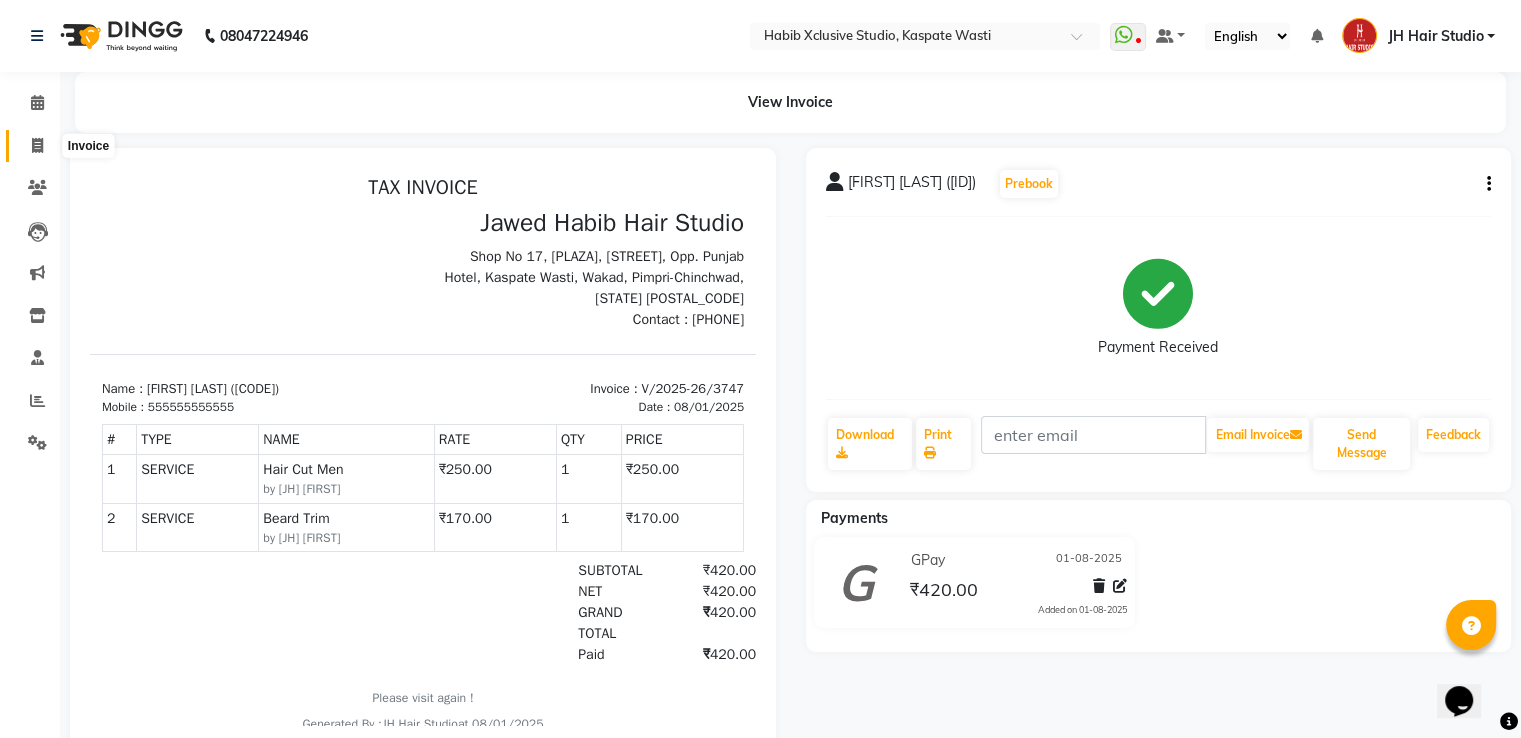 click 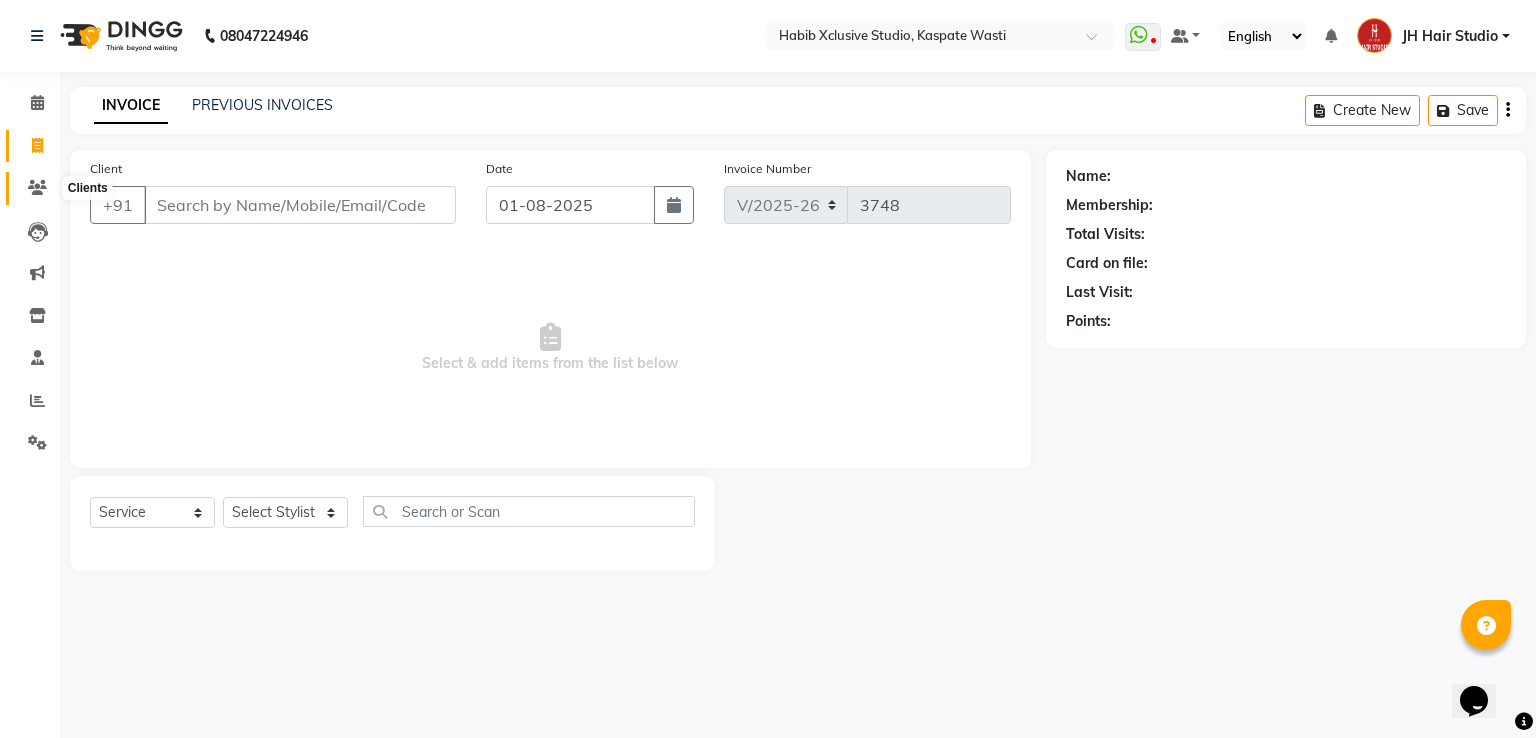 click 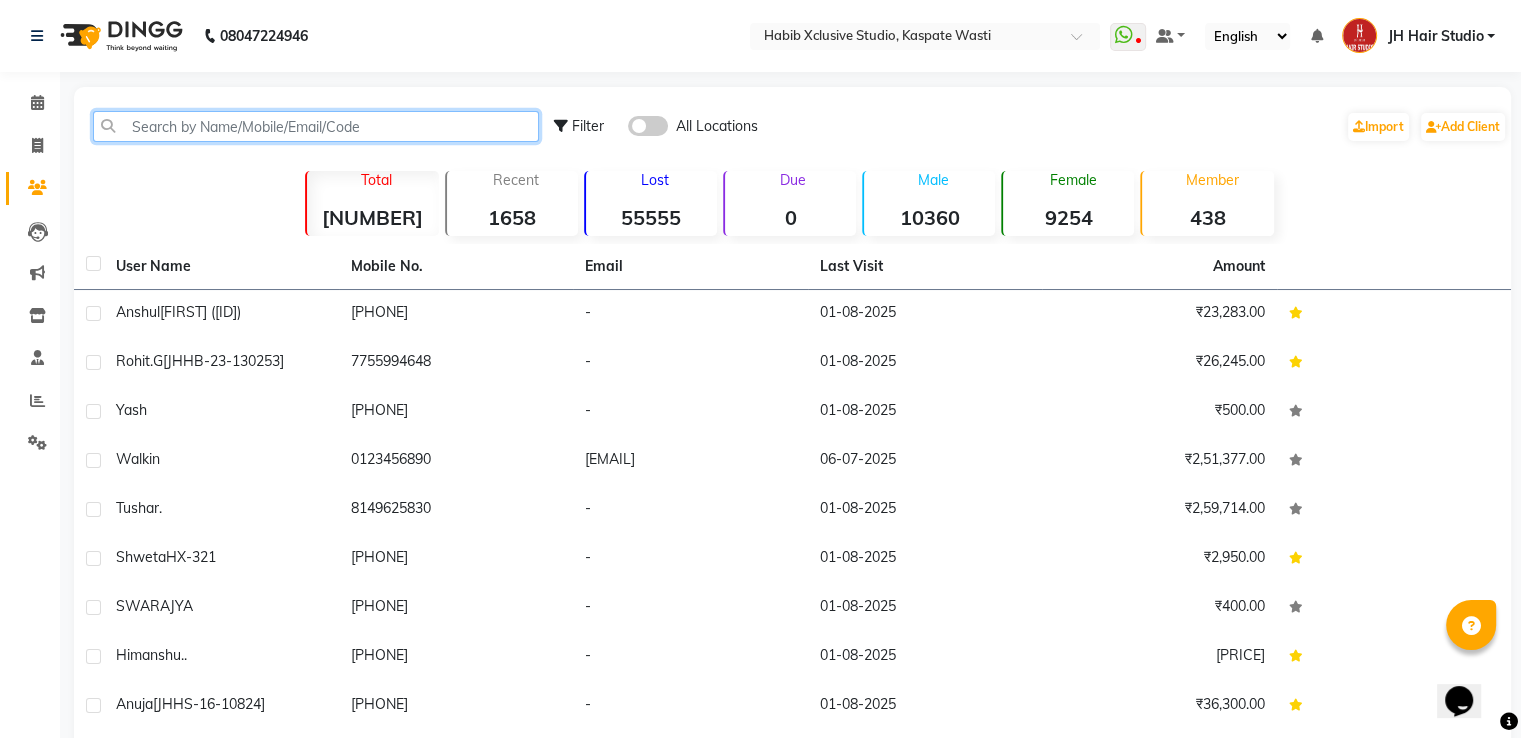 click 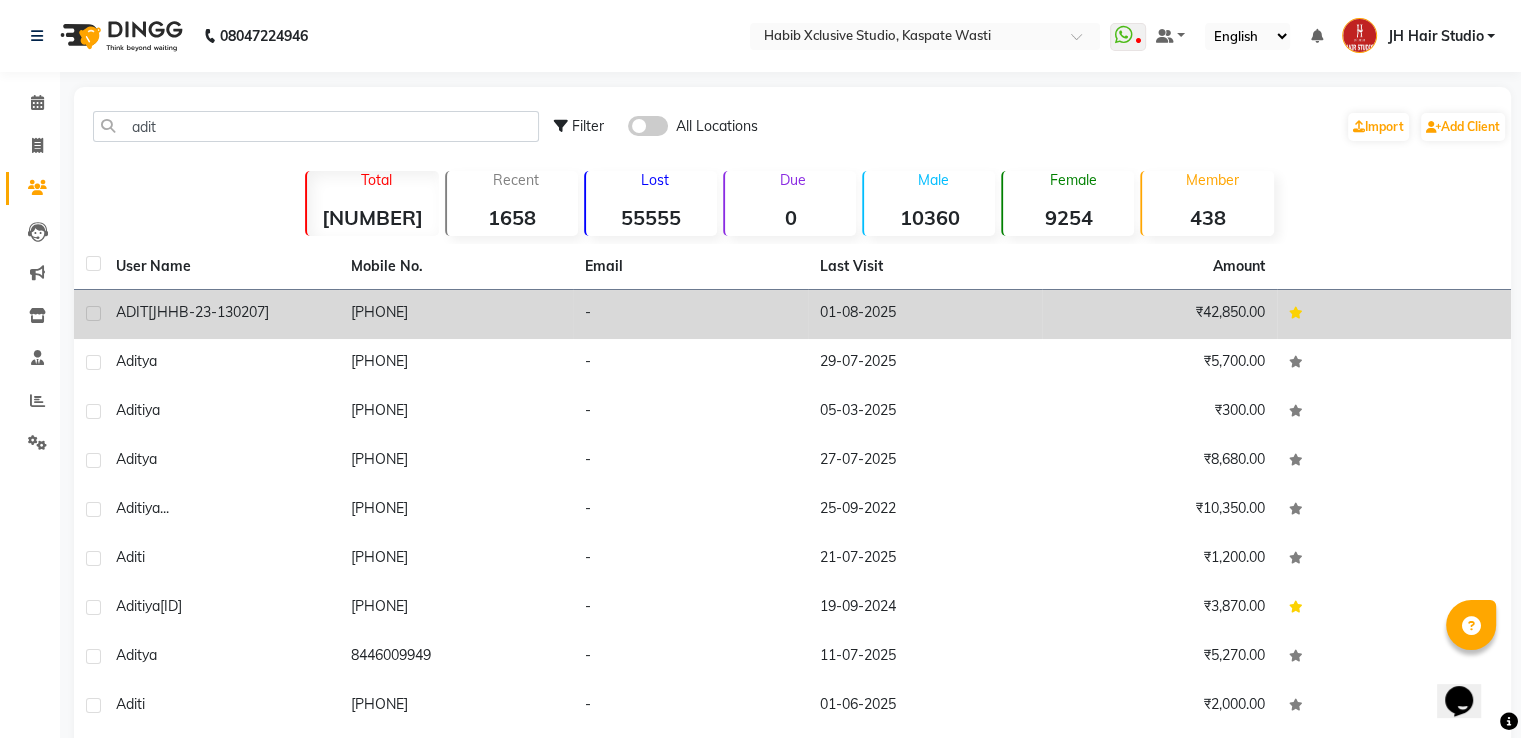 click on "[JHHB-23-130207]" 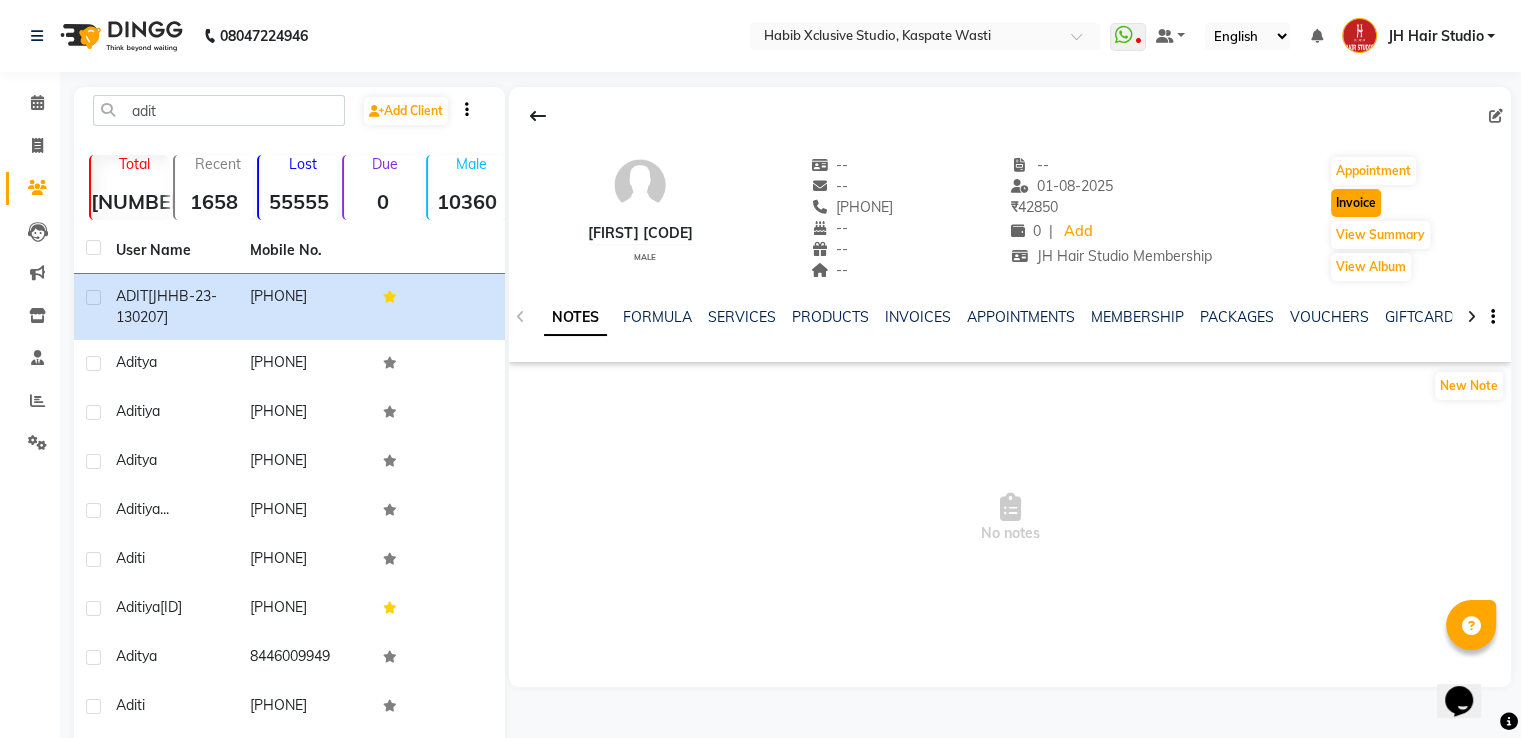 click on "Invoice" 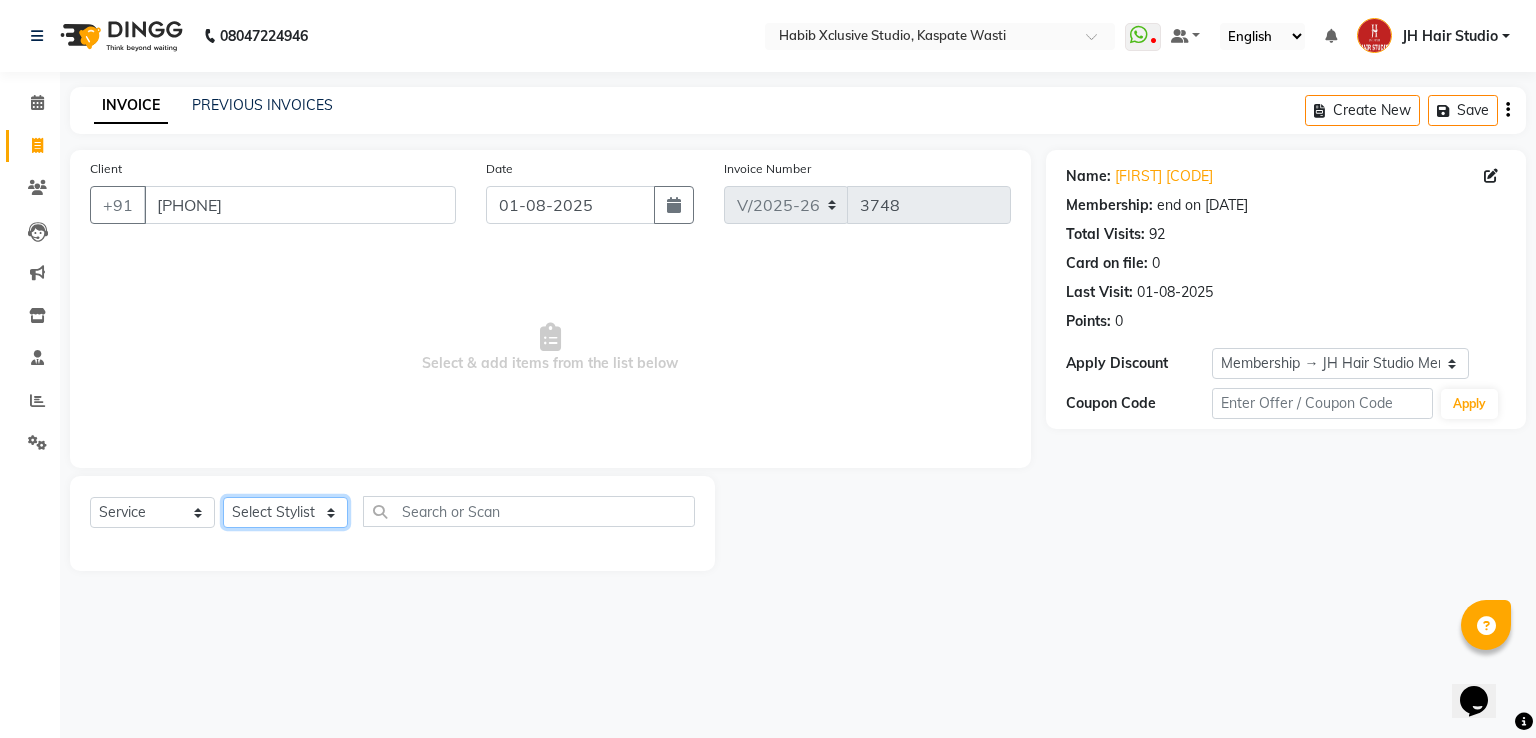 click on "Select Stylist [F1] GANESH [F1] Jagdish  [ F1] RAM [F1]Sanjay [F1]Siddhu [F1] Suraj  [F1] USHA [F2] AYAN  [F2] Deepak [F2] Smital [JH] DUBALE  GANESH [JH] Gopal Wagh JH Hair Studio [JH] Harish [JH] Omkar [JH] Shahwaz Shaikh [JH] SIDDHANT  [JH] SWAPNIL [JH] Tushaar" 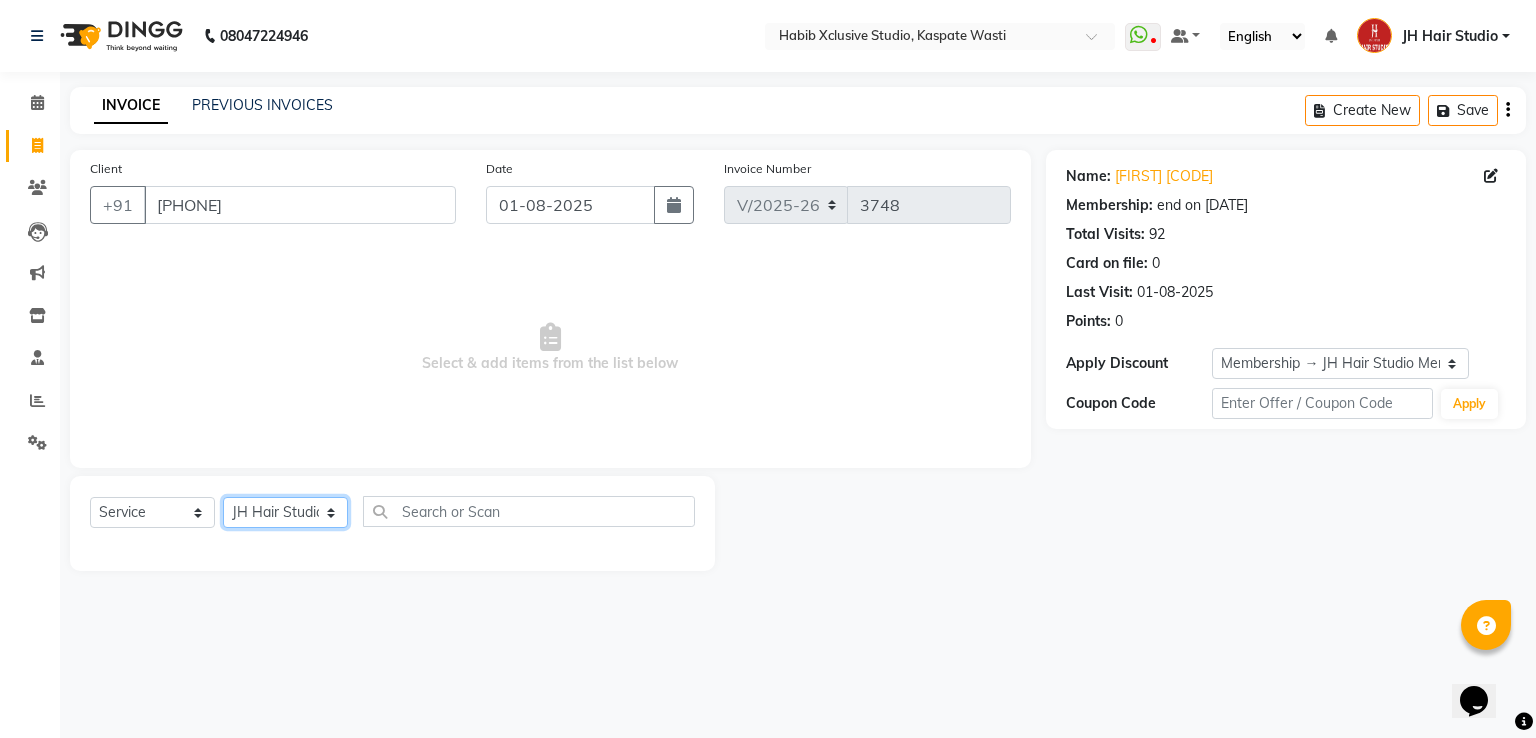 click on "Select Stylist [F1] GANESH [F1] Jagdish  [ F1] RAM [F1]Sanjay [F1]Siddhu [F1] Suraj  [F1] USHA [F2] AYAN  [F2] Deepak [F2] Smital [JH] DUBALE  GANESH [JH] Gopal Wagh JH Hair Studio [JH] Harish [JH] Omkar [JH] Shahwaz Shaikh [JH] SIDDHANT  [JH] SWAPNIL [JH] Tushaar" 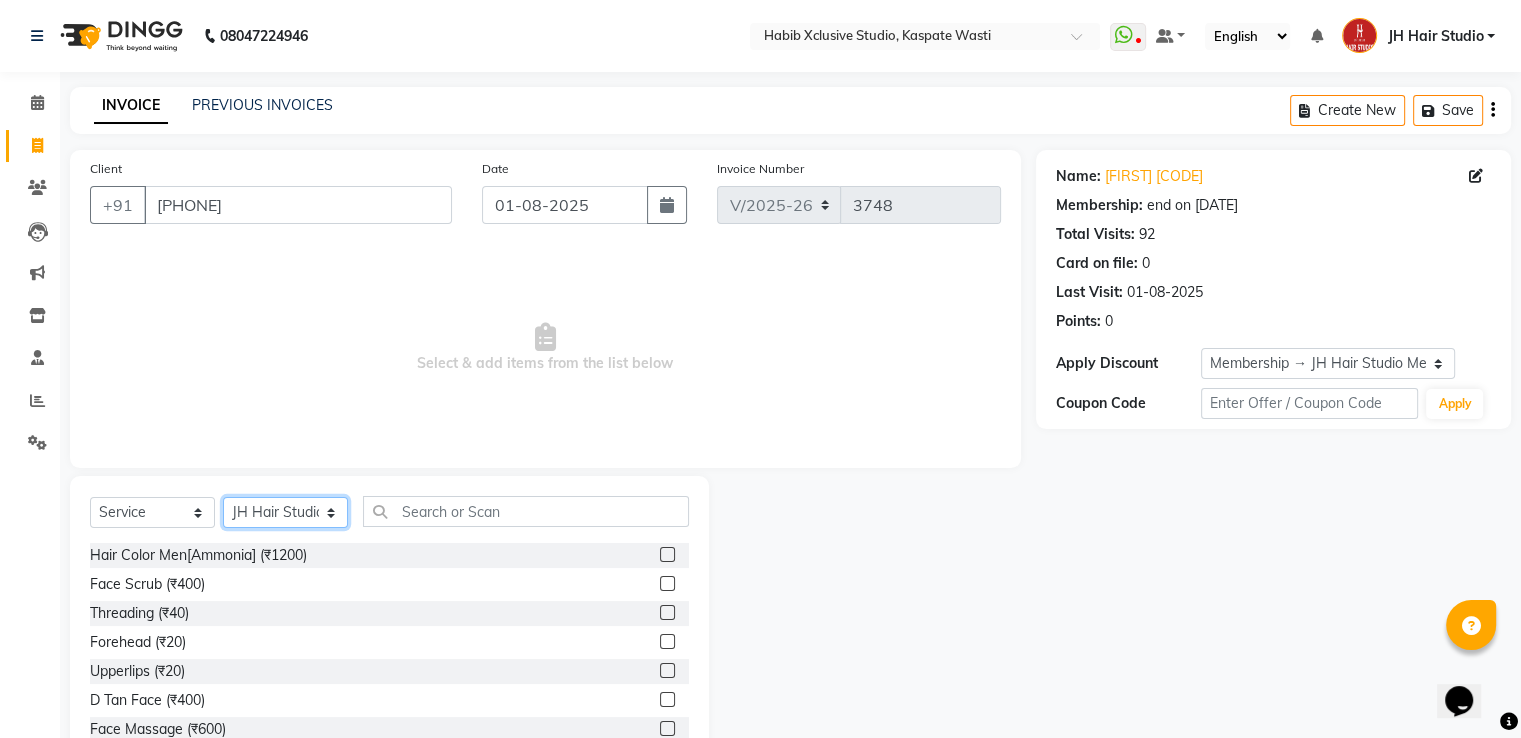 click on "Select Stylist [F1] GANESH [F1] Jagdish  [ F1] RAM [F1]Sanjay [F1]Siddhu [F1] Suraj  [F1] USHA [F2] AYAN  [F2] Deepak [F2] Smital [JH] DUBALE  GANESH [JH] Gopal Wagh JH Hair Studio [JH] Harish [JH] Omkar [JH] Shahwaz Shaikh [JH] SIDDHANT  [JH] SWAPNIL [JH] Tushaar" 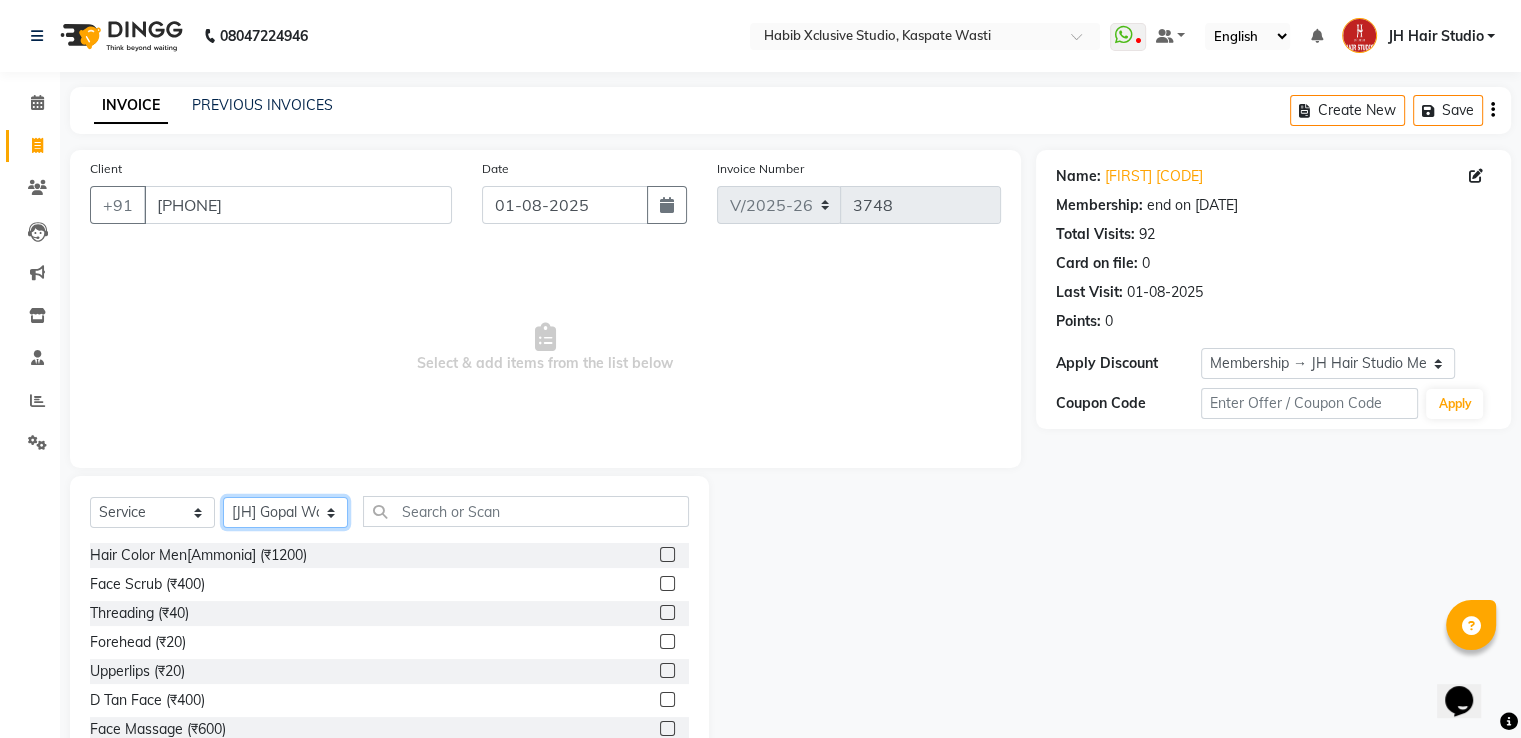 click on "Select Stylist [F1] GANESH [F1] Jagdish  [ F1] RAM [F1]Sanjay [F1]Siddhu [F1] Suraj  [F1] USHA [F2] AYAN  [F2] Deepak [F2] Smital [JH] DUBALE  GANESH [JH] Gopal Wagh JH Hair Studio [JH] Harish [JH] Omkar [JH] Shahwaz Shaikh [JH] SIDDHANT  [JH] SWAPNIL [JH] Tushaar" 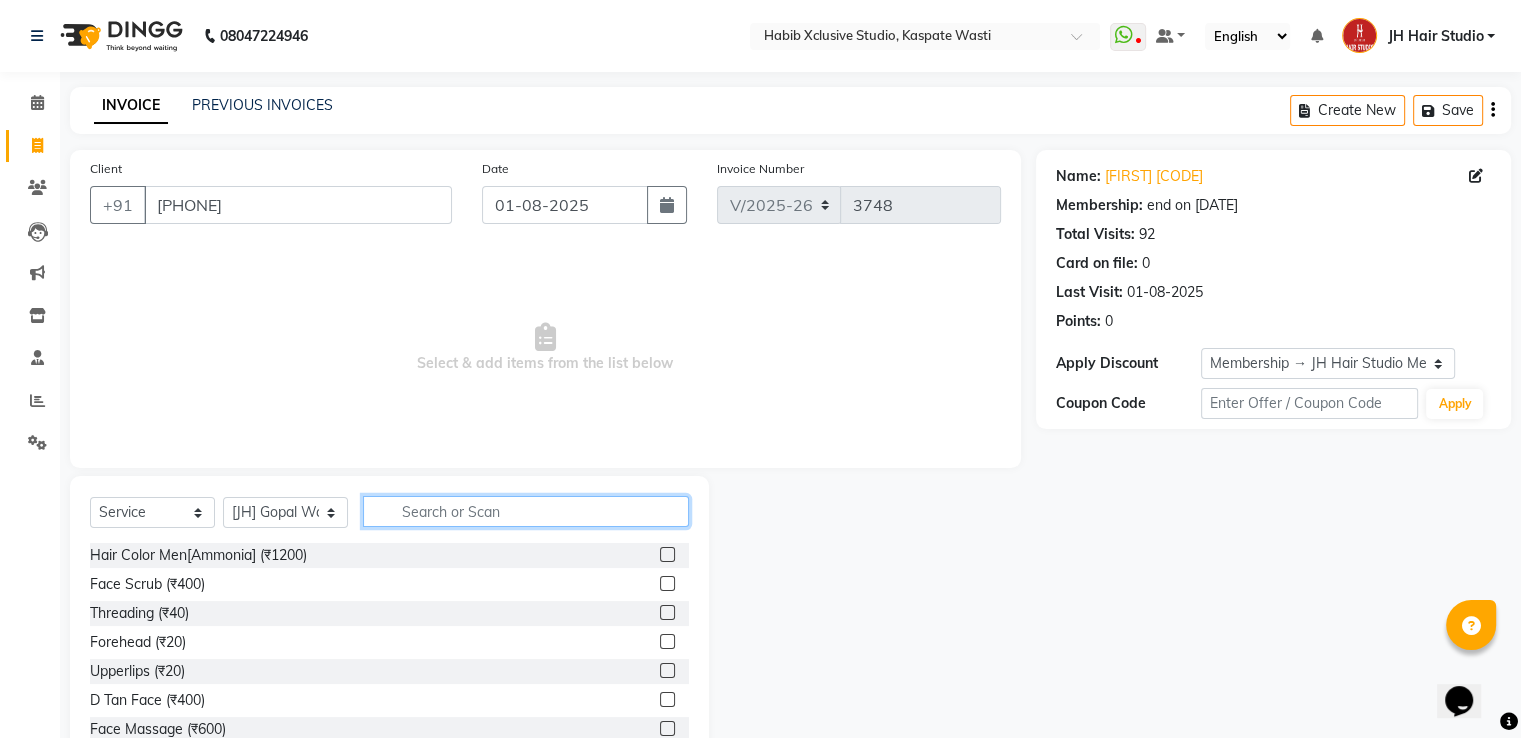 click 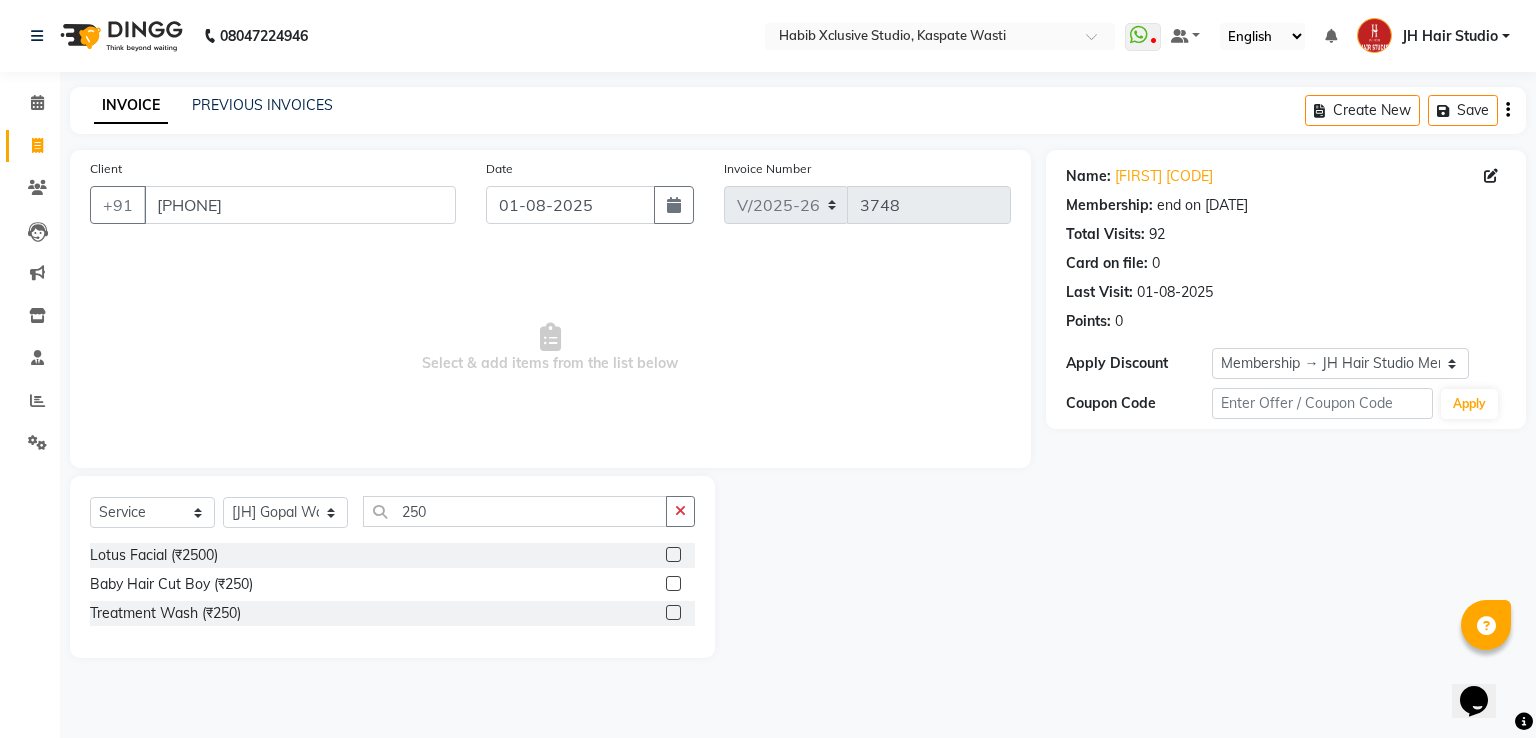 click 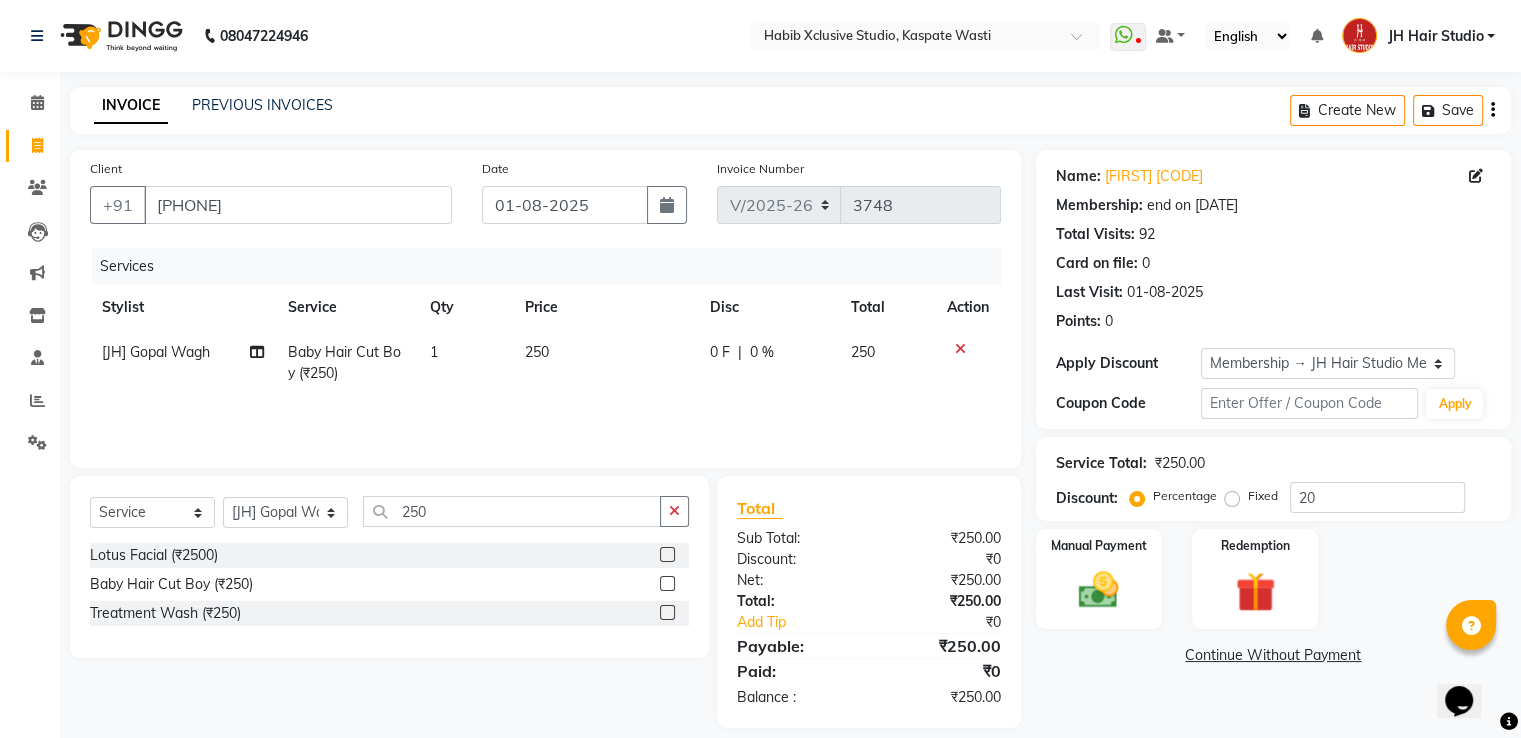 click on "250" 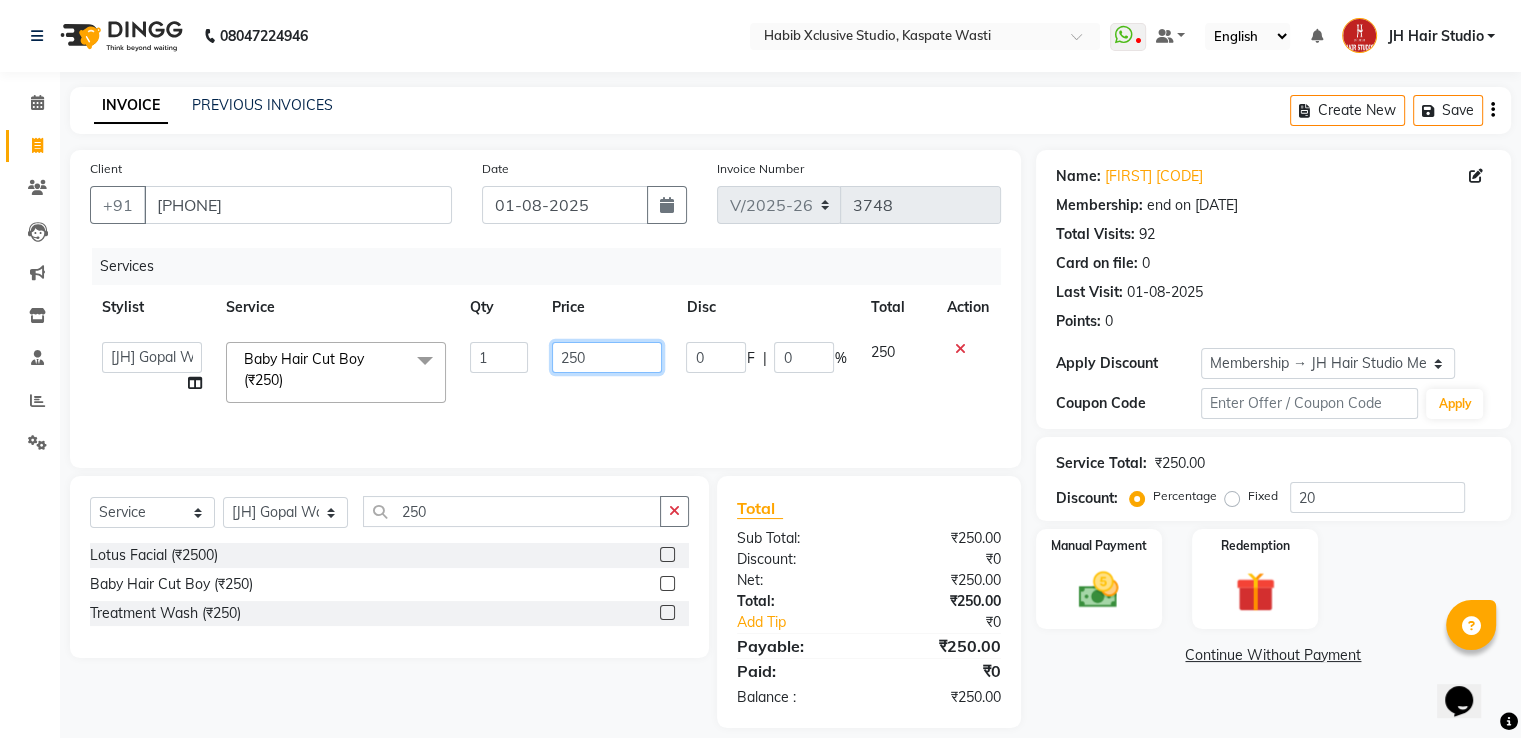 click on "250" 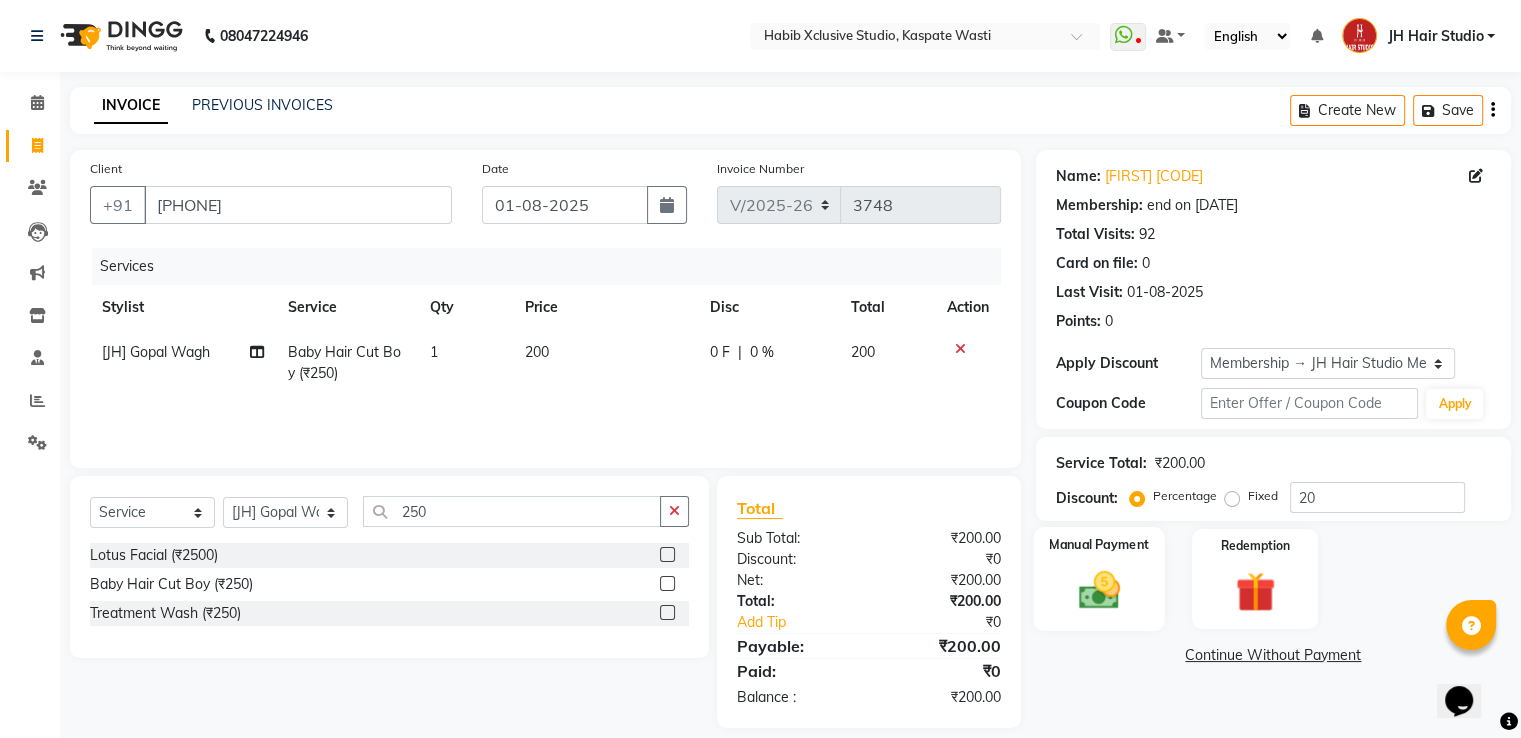 click 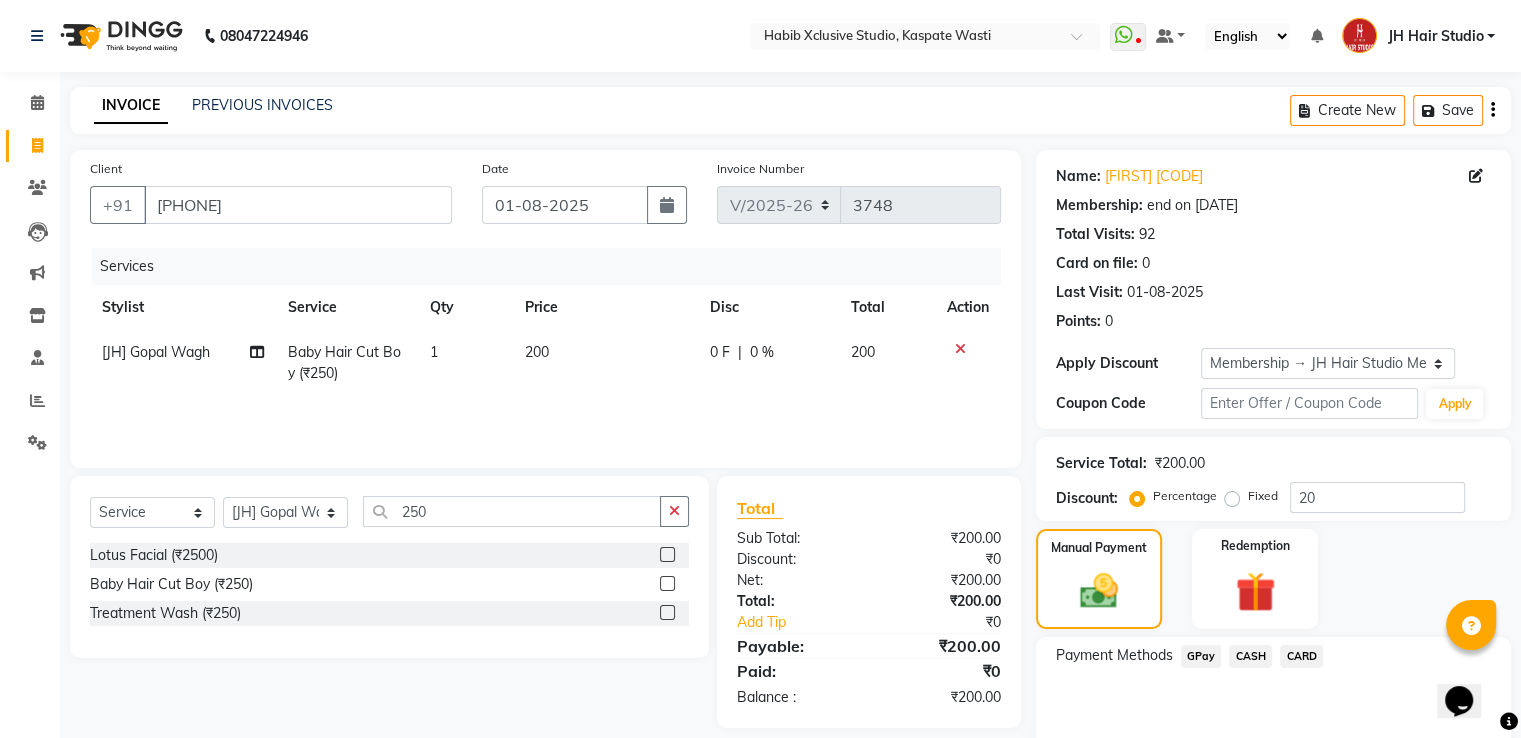 click on "GPay" 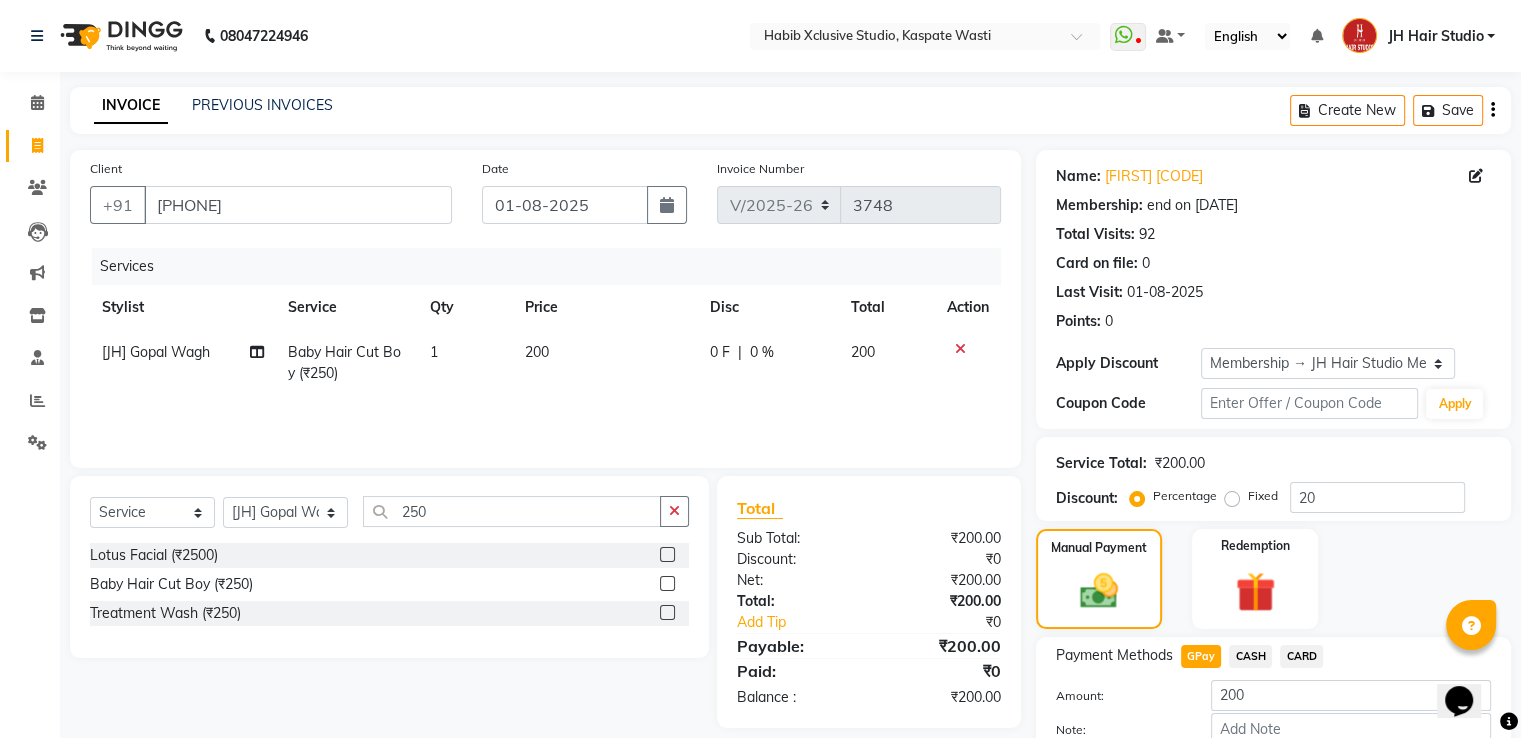 scroll, scrollTop: 120, scrollLeft: 0, axis: vertical 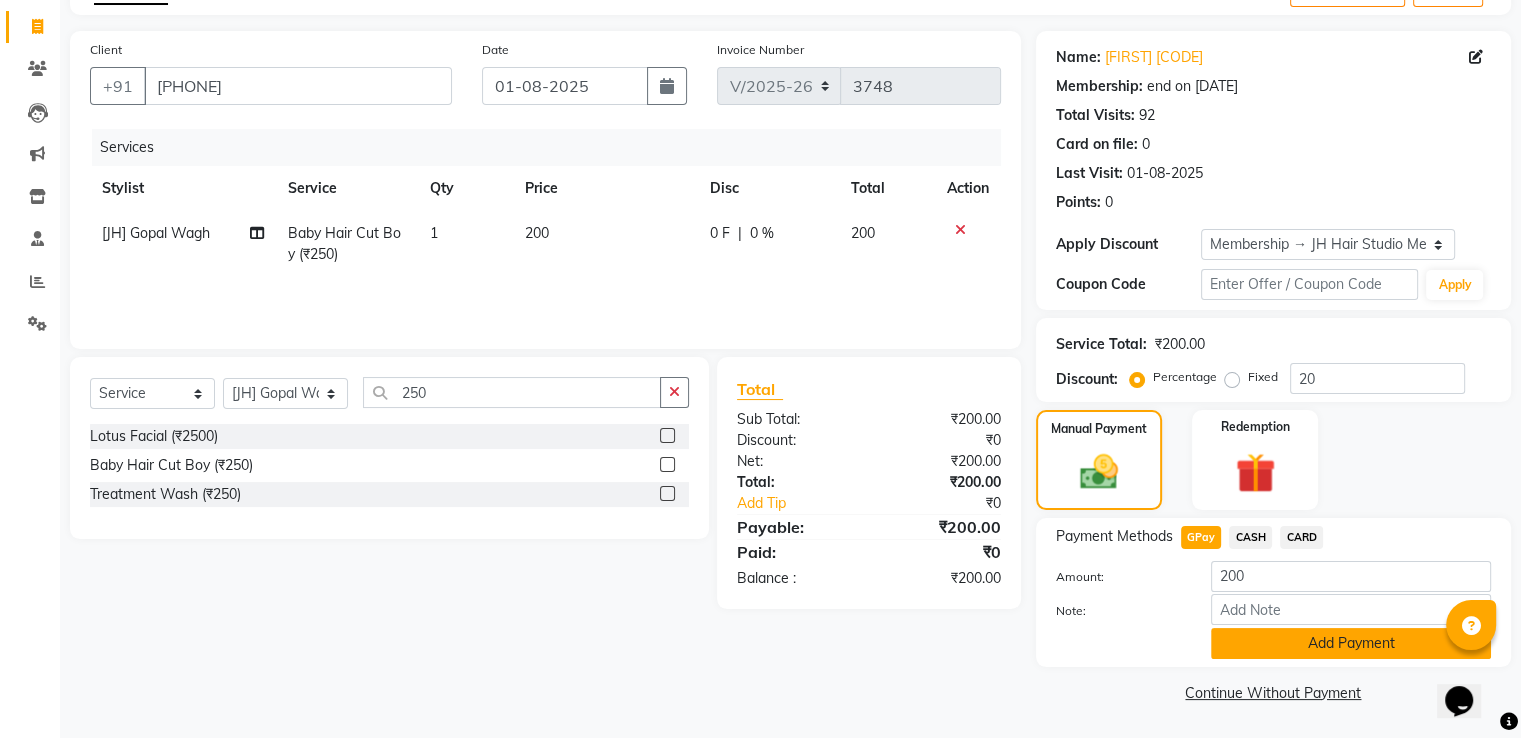 click on "Add Payment" 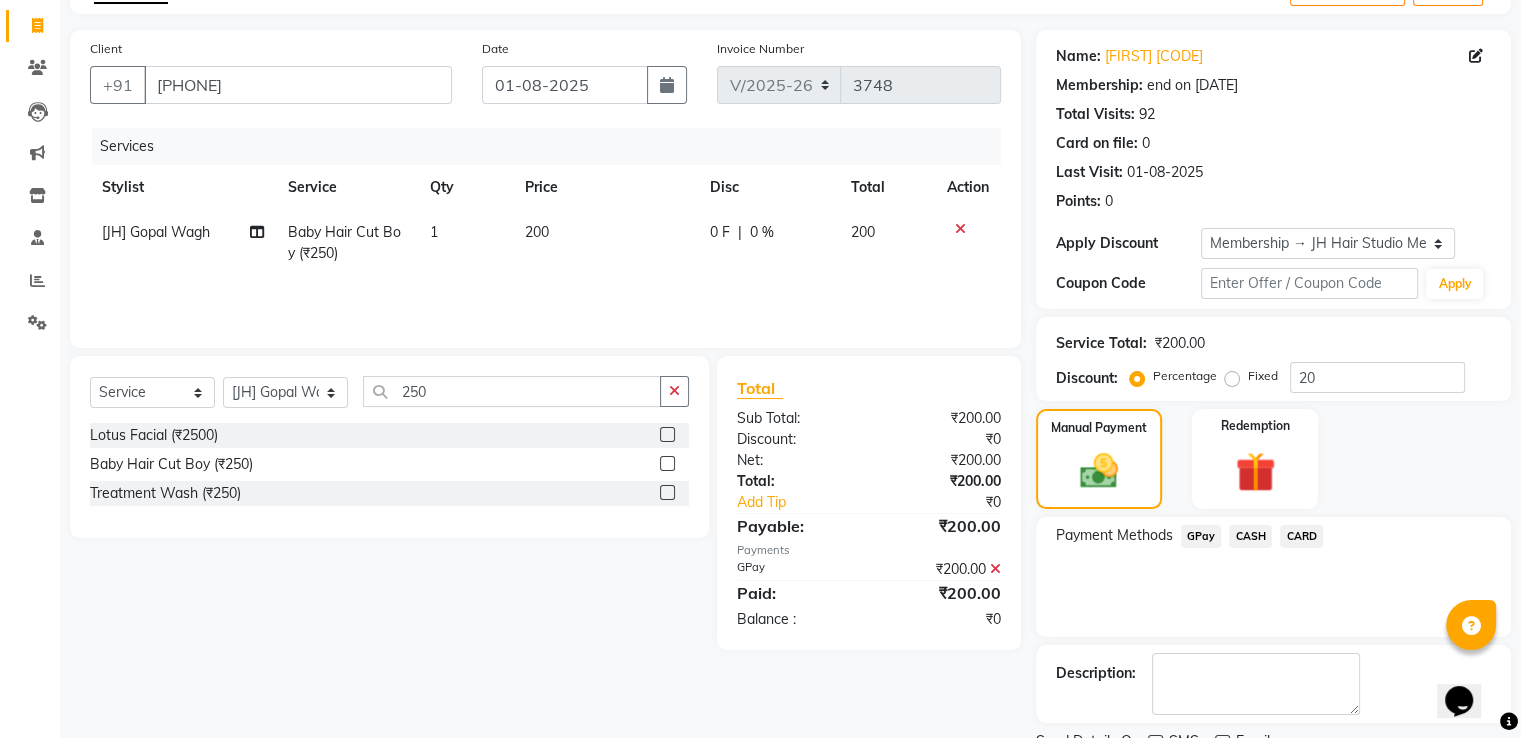 scroll, scrollTop: 201, scrollLeft: 0, axis: vertical 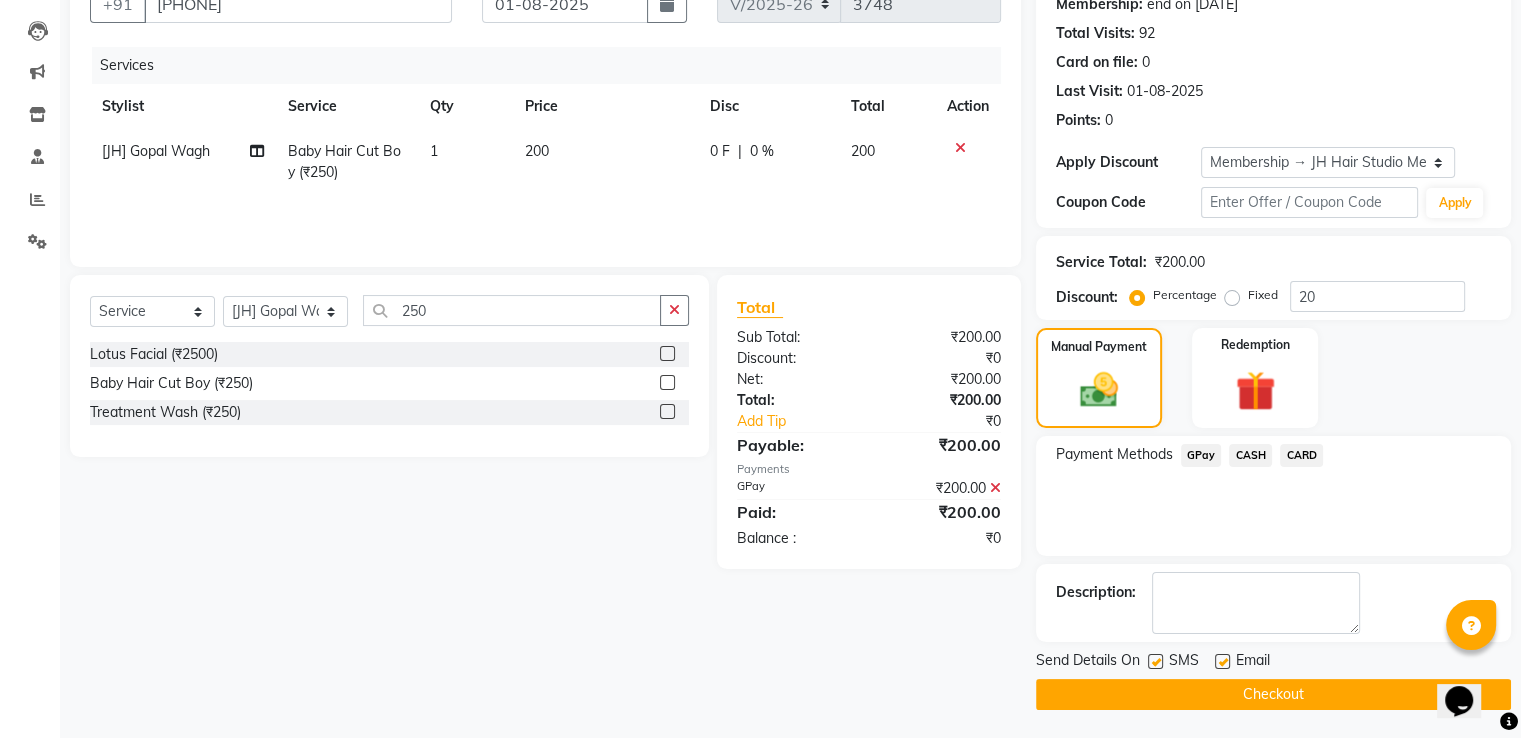 click on "Checkout" 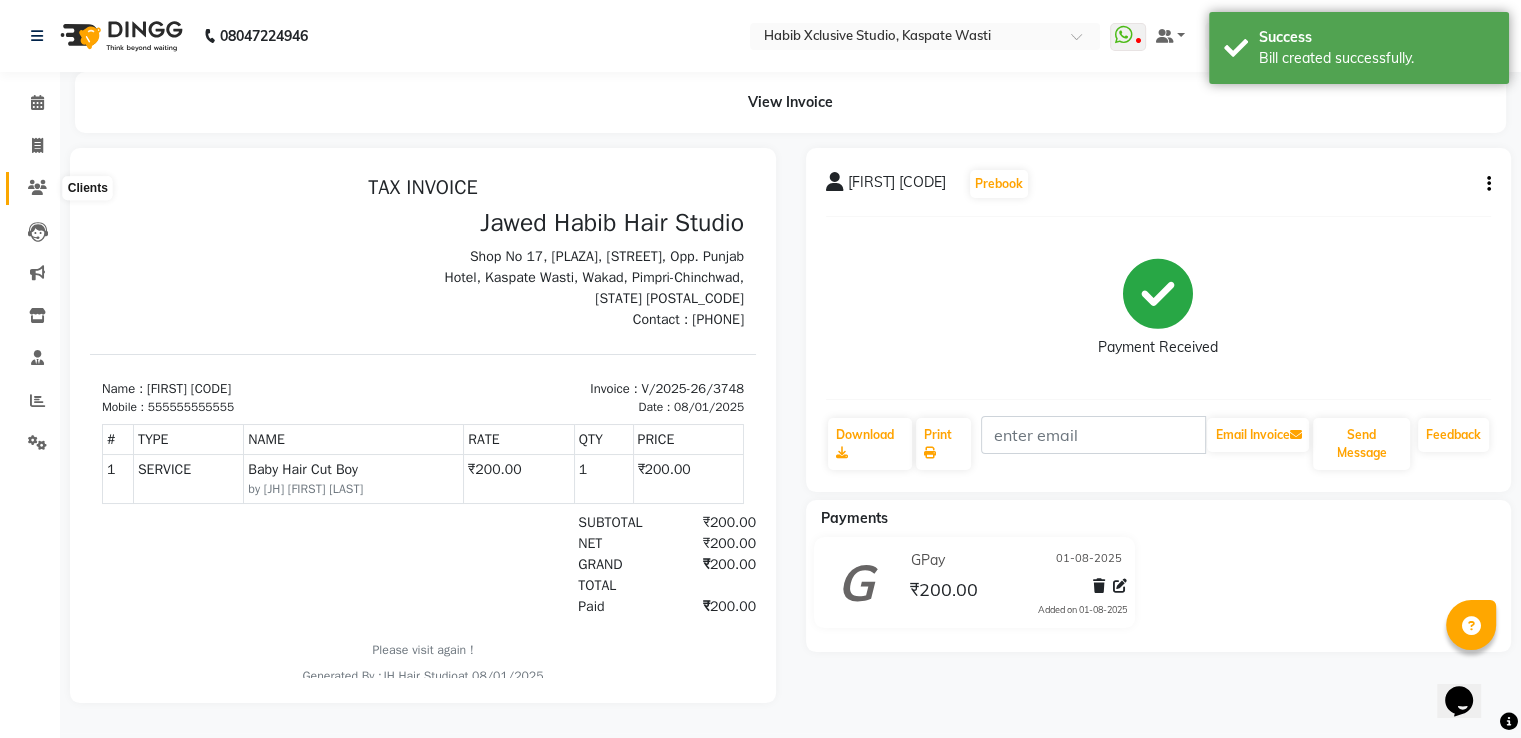 scroll, scrollTop: 0, scrollLeft: 0, axis: both 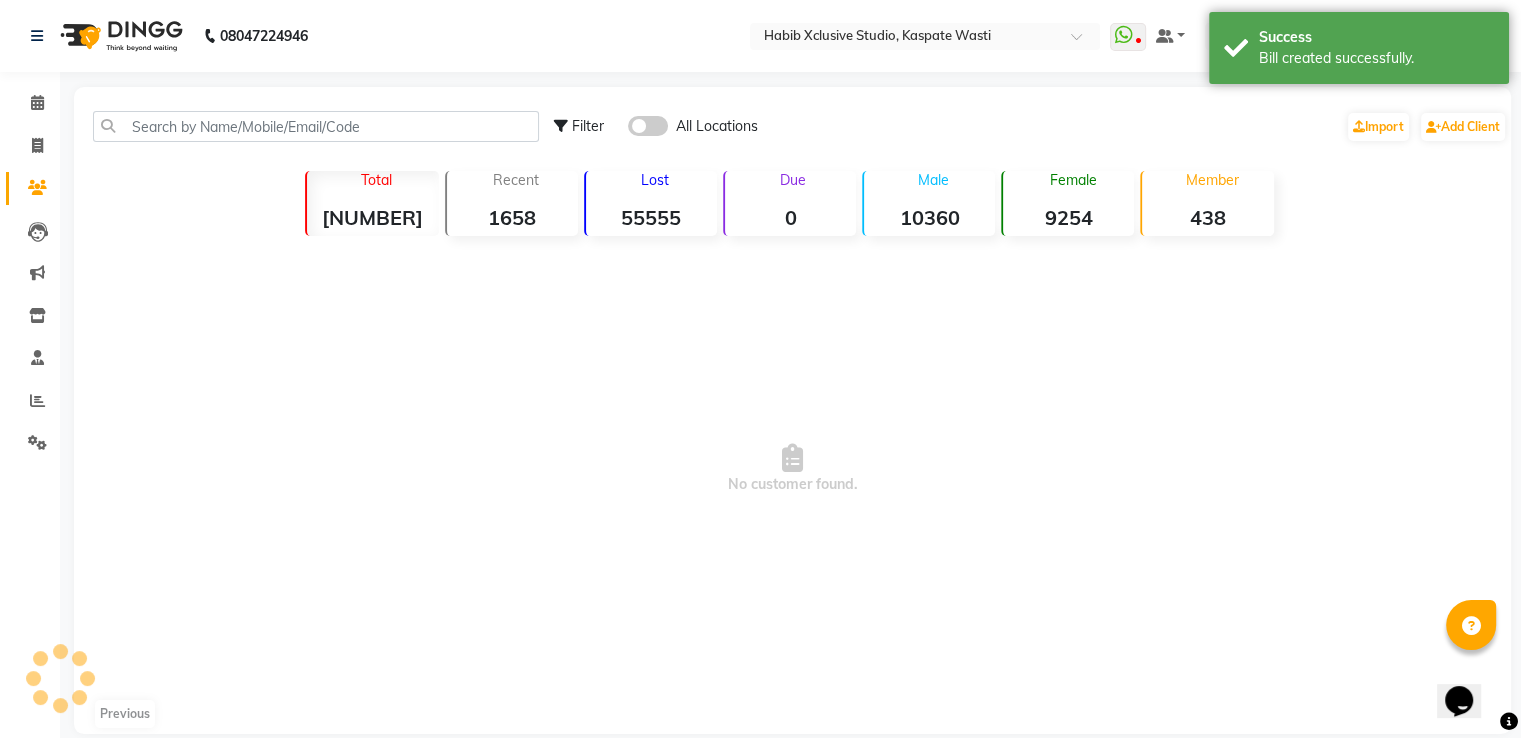 click on "Member" 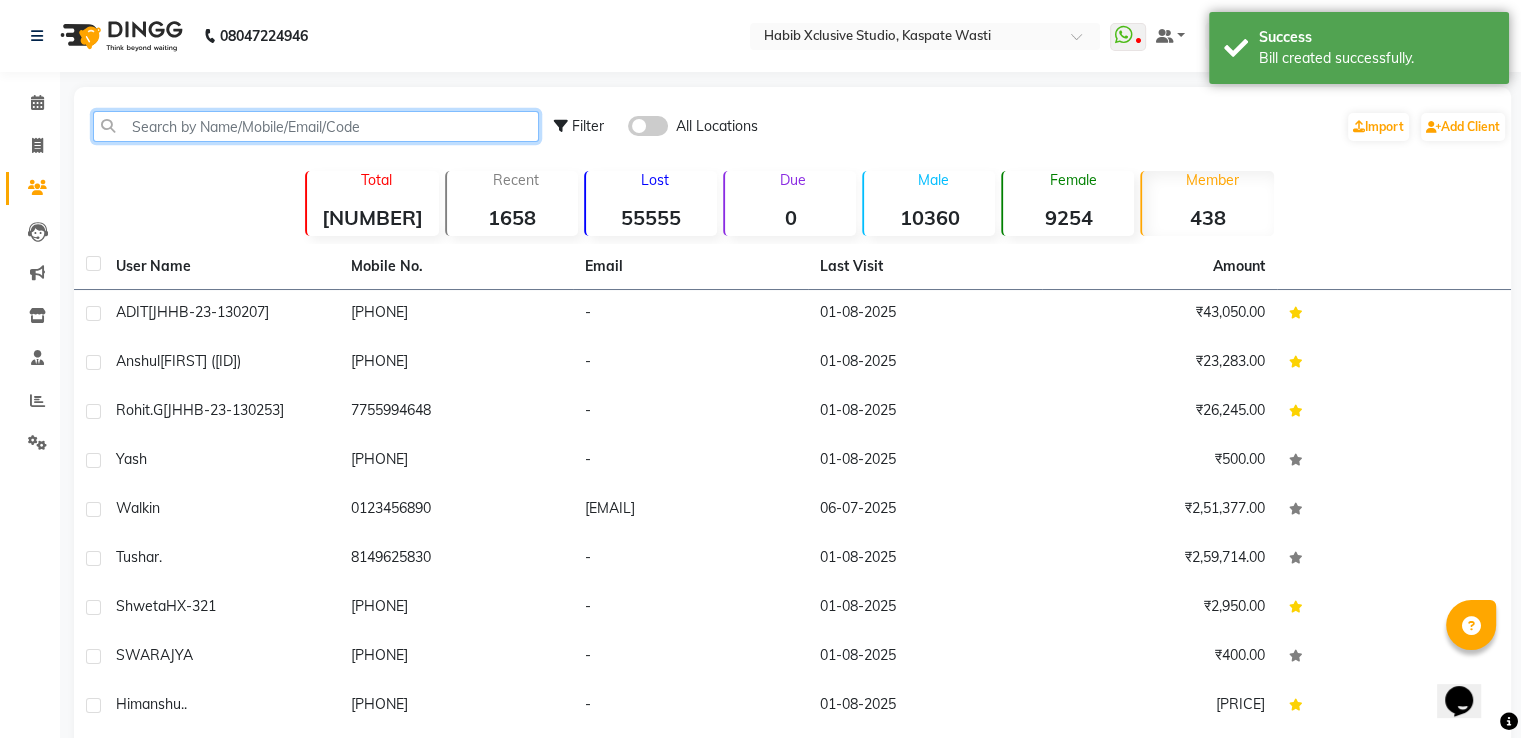 click 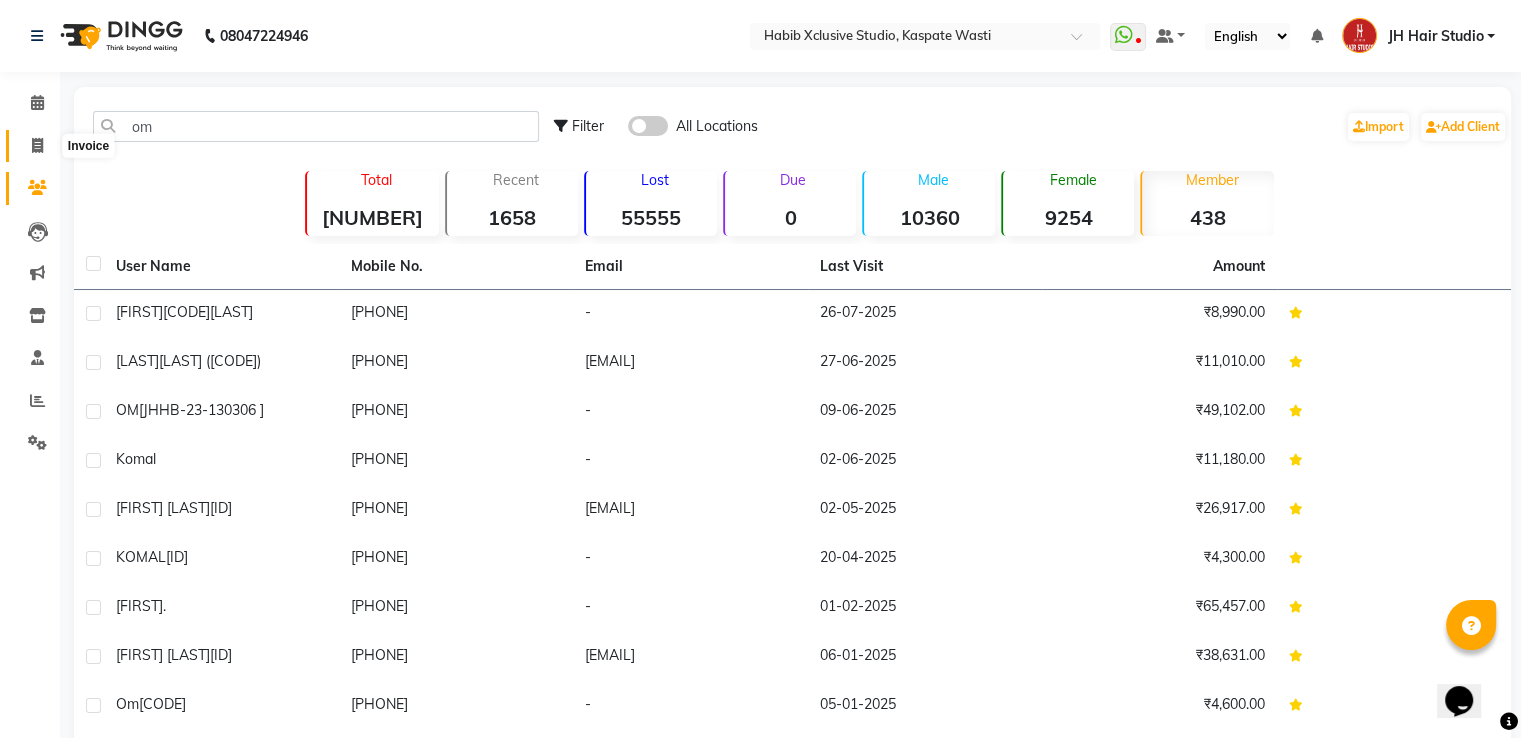 click 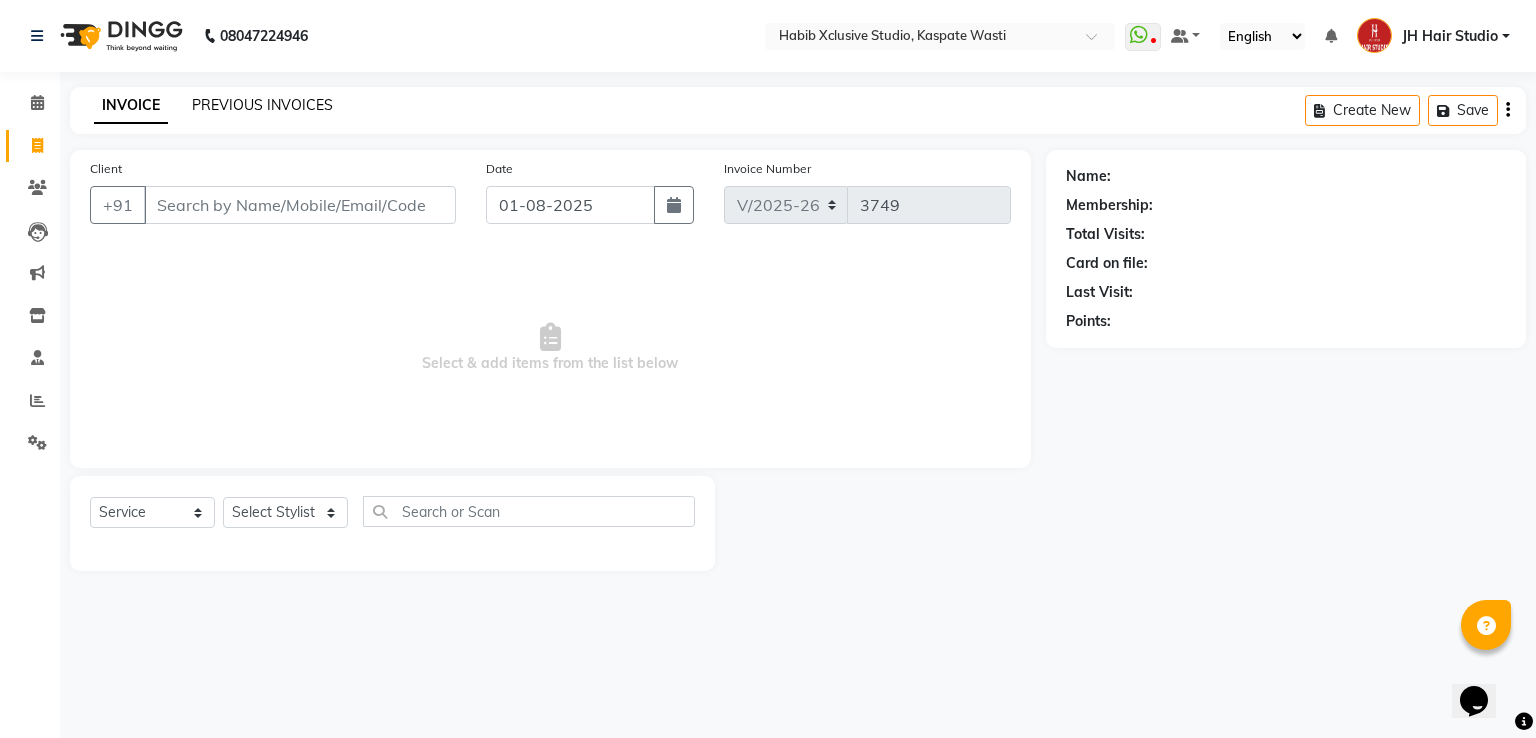 click on "PREVIOUS INVOICES" 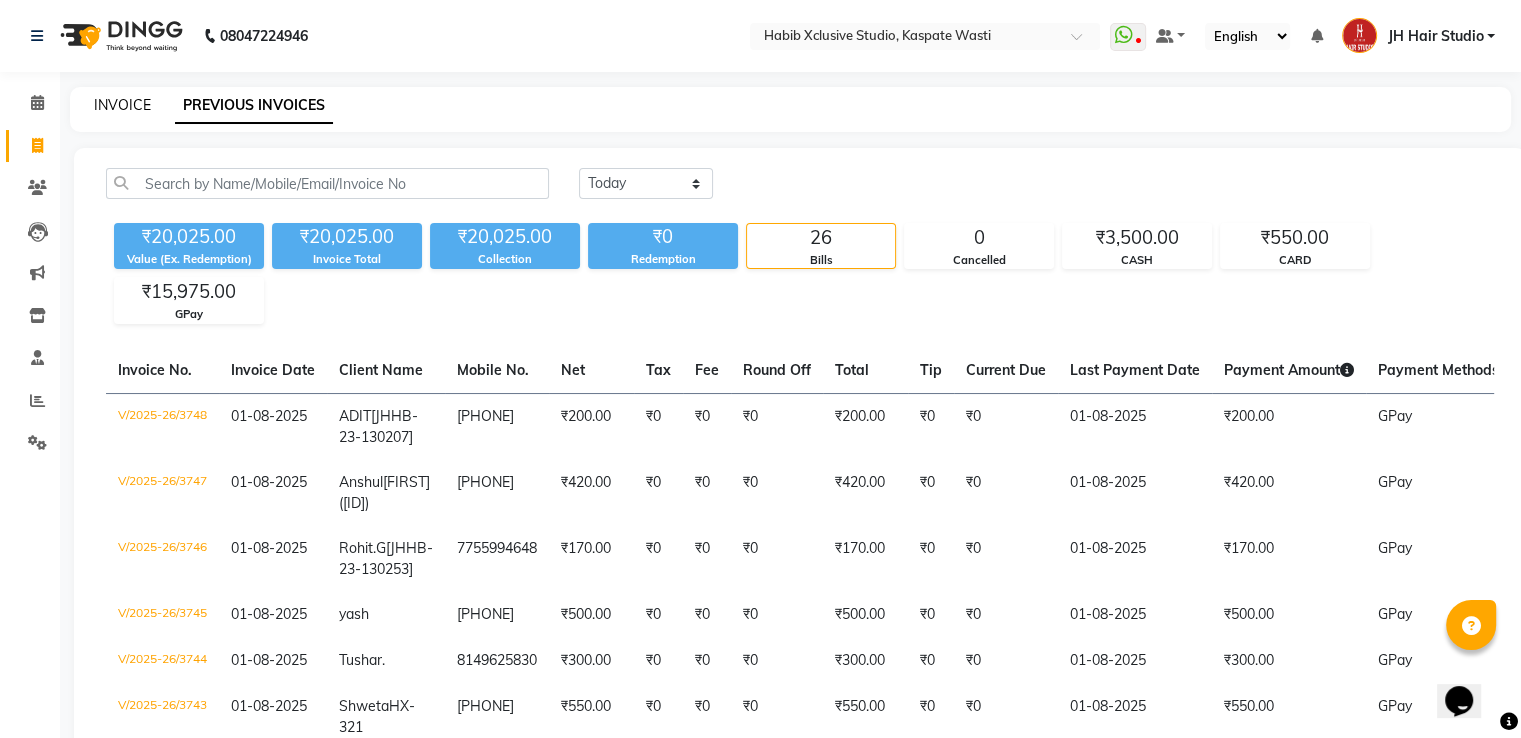 click on "INVOICE" 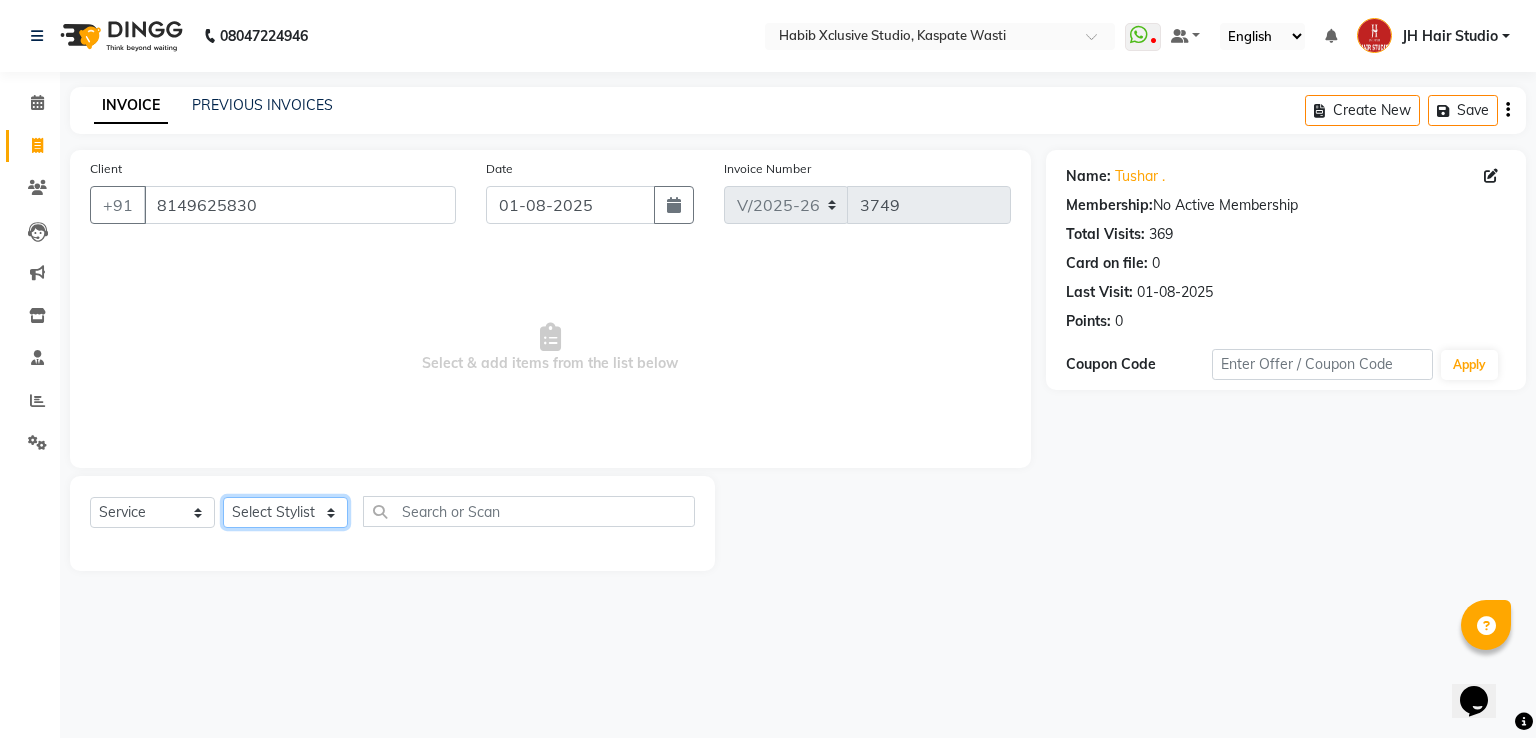 click on "Select Stylist [F1] GANESH [F1] Jagdish  [ F1] RAM [F1]Sanjay [F1]Siddhu [F1] Suraj  [F1] USHA [F2] AYAN  [F2] Deepak [F2] Smital [JH] DUBALE  GANESH [JH] Gopal Wagh JH Hair Studio [JH] Harish [JH] Omkar [JH] Shahwaz Shaikh [JH] SIDDHANT  [JH] SWAPNIL [JH] Tushaar" 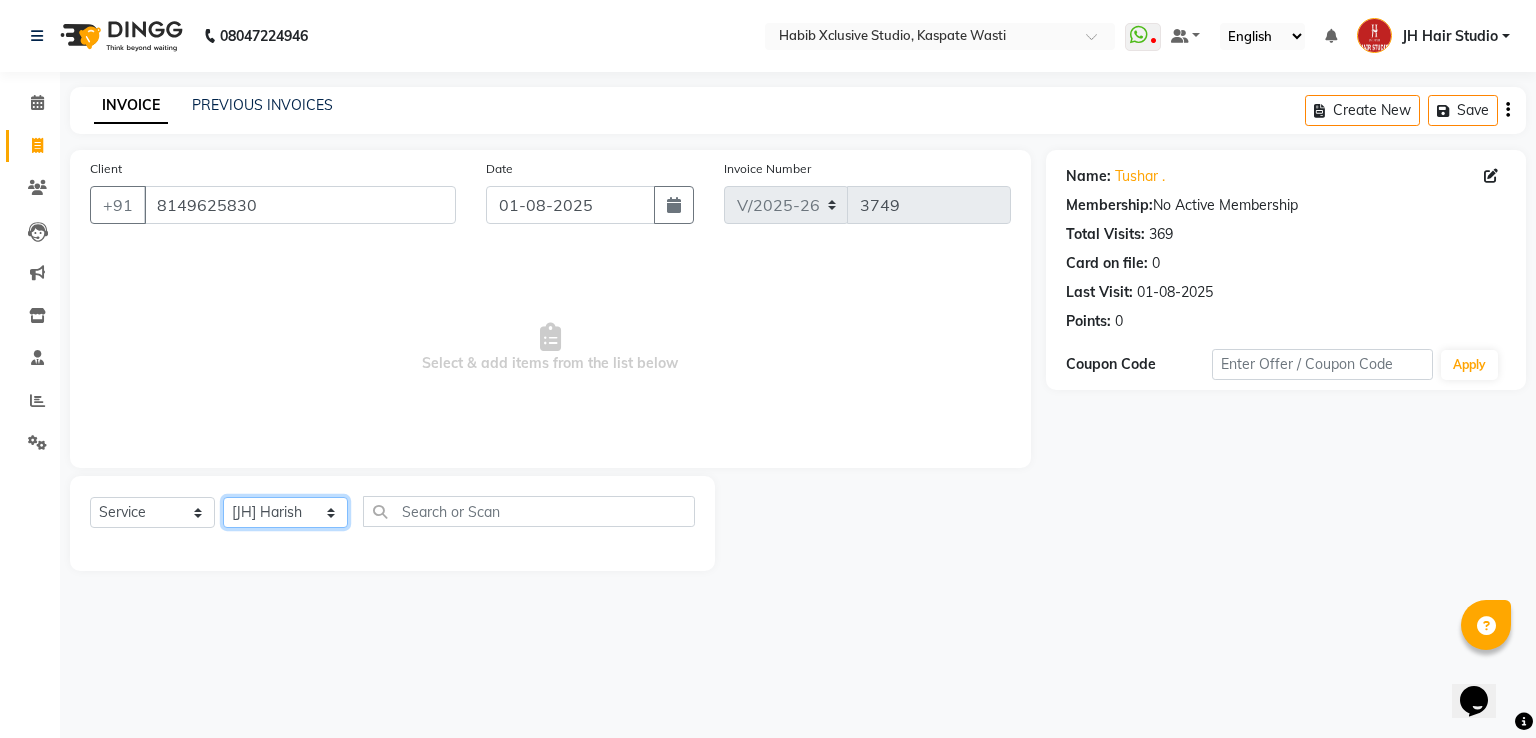 click on "Select Stylist [F1] GANESH [F1] Jagdish  [ F1] RAM [F1]Sanjay [F1]Siddhu [F1] Suraj  [F1] USHA [F2] AYAN  [F2] Deepak [F2] Smital [JH] DUBALE  GANESH [JH] Gopal Wagh JH Hair Studio [JH] Harish [JH] Omkar [JH] Shahwaz Shaikh [JH] SIDDHANT  [JH] SWAPNIL [JH] Tushaar" 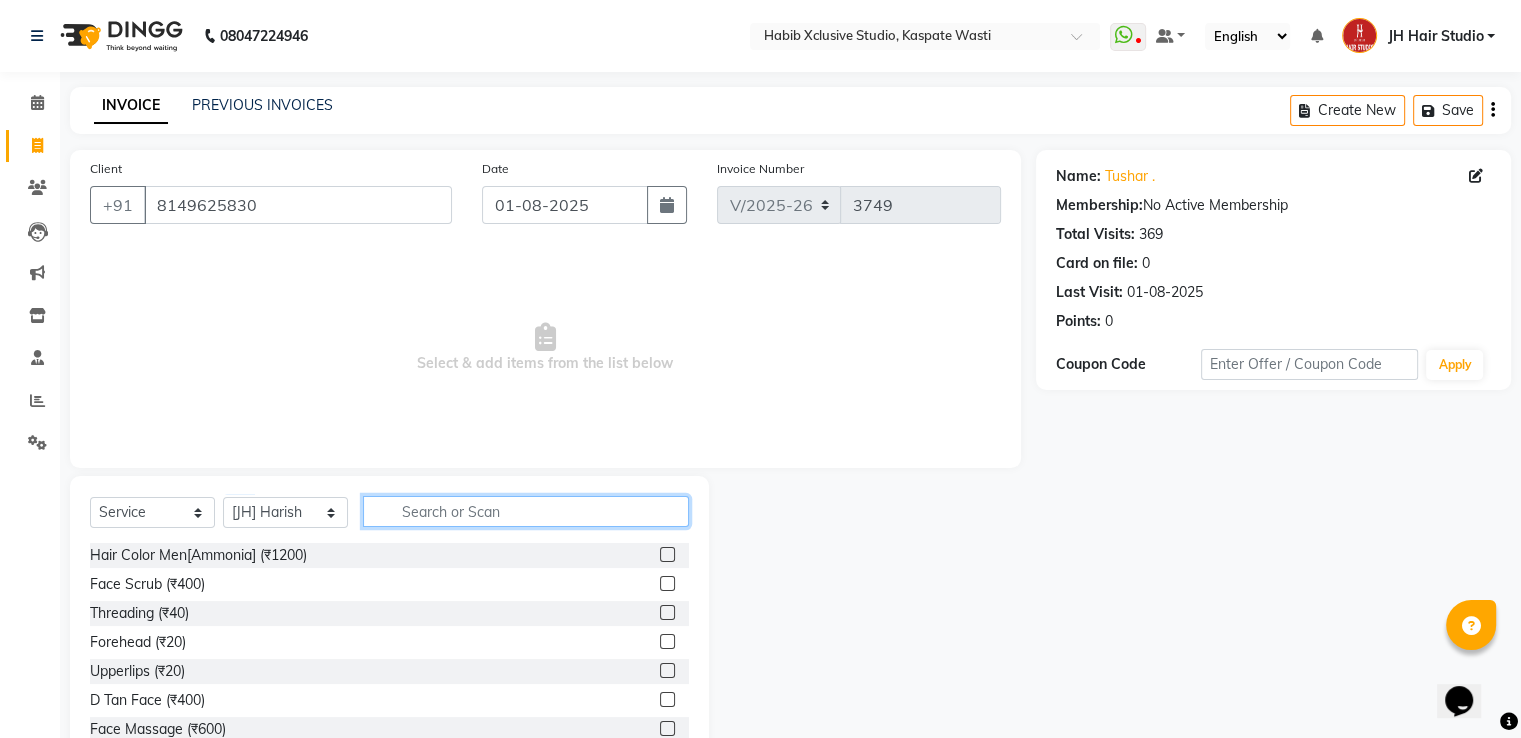 click 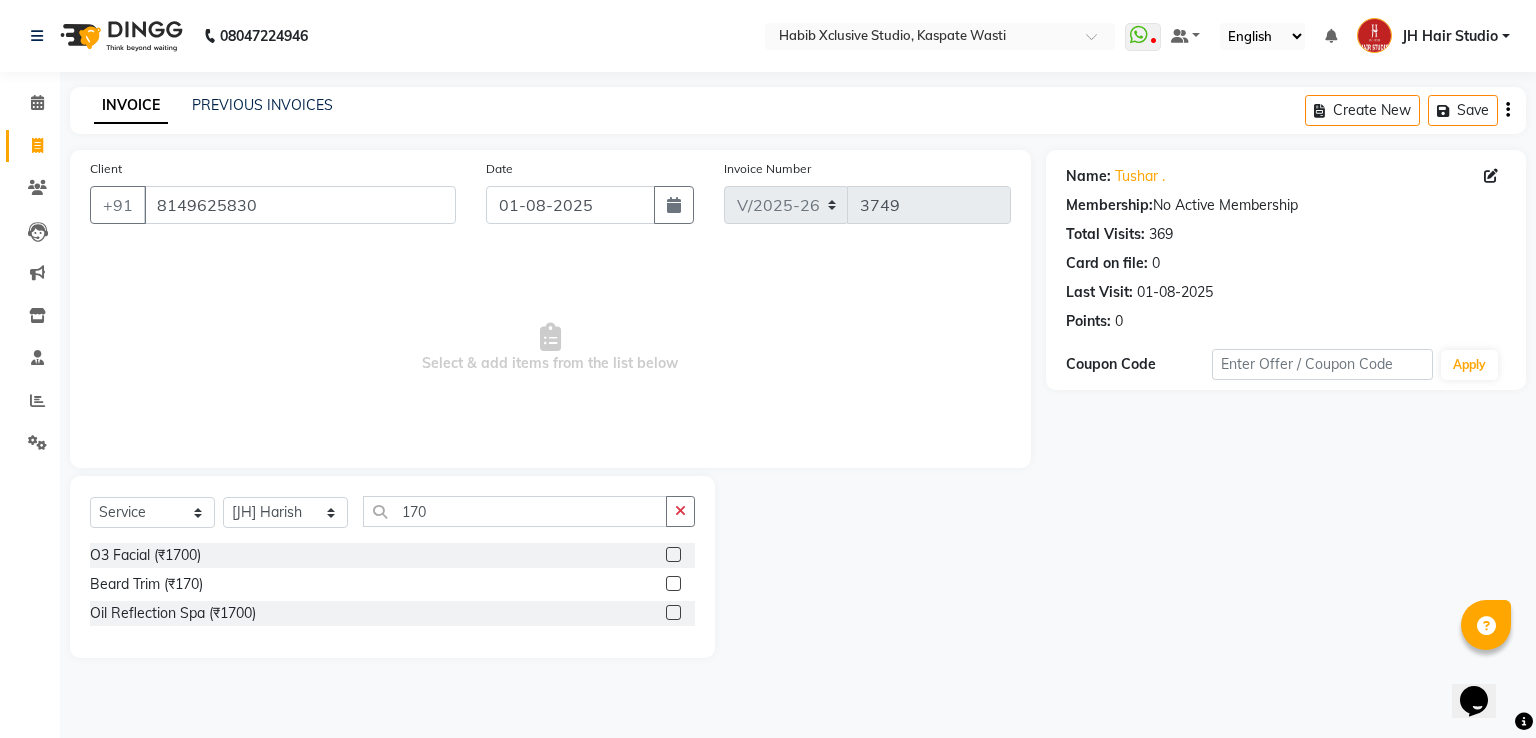 click 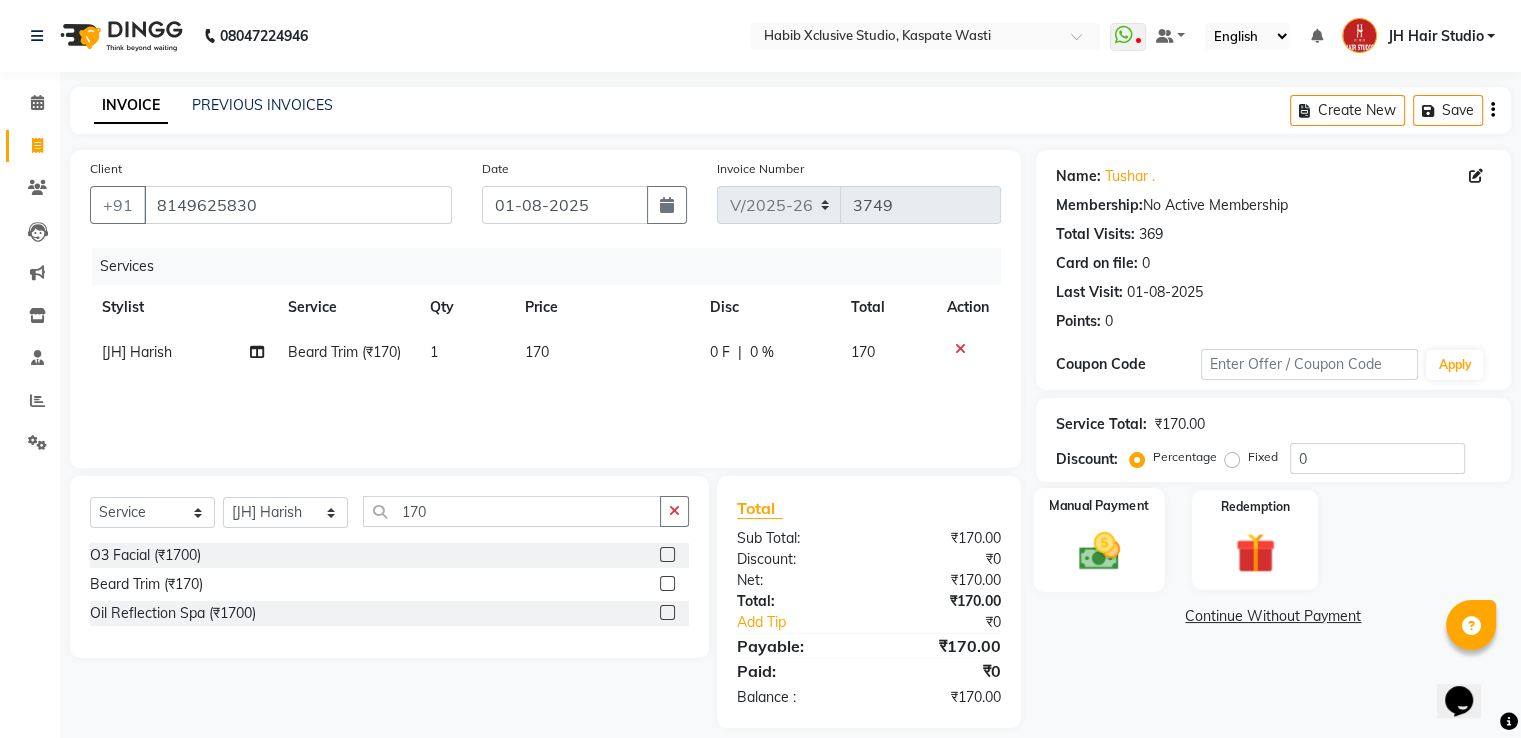 click 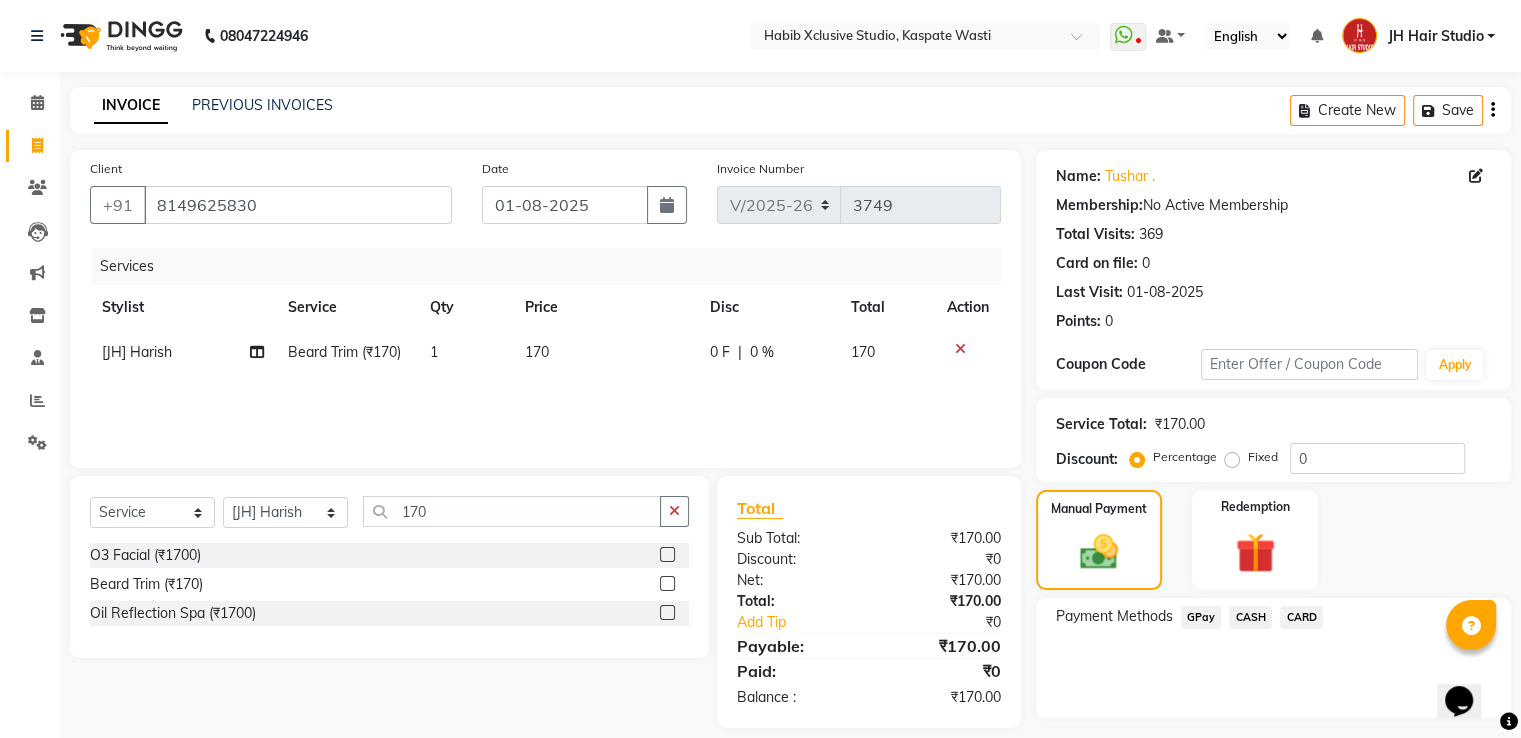 click on "GPay" 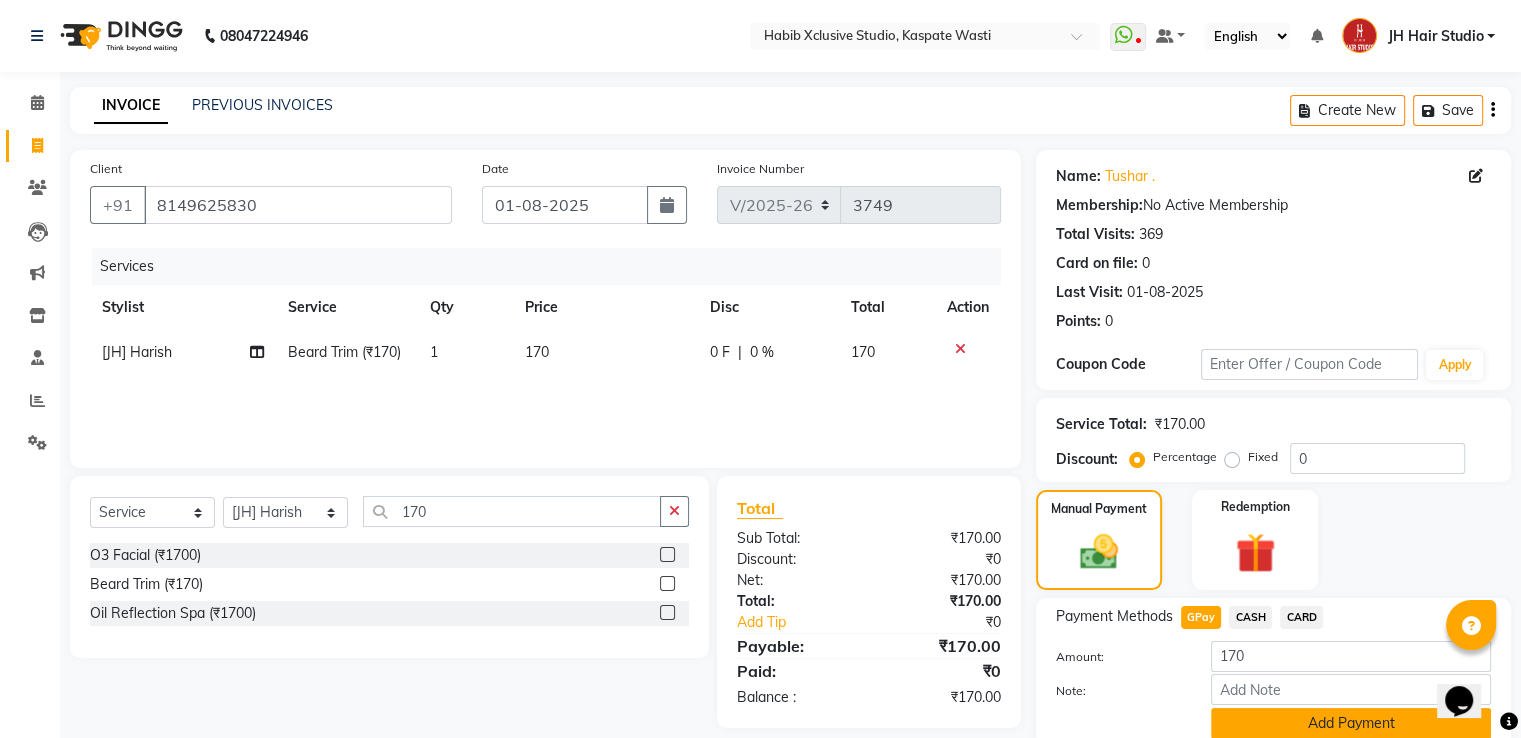 click on "Add Payment" 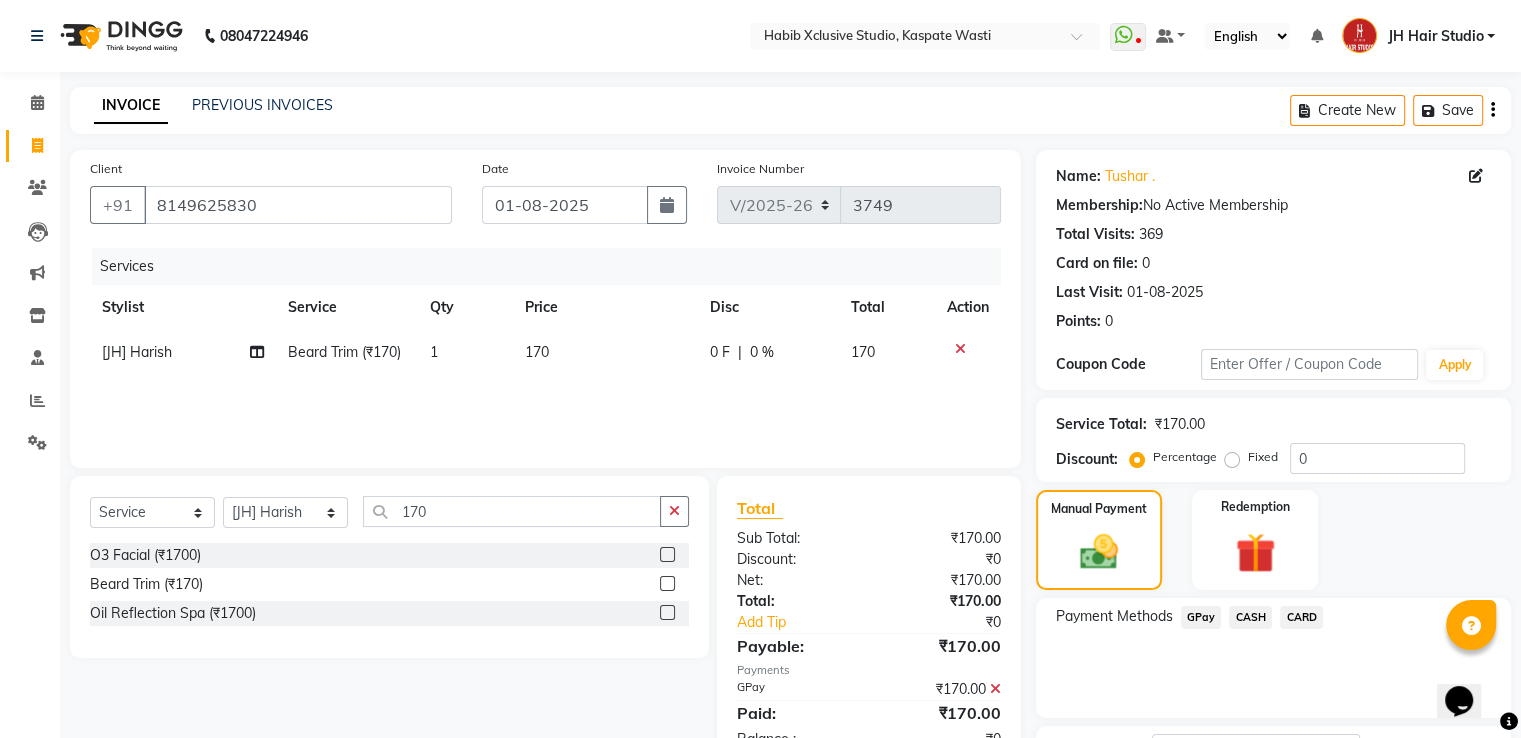 scroll, scrollTop: 163, scrollLeft: 0, axis: vertical 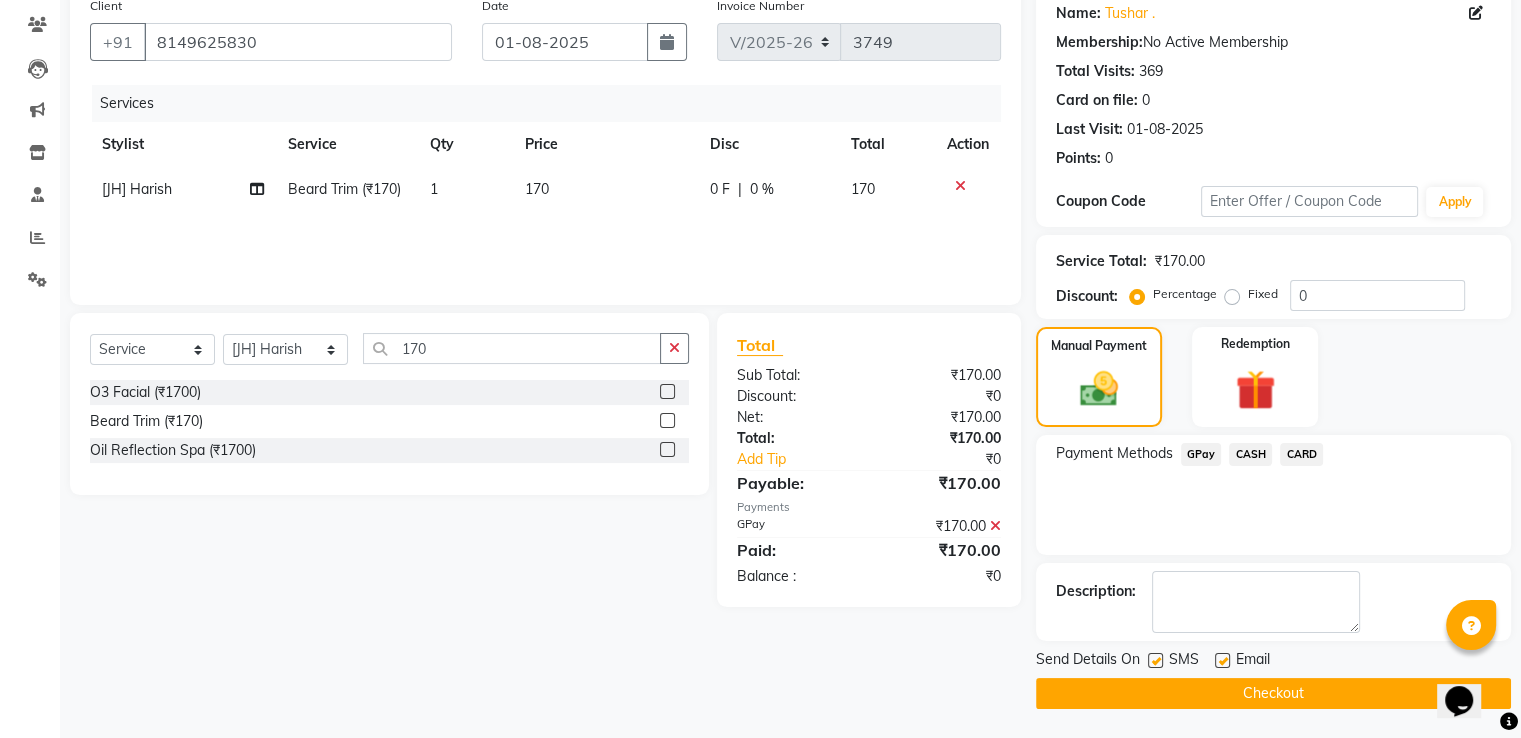 click on "Checkout" 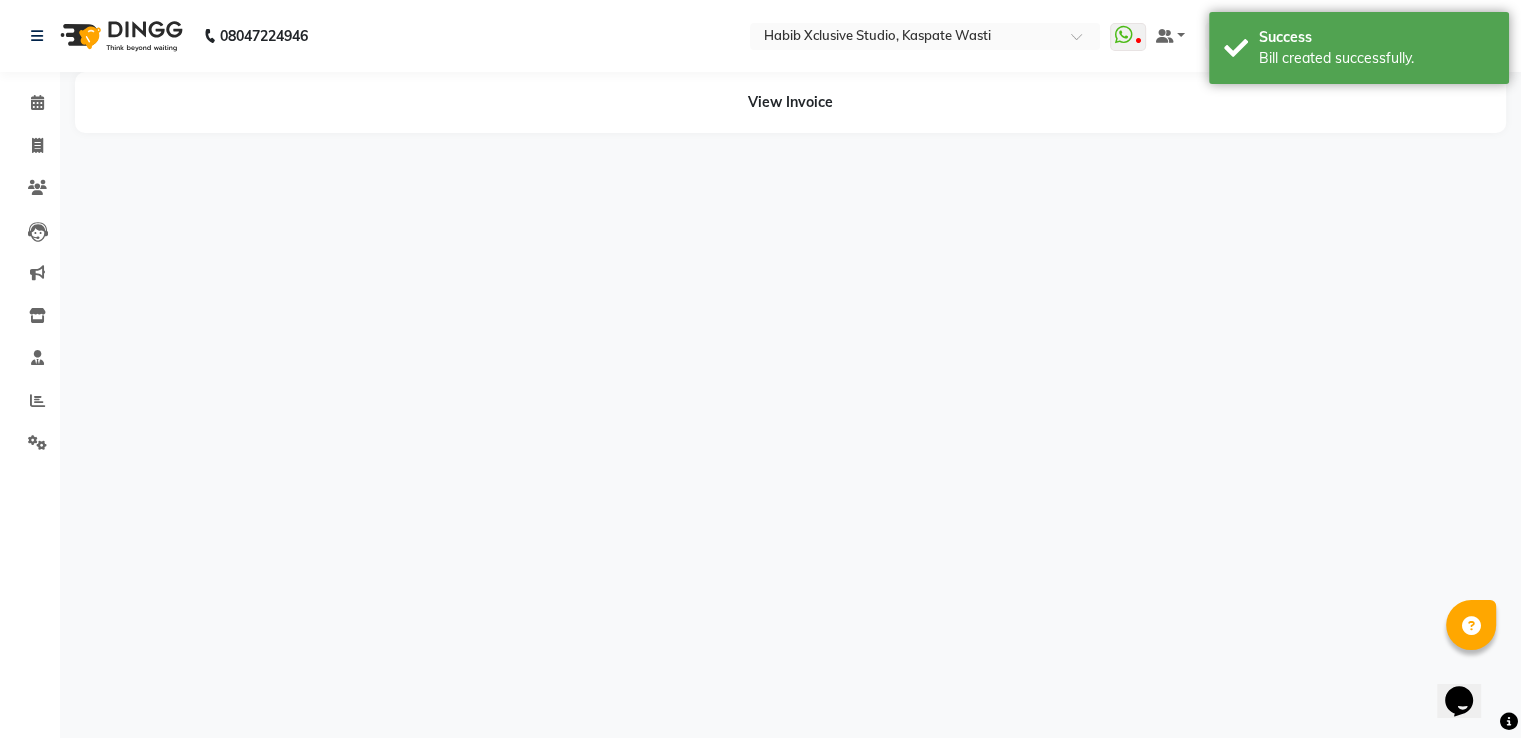 scroll, scrollTop: 0, scrollLeft: 0, axis: both 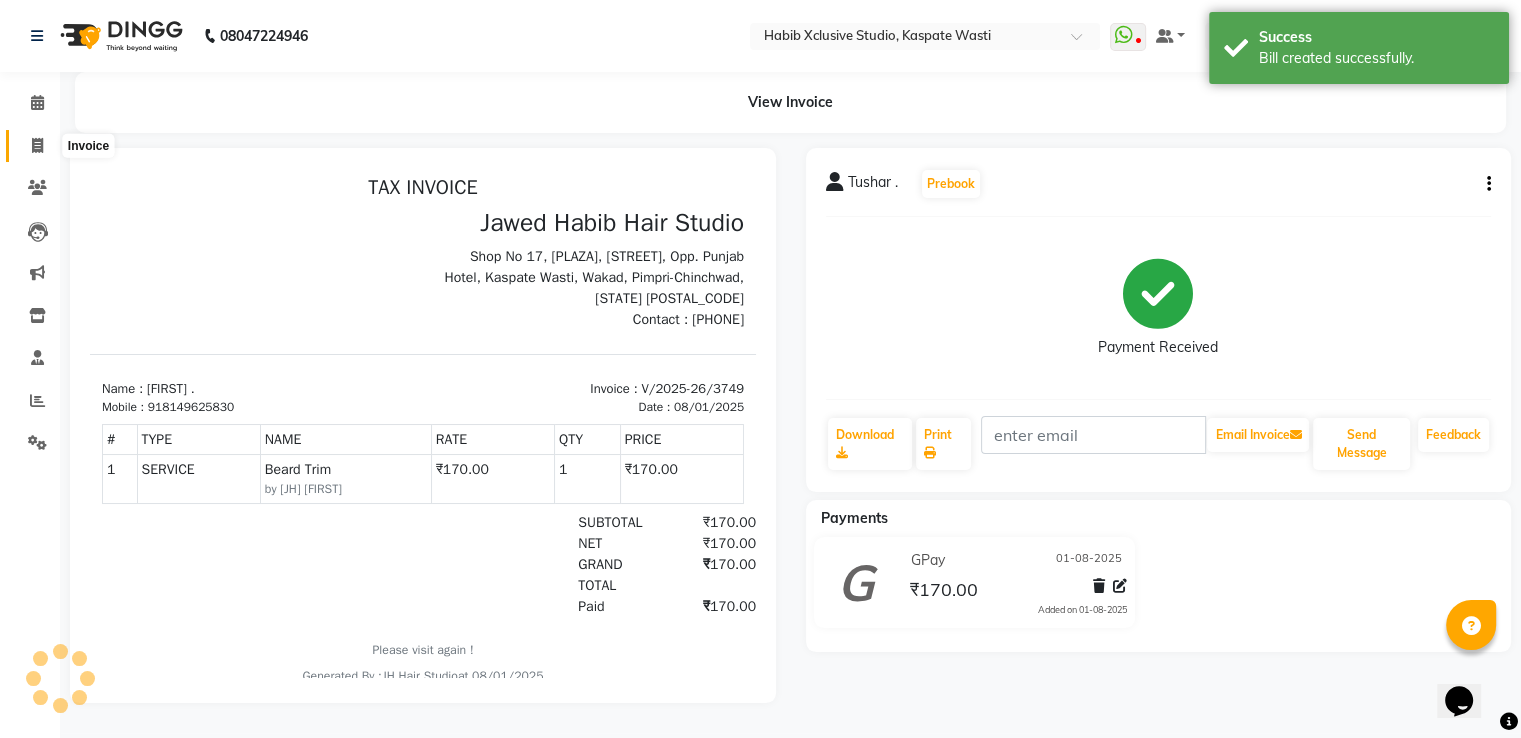 click 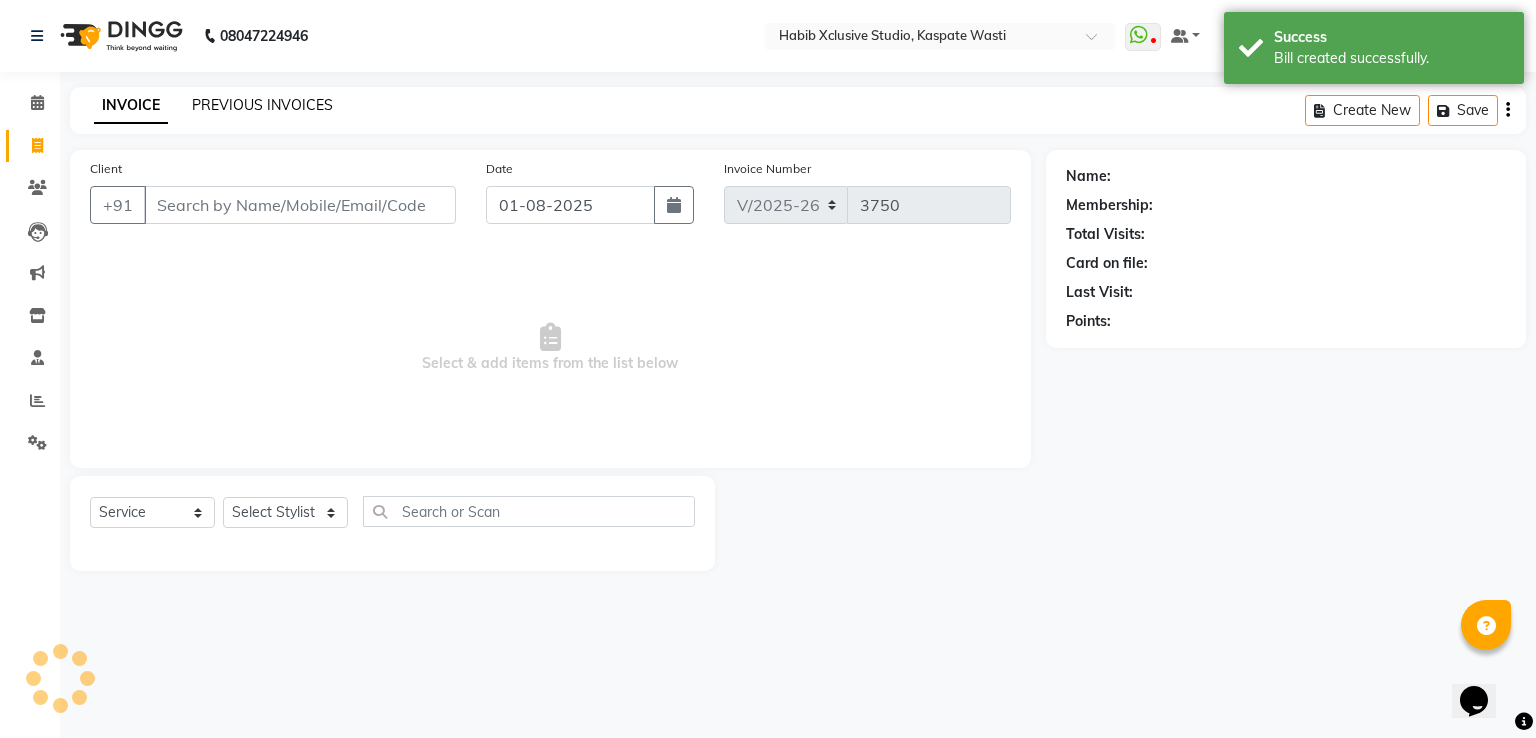 click on "PREVIOUS INVOICES" 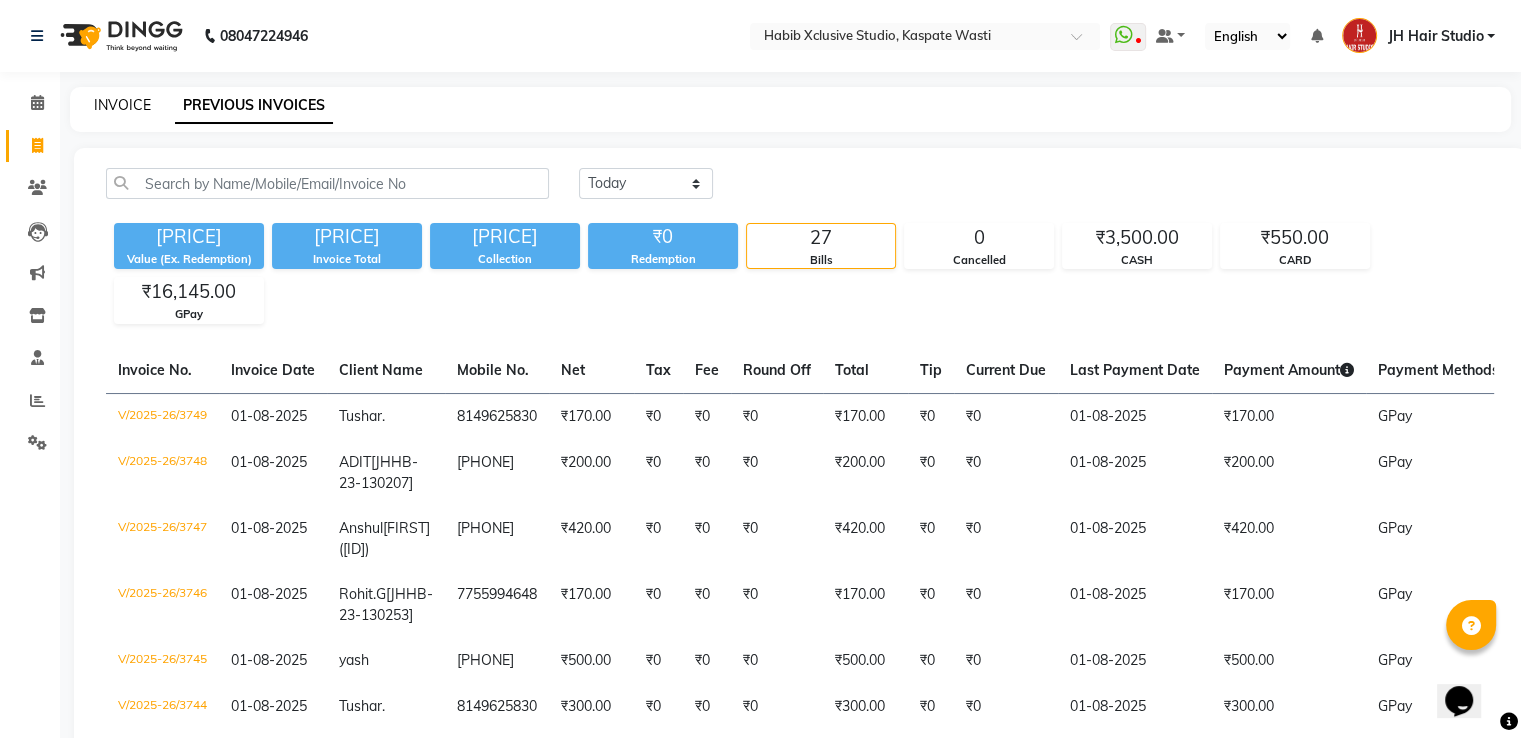 click on "INVOICE" 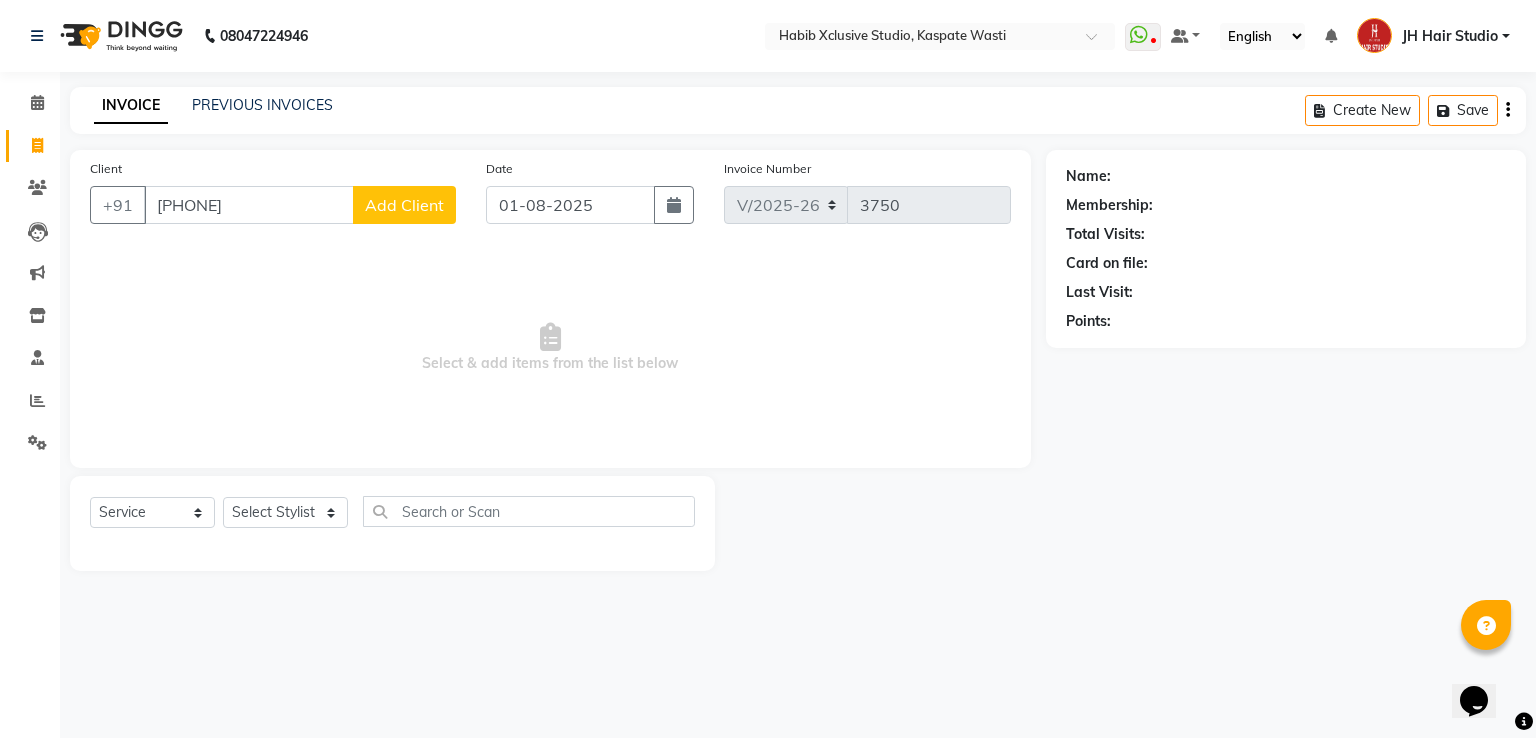 click on "Add Client" 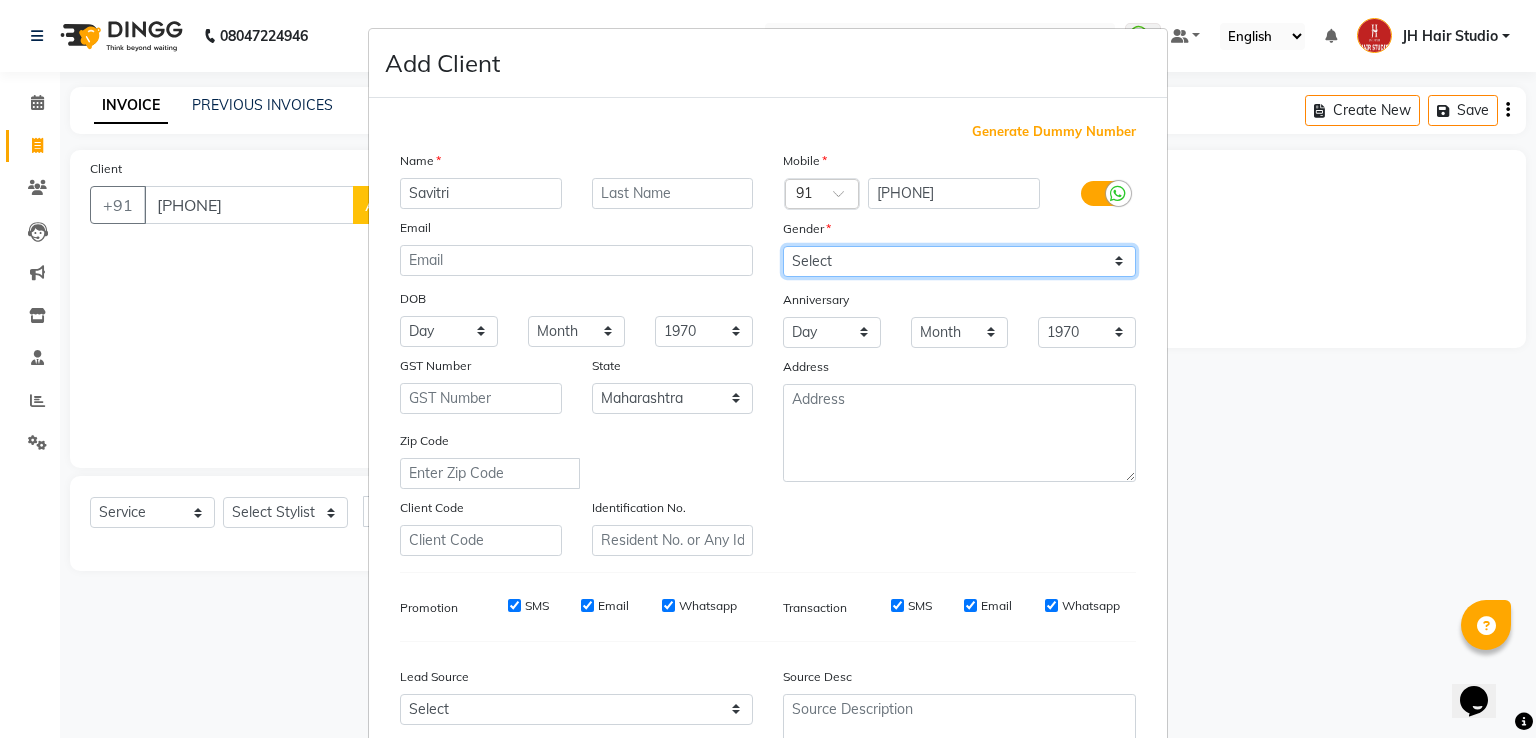 click on "Select Male Female Other Prefer Not To Say" at bounding box center (959, 261) 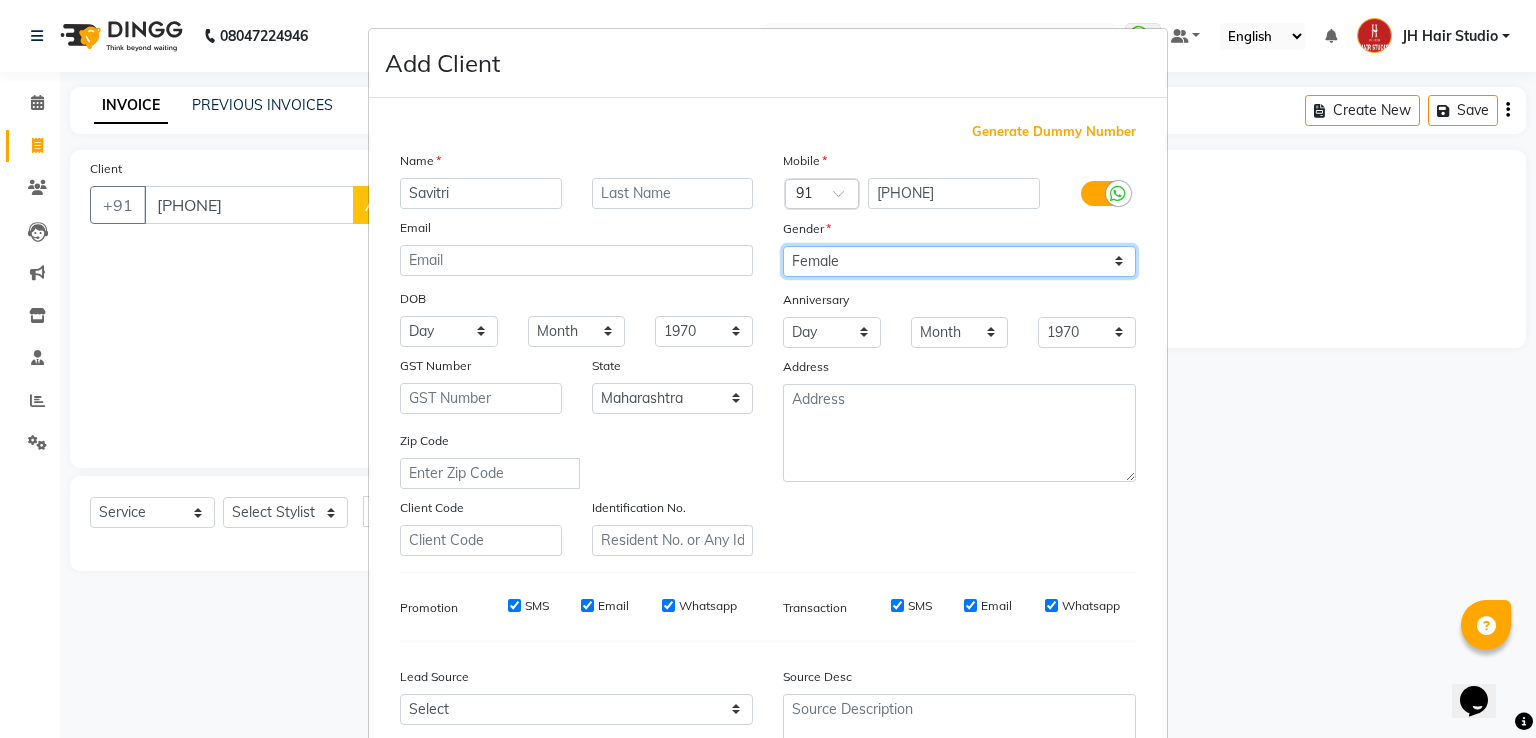 click on "Select Male Female Other Prefer Not To Say" at bounding box center [959, 261] 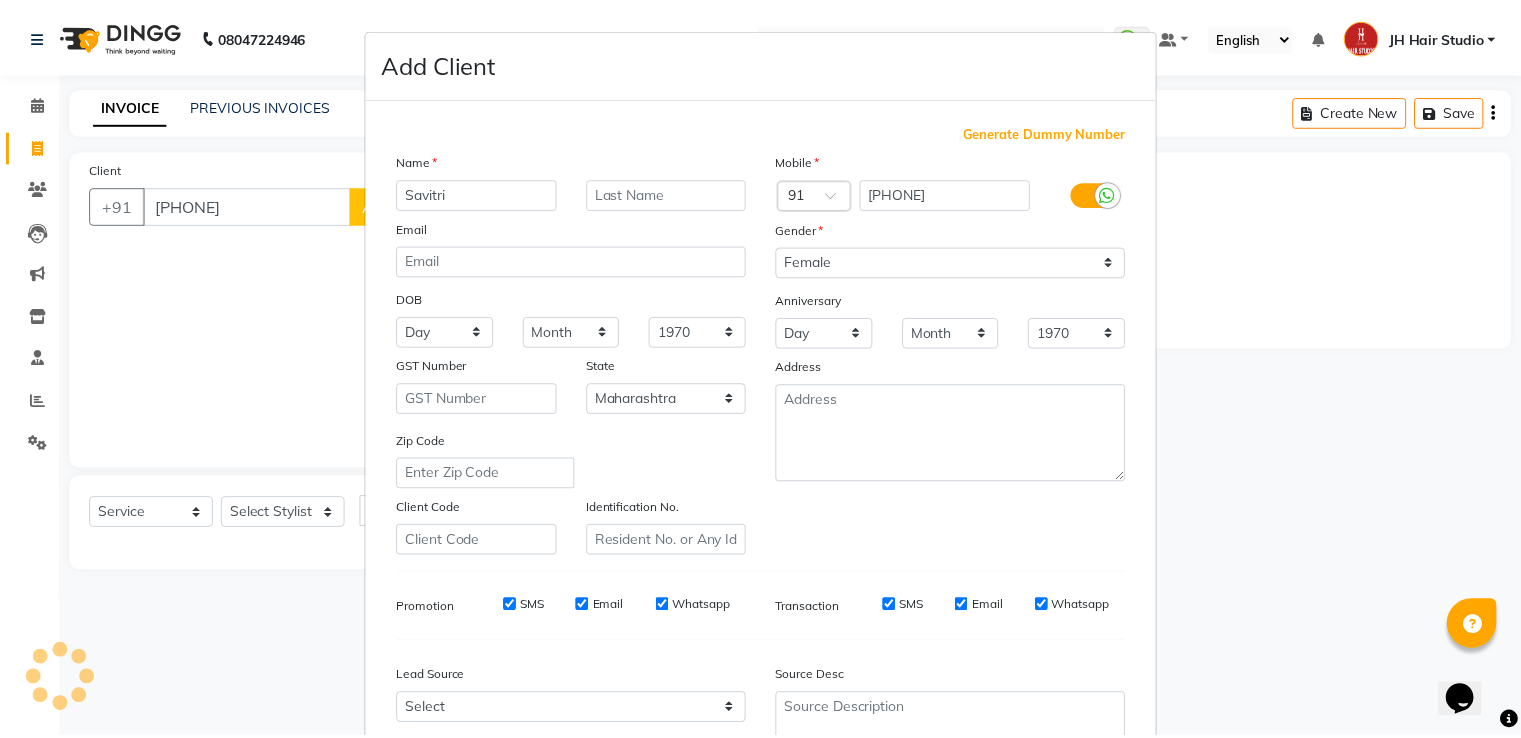 scroll, scrollTop: 195, scrollLeft: 0, axis: vertical 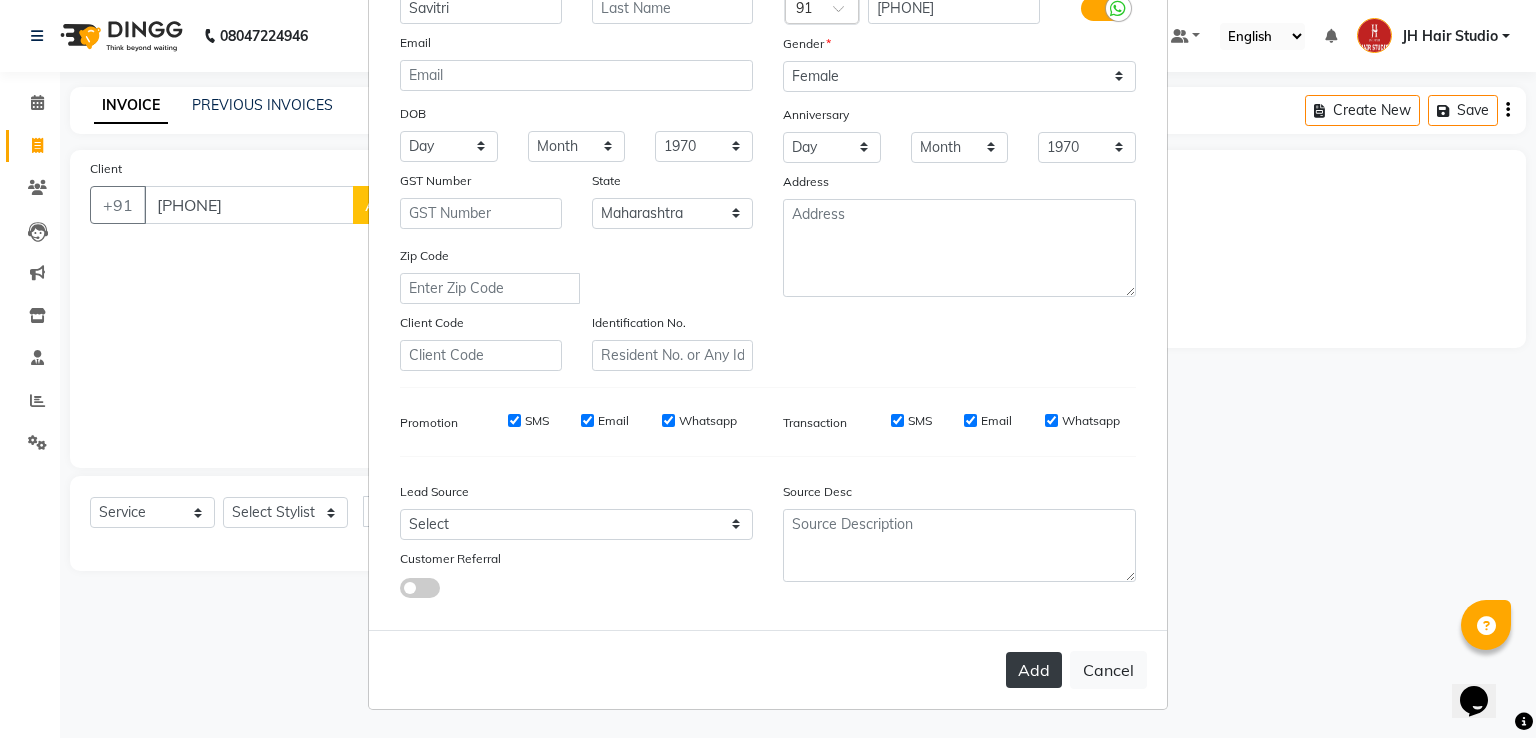 click on "Add" at bounding box center [1034, 670] 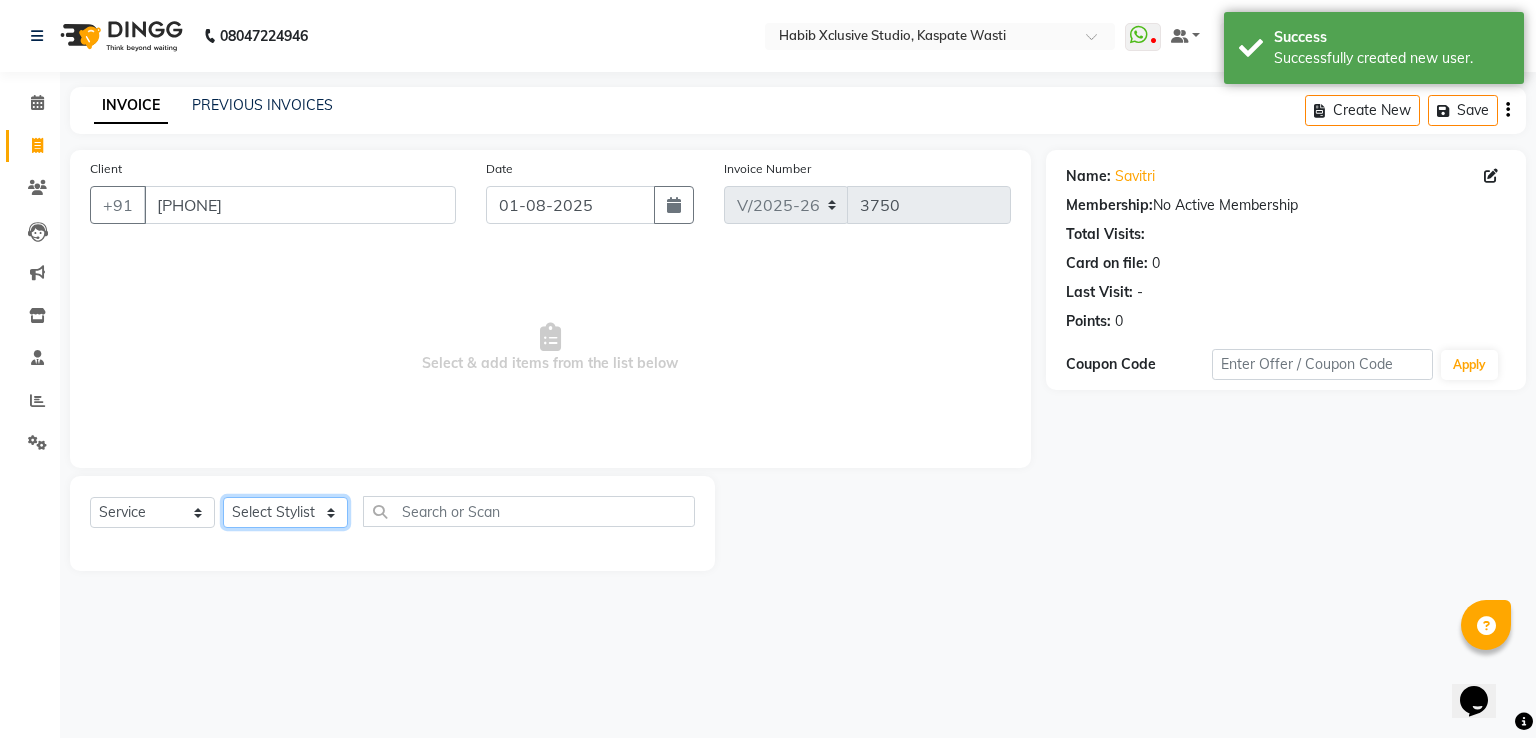 click on "Select Stylist [F1] GANESH [F1] Jagdish  [ F1] RAM [F1]Sanjay [F1]Siddhu [F1] Suraj  [F1] USHA [F2] AYAN  [F2] Deepak [F2] Smital [JH] DUBALE  GANESH [JH] Gopal Wagh JH Hair Studio [JH] Harish [JH] Omkar [JH] Shahwaz Shaikh [JH] SIDDHANT  [JH] SWAPNIL [JH] Tushaar" 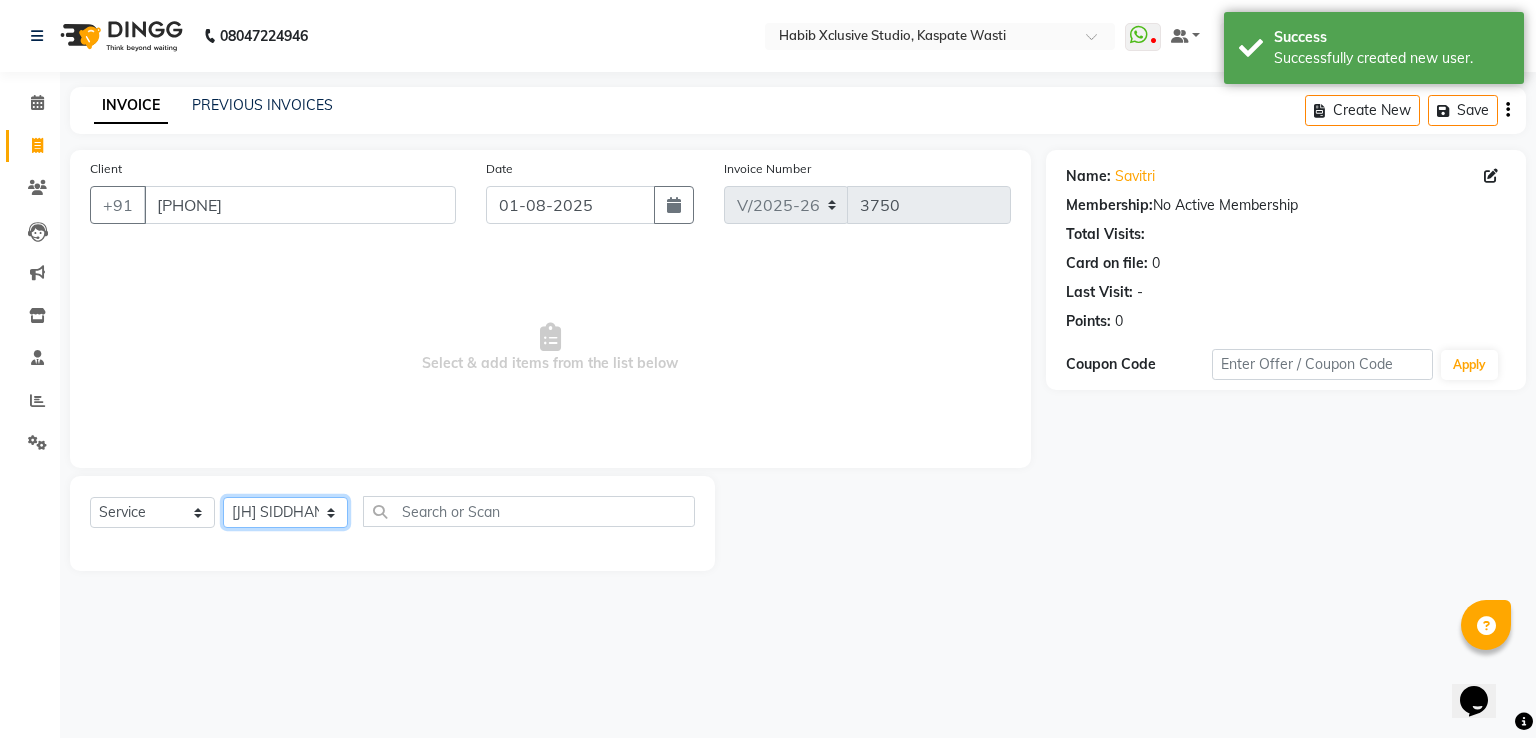 click on "Select Stylist [F1] GANESH [F1] Jagdish  [ F1] RAM [F1]Sanjay [F1]Siddhu [F1] Suraj  [F1] USHA [F2] AYAN  [F2] Deepak [F2] Smital [JH] DUBALE  GANESH [JH] Gopal Wagh JH Hair Studio [JH] Harish [JH] Omkar [JH] Shahwaz Shaikh [JH] SIDDHANT  [JH] SWAPNIL [JH] Tushaar" 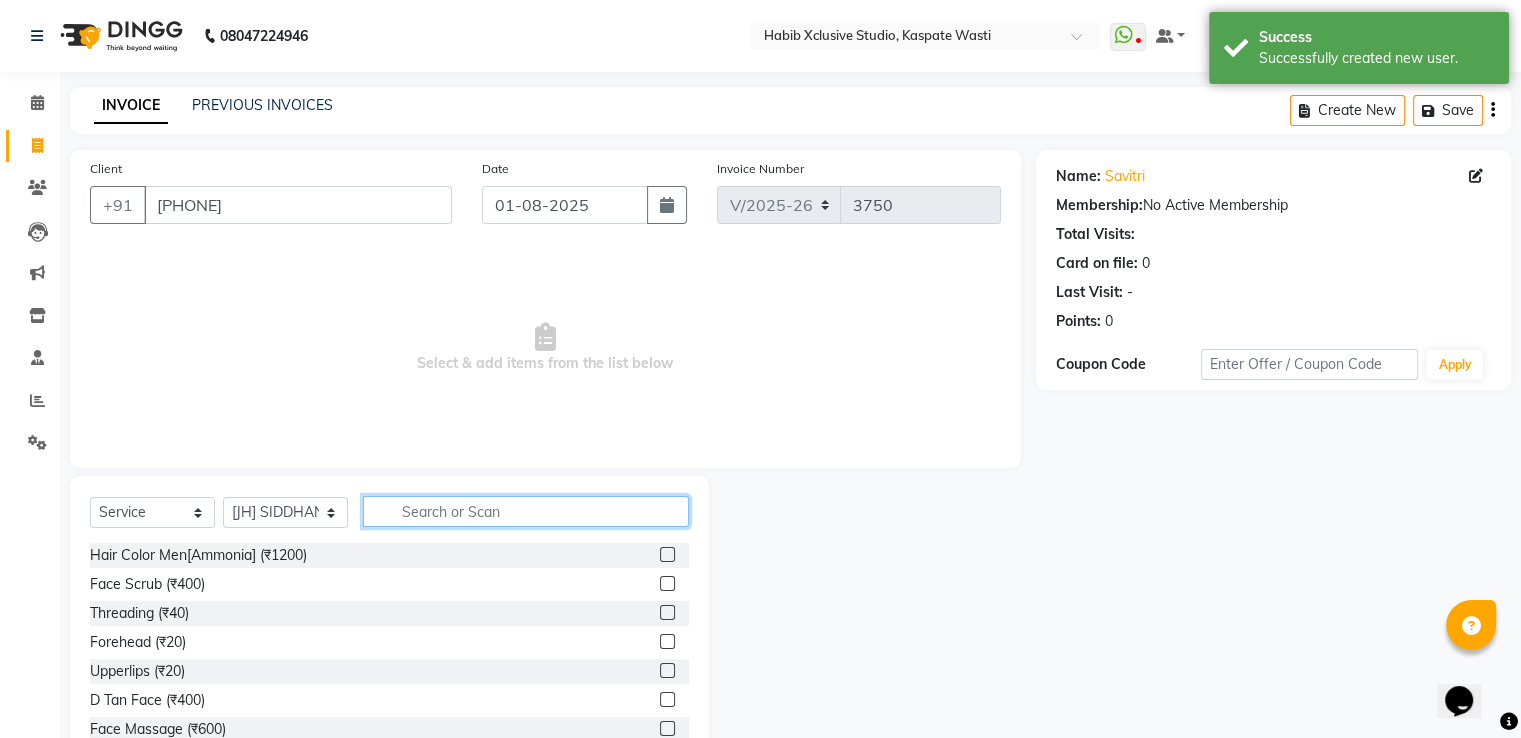 click 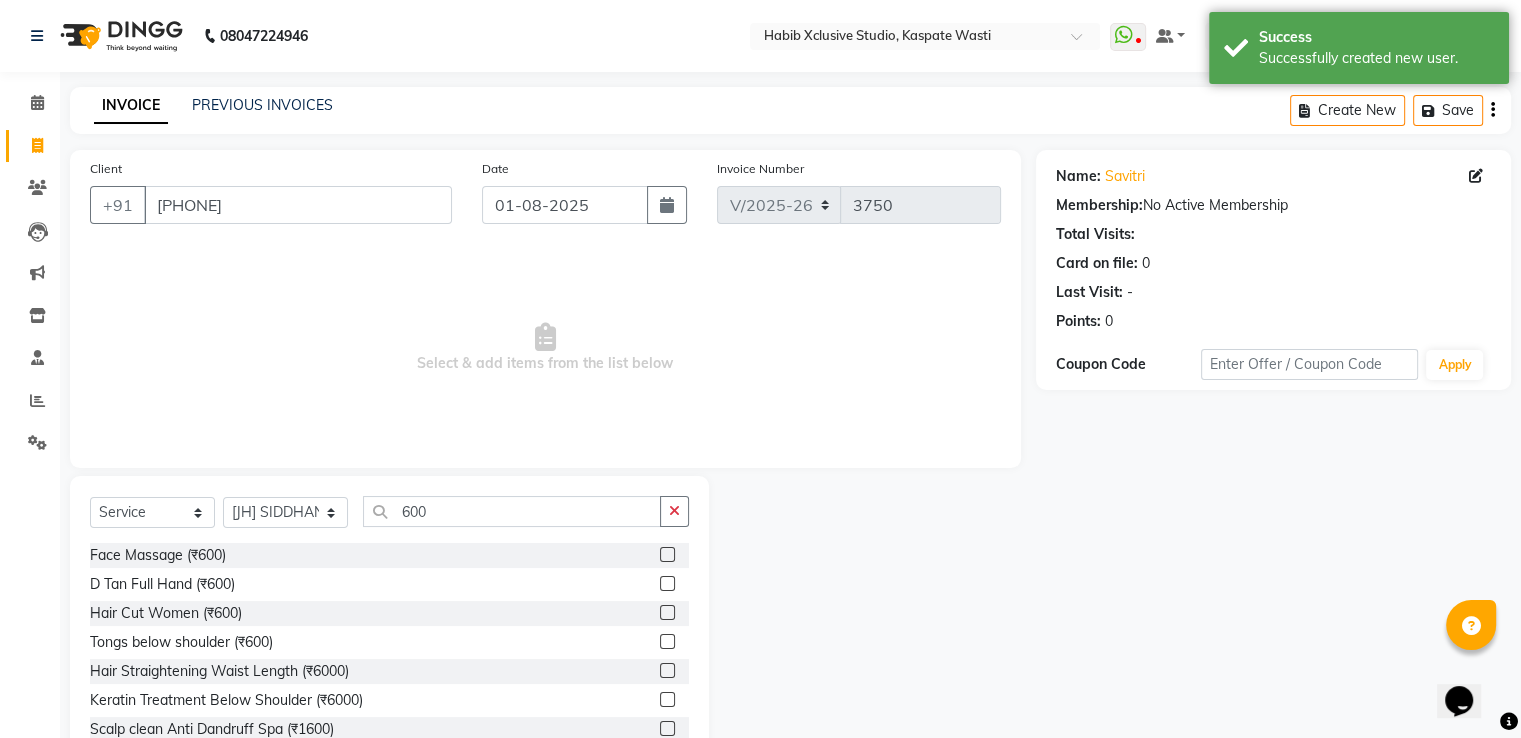 click 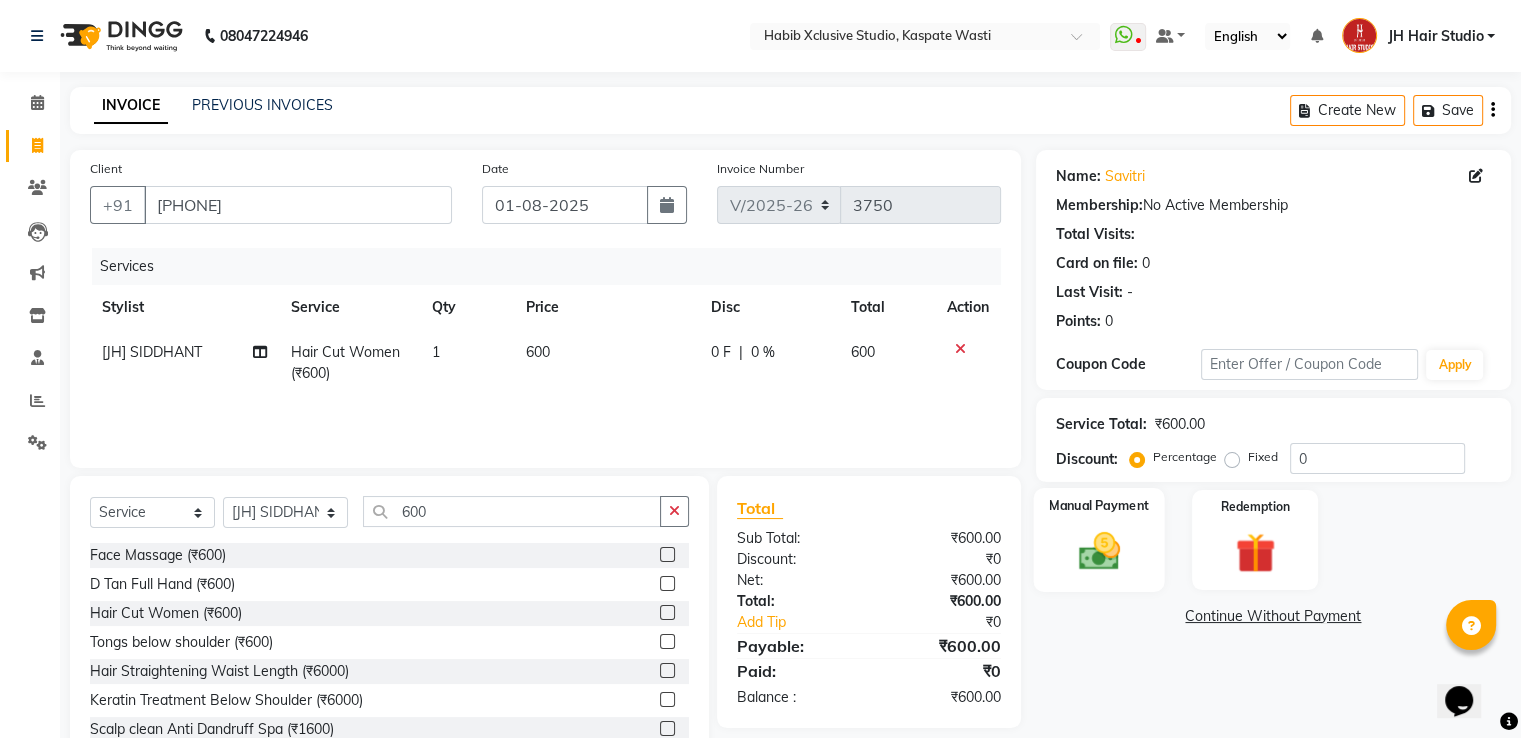 click 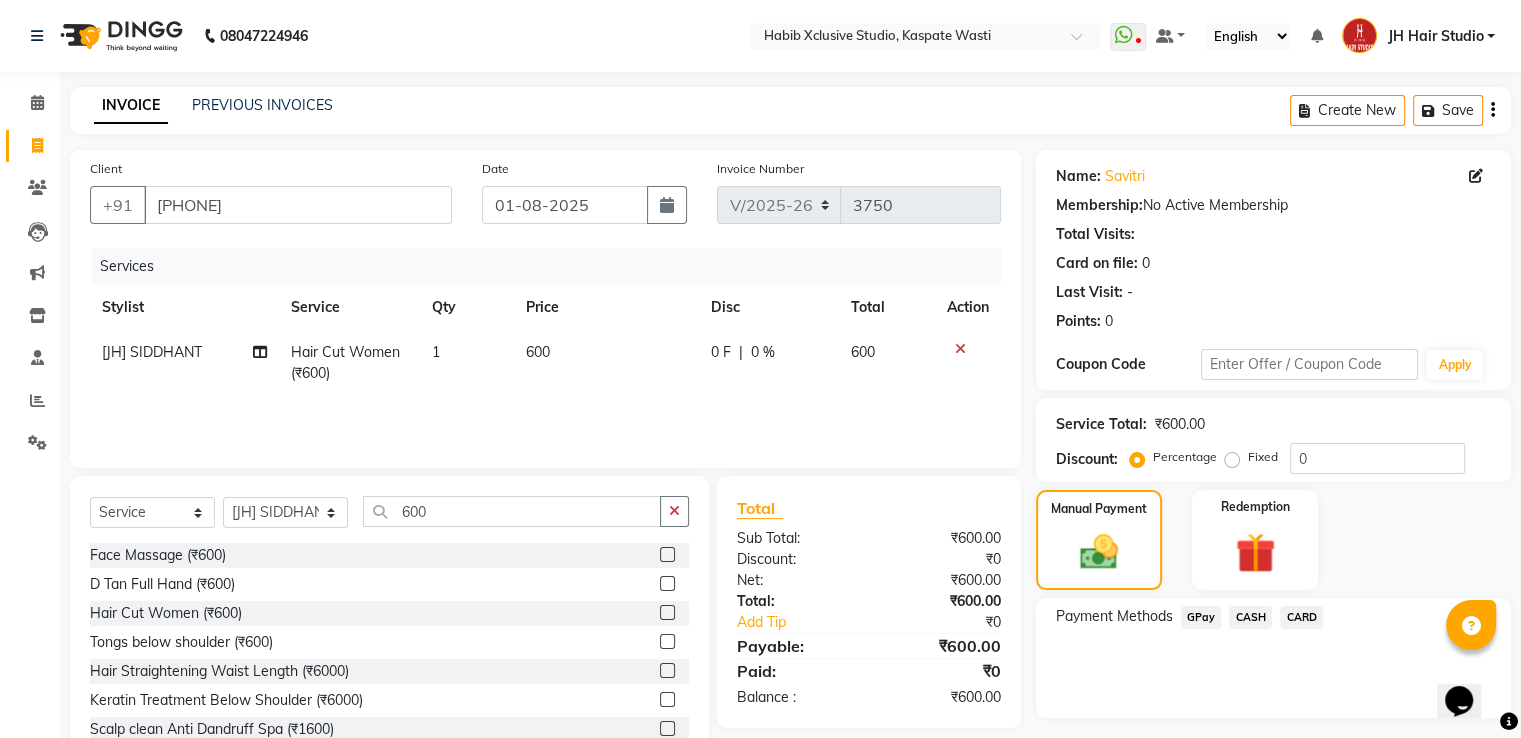 click on "GPay" 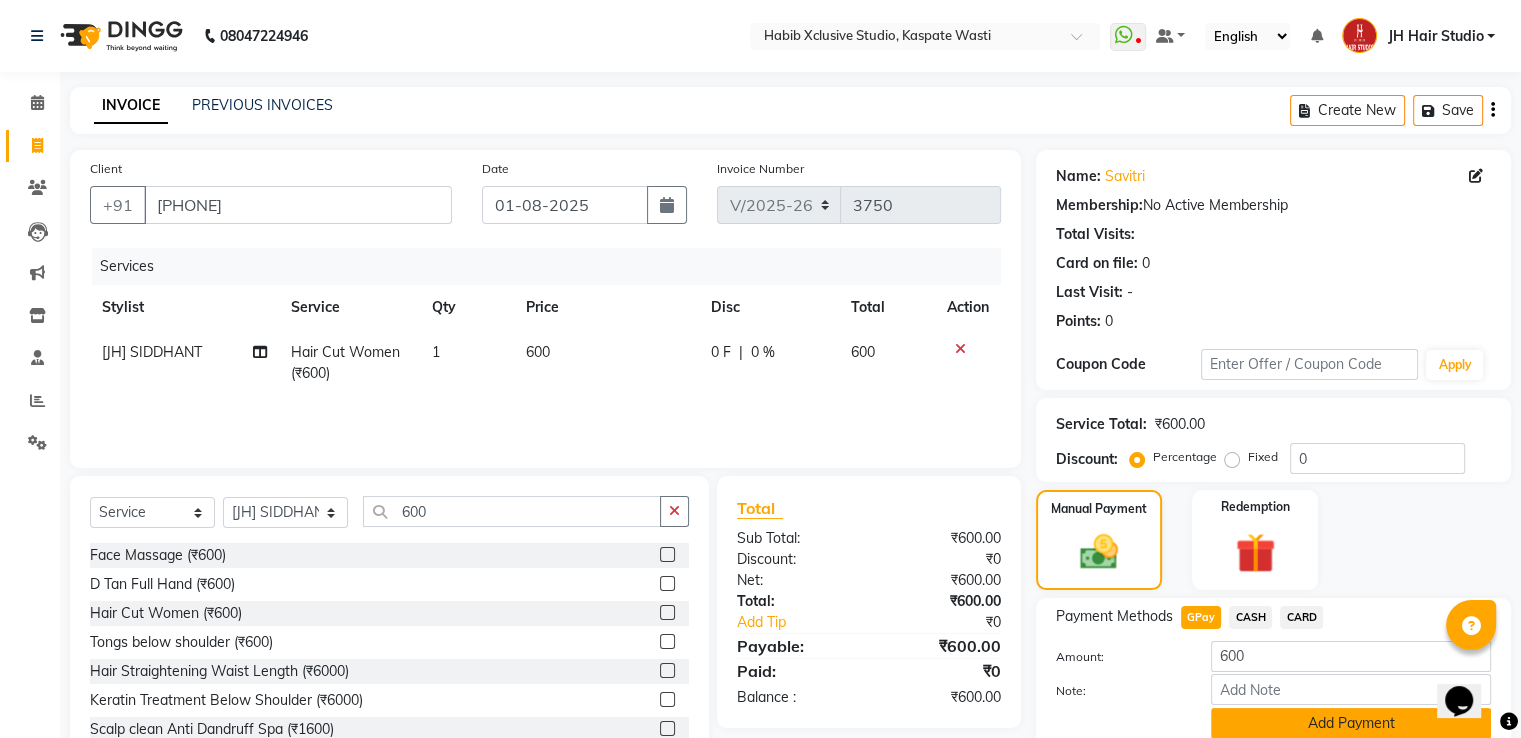 click on "Add Payment" 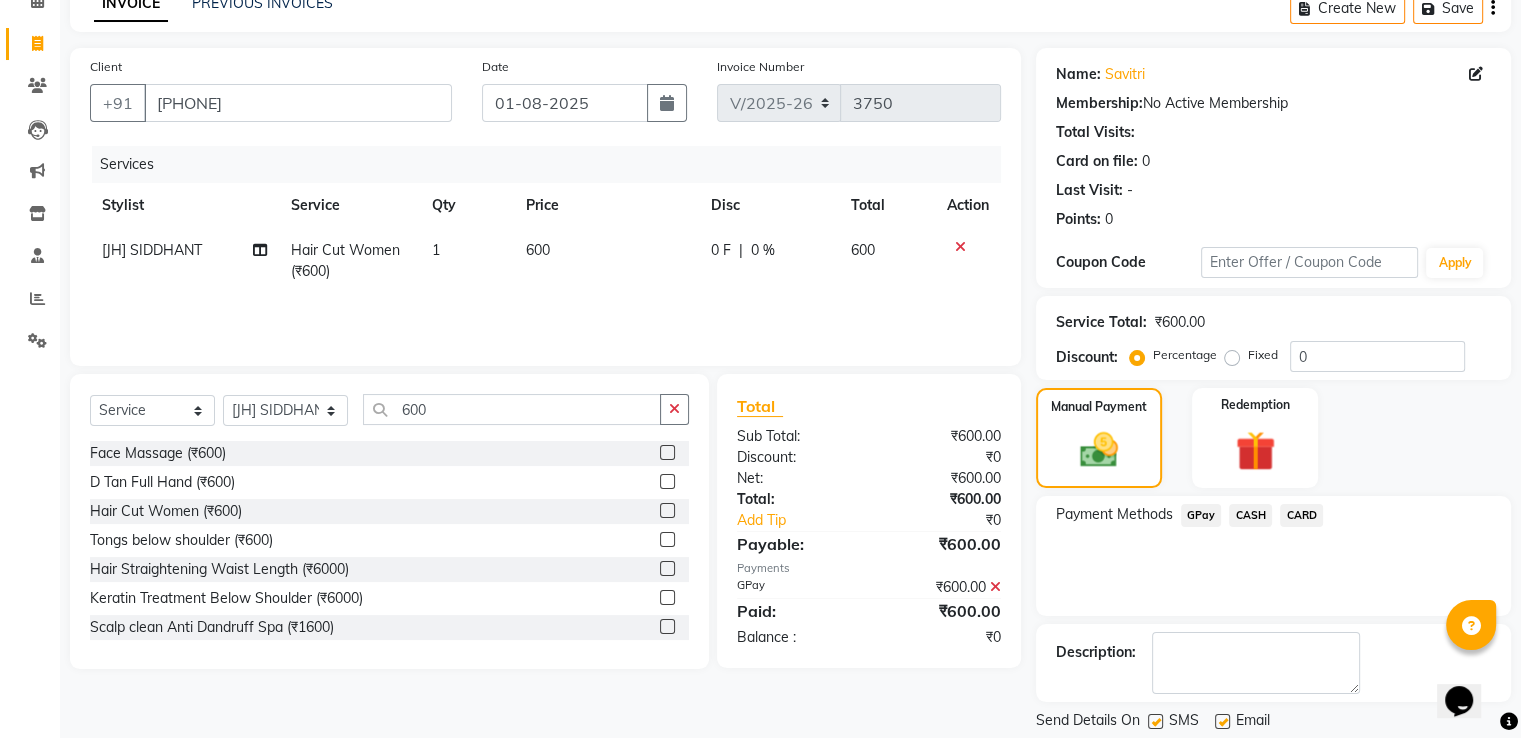 scroll, scrollTop: 163, scrollLeft: 0, axis: vertical 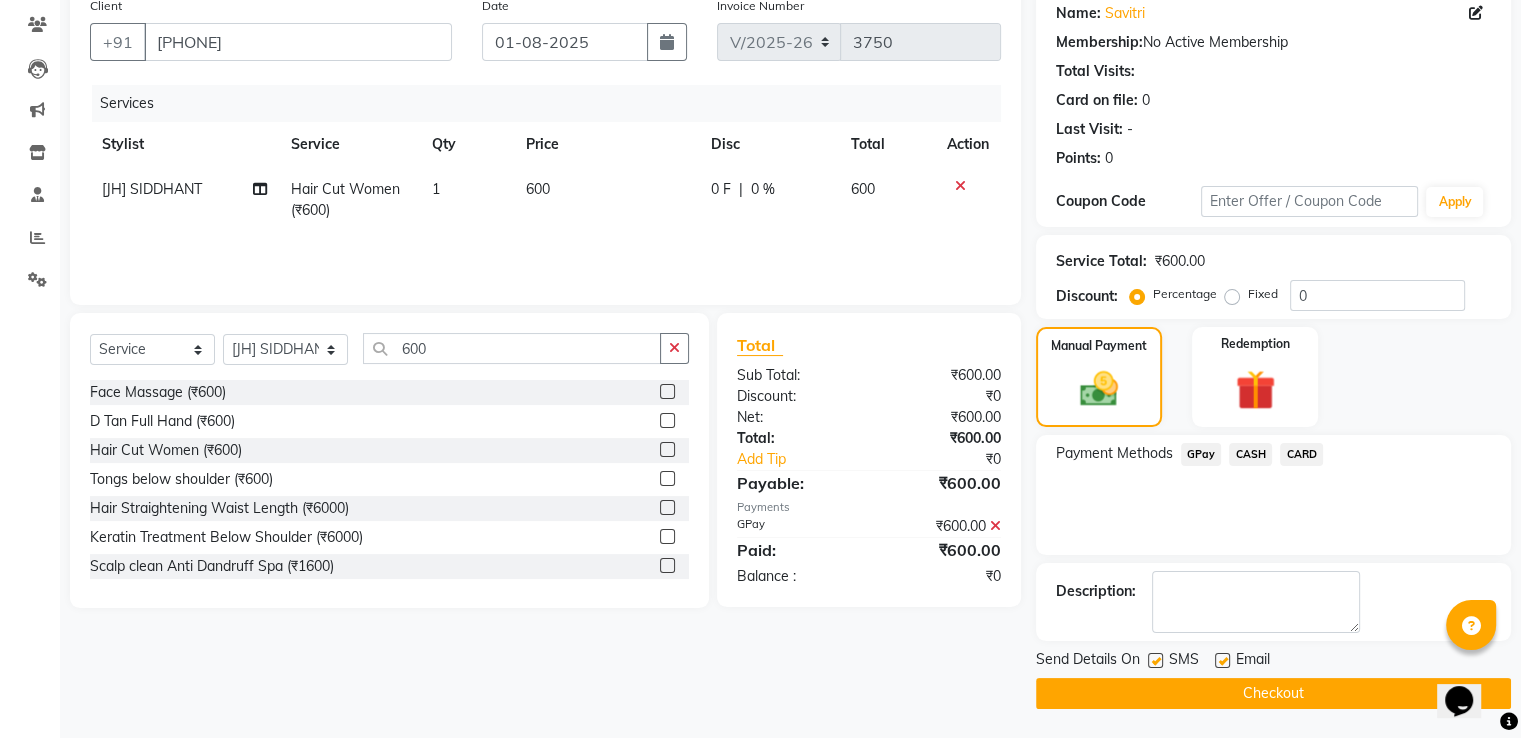click on "Checkout" 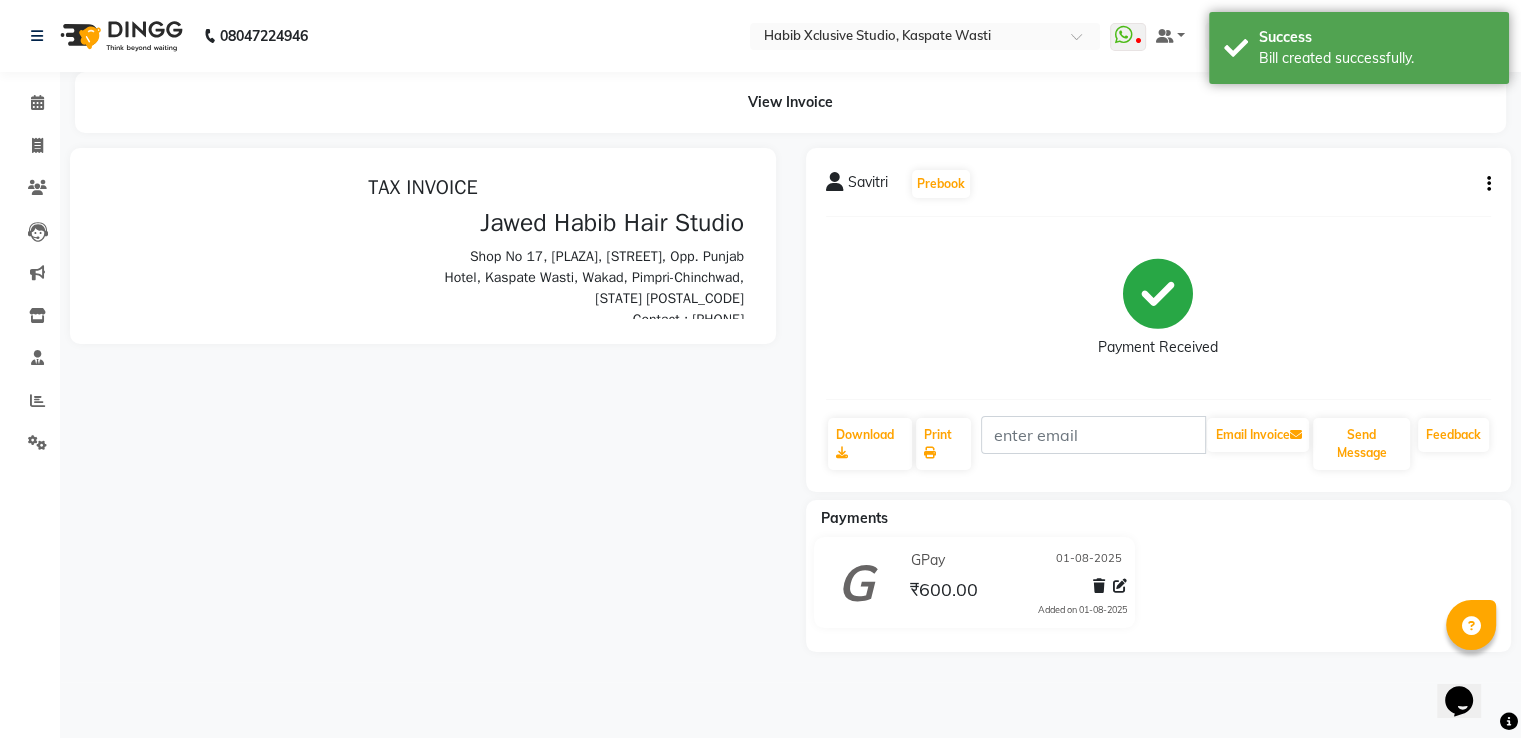scroll, scrollTop: 0, scrollLeft: 0, axis: both 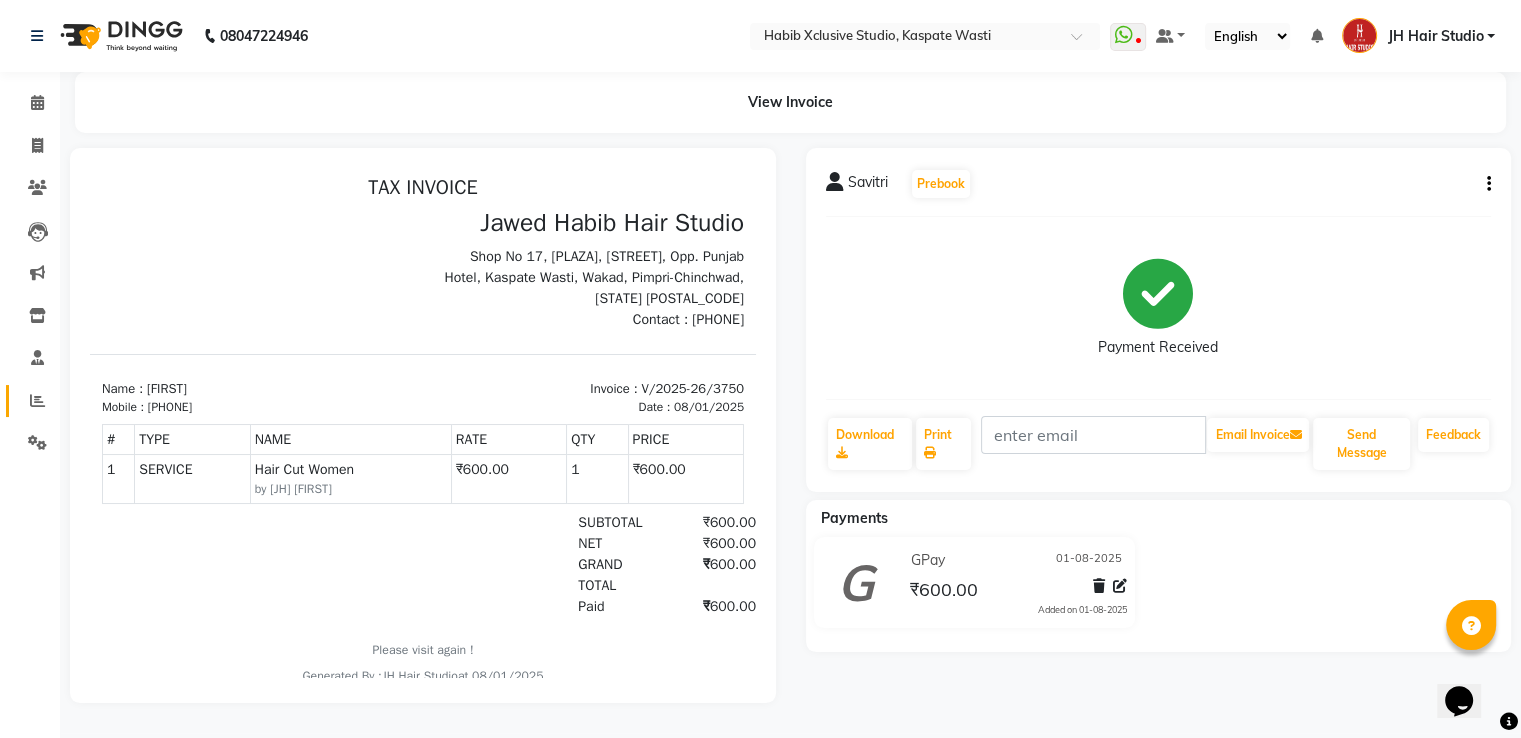 click on "Reports" 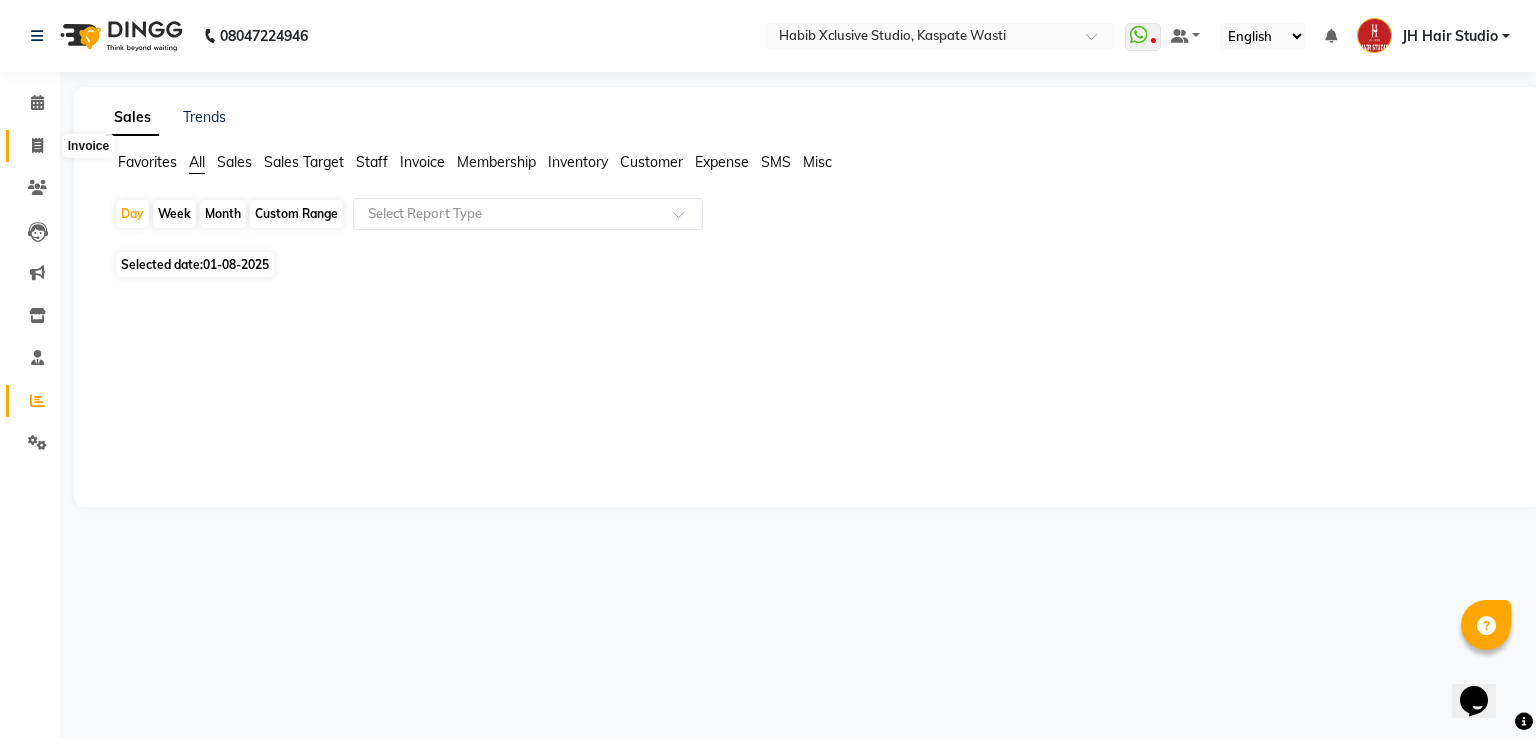 click 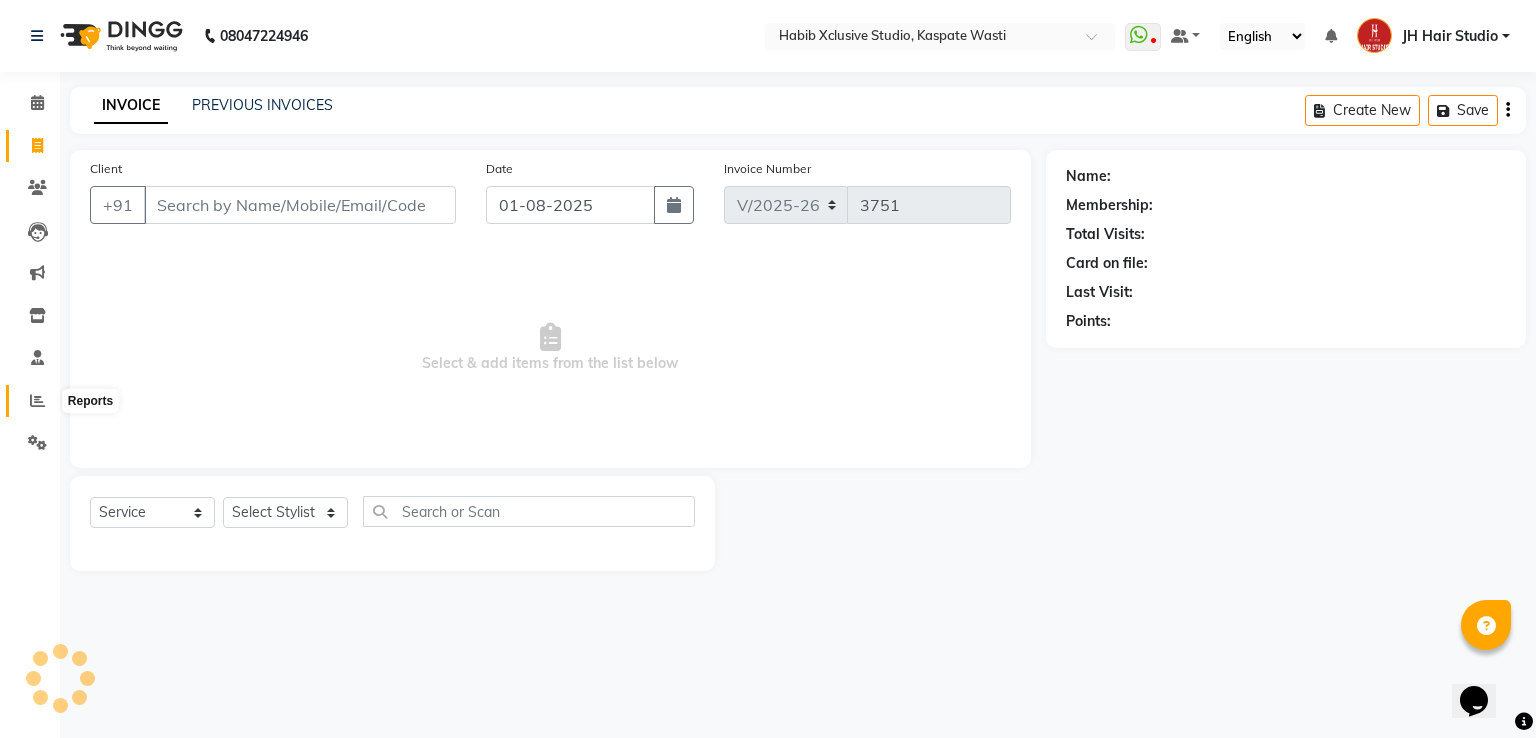 click 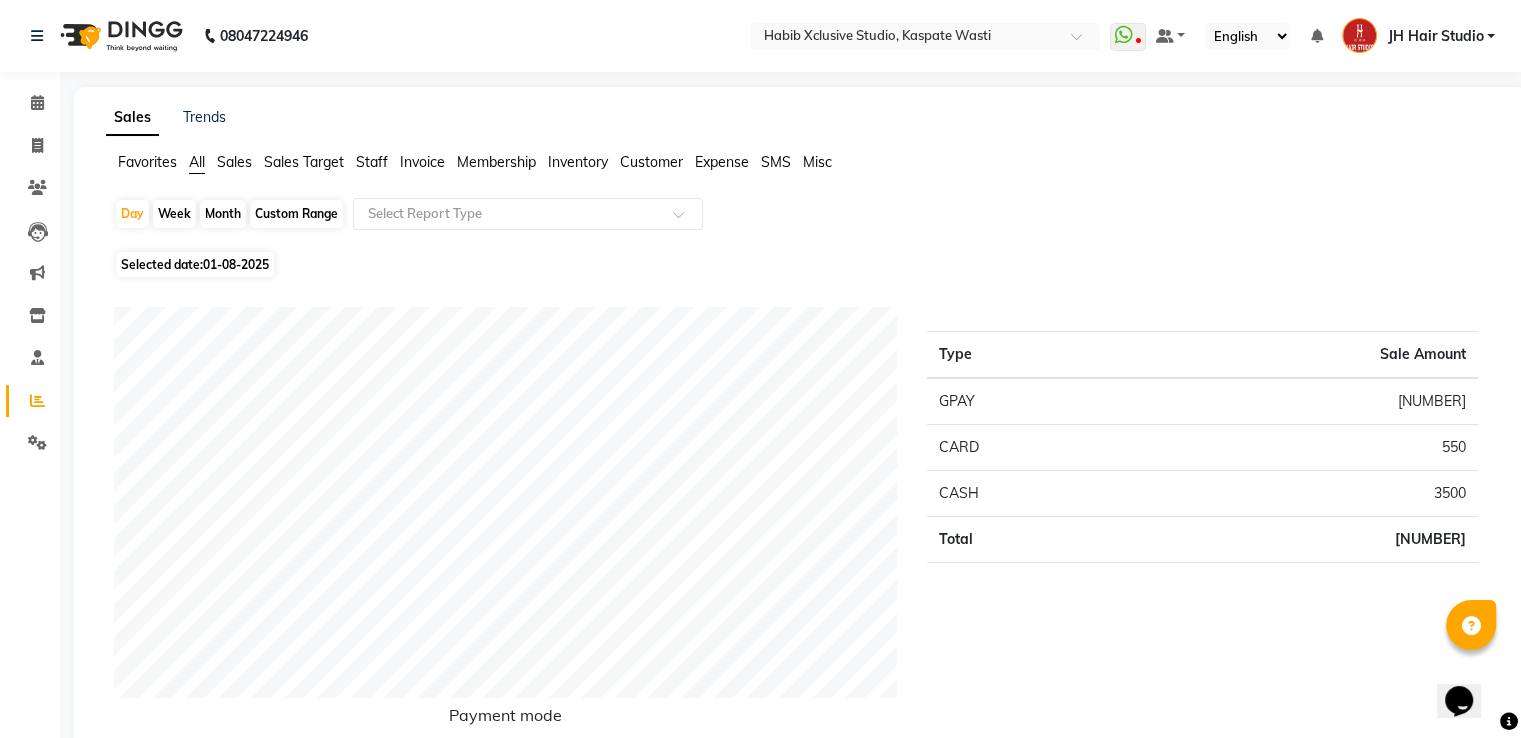 click on "Type Sale Amount GPAY 16745 CARD 550 CASH 3500 Total 20795" 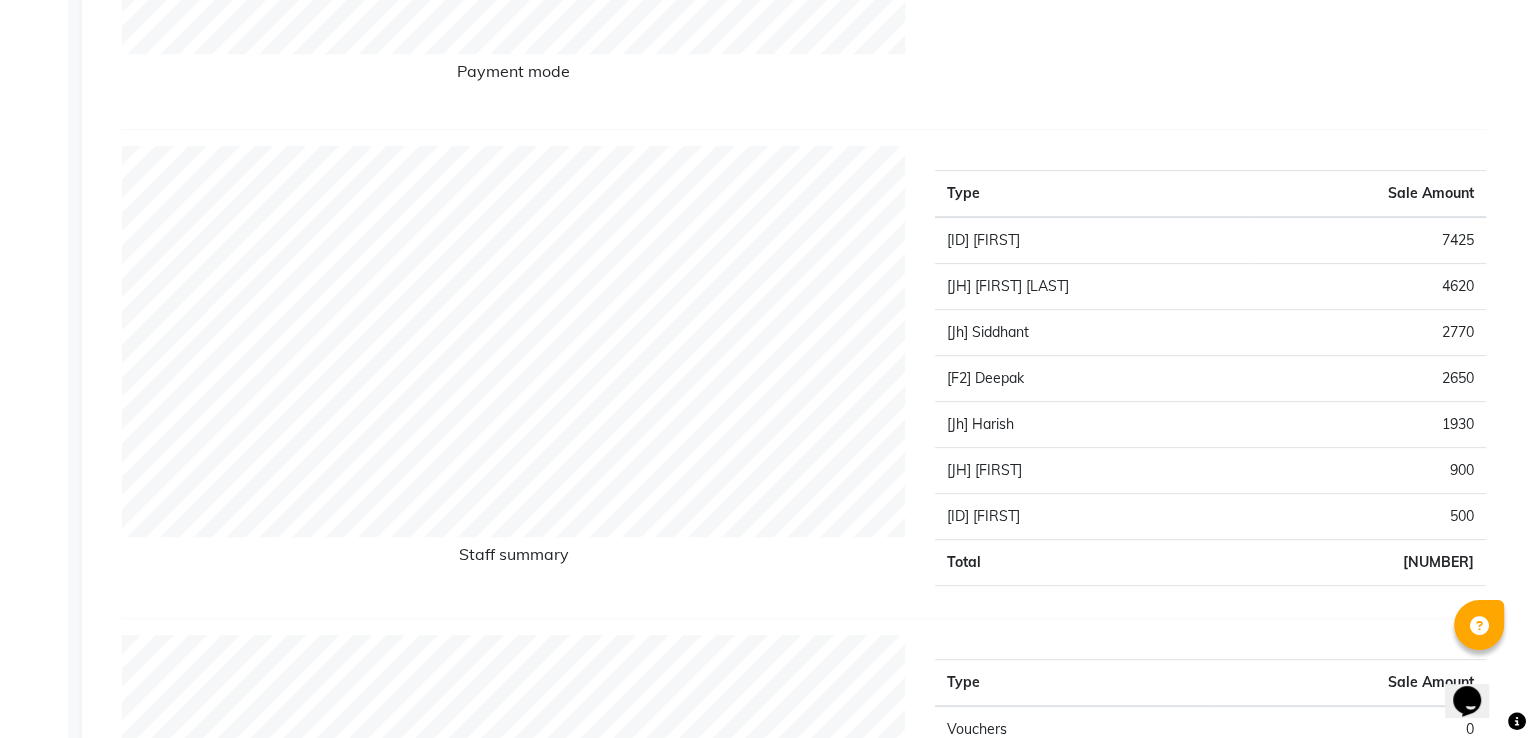 scroll, scrollTop: 0, scrollLeft: 0, axis: both 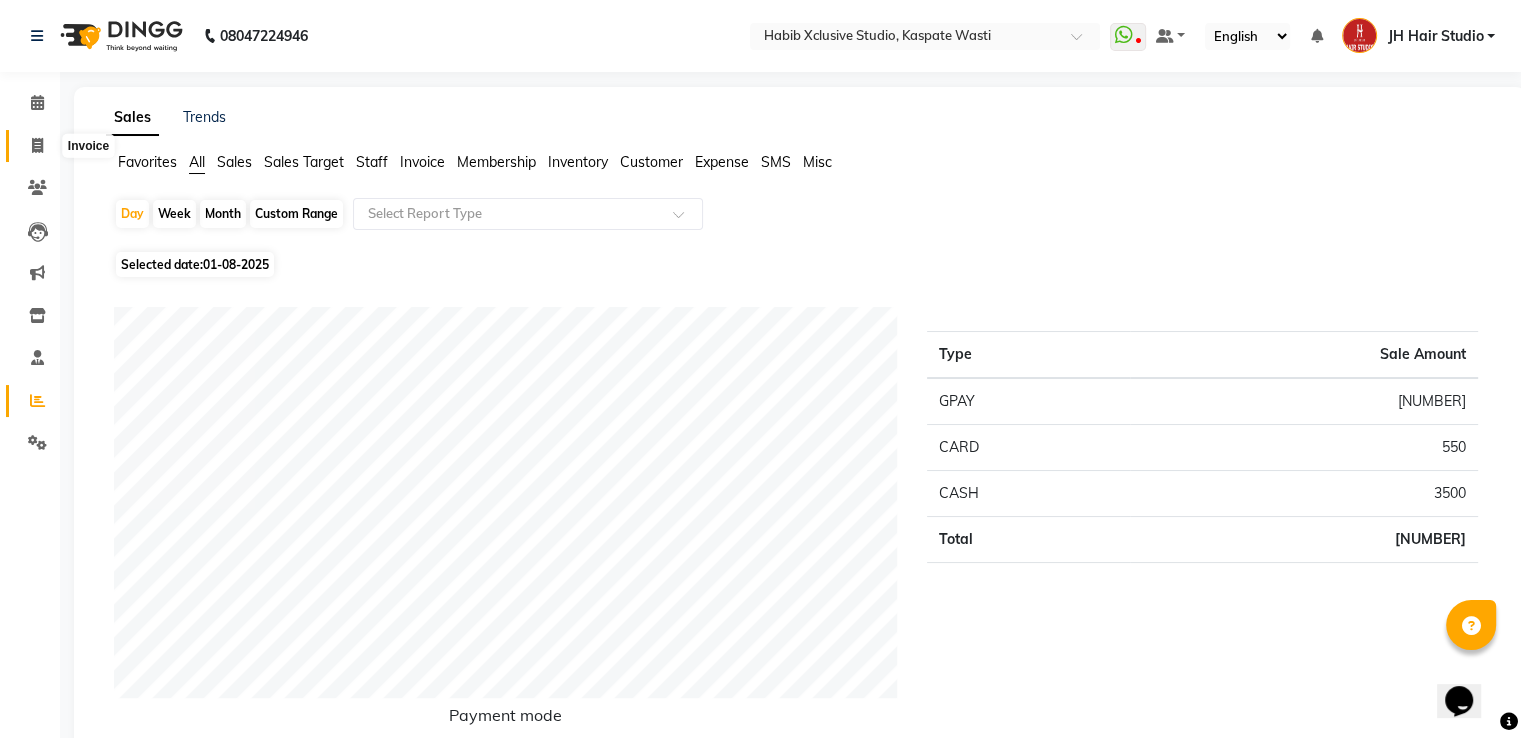click 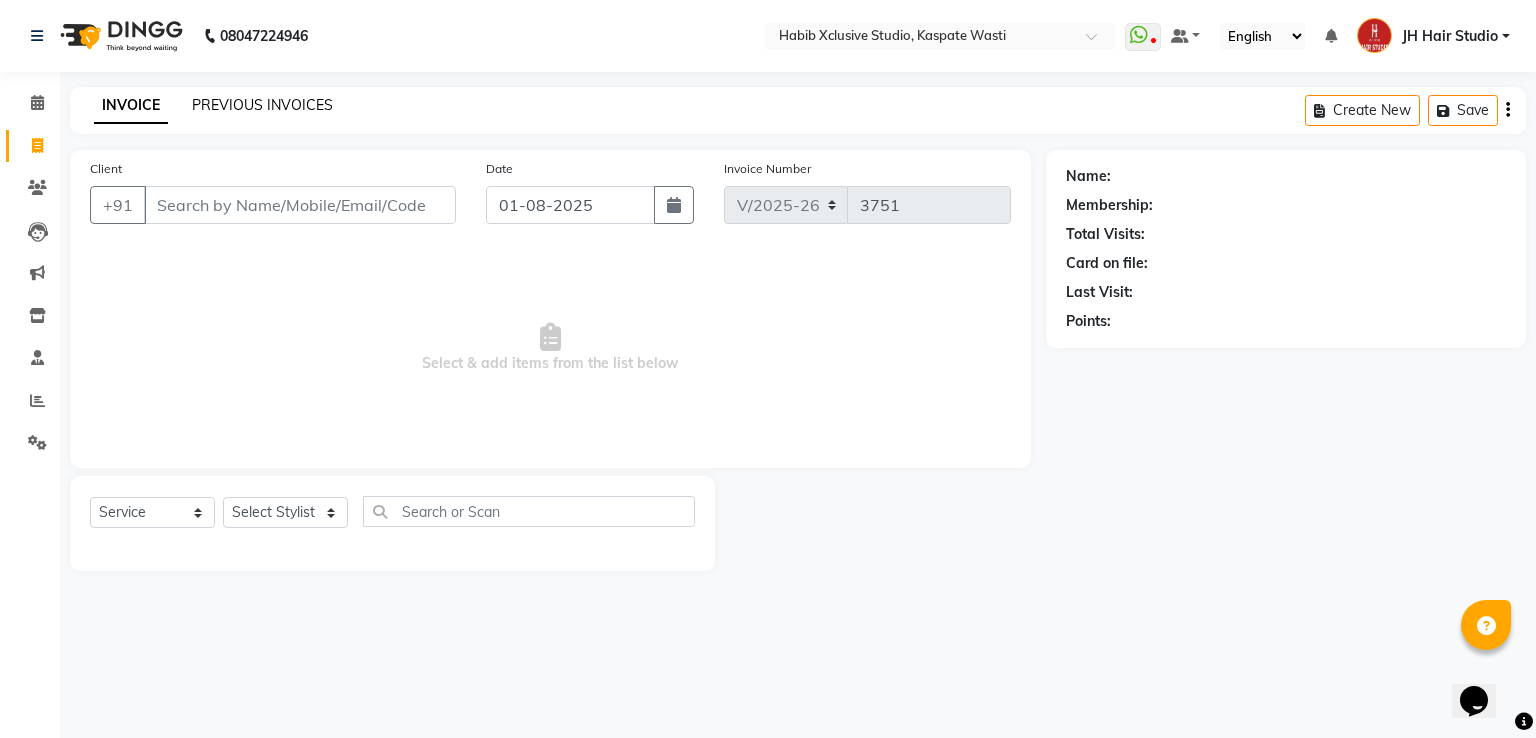 click on "PREVIOUS INVOICES" 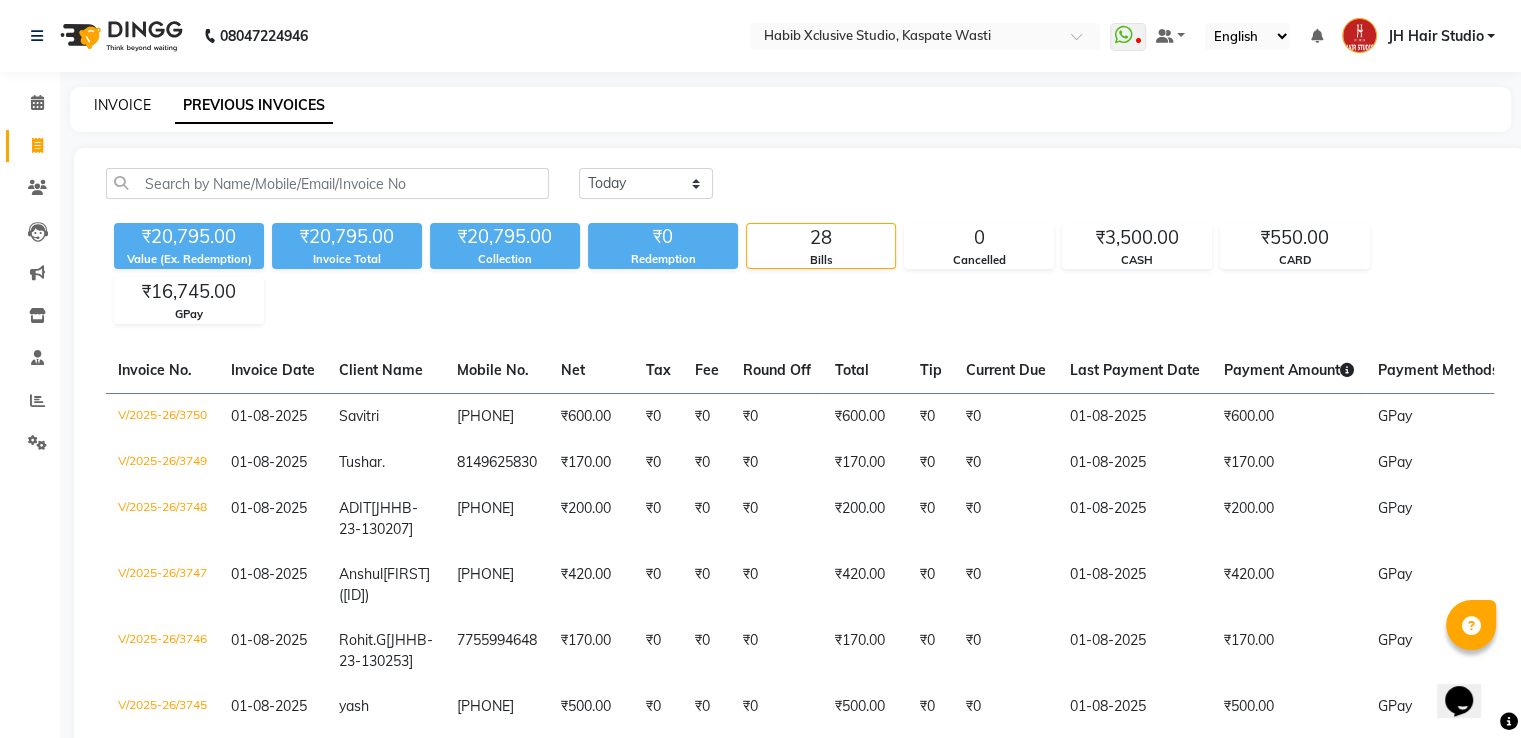 click on "INVOICE" 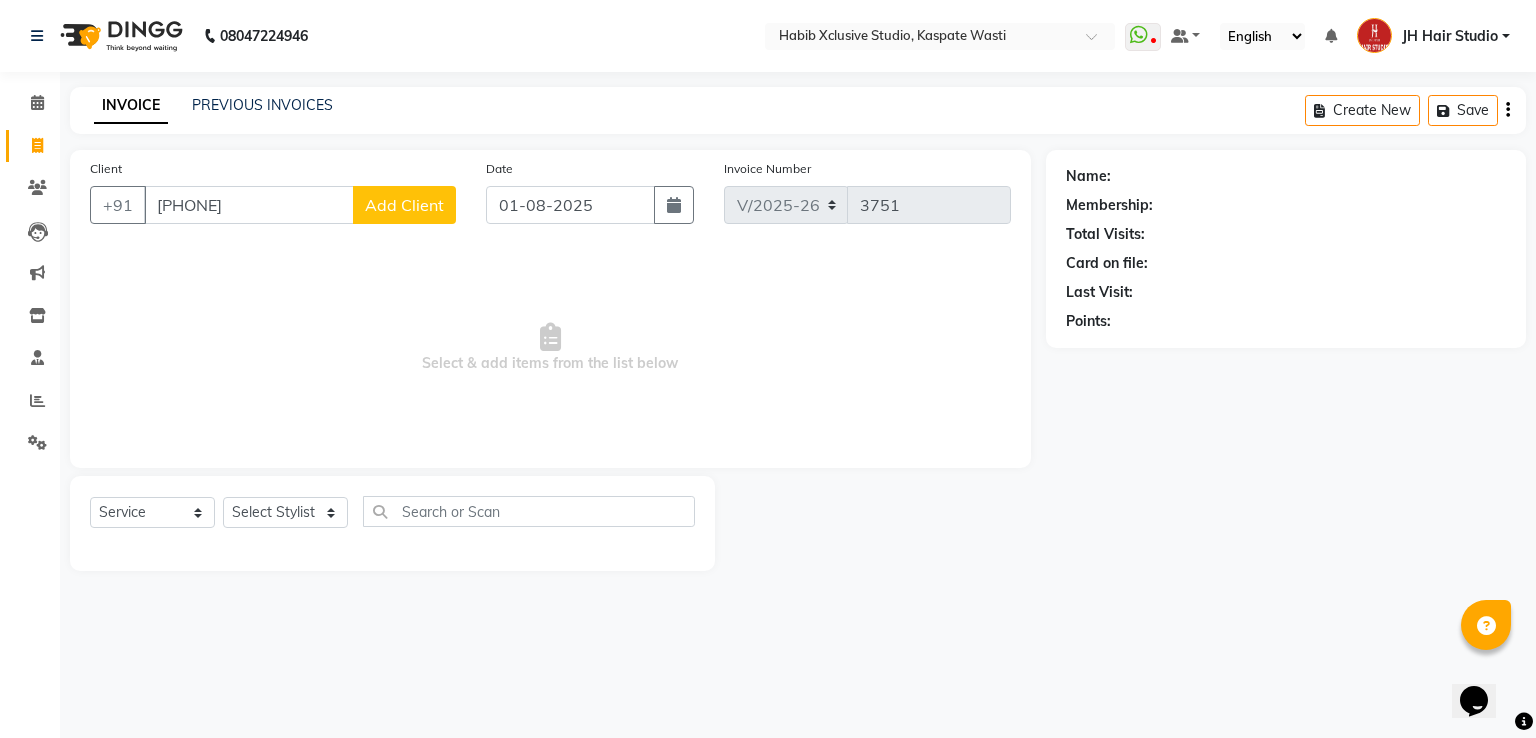click on "Add Client" 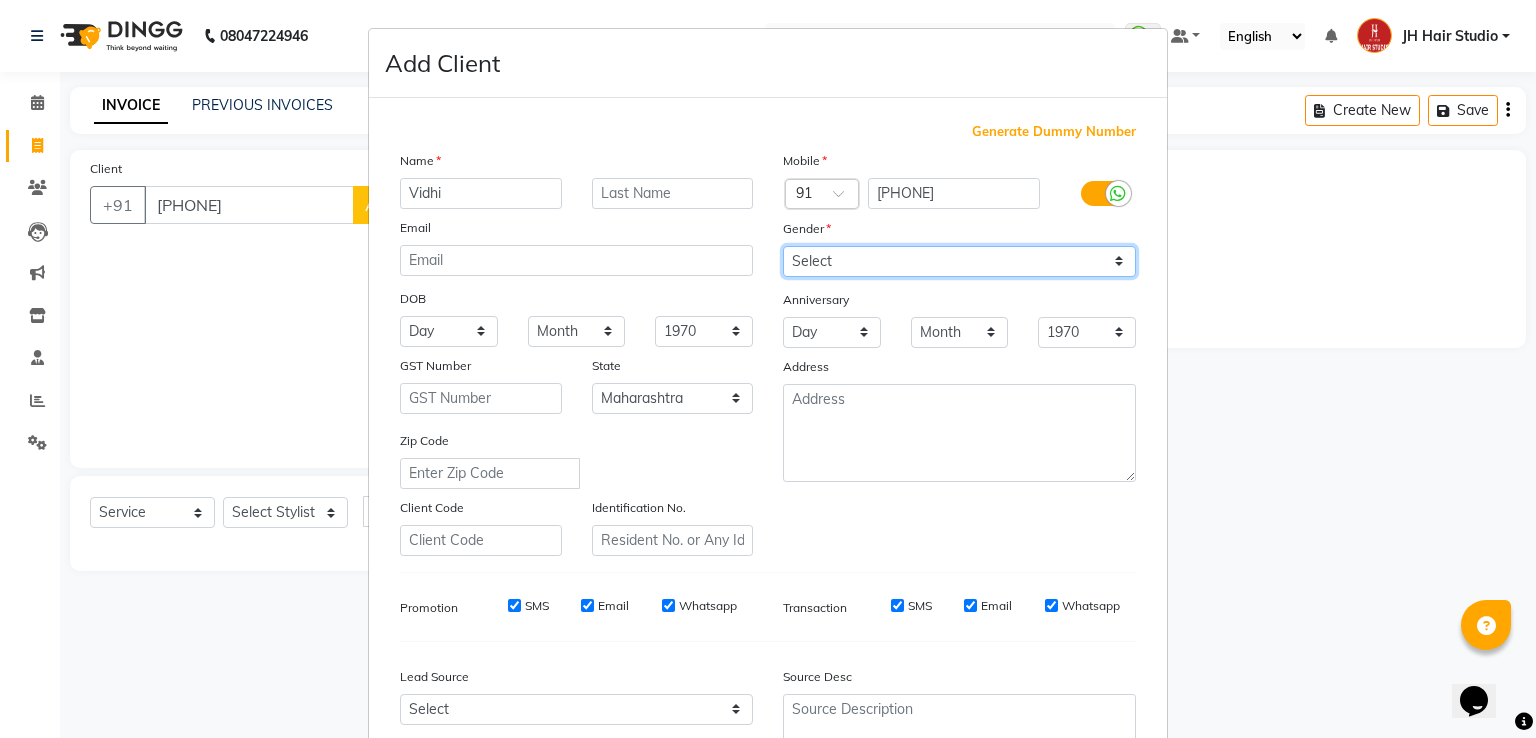 click on "Select Male Female Other Prefer Not To Say" at bounding box center (959, 261) 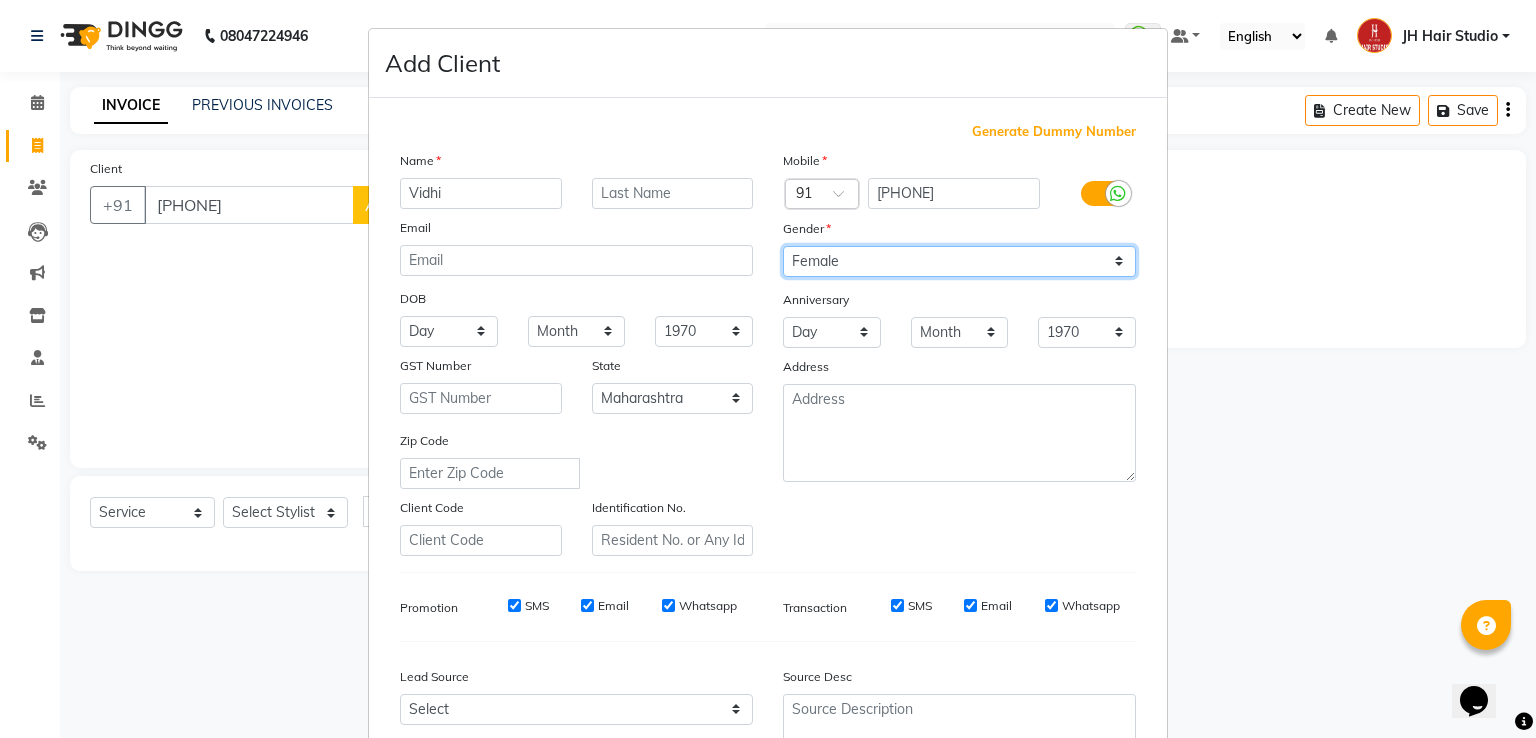 click on "Select Male Female Other Prefer Not To Say" at bounding box center [959, 261] 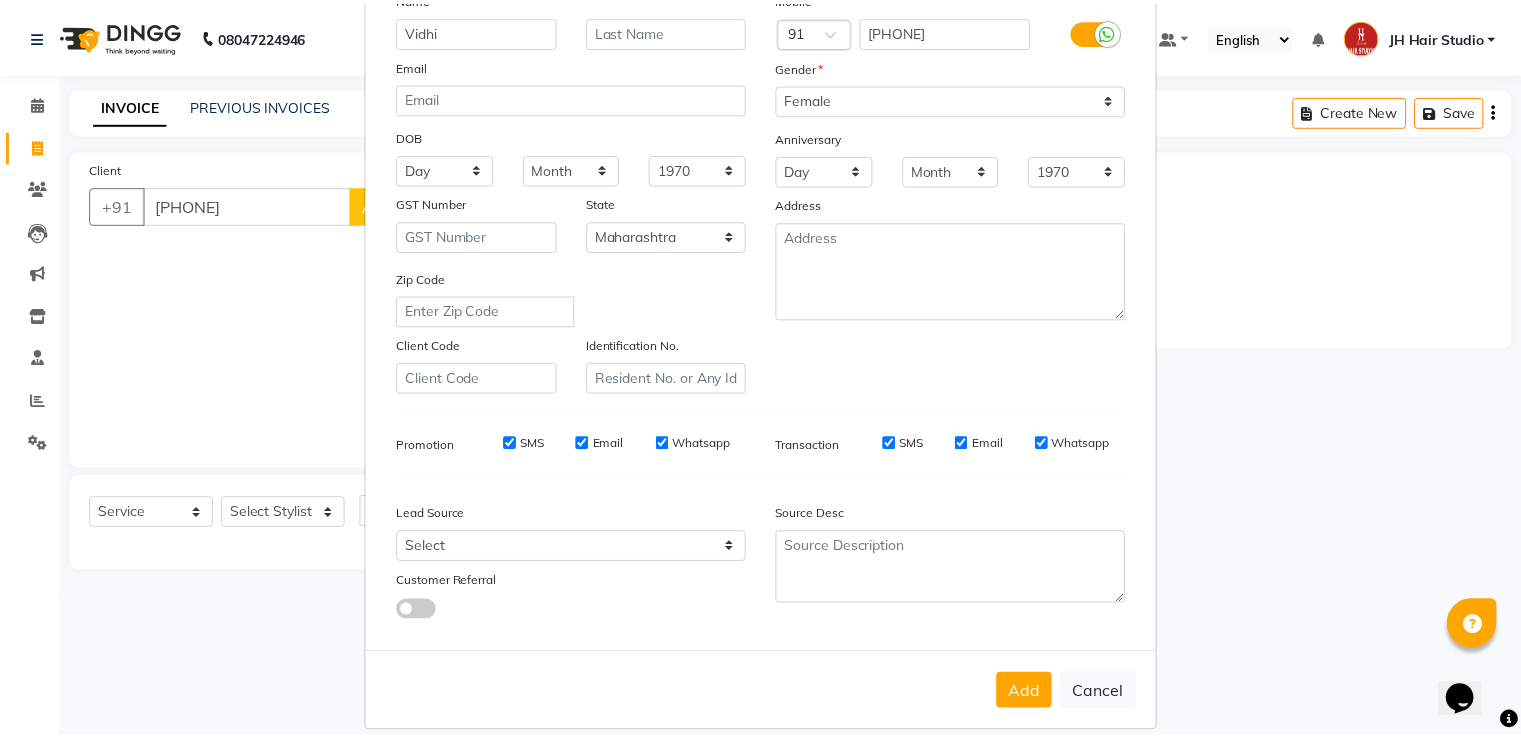 scroll, scrollTop: 167, scrollLeft: 0, axis: vertical 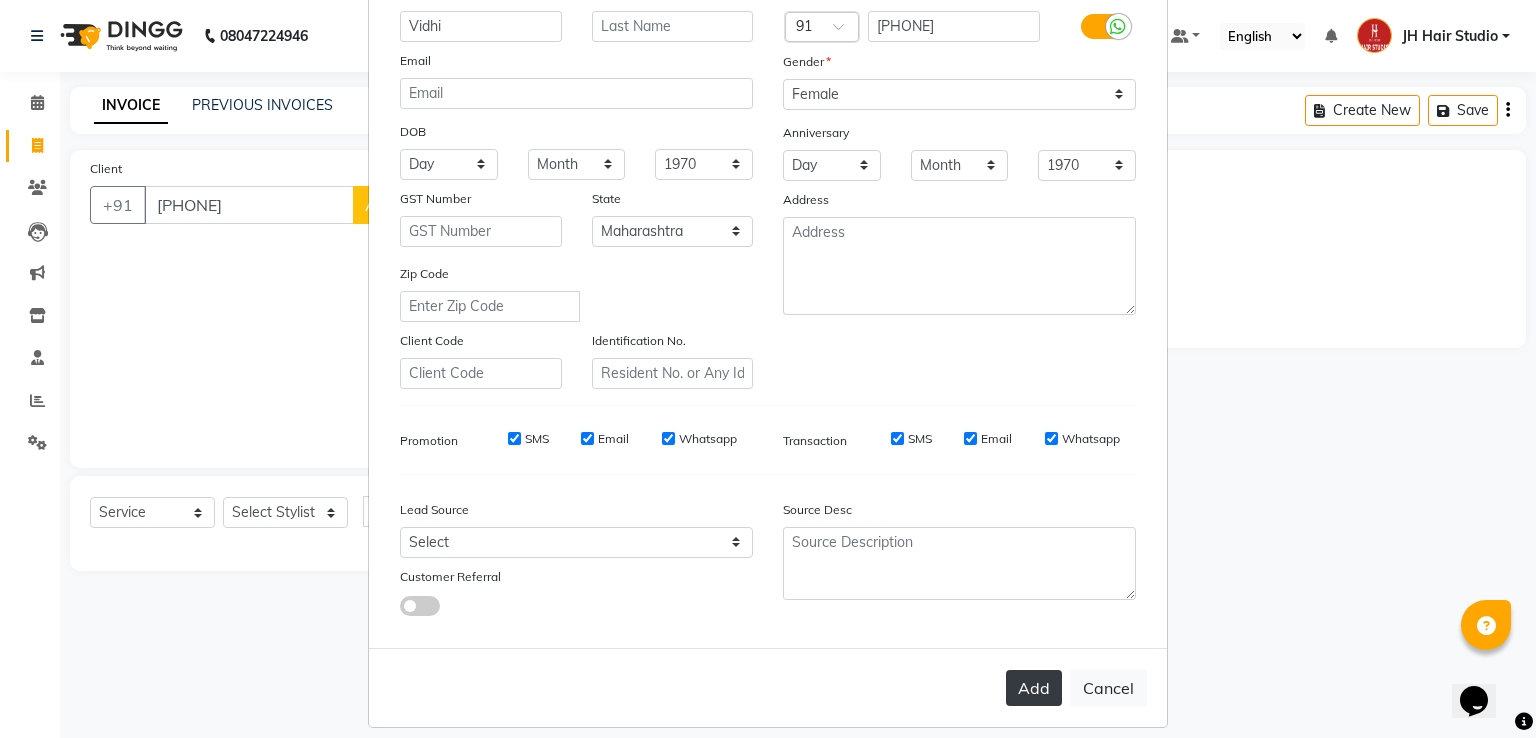 click on "Add" at bounding box center [1034, 688] 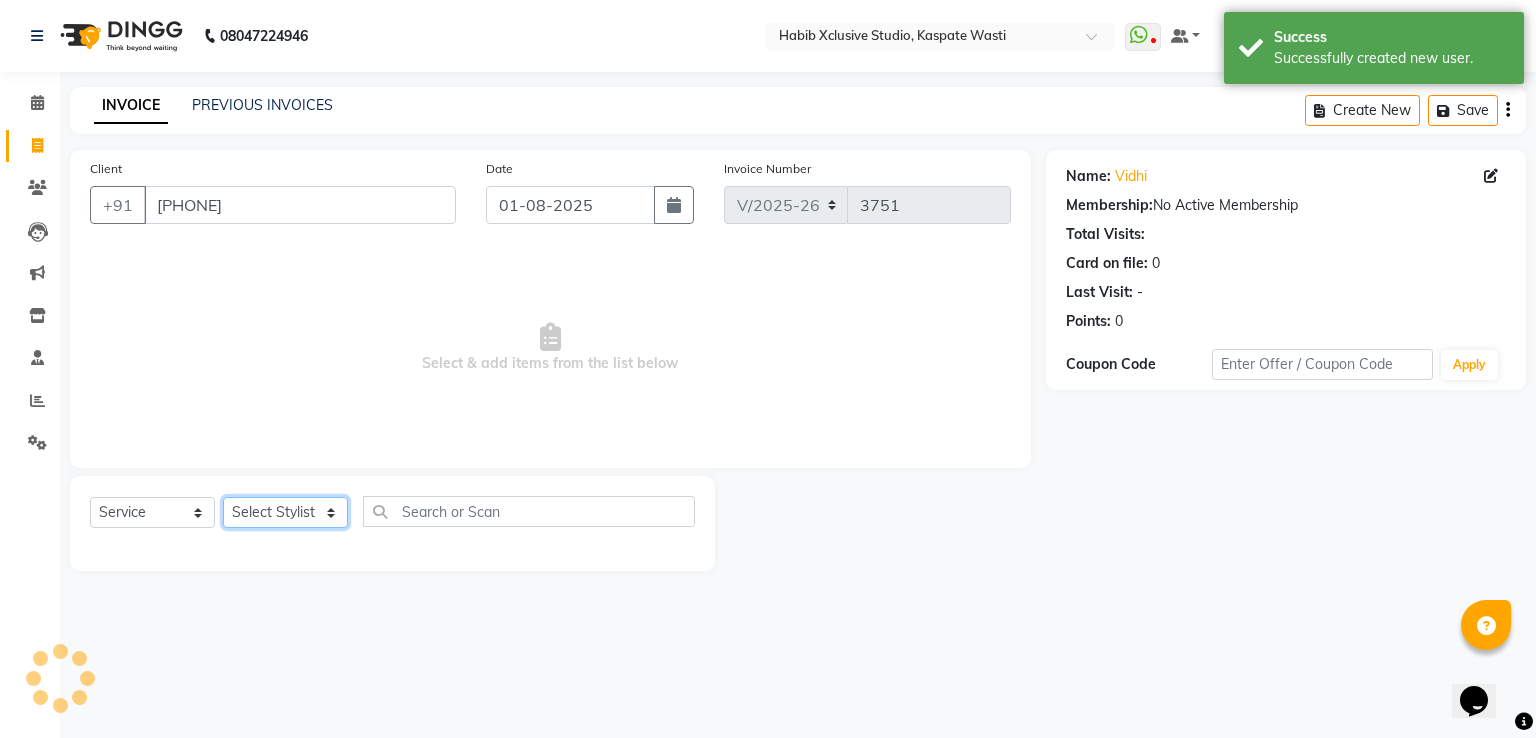 click on "Select Stylist [F1] GANESH [F1] Jagdish  [ F1] RAM [F1]Sanjay [F1]Siddhu [F1] Suraj  [F1] USHA [F2] AYAN  [F2] Deepak [F2] Smital [JH] DUBALE  GANESH [JH] Gopal Wagh JH Hair Studio [JH] Harish [JH] Omkar [JH] Shahwaz Shaikh [JH] SIDDHANT  [JH] SWAPNIL [JH] Tushaar" 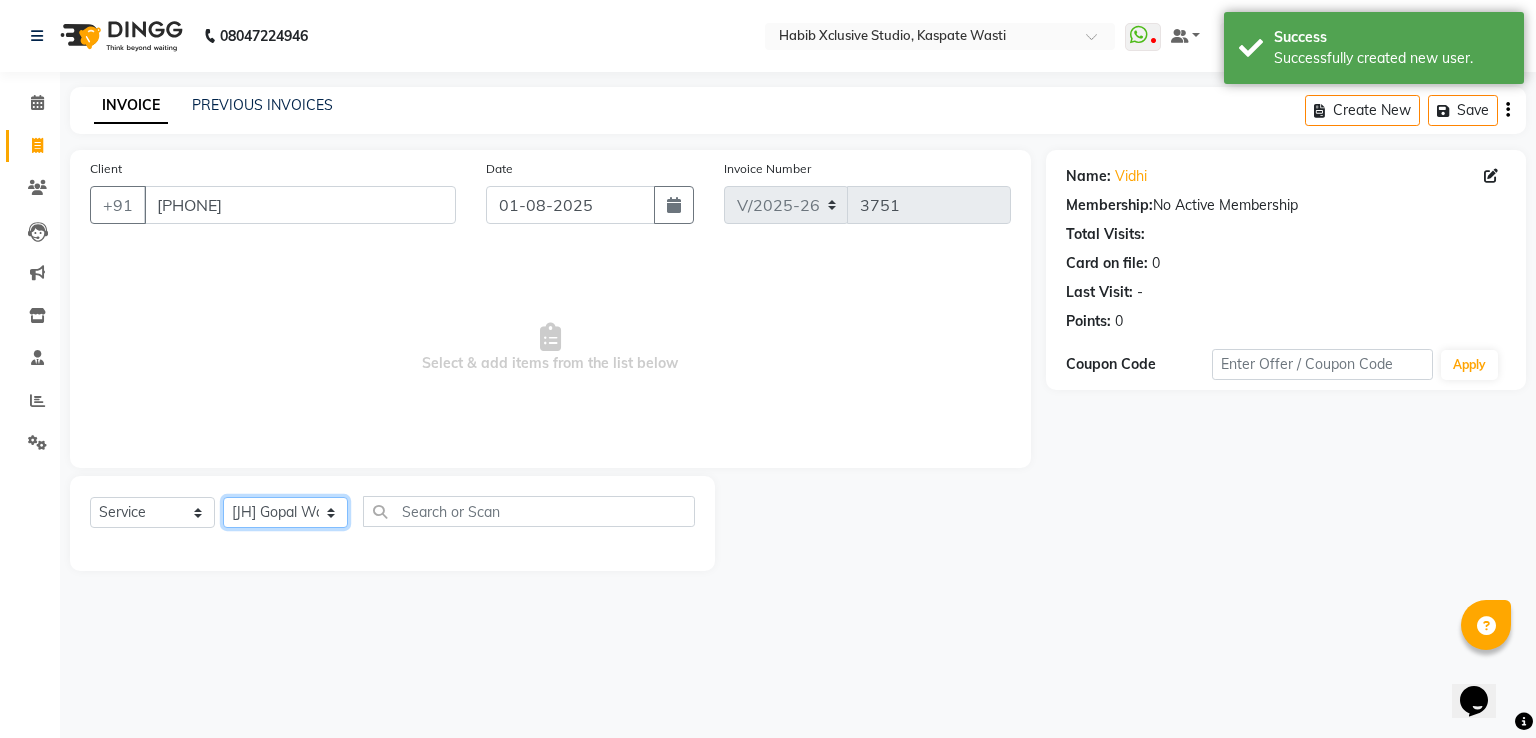 click on "Select Stylist [F1] GANESH [F1] Jagdish  [ F1] RAM [F1]Sanjay [F1]Siddhu [F1] Suraj  [F1] USHA [F2] AYAN  [F2] Deepak [F2] Smital [JH] DUBALE  GANESH [JH] Gopal Wagh JH Hair Studio [JH] Harish [JH] Omkar [JH] Shahwaz Shaikh [JH] SIDDHANT  [JH] SWAPNIL [JH] Tushaar" 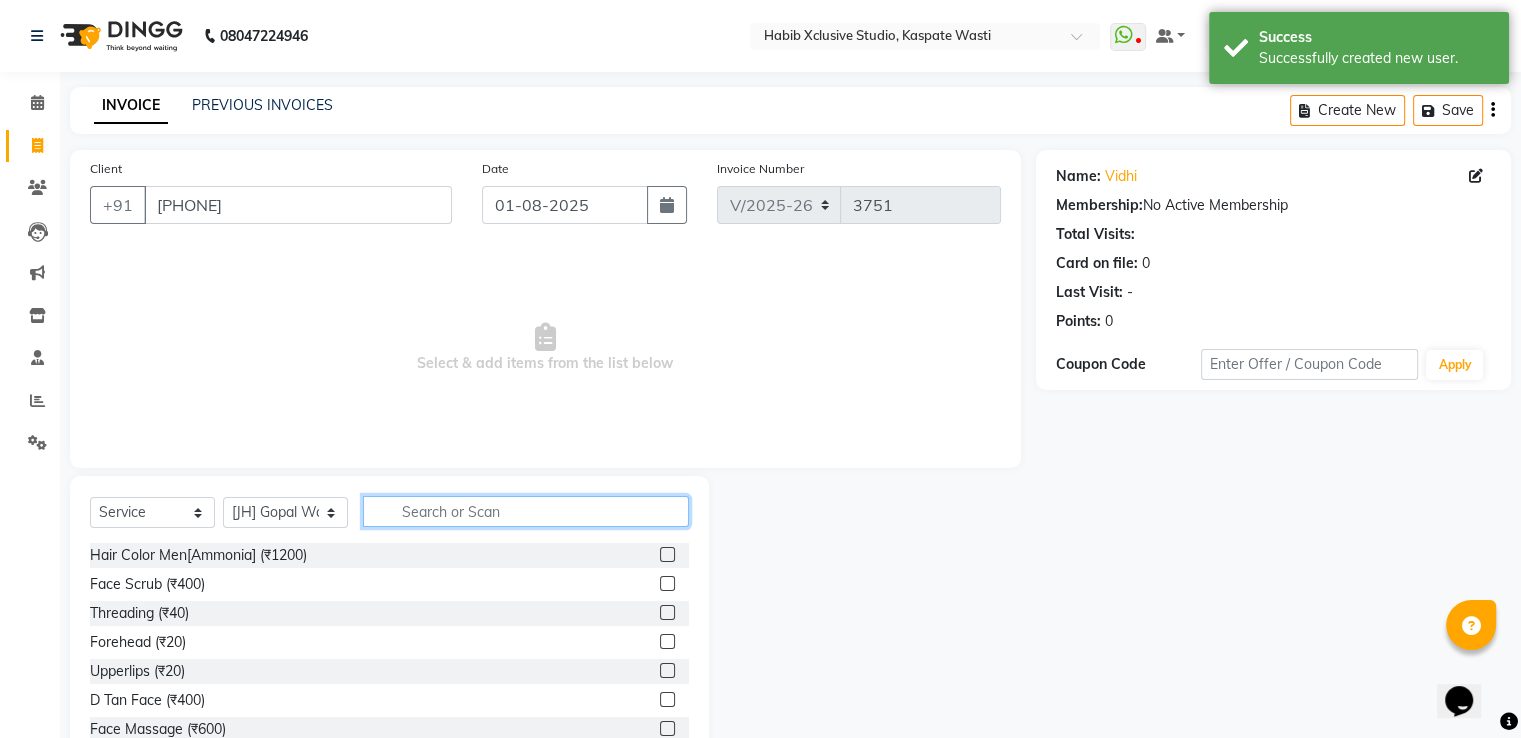 click 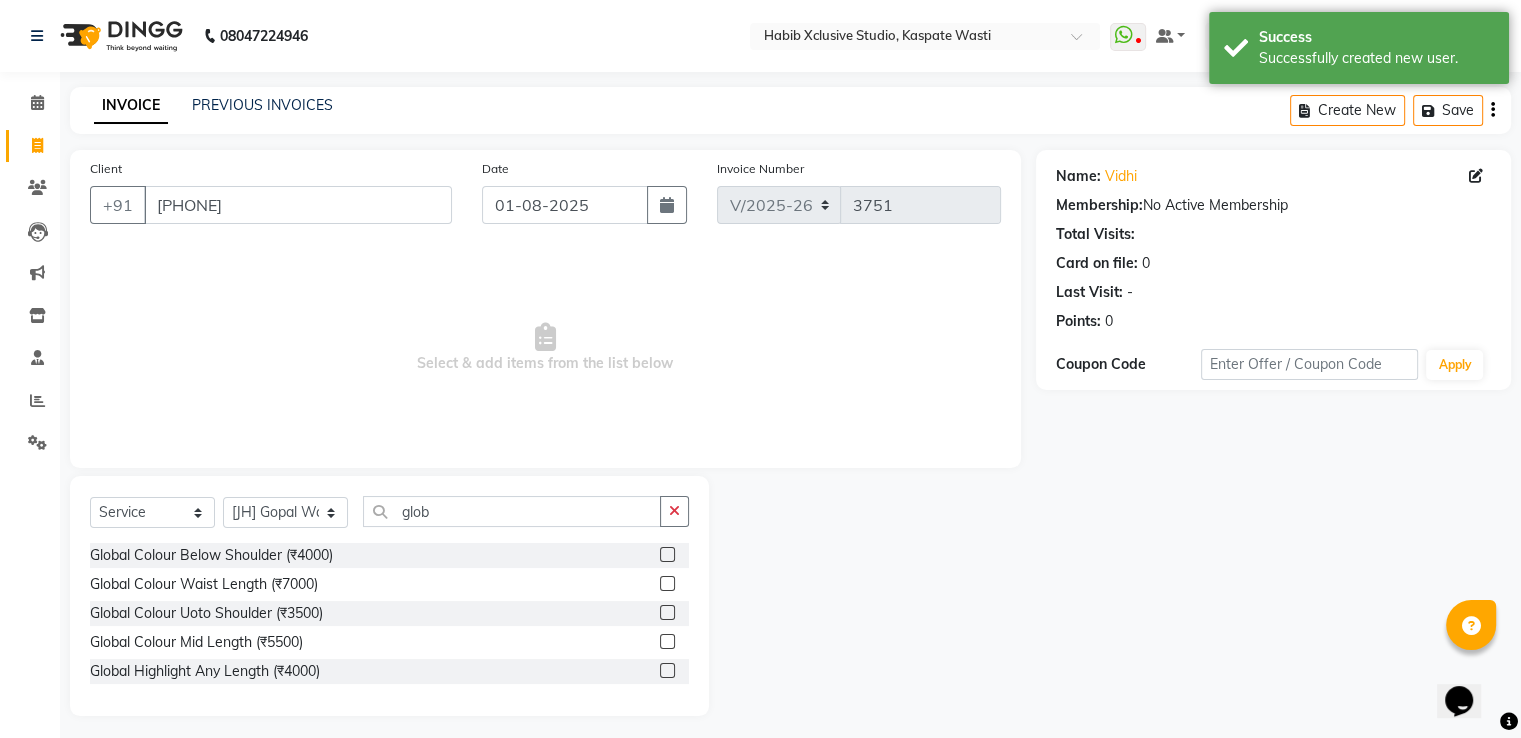 click 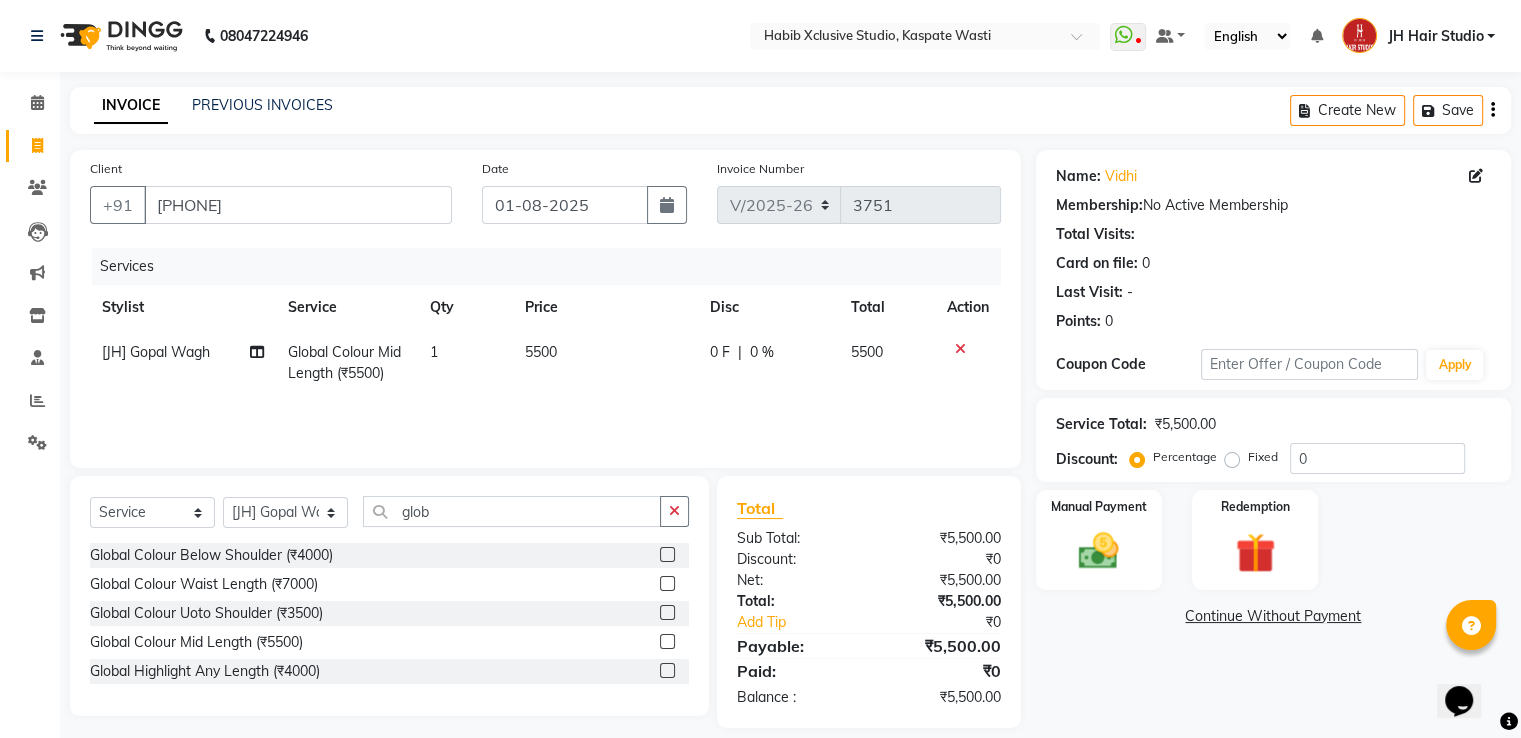 click on "5500" 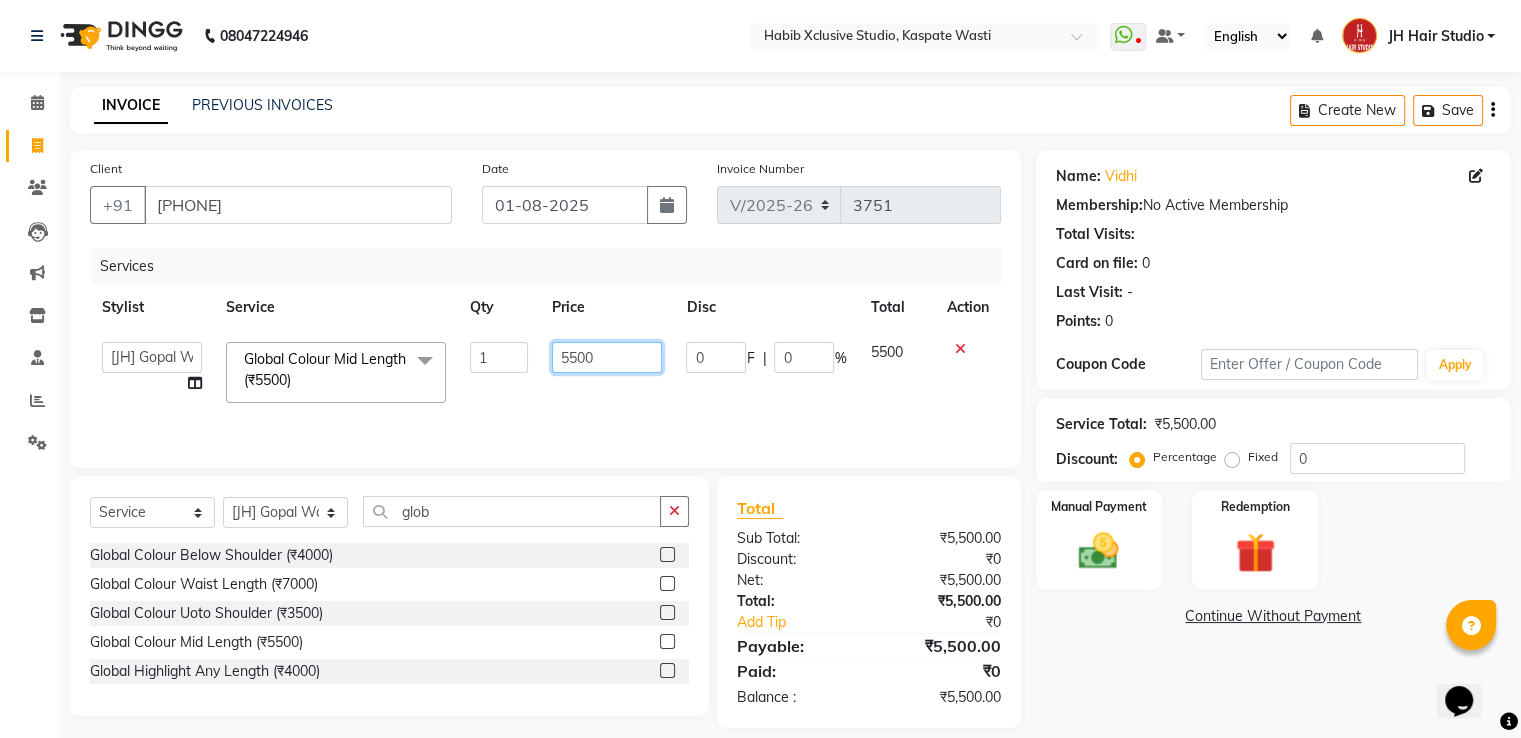 click on "5500" 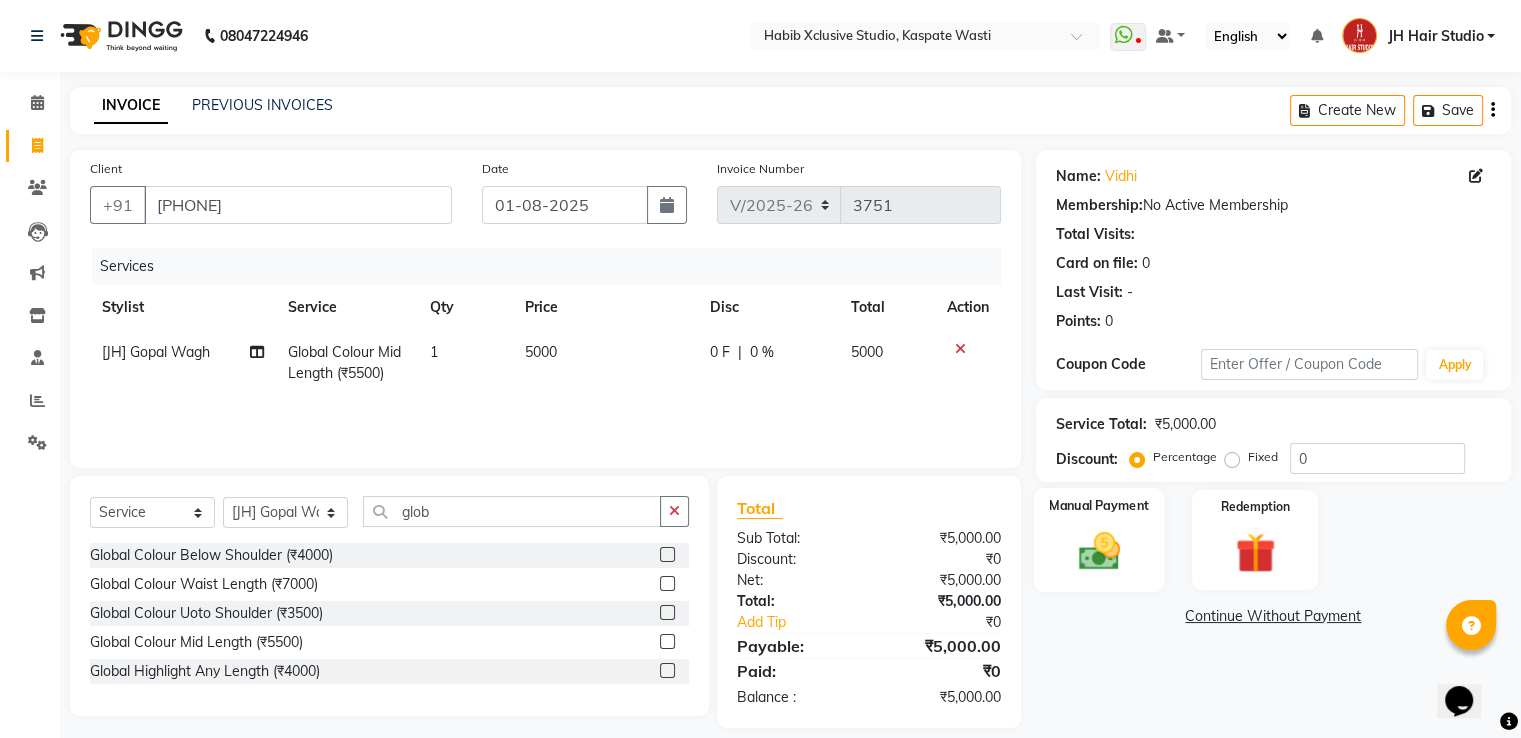 click 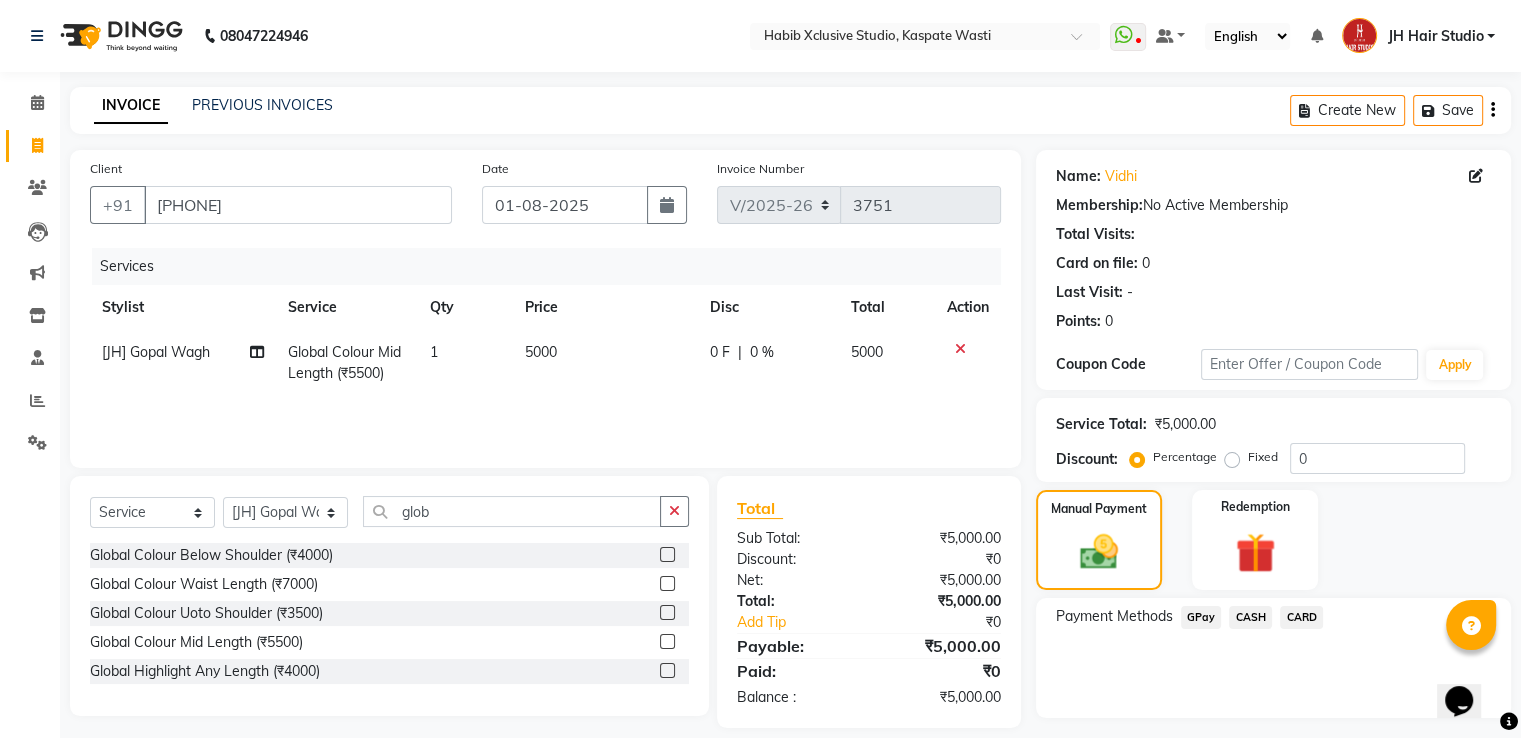 click on "CARD" 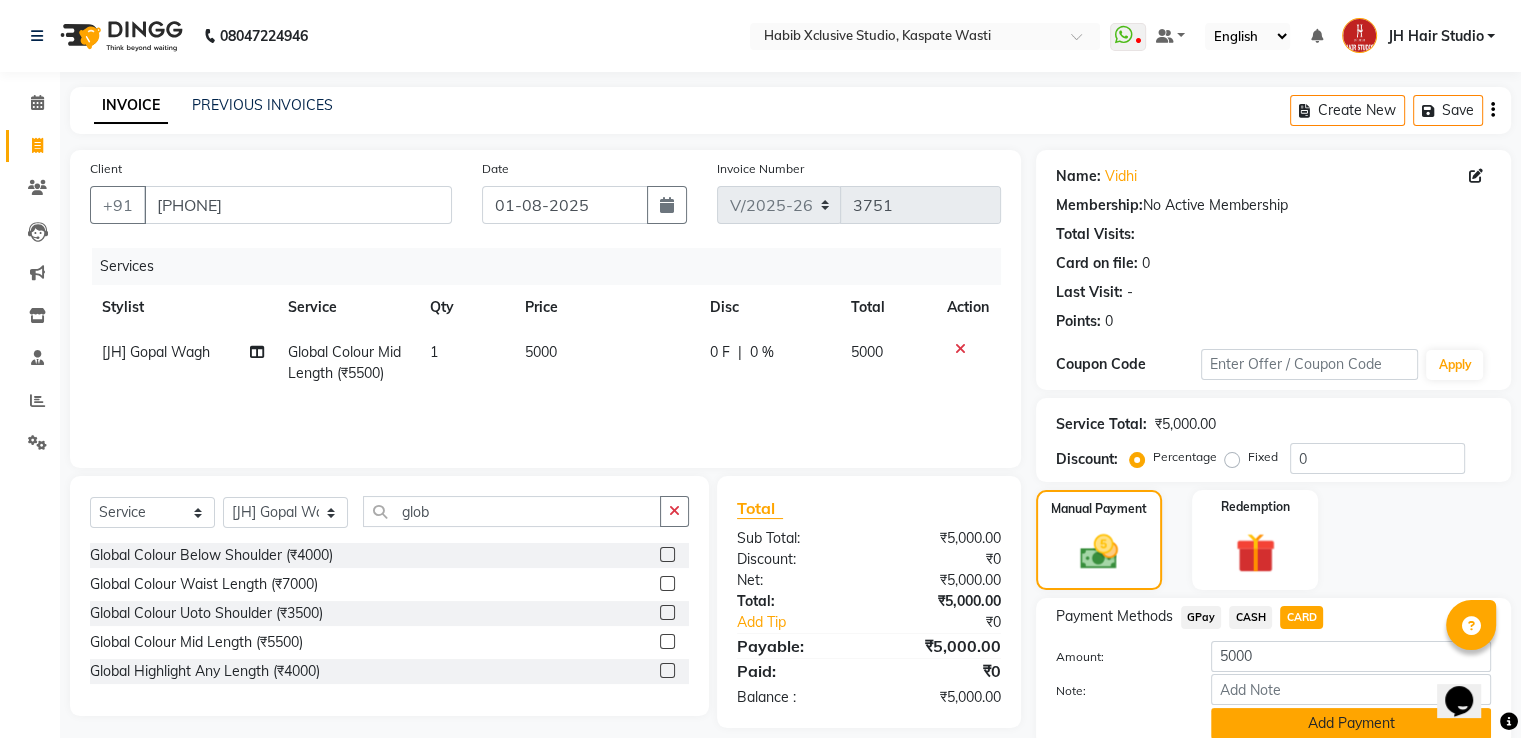 click on "Add Payment" 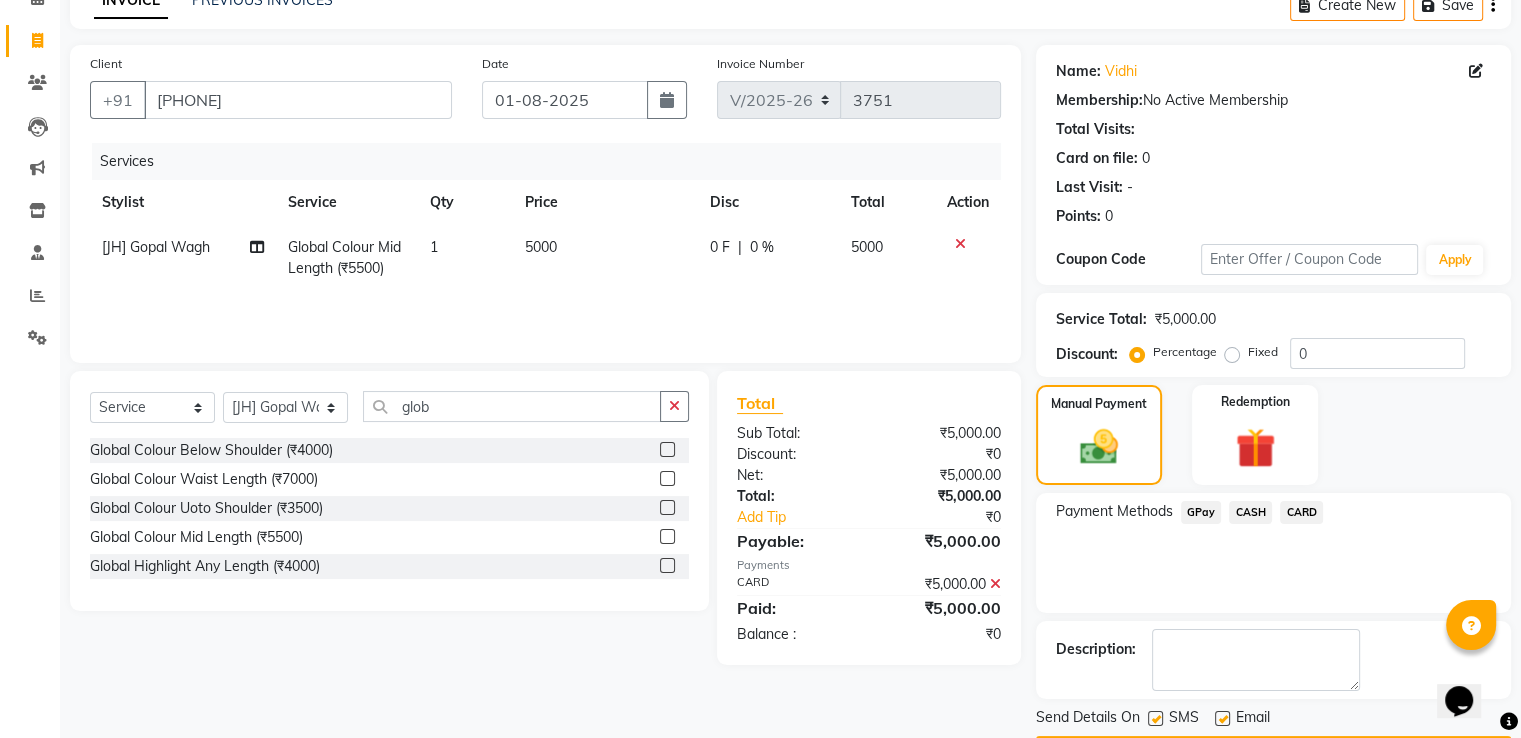 scroll, scrollTop: 163, scrollLeft: 0, axis: vertical 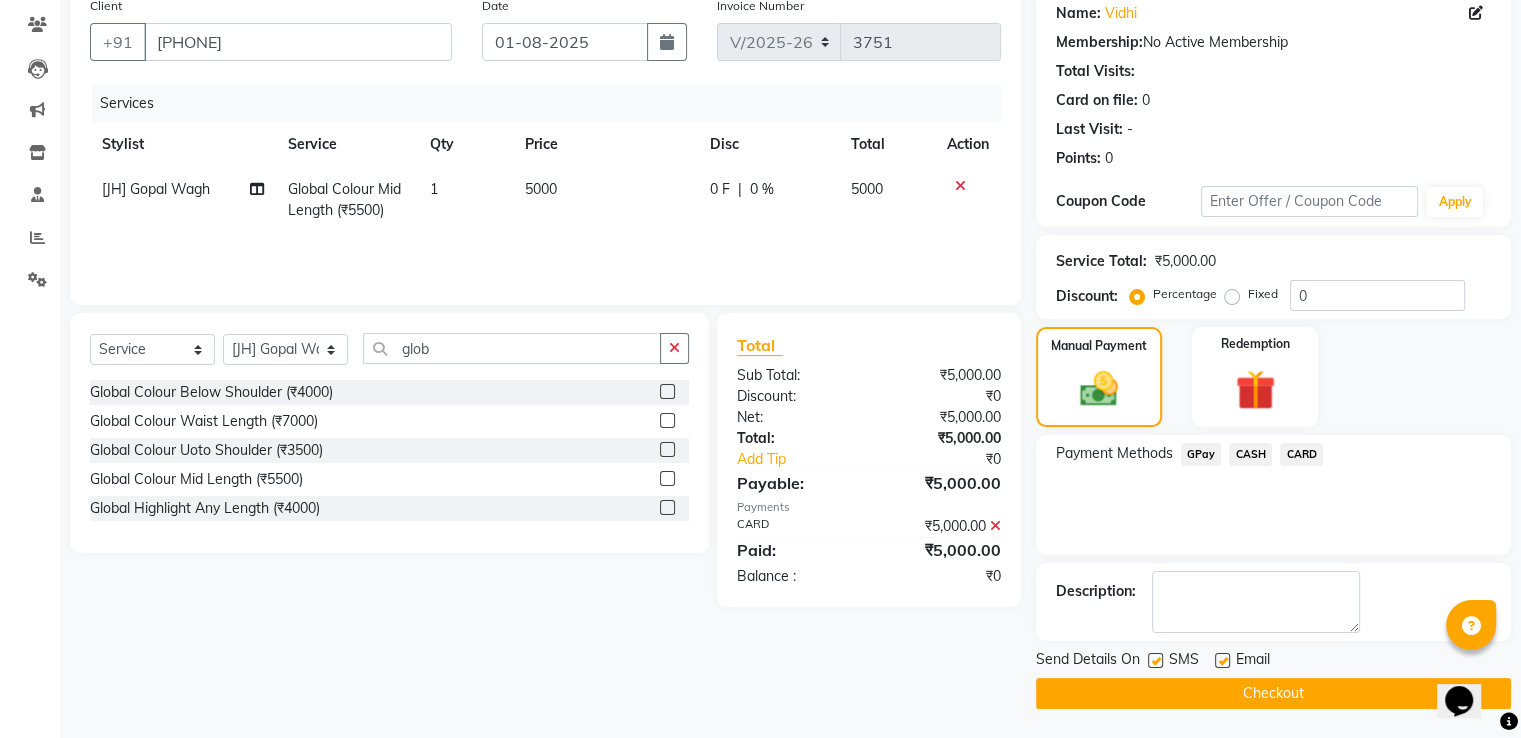 click on "Checkout" 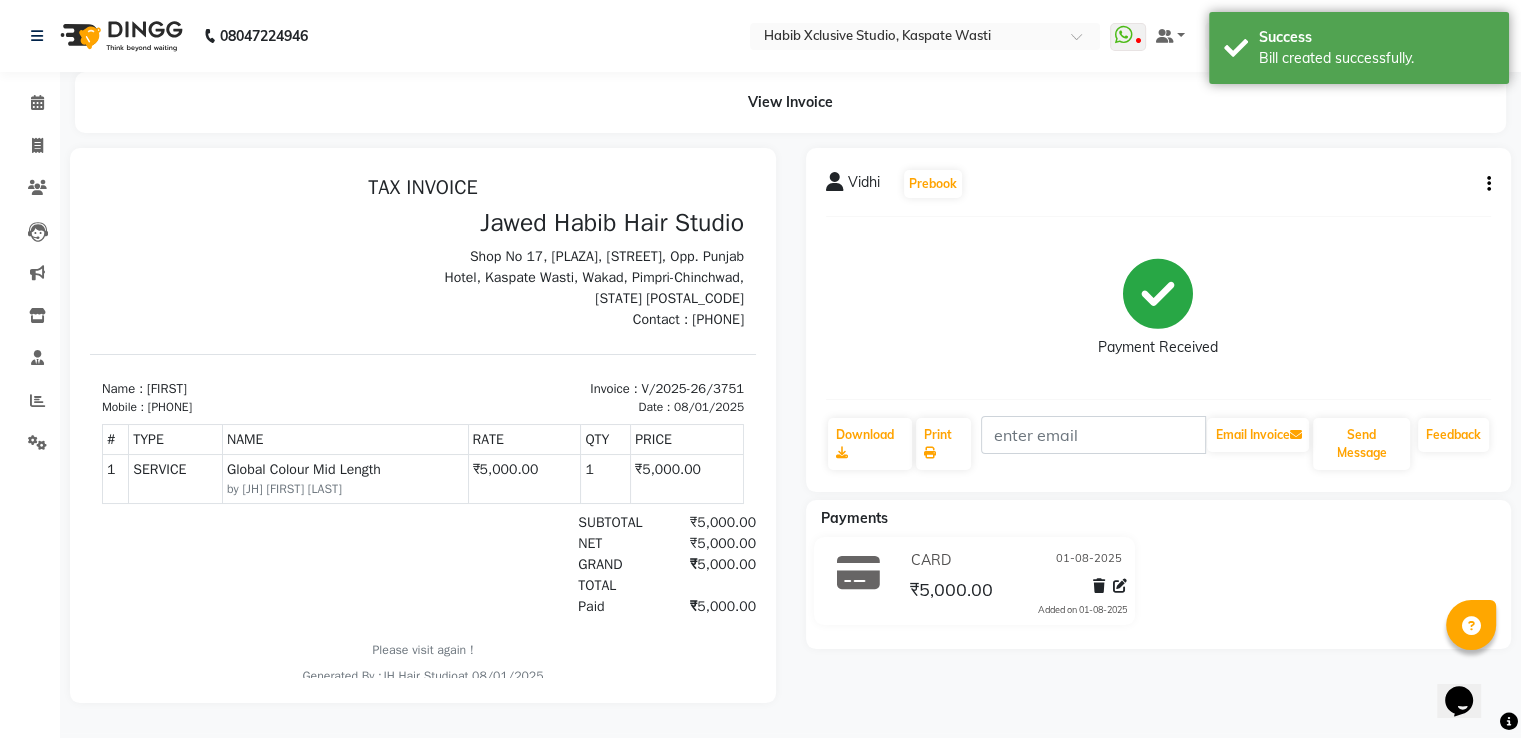 scroll, scrollTop: 0, scrollLeft: 0, axis: both 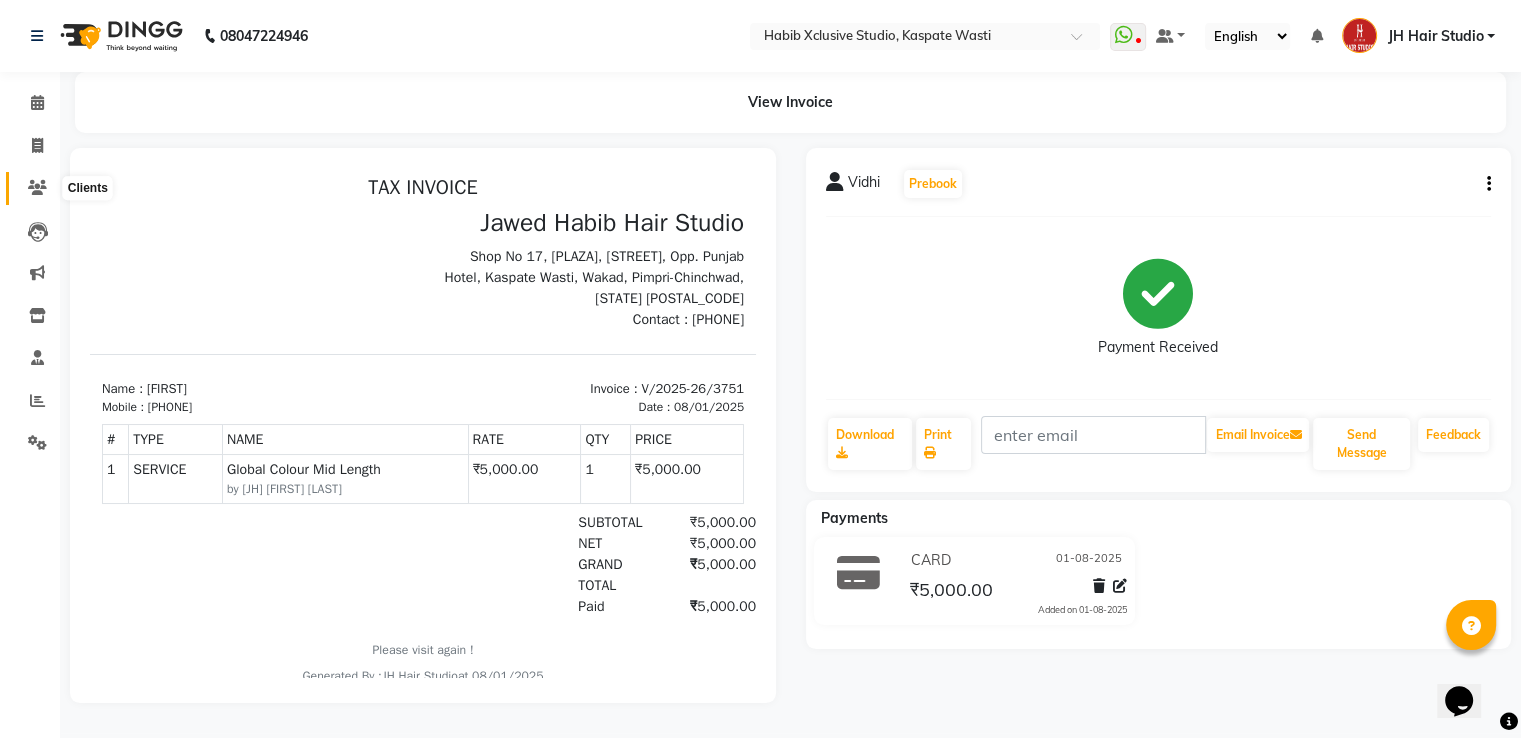 click 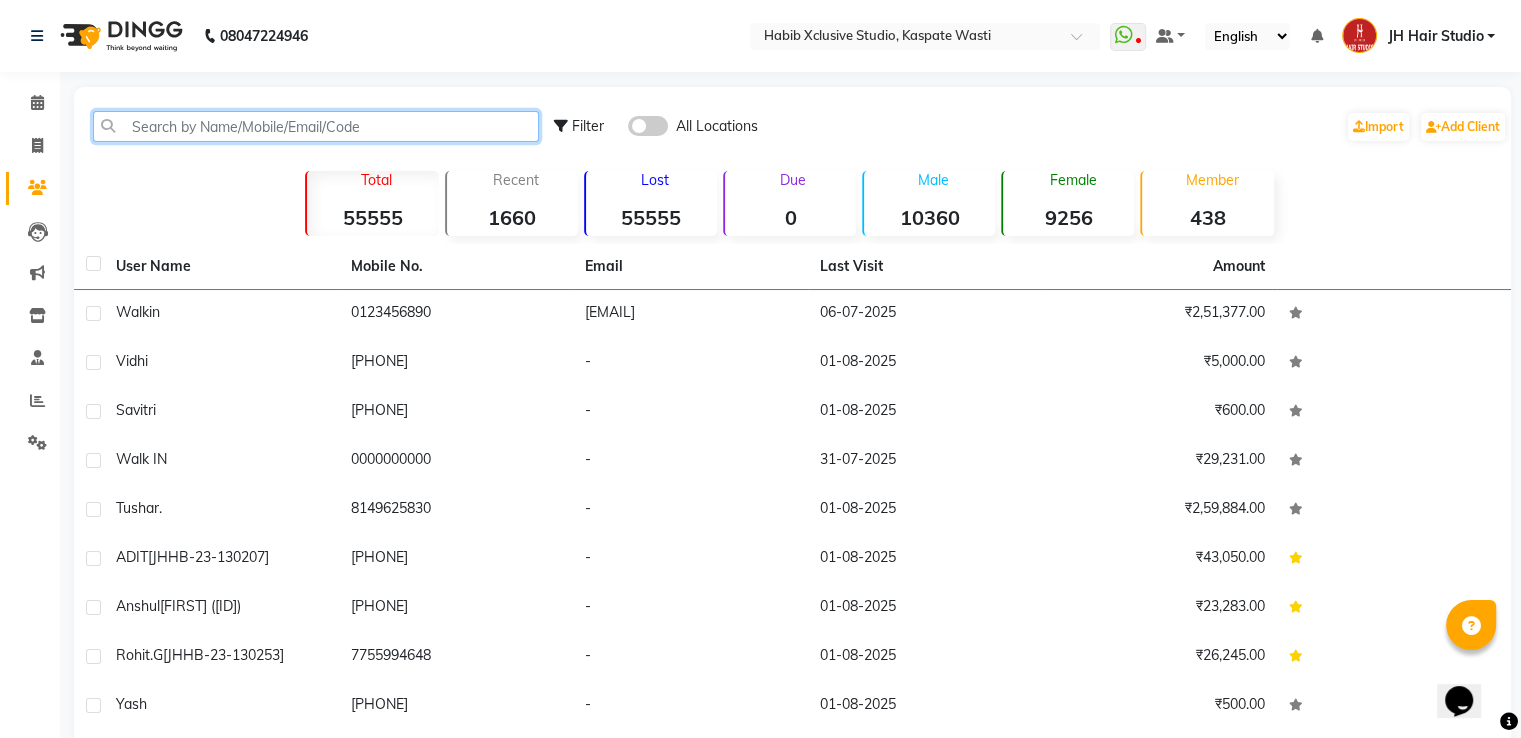 click 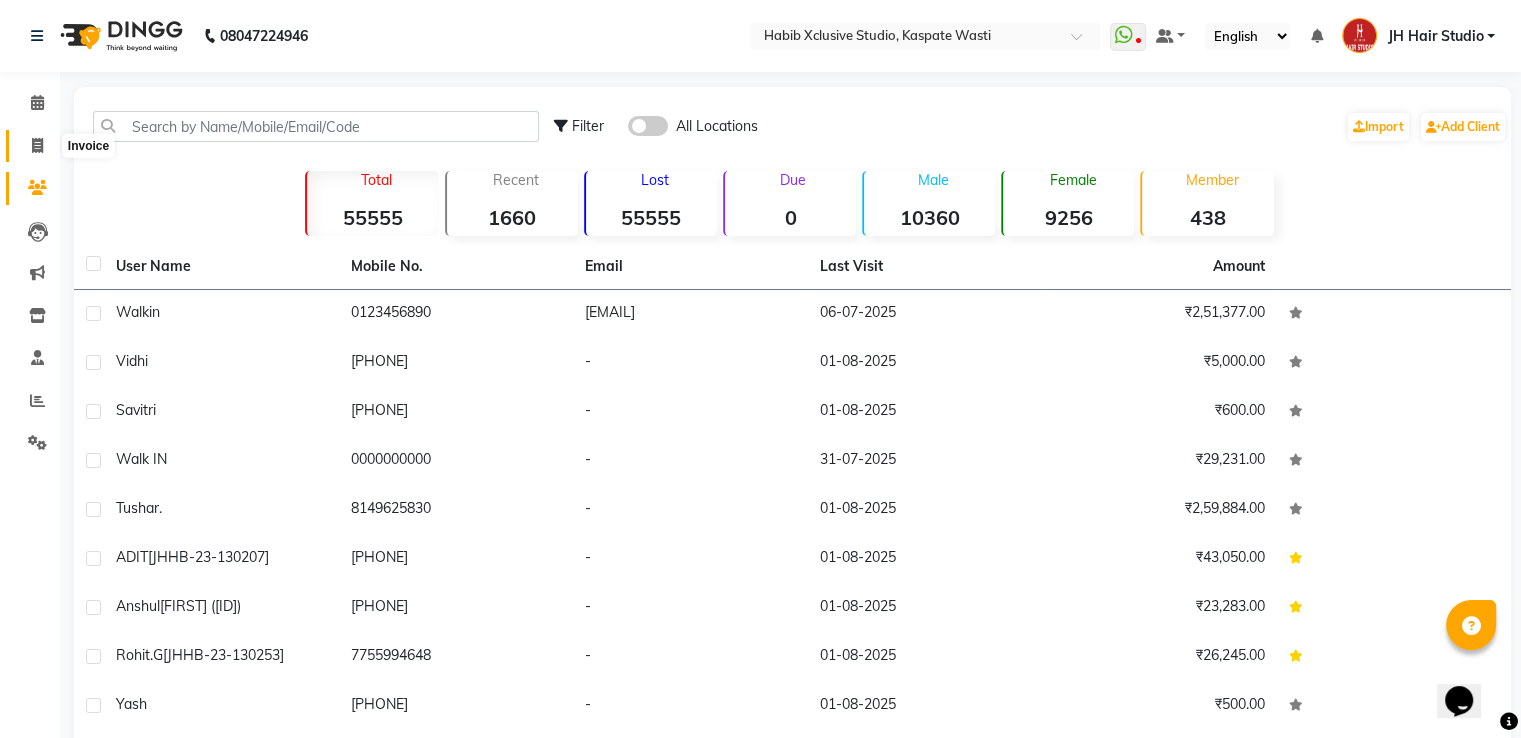 click 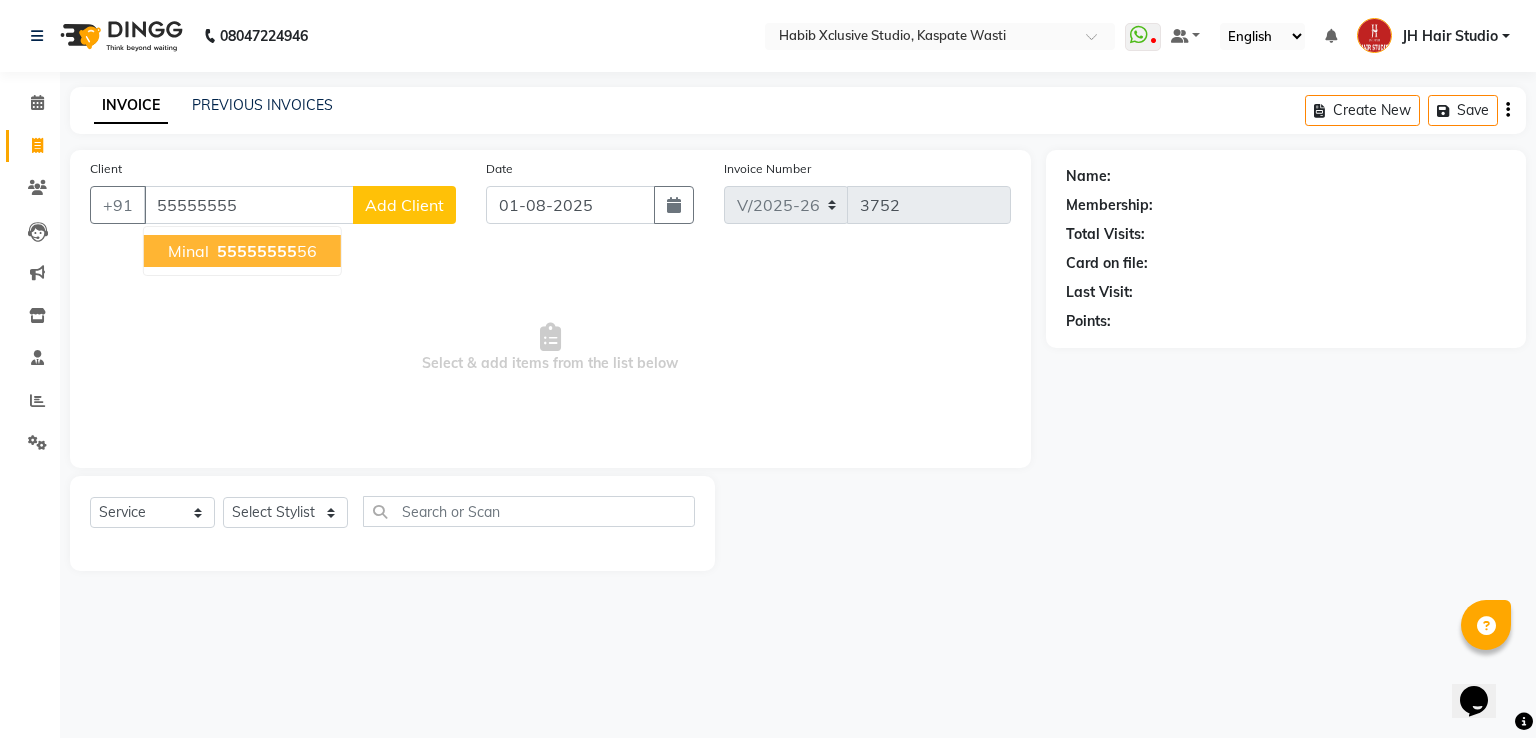 click on "84549595" at bounding box center (257, 251) 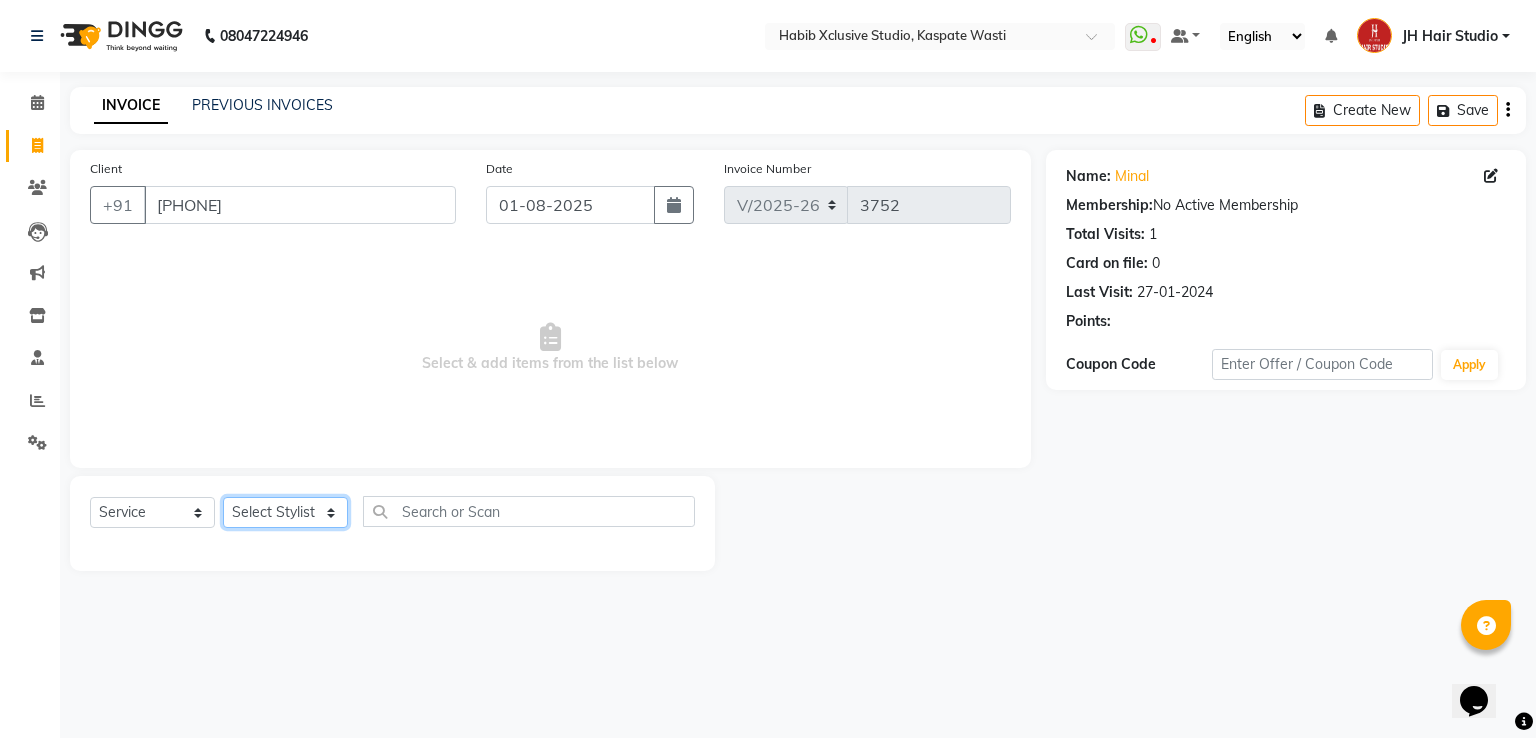click on "Select Stylist [F1] GANESH [F1] Jagdish  [ F1] RAM [F1]Sanjay [F1]Siddhu [F1] Suraj  [F1] USHA [F2] AYAN  [F2] Deepak [F2] Smital [JH] DUBALE  GANESH [JH] Gopal Wagh JH Hair Studio [JH] Harish [JH] Omkar [JH] Shahwaz Shaikh [JH] SIDDHANT  [JH] SWAPNIL [JH] Tushaar" 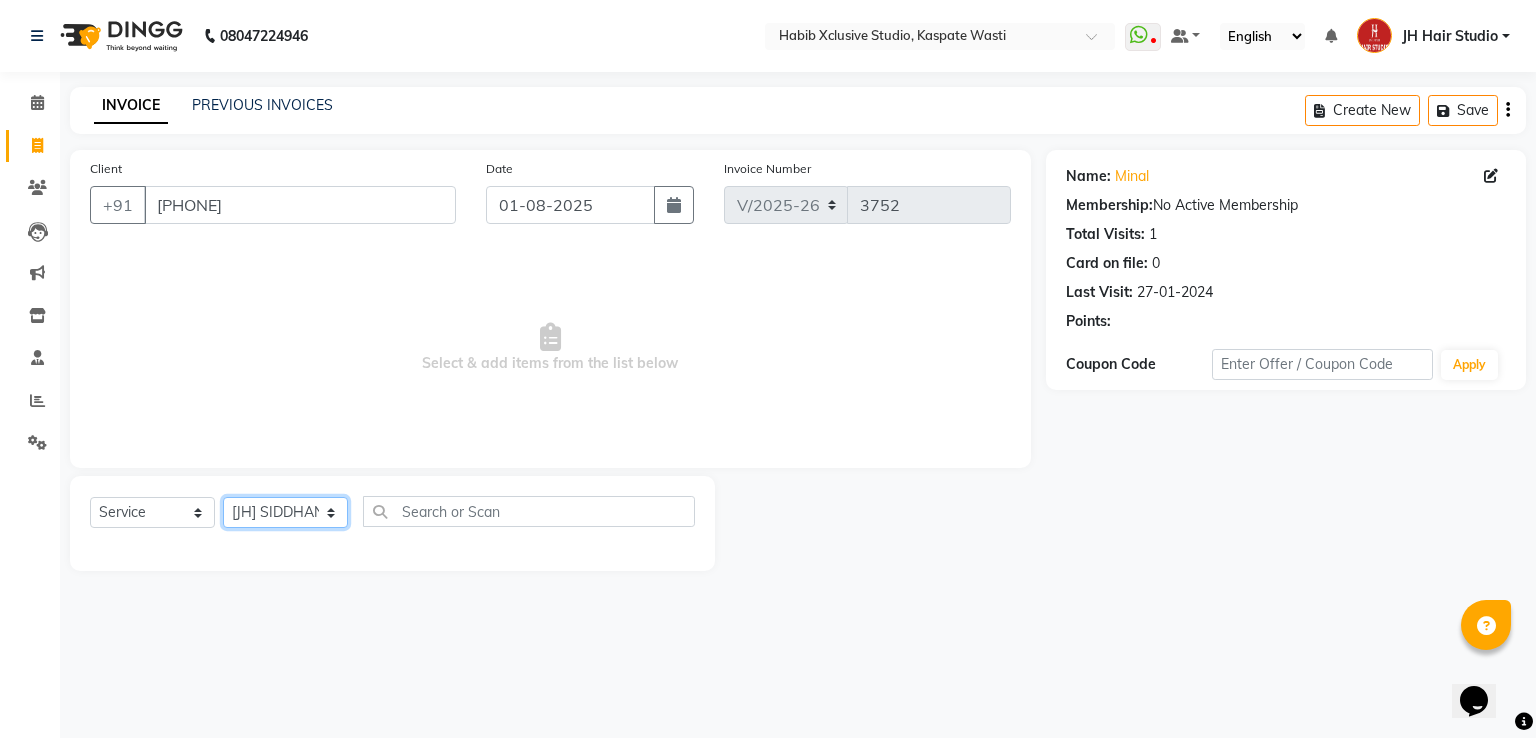 click on "Select Stylist [F1] GANESH [F1] Jagdish  [ F1] RAM [F1]Sanjay [F1]Siddhu [F1] Suraj  [F1] USHA [F2] AYAN  [F2] Deepak [F2] Smital [JH] DUBALE  GANESH [JH] Gopal Wagh JH Hair Studio [JH] Harish [JH] Omkar [JH] Shahwaz Shaikh [JH] SIDDHANT  [JH] SWAPNIL [JH] Tushaar" 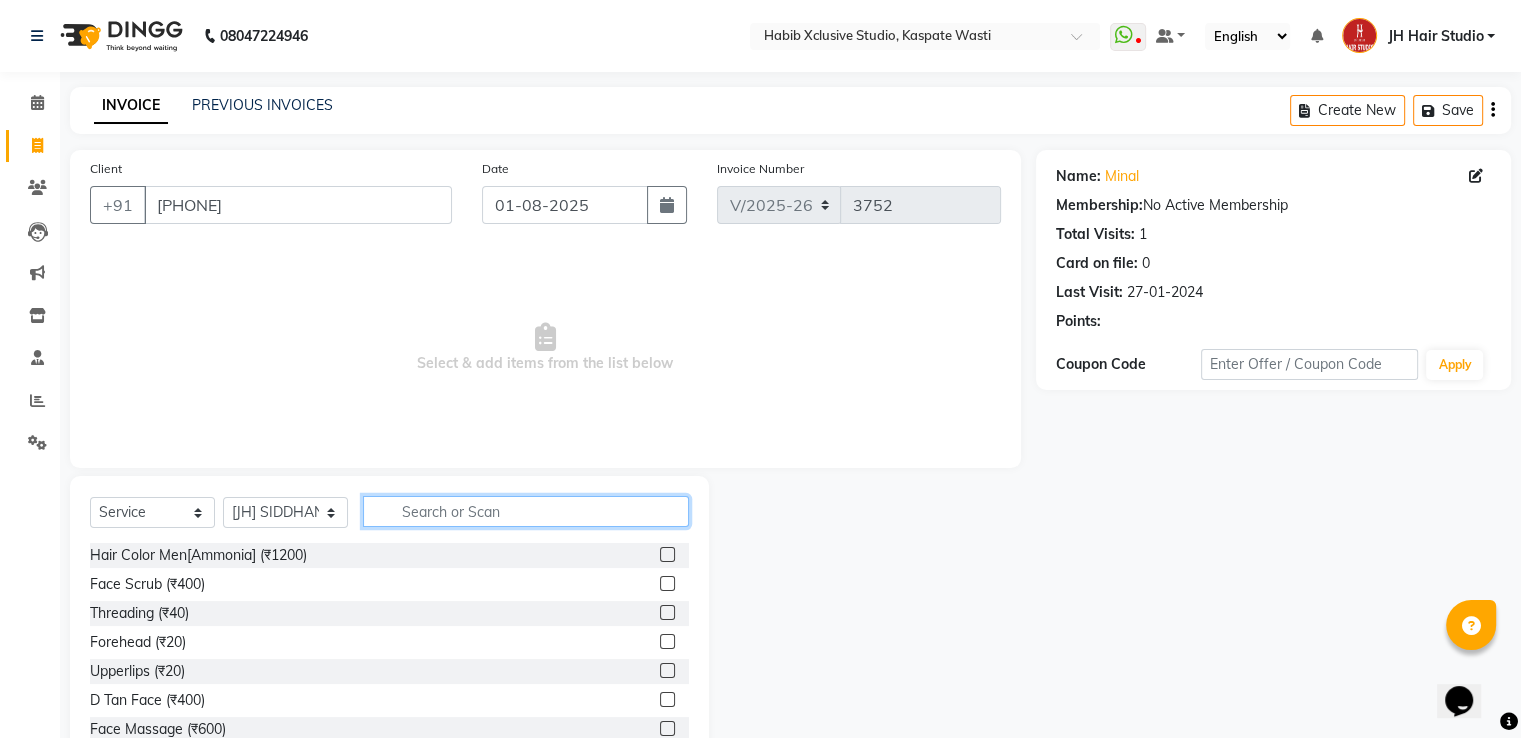 click 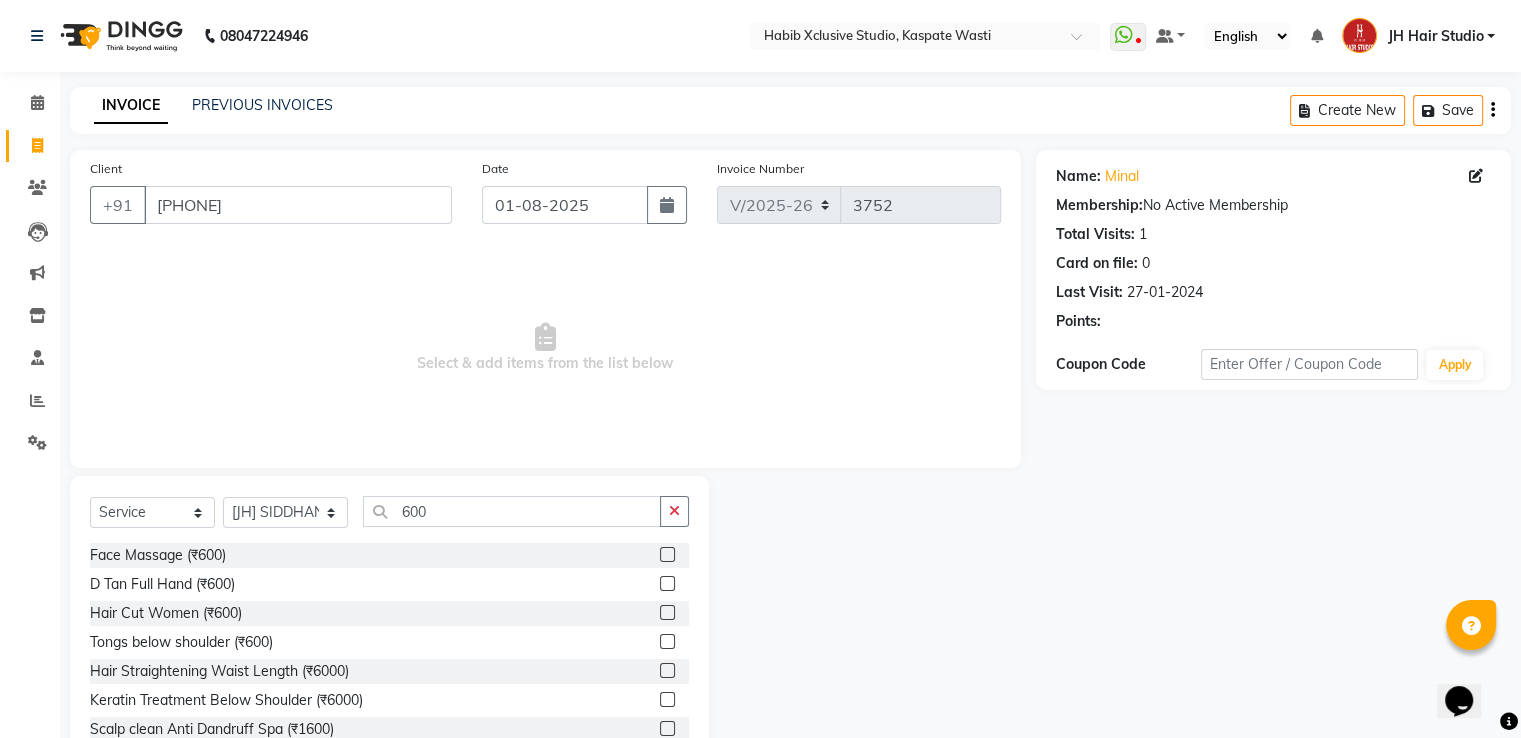 click 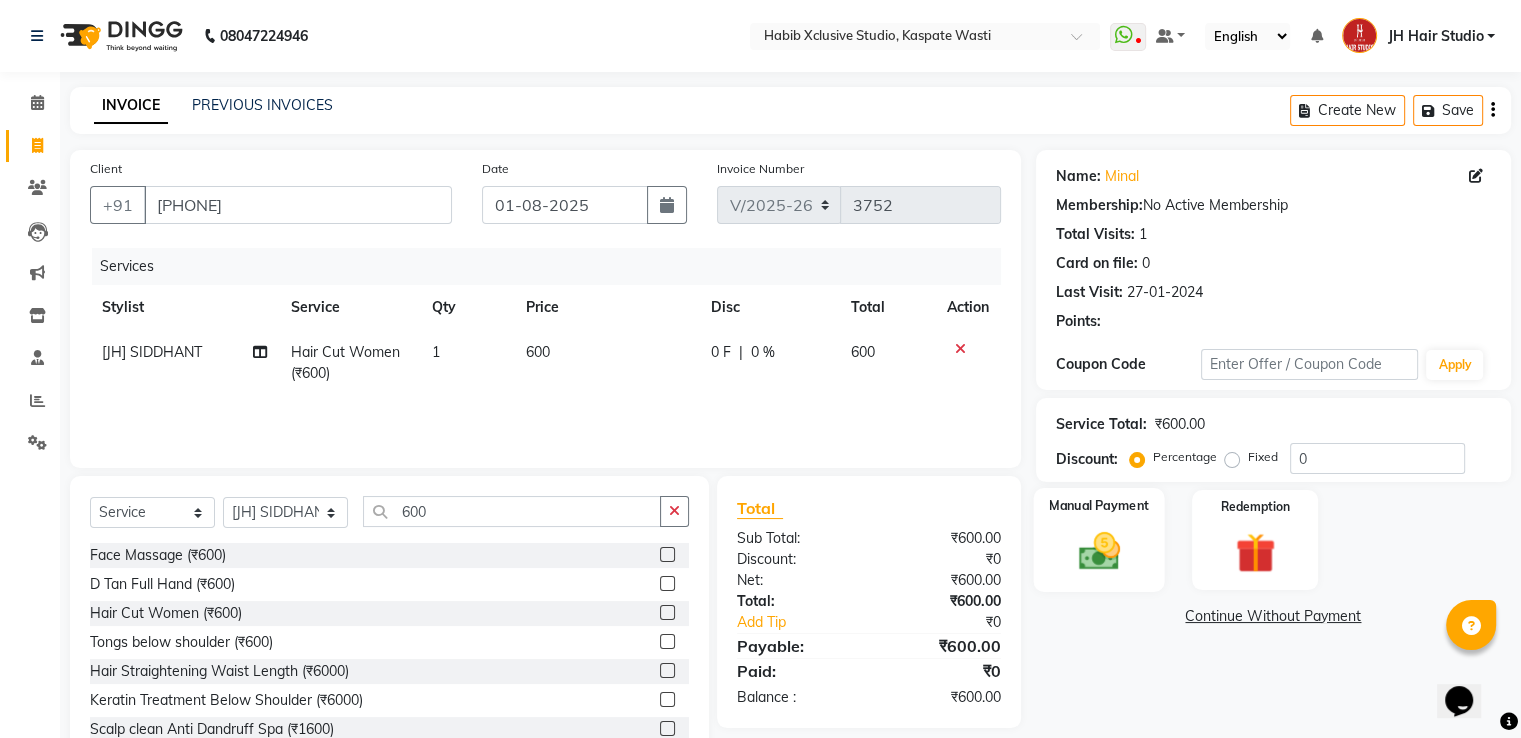 click 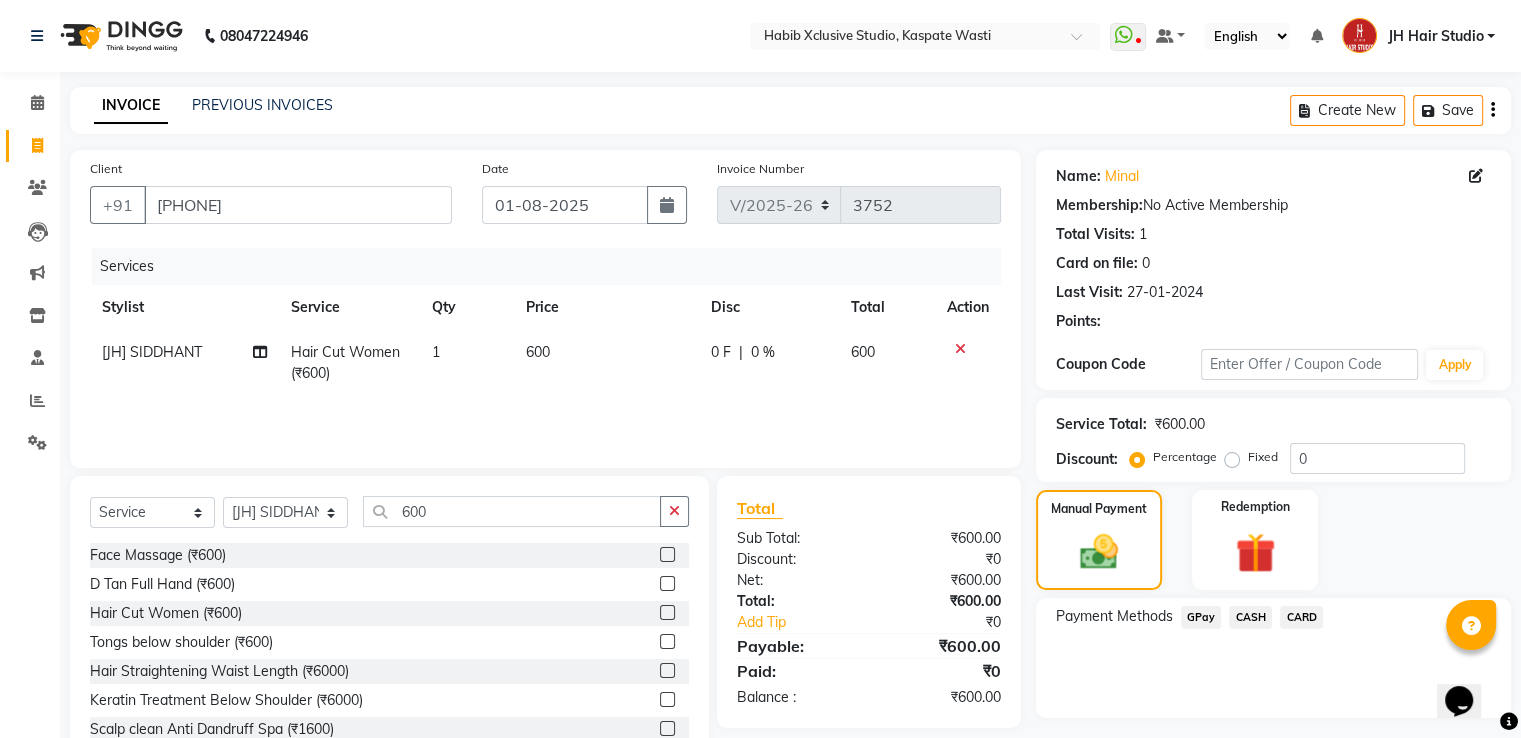 click on "GPay" 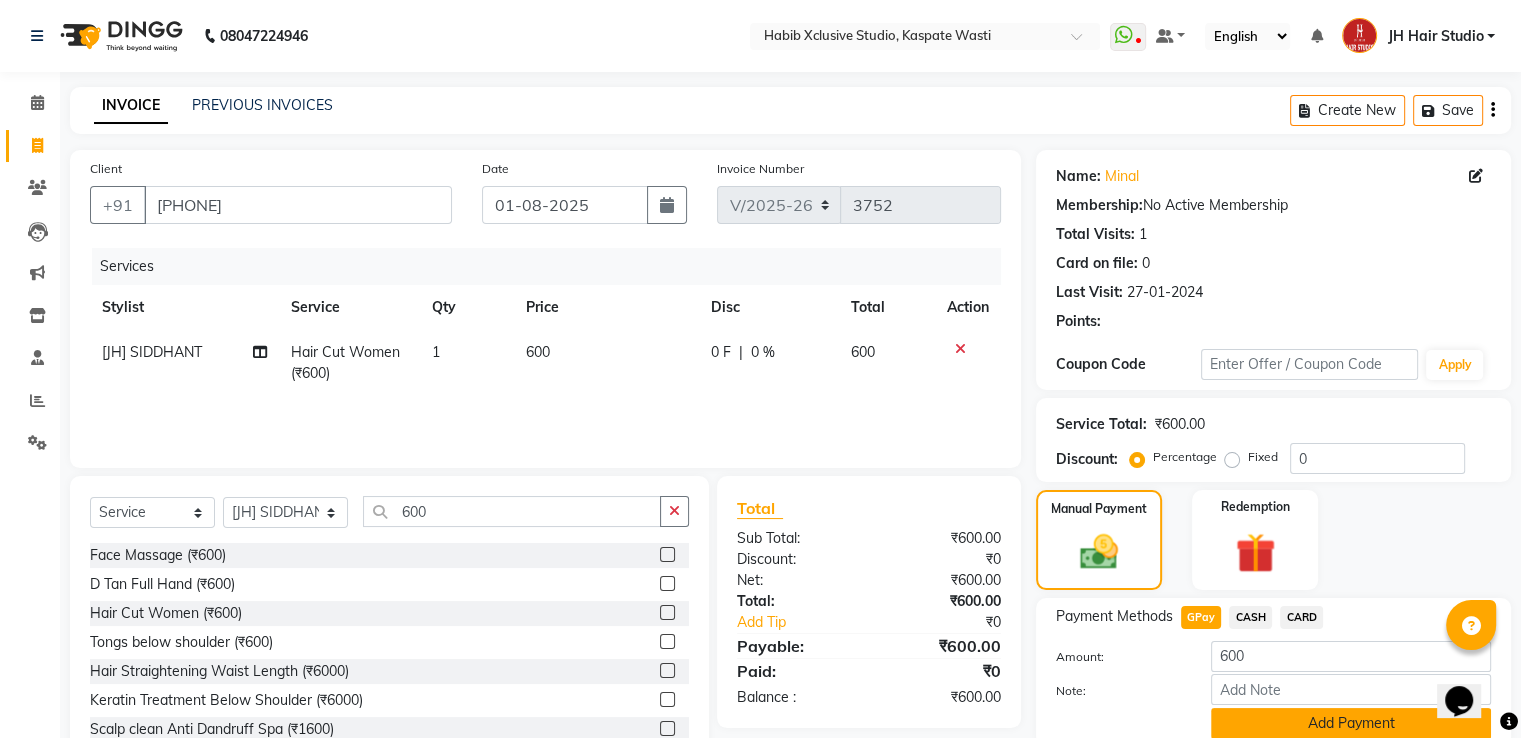 click on "Add Payment" 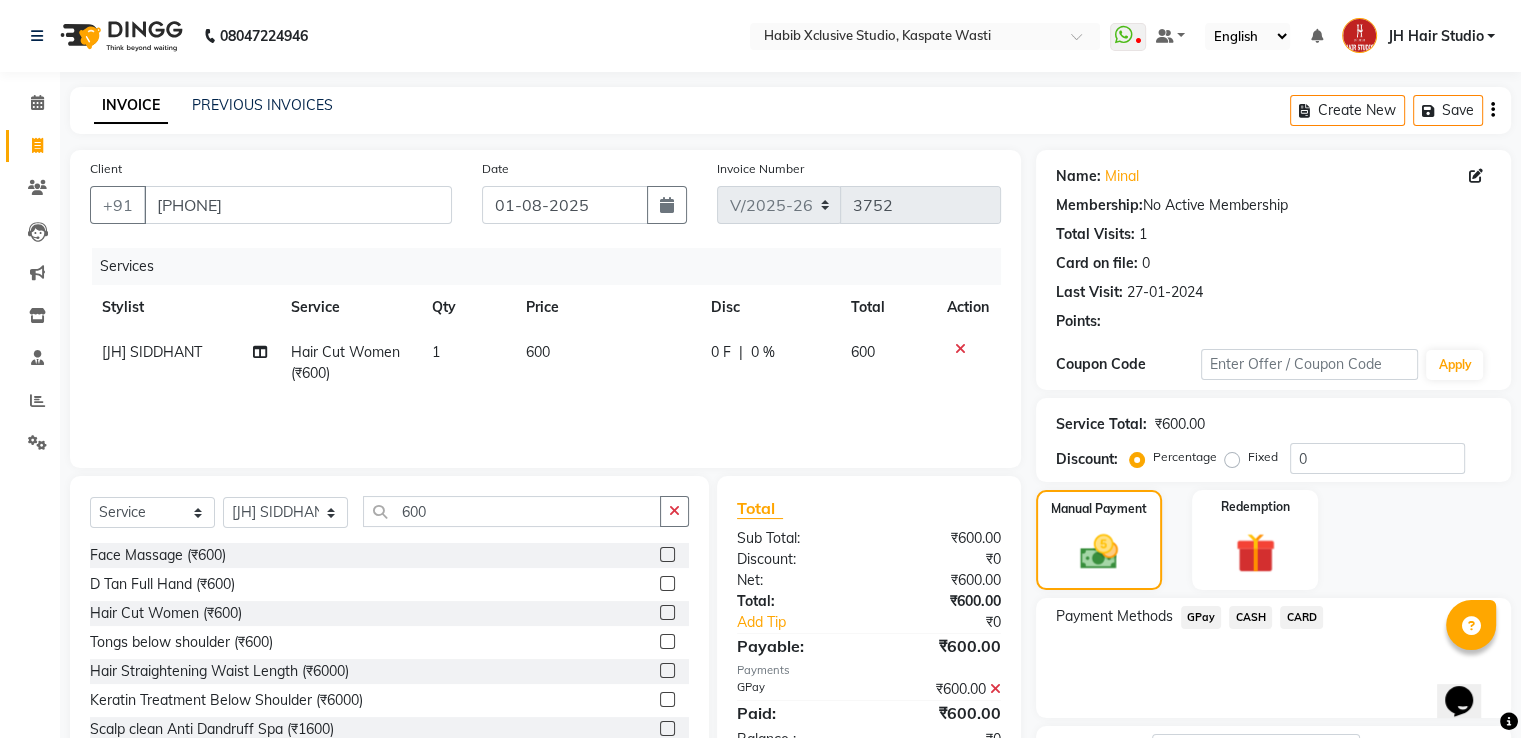 scroll, scrollTop: 163, scrollLeft: 0, axis: vertical 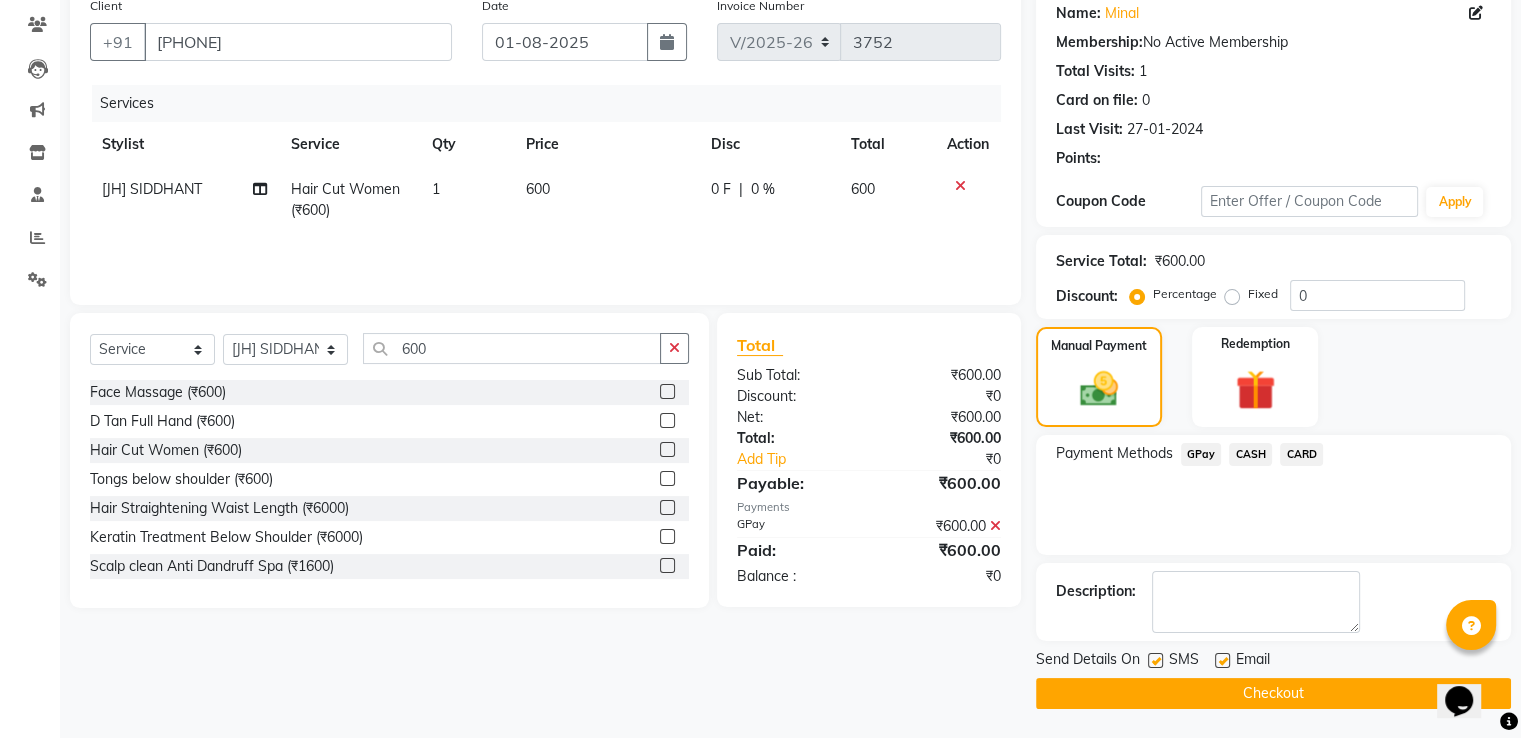 click on "Checkout" 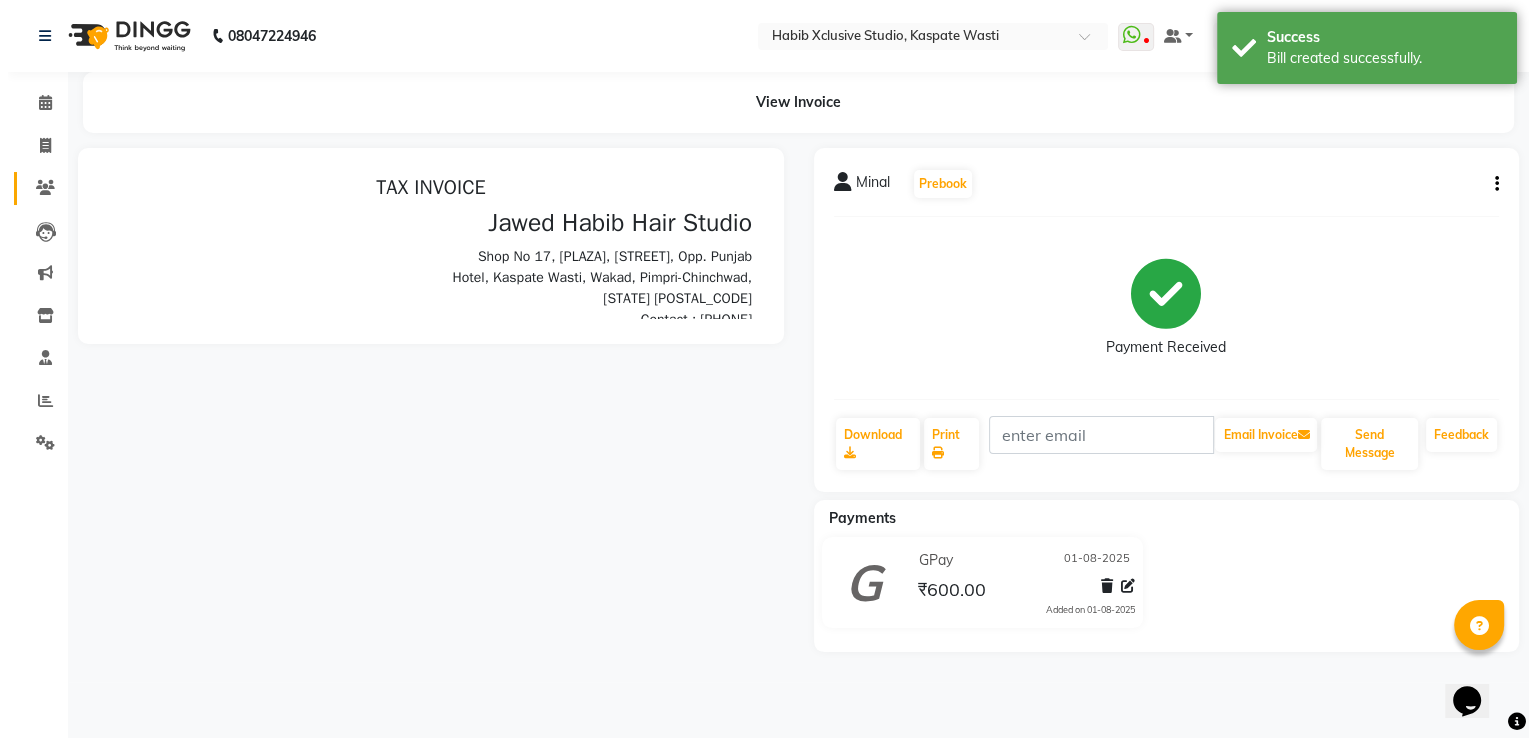 scroll, scrollTop: 0, scrollLeft: 0, axis: both 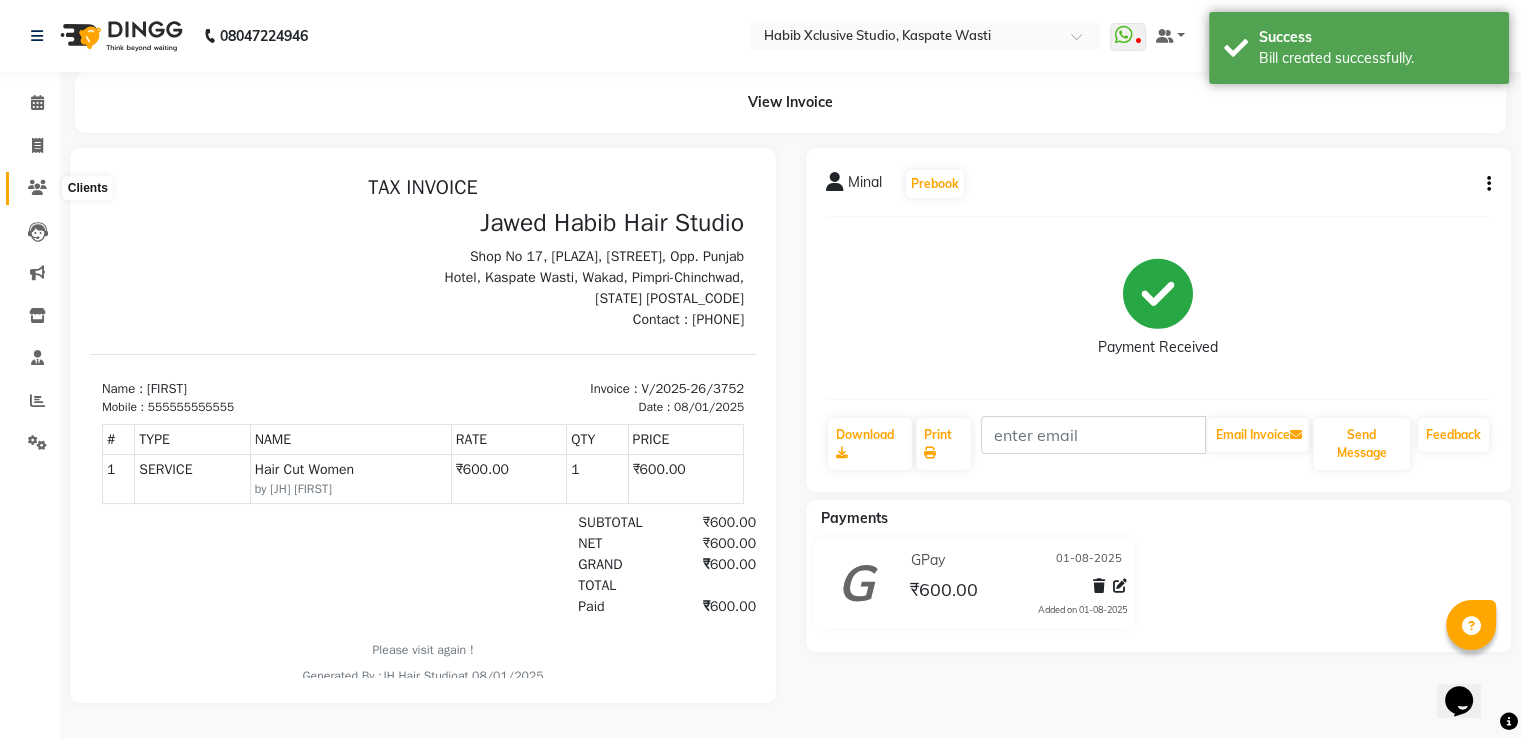 click 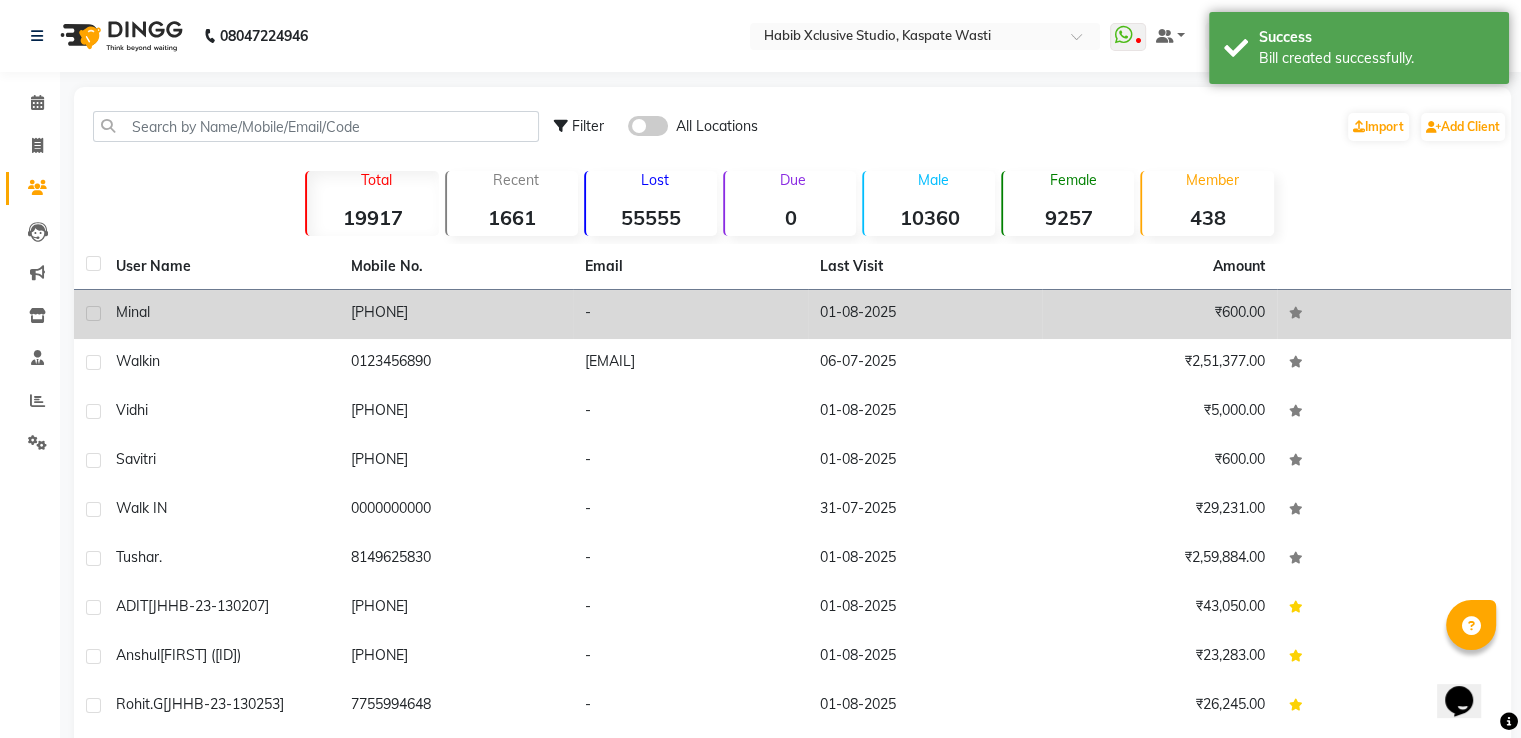 click on "[PHONE]" 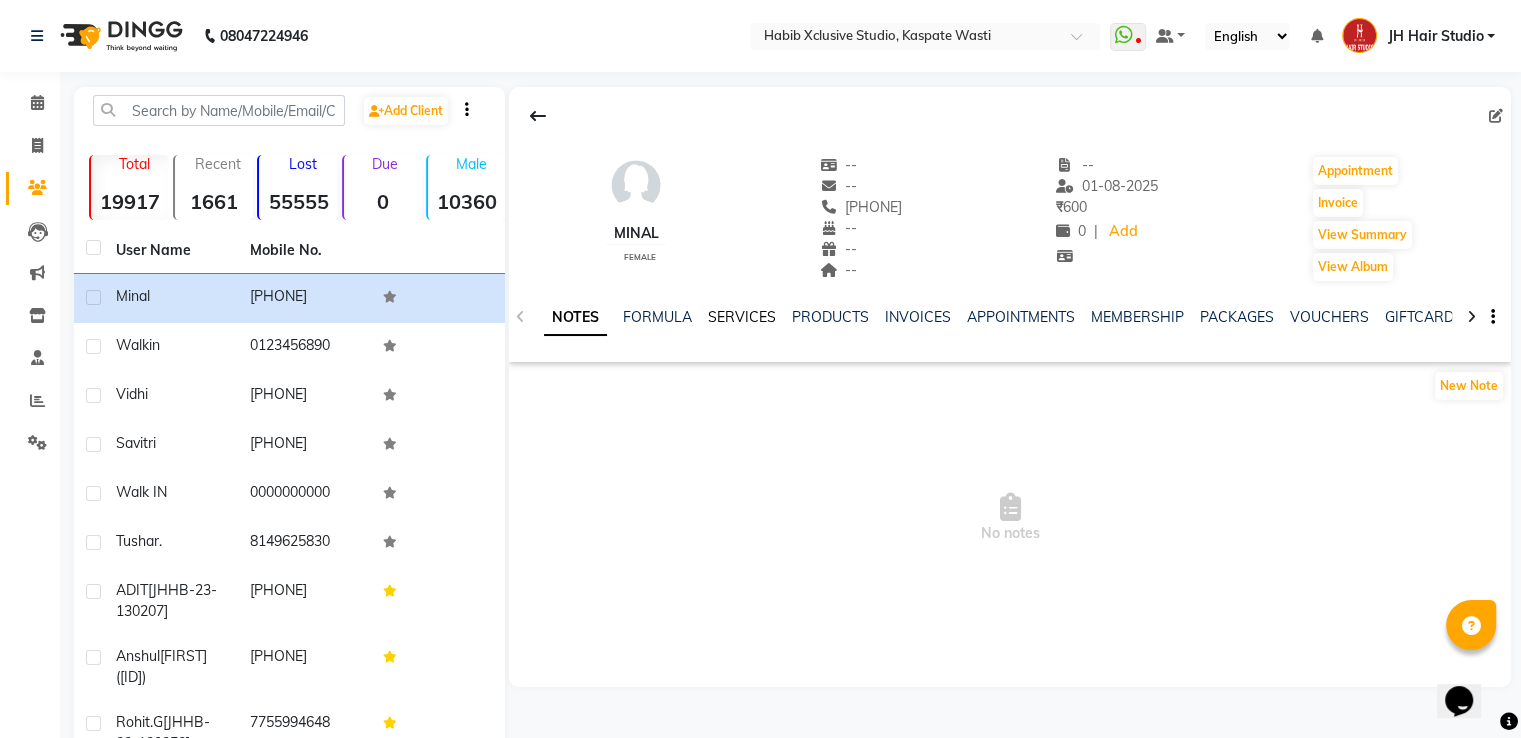 click on "SERVICES" 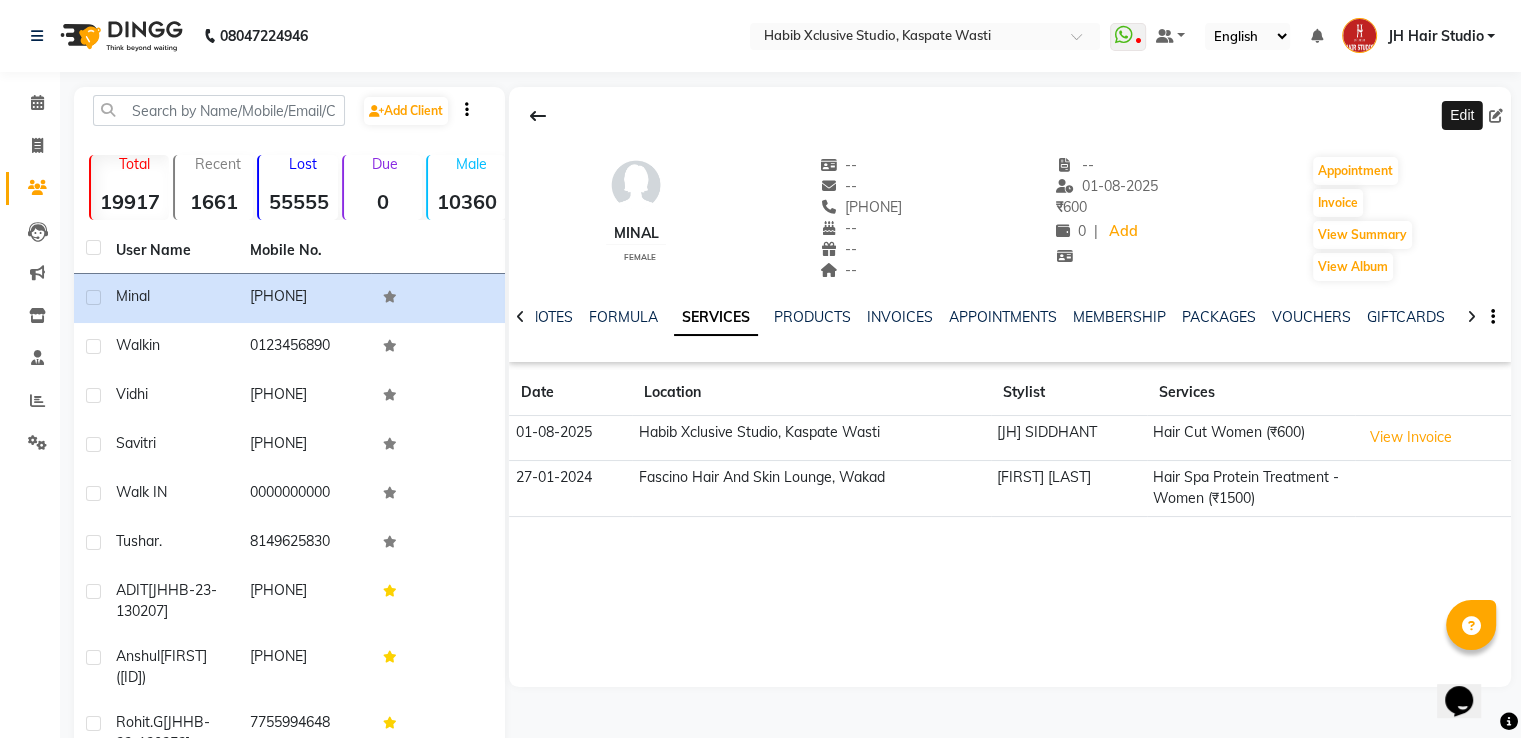 click 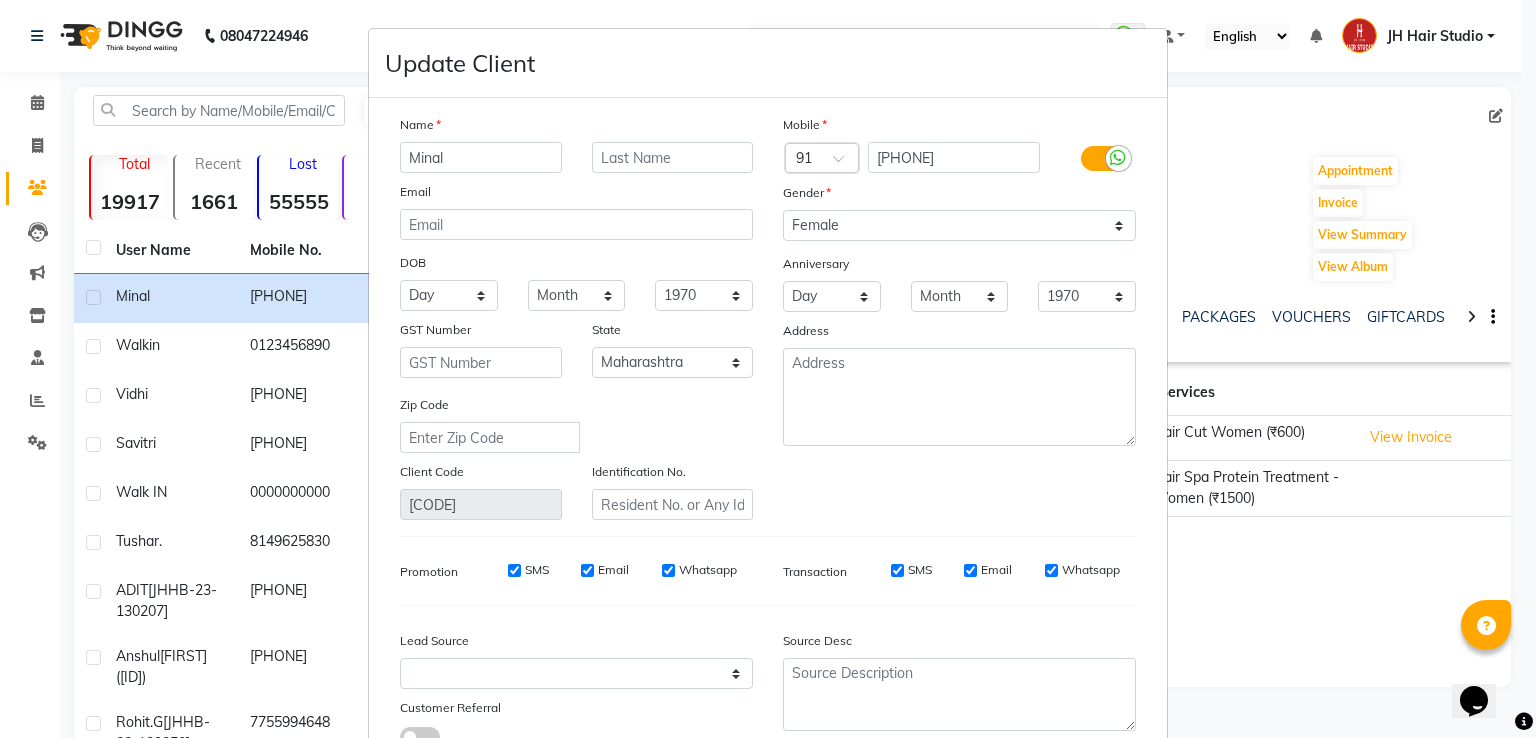 drag, startPoint x: 475, startPoint y: 145, endPoint x: 366, endPoint y: 169, distance: 111.61093 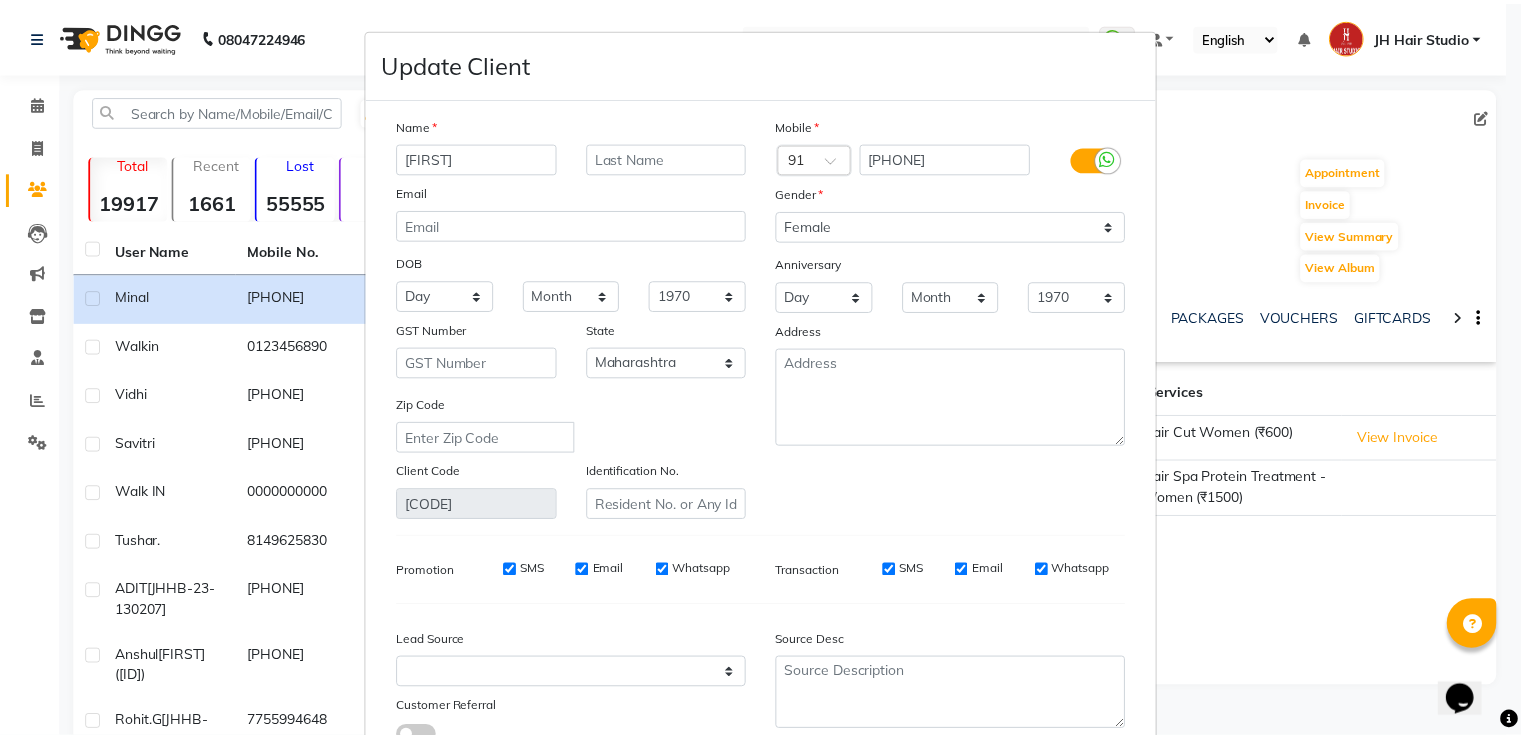 scroll, scrollTop: 160, scrollLeft: 0, axis: vertical 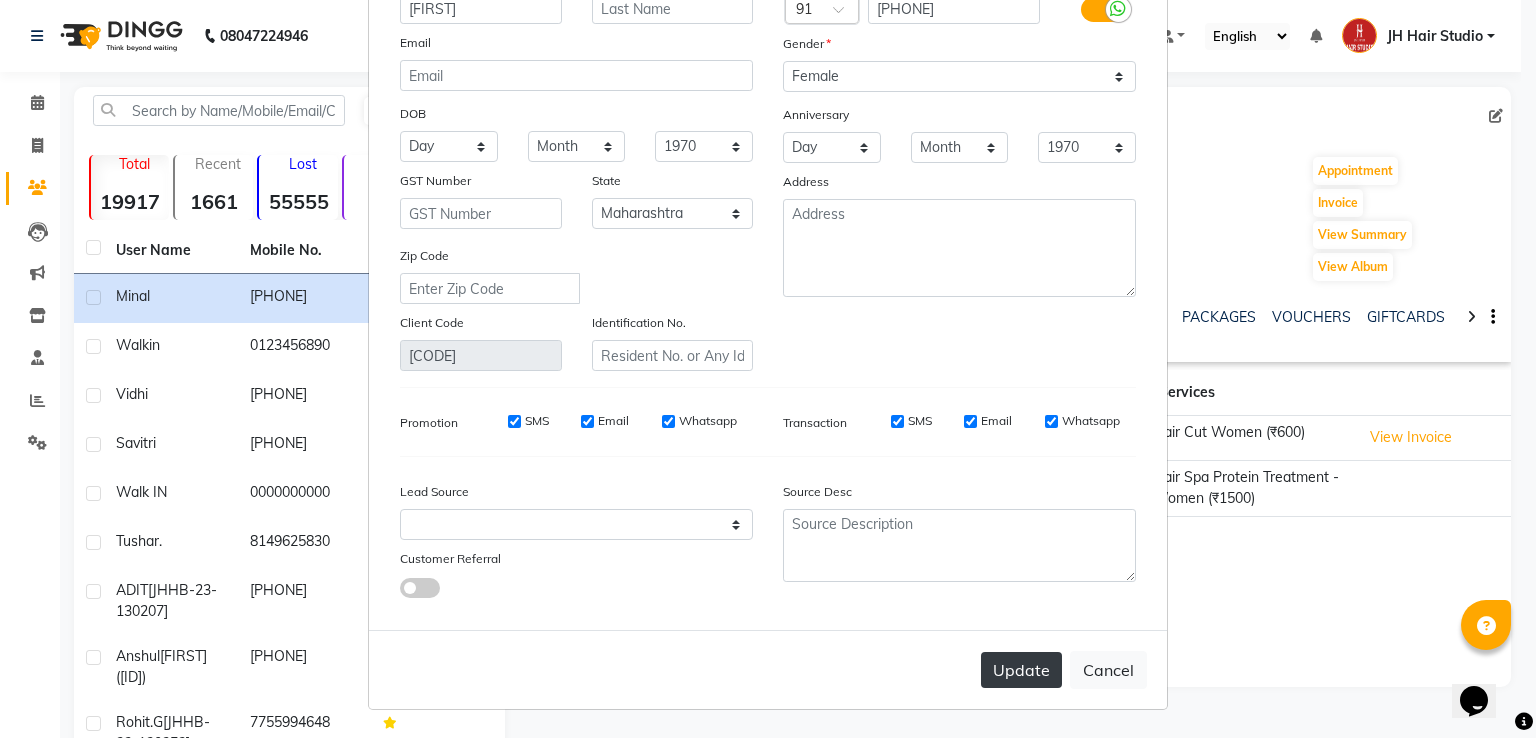 click on "Update" at bounding box center (1021, 670) 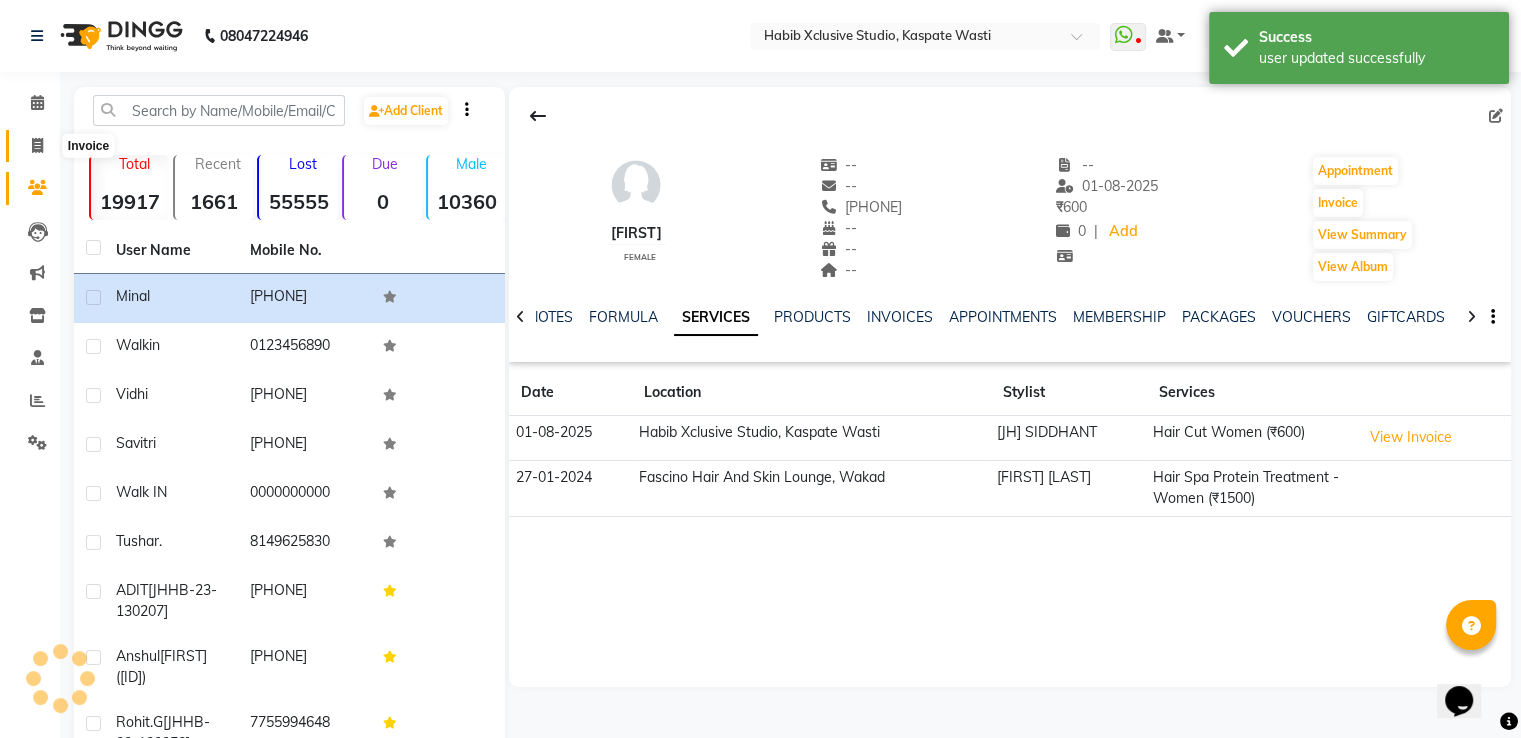 click 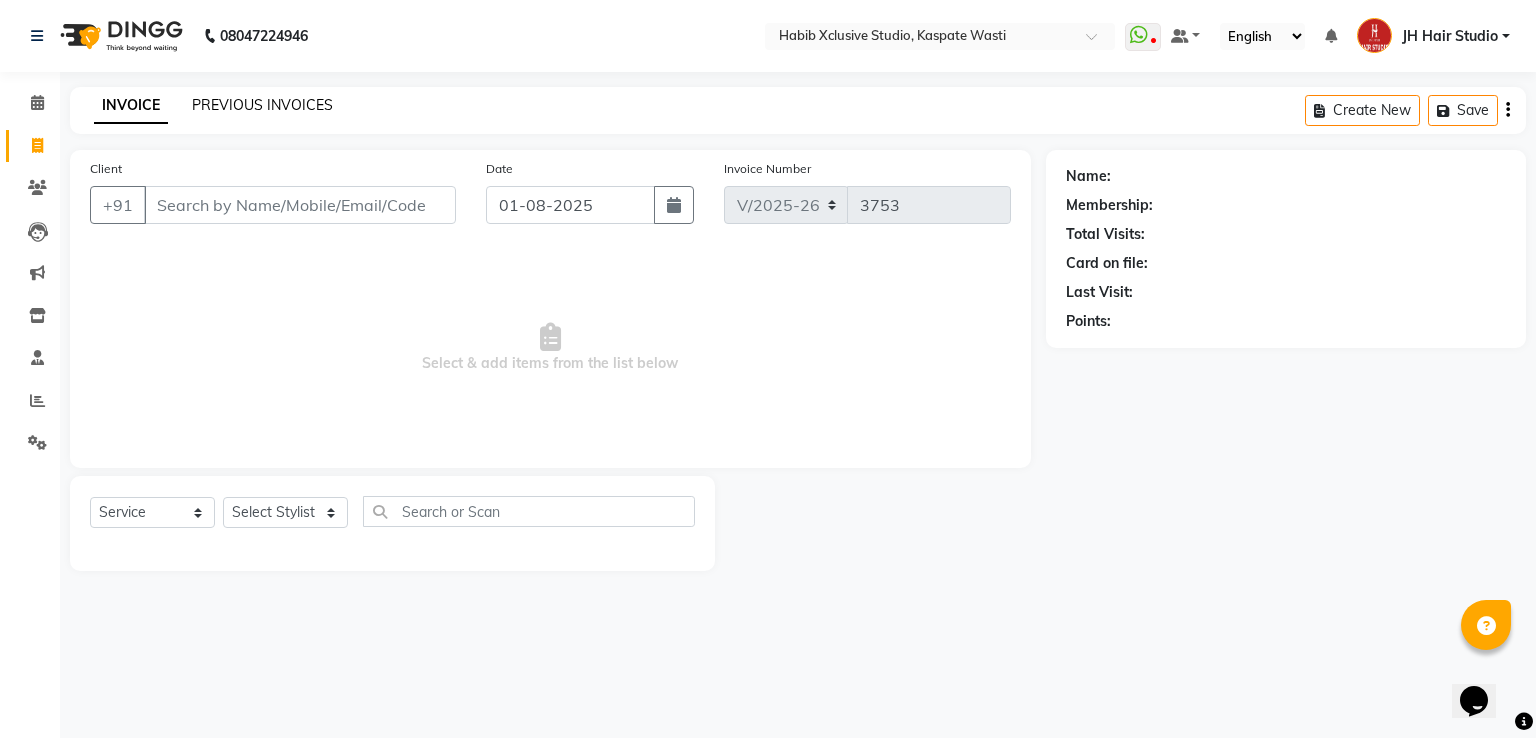 click on "PREVIOUS INVOICES" 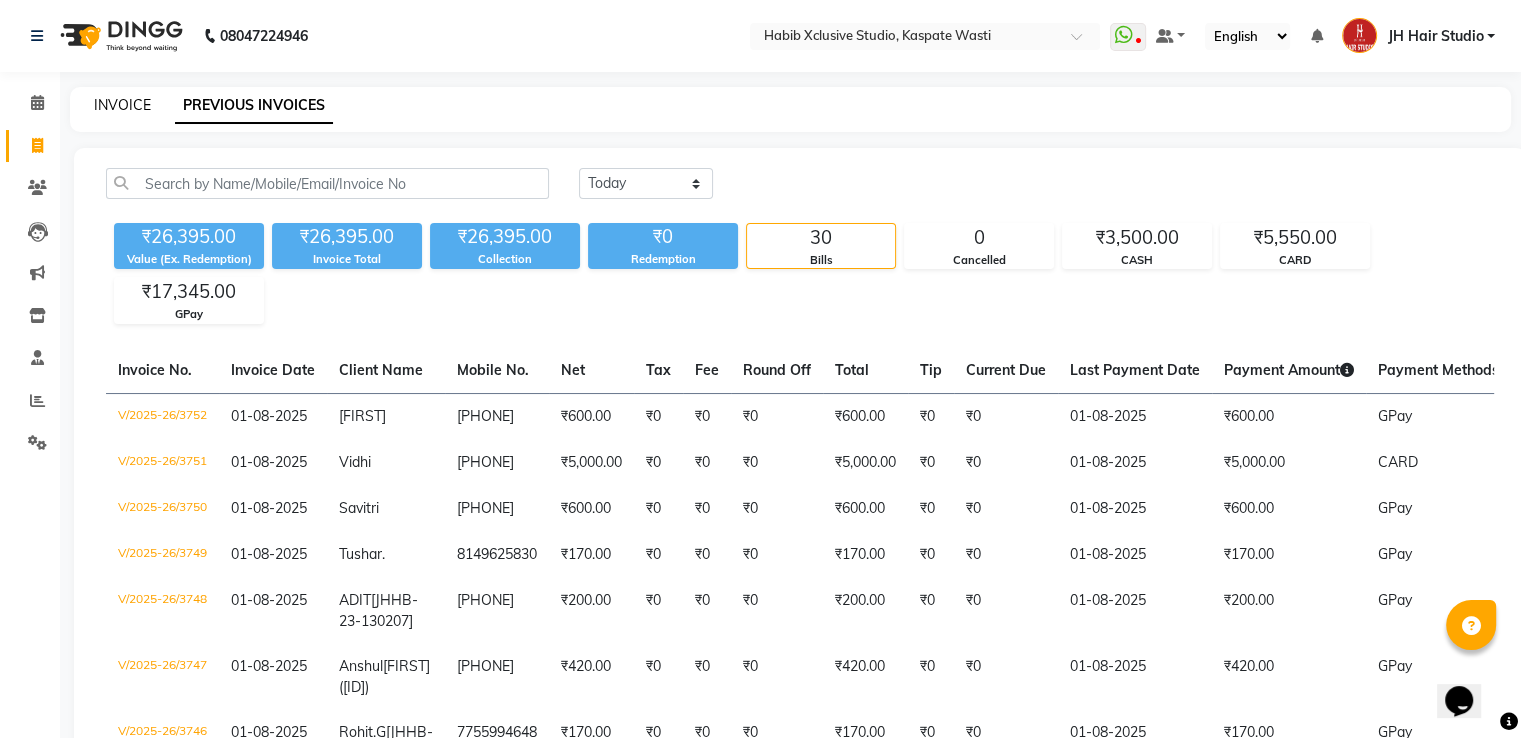 click on "INVOICE" 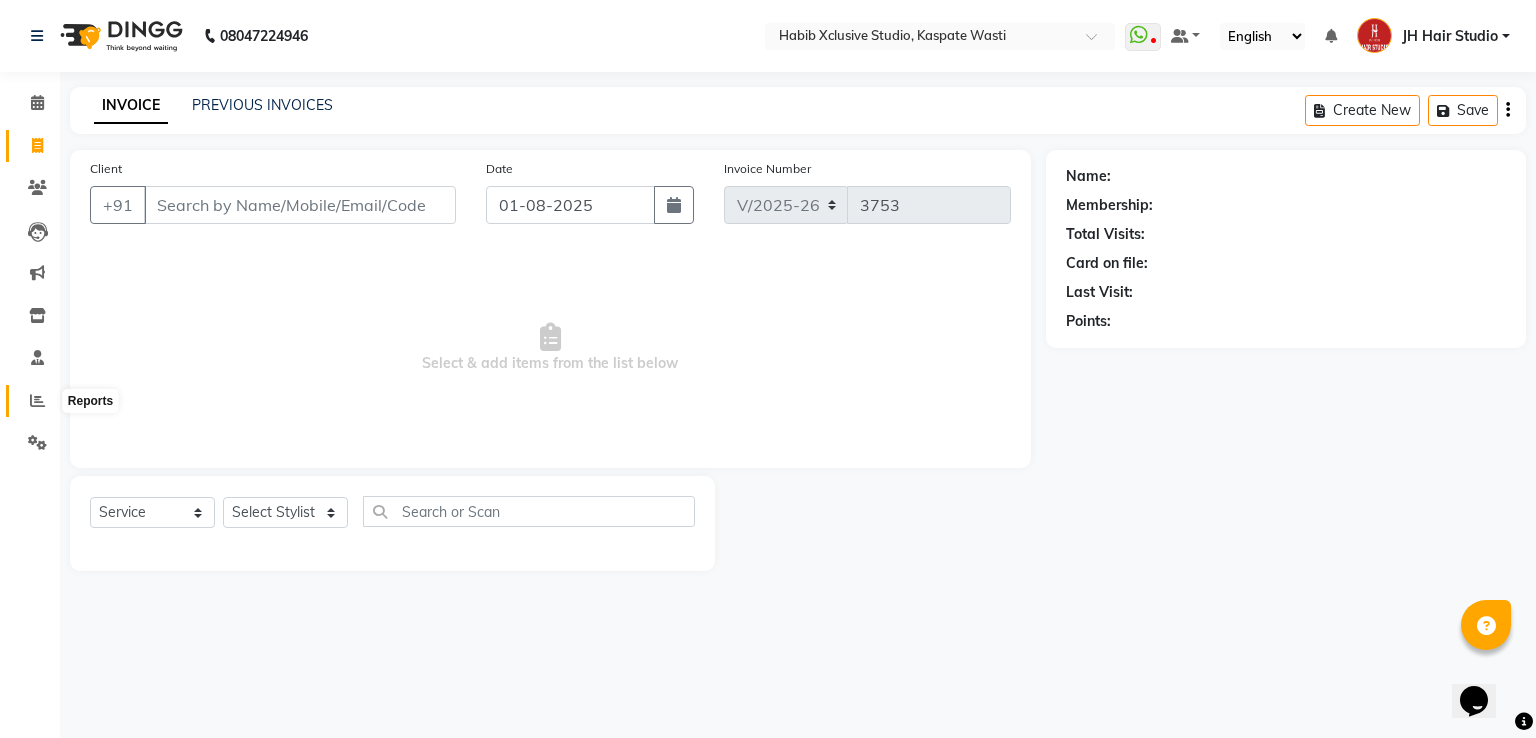 click 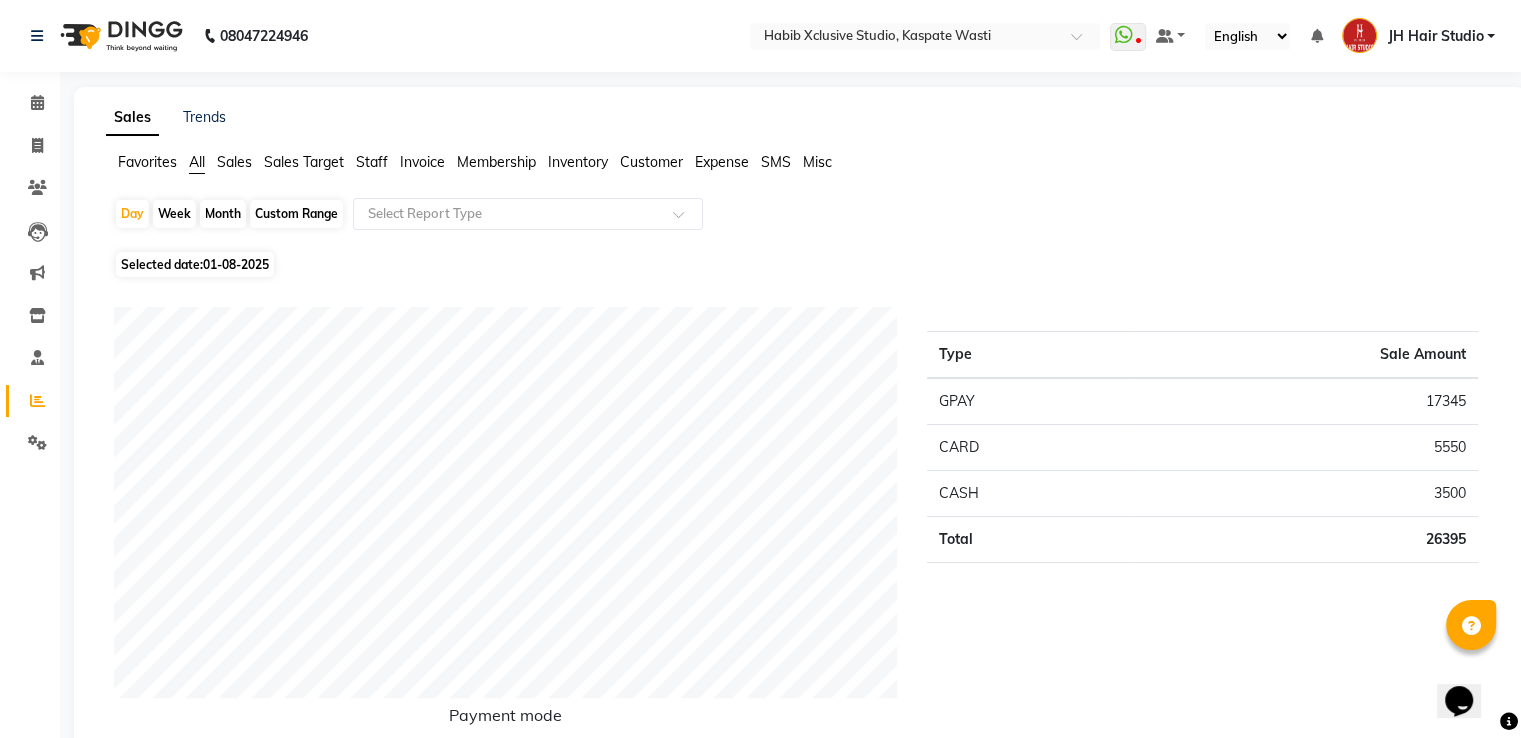 scroll, scrollTop: 644, scrollLeft: 0, axis: vertical 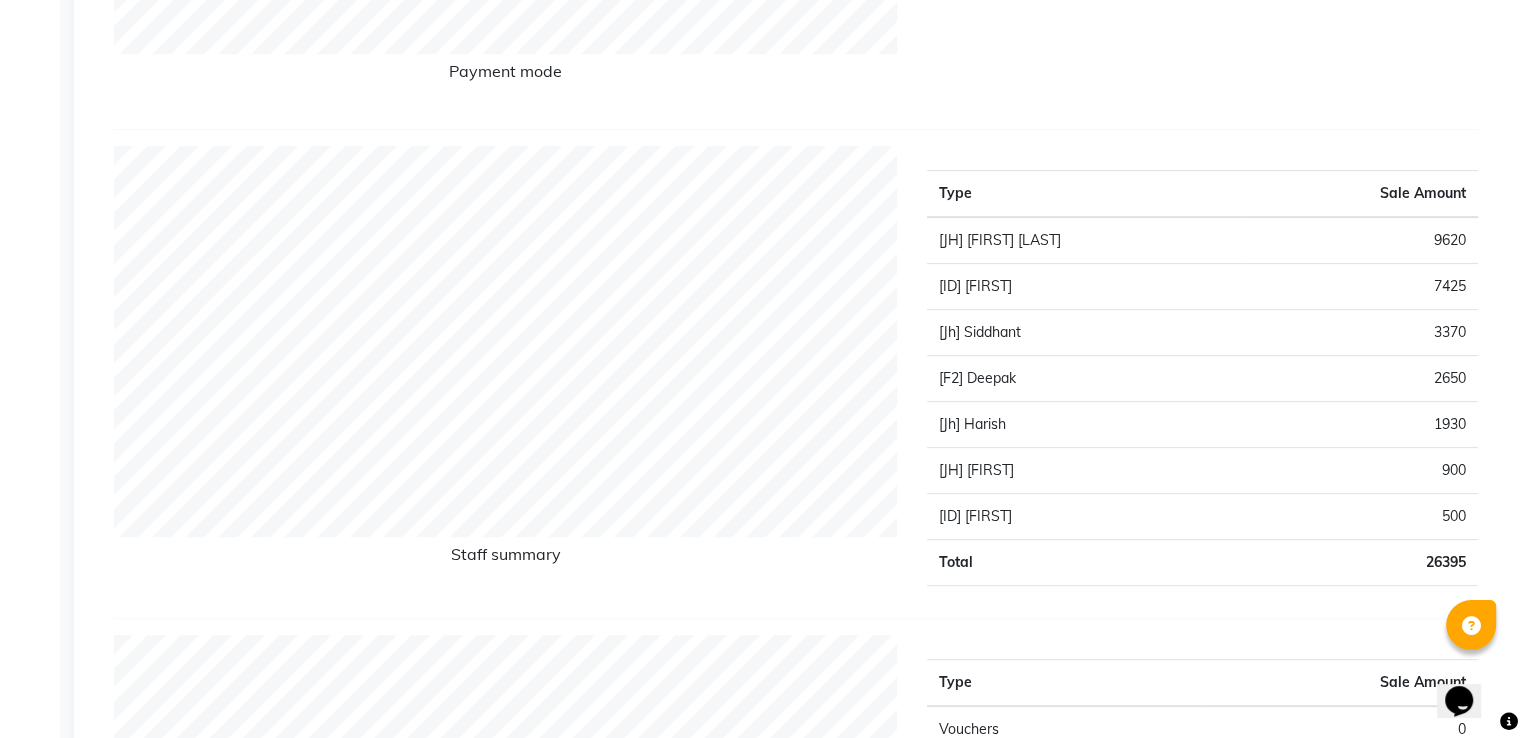 click on "9620" 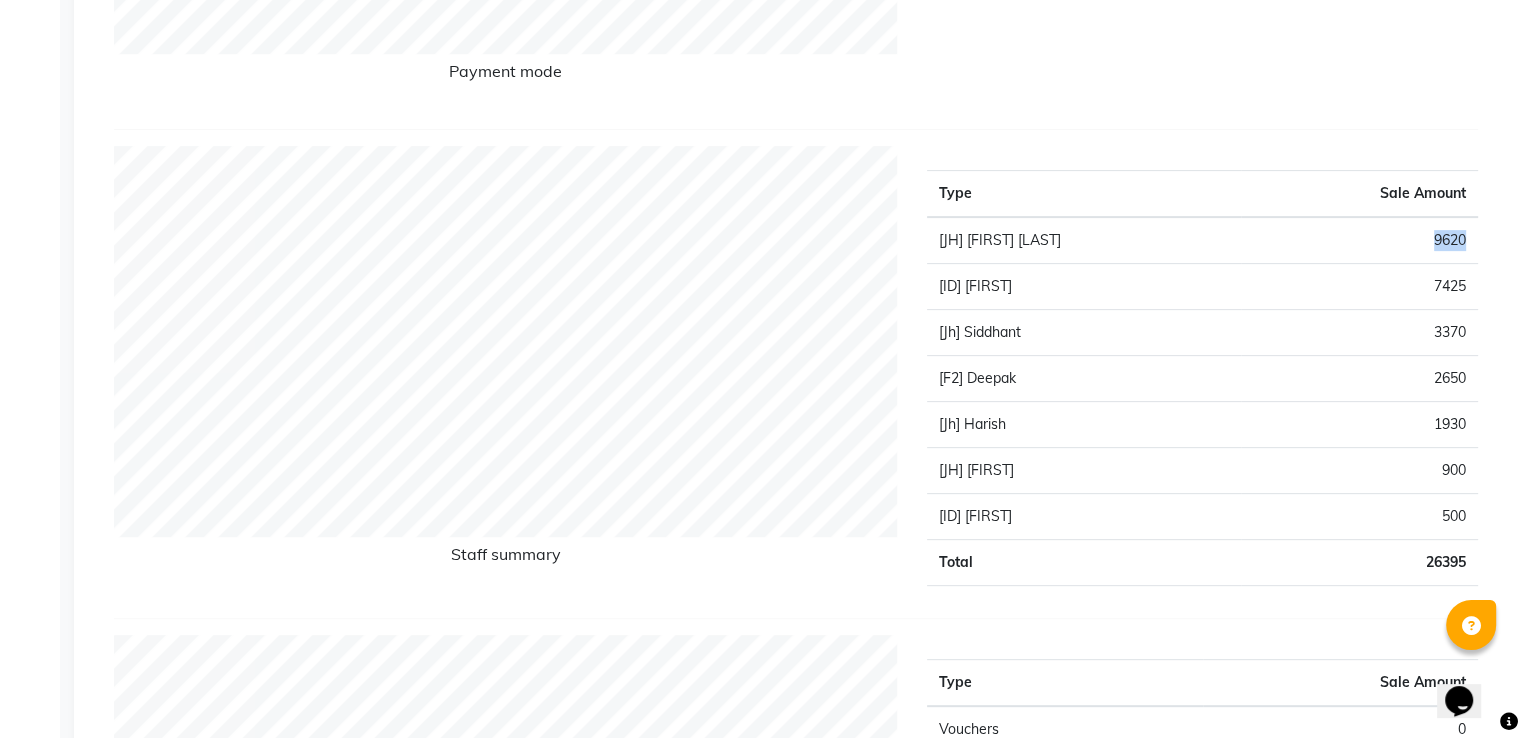 click on "9620" 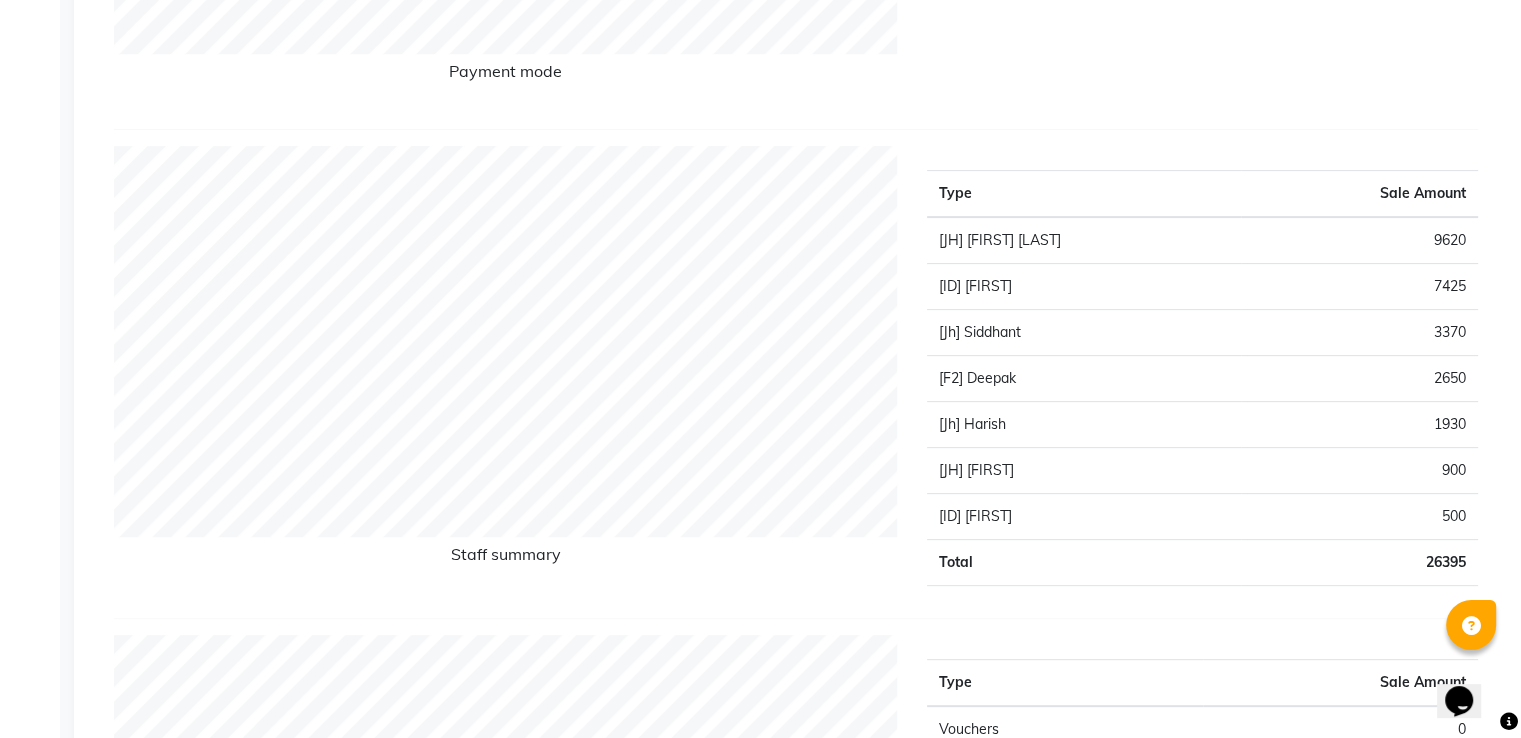click on "7425" 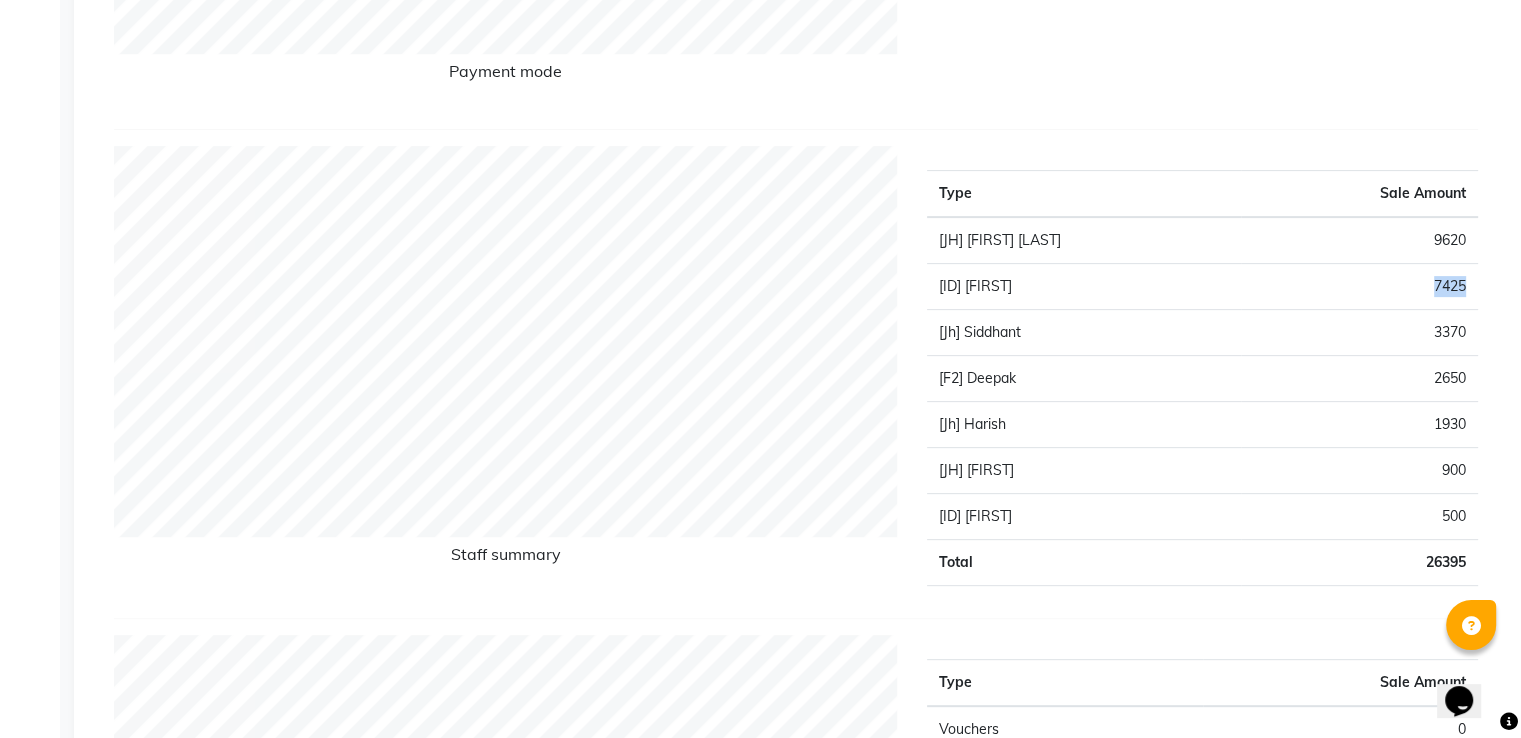 click on "7425" 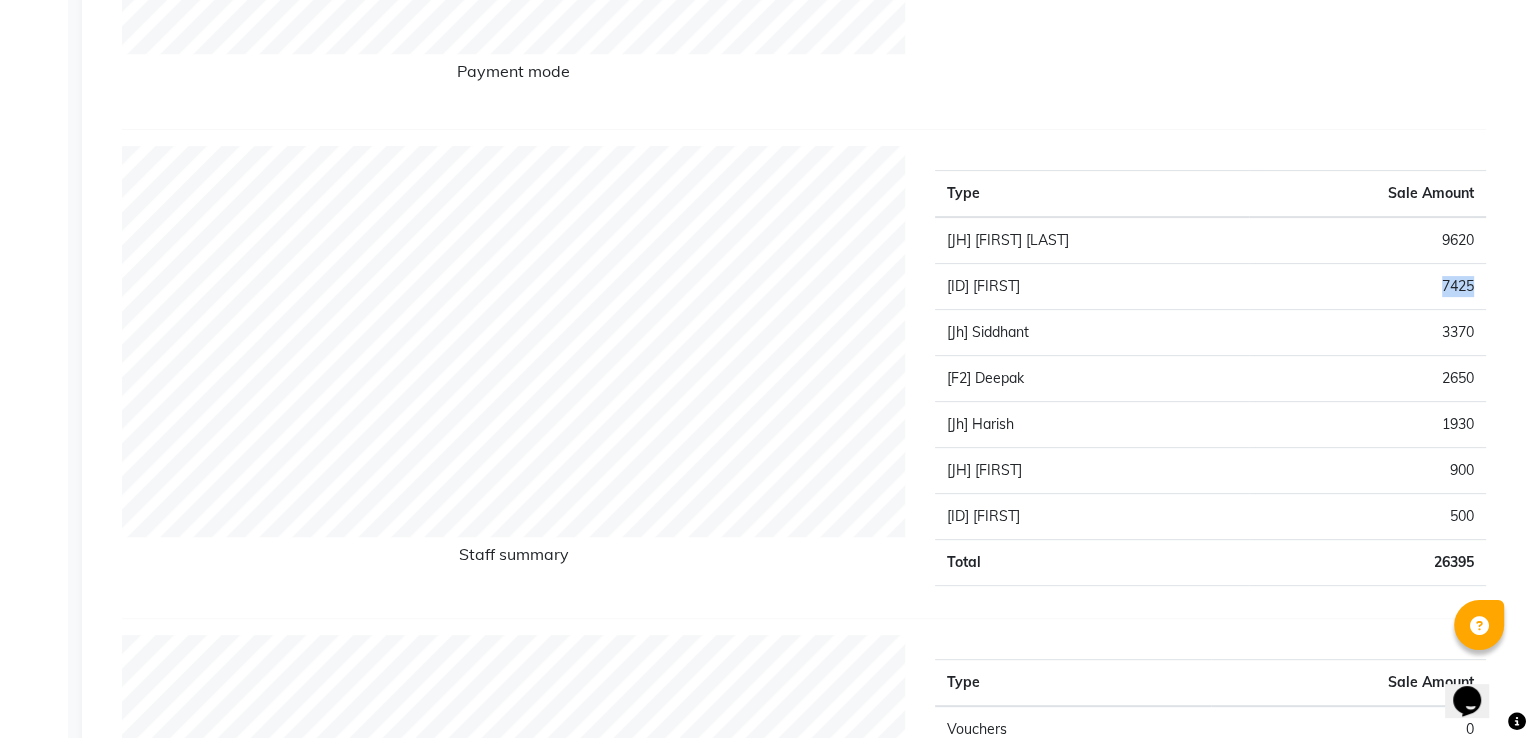 scroll, scrollTop: 0, scrollLeft: 0, axis: both 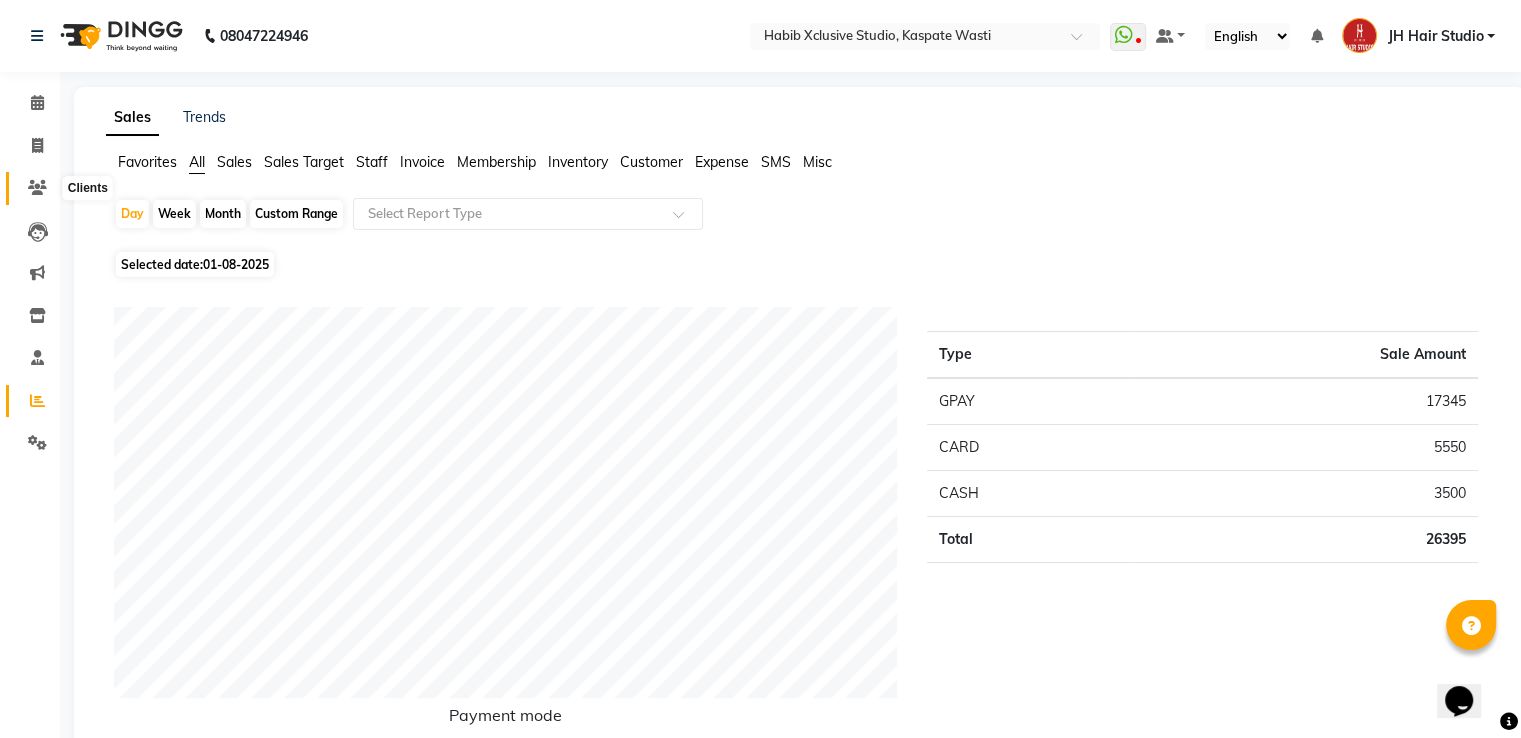 click 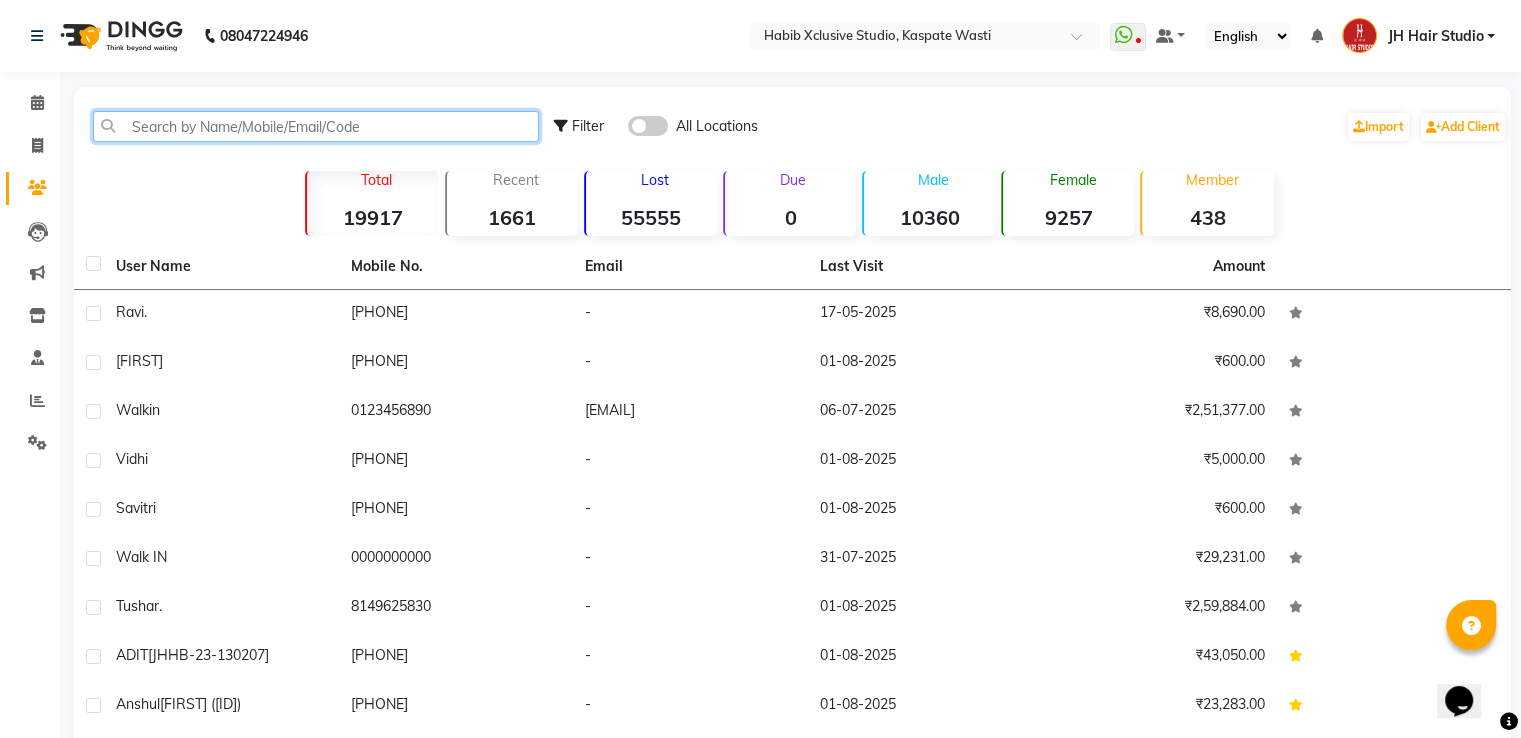 click 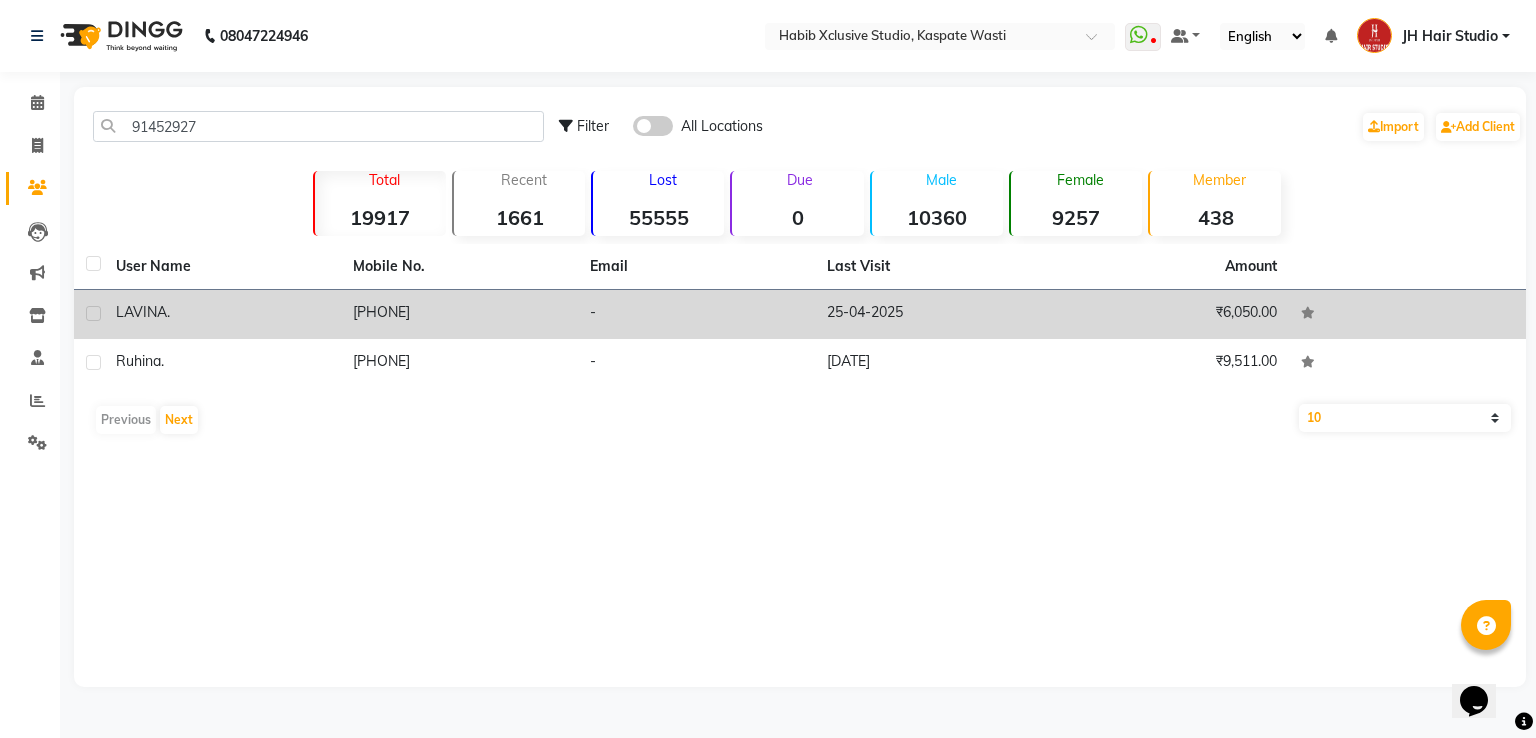click on "[PHONE]" 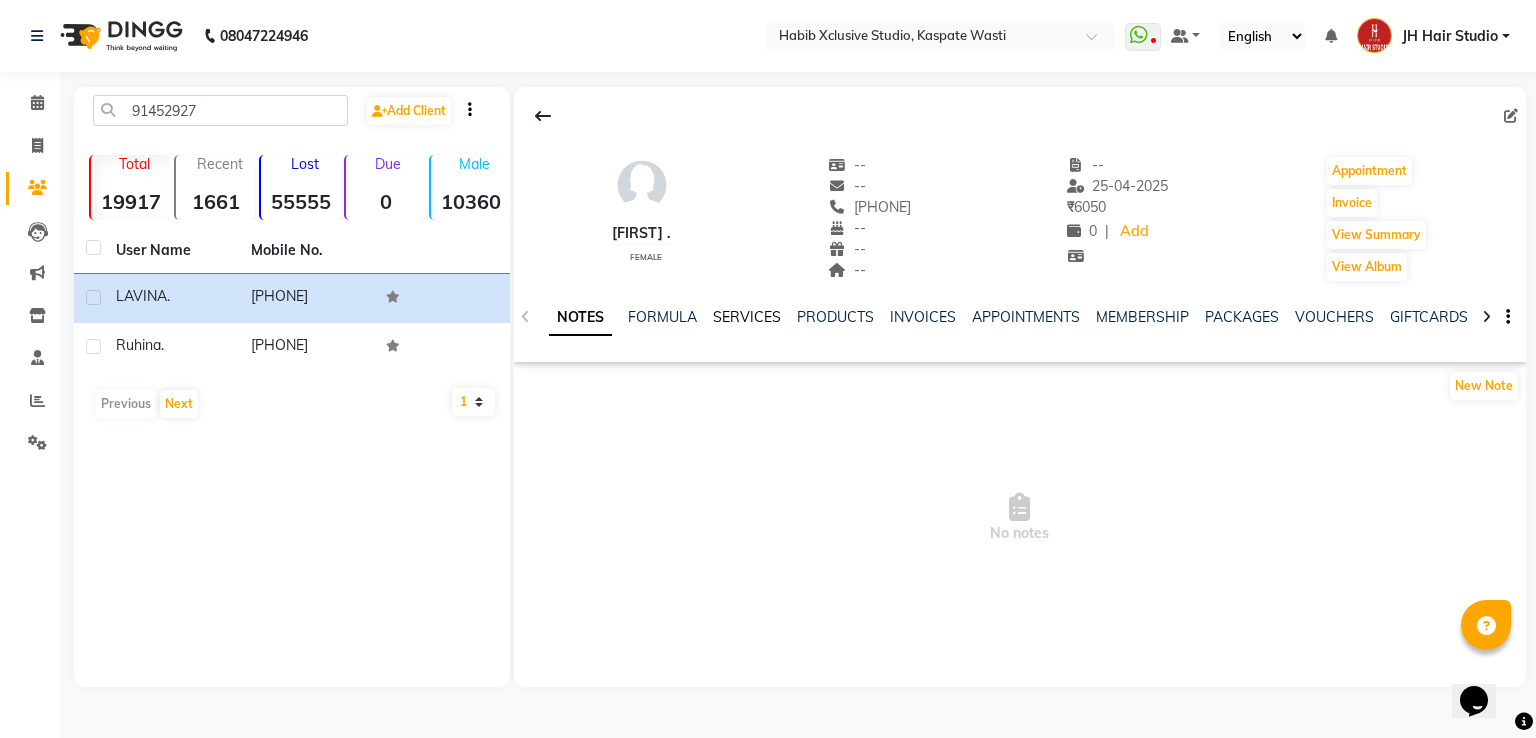 click on "SERVICES" 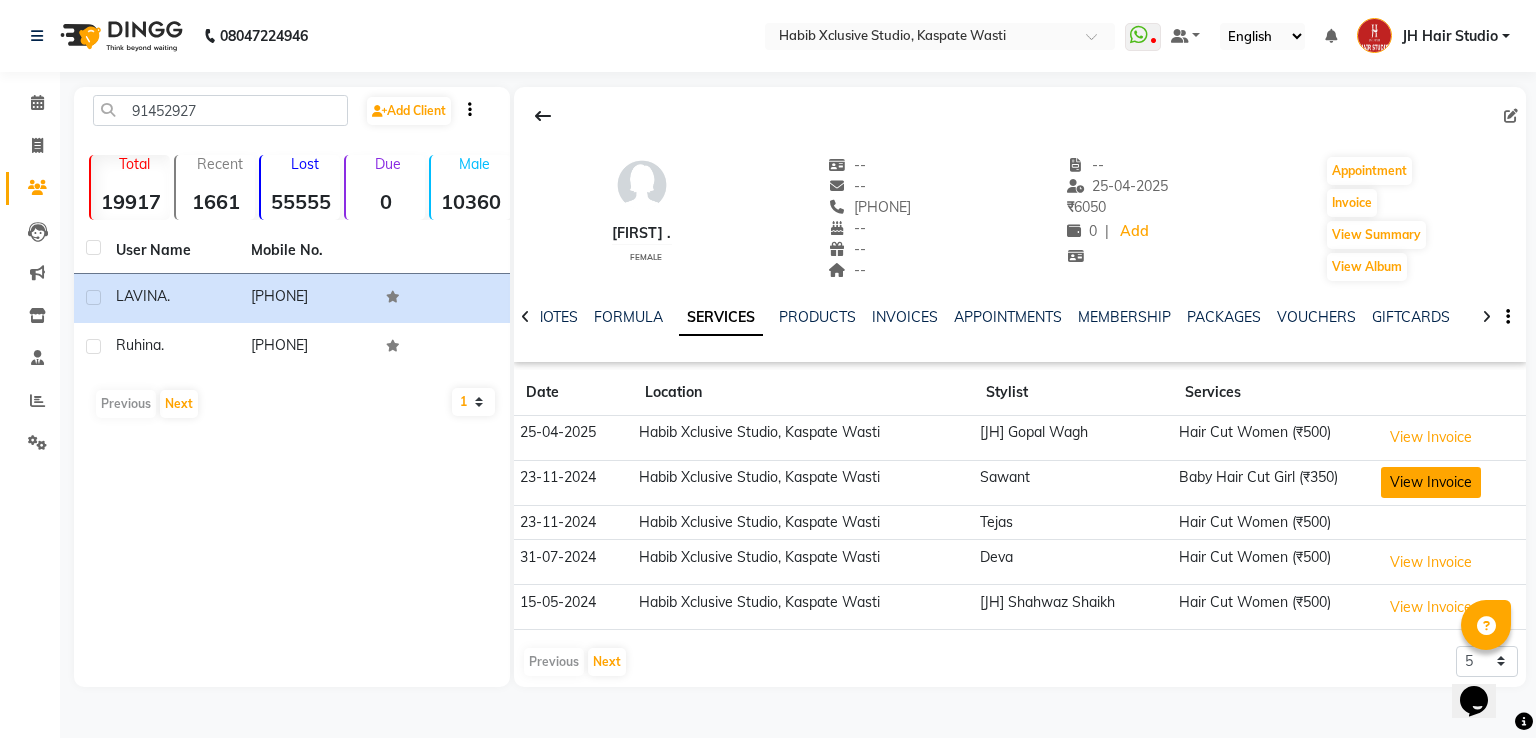 click on "View Invoice" 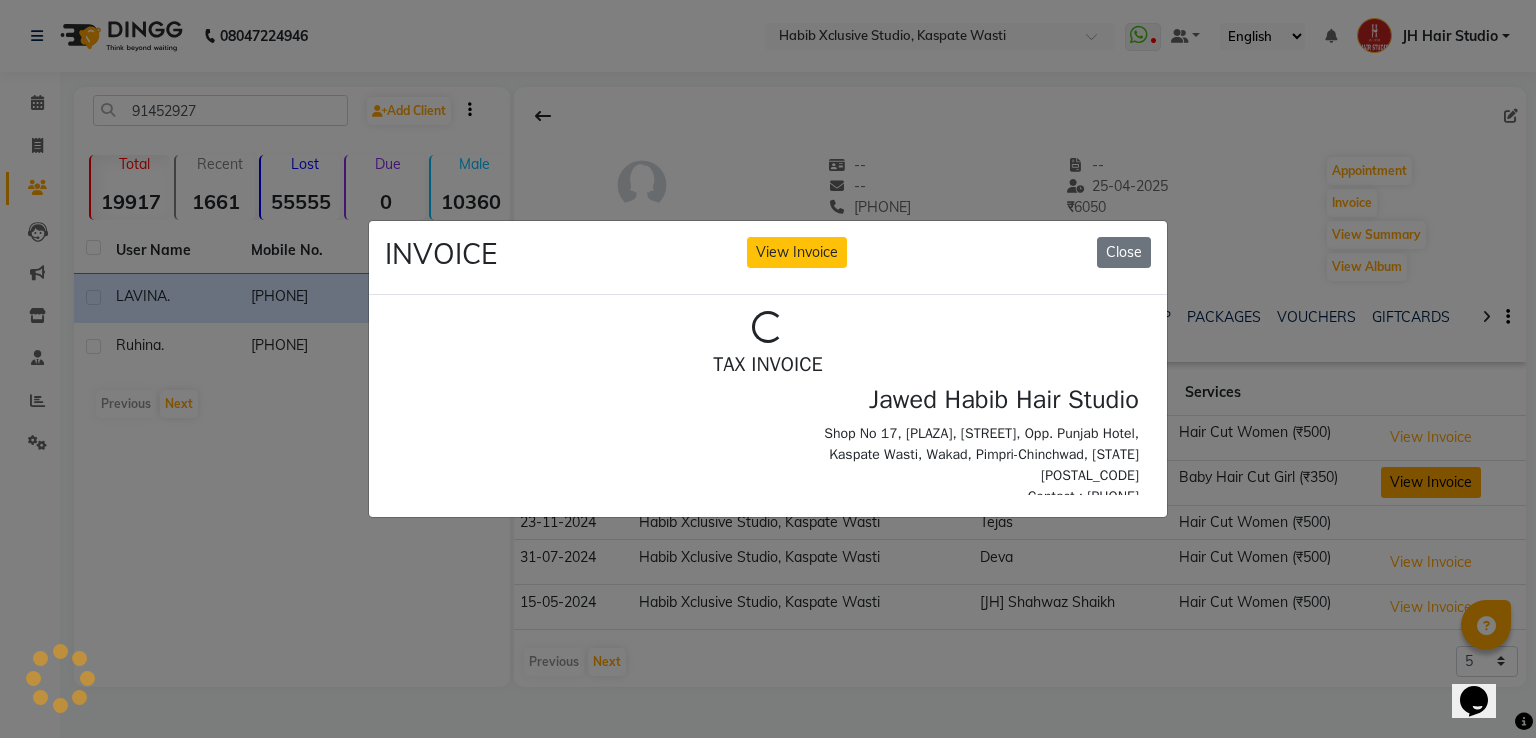 scroll, scrollTop: 0, scrollLeft: 0, axis: both 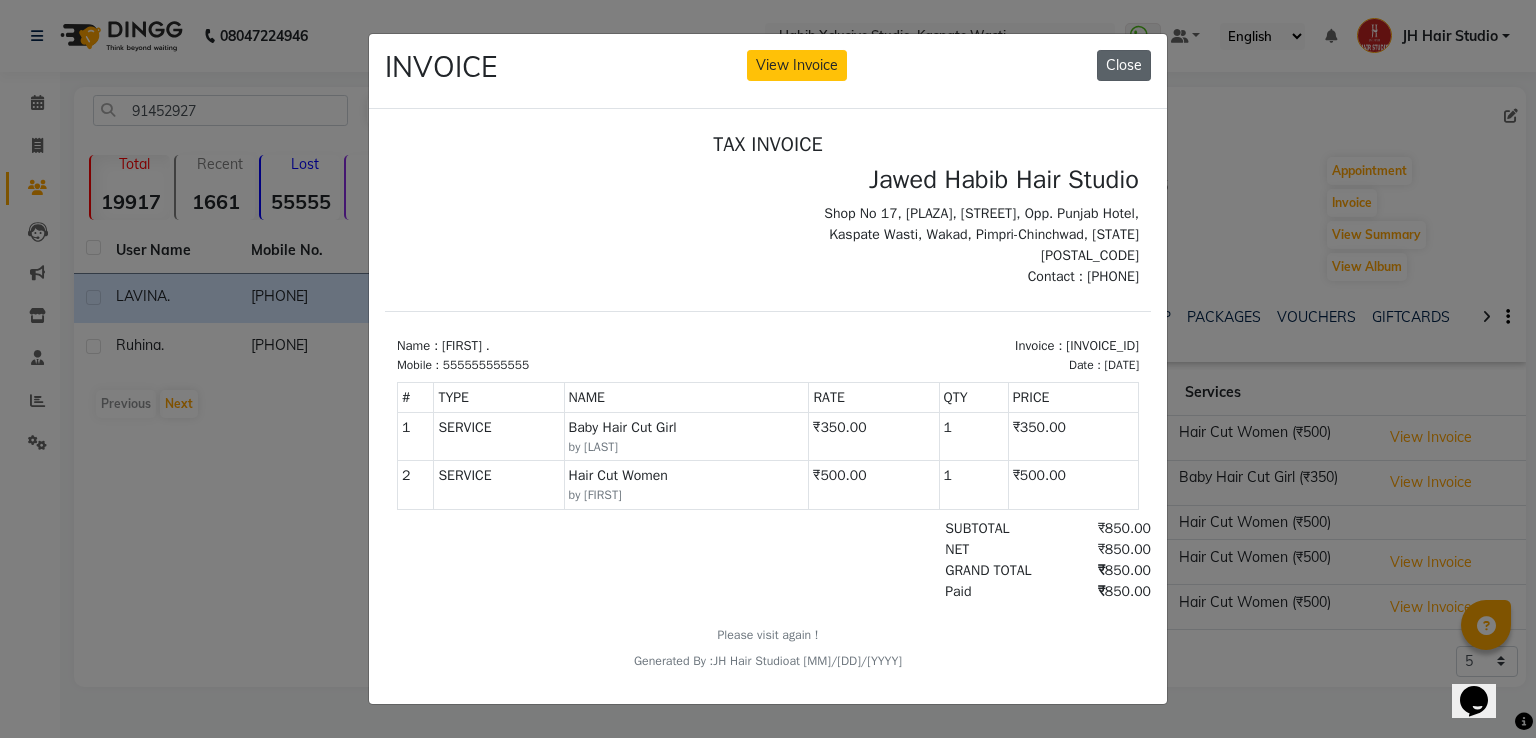 click on "Close" 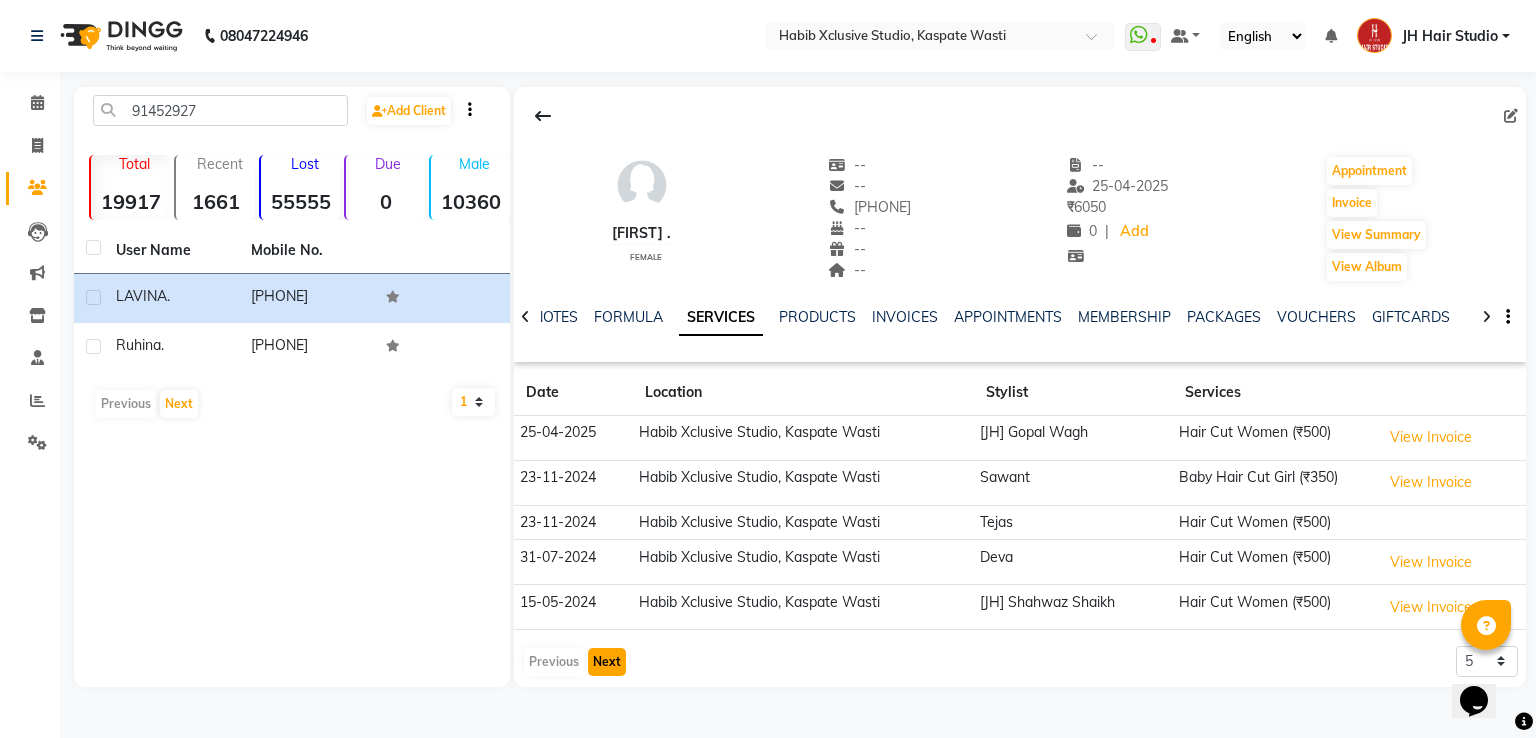 click on "Next" 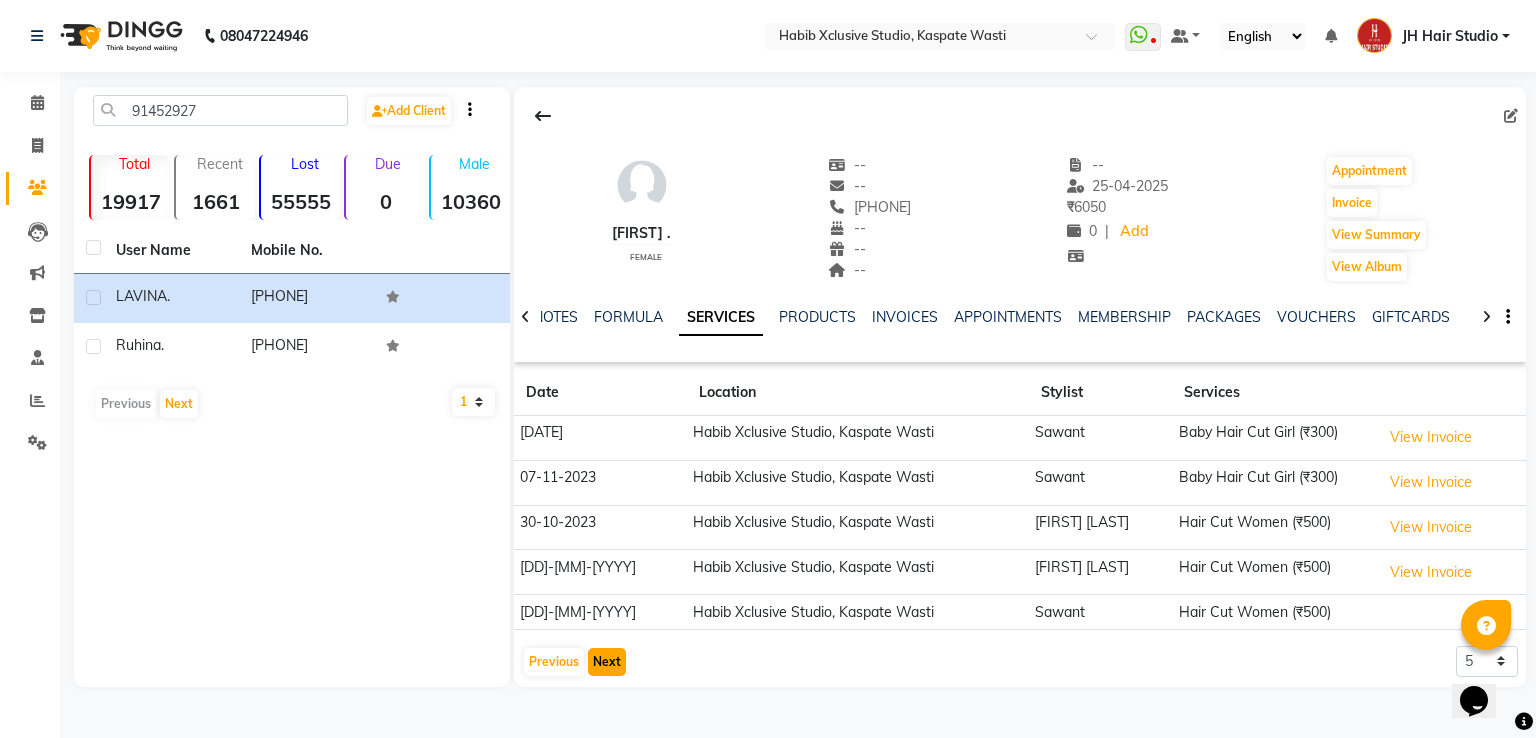 click on "Next" 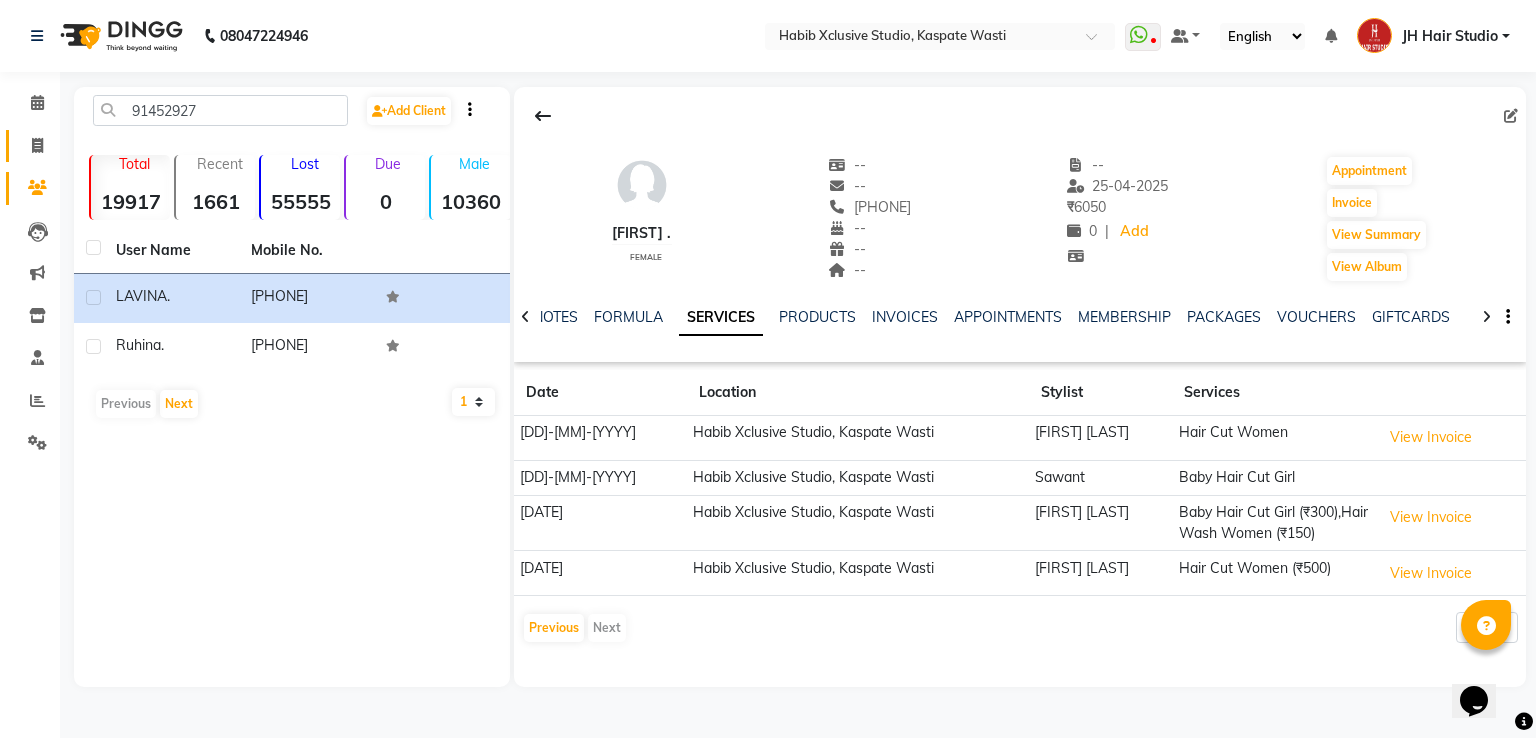 click on "Invoice" 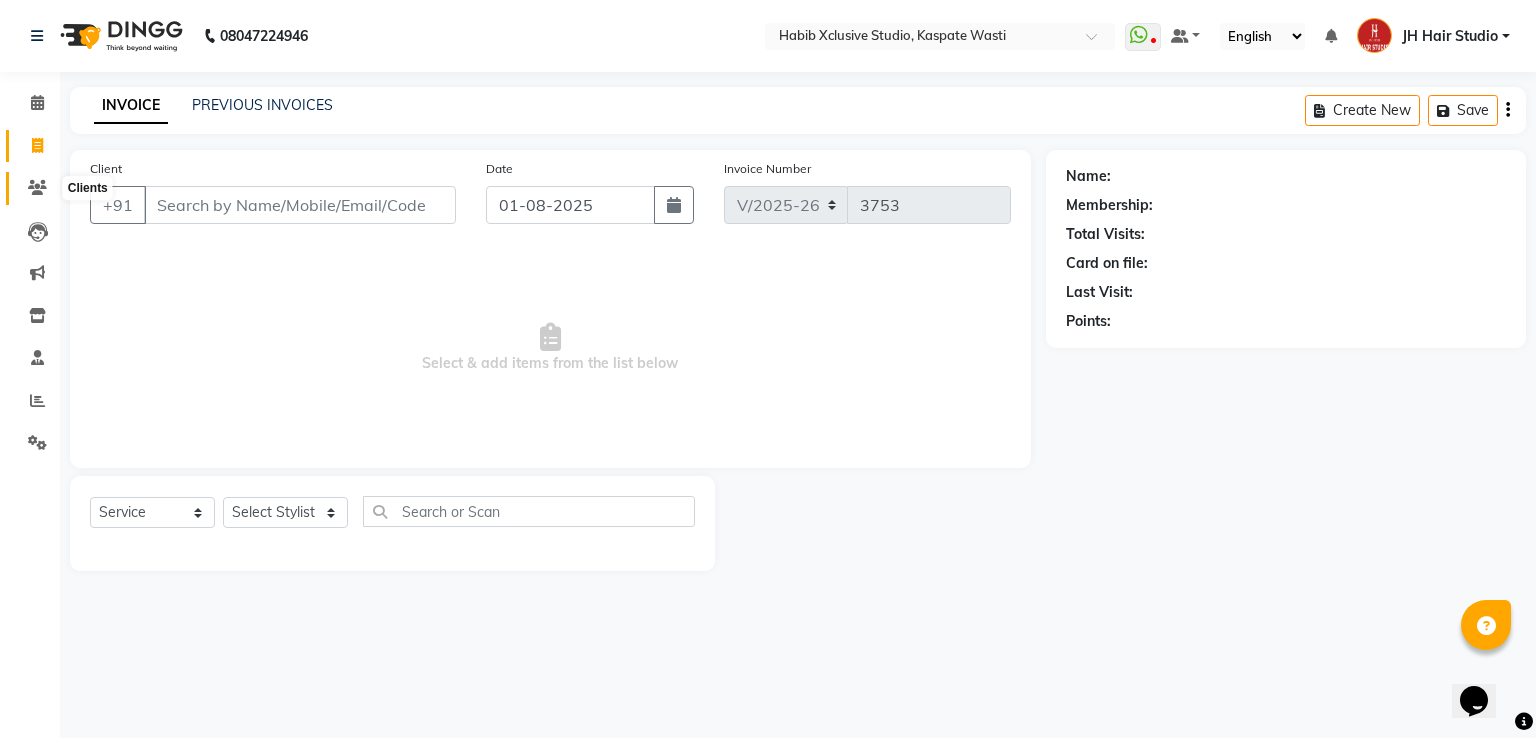 click 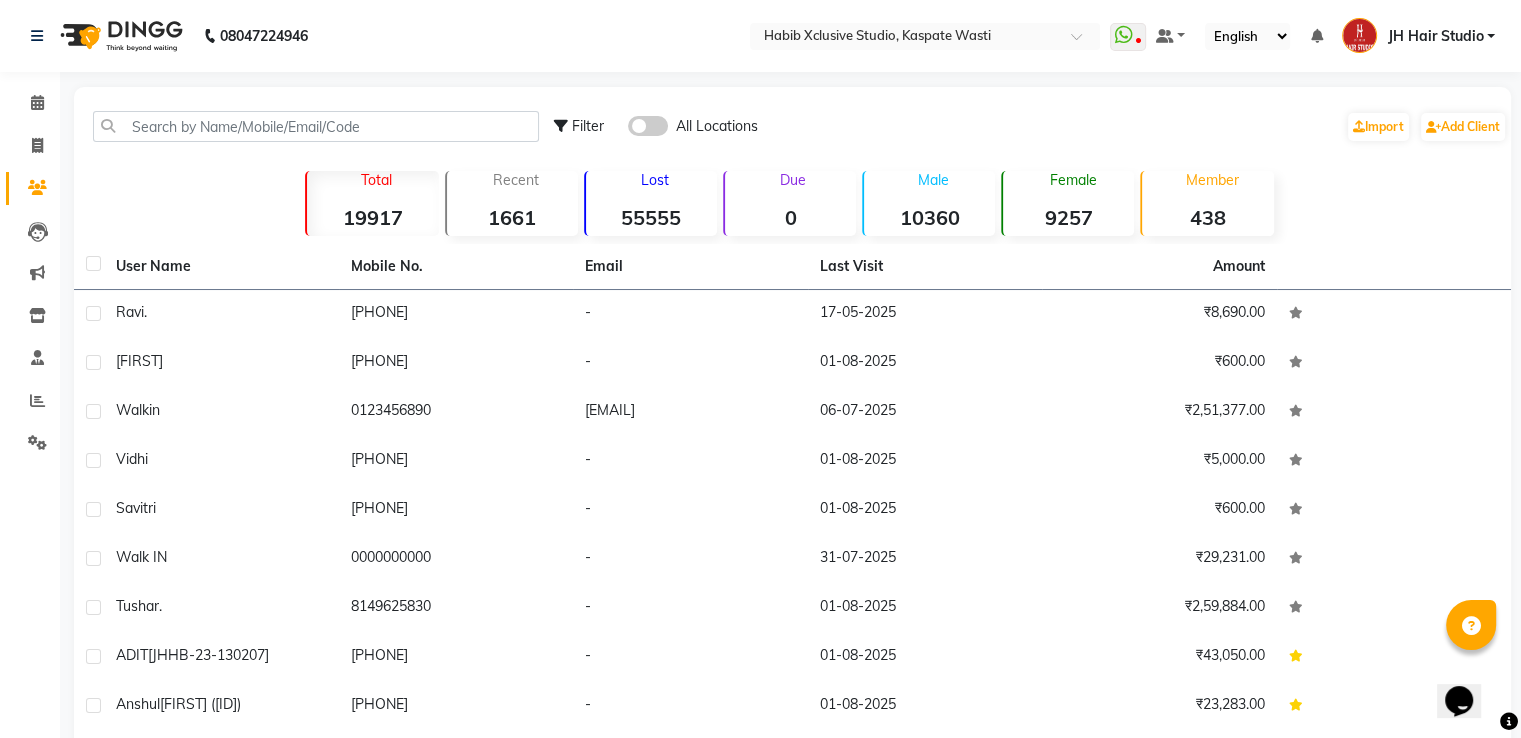 click on "438" 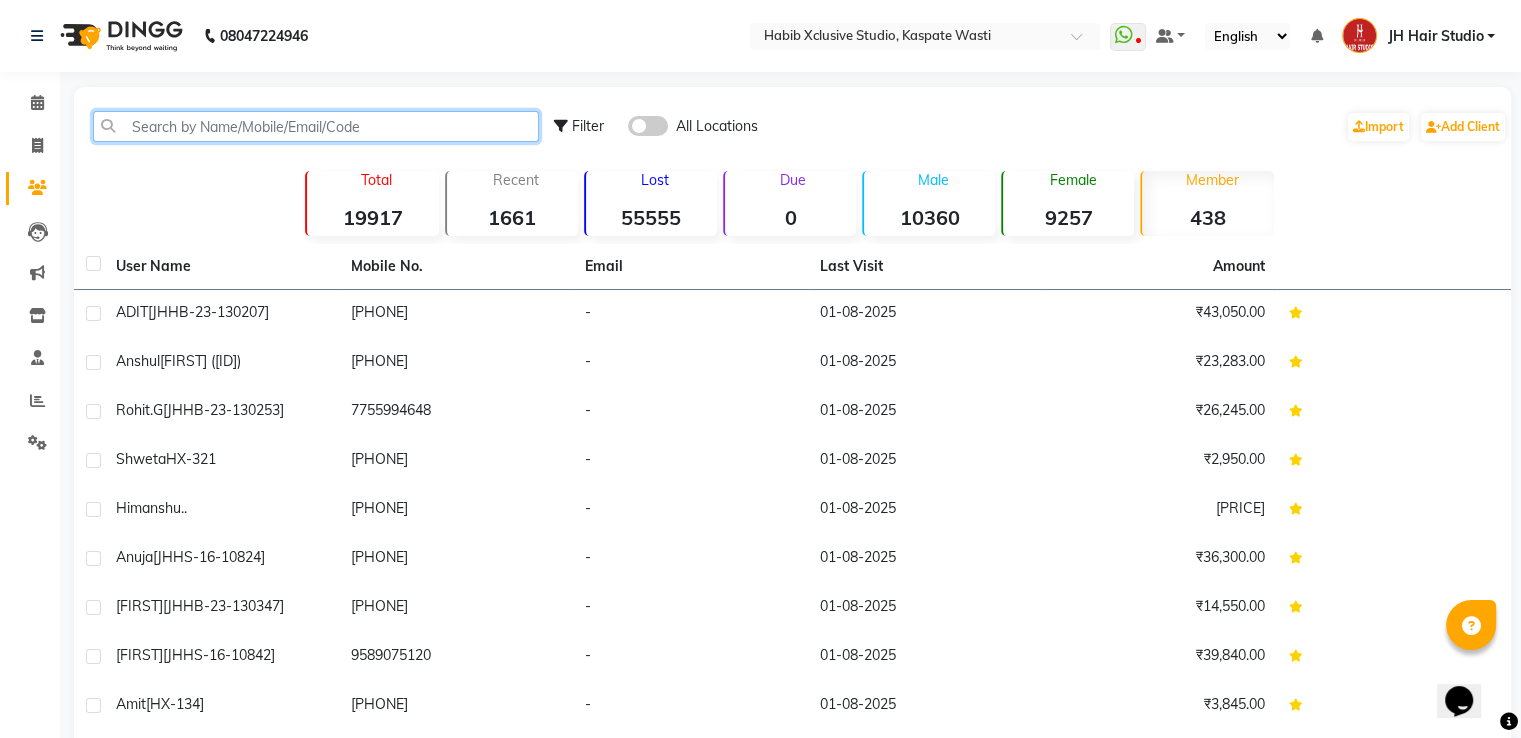 click 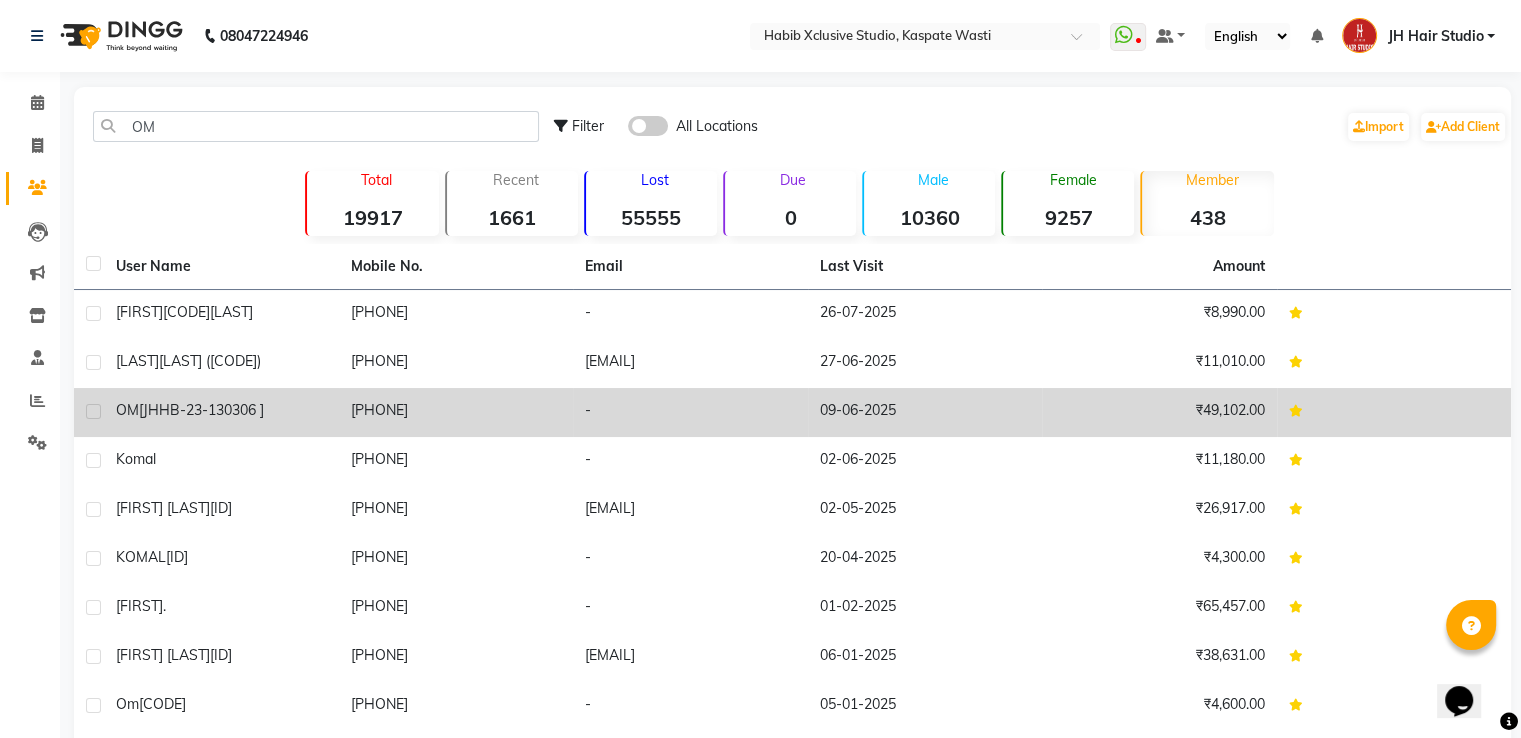 click on "[PHONE]" 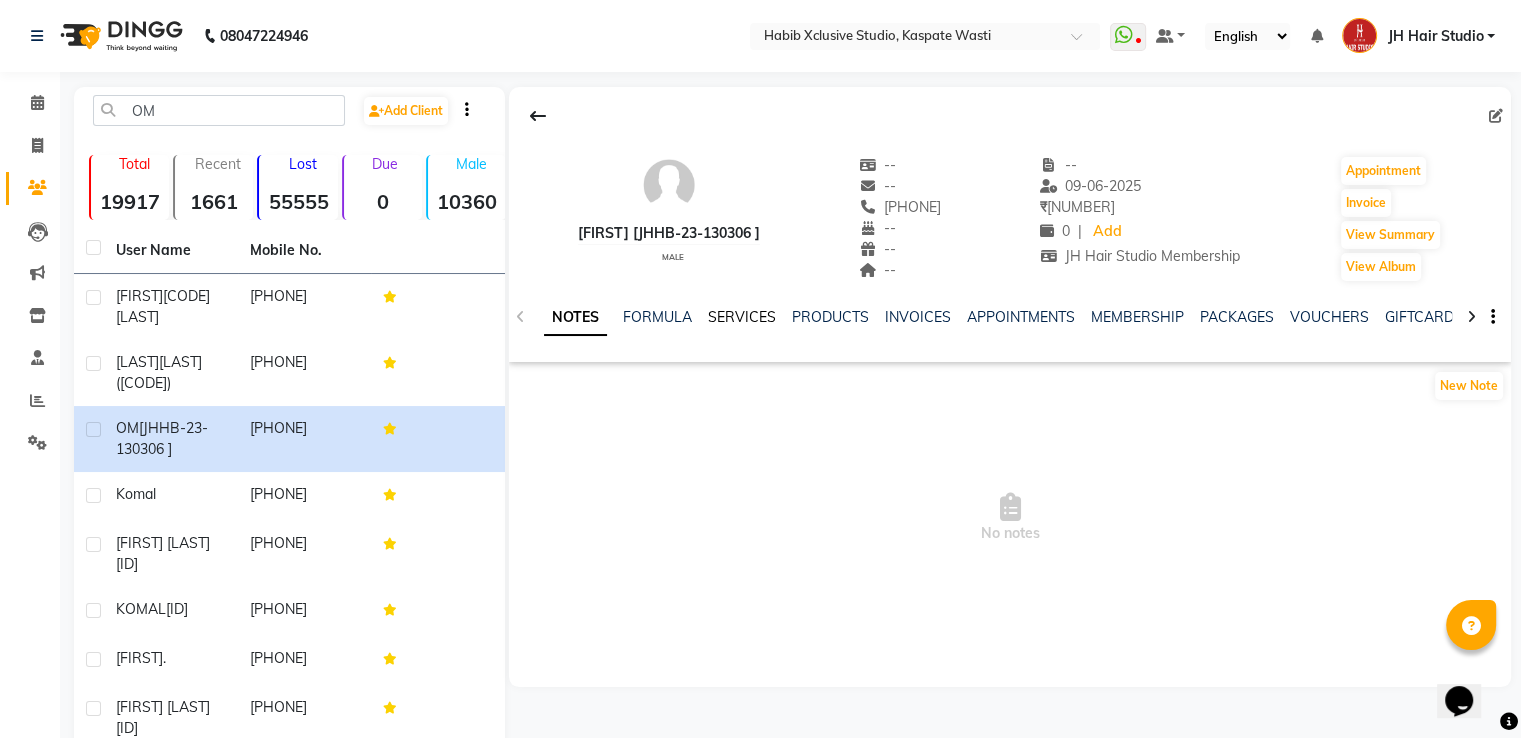 click on "SERVICES" 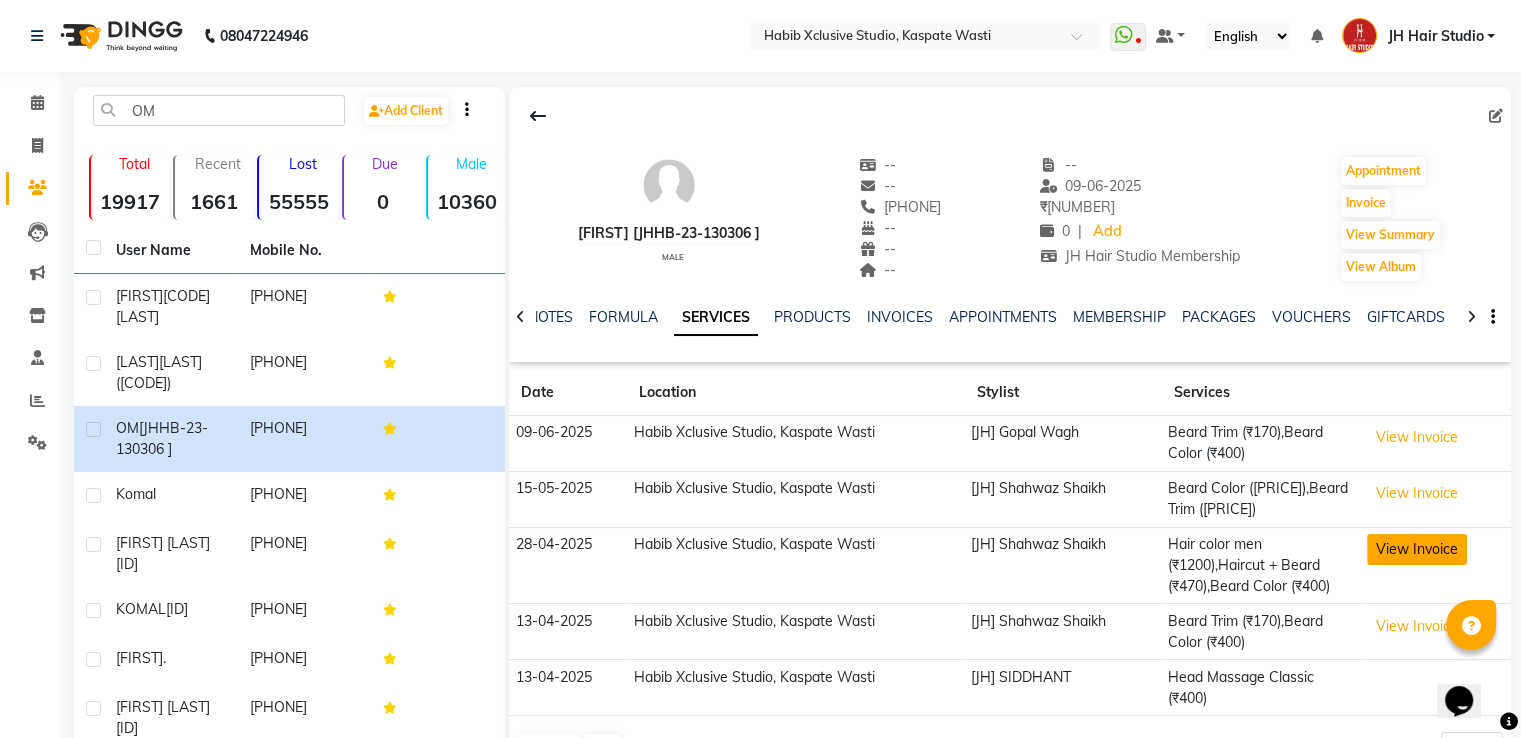 click on "View Invoice" 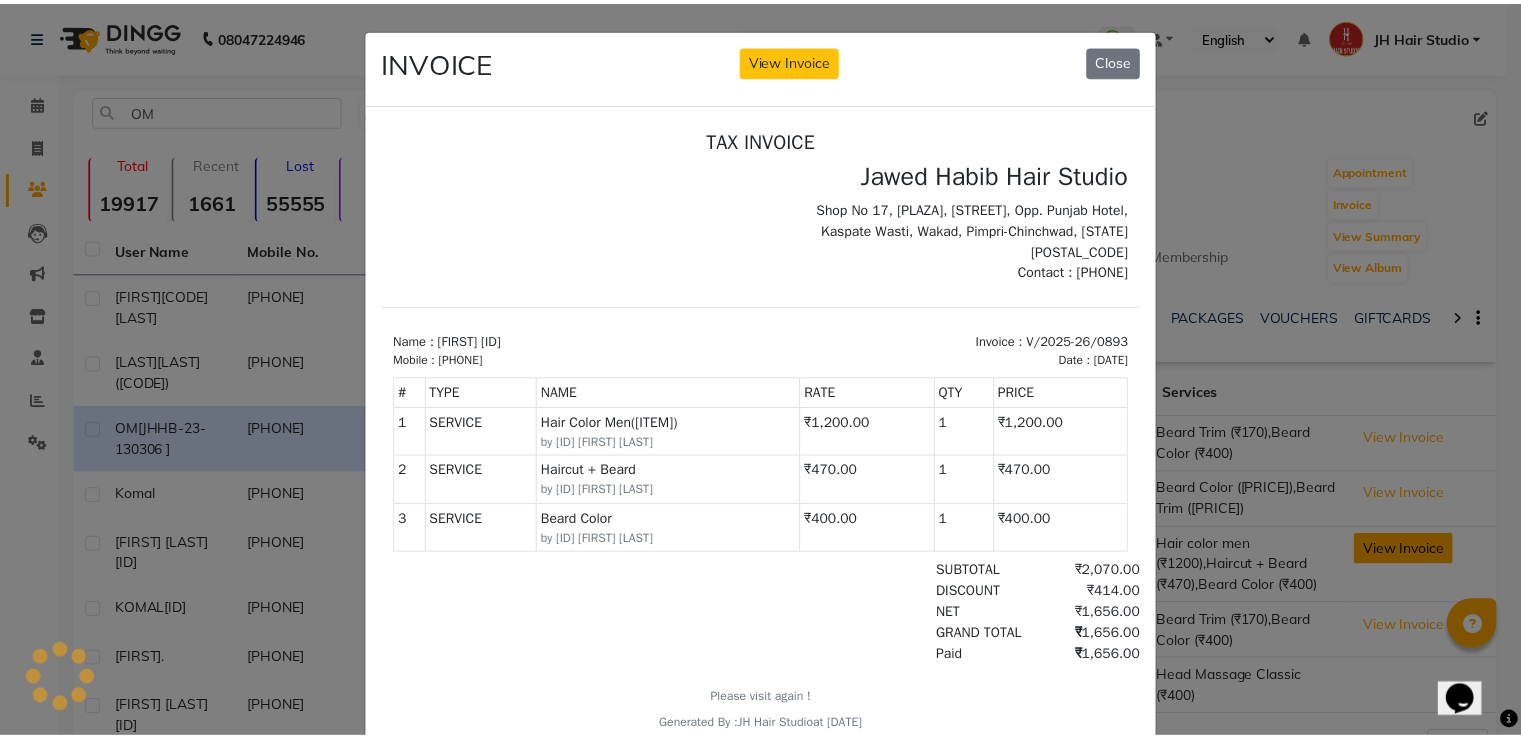 scroll, scrollTop: 0, scrollLeft: 0, axis: both 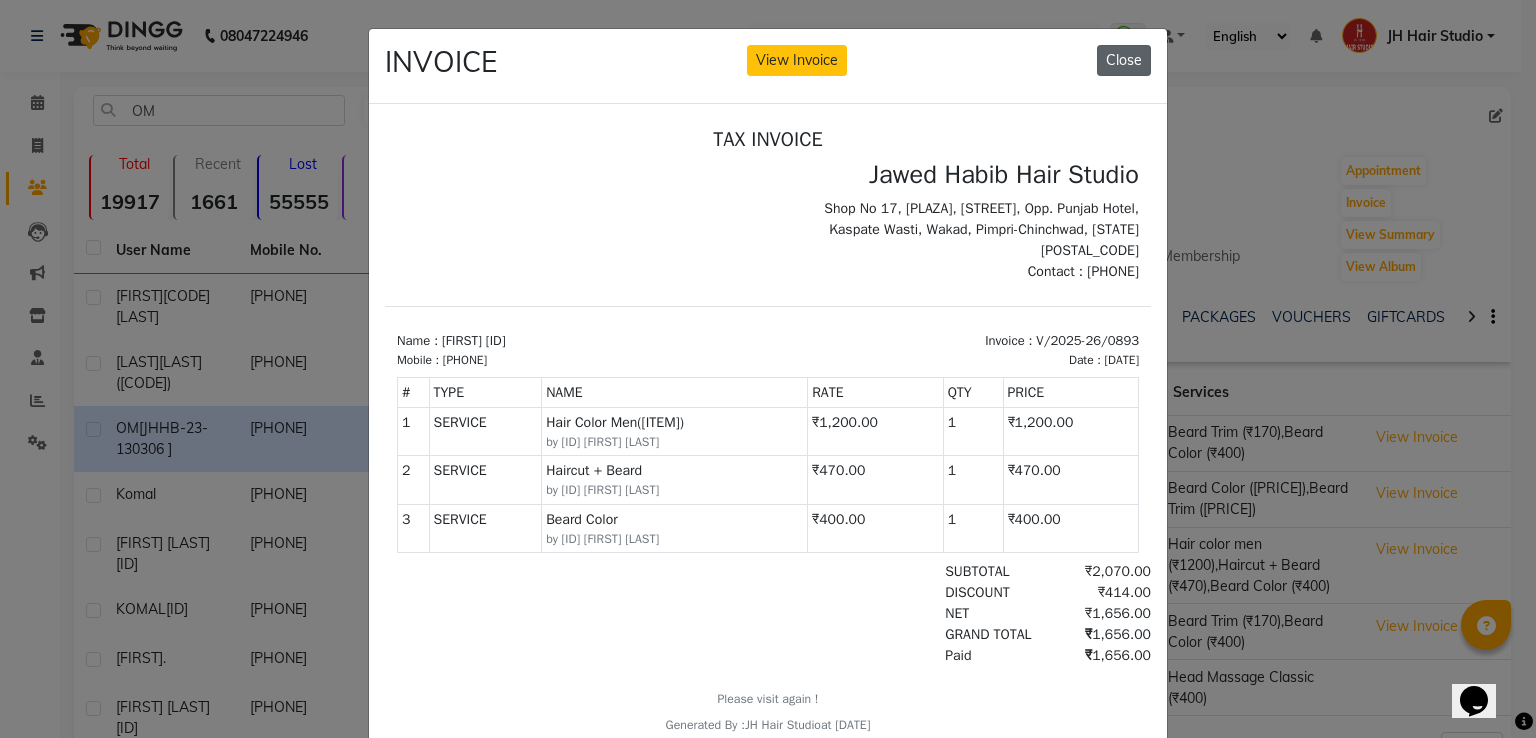 click on "Close" 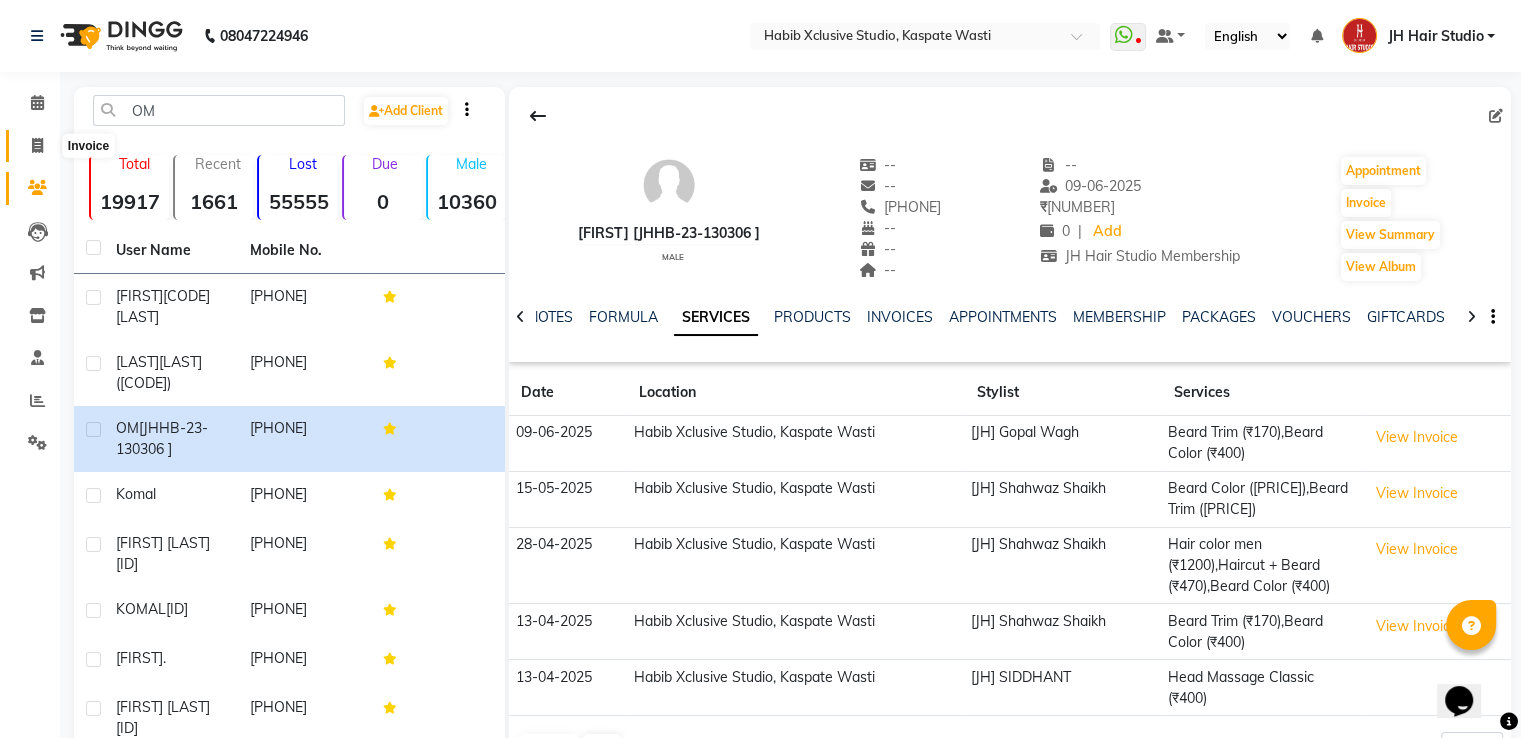 click 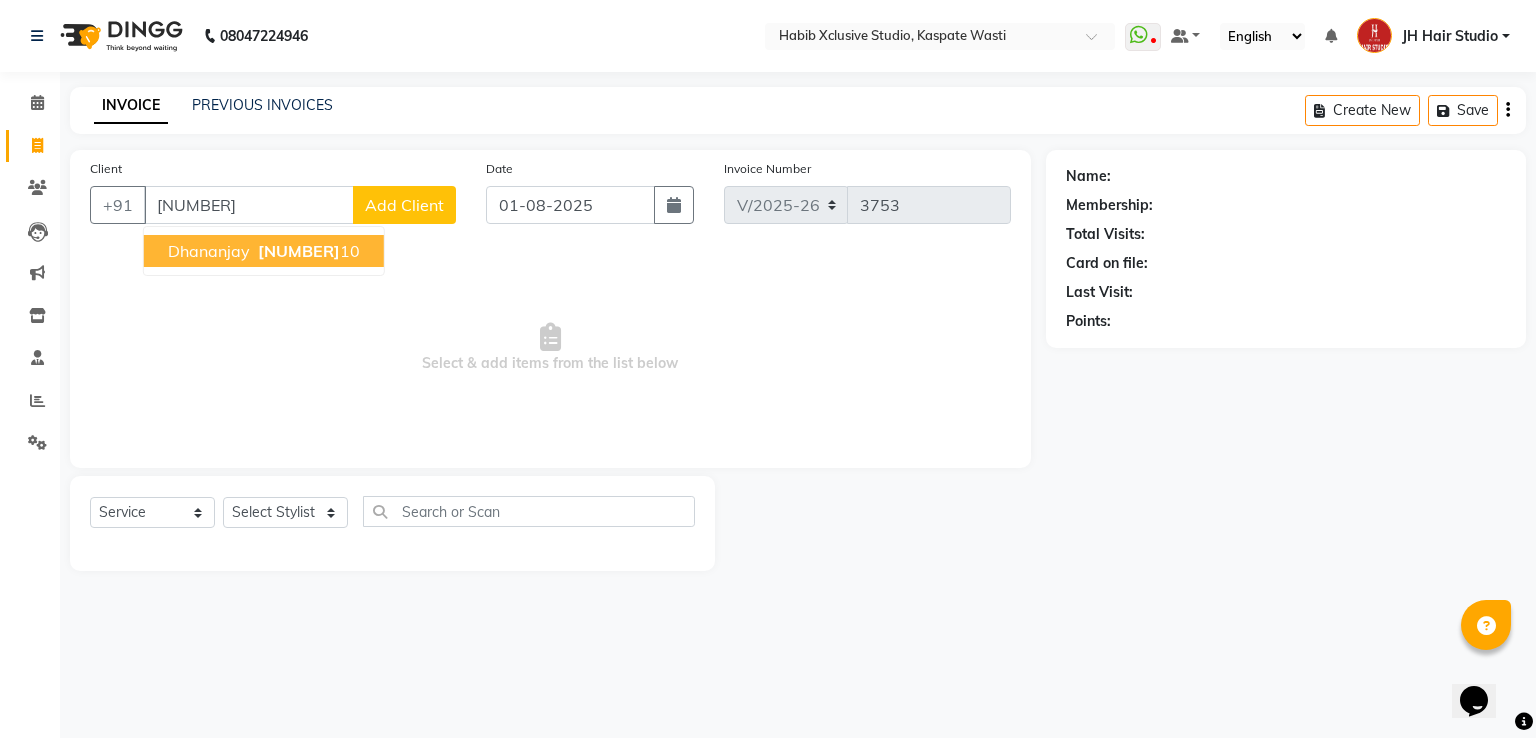 click on "99212529" at bounding box center [299, 251] 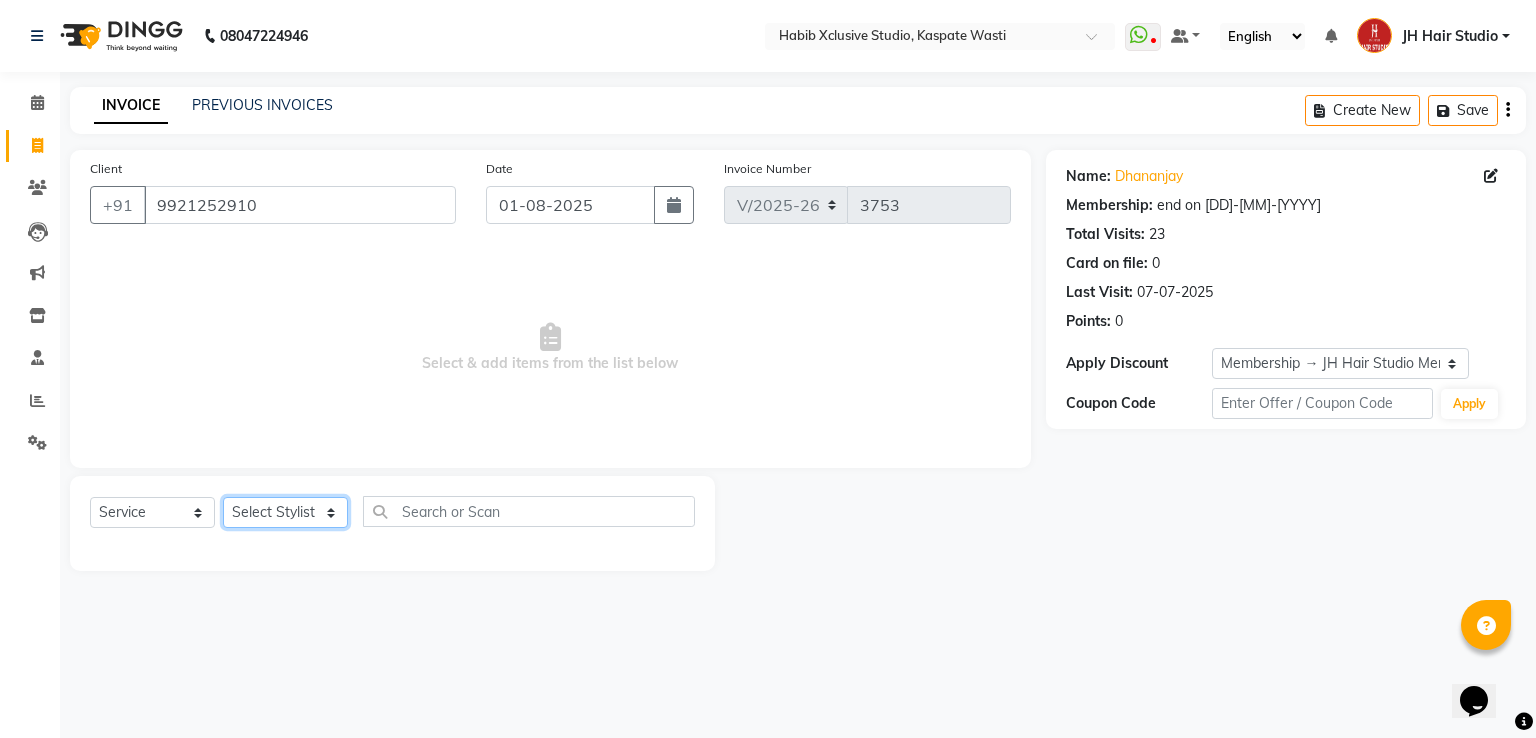 click on "Select Stylist [F1] GANESH [F1] Jagdish  [ F1] RAM [F1]Sanjay [F1]Siddhu [F1] Suraj  [F1] USHA [F2] AYAN  [F2] Deepak [F2] Smital [JH] DUBALE  GANESH [JH] Gopal Wagh JH Hair Studio [JH] Harish [JH] Omkar [JH] Shahwaz Shaikh [JH] SIDDHANT  [JH] SWAPNIL [JH] Tushaar" 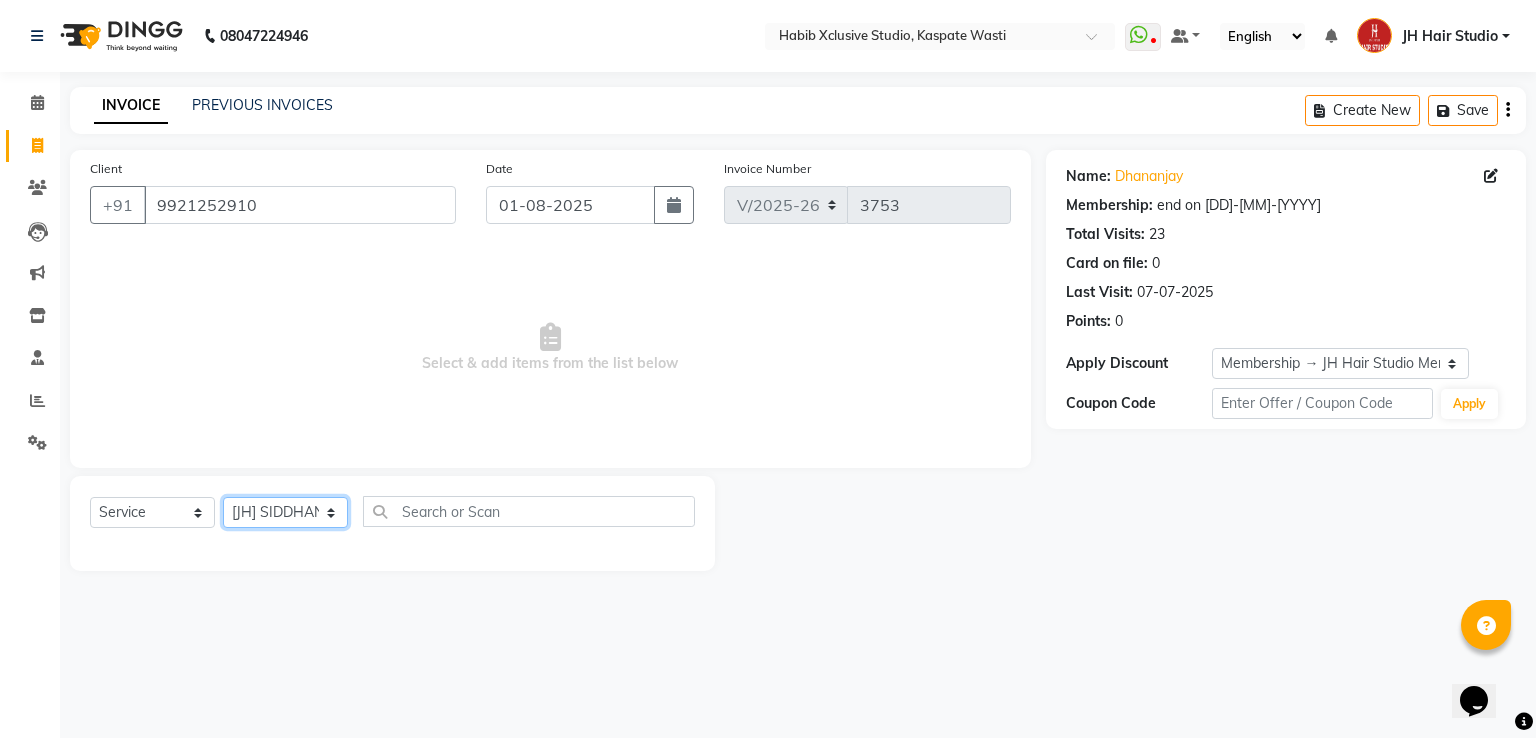 click on "Select Stylist [F1] GANESH [F1] Jagdish  [ F1] RAM [F1]Sanjay [F1]Siddhu [F1] Suraj  [F1] USHA [F2] AYAN  [F2] Deepak [F2] Smital [JH] DUBALE  GANESH [JH] Gopal Wagh JH Hair Studio [JH] Harish [JH] Omkar [JH] Shahwaz Shaikh [JH] SIDDHANT  [JH] SWAPNIL [JH] Tushaar" 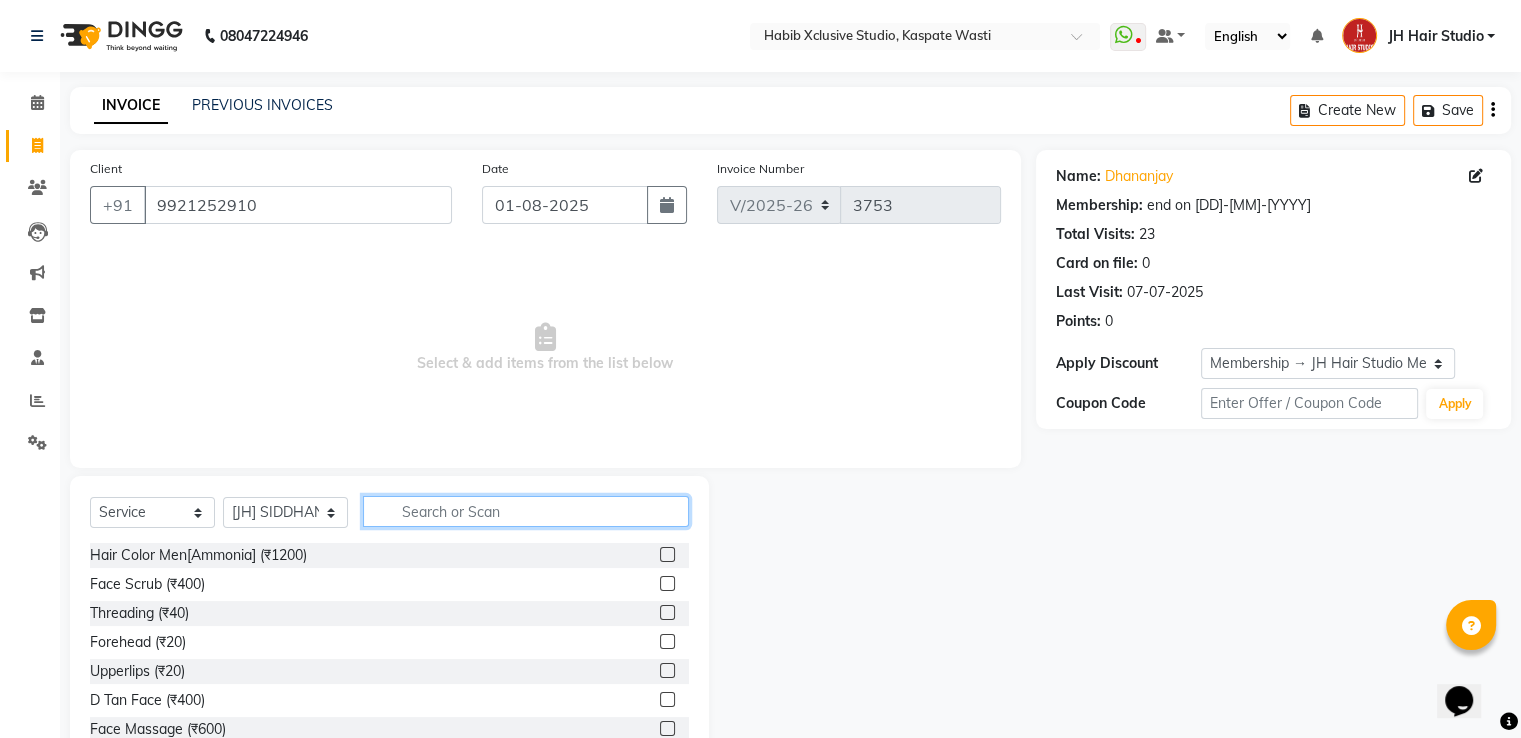 click 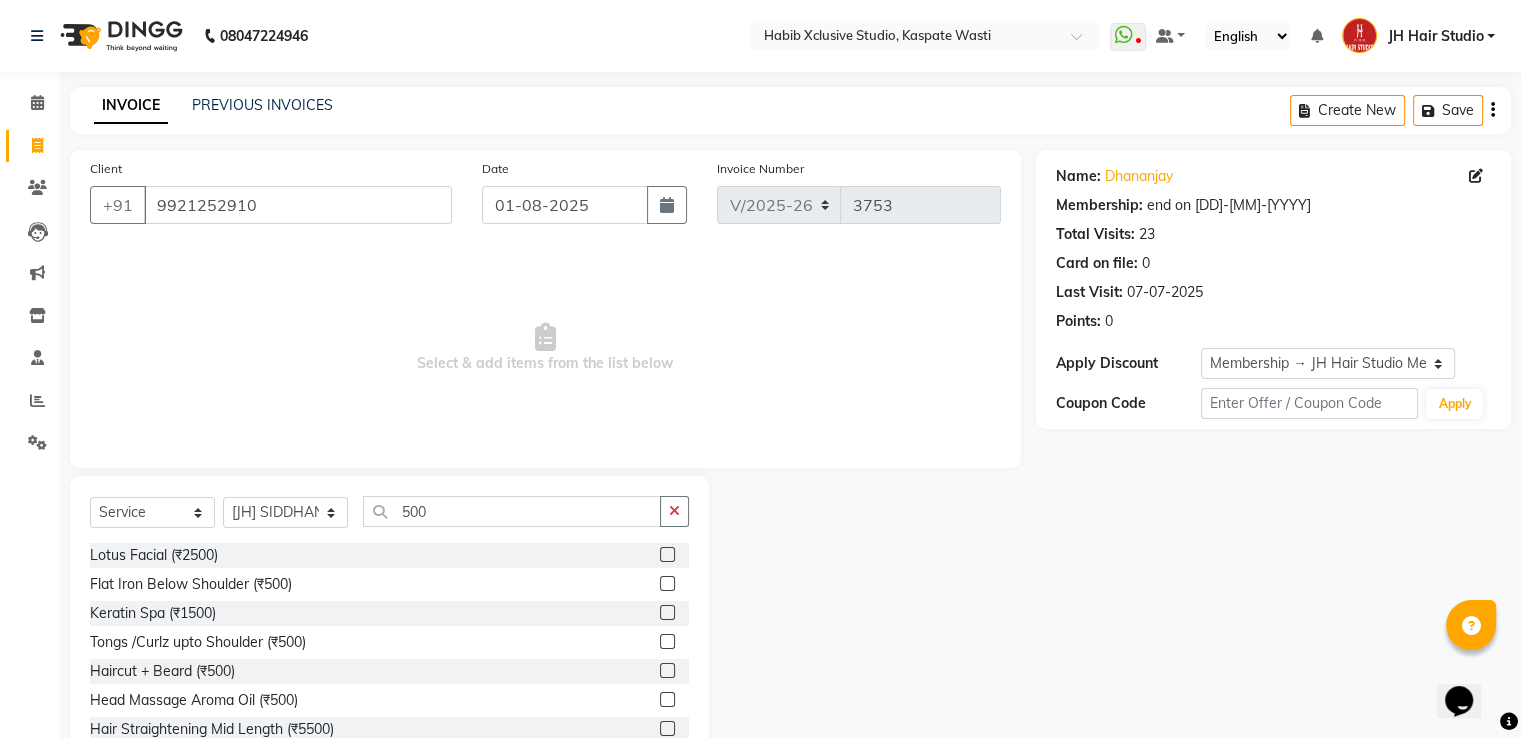 click 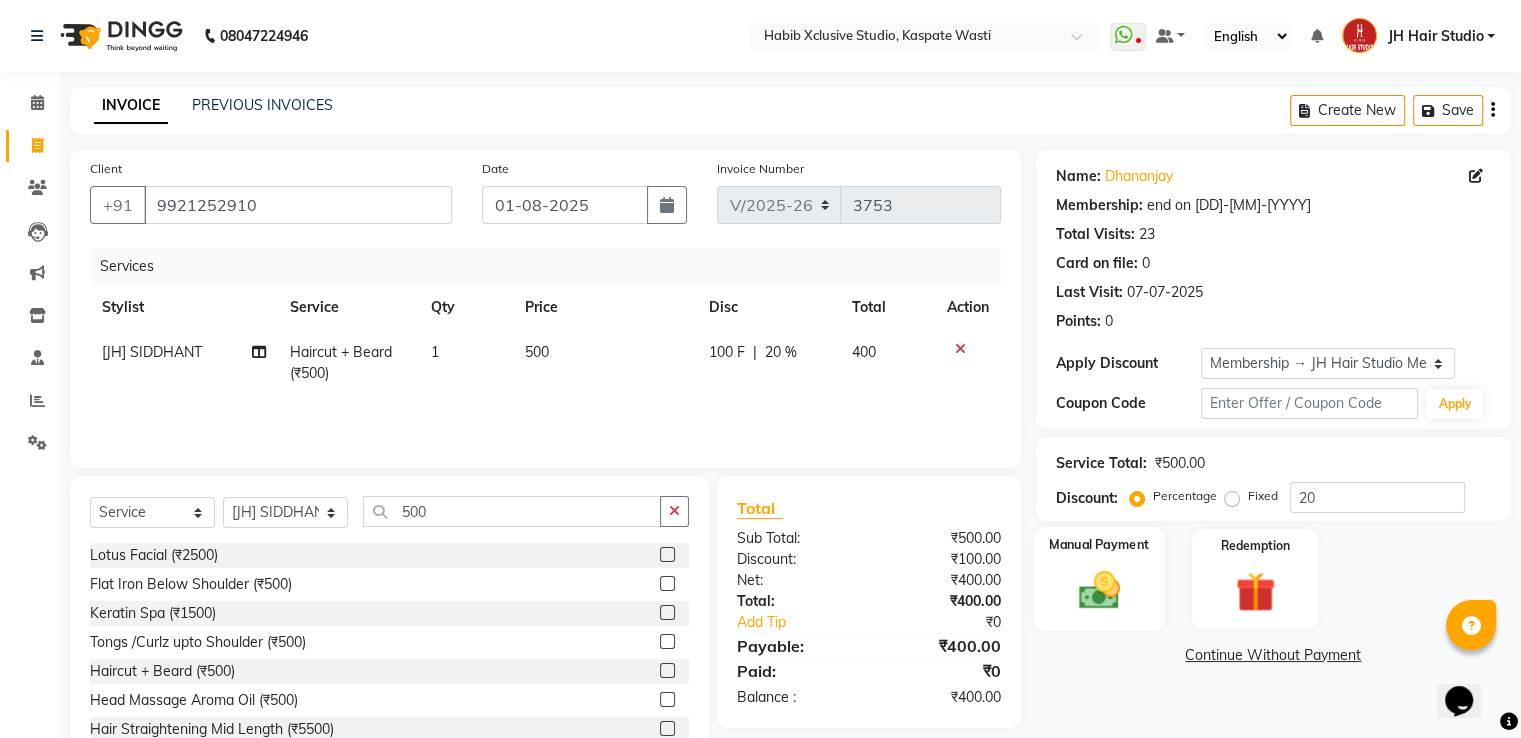 click 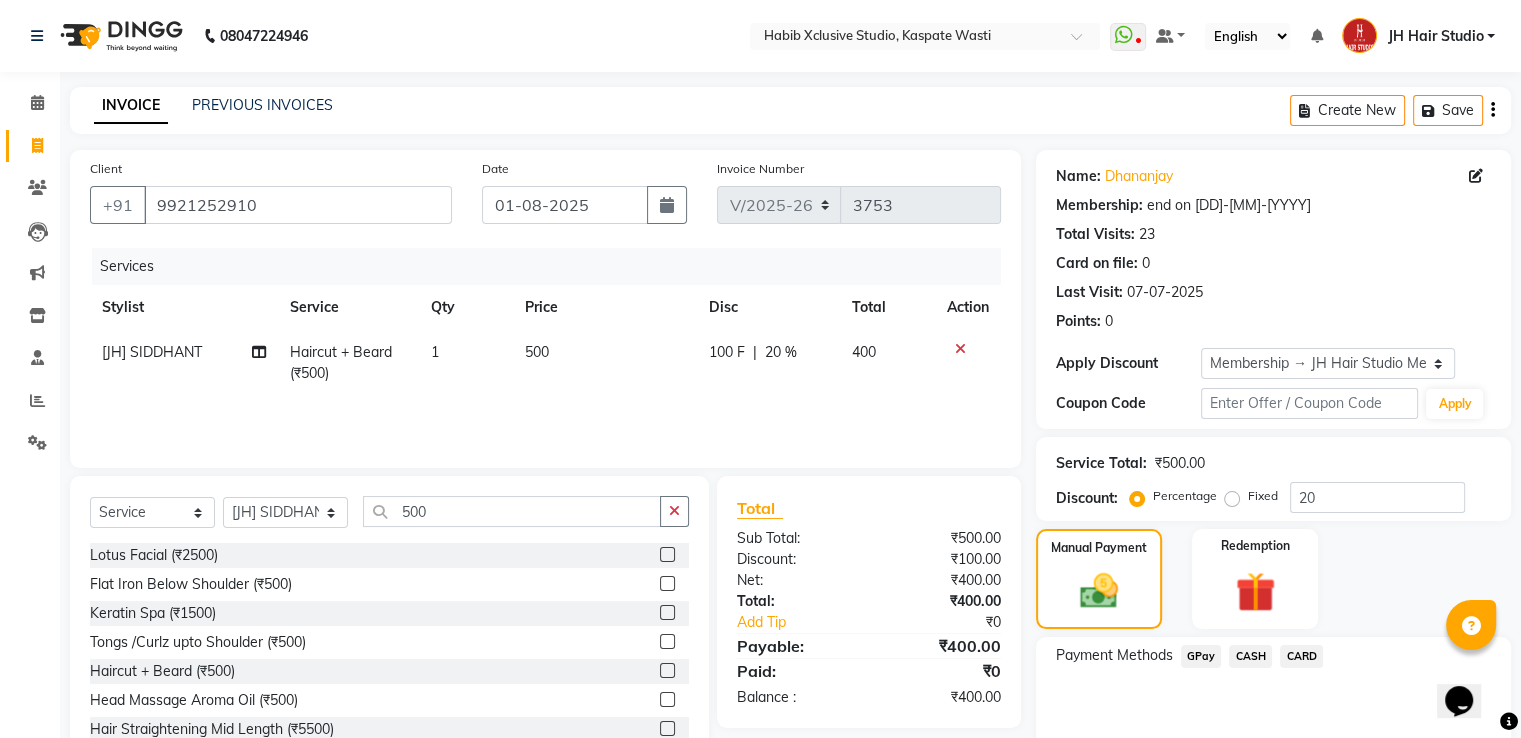 click on "GPay" 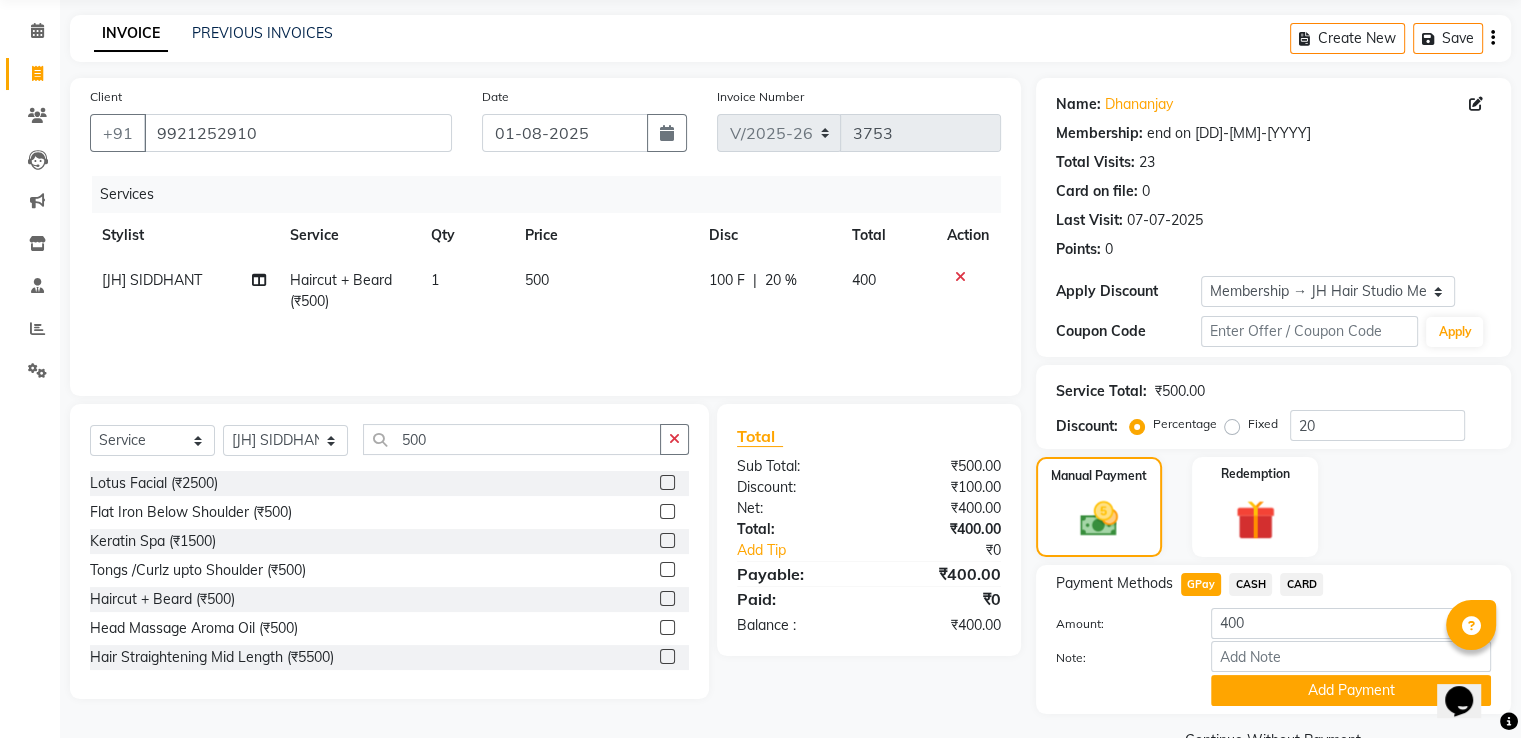 scroll, scrollTop: 120, scrollLeft: 0, axis: vertical 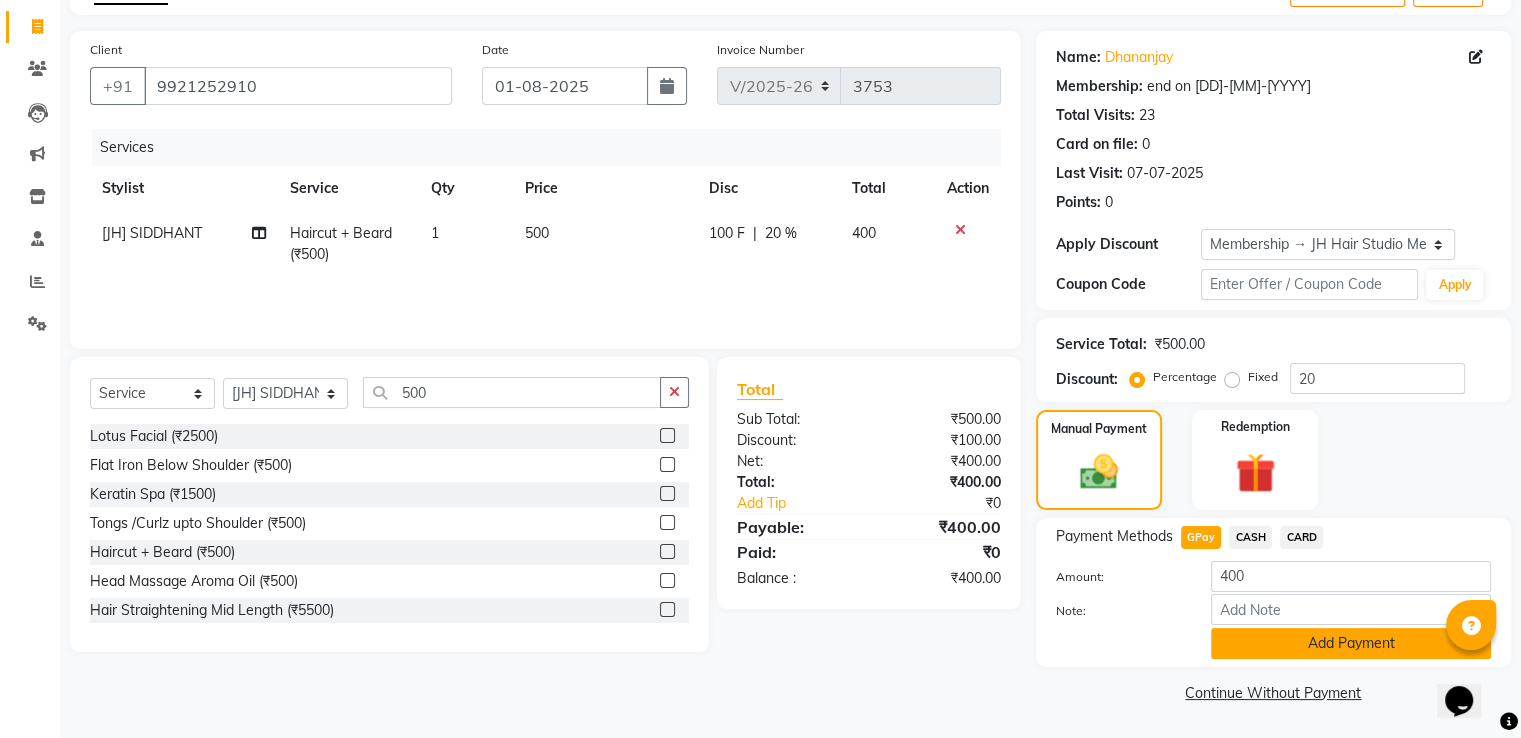 click on "Add Payment" 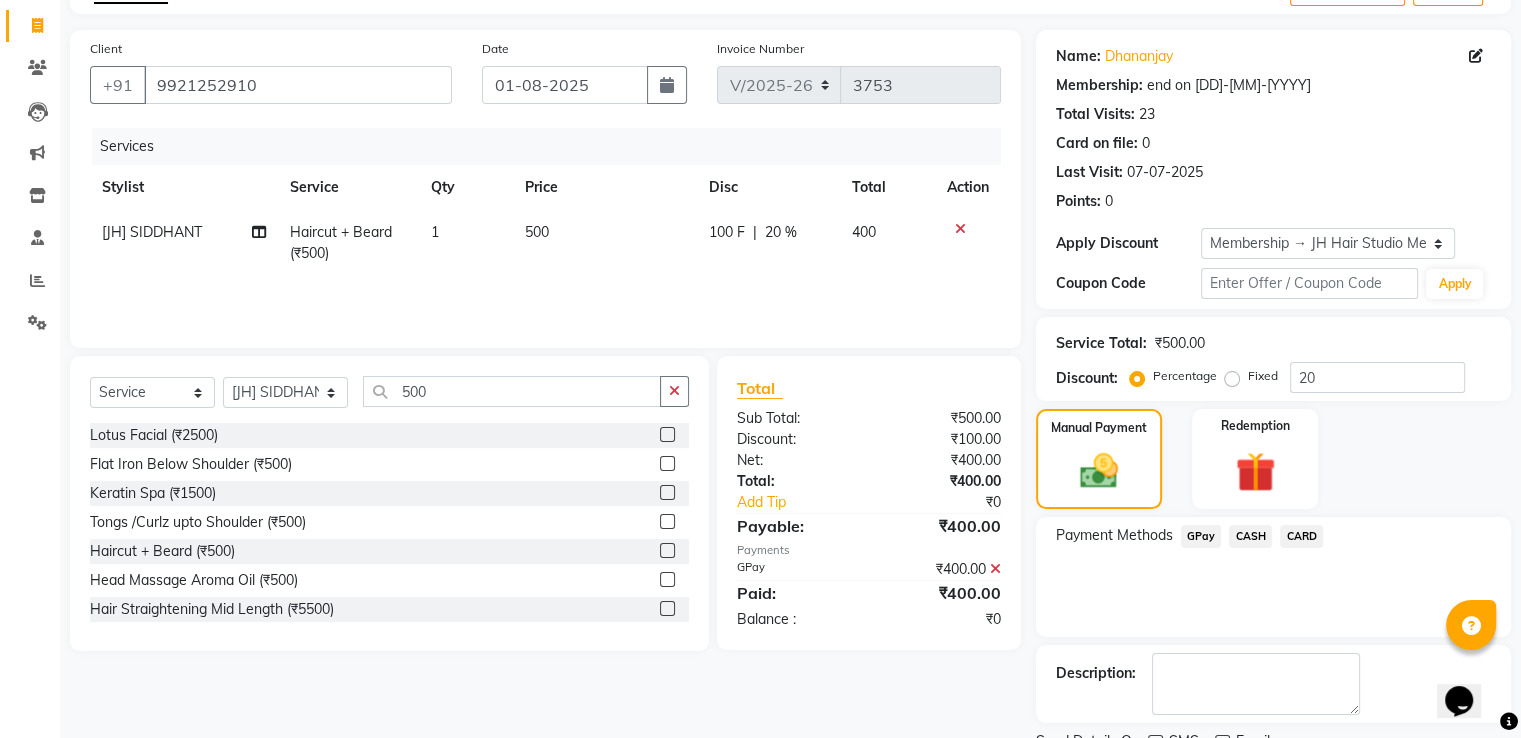 scroll, scrollTop: 201, scrollLeft: 0, axis: vertical 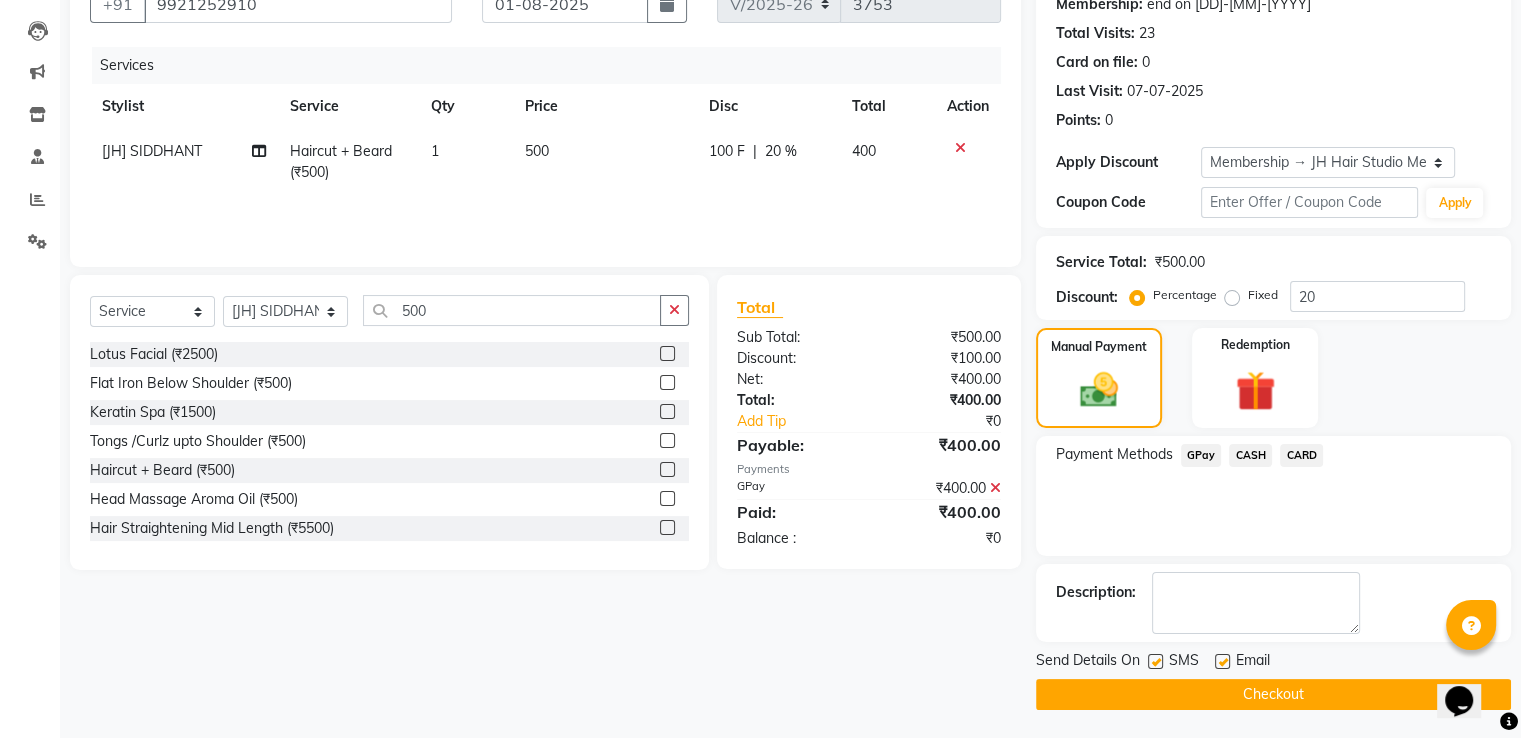 click on "Checkout" 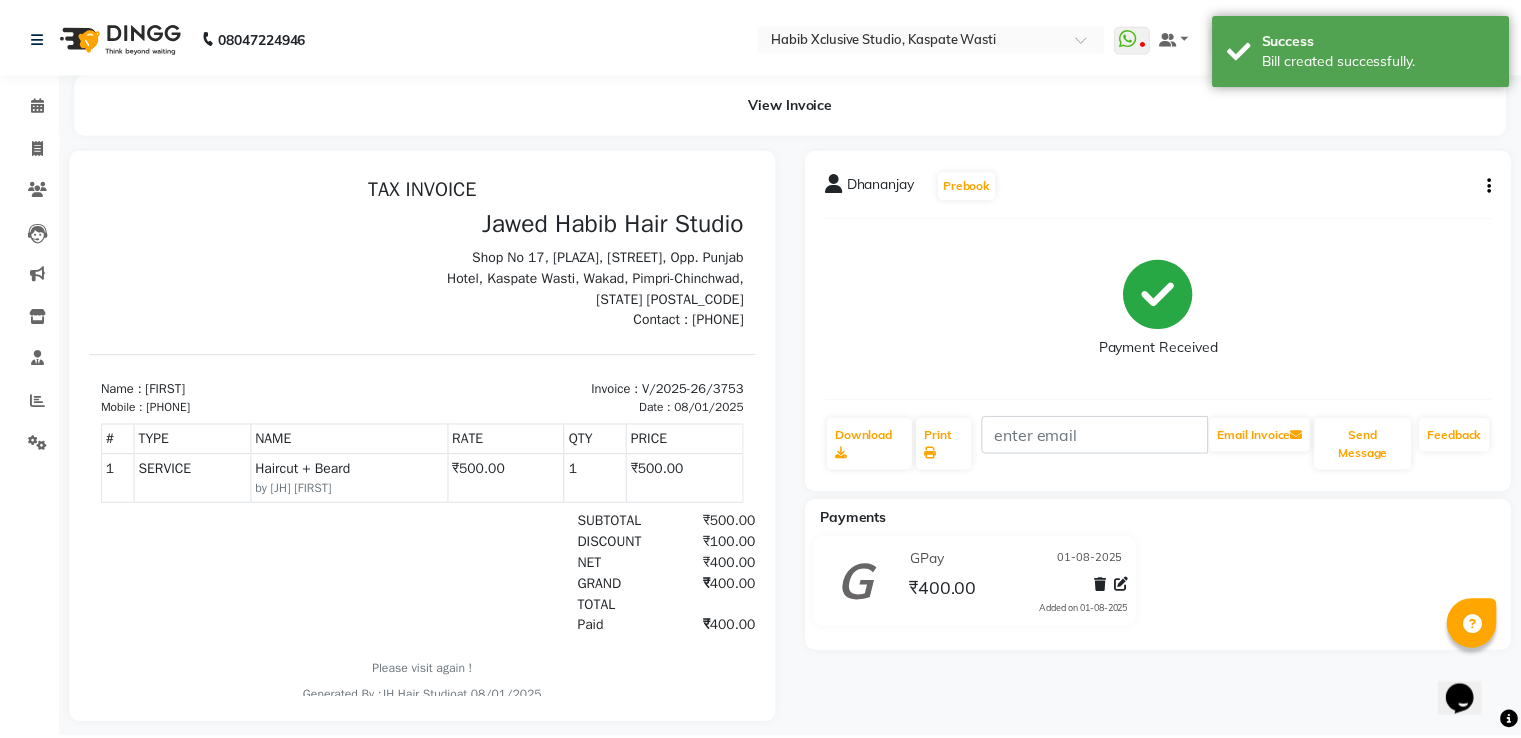 scroll, scrollTop: 0, scrollLeft: 0, axis: both 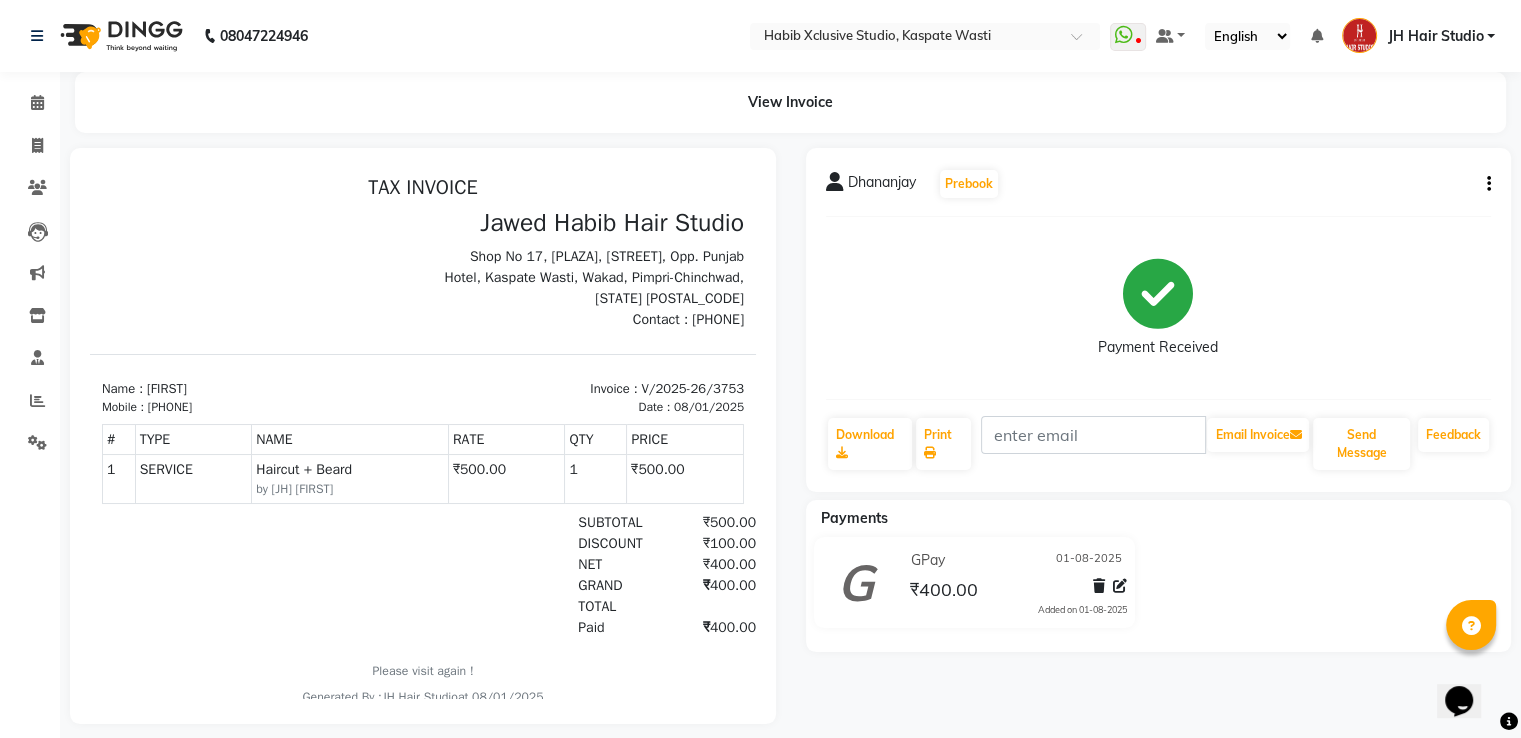 click on "Invoice" 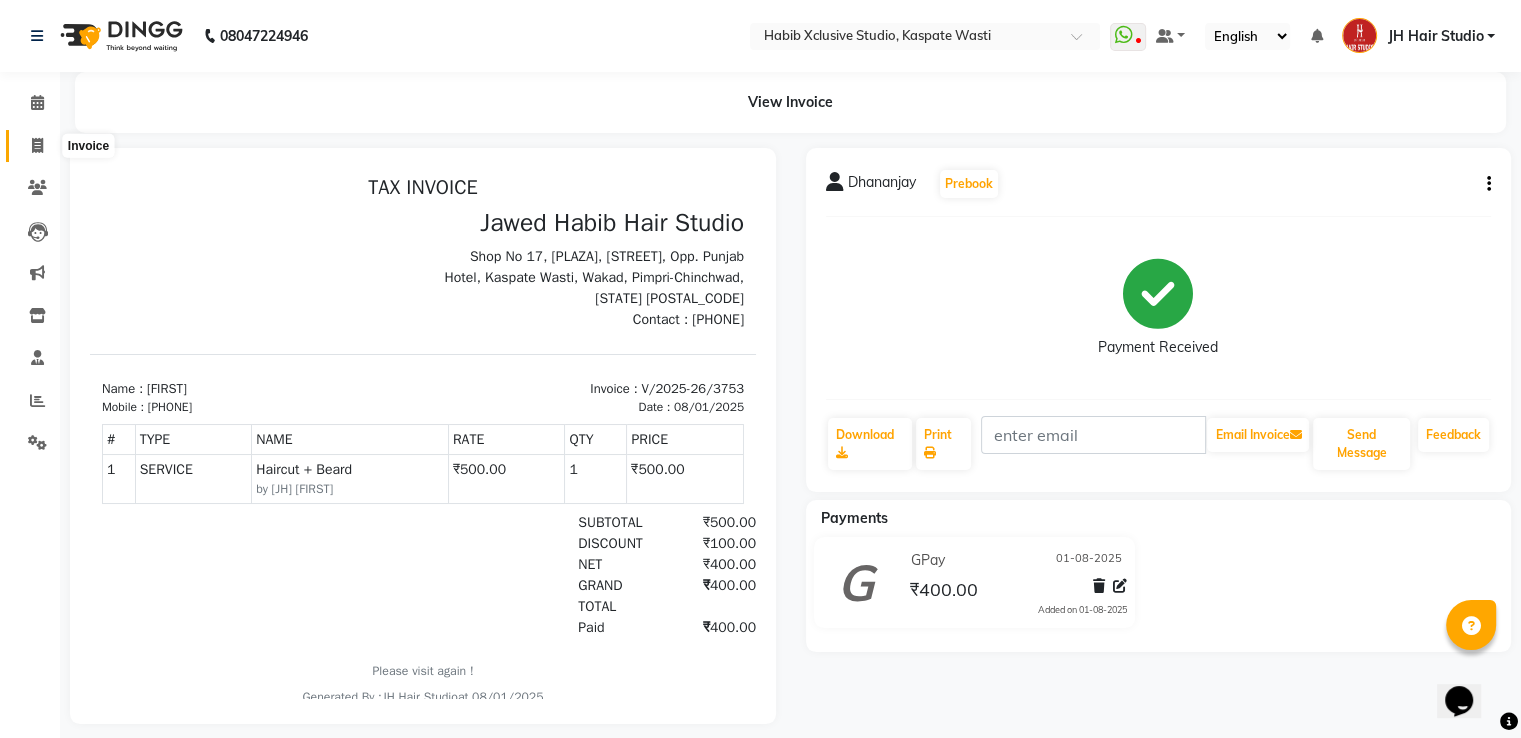 click 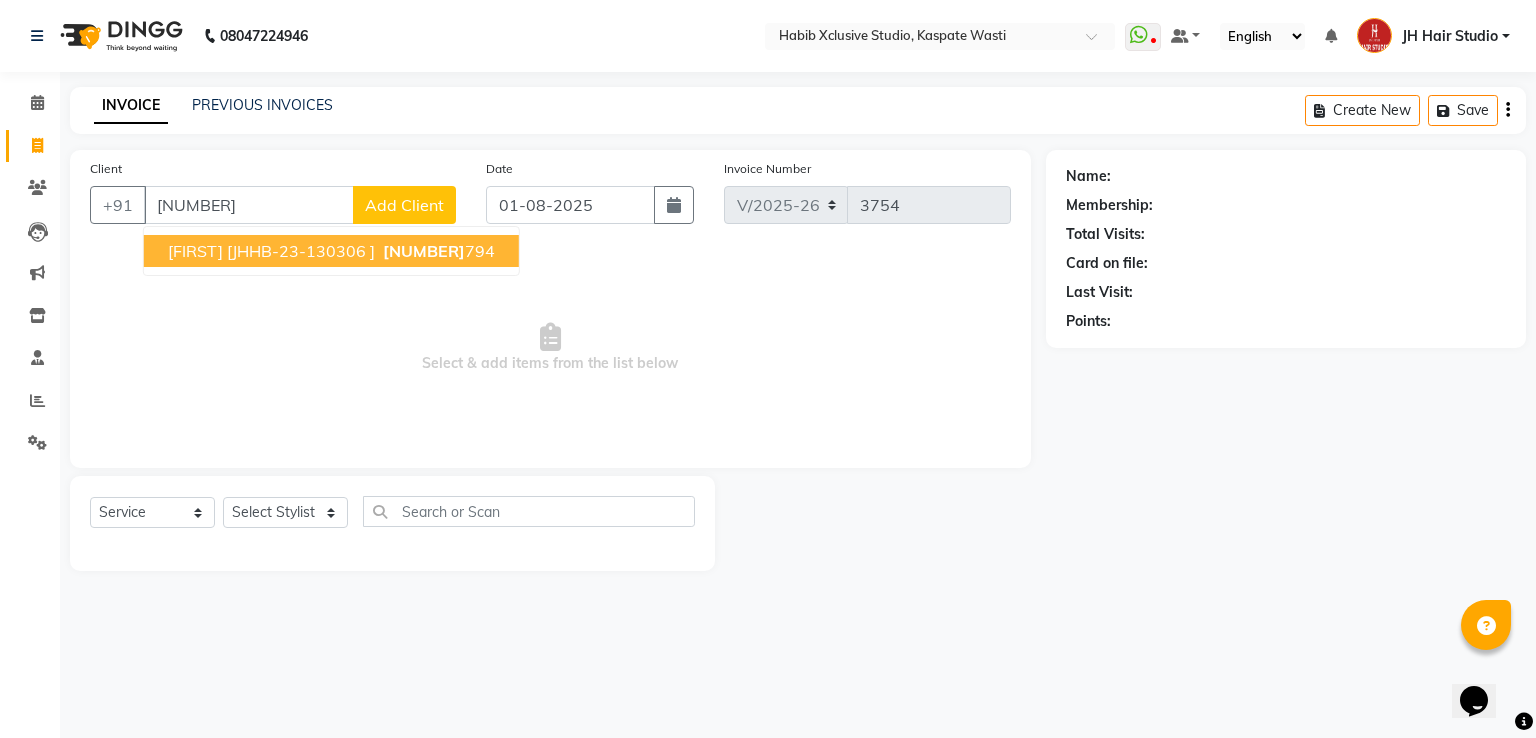 click on "OM [JHHB-23-130306 ]" at bounding box center (271, 251) 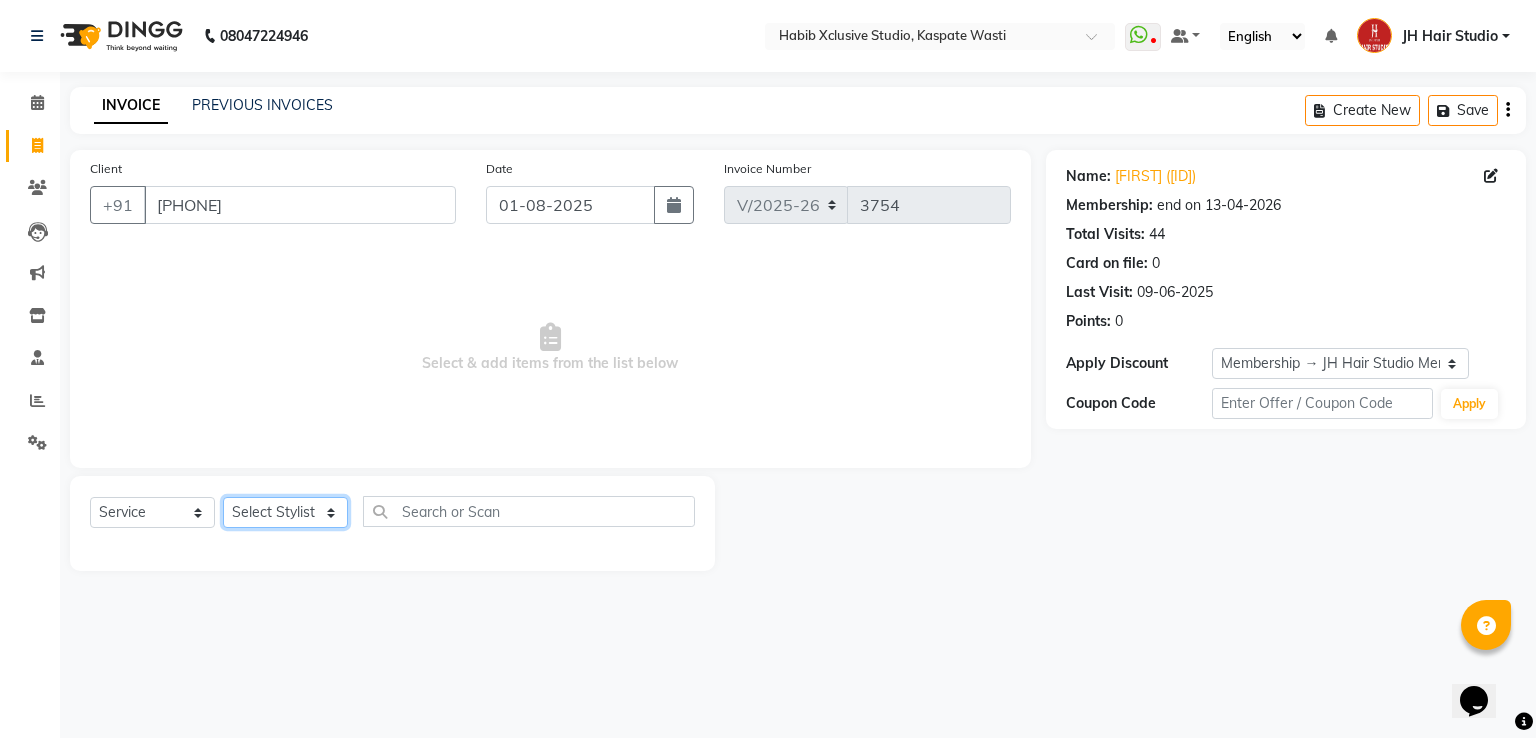click on "Select Stylist [F1] GANESH [F1] Jagdish  [ F1] RAM [F1]Sanjay [F1]Siddhu [F1] Suraj  [F1] USHA [F2] AYAN  [F2] Deepak [F2] Smital [JH] DUBALE  GANESH [JH] Gopal Wagh JH Hair Studio [JH] Harish [JH] Omkar [JH] Shahwaz Shaikh [JH] SIDDHANT  [JH] SWAPNIL [JH] Tushaar" 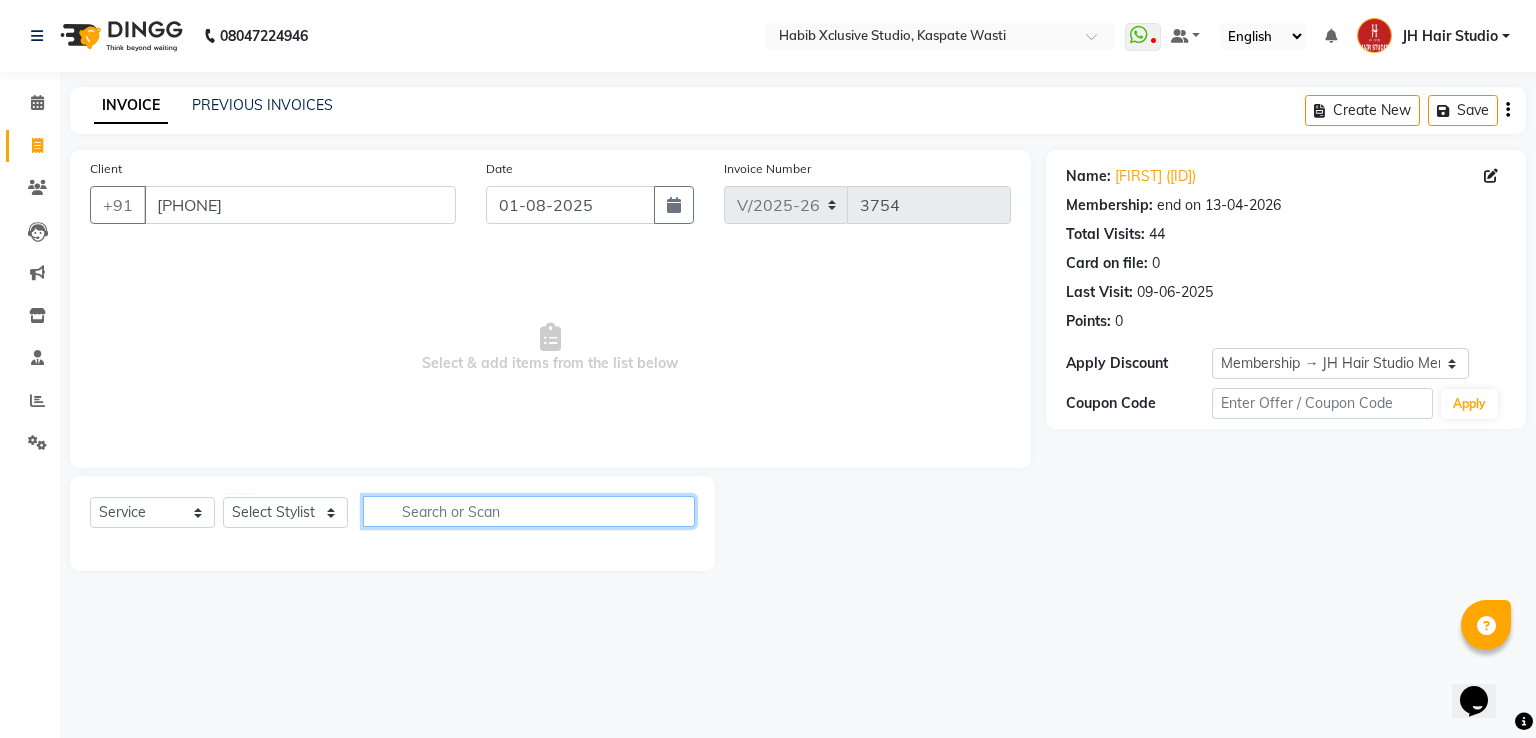 click 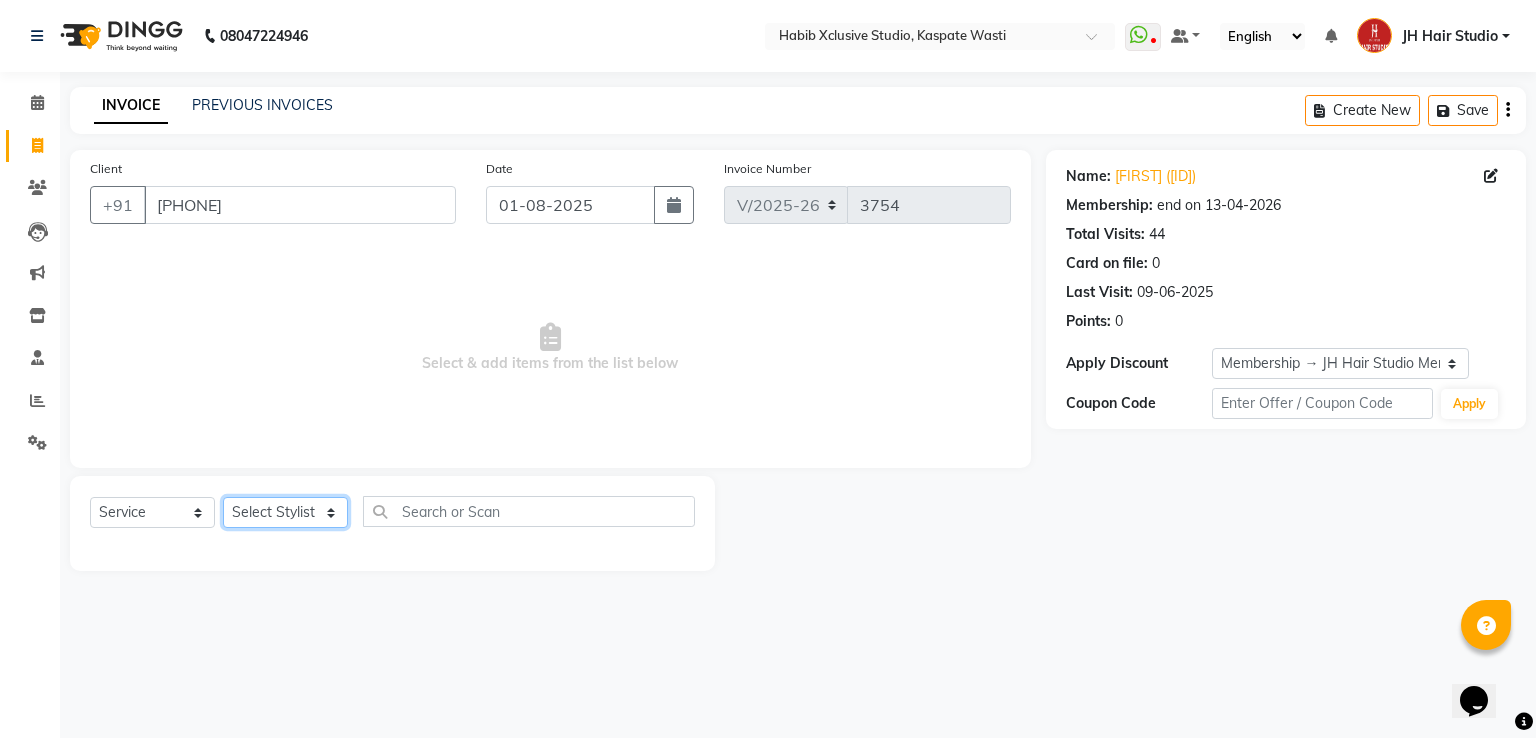 click on "Select Stylist [F1] GANESH [F1] Jagdish  [ F1] RAM [F1]Sanjay [F1]Siddhu [F1] Suraj  [F1] USHA [F2] AYAN  [F2] Deepak [F2] Smital [JH] DUBALE  GANESH [JH] Gopal Wagh JH Hair Studio [JH] Harish [JH] Omkar [JH] Shahwaz Shaikh [JH] SIDDHANT  [JH] SWAPNIL [JH] Tushaar" 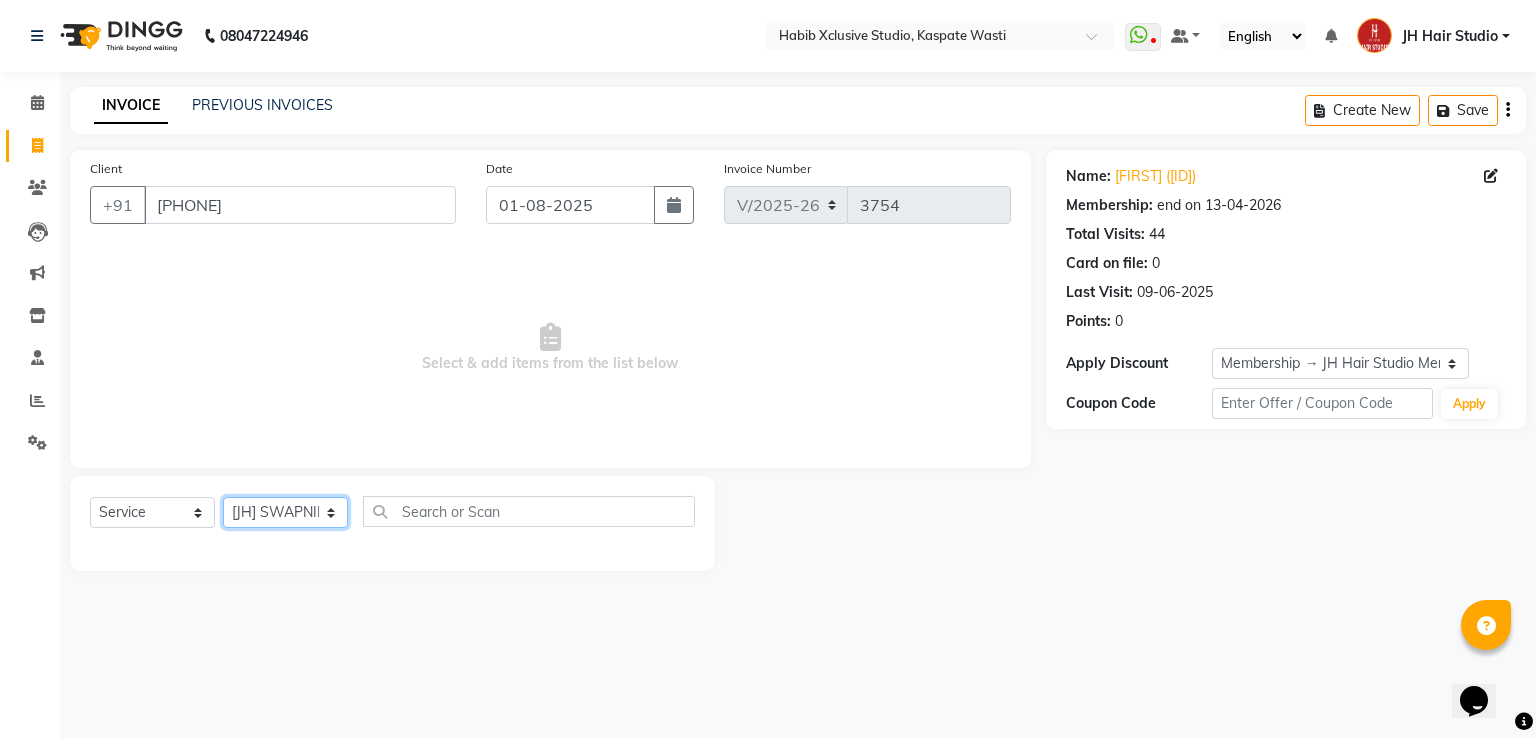 click on "Select Stylist [F1] GANESH [F1] Jagdish  [ F1] RAM [F1]Sanjay [F1]Siddhu [F1] Suraj  [F1] USHA [F2] AYAN  [F2] Deepak [F2] Smital [JH] DUBALE  GANESH [JH] Gopal Wagh JH Hair Studio [JH] Harish [JH] Omkar [JH] Shahwaz Shaikh [JH] SIDDHANT  [JH] SWAPNIL [JH] Tushaar" 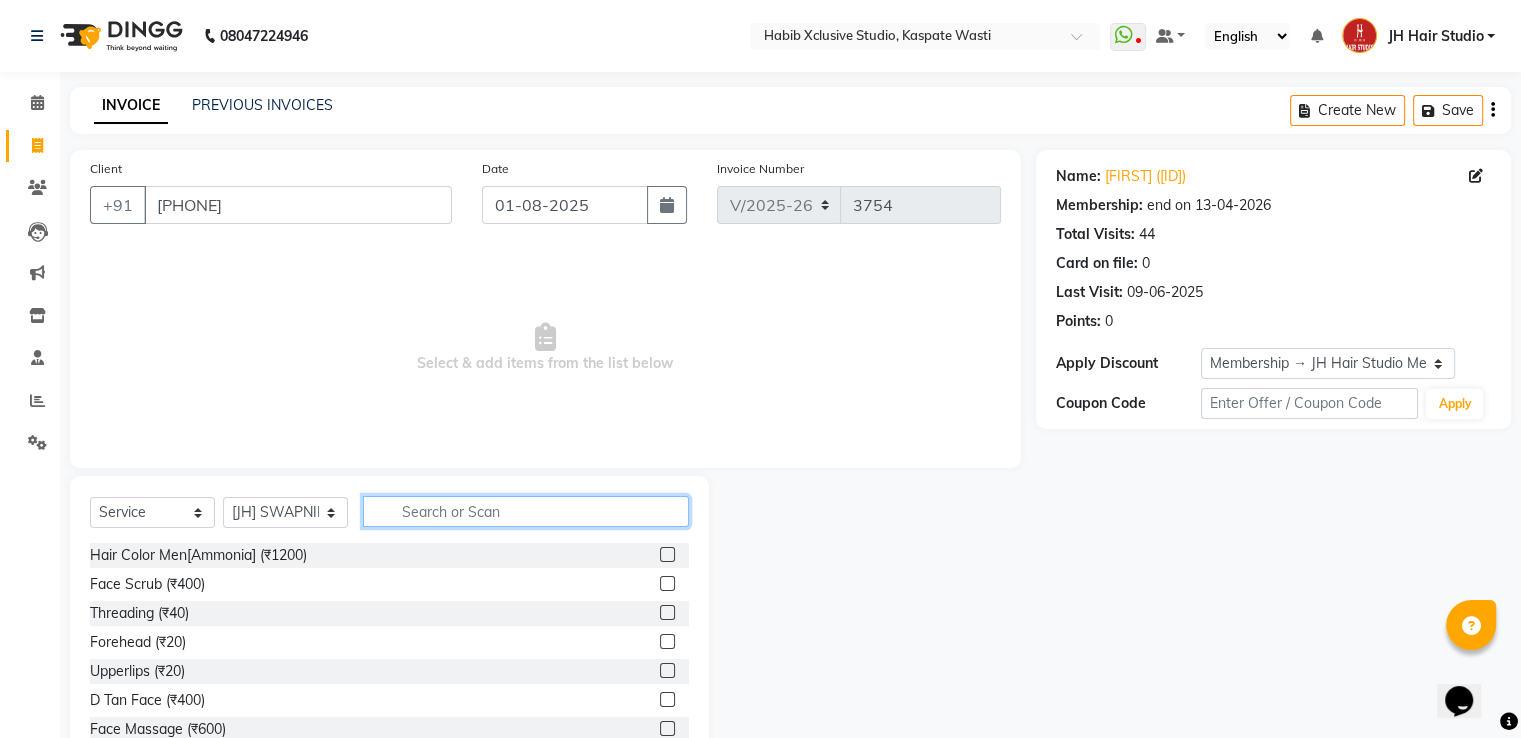 click 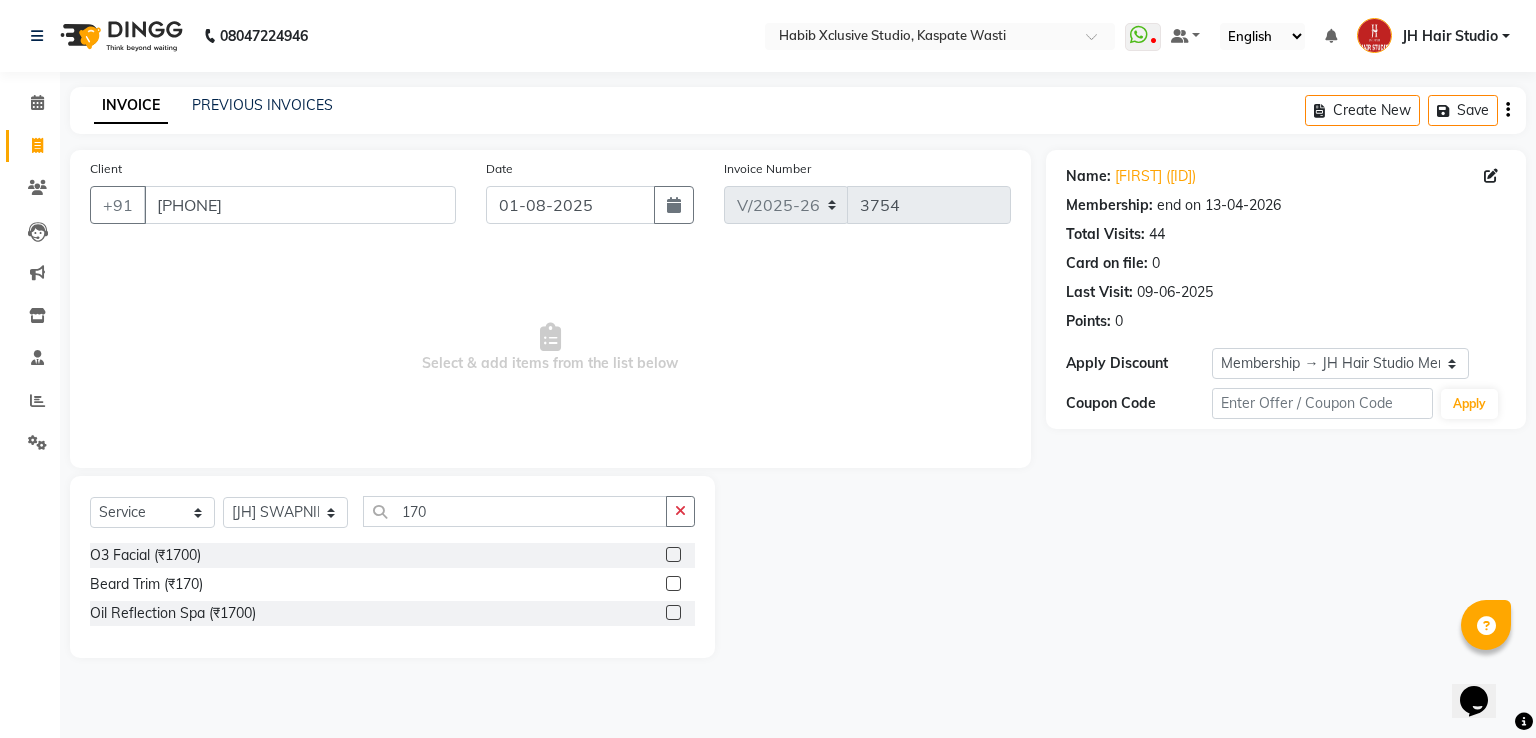 click 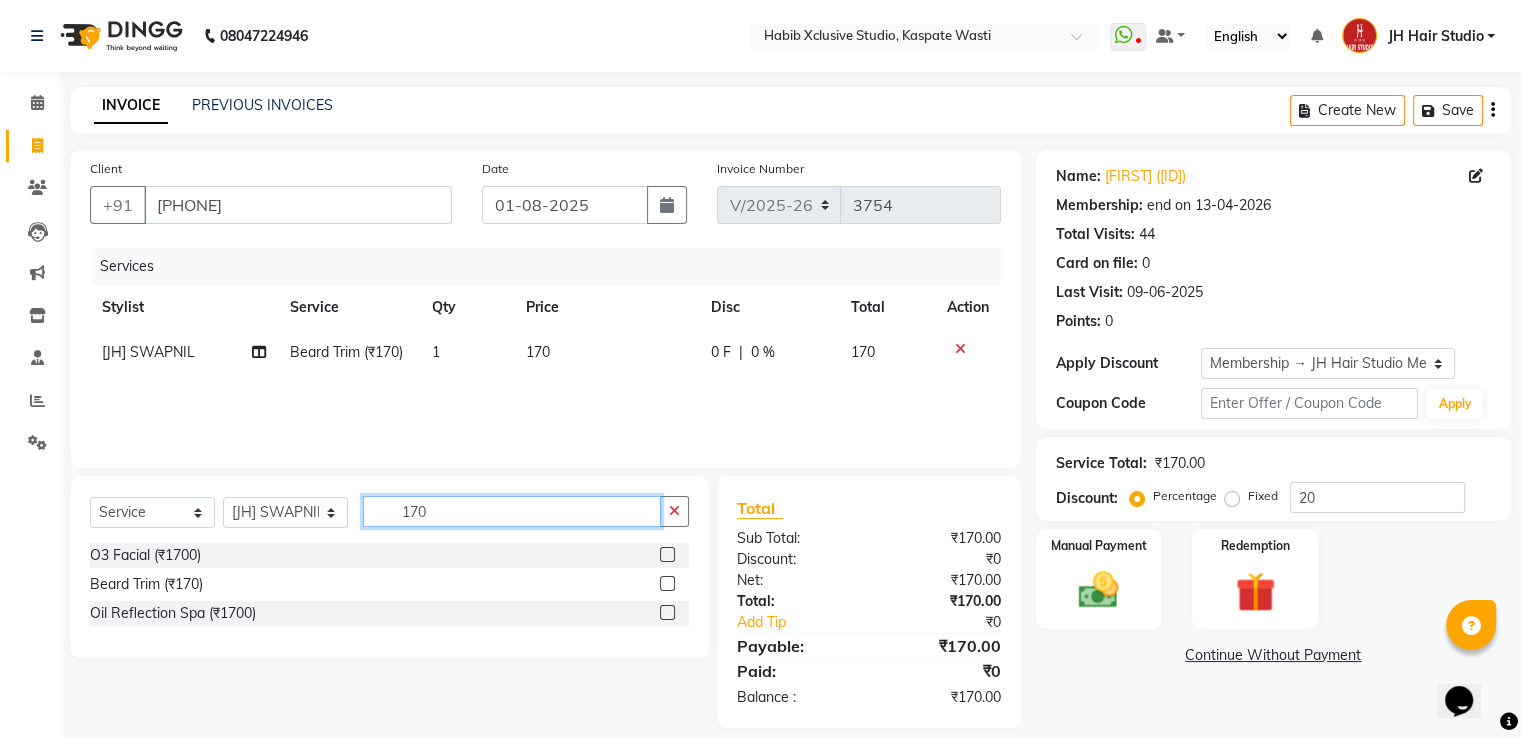 click on "170" 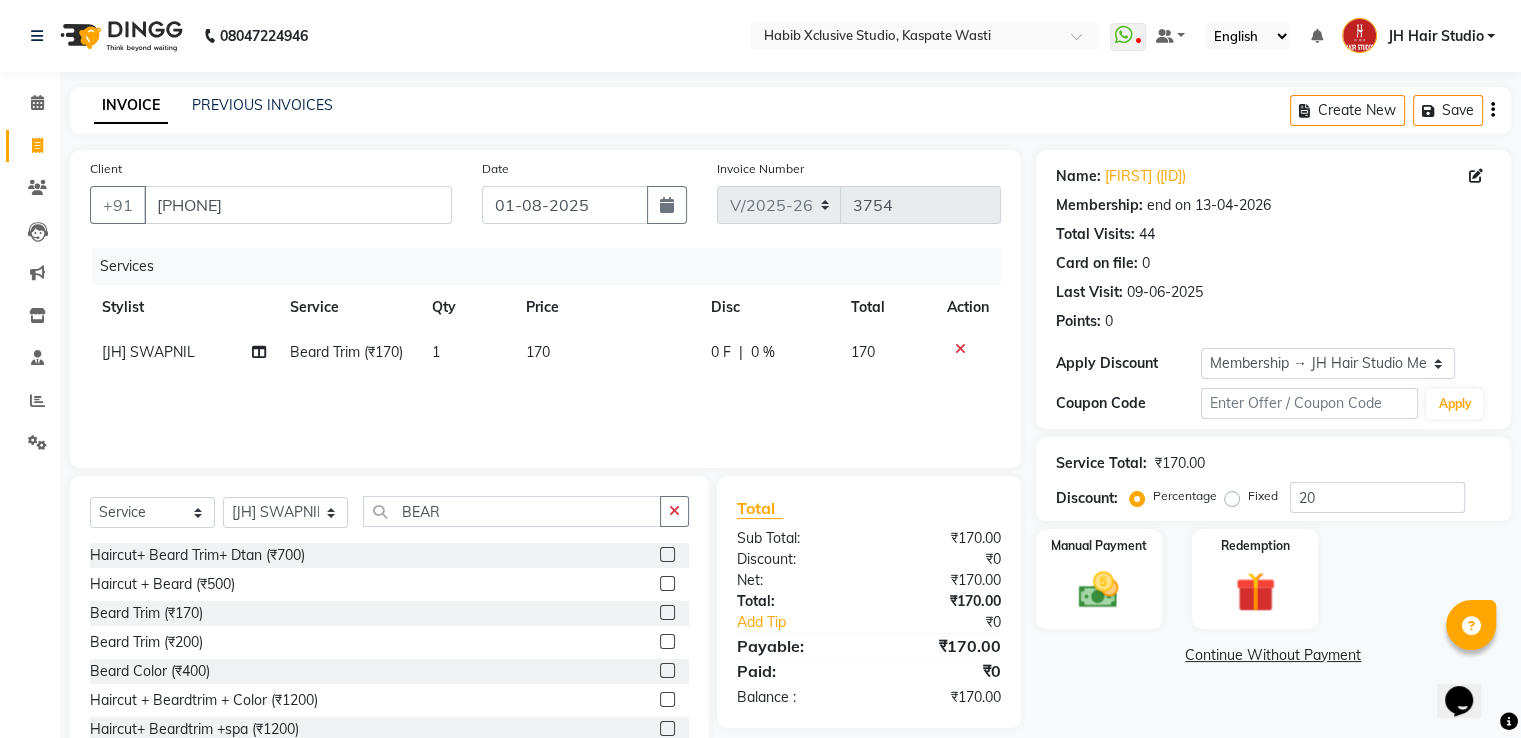 click 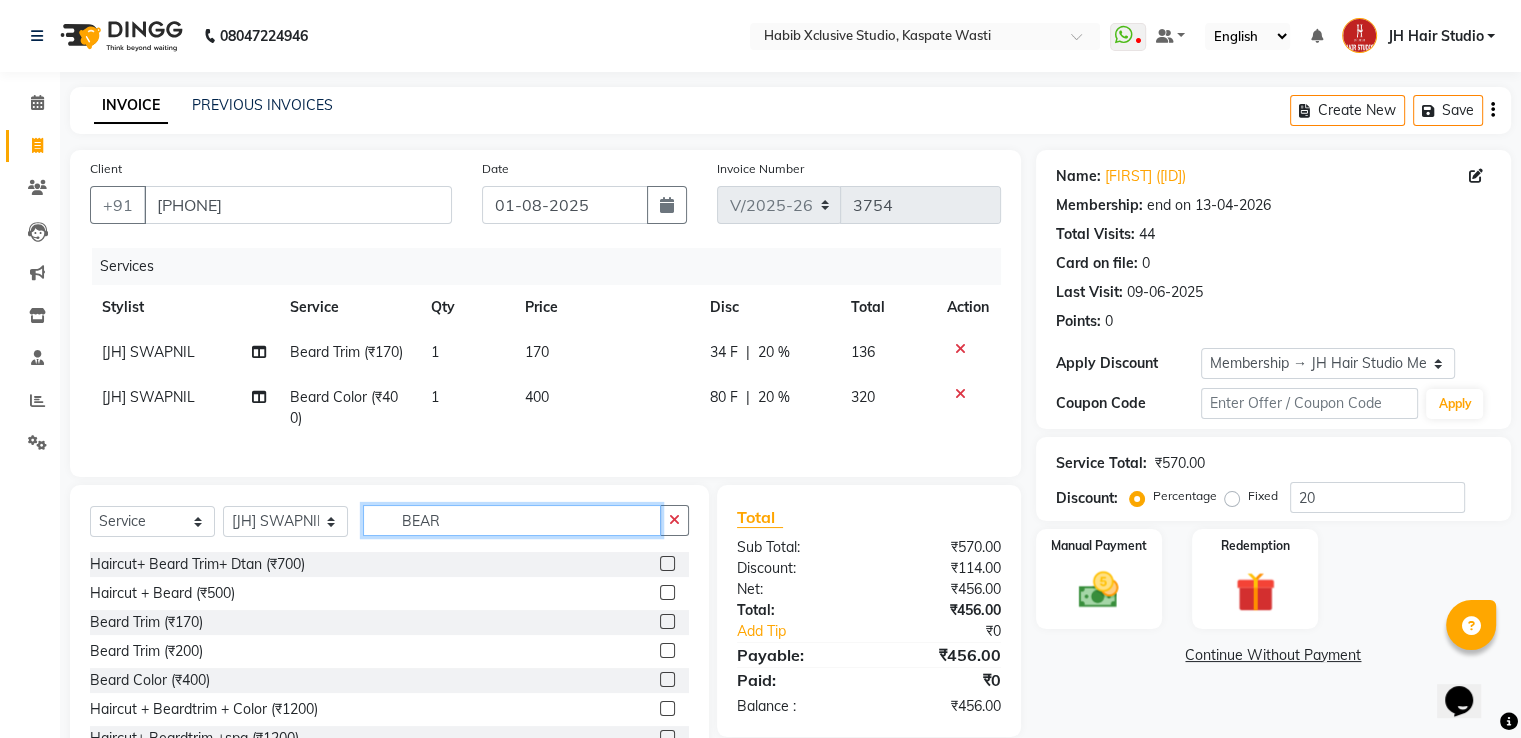 click on "BEAR" 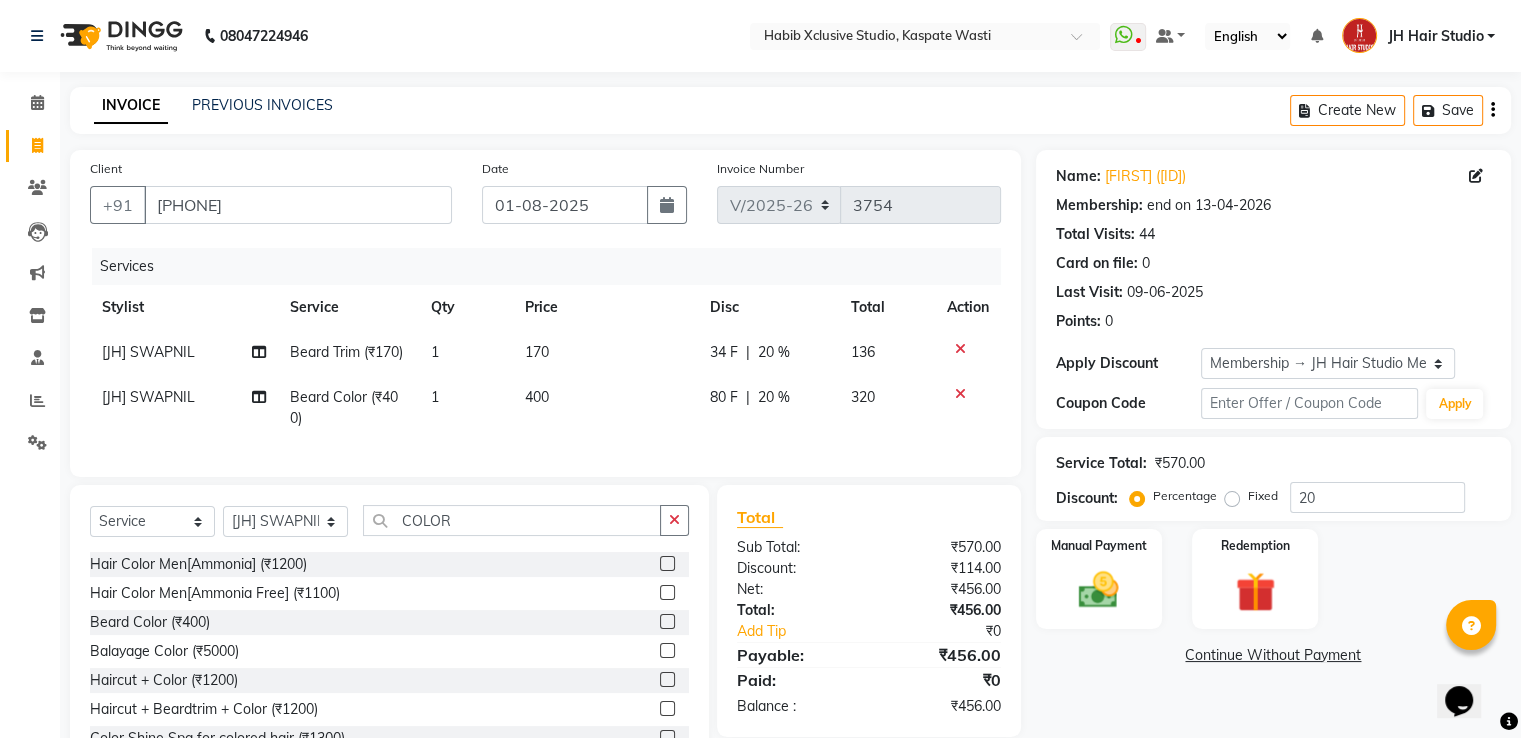 click 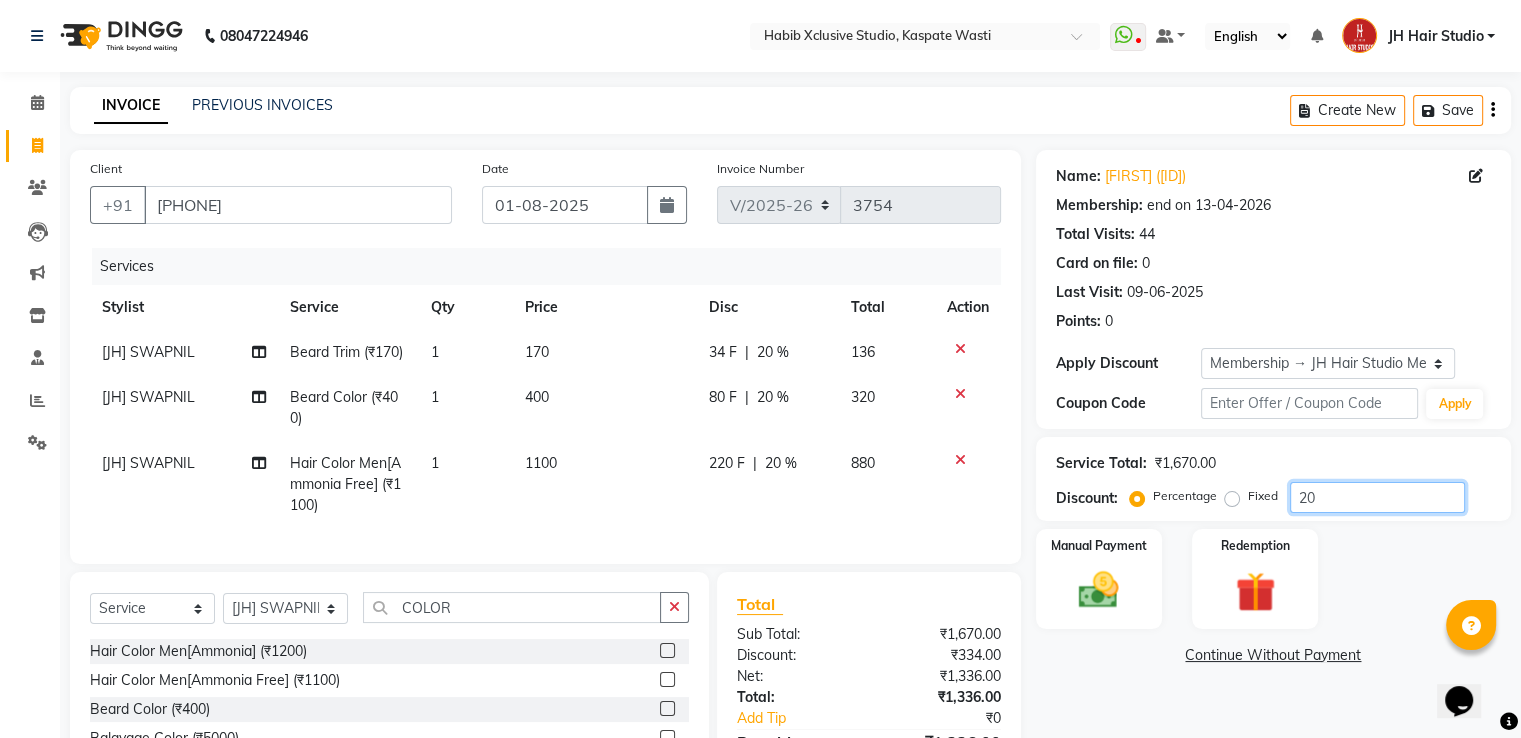 click on "20" 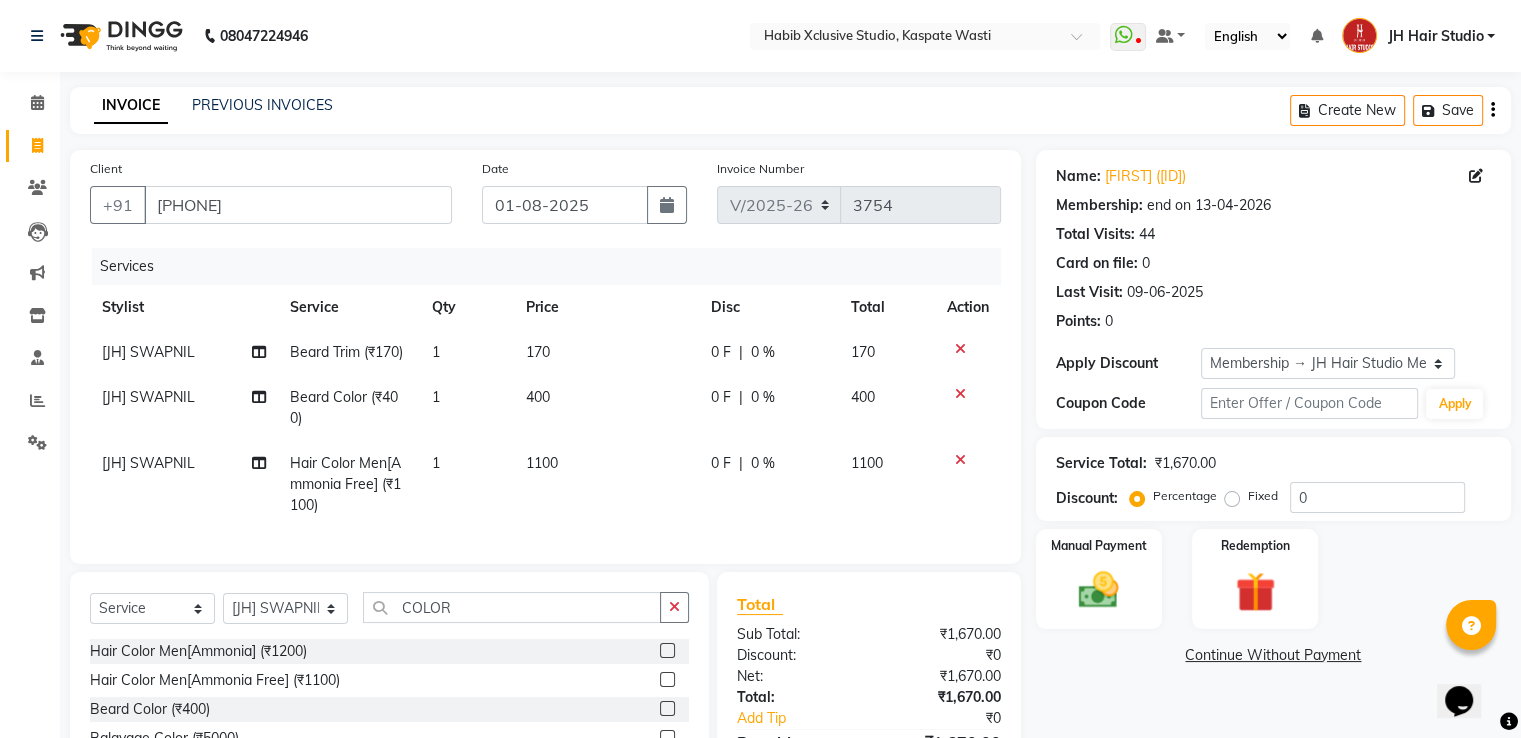 click on "170" 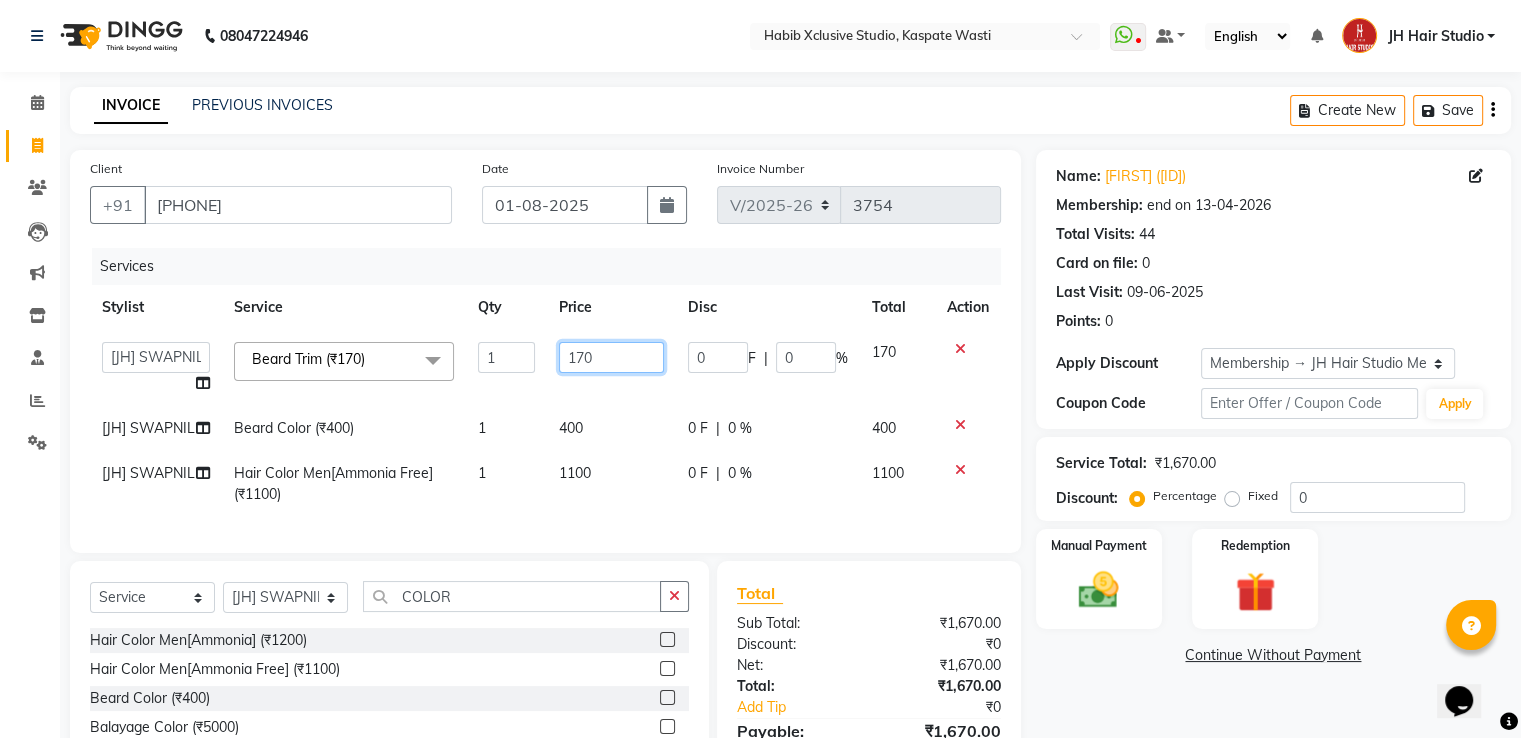 click on "170" 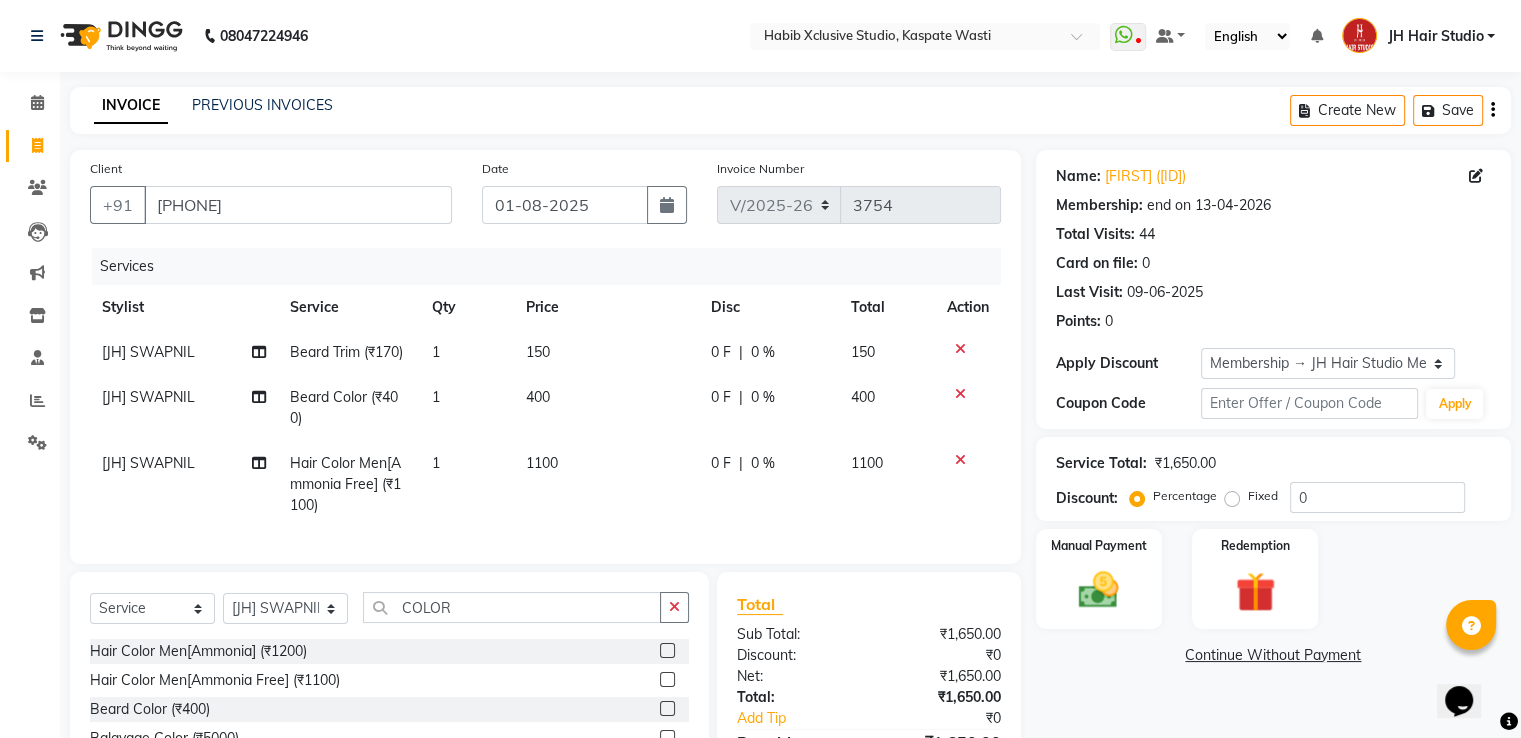 click on "[JH] SWAPNIL Beard Trim (₹170) 1 150 0 F | 0 % 150 [JH] SWAPNIL Beard Color (₹400) 1 400 0 F | 0 % 400 [JH] SWAPNIL Hair Color Men[Ammonia Free] (₹1100) 1 1100 0 F | 0 % 1100" 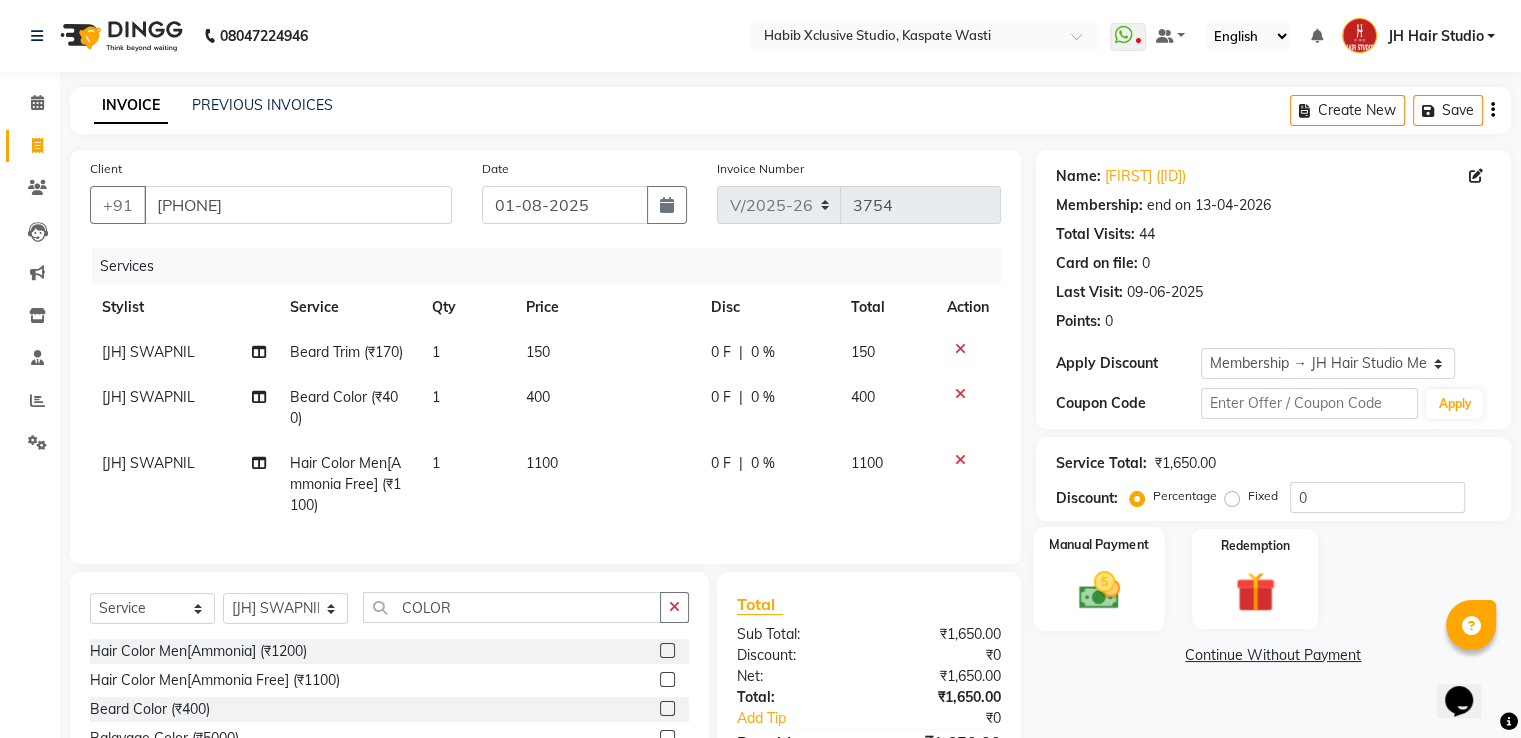 click 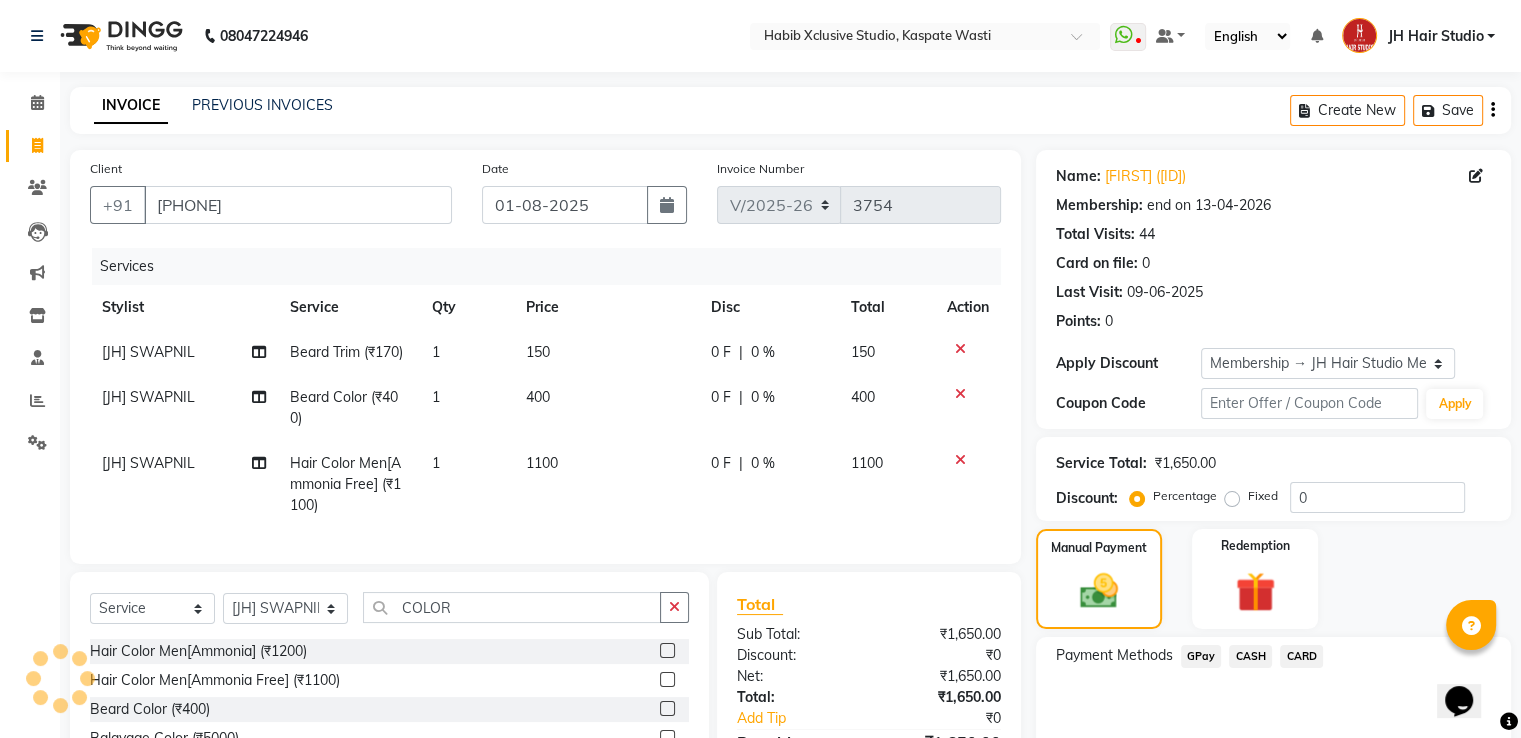 click on "GPay" 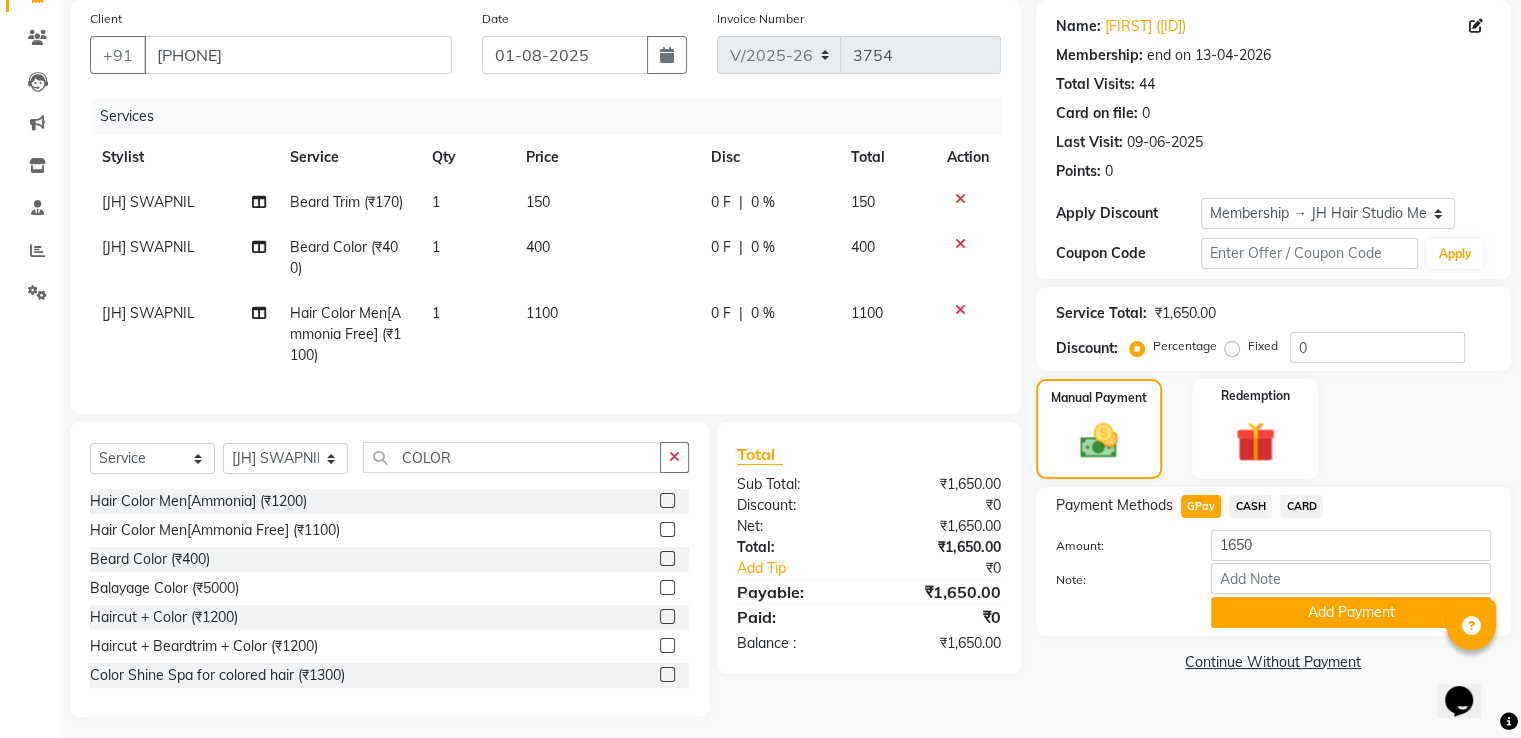 scroll, scrollTop: 175, scrollLeft: 0, axis: vertical 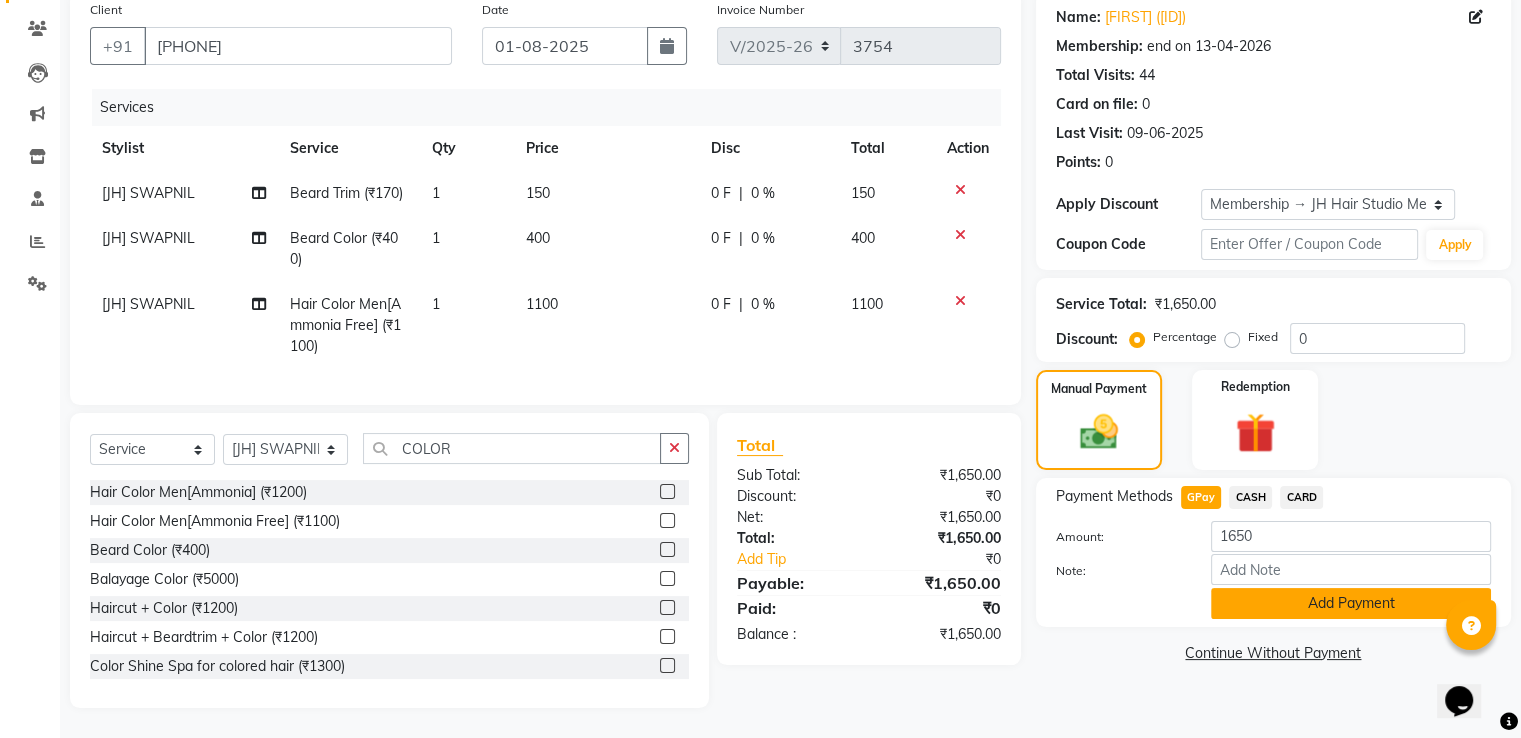 click on "Add Payment" 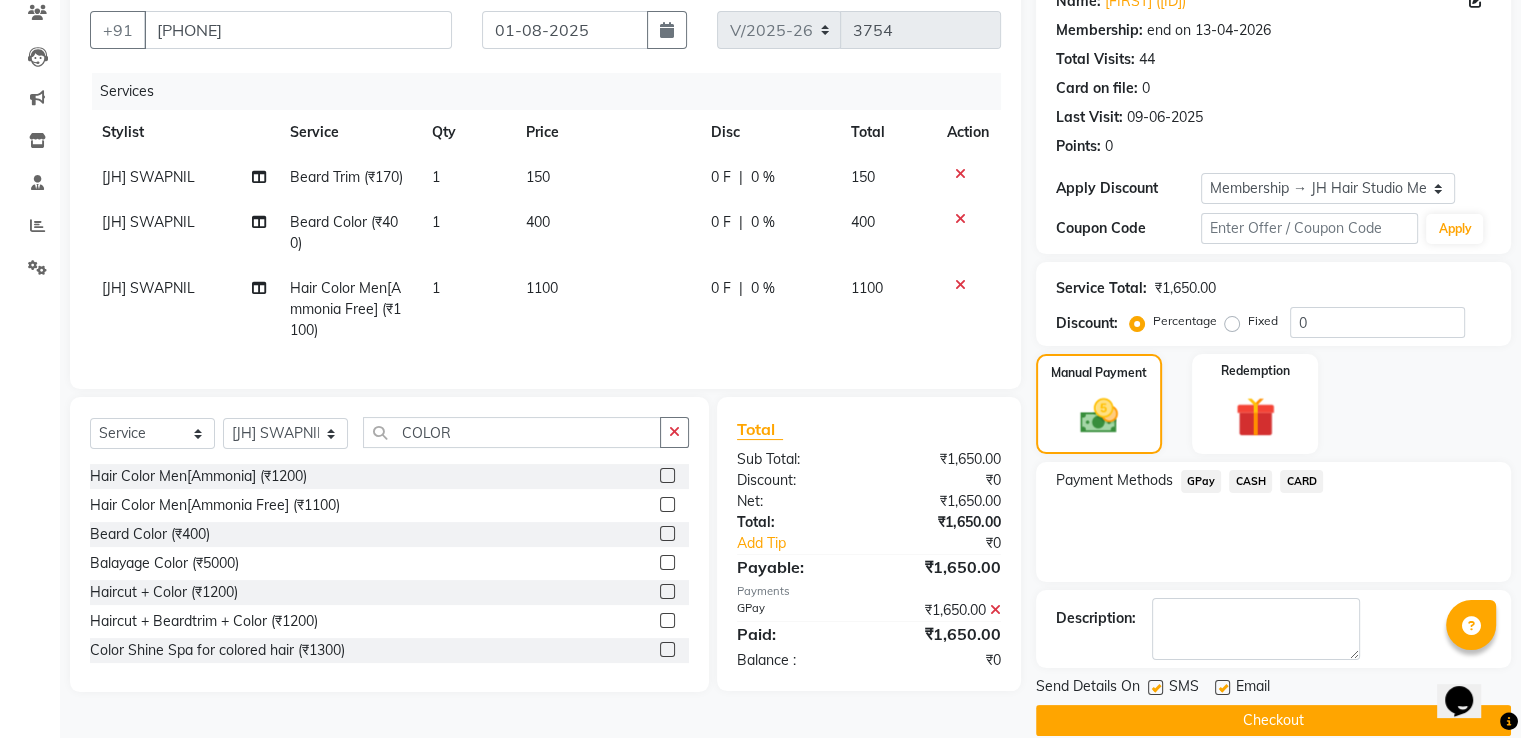 click on "Checkout" 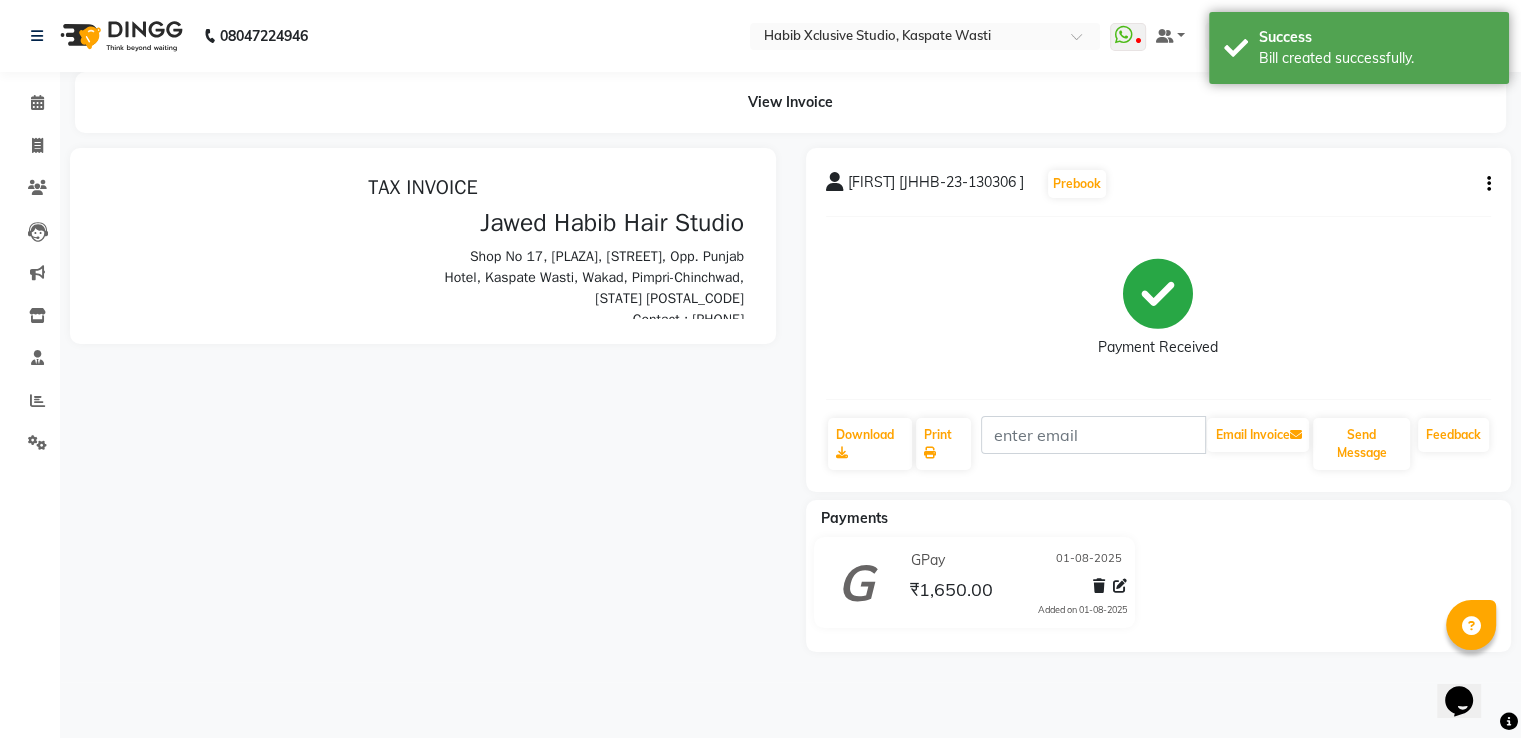 scroll, scrollTop: 0, scrollLeft: 0, axis: both 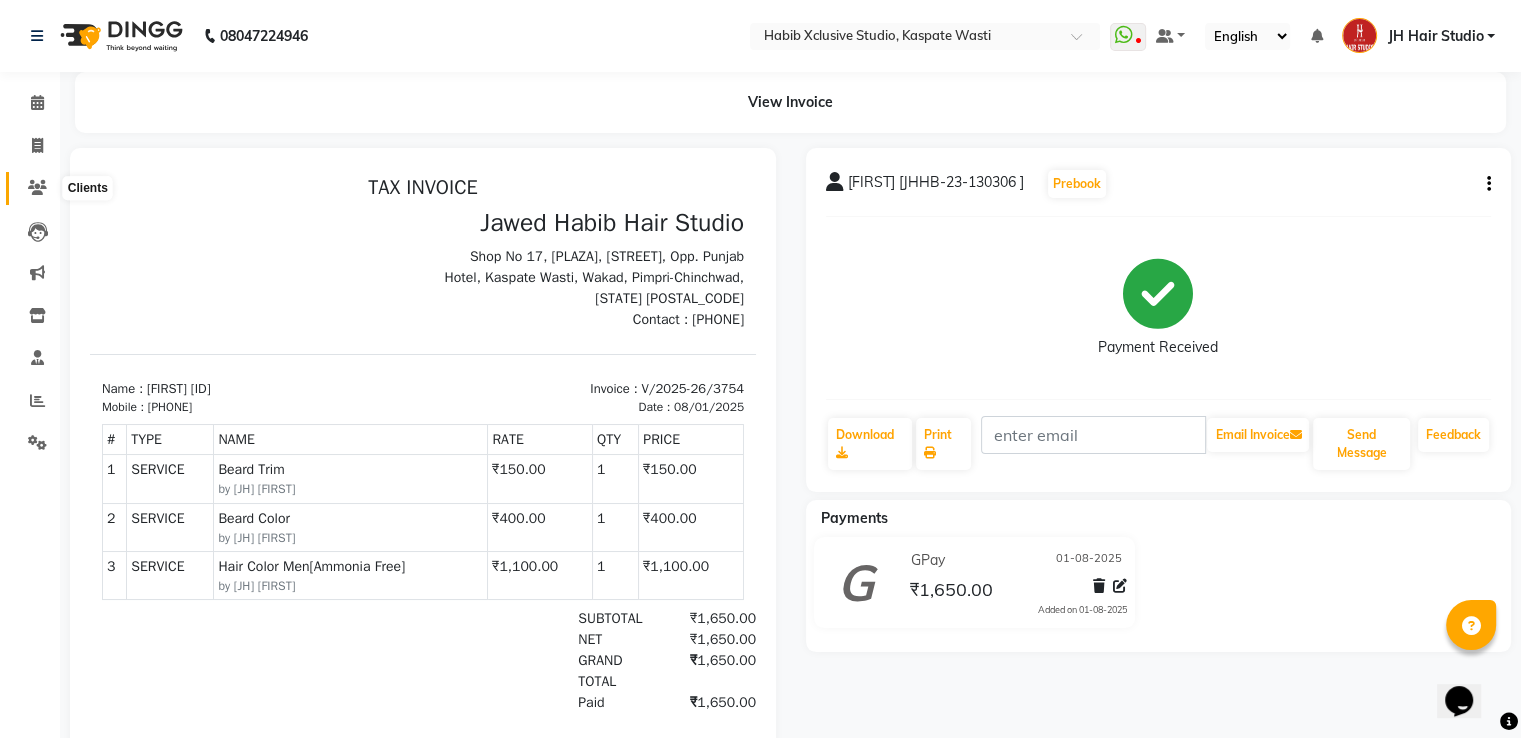 click 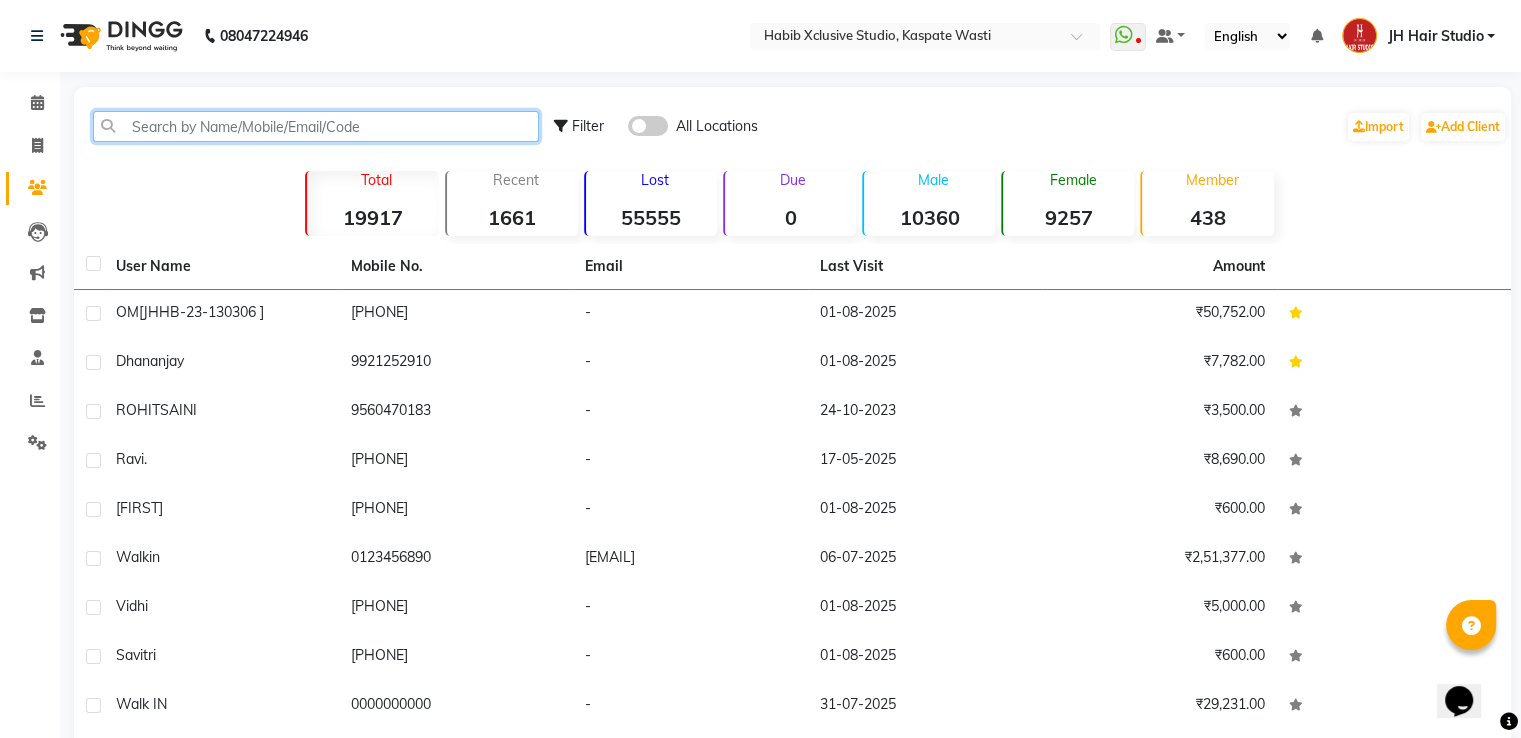 click 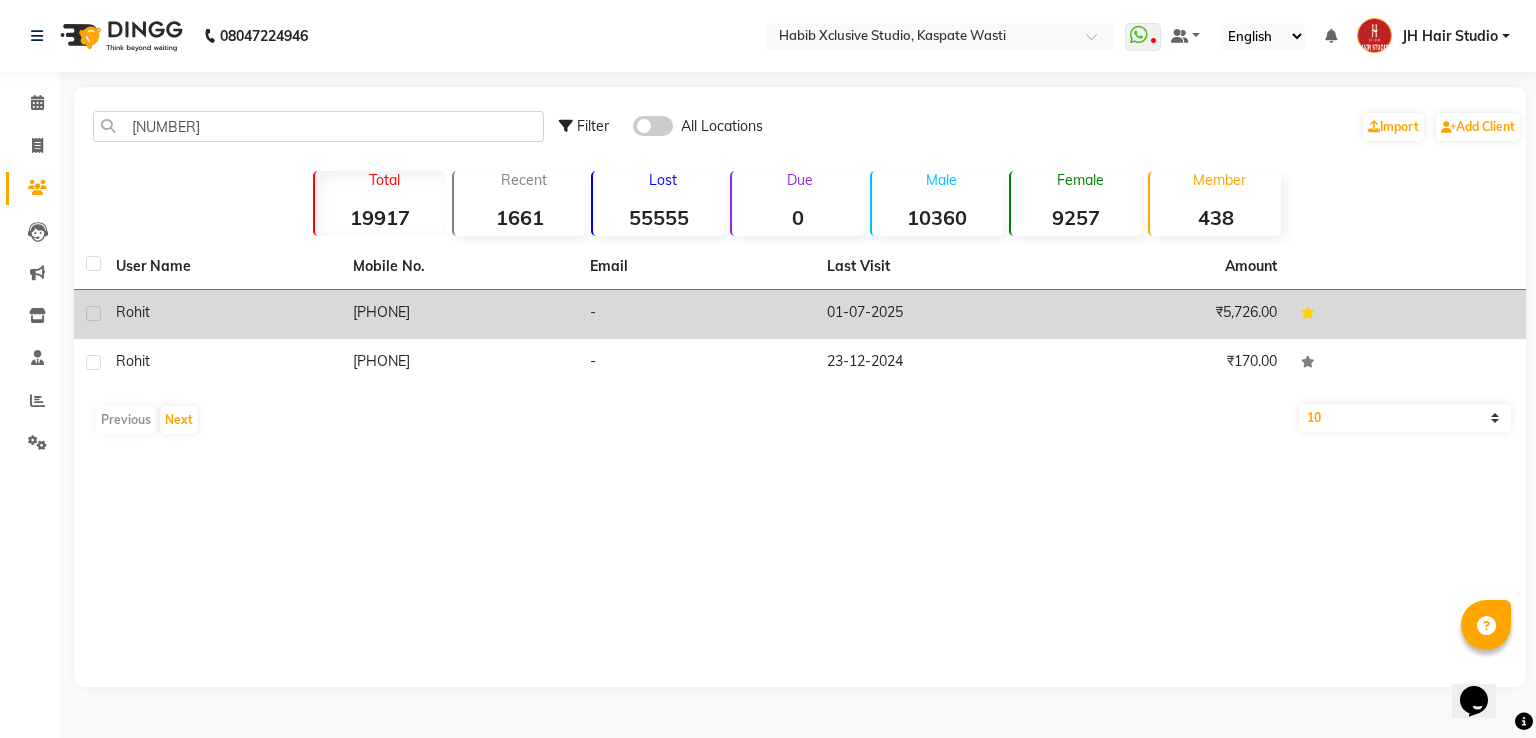 click on "[PHONE]" 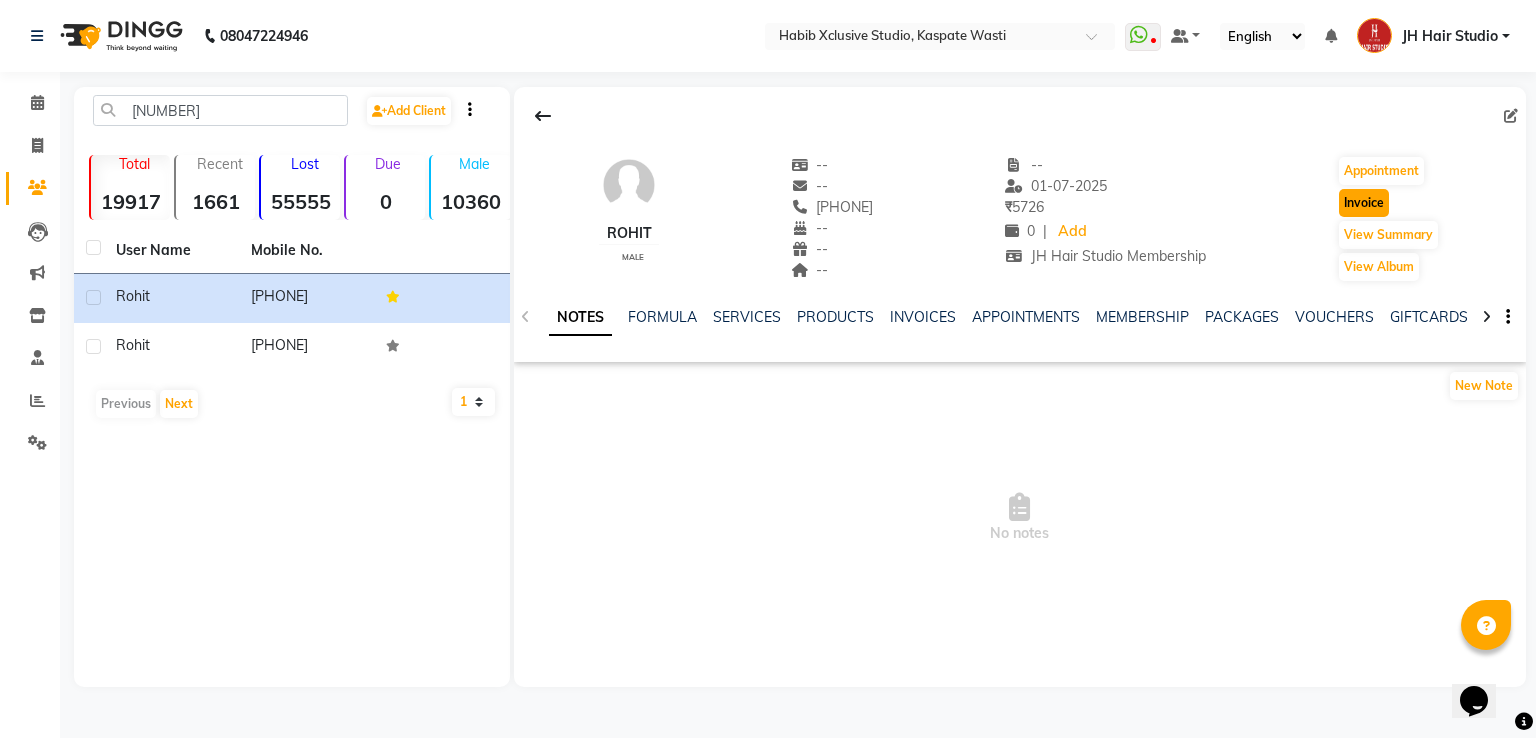 click on "Invoice" 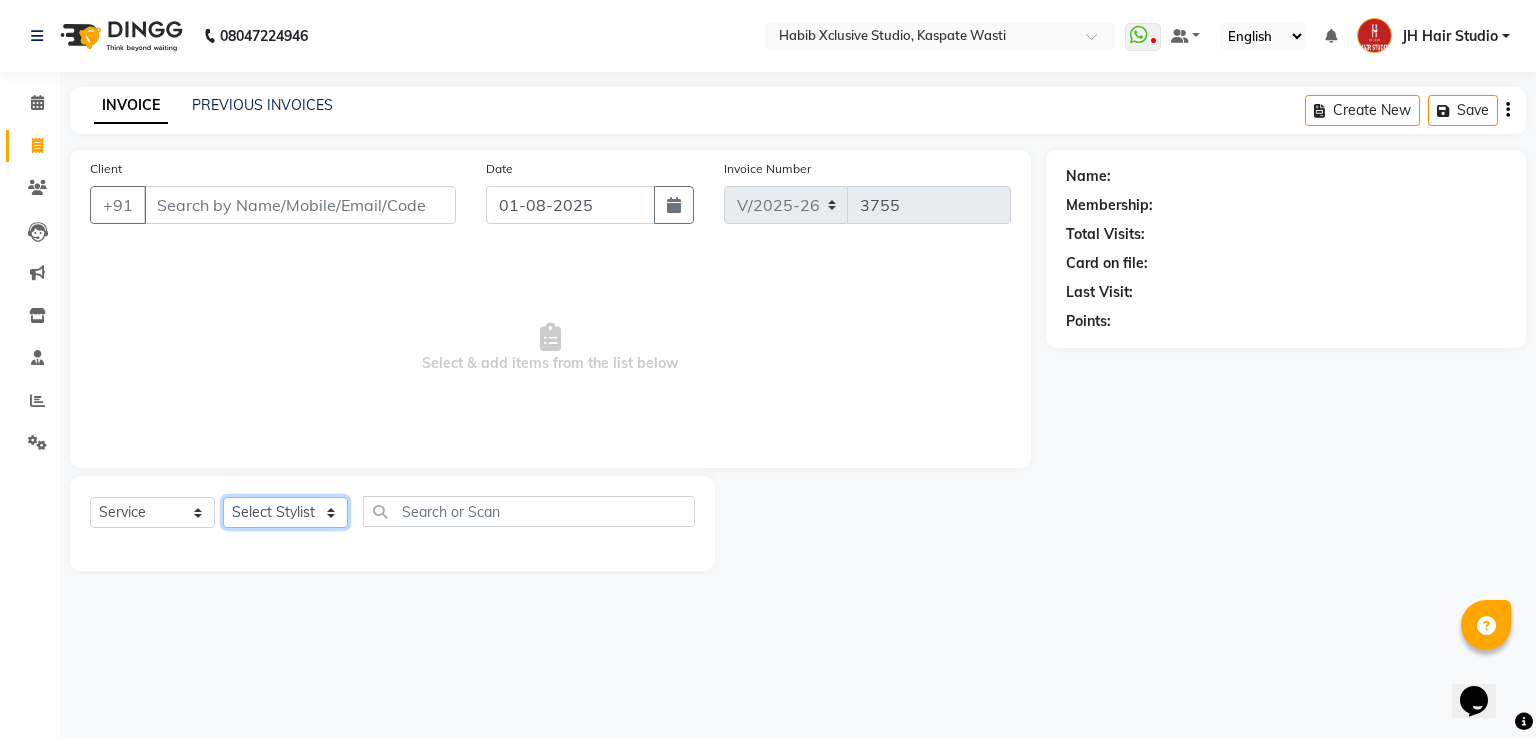 click on "Select Stylist" 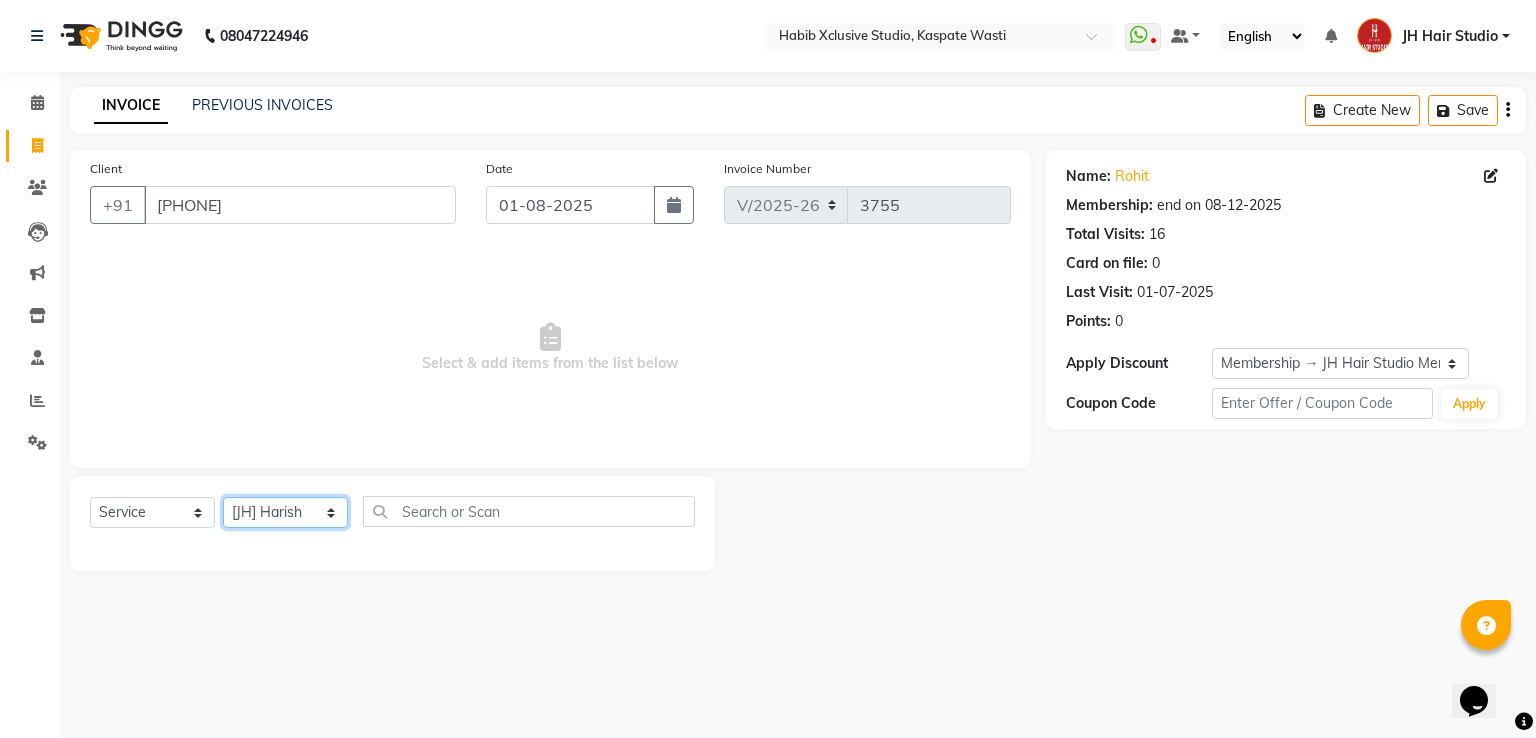 click on "Select Stylist [F1] GANESH [F1] Jagdish  [ F1] RAM [F1]Sanjay [F1]Siddhu [F1] Suraj  [F1] USHA [F2] AYAN  [F2] Deepak [F2] Smital [JH] DUBALE  GANESH [JH] Gopal Wagh JH Hair Studio [JH] Harish [JH] Omkar [JH] Shahwaz Shaikh [JH] SIDDHANT  [JH] SWAPNIL [JH] Tushaar" 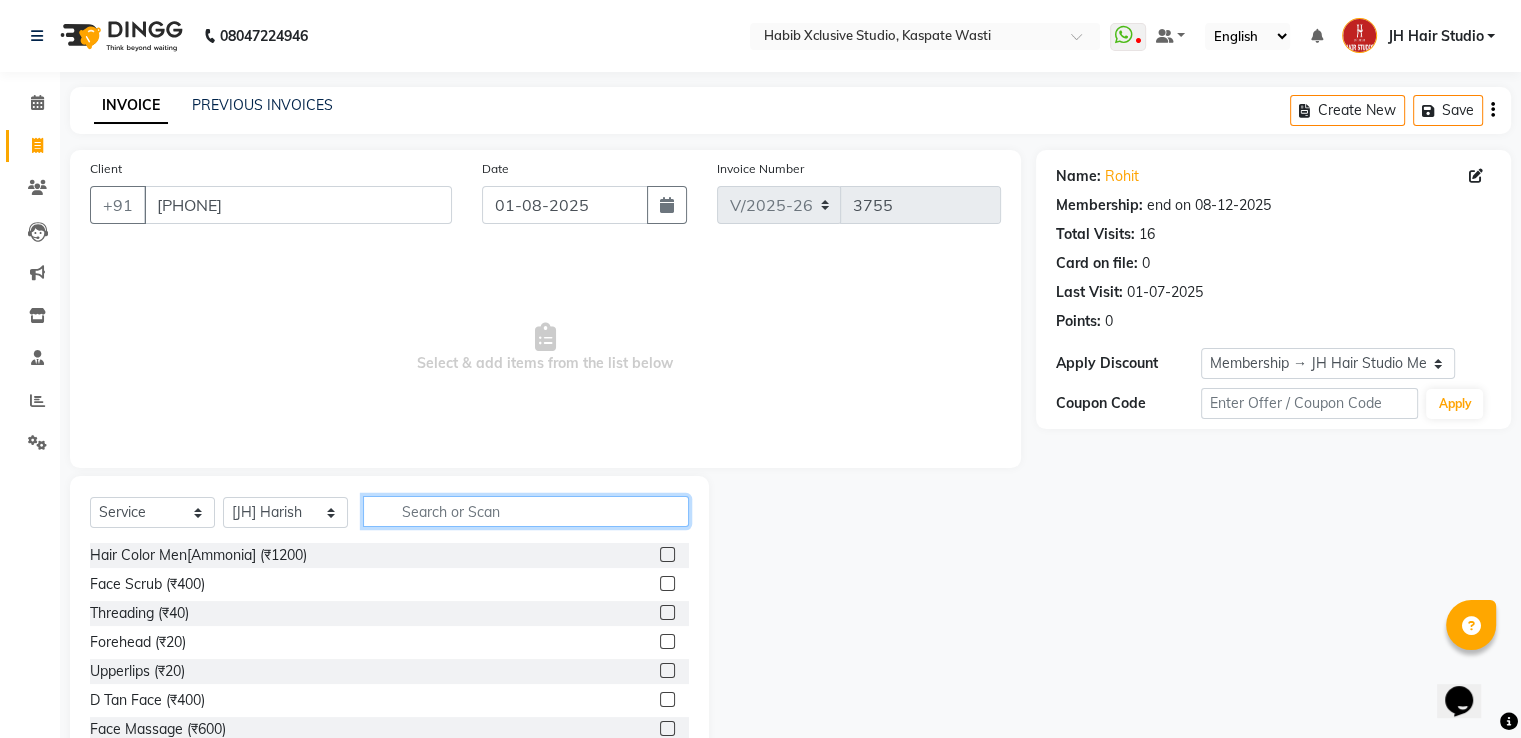 click 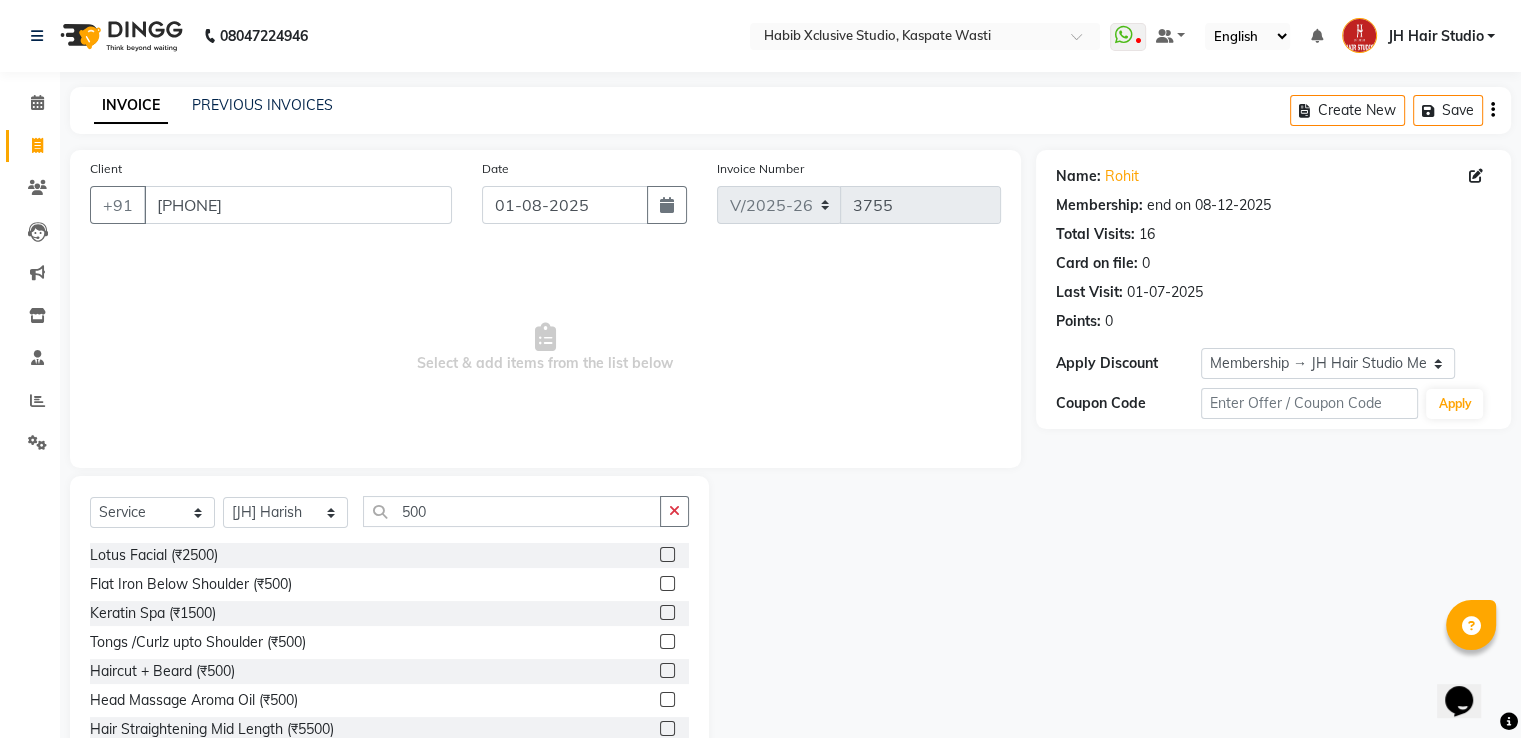 click 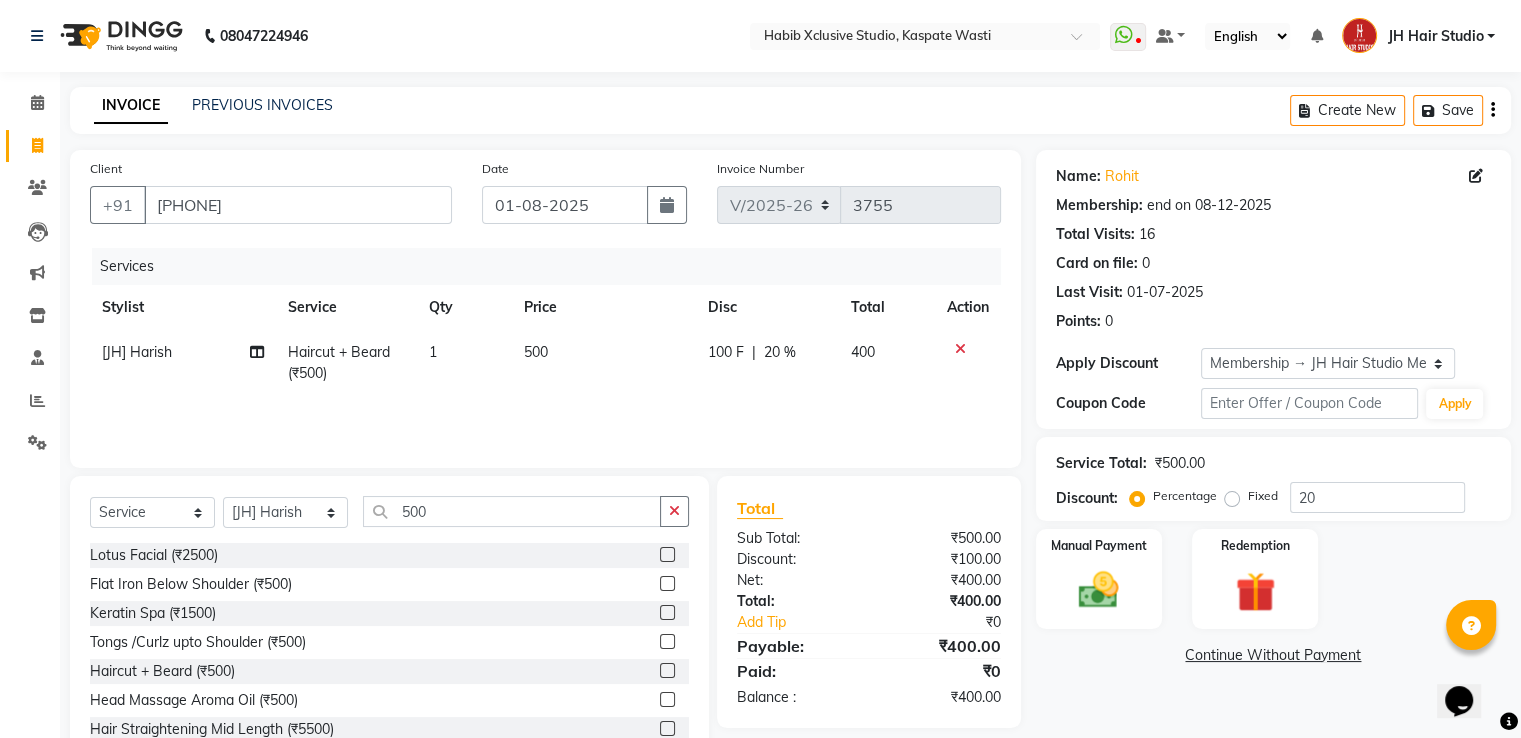 click on "Name: Rohit  Membership: end on 08-12-2025 Total Visits:  16 Card on file:  0 Last Visit:   01-07-2025 Points:   0  Apply Discount Select Membership → JH Hair Studio Membership Coupon Code Apply Service Total:  ₹500.00  Discount:  Percentage   Fixed  20 Manual Payment Redemption  Continue Without Payment" 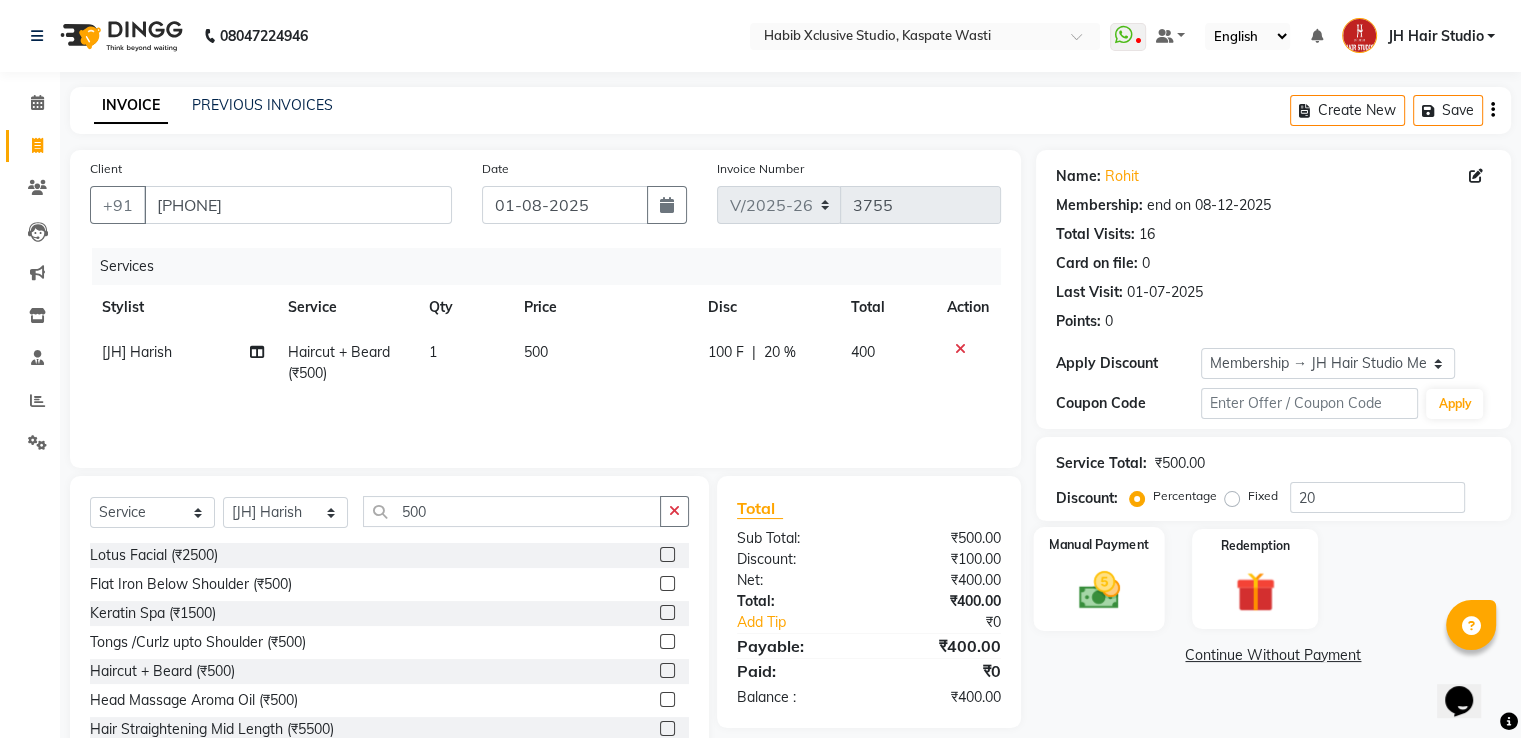 click on "Manual Payment" 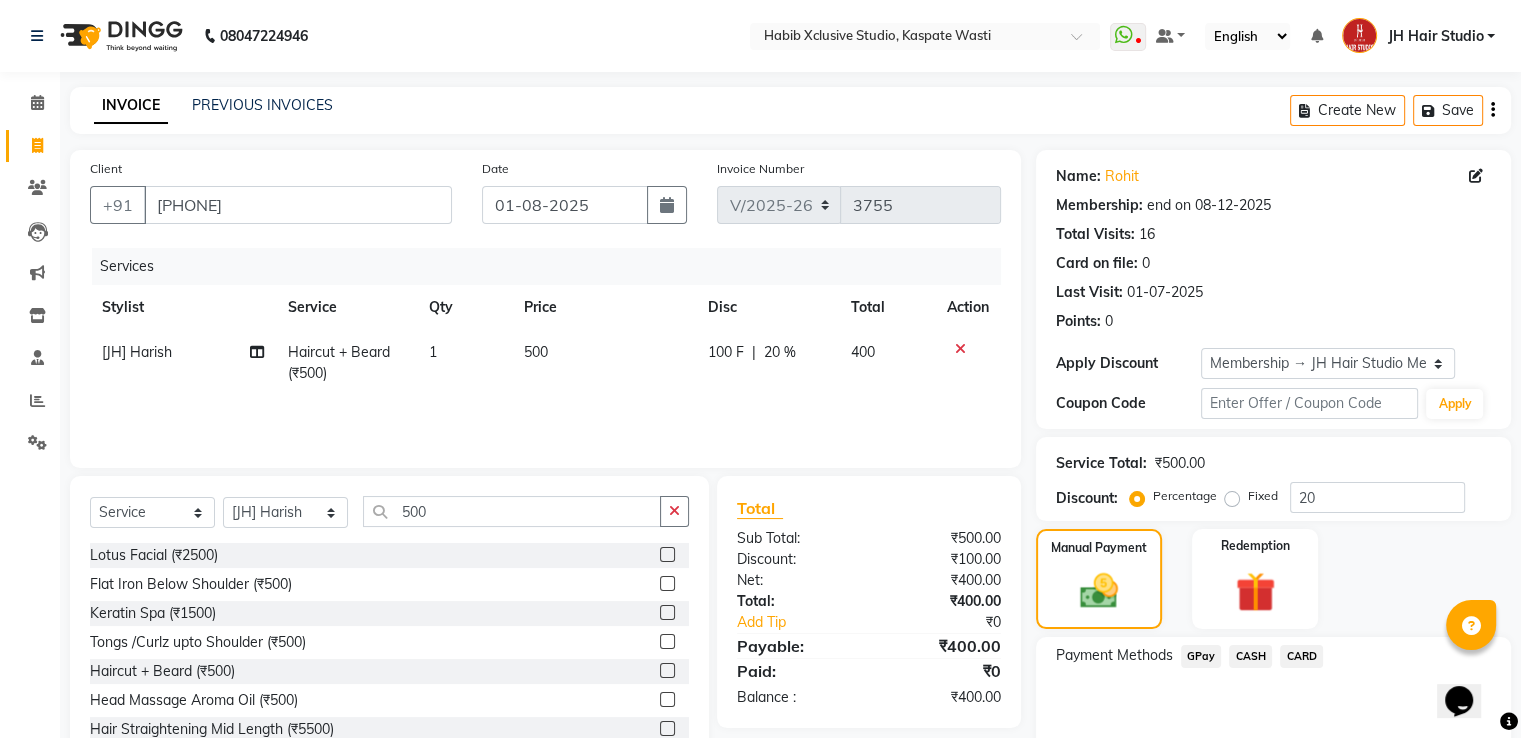 click on "GPay" 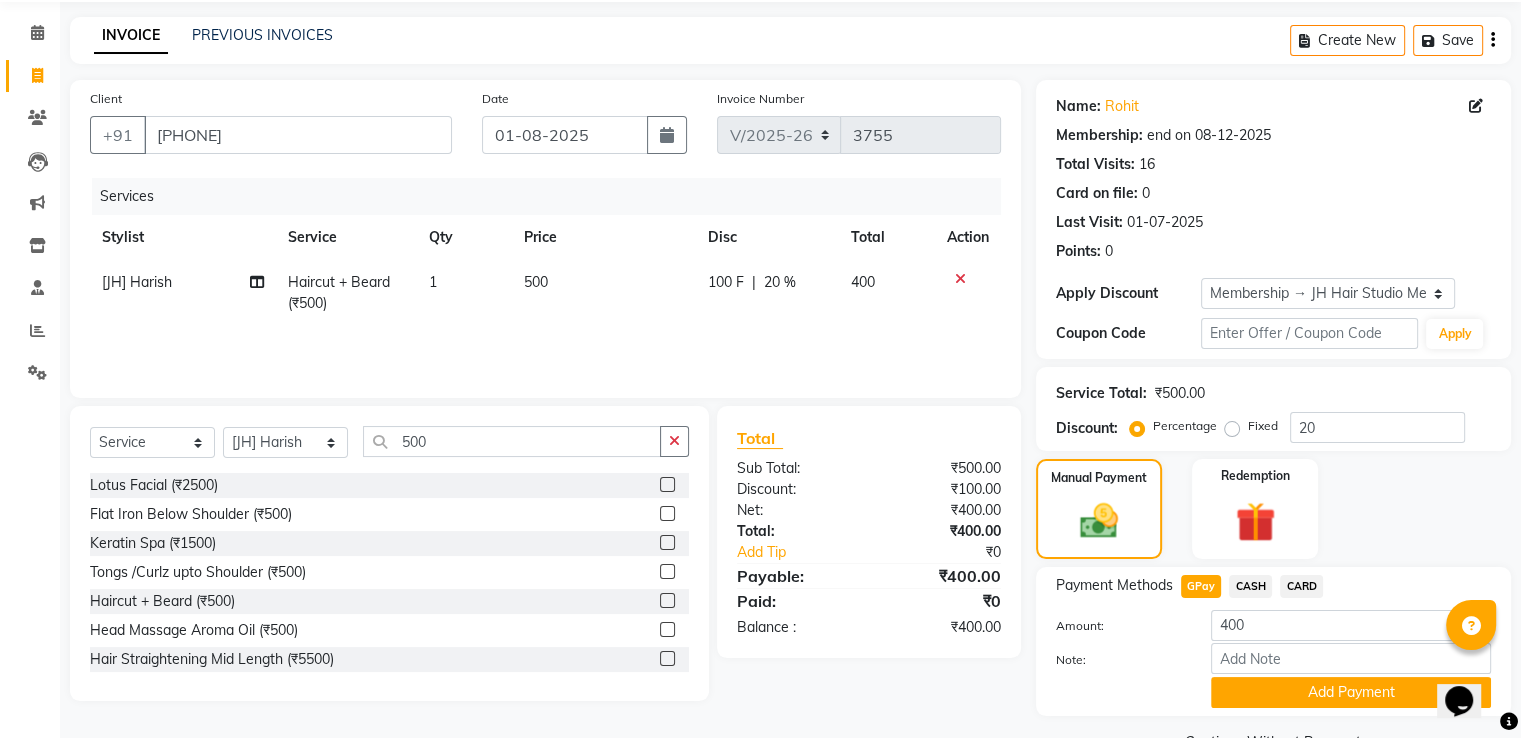 scroll, scrollTop: 120, scrollLeft: 0, axis: vertical 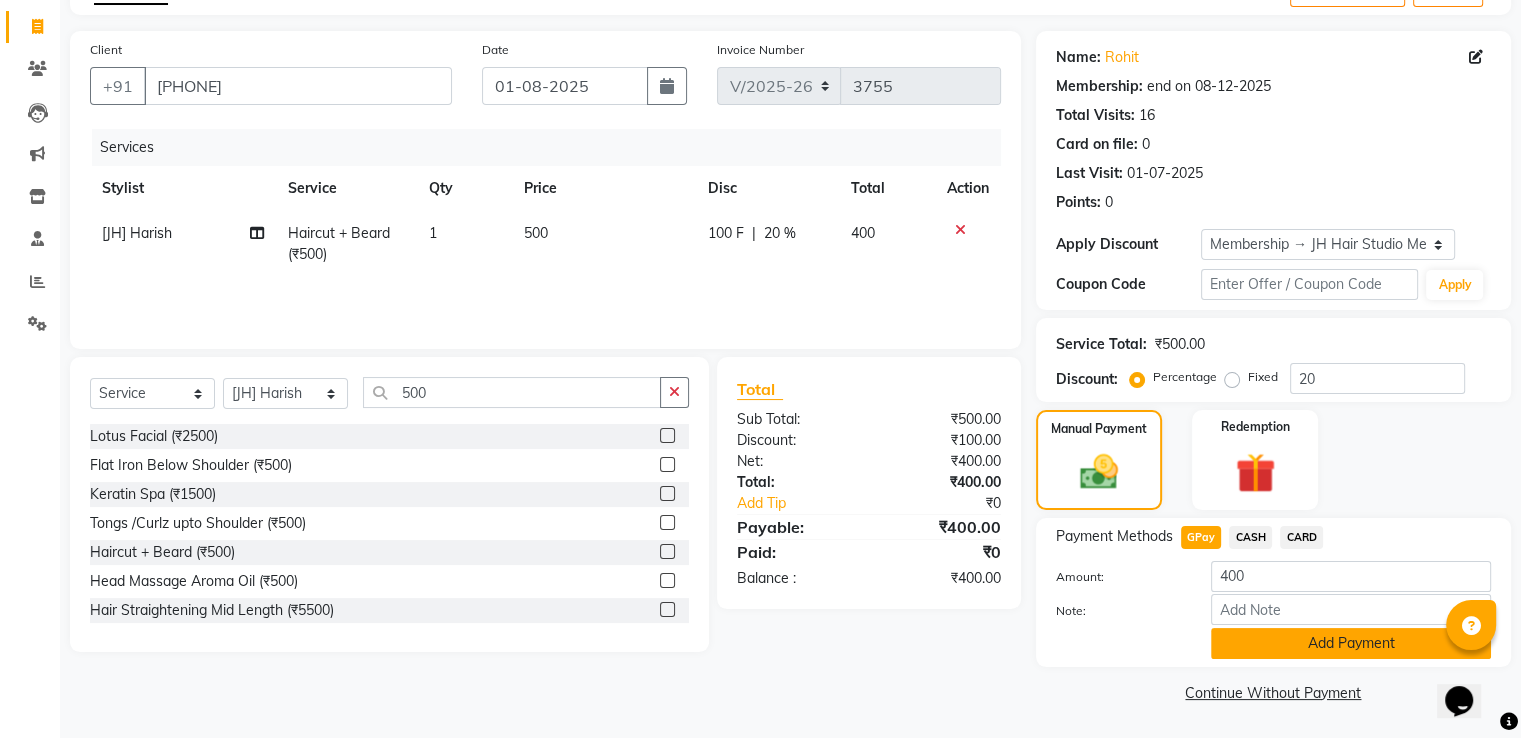 click on "Add Payment" 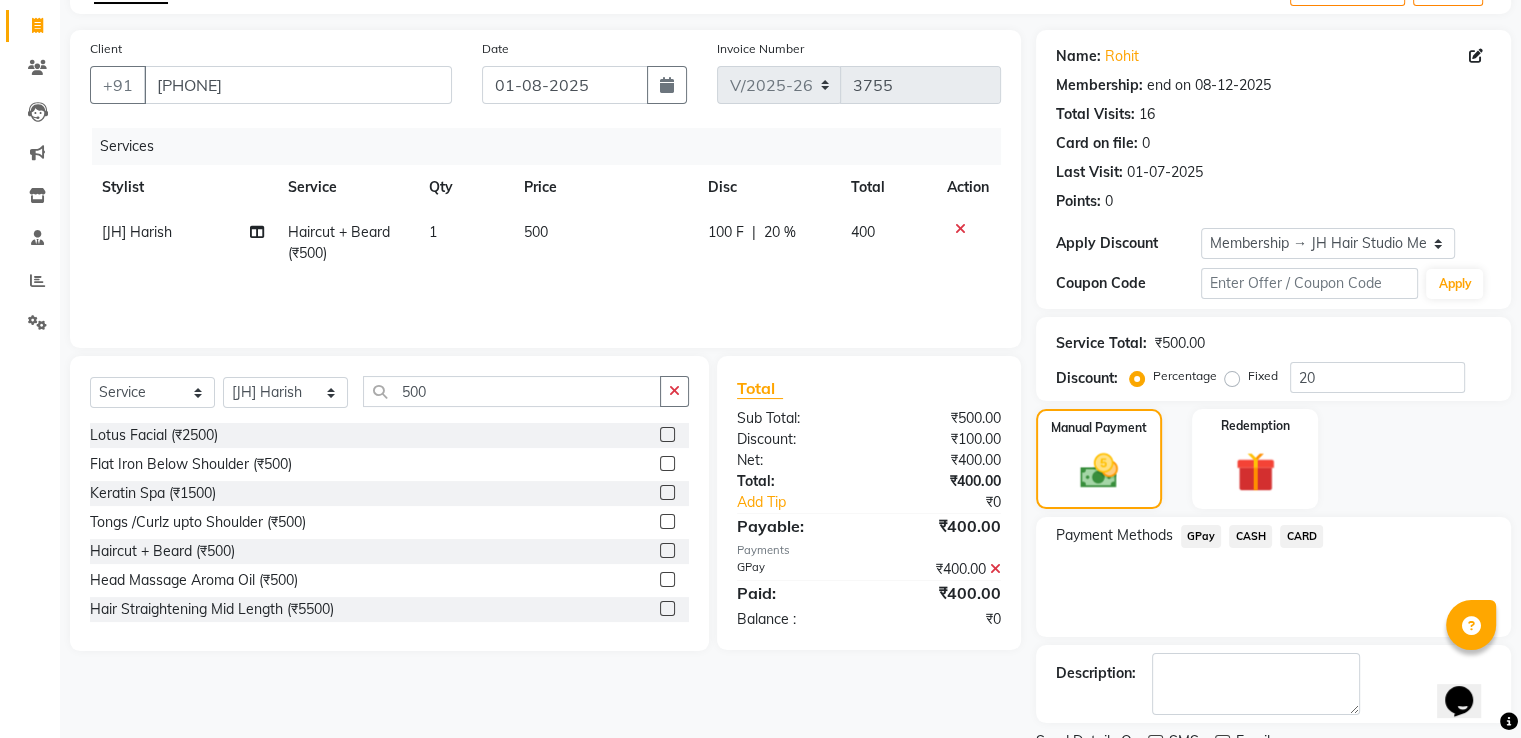 scroll, scrollTop: 201, scrollLeft: 0, axis: vertical 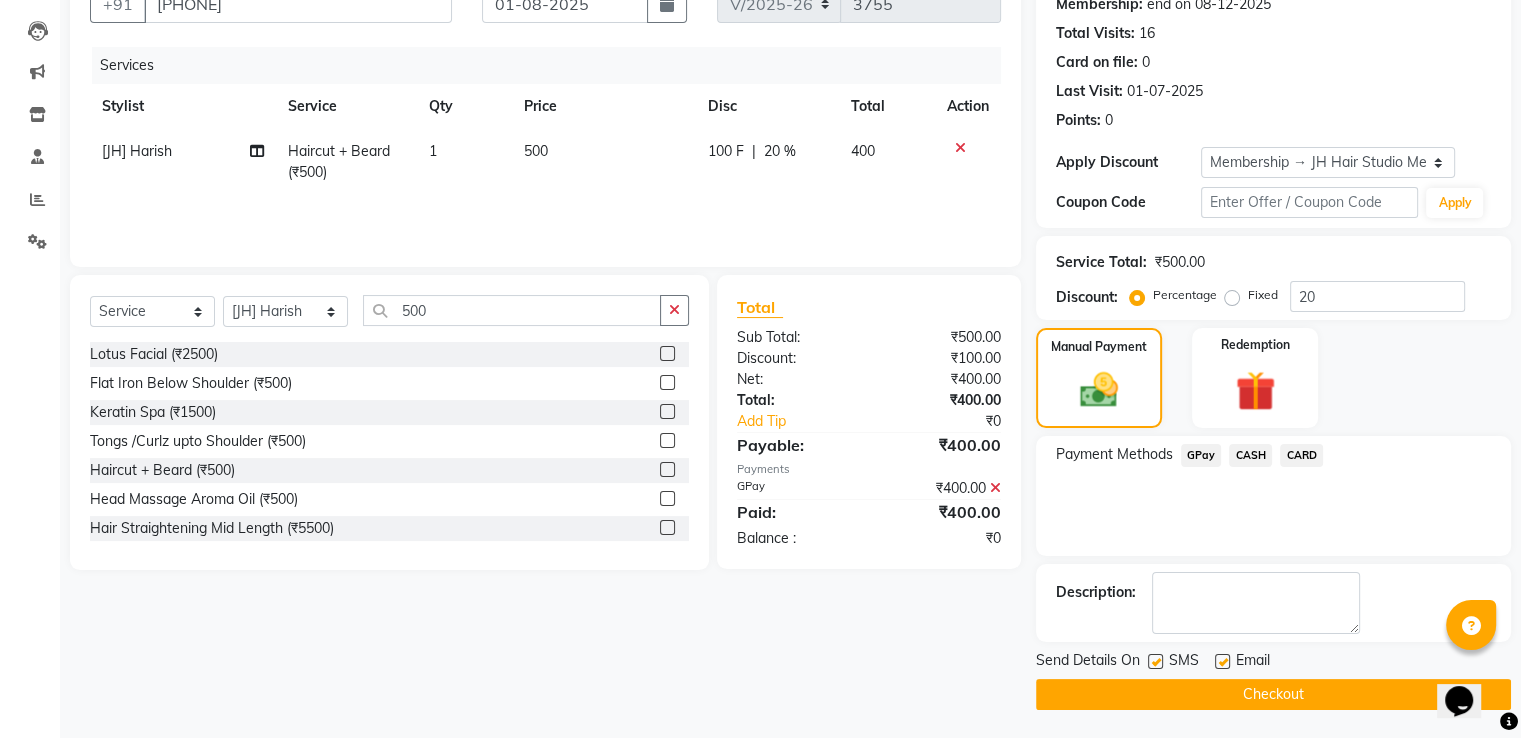 click on "Checkout" 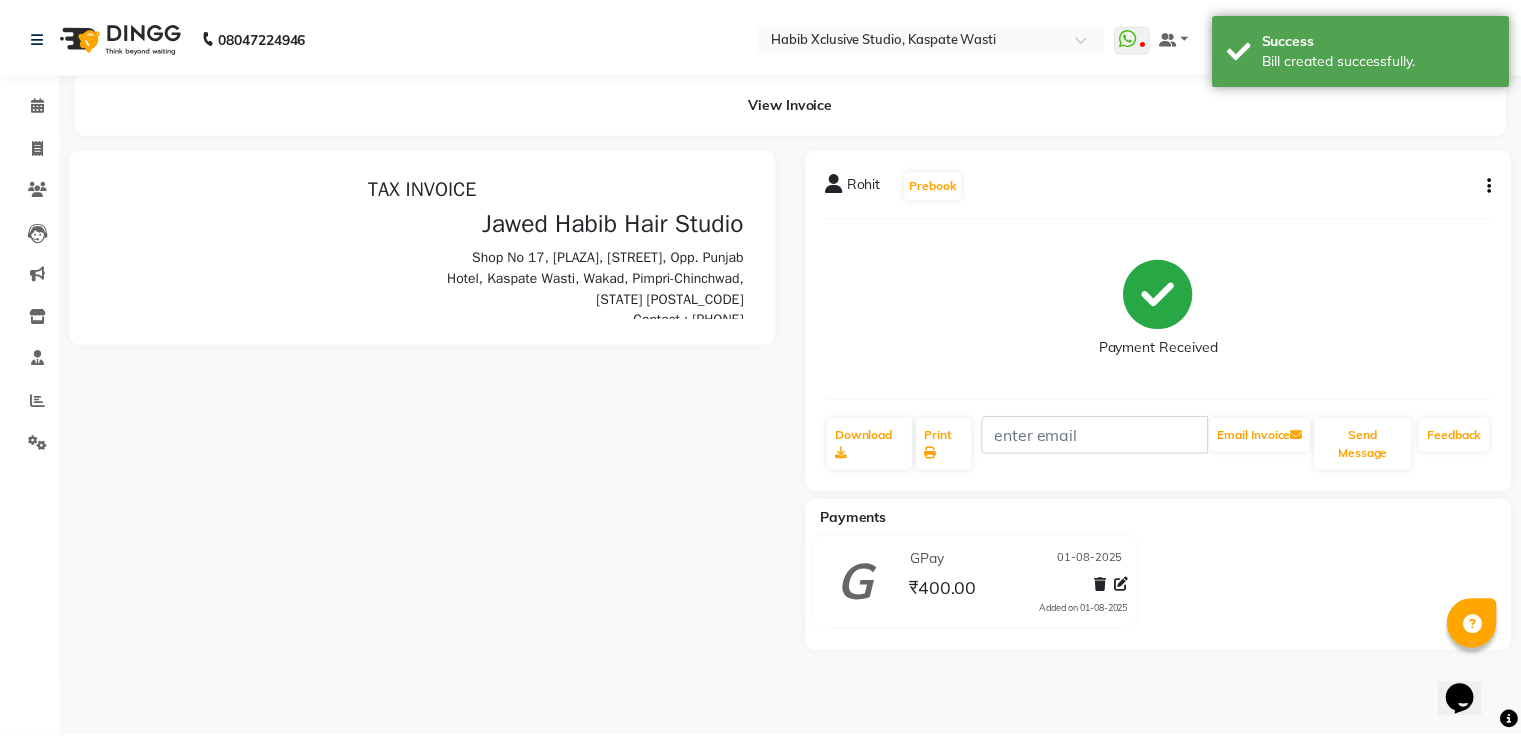 scroll, scrollTop: 0, scrollLeft: 0, axis: both 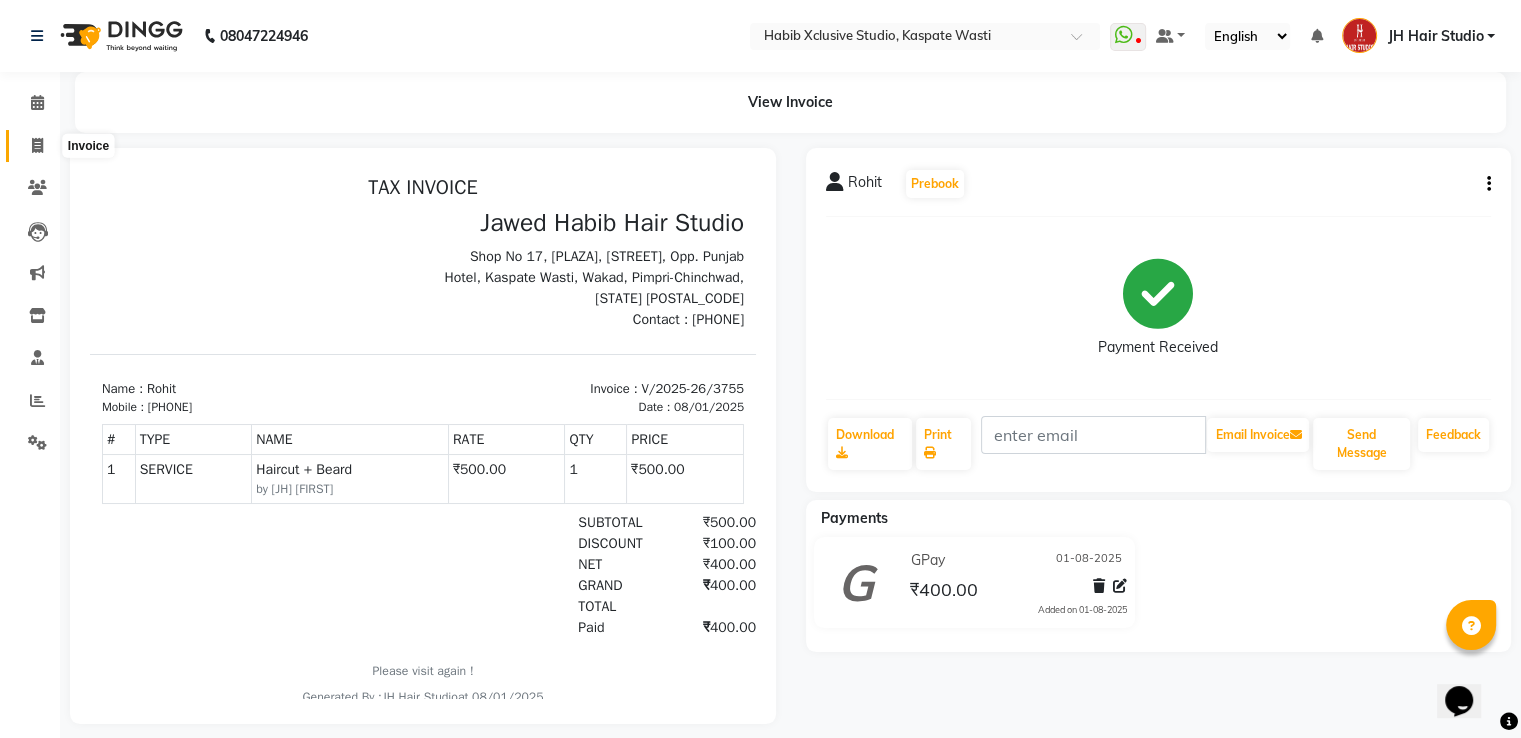 click 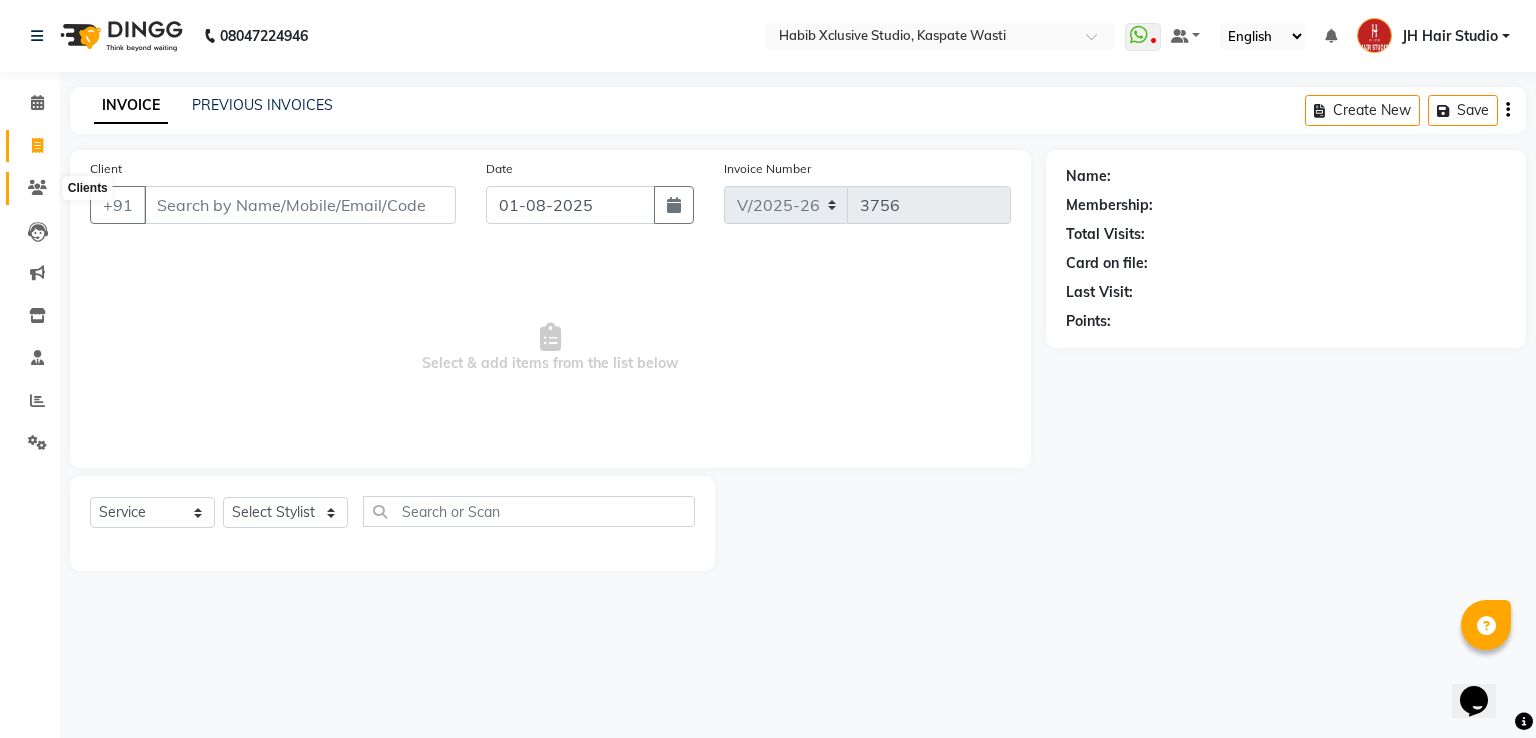 click 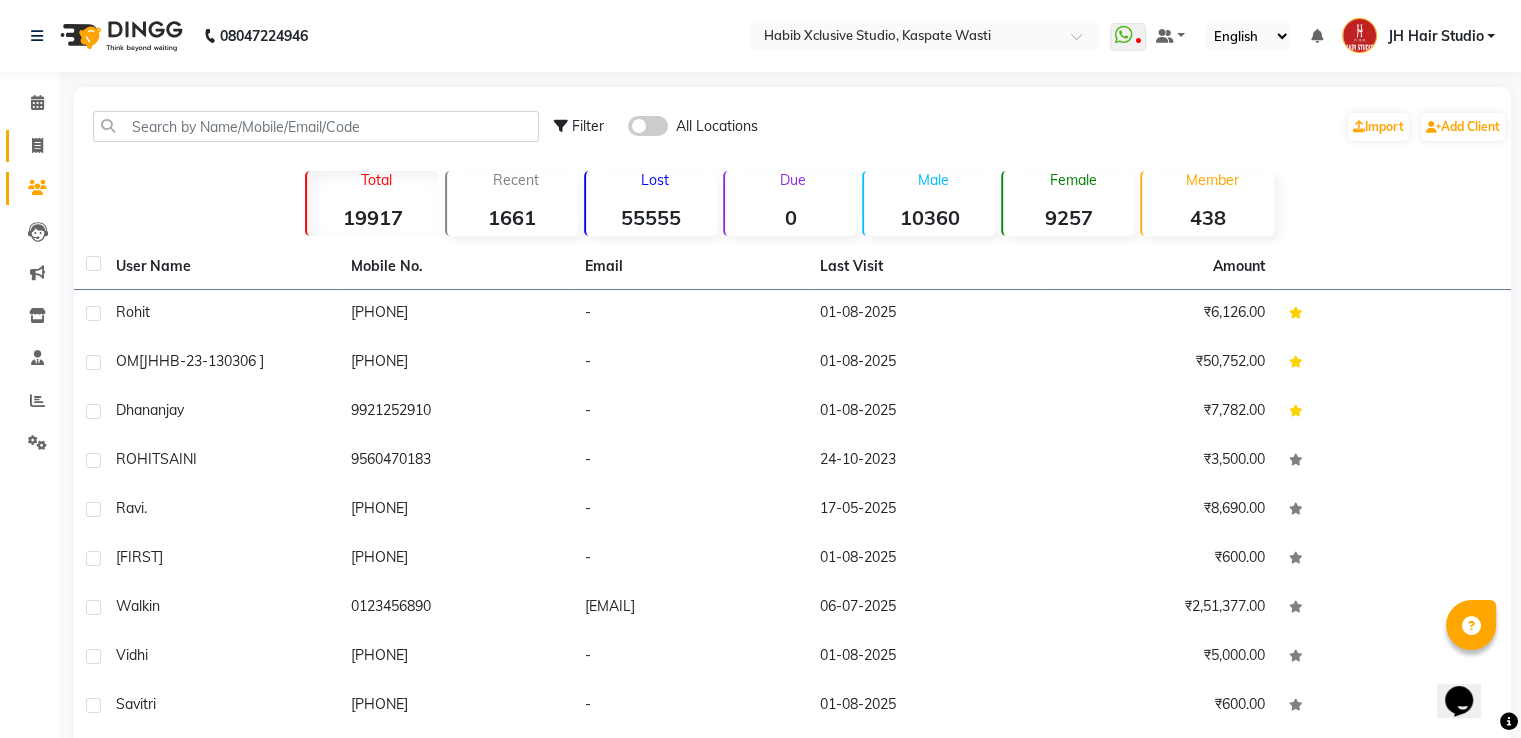 click on "Invoice" 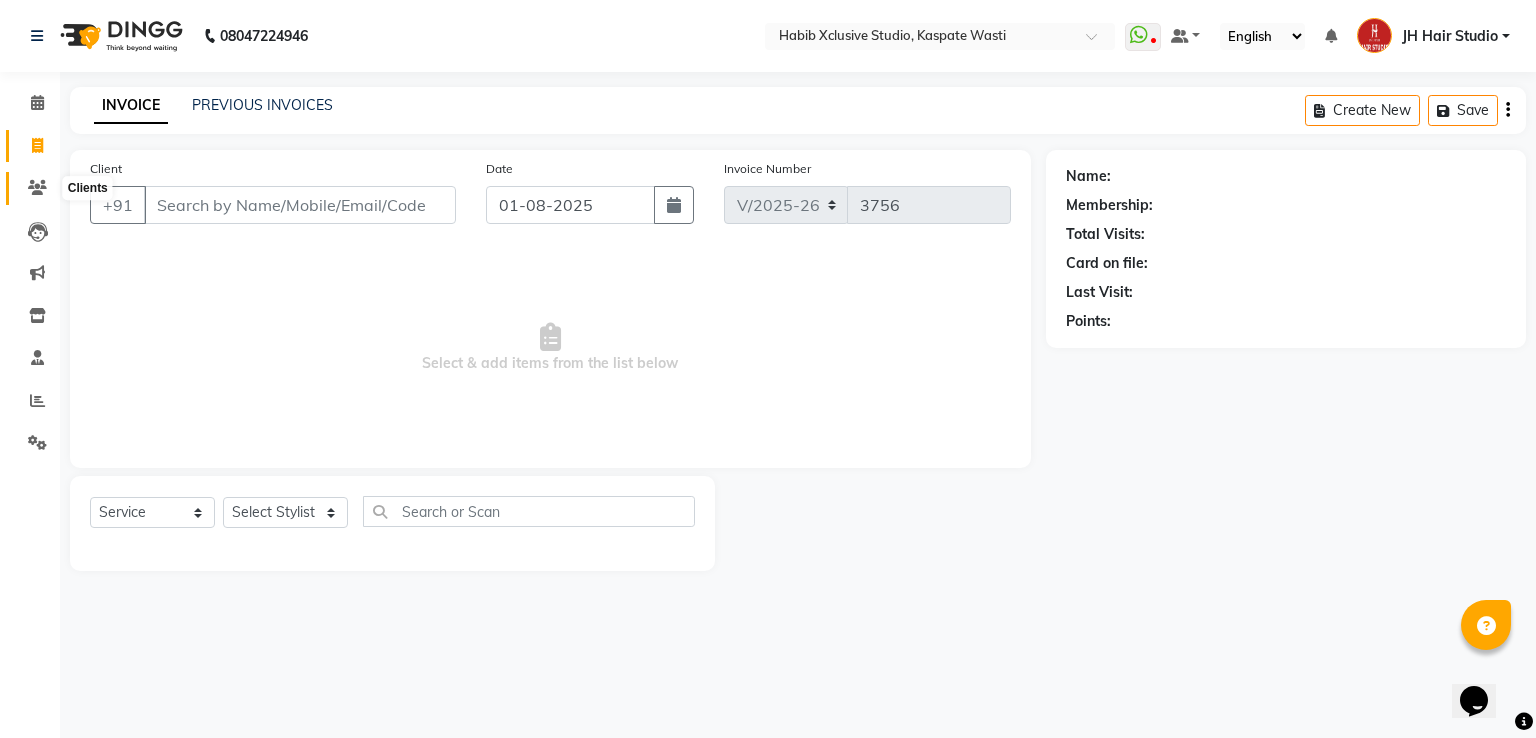 click 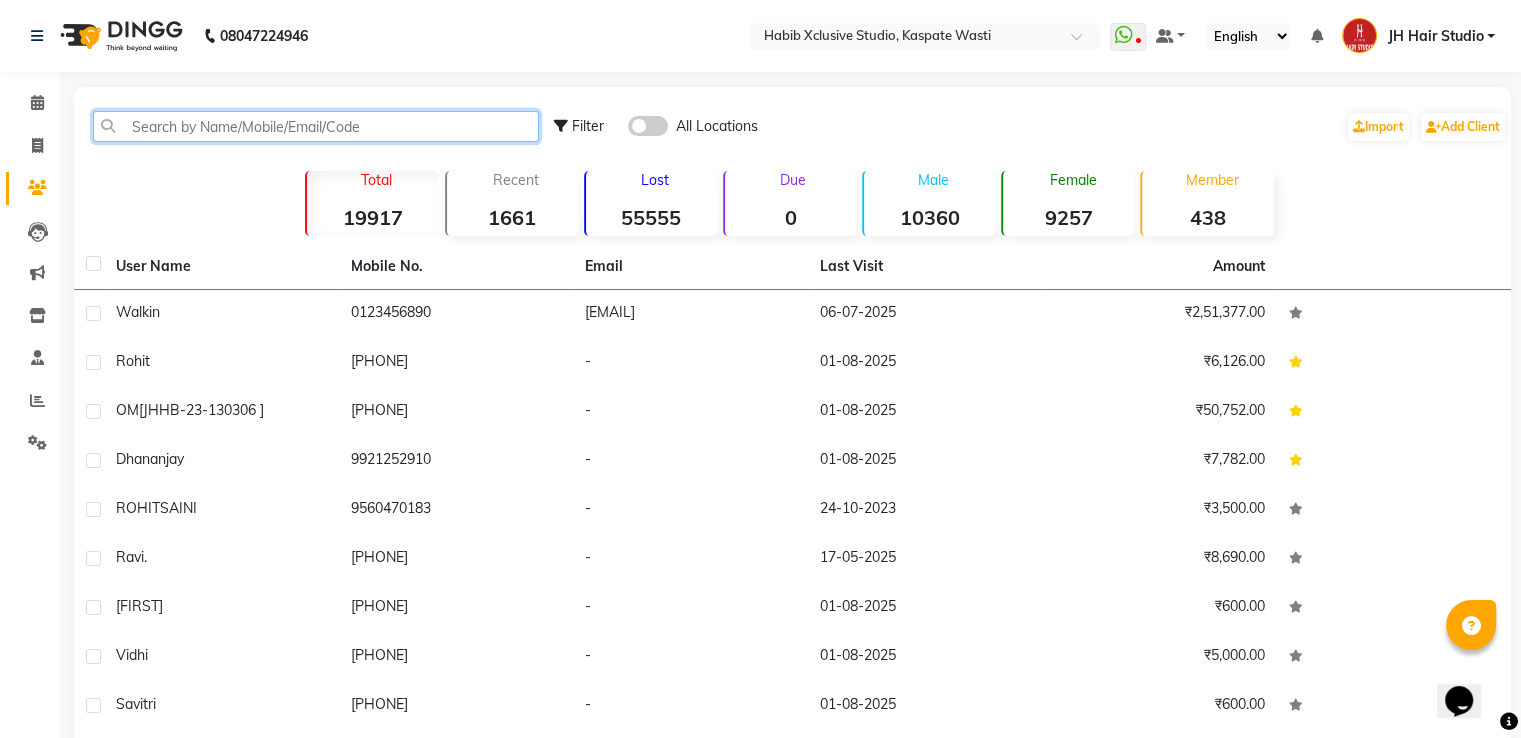 click 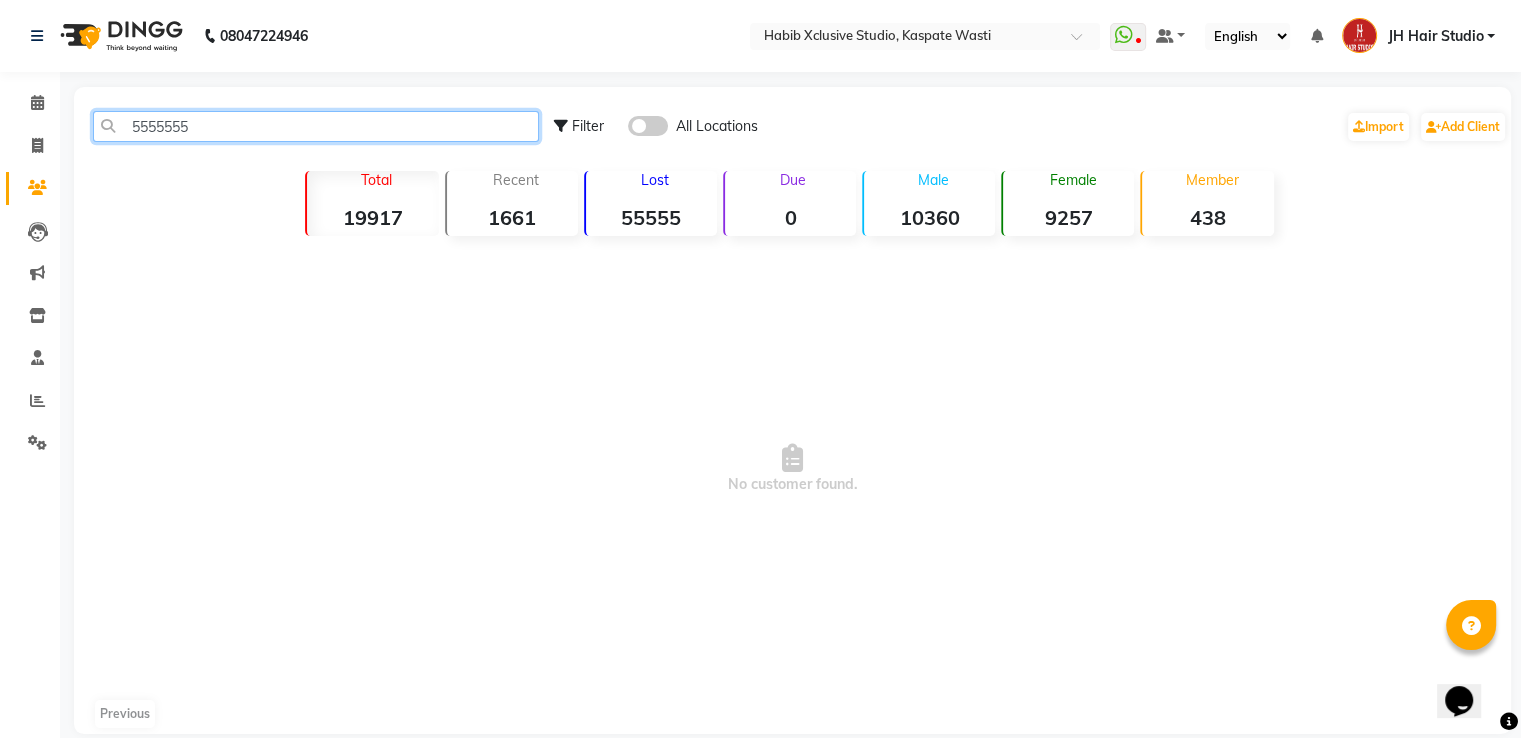 click on "7722079" 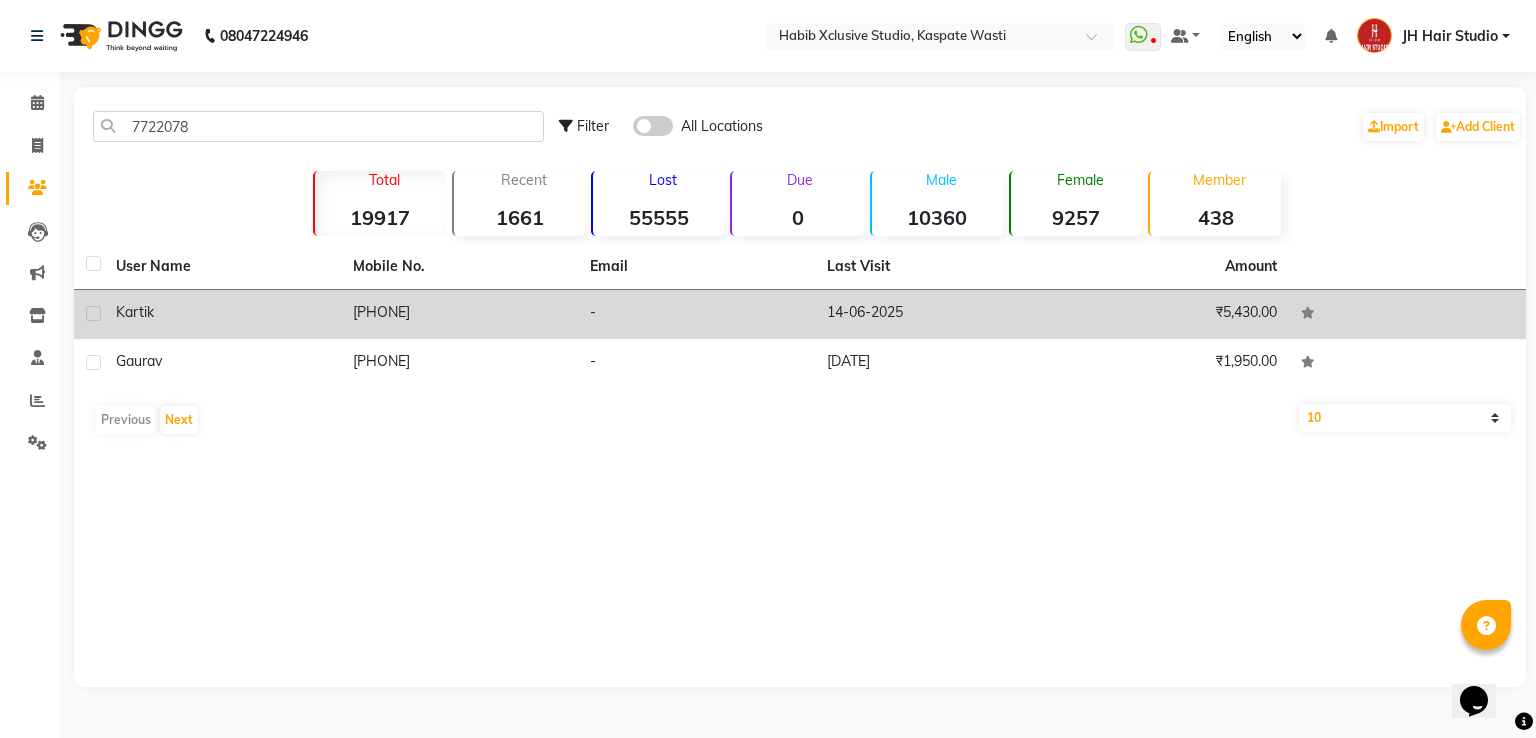 click on "7722078376" 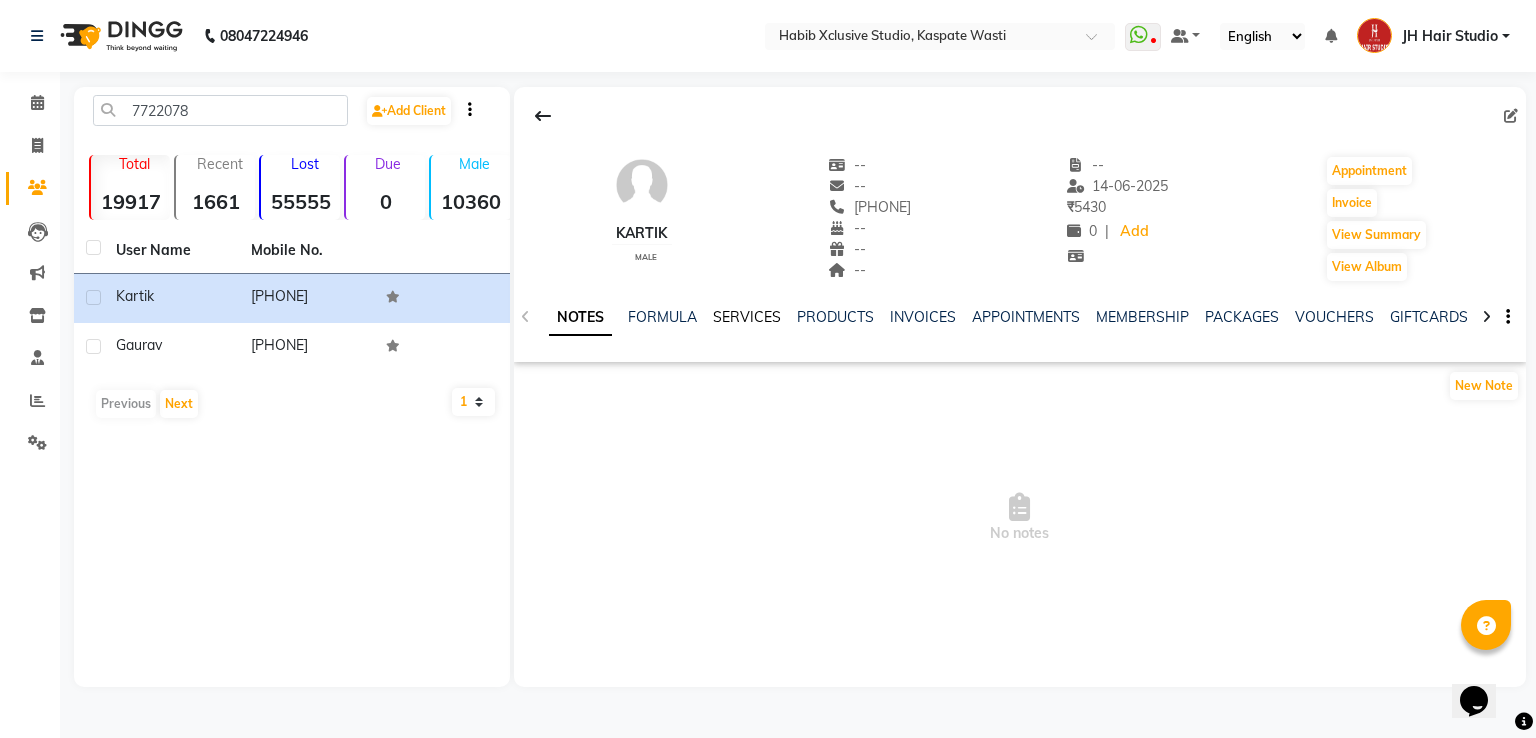click on "SERVICES" 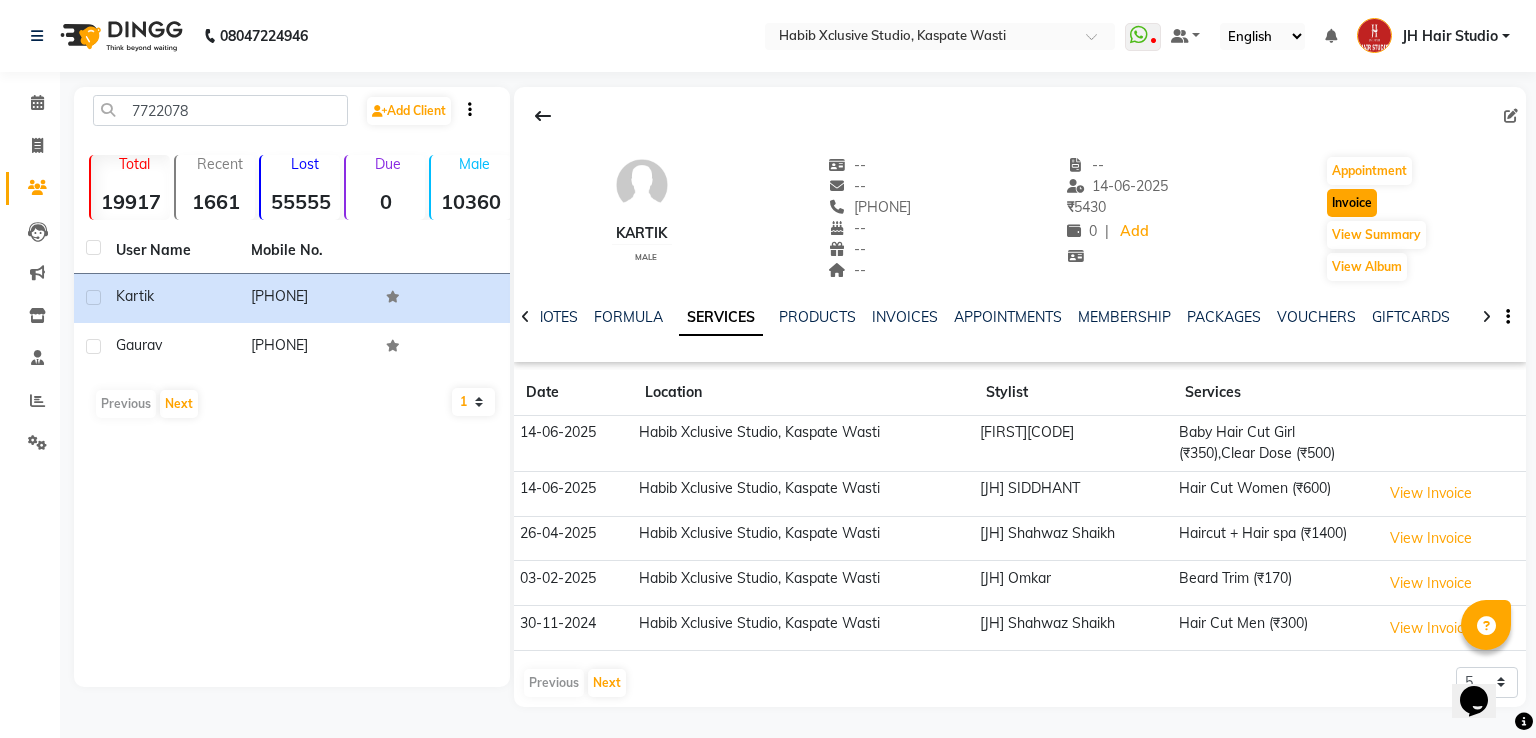 click on "Invoice" 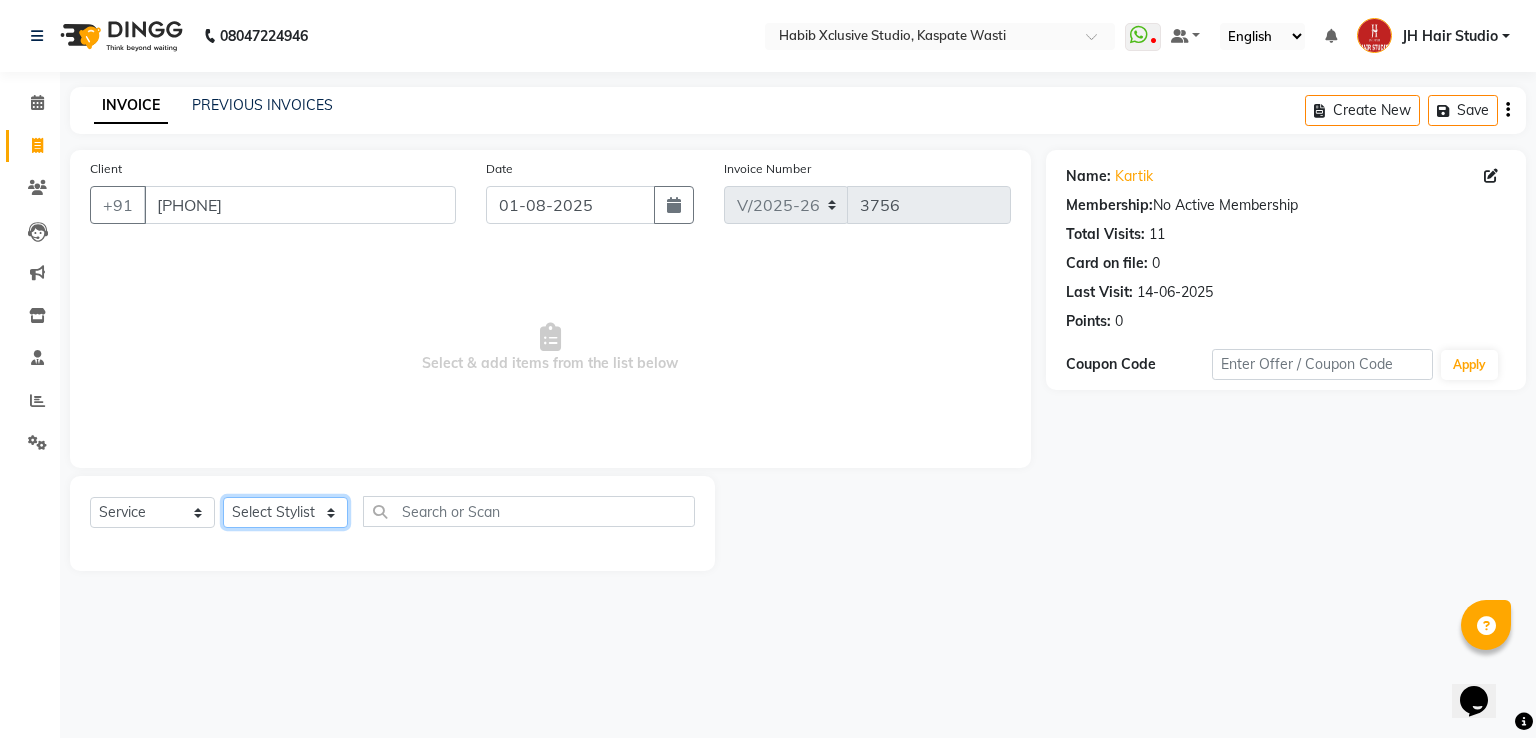 click on "Select Stylist [F1] GANESH [F1] Jagdish  [ F1] RAM [F1]Sanjay [F1]Siddhu [F1] Suraj  [F1] USHA [F2] AYAN  [F2] Deepak [F2] Smital [JH] DUBALE  GANESH [JH] Gopal Wagh JH Hair Studio [JH] Harish [JH] Omkar [JH] Shahwaz Shaikh [JH] SIDDHANT  [JH] SWAPNIL [JH] Tushaar" 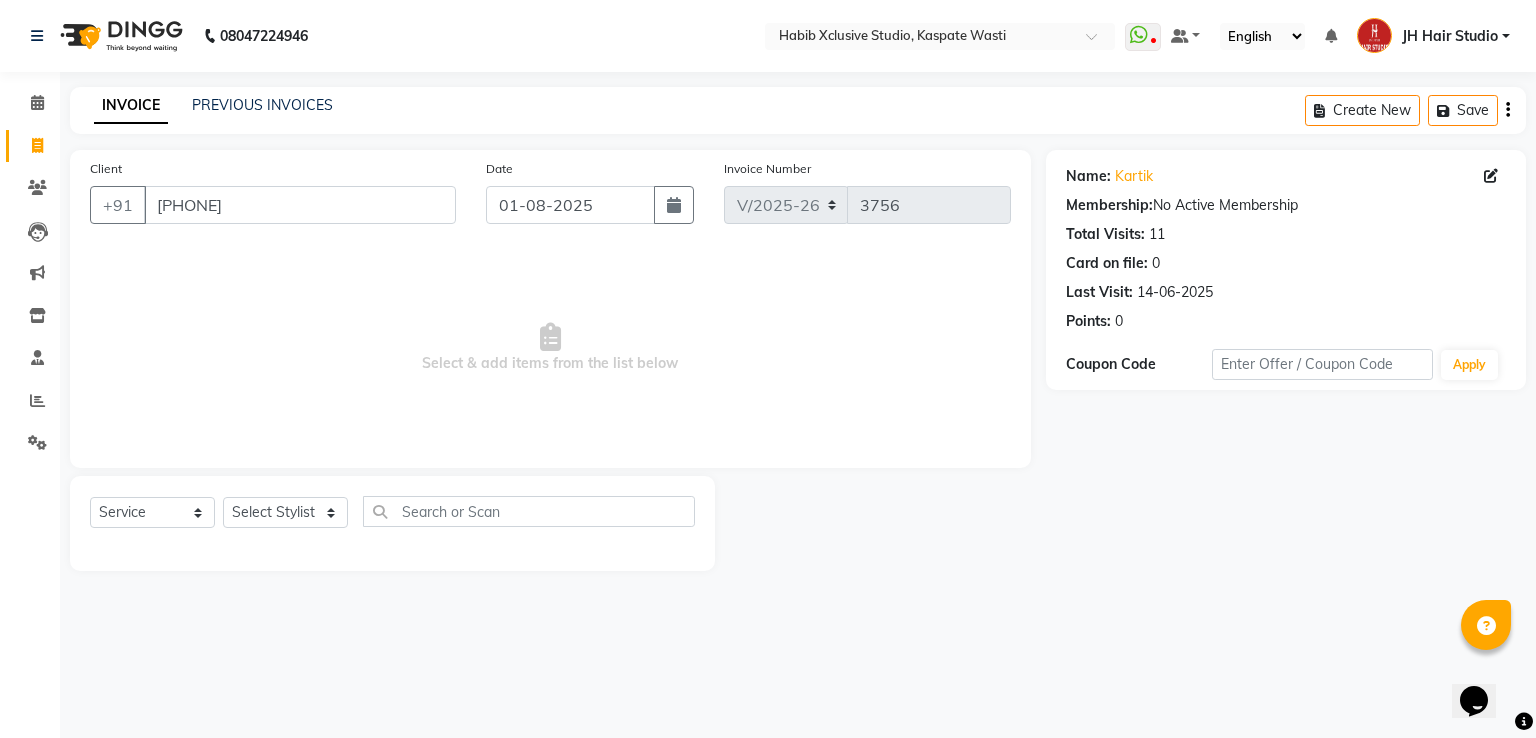 click on "Select & add items from the list below" at bounding box center [550, 348] 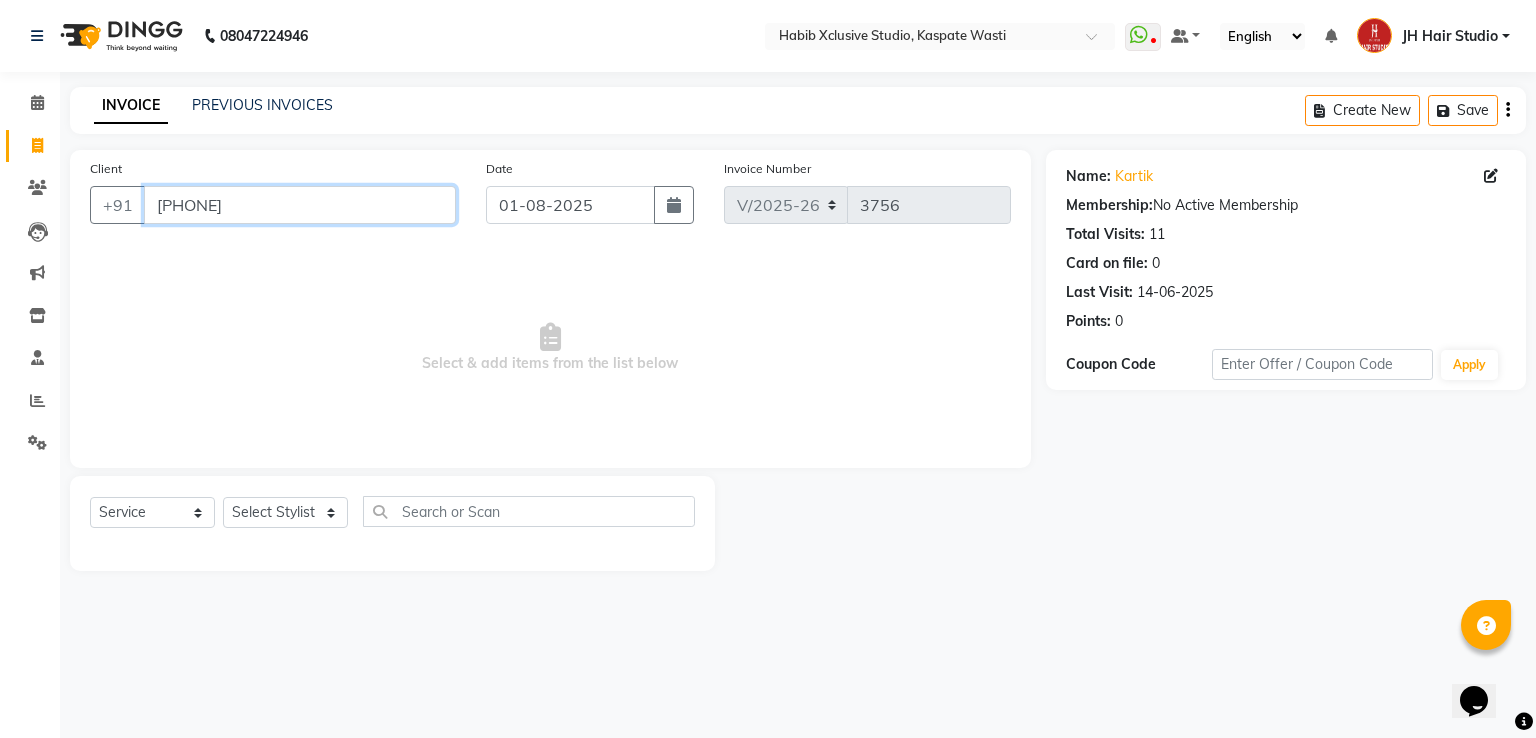 click on "7722078376" at bounding box center [300, 205] 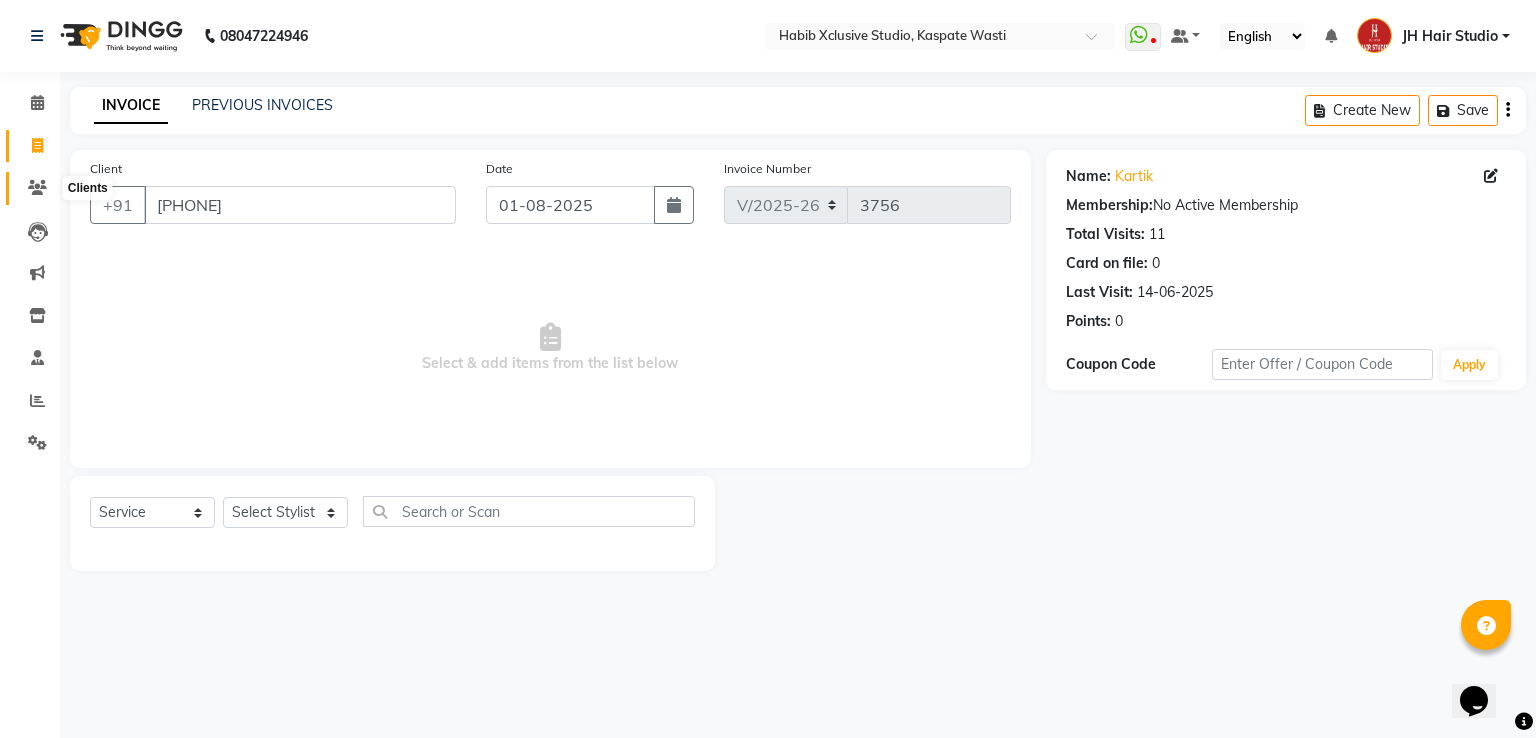 click 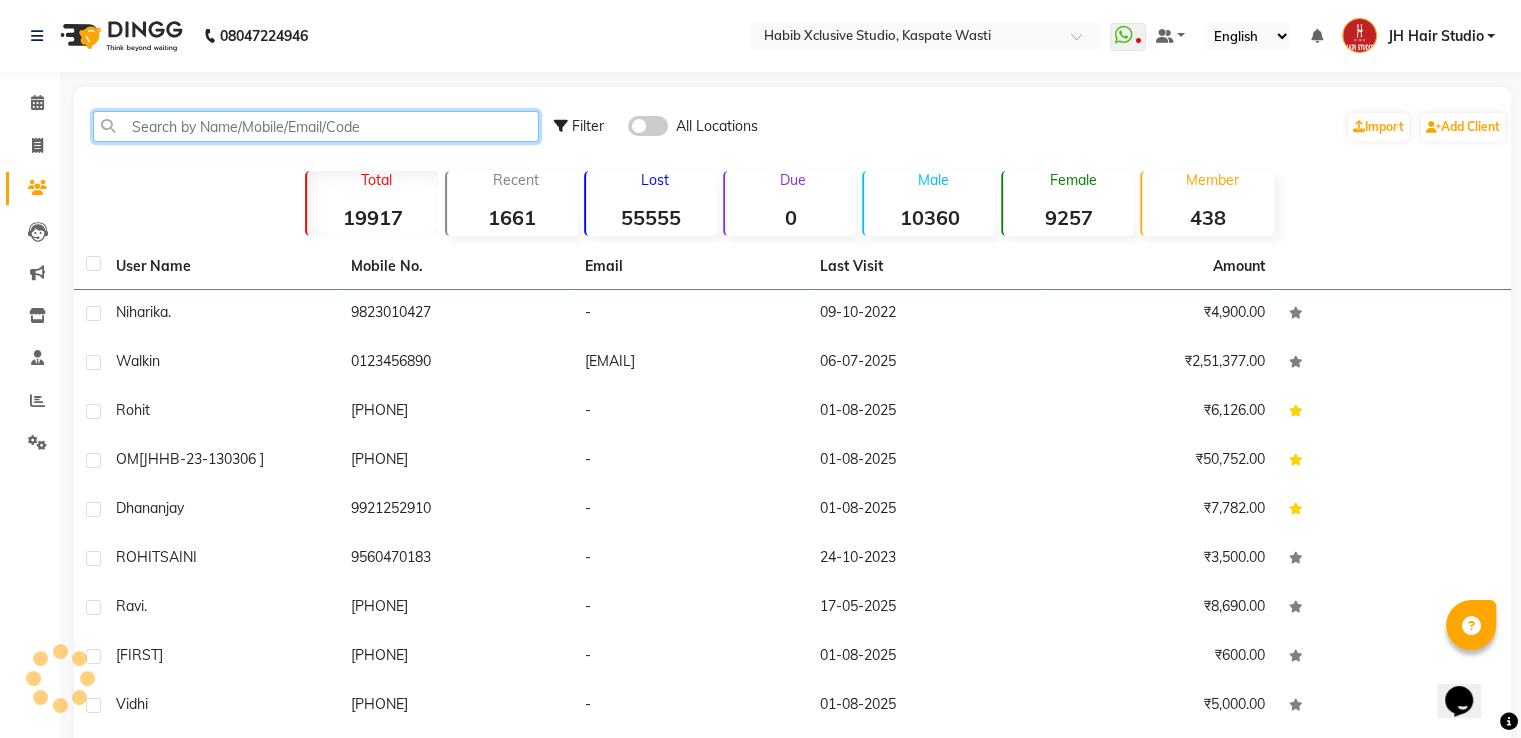 click 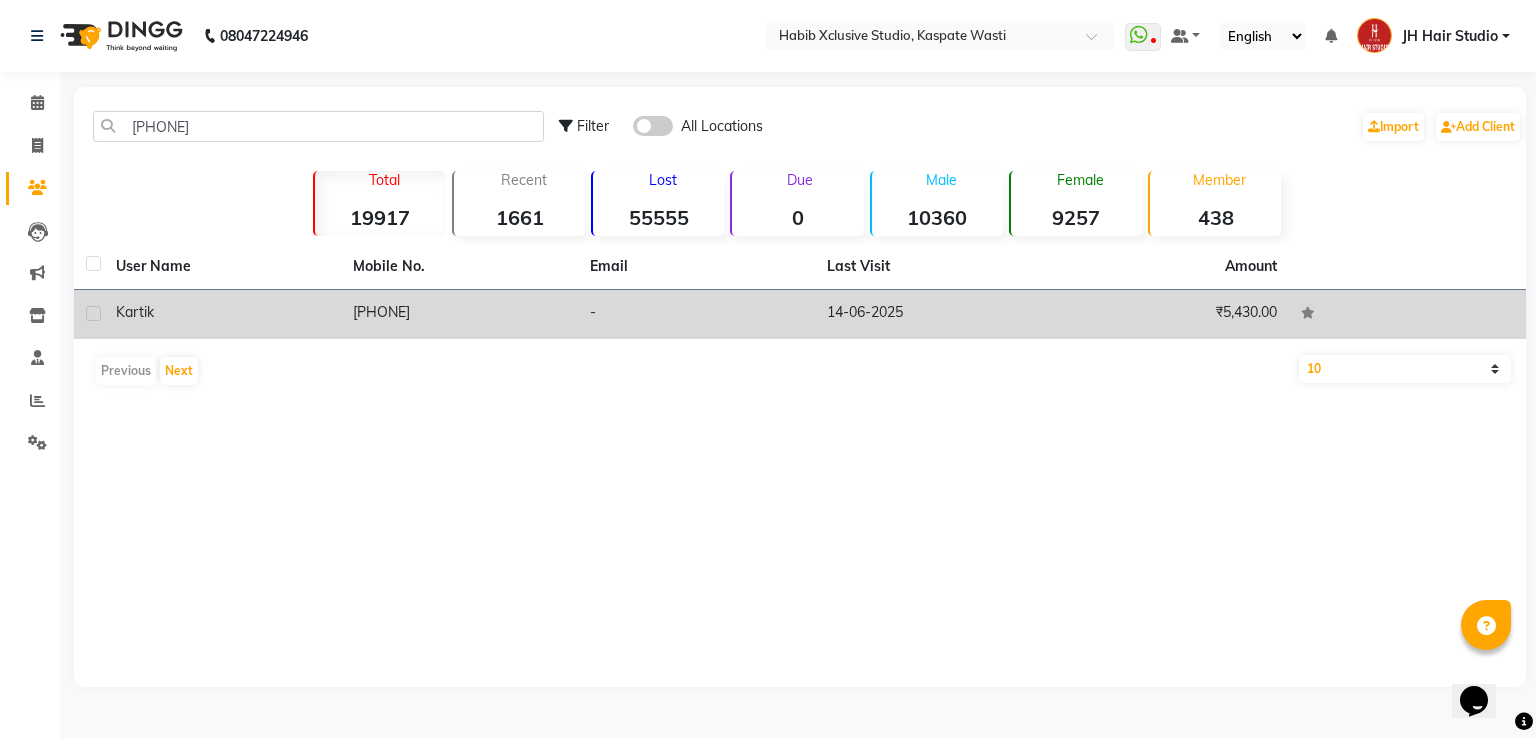 click on "7722078376" 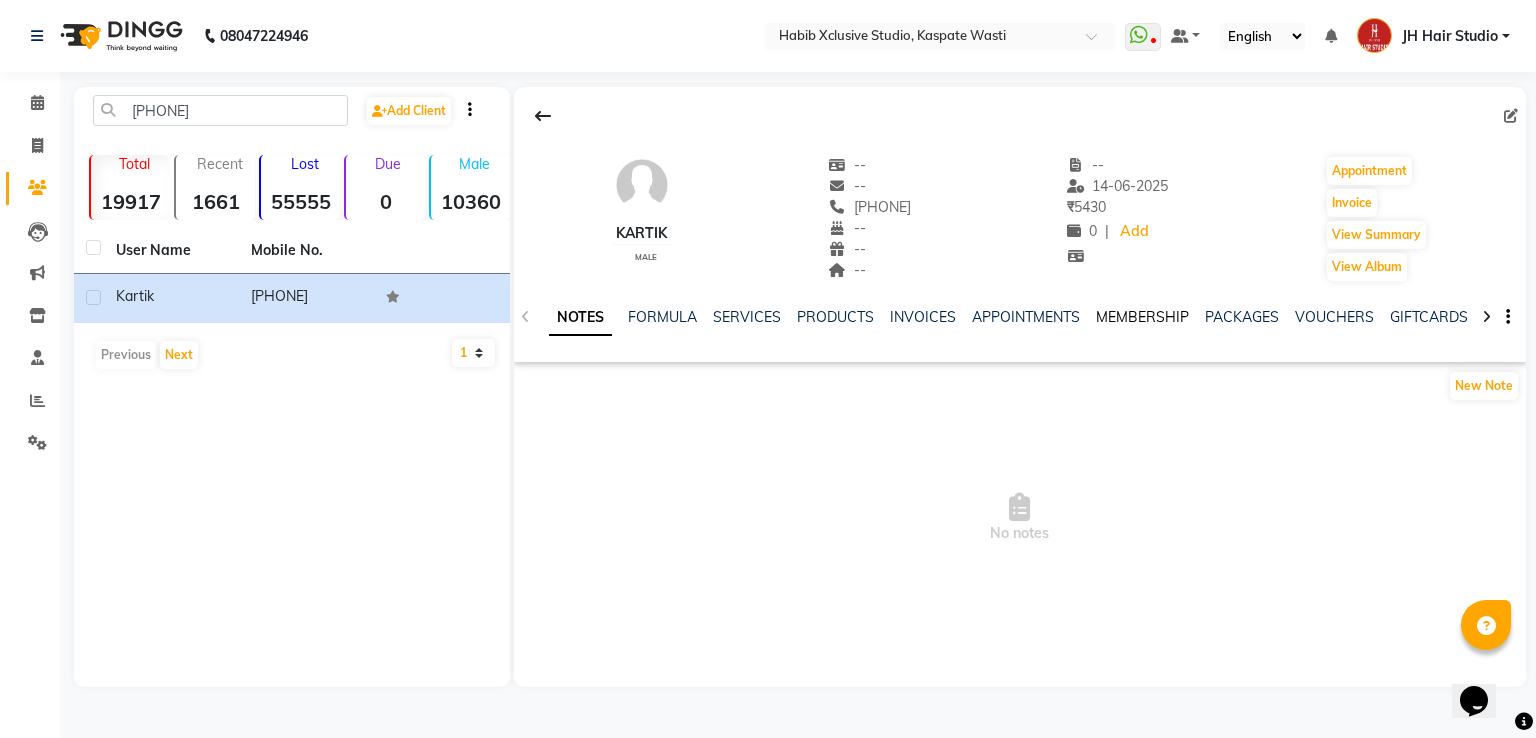 click on "MEMBERSHIP" 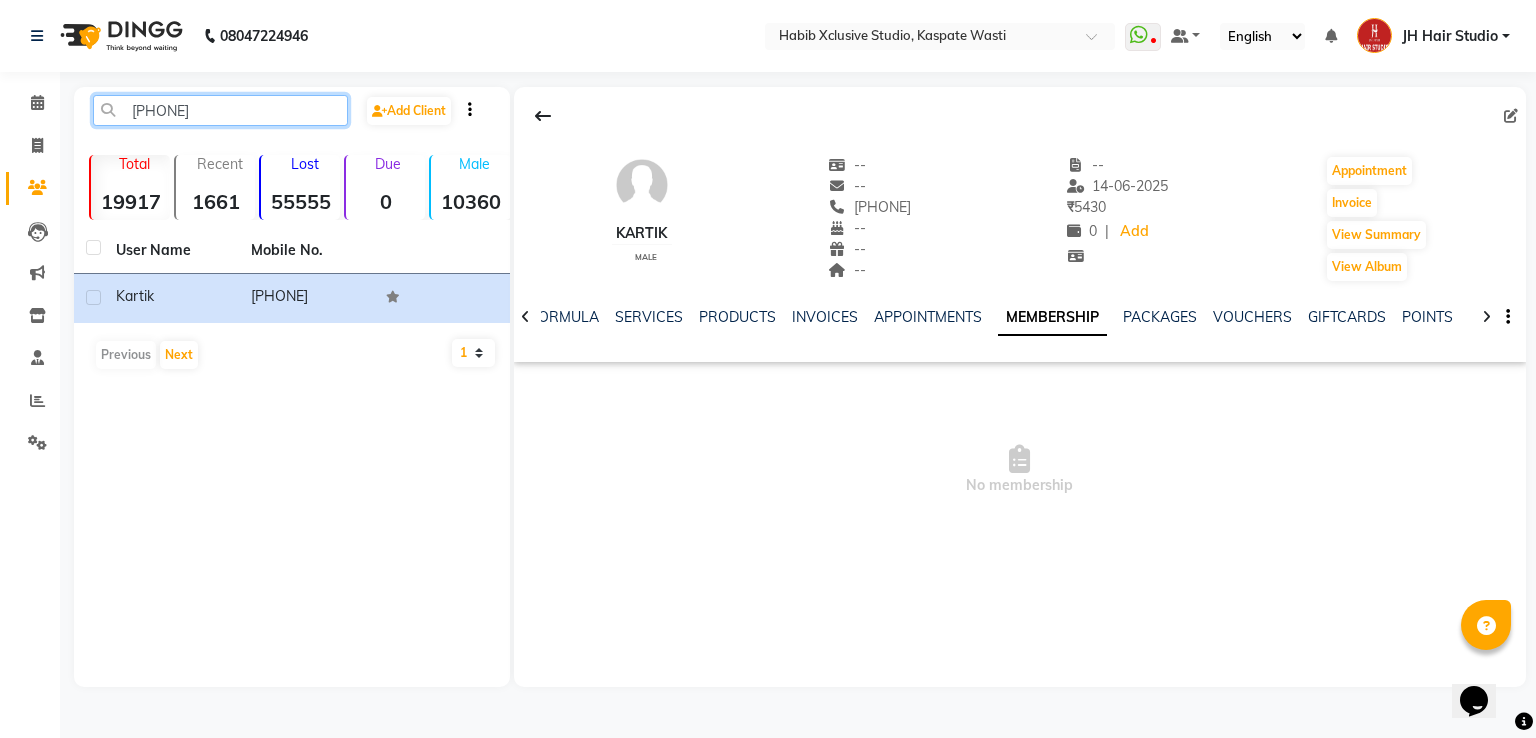 click on "7722078376" 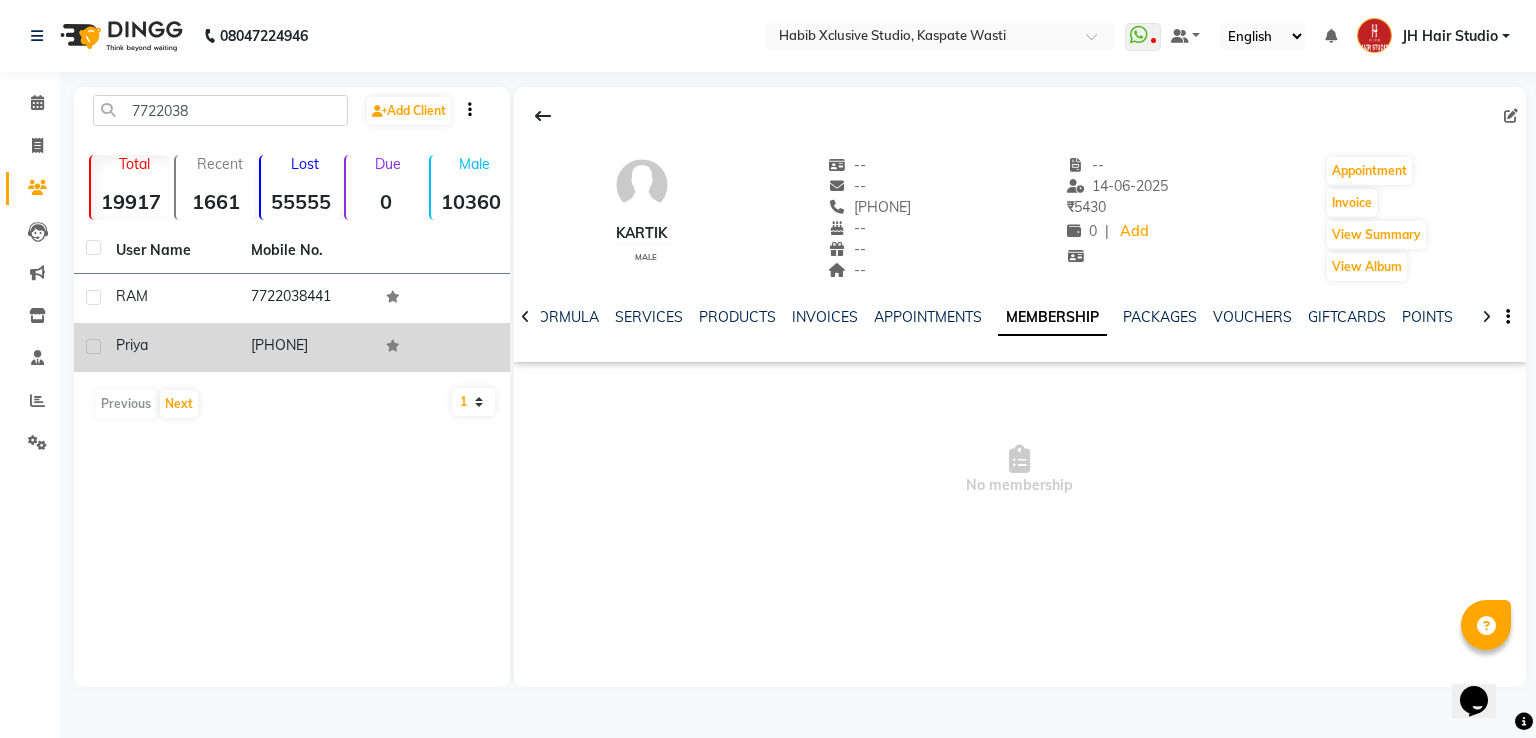 click on "[PHONE]" 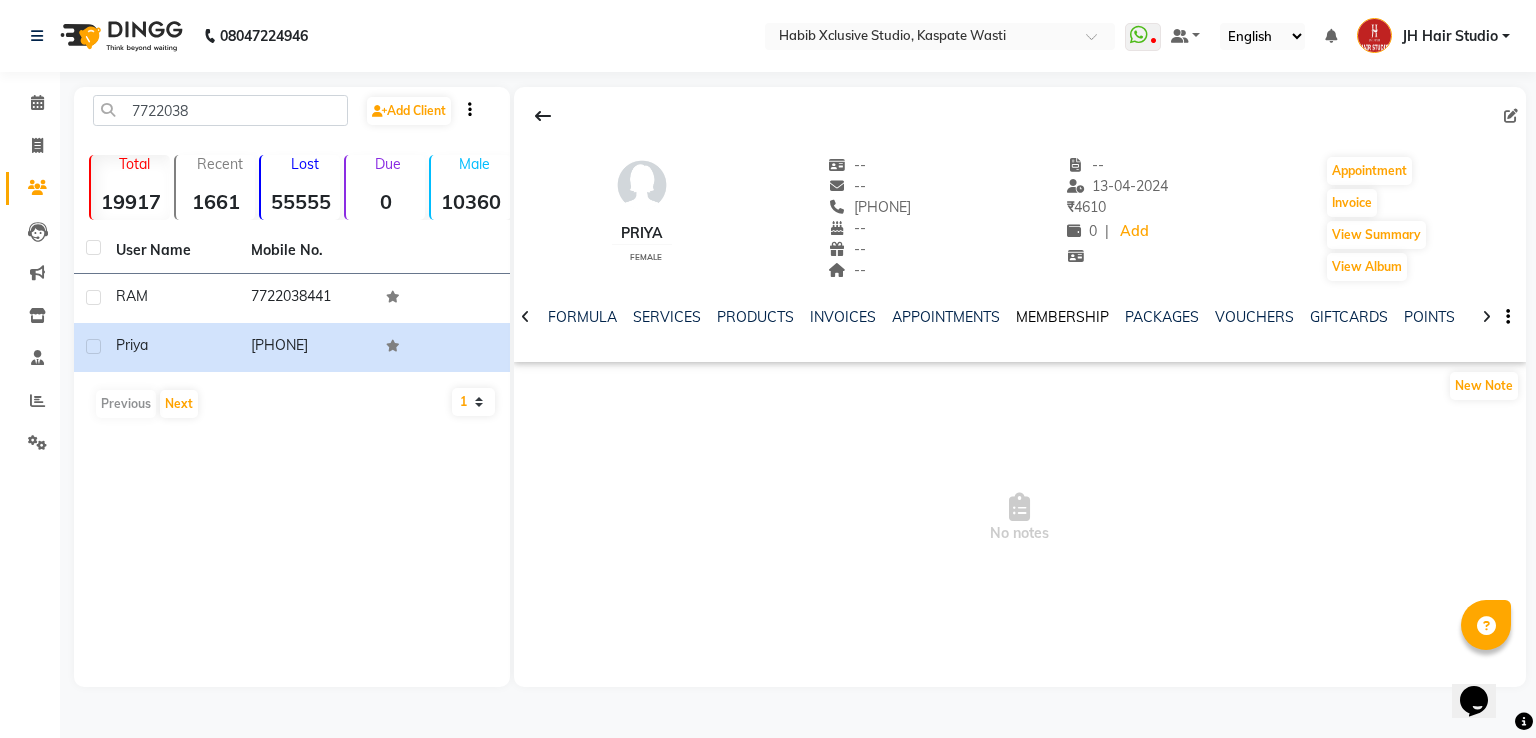 click on "MEMBERSHIP" 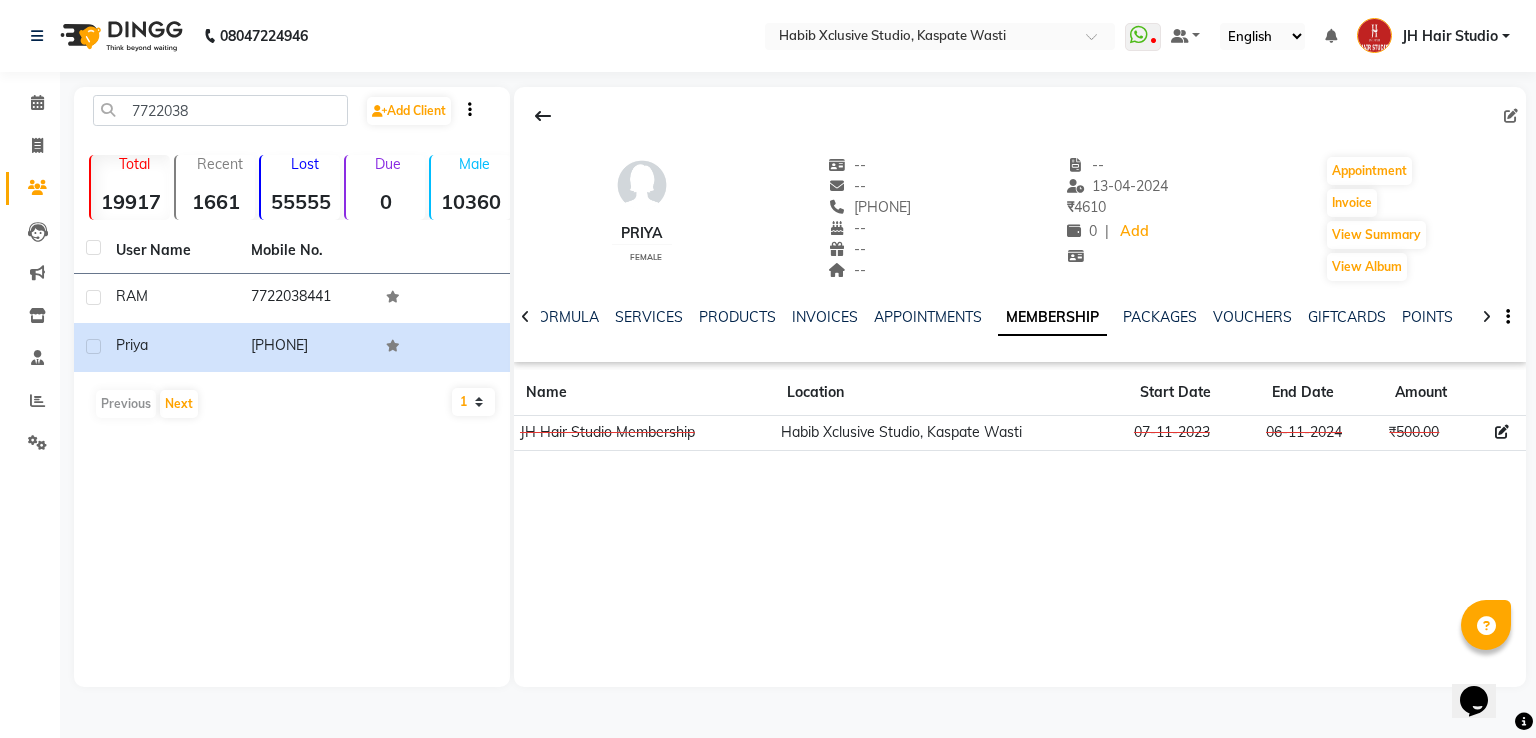 click on "Priya    female  --   --   7722038276  --  --  --  -- 13-04-2024 ₹    4610 0 |  Add   Appointment   Invoice  View Summary  View Album  NOTES FORMULA SERVICES PRODUCTS INVOICES APPOINTMENTS MEMBERSHIP PACKAGES VOUCHERS GIFTCARDS POINTS FORMS FAMILY CARDS WALLET Name Location Start Date End Date Amount JH Hair Studio Membership  Habib Xclusive Studio, Kaspate Wasti   07-11-2023 06-11-2024  ₹500.00" 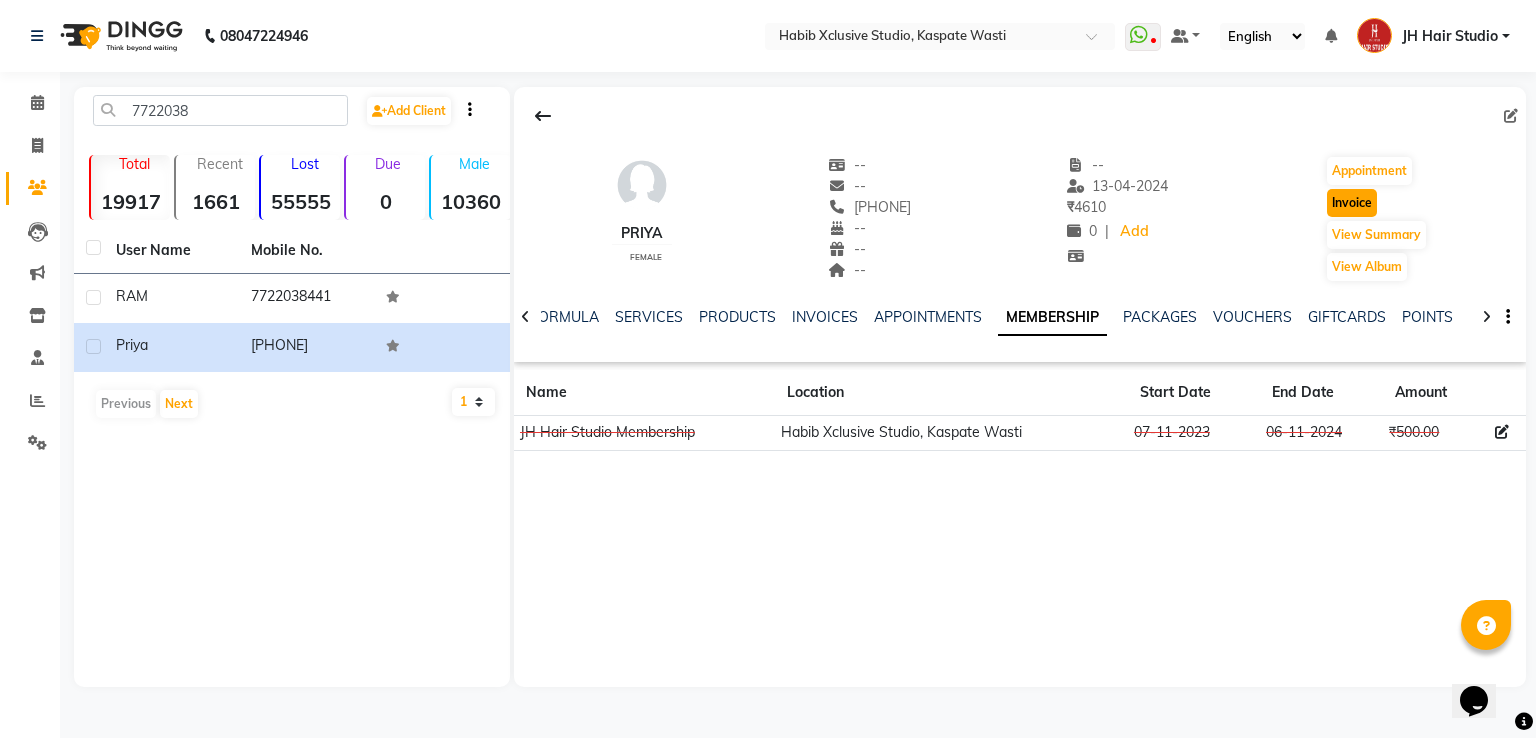 click on "Invoice" 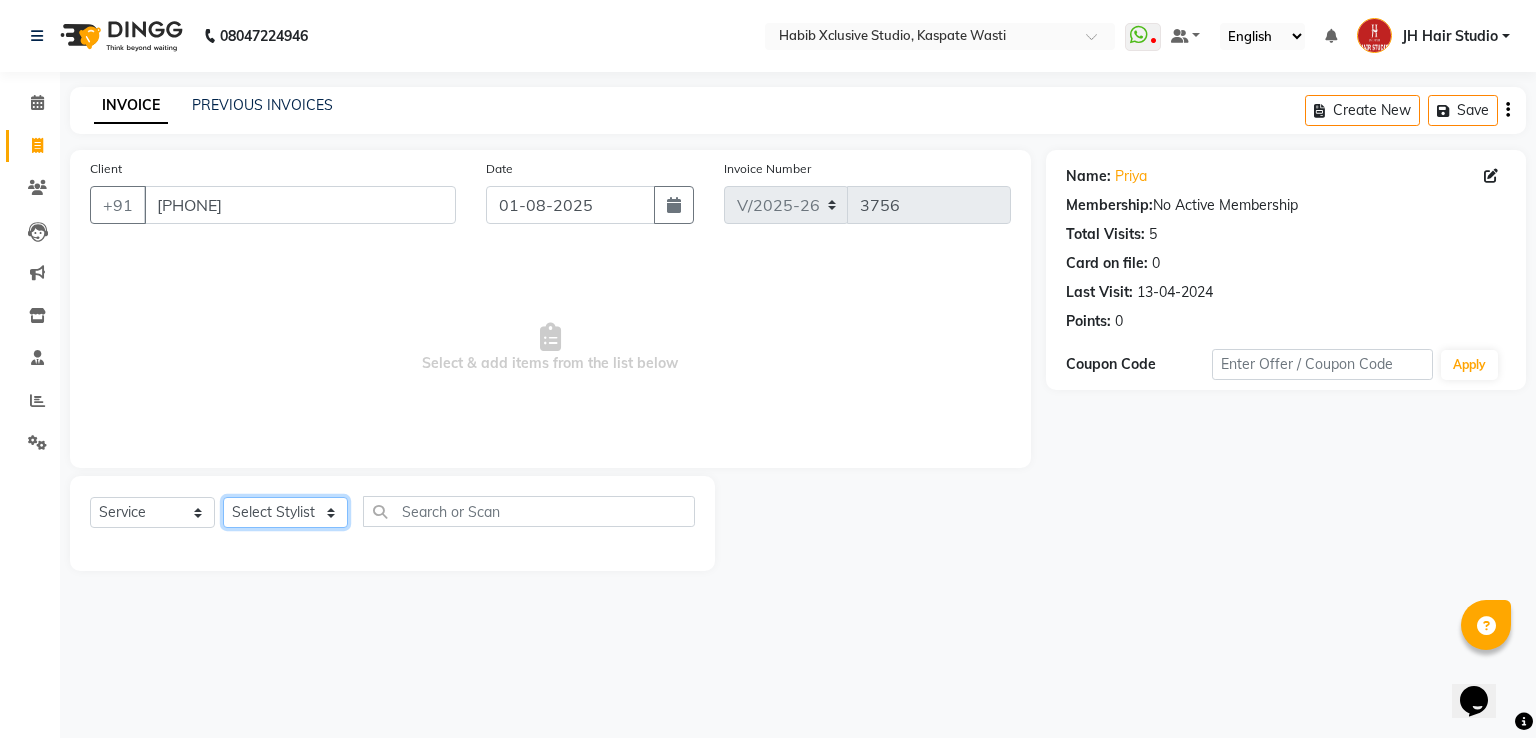 click on "Select Stylist [F1] GANESH [F1] Jagdish  [ F1] RAM [F1]Sanjay [F1]Siddhu [F1] Suraj  [F1] USHA [F2] AYAN  [F2] Deepak [F2] Smital [JH] DUBALE  GANESH [JH] Gopal Wagh JH Hair Studio [JH] Harish [JH] Omkar [JH] Shahwaz Shaikh [JH] SIDDHANT  [JH] SWAPNIL [JH] Tushaar" 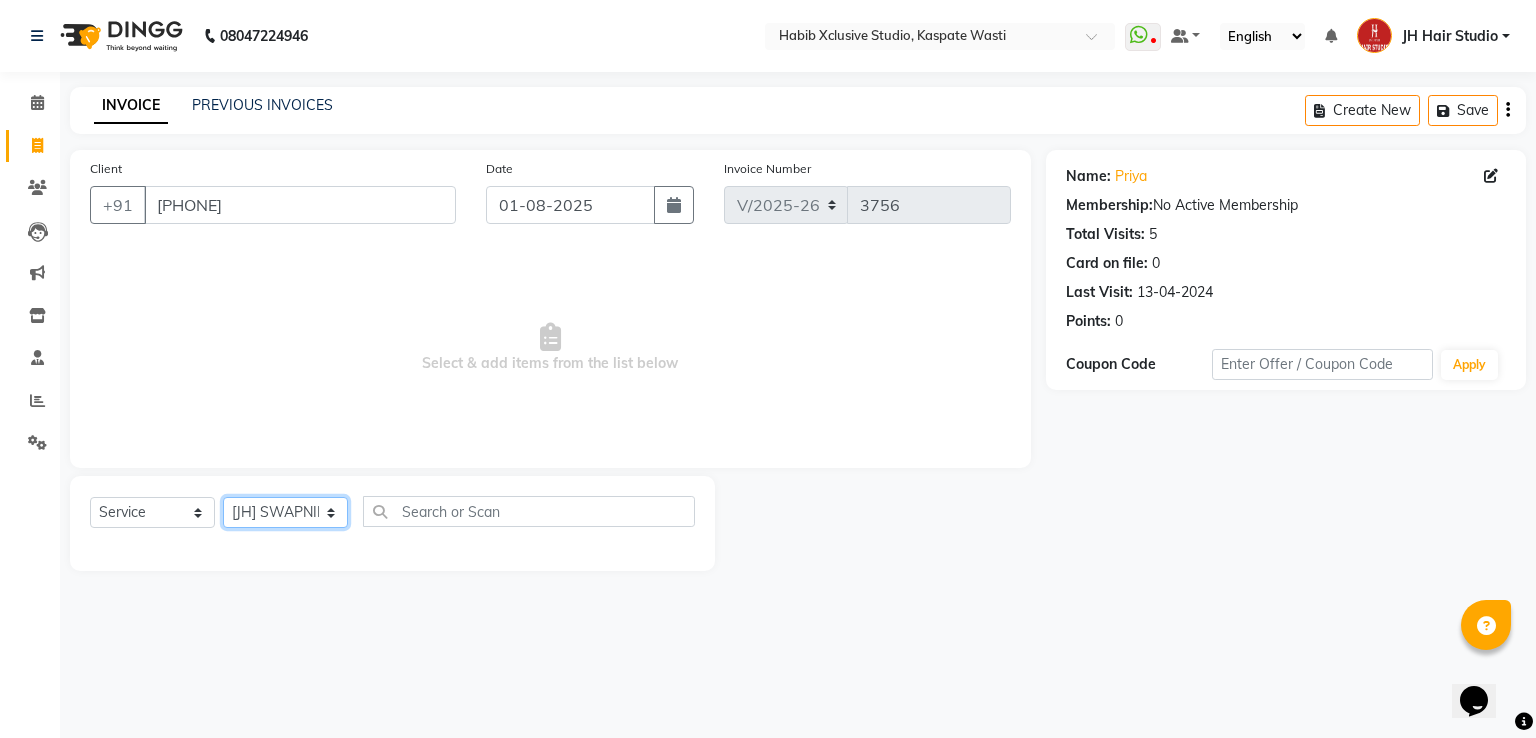 click on "Select Stylist [F1] GANESH [F1] Jagdish  [ F1] RAM [F1]Sanjay [F1]Siddhu [F1] Suraj  [F1] USHA [F2] AYAN  [F2] Deepak [F2] Smital [JH] DUBALE  GANESH [JH] Gopal Wagh JH Hair Studio [JH] Harish [JH] Omkar [JH] Shahwaz Shaikh [JH] SIDDHANT  [JH] SWAPNIL [JH] Tushaar" 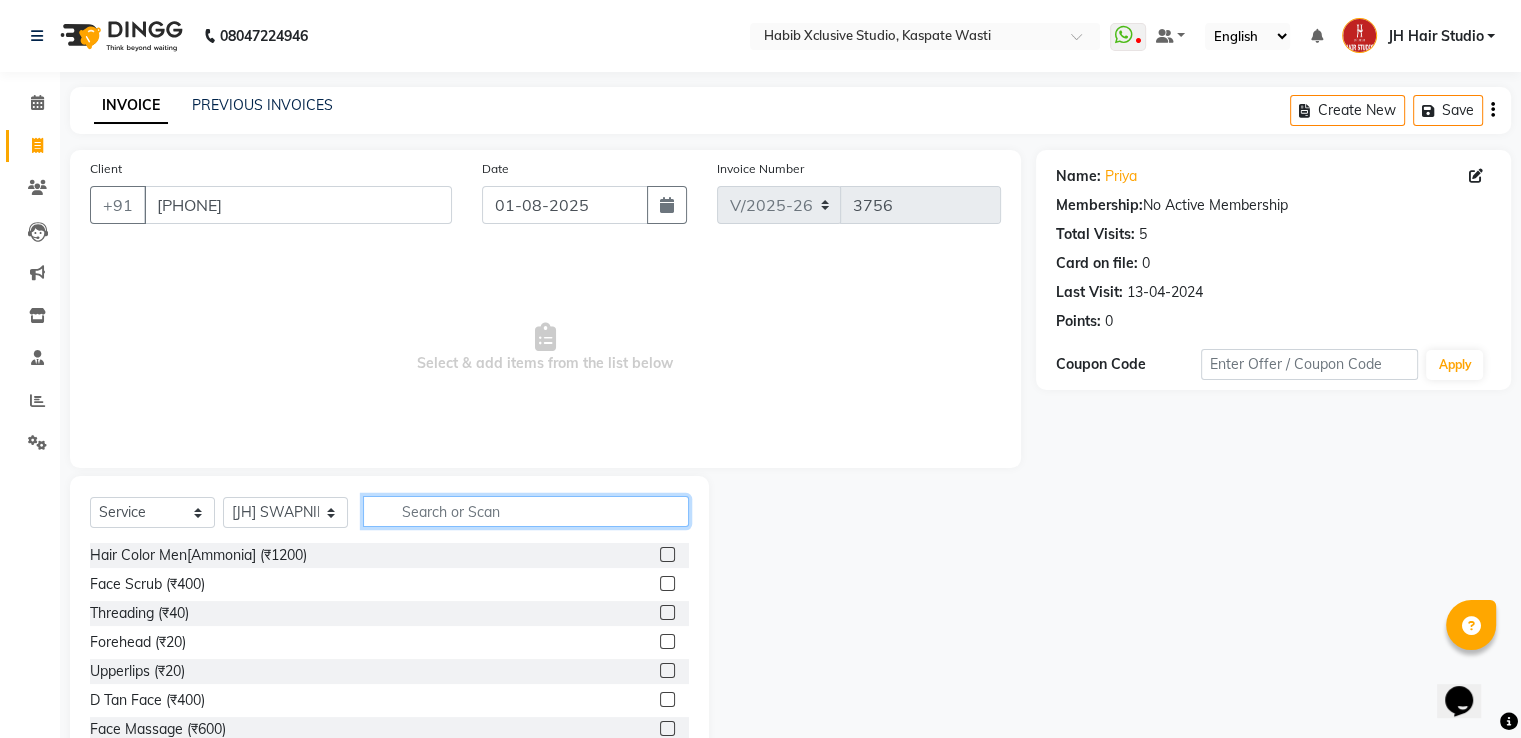 click 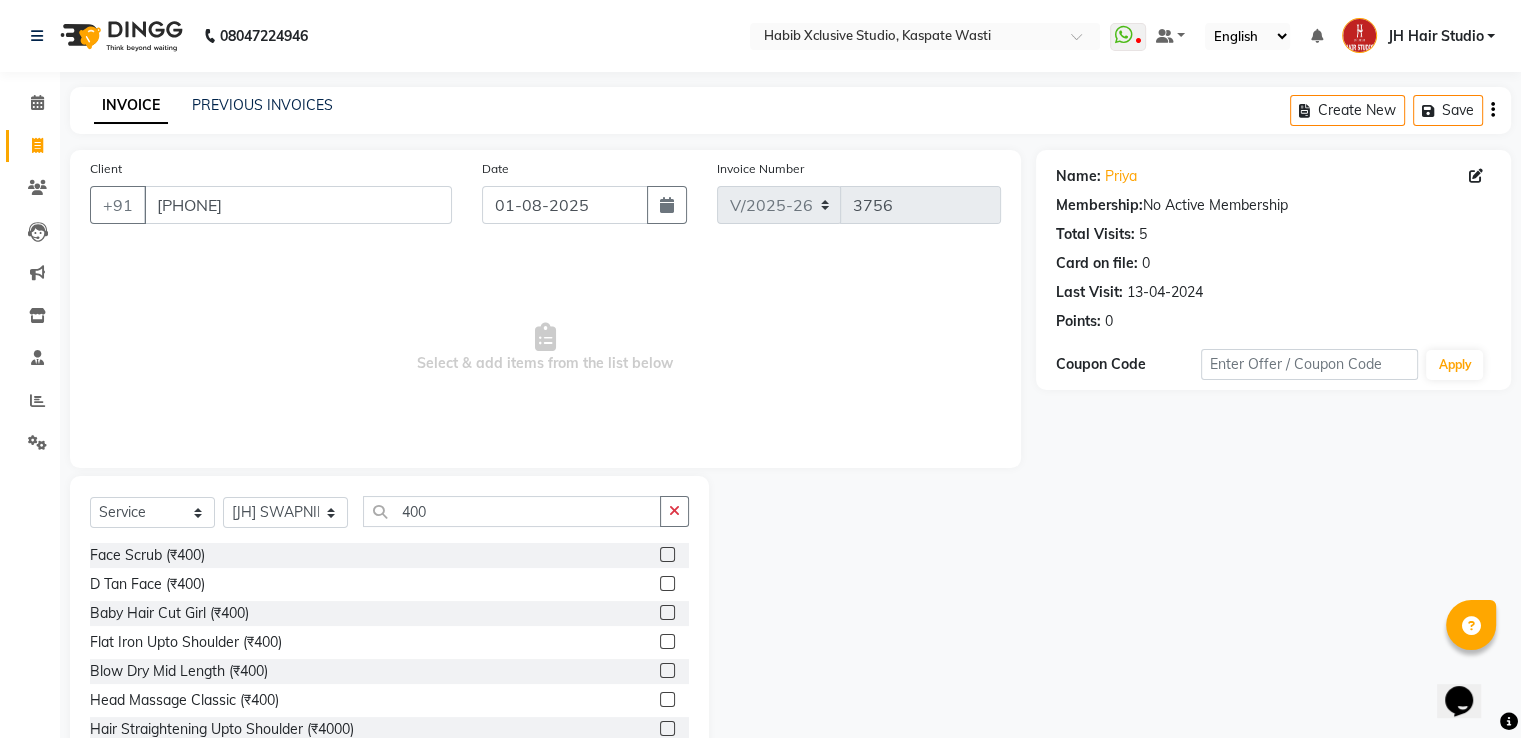 click 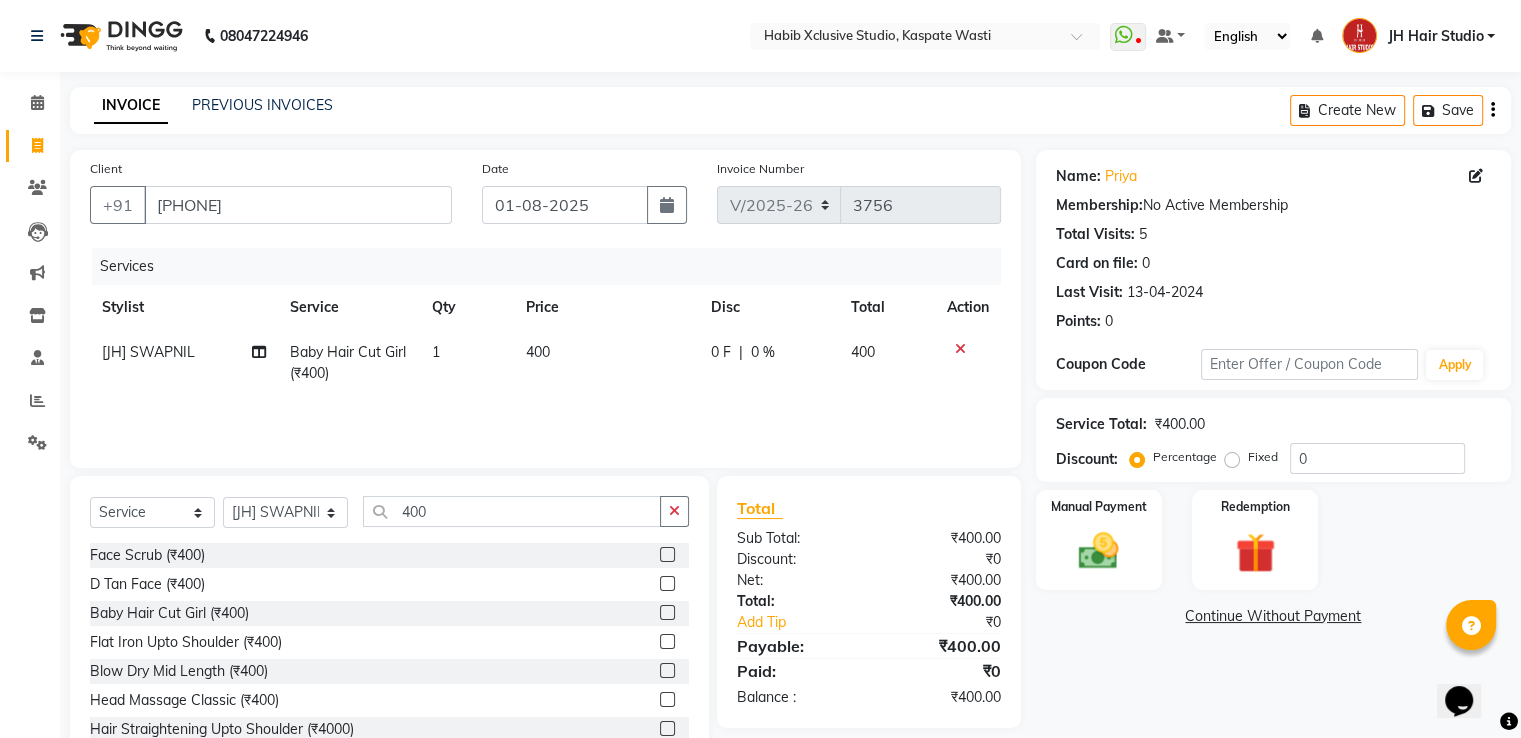 click on "400" 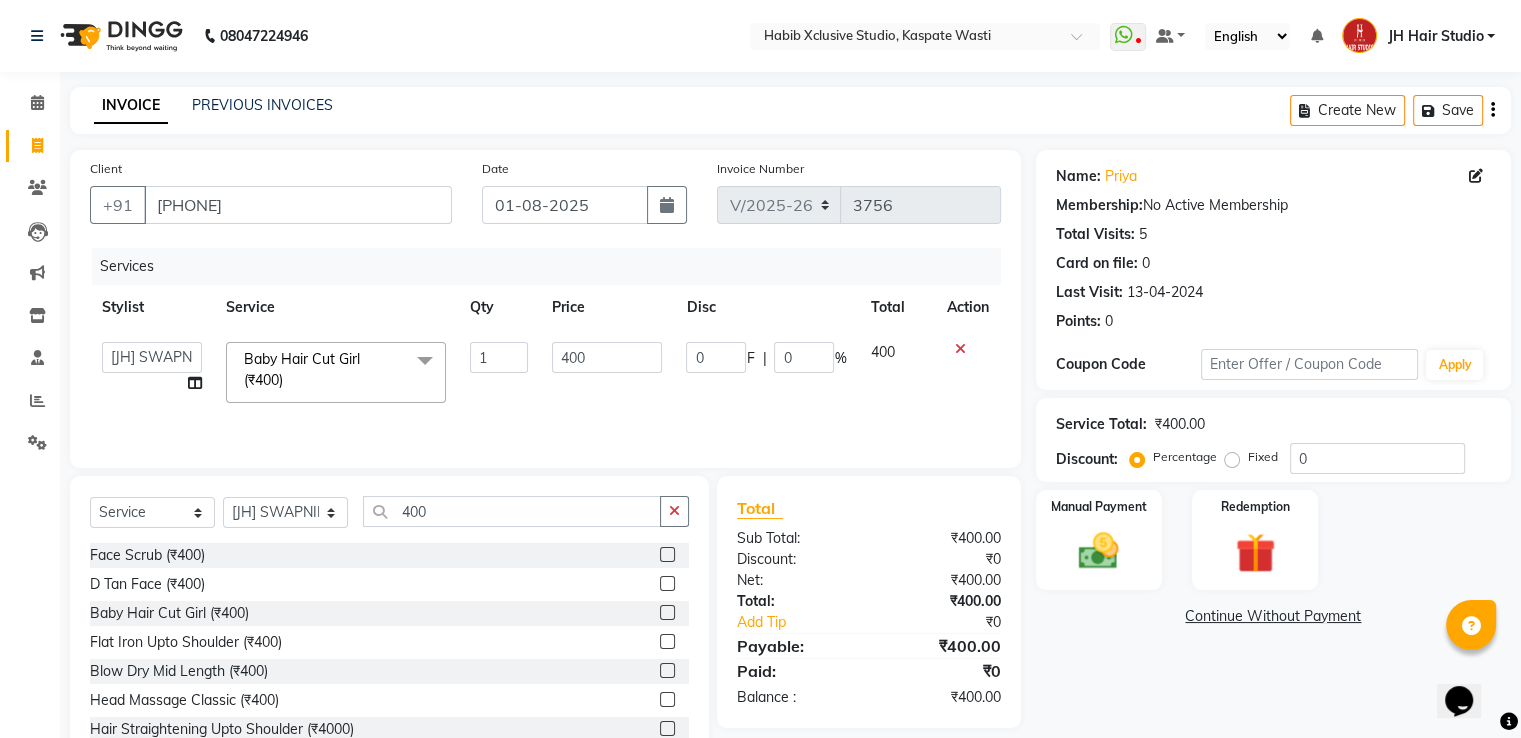 click on "1" 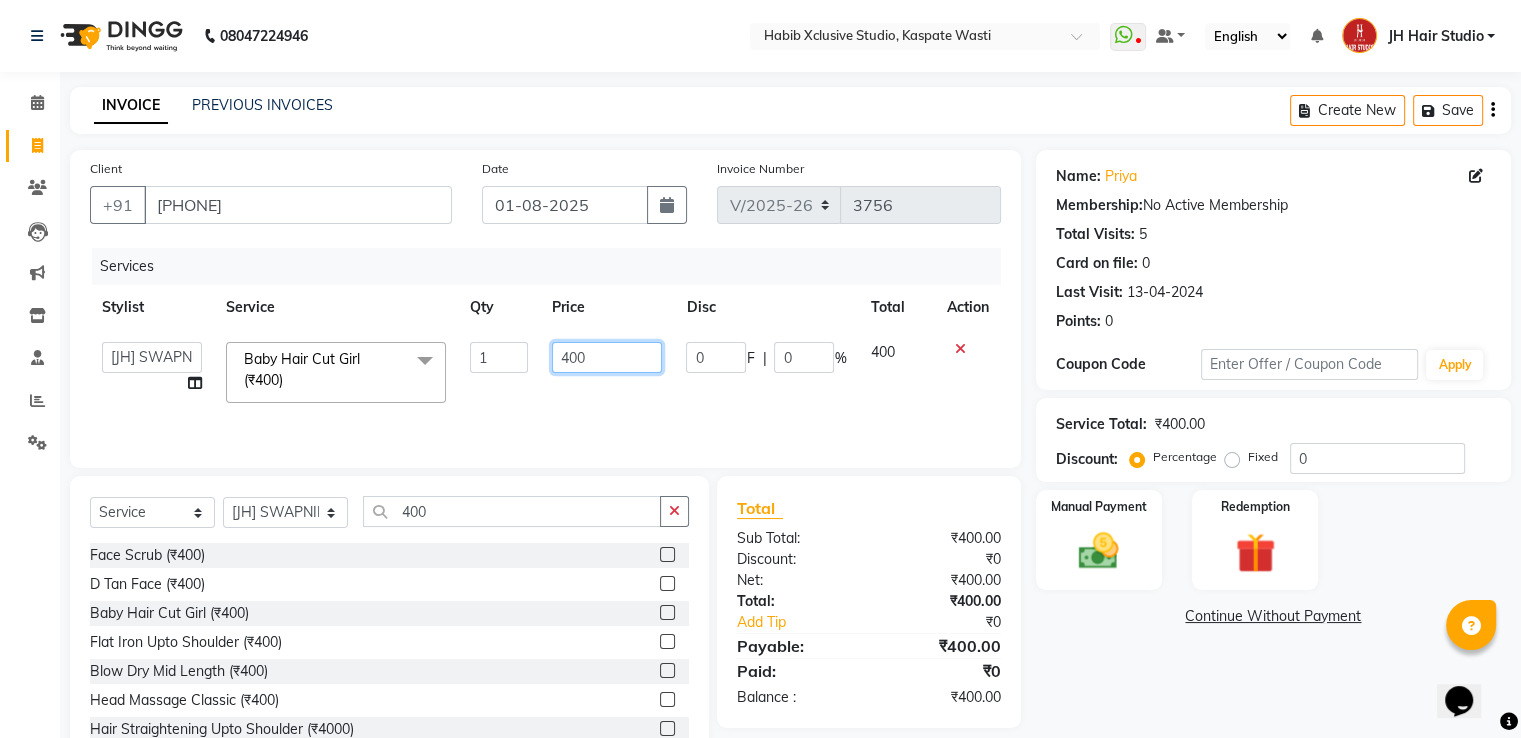 click on "400" 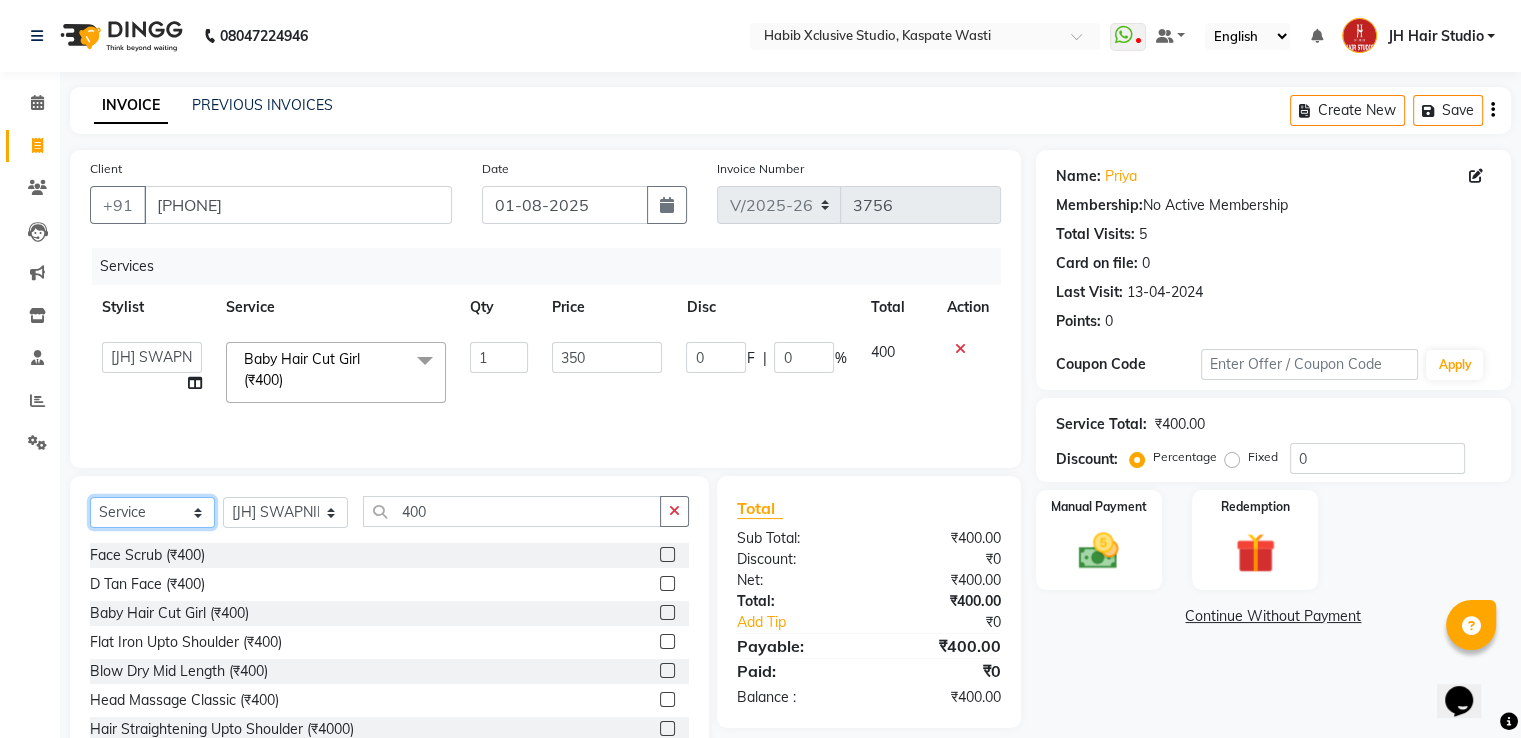 click on "Select  Service  Product  Membership  Package Voucher Prepaid Gift Card" 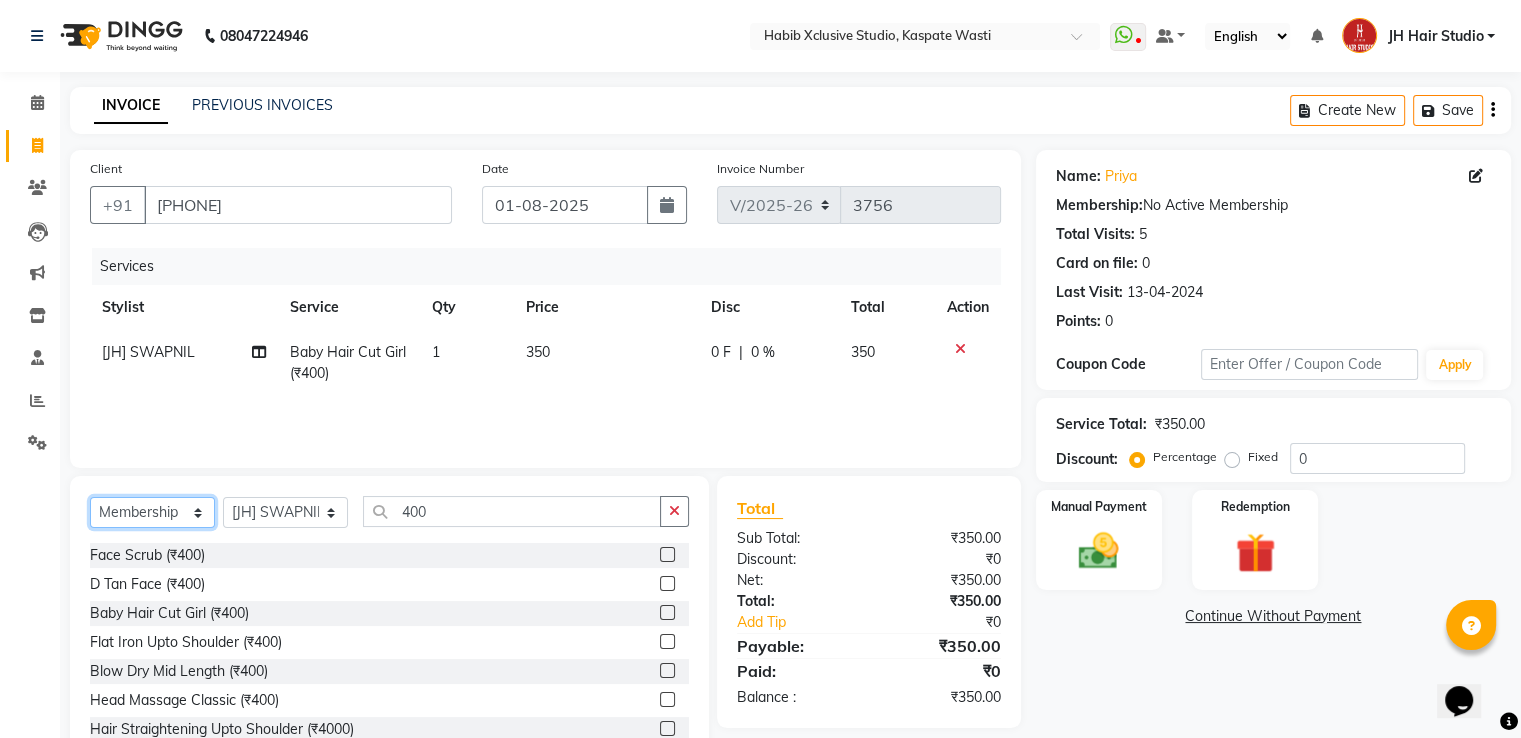 click on "Select  Service  Product  Membership  Package Voucher Prepaid Gift Card" 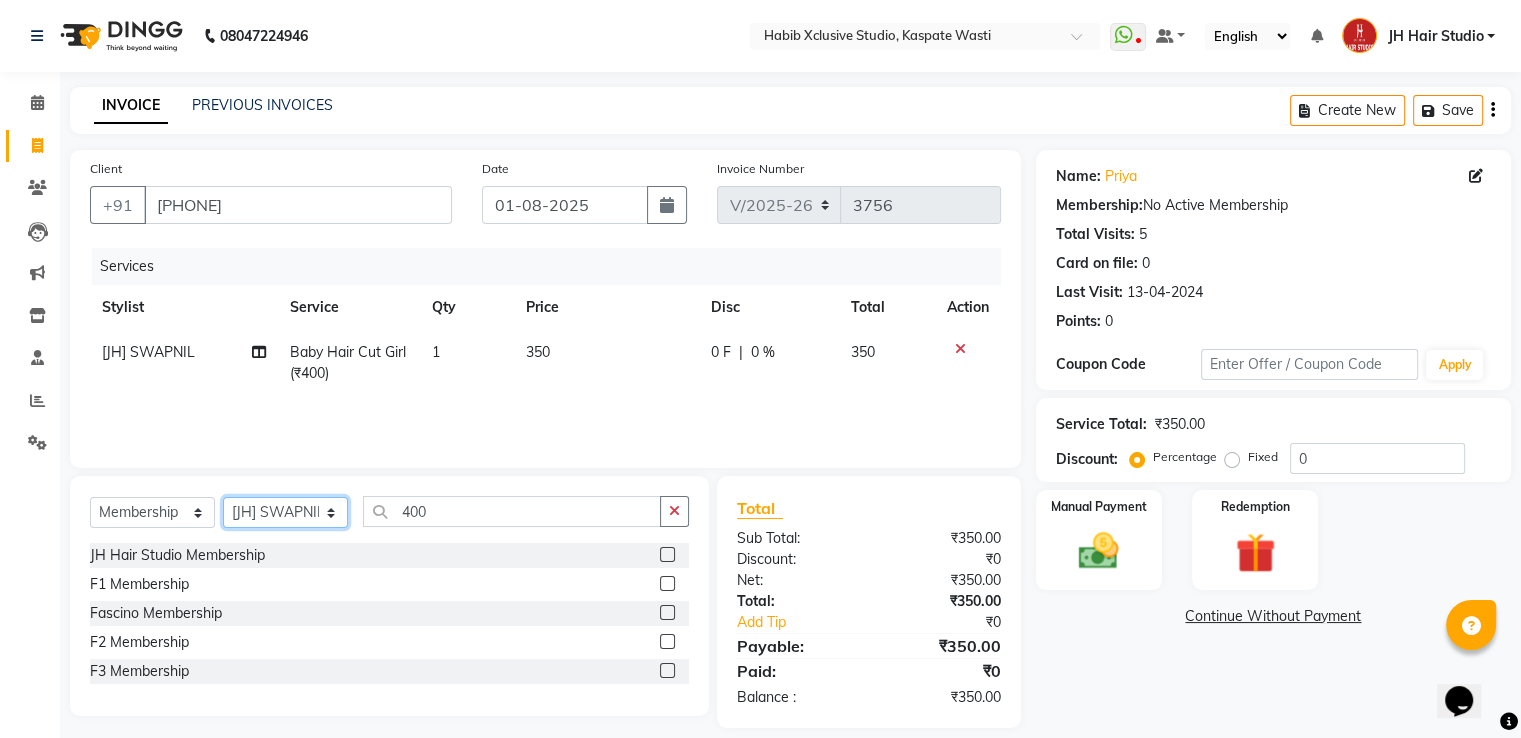 click on "Select Stylist [F1] GANESH [F1] Jagdish  [ F1] RAM [F1]Sanjay [F1]Siddhu [F1] Suraj  [F1] USHA [F2] AYAN  [F2] Deepak [F2] Smital [JH] DUBALE  GANESH [JH] Gopal Wagh JH Hair Studio [JH] Harish [JH] Omkar [JH] Shahwaz Shaikh [JH] SIDDHANT  [JH] SWAPNIL [JH] Tushaar" 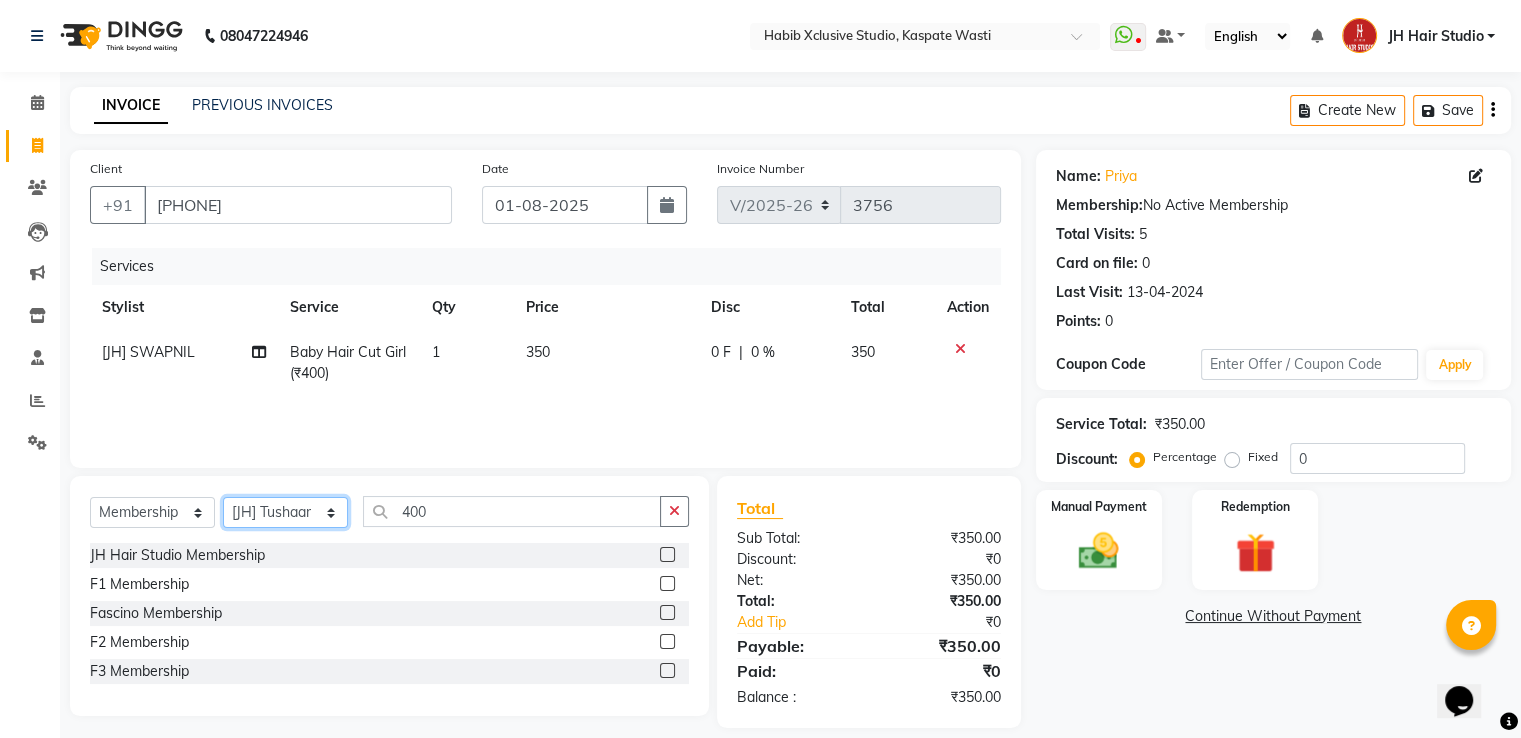 click on "Select Stylist [F1] GANESH [F1] Jagdish  [ F1] RAM [F1]Sanjay [F1]Siddhu [F1] Suraj  [F1] USHA [F2] AYAN  [F2] Deepak [F2] Smital [JH] DUBALE  GANESH [JH] Gopal Wagh JH Hair Studio [JH] Harish [JH] Omkar [JH] Shahwaz Shaikh [JH] SIDDHANT  [JH] SWAPNIL [JH] Tushaar" 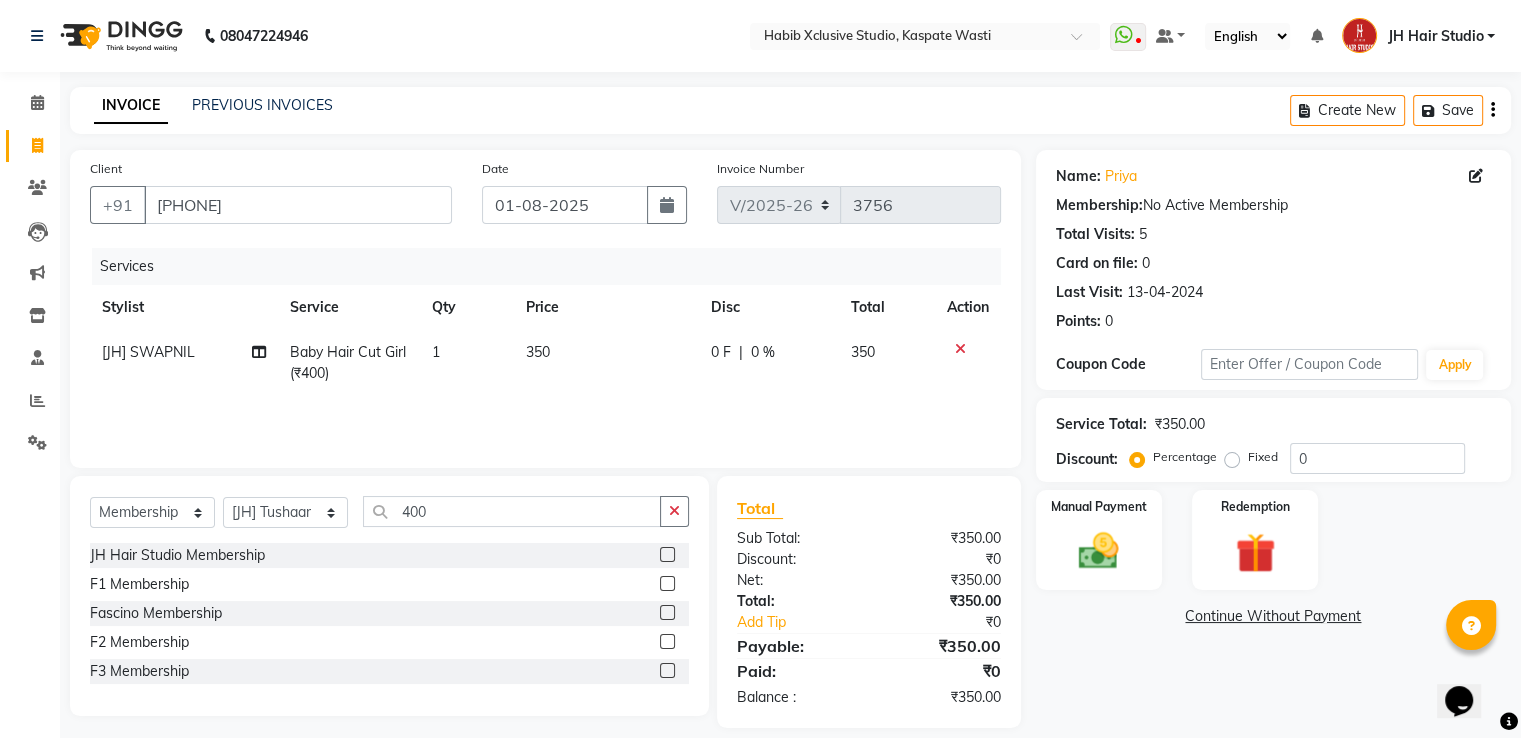 click 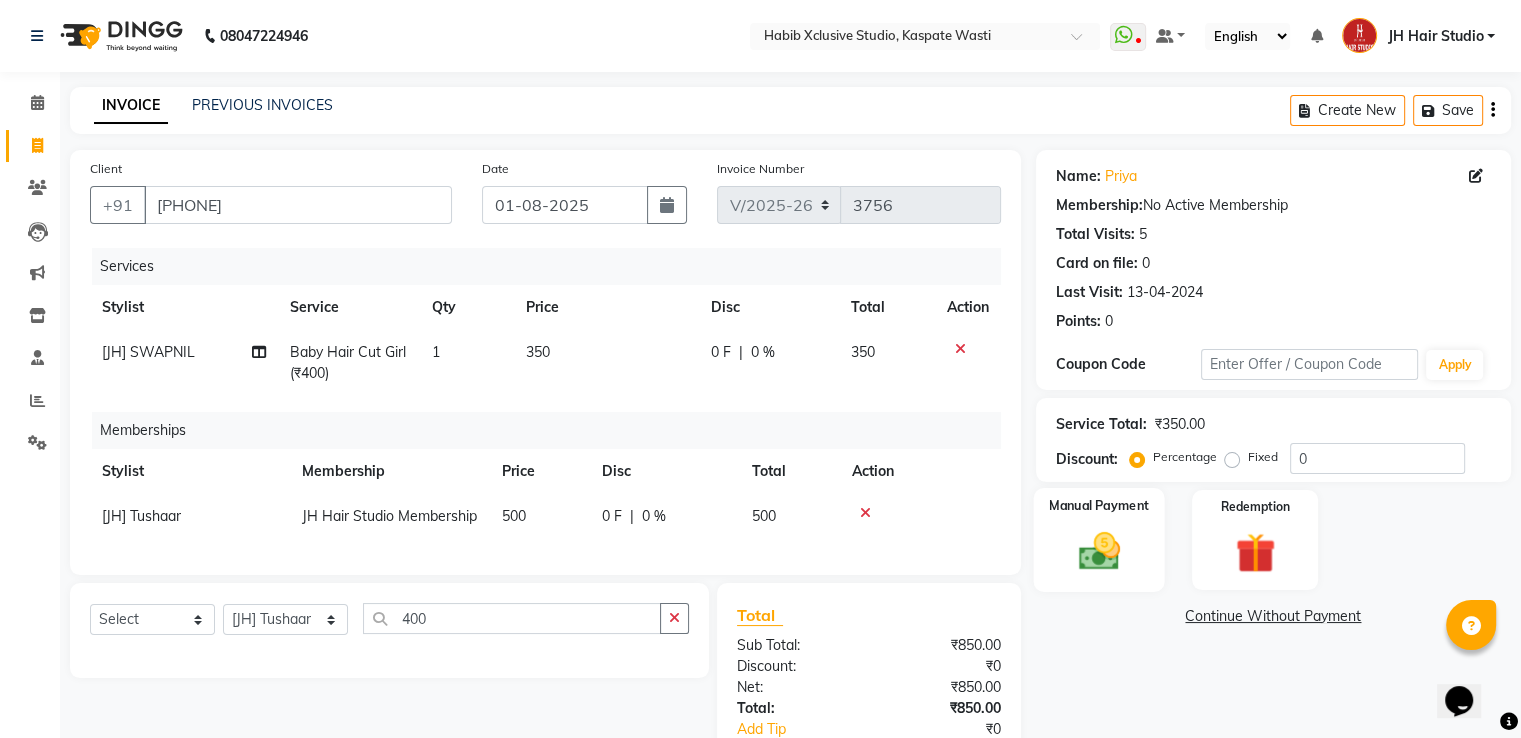 click 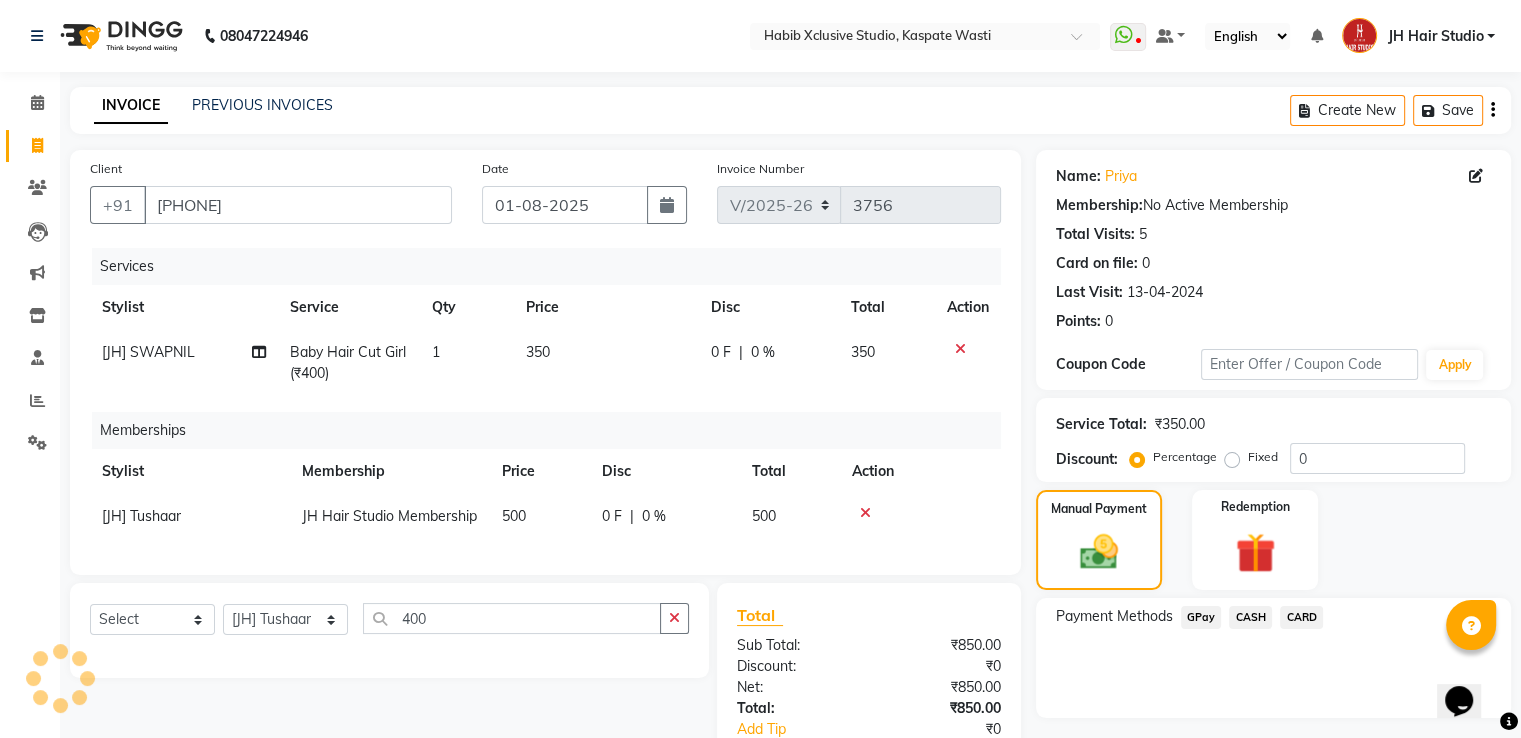 click on "GPay" 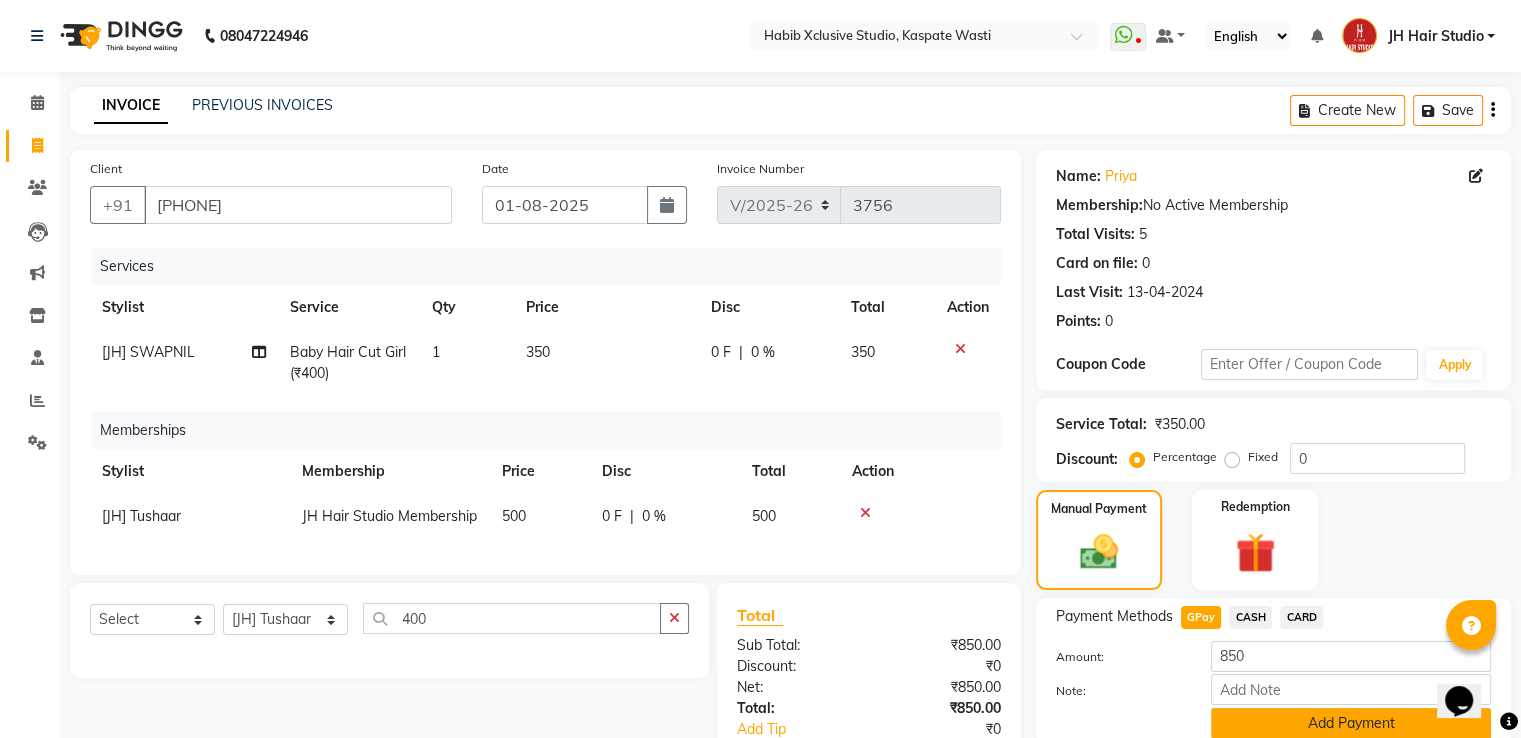 click on "Add Payment" 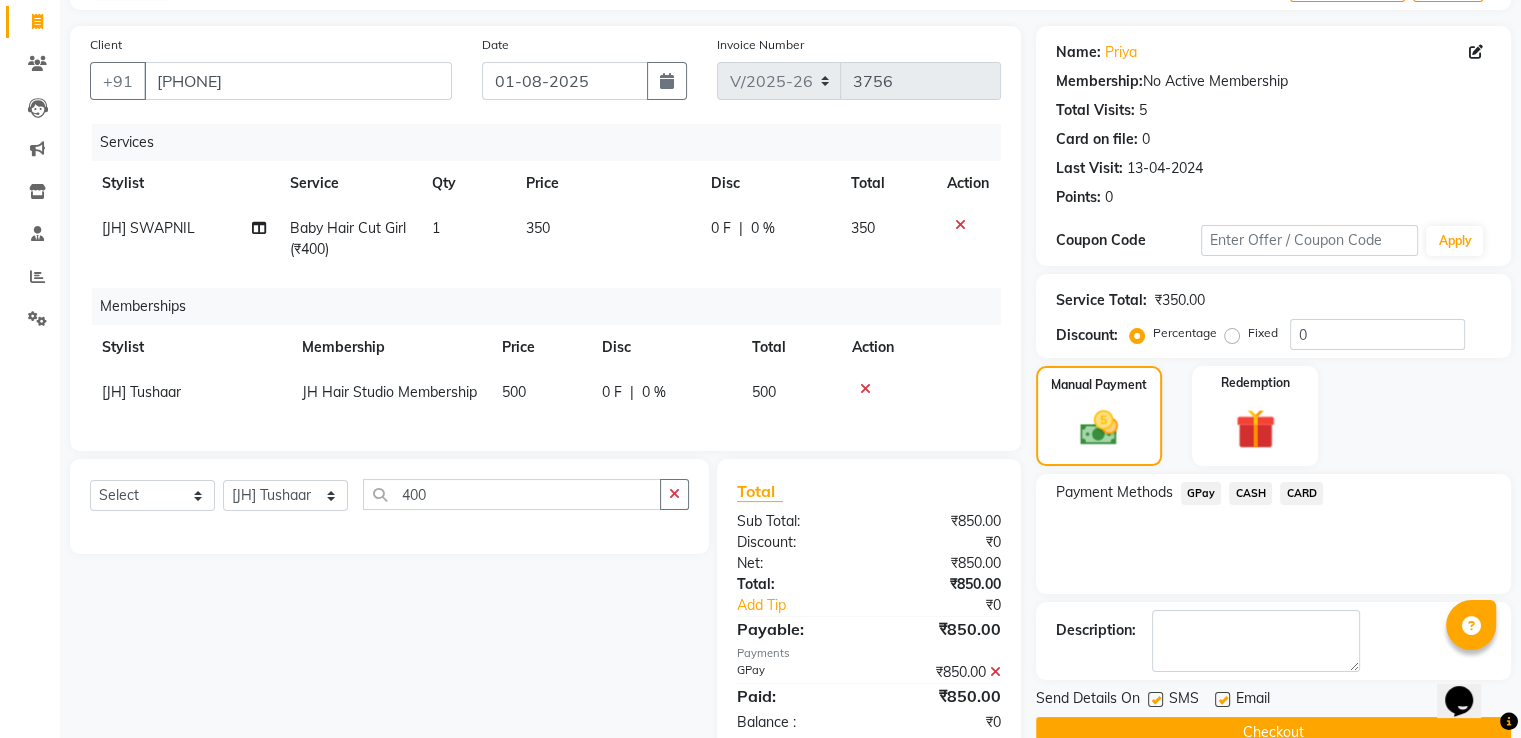 scroll, scrollTop: 184, scrollLeft: 0, axis: vertical 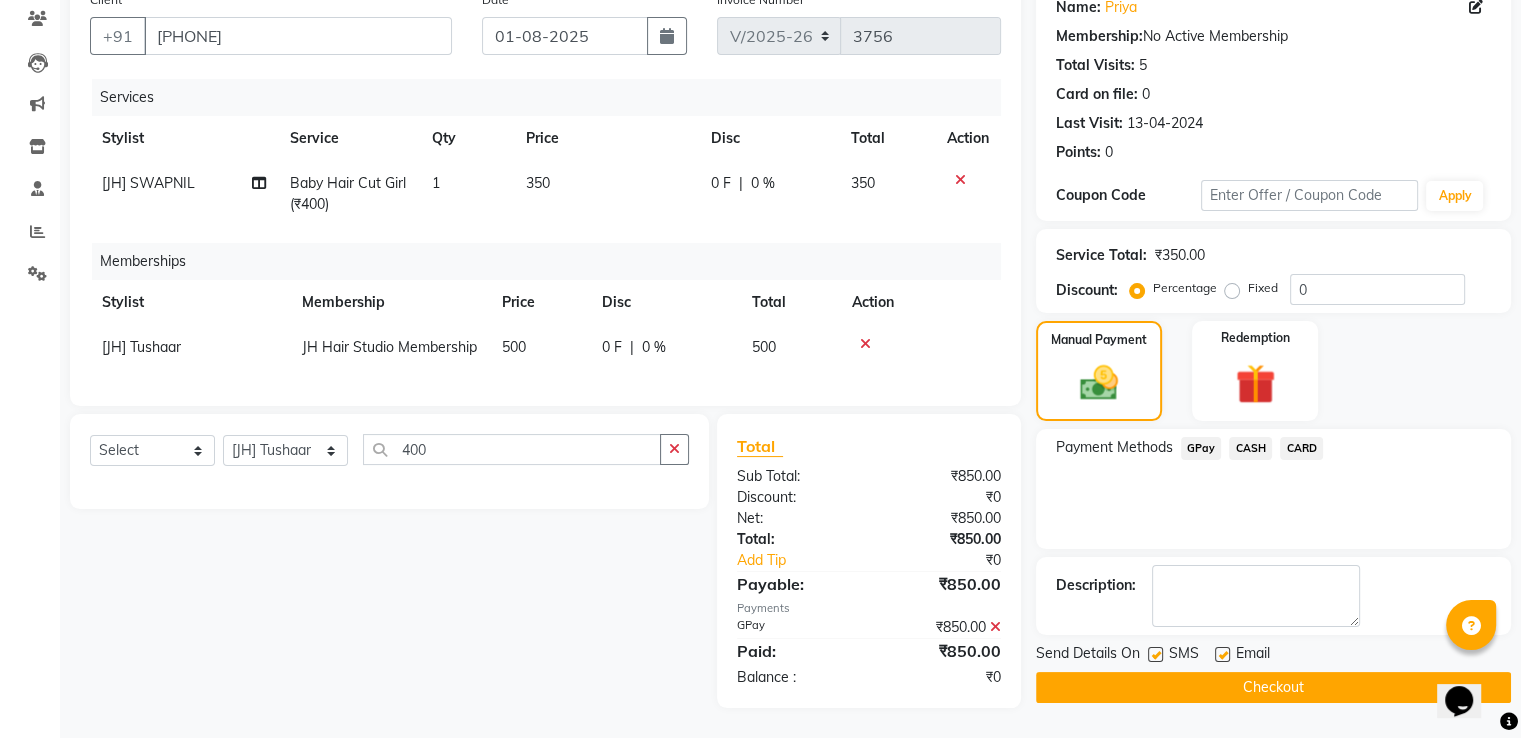 click on "Checkout" 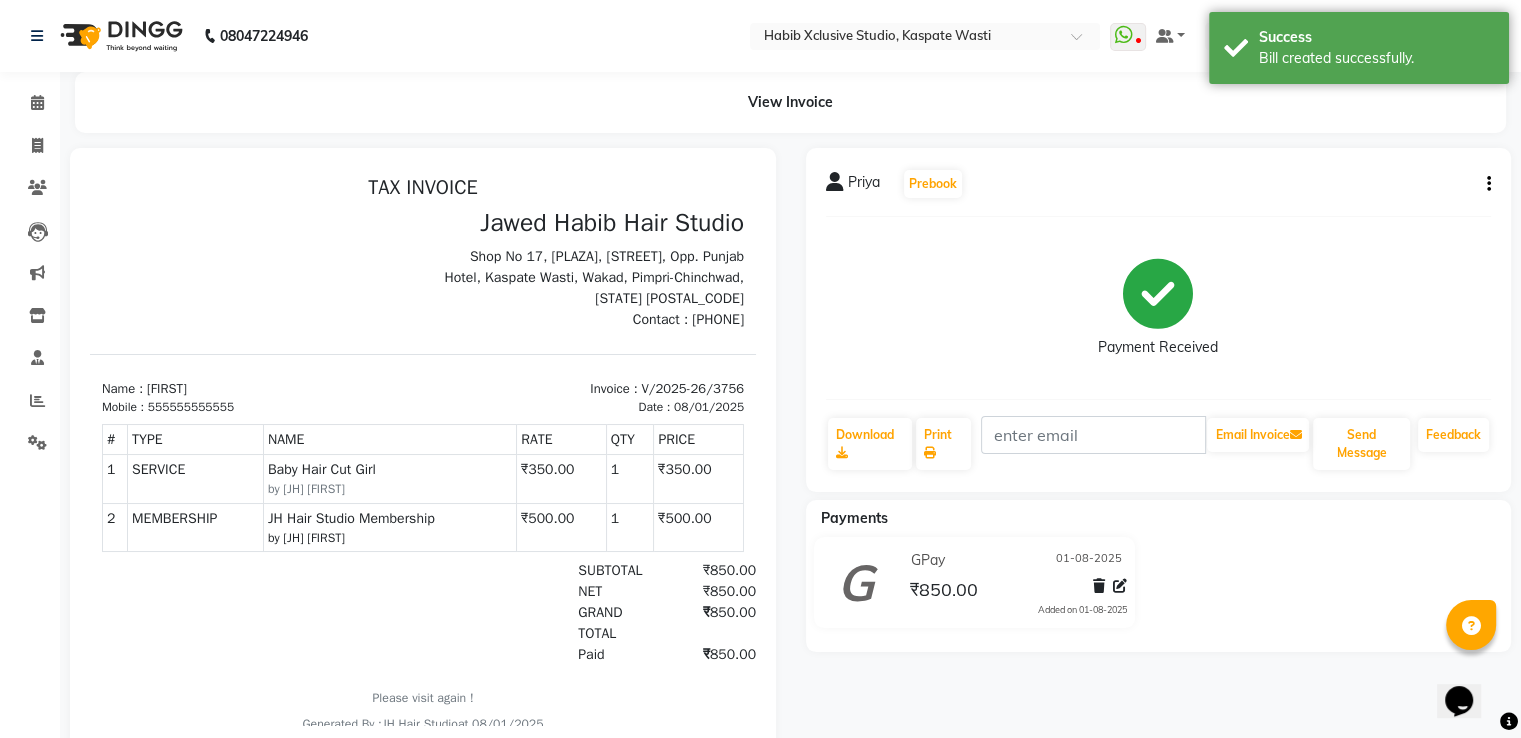 scroll, scrollTop: 0, scrollLeft: 0, axis: both 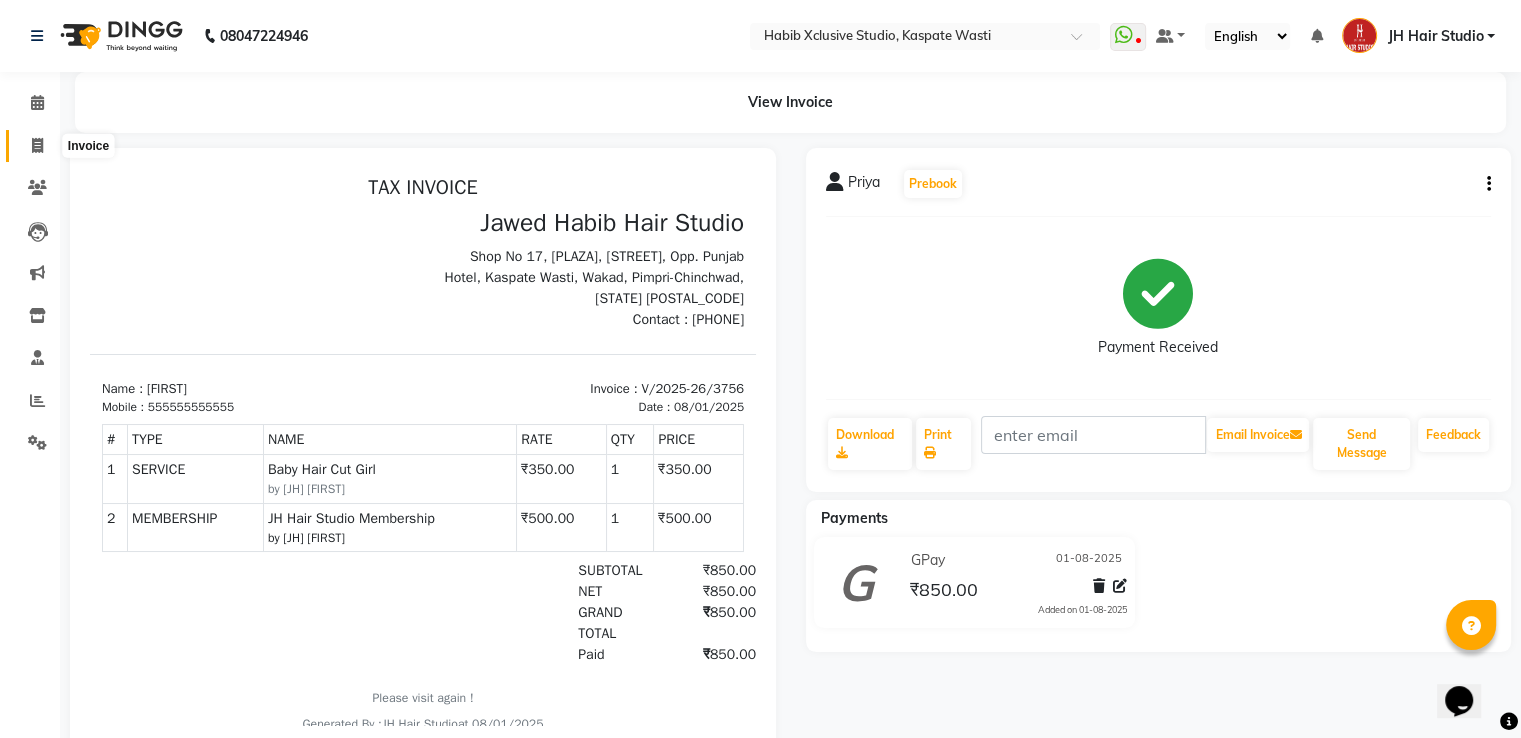 click 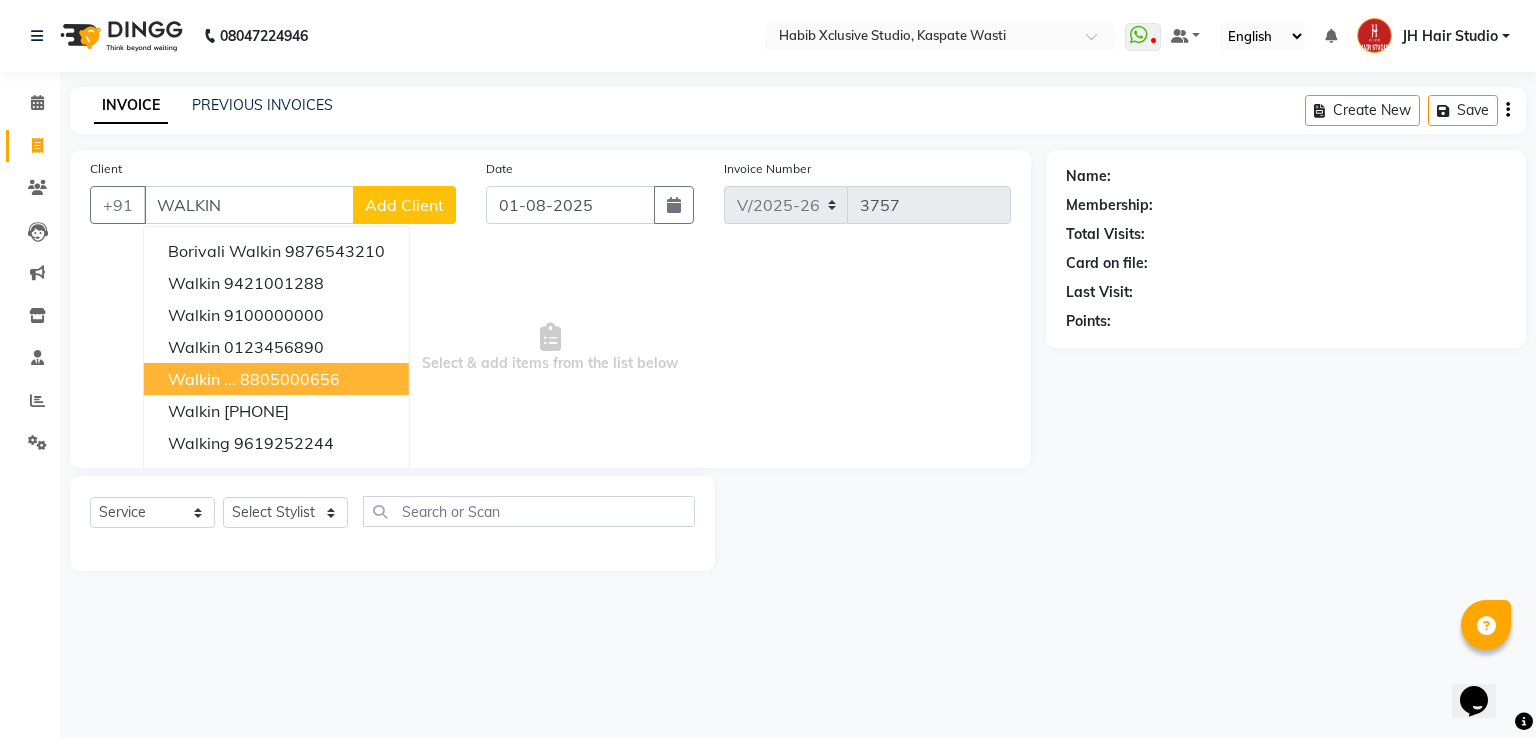 click on "Walkin ...  8805000656" at bounding box center (276, 379) 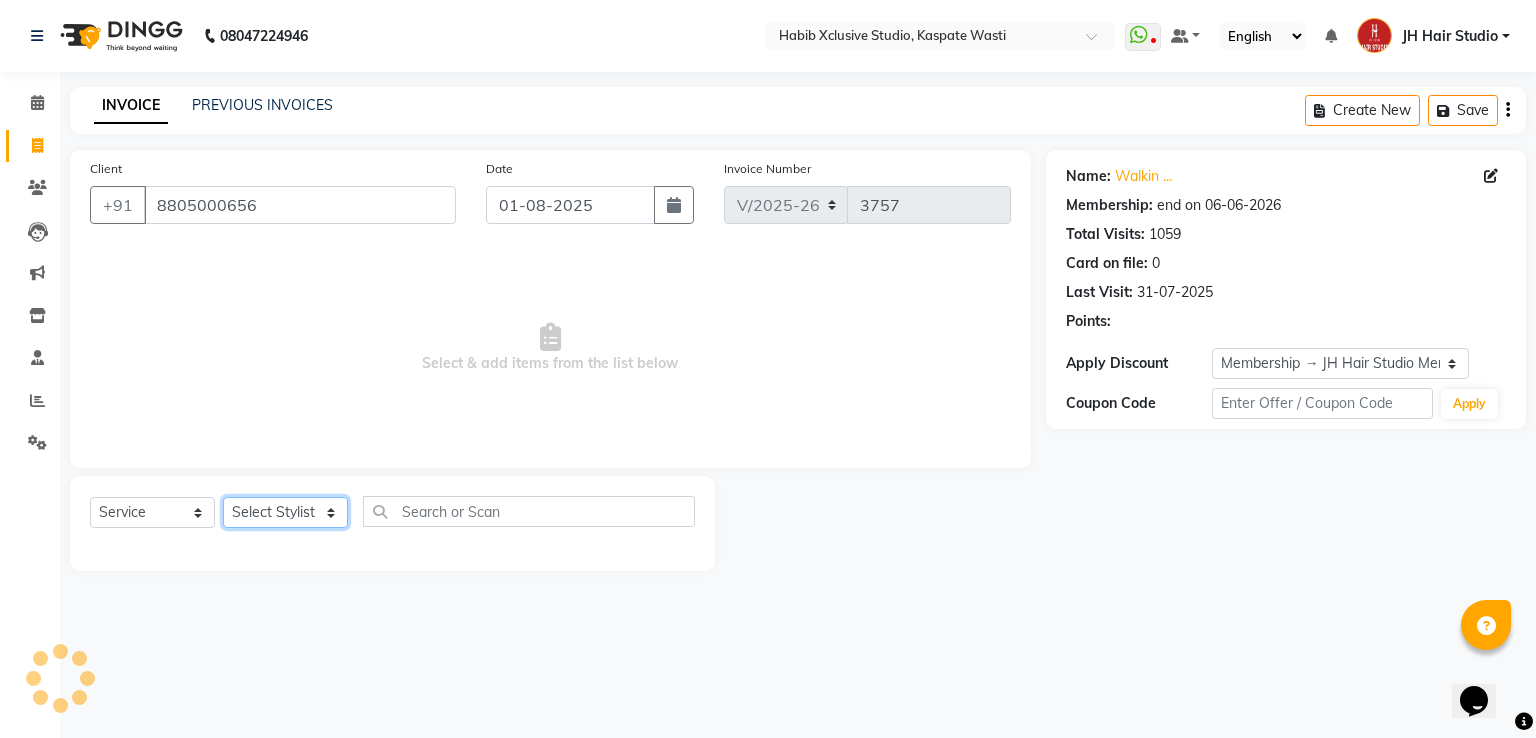 click on "Select Stylist" 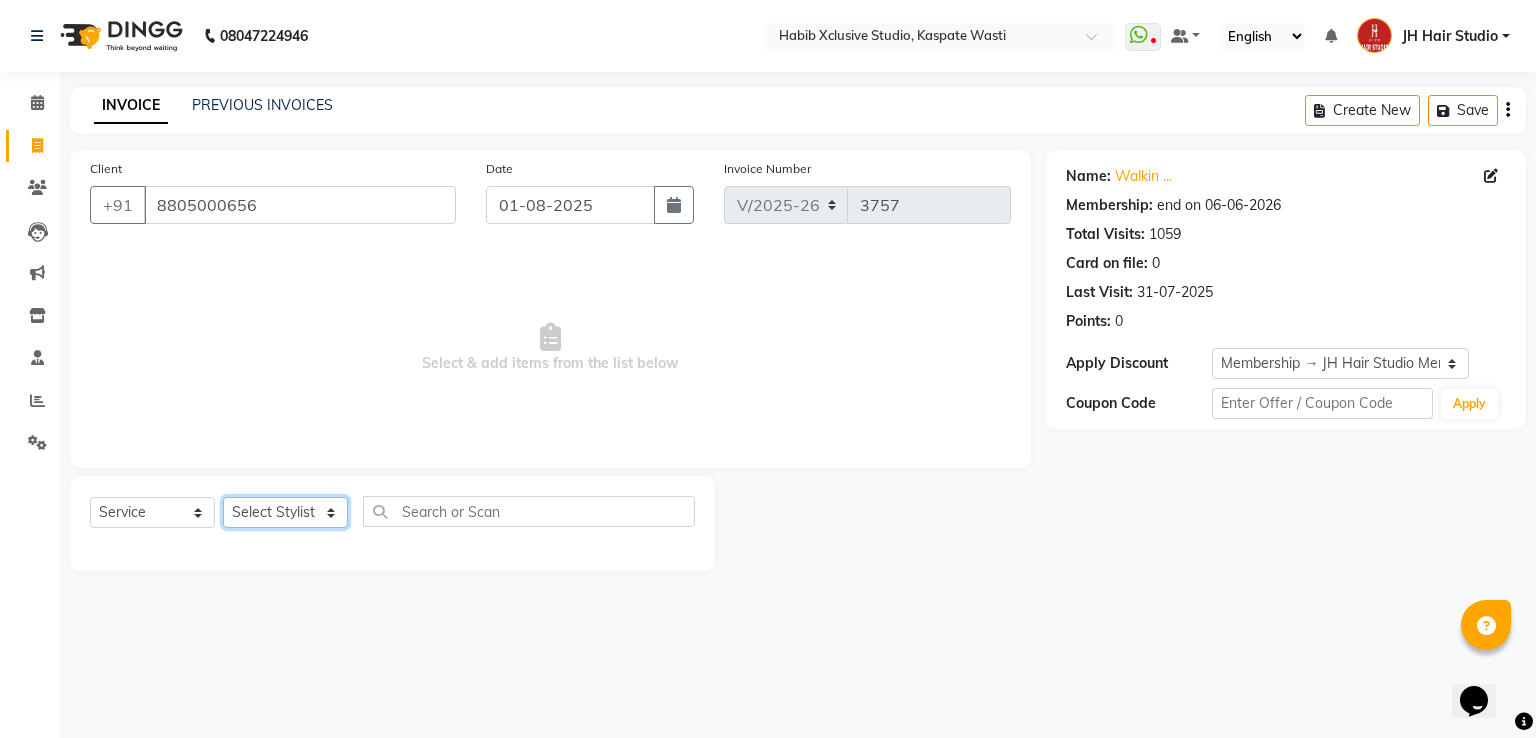 click on "Select Stylist" 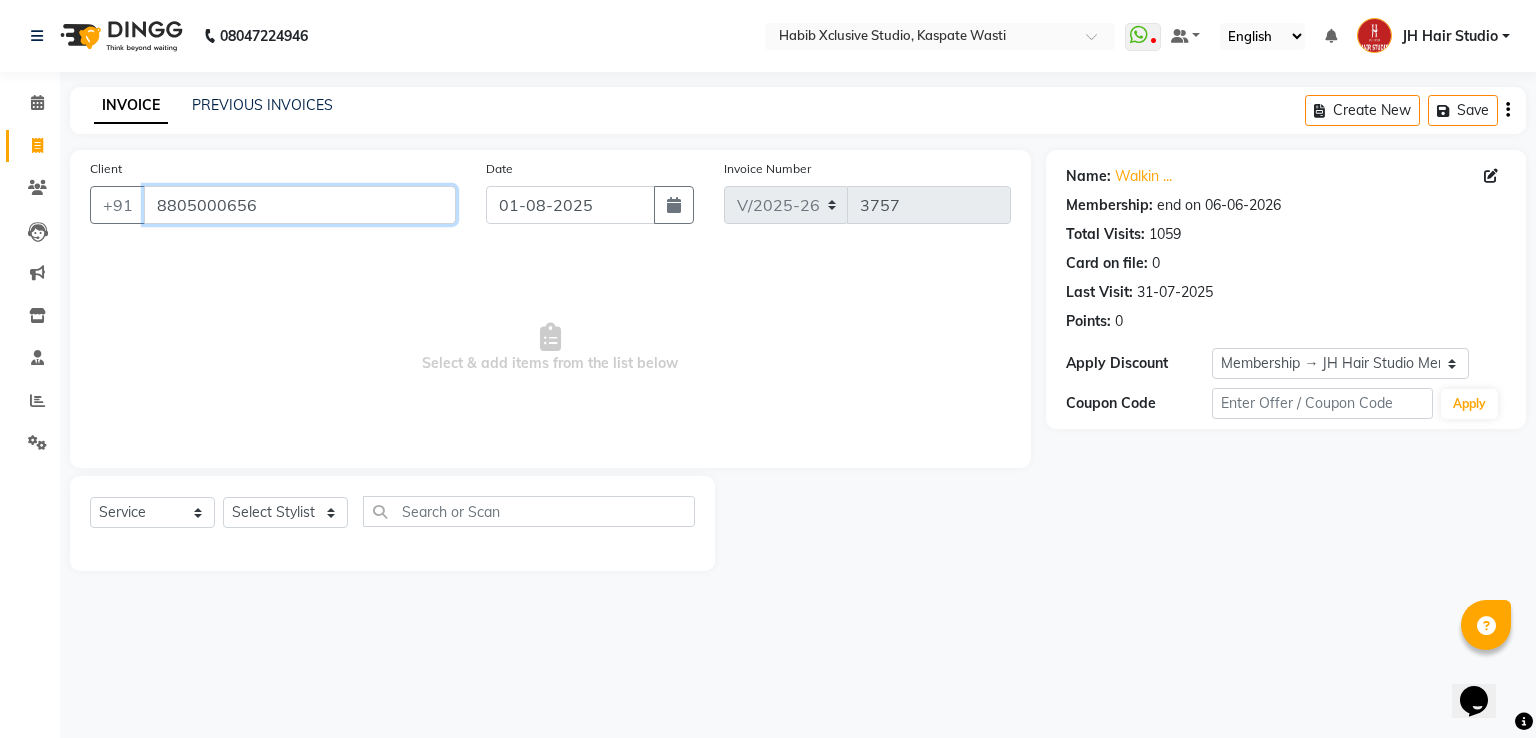 click on "8805000656" at bounding box center [300, 205] 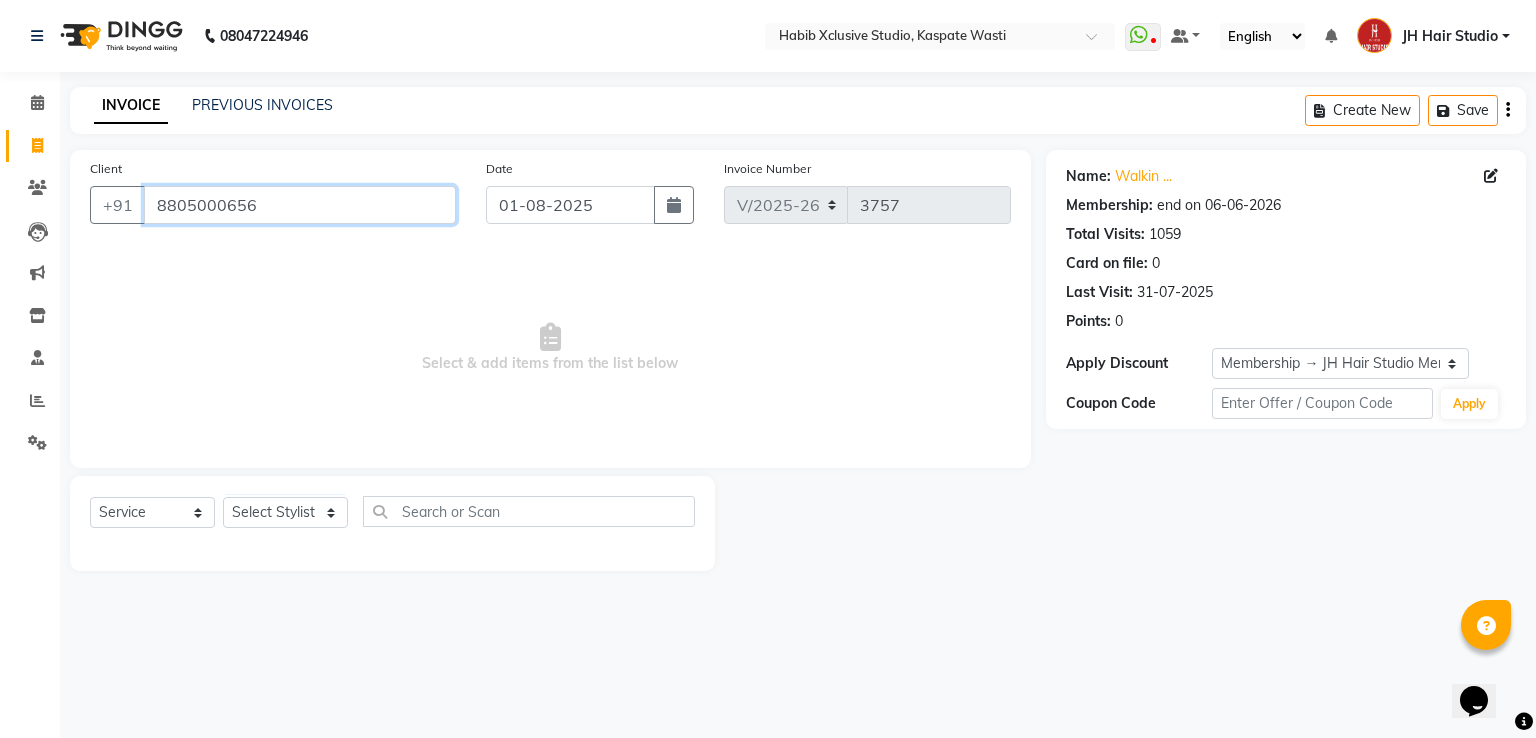 click on "8805000656" at bounding box center [300, 205] 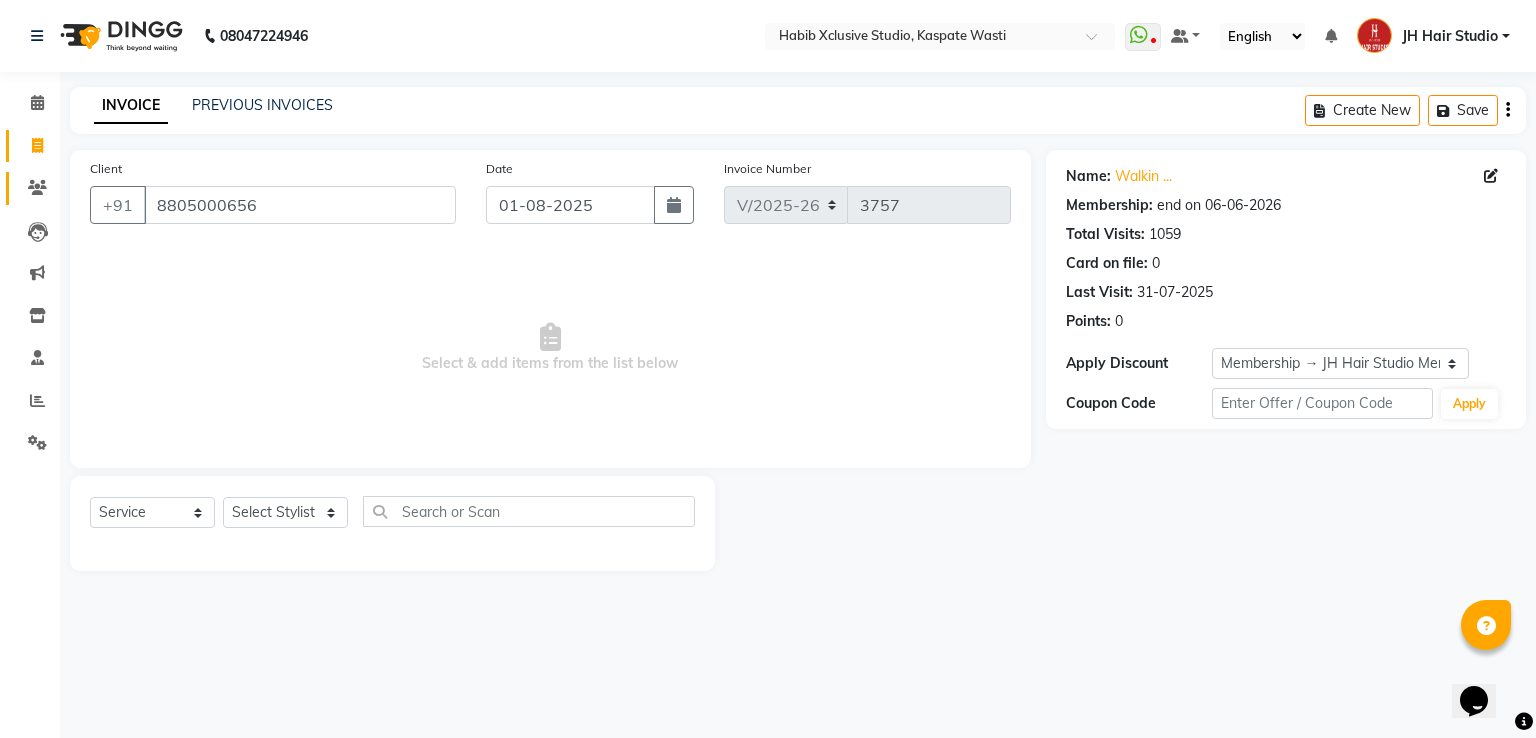 click on "Clients" 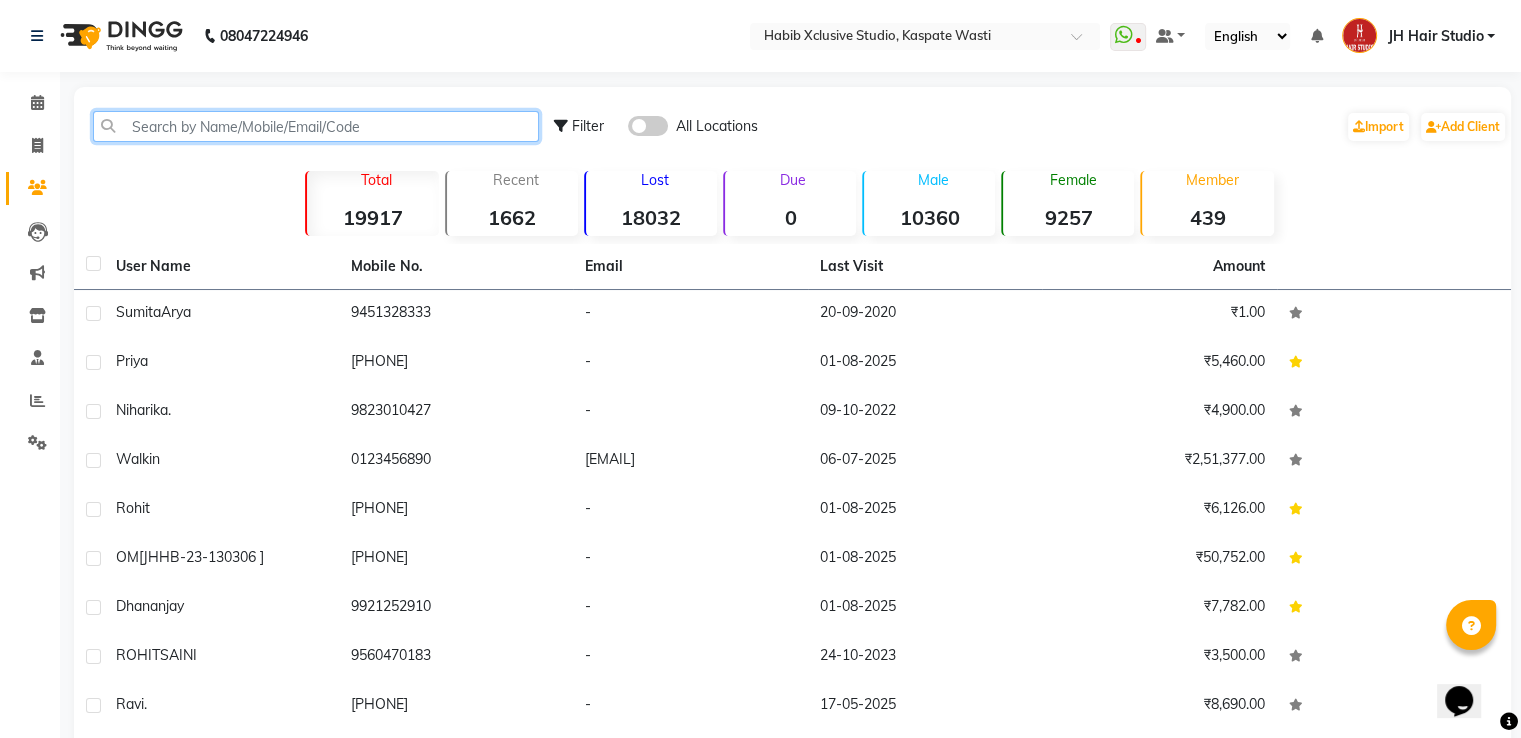 click 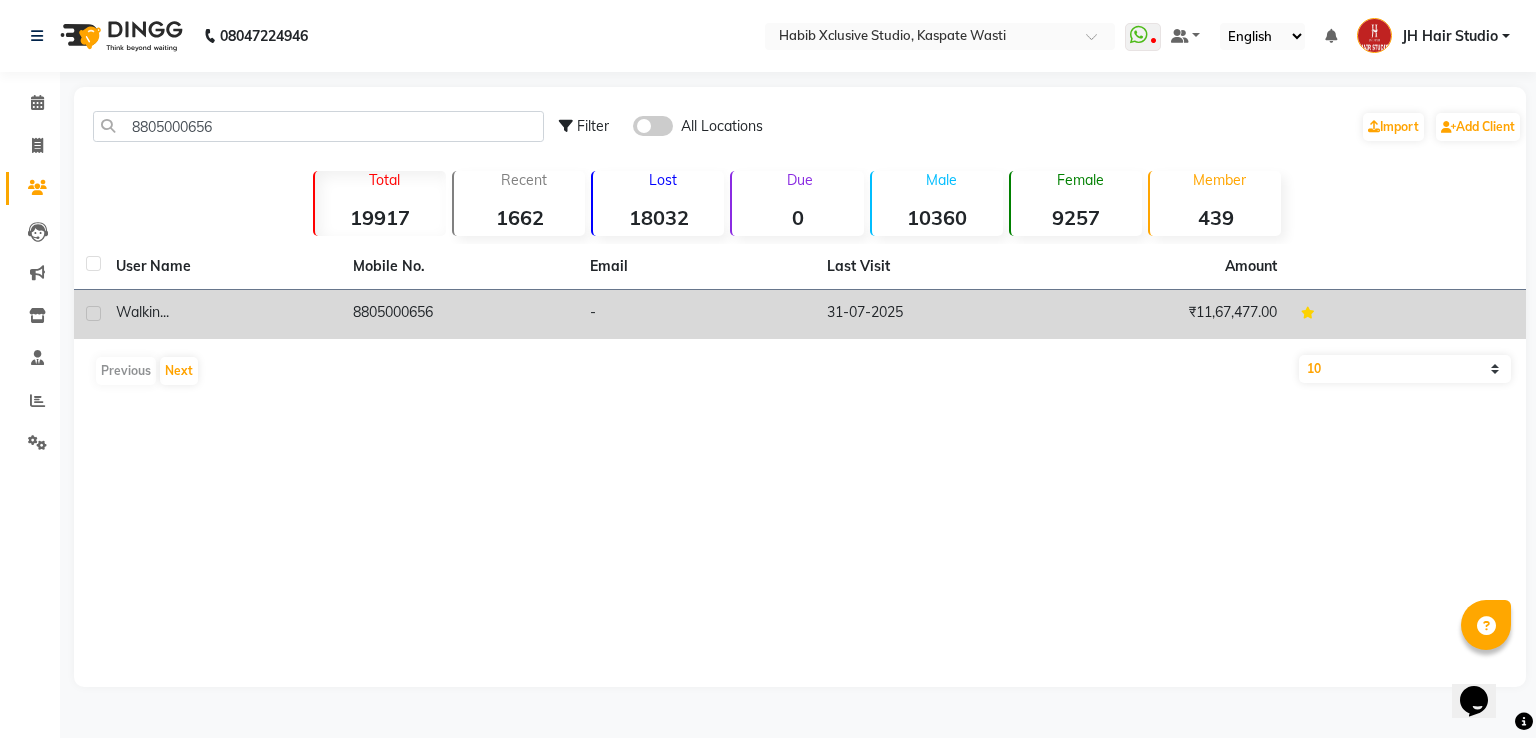 click on "8805000656" 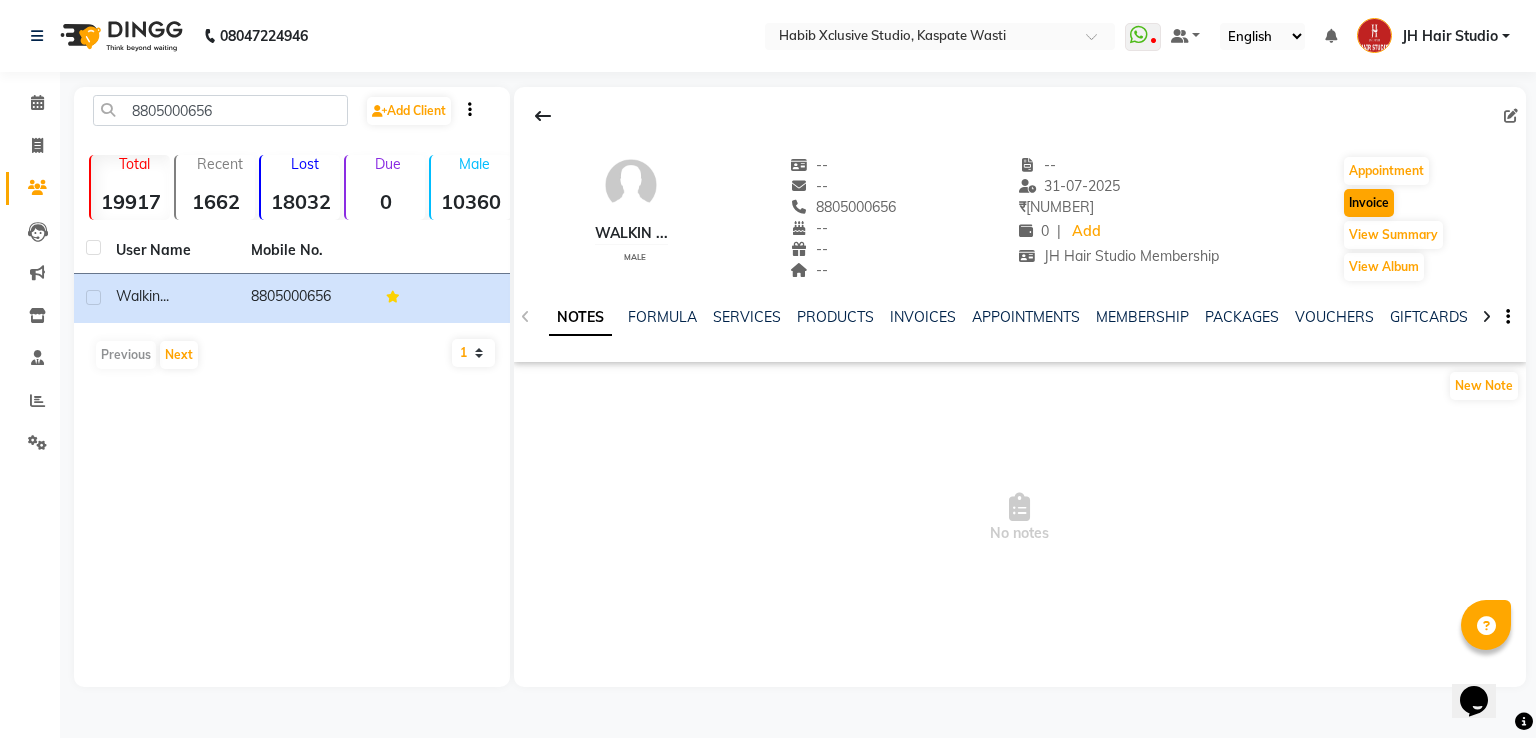 drag, startPoint x: 1338, startPoint y: 206, endPoint x: 1369, endPoint y: 205, distance: 31.016125 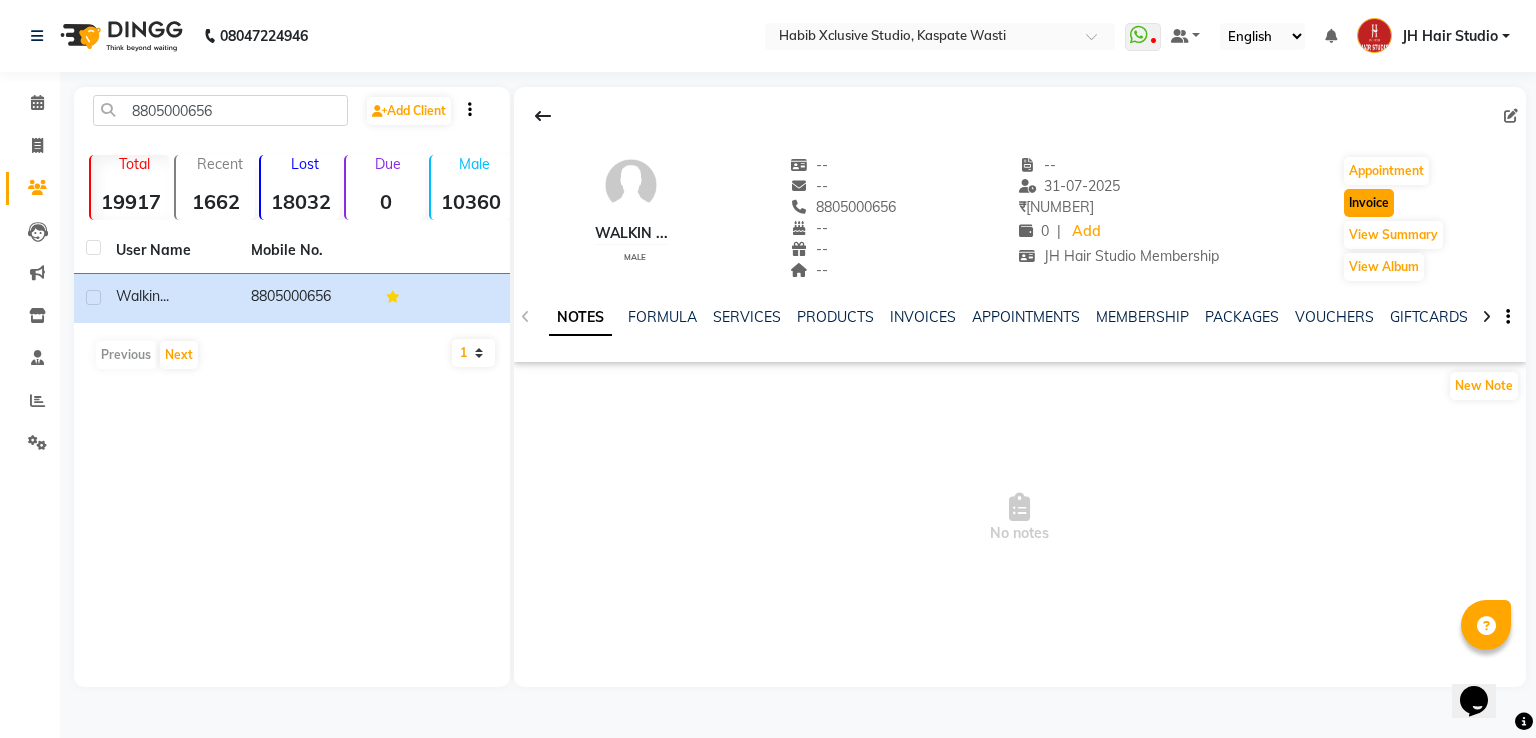 click on "Invoice" 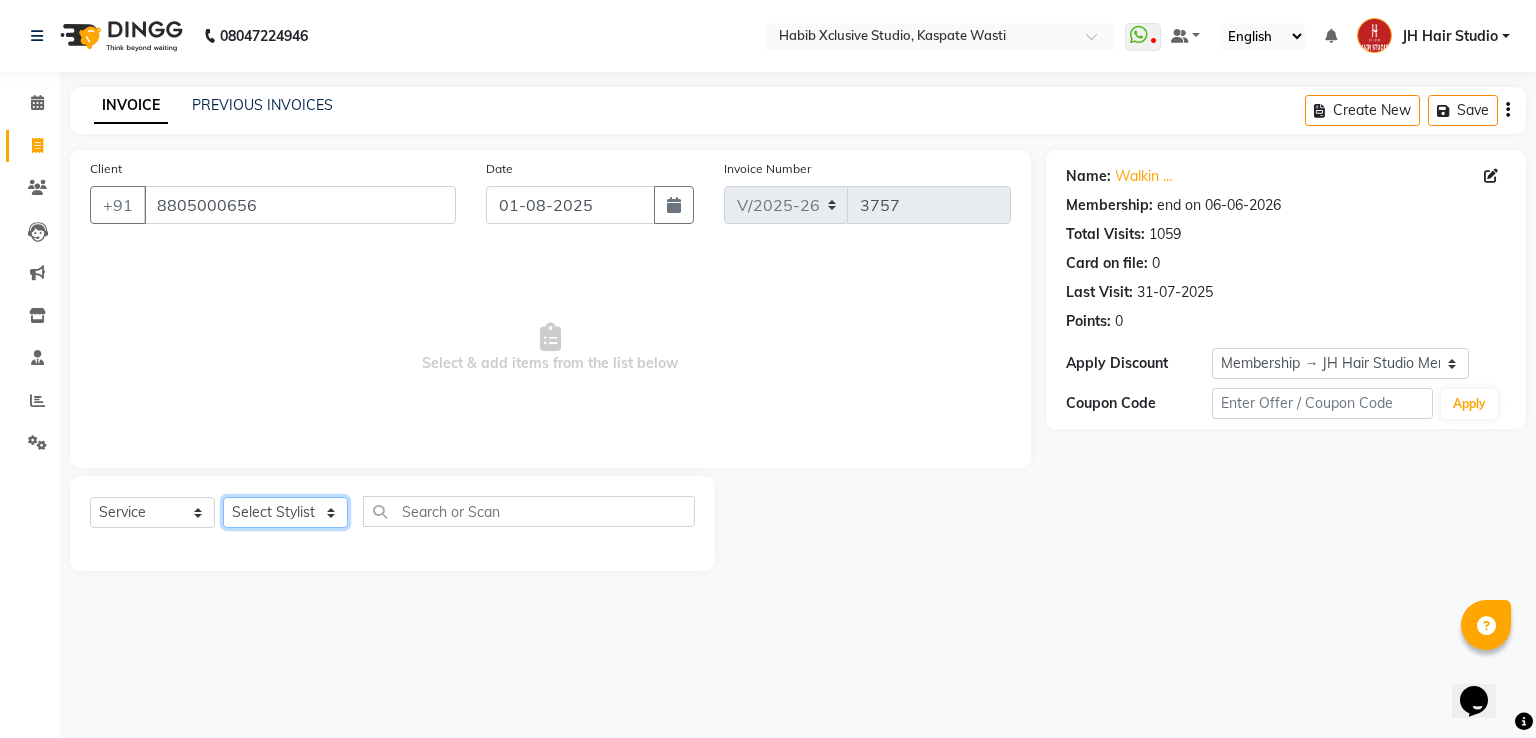 click on "Select Stylist [F1] GANESH [F1] Jagdish  [ F1] RAM [F1]Sanjay [F1]Siddhu [F1] Suraj  [F1] USHA [F2] AYAN  [F2] Deepak [F2] Smital [JH] DUBALE  GANESH [JH] Gopal Wagh JH Hair Studio [JH] Harish [JH] Omkar [JH] Shahwaz Shaikh [JH] SIDDHANT  [JH] SWAPNIL [JH] Tushaar" 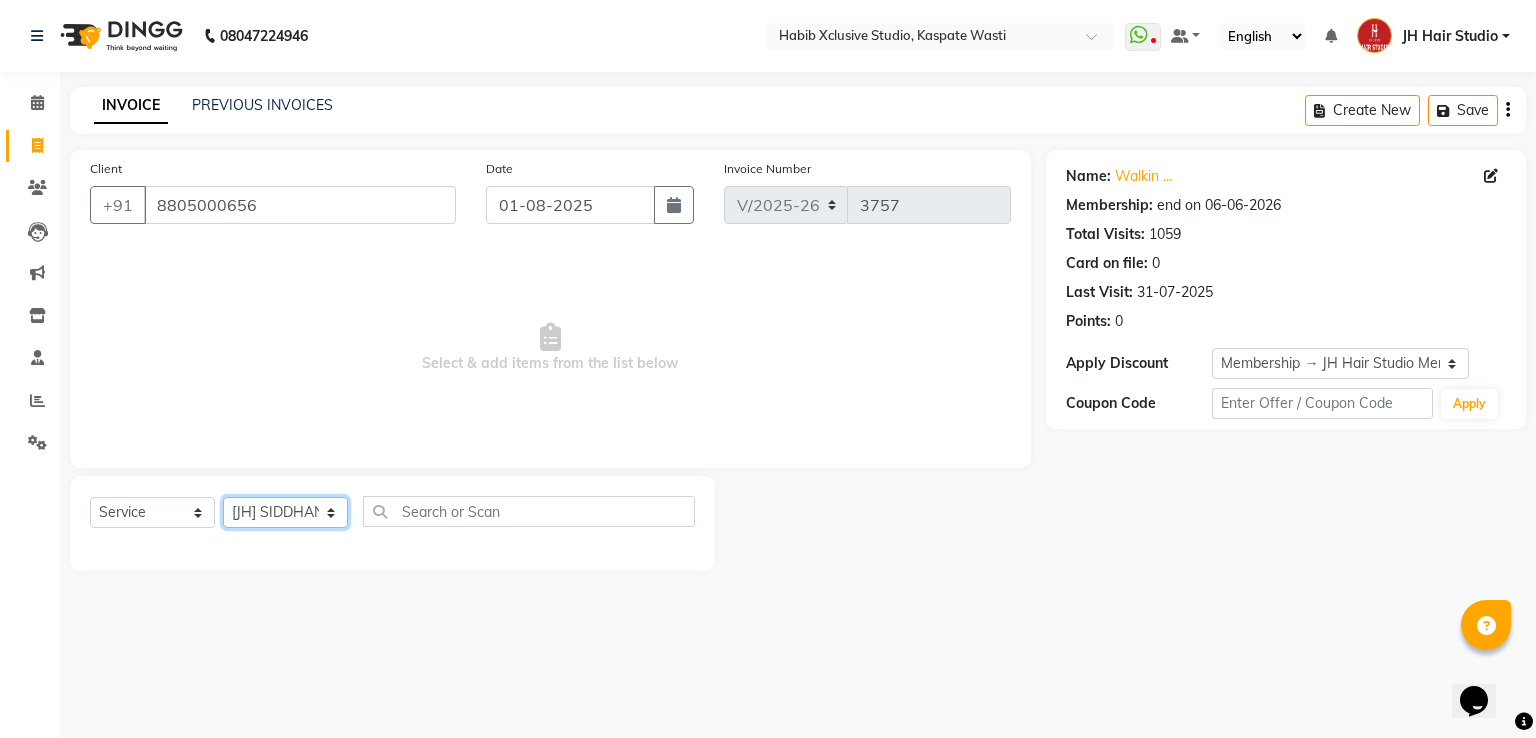 click on "Select Stylist [F1] GANESH [F1] Jagdish  [ F1] RAM [F1]Sanjay [F1]Siddhu [F1] Suraj  [F1] USHA [F2] AYAN  [F2] Deepak [F2] Smital [JH] DUBALE  GANESH [JH] Gopal Wagh JH Hair Studio [JH] Harish [JH] Omkar [JH] Shahwaz Shaikh [JH] SIDDHANT  [JH] SWAPNIL [JH] Tushaar" 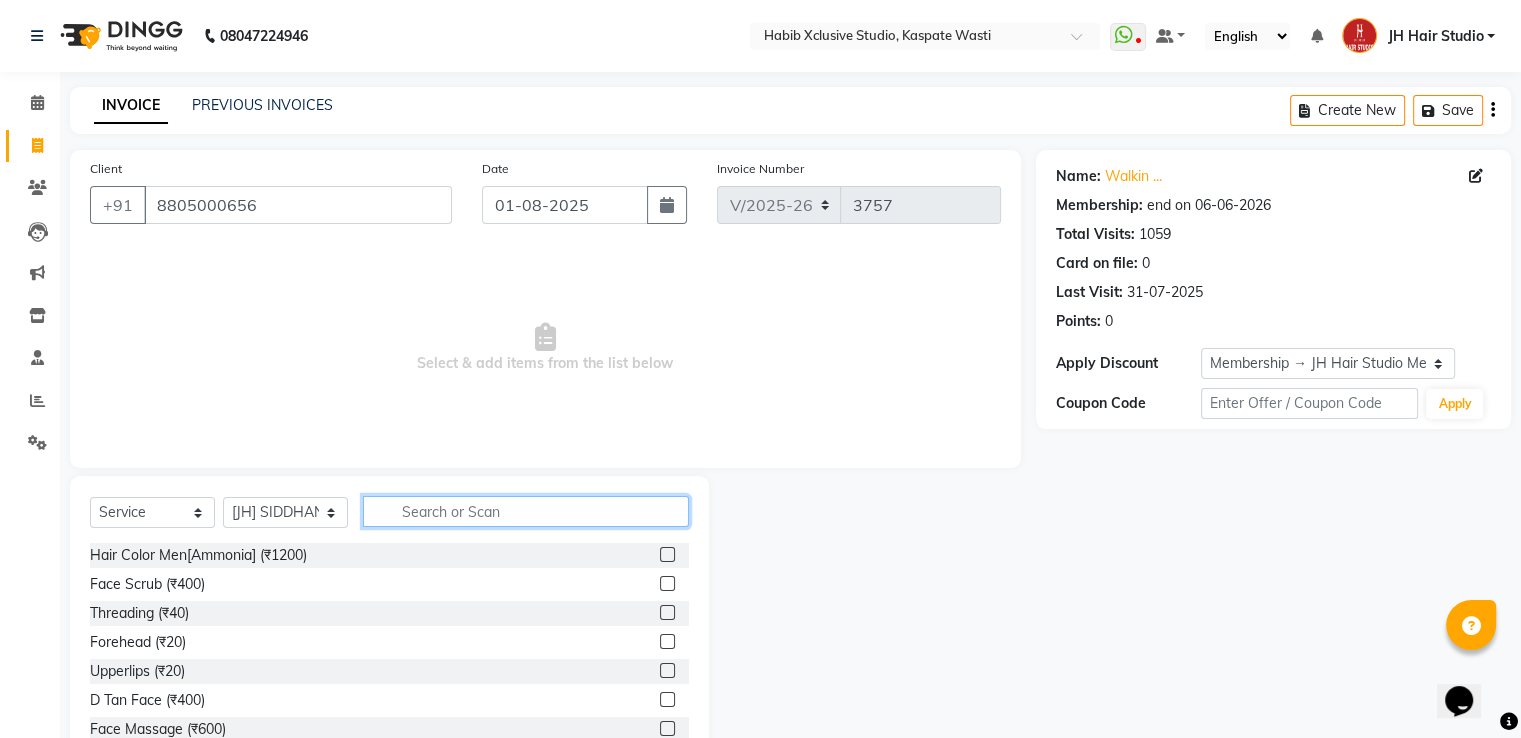 click 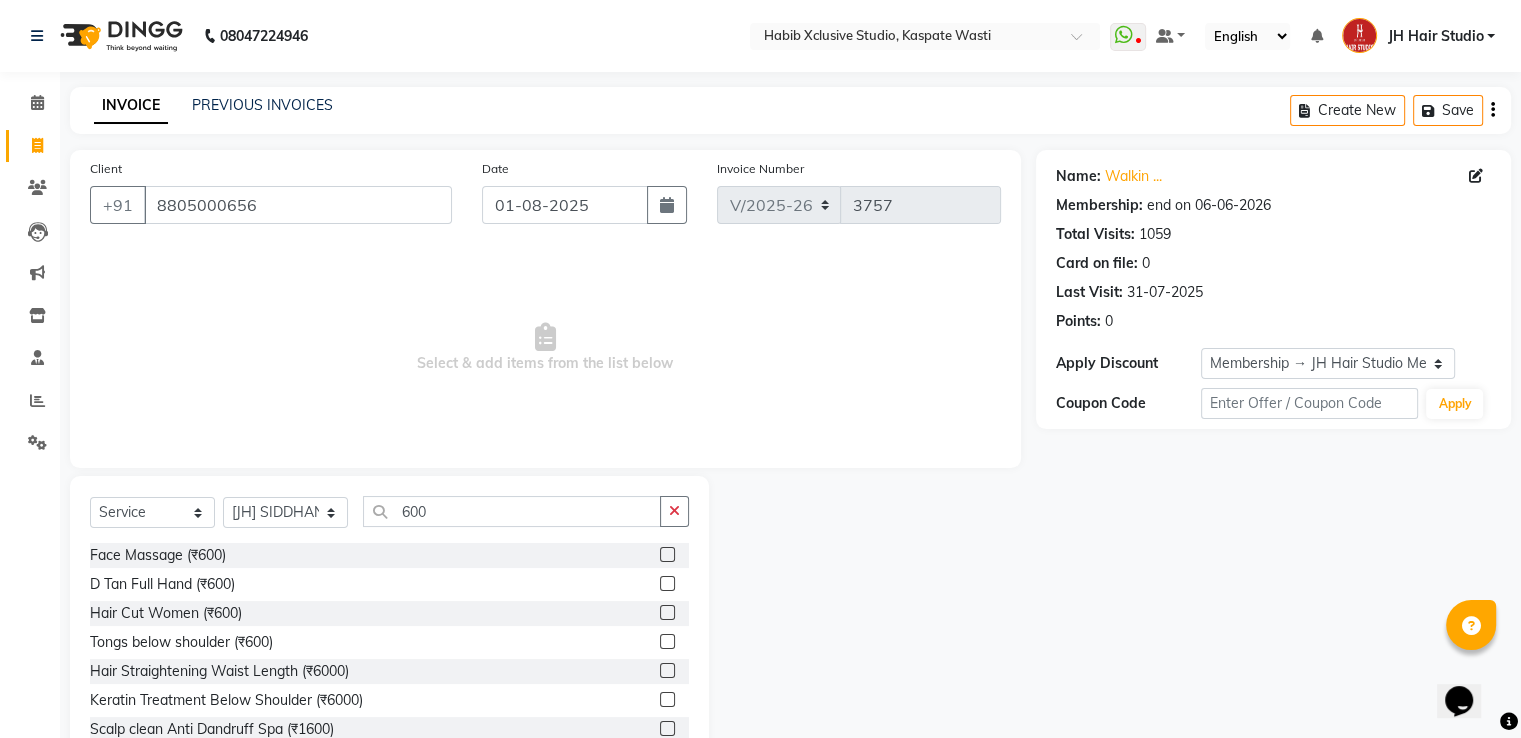 click 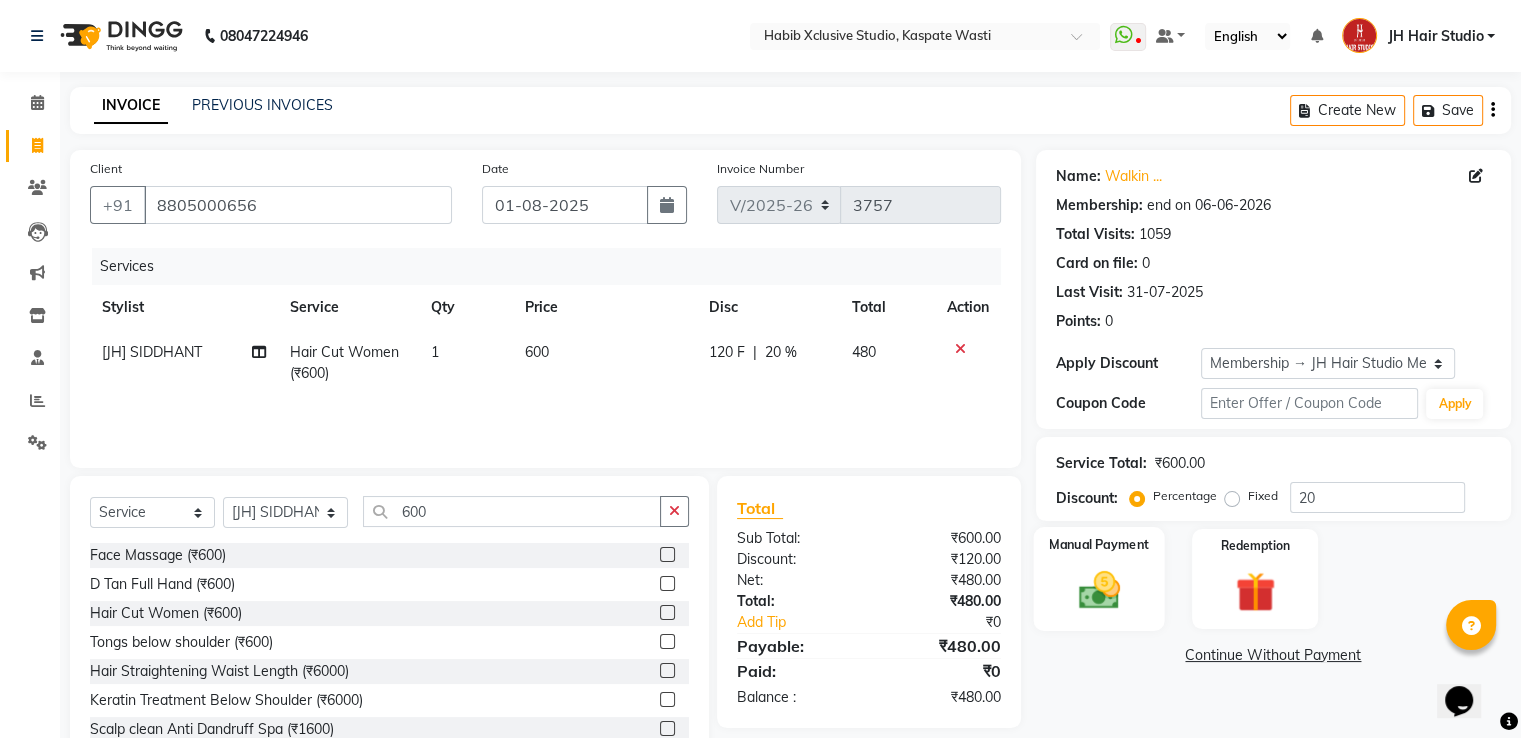 click 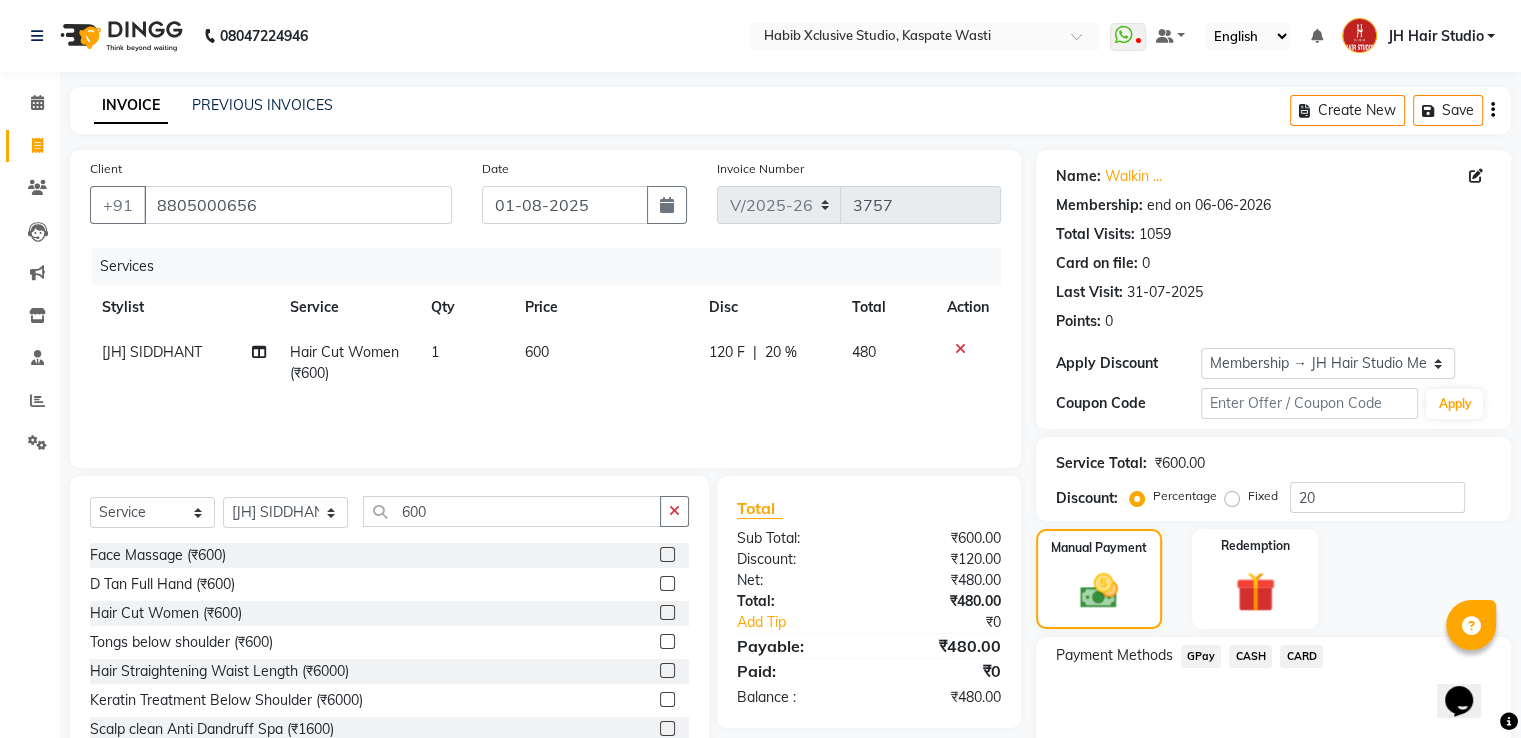 click on "GPay" 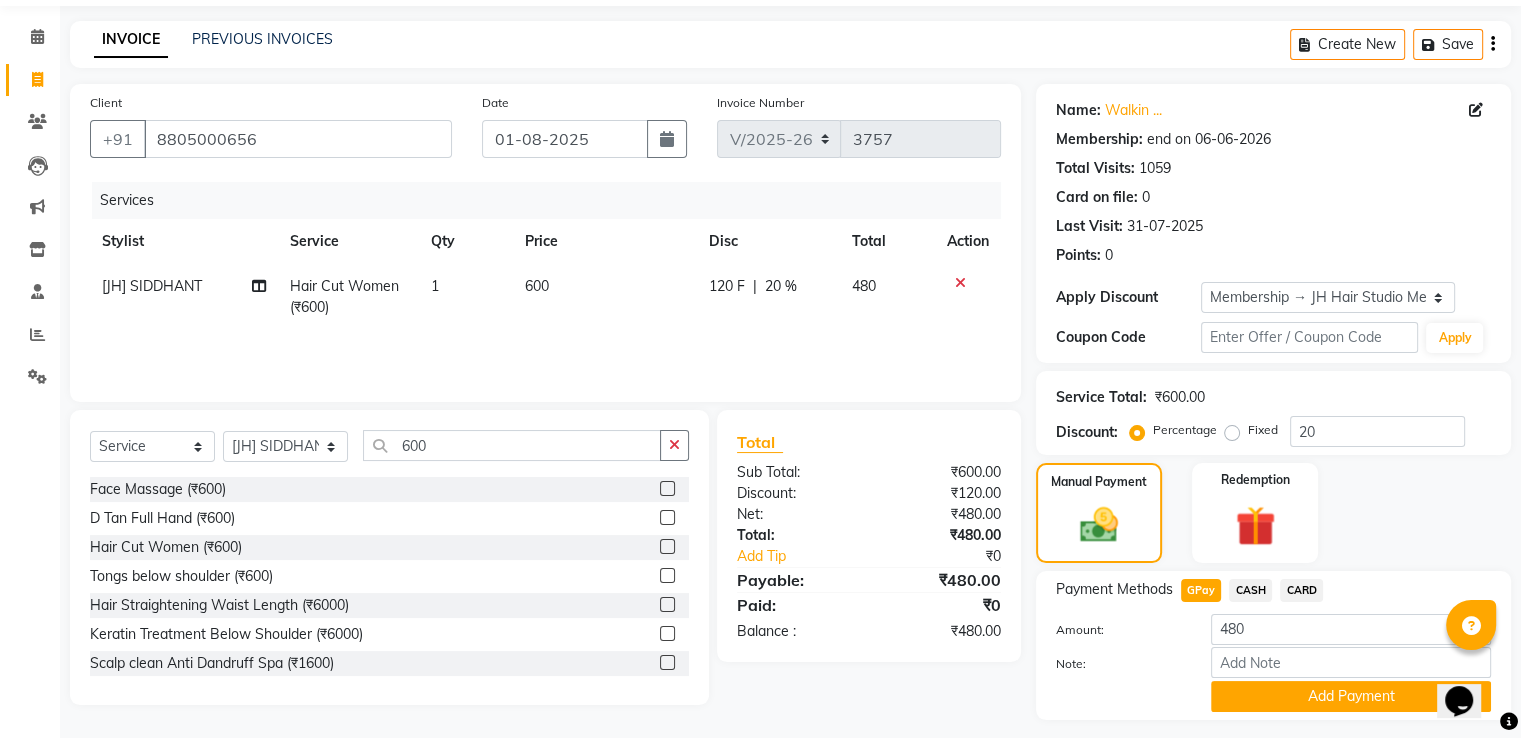 scroll, scrollTop: 120, scrollLeft: 0, axis: vertical 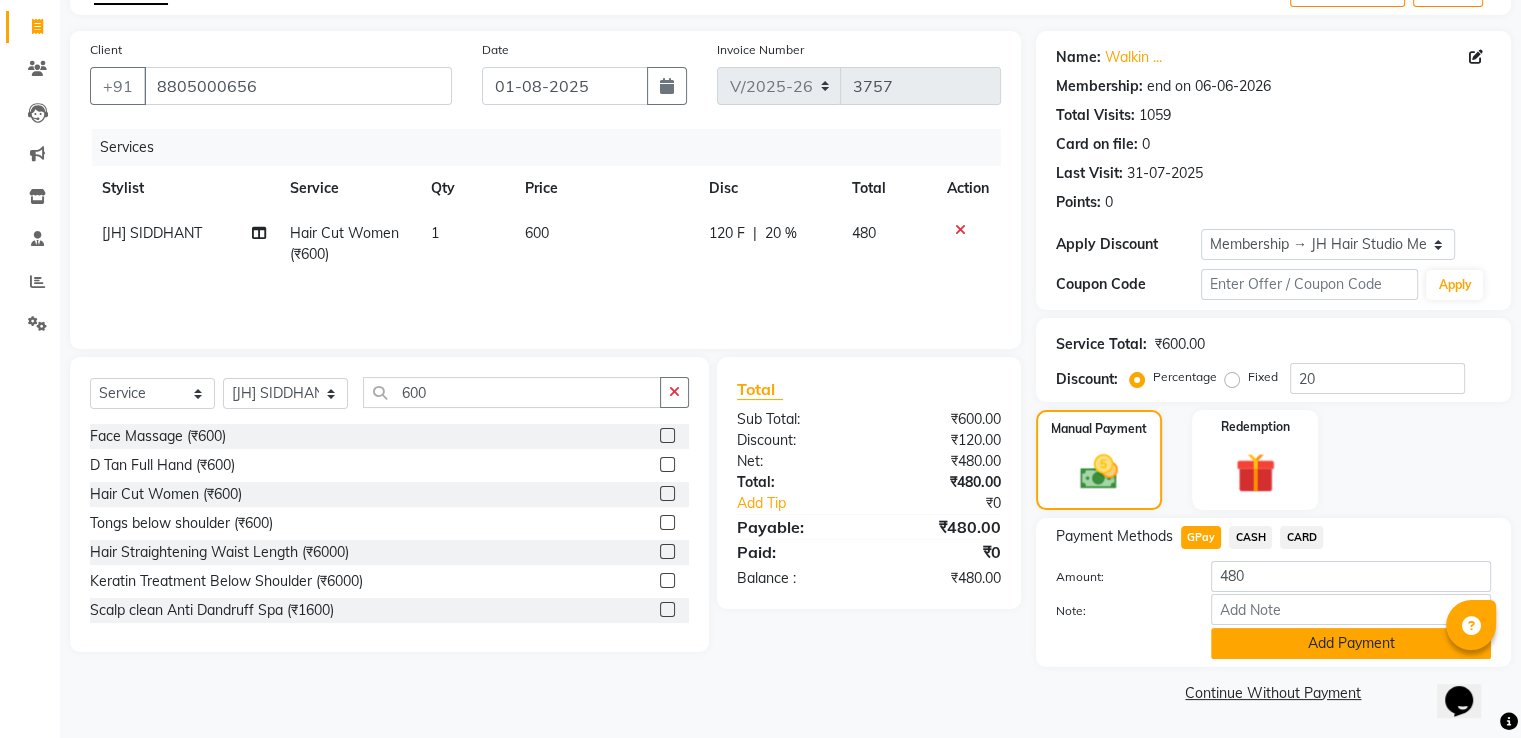click on "Add Payment" 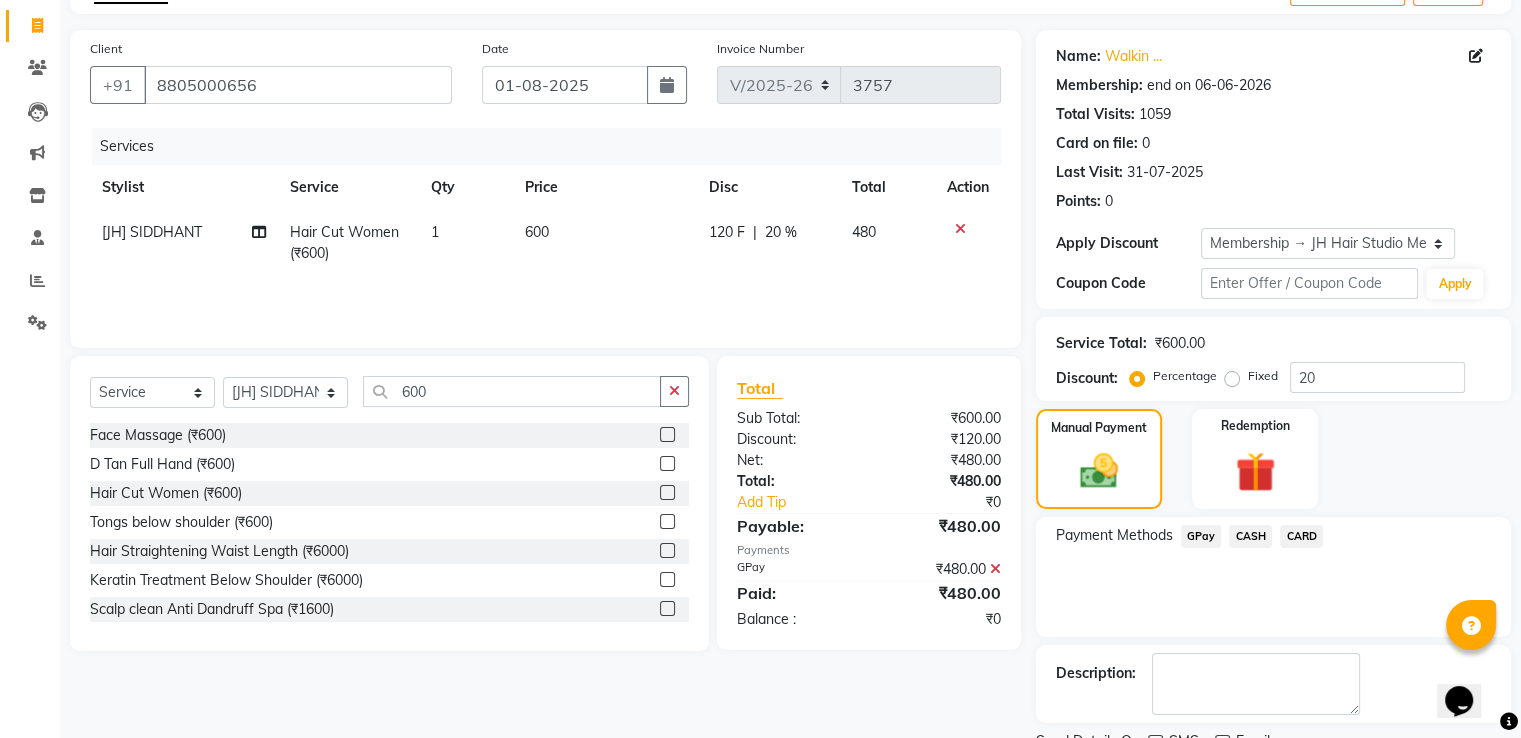 scroll, scrollTop: 201, scrollLeft: 0, axis: vertical 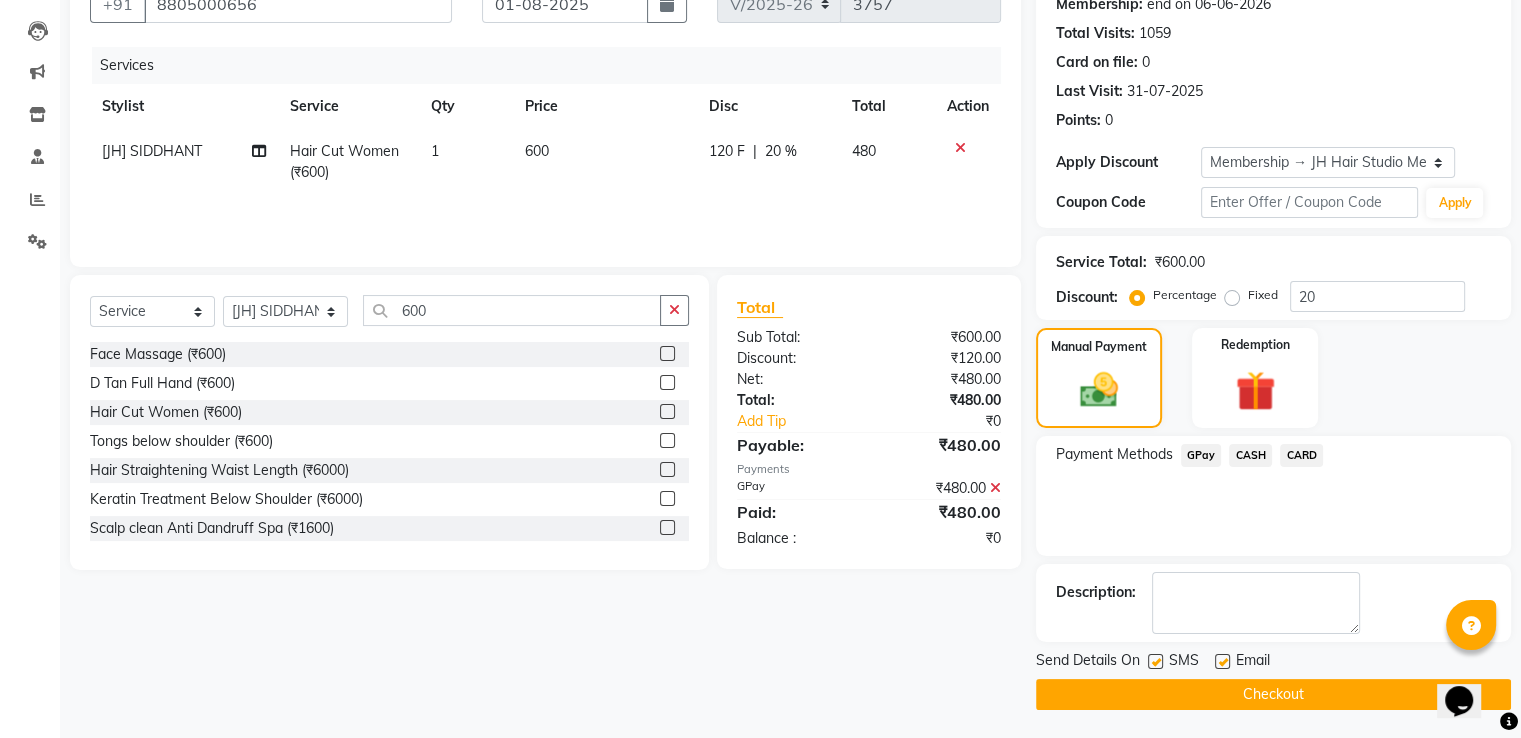 click on "Checkout" 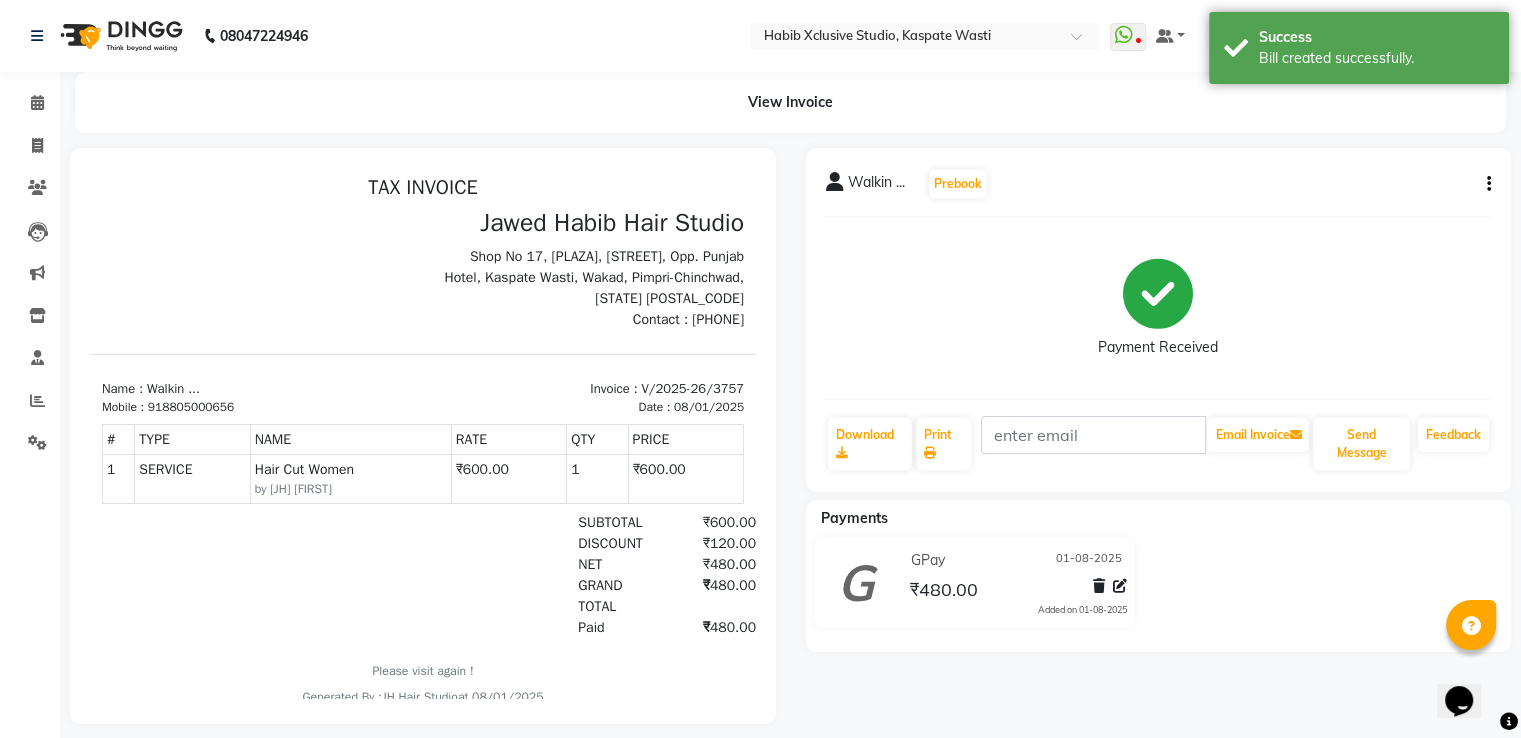 scroll, scrollTop: 0, scrollLeft: 0, axis: both 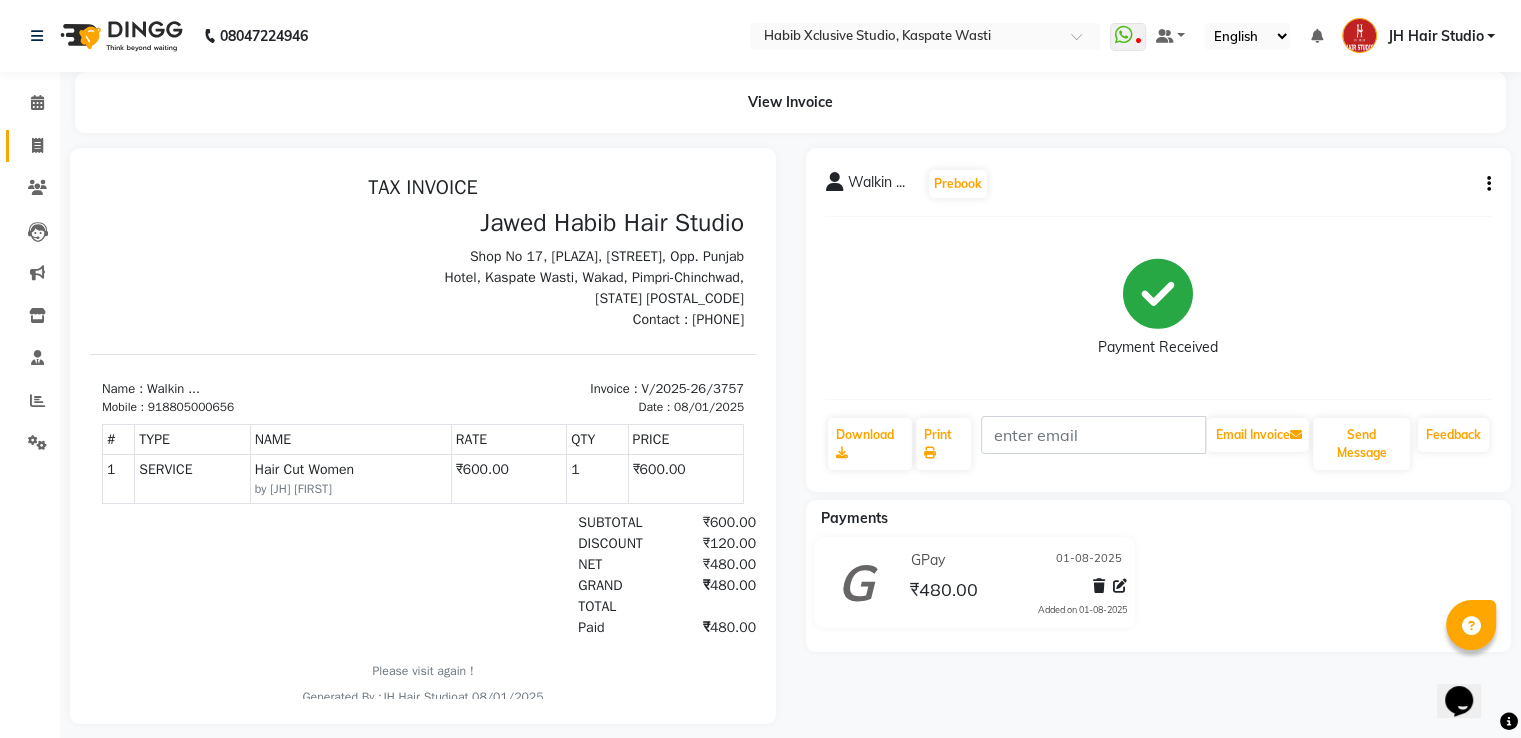 click on "Invoice" 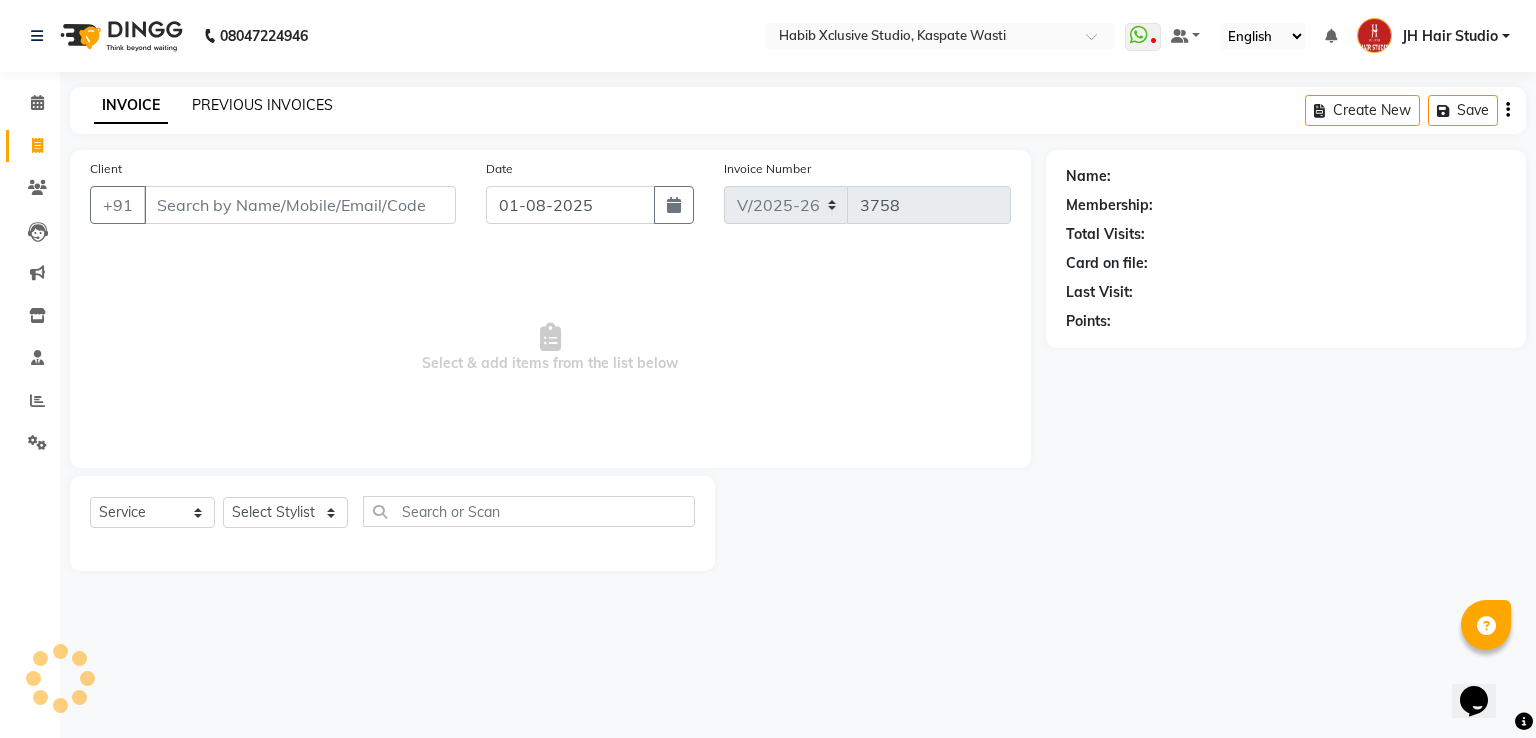click on "PREVIOUS INVOICES" 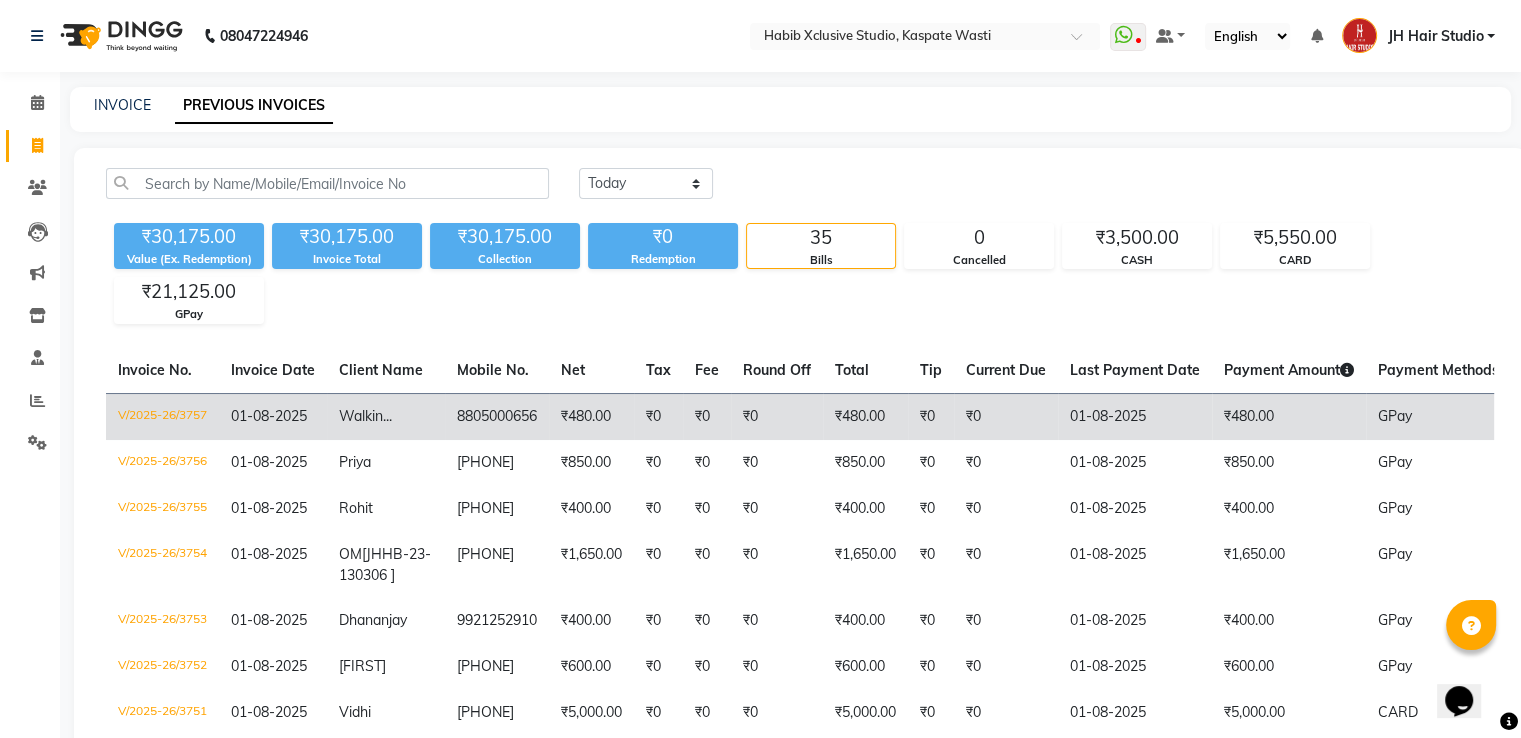 click on "₹480.00" 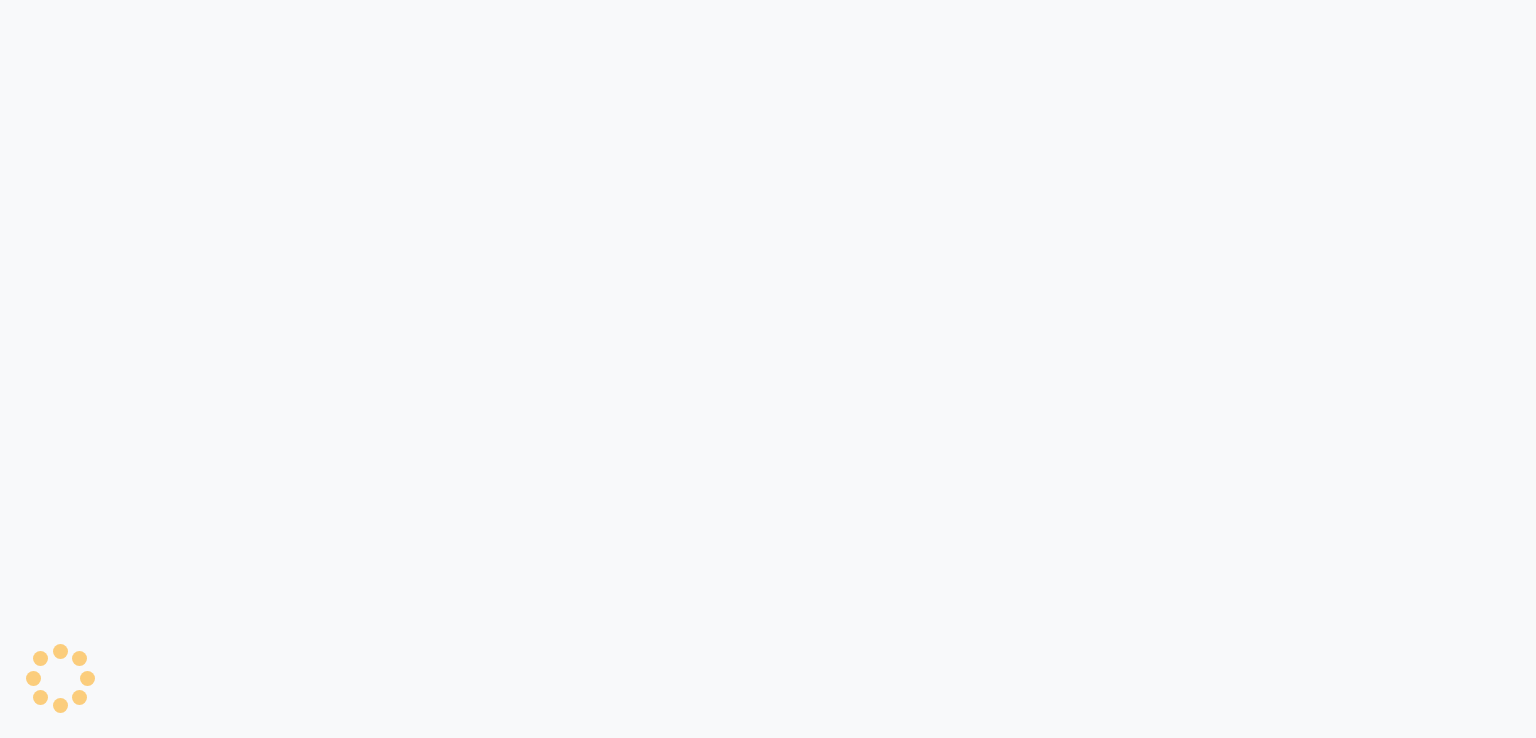 scroll, scrollTop: 0, scrollLeft: 0, axis: both 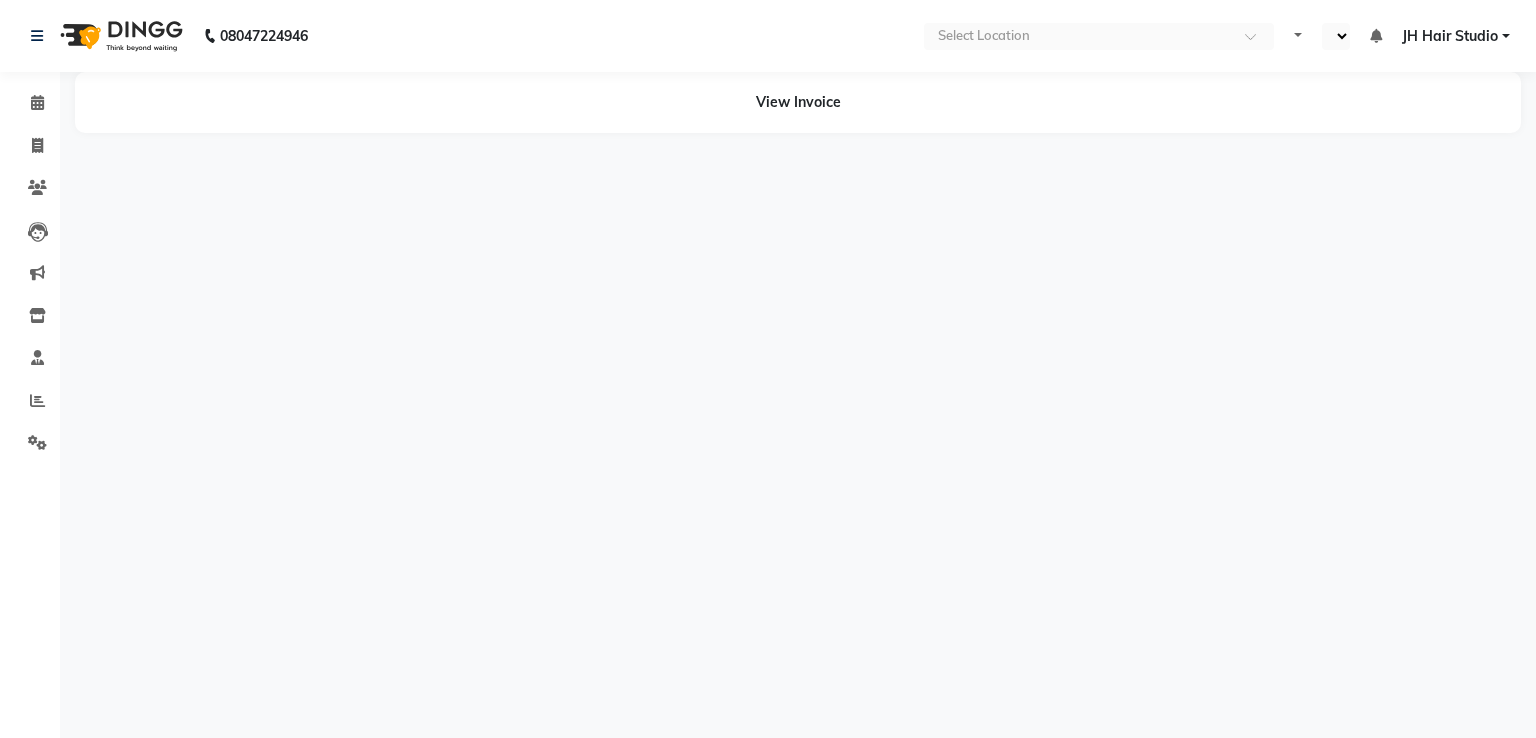 select on "en" 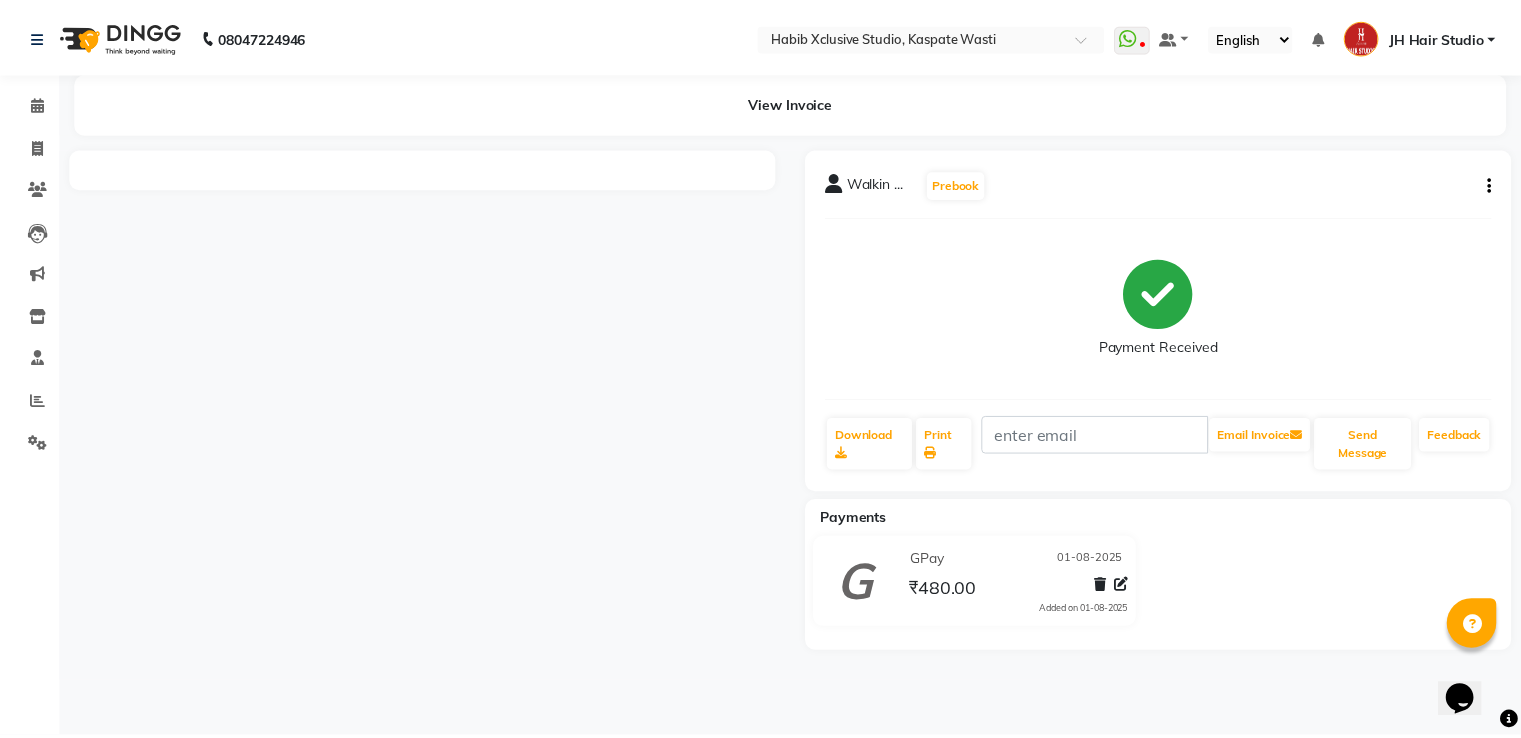 scroll, scrollTop: 0, scrollLeft: 0, axis: both 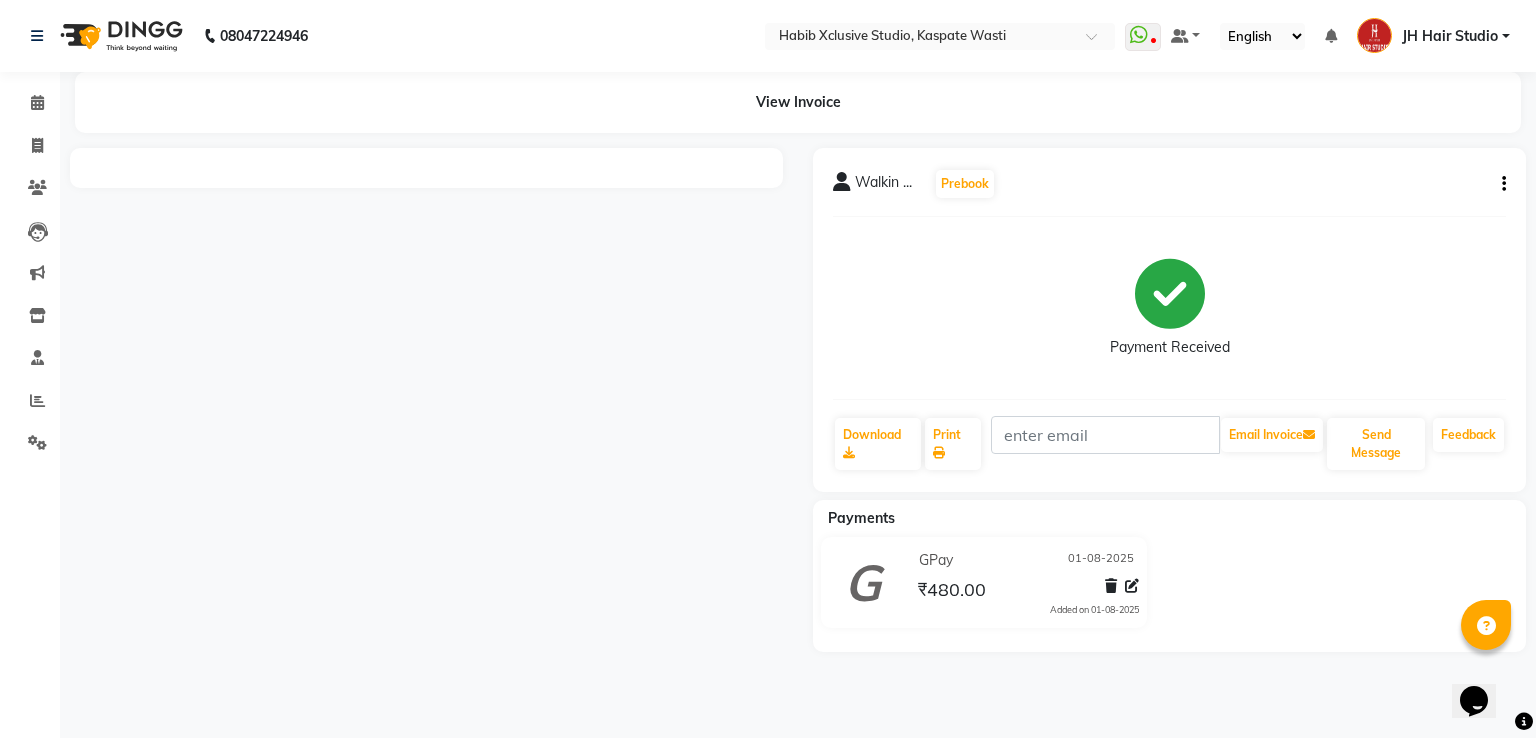 click 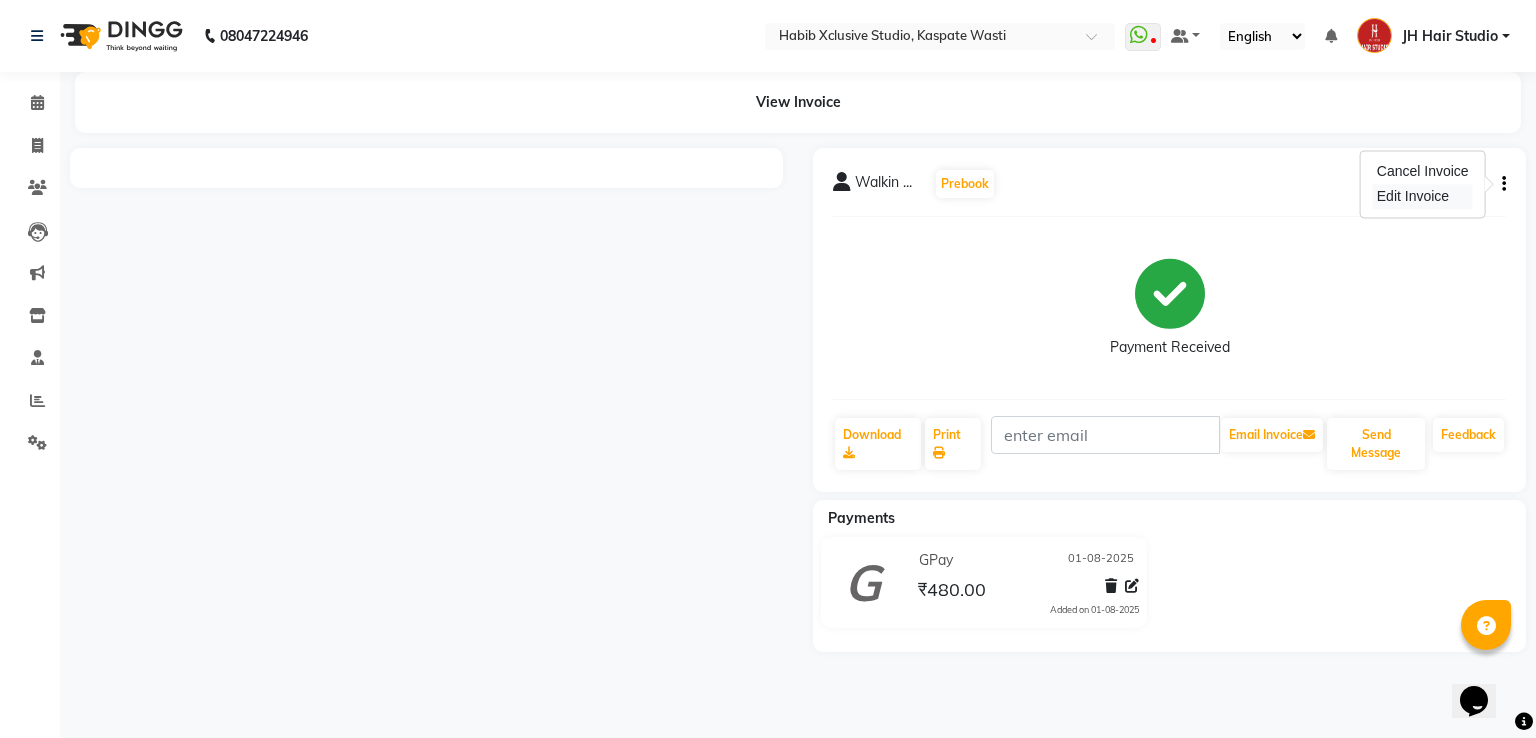 click on "Edit Invoice" at bounding box center [1423, 196] 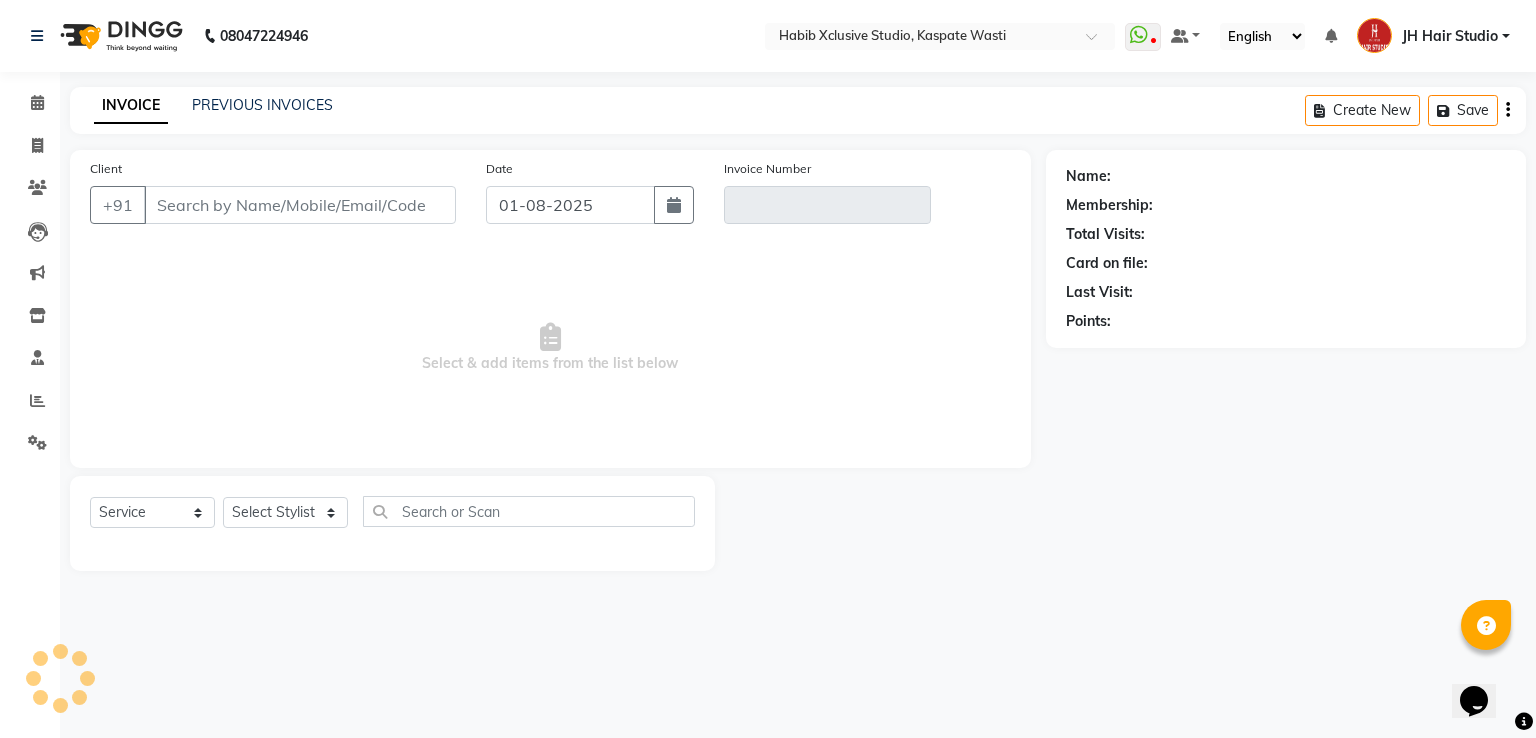 type on "8805000656" 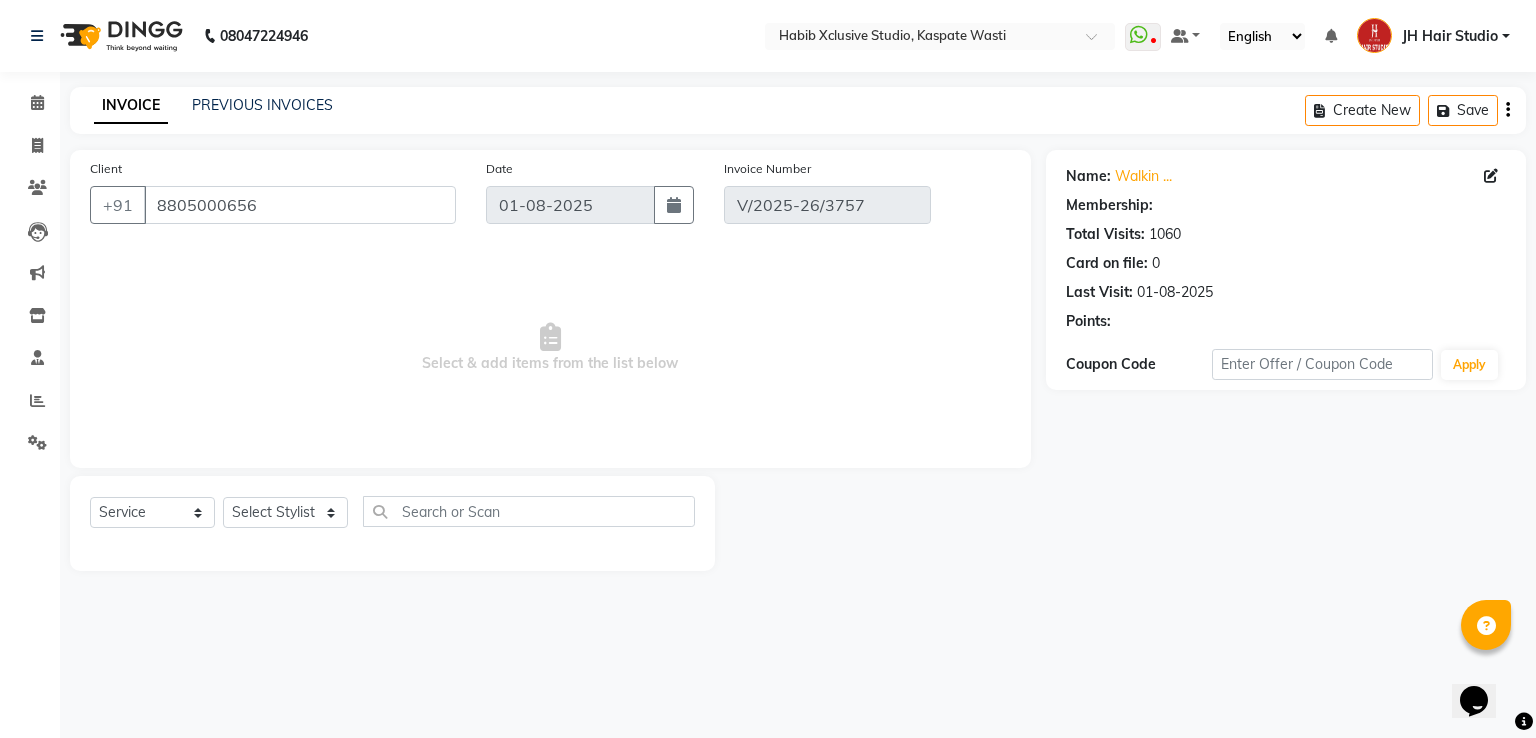 select on "1: Object" 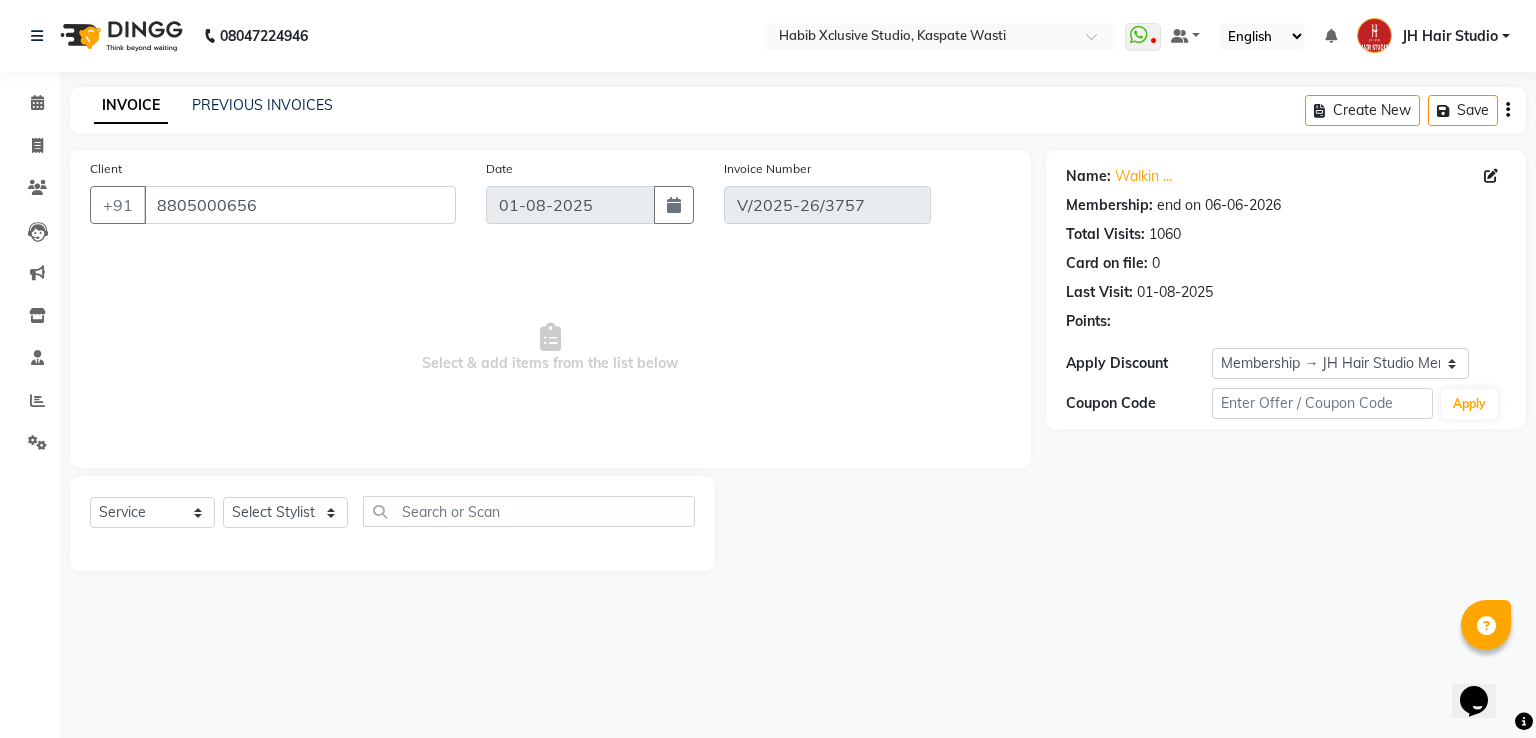 select on "select" 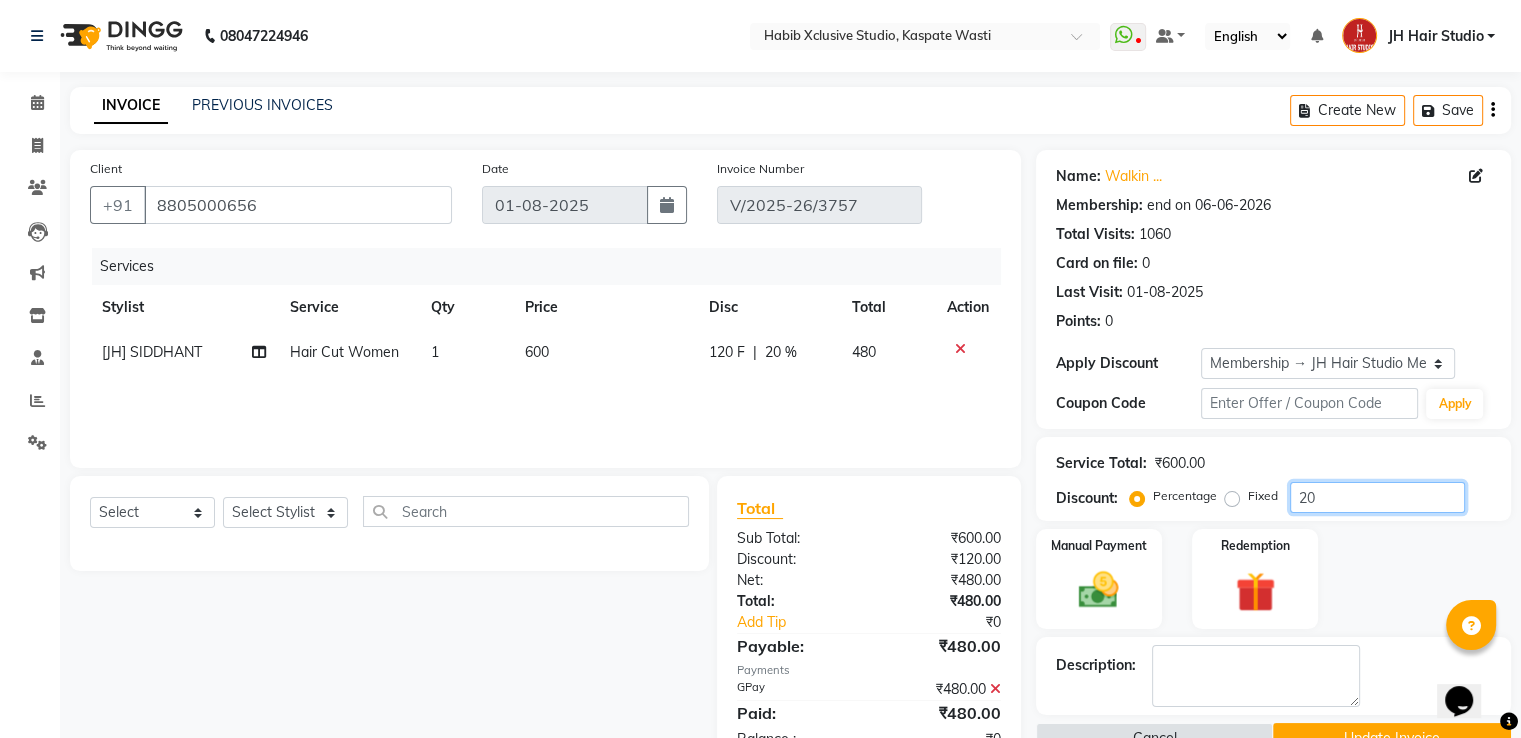 click on "20" 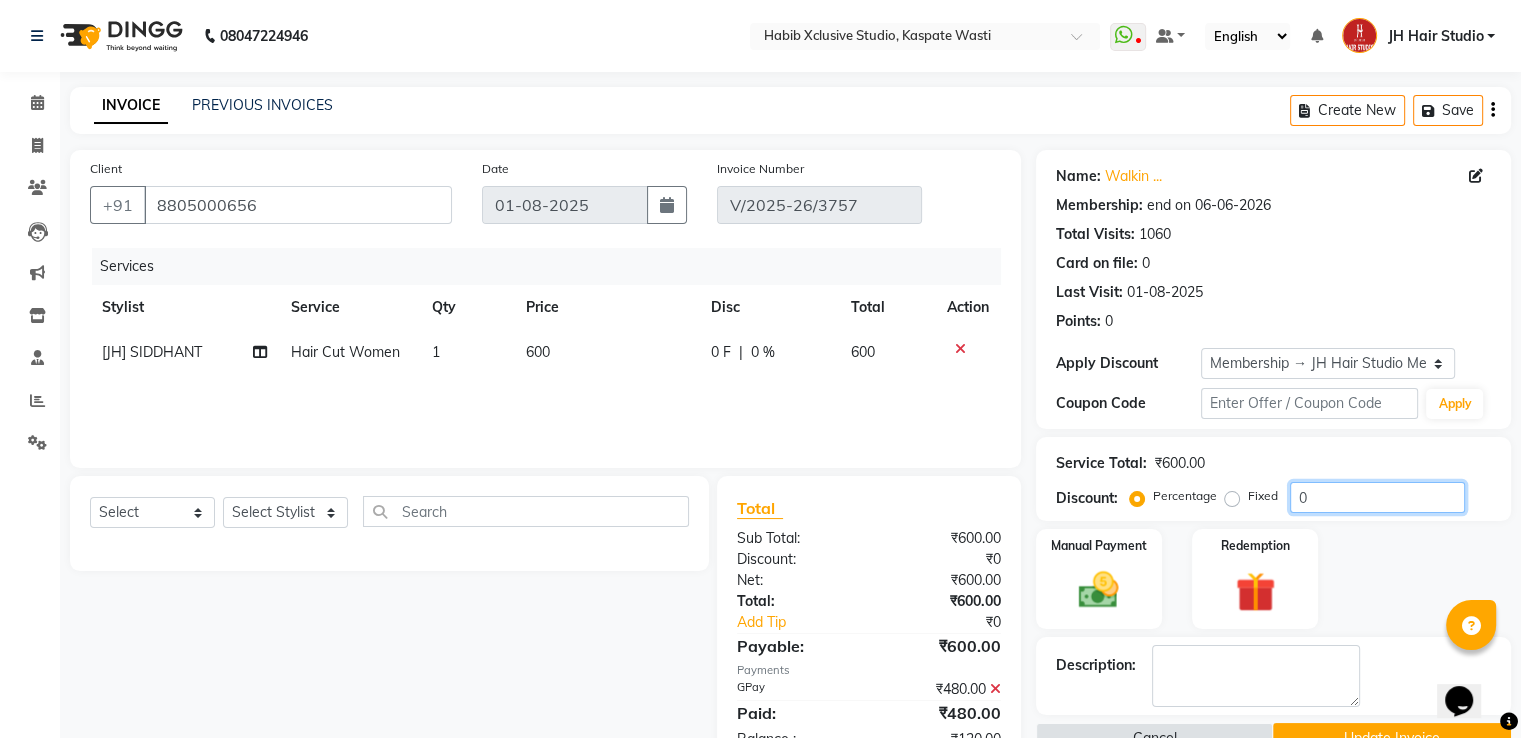 type on "0" 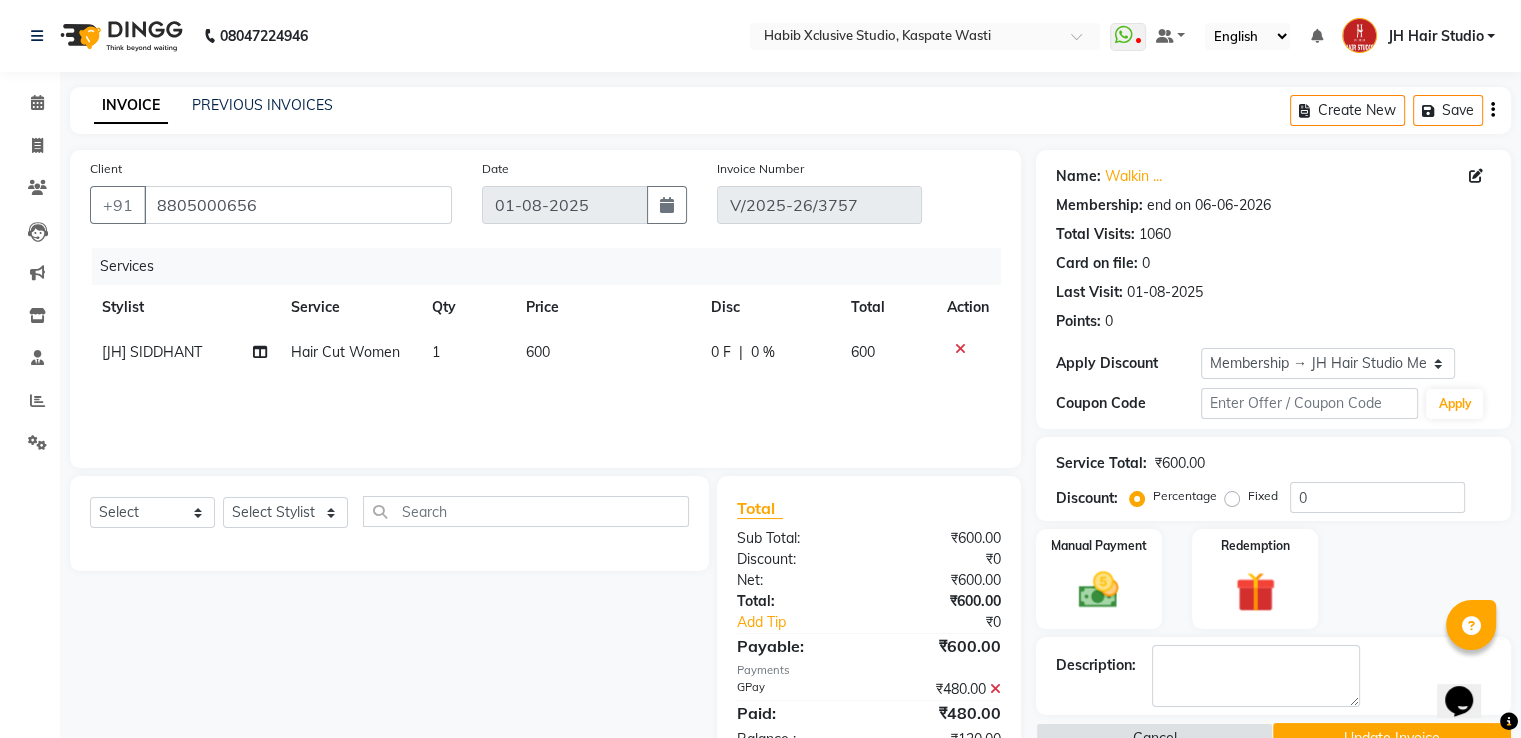 click 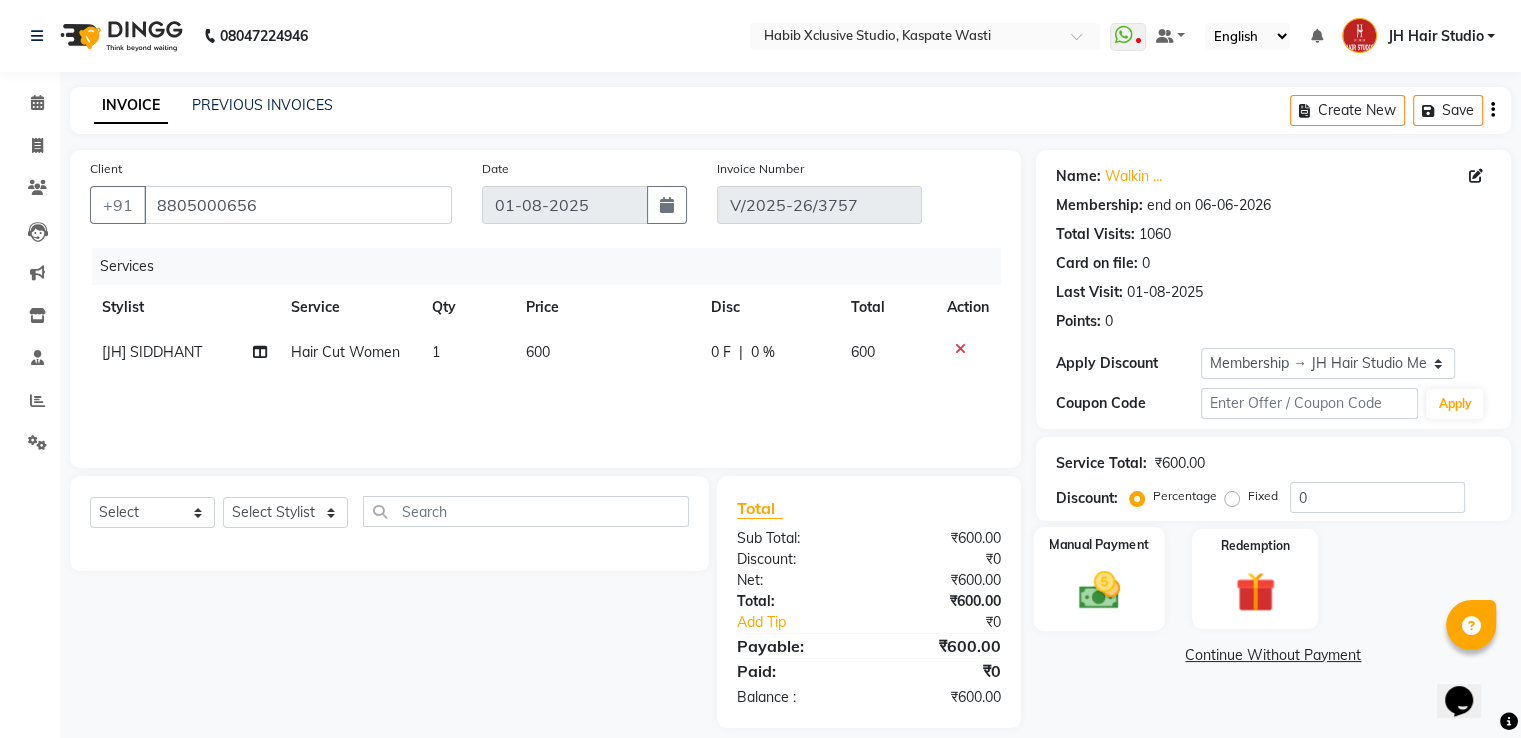 click 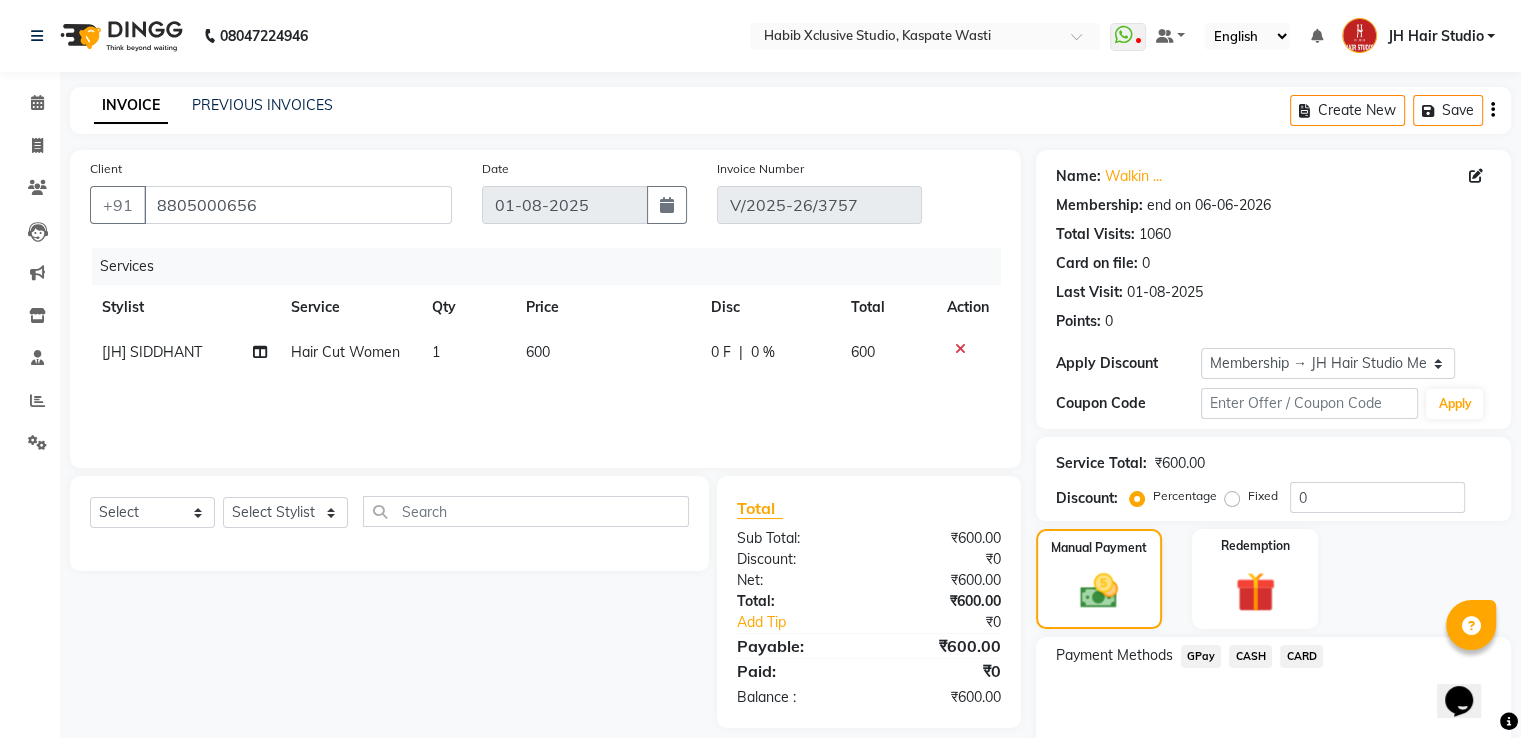 click on "GPay" 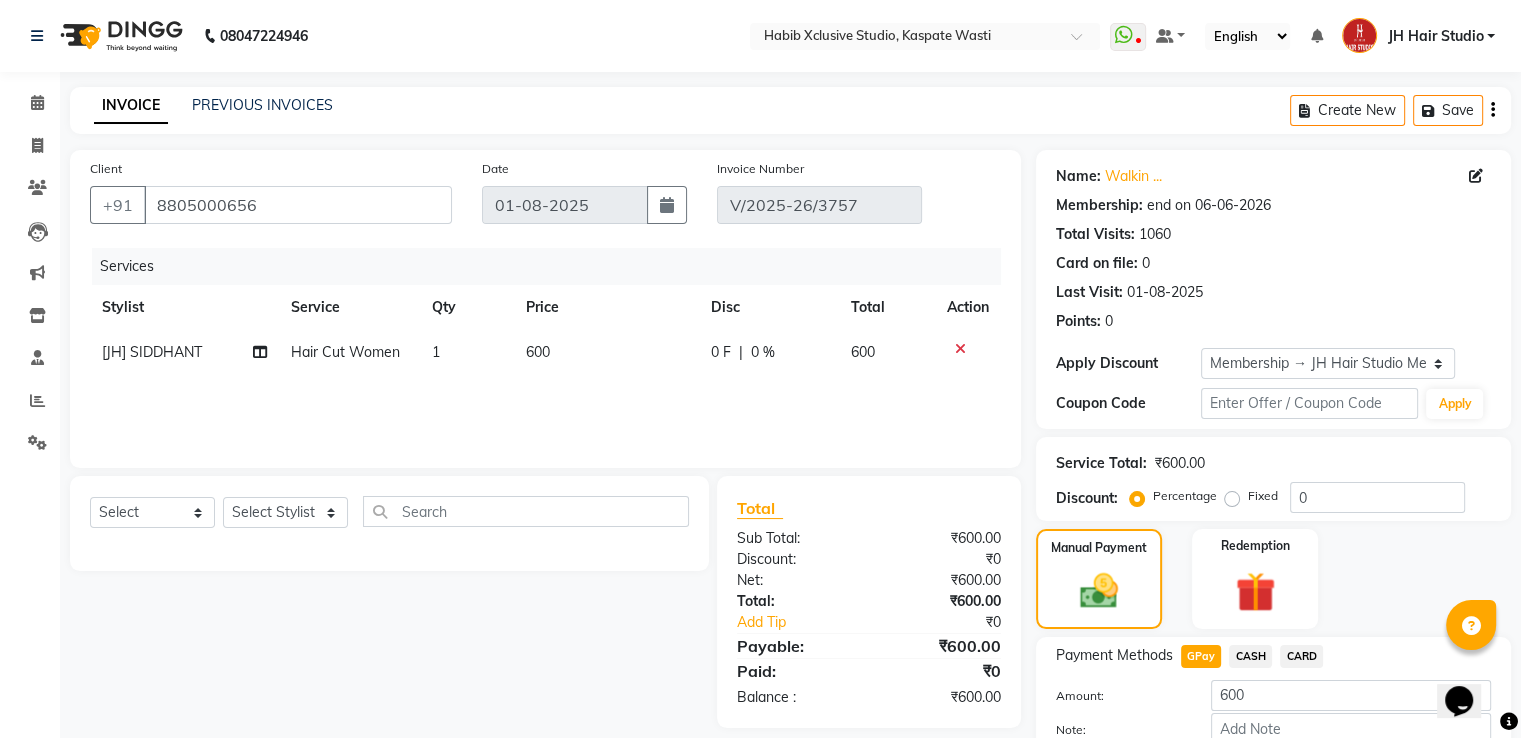 scroll, scrollTop: 120, scrollLeft: 0, axis: vertical 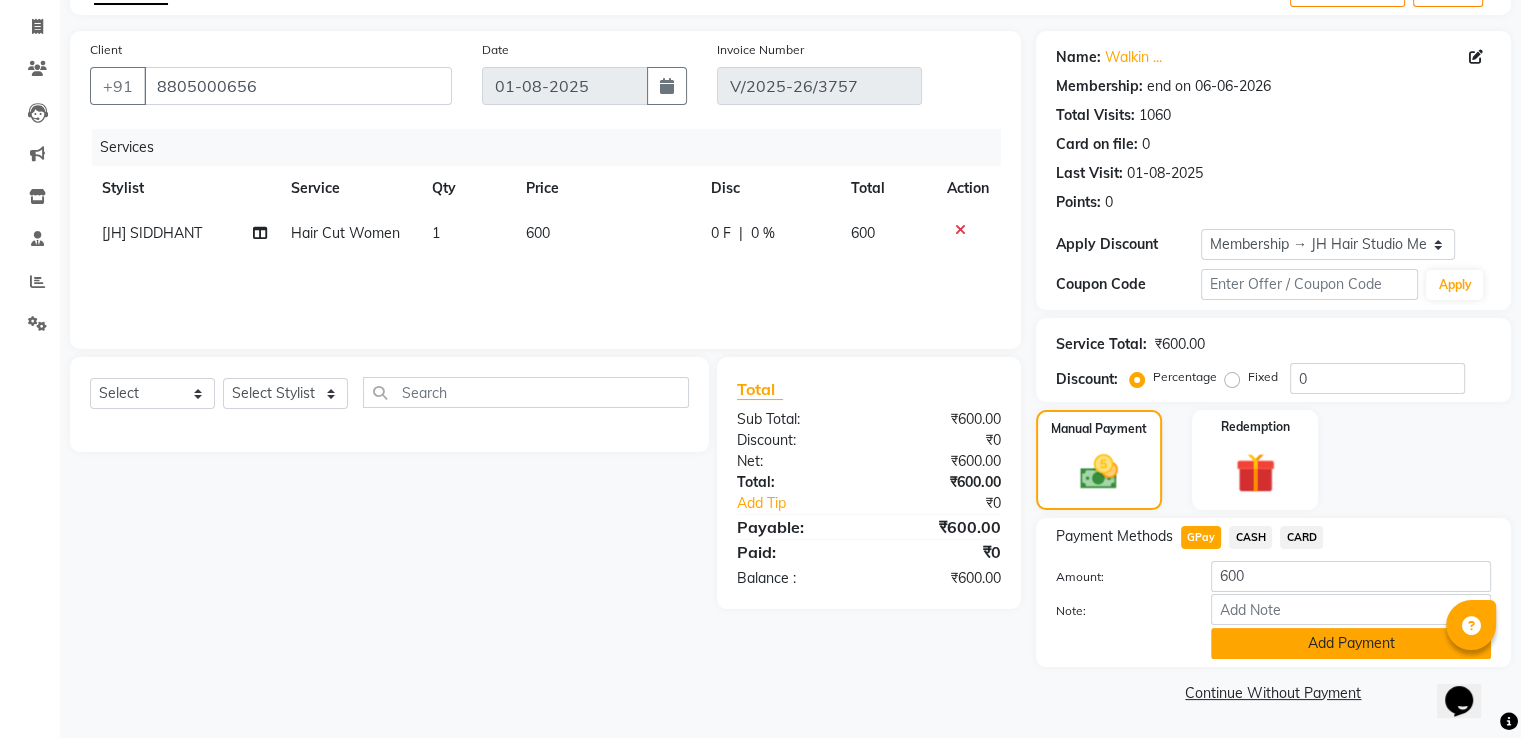 click on "Add Payment" 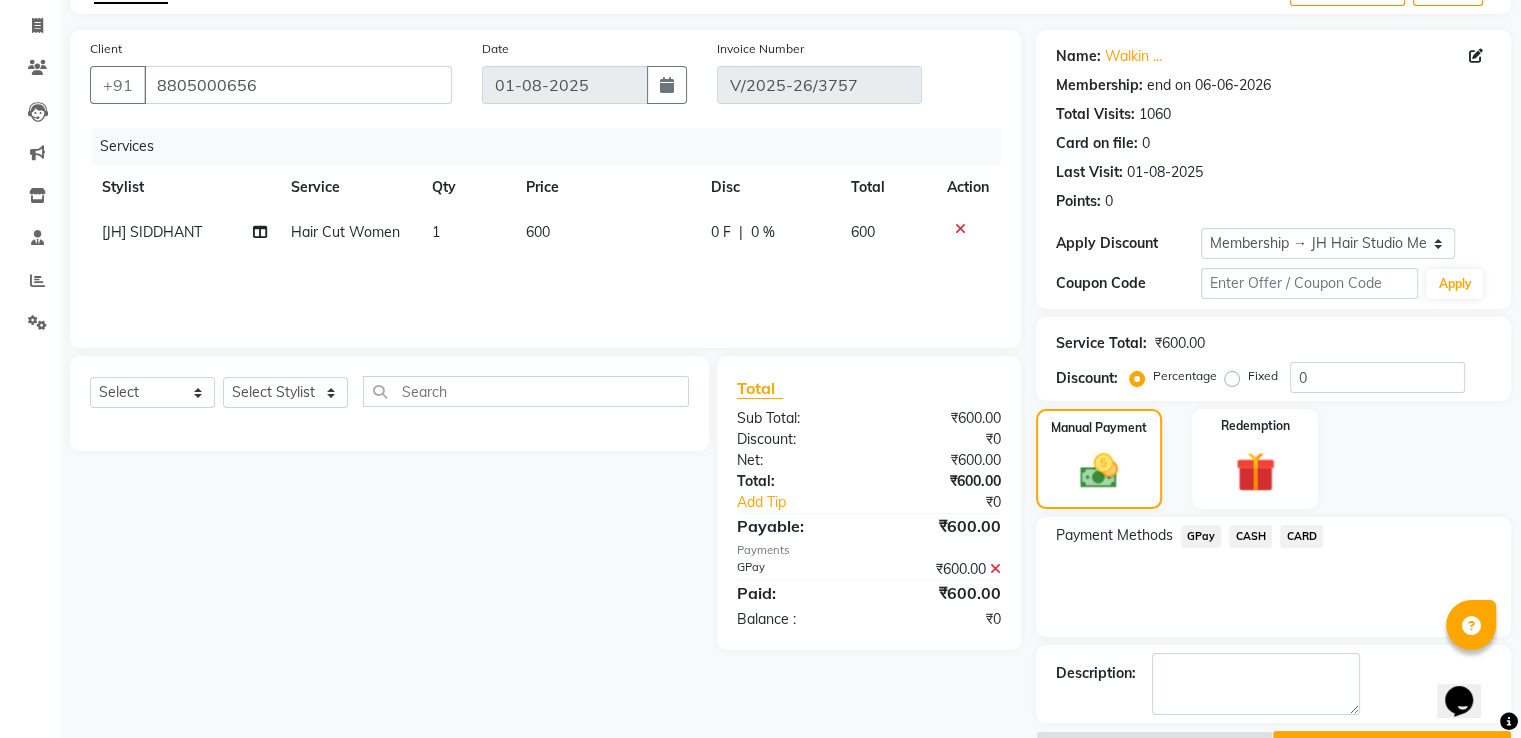 scroll, scrollTop: 172, scrollLeft: 0, axis: vertical 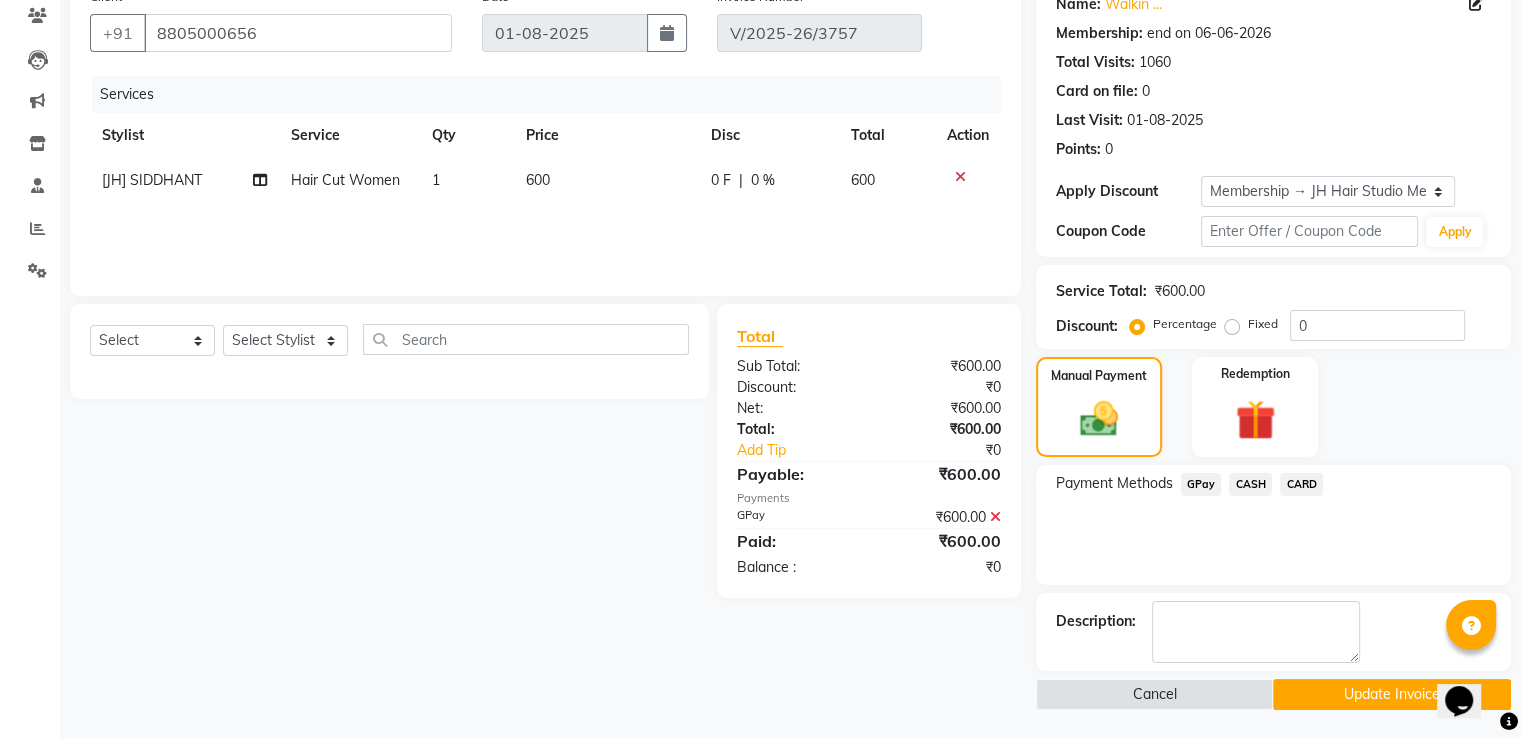 click on "Update Invoice" 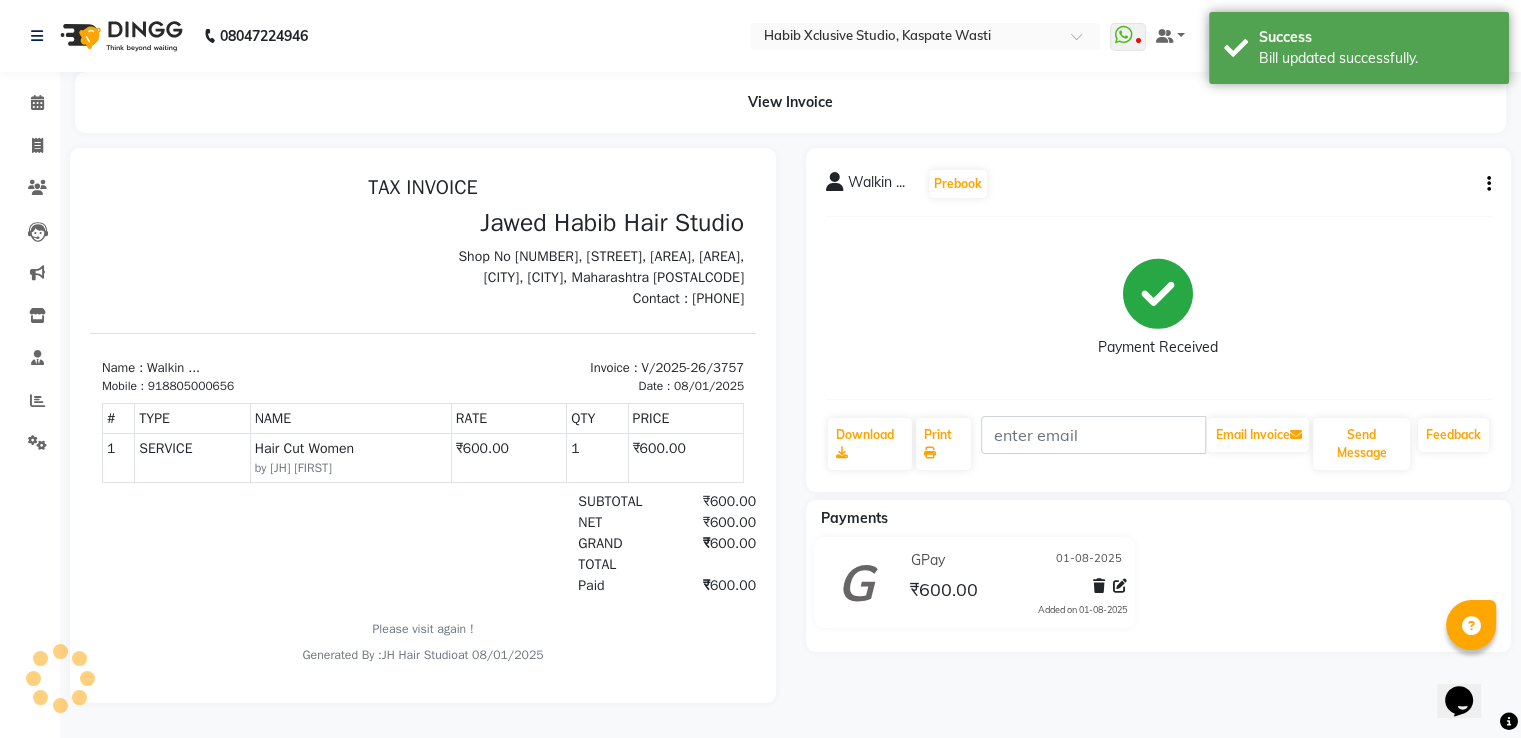 scroll, scrollTop: 0, scrollLeft: 0, axis: both 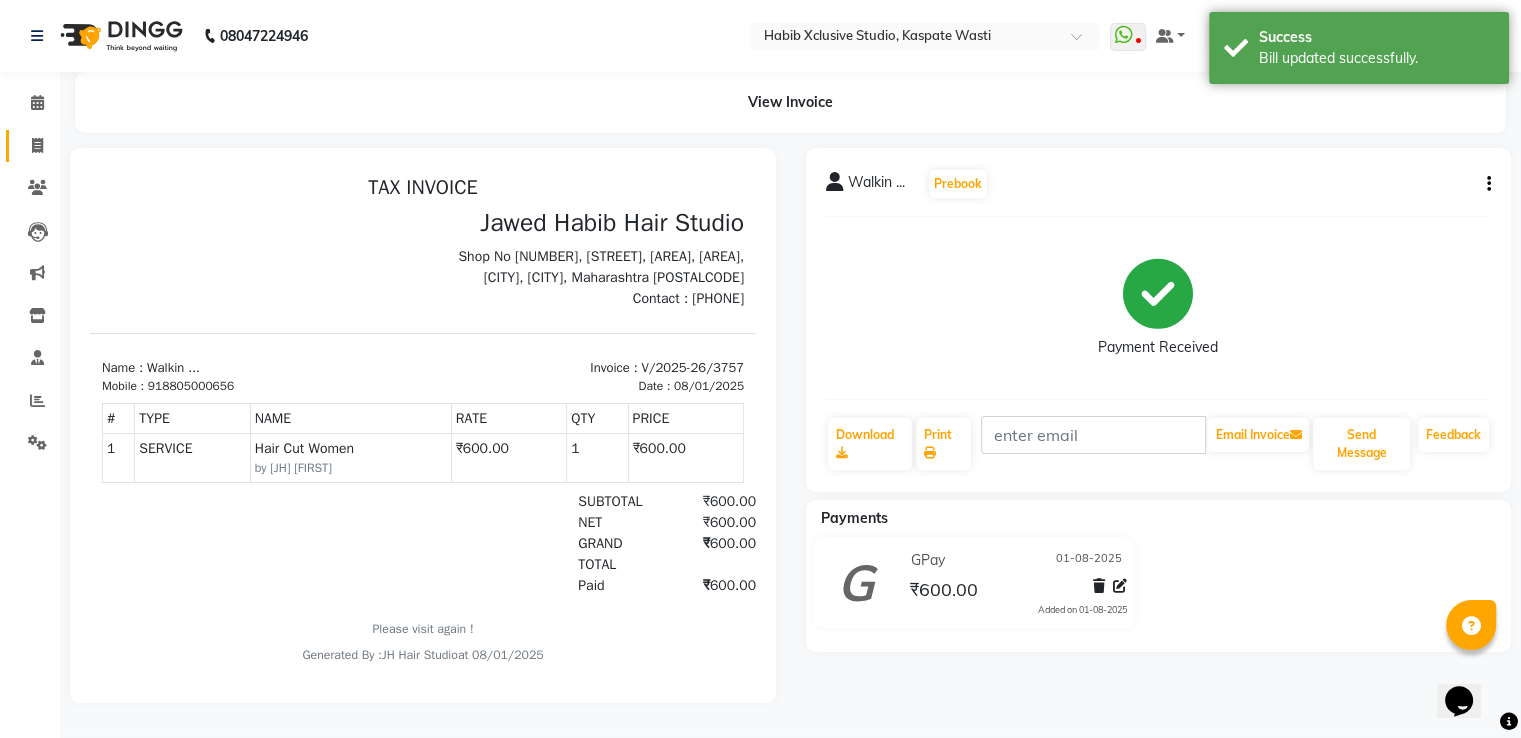 click on "Invoice" 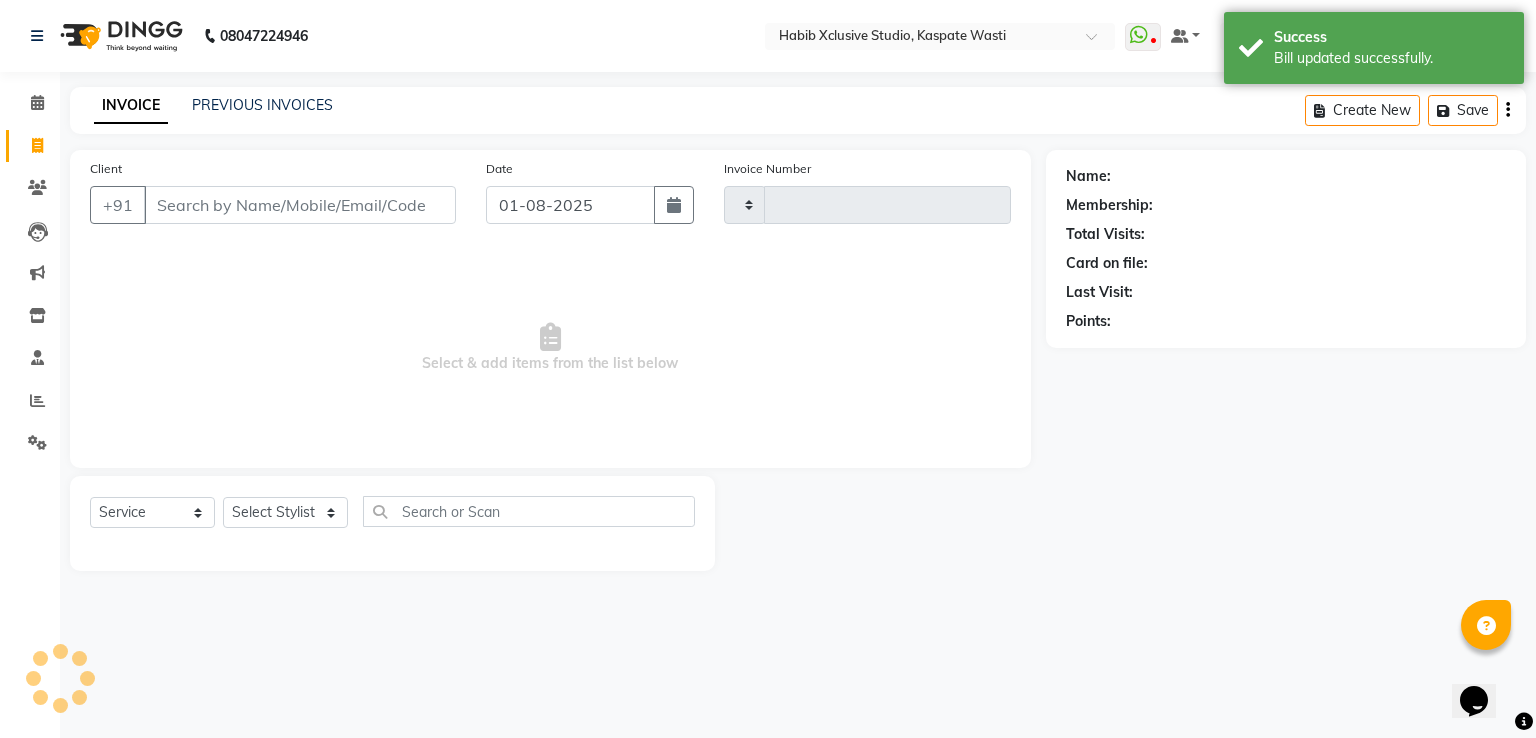 type on "3758" 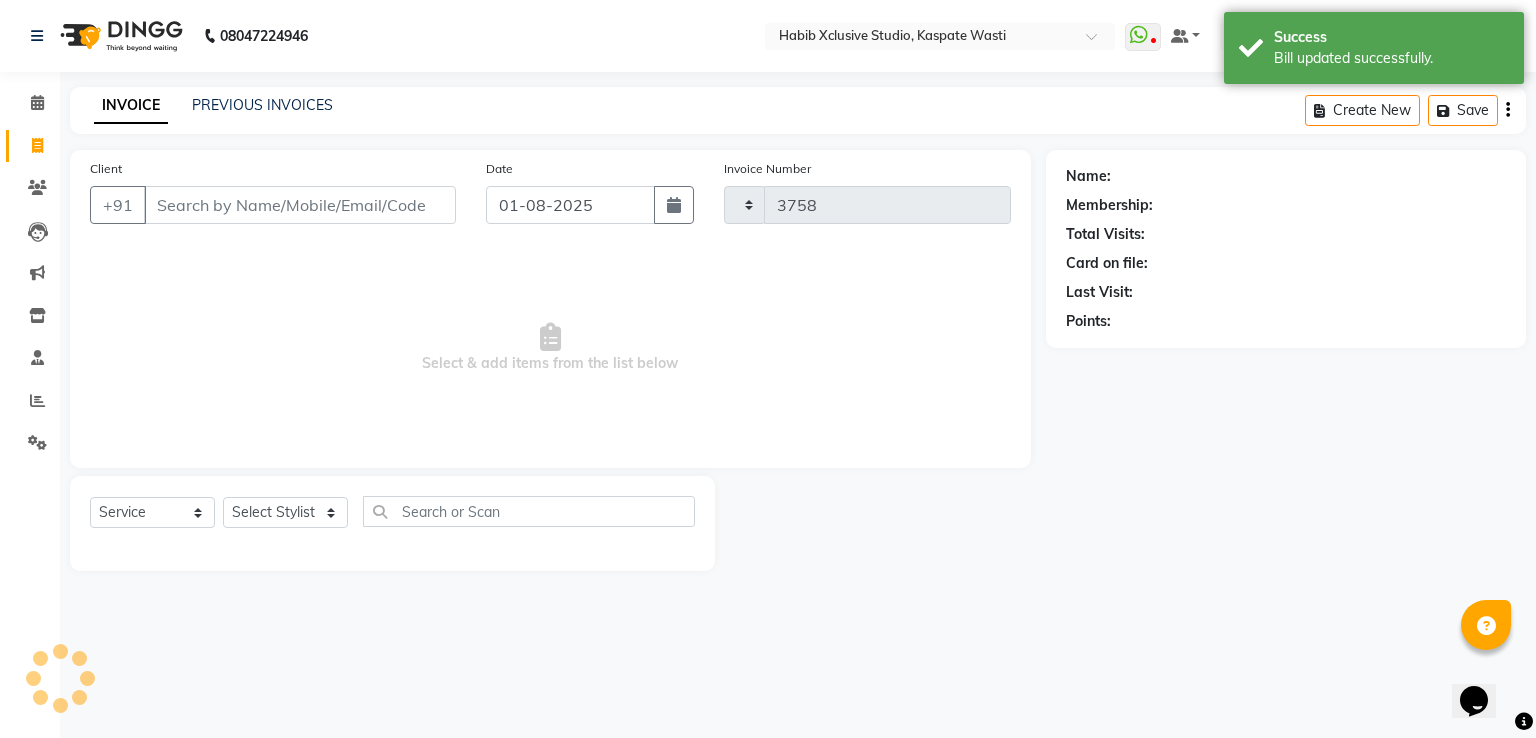 select on "130" 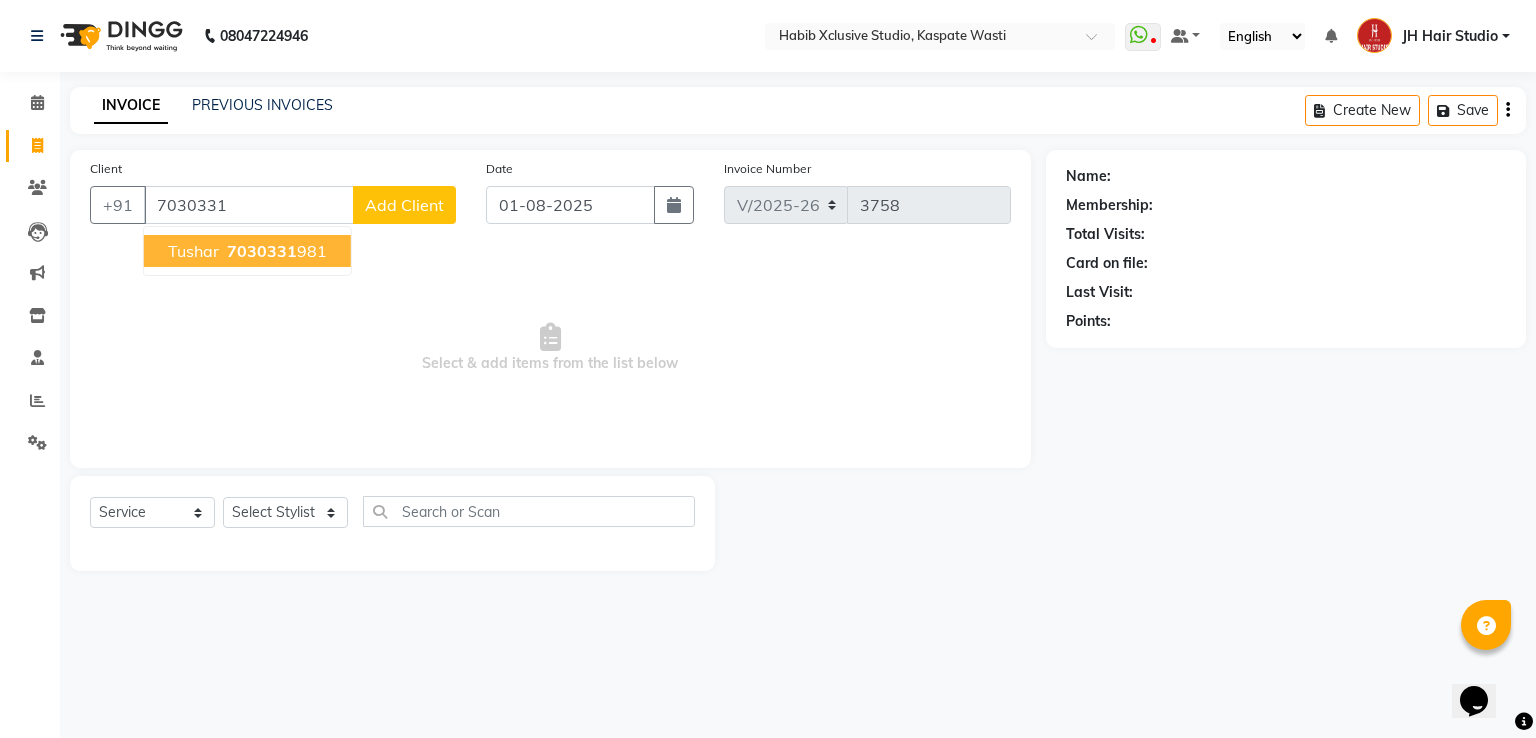 click on "7030331" at bounding box center (262, 251) 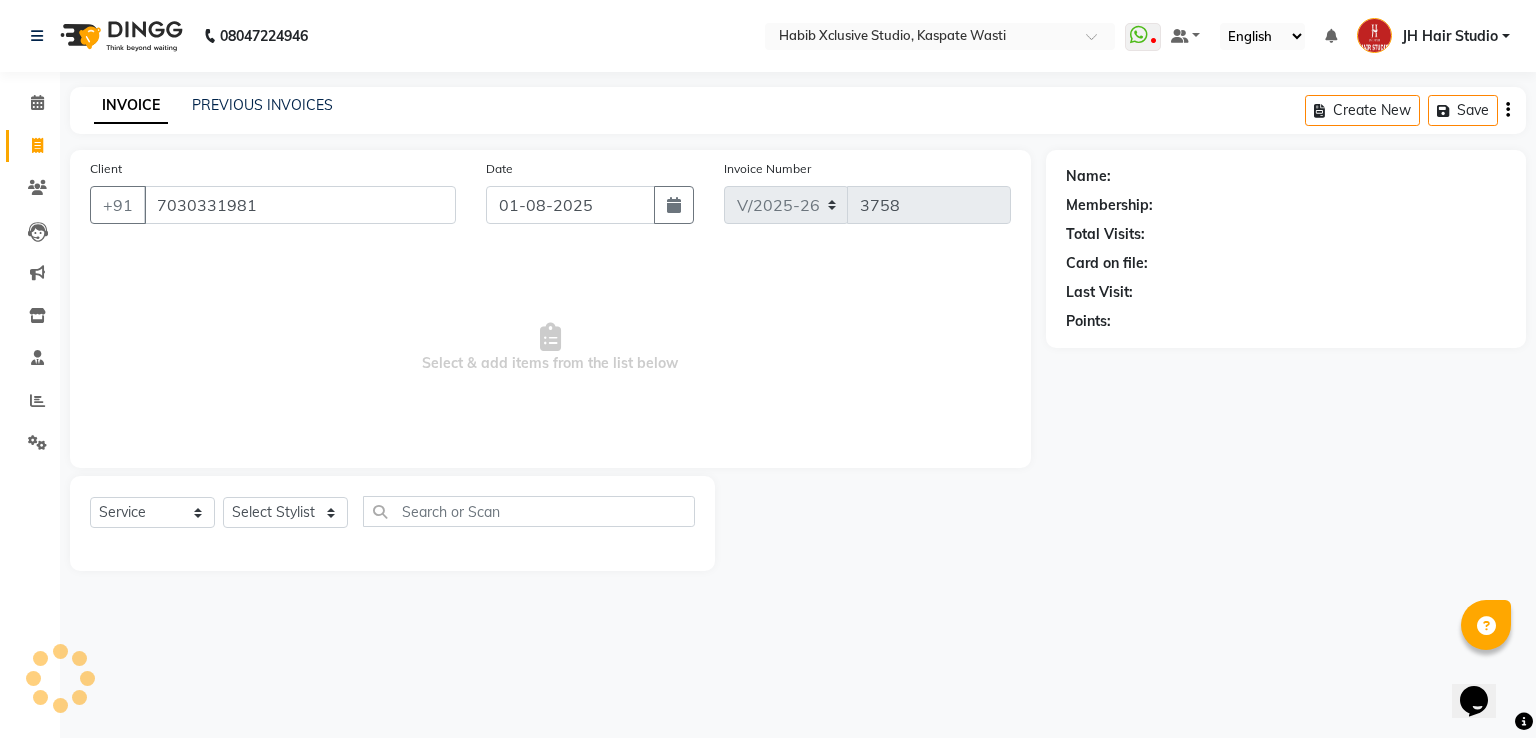 type on "7030331981" 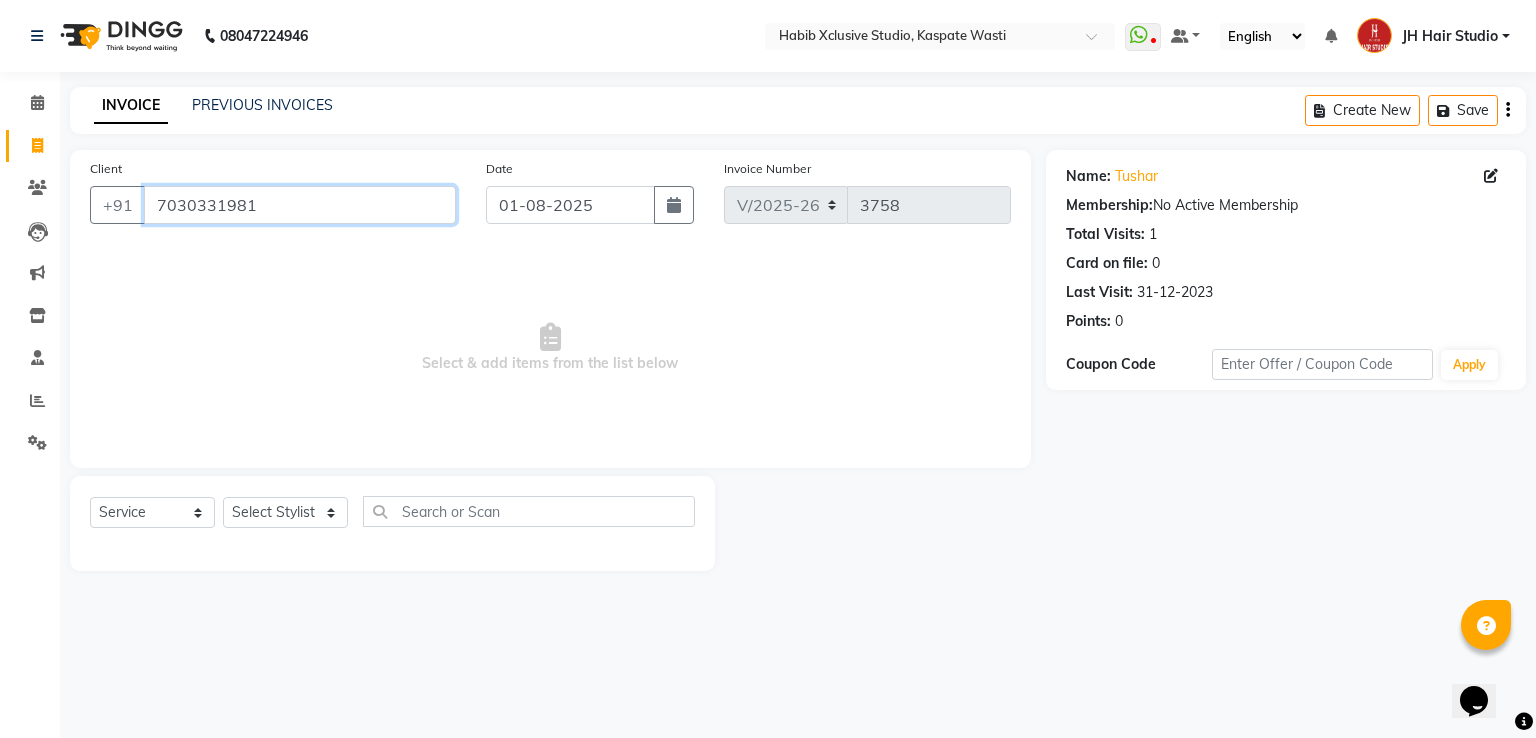 click on "7030331981" at bounding box center (300, 205) 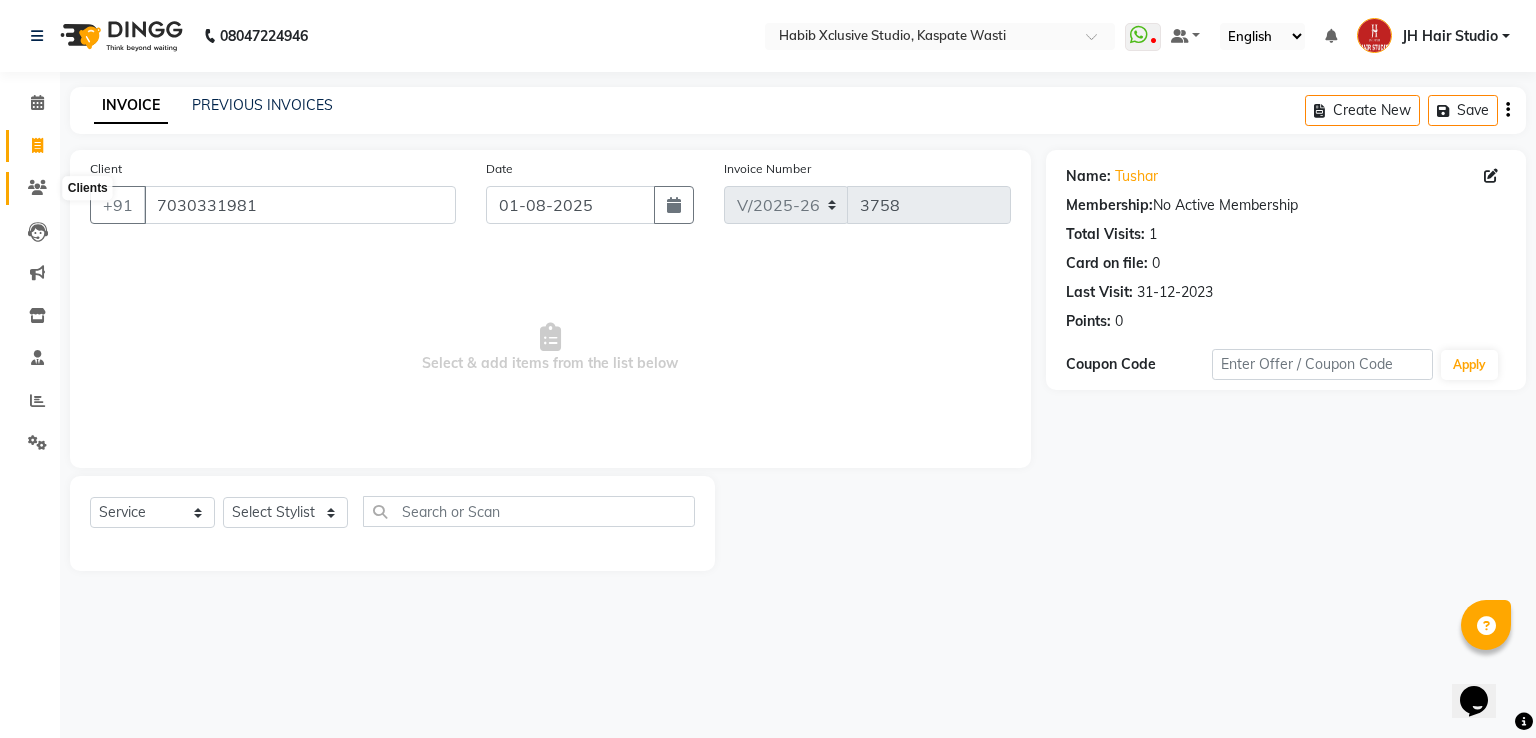 click 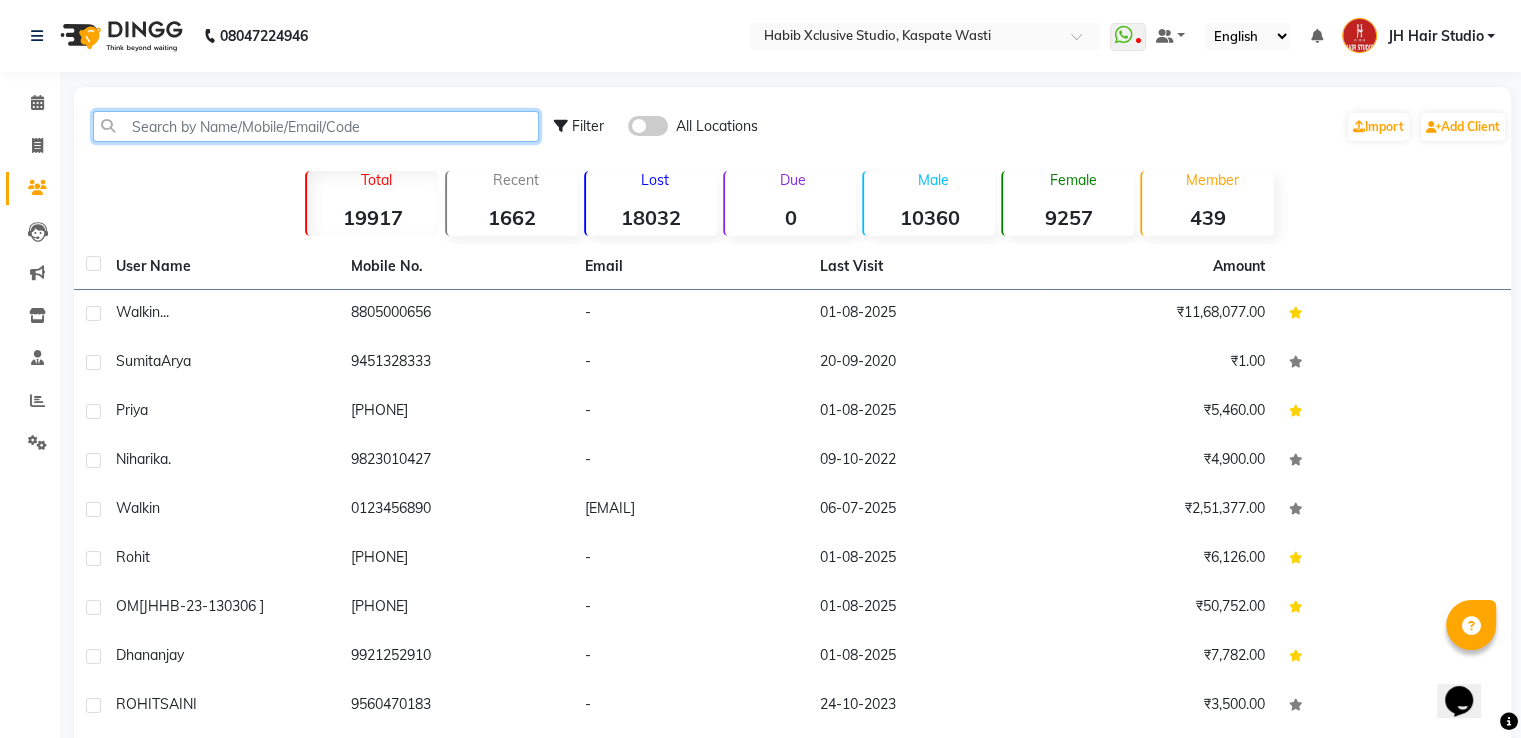 click 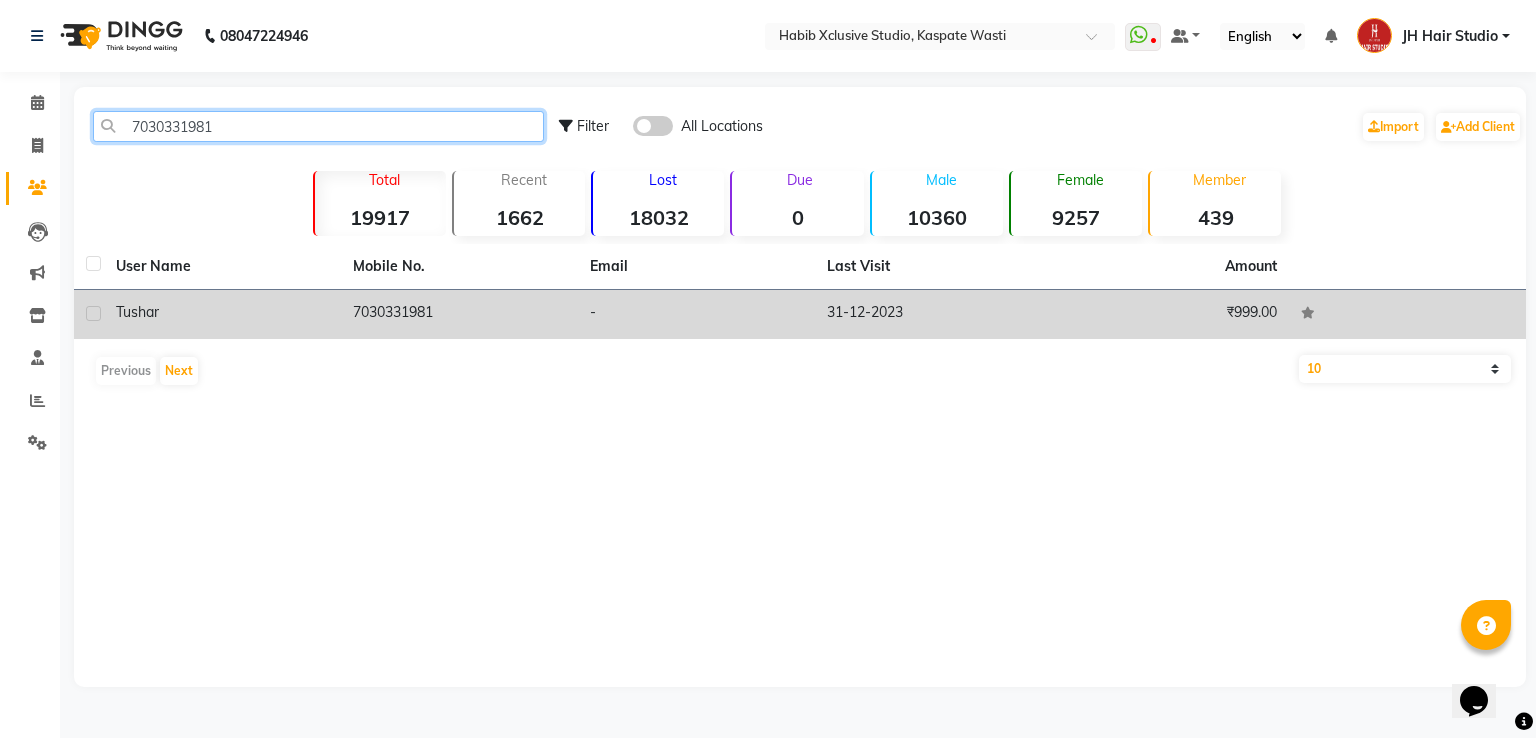 type on "7030331981" 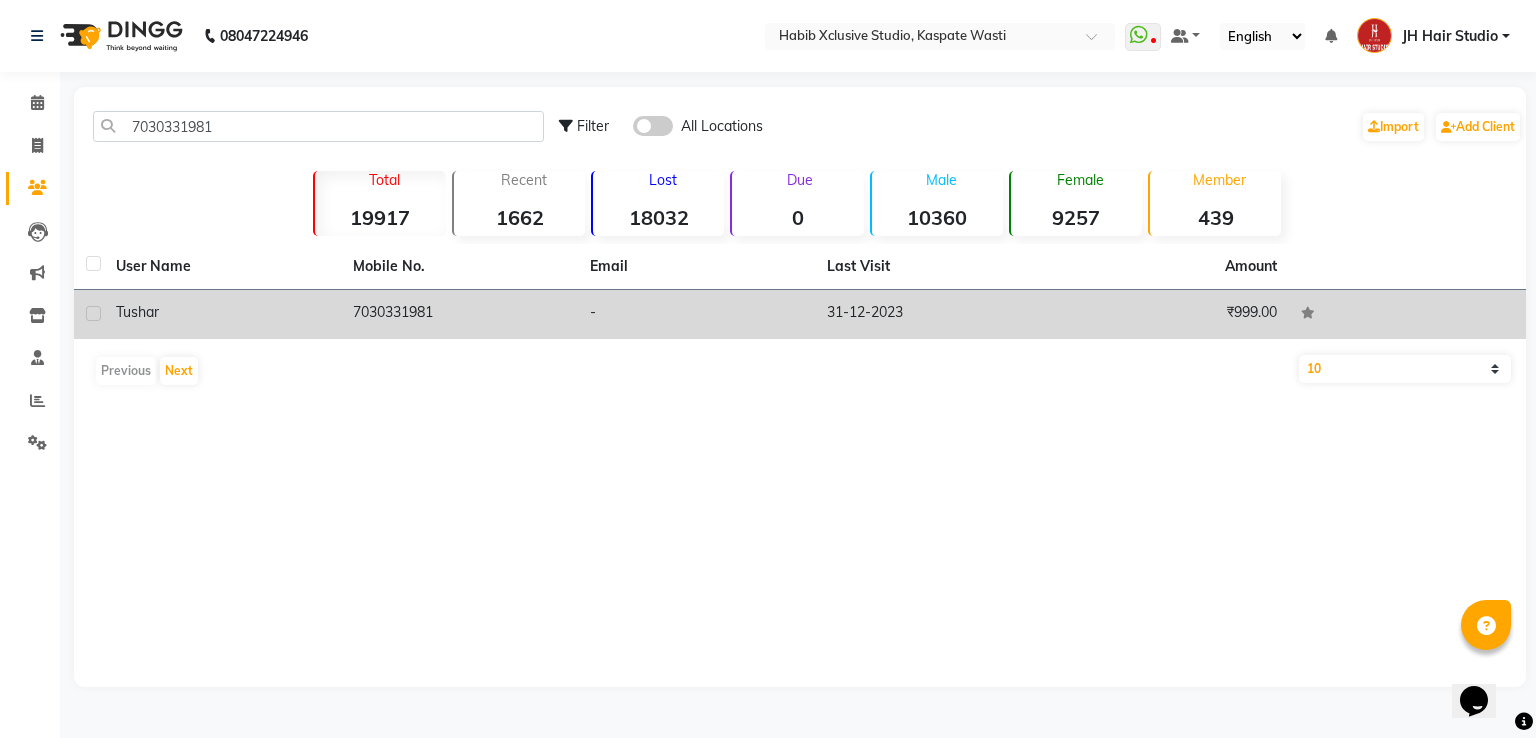 click on "7030331981" 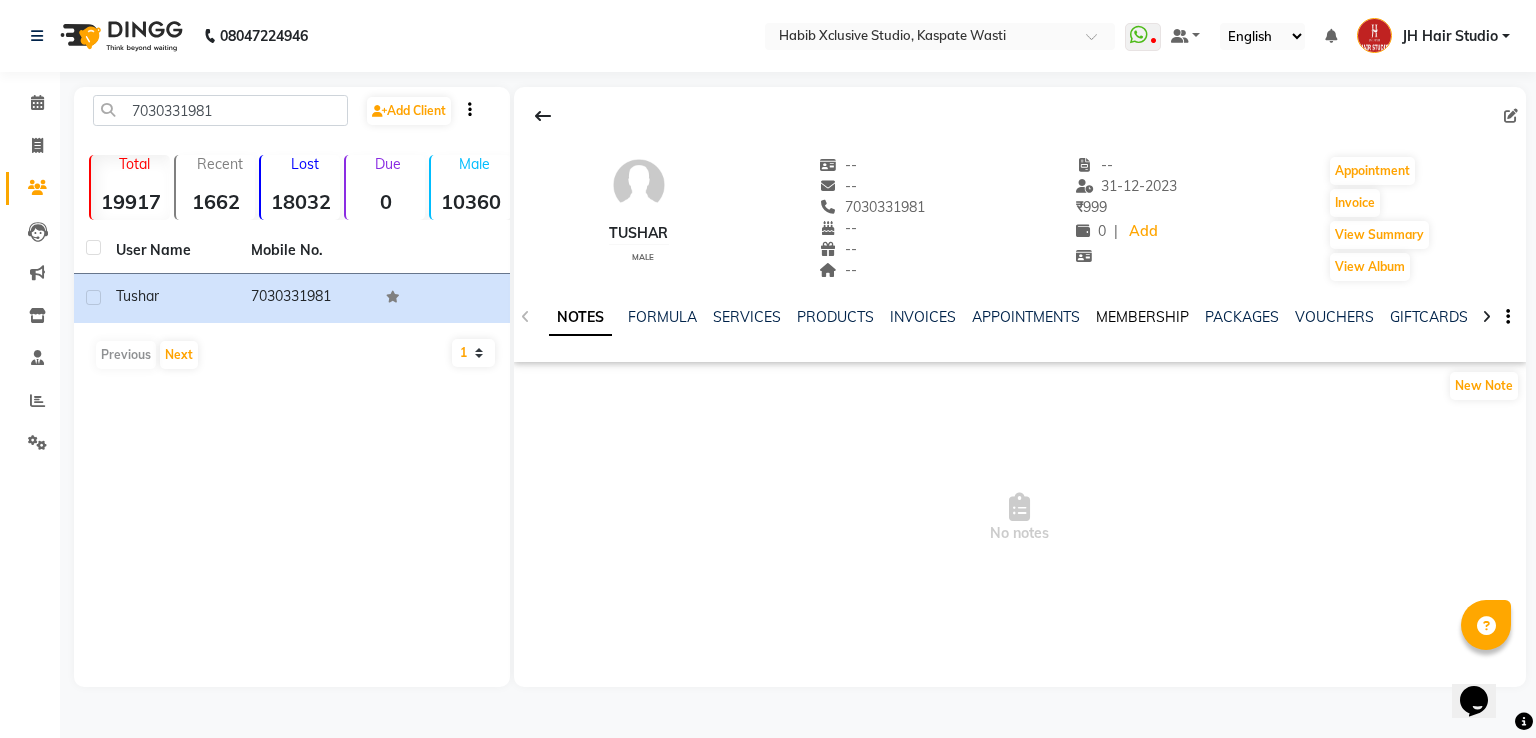click on "MEMBERSHIP" 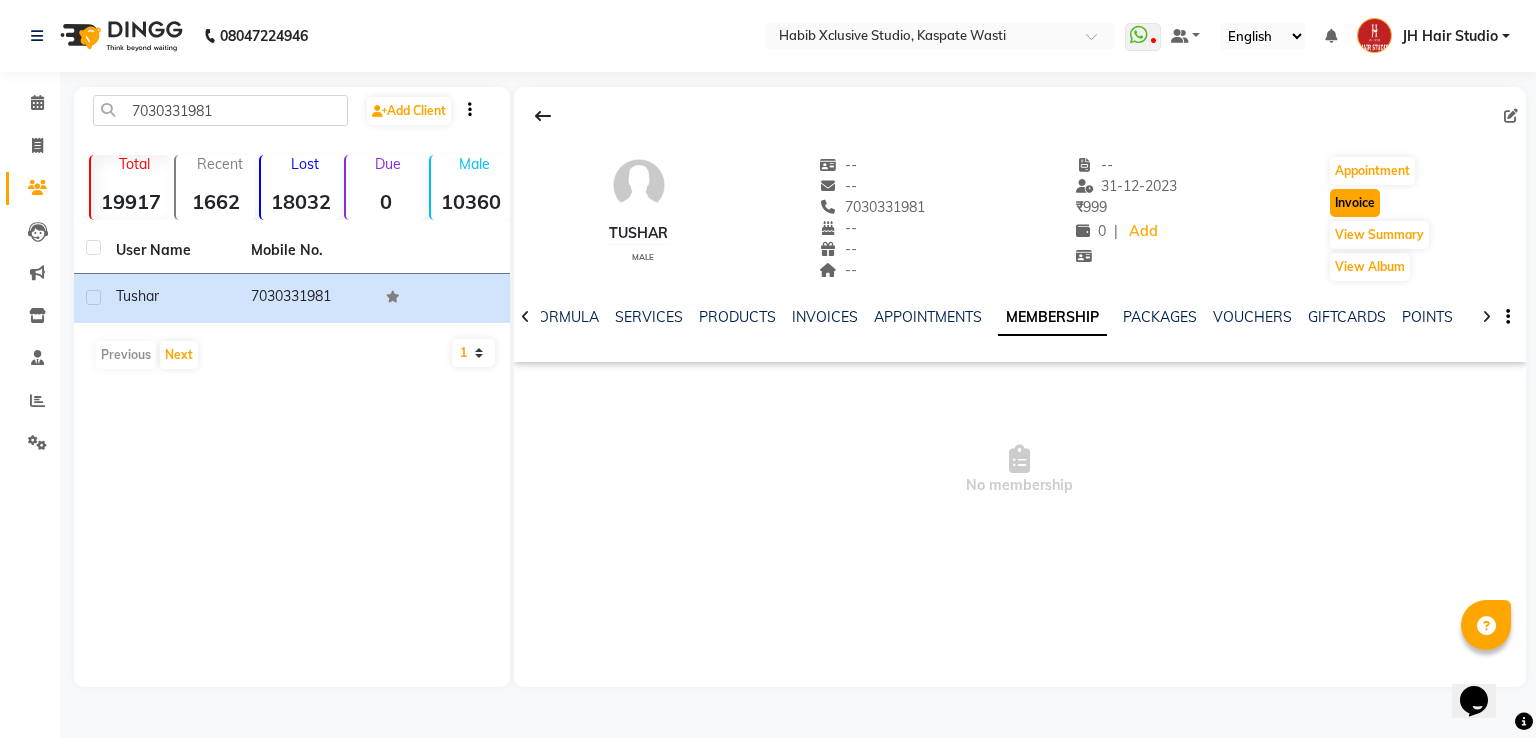 click on "Invoice" 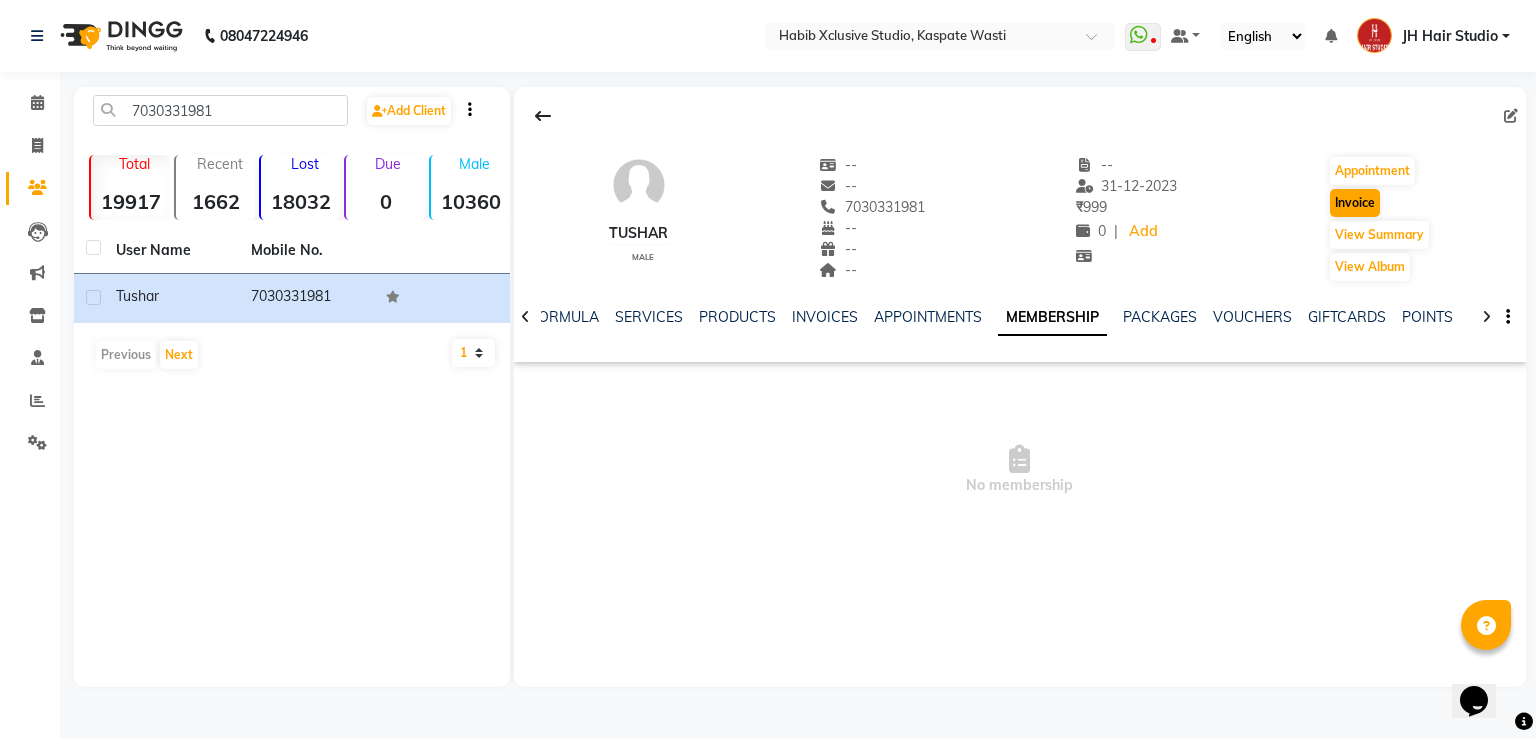select on "service" 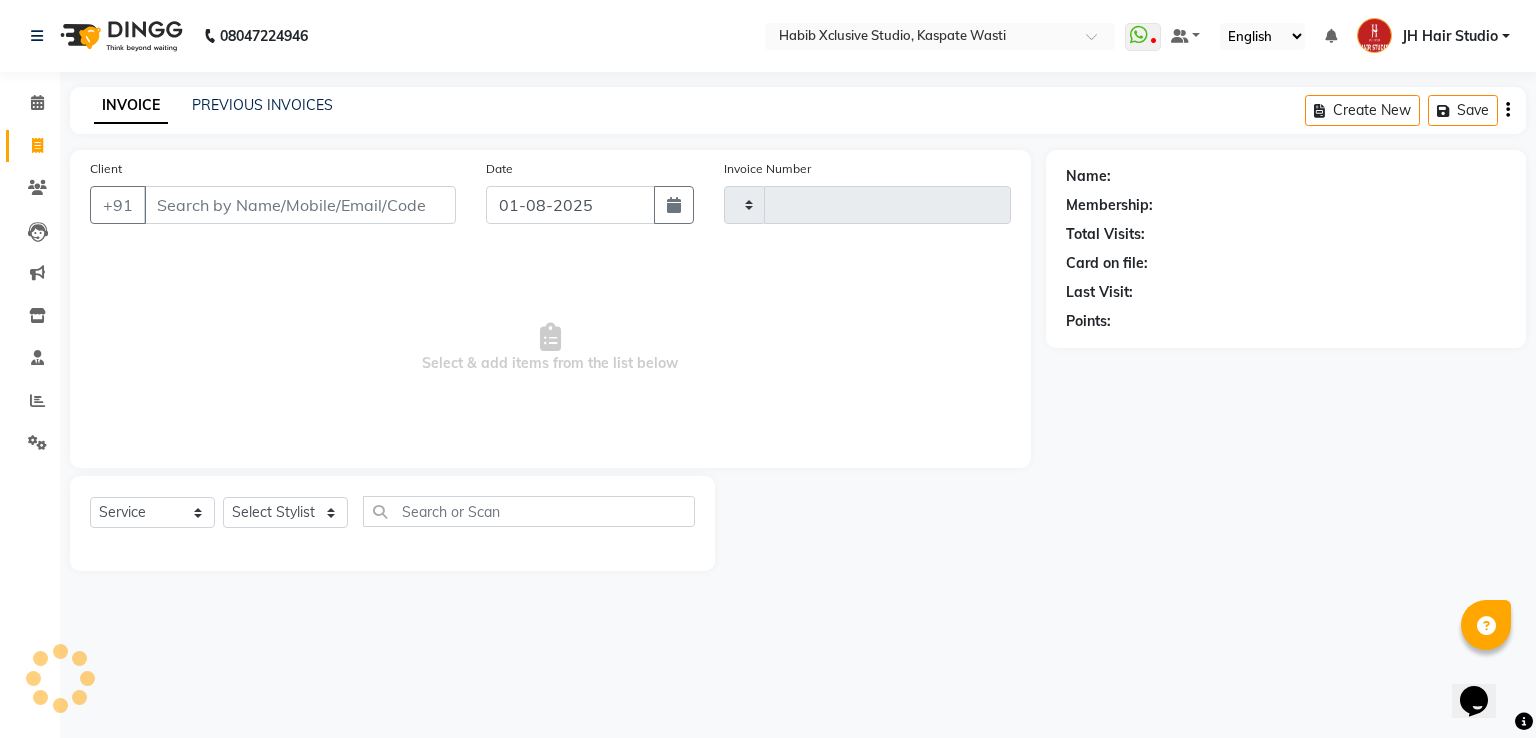 type on "3758" 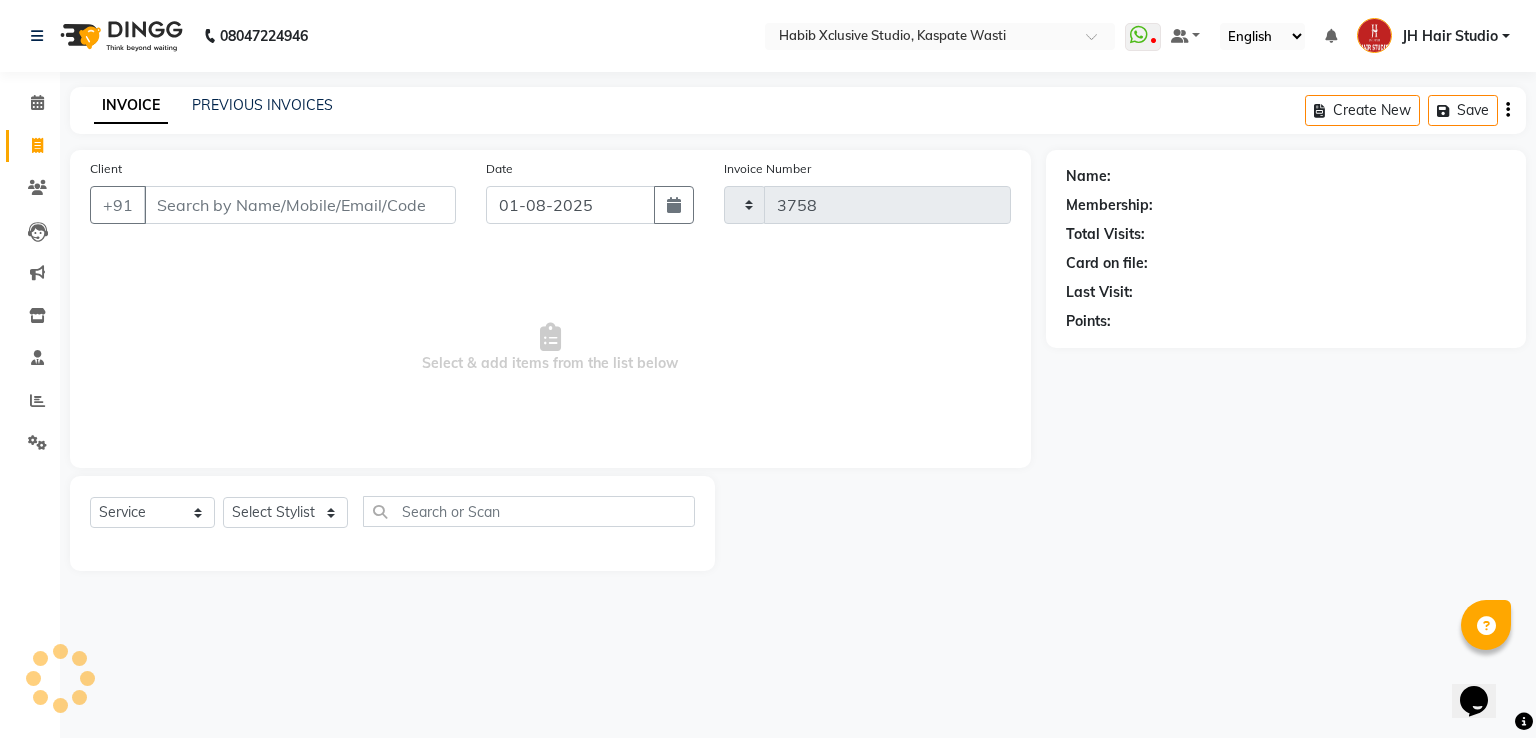 select on "130" 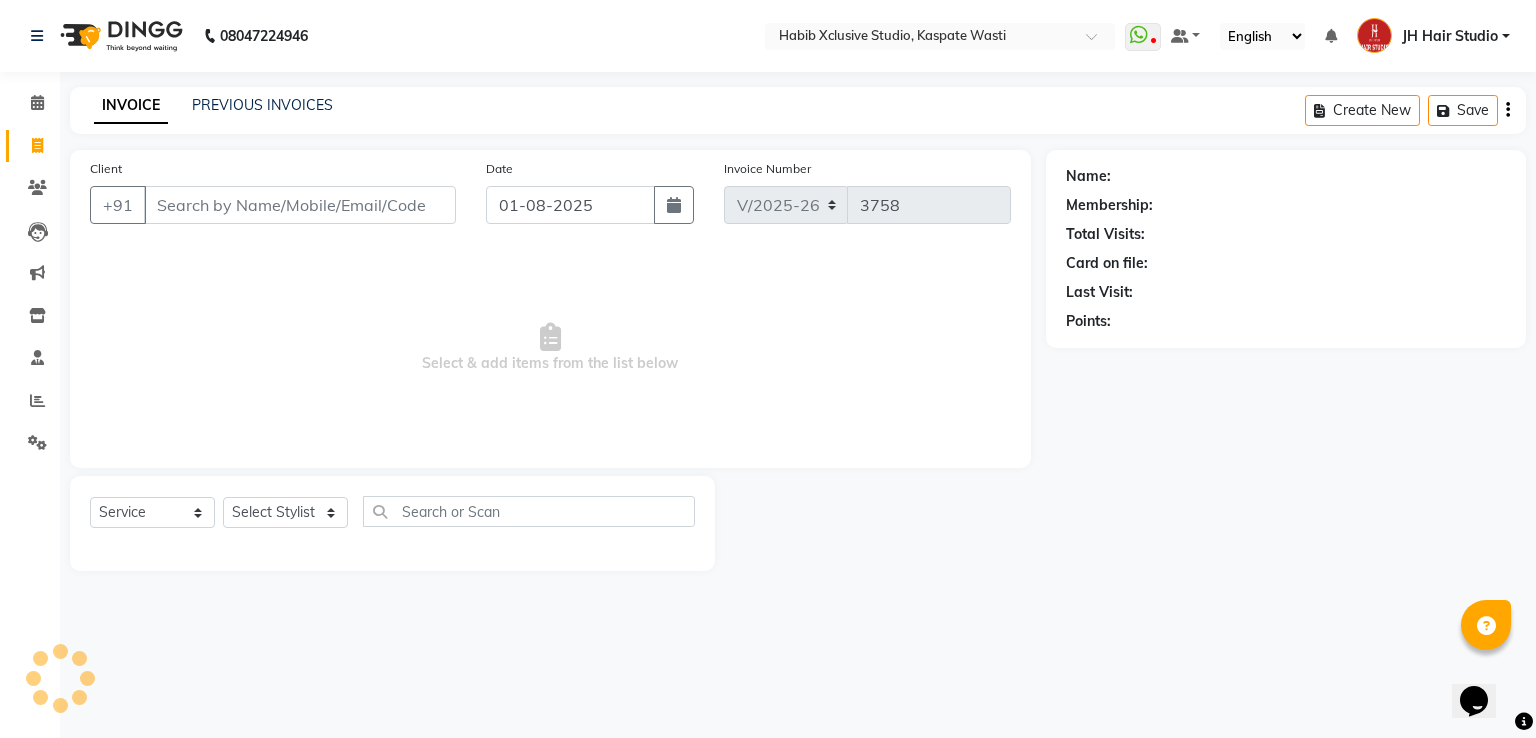 type on "7030331981" 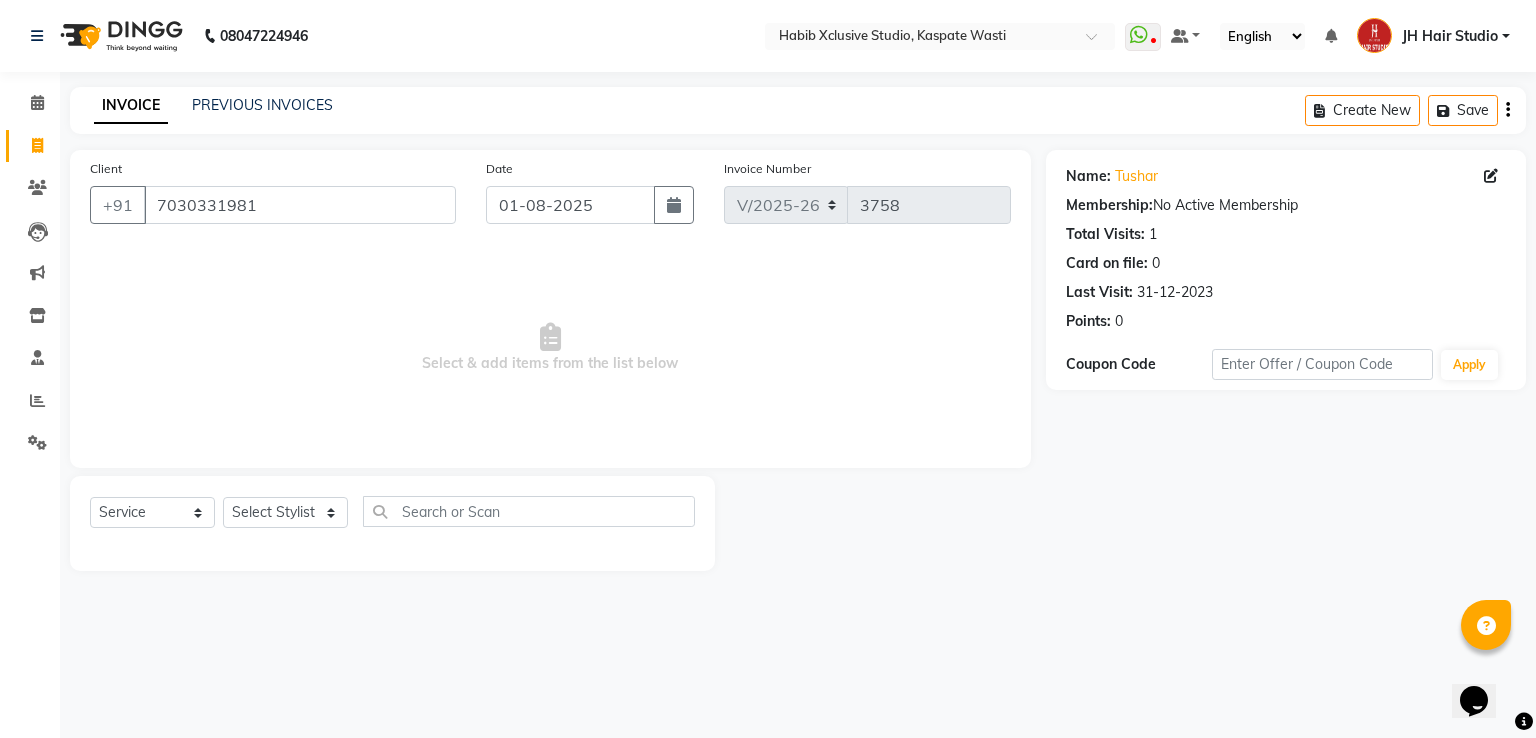 click on "Select  Service  Product  Membership  Package Voucher Prepaid Gift Card  Select Stylist [F1] [FIRST] [F1] [FIRST]  [ F1] [FIRST] [F1][FIRST] [F1][FIRST] [F1] [FIRST]  [F1] [FIRST]  [F2] [FIRST] [F2] [FIRST] [F2] [FIRST] [JH] [LAST] [FIRST] [JH] [FIRST] [LAST] [JH] [FIRST] [LAST] [JH] [FIRST] [JH] [FIRST] [JH] [FIRST] [JH] [FIRST] [JH] [FIRST] [JH] [FIRST]" 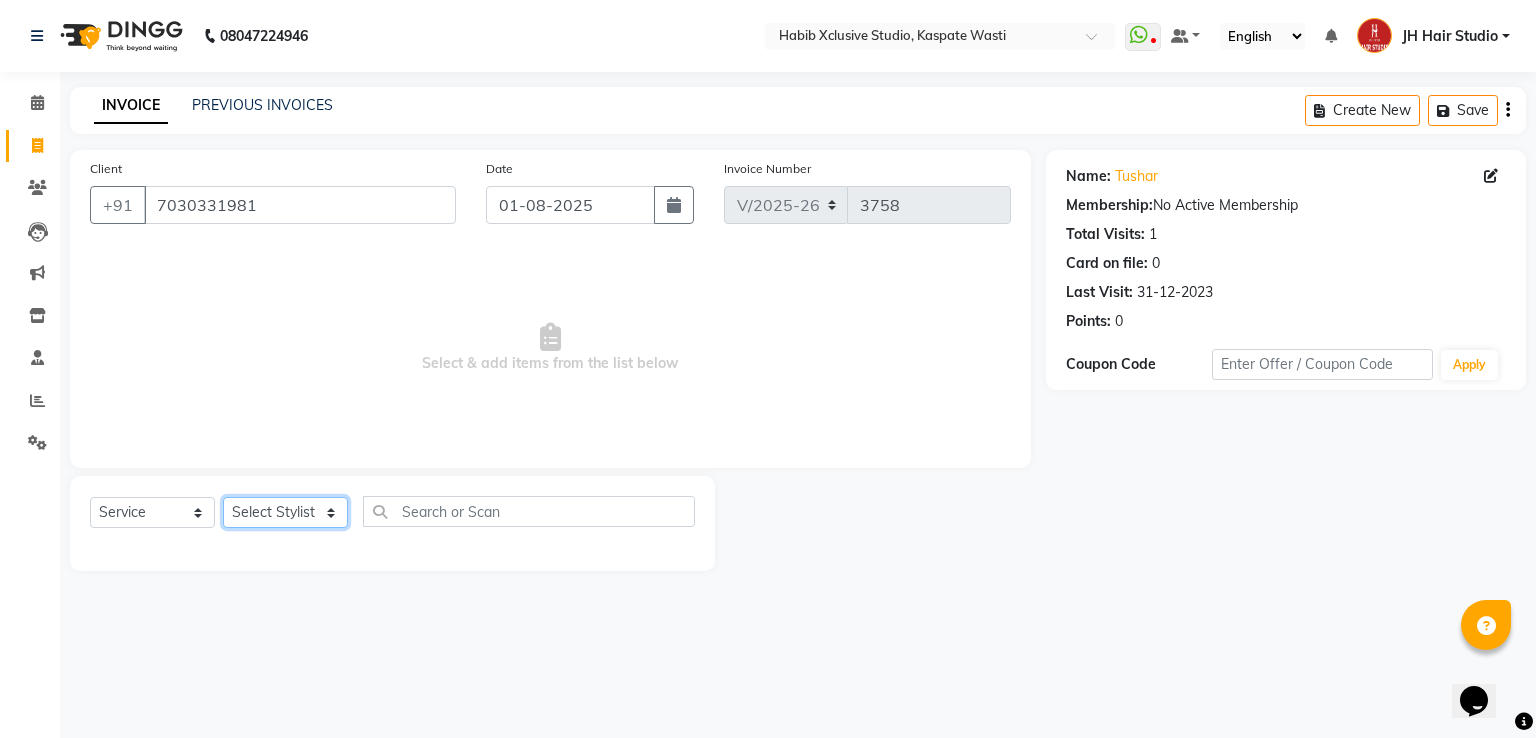 click on "Select Stylist [F1] GANESH [F1] Jagdish  [ F1] RAM [F1]Sanjay [F1]Siddhu [F1] Suraj  [F1] USHA [F2] AYAN  [F2] Deepak [F2] Smital [JH] DUBALE  GANESH [JH] Gopal Wagh JH Hair Studio [JH] Harish [JH] Omkar [JH] Shahwaz Shaikh [JH] SIDDHANT  [JH] SWAPNIL [JH] Tushaar" 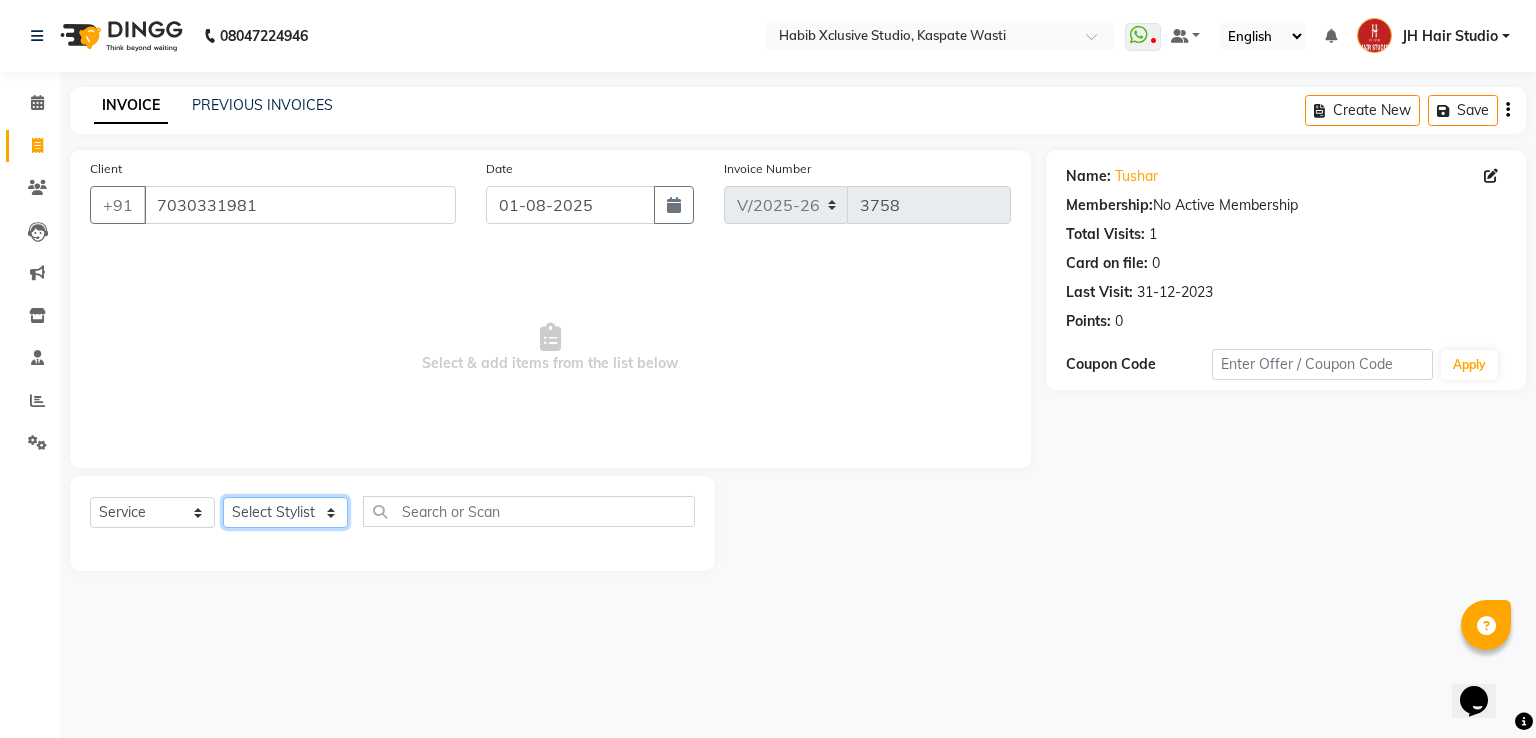 select on "84207" 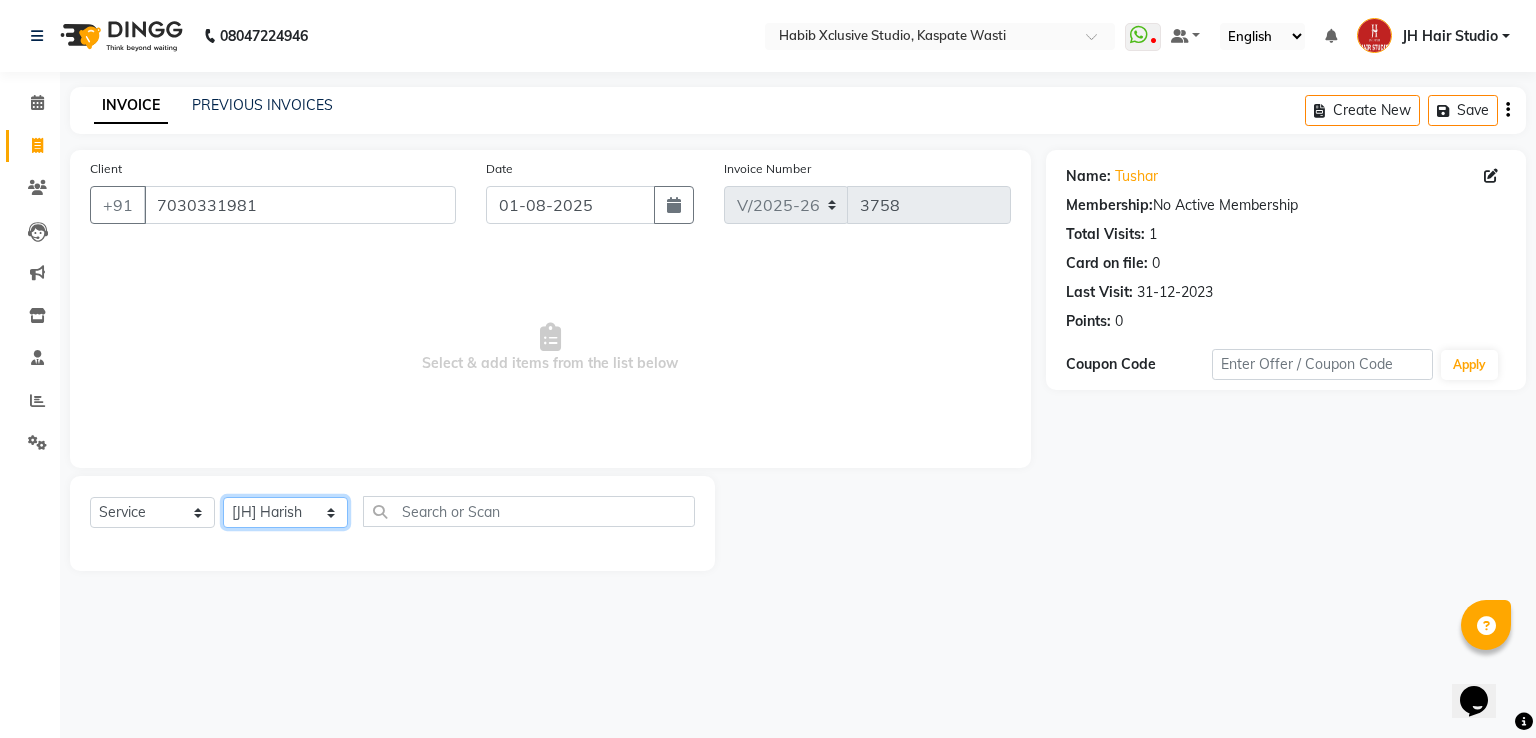 click on "Select Stylist [F1] GANESH [F1] Jagdish  [ F1] RAM [F1]Sanjay [F1]Siddhu [F1] Suraj  [F1] USHA [F2] AYAN  [F2] Deepak [F2] Smital [JH] DUBALE  GANESH [JH] Gopal Wagh JH Hair Studio [JH] Harish [JH] Omkar [JH] Shahwaz Shaikh [JH] SIDDHANT  [JH] SWAPNIL [JH] Tushaar" 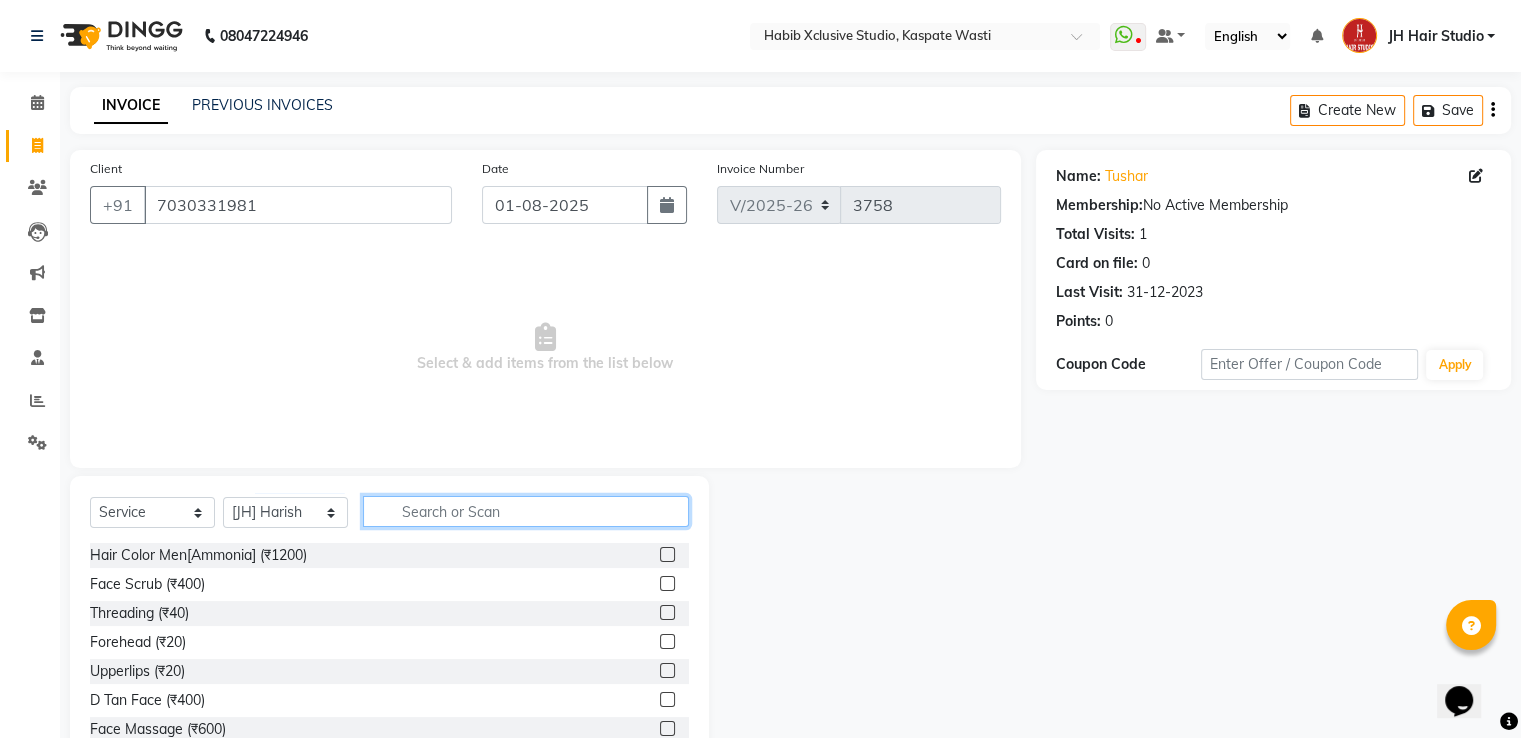 click 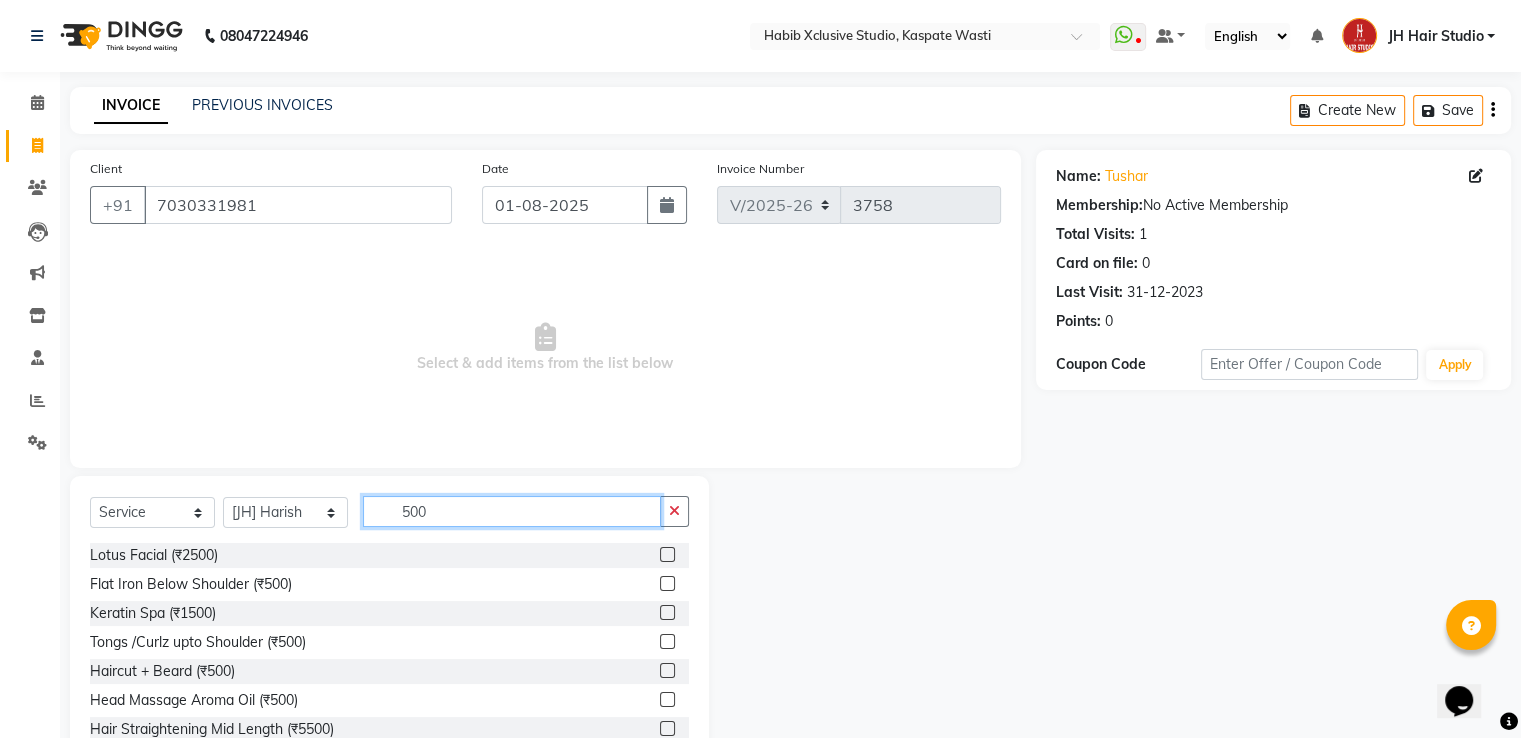 type on "500" 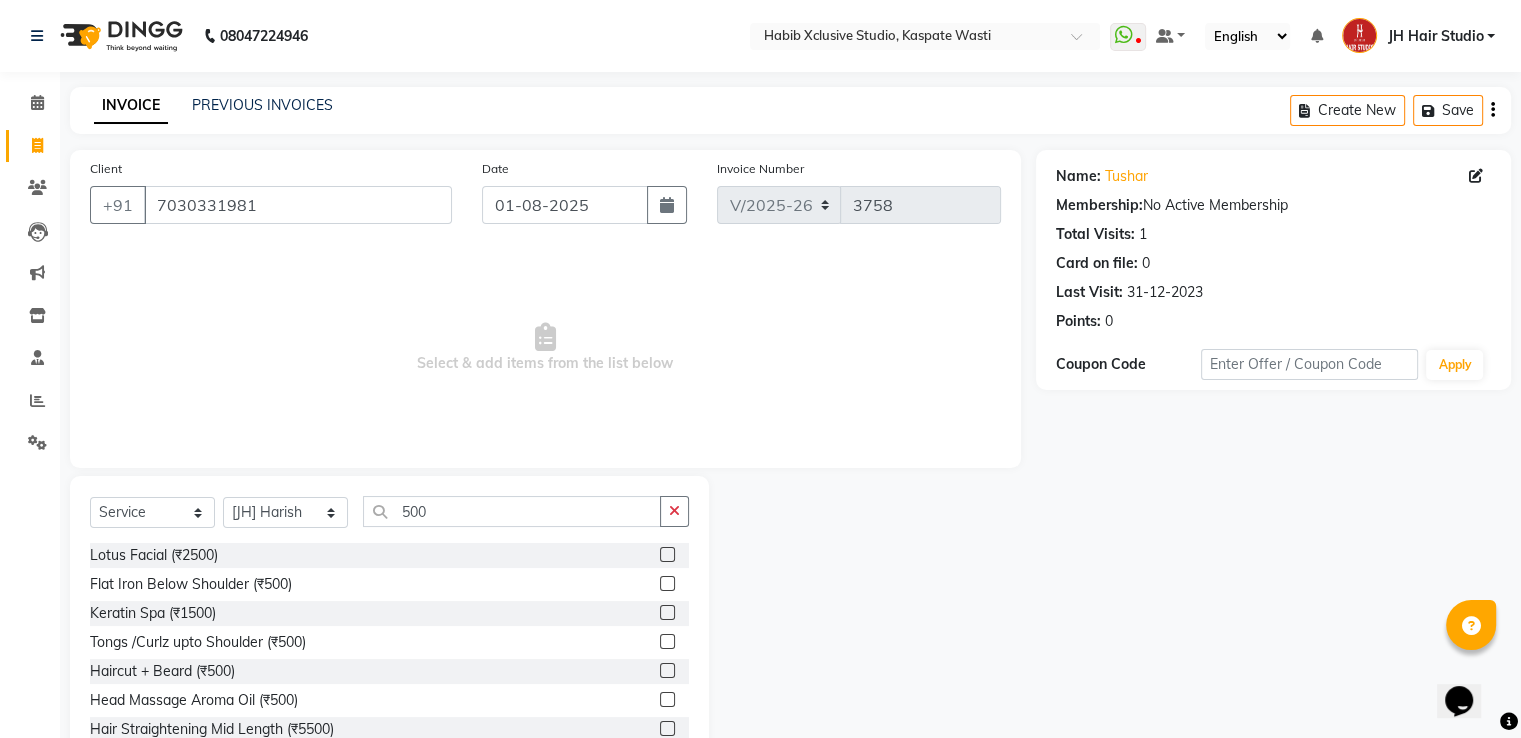 click 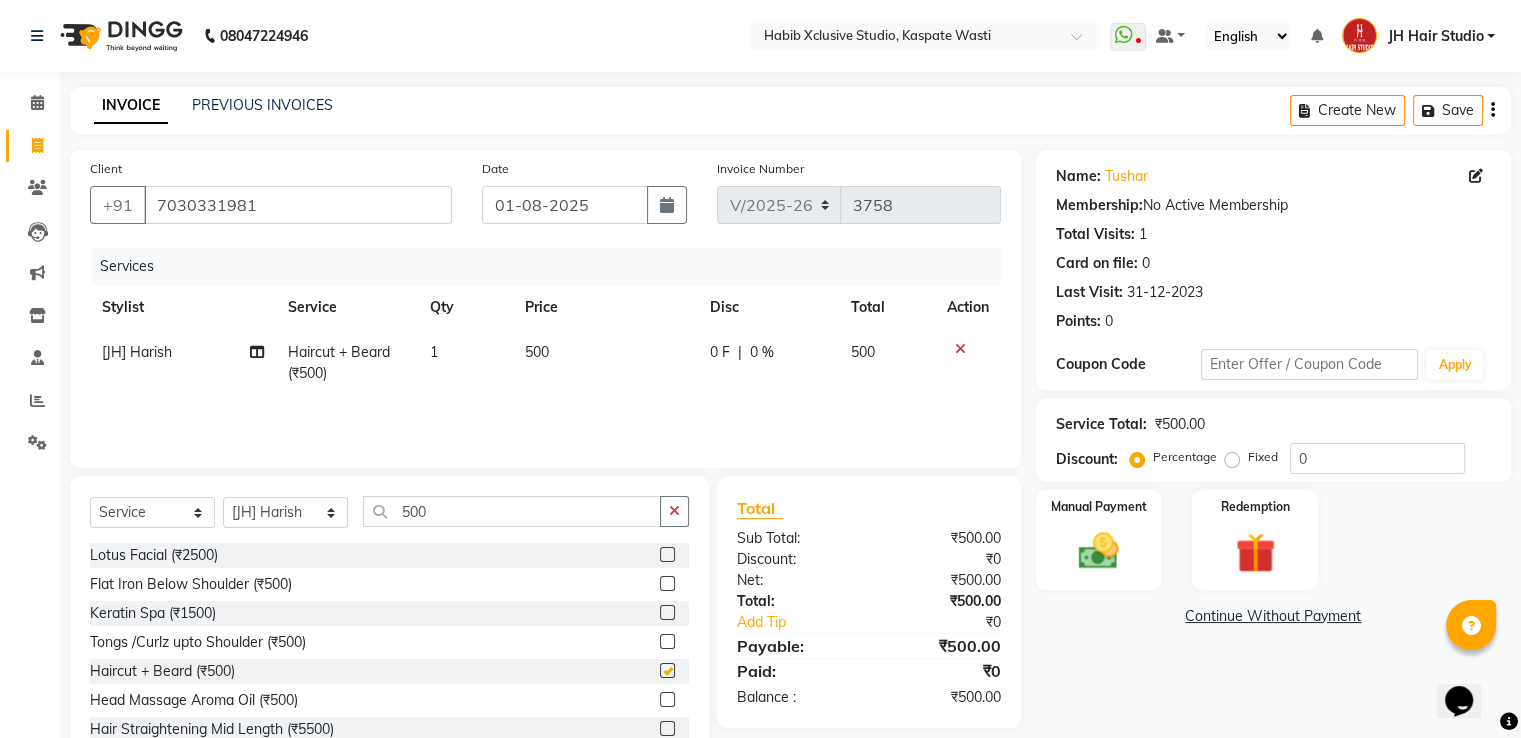 checkbox on "false" 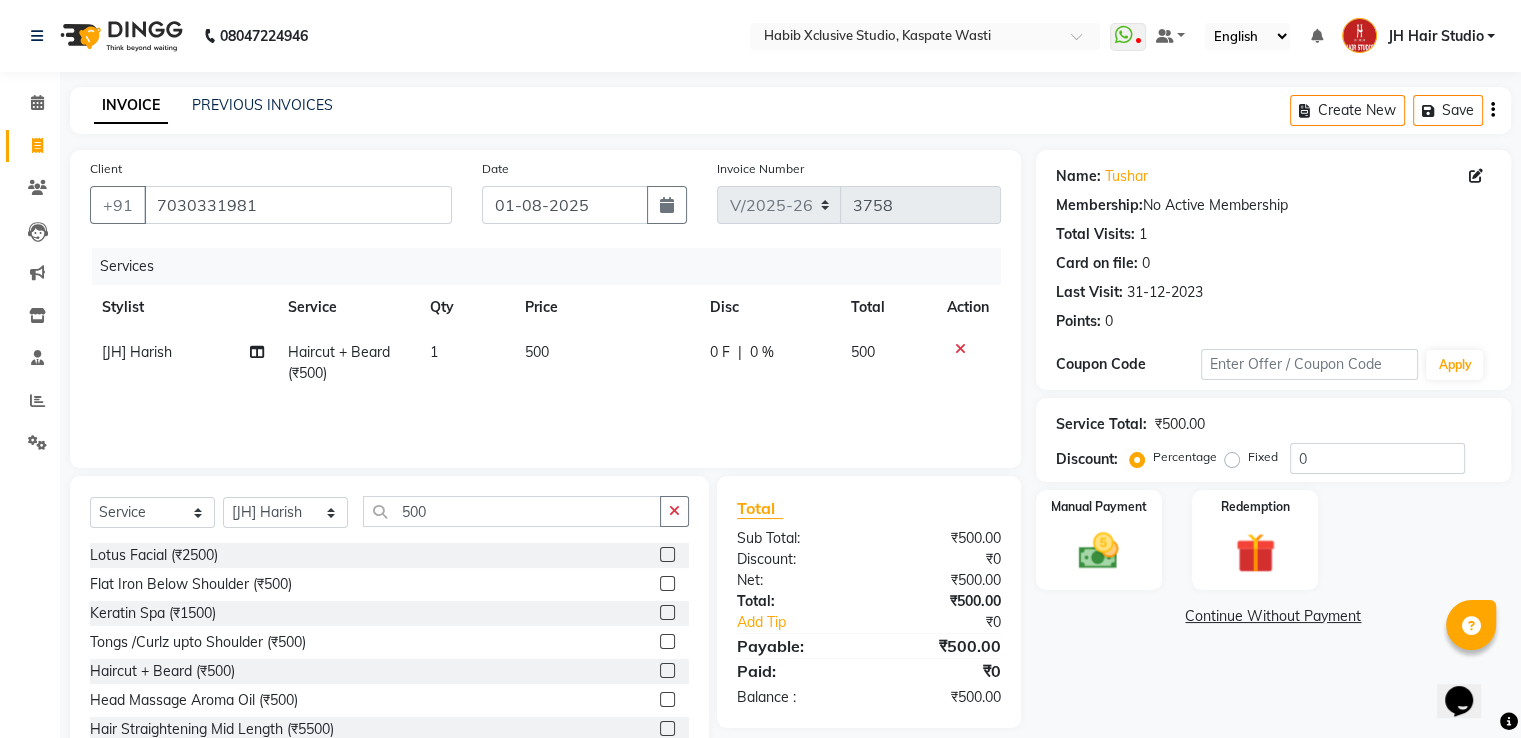 click on "500" 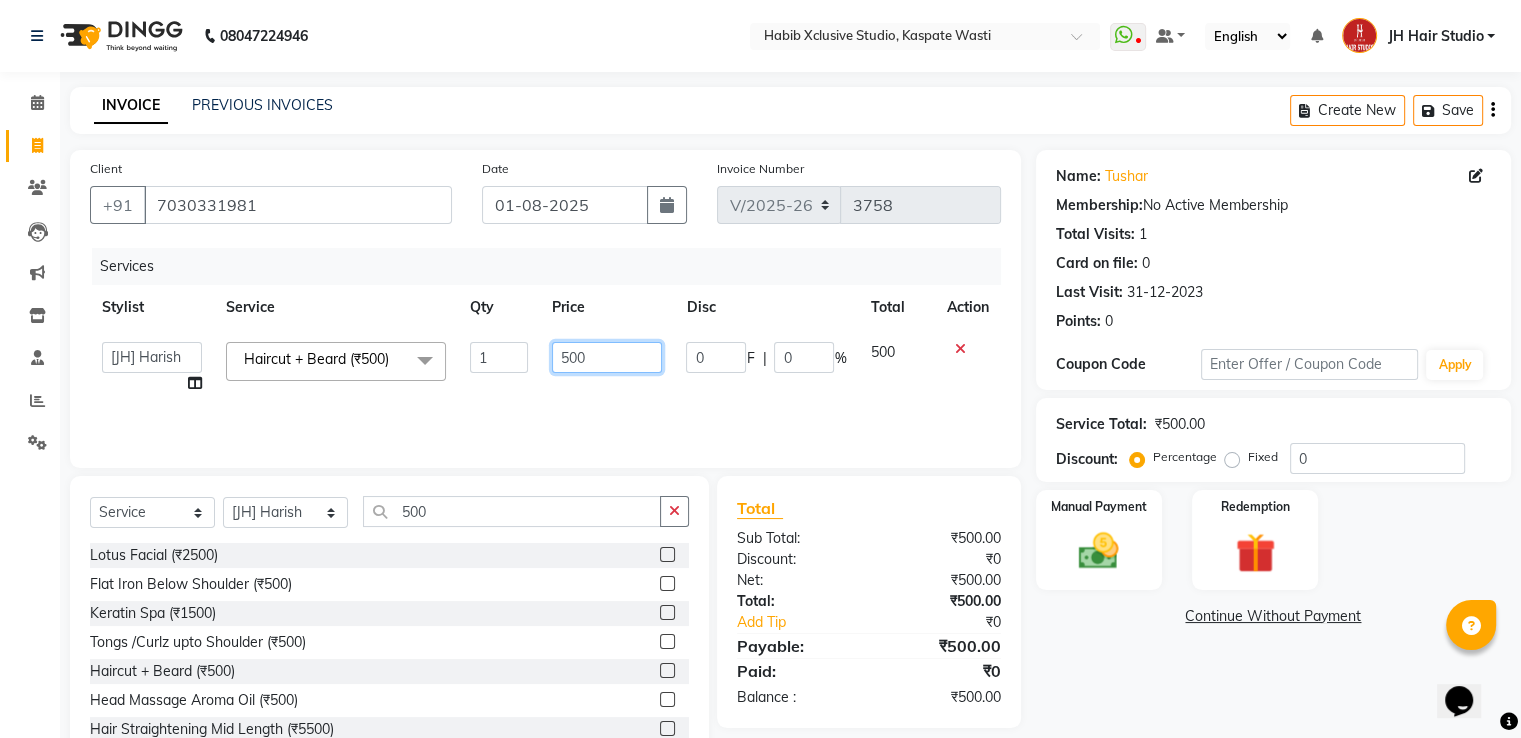 click on "500" 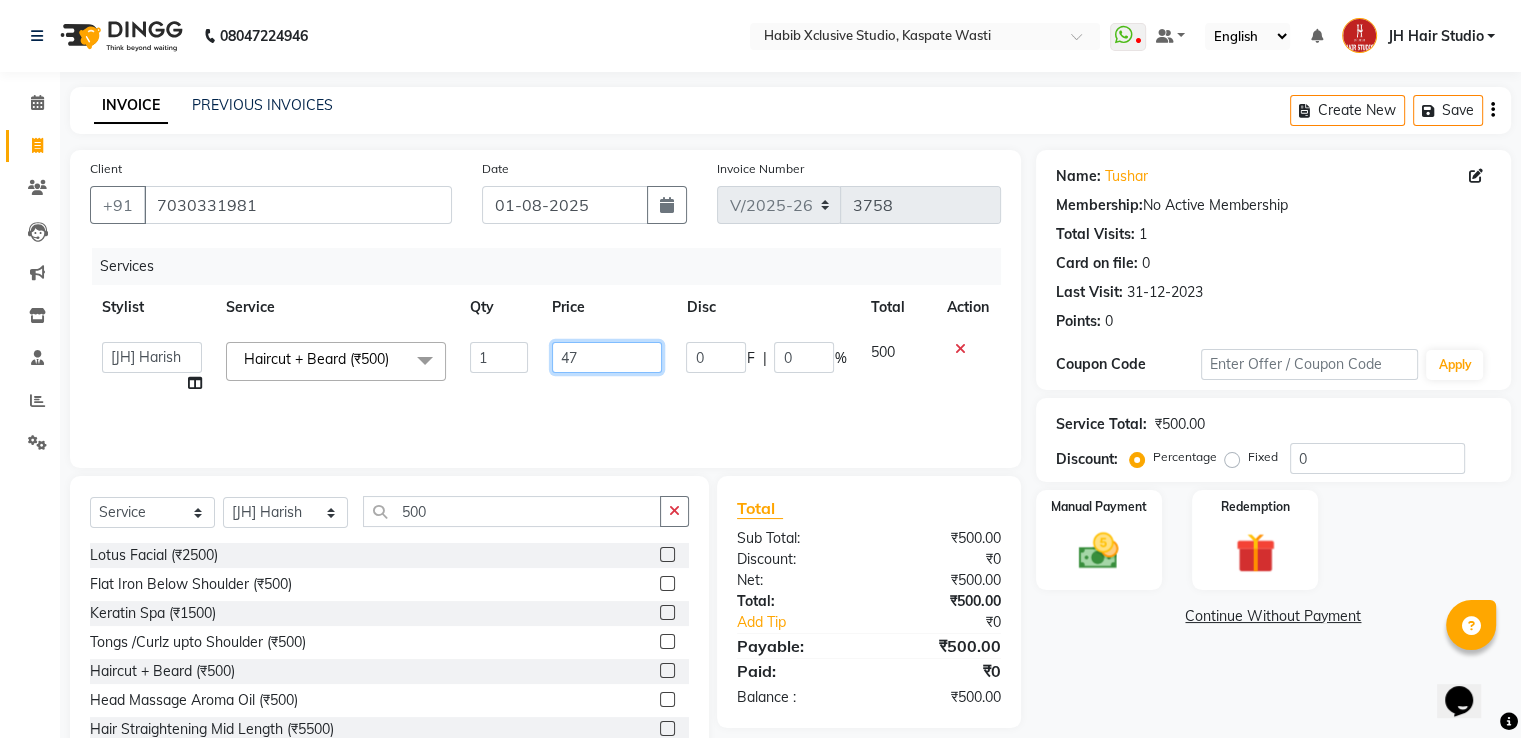 type on "470" 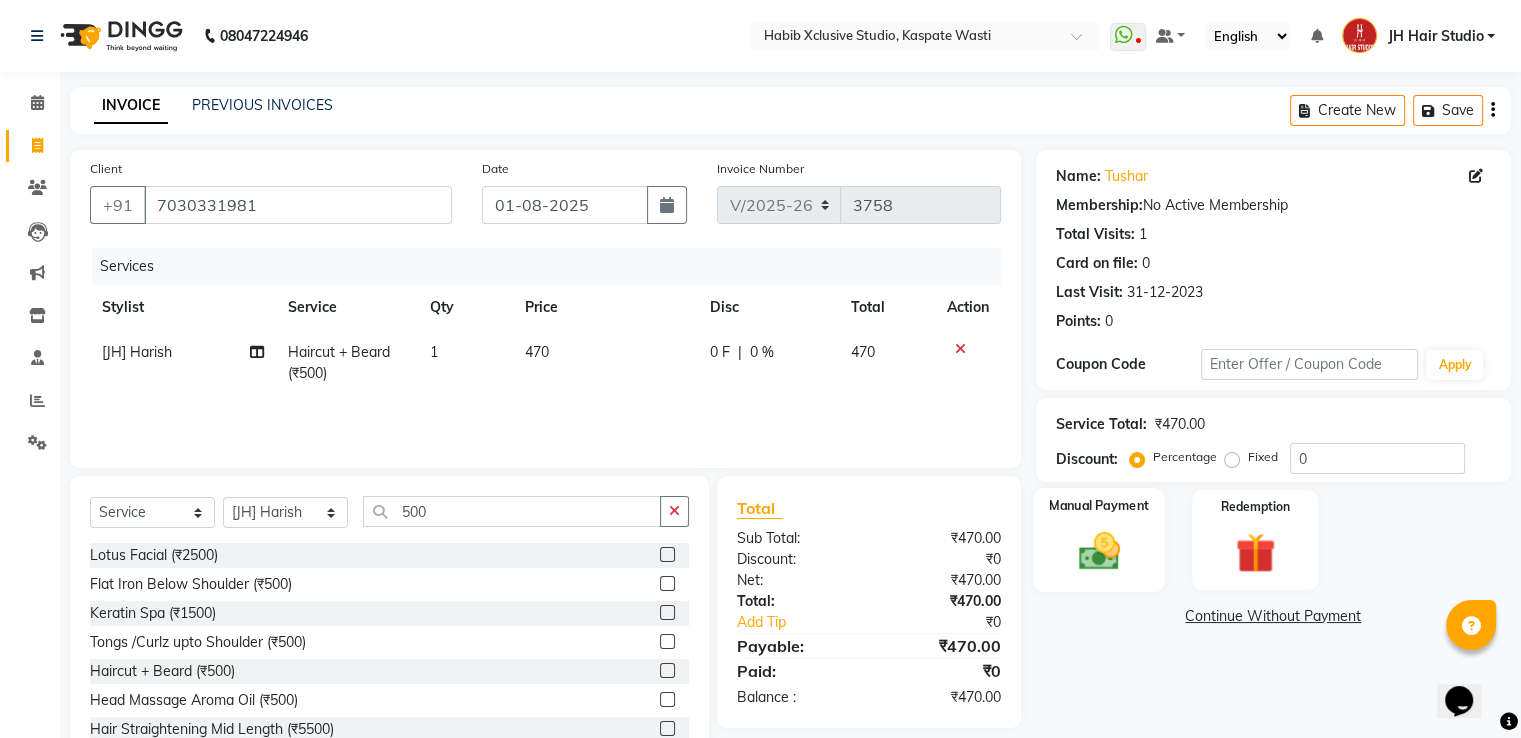 click 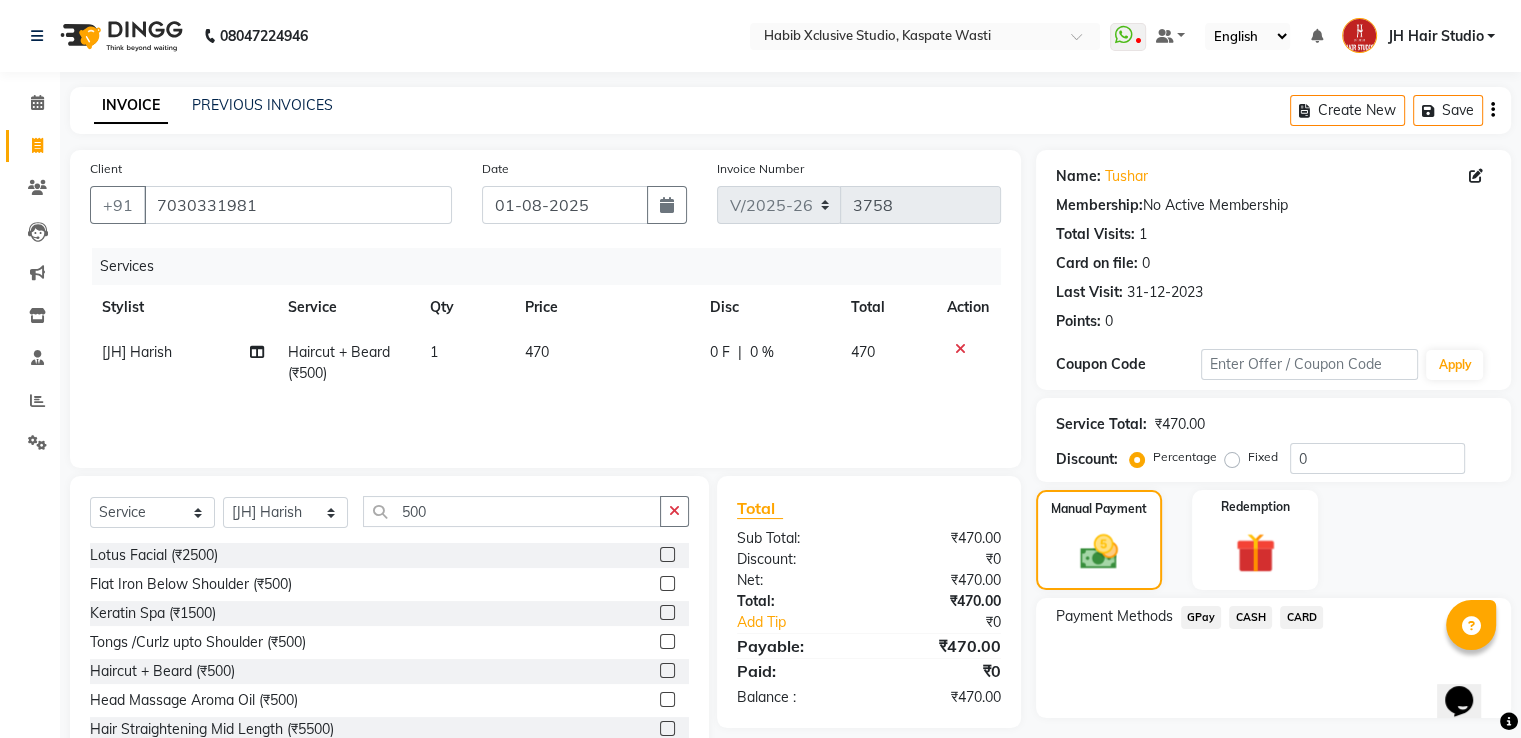 click on "GPay" 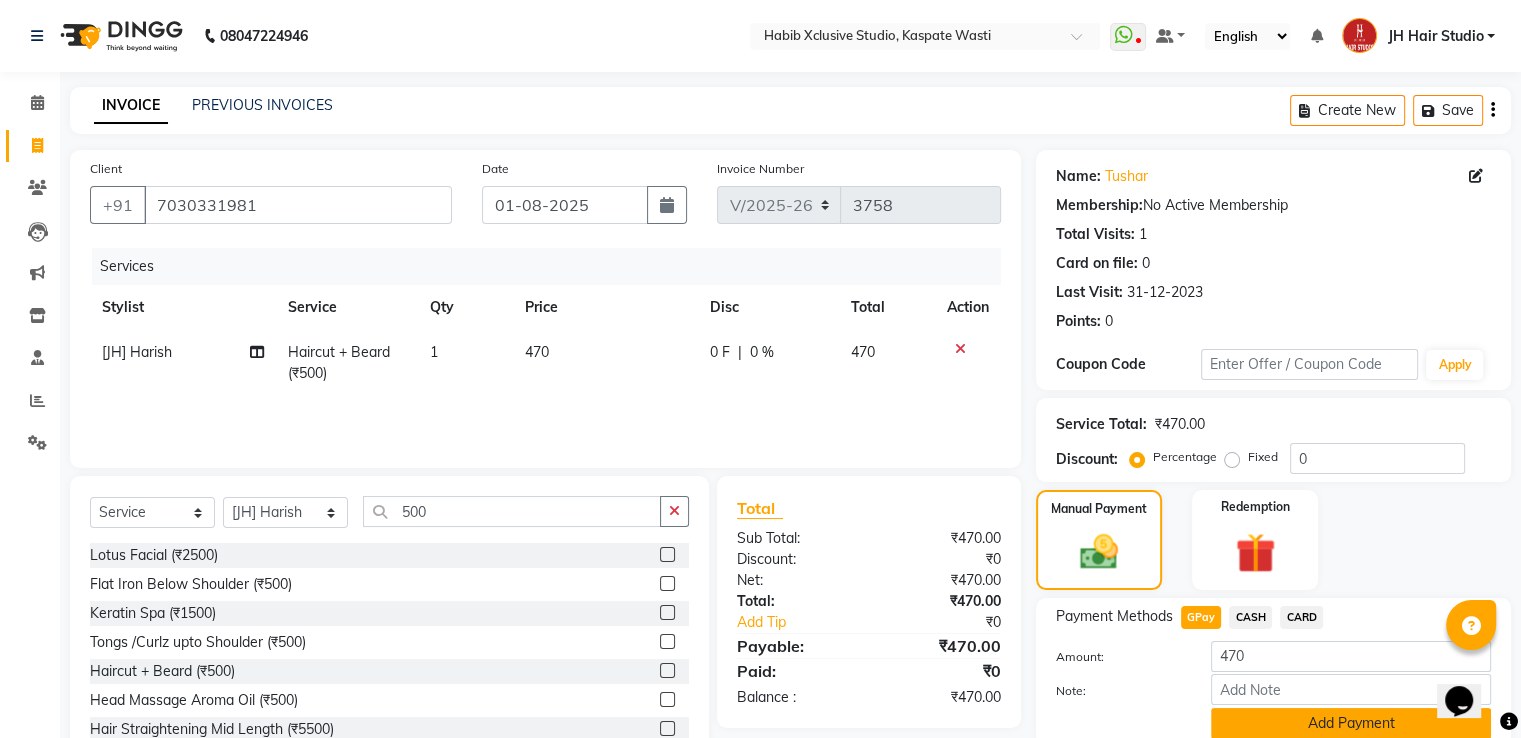 click on "Add Payment" 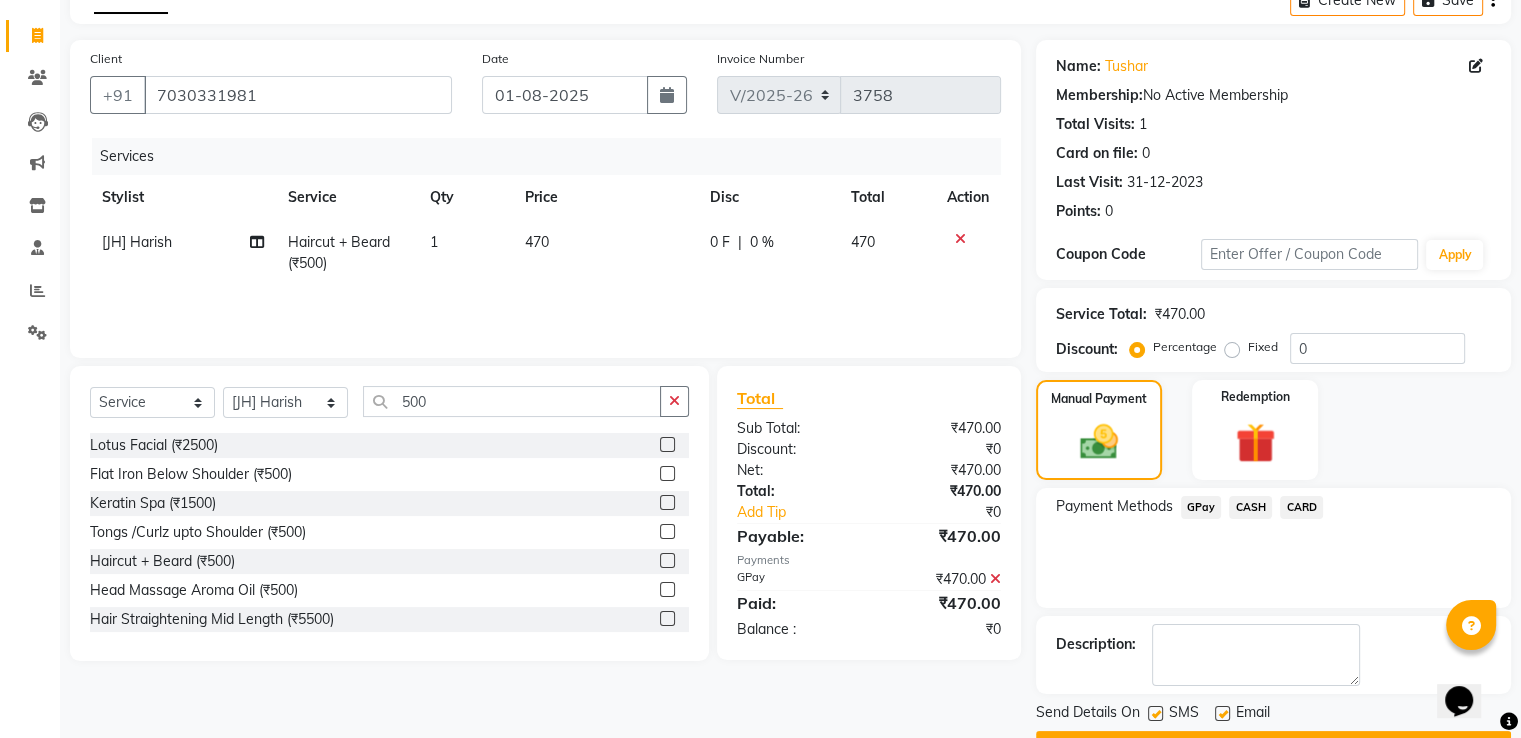scroll, scrollTop: 163, scrollLeft: 0, axis: vertical 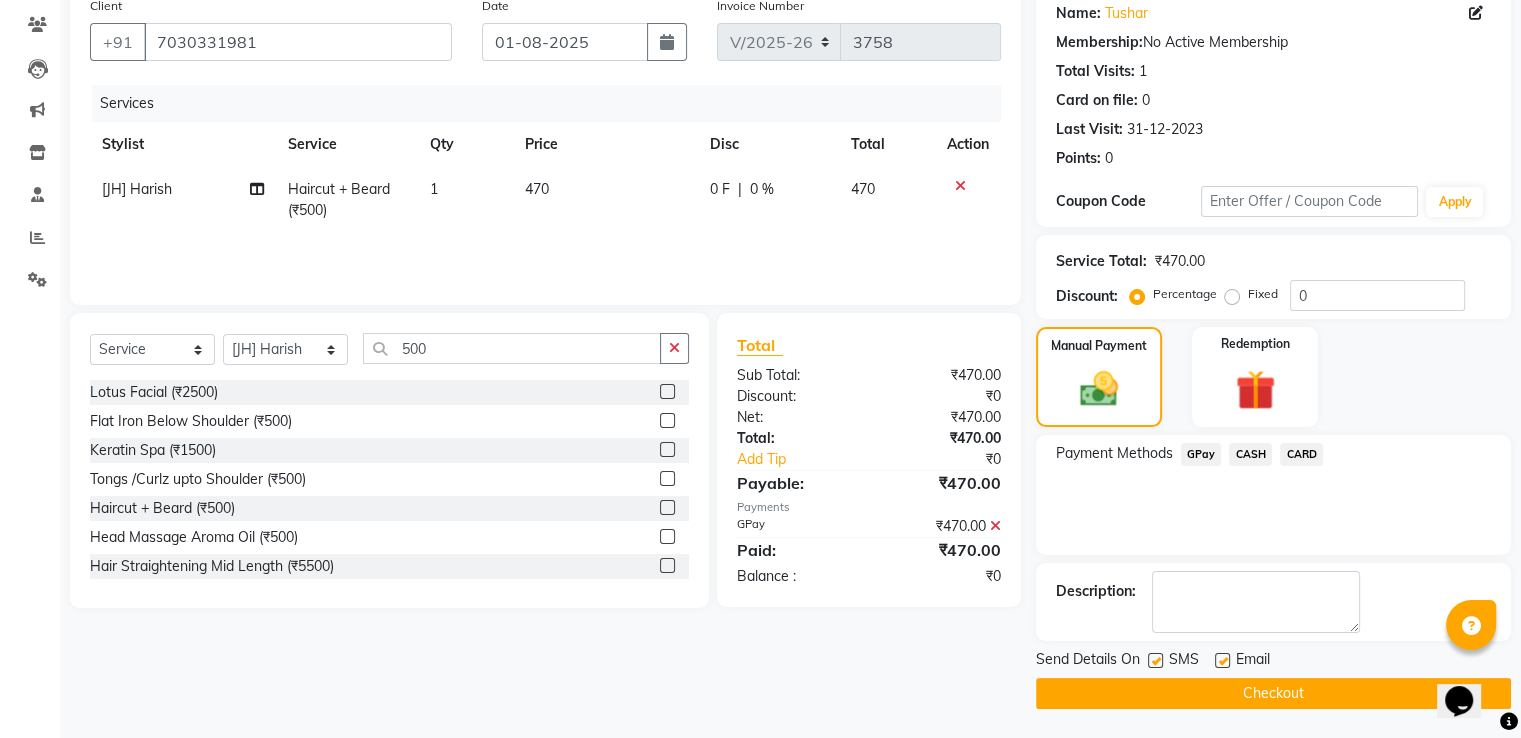 click on "Checkout" 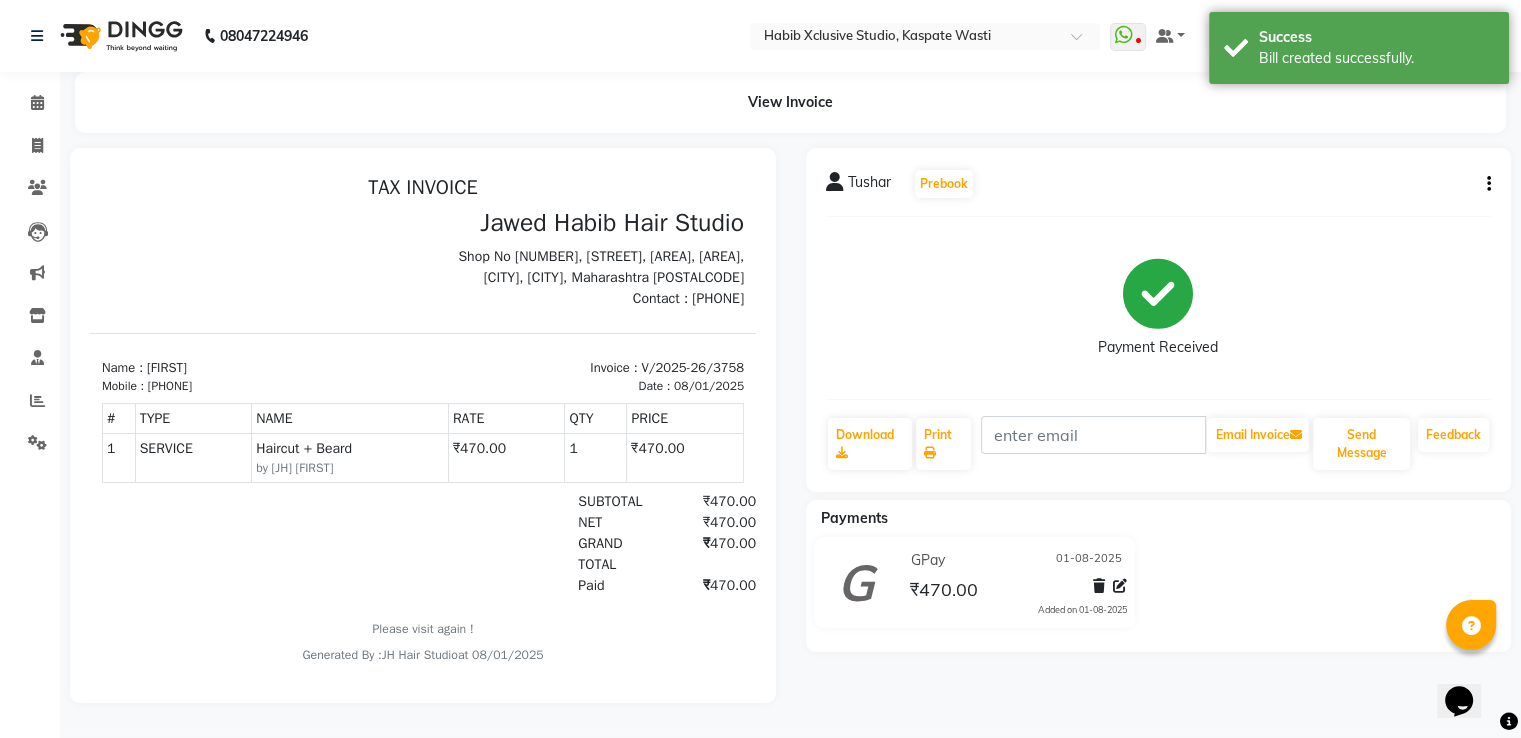 scroll, scrollTop: 0, scrollLeft: 0, axis: both 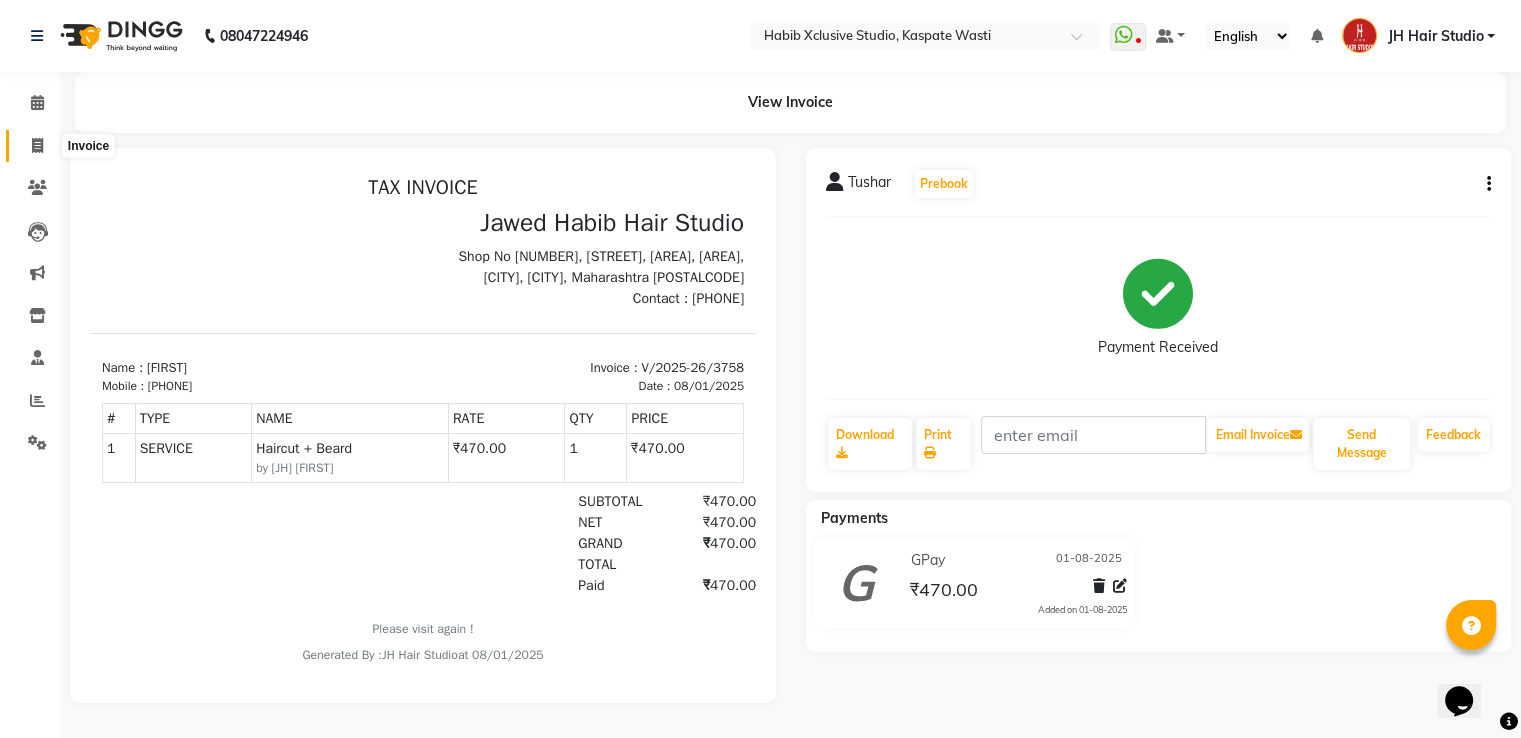 click 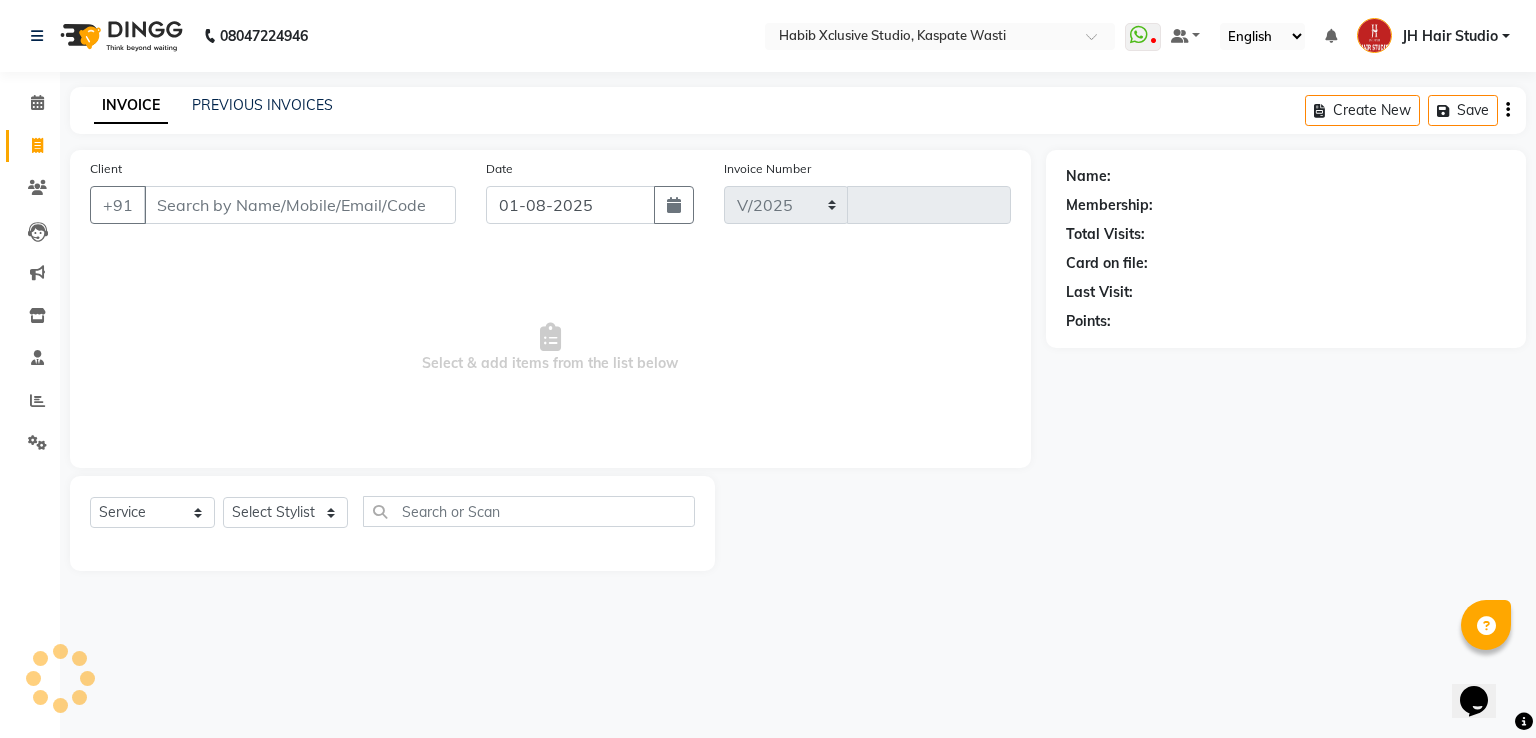 select on "130" 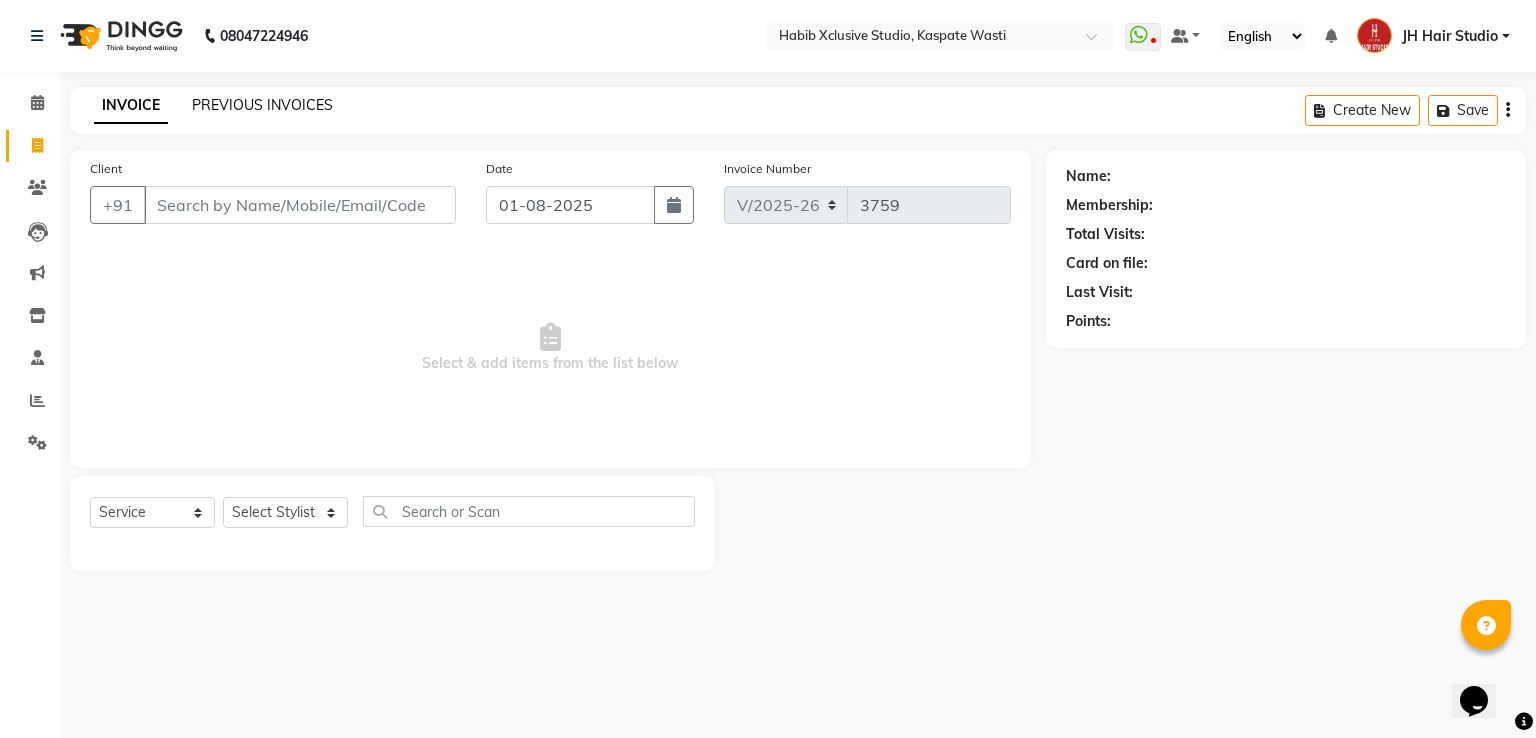 click on "PREVIOUS INVOICES" 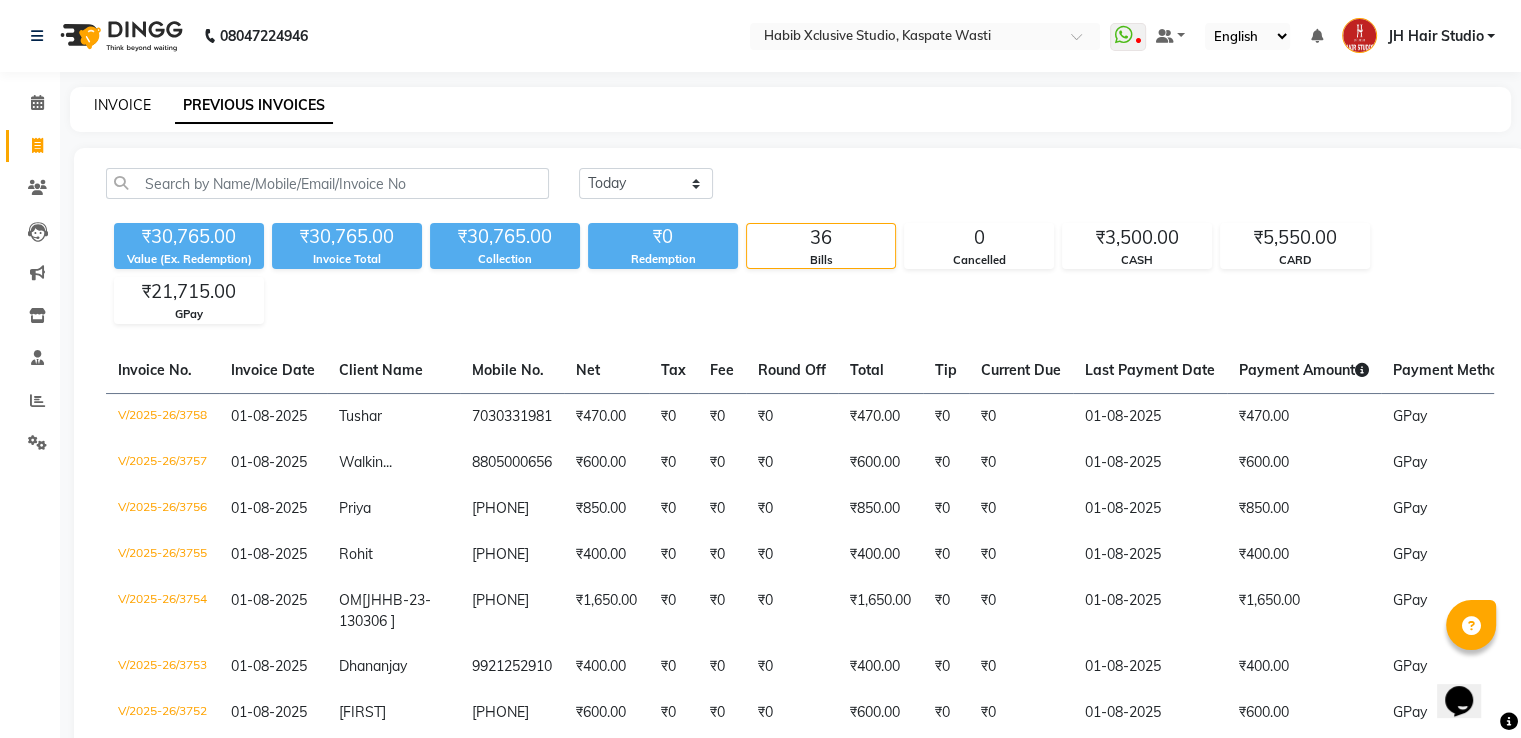 click on "INVOICE" 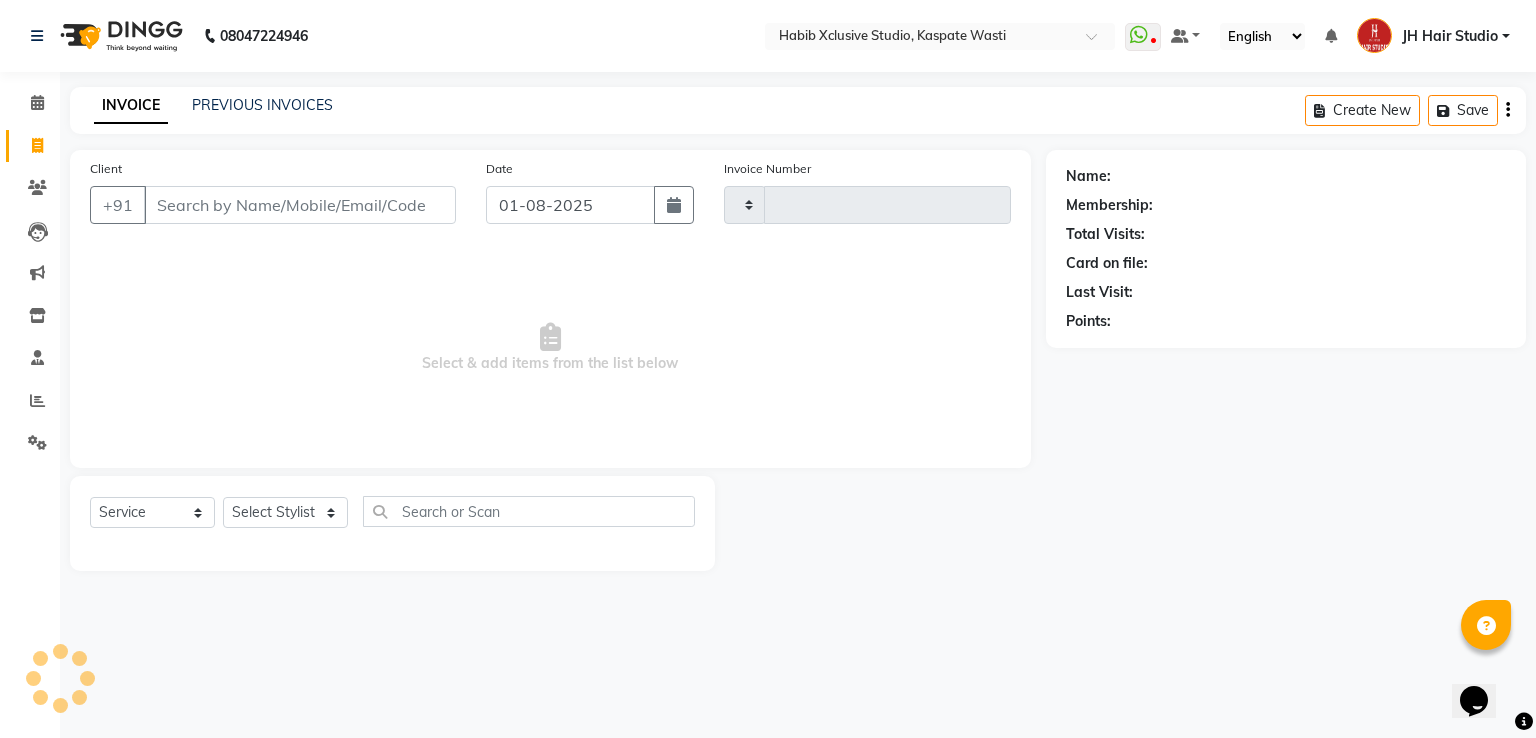 type on "3759" 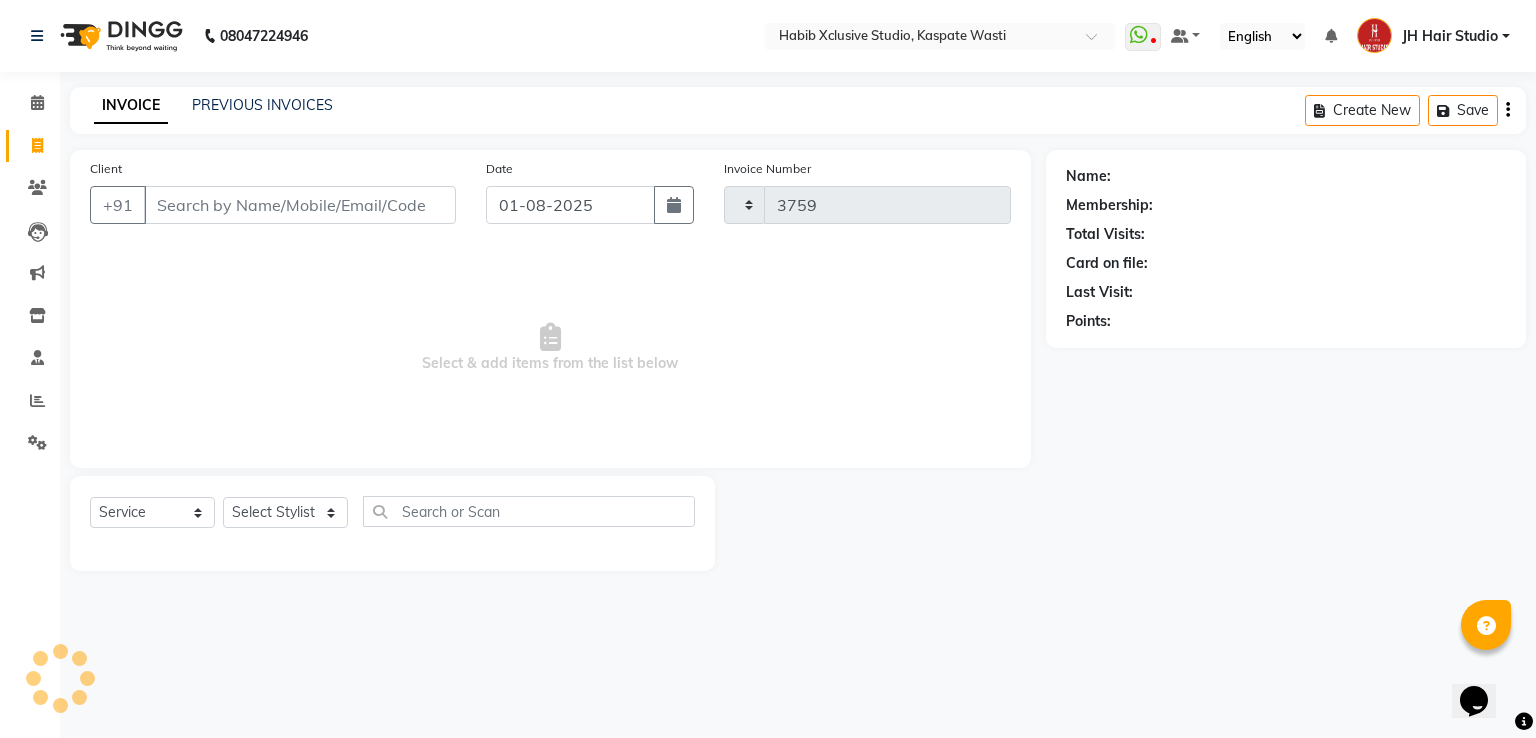 select on "130" 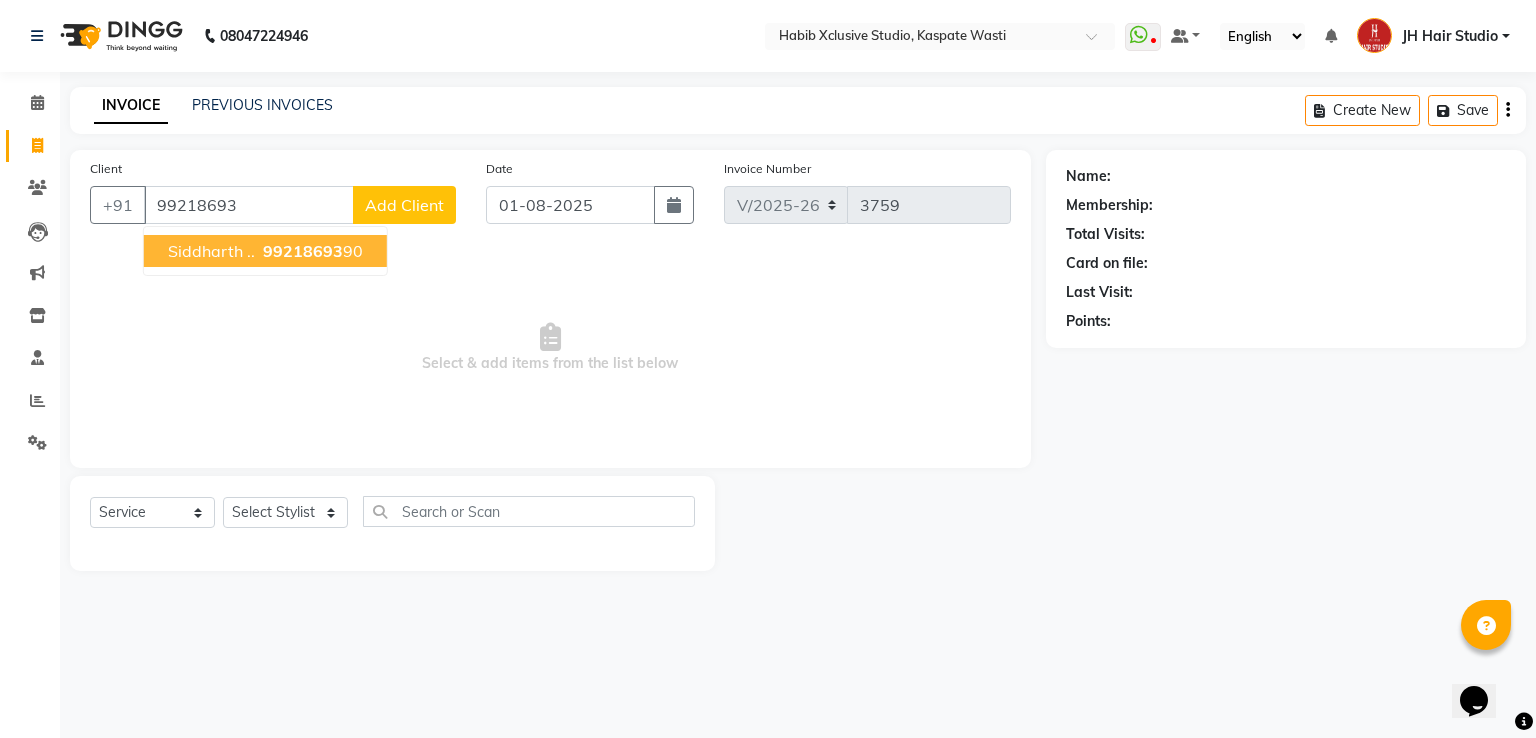 click on "99218693" at bounding box center [303, 251] 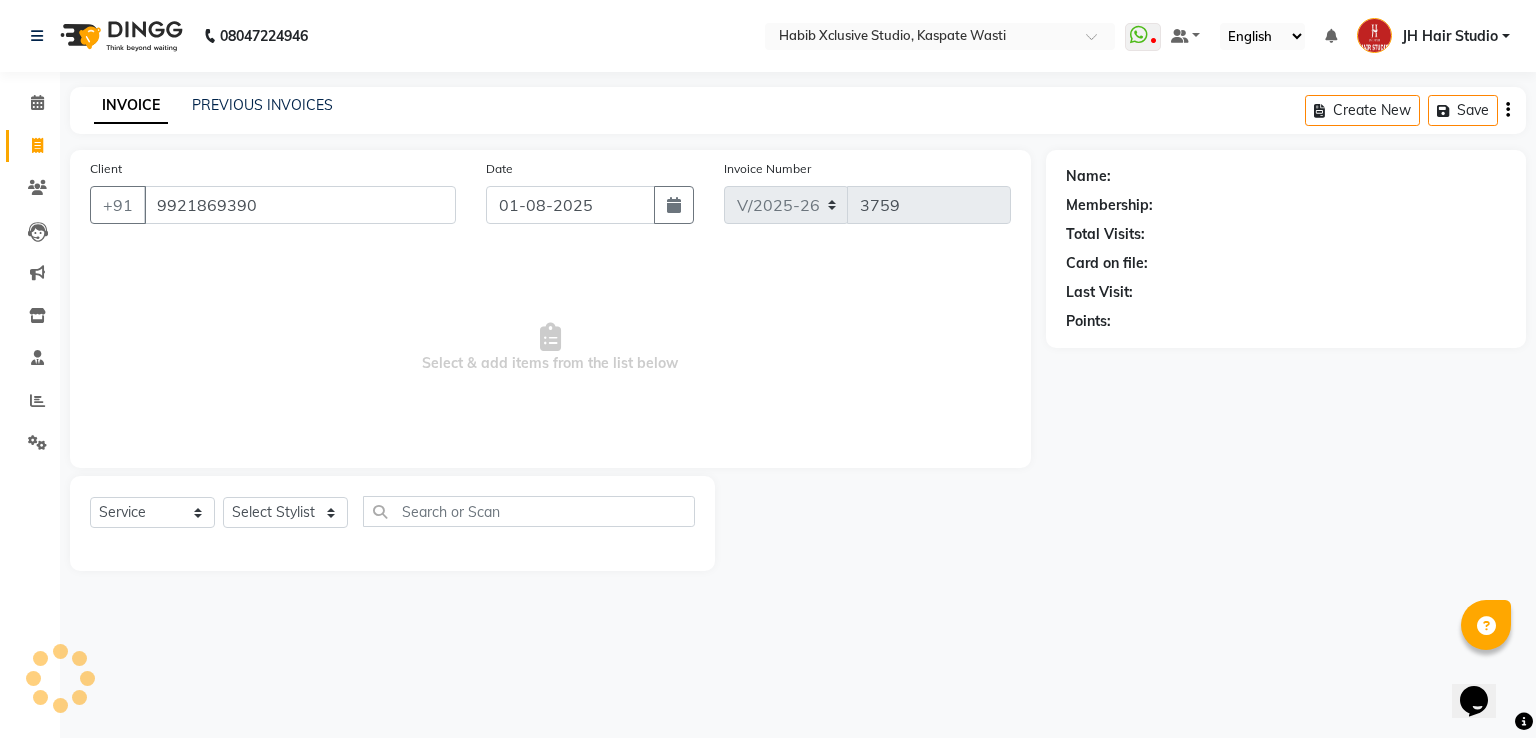 type on "9921869390" 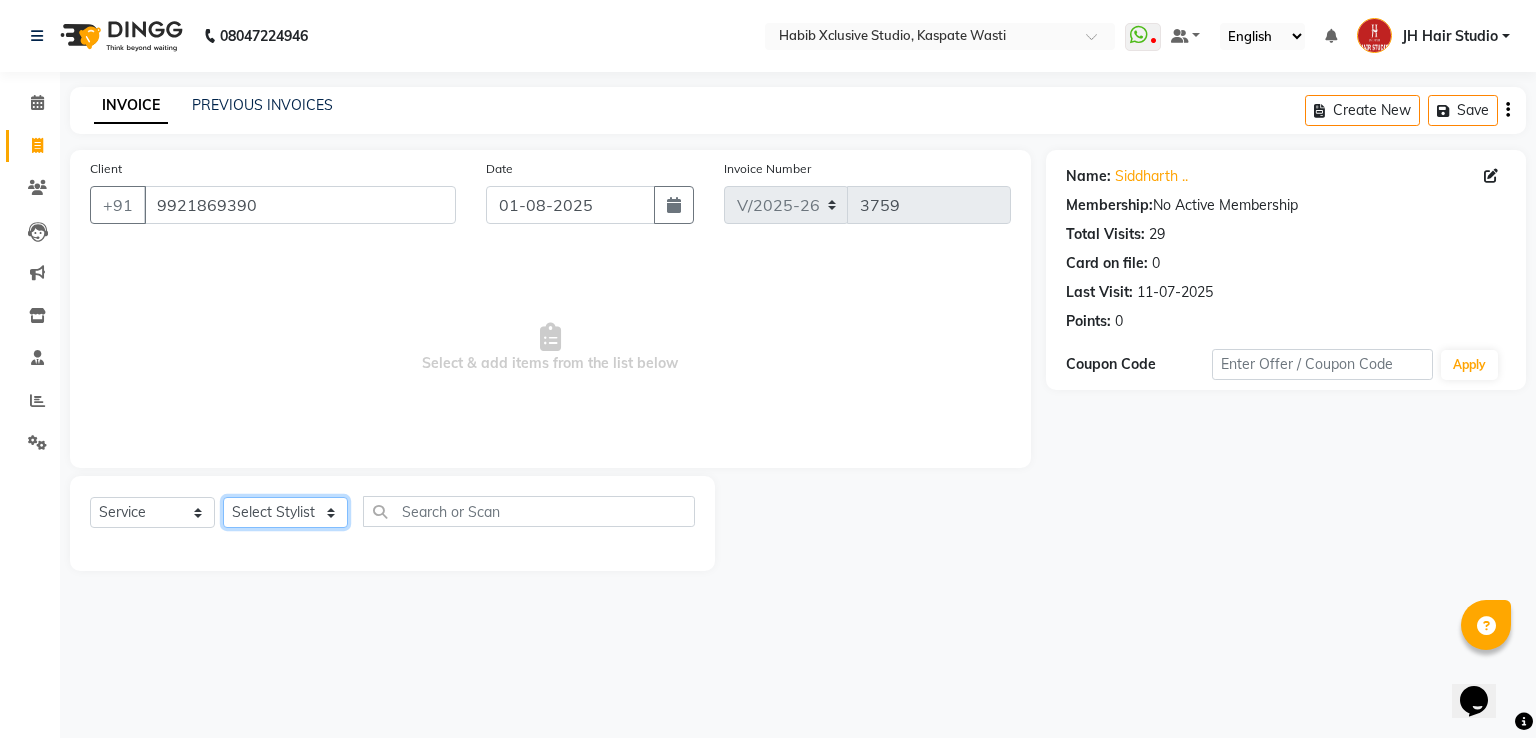 click on "Select Stylist [F1] GANESH [F1] Jagdish  [ F1] RAM [F1]Sanjay [F1]Siddhu [F1] Suraj  [F1] USHA [F2] AYAN  [F2] Deepak [F2] Smital [JH] DUBALE  GANESH [JH] Gopal Wagh JH Hair Studio [JH] Harish [JH] Omkar [JH] Shahwaz Shaikh [JH] SIDDHANT  [JH] SWAPNIL [JH] Tushaar" 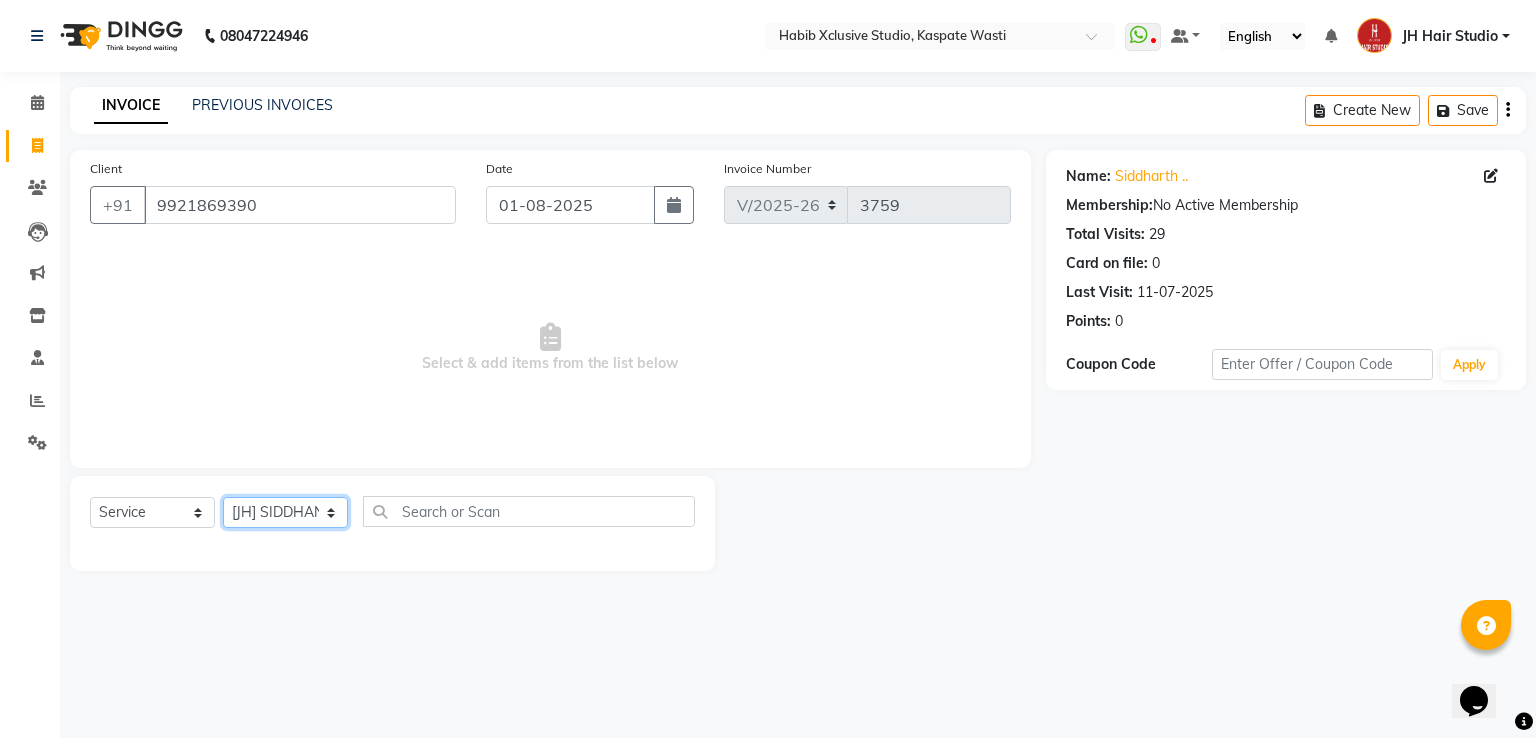 click on "Select Stylist [F1] GANESH [F1] Jagdish  [ F1] RAM [F1]Sanjay [F1]Siddhu [F1] Suraj  [F1] USHA [F2] AYAN  [F2] Deepak [F2] Smital [JH] DUBALE  GANESH [JH] Gopal Wagh JH Hair Studio [JH] Harish [JH] Omkar [JH] Shahwaz Shaikh [JH] SIDDHANT  [JH] SWAPNIL [JH] Tushaar" 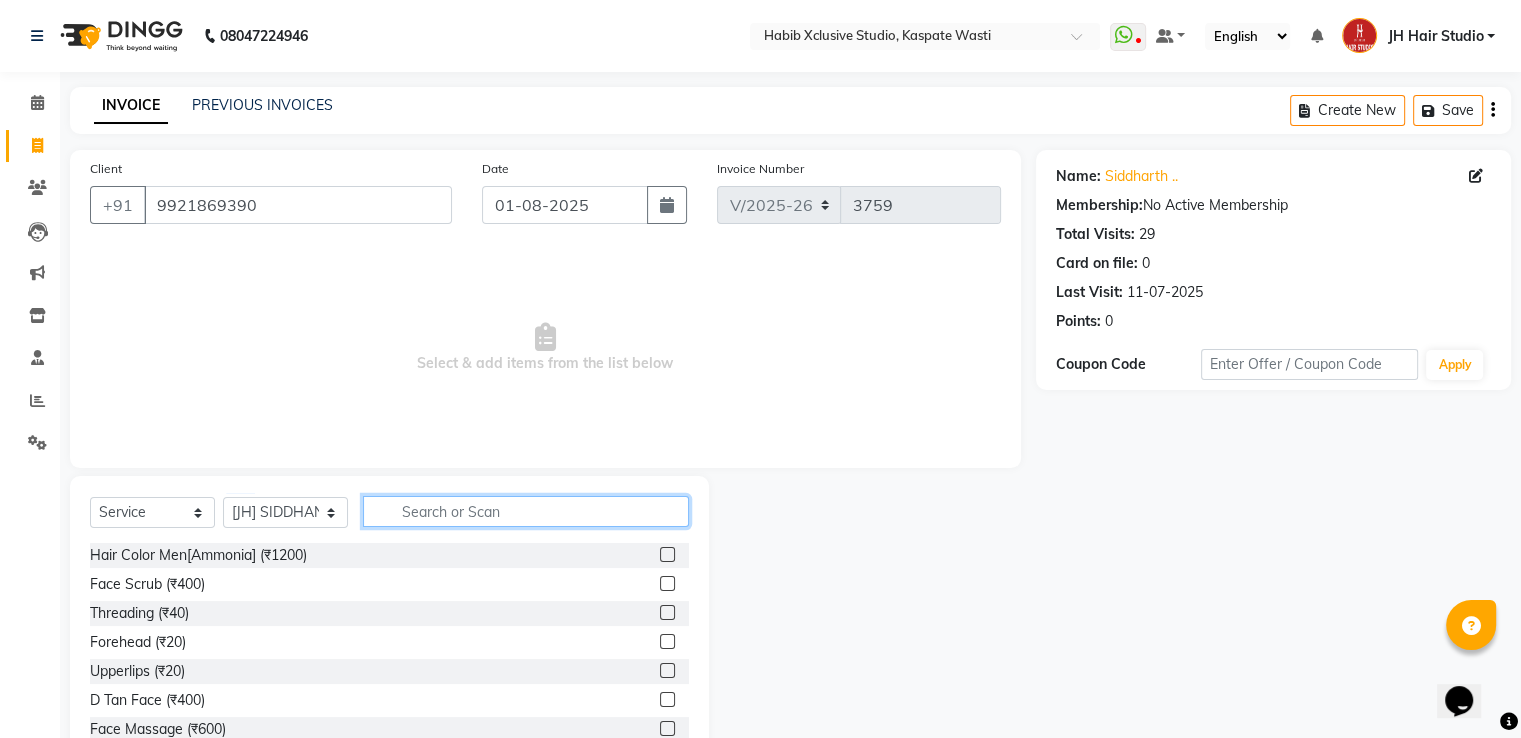 click 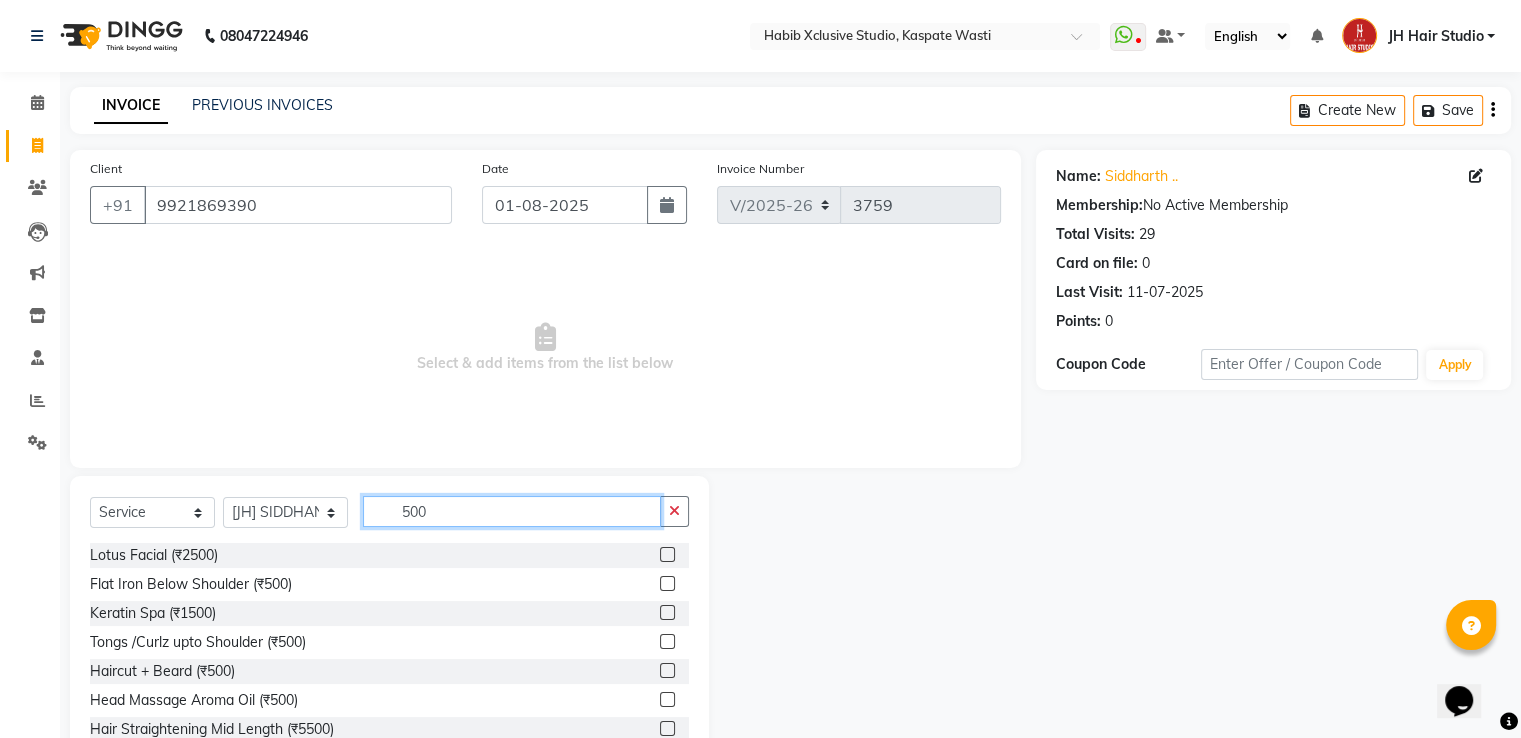 type on "500" 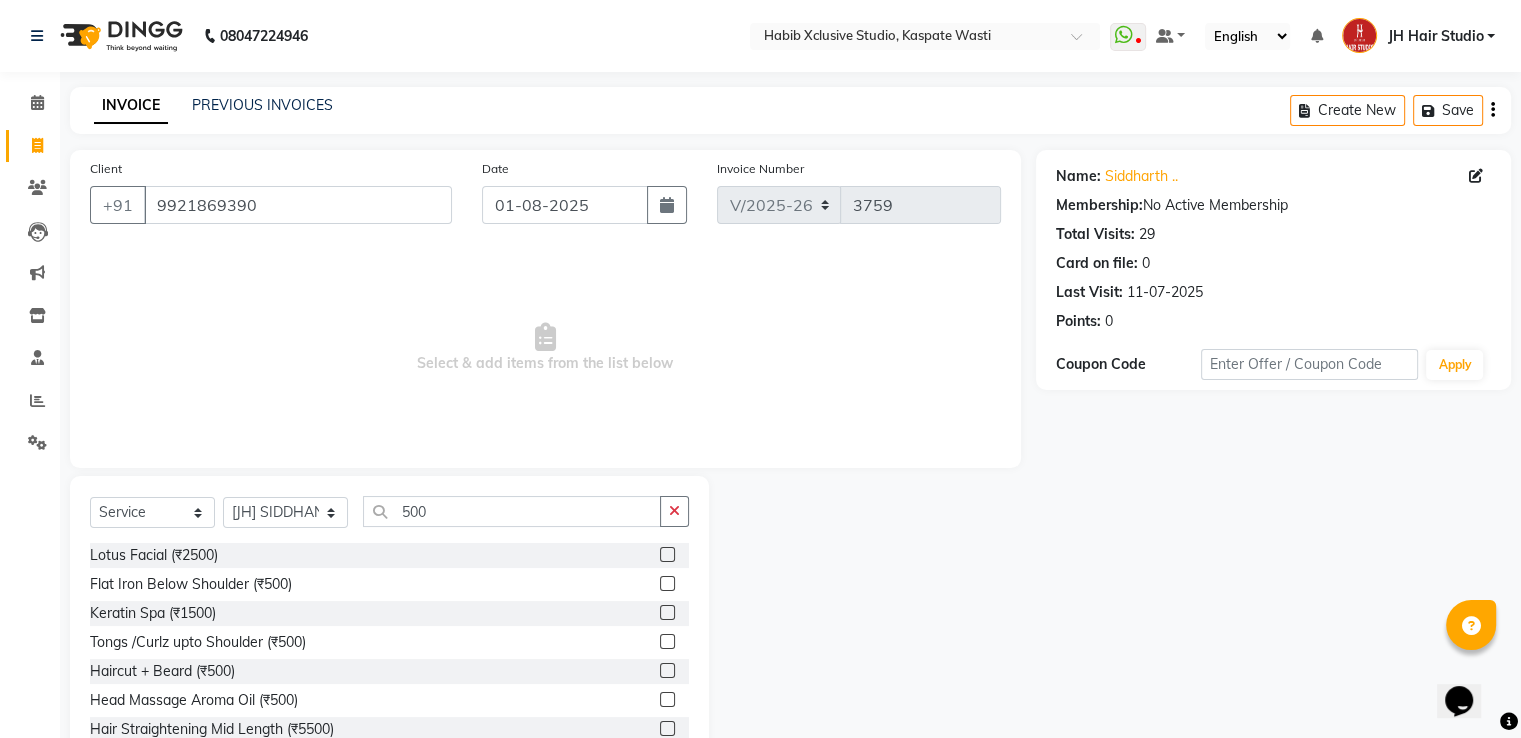 click 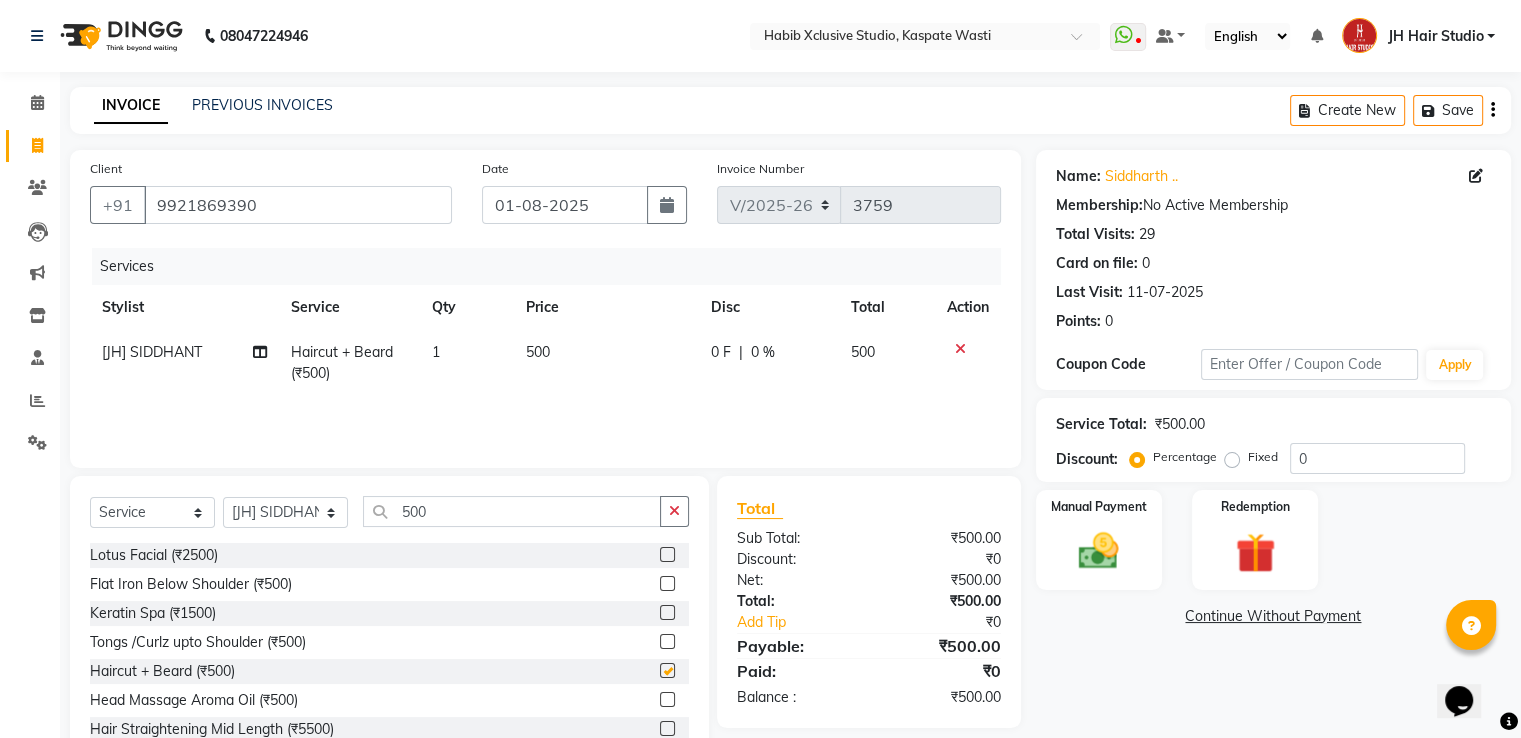 checkbox on "false" 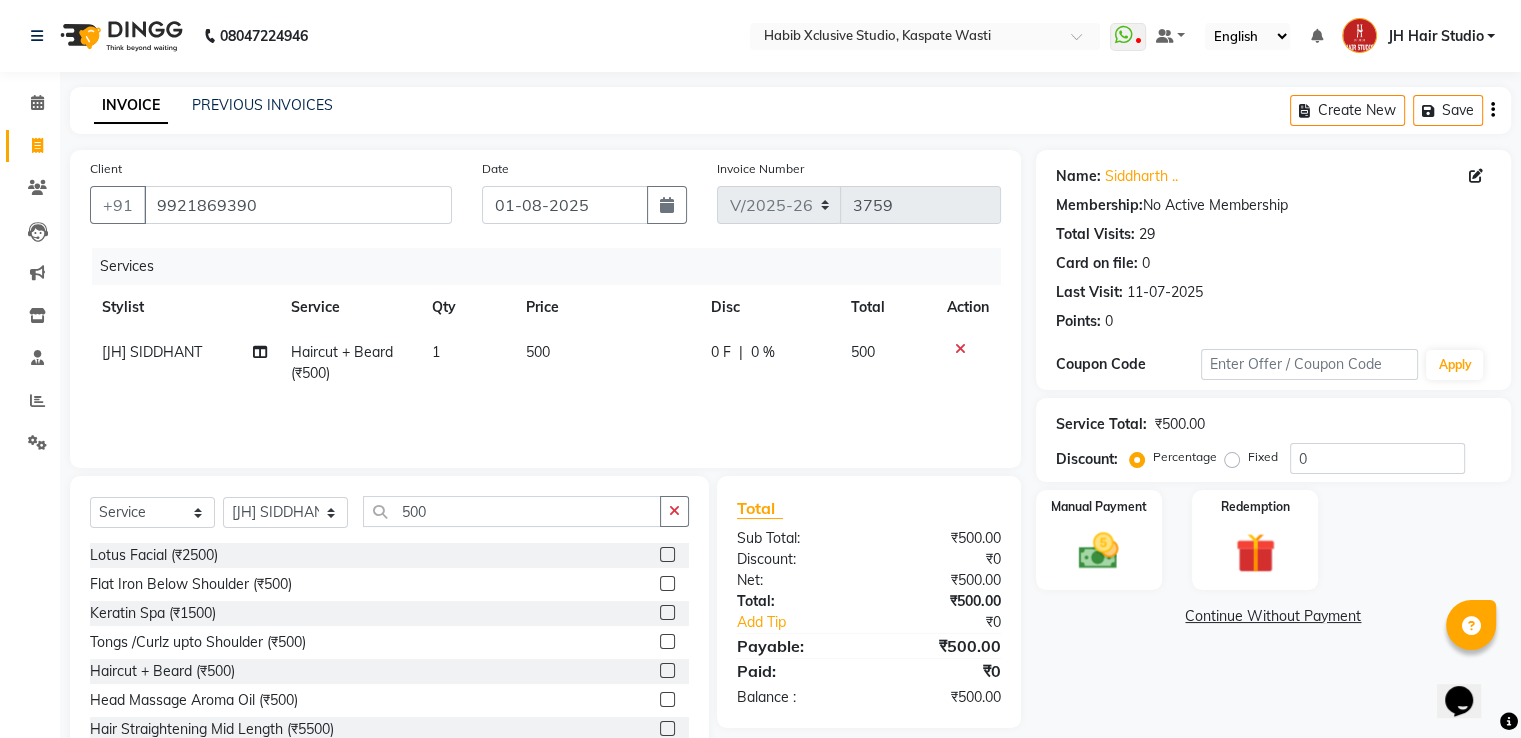 click on "500" 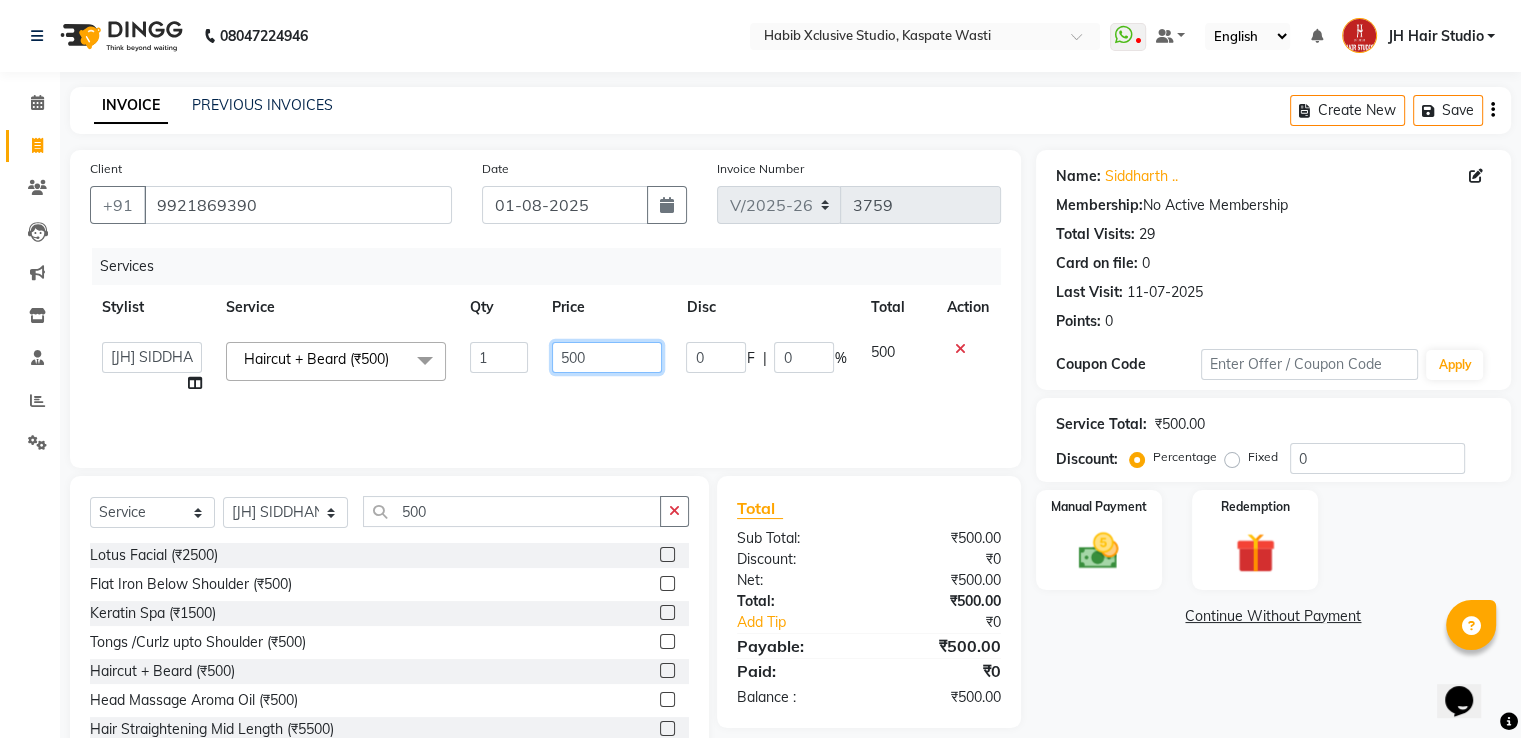 click on "500" 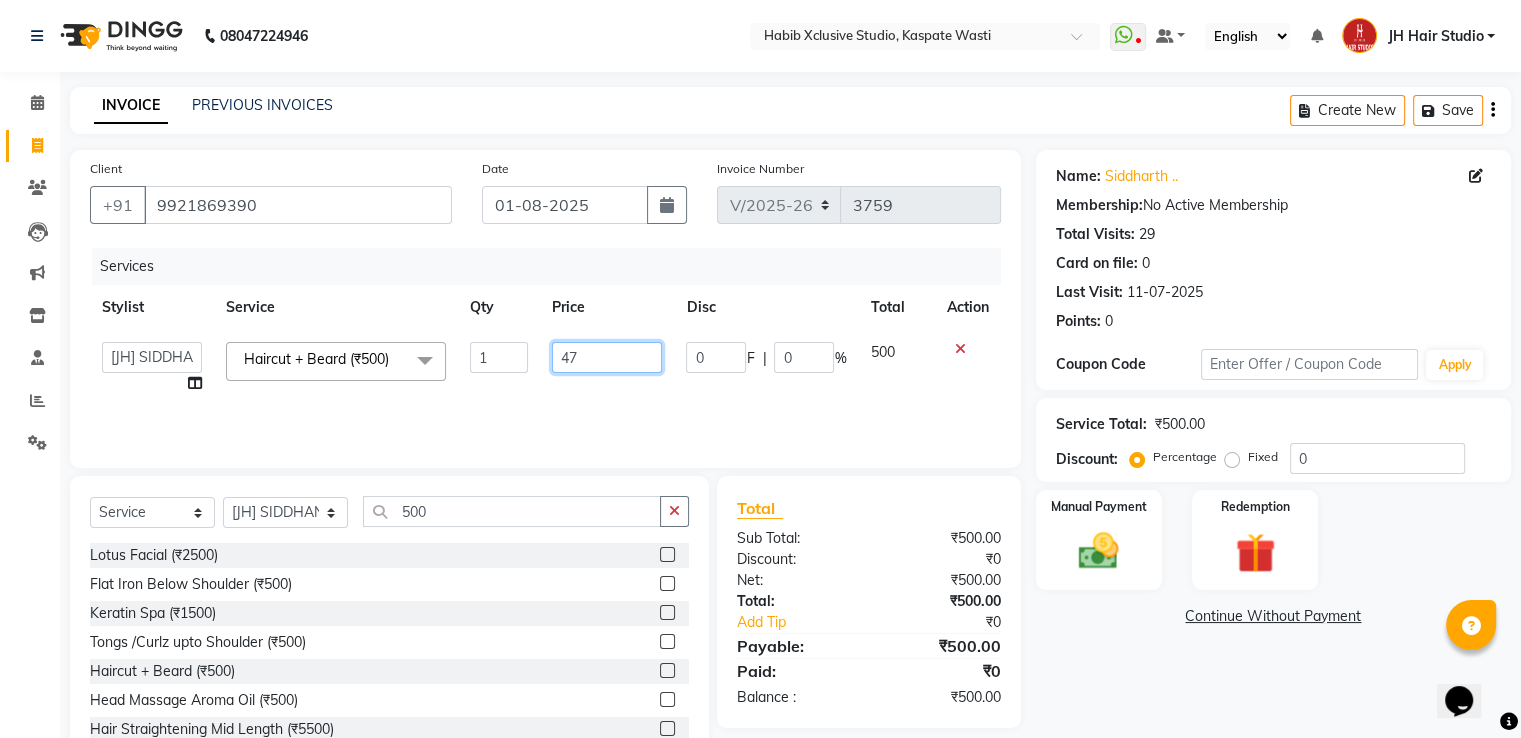 type on "470" 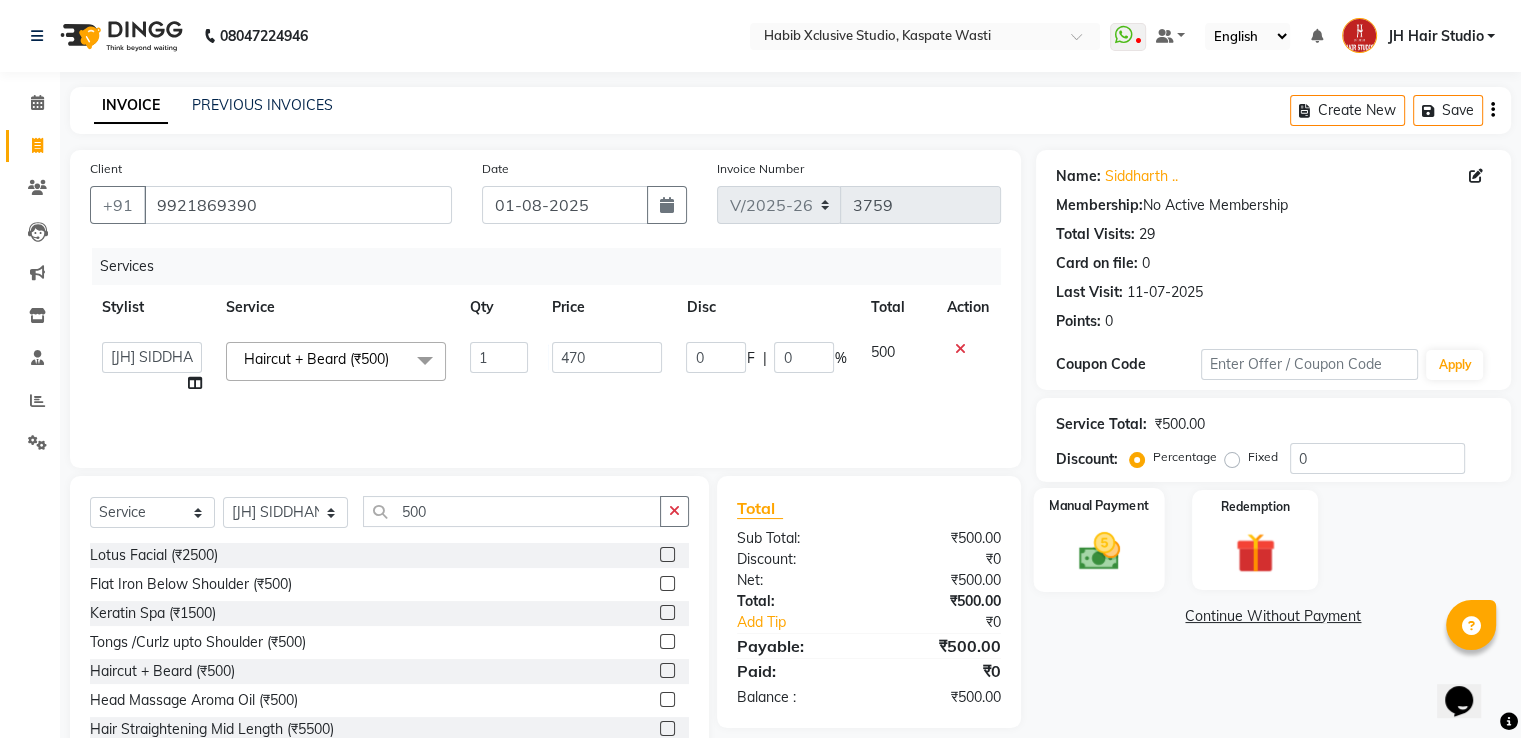 click 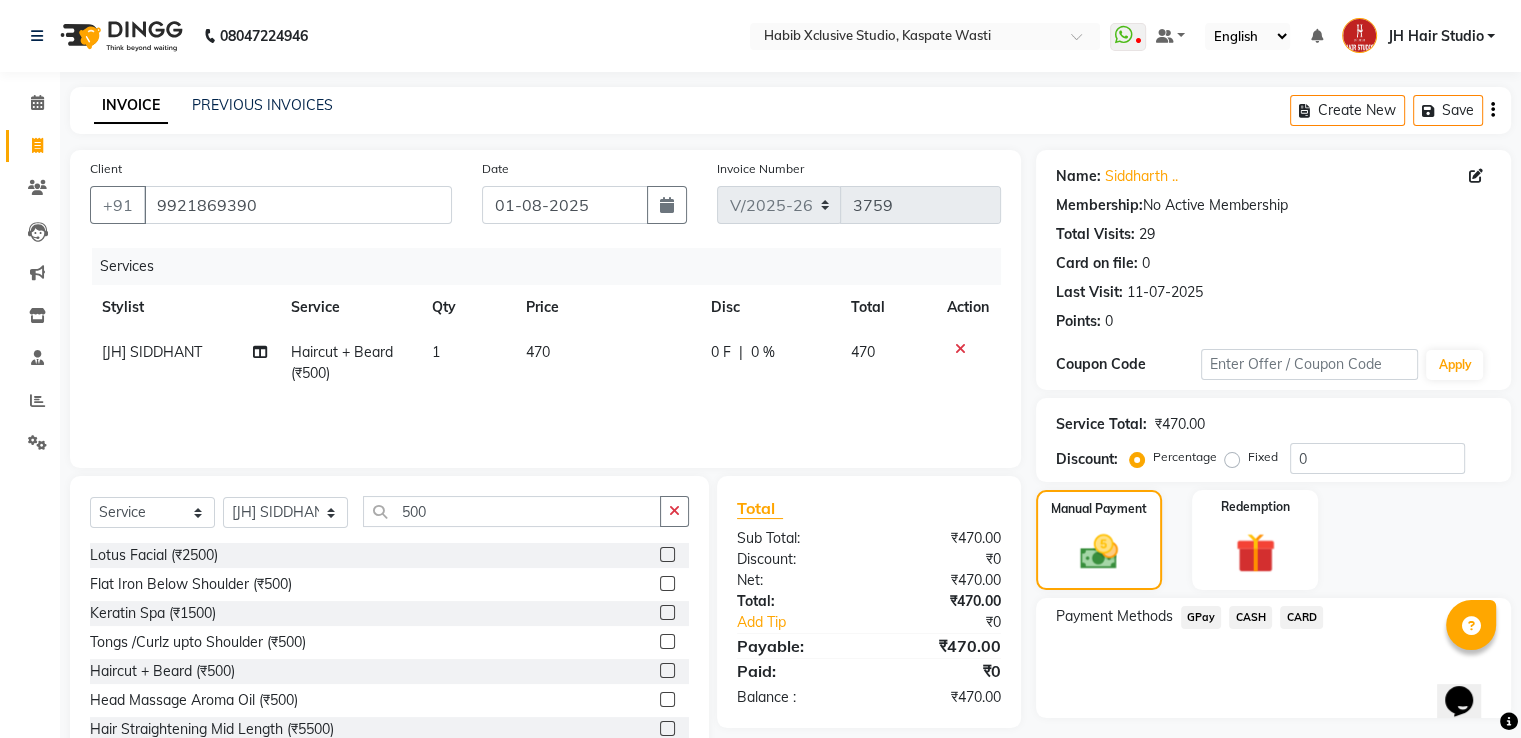 click on "GPay" 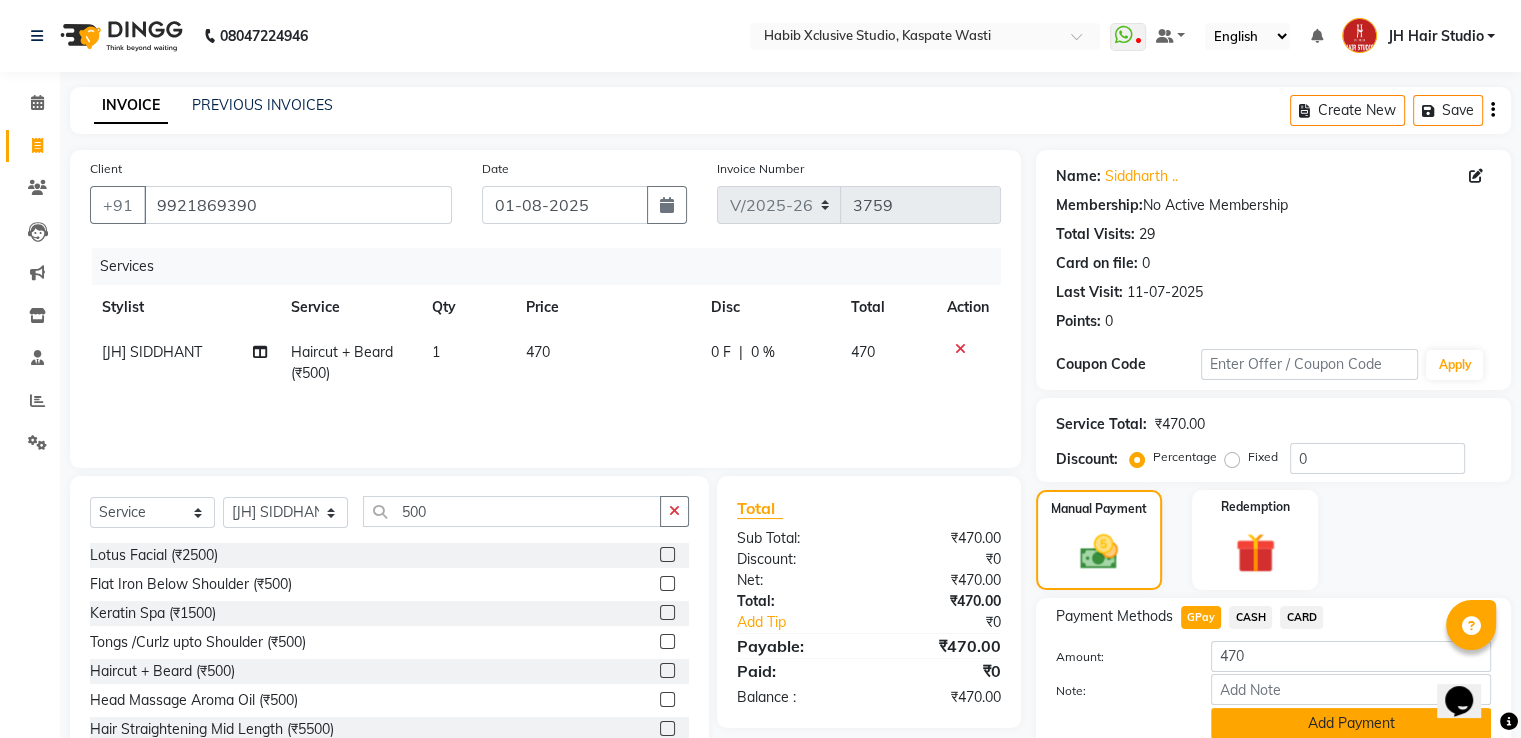 click on "Add Payment" 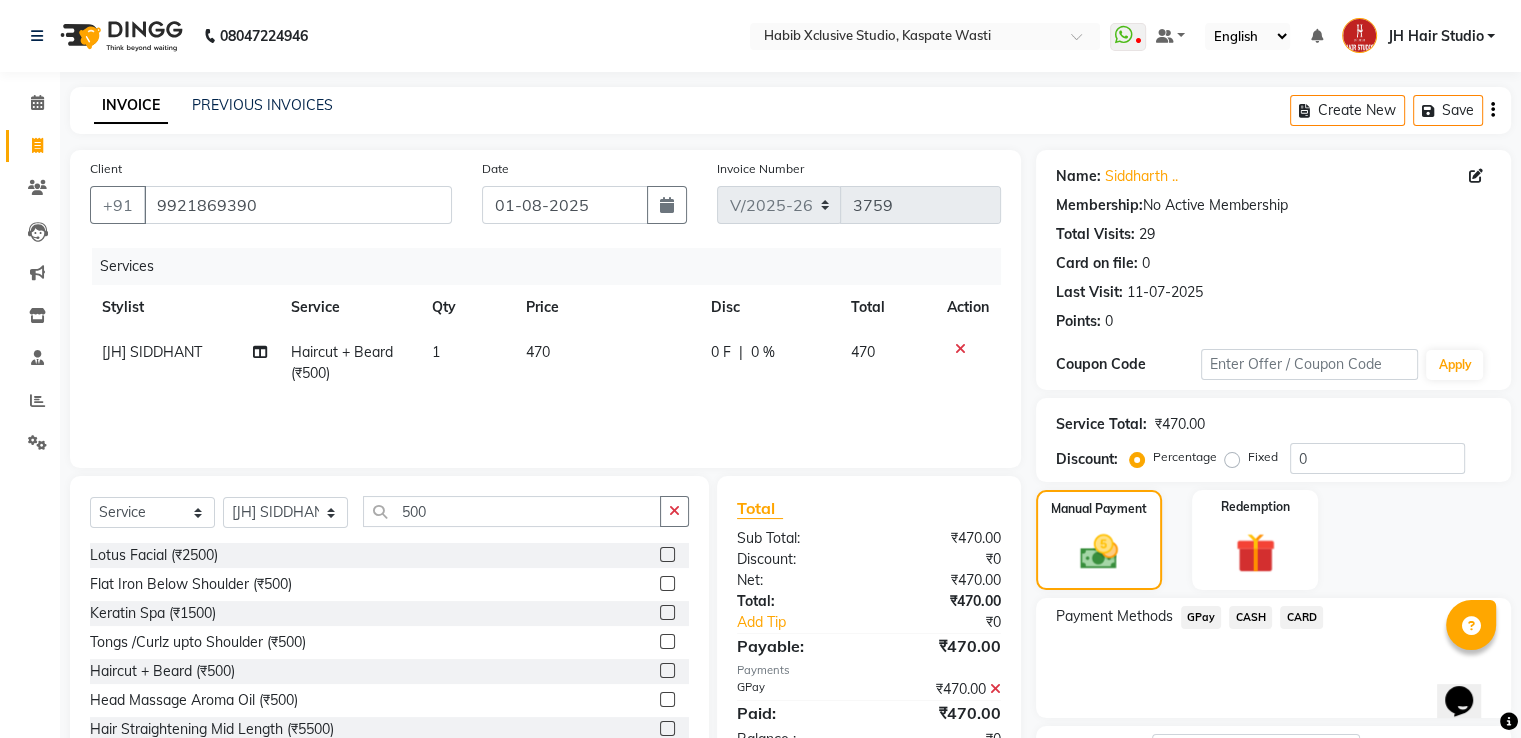 scroll, scrollTop: 163, scrollLeft: 0, axis: vertical 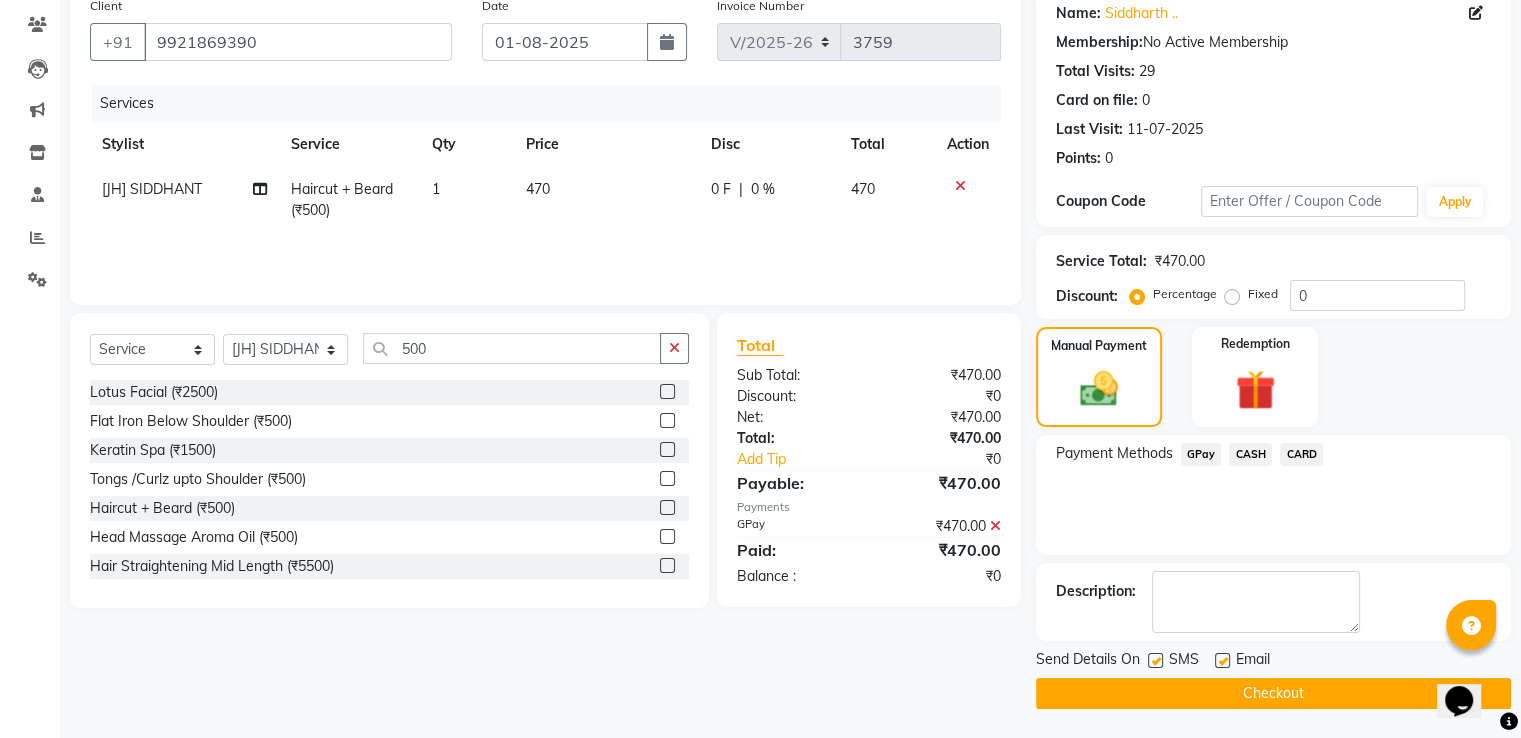 click on "Checkout" 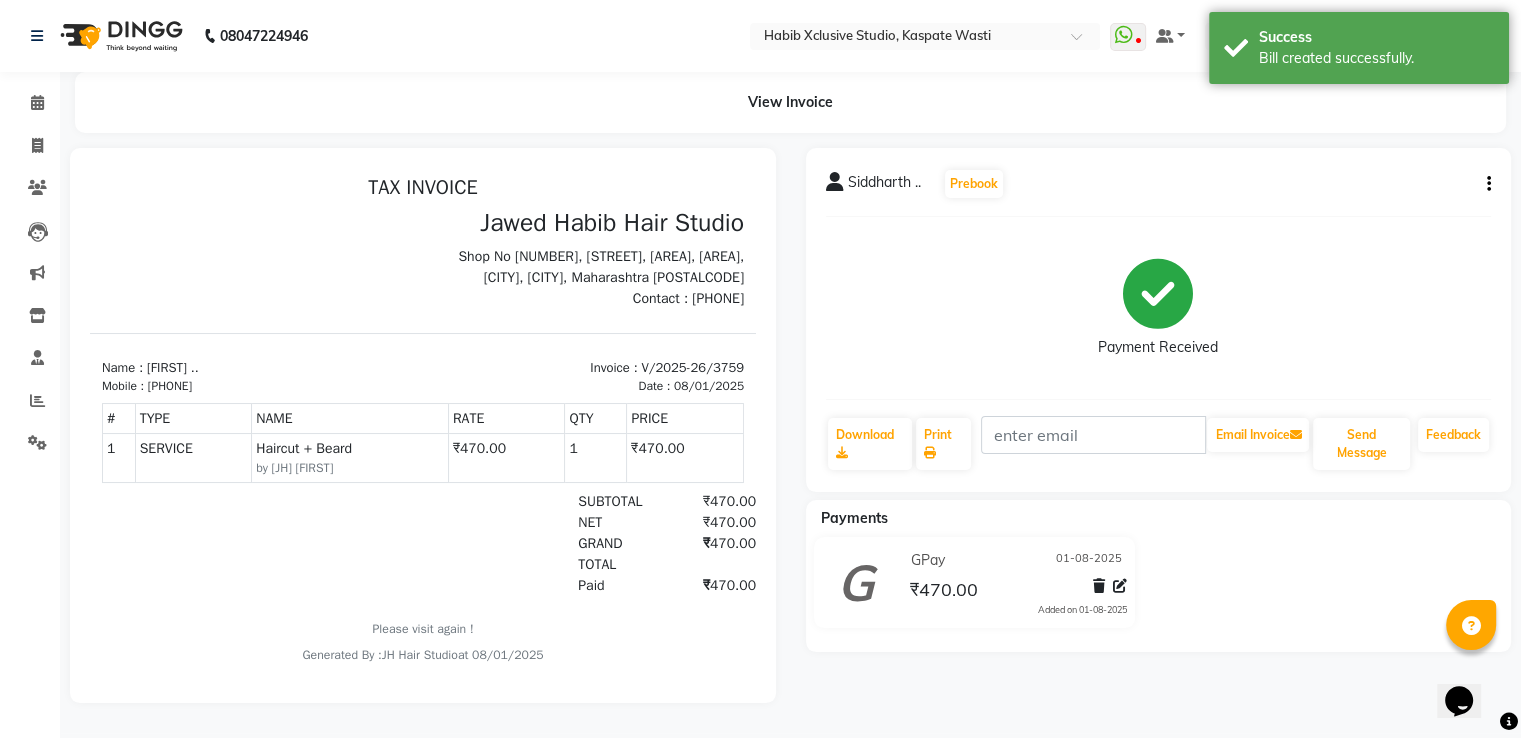 scroll, scrollTop: 0, scrollLeft: 0, axis: both 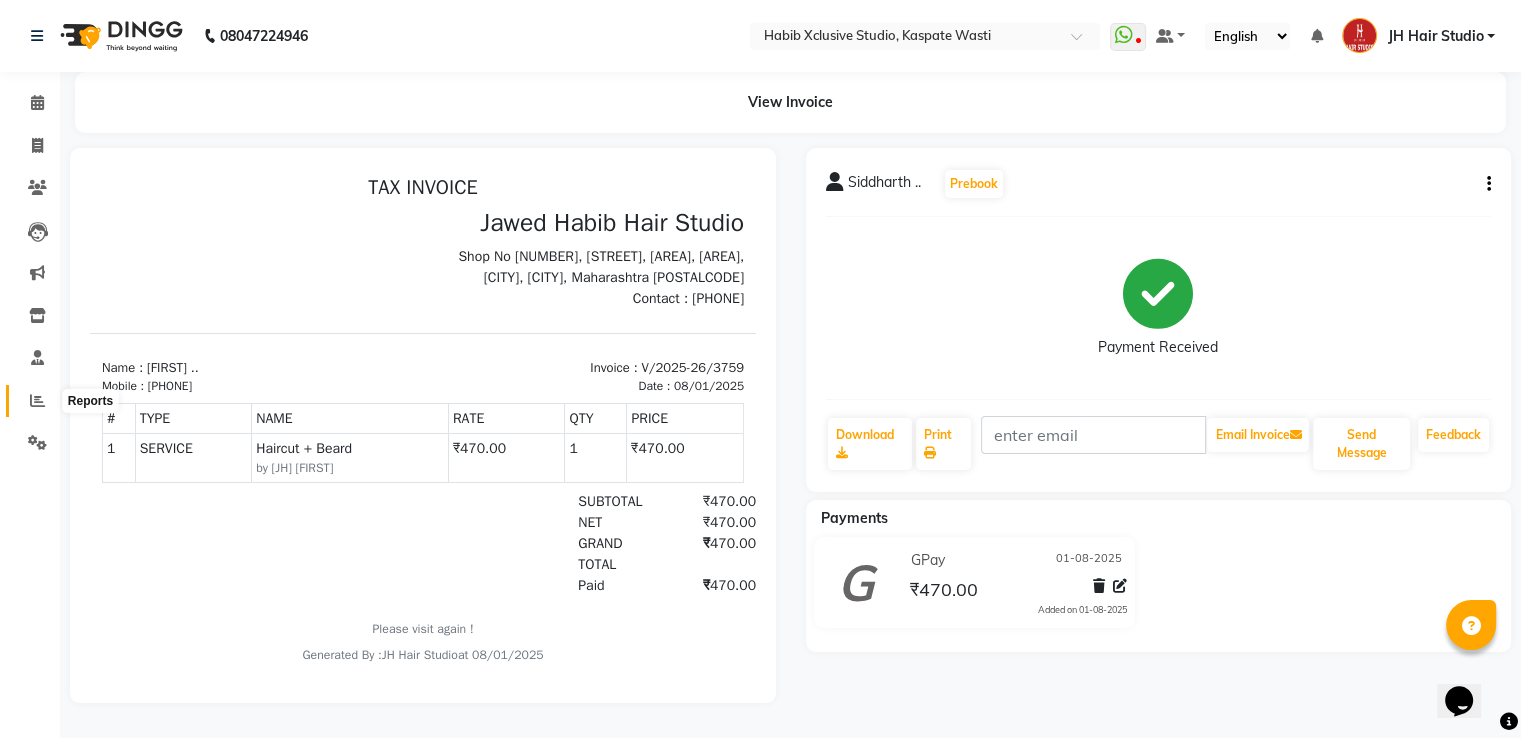 click on "Reports" 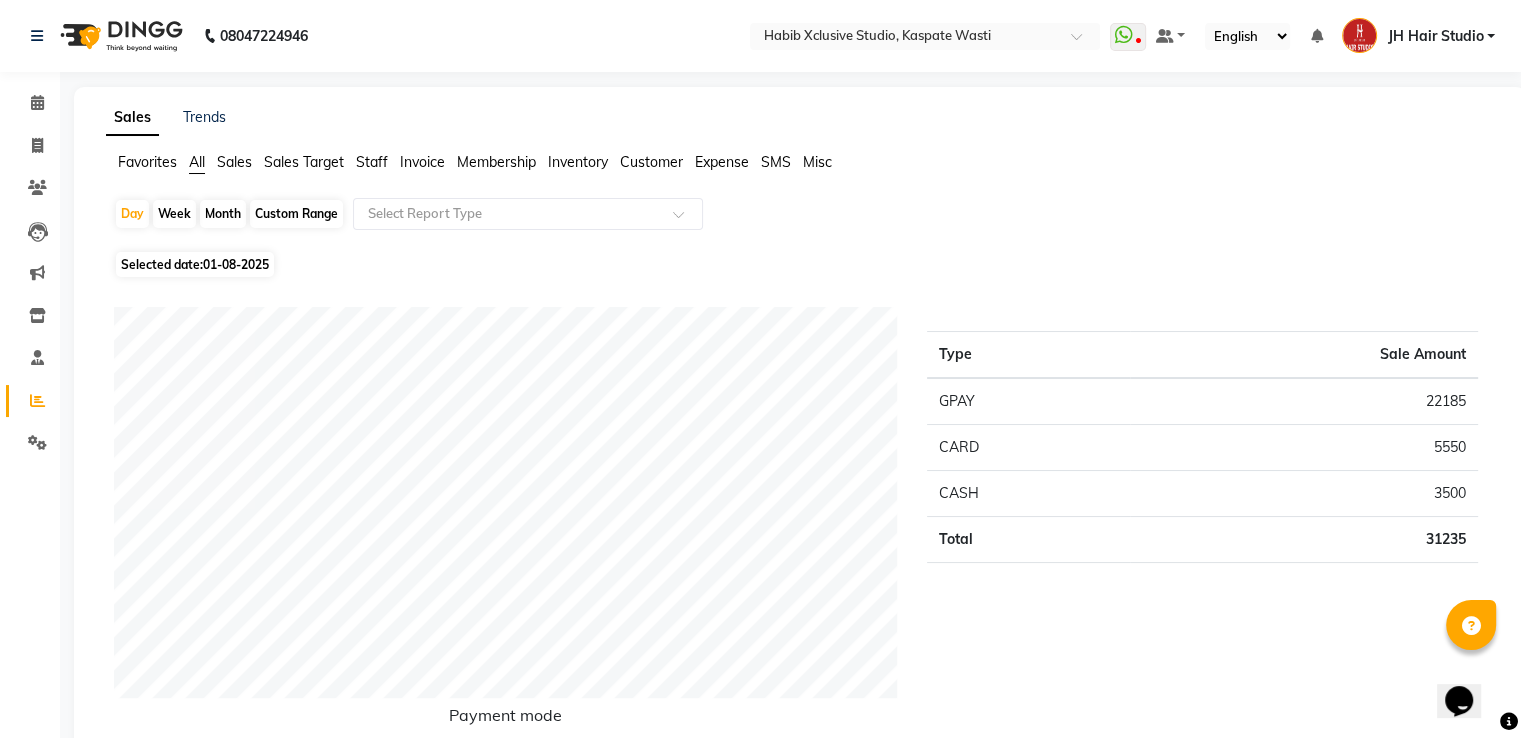 scroll, scrollTop: 644, scrollLeft: 0, axis: vertical 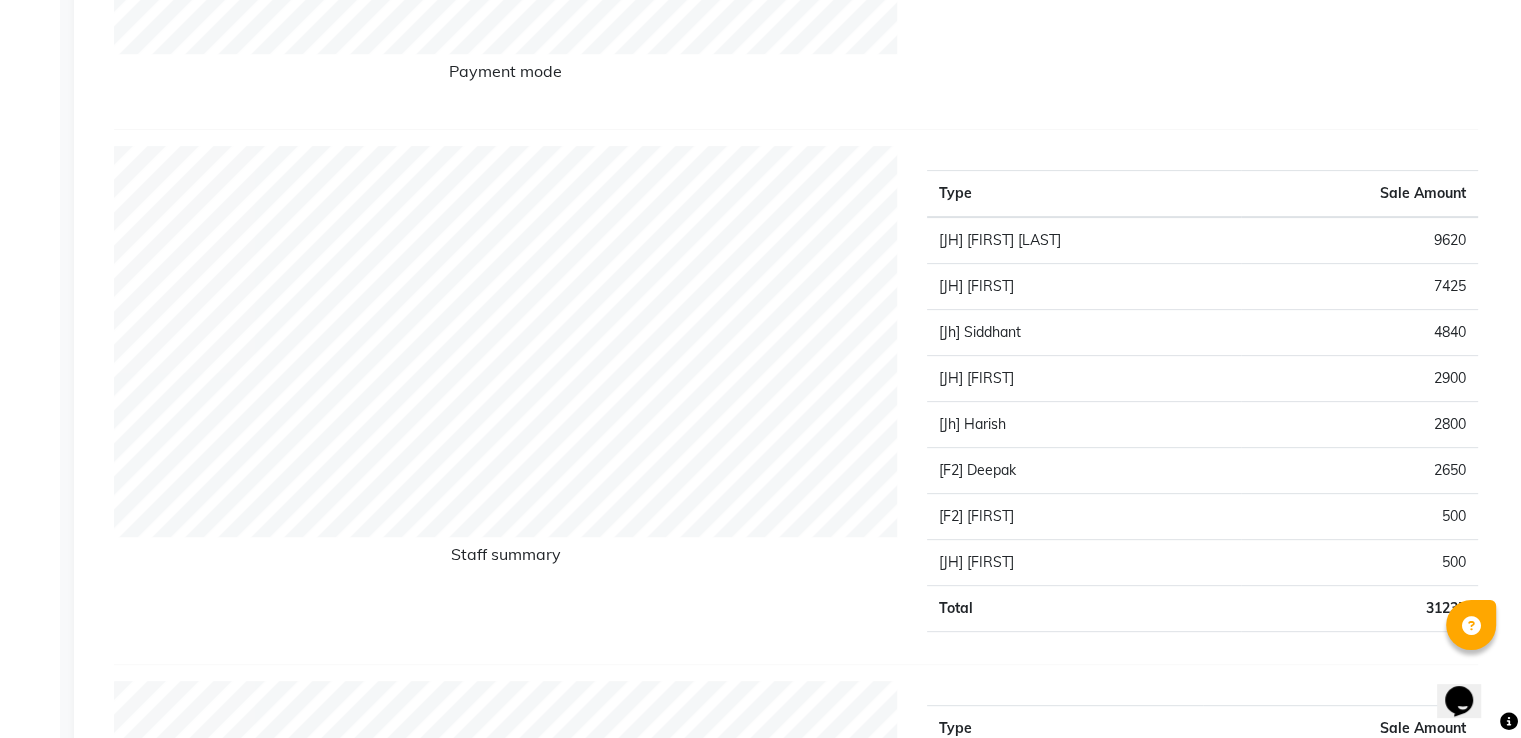 click on "4840" 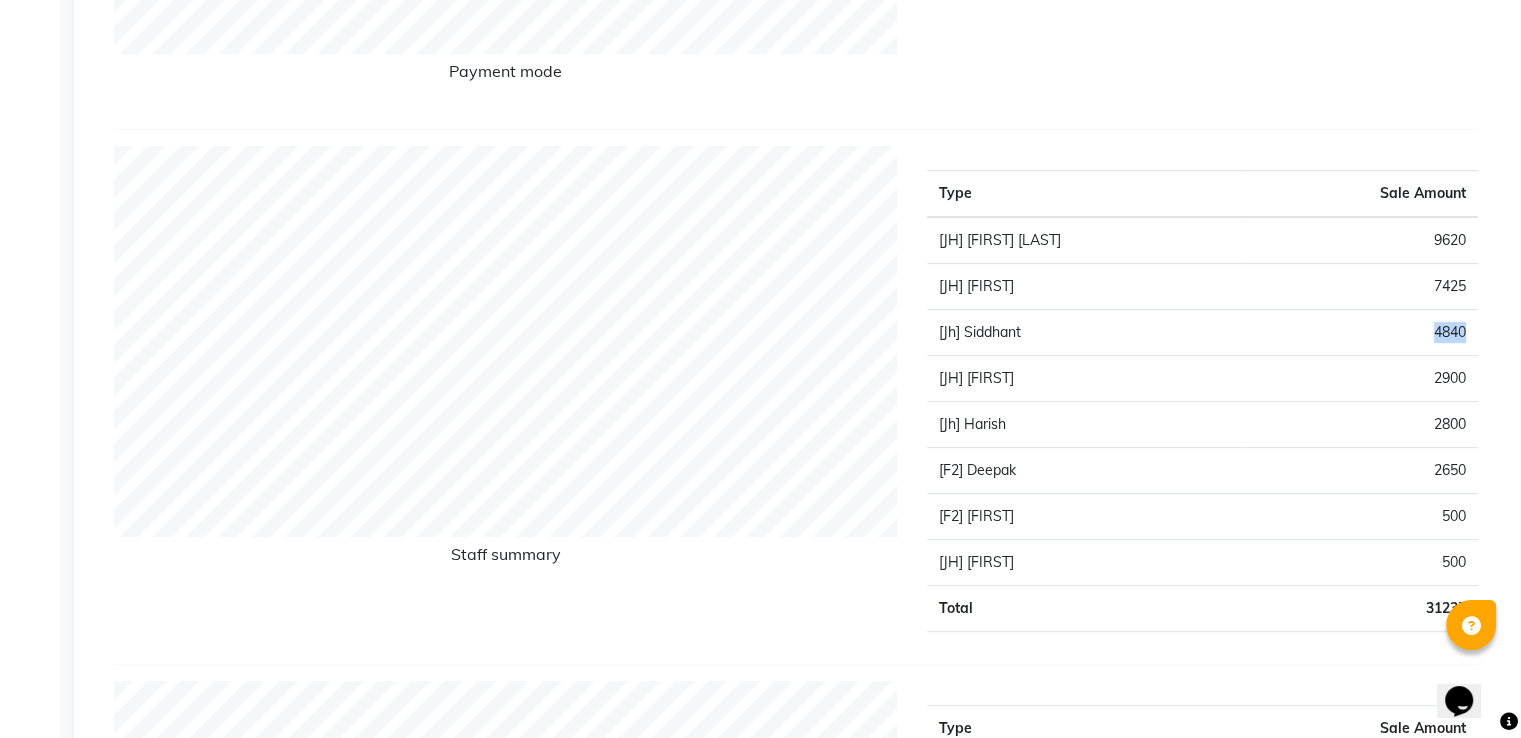 click on "4840" 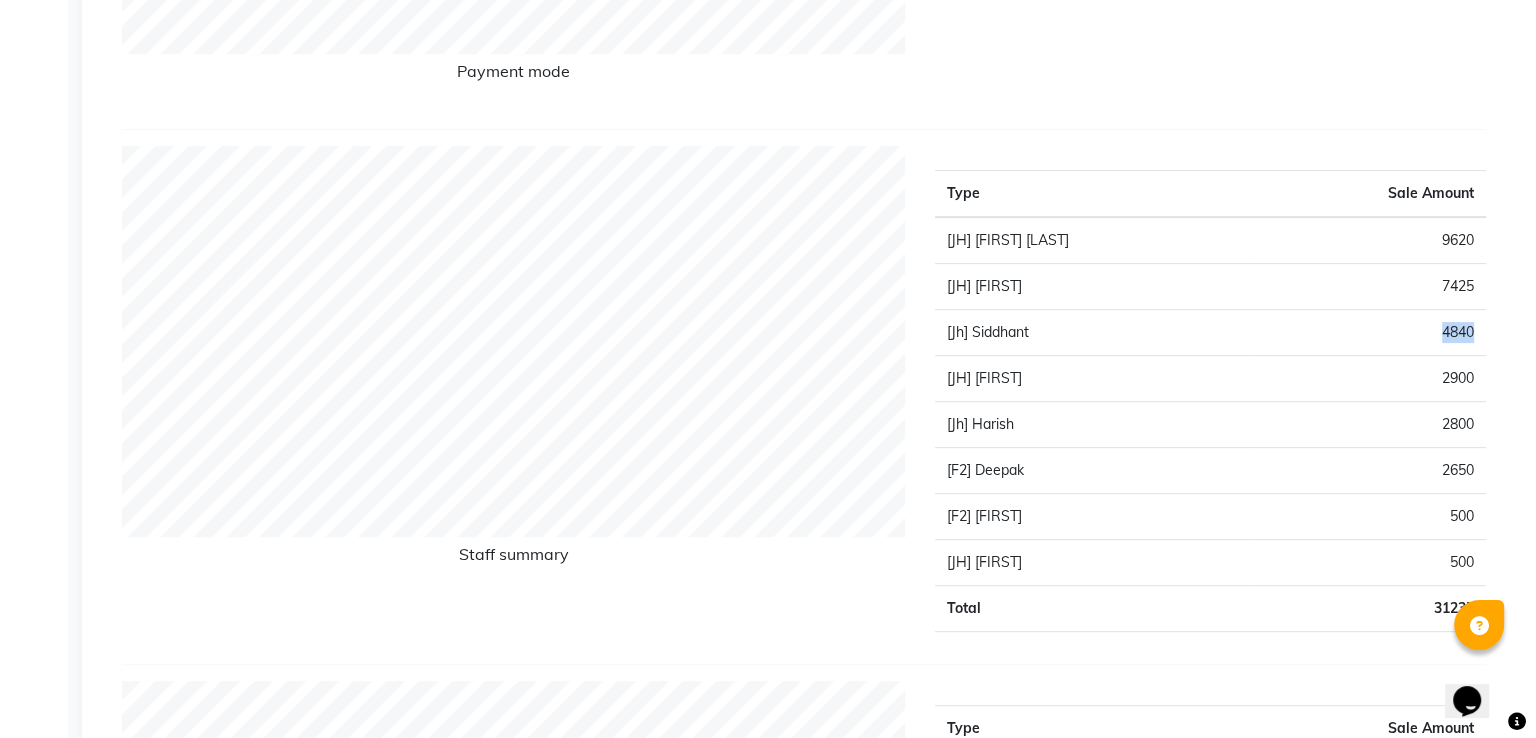 scroll, scrollTop: 0, scrollLeft: 0, axis: both 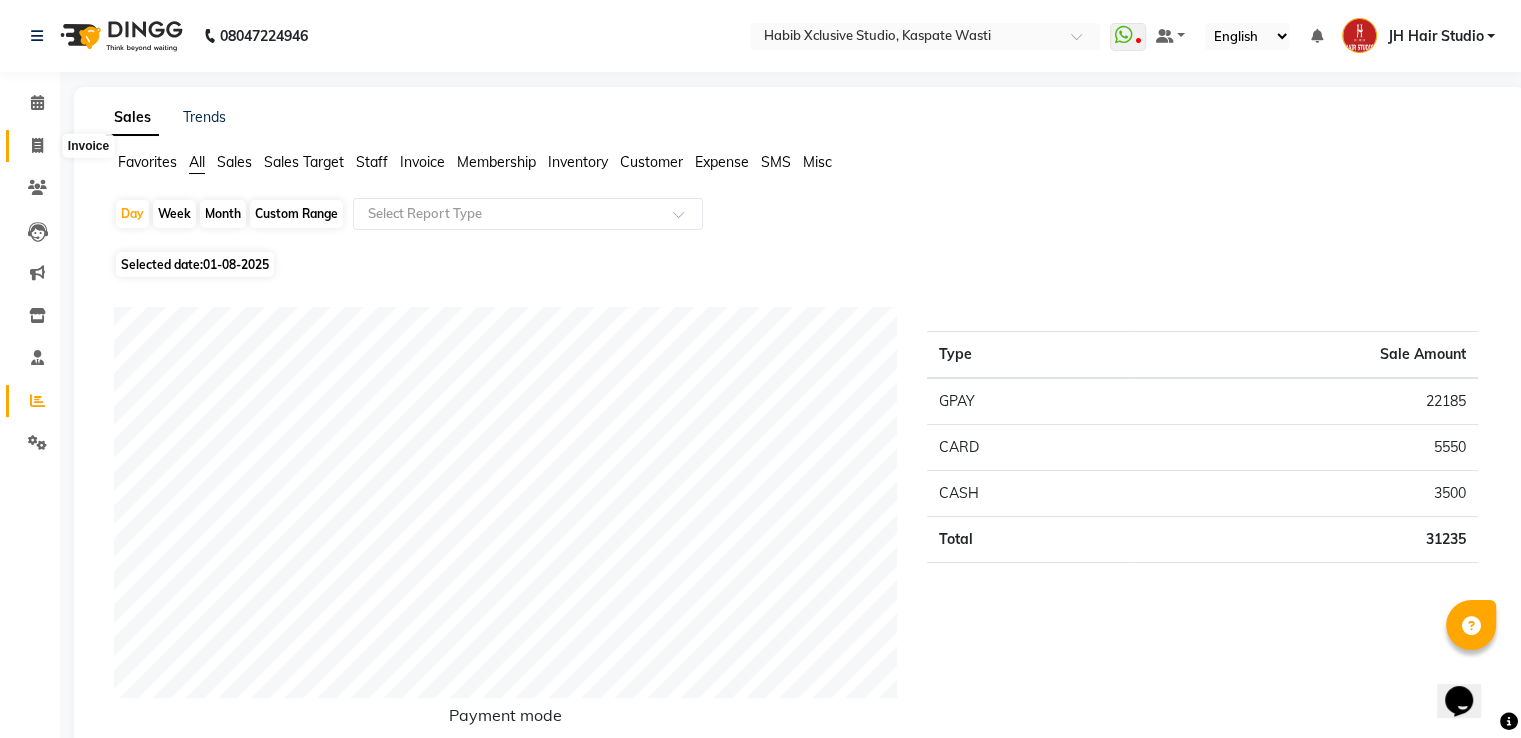 click 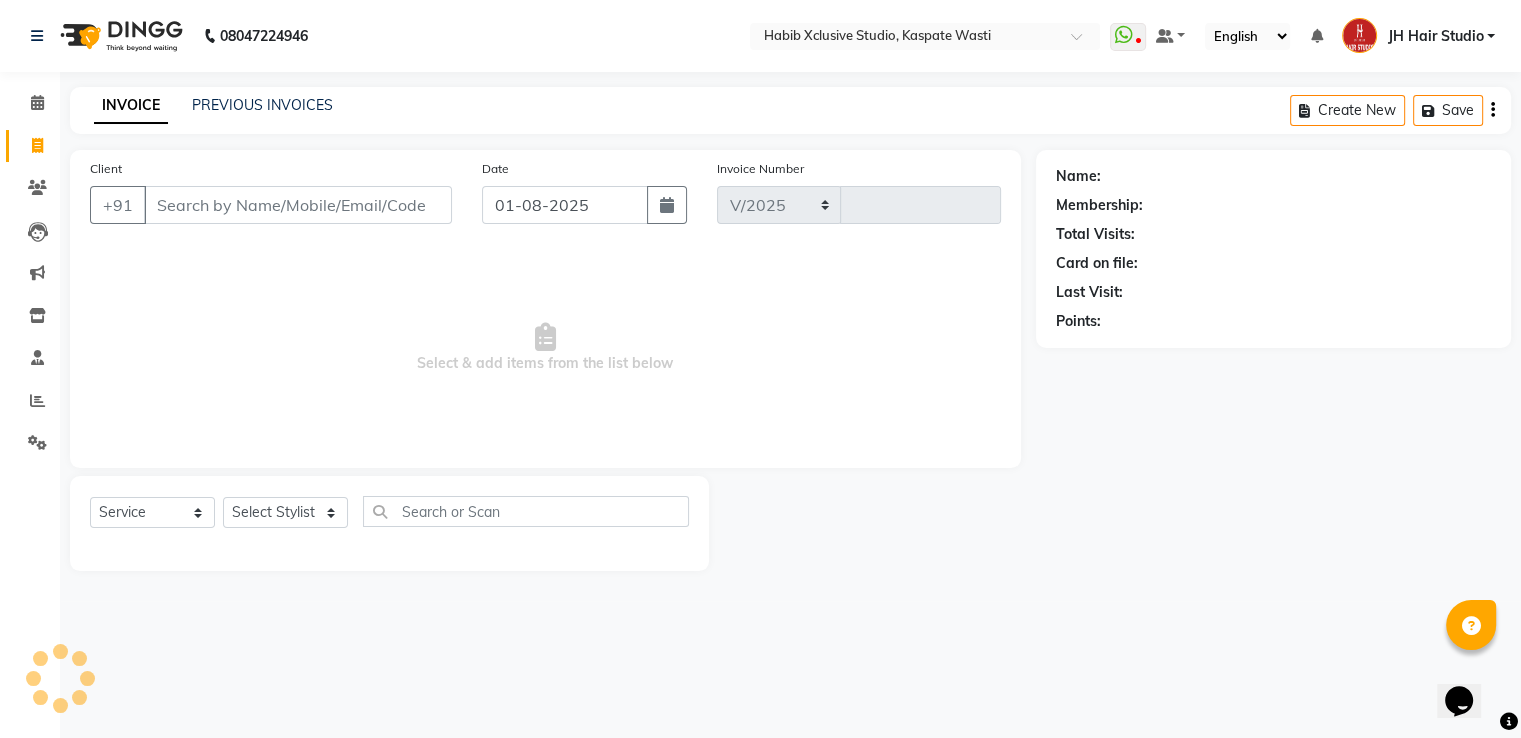select on "130" 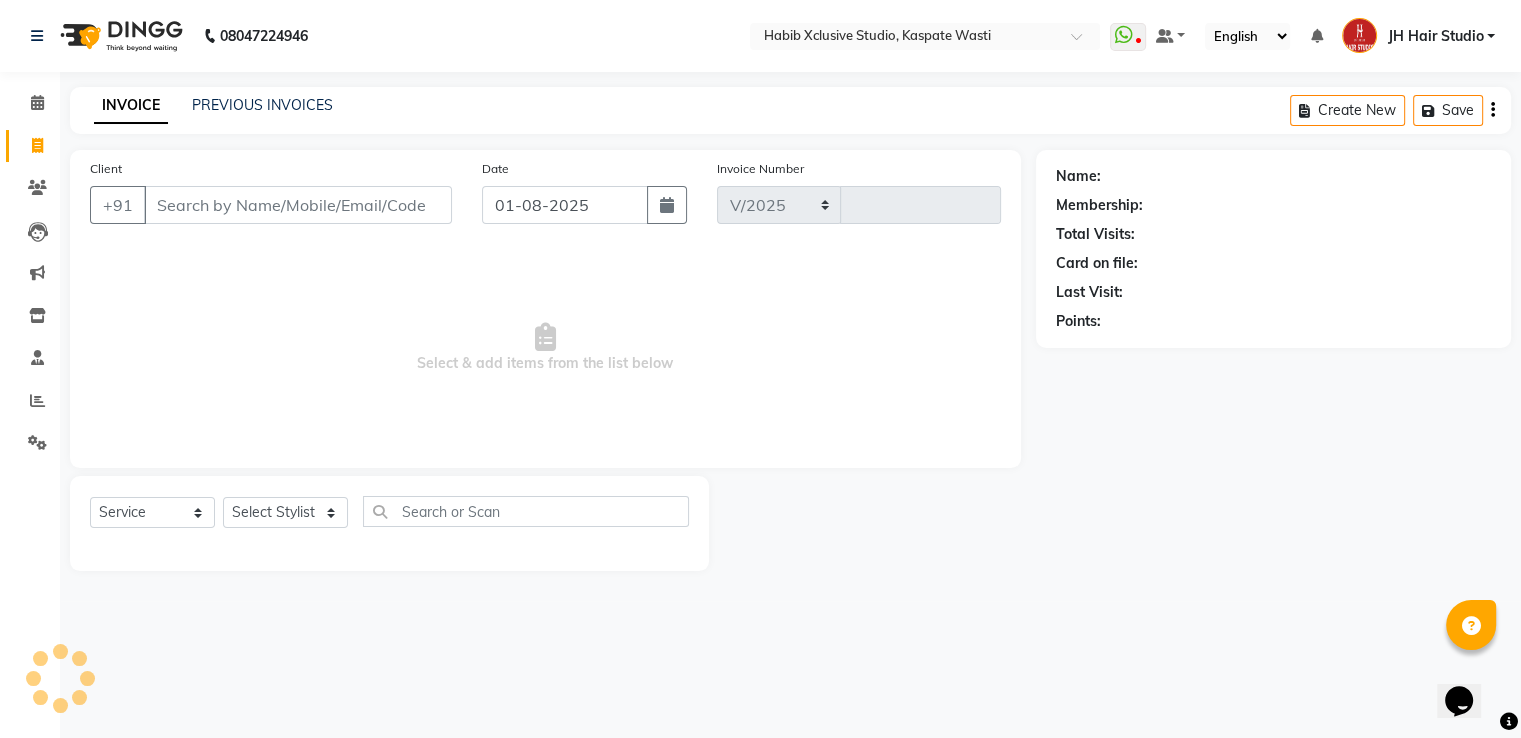 type on "3760" 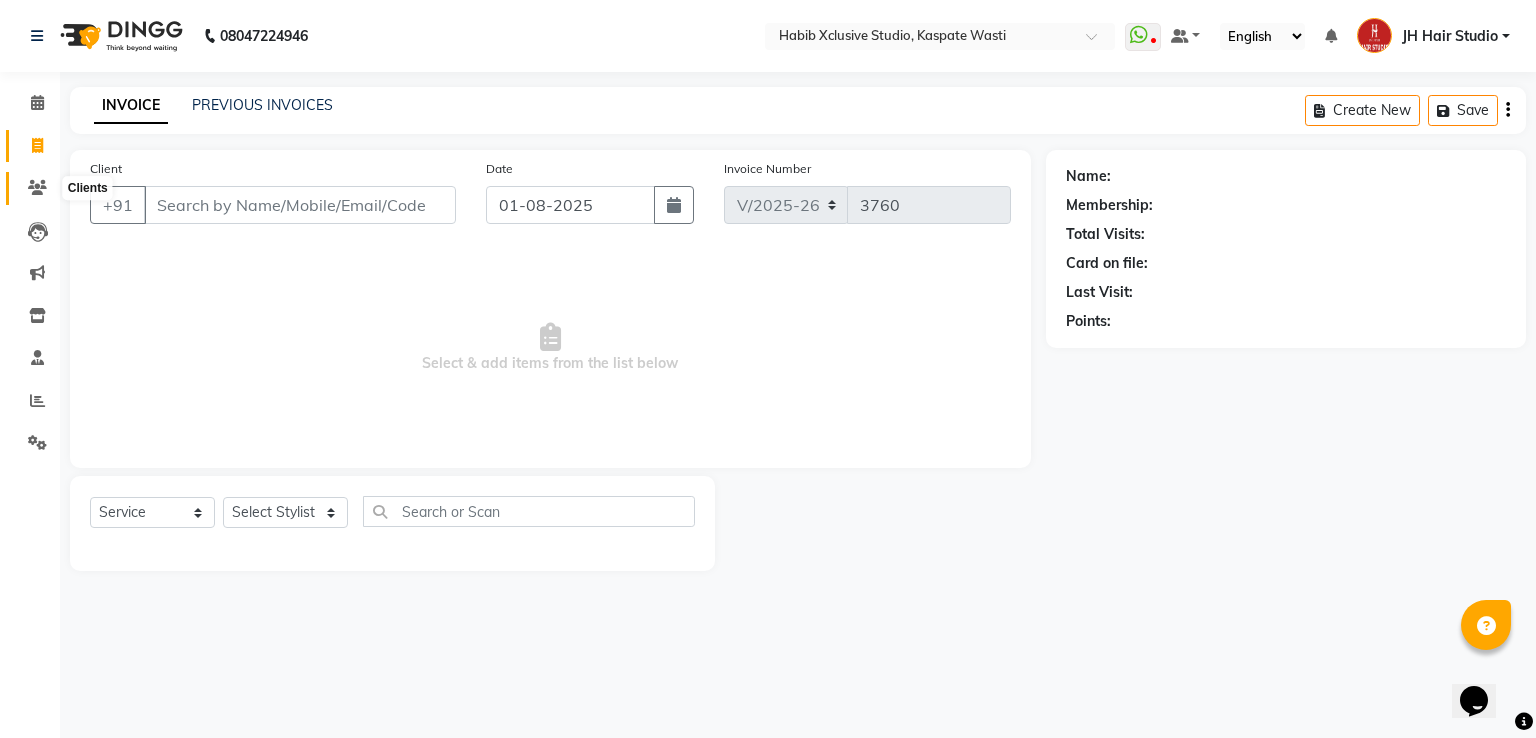 click 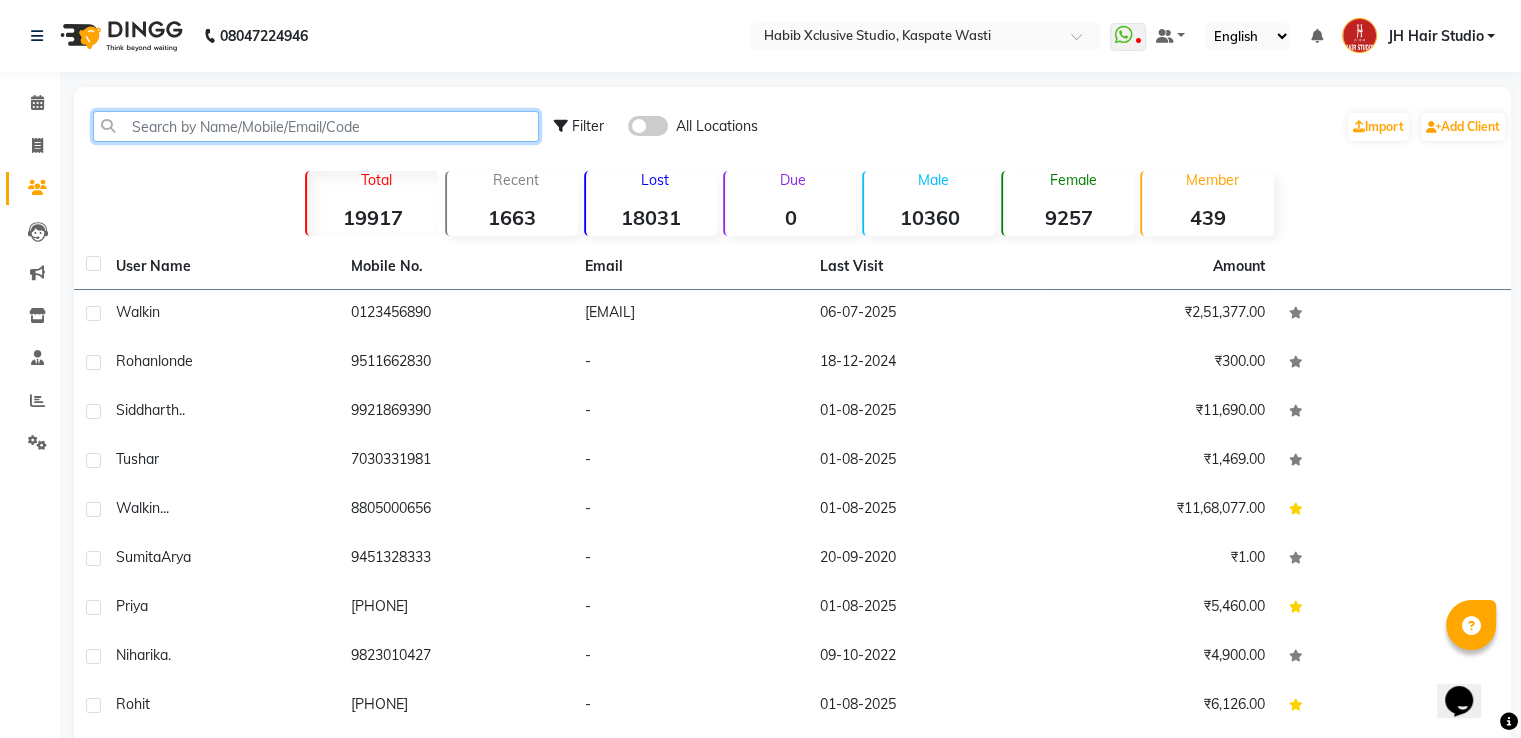 click 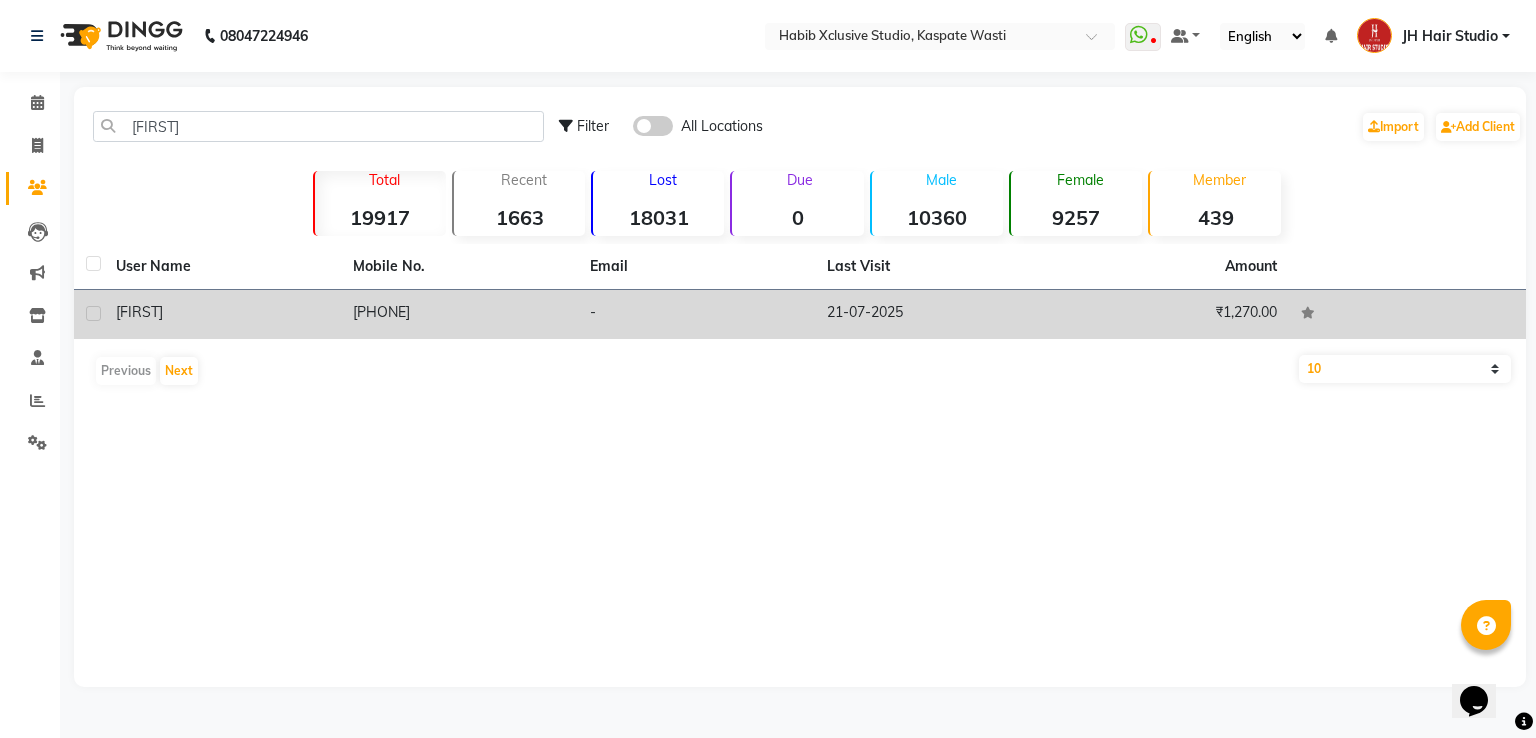 click on "[PHONE]" 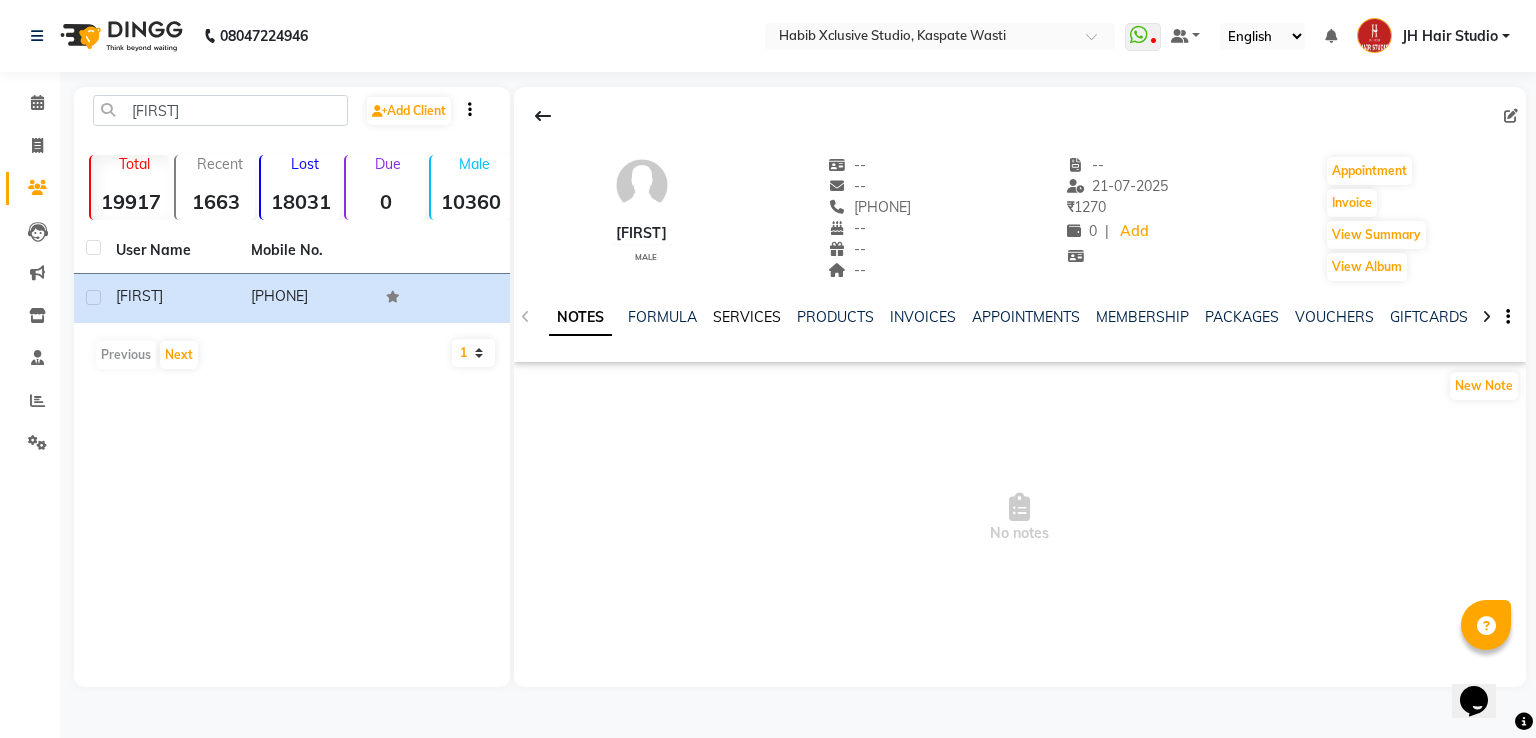 click on "SERVICES" 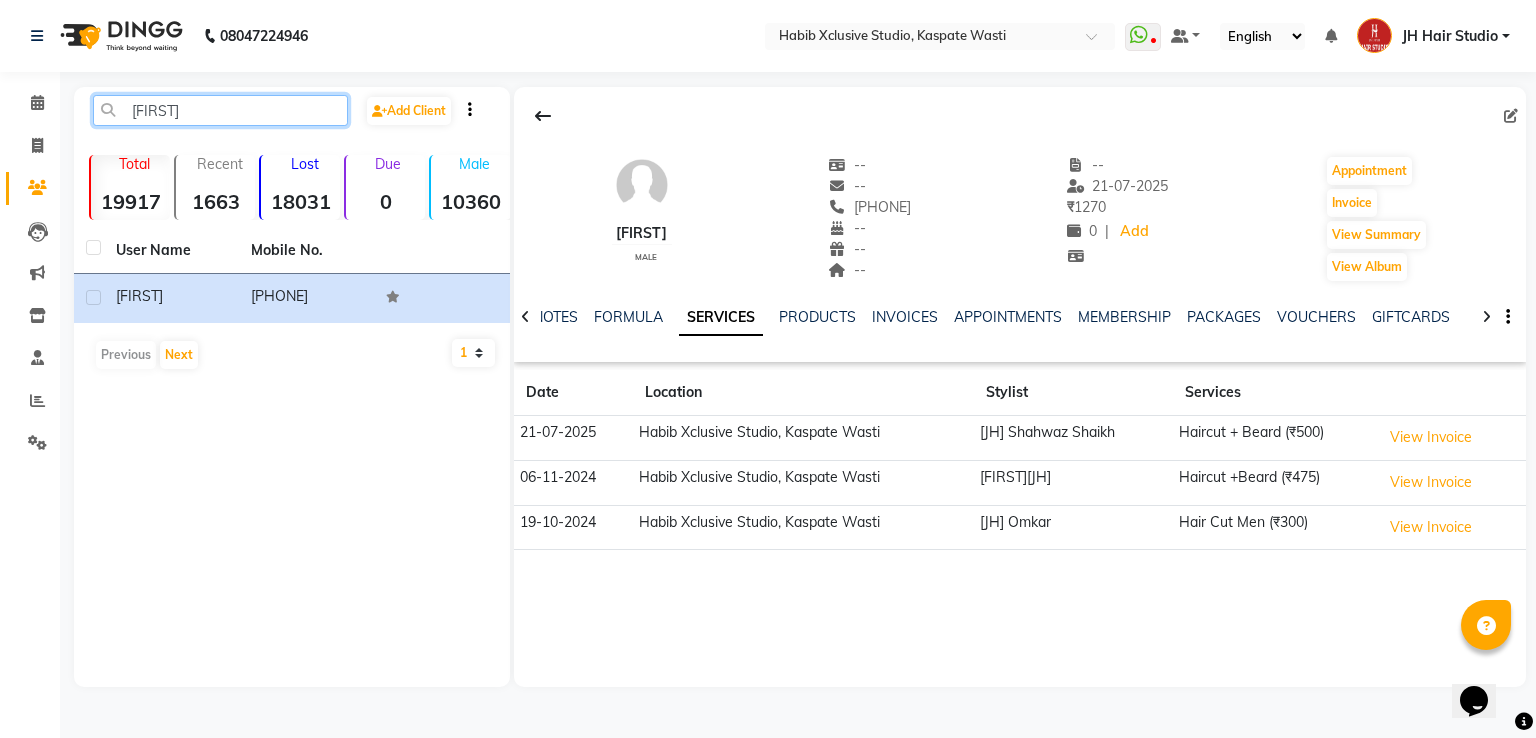 click on "[FIRST]" 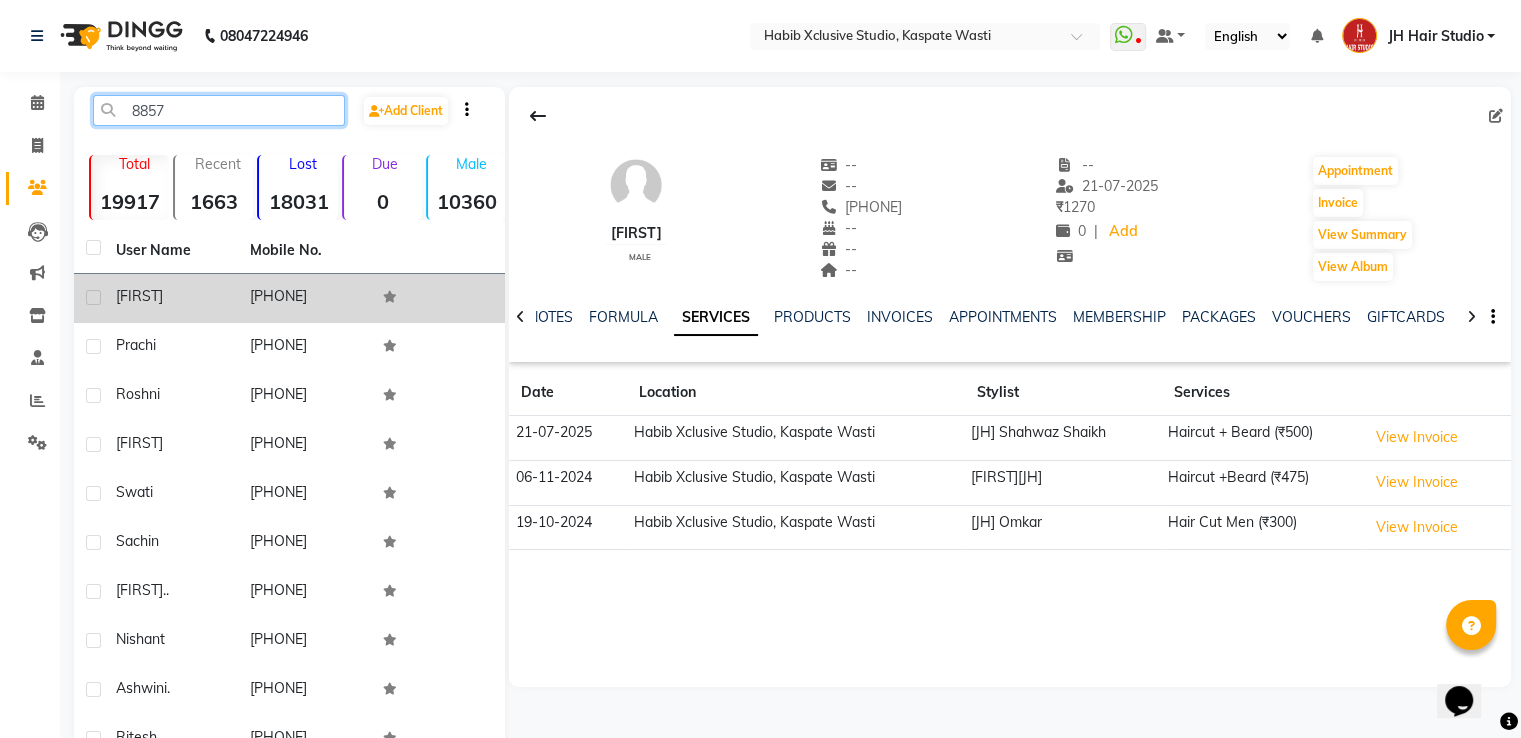 type on "8857" 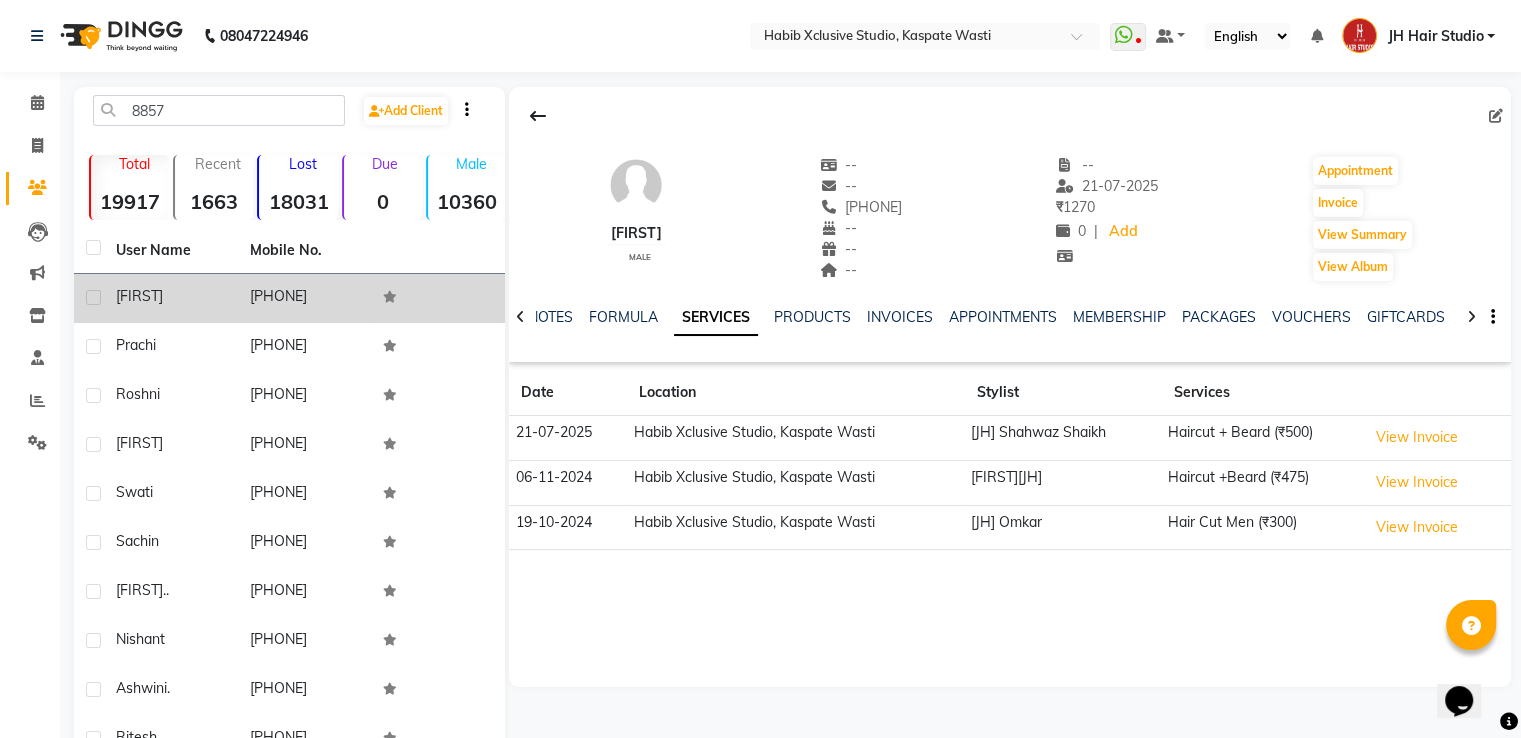 click on "[PHONE]" 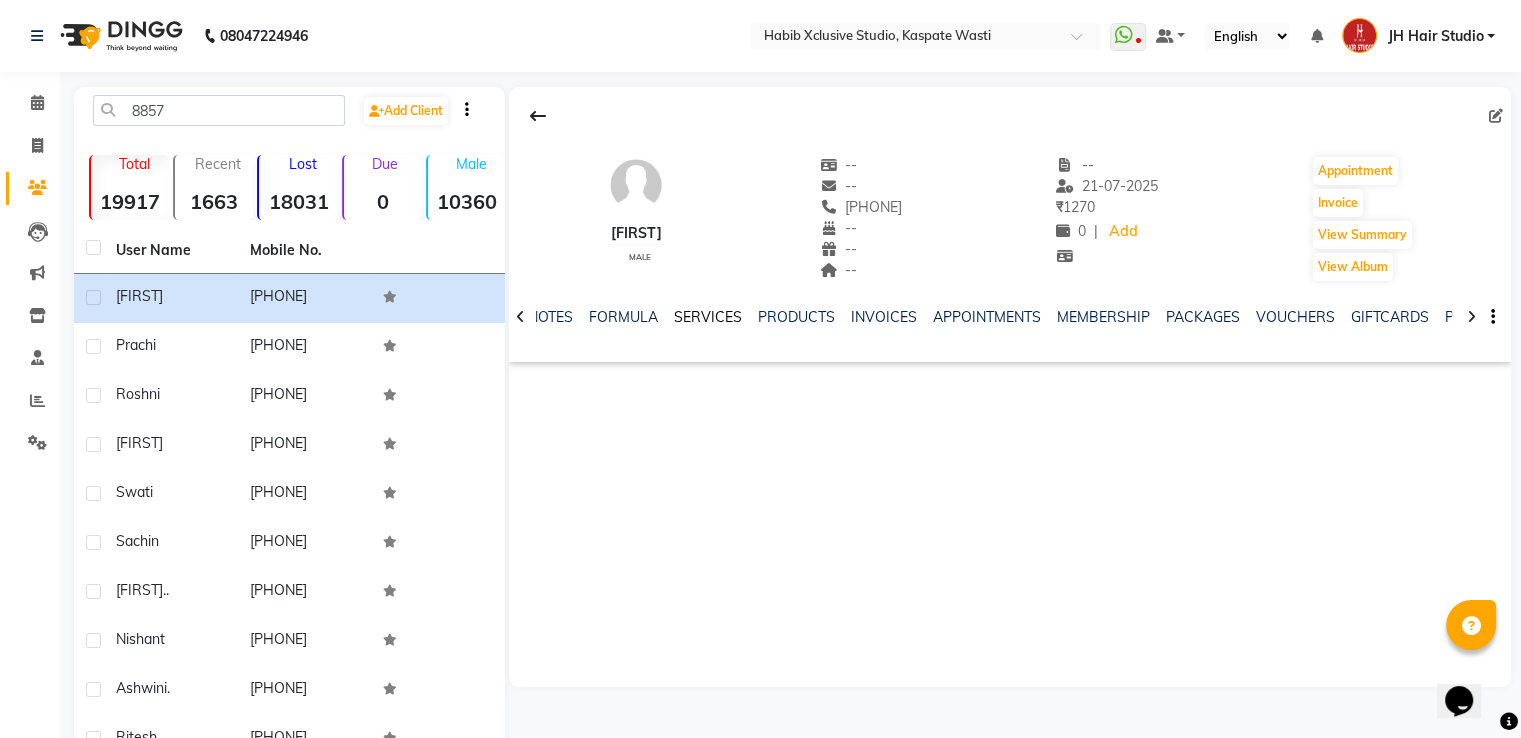 click on "SERVICES" 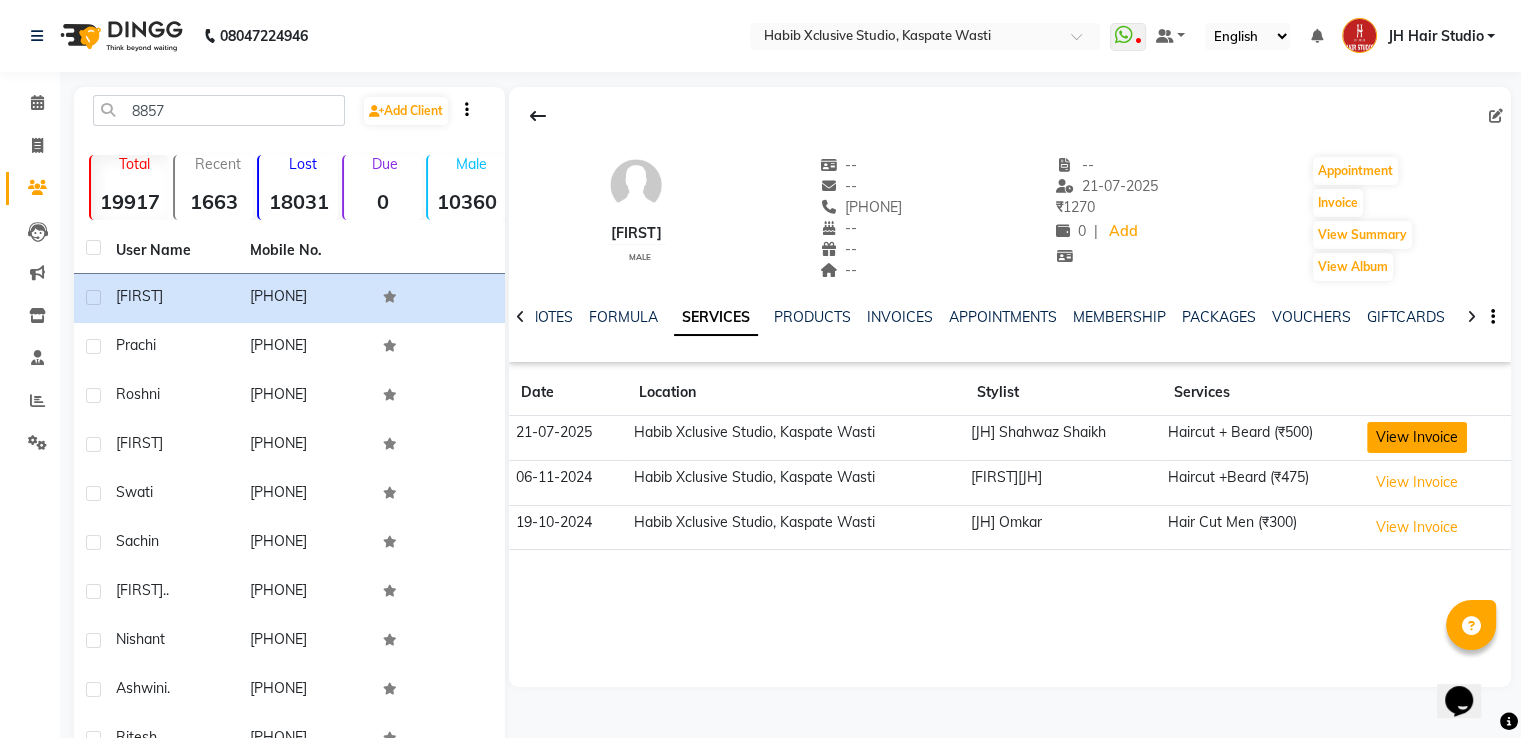click on "View Invoice" 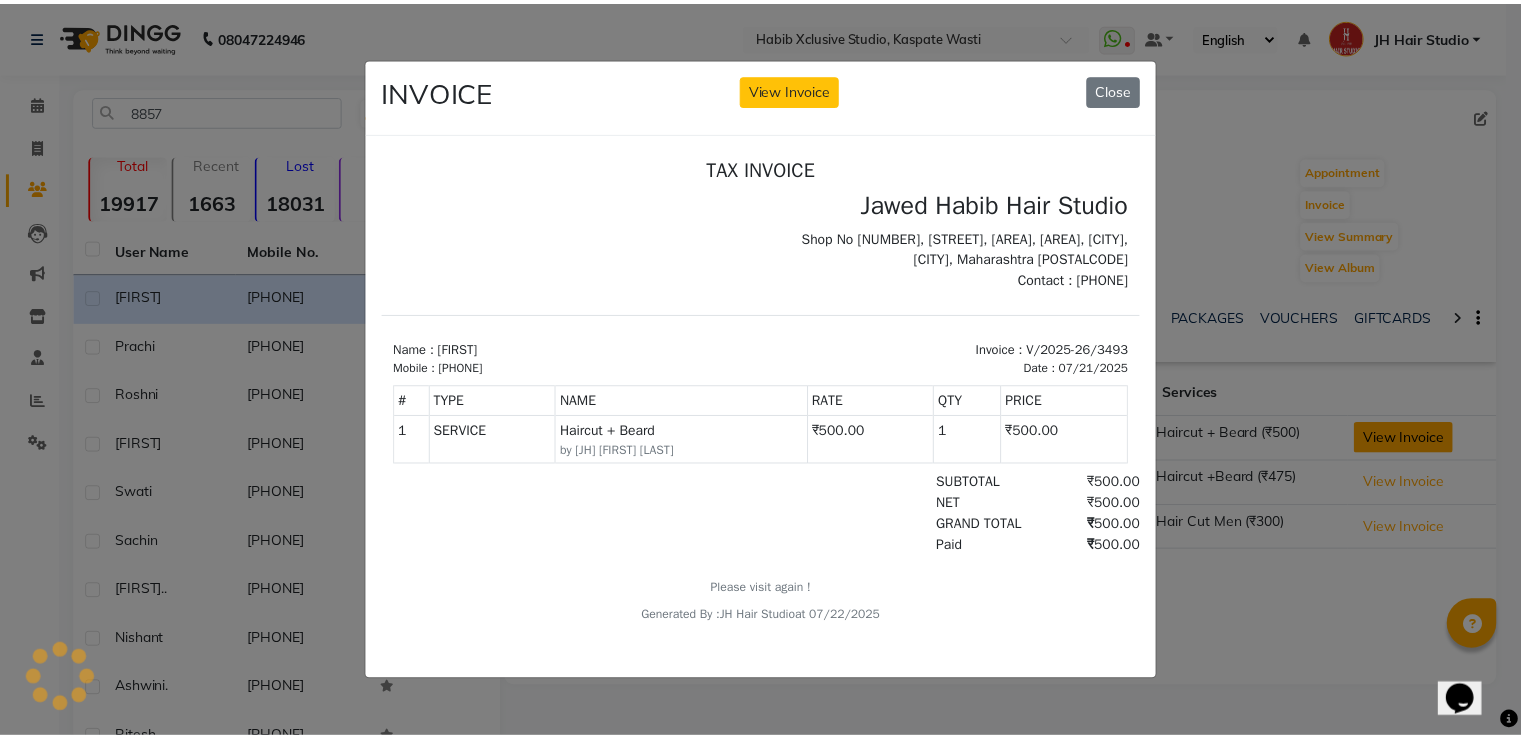 scroll, scrollTop: 0, scrollLeft: 0, axis: both 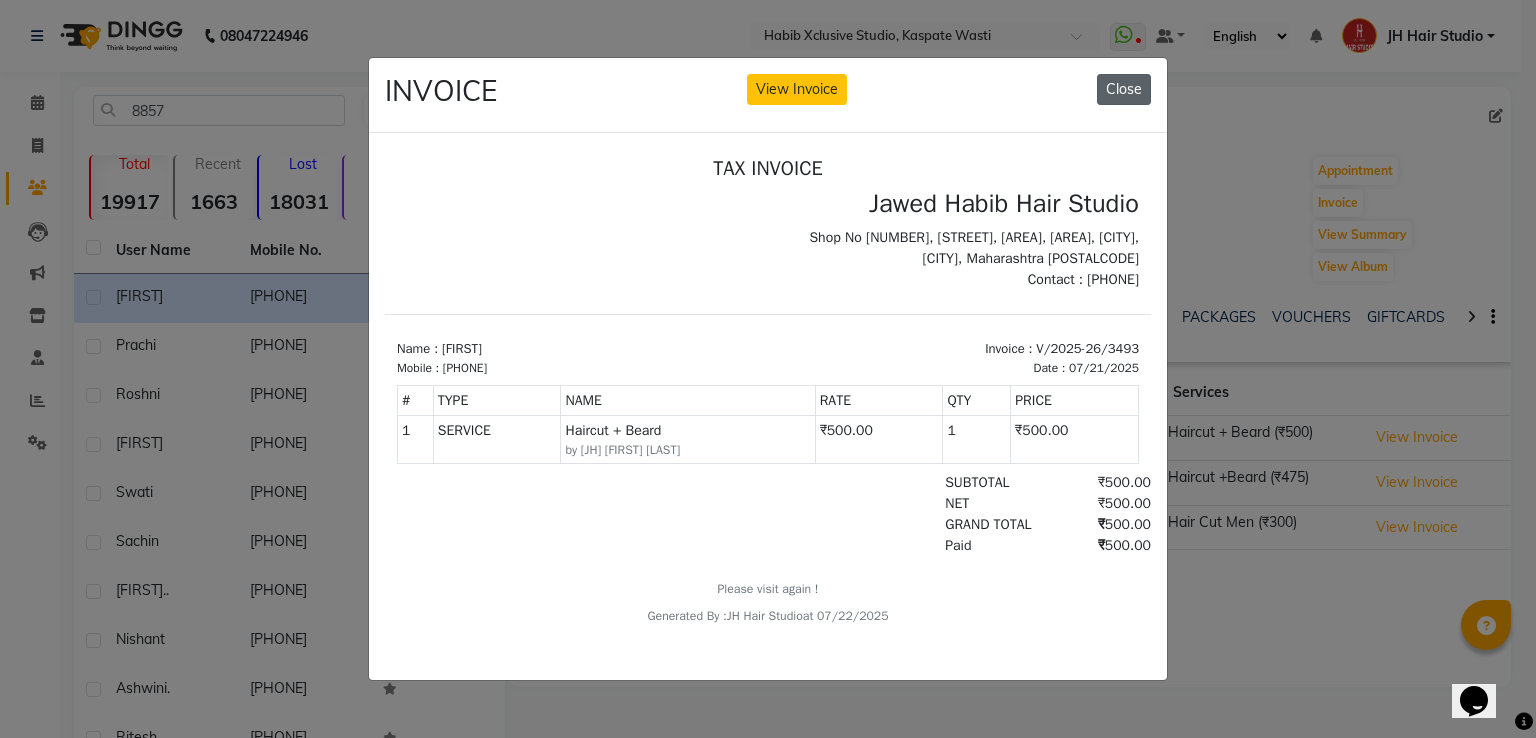 click on "Close" 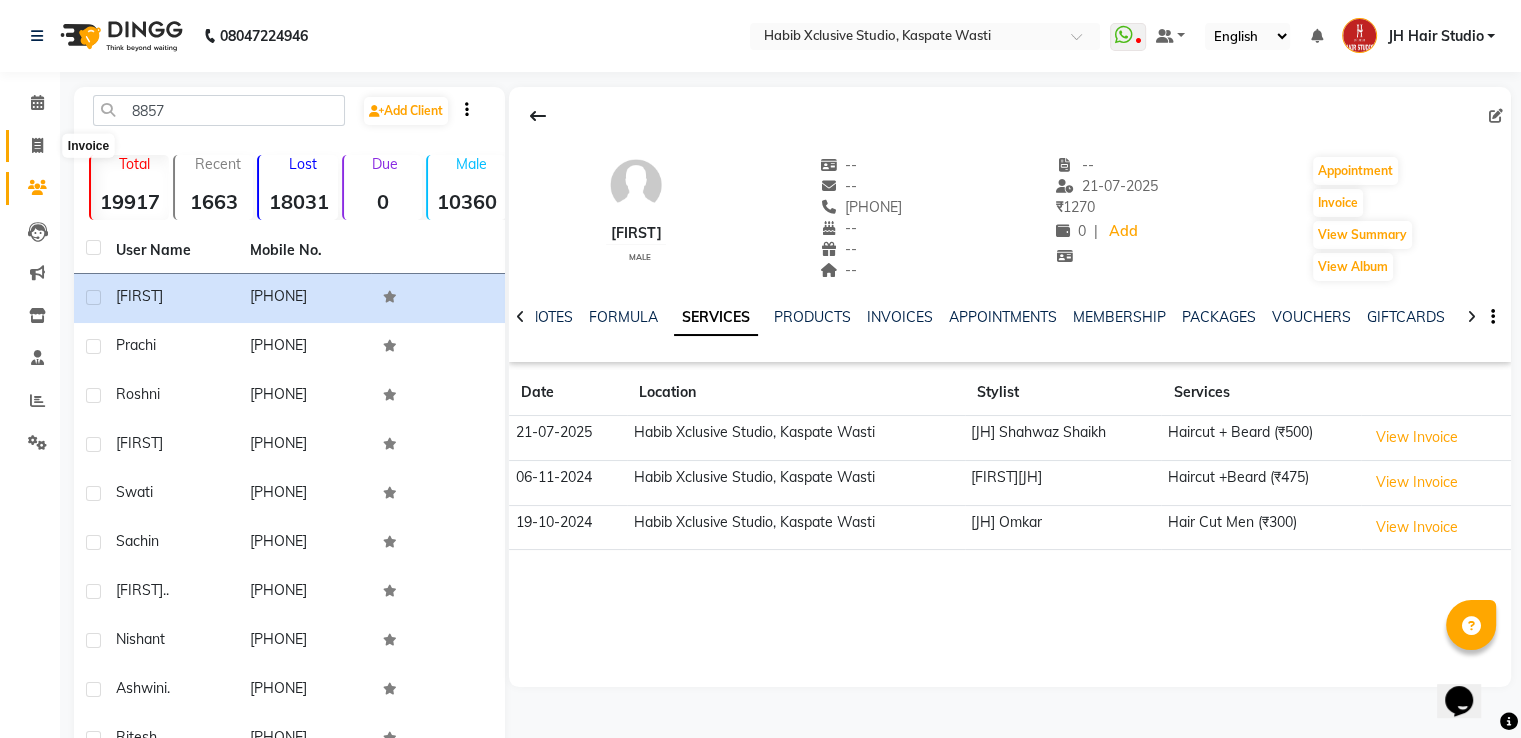 click 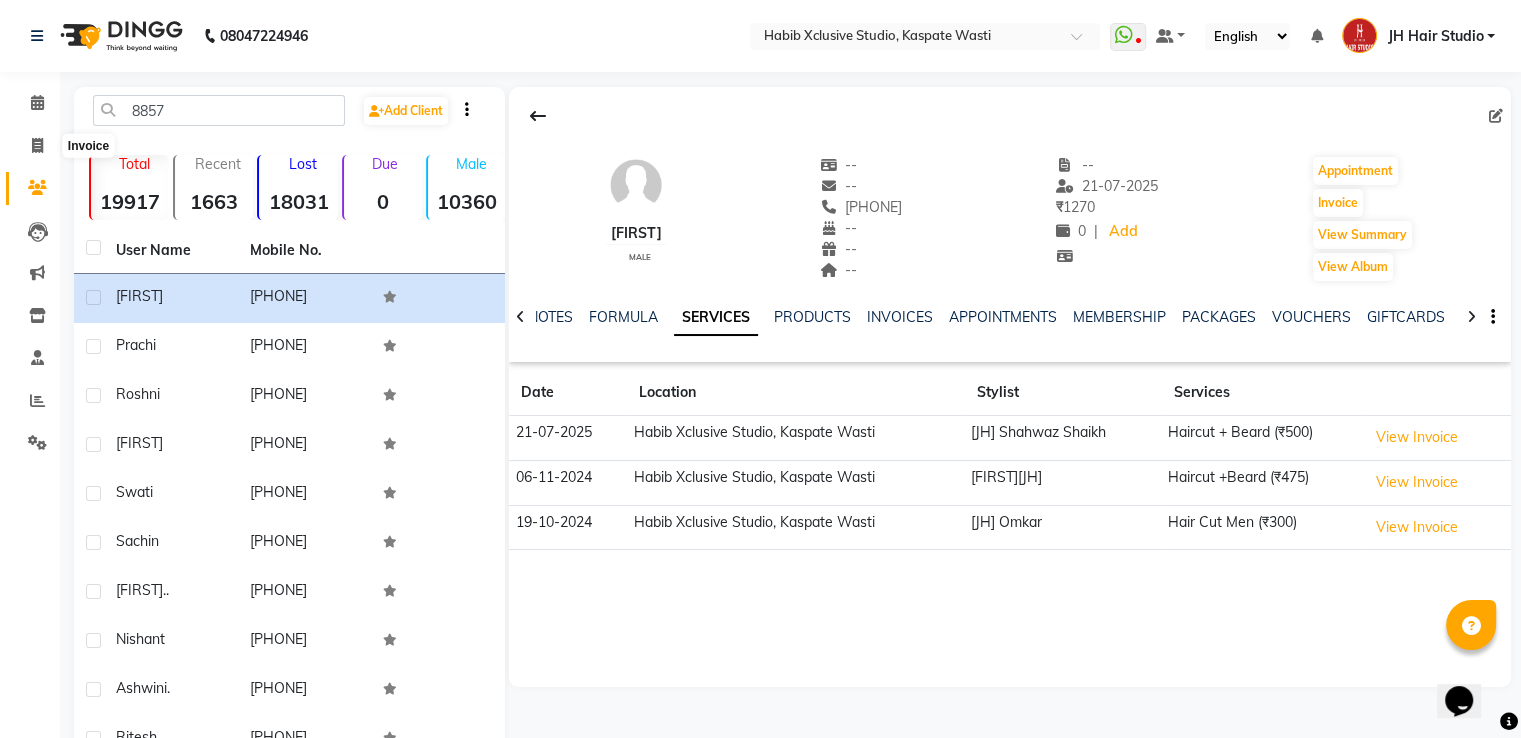 select on "service" 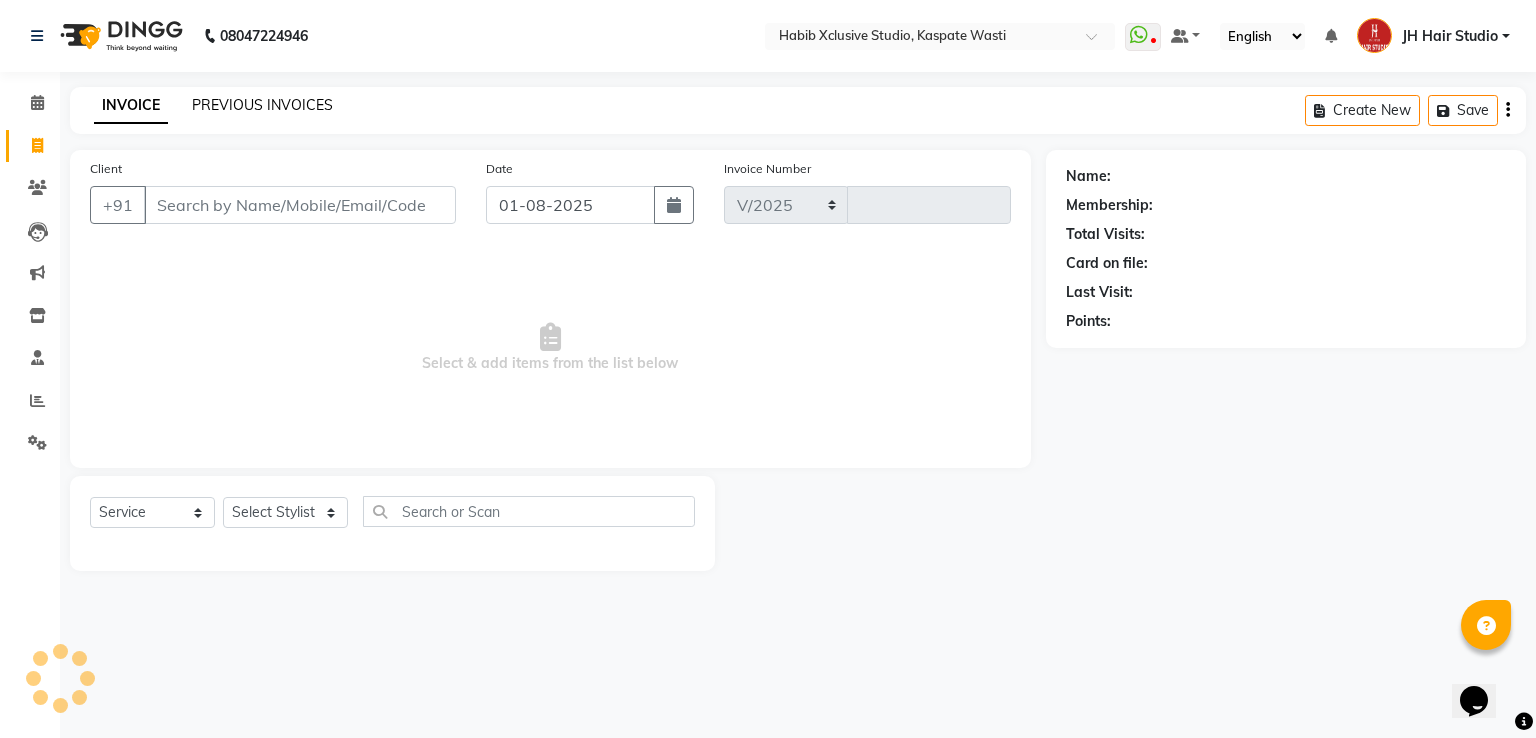 select on "130" 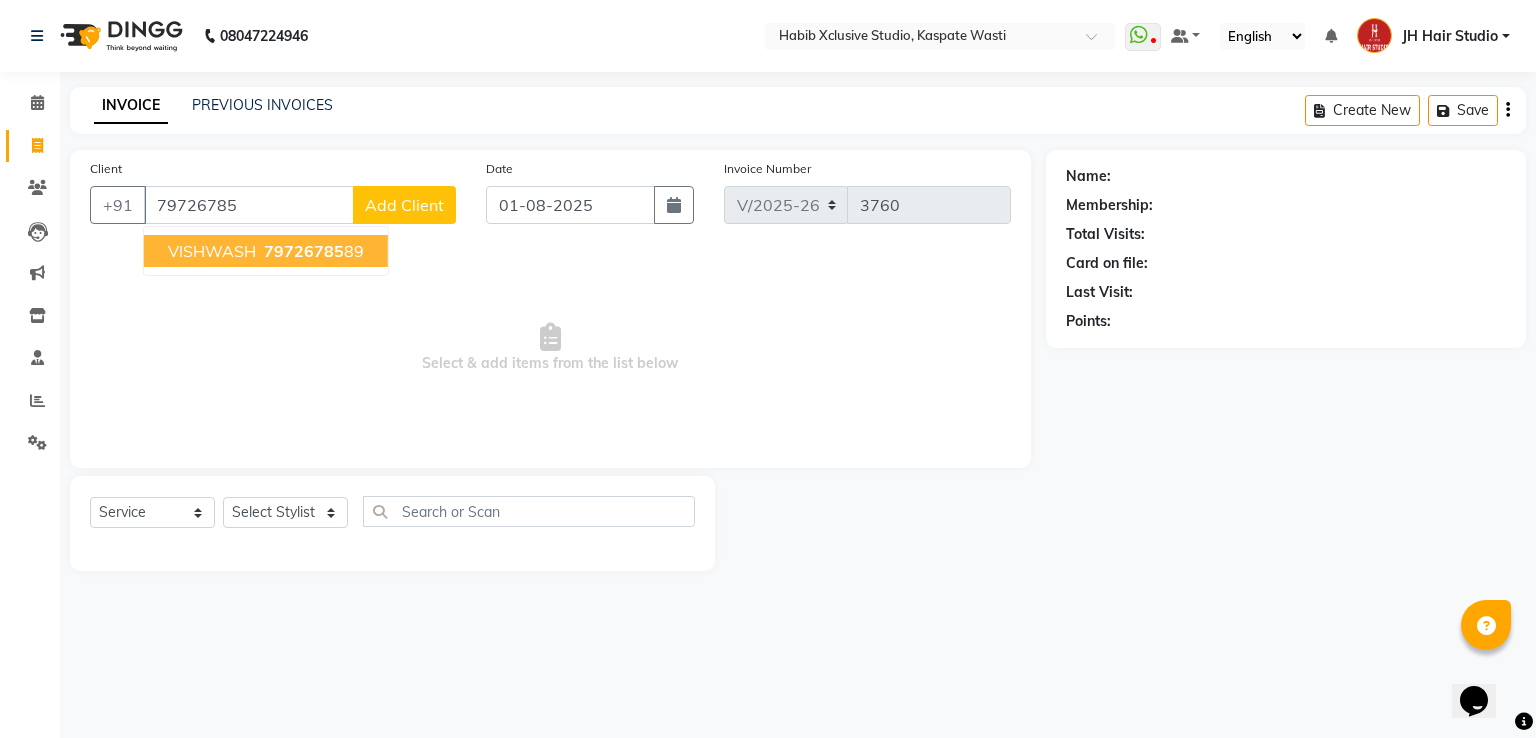 click on "79726785" at bounding box center (304, 251) 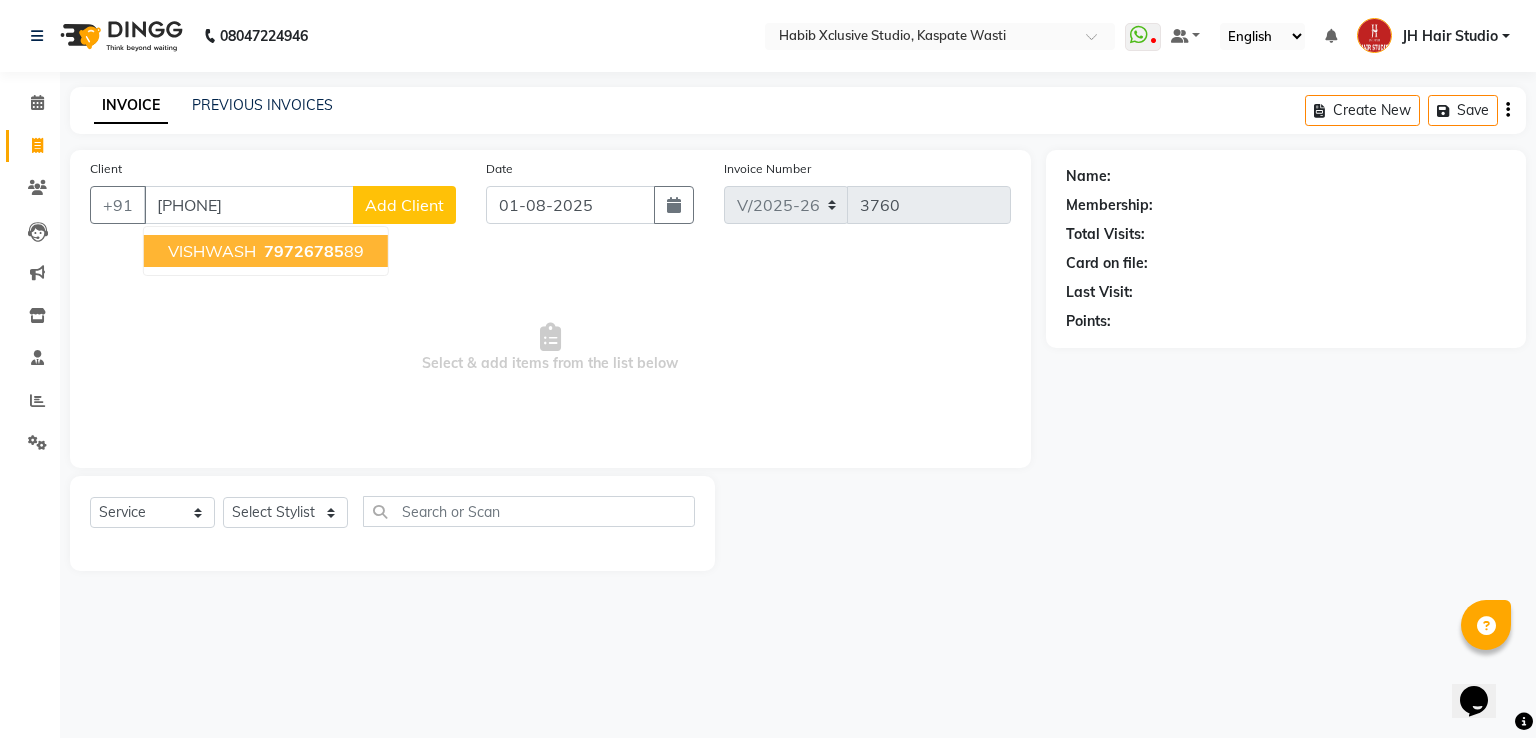 type on "[PHONE]" 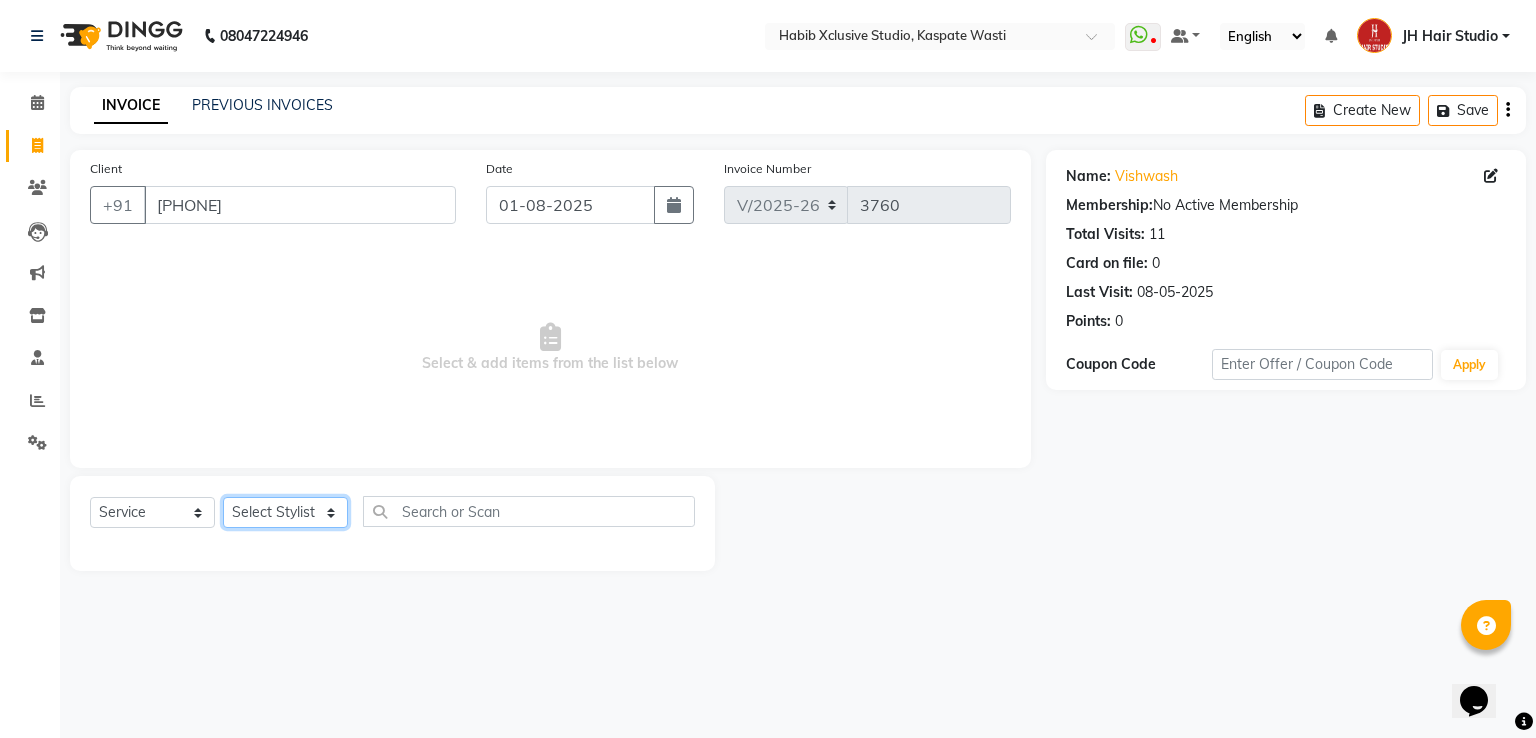 click on "Select Stylist [F1] GANESH [F1] Jagdish  [ F1] RAM [F1]Sanjay [F1]Siddhu [F1] Suraj  [F1] USHA [F2] AYAN  [F2] Deepak [F2] Smital [JH] DUBALE  GANESH [JH] Gopal Wagh JH Hair Studio [JH] Harish [JH] Omkar [JH] Shahwaz Shaikh [JH] SIDDHANT  [JH] SWAPNIL [JH] Tushaar" 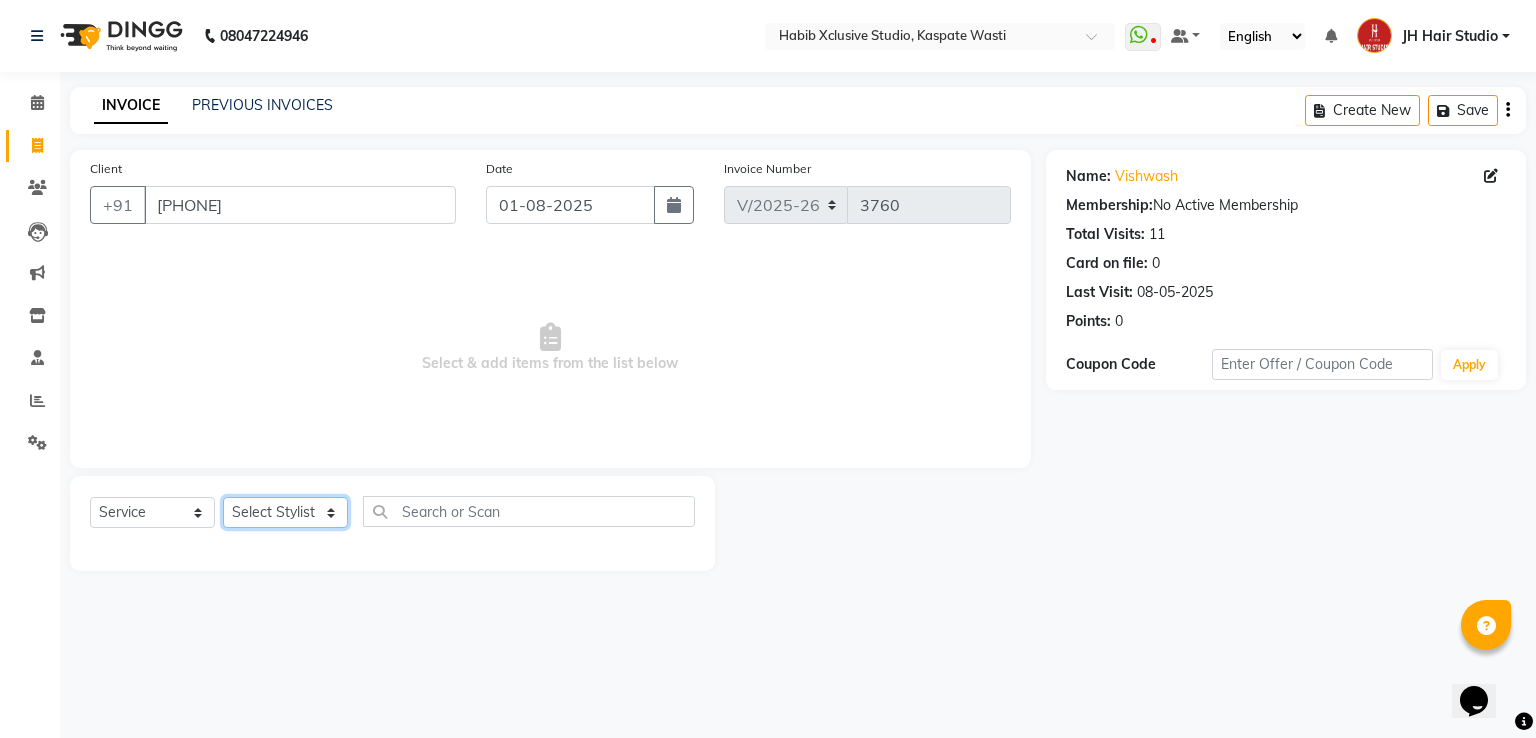 select on "63820" 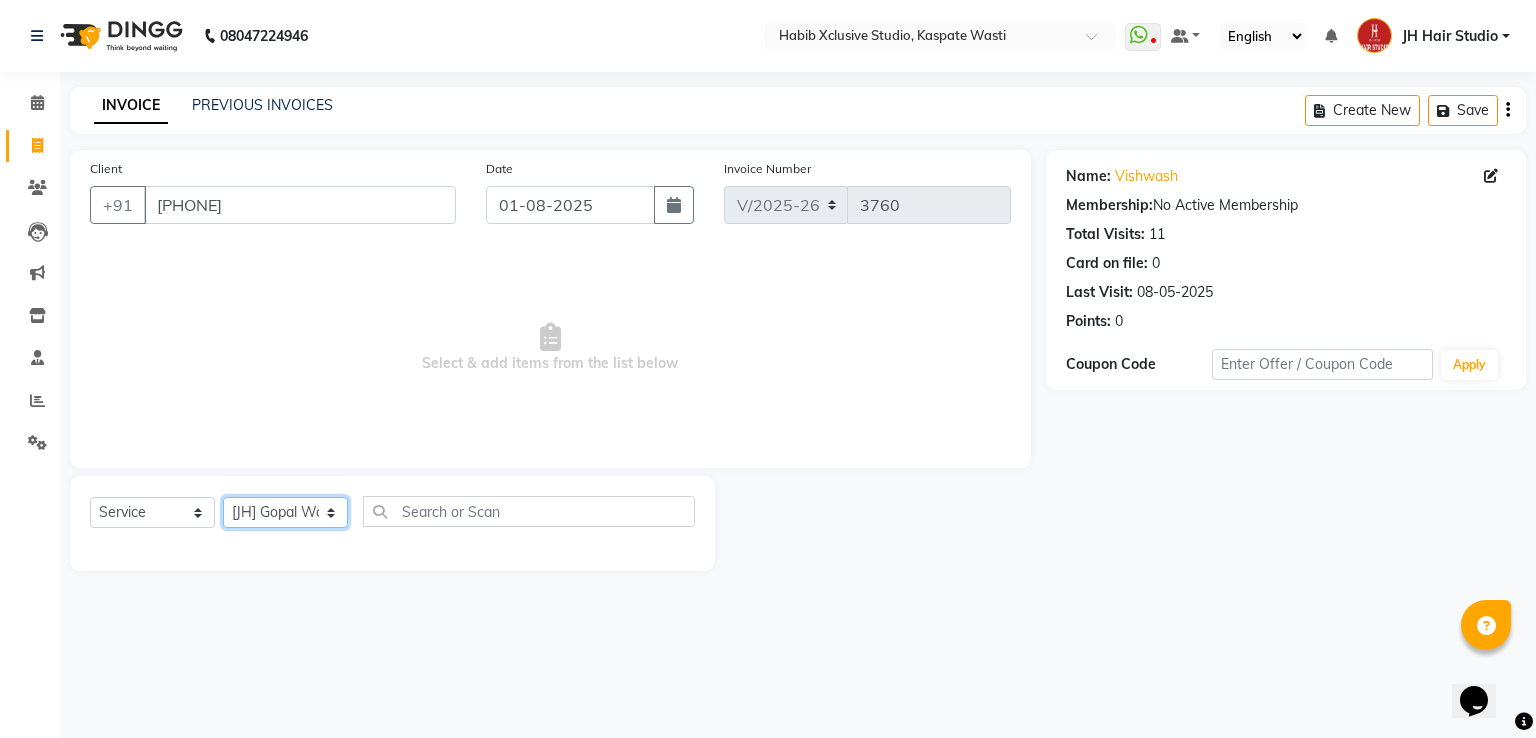 click on "Select Stylist [F1] GANESH [F1] Jagdish  [ F1] RAM [F1]Sanjay [F1]Siddhu [F1] Suraj  [F1] USHA [F2] AYAN  [F2] Deepak [F2] Smital [JH] DUBALE  GANESH [JH] Gopal Wagh JH Hair Studio [JH] Harish [JH] Omkar [JH] Shahwaz Shaikh [JH] SIDDHANT  [JH] SWAPNIL [JH] Tushaar" 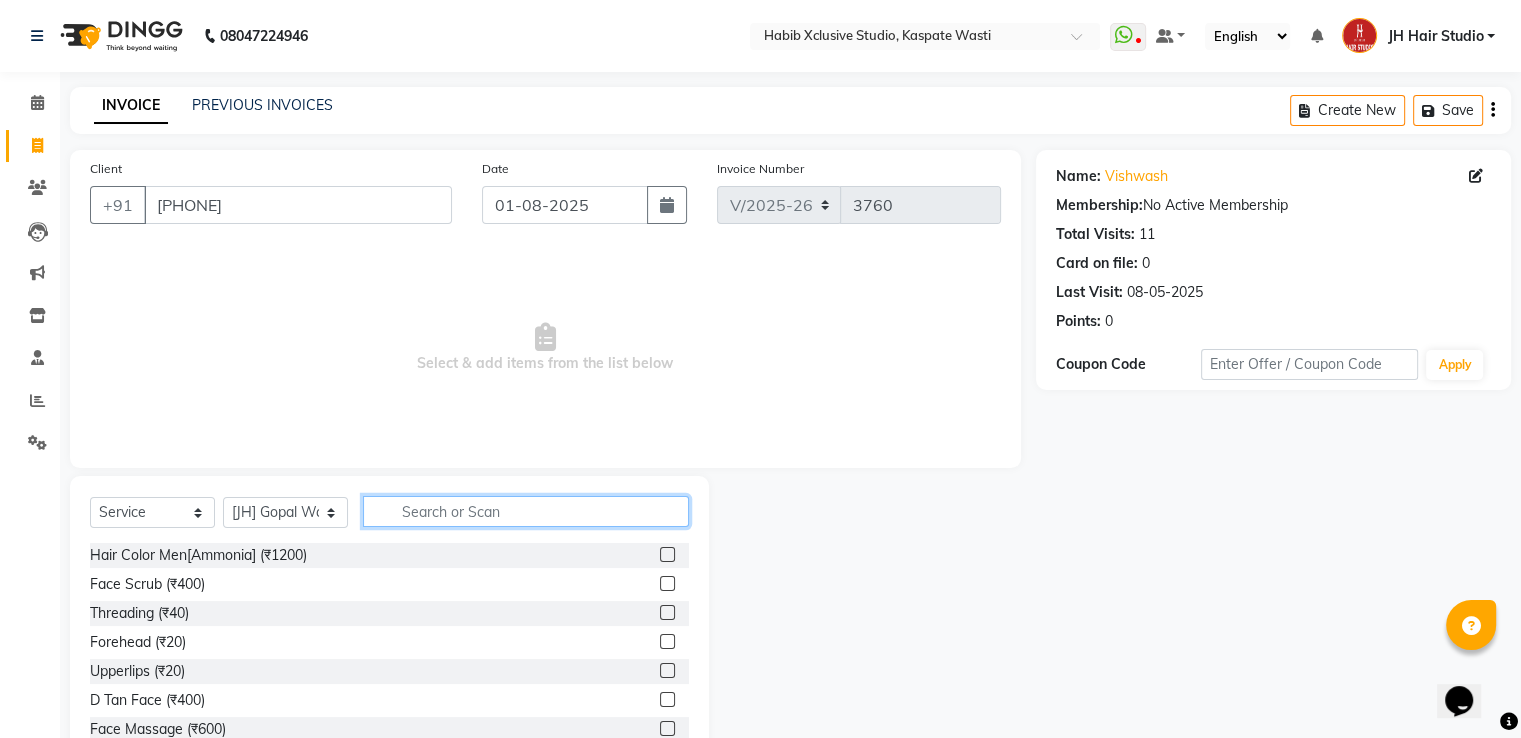 click 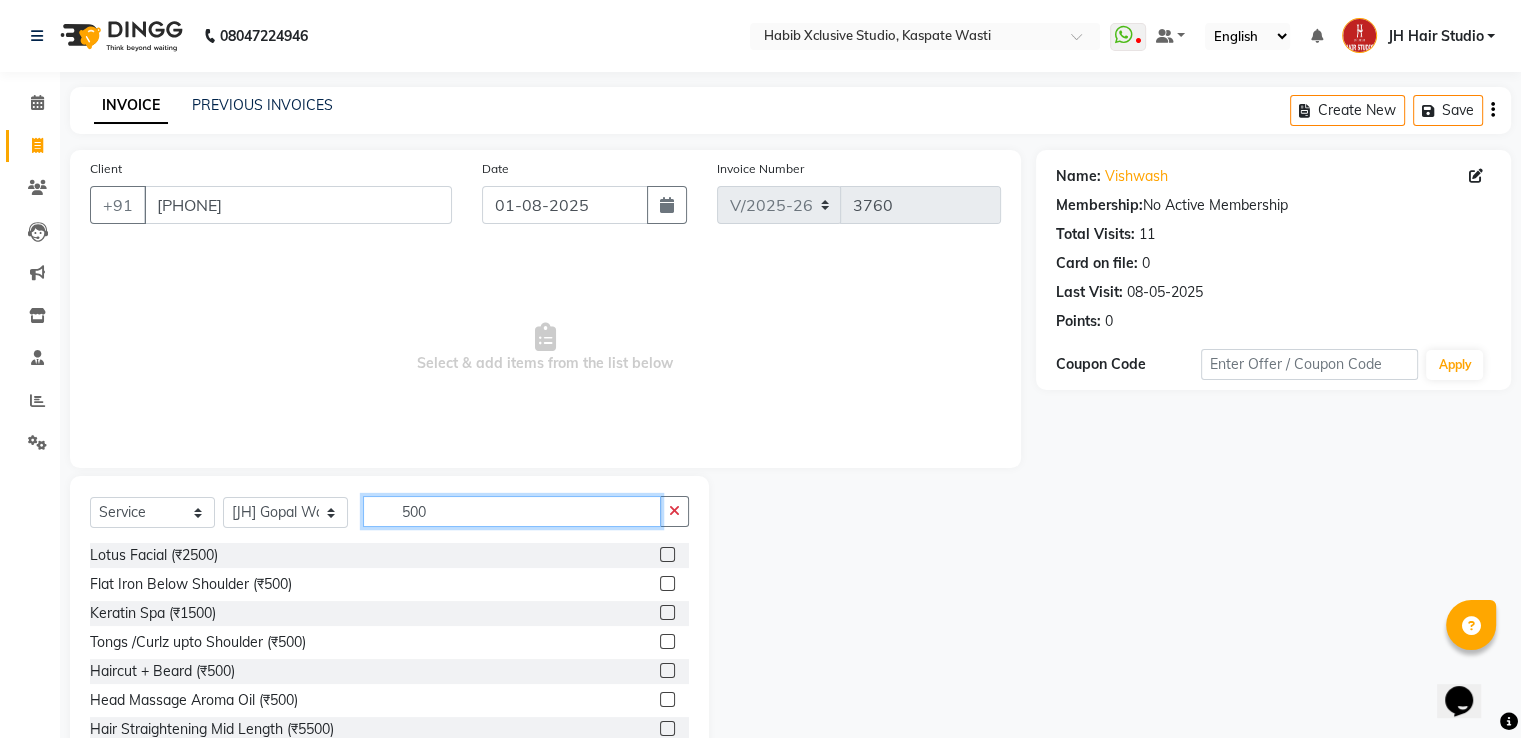 type on "500" 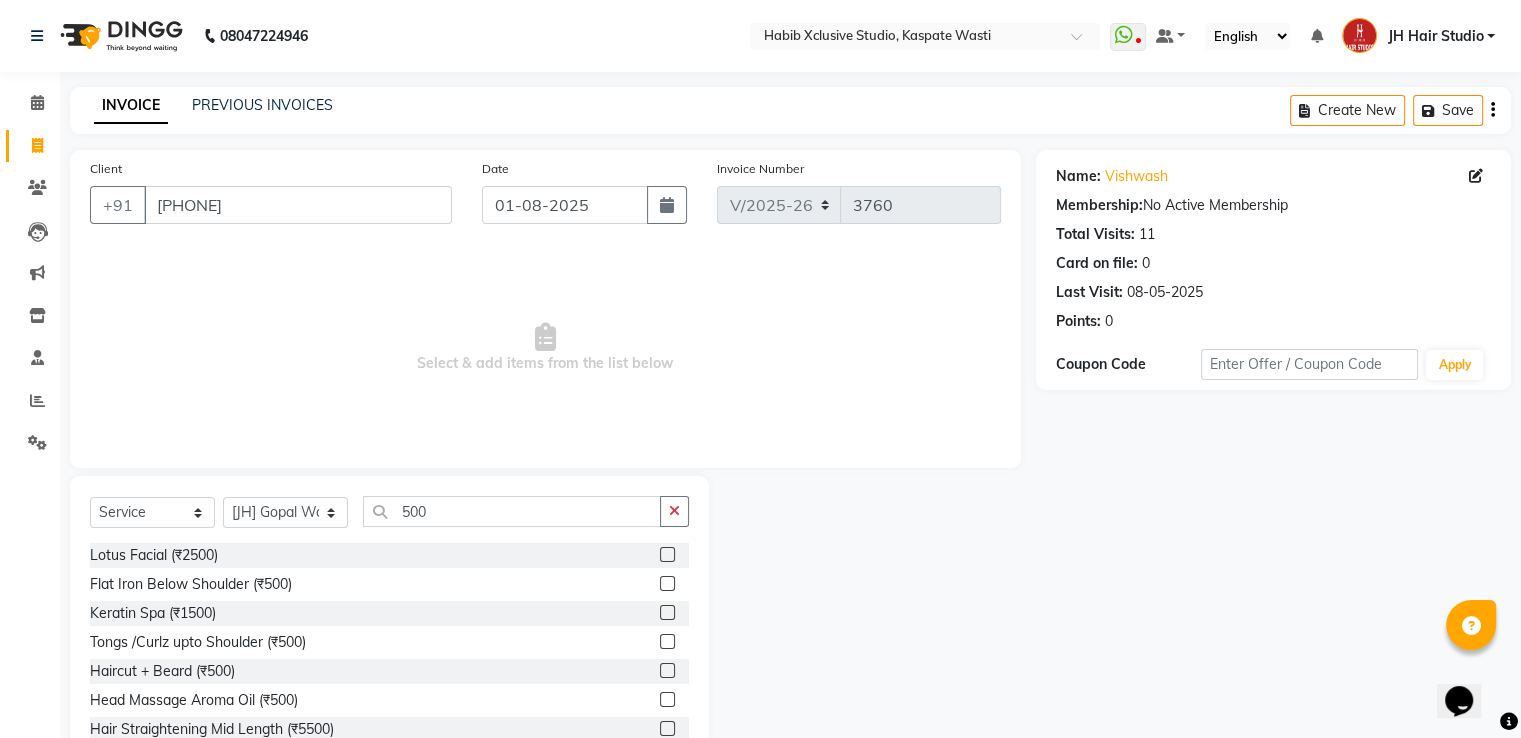 click 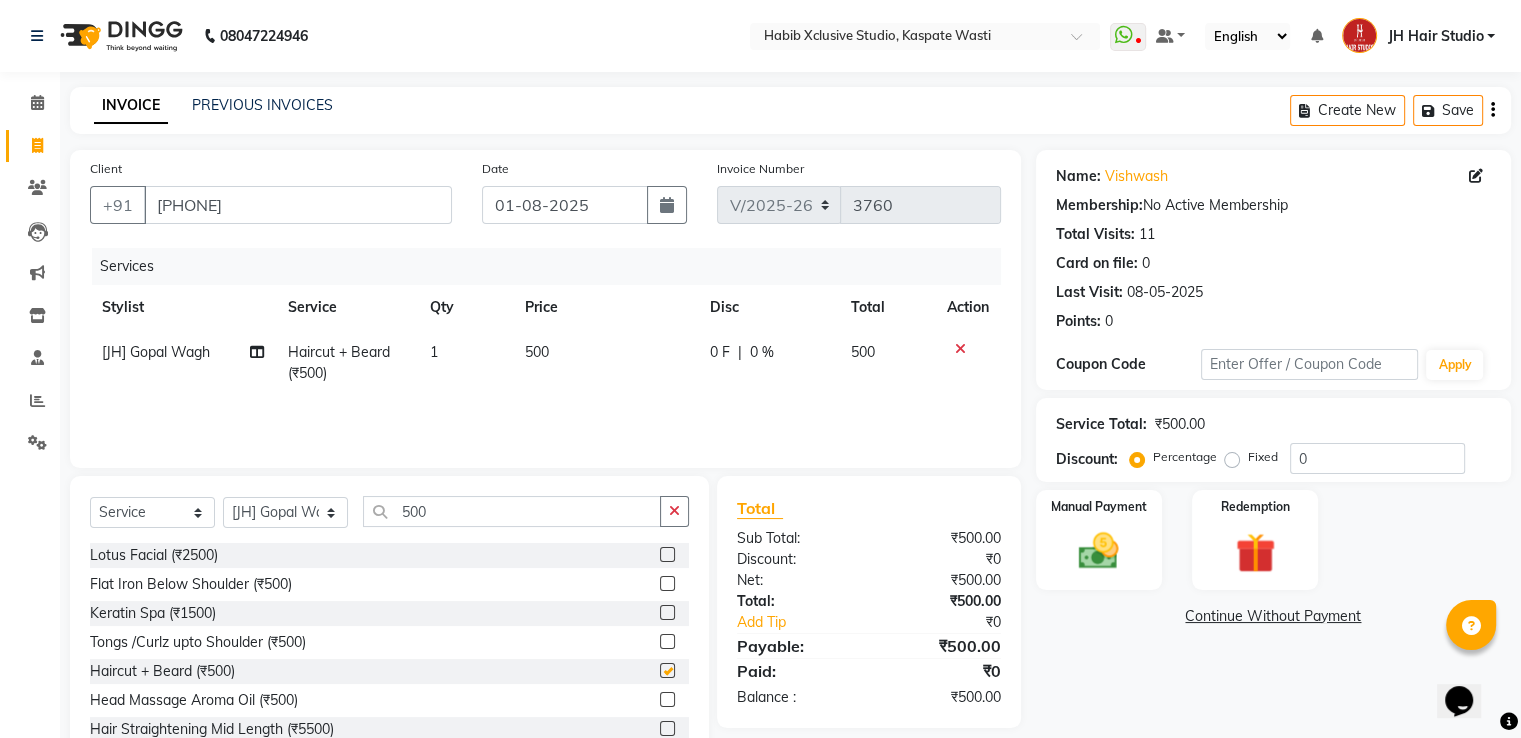 checkbox on "false" 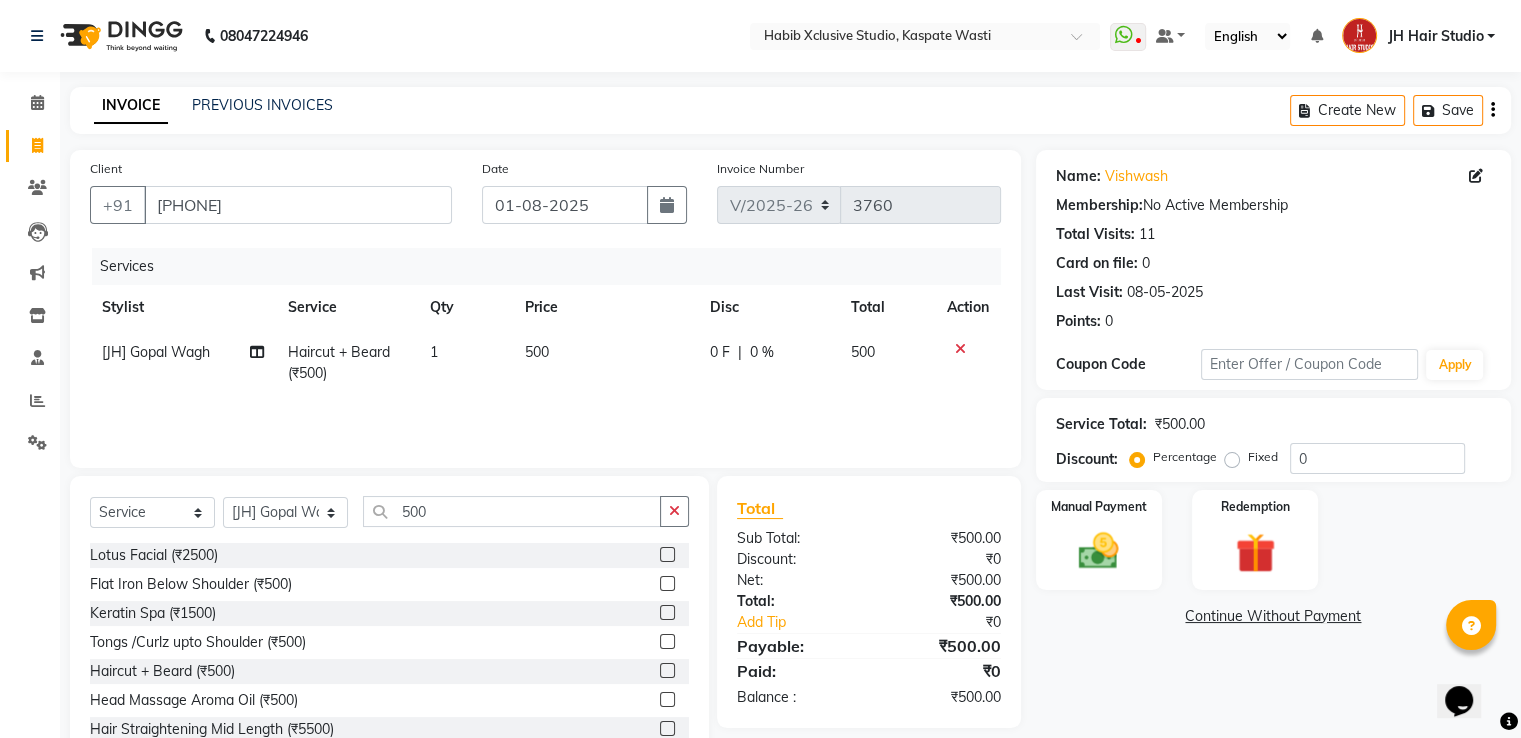 click on "500" 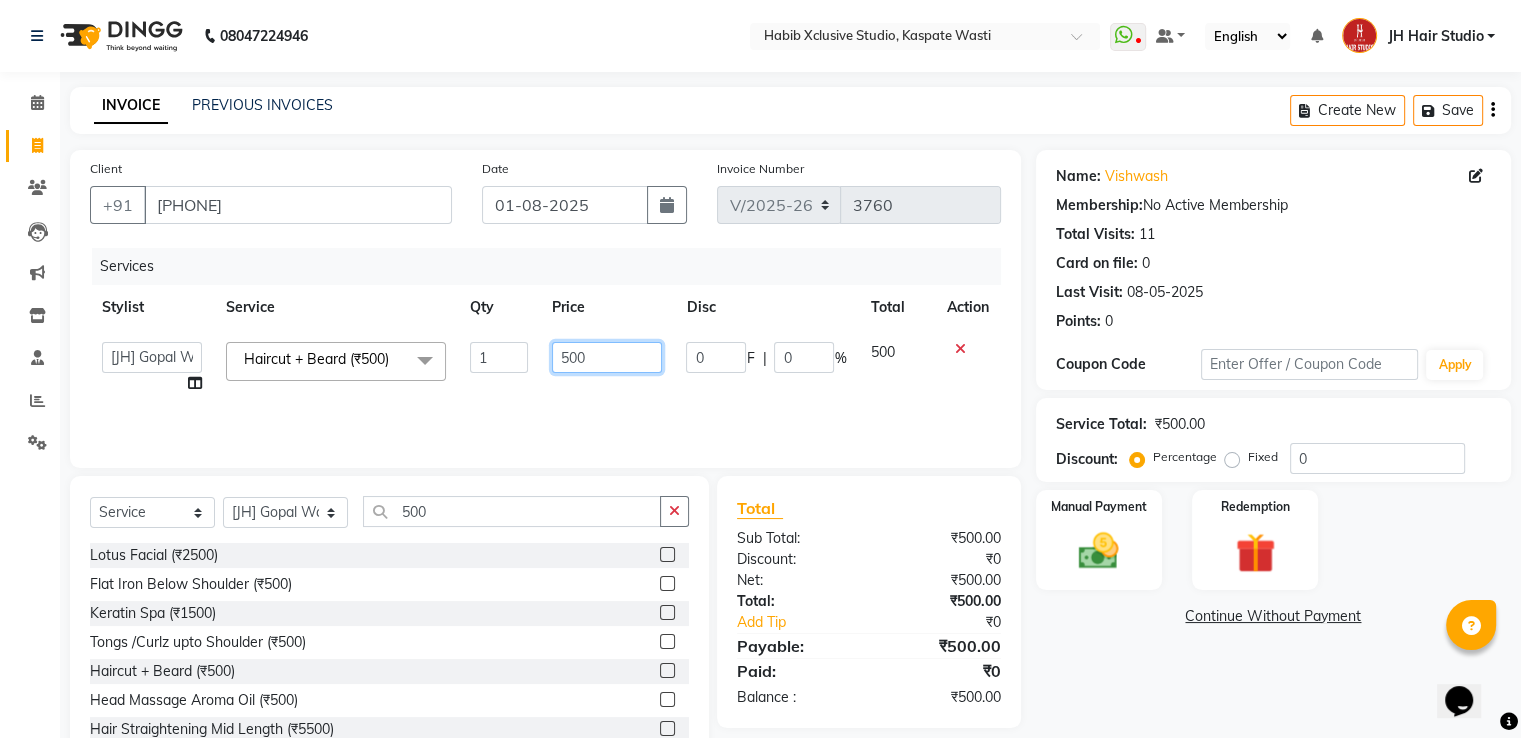 click on "500" 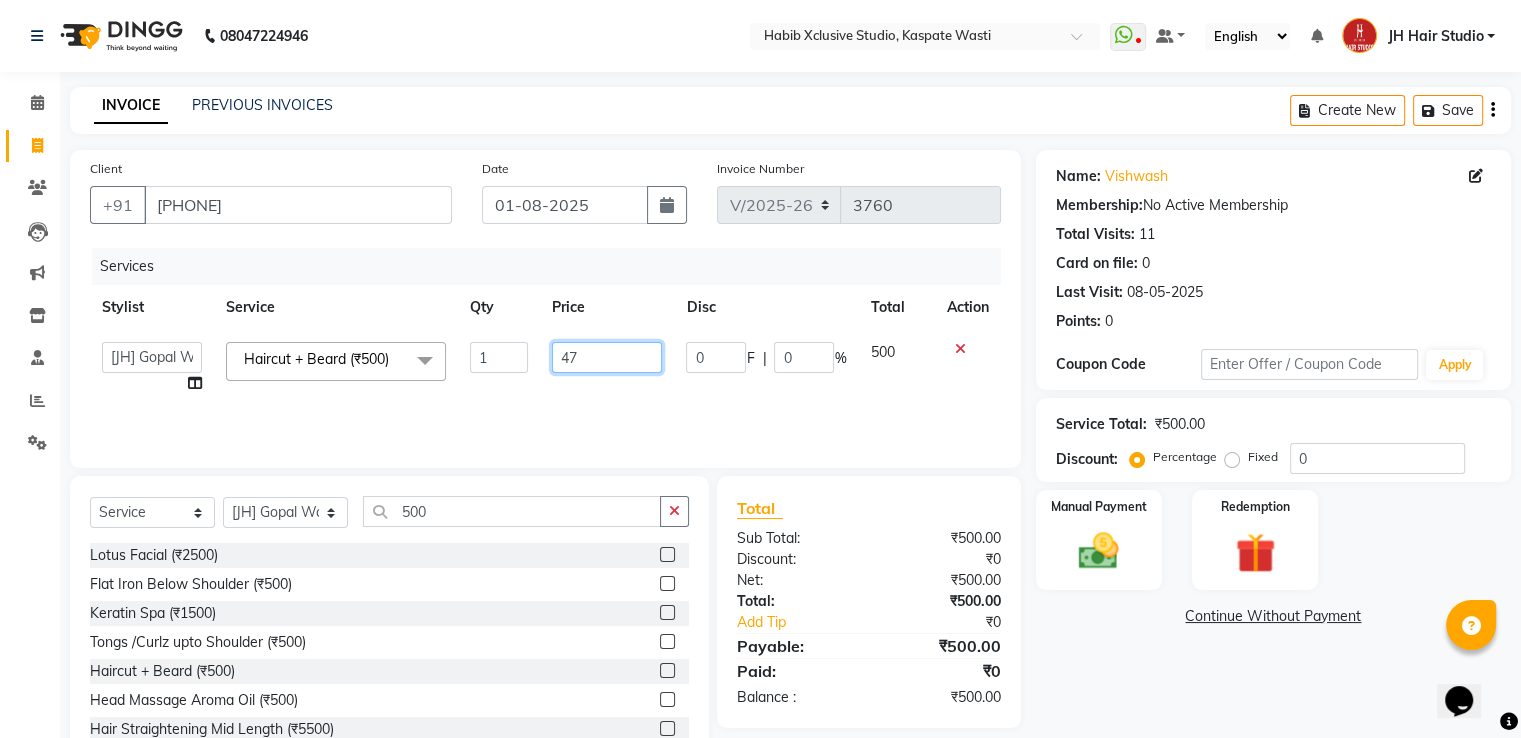 type on "470" 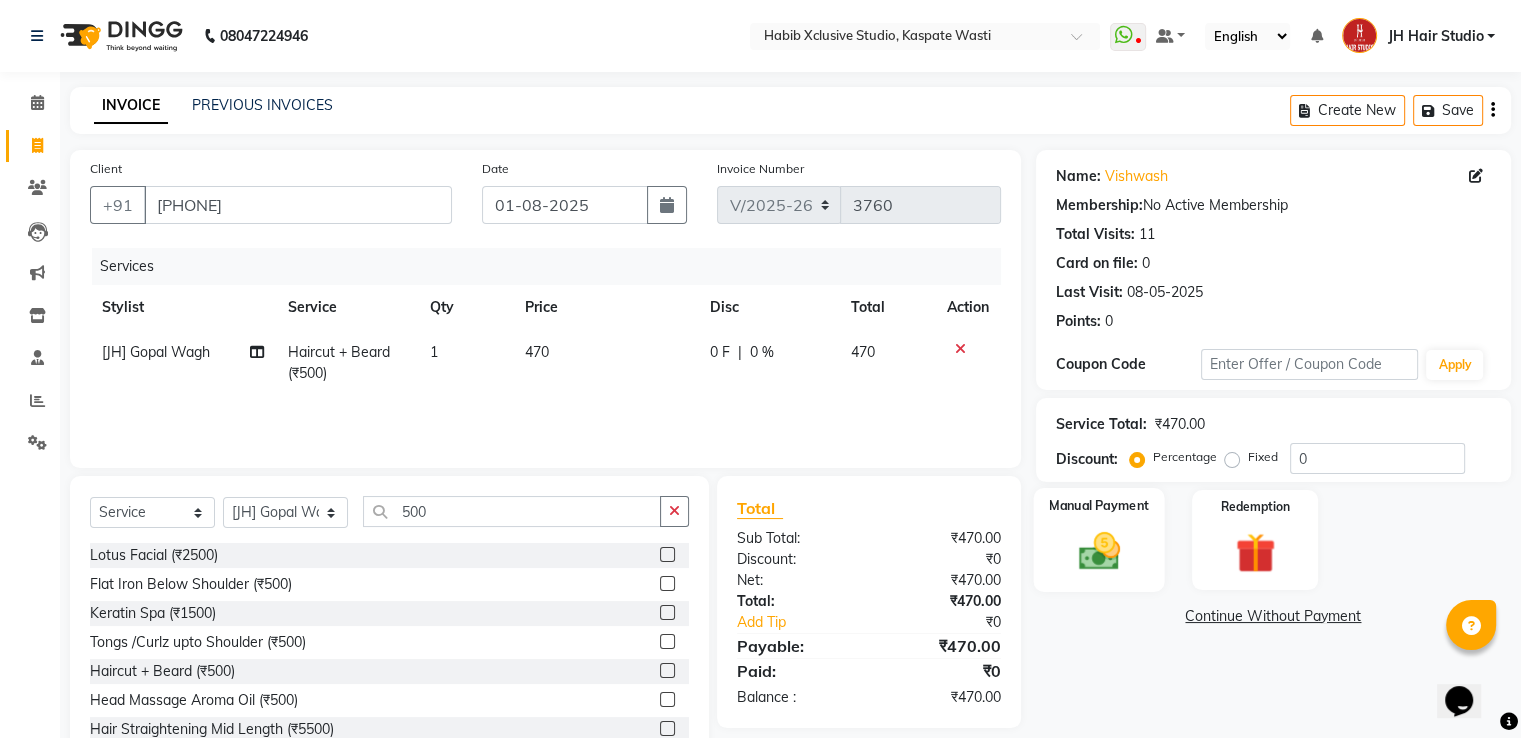 click 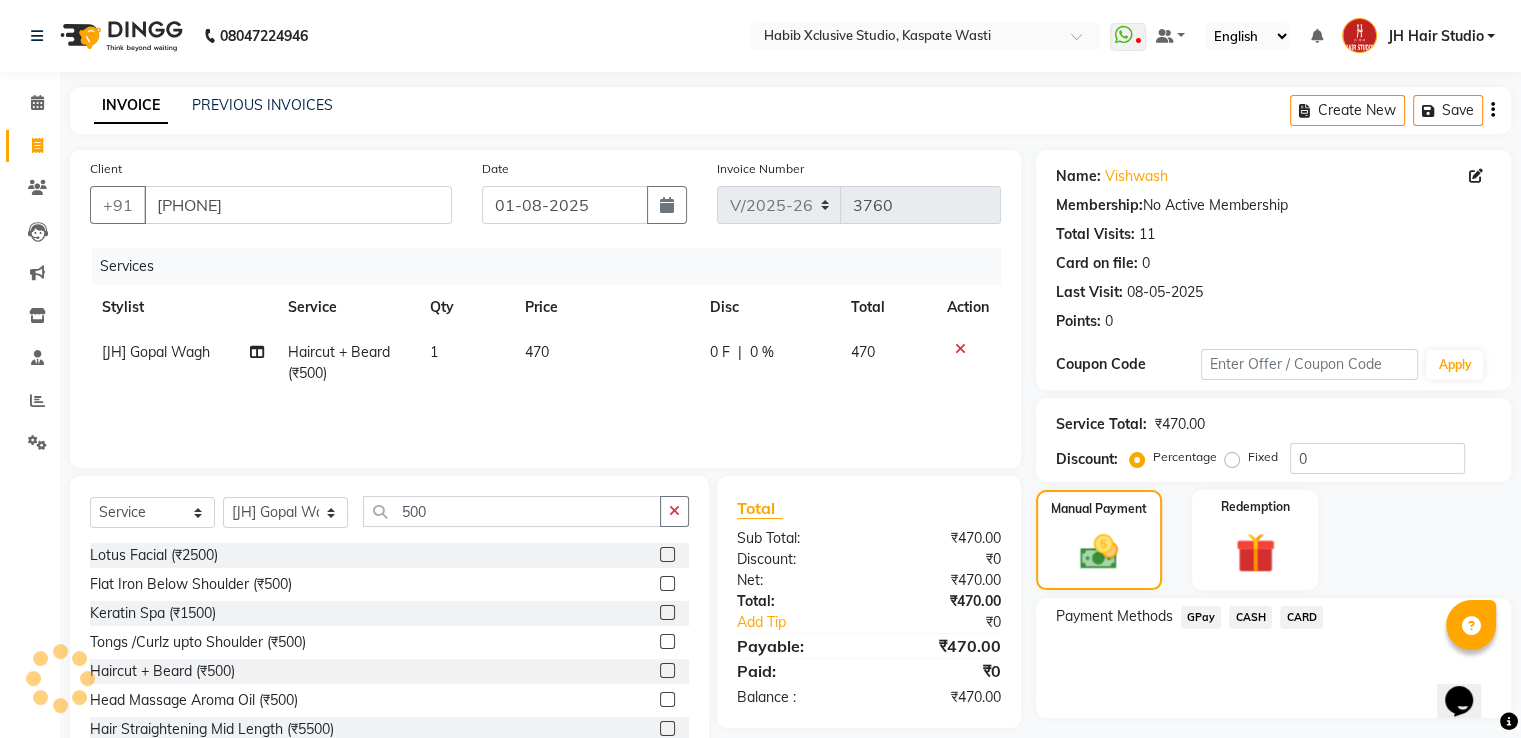 click on "GPay" 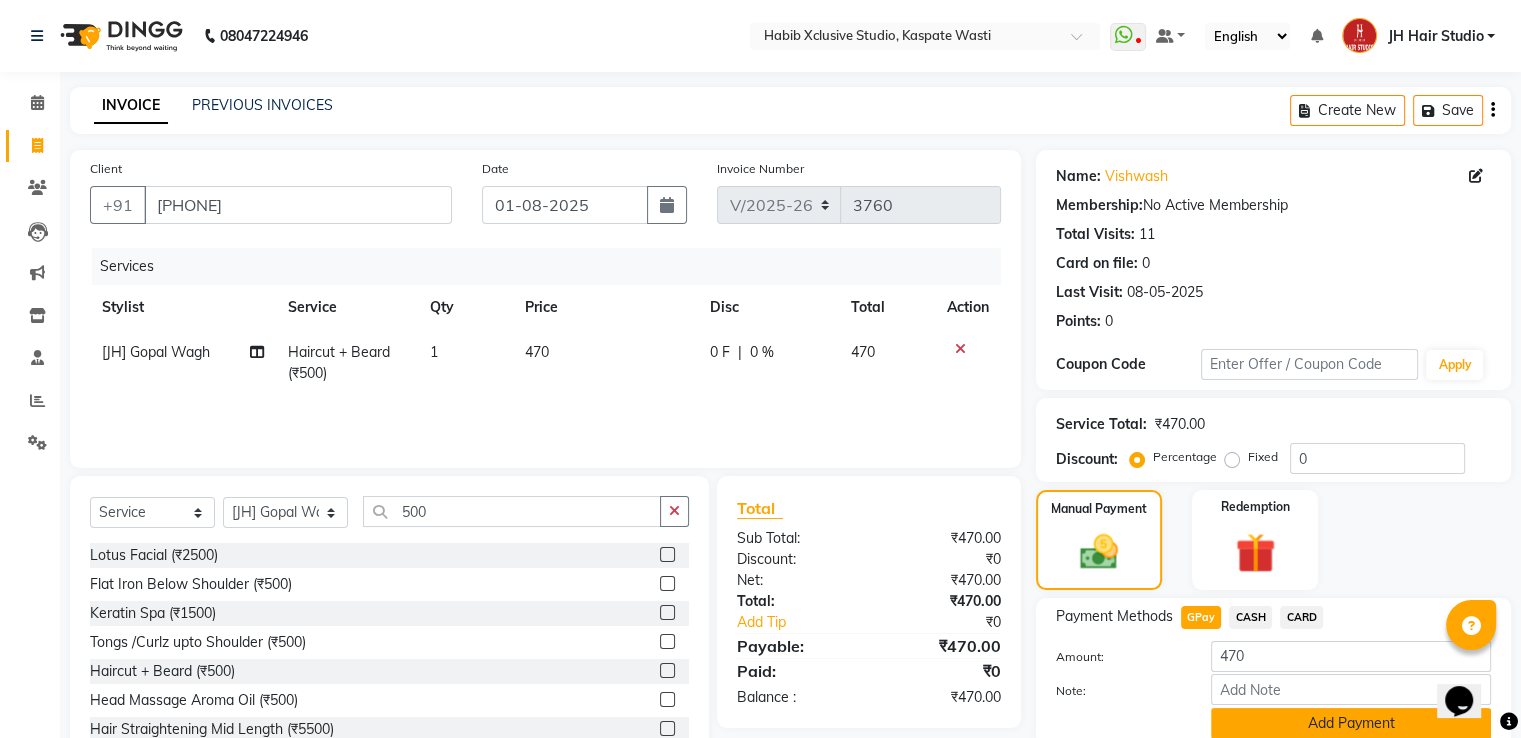 click on "Add Payment" 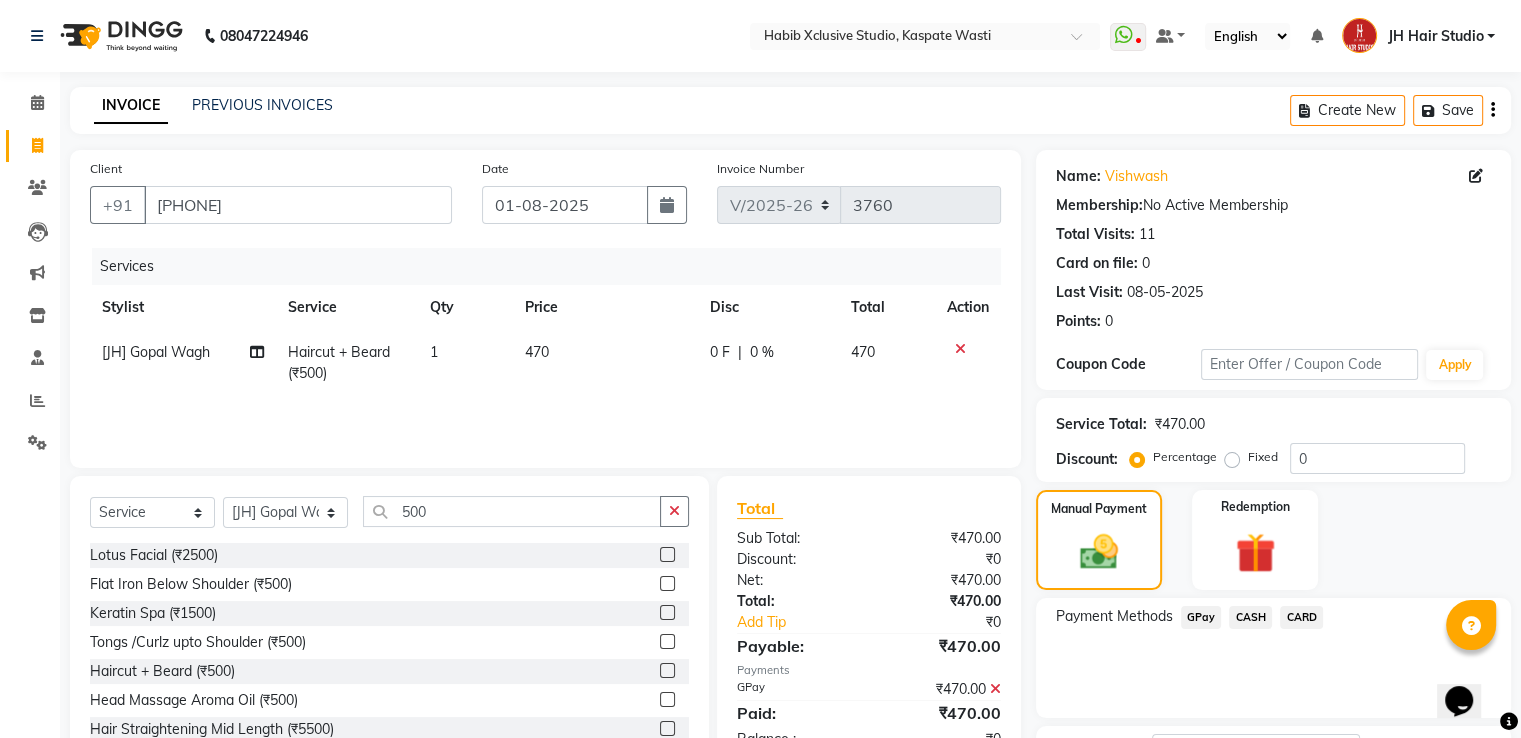 scroll, scrollTop: 163, scrollLeft: 0, axis: vertical 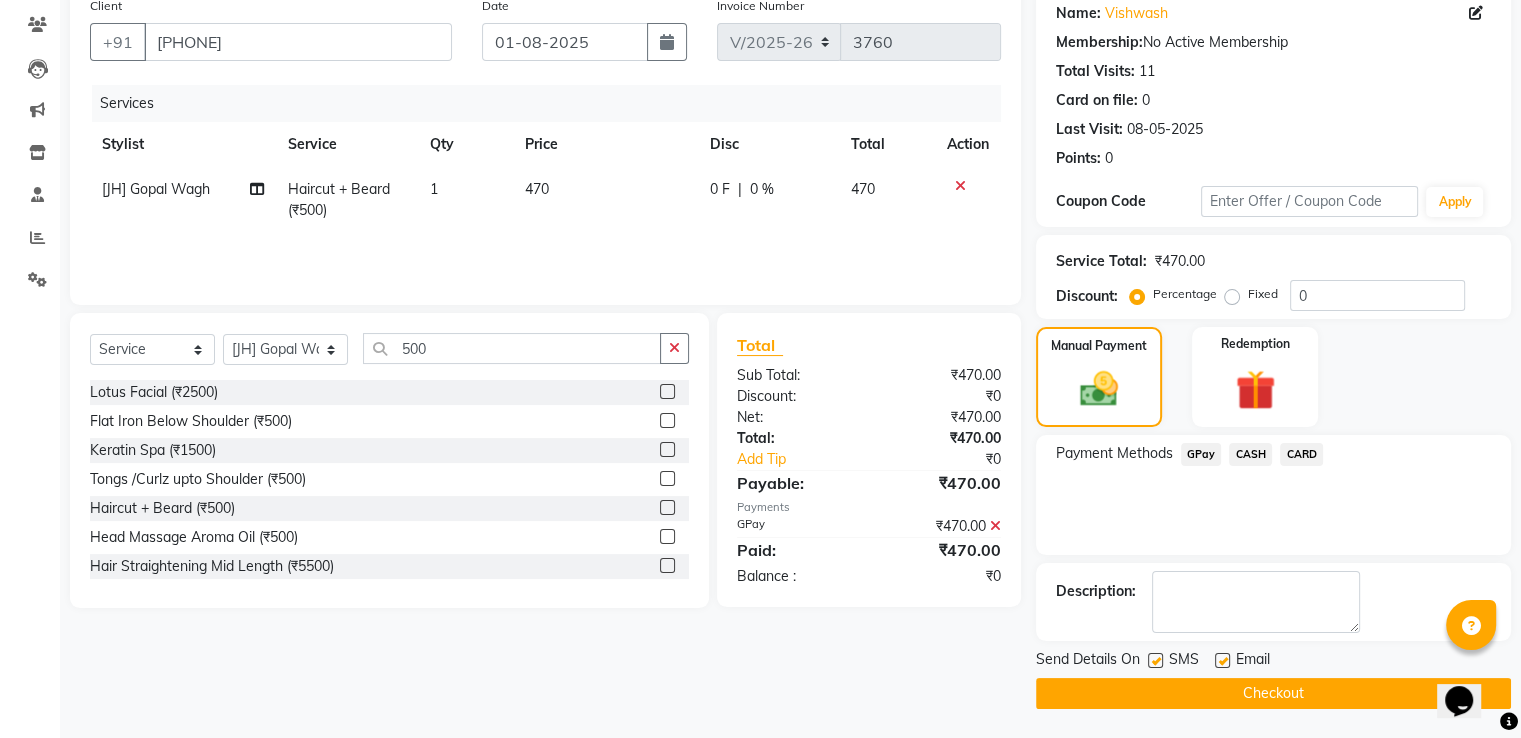click on "Checkout" 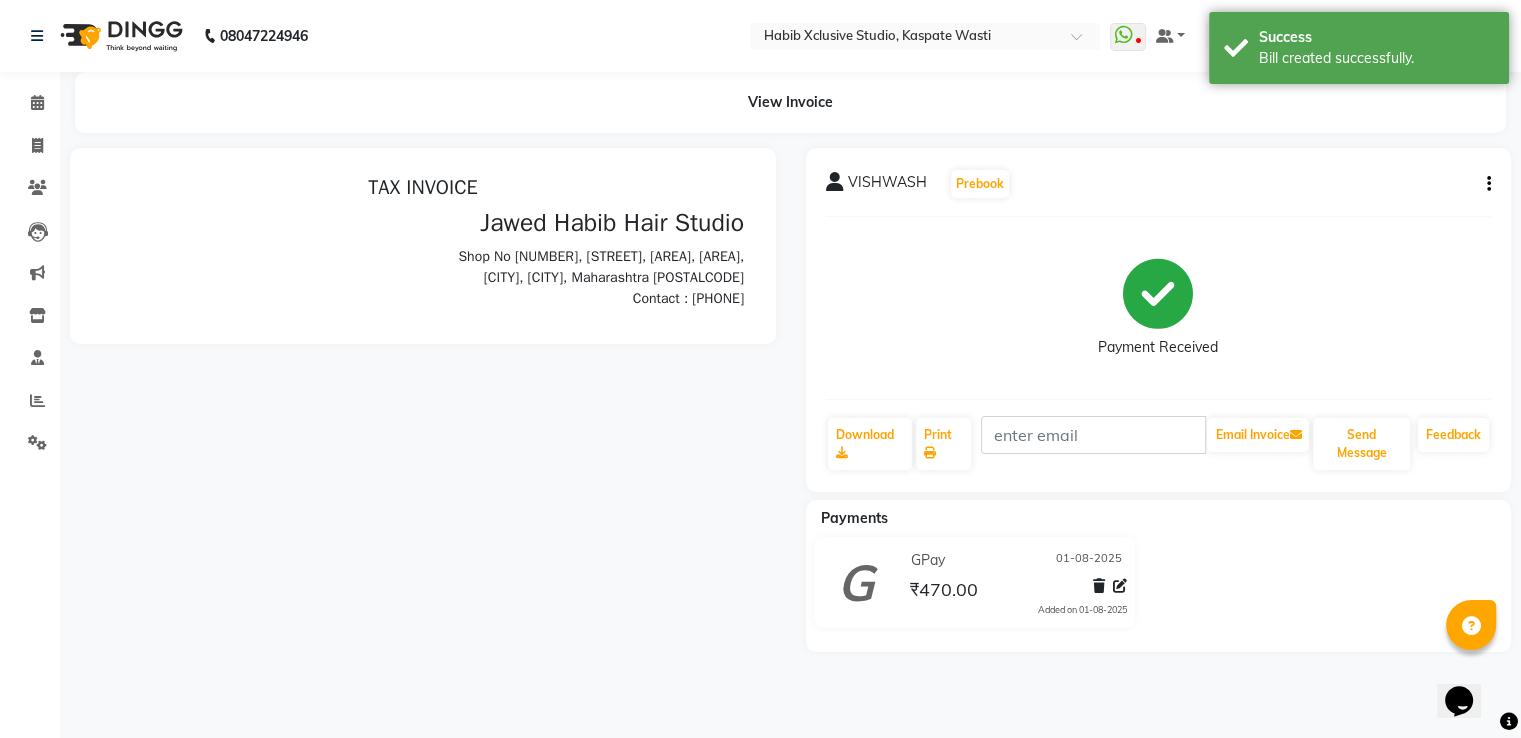 scroll, scrollTop: 0, scrollLeft: 0, axis: both 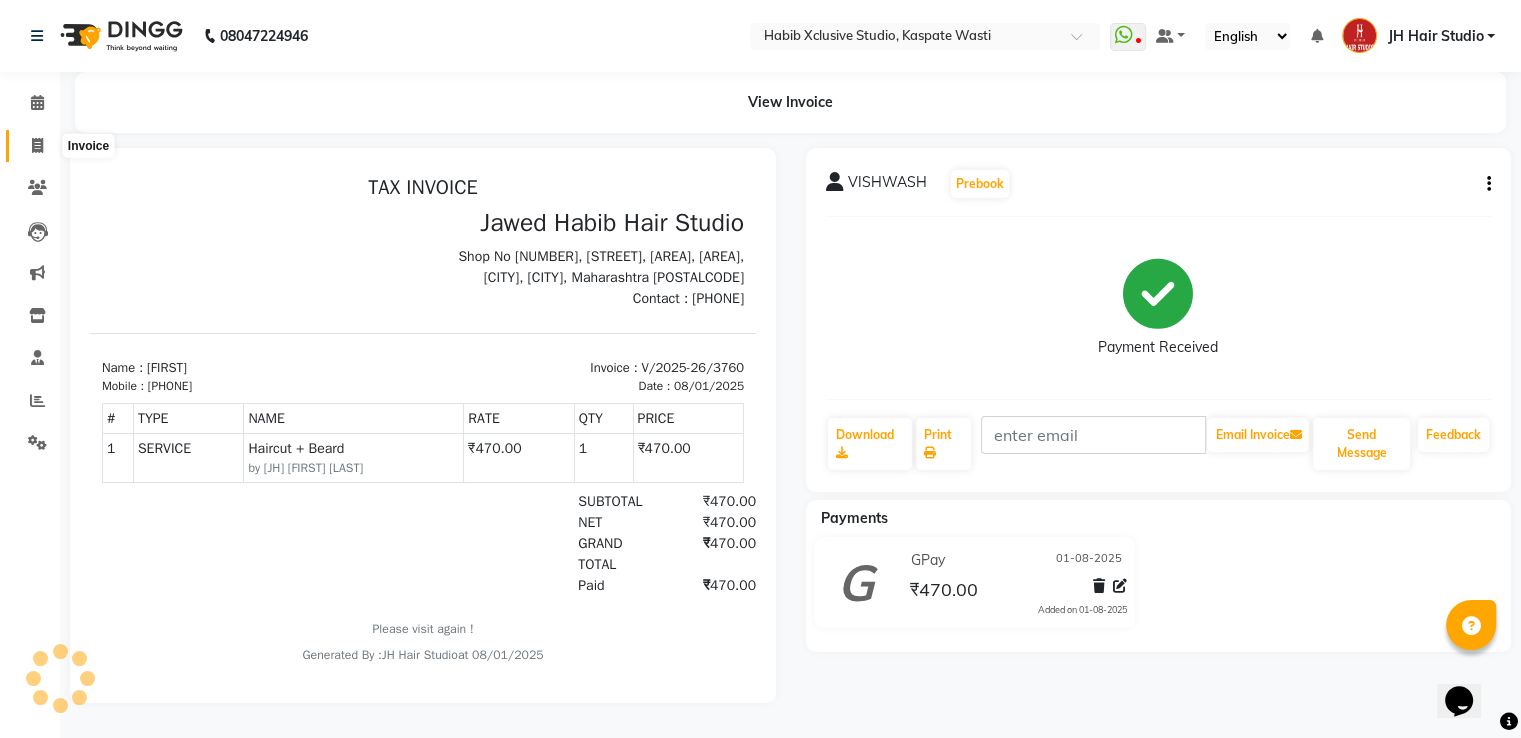 click 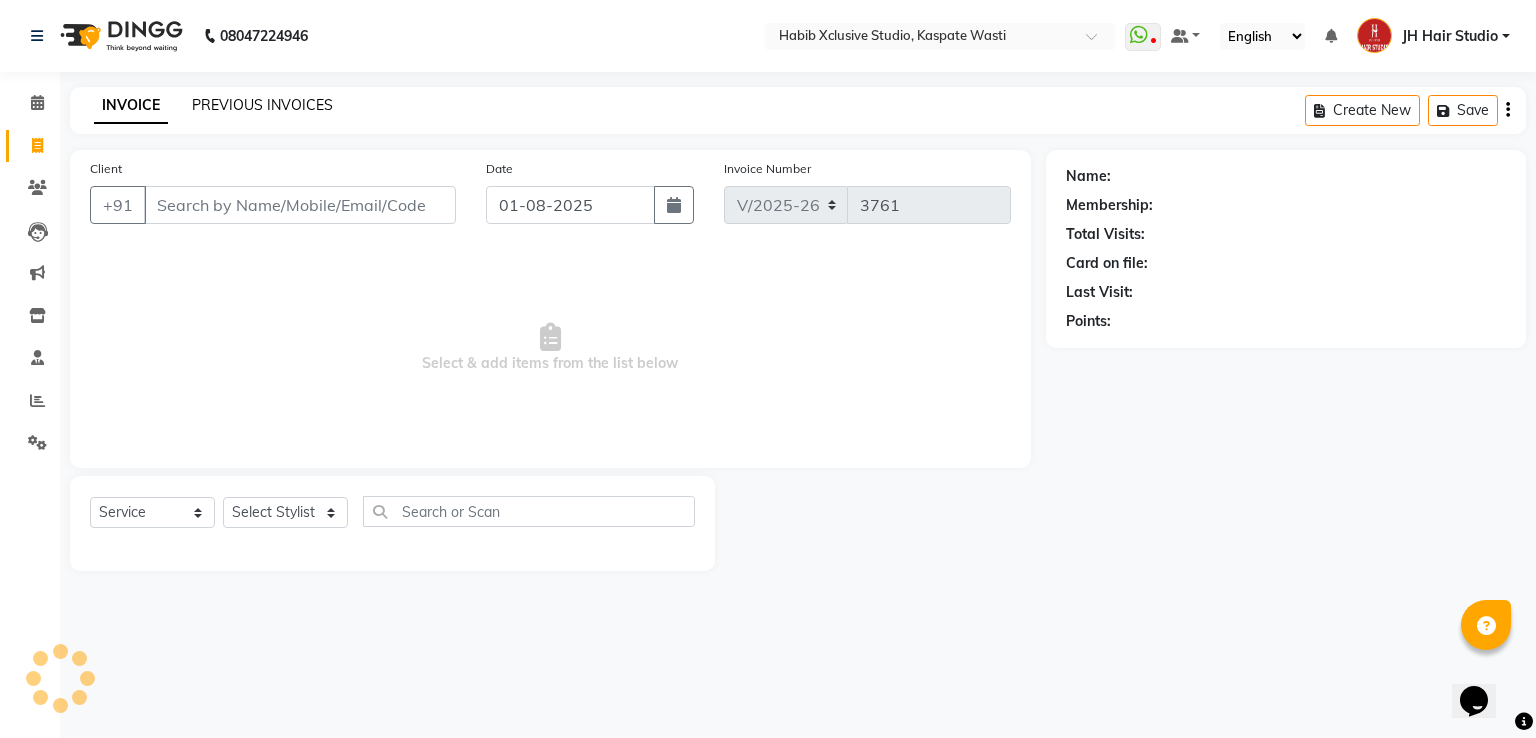 click on "PREVIOUS INVOICES" 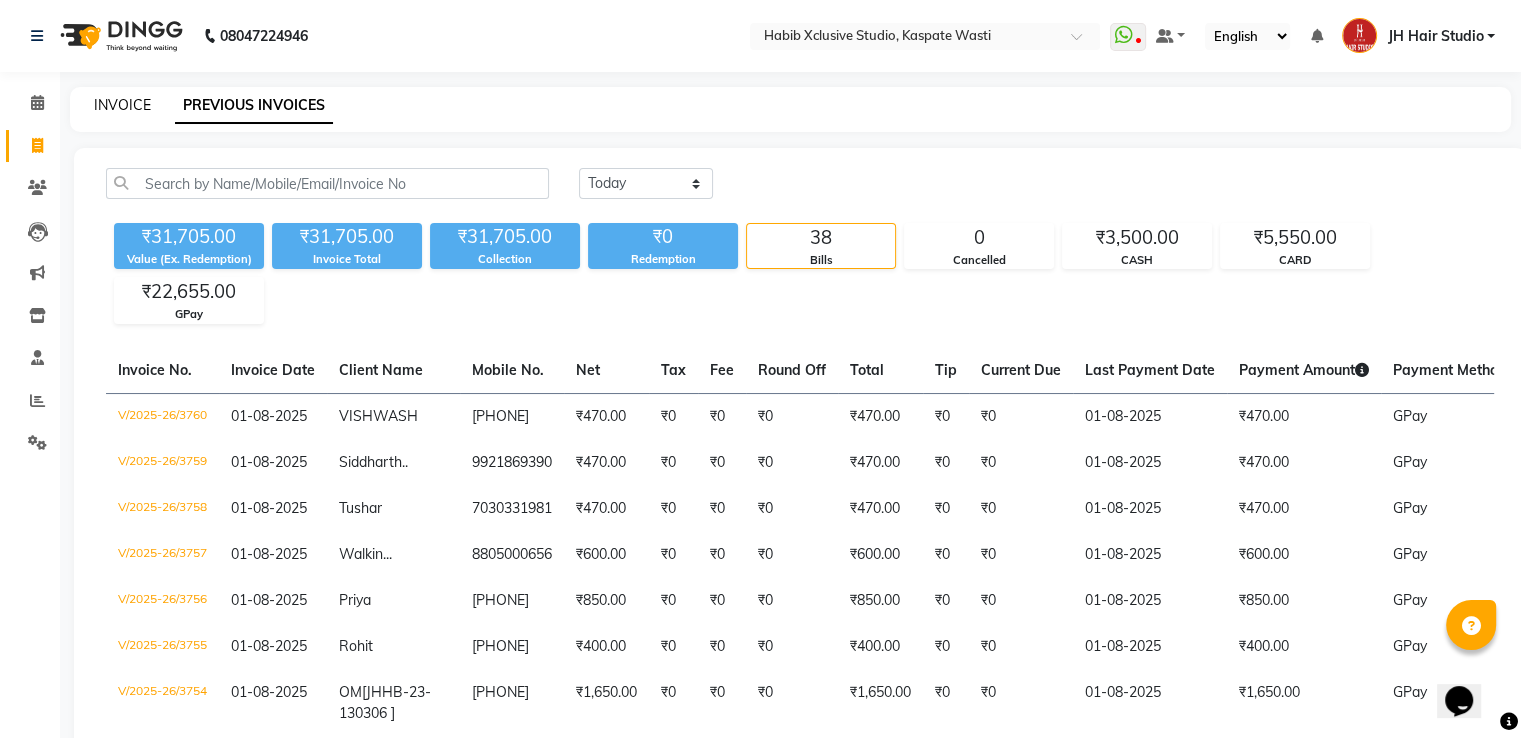 click on "INVOICE" 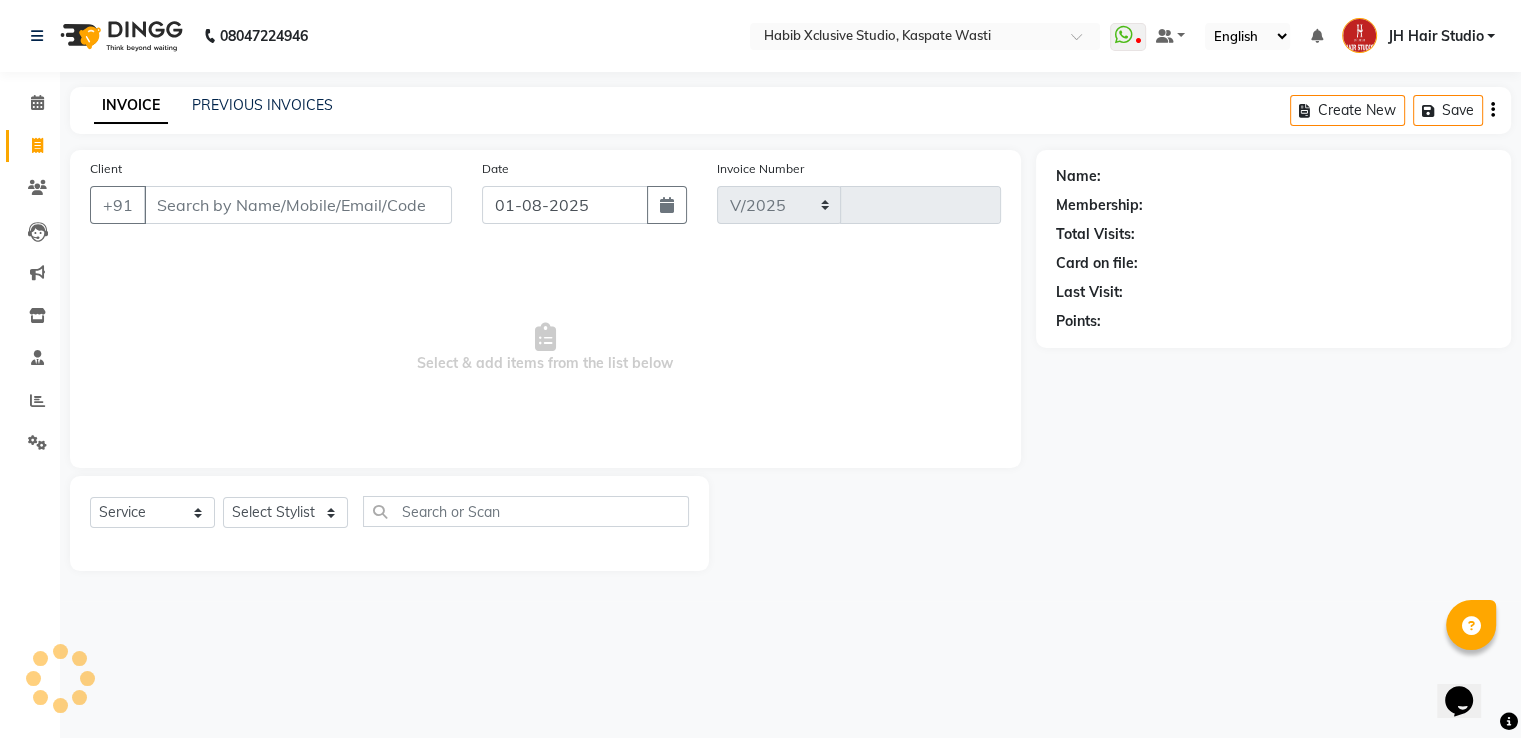 select on "130" 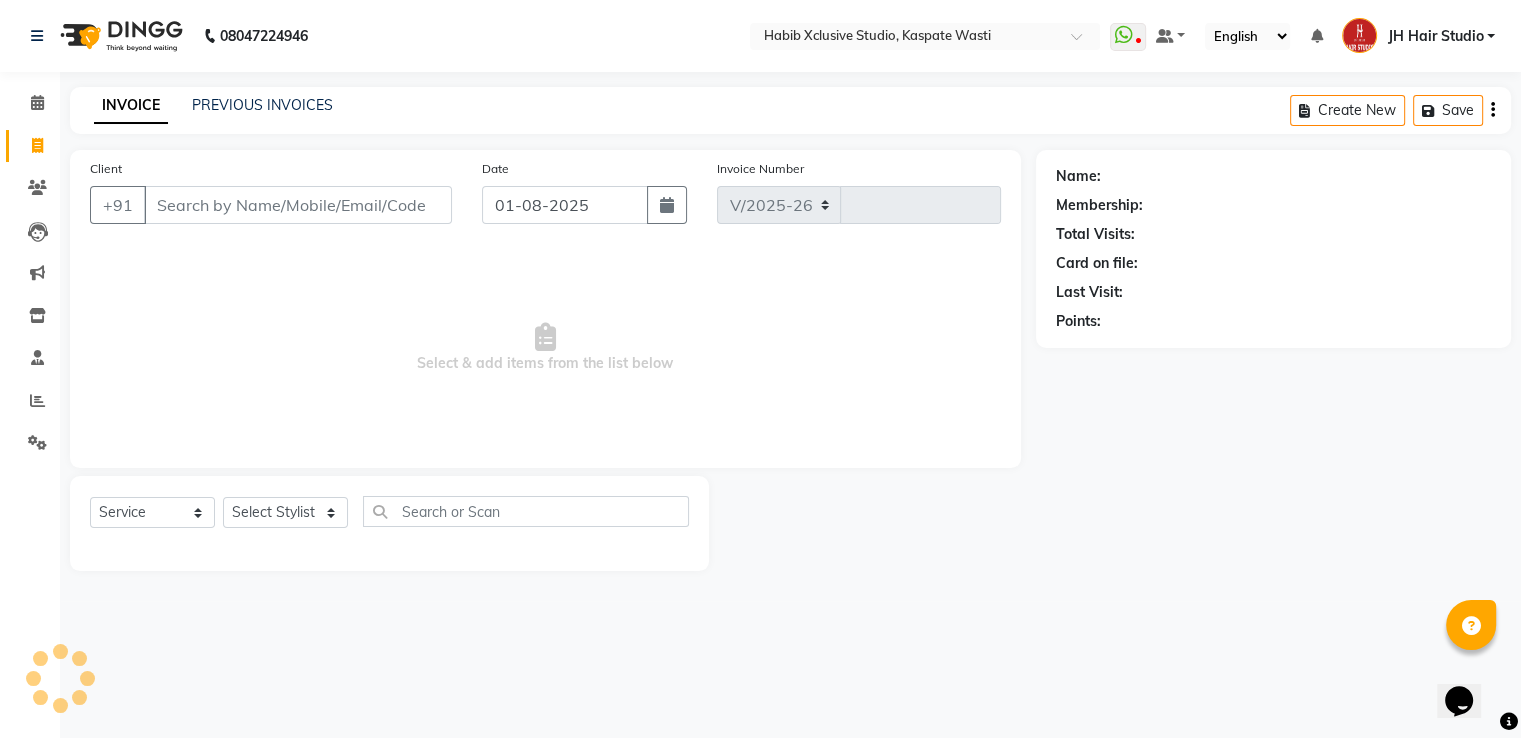 type on "3761" 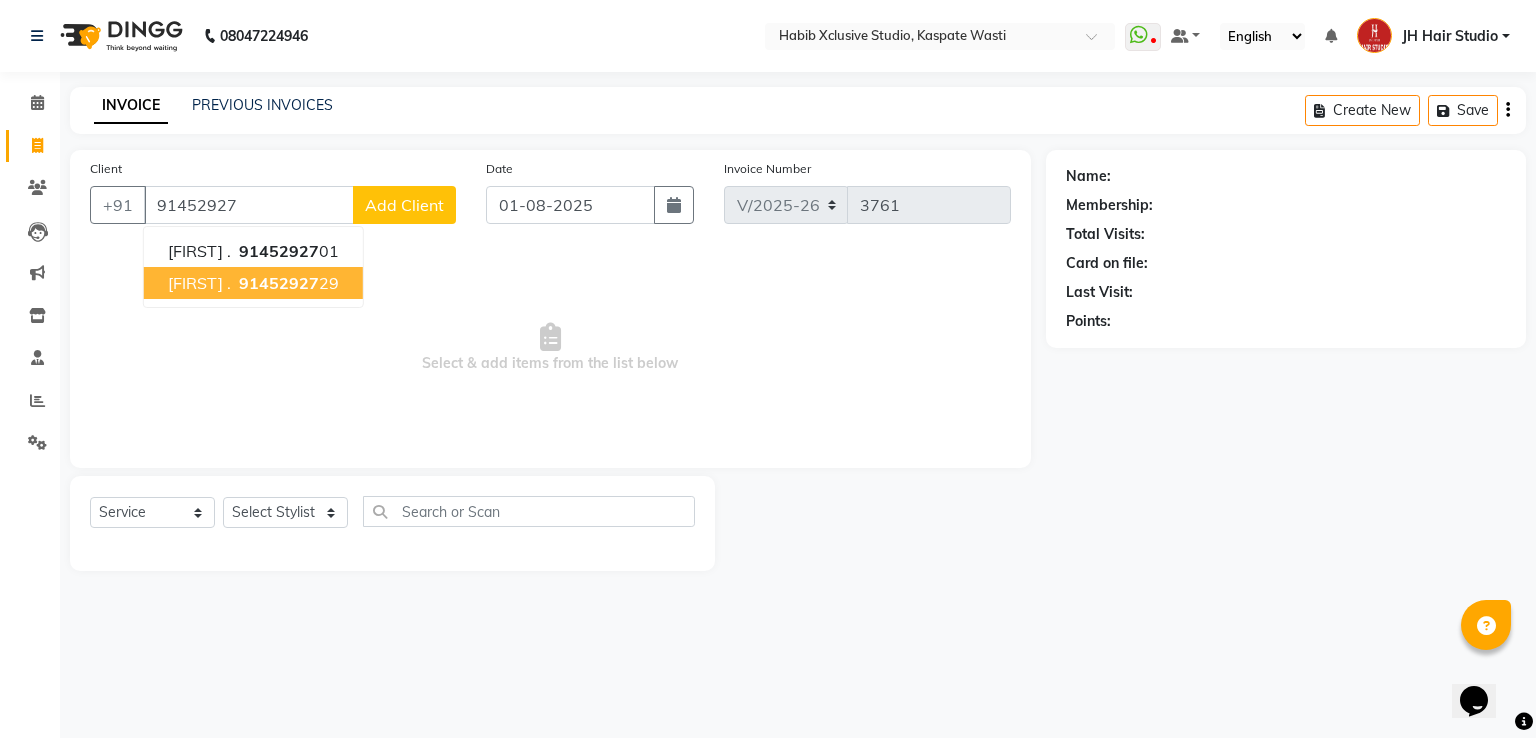 click on "91452927" at bounding box center (279, 283) 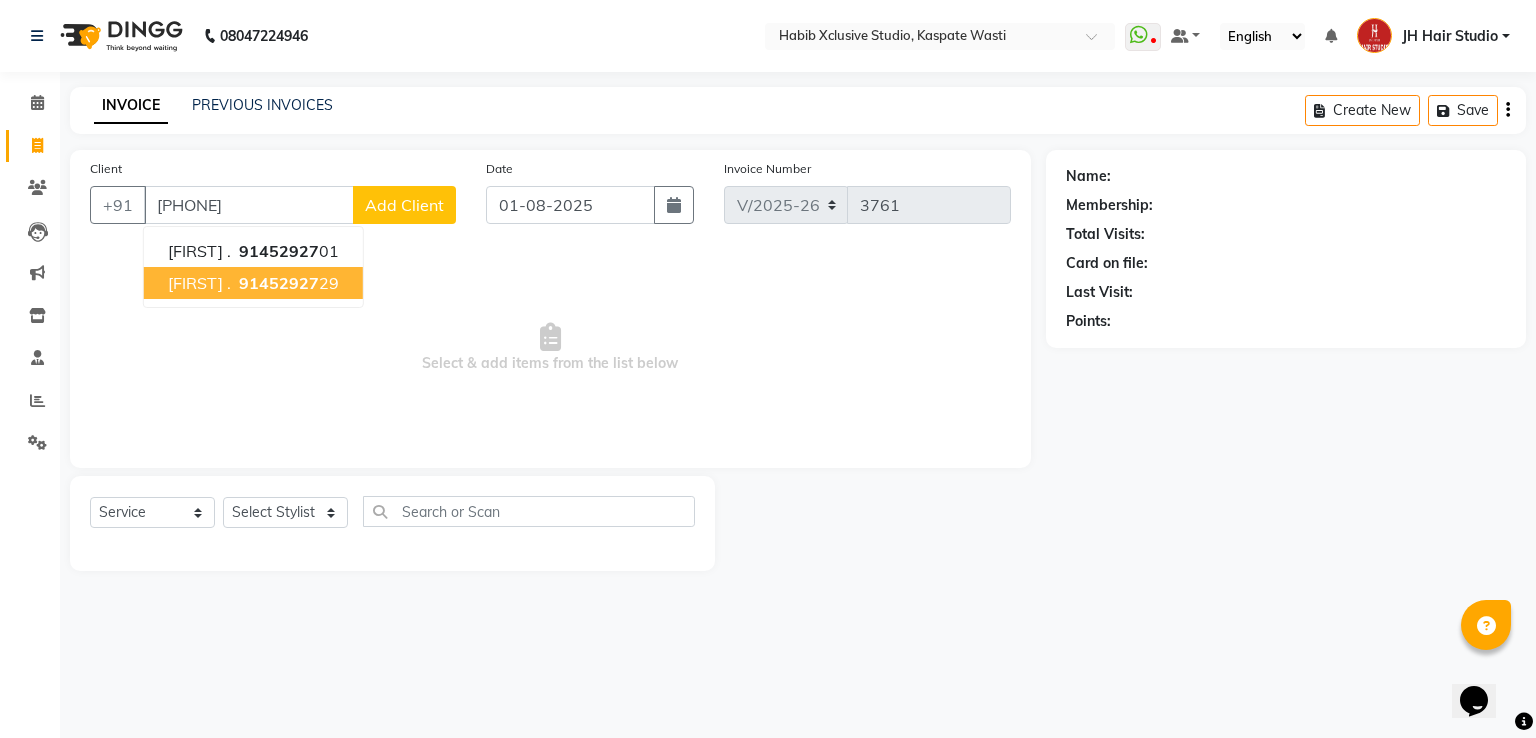 type on "[PHONE]" 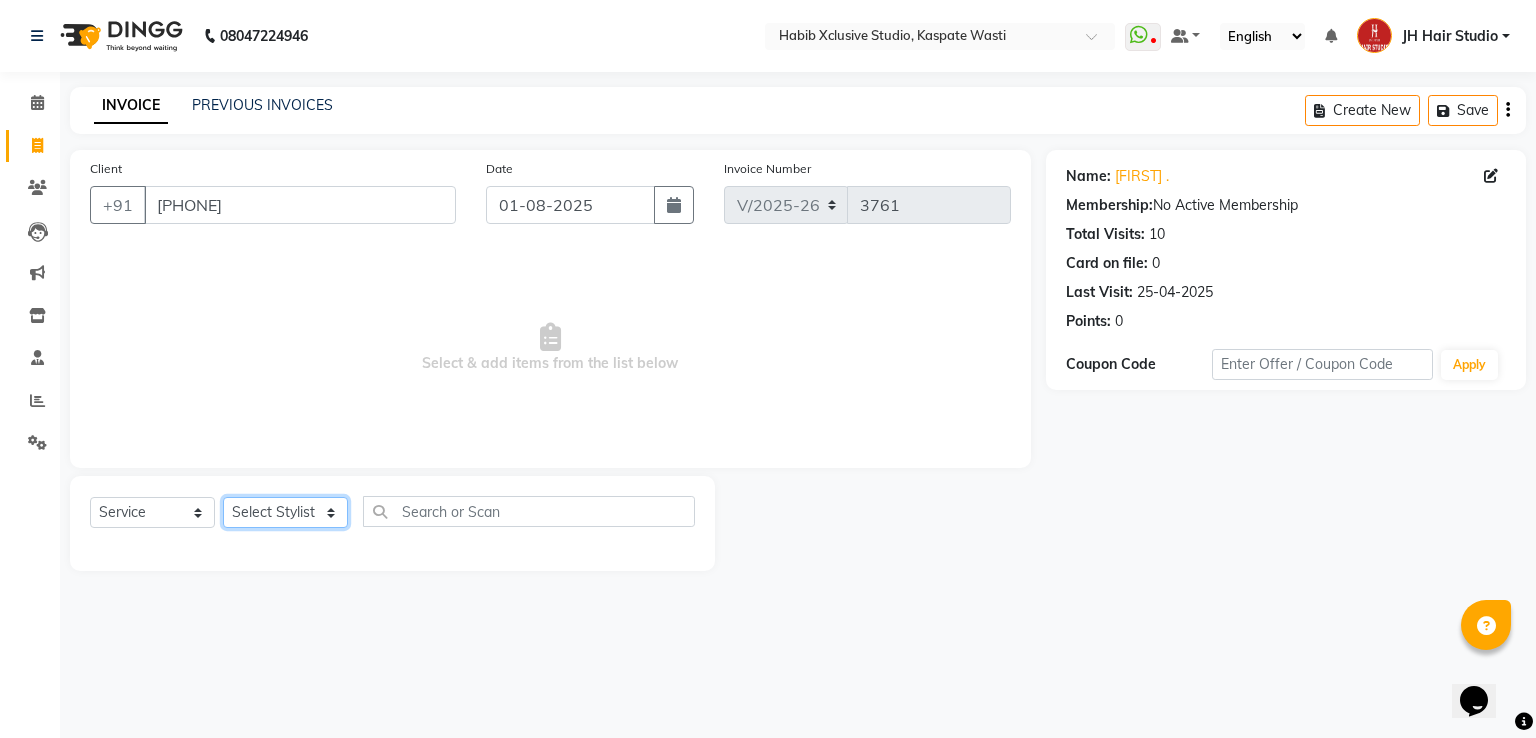 click on "Select Stylist [F1] GANESH [F1] Jagdish  [ F1] RAM [F1]Sanjay [F1]Siddhu [F1] Suraj  [F1] USHA [F2] AYAN  [F2] Deepak [F2] Smital [JH] DUBALE  GANESH [JH] Gopal Wagh JH Hair Studio [JH] Harish [JH] Omkar [JH] Shahwaz Shaikh [JH] SIDDHANT  [JH] SWAPNIL [JH] Tushaar" 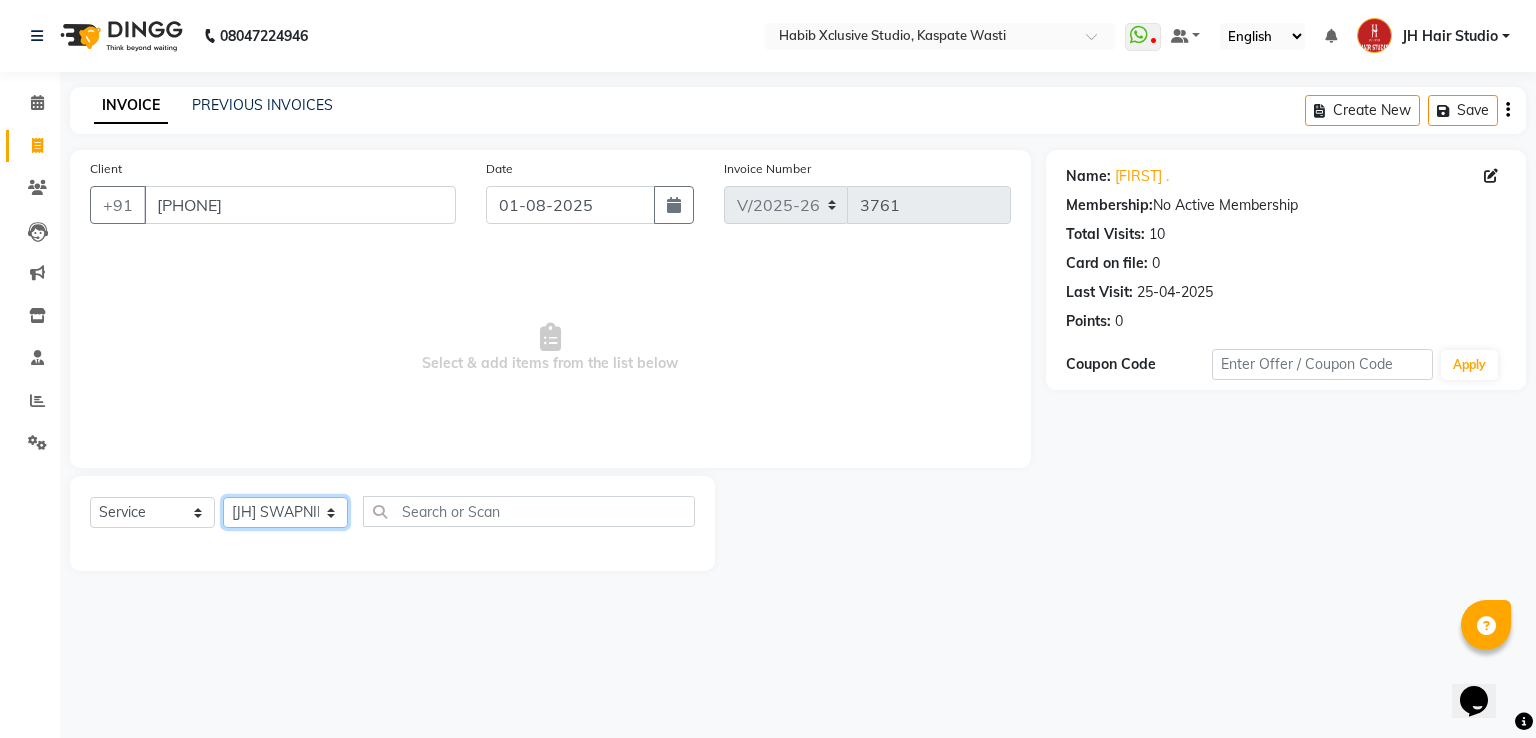 click on "Select Stylist [F1] GANESH [F1] Jagdish  [ F1] RAM [F1]Sanjay [F1]Siddhu [F1] Suraj  [F1] USHA [F2] AYAN  [F2] Deepak [F2] Smital [JH] DUBALE  GANESH [JH] Gopal Wagh JH Hair Studio [JH] Harish [JH] Omkar [JH] Shahwaz Shaikh [JH] SIDDHANT  [JH] SWAPNIL [JH] Tushaar" 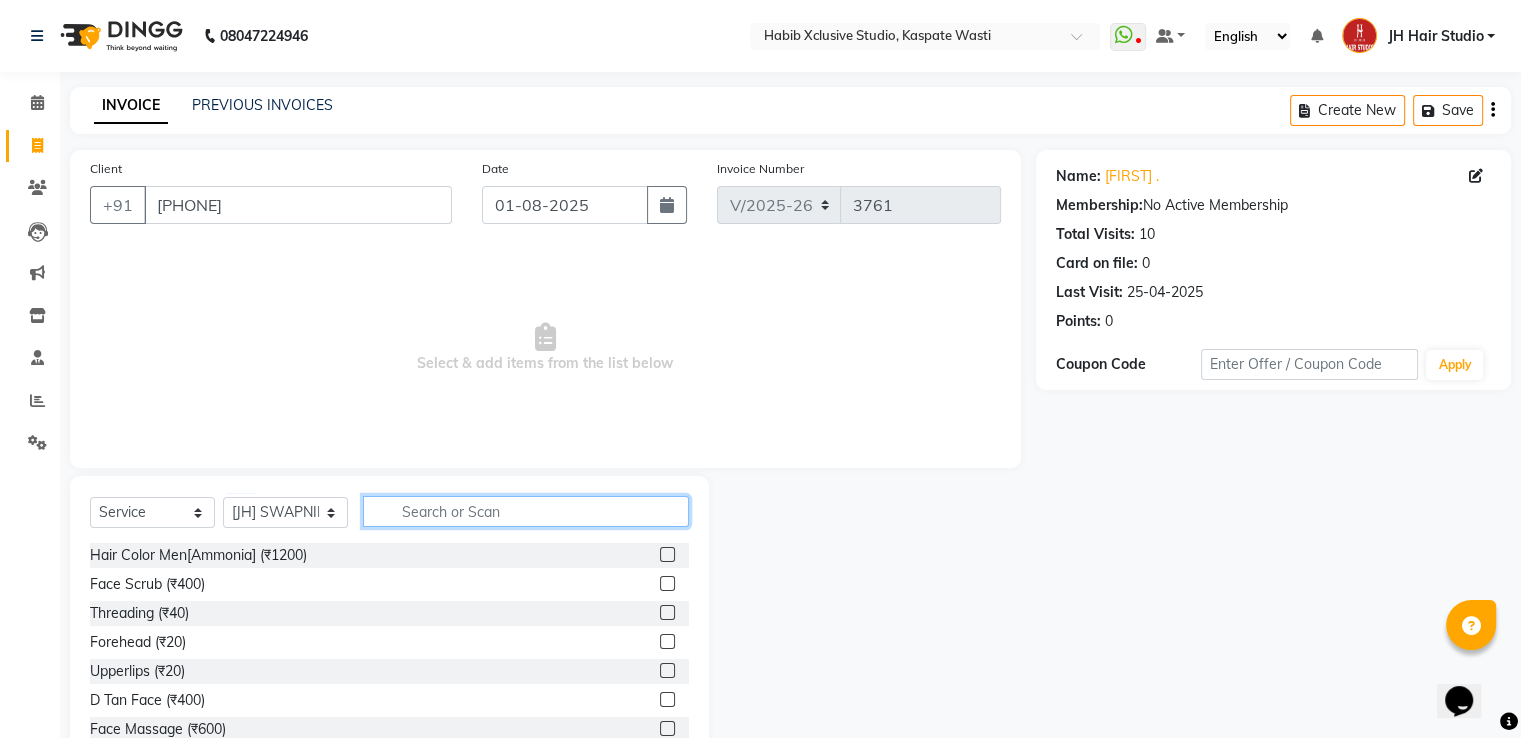 click 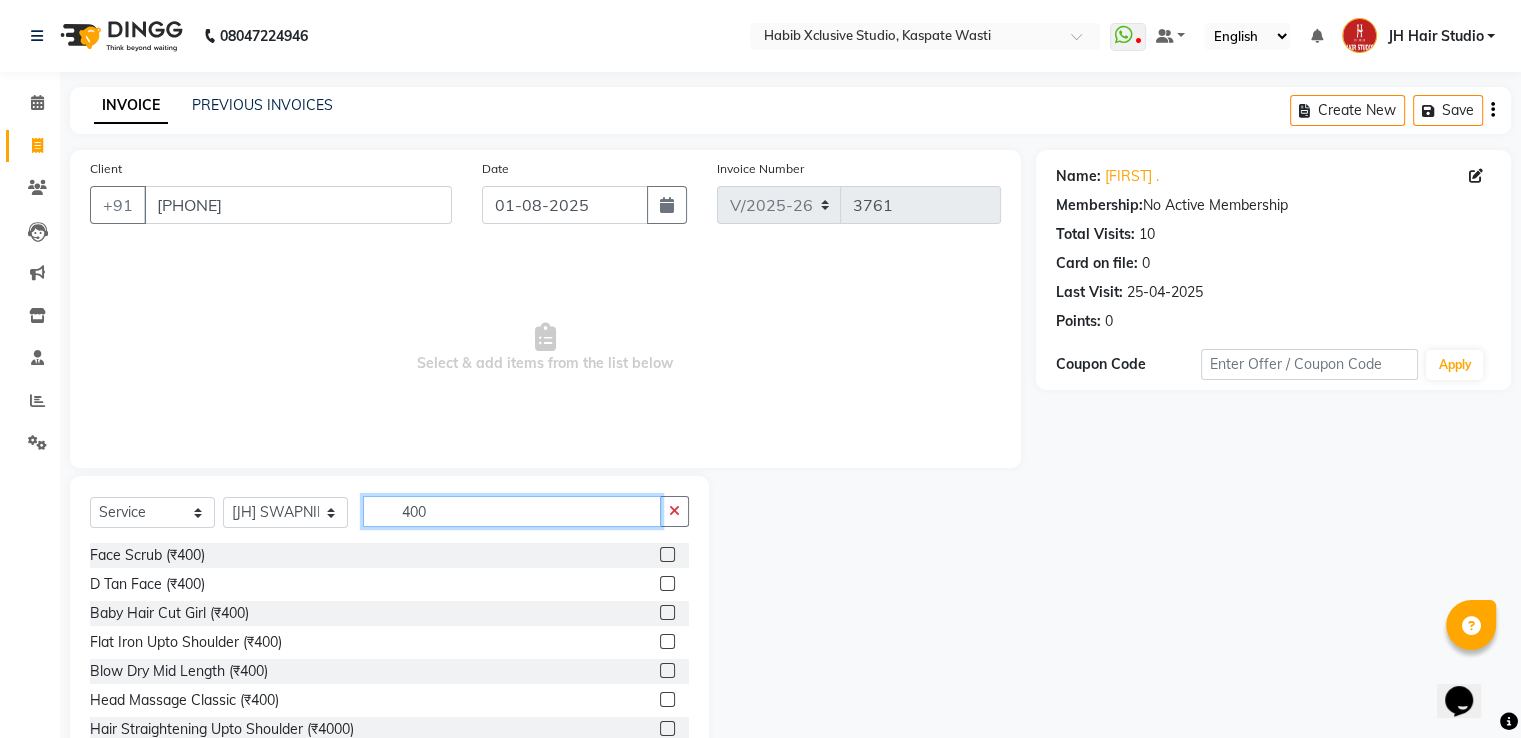type on "400" 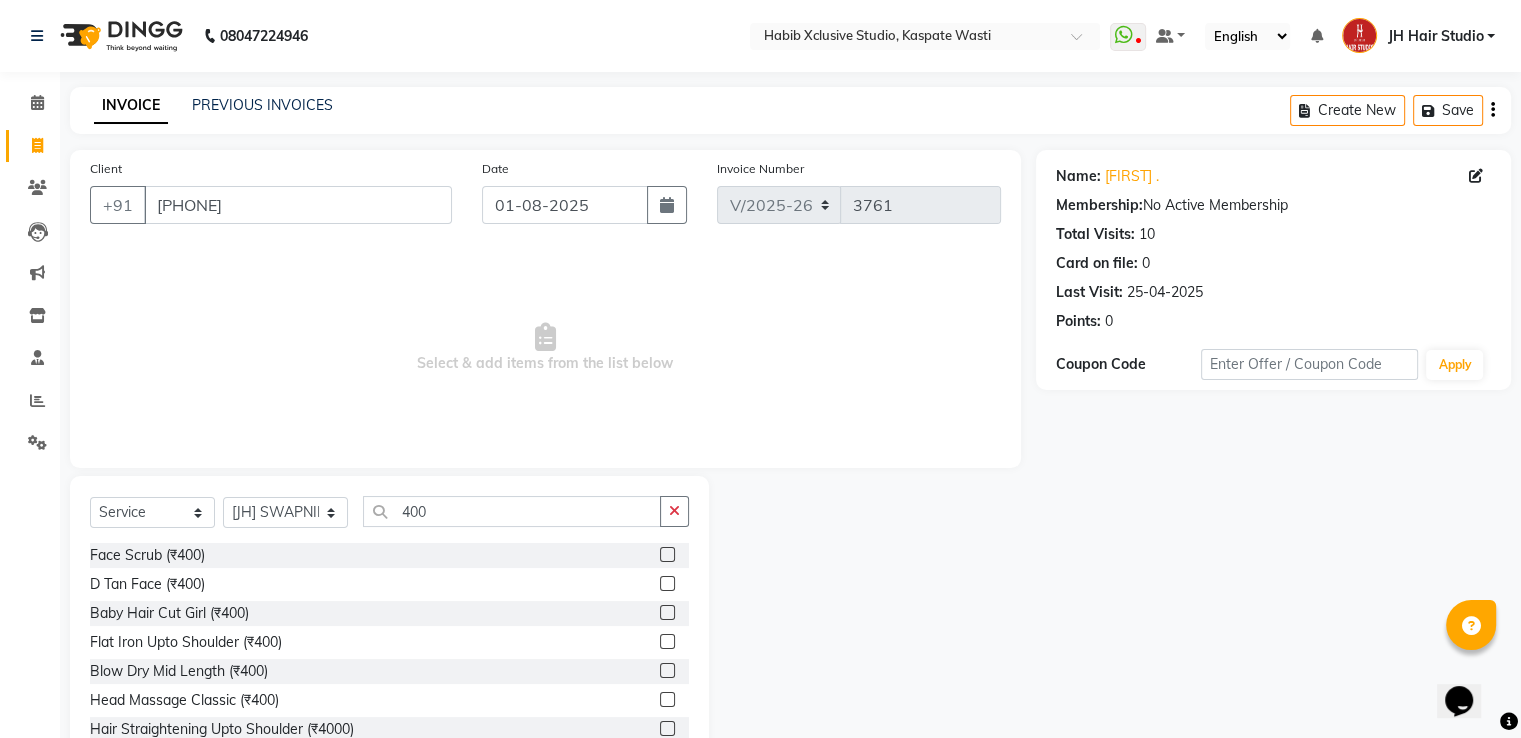 click 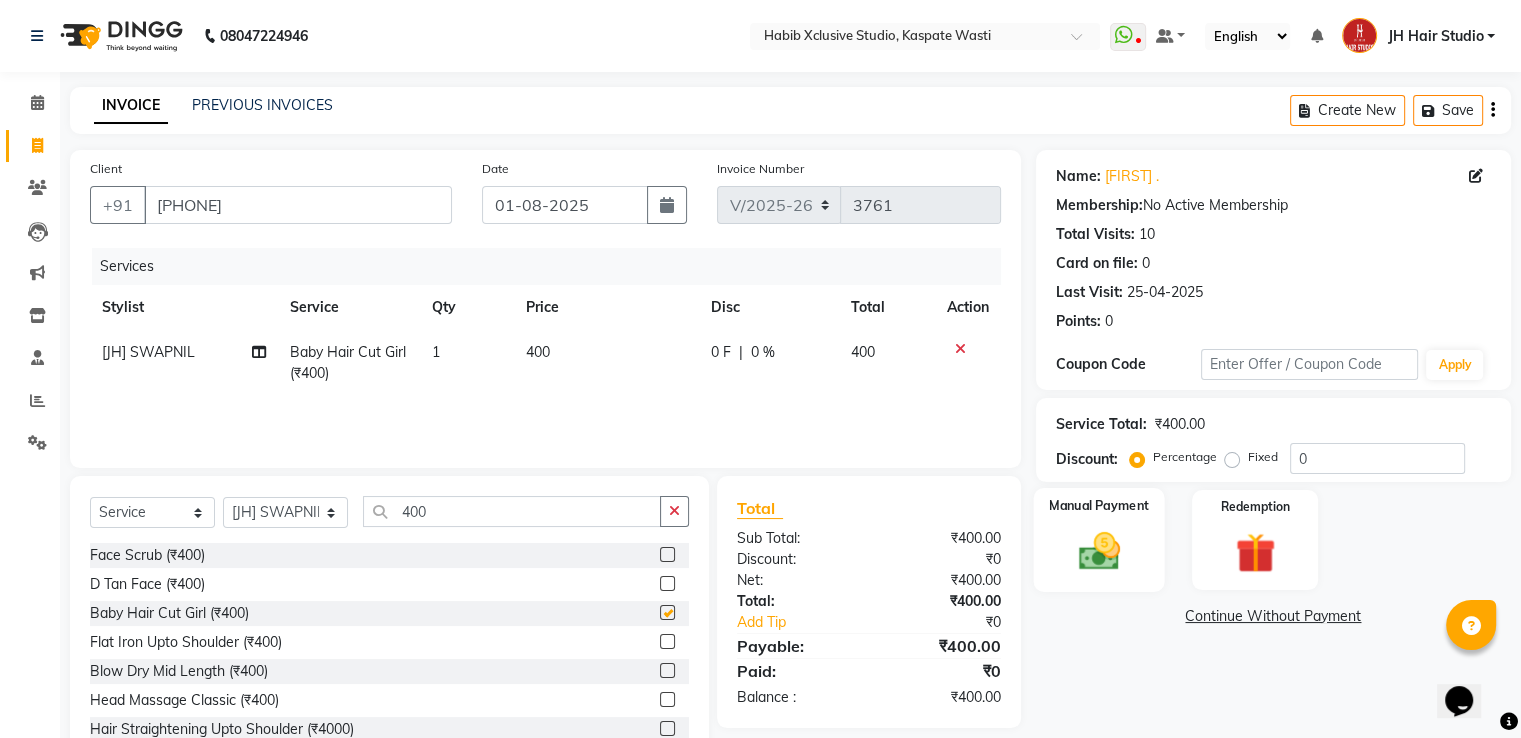 checkbox on "false" 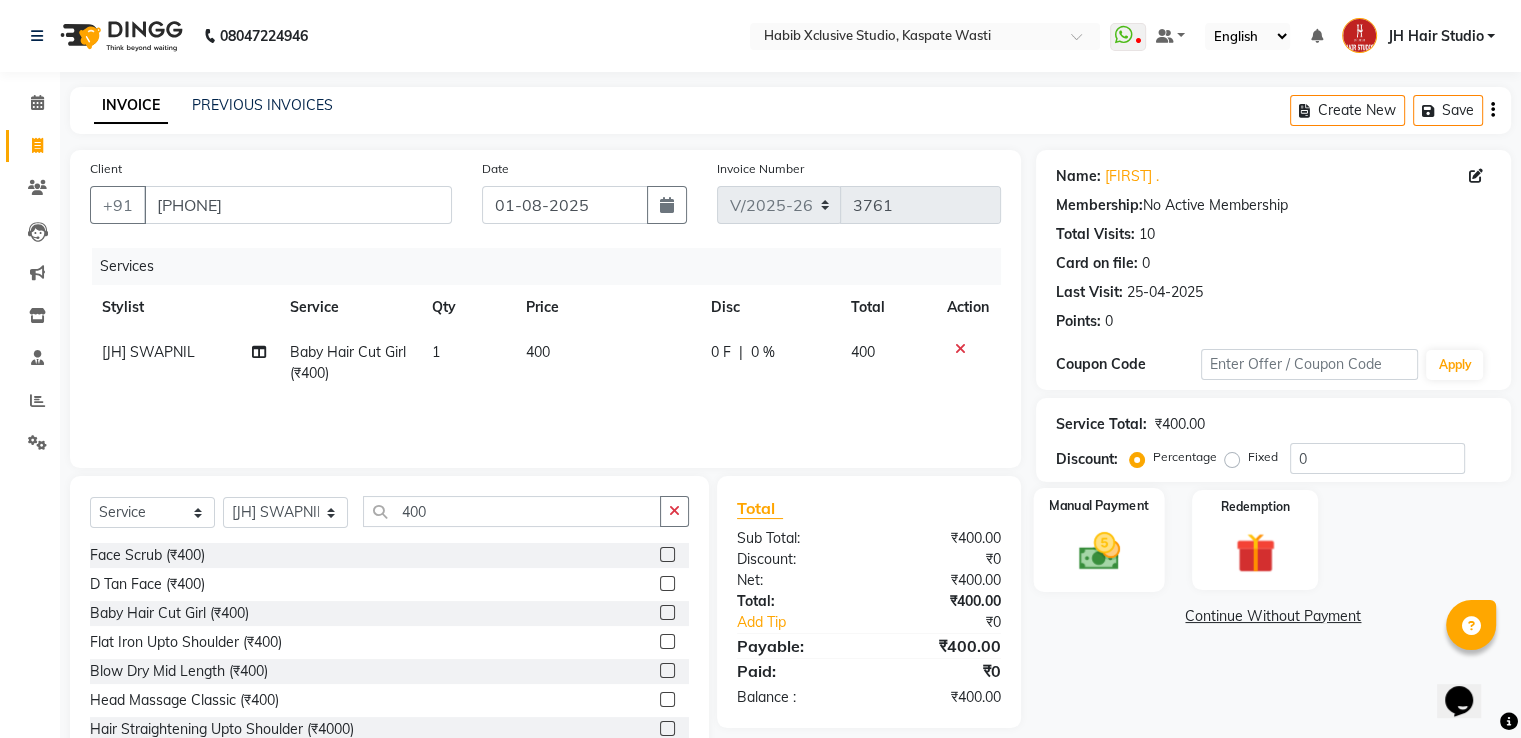 click 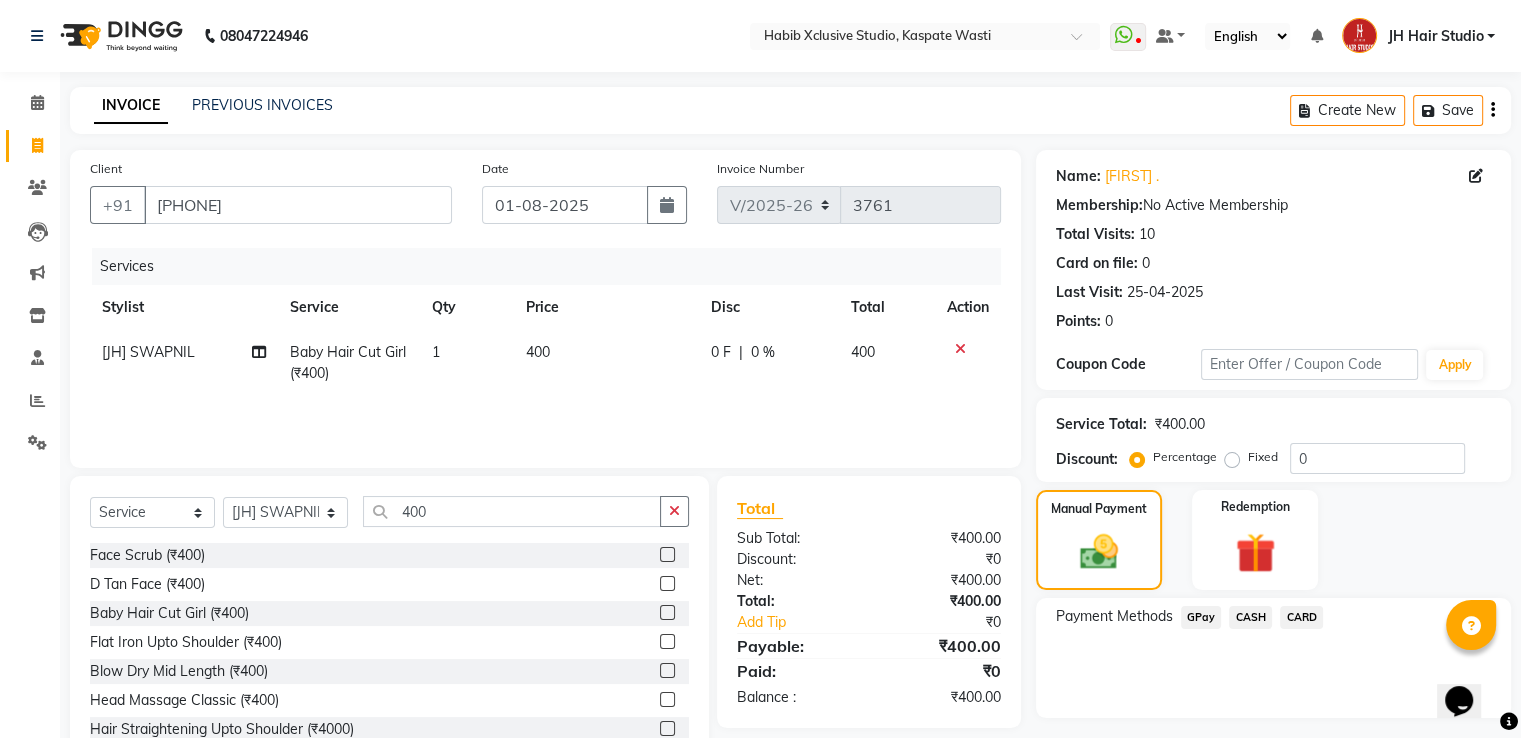 click on "GPay" 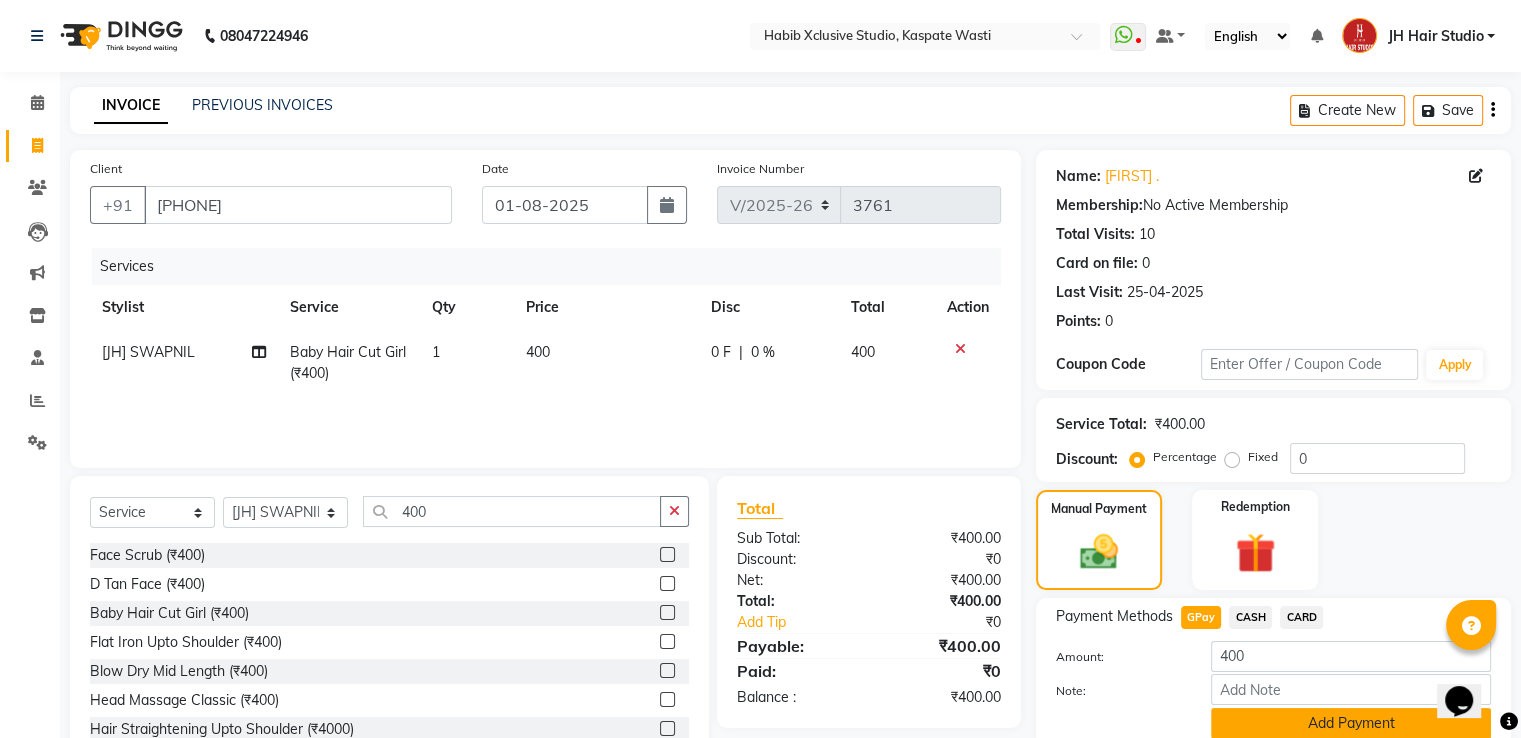 click on "Add Payment" 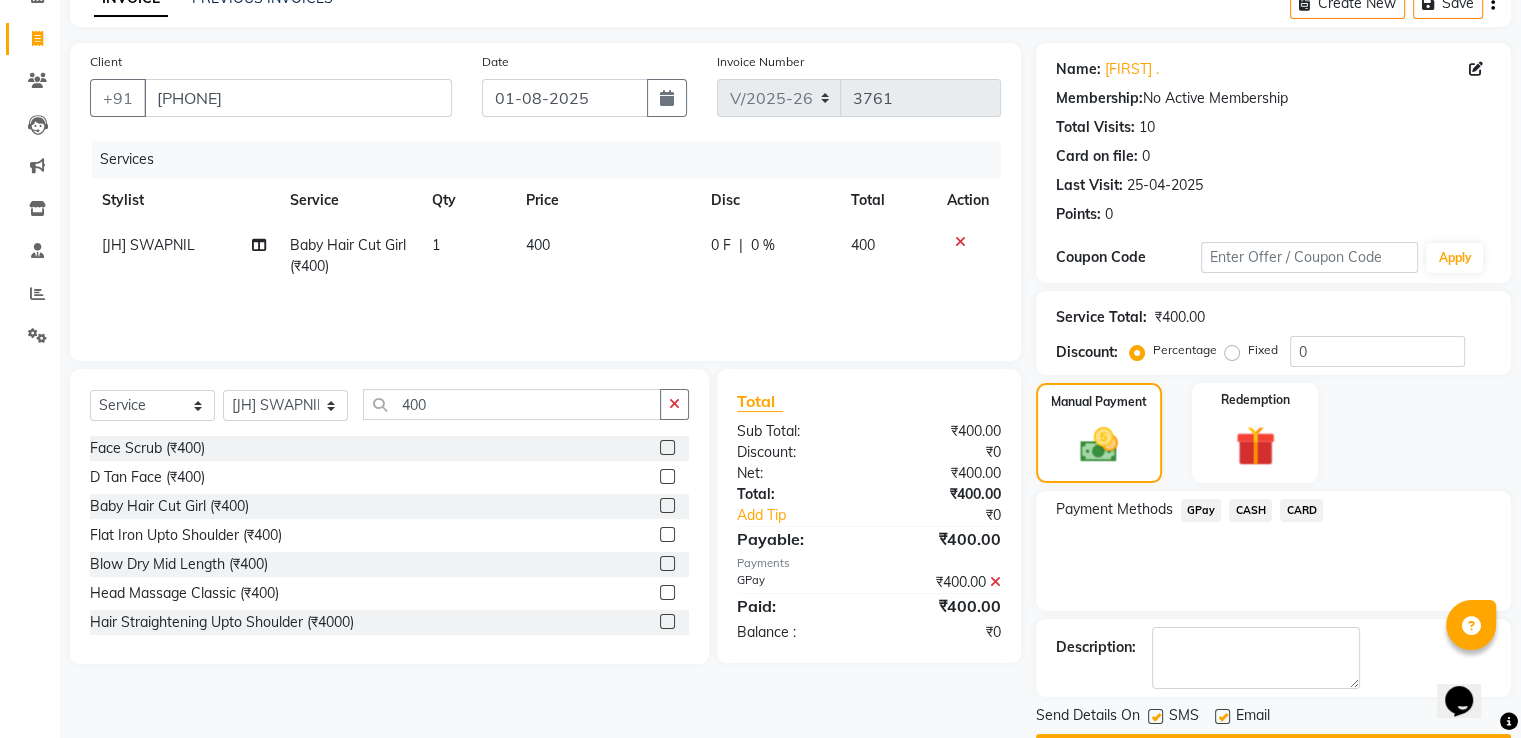 scroll, scrollTop: 163, scrollLeft: 0, axis: vertical 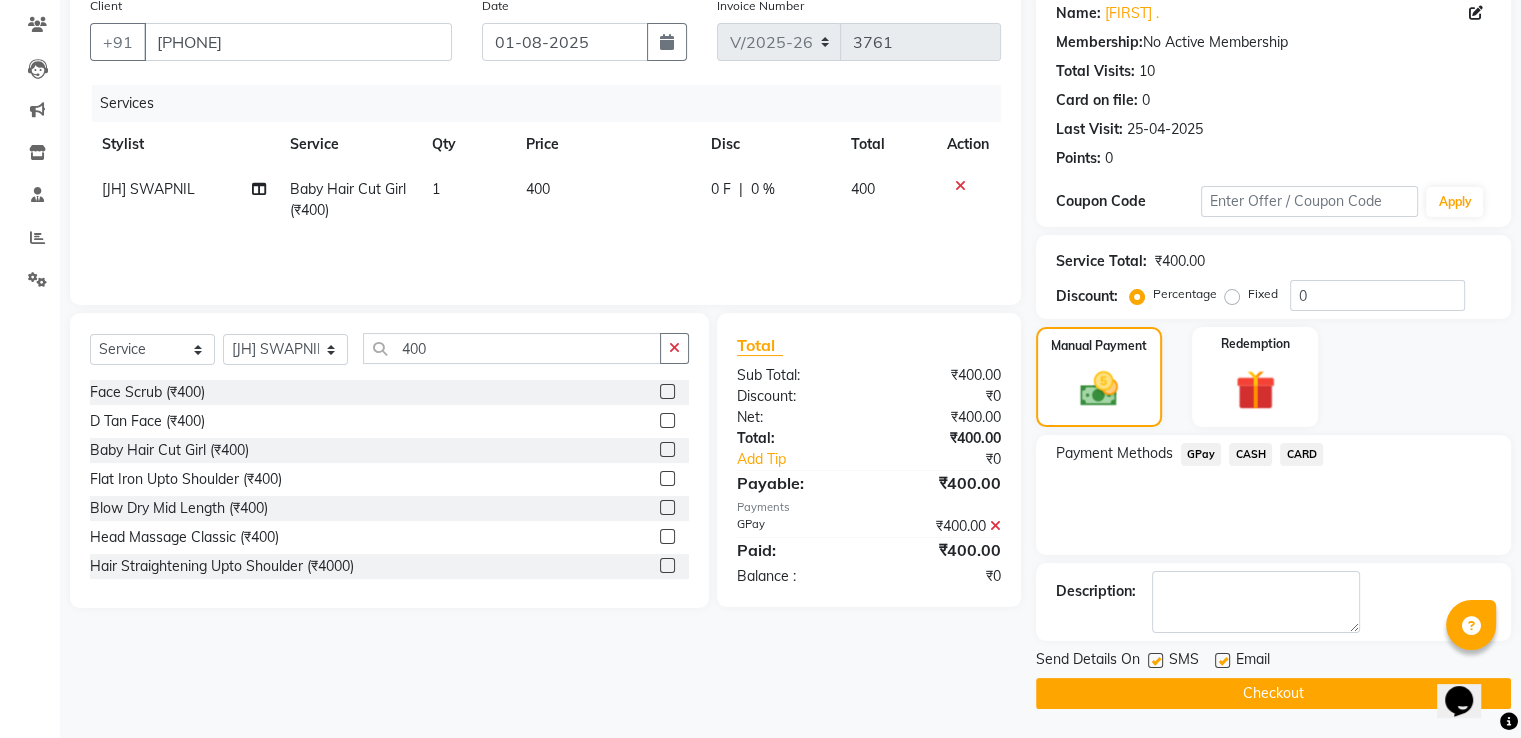 click on "Checkout" 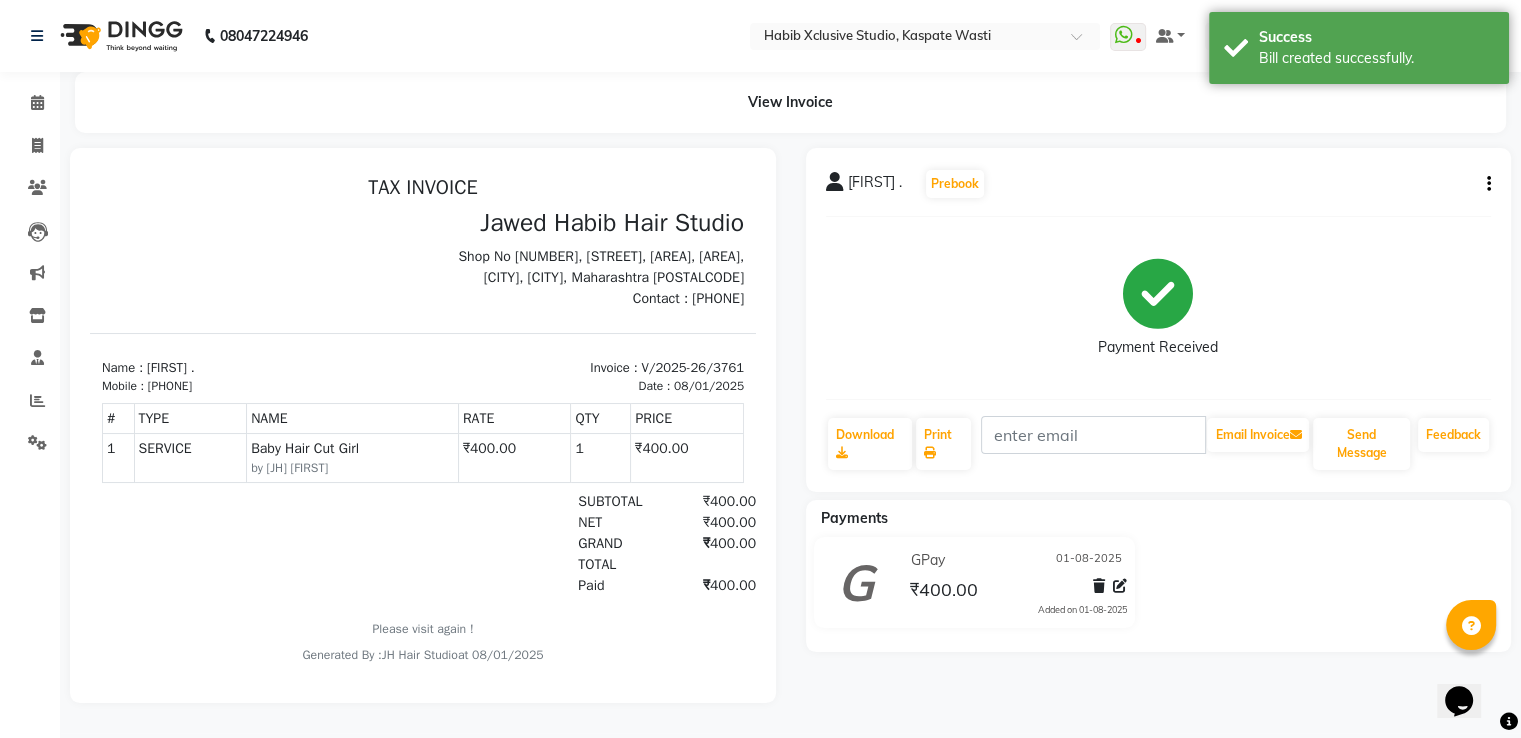 scroll, scrollTop: 0, scrollLeft: 0, axis: both 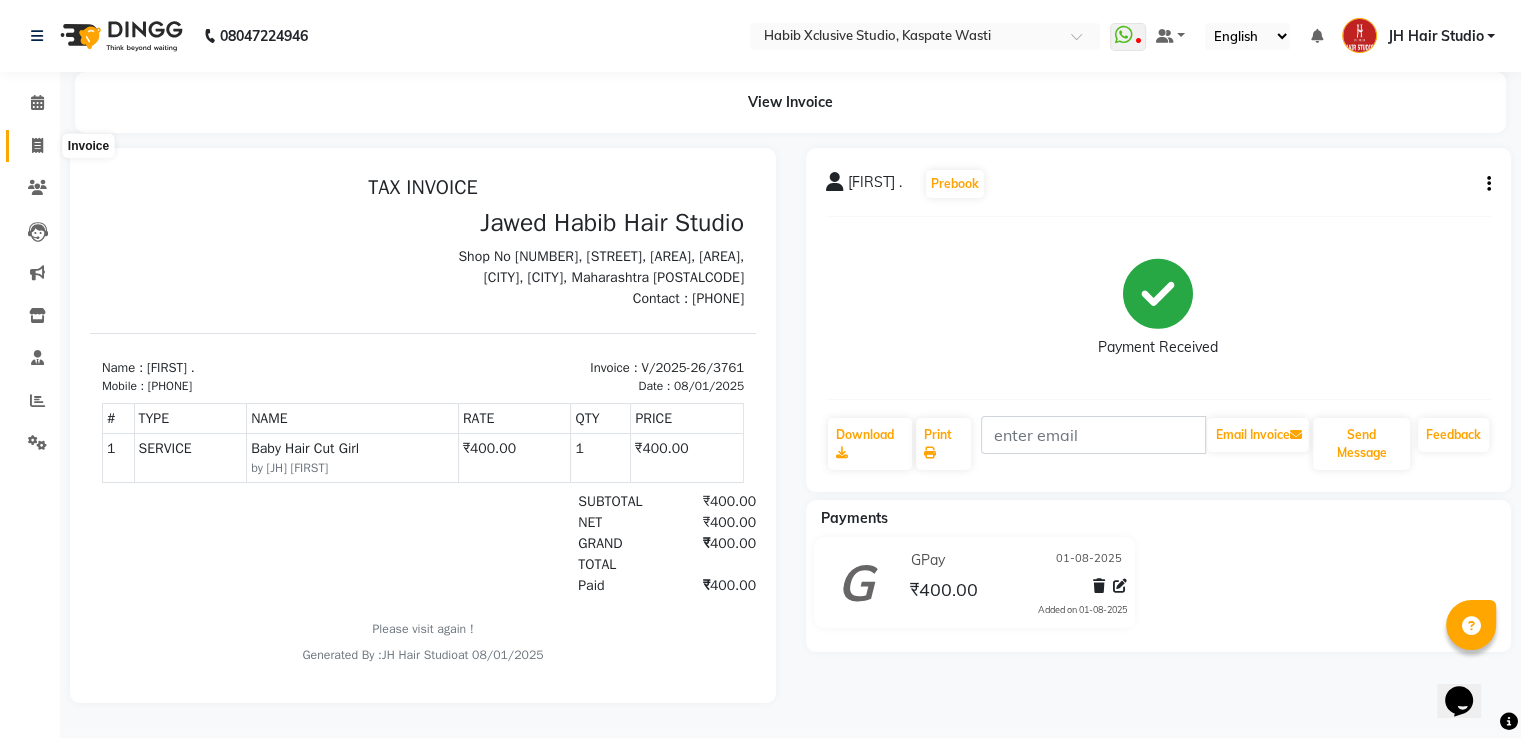 click 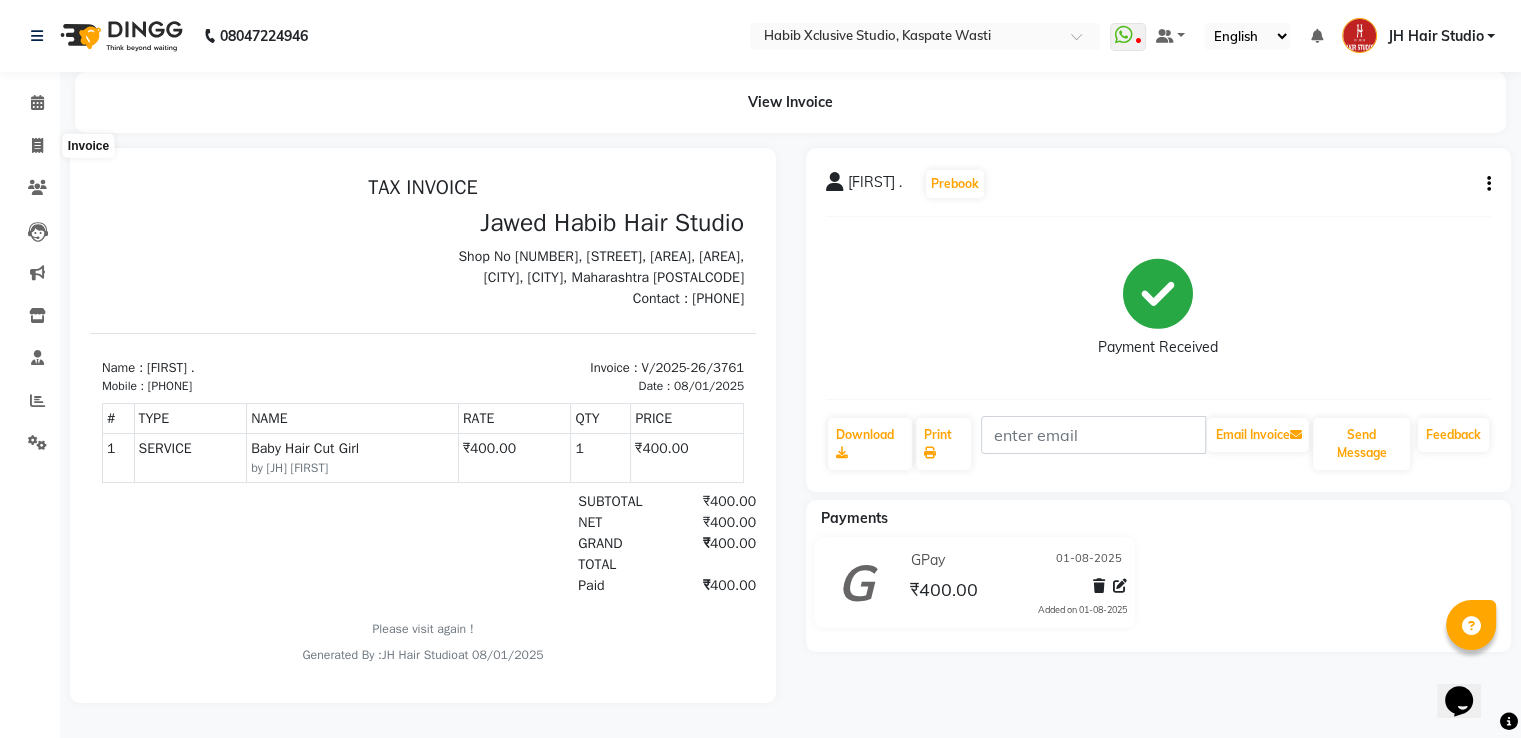 select on "service" 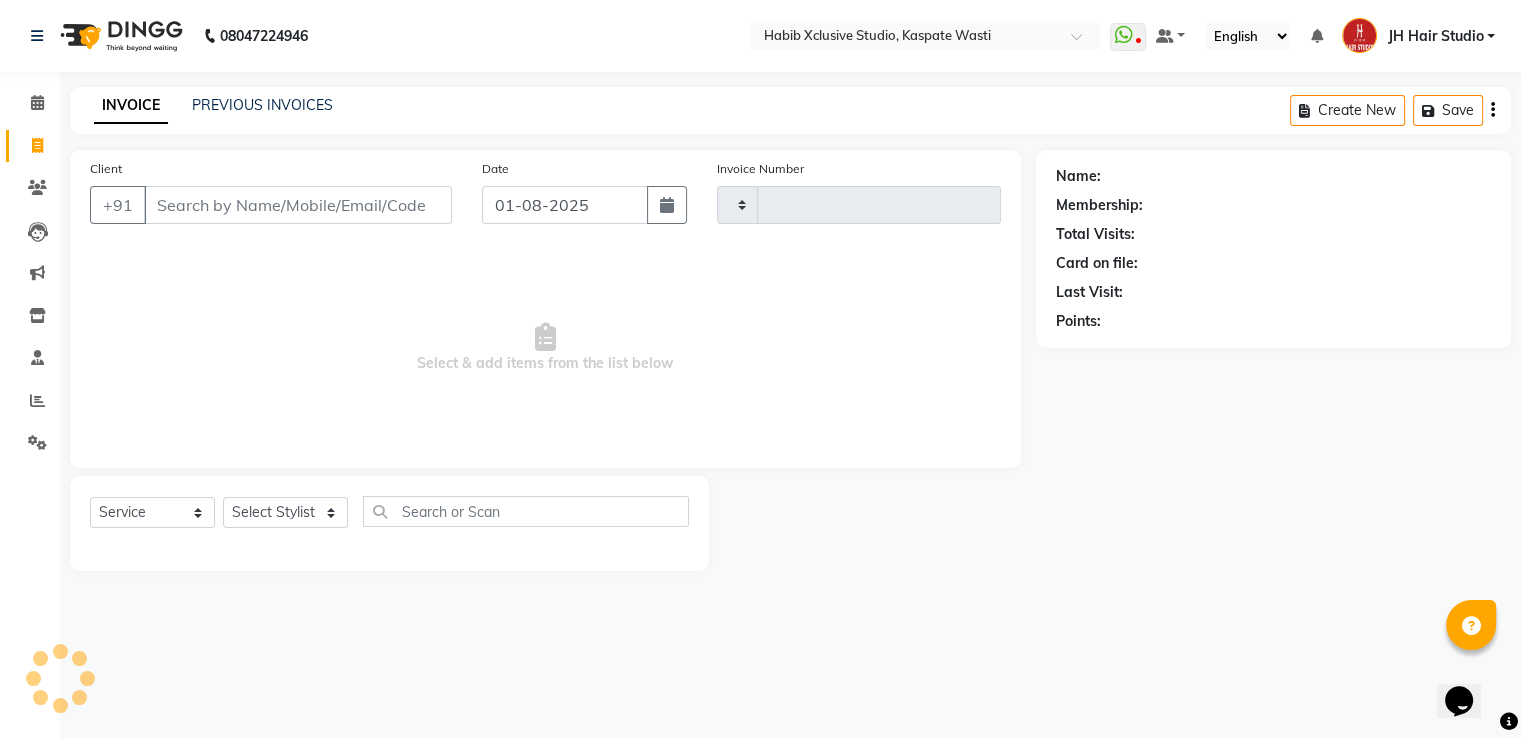 type on "3762" 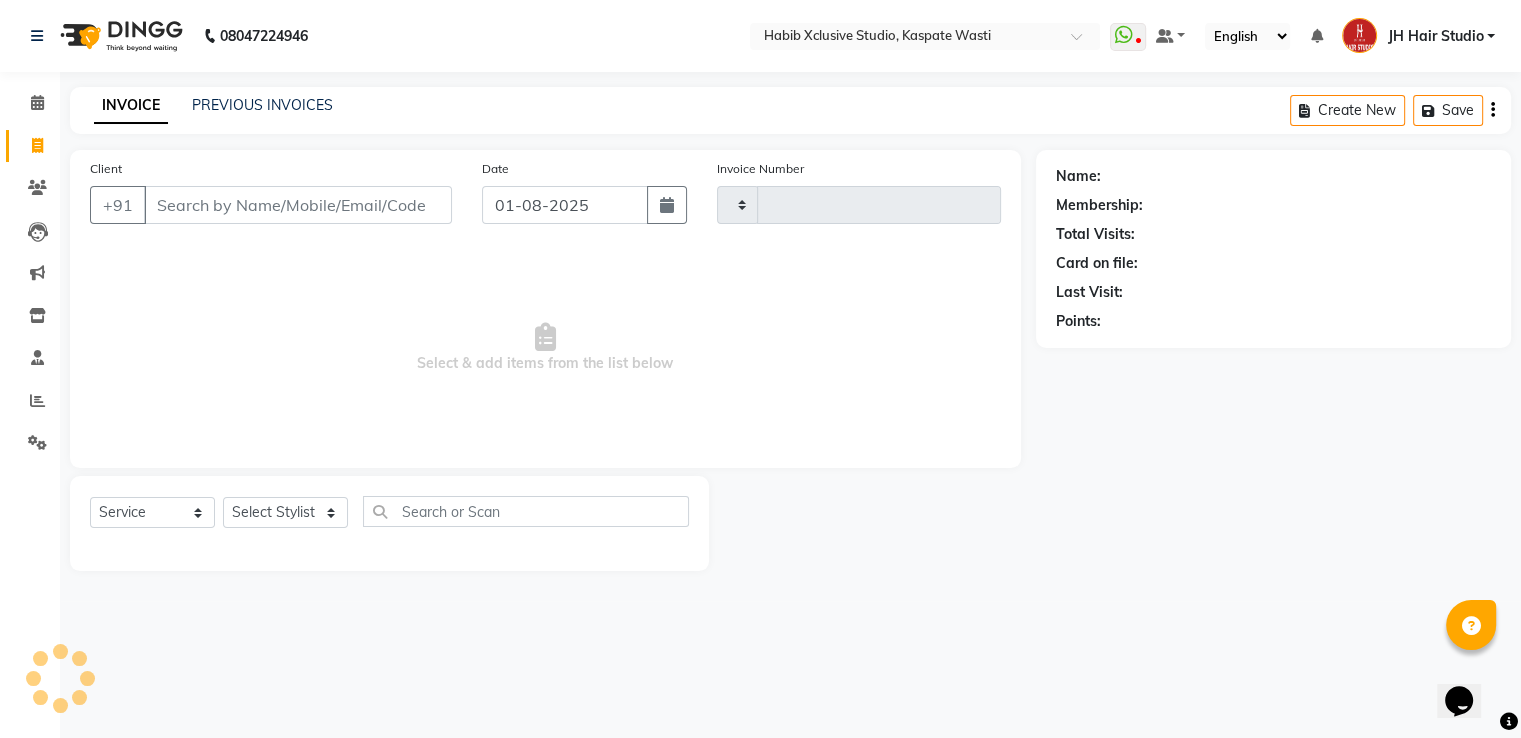 select on "130" 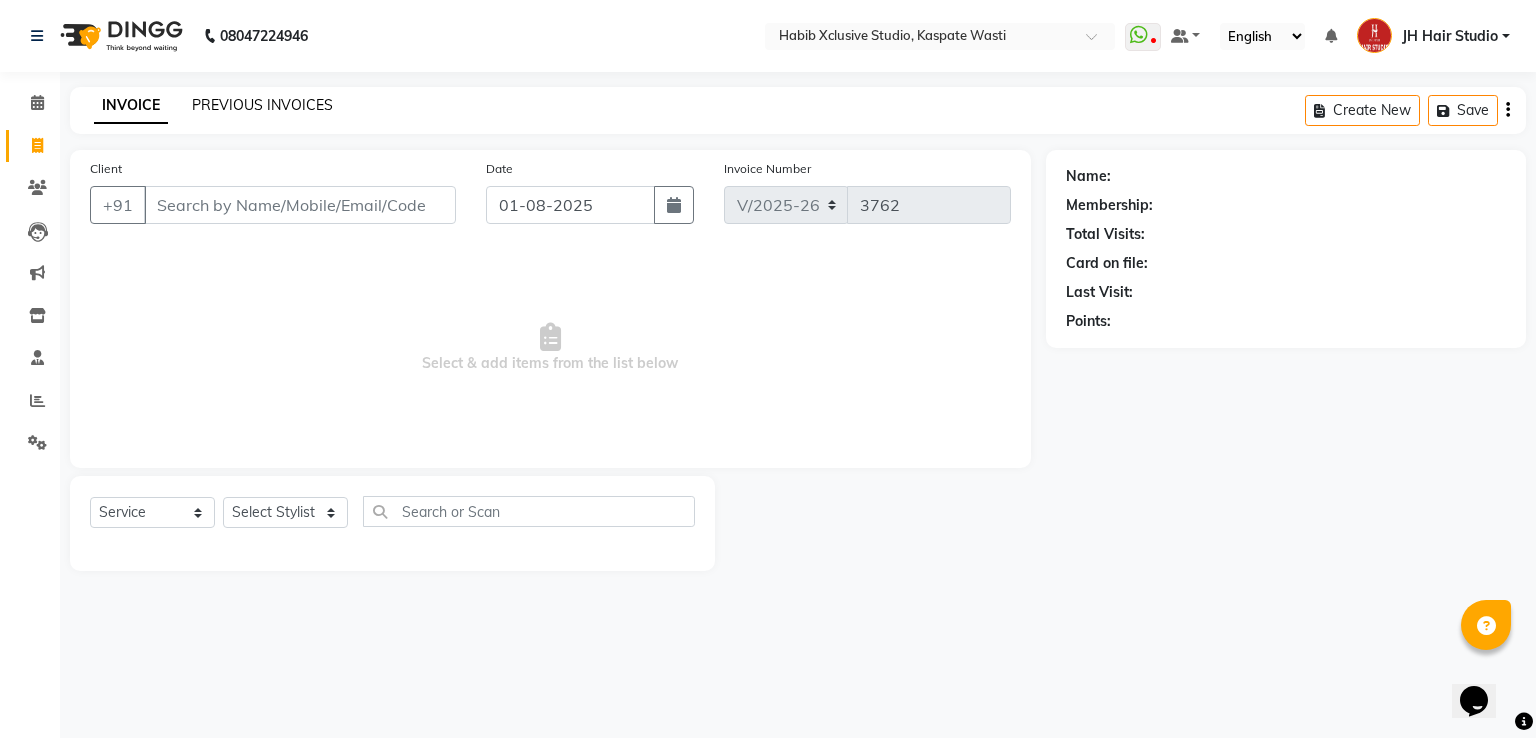 click on "PREVIOUS INVOICES" 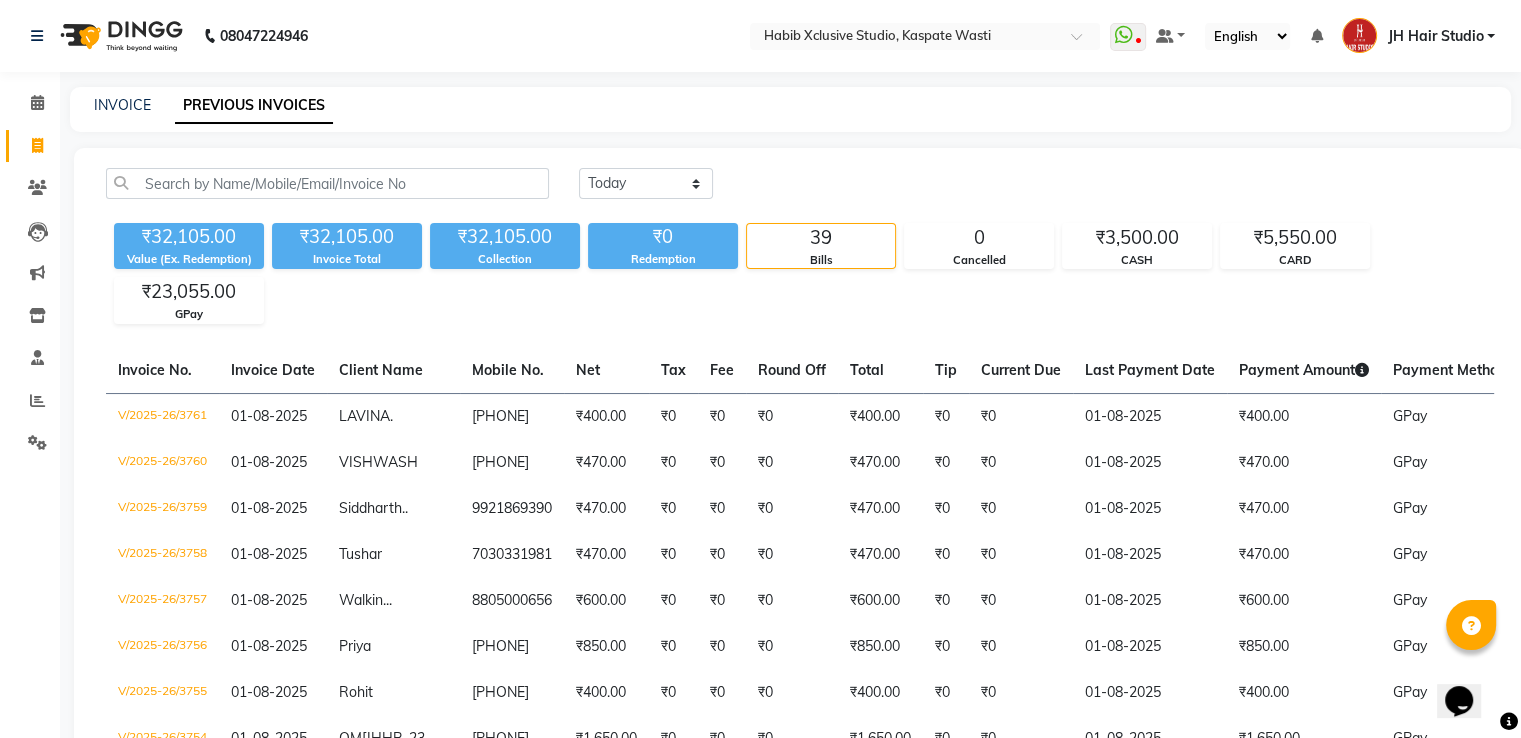 click on "PREVIOUS INVOICES" 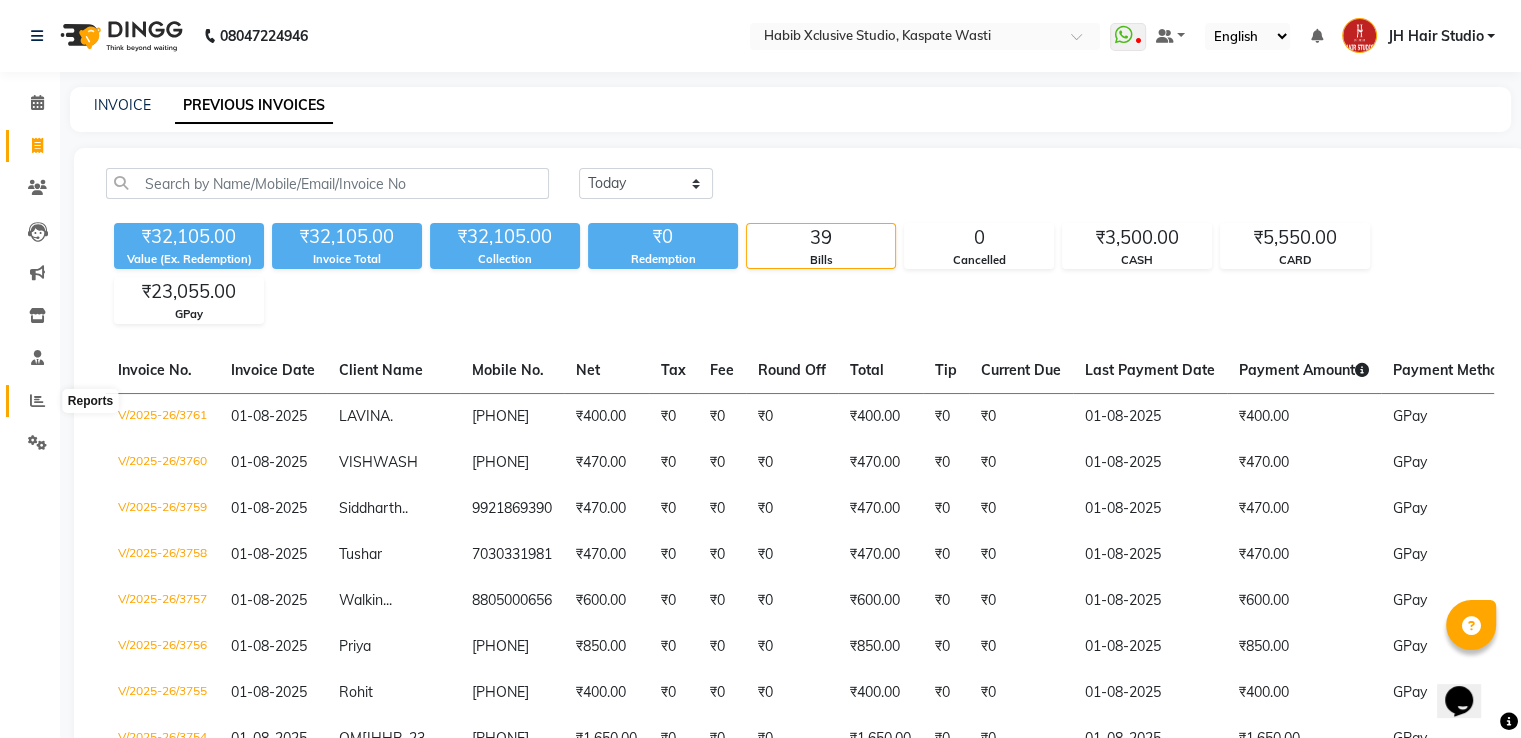 click 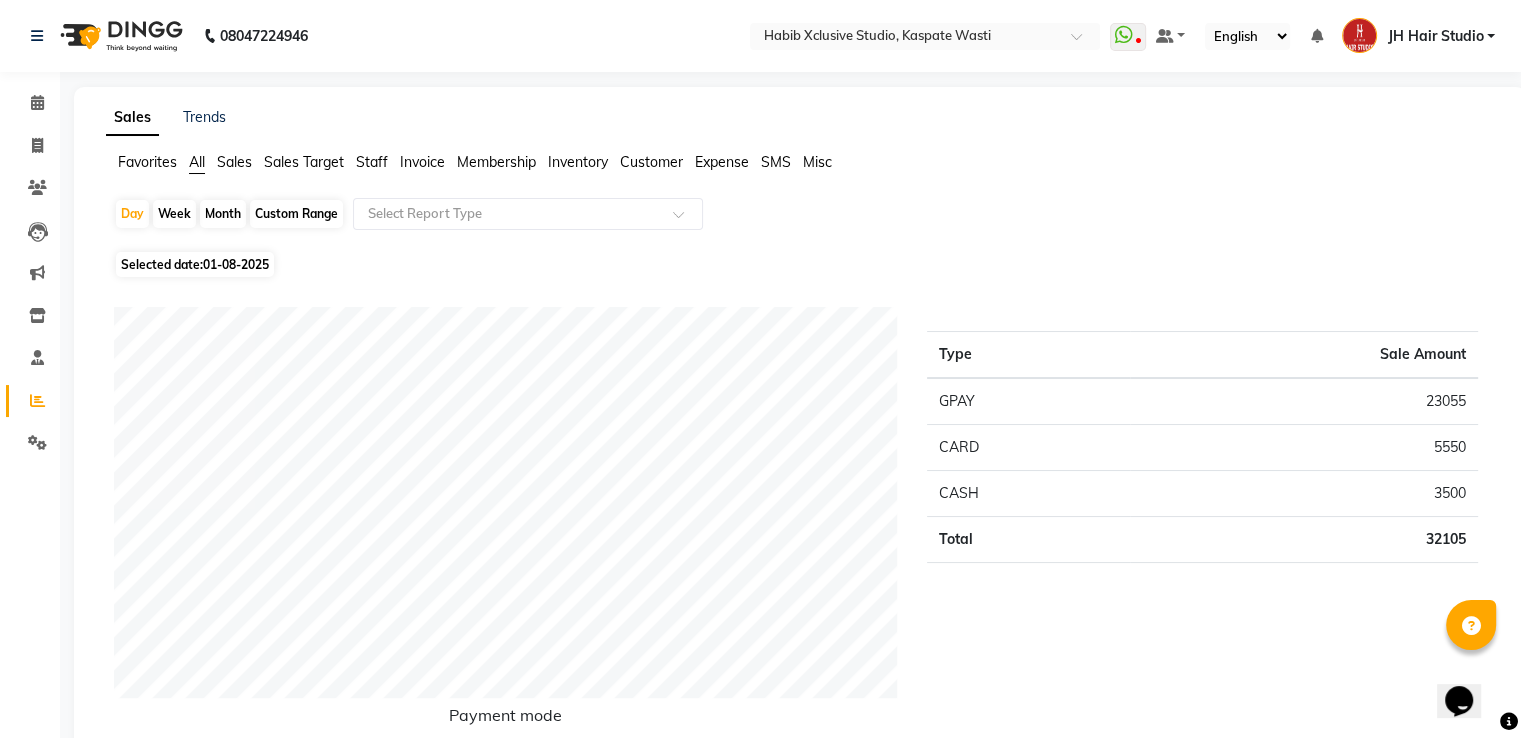 scroll, scrollTop: 644, scrollLeft: 0, axis: vertical 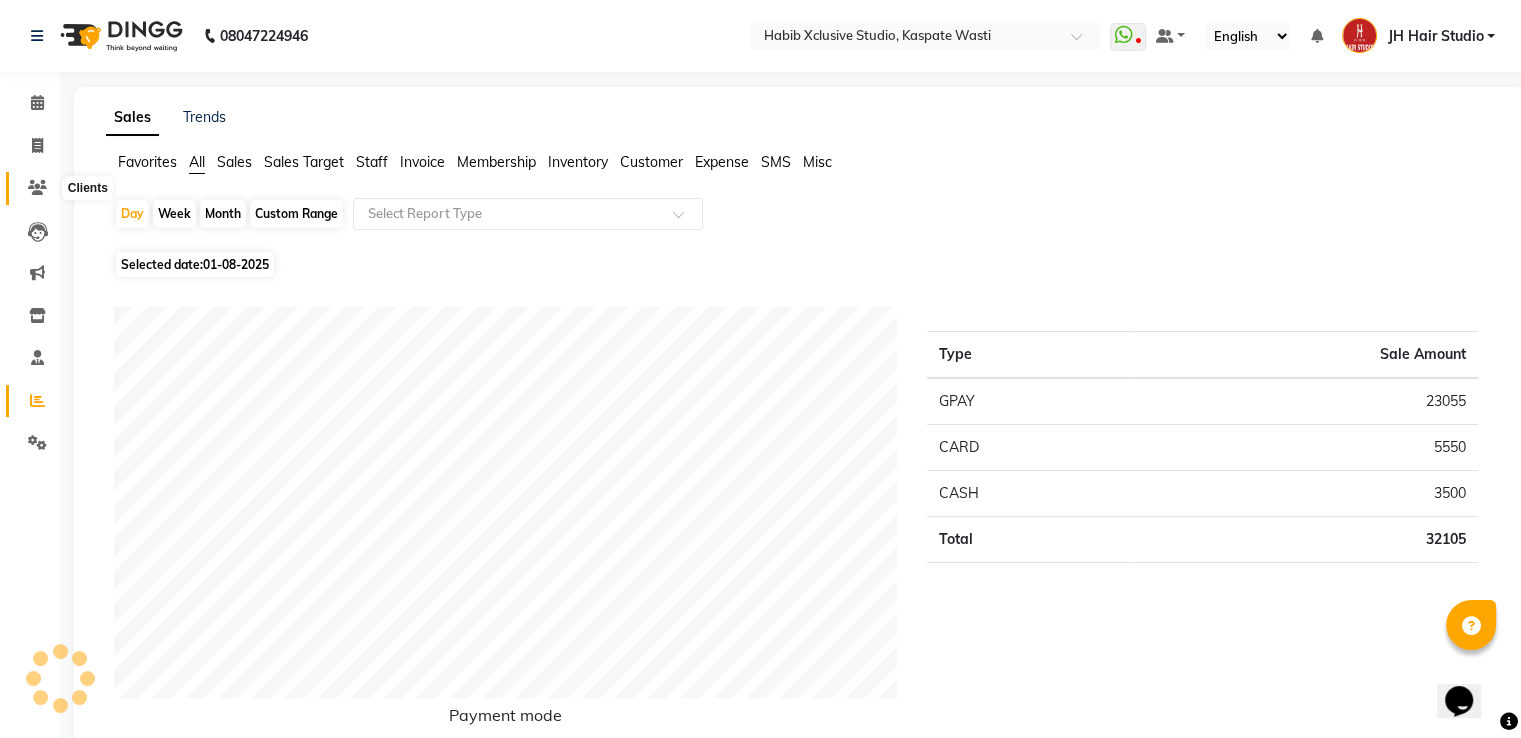 click 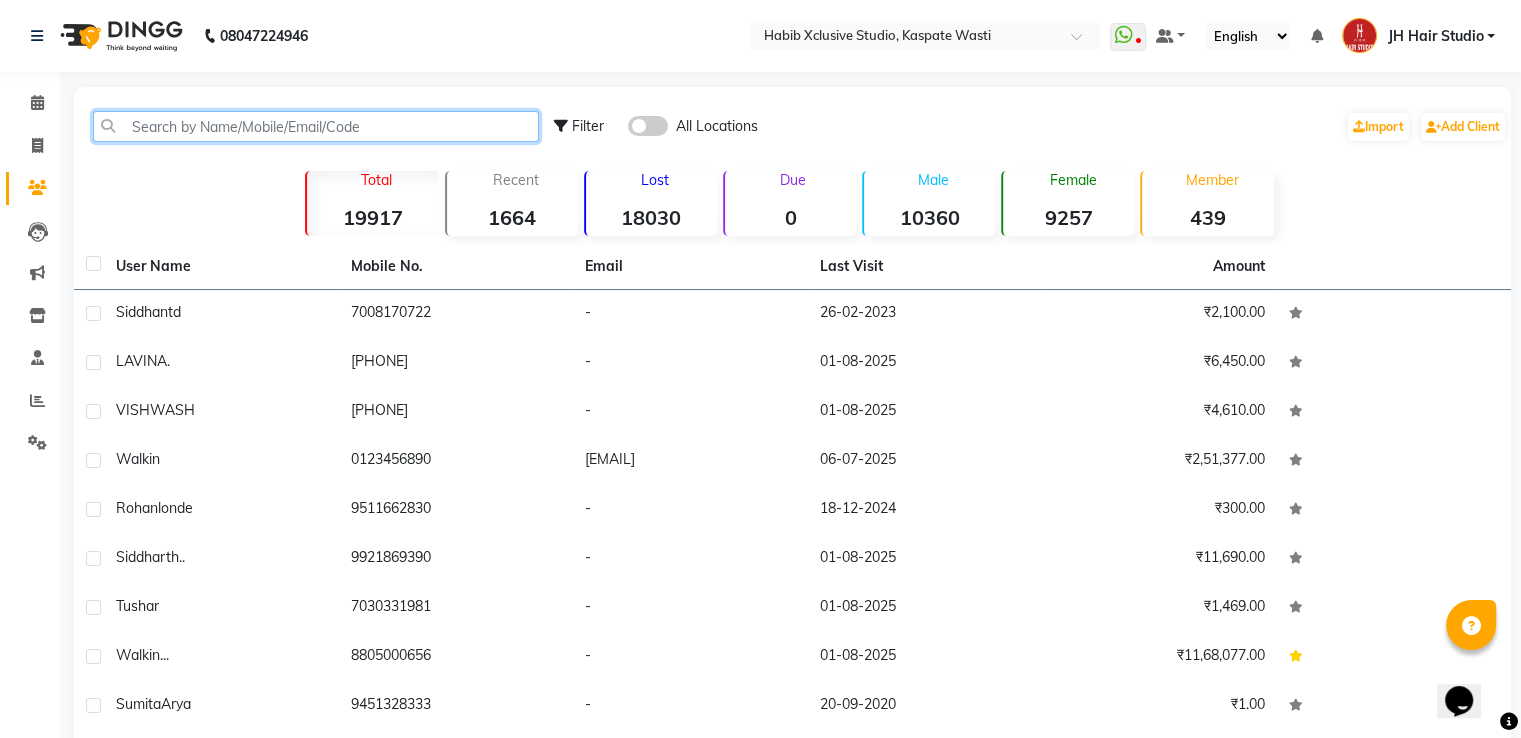 click 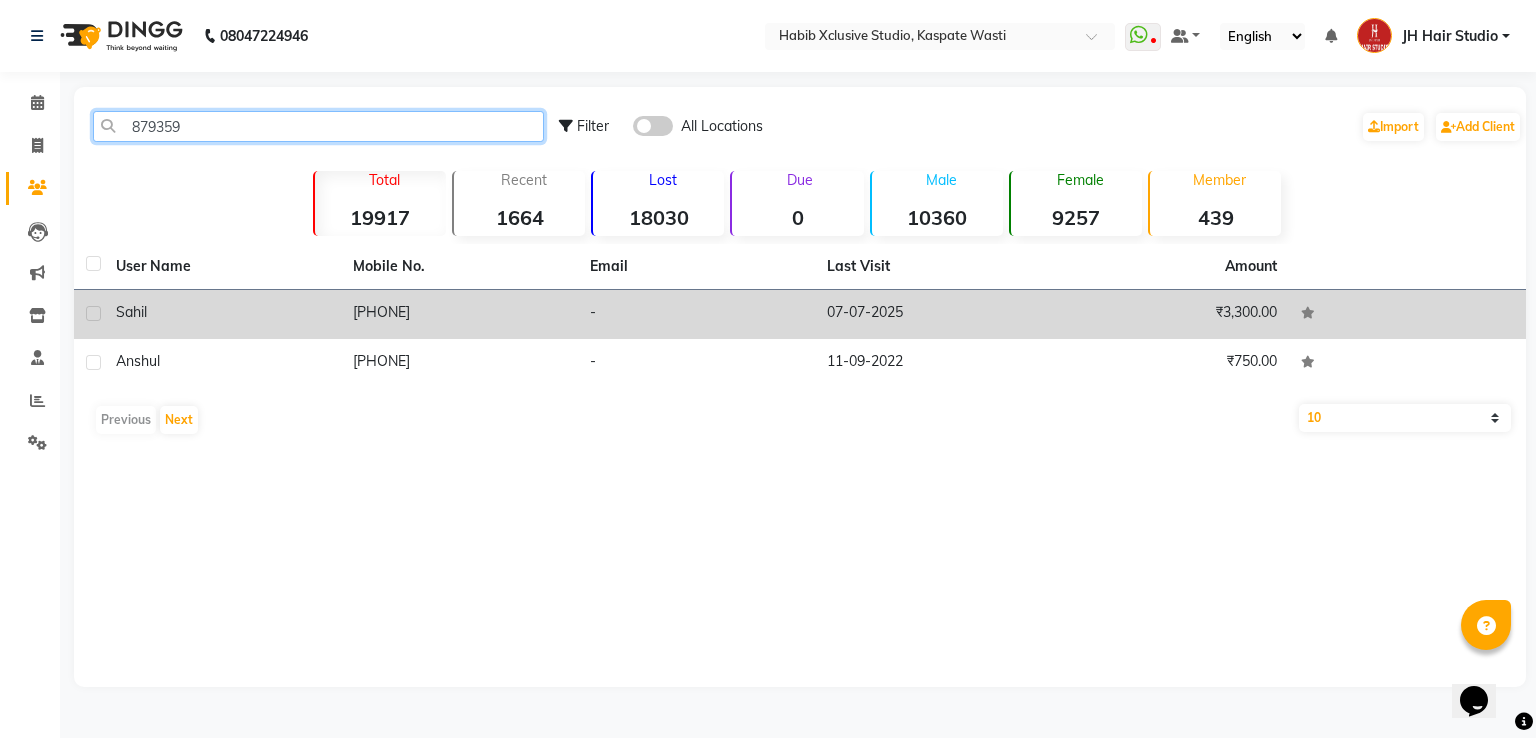 type on "879359" 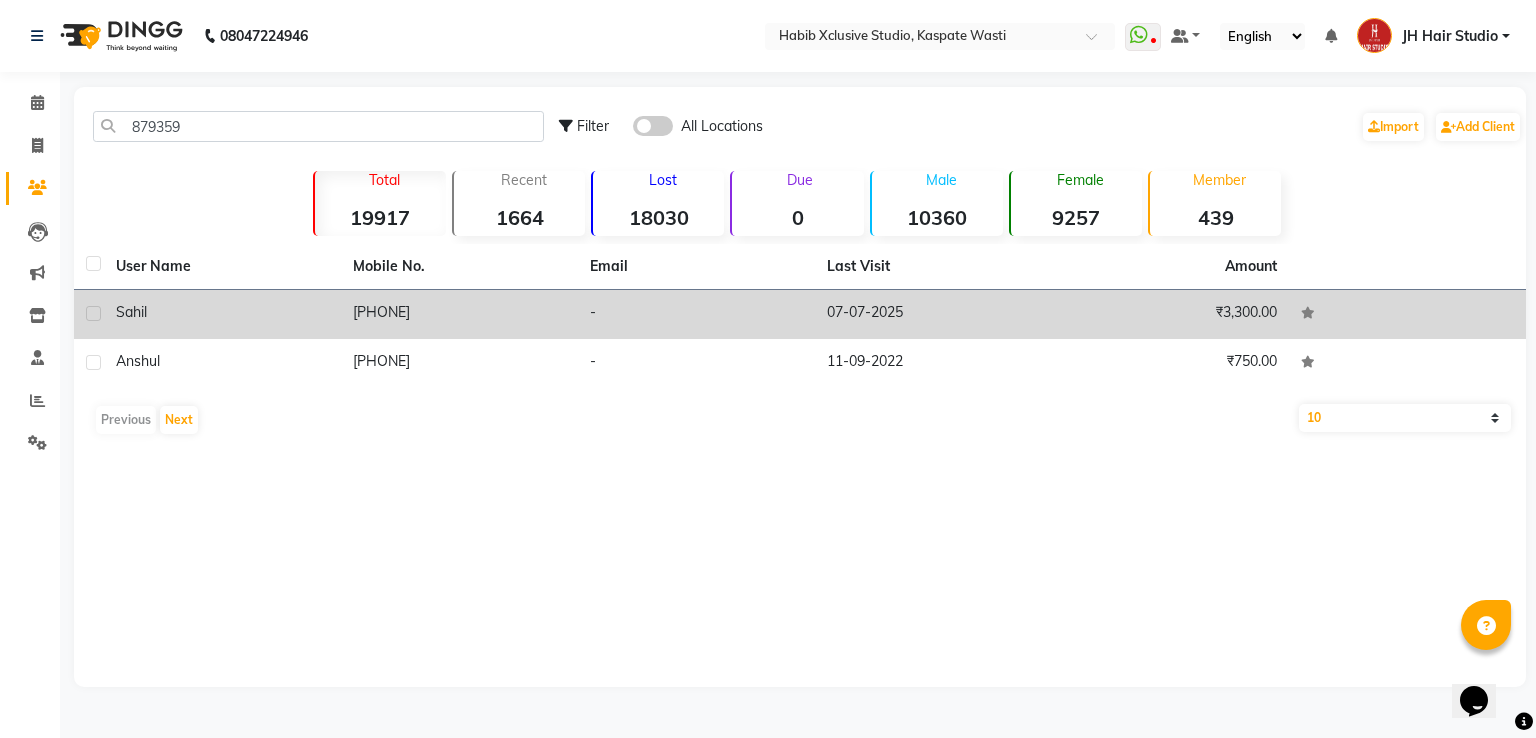 click on "[PHONE]" 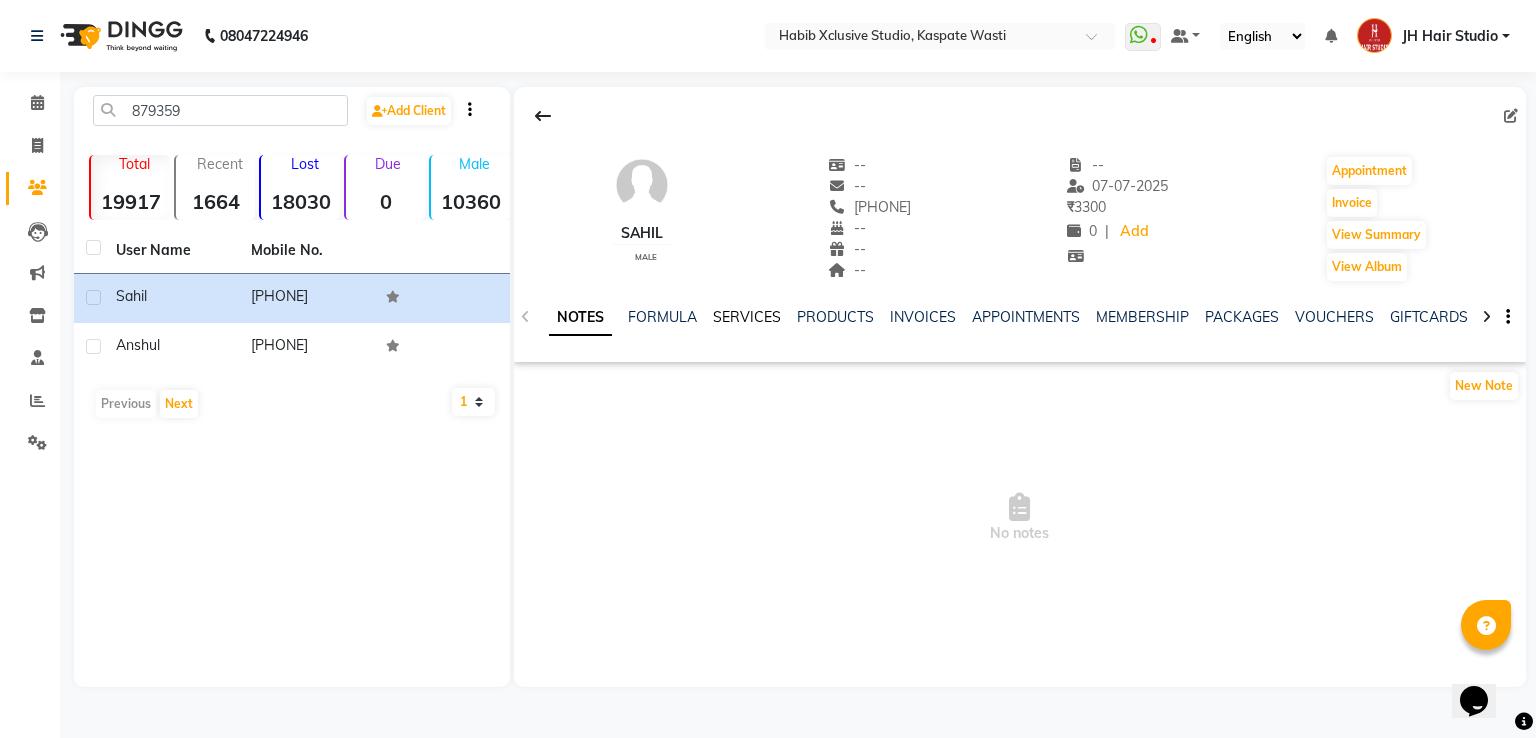 click on "SERVICES" 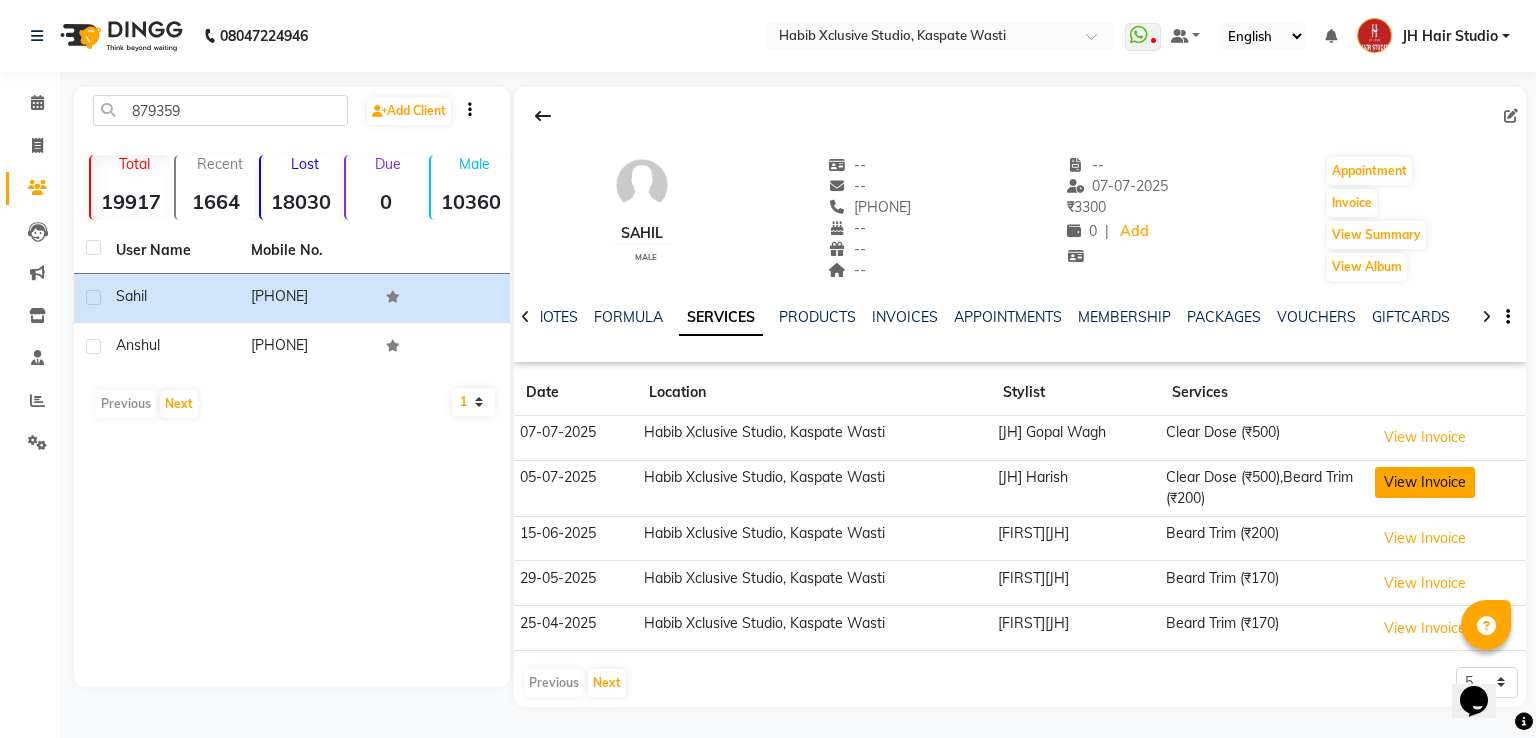 click on "View Invoice" 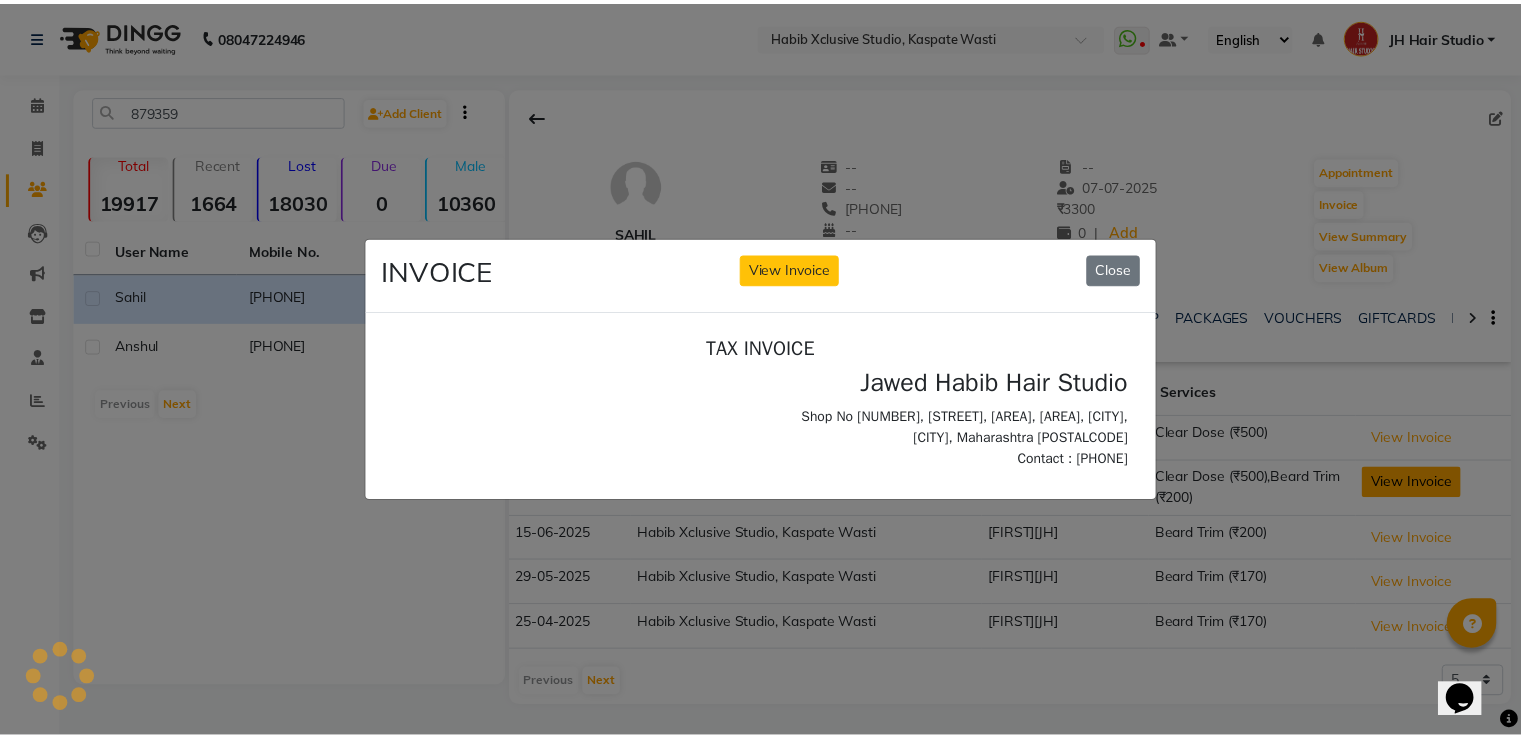 scroll, scrollTop: 0, scrollLeft: 0, axis: both 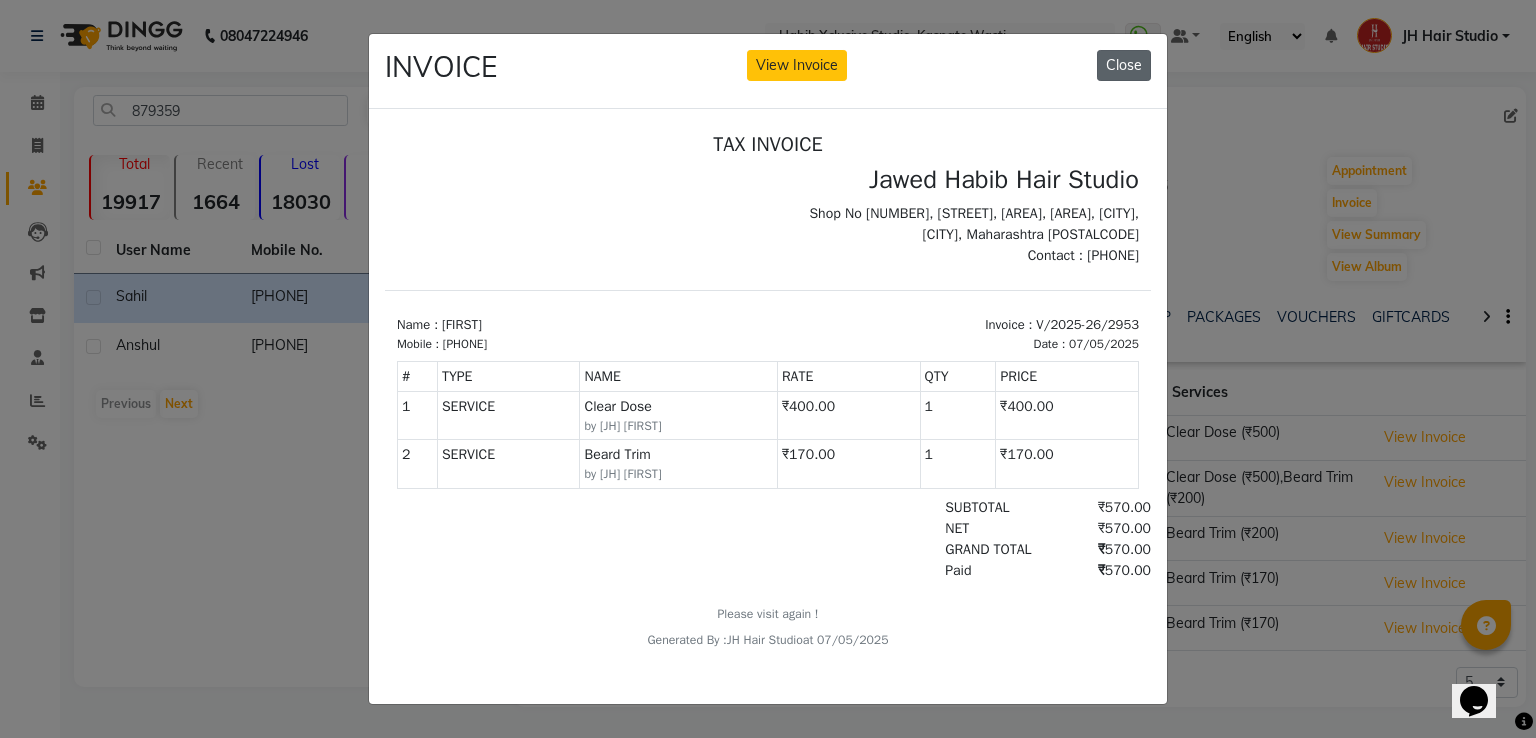 click on "Close" 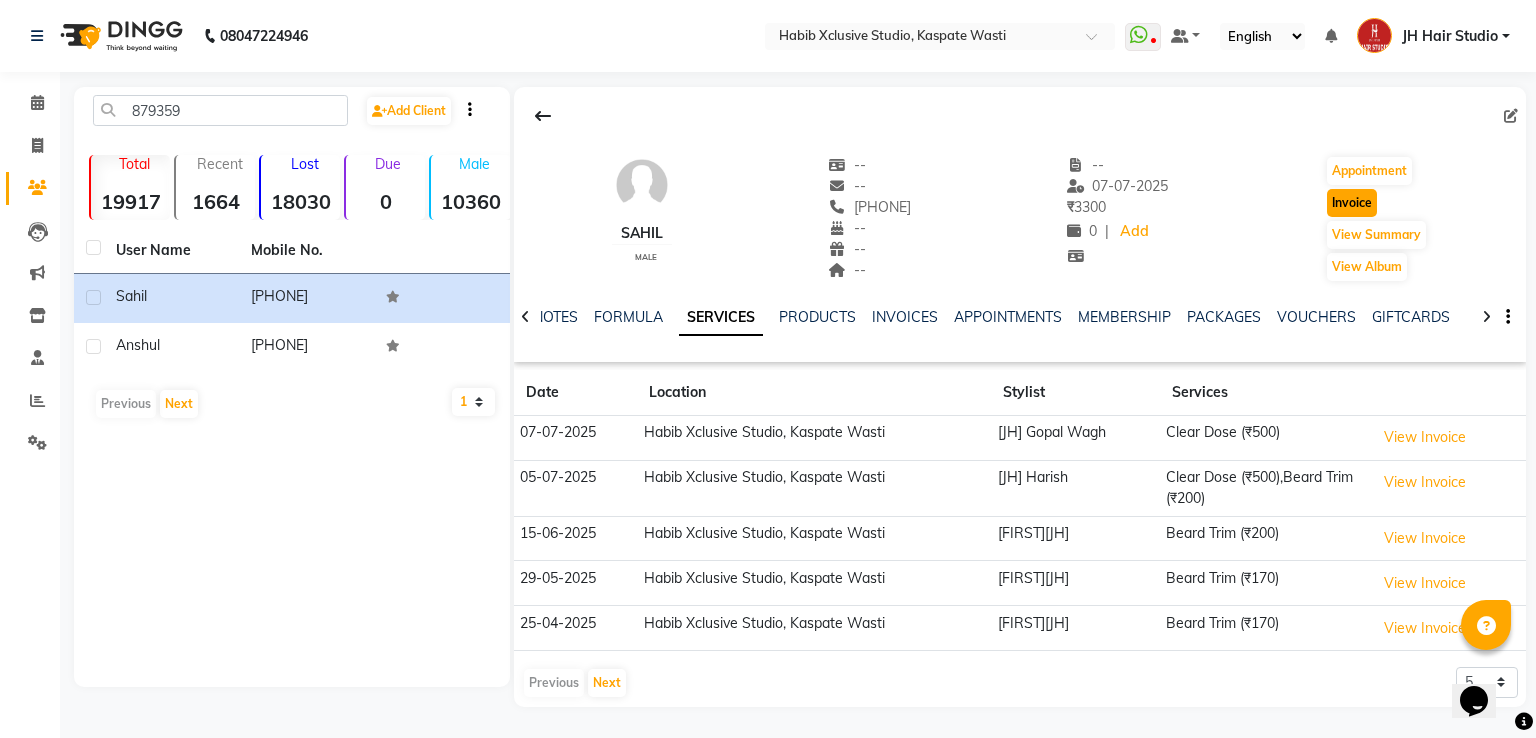 click on "Invoice" 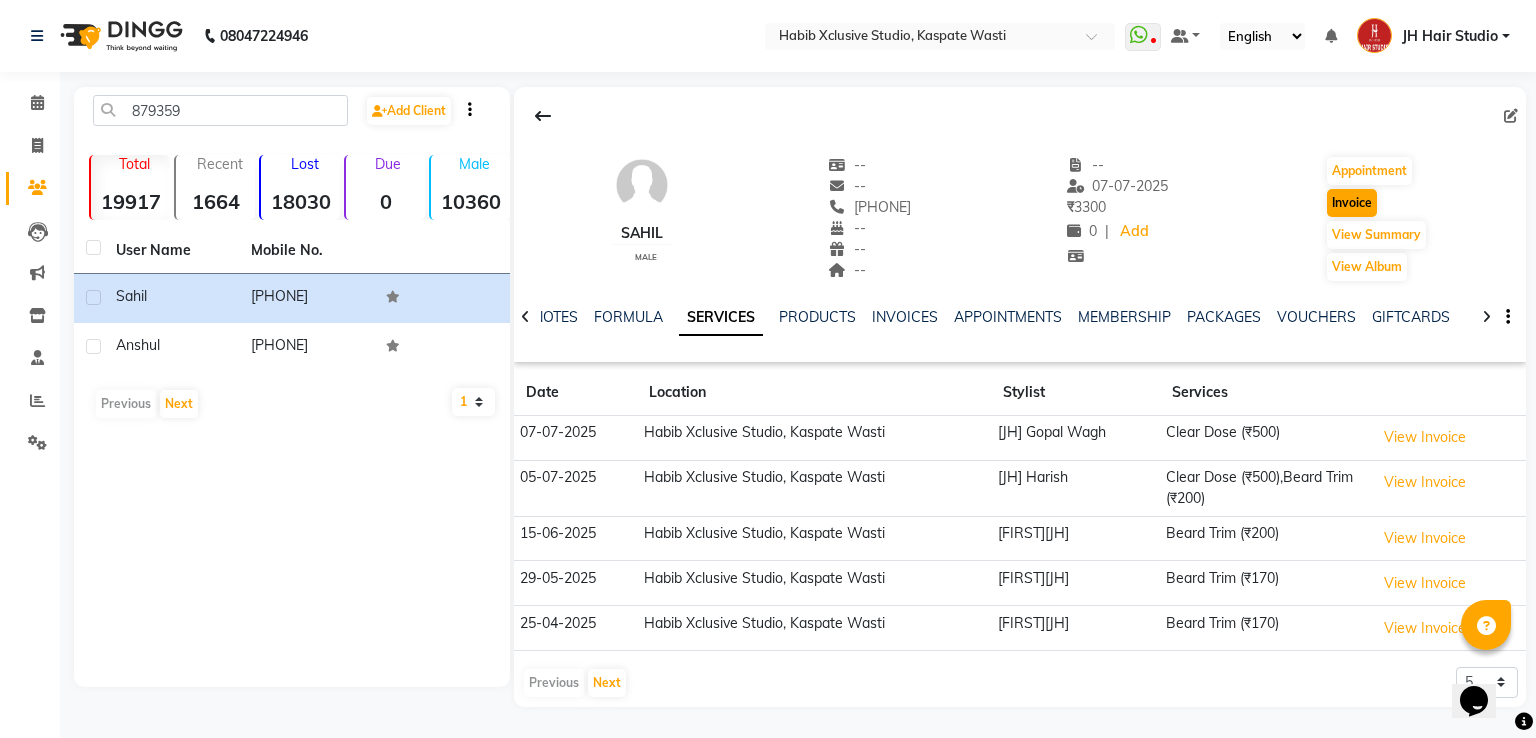 select on "130" 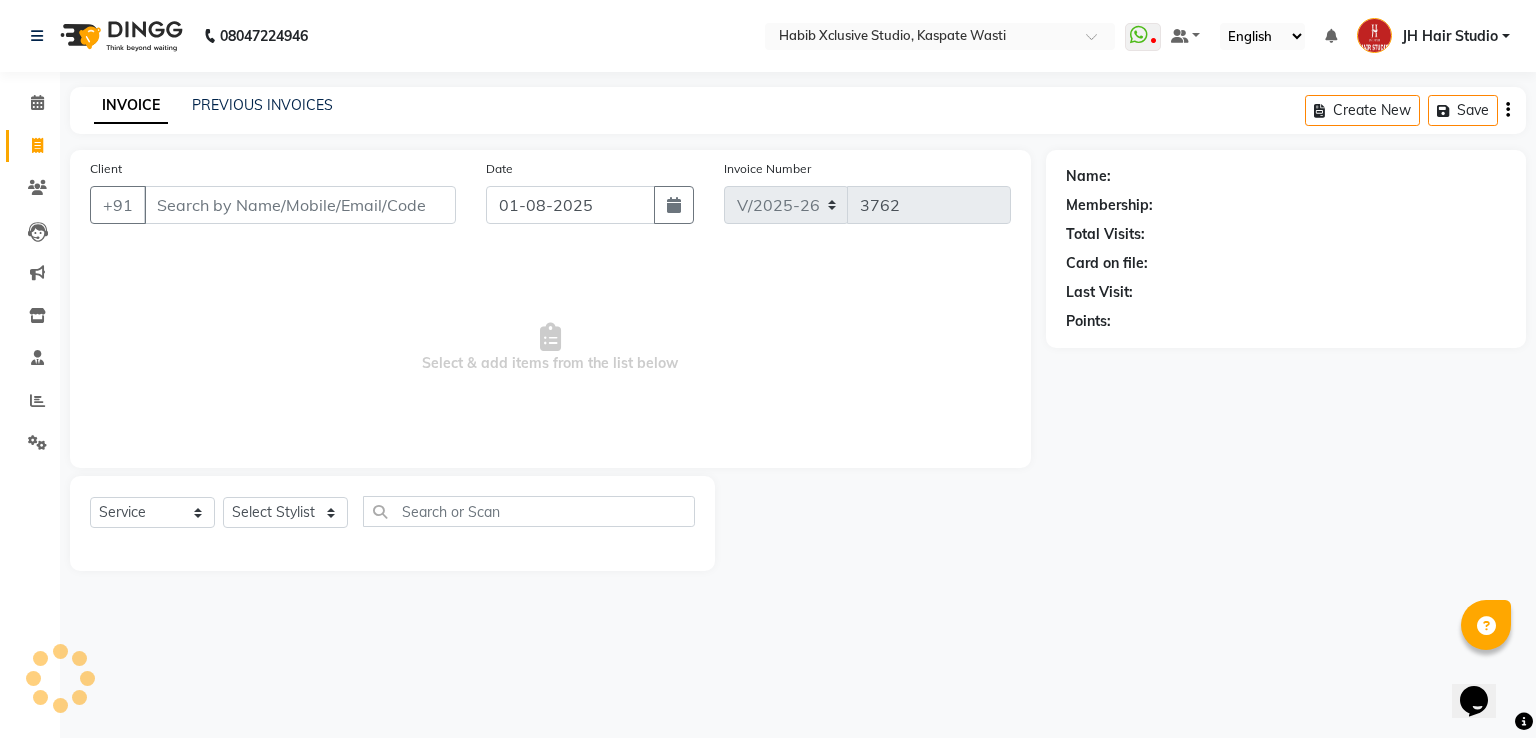 type on "[PHONE]" 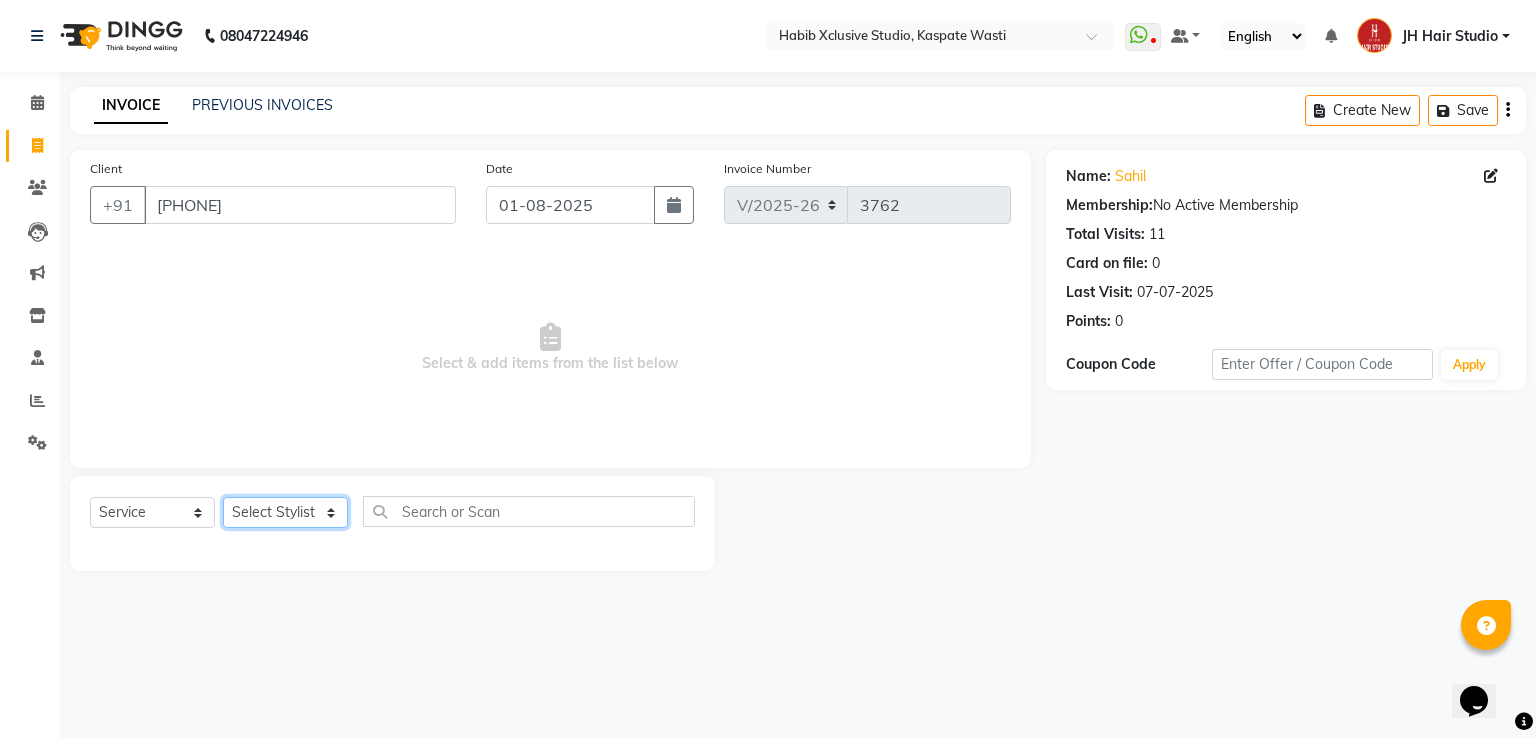 click on "Select Stylist [F1] GANESH [F1] Jagdish  [ F1] RAM [F1]Sanjay [F1]Siddhu [F1] Suraj  [F1] USHA [F2] AYAN  [F2] Deepak [F2] Smital [JH] DUBALE  GANESH [JH] Gopal Wagh JH Hair Studio [JH] Harish [JH] Omkar [JH] Shahwaz Shaikh [JH] SIDDHANT  [JH] SWAPNIL [JH] Tushaar" 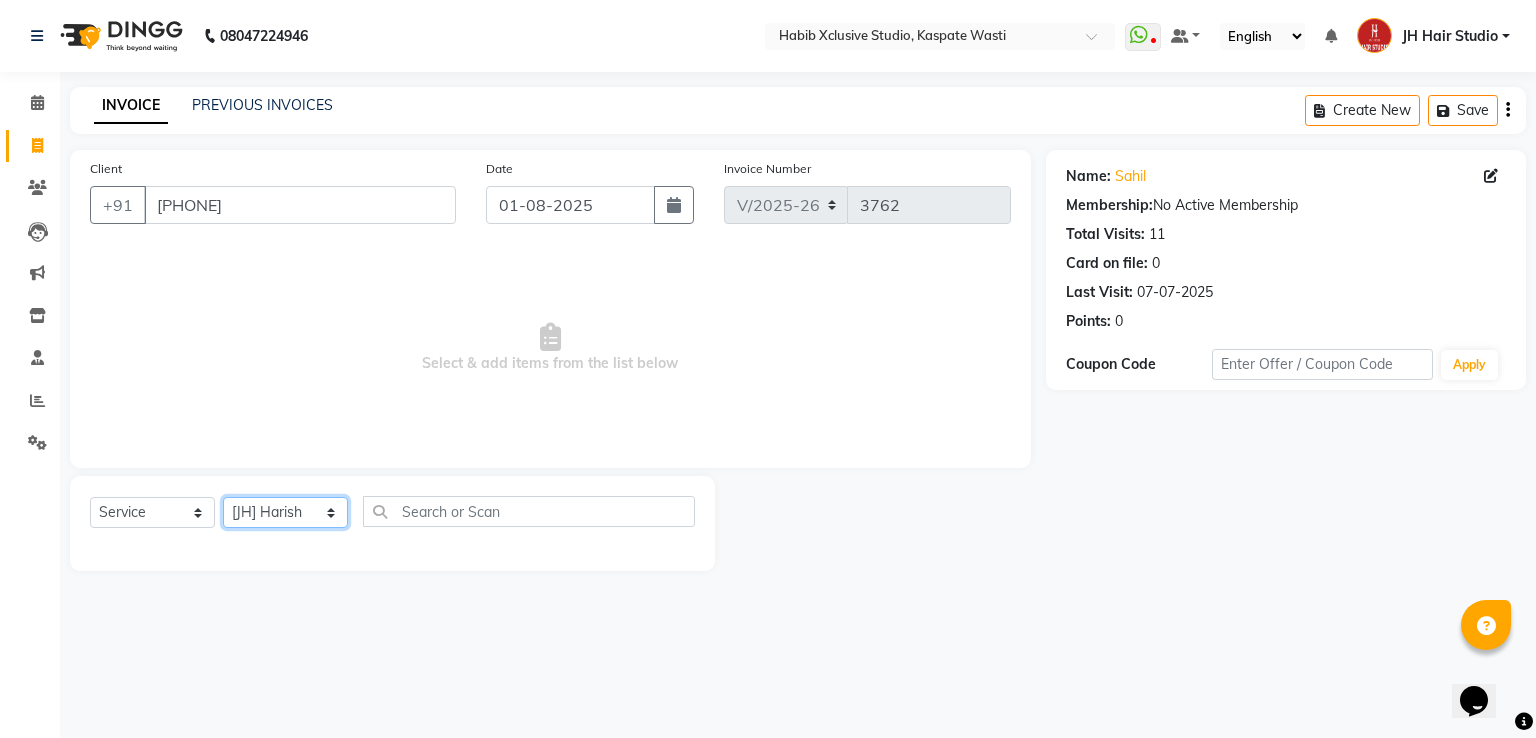 click on "Select Stylist [F1] GANESH [F1] Jagdish  [ F1] RAM [F1]Sanjay [F1]Siddhu [F1] Suraj  [F1] USHA [F2] AYAN  [F2] Deepak [F2] Smital [JH] DUBALE  GANESH [JH] Gopal Wagh JH Hair Studio [JH] Harish [JH] Omkar [JH] Shahwaz Shaikh [JH] SIDDHANT  [JH] SWAPNIL [JH] Tushaar" 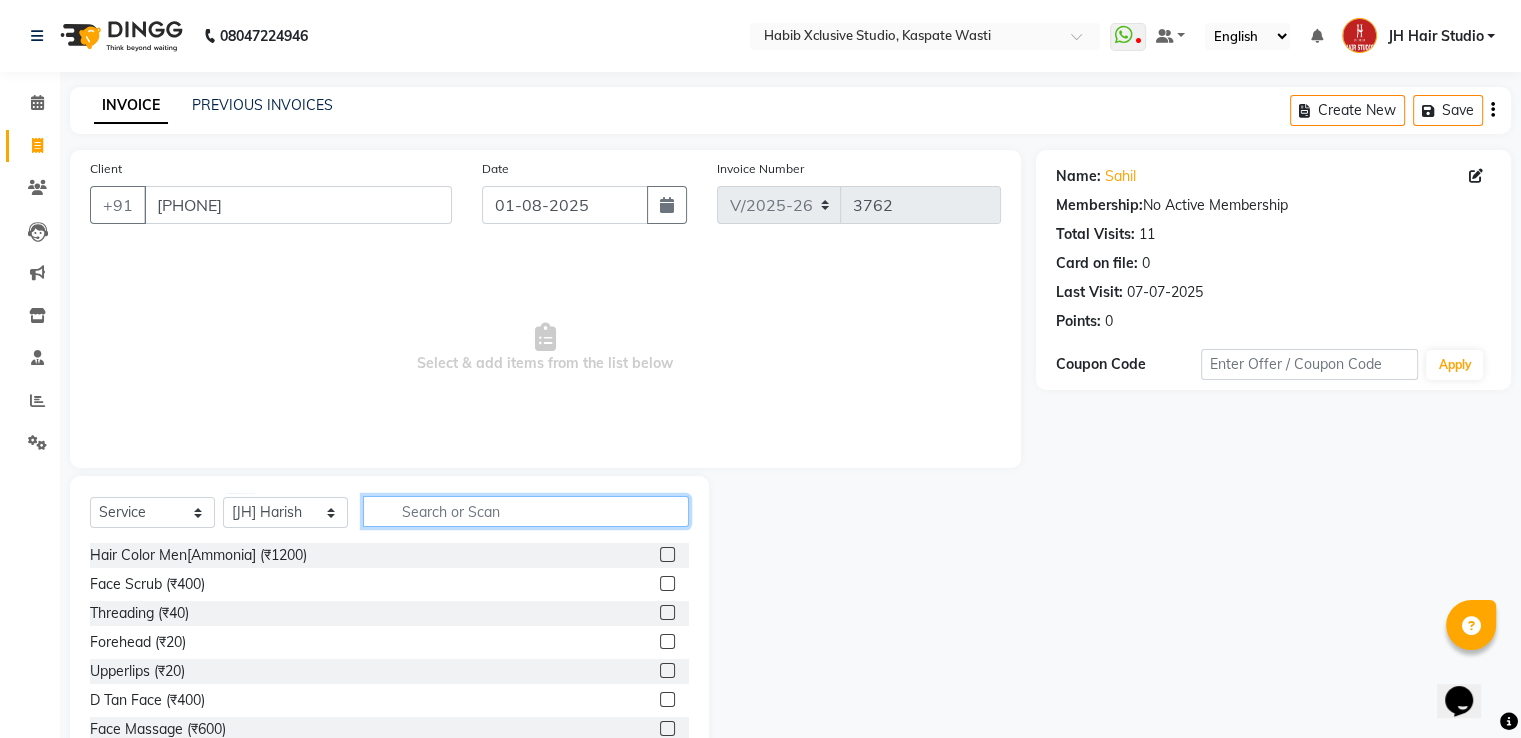 click 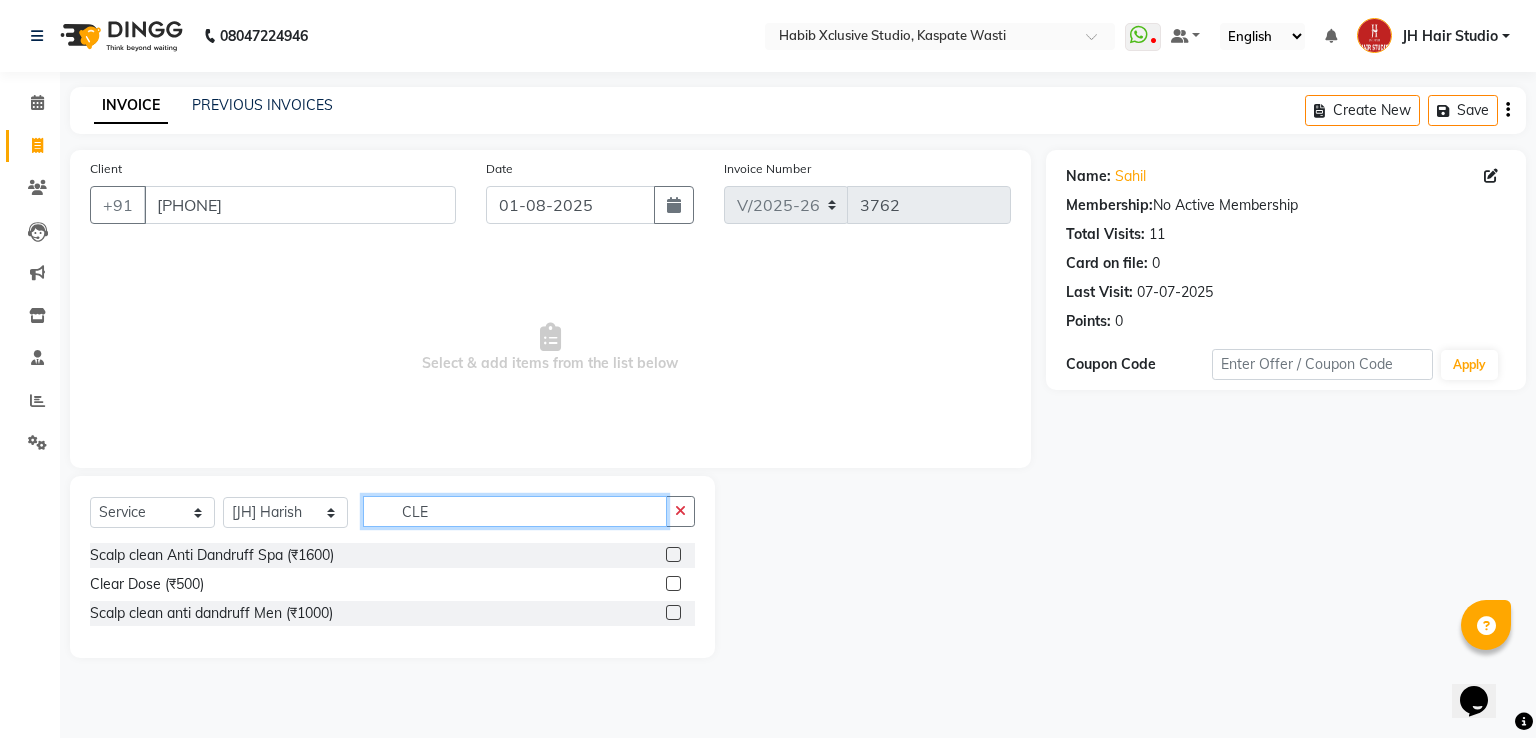 type on "CLE" 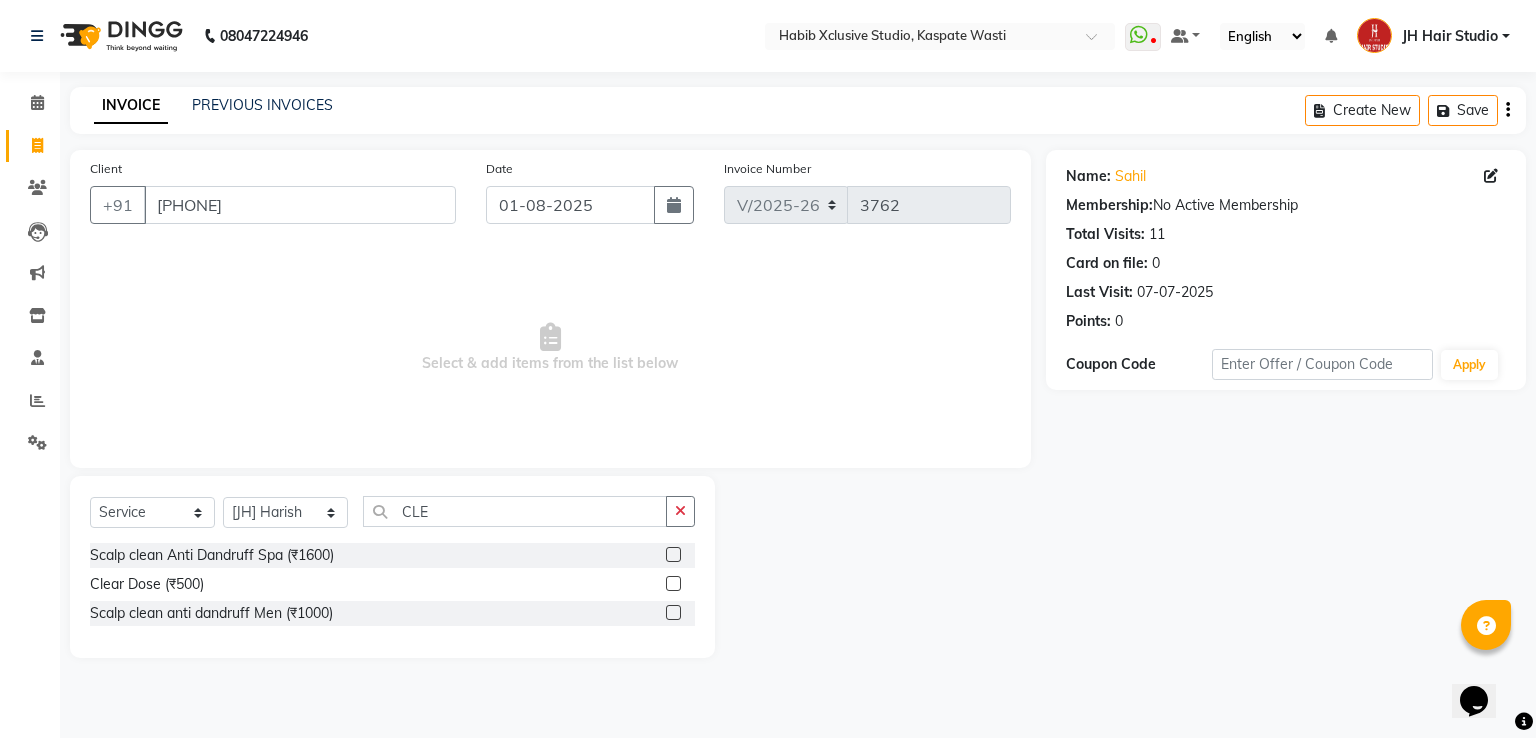 click 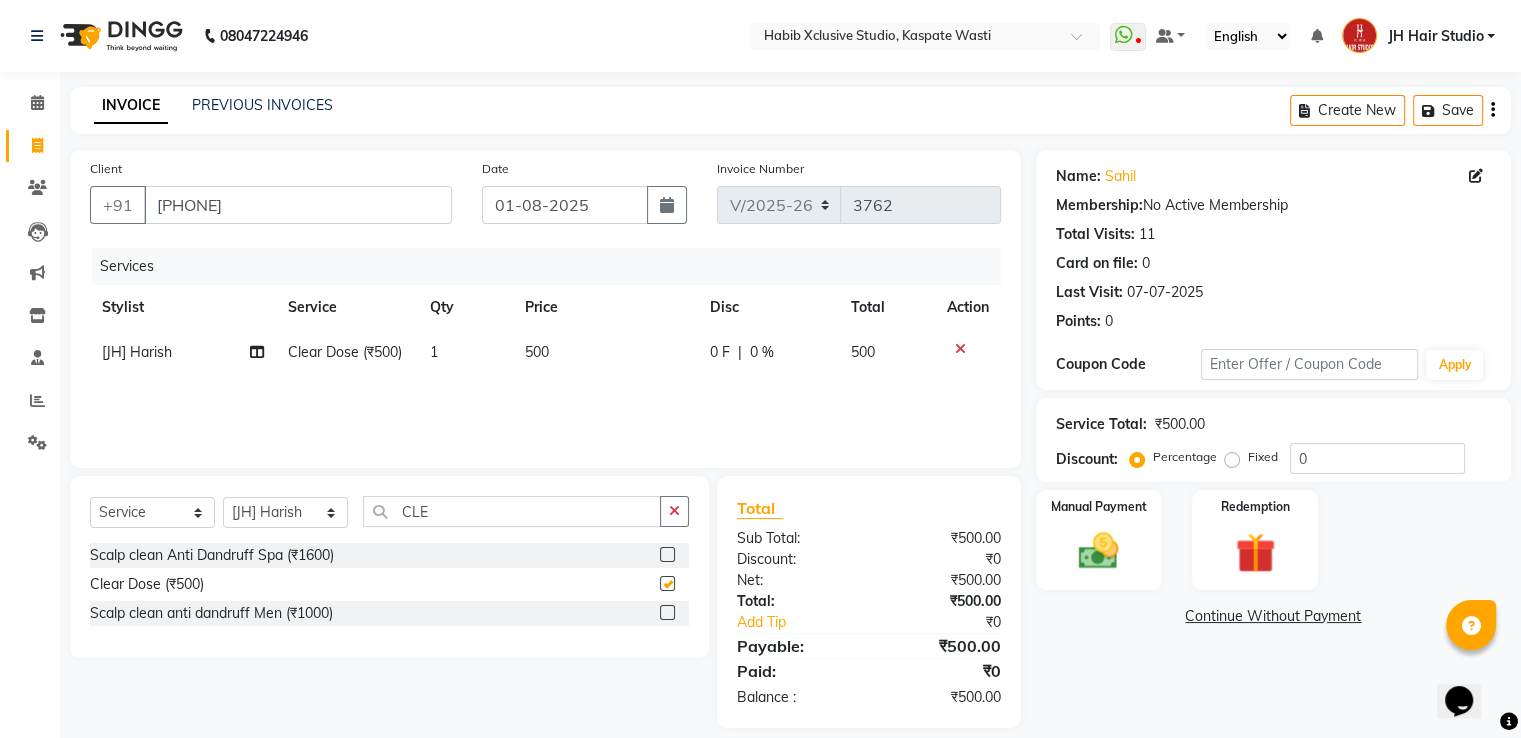 checkbox on "false" 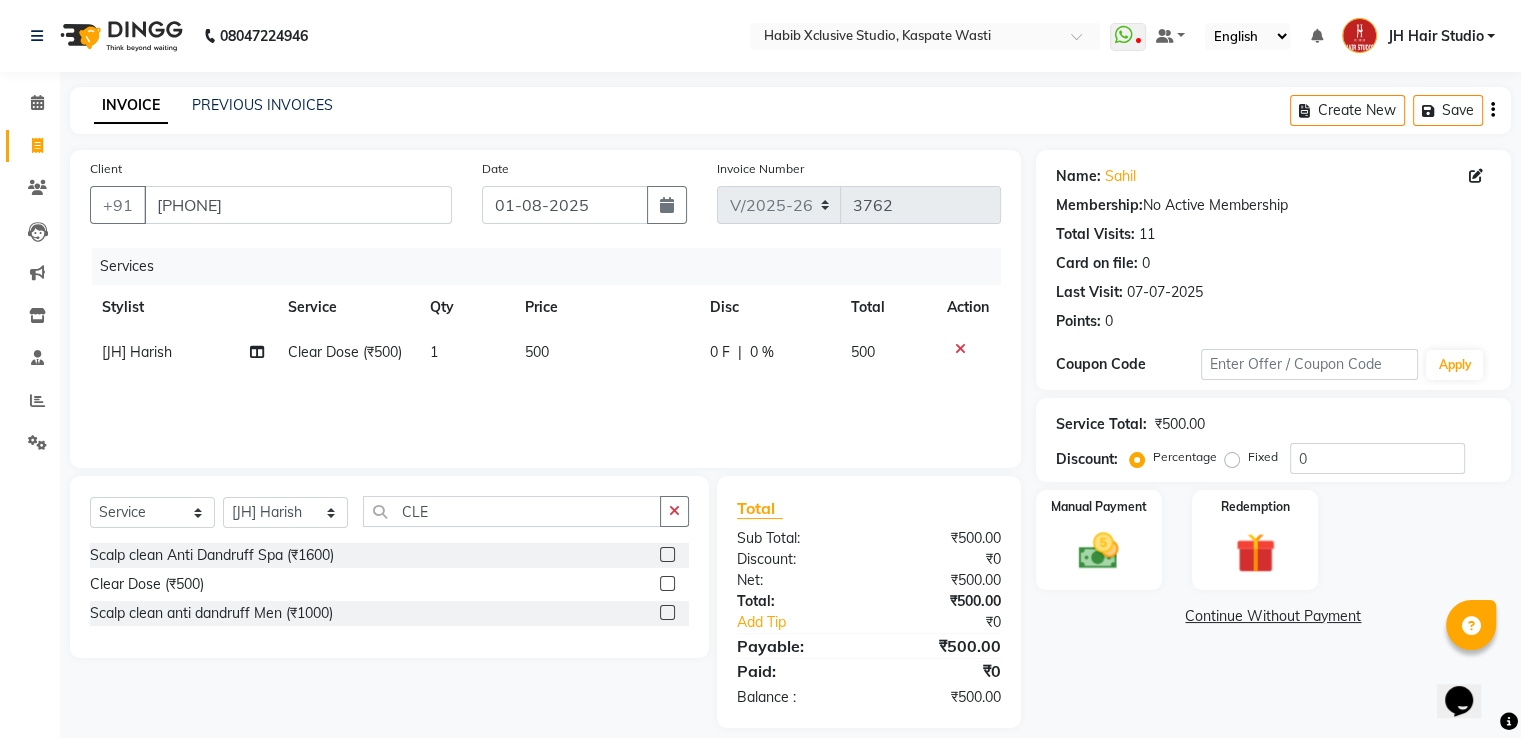 click on "500" 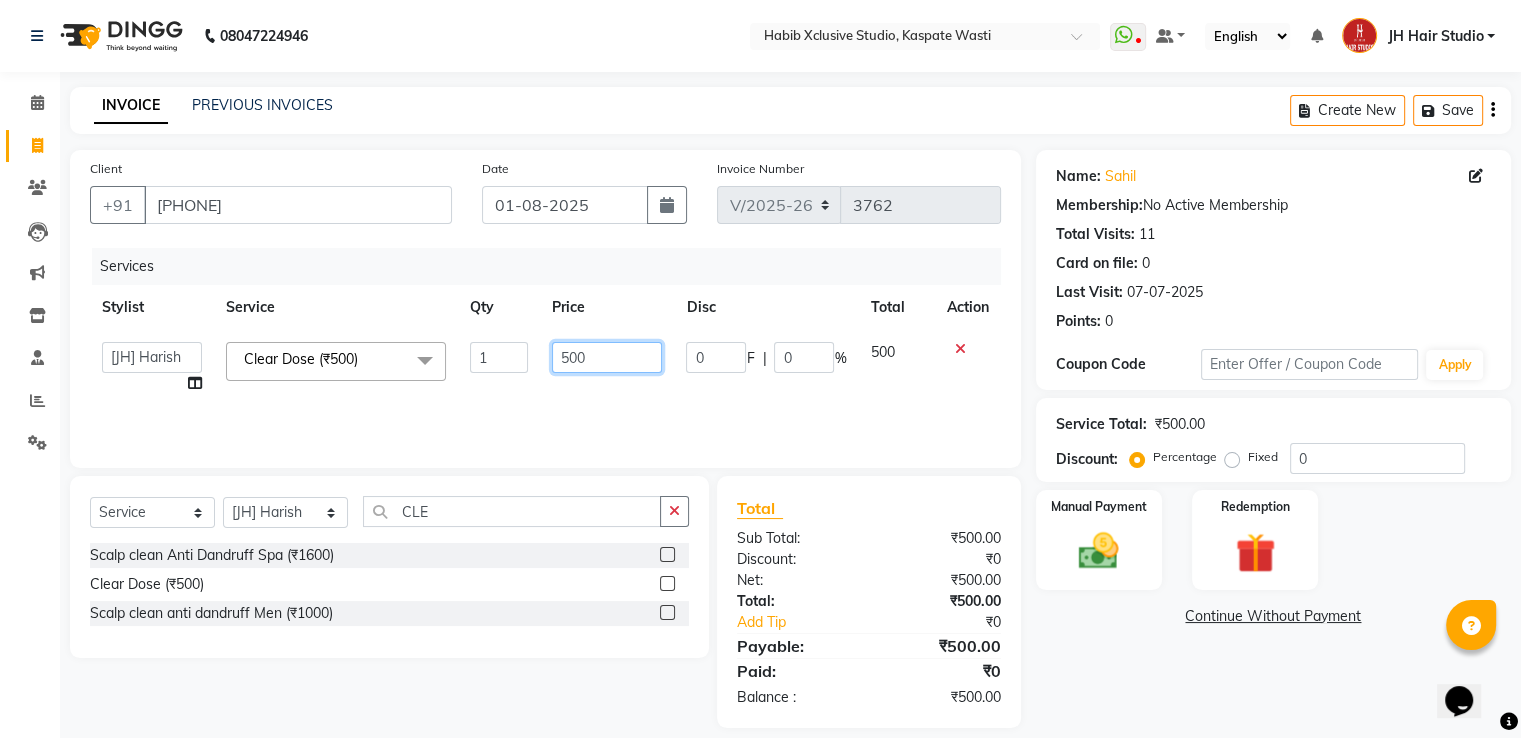 click on "500" 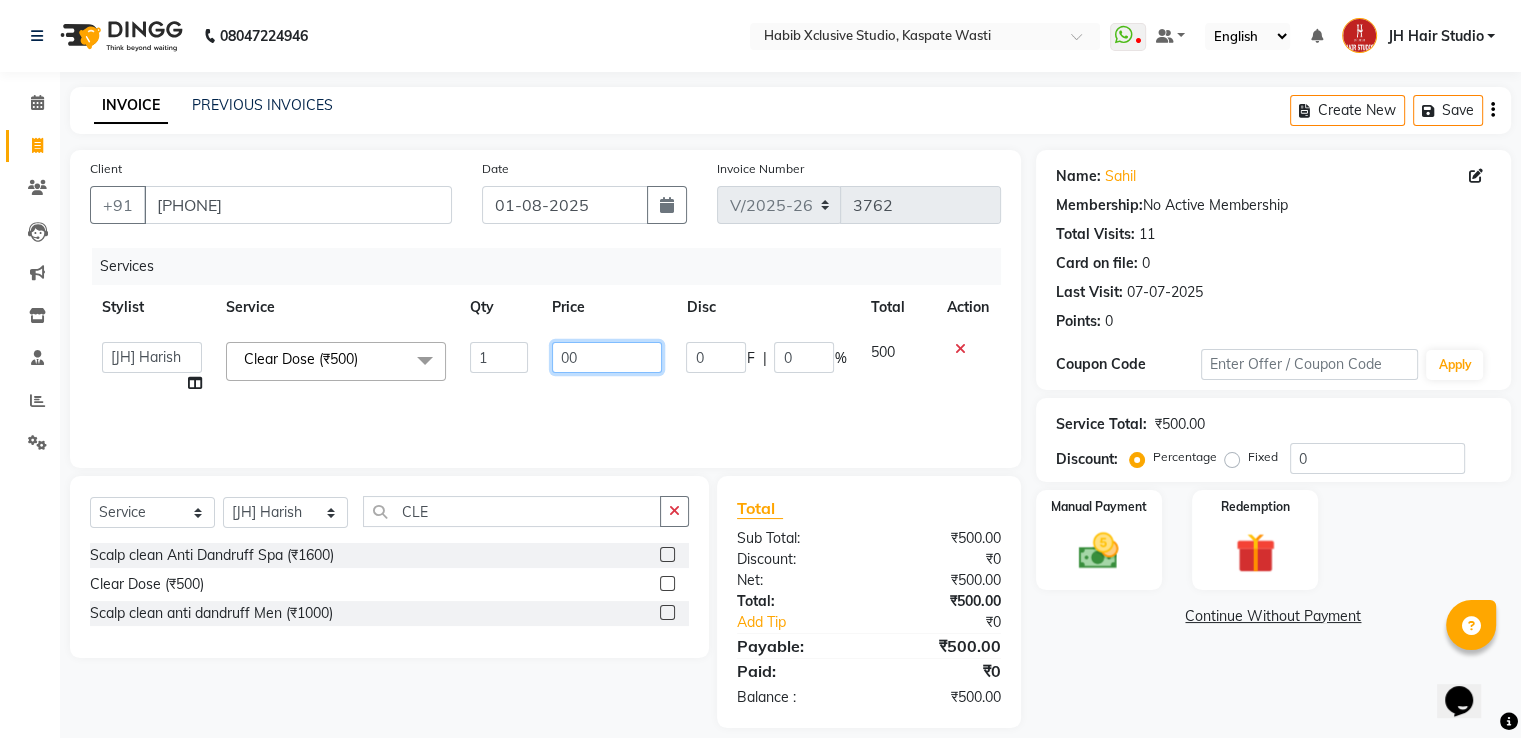 type on "400" 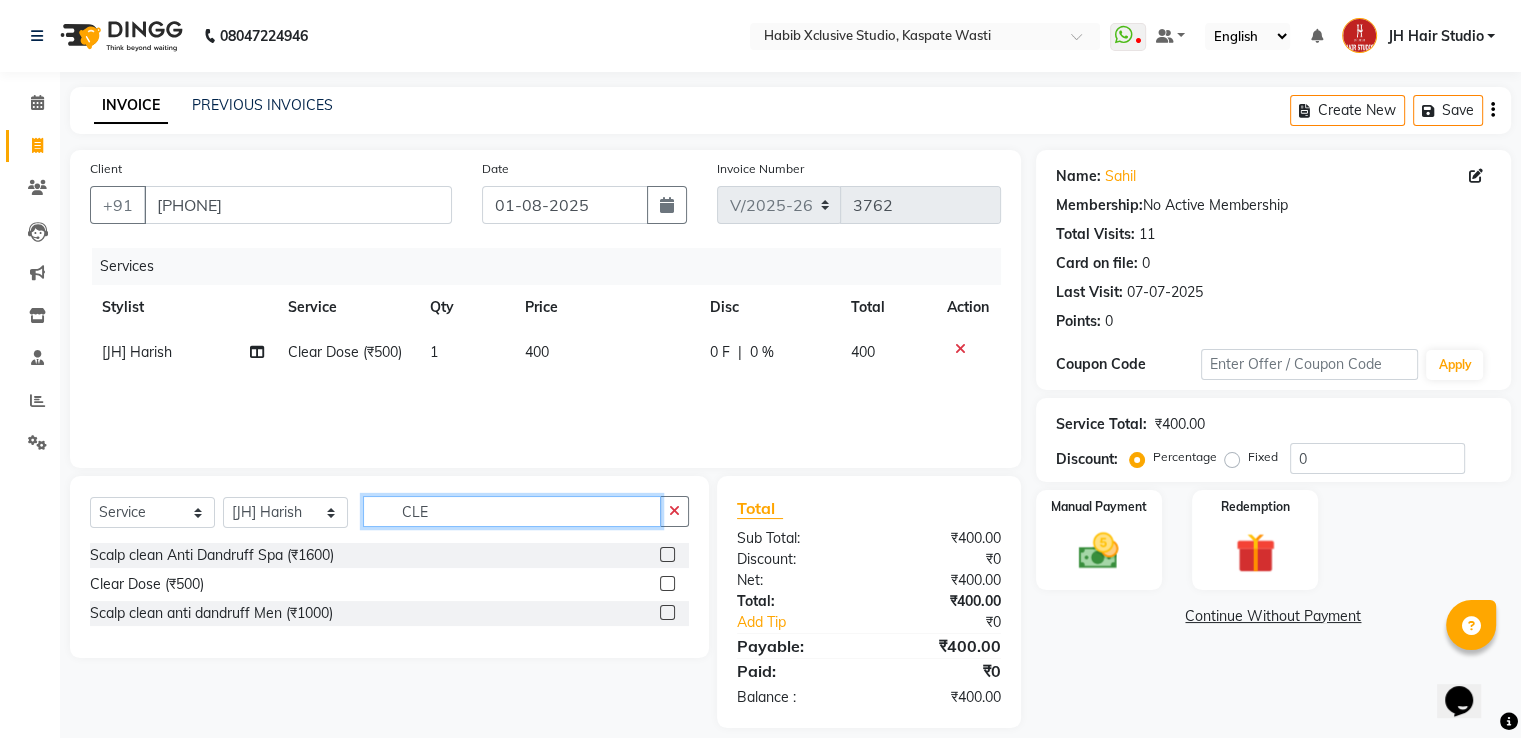 click on "CLE" 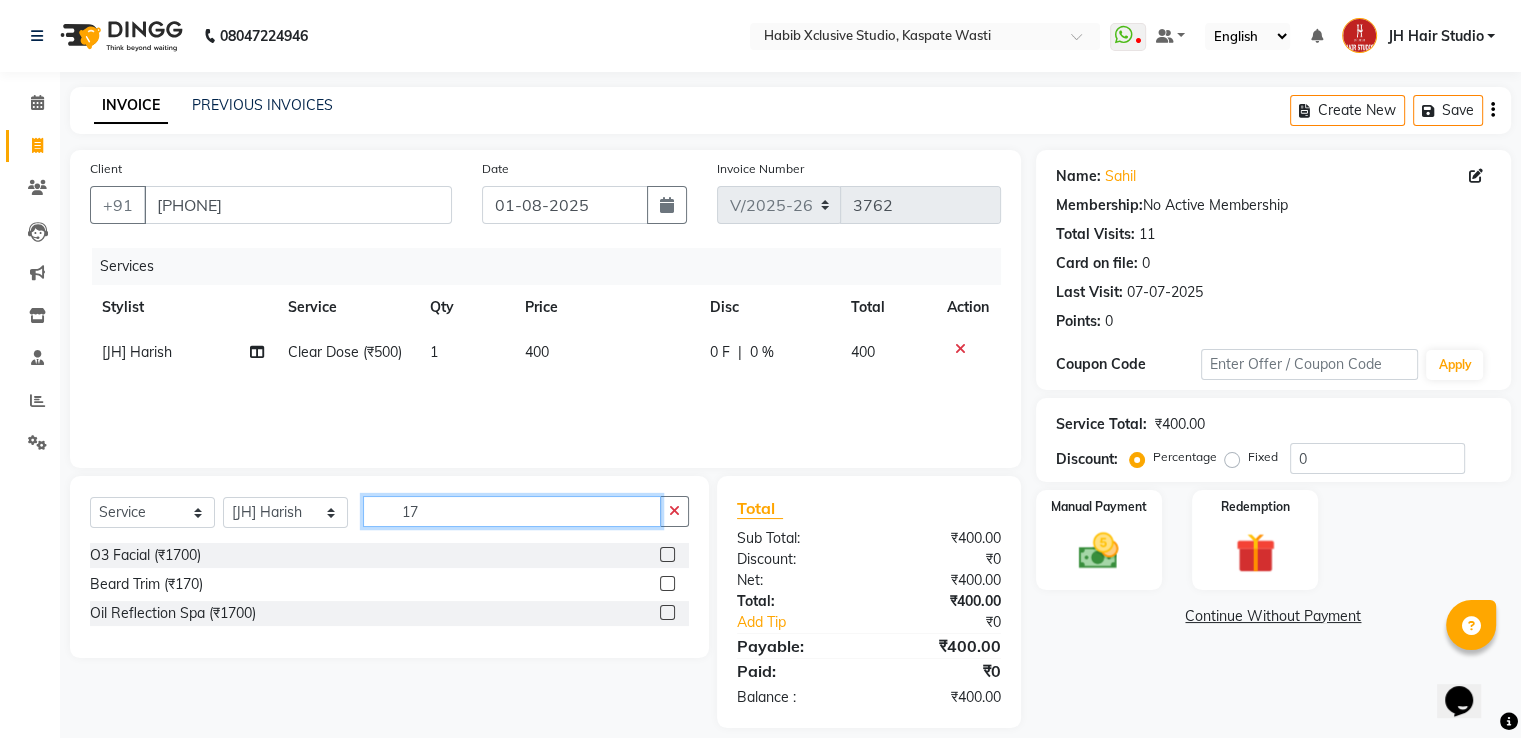 type on "17" 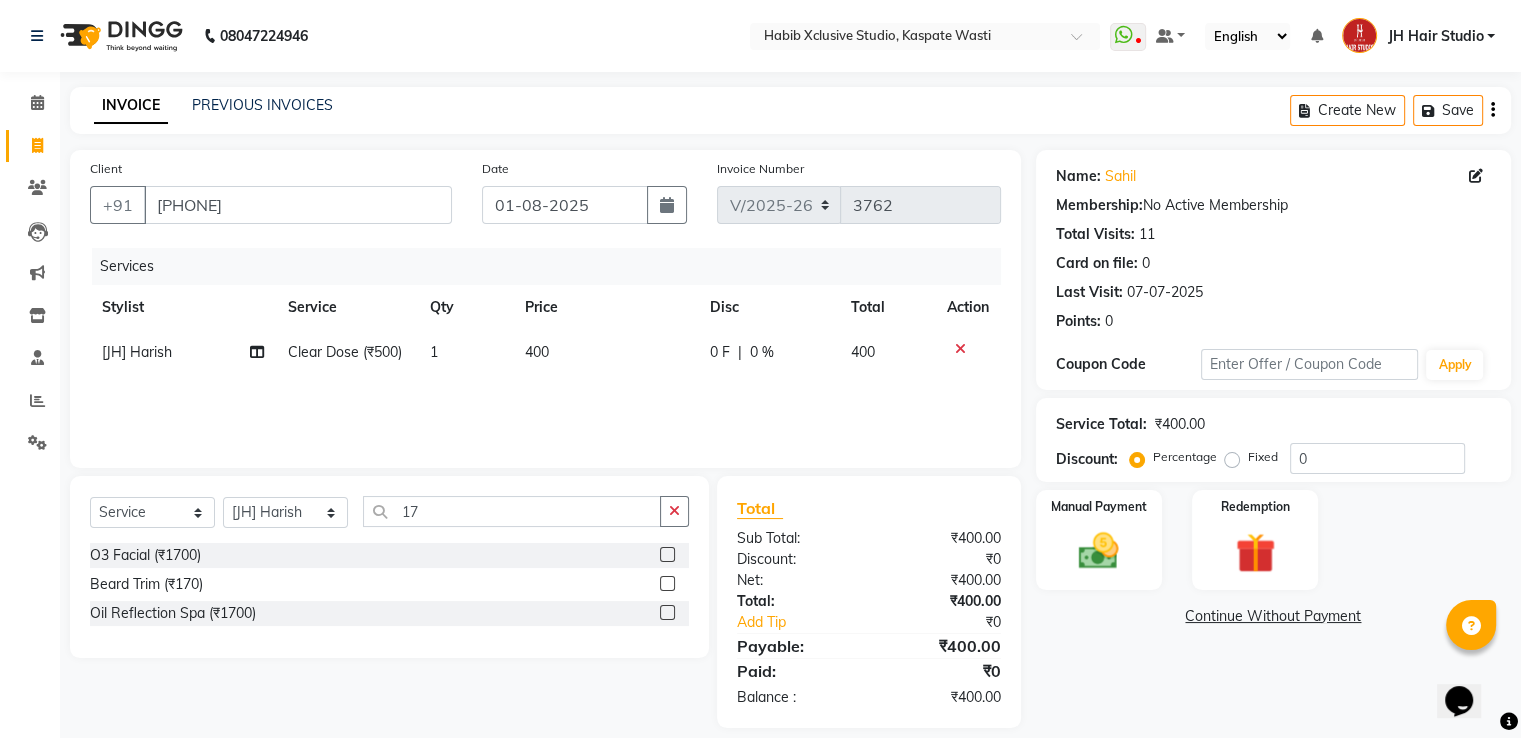 click 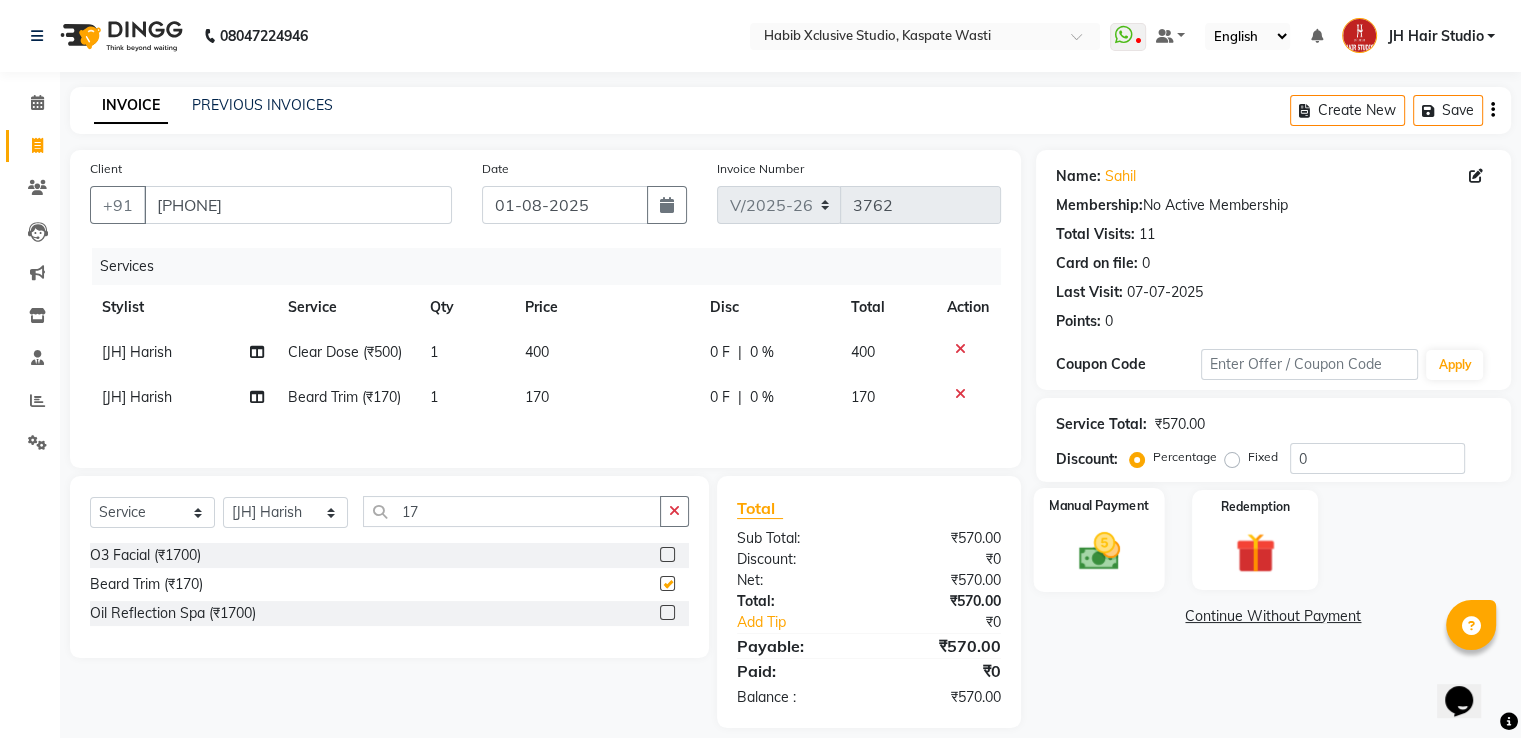 checkbox on "false" 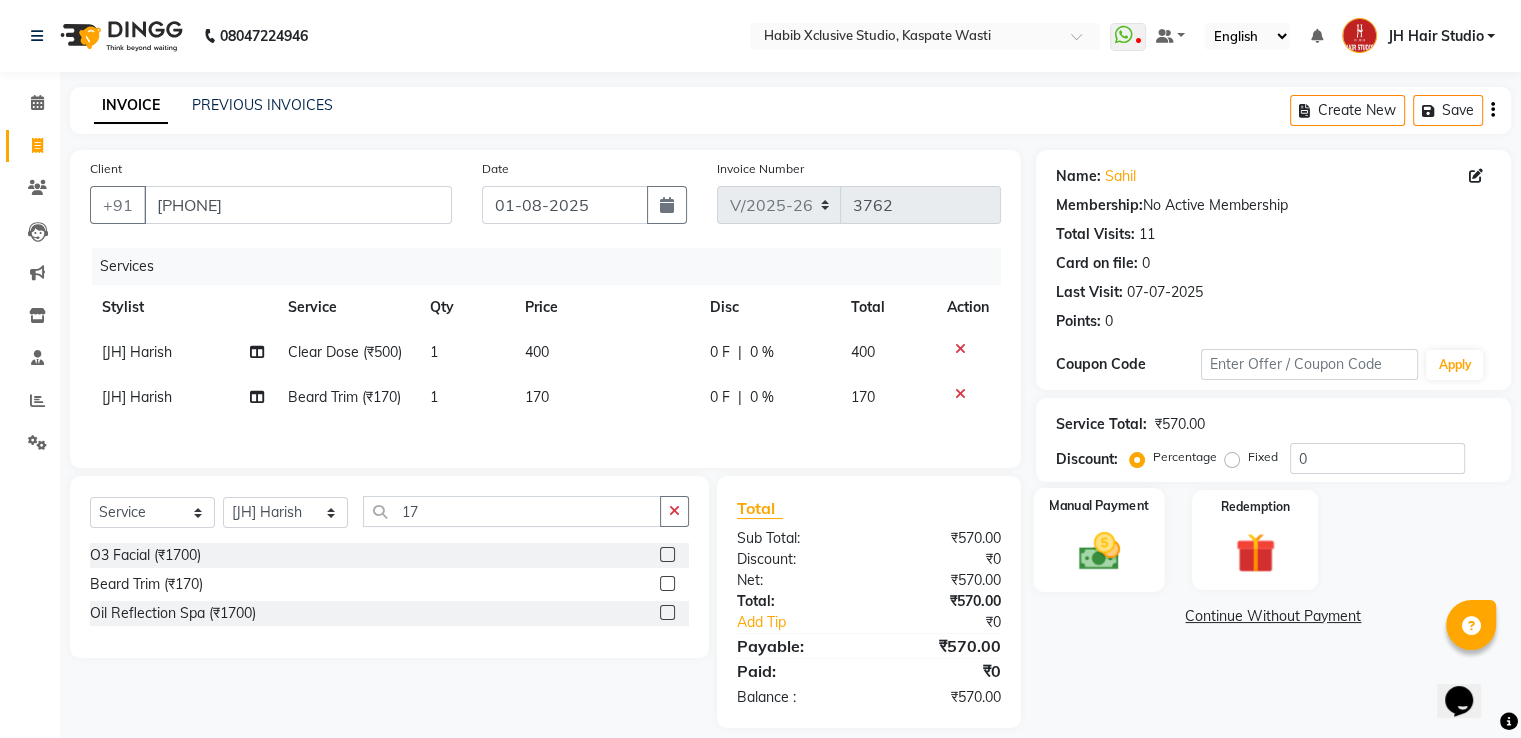 click 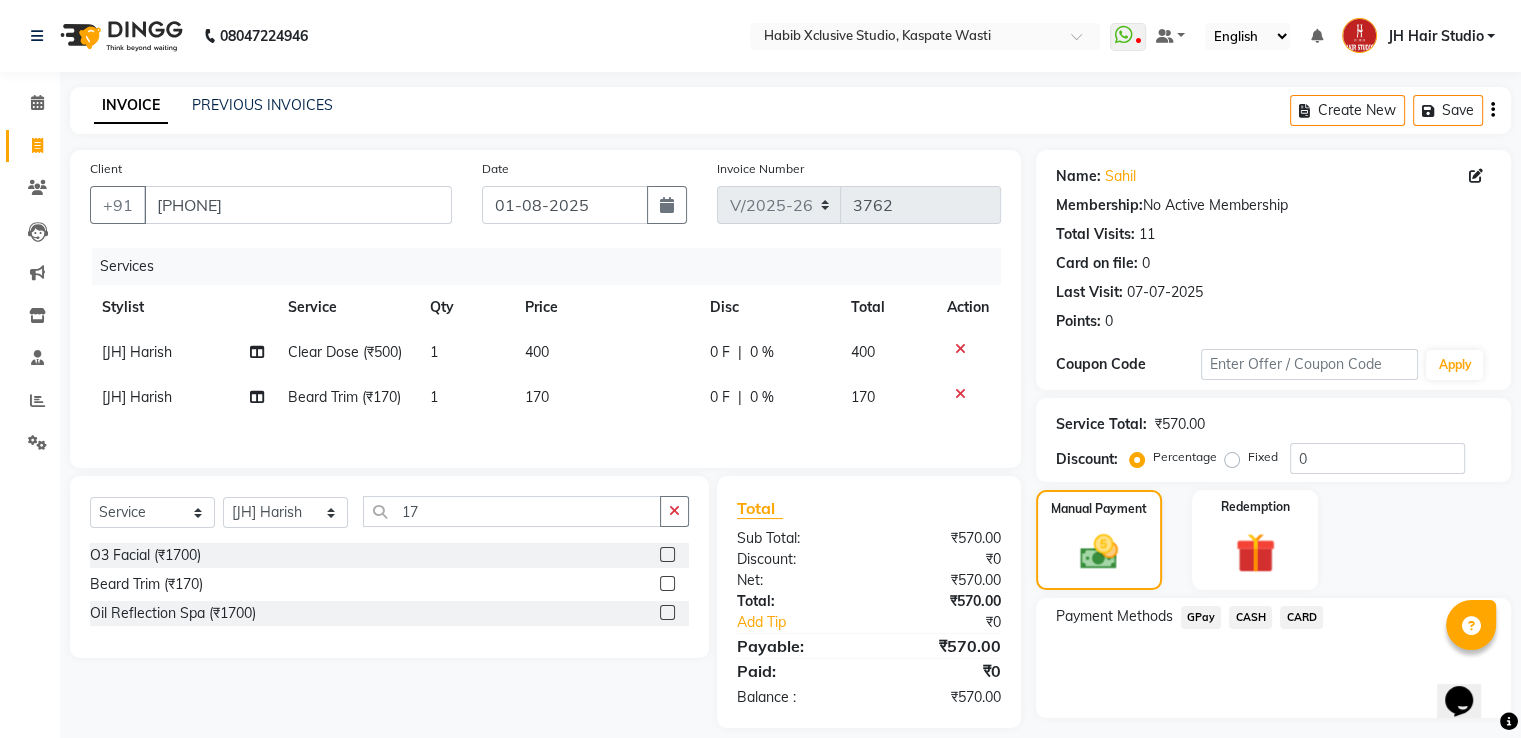 click on "GPay" 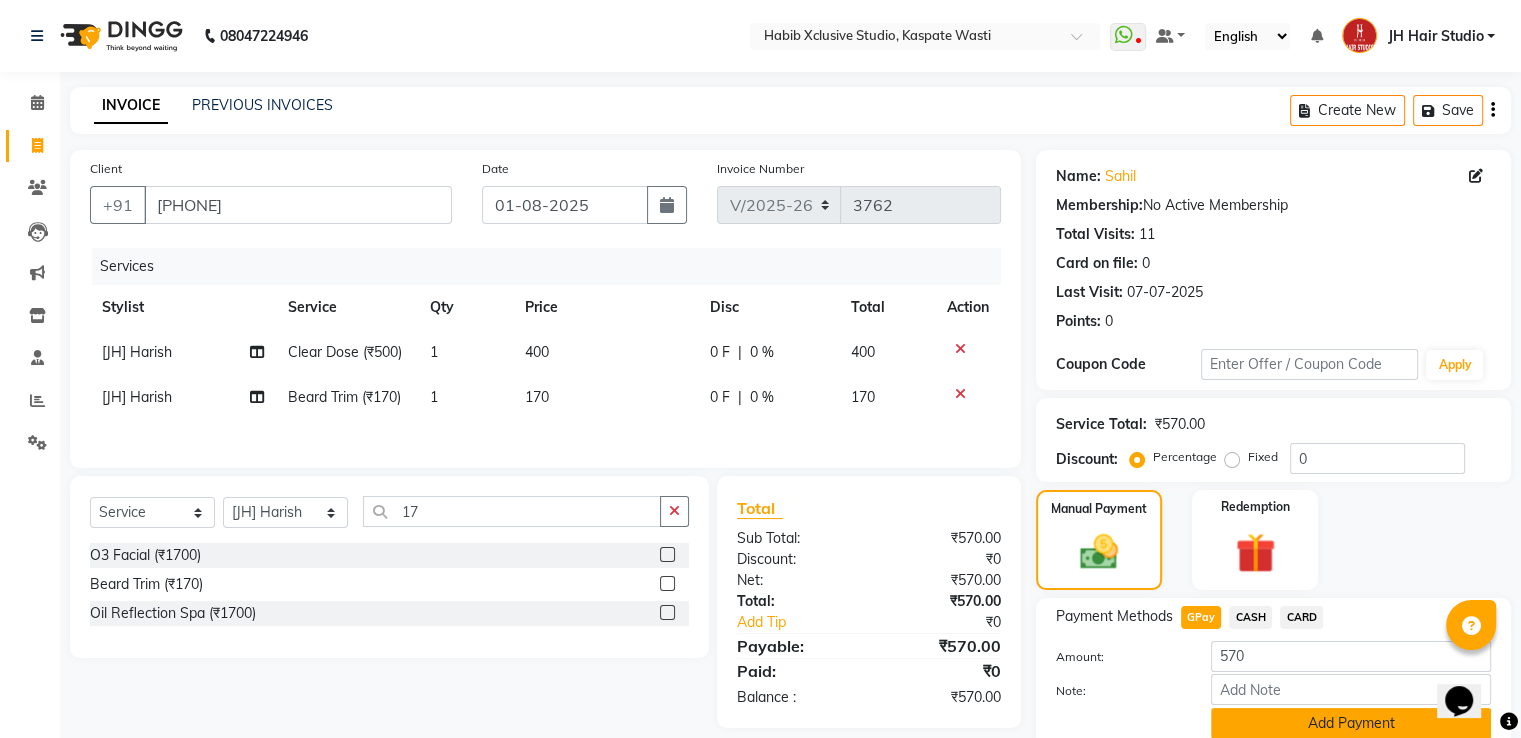 click on "Add Payment" 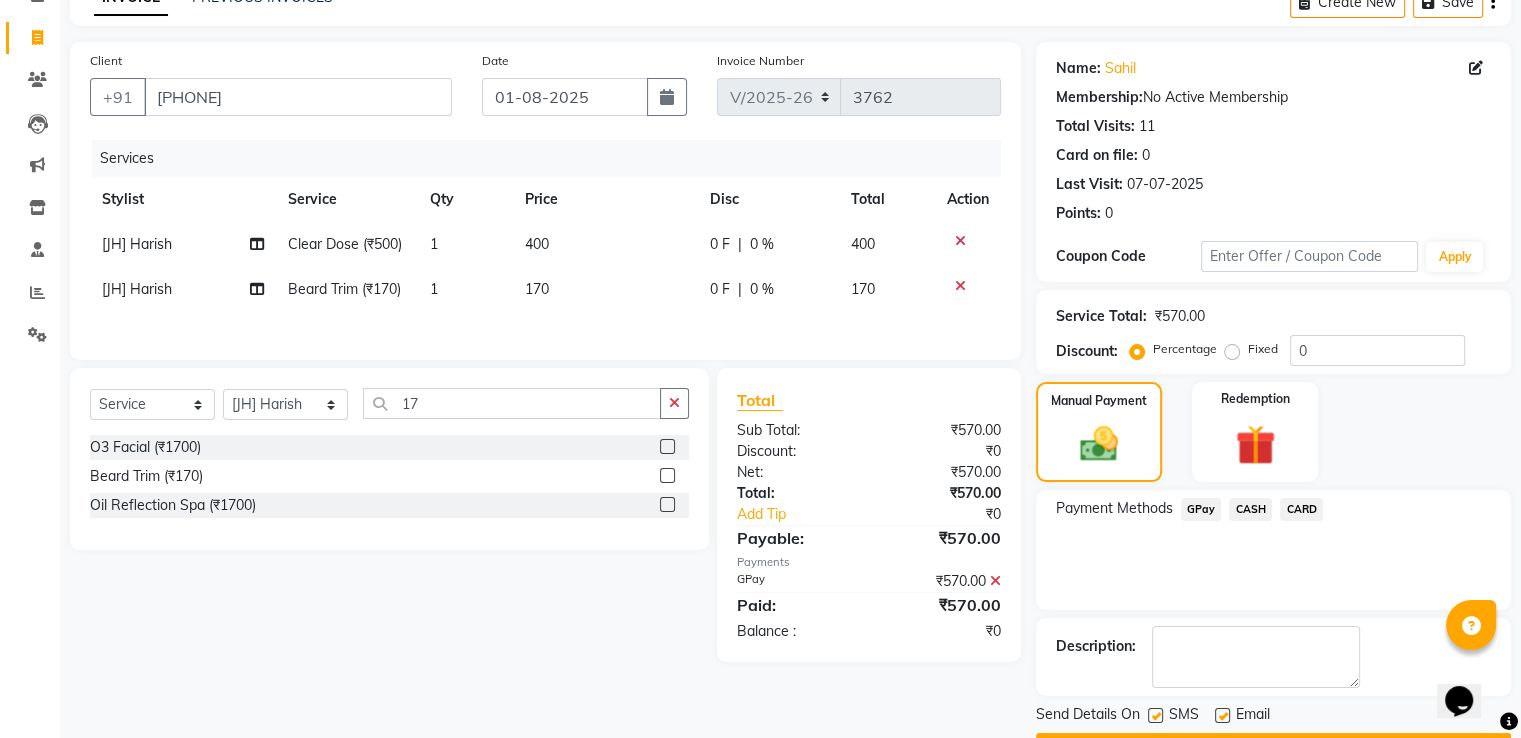 scroll, scrollTop: 163, scrollLeft: 0, axis: vertical 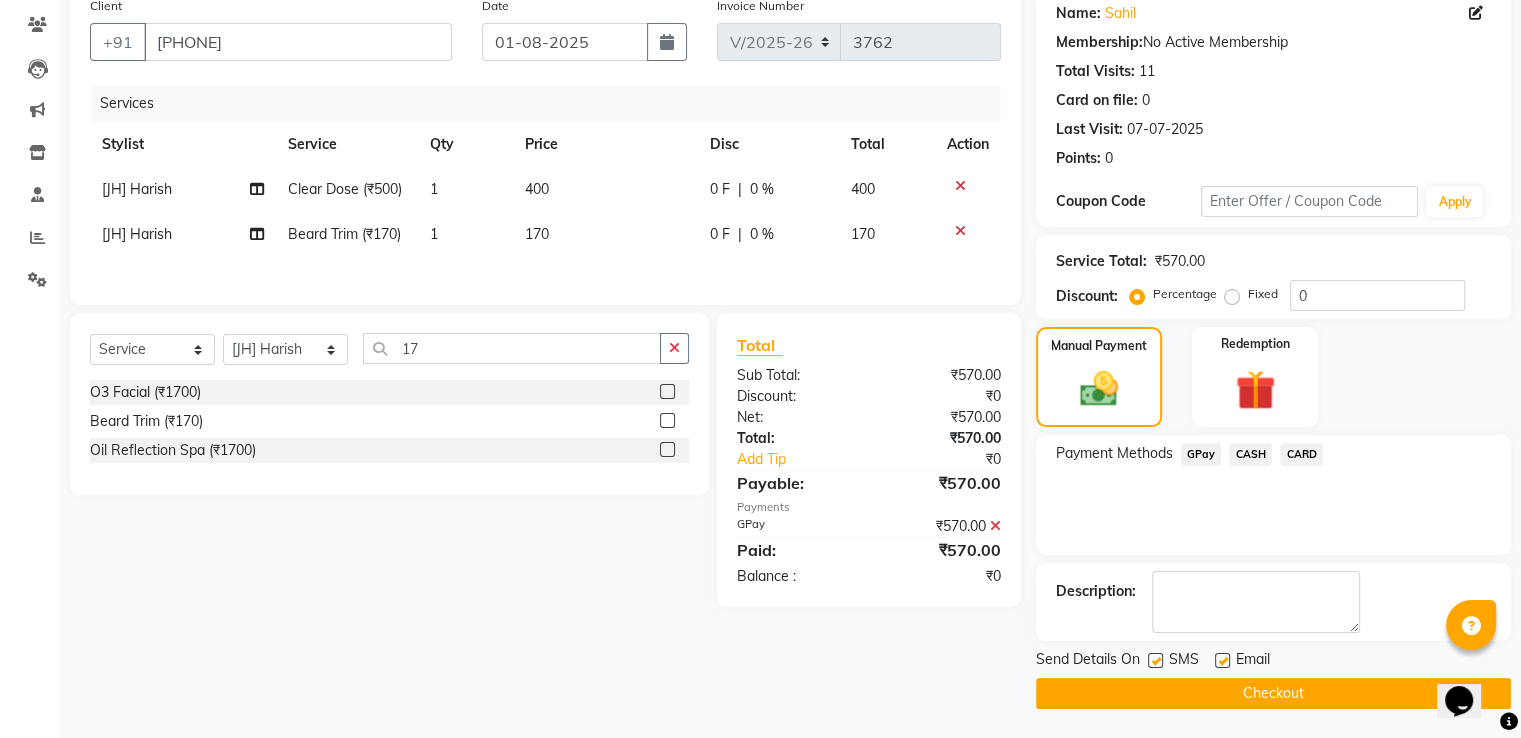click on "Checkout" 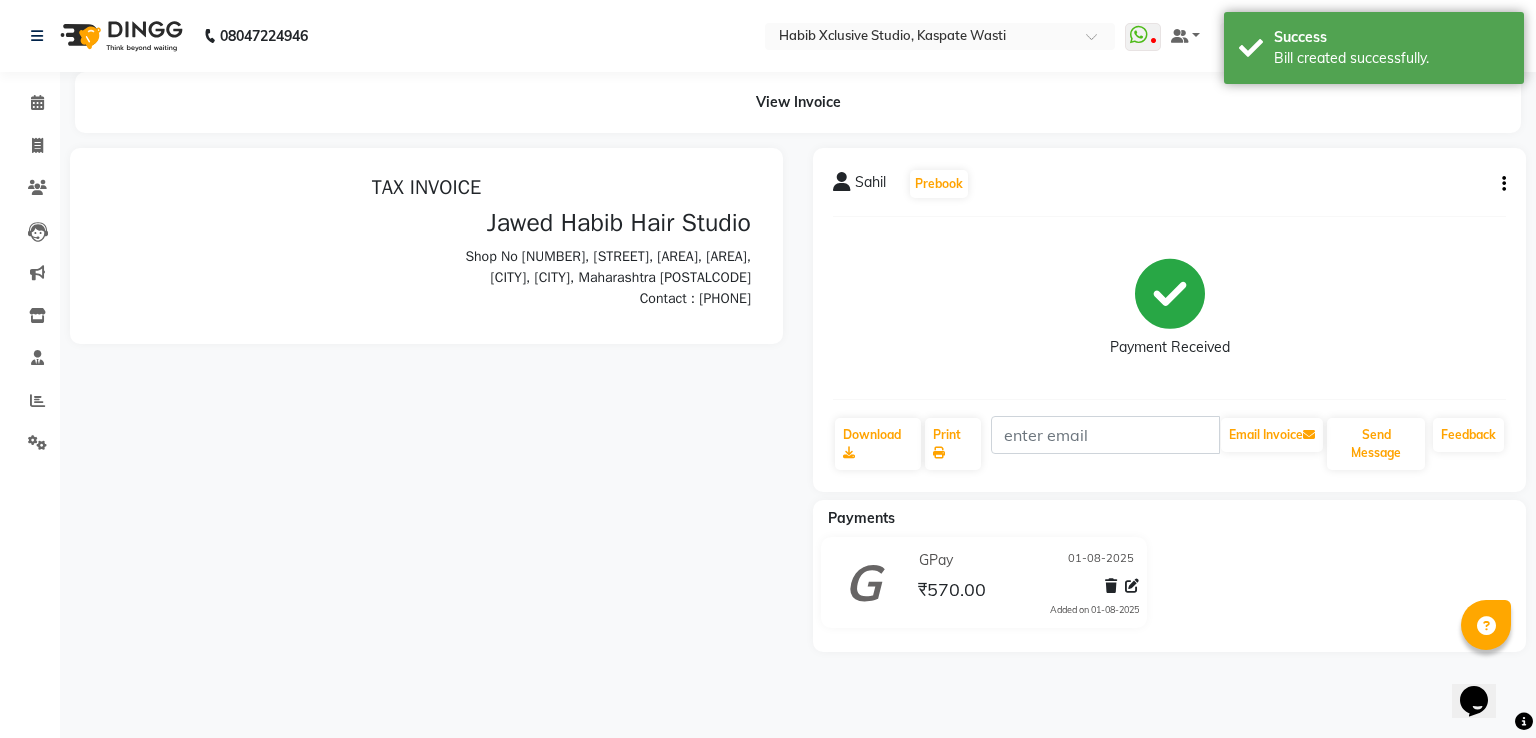 scroll, scrollTop: 0, scrollLeft: 0, axis: both 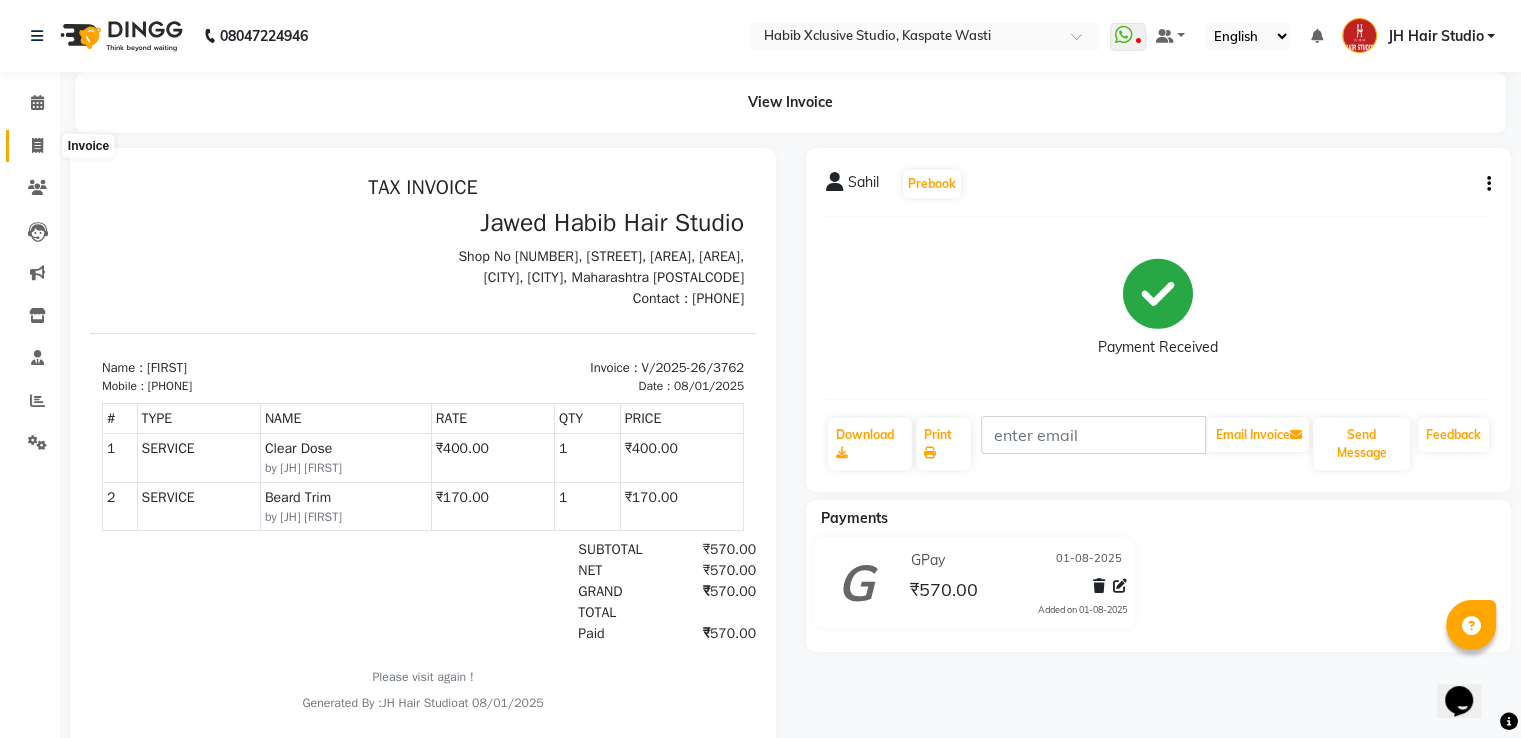 click 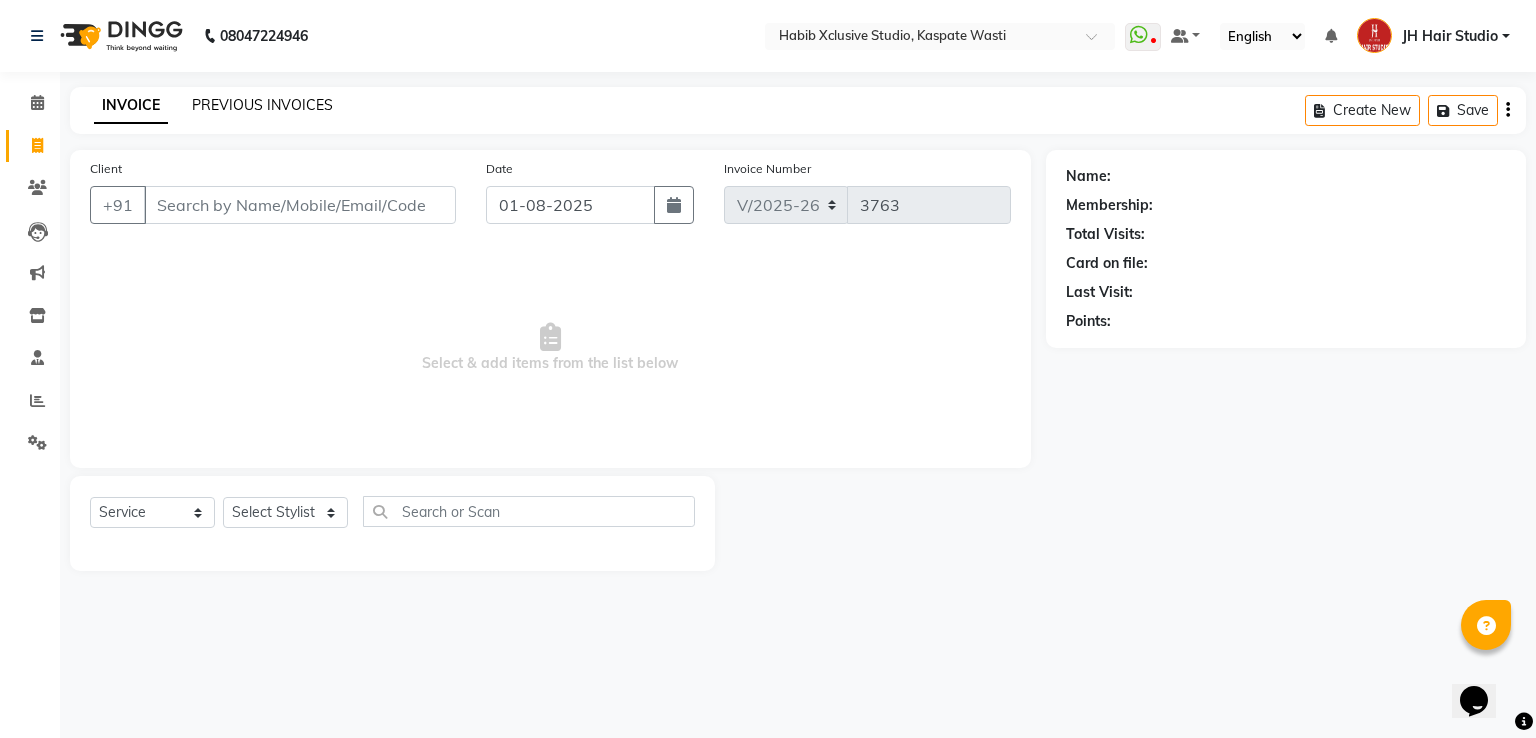 click on "PREVIOUS INVOICES" 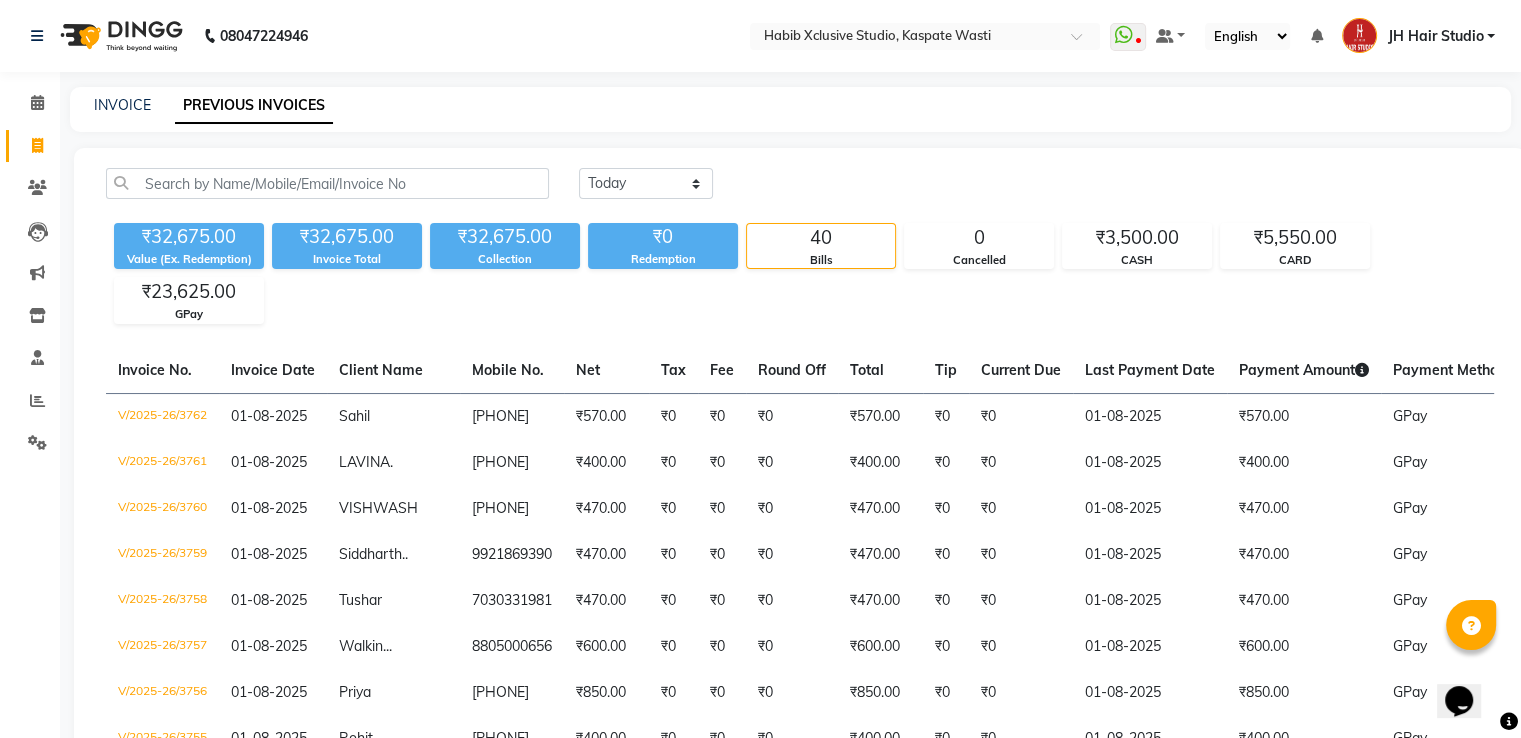 click on "JH Hair Studio" at bounding box center [1435, 36] 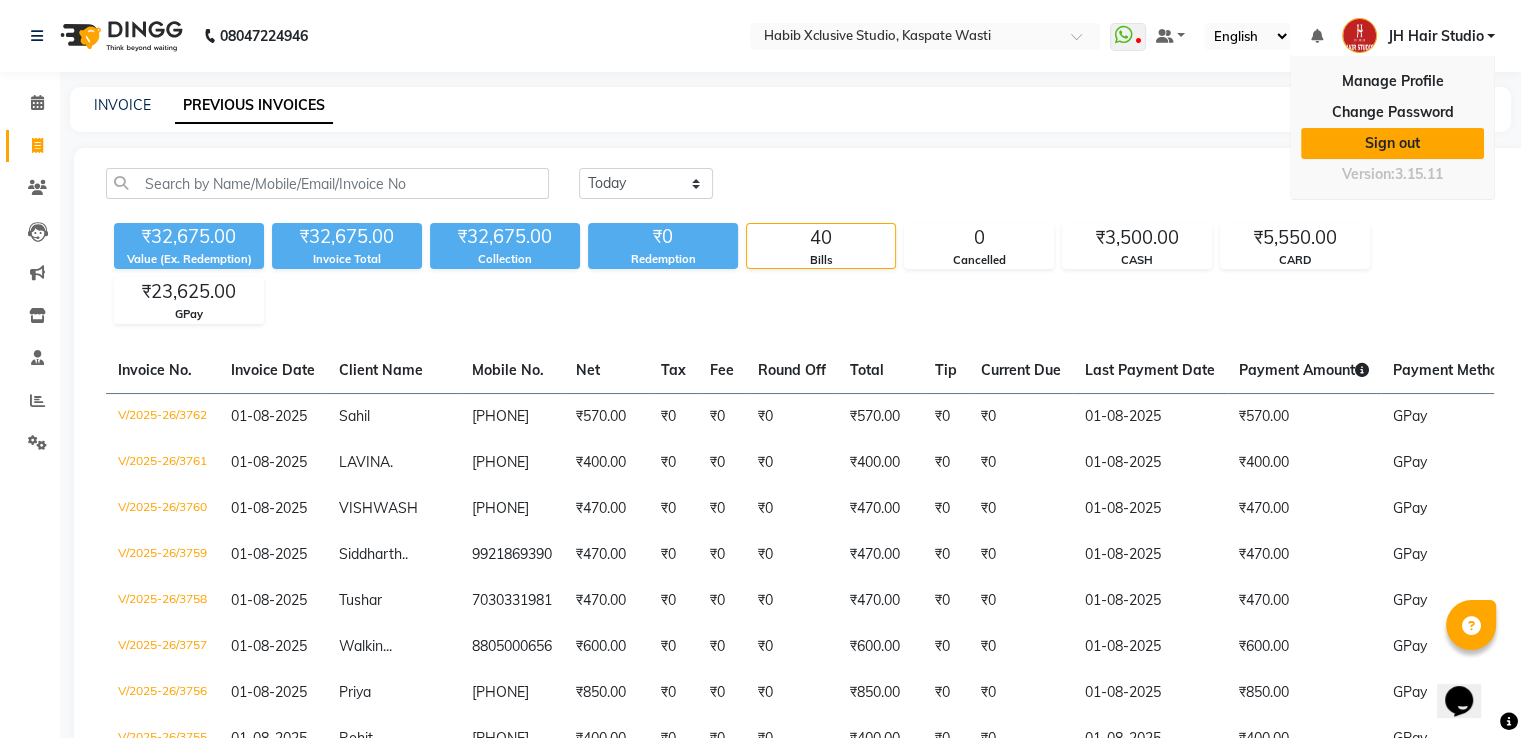 click on "Sign out" at bounding box center [1392, 143] 